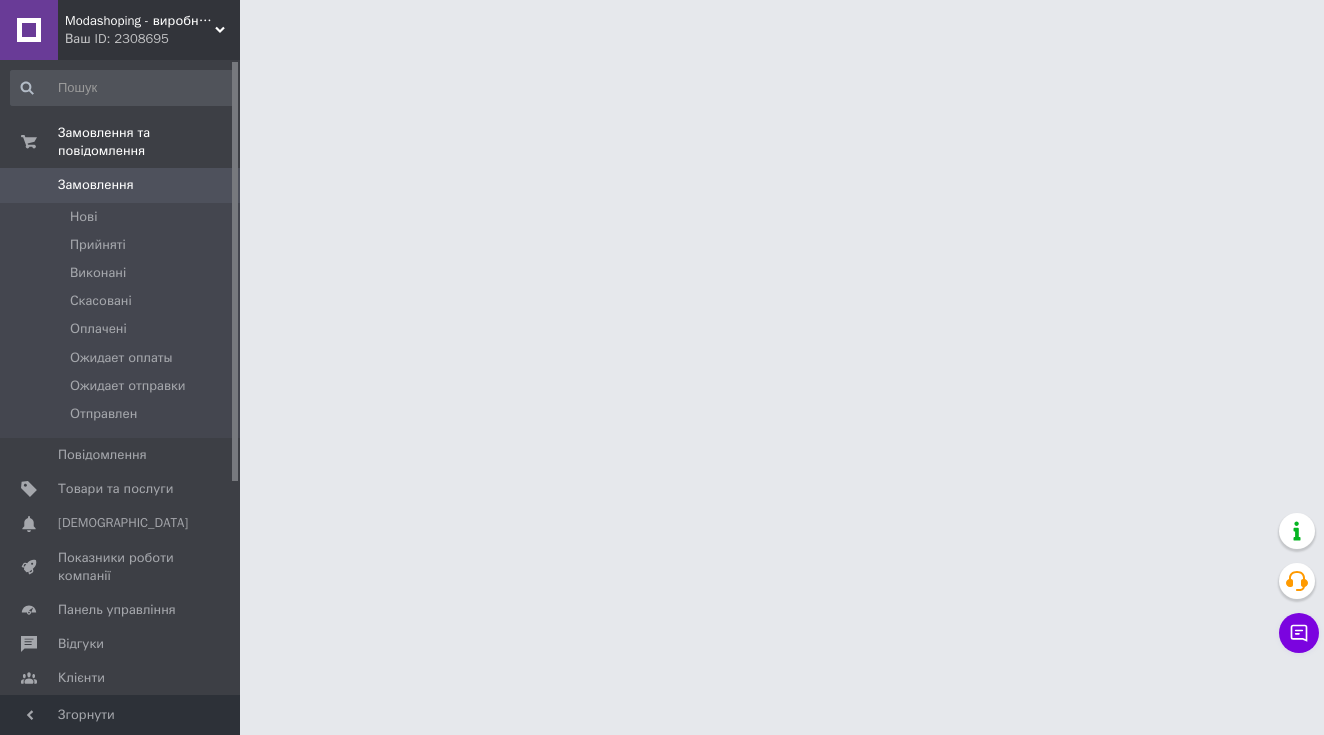 scroll, scrollTop: 0, scrollLeft: 0, axis: both 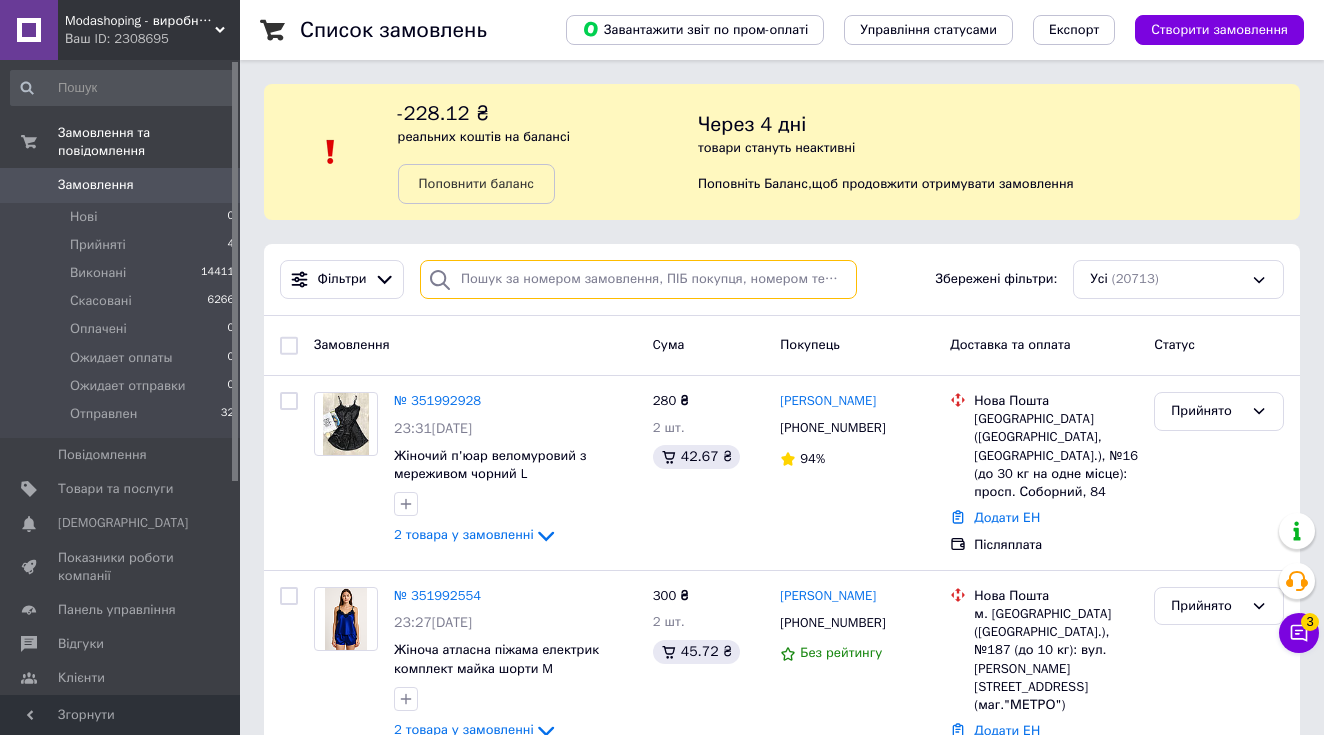 click at bounding box center (638, 279) 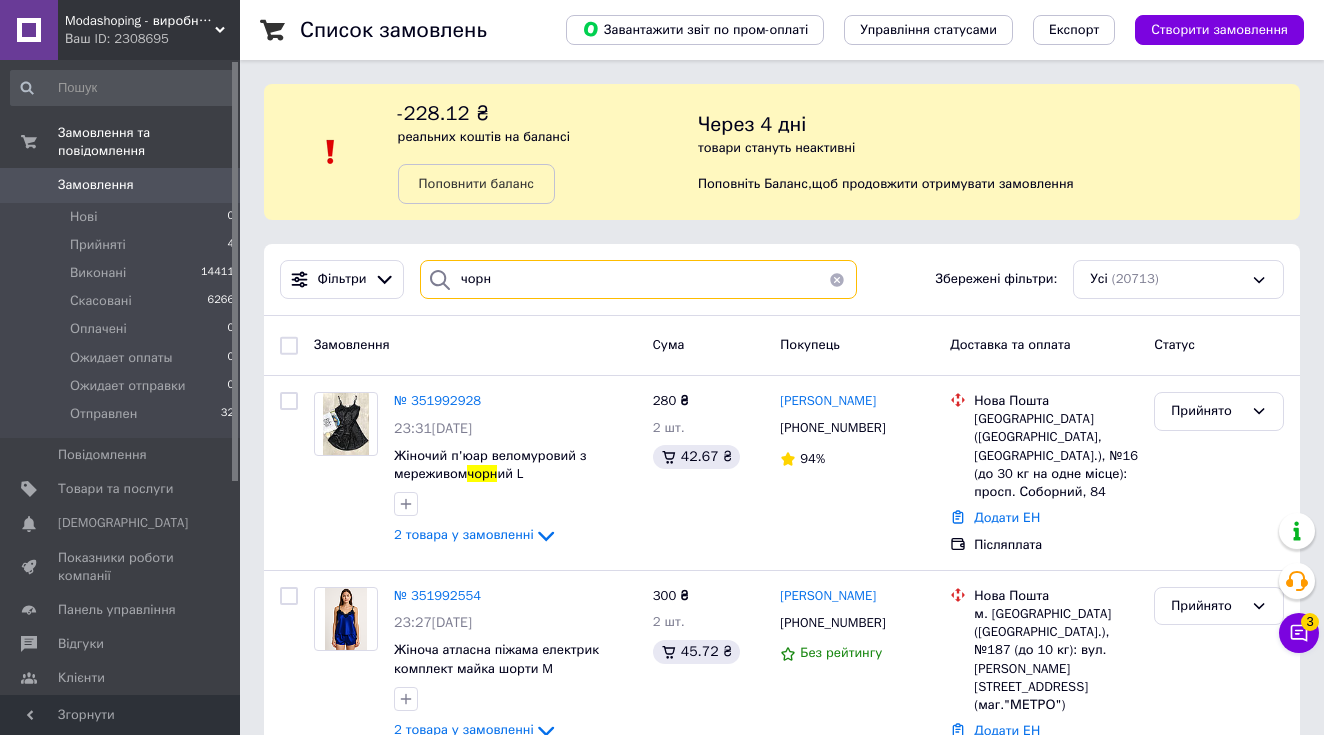 type on "чорна" 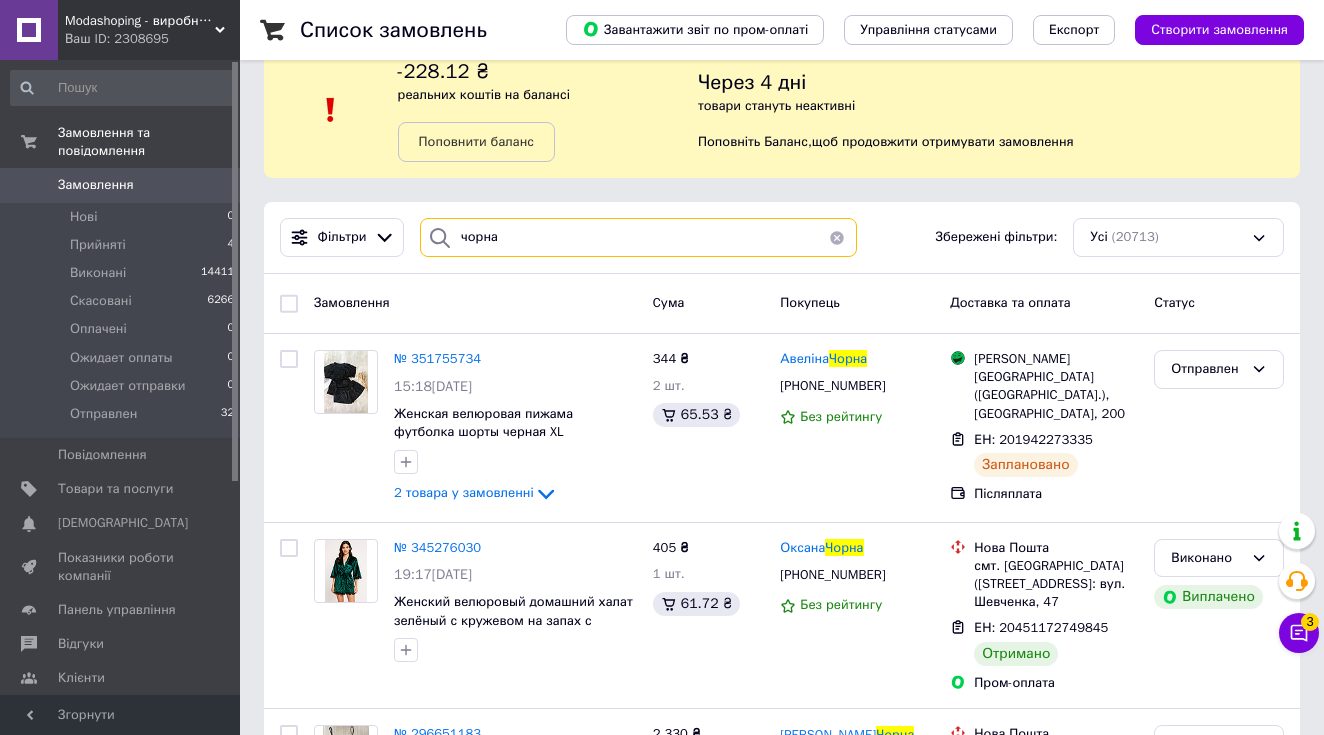 scroll, scrollTop: 45, scrollLeft: 0, axis: vertical 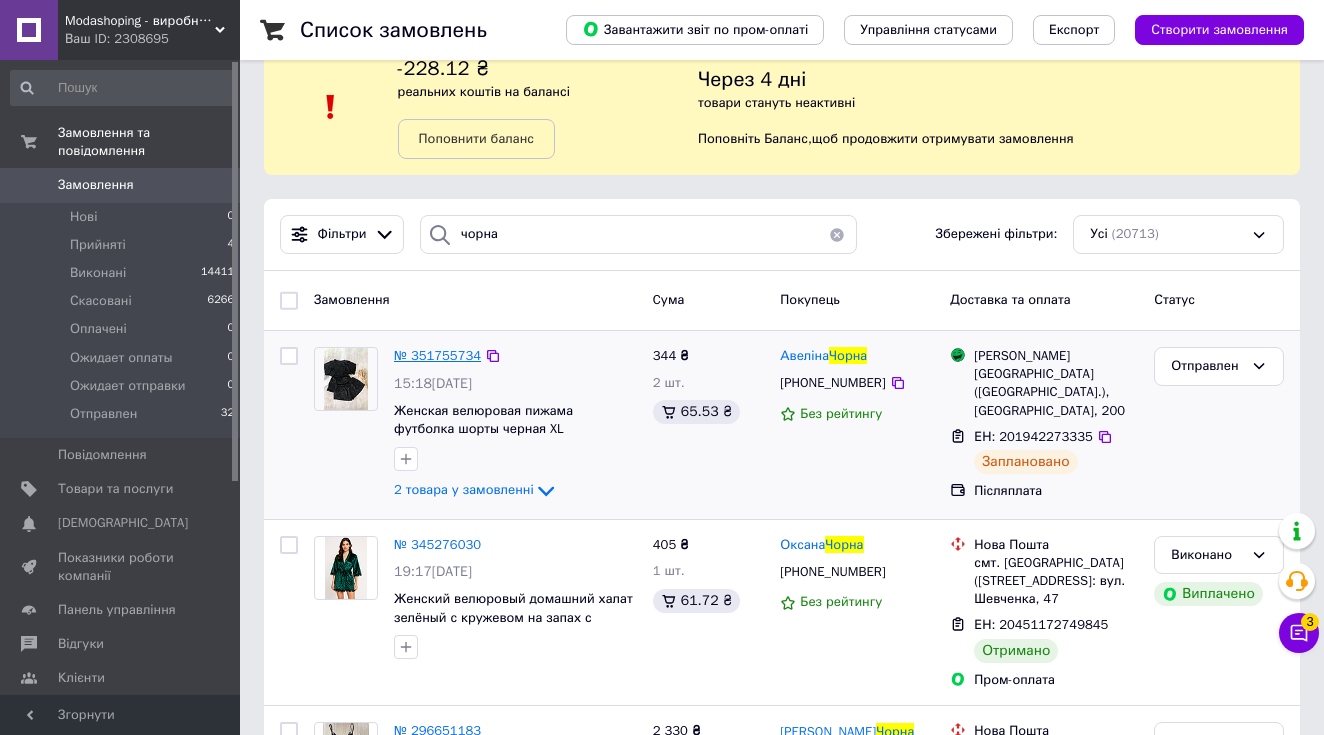 click on "№ 351755734" at bounding box center (437, 355) 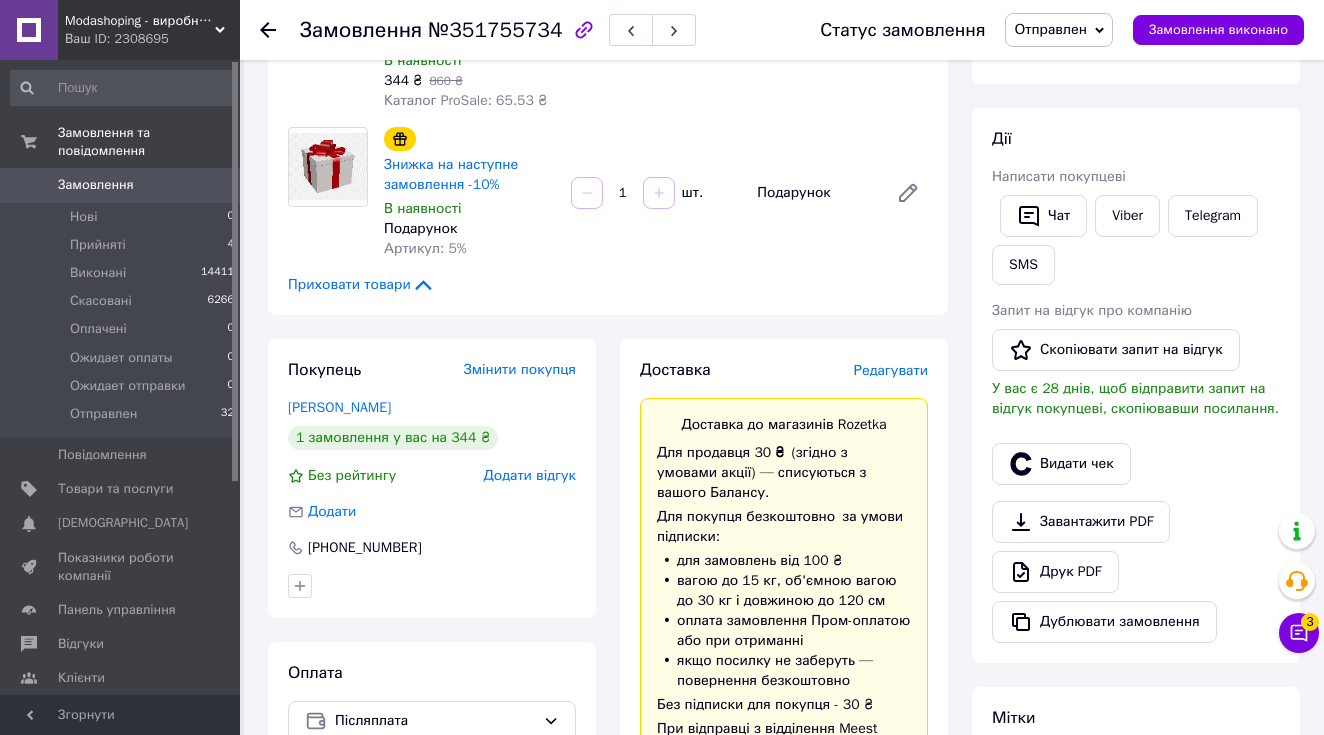 scroll, scrollTop: 252, scrollLeft: 0, axis: vertical 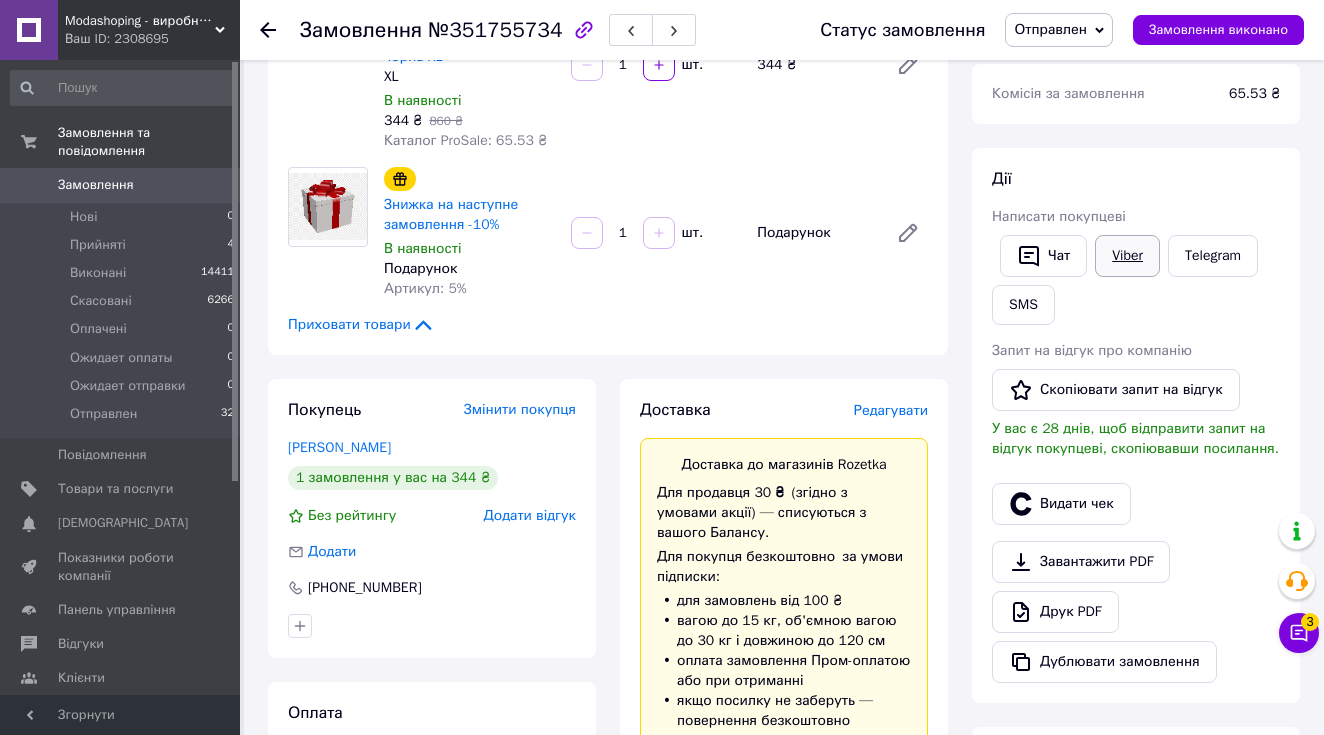 click on "Viber" at bounding box center (1127, 256) 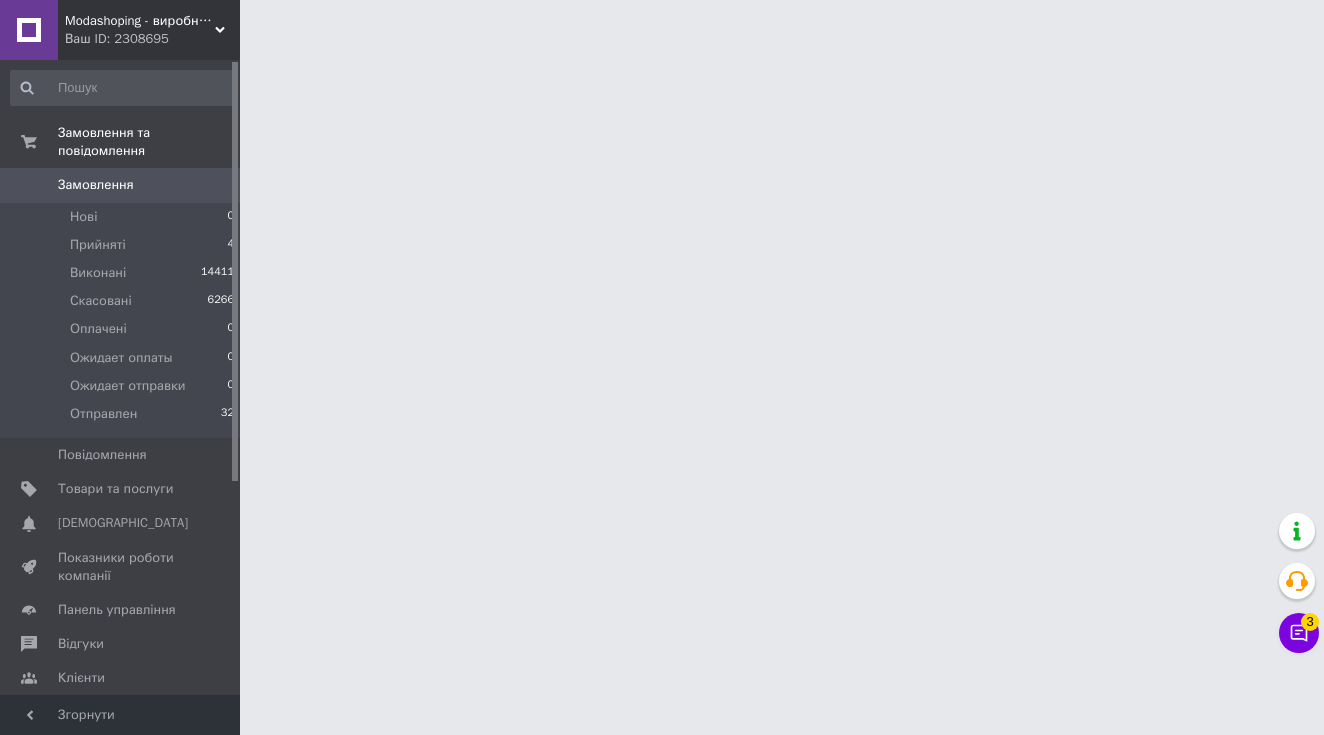 scroll, scrollTop: 0, scrollLeft: 0, axis: both 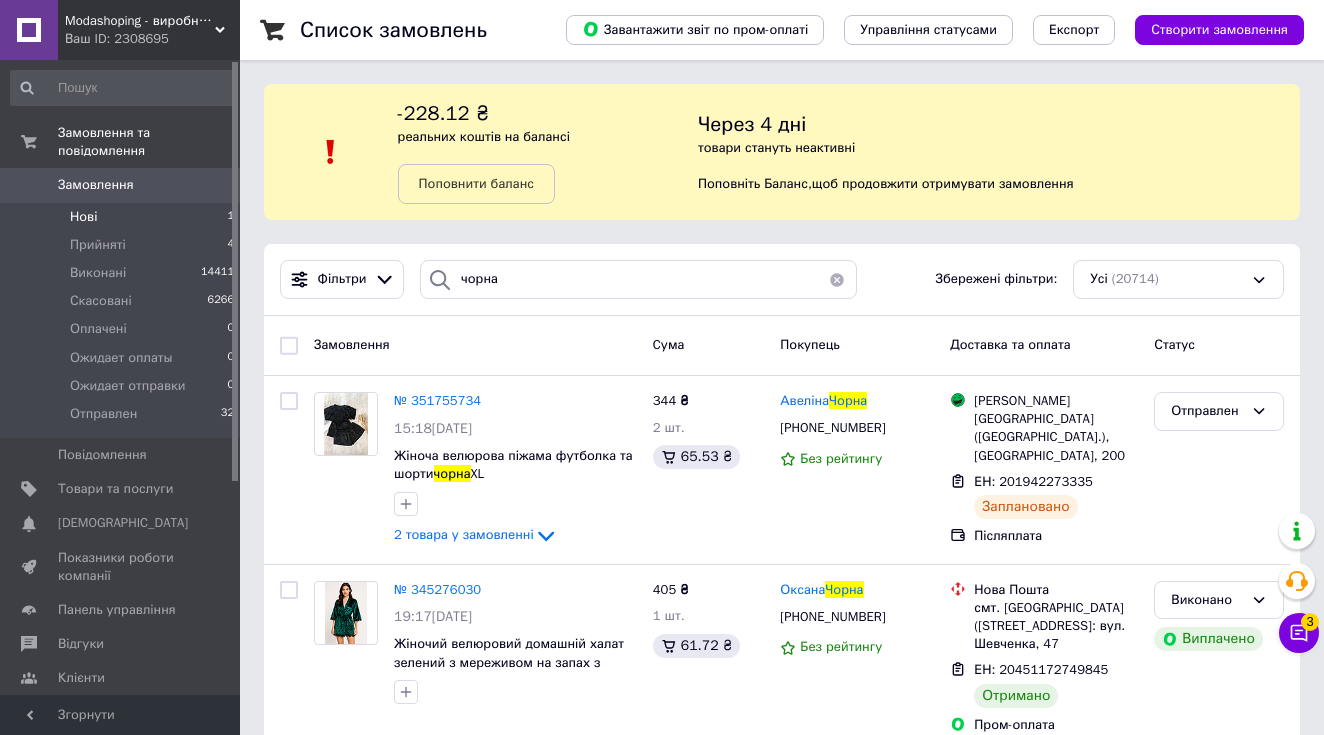 click on "Нові 1" at bounding box center [123, 217] 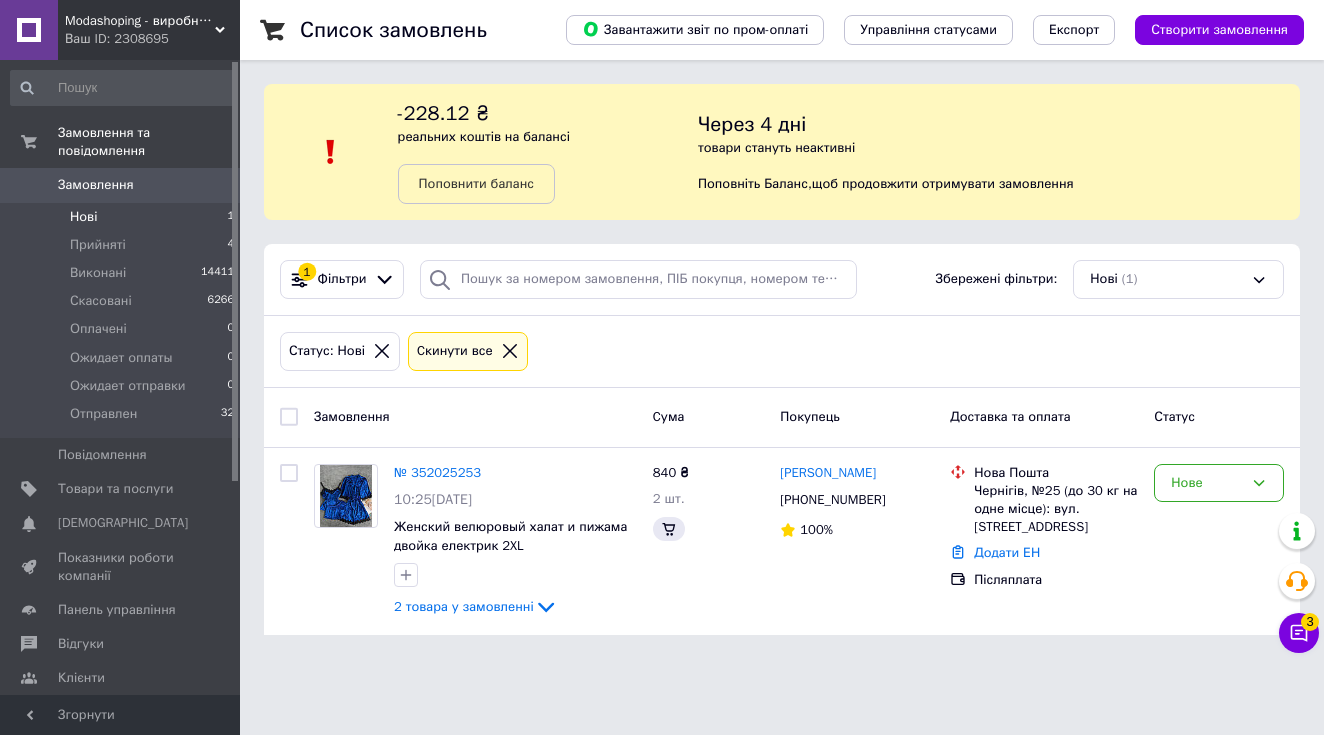 scroll, scrollTop: 0, scrollLeft: 0, axis: both 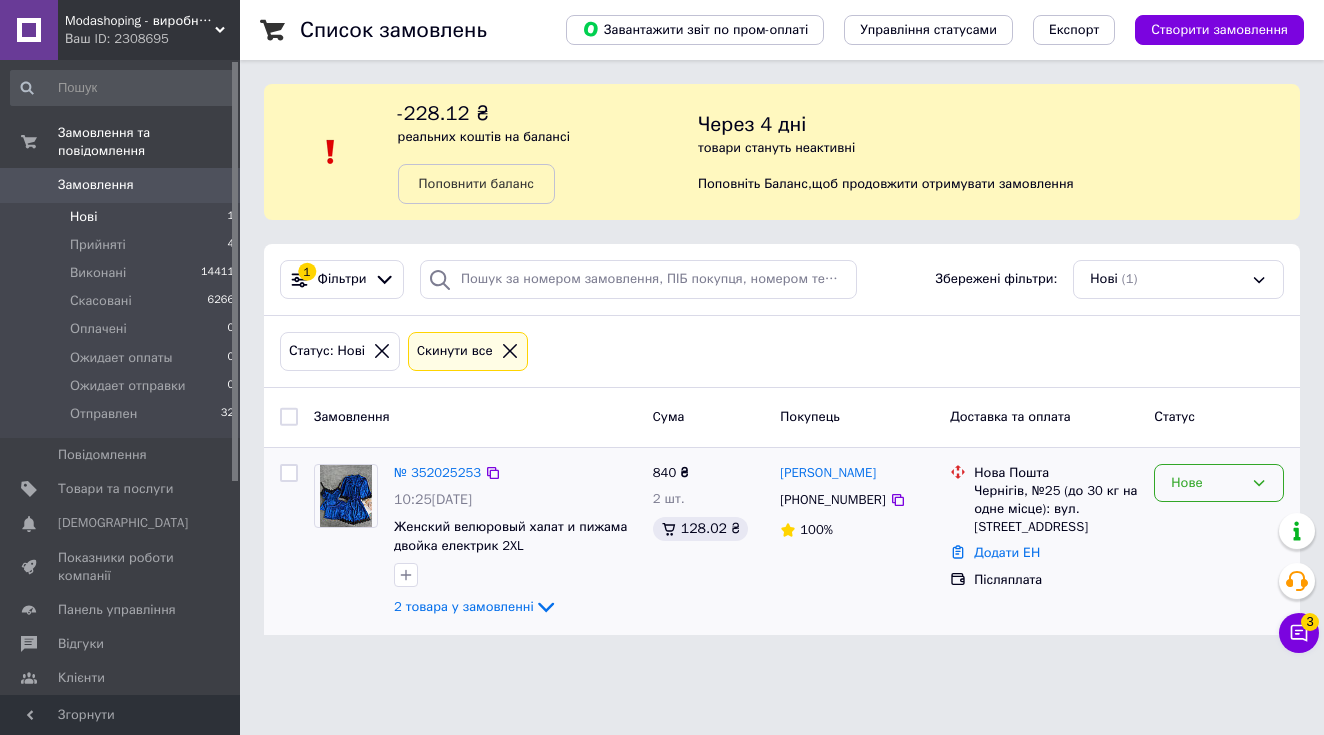click on "Нове" at bounding box center [1207, 483] 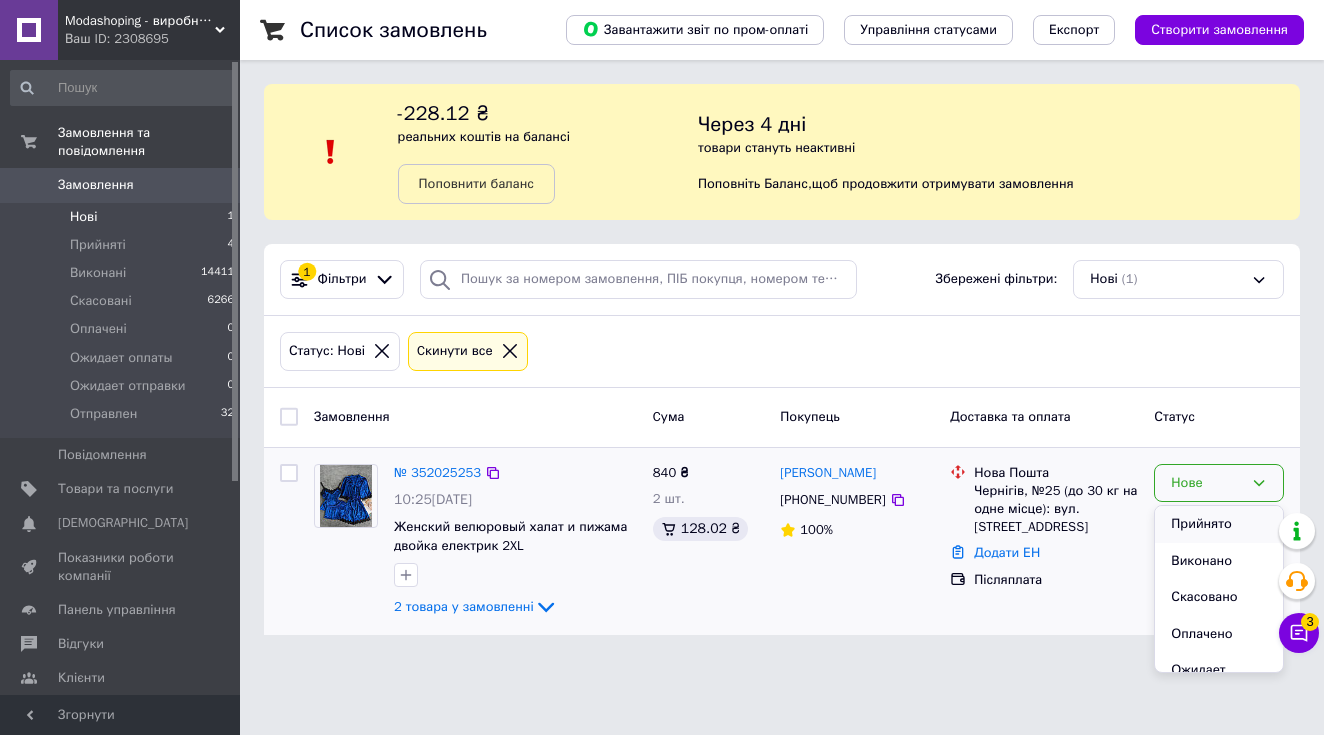 click on "Прийнято" at bounding box center [1219, 524] 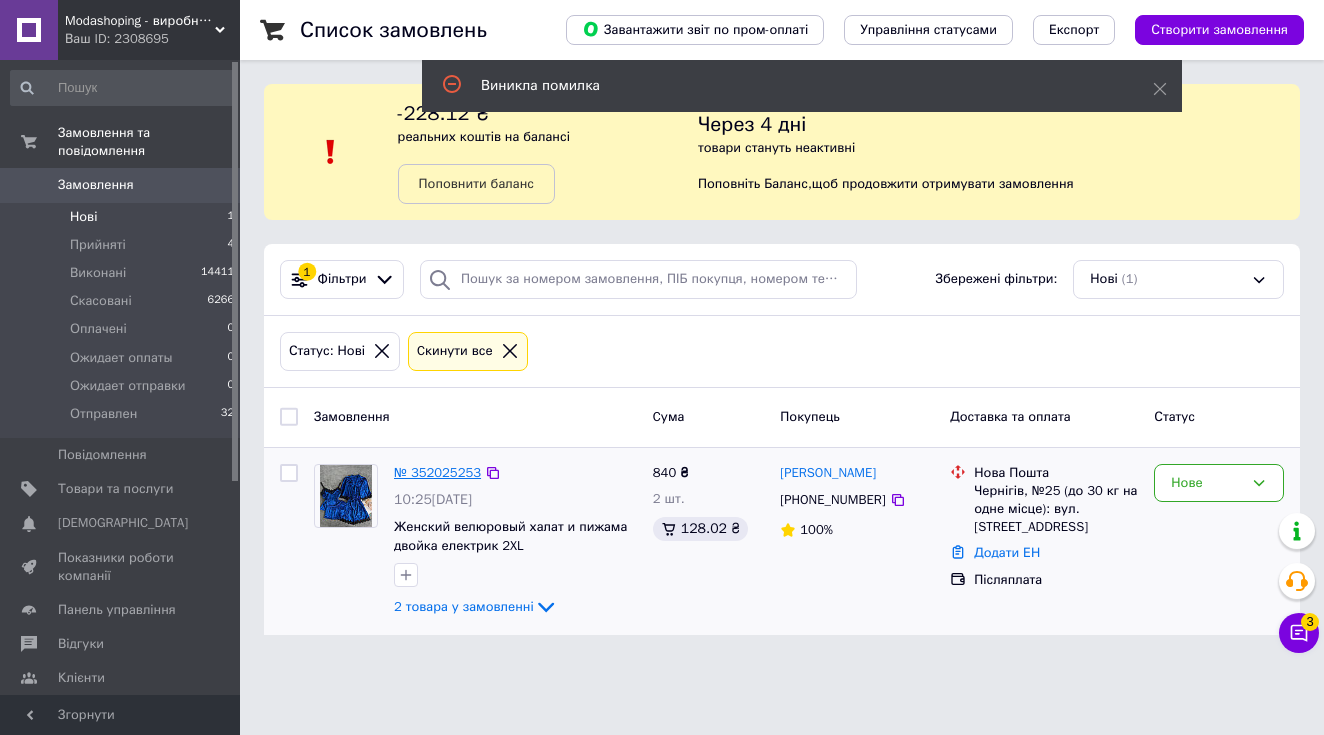 click on "№ 352025253" at bounding box center (437, 472) 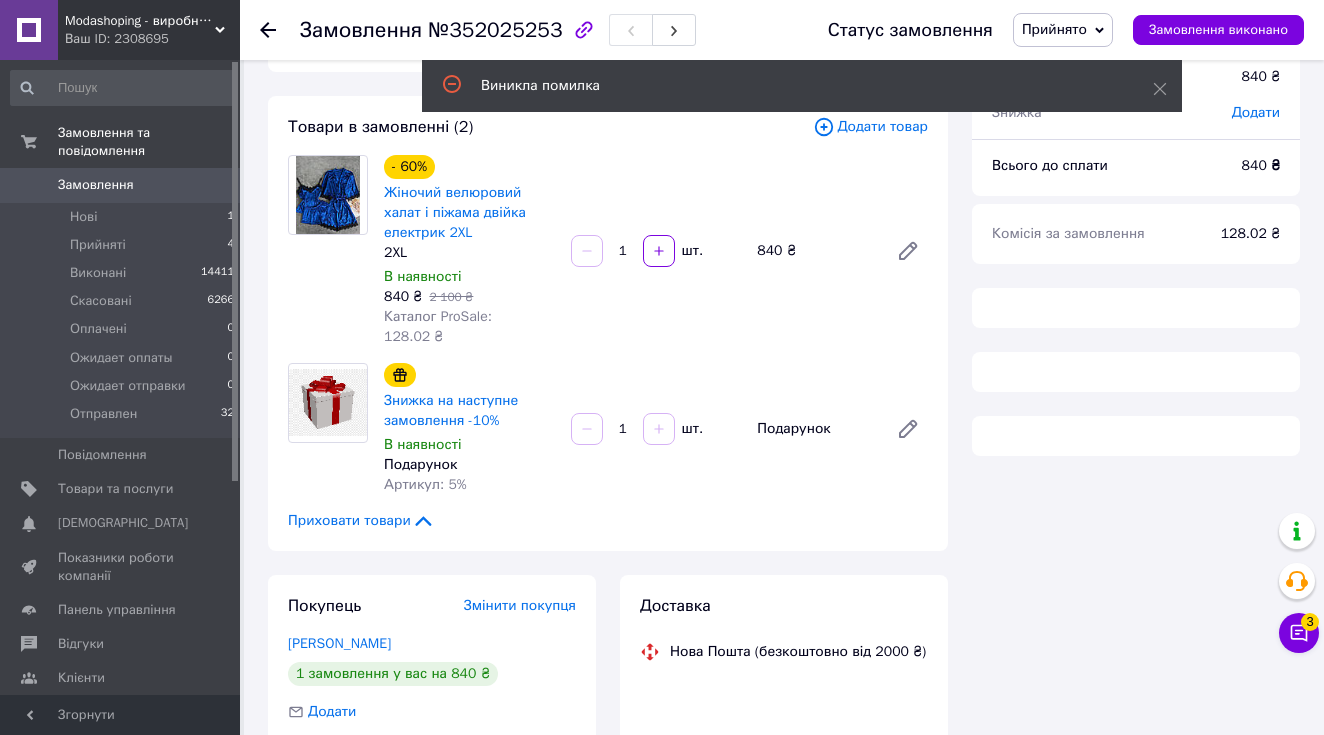 scroll, scrollTop: 97, scrollLeft: 0, axis: vertical 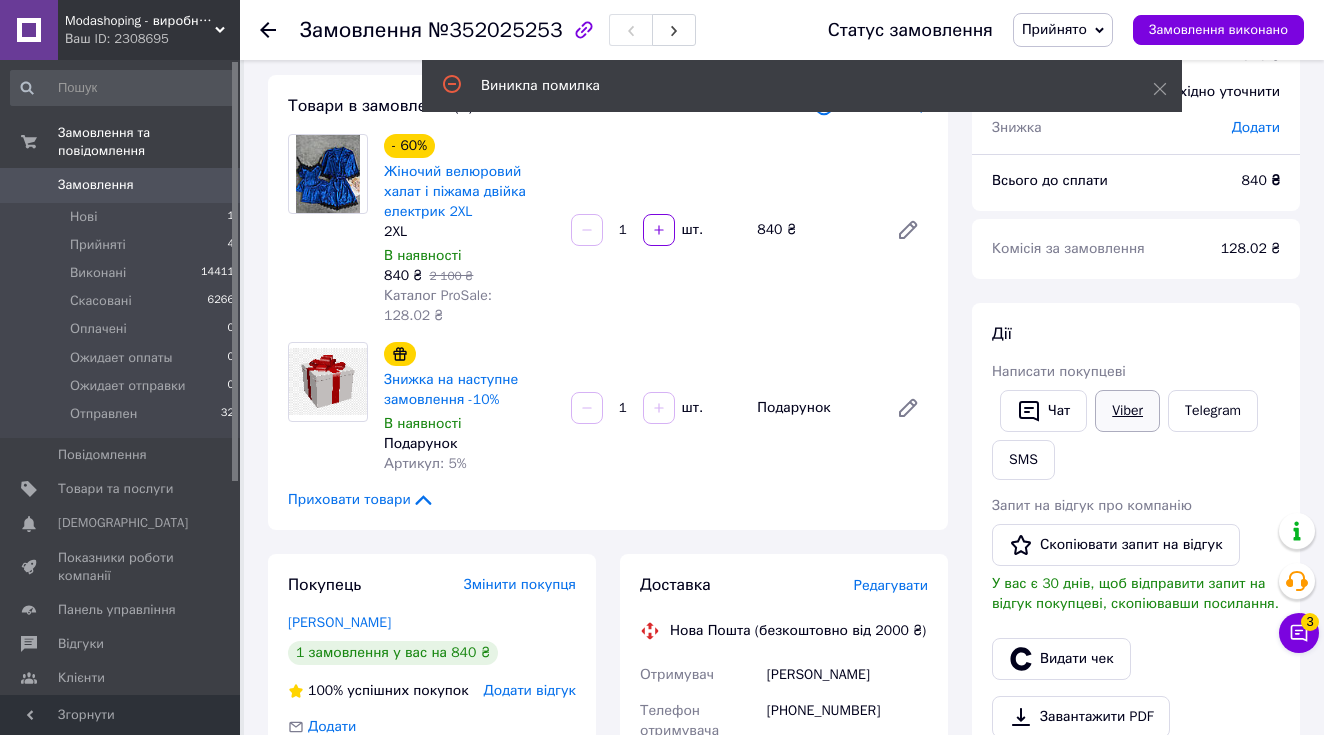 click on "Viber" at bounding box center [1127, 411] 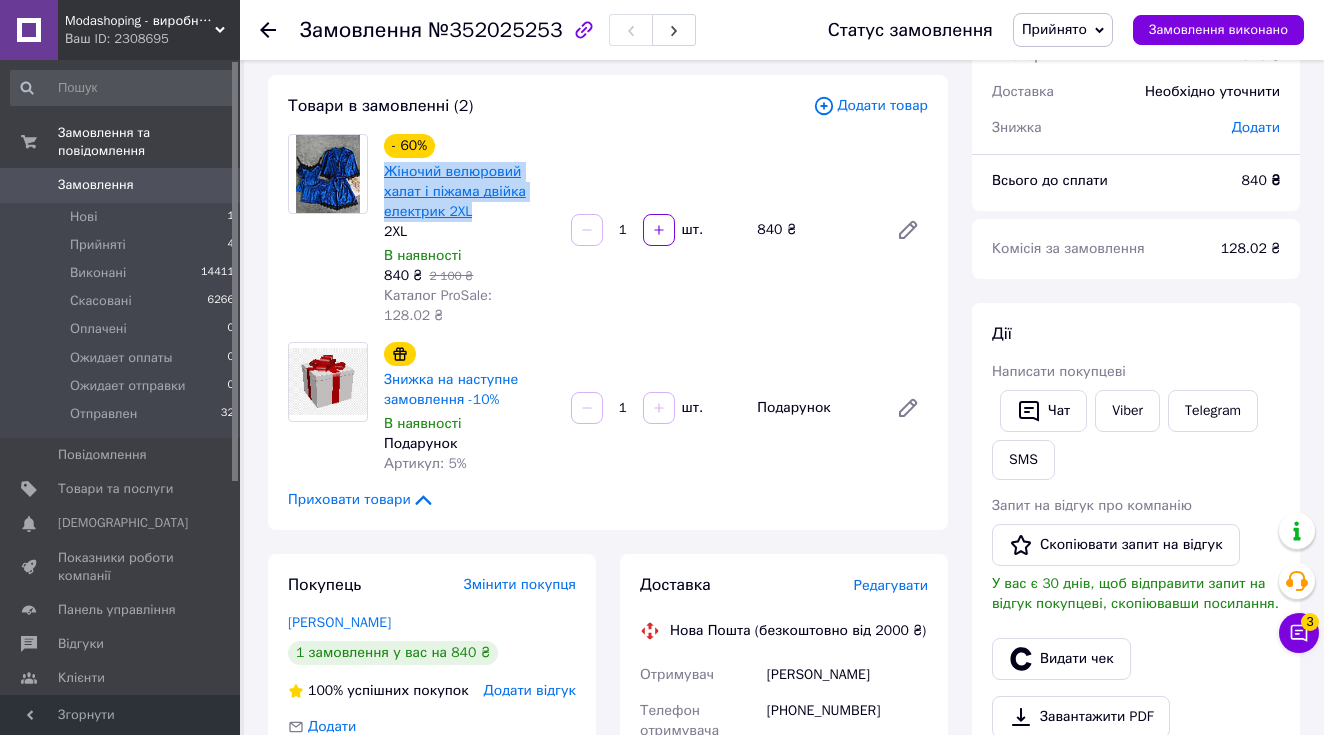 drag, startPoint x: 465, startPoint y: 217, endPoint x: 385, endPoint y: 176, distance: 89.89438 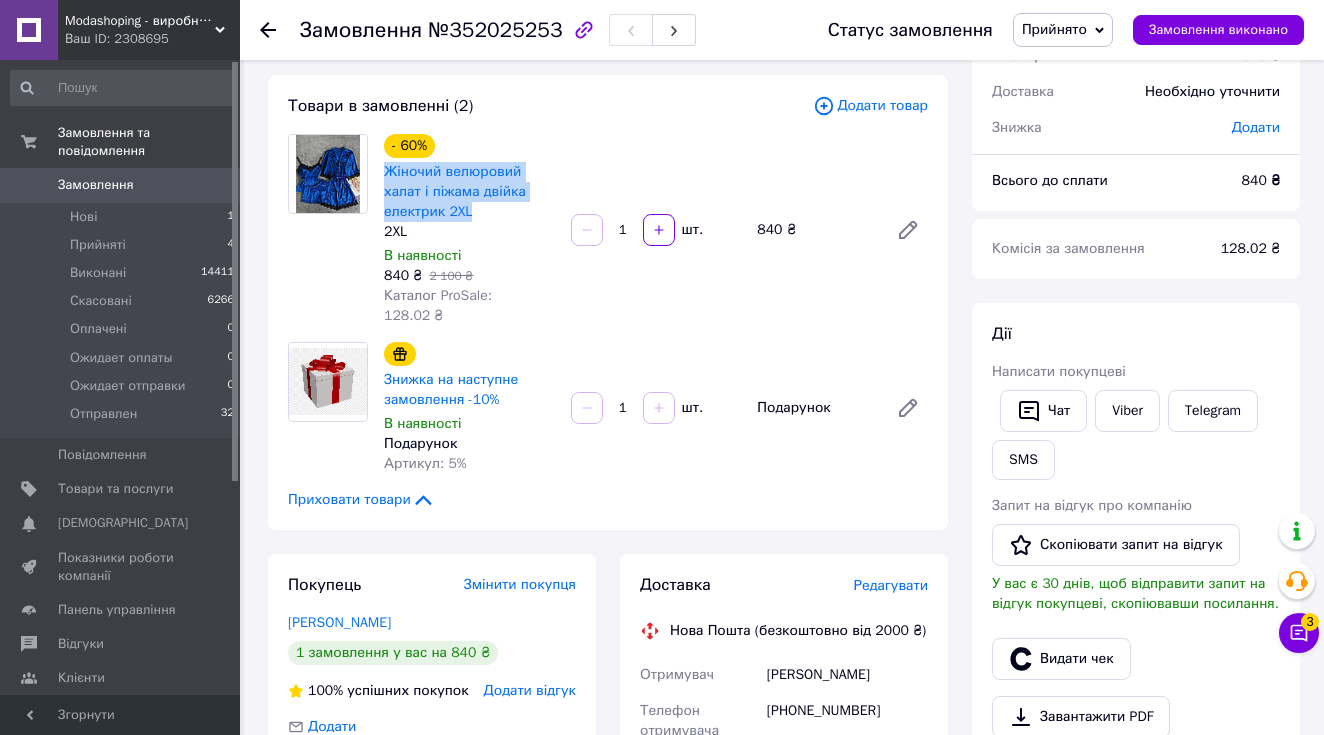 scroll, scrollTop: 0, scrollLeft: 0, axis: both 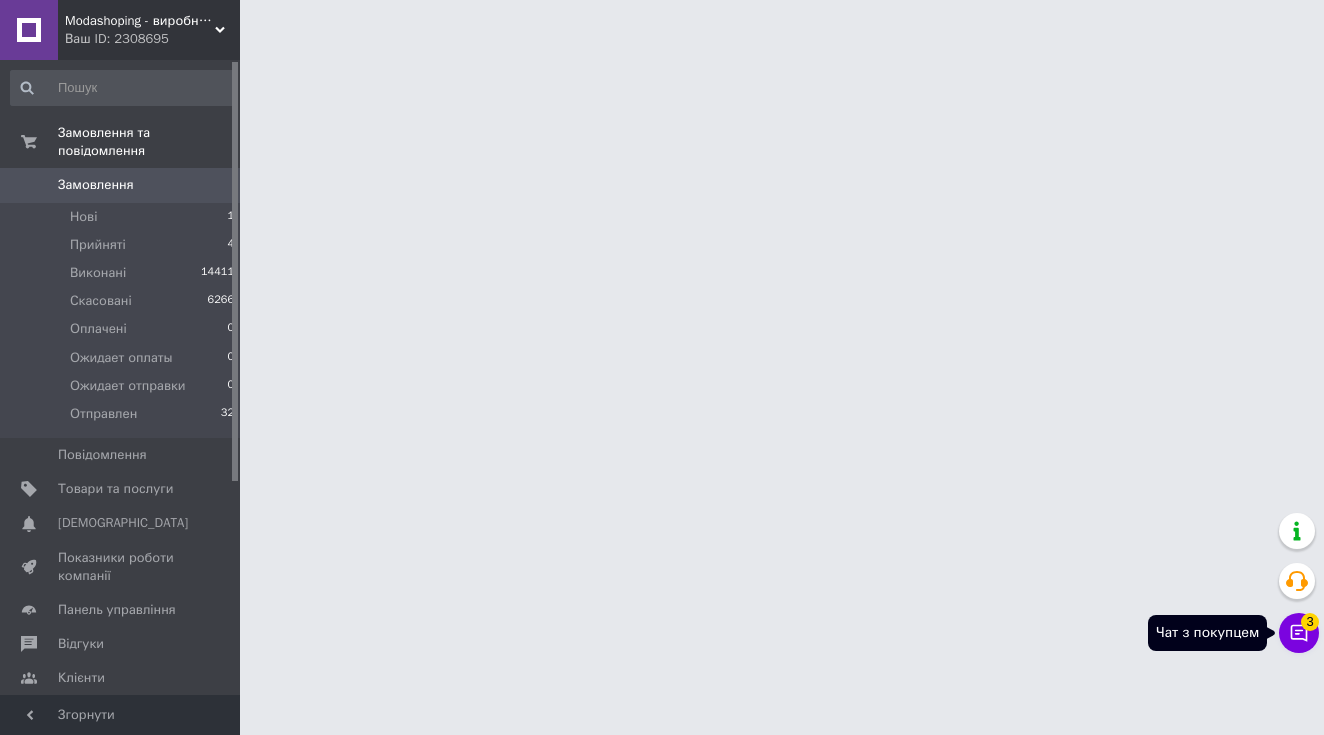 click on "Чат з покупцем 3" at bounding box center [1299, 633] 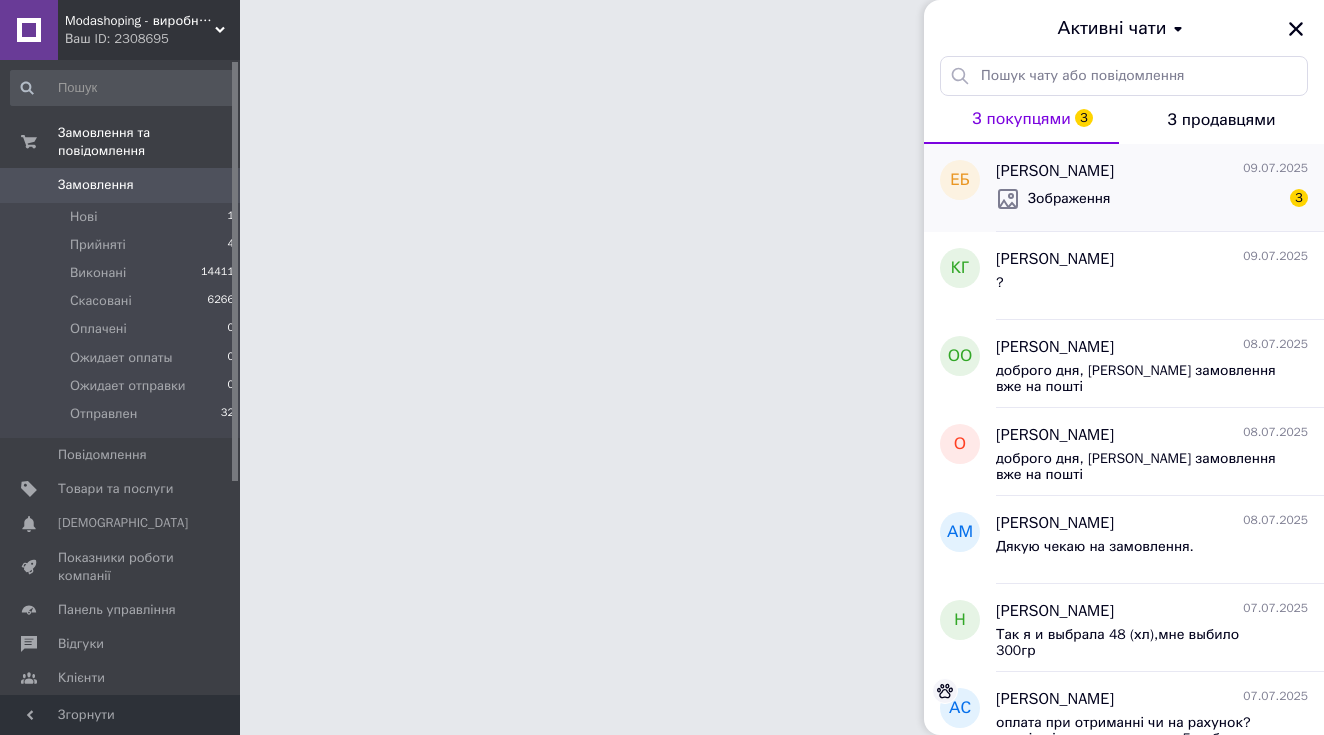click on "Елена Базелева 09.07.2025" at bounding box center [1152, 171] 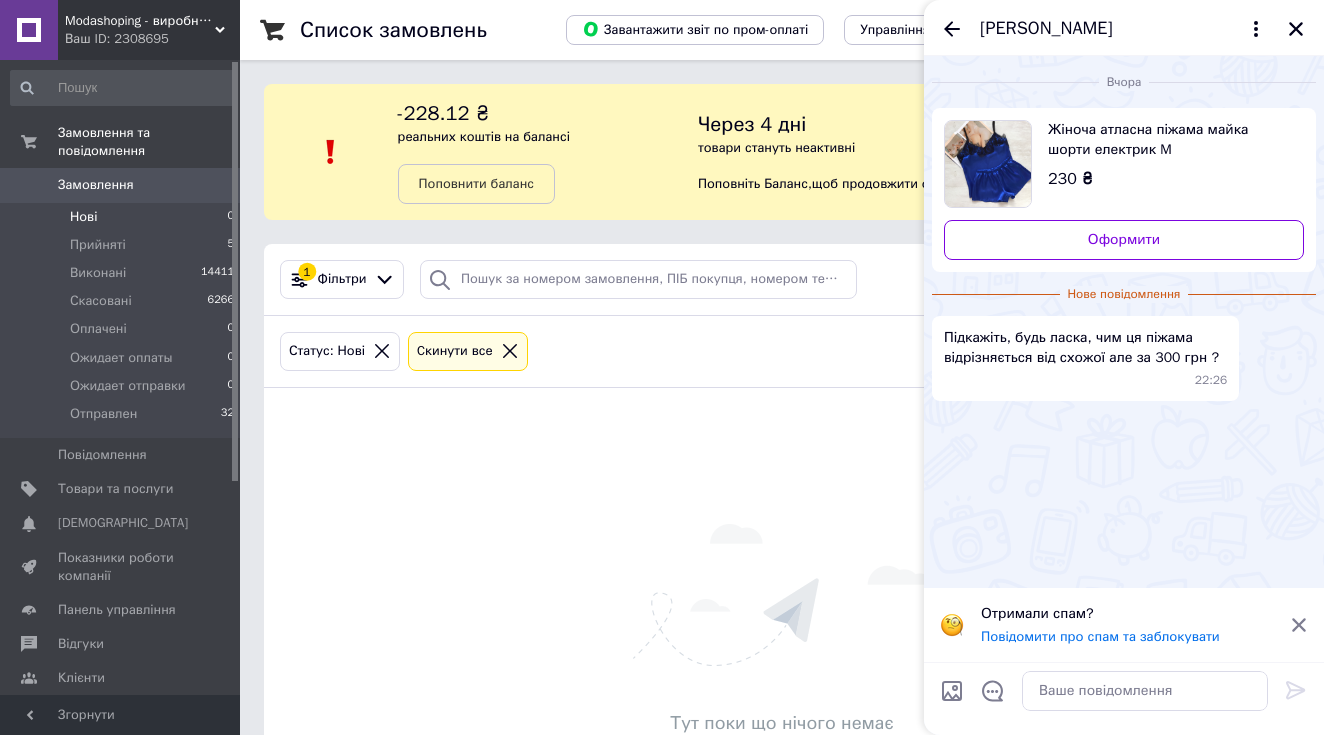 scroll, scrollTop: 20, scrollLeft: 0, axis: vertical 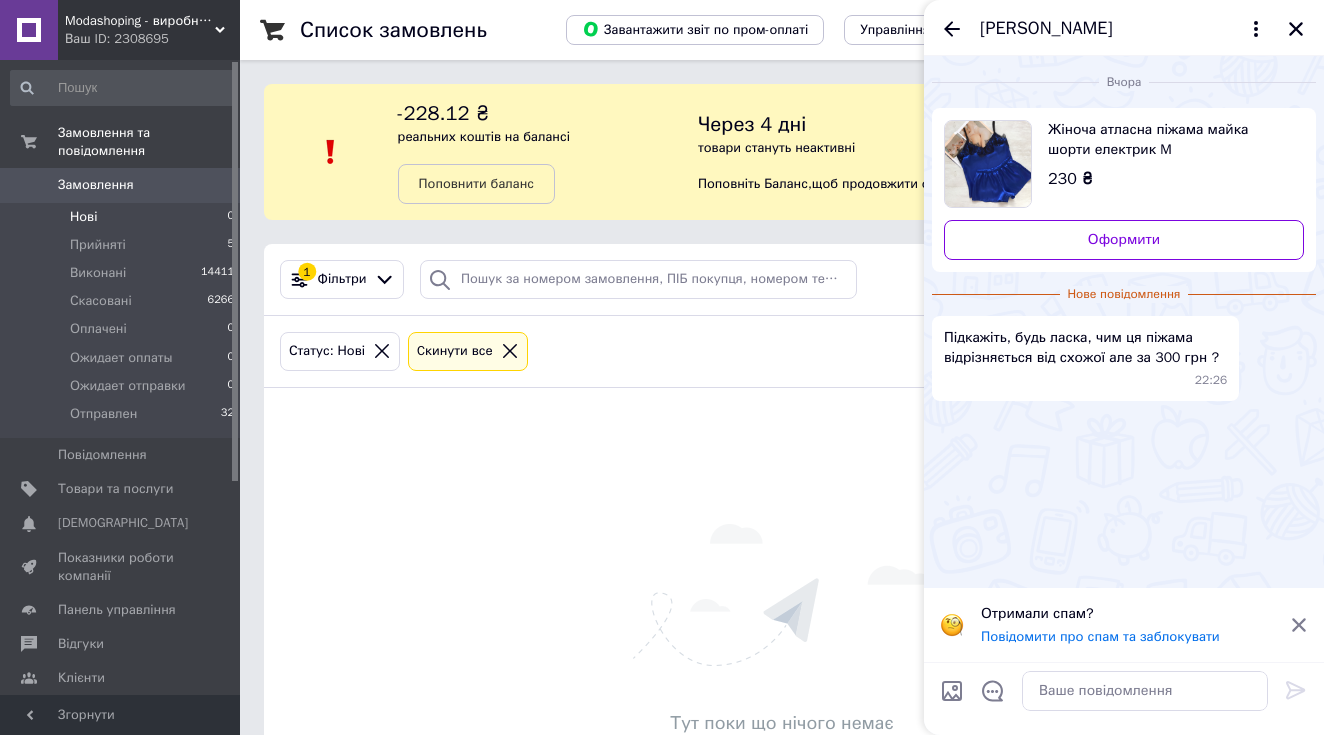 click at bounding box center (940, 420) 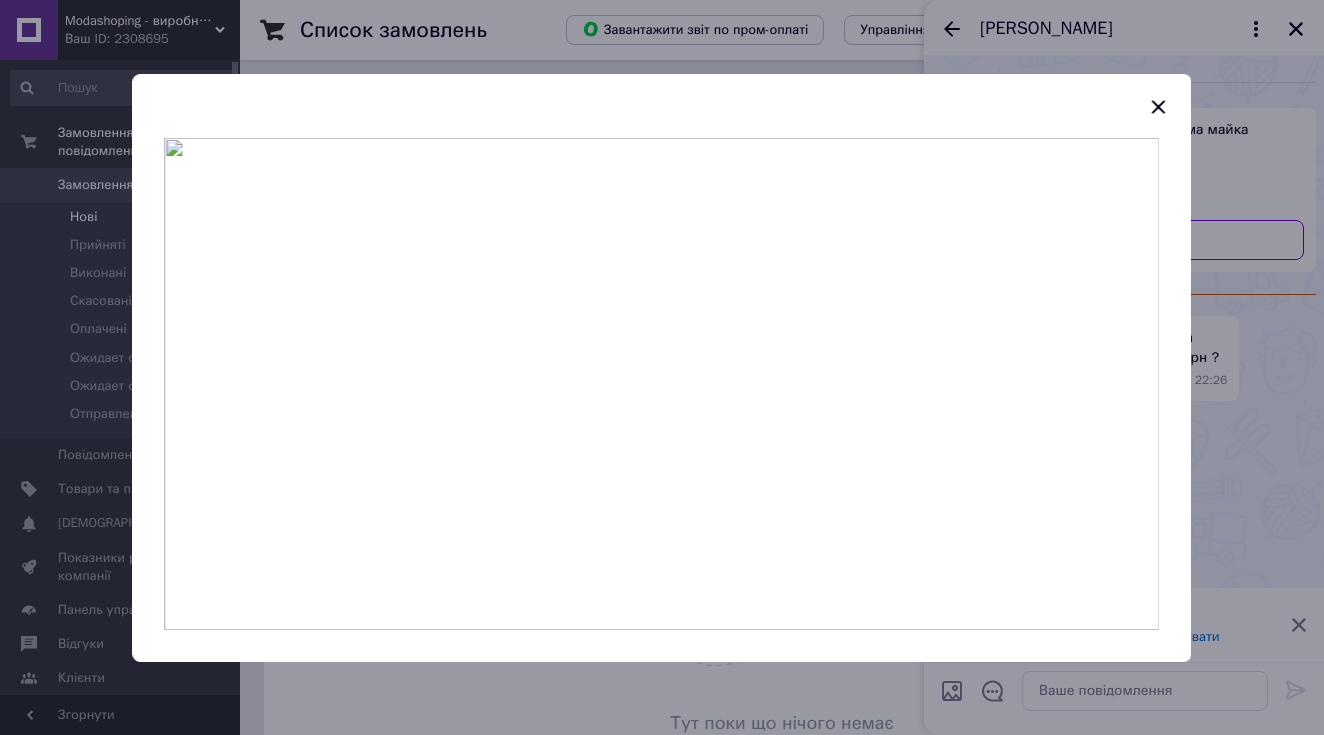click at bounding box center [662, 367] 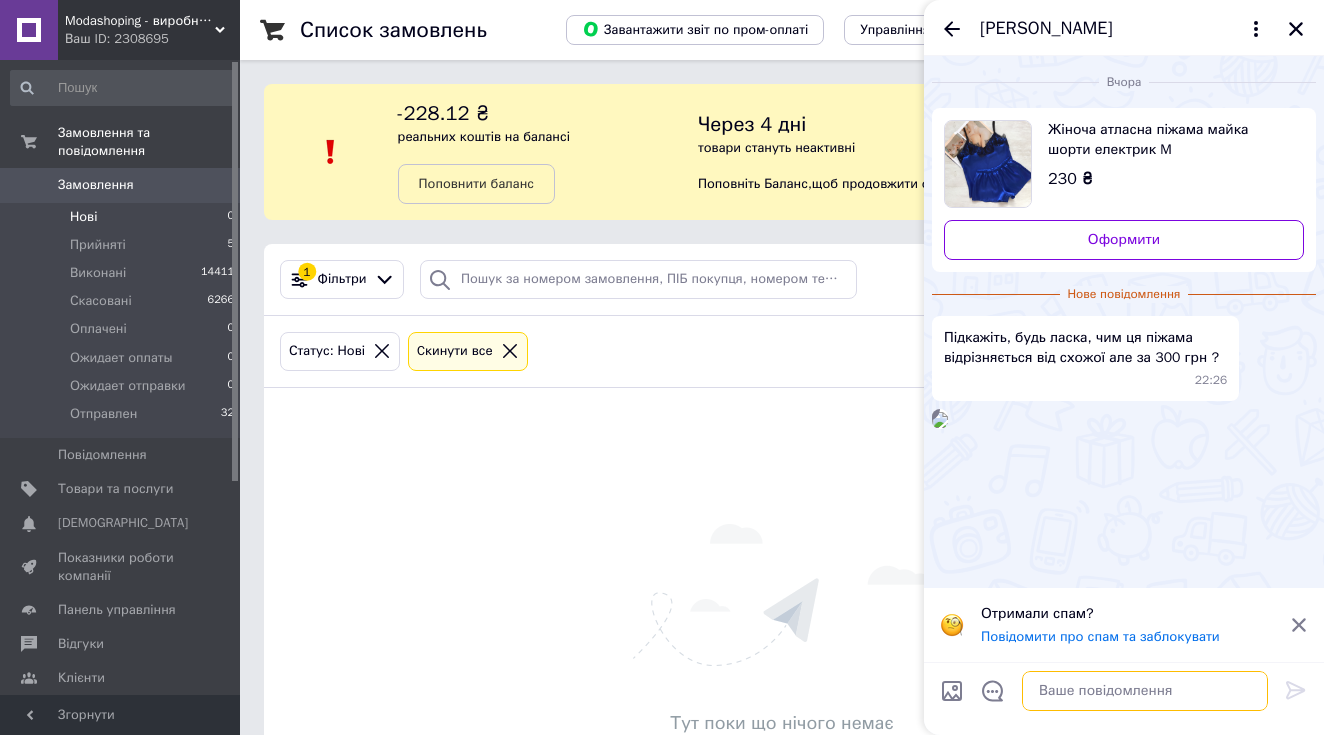 click at bounding box center (1145, 691) 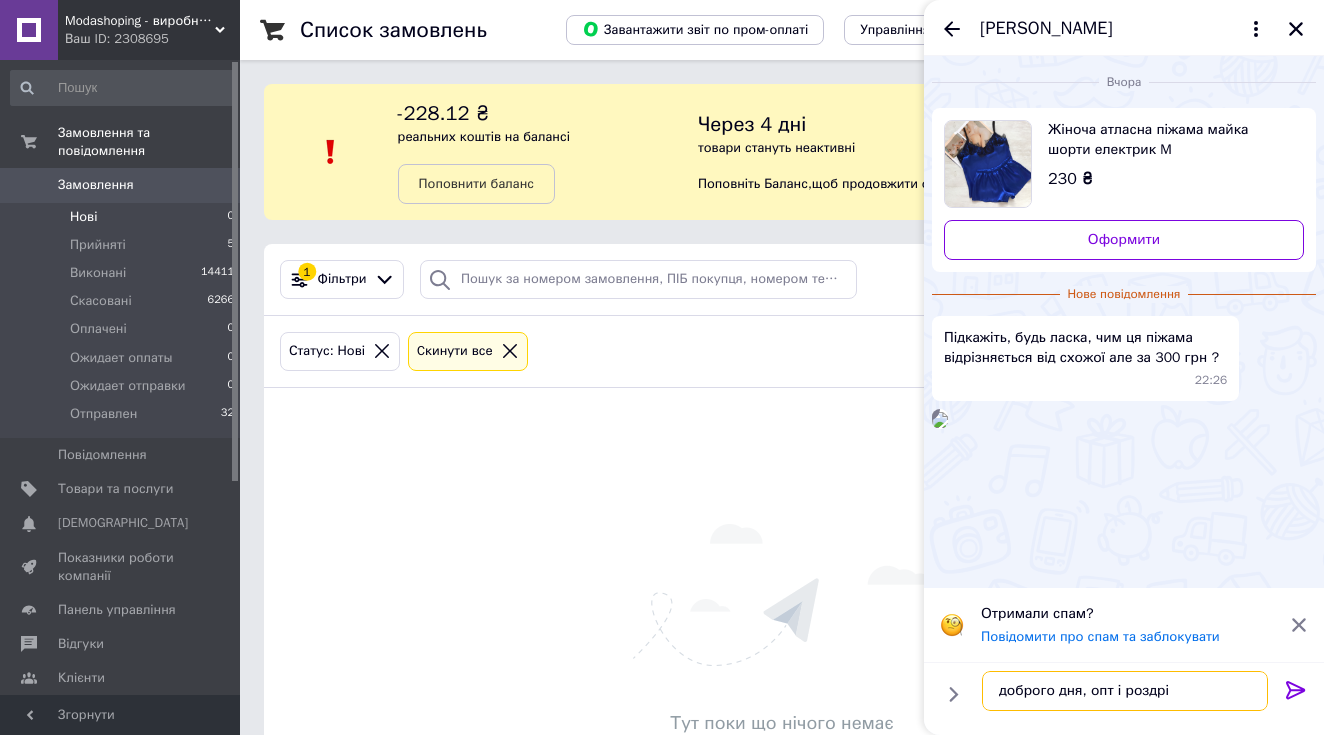 type on "доброго дня, опт і роздріб" 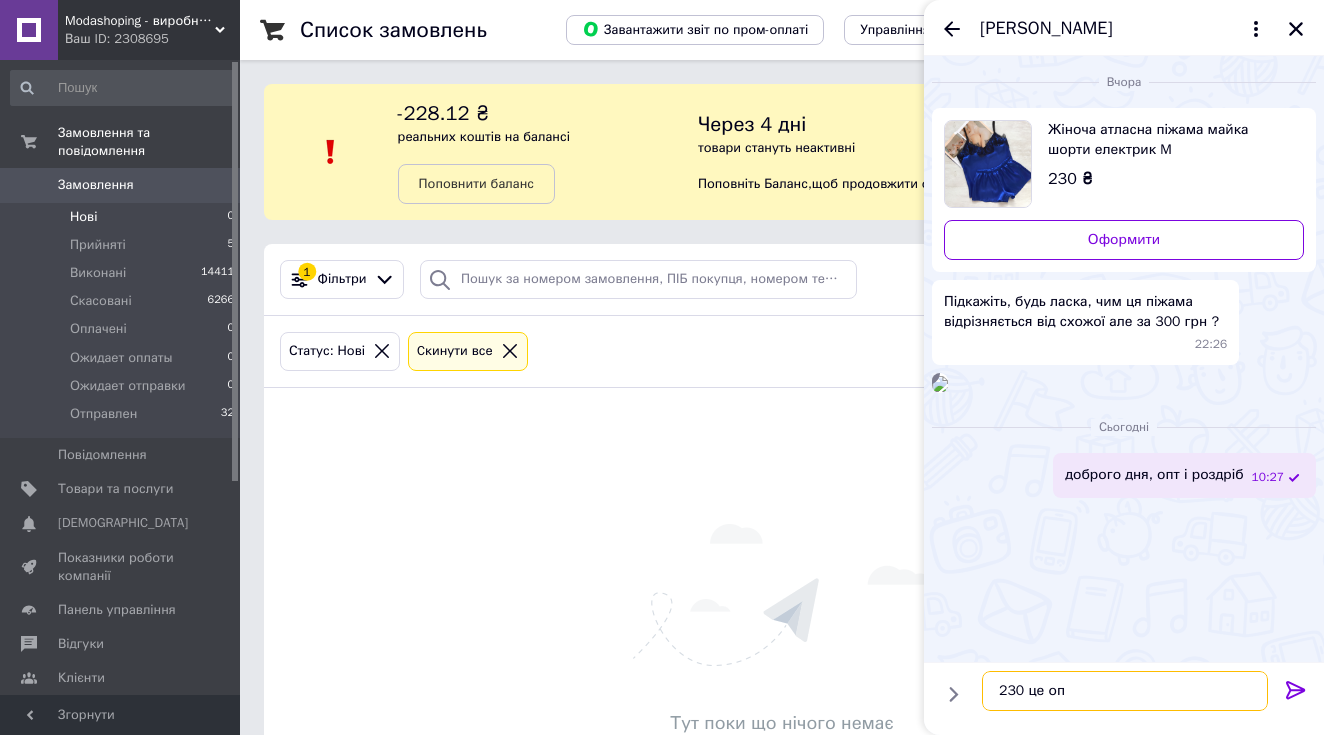 type on "230 це о" 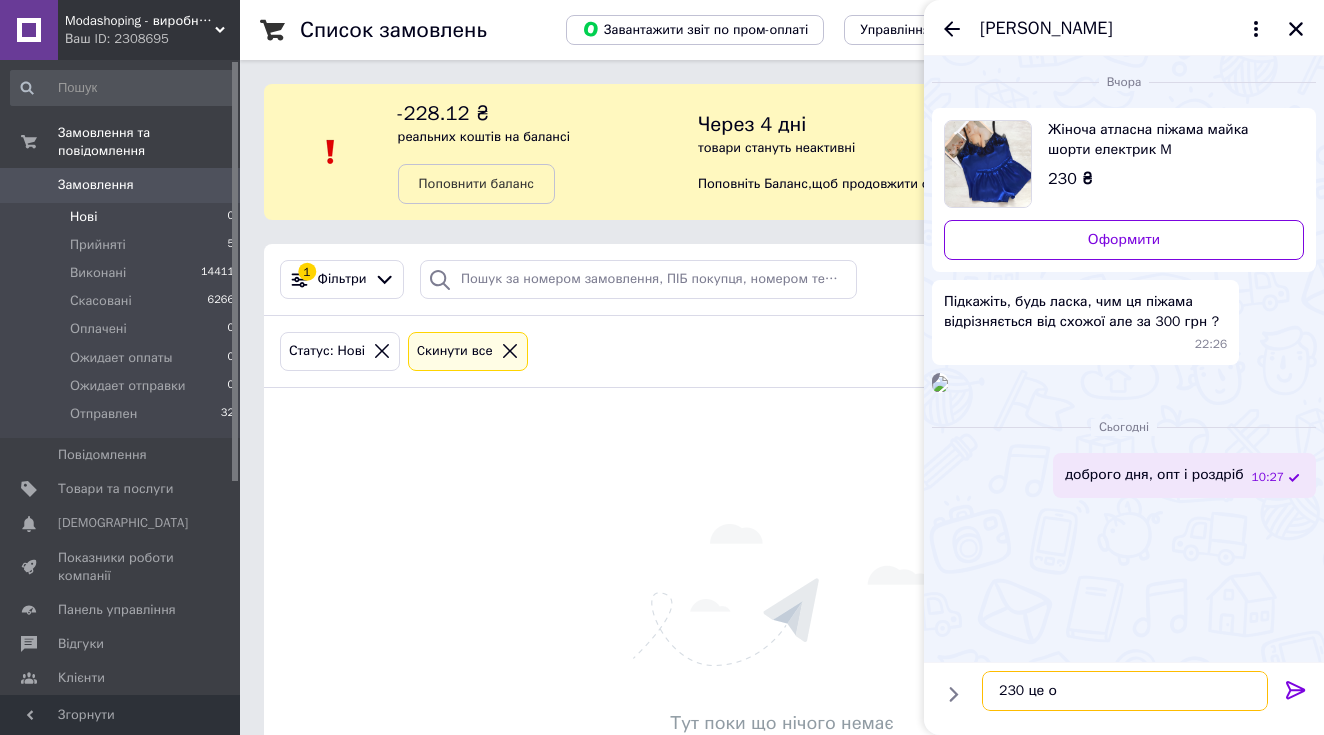 type 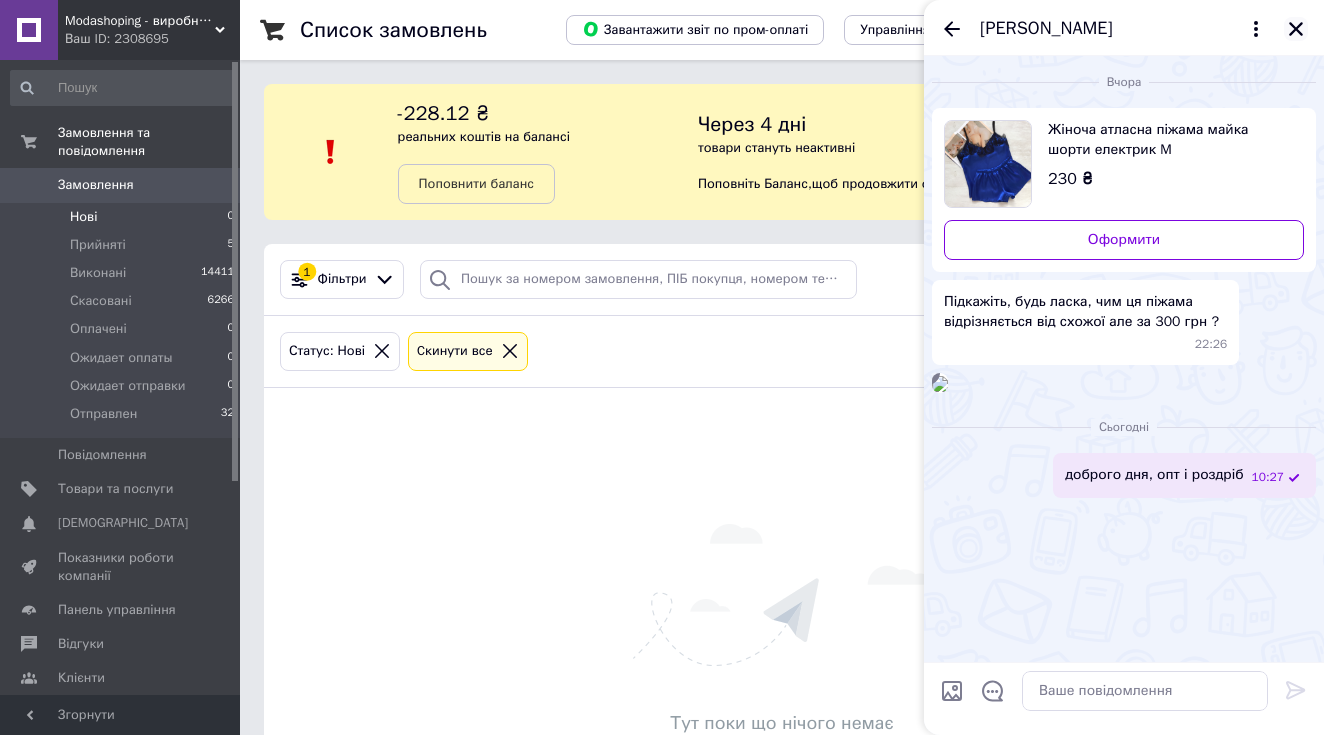 click 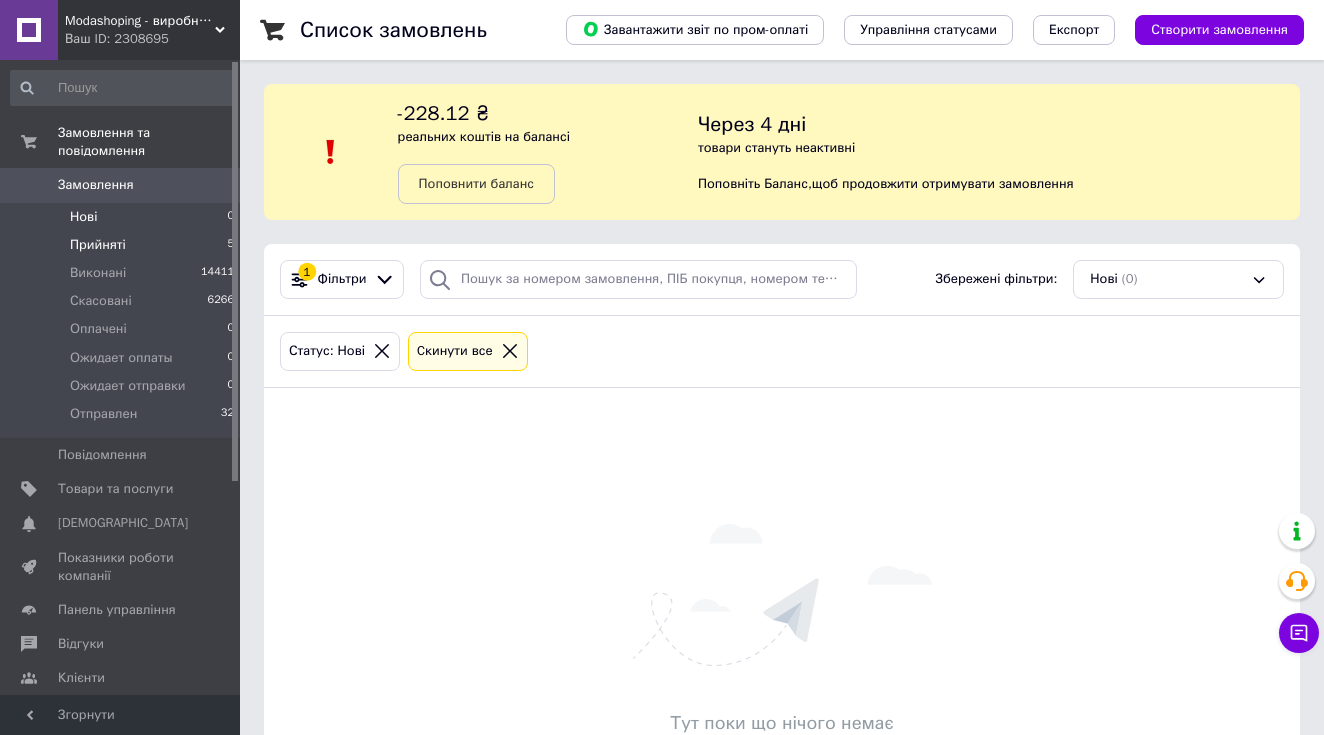 click on "Прийняті 5" at bounding box center [123, 245] 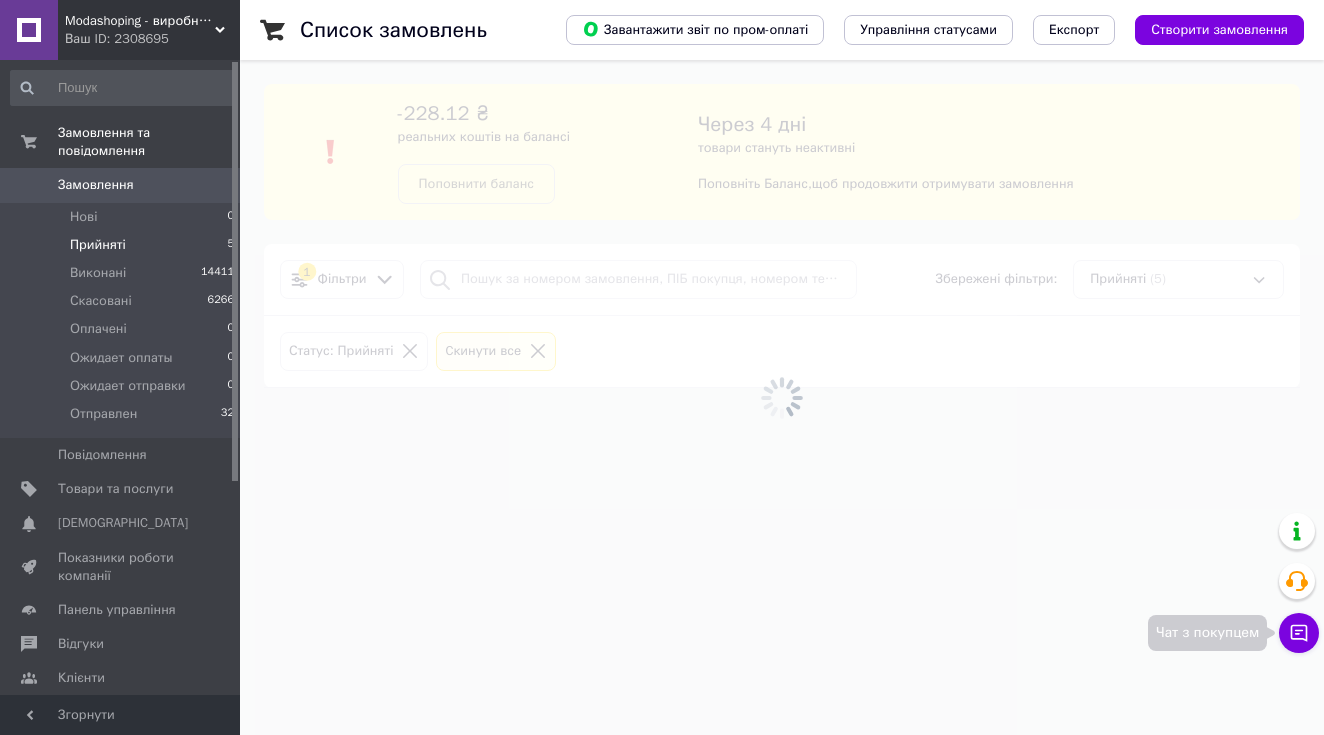 click 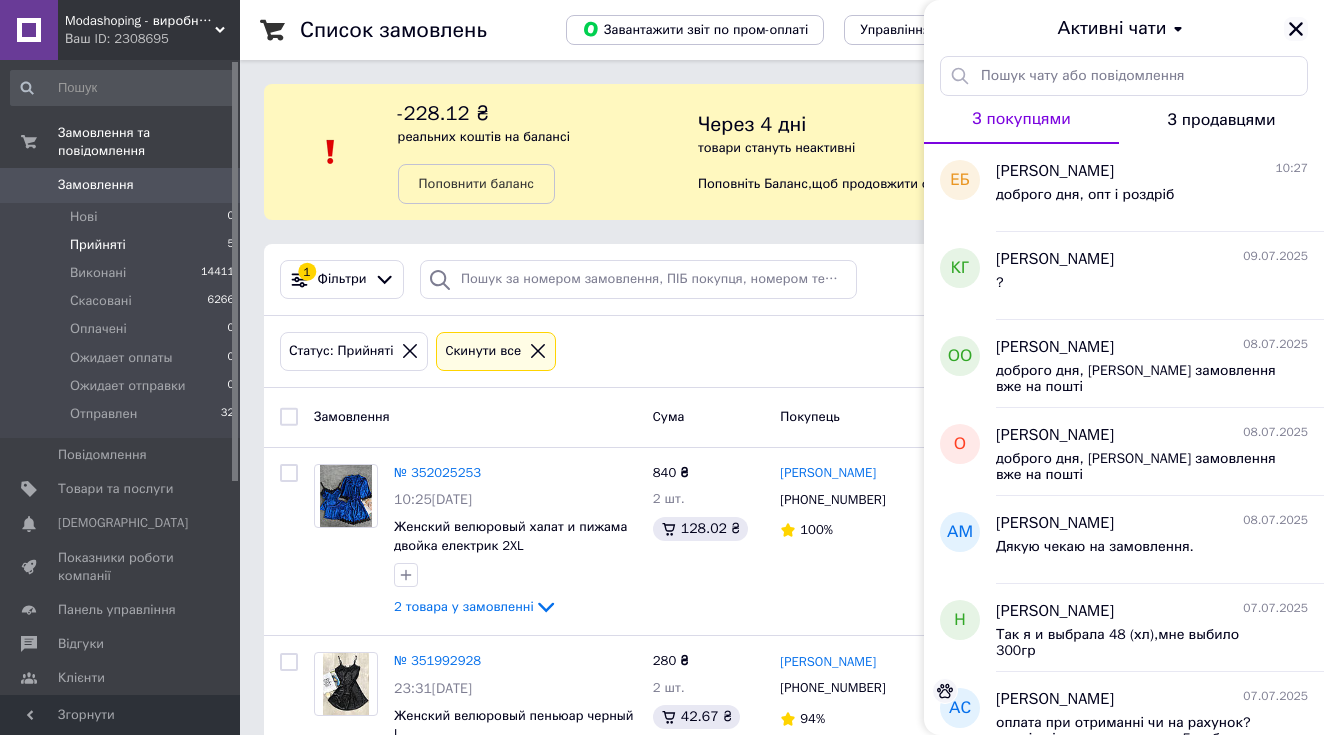 click 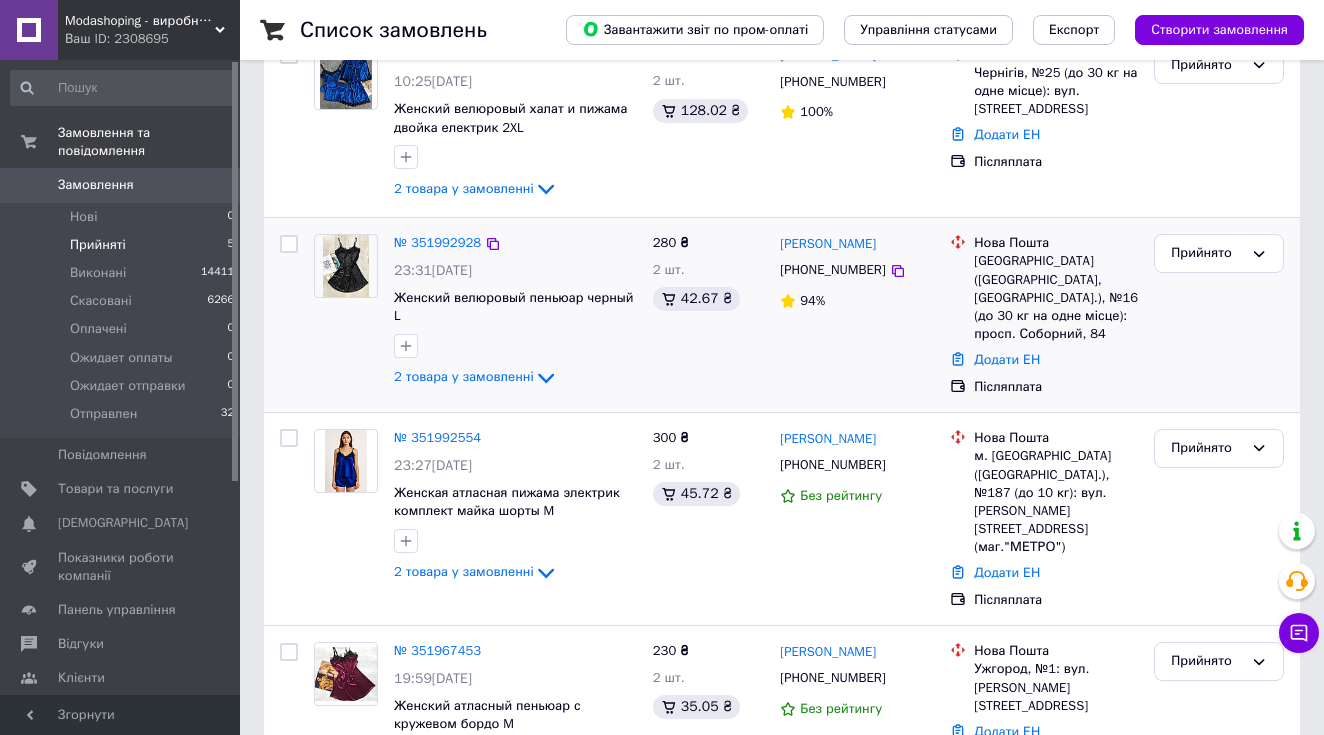 scroll, scrollTop: 480, scrollLeft: 0, axis: vertical 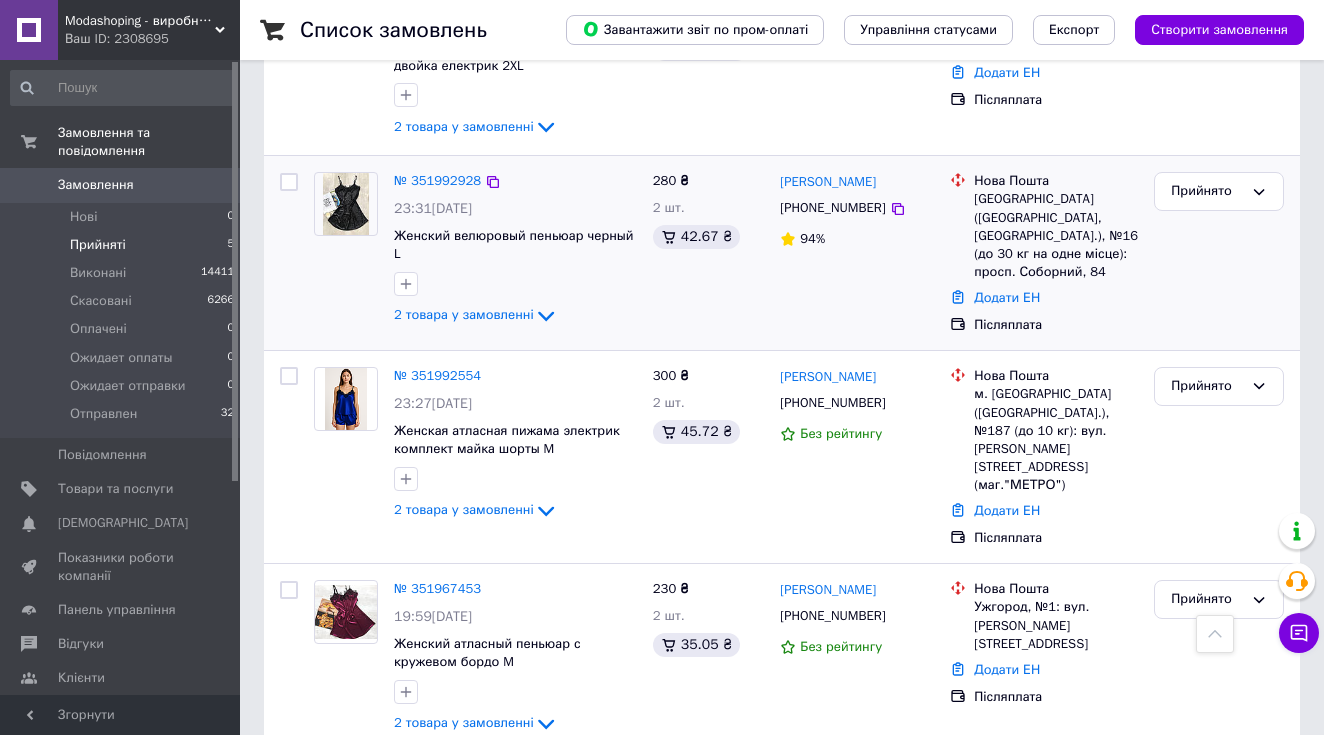 click on "№ 351992928" at bounding box center [437, 181] 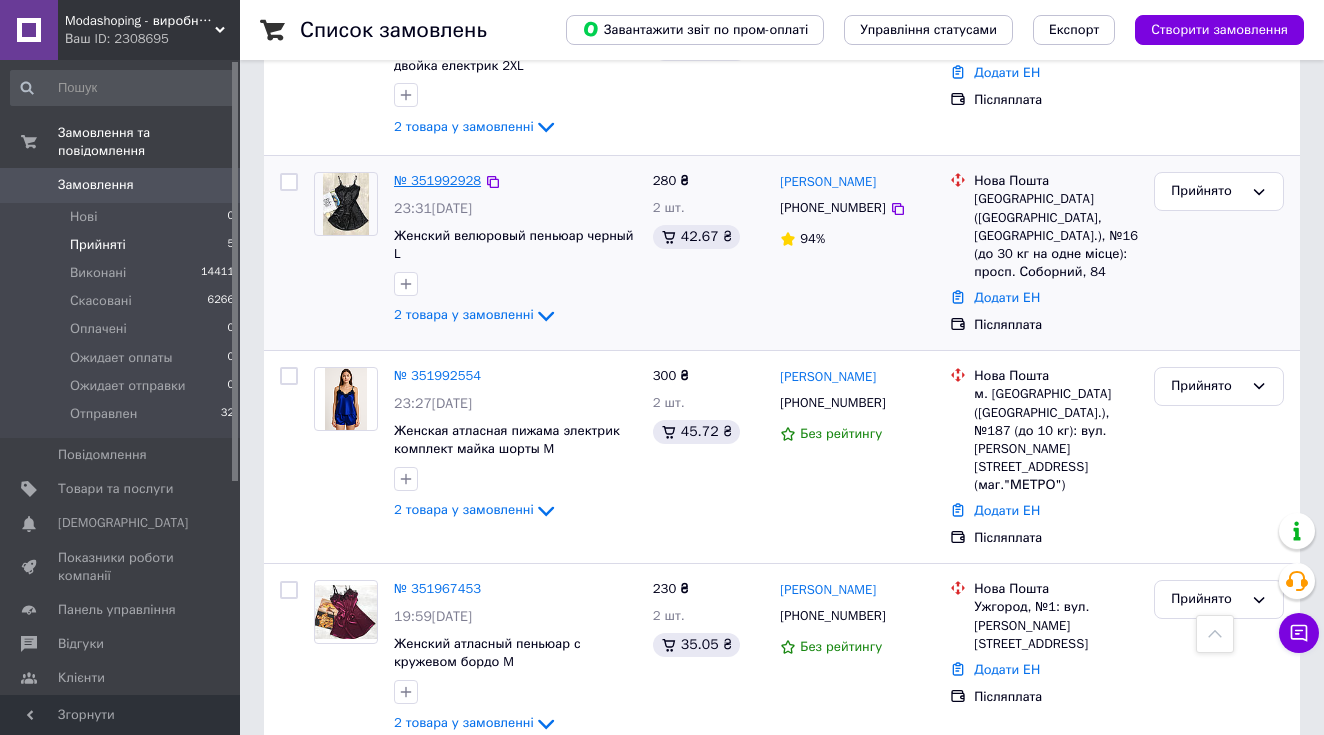 click on "№ 351992928" at bounding box center (437, 180) 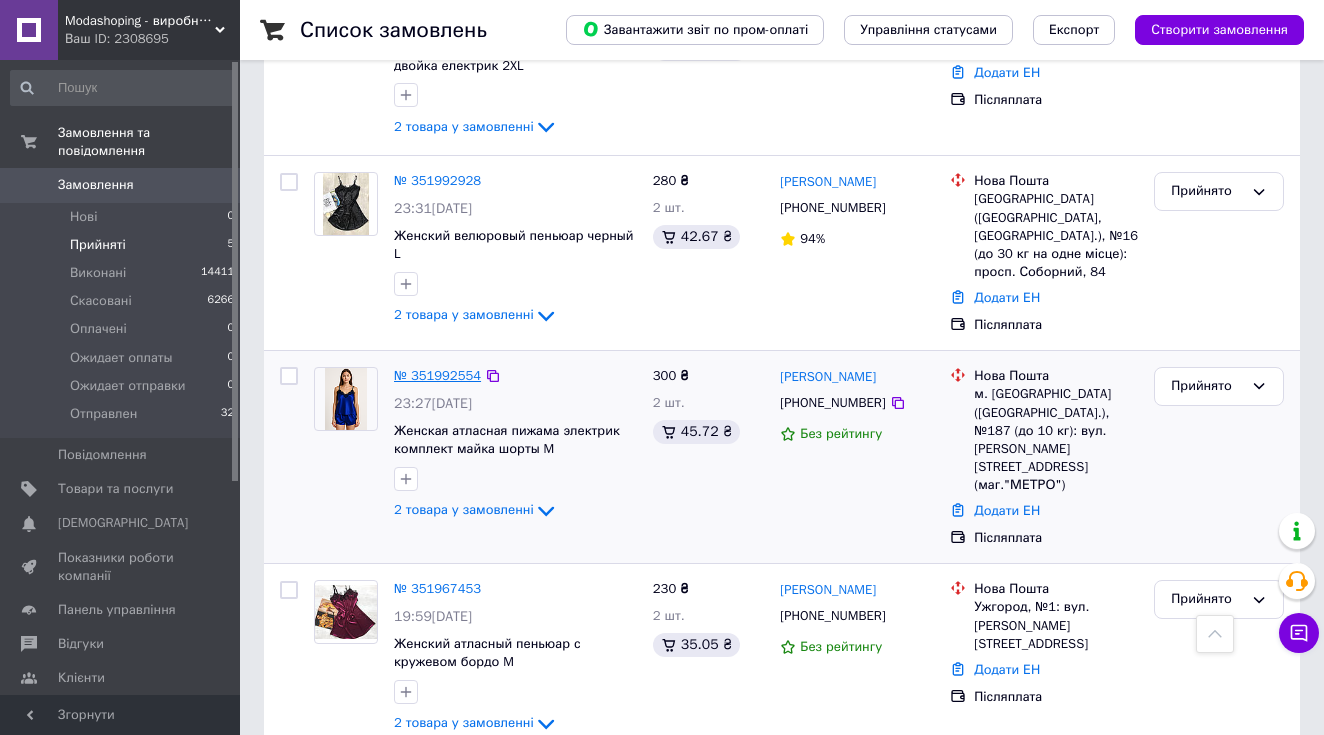 click on "№ 351992554" at bounding box center (437, 375) 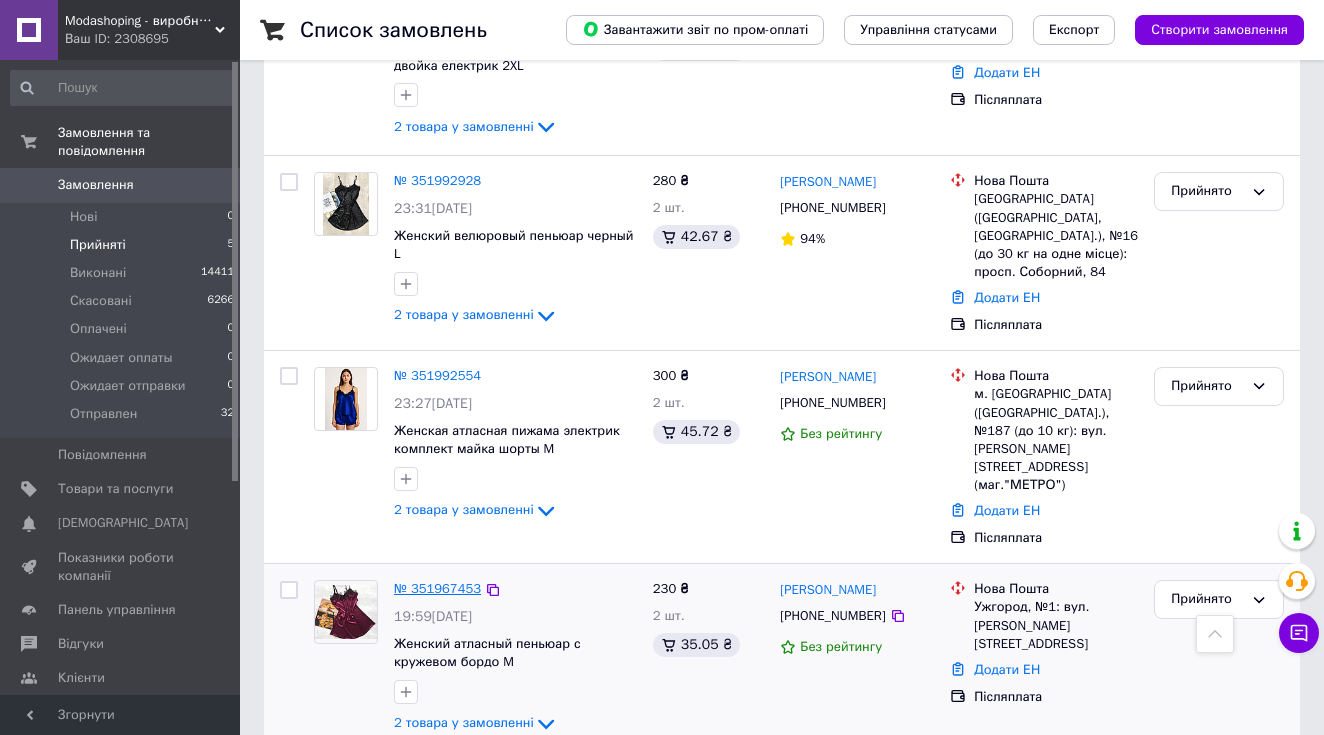 click on "№ 351967453" at bounding box center (437, 588) 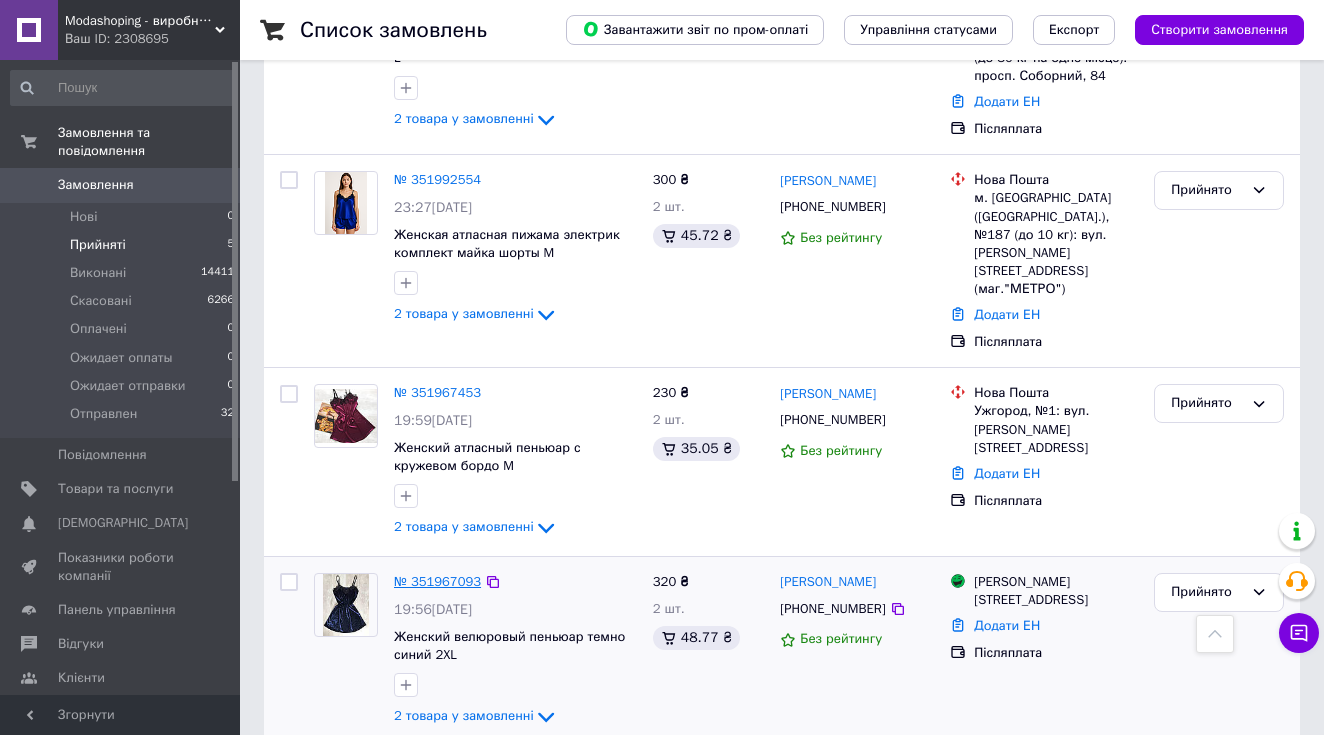 click on "№ 351967093" at bounding box center [437, 581] 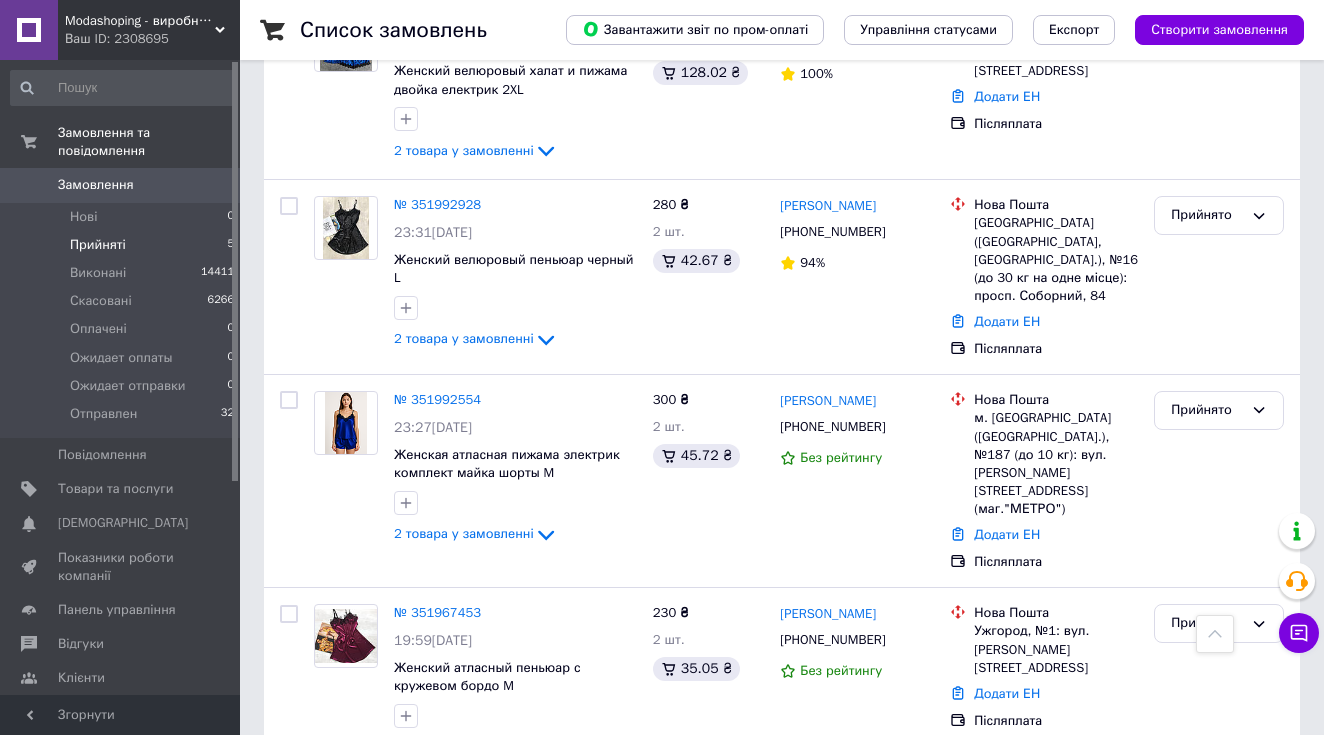 scroll, scrollTop: 454, scrollLeft: 0, axis: vertical 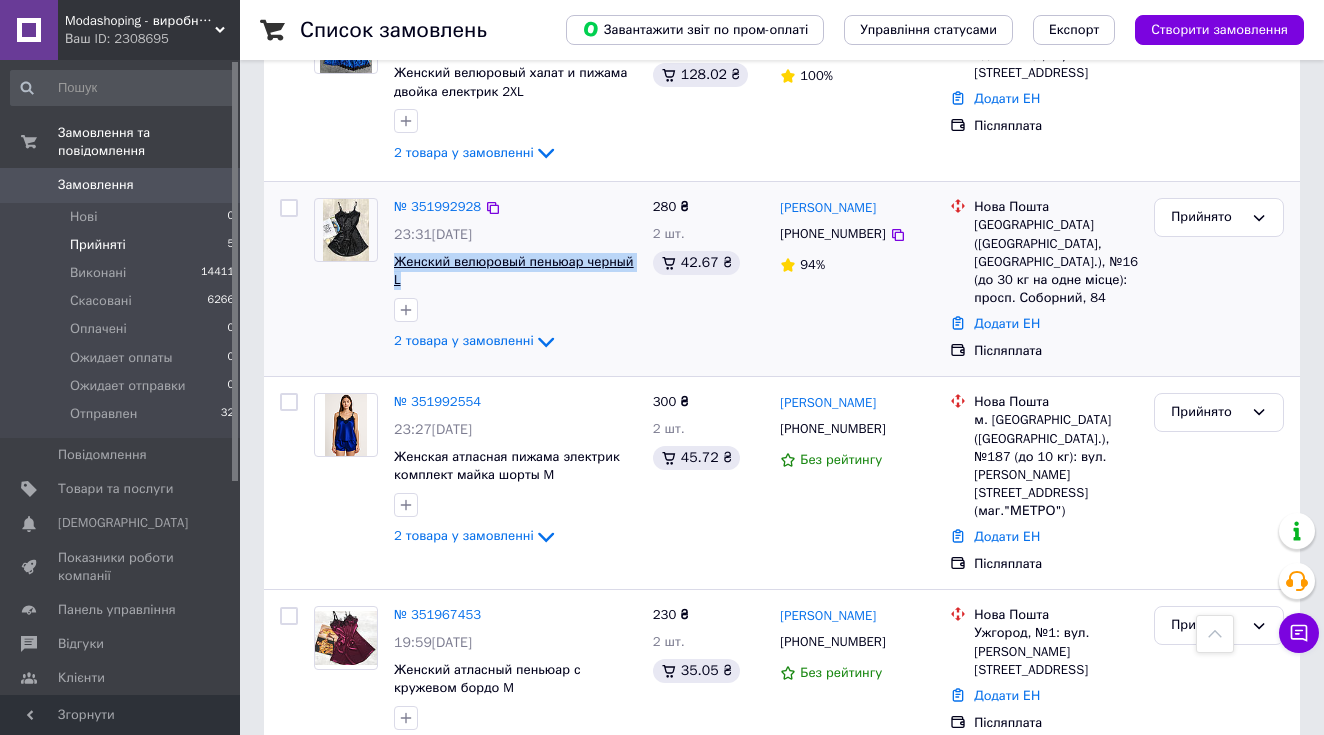 drag, startPoint x: 459, startPoint y: 276, endPoint x: 398, endPoint y: 264, distance: 62.169125 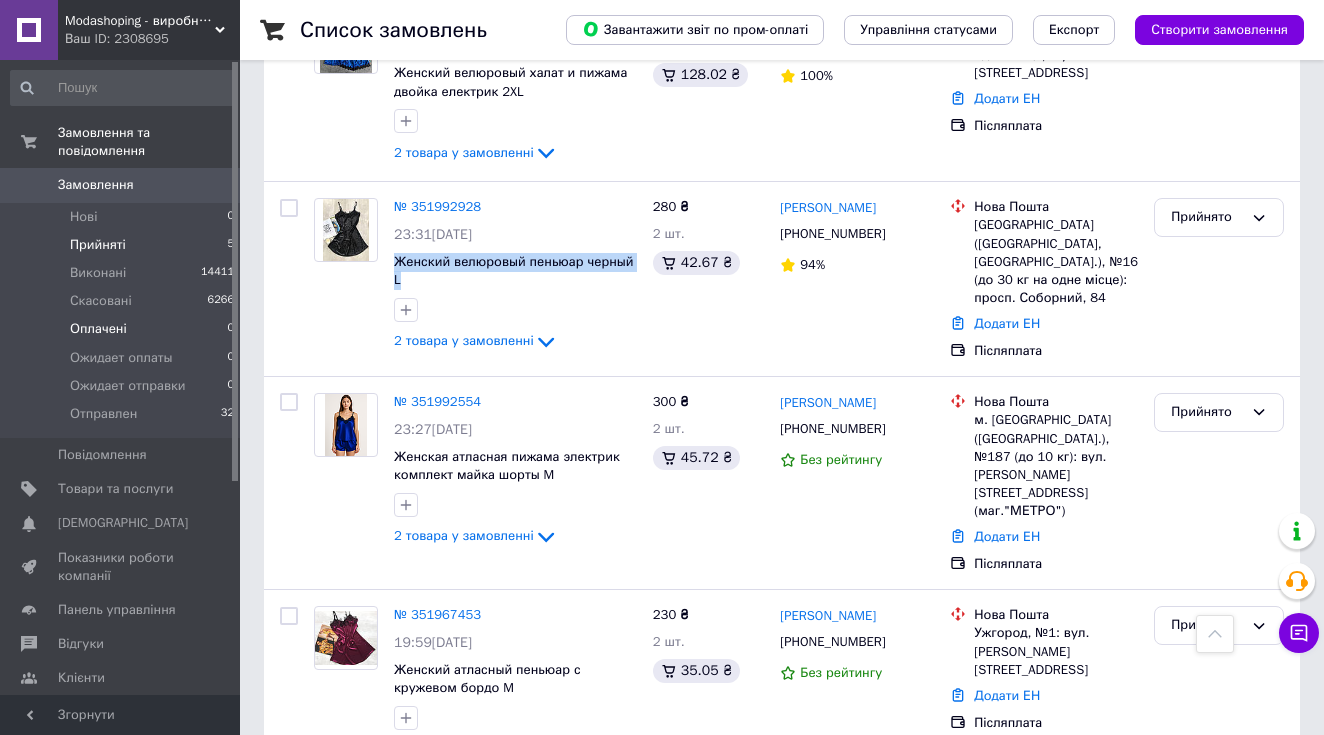copy on "Женский велюровый пеньюар черный L" 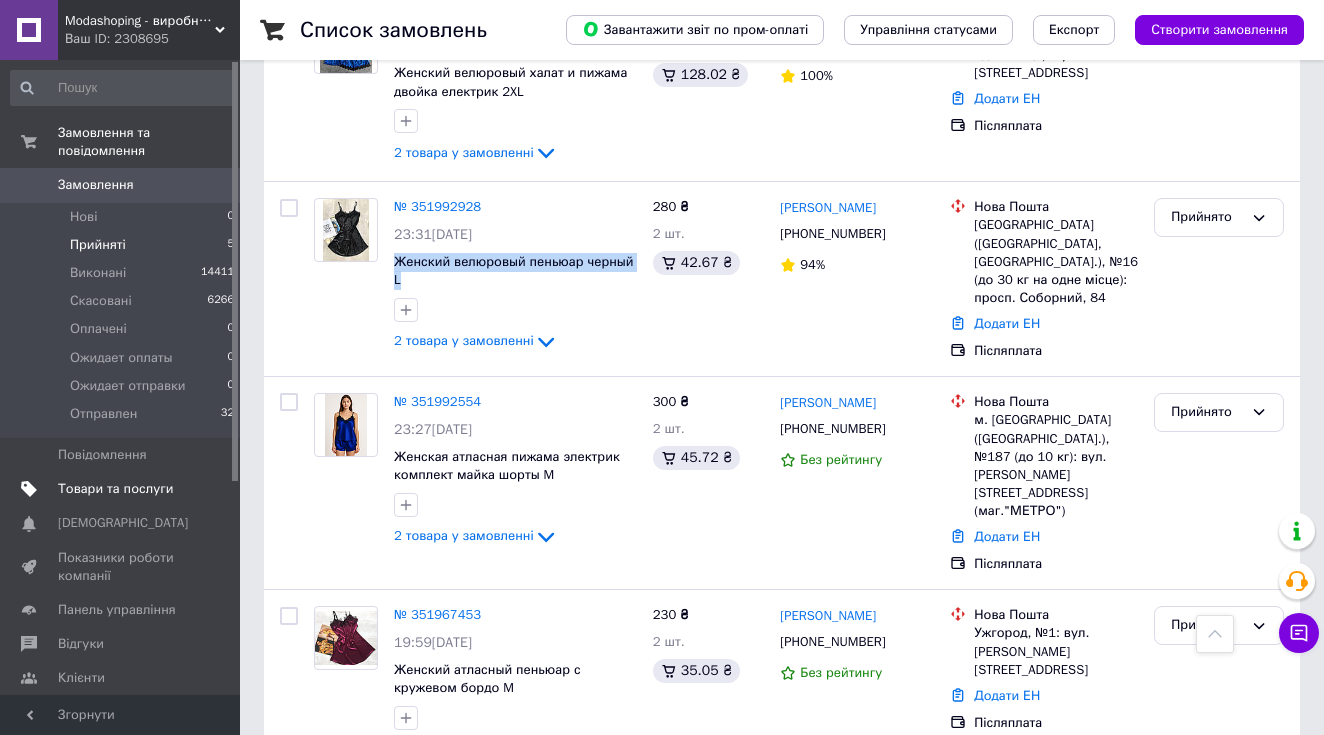click on "Товари та послуги" at bounding box center (115, 489) 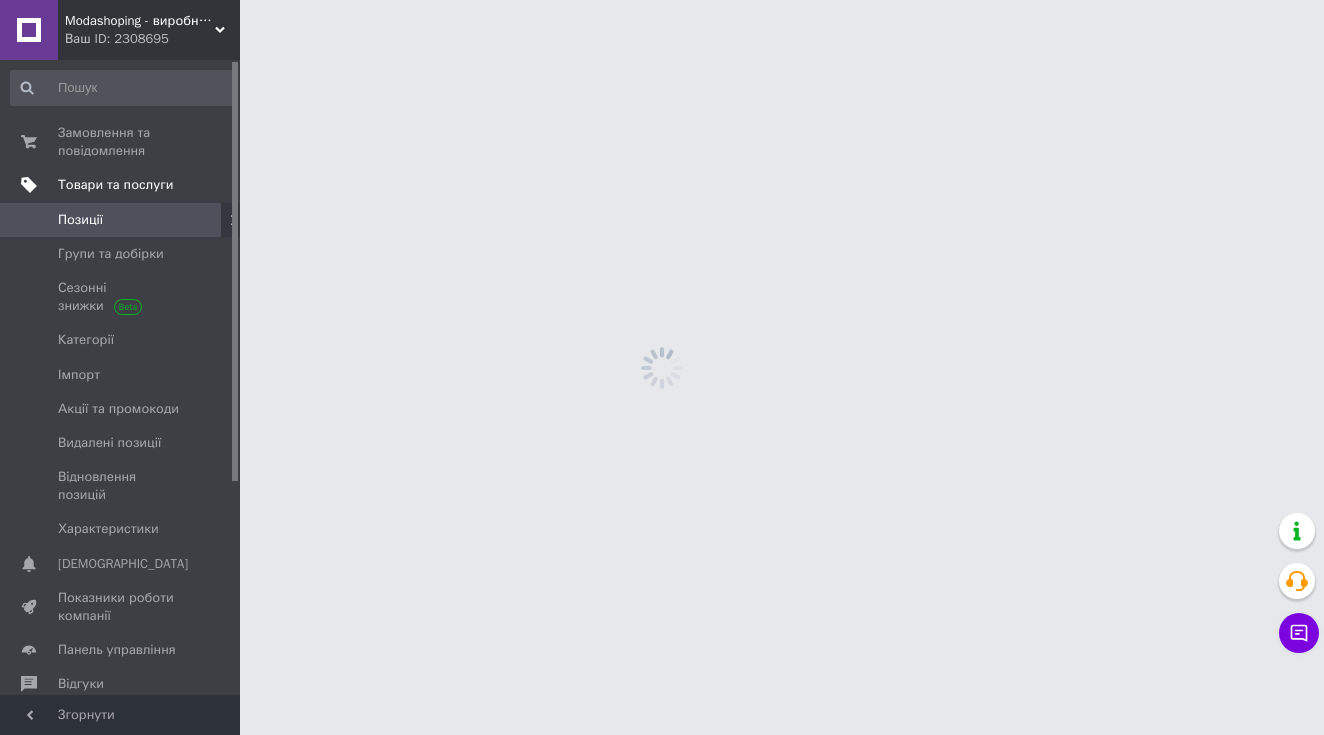 scroll, scrollTop: 0, scrollLeft: 0, axis: both 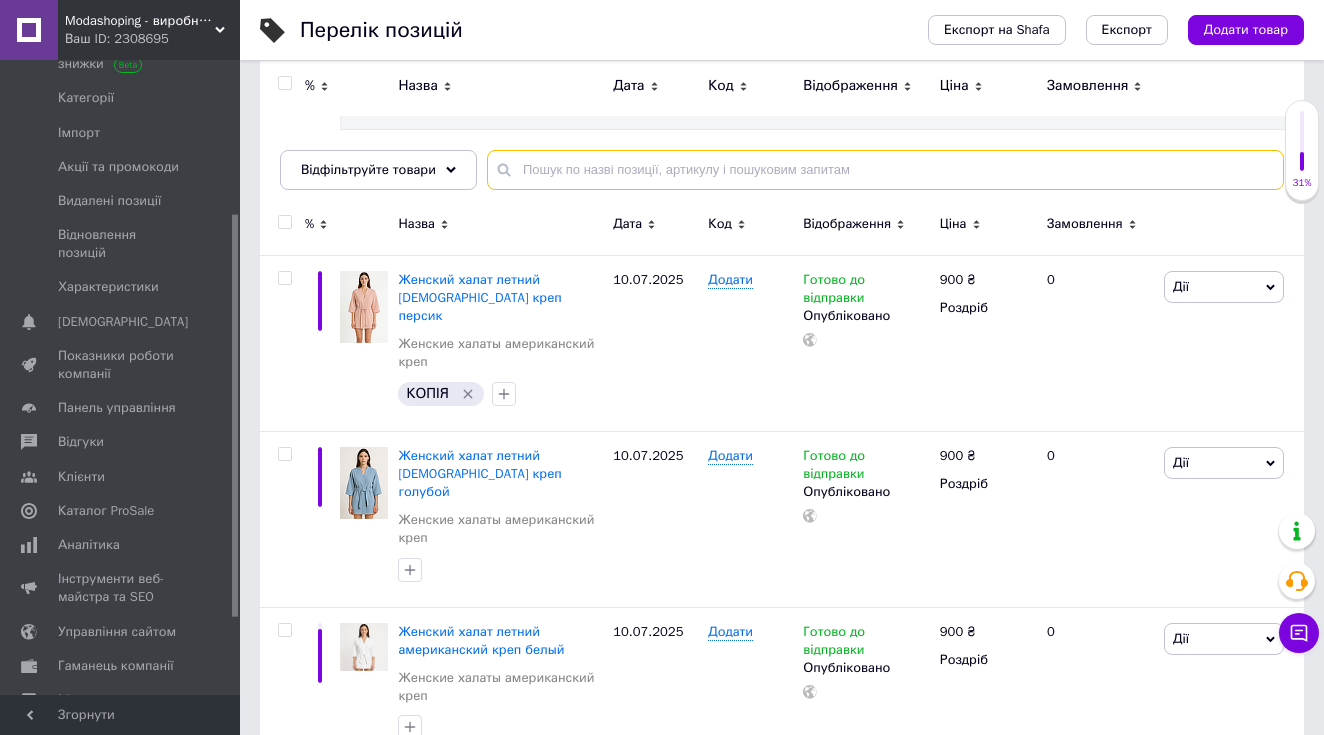 click at bounding box center (885, 170) 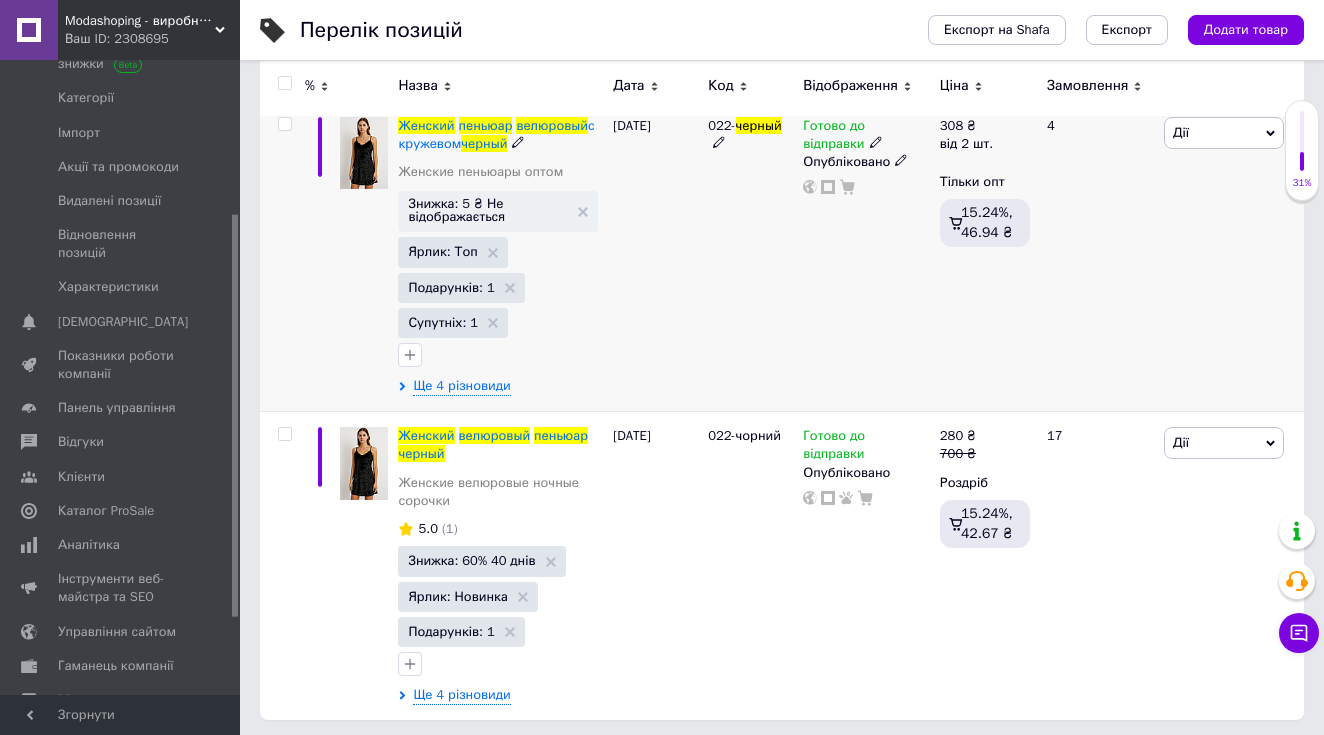 scroll, scrollTop: 329, scrollLeft: 0, axis: vertical 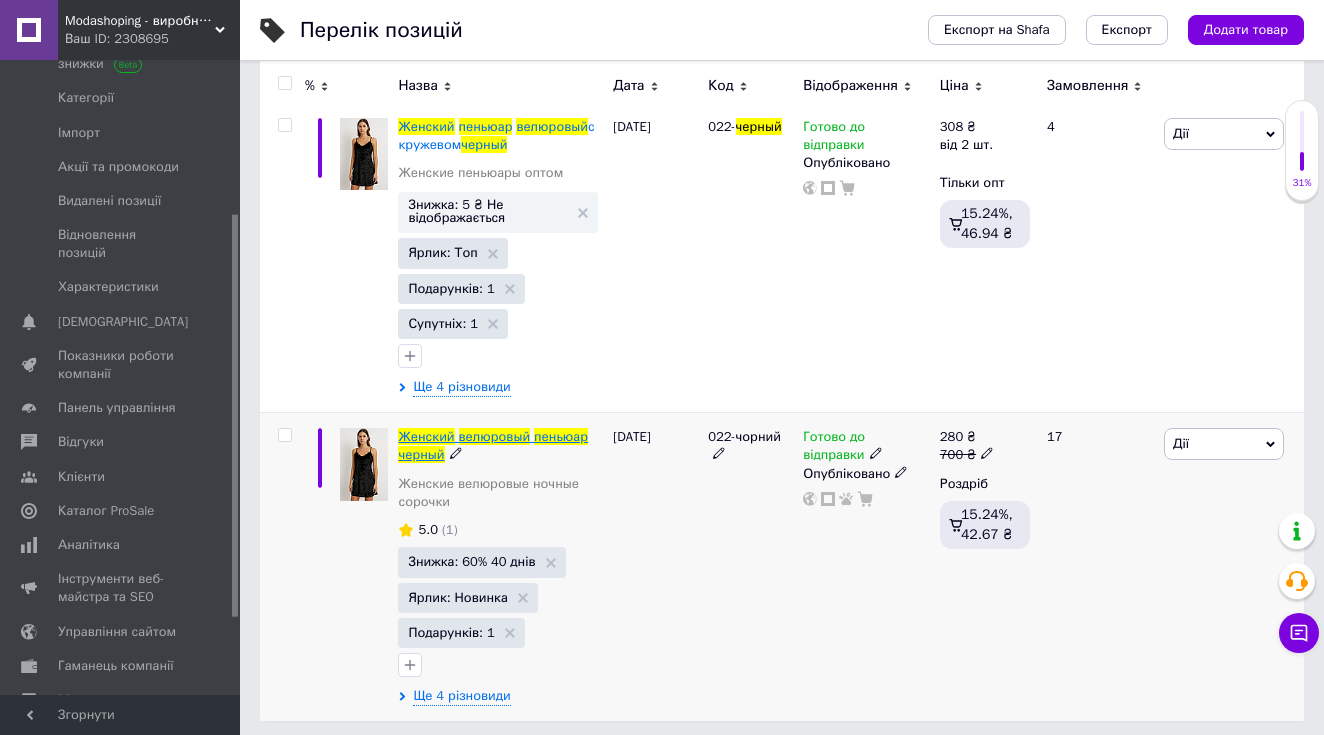 click on "велюровый" at bounding box center [495, 436] 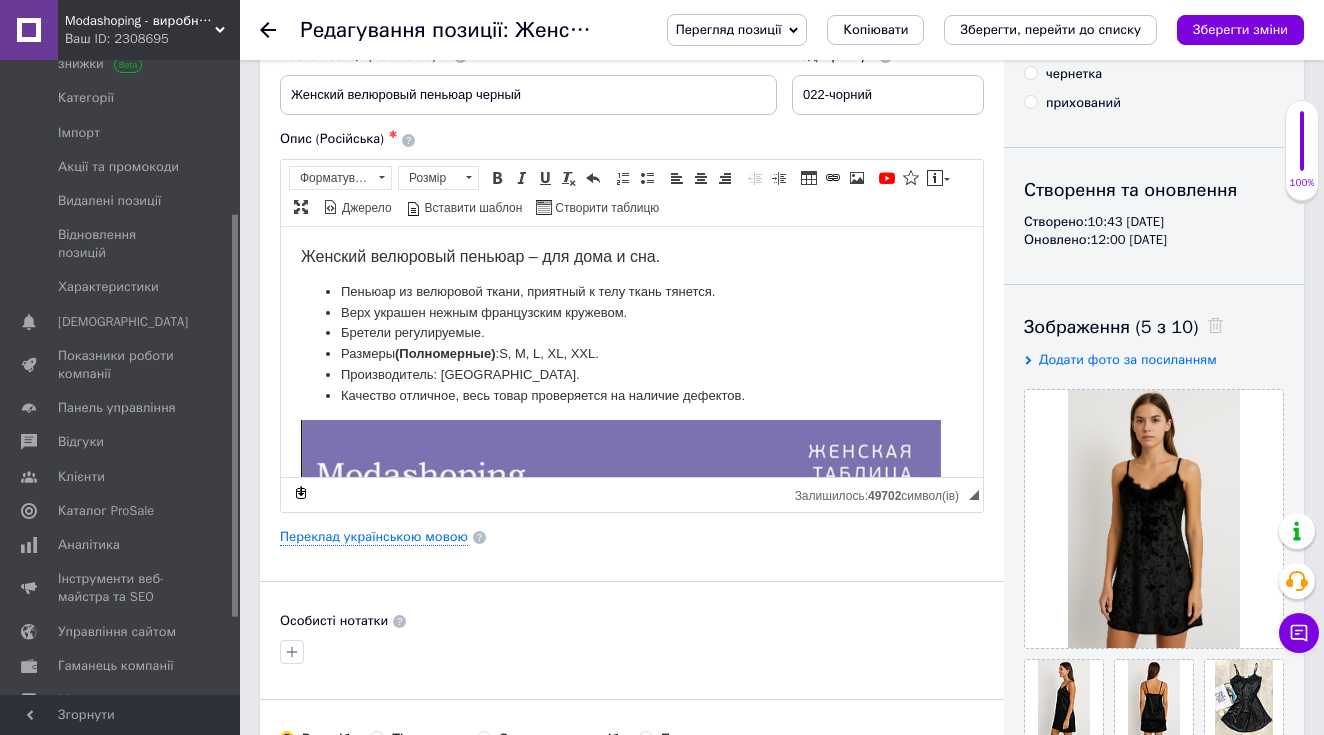scroll, scrollTop: 100, scrollLeft: 0, axis: vertical 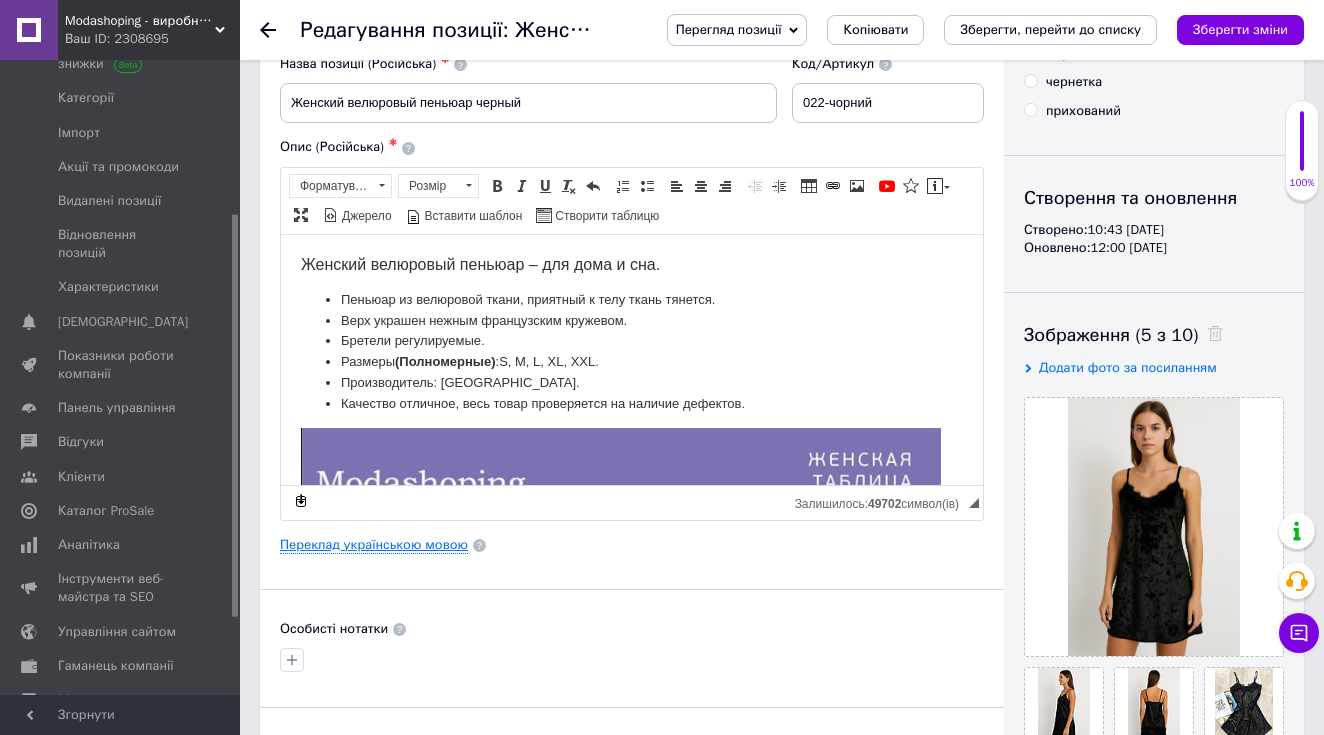 click on "Переклад українською мовою" at bounding box center (374, 545) 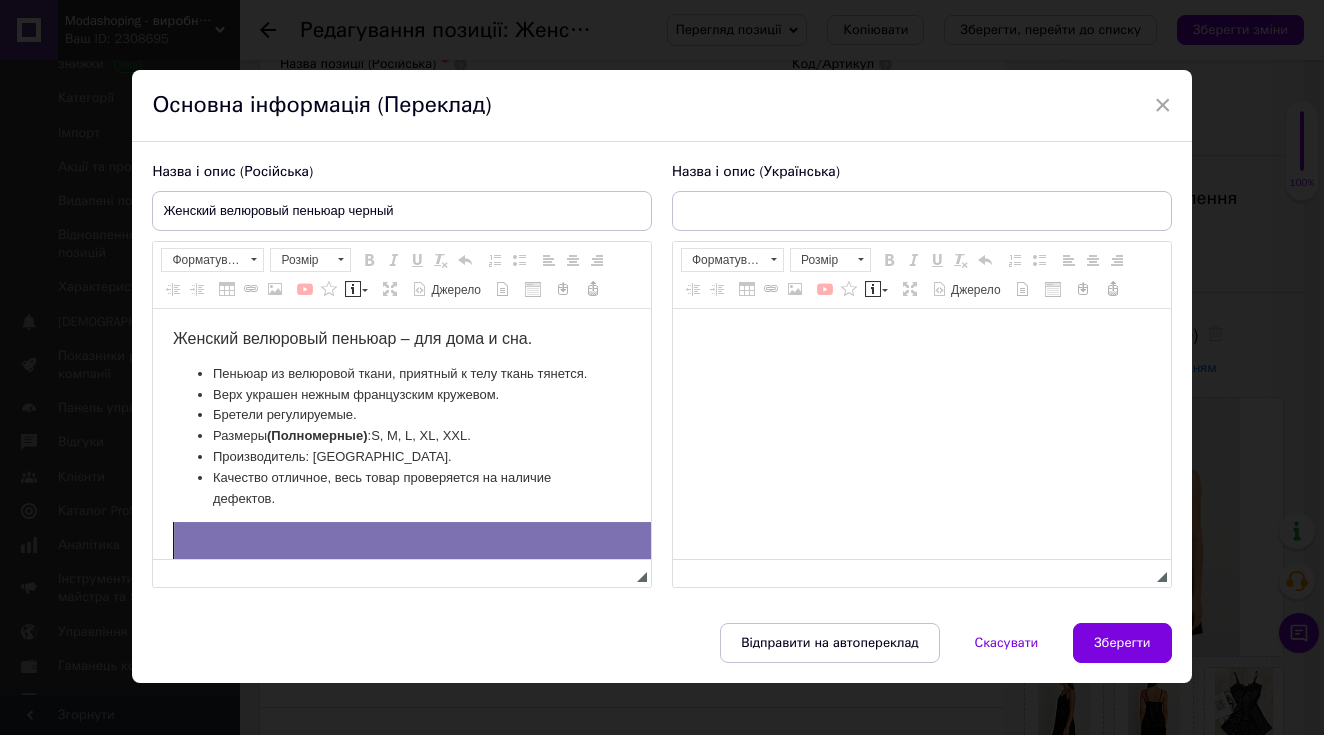 scroll, scrollTop: 0, scrollLeft: 0, axis: both 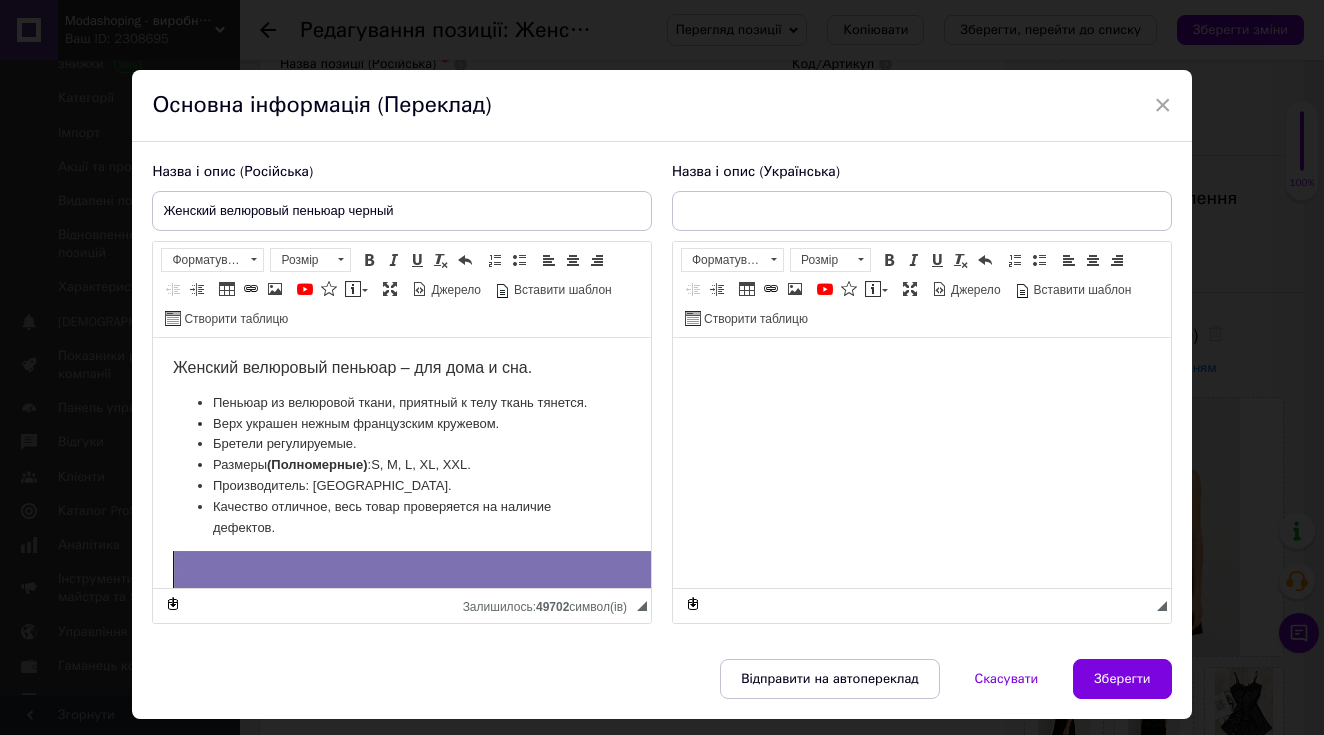 type on "Пеньюар жіночий велюровий з мереживом чорний" 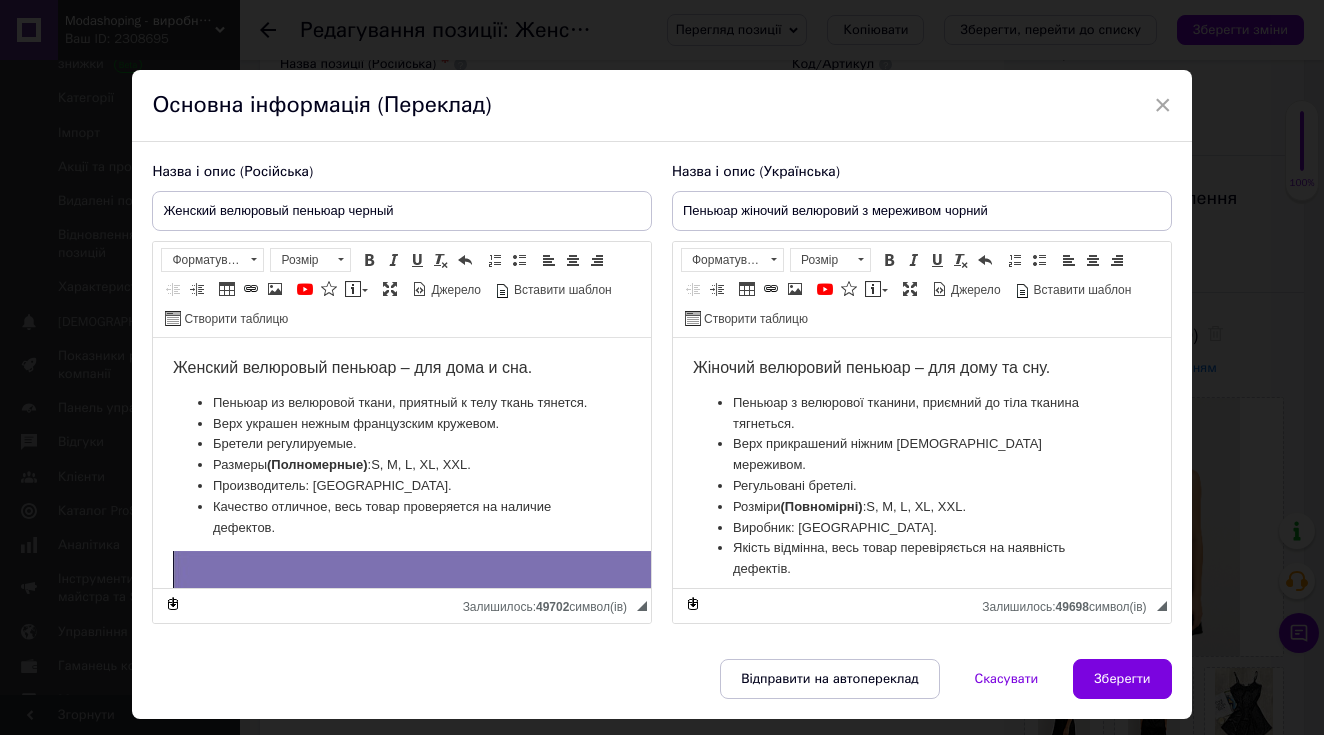 click on "× Основна інформація (Переклад) Назва і опис (Російська) Женский велюровый пеньюар черный Женский велюровый пеньюар – для дома и сна.
Пеньюар из велюровой ткани, приятный к телу ткань тянется.
Верх украшен нежным французским кружевом.
Бретели регулируемые.
Размеры  (Полномерные) :S, M, L, XL, XXL.
Производитель: Украина.
Качество отличное, весь товар проверяется на наличие дефектов.
Розширений текстовий редактор, 45B1E9CC-222A-4B54-B5BE-618BD6F42287 Панель інструментів редактора Форматування Форматування Розмір Розмір   Жирний  Сполучення клавіш Command+B" at bounding box center (662, 367) 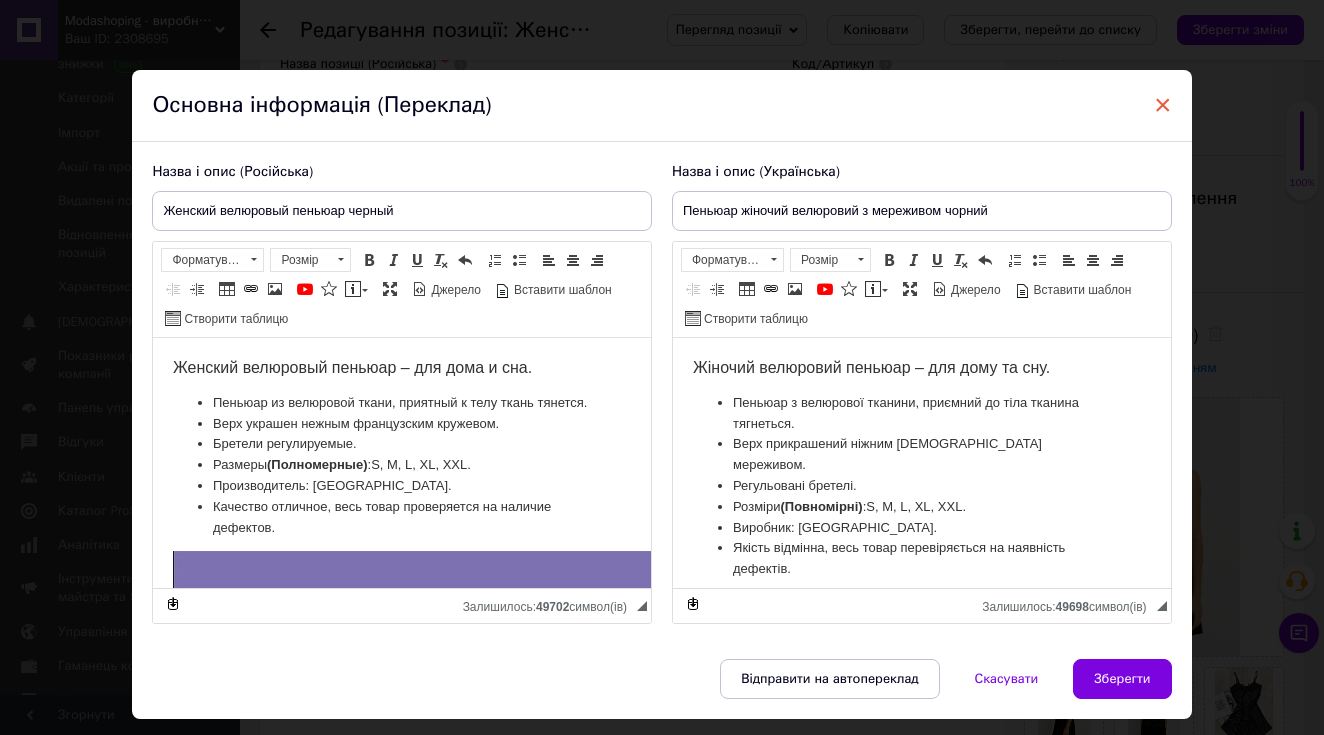 click on "×" at bounding box center [1163, 105] 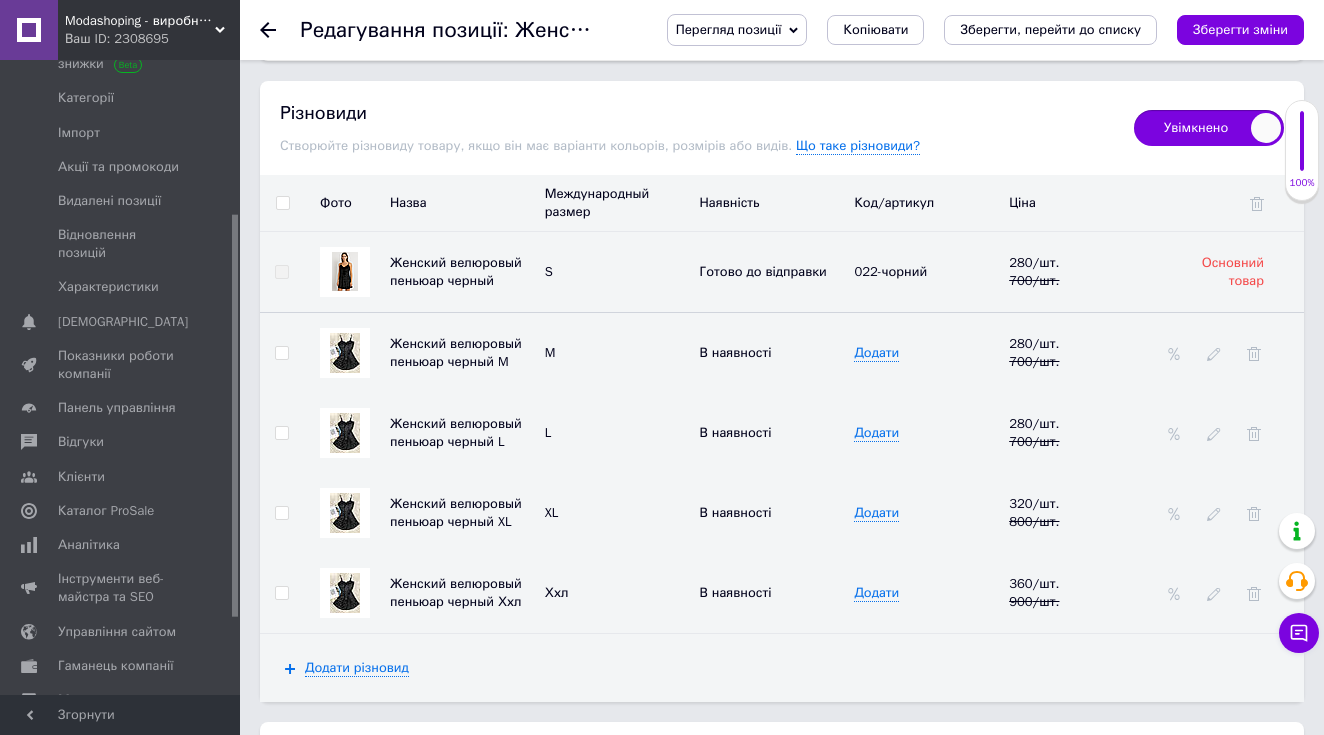 scroll, scrollTop: 2761, scrollLeft: 0, axis: vertical 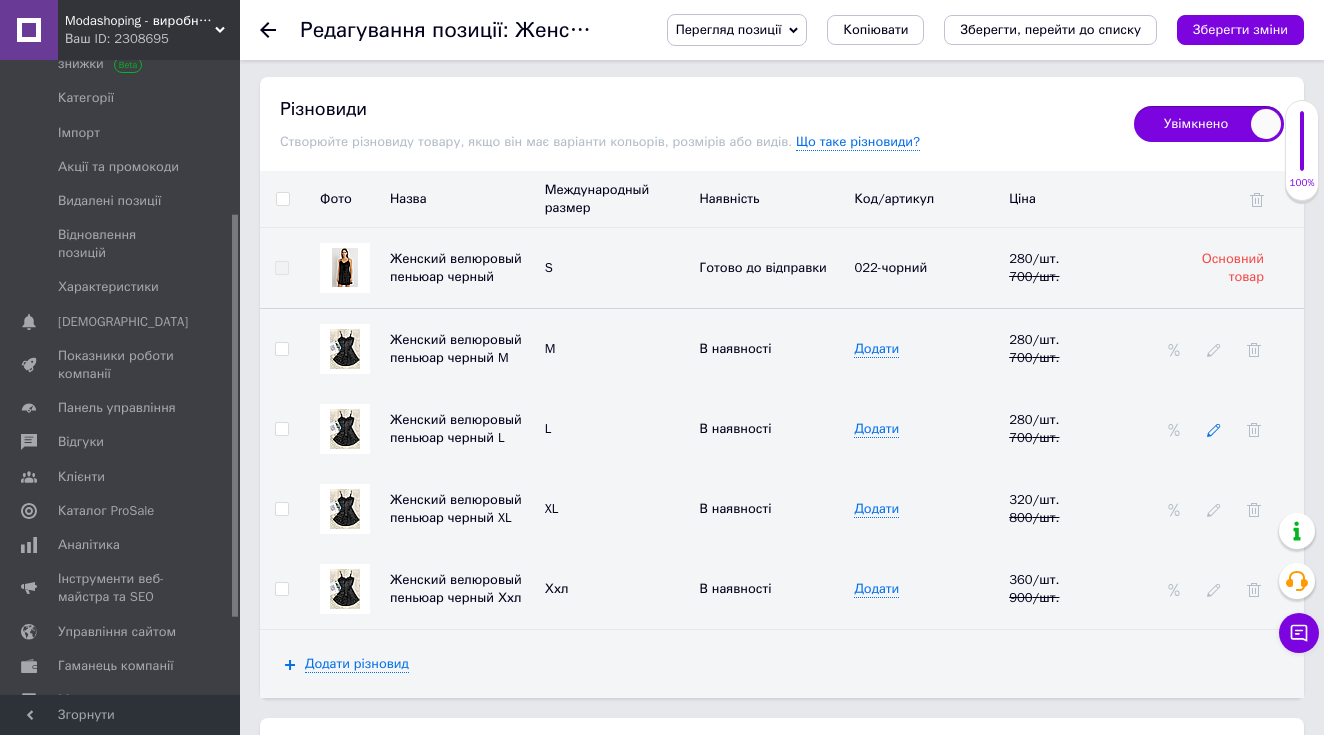 click 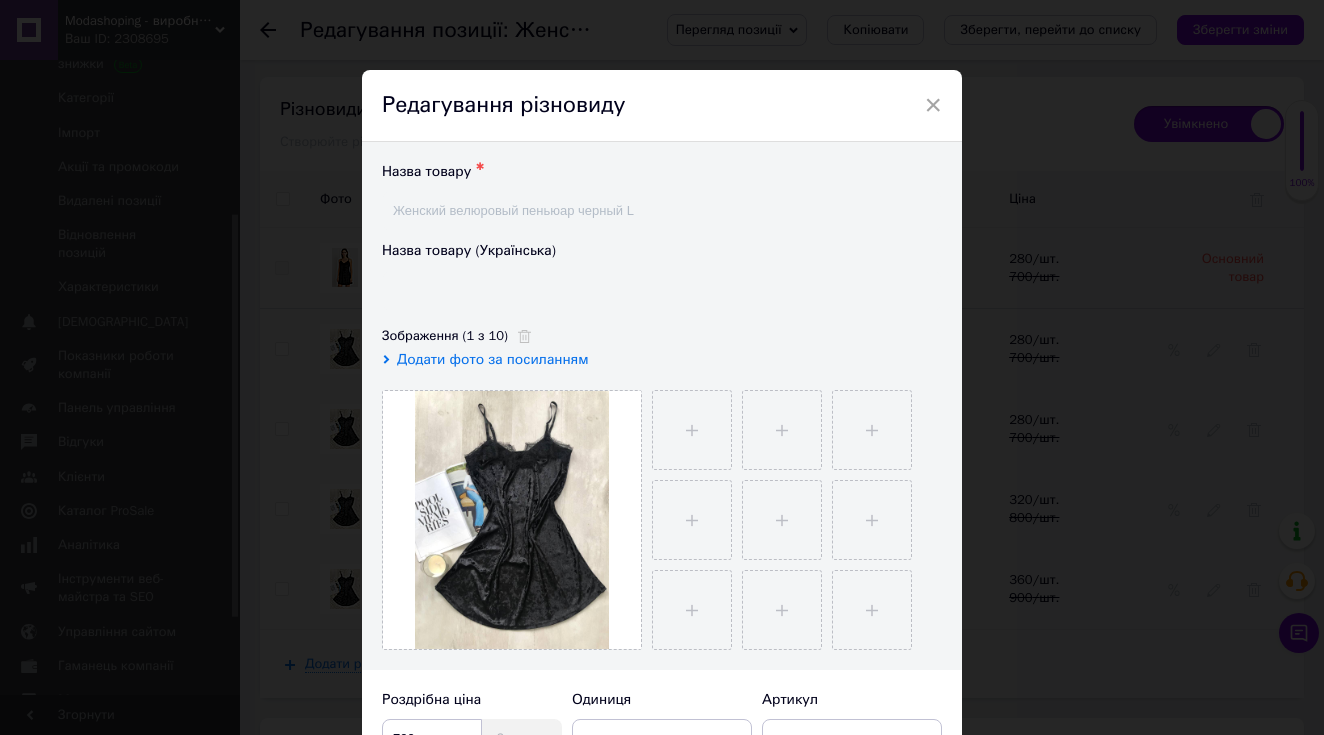type on "Жіночий п'юар веломуровий з мереживом чорний L" 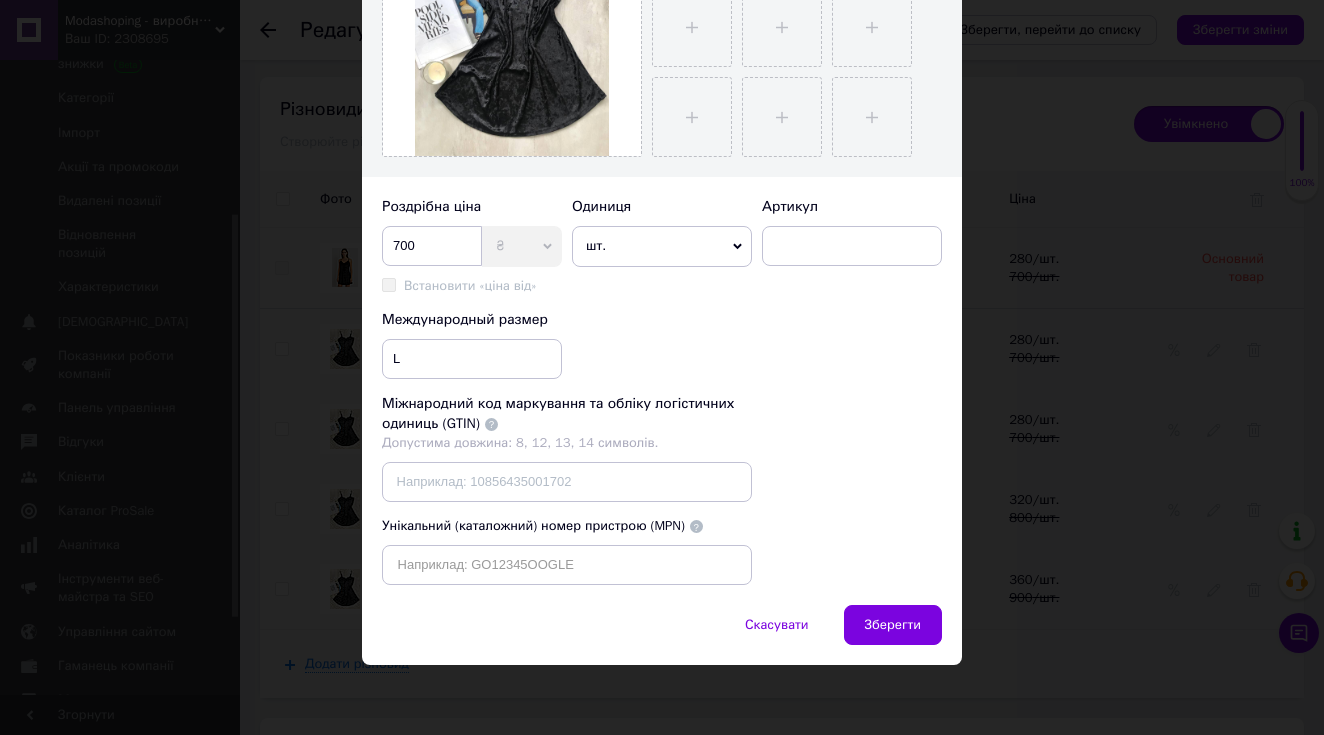 scroll, scrollTop: 23, scrollLeft: 0, axis: vertical 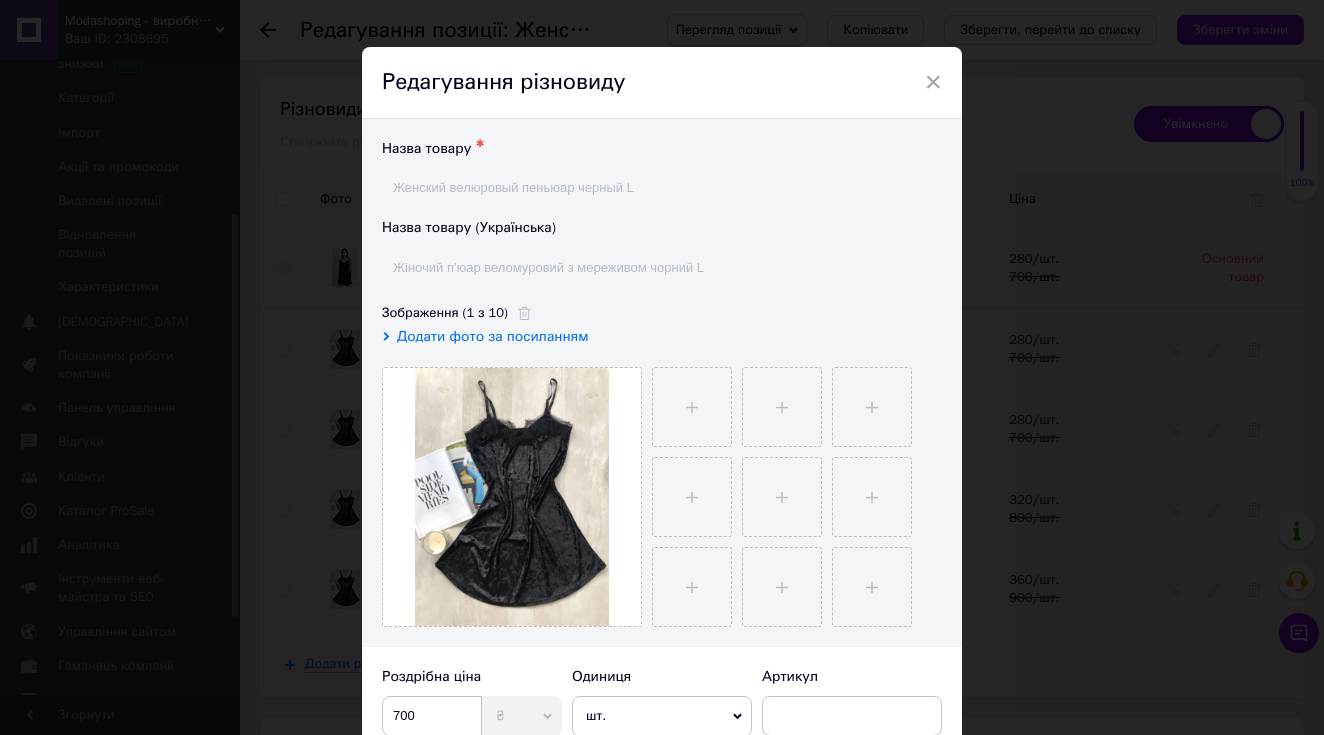 click on "× Редагування різновиду Назва товару ✱ Женский велюровый пеньюар черный L Назва товару (Українська) Жіночий п'юар веломуровий з мереживом чорний L Зображення (1 з 10) Додати фото за посиланням Роздрібна ціна 700 ₴ $ EUR CHF GBP ¥ PLN ₸ MDL HUF KGS CNY TRY KRW Lei Встановити «ціна від» «Ціна від» успадкована з основного товару Одиниця шт. 100 шт. 10 шт. тис. шт. т.у.шт. т кг г куб.м л кв.м кв.см кв.фут кв.дм м км дав мішок пара чол. упаковка тисяча сотка га пог.м ящик відро банка бут каністра пач мм мл гр/кв.м кг/кв.м 100 г комплект набір моток рулон послуга см секція бухта об'єкт сторінка т/км L" at bounding box center [662, 367] 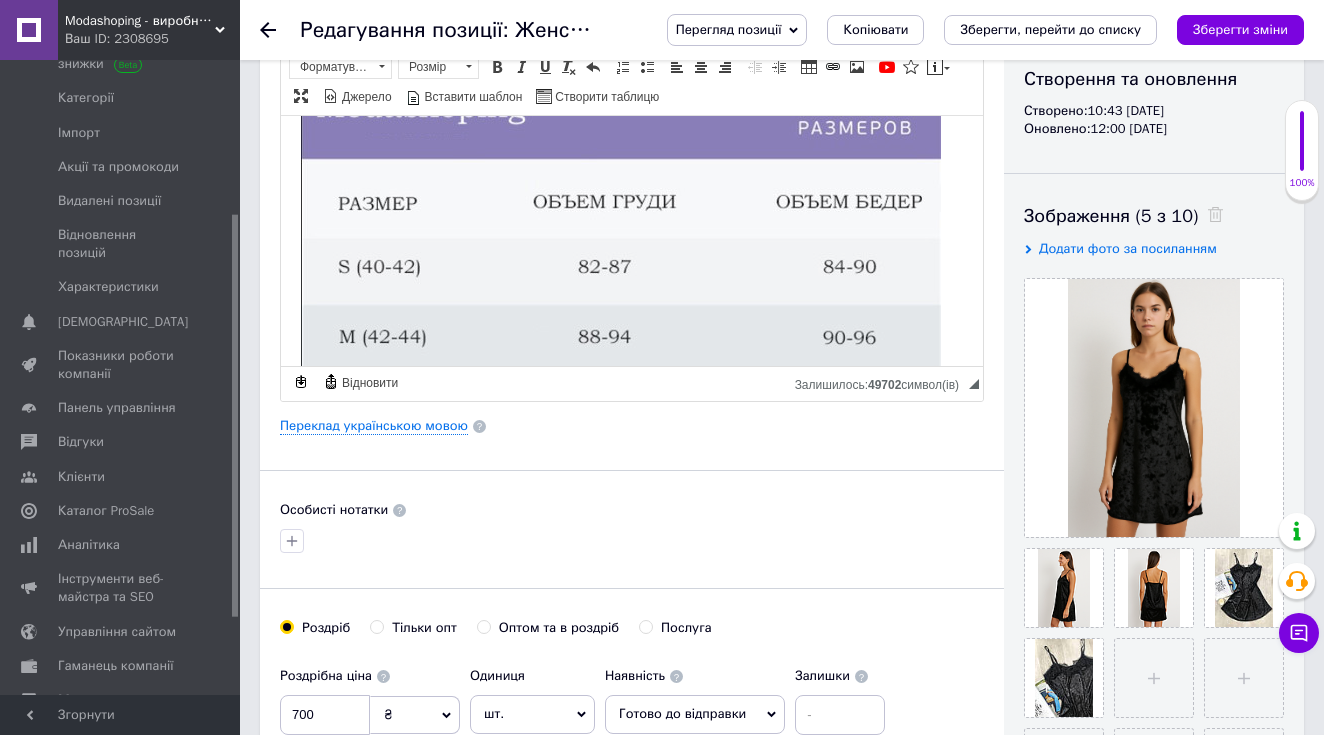 scroll, scrollTop: 232, scrollLeft: 0, axis: vertical 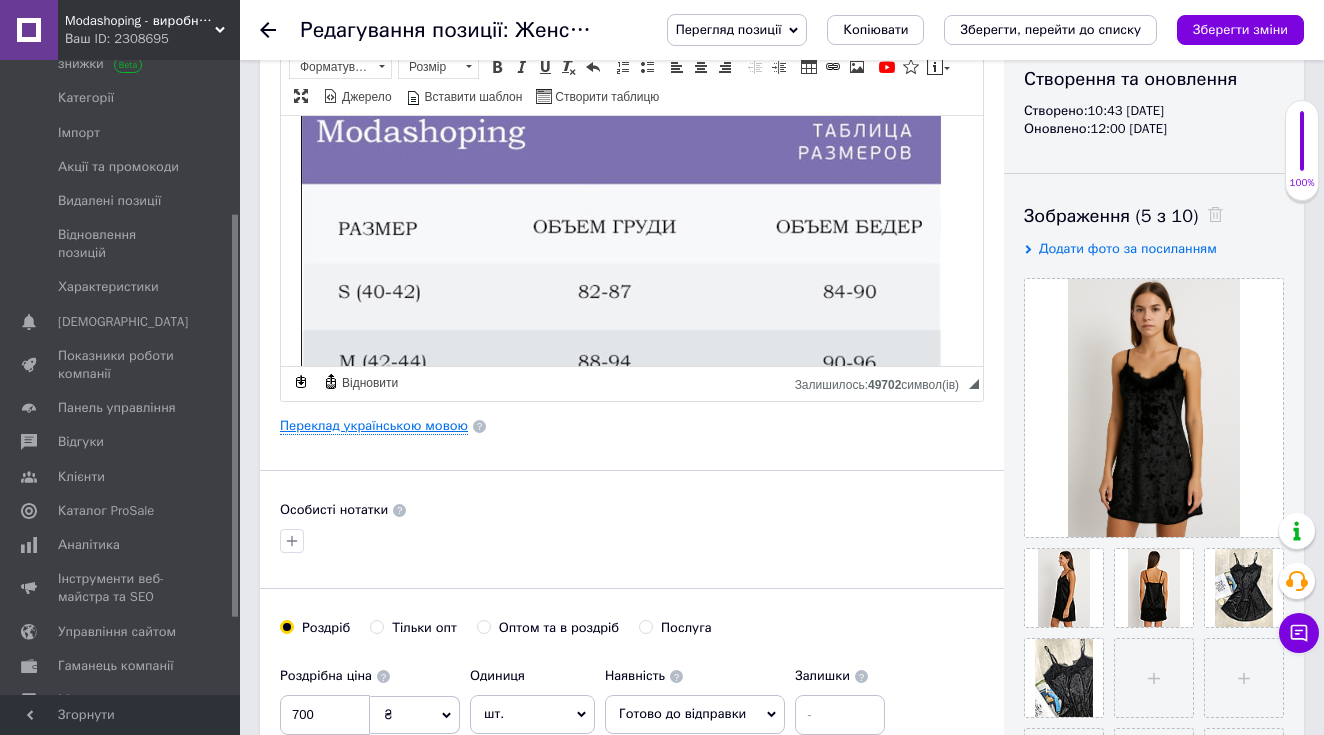 click on "Переклад українською мовою" at bounding box center [374, 426] 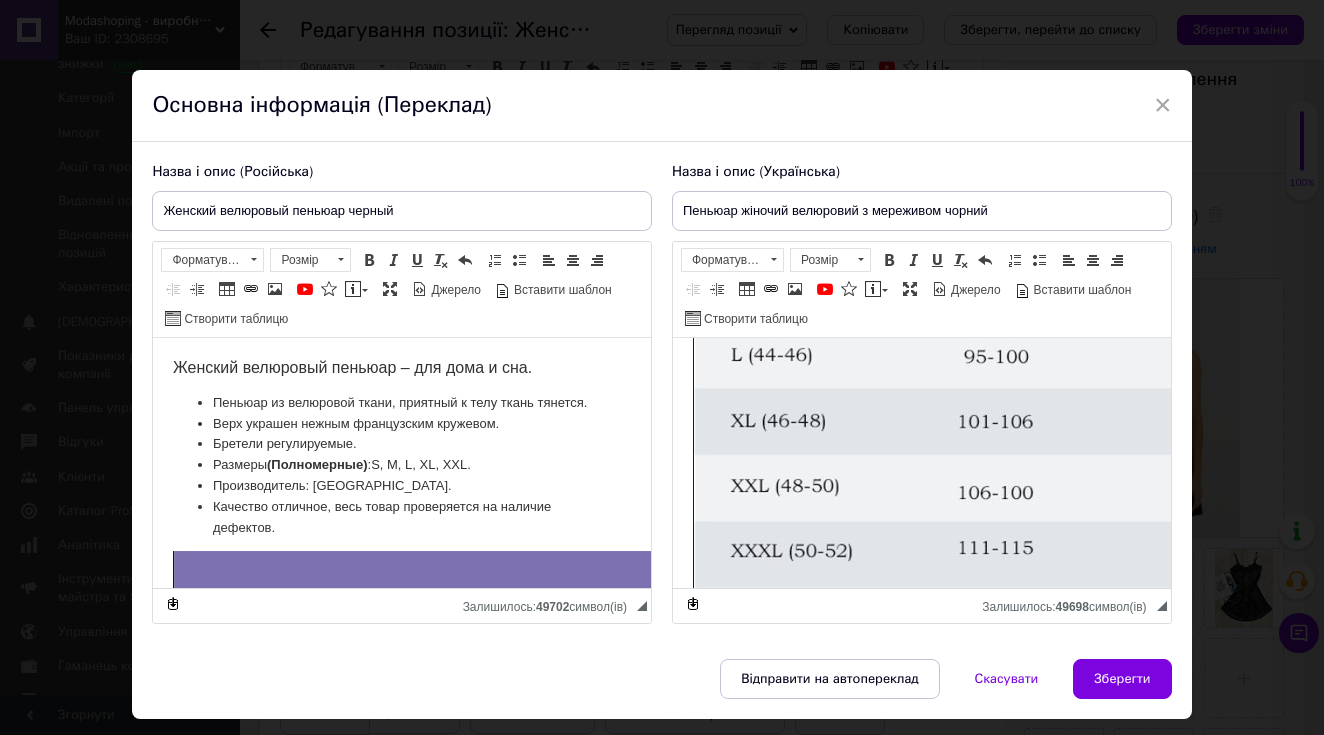 scroll, scrollTop: 590, scrollLeft: 0, axis: vertical 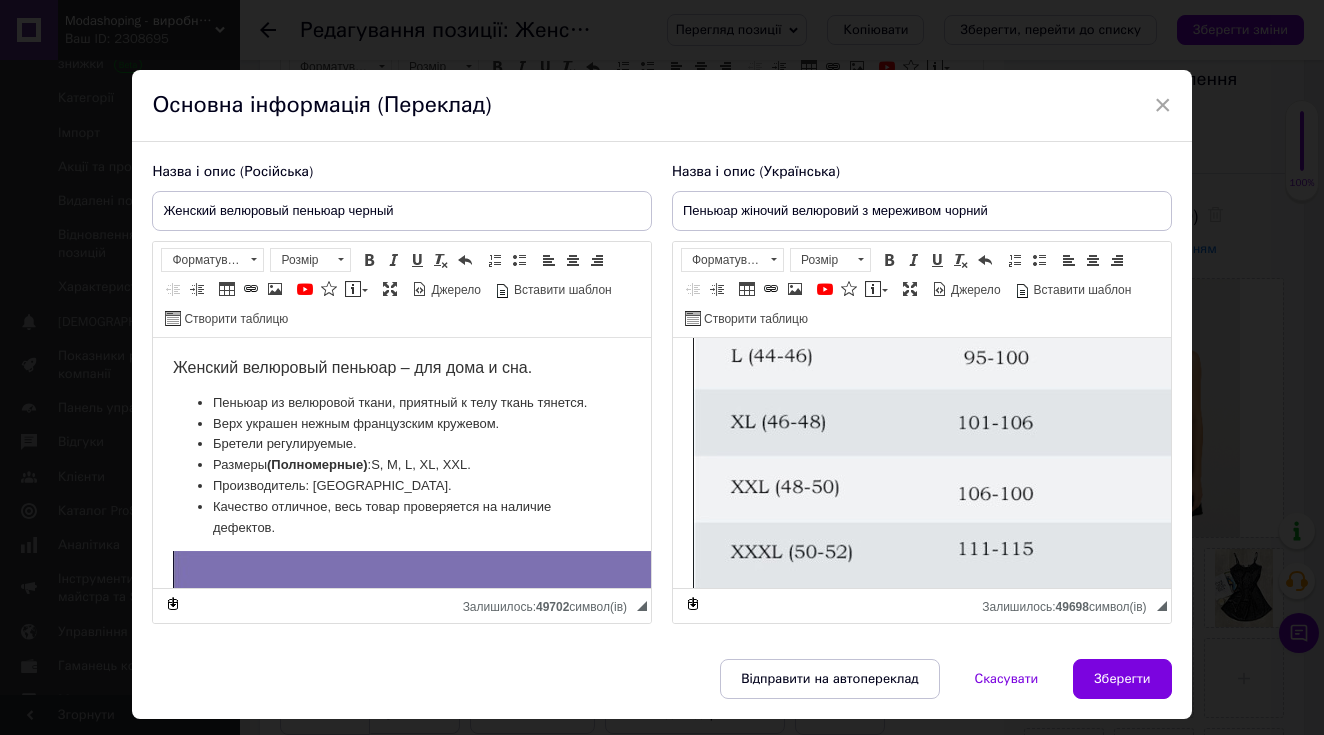 click on "× Основна інформація (Переклад) Назва і опис (Російська) Женский велюровый пеньюар черный Женский велюровый пеньюар – для дома и сна.
Пеньюар из велюровой ткани, приятный к телу ткань тянется.
Верх украшен нежным французским кружевом.
Бретели регулируемые.
Размеры  (Полномерные) :S, M, L, XL, XXL.
Производитель: Украина.
Качество отличное, весь товар проверяется на наличие дефектов.
Розширений текстовий редактор, CBE48051-0D5A-41E8-8A75-2BF95DC57DFD Панель інструментів редактора Форматування Форматування Розмір Розмір   Жирний  Сполучення клавіш Command+B" at bounding box center [662, 367] 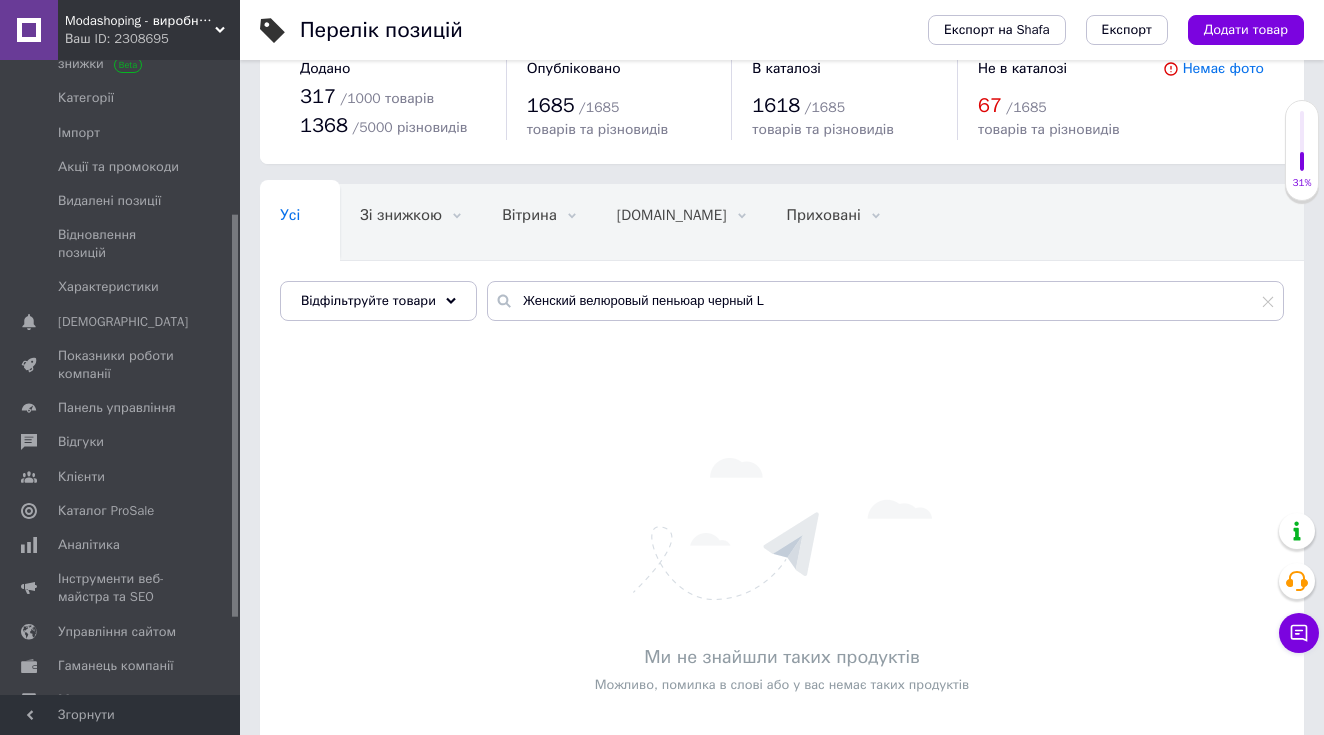 scroll, scrollTop: 66, scrollLeft: 0, axis: vertical 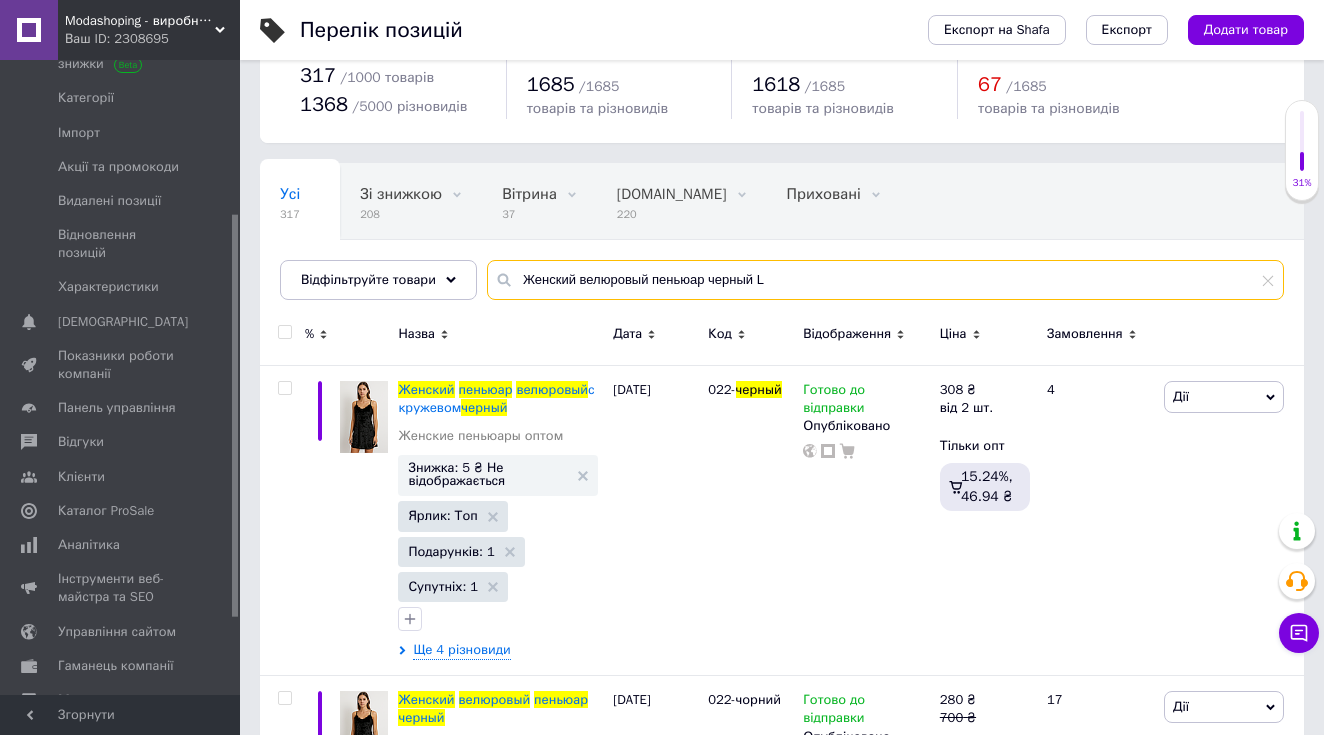 click on "Женский велюровый пеньюар черный L" at bounding box center (885, 280) 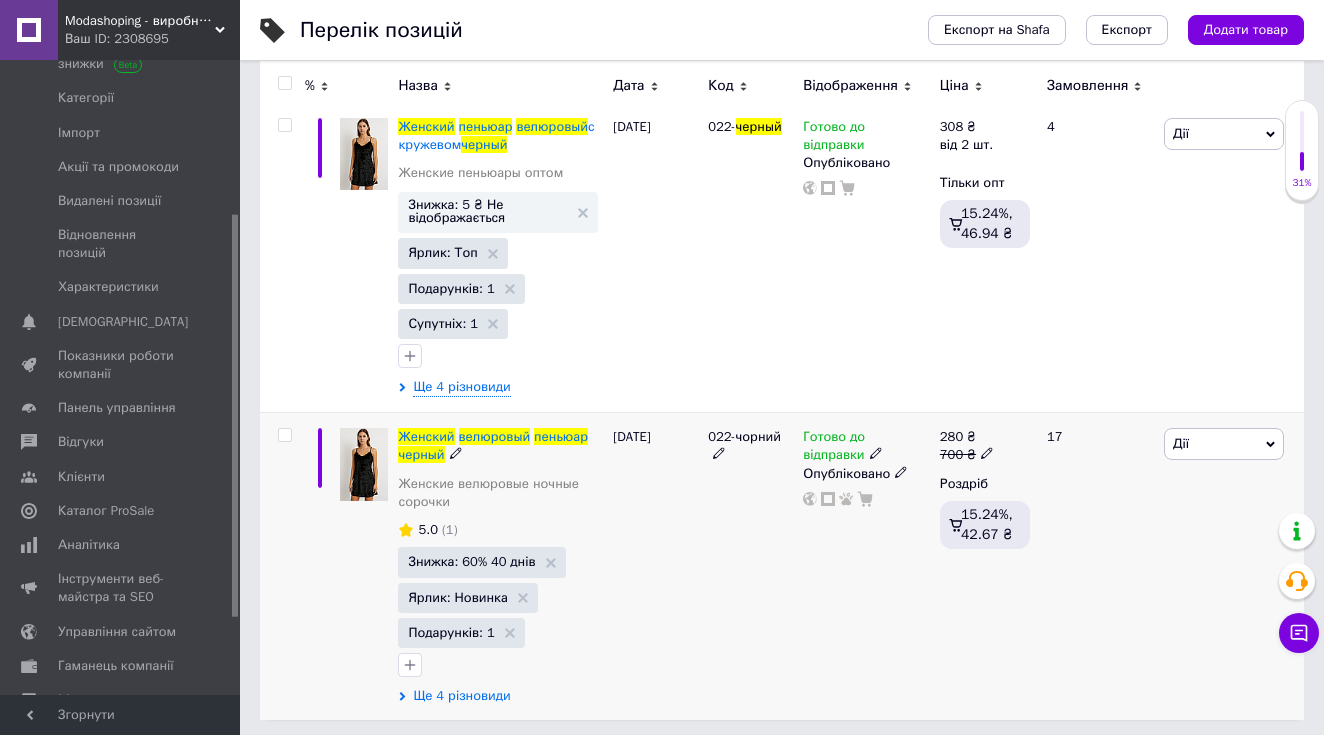 click on "Ще 4 різновиди" at bounding box center [461, 696] 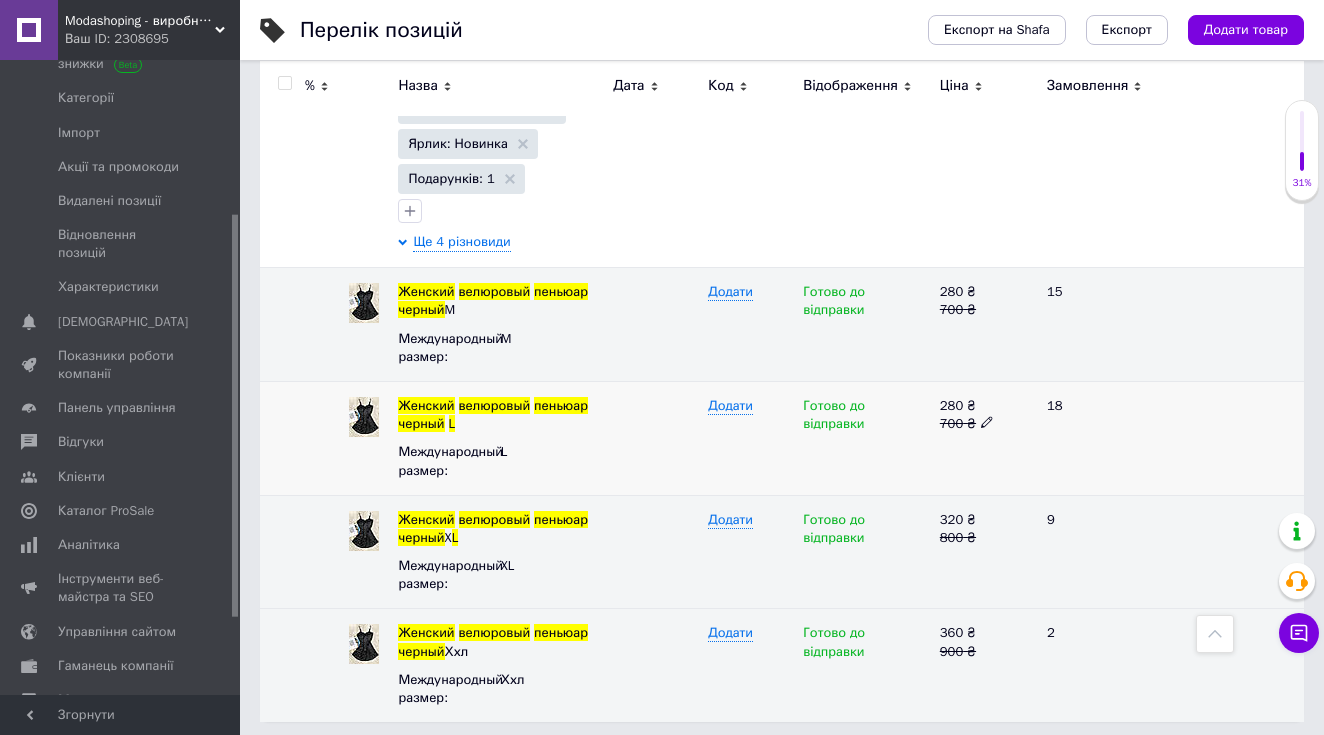 scroll, scrollTop: 782, scrollLeft: 0, axis: vertical 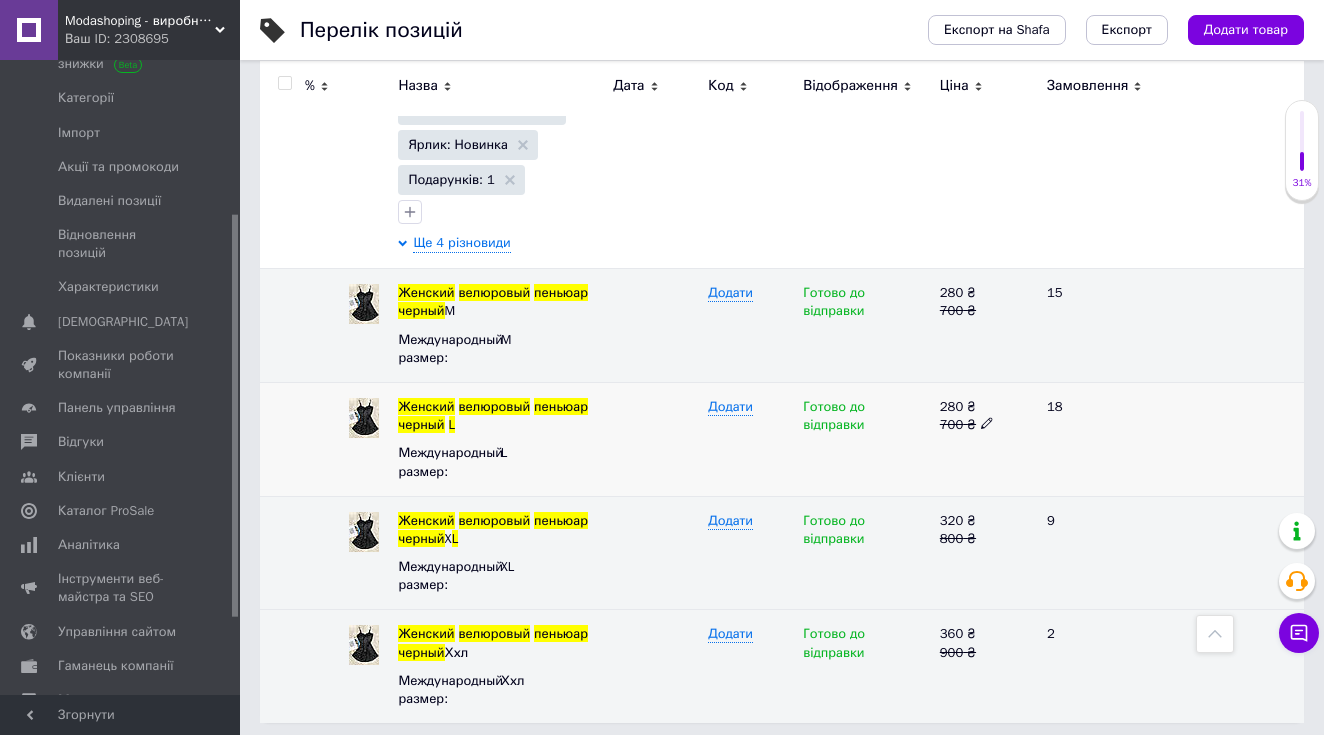 click on "велюровый" at bounding box center (495, 406) 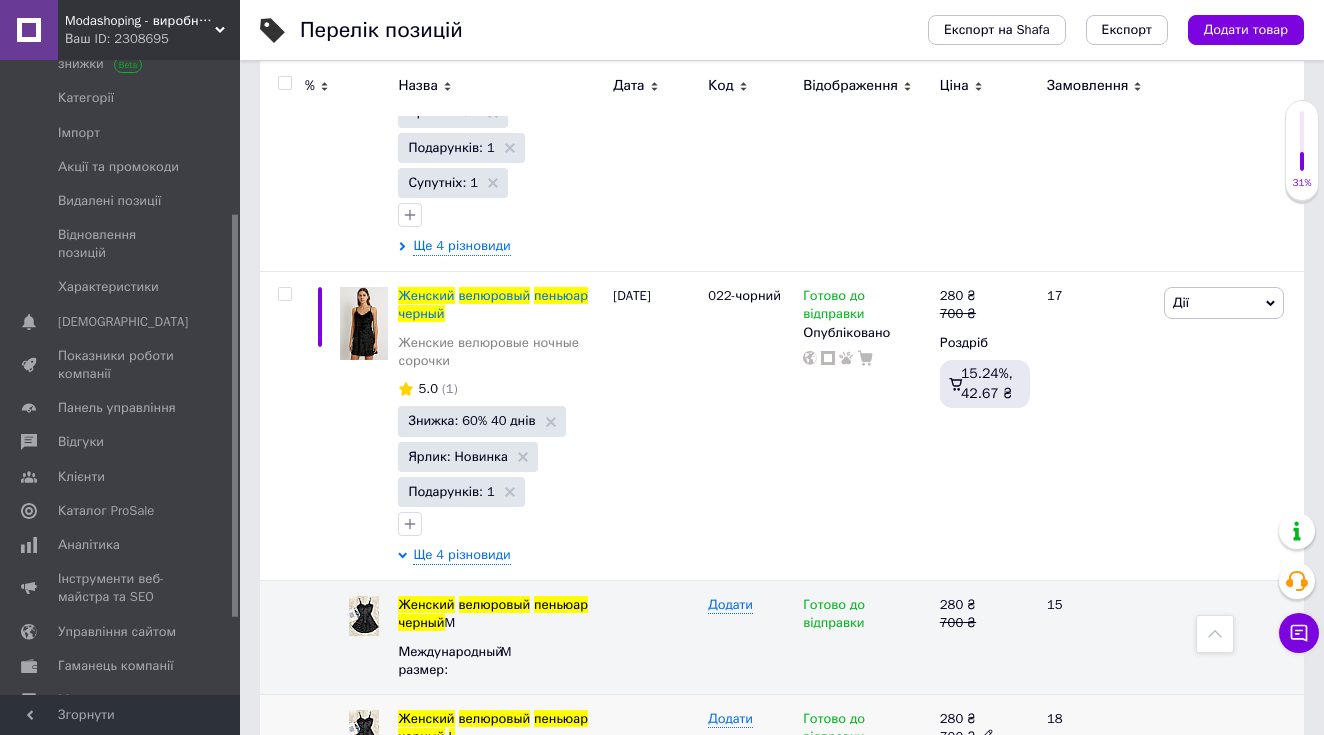 scroll, scrollTop: 426, scrollLeft: 0, axis: vertical 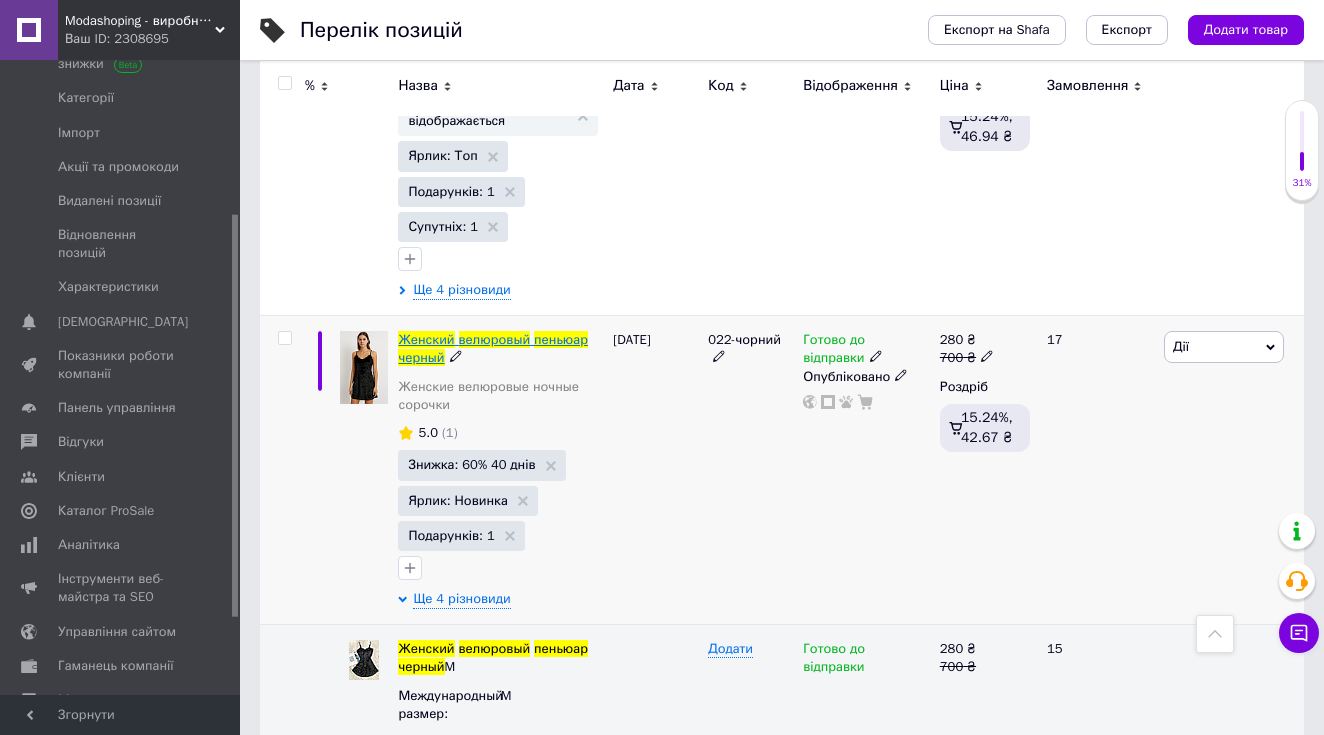 click on "велюровый" at bounding box center [495, 339] 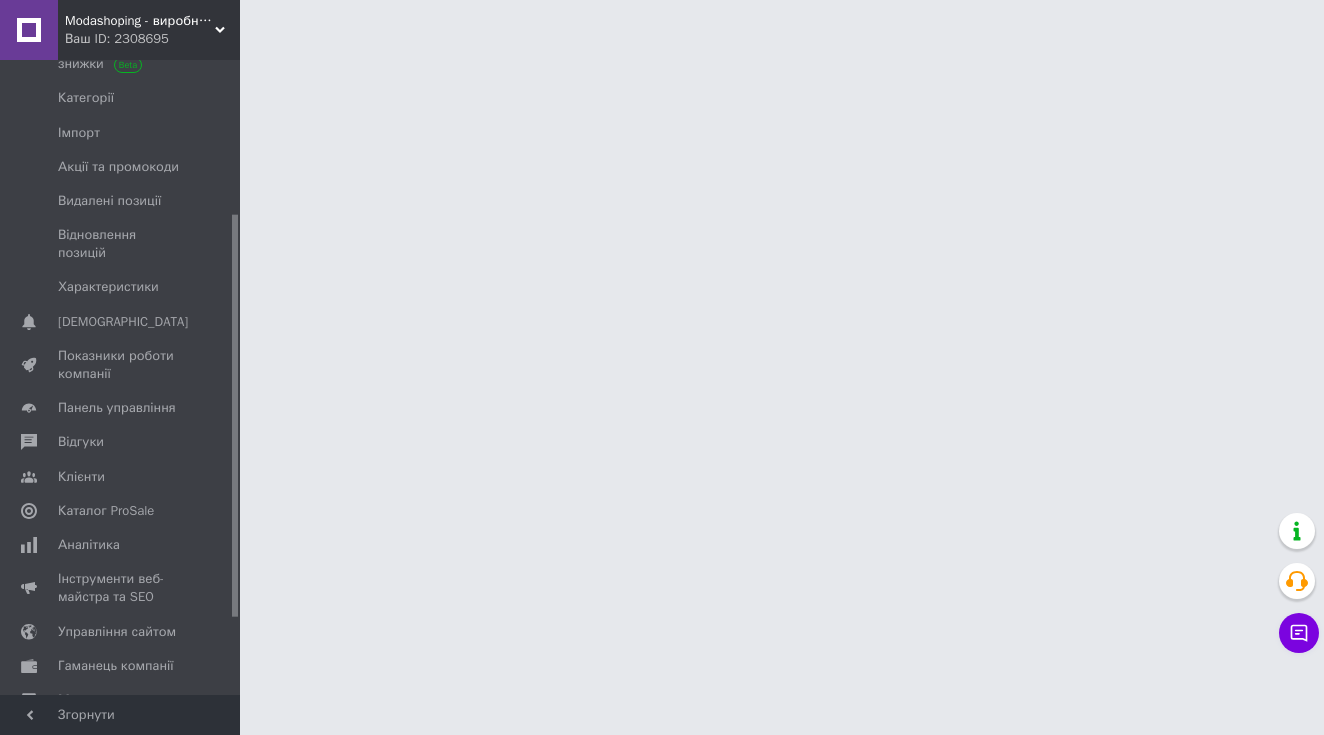 scroll, scrollTop: 0, scrollLeft: 0, axis: both 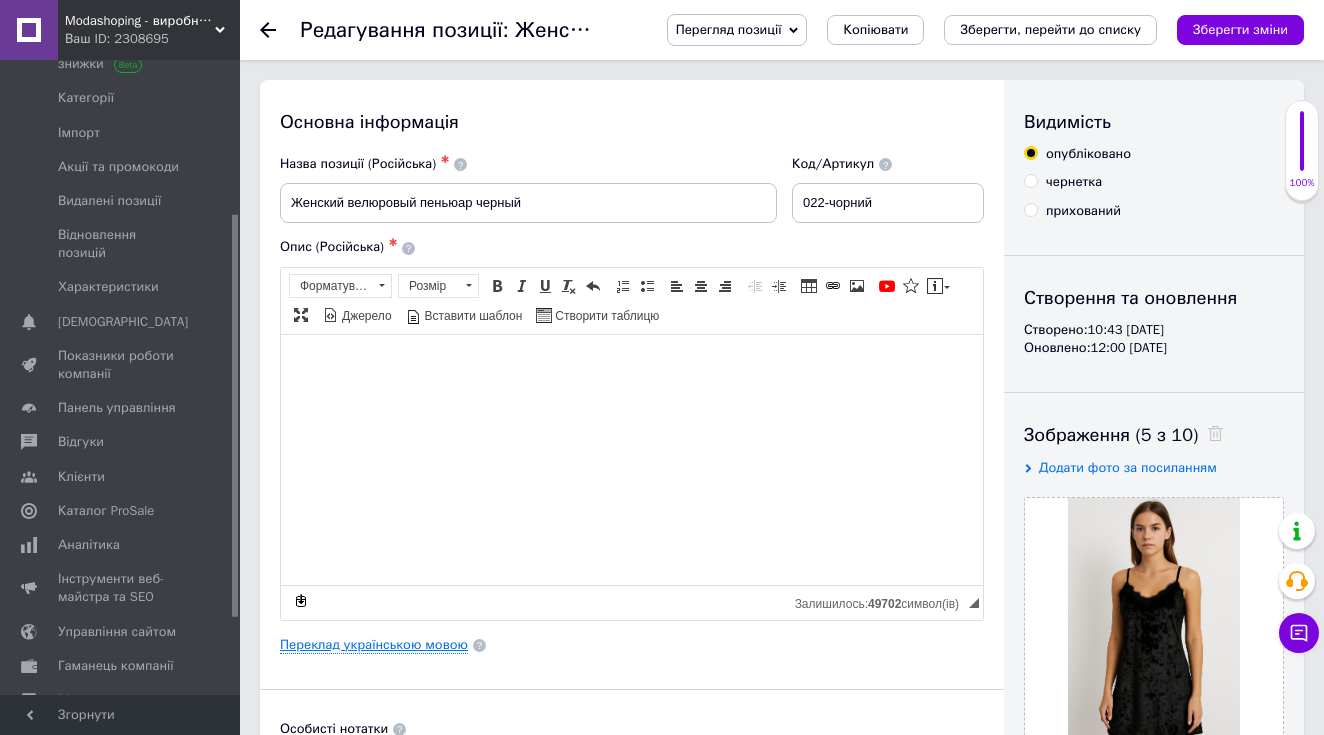 click on "Переклад українською мовою" at bounding box center (374, 645) 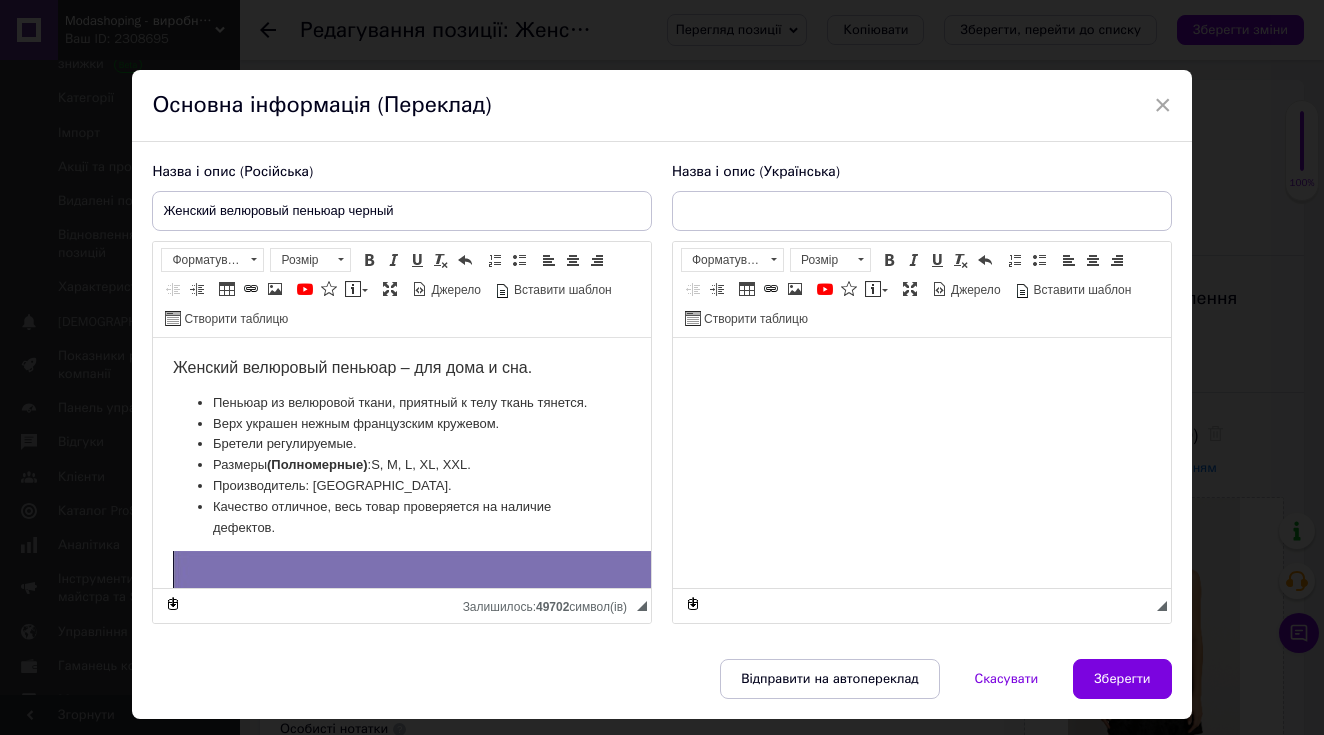 type on "Пеньюар жіночий велюровий з мереживом чорний" 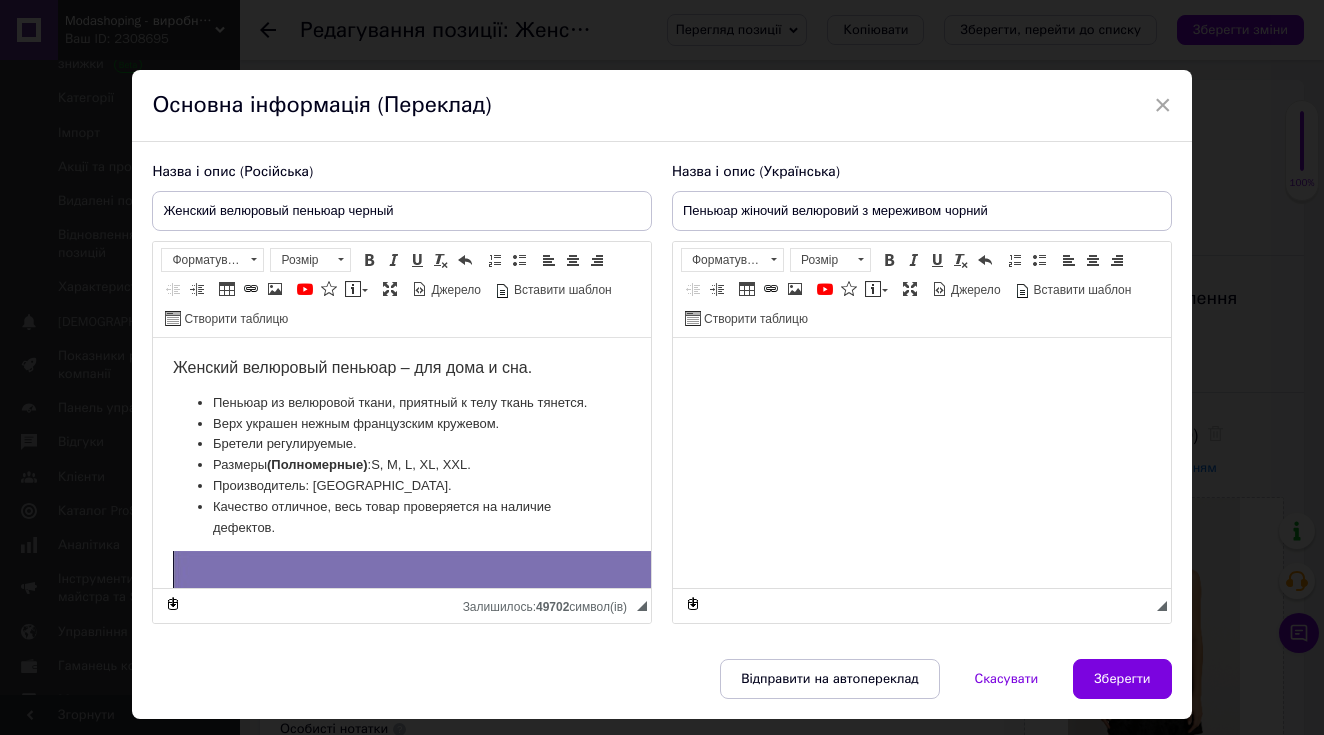 scroll, scrollTop: 0, scrollLeft: 0, axis: both 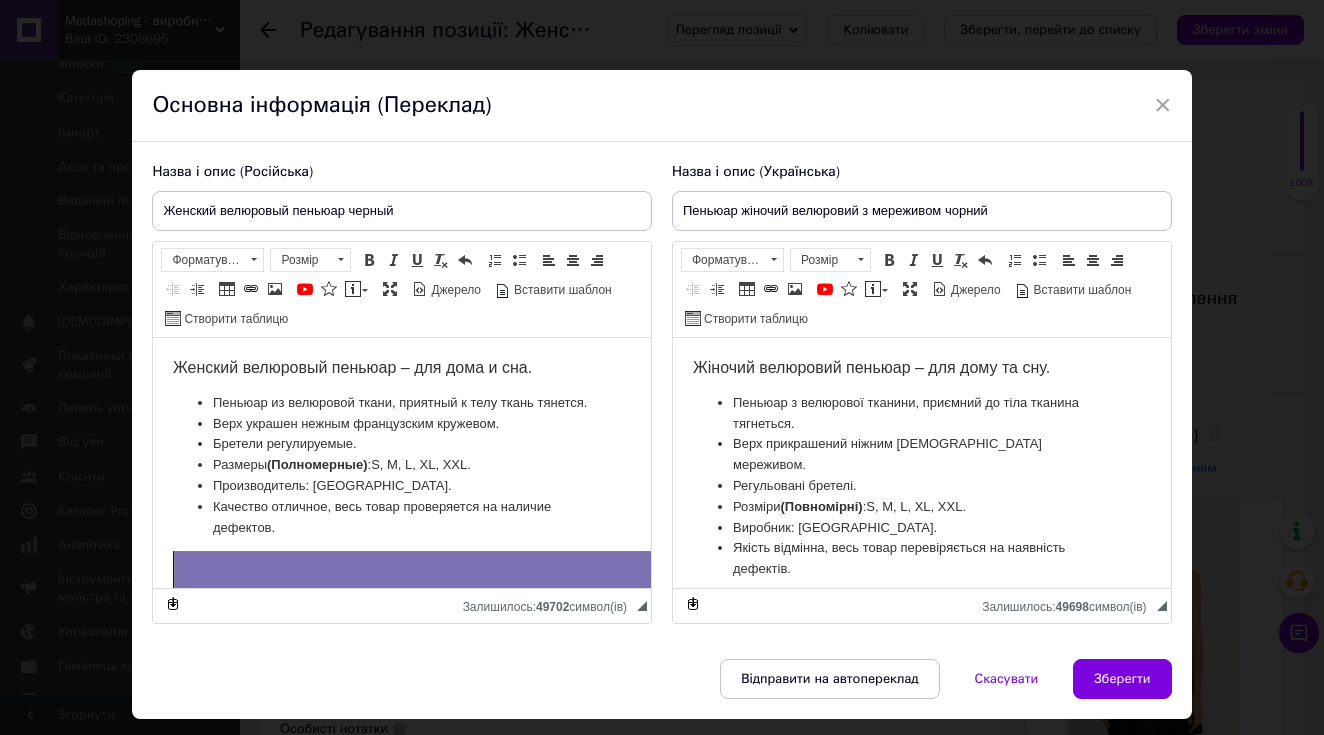 click on "× Основна інформація (Переклад) Назва і опис (Російська) Женский велюровый пеньюар черный Женский велюровый пеньюар – для дома и сна.
Пеньюар из велюровой ткани, приятный к телу ткань тянется.
Верх украшен нежным французским кружевом.
Бретели регулируемые.
Размеры  (Полномерные) :S, M, L, XL, XXL.
Производитель: Украина.
Качество отличное, весь товар проверяется на наличие дефектов.
Розширений текстовий редактор, FDC8F060-917B-4B45-A51C-FB0C958BFFDE Панель інструментів редактора Форматування Форматування Розмір Розмір   Жирний  Сполучення клавіш Command+B" at bounding box center [662, 367] 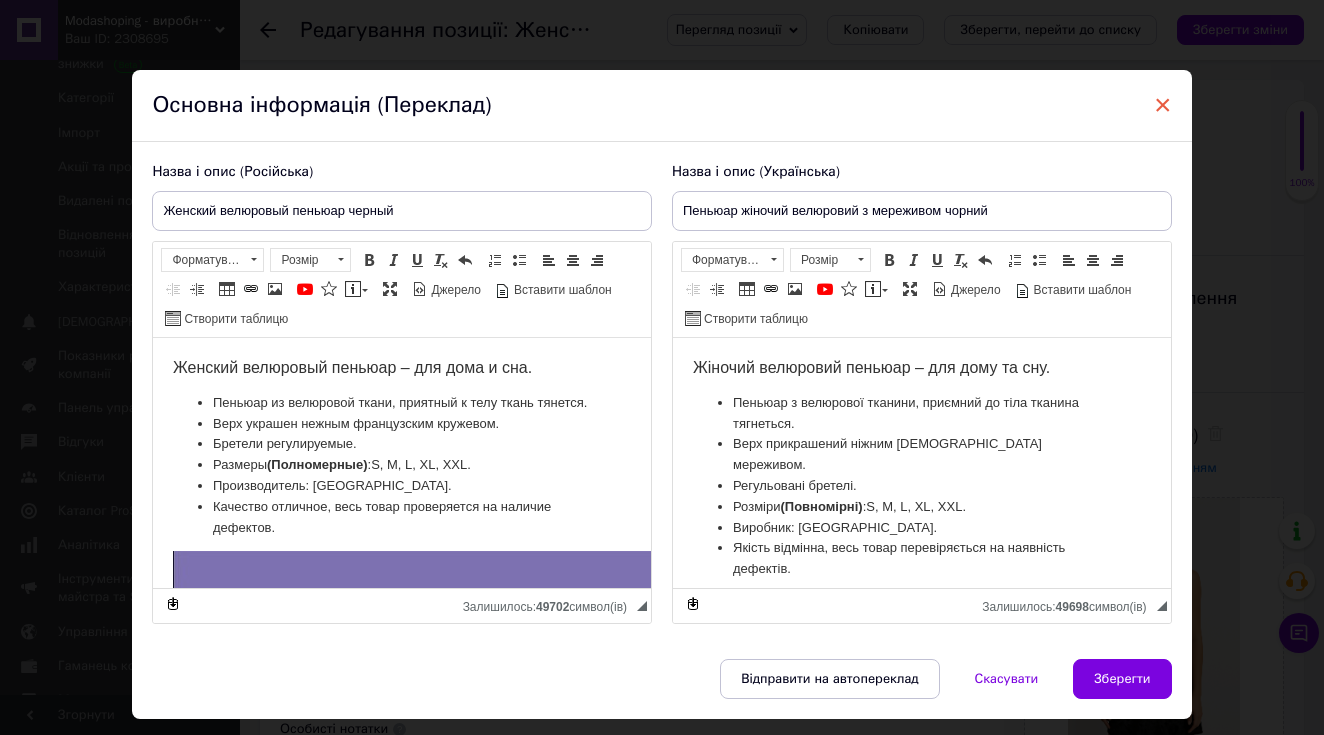 click on "×" at bounding box center (1163, 105) 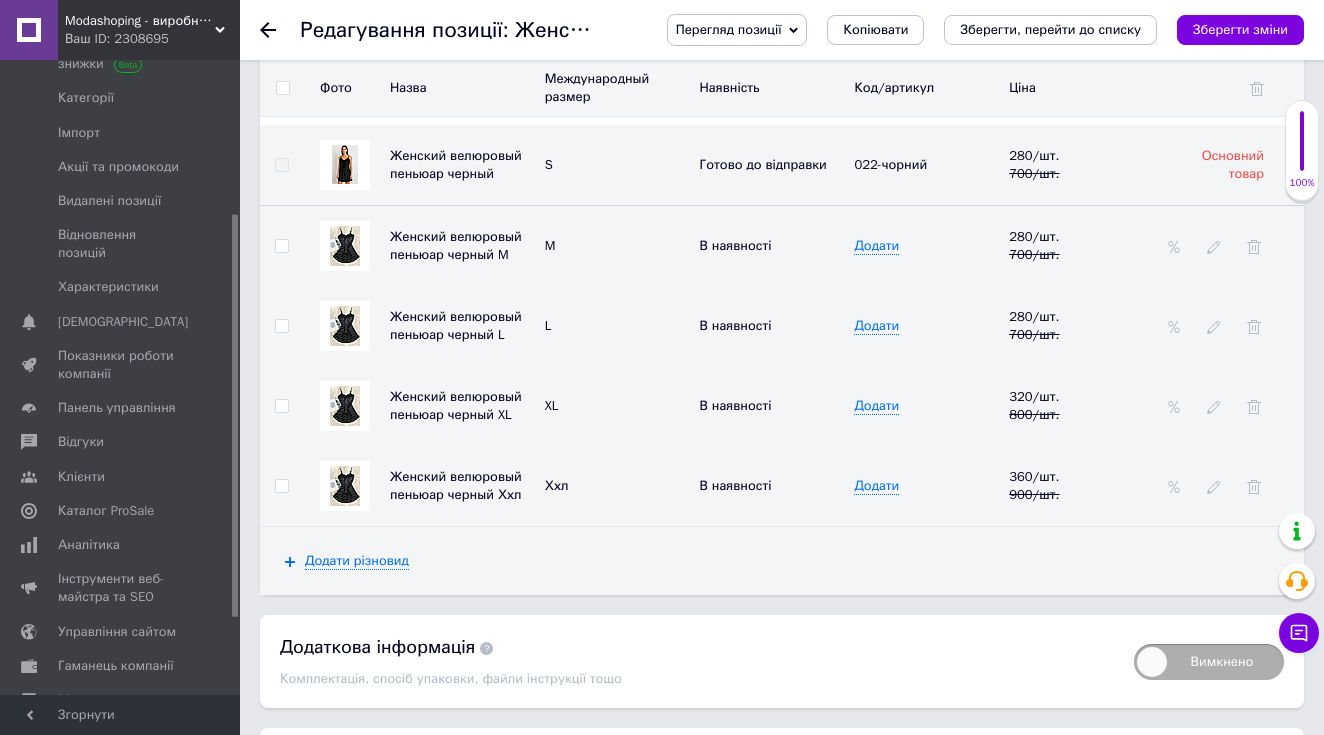 scroll, scrollTop: 2789, scrollLeft: 0, axis: vertical 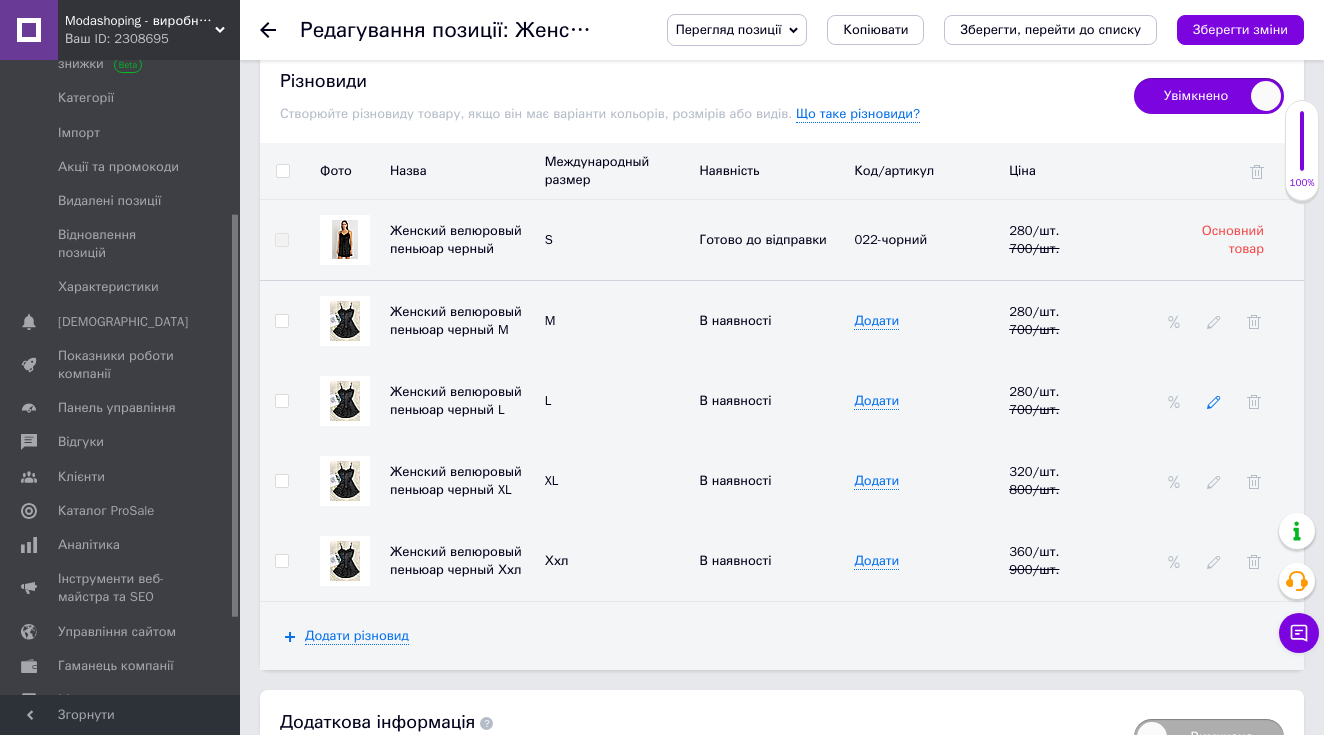 click 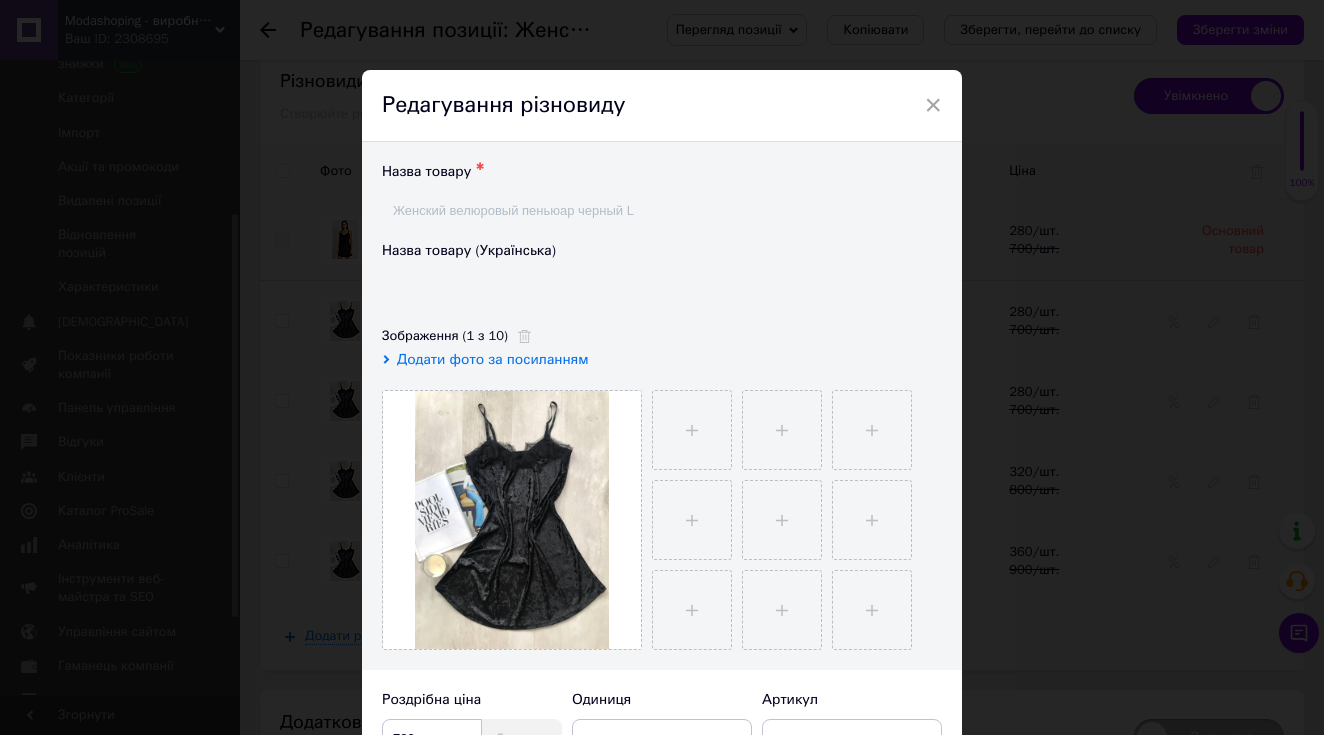 type on "Жіночий п'юар веломуровий з мереживом чорний L" 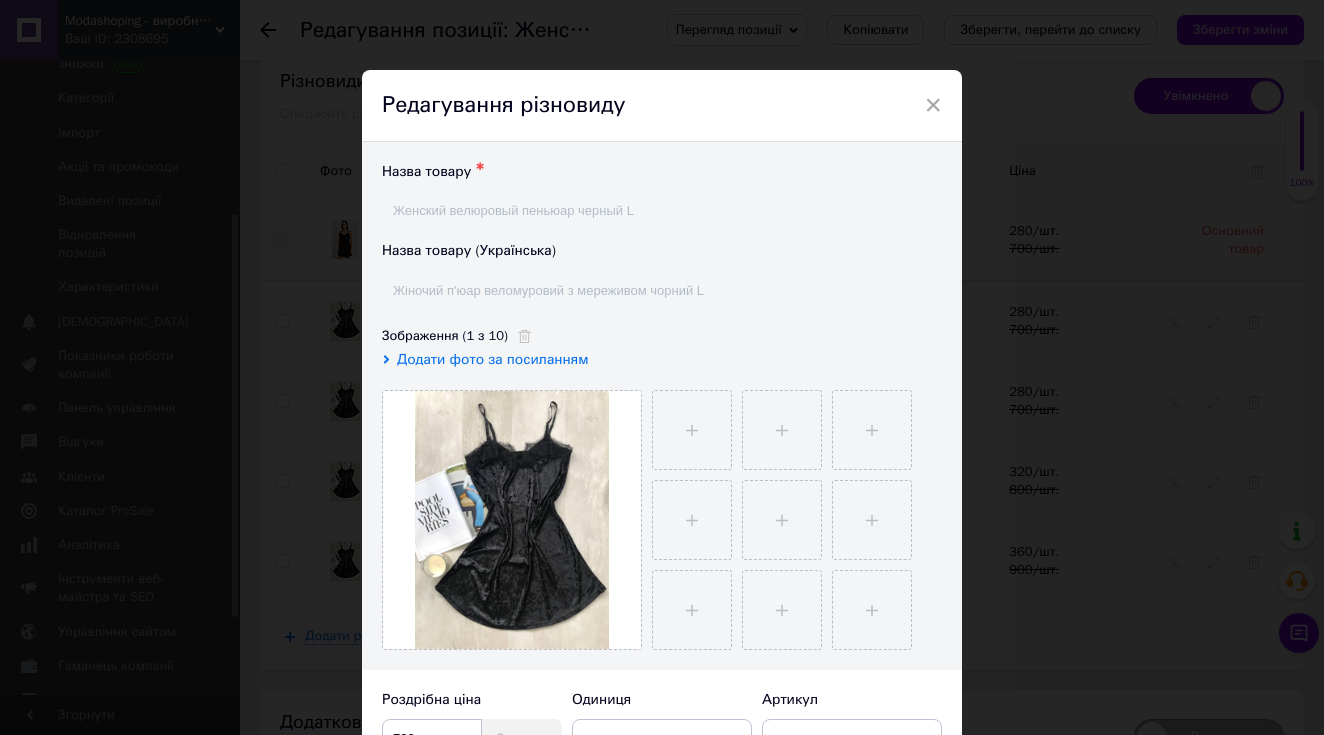 click on "× Редагування різновиду Назва товару ✱ Женский велюровый пеньюар черный L Назва товару (Українська) Жіночий п'юар веломуровий з мереживом чорний L Зображення (1 з 10) Додати фото за посиланням Роздрібна ціна 700 ₴ $ EUR CHF GBP ¥ PLN ₸ MDL HUF KGS CNY TRY KRW Lei Встановити «ціна від» «Ціна від» успадкована з основного товару Одиниця шт. 100 шт. 10 шт. тис. шт. т.у.шт. т кг г куб.м л кв.м кв.см кв.фут кв.дм м км дав мішок пара чол. упаковка тисяча сотка га пог.м ящик відро банка бут каністра пач мм мл гр/кв.м кг/кв.м 100 г комплект набір моток рулон послуга см секція бухта об'єкт сторінка т/км L" at bounding box center [662, 367] 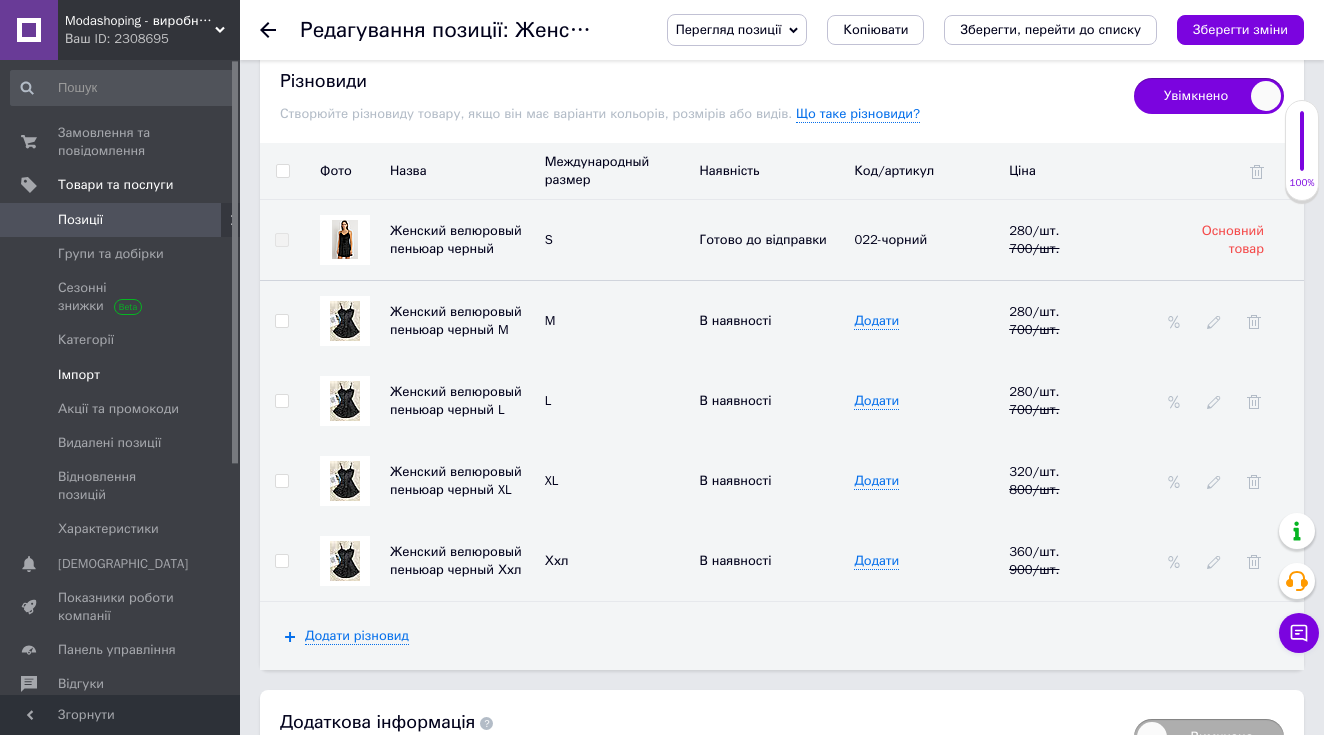 scroll, scrollTop: 0, scrollLeft: 0, axis: both 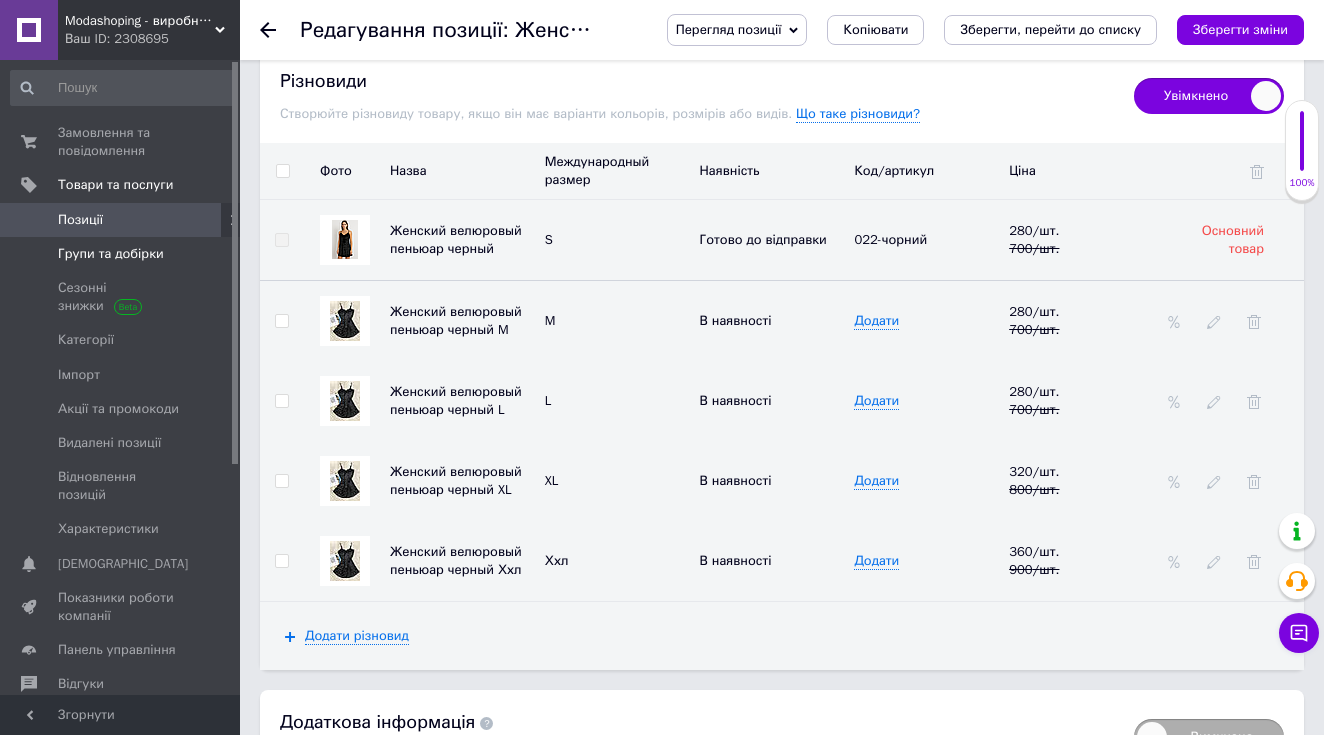 click on "Групи та добірки" at bounding box center (111, 254) 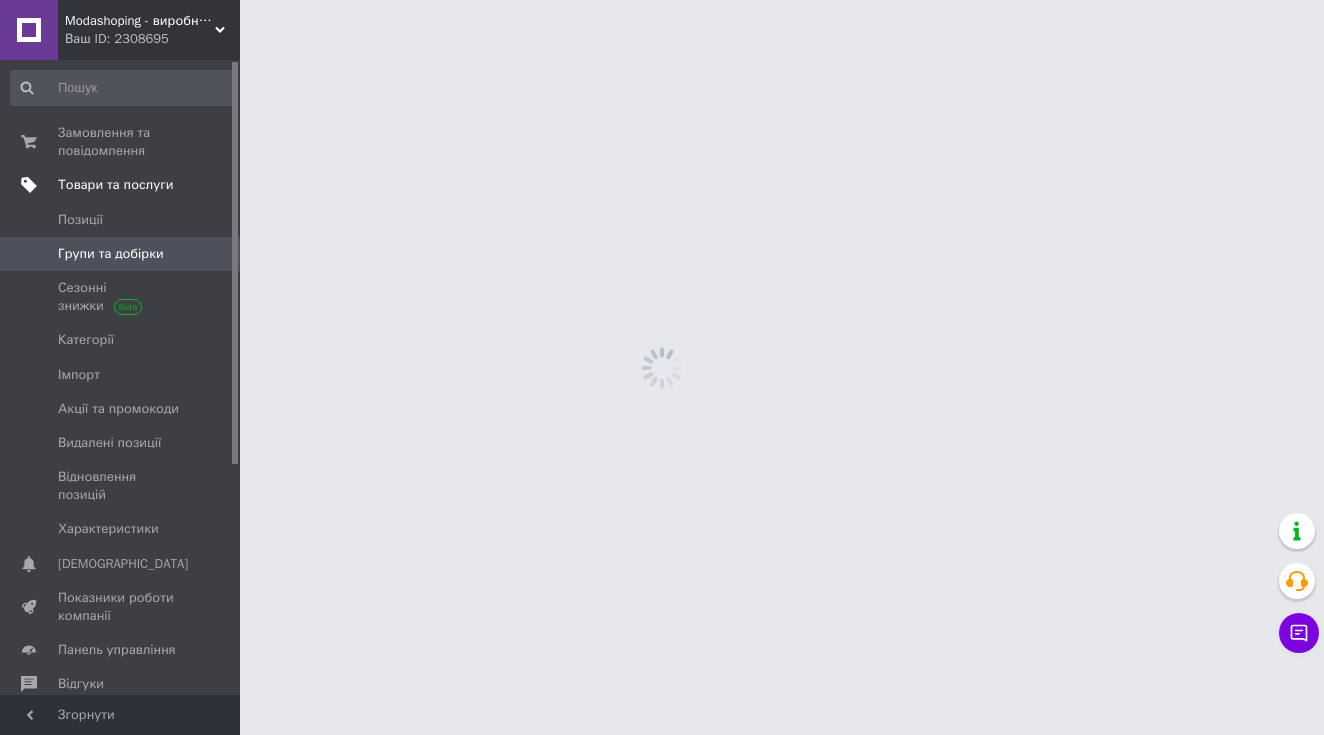 scroll, scrollTop: 0, scrollLeft: 0, axis: both 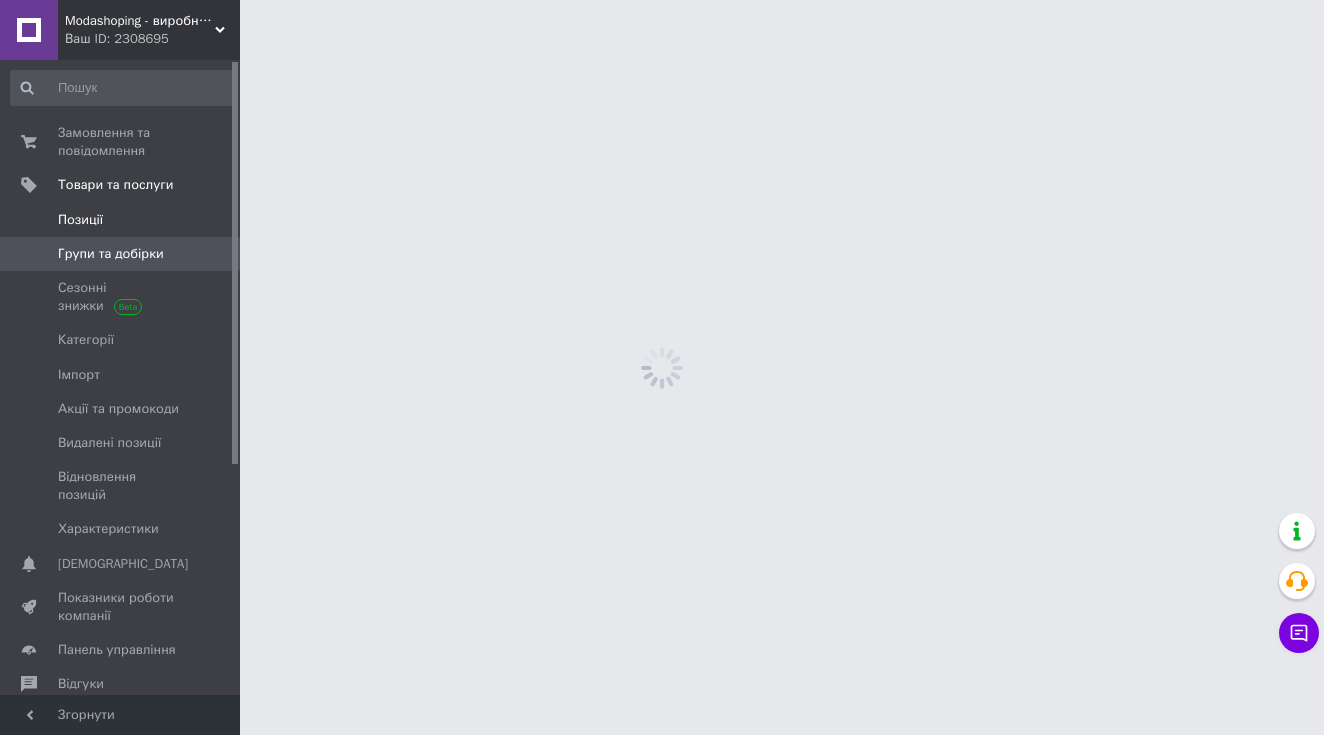 click on "Позиції" at bounding box center [80, 220] 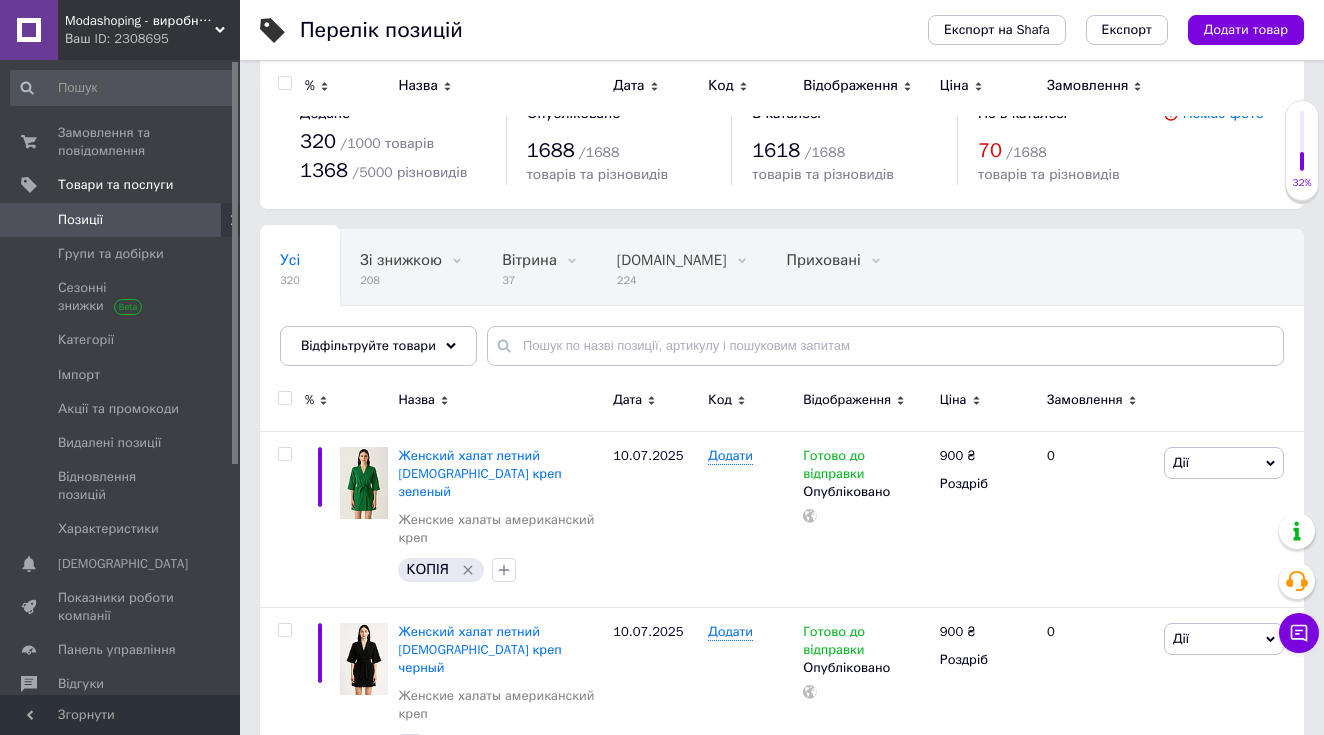 scroll, scrollTop: 0, scrollLeft: 0, axis: both 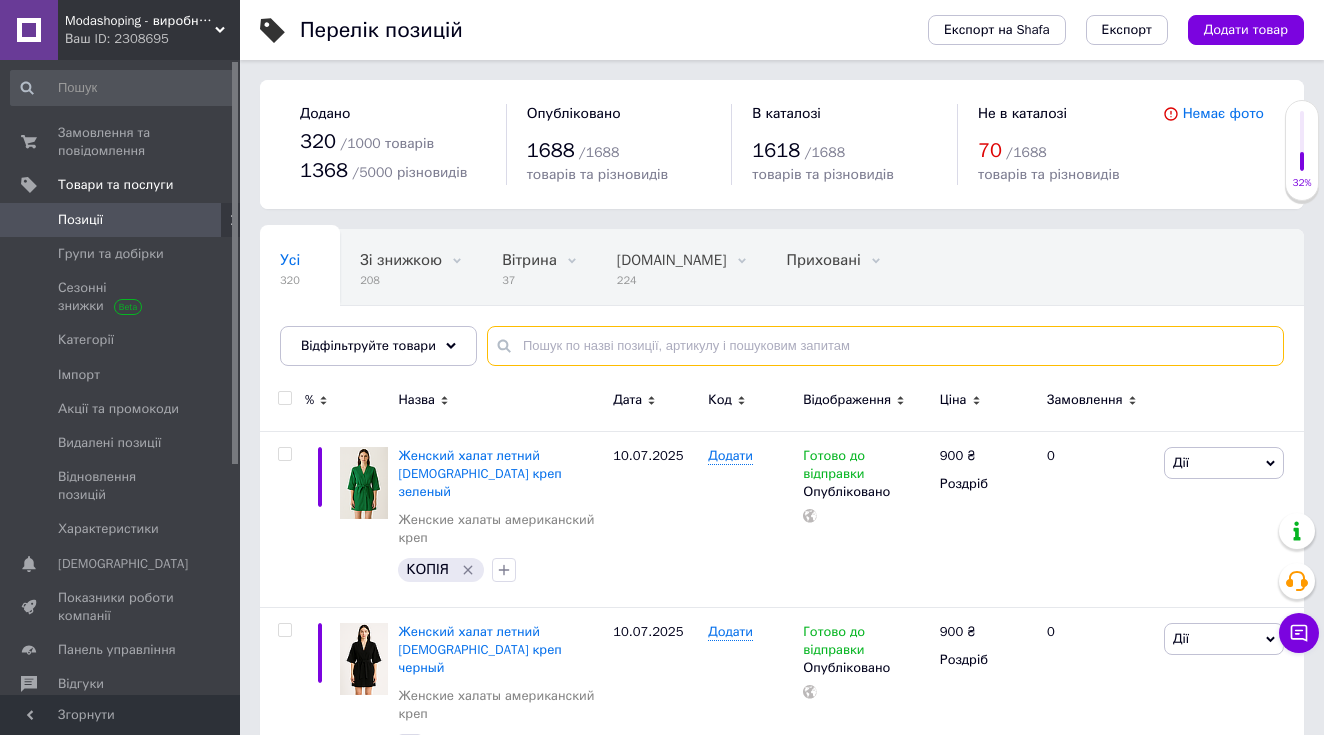 click at bounding box center (885, 346) 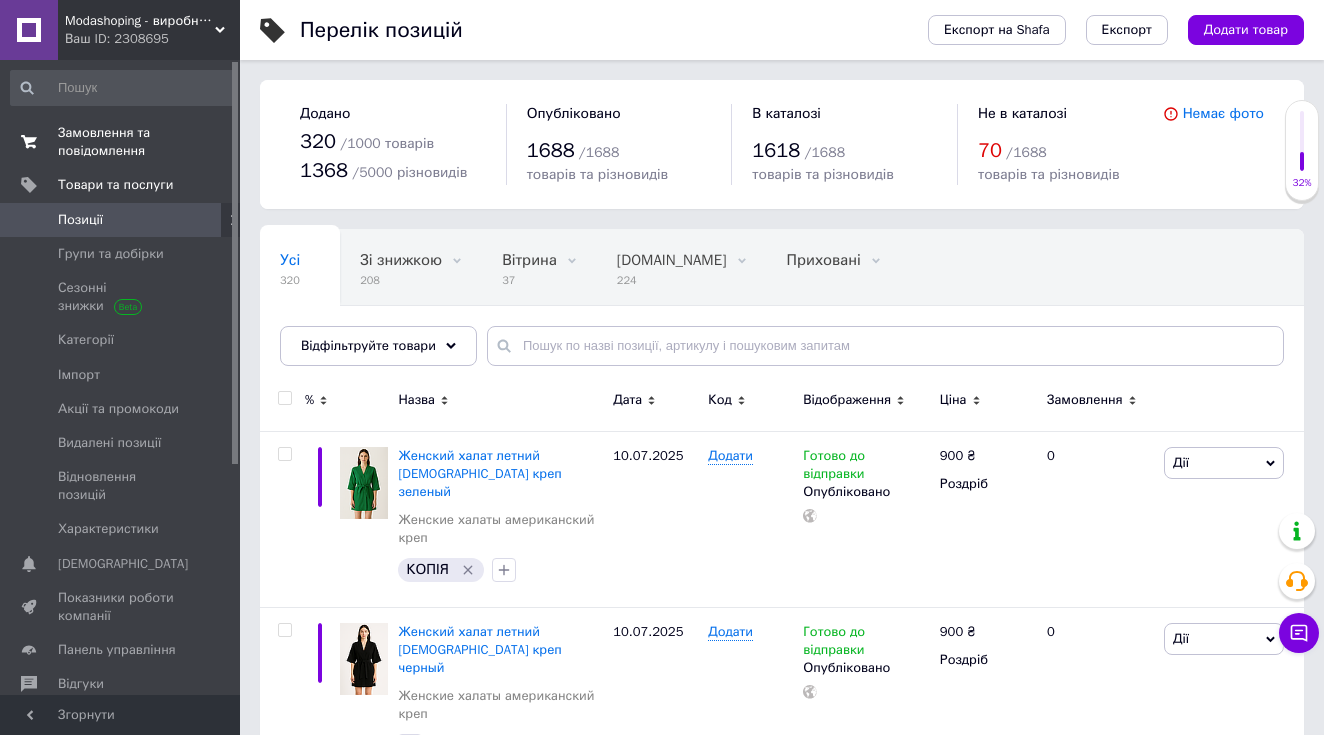 click on "Замовлення та повідомлення" at bounding box center [121, 142] 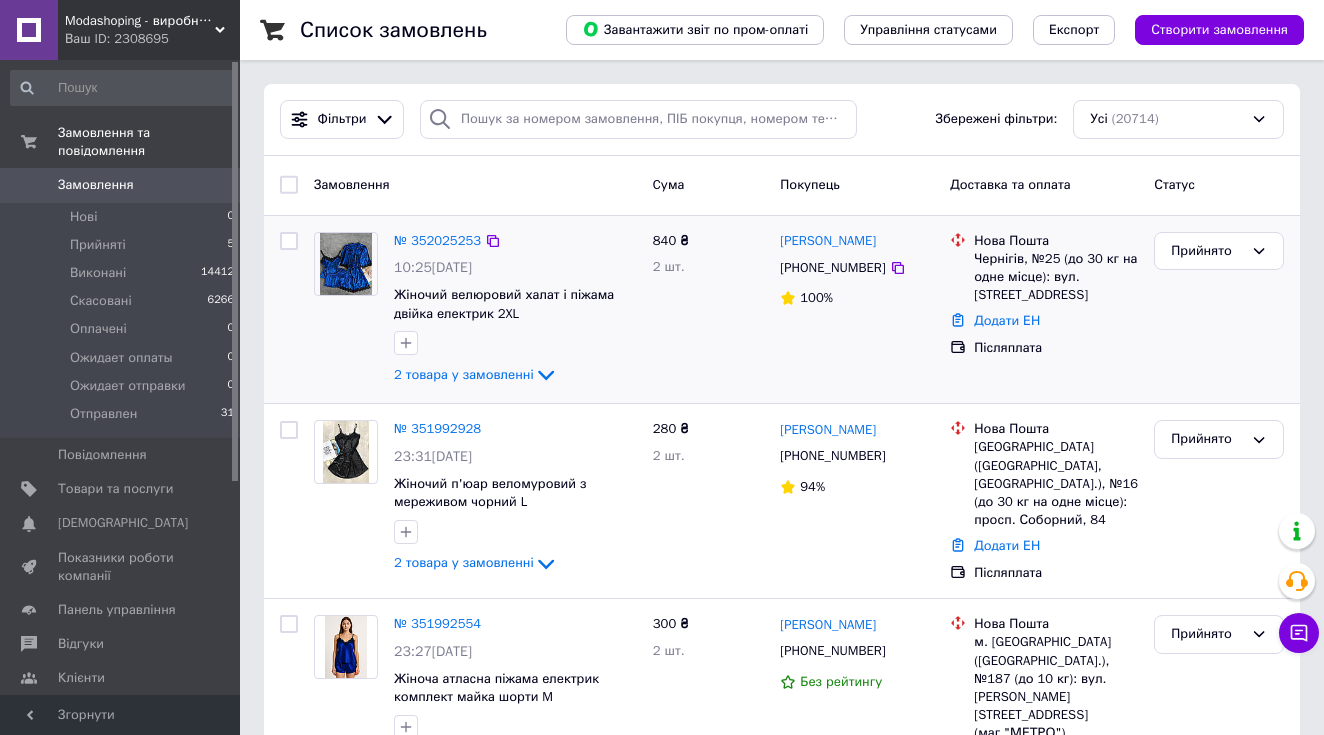 scroll, scrollTop: 70, scrollLeft: 0, axis: vertical 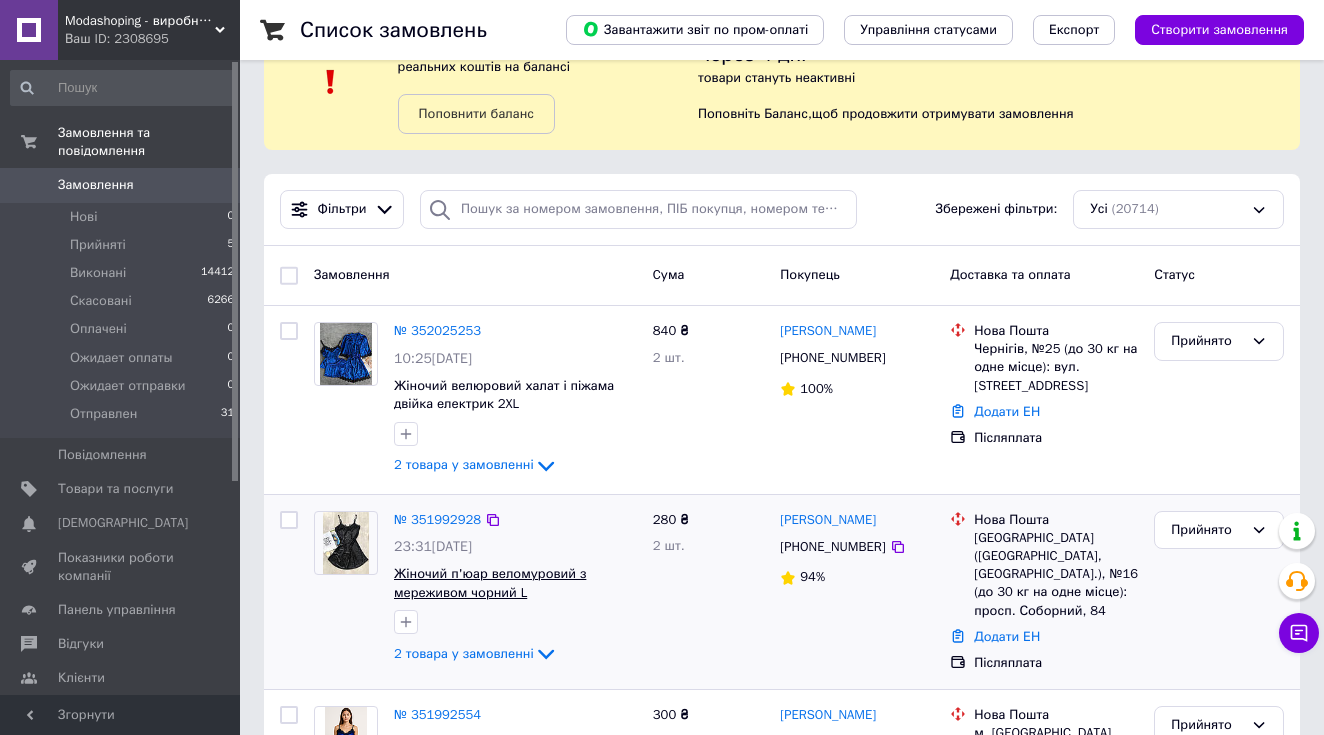 click on "Жіночий п'юар веломуровий з мереживом чорний L" at bounding box center [490, 583] 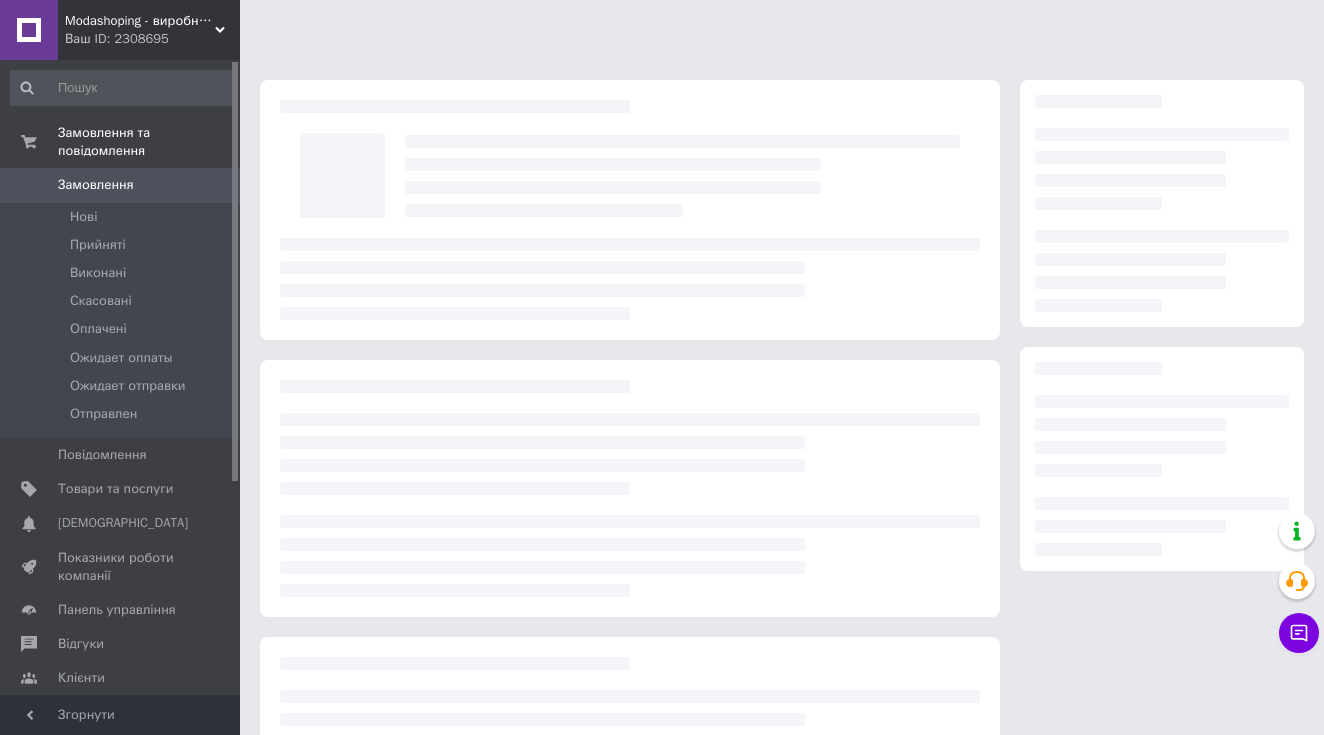 scroll, scrollTop: 0, scrollLeft: 0, axis: both 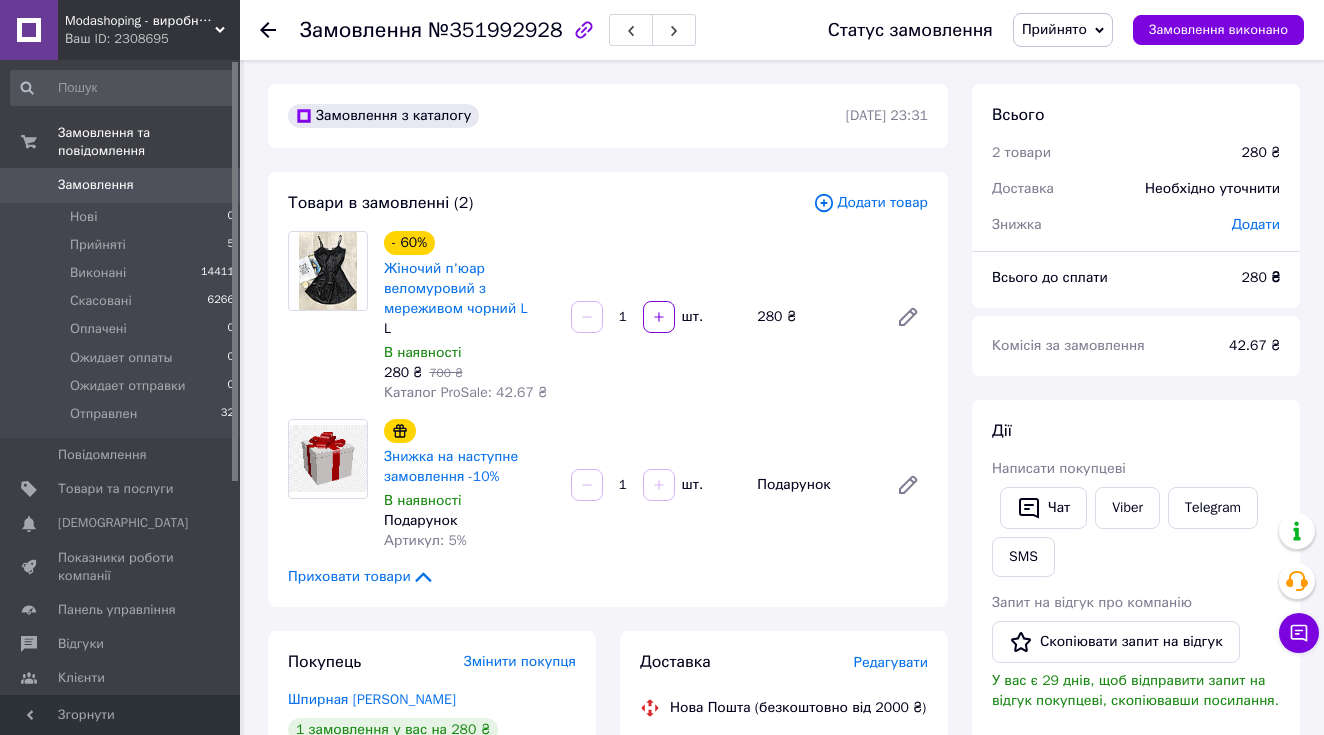 click on "Написати покупцеві" at bounding box center [1136, 469] 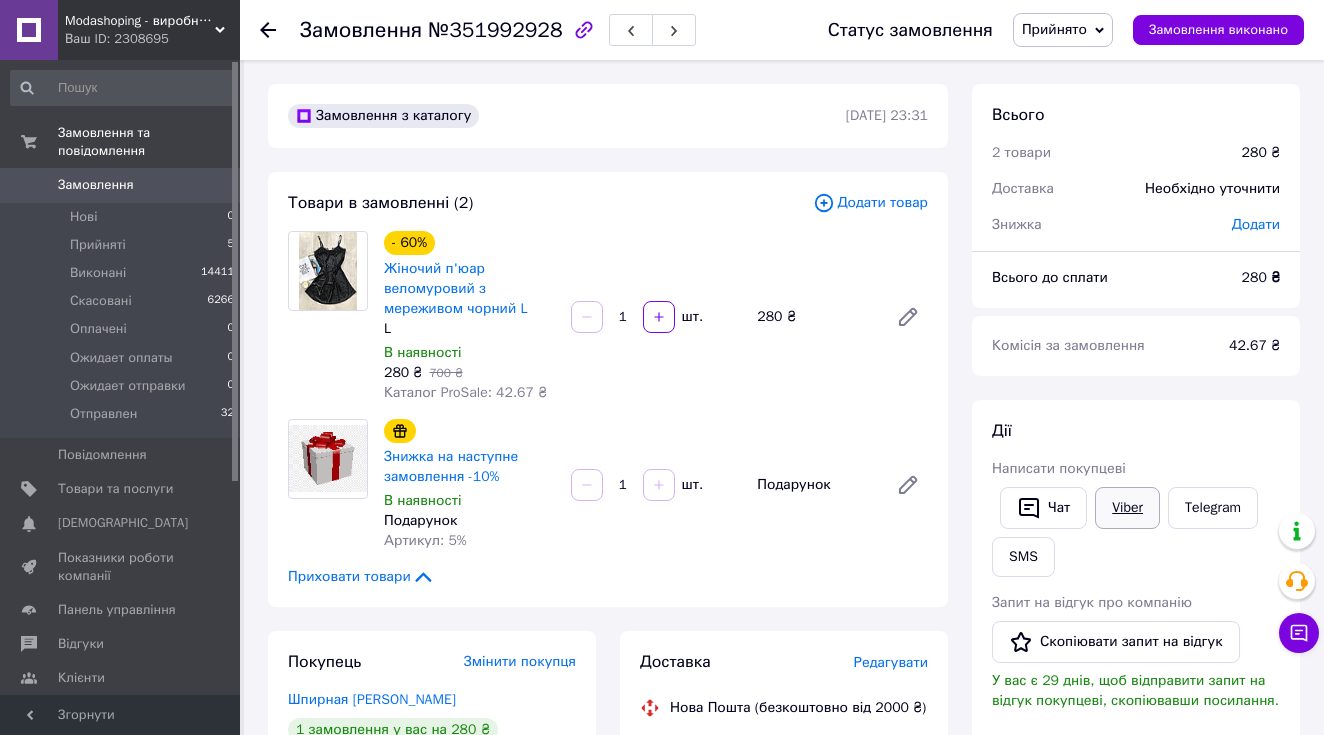 click on "Viber" at bounding box center (1127, 508) 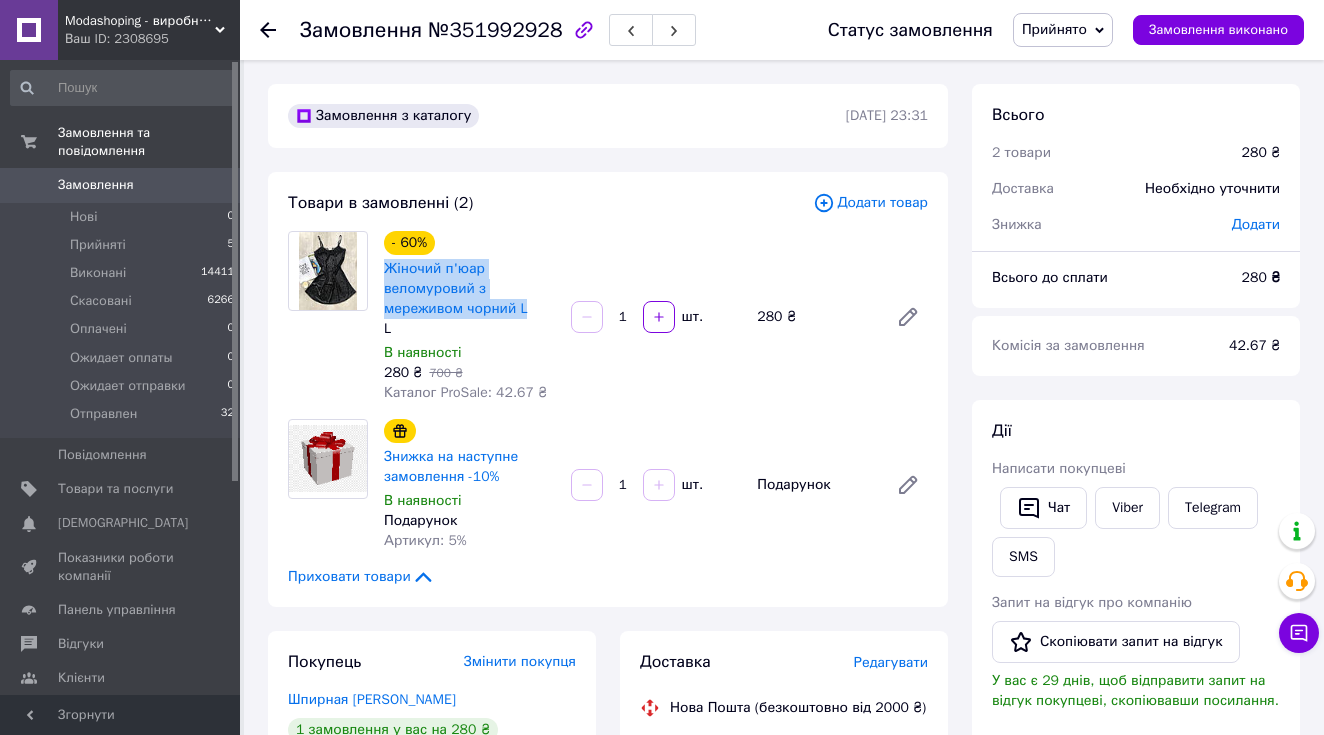 drag, startPoint x: 441, startPoint y: 302, endPoint x: 377, endPoint y: 270, distance: 71.55418 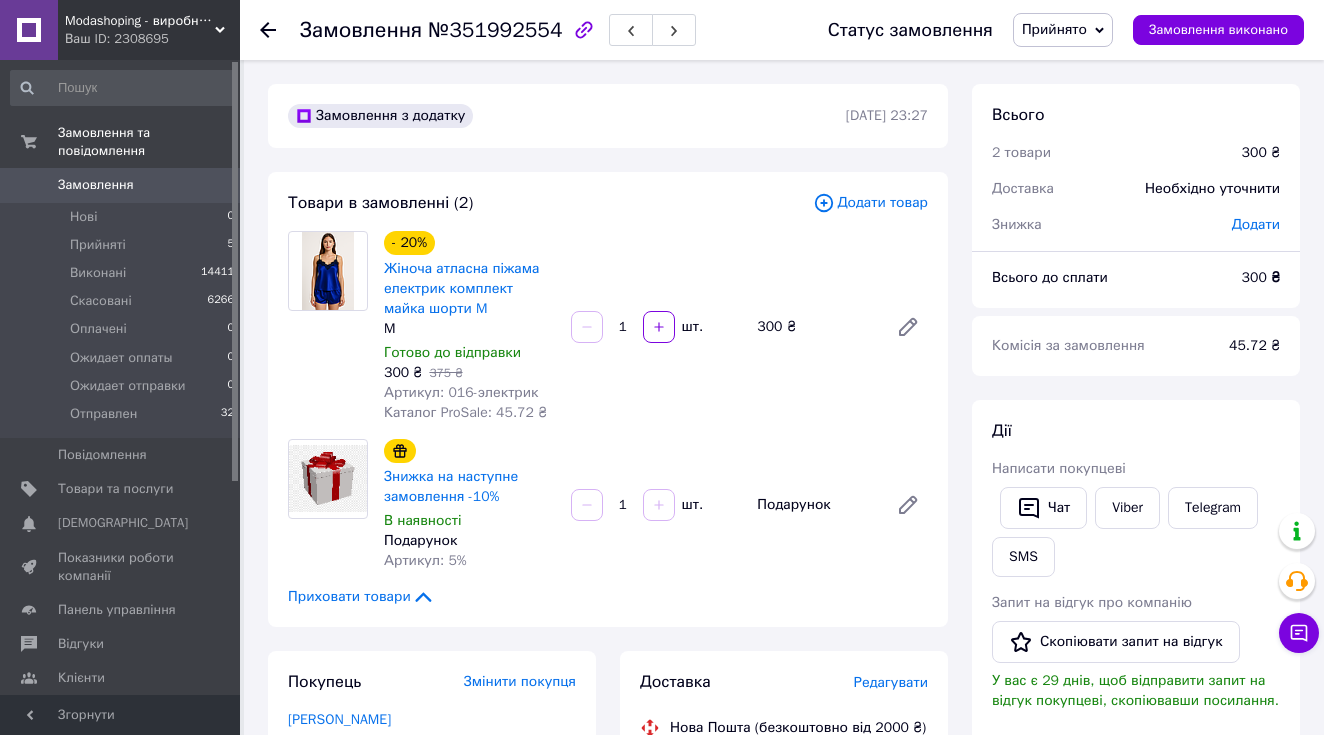 scroll, scrollTop: 65, scrollLeft: 0, axis: vertical 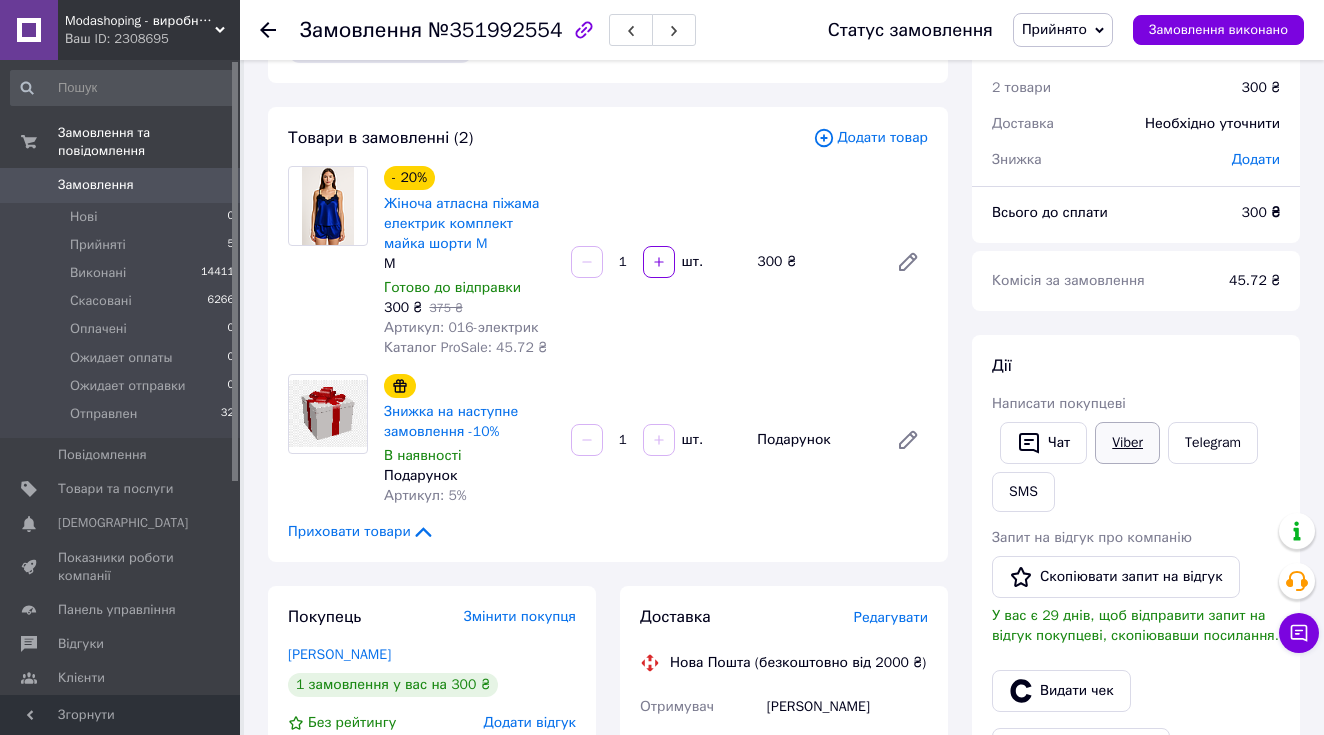 click on "Viber" at bounding box center [1127, 443] 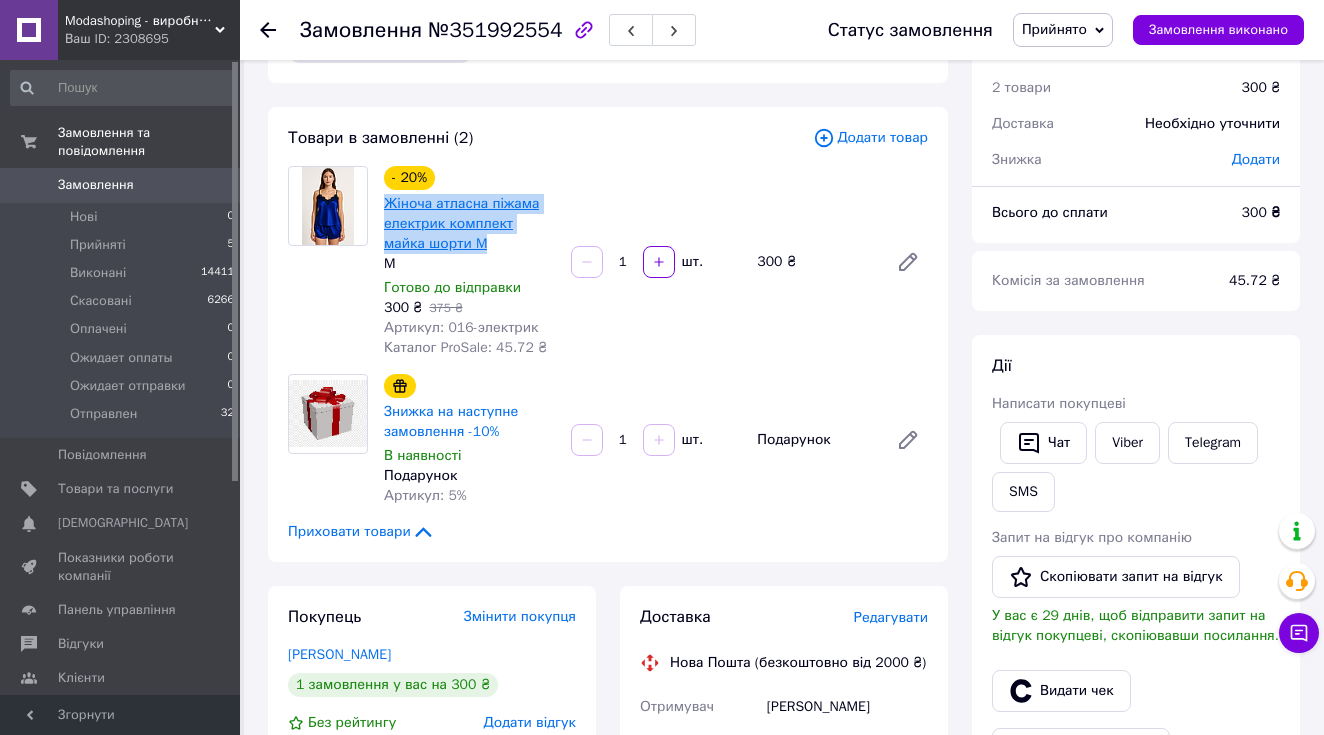 drag, startPoint x: 480, startPoint y: 247, endPoint x: 387, endPoint y: 200, distance: 104.20173 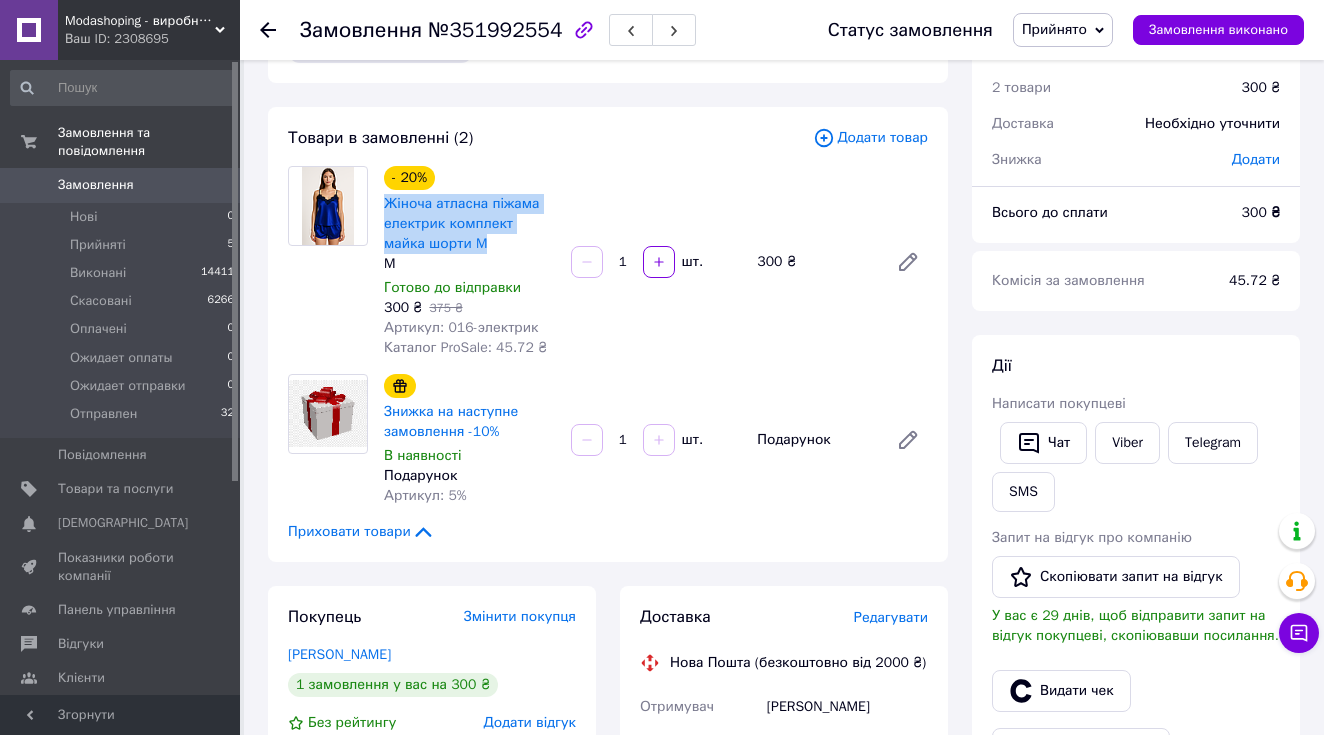 copy on "Жіноча атласна піжама електрик комплект майка шорти M" 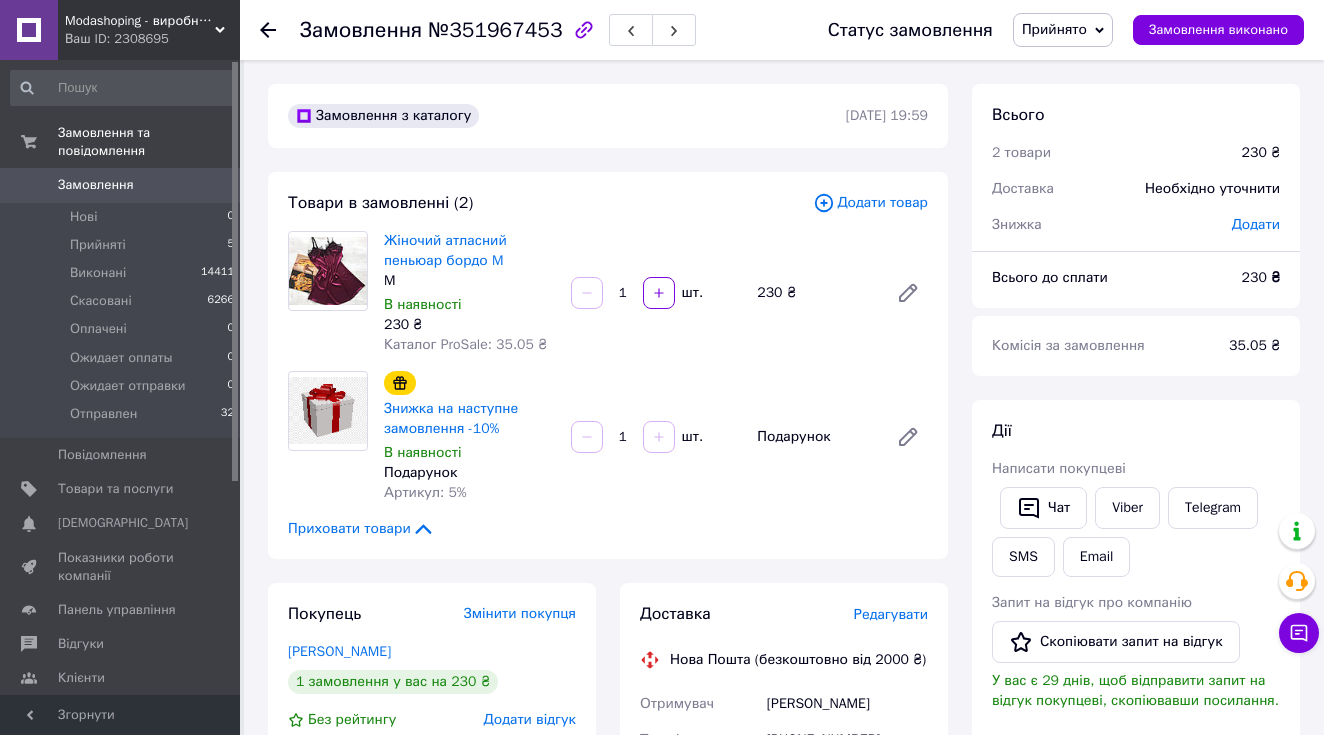scroll, scrollTop: 85, scrollLeft: 0, axis: vertical 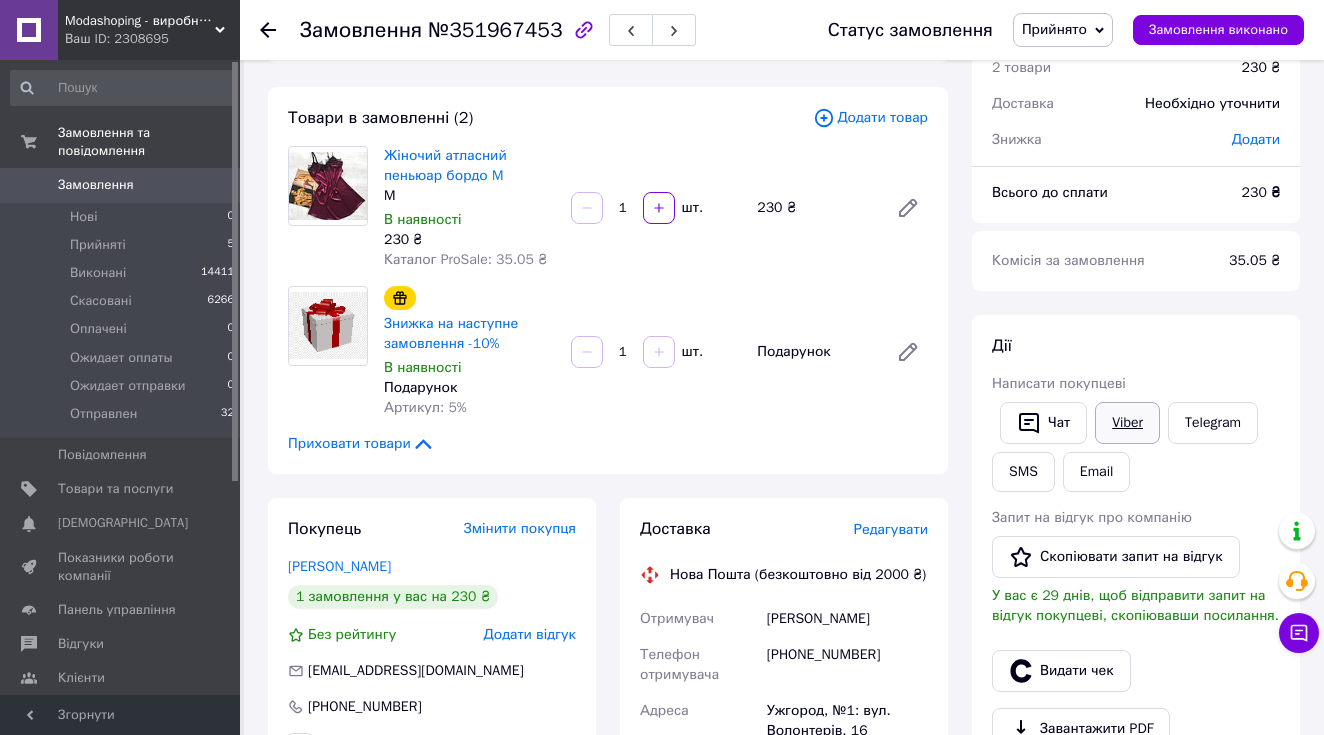 click on "Viber" at bounding box center (1127, 423) 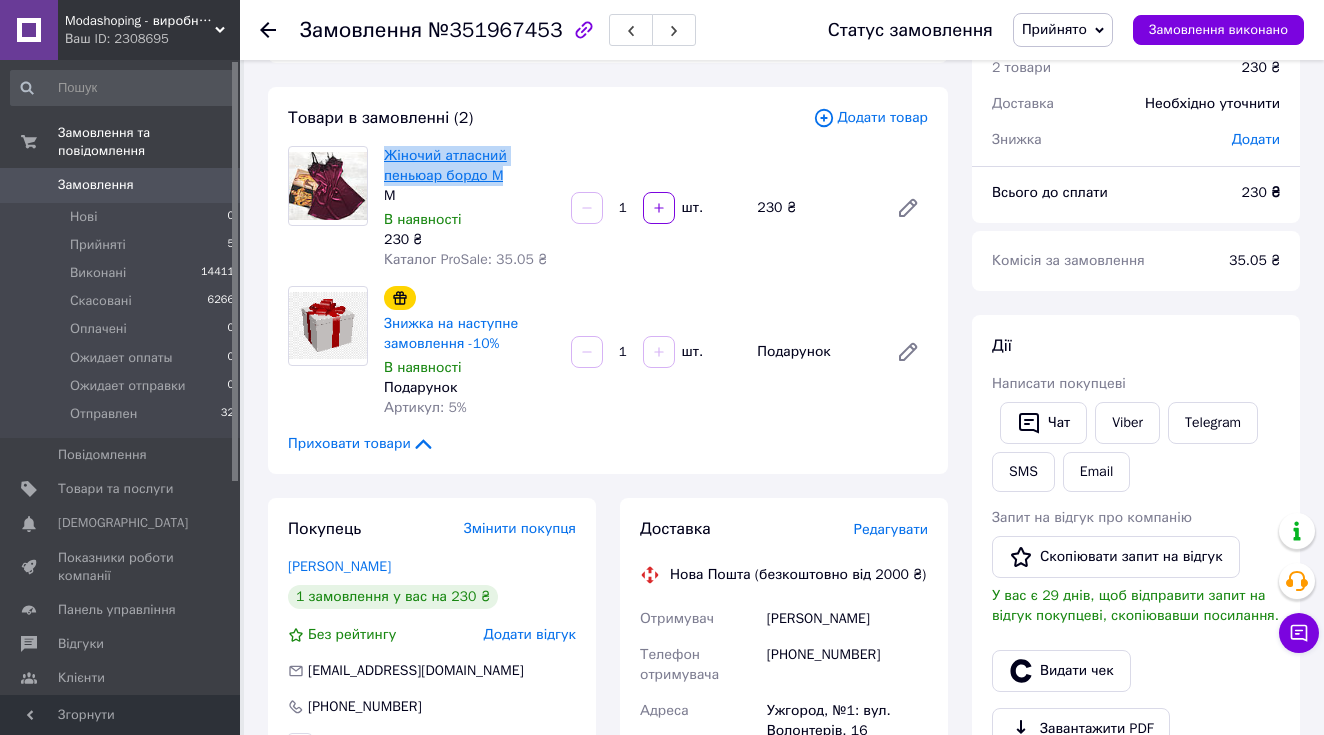 drag, startPoint x: 501, startPoint y: 180, endPoint x: 384, endPoint y: 157, distance: 119.23926 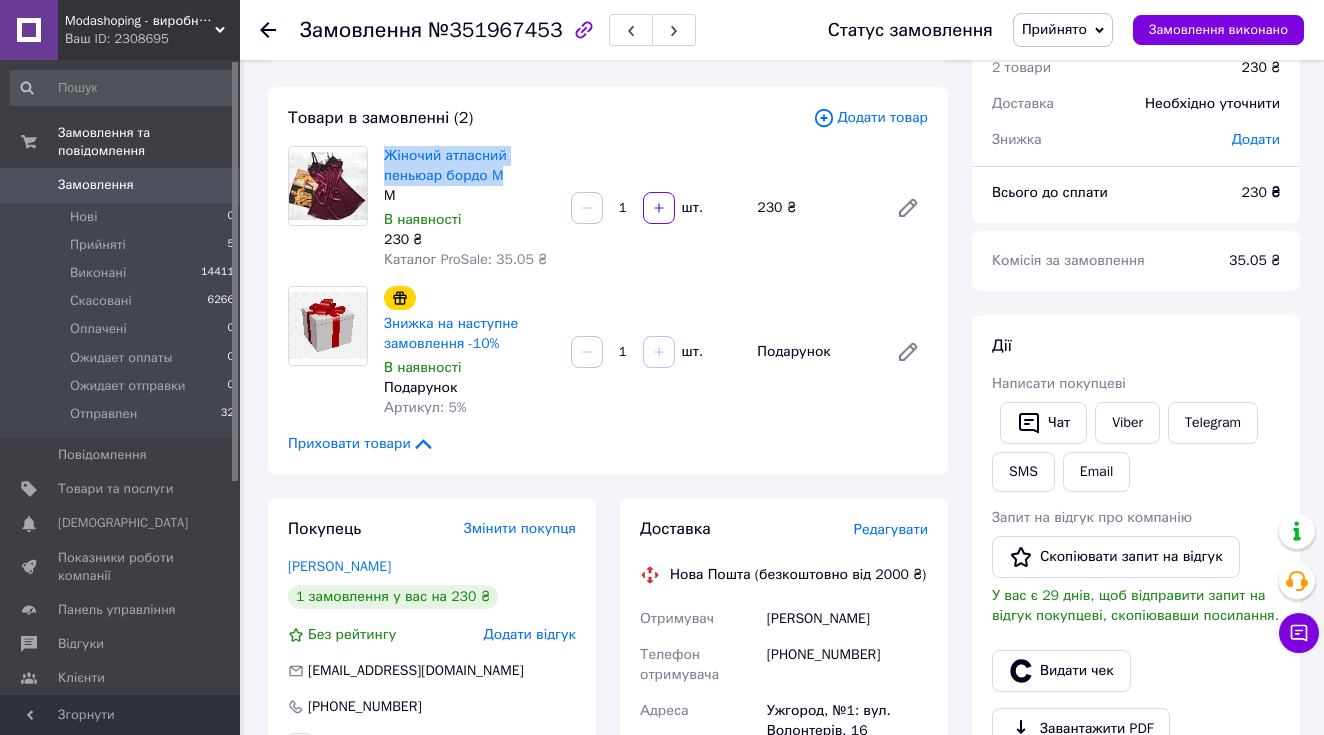copy on "Жіночий атласний пеньюар бордо M" 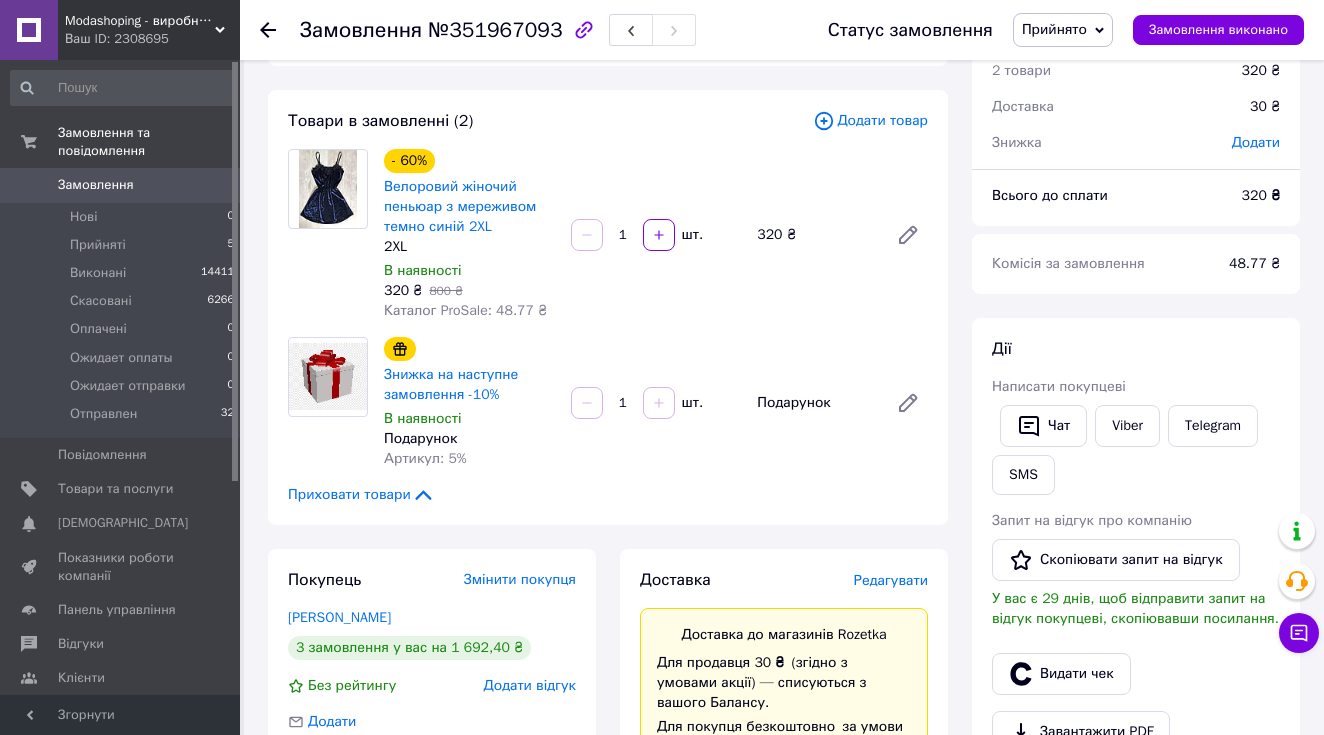 scroll, scrollTop: 88, scrollLeft: 0, axis: vertical 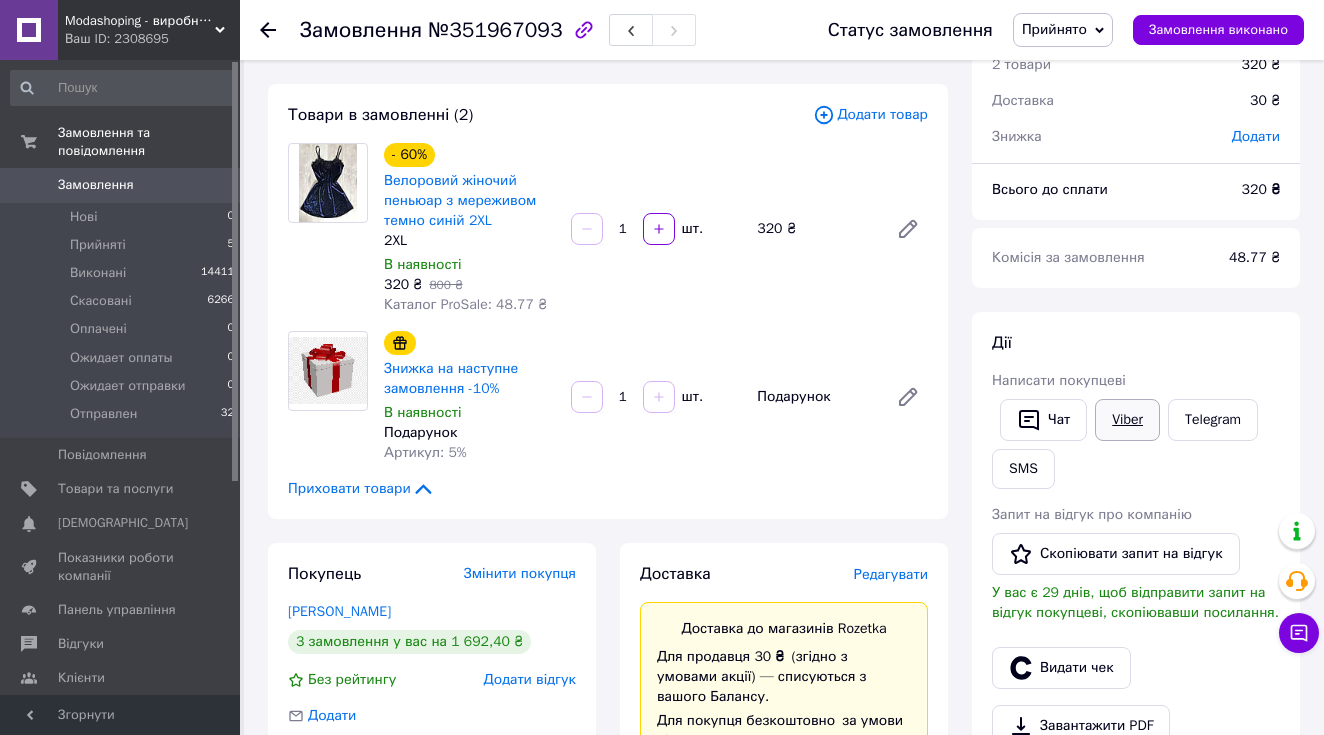 click on "Viber" at bounding box center [1127, 420] 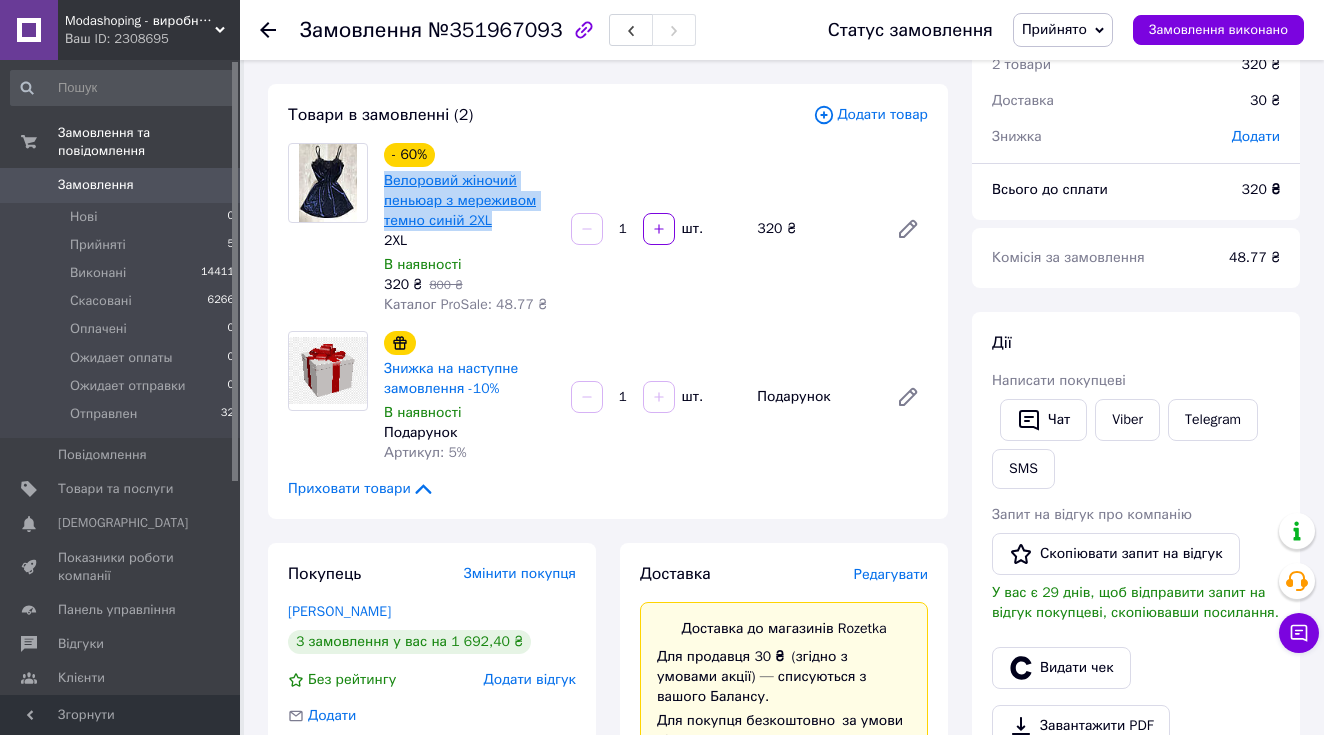 drag, startPoint x: 515, startPoint y: 219, endPoint x: 387, endPoint y: 185, distance: 132.43866 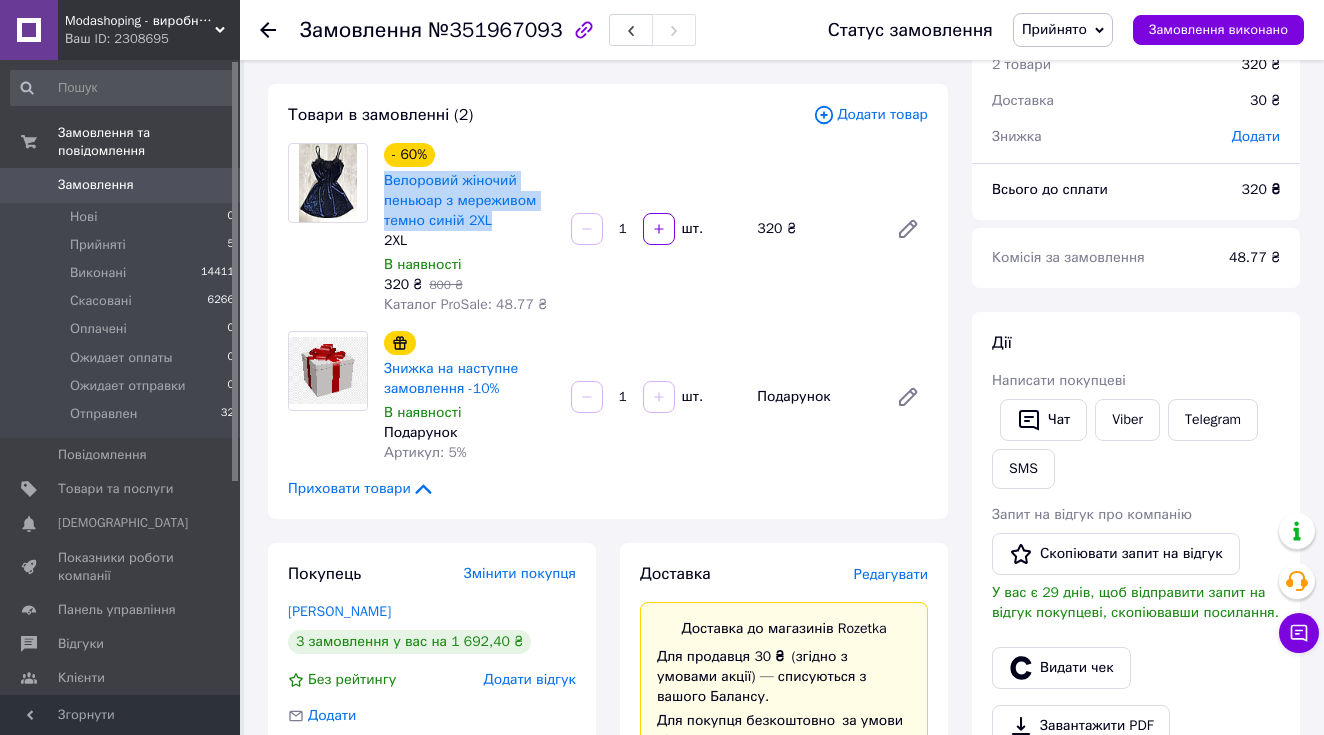 copy on "Велоровий жіночий пеньюар з мереживом темно синій 2XL" 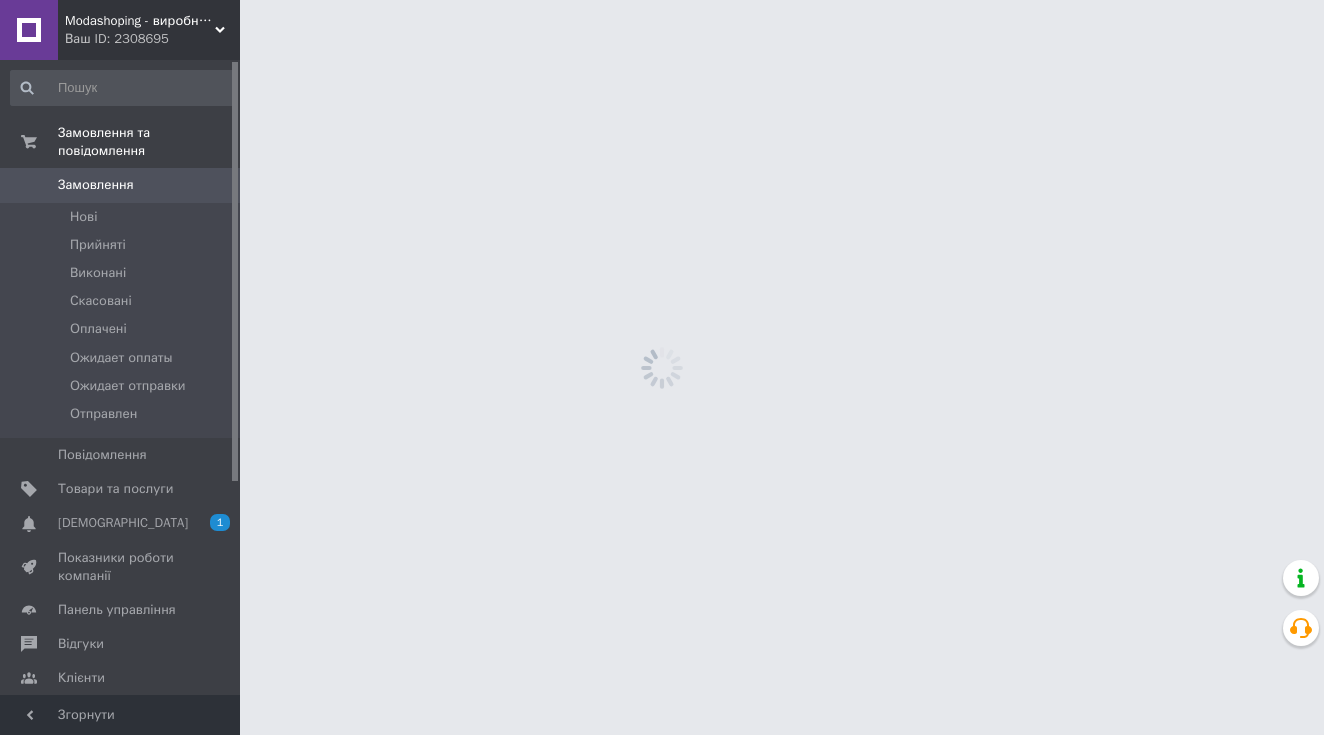 scroll, scrollTop: 0, scrollLeft: 0, axis: both 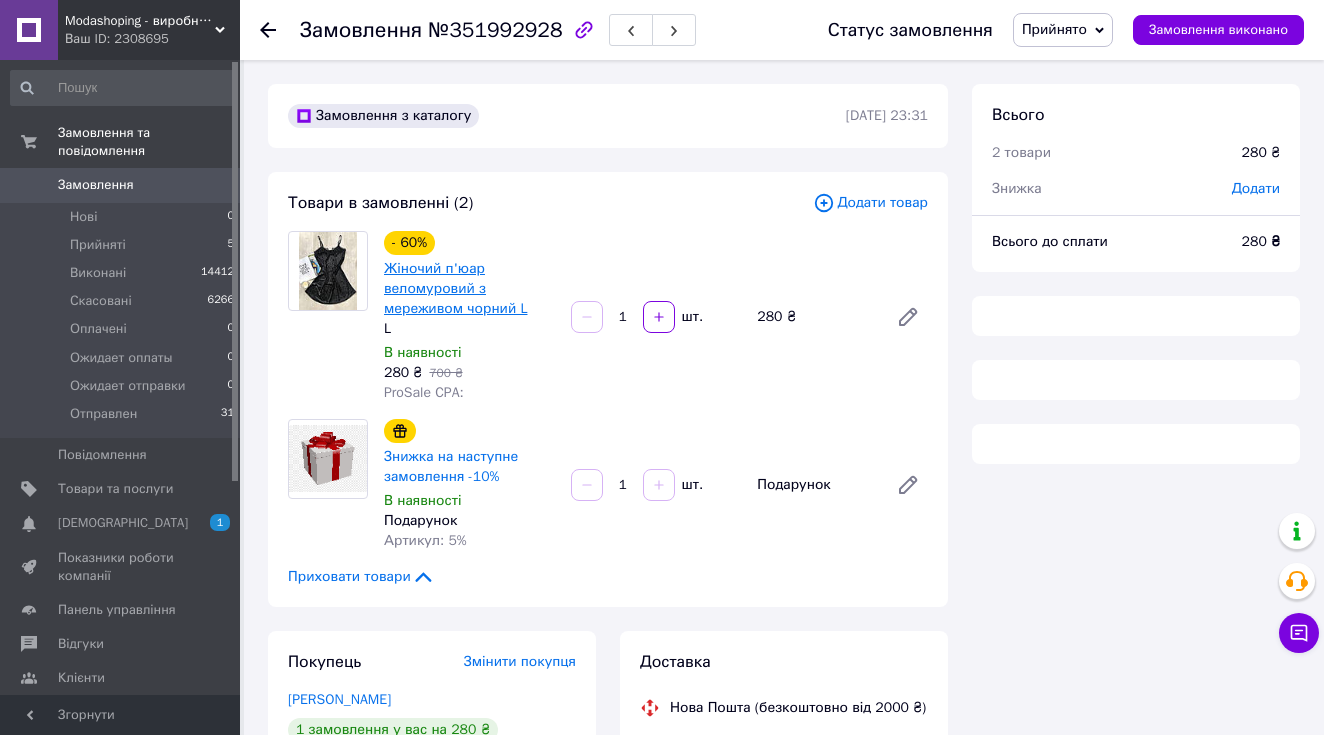 click on "Жіночий п'юар веломуровий з мереживом чорний L" at bounding box center [455, 288] 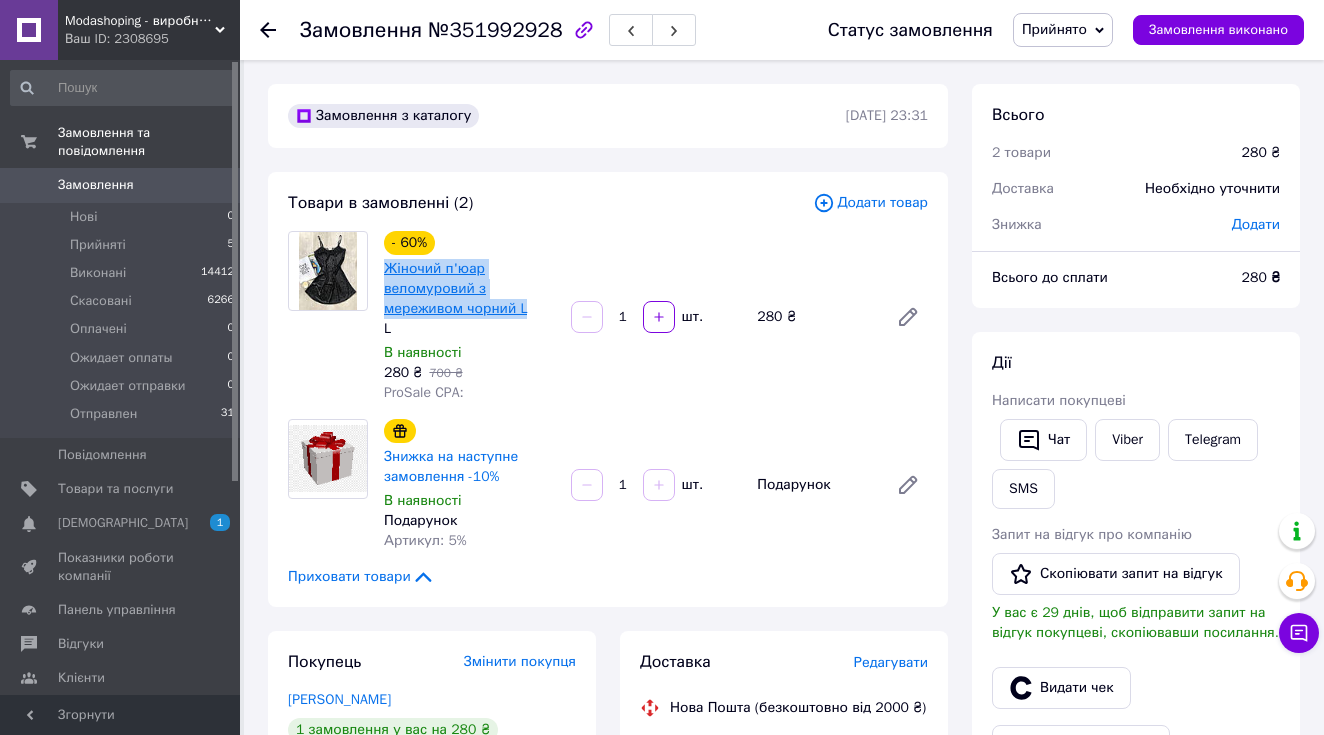 drag, startPoint x: 430, startPoint y: 310, endPoint x: 385, endPoint y: 271, distance: 59.548298 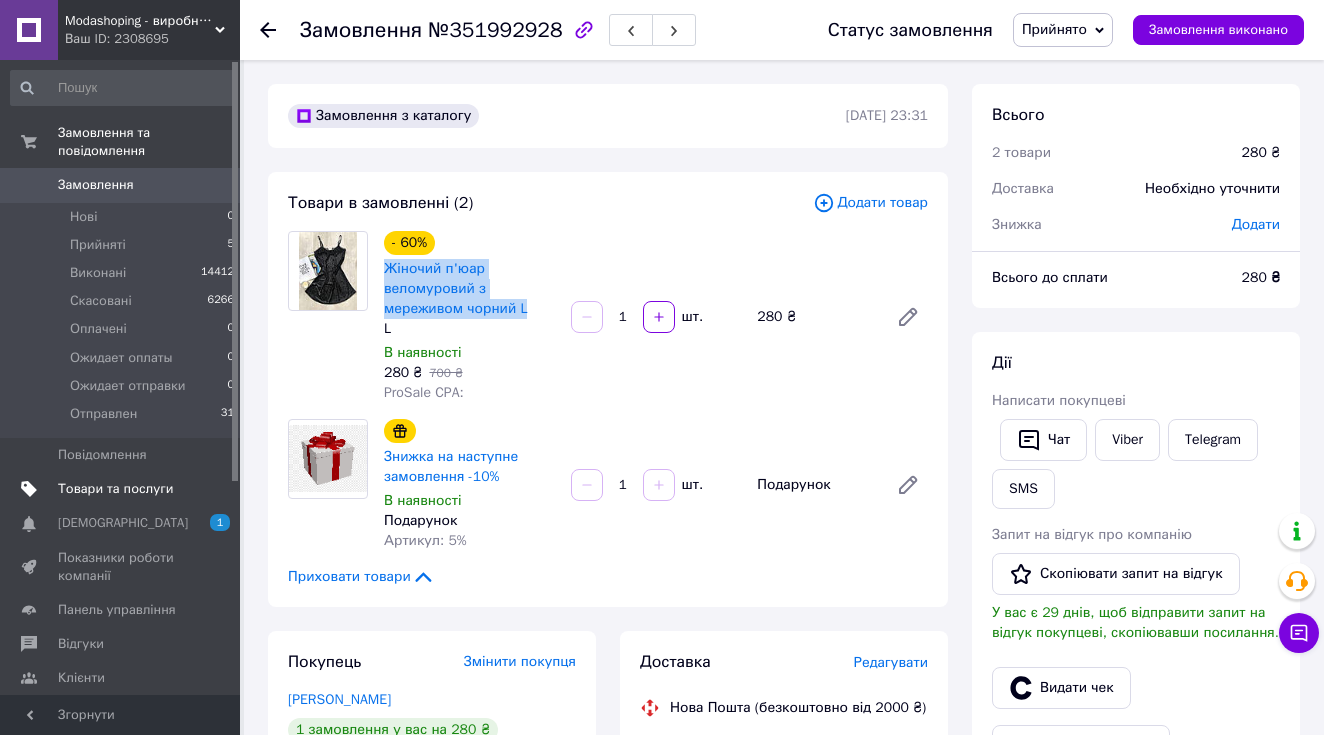 click on "Товари та послуги" at bounding box center [115, 489] 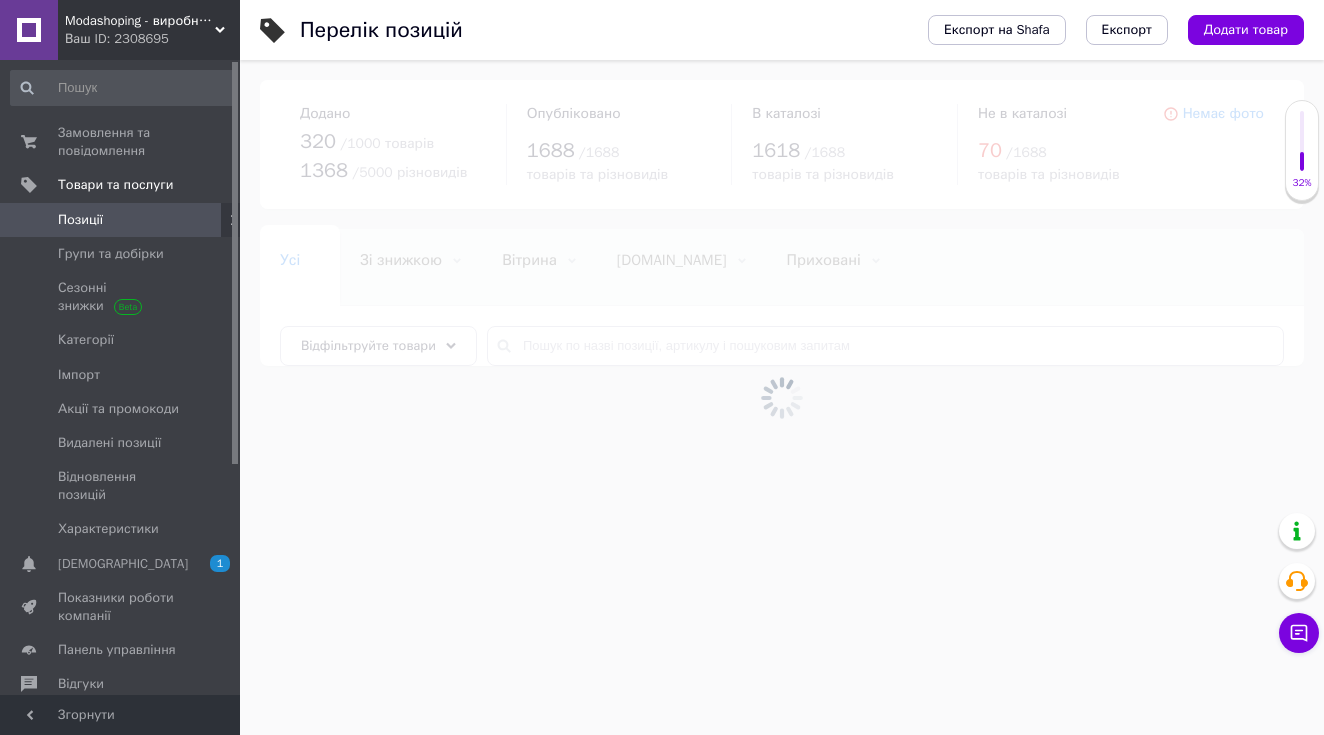 click at bounding box center (782, 397) 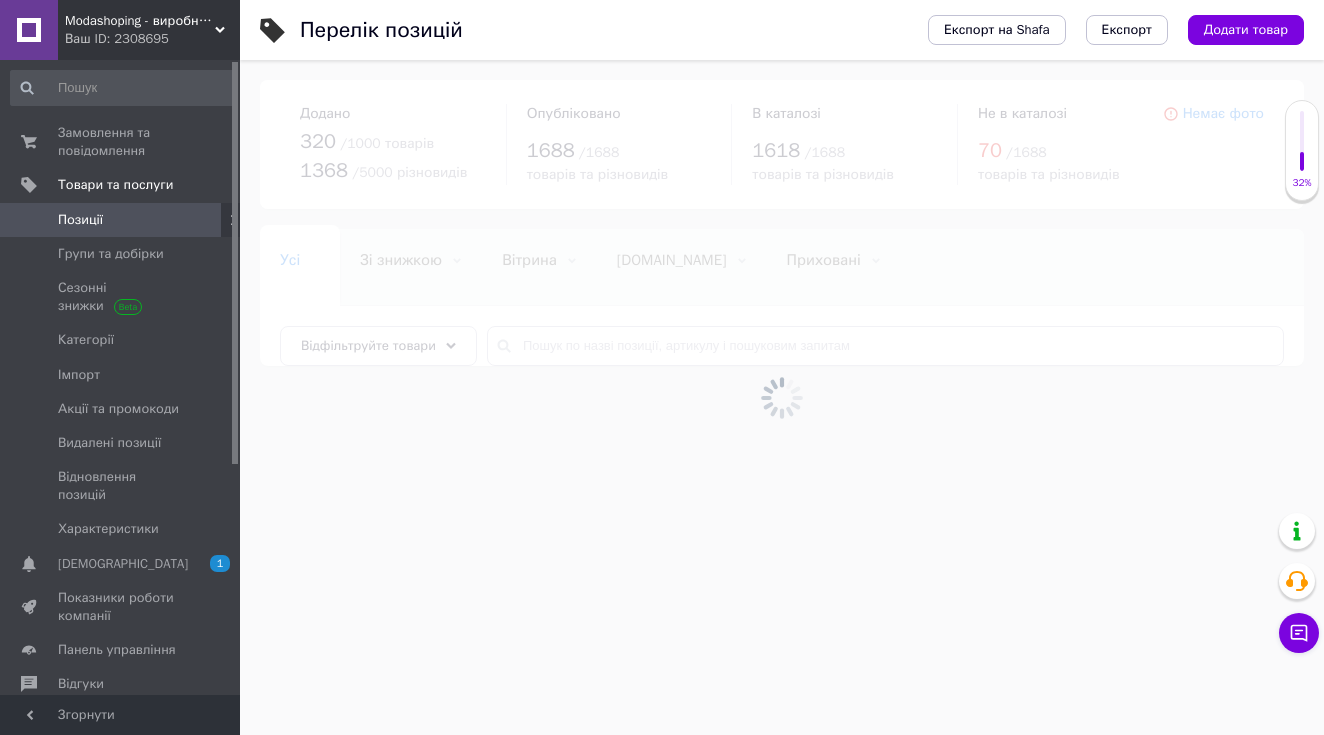 click at bounding box center (782, 397) 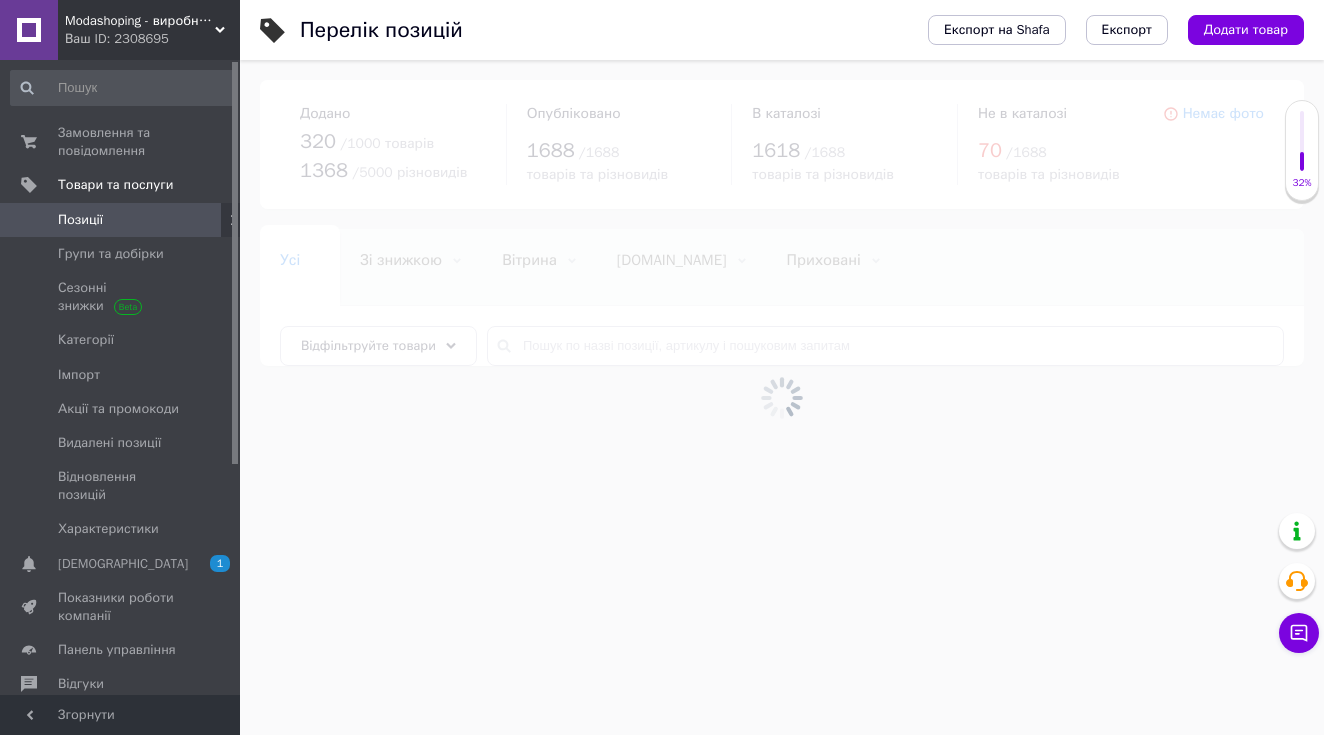 click at bounding box center [782, 397] 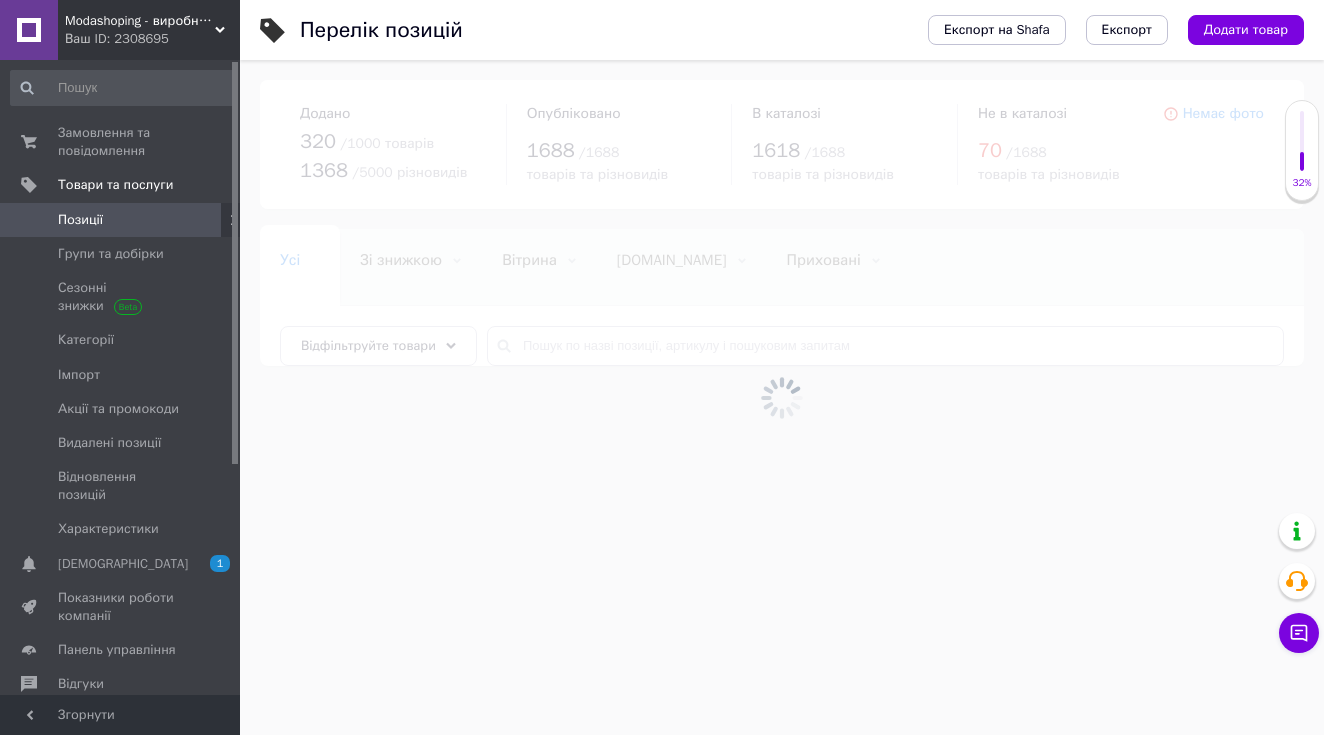 click at bounding box center [782, 397] 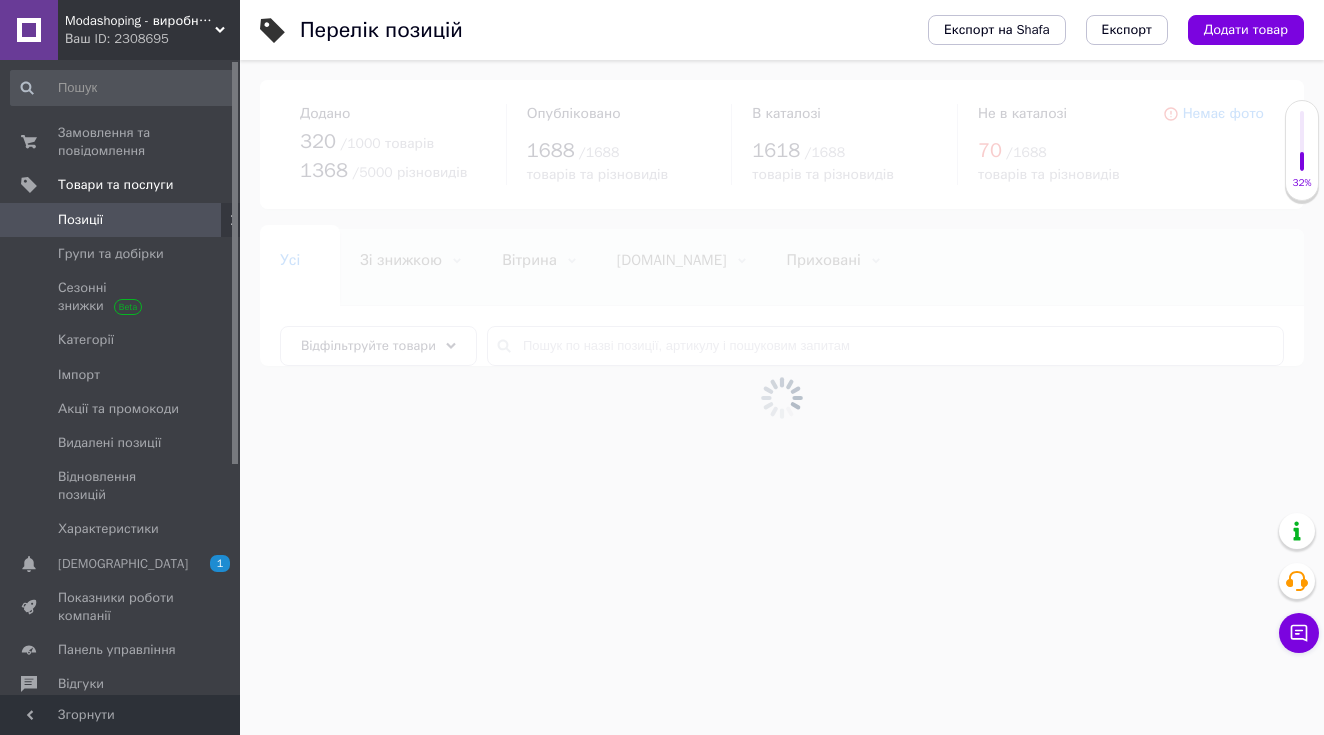 click at bounding box center [782, 397] 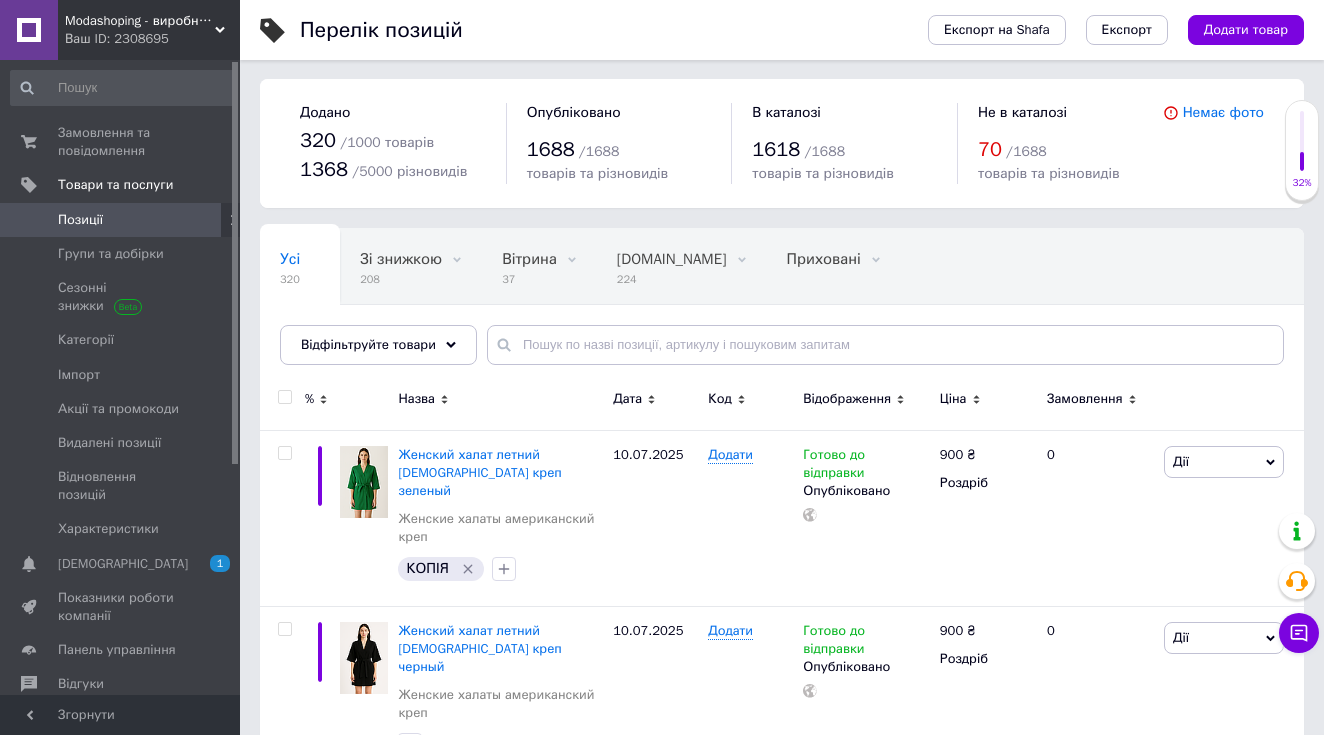 scroll, scrollTop: 0, scrollLeft: 0, axis: both 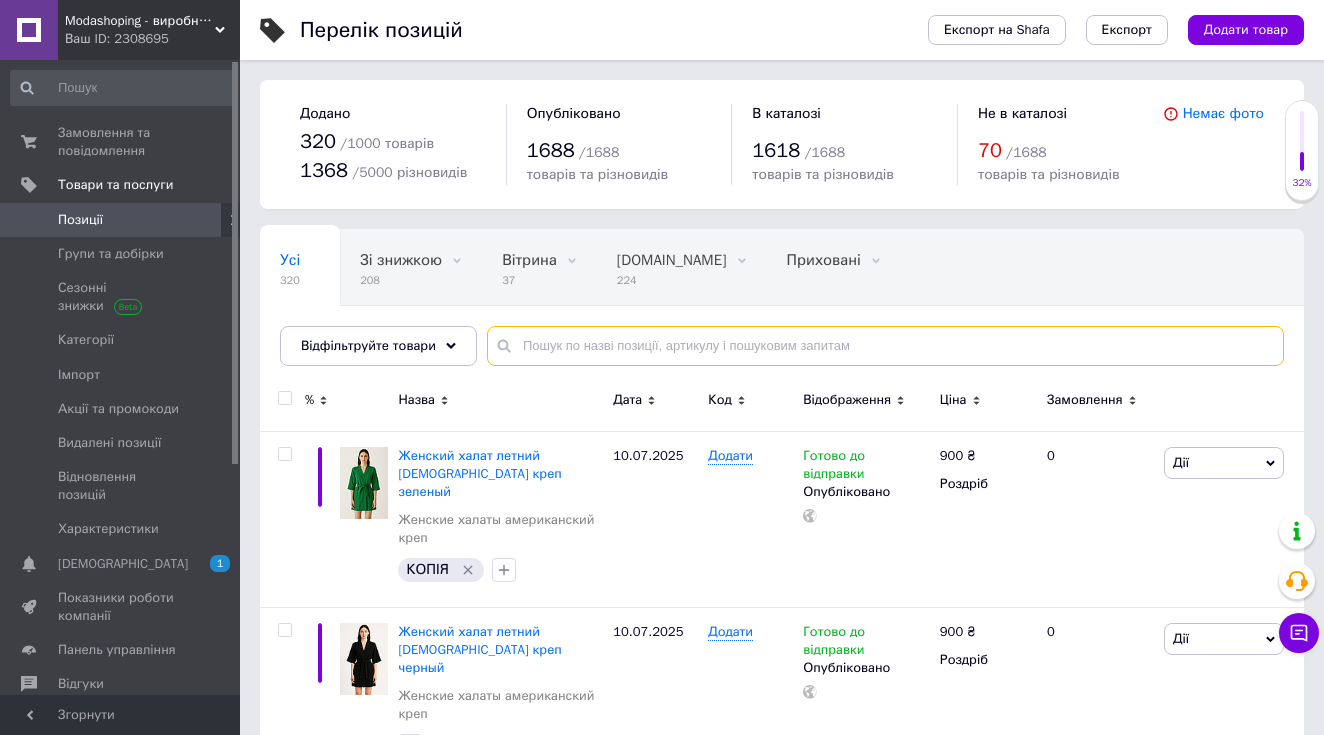 click at bounding box center [885, 346] 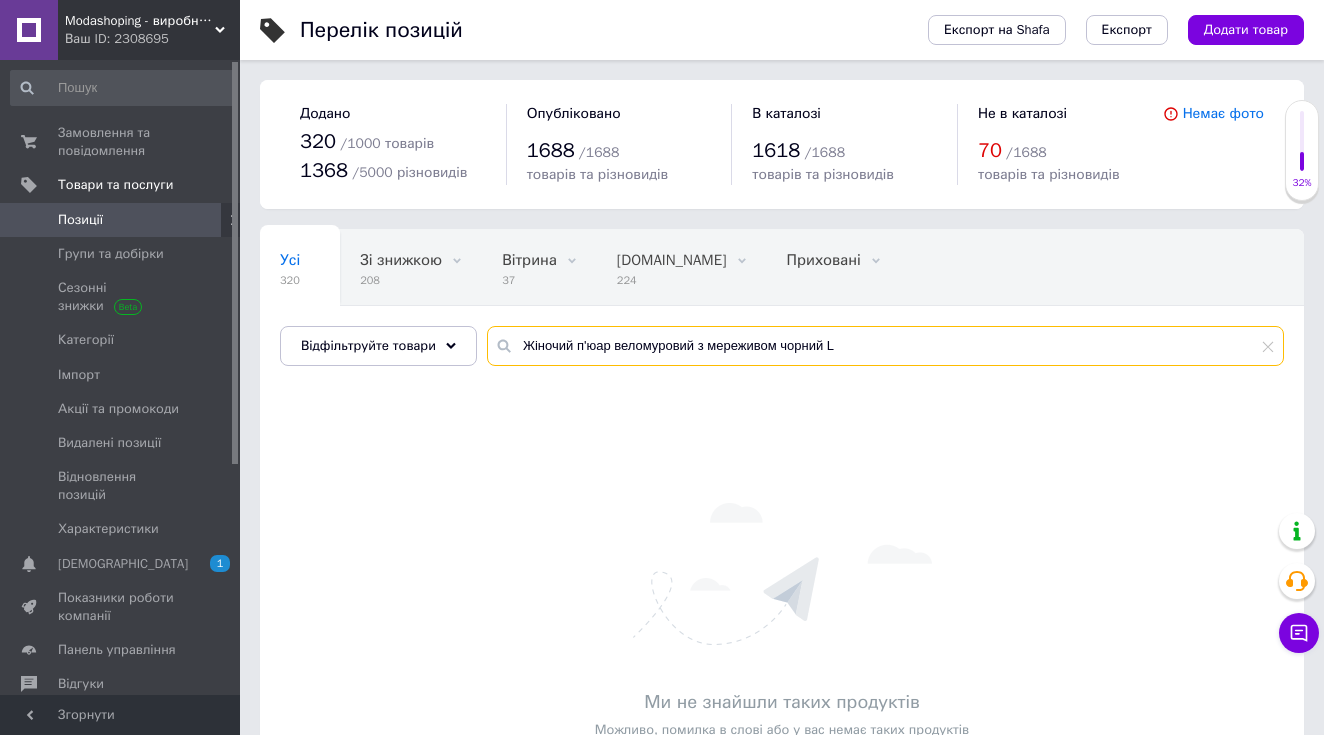click on "Жіночий п'юар веломуровий з мереживом чорний L" at bounding box center [885, 346] 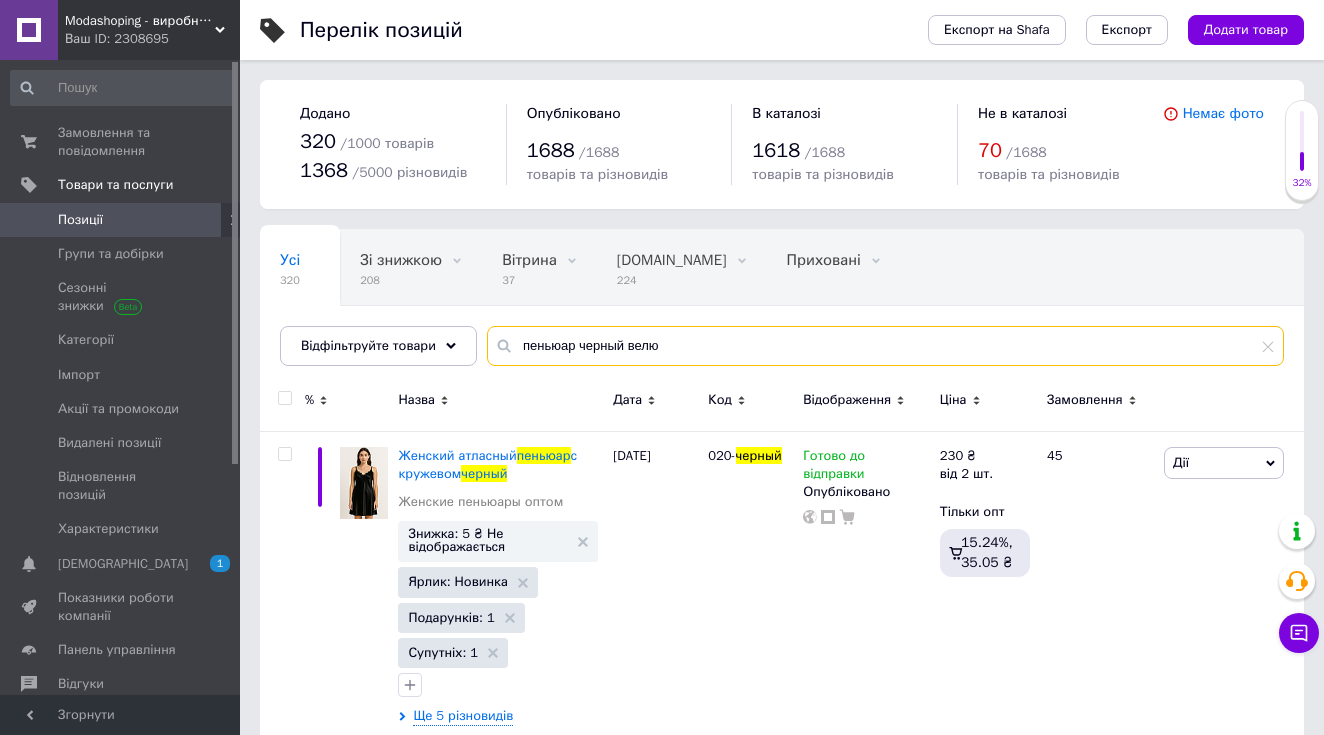 type on "пеньюар черный велюр" 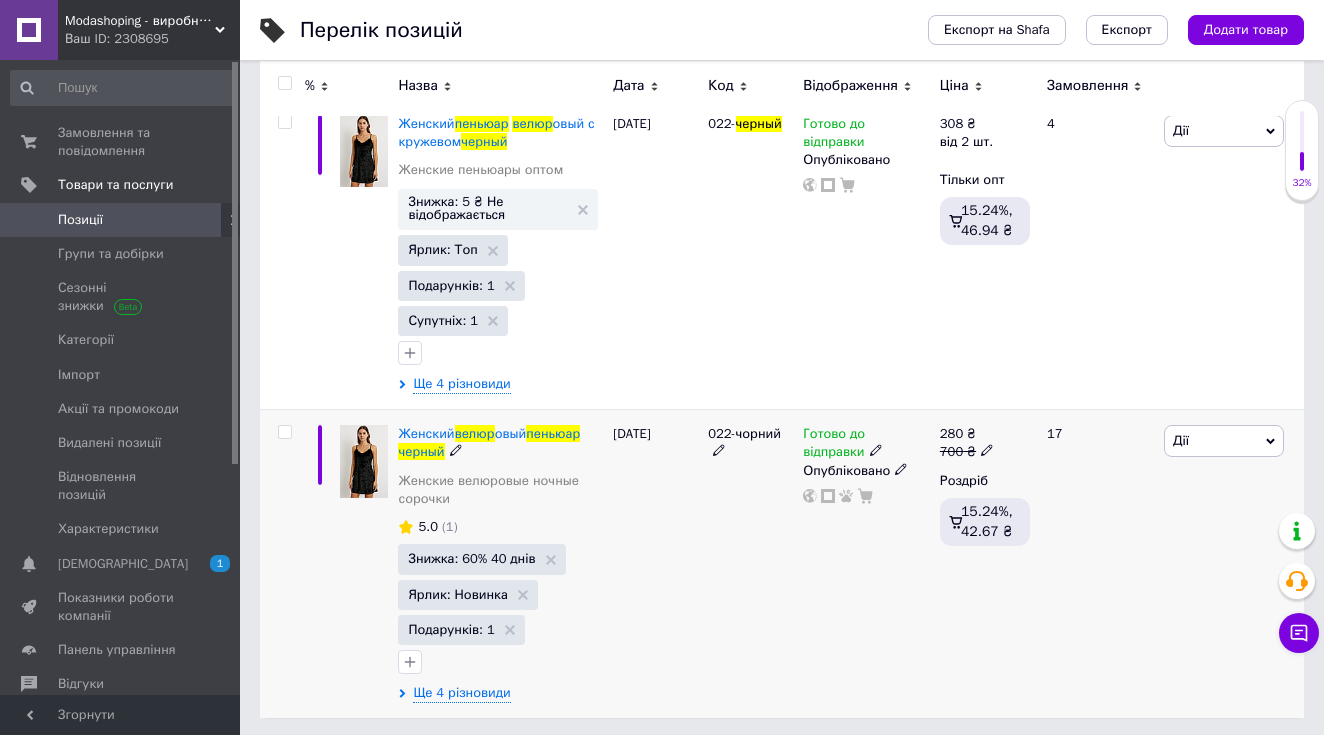 scroll, scrollTop: 330, scrollLeft: 0, axis: vertical 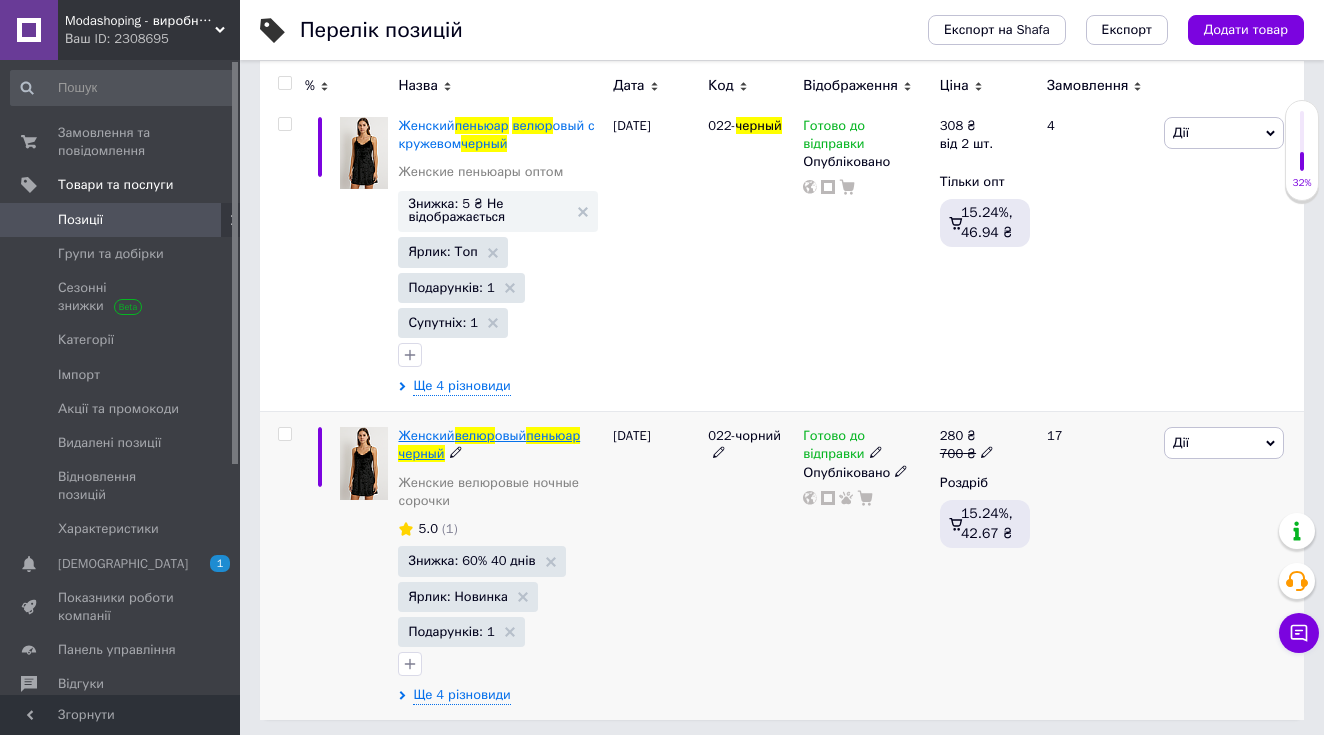 click on "велюр" at bounding box center (475, 435) 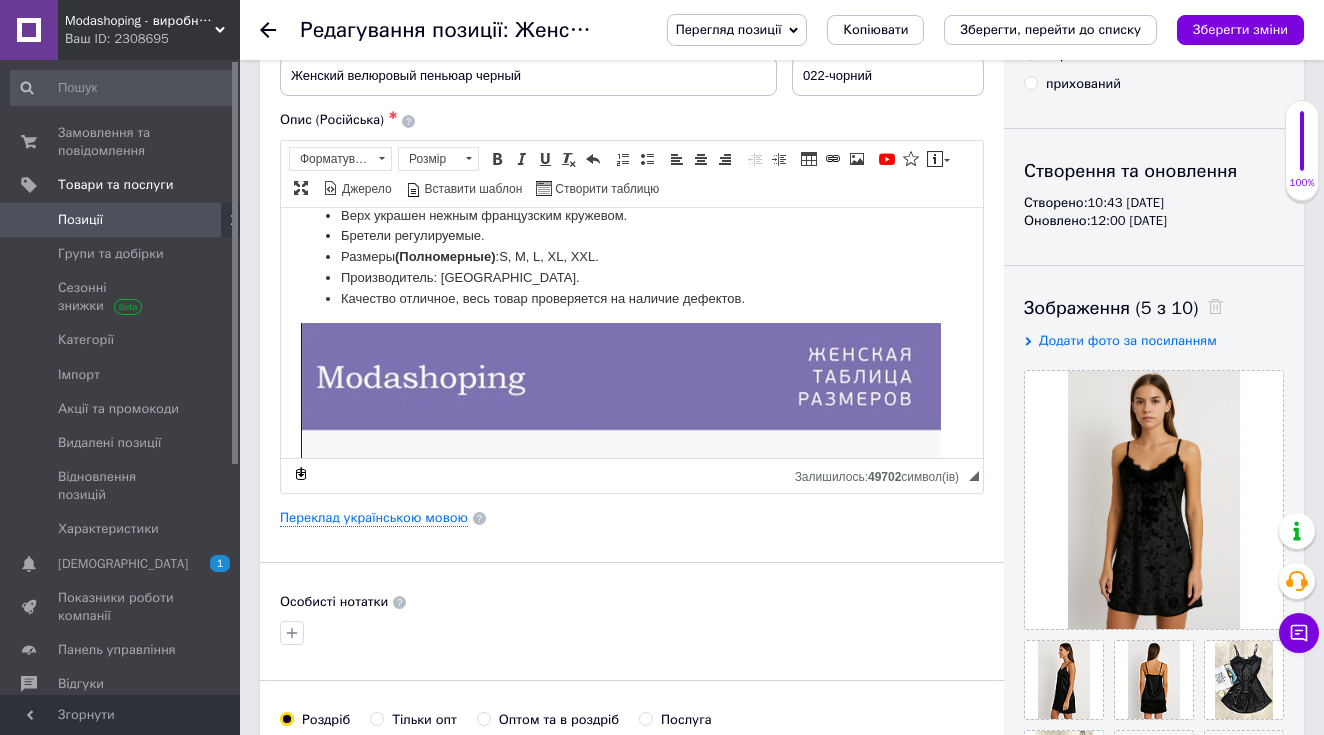 scroll, scrollTop: 155, scrollLeft: 0, axis: vertical 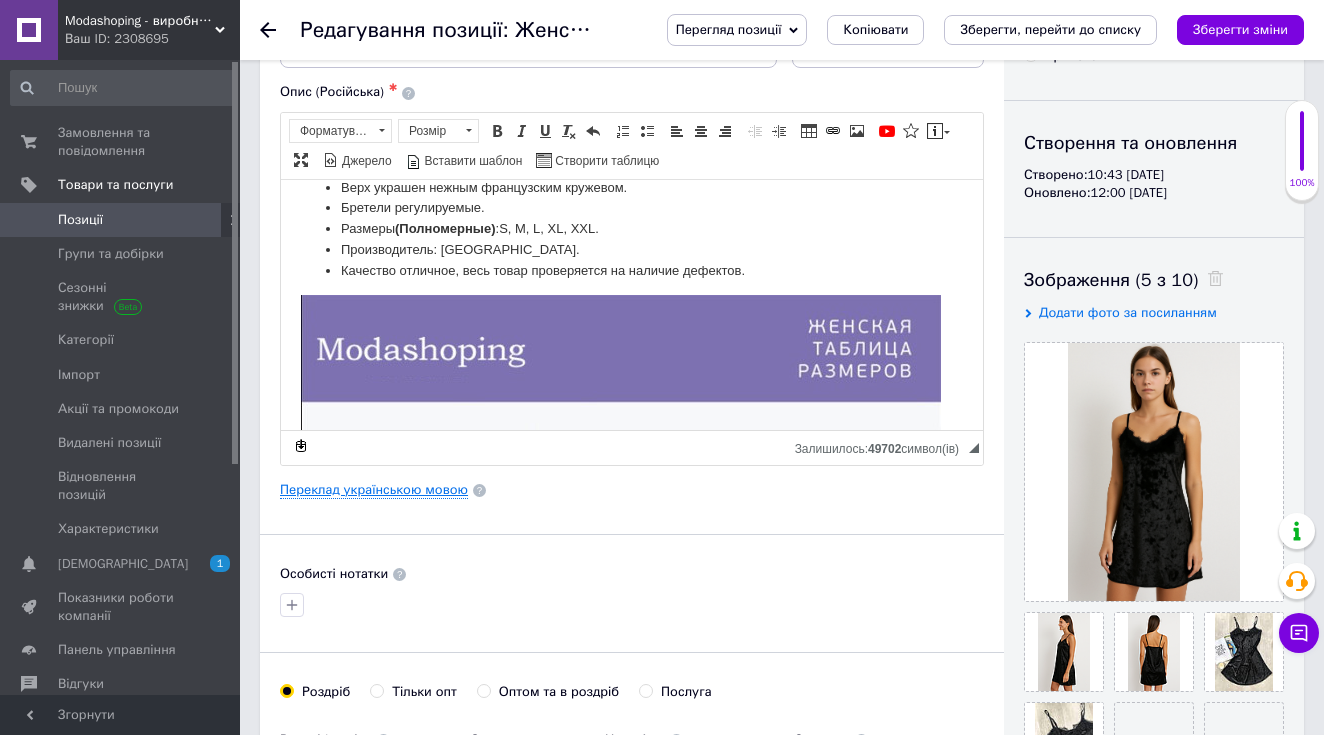 click on "Переклад українською мовою" at bounding box center [374, 490] 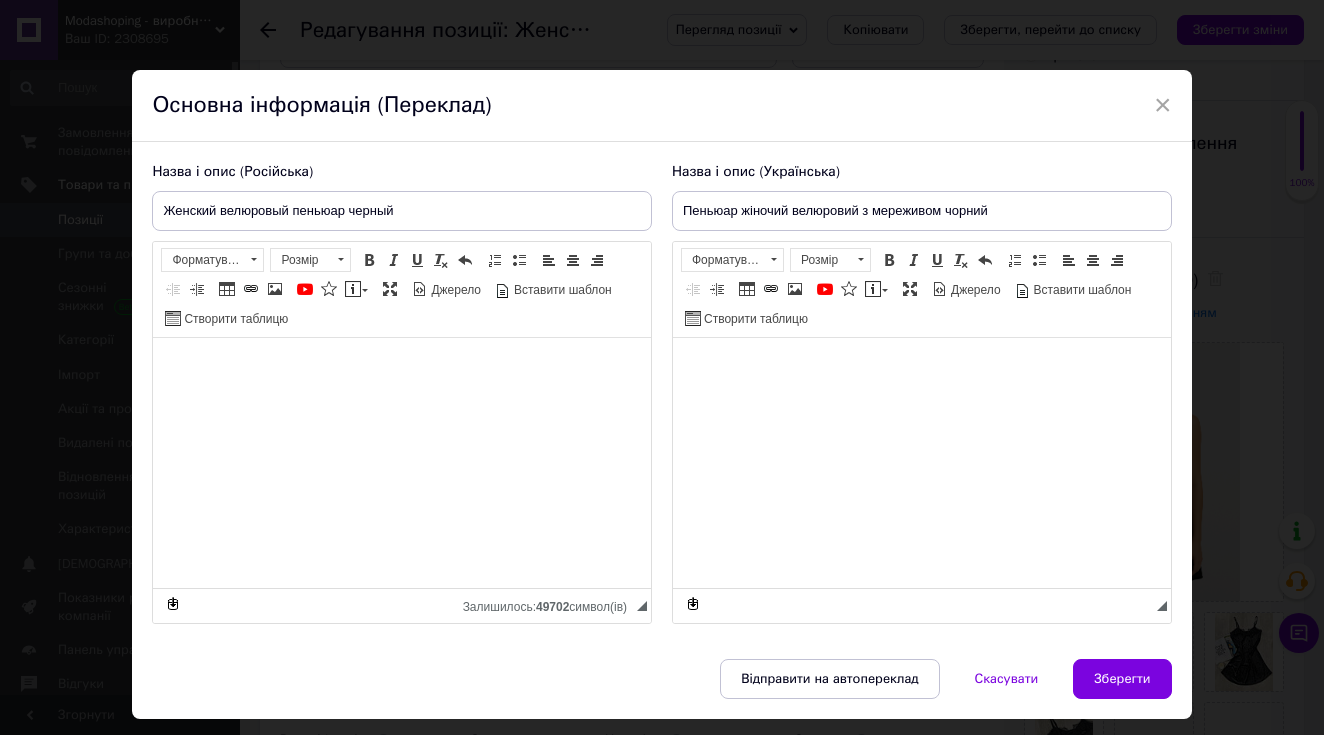 type on "Пеньюар жіночий велюровий з мереживом чорний" 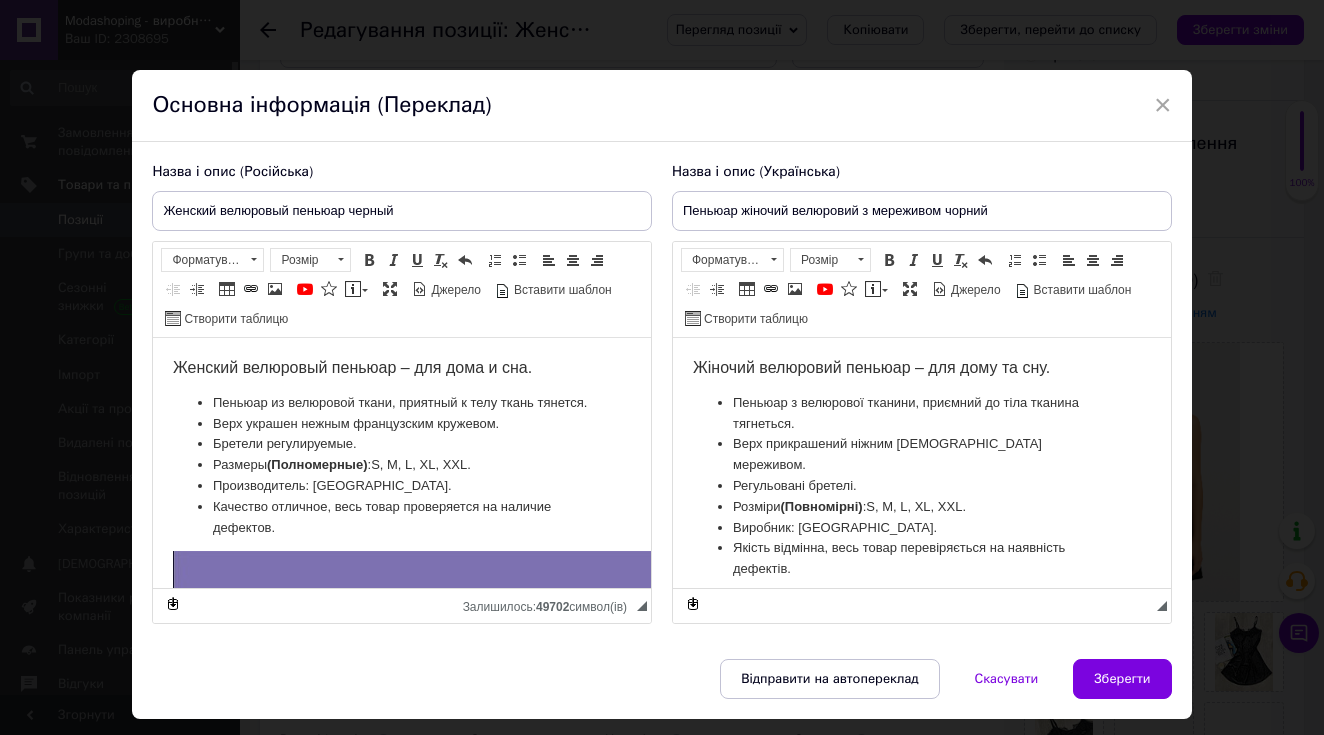 scroll, scrollTop: 0, scrollLeft: 0, axis: both 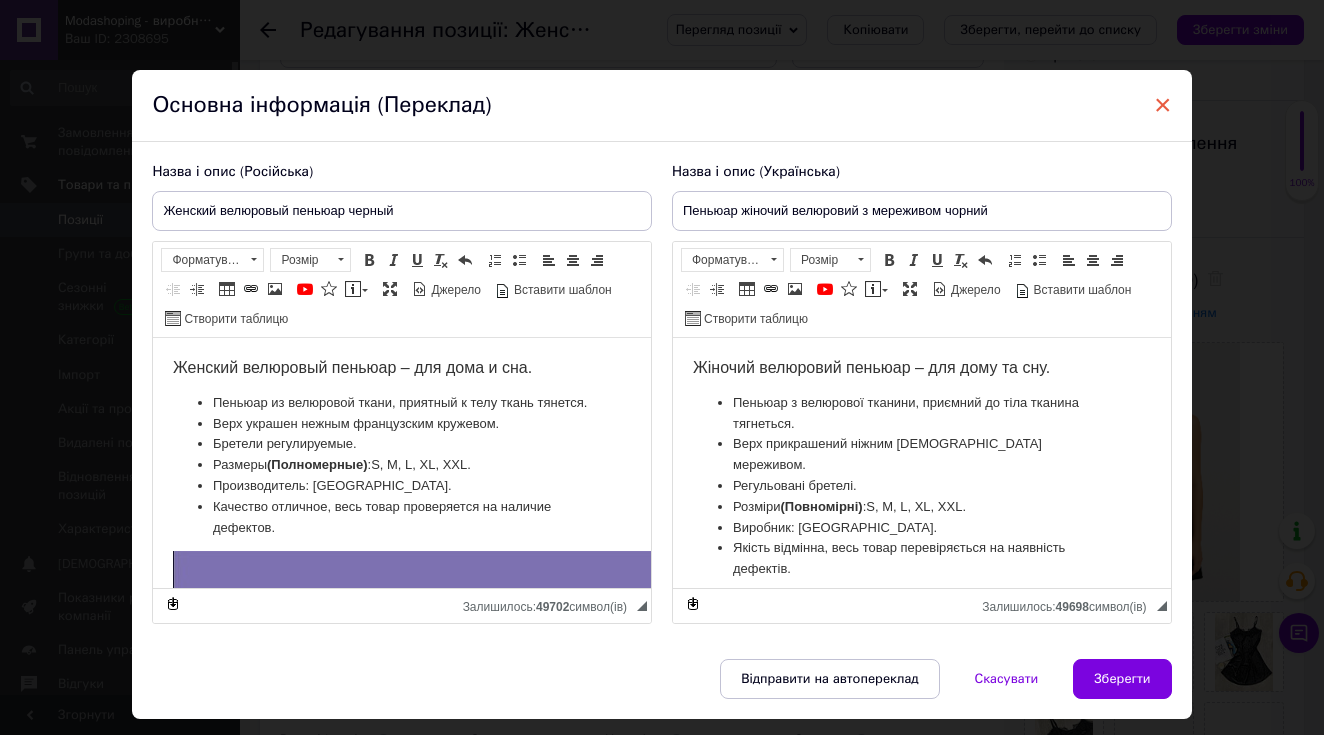 click on "×" at bounding box center (1163, 105) 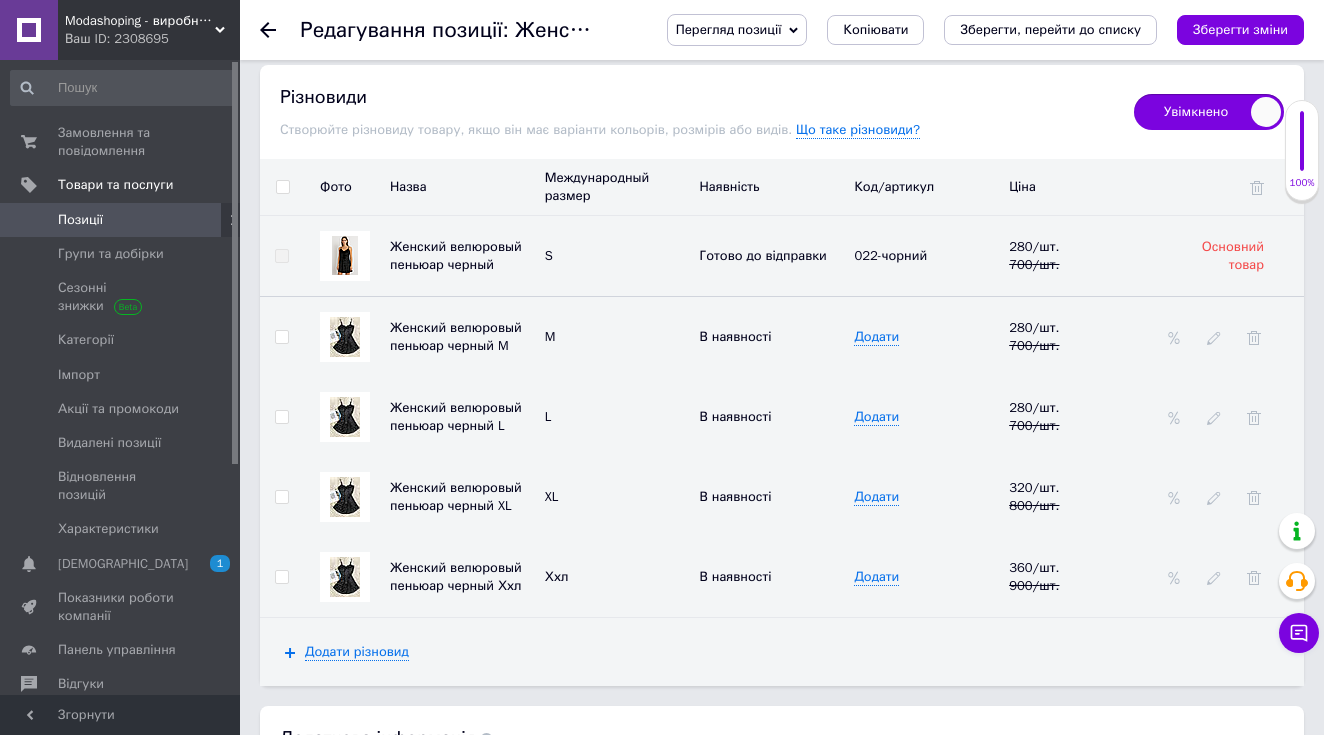 scroll, scrollTop: 2779, scrollLeft: 0, axis: vertical 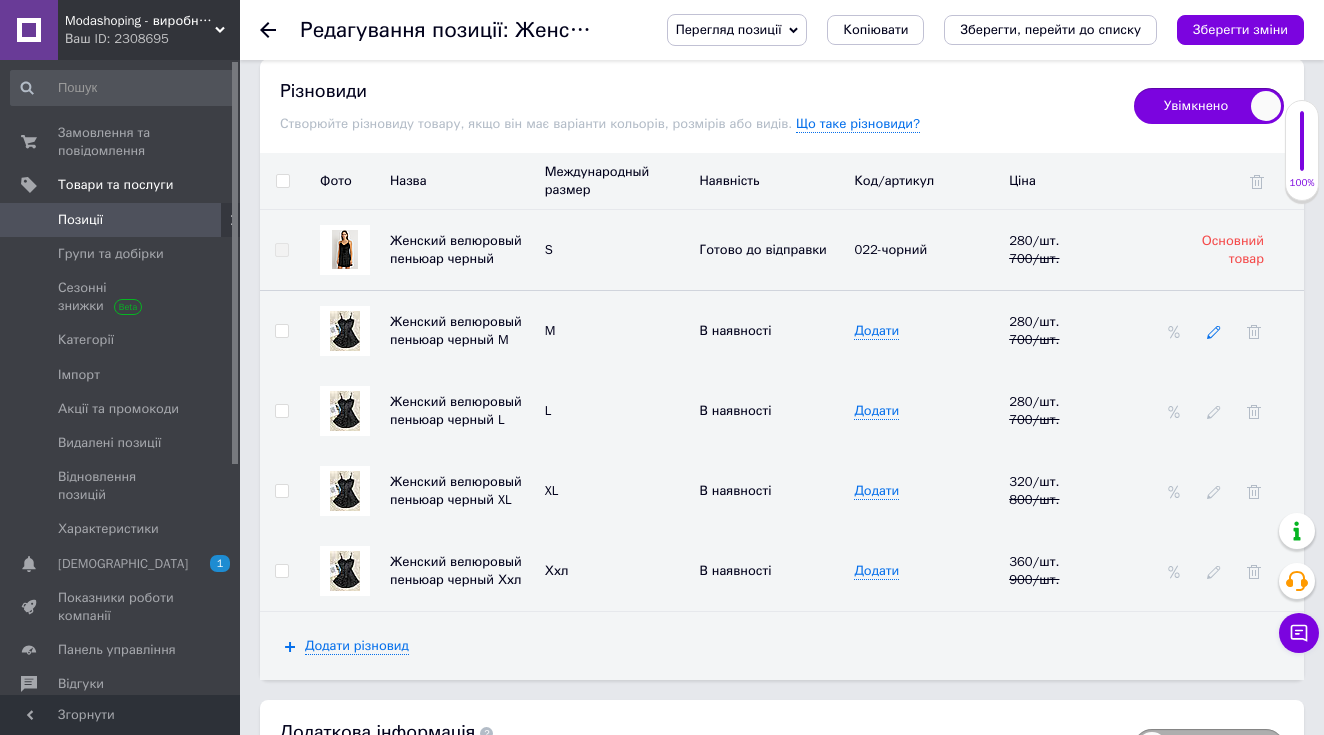 click 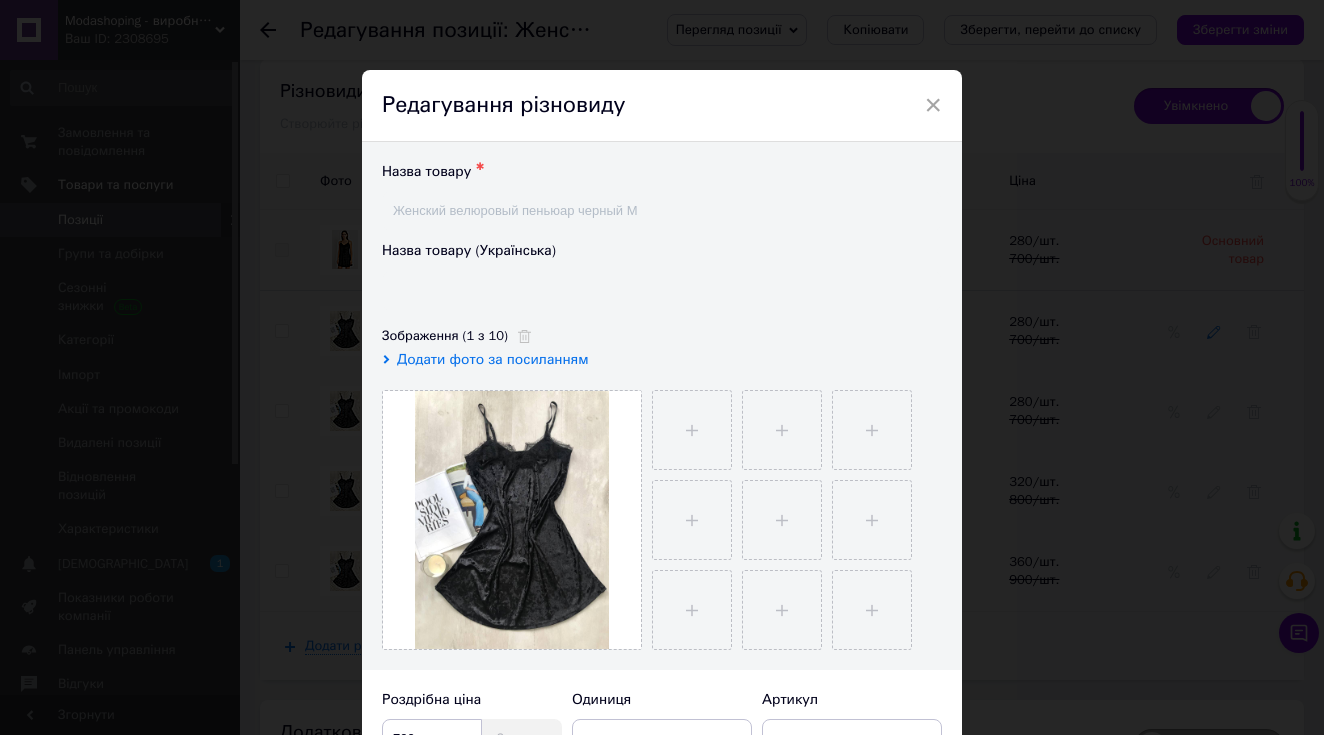 type on "Жіночий п'юар веломуровий з мереживом чорний M" 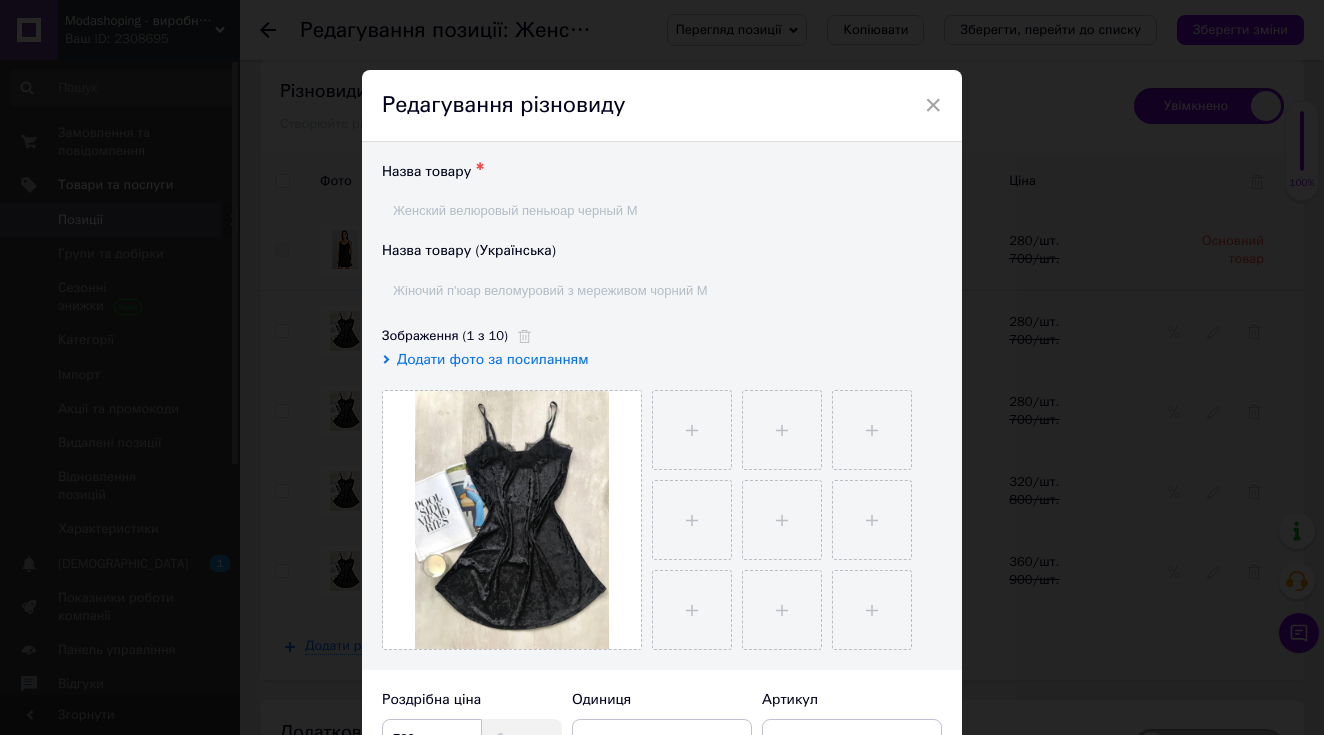 scroll, scrollTop: 0, scrollLeft: 0, axis: both 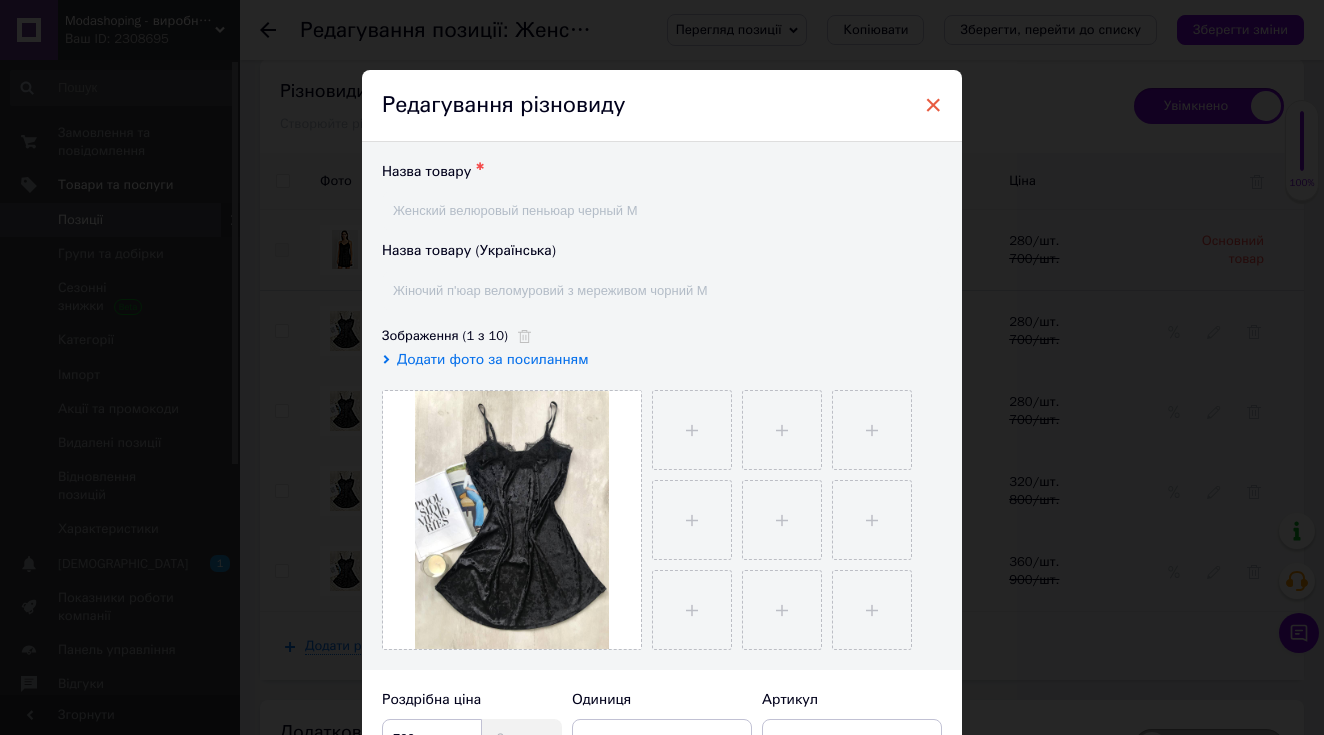 click on "×" at bounding box center (933, 105) 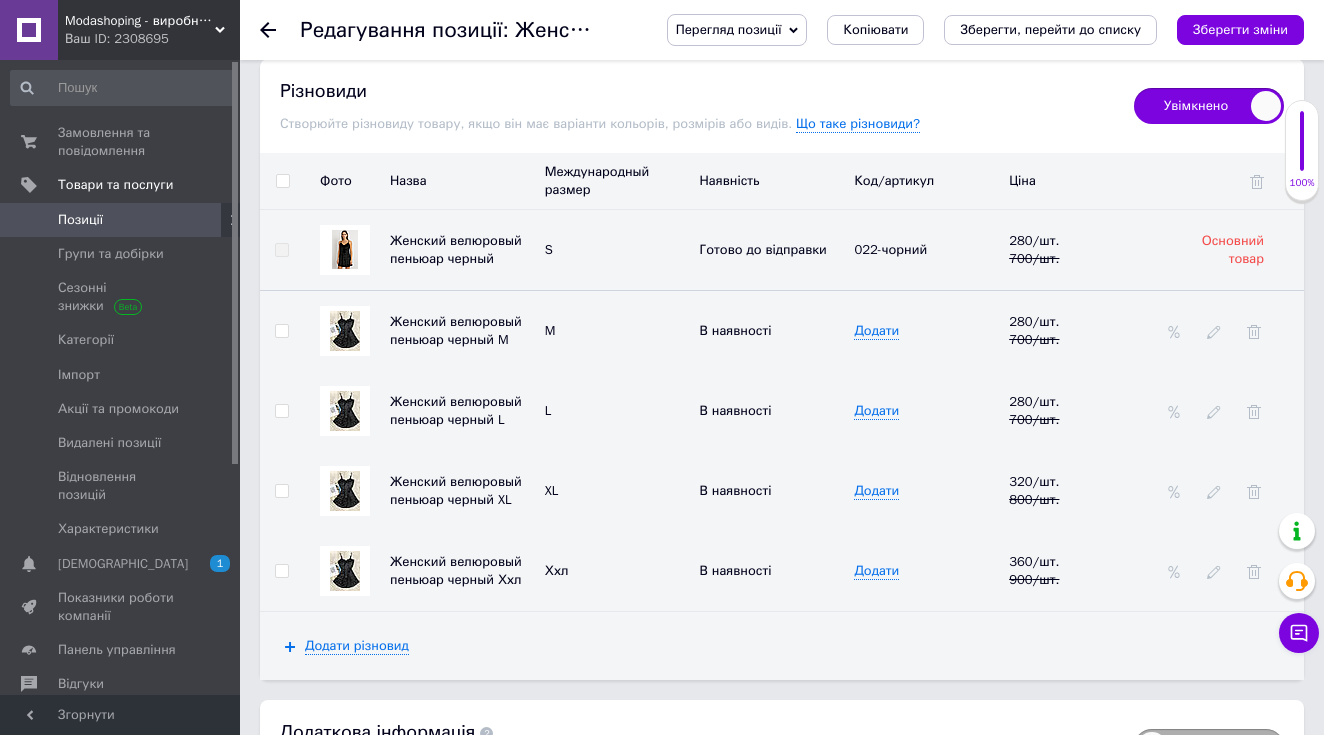 click at bounding box center (281, 331) 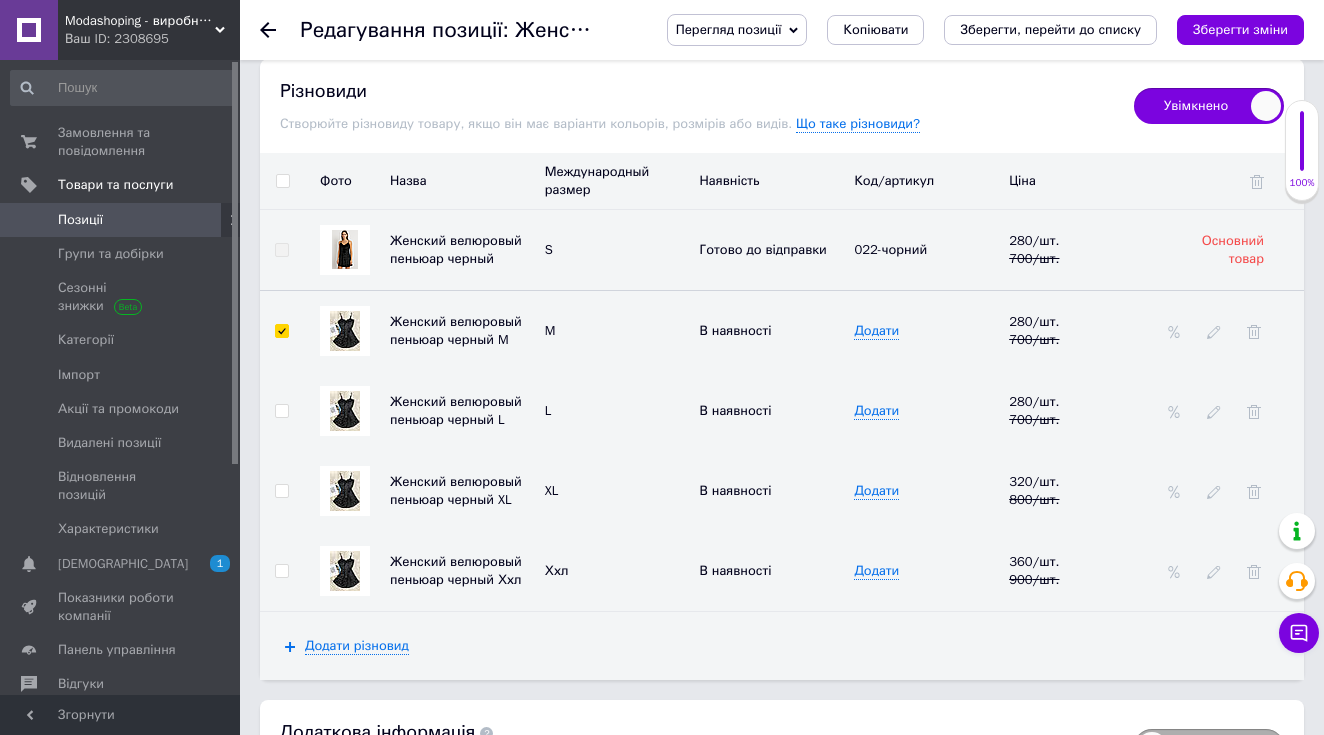 checkbox on "true" 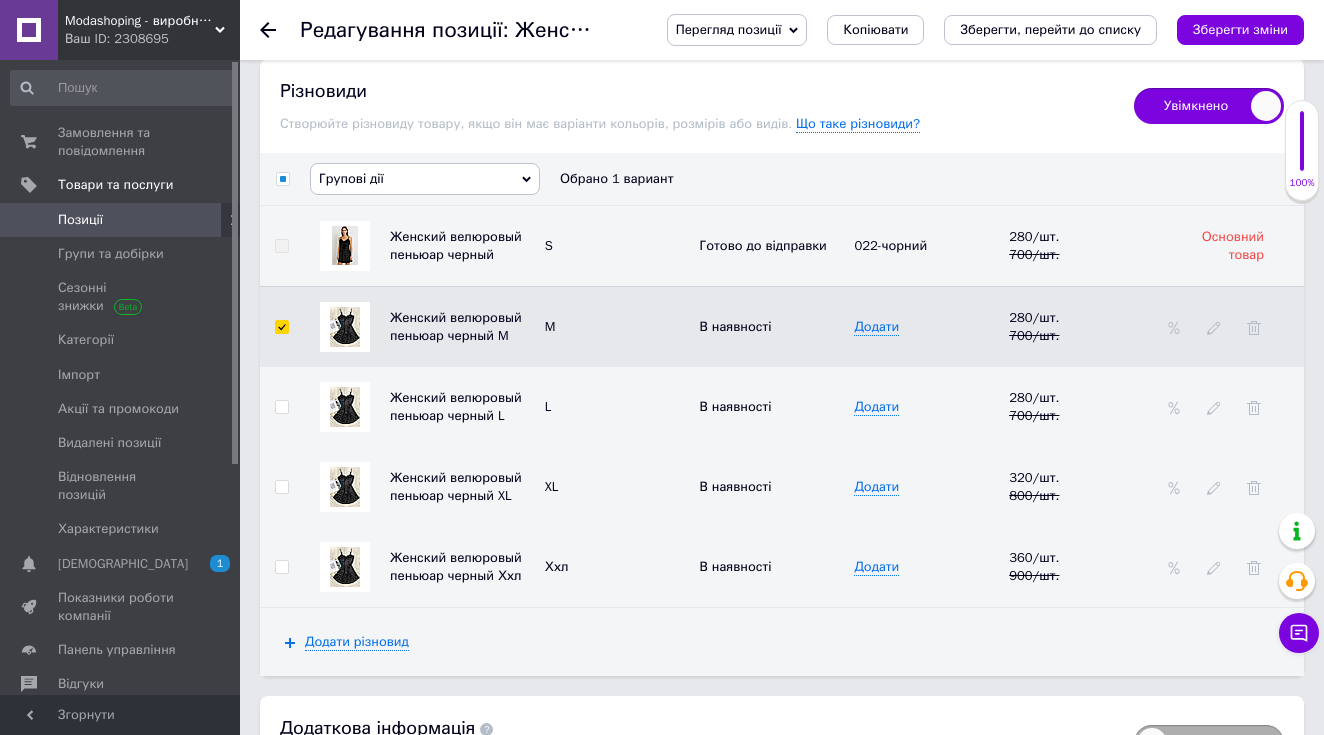 click on "Групові дії" at bounding box center [425, 179] 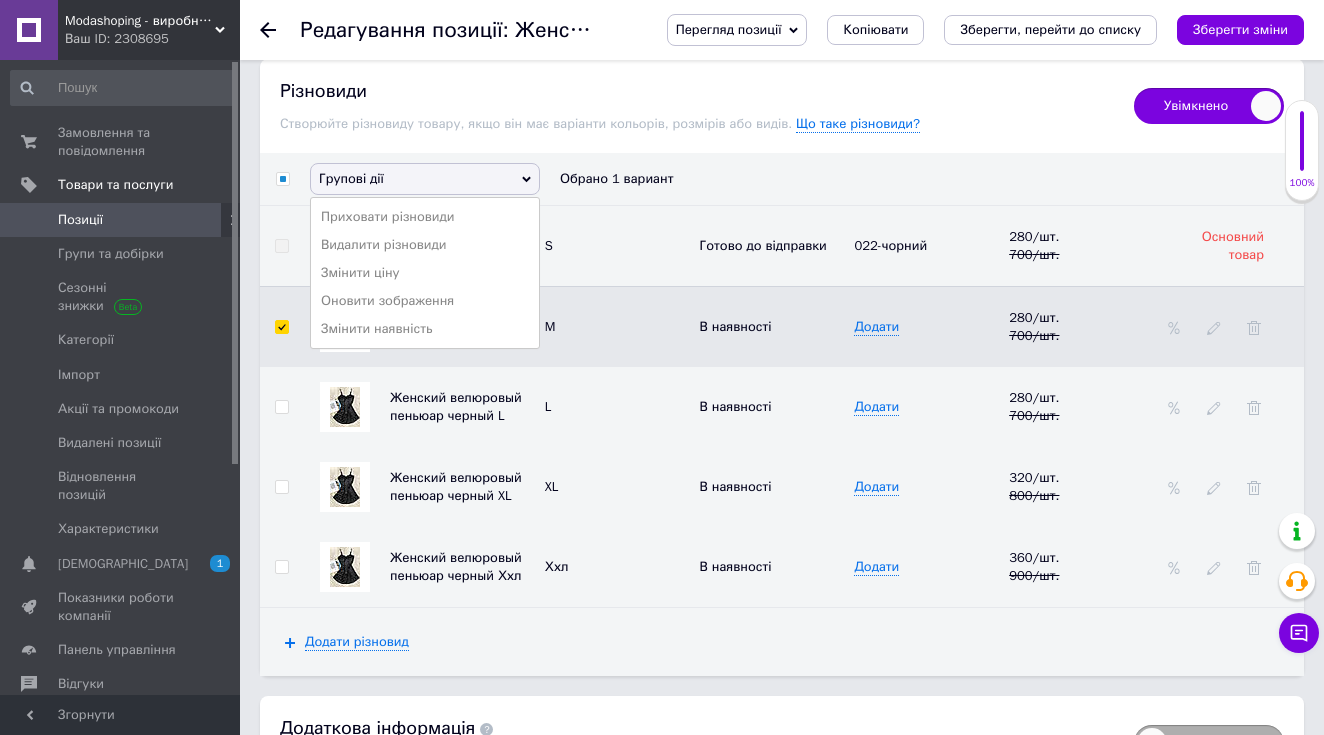 click on "Додати різновид" at bounding box center (782, 642) 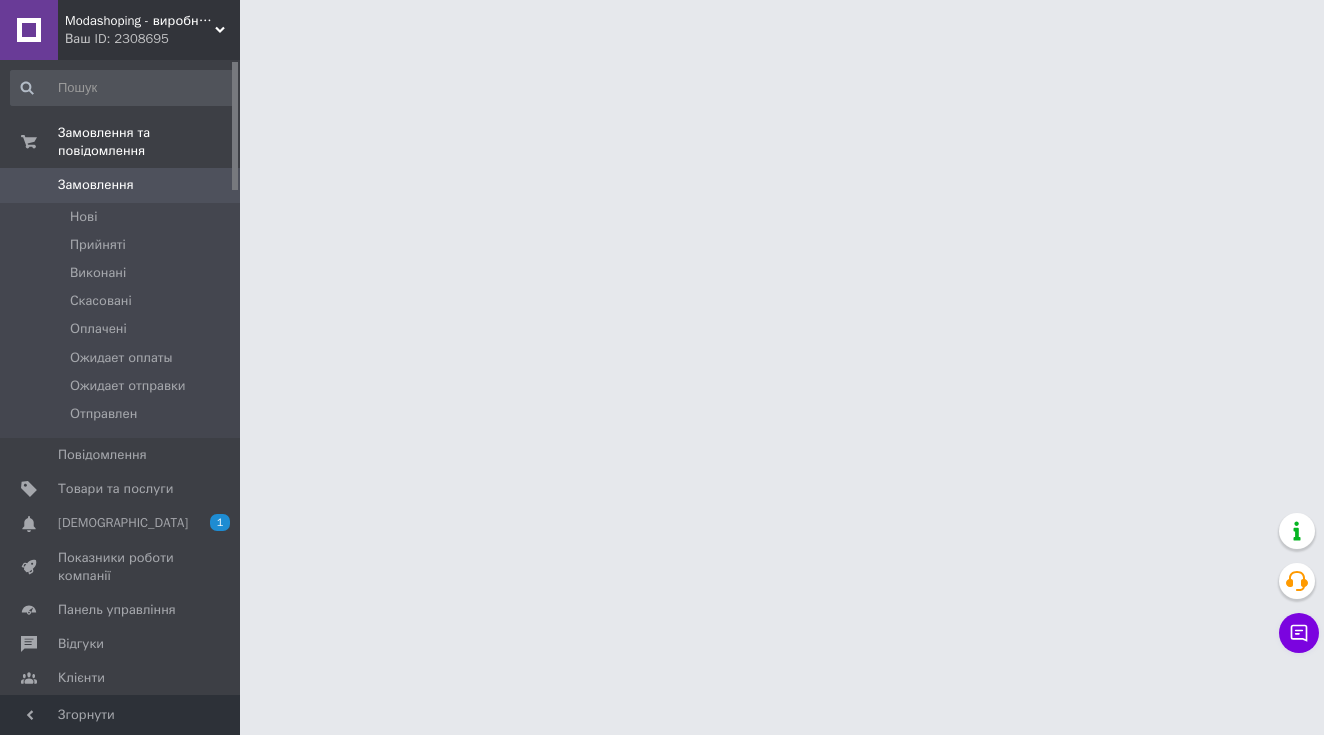 scroll, scrollTop: 0, scrollLeft: 0, axis: both 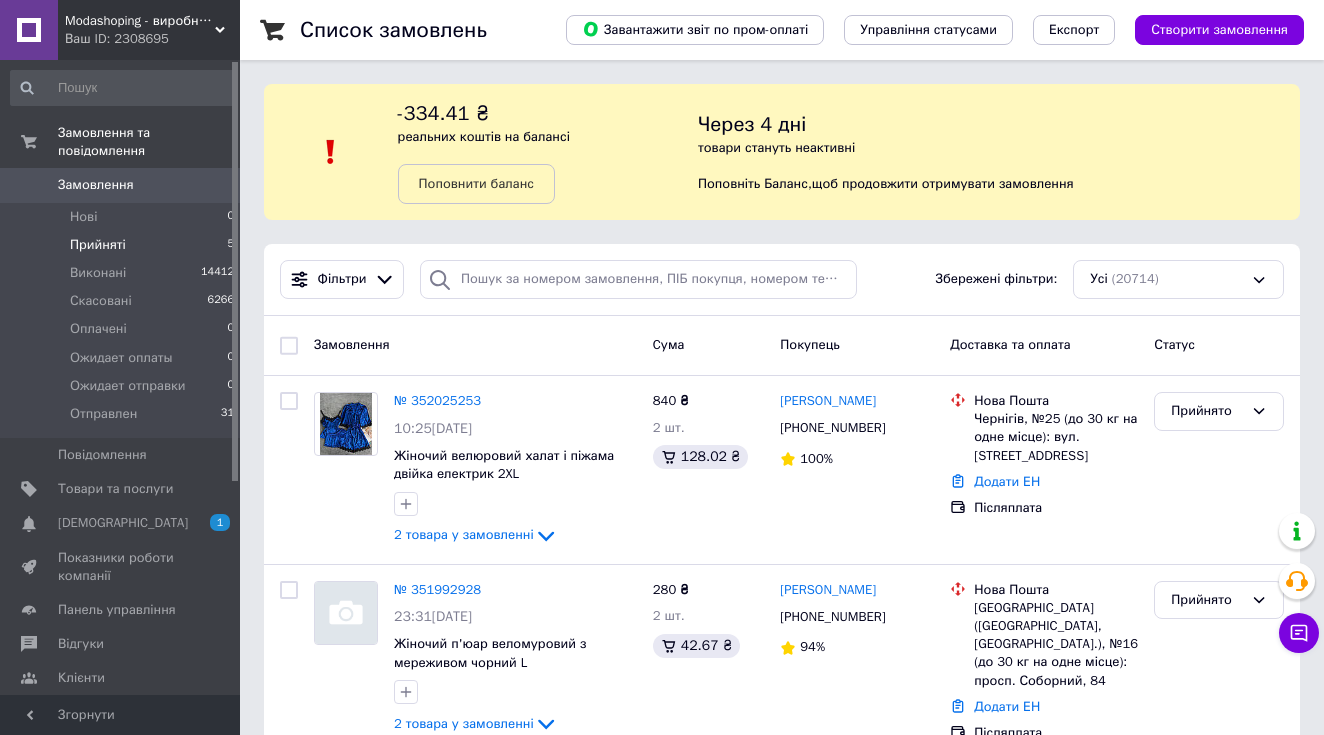 click on "Прийняті" at bounding box center (98, 245) 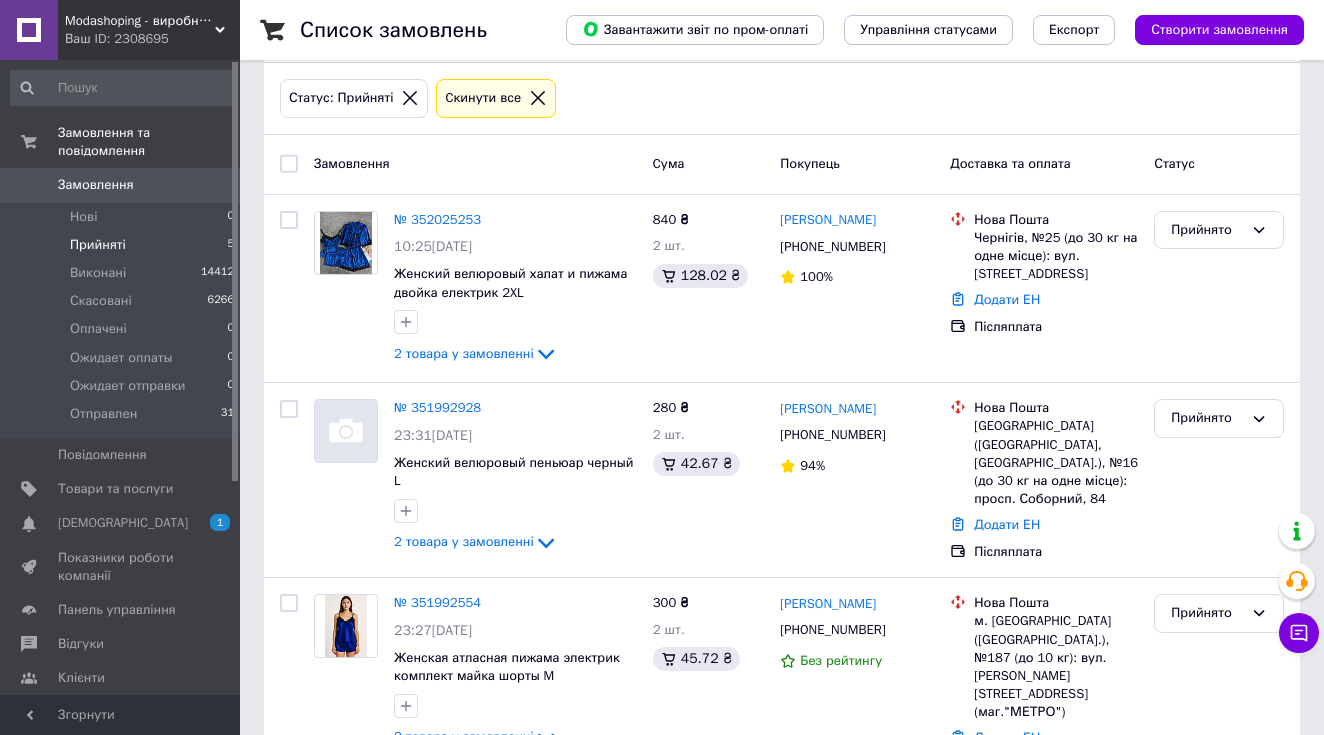 scroll, scrollTop: 339, scrollLeft: 0, axis: vertical 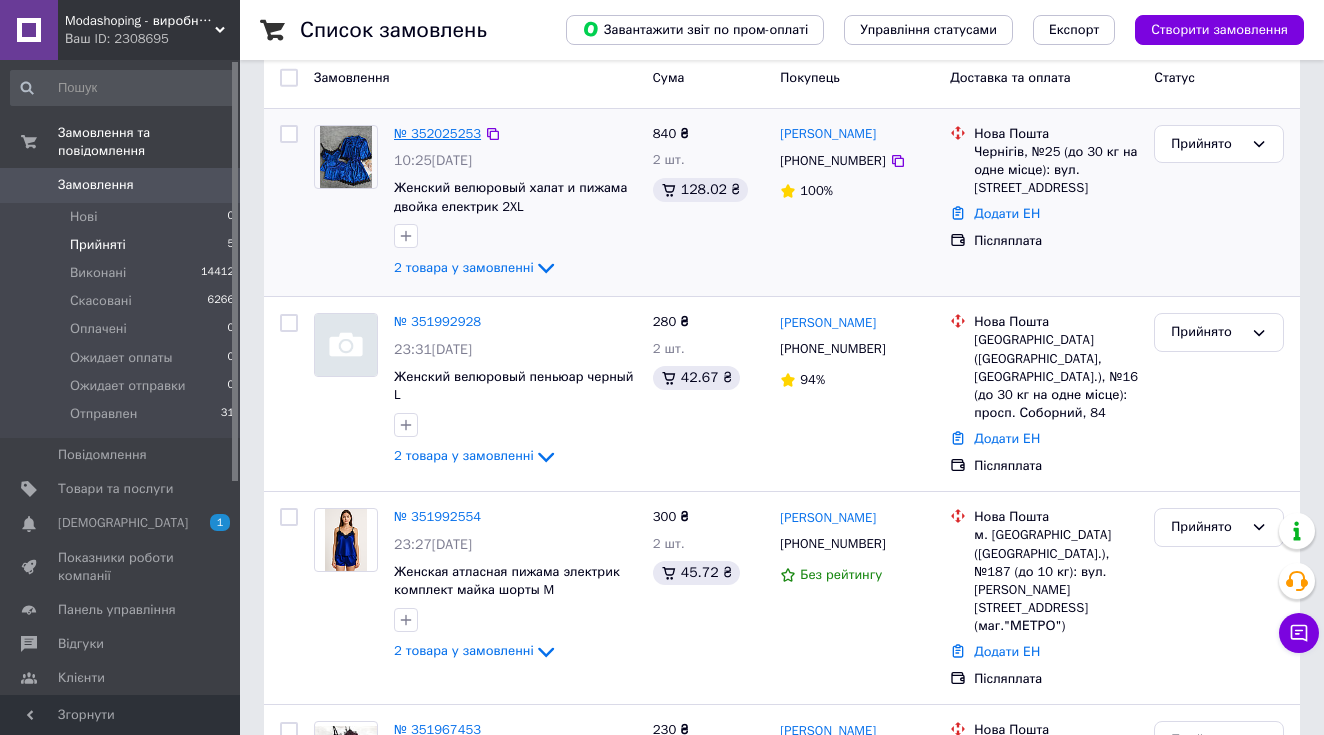 click on "№ 352025253" at bounding box center [437, 133] 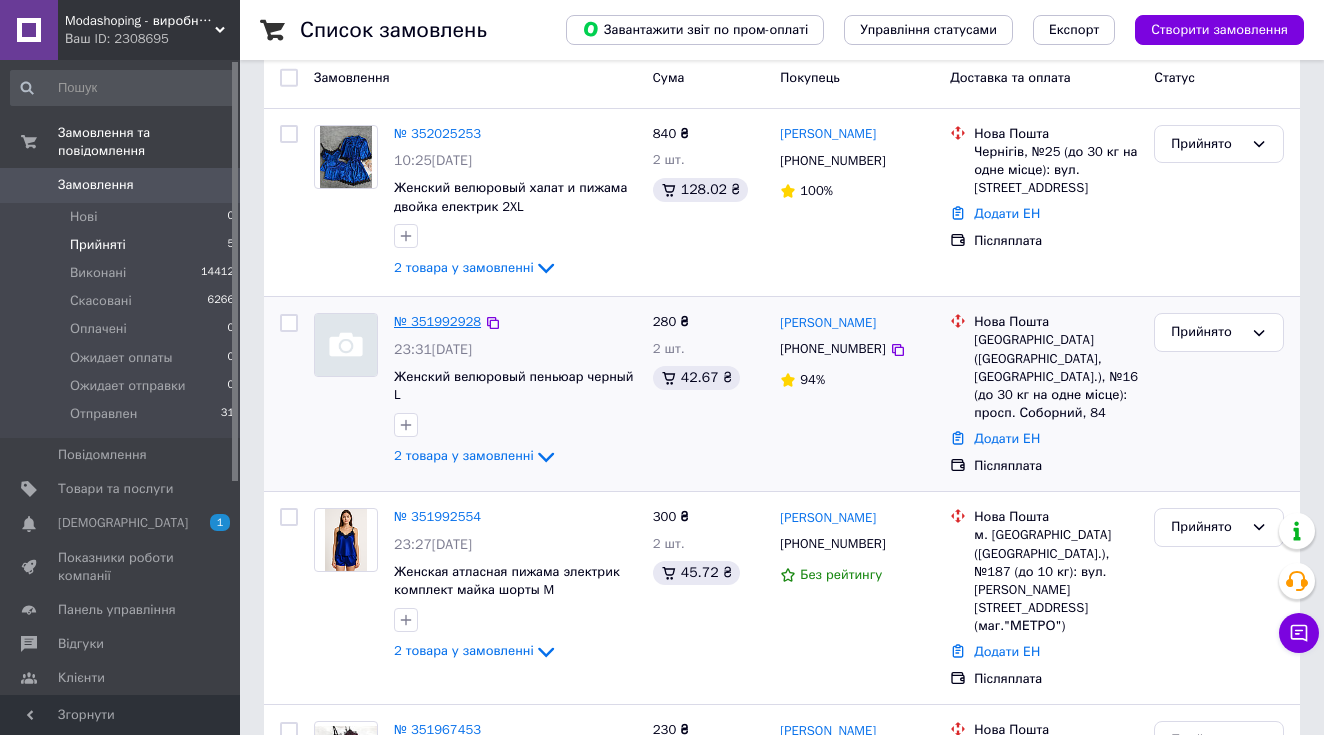 click on "№ 351992928" at bounding box center (437, 321) 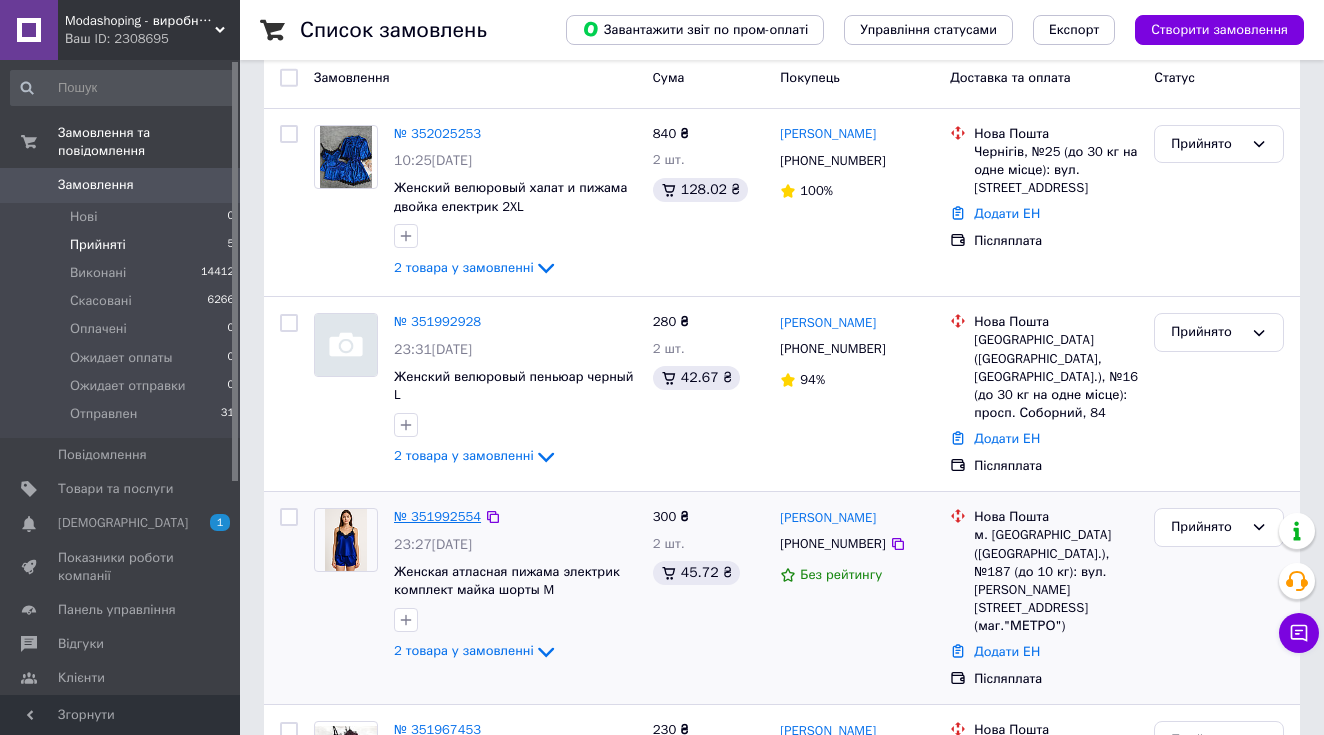 click on "№ 351992554" at bounding box center [437, 516] 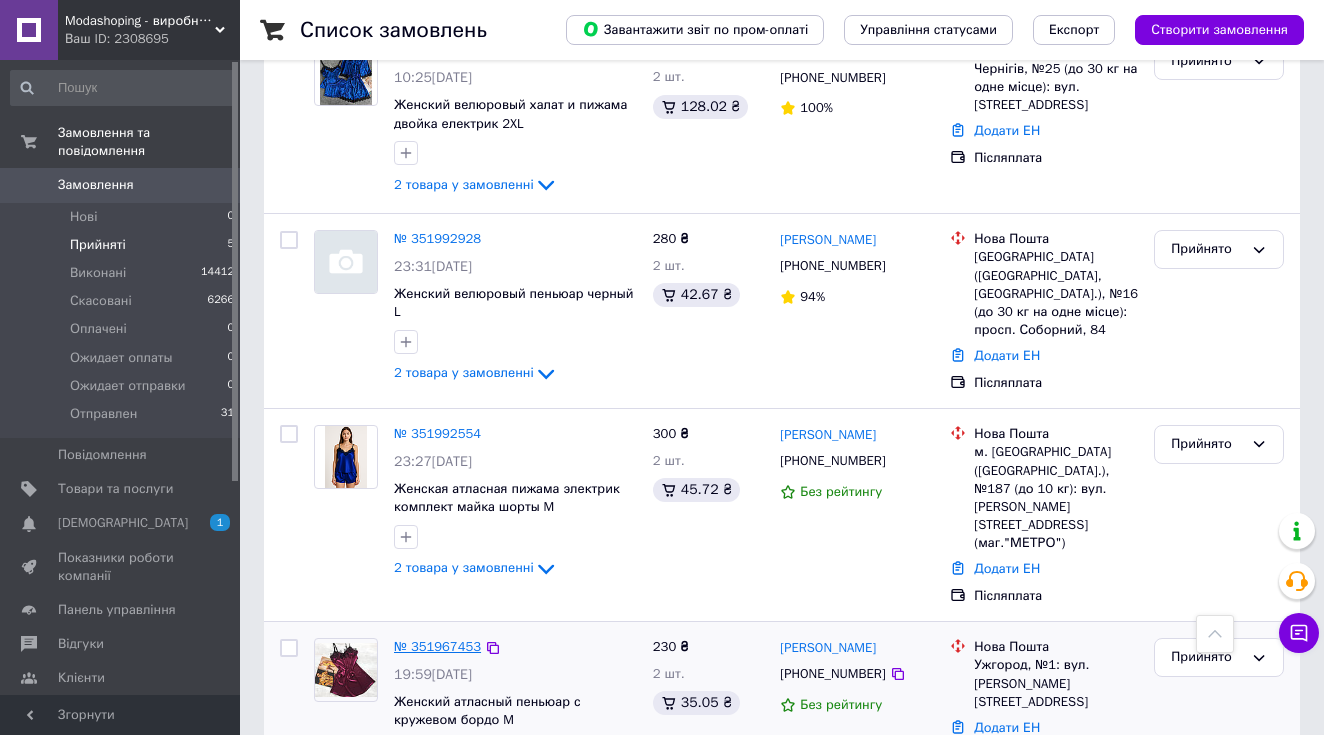 click on "№ 351967453" at bounding box center (437, 646) 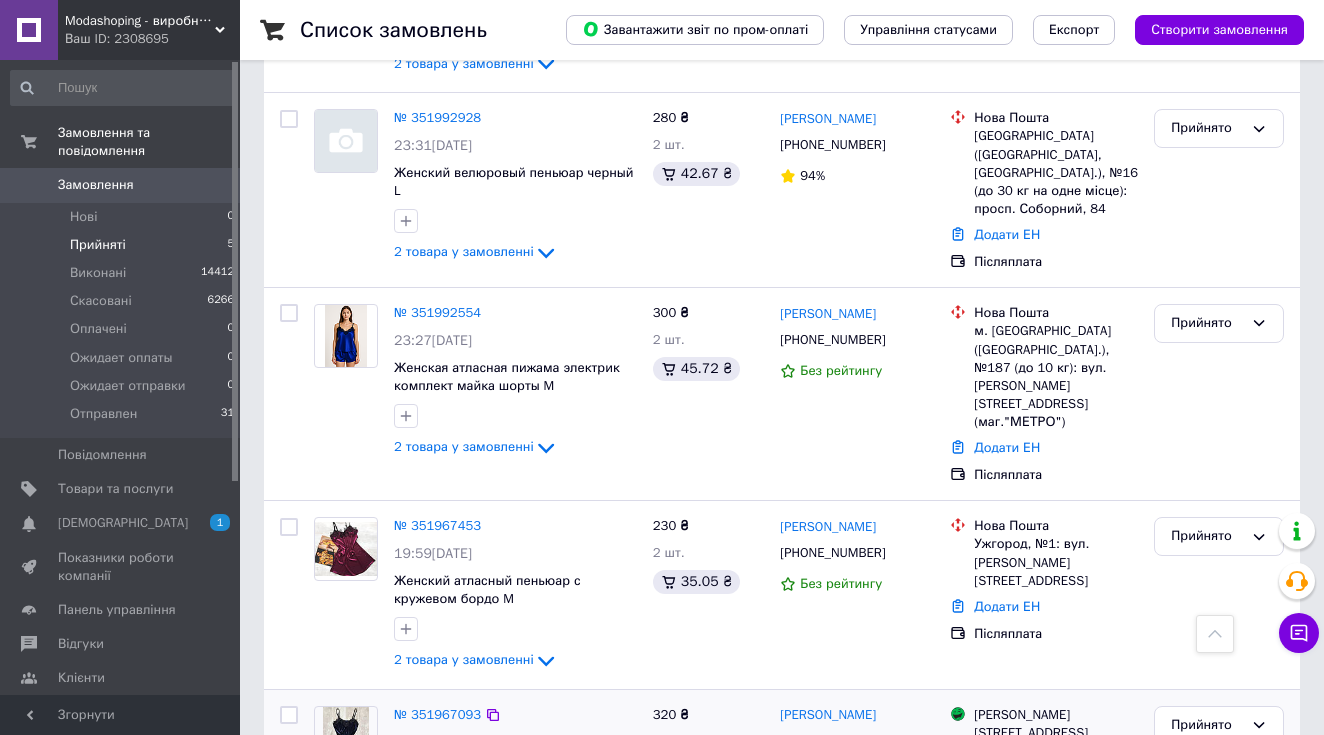 scroll, scrollTop: 676, scrollLeft: 0, axis: vertical 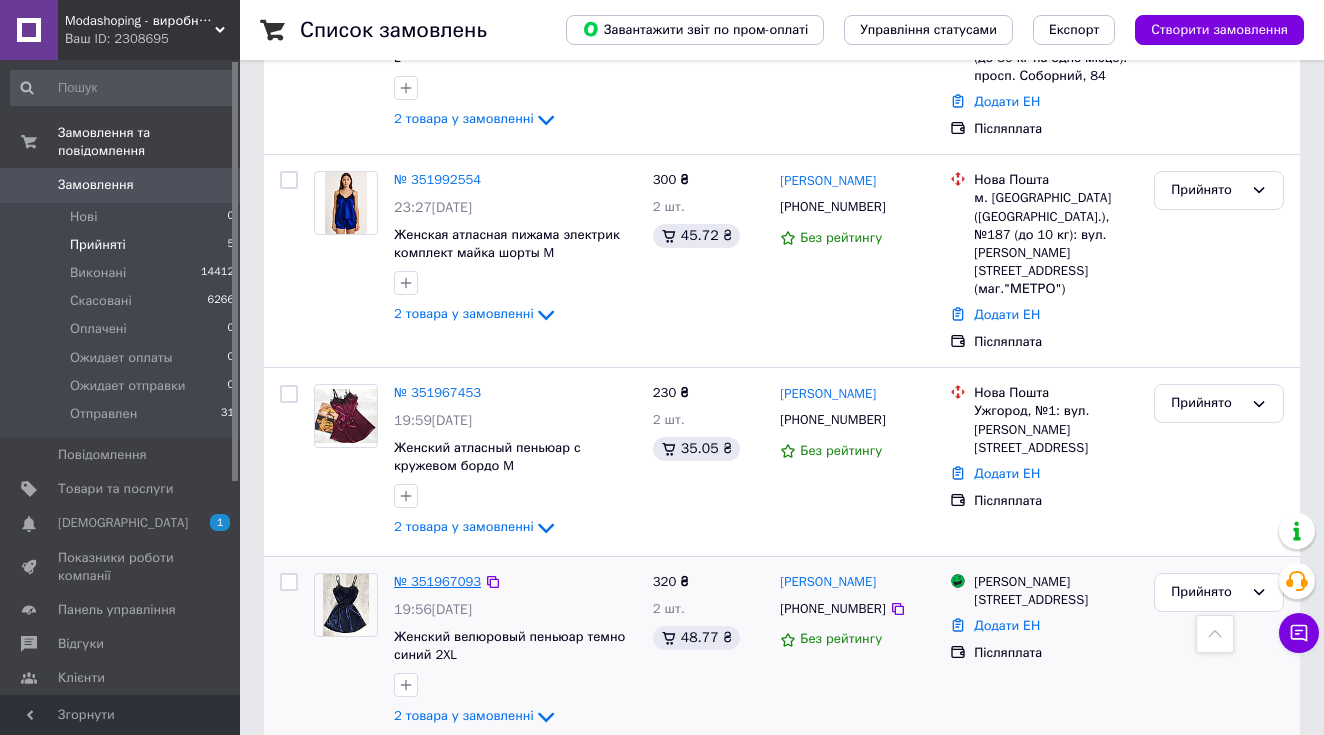 click on "№ 351967093" at bounding box center [437, 581] 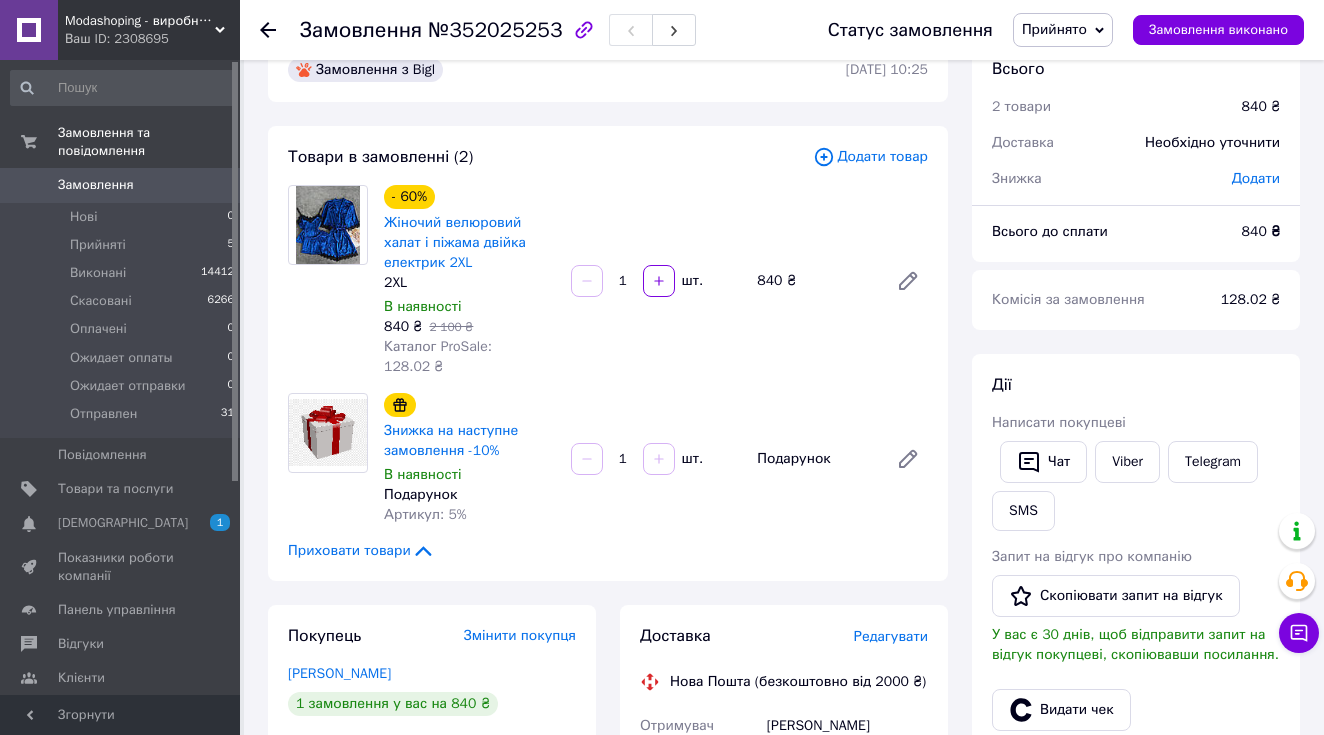 scroll, scrollTop: 47, scrollLeft: 0, axis: vertical 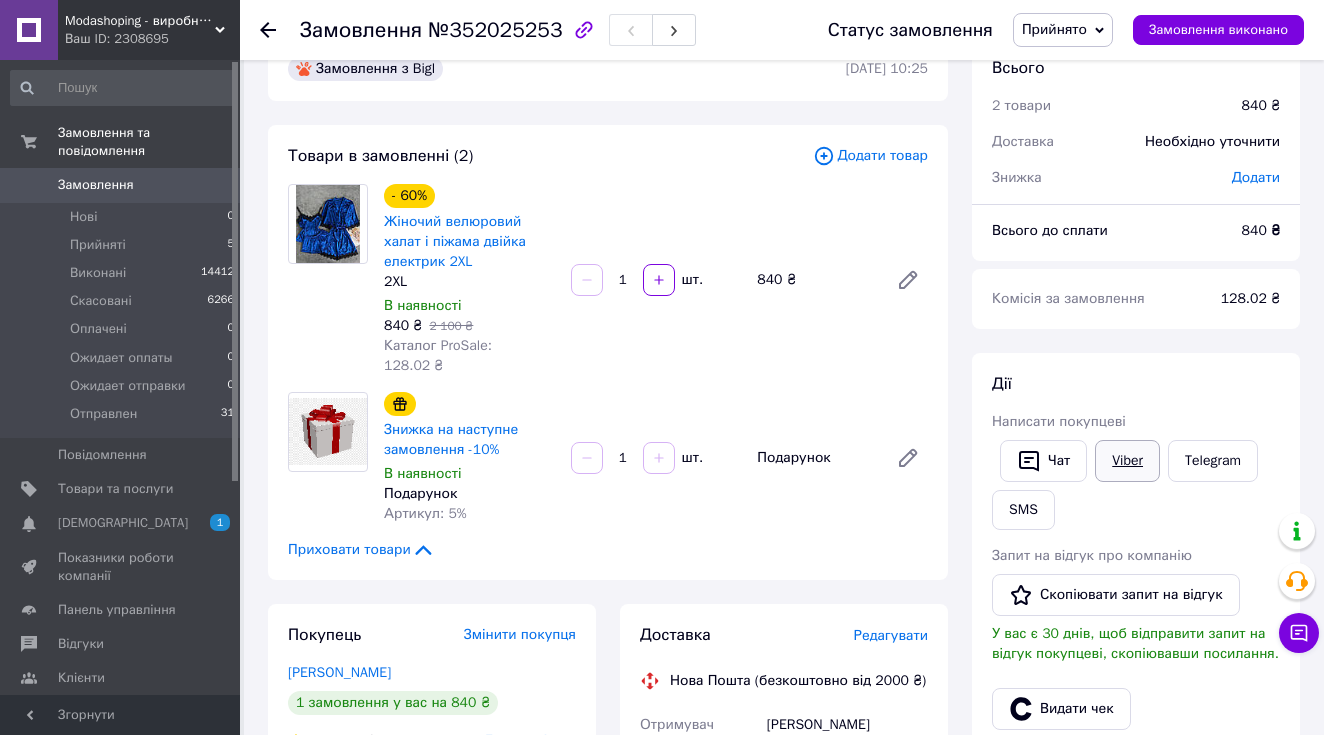 click on "Viber" at bounding box center [1127, 461] 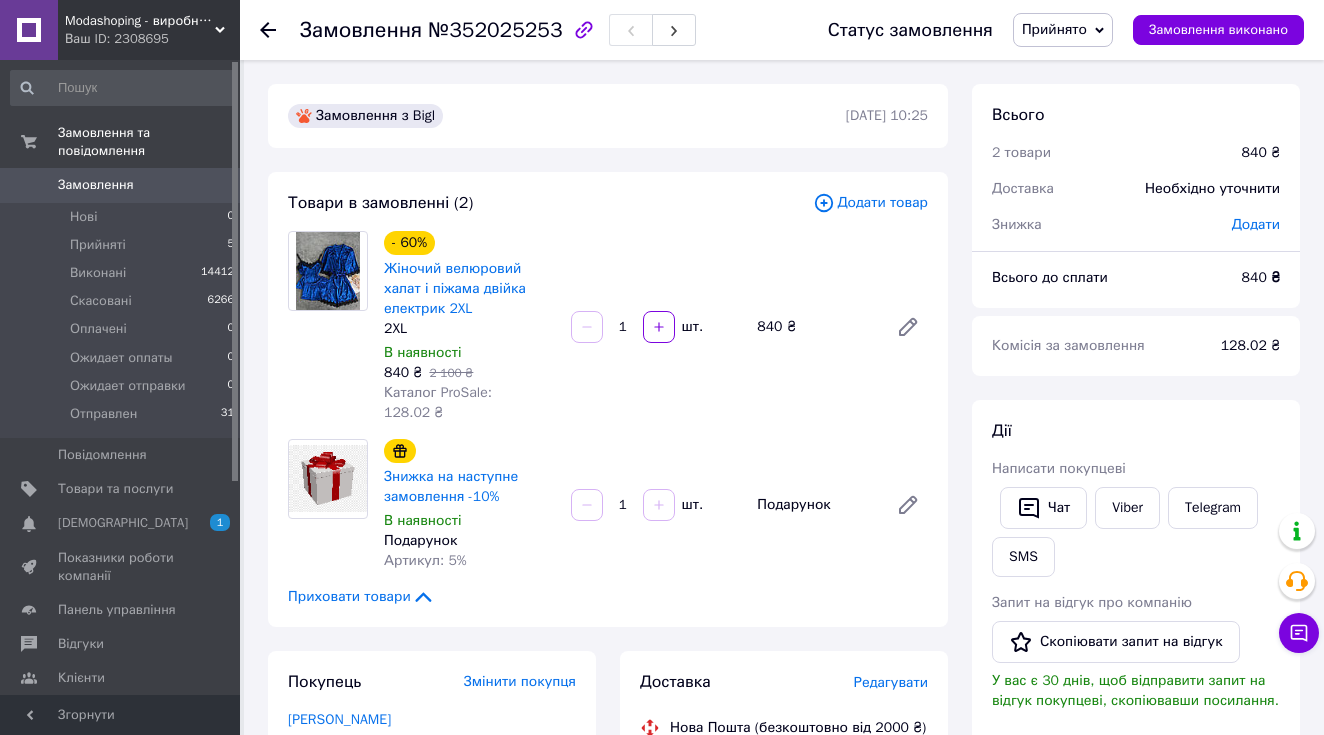 scroll, scrollTop: 0, scrollLeft: 0, axis: both 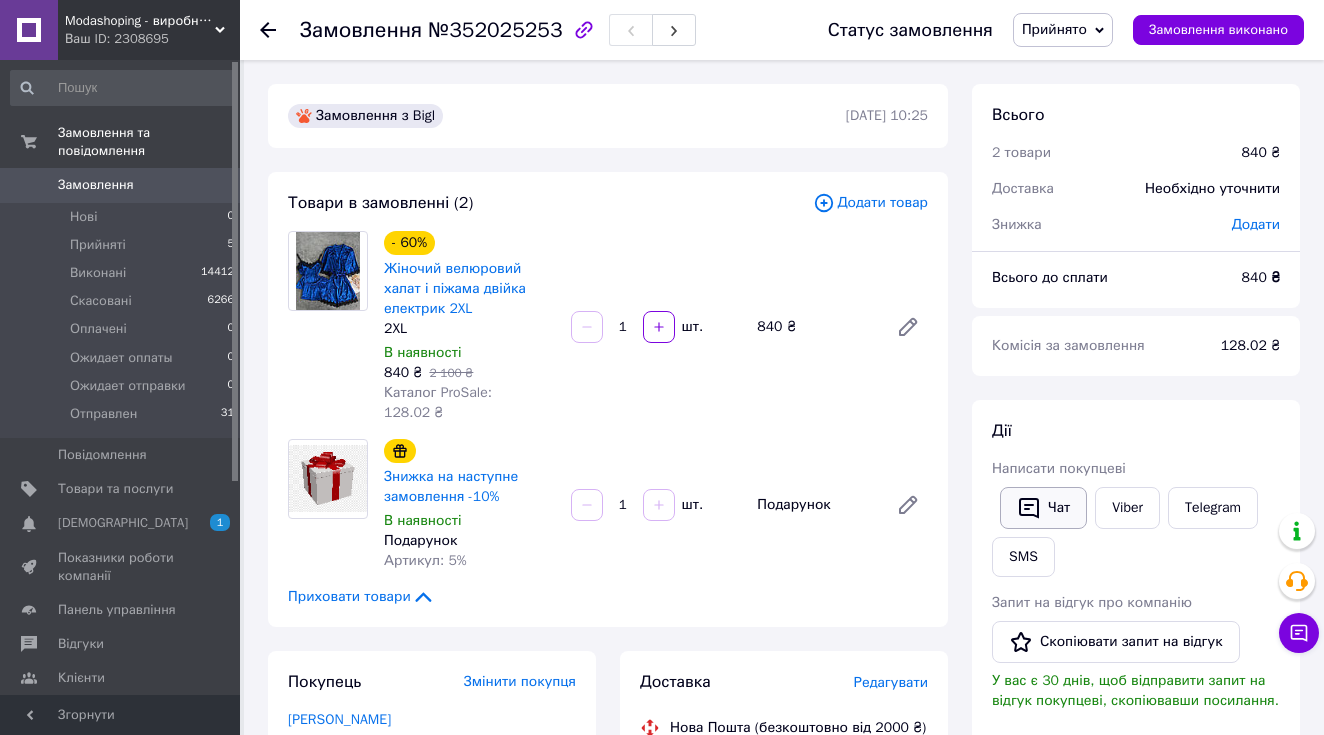 click on "Чат" at bounding box center (1043, 508) 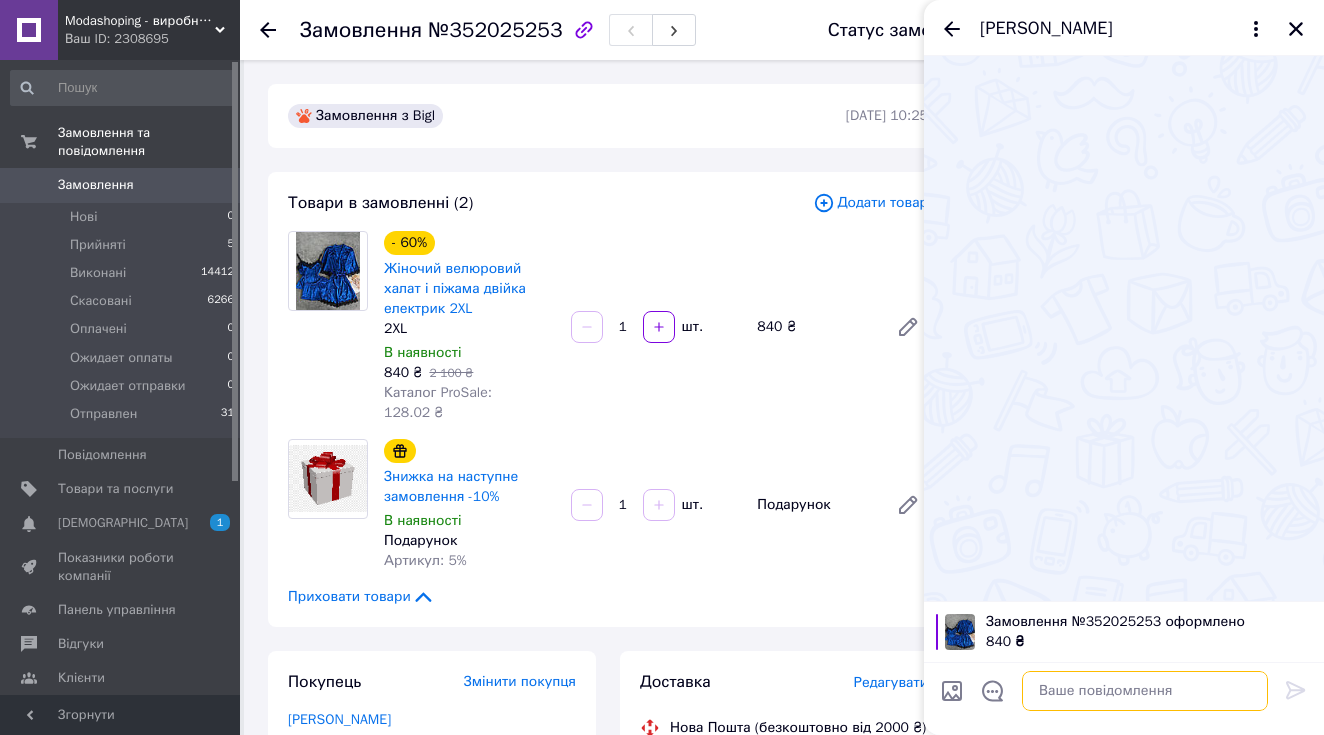 click at bounding box center (1145, 691) 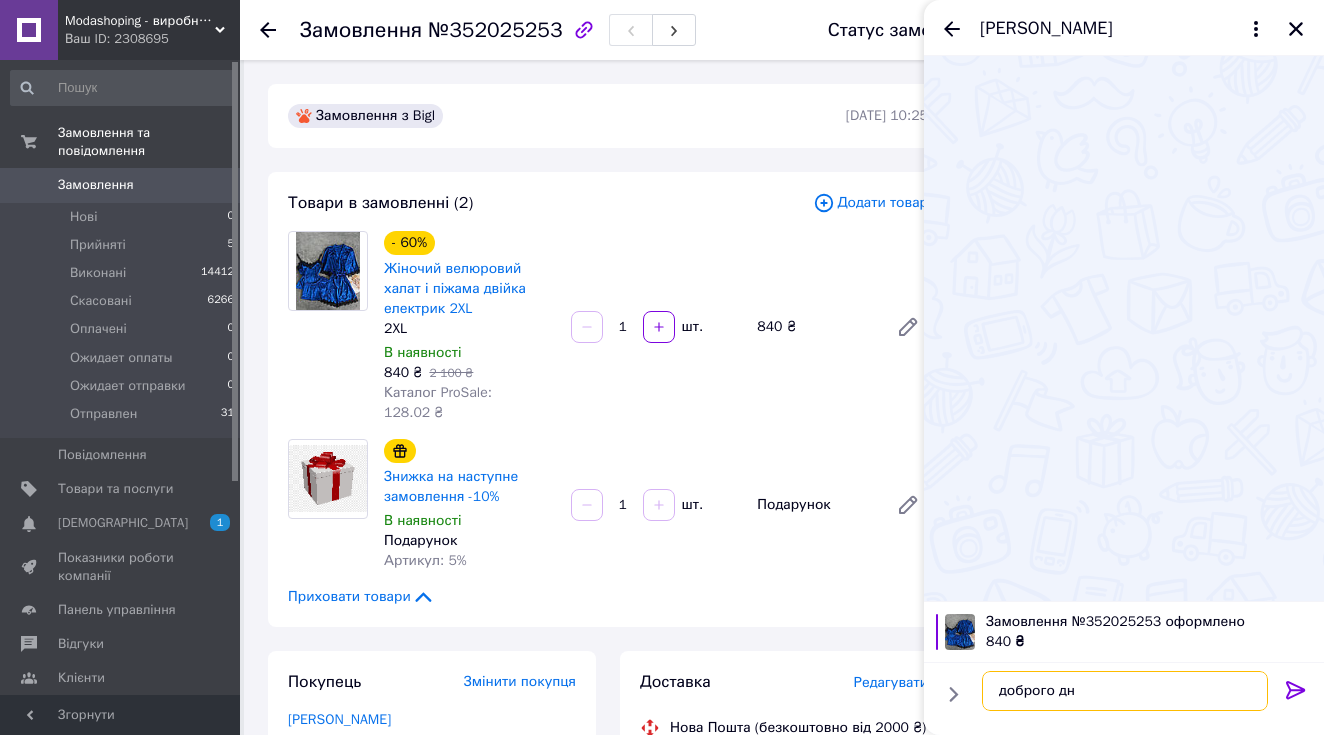 type on "доброго дня" 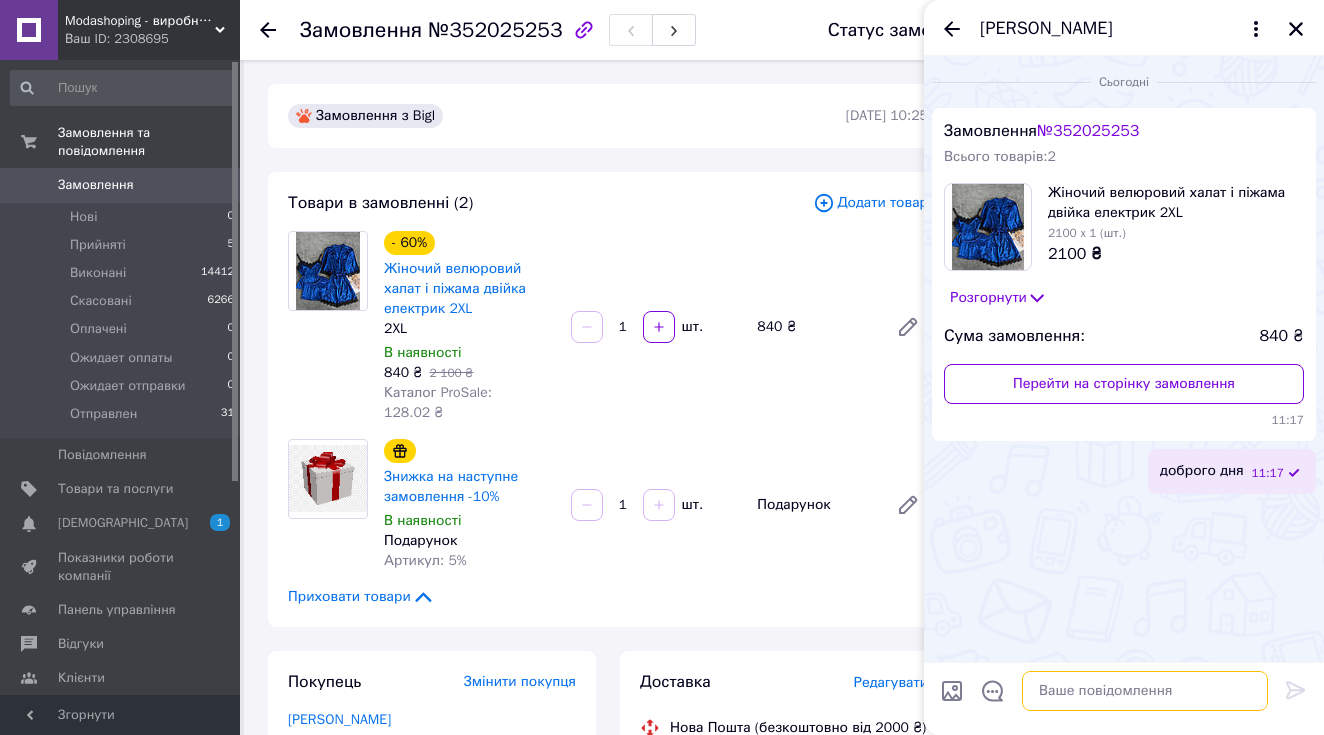 paste on "оплата при отриманні чи на рахунок?
термін відправки протягом 3-5 робочих днів" 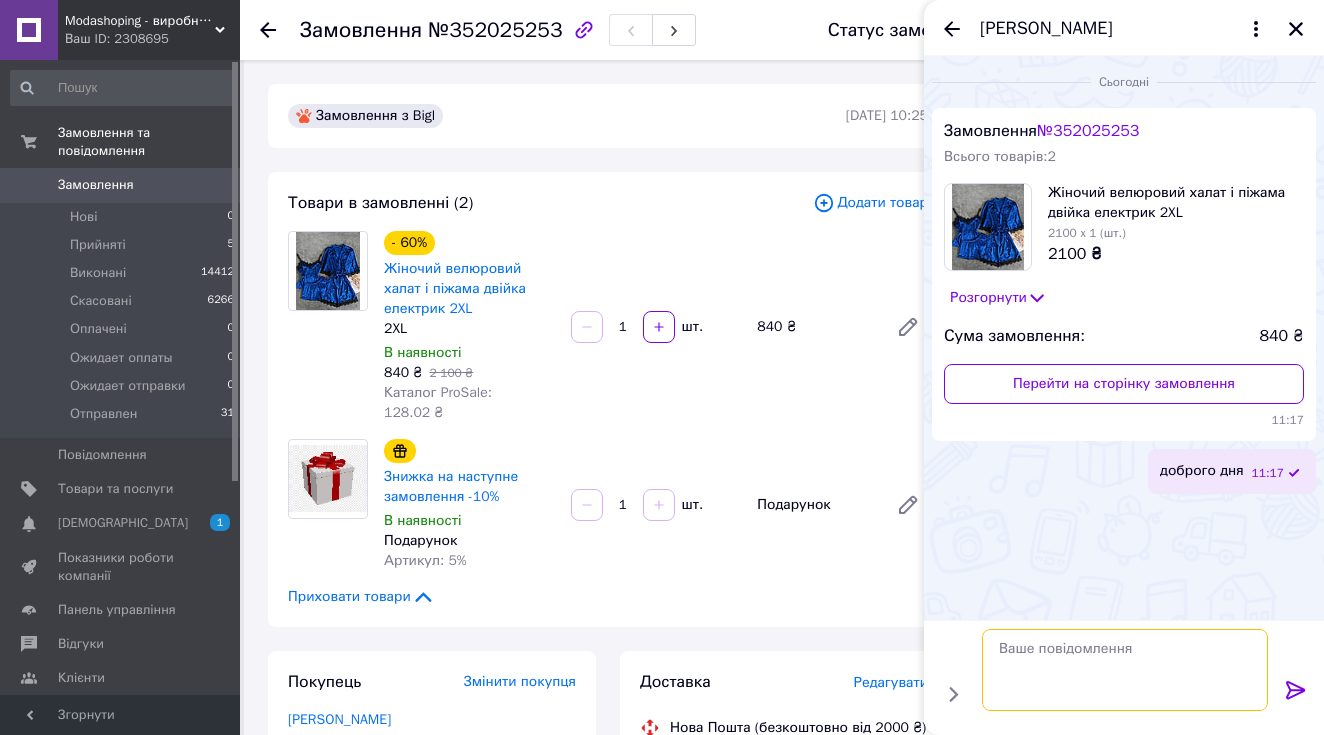 scroll, scrollTop: 0, scrollLeft: 0, axis: both 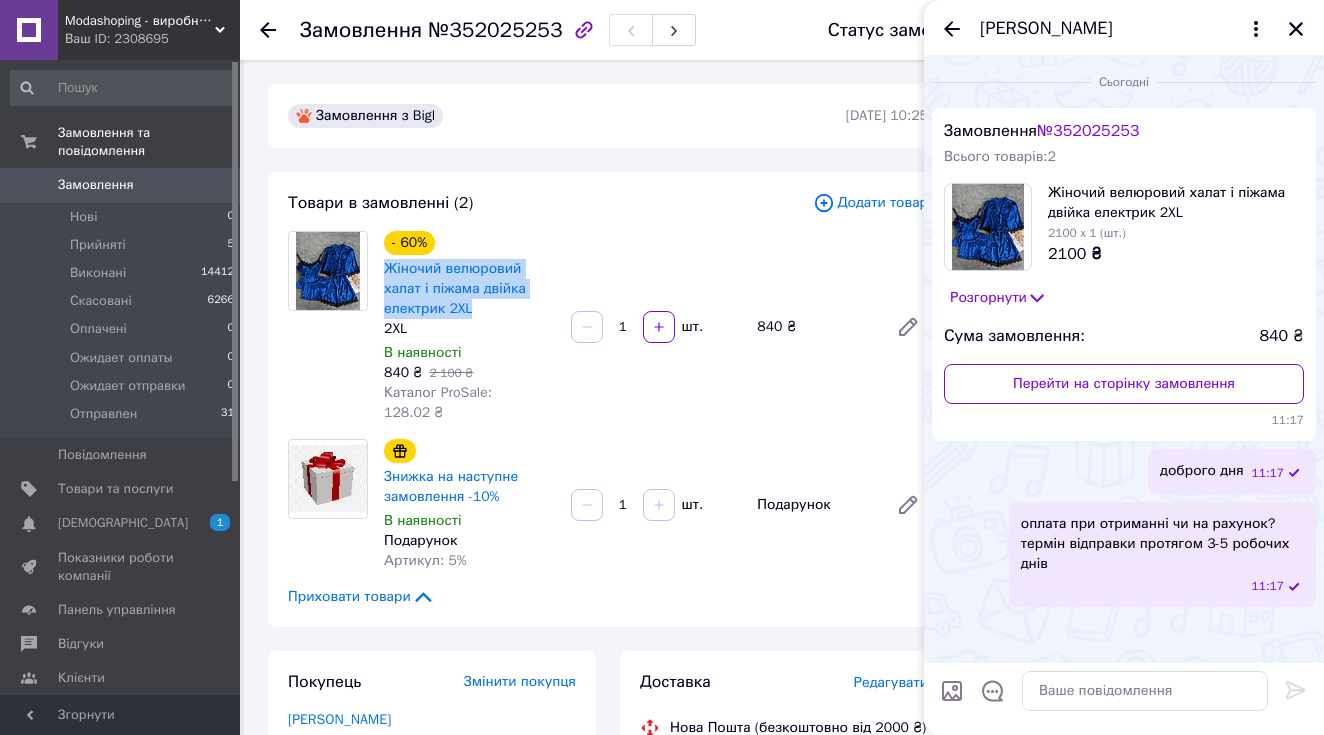drag, startPoint x: 456, startPoint y: 313, endPoint x: 376, endPoint y: 268, distance: 91.787796 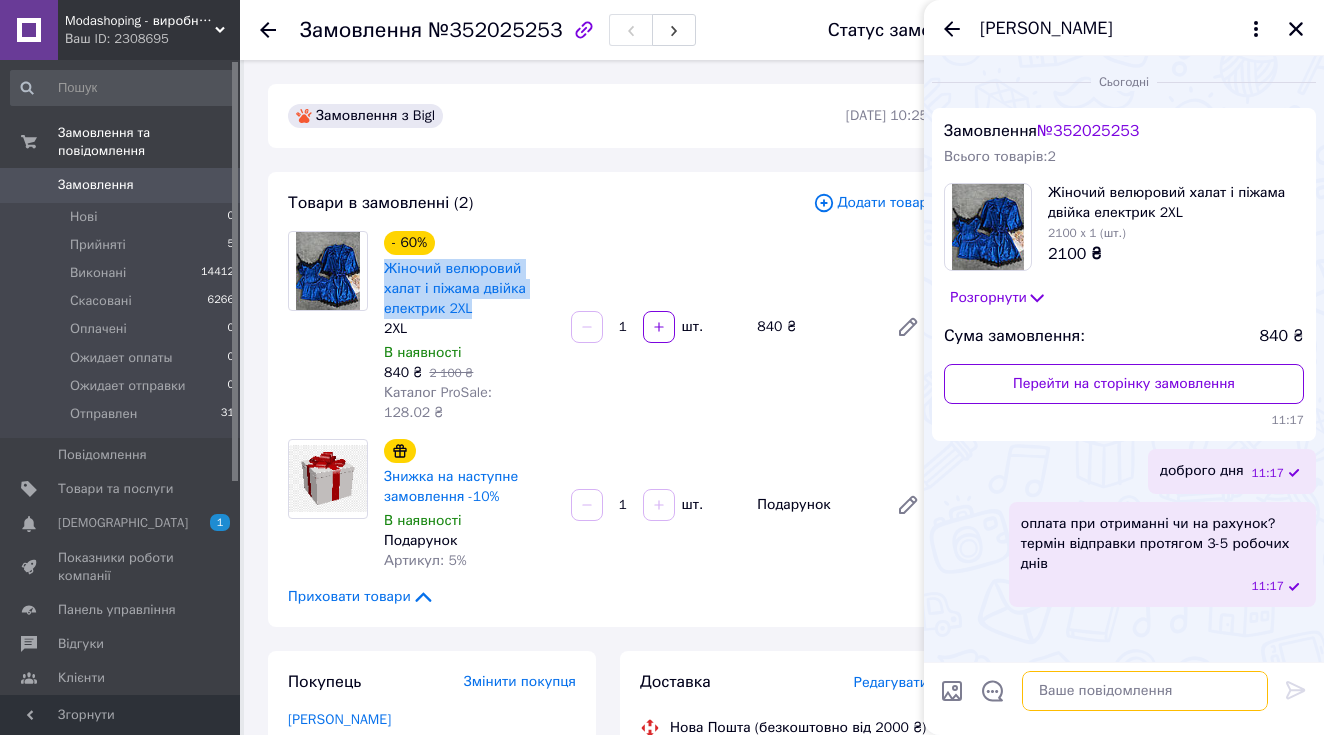 click at bounding box center (1145, 691) 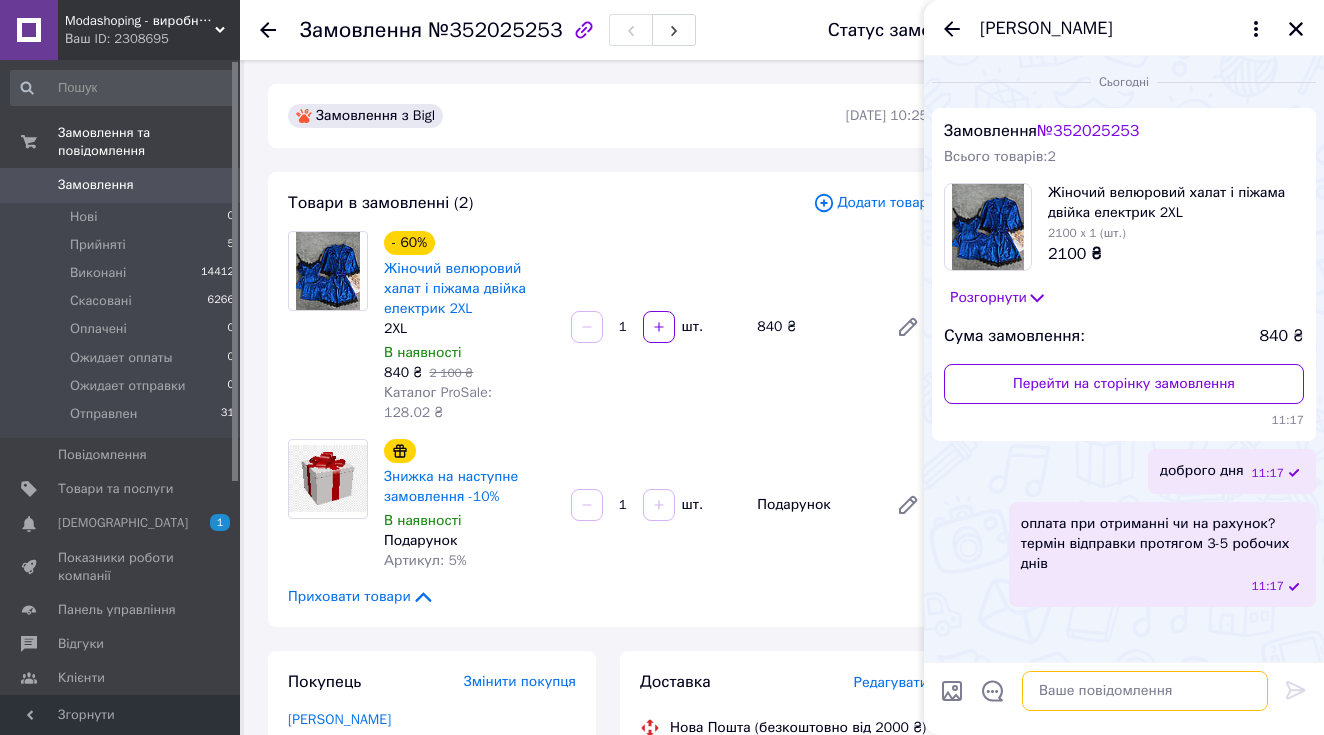 type on "м" 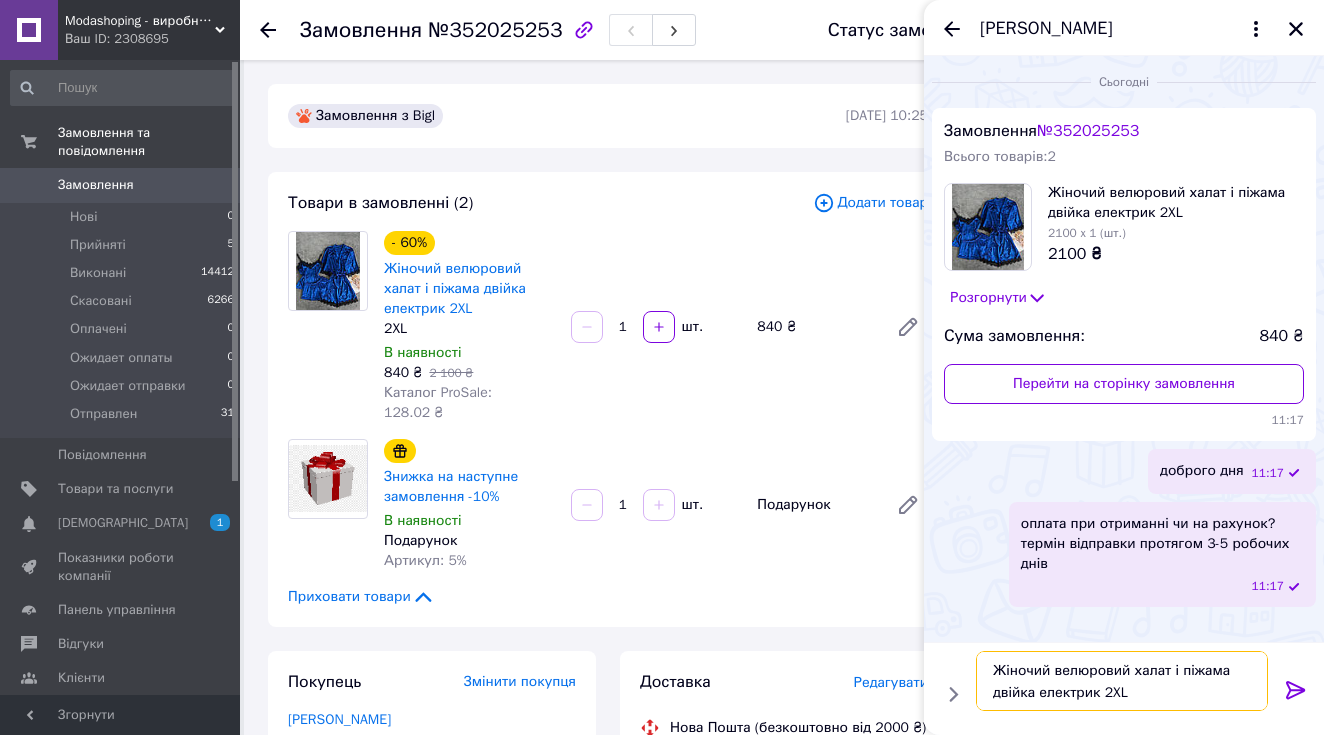 type 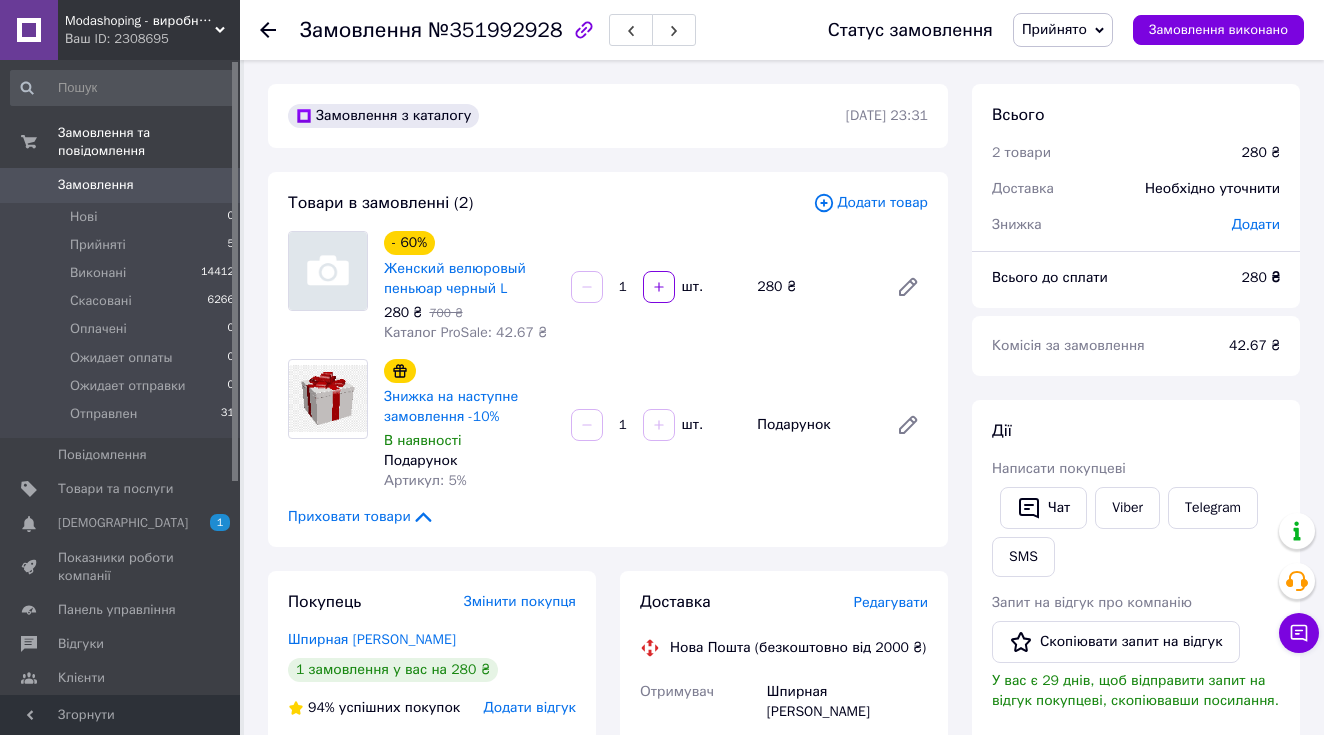 scroll, scrollTop: 0, scrollLeft: 0, axis: both 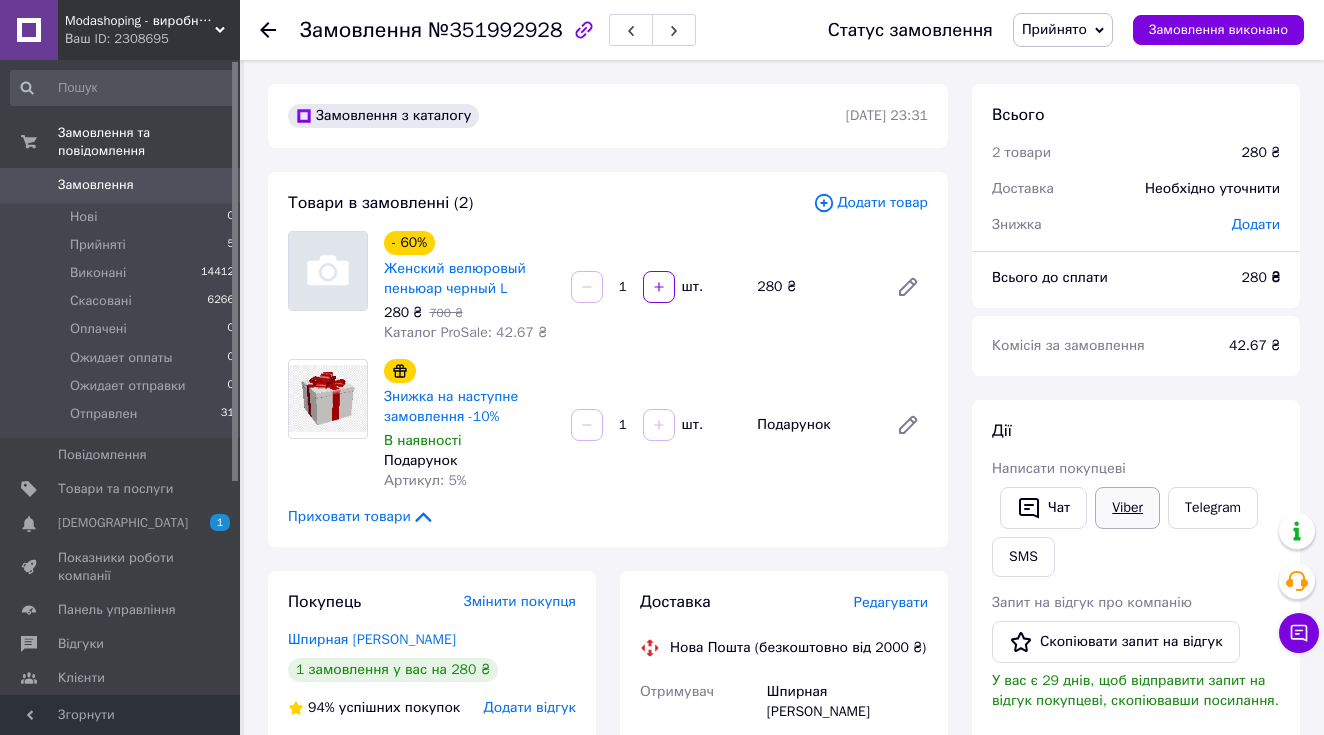click on "Viber" at bounding box center (1127, 508) 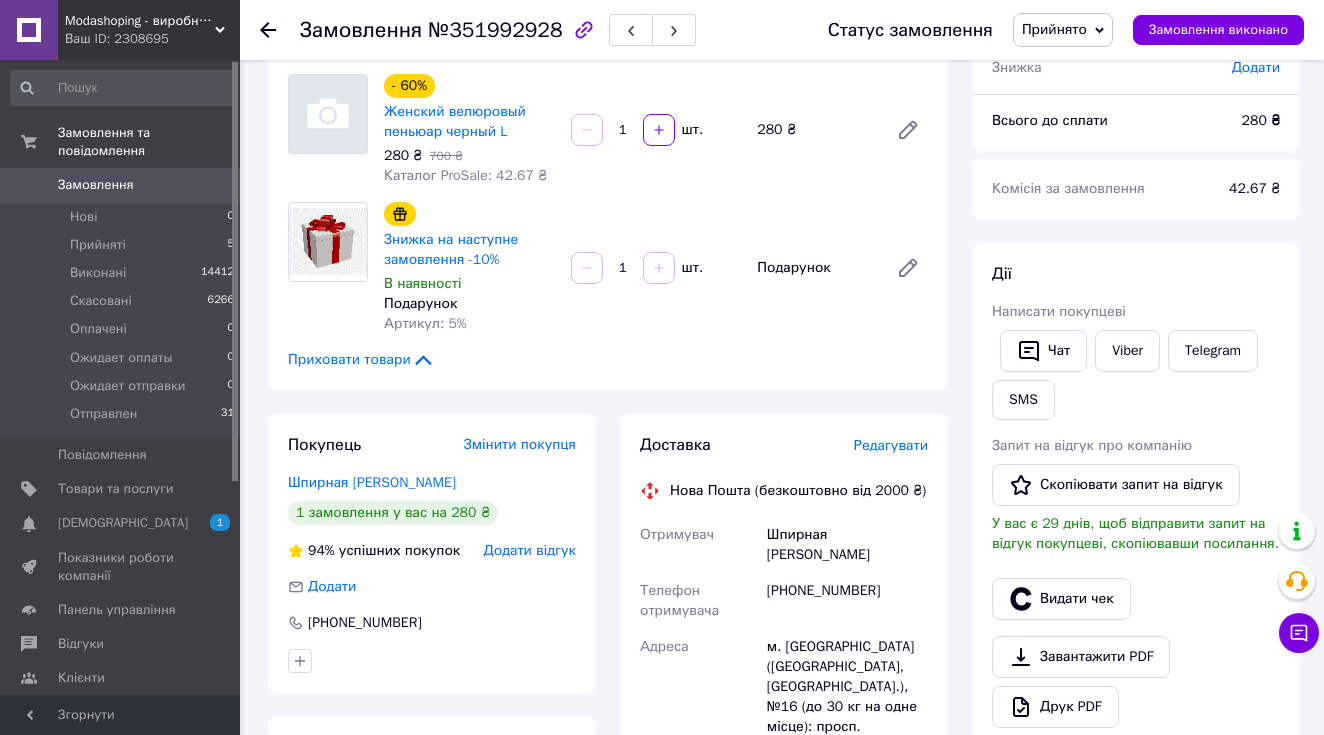scroll, scrollTop: 164, scrollLeft: 0, axis: vertical 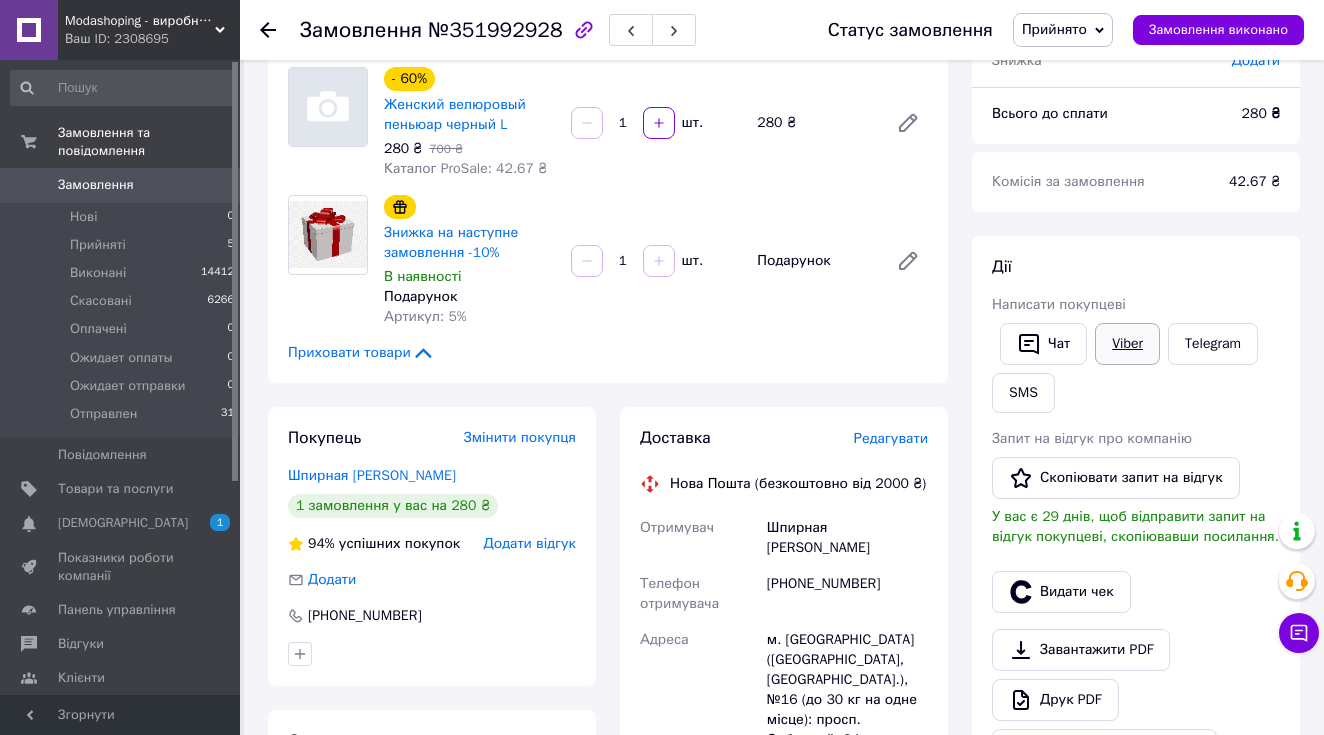 click on "Viber" at bounding box center [1127, 344] 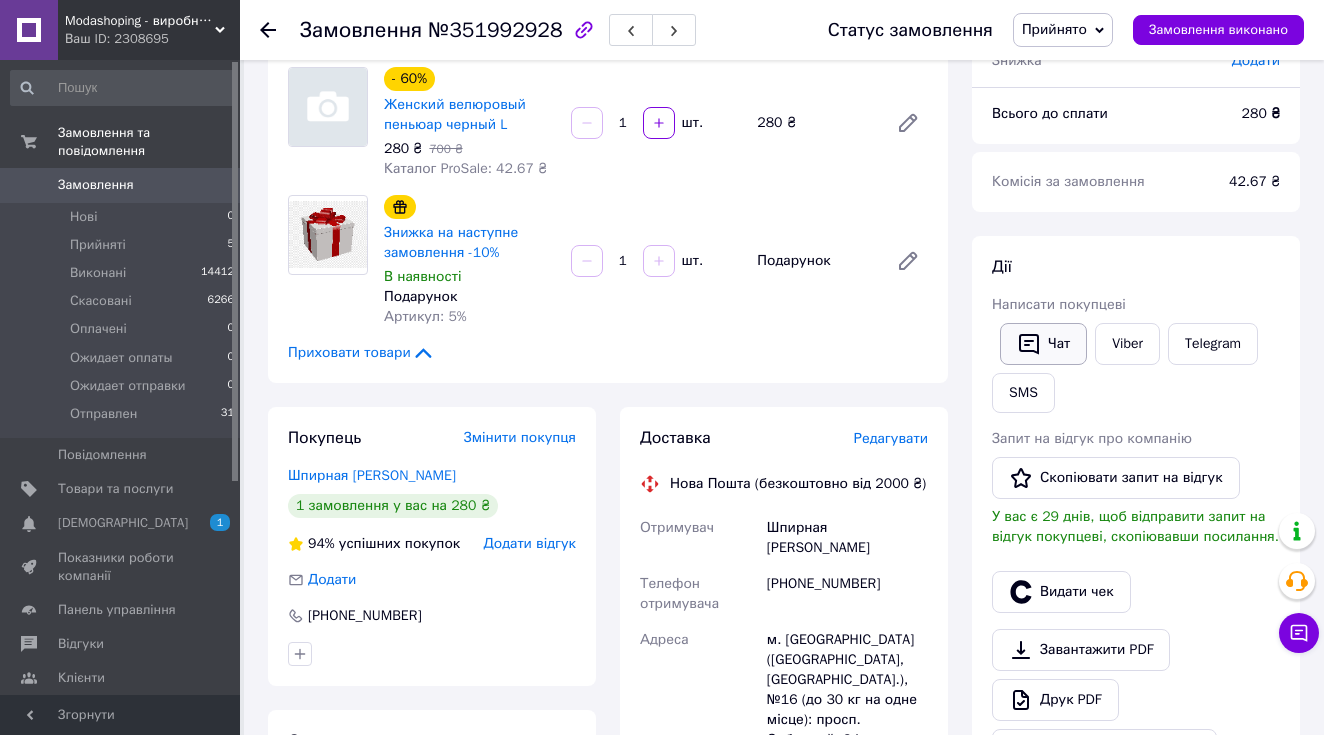 click on "Чат" at bounding box center (1043, 344) 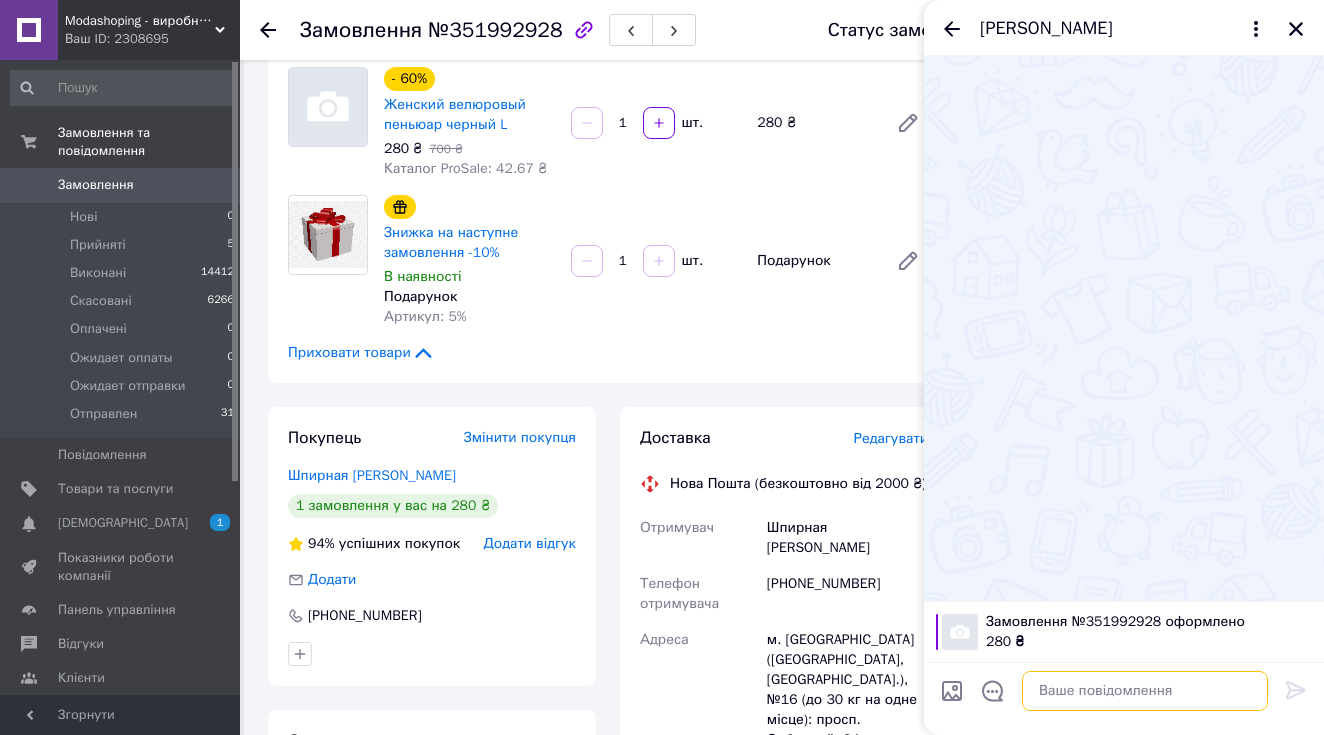 click at bounding box center [1145, 691] 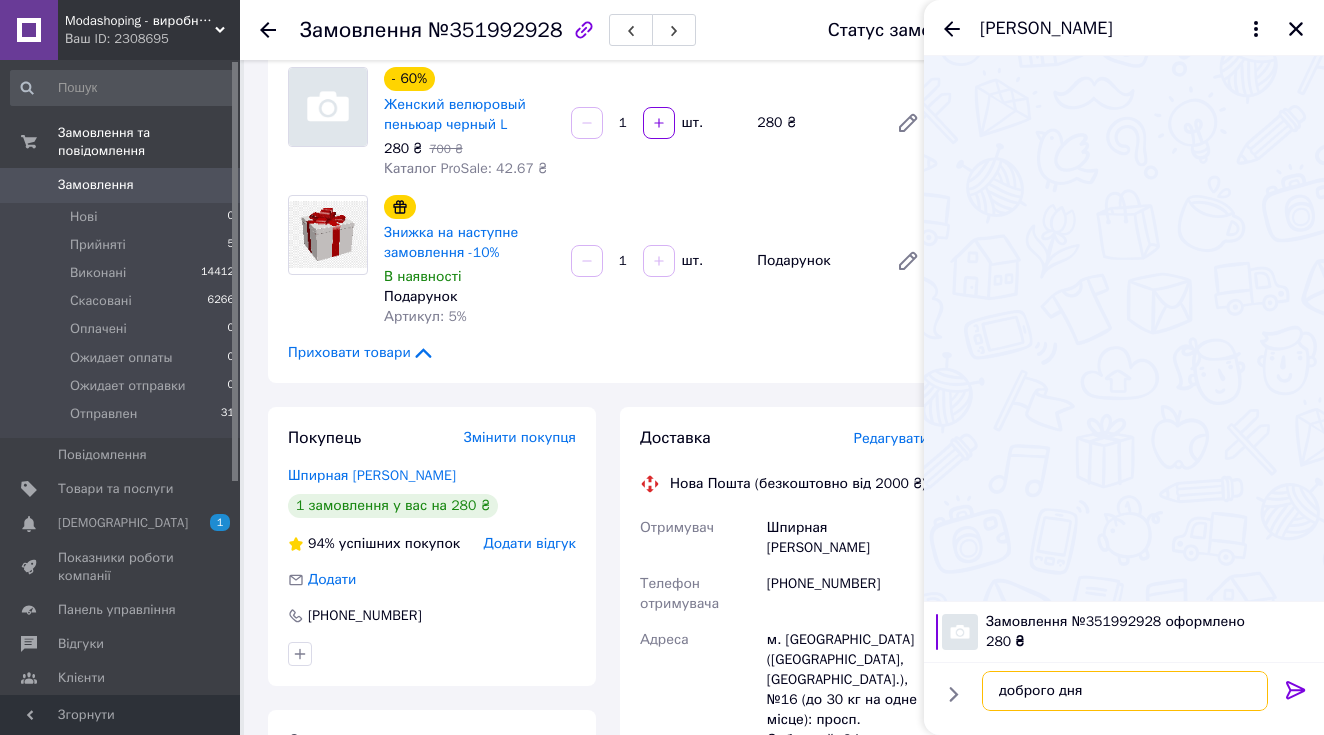 scroll, scrollTop: 11, scrollLeft: 0, axis: vertical 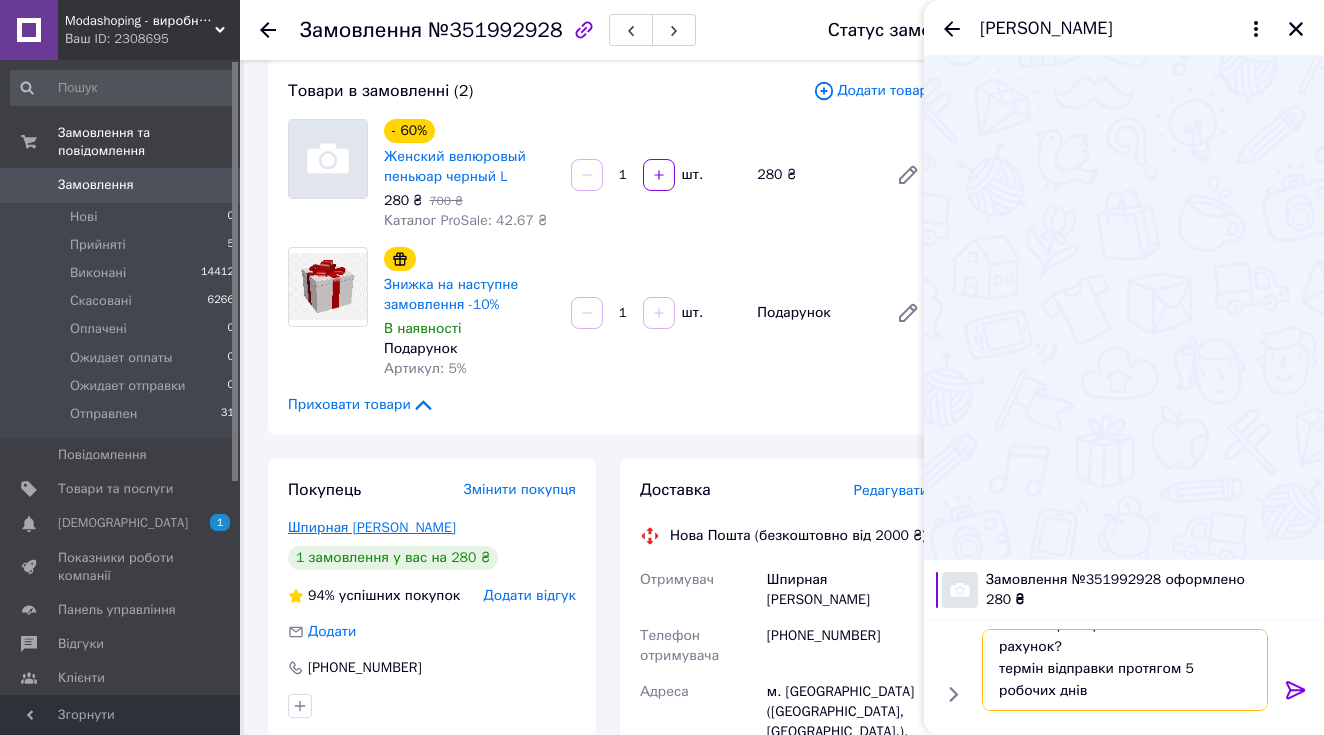 type on "доброго дня
оплата при отриманні чи на рахунок?
термін відправки протягом 5 робочих днів" 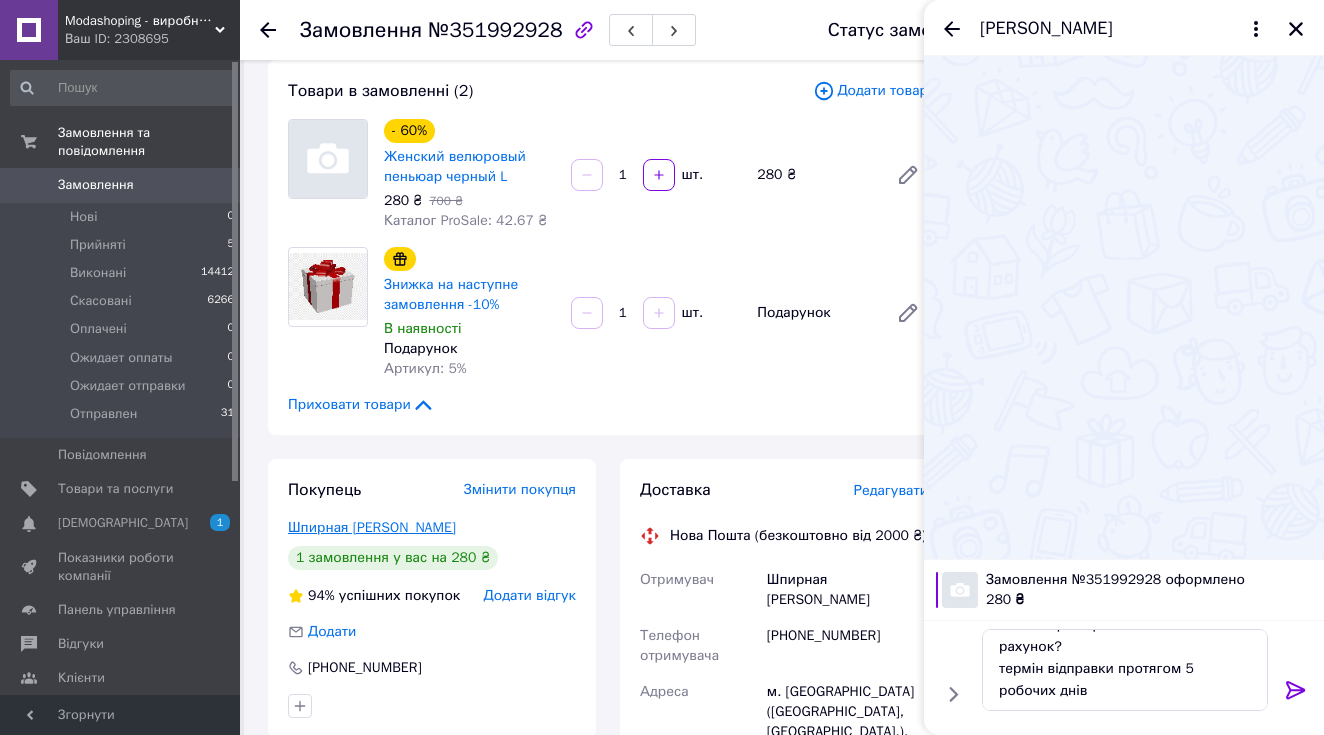 click on "Шпирная Елена" at bounding box center (372, 527) 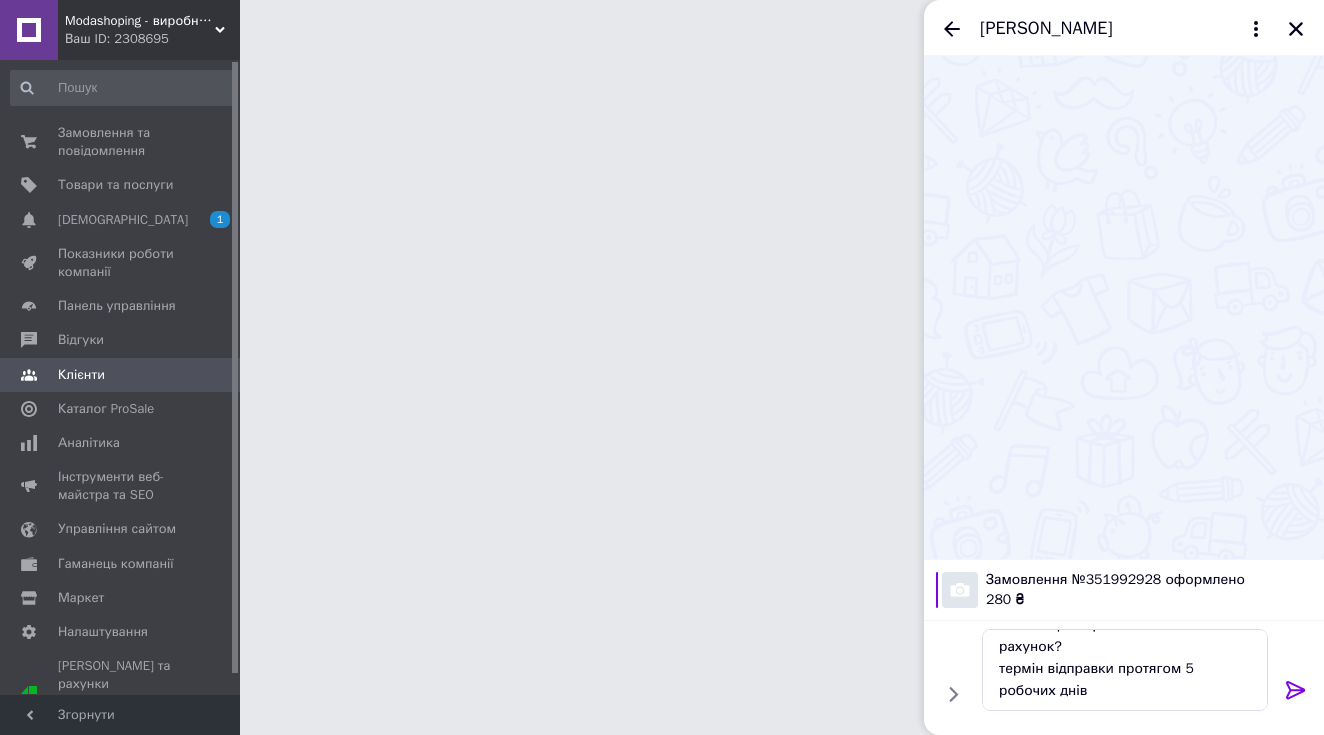 scroll, scrollTop: 0, scrollLeft: 0, axis: both 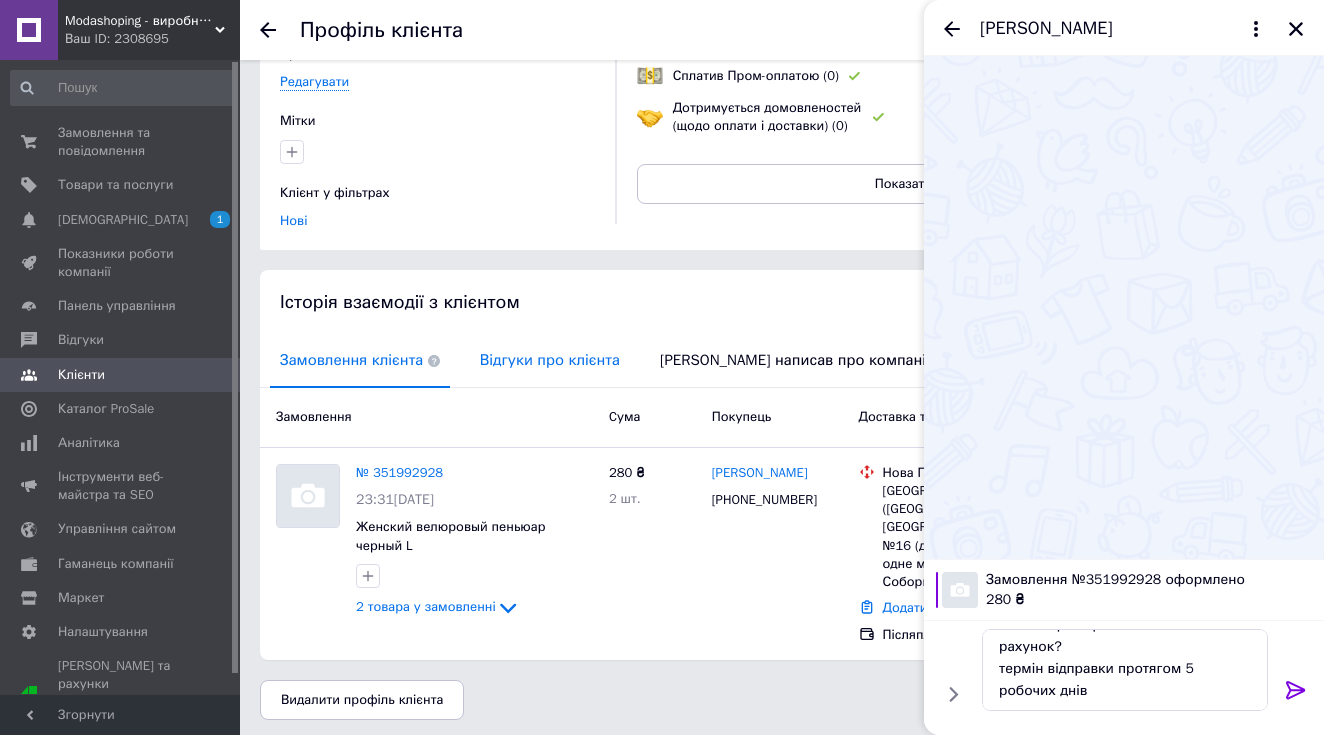 click on "Відгуки про клієнта" at bounding box center (550, 360) 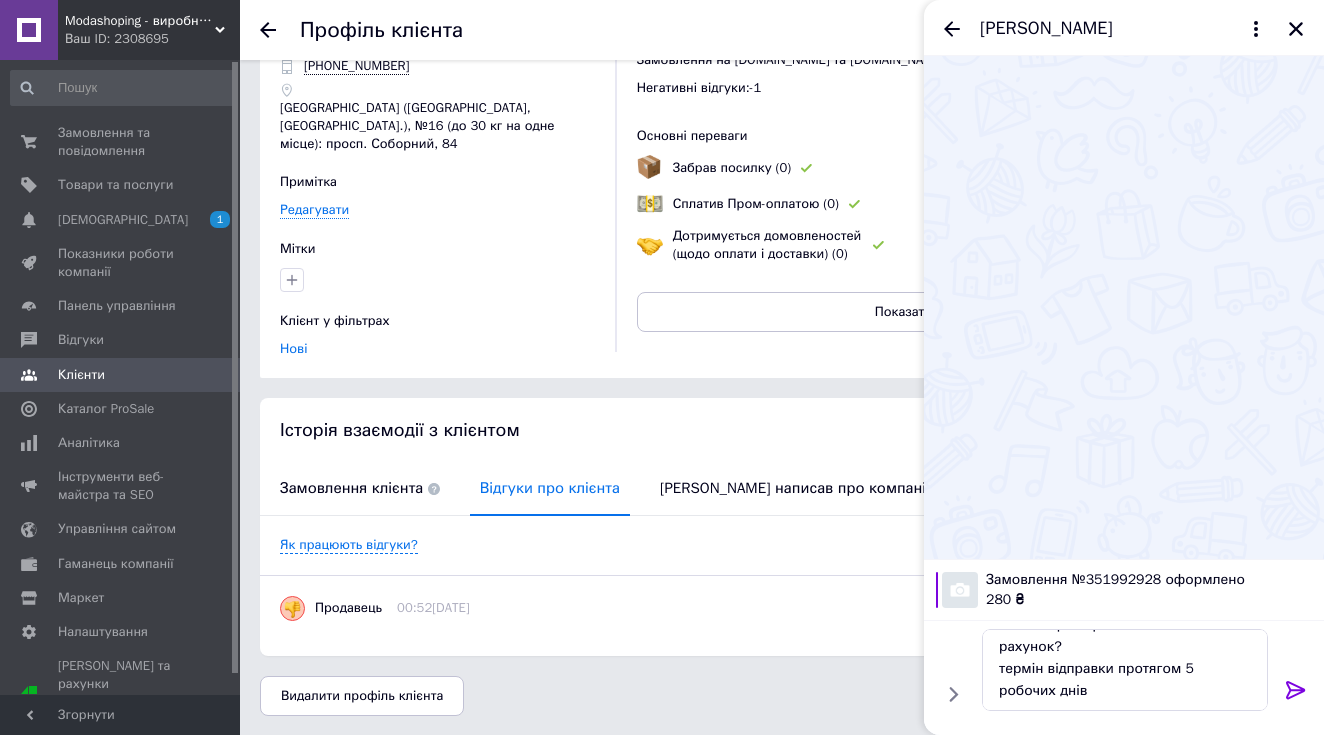 scroll, scrollTop: 81, scrollLeft: 0, axis: vertical 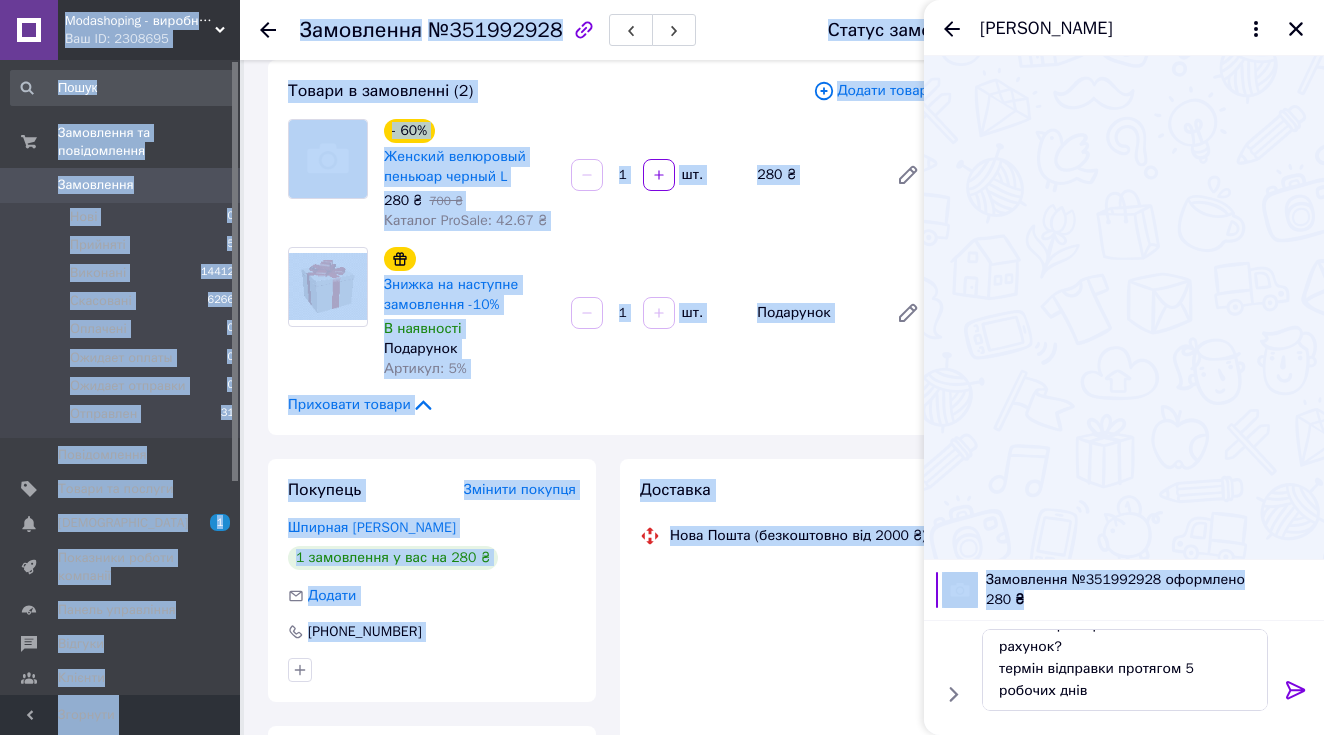 click at bounding box center [1124, 307] 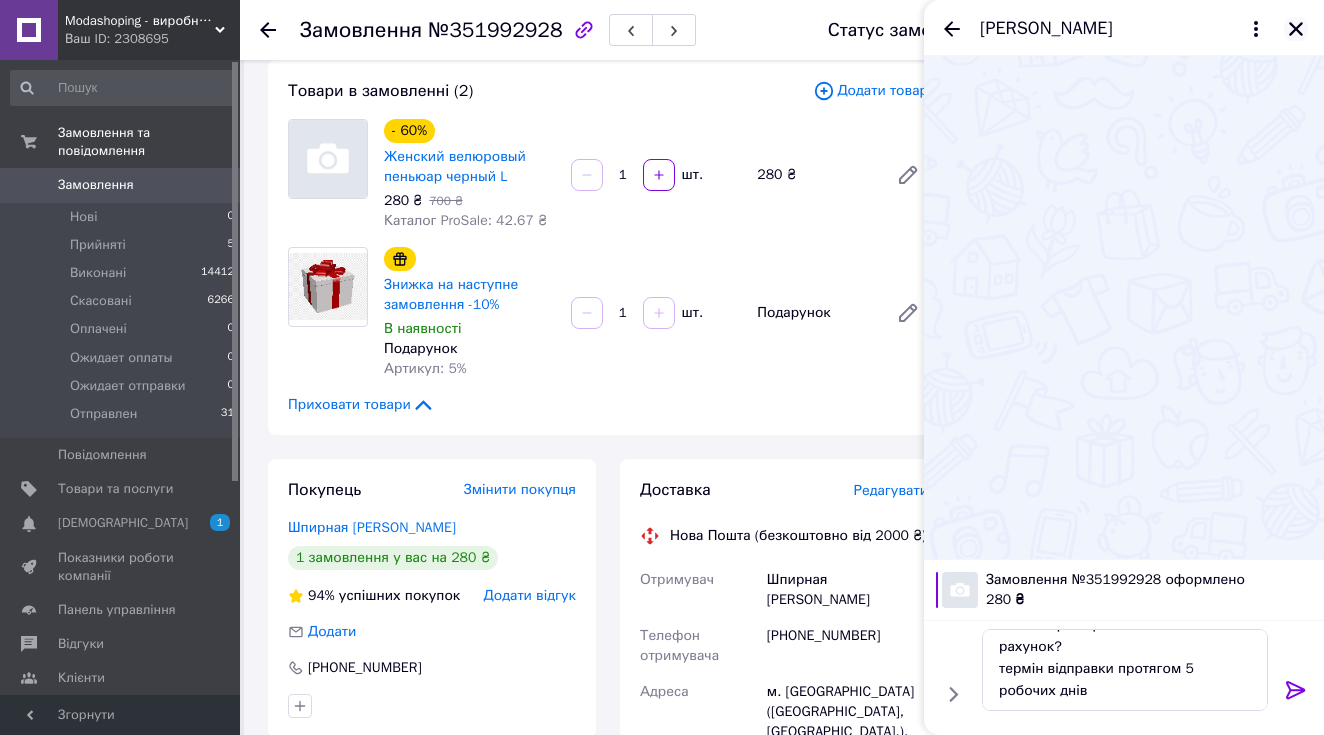 click 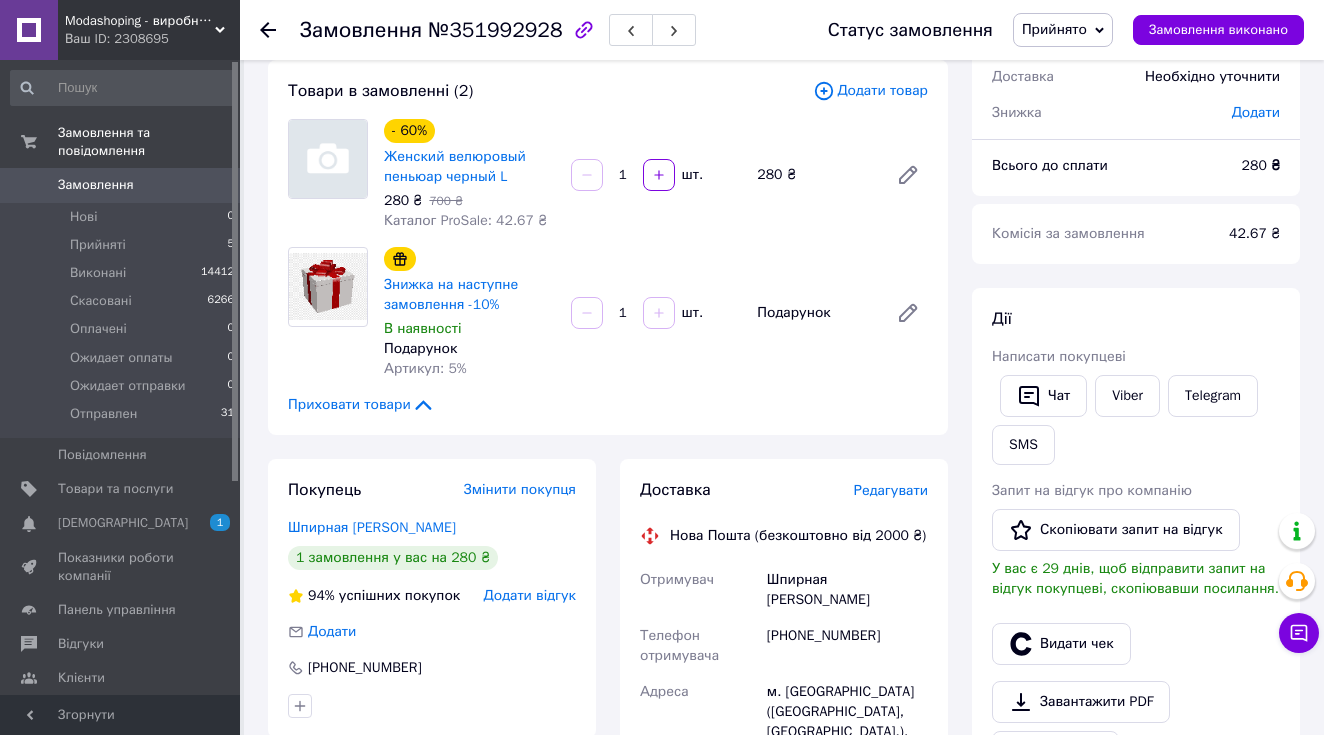 click on "Прийнято" at bounding box center (1063, 30) 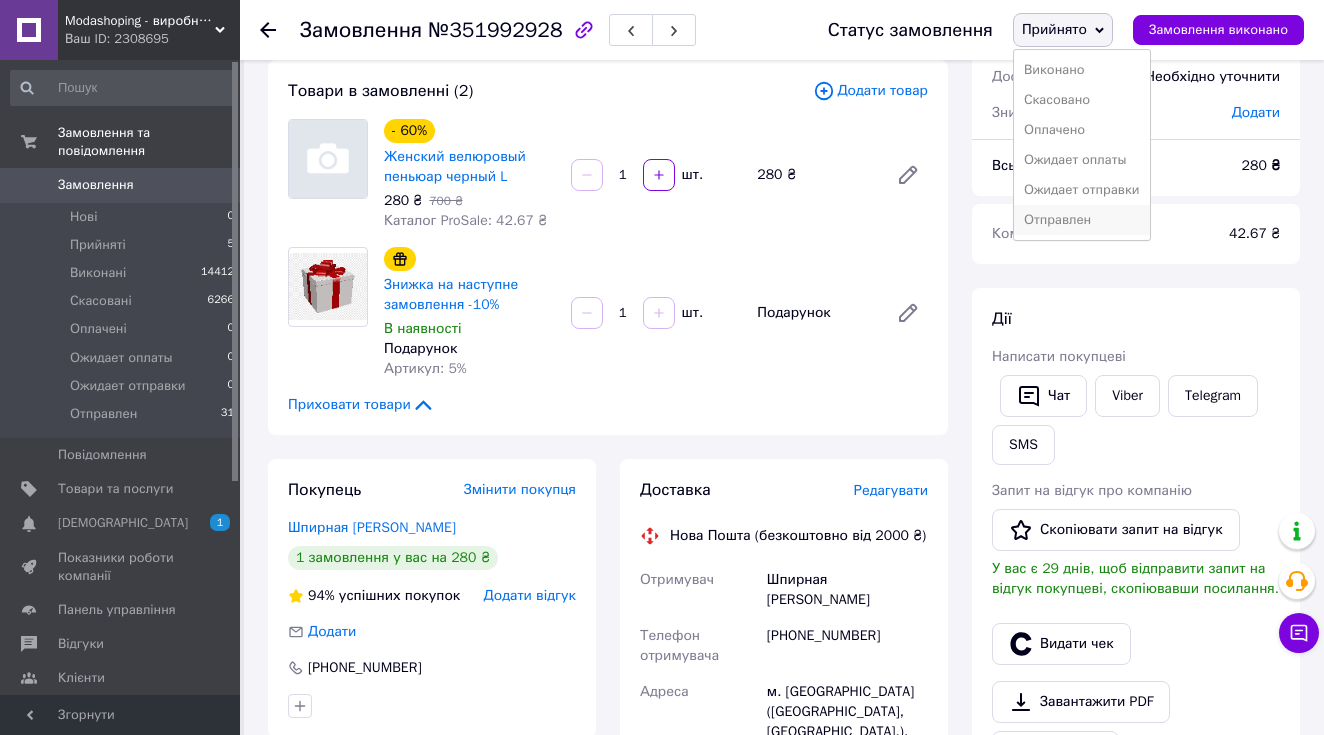 click on "Отправлен" at bounding box center (1082, 220) 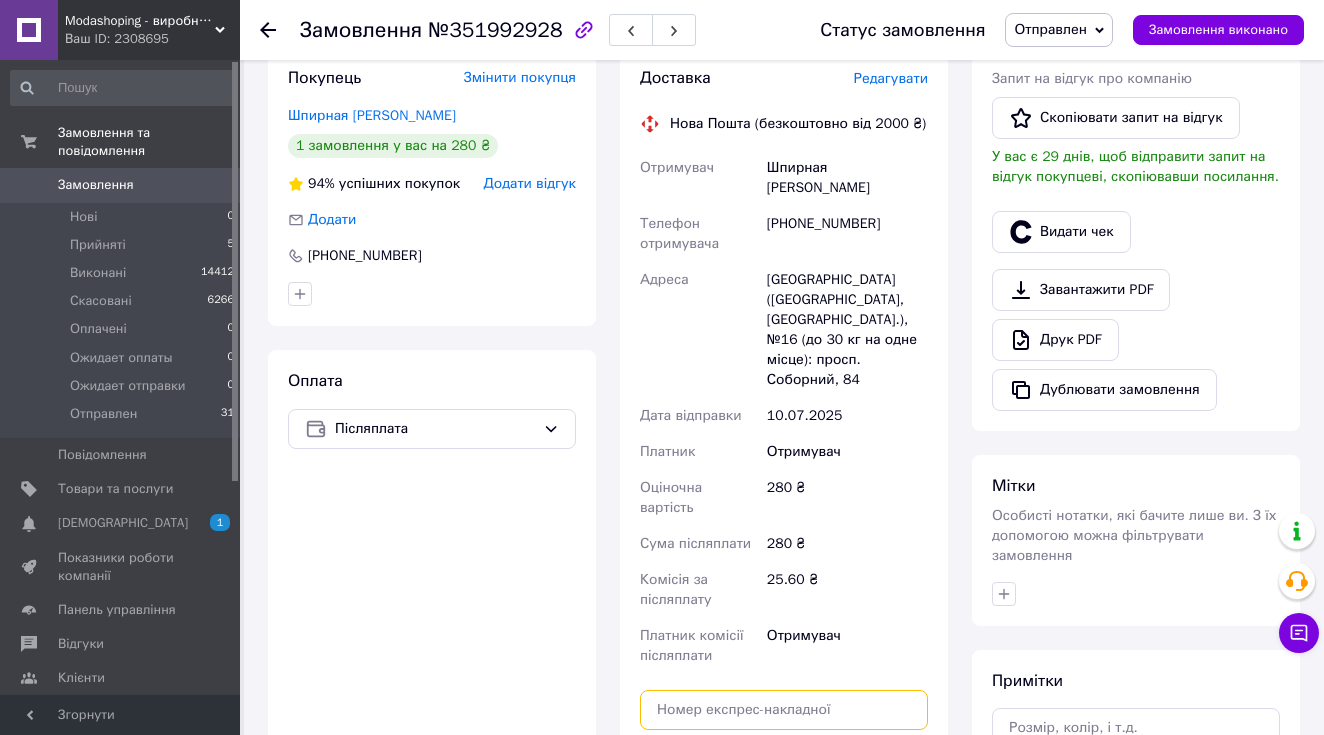 click at bounding box center [784, 710] 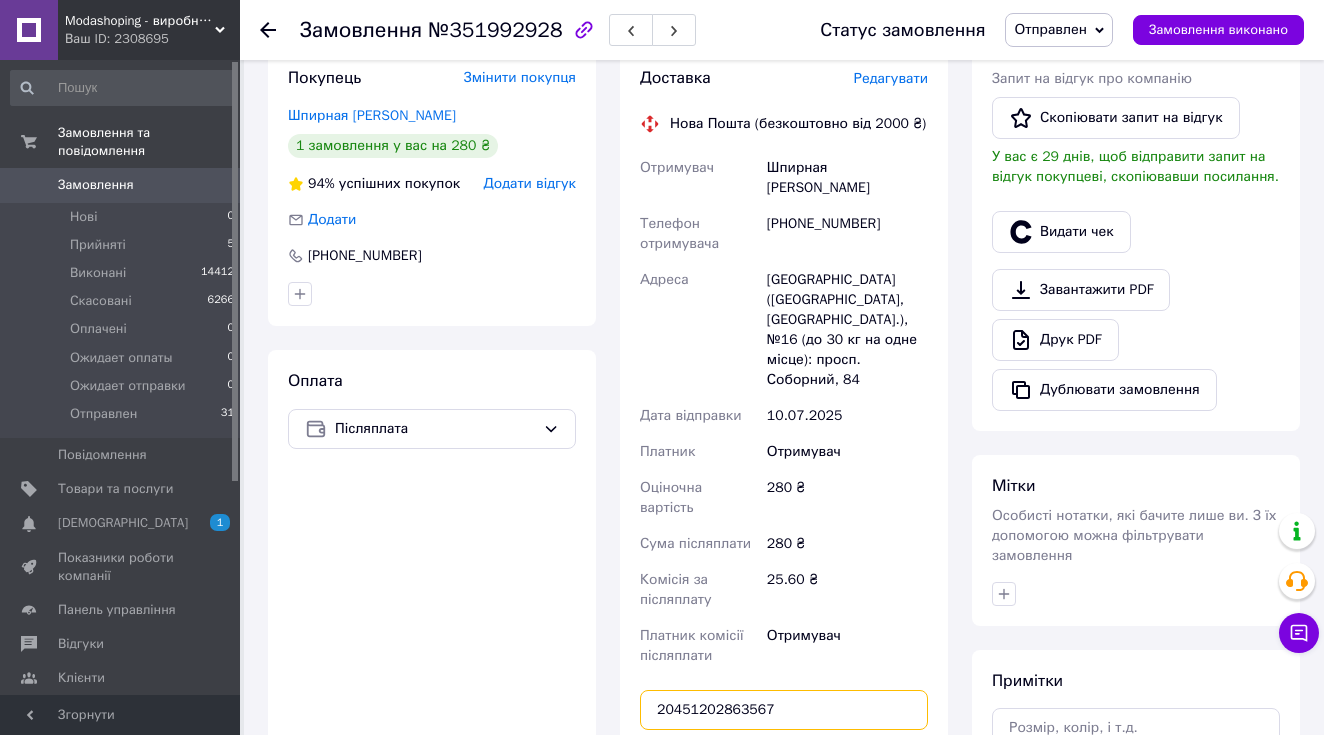 scroll, scrollTop: 574, scrollLeft: 0, axis: vertical 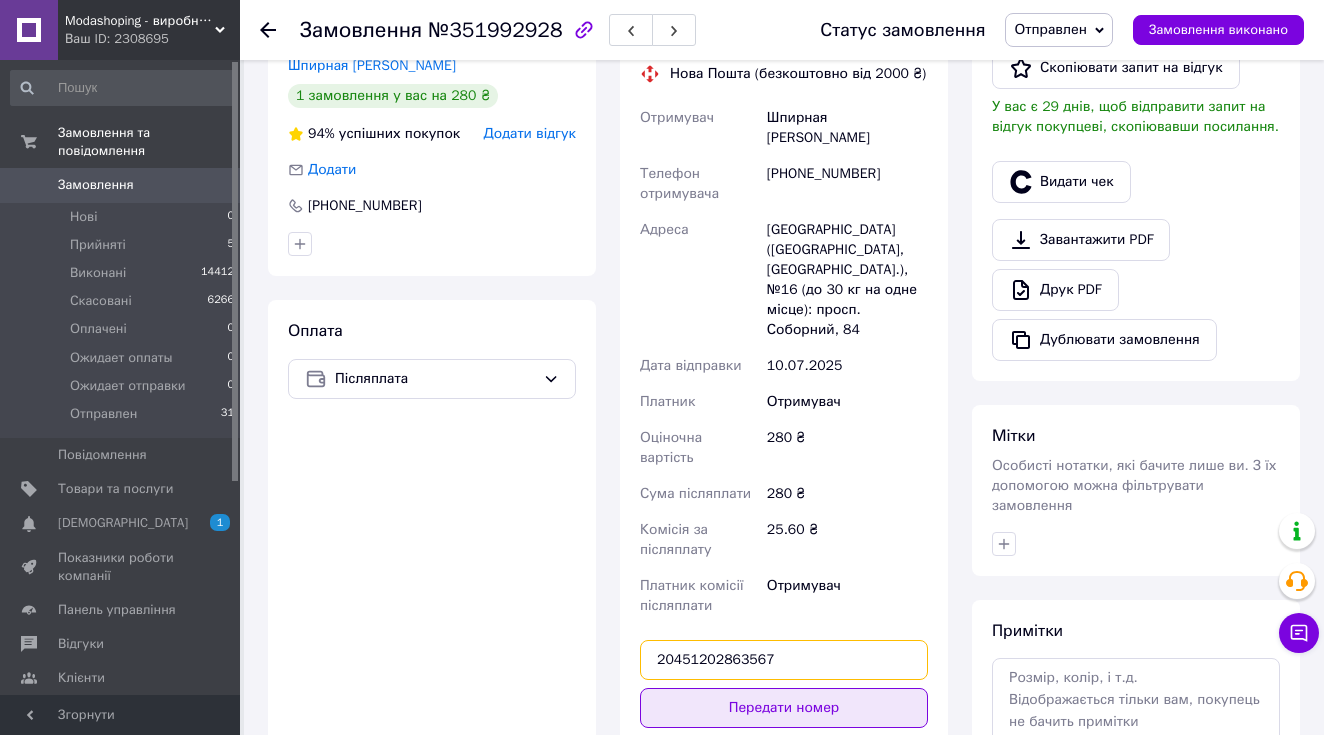 type on "20451202863567" 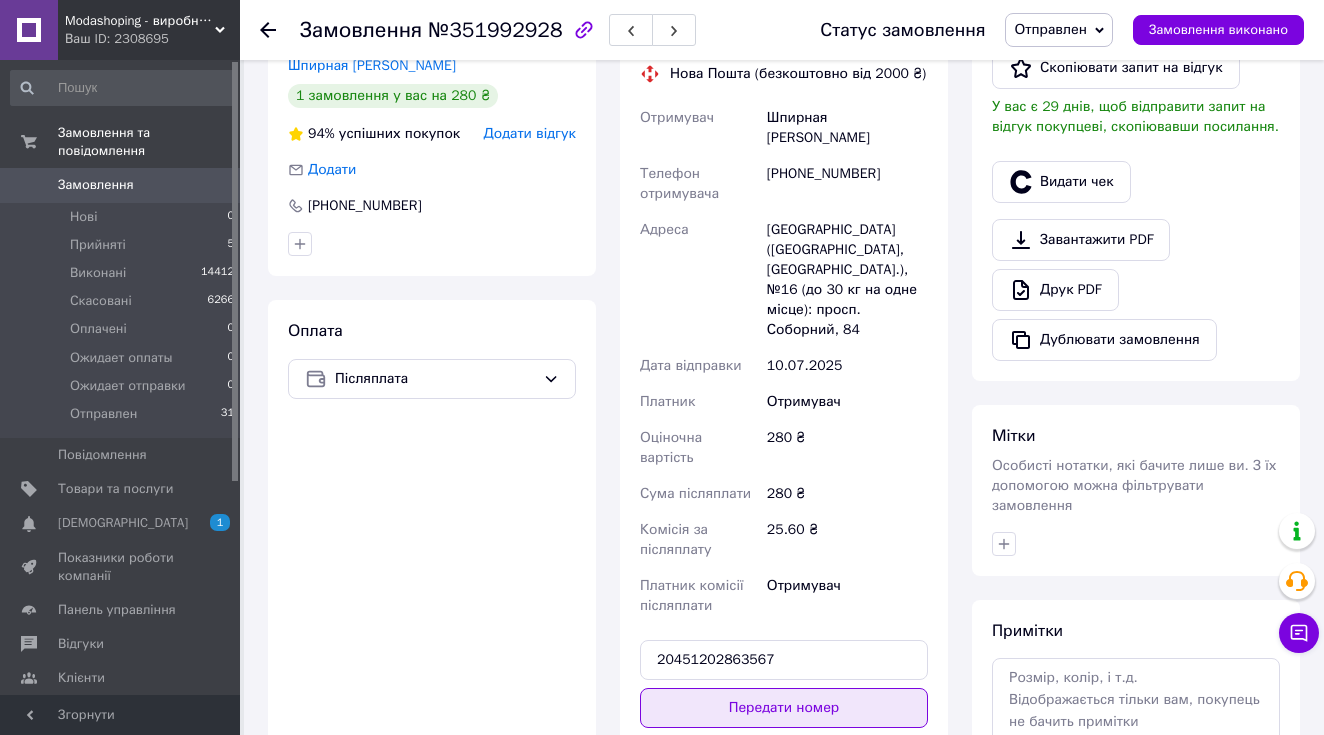click on "Передати номер" at bounding box center (784, 708) 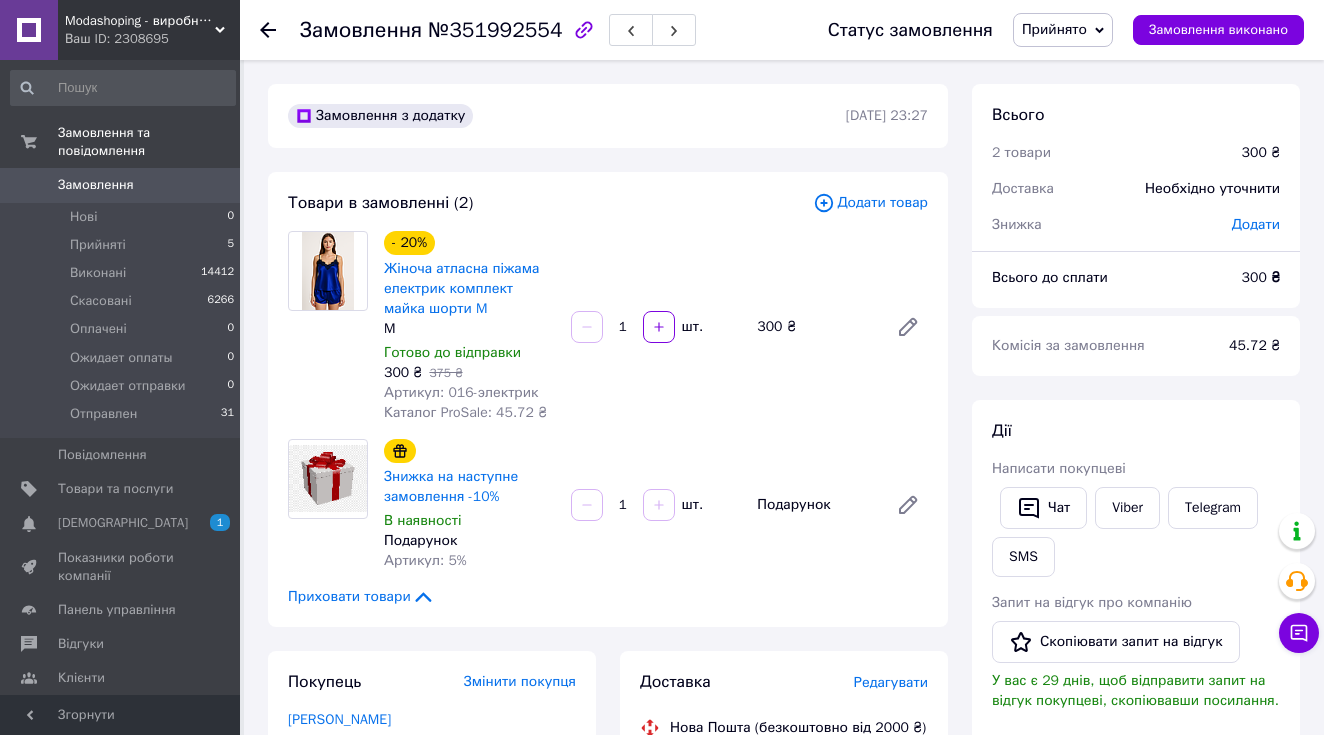 scroll, scrollTop: 0, scrollLeft: 0, axis: both 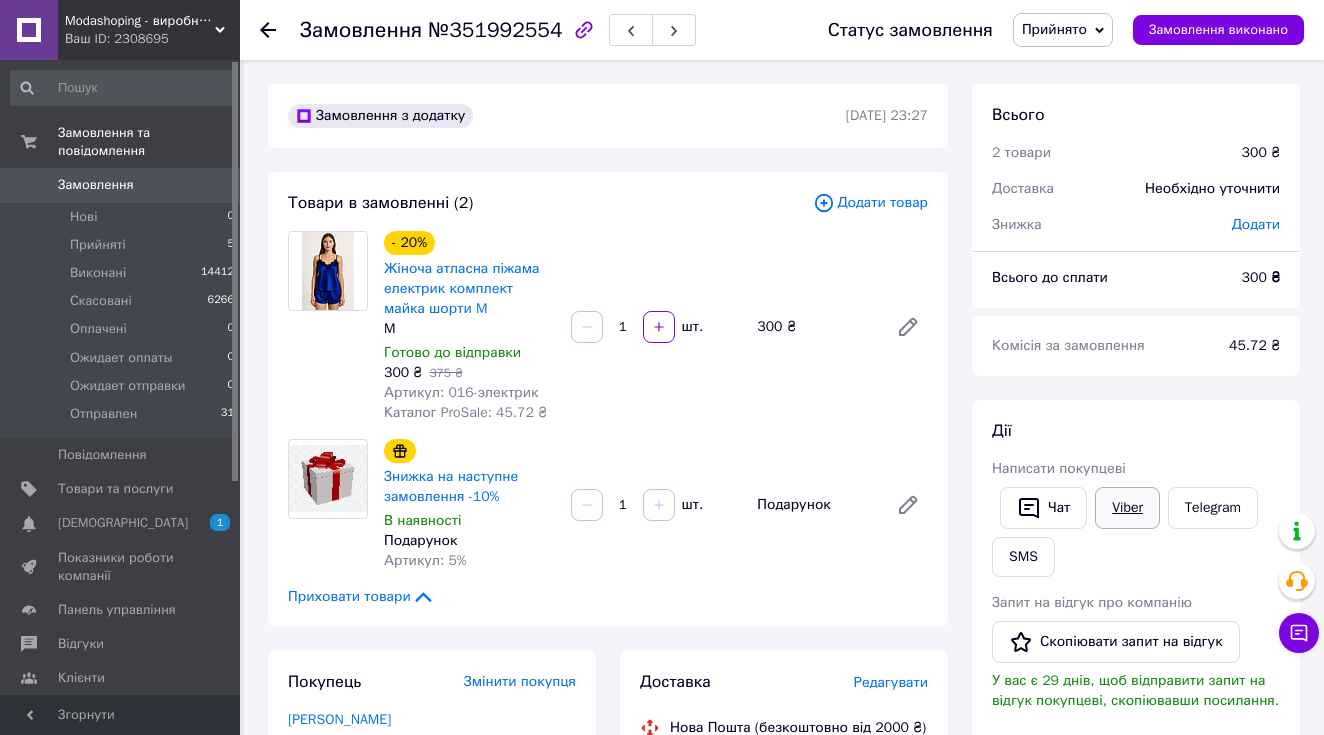 click on "Viber" at bounding box center [1127, 508] 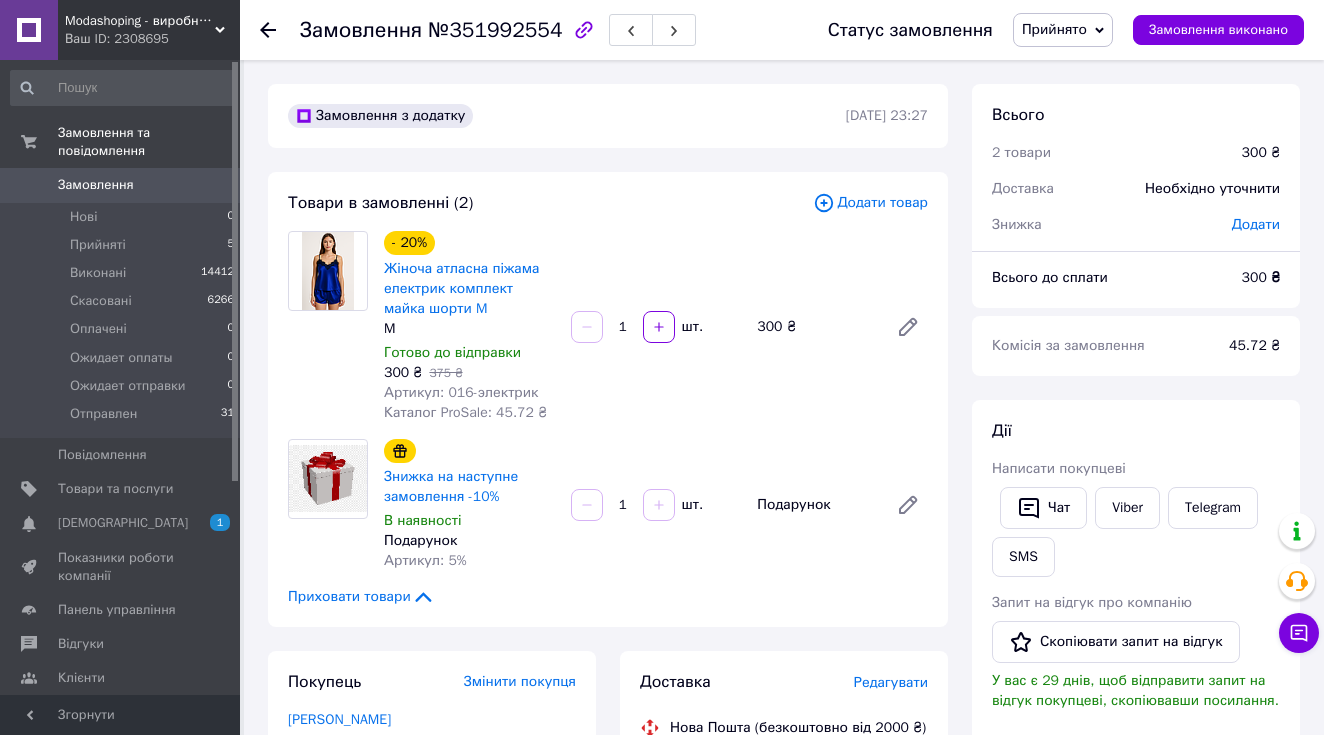 click on "Прийнято" at bounding box center (1054, 29) 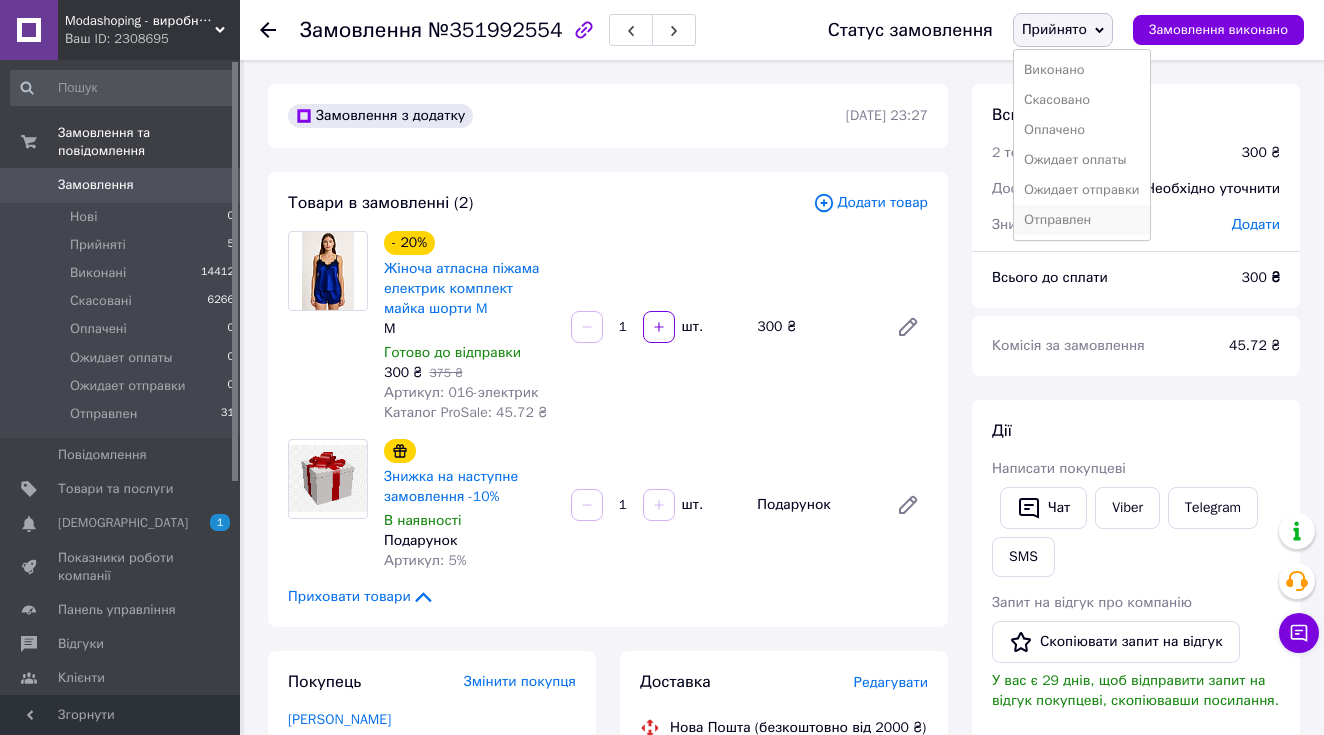 click on "Отправлен" at bounding box center [1082, 220] 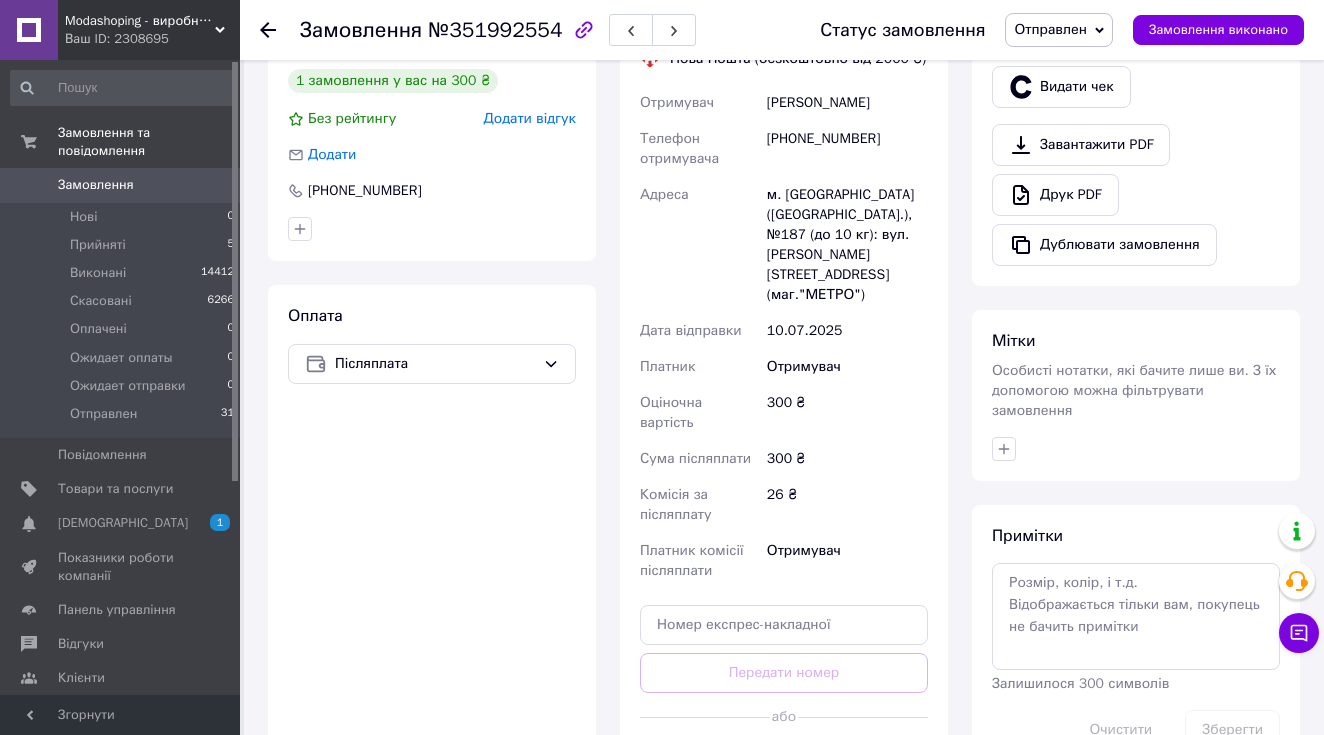 scroll, scrollTop: 694, scrollLeft: 0, axis: vertical 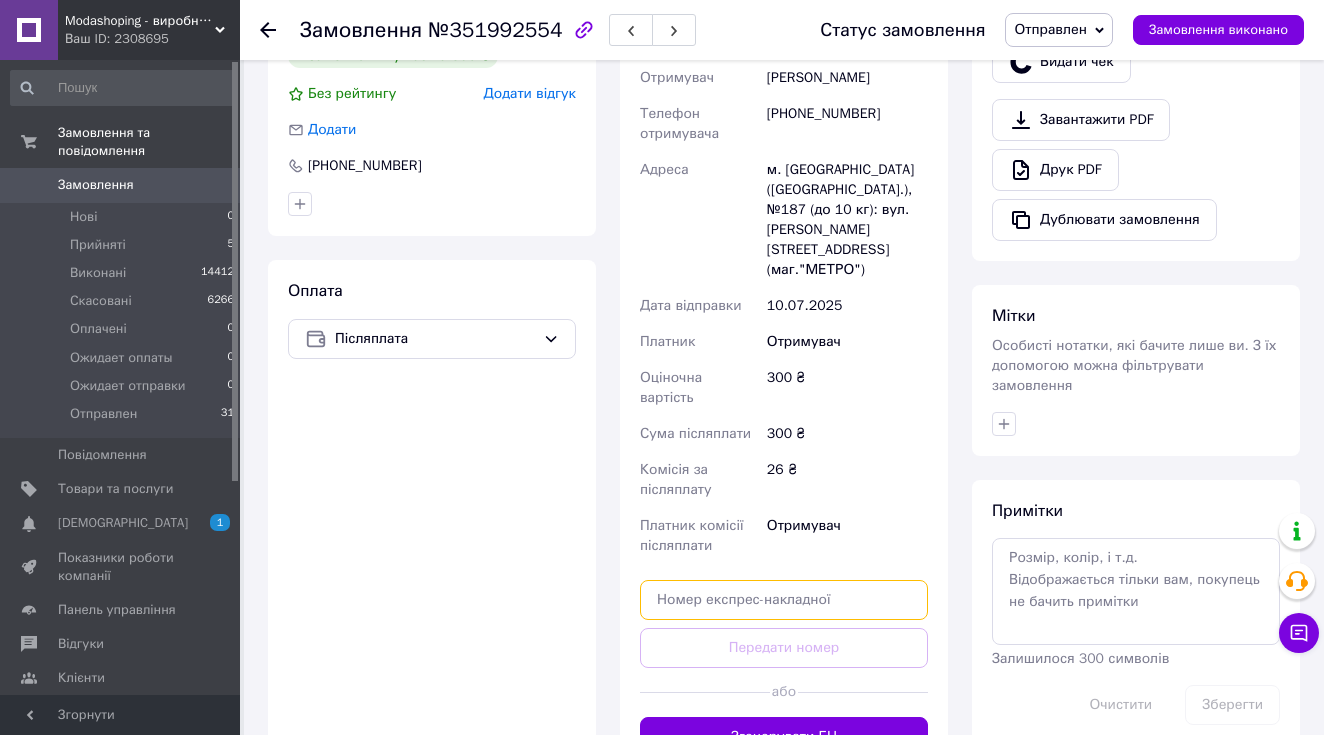 click at bounding box center (784, 600) 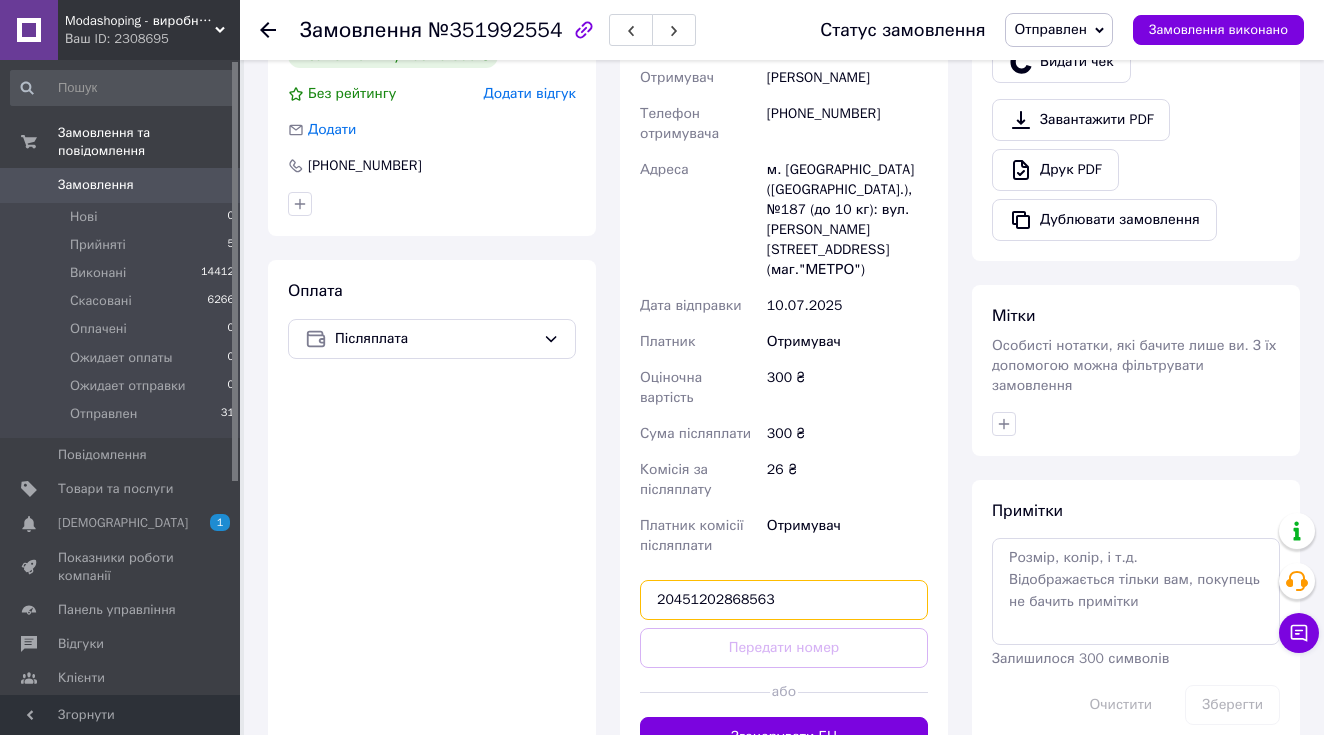 type on "20451202868563" 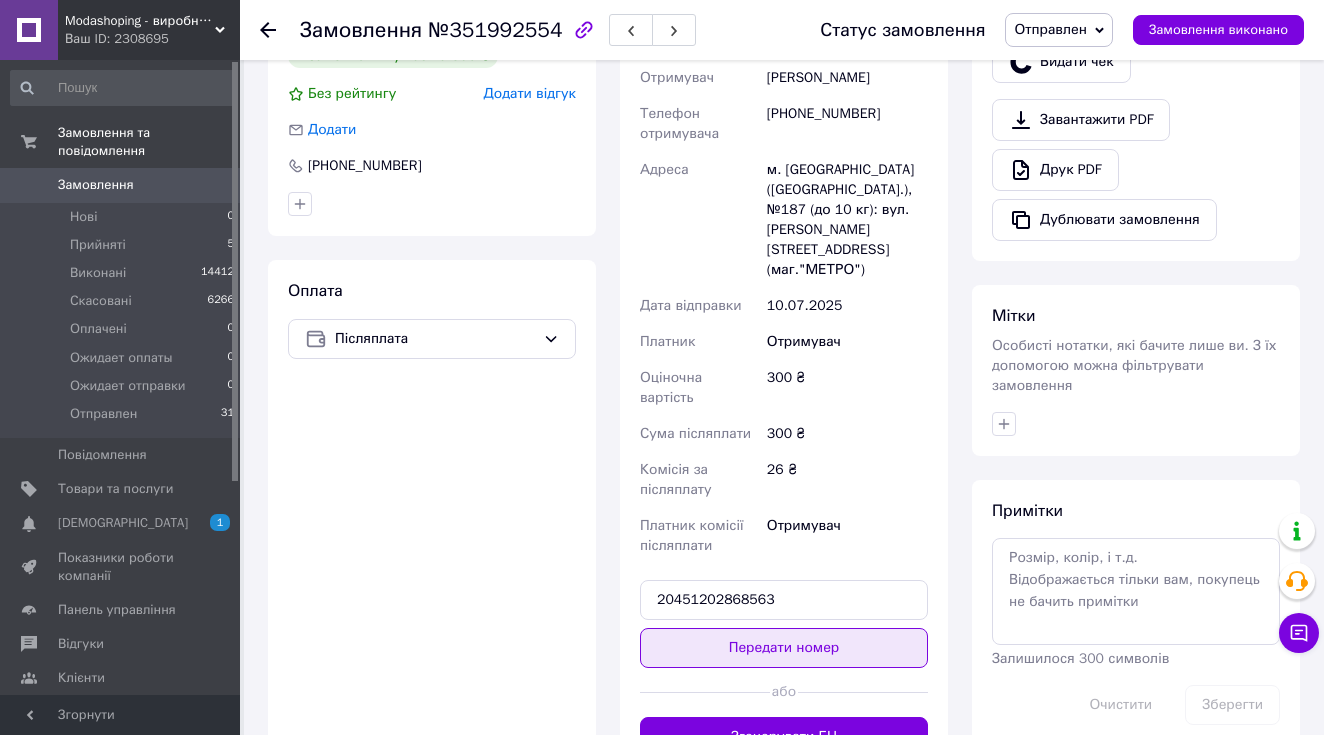 click on "Передати номер" at bounding box center (784, 648) 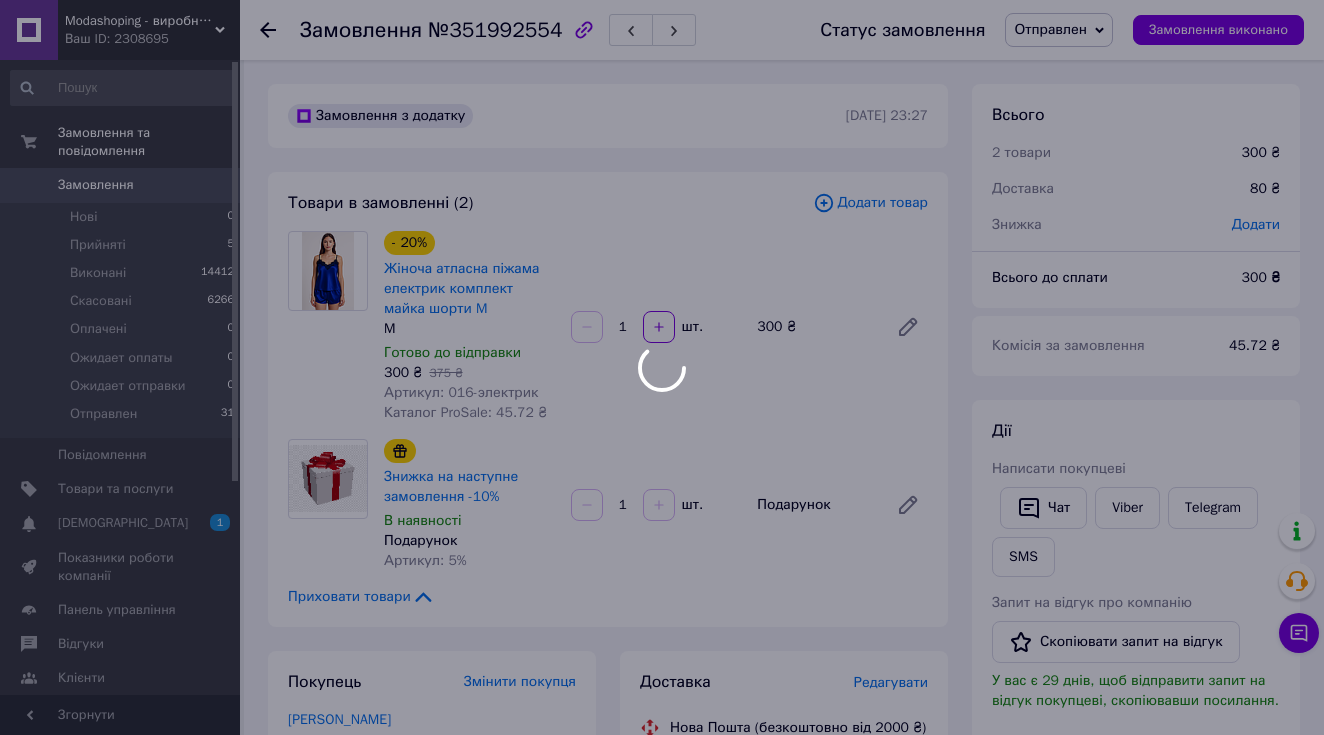 scroll, scrollTop: 0, scrollLeft: 0, axis: both 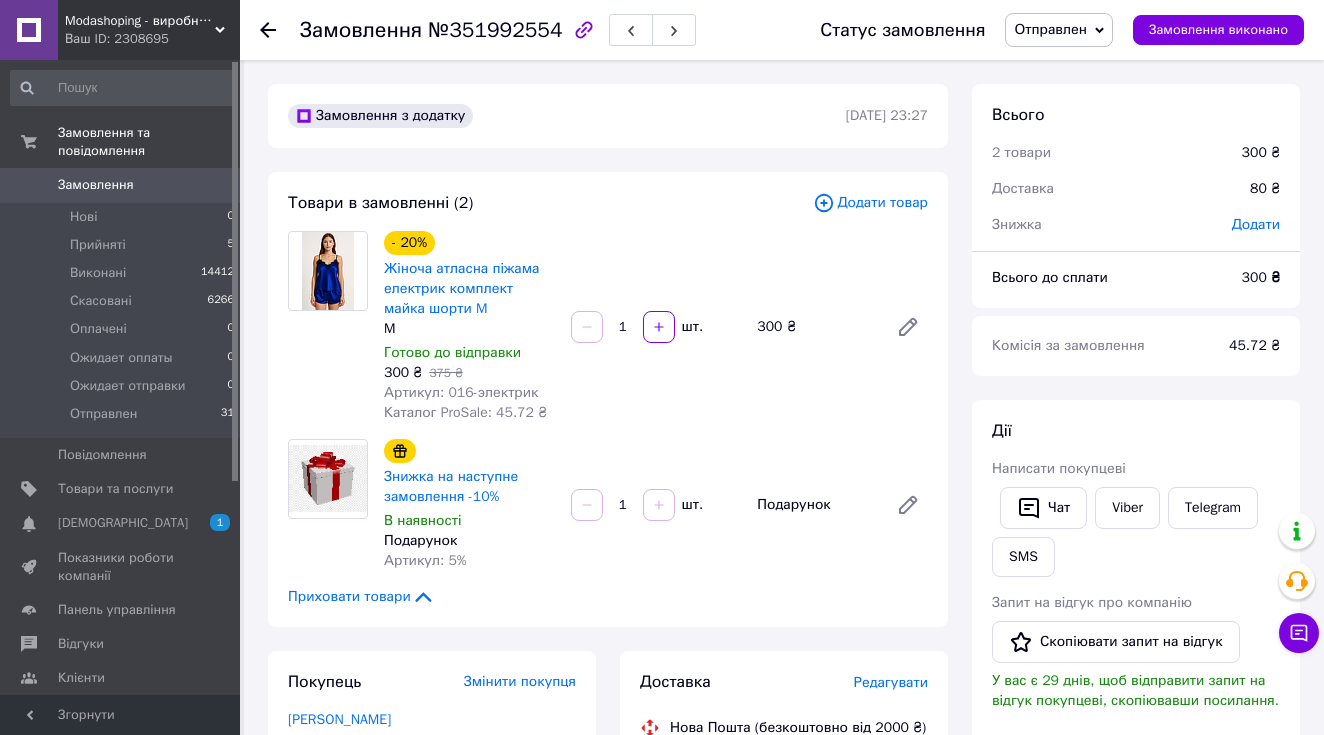 click on "Viber" at bounding box center (1127, 508) 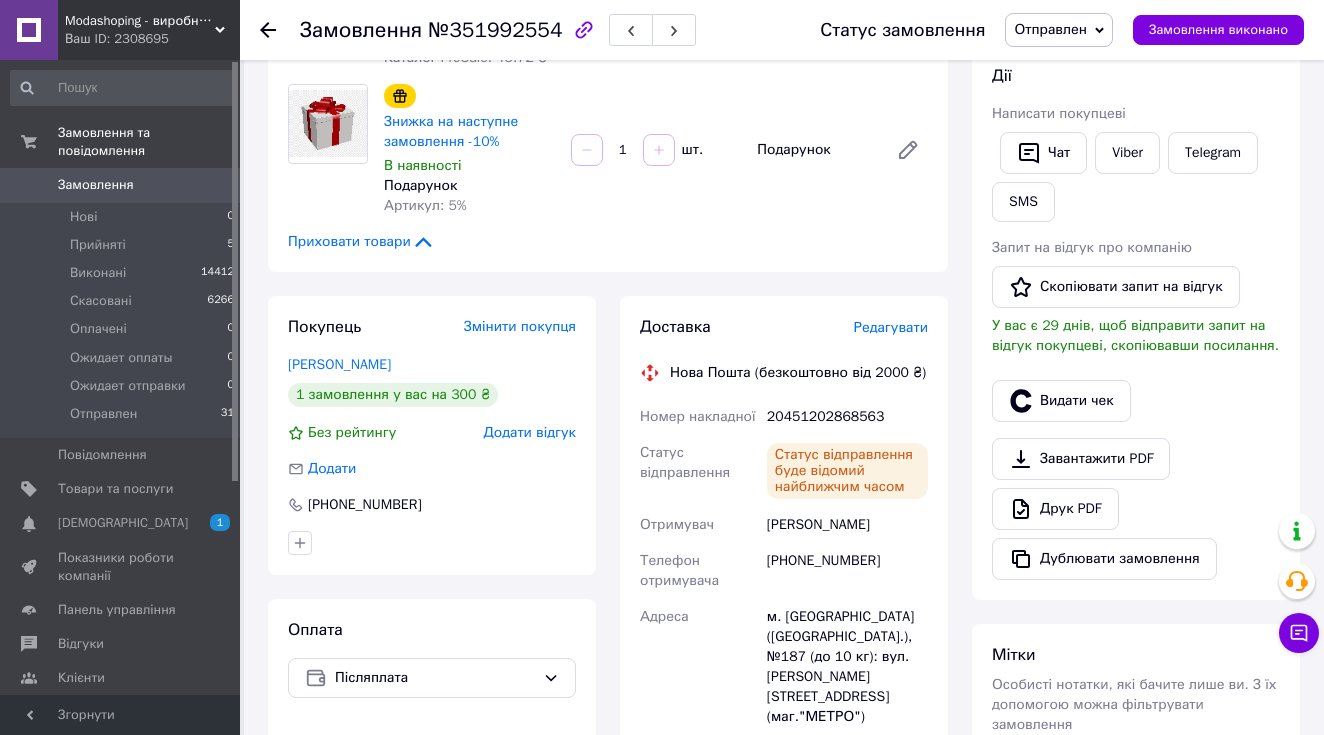 scroll, scrollTop: 365, scrollLeft: 0, axis: vertical 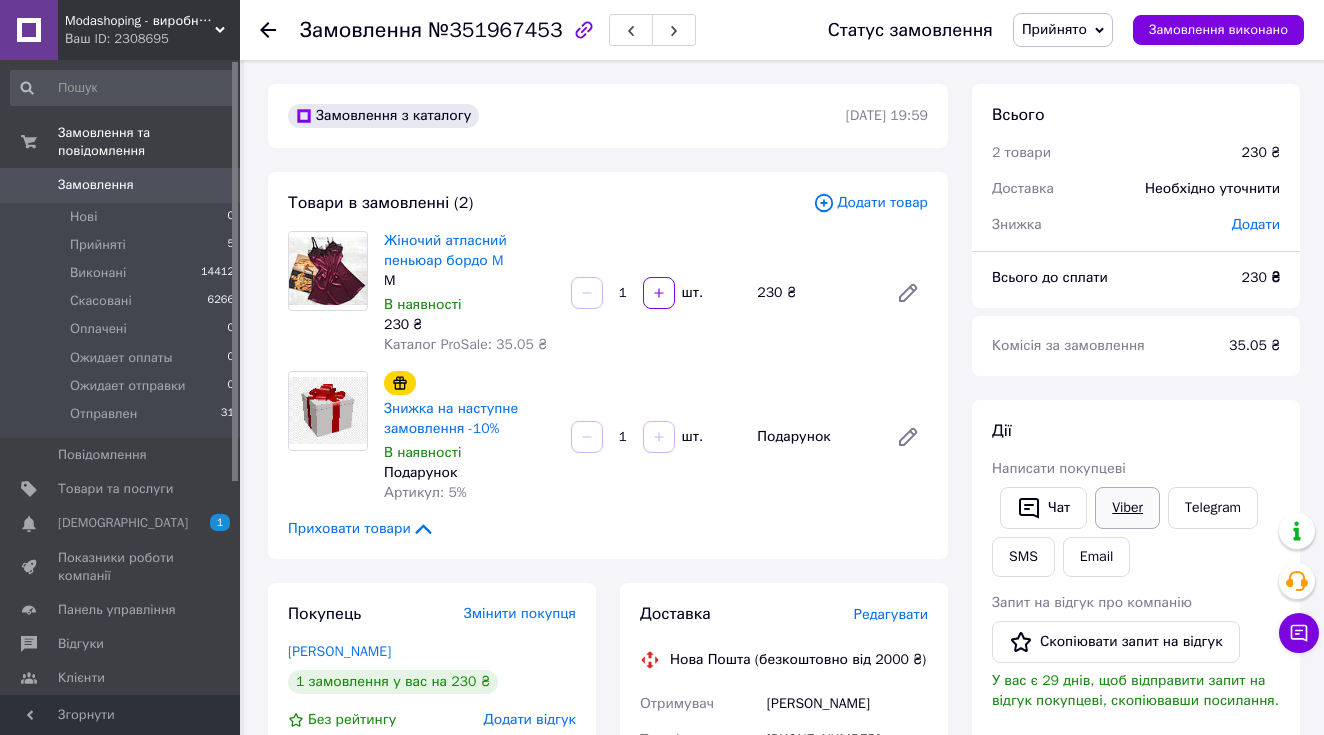 click on "Viber" at bounding box center [1127, 508] 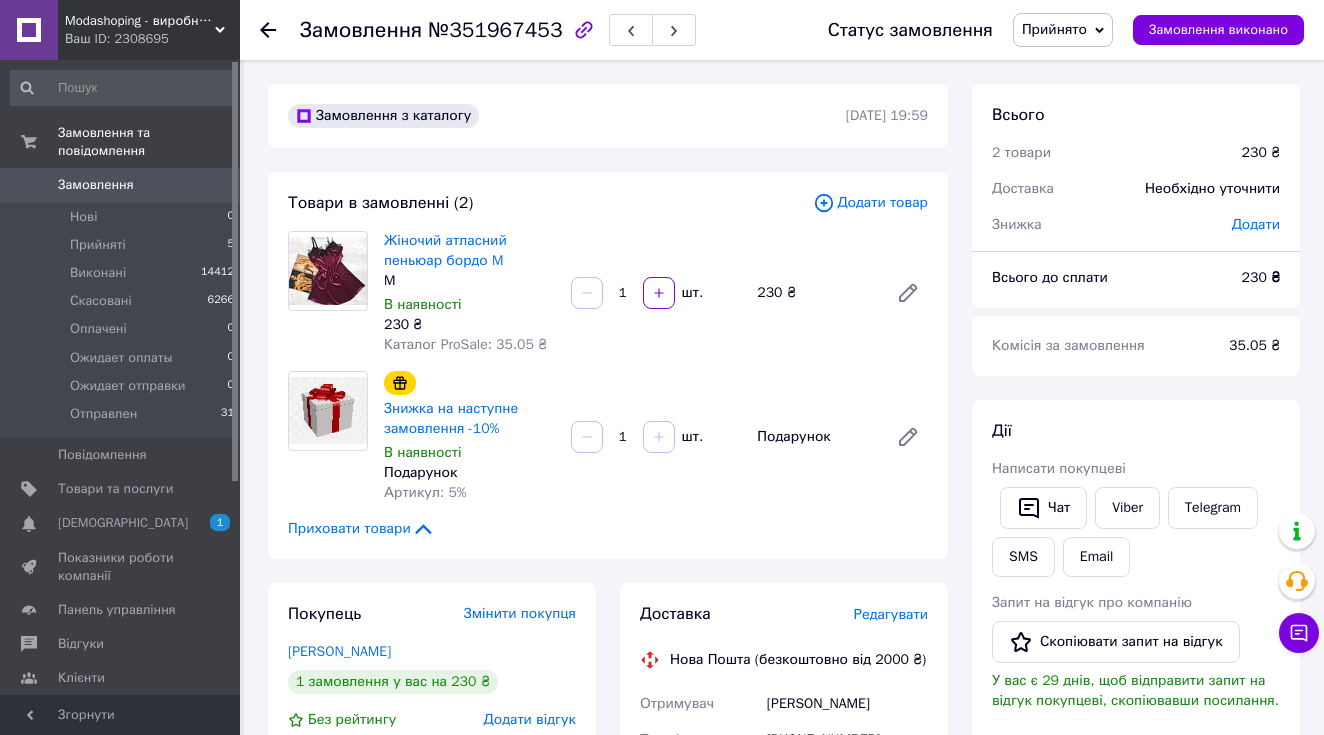 click on "Прийнято" at bounding box center (1054, 29) 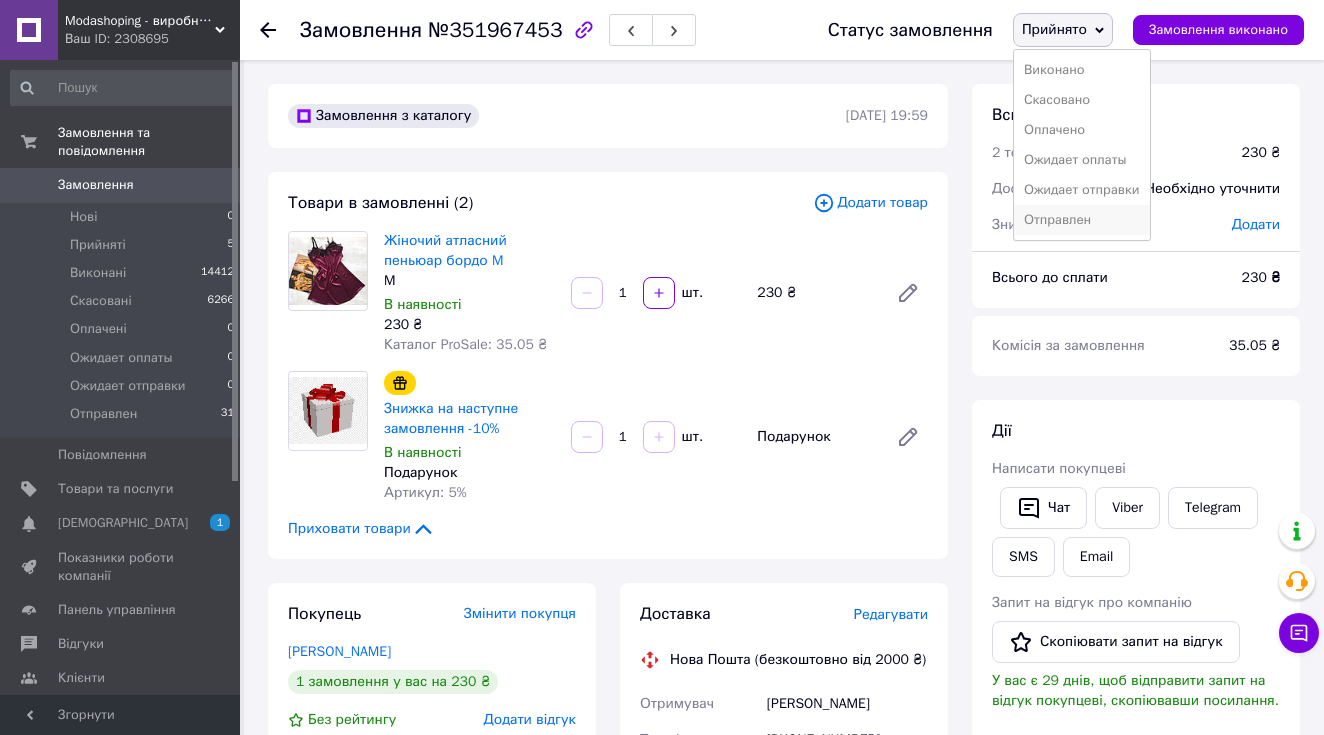 click on "Отправлен" at bounding box center [1082, 220] 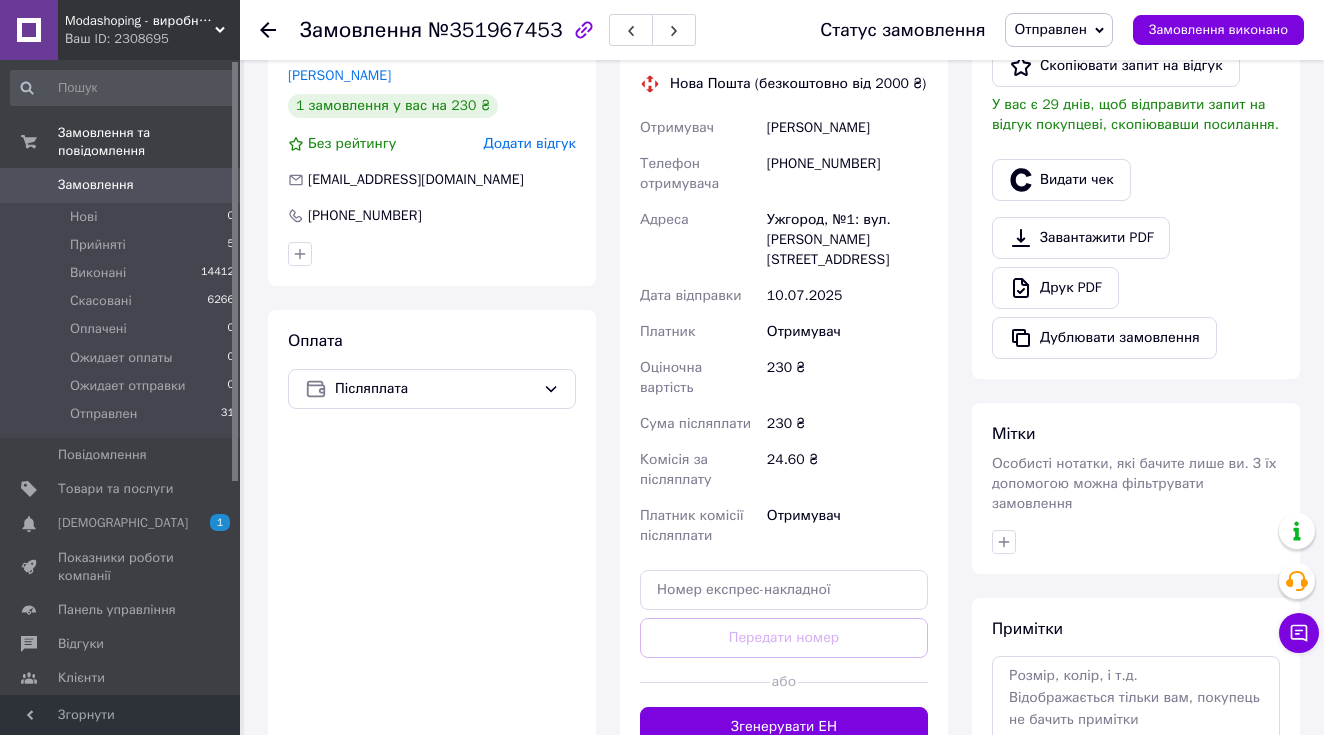 scroll, scrollTop: 605, scrollLeft: 0, axis: vertical 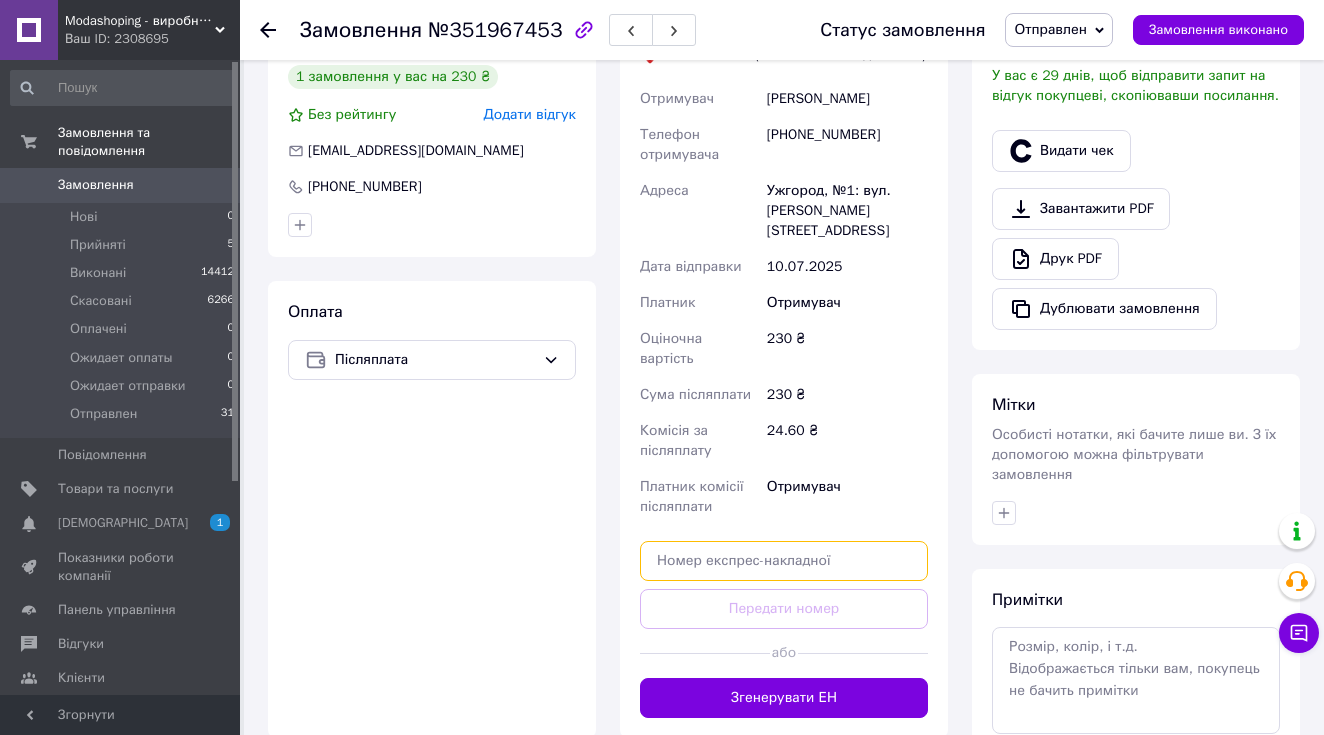 click at bounding box center (784, 561) 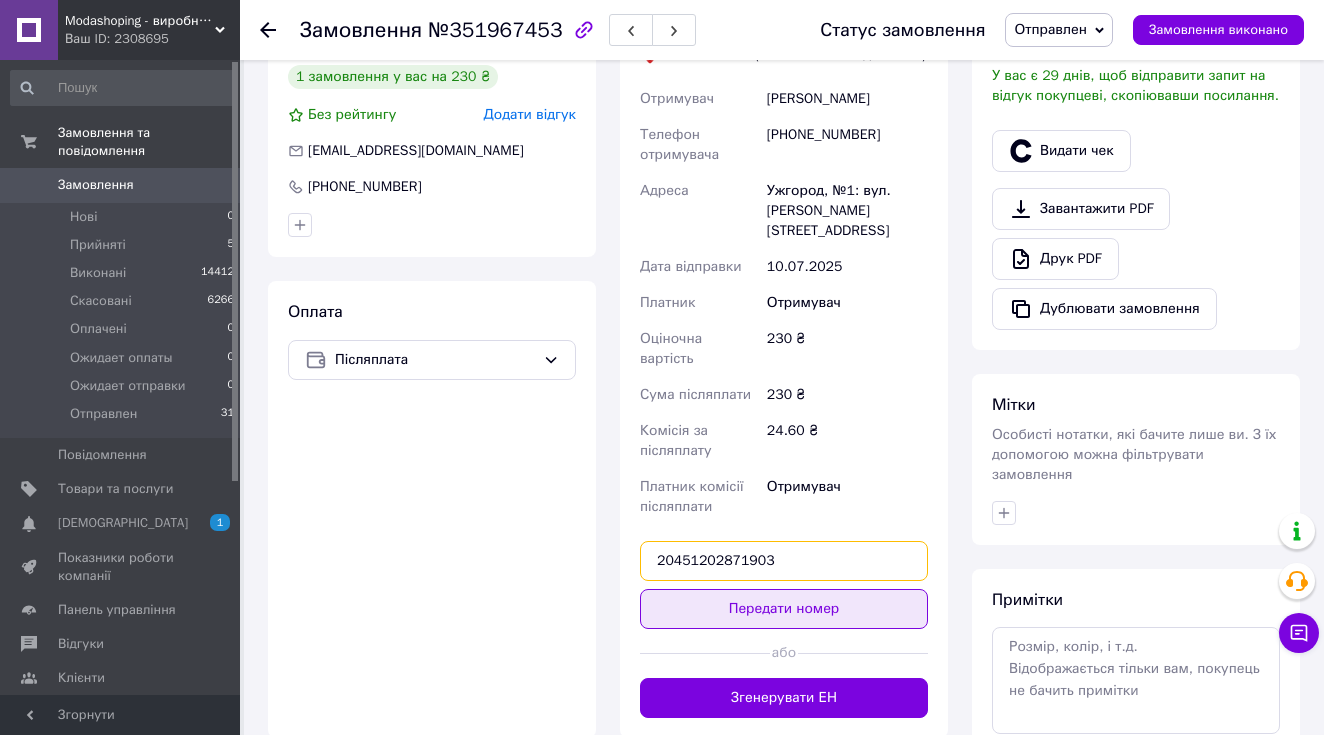type on "20451202871903" 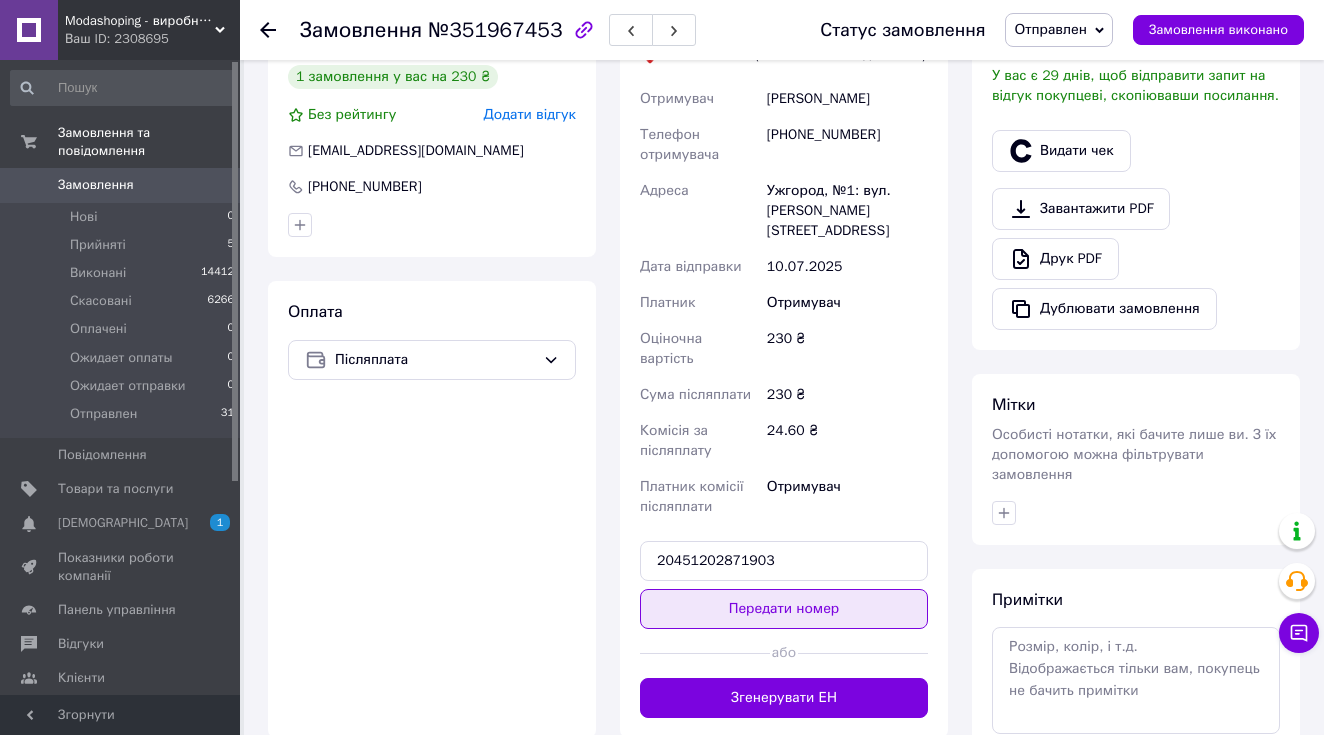 click on "Передати номер" at bounding box center (784, 609) 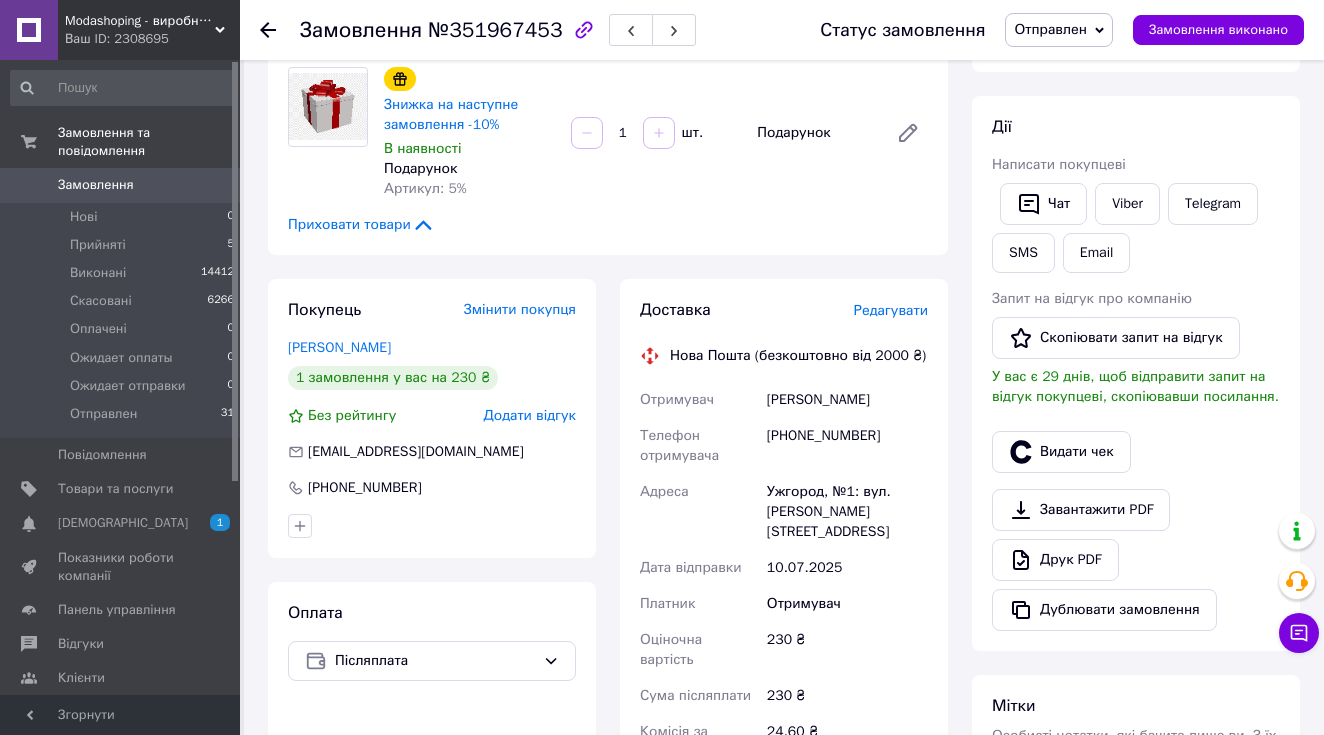 scroll, scrollTop: 162, scrollLeft: 0, axis: vertical 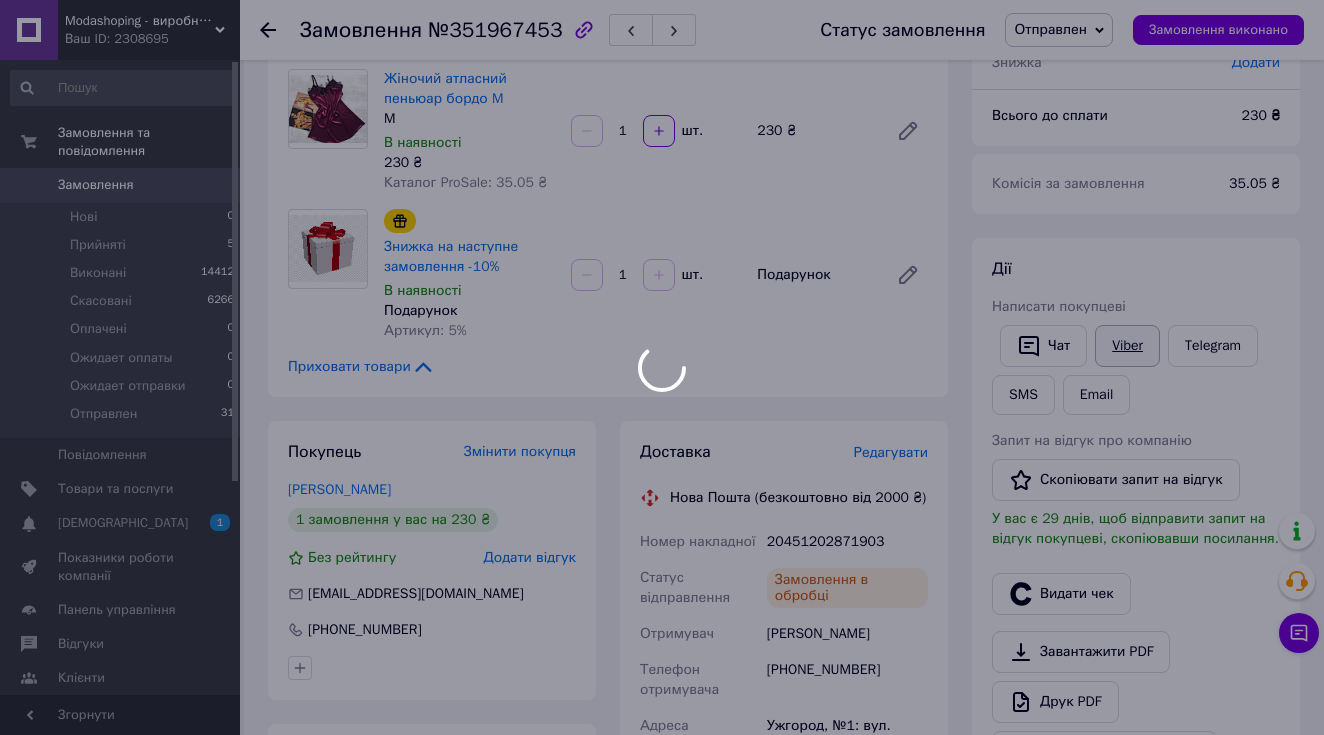 click on "Viber" at bounding box center [1127, 346] 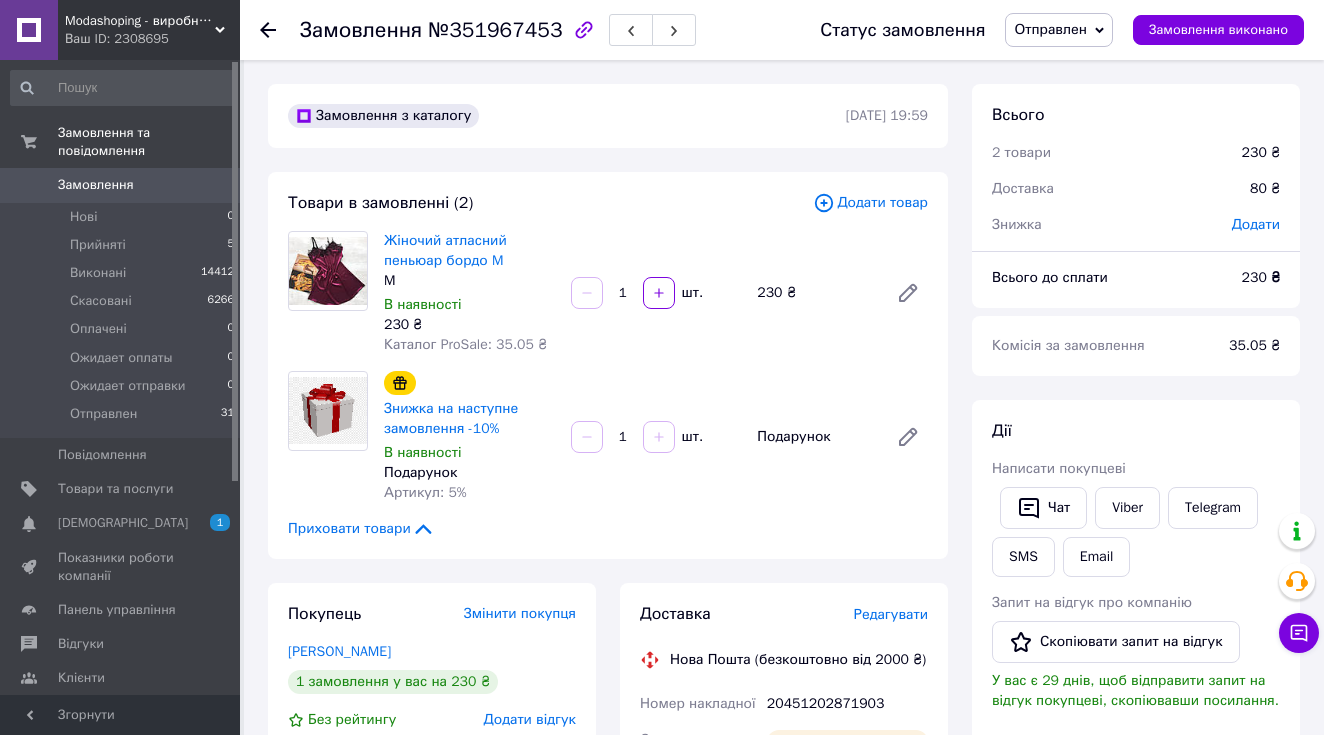 scroll, scrollTop: 0, scrollLeft: 0, axis: both 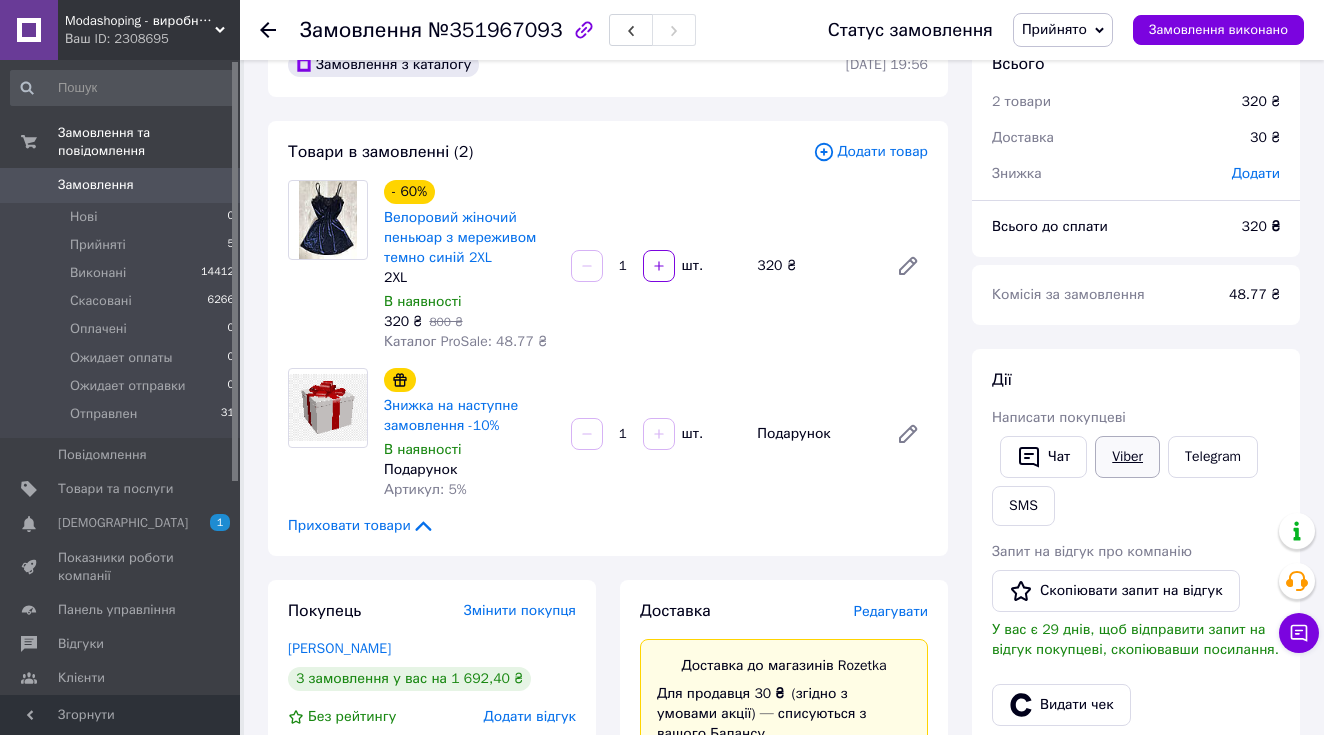 click on "Viber" at bounding box center [1127, 457] 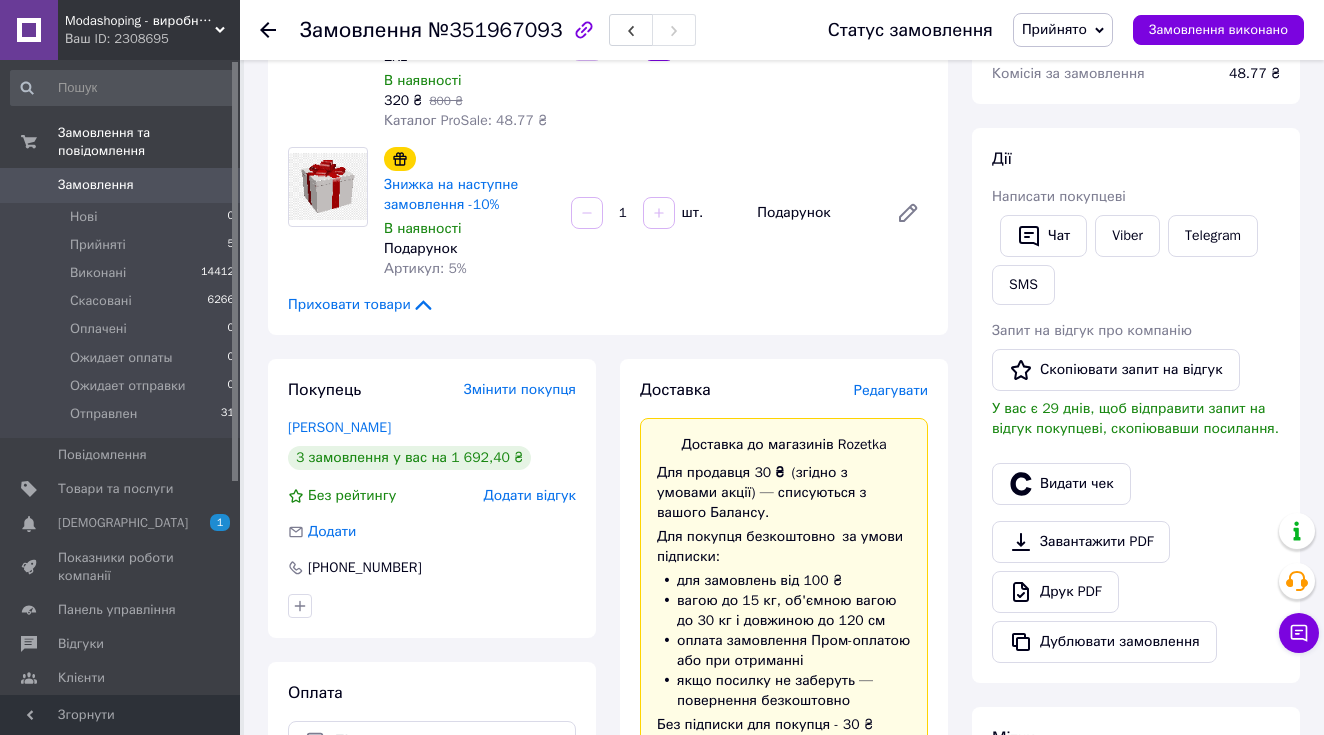 scroll, scrollTop: 358, scrollLeft: 0, axis: vertical 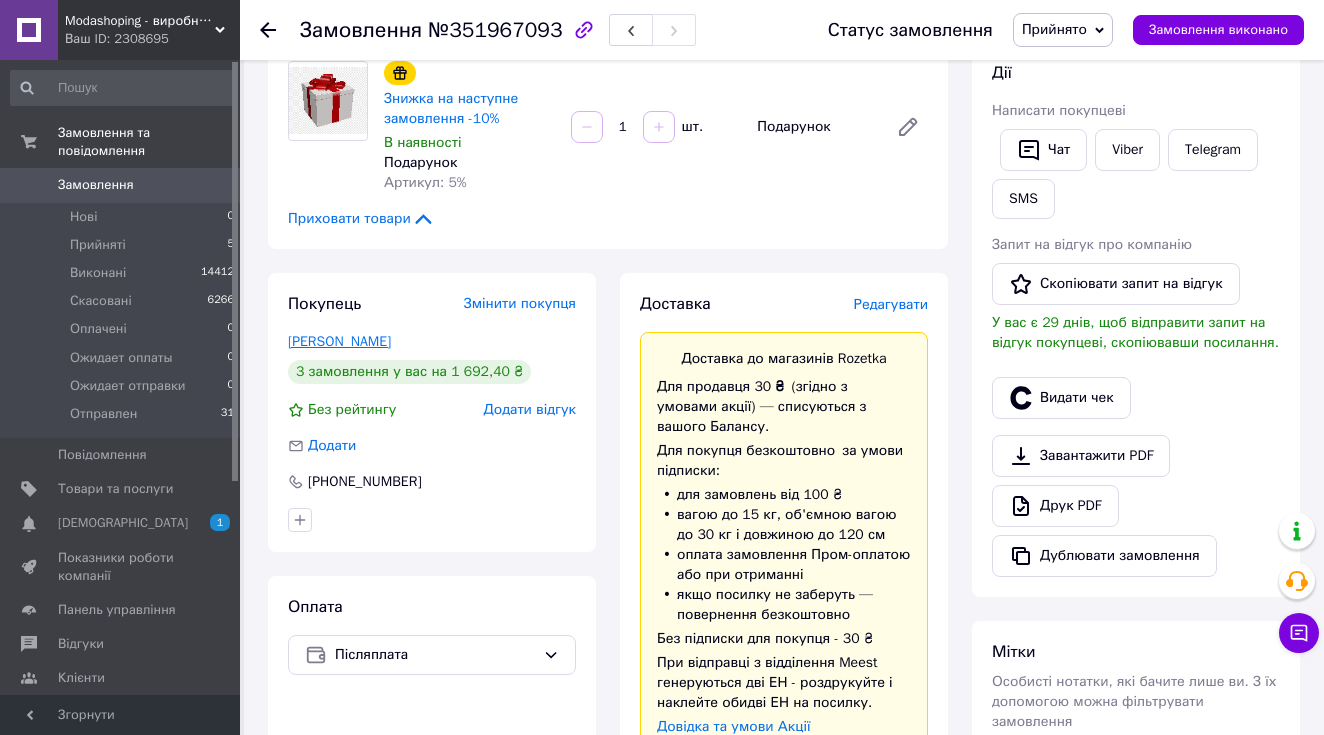 click on "РУСИН МАРІАННА" at bounding box center [339, 341] 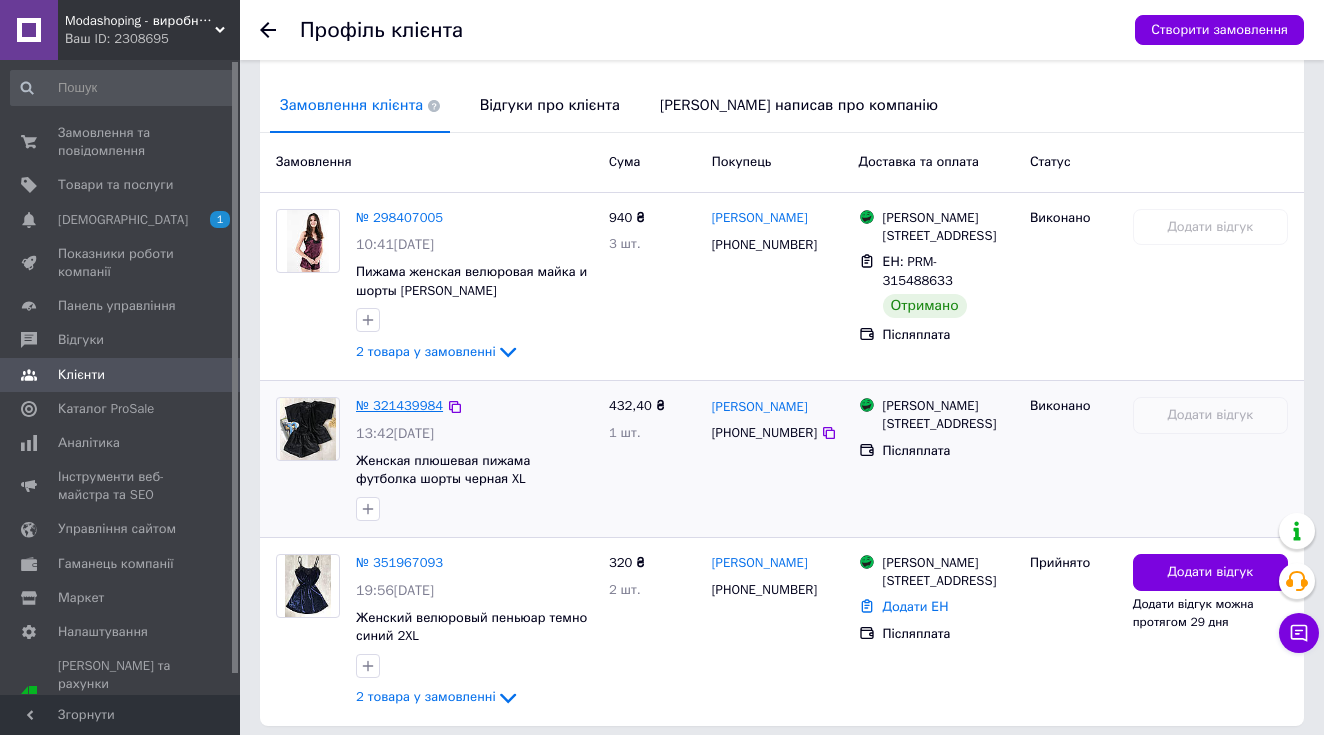 scroll, scrollTop: 439, scrollLeft: 0, axis: vertical 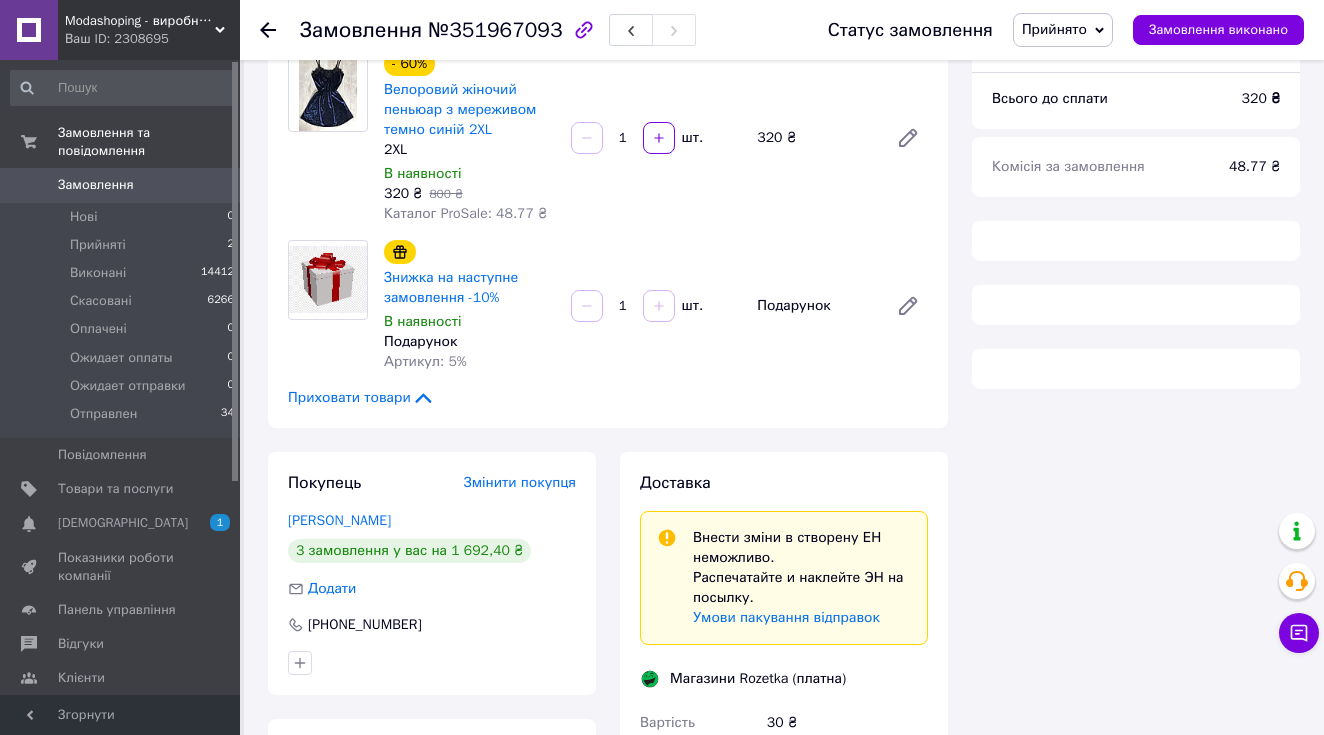 click on "Прийнято" at bounding box center (1054, 29) 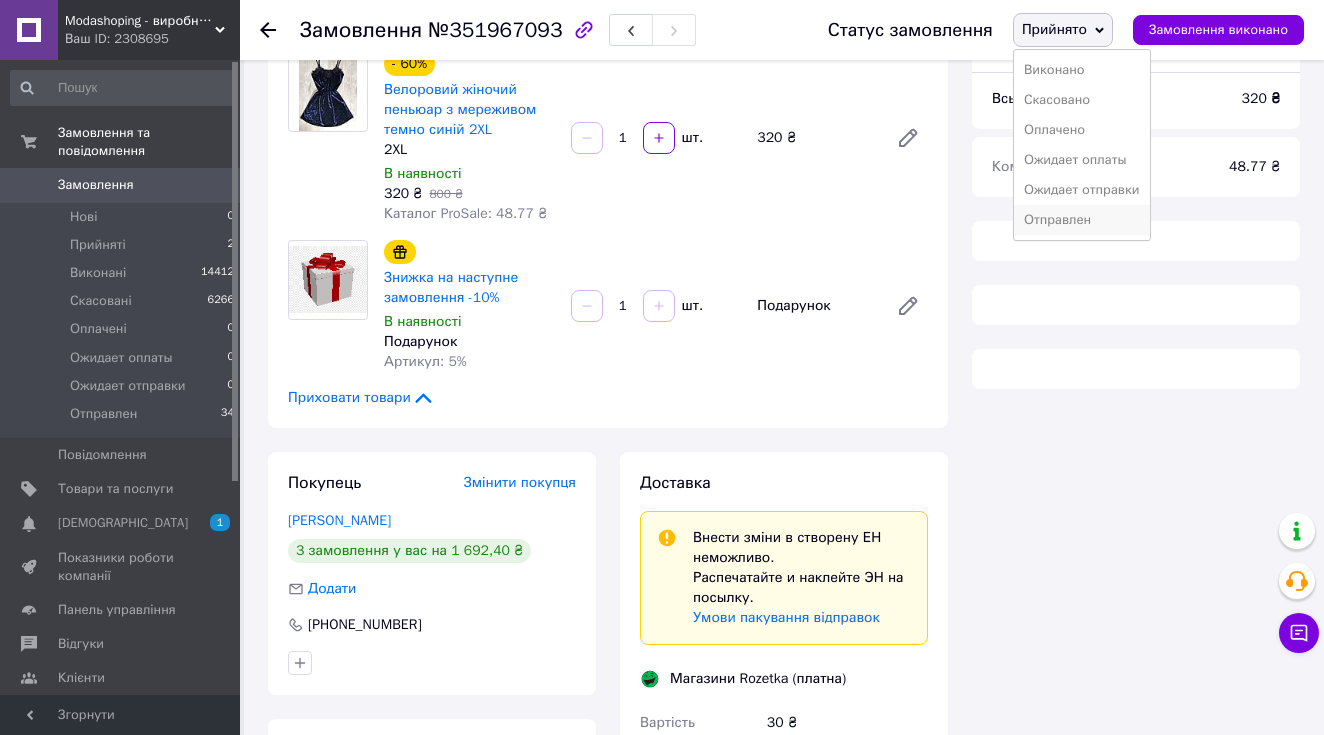 click on "Отправлен" at bounding box center [1082, 220] 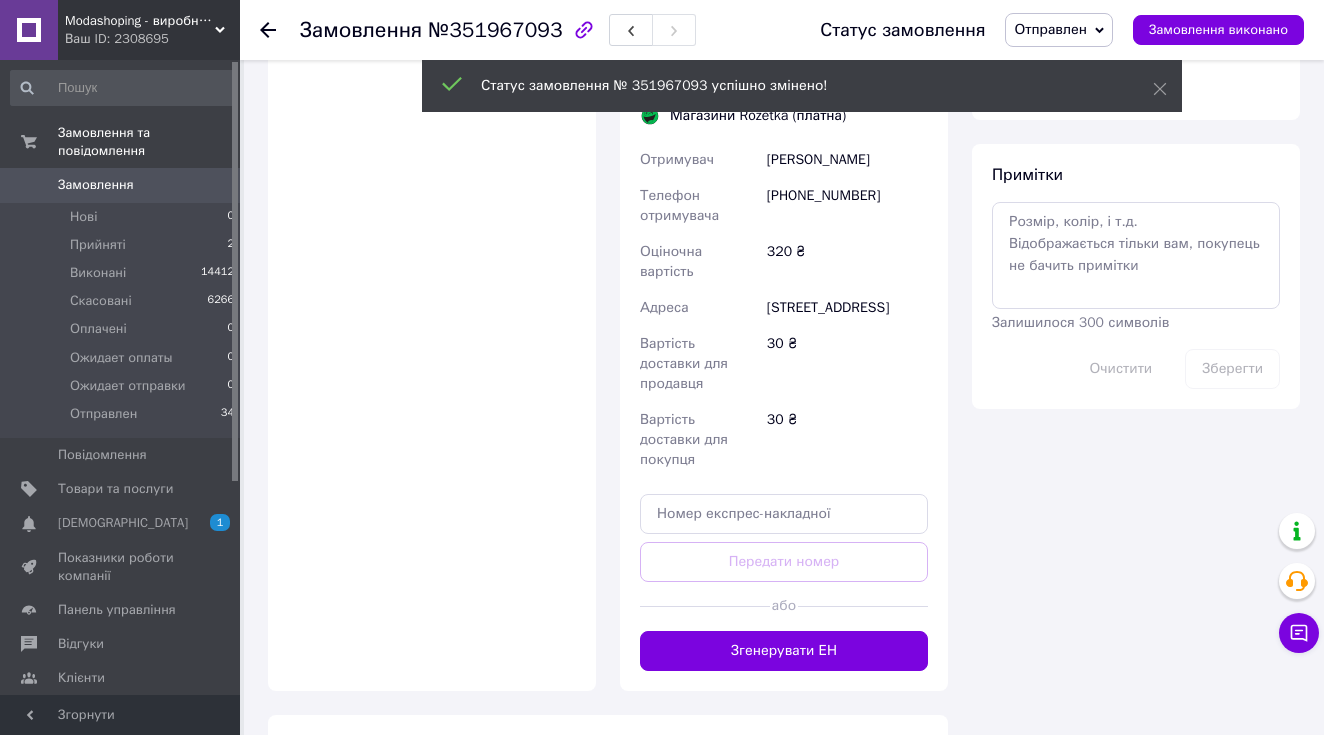 scroll, scrollTop: 1035, scrollLeft: 0, axis: vertical 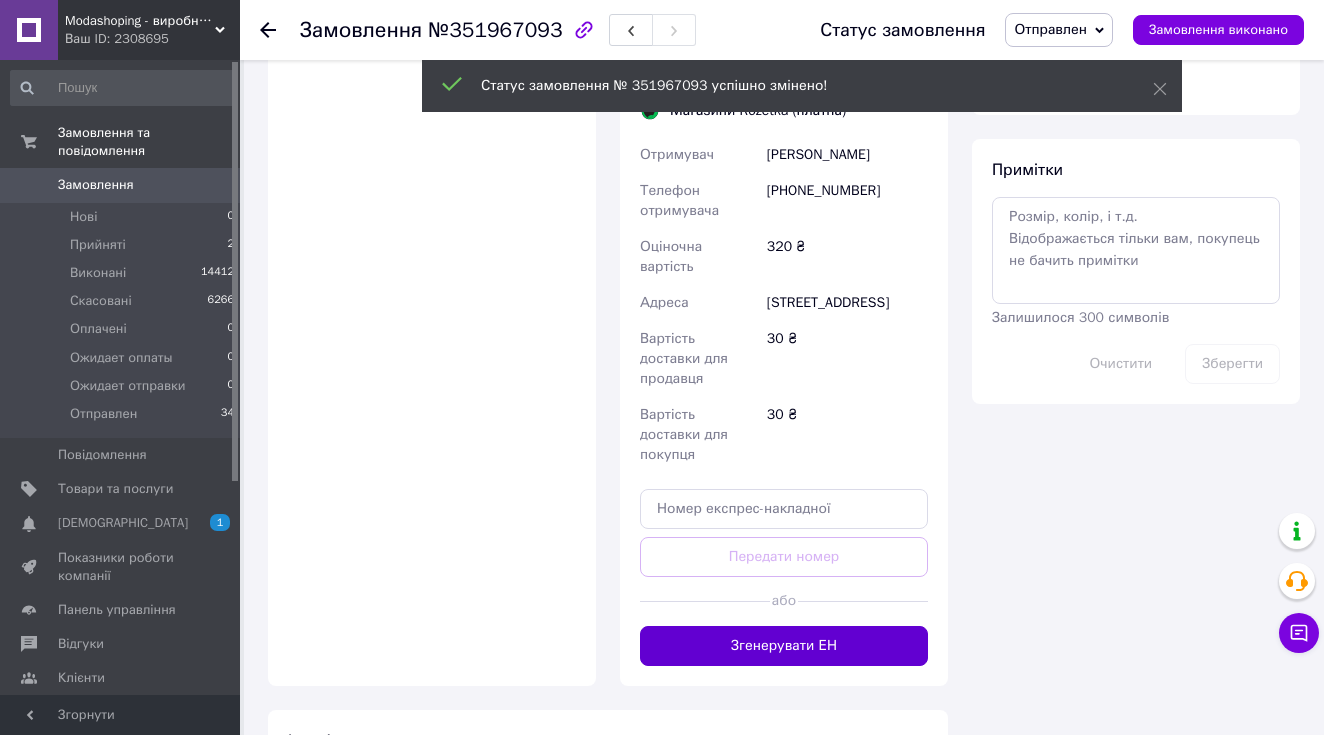 click on "Згенерувати ЕН" at bounding box center (784, 646) 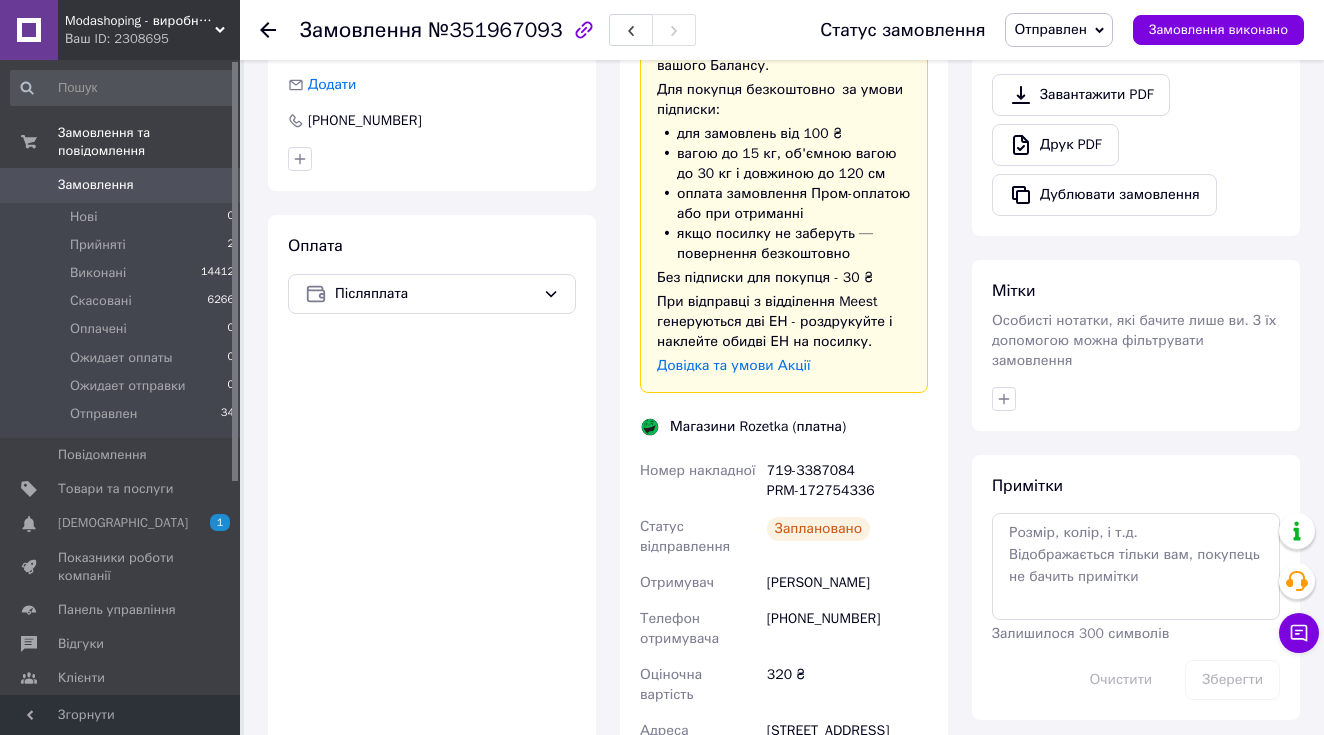 scroll, scrollTop: 768, scrollLeft: 0, axis: vertical 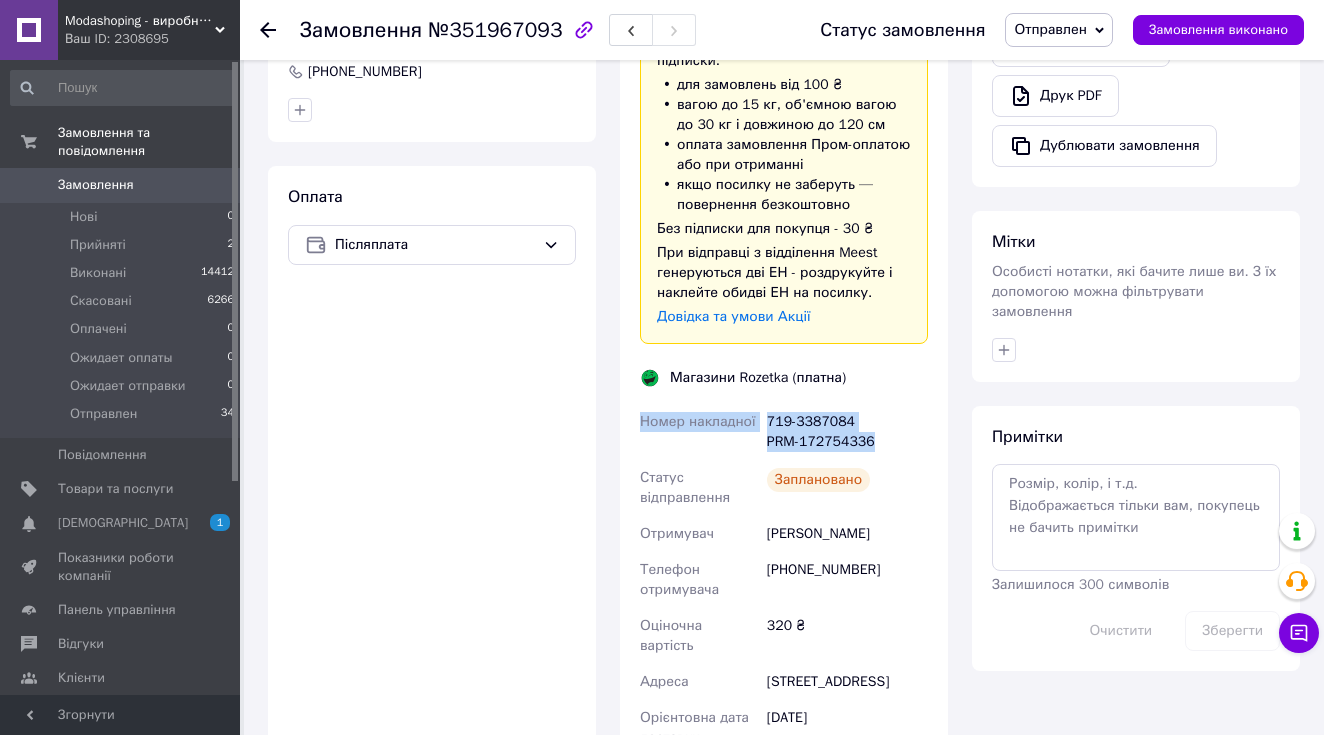drag, startPoint x: 639, startPoint y: 421, endPoint x: 885, endPoint y: 435, distance: 246.39806 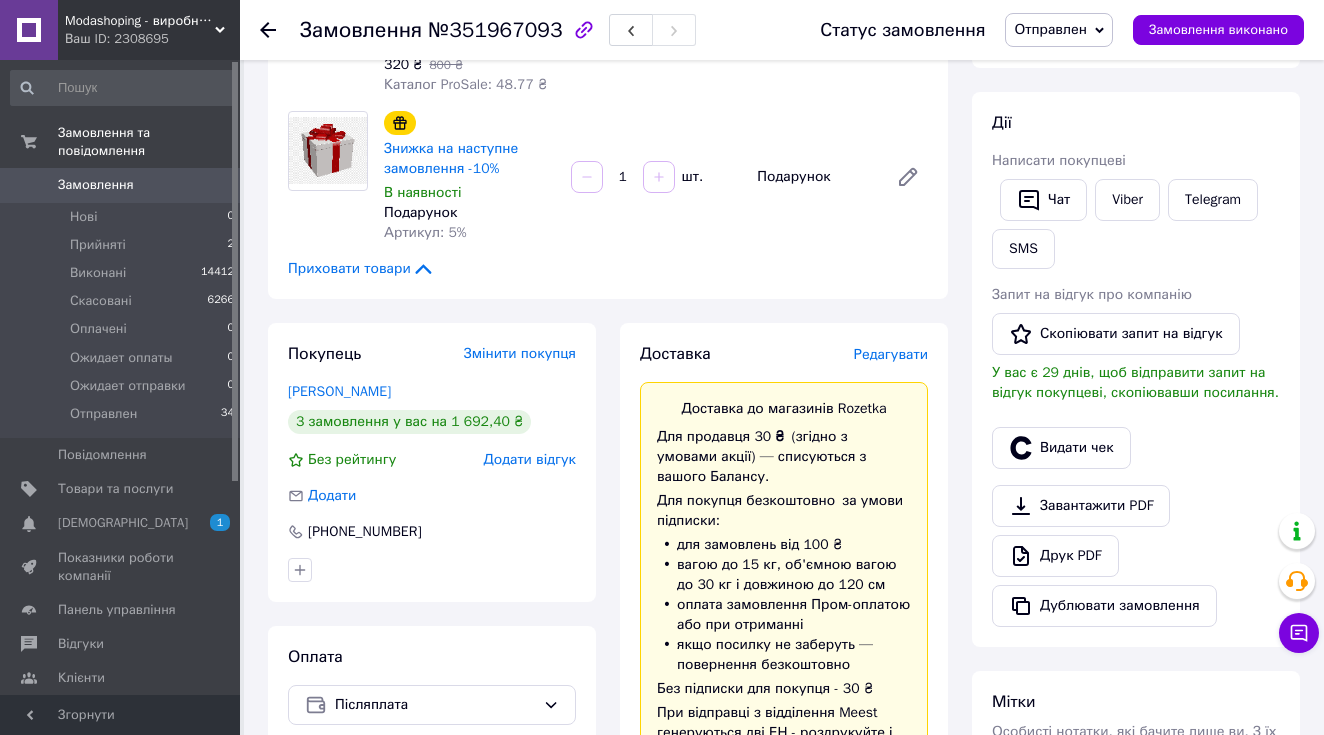 scroll, scrollTop: 194, scrollLeft: 0, axis: vertical 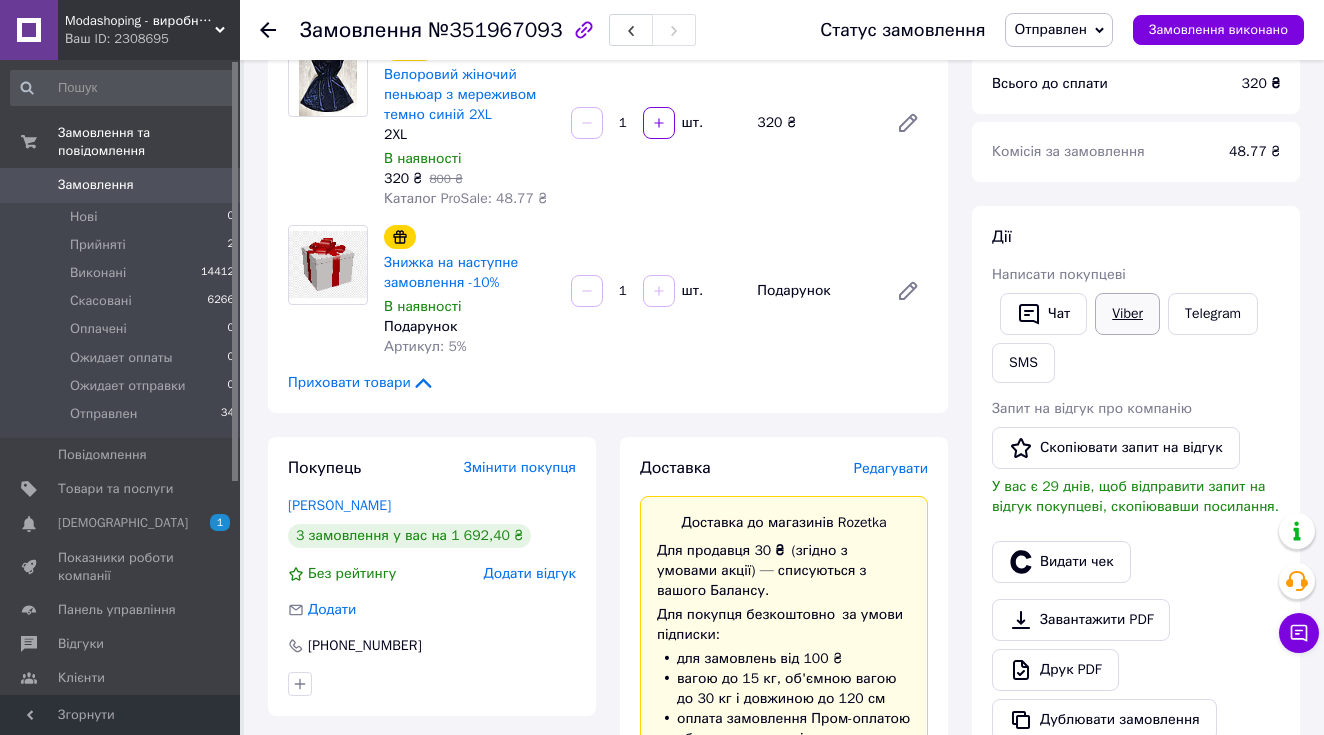 click on "Viber" at bounding box center [1127, 314] 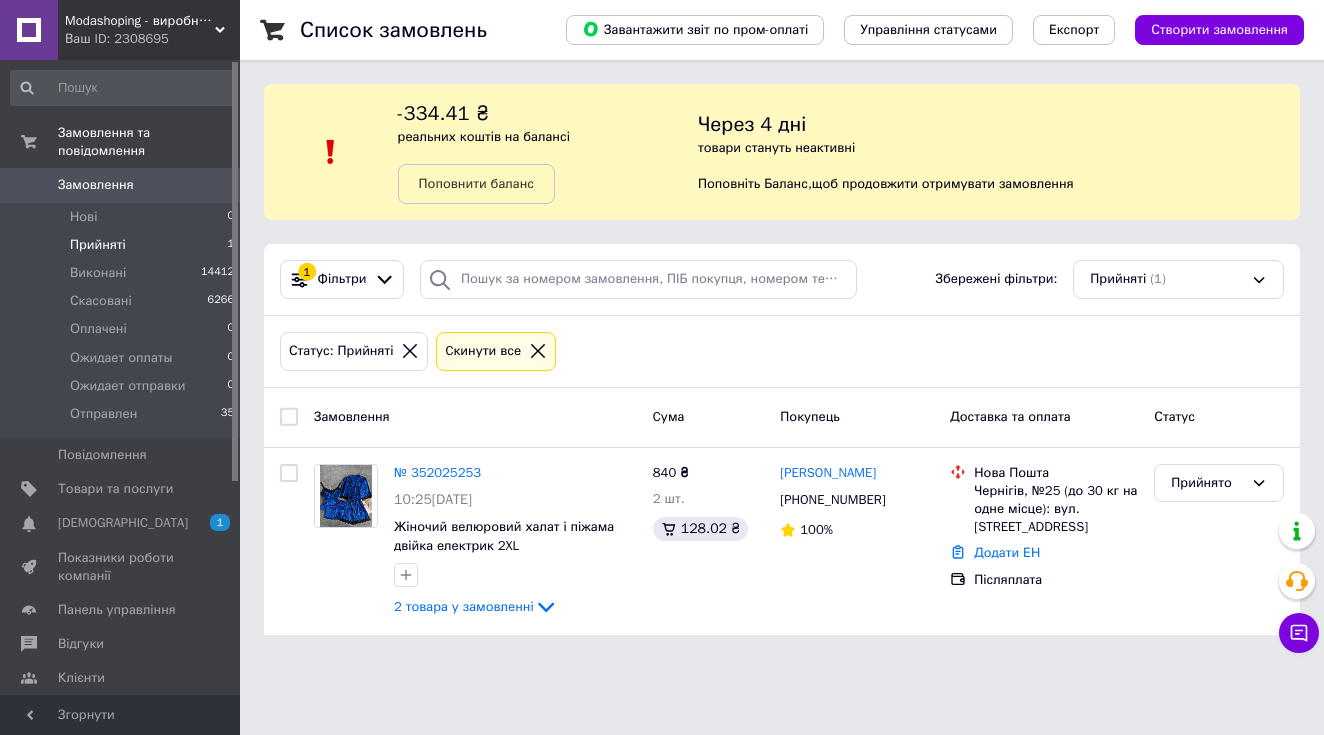 scroll, scrollTop: 0, scrollLeft: 0, axis: both 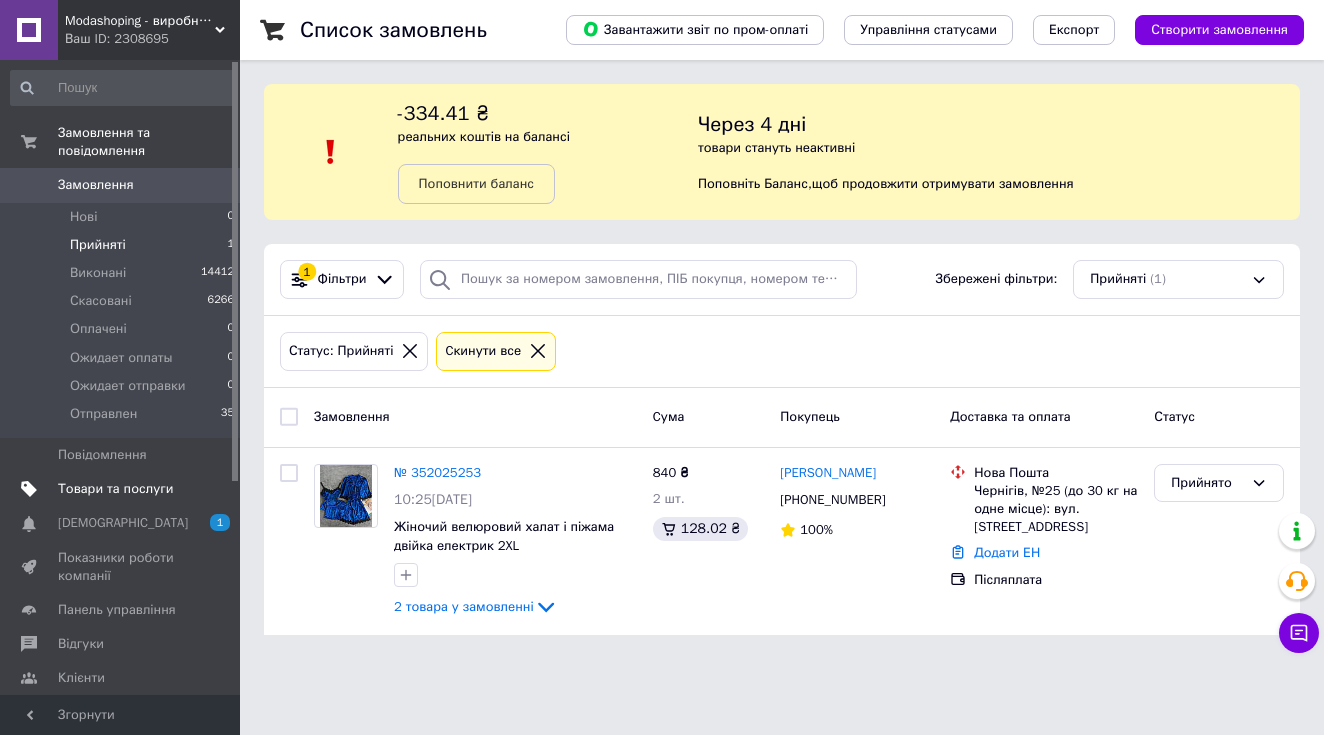 click on "Товари та послуги" at bounding box center [115, 489] 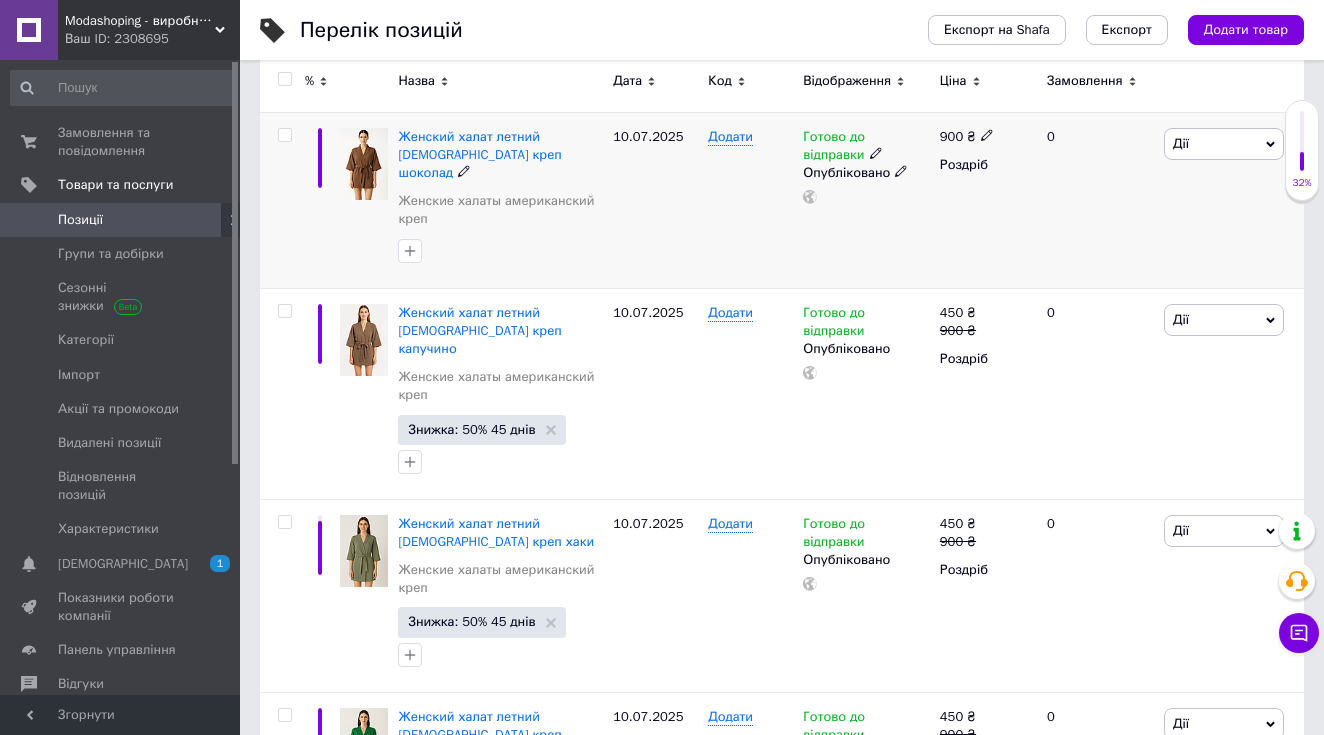 scroll, scrollTop: 320, scrollLeft: 0, axis: vertical 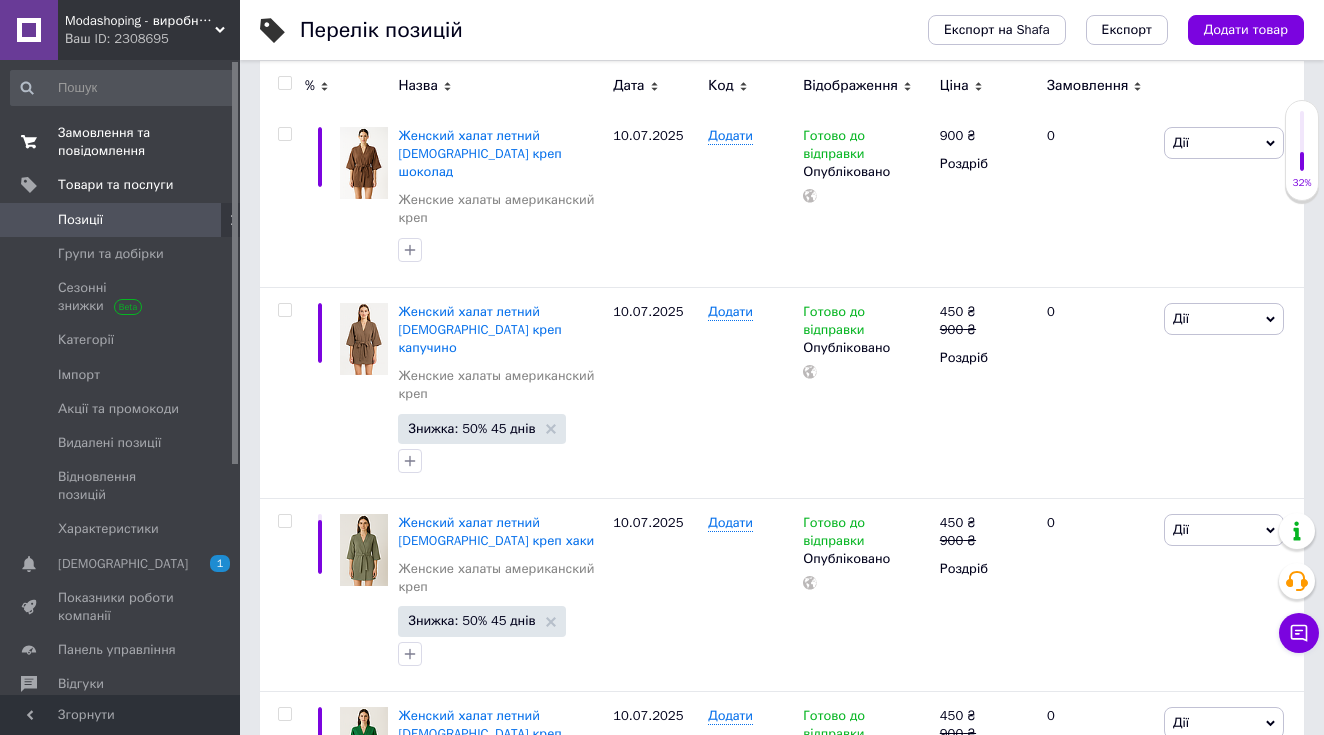click on "Замовлення та повідомлення" at bounding box center [121, 142] 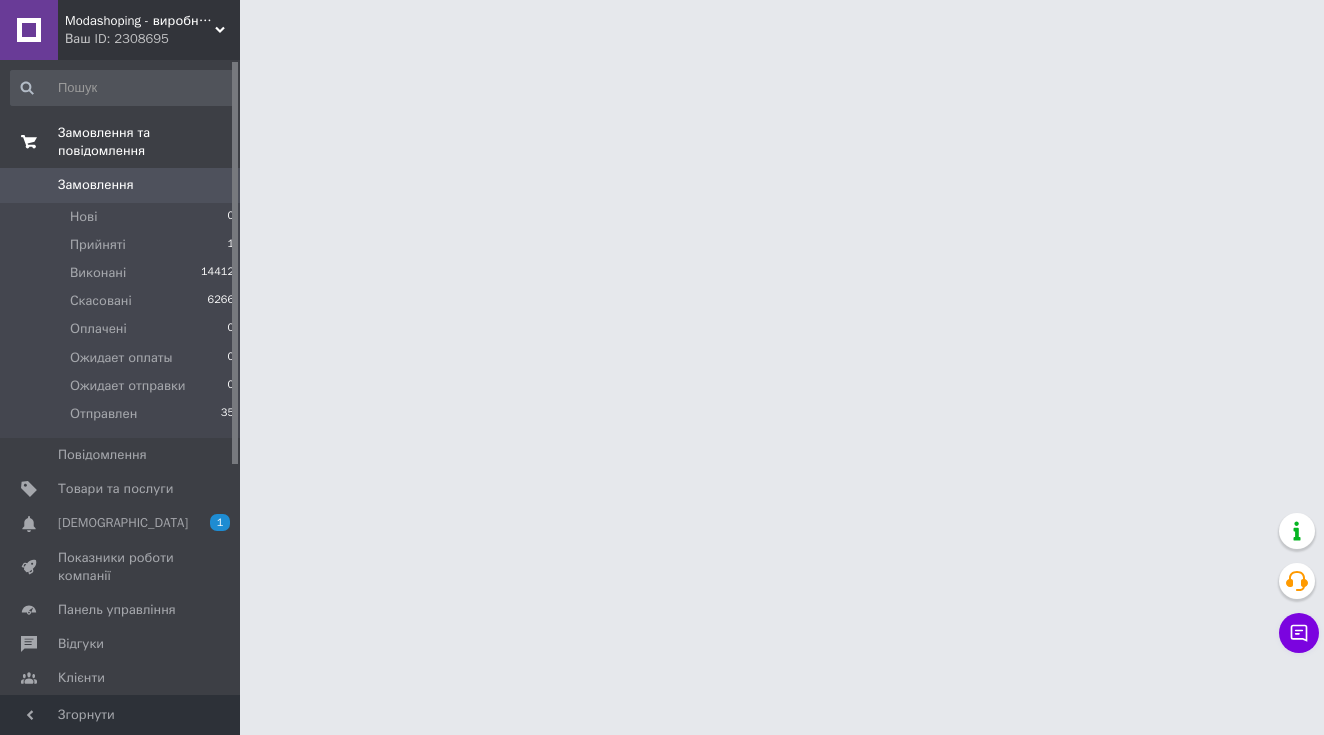 scroll, scrollTop: 0, scrollLeft: 0, axis: both 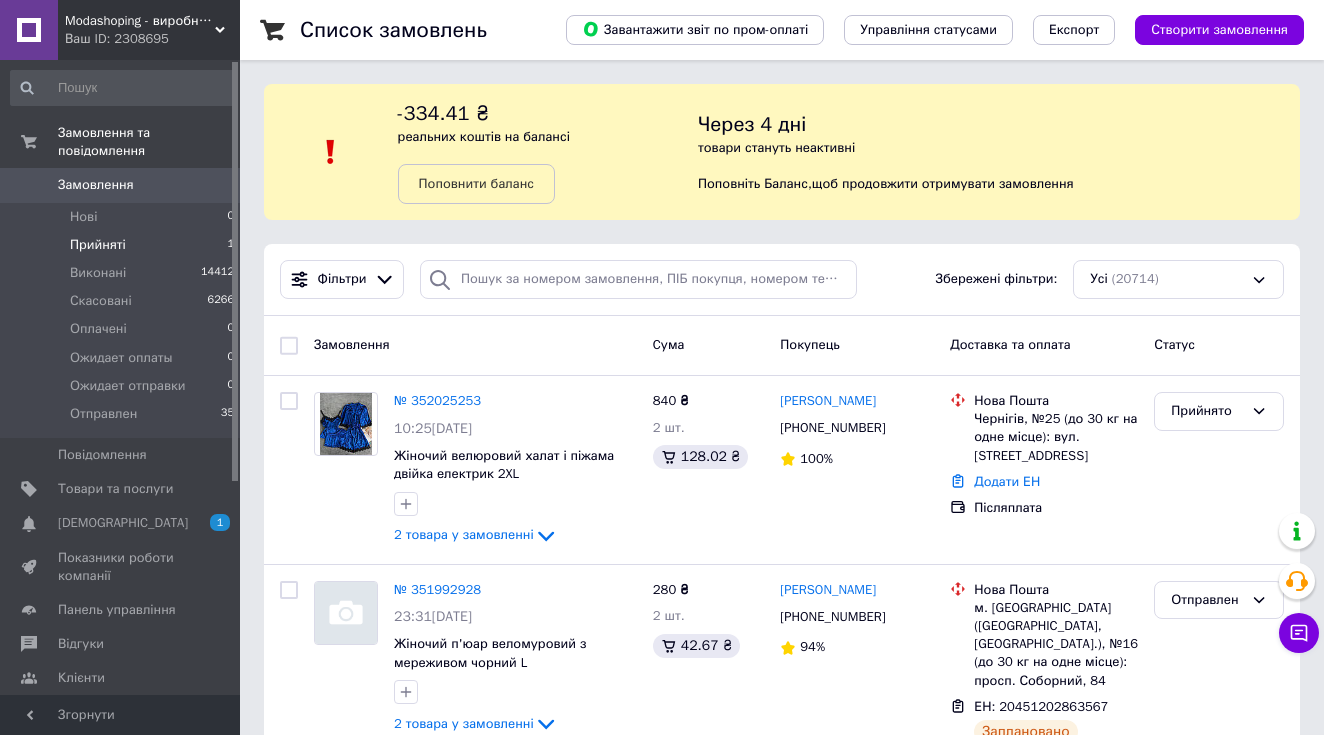 click on "Прийняті" at bounding box center [98, 245] 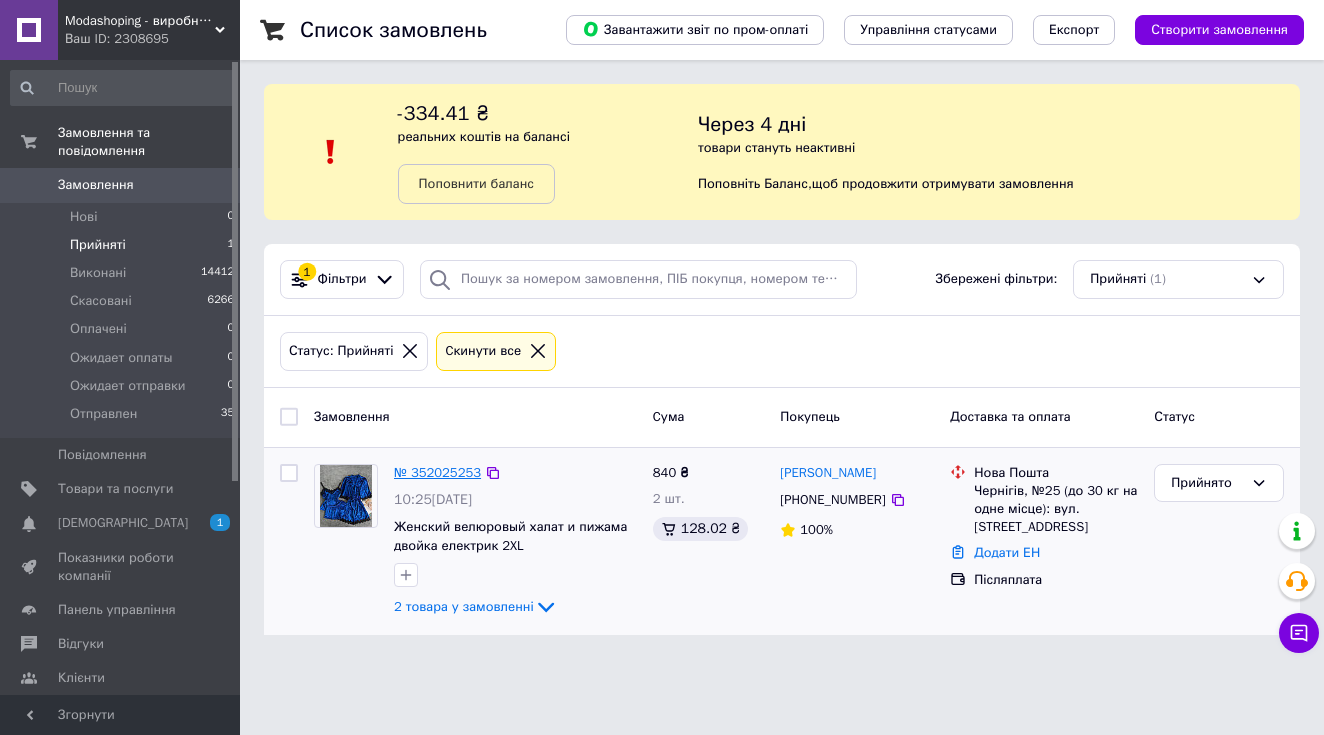 click on "№ 352025253" at bounding box center (437, 472) 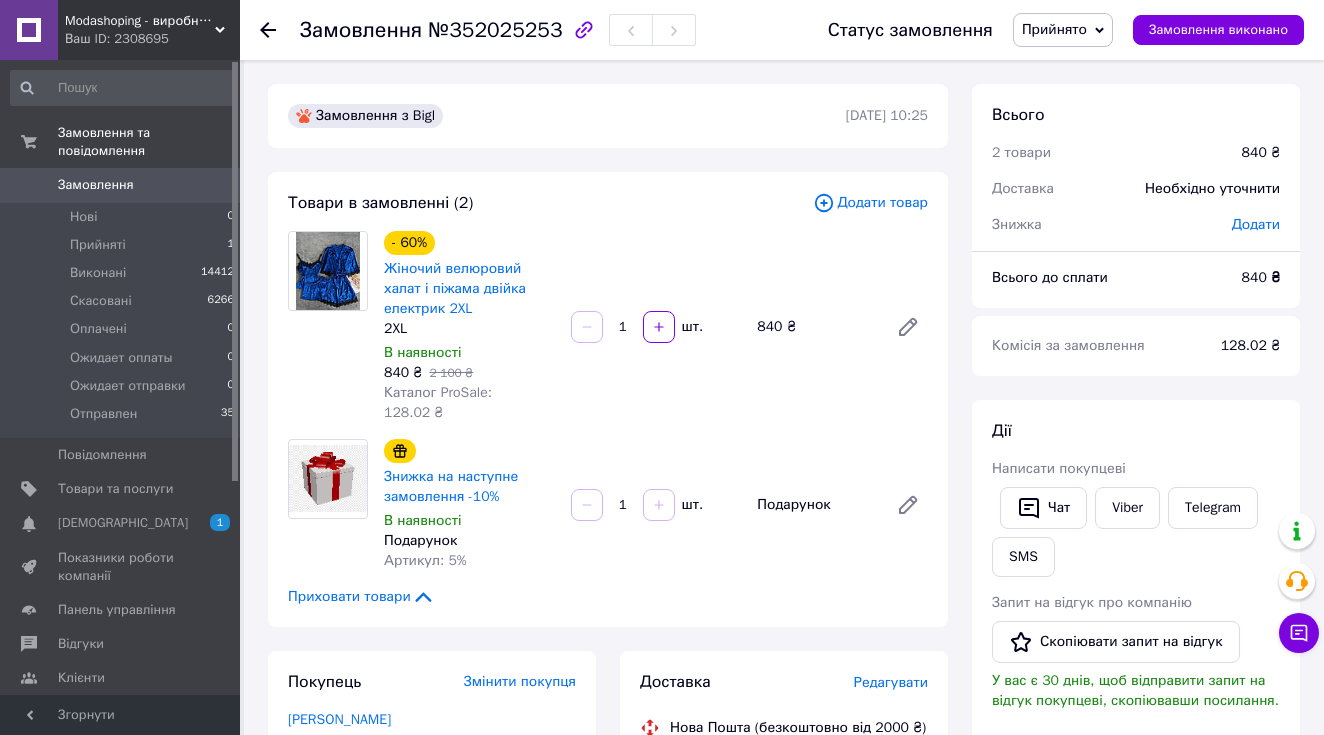 scroll, scrollTop: 0, scrollLeft: 0, axis: both 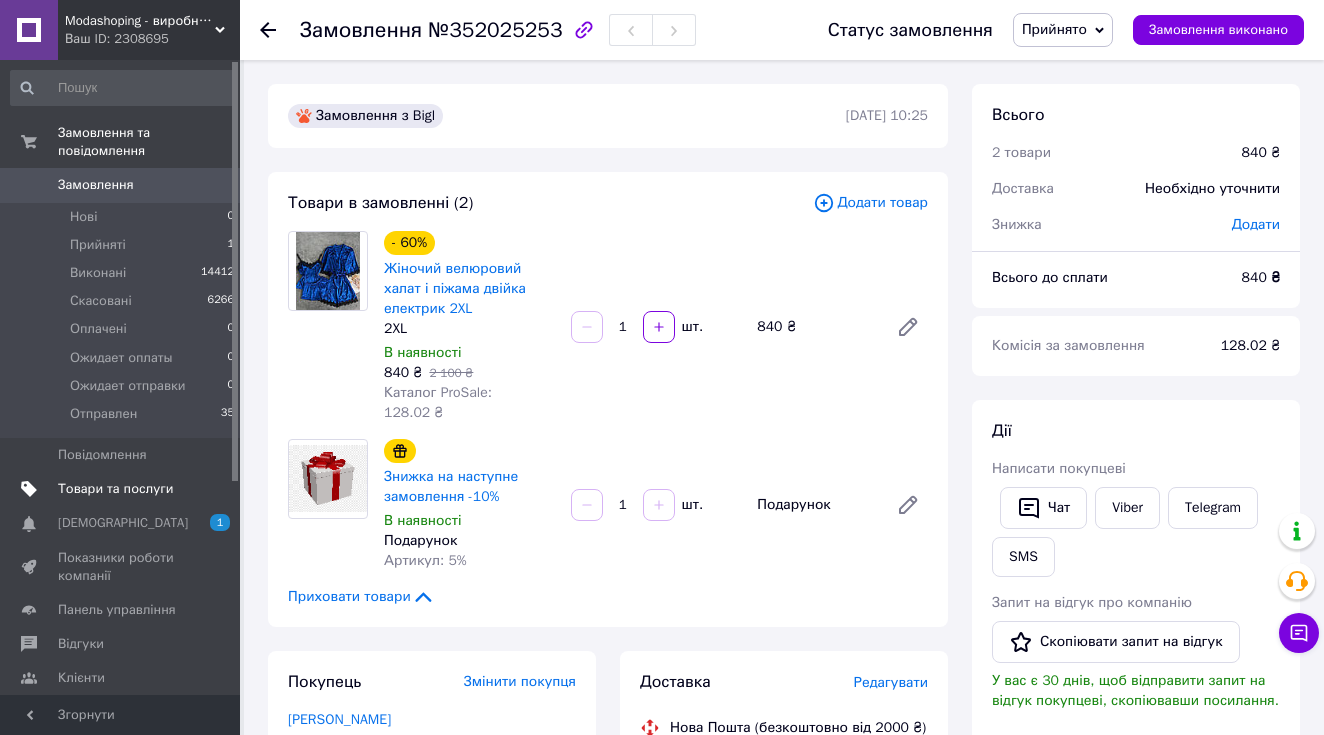 click on "Товари та послуги" at bounding box center (115, 489) 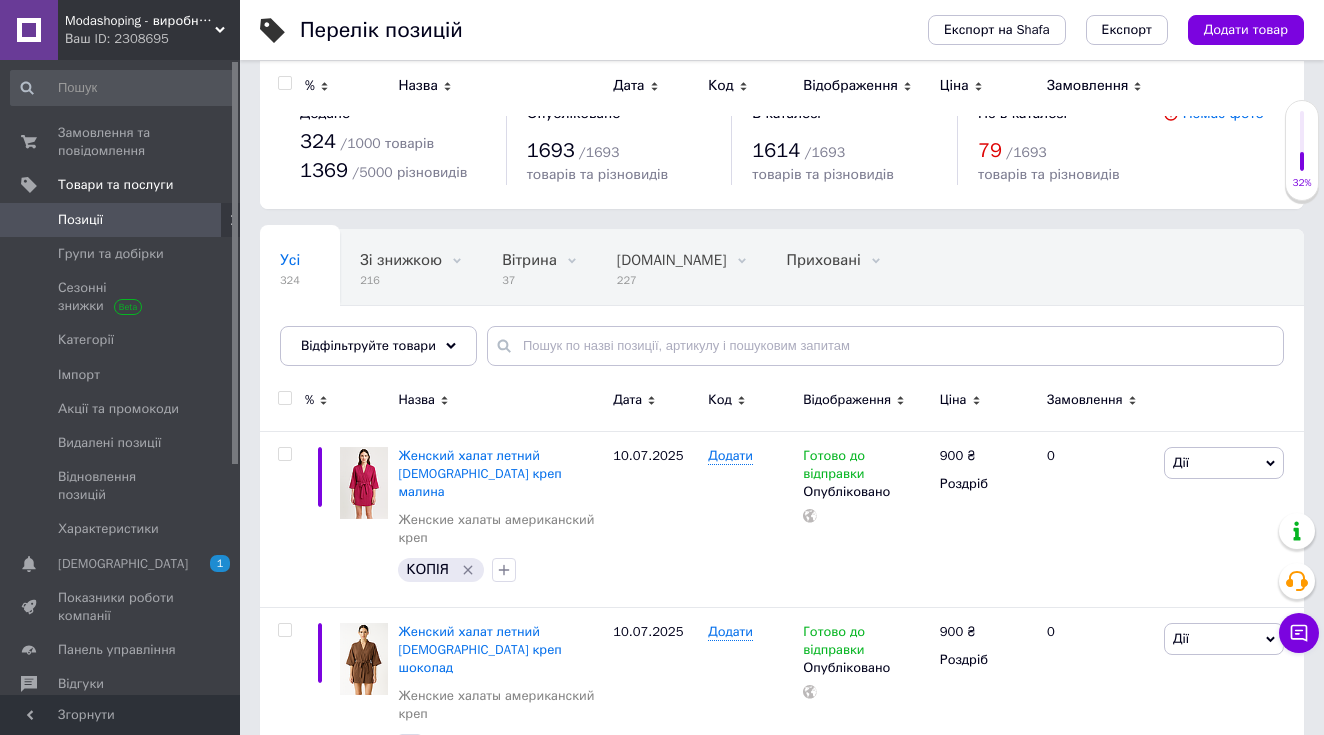 scroll, scrollTop: 0, scrollLeft: 0, axis: both 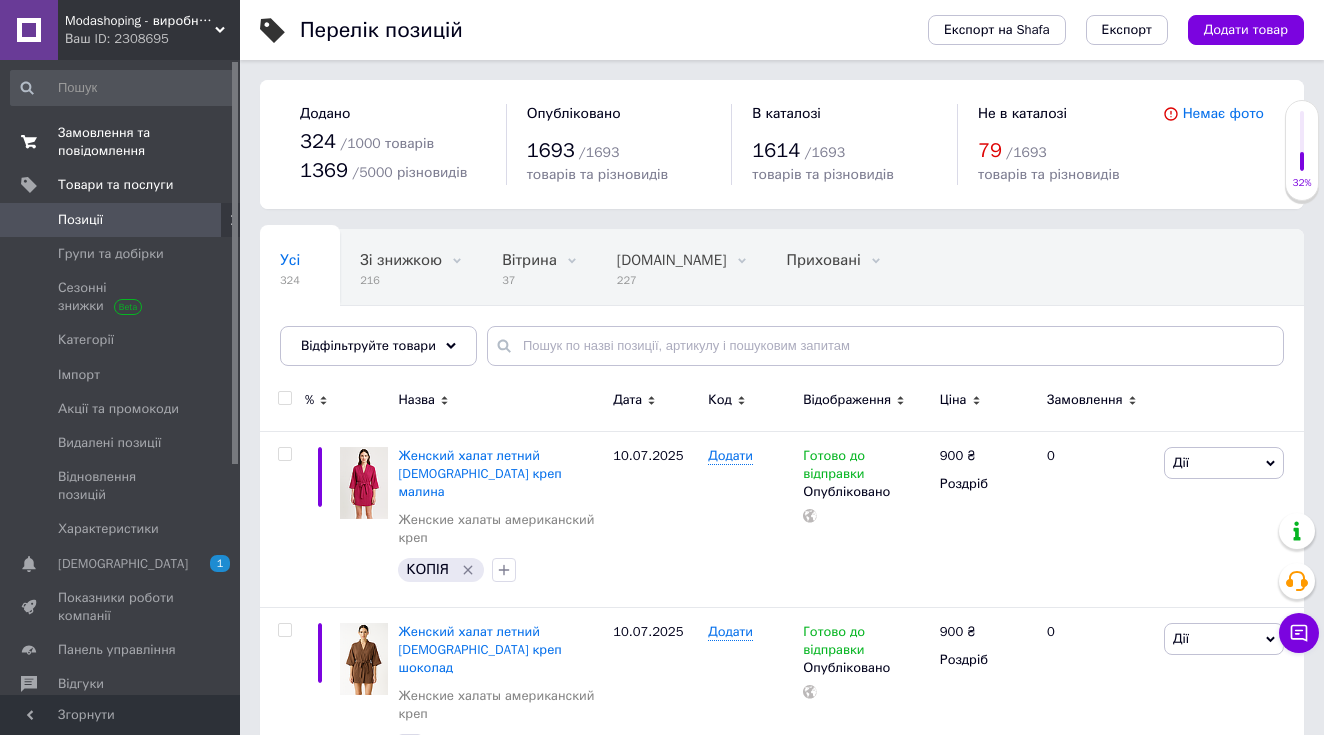 click on "Замовлення та повідомлення" at bounding box center [121, 142] 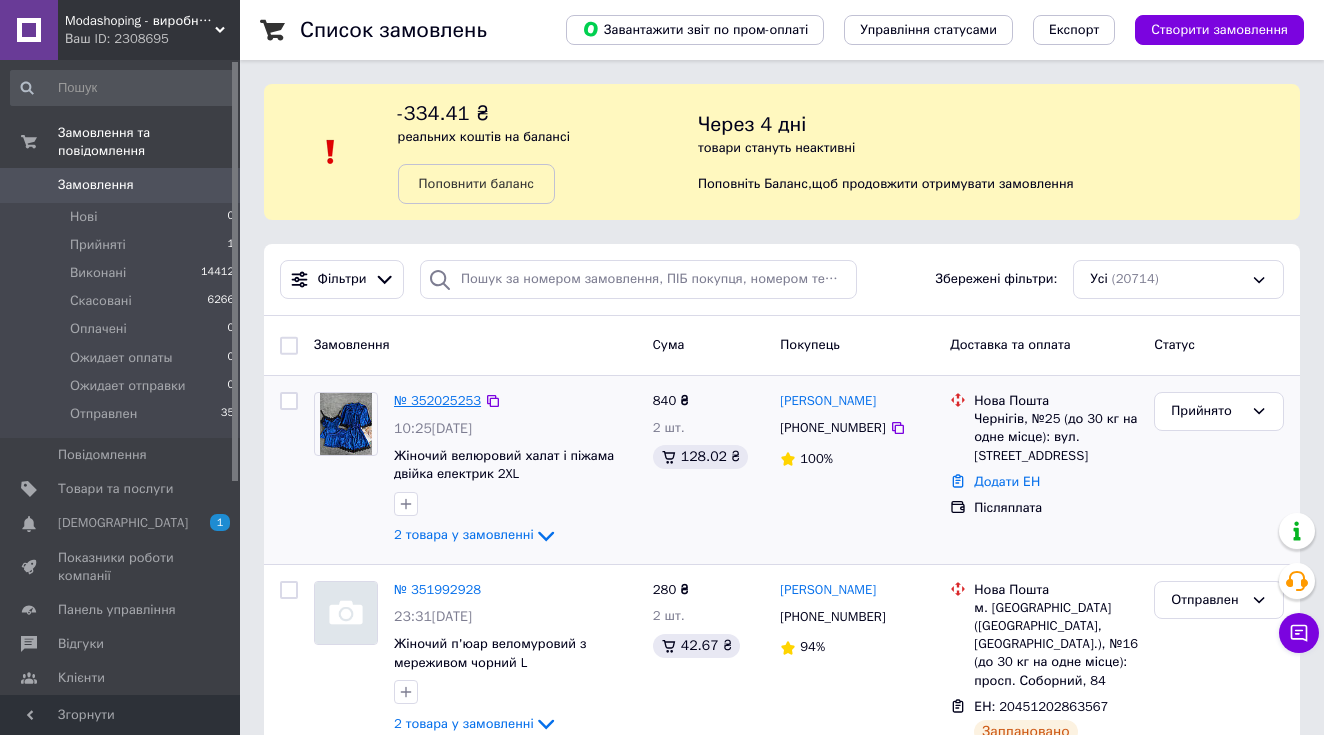 click on "№ 352025253" at bounding box center (437, 400) 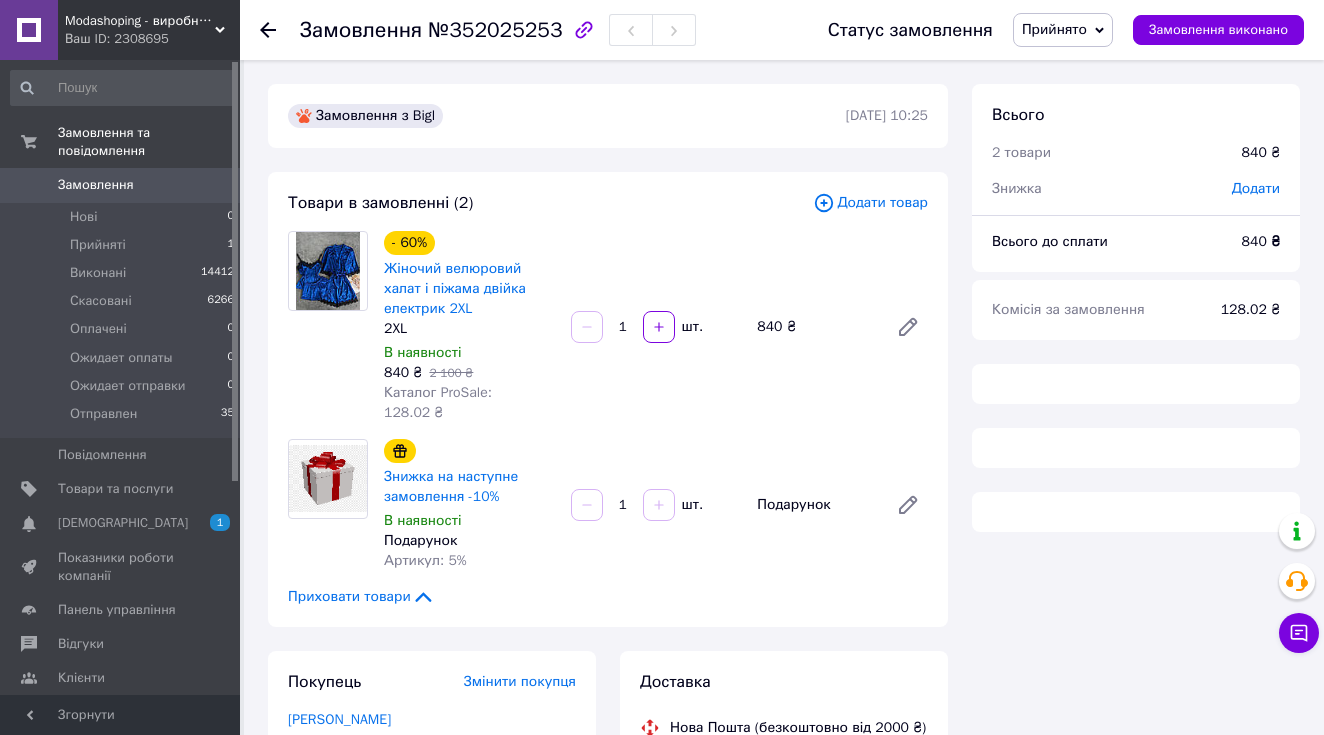 click on "Прийнято" at bounding box center (1063, 30) 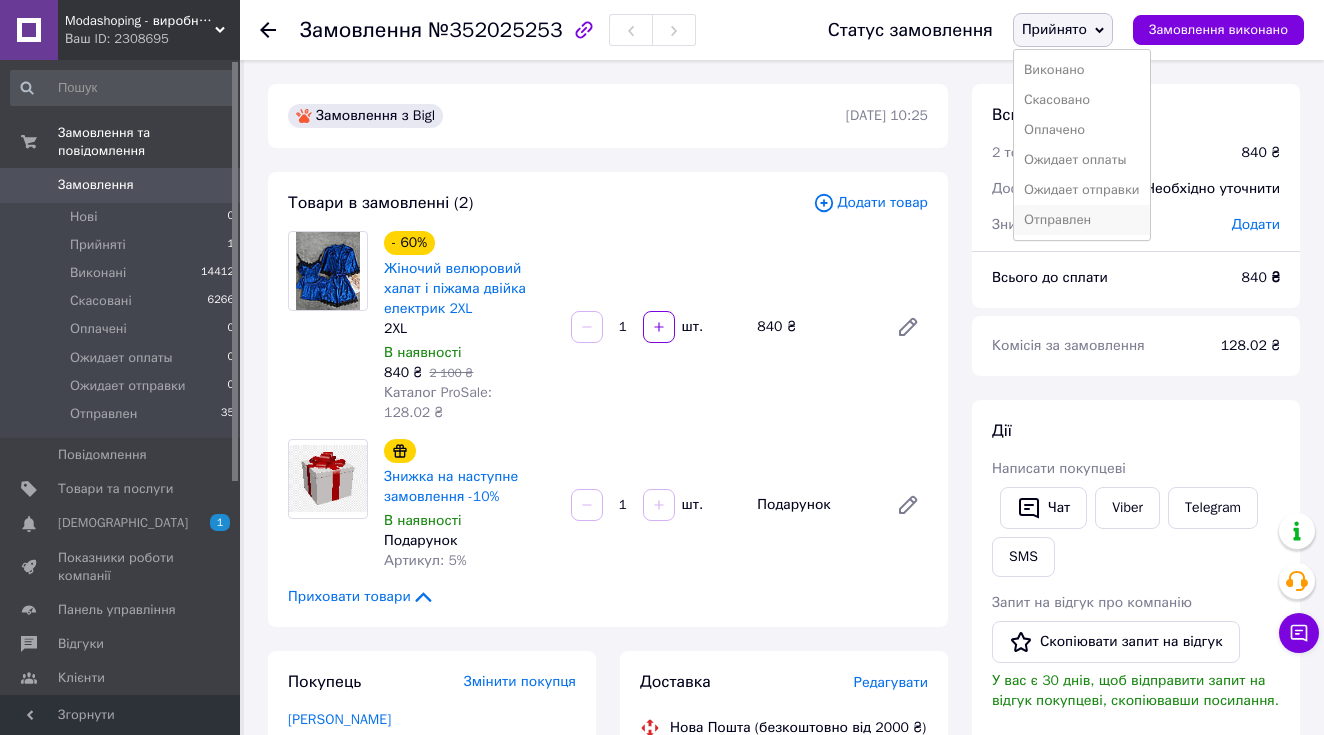 click on "Отправлен" at bounding box center (1082, 220) 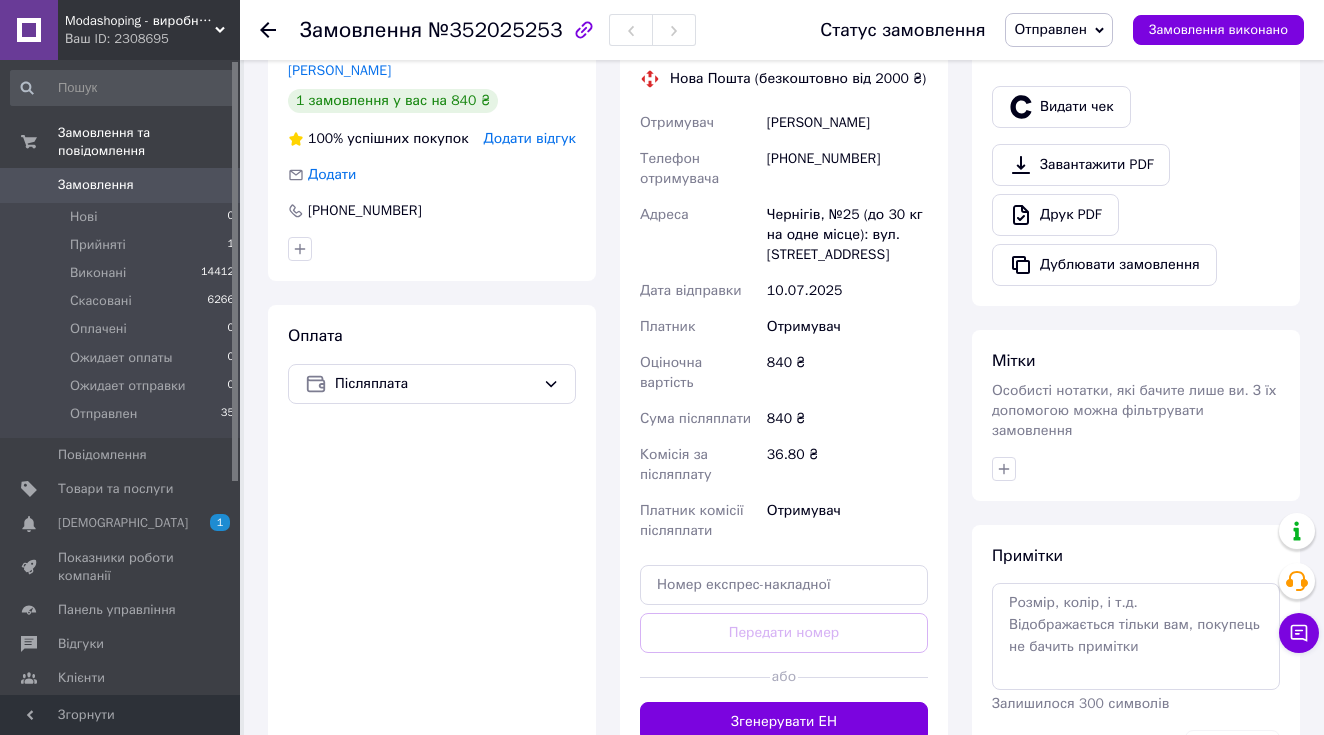 scroll, scrollTop: 674, scrollLeft: 0, axis: vertical 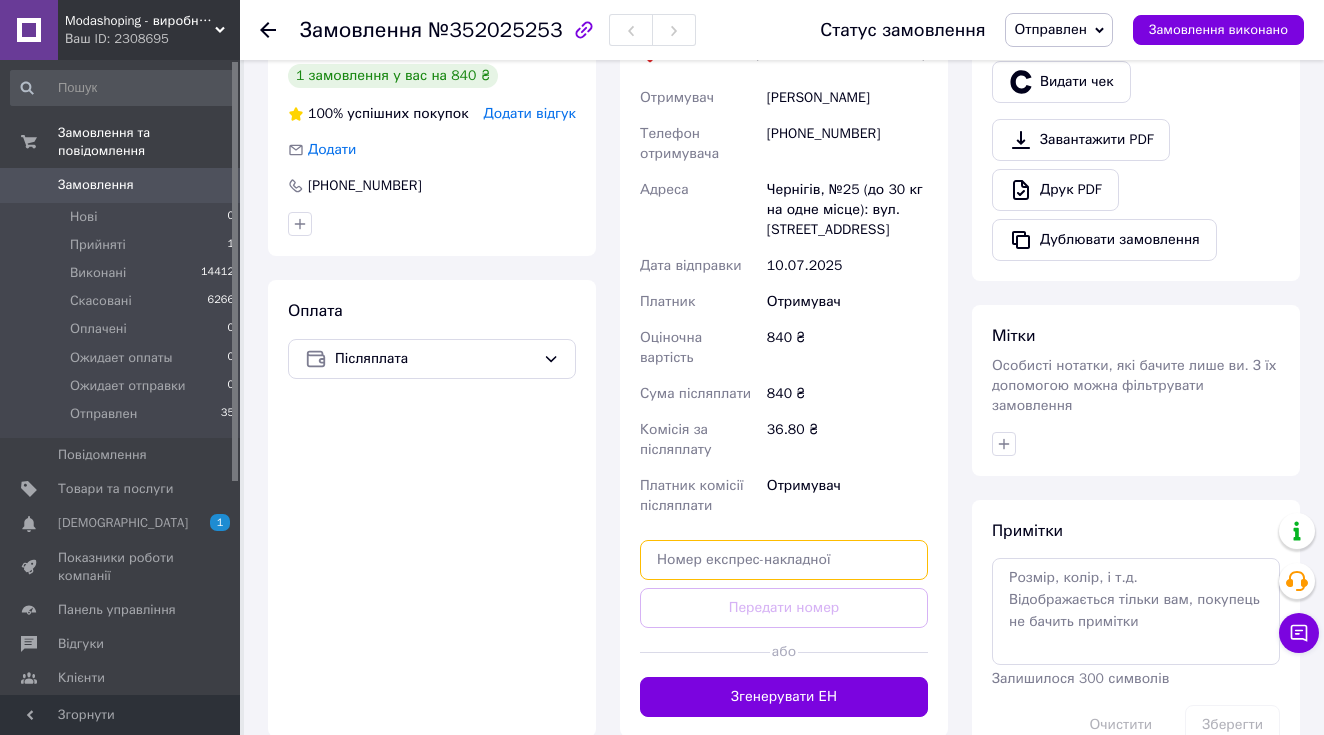 click at bounding box center [784, 560] 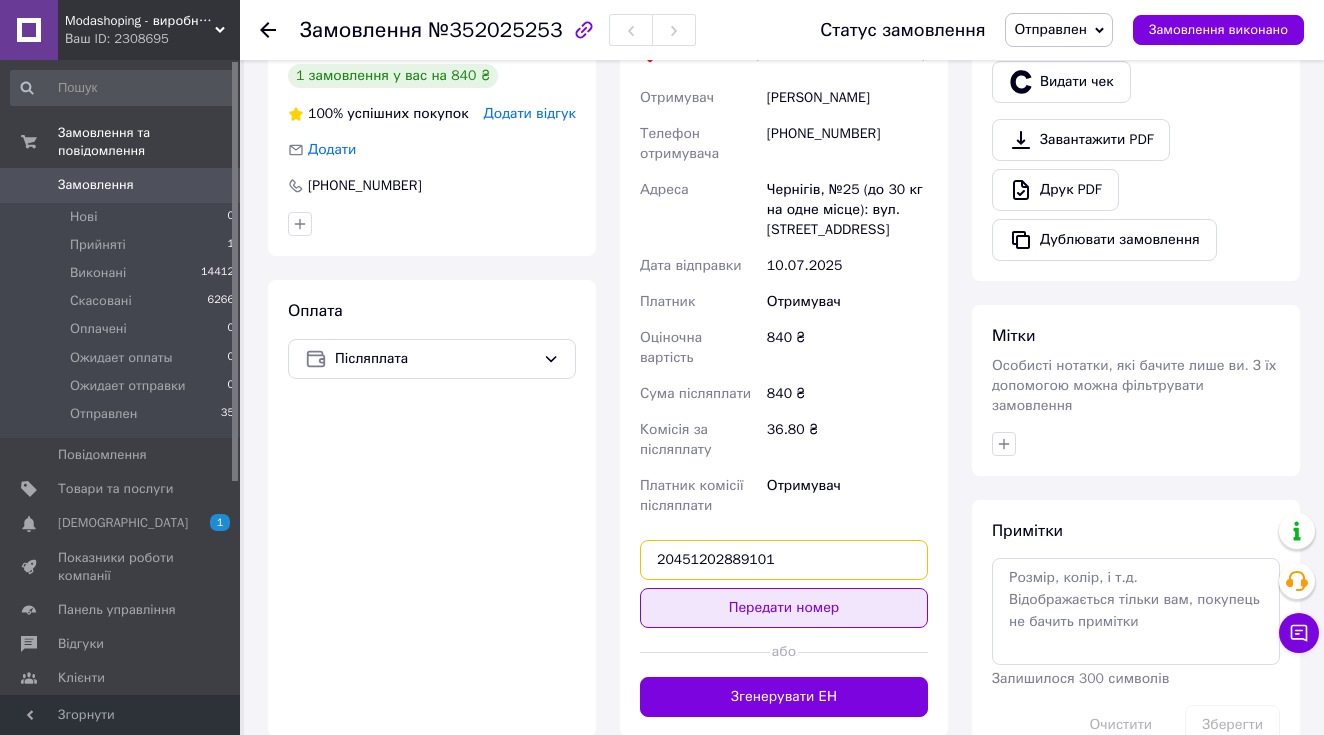 type on "20451202889101" 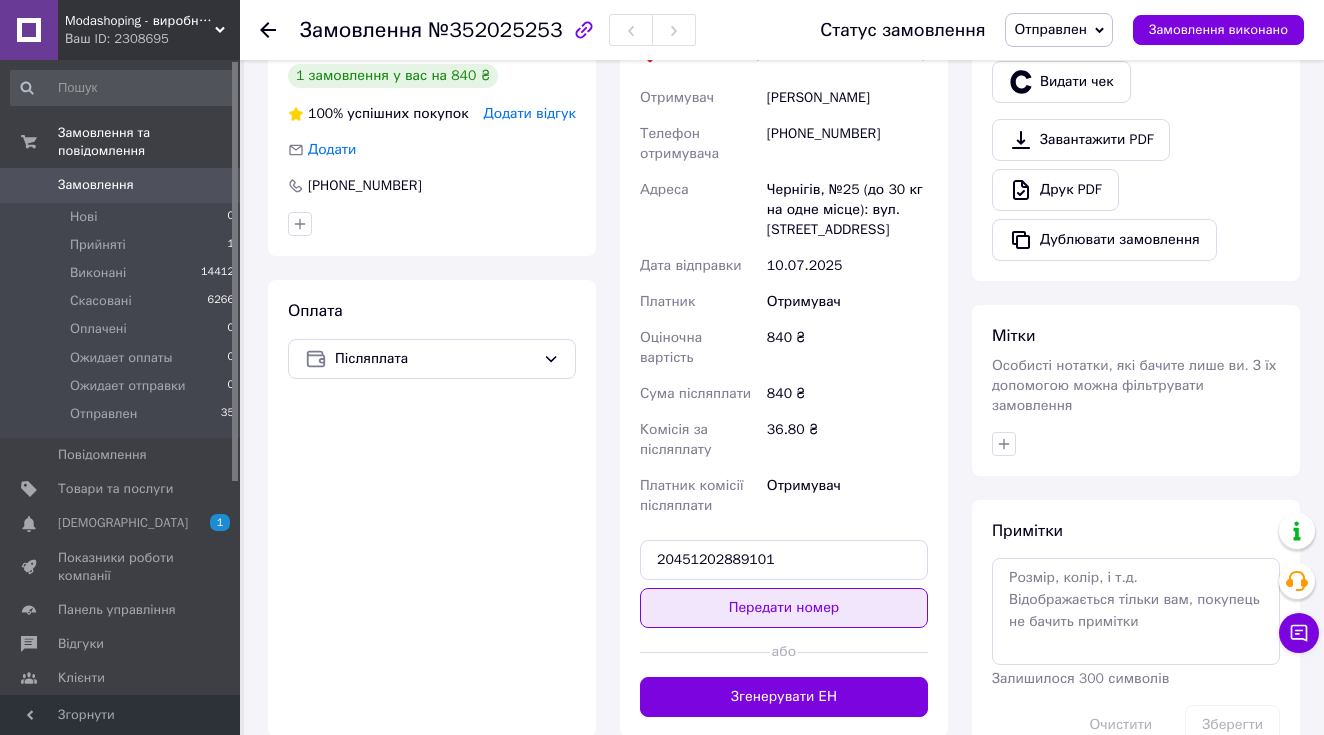 click on "Передати номер" at bounding box center [784, 608] 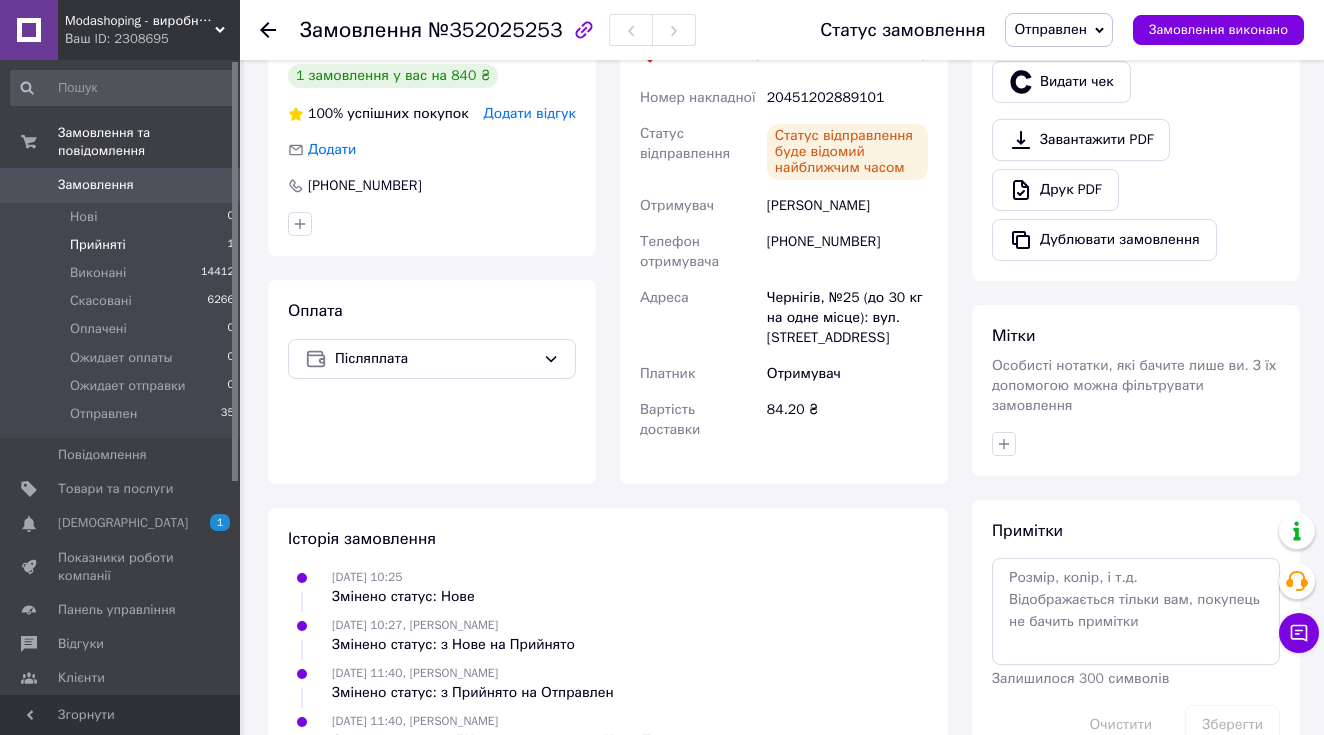 click on "Прийняті 1" at bounding box center (123, 245) 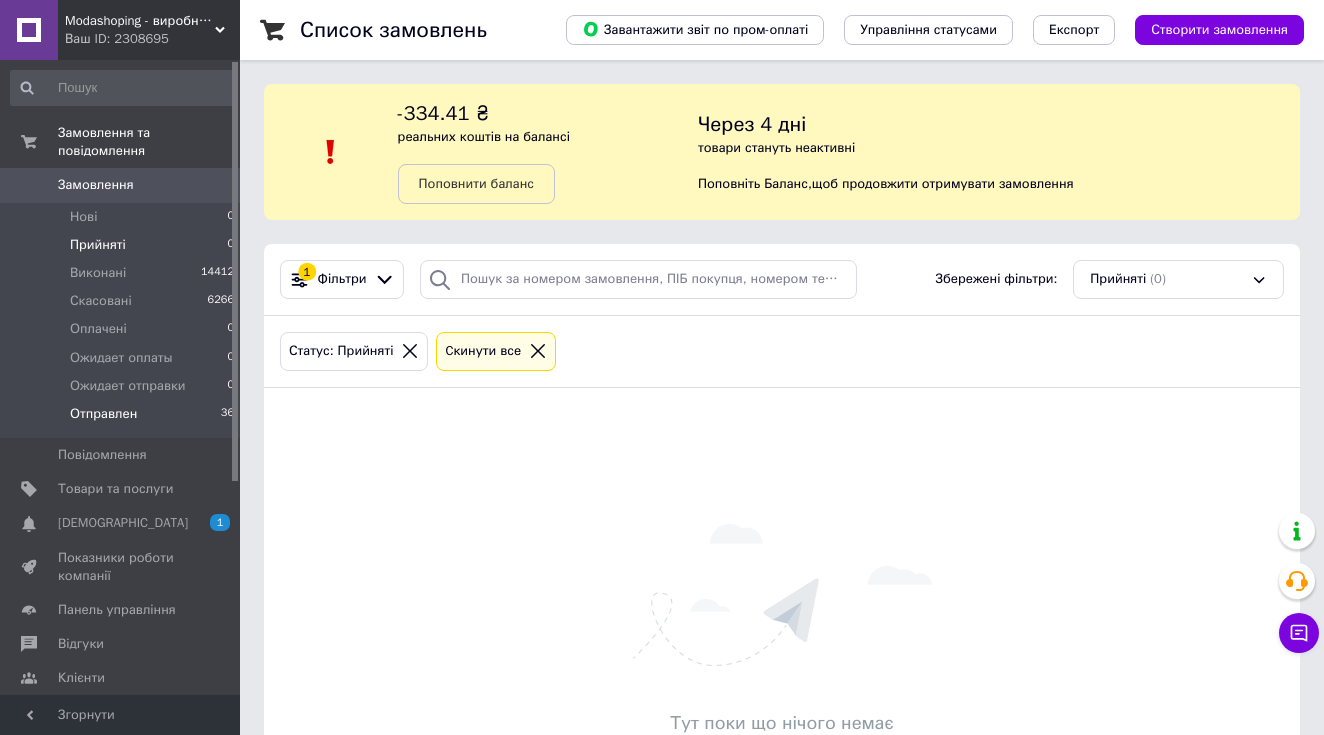 click on "Отправлен 36" at bounding box center (123, 419) 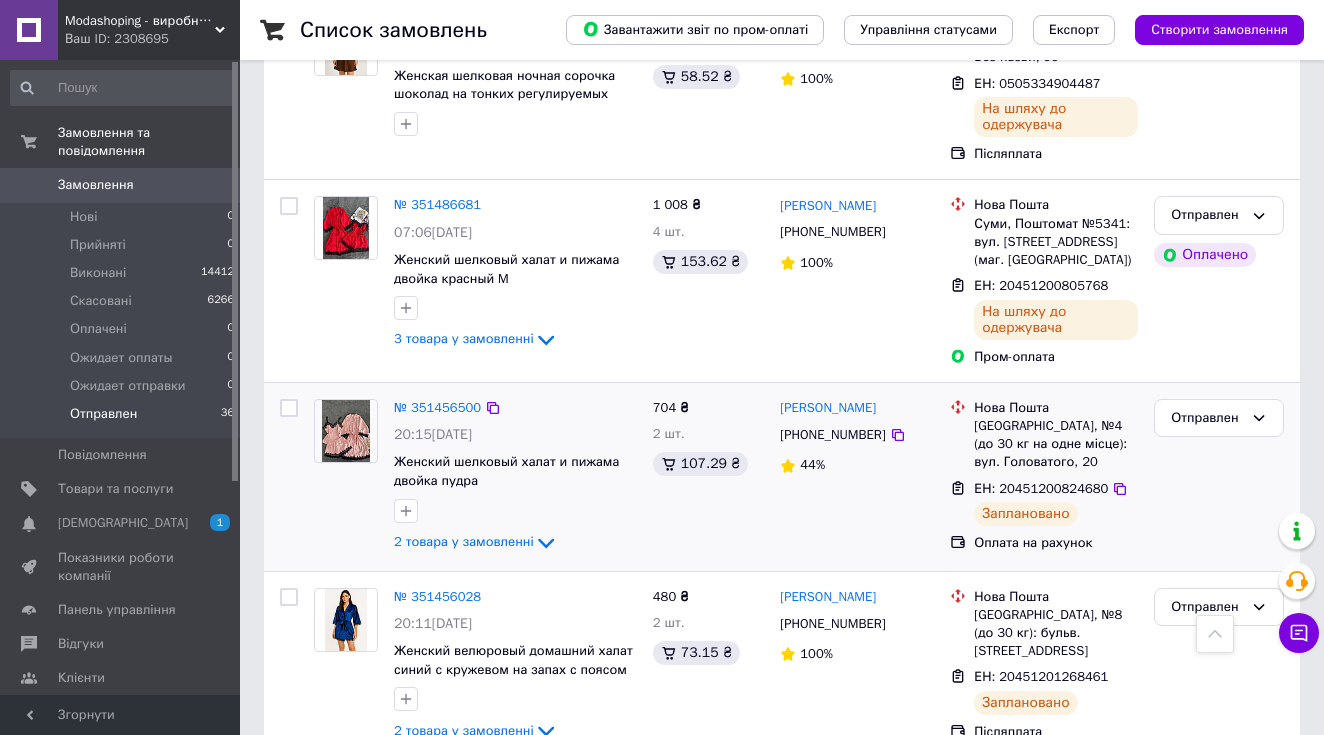 scroll, scrollTop: 3798, scrollLeft: 0, axis: vertical 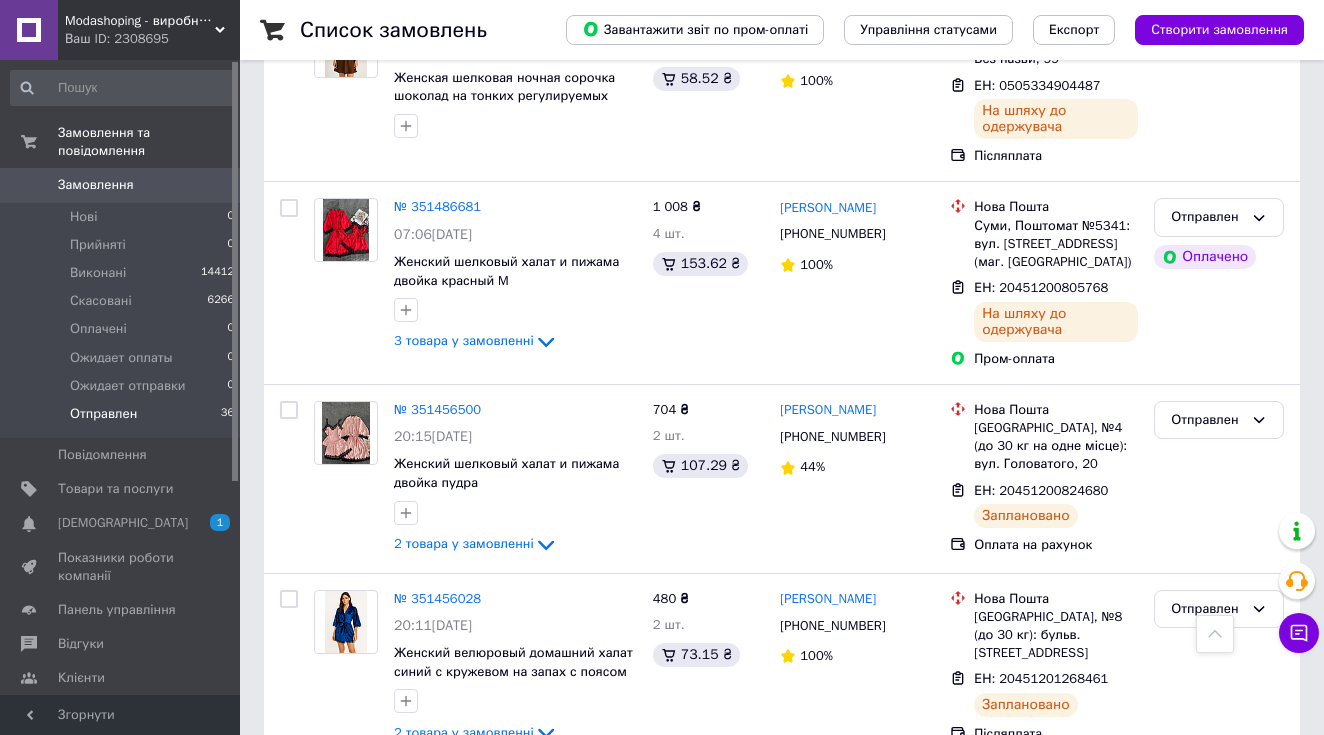 click on "2" at bounding box center (327, 806) 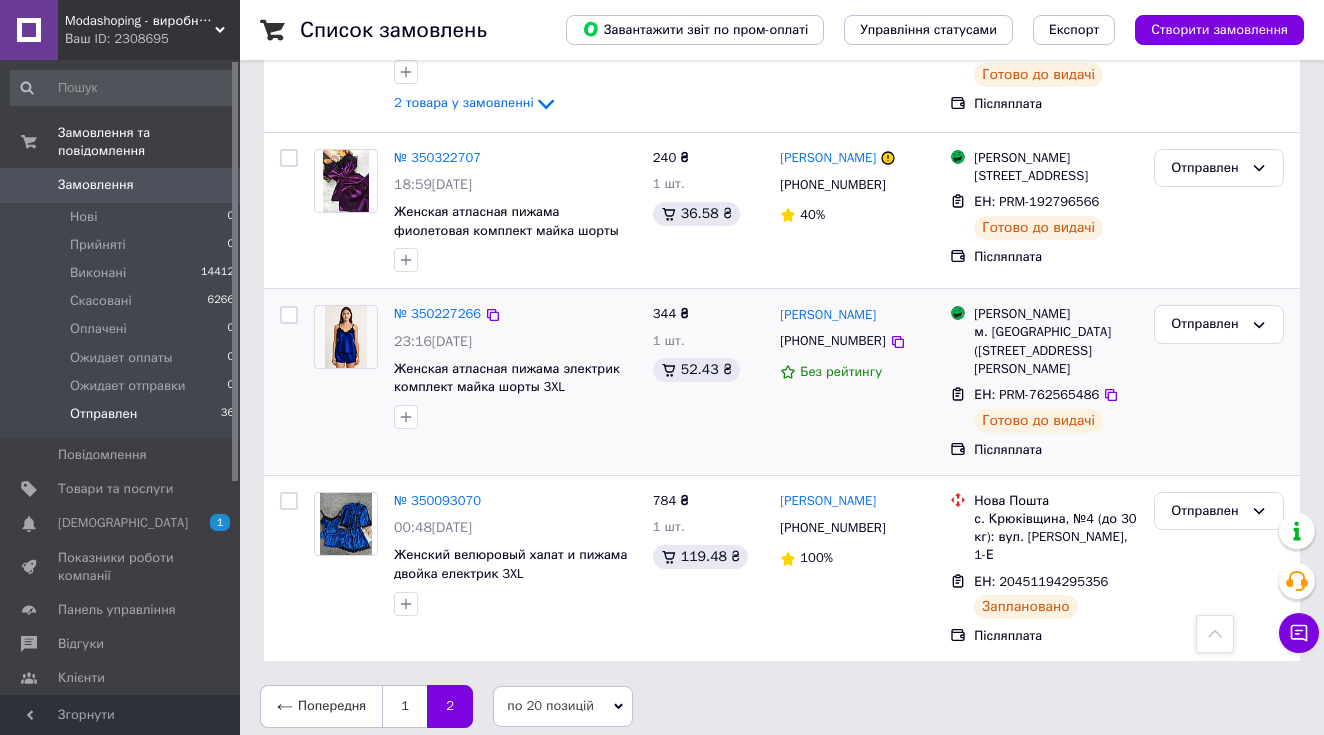 scroll, scrollTop: 2925, scrollLeft: 0, axis: vertical 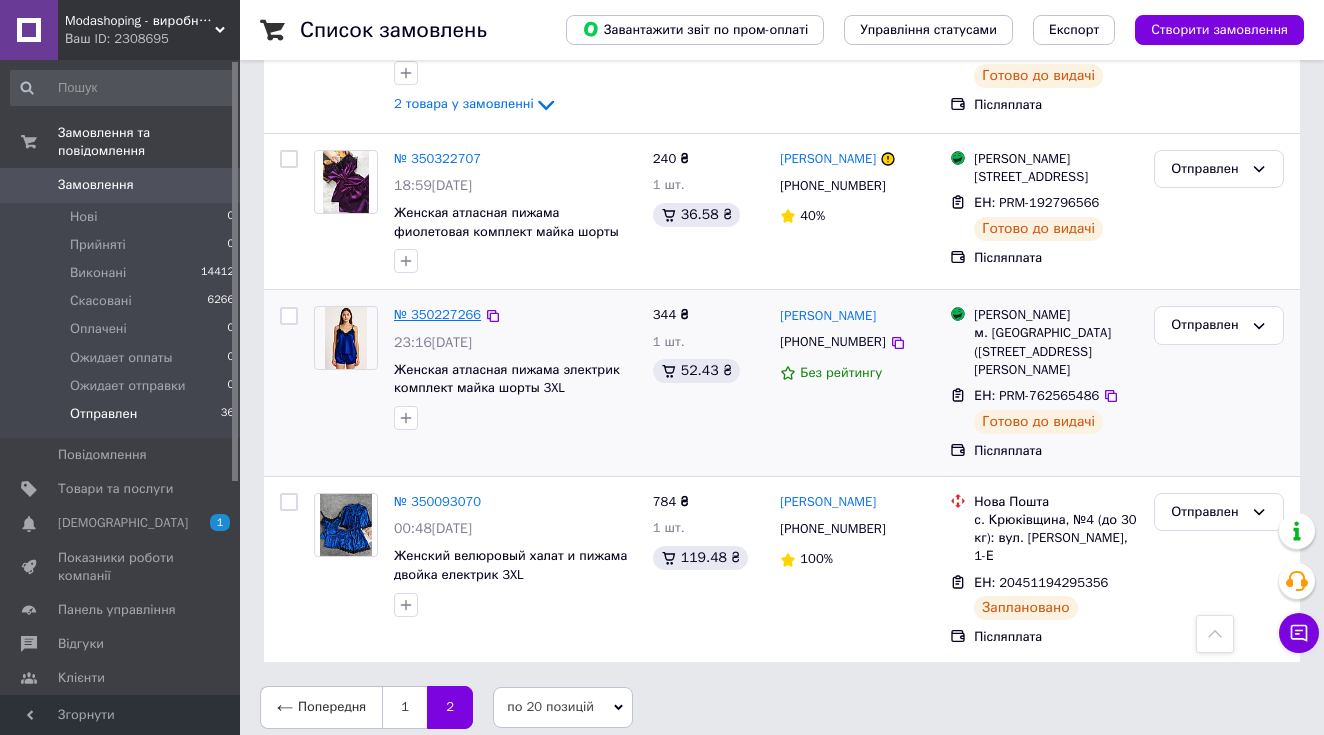 click on "№ 350227266" at bounding box center (437, 314) 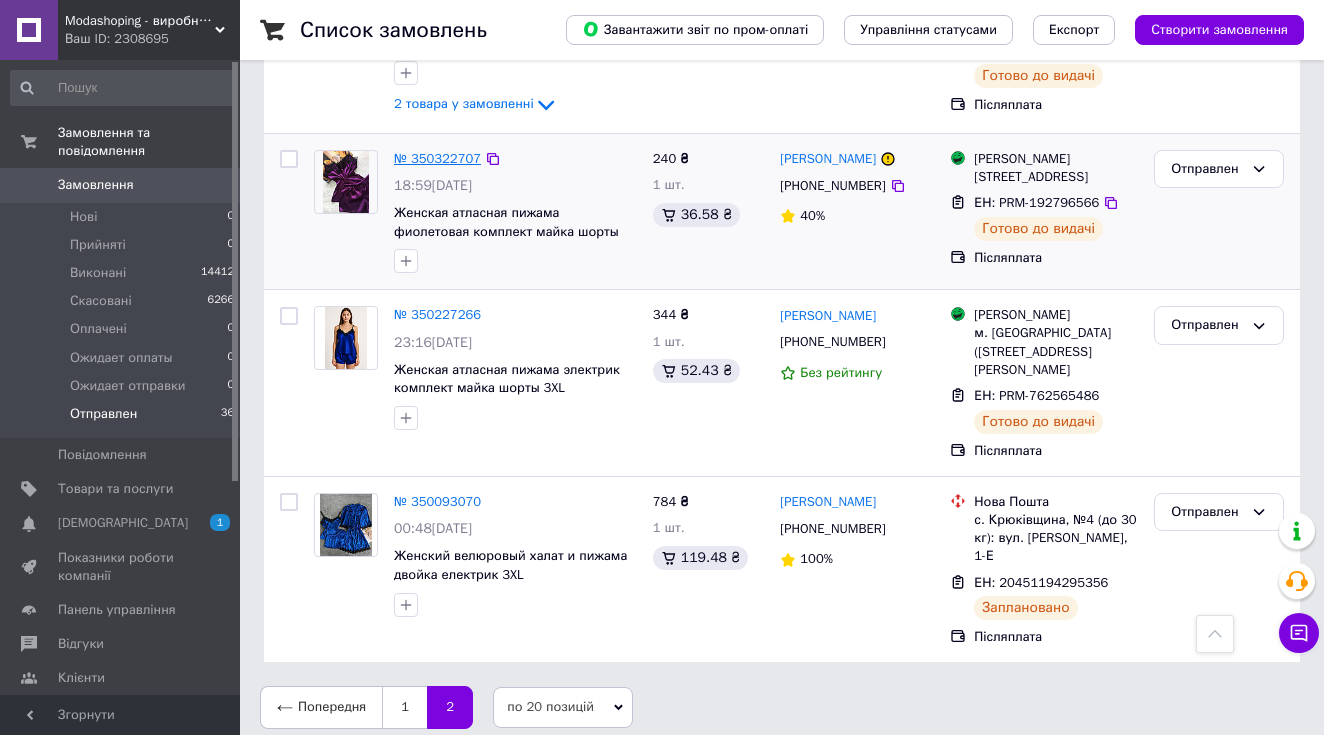 click on "№ 350322707" at bounding box center (437, 158) 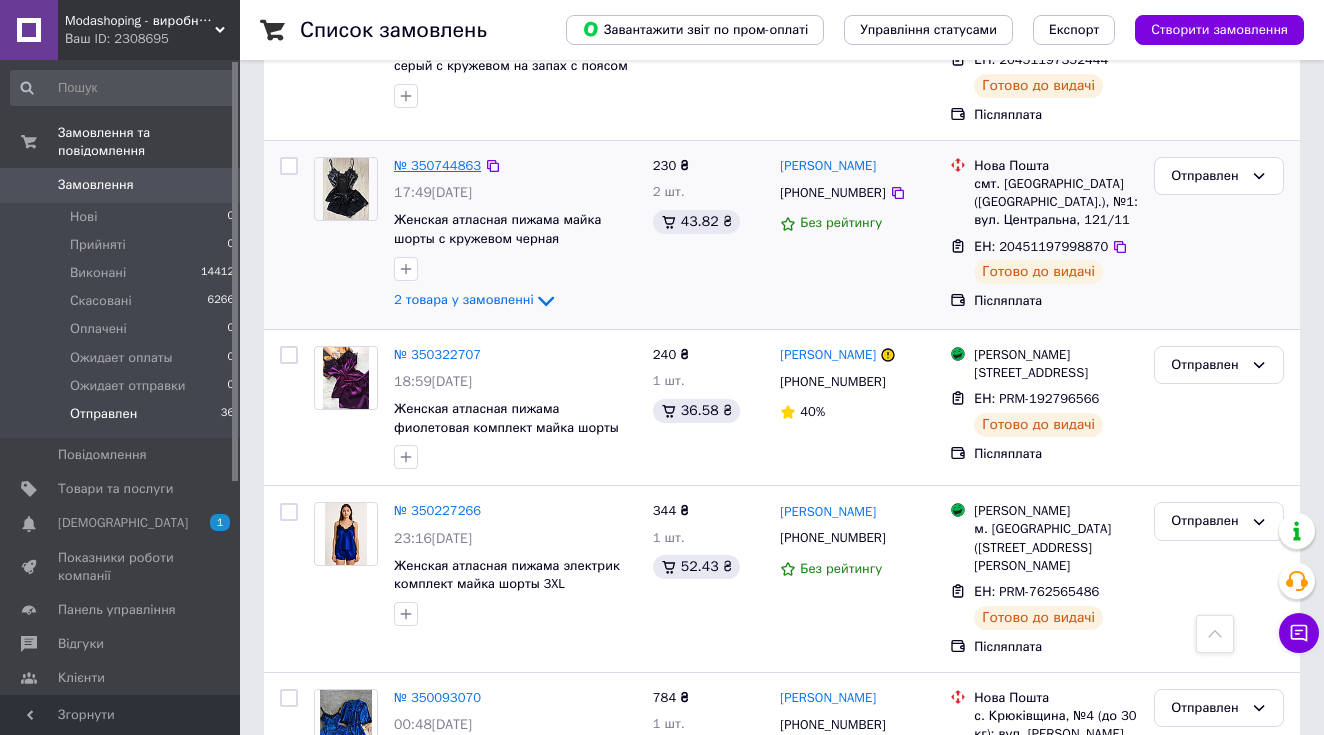 click on "№ 350744863" at bounding box center [437, 165] 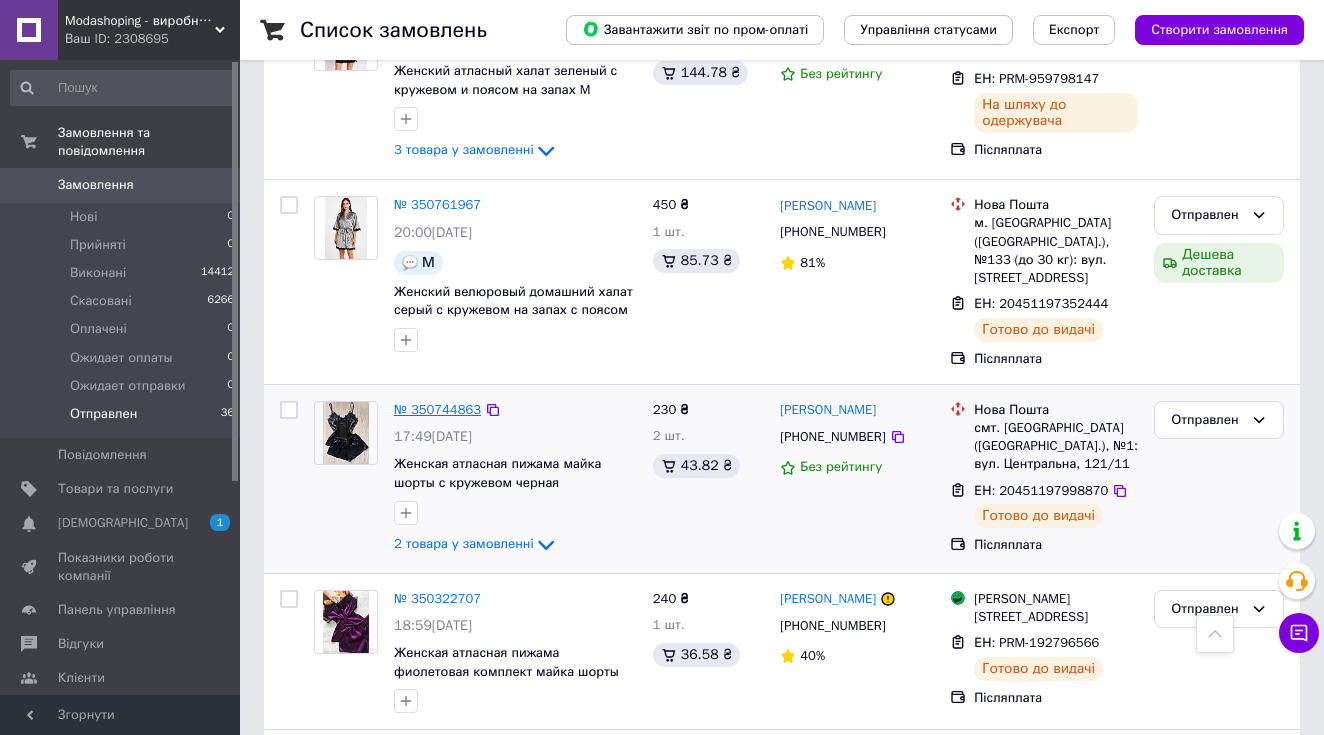 scroll, scrollTop: 2481, scrollLeft: 1, axis: both 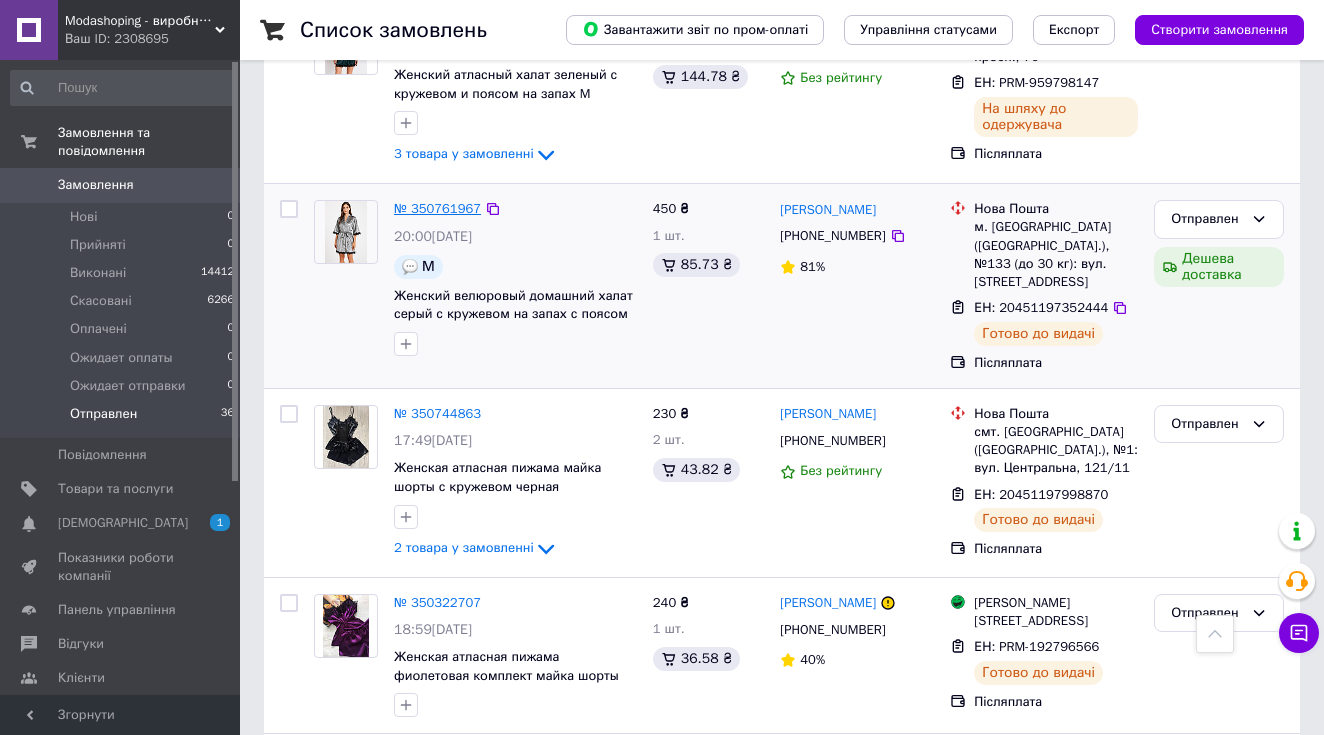 click on "№ 350761967" at bounding box center (437, 208) 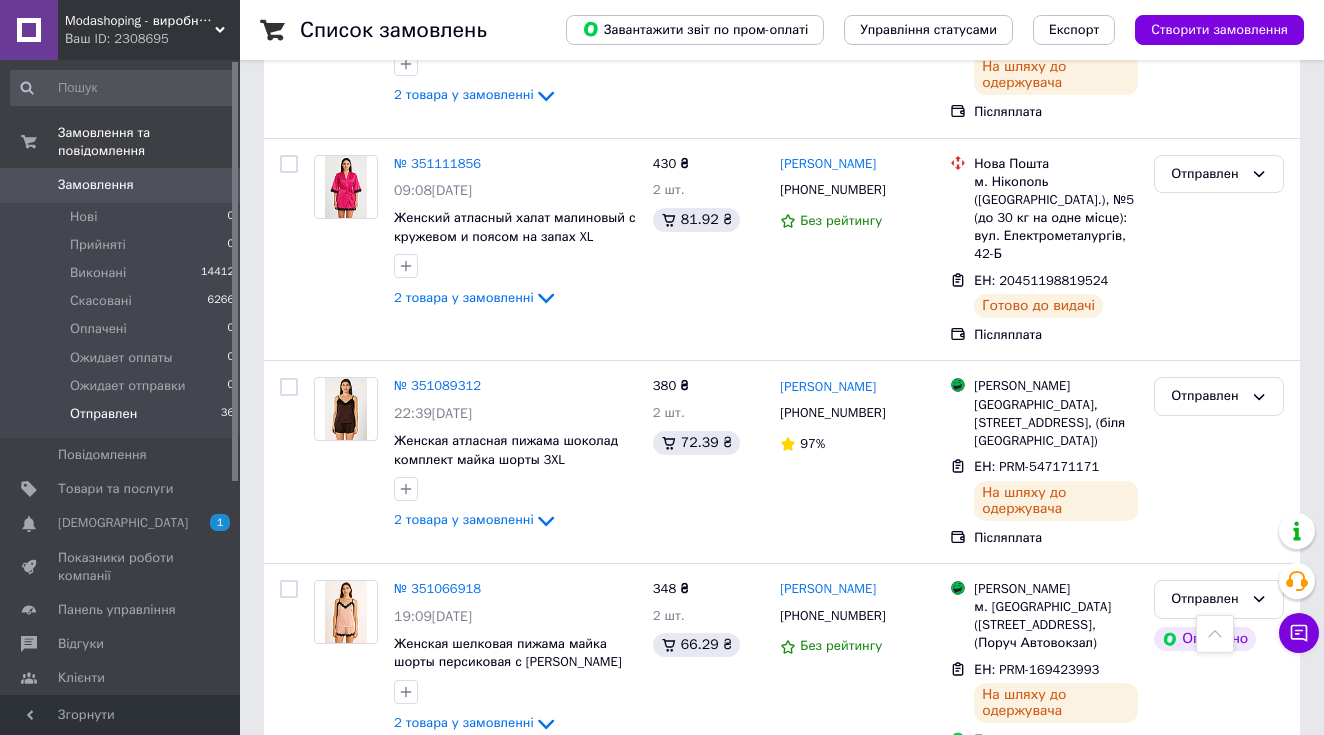 scroll, scrollTop: 1702, scrollLeft: 0, axis: vertical 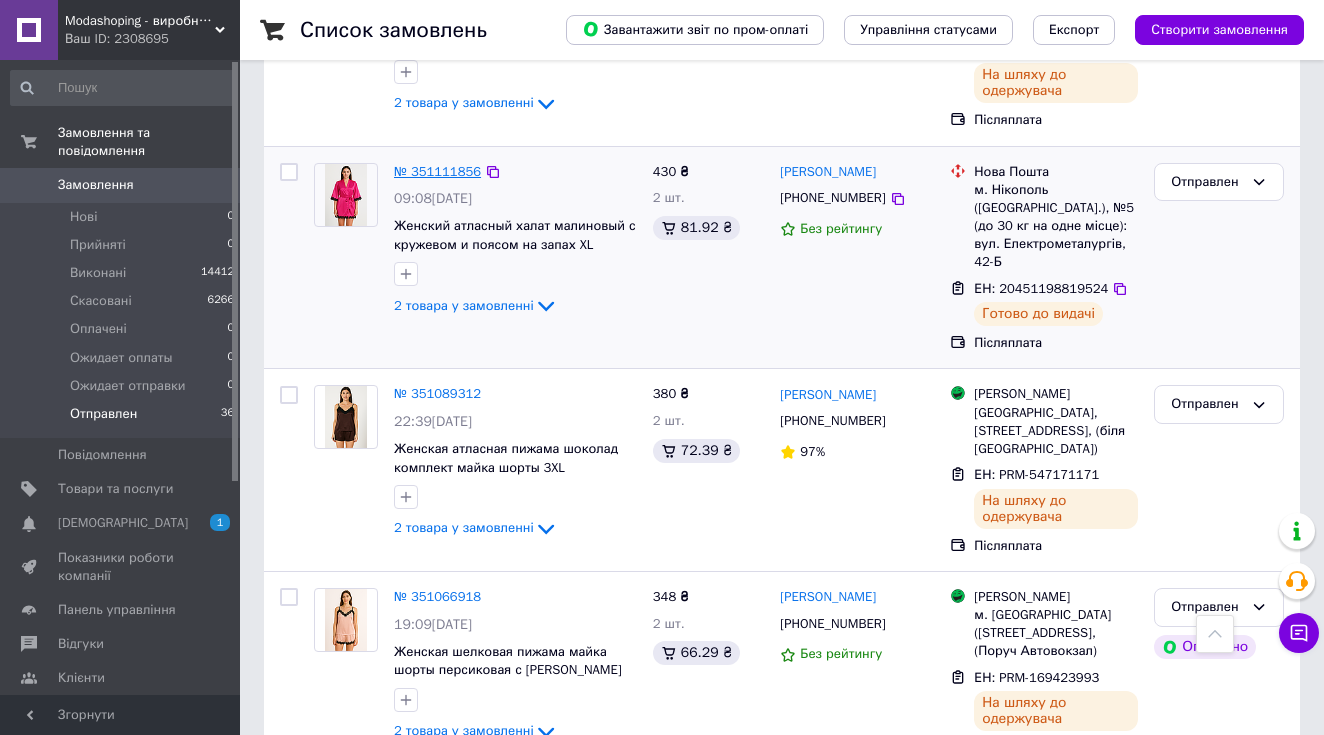 click on "№ 351111856" at bounding box center [437, 171] 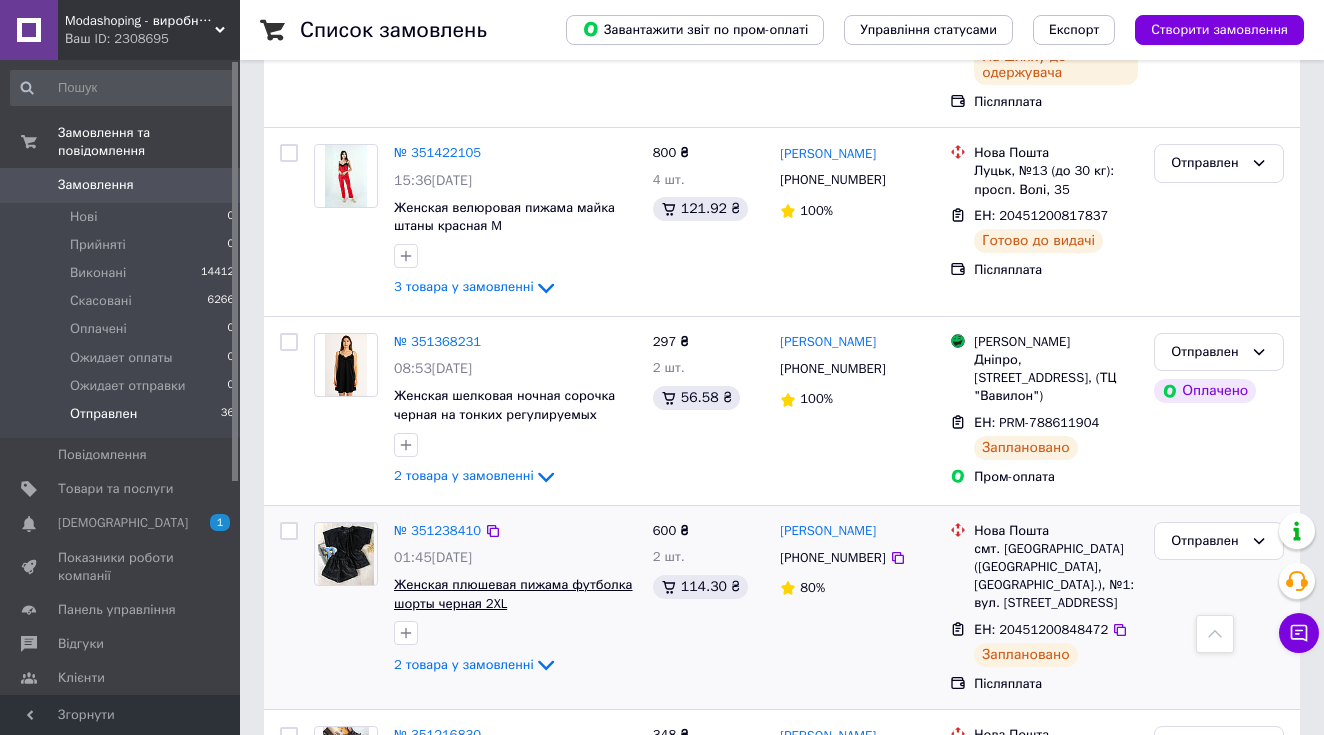 scroll, scrollTop: 656, scrollLeft: 1, axis: both 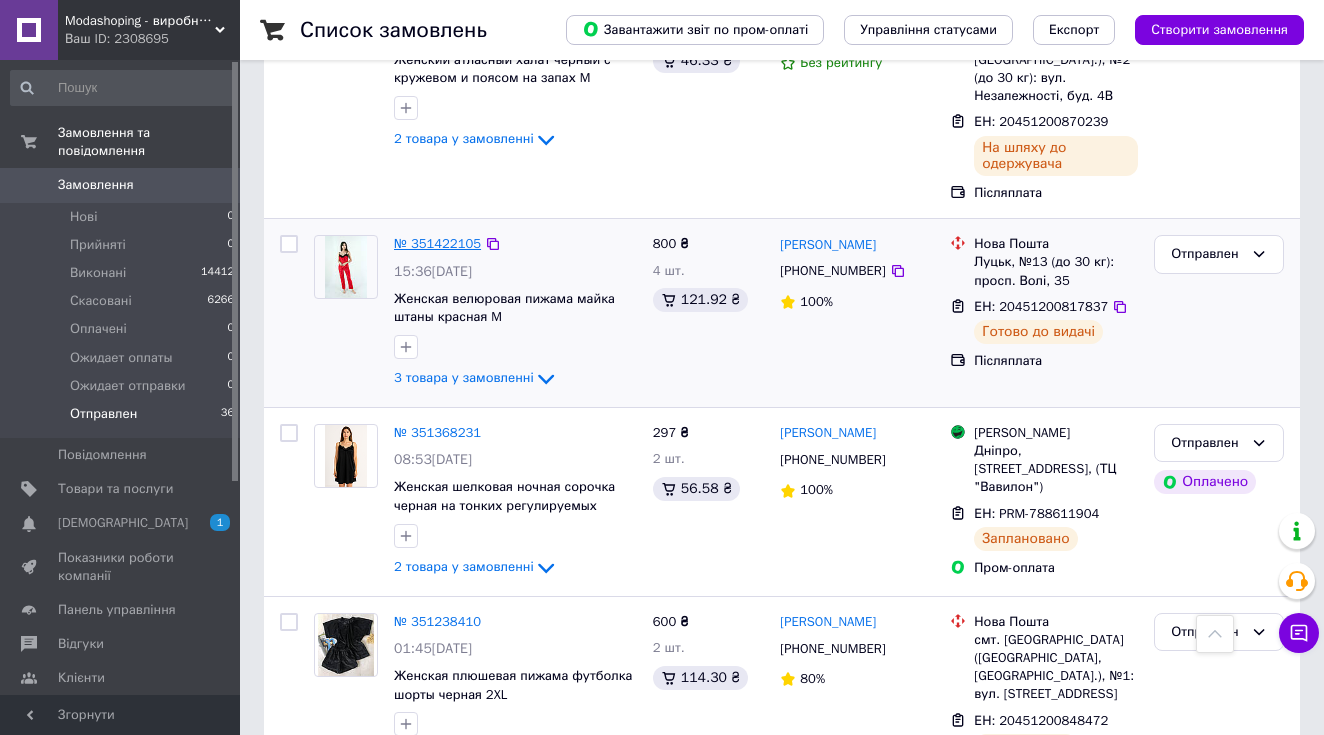click on "№ 351422105" at bounding box center [437, 243] 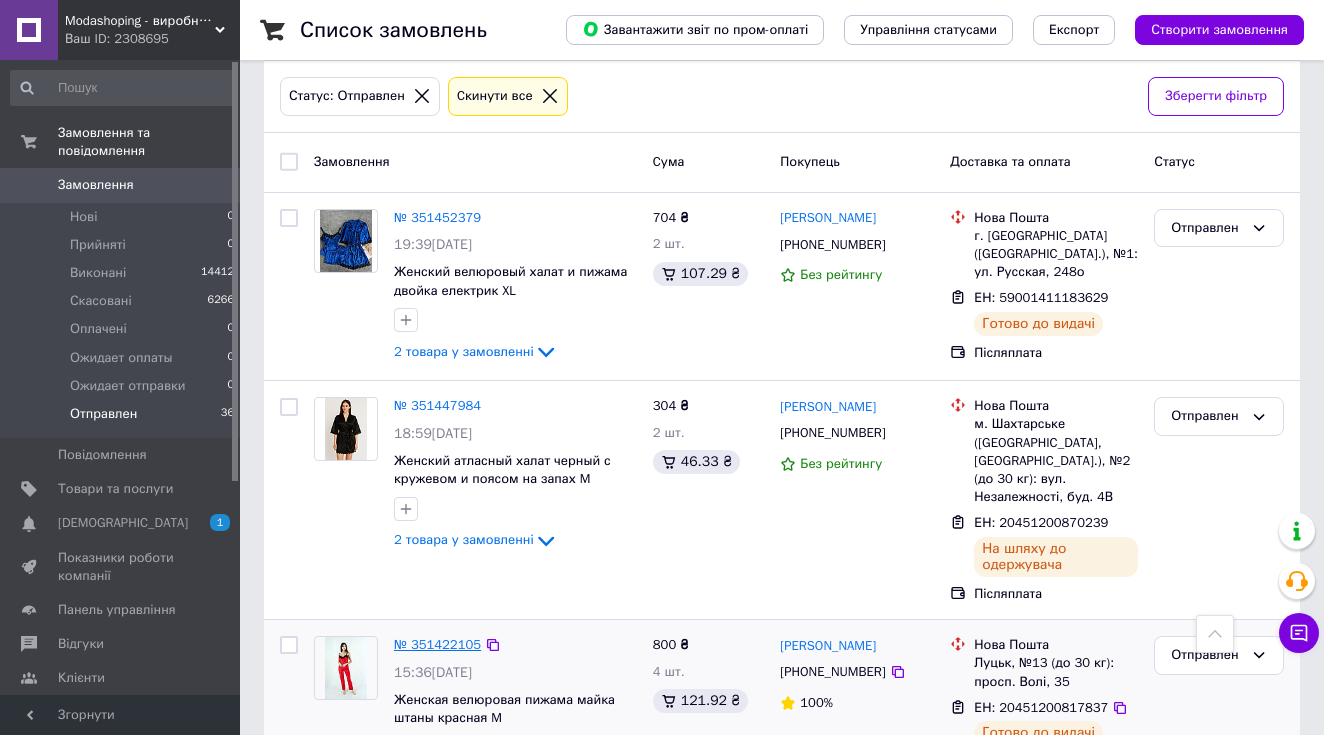 scroll, scrollTop: 253, scrollLeft: 0, axis: vertical 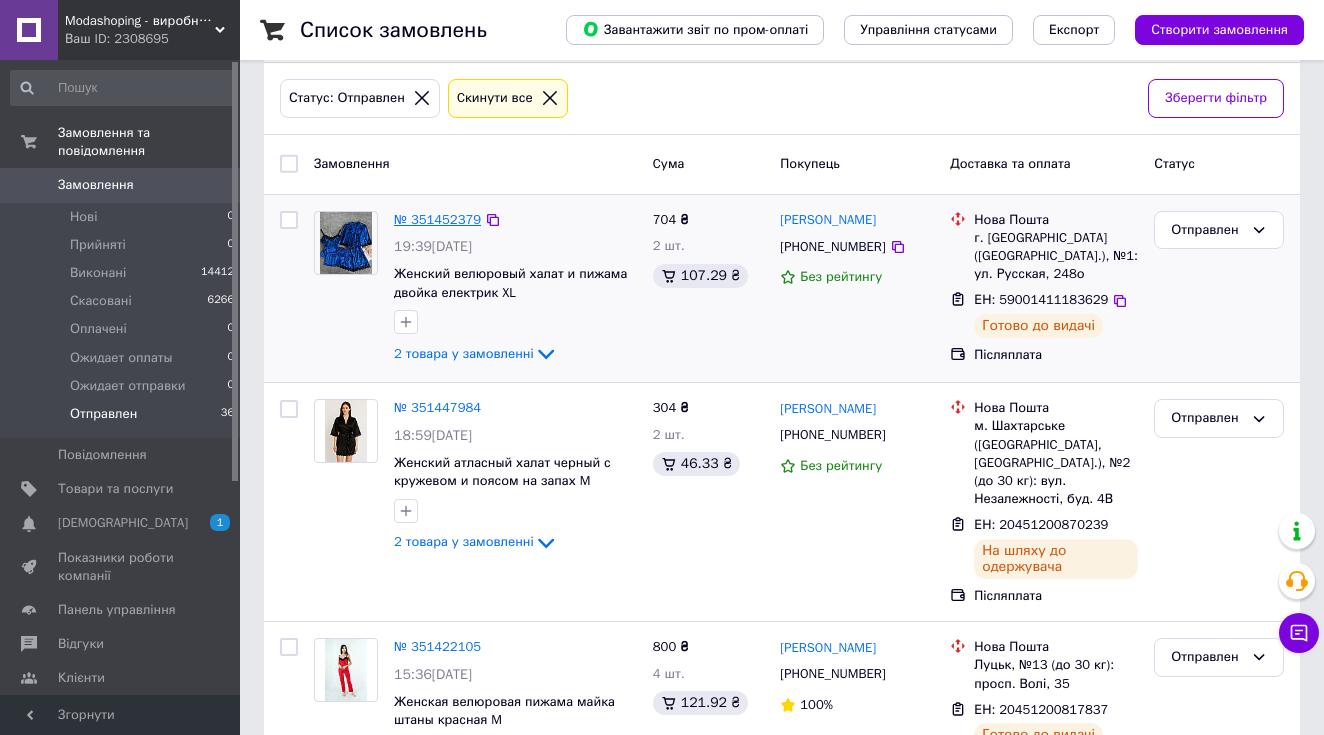 click on "№ 351452379" at bounding box center (437, 219) 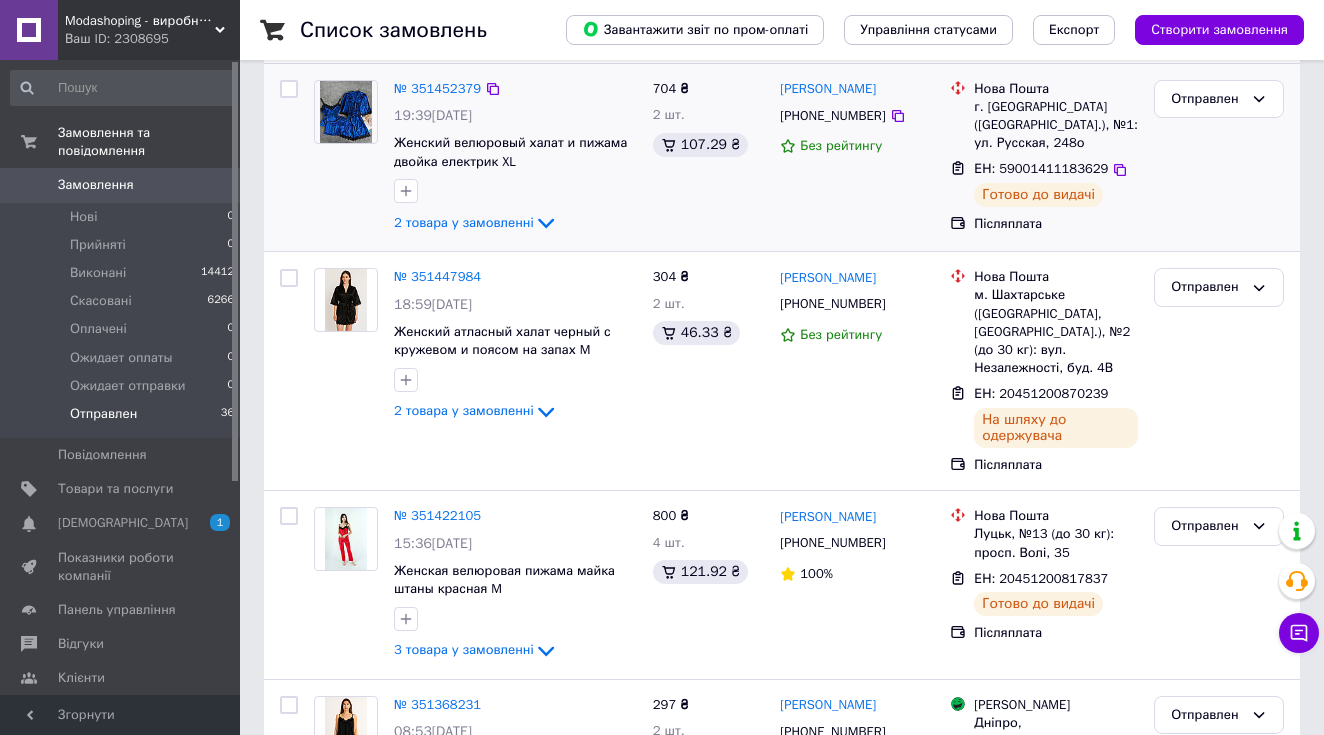scroll, scrollTop: 398, scrollLeft: 0, axis: vertical 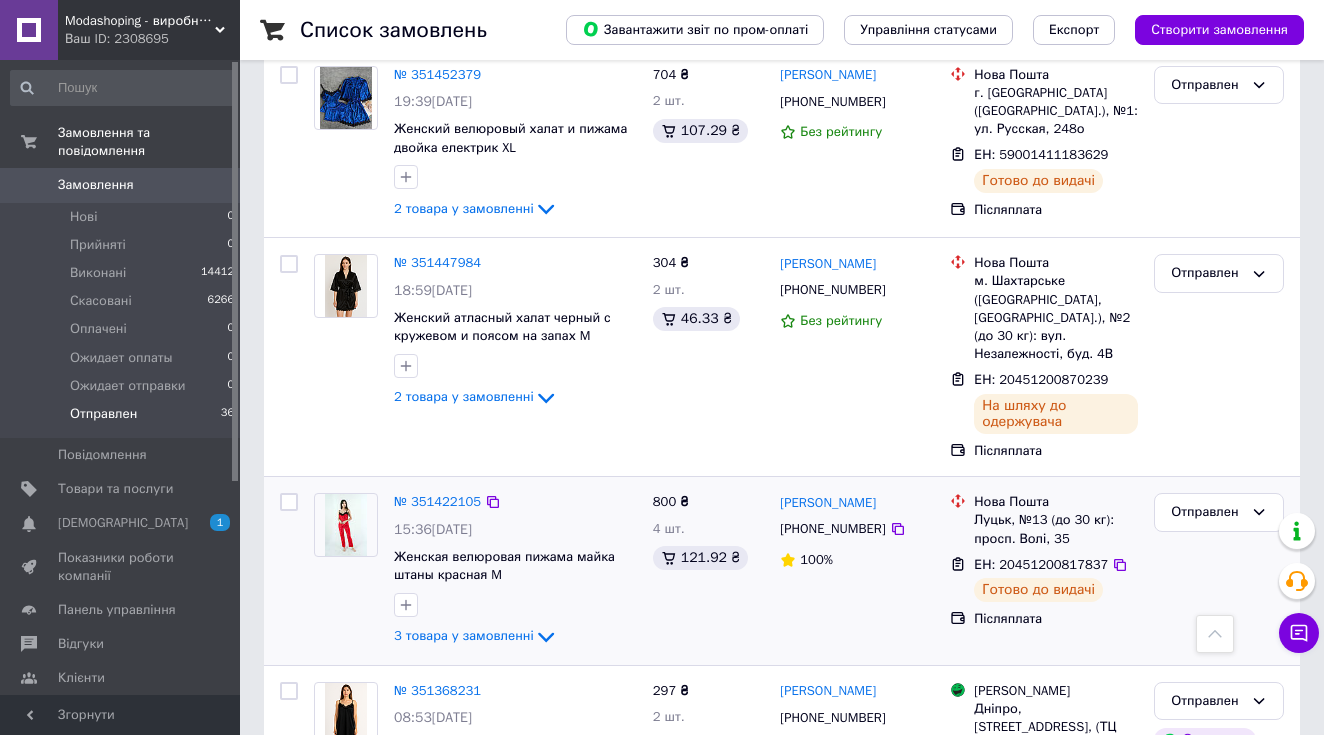 click on "№ 351422105 15:36, 06.07.2025 Женская велюровая пижама майка штаны красная M 3 товара у замовленні" at bounding box center (515, 571) 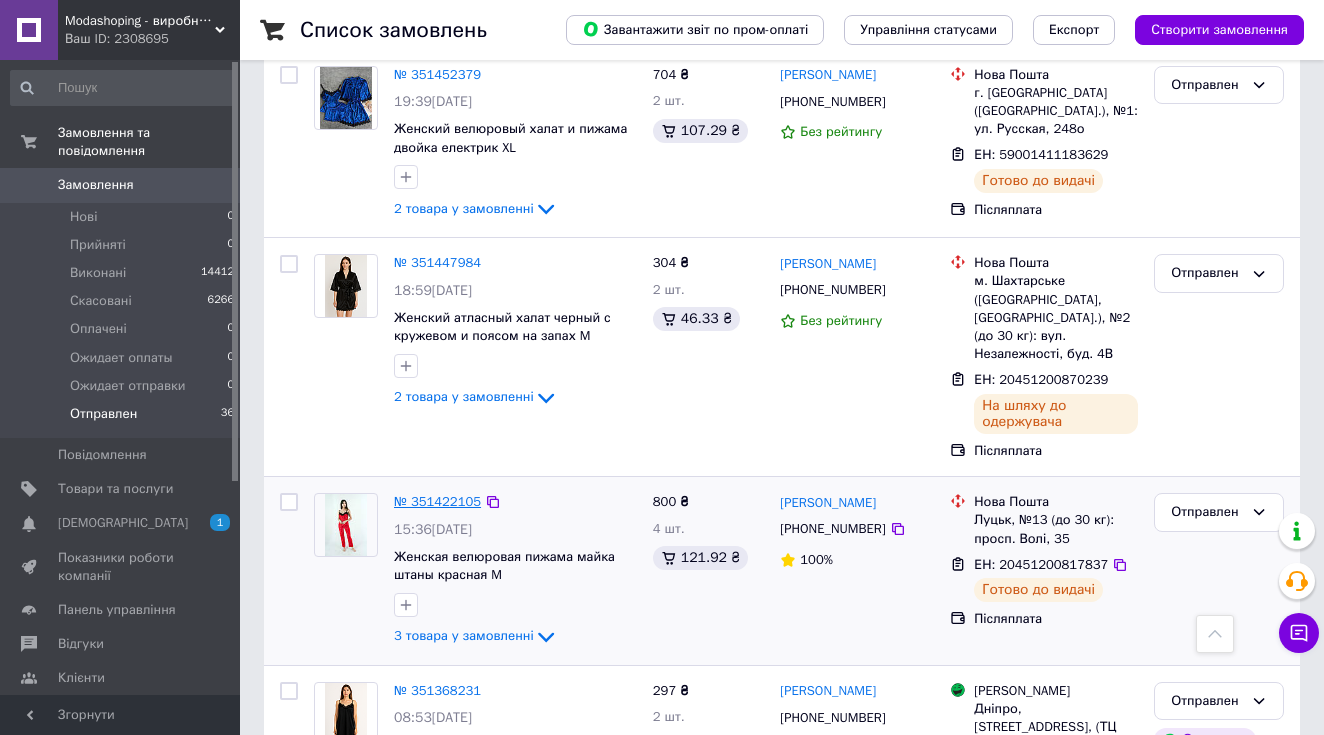 click on "№ 351422105" at bounding box center (437, 501) 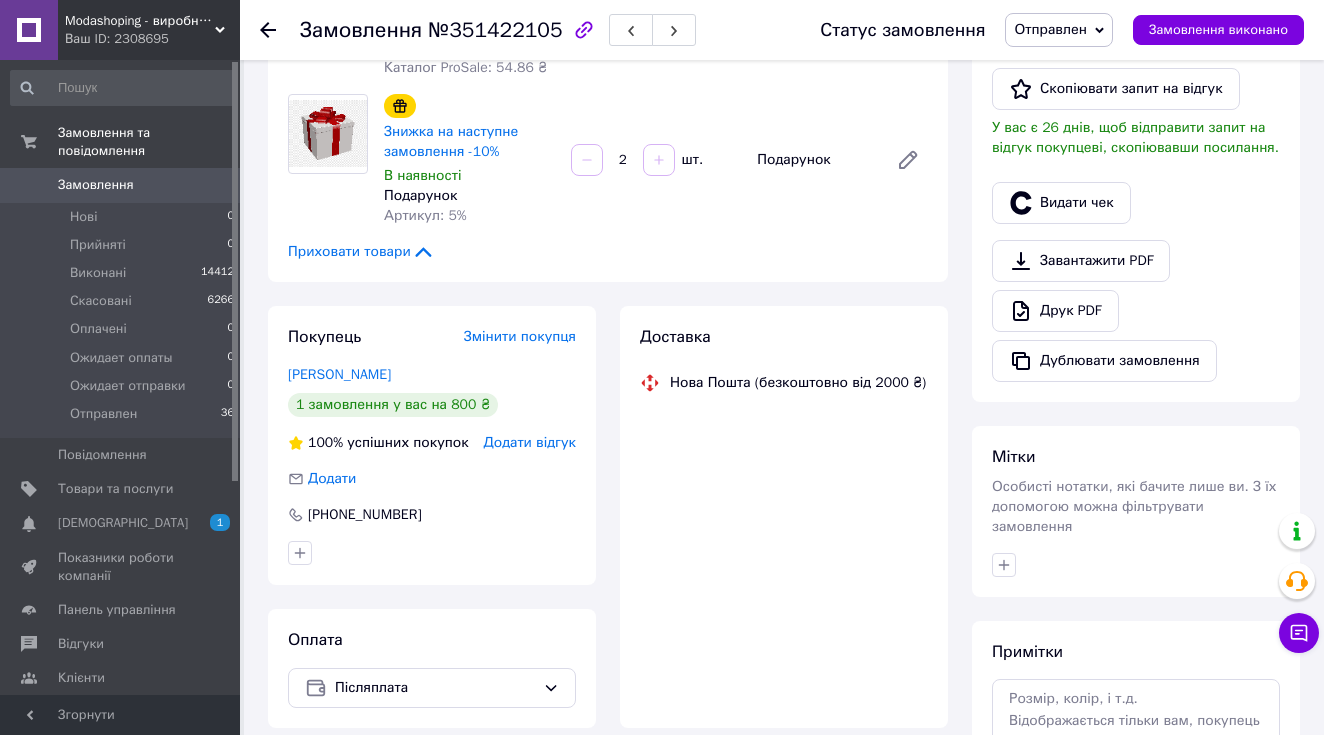 scroll, scrollTop: 552, scrollLeft: 0, axis: vertical 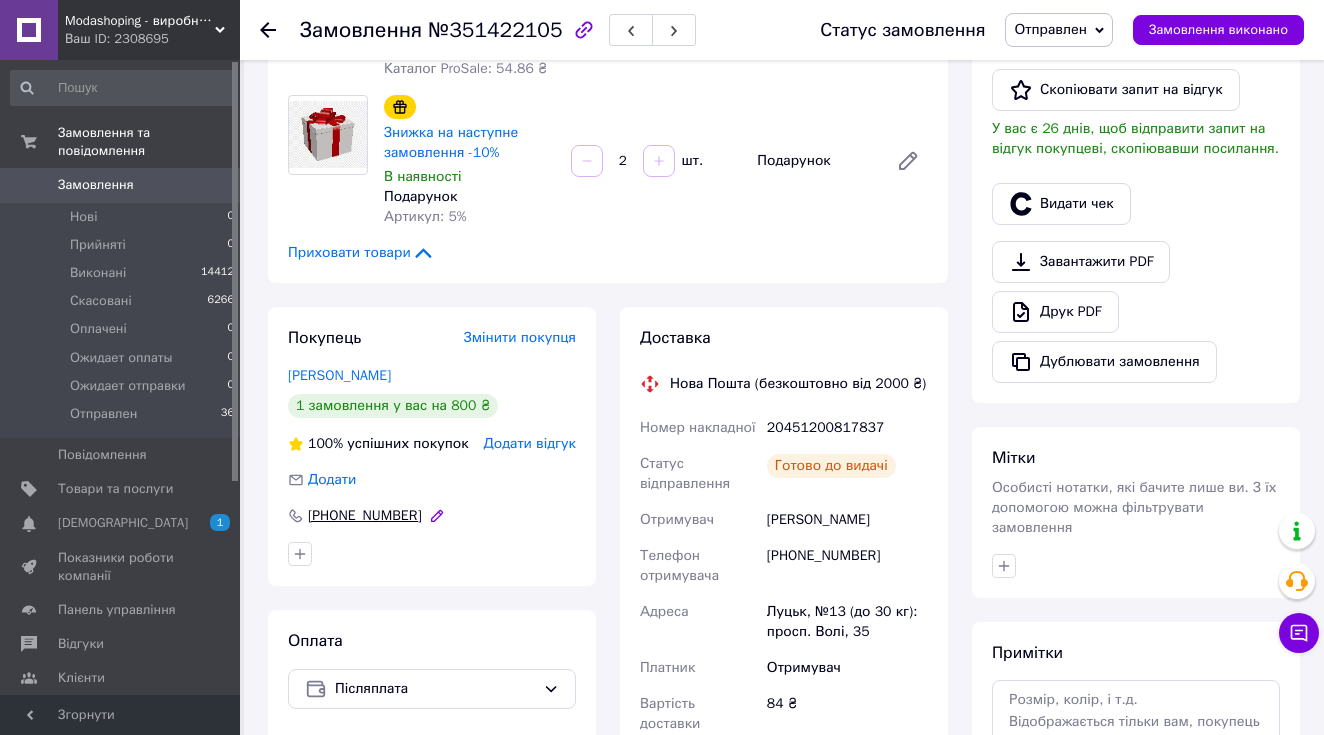 click on "+380676765134" at bounding box center [365, 516] 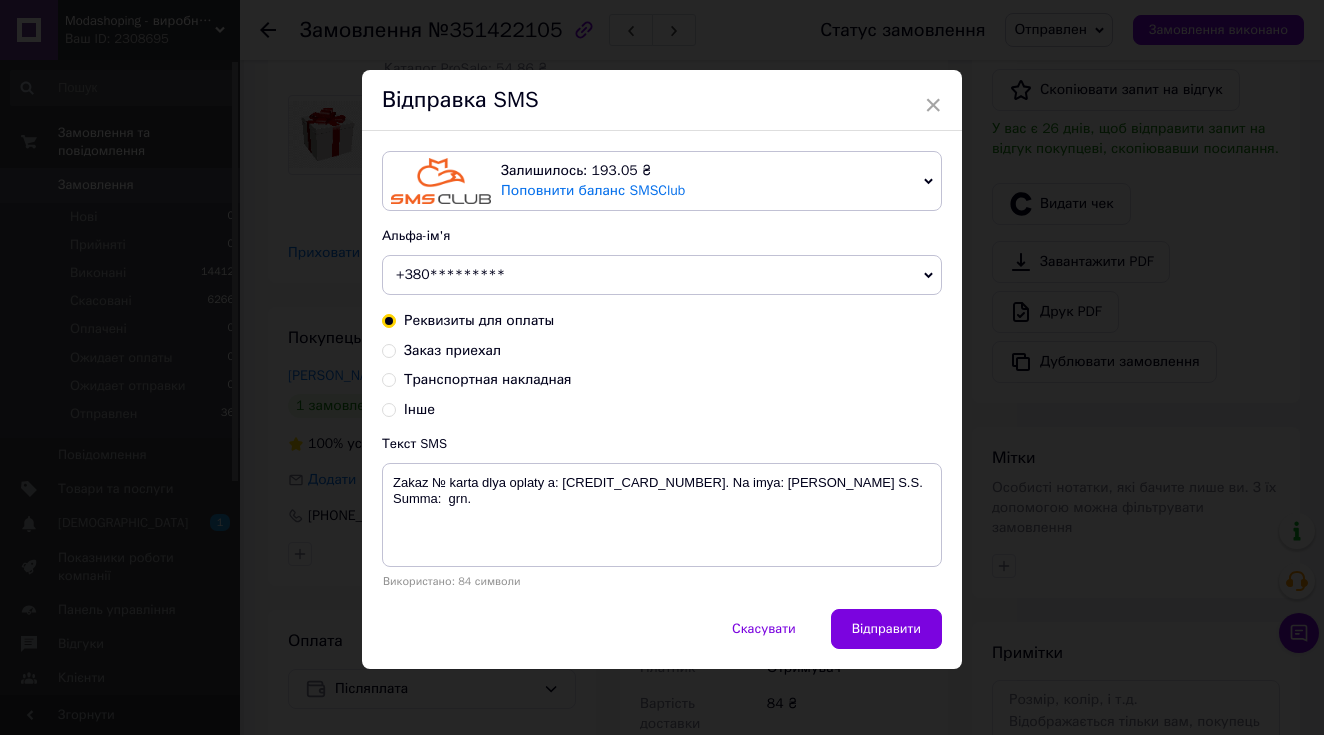 click on "+380*********" at bounding box center (662, 275) 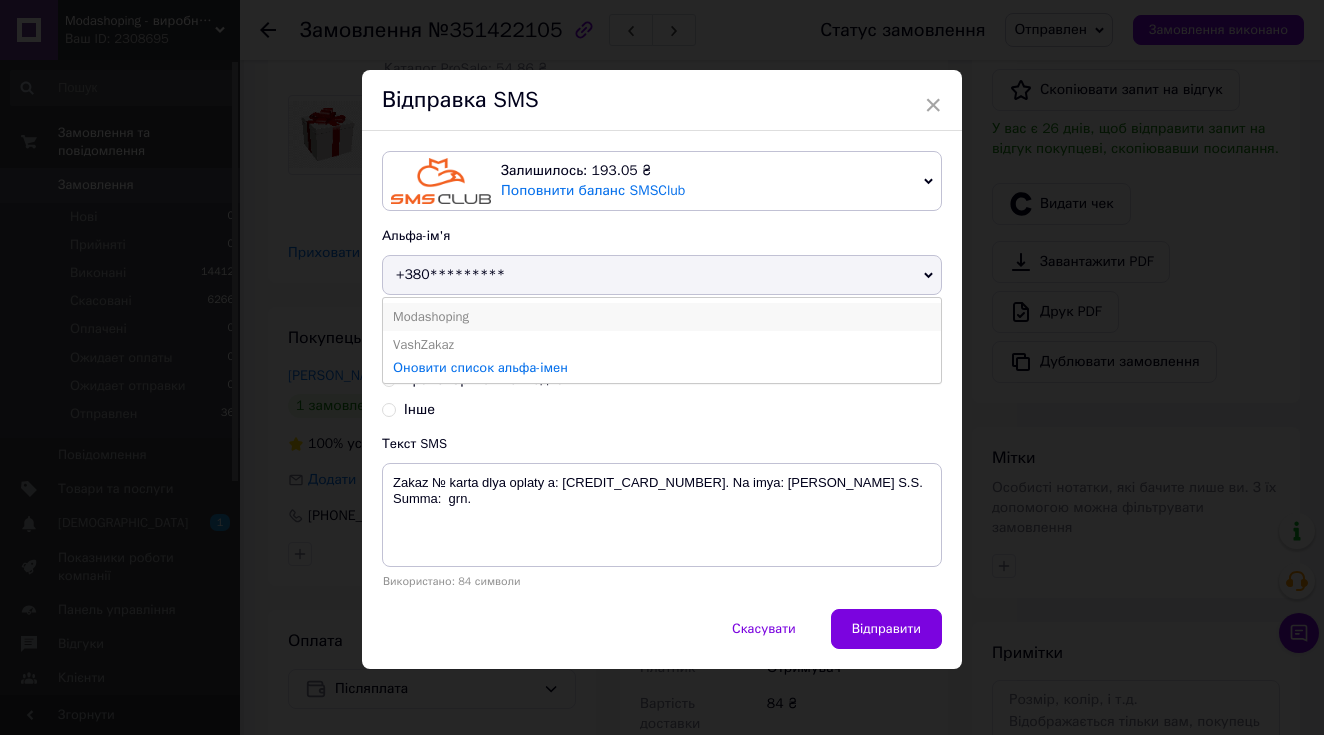 click on "Modashoping" at bounding box center (662, 317) 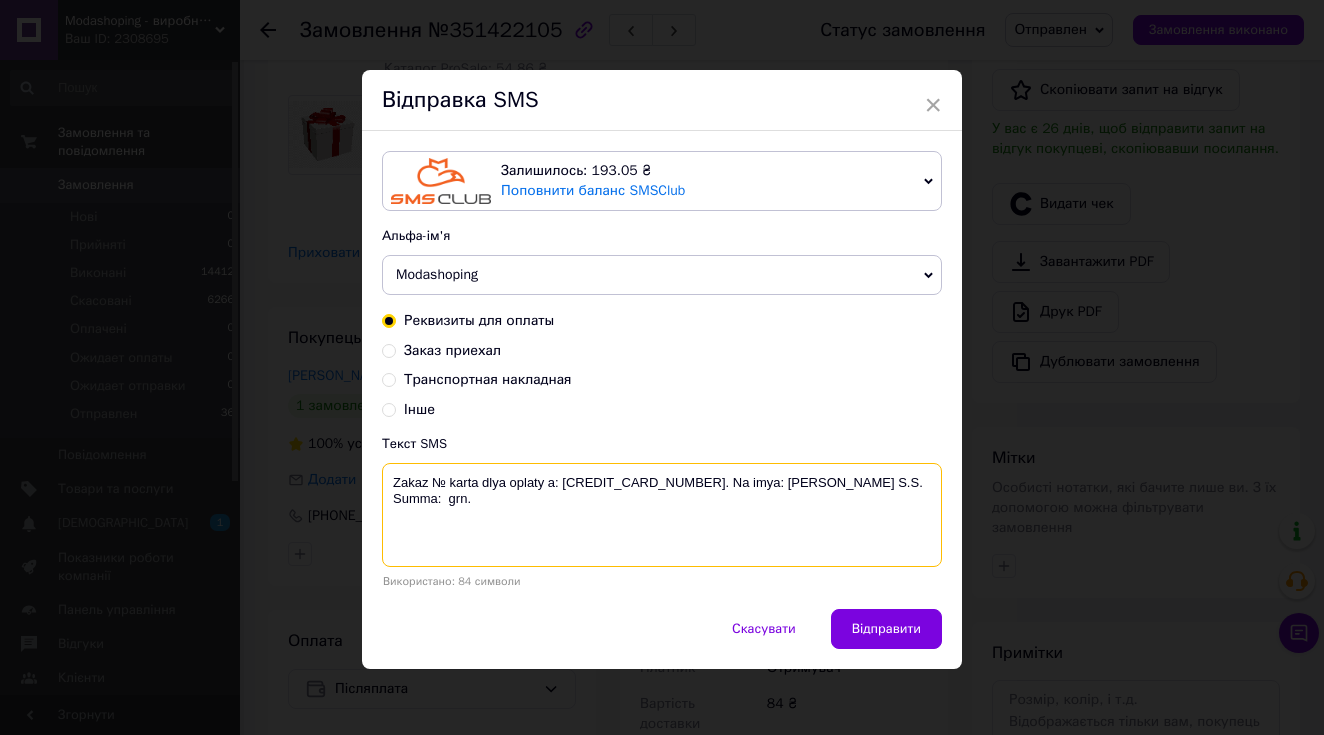 click on "Zakaz № karta dlya oplaty a: 5169 3305 1353 0854. Na imya: Savchuk S.S. Summa:  grn." at bounding box center (662, 515) 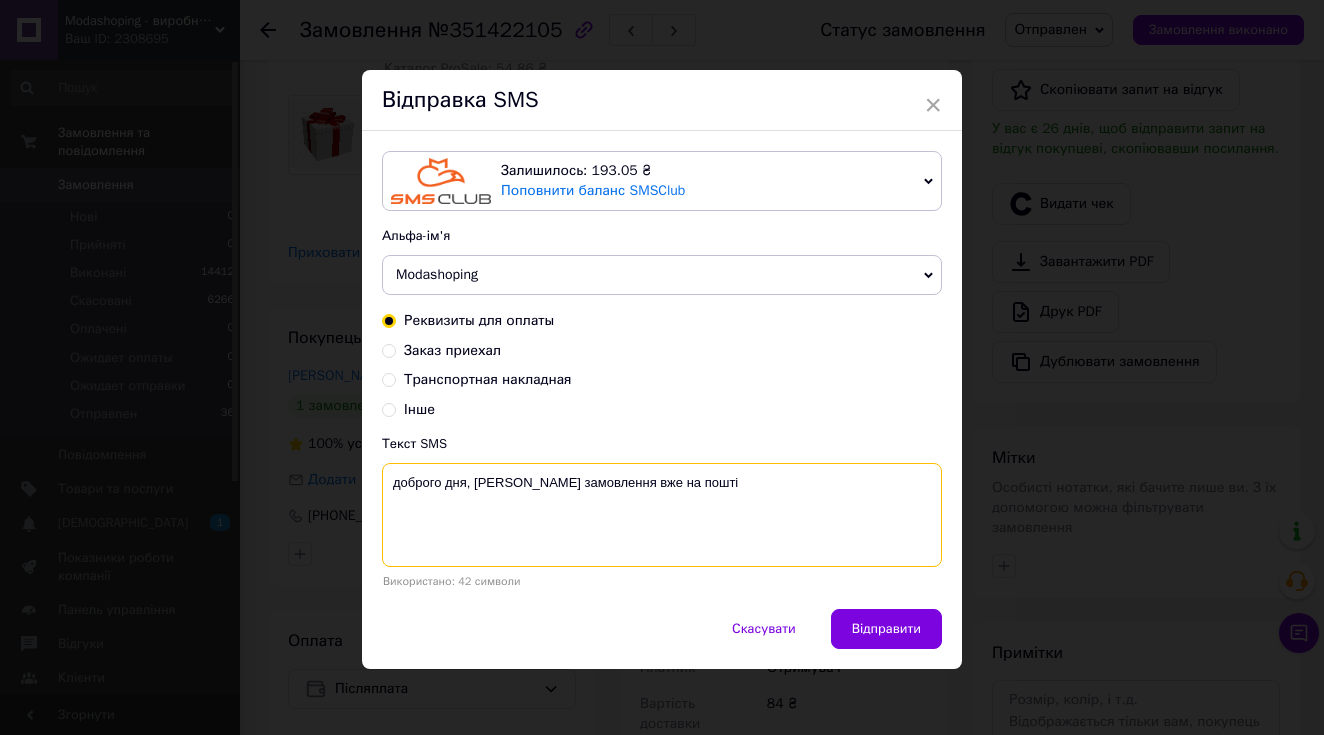 type on "доброго дня, ваше замовлення вже на пошті" 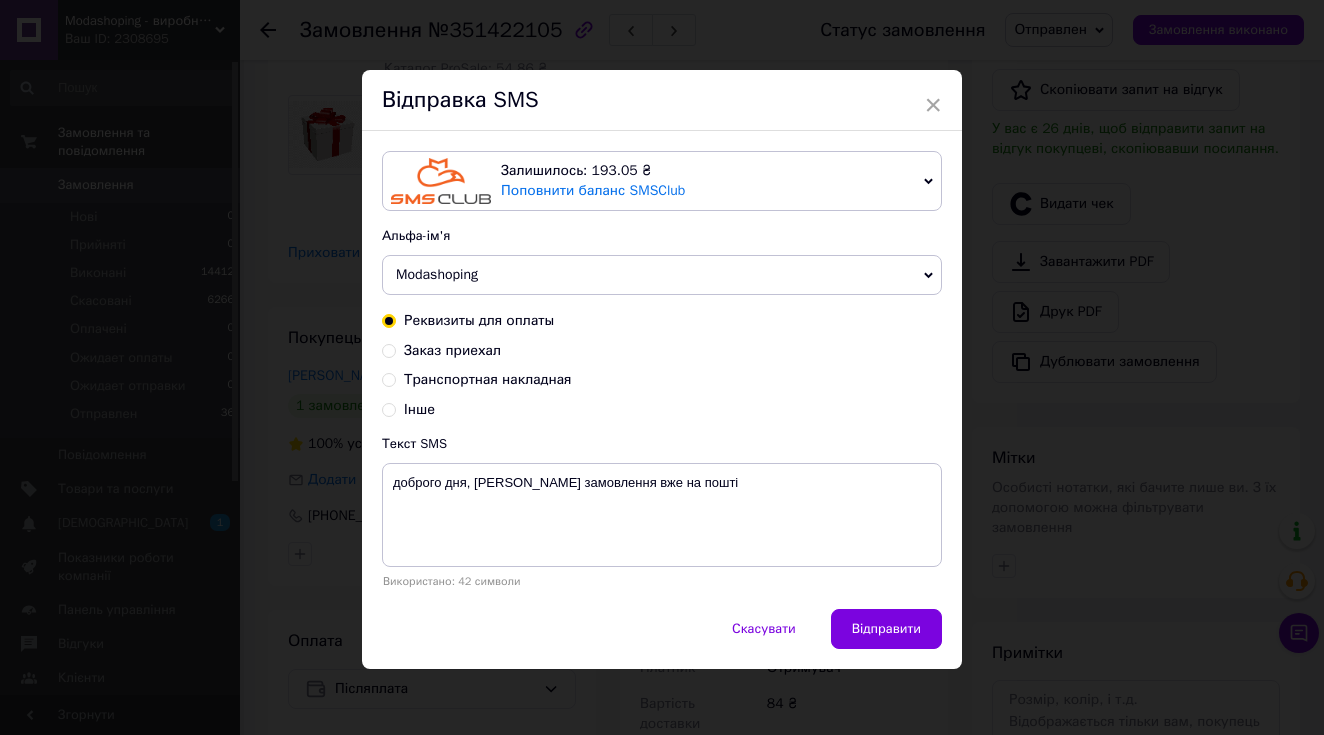 click on "× Відправка SMS Залишилось: 193.05 ₴ Поповнити баланс SMSClub Підключити LetsAds Альфа-ім'я  Modashoping +380********* VashZakaz Оновити список альфа-імен Реквизиты для оплаты Заказ приехал  Транспортная накладная Інше Текст SMS доброго дня, ваше замовлення вже на пошті
Використано: 42 символи Скасувати   Відправити" at bounding box center [662, 367] 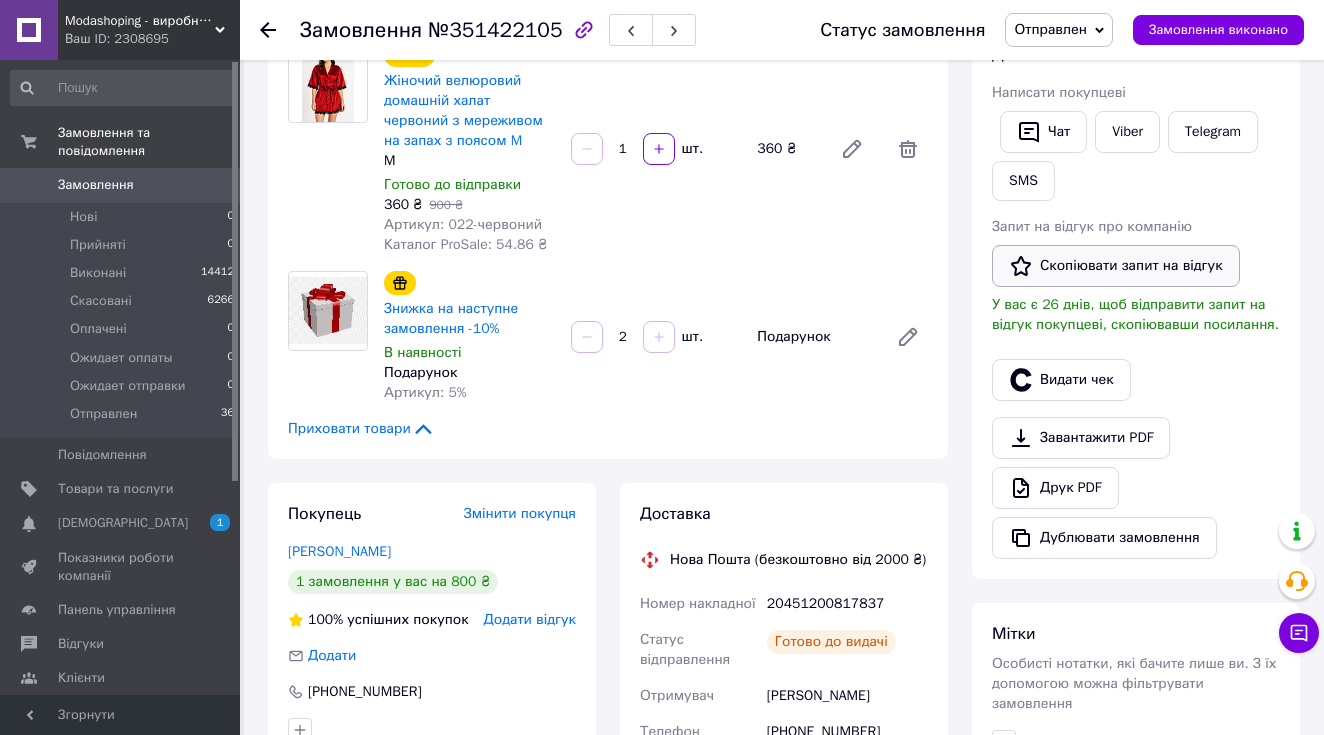 scroll, scrollTop: 360, scrollLeft: 0, axis: vertical 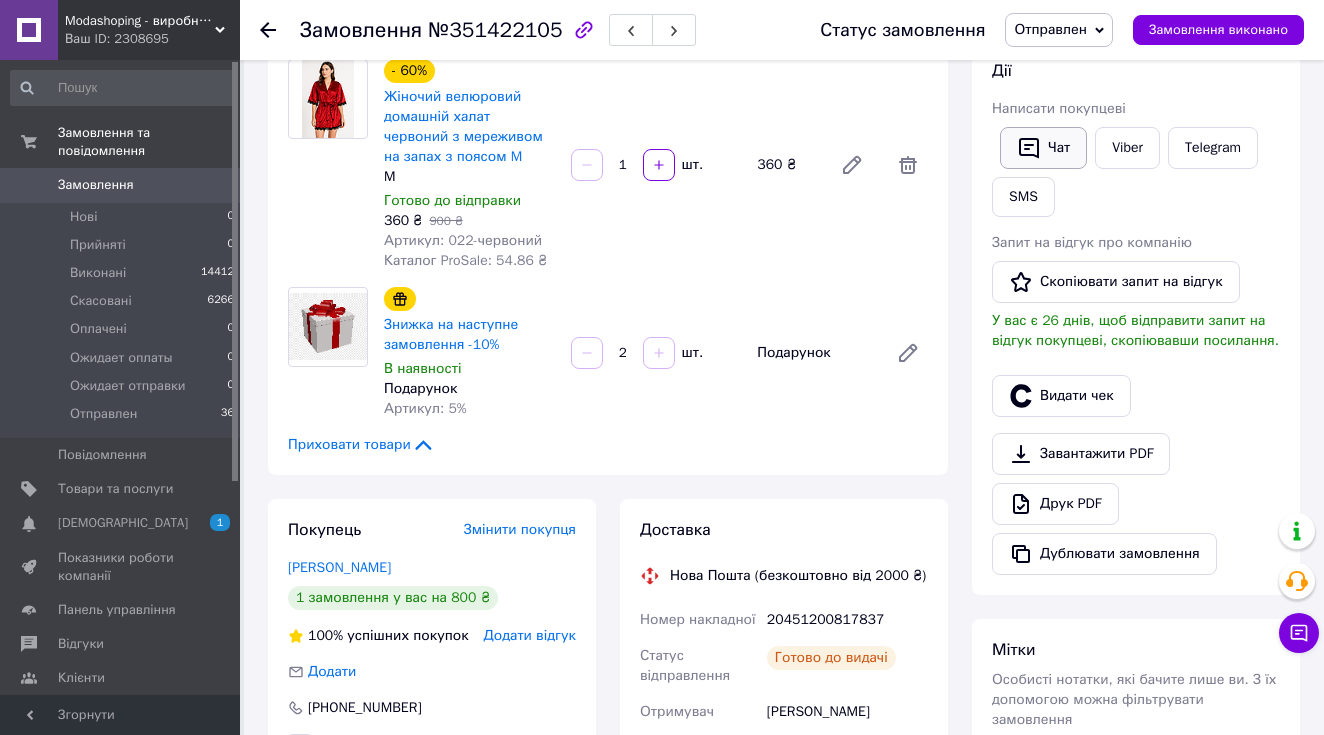 click on "Чат" at bounding box center (1043, 148) 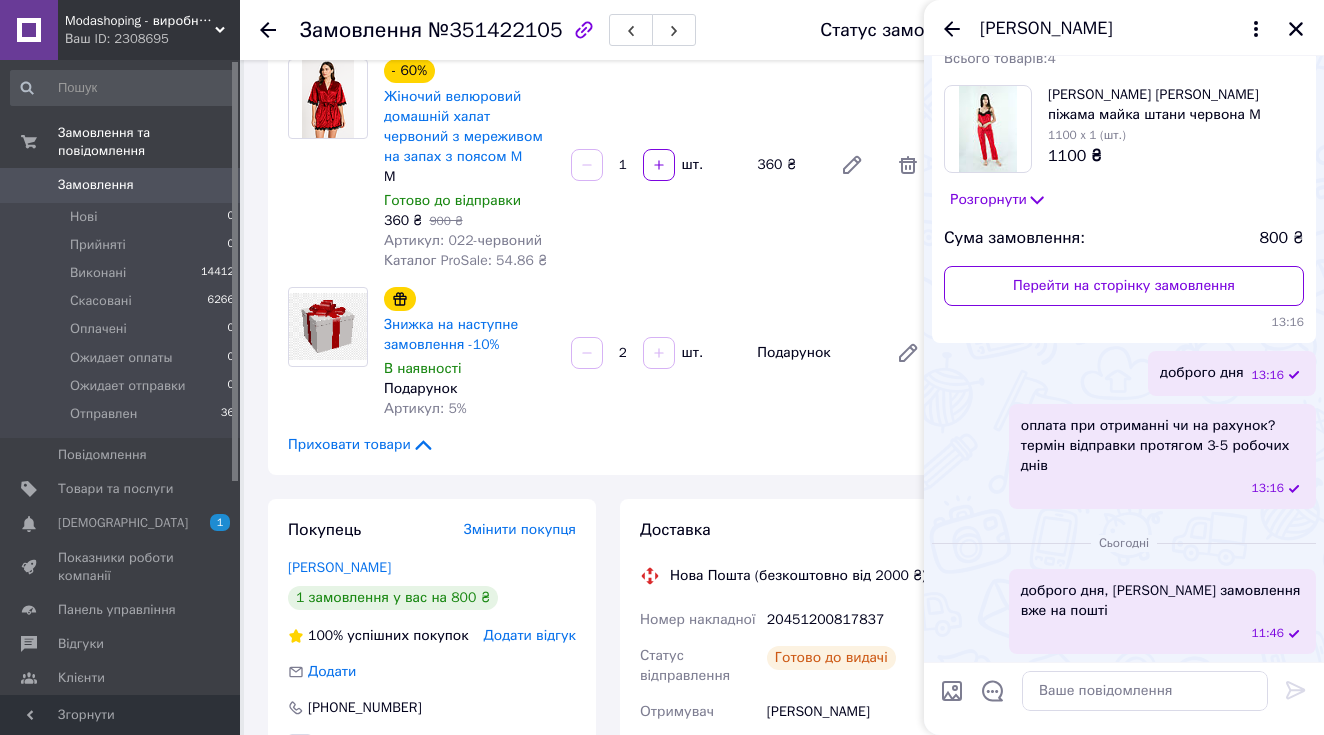 scroll, scrollTop: 99, scrollLeft: 0, axis: vertical 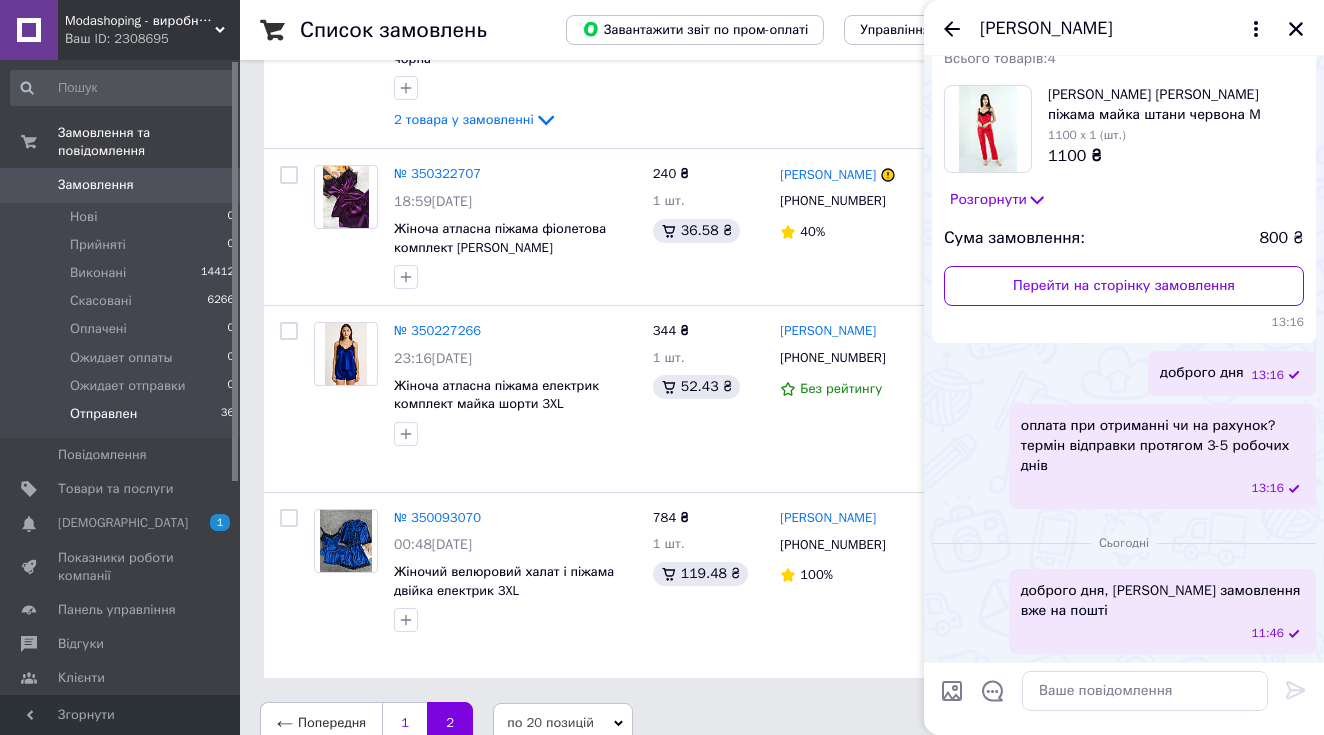 click on "1" at bounding box center (404, 723) 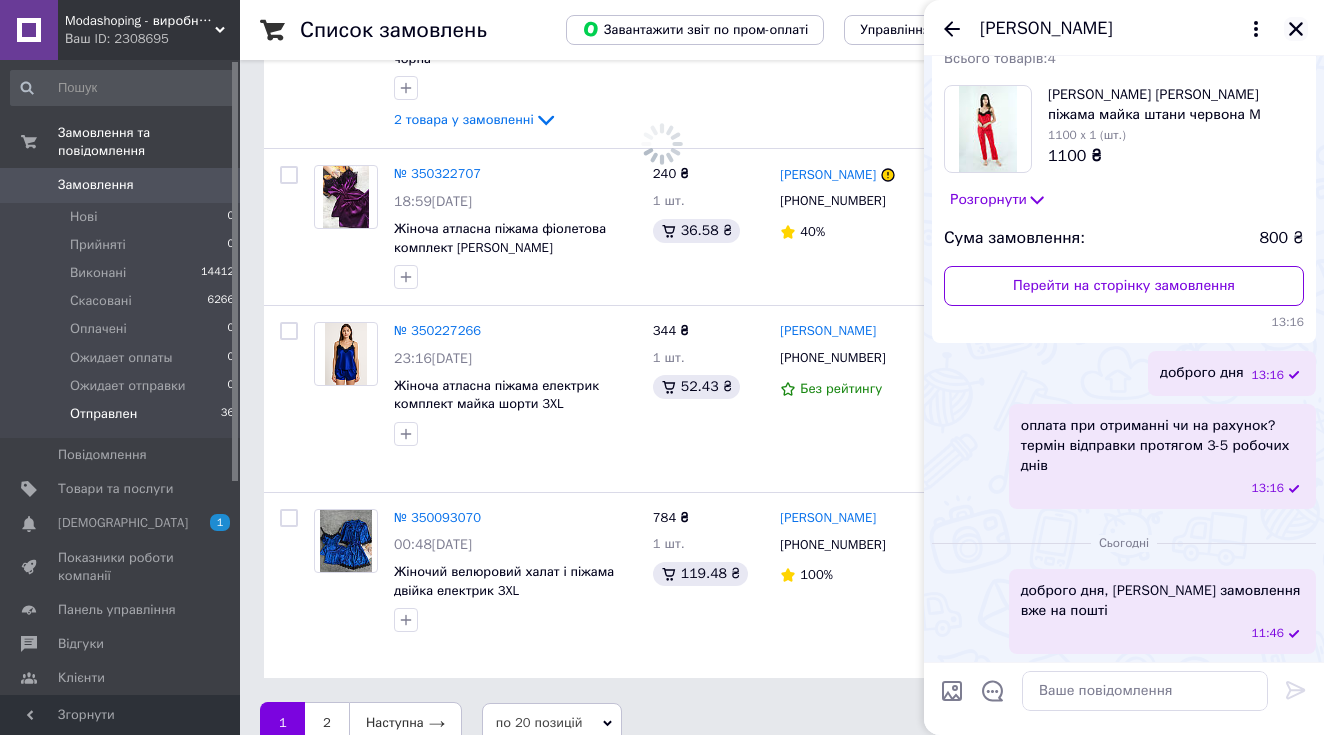 click at bounding box center (1296, 29) 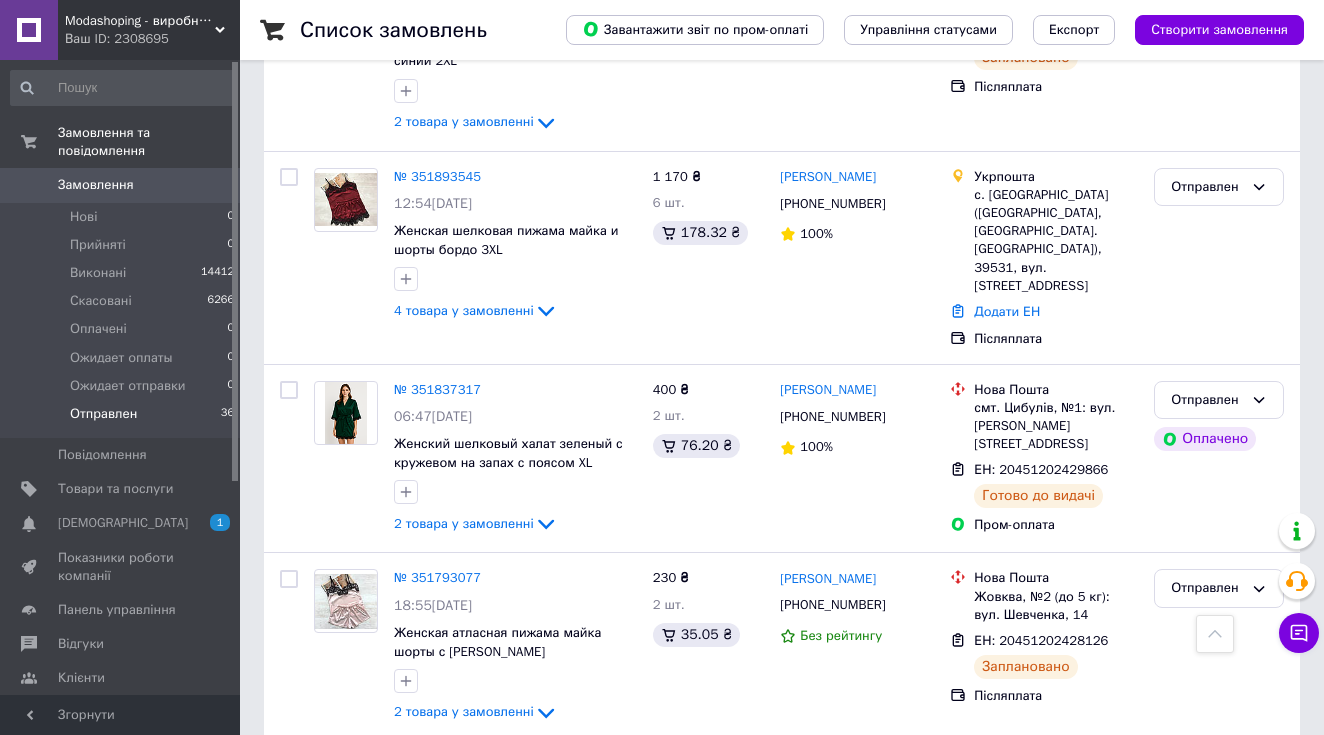 scroll, scrollTop: 1280, scrollLeft: 0, axis: vertical 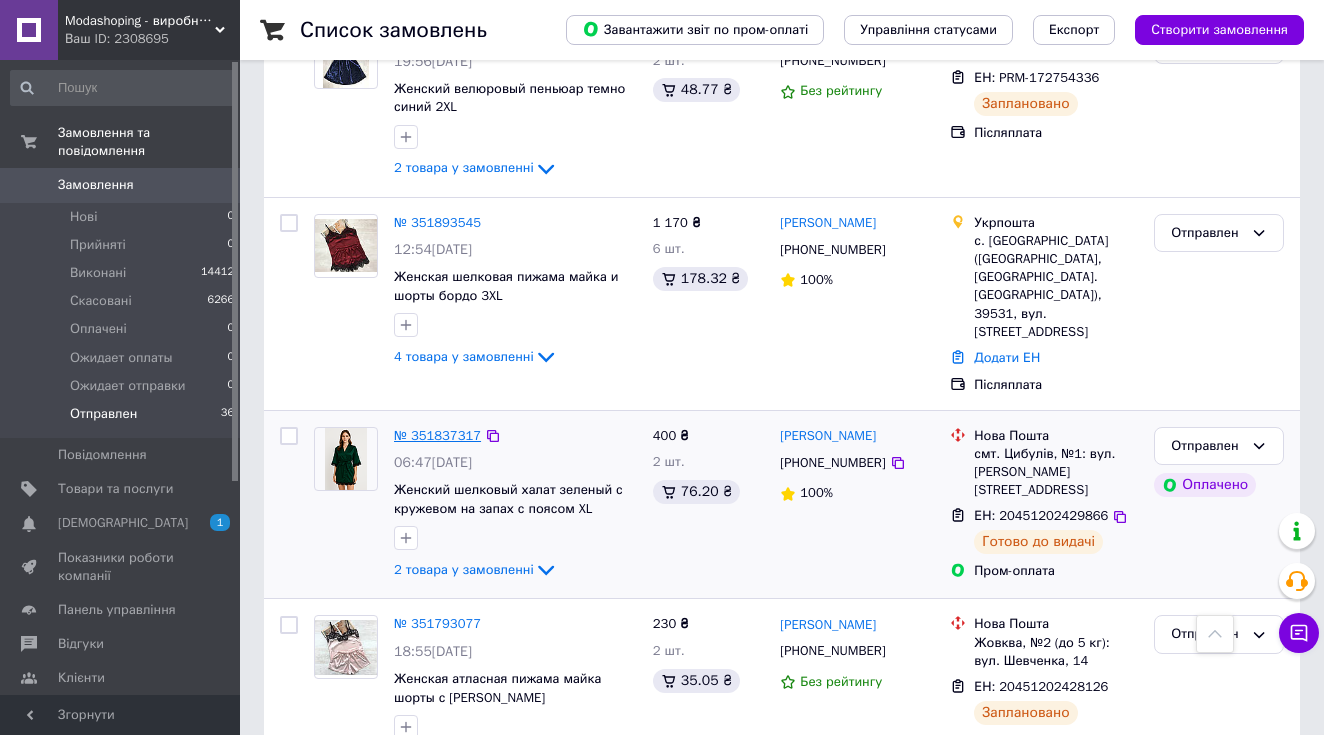 click on "№ 351837317" at bounding box center [437, 435] 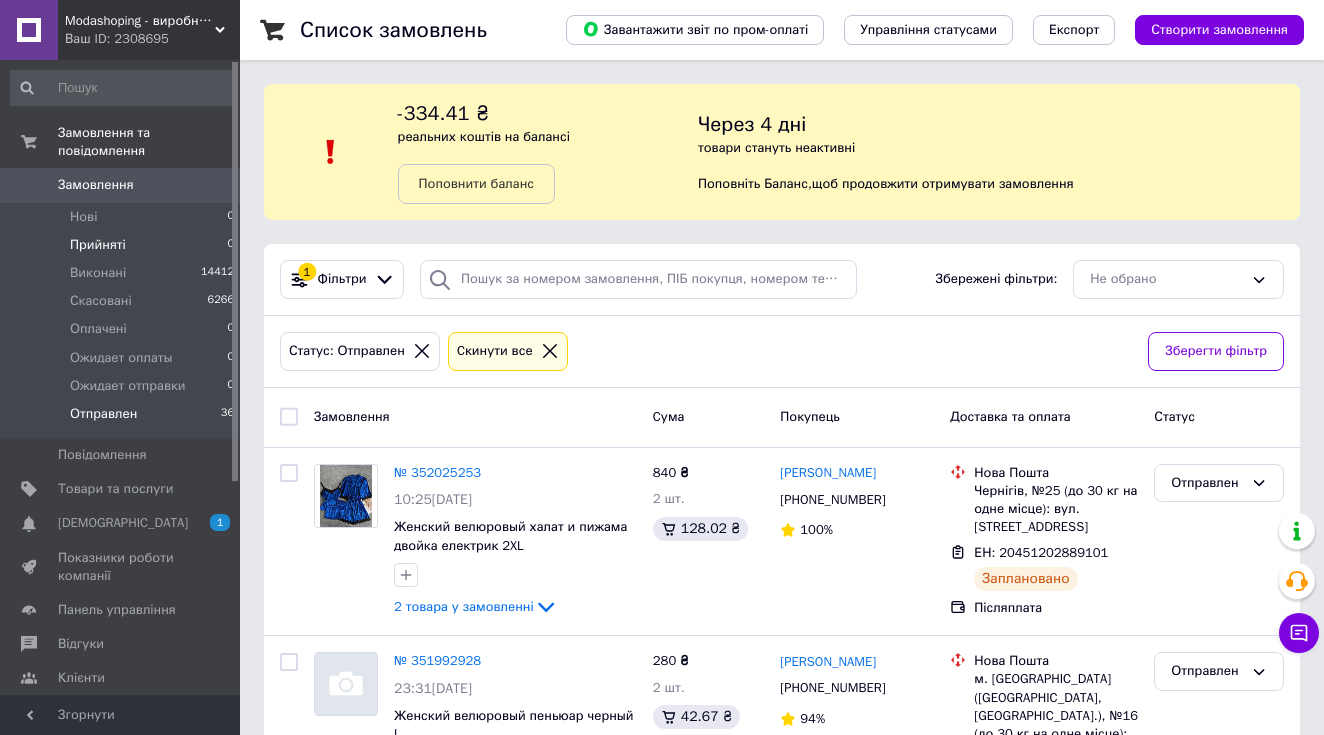 scroll, scrollTop: 0, scrollLeft: 0, axis: both 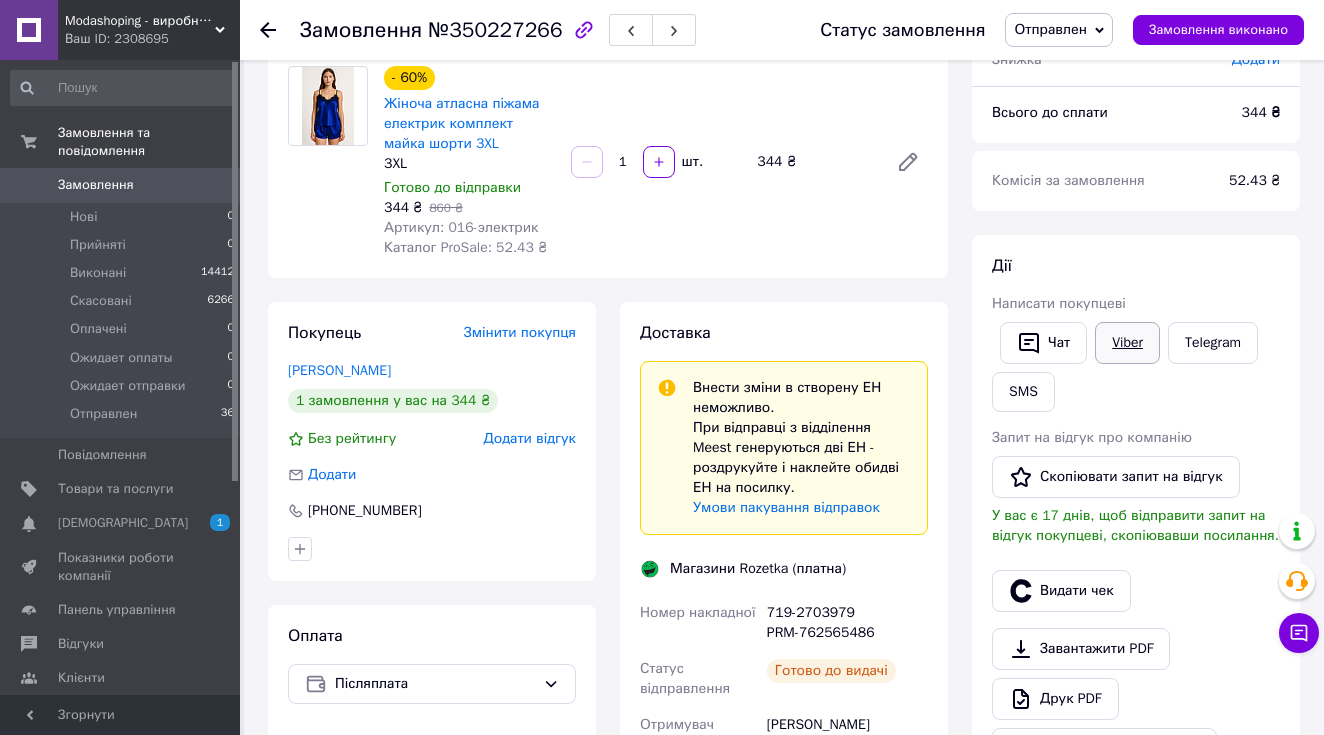 click on "Viber" at bounding box center (1127, 343) 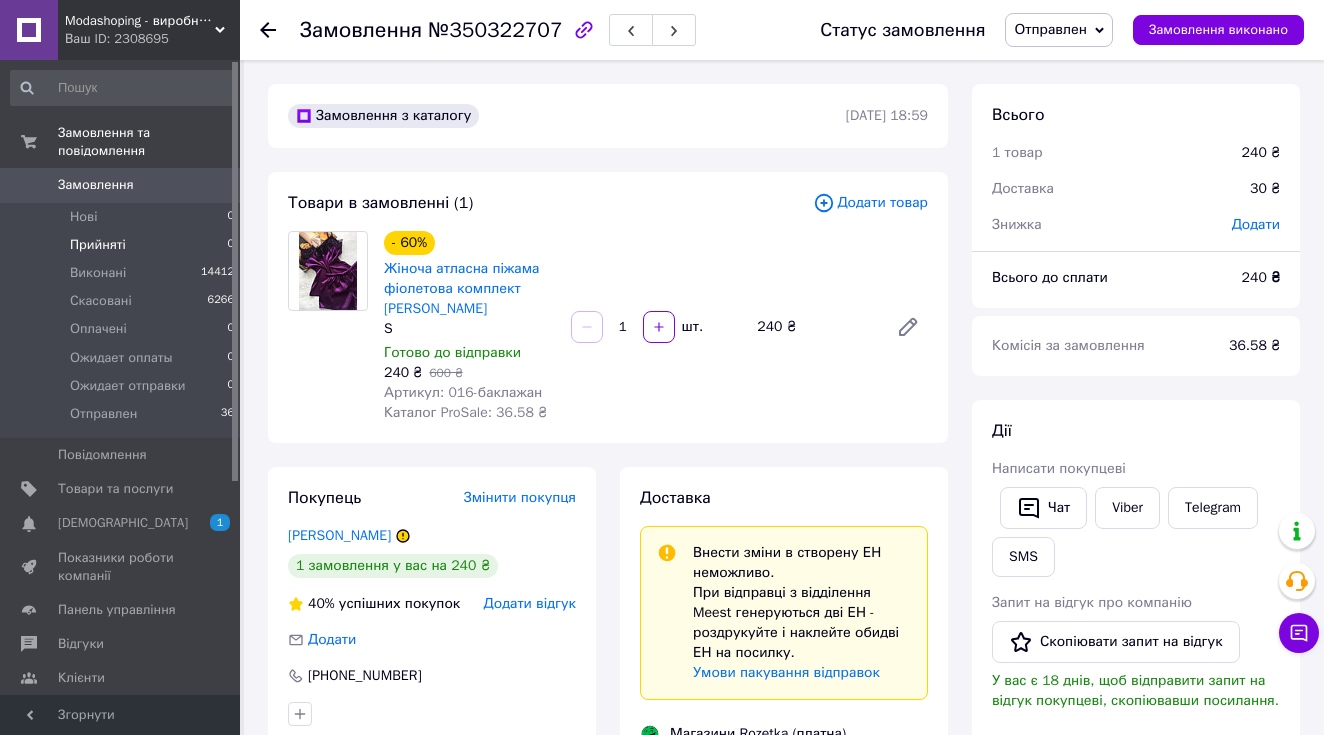 scroll, scrollTop: 0, scrollLeft: 0, axis: both 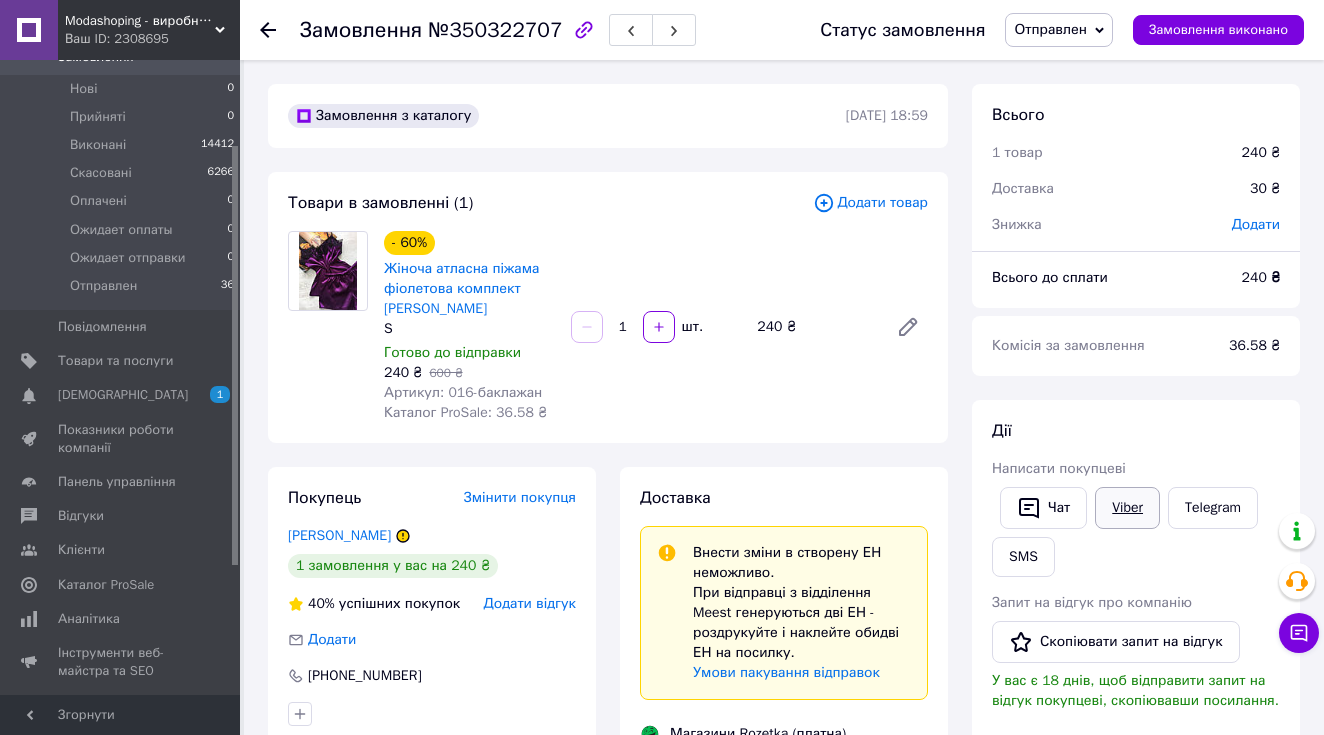 click on "Viber" at bounding box center [1127, 508] 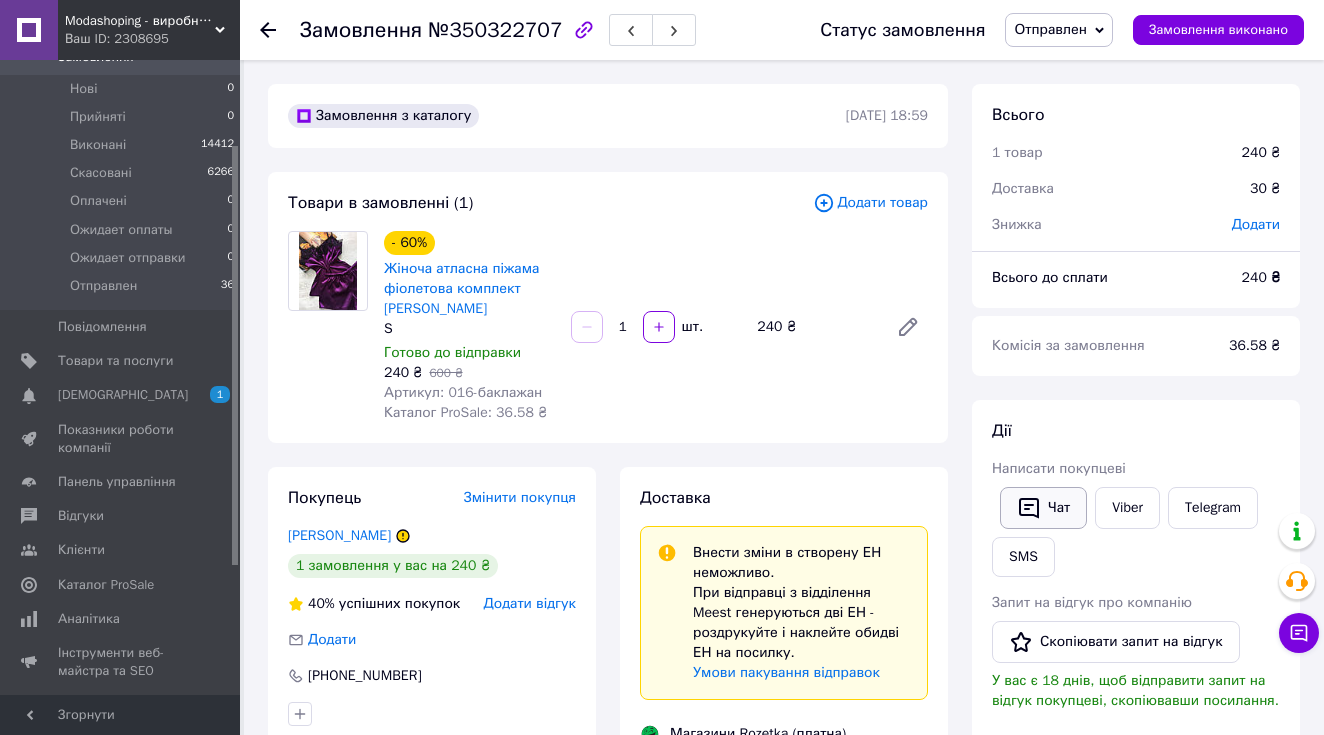 click on "Чат" at bounding box center [1043, 508] 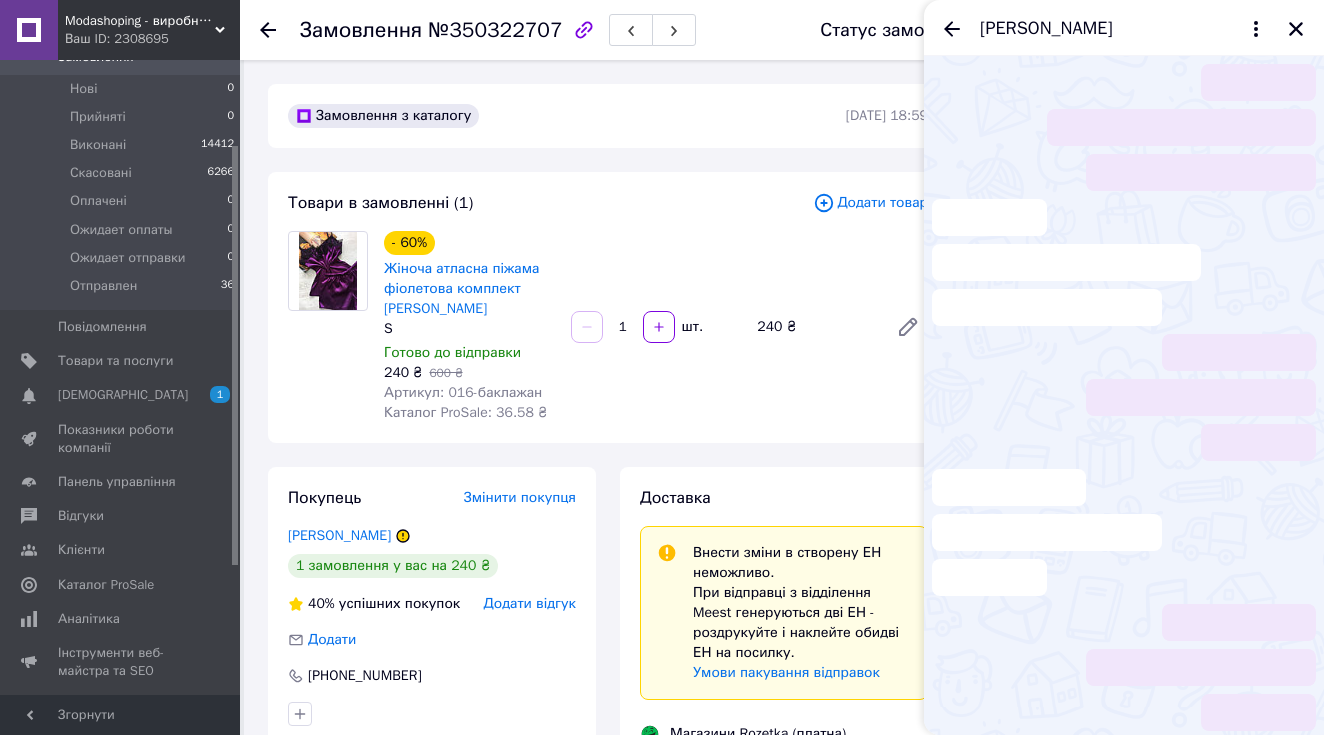 scroll, scrollTop: 782, scrollLeft: 0, axis: vertical 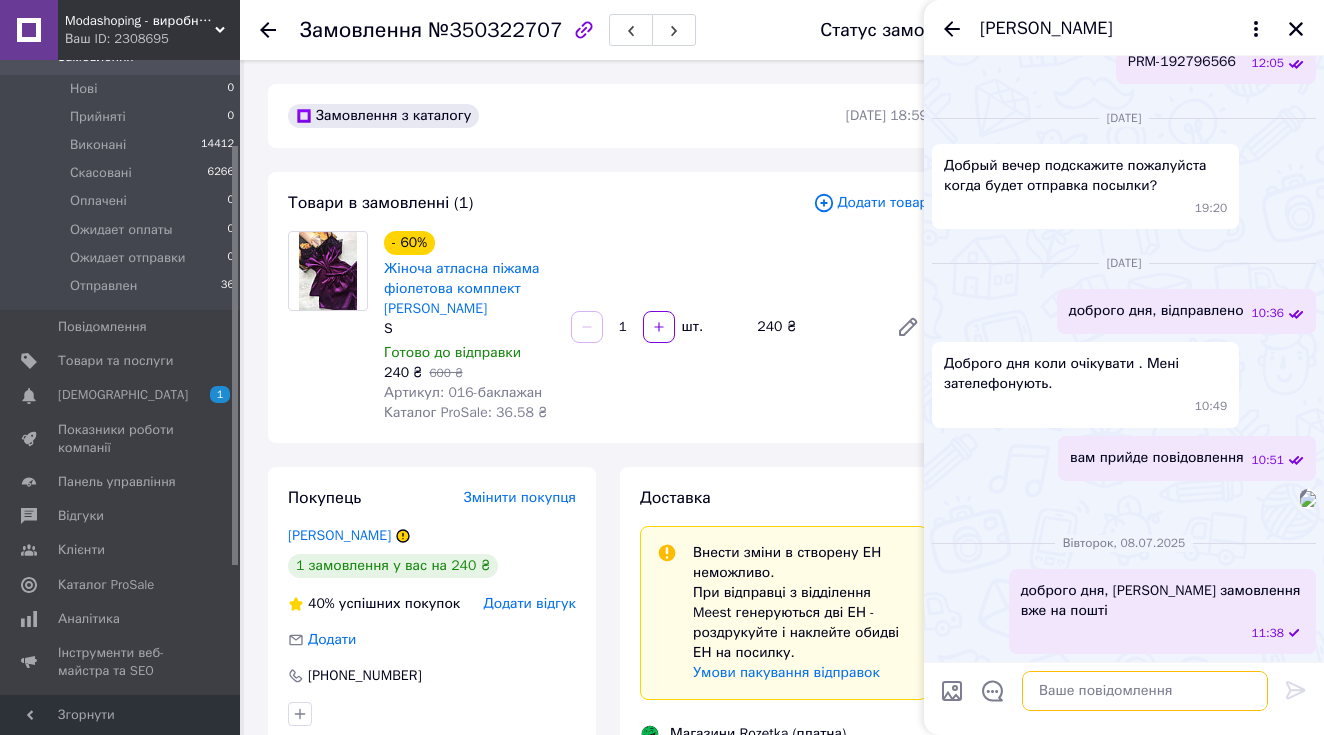 click at bounding box center (1145, 691) 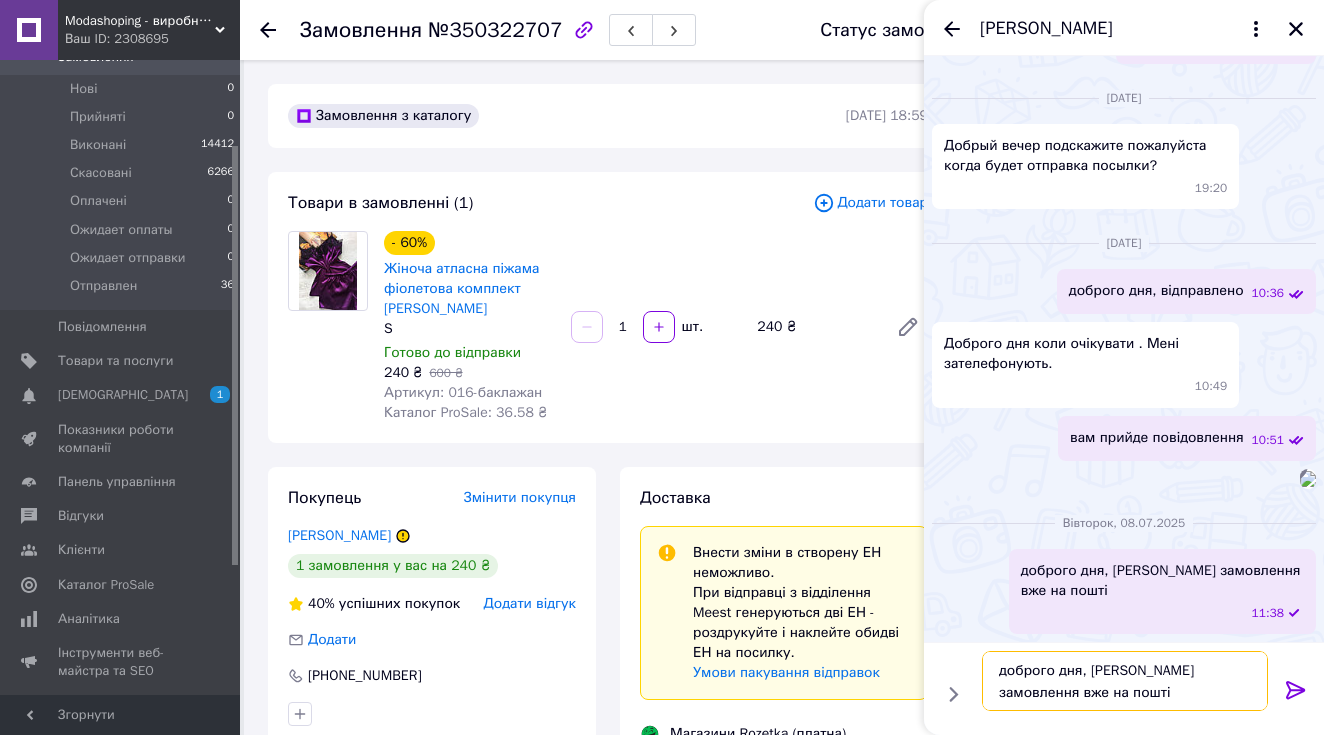 type 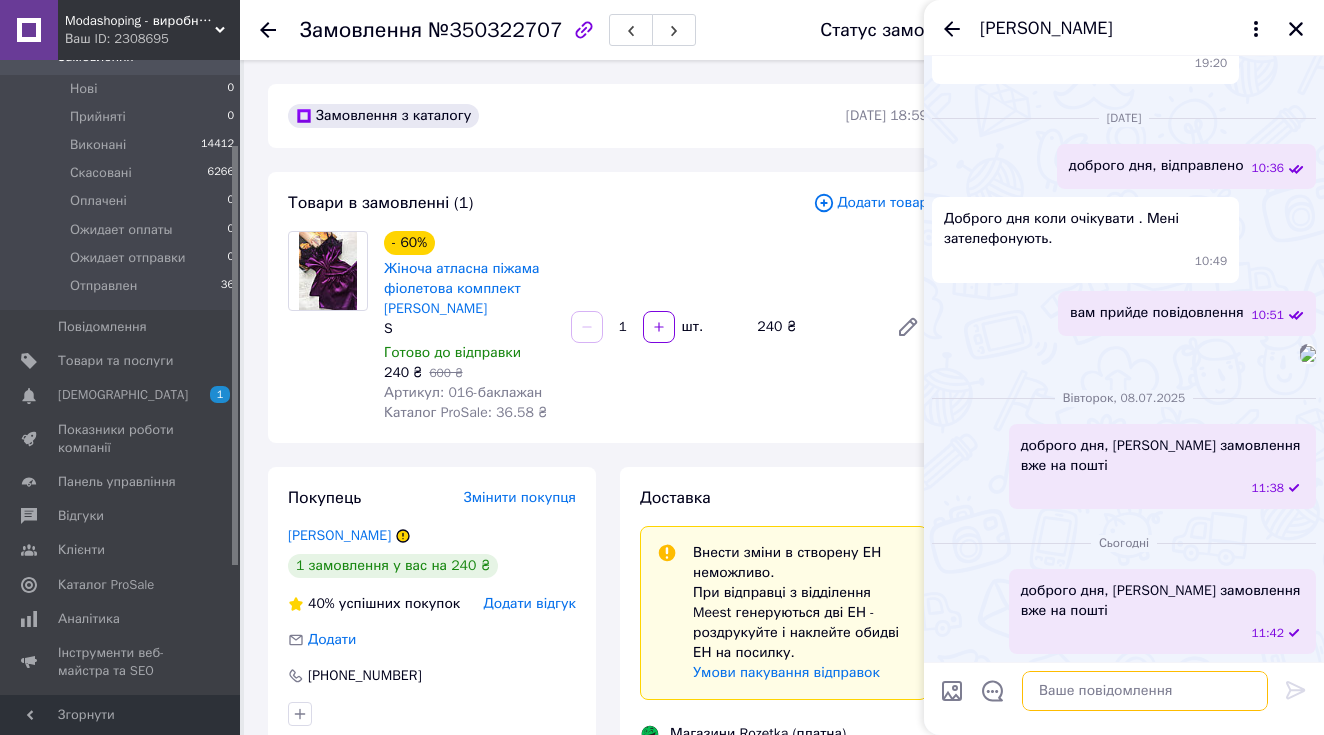 scroll, scrollTop: 1051, scrollLeft: 0, axis: vertical 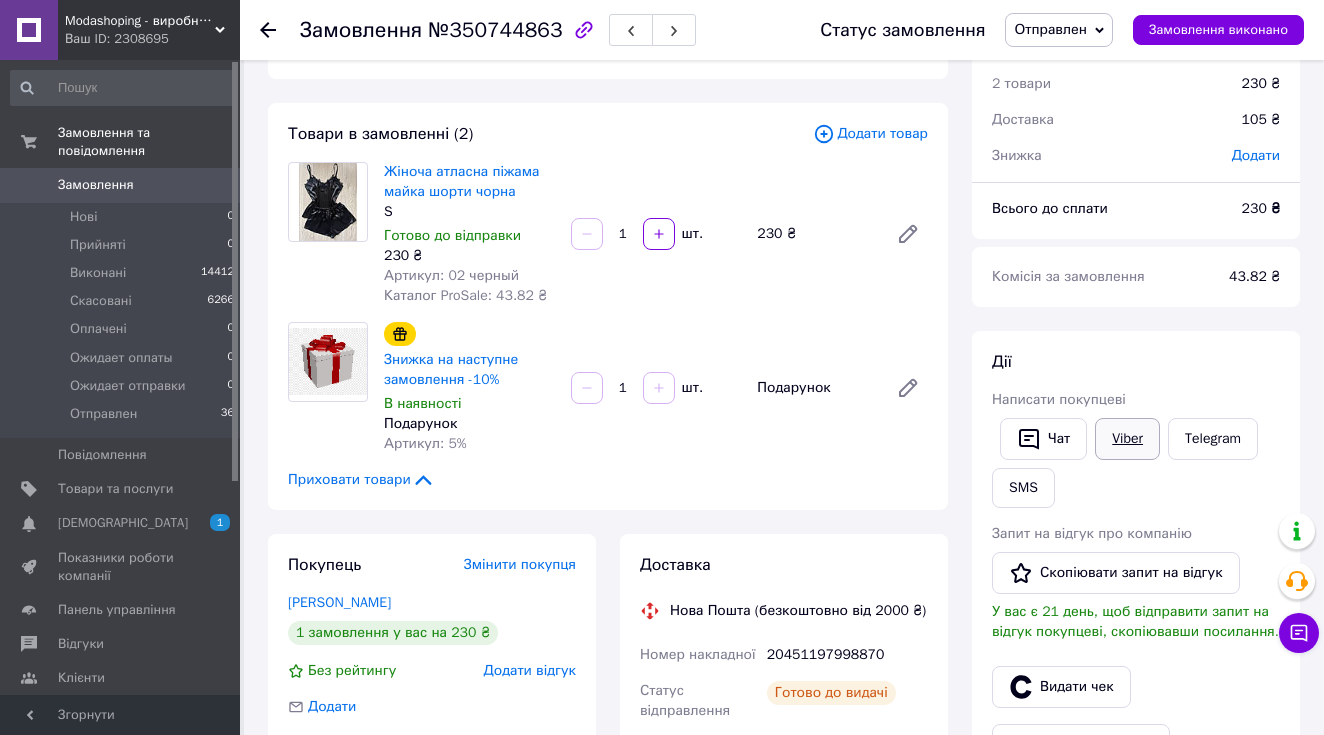 click on "Viber" at bounding box center [1127, 439] 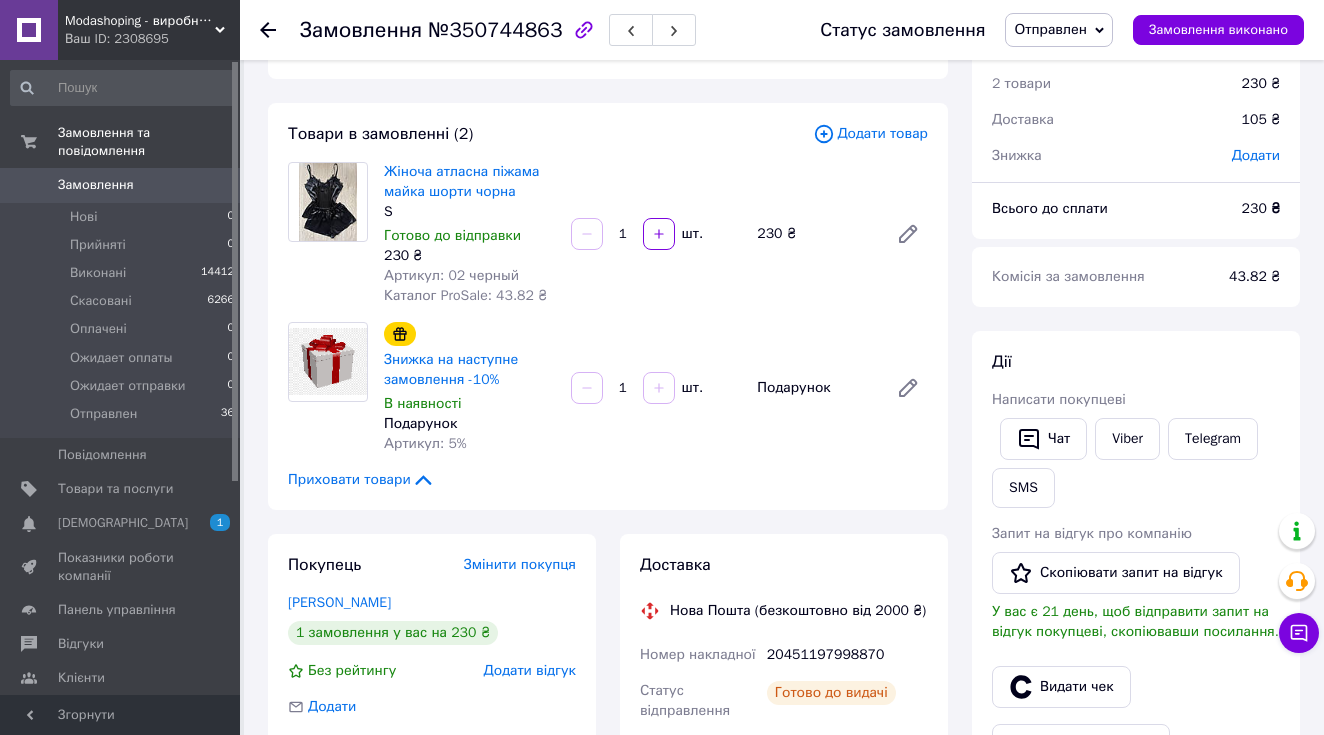 click on "20451197998870" at bounding box center [847, 655] 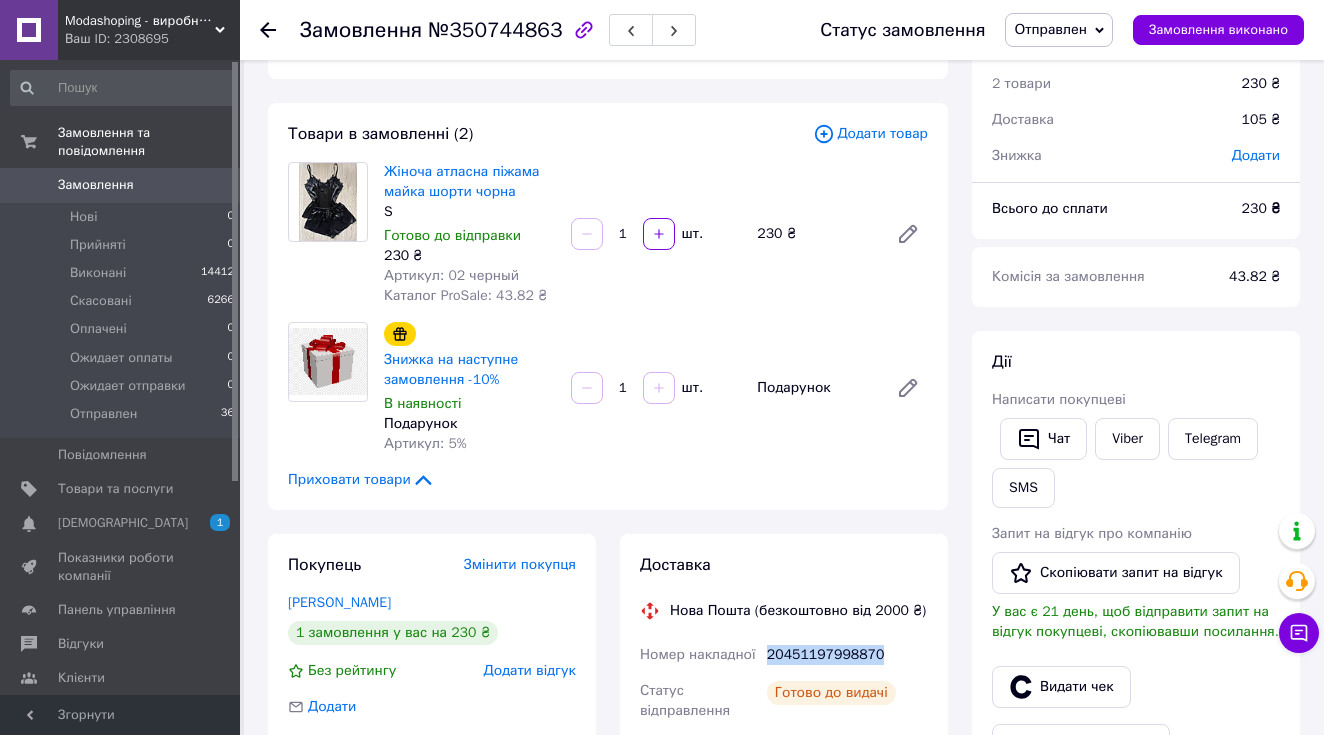 copy on "20451197998870" 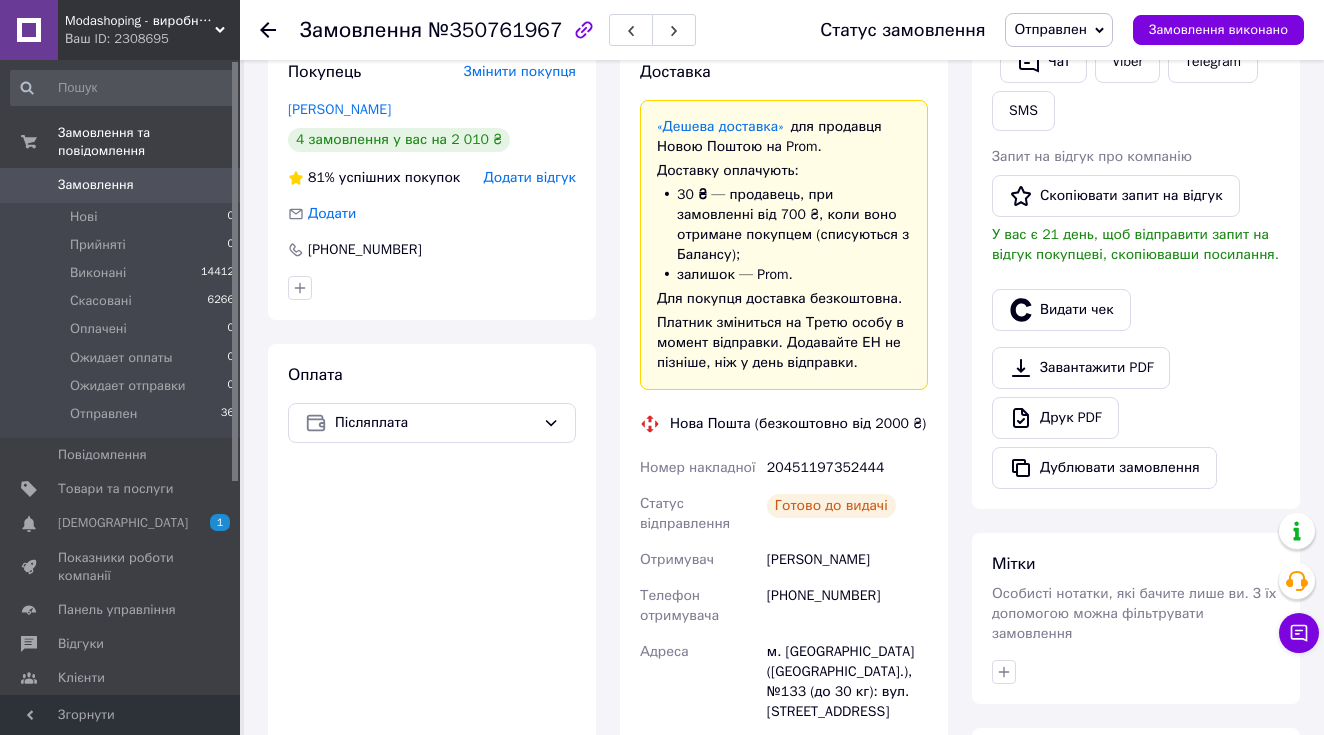 scroll, scrollTop: 437, scrollLeft: 0, axis: vertical 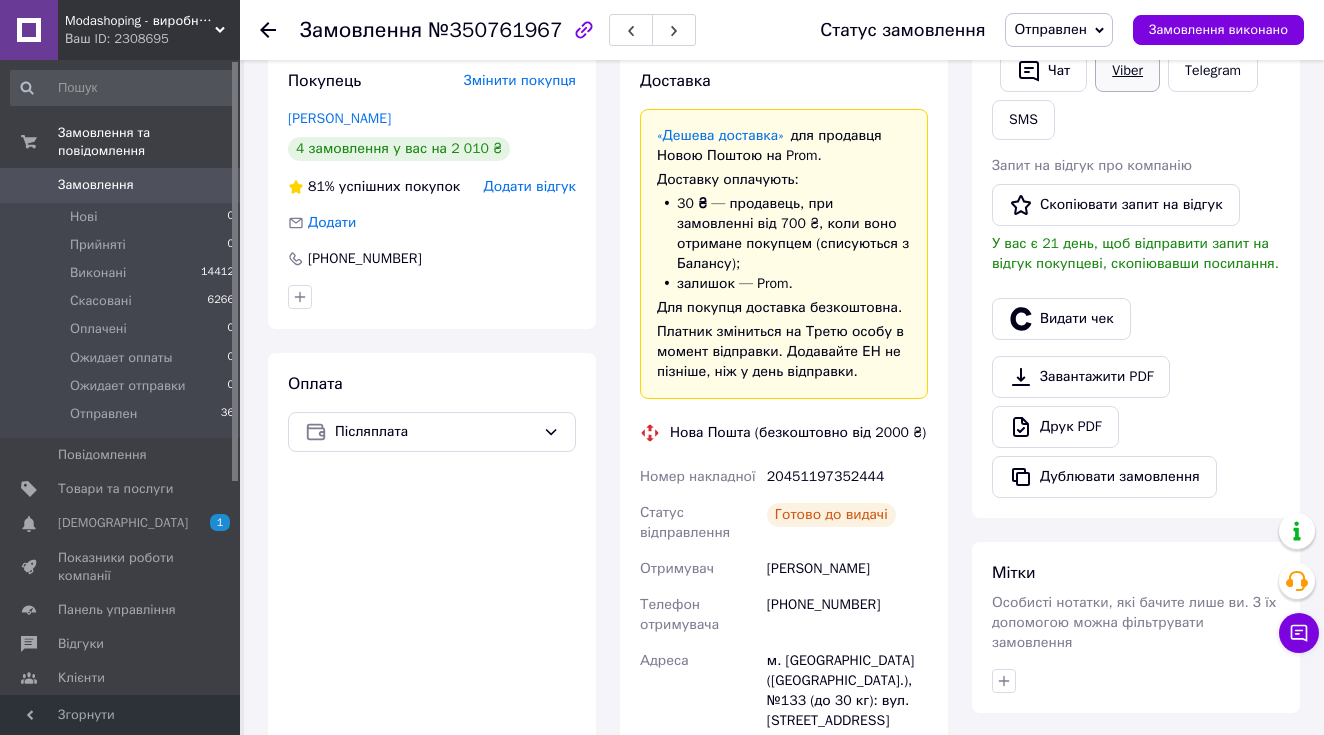 click on "Viber" at bounding box center (1127, 71) 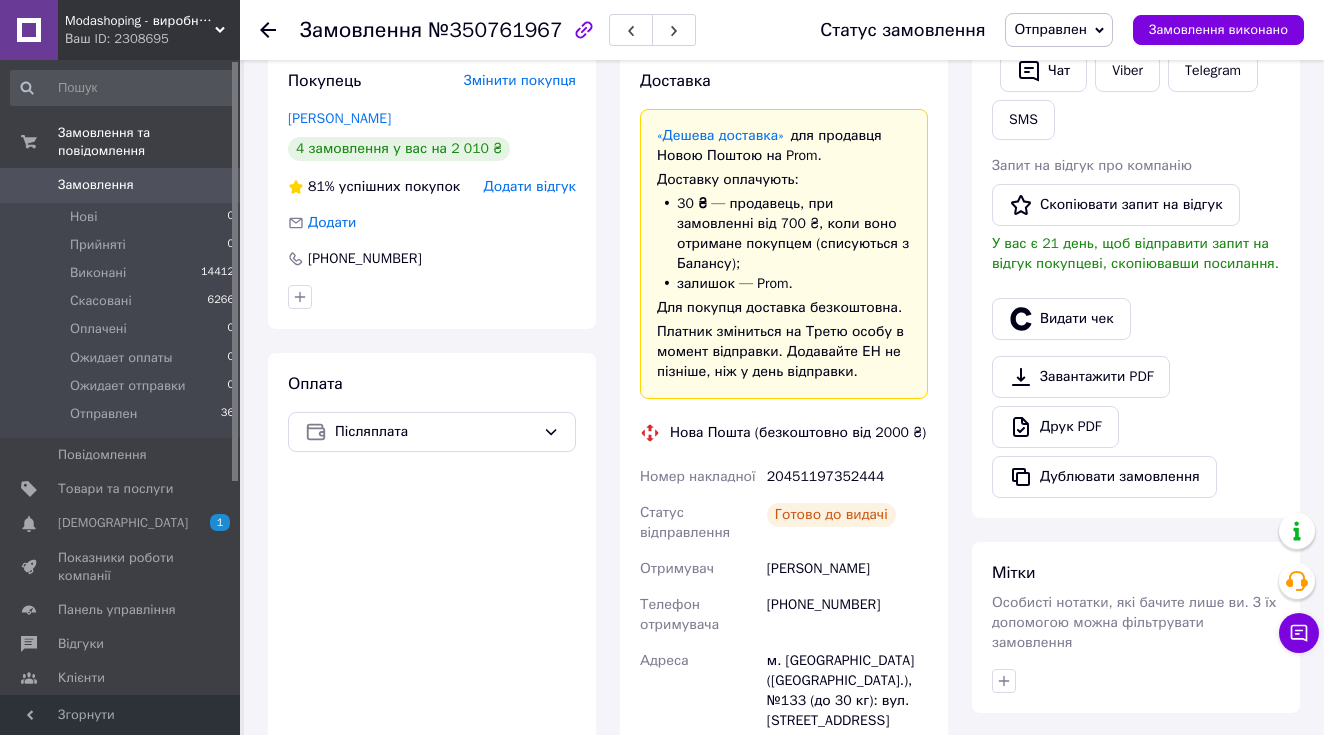scroll, scrollTop: 283, scrollLeft: 0, axis: vertical 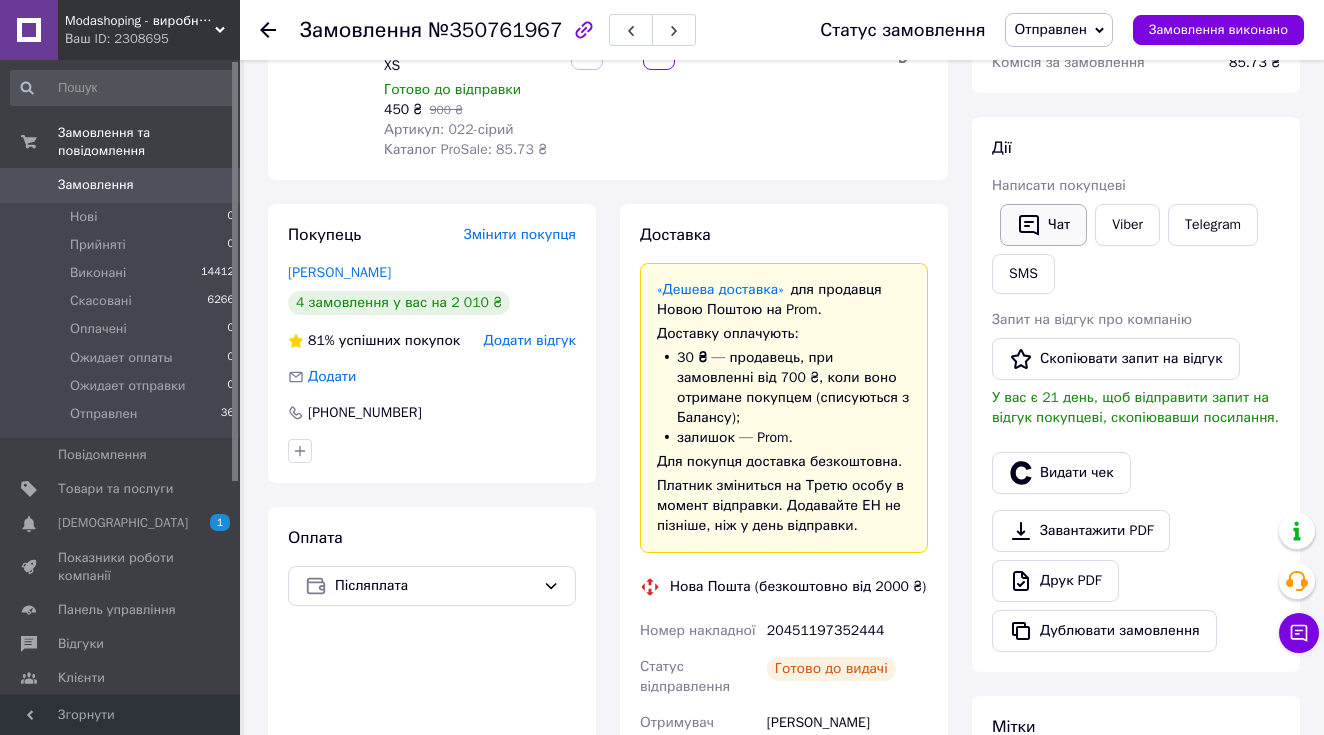 click on "Чат" at bounding box center (1043, 225) 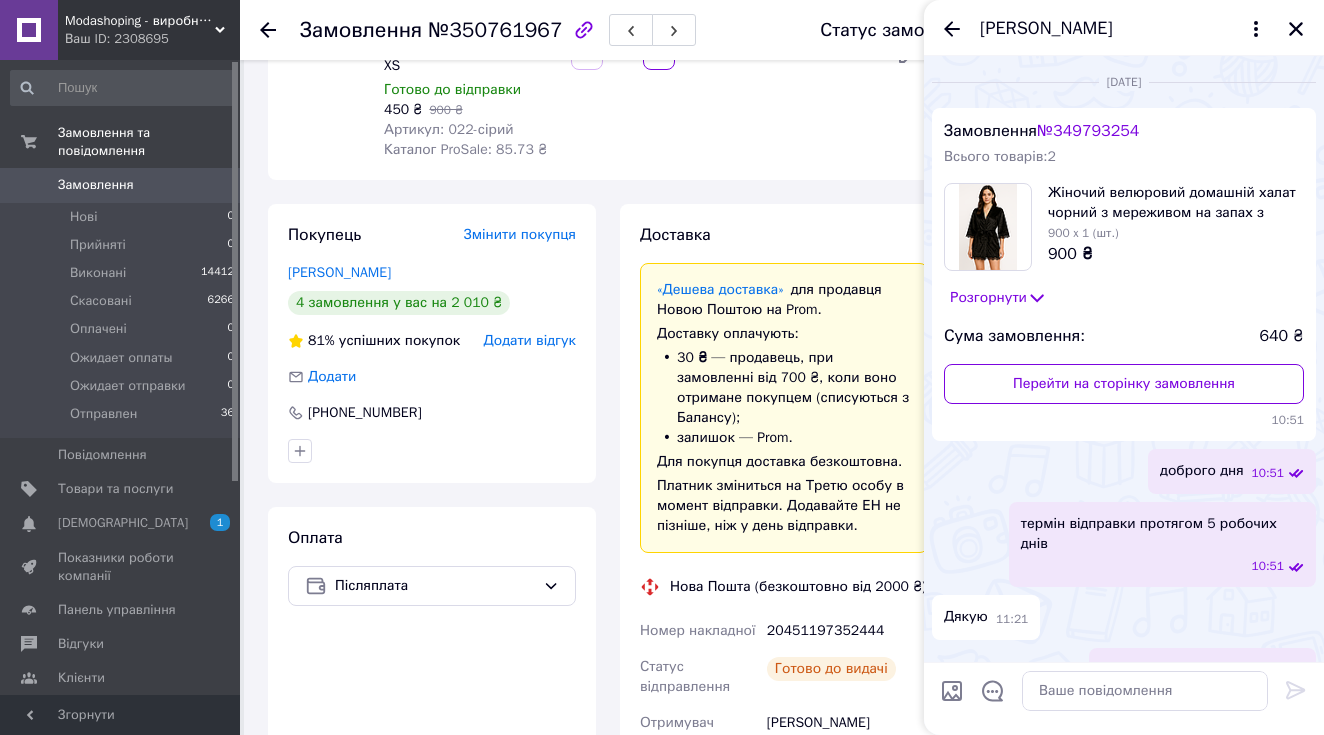 scroll, scrollTop: 2847, scrollLeft: 0, axis: vertical 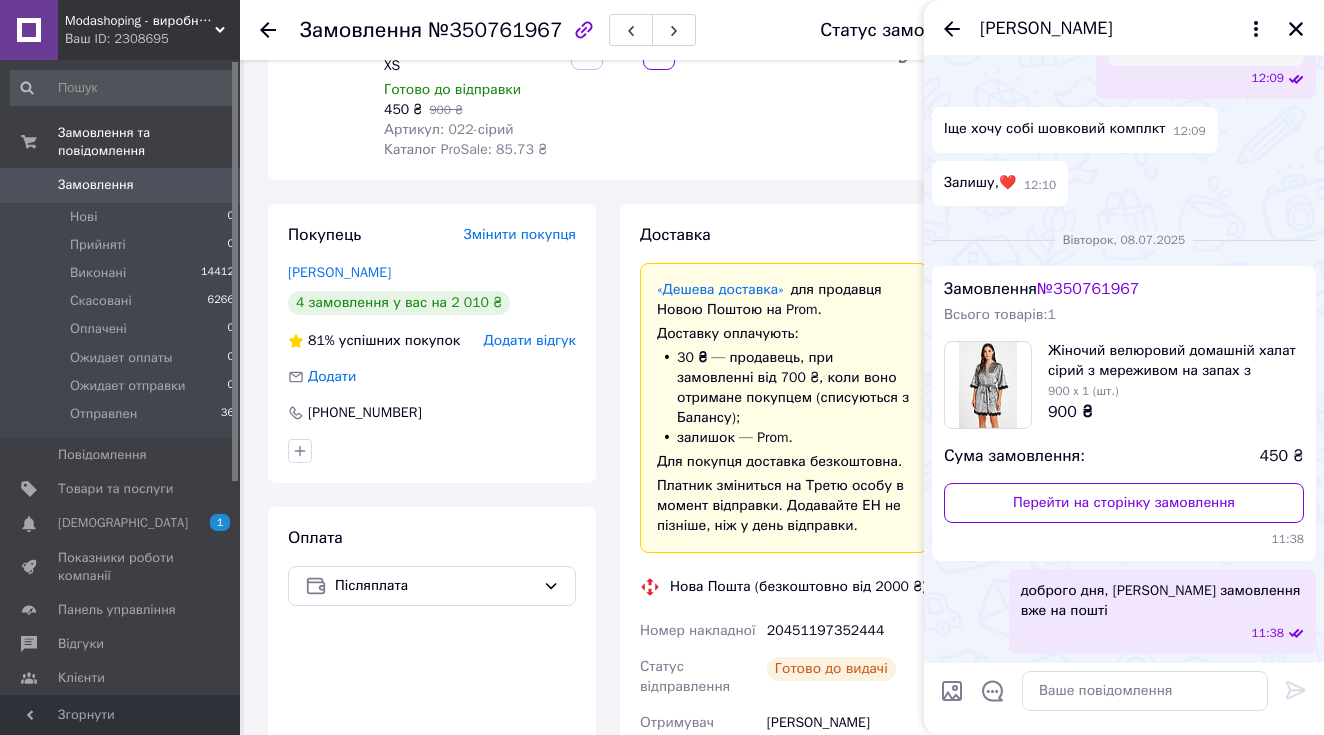 click on "20451197352444" at bounding box center [847, 631] 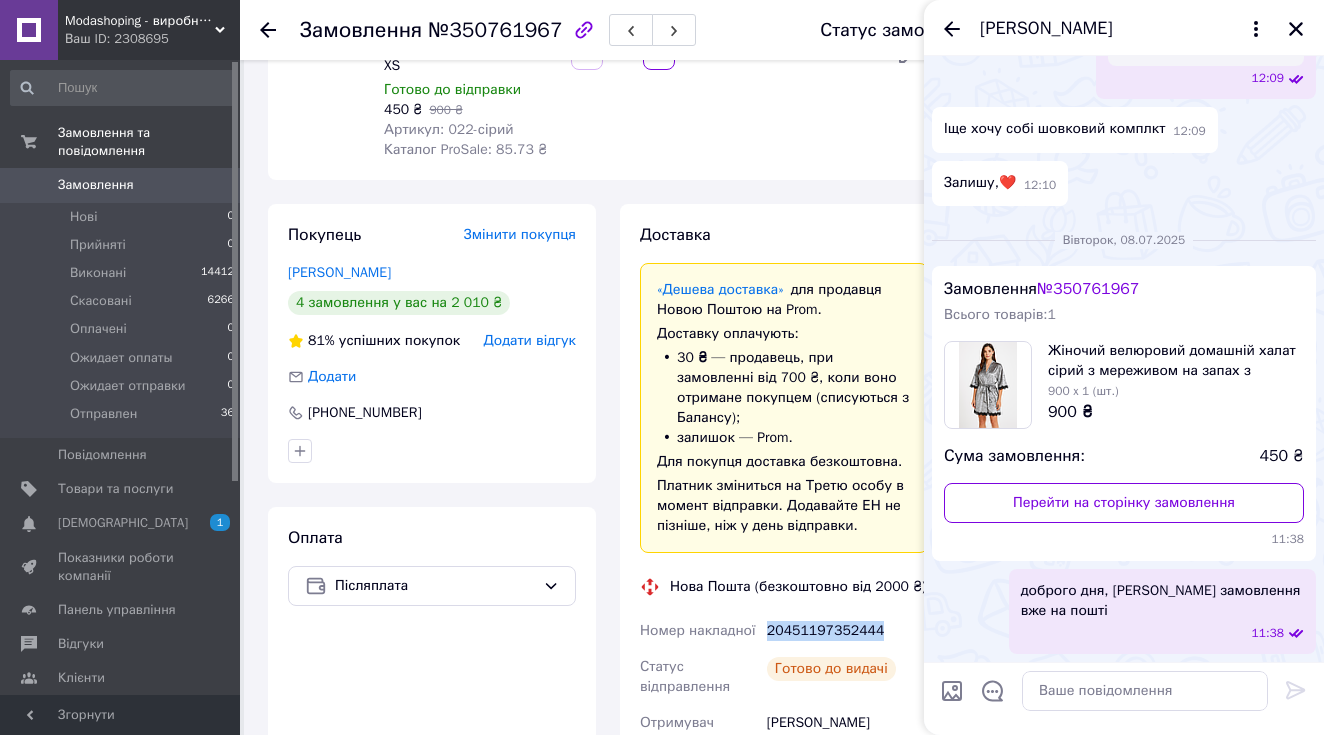 copy on "20451197352444" 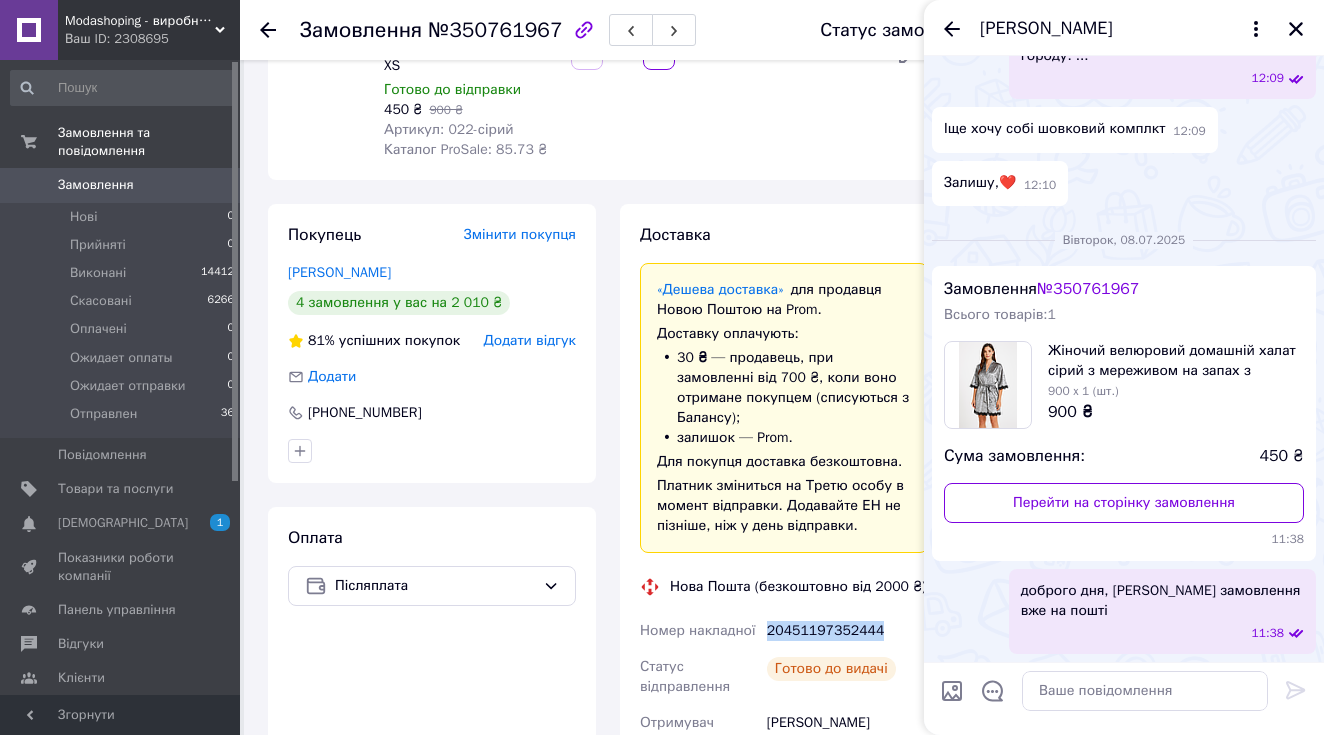 scroll, scrollTop: 2767, scrollLeft: 0, axis: vertical 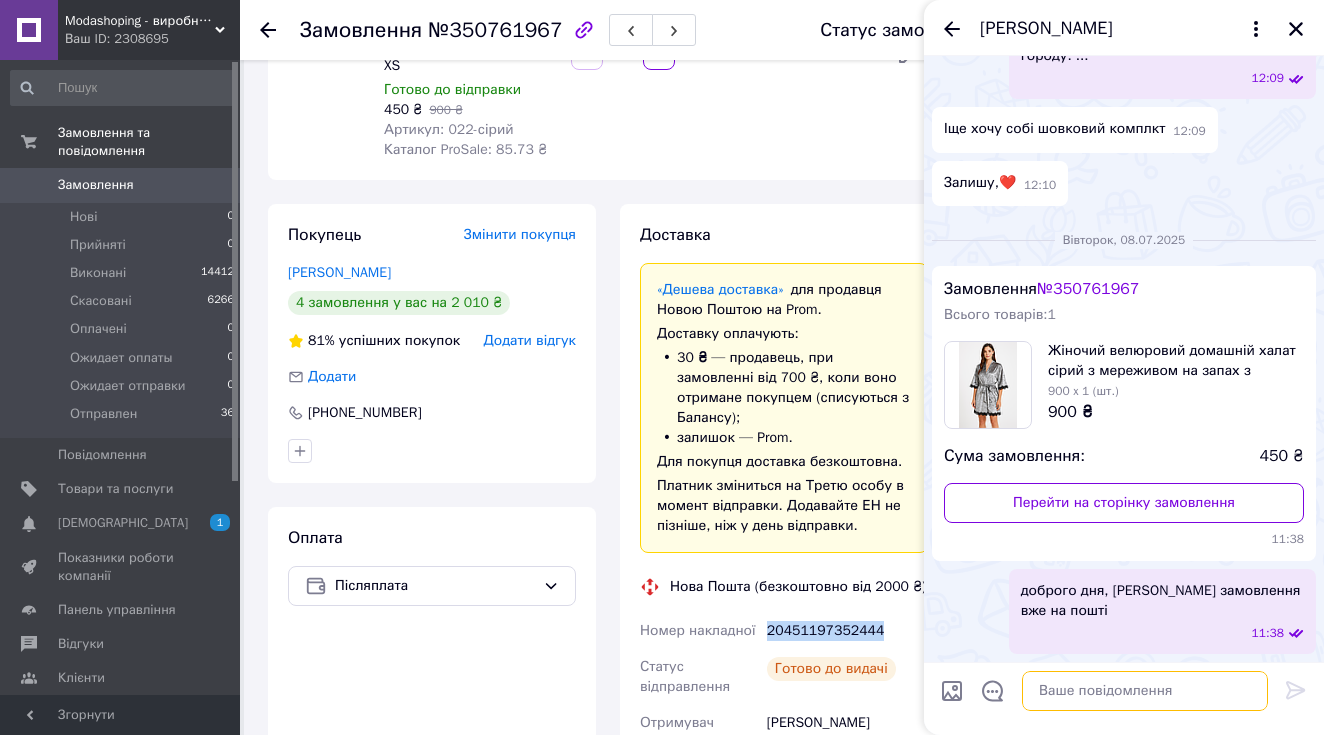 click at bounding box center (1145, 691) 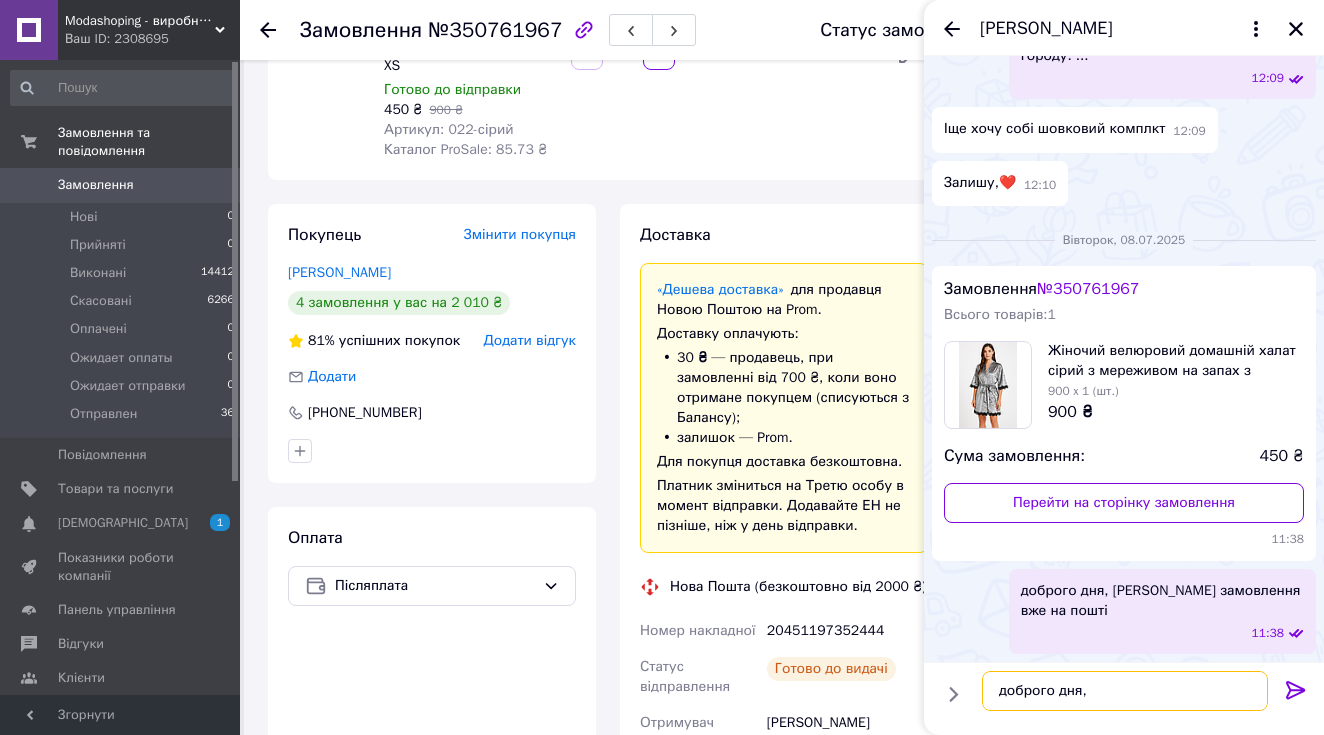 paste on "Автоповернення 13.07.2025" 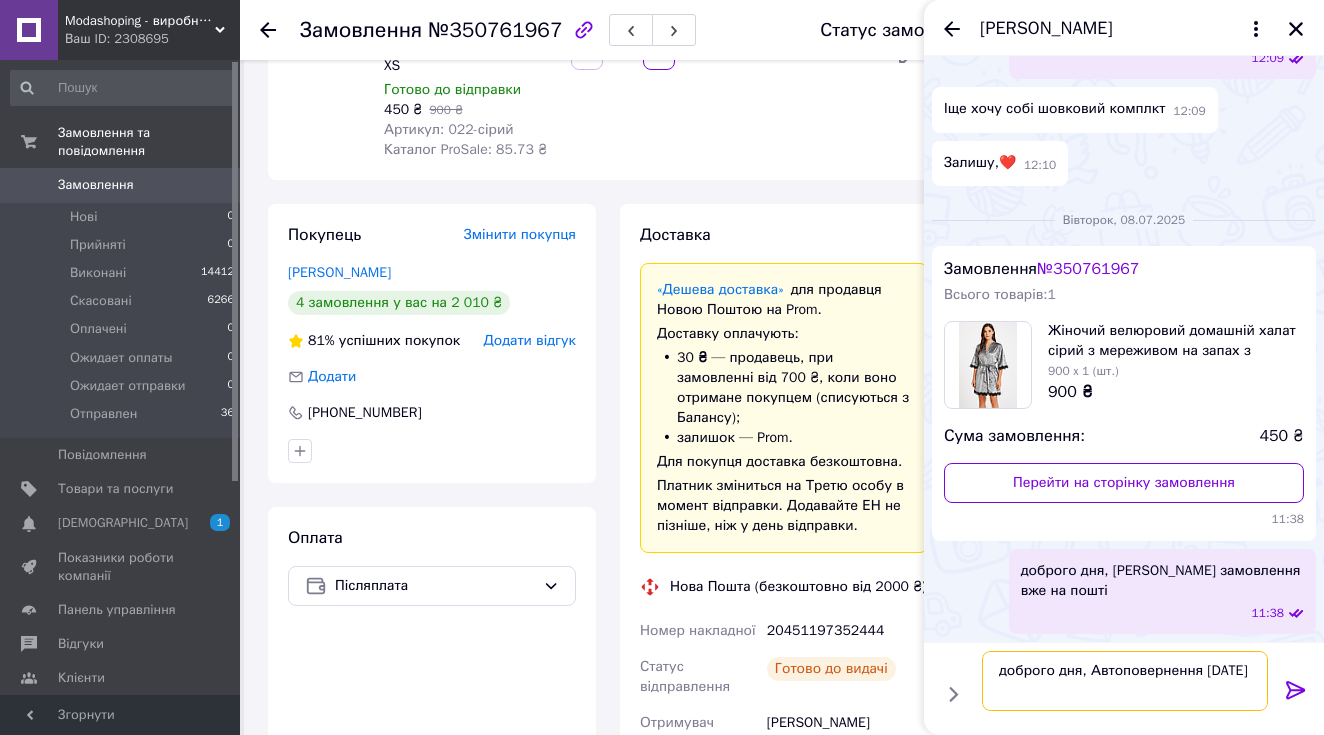 type 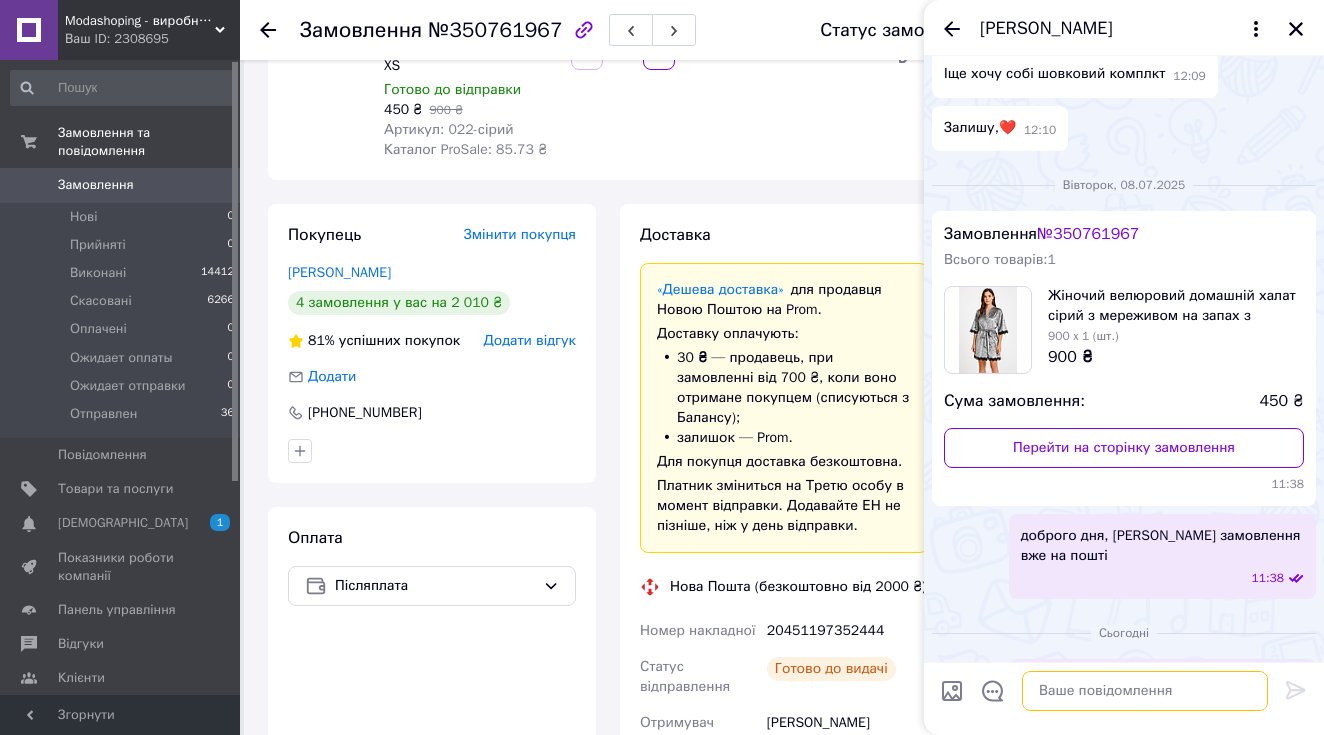 scroll, scrollTop: 2892, scrollLeft: 0, axis: vertical 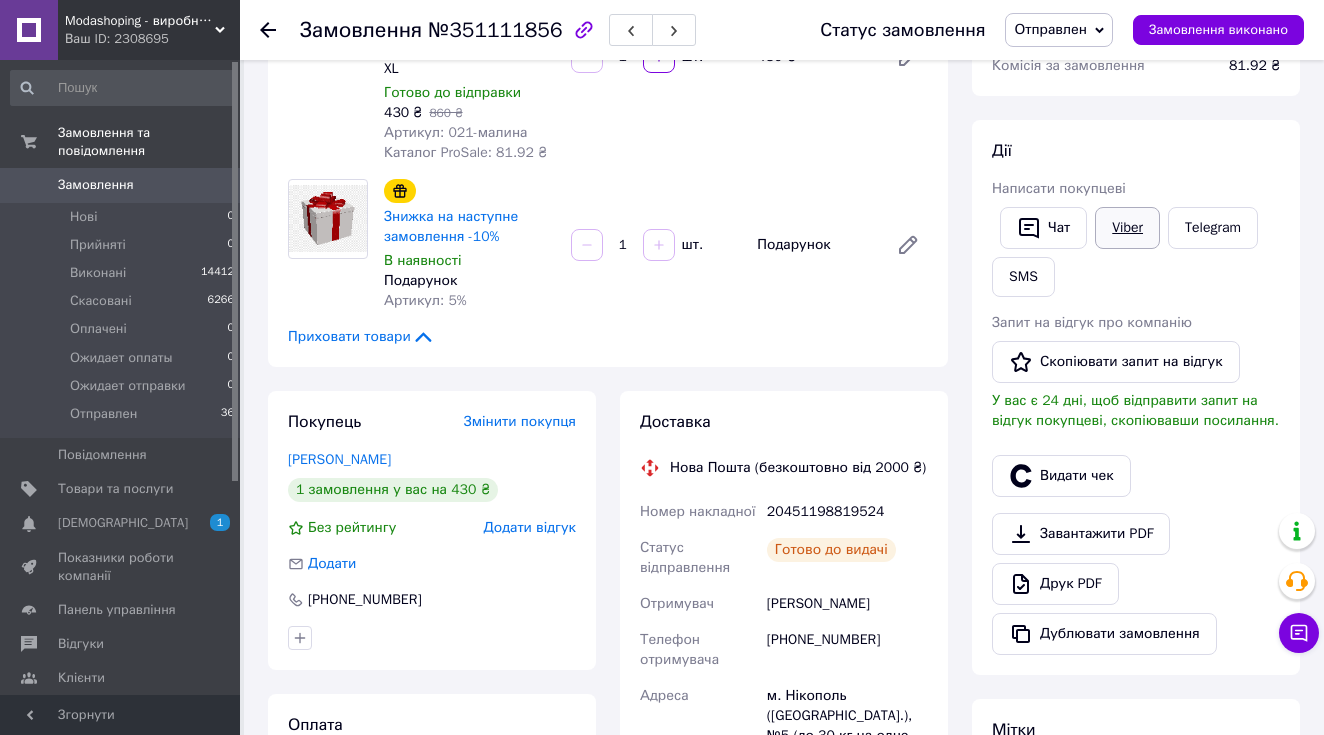 click on "Viber" at bounding box center [1127, 228] 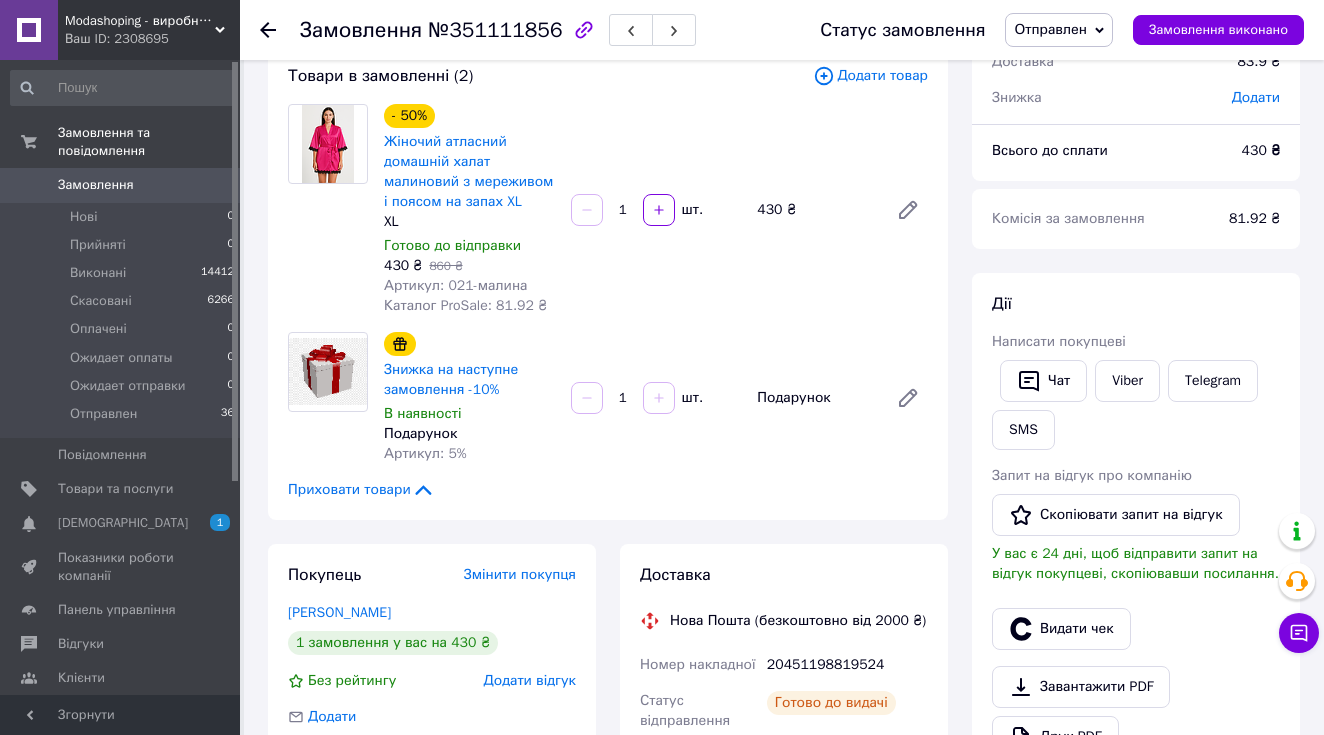 scroll, scrollTop: 93, scrollLeft: 0, axis: vertical 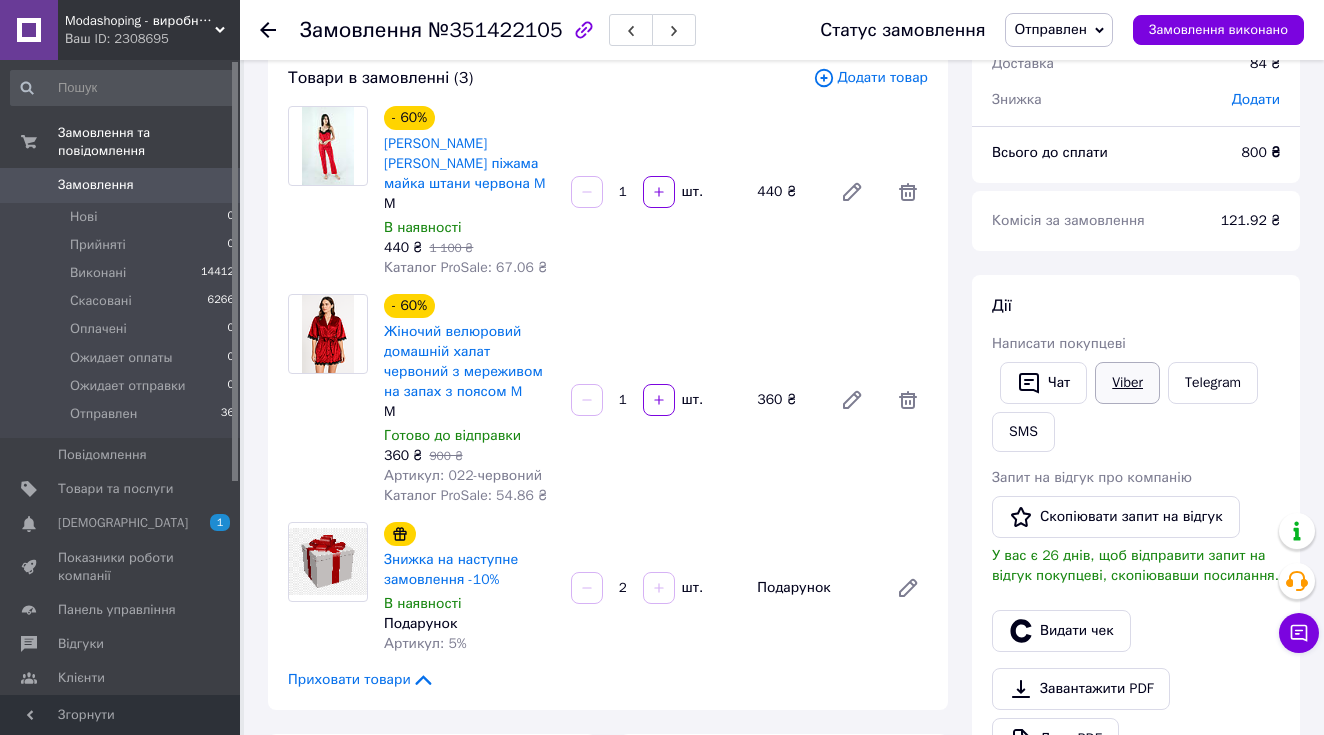 click on "Viber" at bounding box center [1127, 383] 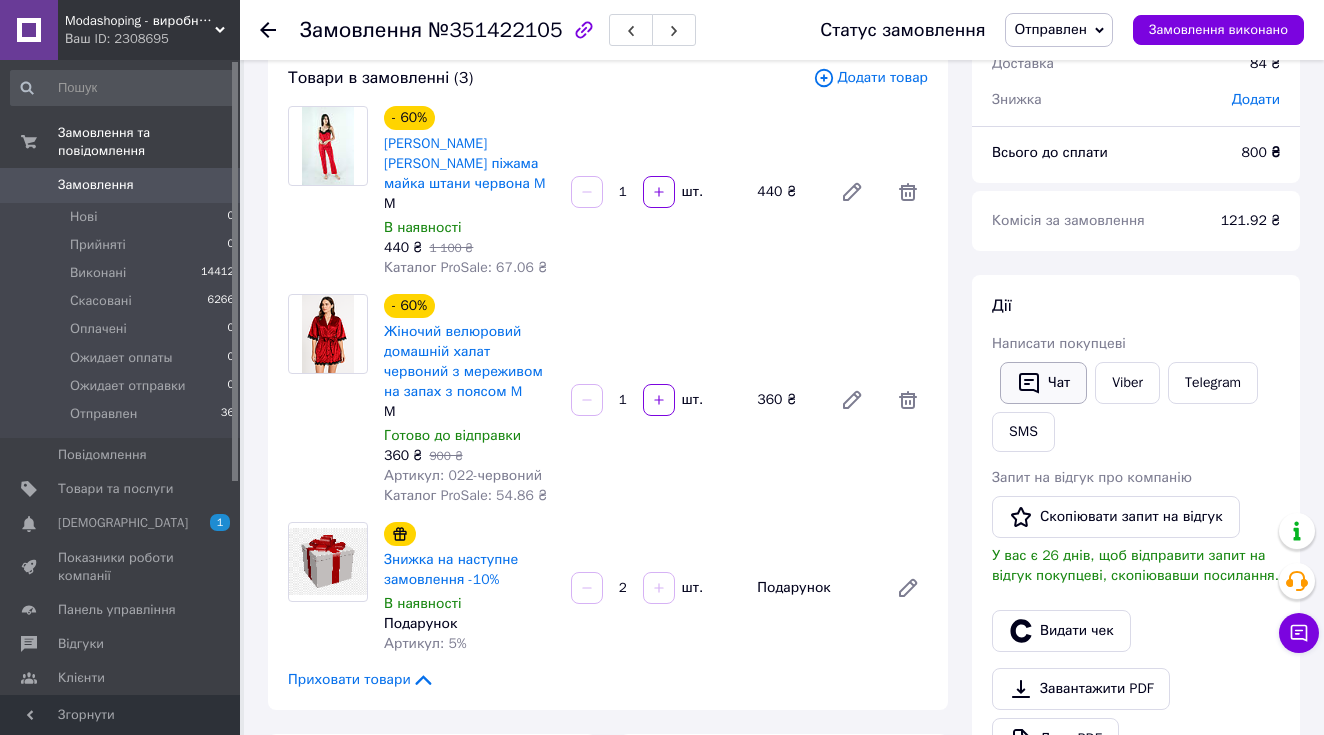 click on "Чат" at bounding box center [1043, 383] 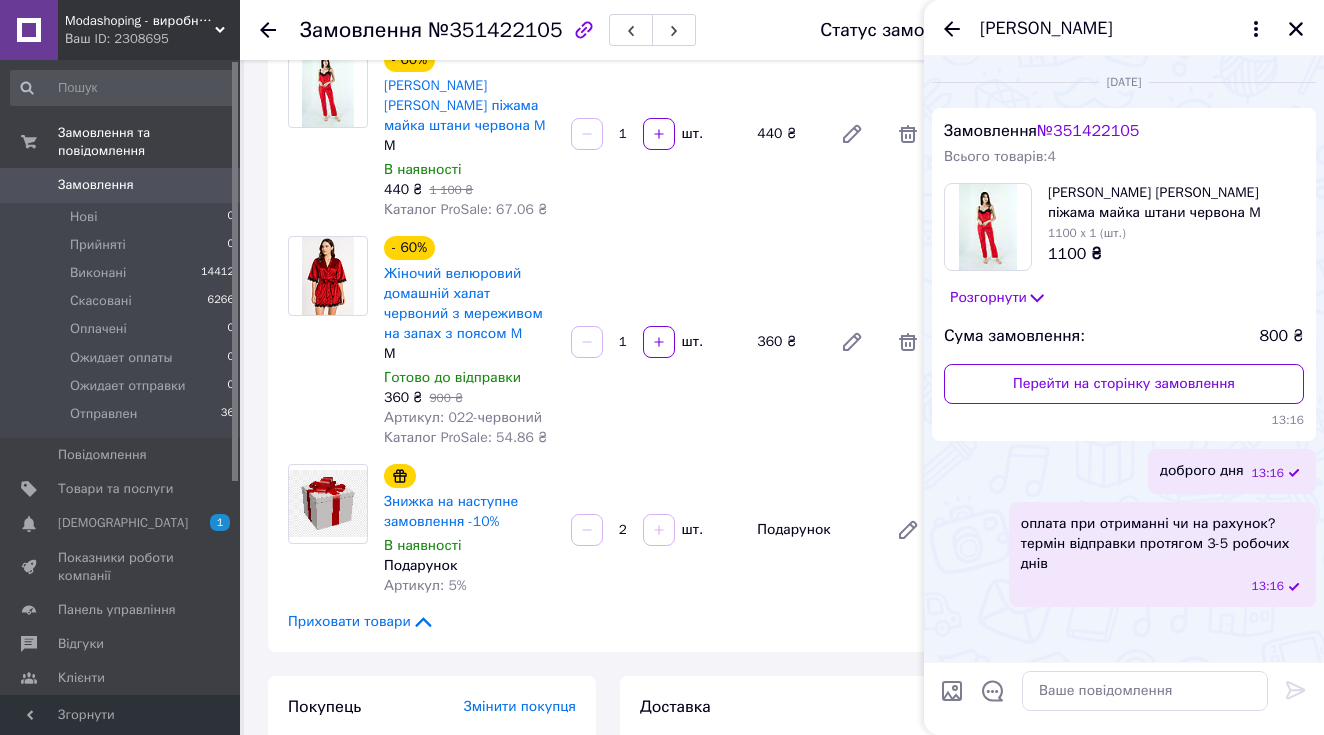 scroll, scrollTop: 215, scrollLeft: 0, axis: vertical 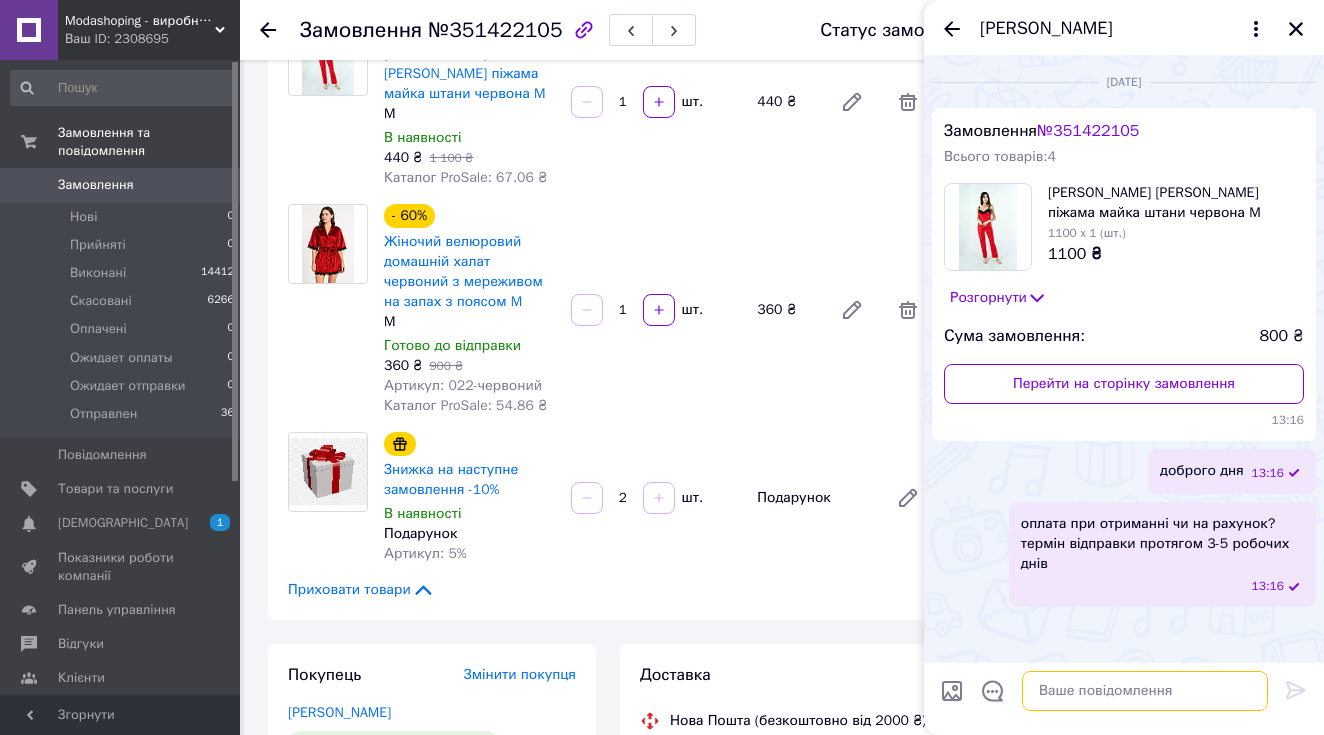 click at bounding box center (1145, 691) 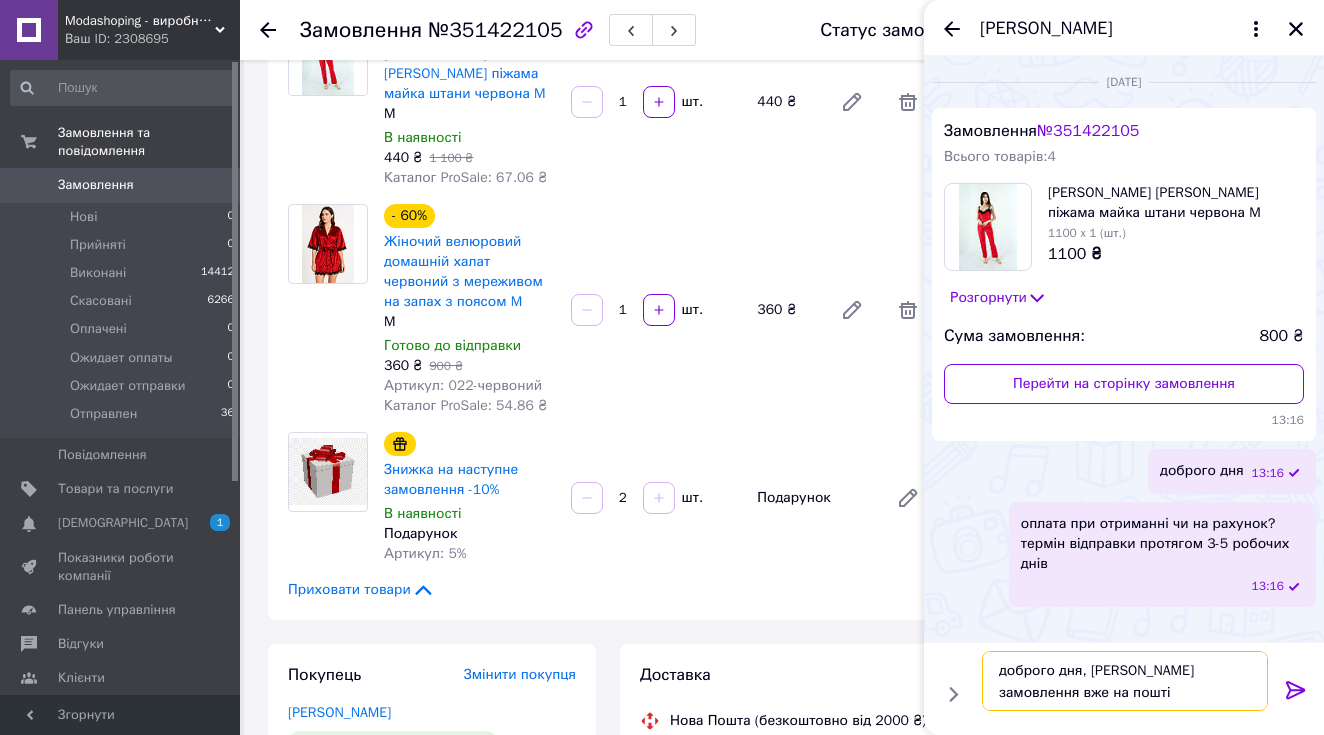 type 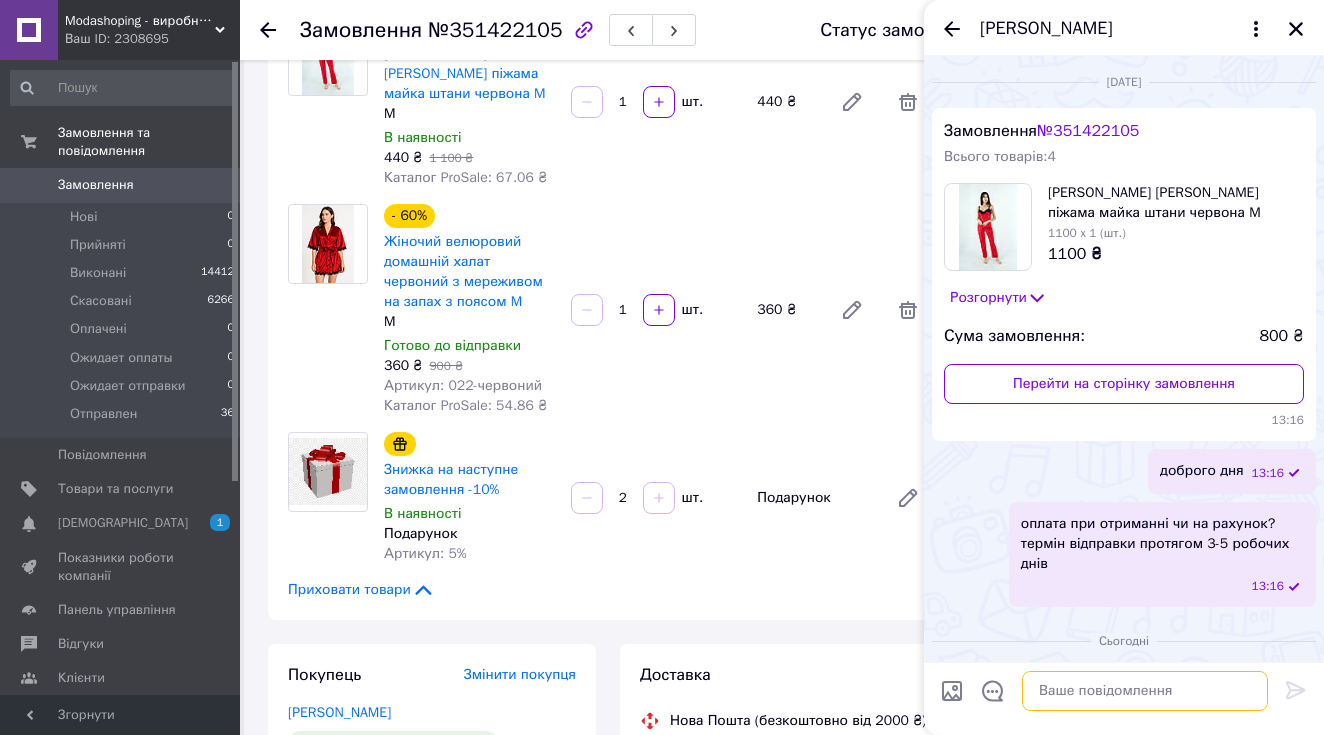 scroll, scrollTop: 99, scrollLeft: 0, axis: vertical 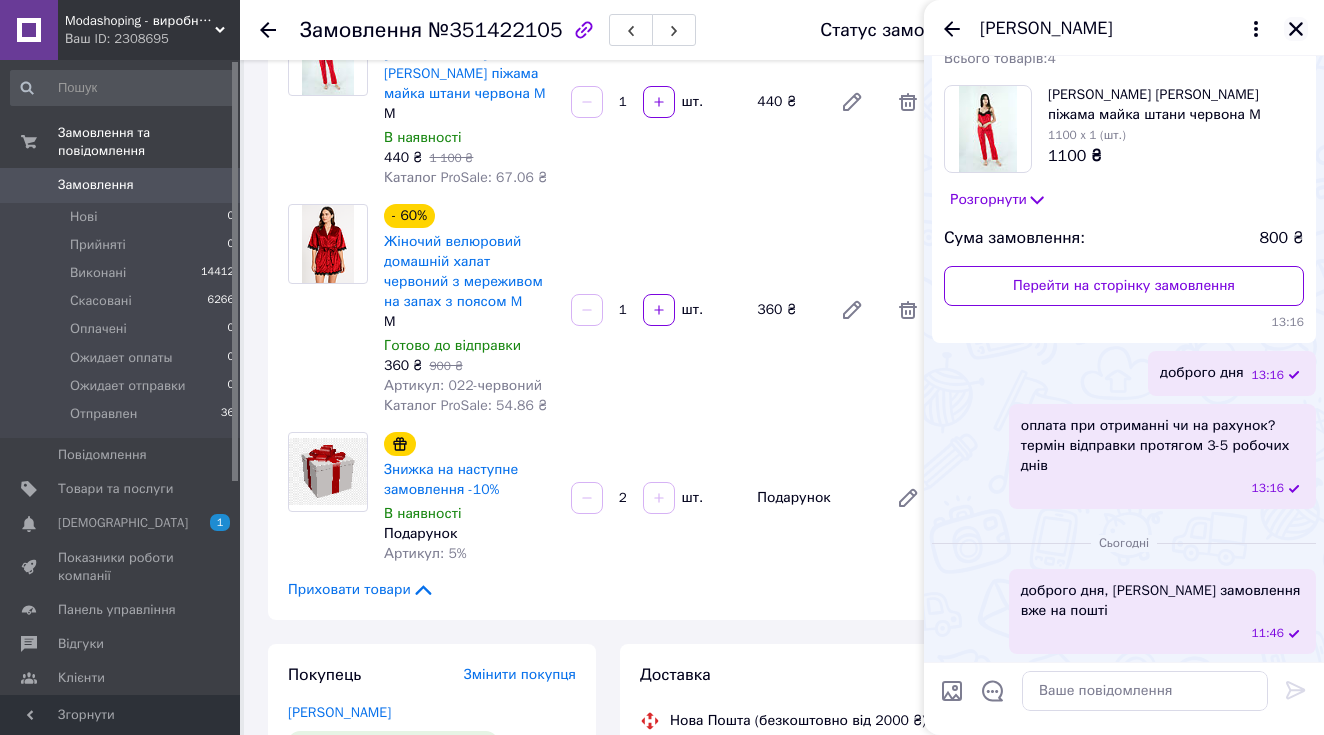 click at bounding box center (1296, 29) 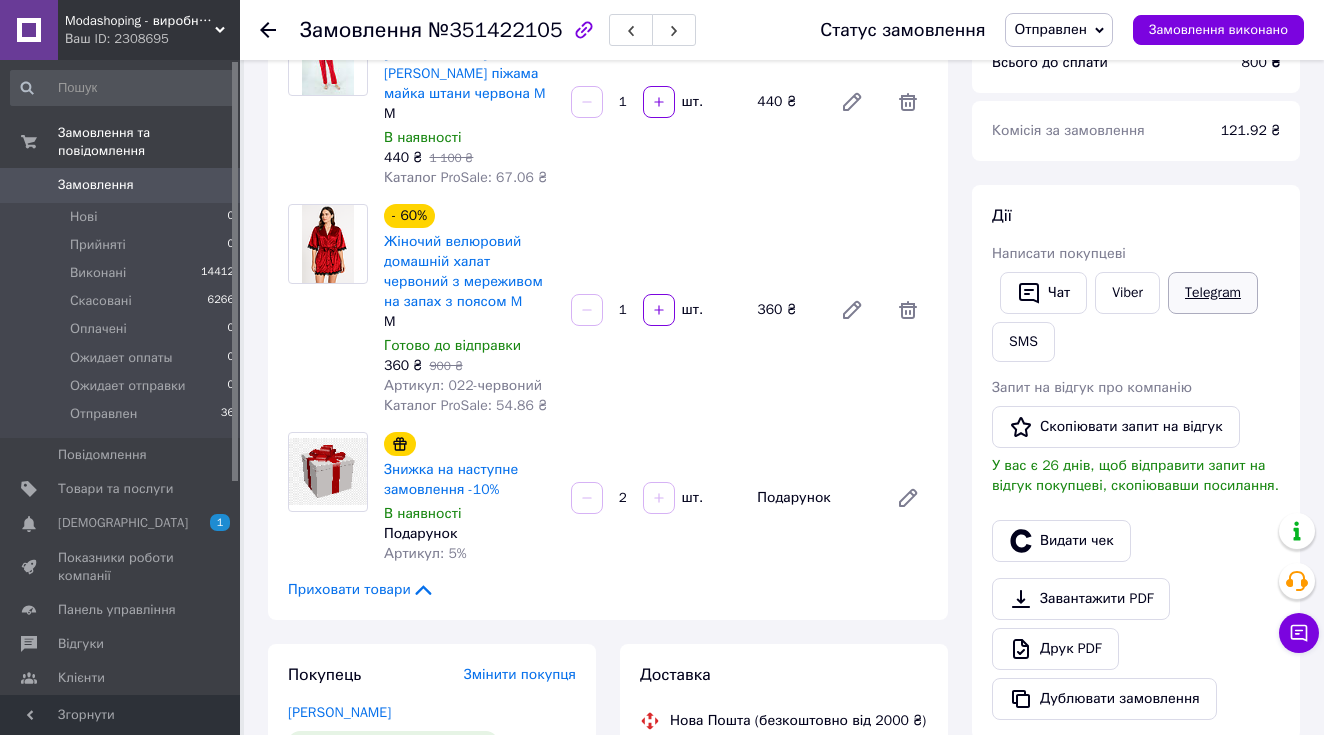 click on "Telegram" at bounding box center [1213, 293] 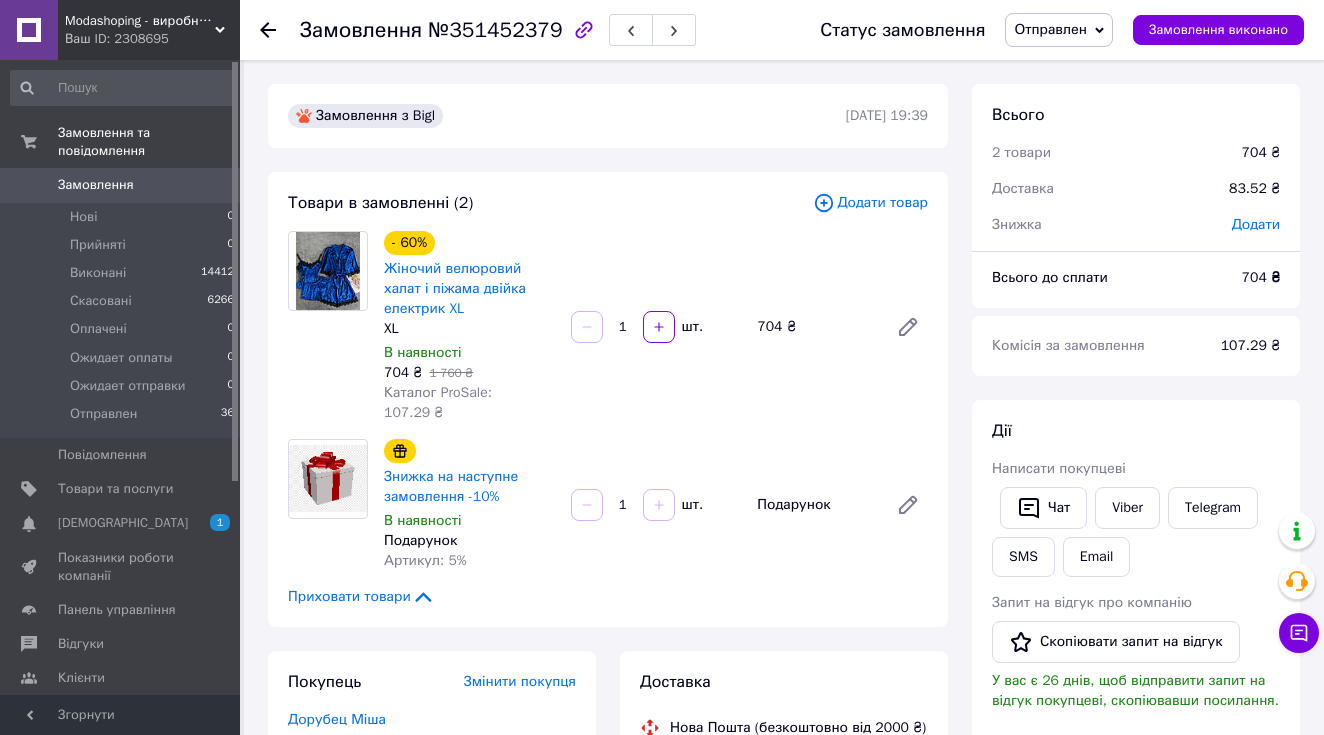 scroll, scrollTop: 0, scrollLeft: 0, axis: both 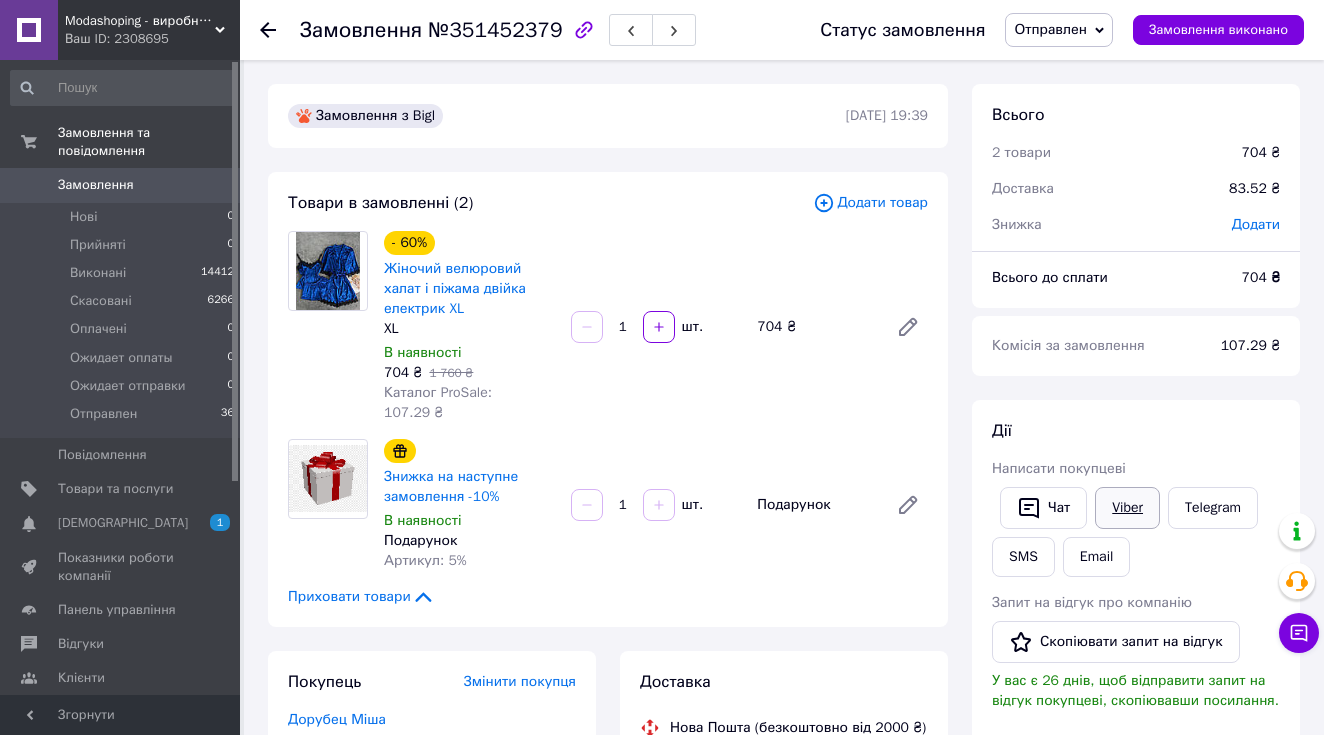 click on "Viber" at bounding box center (1127, 508) 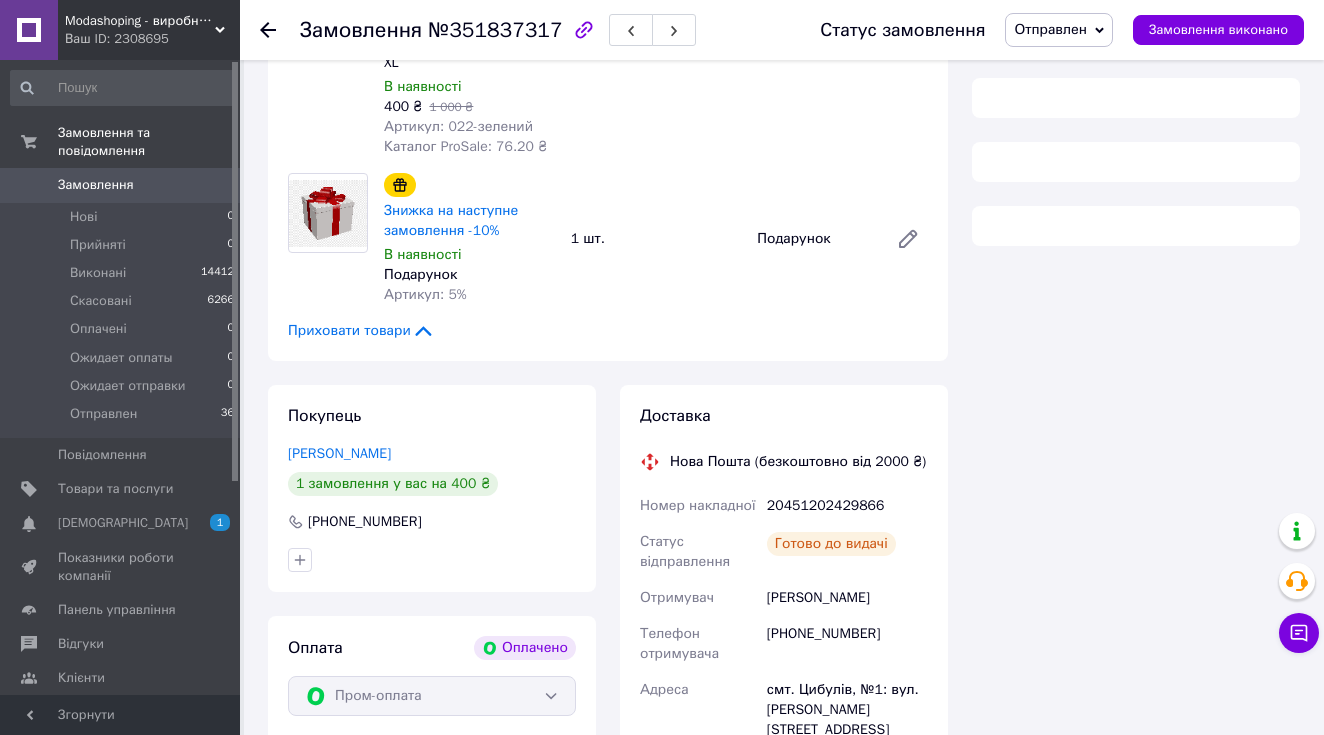 scroll, scrollTop: 349, scrollLeft: 0, axis: vertical 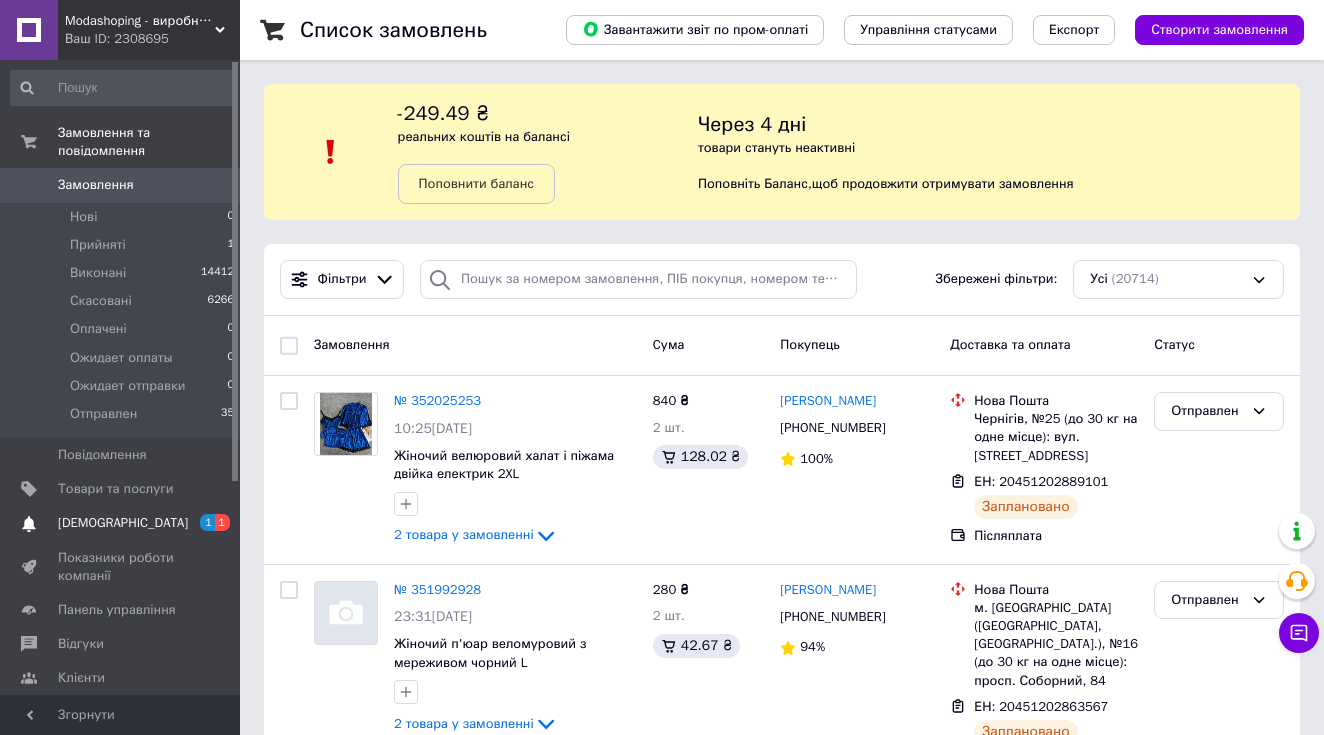 click on "[DEMOGRAPHIC_DATA]" at bounding box center (123, 523) 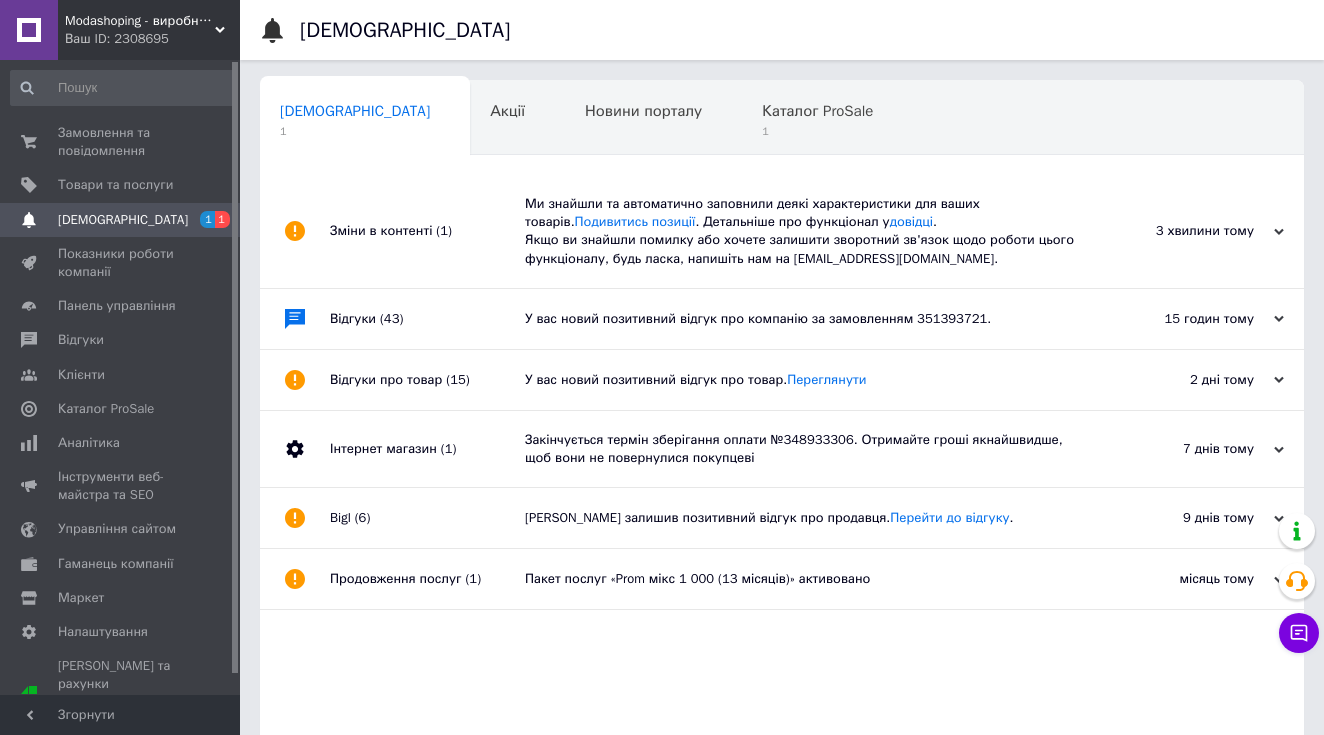click on "Ми знайшли та автоматично заповнили деякі характеристики для ваших товарів.  Подивитись позиції . Детальніше про функціонал у  довідці . Якщо ви знайшли помилку або хочете залишити зворотний зв'язок щодо роботи цього функціоналу, будь ласка, напишіть нам на [EMAIL_ADDRESS][DOMAIN_NAME]." at bounding box center [804, 231] 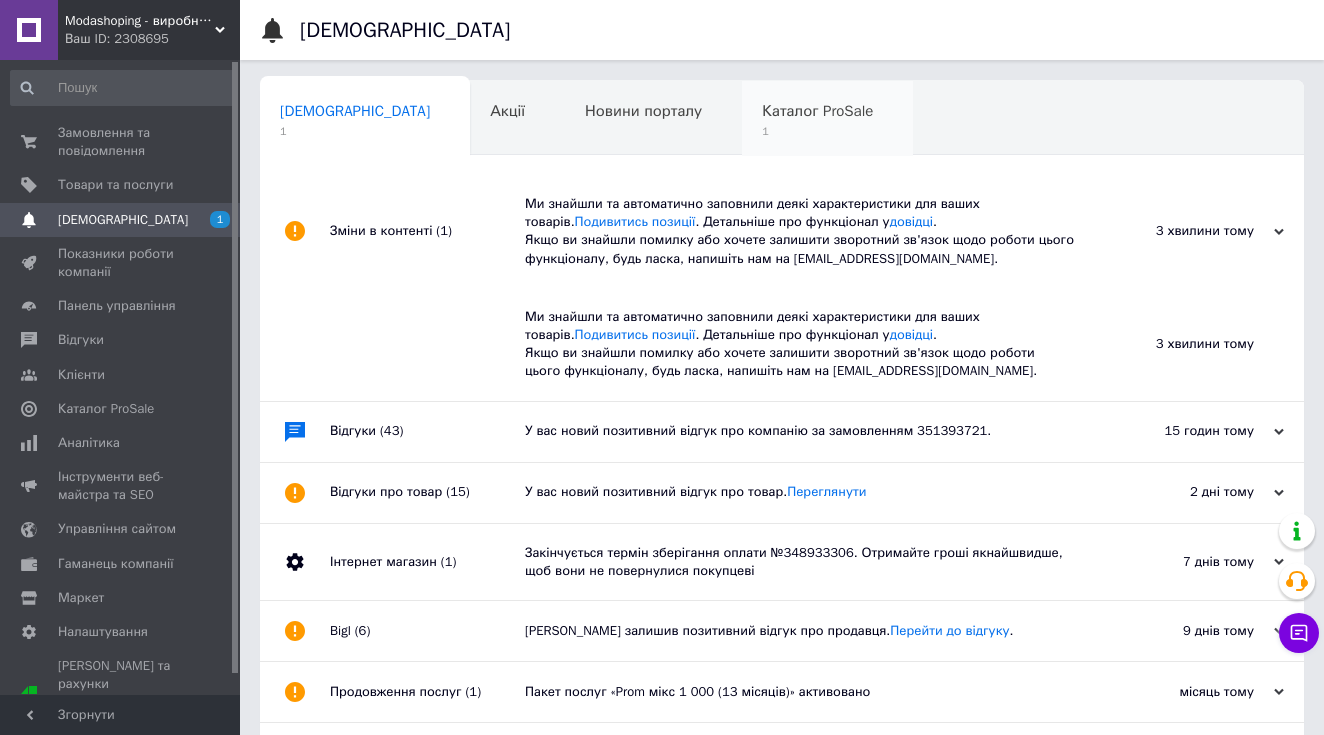 click on "Каталог ProSale 1" at bounding box center (827, 119) 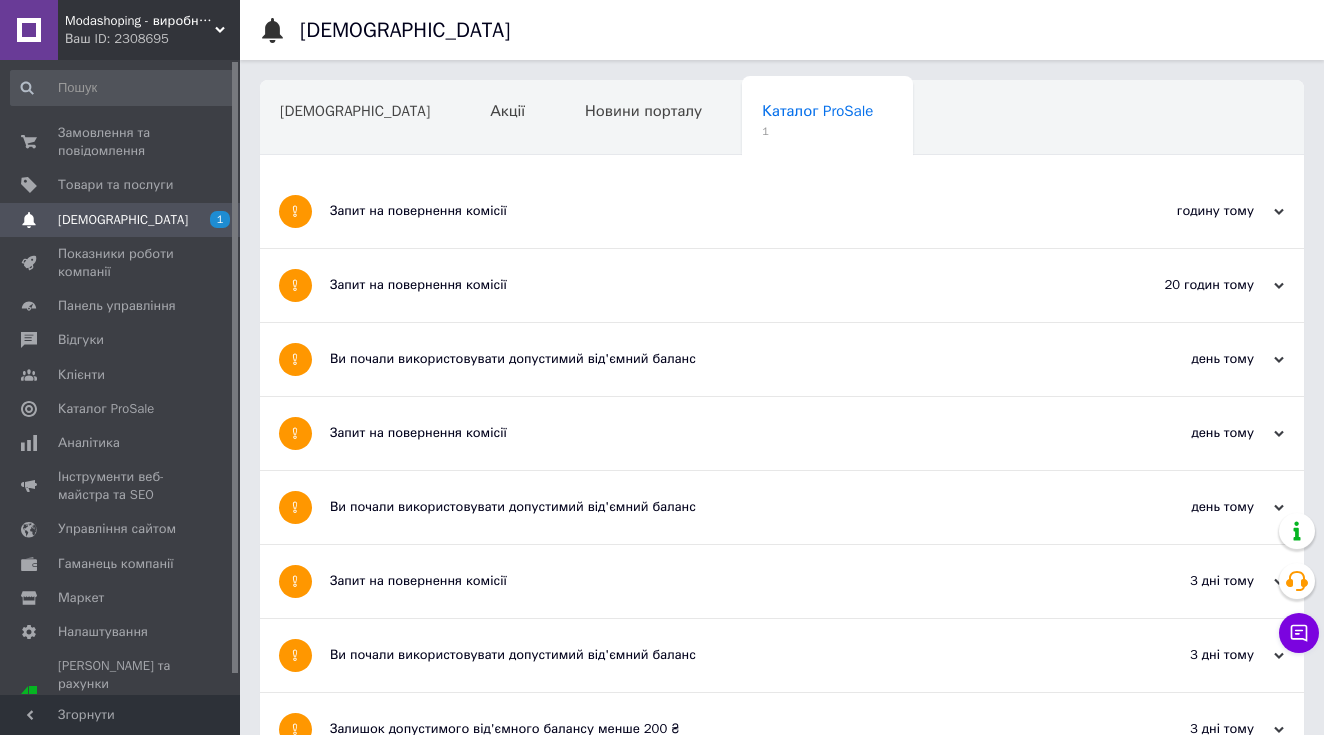 click on "Запит на повернення комісії" at bounding box center (707, 211) 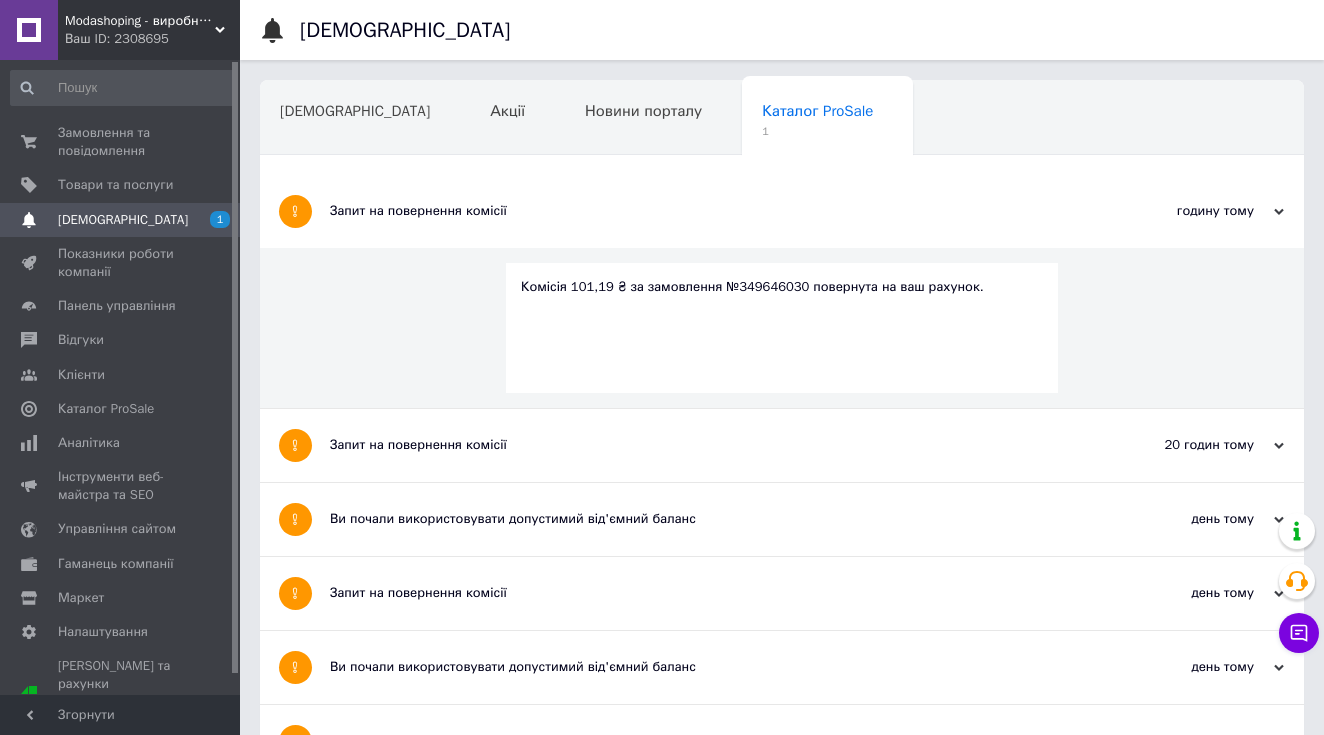 click on "Комісія 101,19 ₴ за замовлення №349646030 повернута на ваш рахунок." at bounding box center (782, 287) 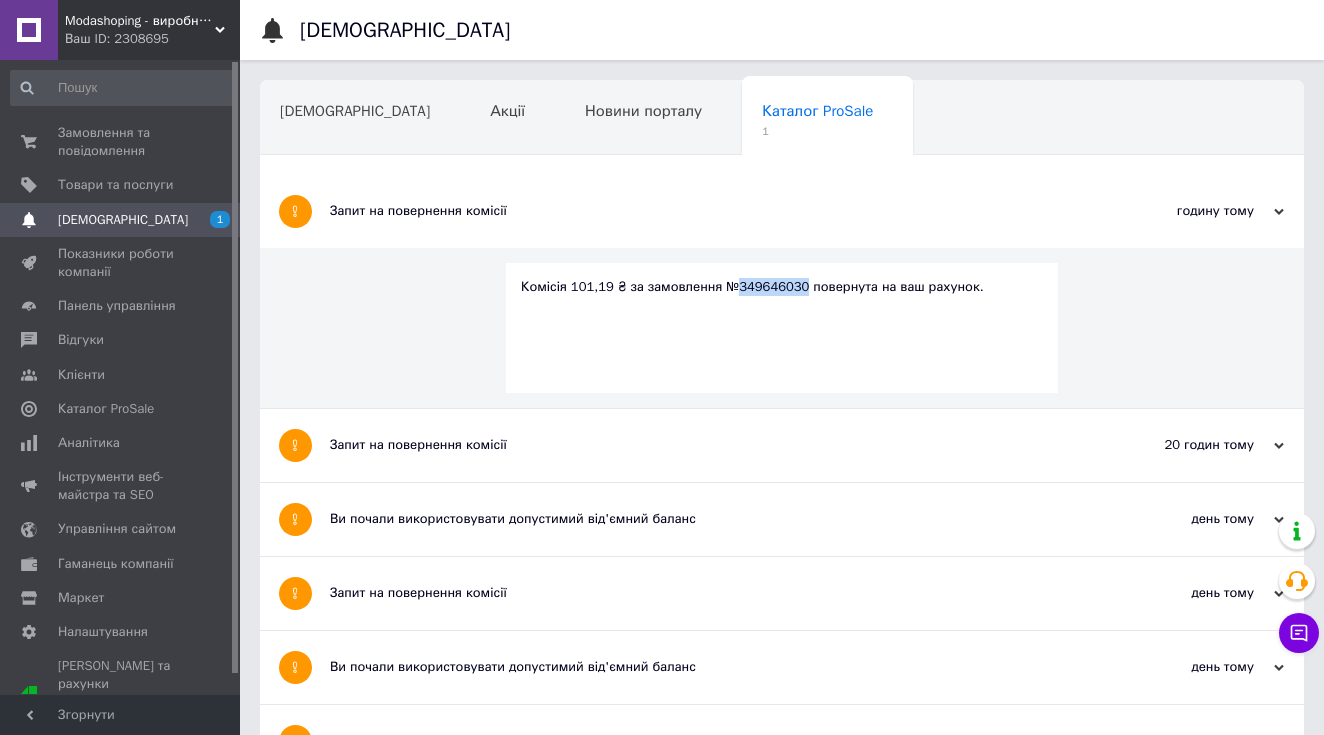 copy on "349646030" 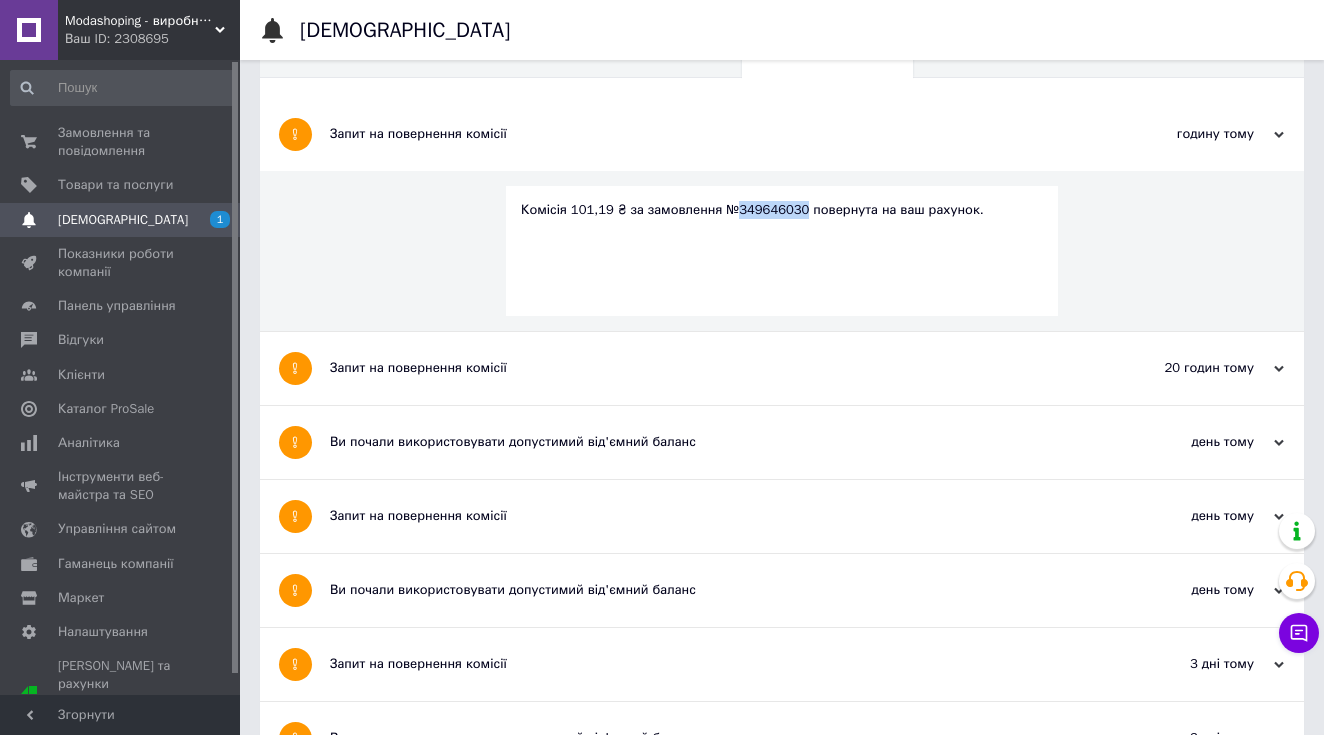 click on "Запит на повернення комісії" at bounding box center [707, 368] 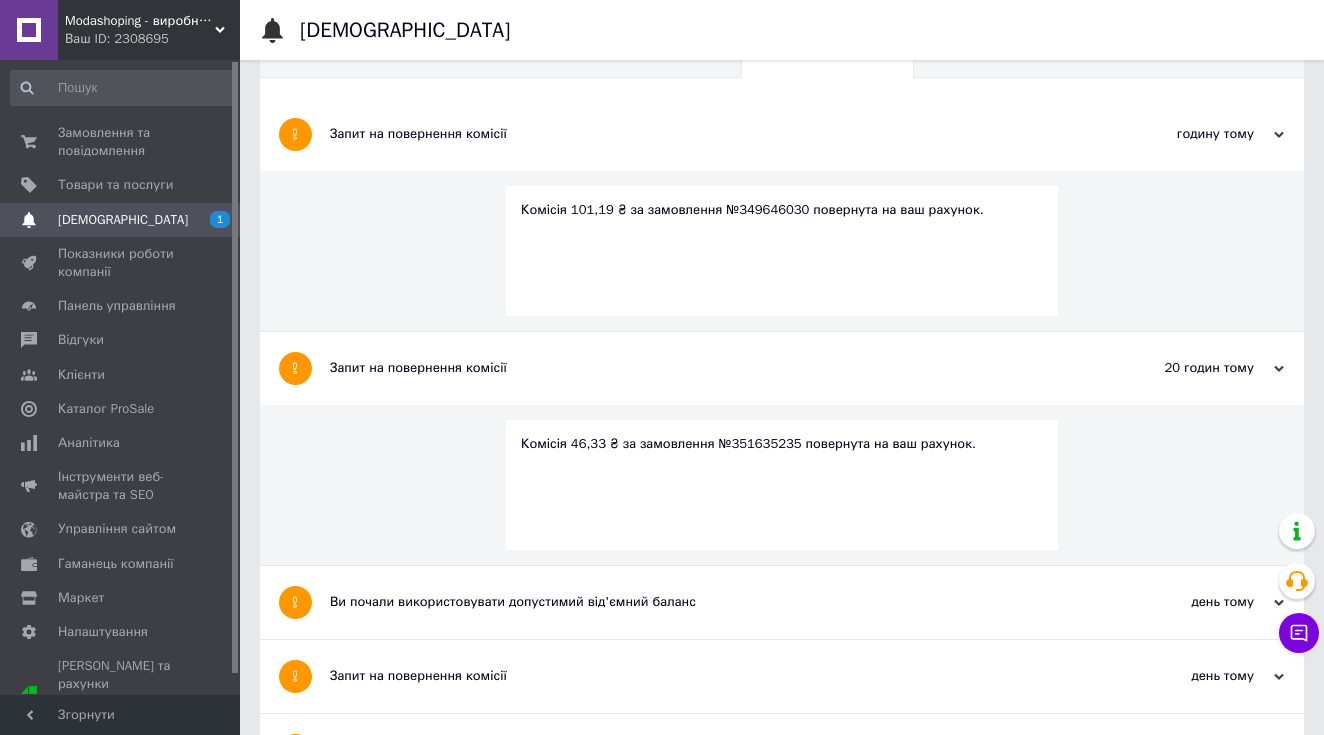 click on "Комісія 46,33 ₴ за замовлення №351635235 повернута на ваш рахунок." at bounding box center (782, 444) 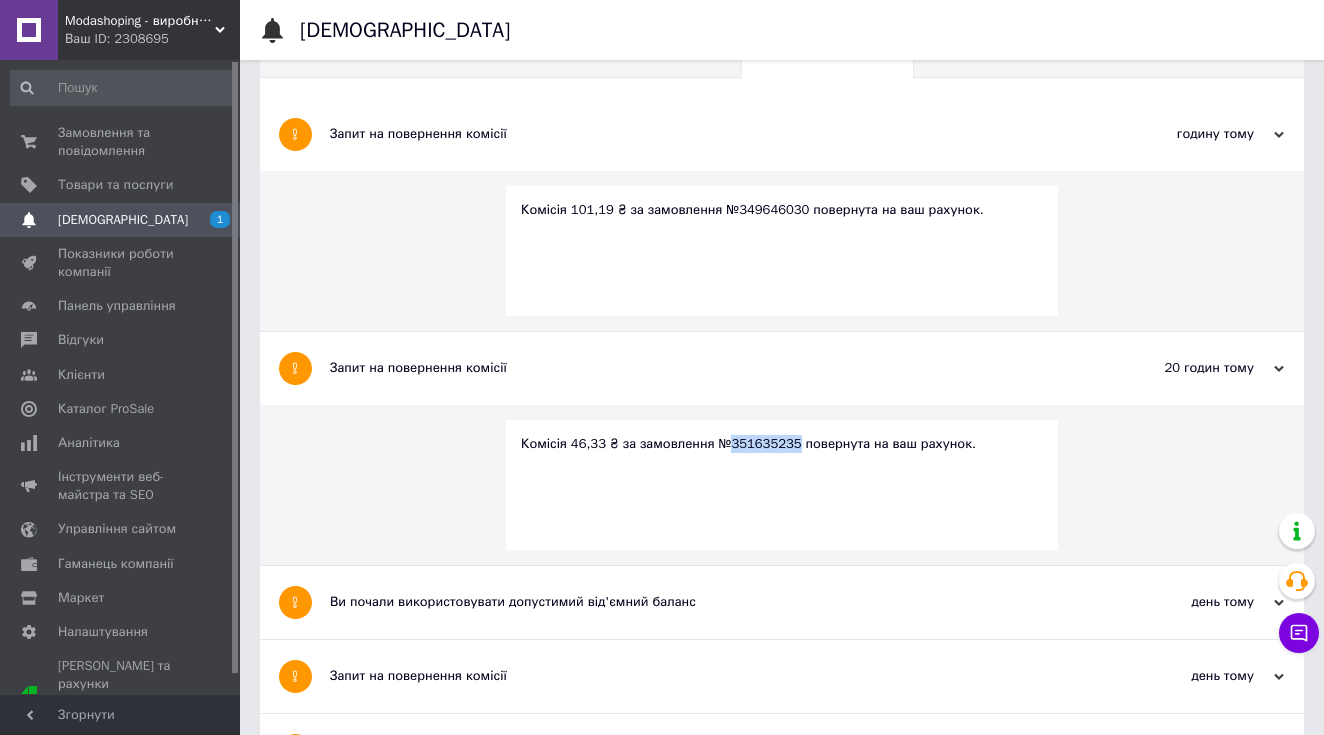 copy on "351635235" 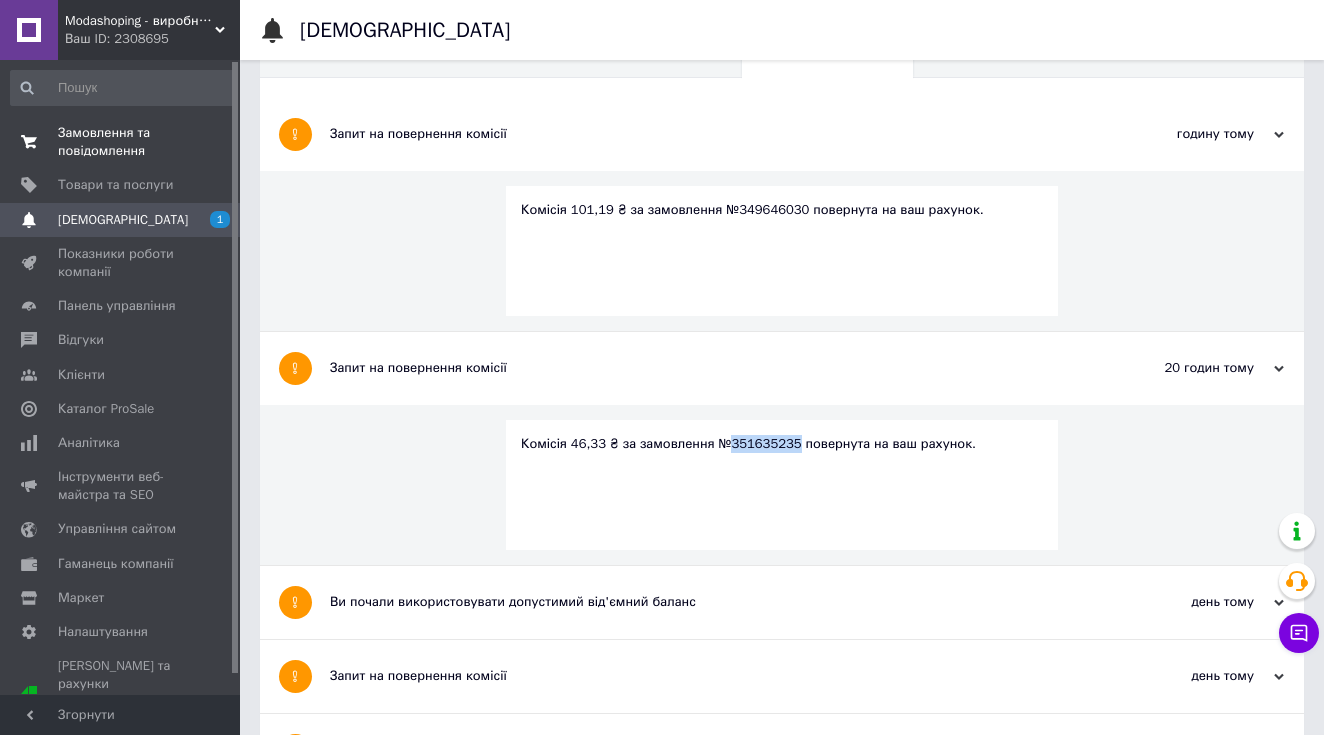 click on "Замовлення та повідомлення" at bounding box center (121, 142) 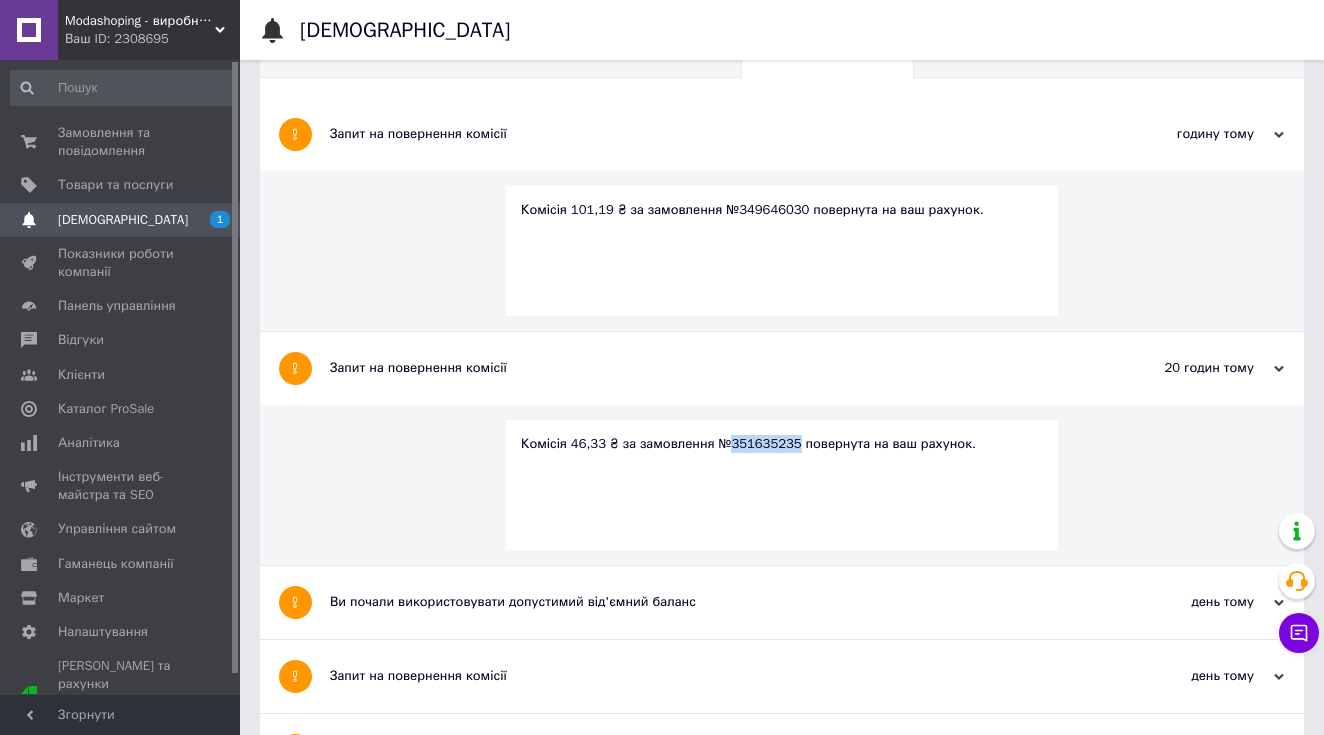 scroll, scrollTop: 0, scrollLeft: 0, axis: both 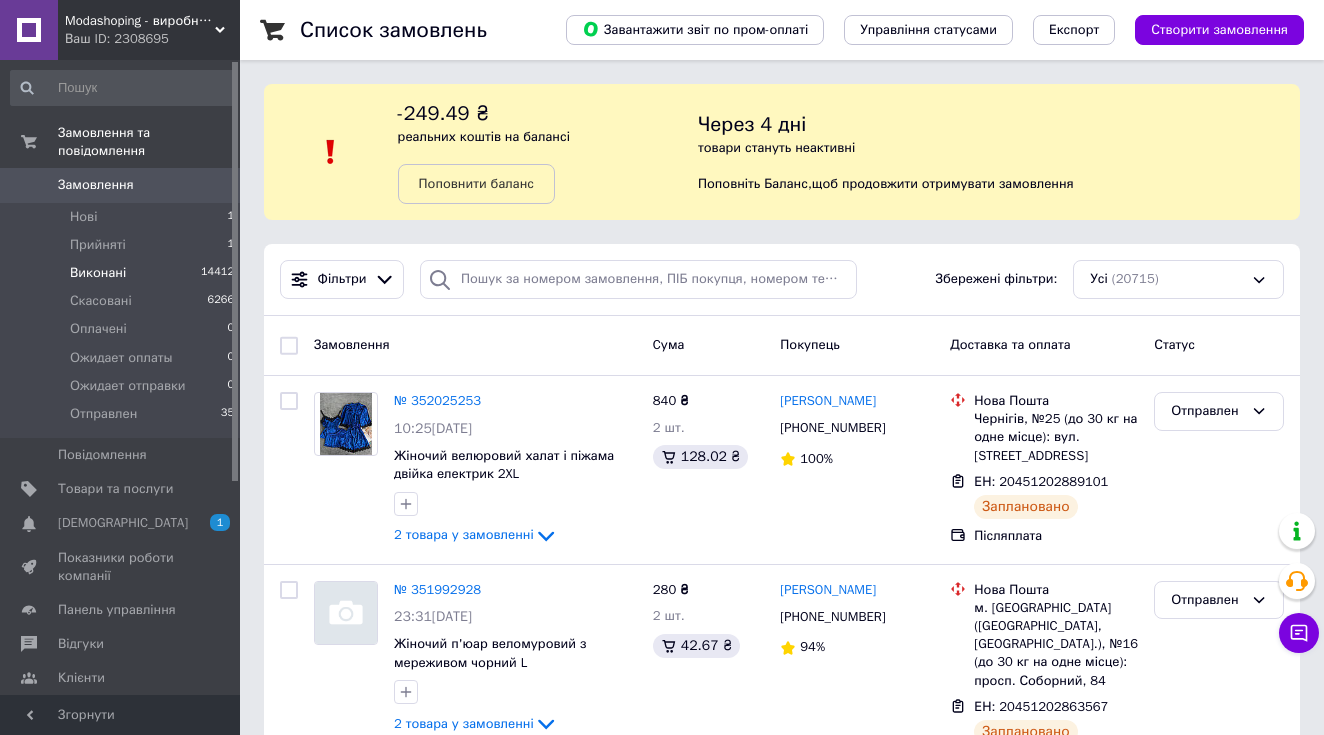 click on "Виконані 14412" at bounding box center (123, 273) 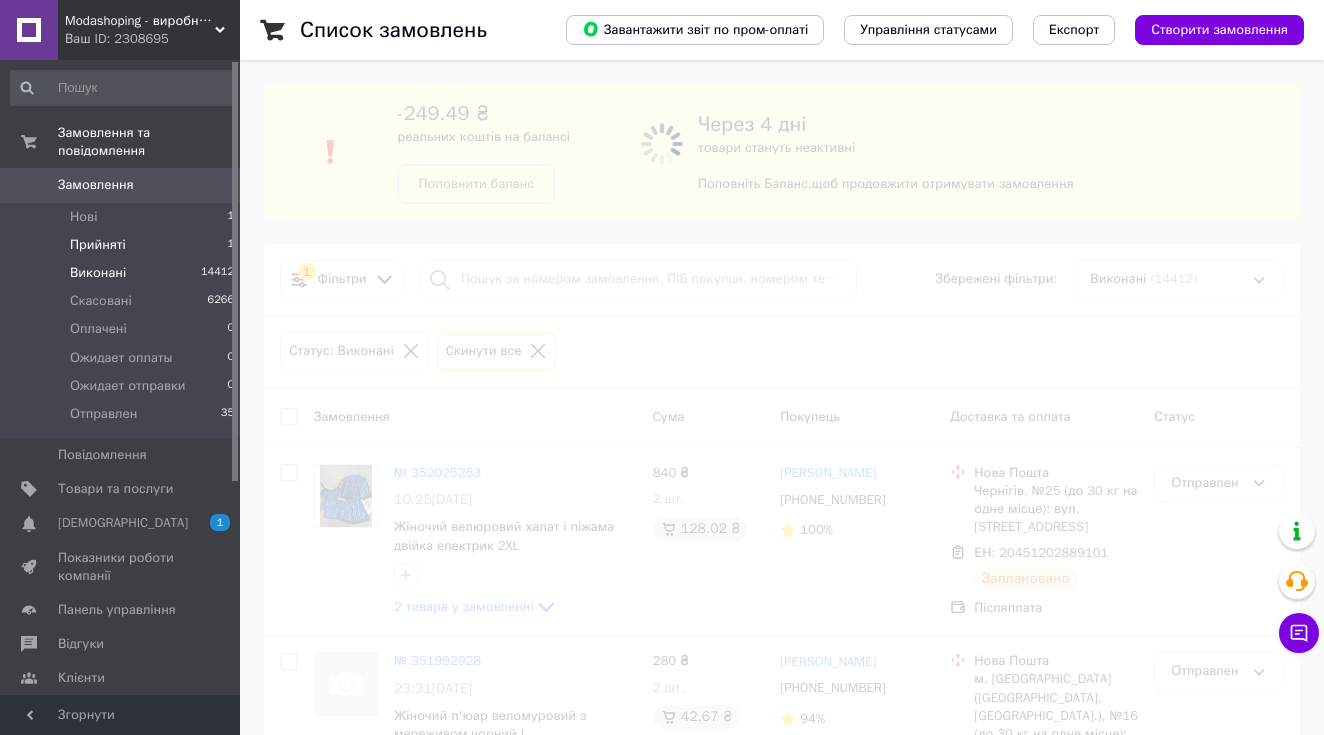 click on "Прийняті 1" at bounding box center [123, 245] 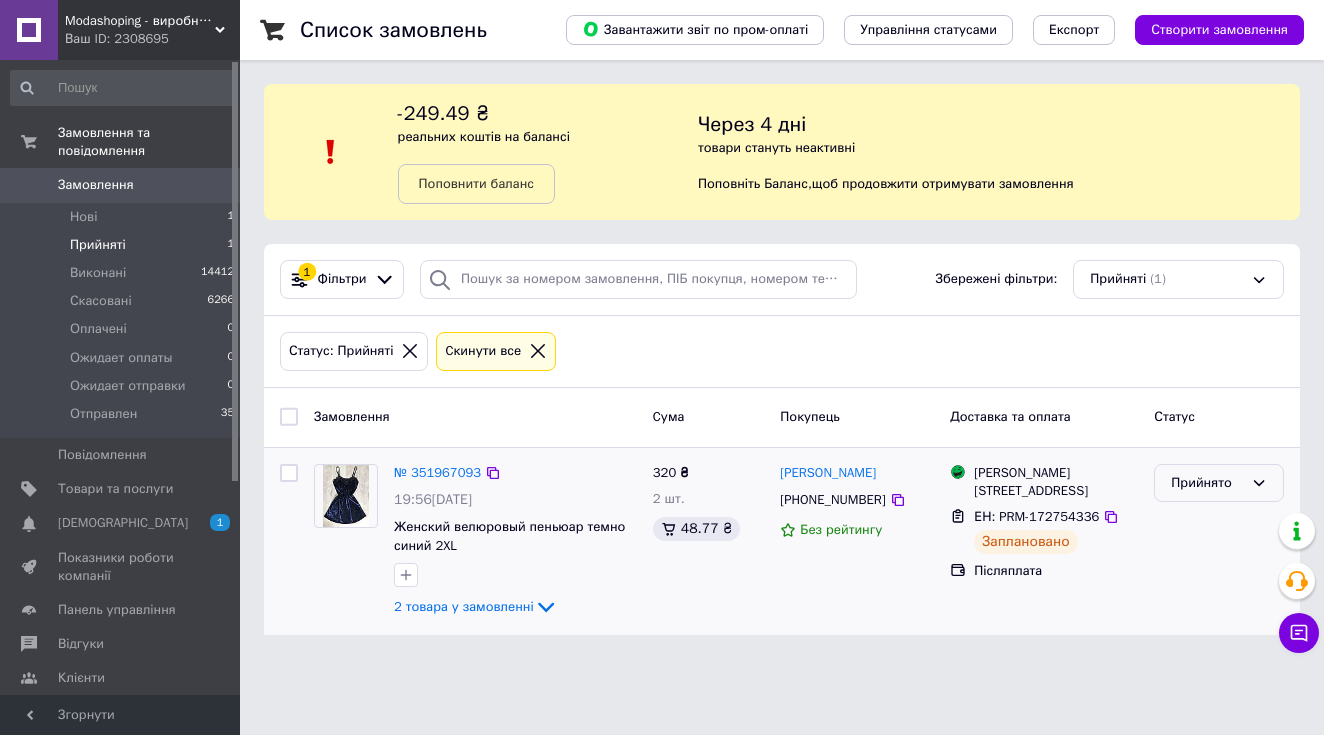 scroll, scrollTop: 0, scrollLeft: 0, axis: both 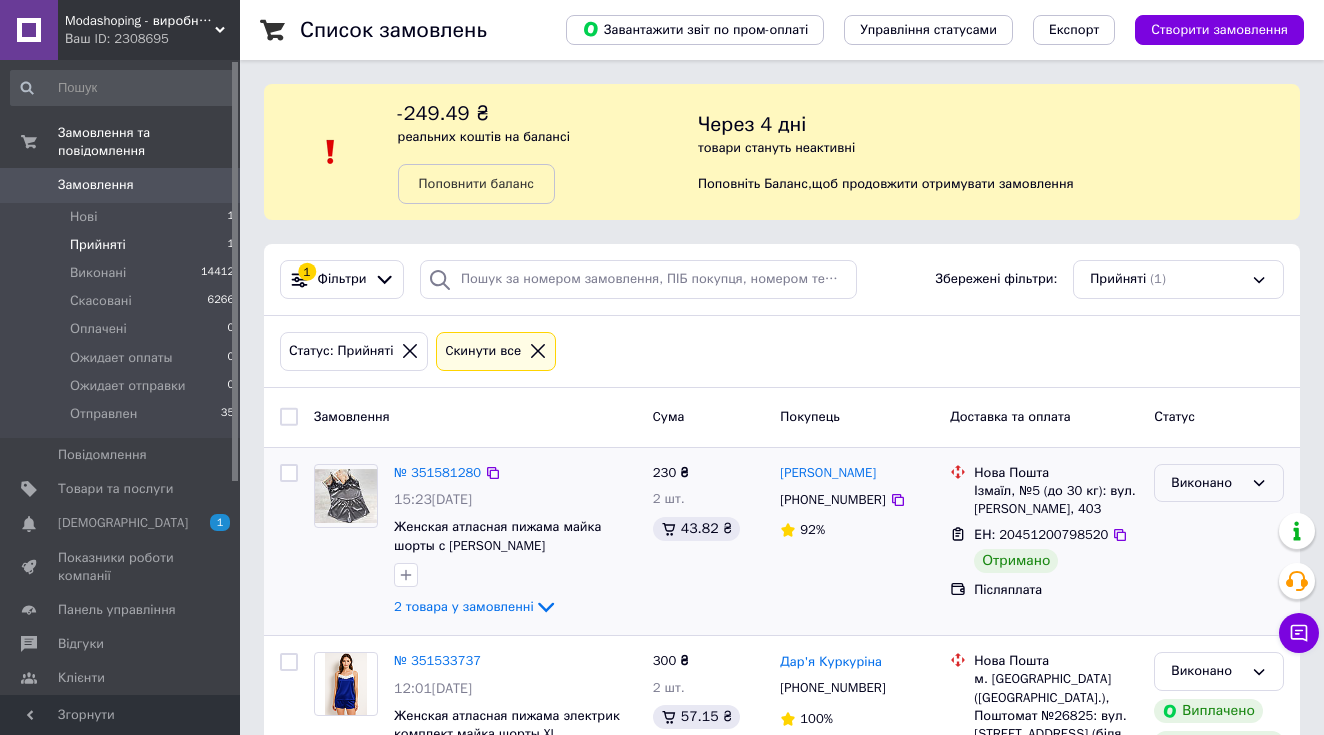 click on "Виконано" at bounding box center (1219, 483) 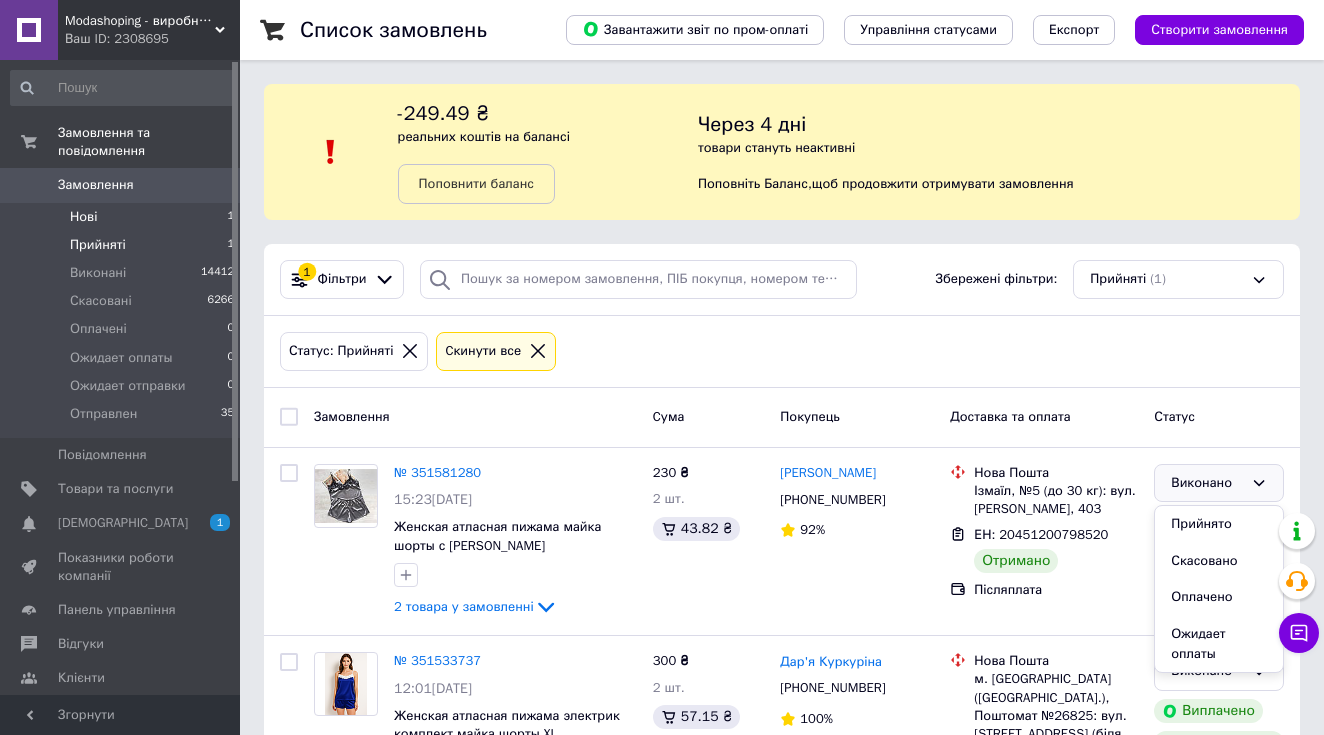click on "Нові 1" at bounding box center [123, 217] 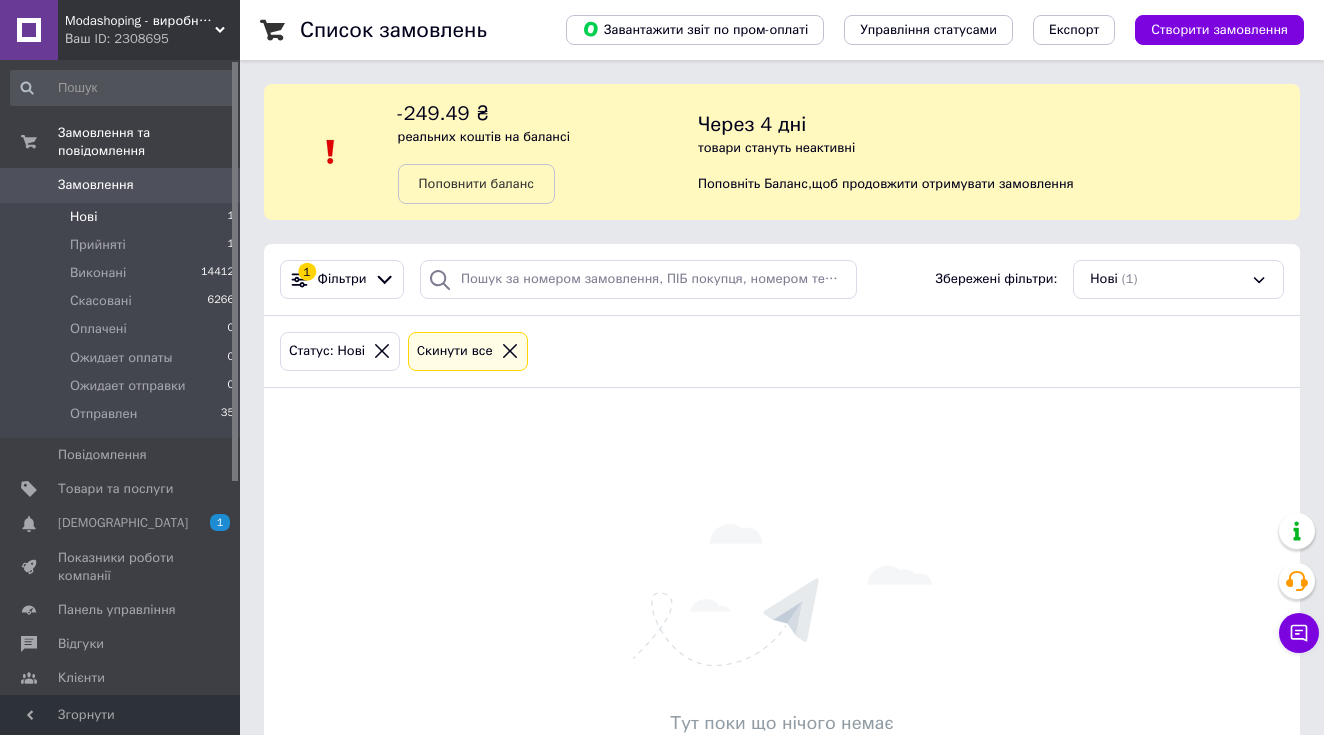 scroll, scrollTop: 23, scrollLeft: 0, axis: vertical 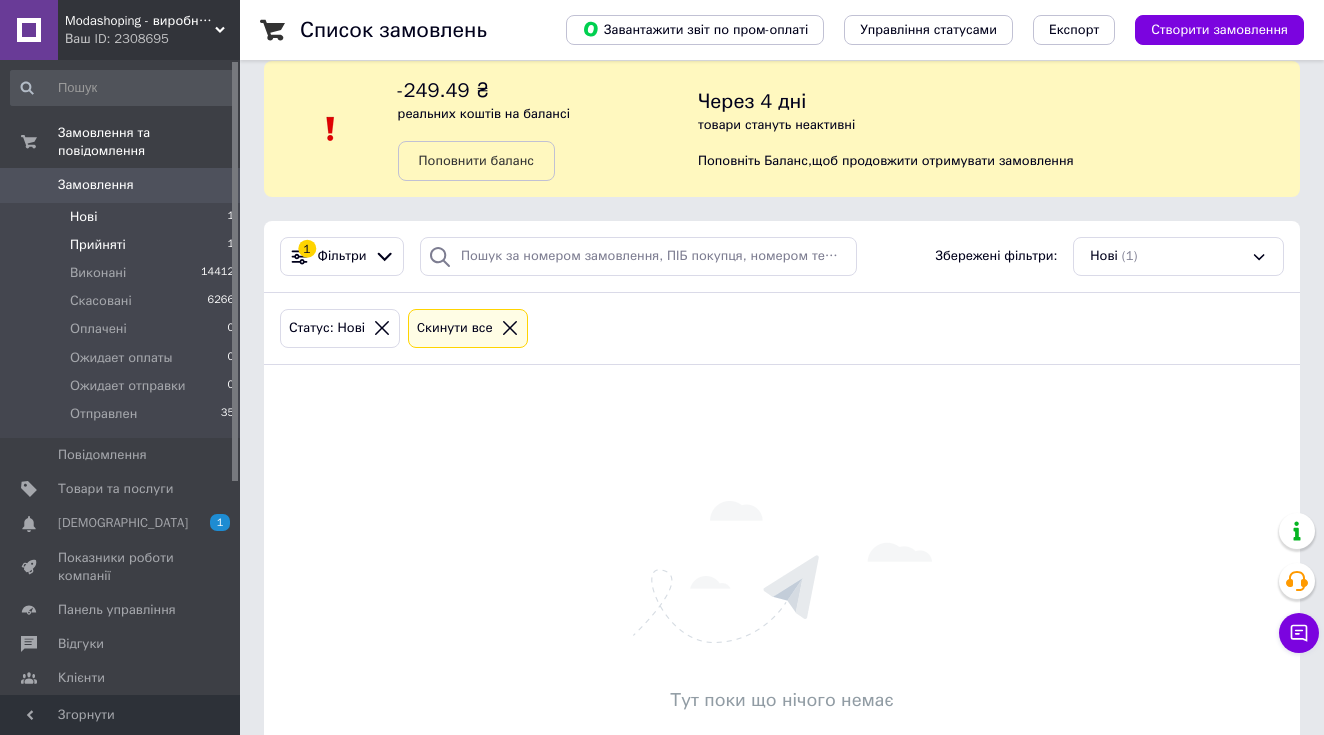 click on "Прийняті 1" at bounding box center [123, 245] 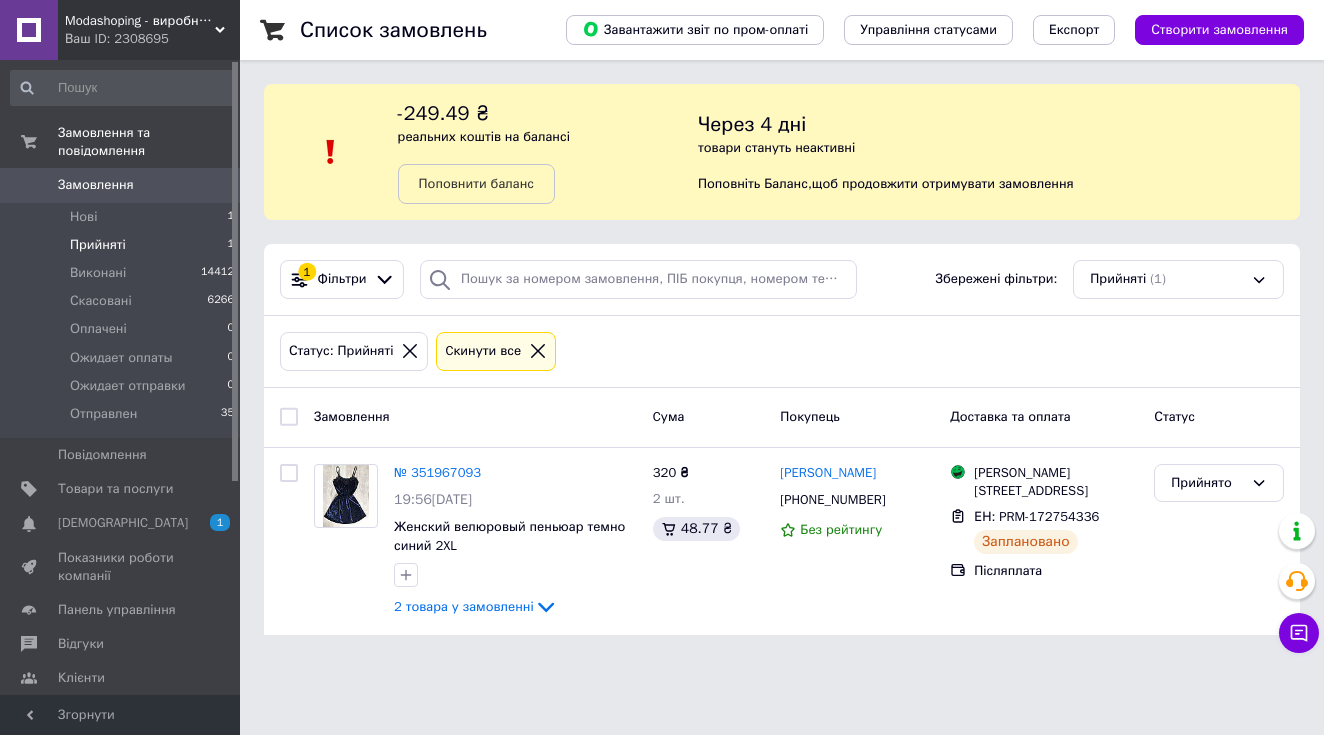 scroll, scrollTop: 0, scrollLeft: 0, axis: both 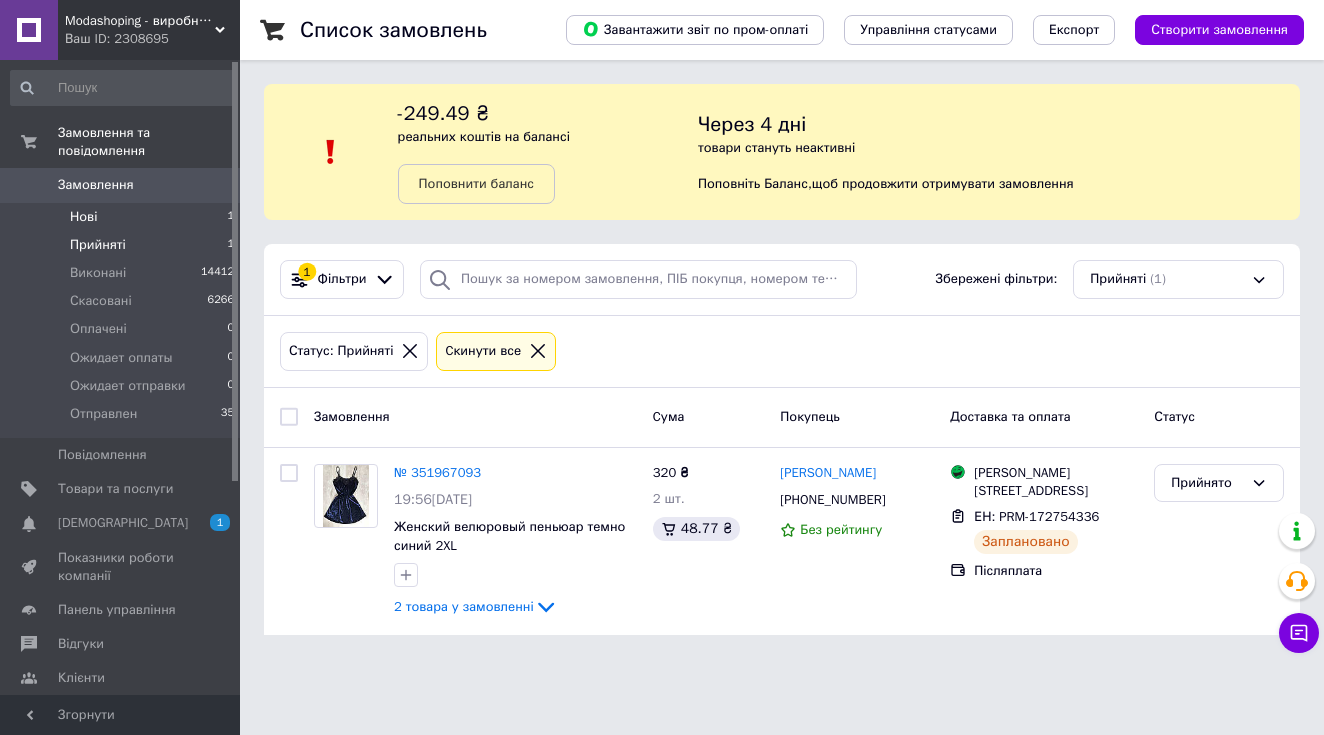 click on "Нові 1" at bounding box center [123, 217] 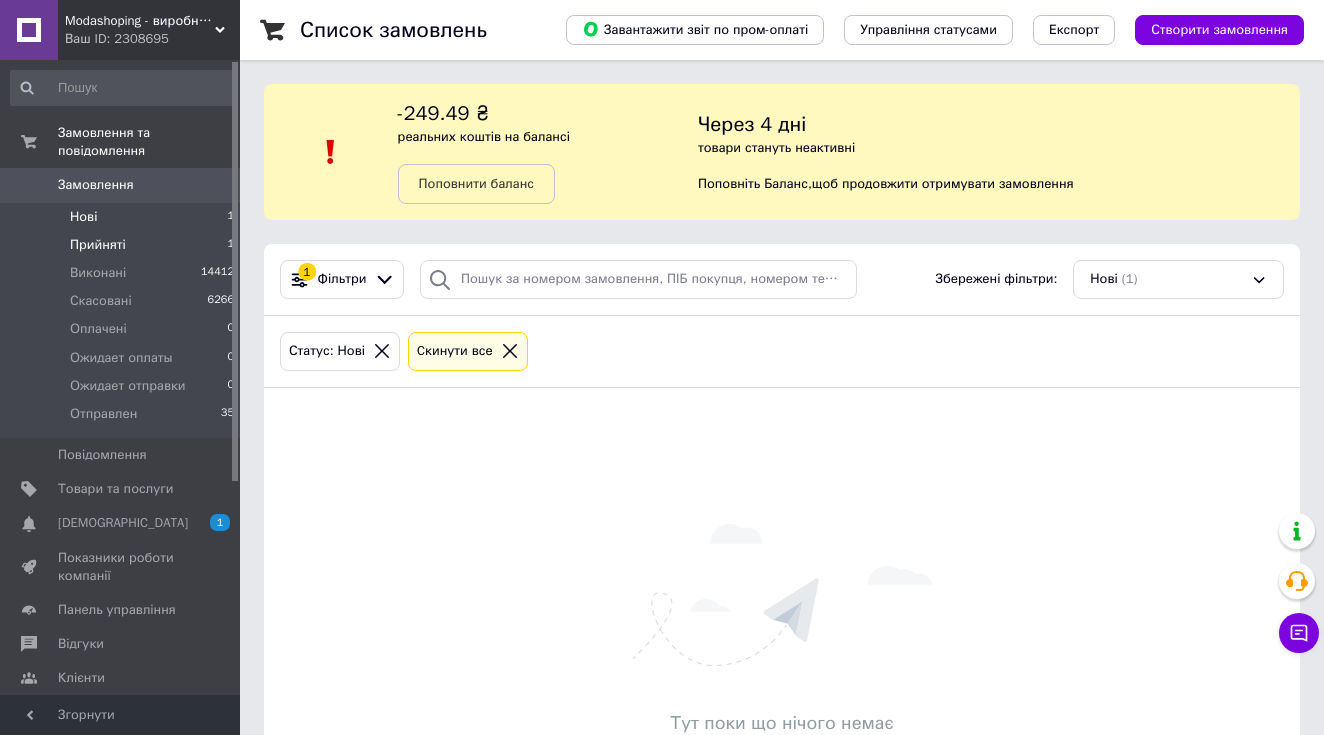 click on "Прийняті 1" at bounding box center (123, 245) 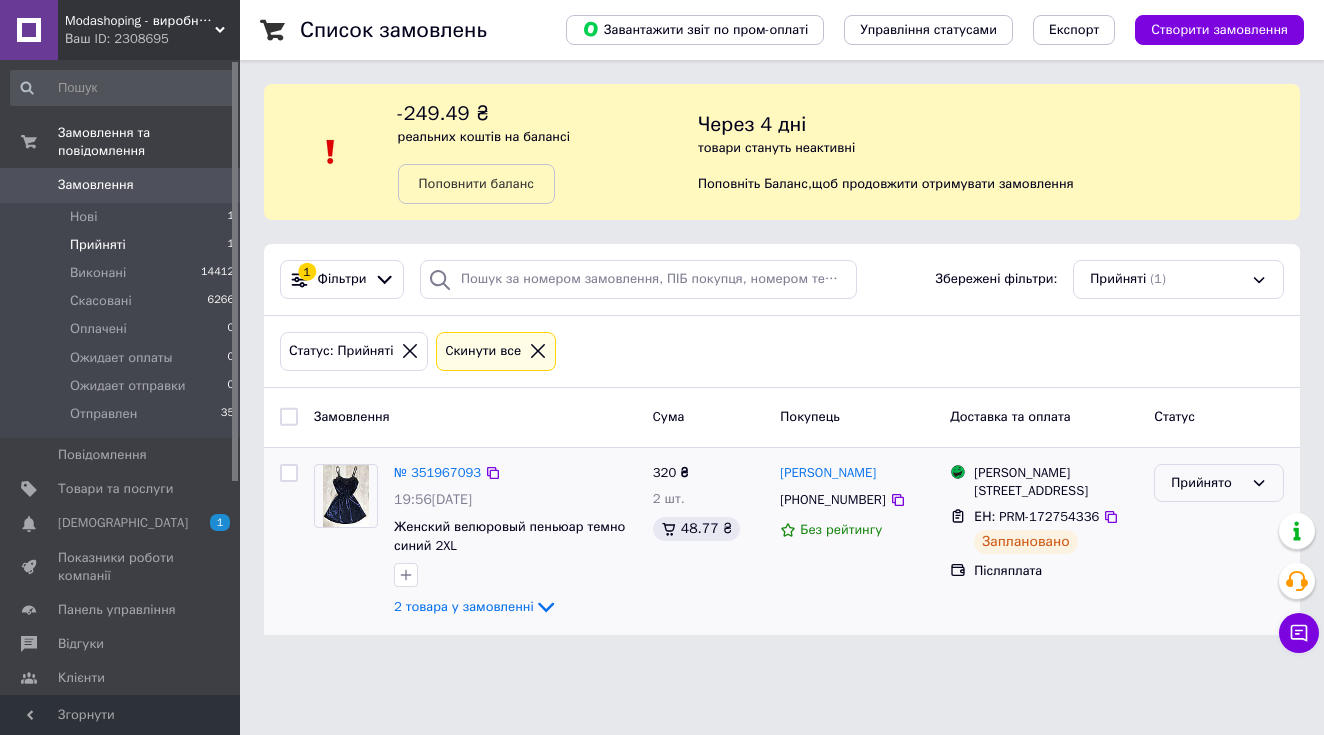 click on "Прийнято" at bounding box center (1219, 483) 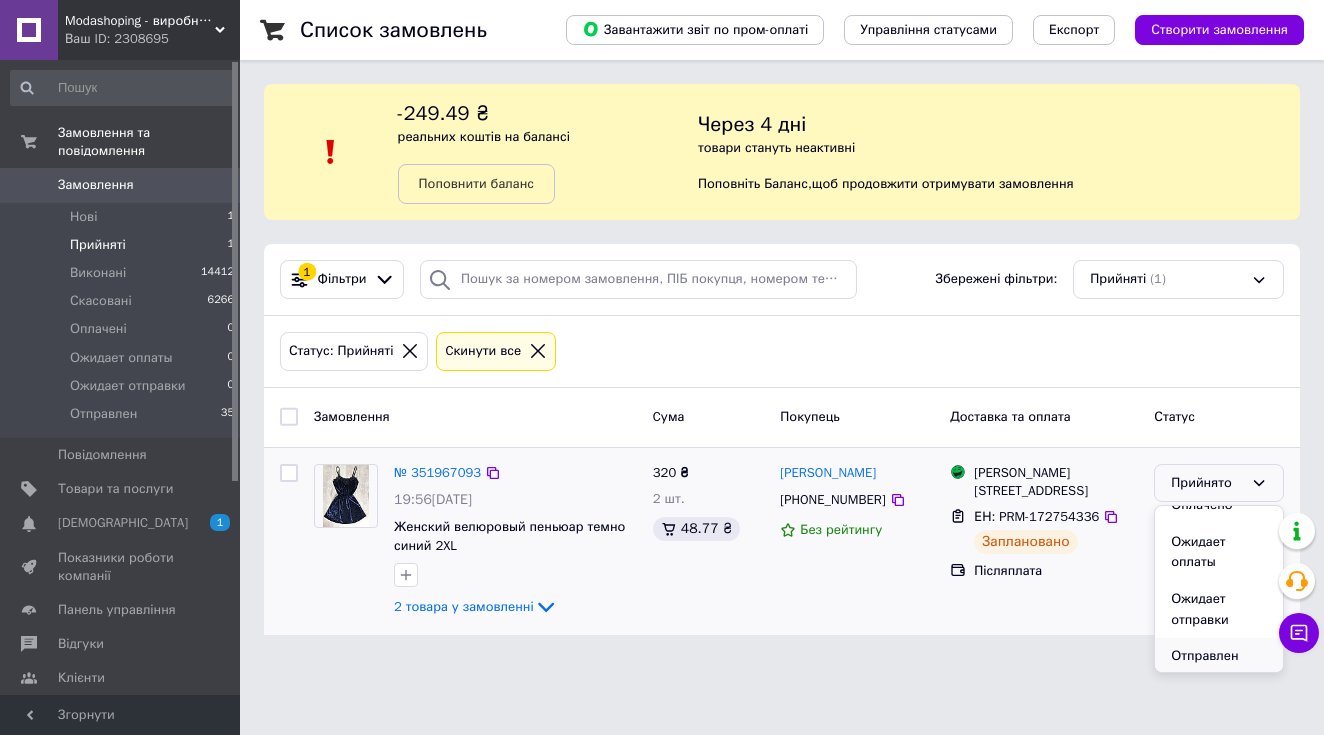 scroll, scrollTop: 90, scrollLeft: 0, axis: vertical 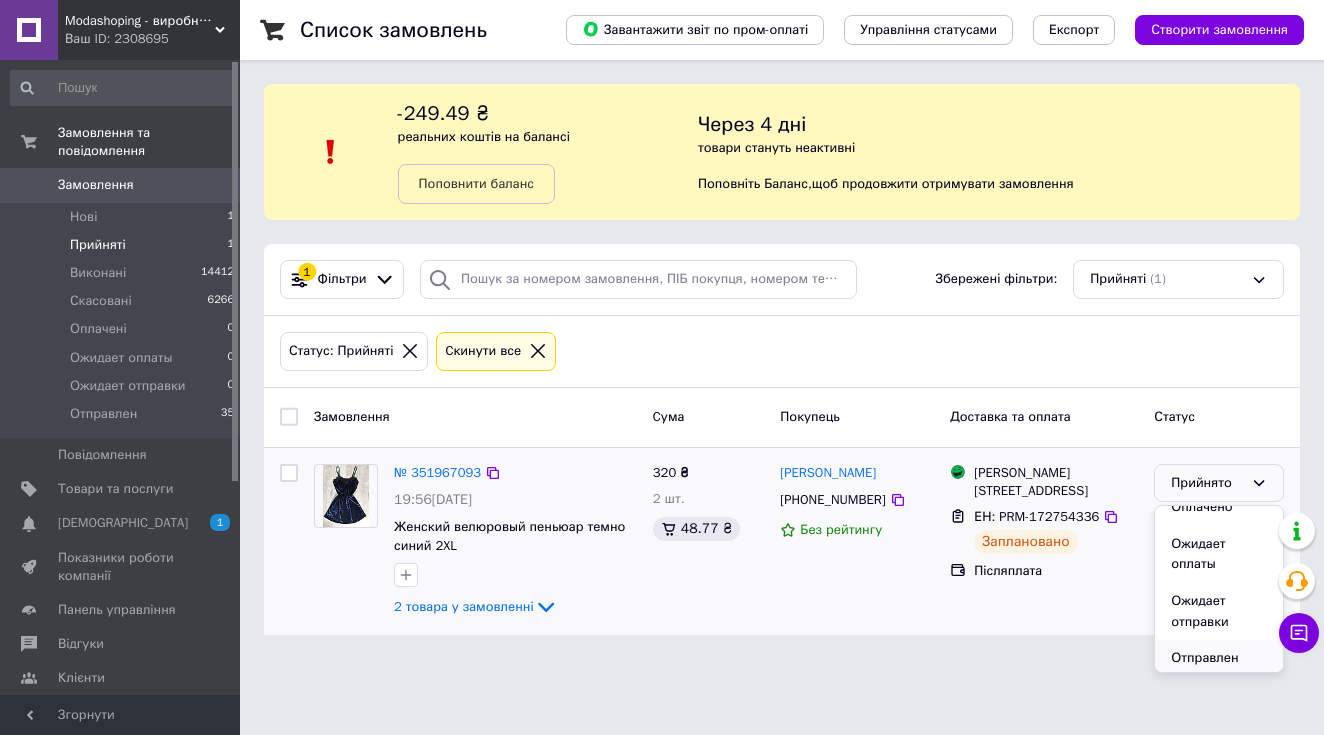 click on "Отправлен" at bounding box center (1219, 658) 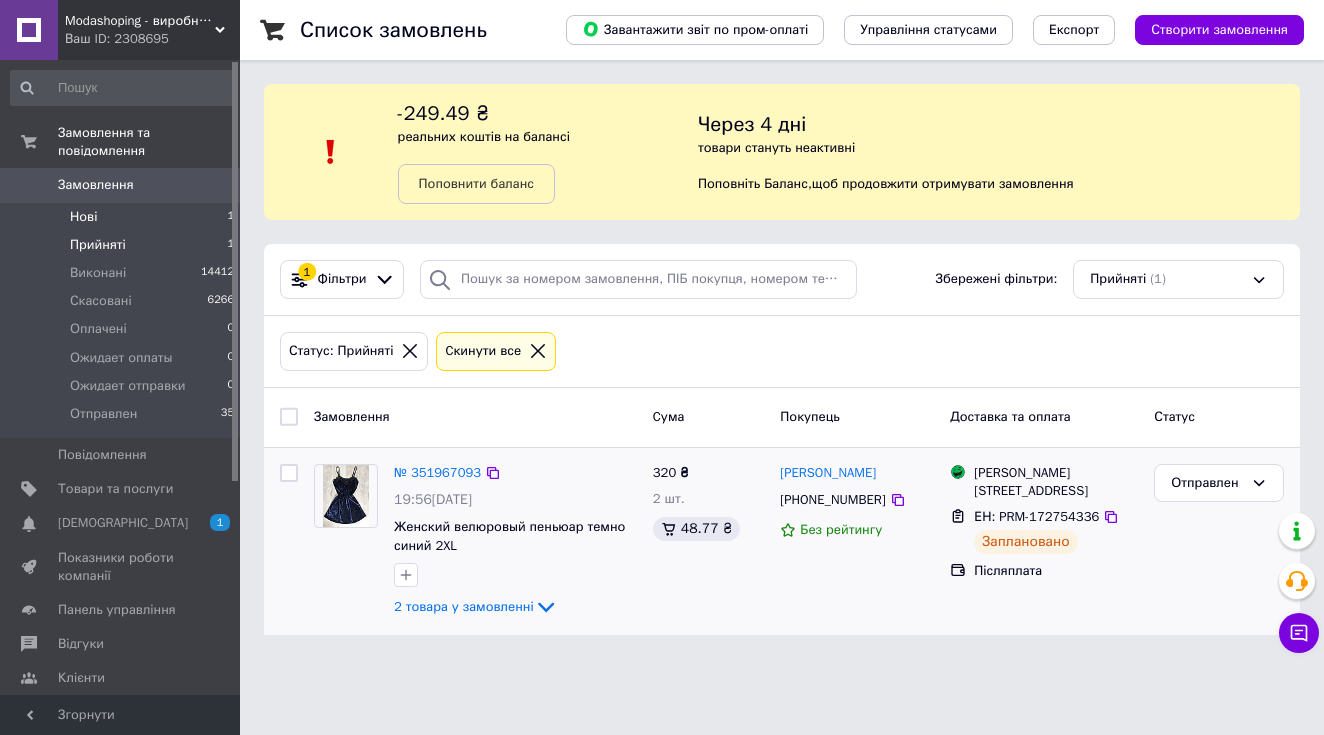 click on "Нові 1" at bounding box center (123, 217) 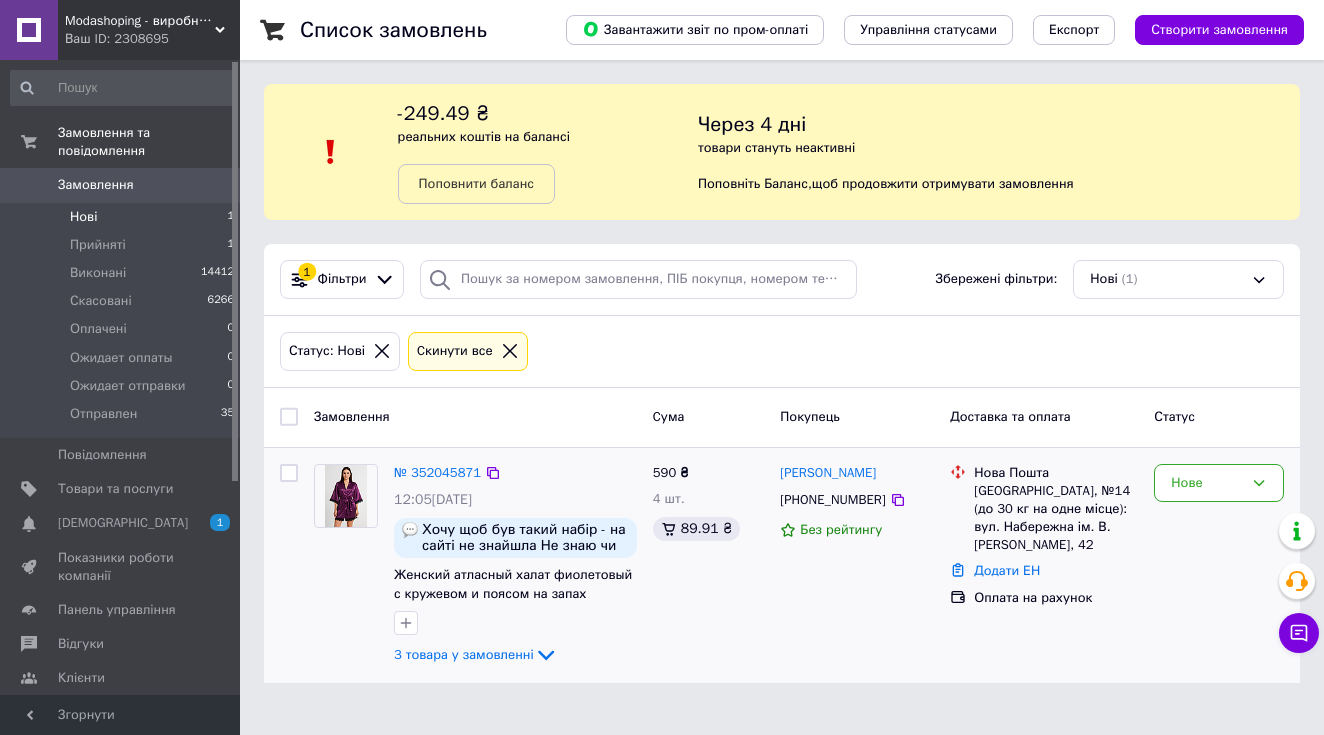 click on "№ 352045871" at bounding box center [437, 473] 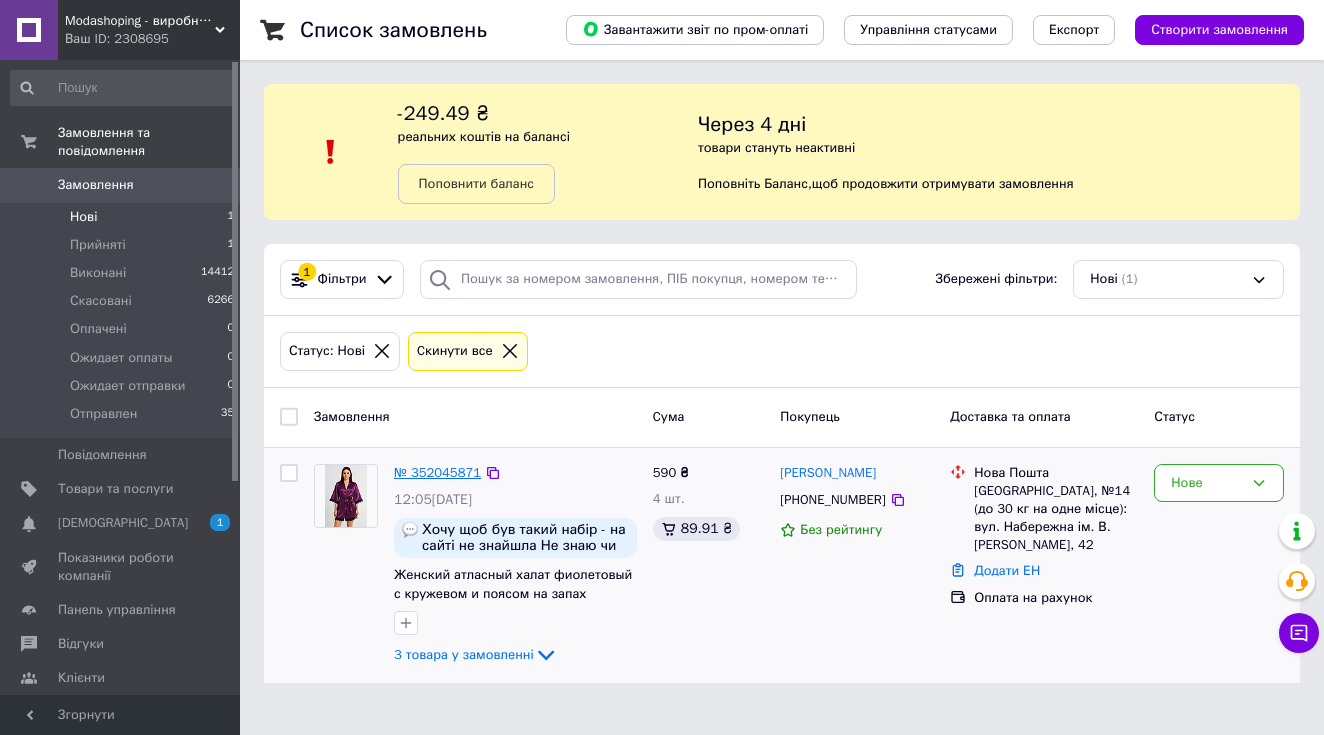 click on "№ 352045871" at bounding box center [437, 472] 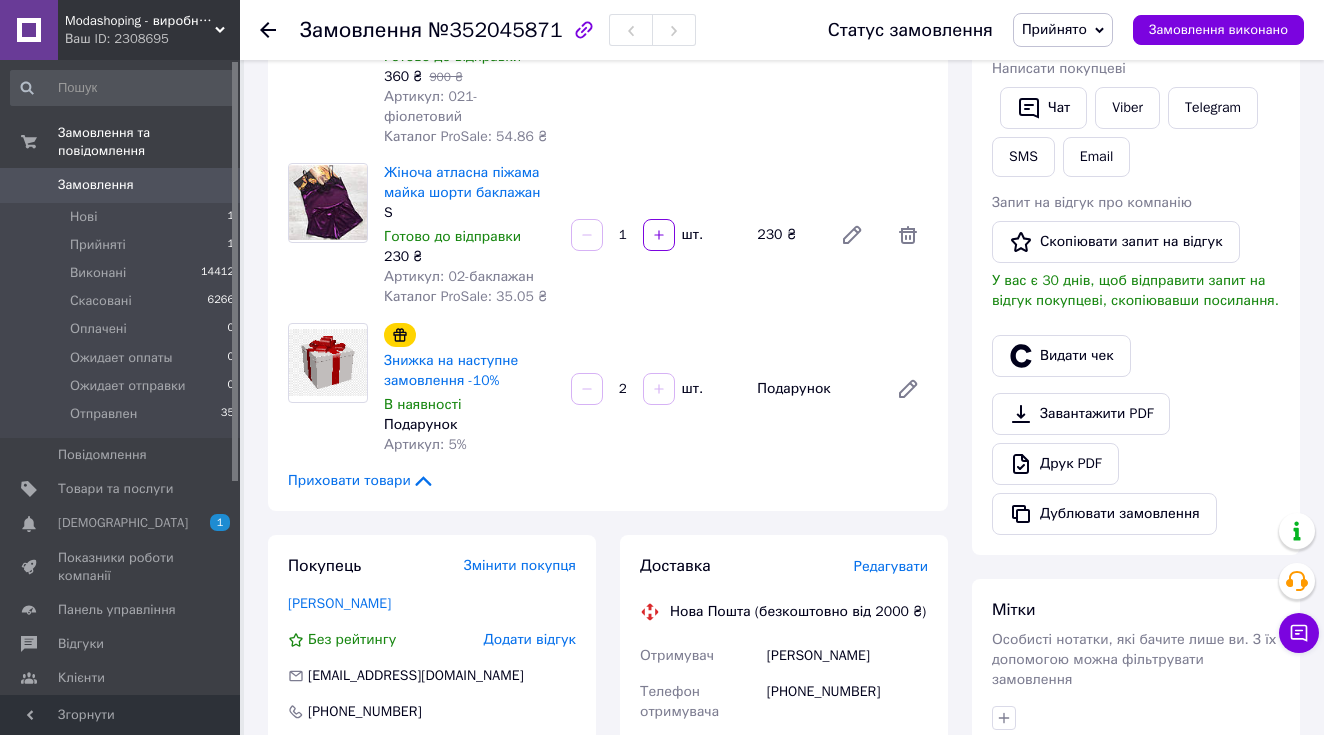 scroll, scrollTop: 121, scrollLeft: 0, axis: vertical 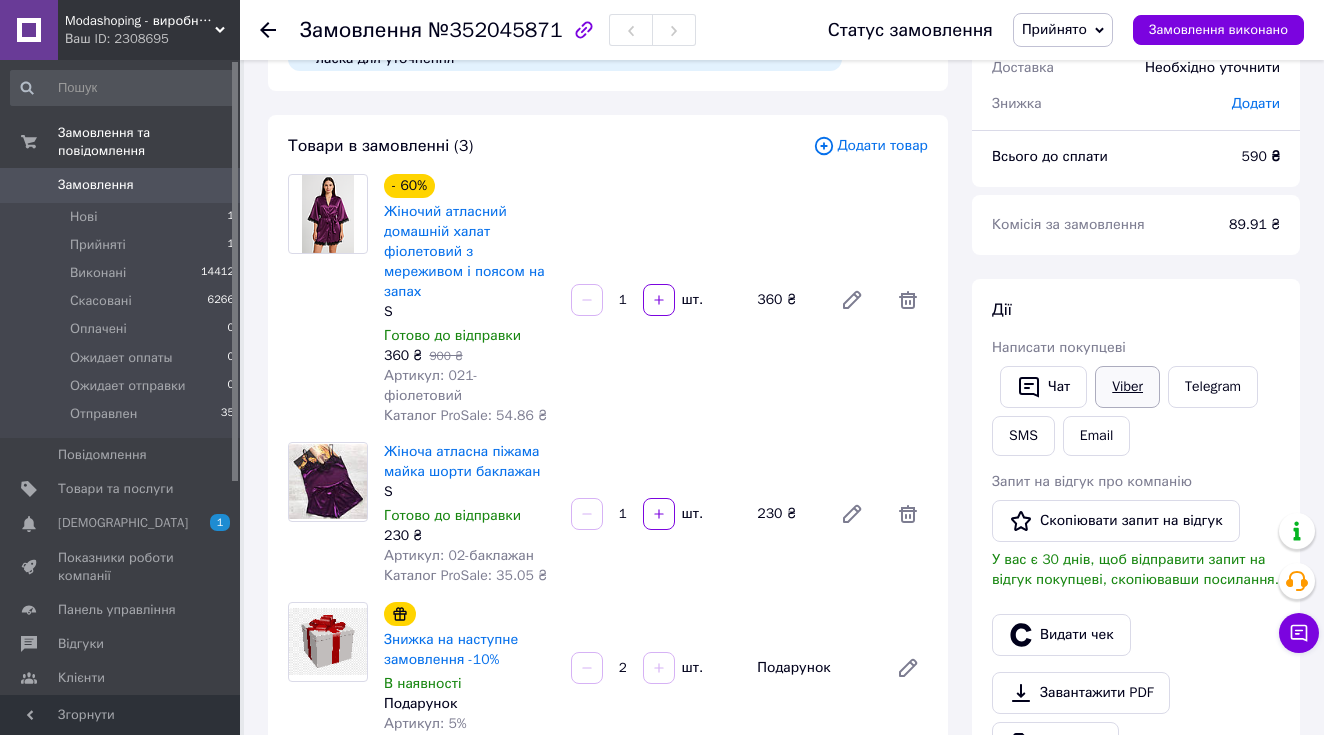 click on "Viber" at bounding box center [1127, 387] 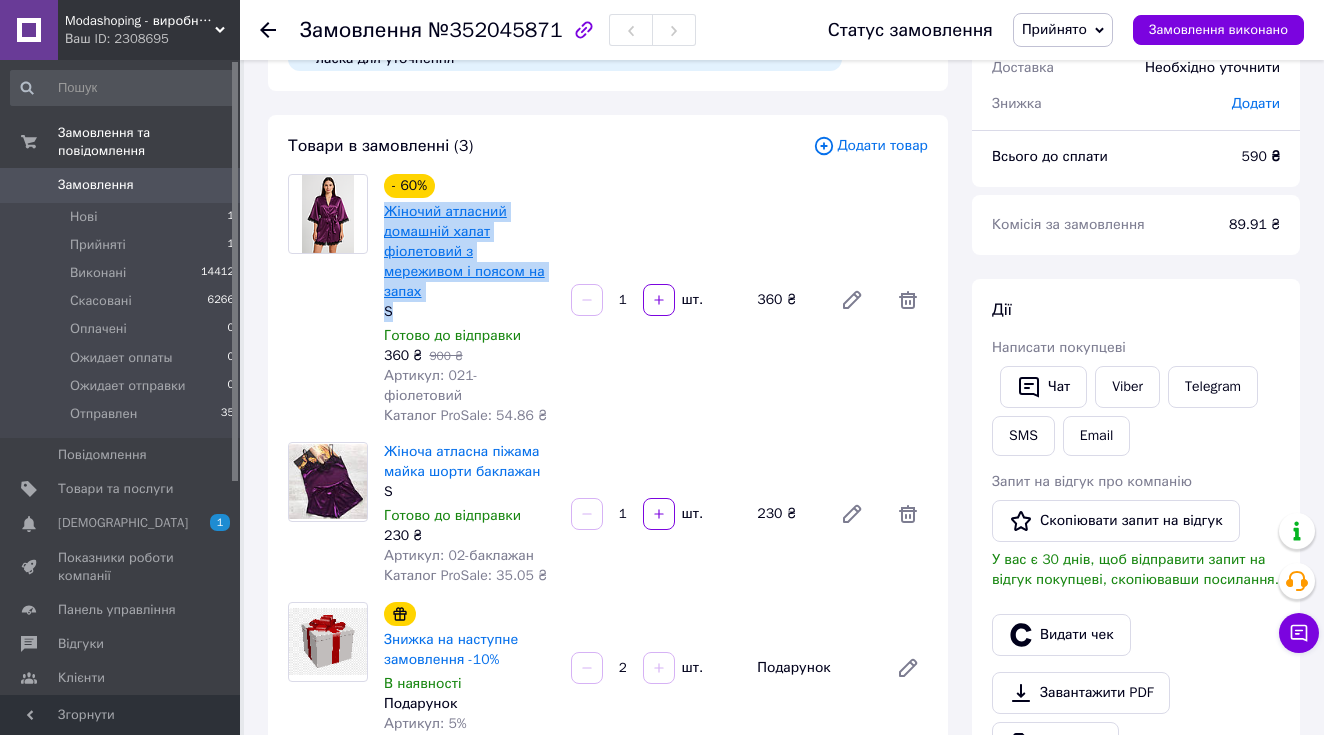 drag, startPoint x: 400, startPoint y: 294, endPoint x: 384, endPoint y: 213, distance: 82.565125 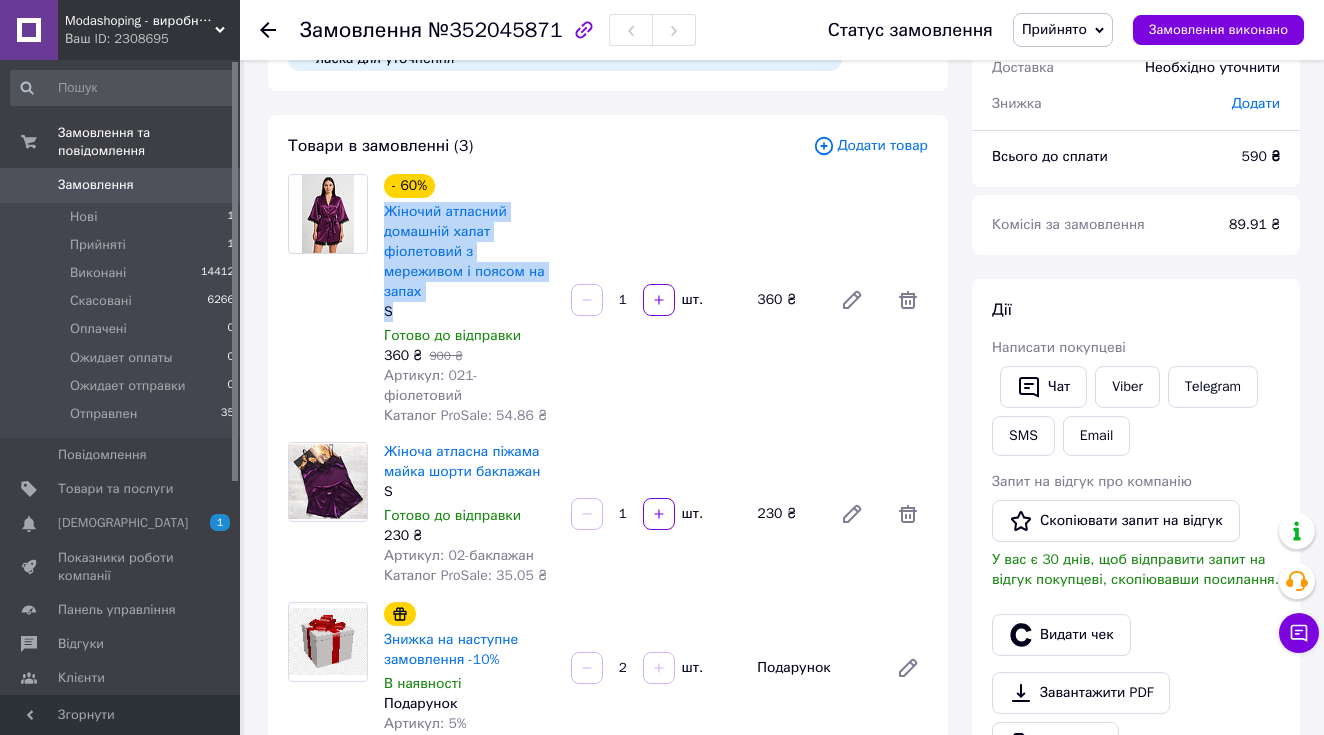 copy on "Жіночий атласний домашній халат фіолетовий з мереживом і поясом на запах S" 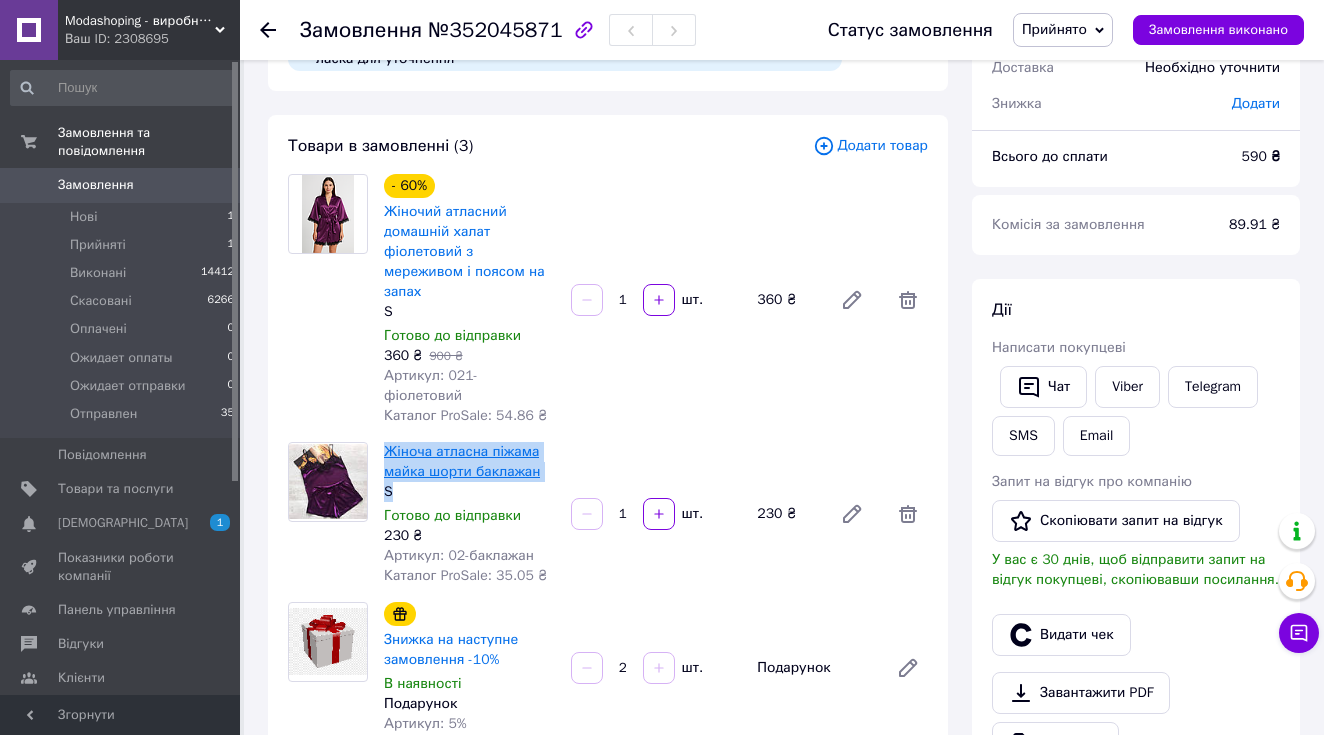 drag, startPoint x: 402, startPoint y: 449, endPoint x: 387, endPoint y: 415, distance: 37.161808 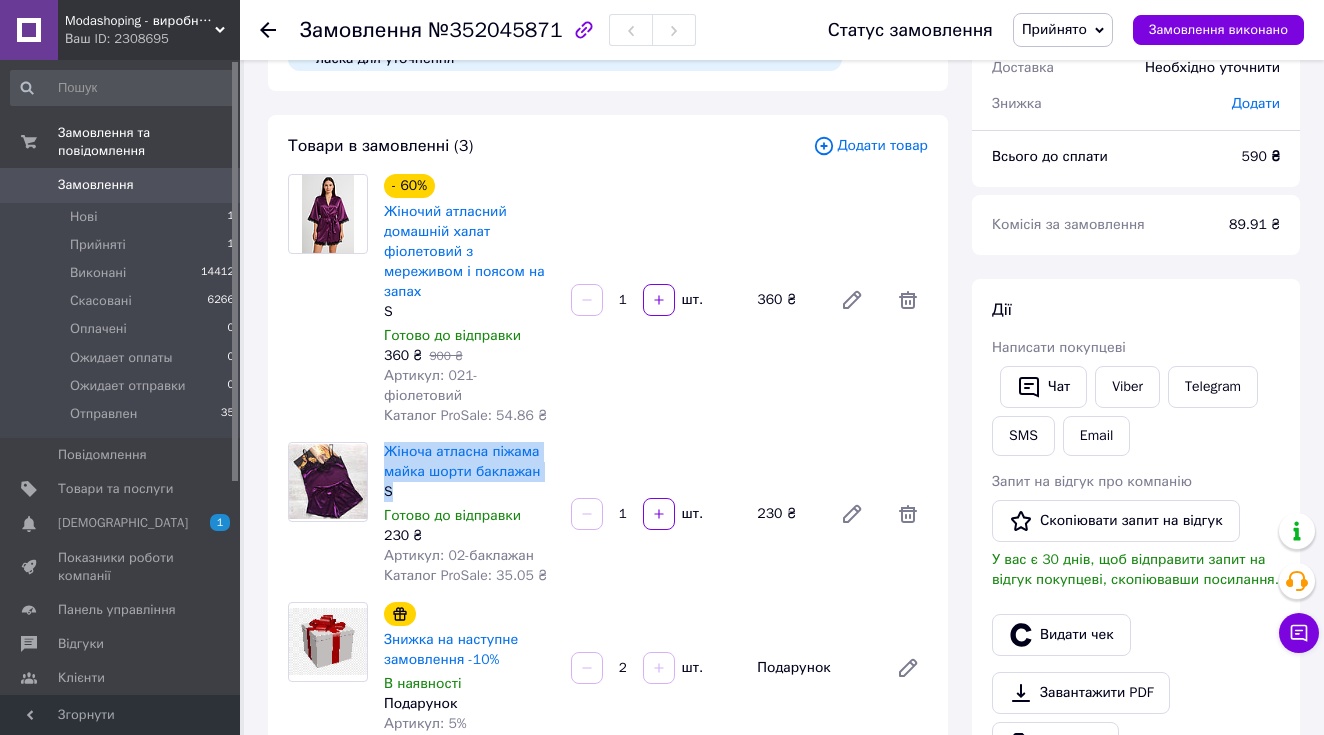 copy on "Жіноча атласна піжама майка шорти баклажан S" 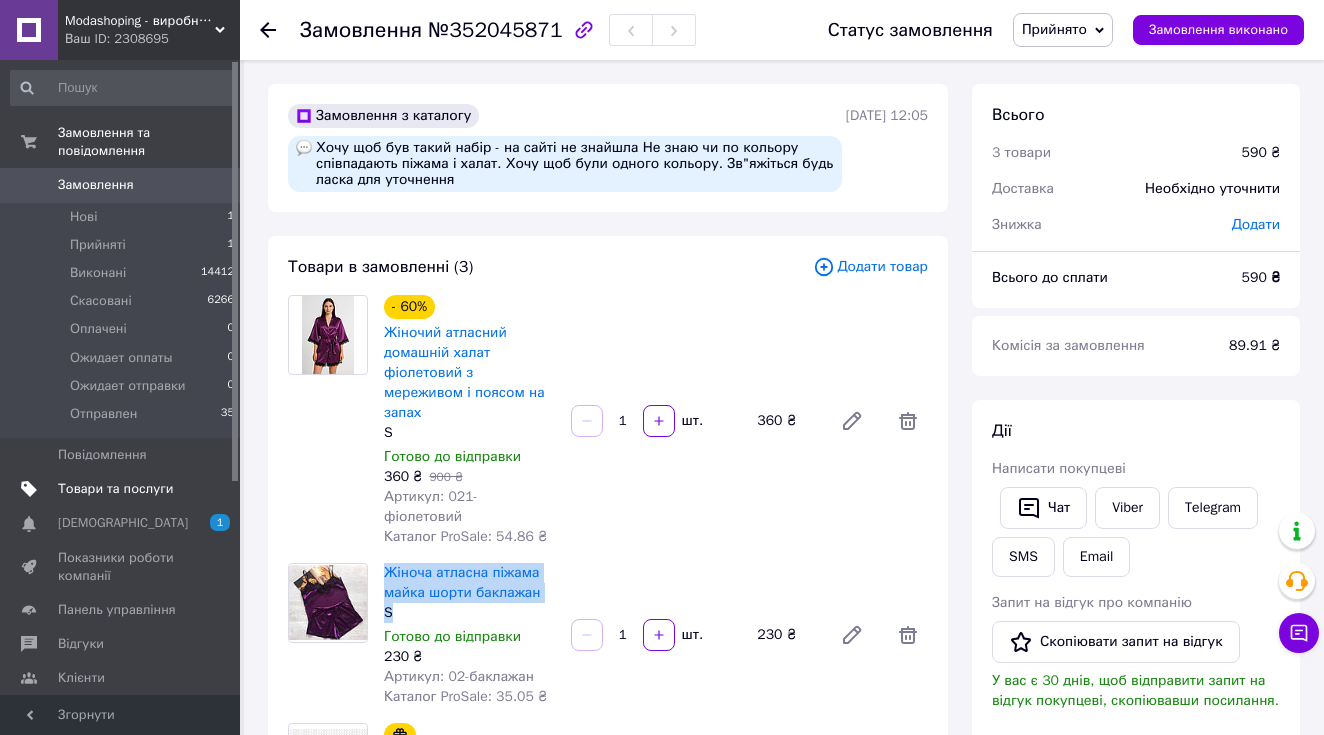 scroll, scrollTop: 0, scrollLeft: 0, axis: both 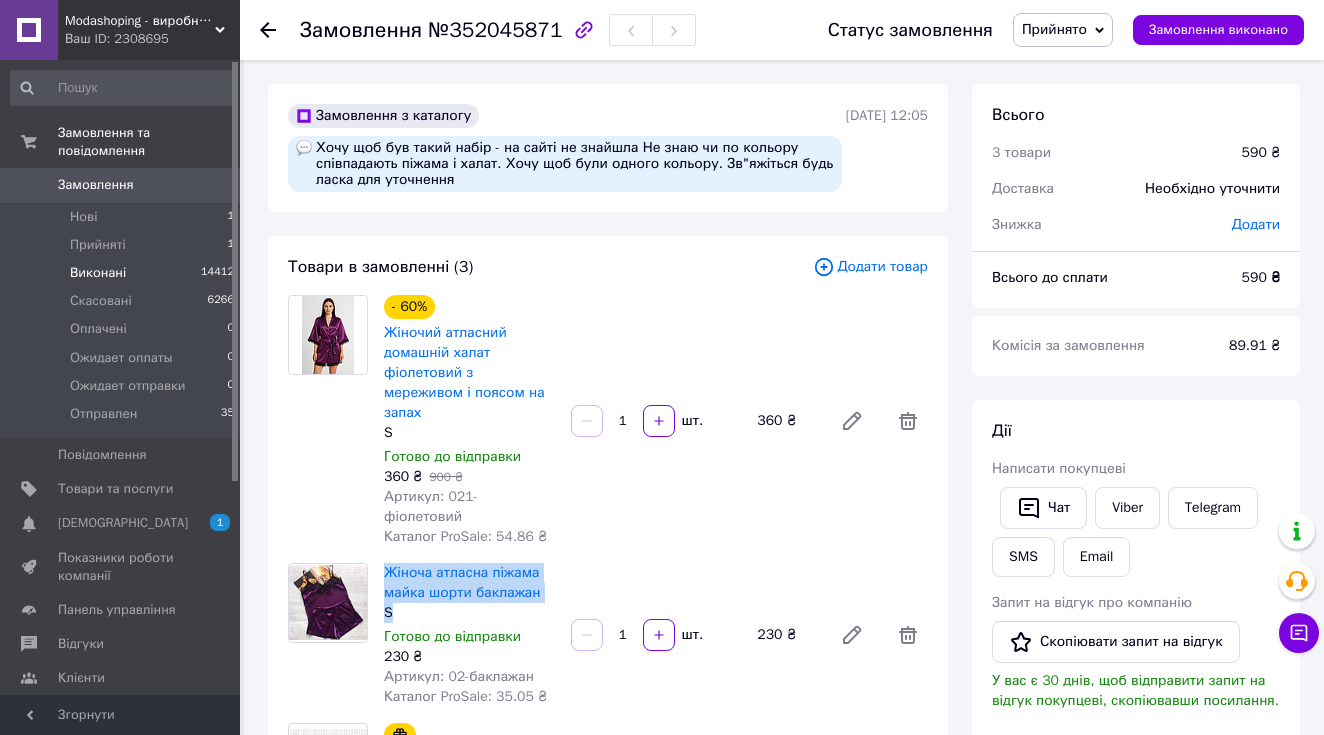 click on "Виконані 14412" at bounding box center [123, 273] 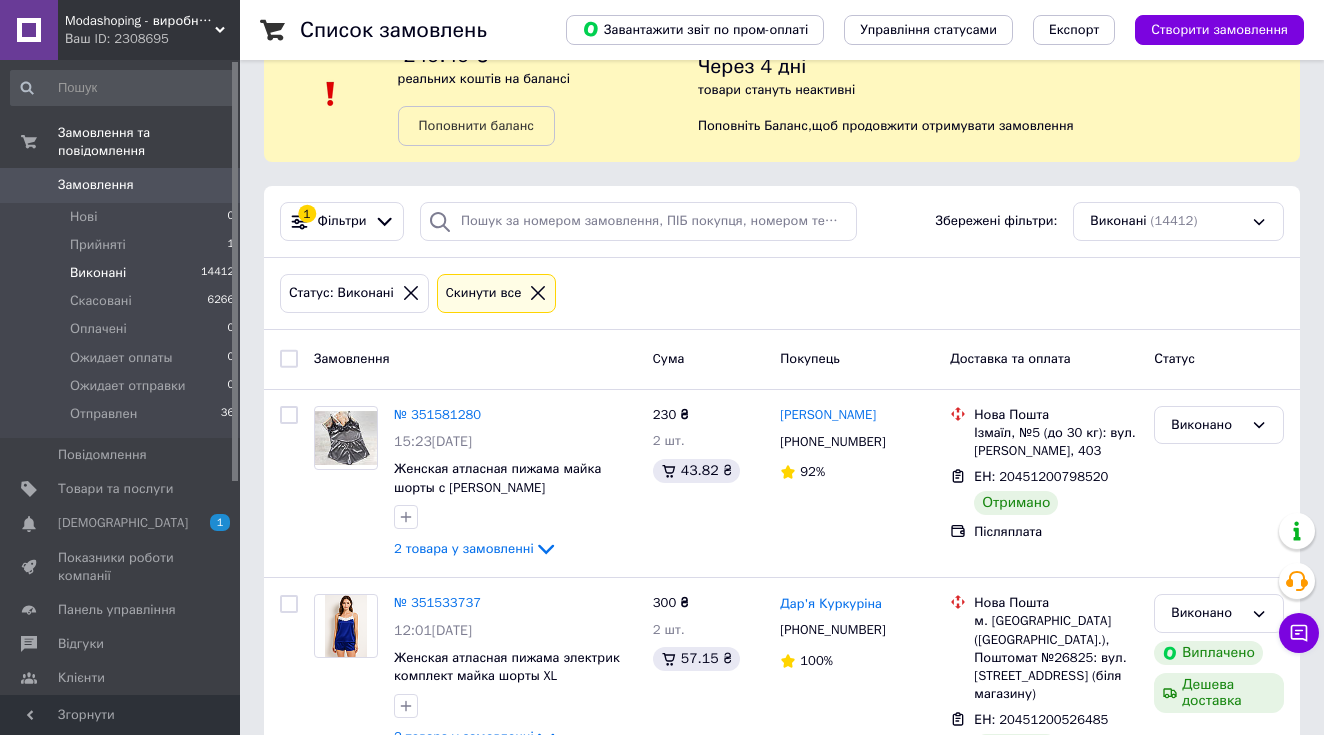 scroll, scrollTop: 62, scrollLeft: 0, axis: vertical 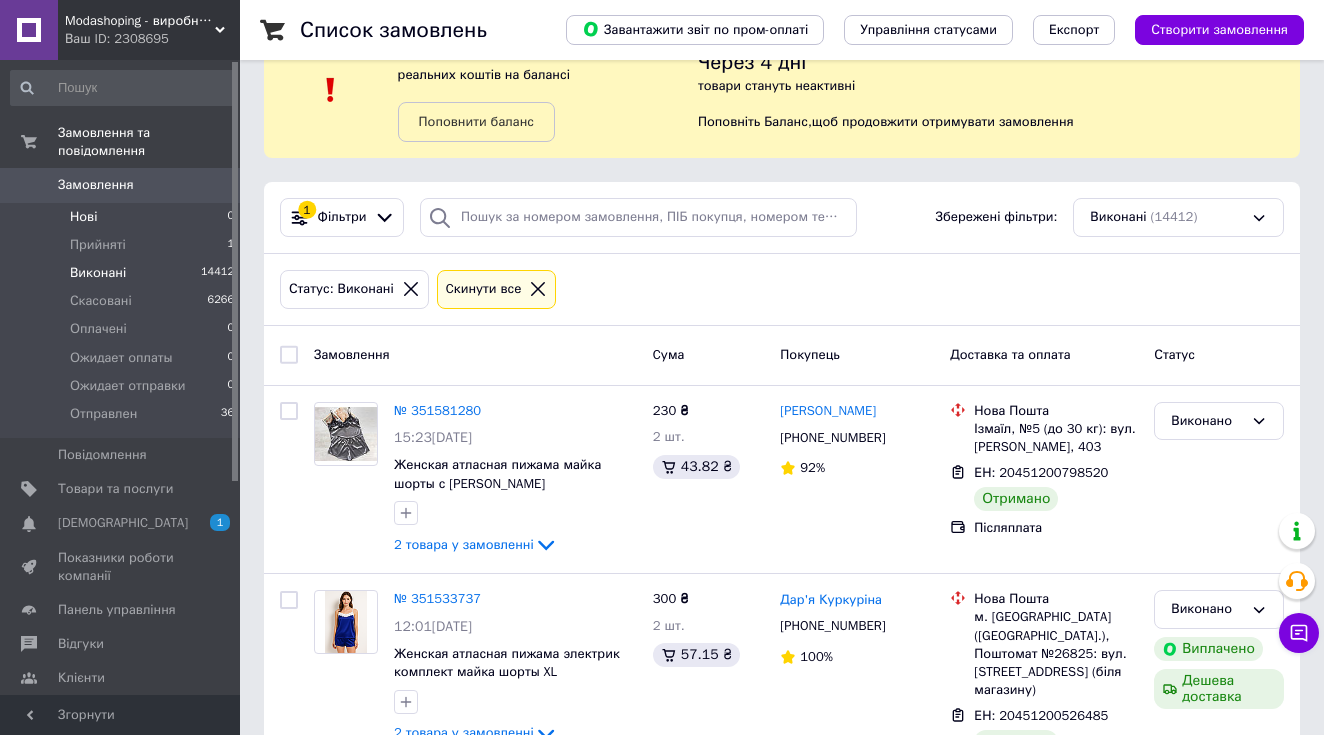 click on "Нові 0" at bounding box center (123, 217) 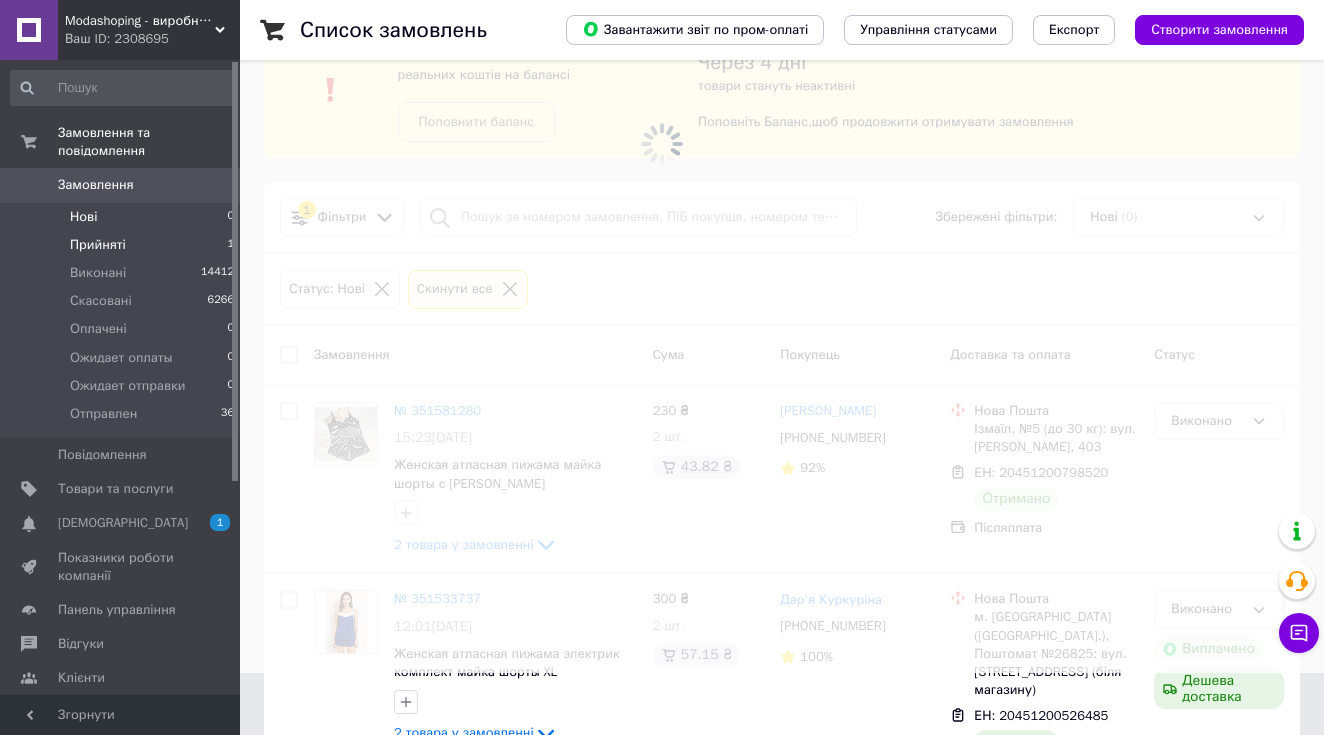 click on "Прийняті" at bounding box center (98, 245) 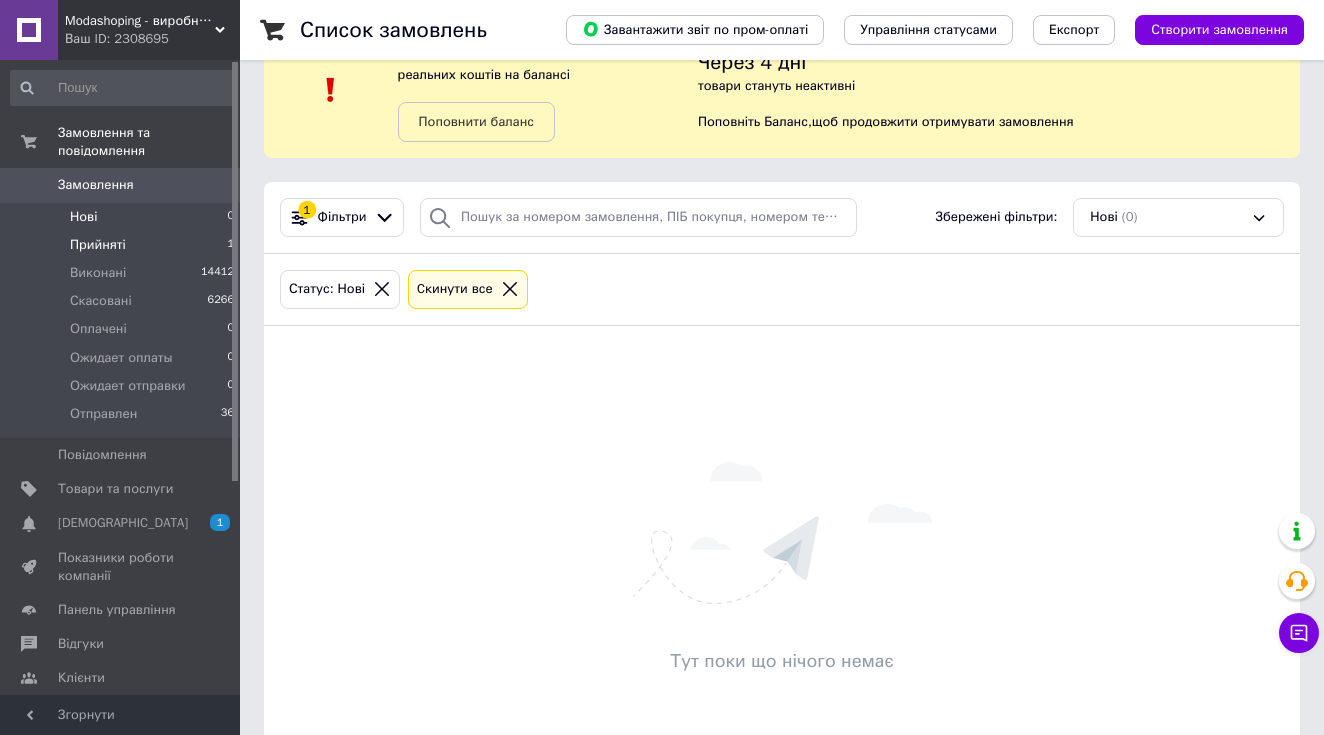 scroll, scrollTop: 0, scrollLeft: 0, axis: both 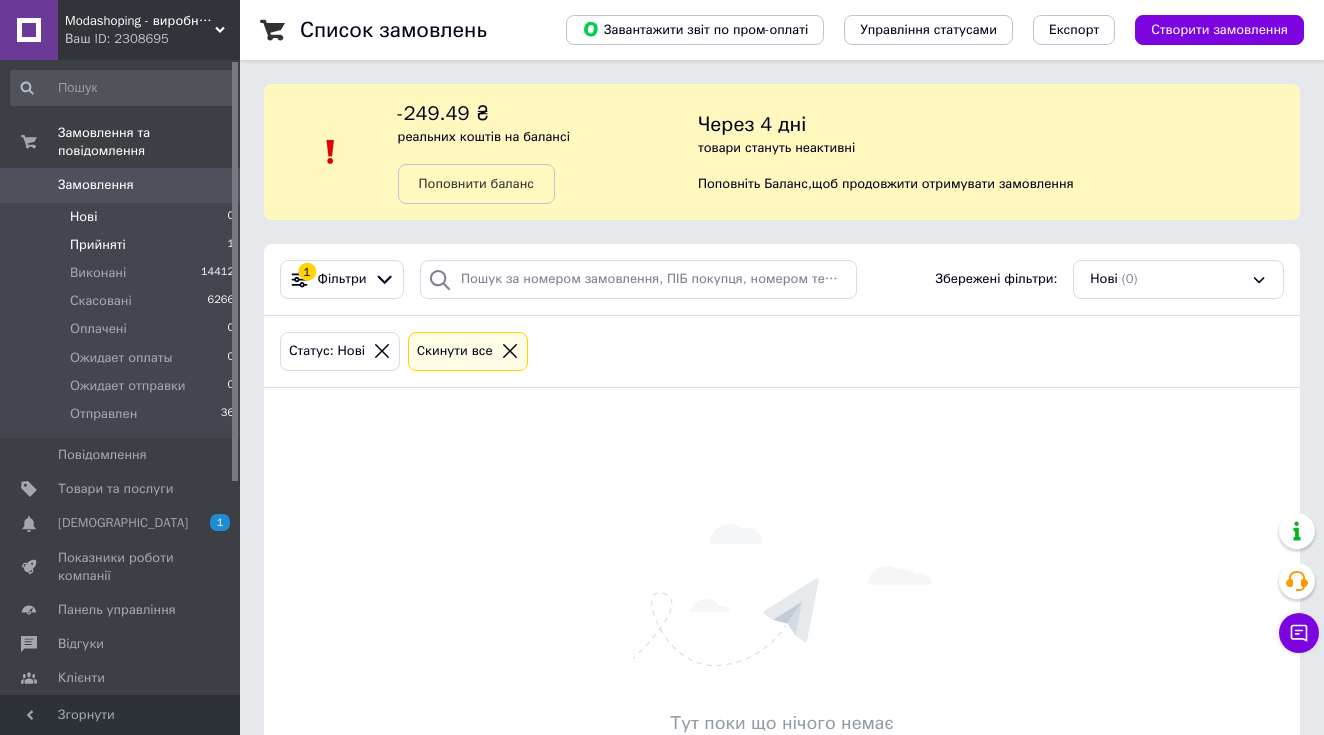 click on "Прийняті" at bounding box center (98, 245) 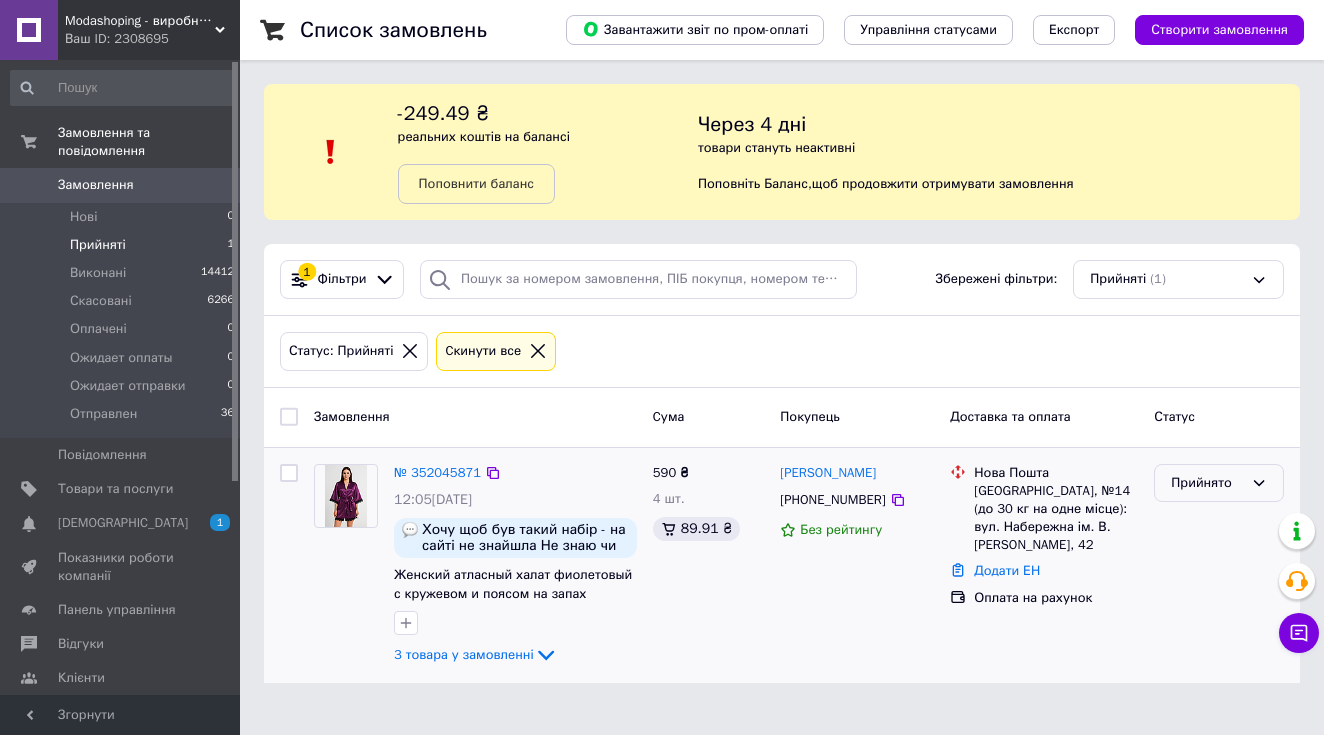 click on "Прийнято" at bounding box center [1207, 483] 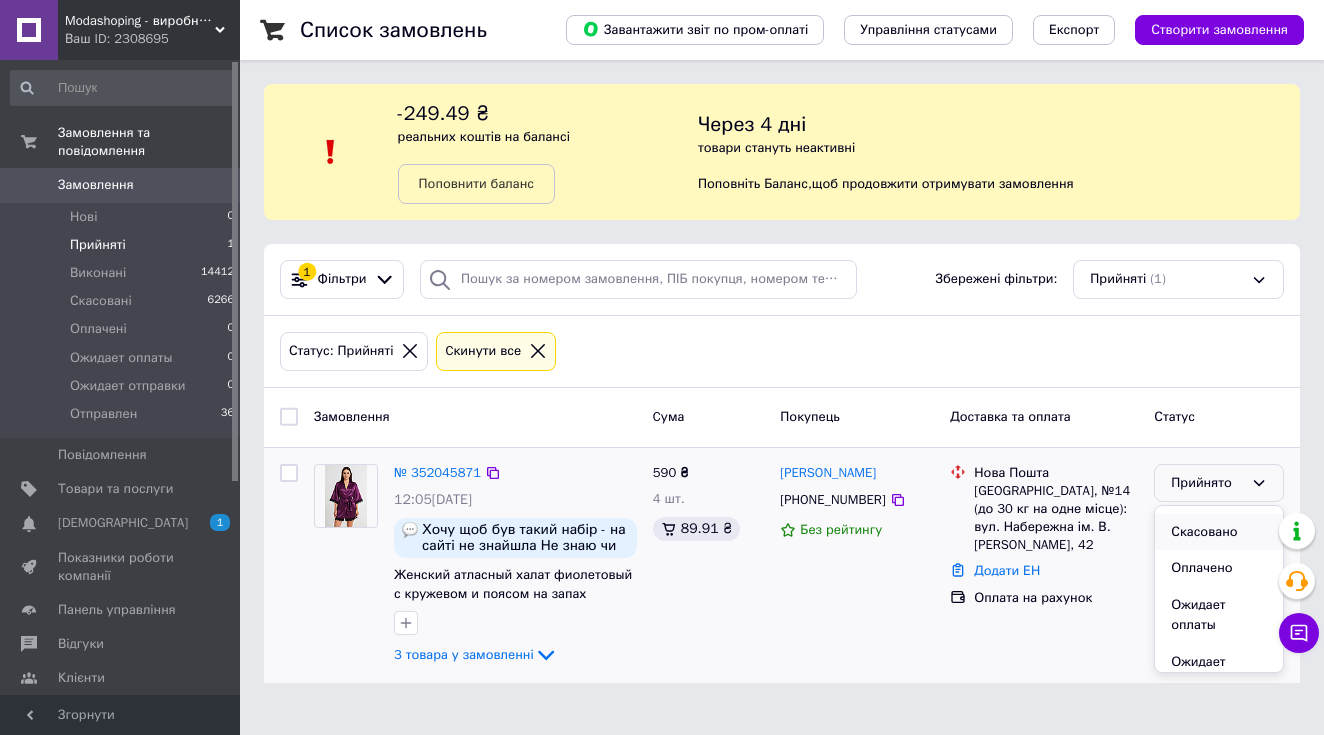 scroll, scrollTop: 32, scrollLeft: 0, axis: vertical 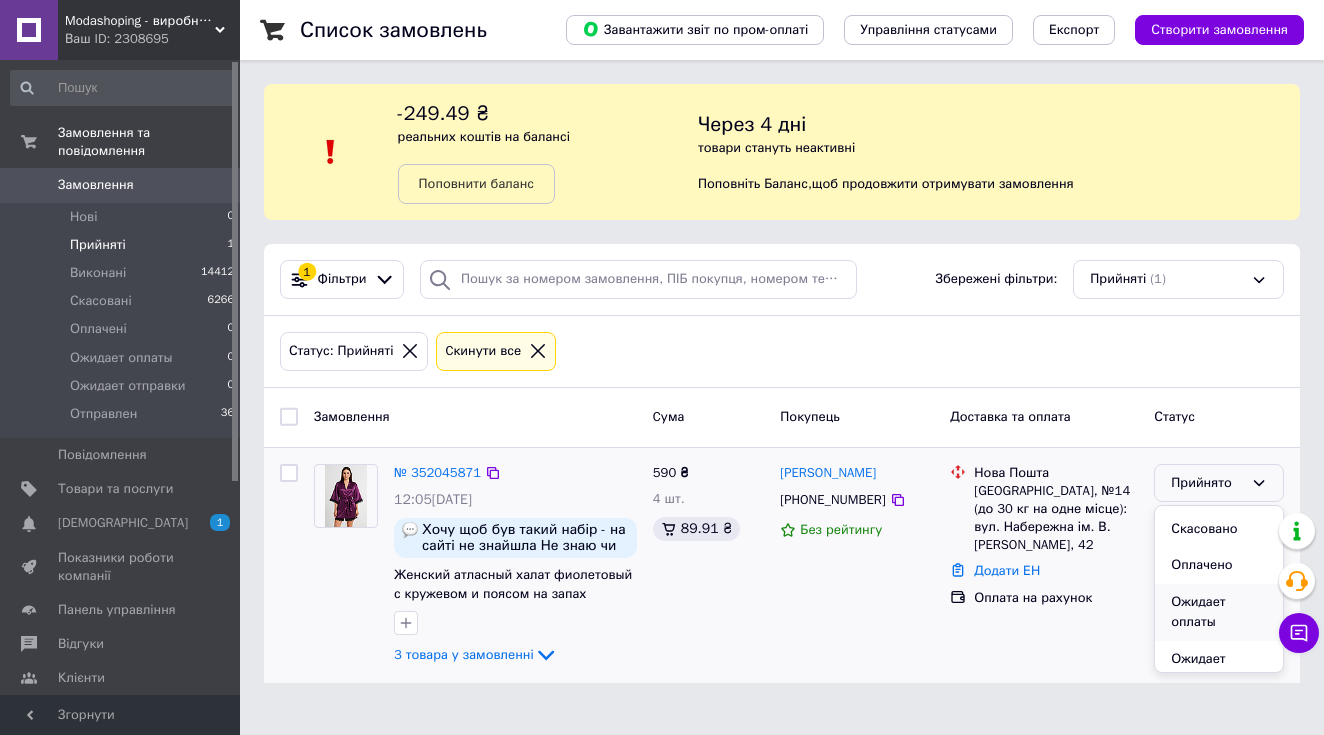 click on "Ожидает оплаты" at bounding box center [1219, 612] 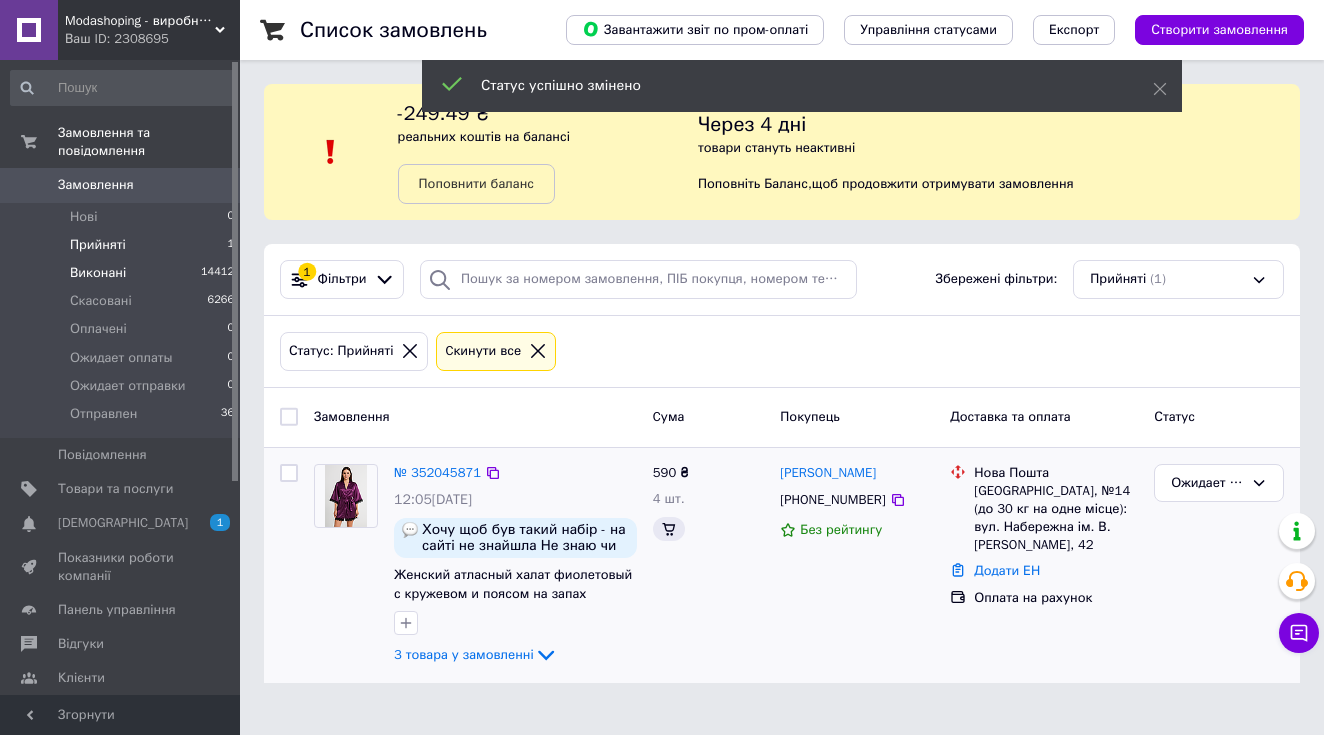 click on "Виконані" at bounding box center [98, 273] 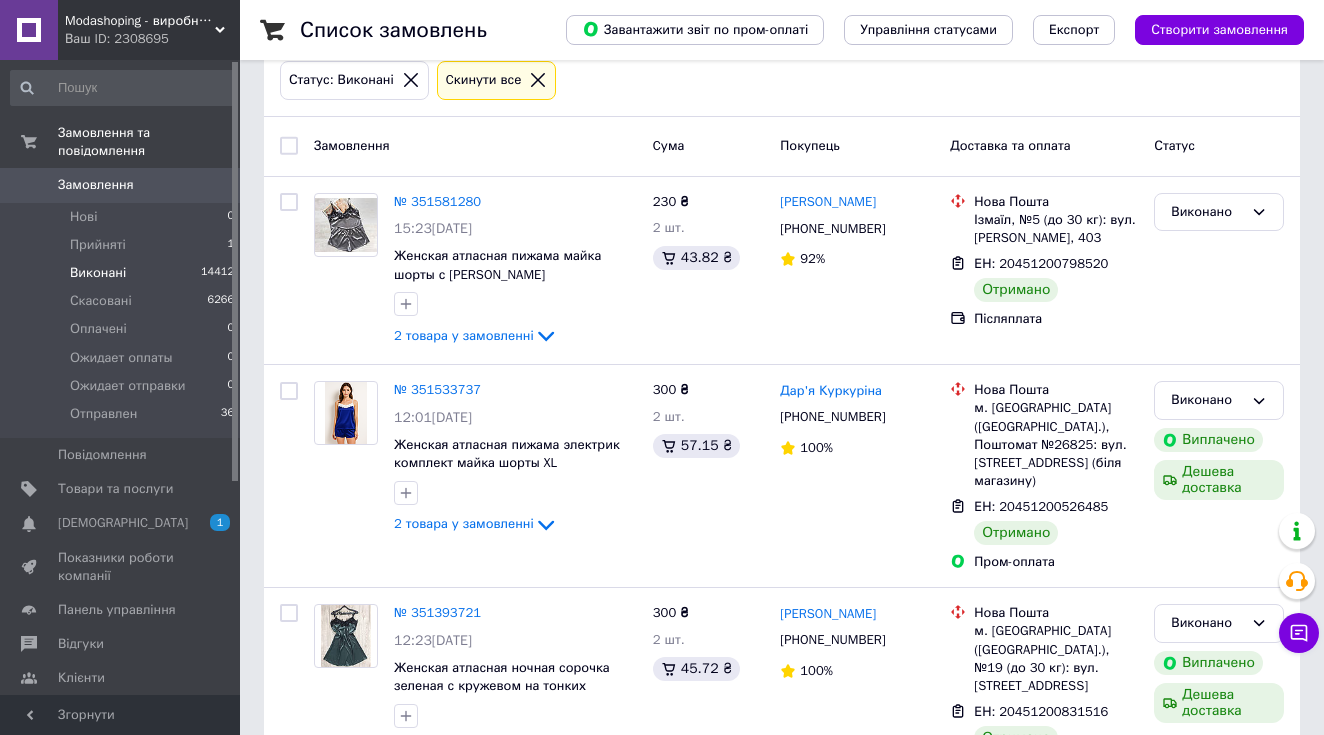 scroll, scrollTop: 329, scrollLeft: 0, axis: vertical 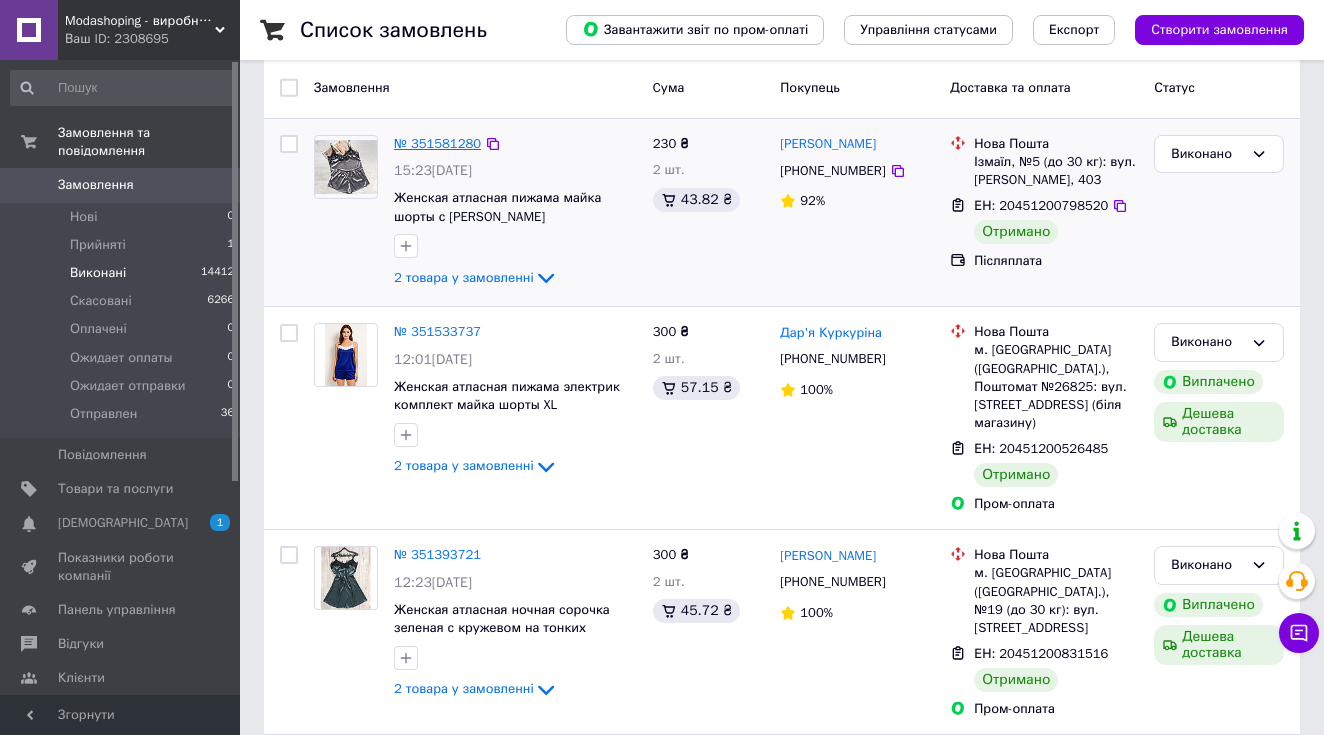 click on "№ 351581280" at bounding box center (437, 143) 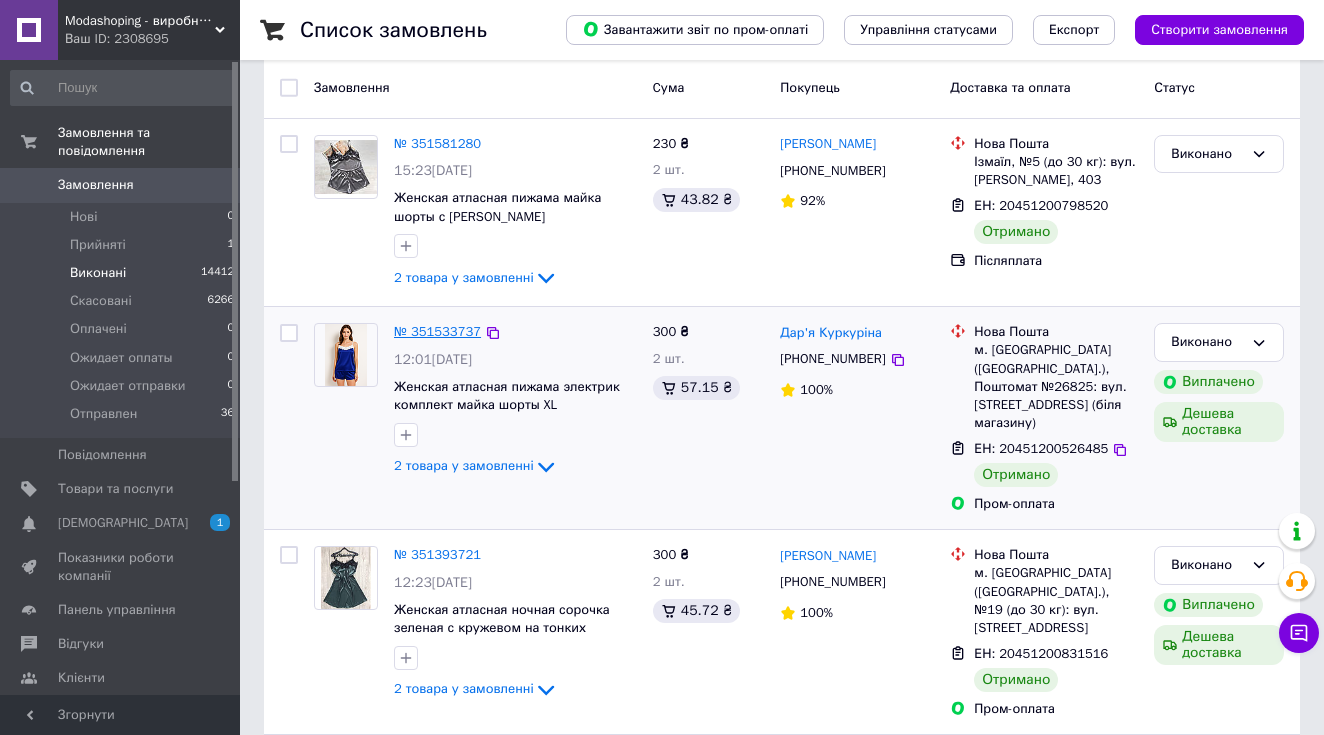 click on "№ 351533737" at bounding box center [437, 331] 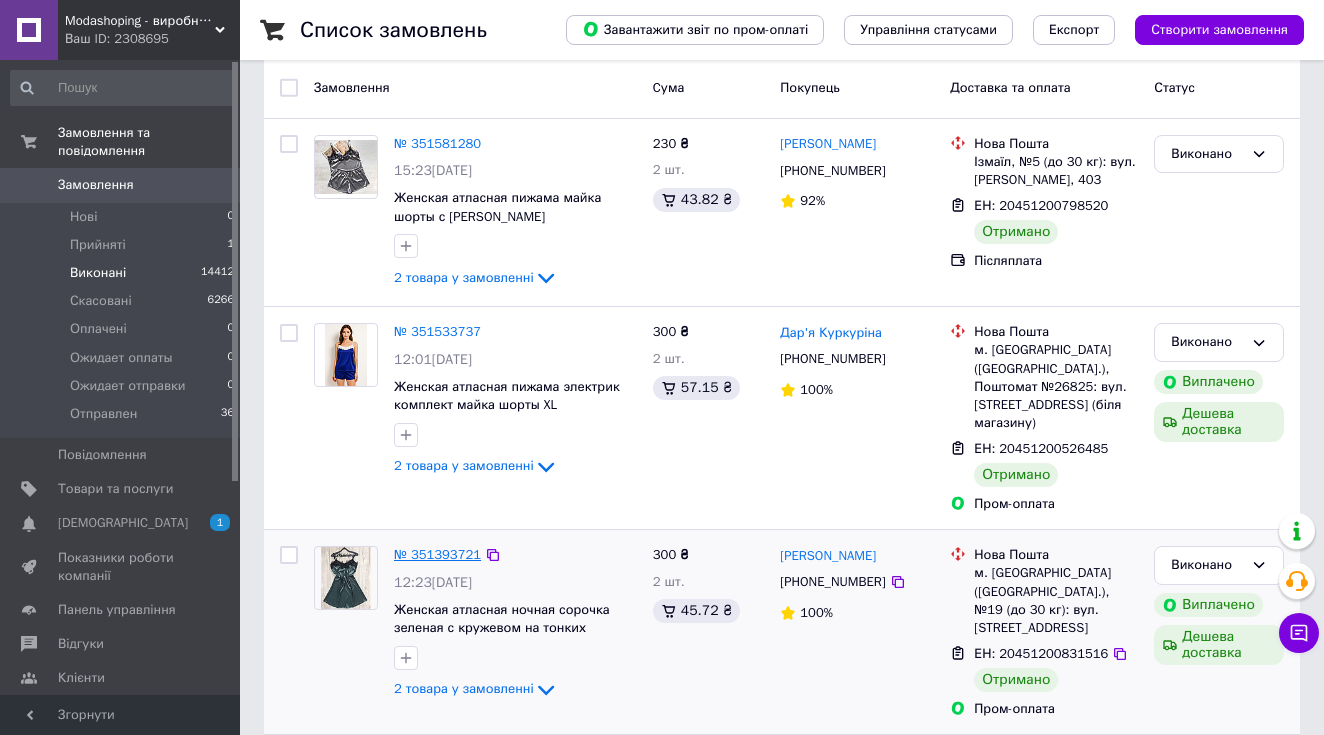 click on "№ 351393721" at bounding box center [437, 554] 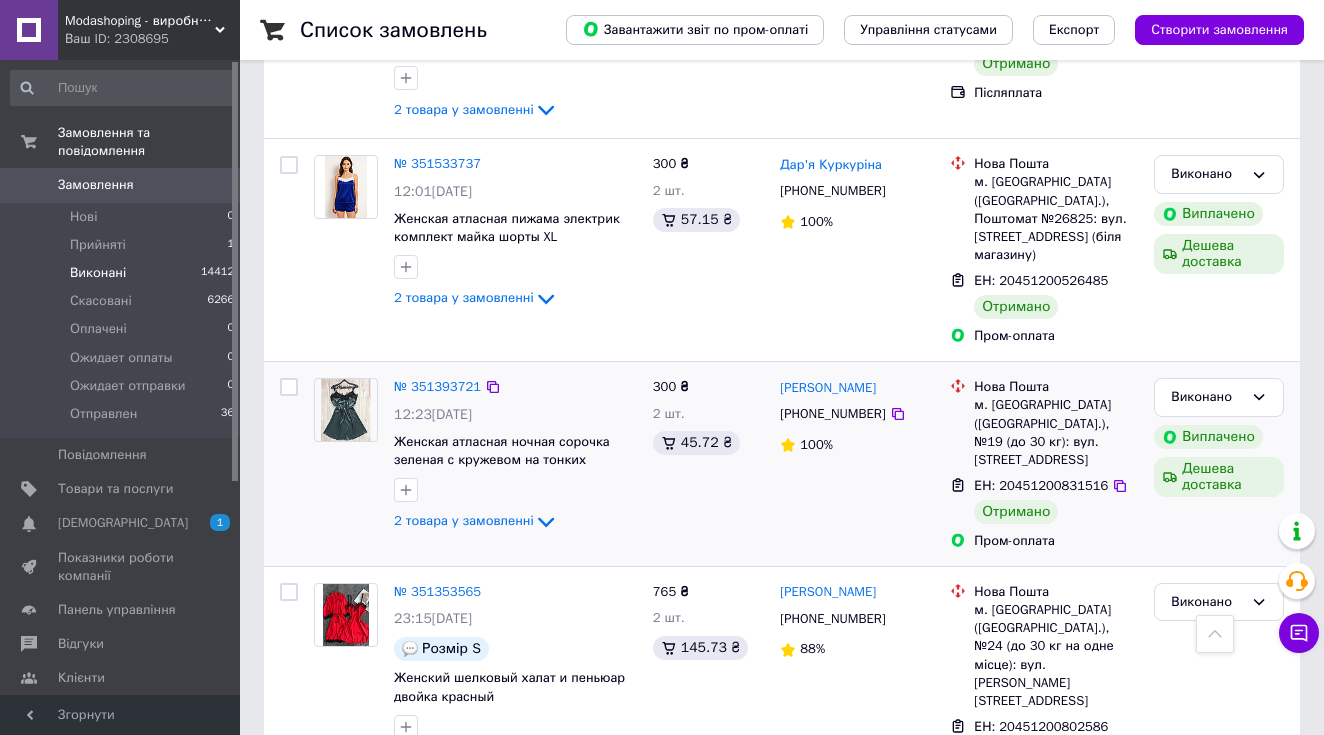scroll, scrollTop: 504, scrollLeft: 0, axis: vertical 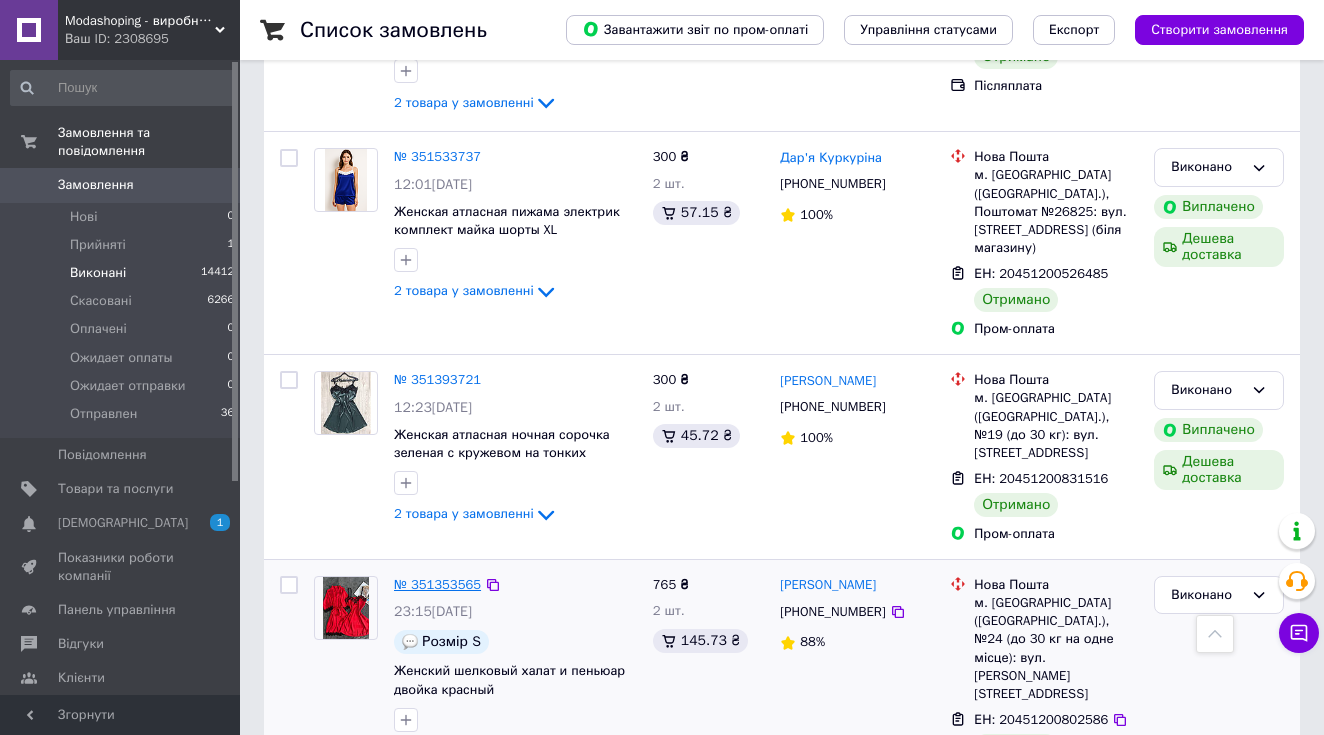 click on "№ 351353565" at bounding box center (437, 584) 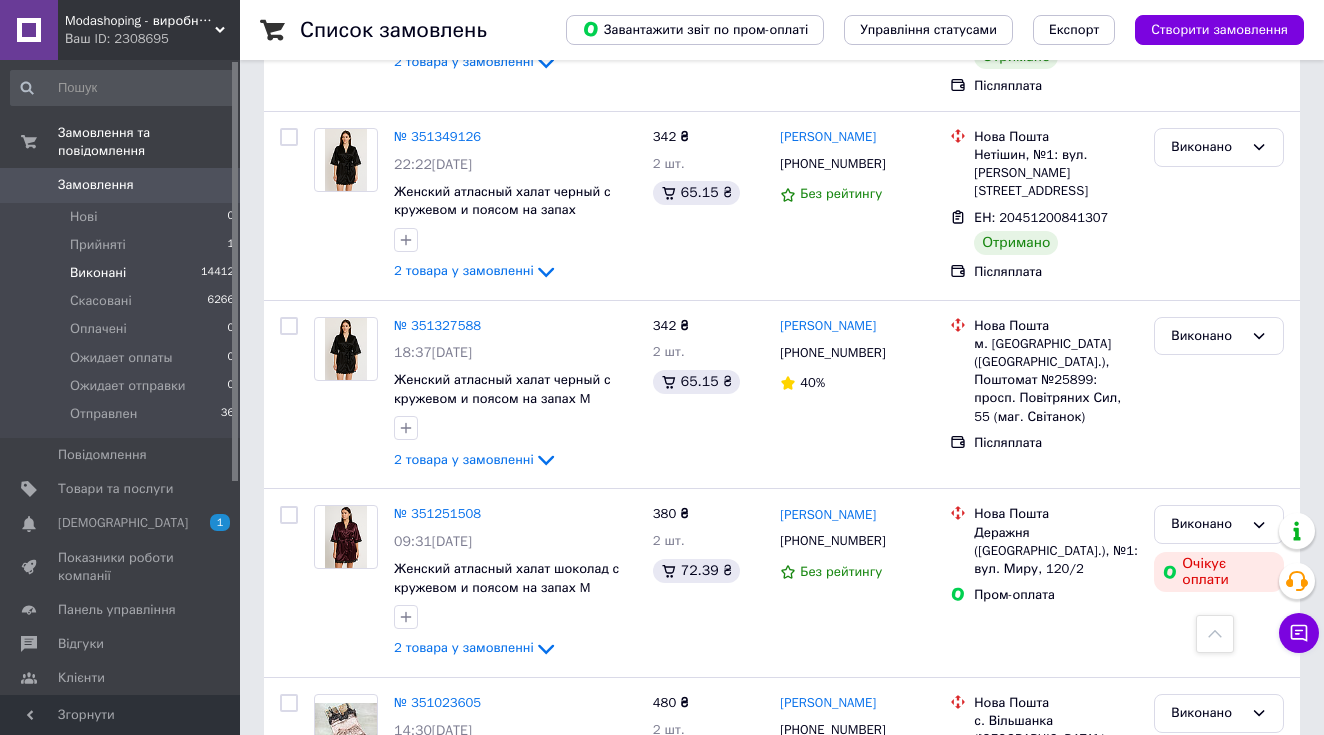 scroll, scrollTop: 1207, scrollLeft: 0, axis: vertical 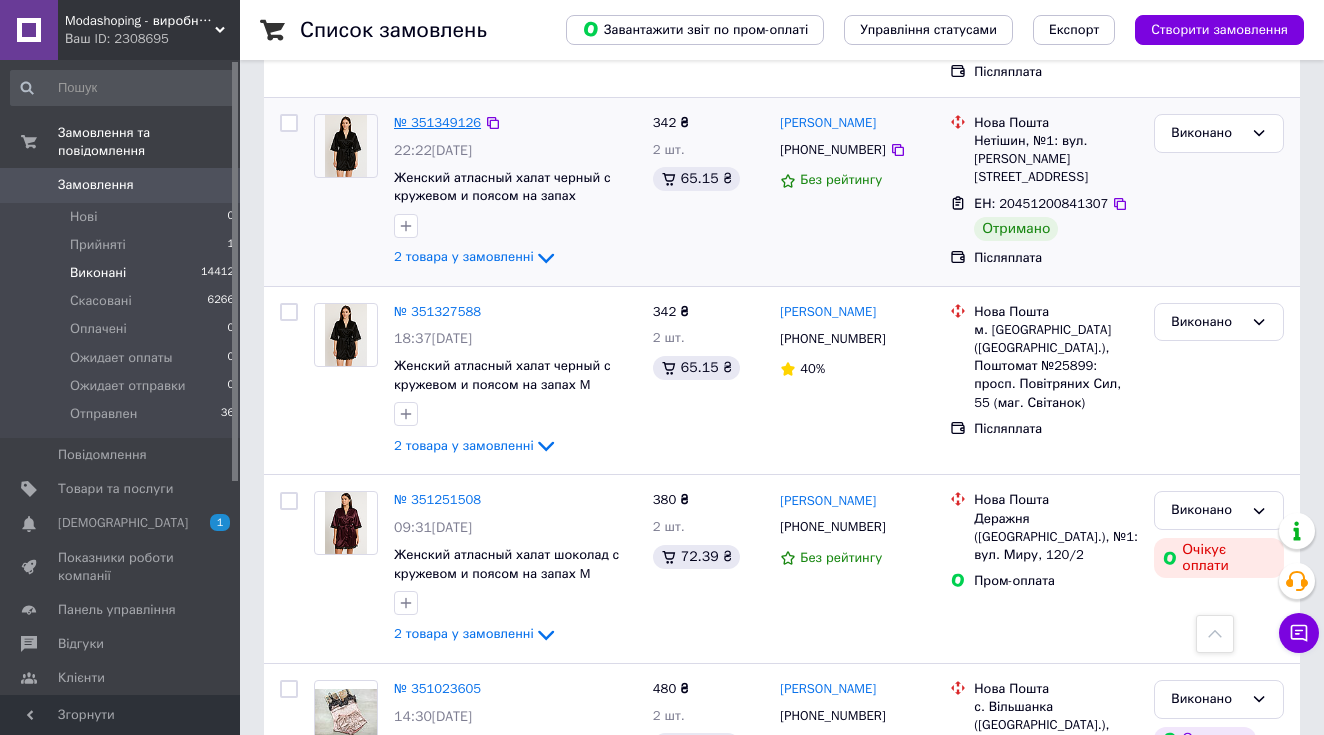 click on "№ 351349126" at bounding box center (437, 122) 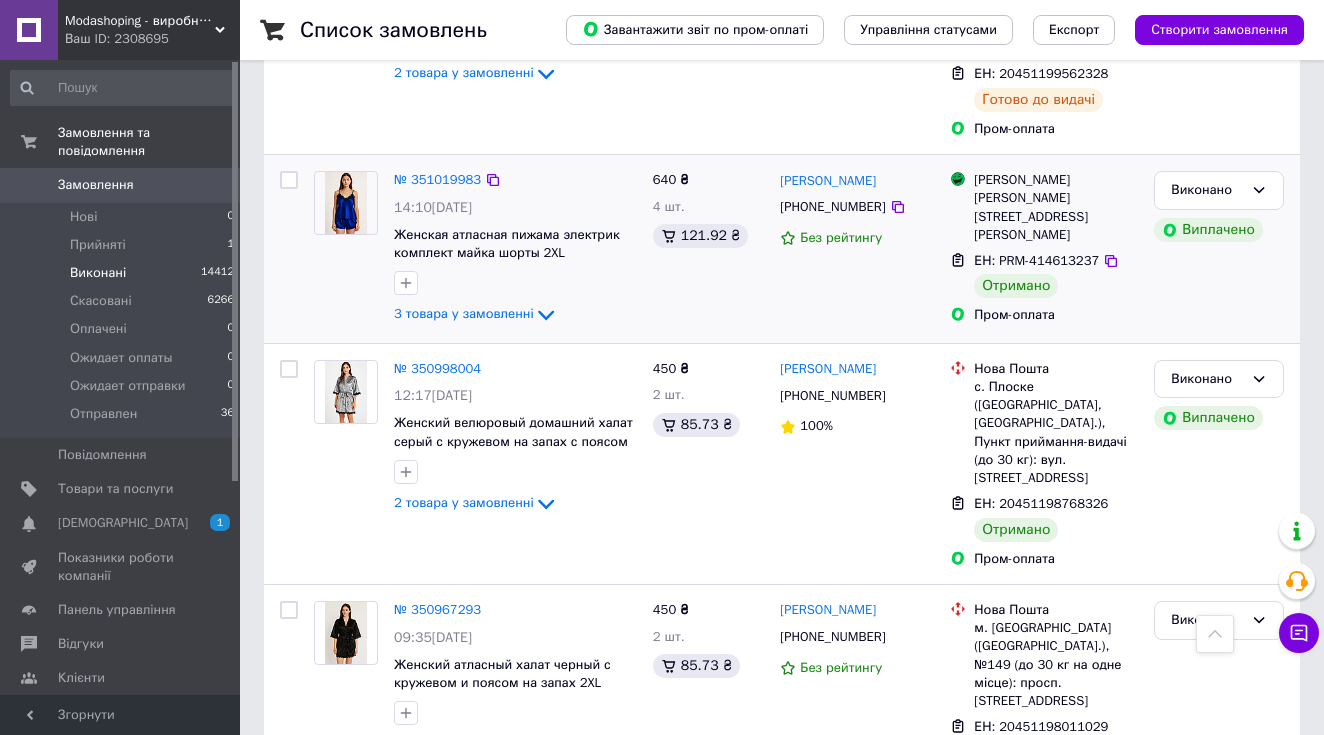 scroll, scrollTop: 1960, scrollLeft: 0, axis: vertical 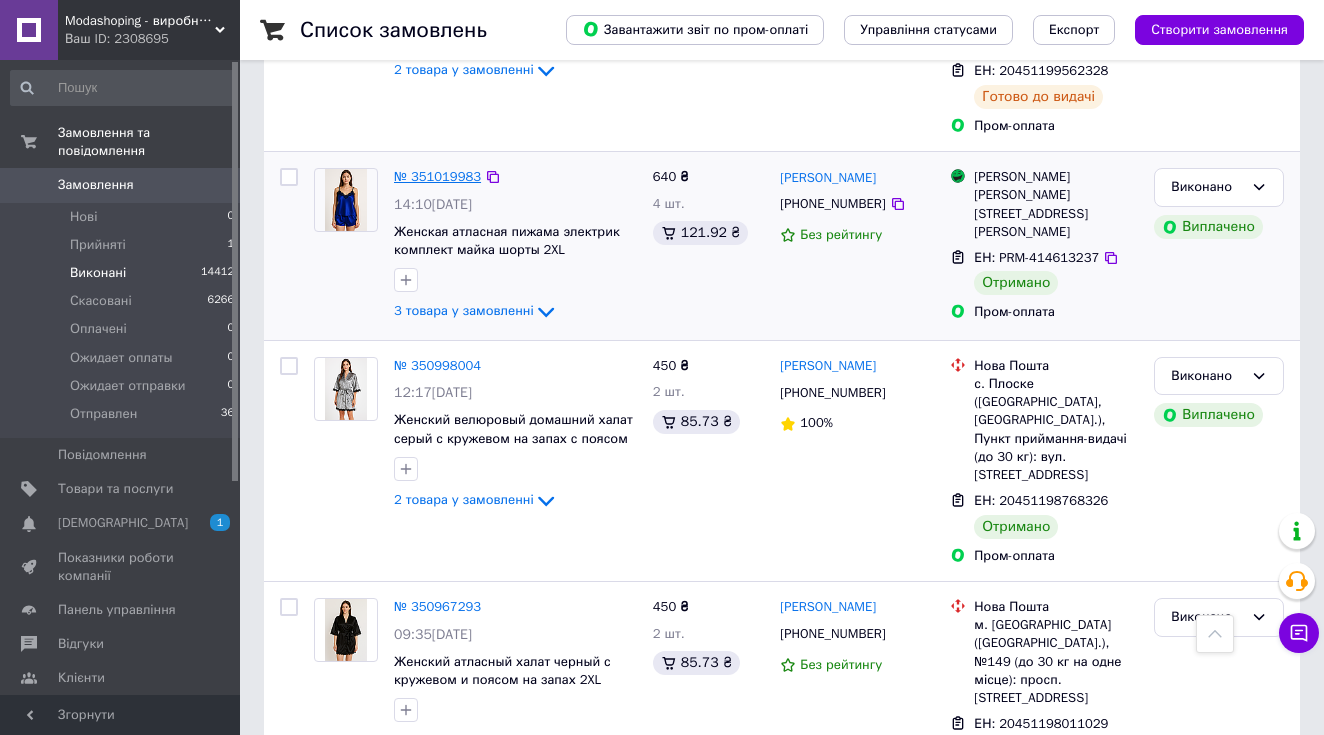 click on "№ 351019983" at bounding box center (437, 176) 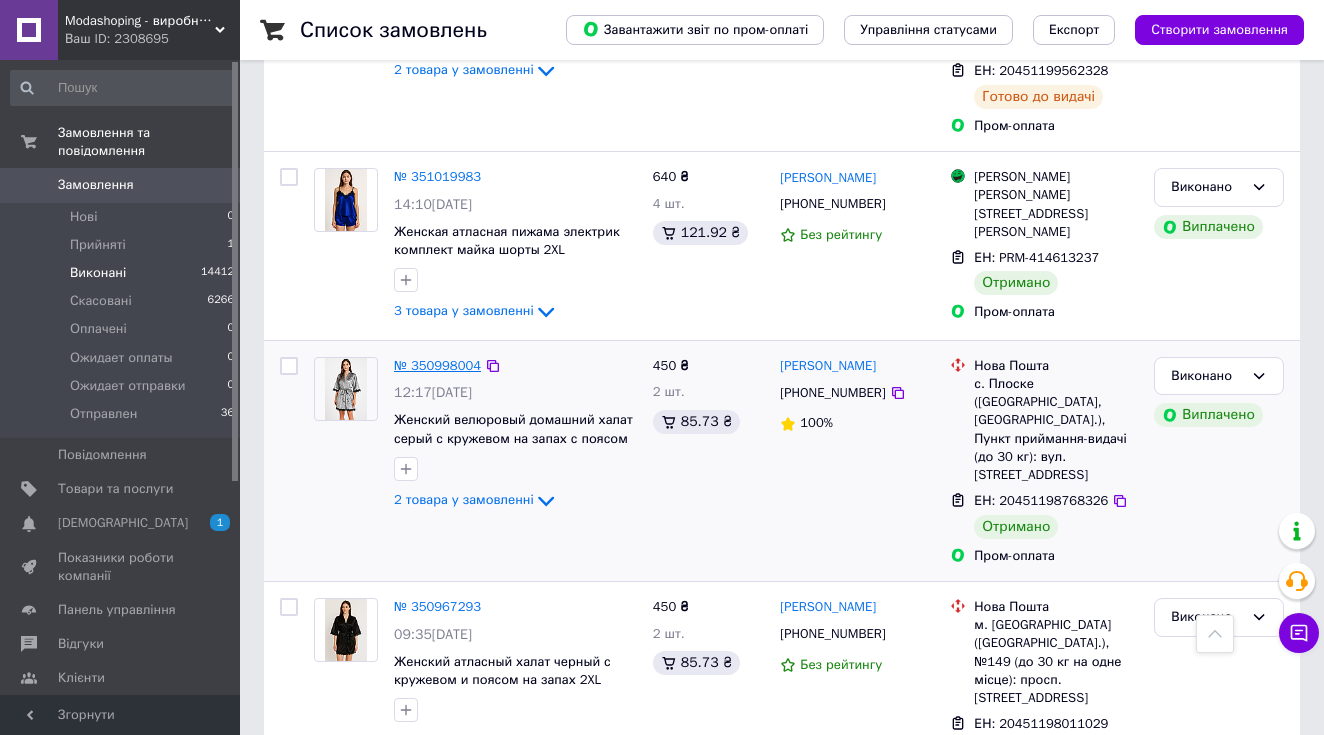 click on "№ 350998004" at bounding box center (437, 365) 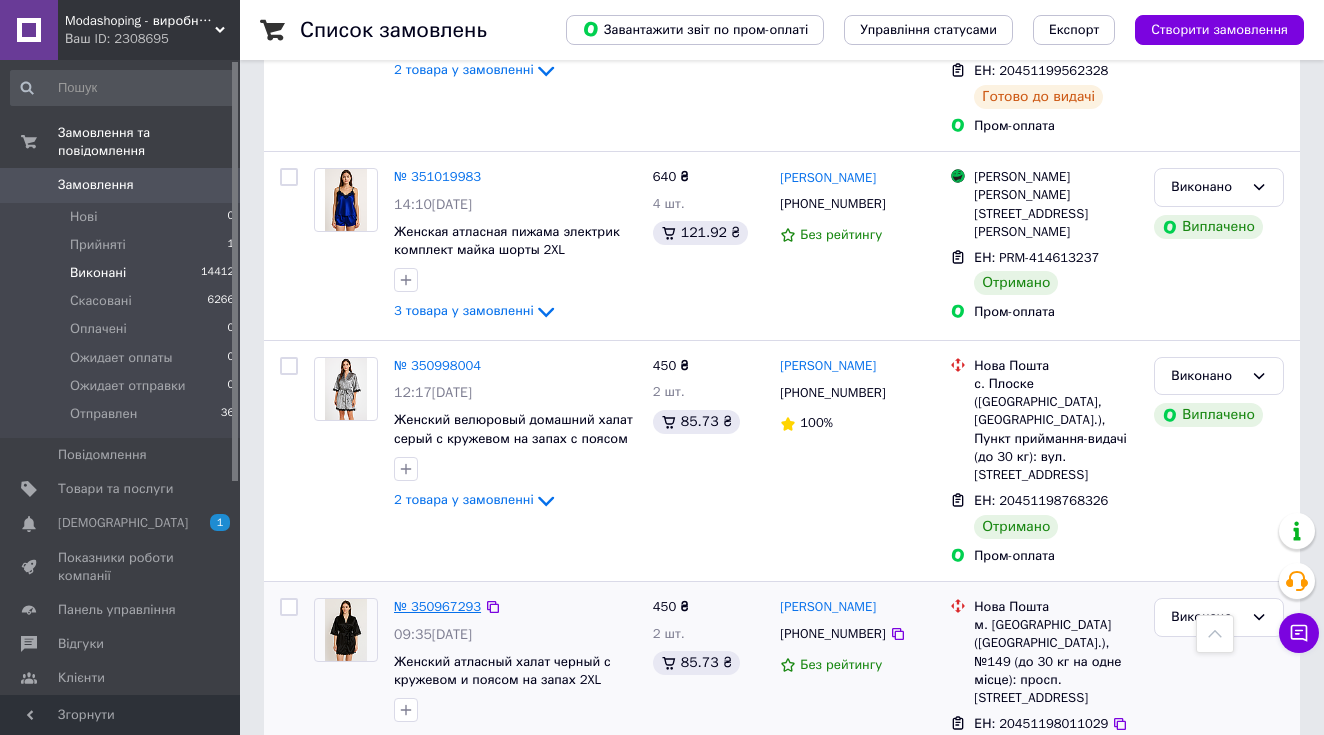 click on "№ 350967293" at bounding box center [437, 606] 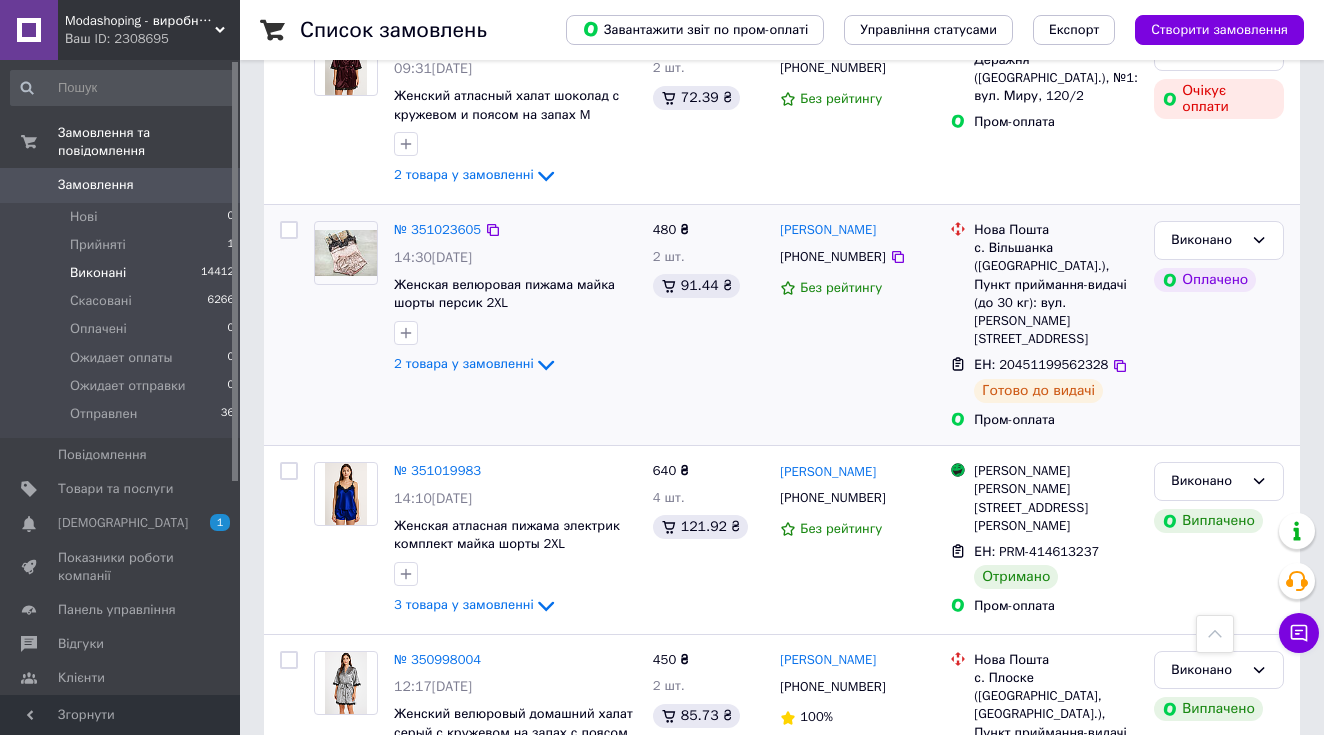 scroll, scrollTop: 1666, scrollLeft: 0, axis: vertical 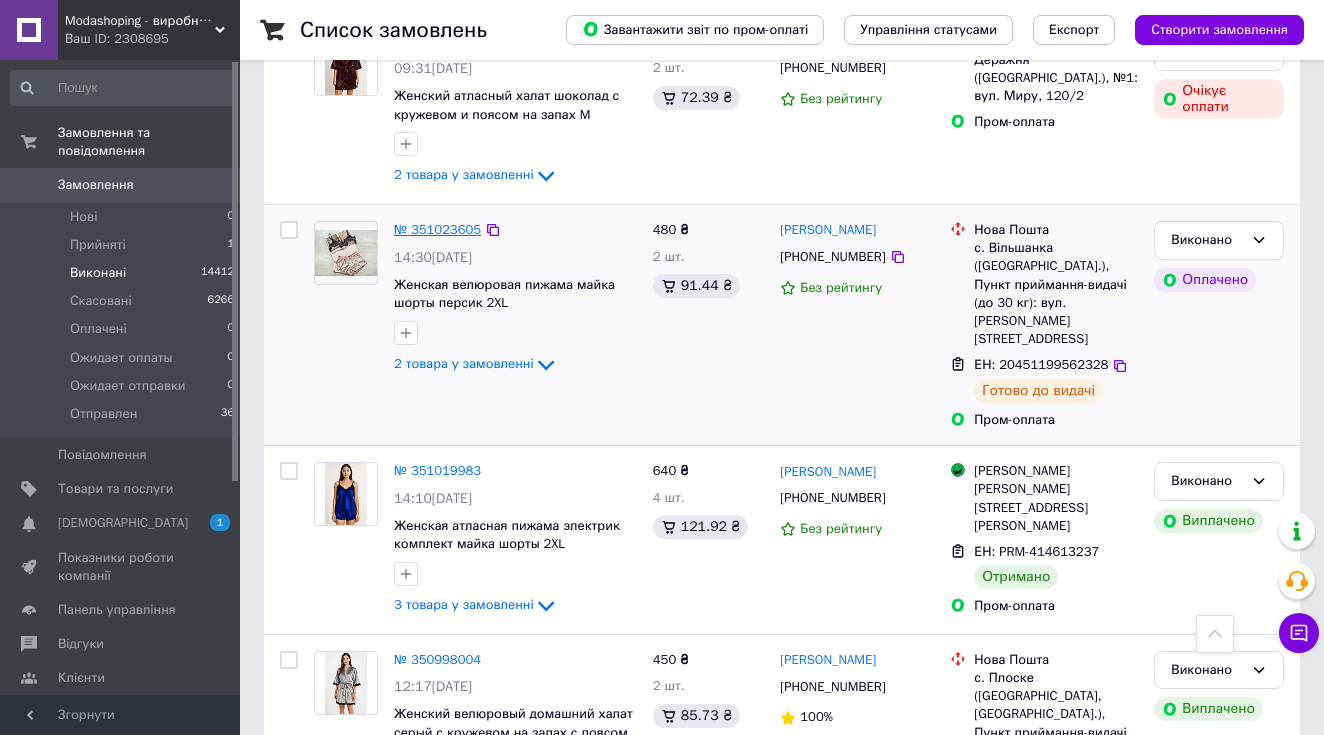 click on "№ 351023605" at bounding box center (437, 229) 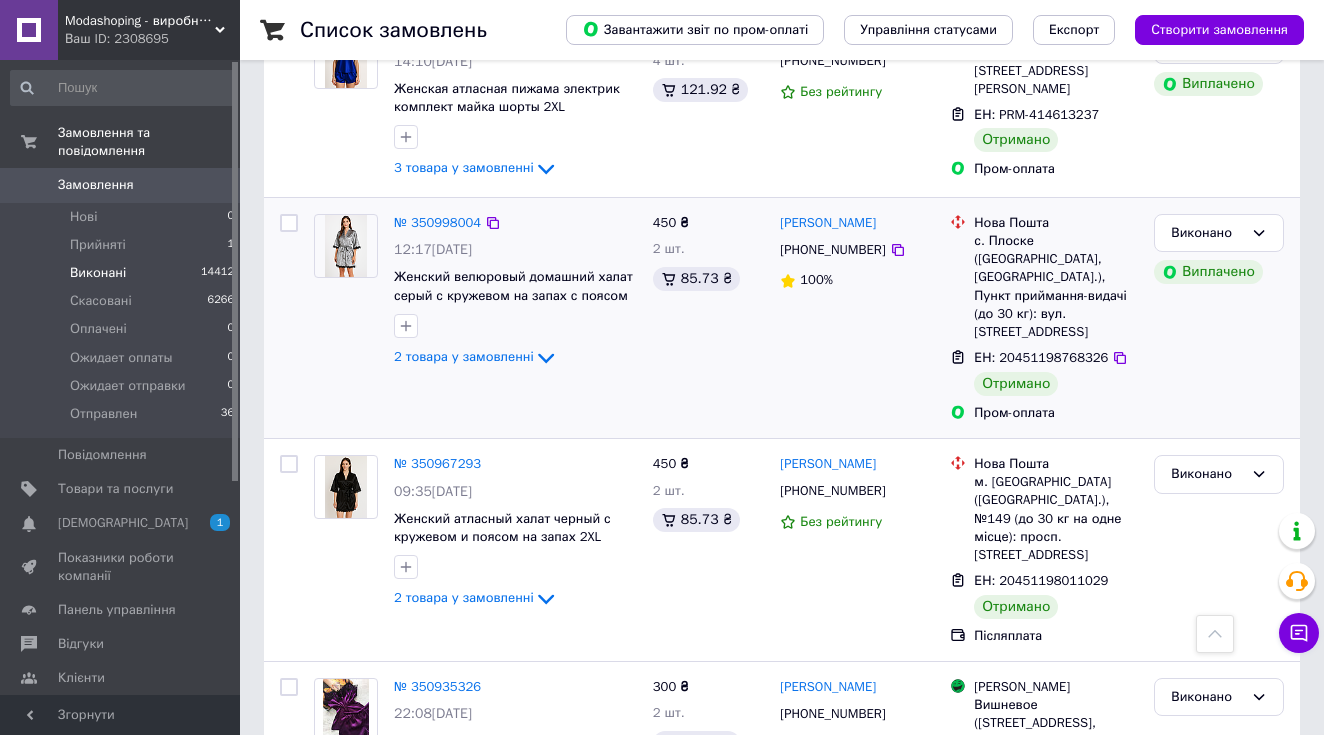 scroll, scrollTop: 2118, scrollLeft: 0, axis: vertical 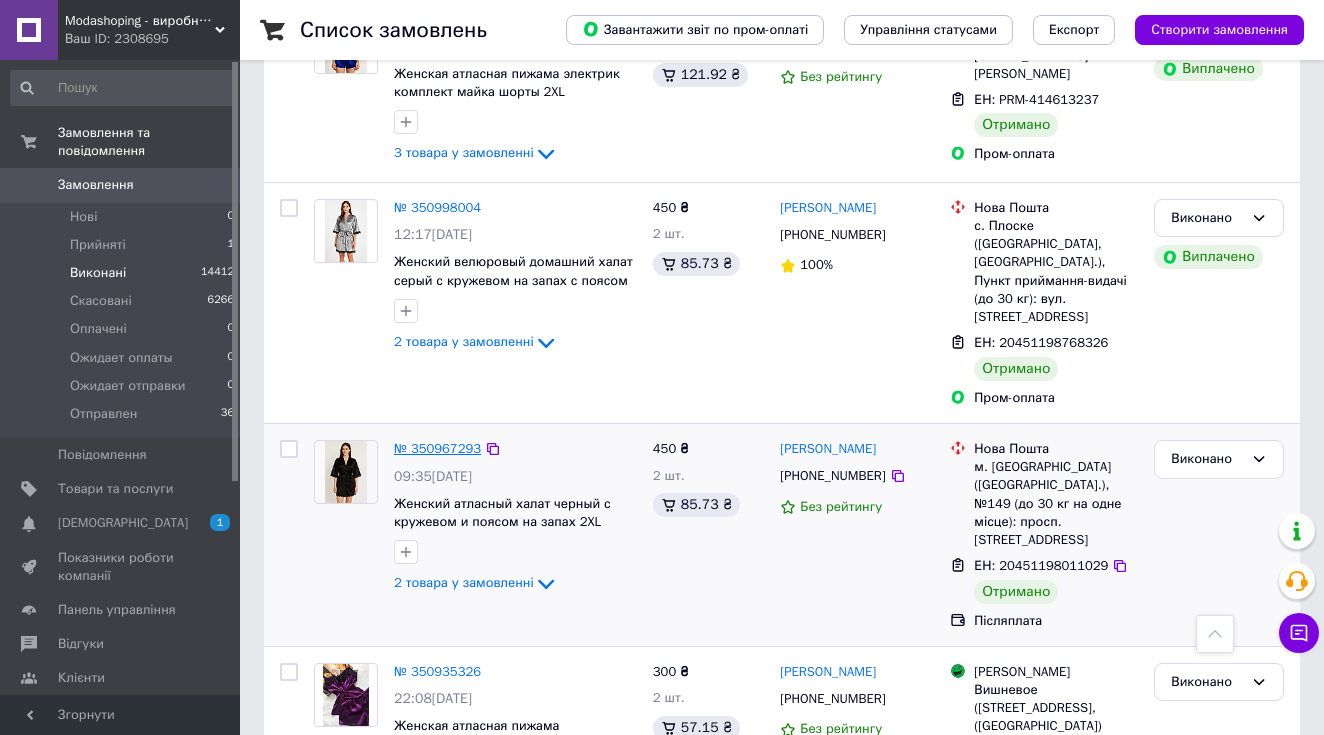 click on "№ 350967293" at bounding box center (437, 448) 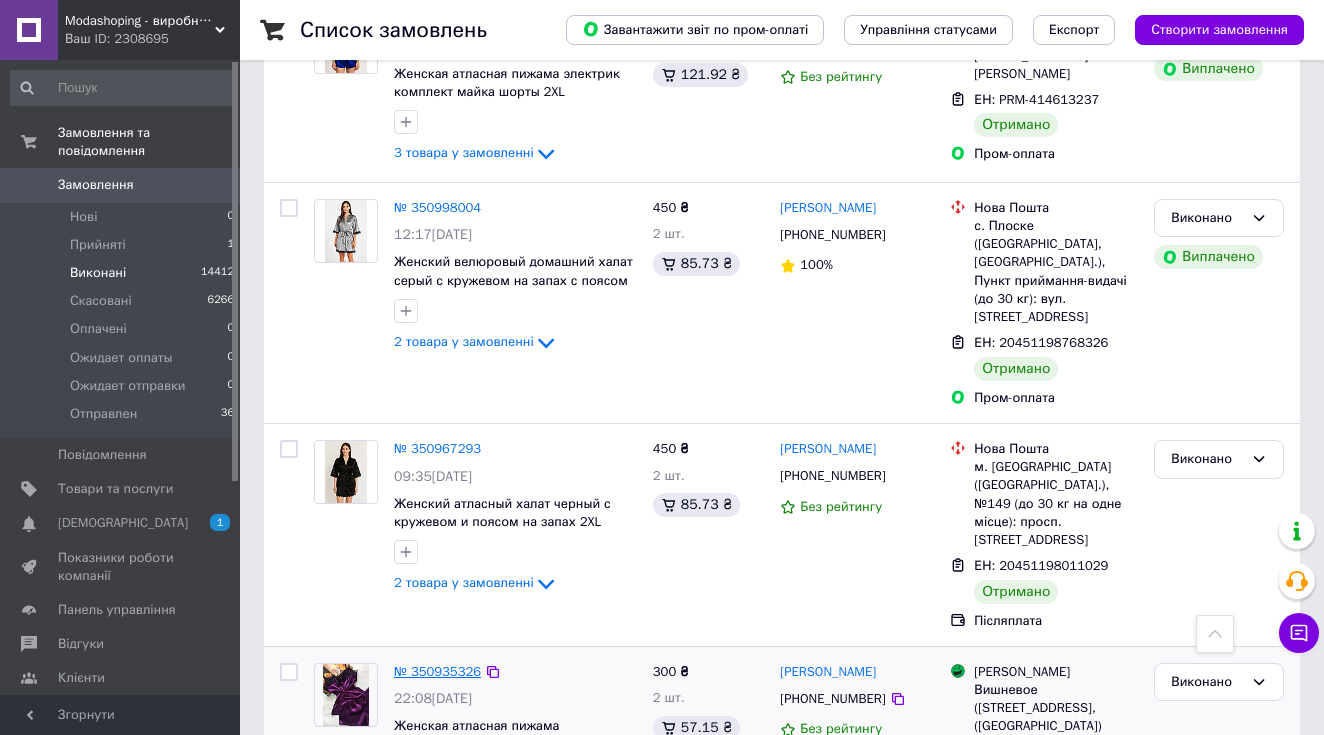 click on "№ 350935326" at bounding box center (437, 671) 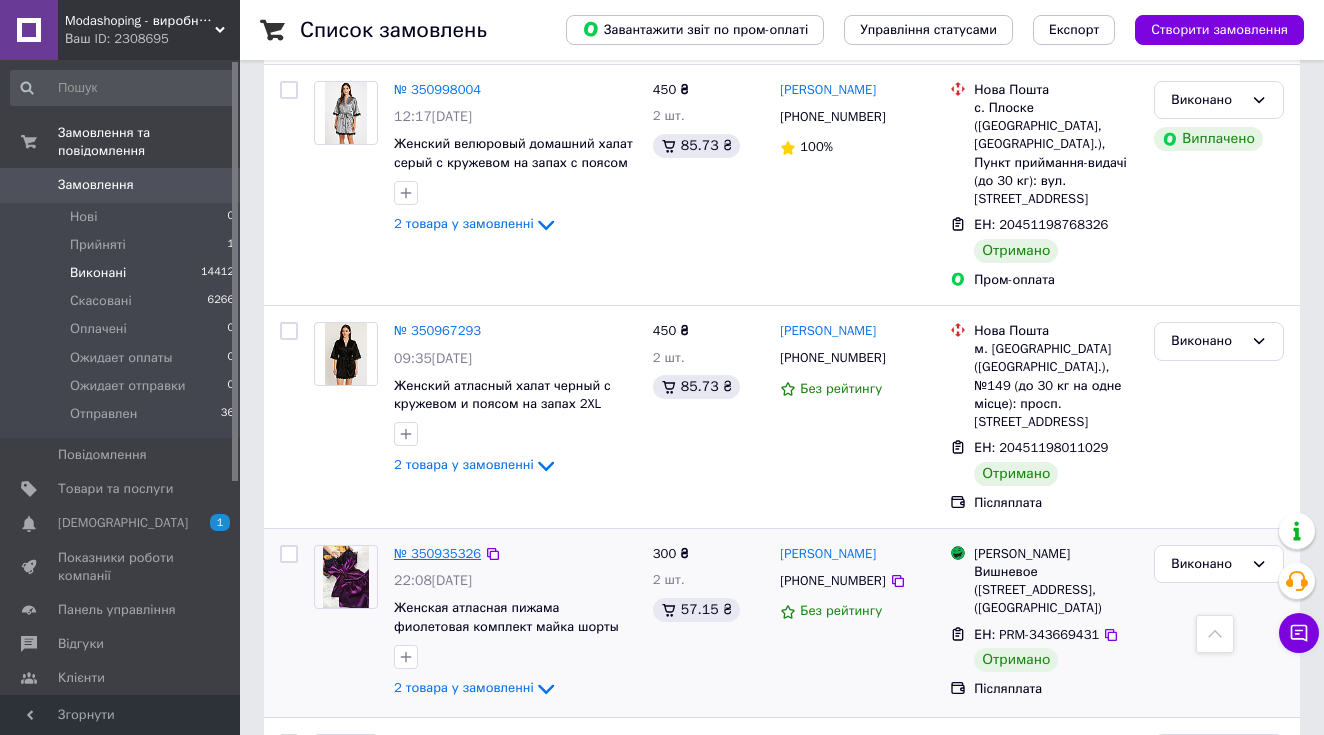 scroll, scrollTop: 2241, scrollLeft: 0, axis: vertical 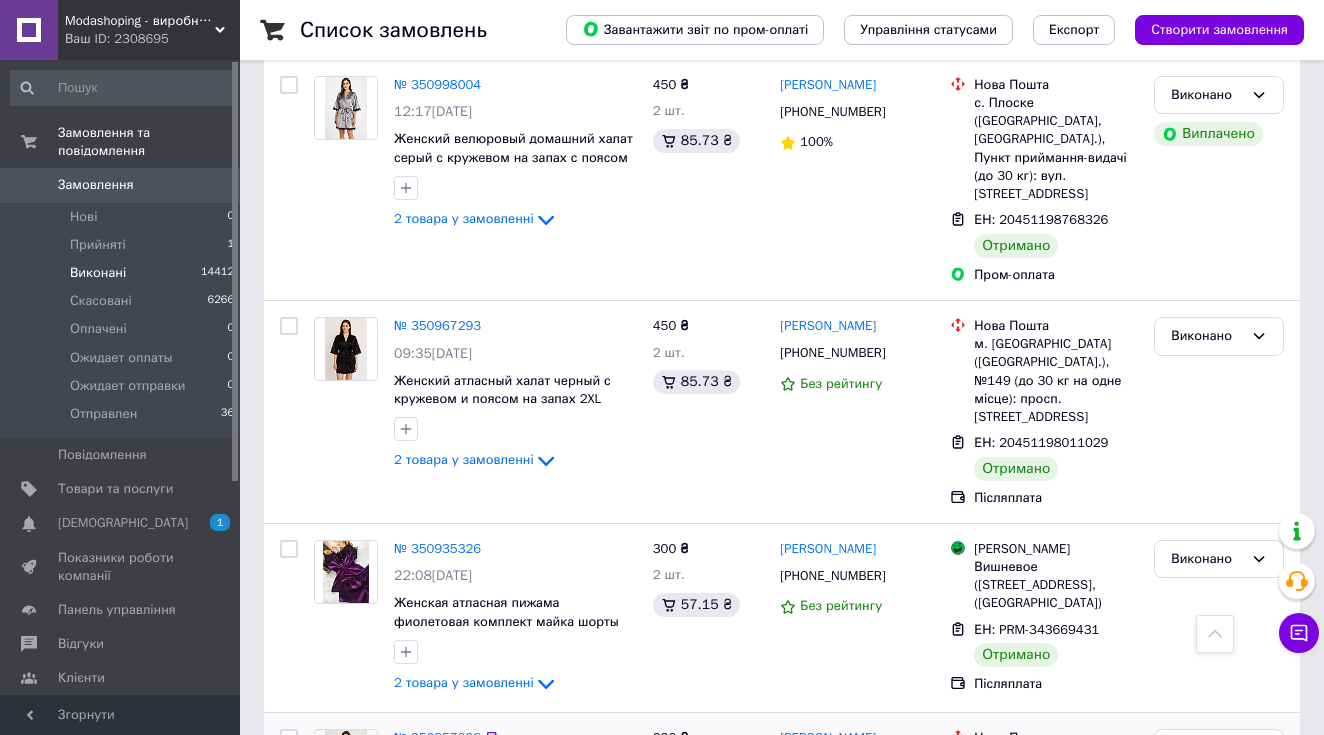 click on "№ 350857008" at bounding box center [437, 737] 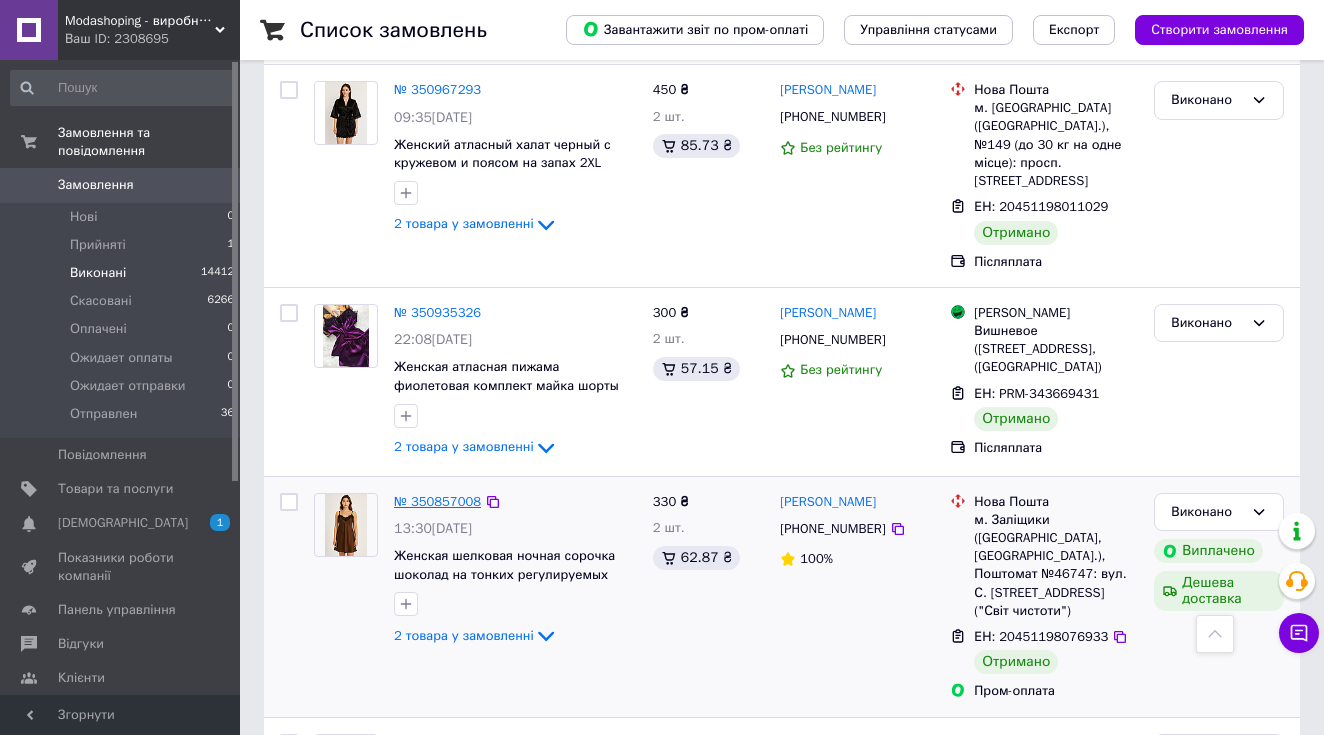 scroll, scrollTop: 2481, scrollLeft: 0, axis: vertical 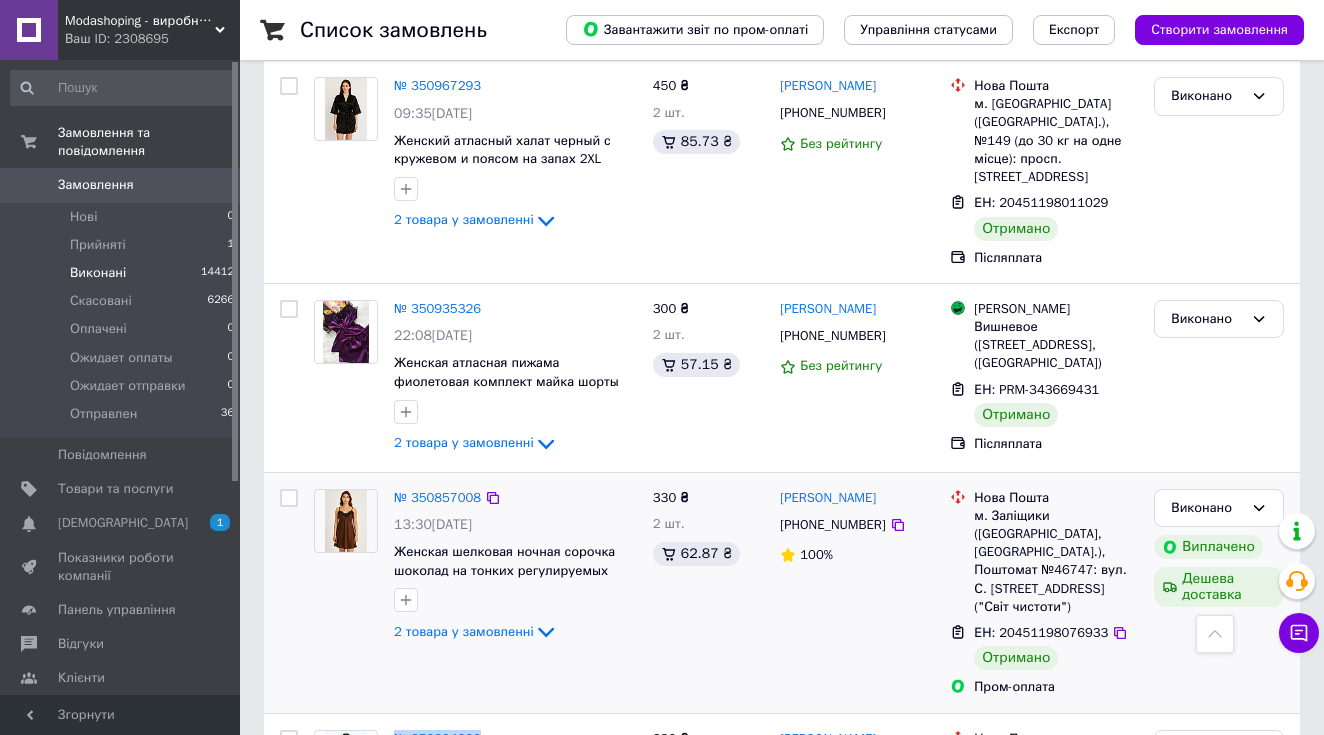 click on "№ 350857008 13:30, 02.07.2025 Женская шелковая ночная сорочка шоколад на тонких регулируемых бретелях с кружевом L 2 товара у замовленні" at bounding box center [475, 593] 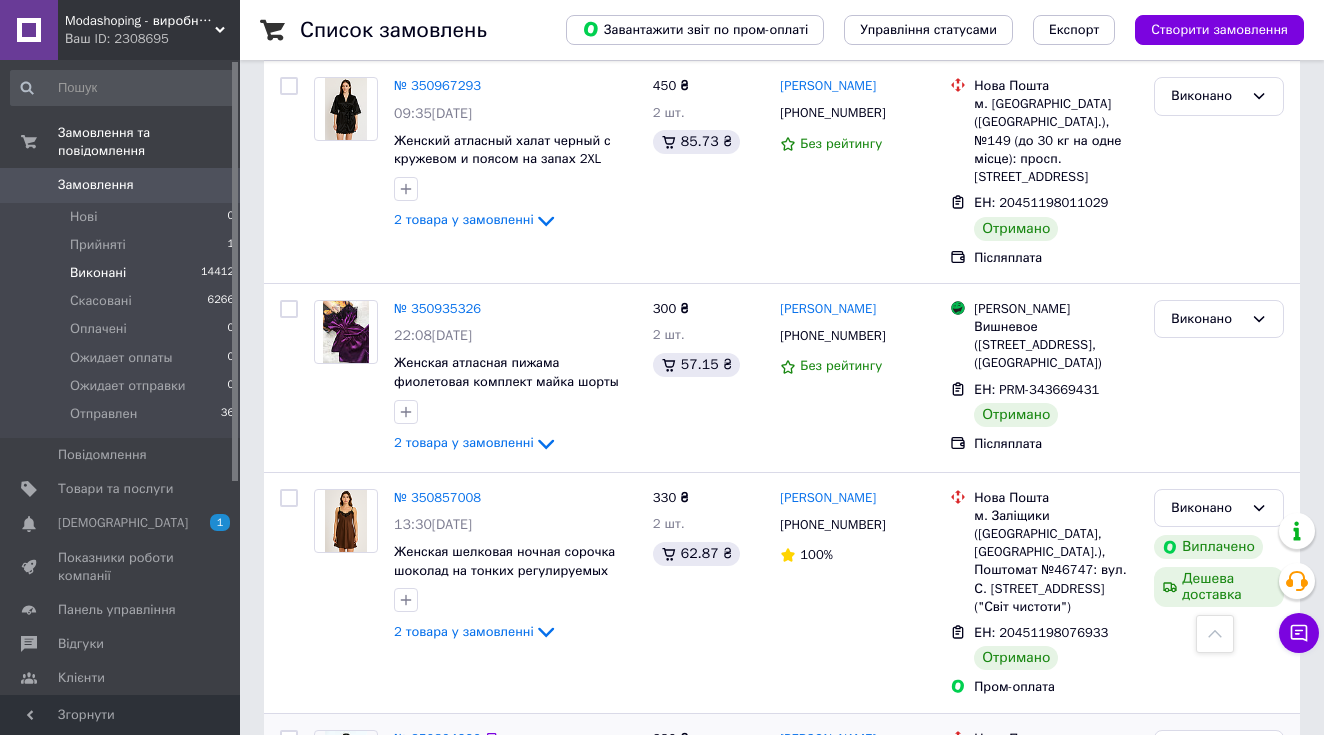 click on "№ 350804990" at bounding box center (437, 738) 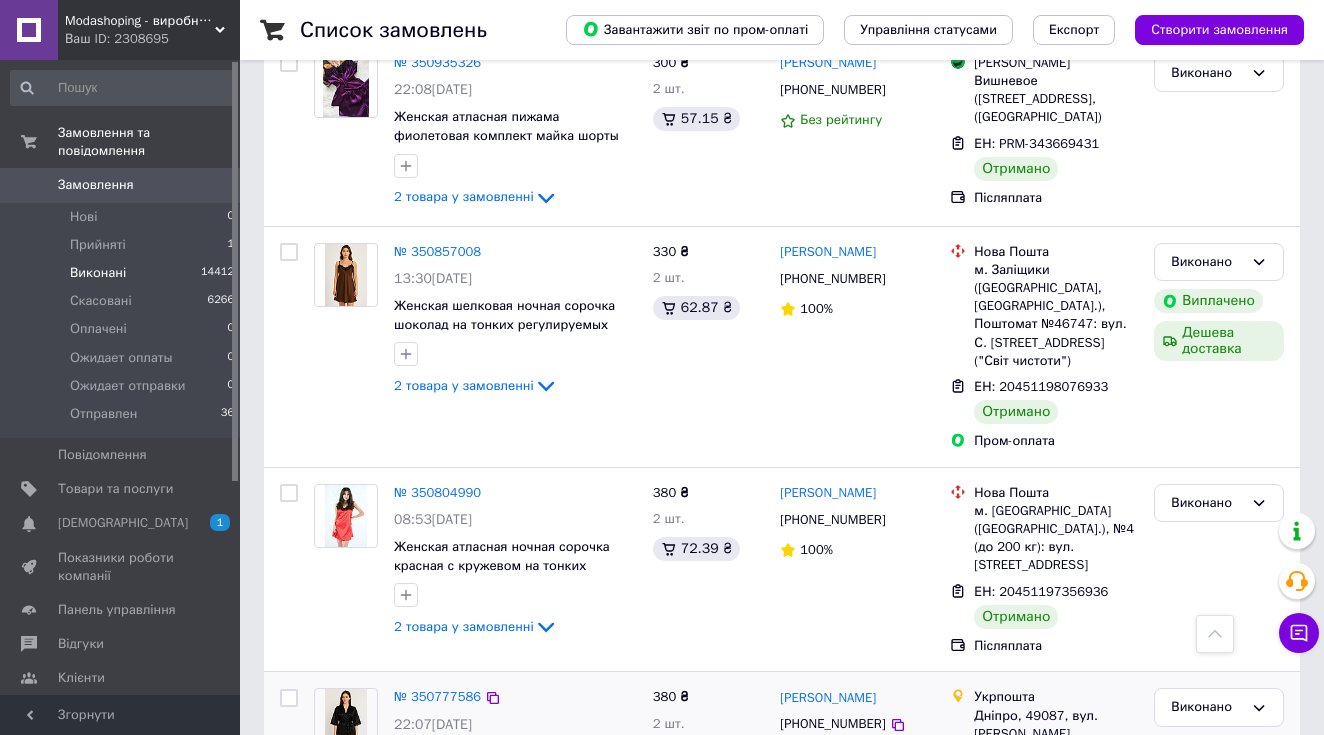 scroll, scrollTop: 2729, scrollLeft: 0, axis: vertical 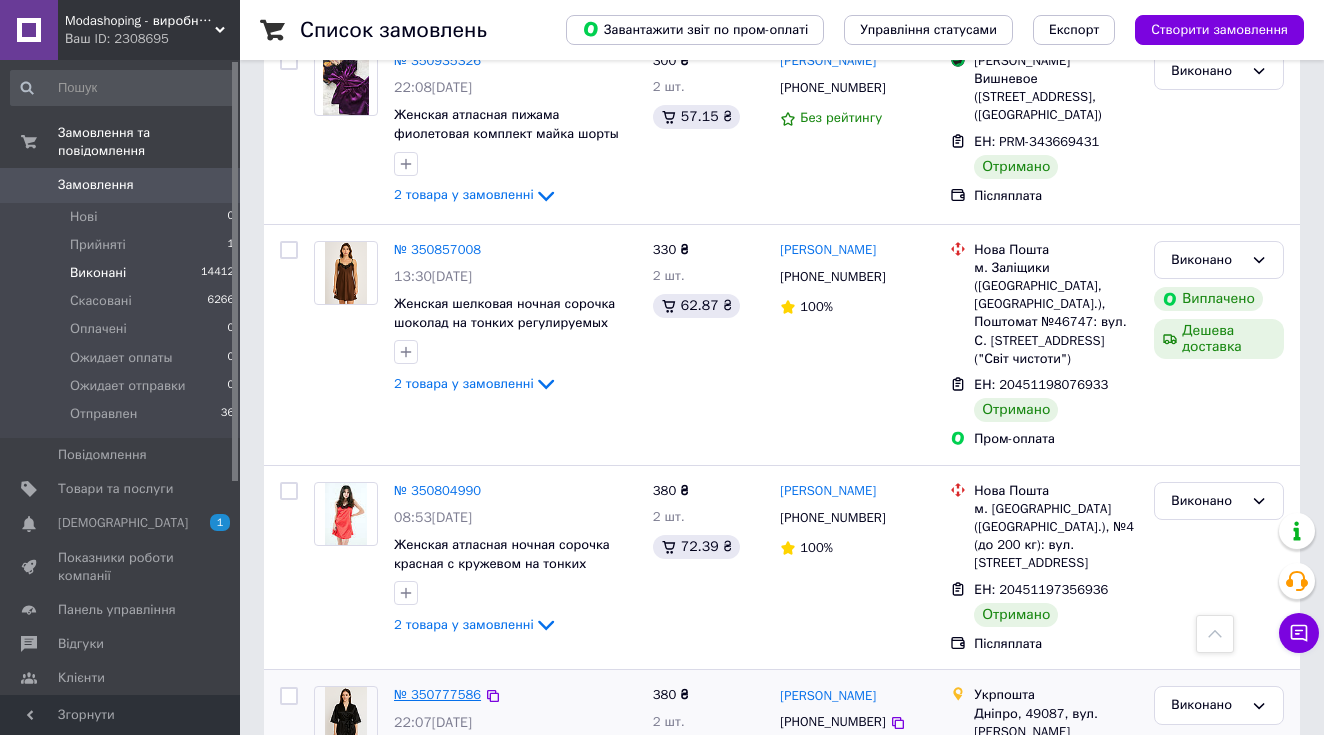 click on "№ 350777586" at bounding box center [437, 694] 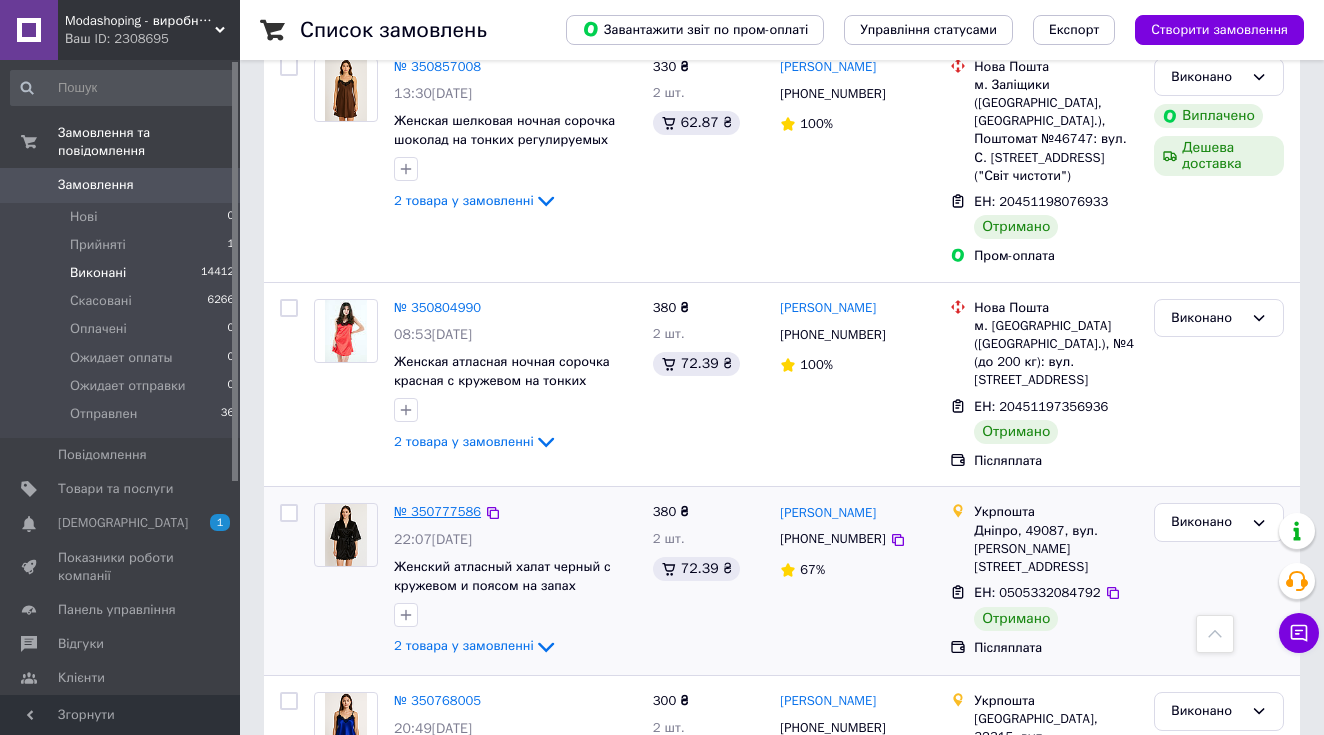 scroll, scrollTop: 2920, scrollLeft: 0, axis: vertical 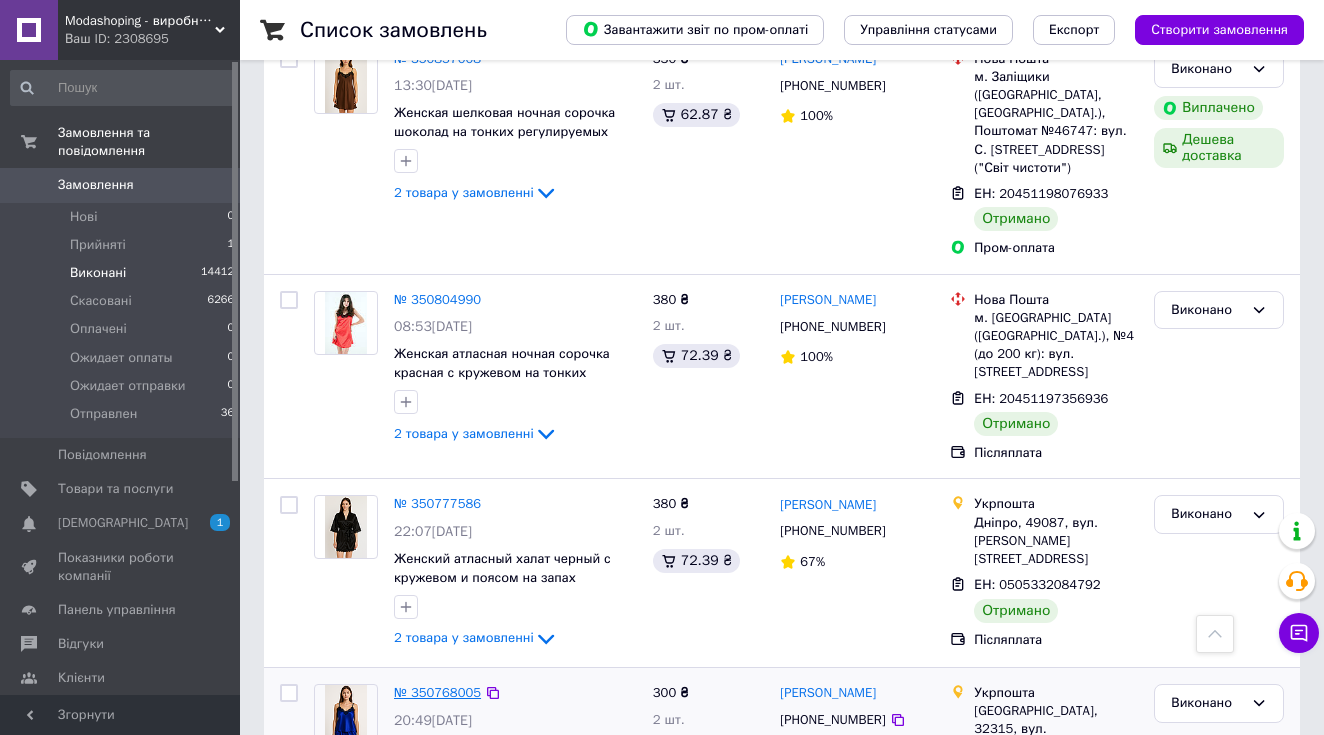 click on "№ 350768005" at bounding box center (437, 692) 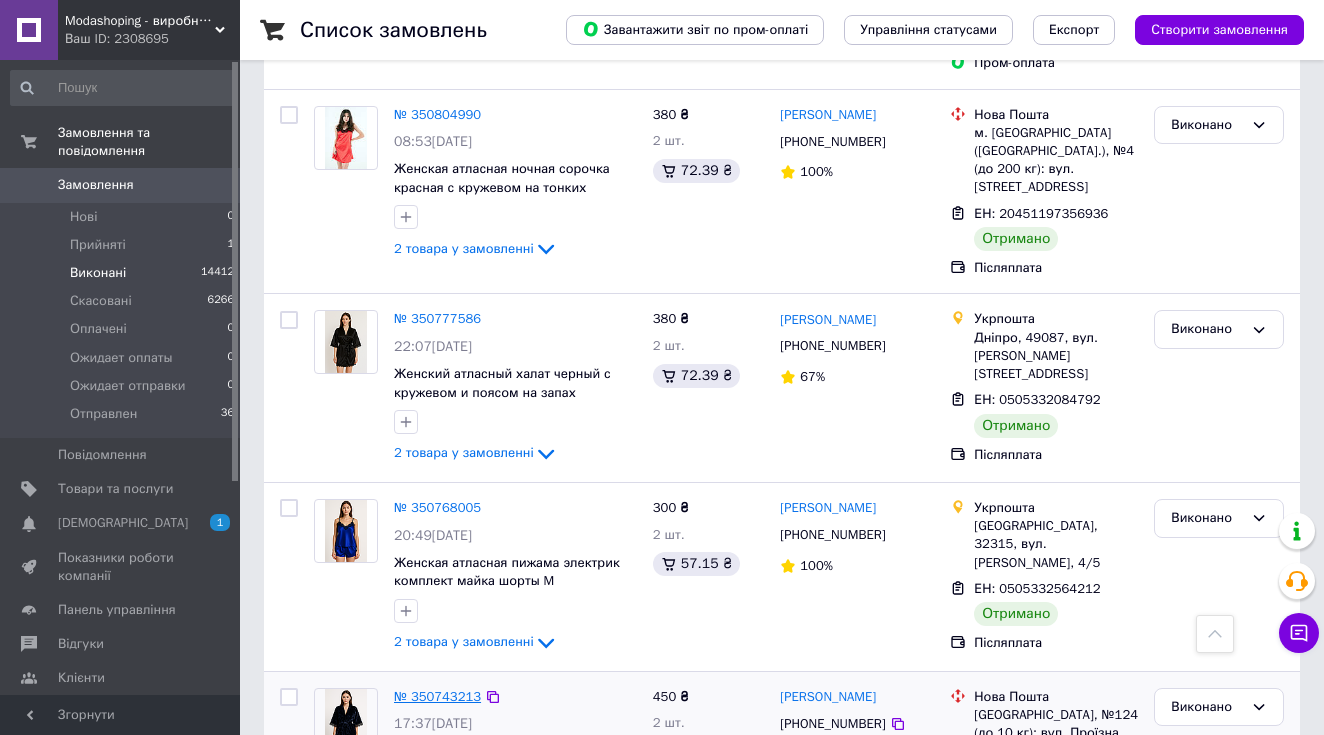 click on "№ 350743213" at bounding box center (437, 696) 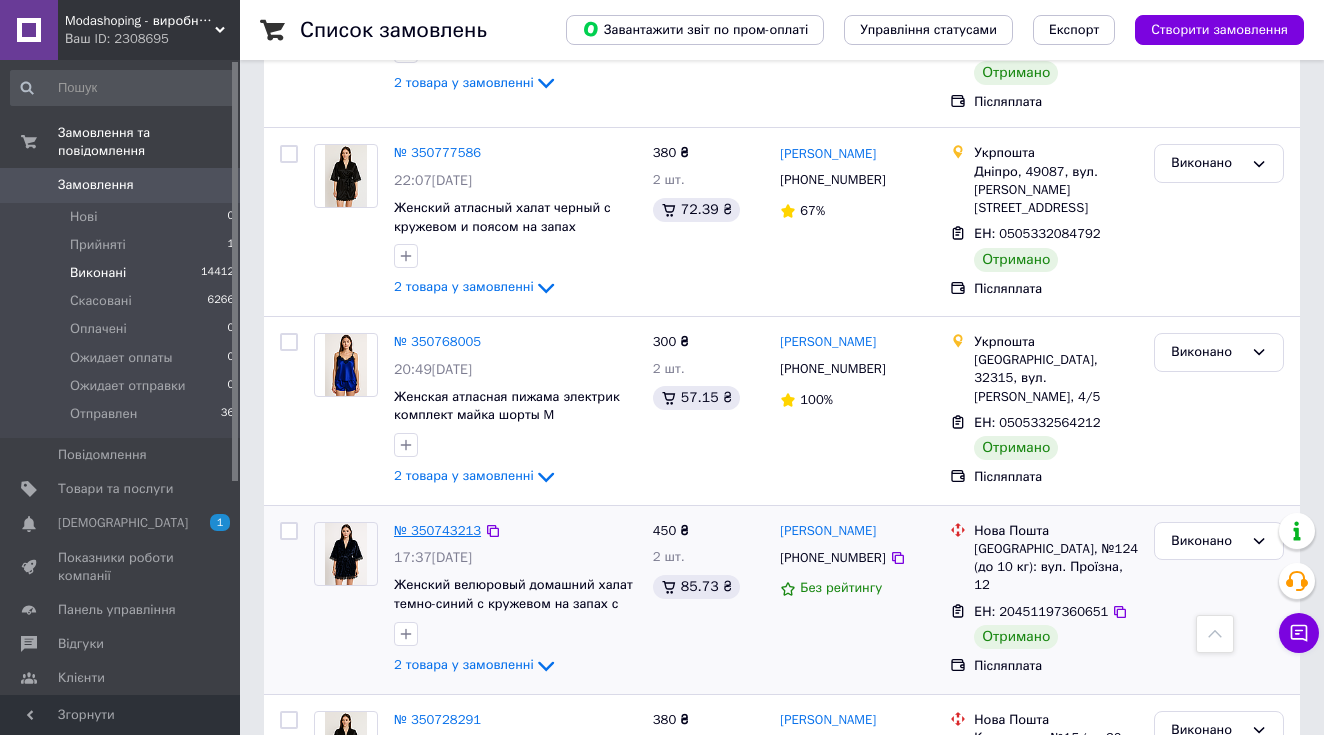 scroll, scrollTop: 3289, scrollLeft: 0, axis: vertical 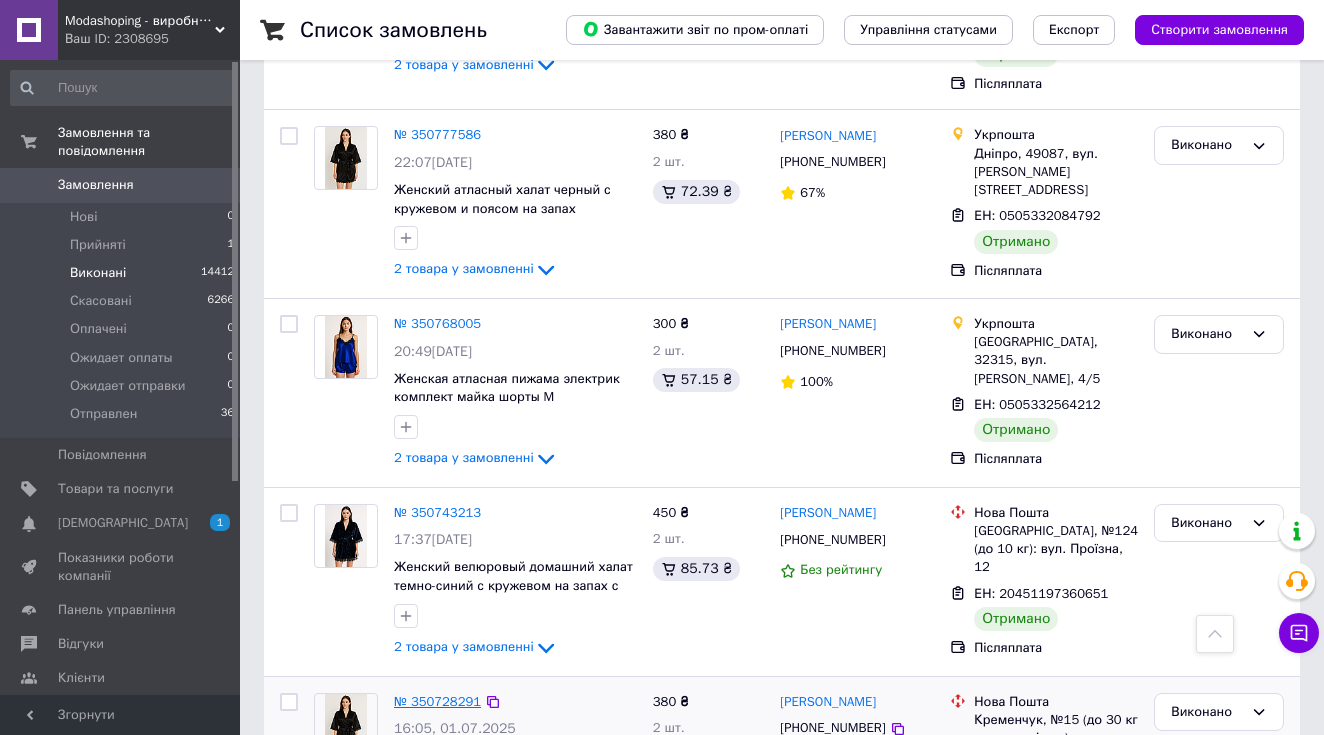 click on "№ 350728291" at bounding box center (437, 701) 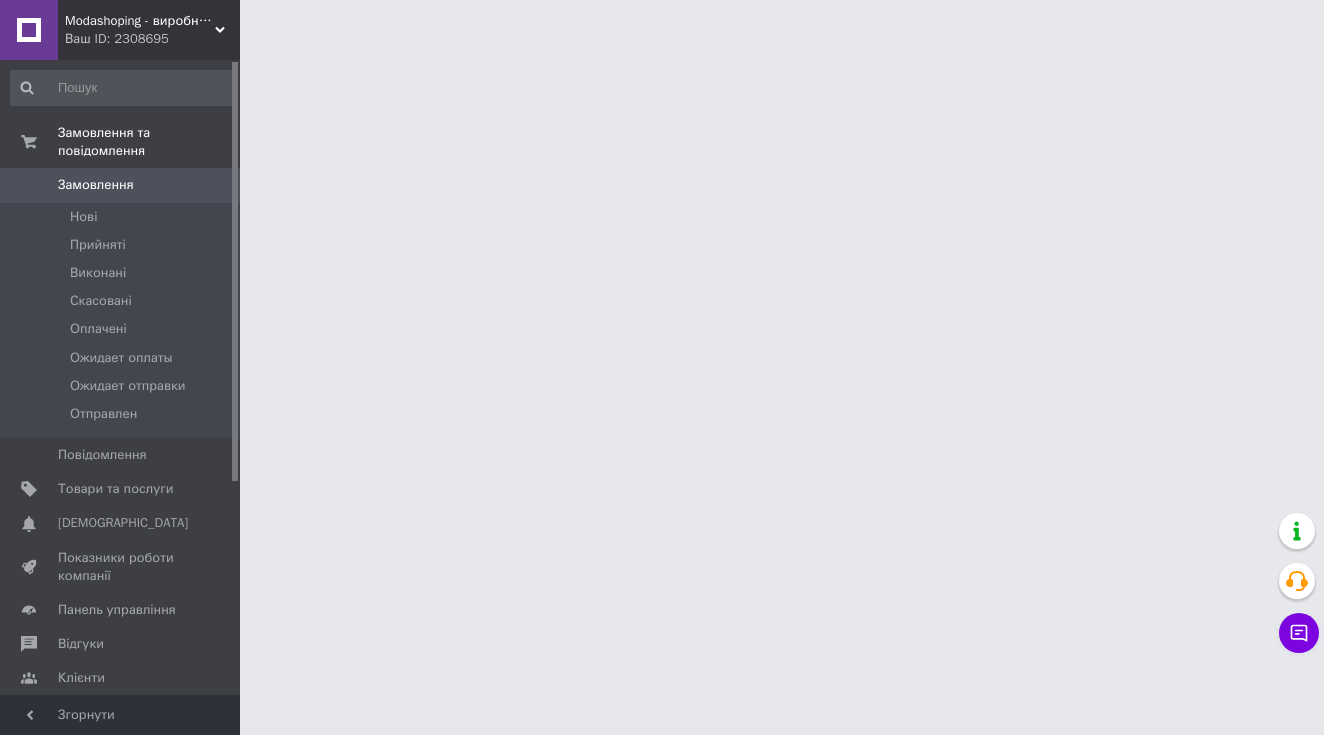 scroll, scrollTop: 0, scrollLeft: 0, axis: both 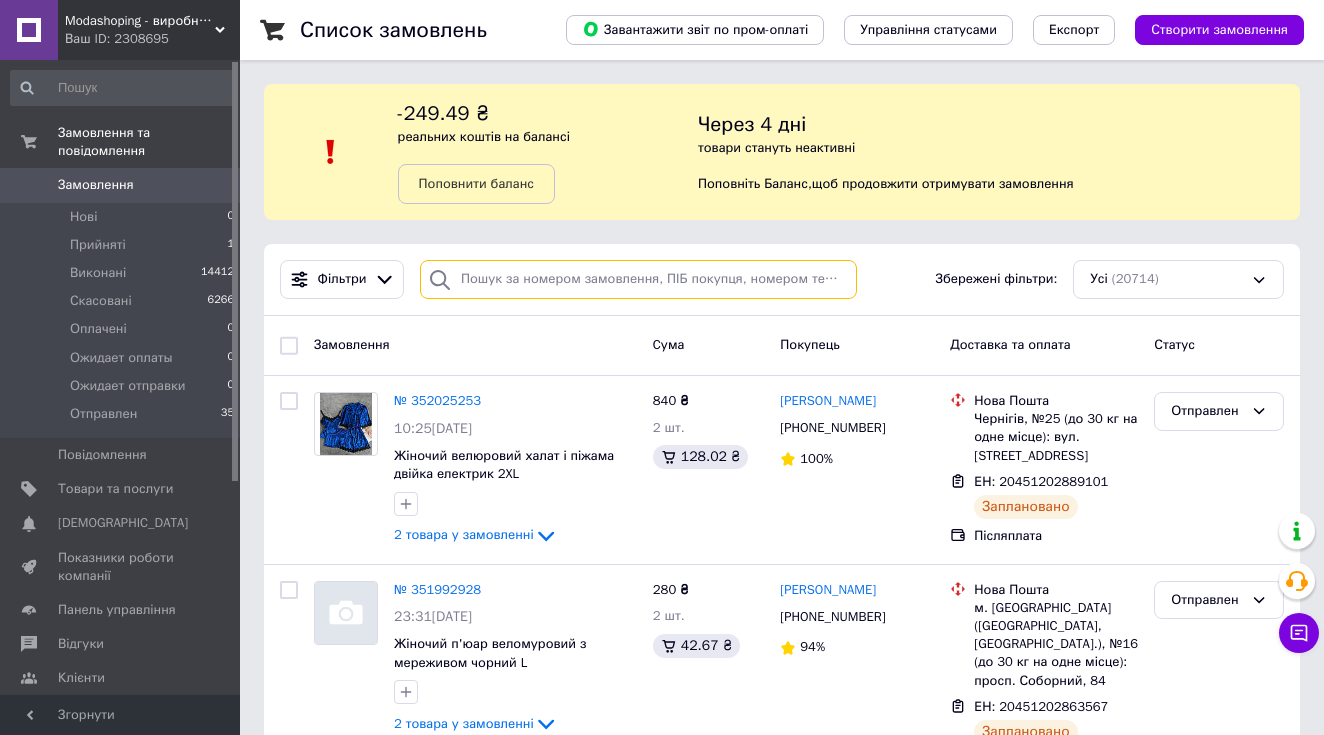 click at bounding box center [638, 279] 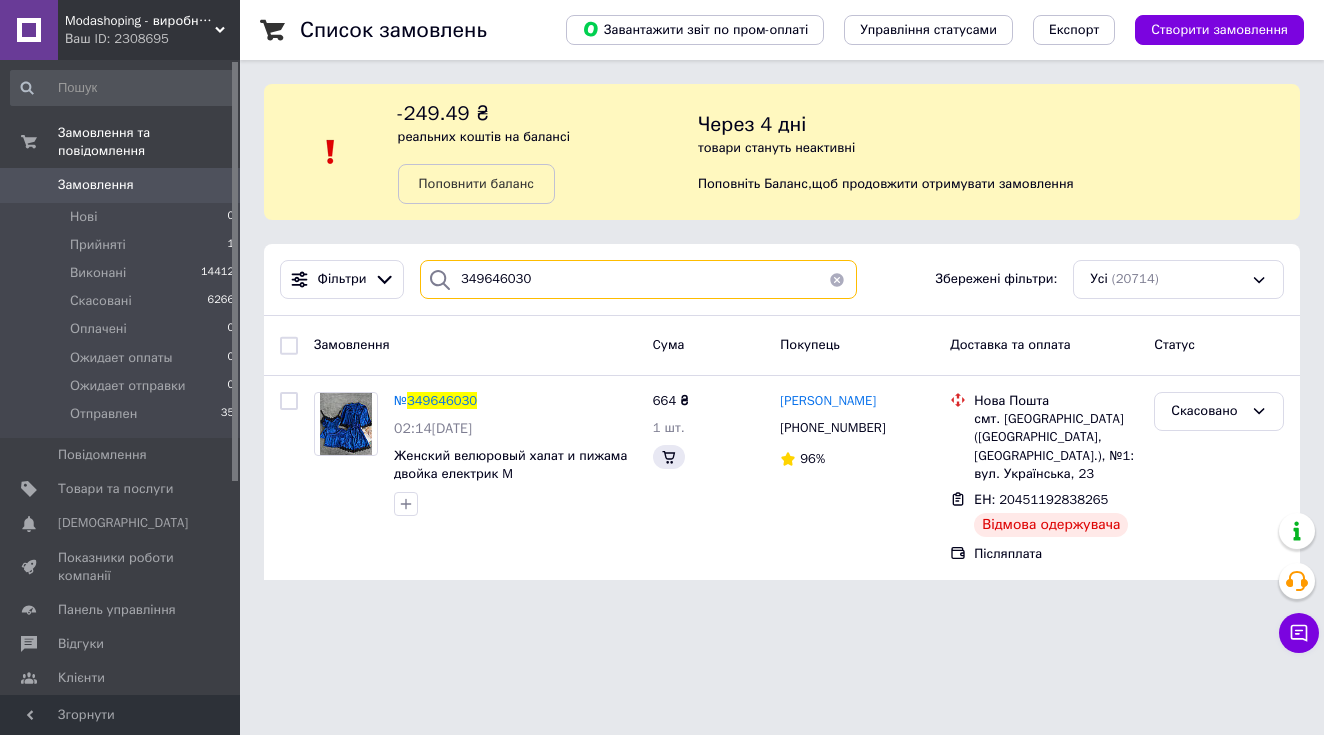 scroll, scrollTop: 0, scrollLeft: 0, axis: both 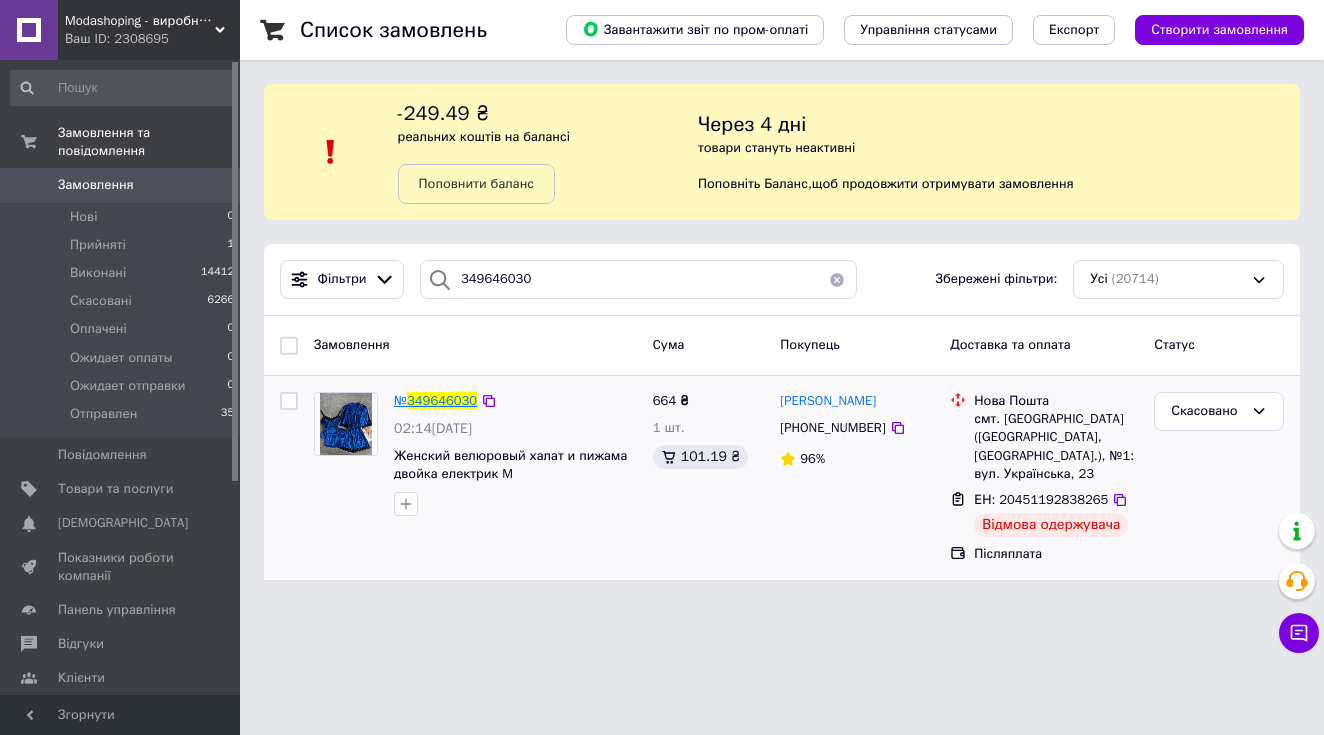 click on "349646030" at bounding box center [442, 400] 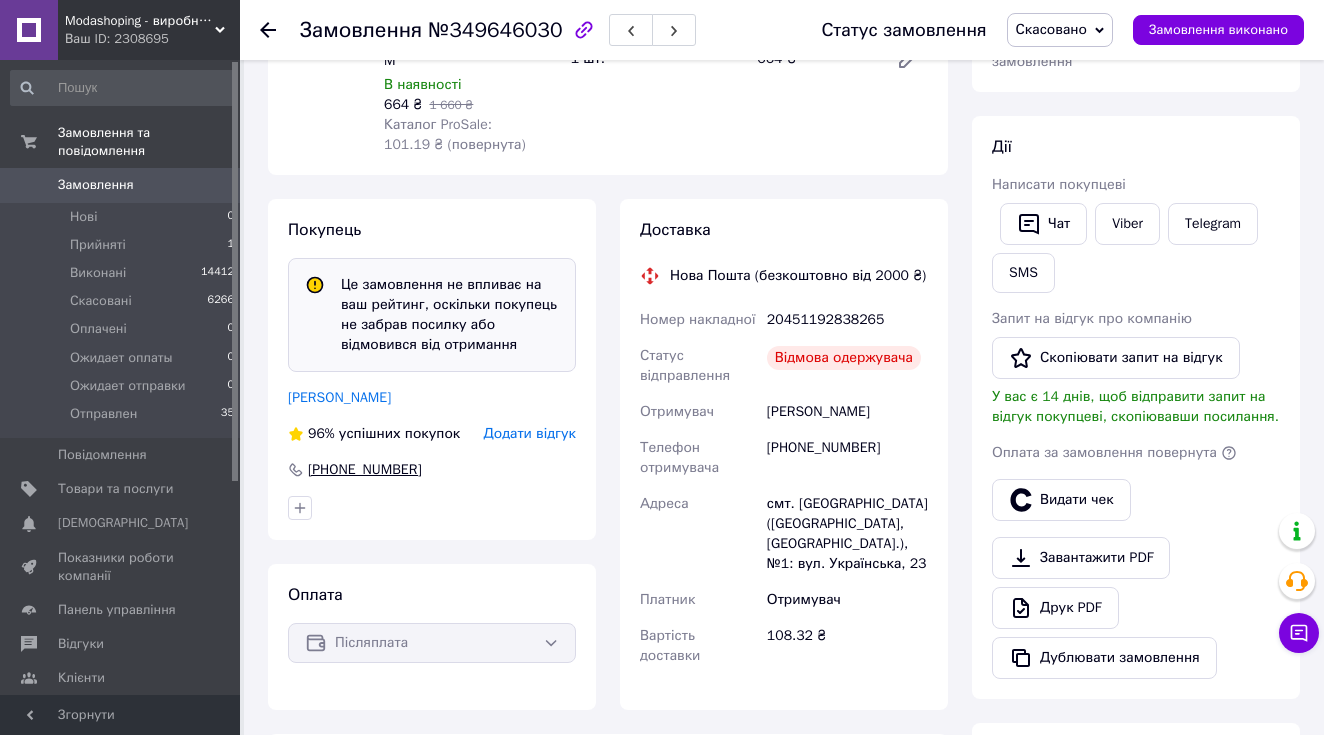 scroll, scrollTop: 318, scrollLeft: 0, axis: vertical 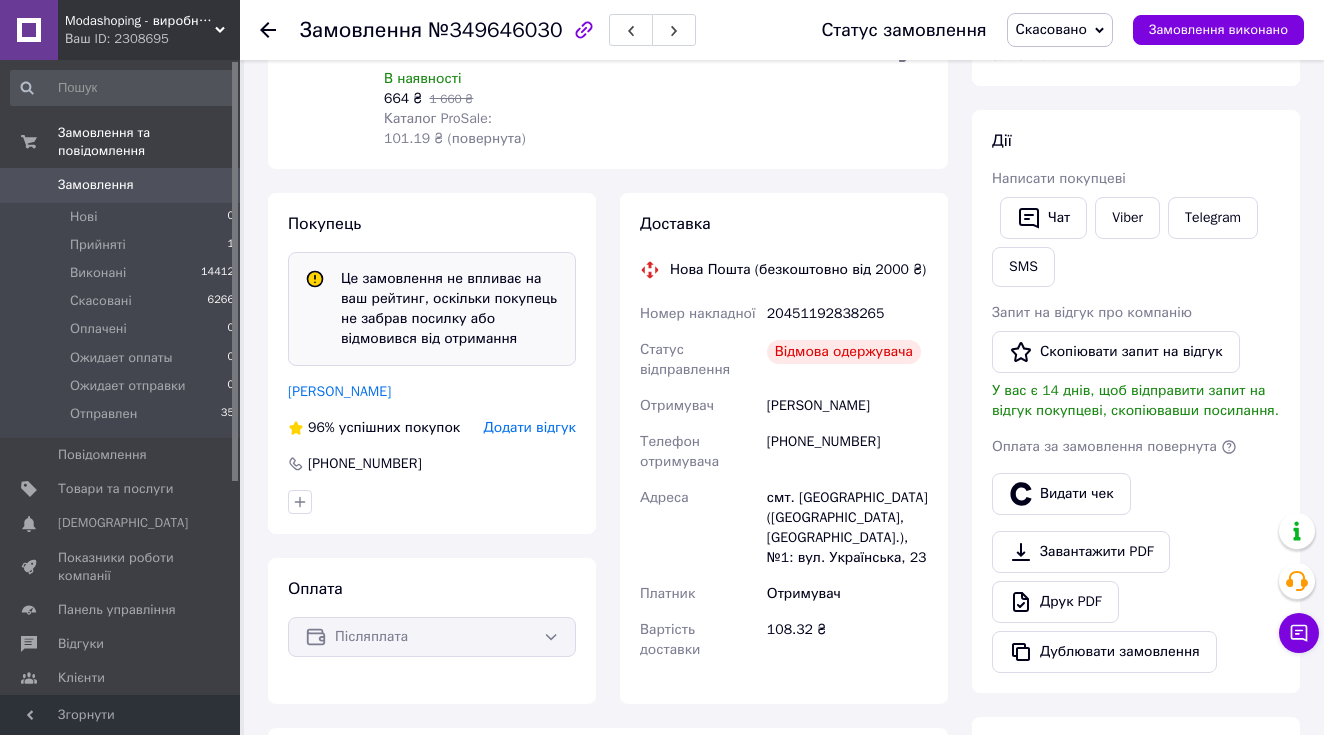 click on "Сухом'яс Крістіна" at bounding box center (432, 392) 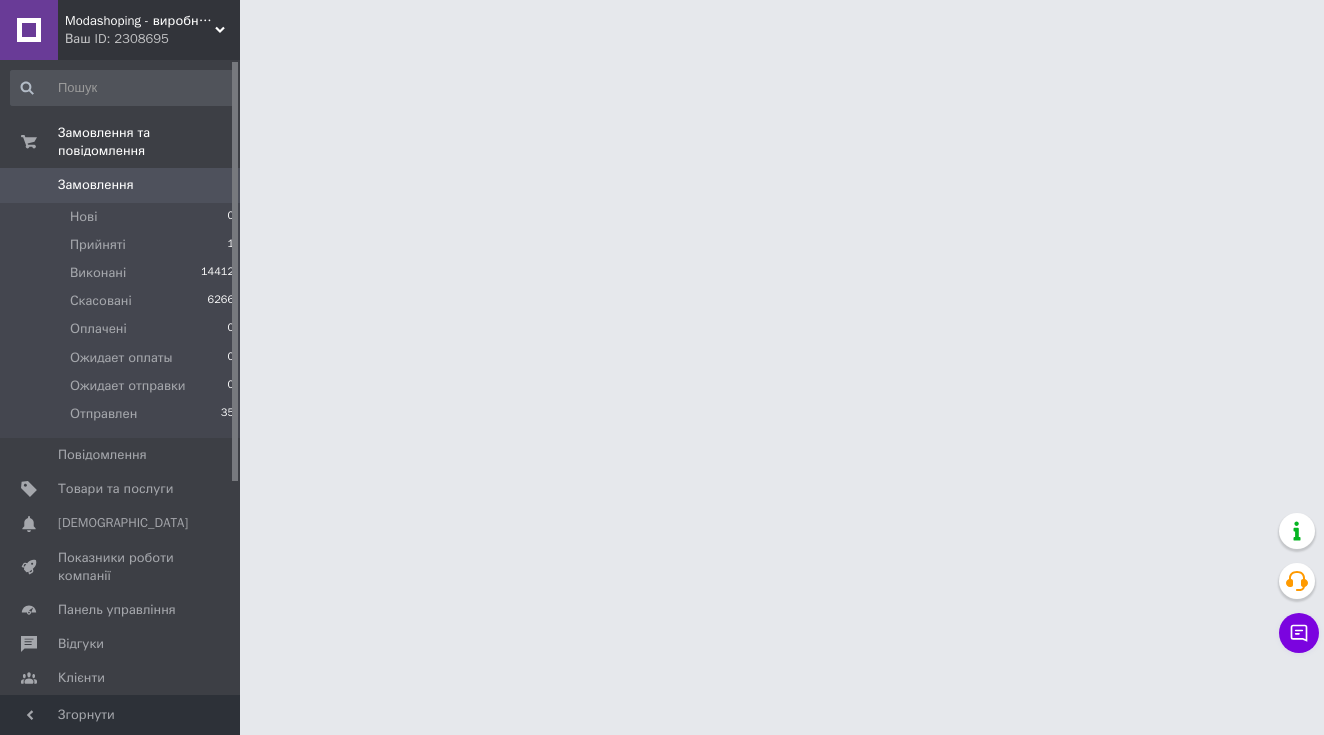 scroll, scrollTop: 0, scrollLeft: 0, axis: both 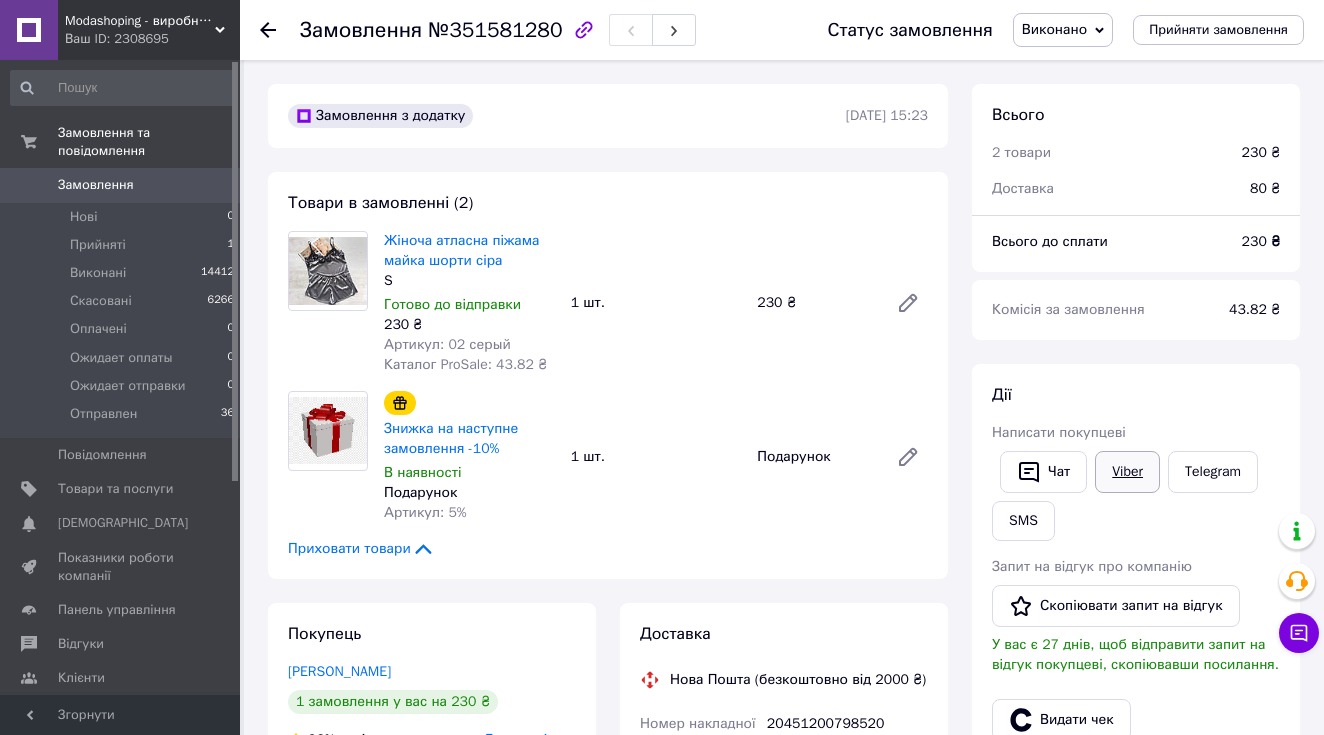 click on "Viber" at bounding box center (1127, 472) 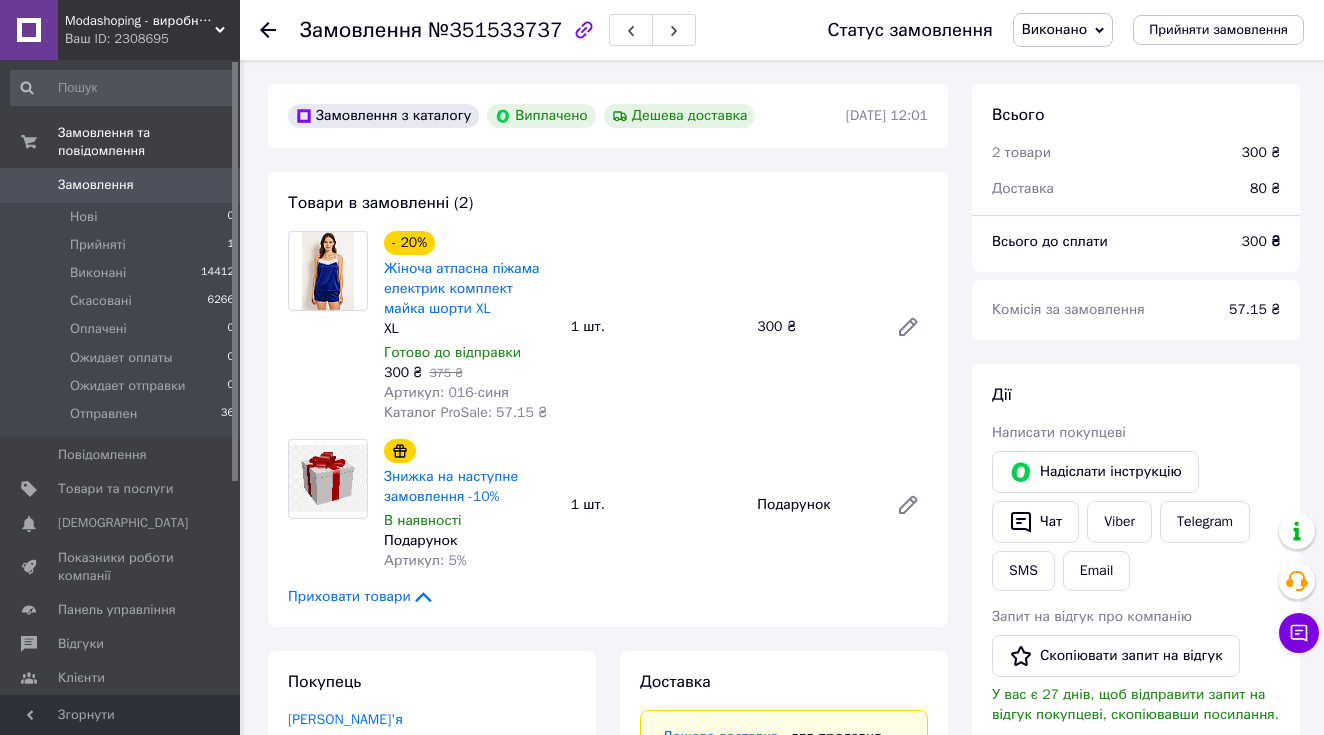 scroll, scrollTop: 0, scrollLeft: 0, axis: both 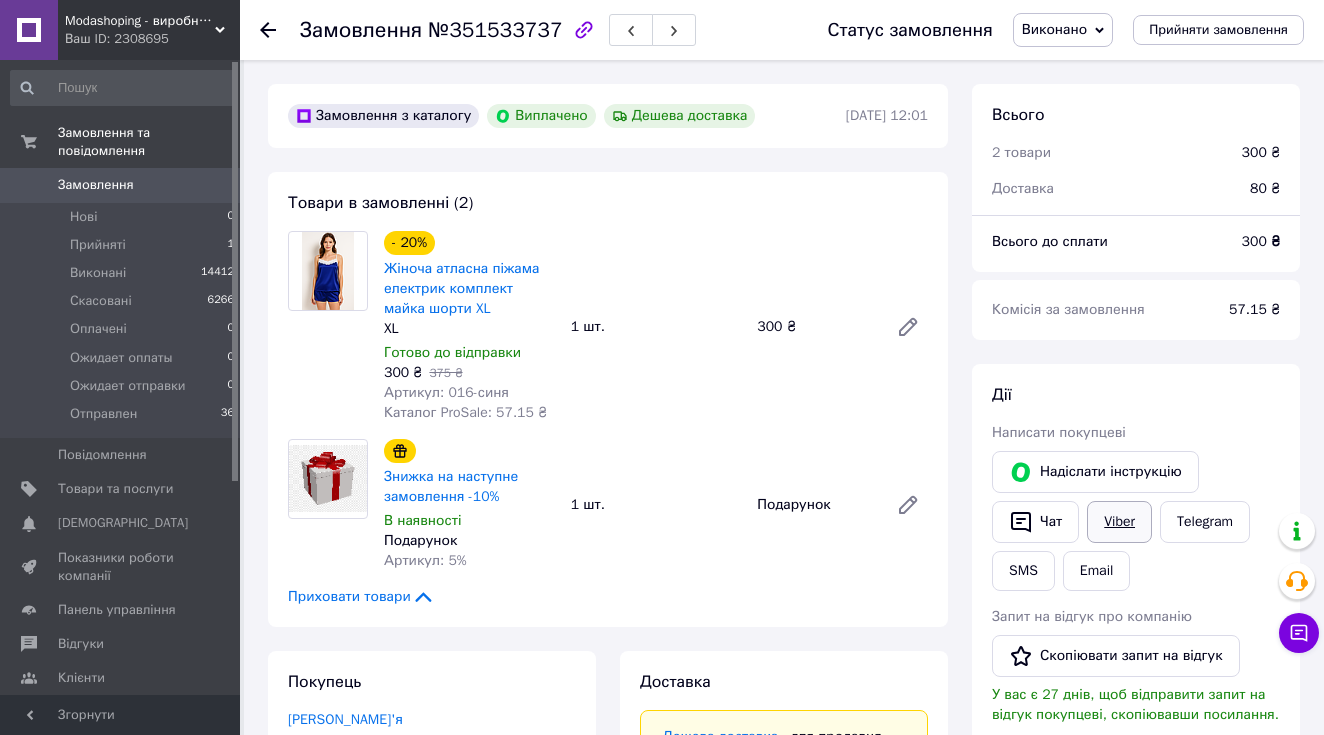 click on "Viber" at bounding box center (1119, 522) 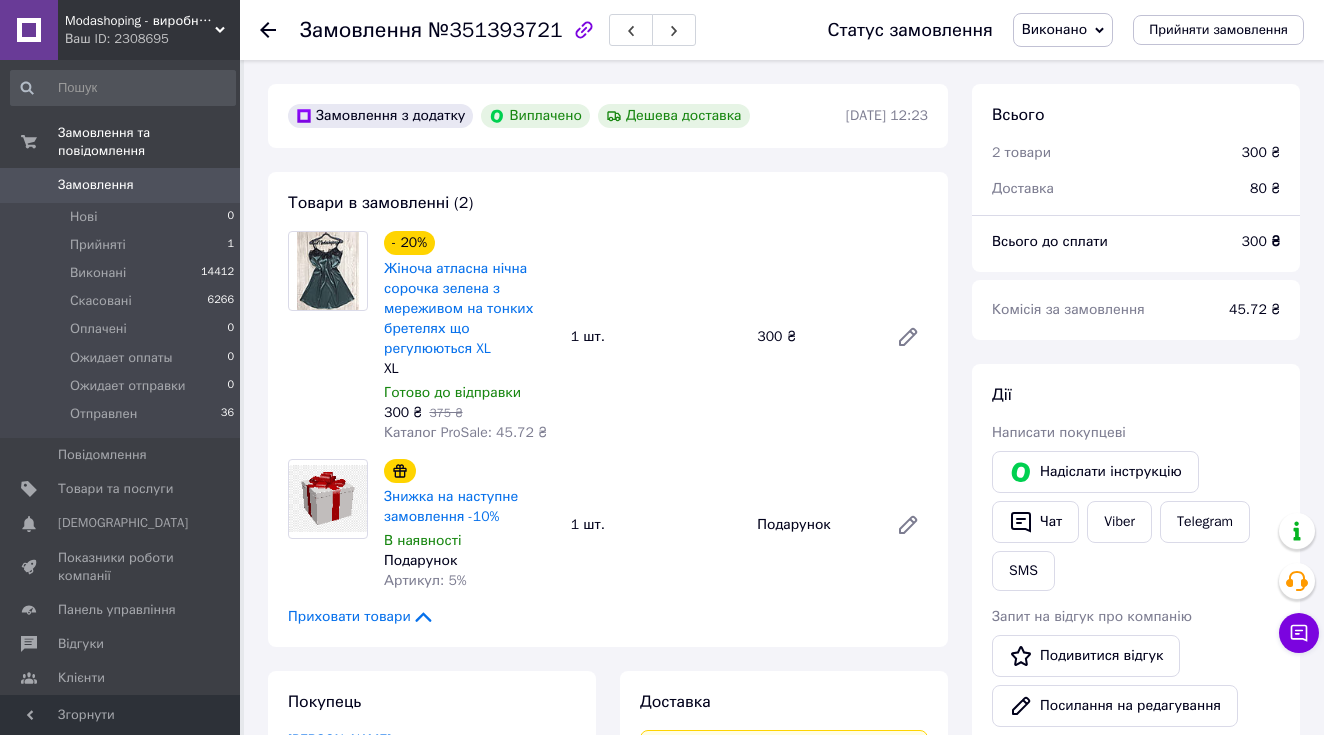 scroll, scrollTop: 0, scrollLeft: 0, axis: both 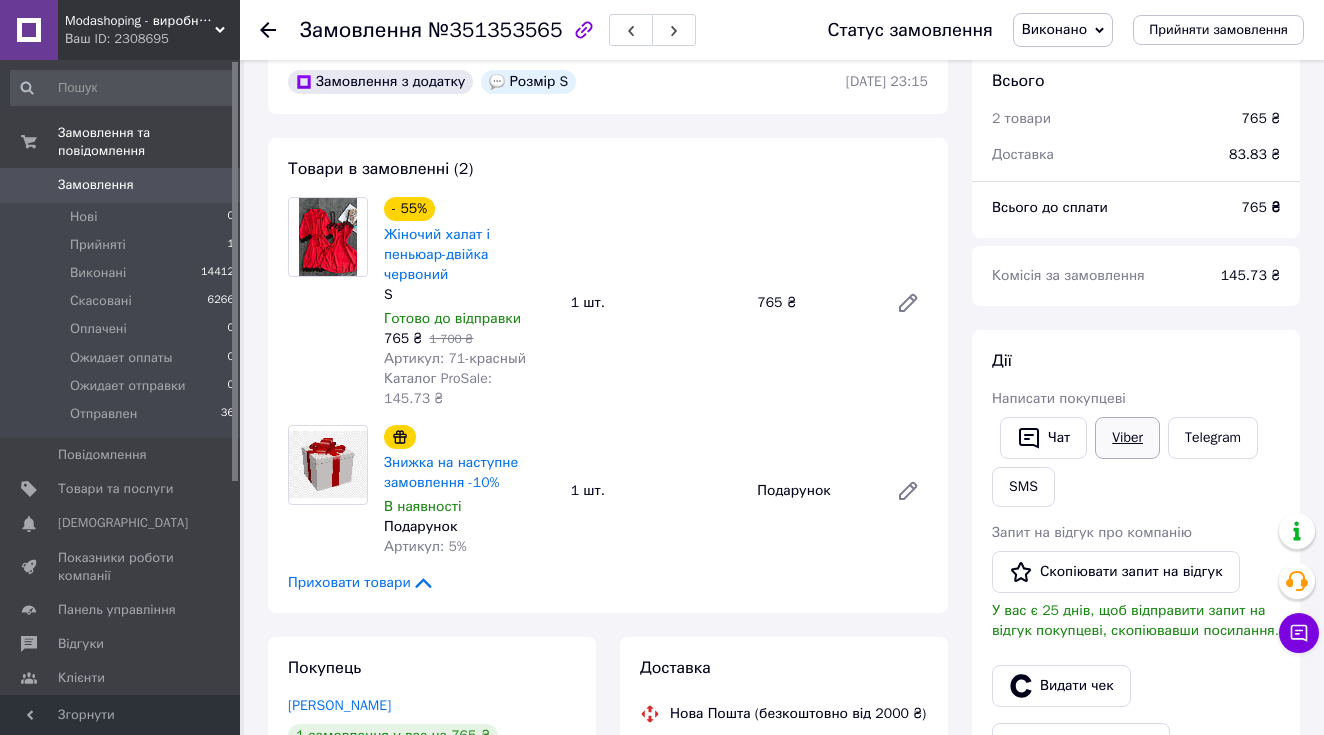 click on "Viber" at bounding box center (1127, 438) 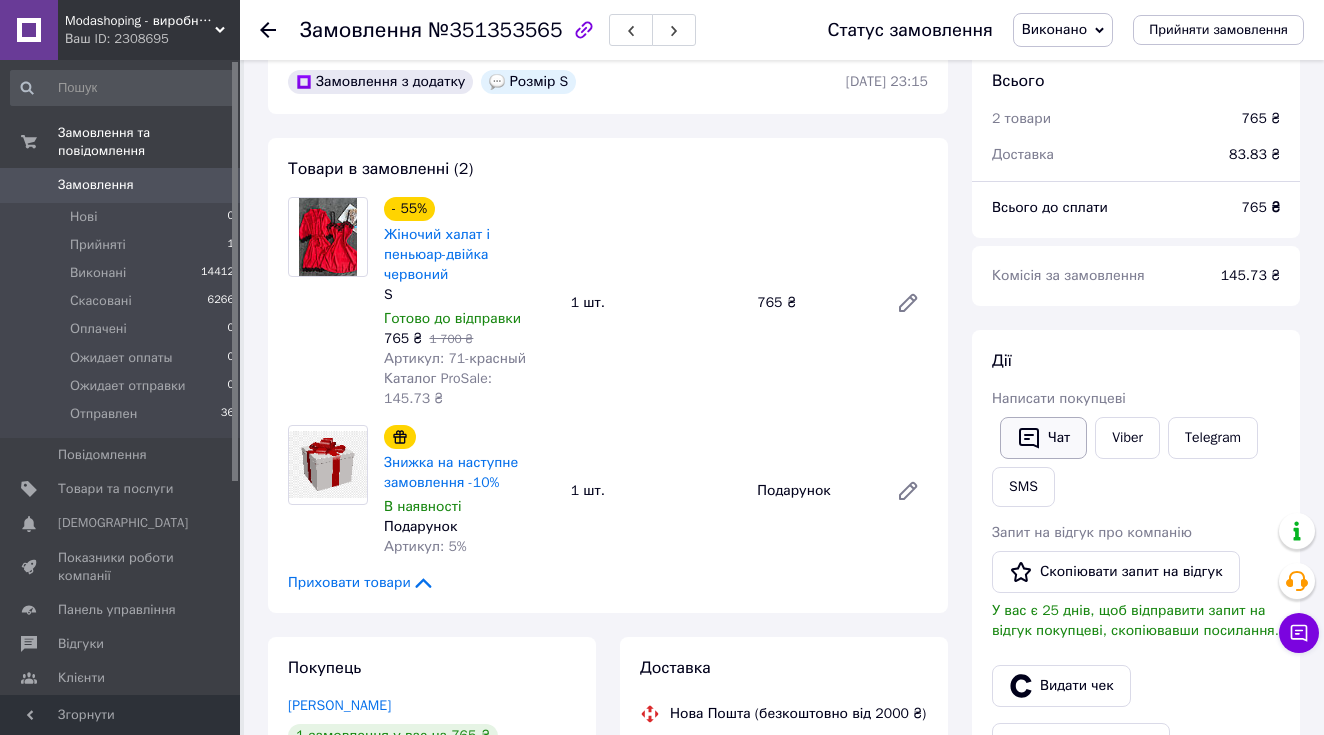 click on "Чат" at bounding box center [1043, 438] 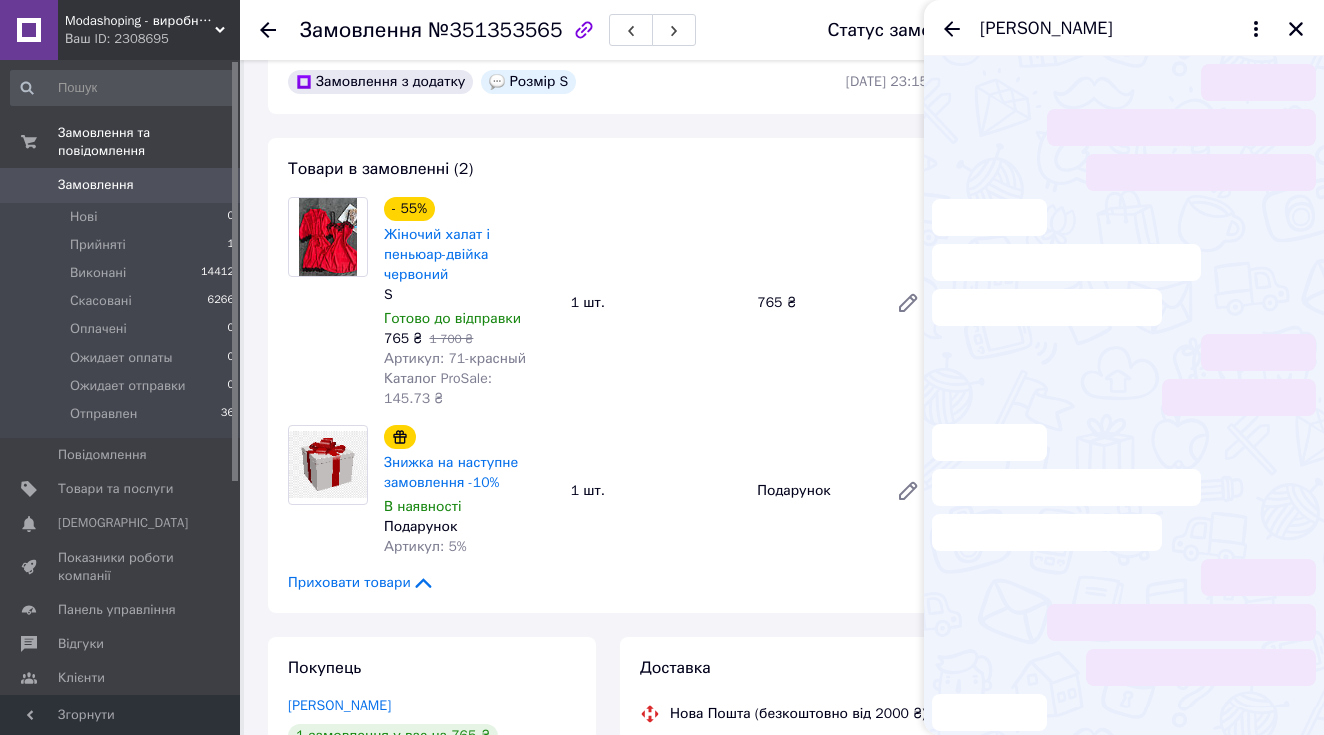 scroll, scrollTop: 404, scrollLeft: 0, axis: vertical 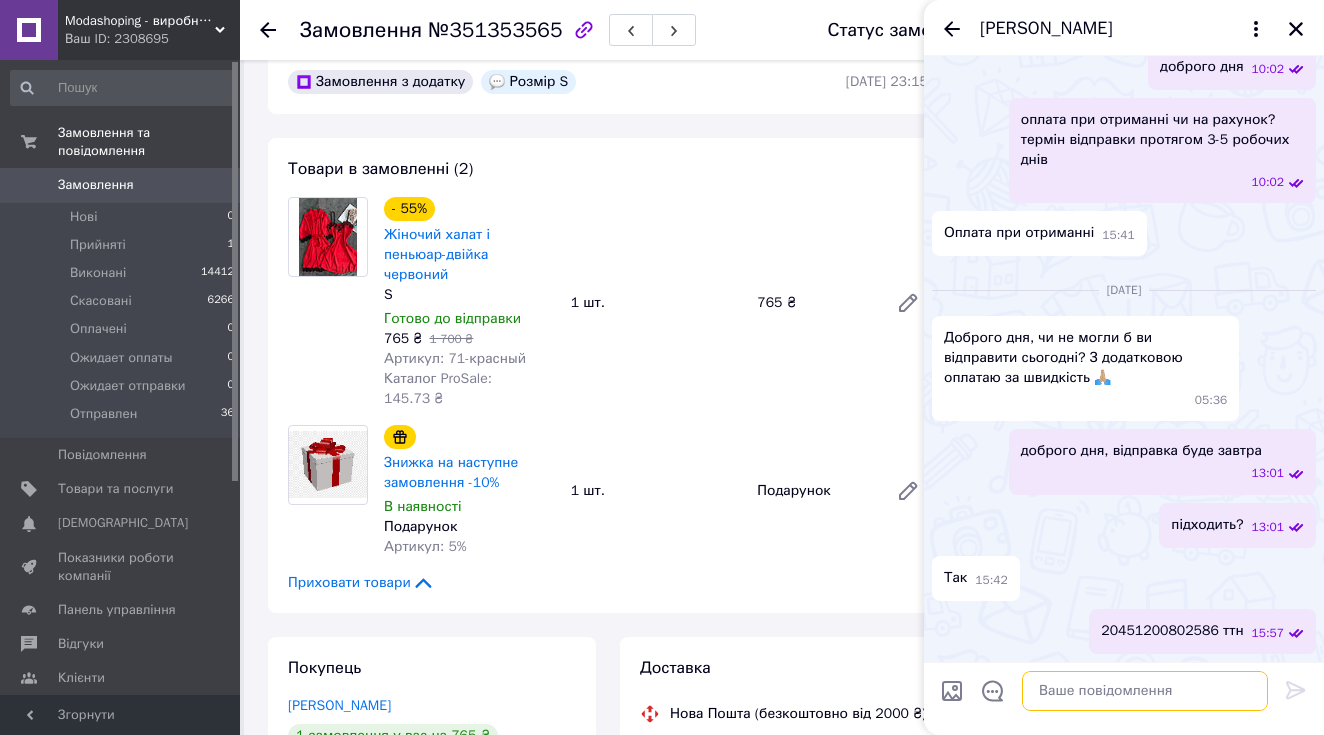click at bounding box center [1145, 691] 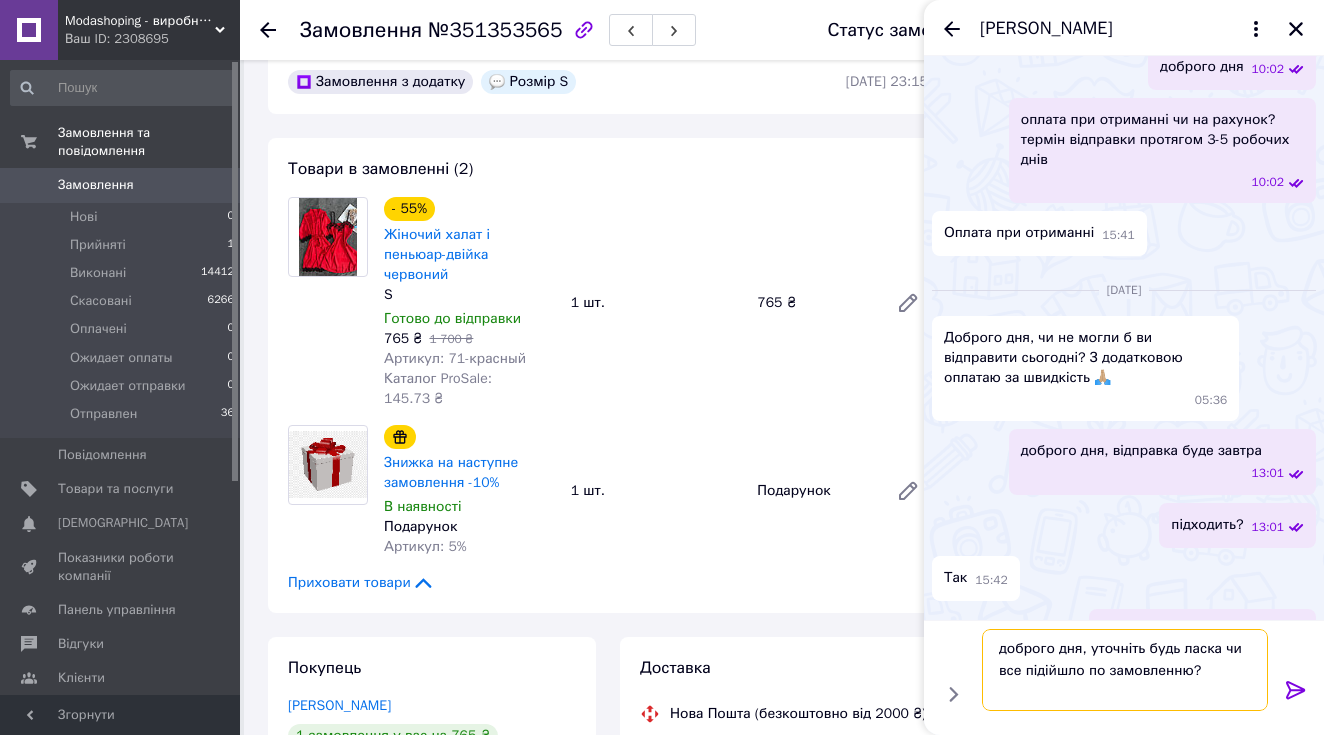 type 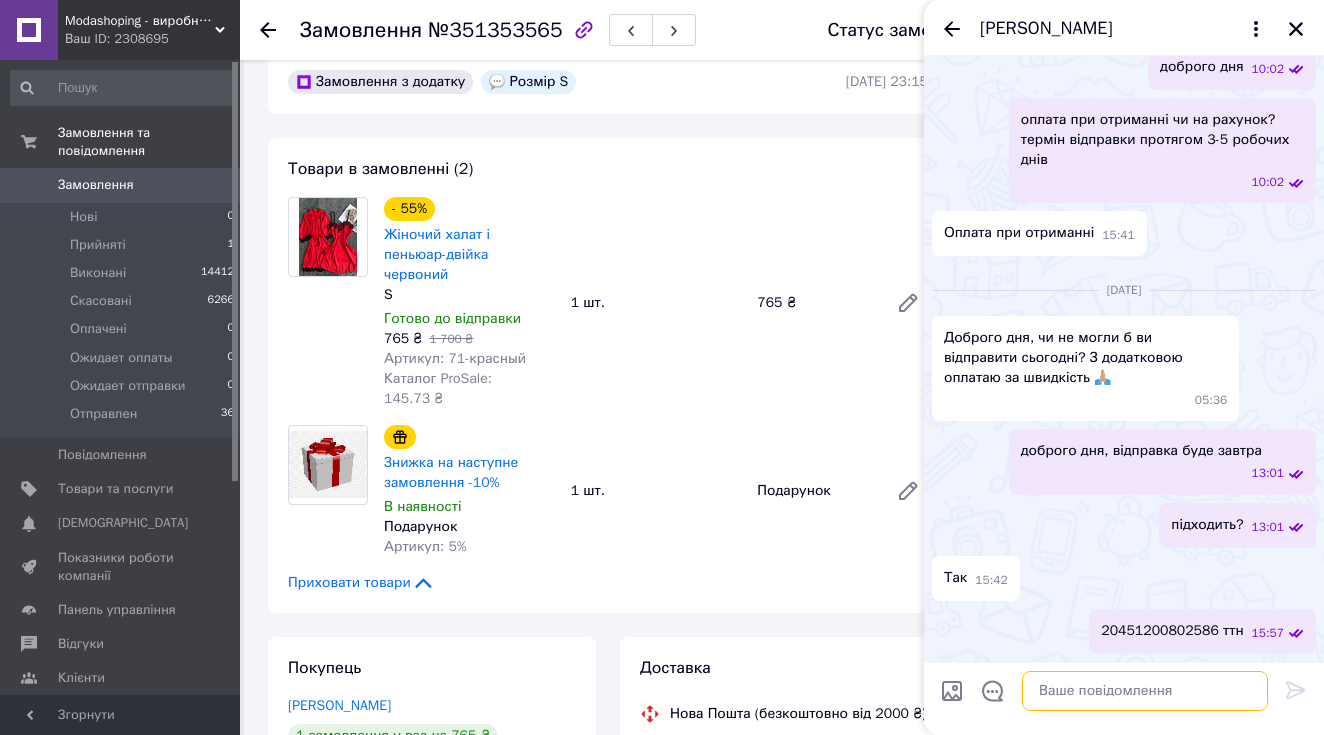 scroll, scrollTop: 549, scrollLeft: 0, axis: vertical 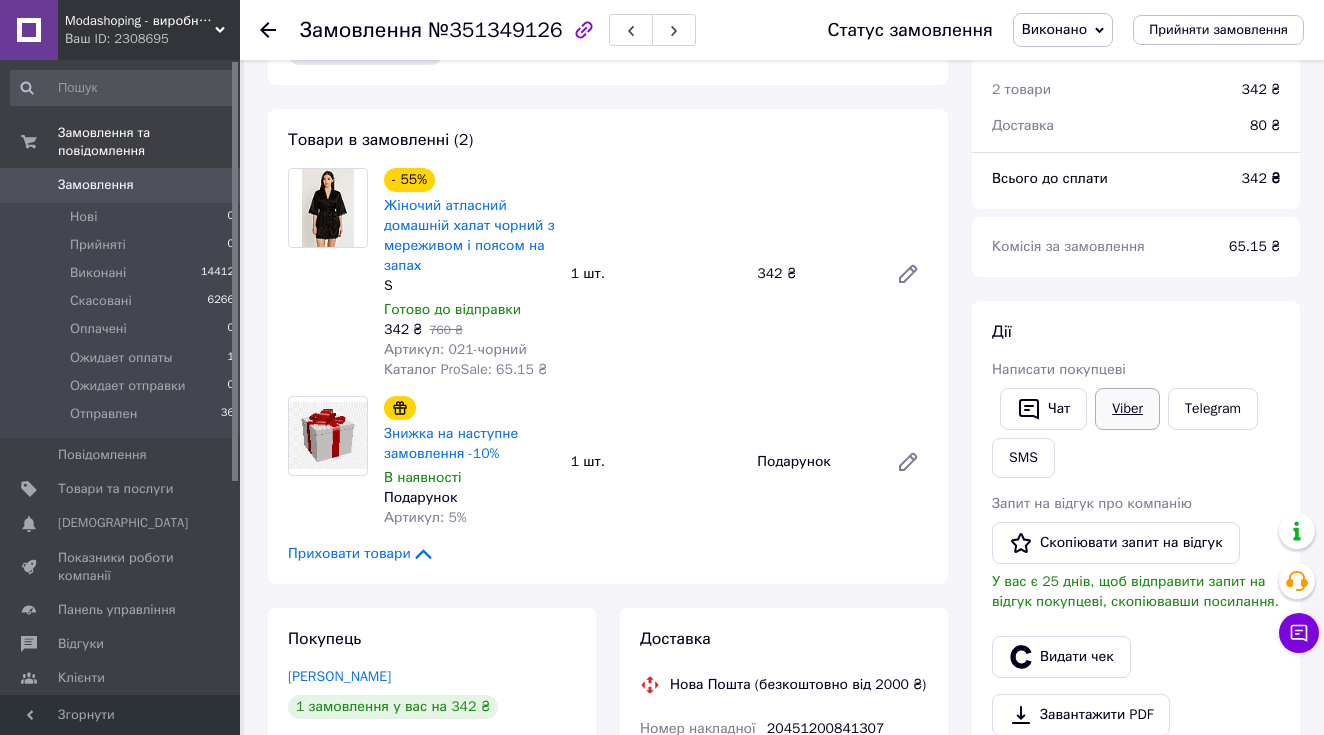 click on "Viber" at bounding box center [1127, 409] 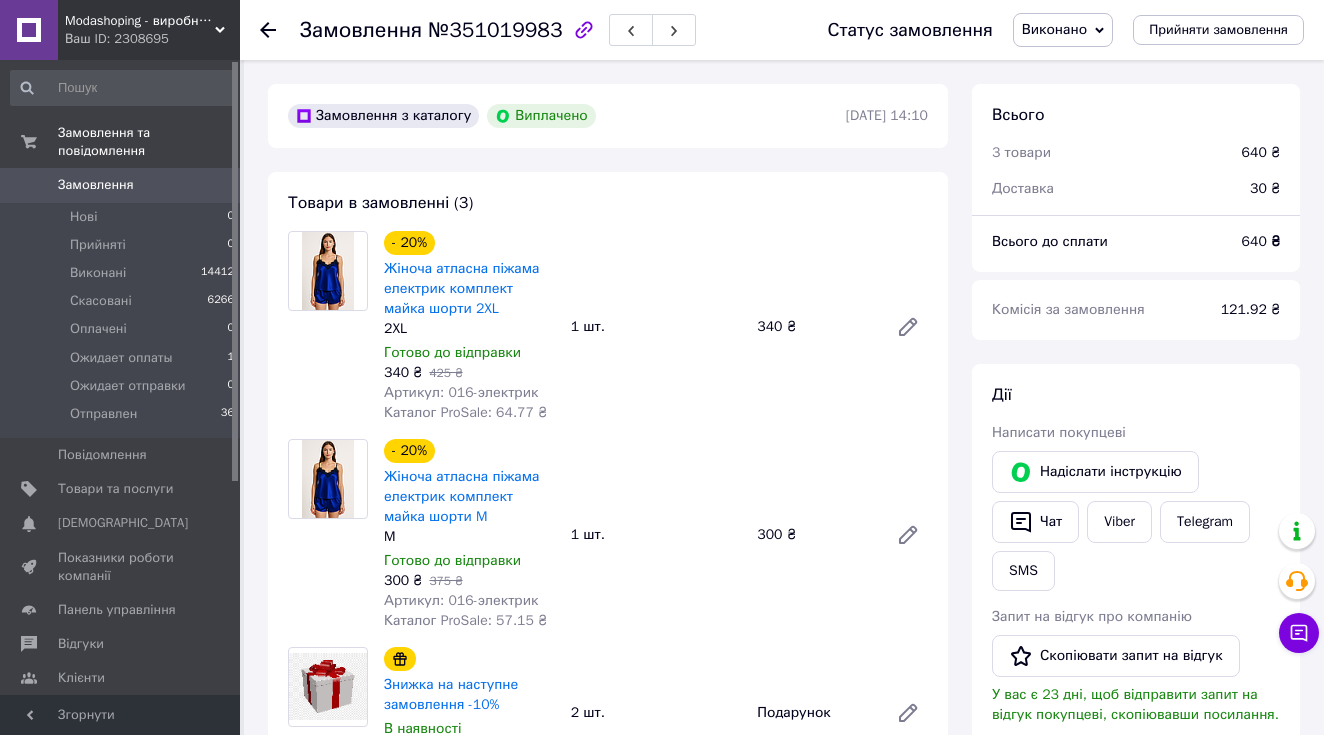 scroll, scrollTop: 0, scrollLeft: 0, axis: both 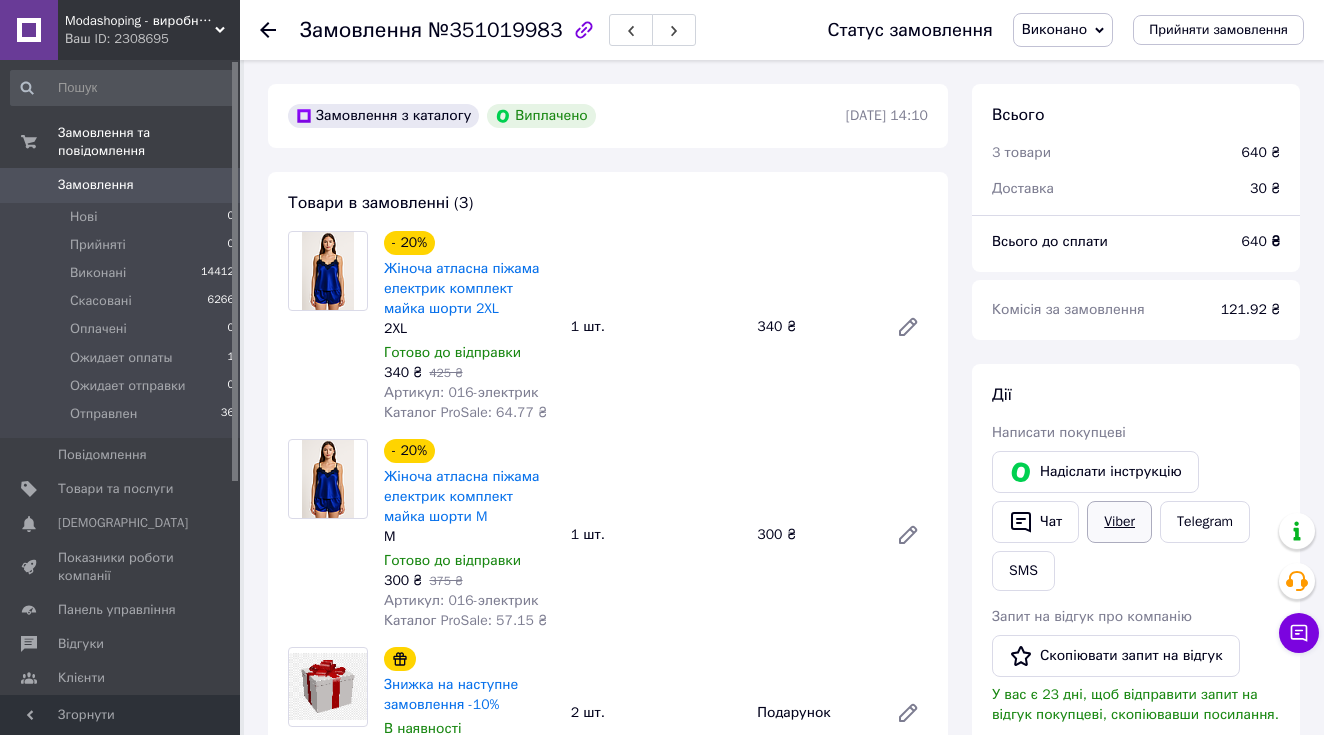 click on "Viber" at bounding box center [1119, 522] 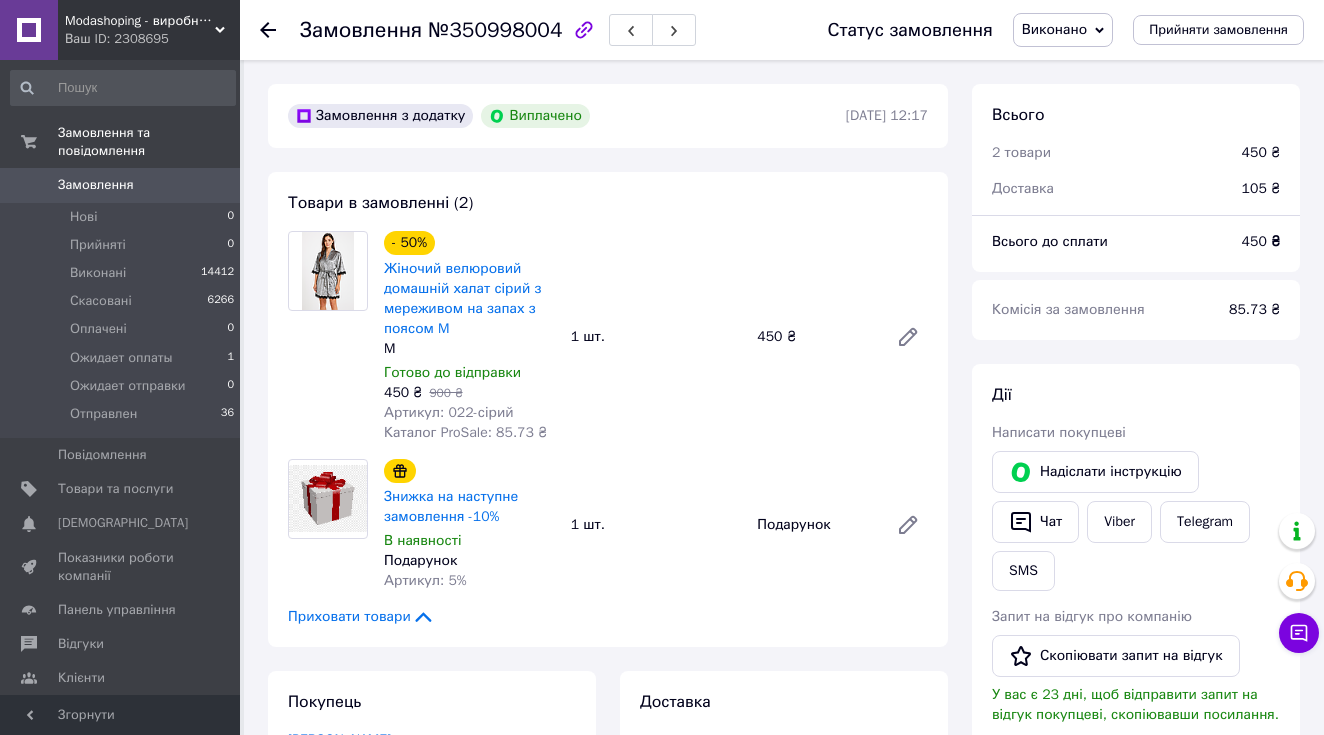 scroll, scrollTop: 0, scrollLeft: 0, axis: both 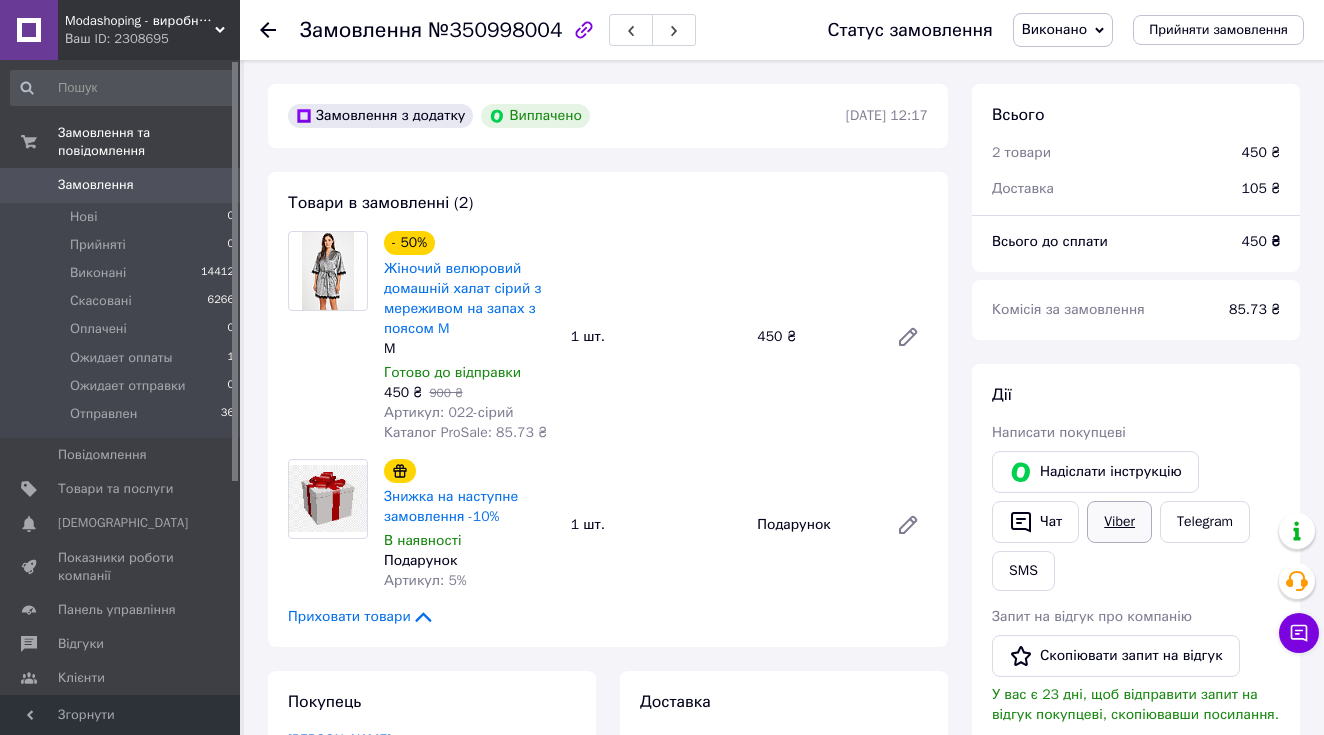 click on "Viber" at bounding box center [1119, 522] 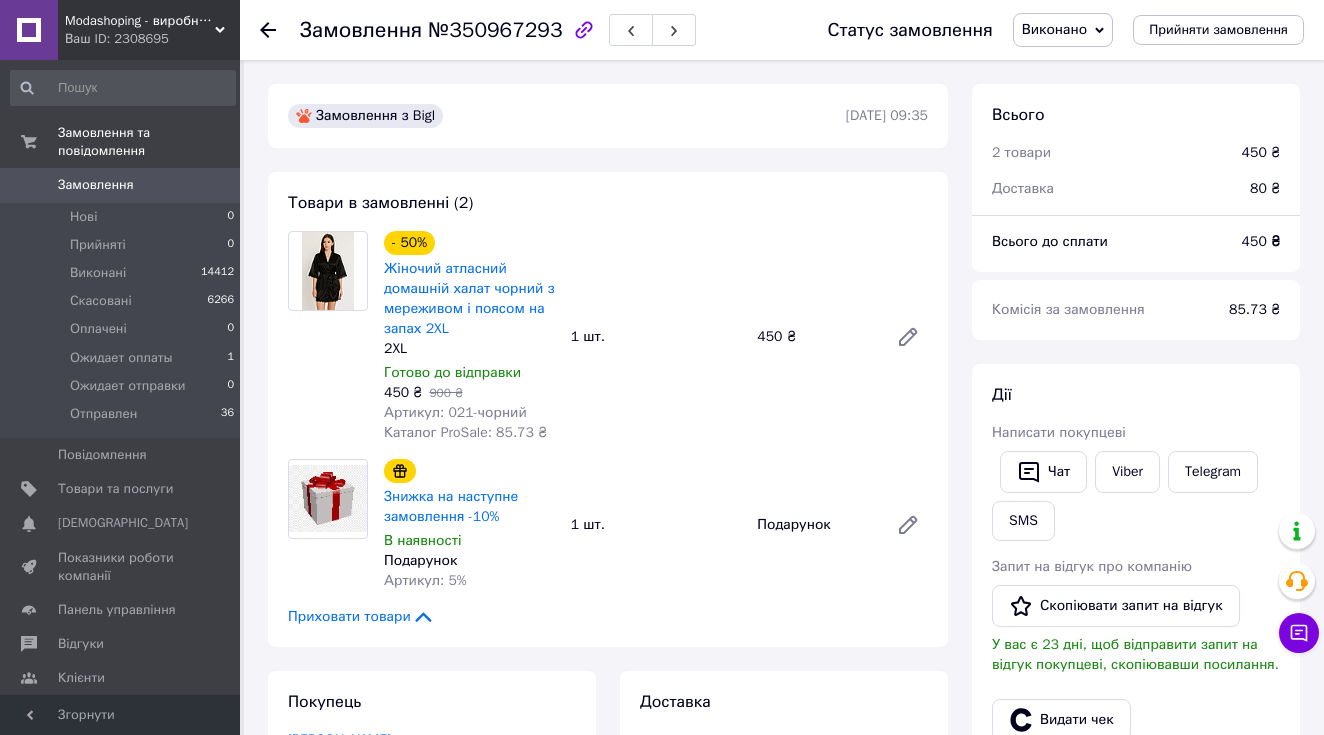 scroll, scrollTop: 0, scrollLeft: 0, axis: both 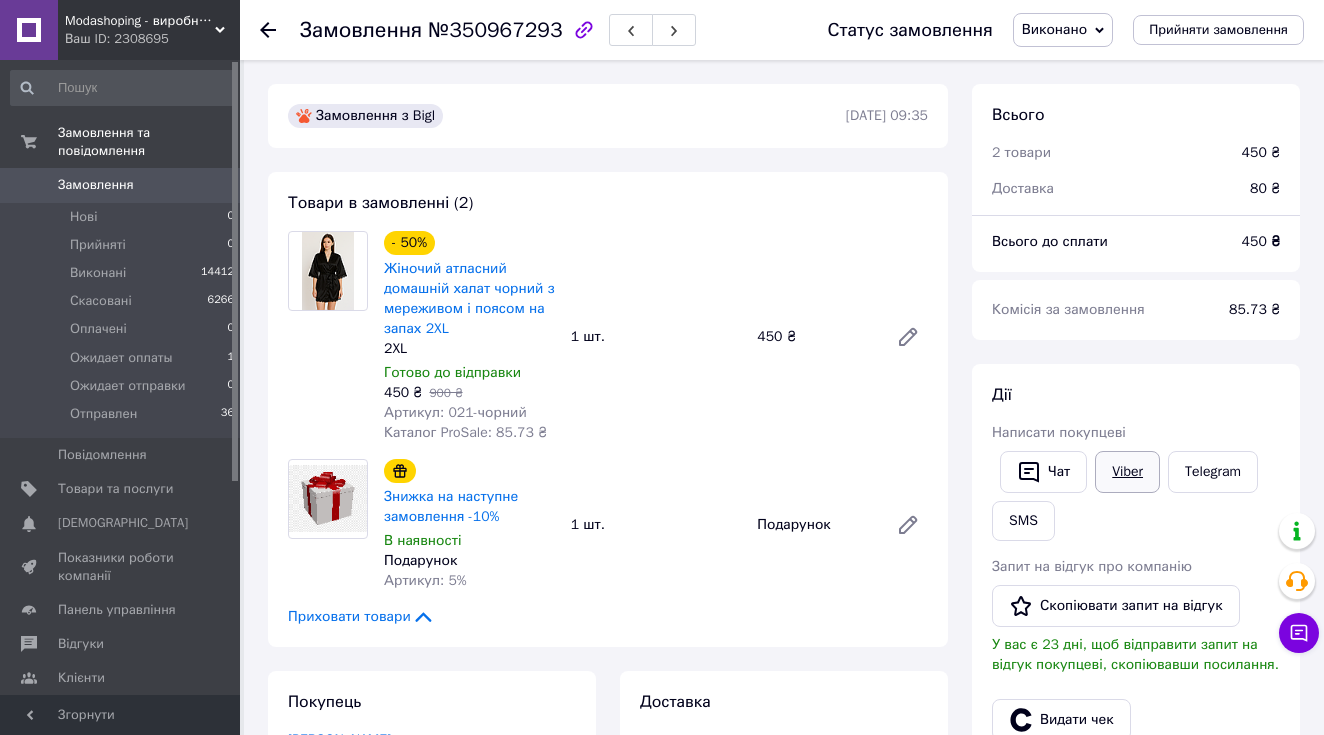 click on "Viber" at bounding box center (1127, 472) 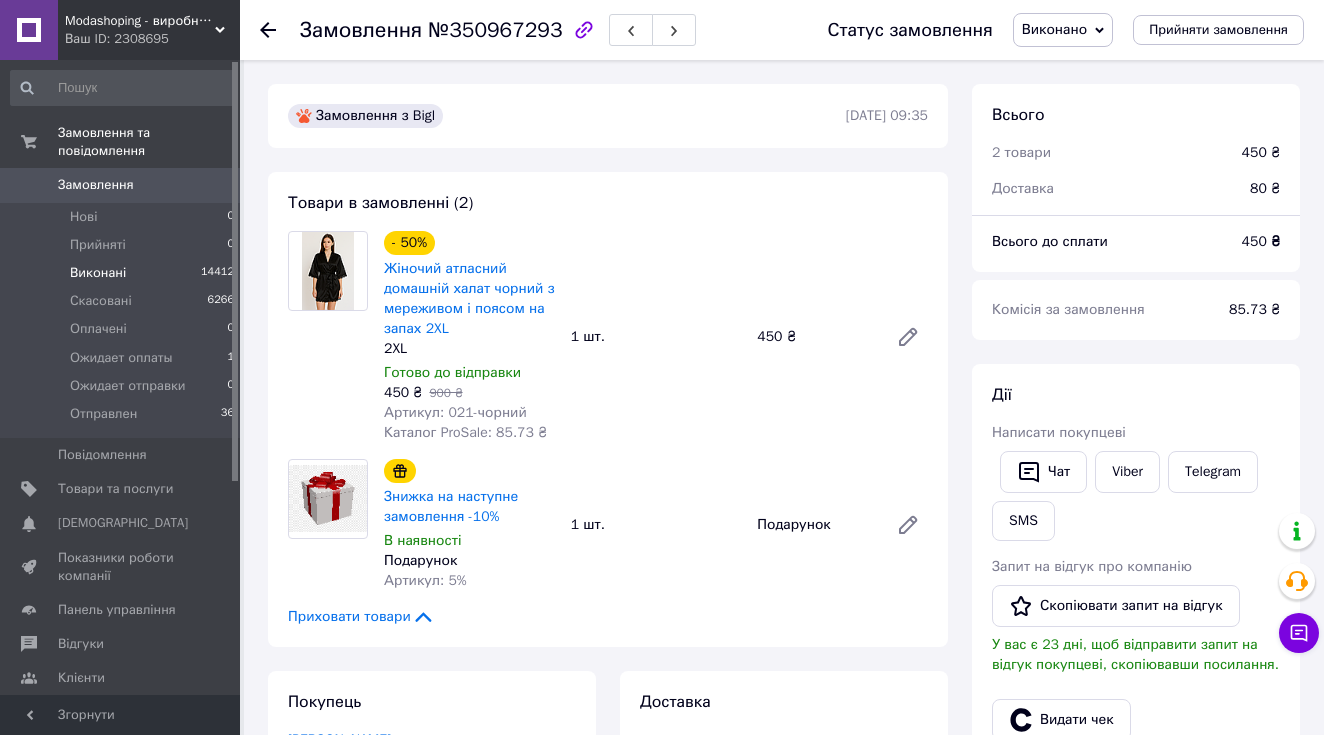 click on "Виконані" at bounding box center (98, 273) 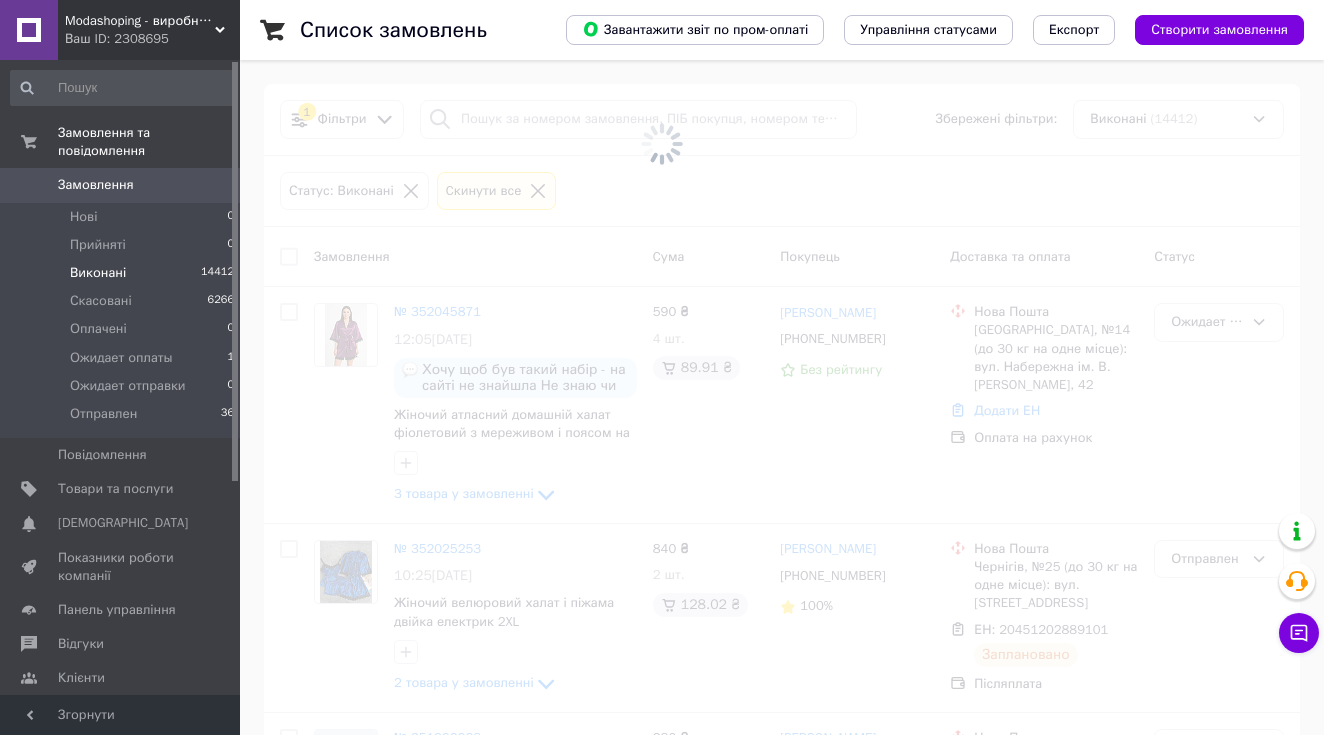 click at bounding box center (662, 144) 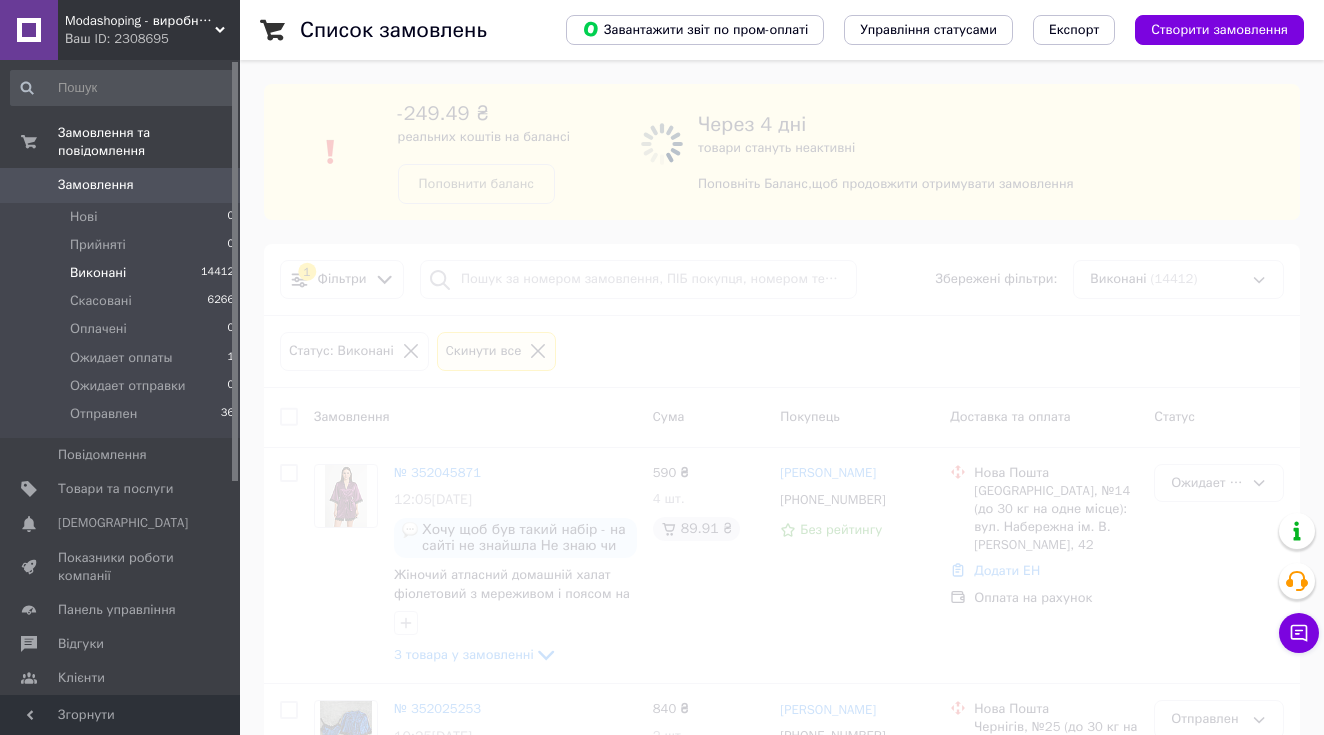 click at bounding box center [662, 144] 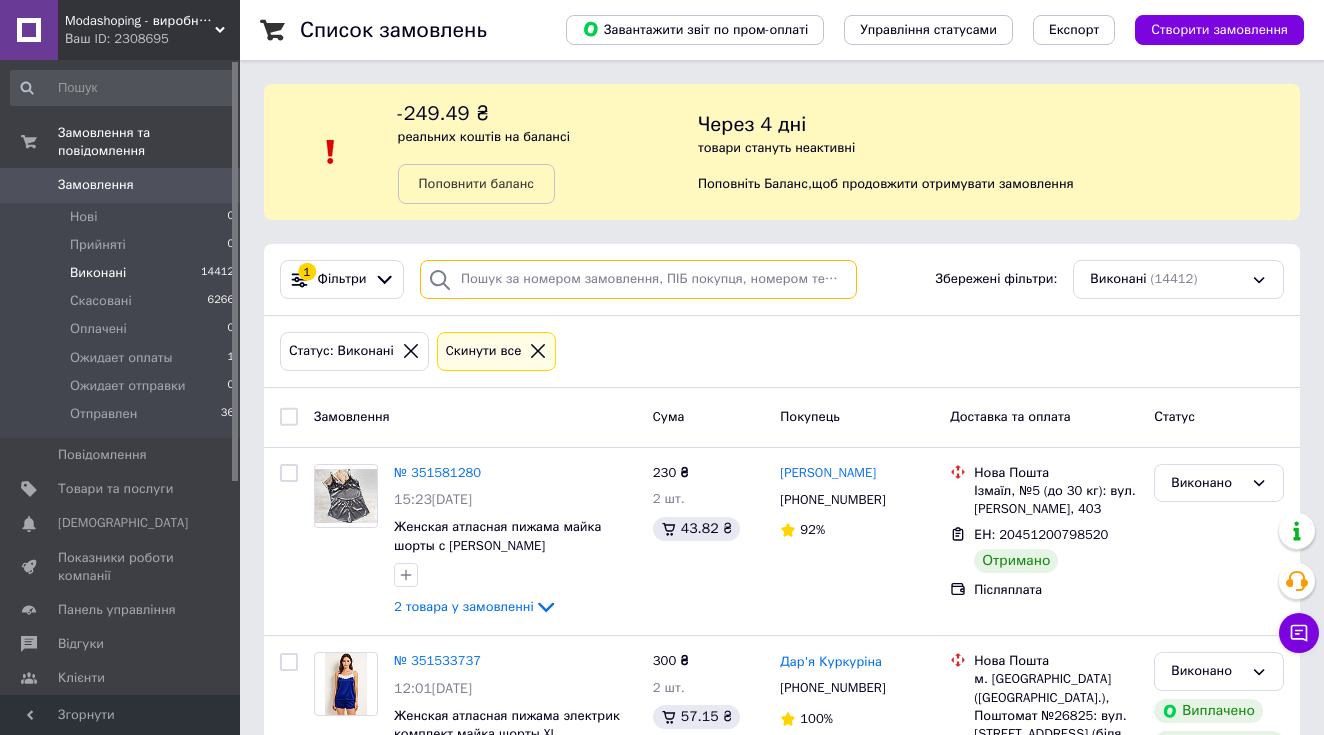 click at bounding box center [638, 279] 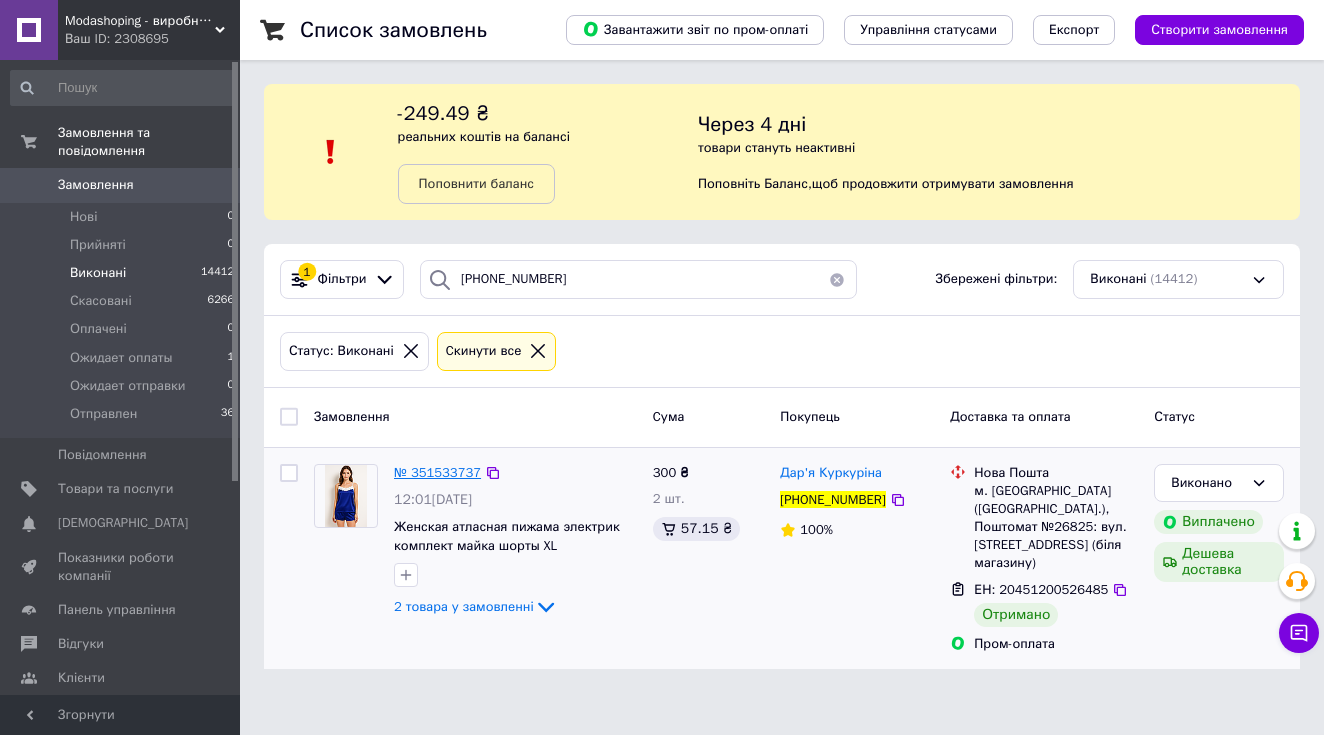 click on "№ 351533737" at bounding box center [437, 472] 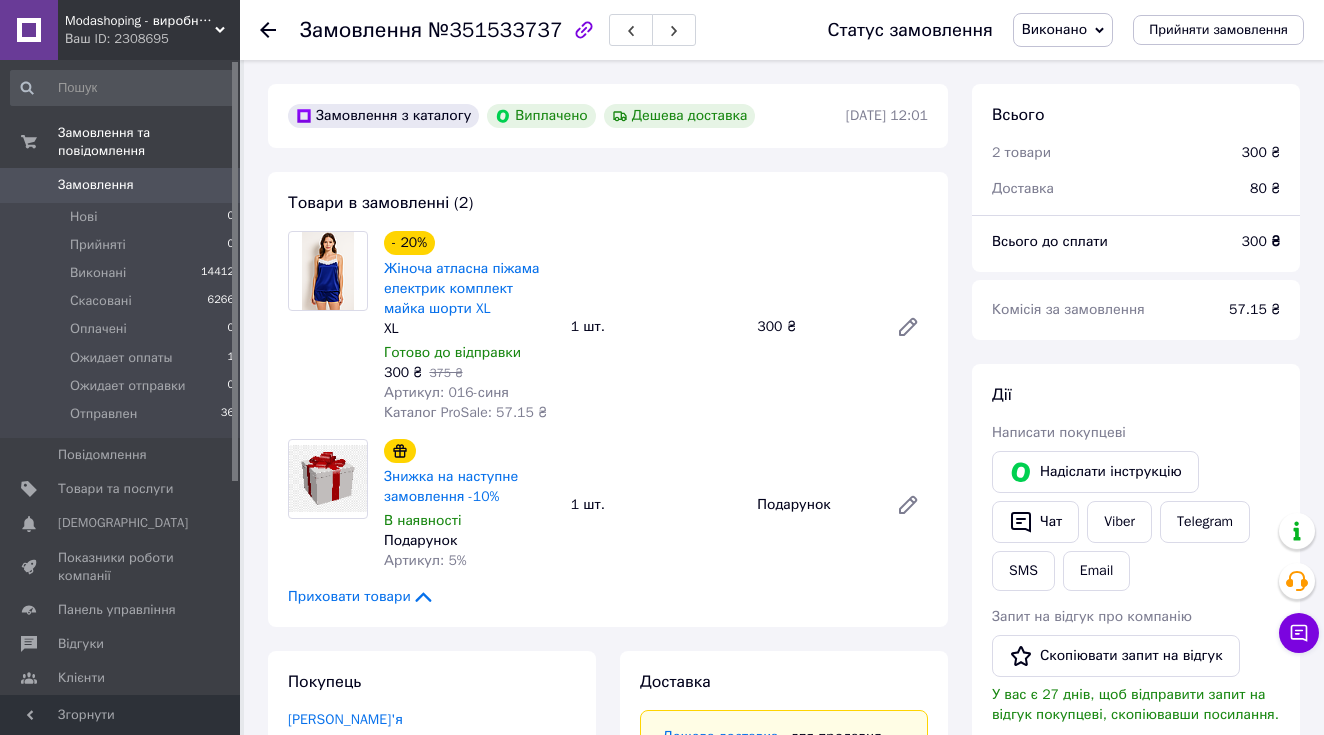scroll, scrollTop: 64, scrollLeft: 0, axis: vertical 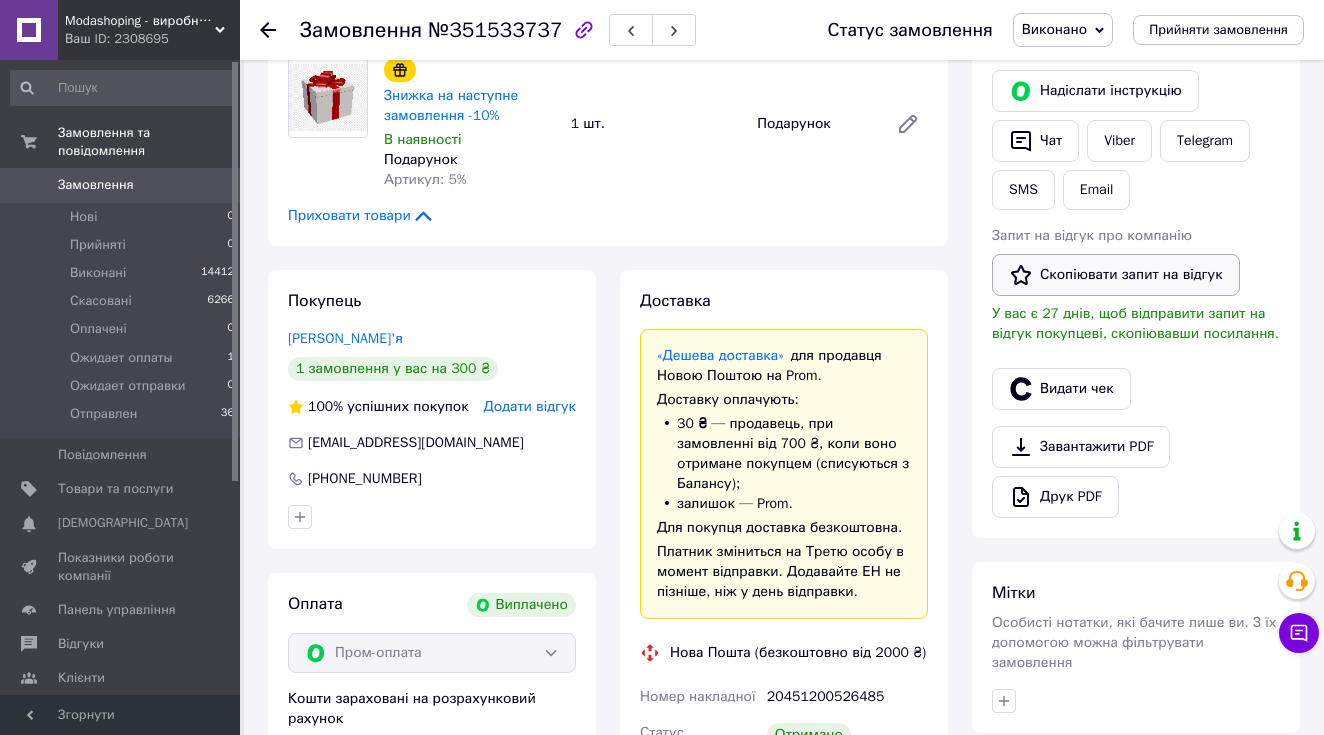 click on "Скопіювати запит на відгук" at bounding box center [1116, 275] 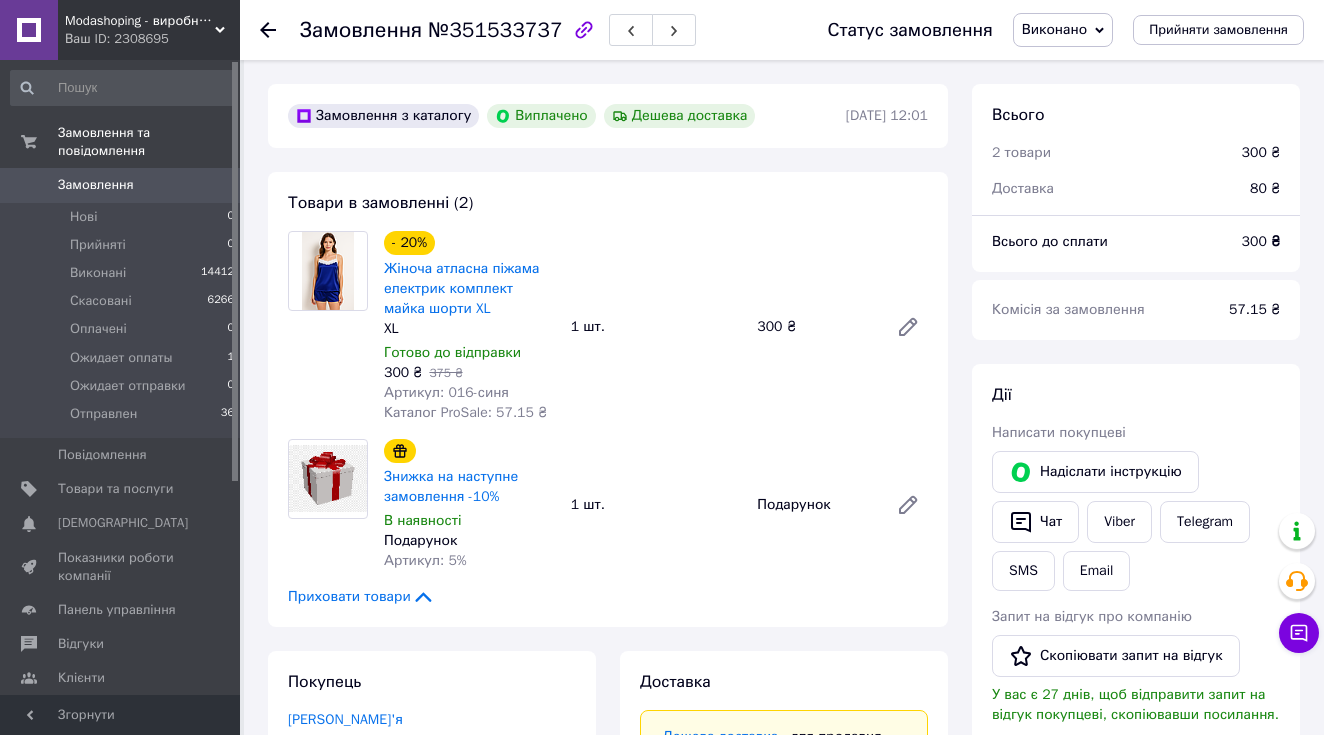 scroll, scrollTop: 0, scrollLeft: 0, axis: both 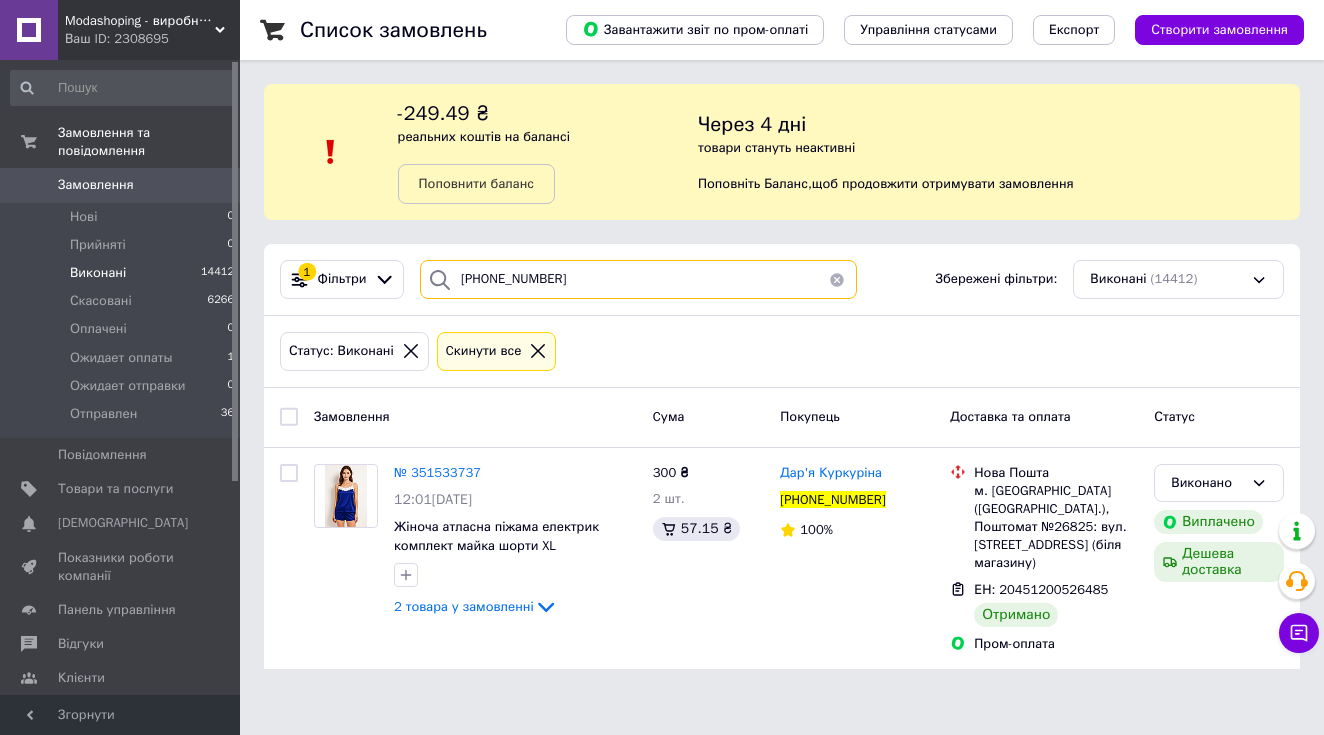 click on "+380951775788" at bounding box center (638, 279) 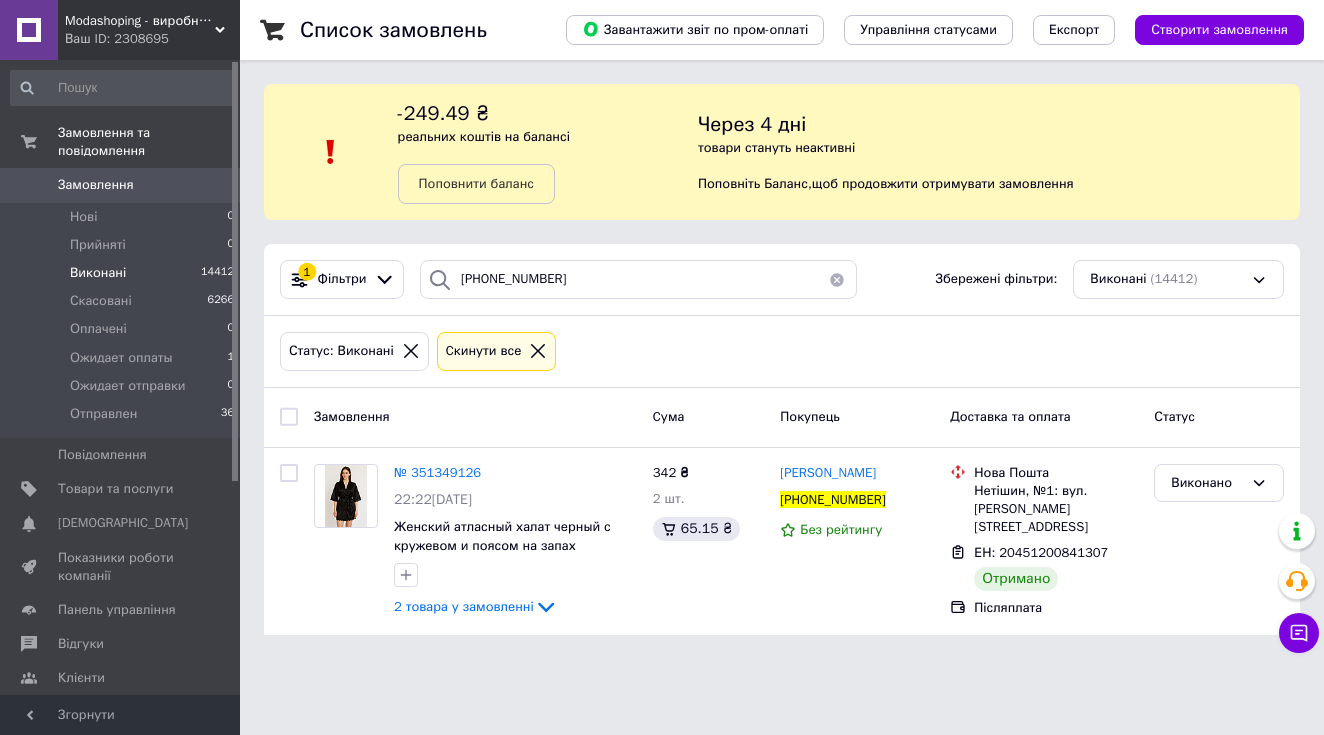 click on "№ 351349126" at bounding box center [437, 472] 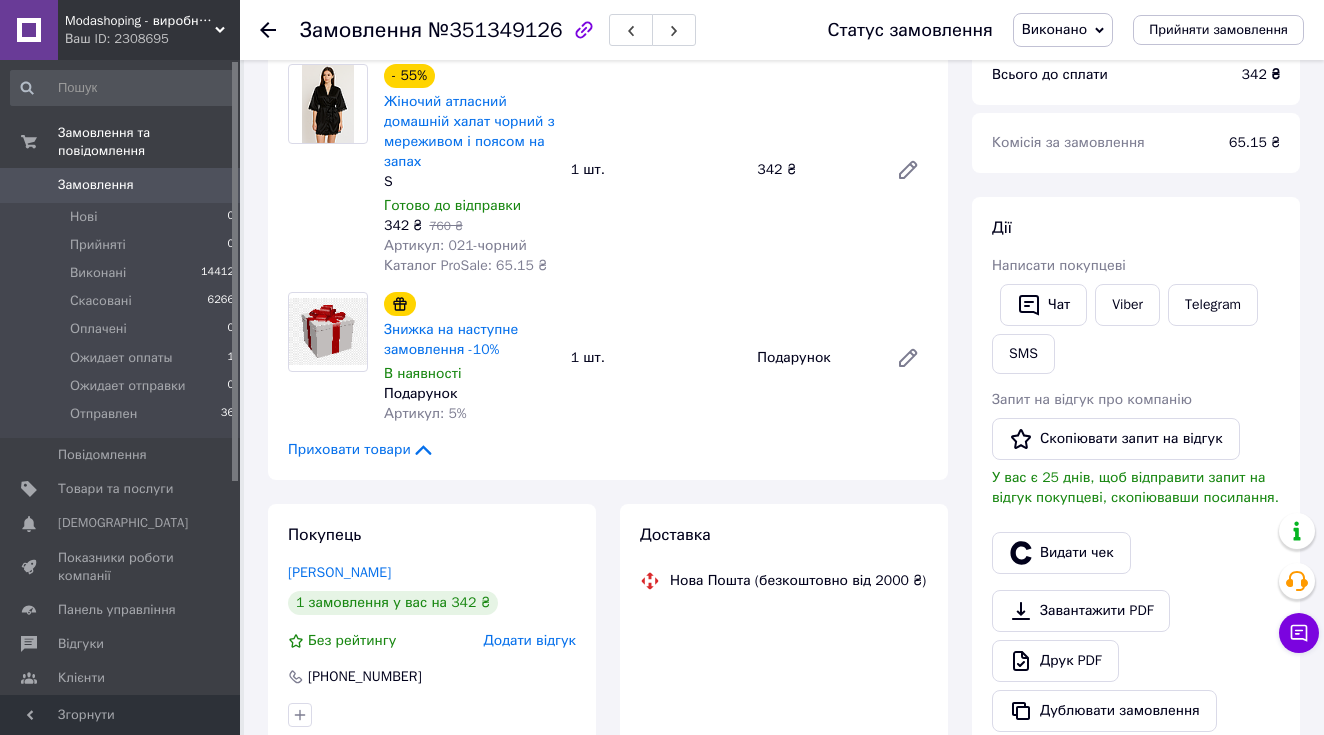 scroll, scrollTop: 213, scrollLeft: 0, axis: vertical 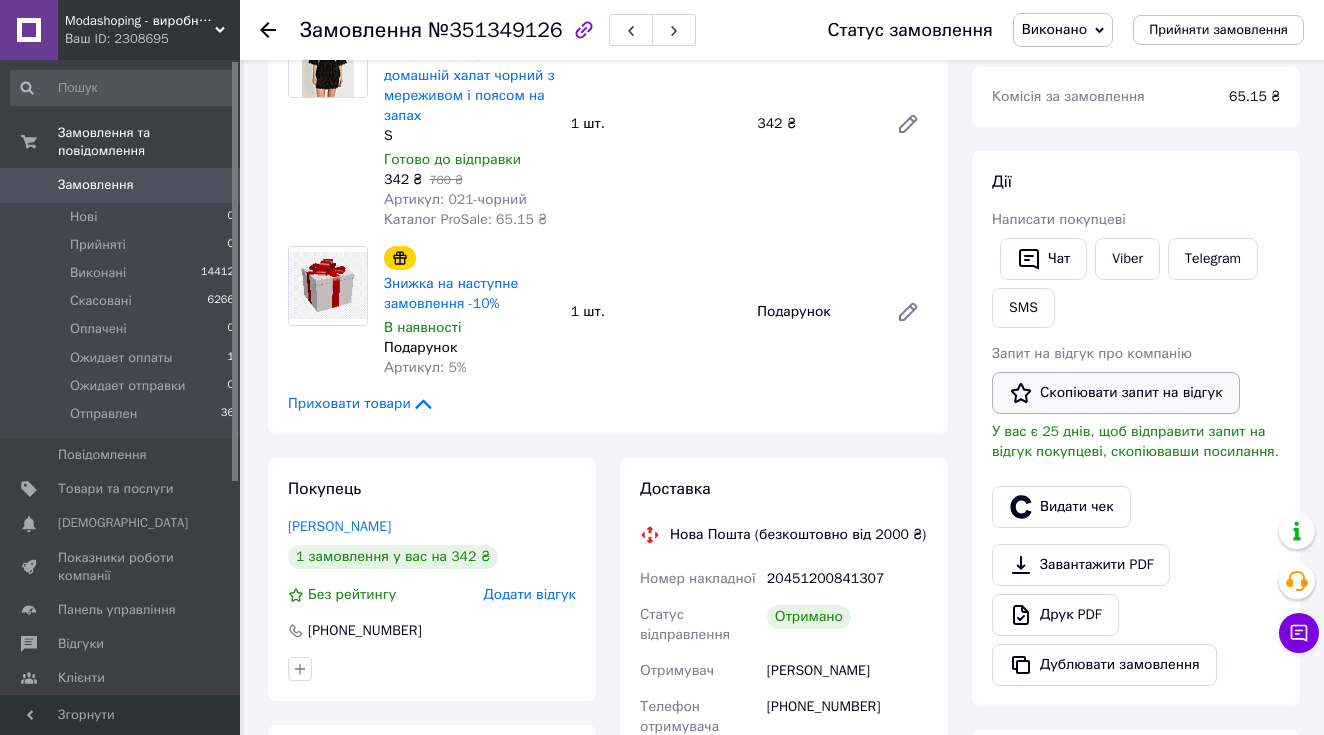 click on "Скопіювати запит на відгук" at bounding box center [1116, 393] 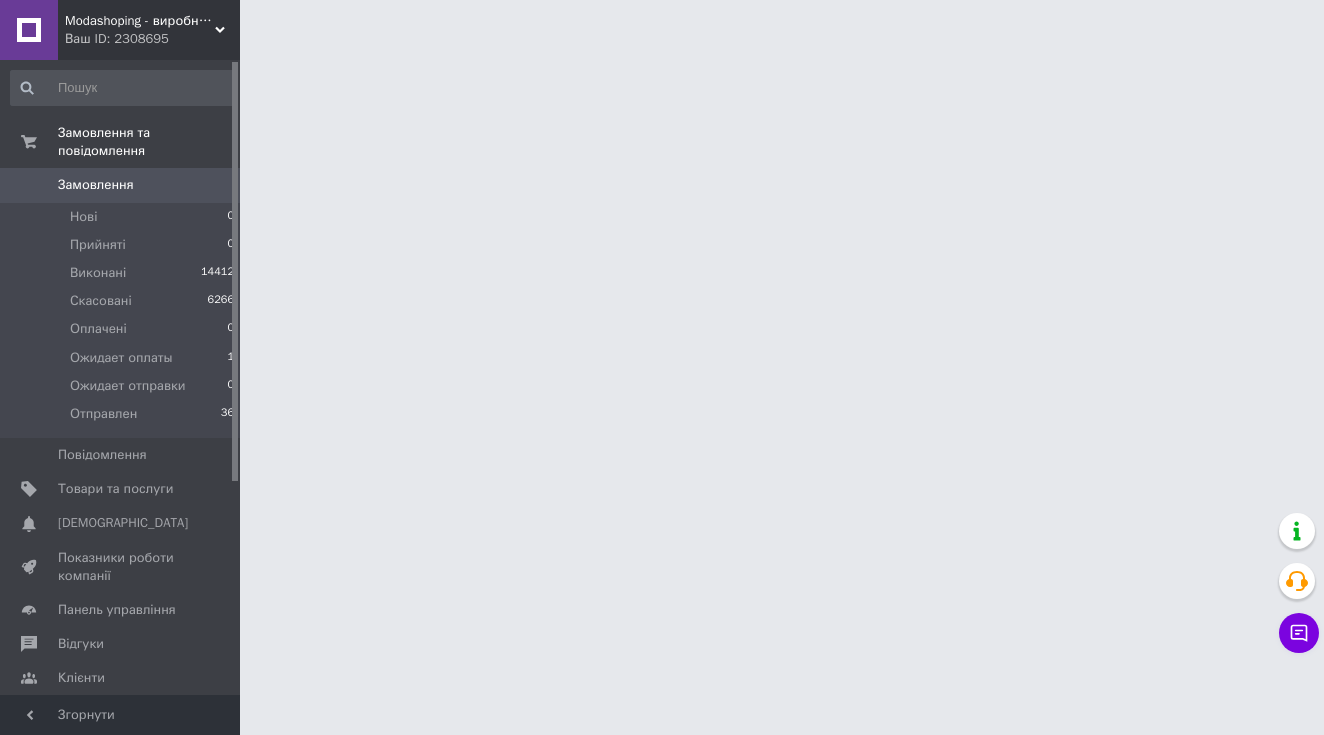 scroll, scrollTop: 0, scrollLeft: 0, axis: both 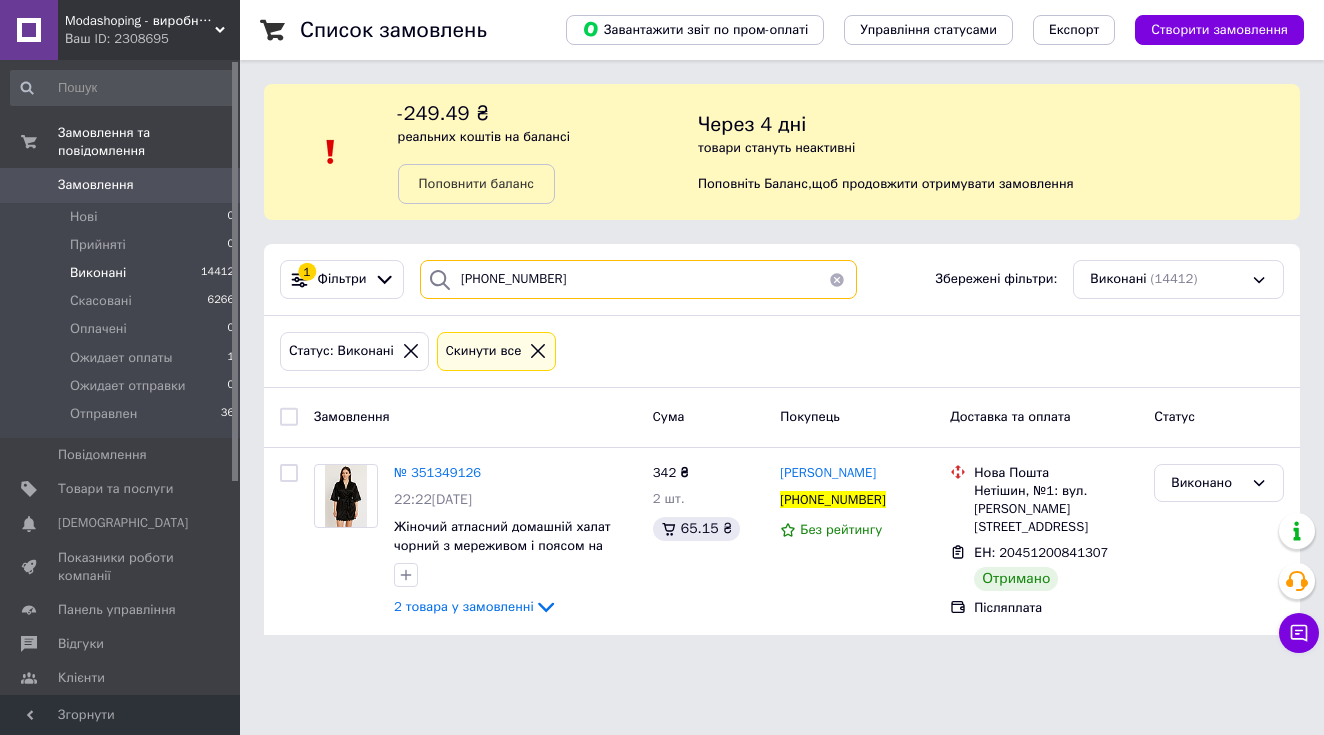 click on "+380976554969" at bounding box center [638, 279] 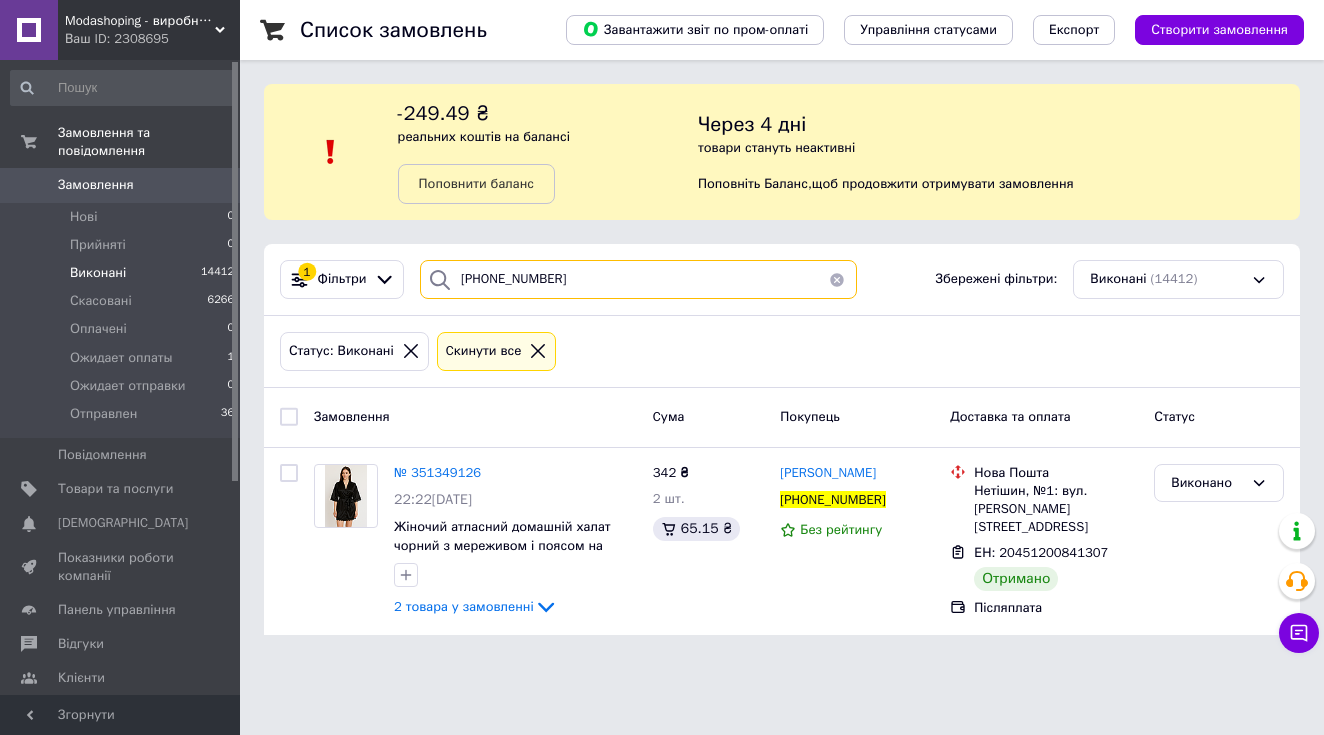 paste on "99626373" 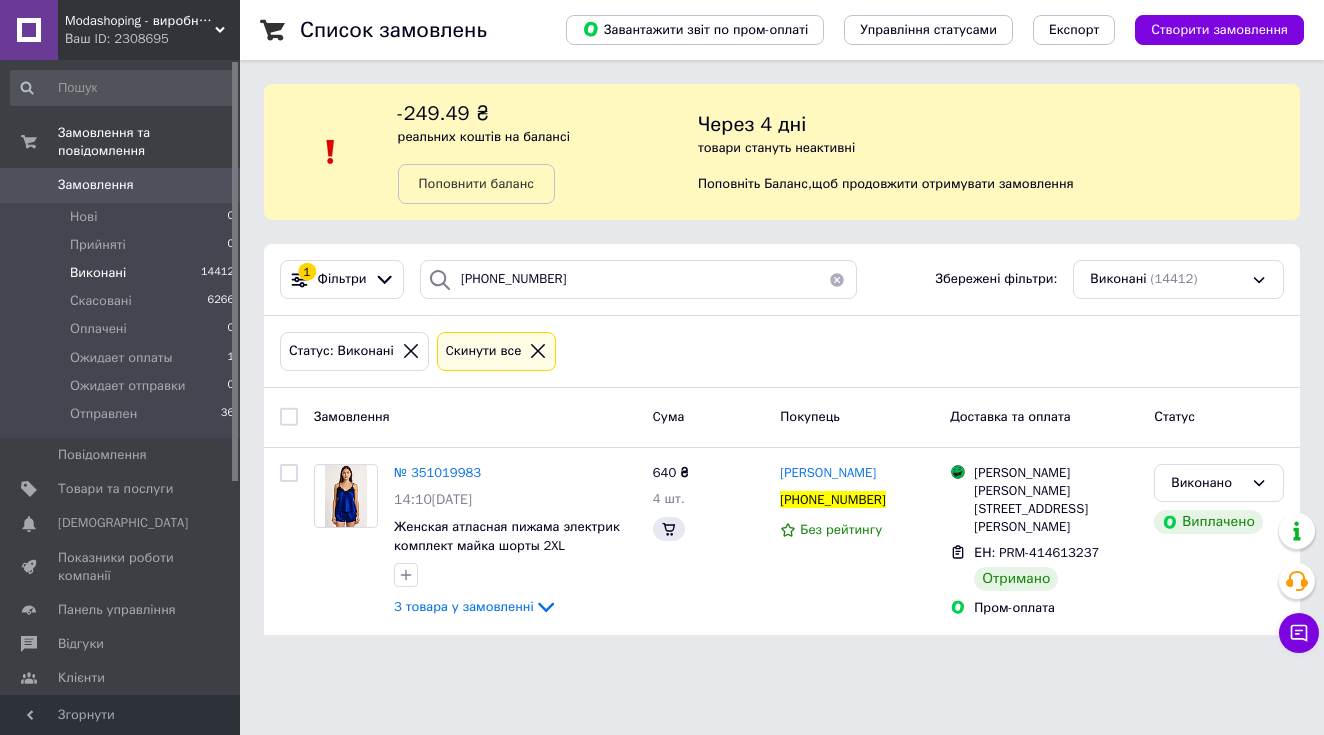 click on "№ 351019983" at bounding box center [437, 472] 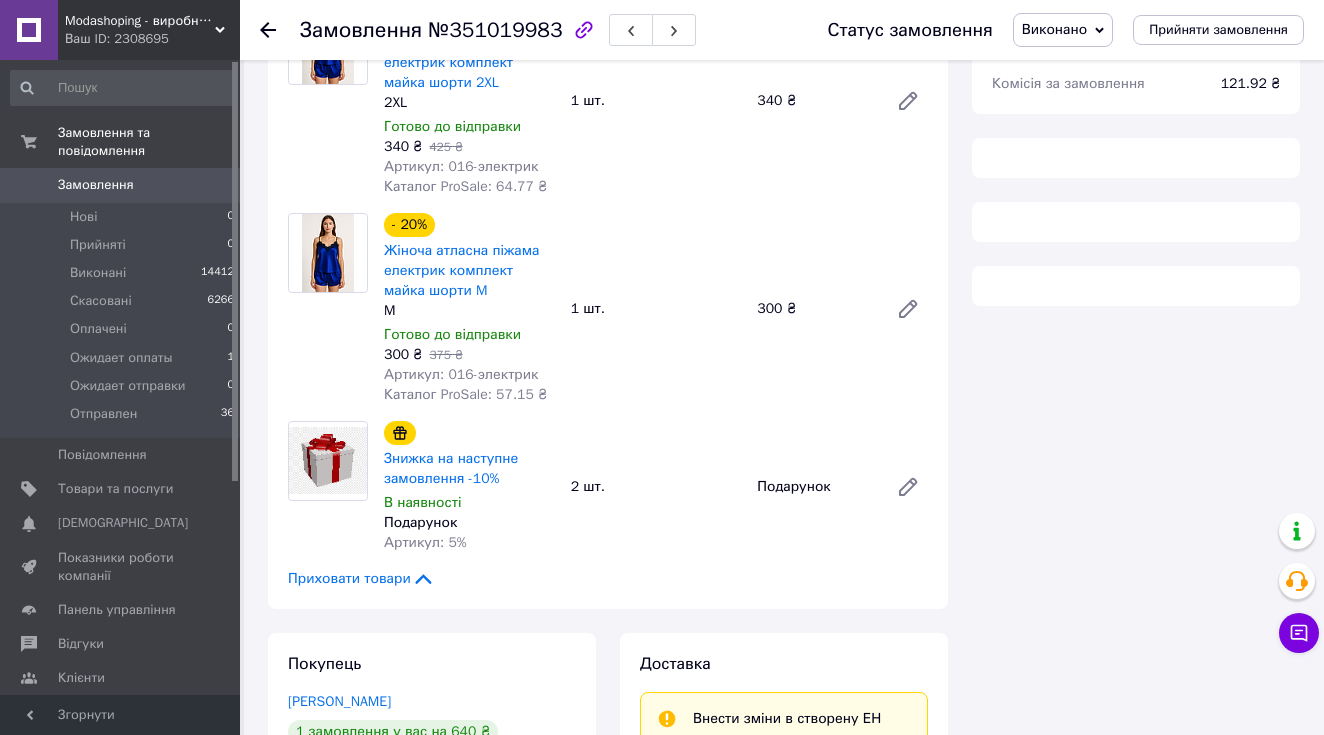 scroll, scrollTop: 317, scrollLeft: 0, axis: vertical 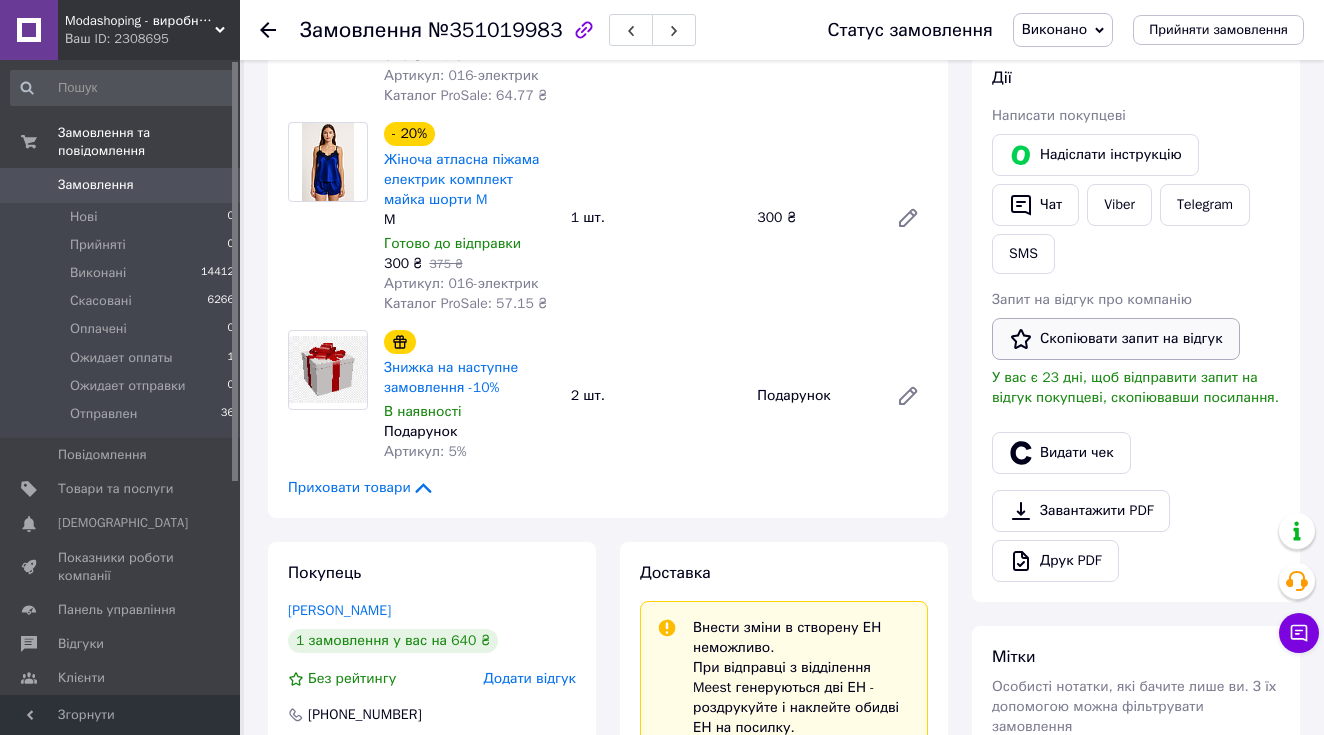 click on "Скопіювати запит на відгук" at bounding box center [1116, 339] 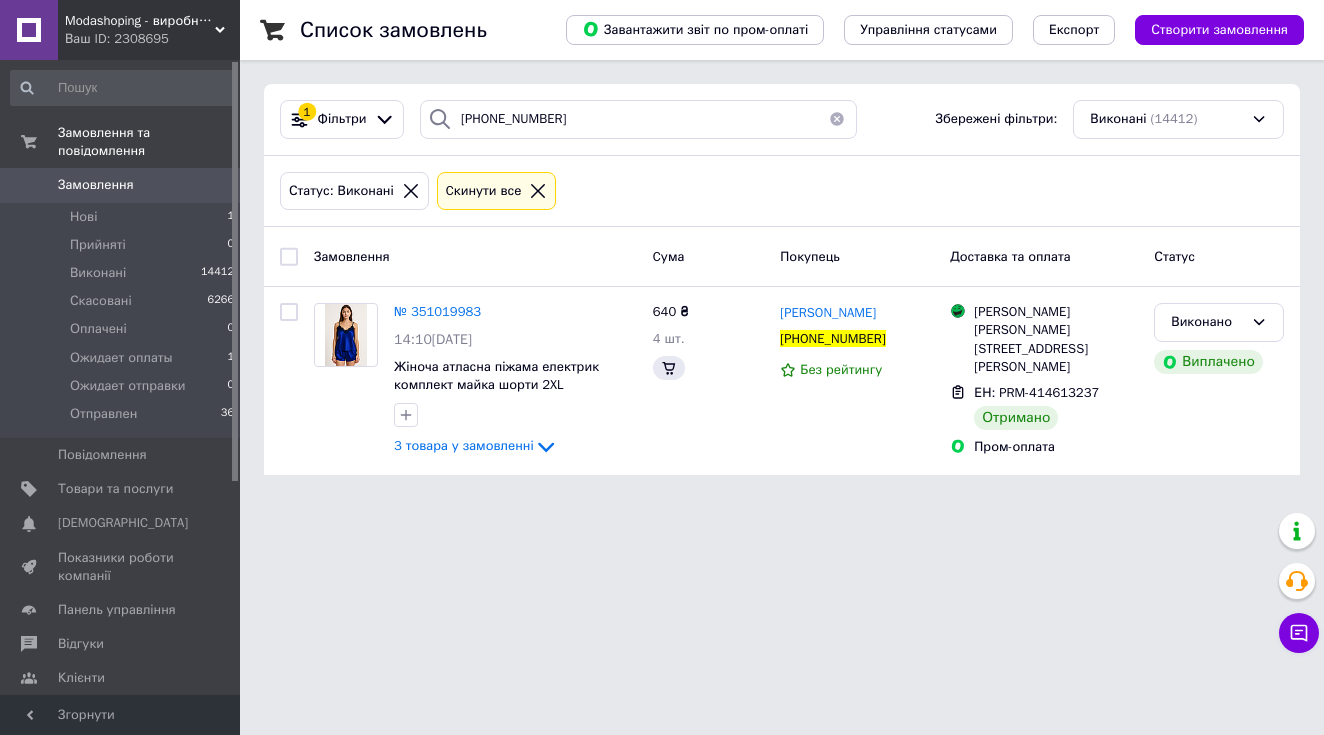 scroll, scrollTop: 0, scrollLeft: 0, axis: both 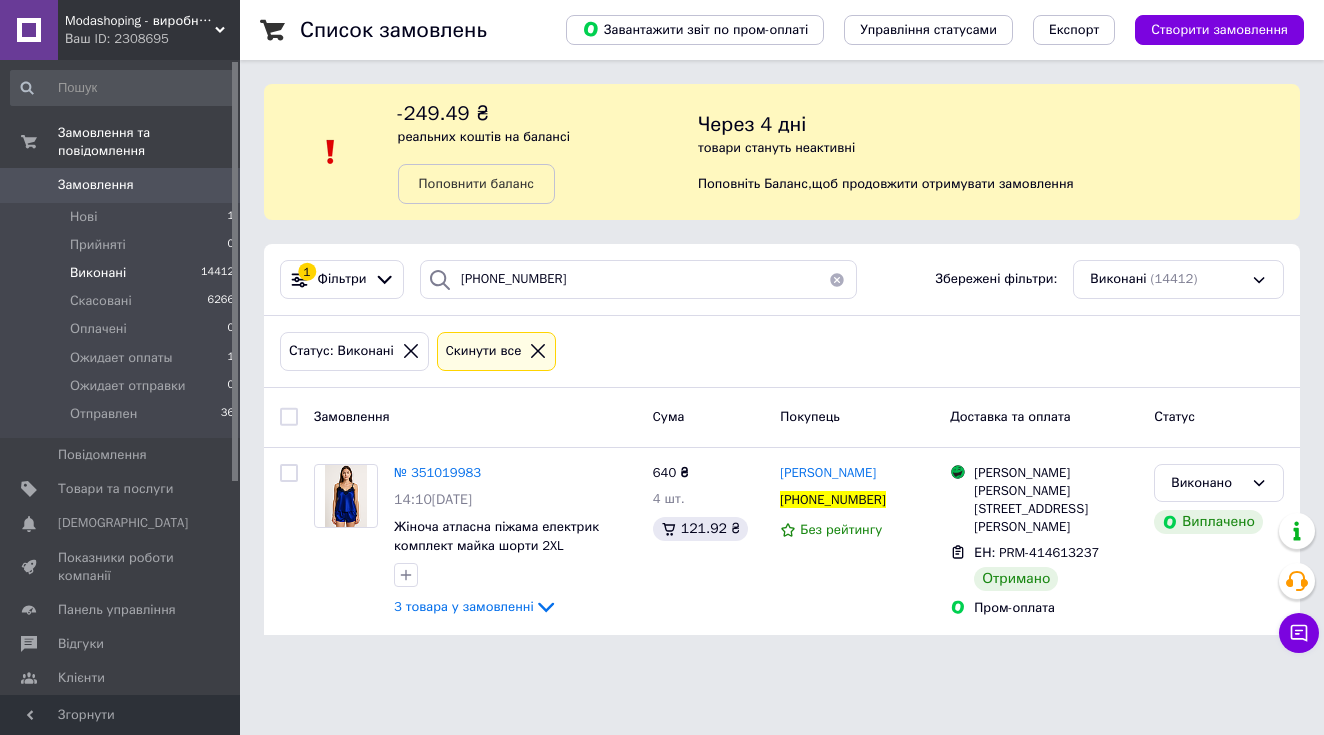 click on "-249.49 ₴ реальних коштів на балансі Поповнити баланс" at bounding box center (548, 152) 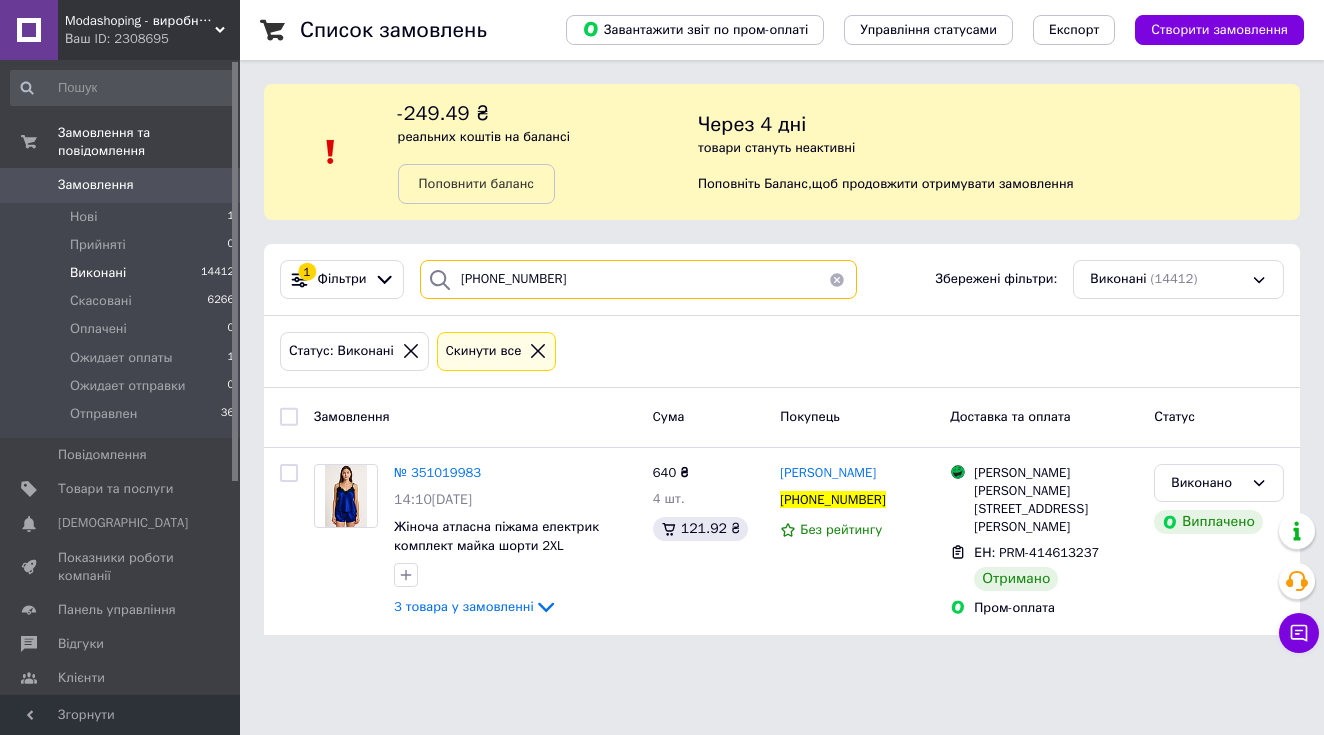 click on "+380999626373" at bounding box center (638, 279) 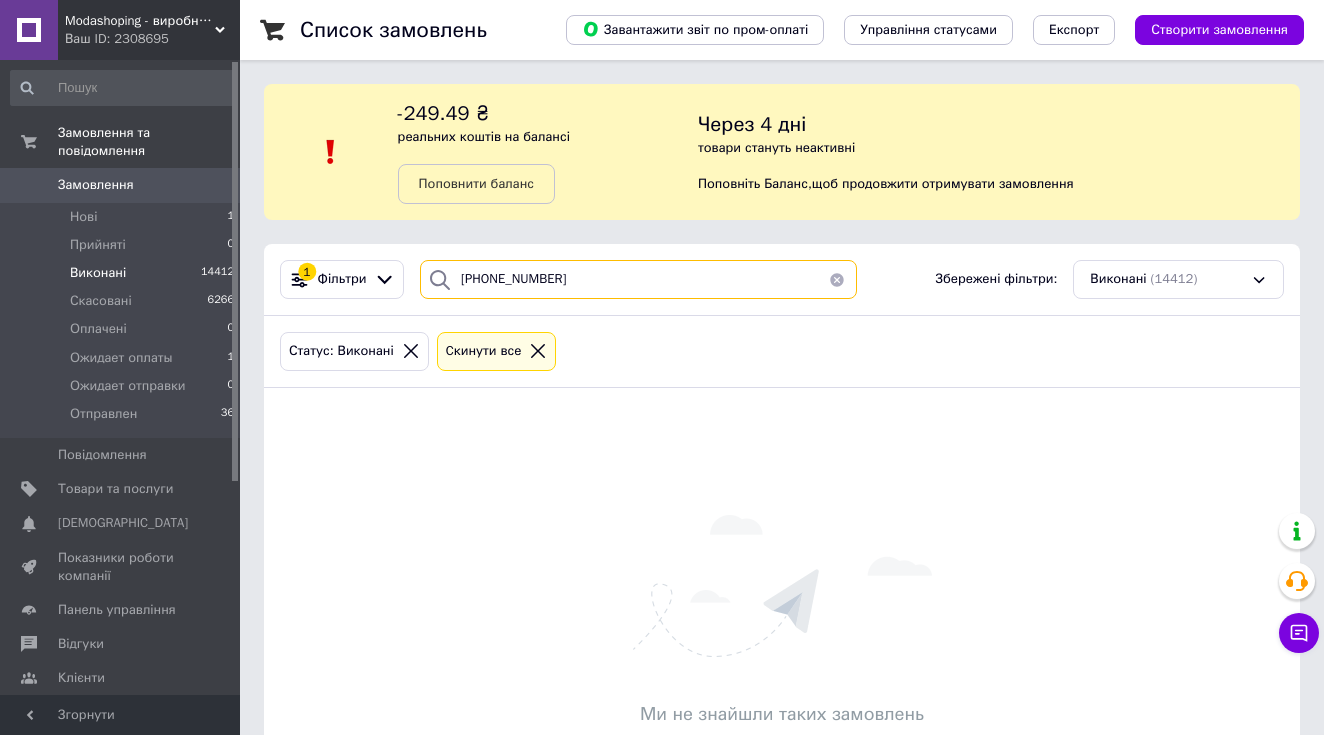 click on "++380632787133" at bounding box center (638, 279) 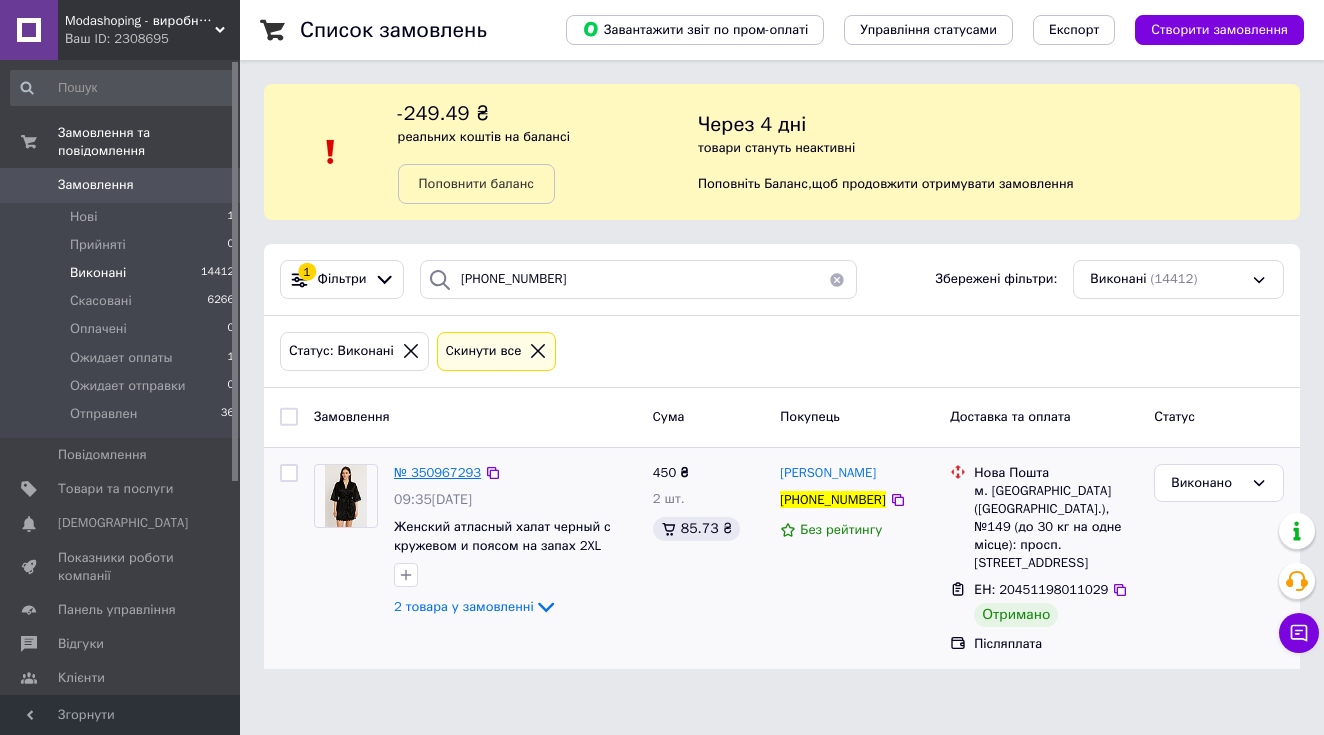 click on "№ 350967293" at bounding box center [437, 472] 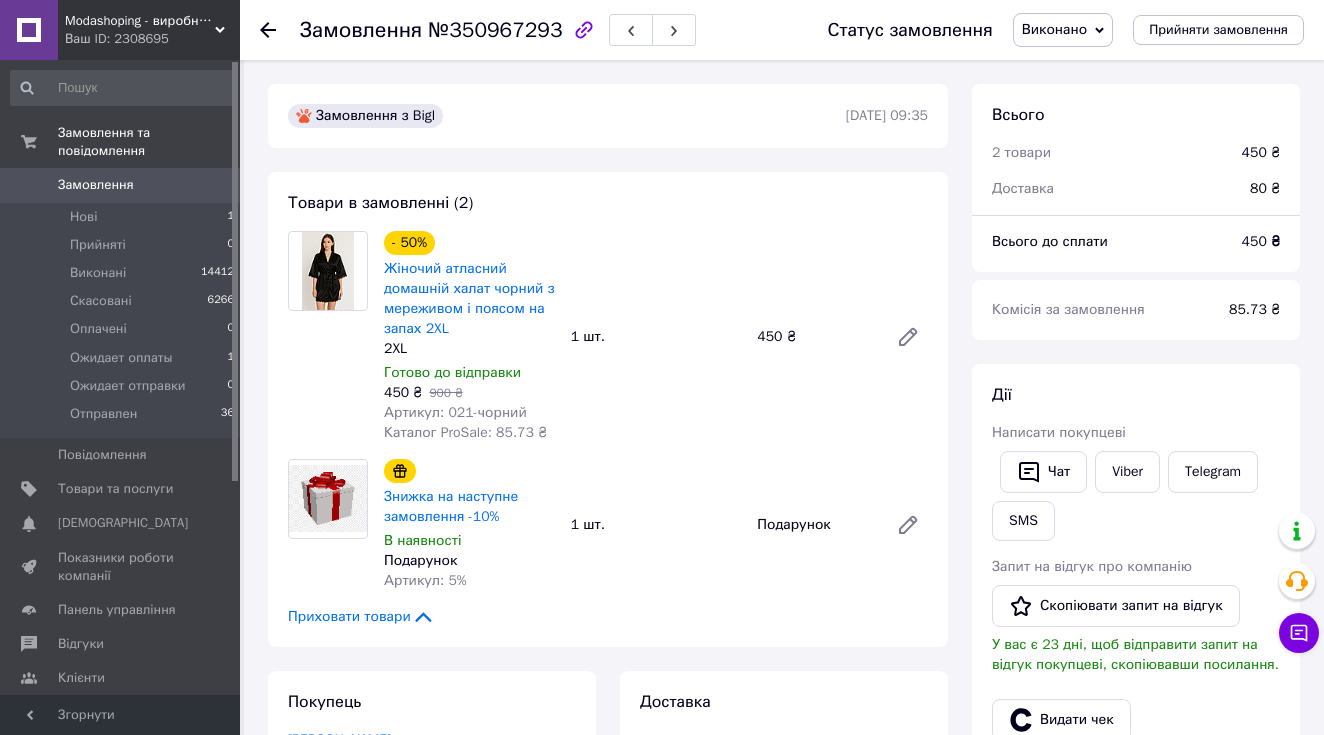 scroll, scrollTop: -3, scrollLeft: 0, axis: vertical 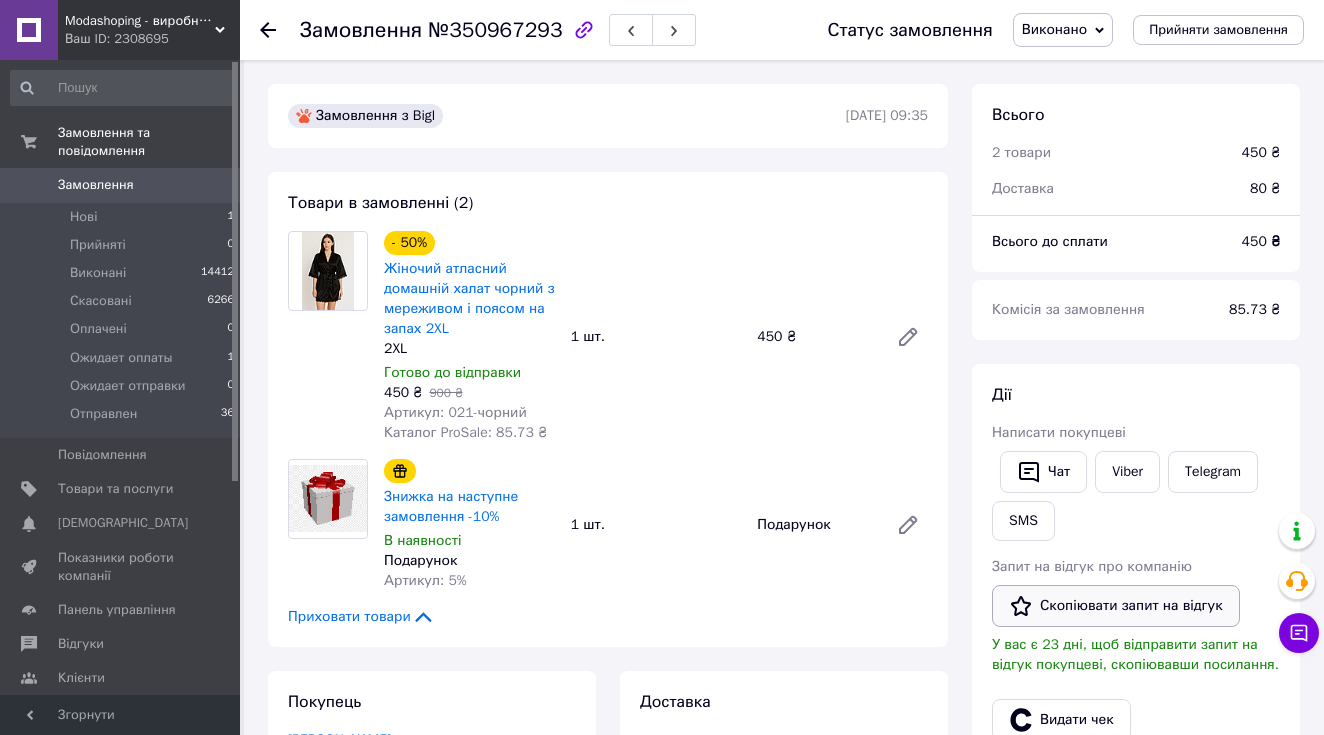 click on "Скопіювати запит на відгук" at bounding box center [1116, 606] 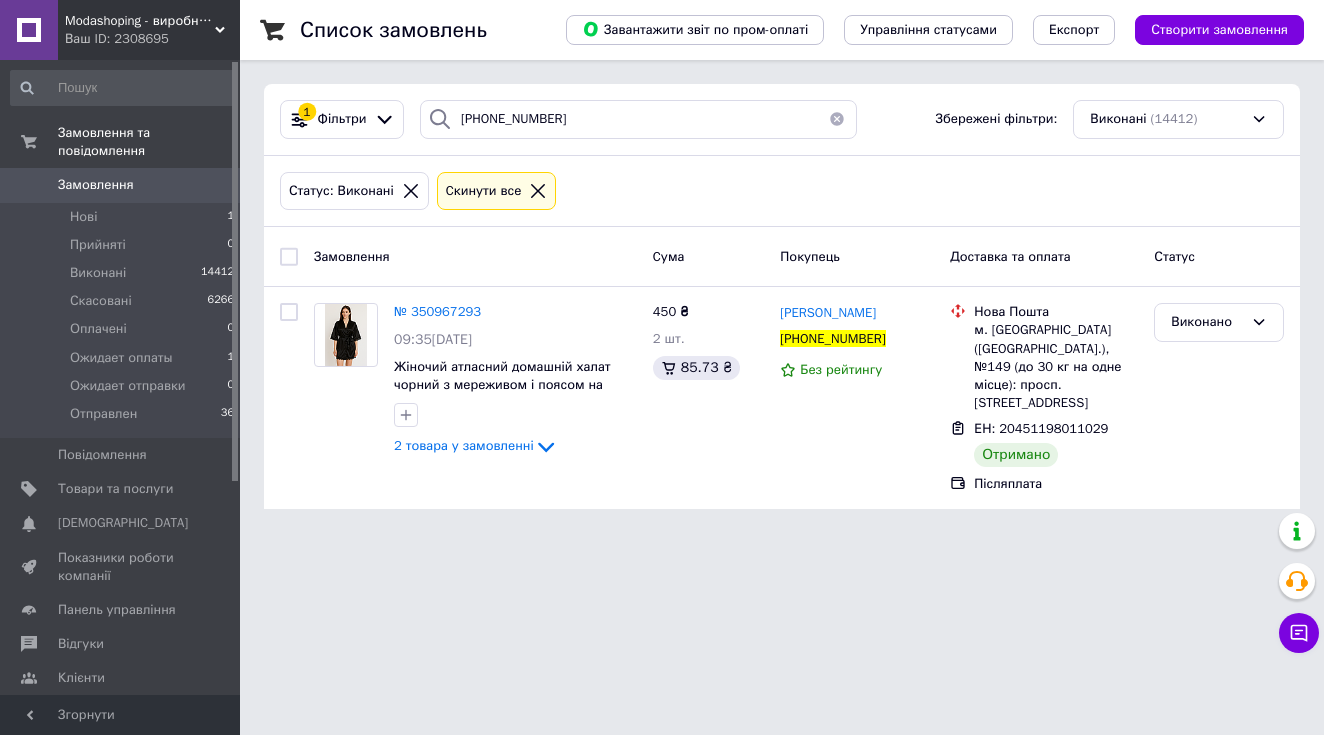 scroll, scrollTop: 0, scrollLeft: 0, axis: both 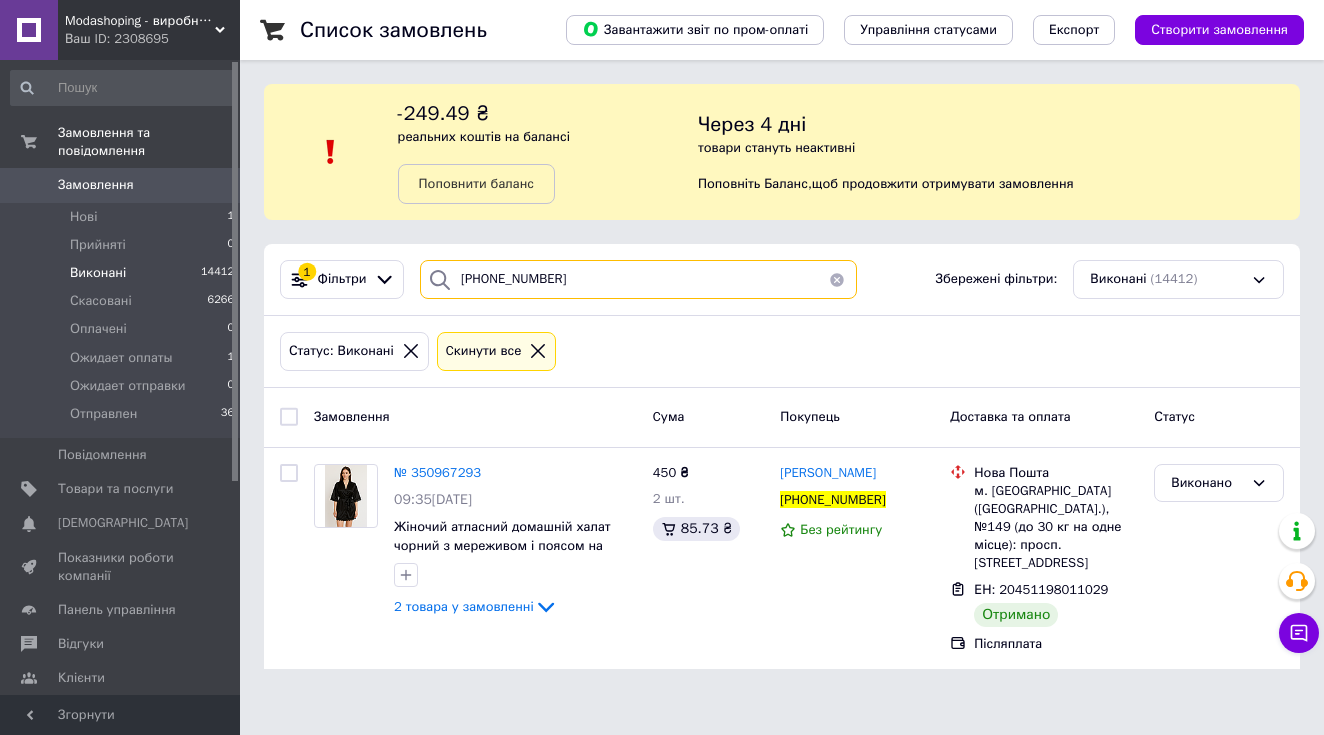 click on "+380632787133" at bounding box center [638, 279] 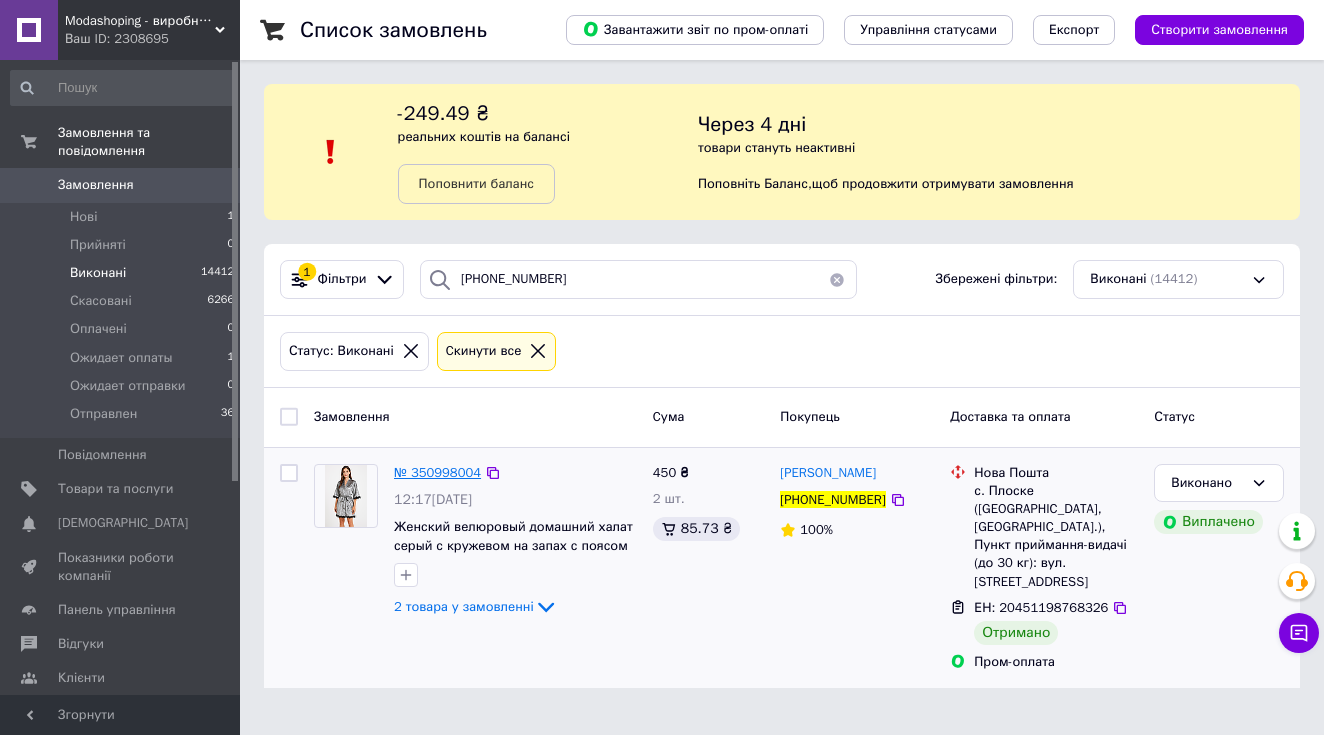 click on "№ 350998004" at bounding box center (437, 472) 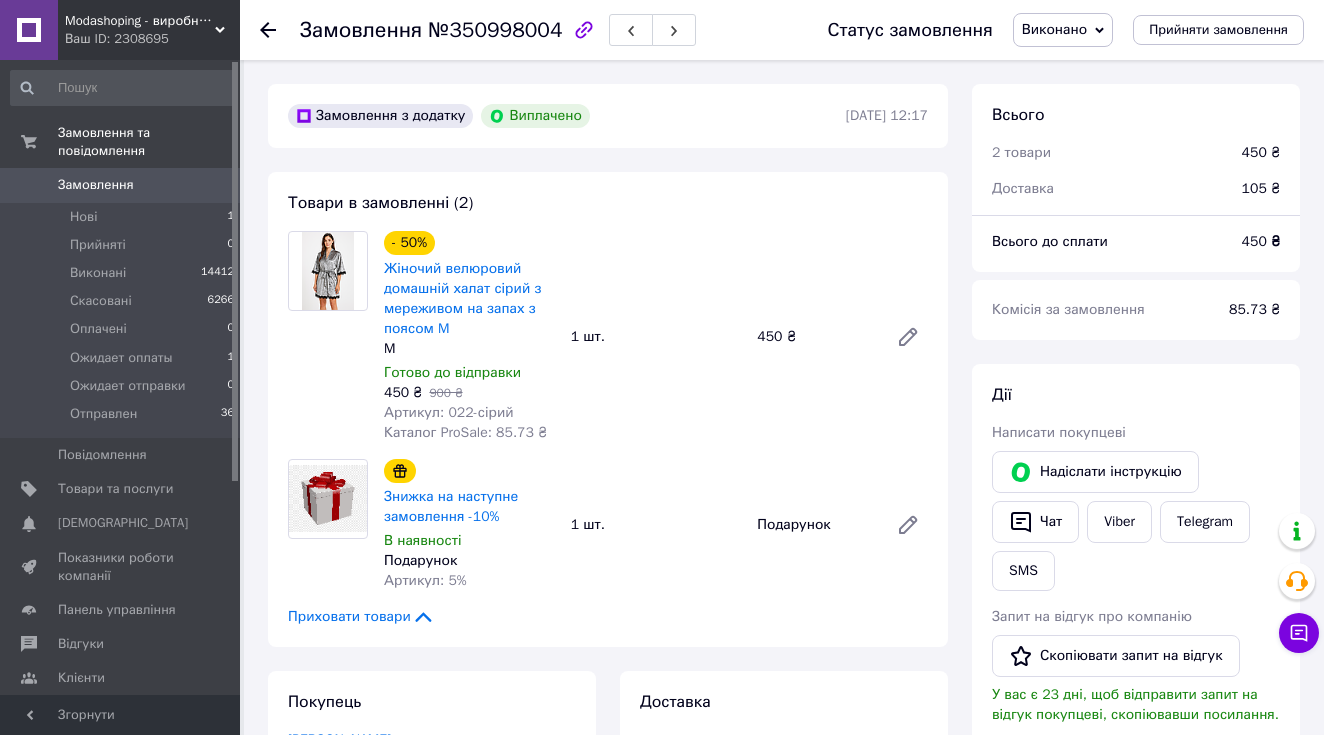 scroll, scrollTop: 48, scrollLeft: 0, axis: vertical 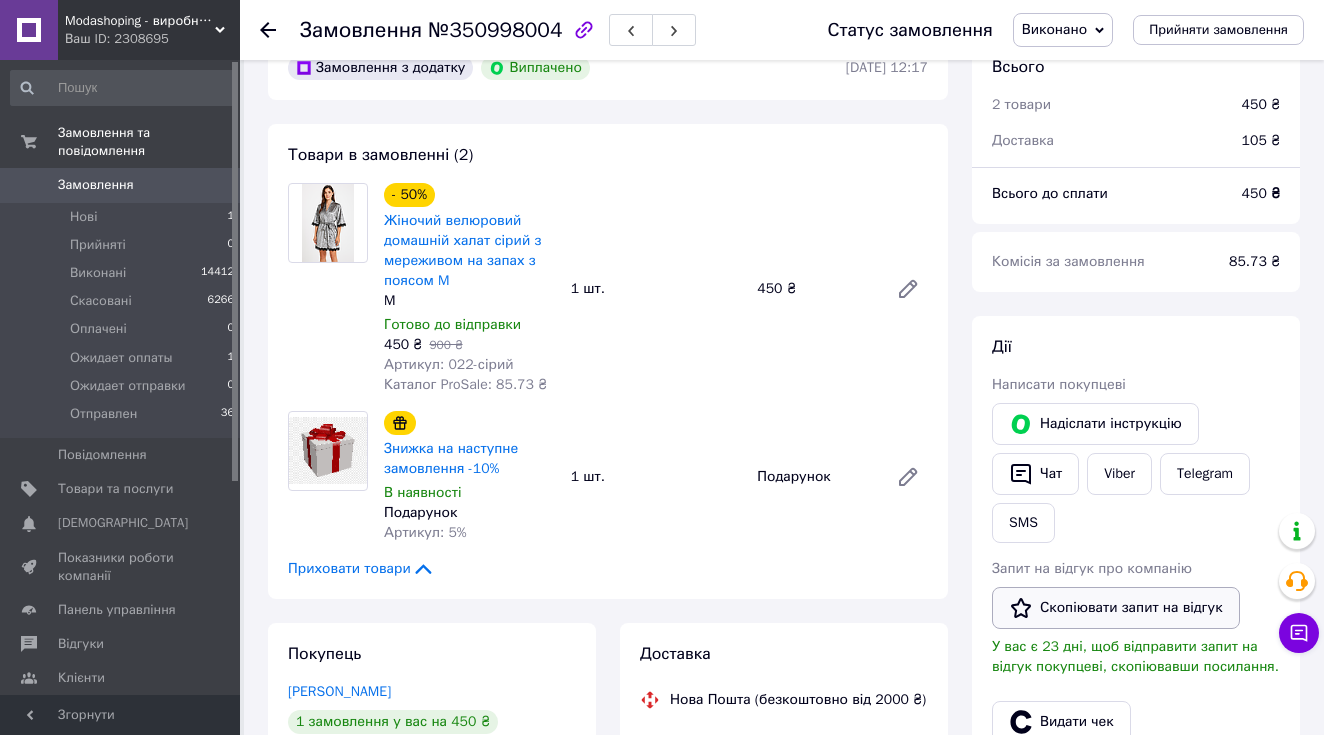 click on "Скопіювати запит на відгук" at bounding box center [1116, 608] 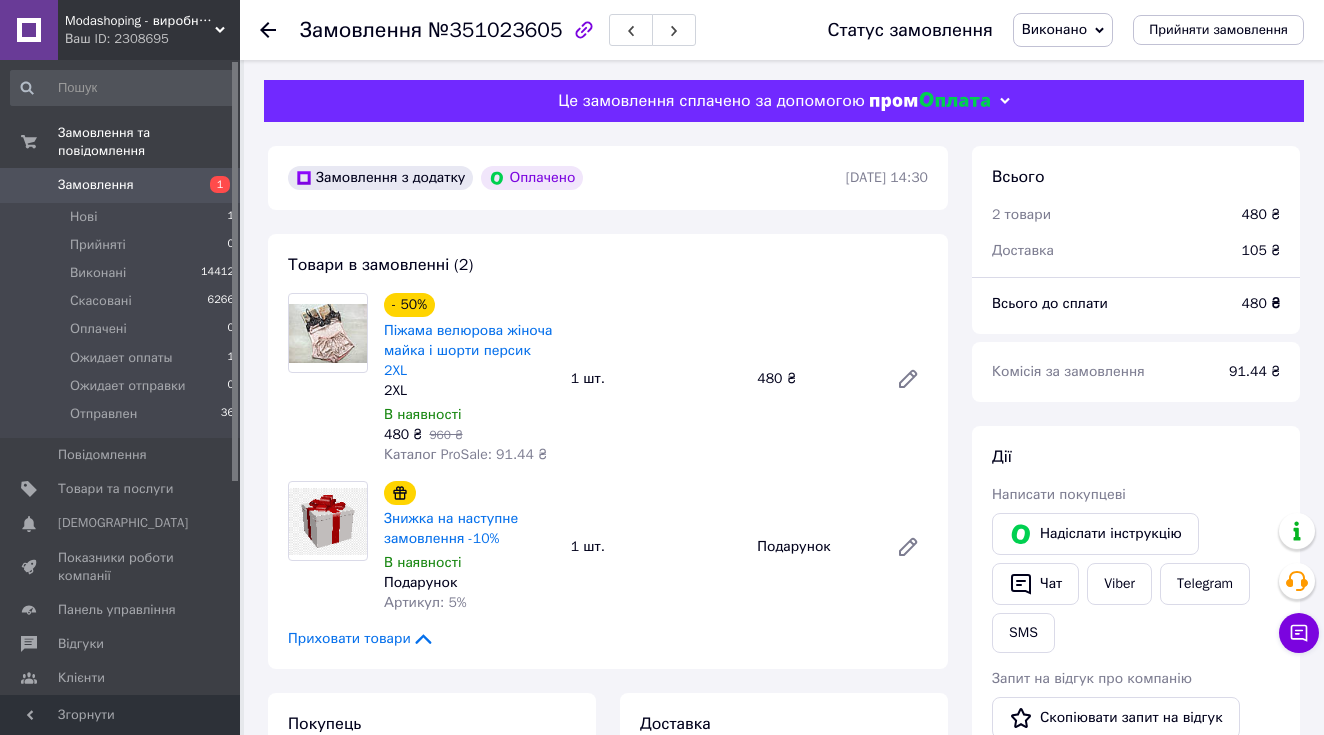 scroll, scrollTop: 0, scrollLeft: 0, axis: both 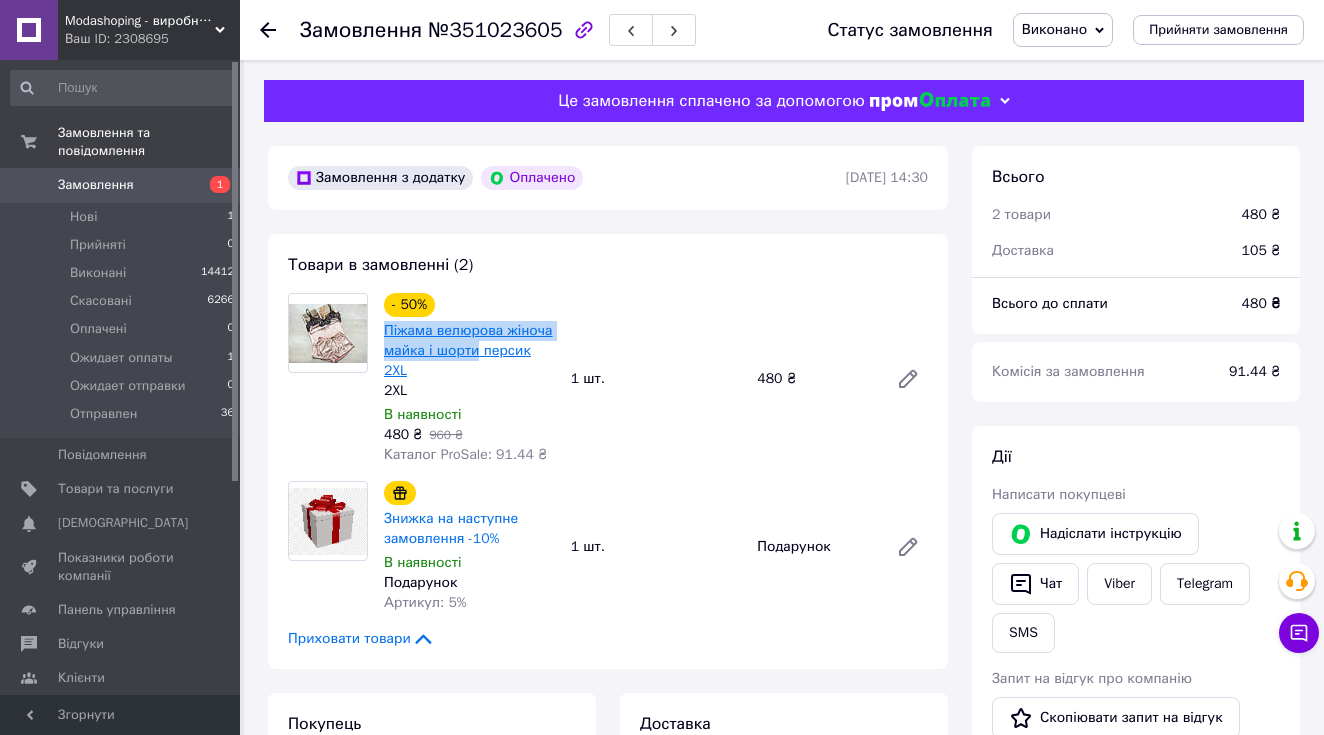 drag, startPoint x: 383, startPoint y: 328, endPoint x: 480, endPoint y: 354, distance: 100.4241 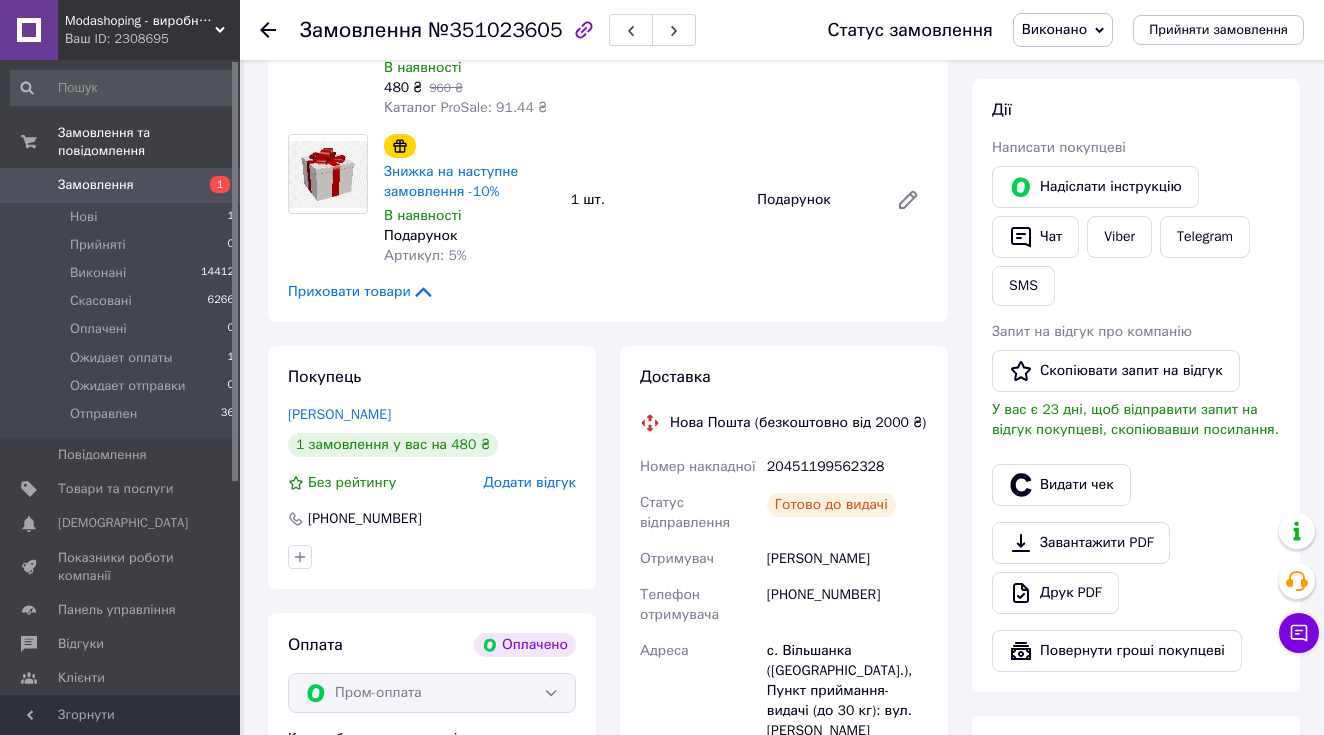 scroll, scrollTop: 354, scrollLeft: 0, axis: vertical 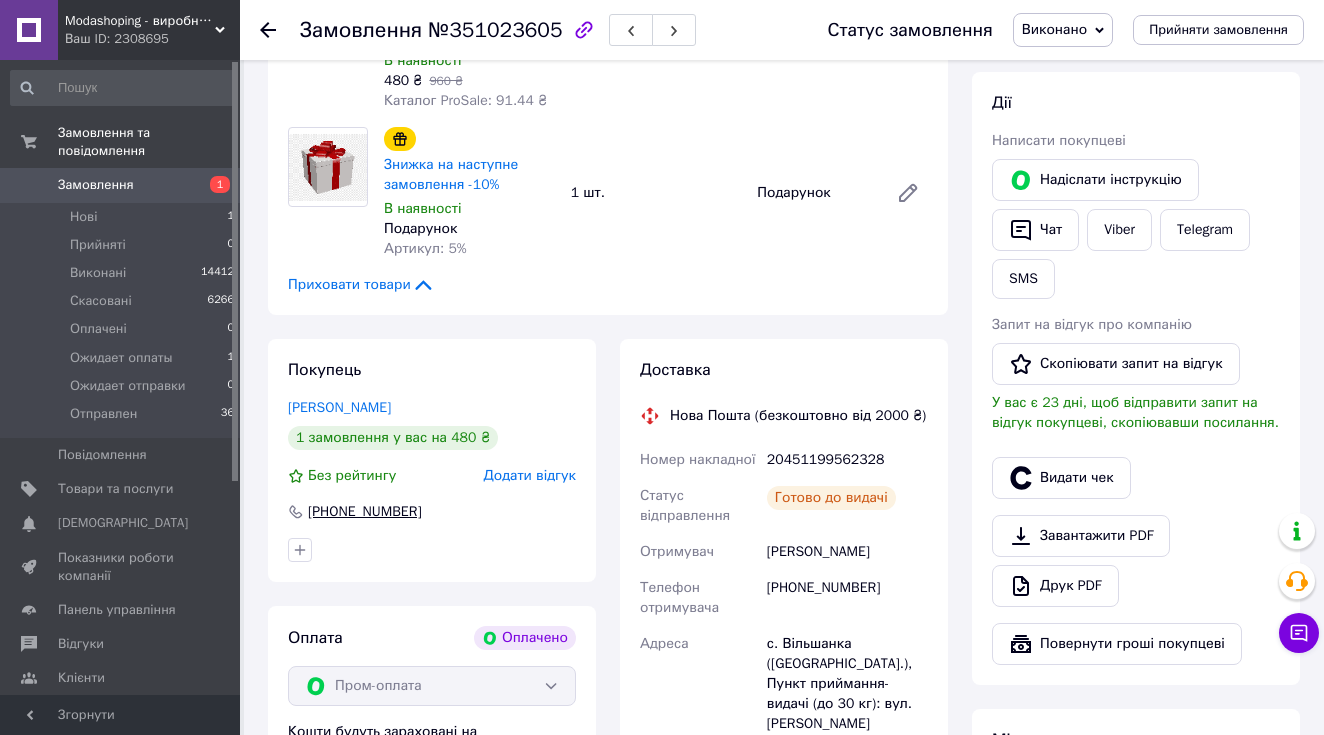 click on "[PHONE_NUMBER]" at bounding box center (365, 512) 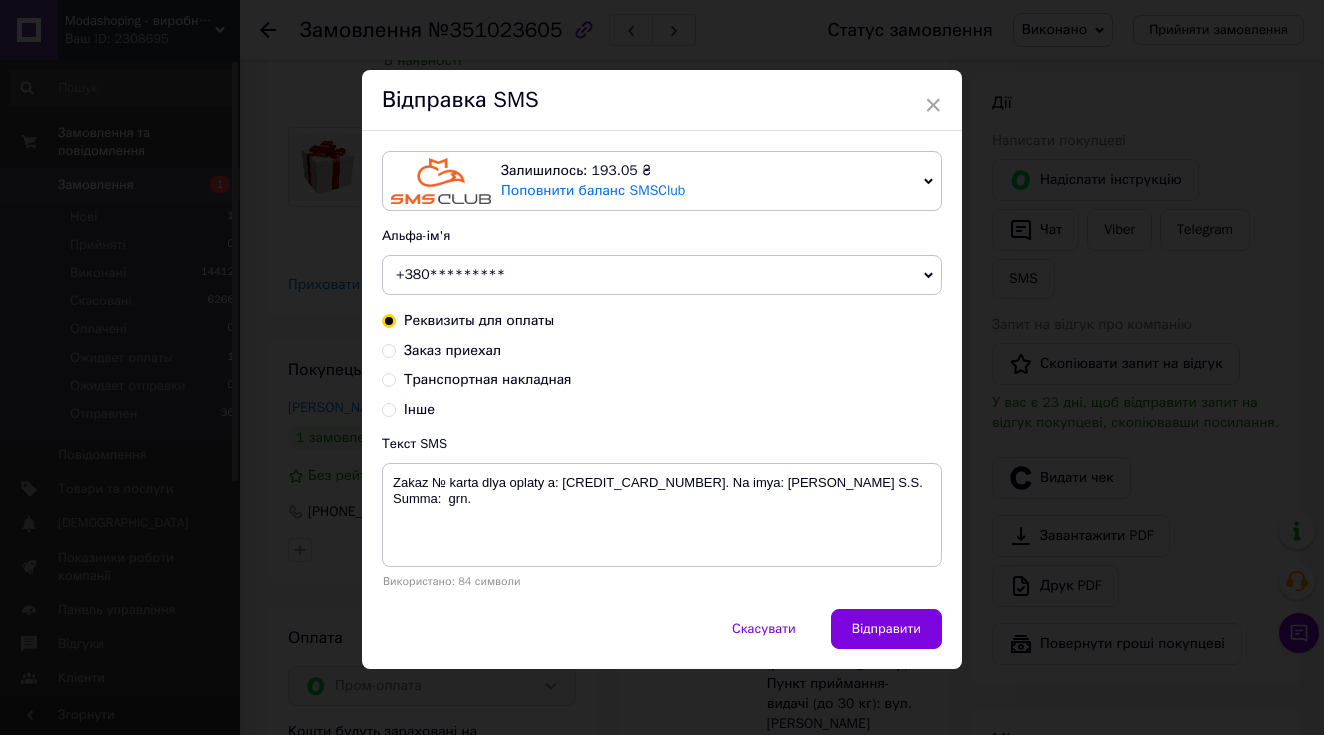 click on "+380*********" at bounding box center [662, 275] 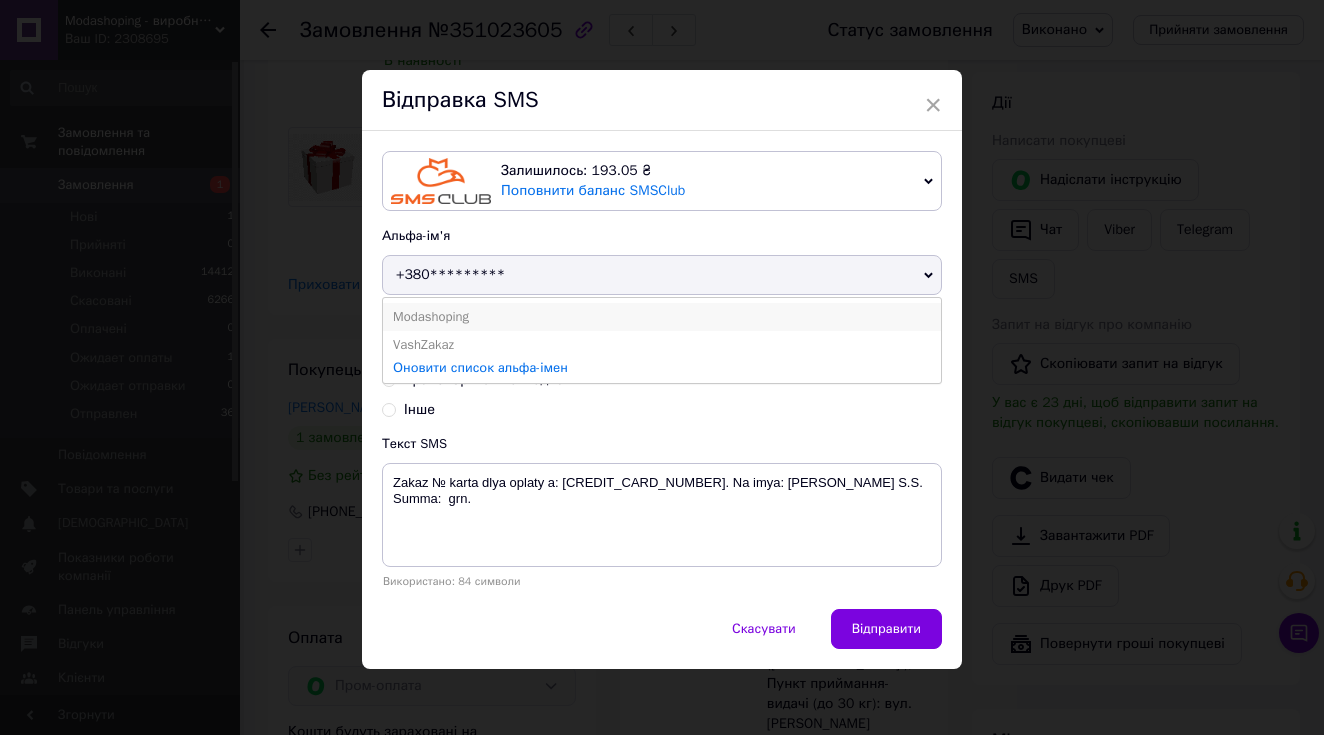 click on "Modashoping" at bounding box center (662, 317) 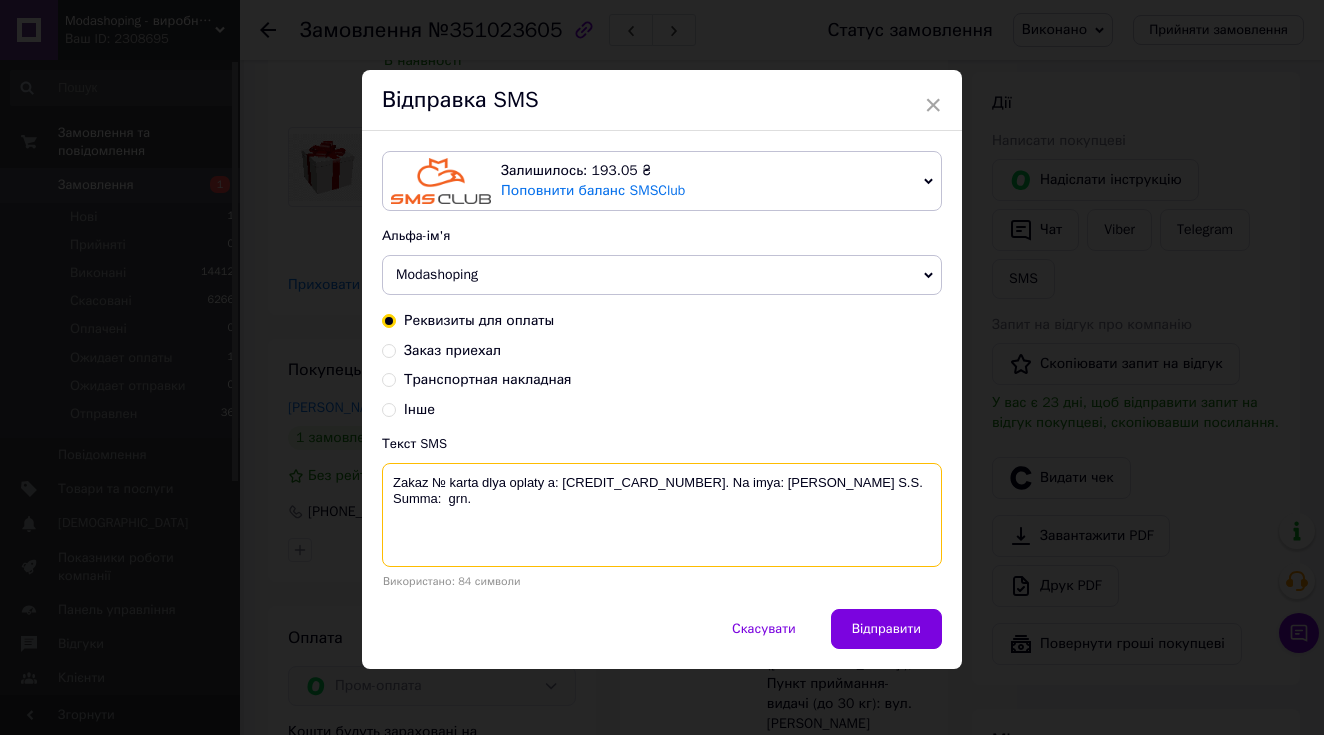 click on "Zakaz № karta dlya oplaty a: 5169 3305 1353 0854. Na imya: Savchuk S.S. Summa:  grn." at bounding box center [662, 515] 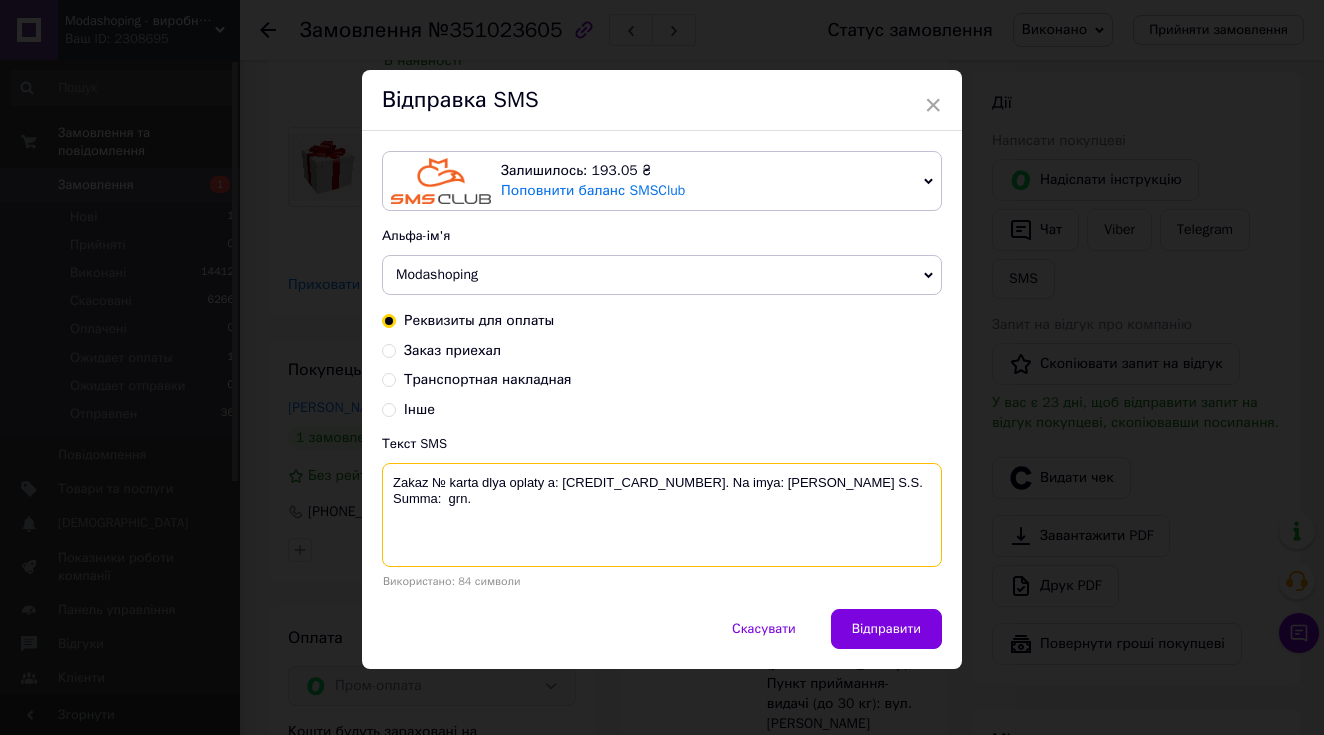 type on "в" 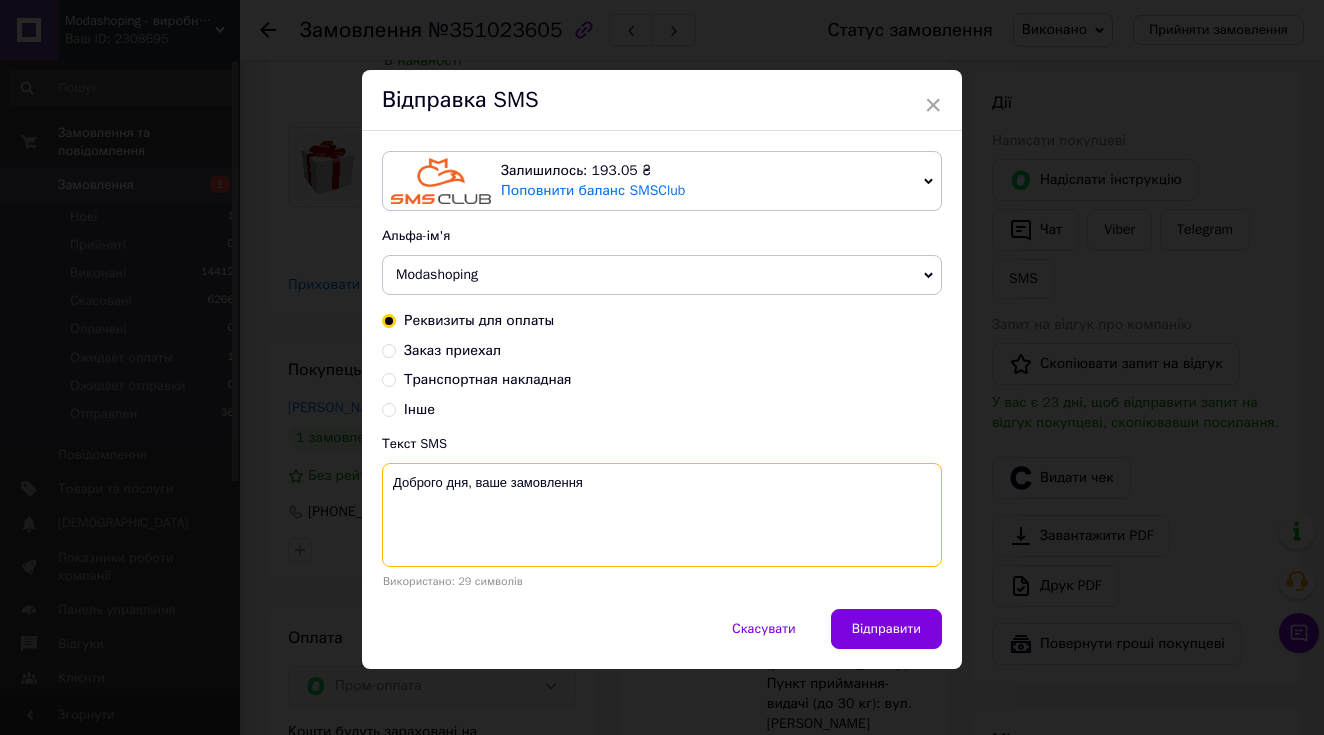 paste on "Піжама велюрова жіноча майка і шорти" 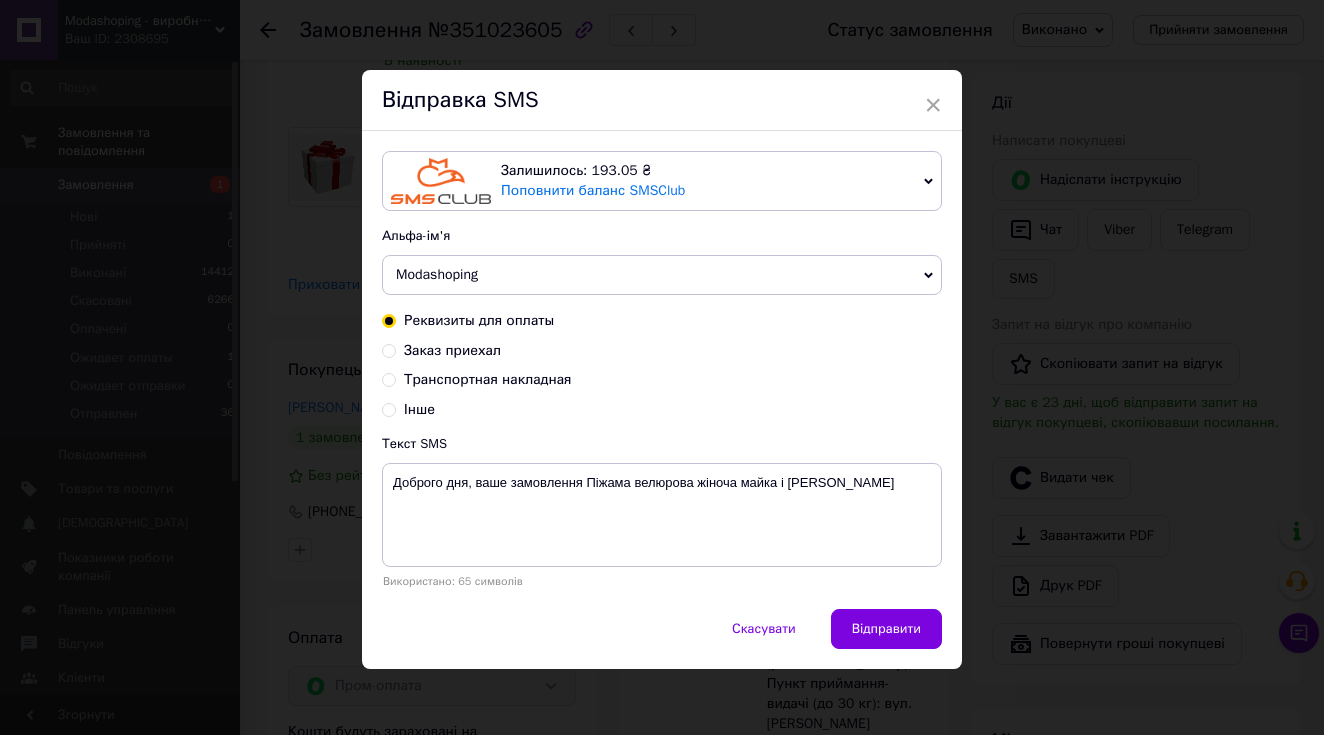click on "× Відправка SMS Залишилось: 193.05 ₴ Поповнити баланс SMSClub Підключити LetsAds Альфа-ім'я  Modashoping +380********* VashZakaz Оновити список альфа-імен Реквизиты для оплаты Заказ приехал  Транспортная накладная Інше Текст SMS Доброго дня, ваше замовлення Піжама велюрова жіноча майка і шорти Використано: 65 символів Скасувати   Відправити" at bounding box center [662, 367] 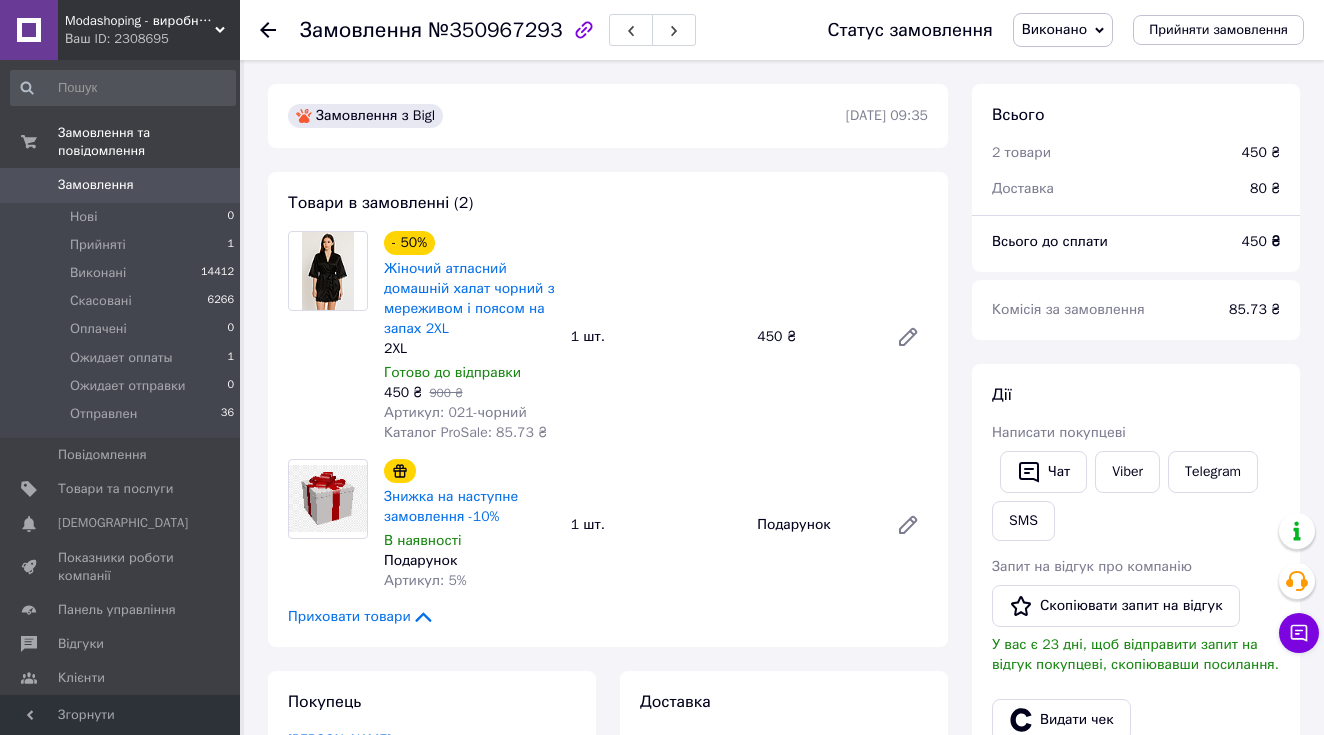 scroll, scrollTop: 0, scrollLeft: 0, axis: both 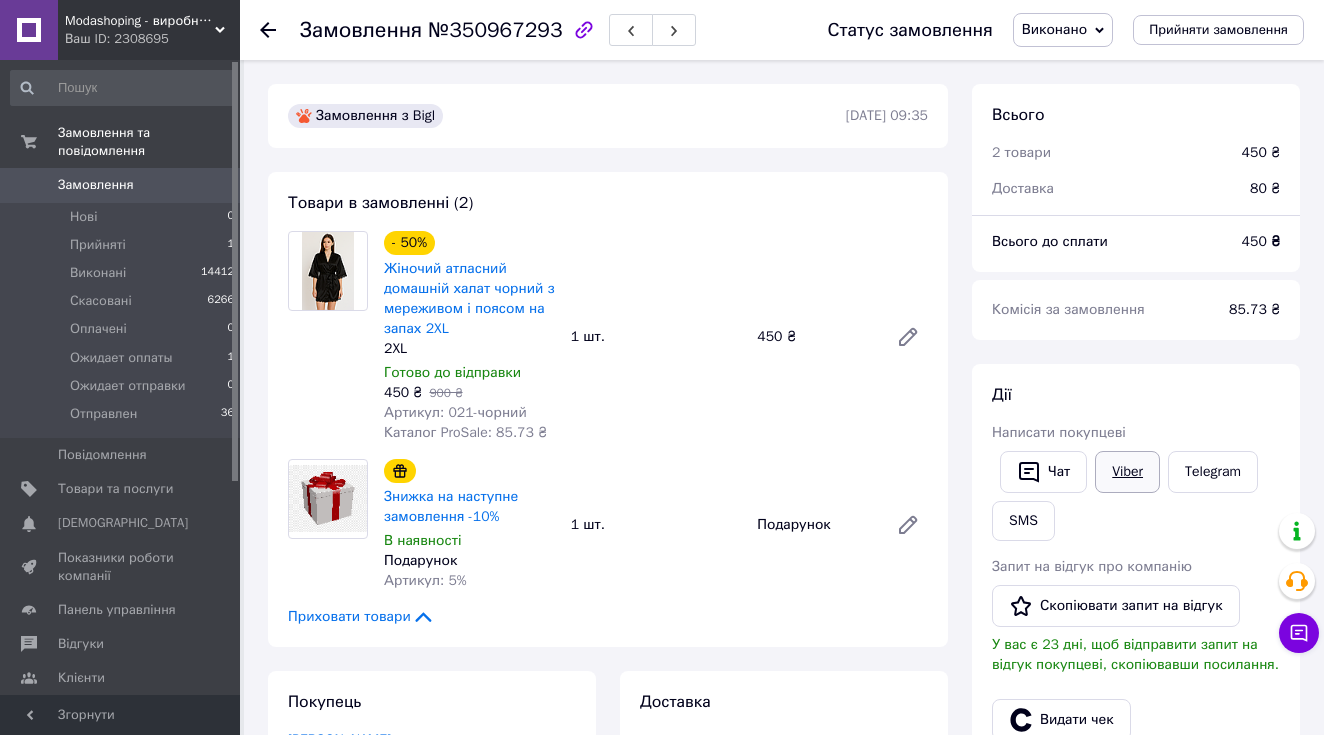 click on "Viber" at bounding box center (1127, 472) 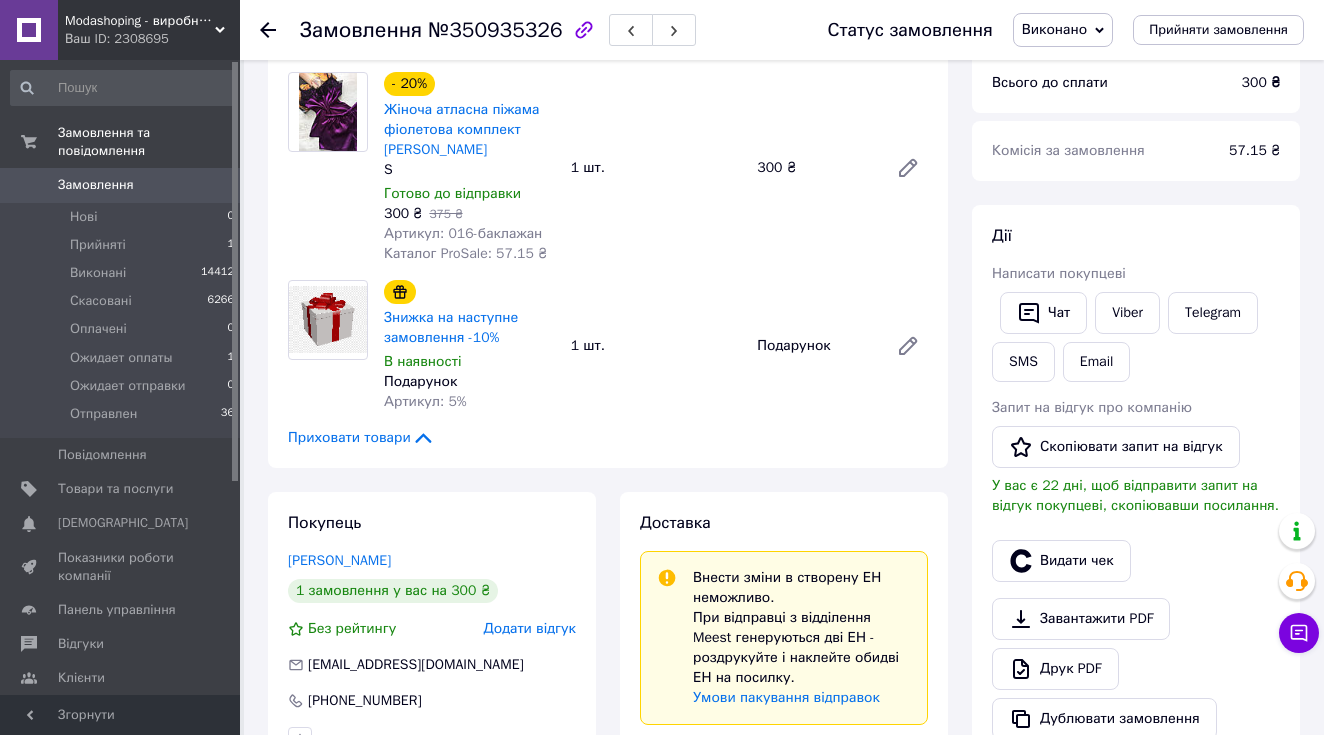 scroll, scrollTop: 156, scrollLeft: 0, axis: vertical 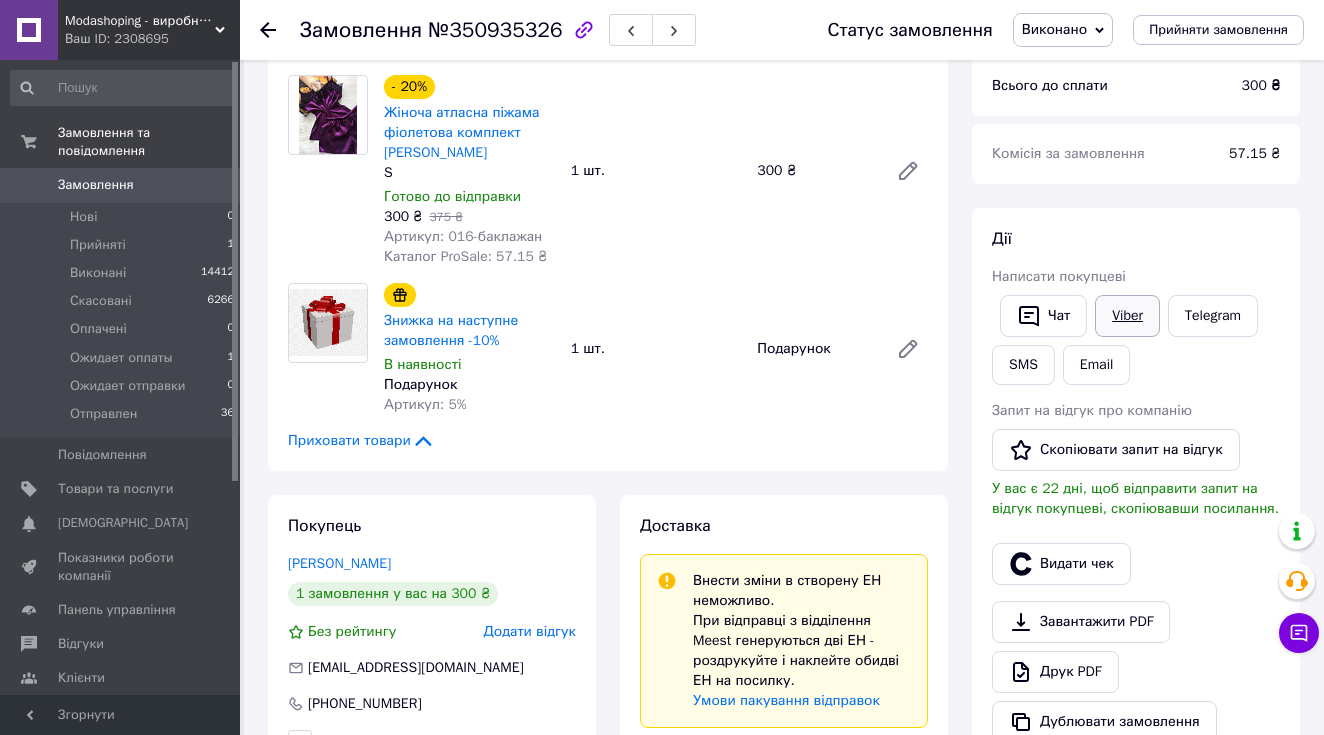 click on "Viber" at bounding box center [1127, 316] 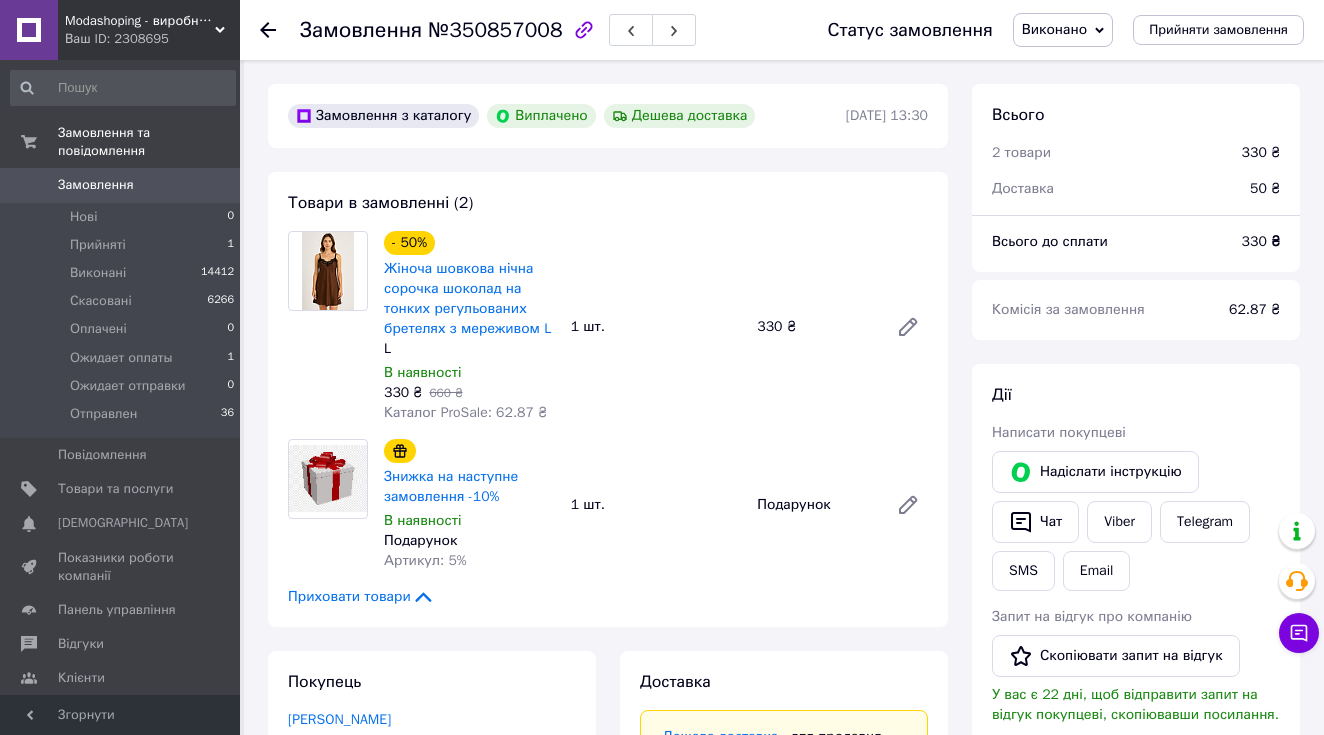 scroll, scrollTop: 0, scrollLeft: 0, axis: both 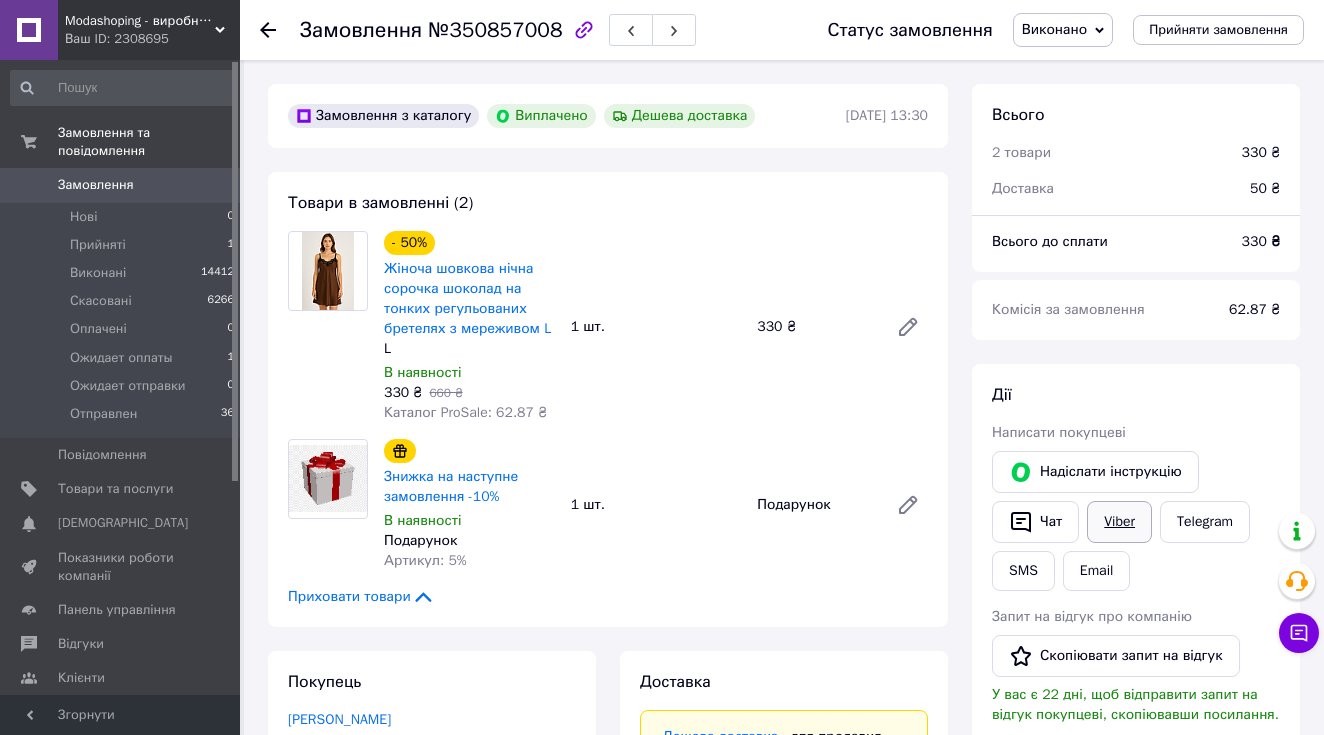 click on "Viber" at bounding box center (1119, 522) 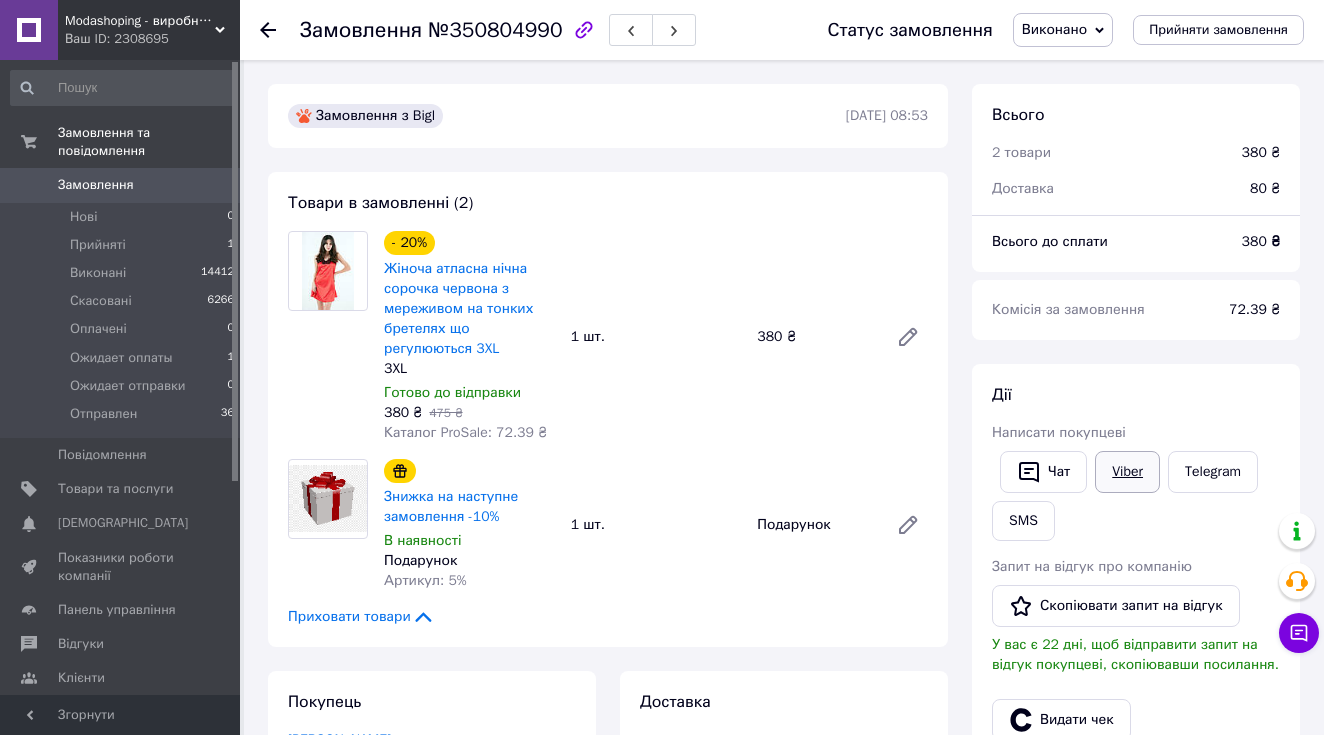scroll, scrollTop: 0, scrollLeft: 0, axis: both 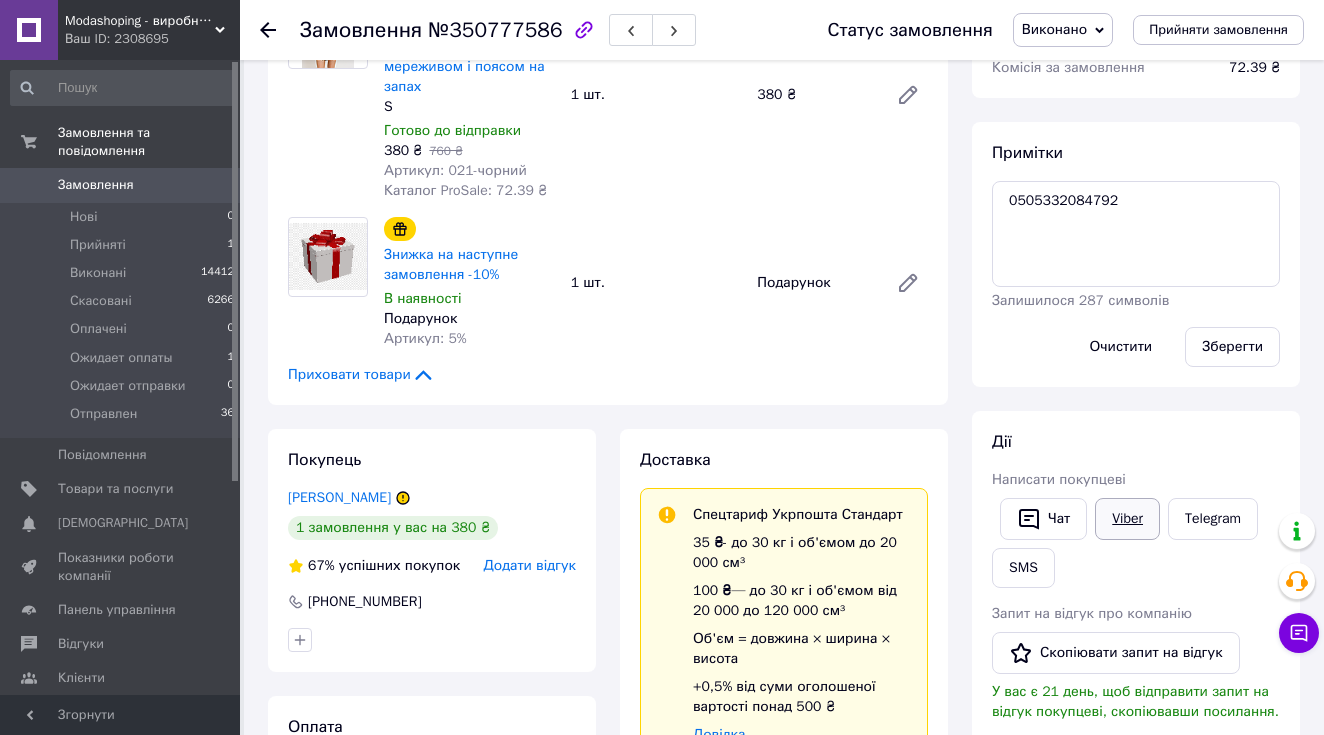 click on "Viber" at bounding box center [1127, 519] 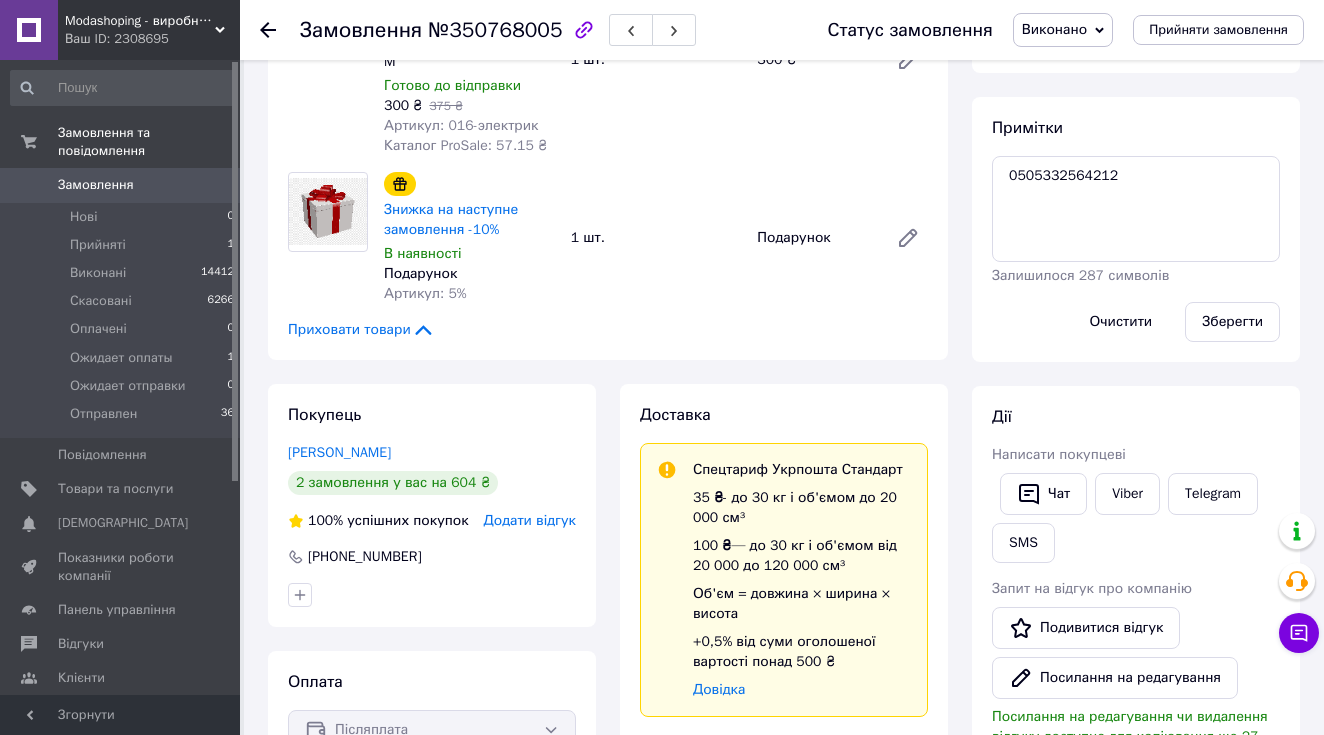 scroll, scrollTop: 340, scrollLeft: 0, axis: vertical 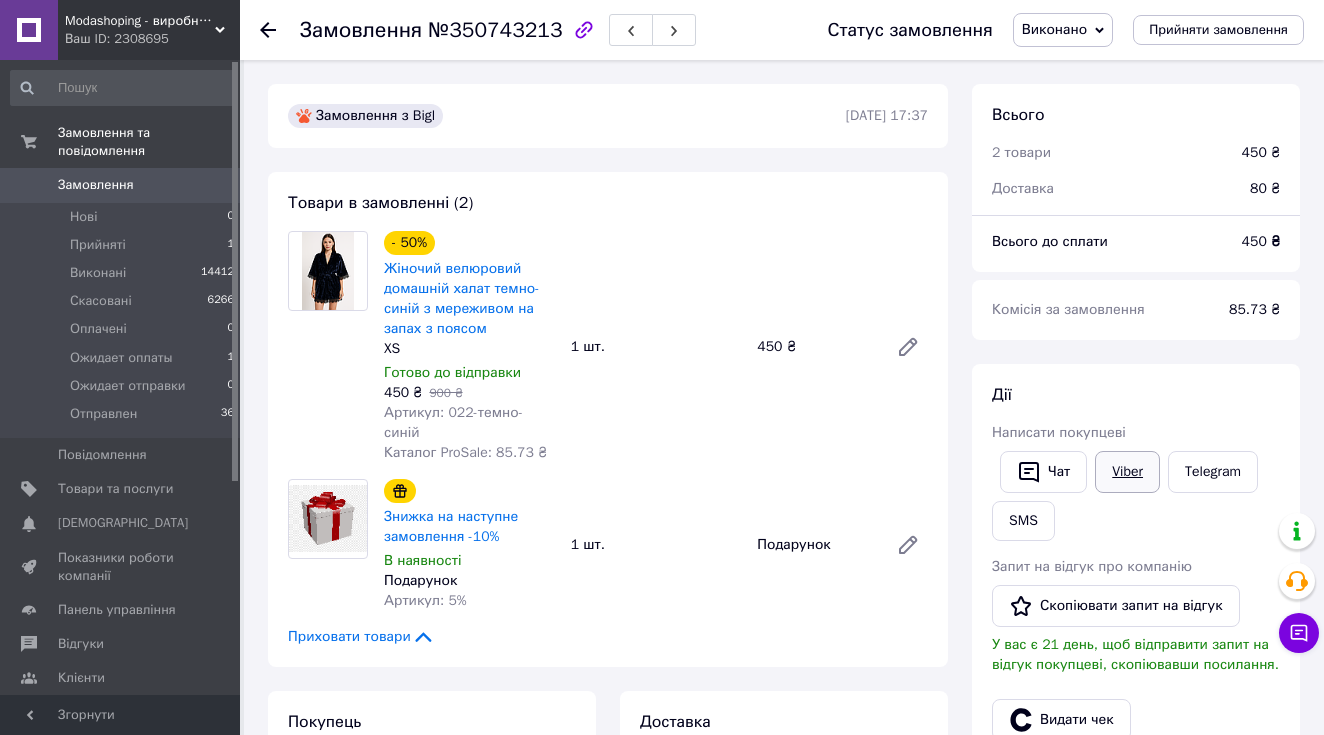 click on "Viber" at bounding box center (1127, 472) 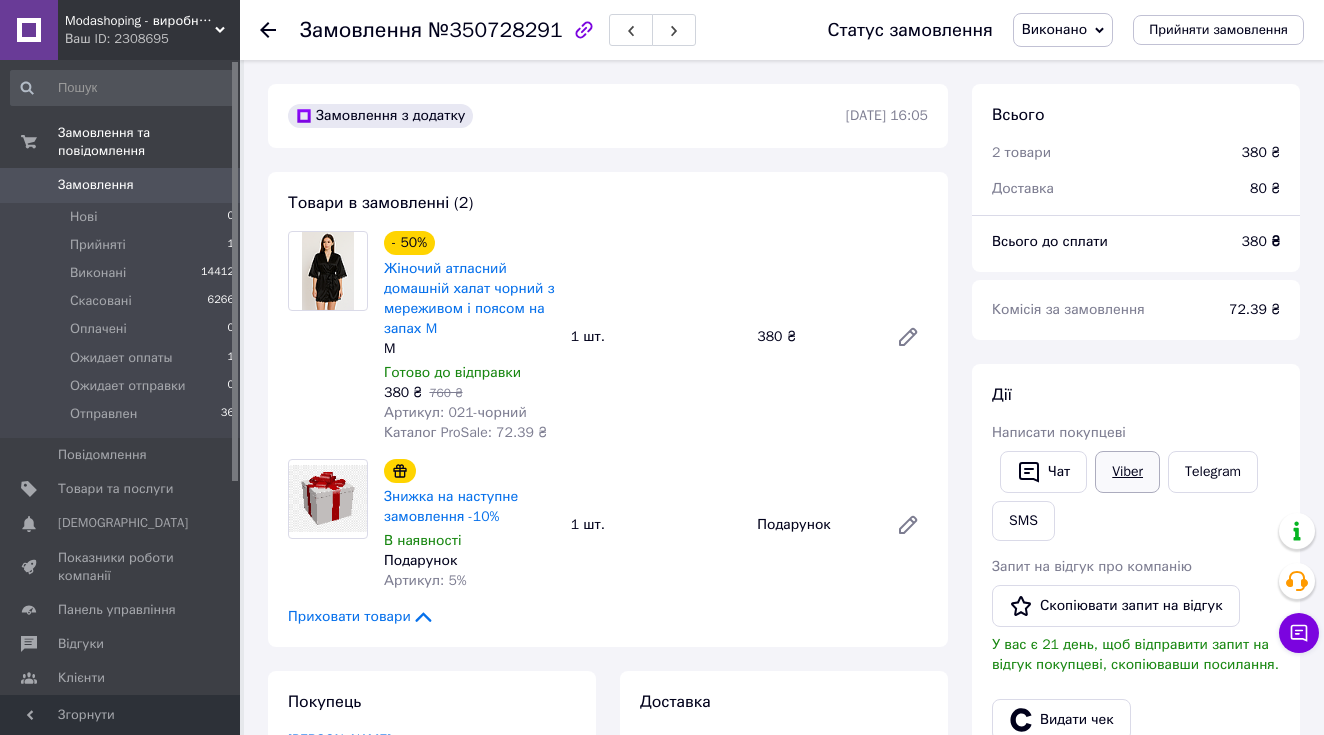 scroll, scrollTop: 0, scrollLeft: 0, axis: both 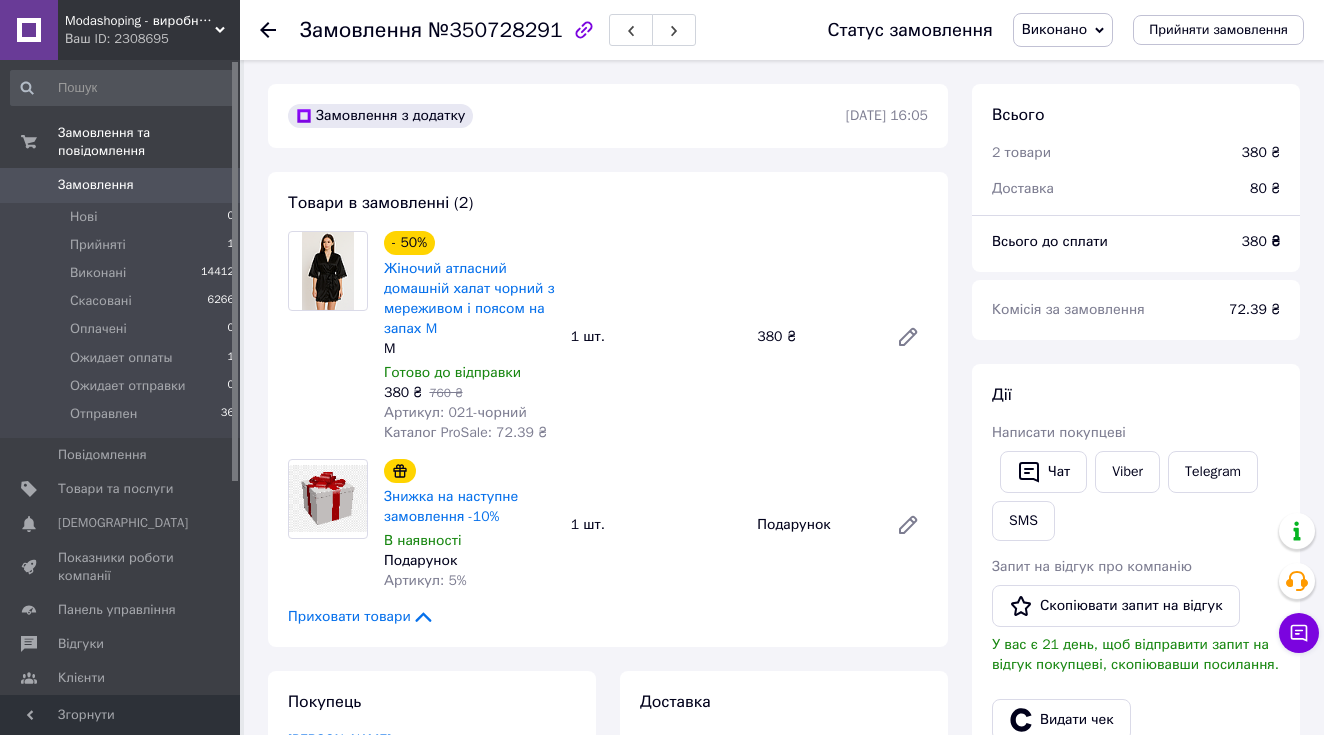 click on "Viber" at bounding box center [1127, 472] 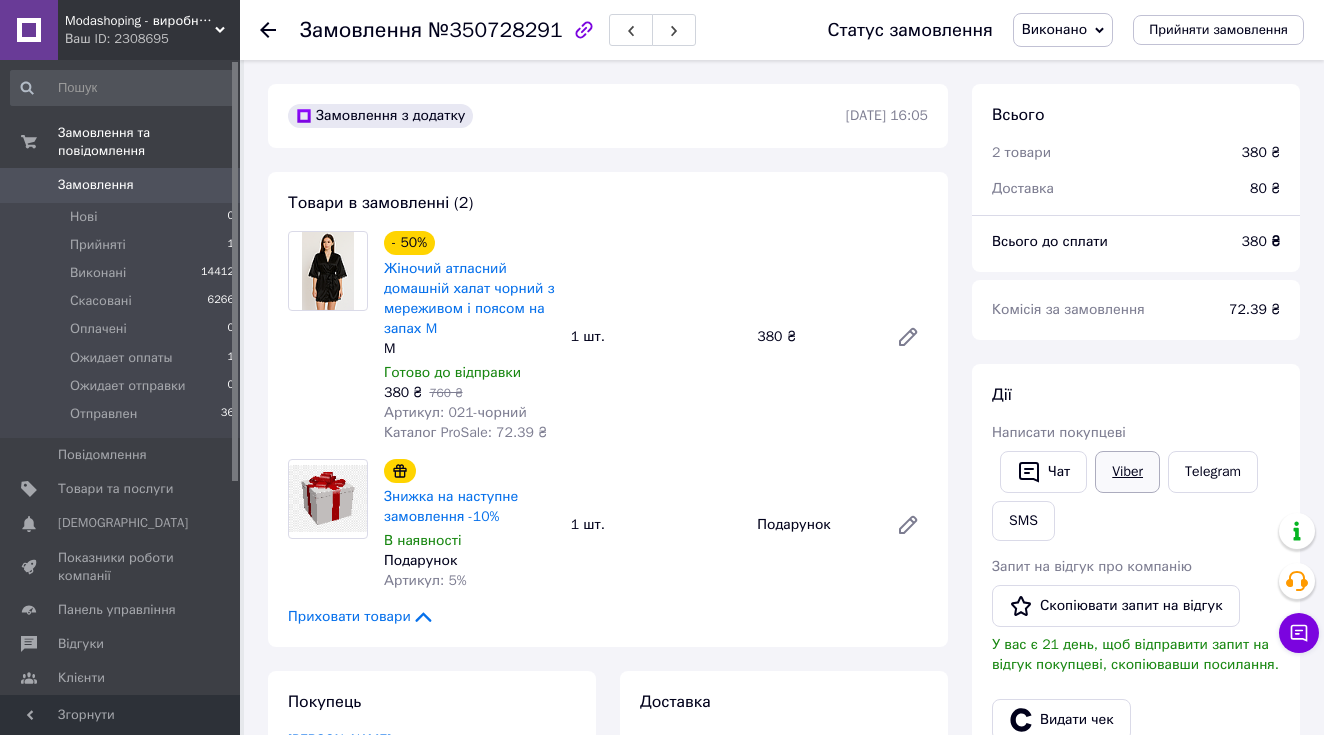 click on "Viber" at bounding box center (1127, 472) 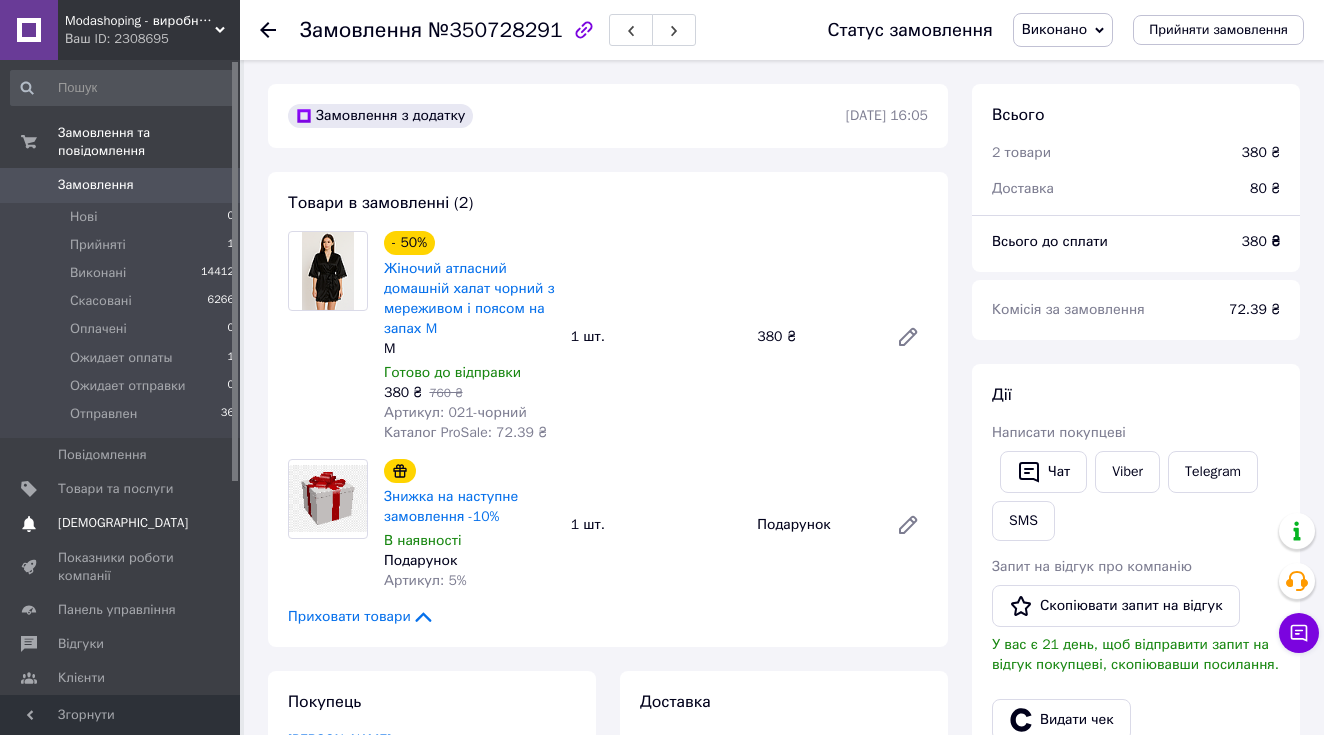 click on "[DEMOGRAPHIC_DATA]" at bounding box center [123, 523] 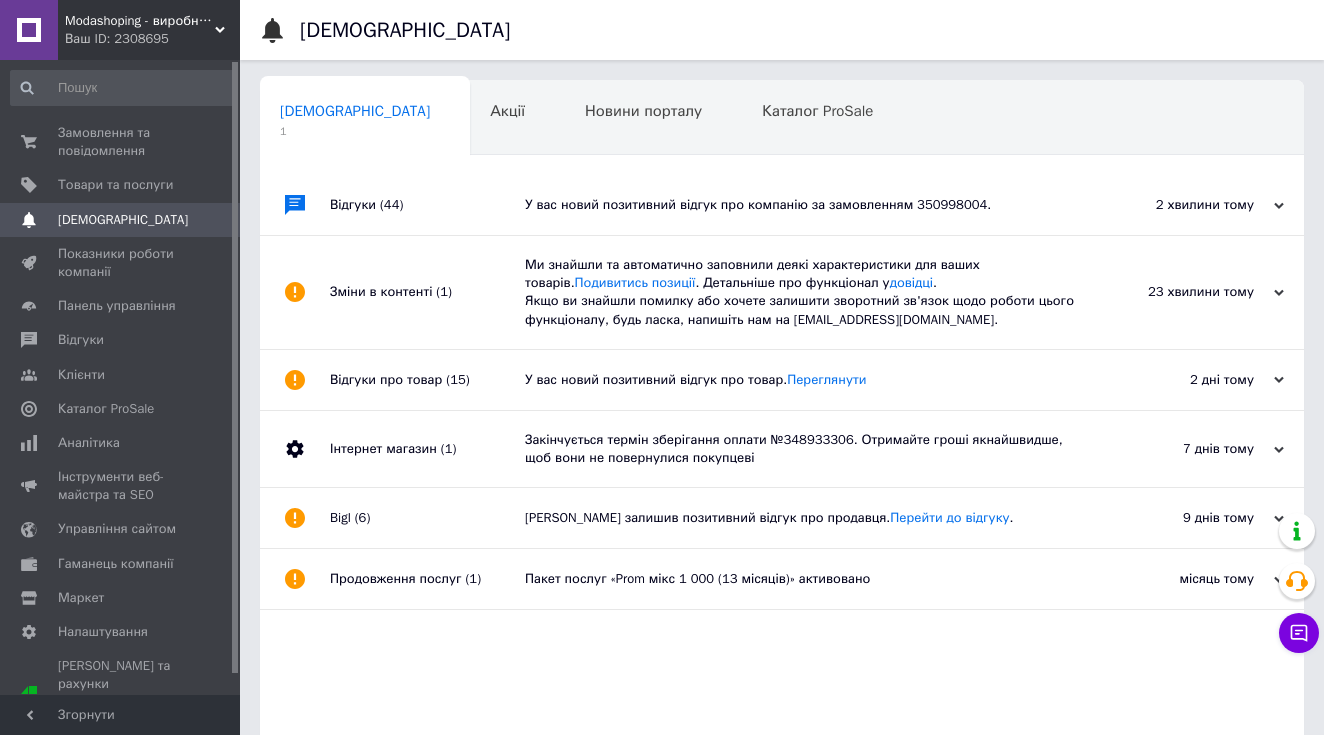 click on "У вас новий позитивний відгук про компанію за замовленням 350998004." at bounding box center [804, 205] 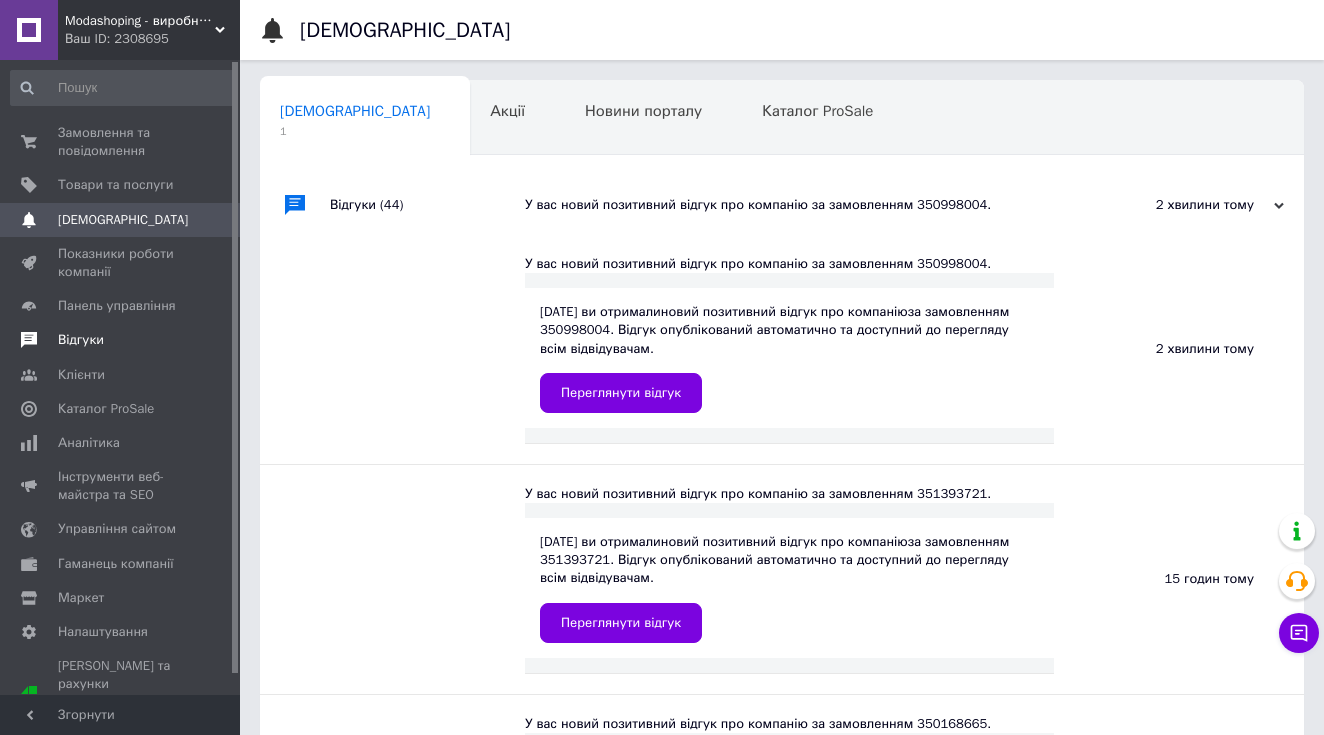 click on "Відгуки" at bounding box center [81, 340] 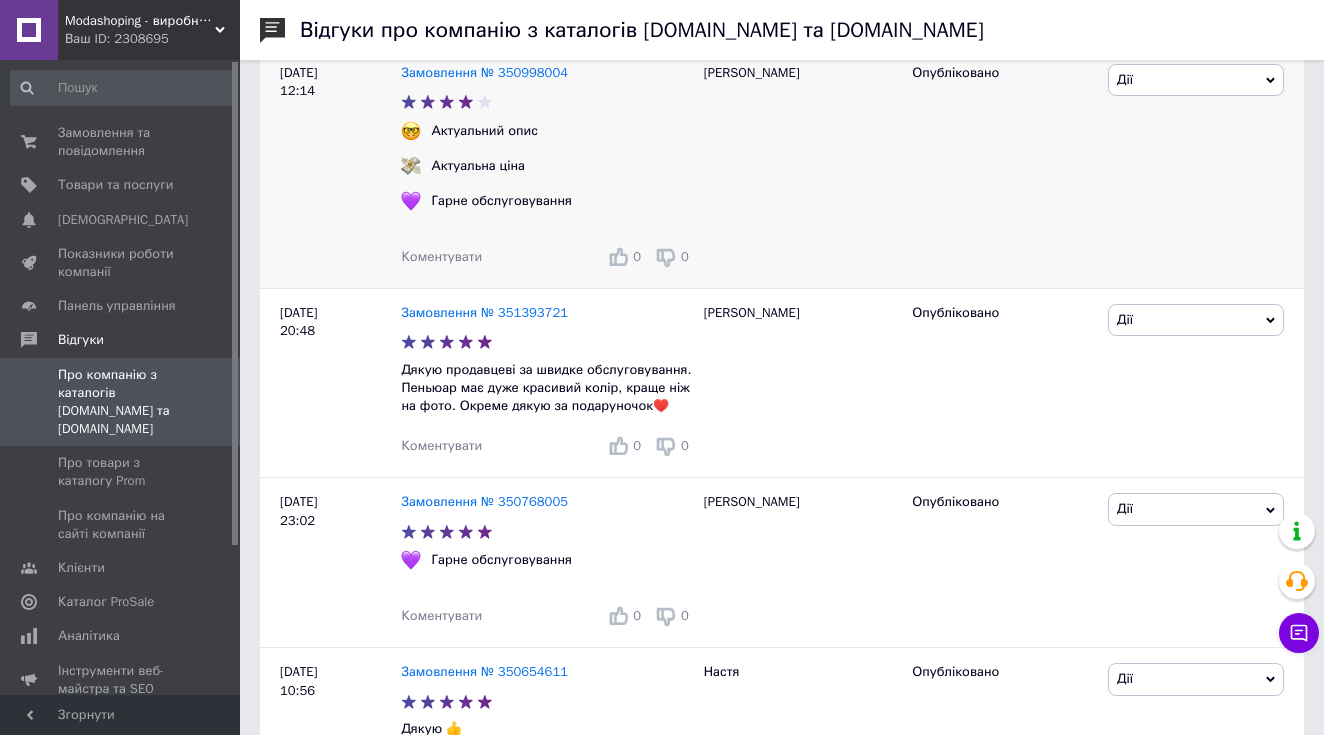 scroll, scrollTop: 385, scrollLeft: 0, axis: vertical 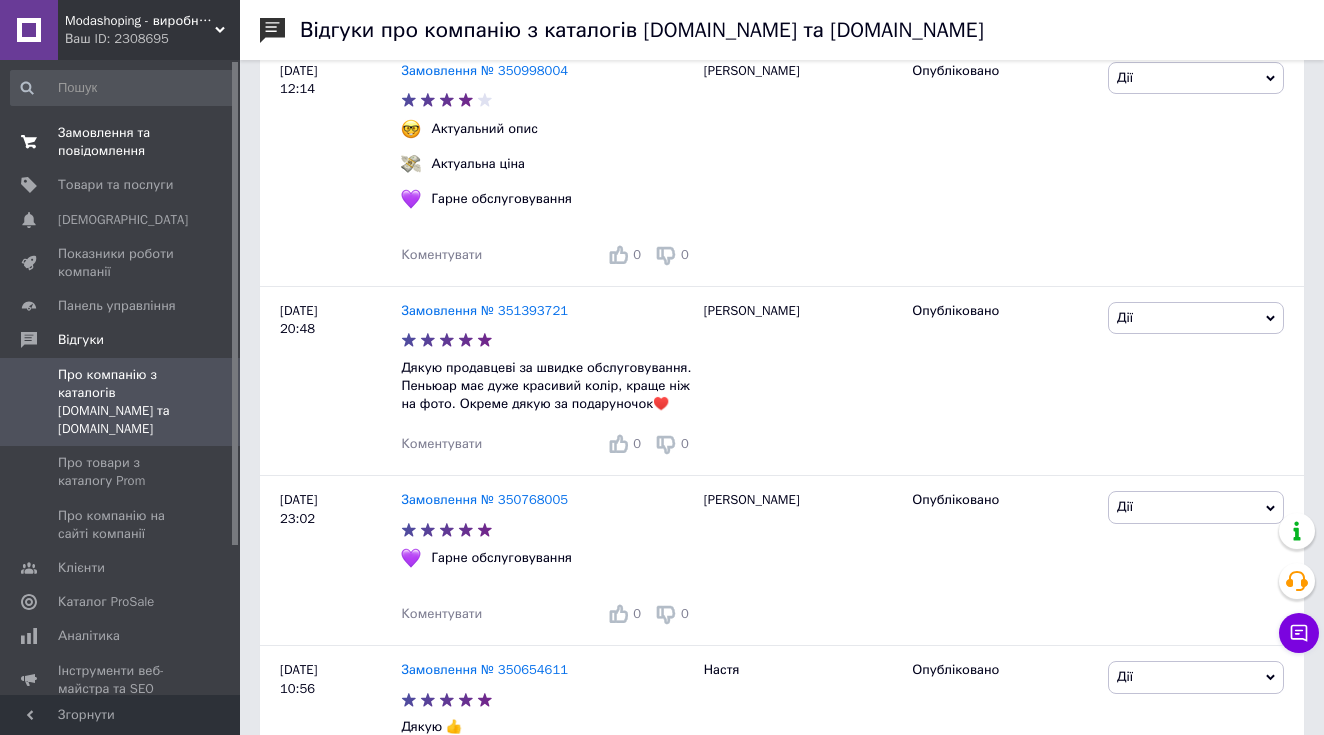 click on "Замовлення та повідомлення" at bounding box center [121, 142] 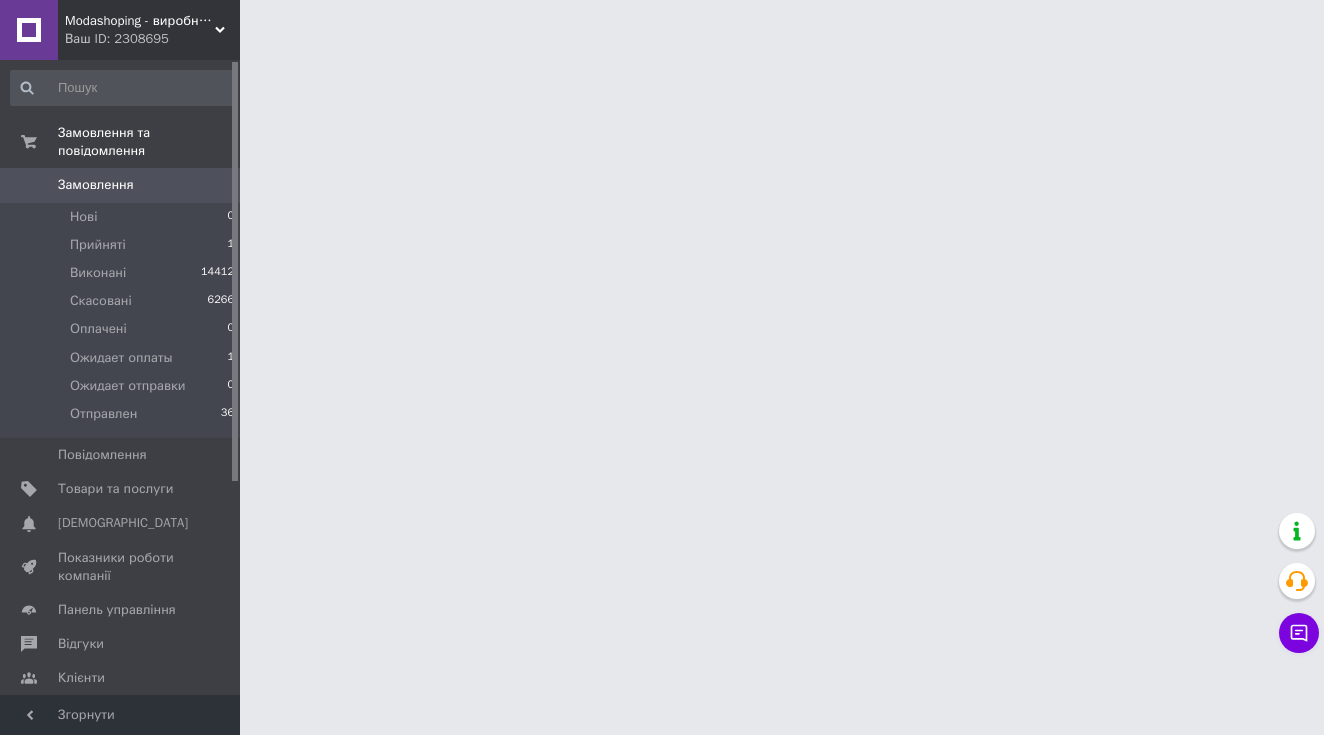 scroll, scrollTop: 0, scrollLeft: 0, axis: both 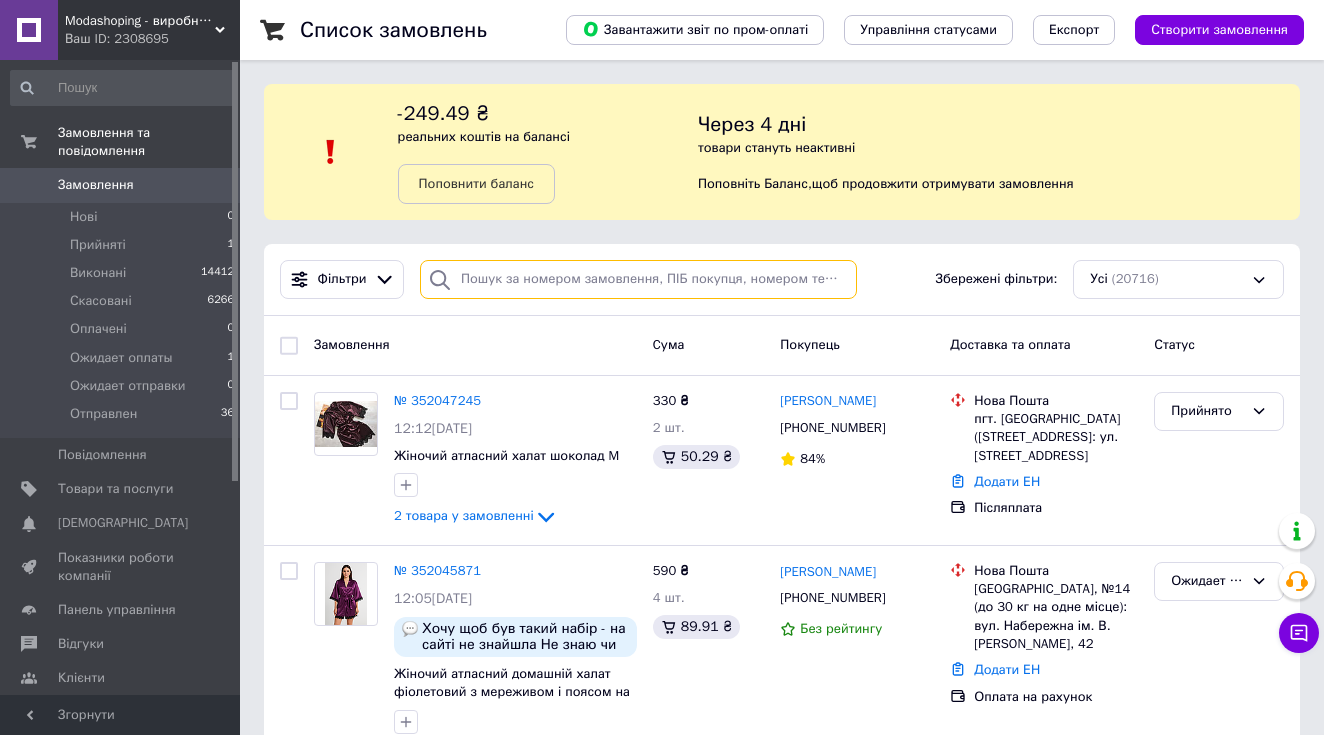 click at bounding box center (638, 279) 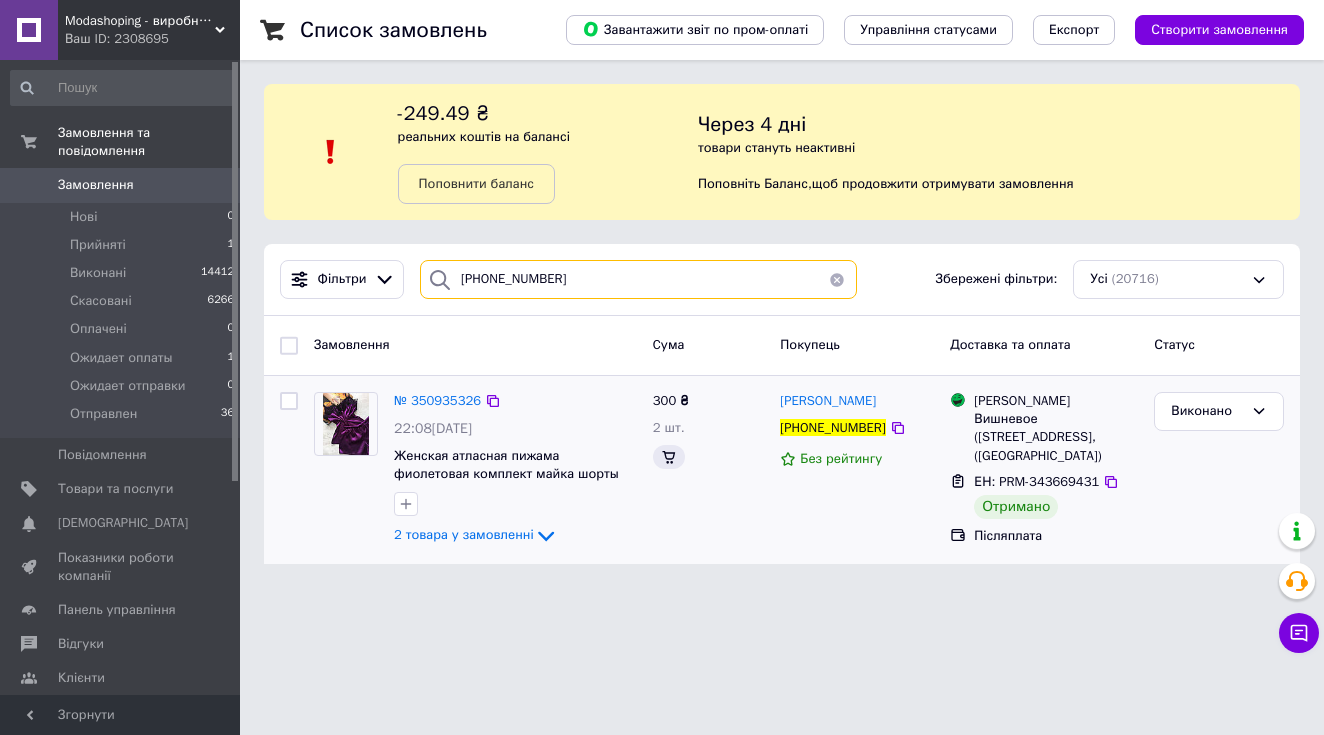 scroll, scrollTop: 0, scrollLeft: 0, axis: both 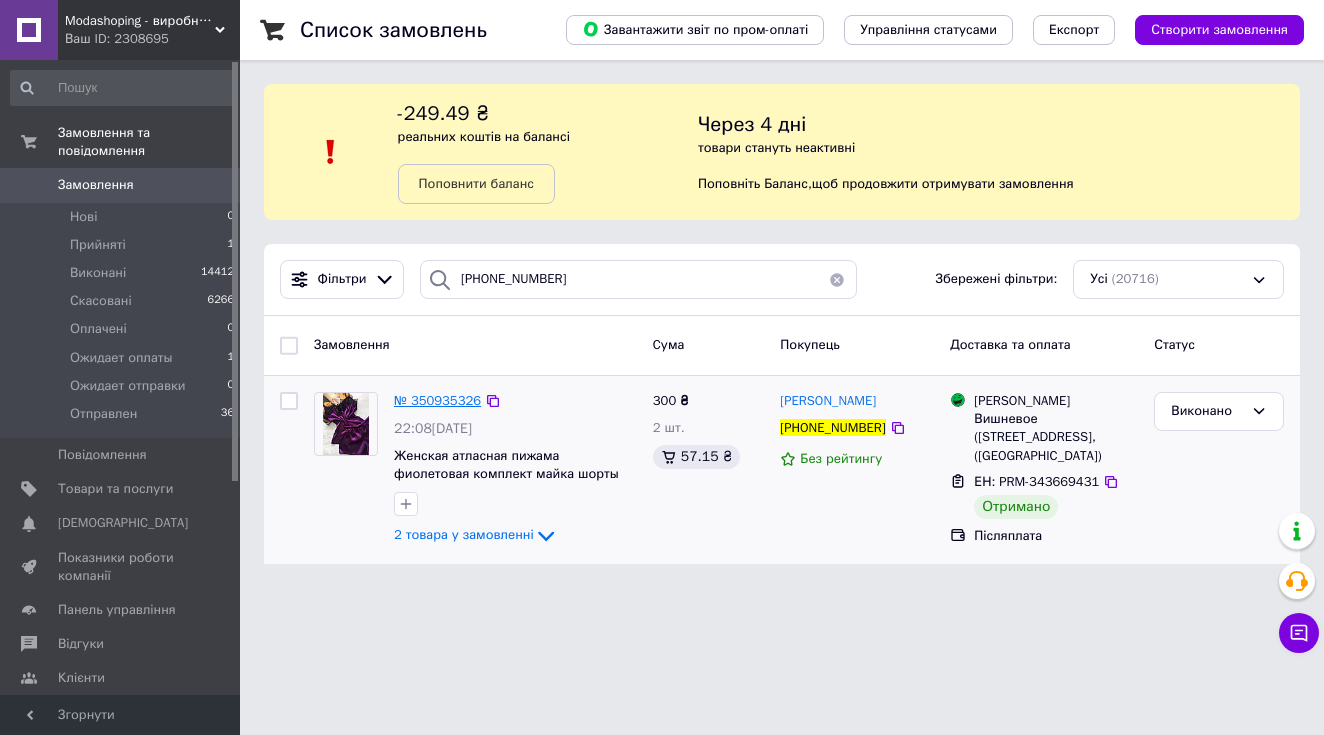 click on "№ 350935326" at bounding box center (437, 400) 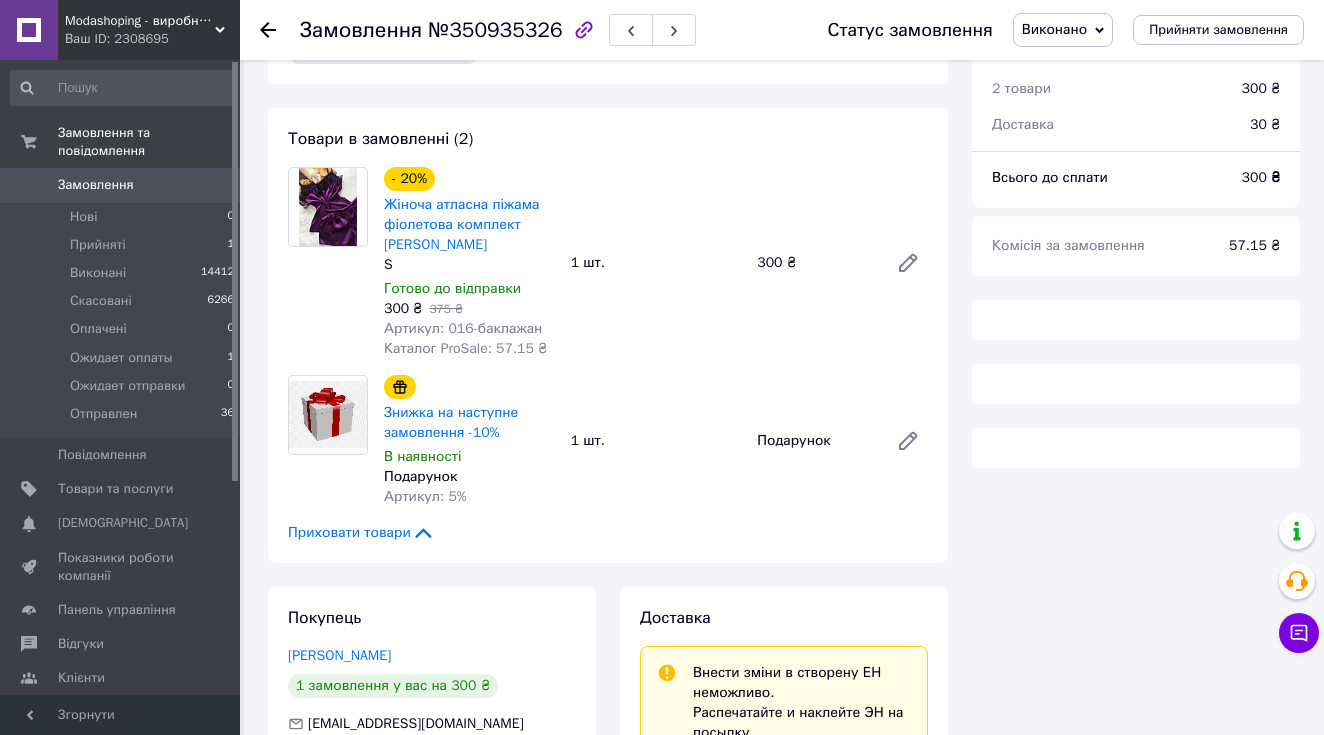 scroll, scrollTop: 81, scrollLeft: 0, axis: vertical 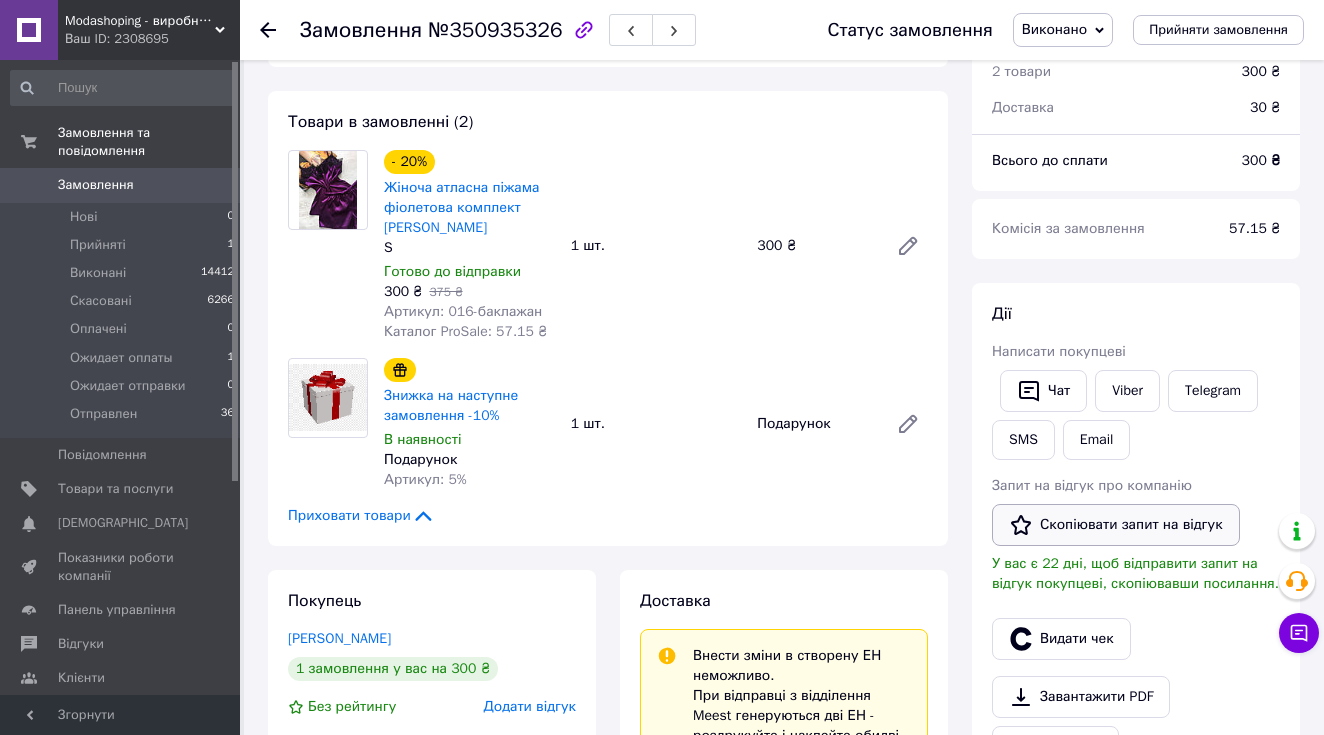 click on "Скопіювати запит на відгук" at bounding box center [1116, 525] 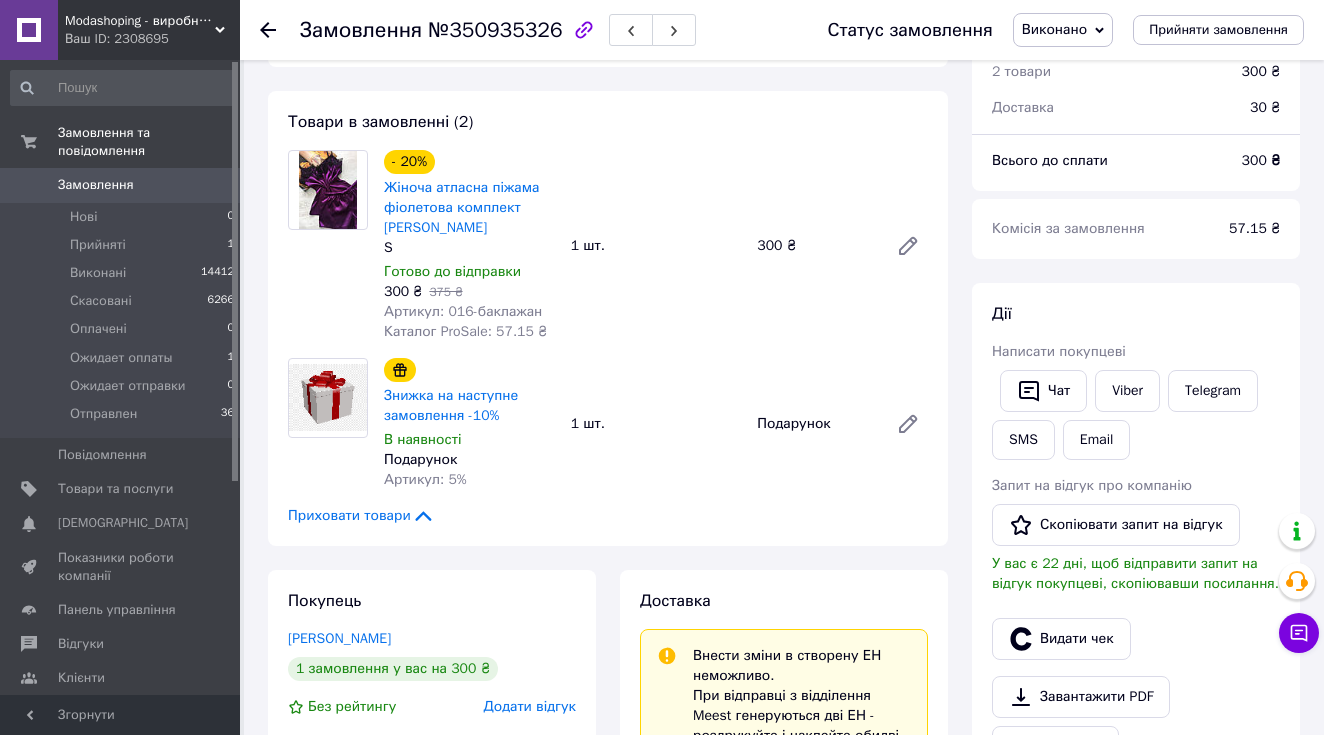 scroll, scrollTop: 0, scrollLeft: 0, axis: both 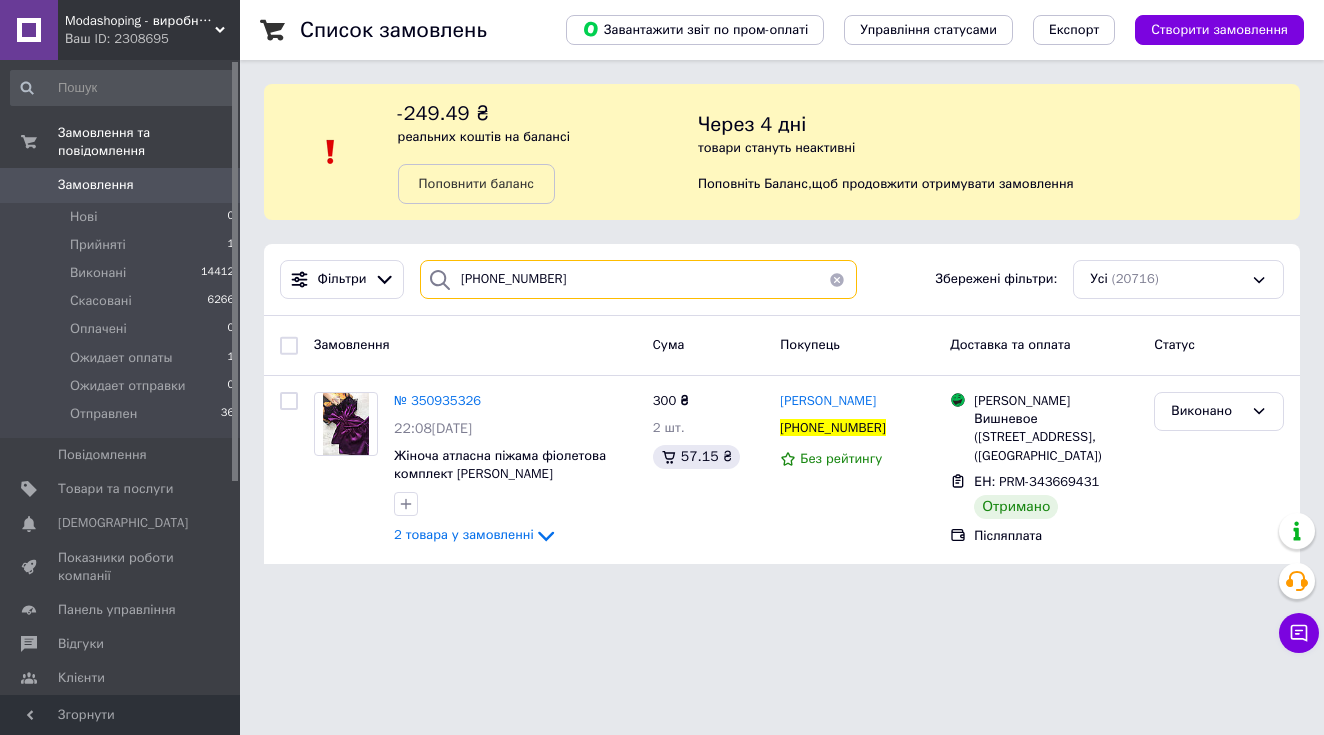 click on "[PHONE_NUMBER]" at bounding box center (638, 279) 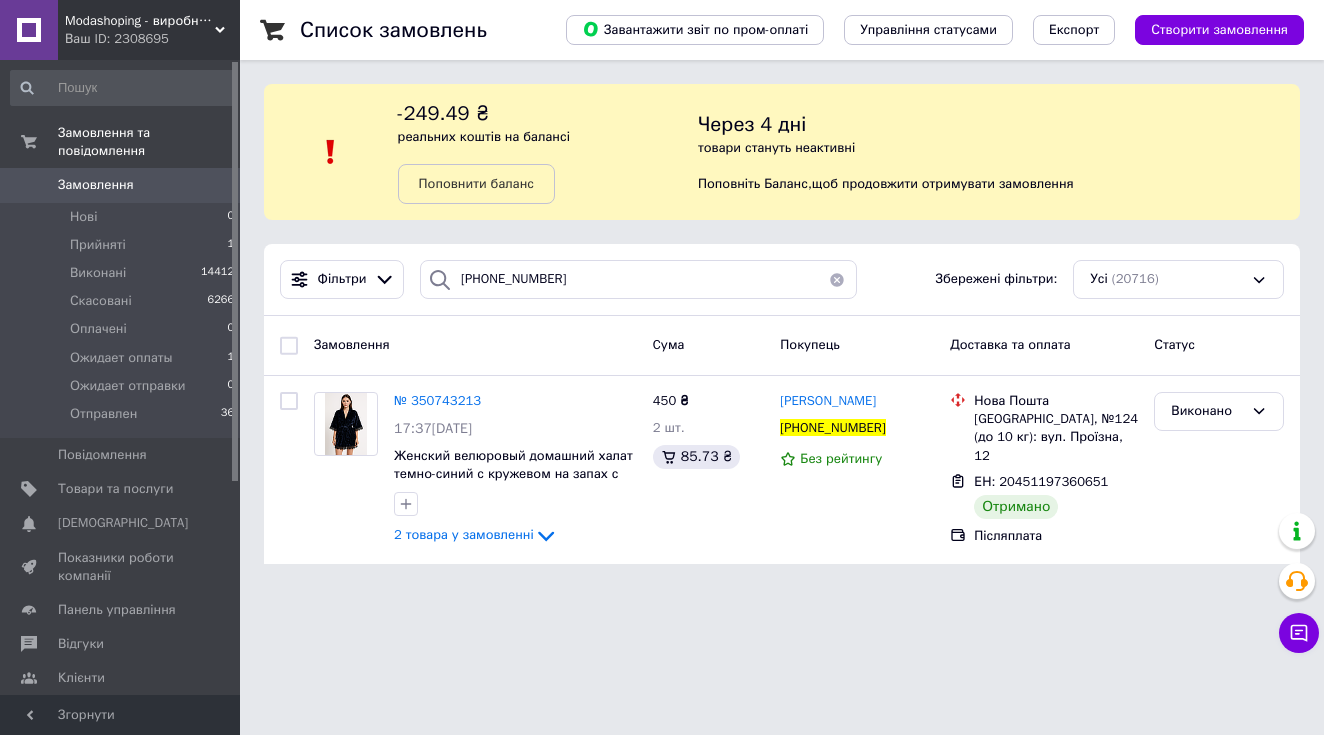 click on "№ 350743213" at bounding box center (437, 400) 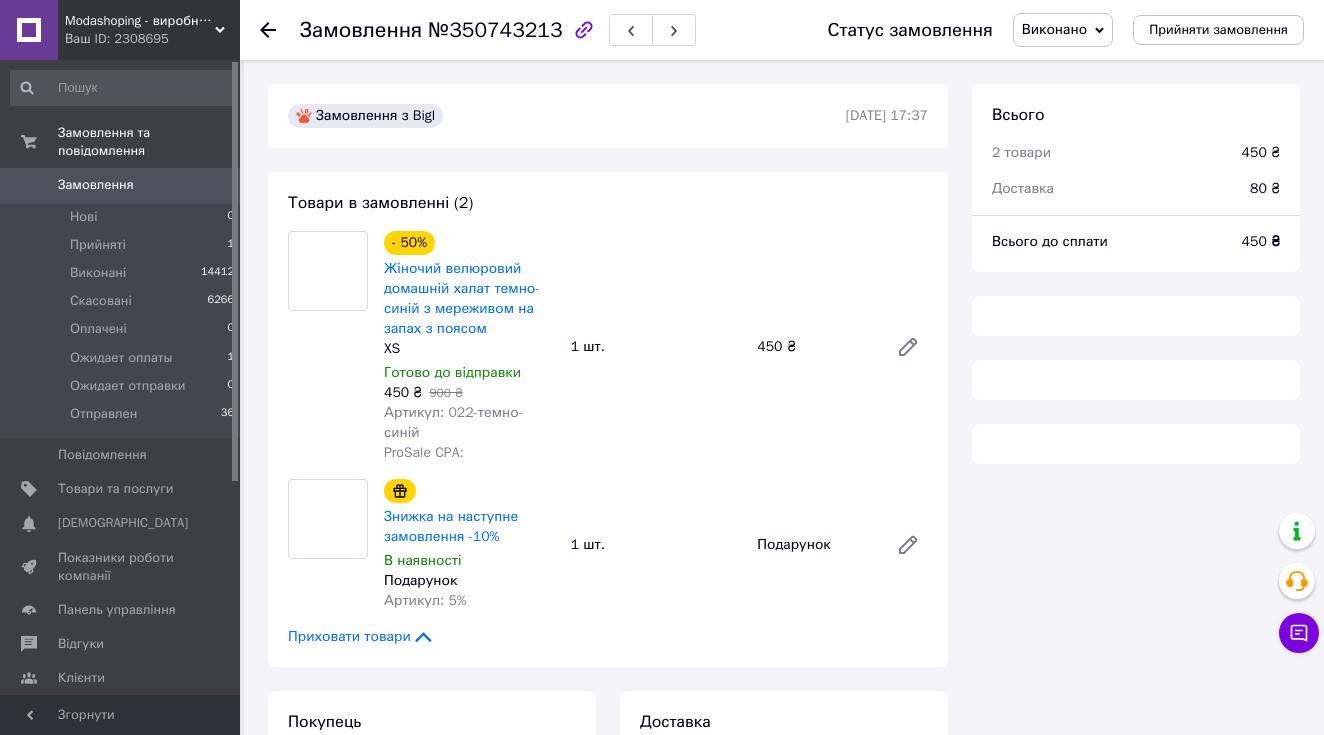 scroll, scrollTop: 10, scrollLeft: 0, axis: vertical 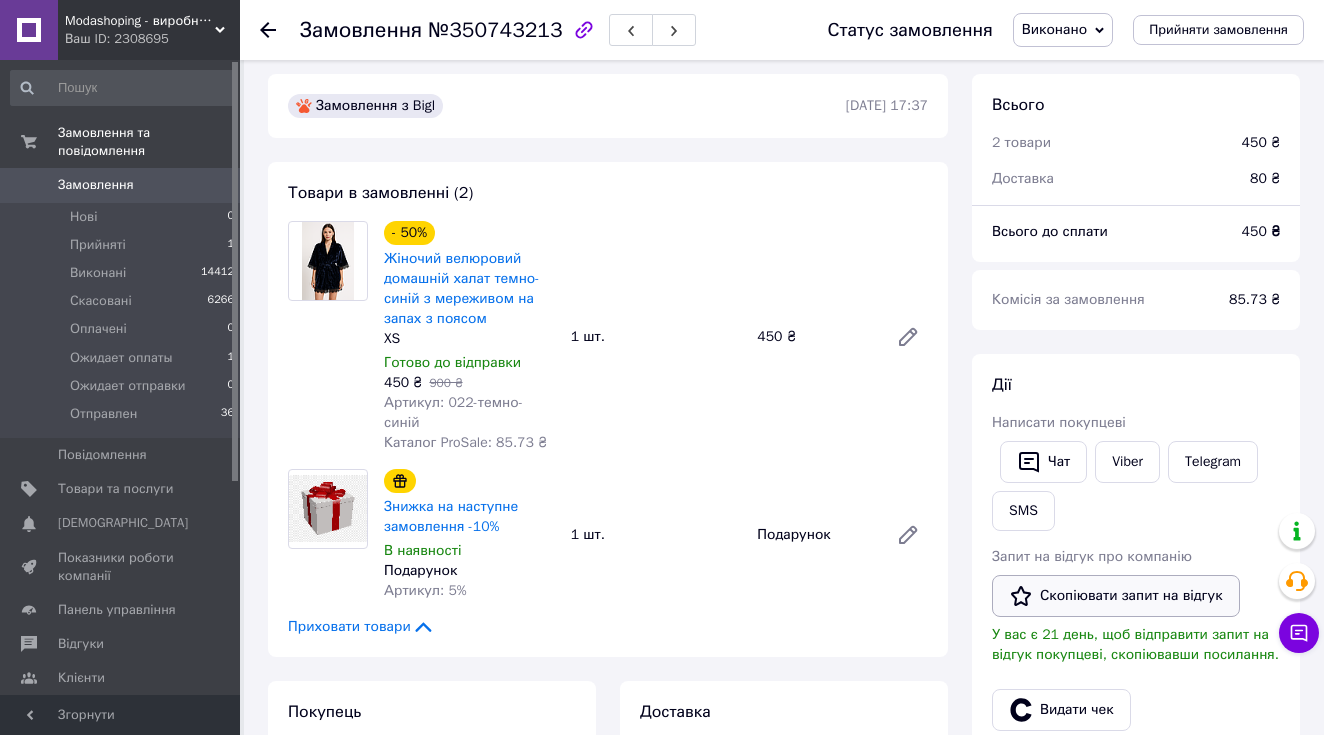click on "Скопіювати запит на відгук" at bounding box center (1116, 596) 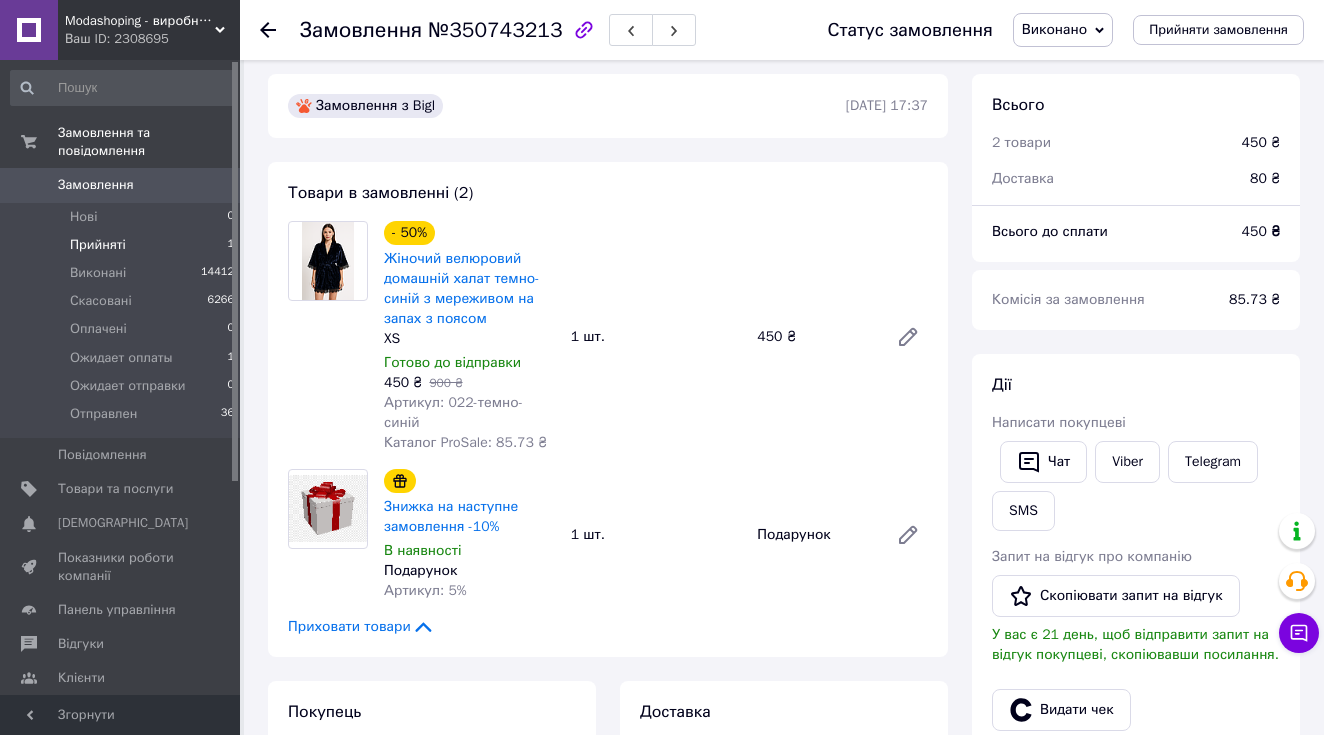 click on "Прийняті 1" at bounding box center (123, 245) 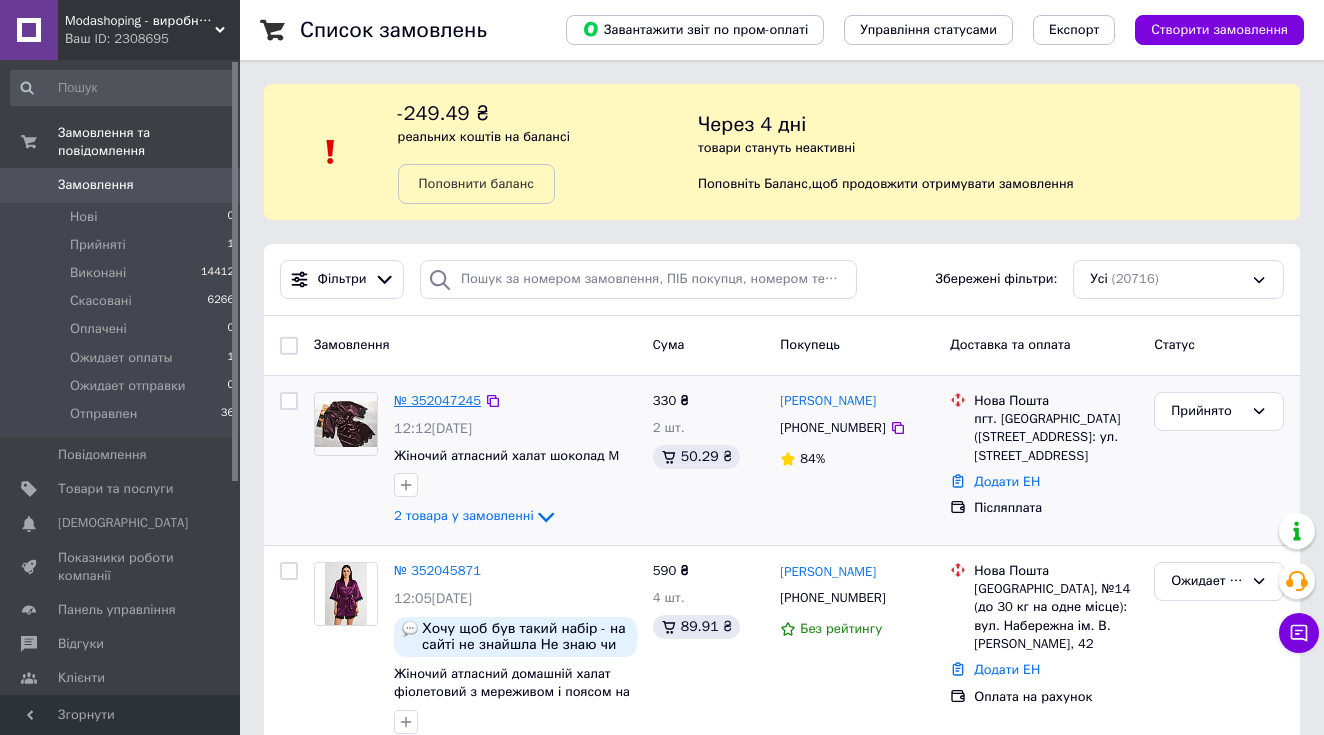 click on "№ 352047245" at bounding box center (437, 400) 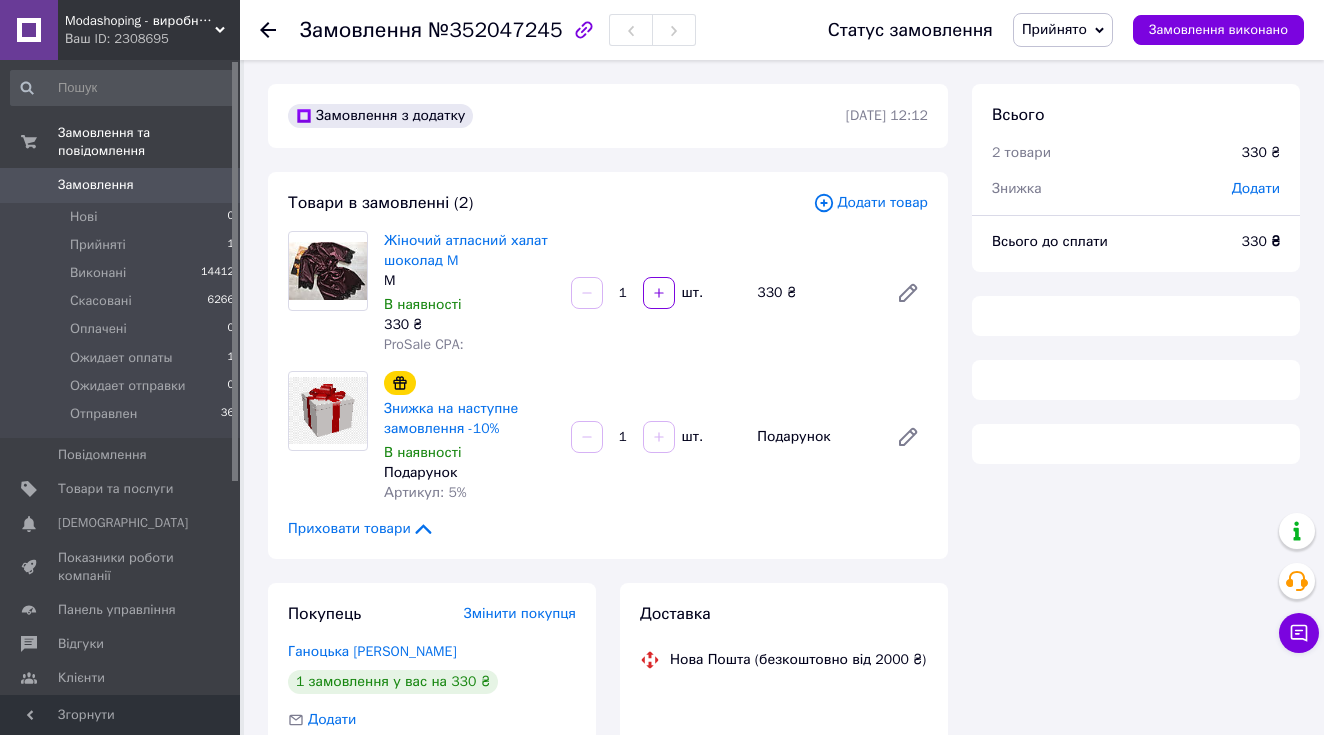 scroll, scrollTop: 0, scrollLeft: 0, axis: both 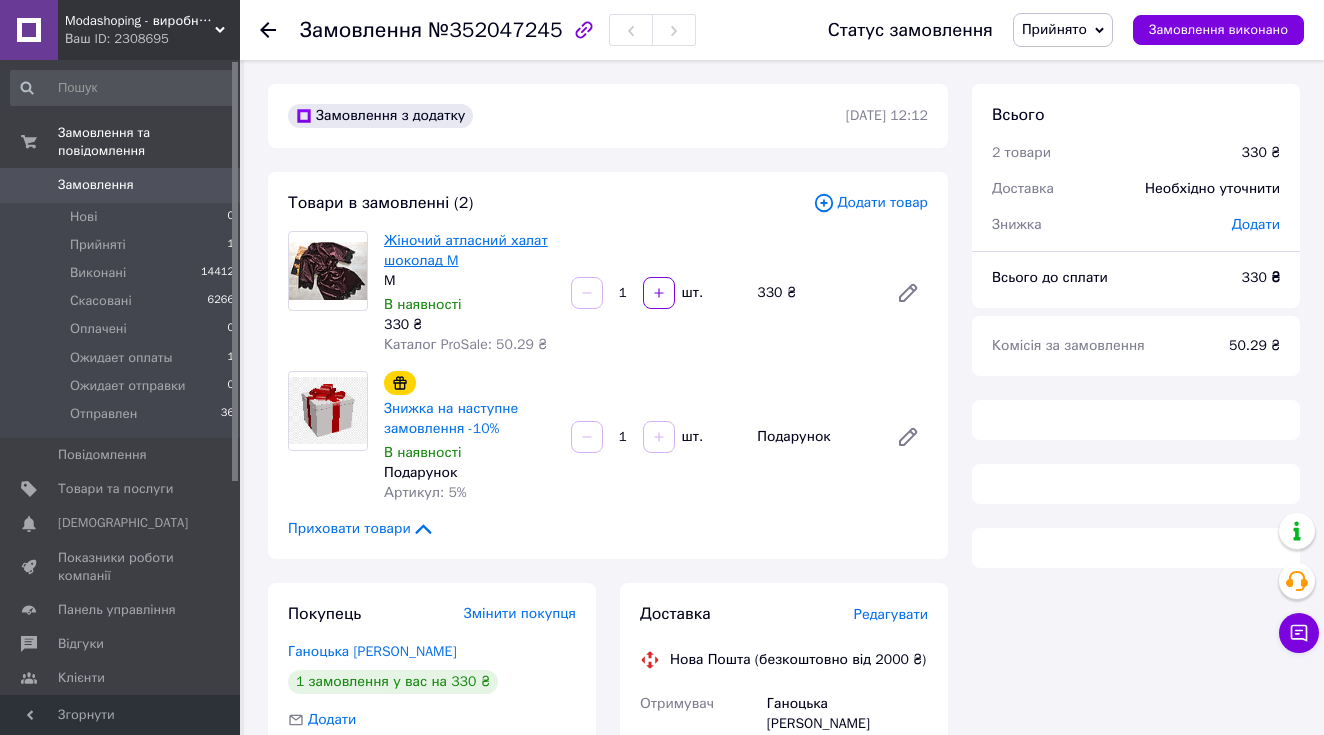 click on "Жіночий атласний халат шоколад M" at bounding box center [466, 250] 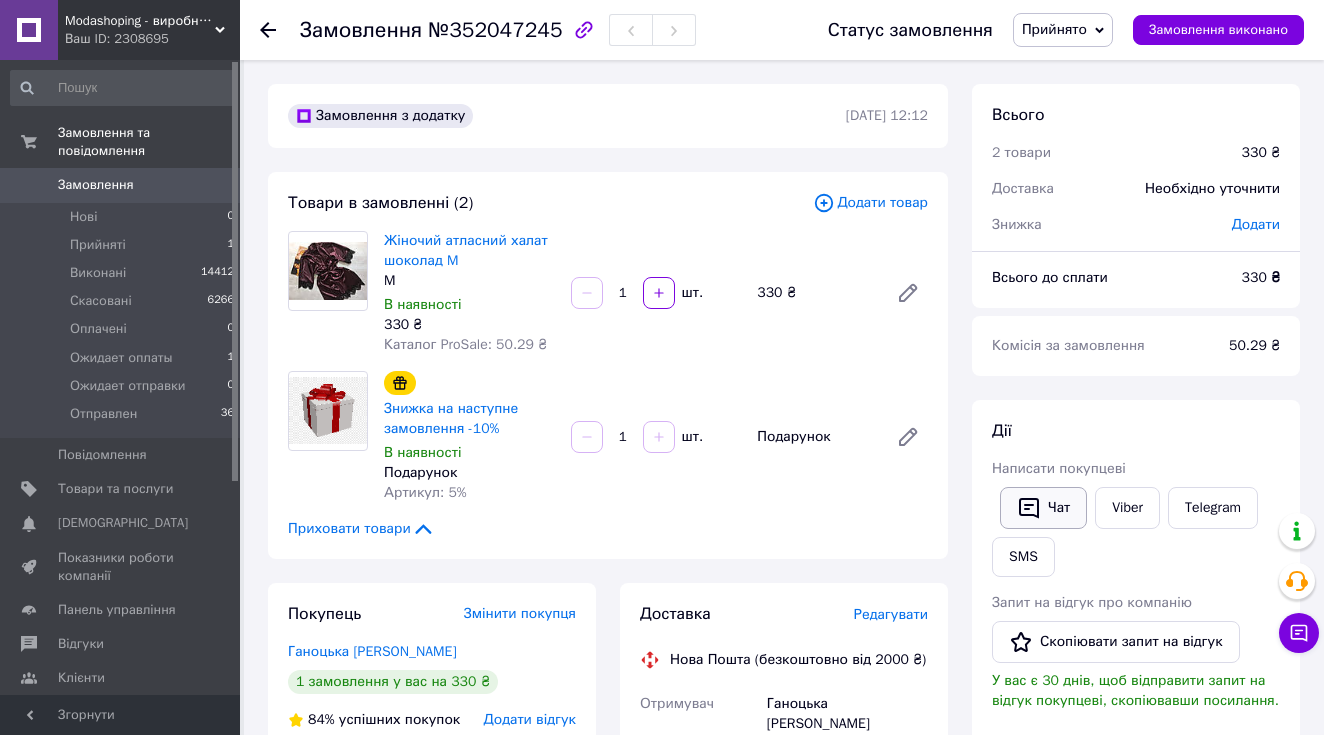 click on "Чат" at bounding box center (1043, 508) 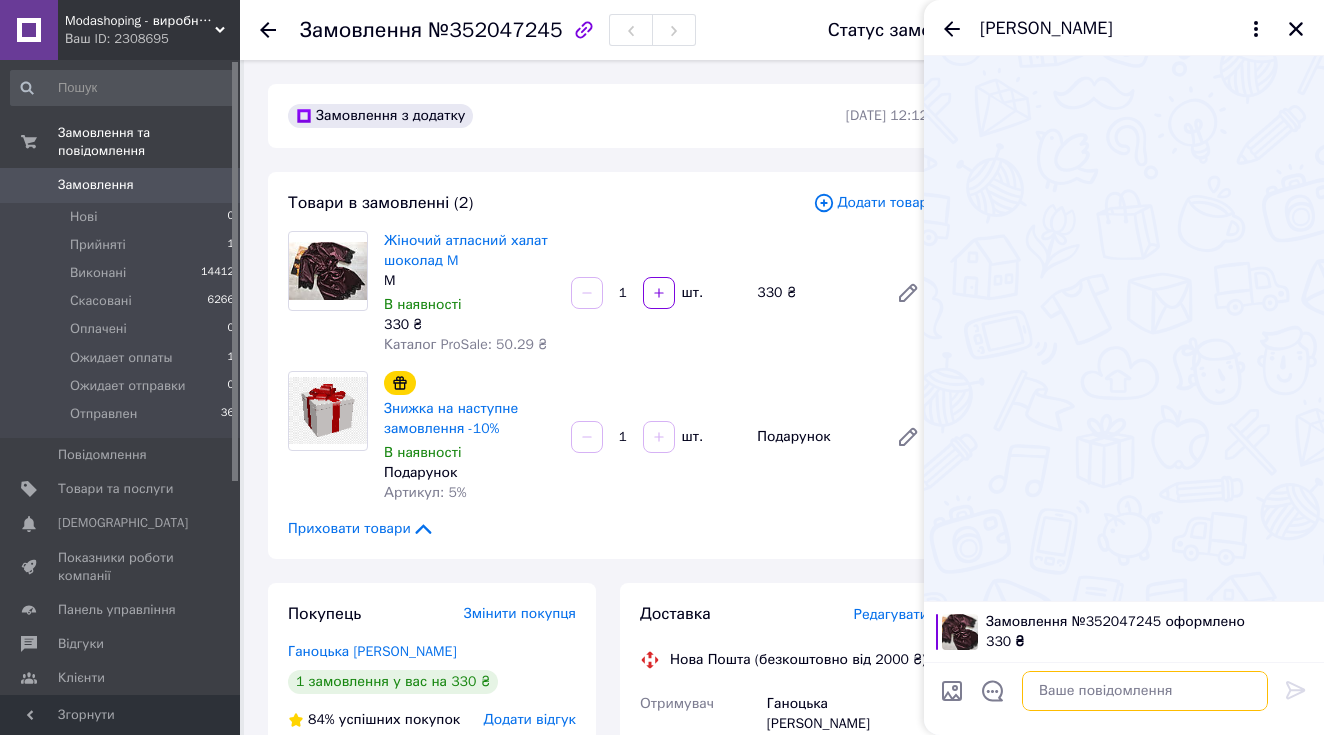 click at bounding box center (1145, 691) 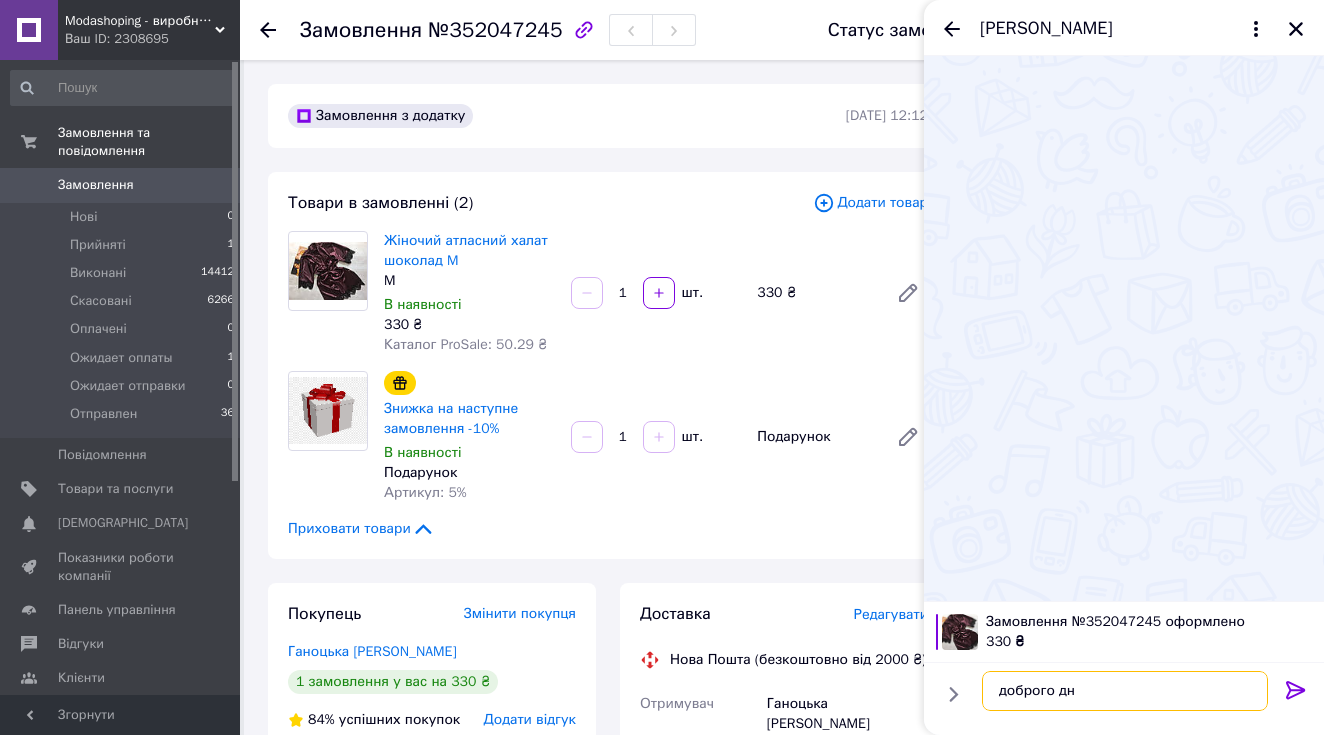 type on "доброго дня" 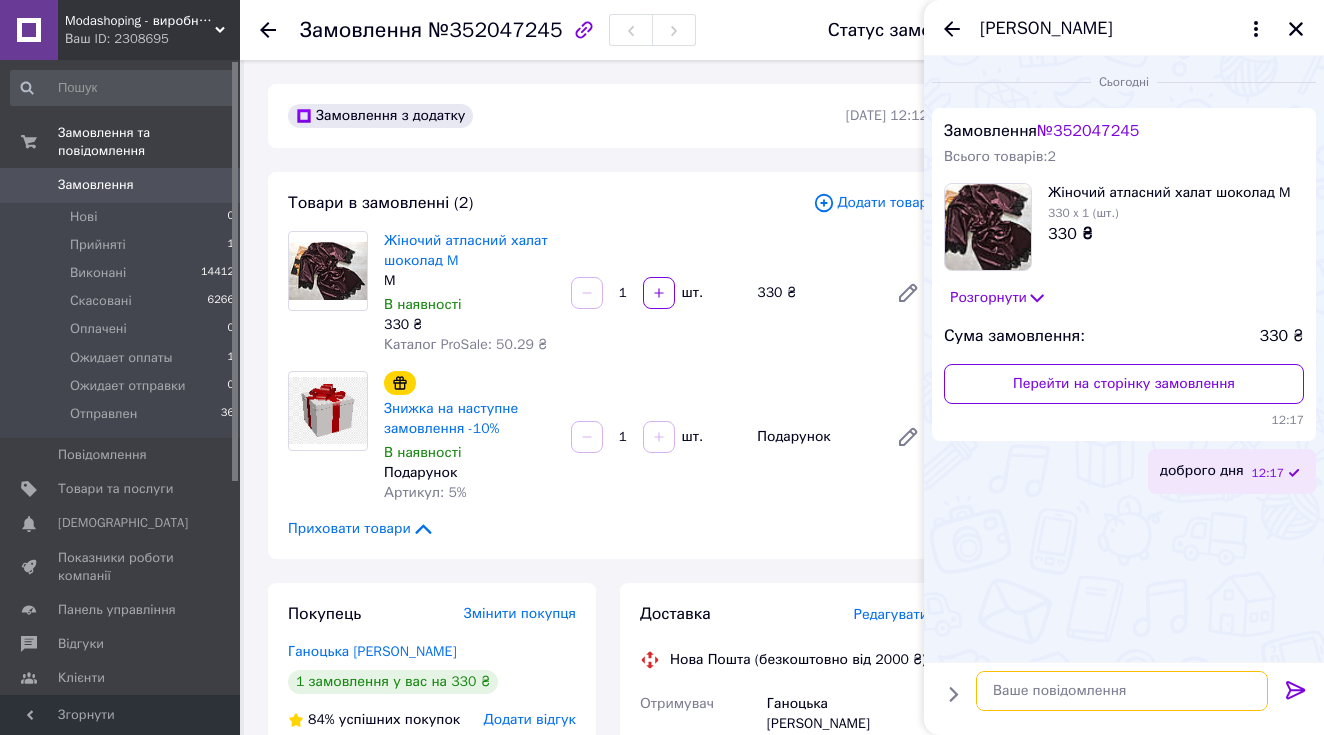 type on "м" 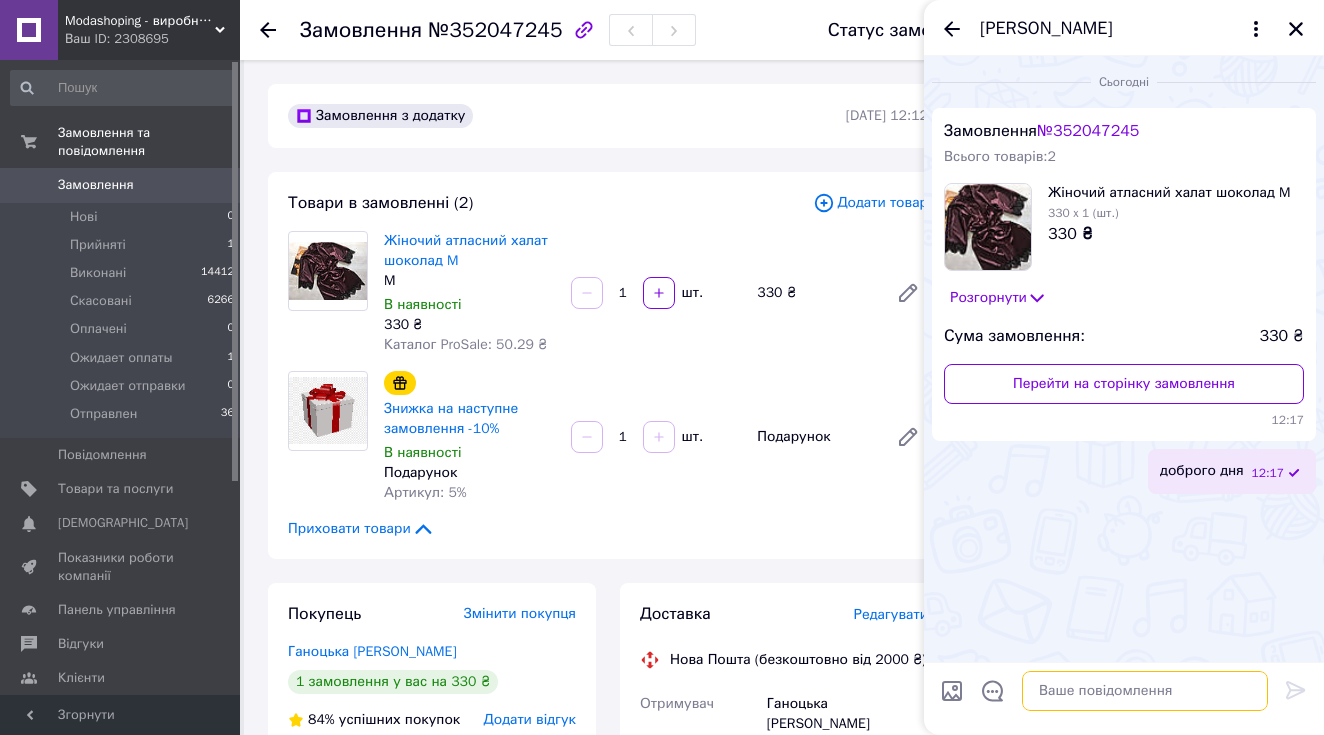 paste on "оплата при отриманні чи на рахунок?
термін відправки протягом 3-5 робочих днів" 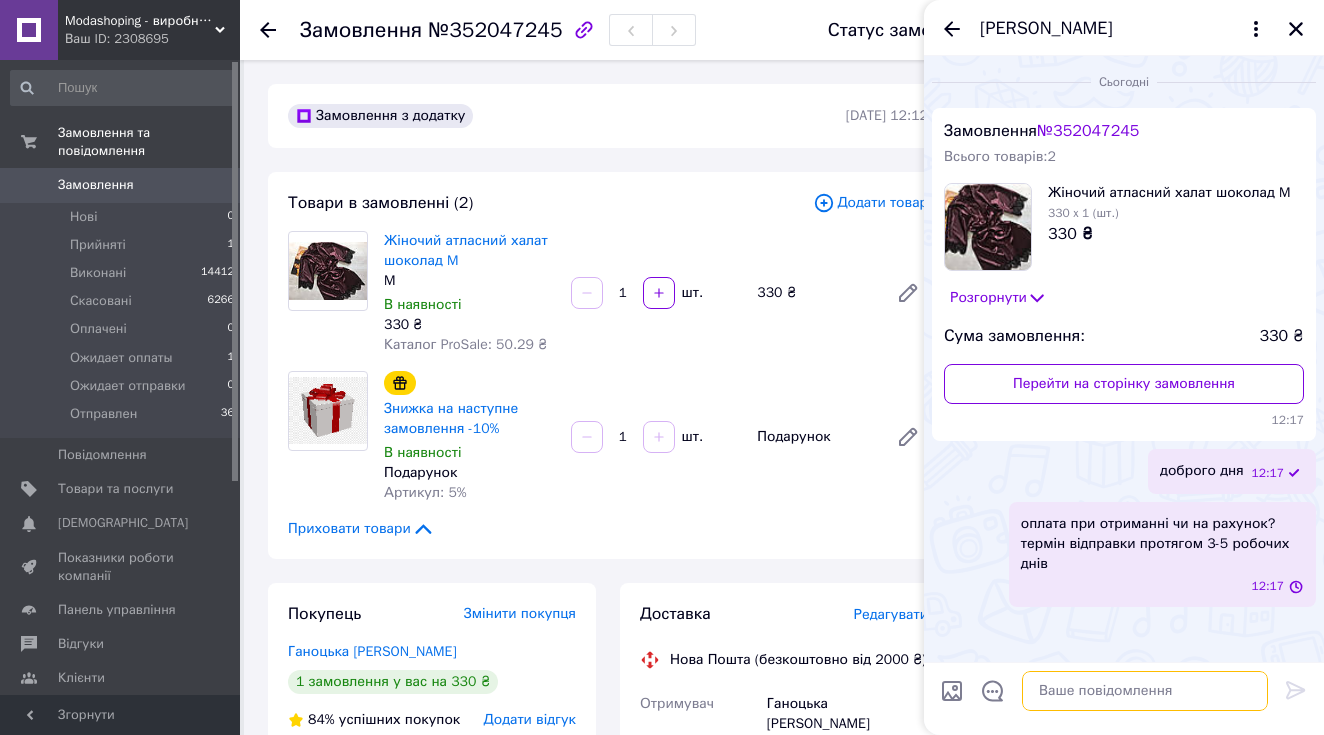 scroll, scrollTop: 0, scrollLeft: 0, axis: both 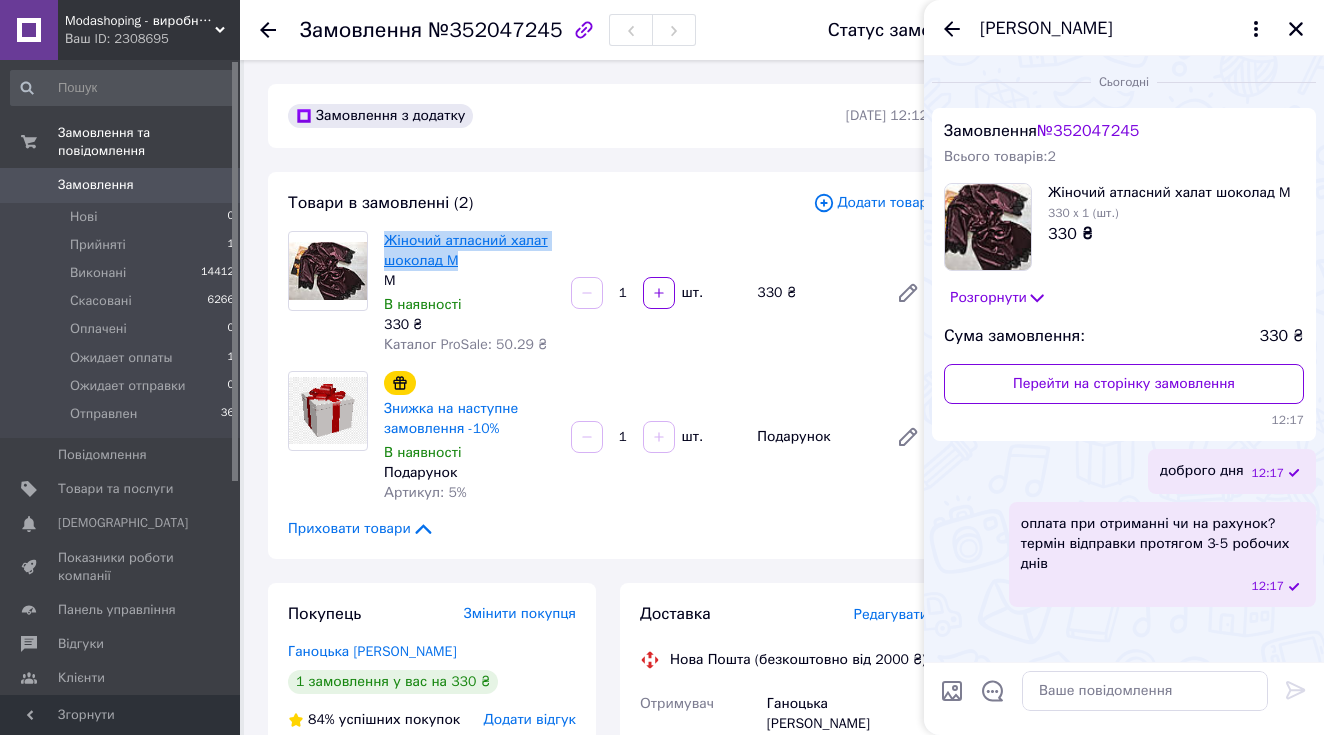 drag, startPoint x: 466, startPoint y: 265, endPoint x: 384, endPoint y: 243, distance: 84.89994 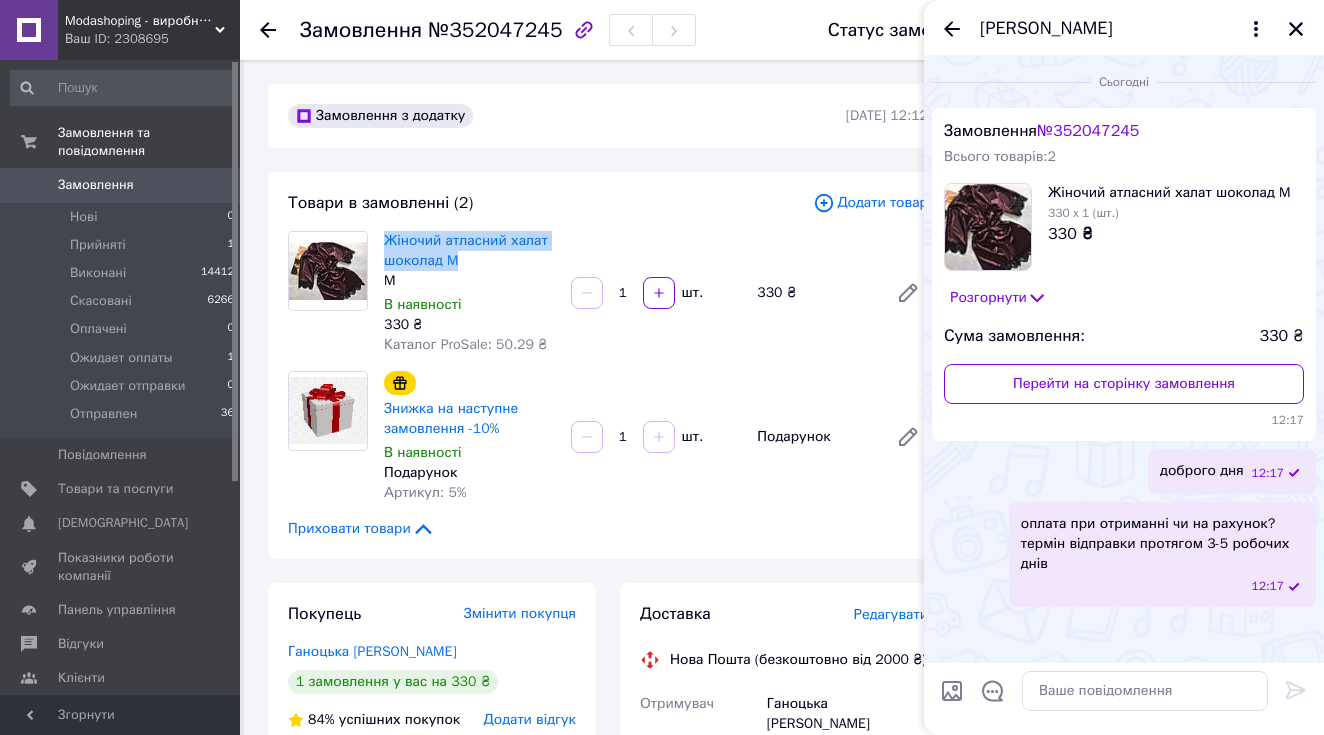 copy on "Жіночий атласний халат шоколад M" 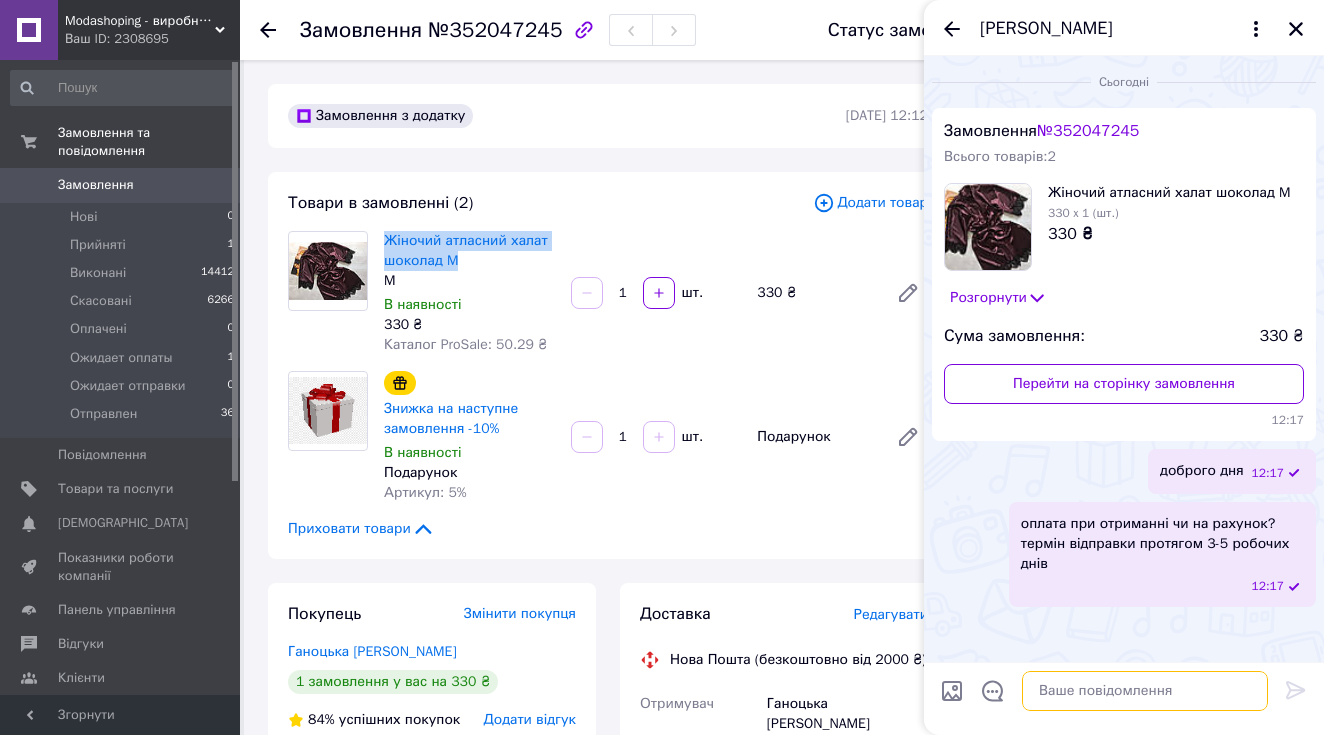 click at bounding box center [1145, 691] 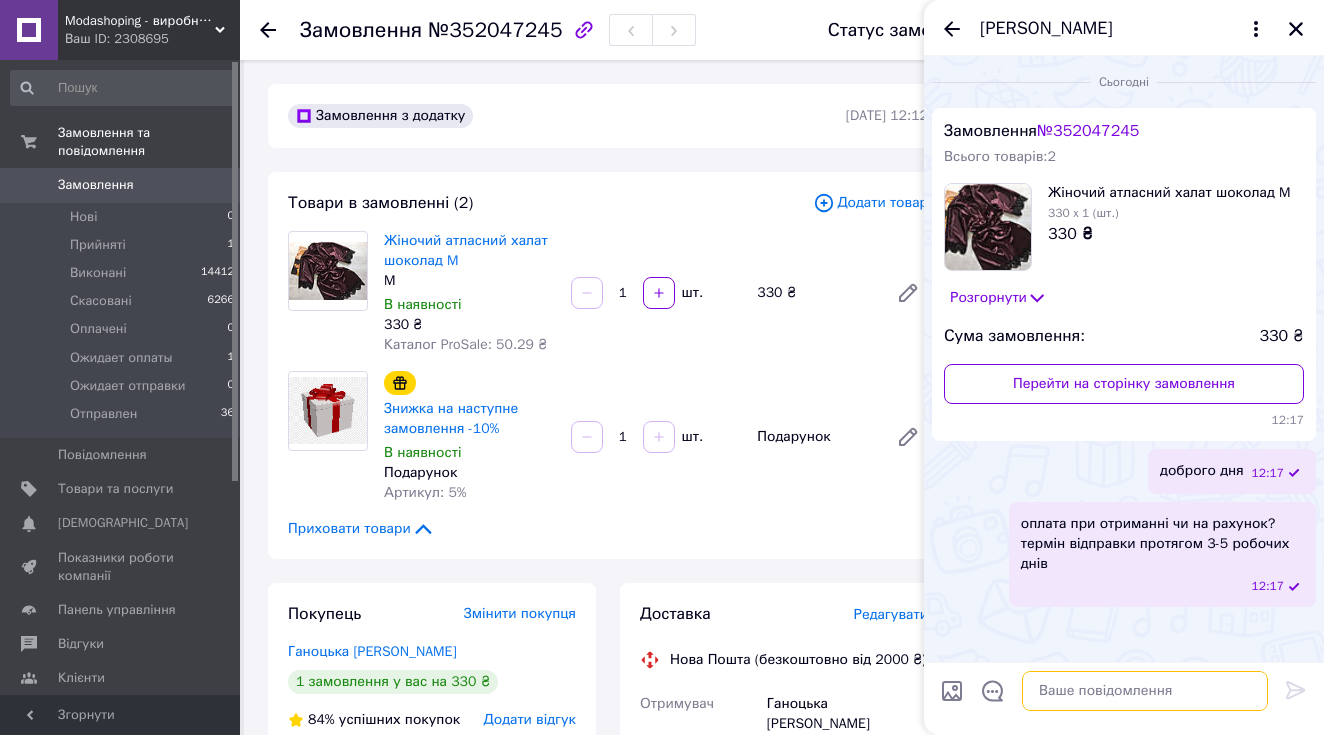 paste on "Жіночий атласний халат шоколад M" 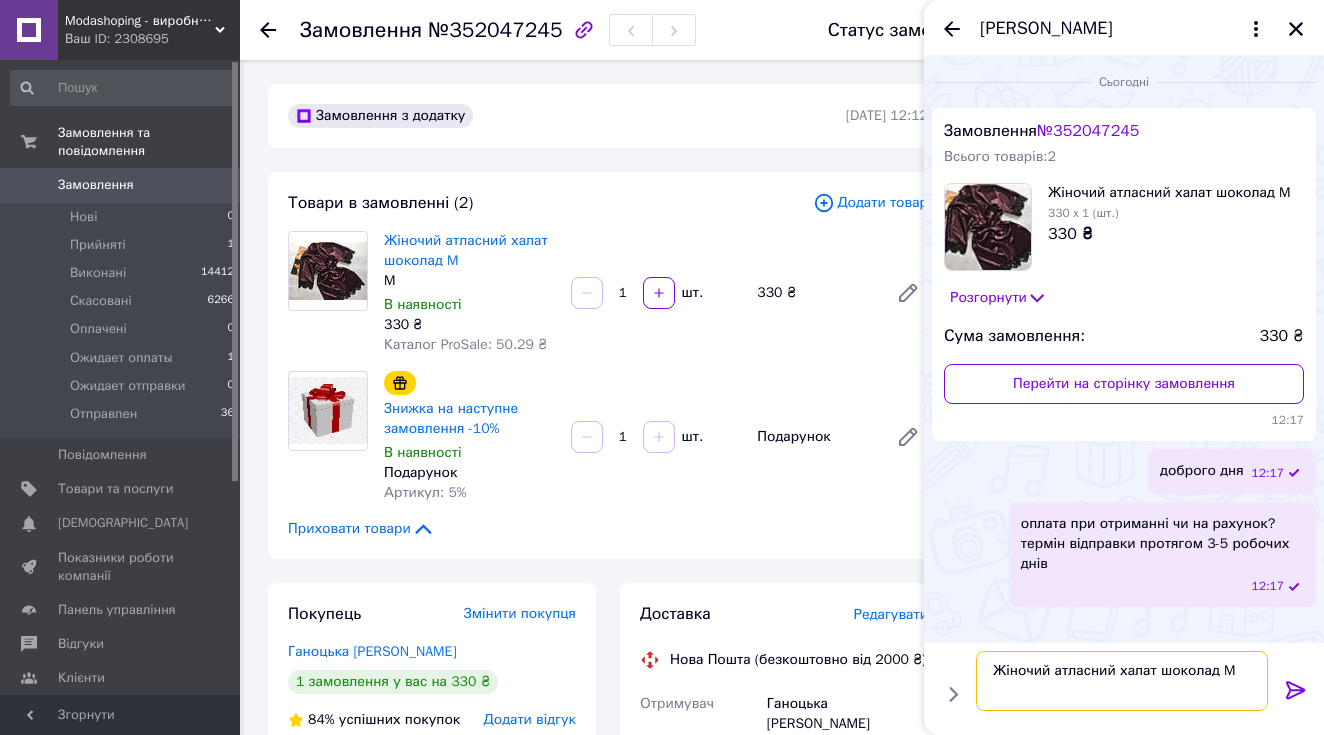 type 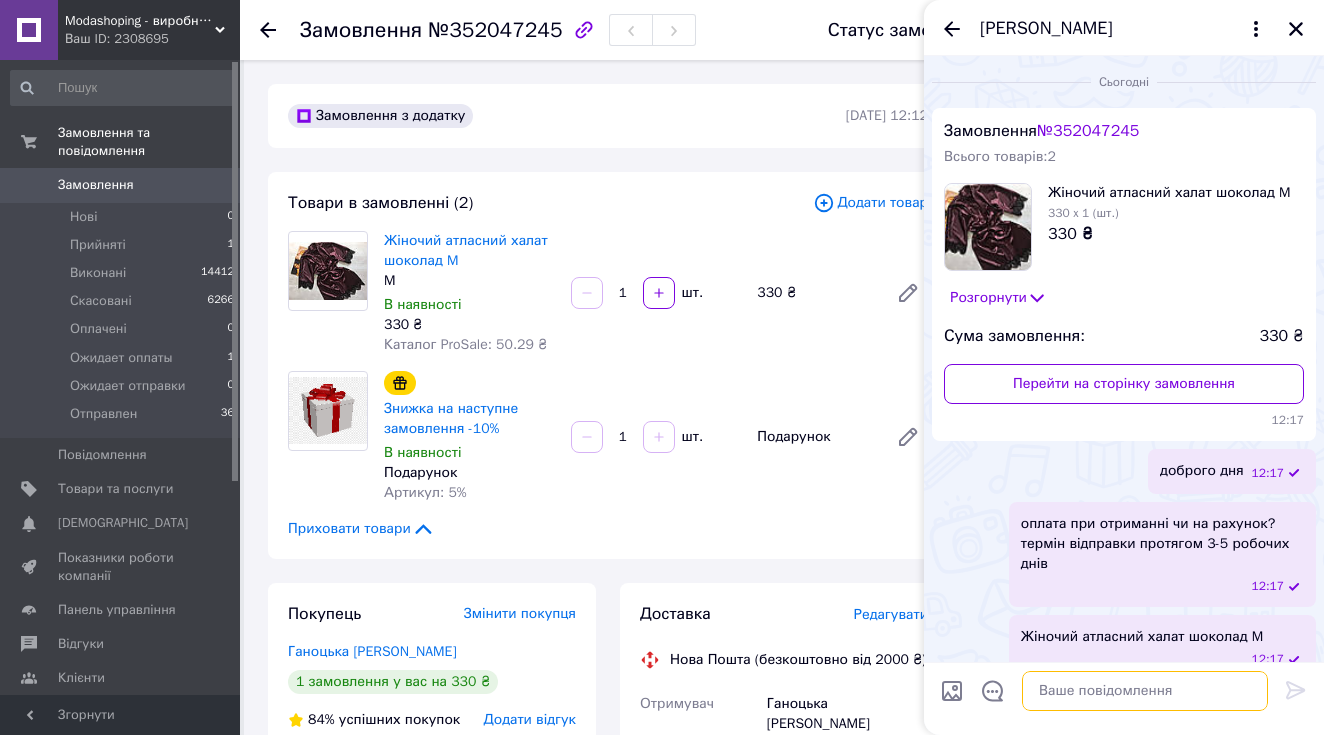 scroll, scrollTop: 27, scrollLeft: 0, axis: vertical 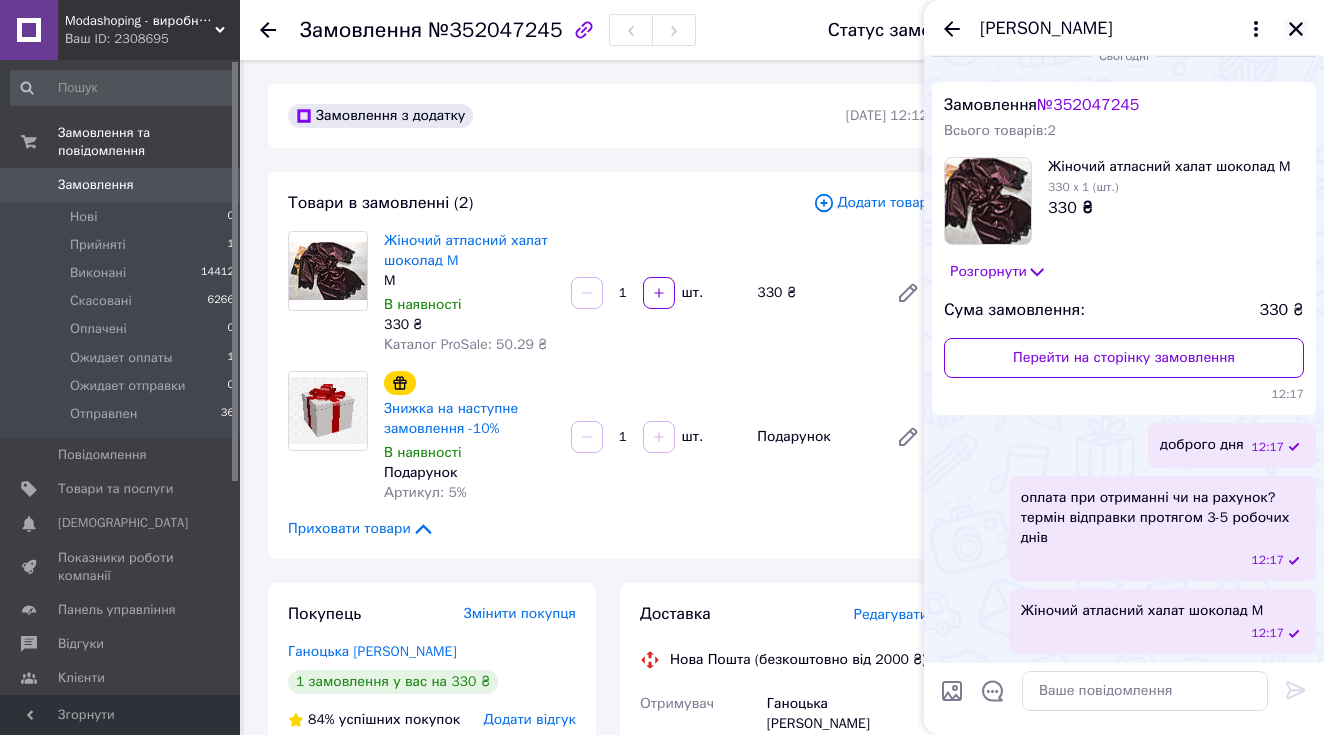 click 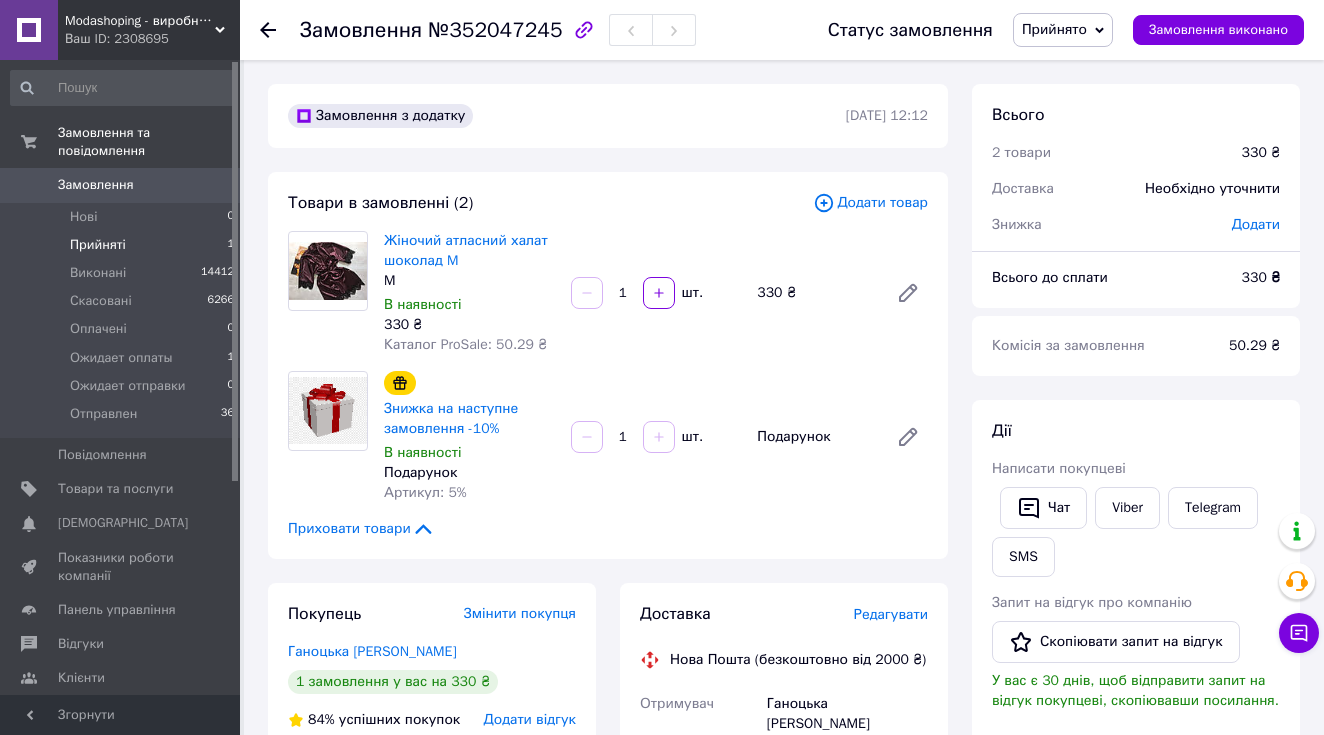 click on "Прийняті 1" at bounding box center (123, 245) 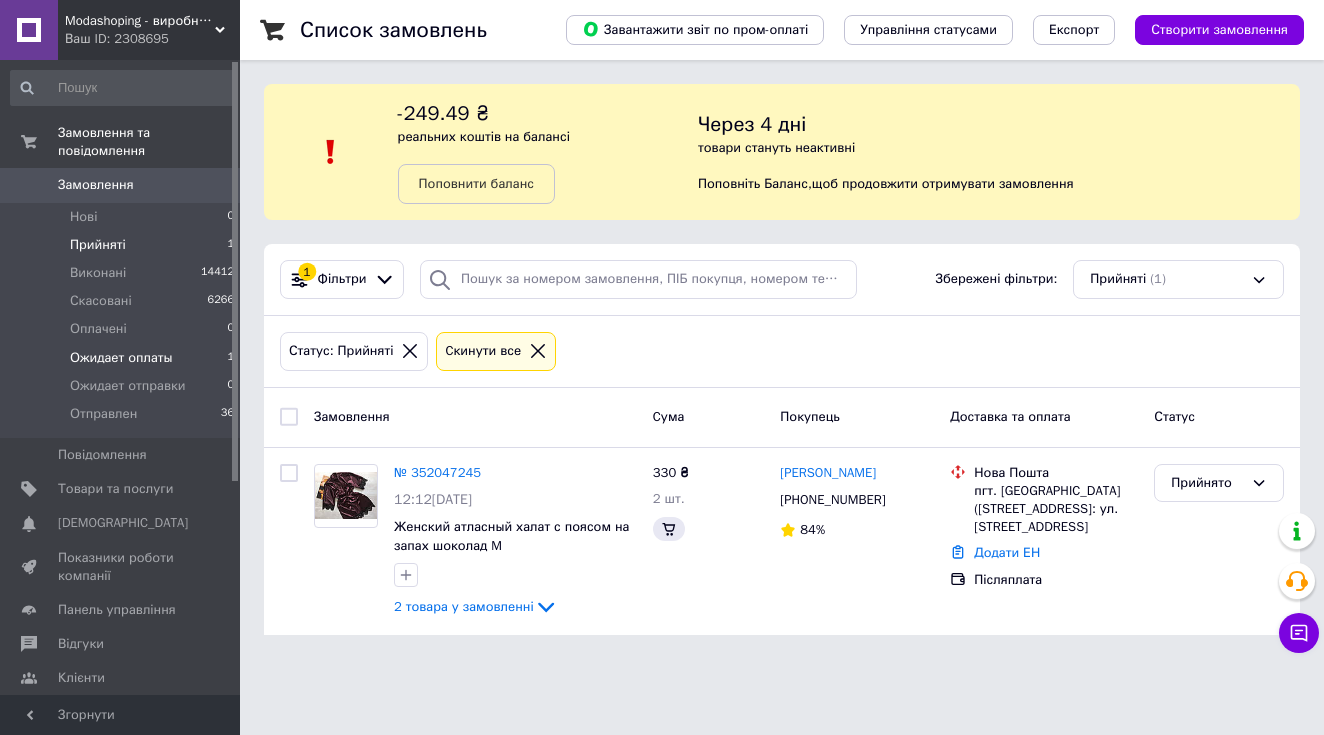 click on "Ожидает оплаты 1" at bounding box center (123, 358) 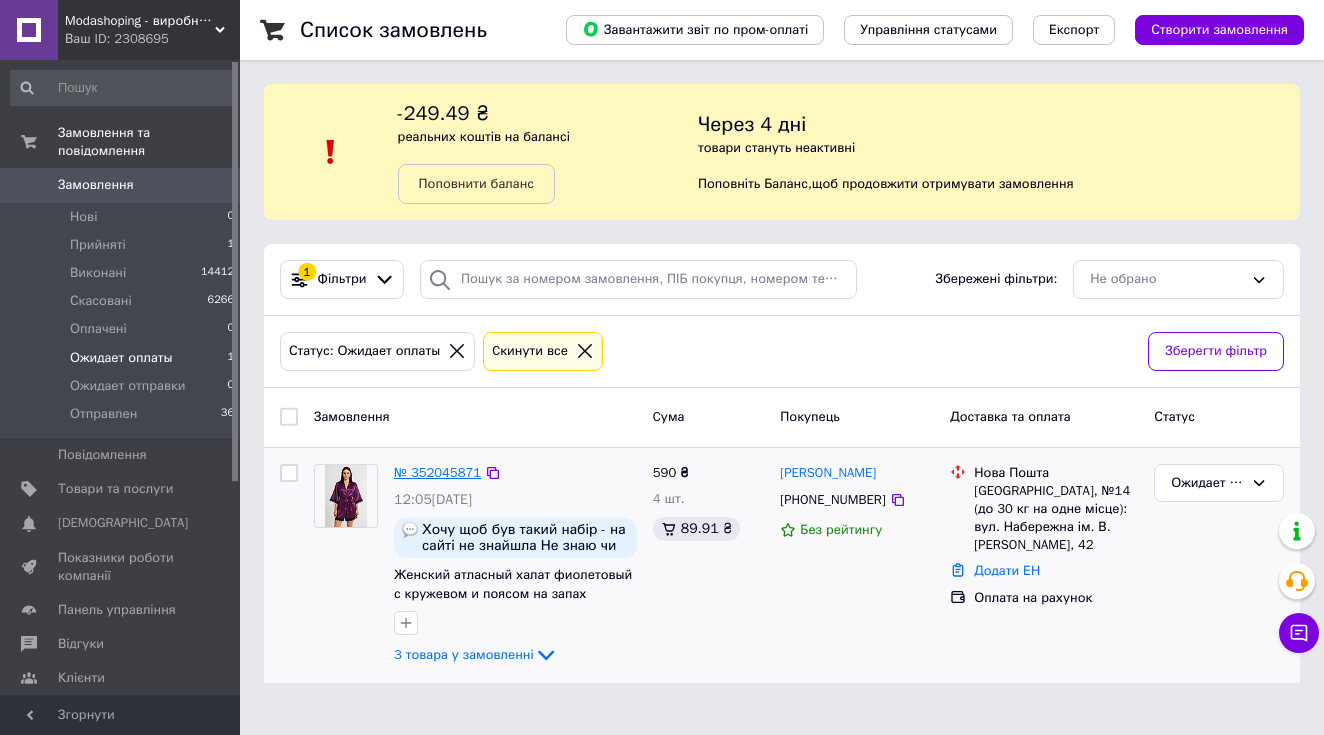 click on "№ 352045871" at bounding box center (437, 472) 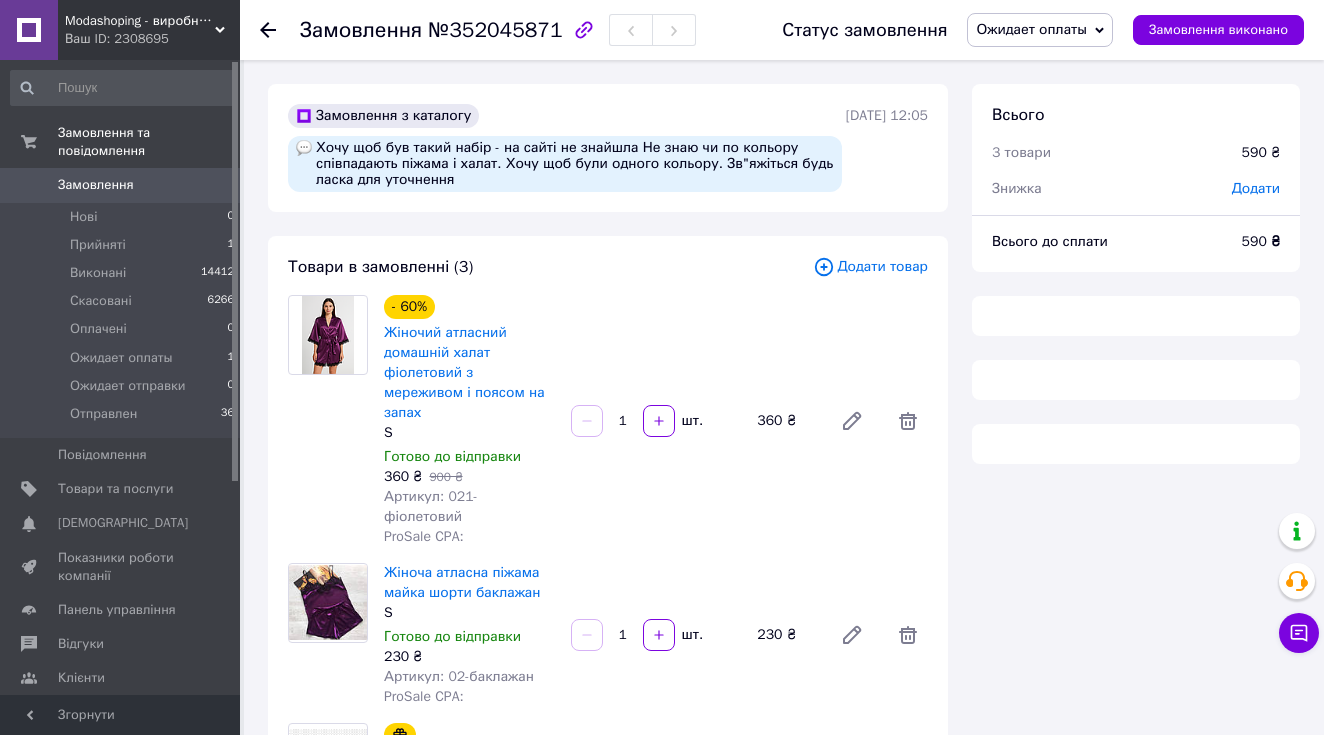 click on "Ожидает оплаты" at bounding box center [1031, 29] 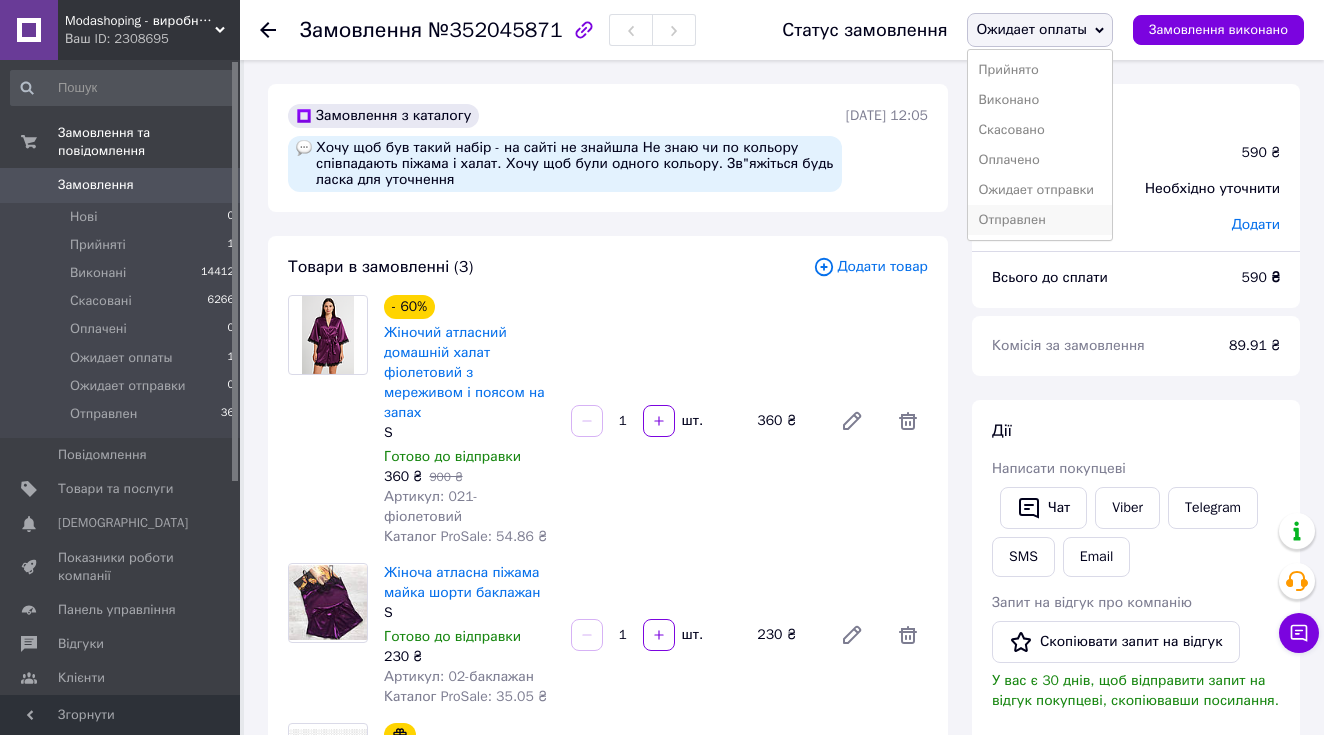 click on "Отправлен" at bounding box center (1040, 220) 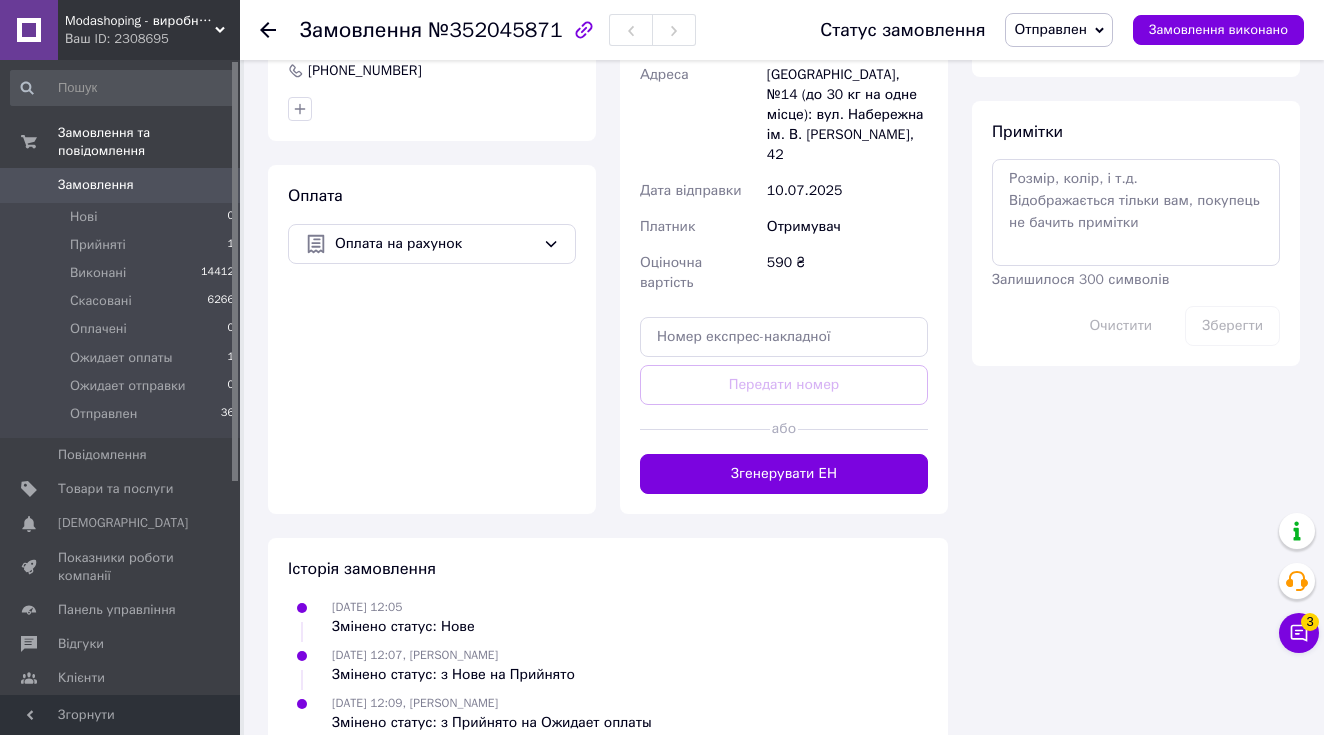 scroll, scrollTop: 1072, scrollLeft: 0, axis: vertical 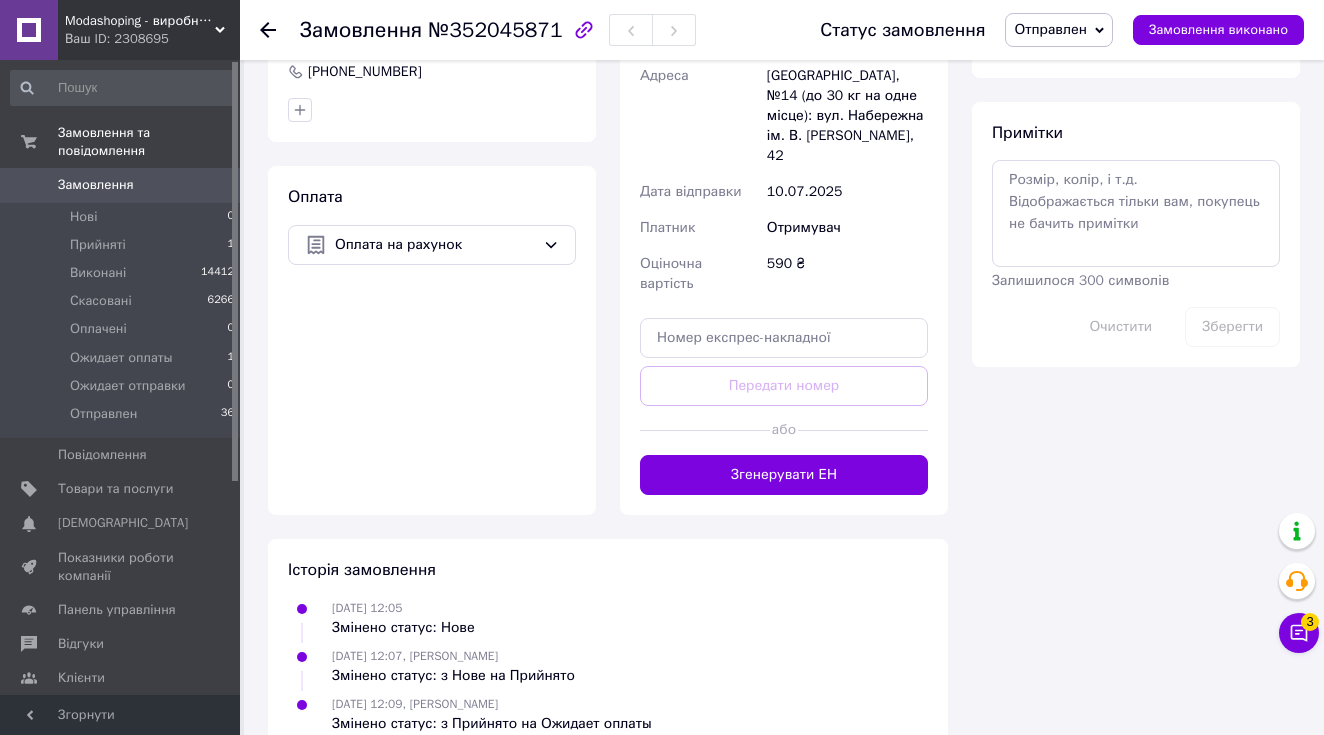 click on "Доставка Редагувати Нова Пошта (безкоштовно від 2000 ₴) [GEOGRAPHIC_DATA] [PERSON_NAME] Телефон отримувача [PHONE_NUMBER] [GEOGRAPHIC_DATA] [GEOGRAPHIC_DATA], №14 (до 30 кг на одне місце): вул. Набережна ім. В. [PERSON_NAME], 42 Дата відправки [DATE] Платник Отримувач Оціночна вартість 590 ₴ Передати номер або Згенерувати ЕН" at bounding box center [784, 189] 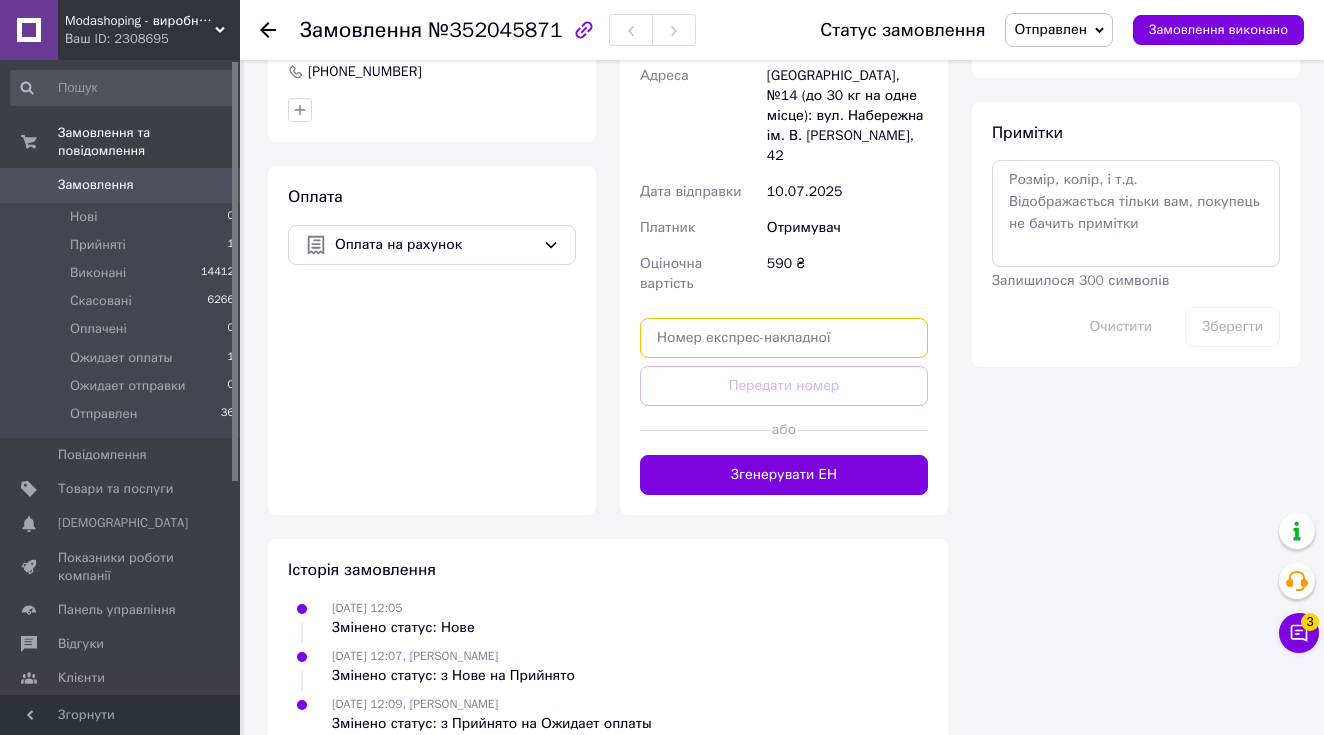 click at bounding box center [784, 338] 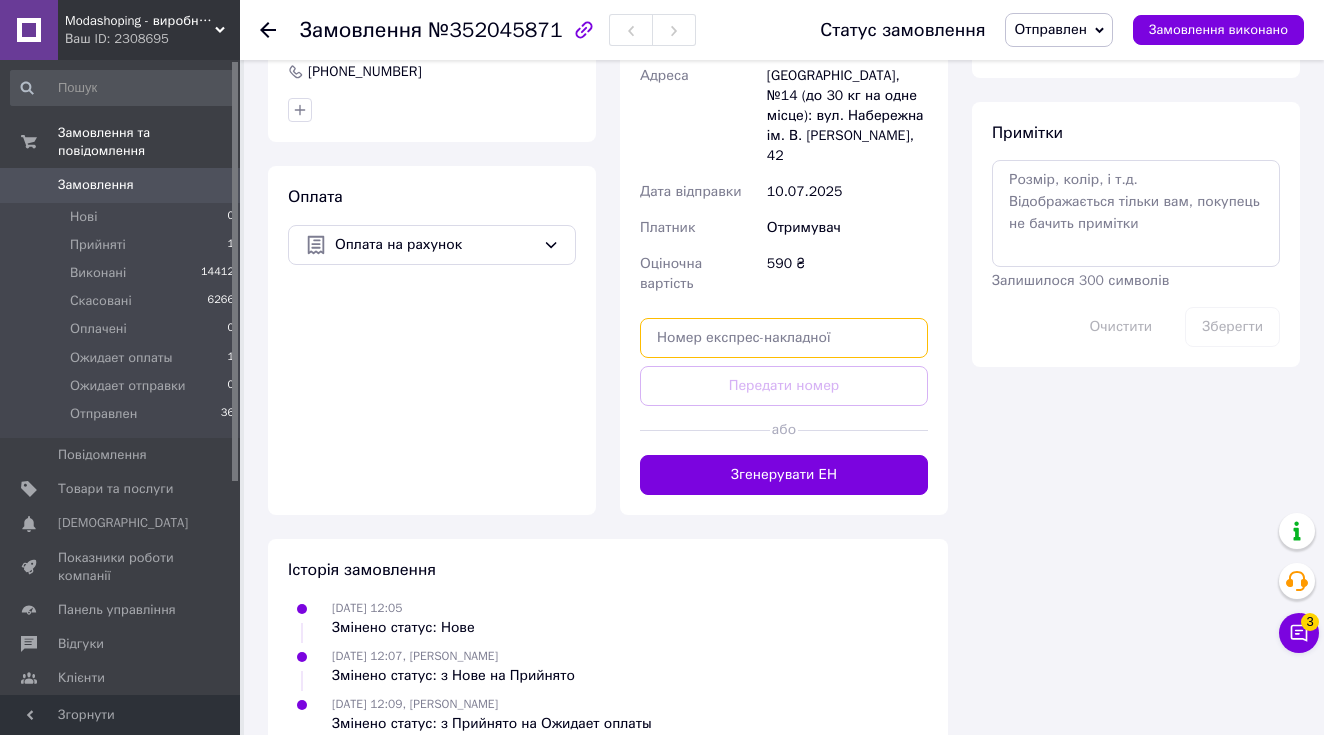 paste on "20451202939578" 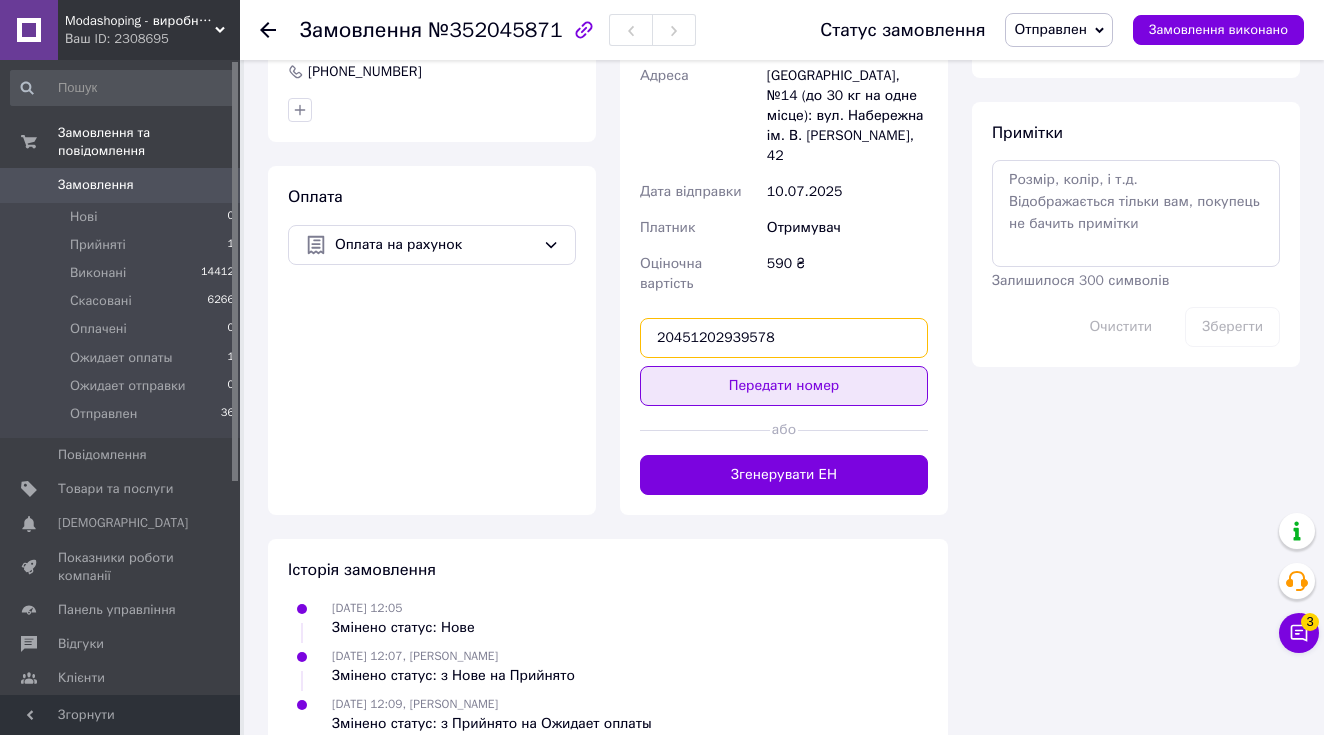type on "20451202939578" 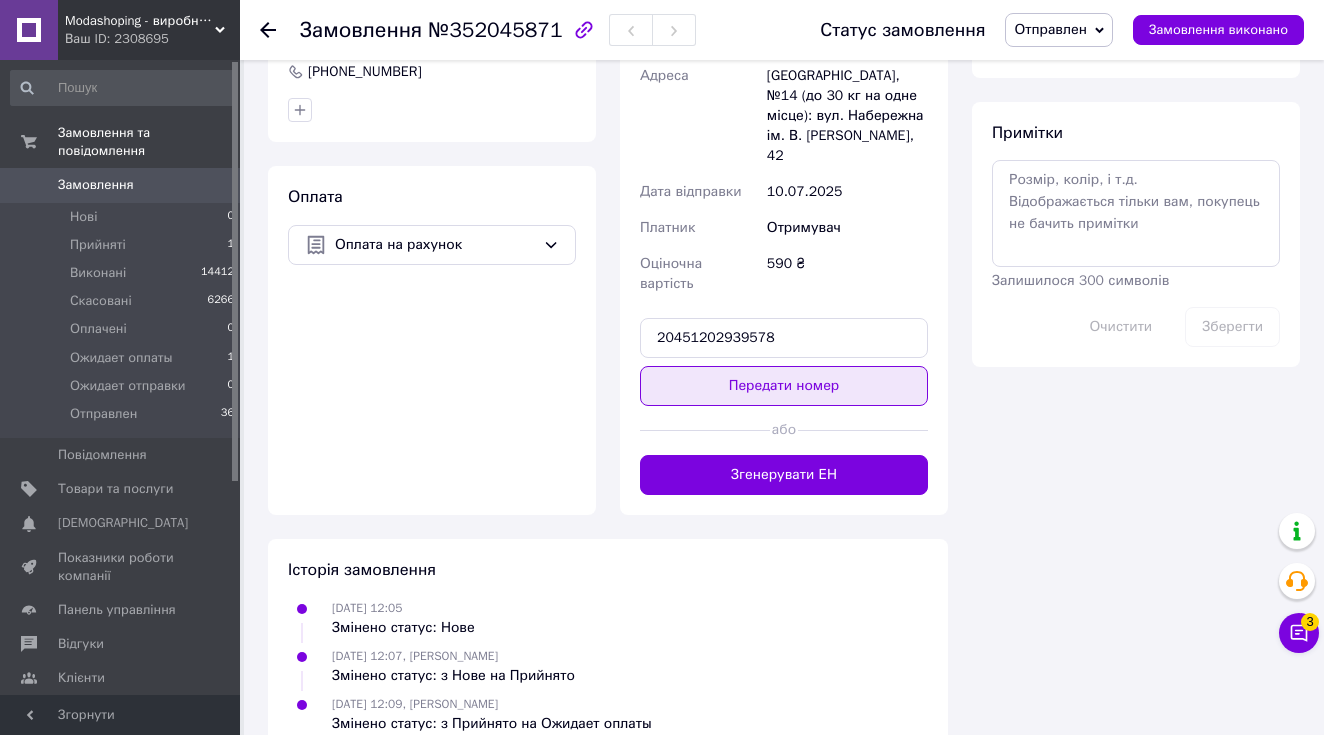 click on "Передати номер" at bounding box center [784, 386] 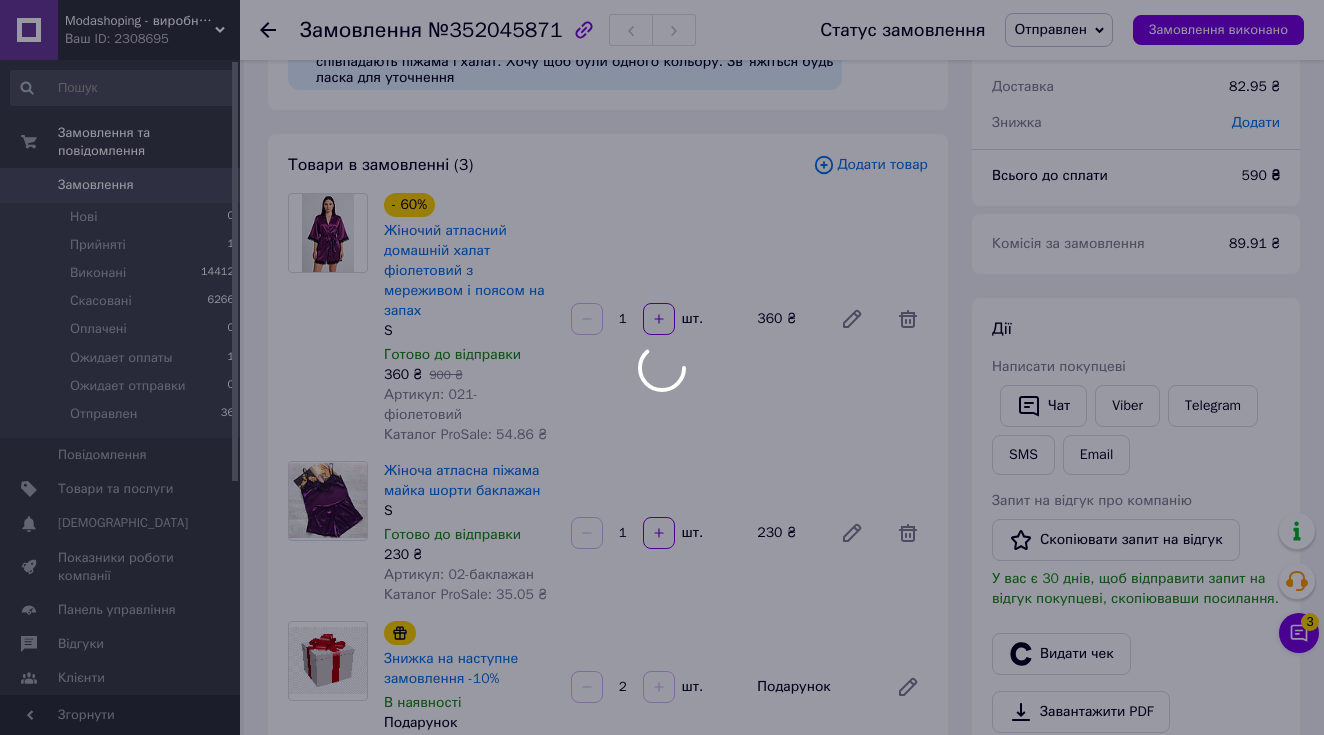 scroll, scrollTop: 69, scrollLeft: 0, axis: vertical 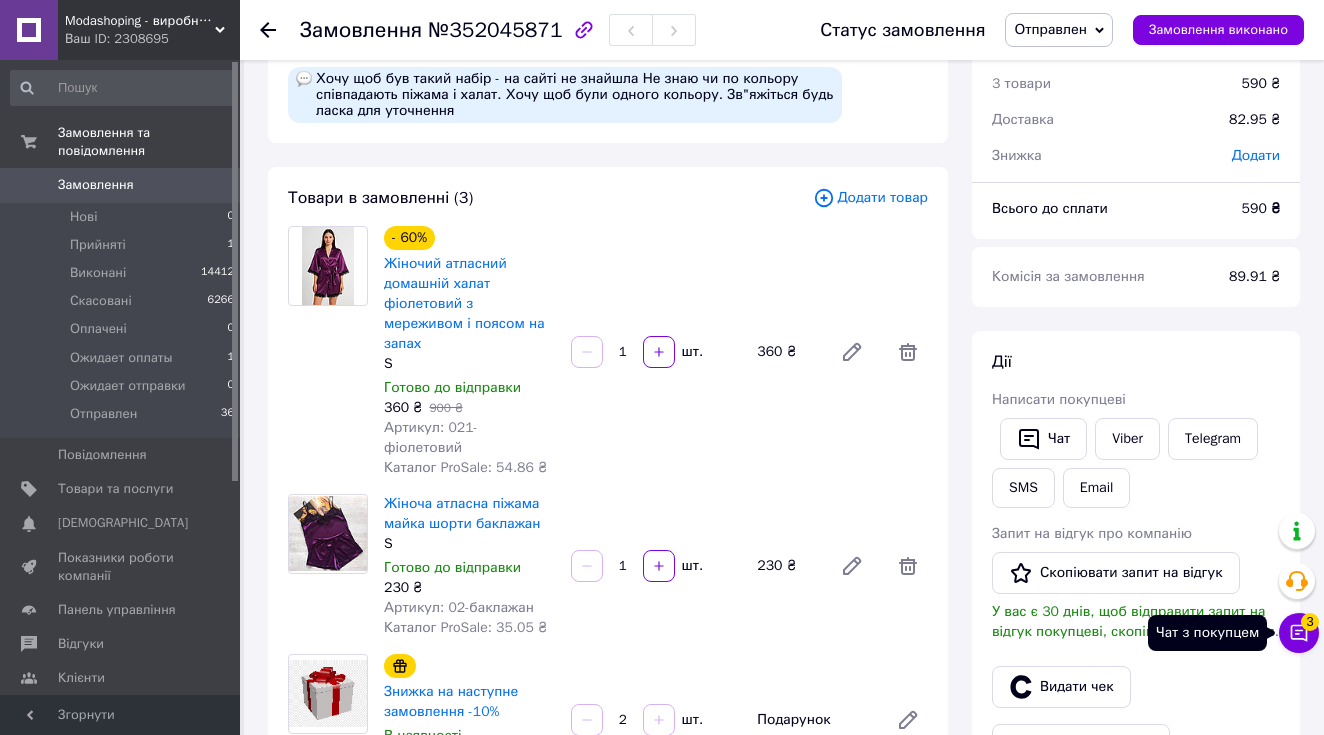 click 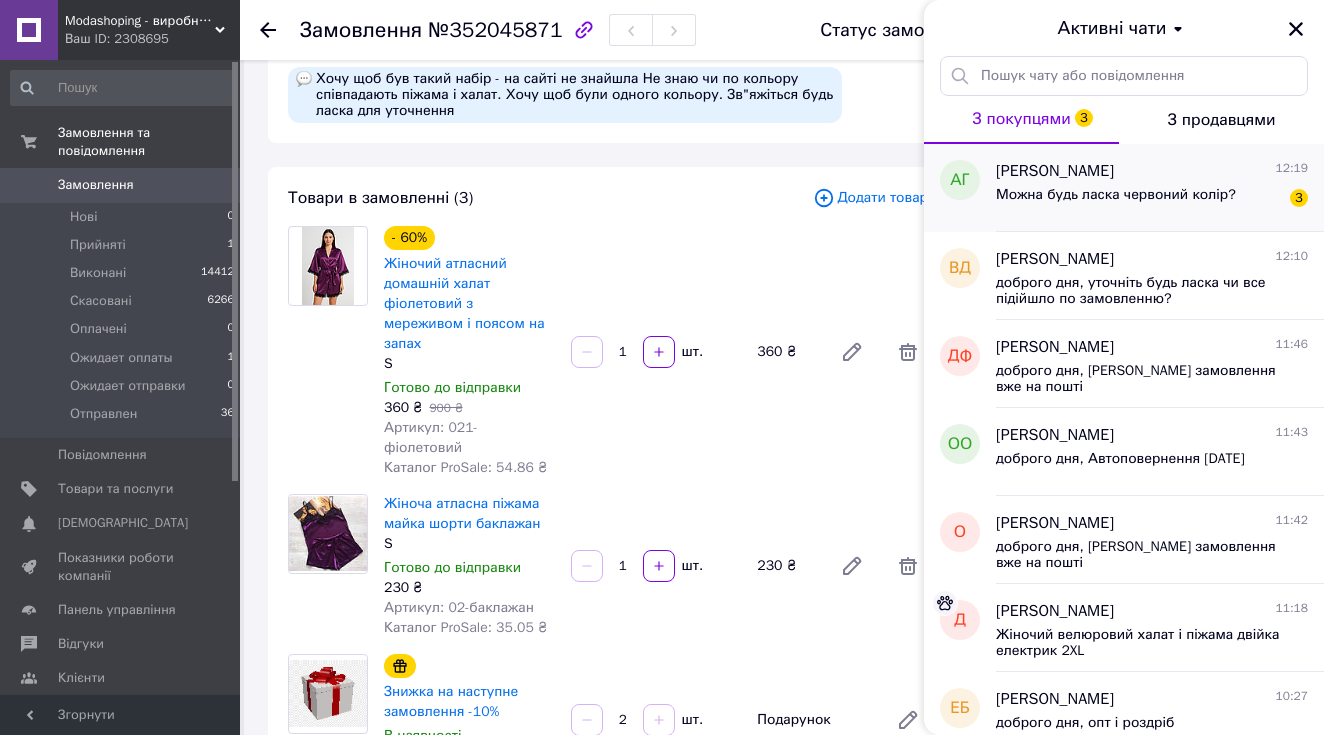 click on "[PERSON_NAME] 12:19 Можна будь ласка червоний колір? 3" at bounding box center (1160, 188) 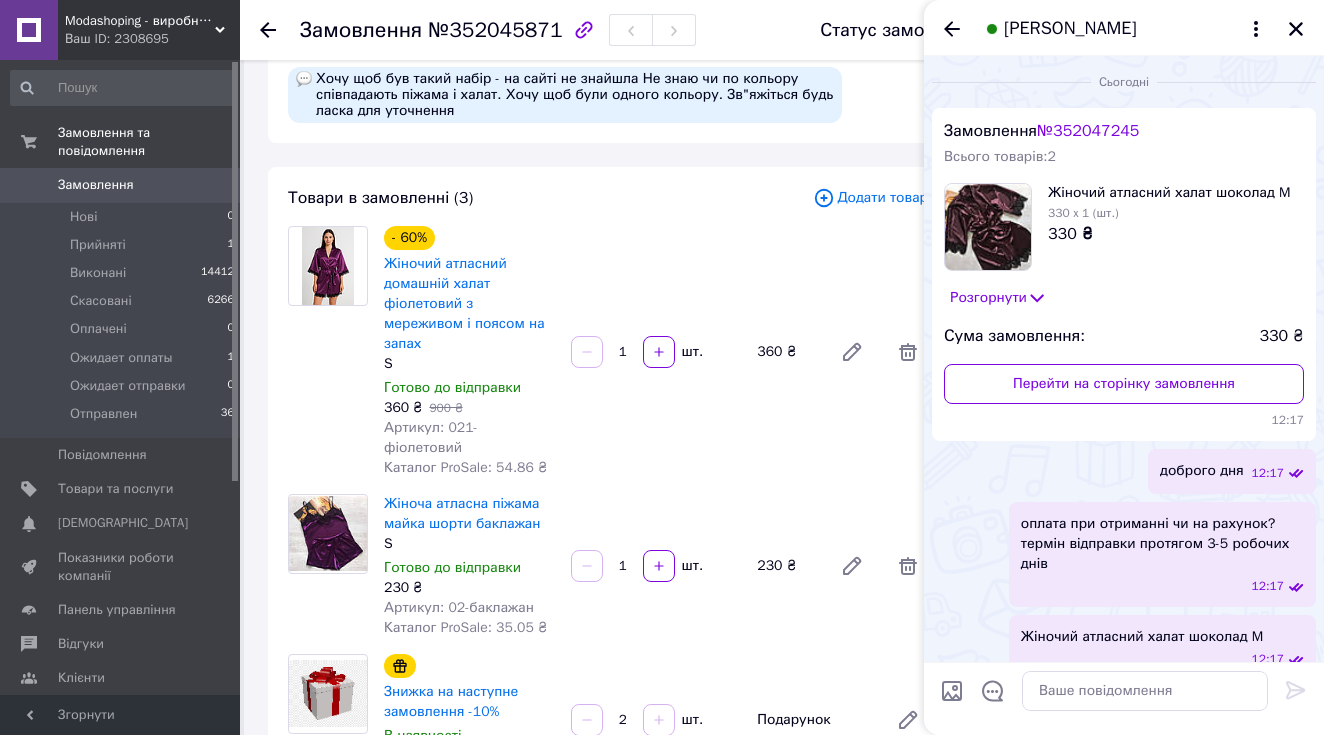 scroll, scrollTop: 0, scrollLeft: 0, axis: both 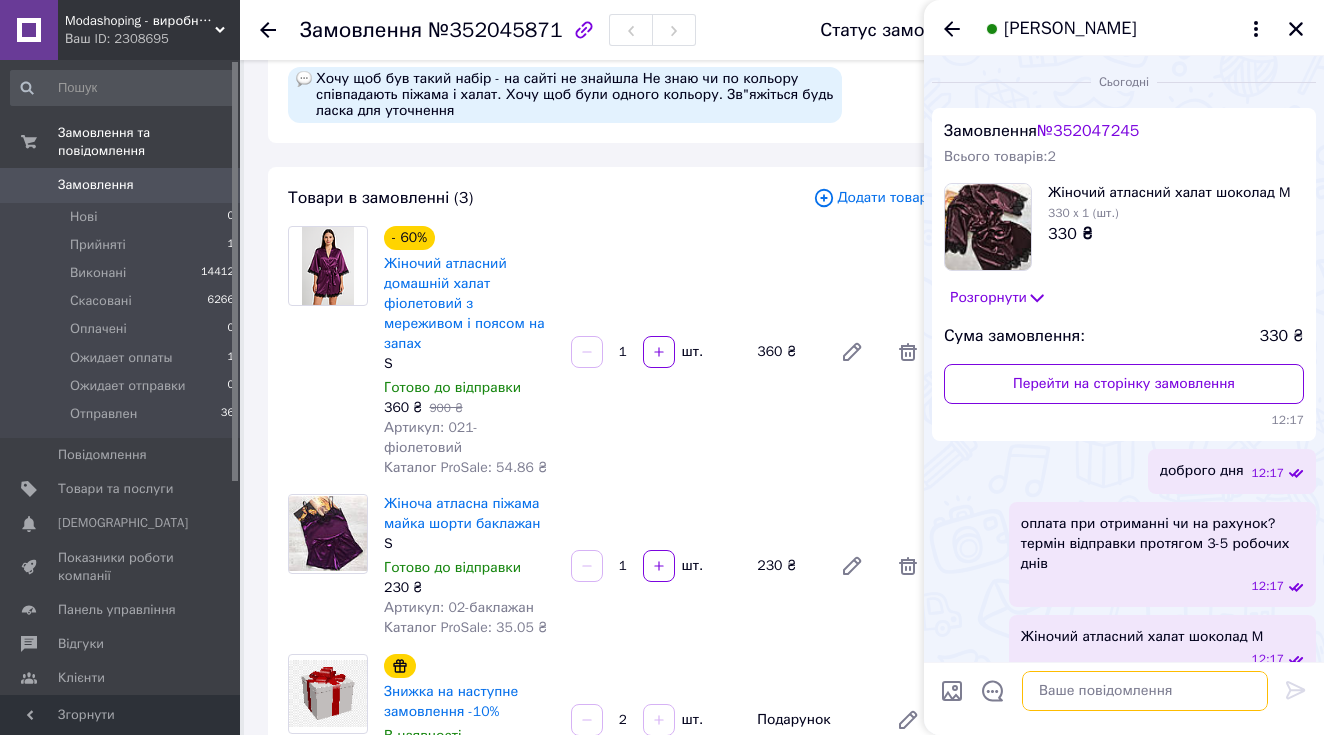 click at bounding box center [1145, 691] 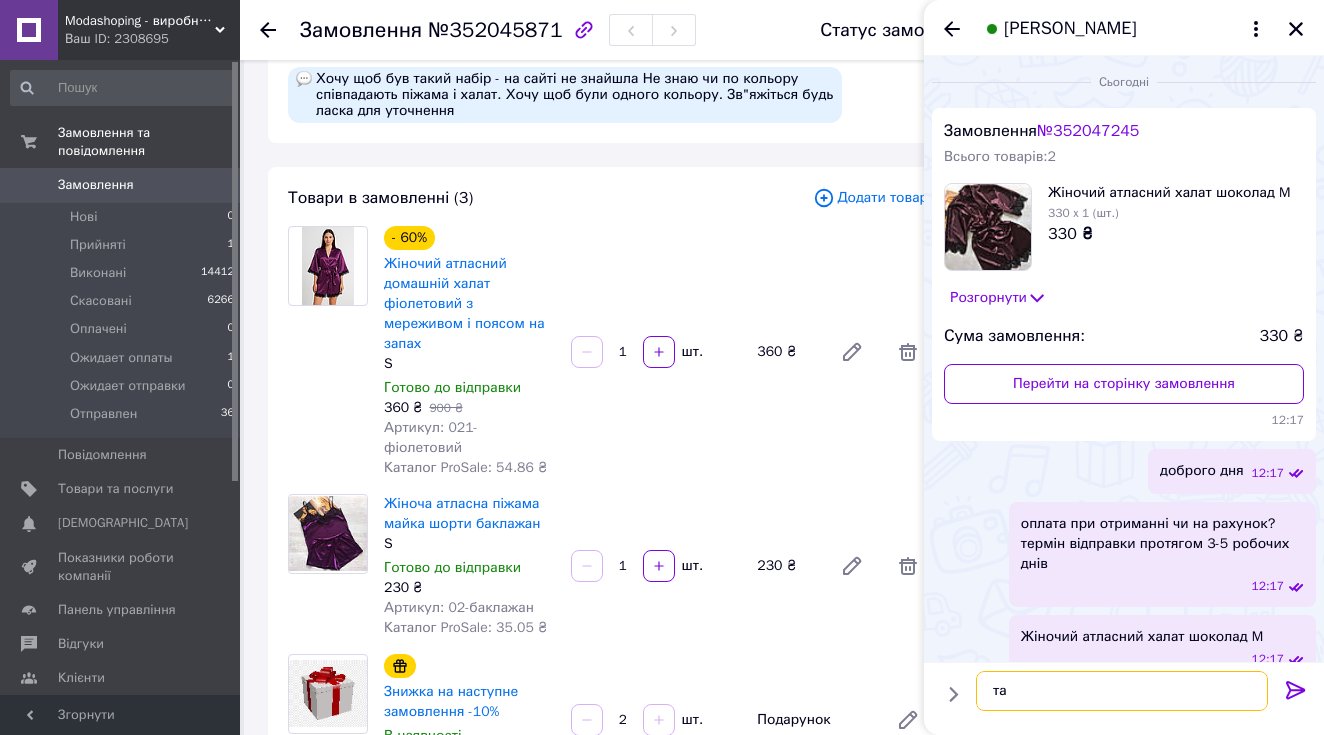 type on "так" 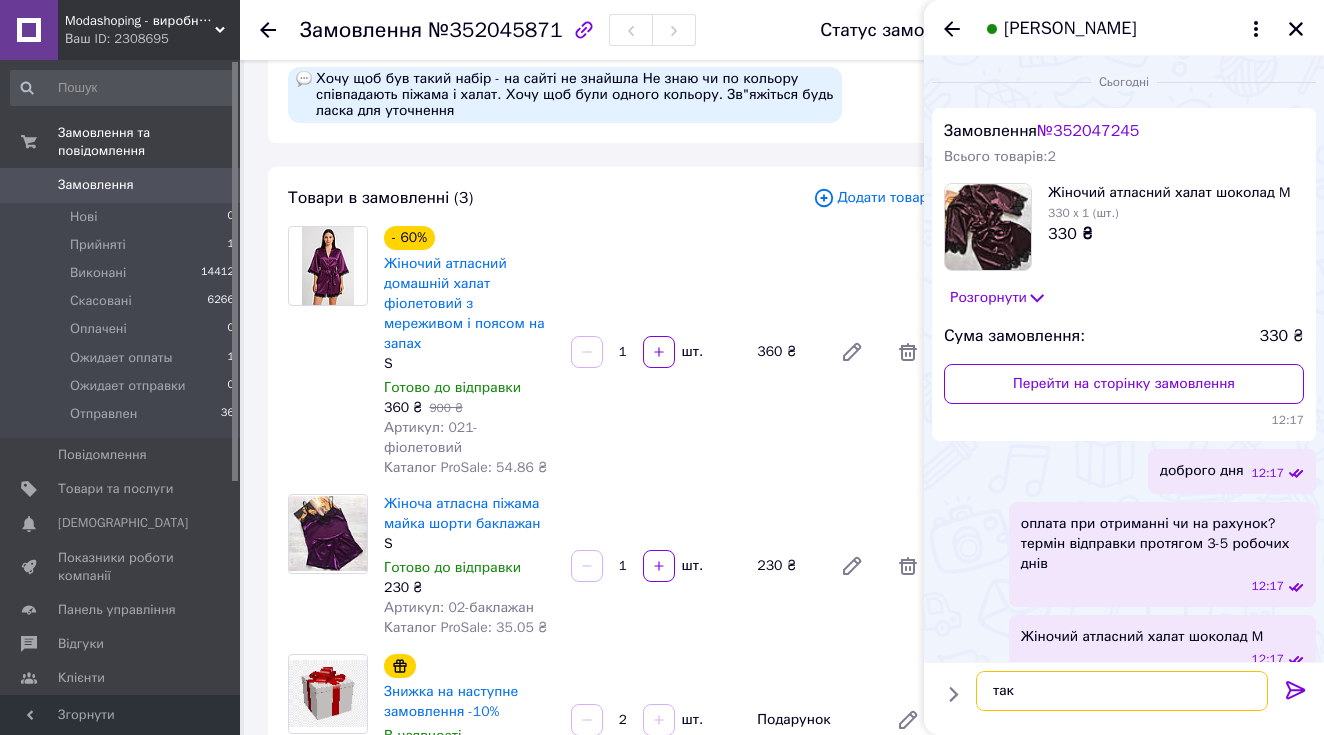type 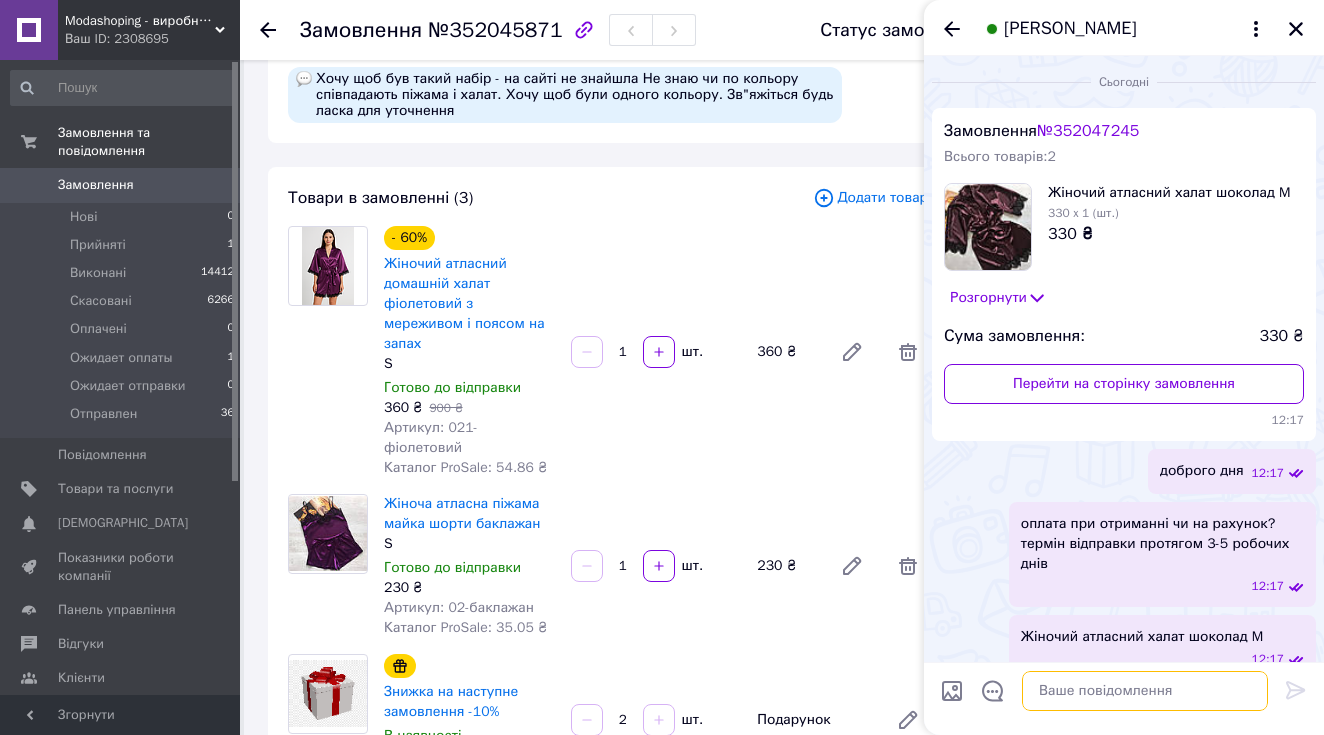 scroll, scrollTop: 239, scrollLeft: 0, axis: vertical 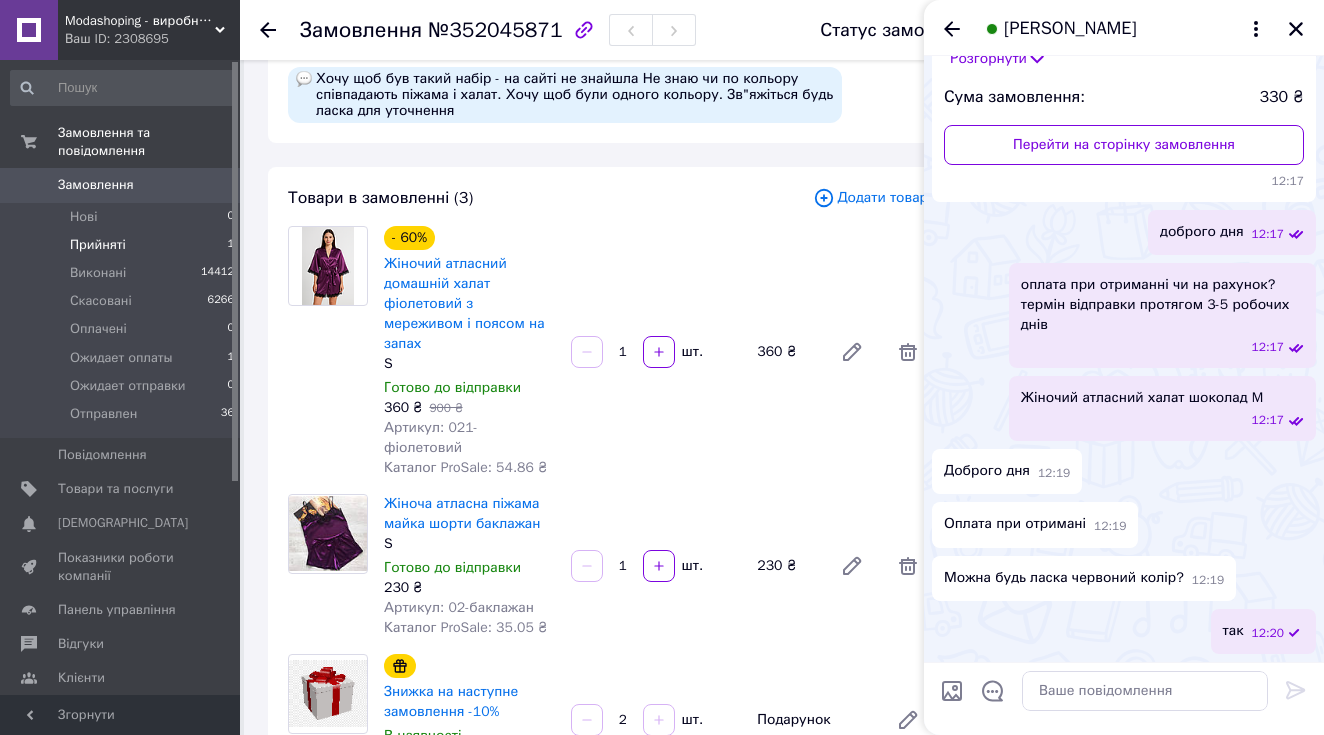 click on "Прийняті 1" at bounding box center [123, 245] 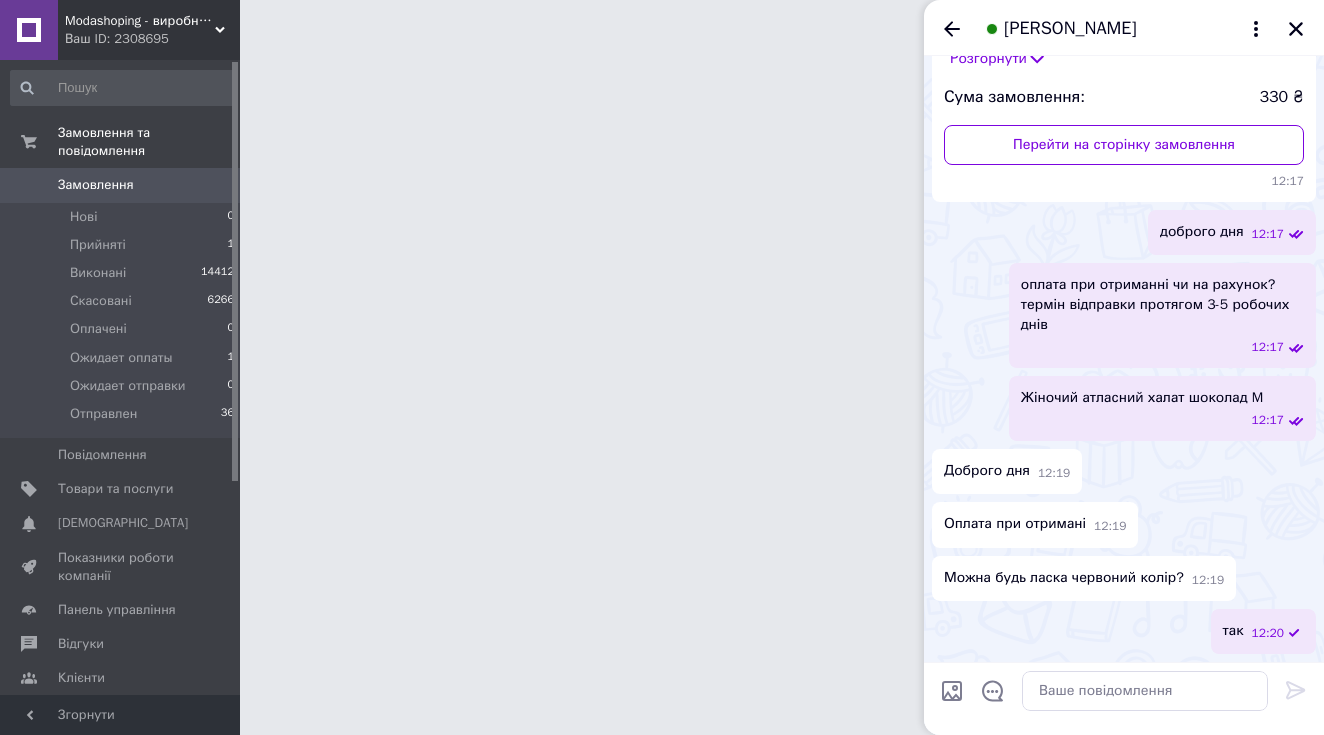 scroll, scrollTop: 0, scrollLeft: 0, axis: both 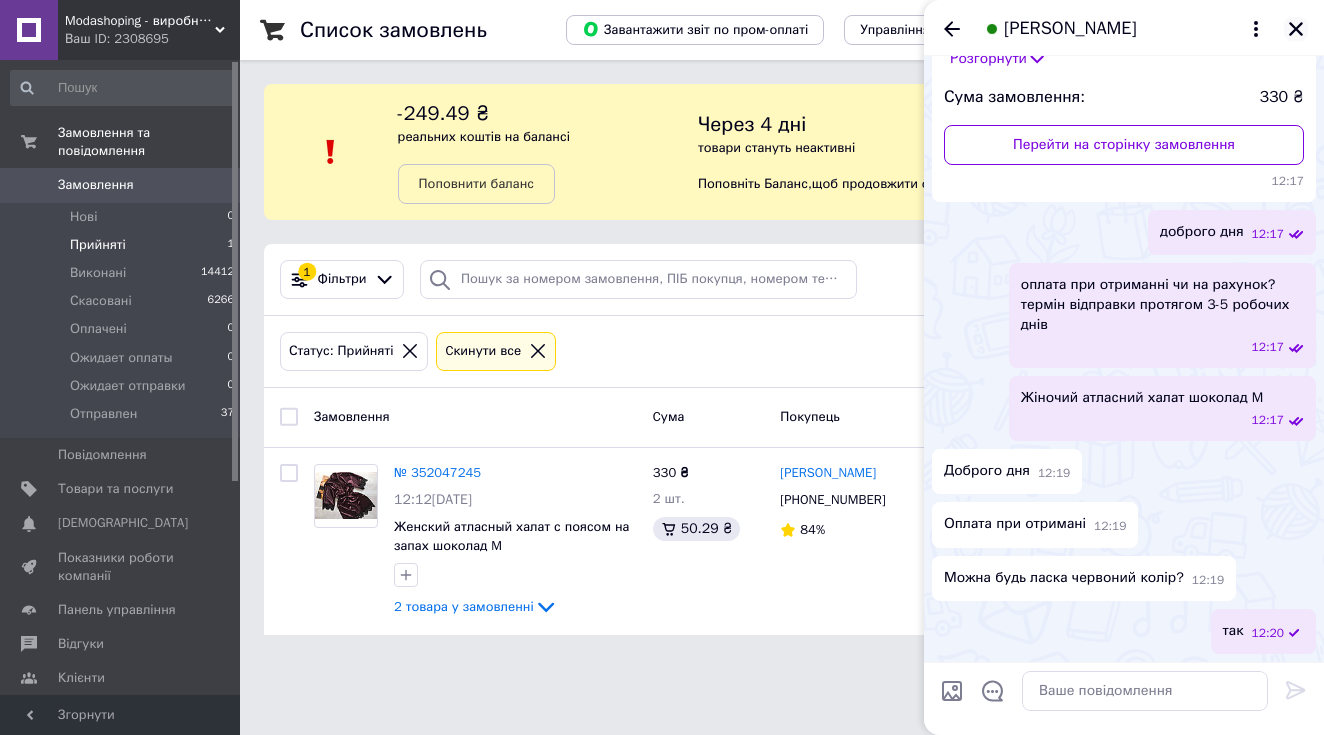 click 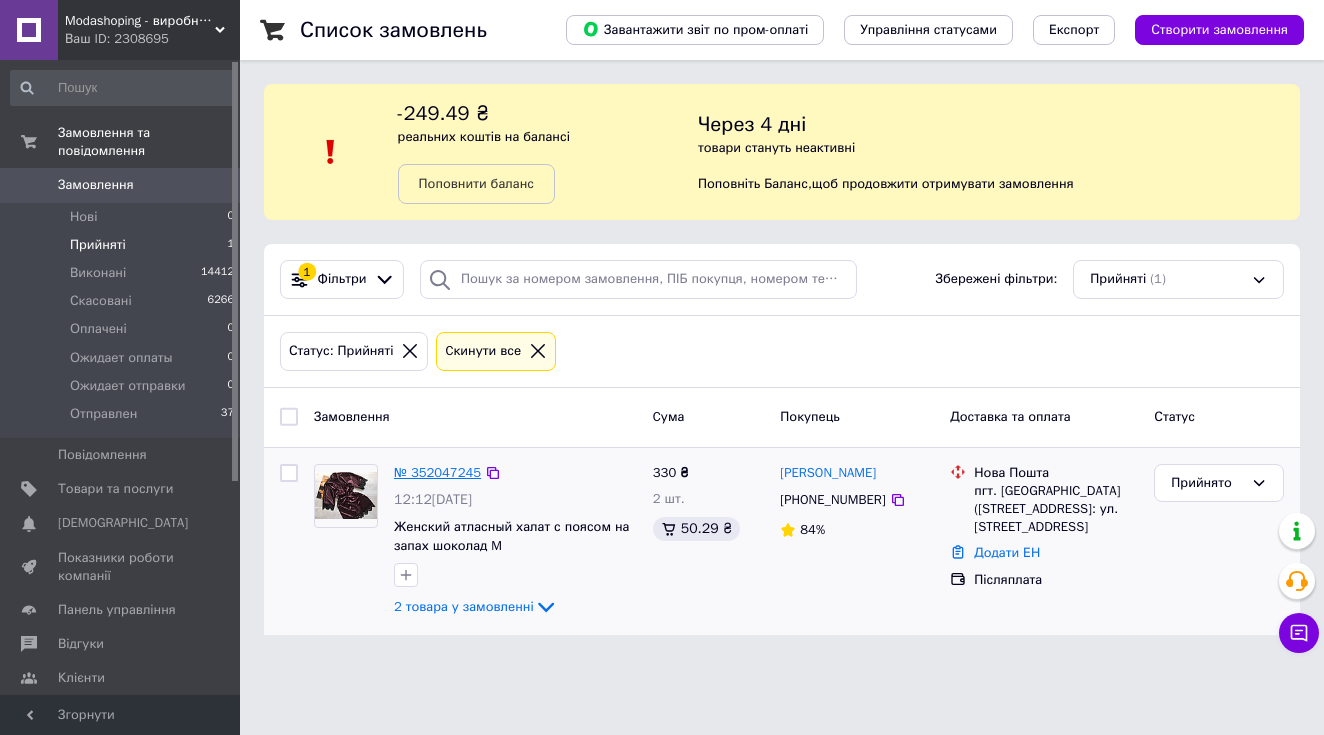 click on "№ 352047245" at bounding box center [437, 472] 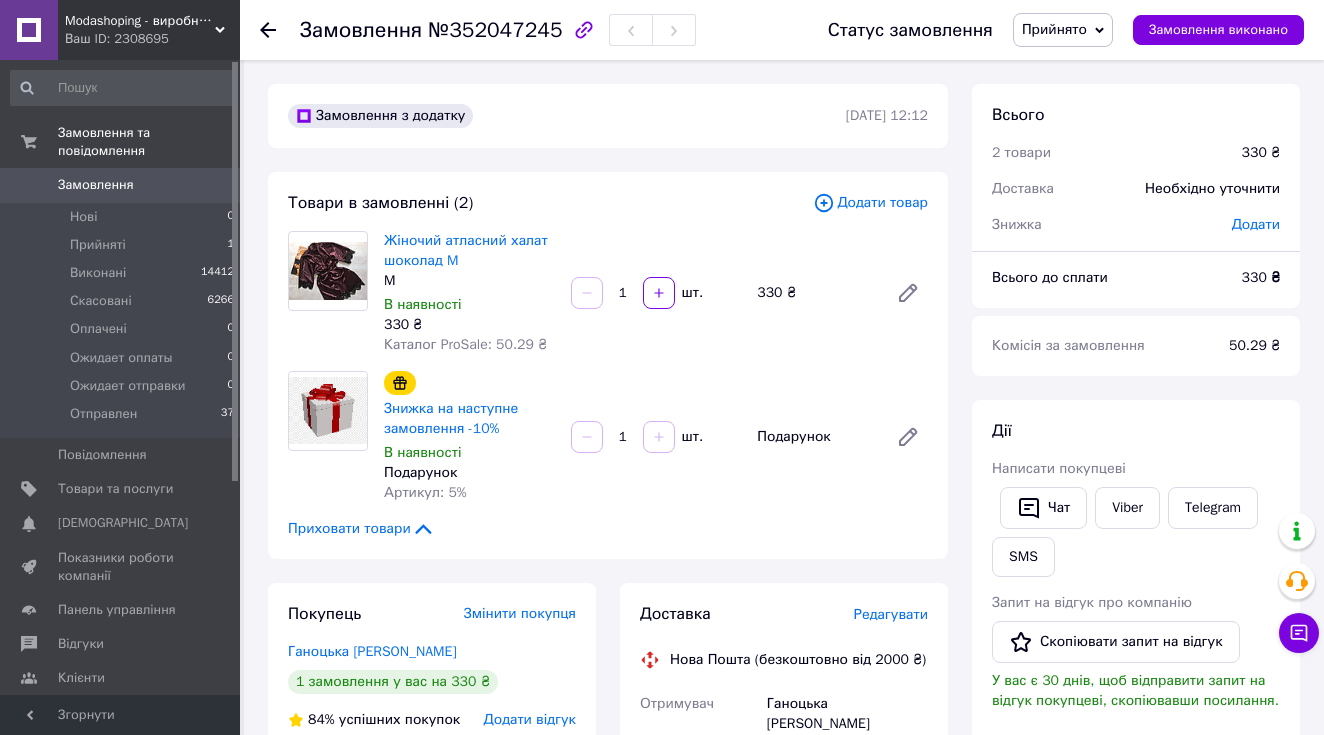click on "Прийнято" at bounding box center (1054, 29) 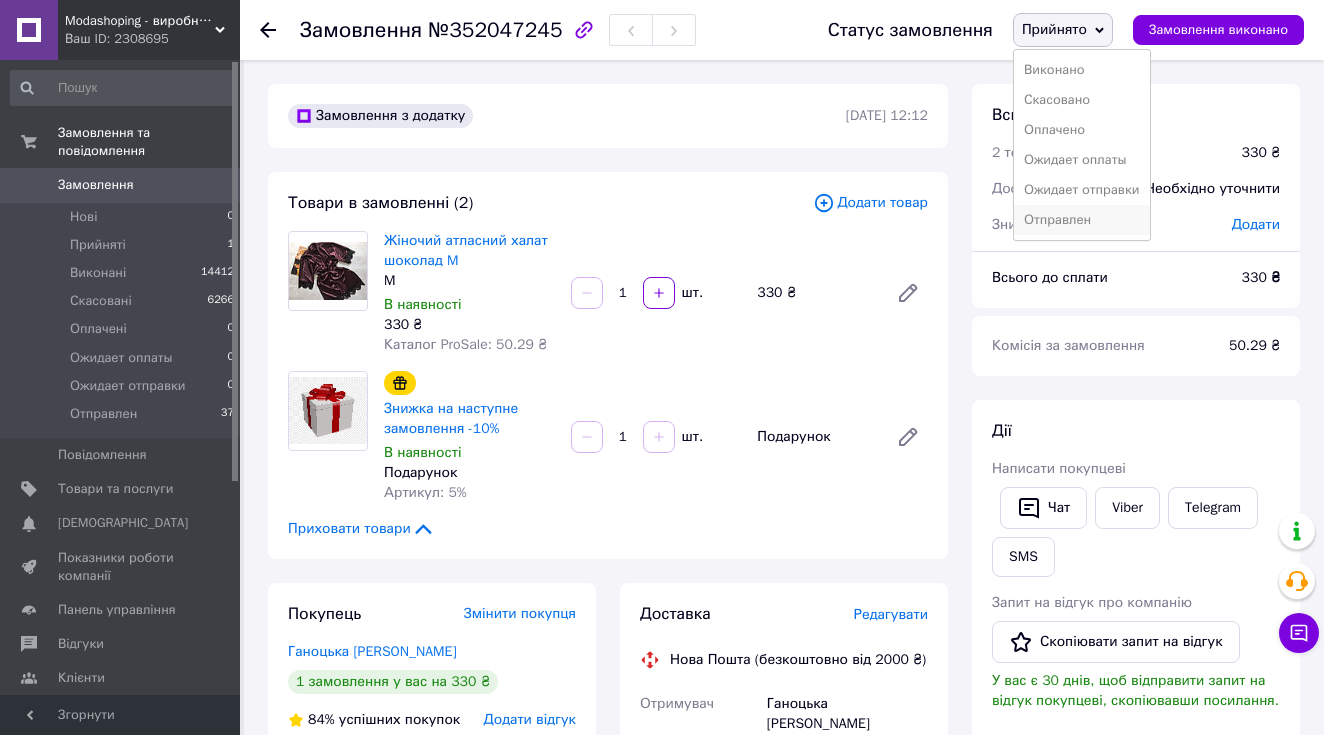 click on "Отправлен" at bounding box center [1082, 220] 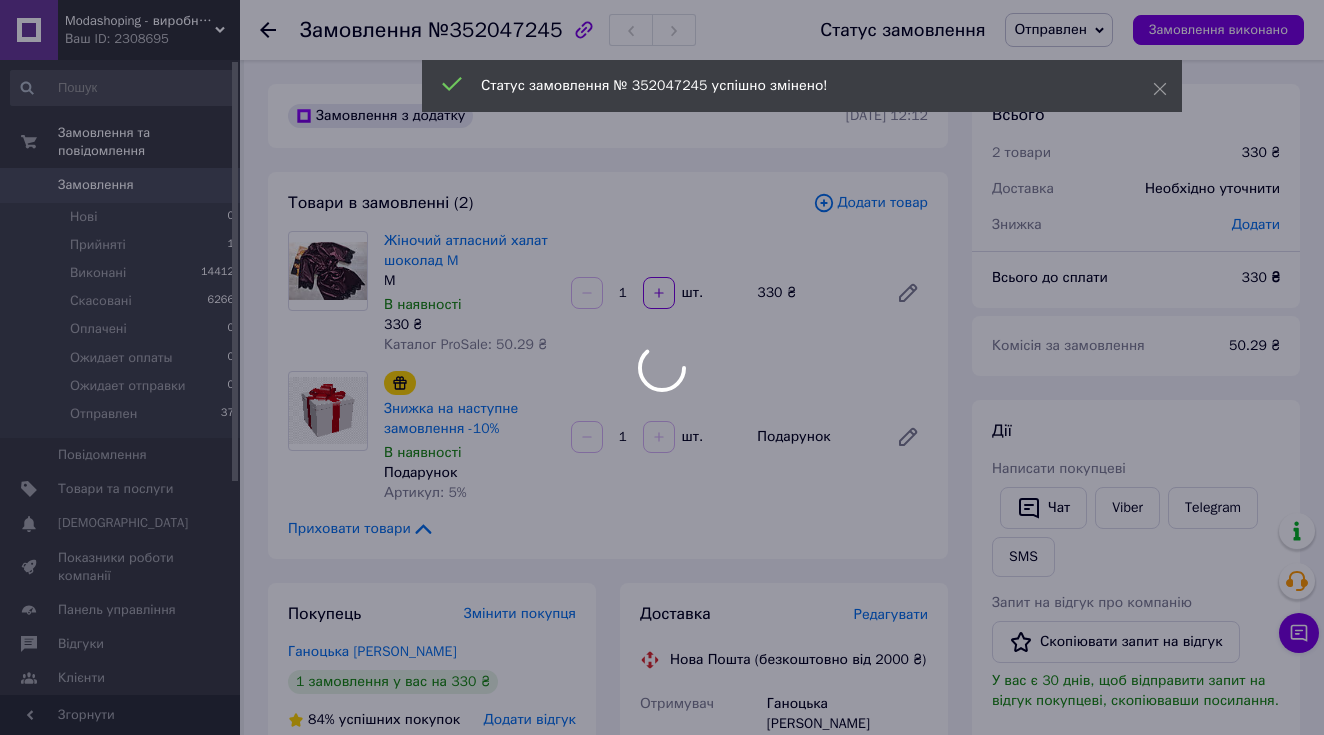 scroll, scrollTop: 50, scrollLeft: 0, axis: vertical 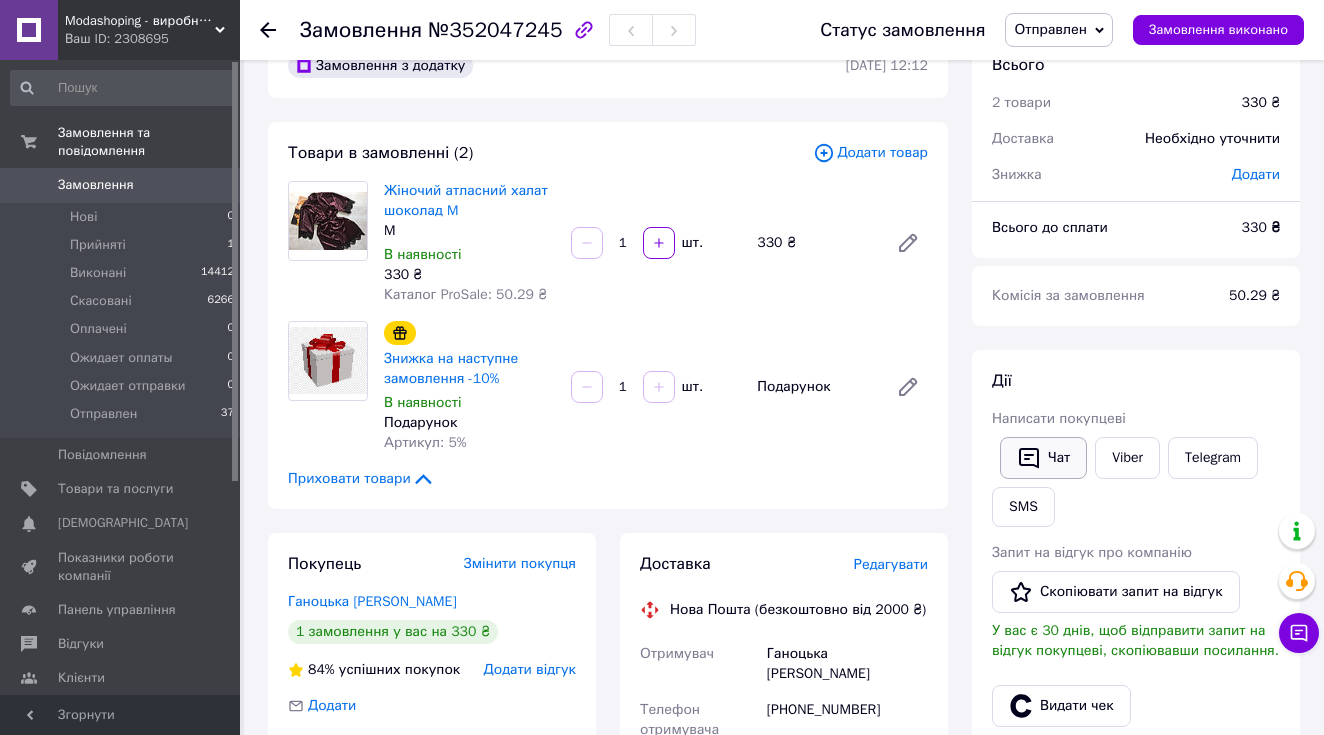 click on "Чат" at bounding box center [1043, 458] 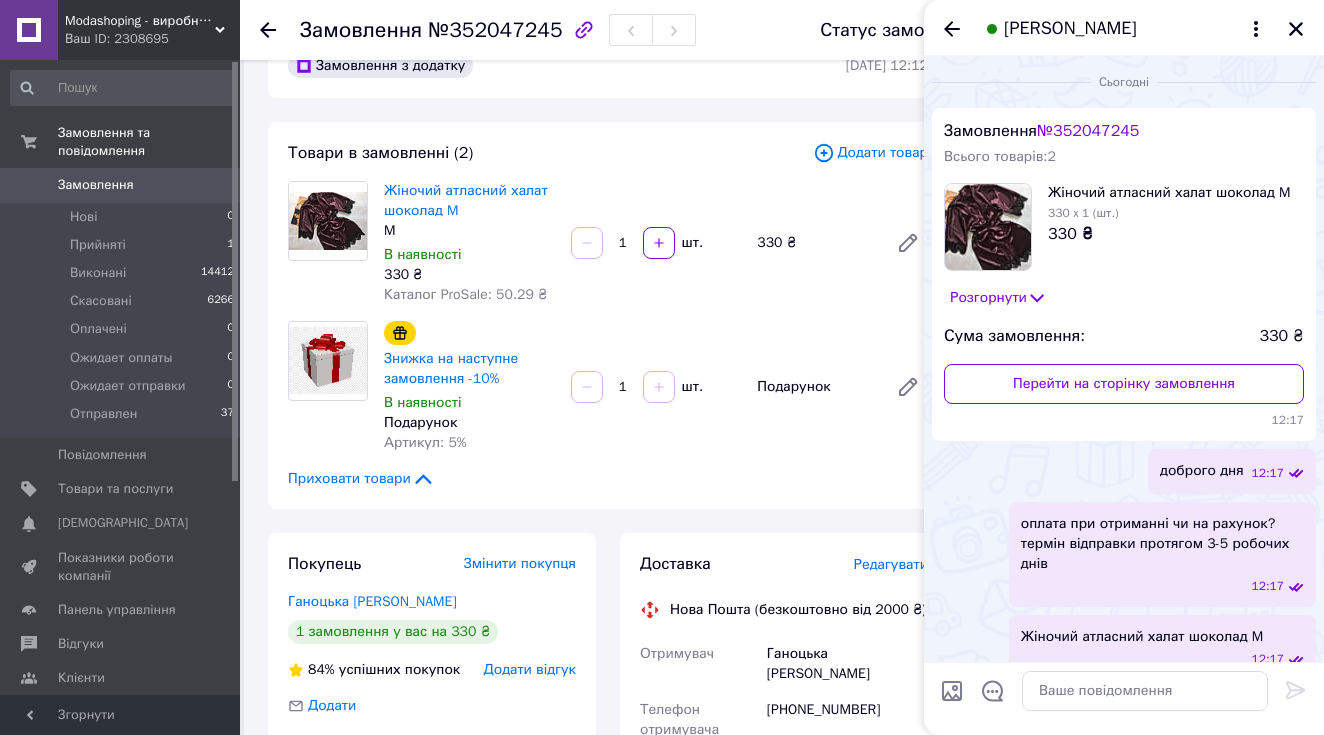 scroll, scrollTop: 239, scrollLeft: 0, axis: vertical 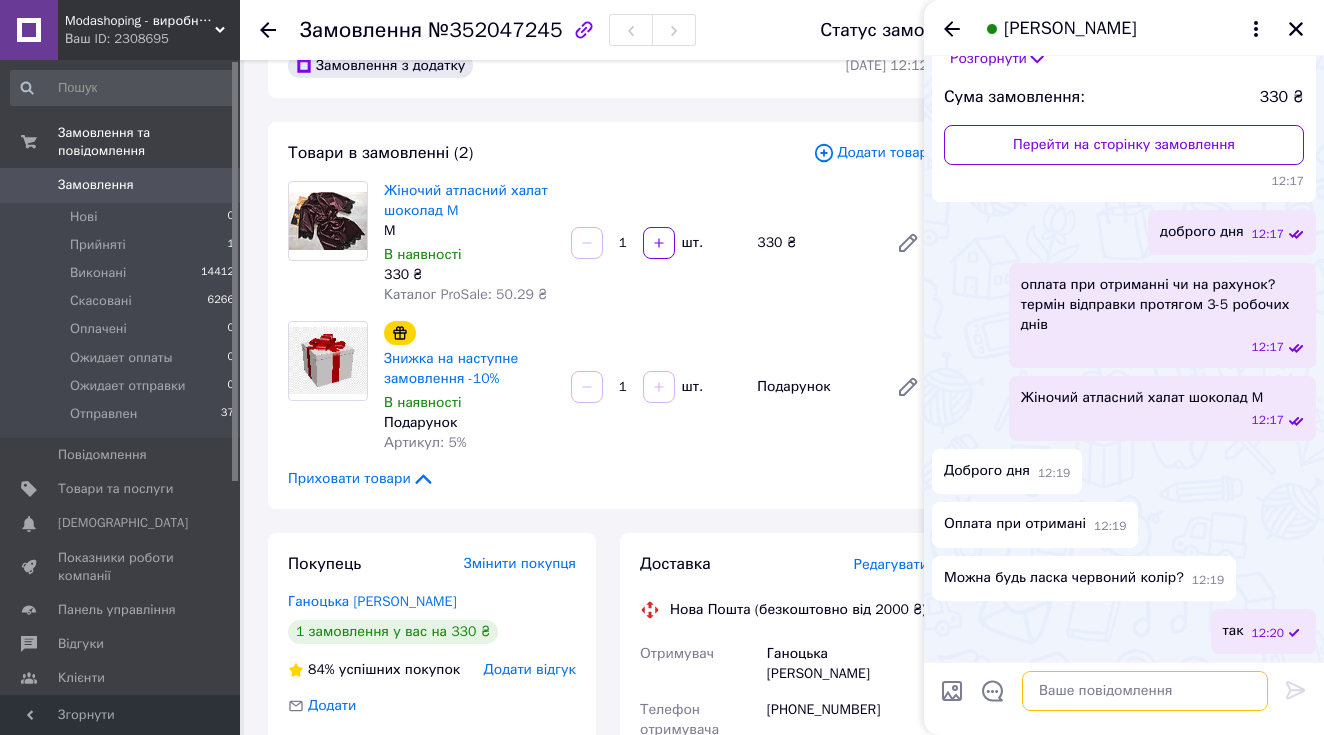 click at bounding box center (1145, 691) 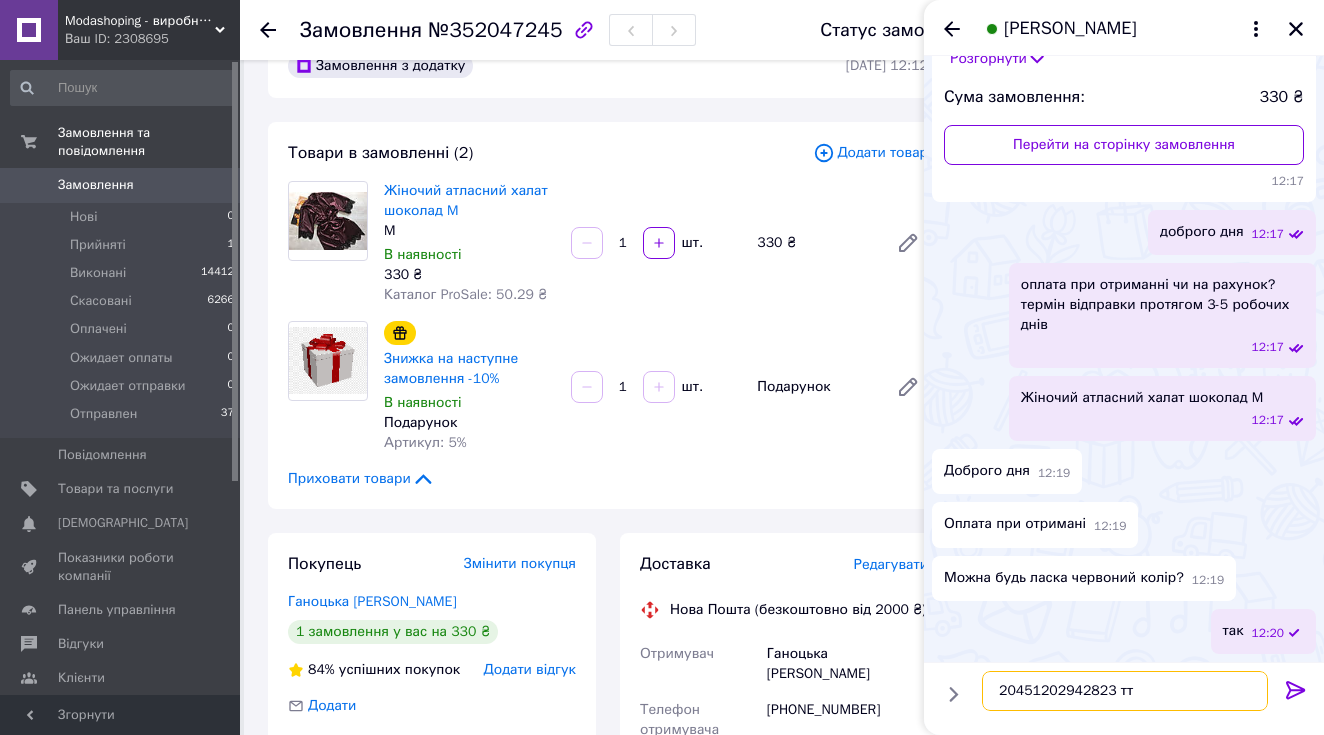type on "20451202942823 ттн" 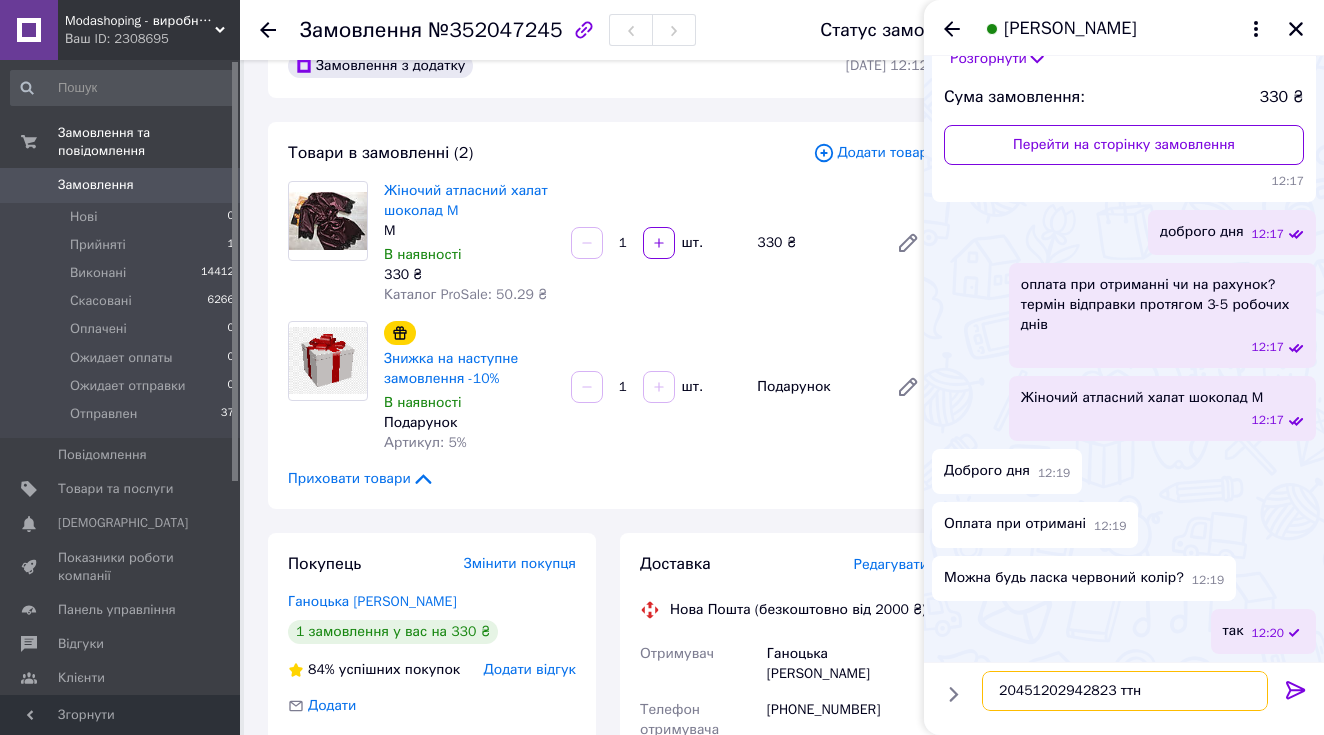 type 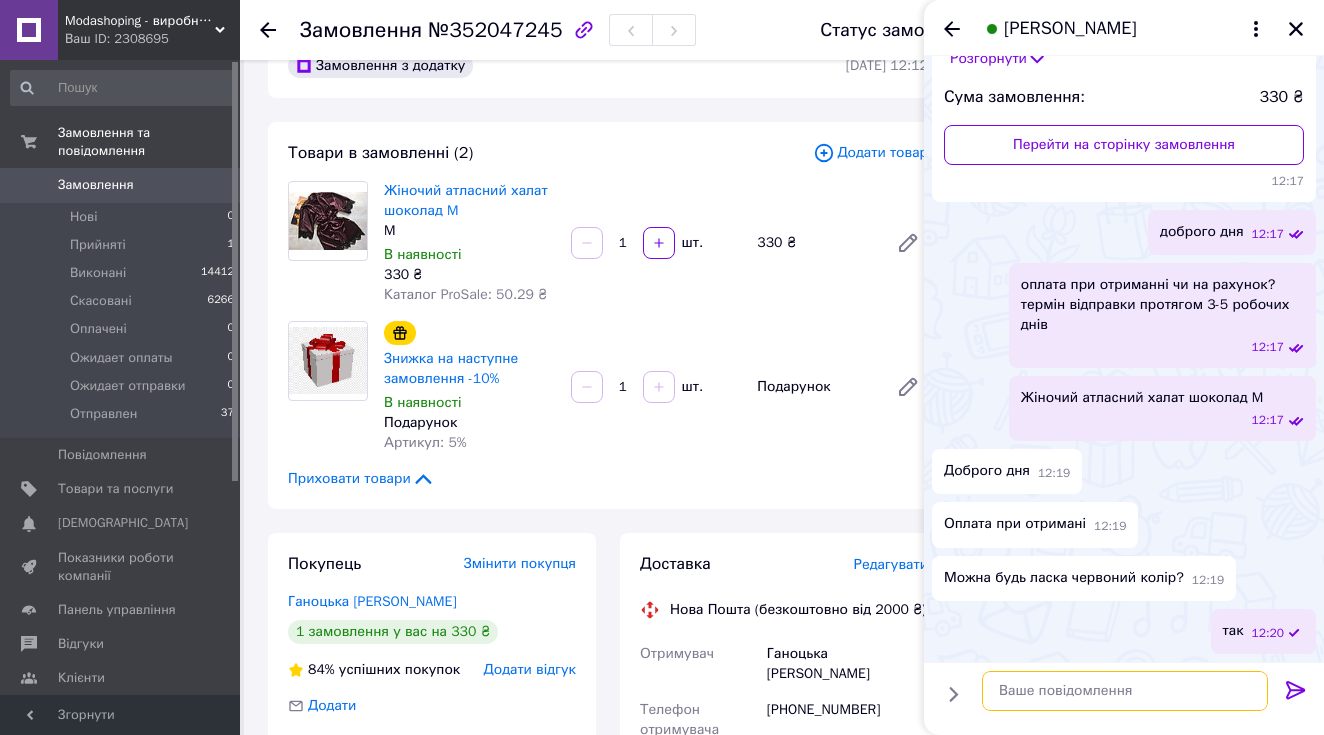 scroll, scrollTop: 292, scrollLeft: 0, axis: vertical 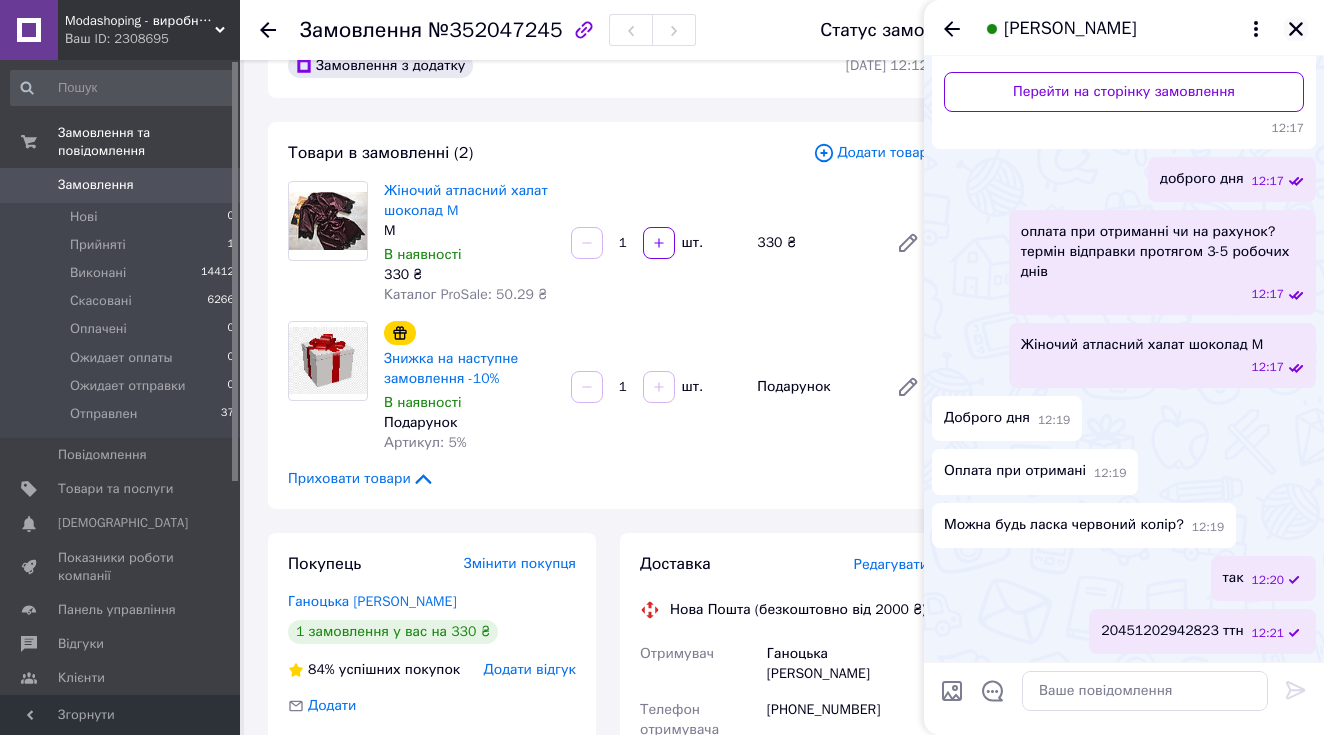 click at bounding box center [1296, 29] 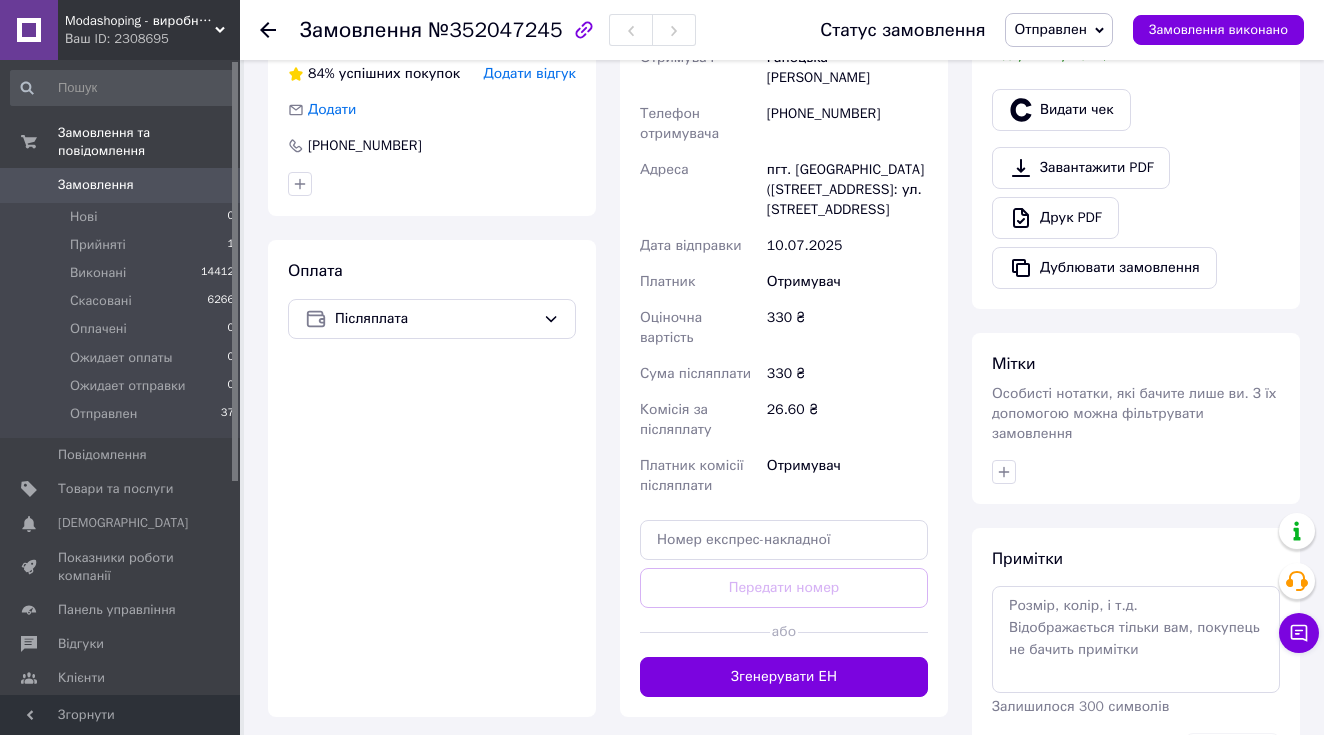 scroll, scrollTop: 697, scrollLeft: 0, axis: vertical 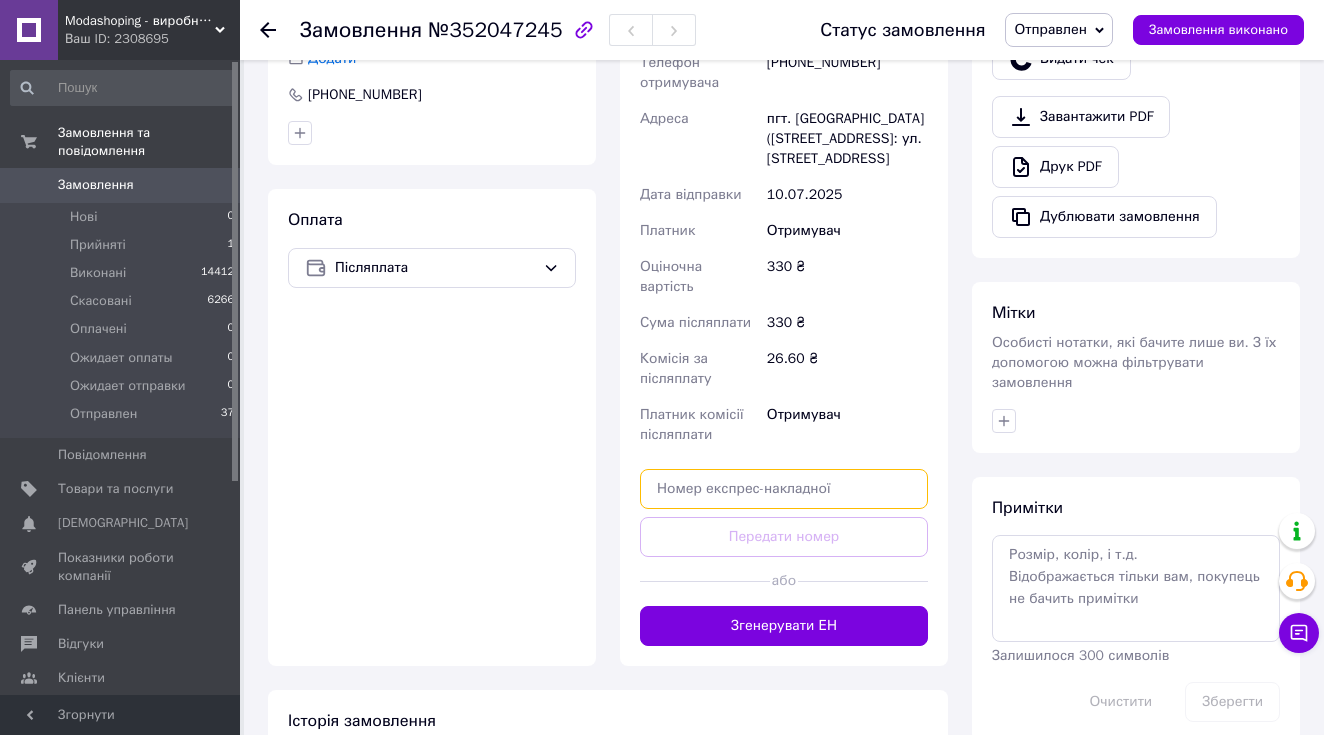 click at bounding box center [784, 489] 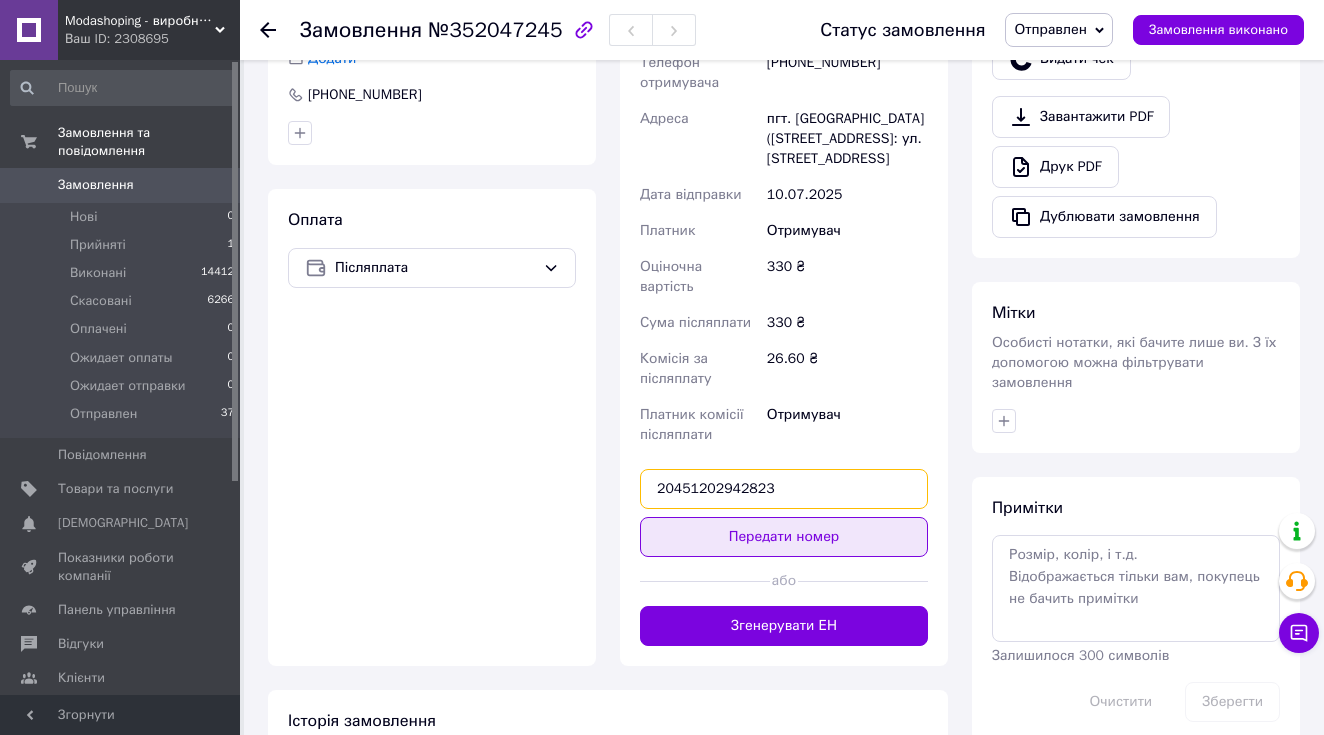type on "20451202942823" 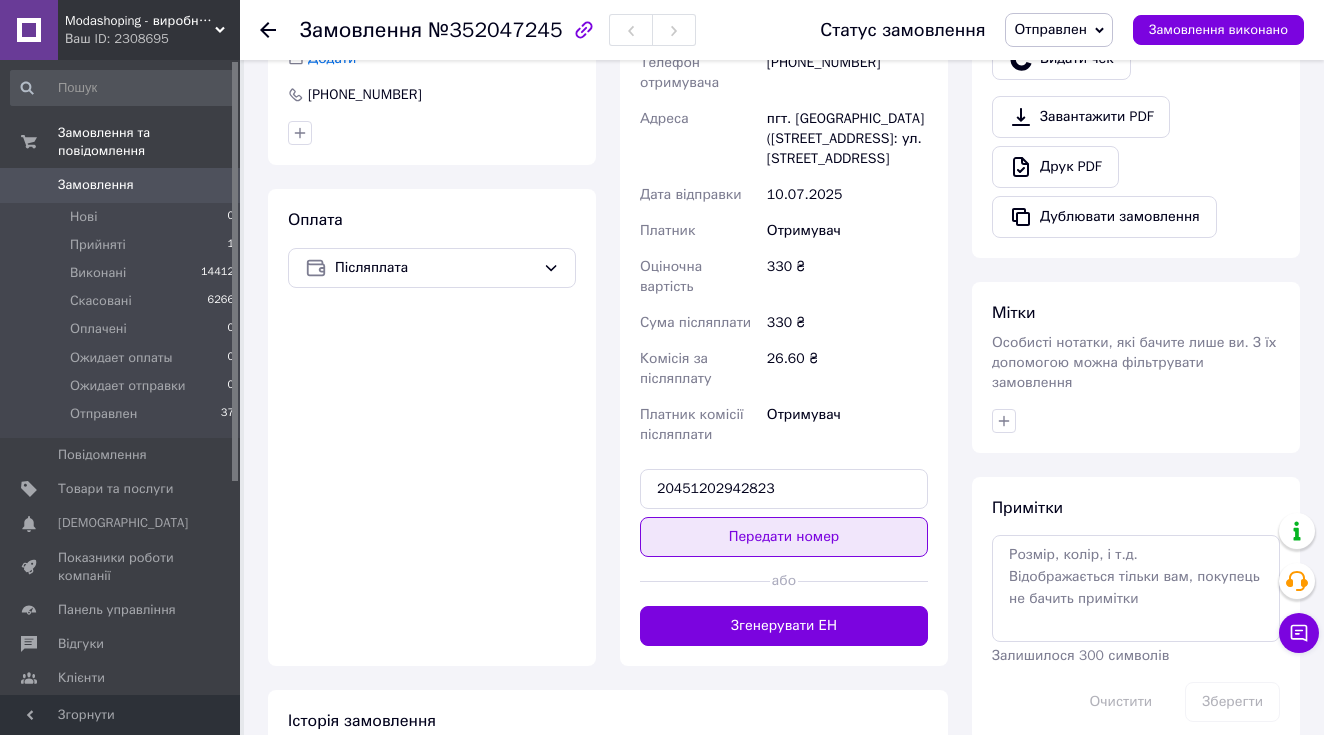 click on "Передати номер" at bounding box center (784, 537) 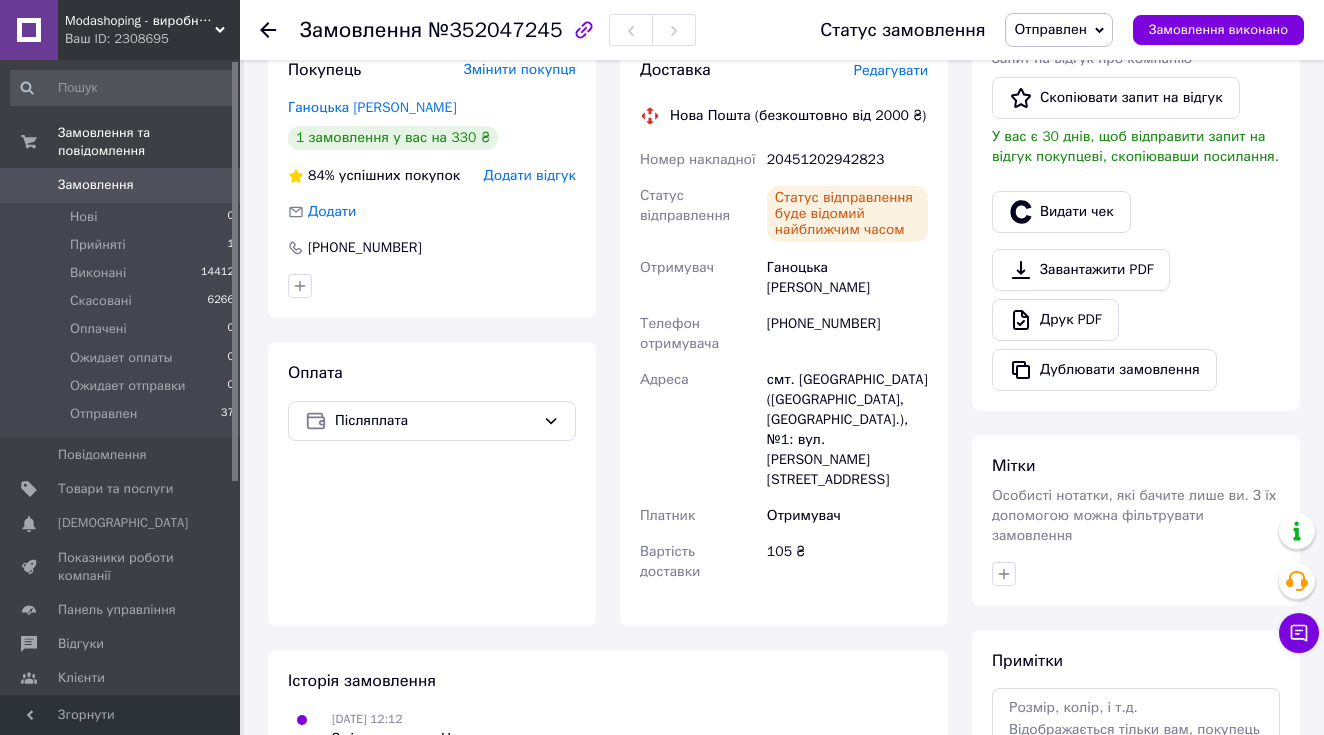 scroll, scrollTop: 366, scrollLeft: 0, axis: vertical 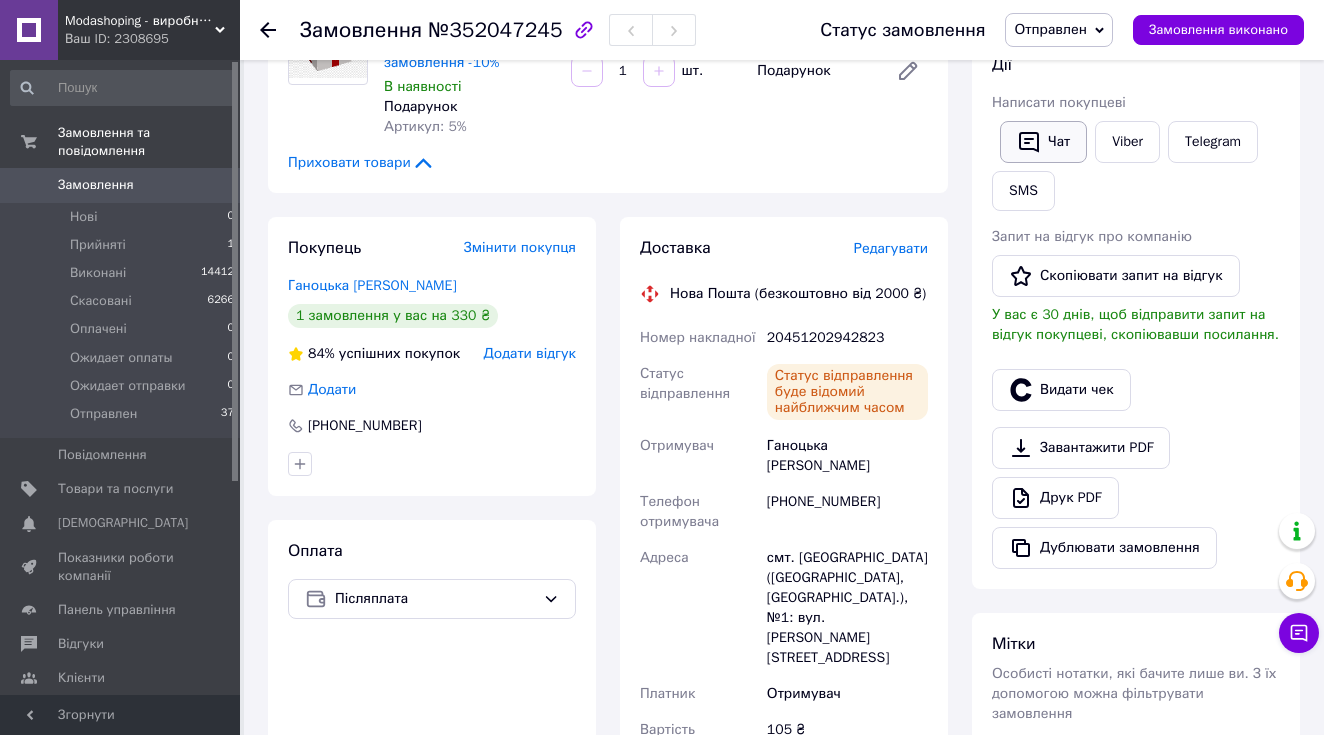 click on "Чат" at bounding box center (1043, 142) 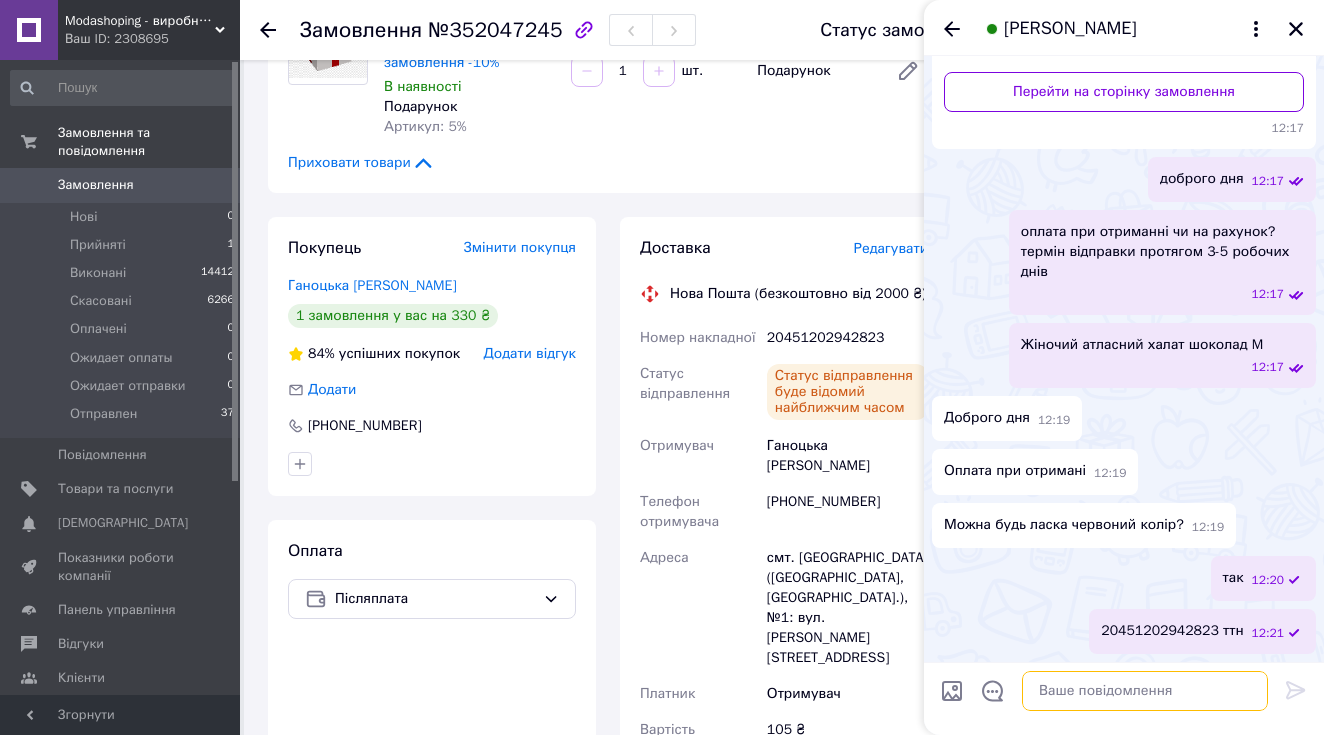 click at bounding box center [1145, 691] 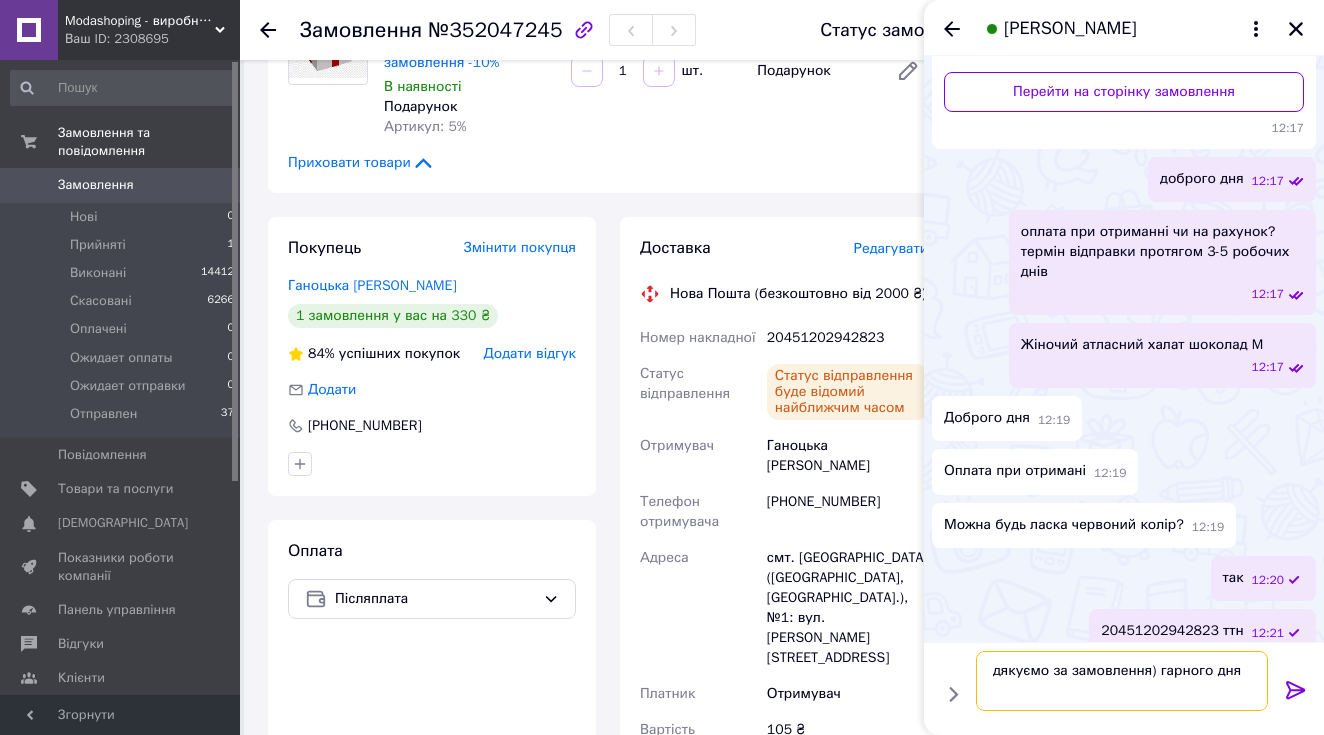 type 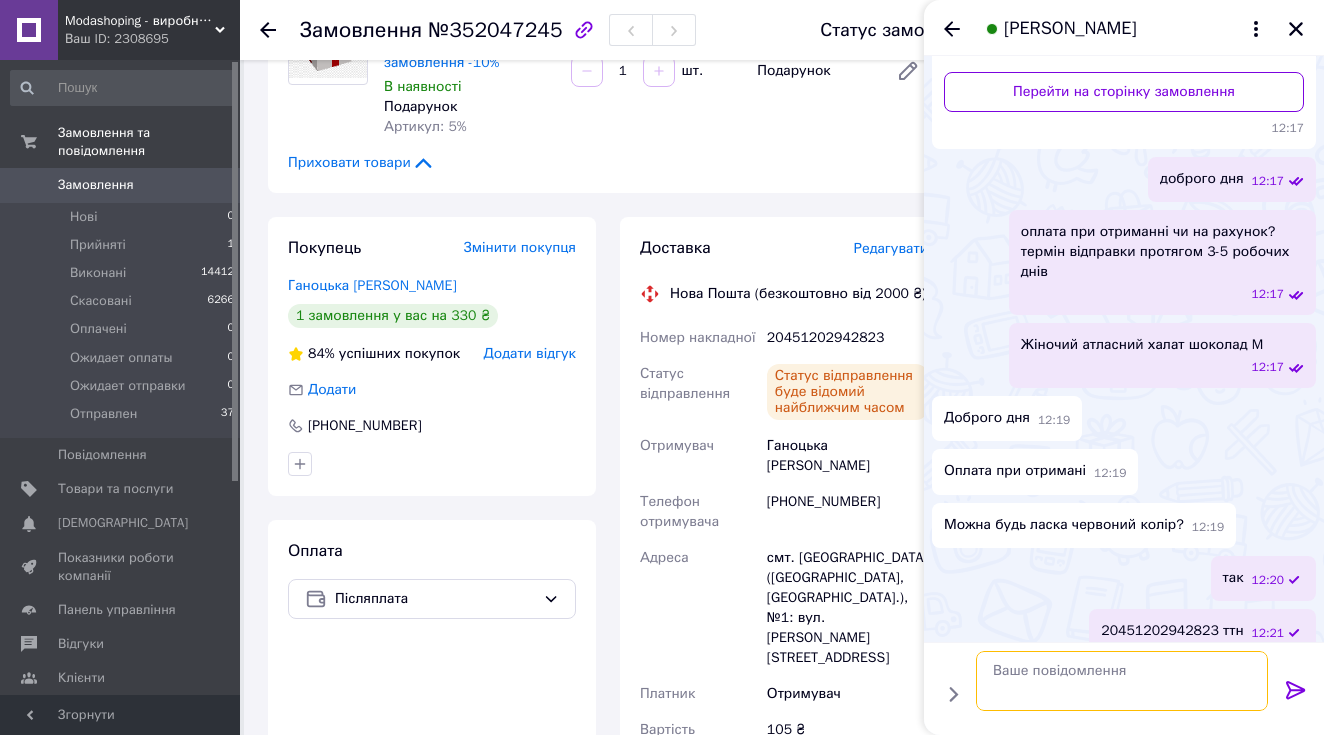 scroll, scrollTop: 365, scrollLeft: 0, axis: vertical 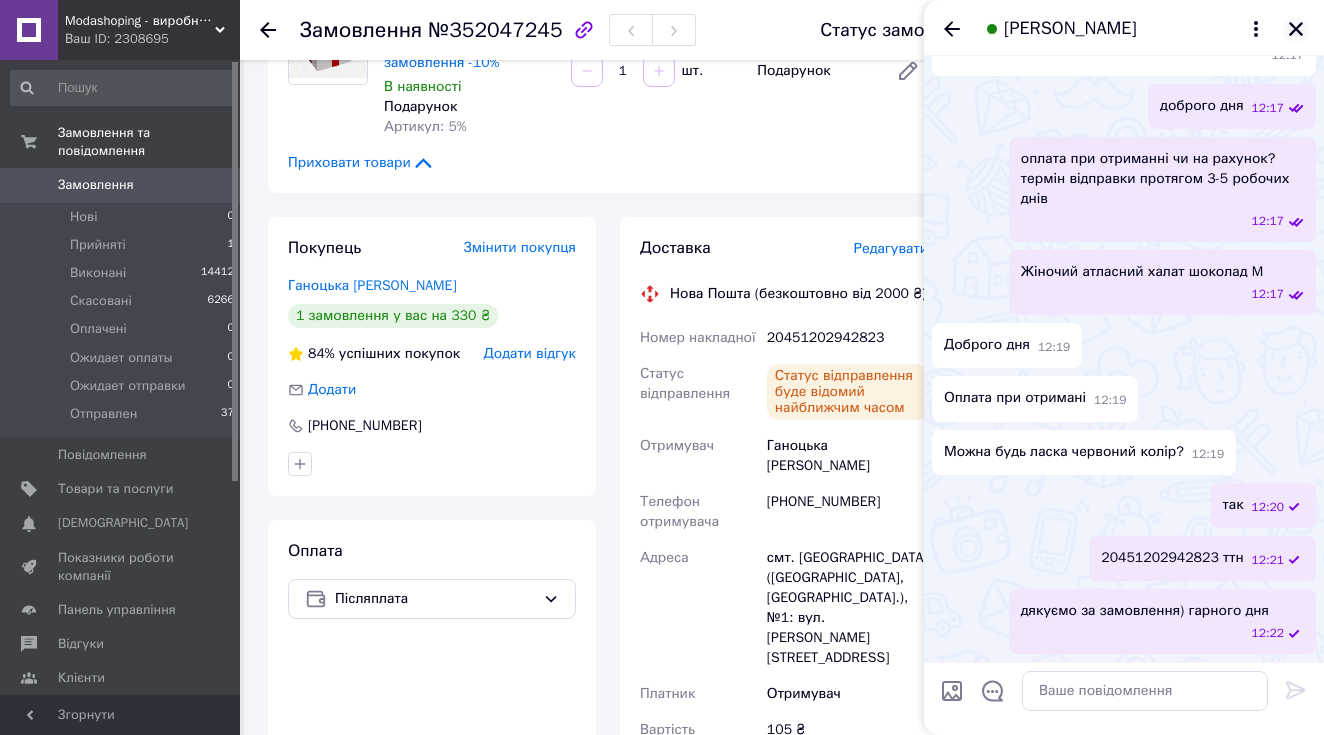 click at bounding box center (1296, 29) 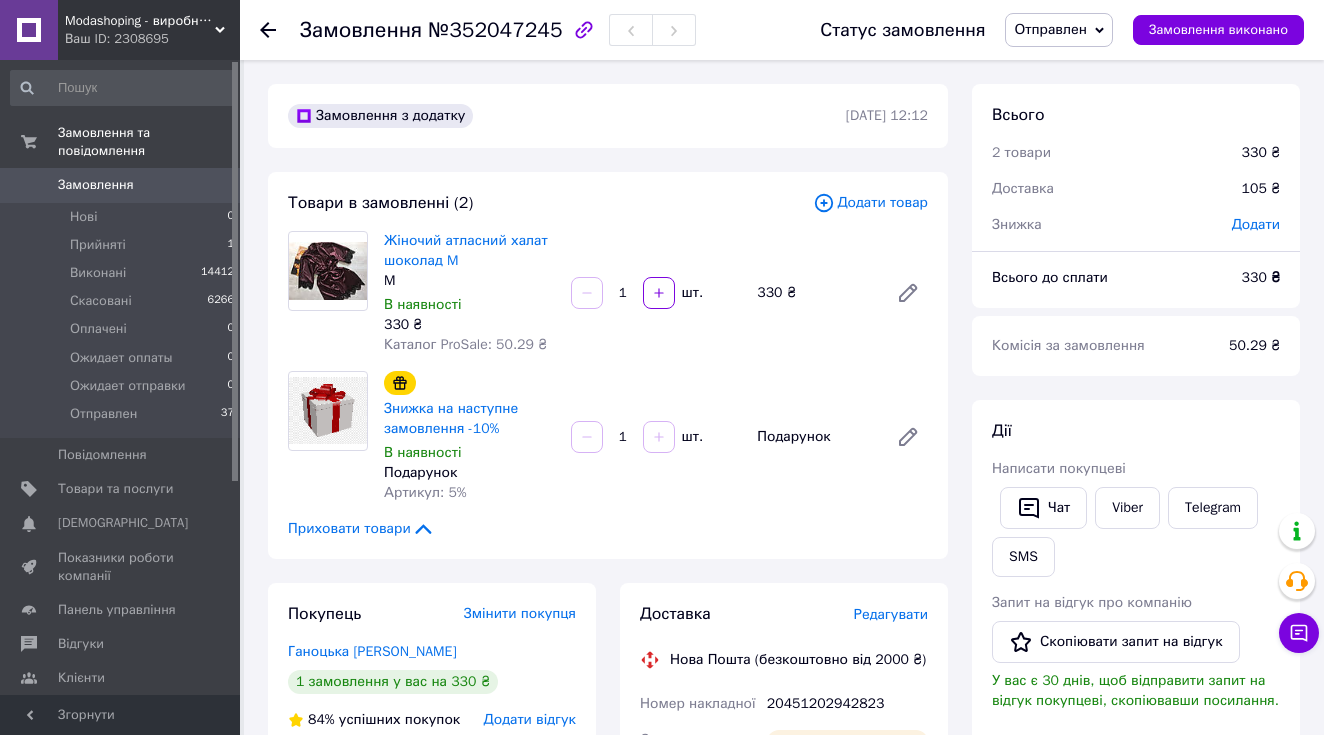 scroll, scrollTop: 0, scrollLeft: 0, axis: both 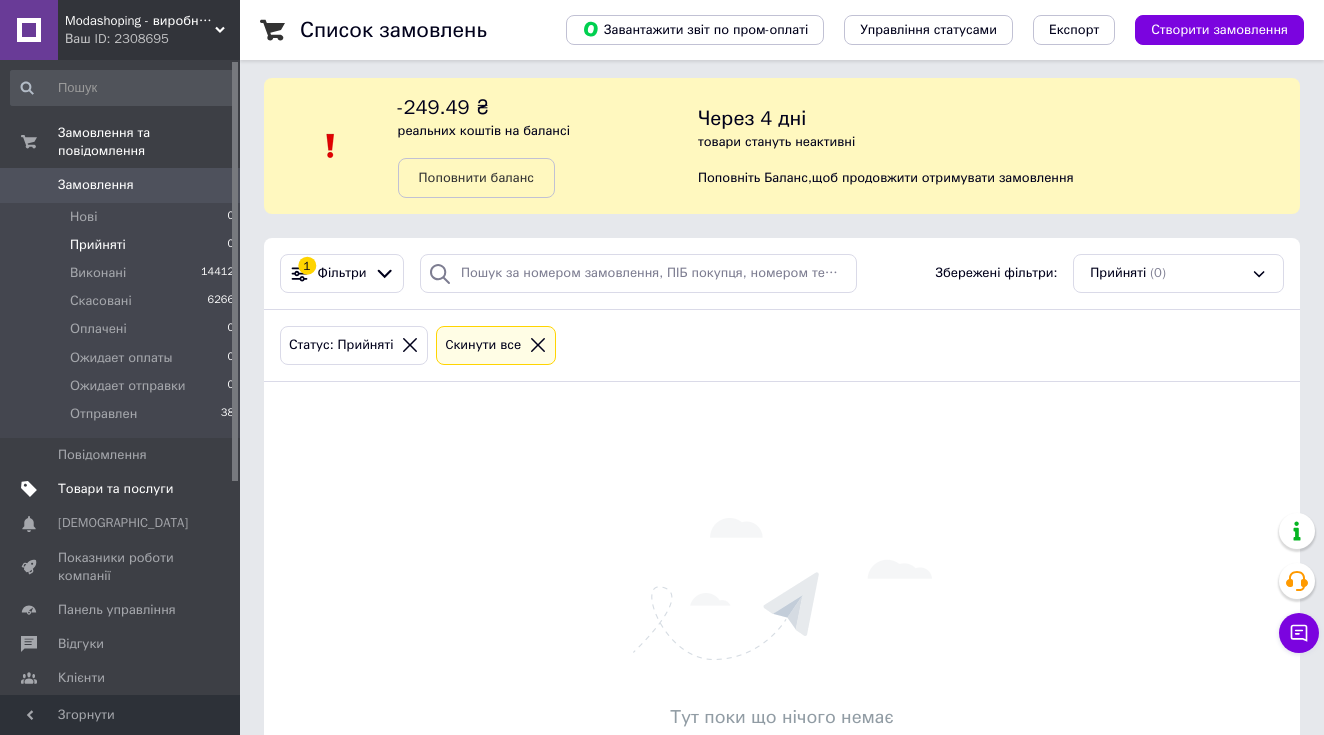 click on "Товари та послуги" at bounding box center [115, 489] 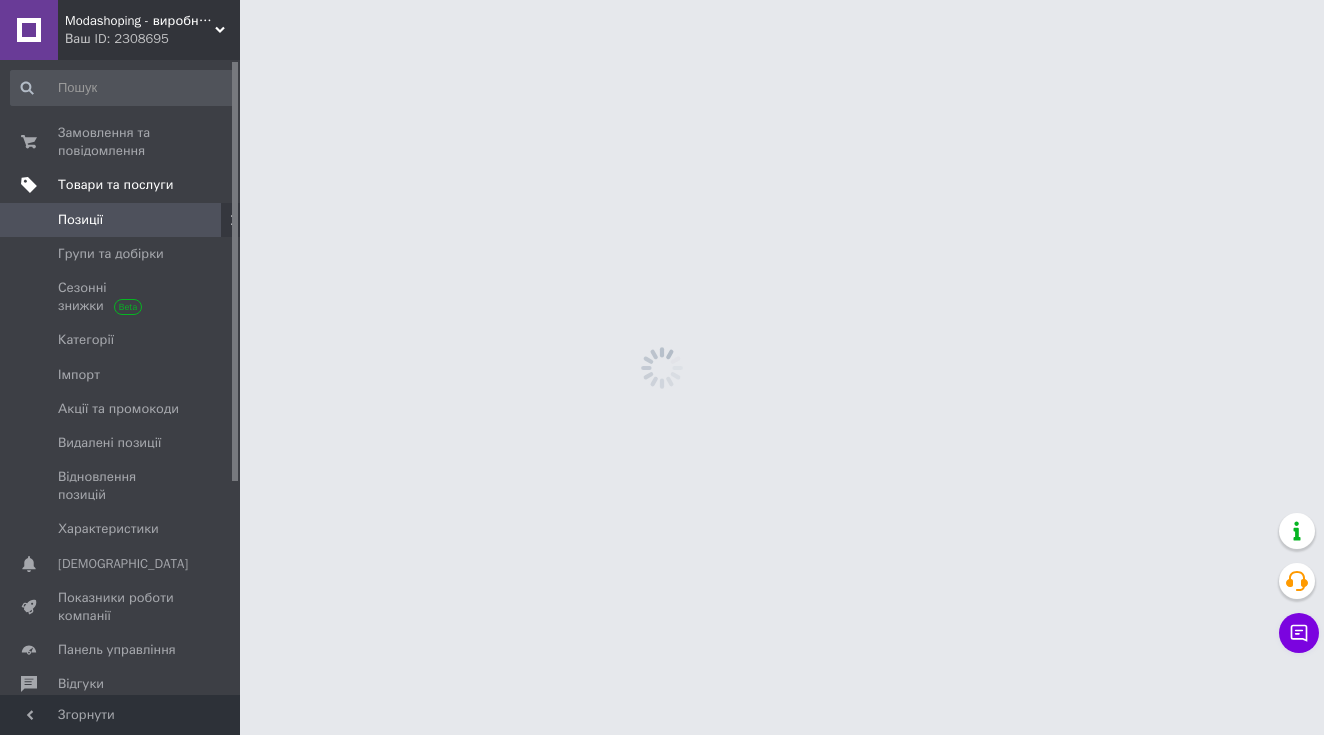 scroll, scrollTop: 0, scrollLeft: 0, axis: both 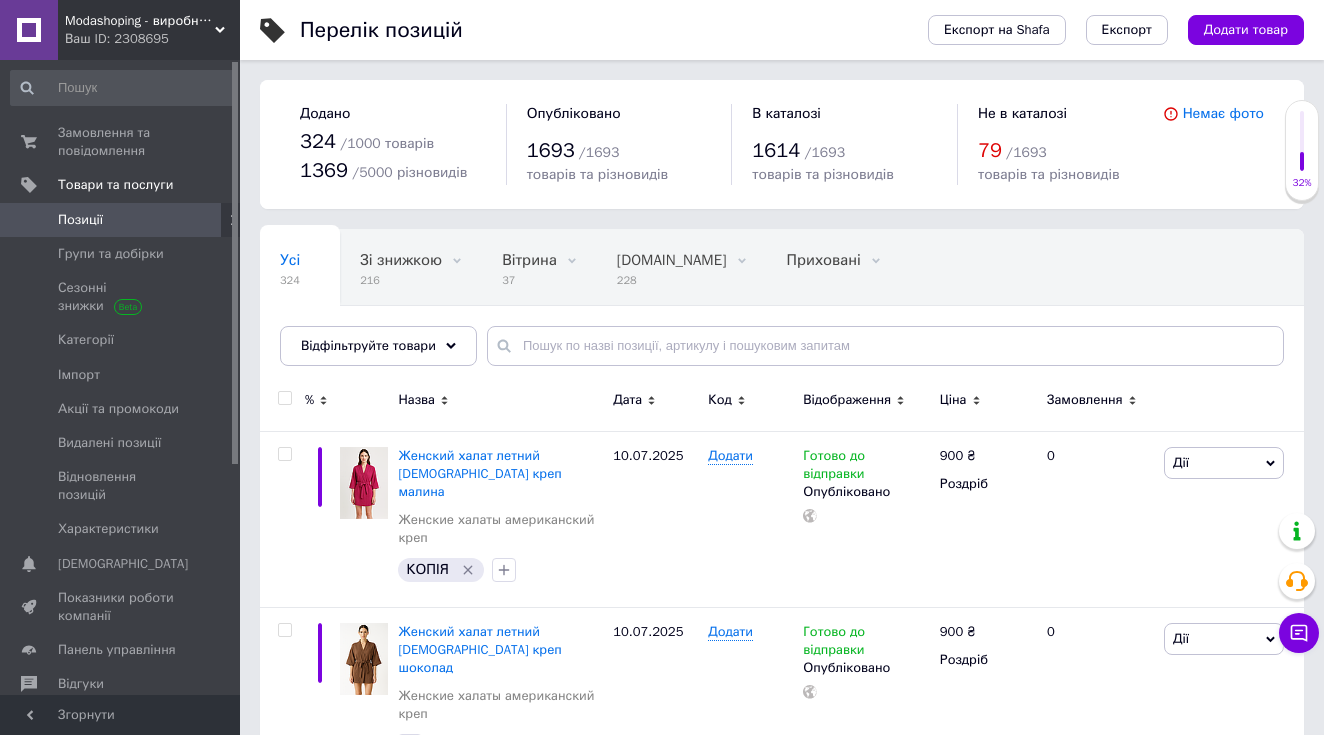 click on "Ваш ID: 2308695" at bounding box center [152, 39] 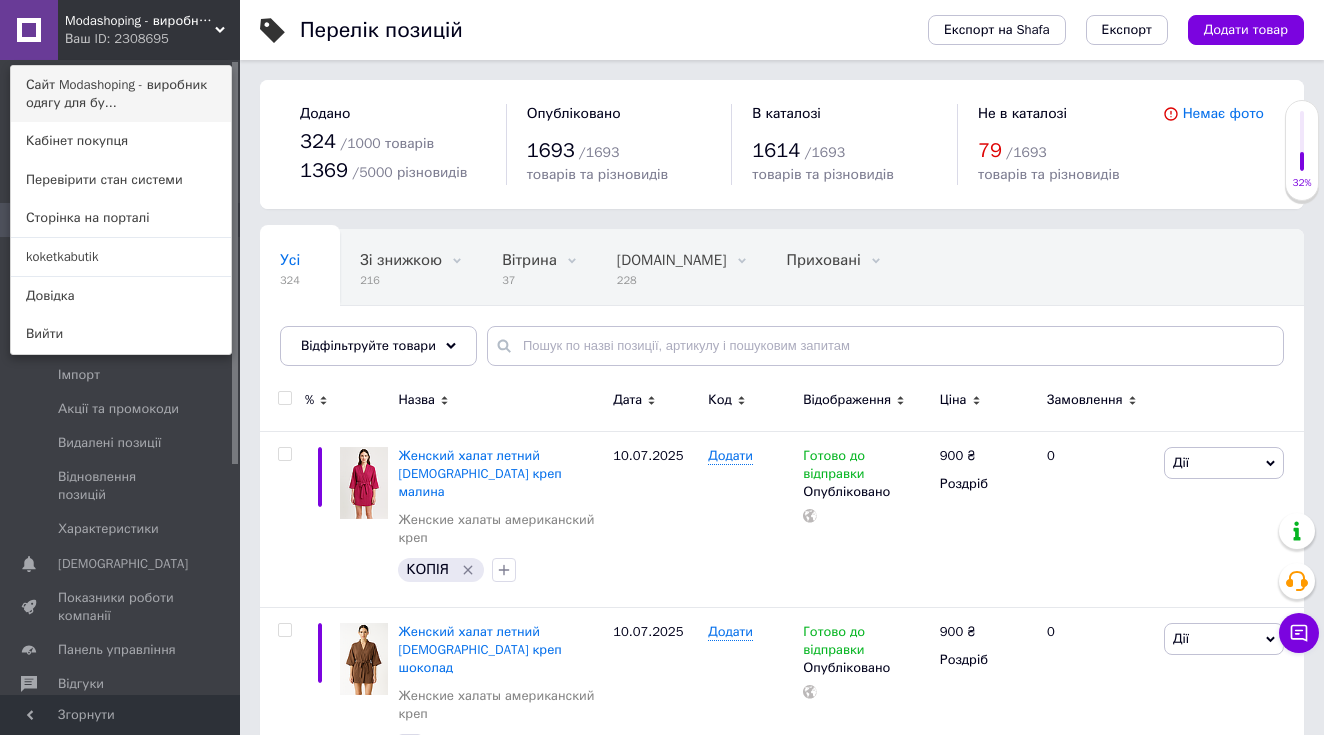 click on "Сайт Modashoping - виробник одягу для бу..." at bounding box center [121, 94] 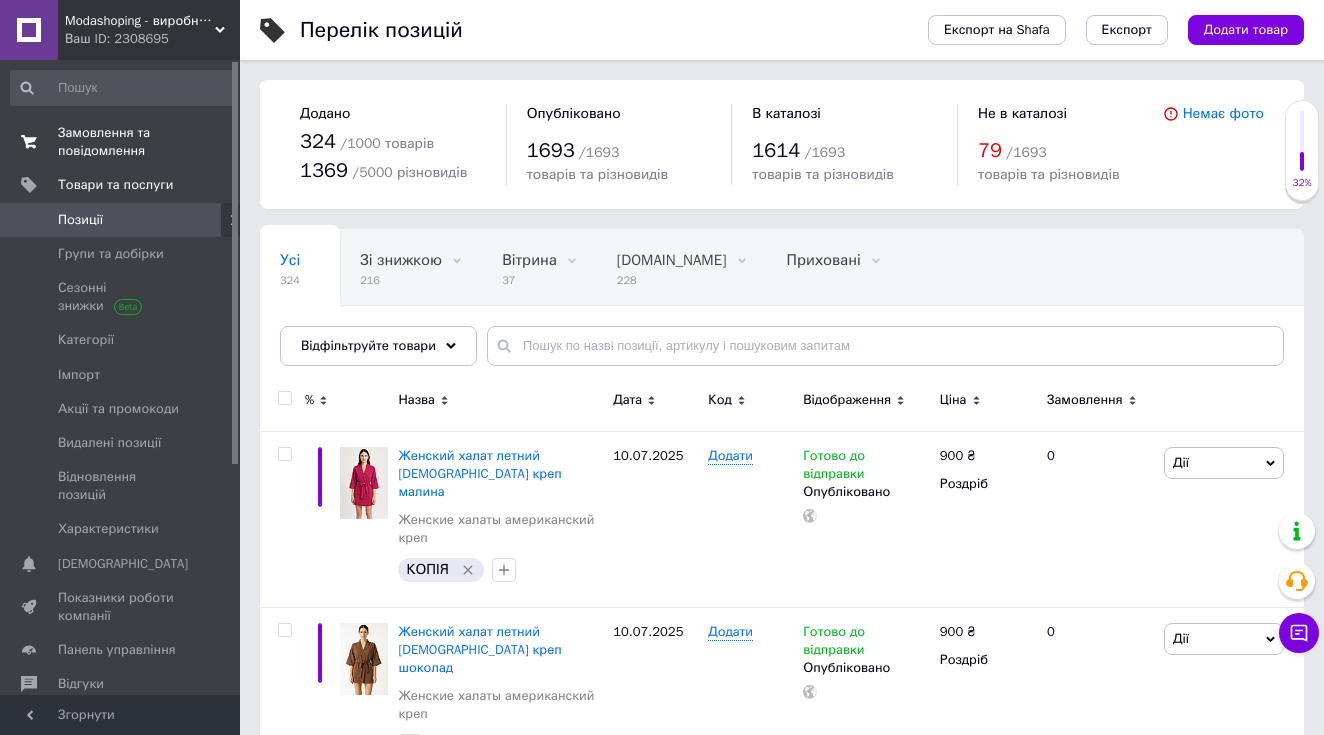 click on "Замовлення та повідомлення" at bounding box center [121, 142] 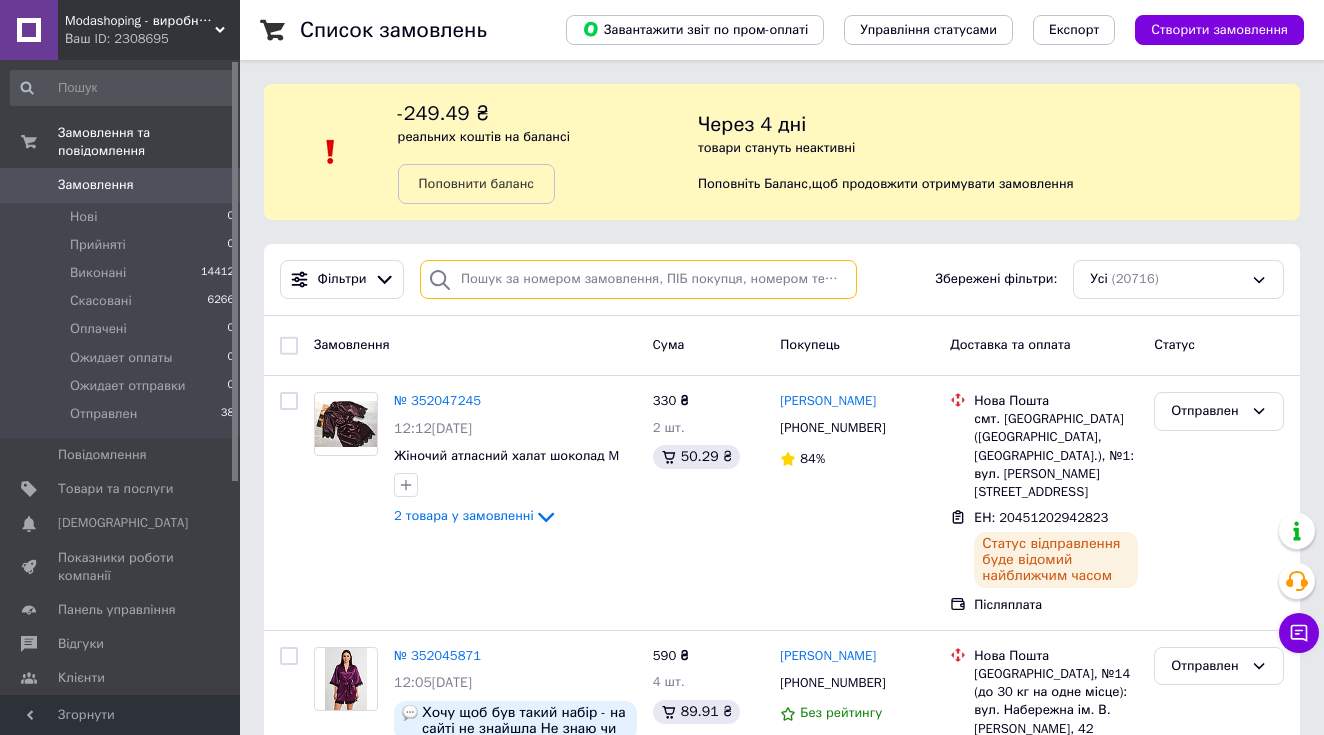 click at bounding box center [638, 279] 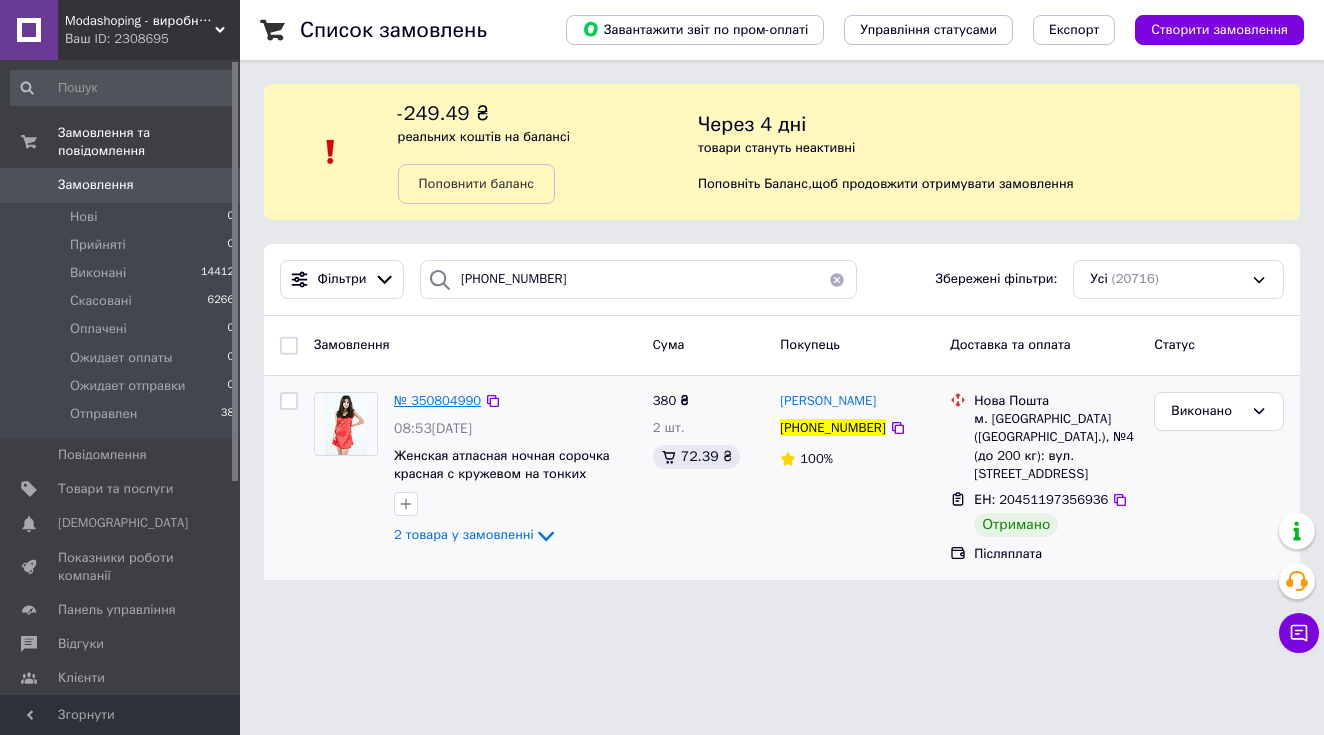 click on "№ 350804990" at bounding box center (437, 400) 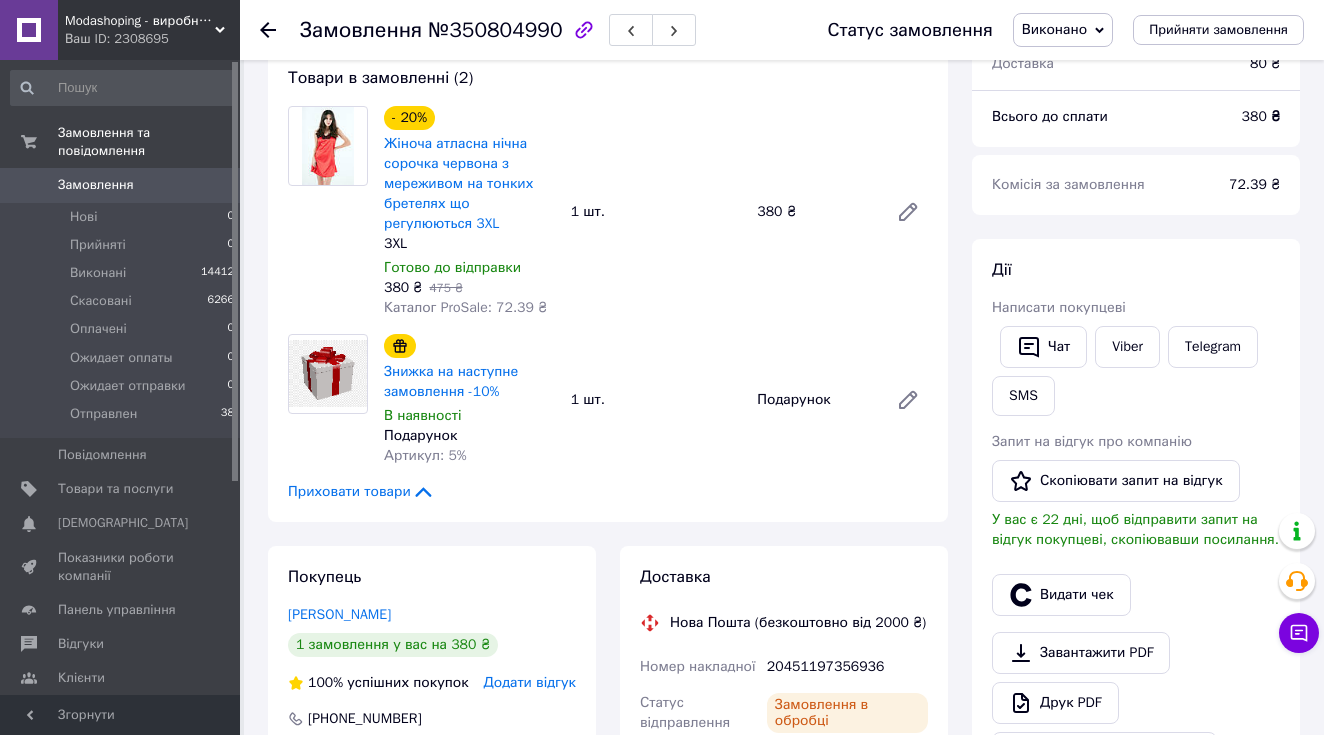 scroll, scrollTop: 126, scrollLeft: 0, axis: vertical 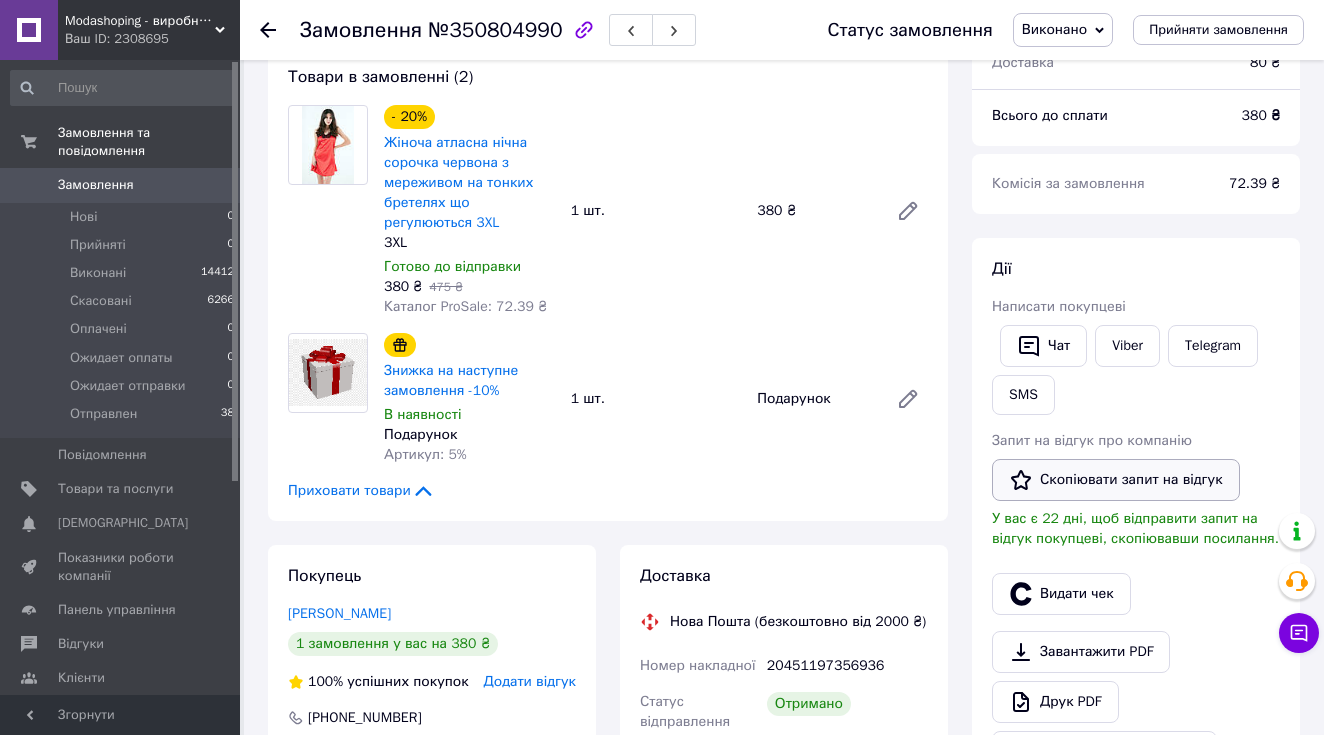 click 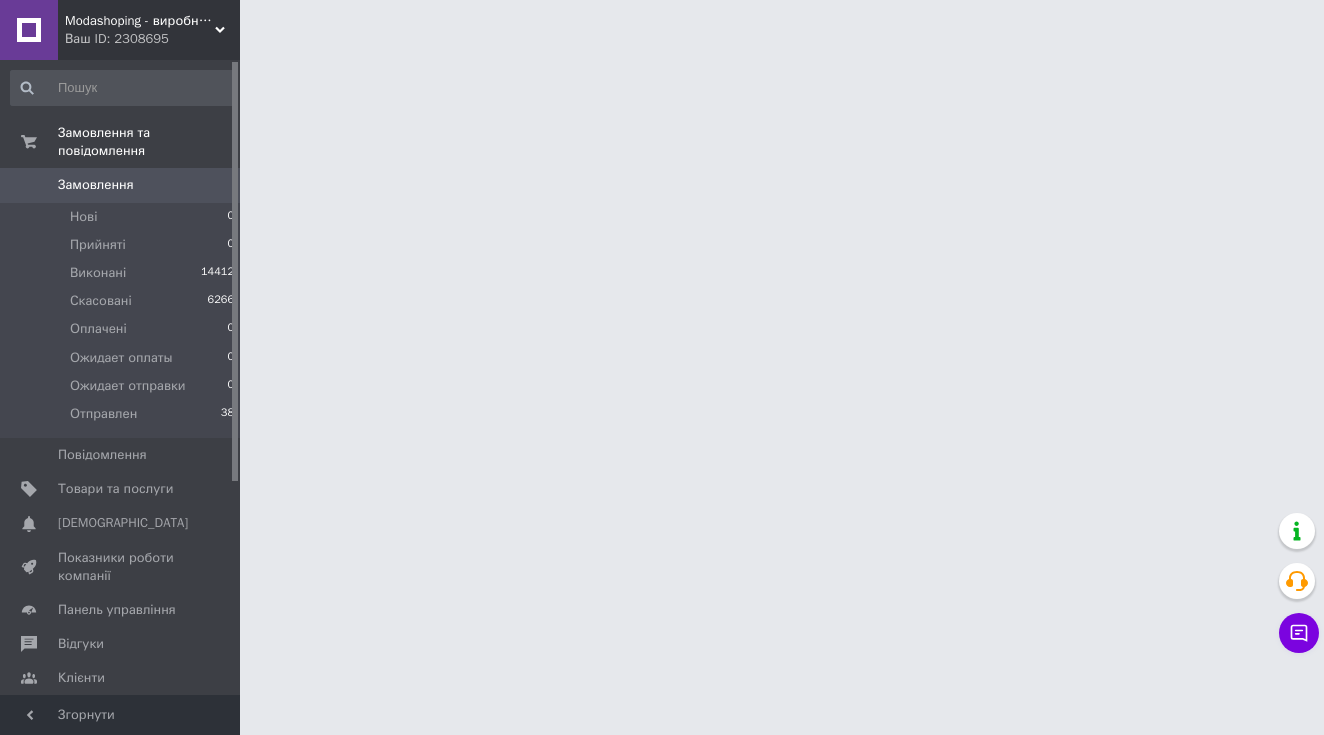 scroll, scrollTop: 0, scrollLeft: 0, axis: both 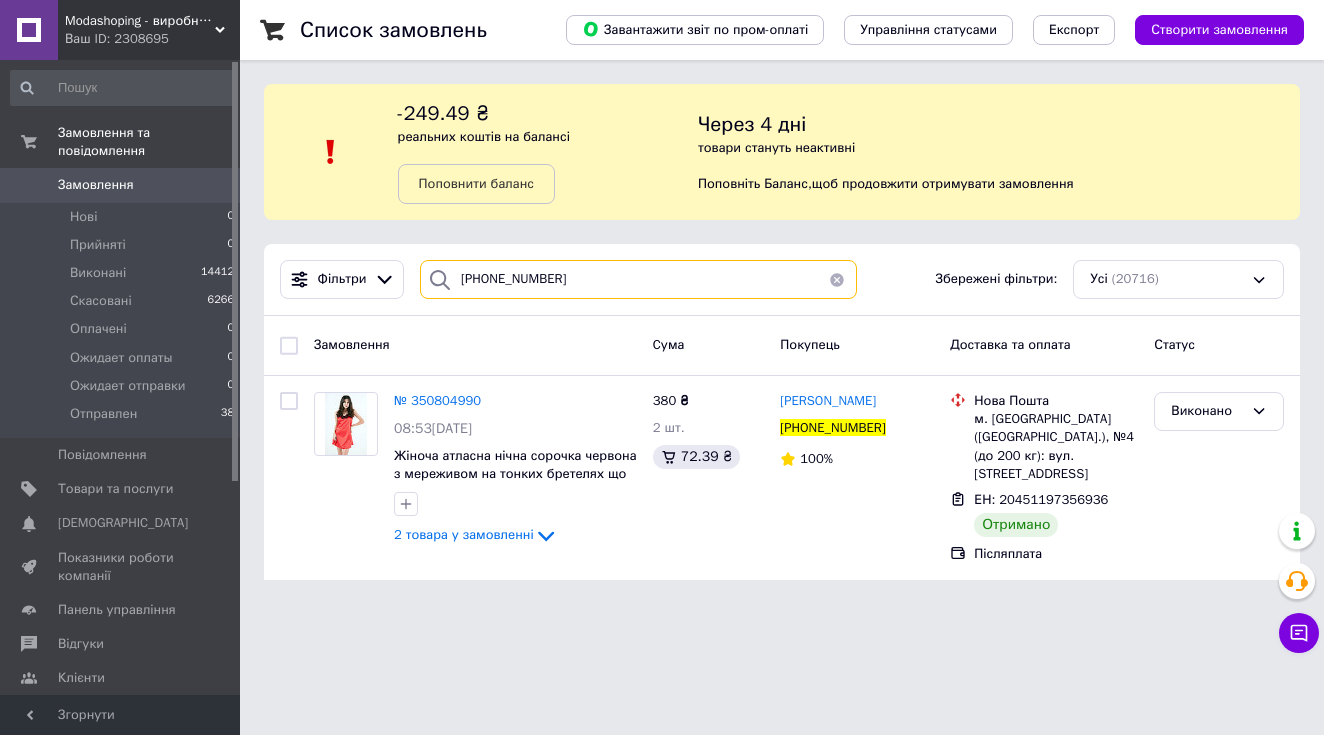 click on "[PHONE_NUMBER]" at bounding box center [638, 279] 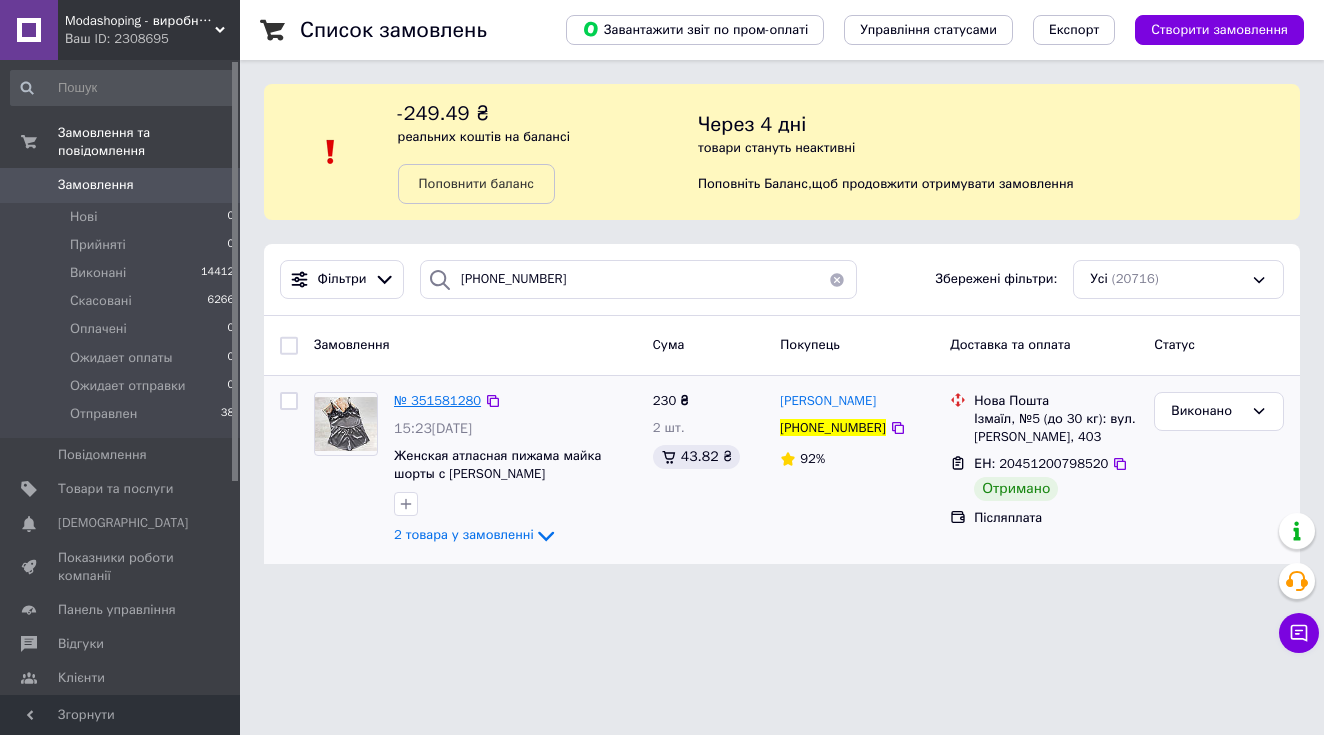 click on "№ 351581280" at bounding box center [437, 400] 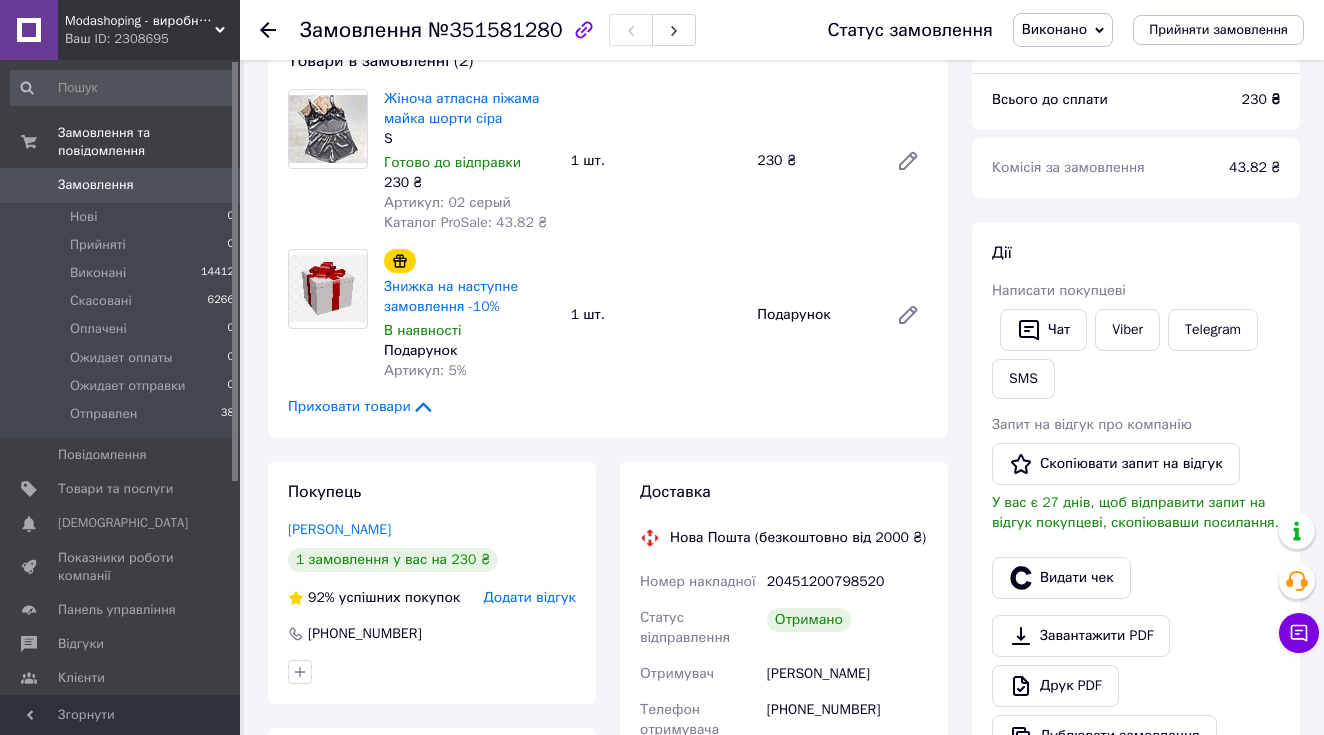 scroll, scrollTop: 169, scrollLeft: 0, axis: vertical 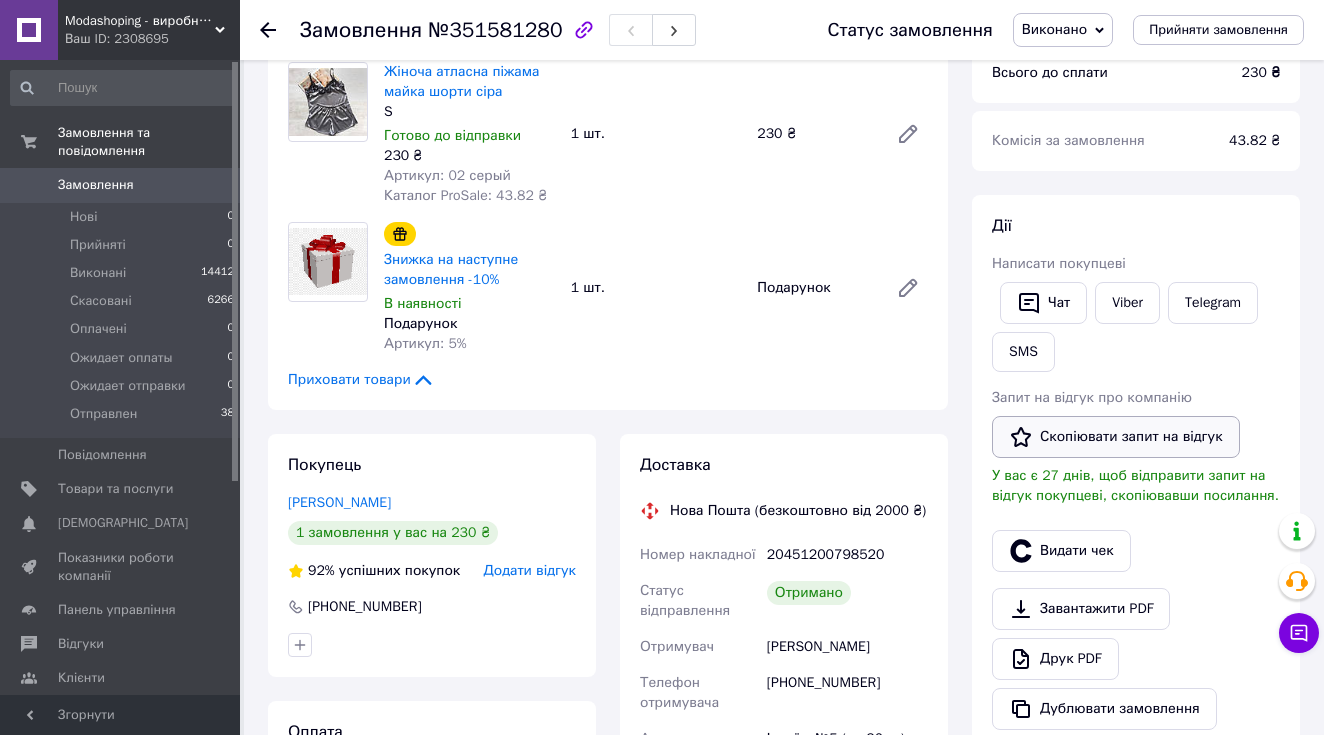 click on "Скопіювати запит на відгук" at bounding box center [1116, 437] 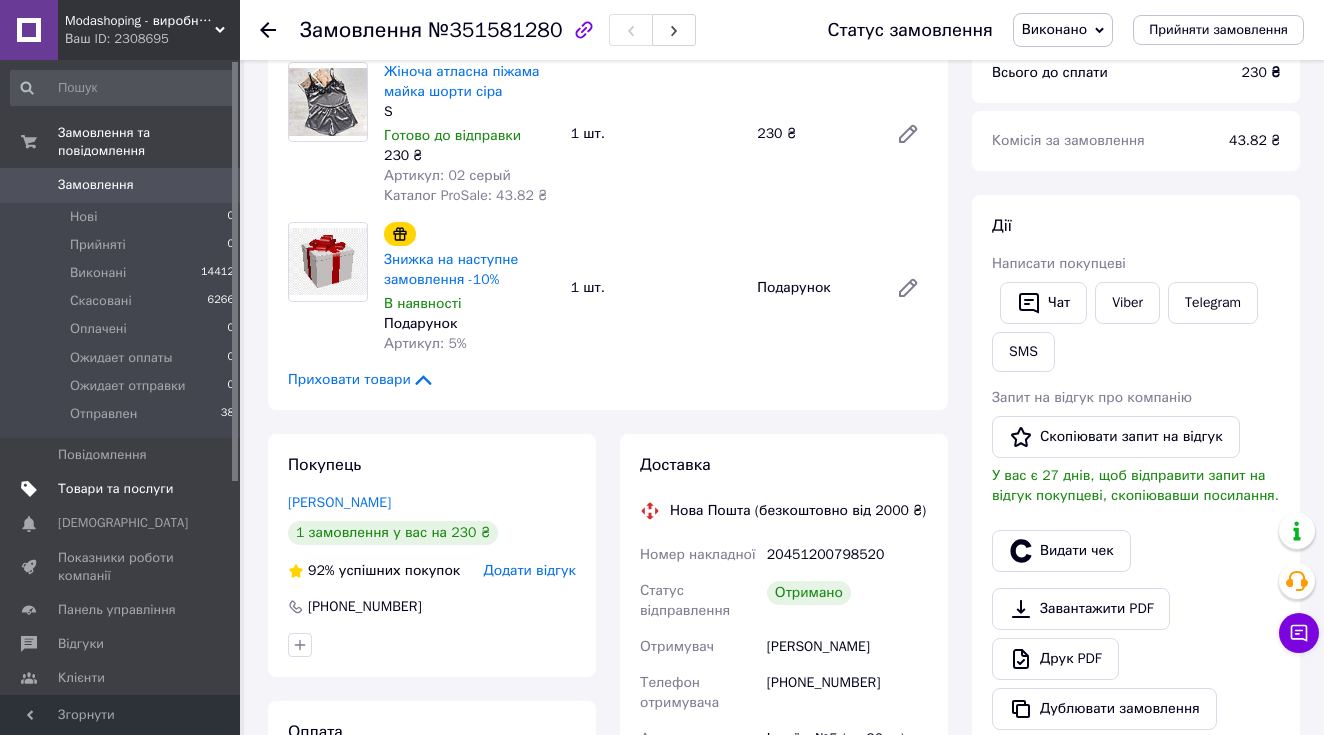 click on "Товари та послуги" at bounding box center [123, 489] 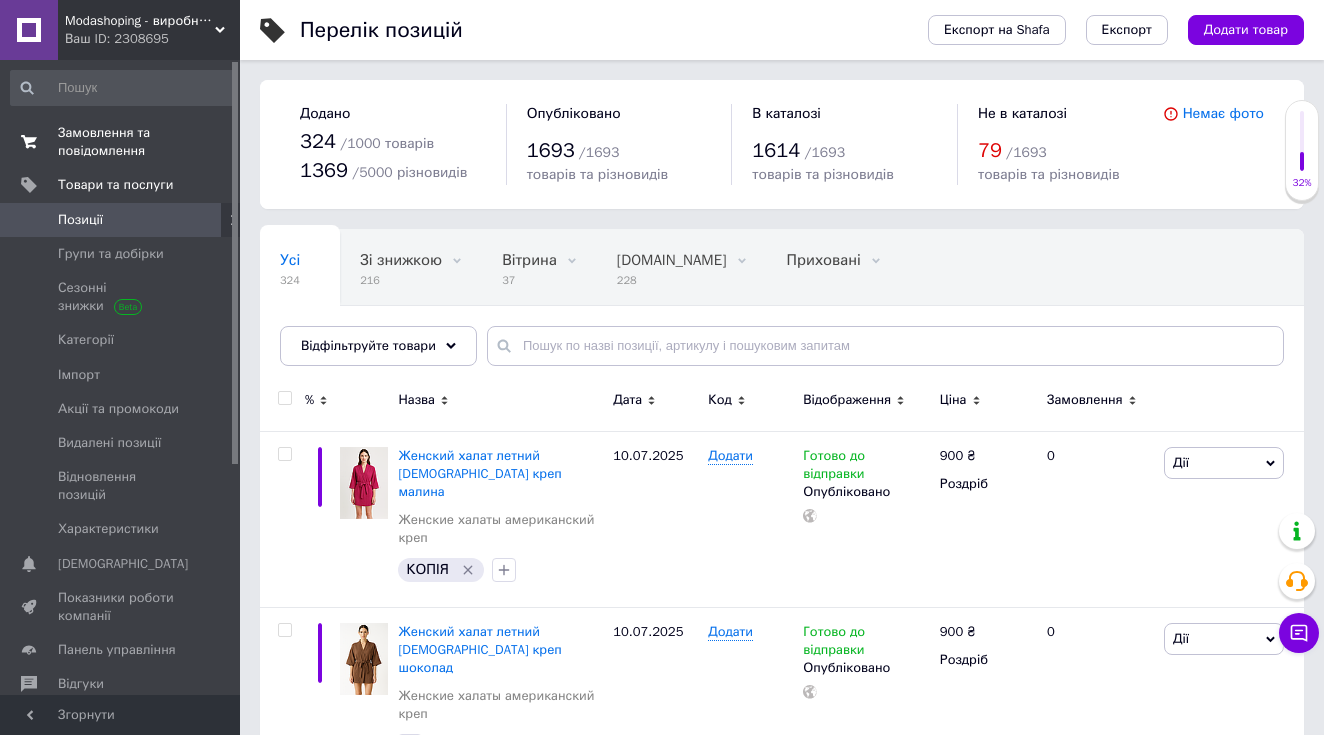 click on "Замовлення та повідомлення 0 0" at bounding box center [123, 142] 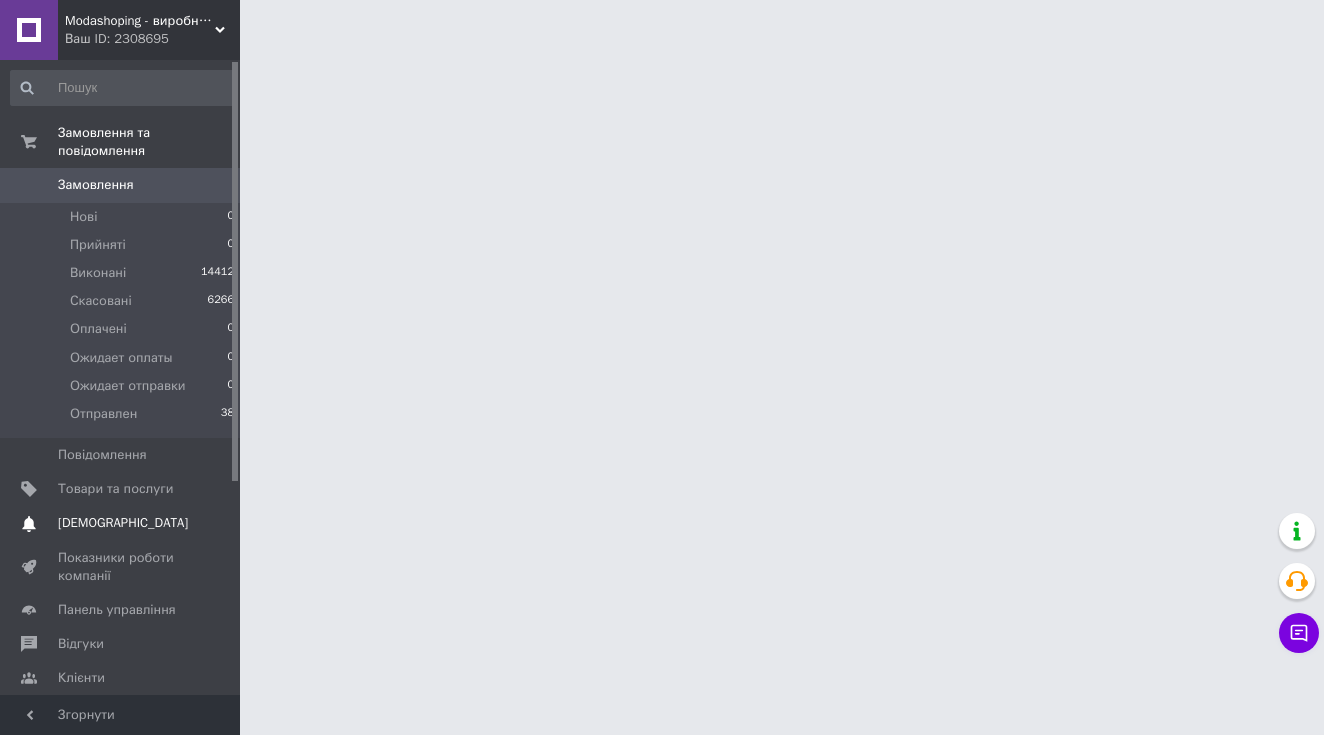 click on "[DEMOGRAPHIC_DATA]" at bounding box center (123, 523) 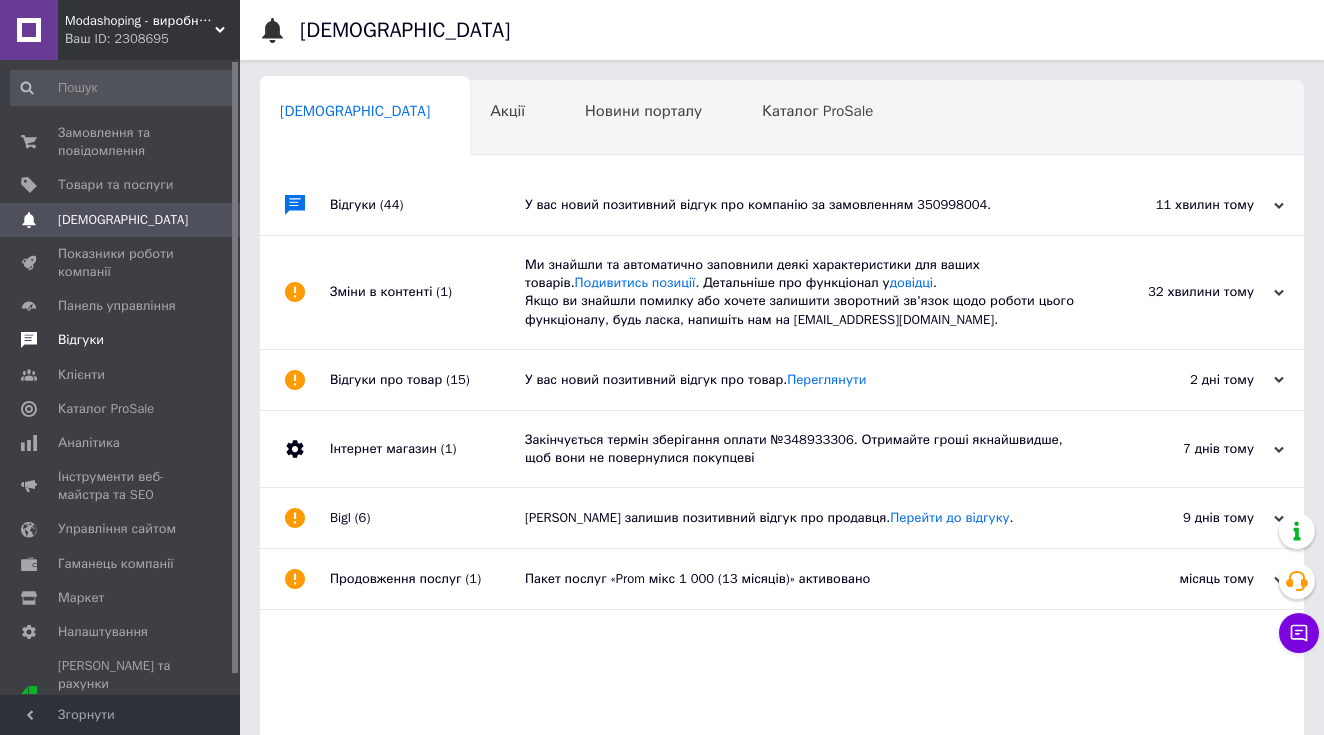 click on "Відгуки" at bounding box center [81, 340] 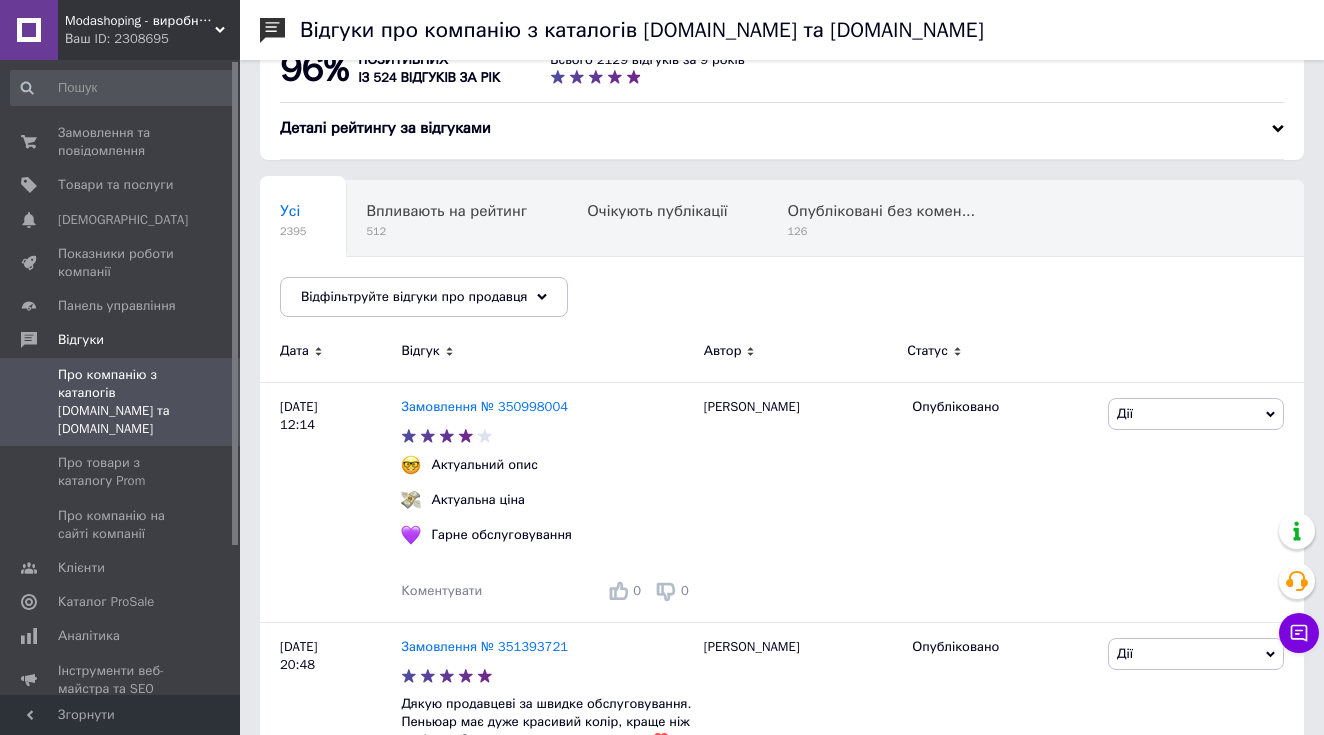 scroll, scrollTop: 79, scrollLeft: 0, axis: vertical 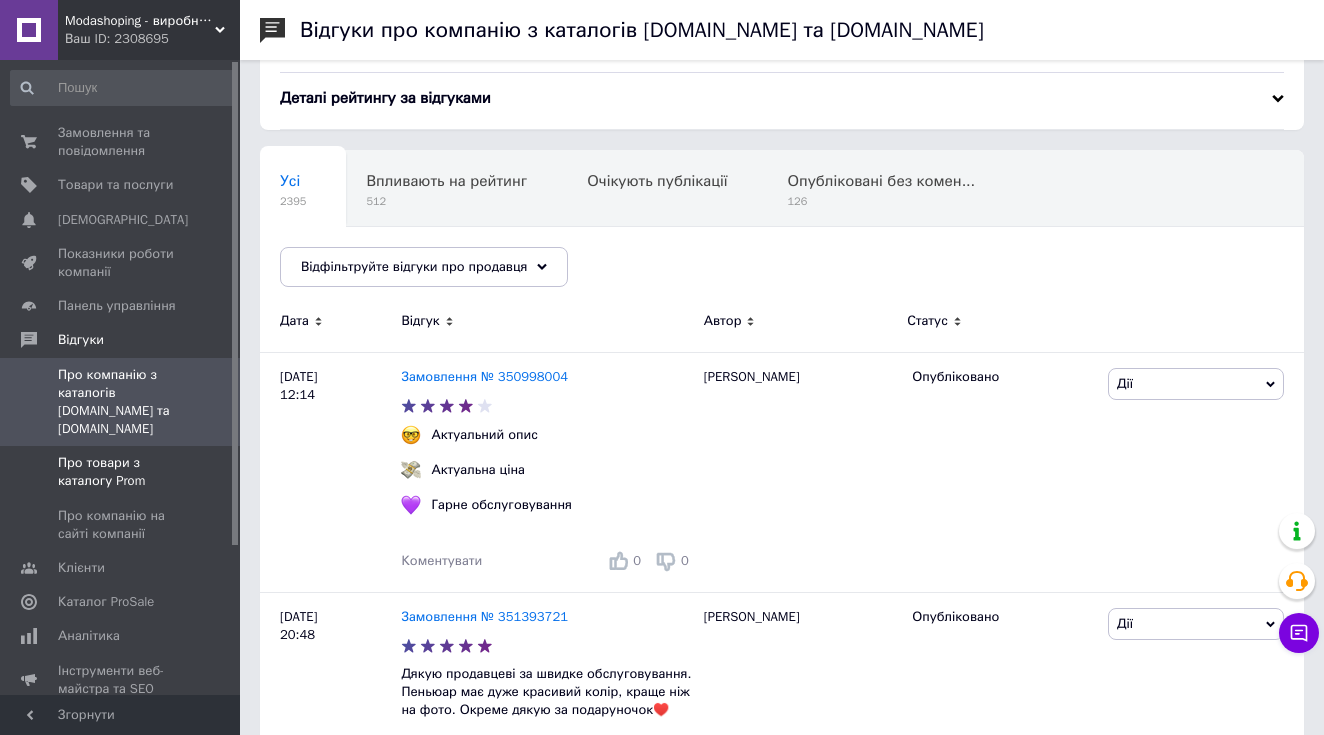 click on "Про товари з каталогу Prom" at bounding box center [121, 472] 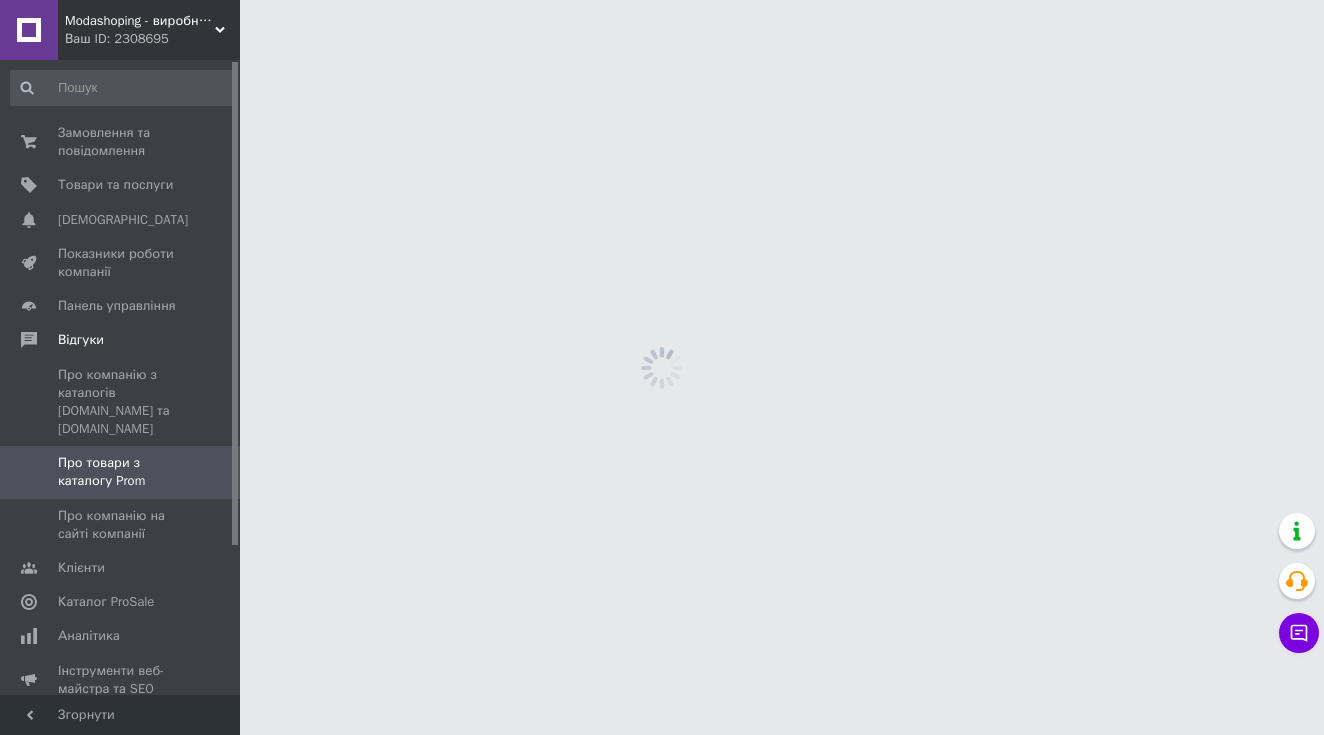 scroll, scrollTop: 0, scrollLeft: 0, axis: both 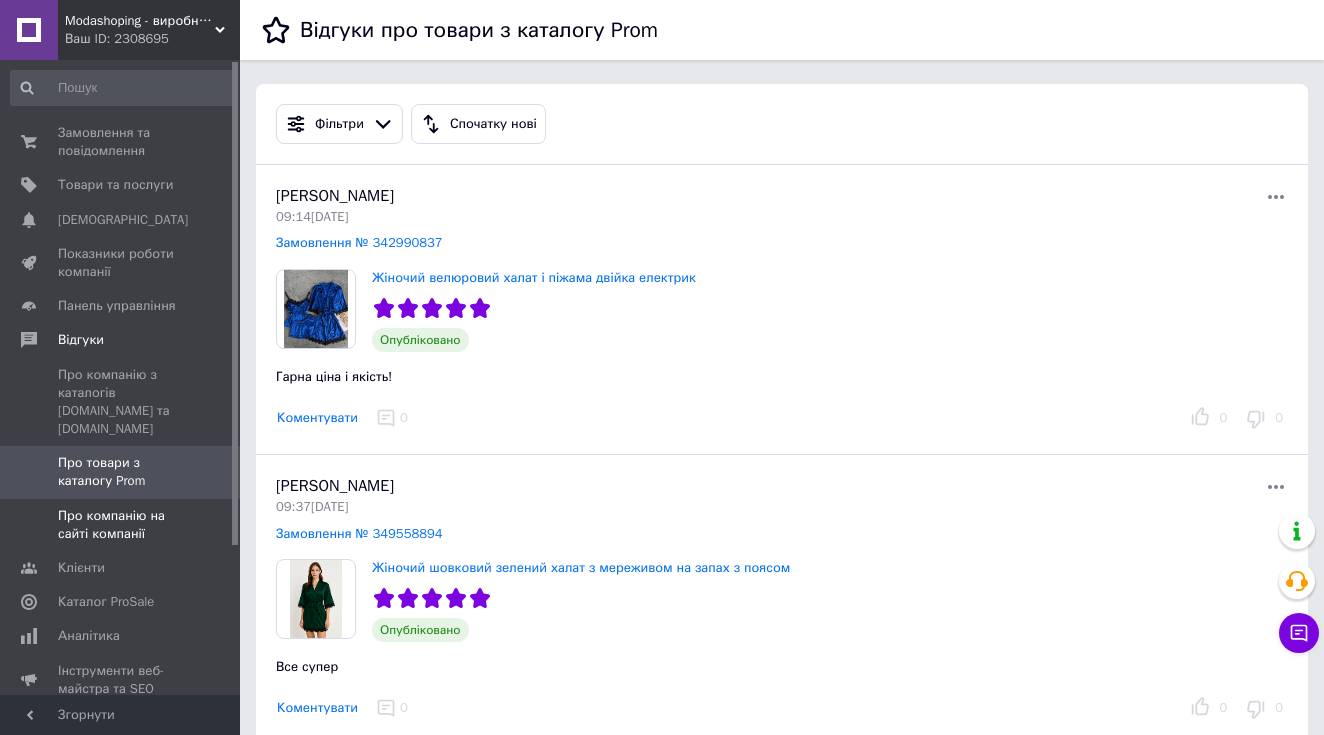 click on "Про компанію на сайті компанії" at bounding box center (121, 525) 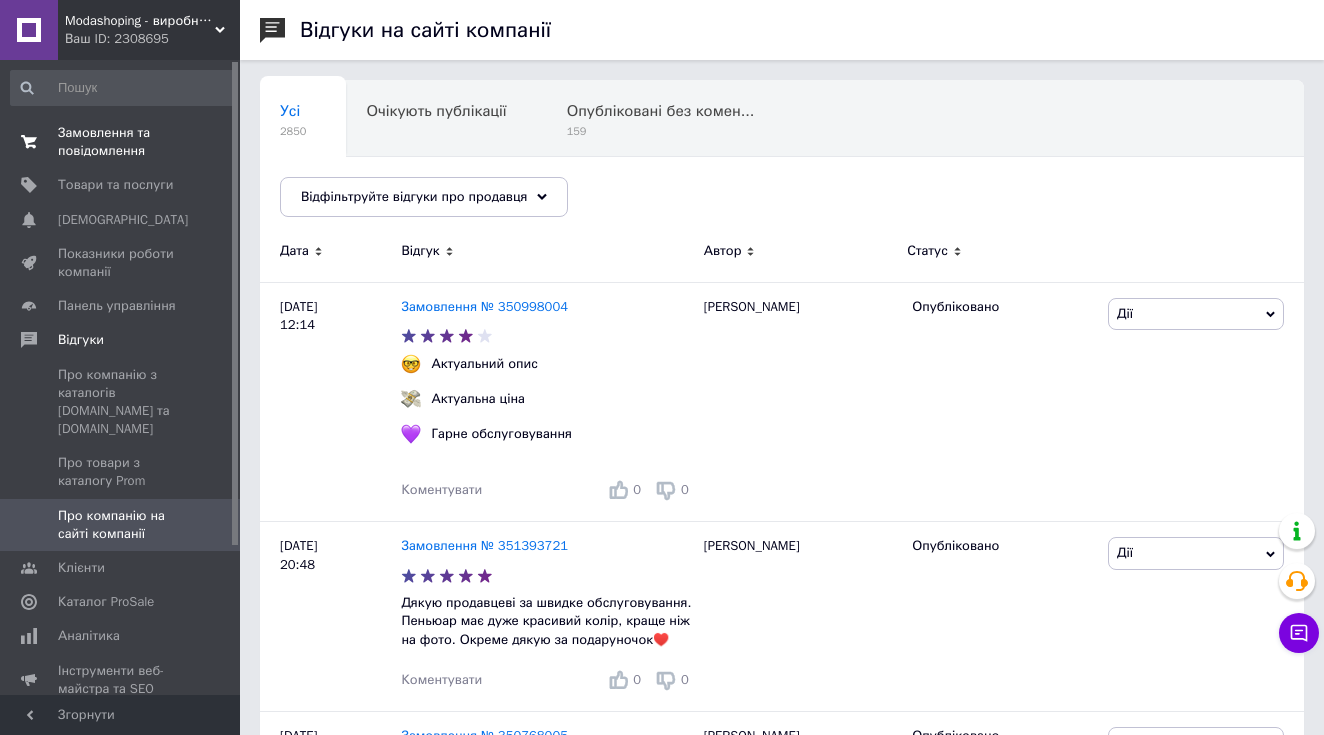 click on "Замовлення та повідомлення" at bounding box center [121, 142] 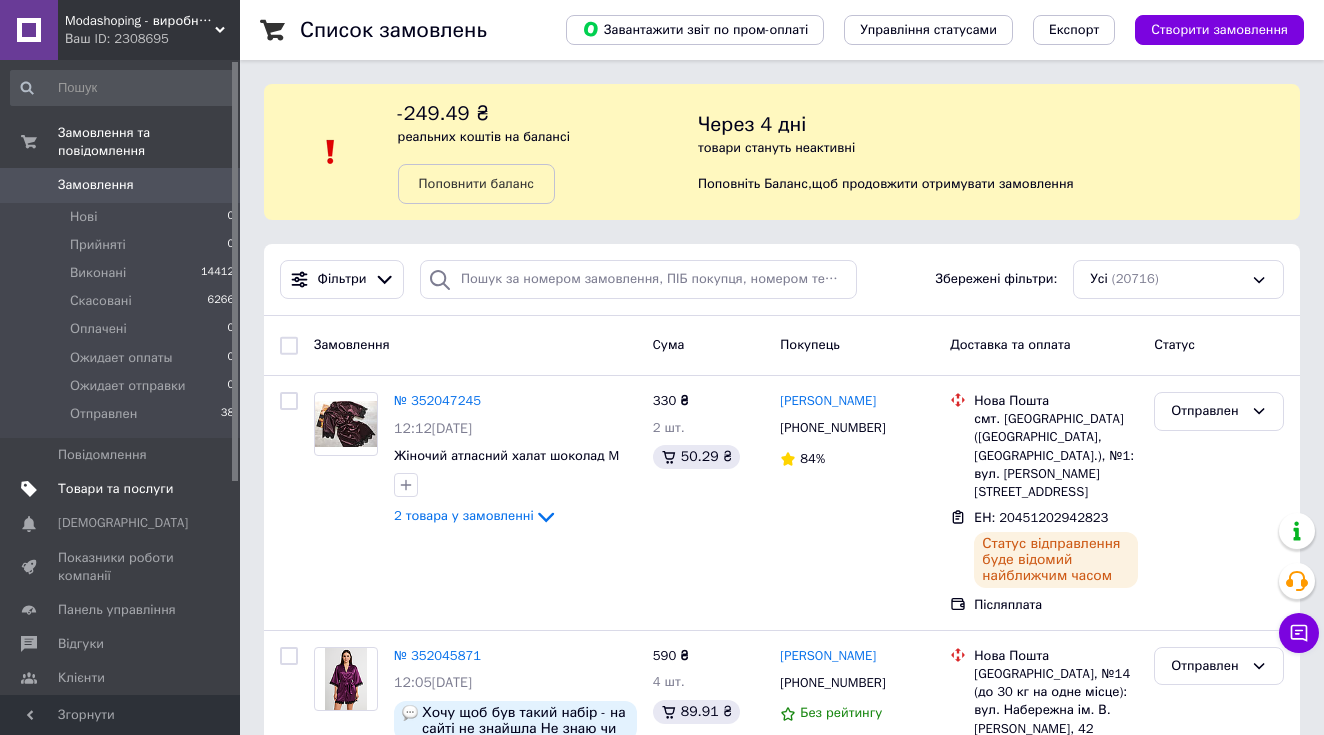 click on "Товари та послуги" at bounding box center [115, 489] 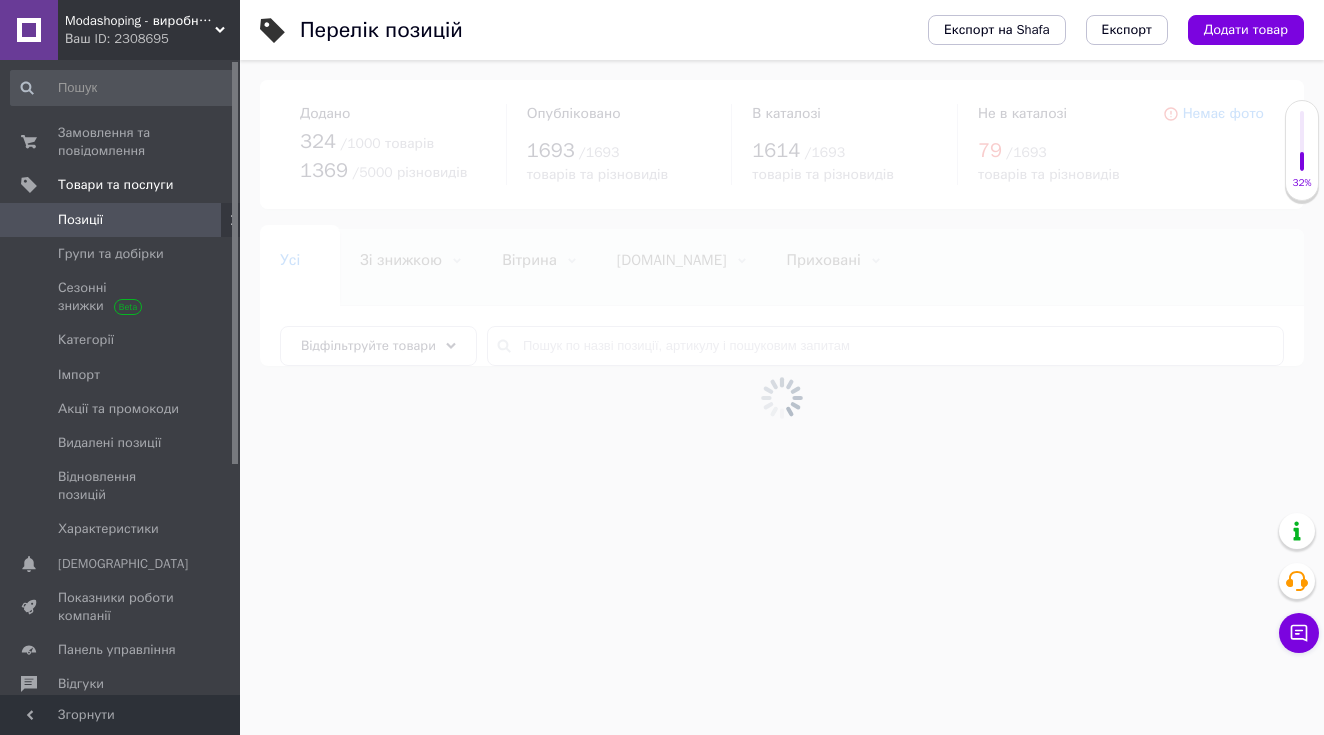 click on "Експорт на Shafa Експорт Додати товар" at bounding box center (1096, 30) 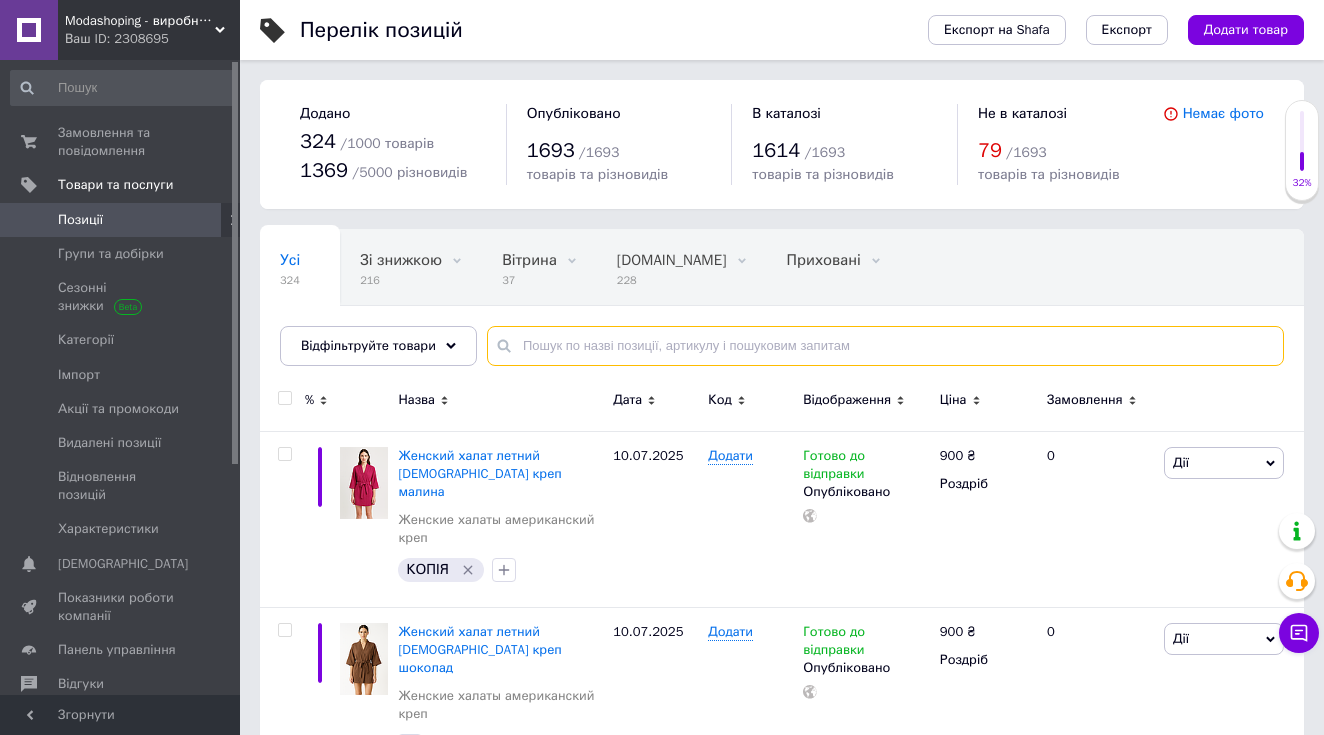 click at bounding box center (885, 346) 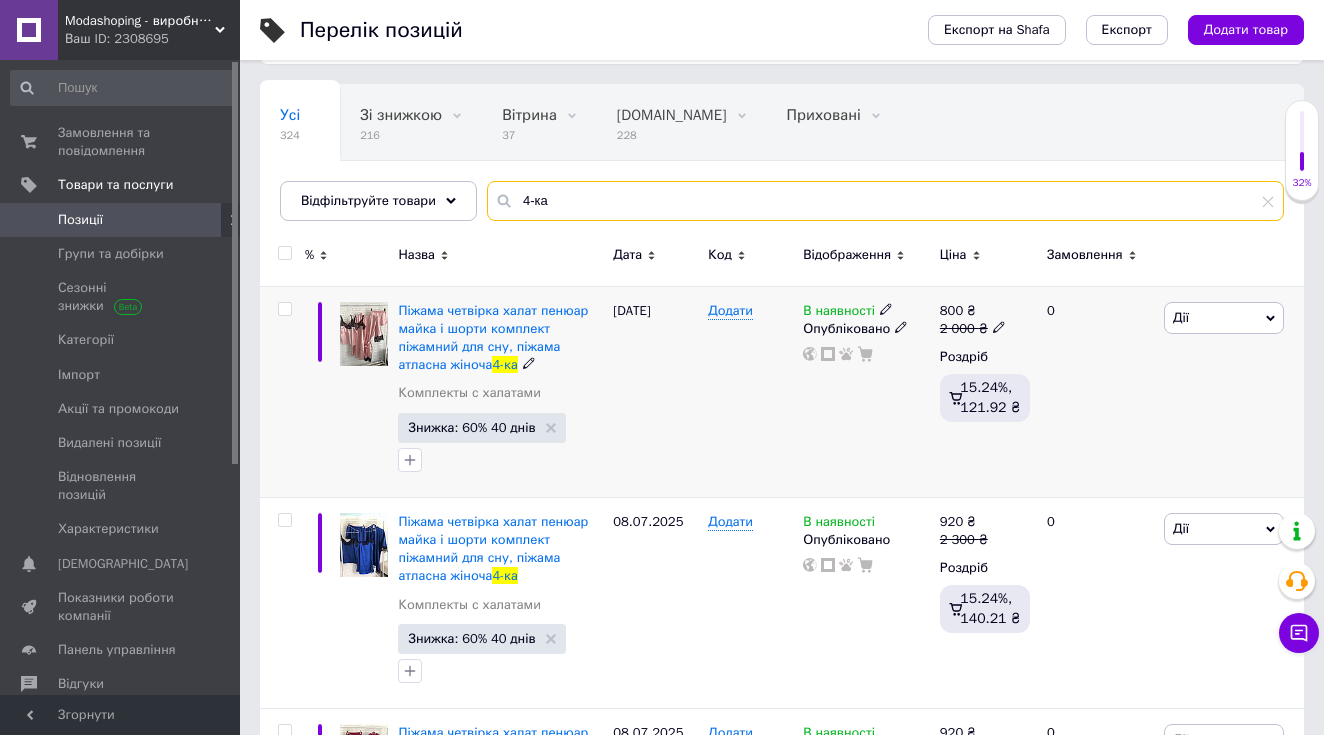 scroll, scrollTop: 189, scrollLeft: 0, axis: vertical 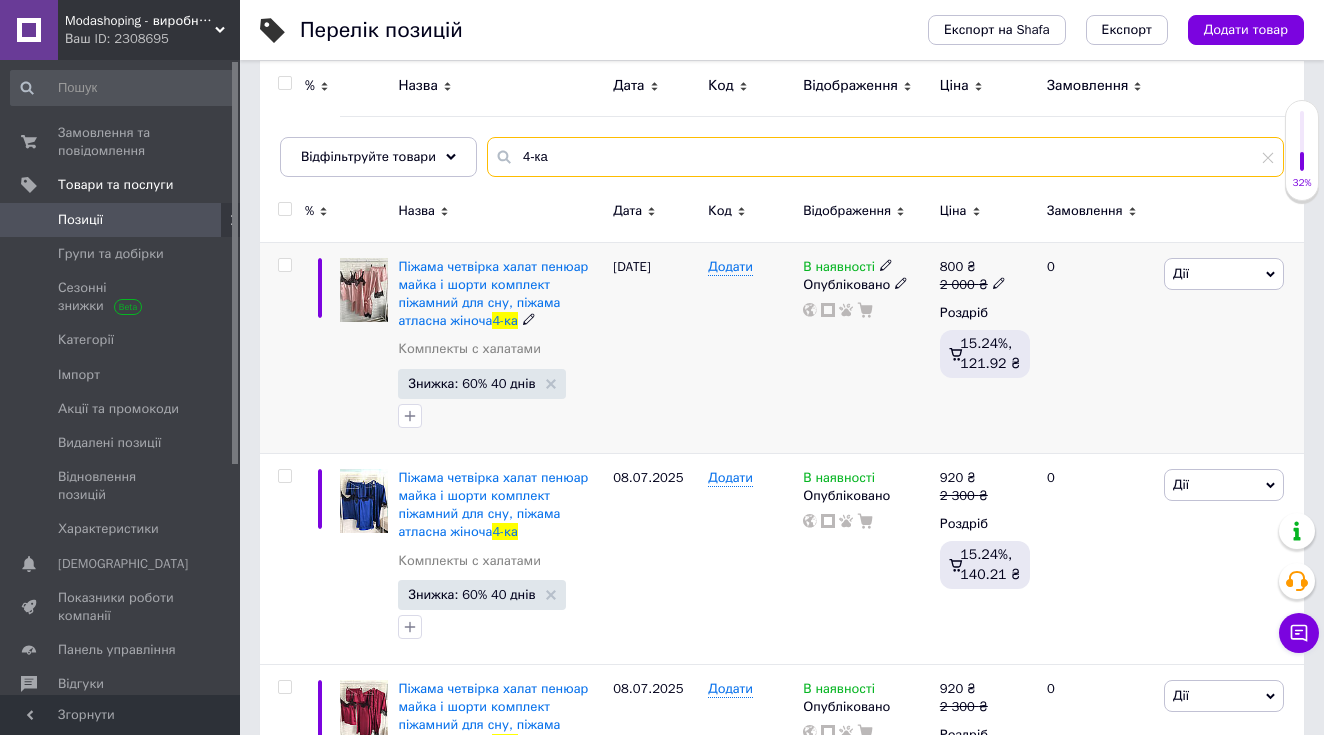type on "4-ка" 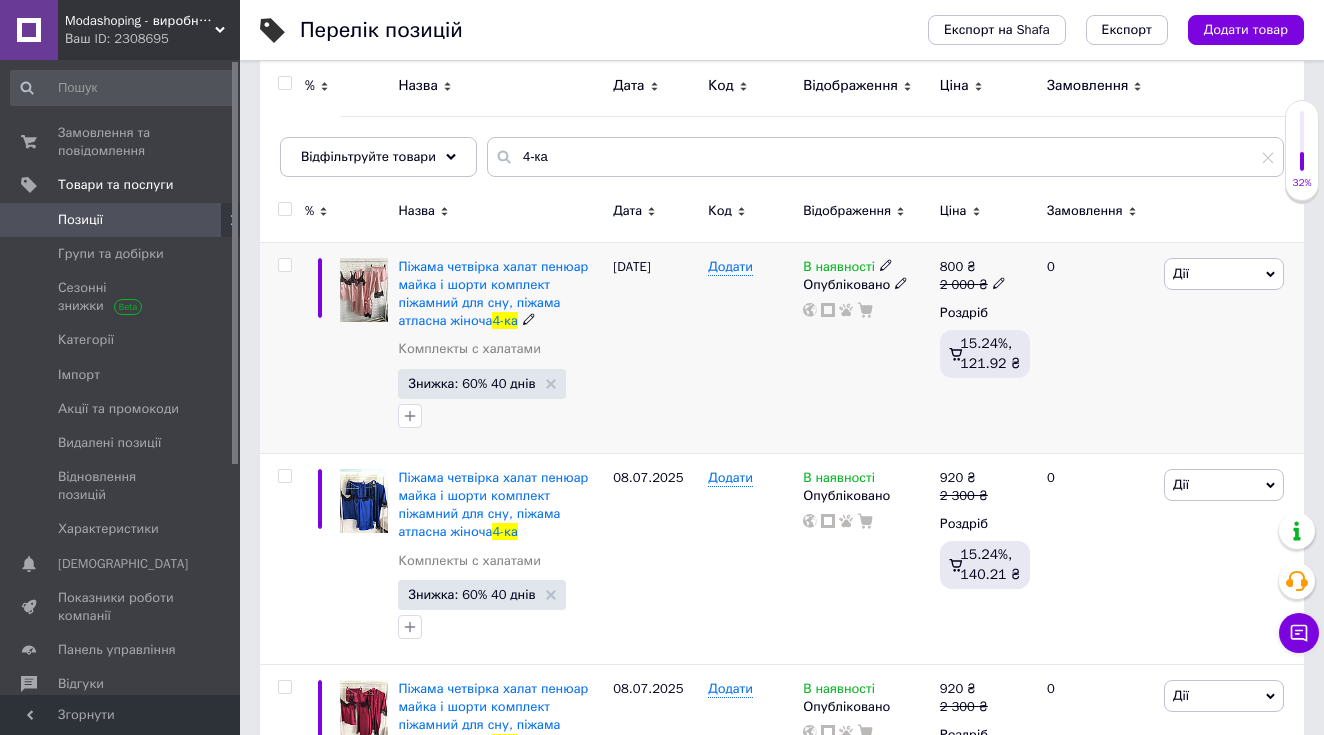click 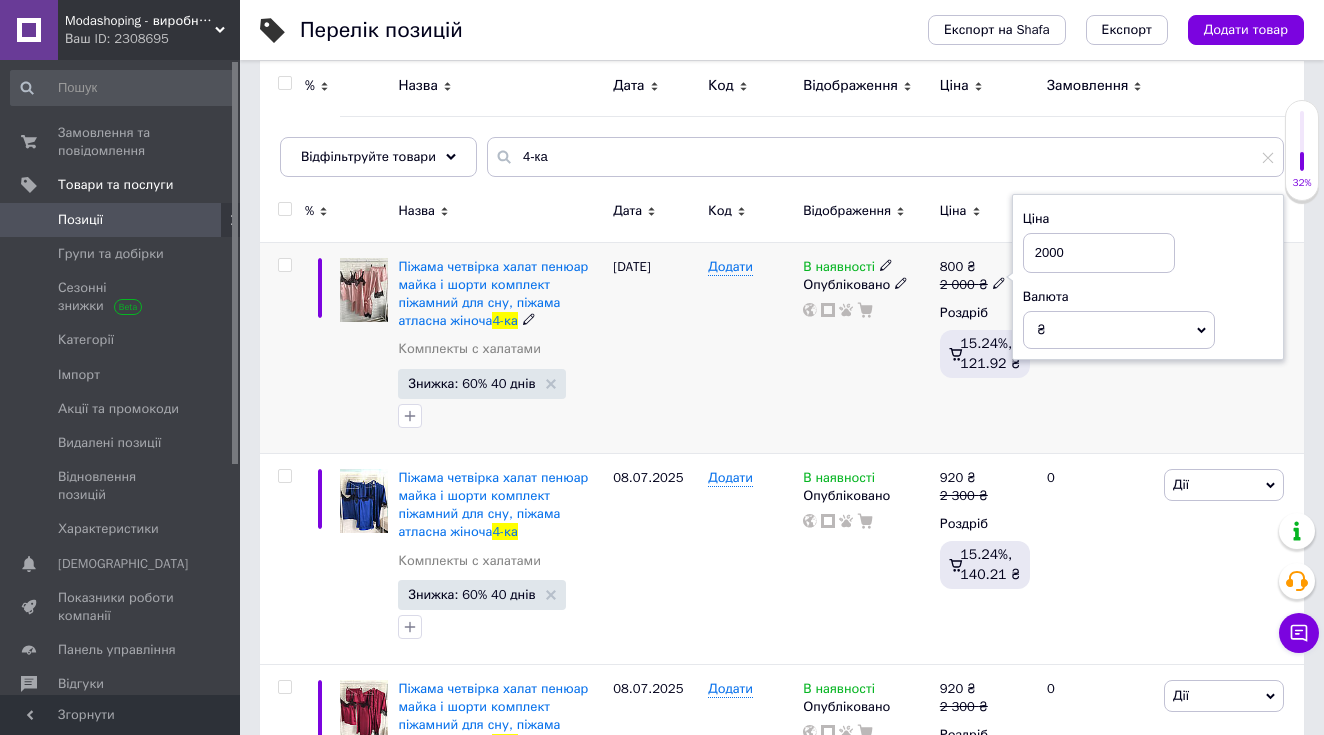 click on "2000" at bounding box center [1099, 253] 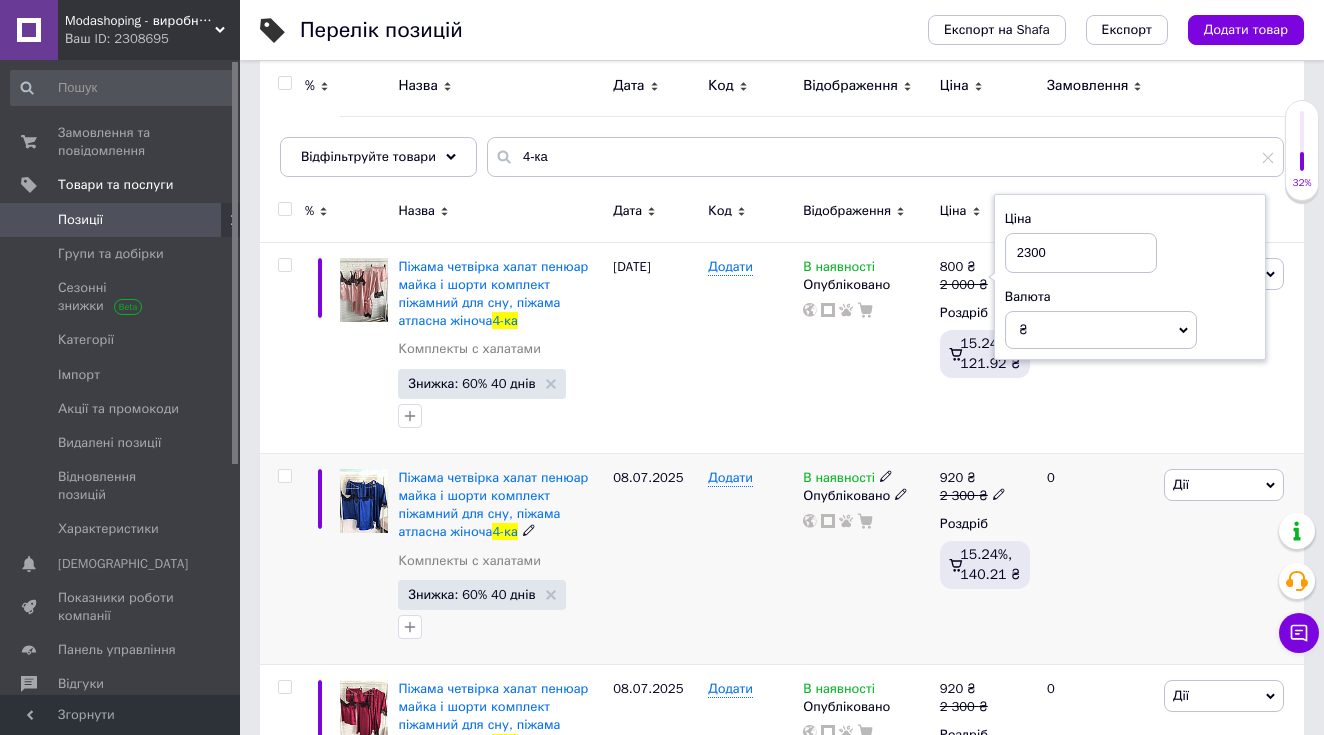 type on "2300" 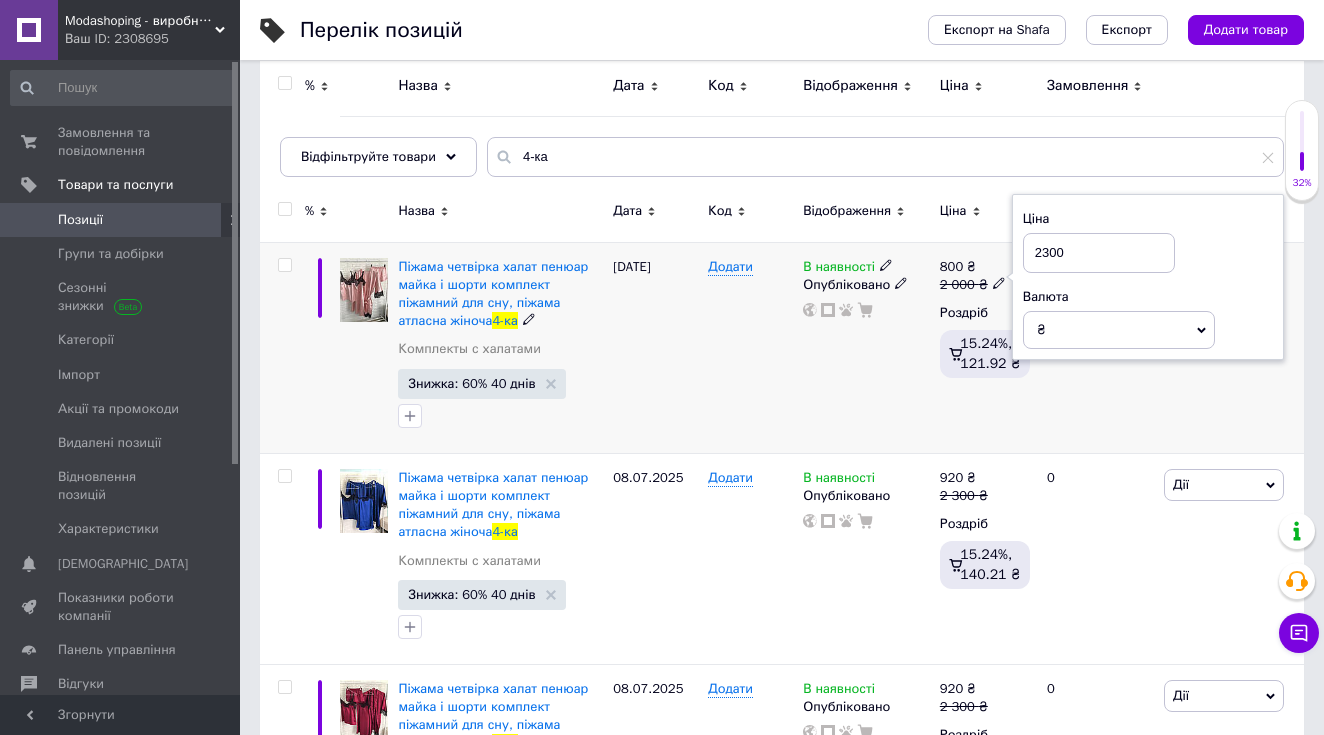 click on "Додати" at bounding box center [750, 347] 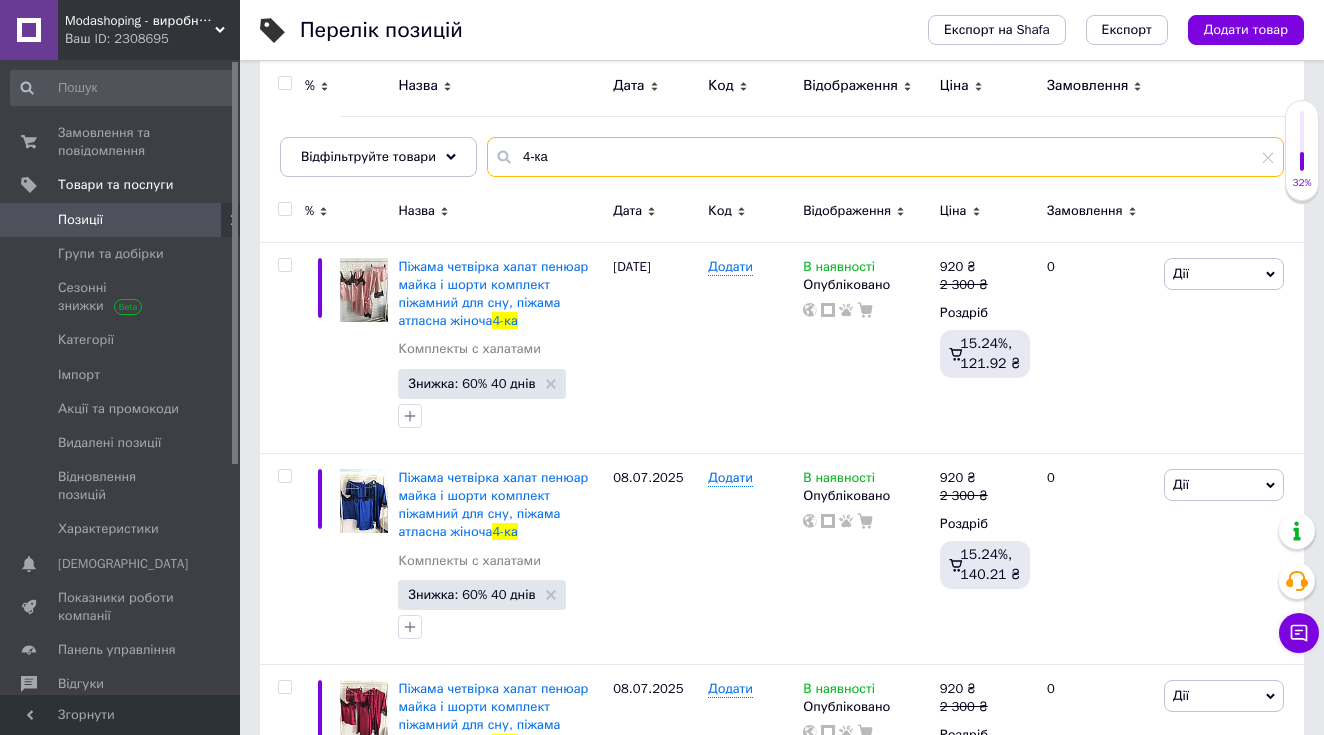 click on "4-ка" at bounding box center [885, 157] 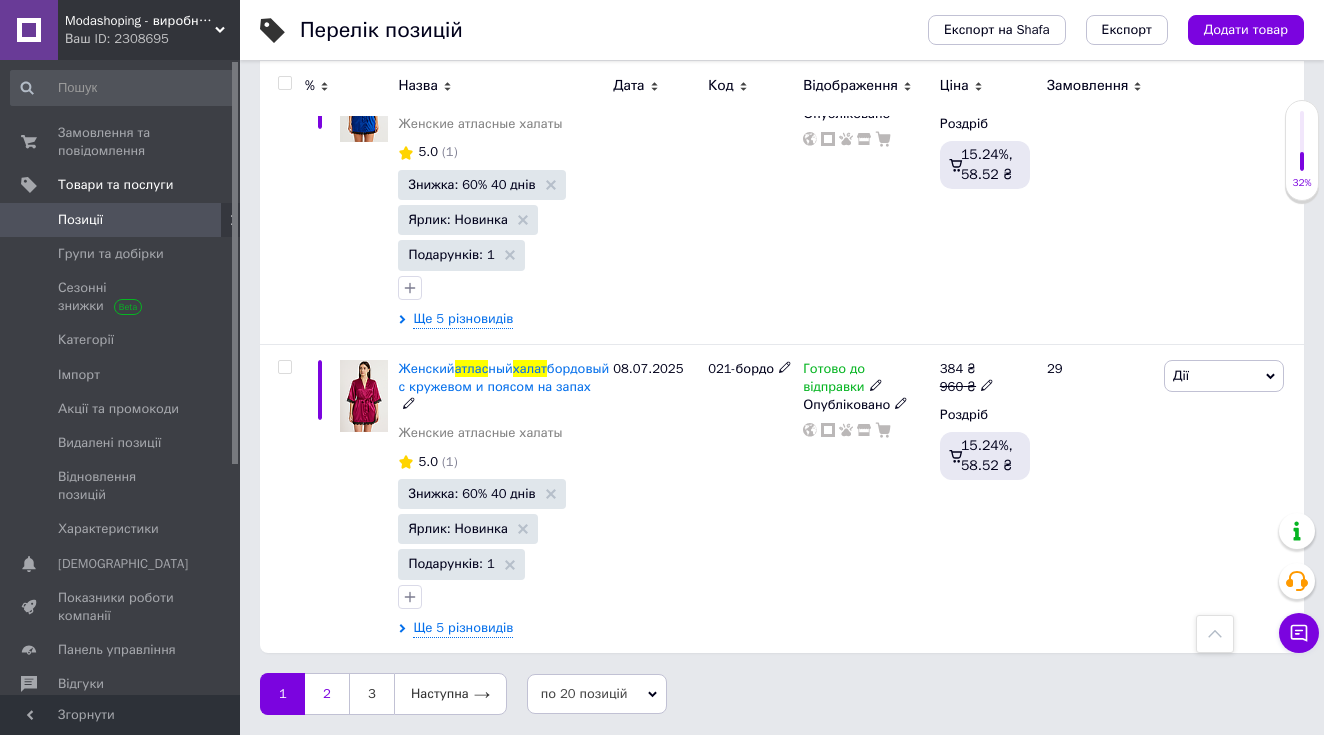 scroll, scrollTop: 5724, scrollLeft: 0, axis: vertical 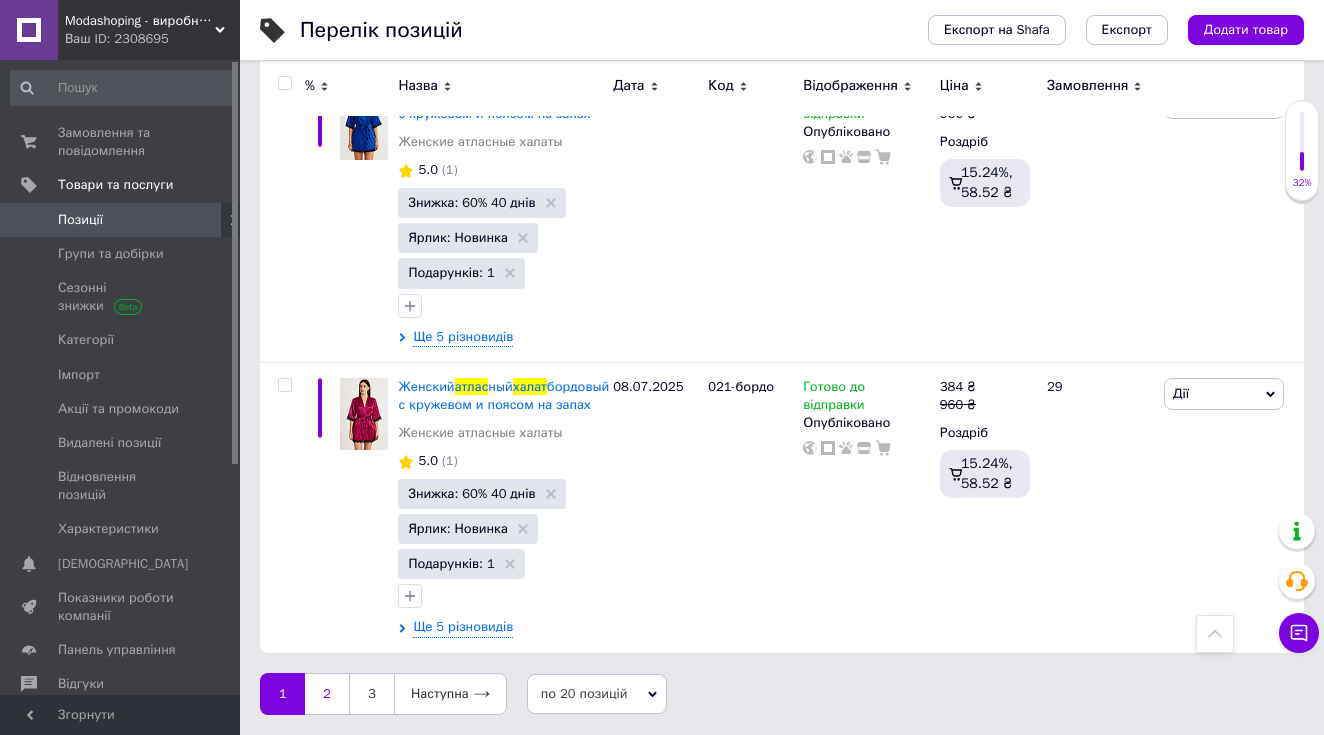 type on "халат атлас" 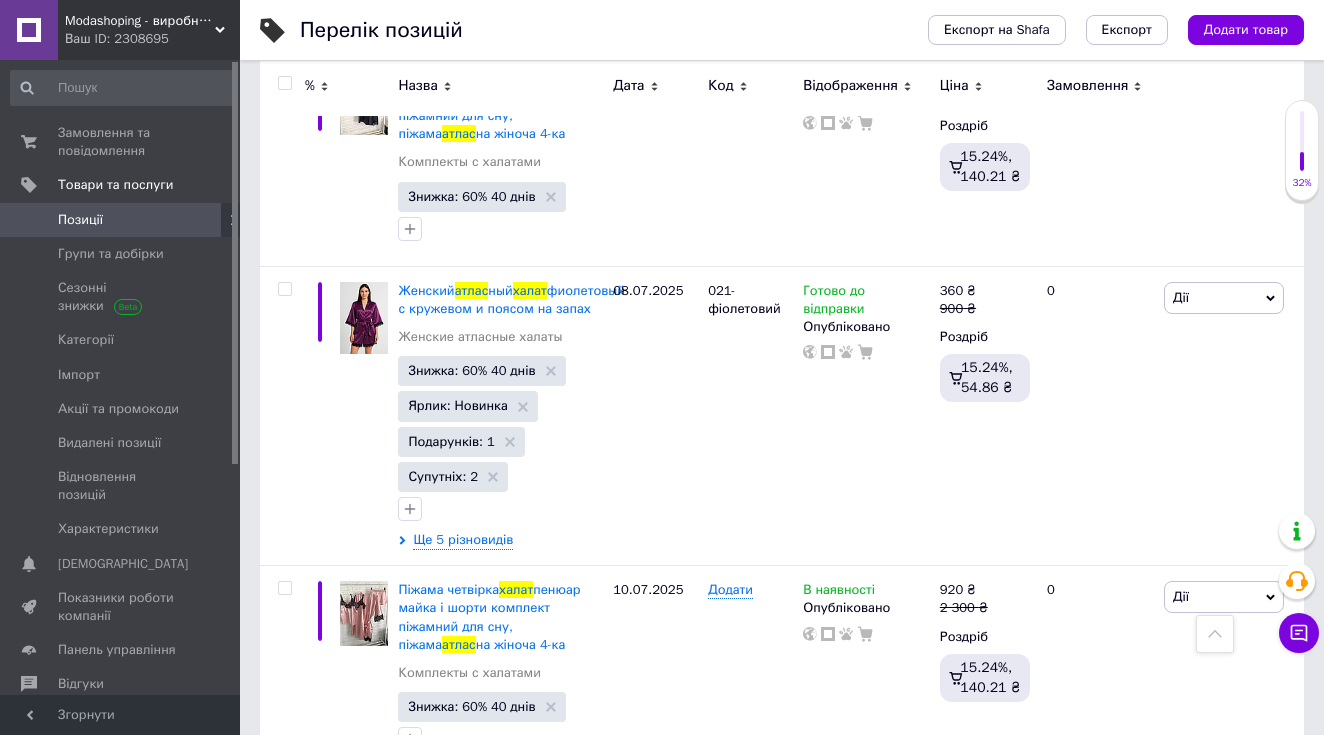 scroll, scrollTop: 3305, scrollLeft: 0, axis: vertical 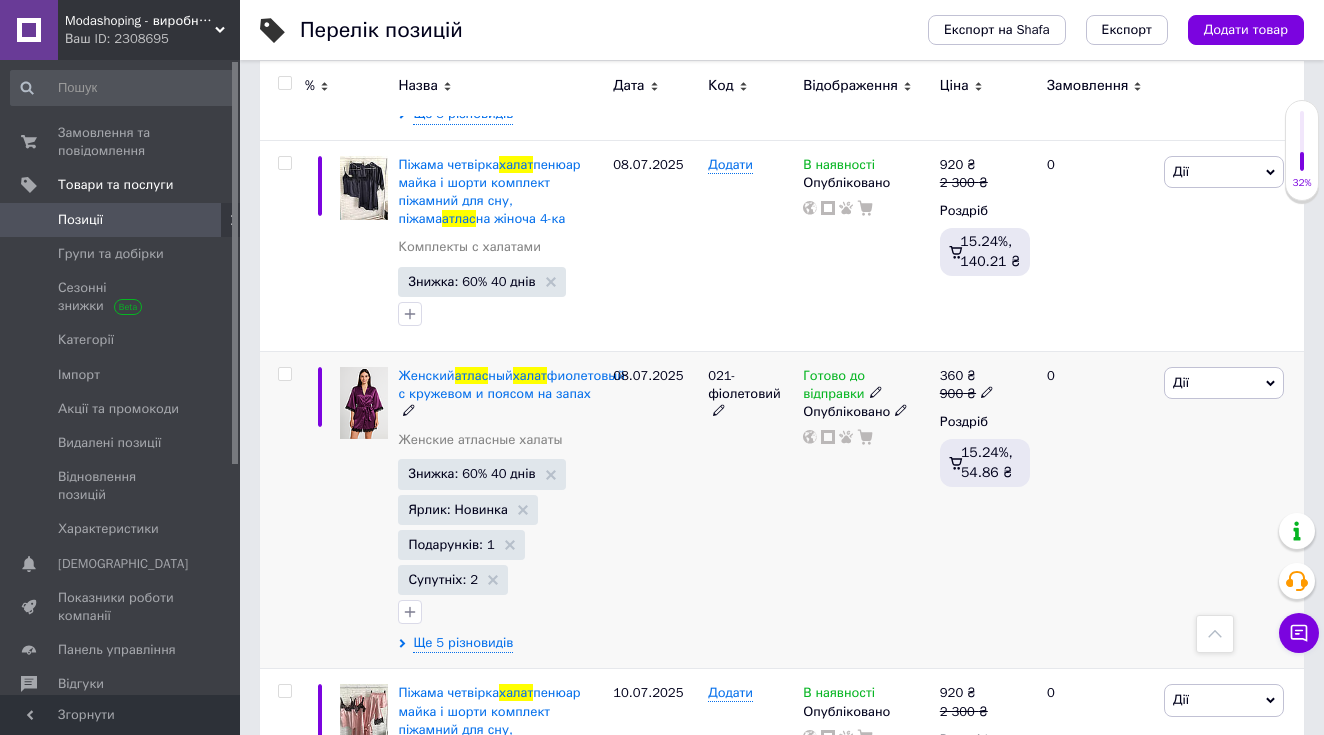 click 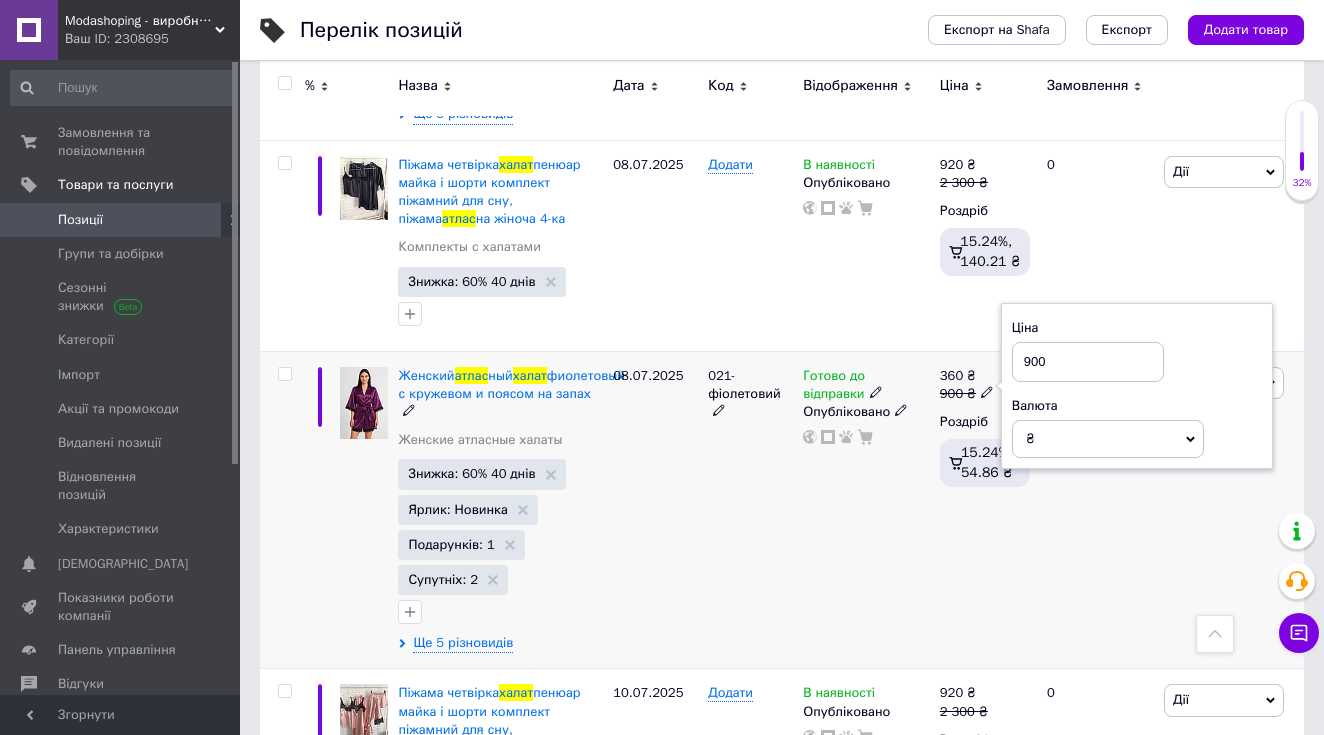 click on "900" at bounding box center [1088, 362] 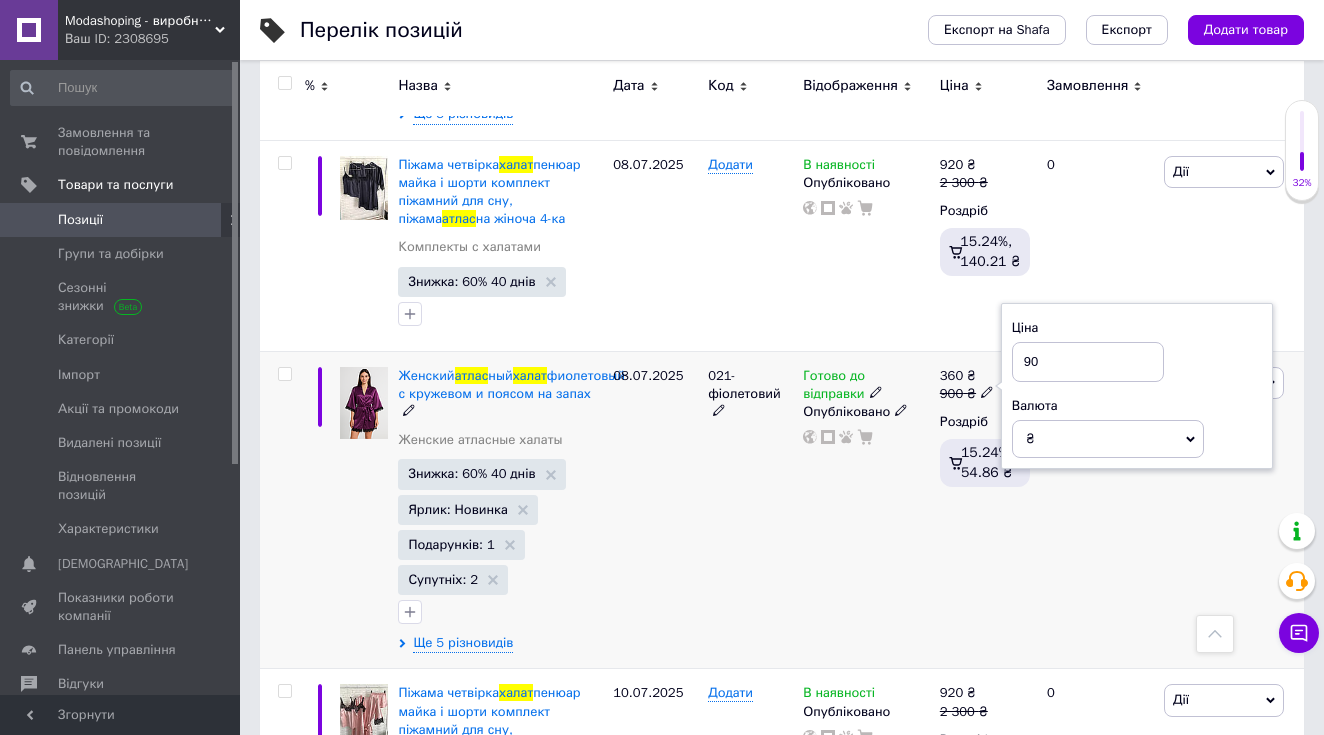 type on "960" 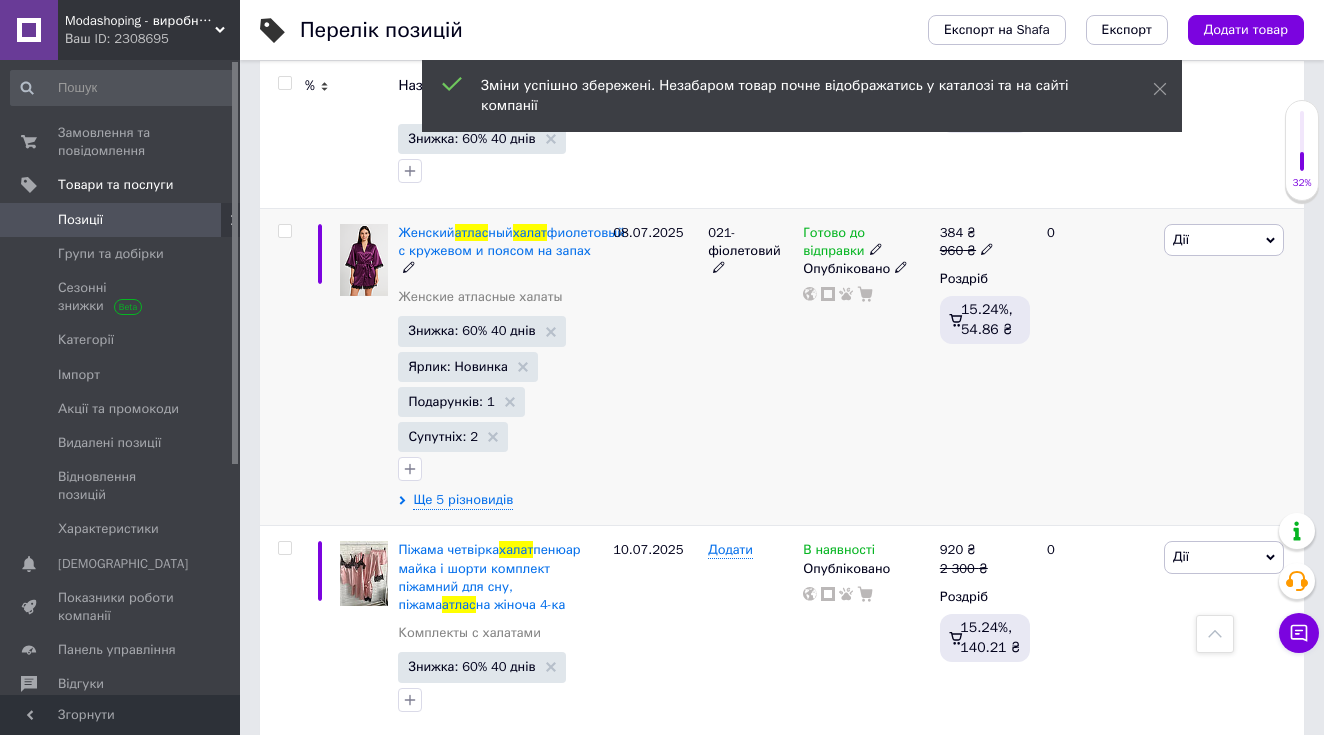scroll, scrollTop: 3594, scrollLeft: 0, axis: vertical 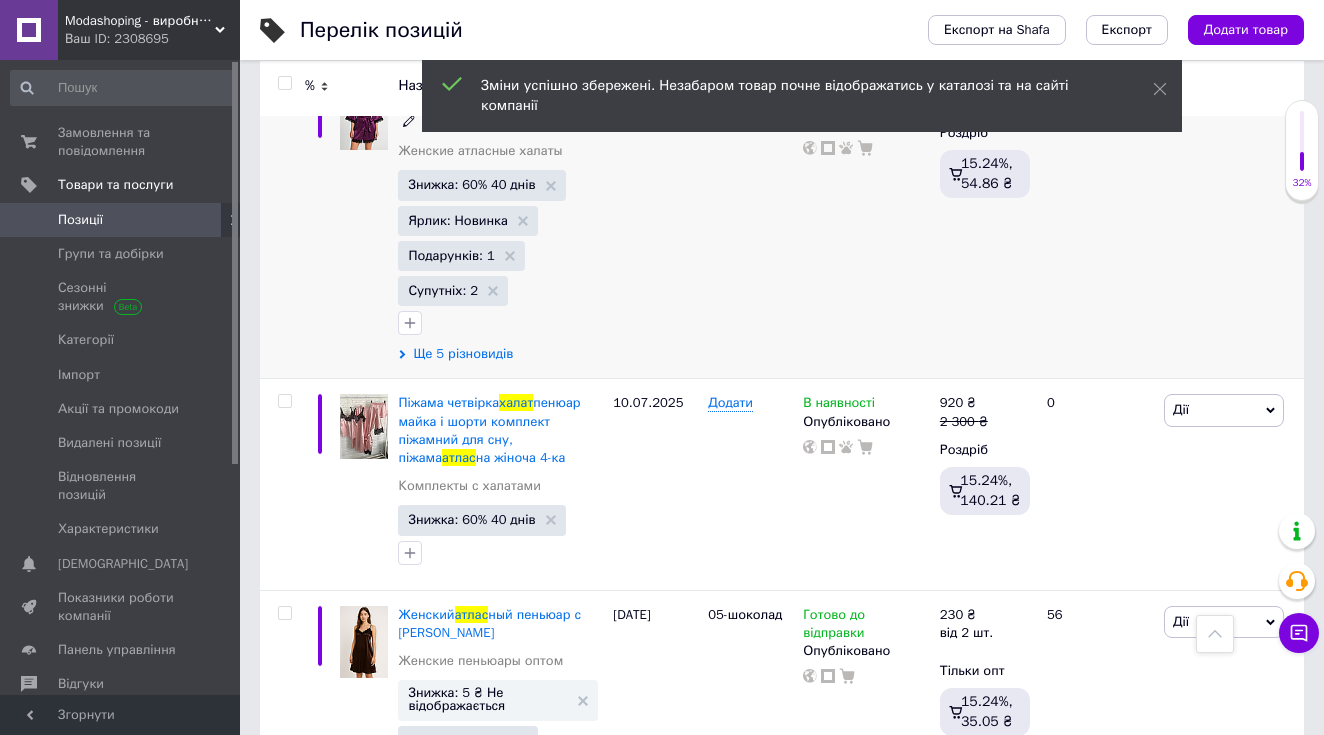 click on "Ще 5 різновидів" at bounding box center (463, 354) 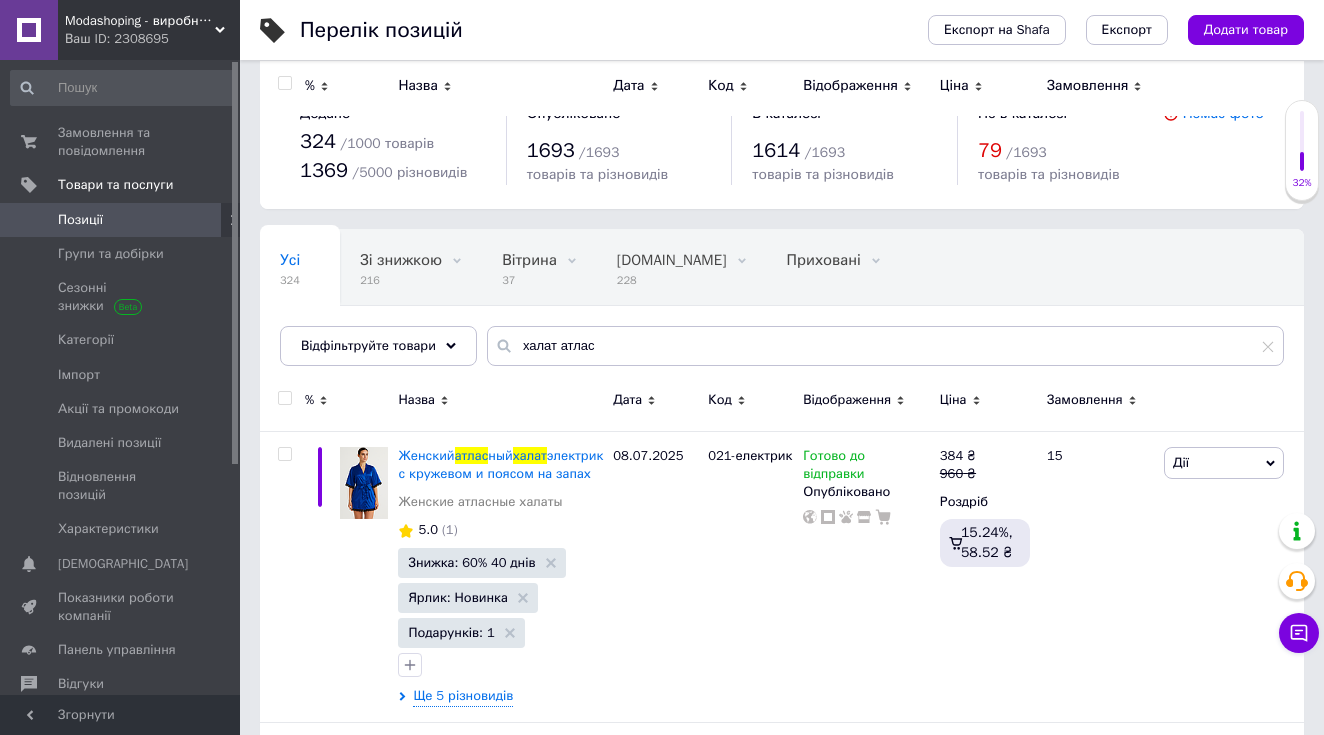 scroll, scrollTop: 0, scrollLeft: 0, axis: both 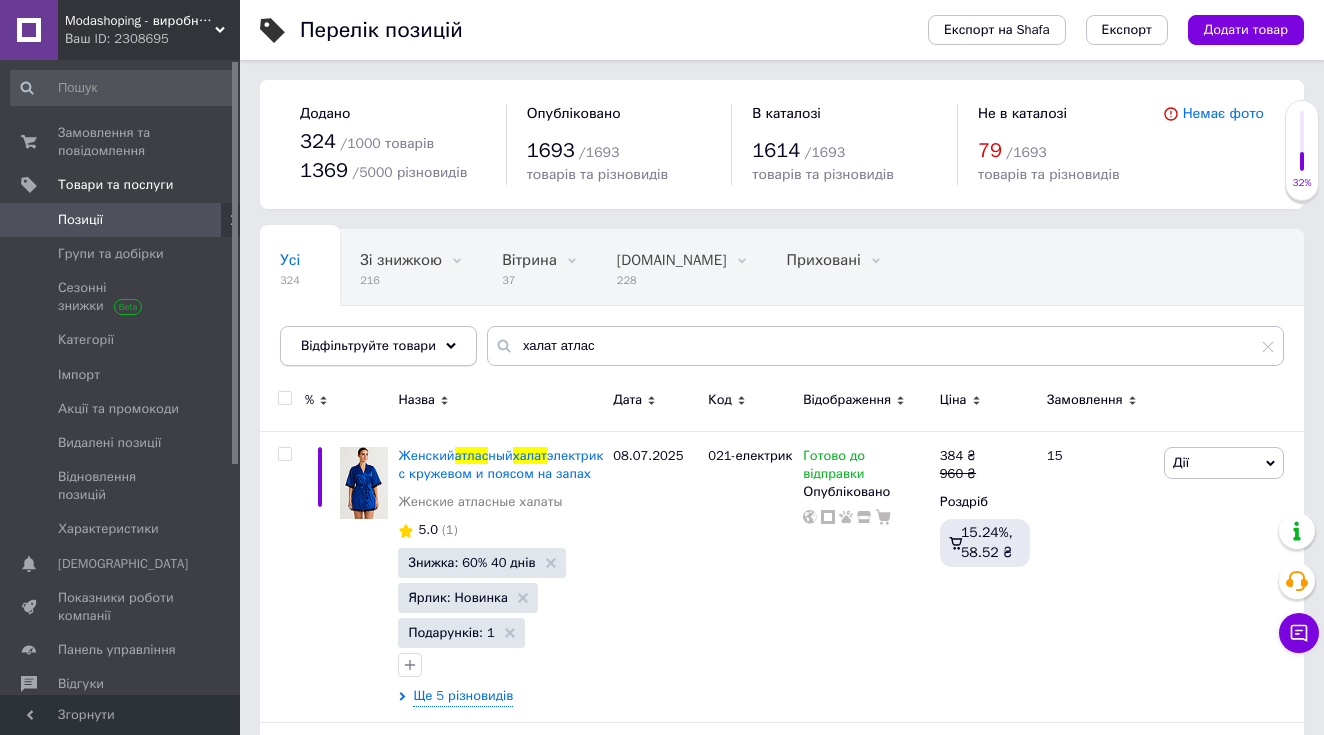 click on "Відфільтруйте товари" at bounding box center [378, 346] 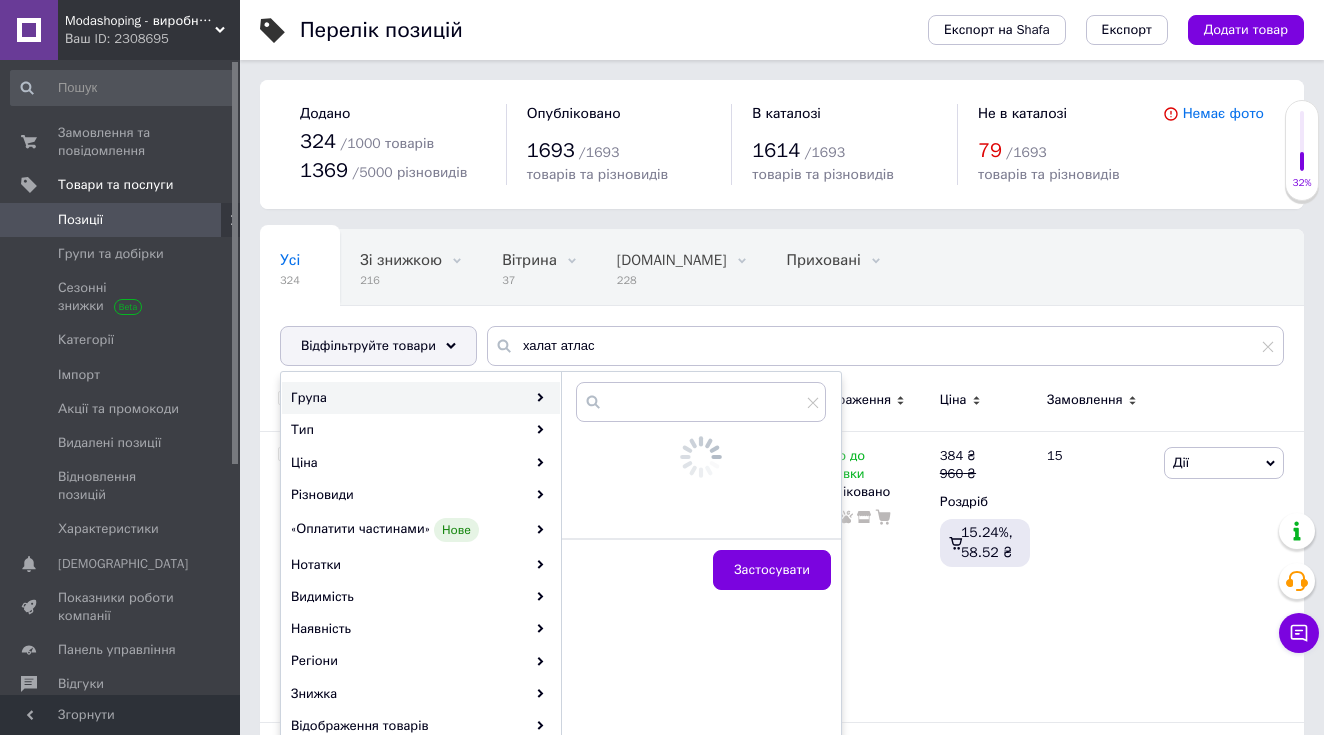 click on "Група" at bounding box center [421, 398] 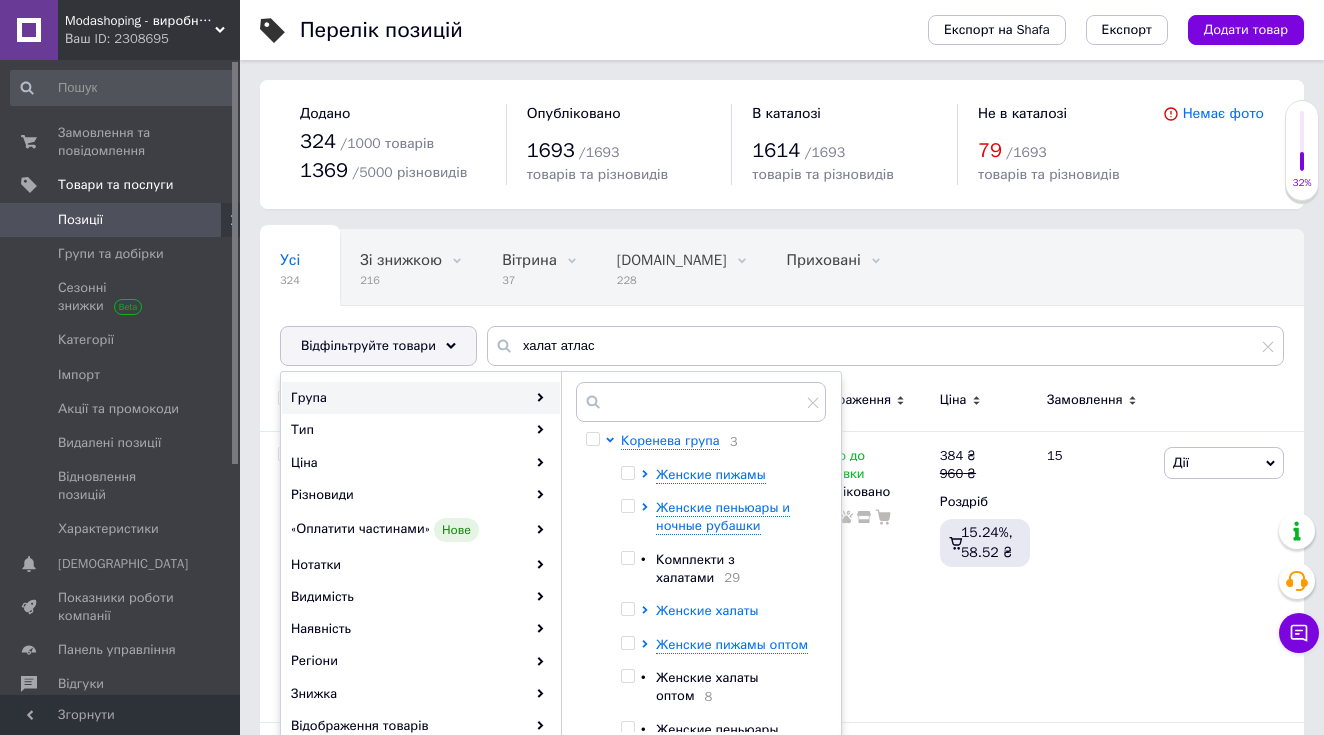 click on "Женские халаты" at bounding box center [707, 610] 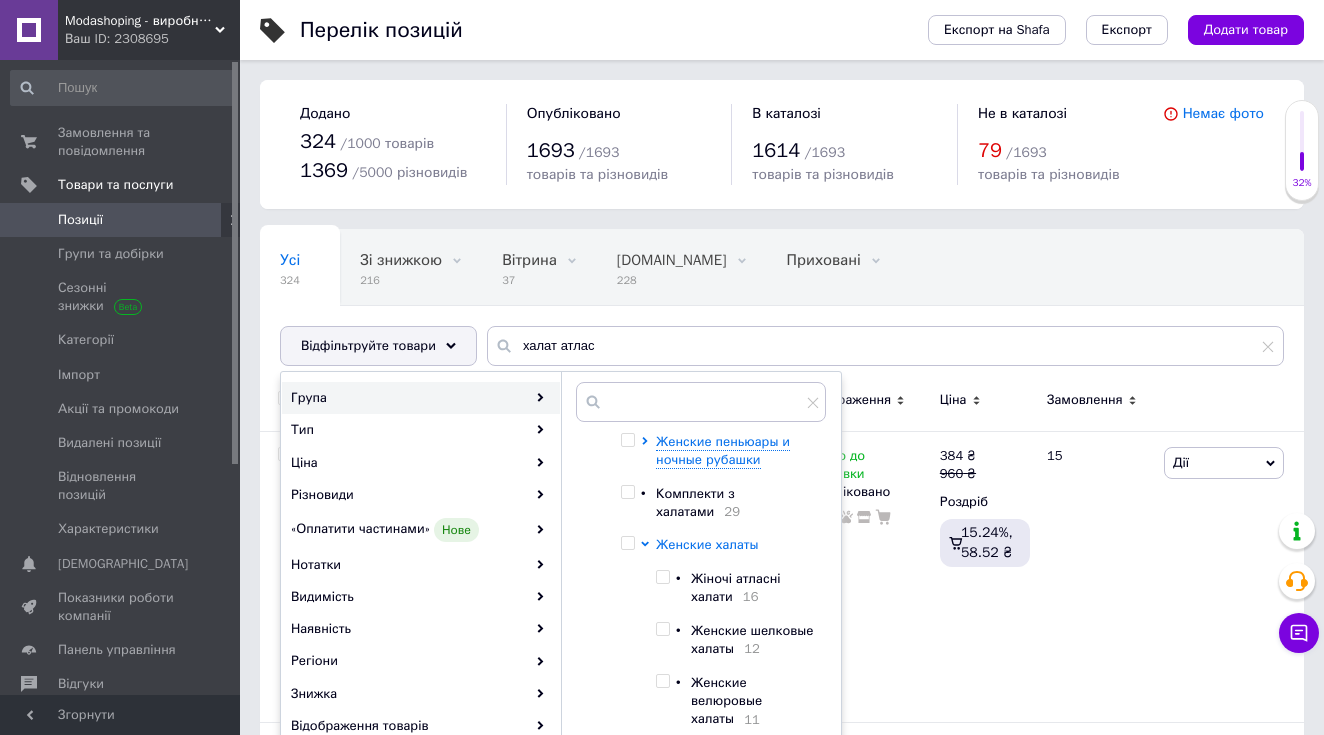 scroll, scrollTop: 71, scrollLeft: 0, axis: vertical 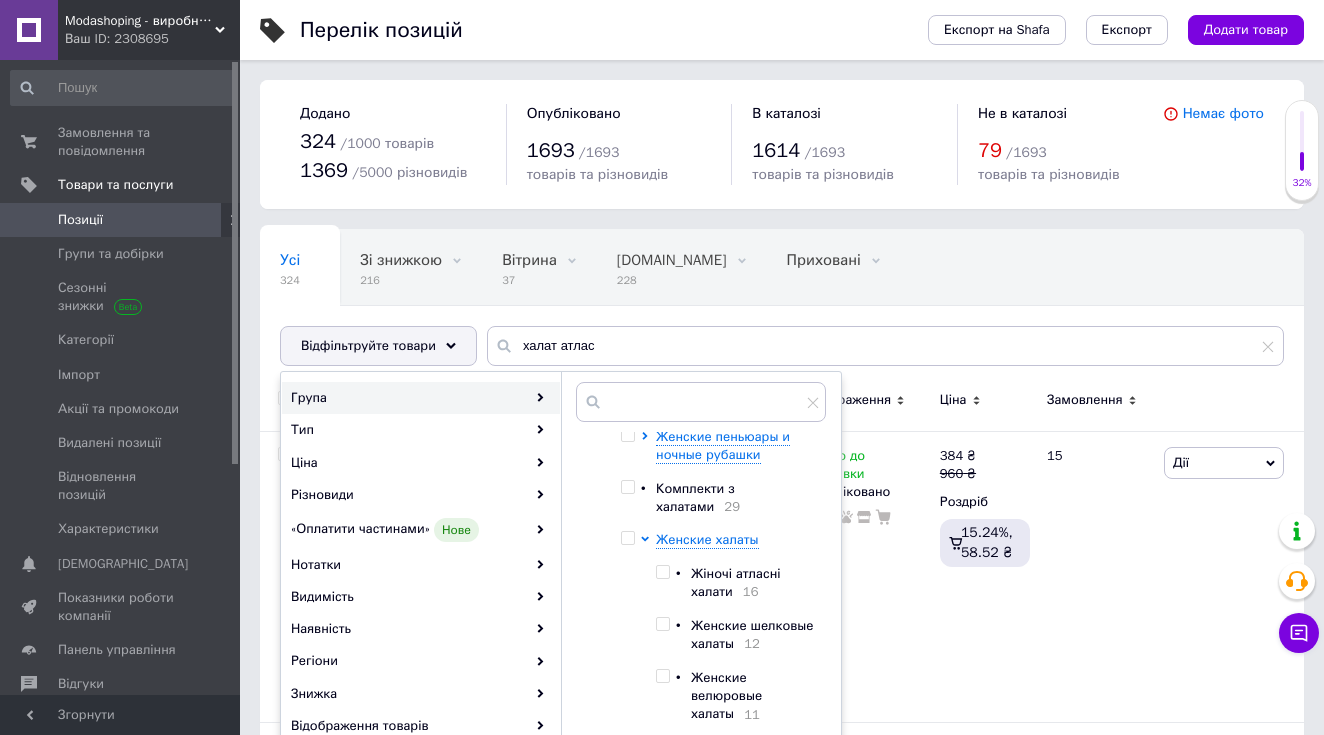 click at bounding box center [662, 676] 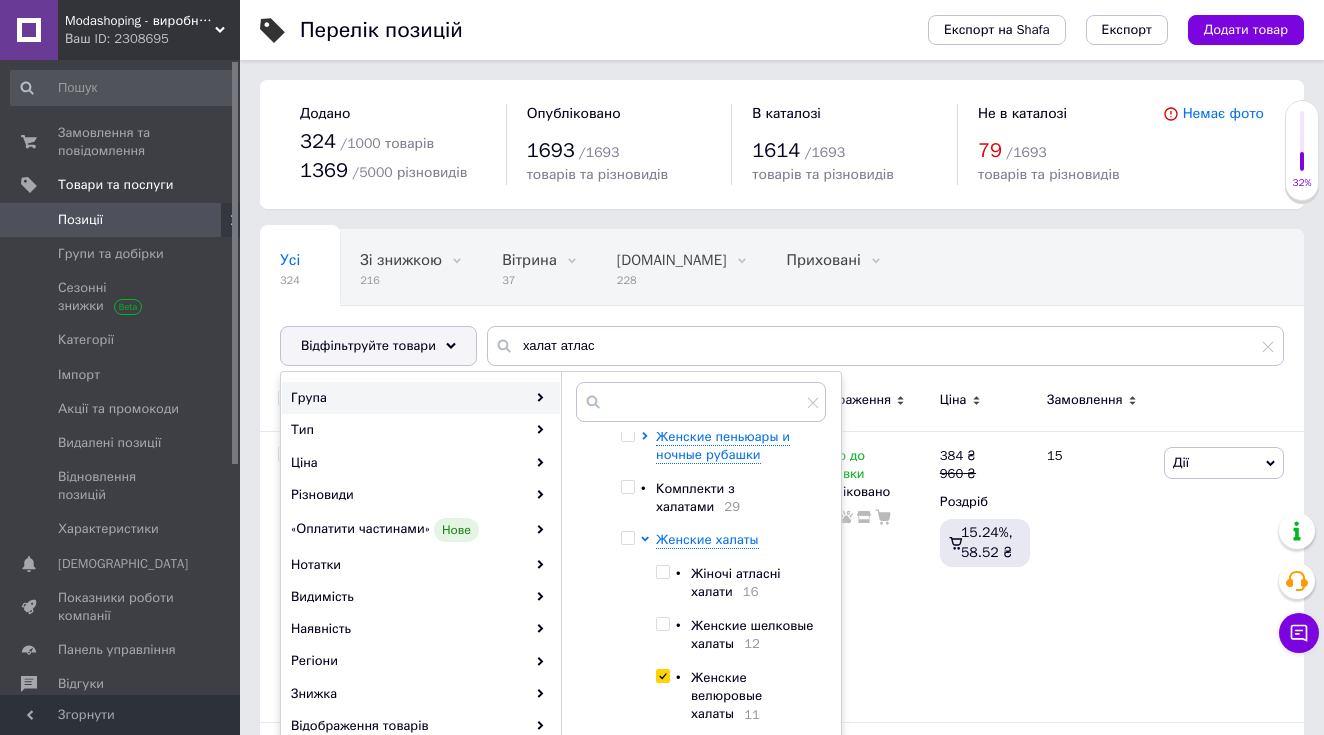 checkbox on "true" 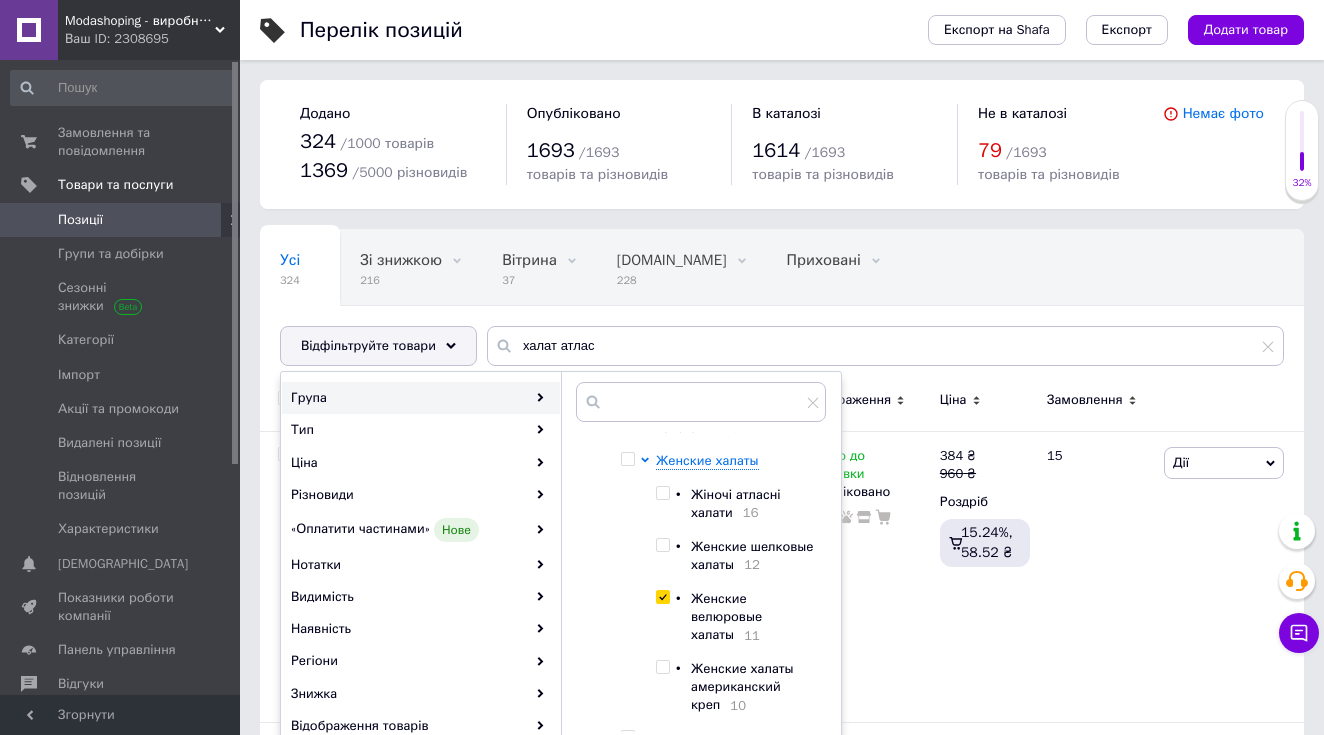 scroll, scrollTop: 154, scrollLeft: 0, axis: vertical 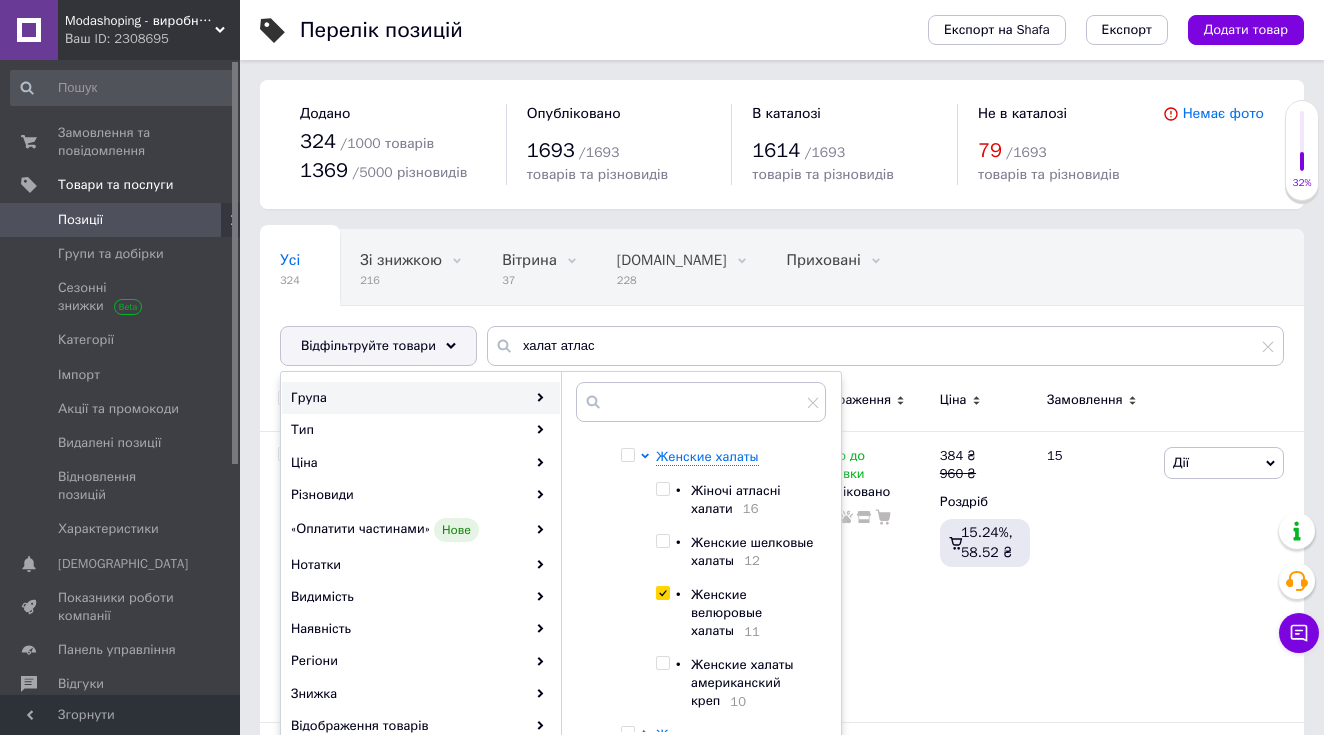 click at bounding box center [666, 552] 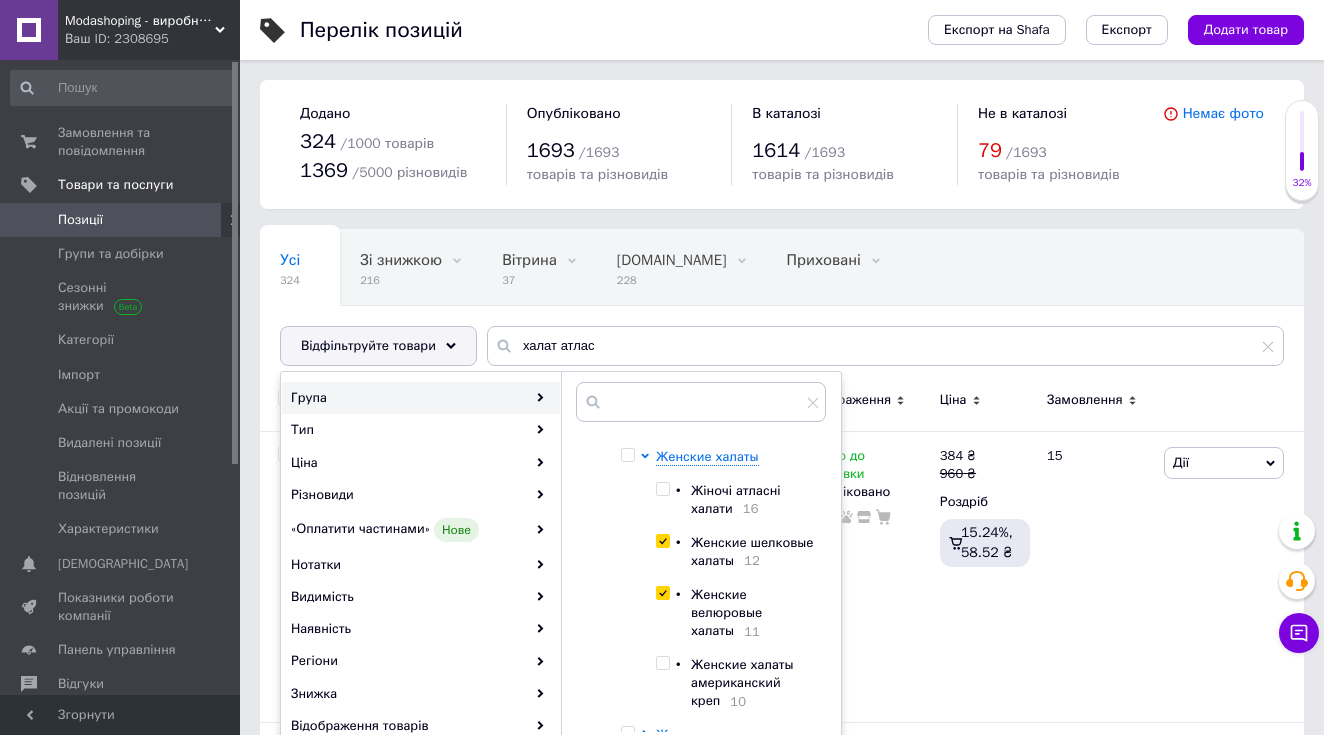 checkbox on "true" 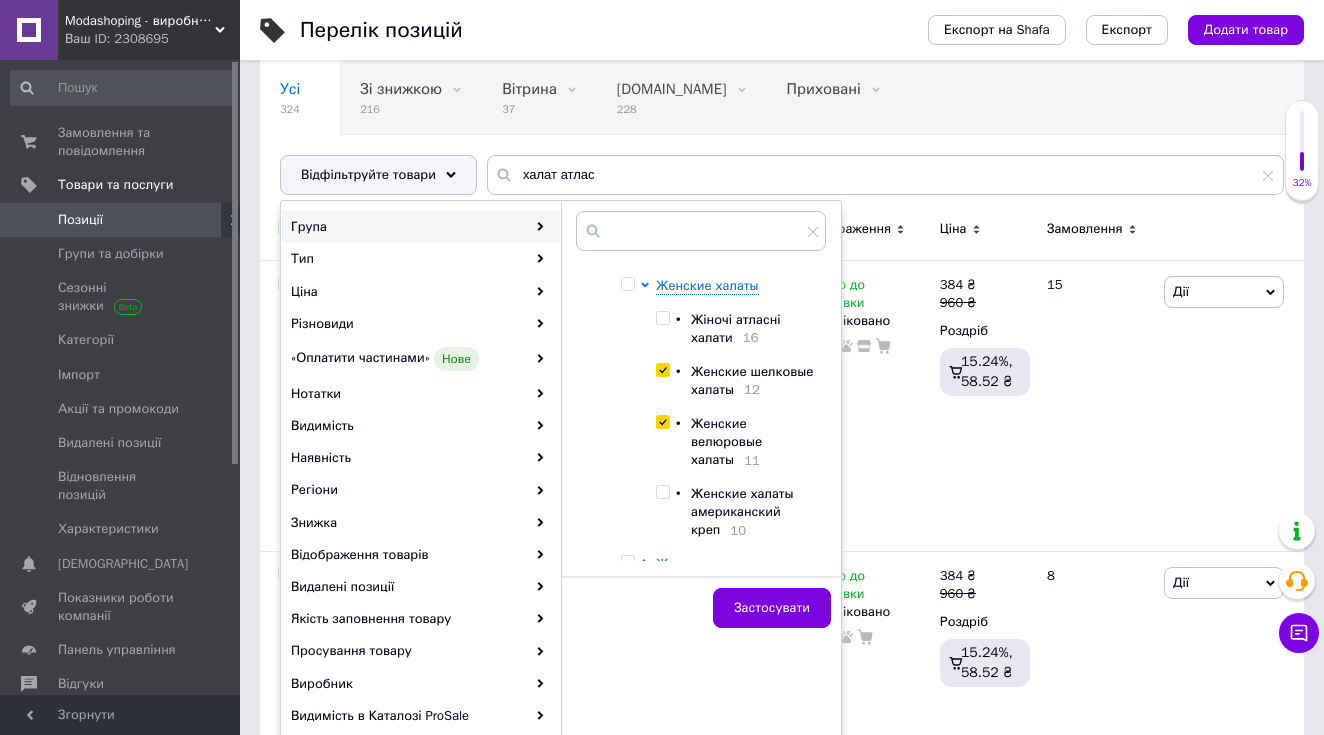 scroll, scrollTop: 423, scrollLeft: 0, axis: vertical 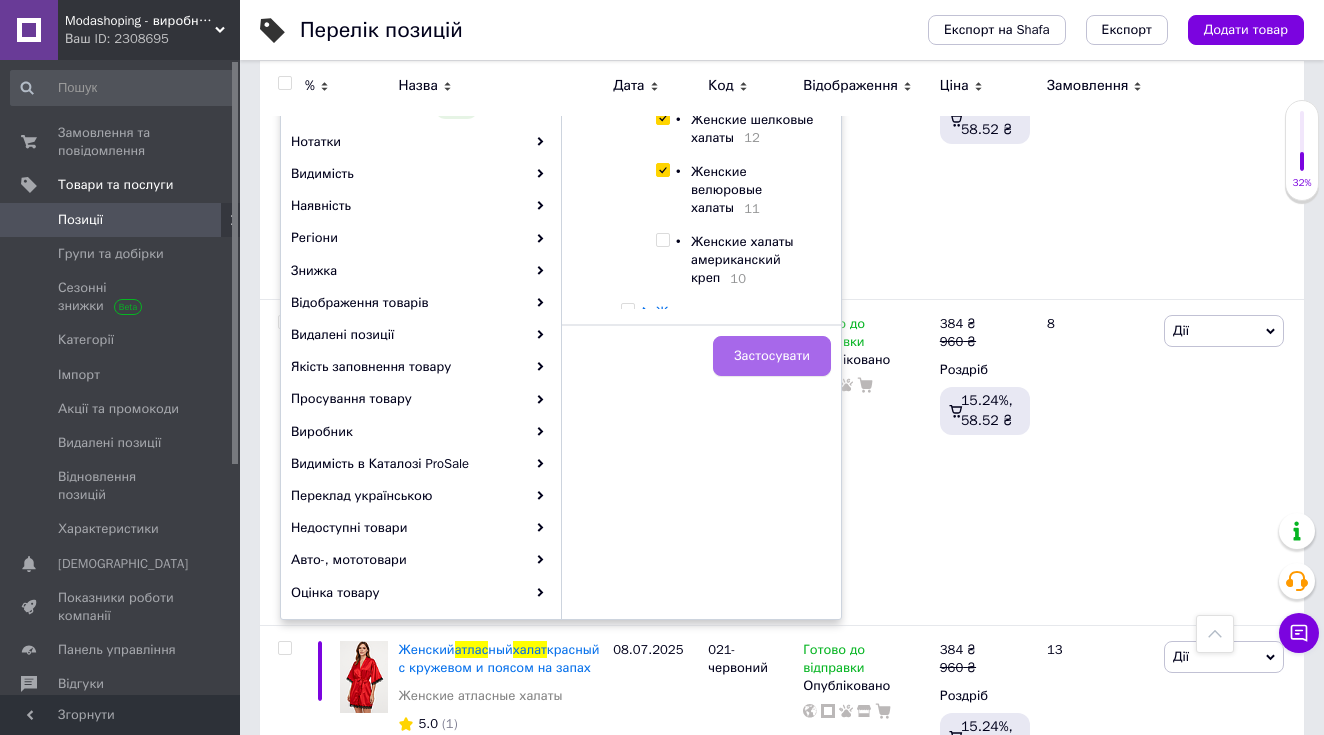 click on "Застосувати" at bounding box center (772, 356) 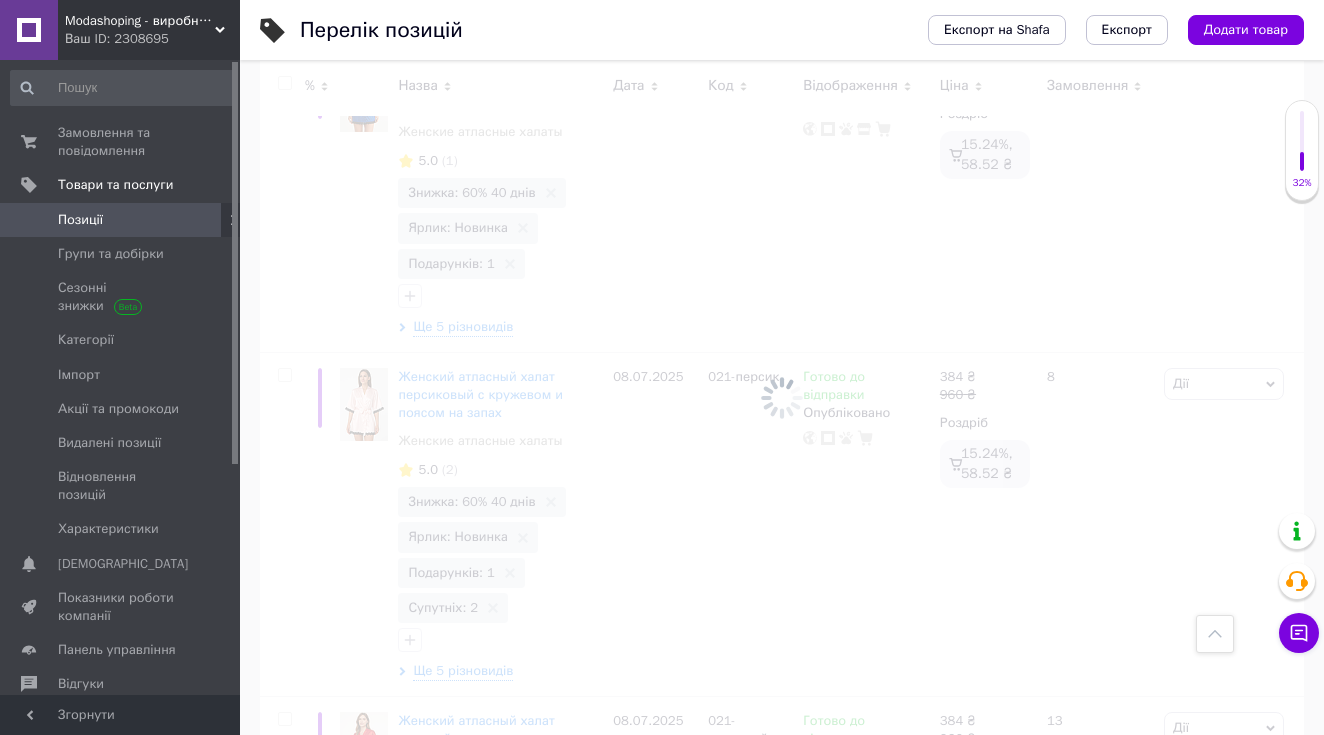 scroll, scrollTop: 0, scrollLeft: 142, axis: horizontal 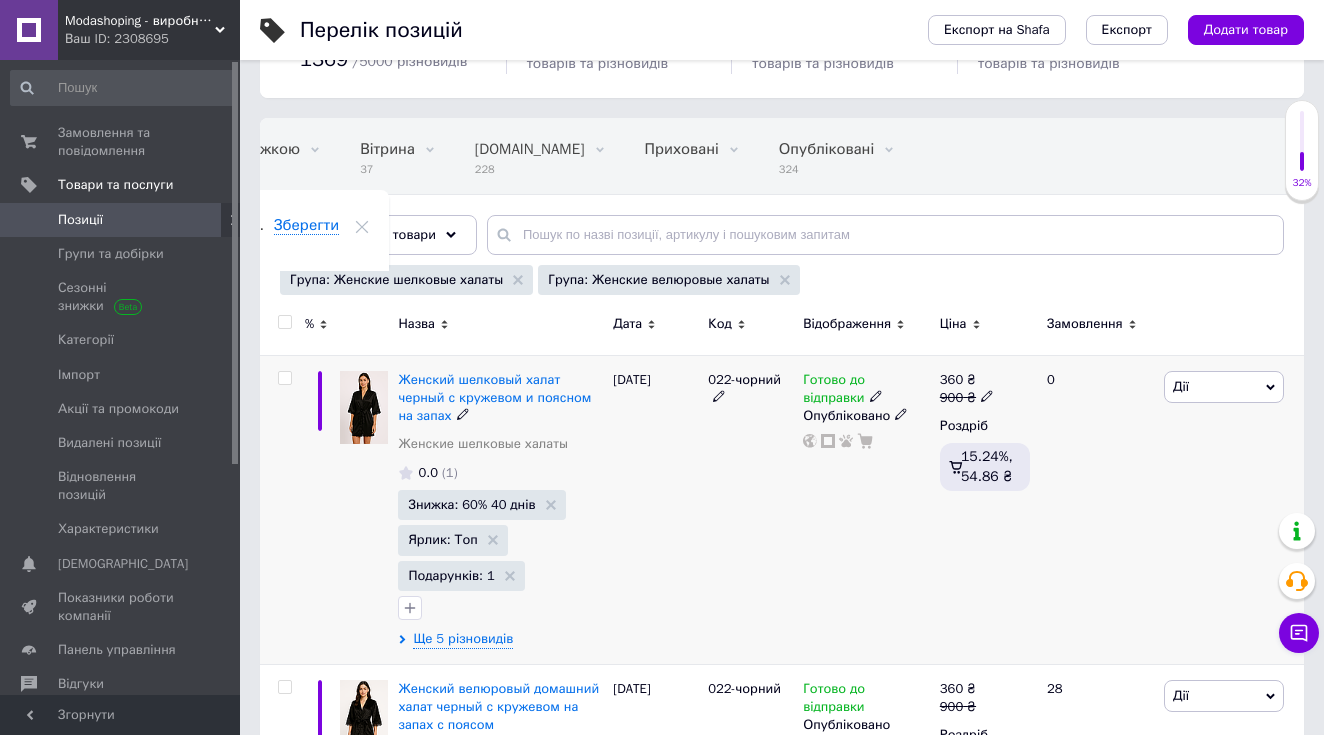 click 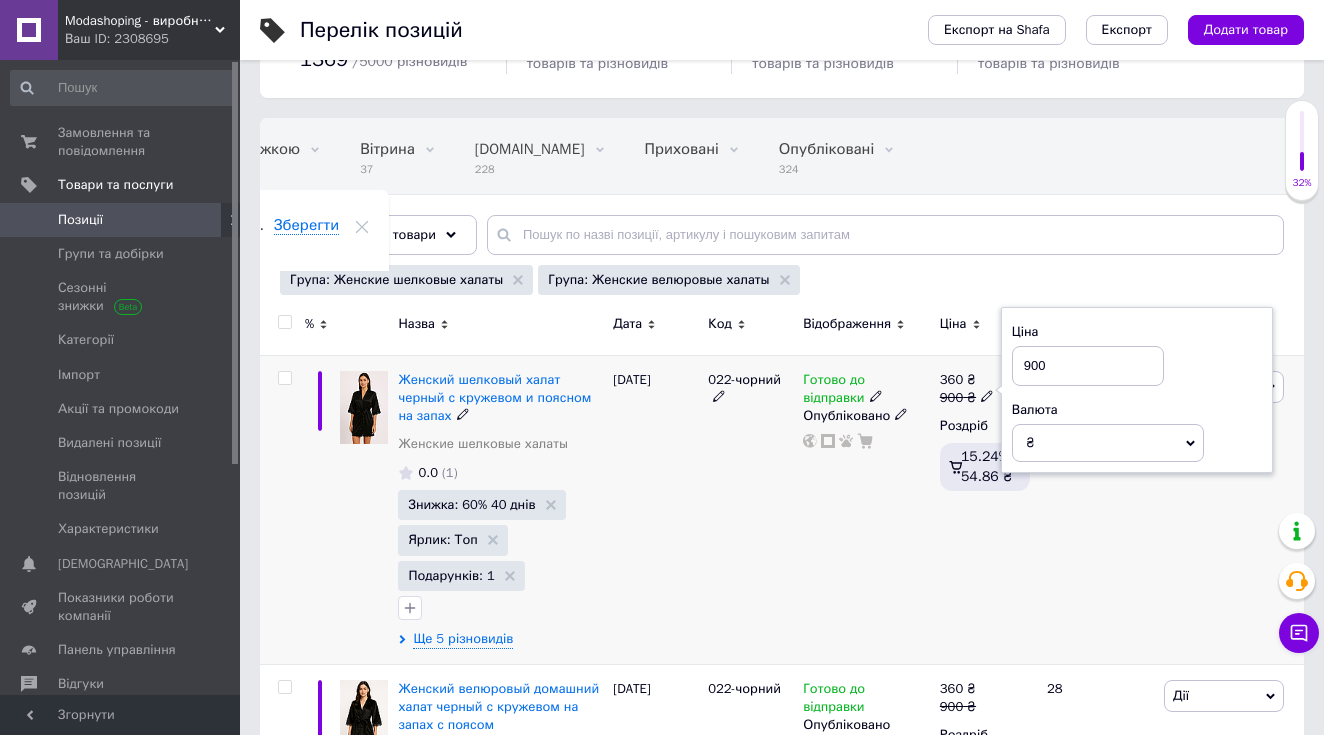 click on "900" at bounding box center [1088, 366] 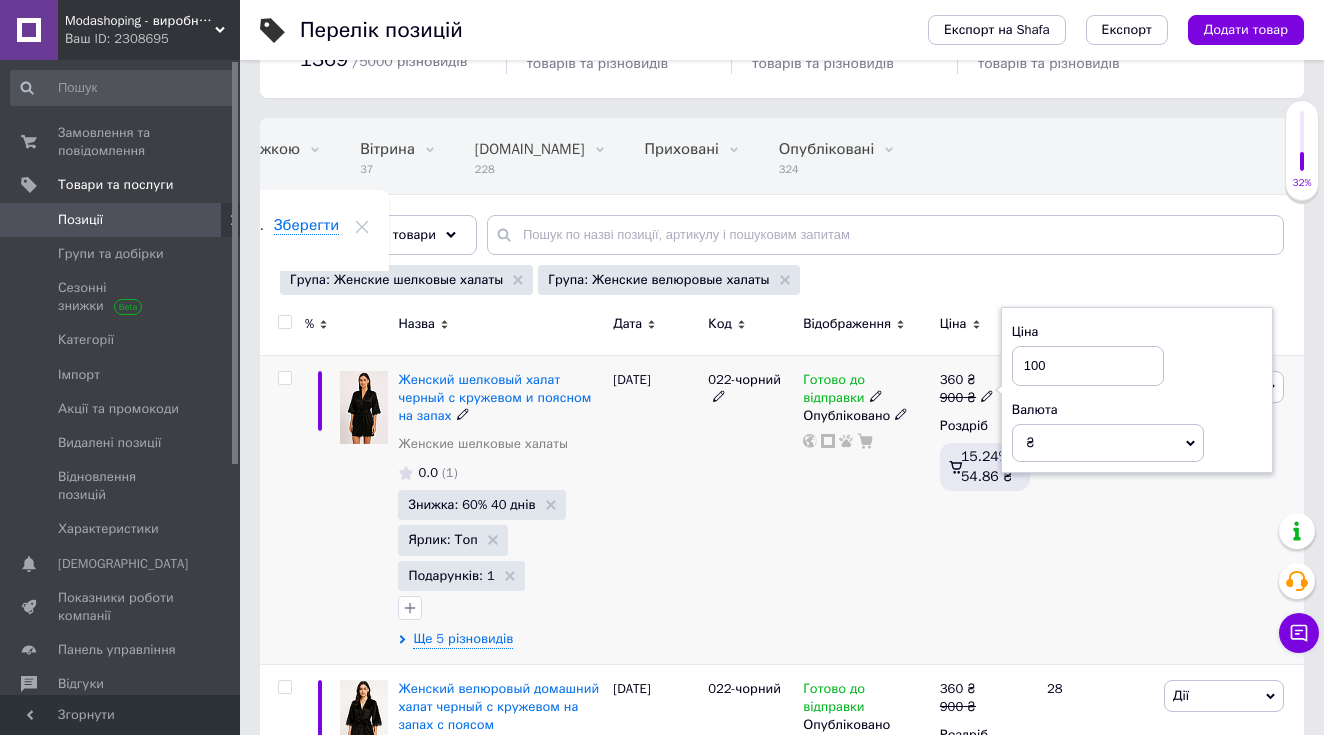 type on "1000" 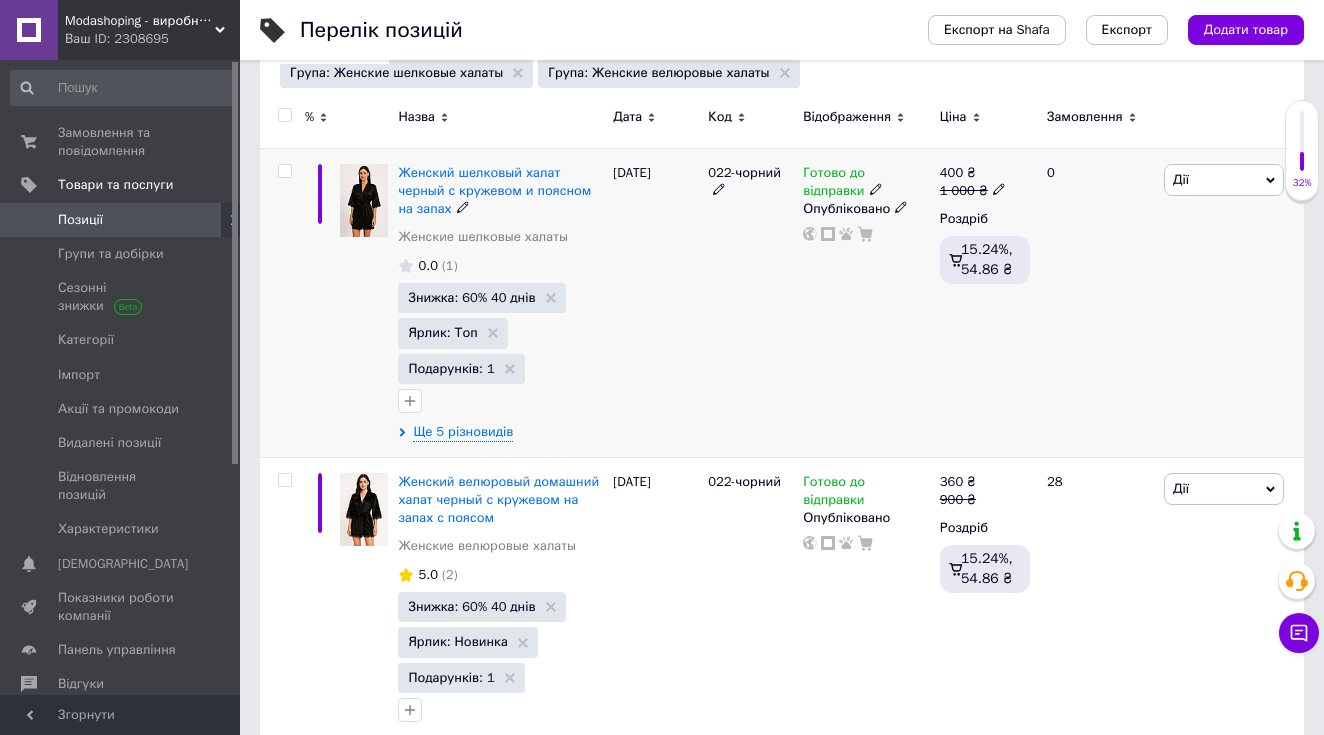 scroll, scrollTop: 319, scrollLeft: 0, axis: vertical 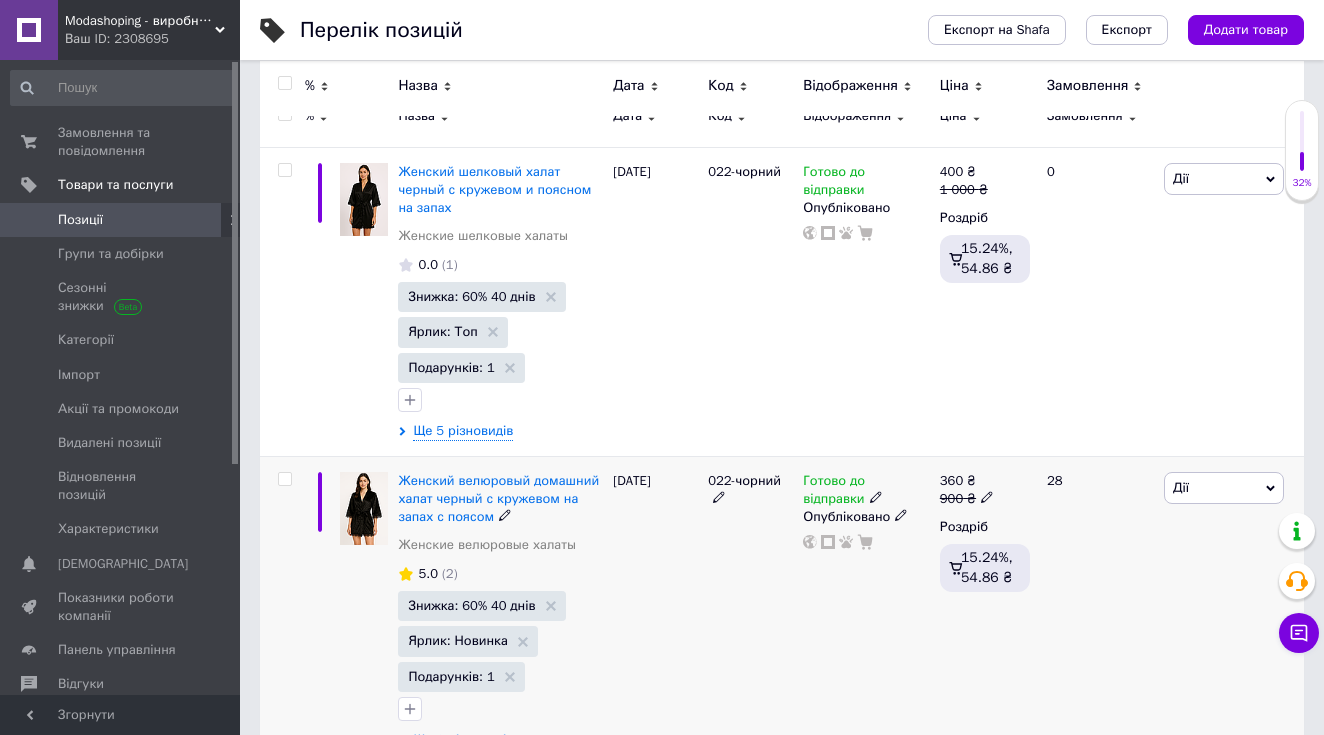 click 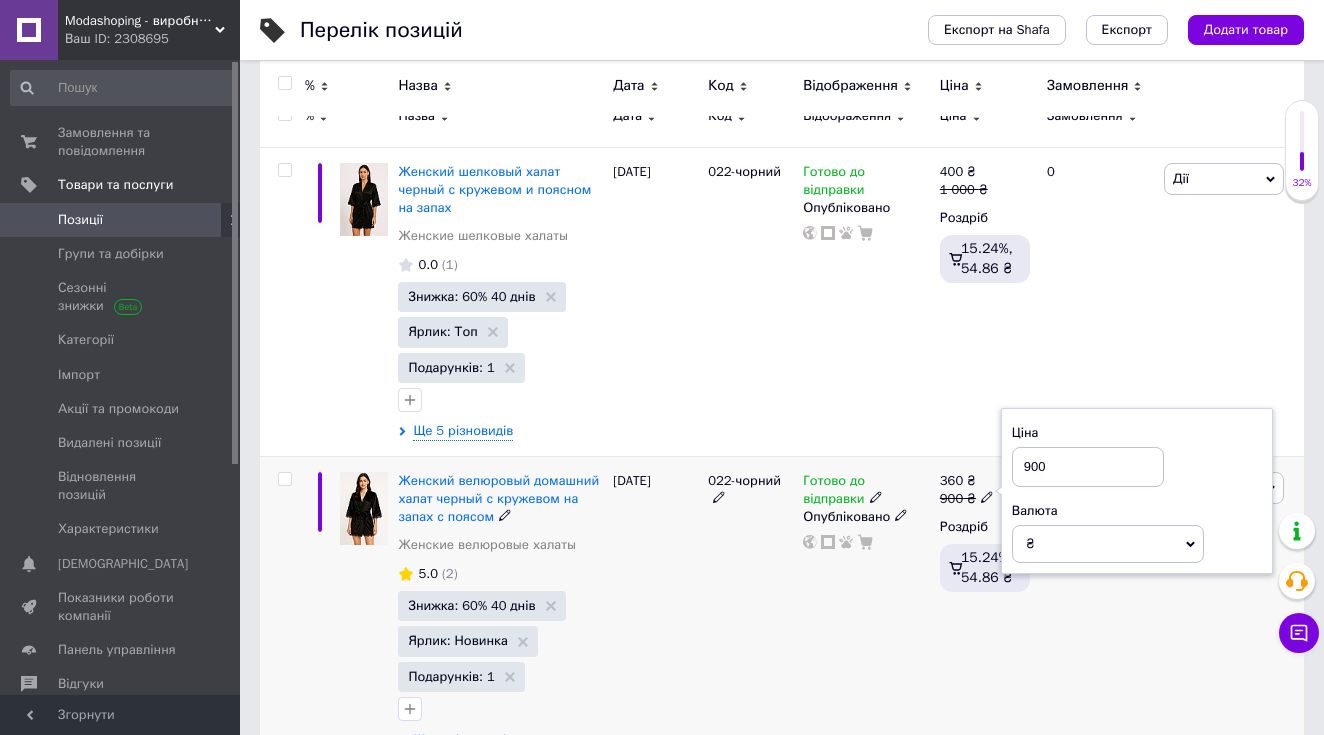 click on "900" at bounding box center (1088, 467) 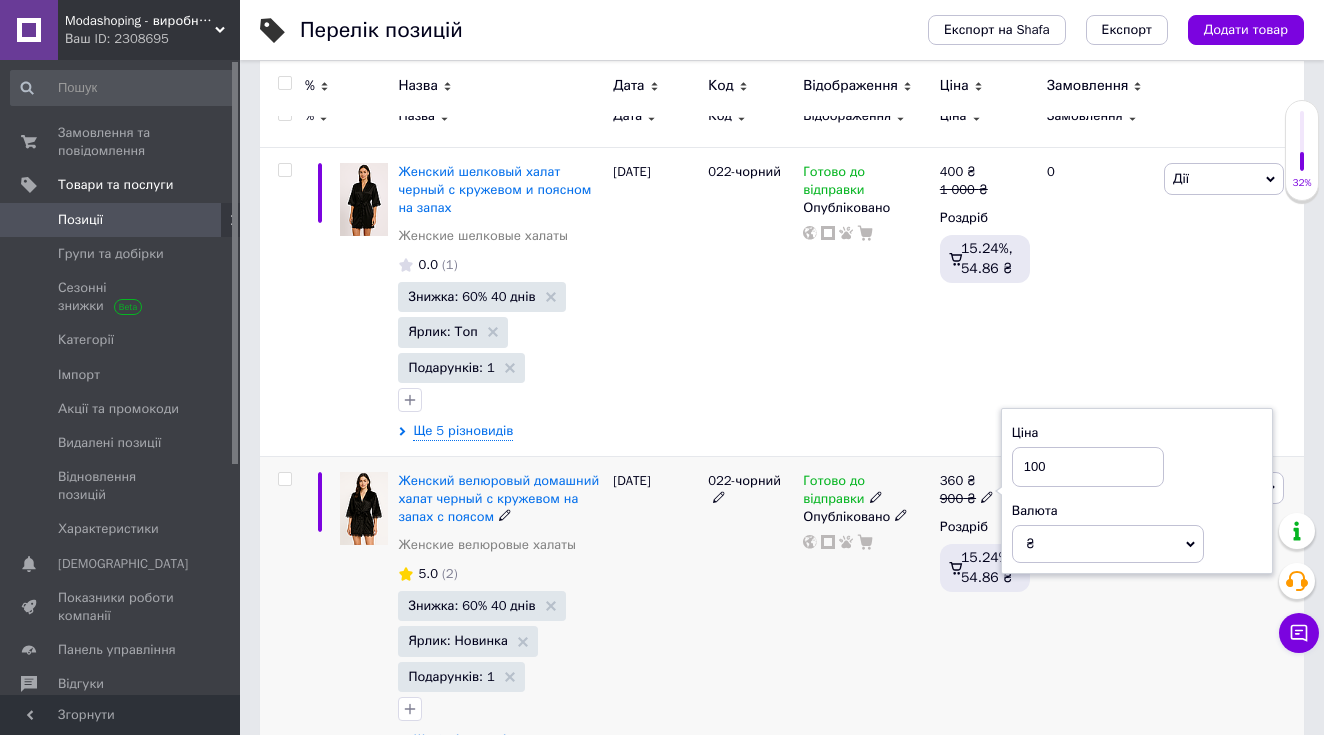 type on "1000" 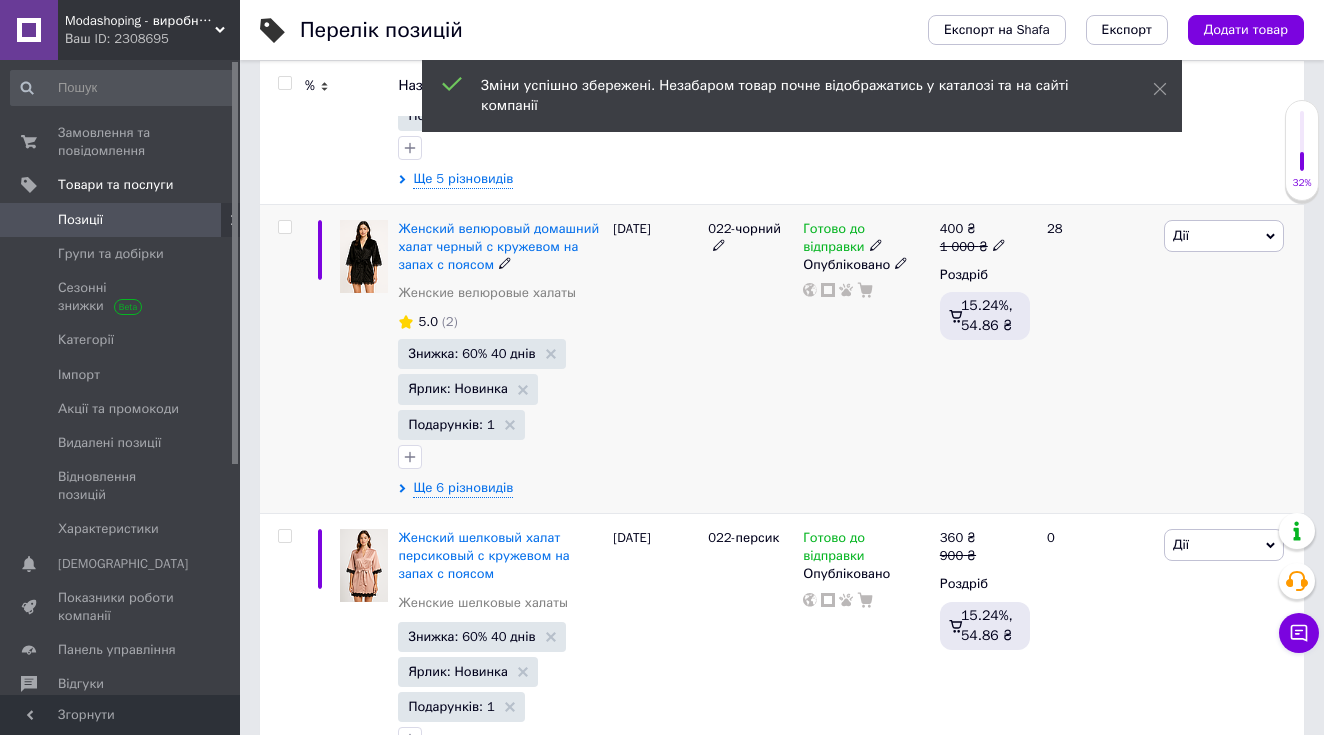 scroll, scrollTop: 582, scrollLeft: 0, axis: vertical 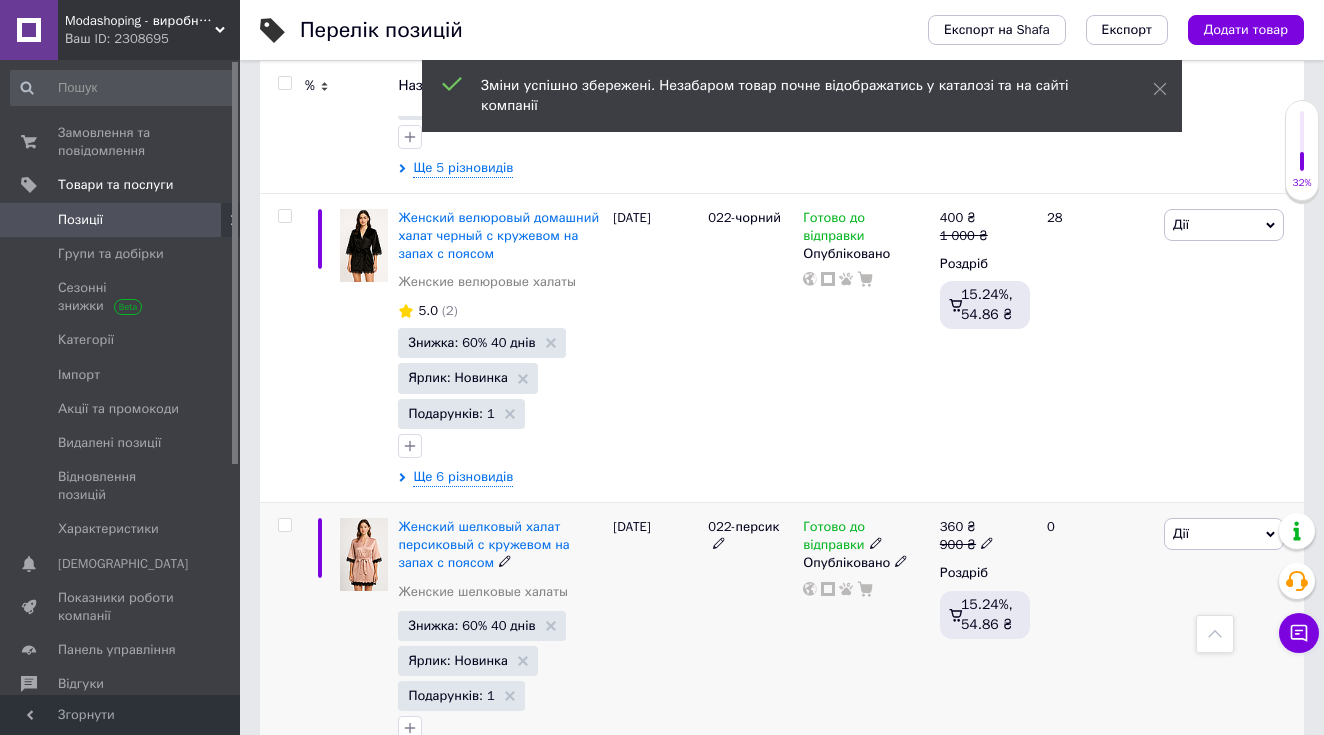 click 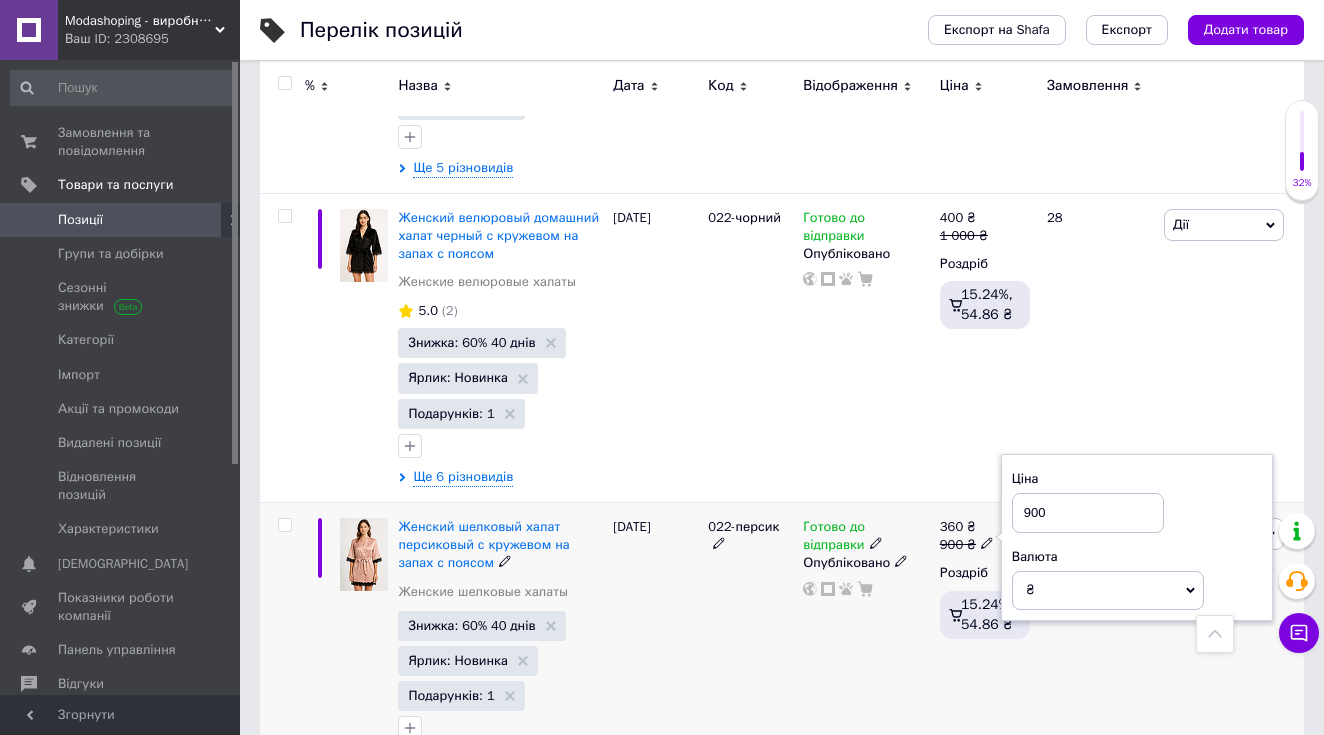 click on "900" at bounding box center (1088, 513) 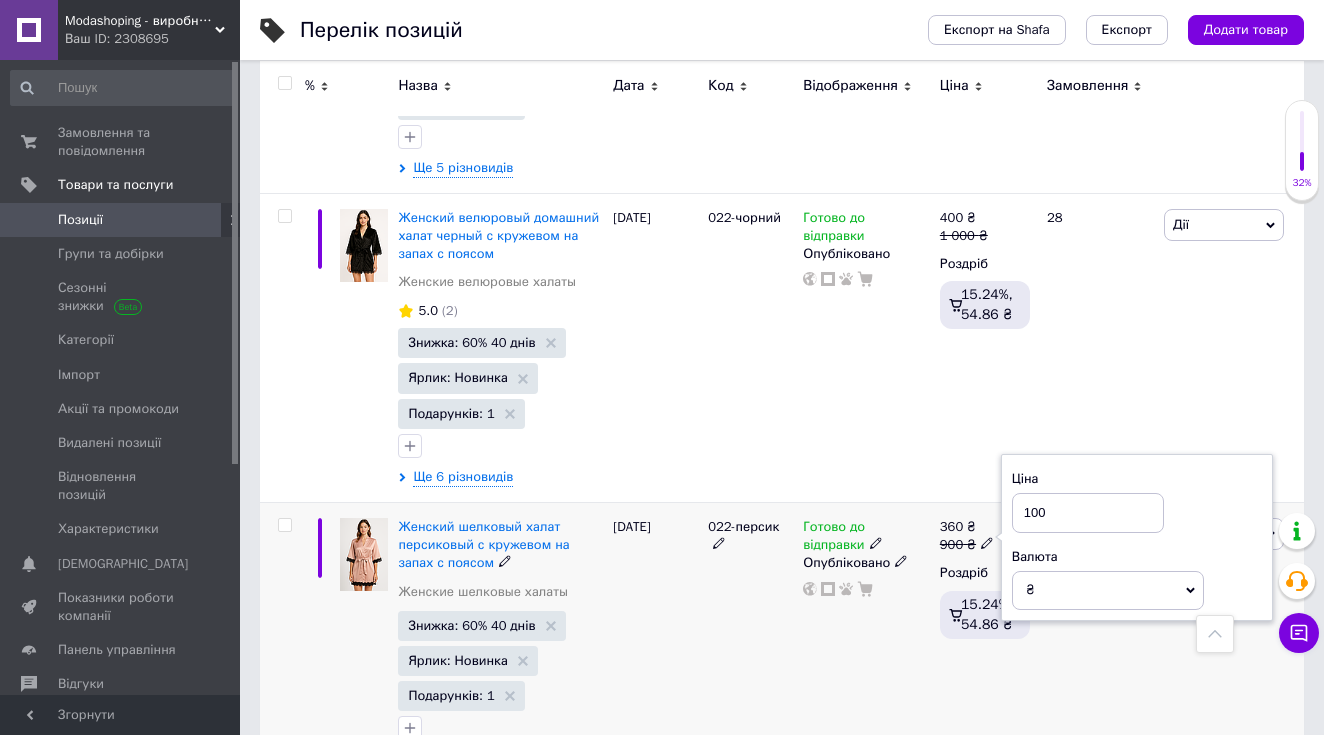 type on "1000" 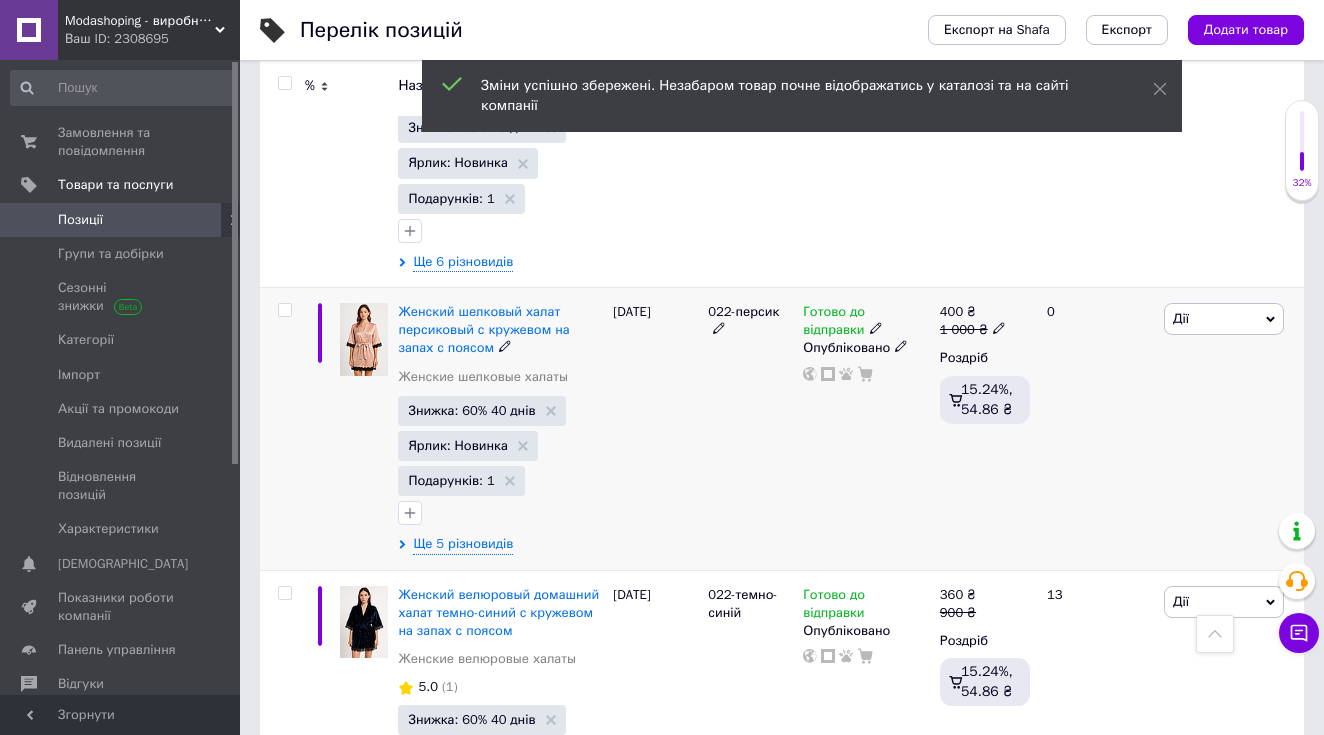 scroll, scrollTop: 894, scrollLeft: 0, axis: vertical 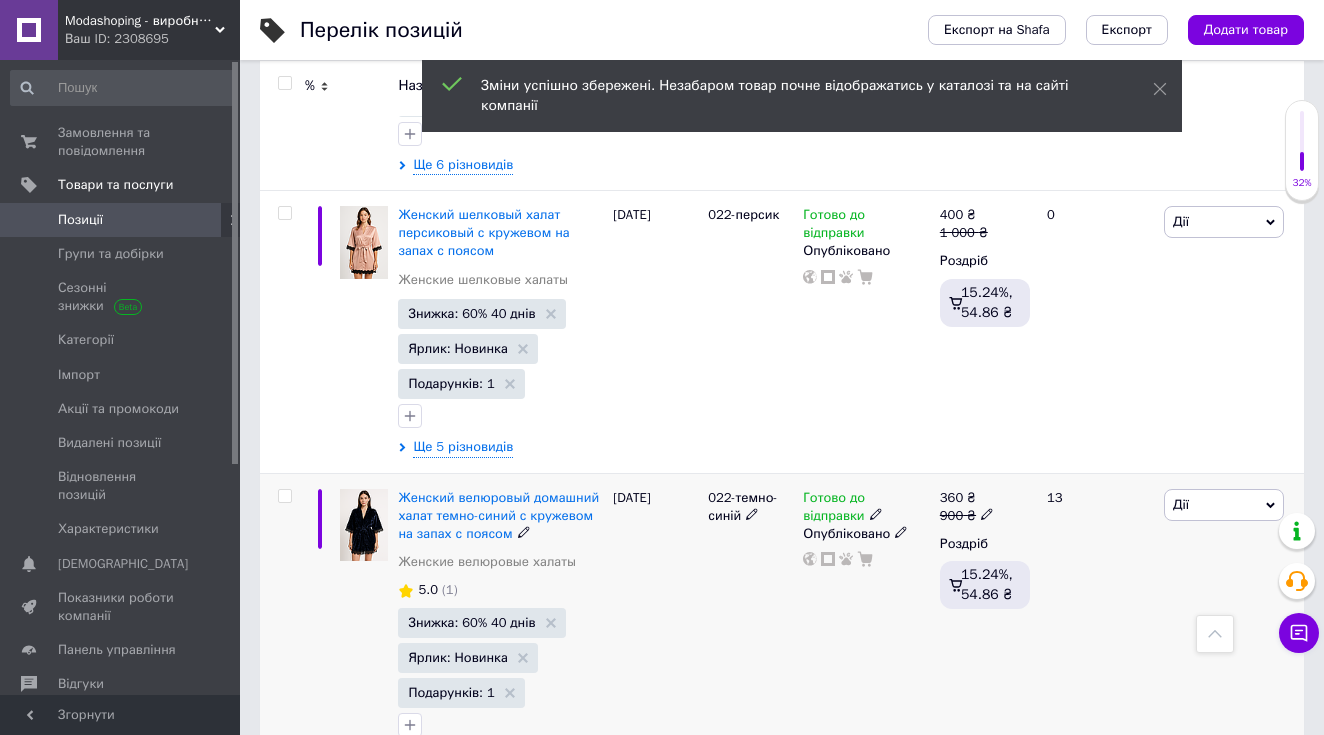 click on "360   ₴ 900   ₴" at bounding box center (985, 507) 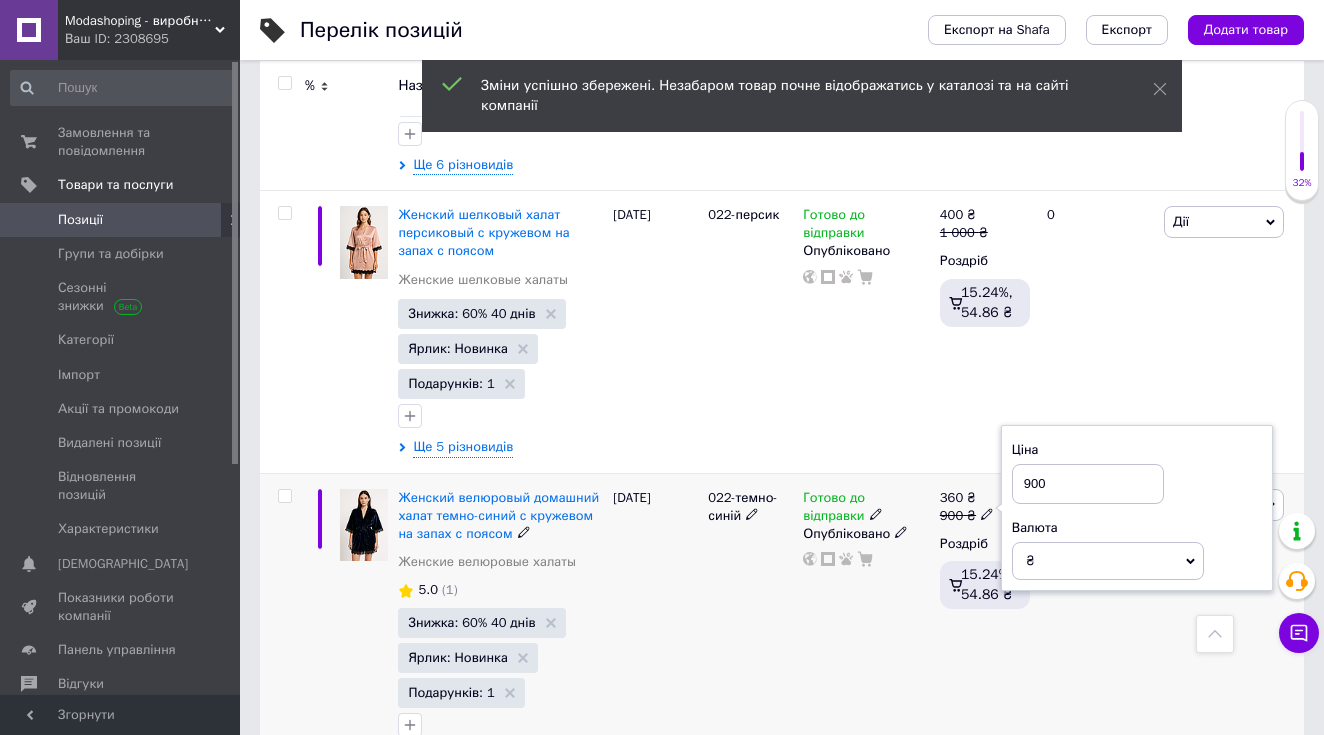 click on "900" at bounding box center (1088, 484) 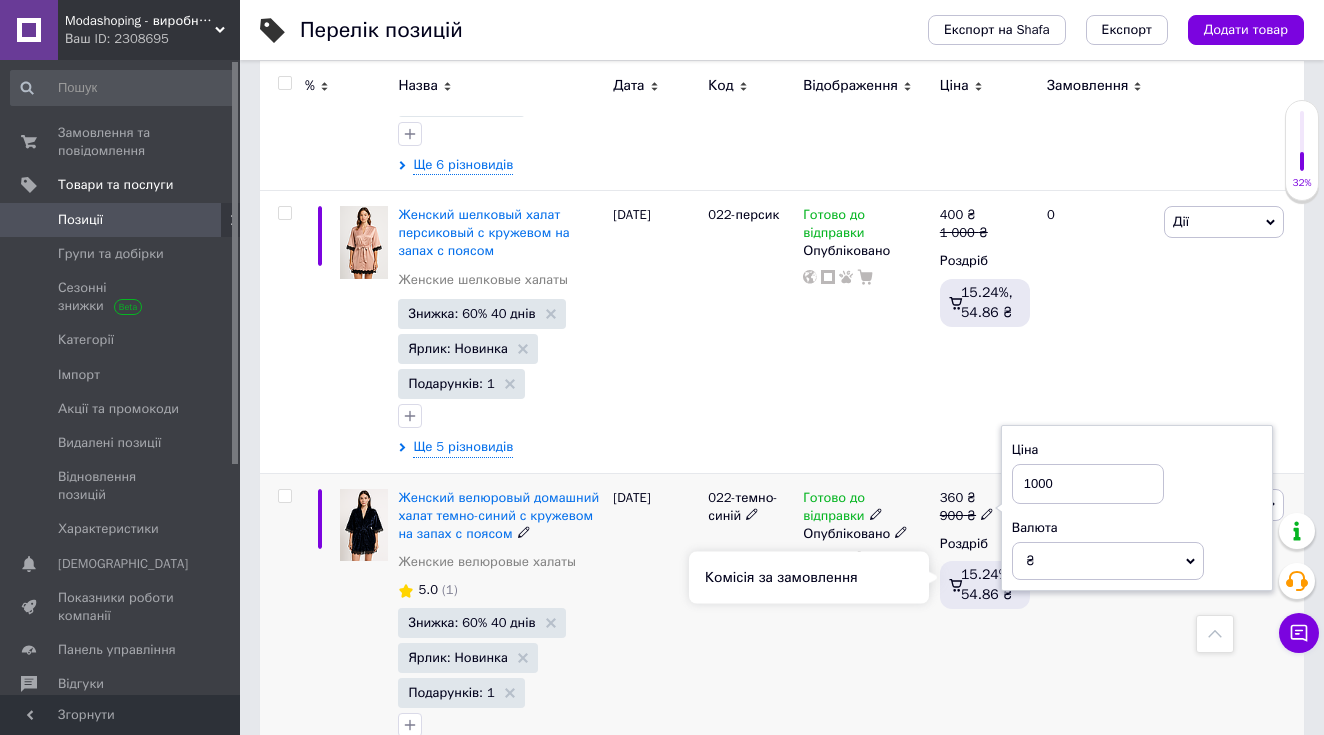 type on "1000" 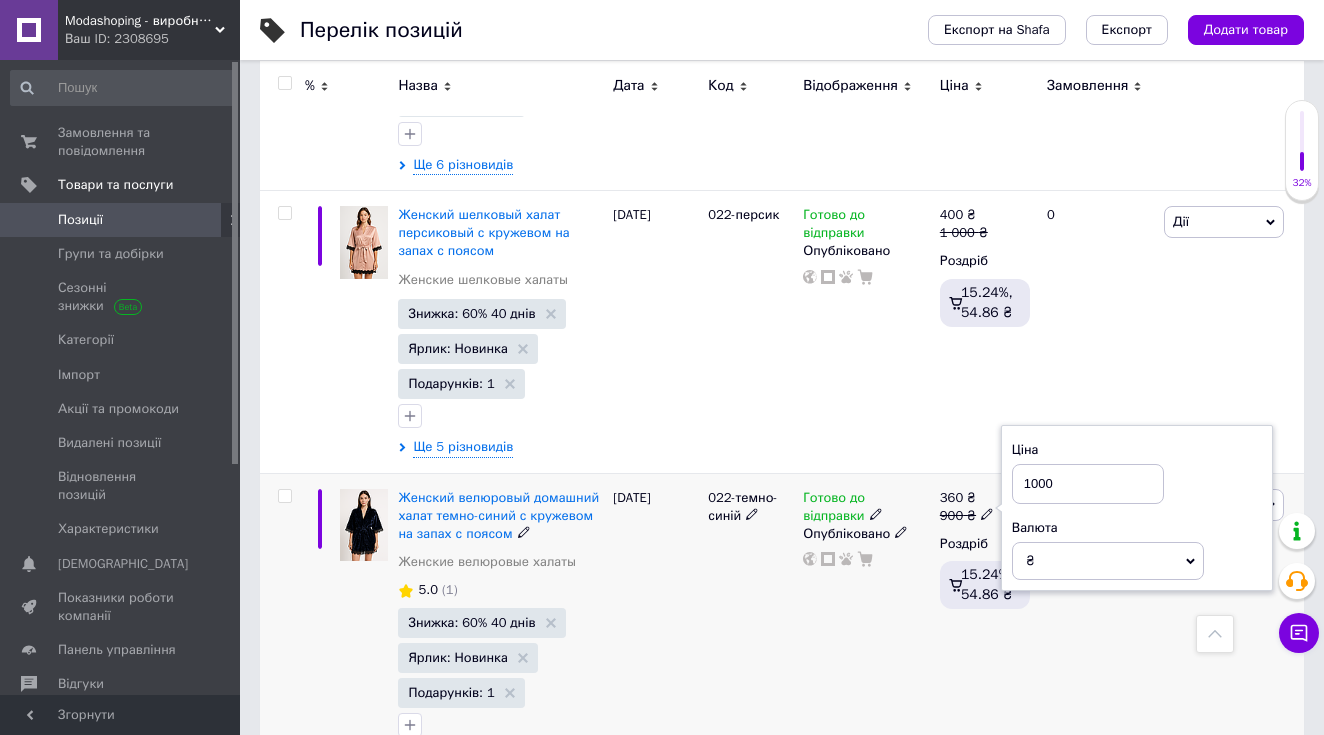 click on "Готово до відправки Опубліковано" at bounding box center (866, 627) 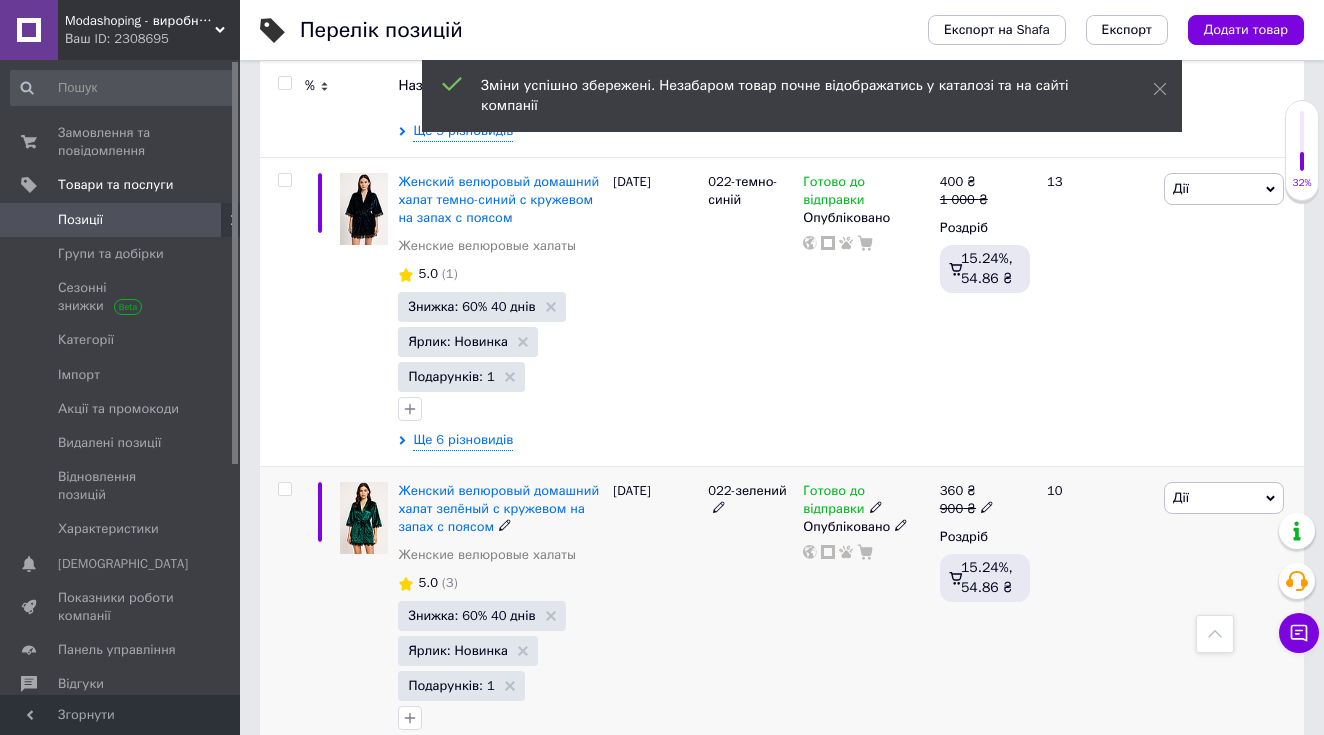 scroll, scrollTop: 1221, scrollLeft: 0, axis: vertical 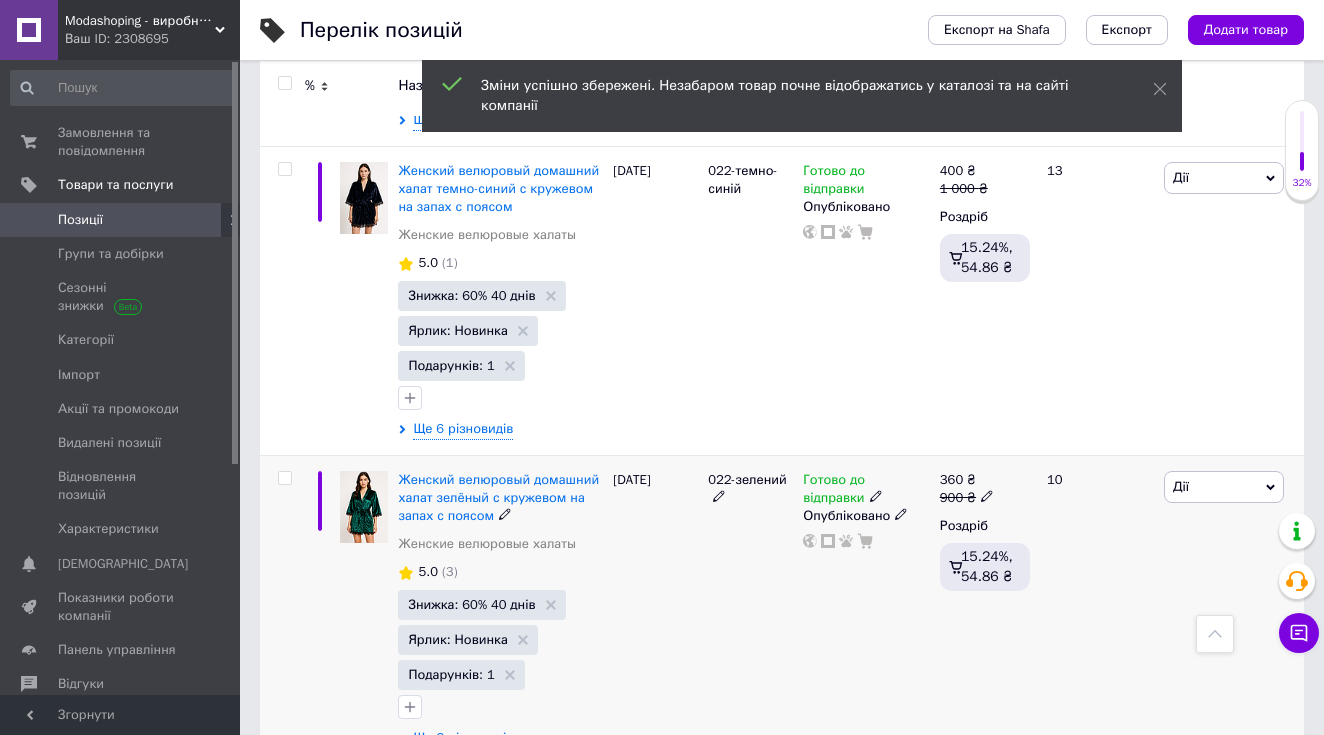 click 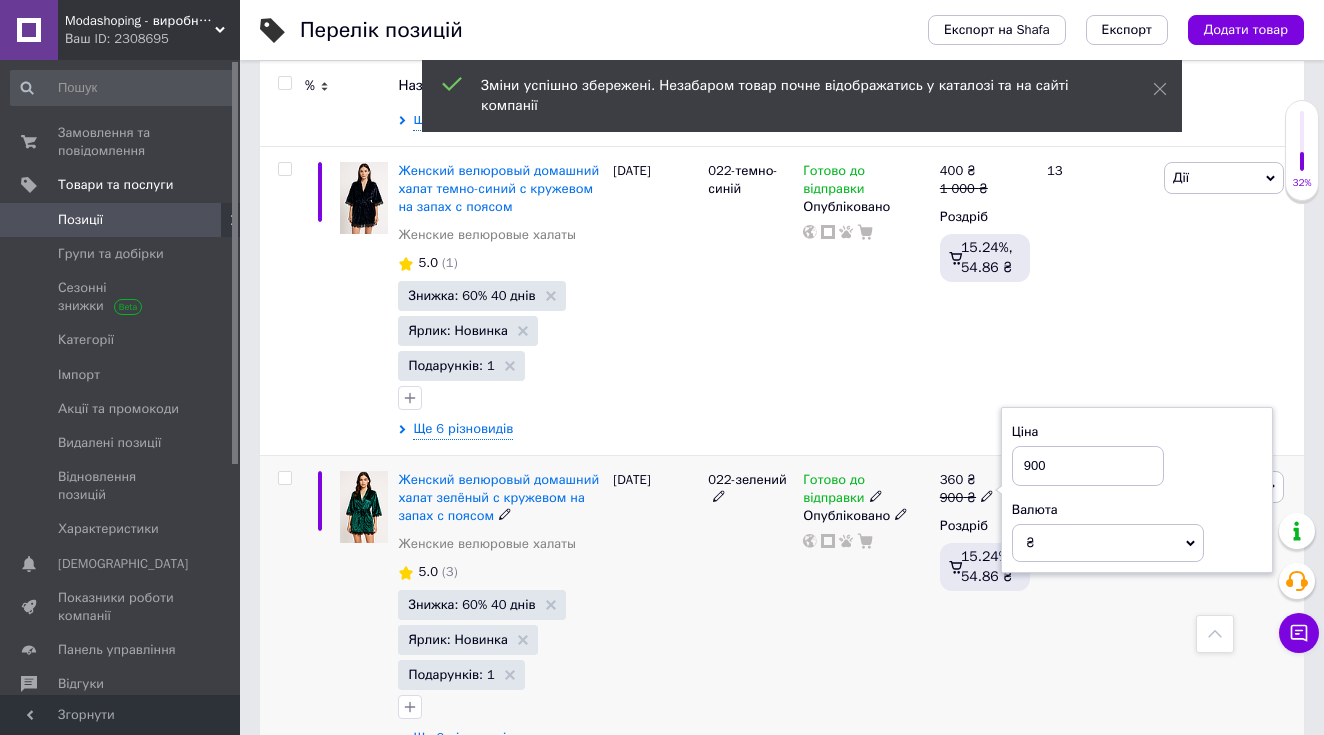 click on "900" at bounding box center (1088, 466) 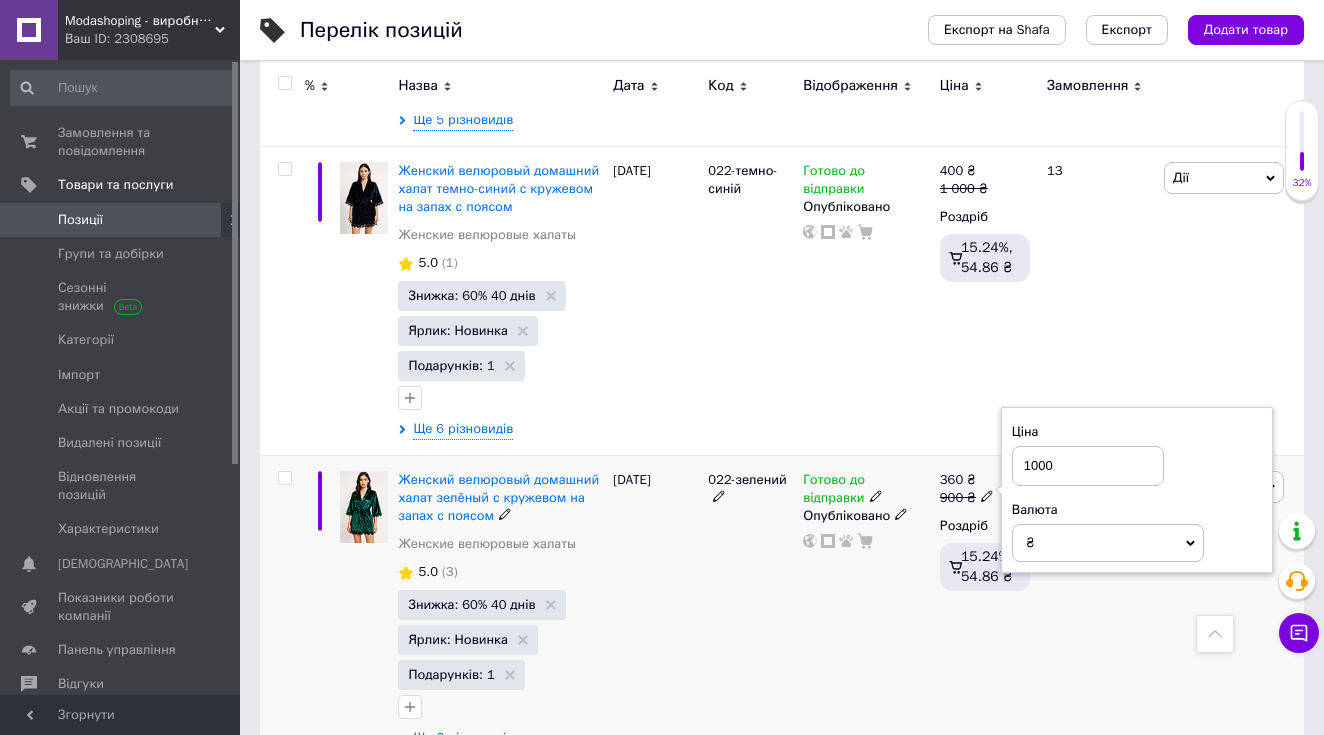 type on "1000" 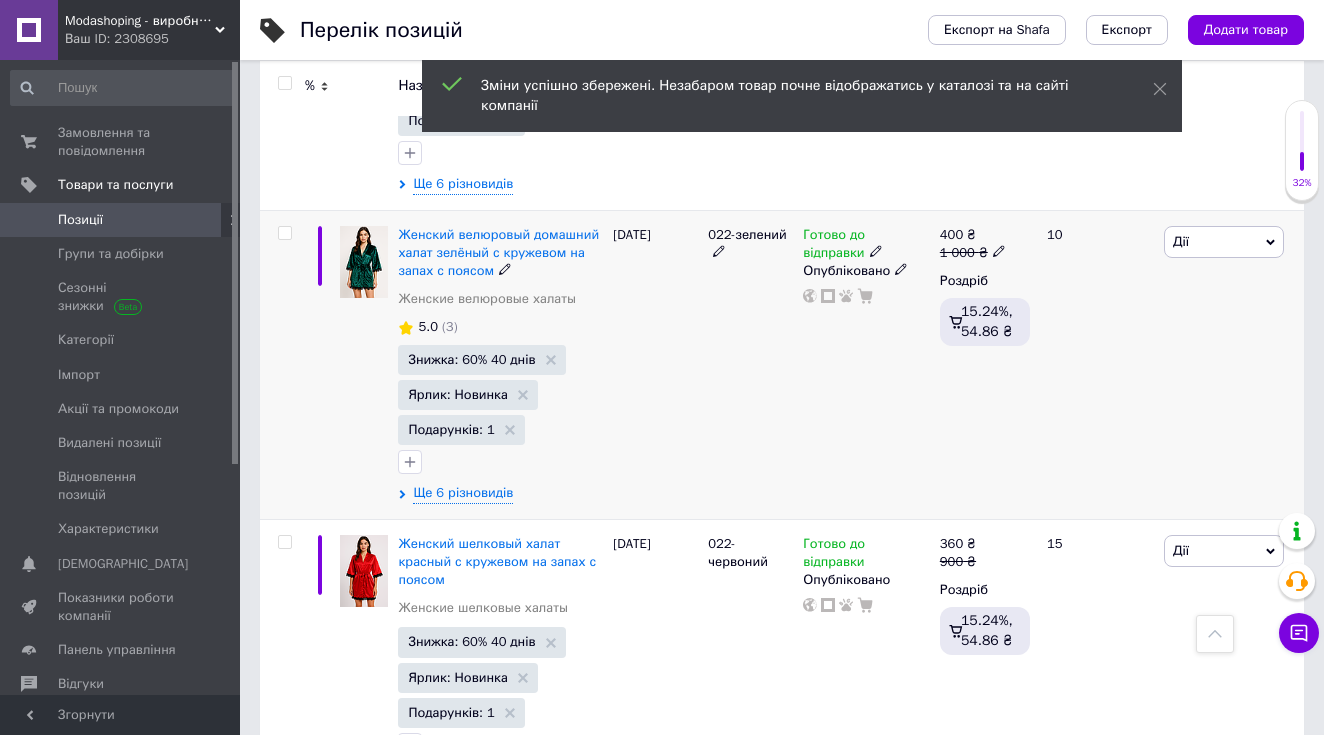 scroll, scrollTop: 1500, scrollLeft: 0, axis: vertical 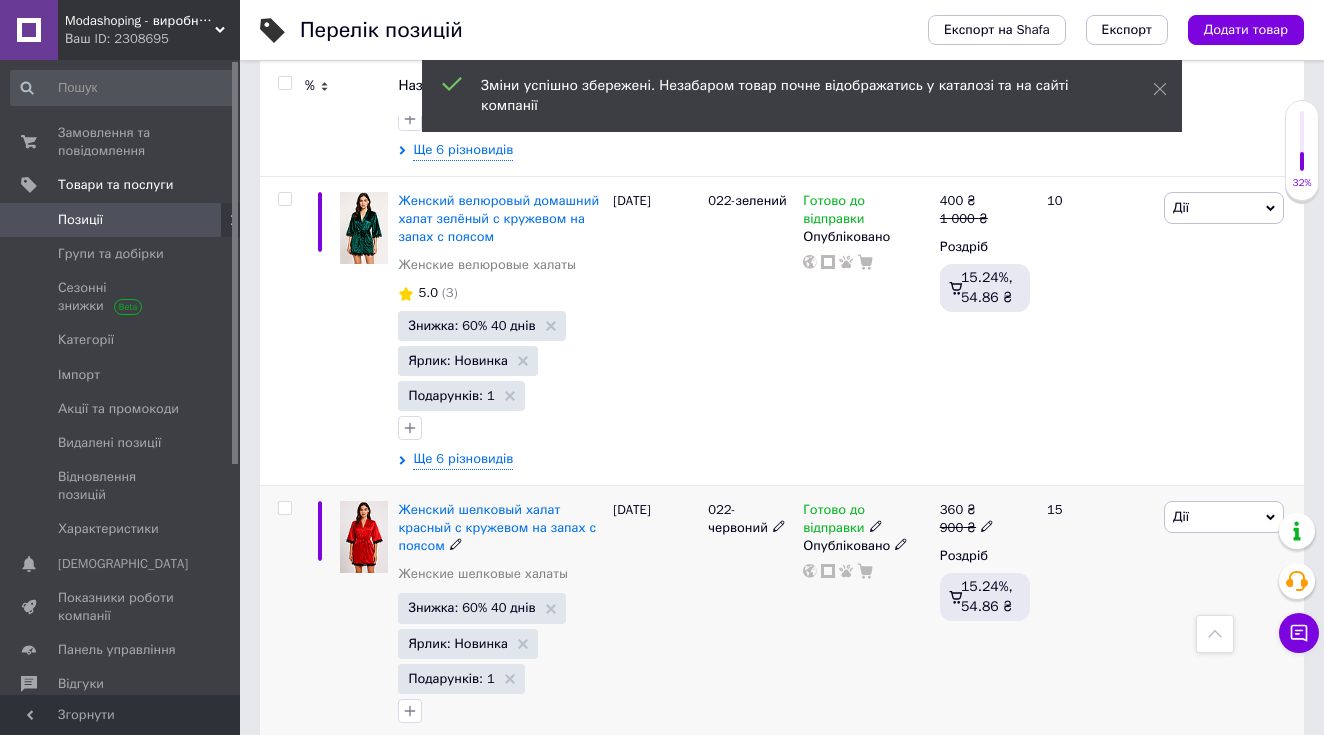 click 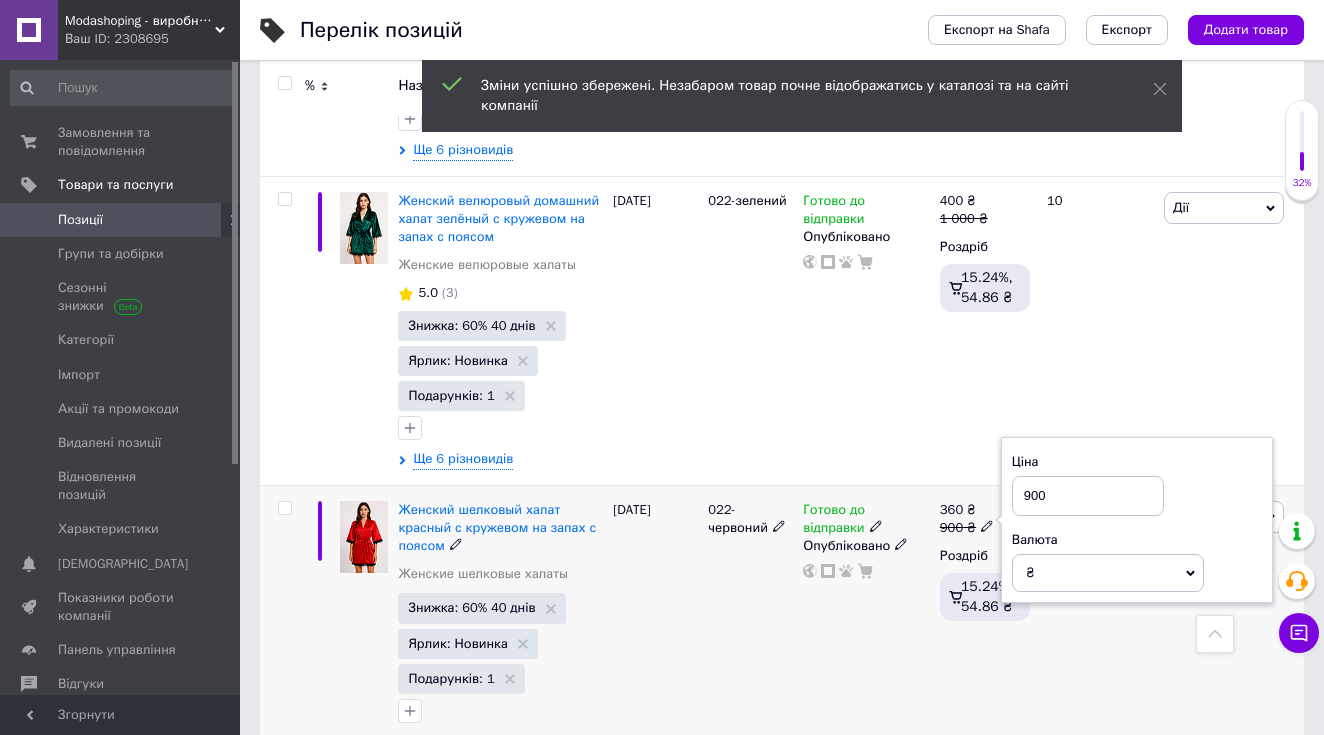 click on "900" at bounding box center [1088, 496] 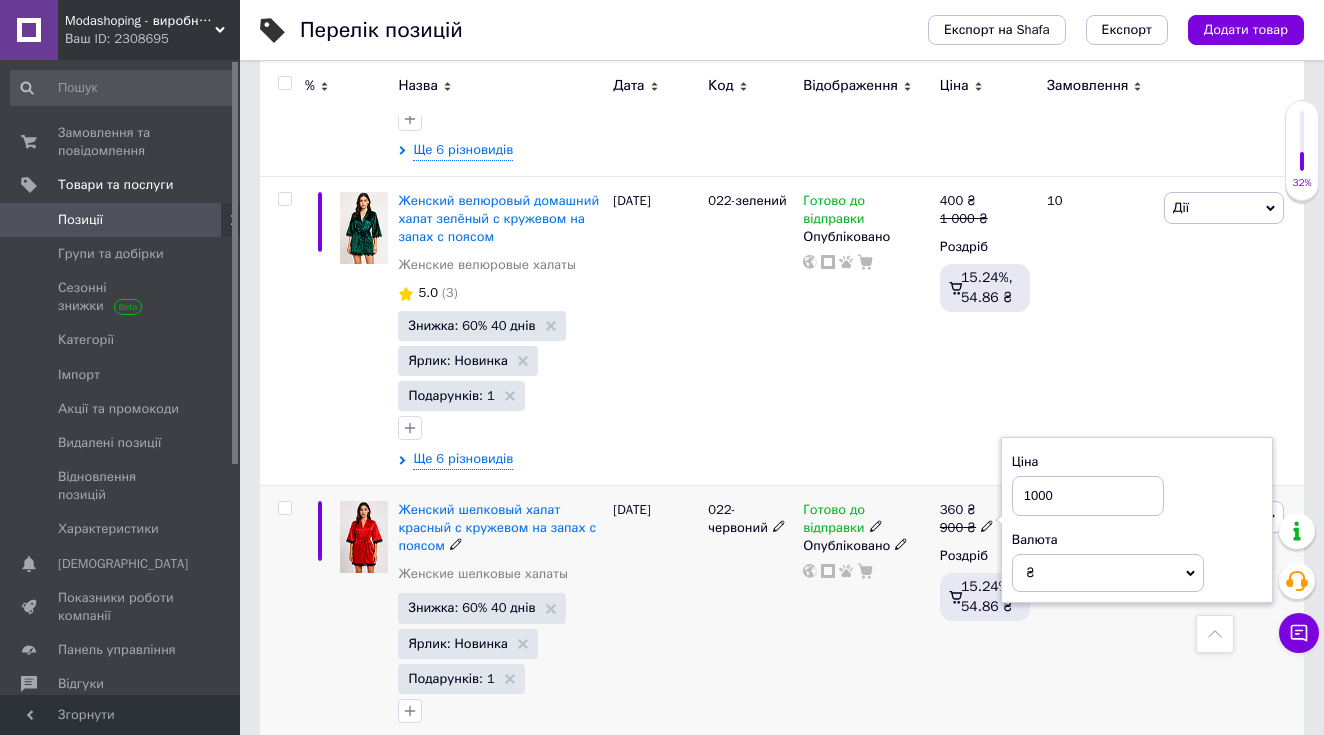 type on "1000" 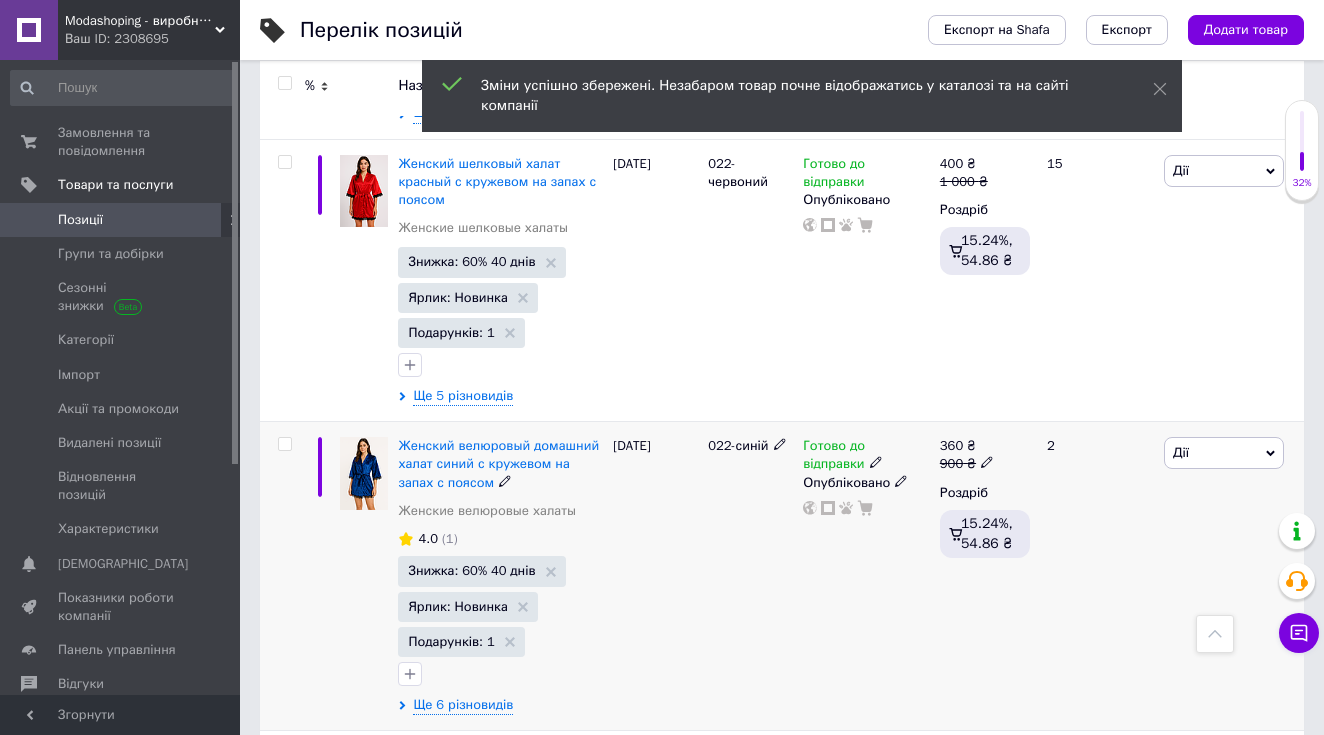 scroll, scrollTop: 1867, scrollLeft: 0, axis: vertical 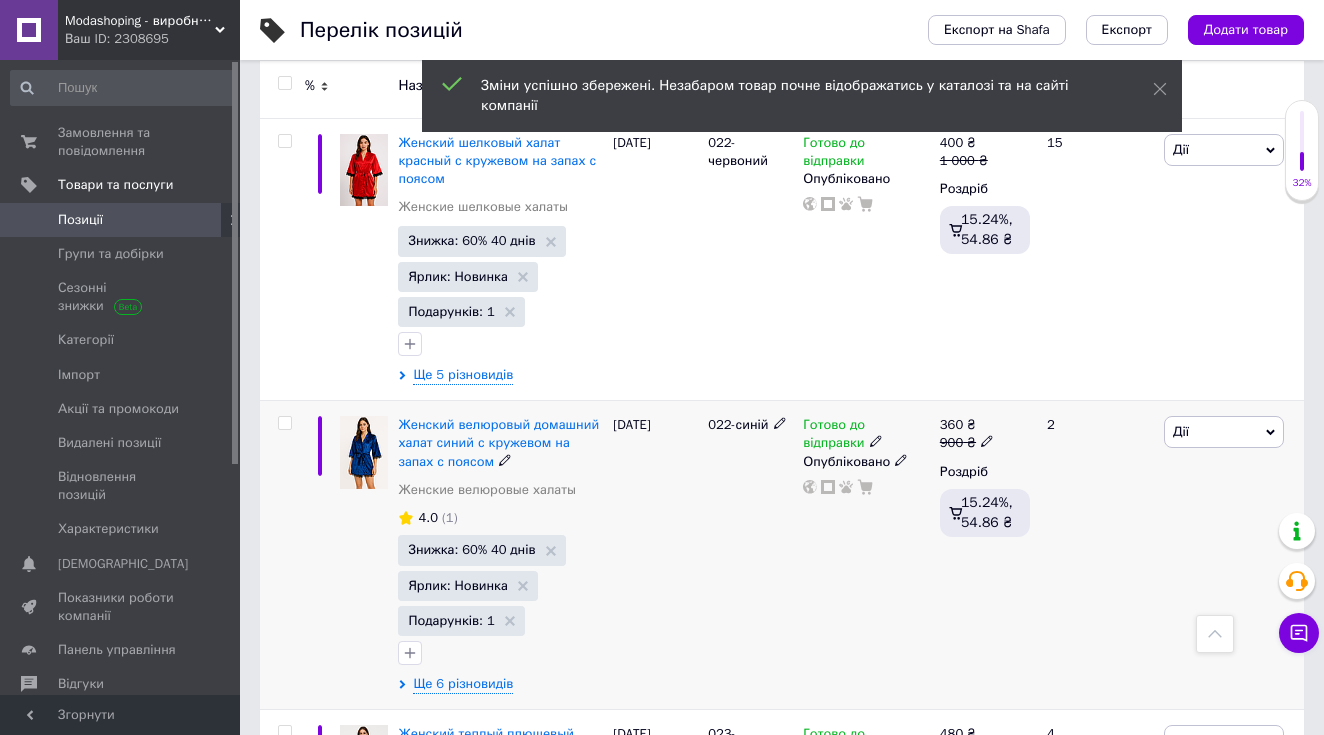 click 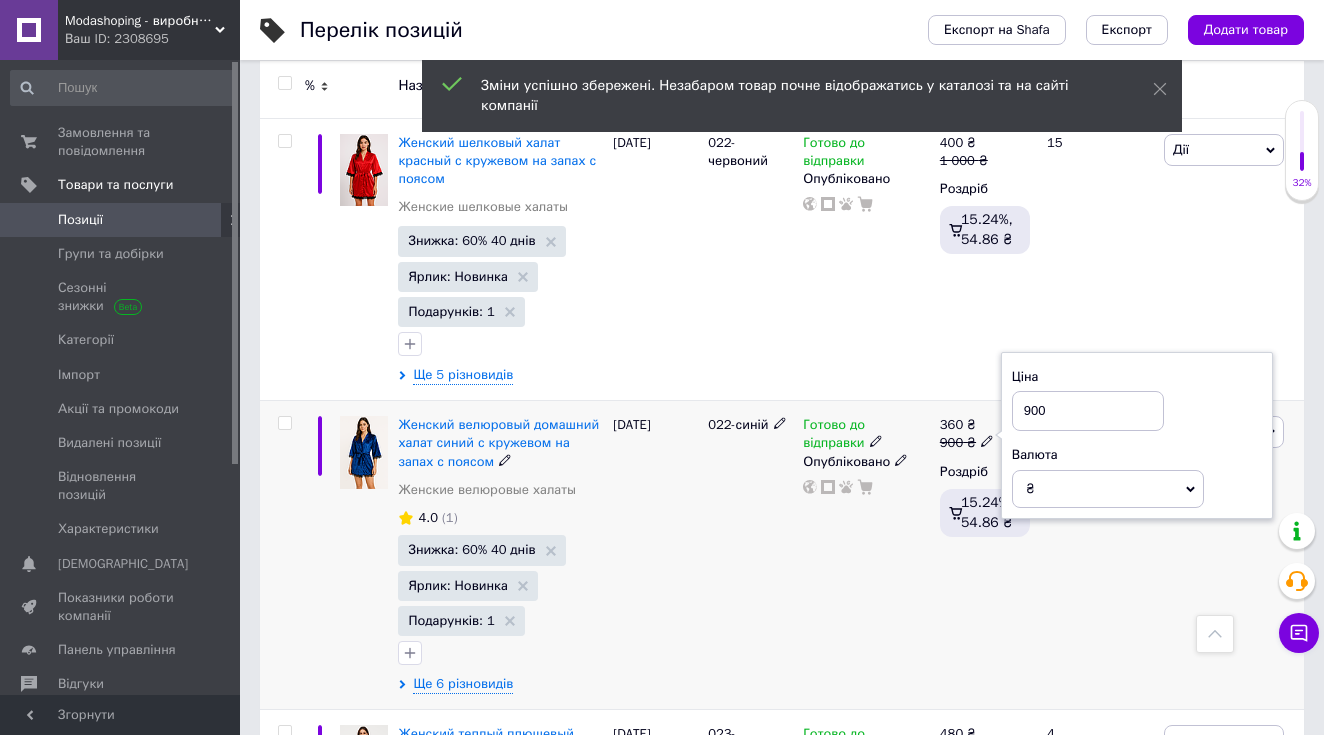 click on "900" at bounding box center [1088, 411] 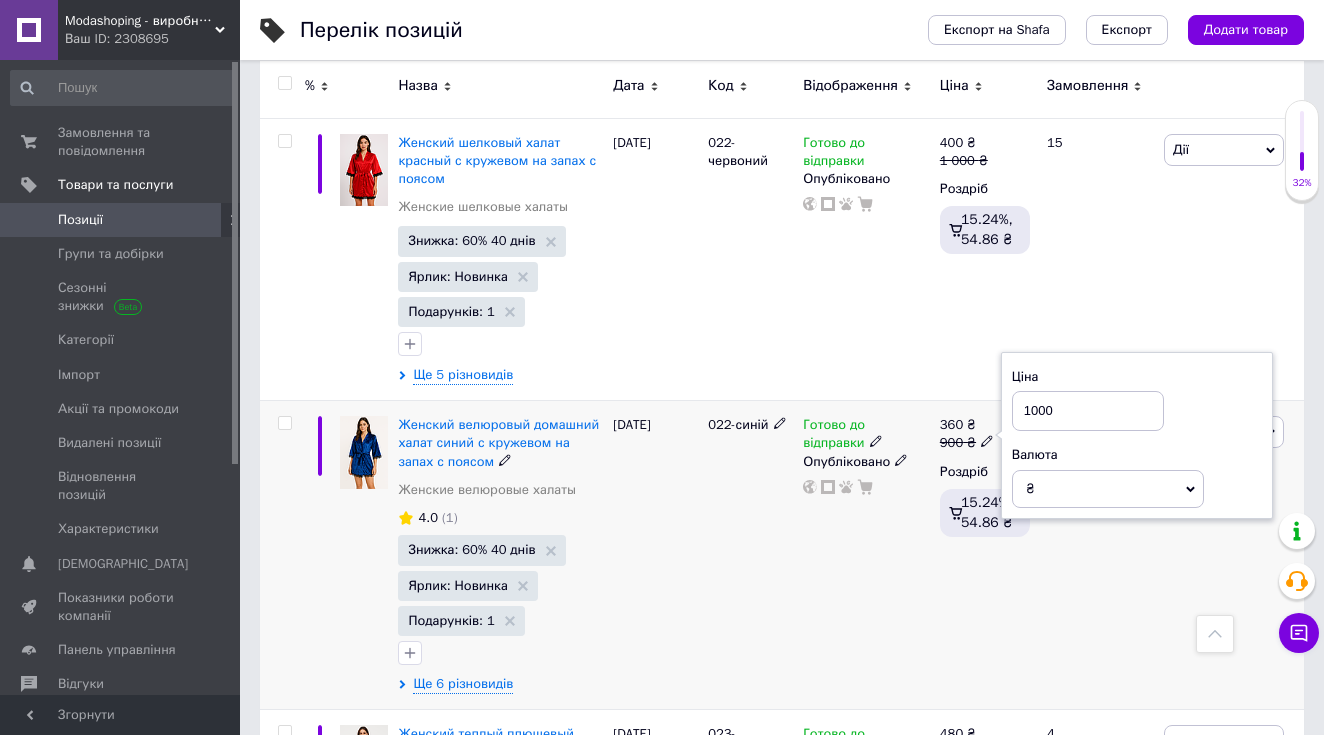 type on "1000" 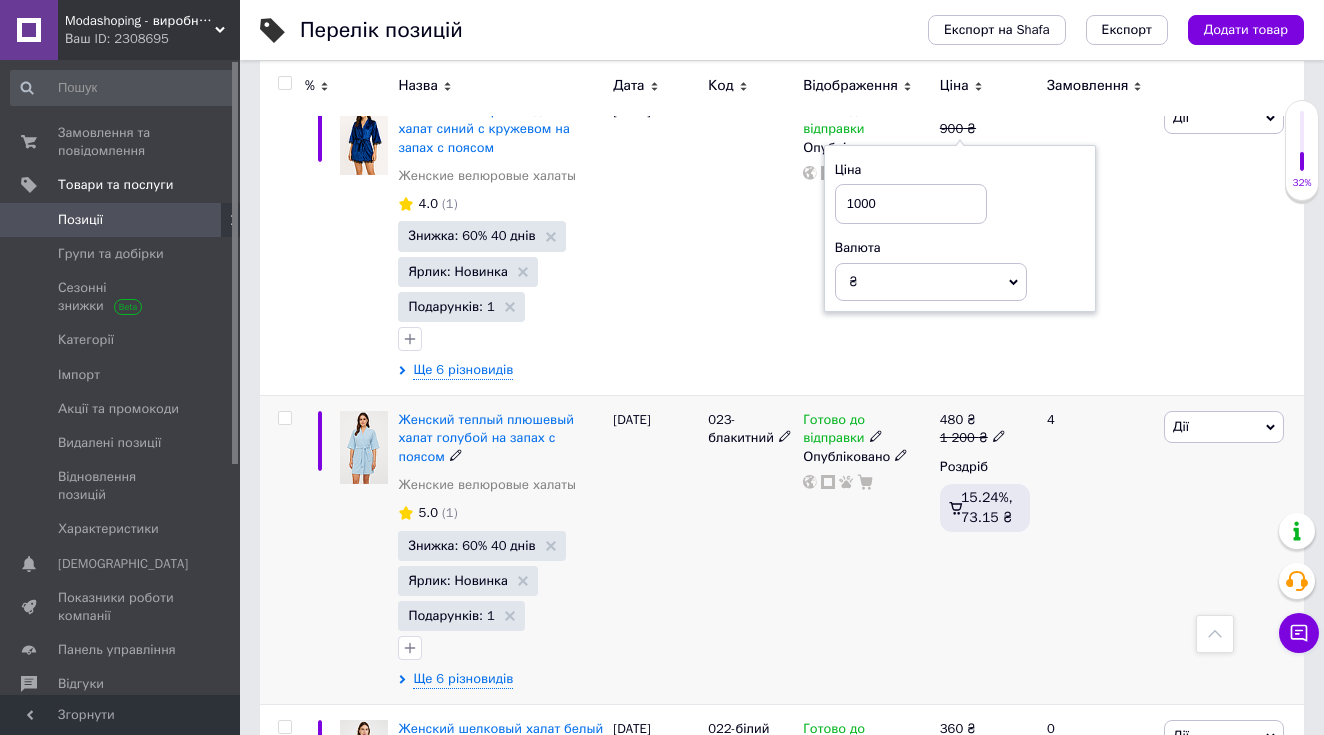 scroll, scrollTop: 2226, scrollLeft: 0, axis: vertical 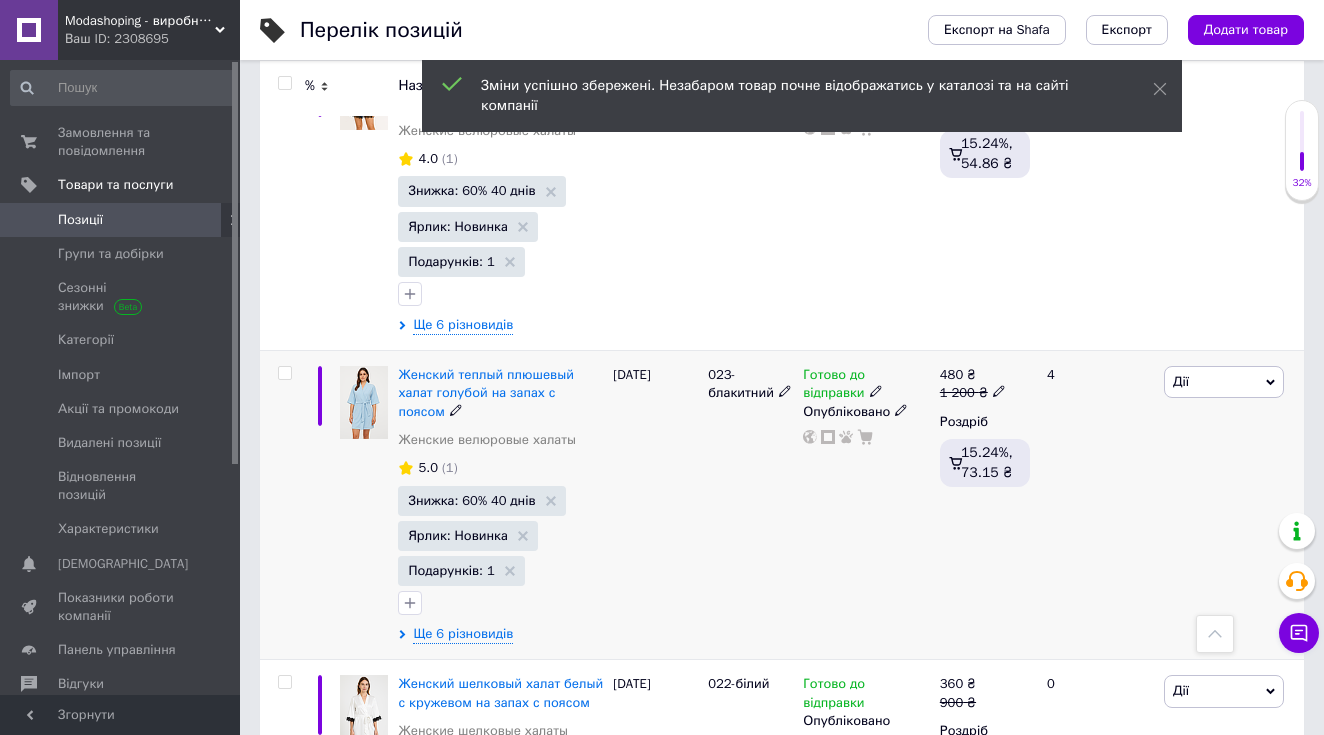 click 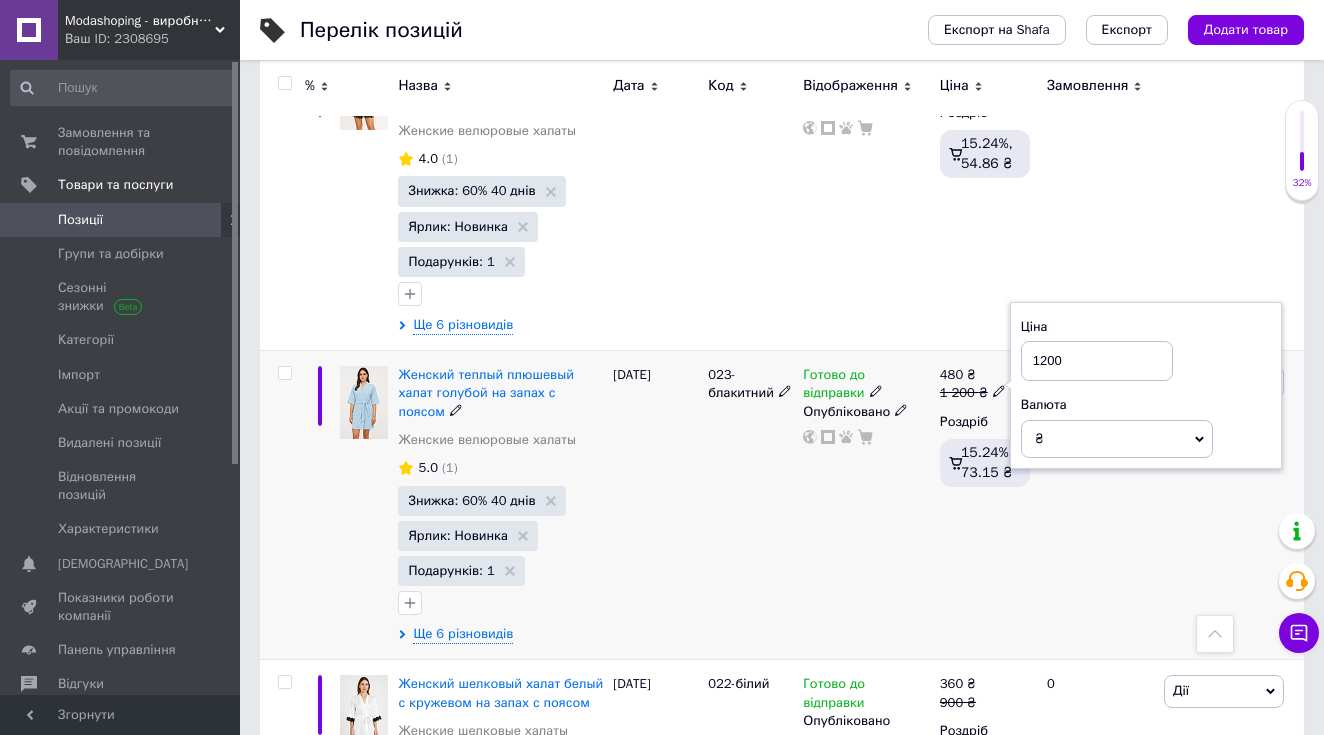 click on "1200" at bounding box center [1097, 361] 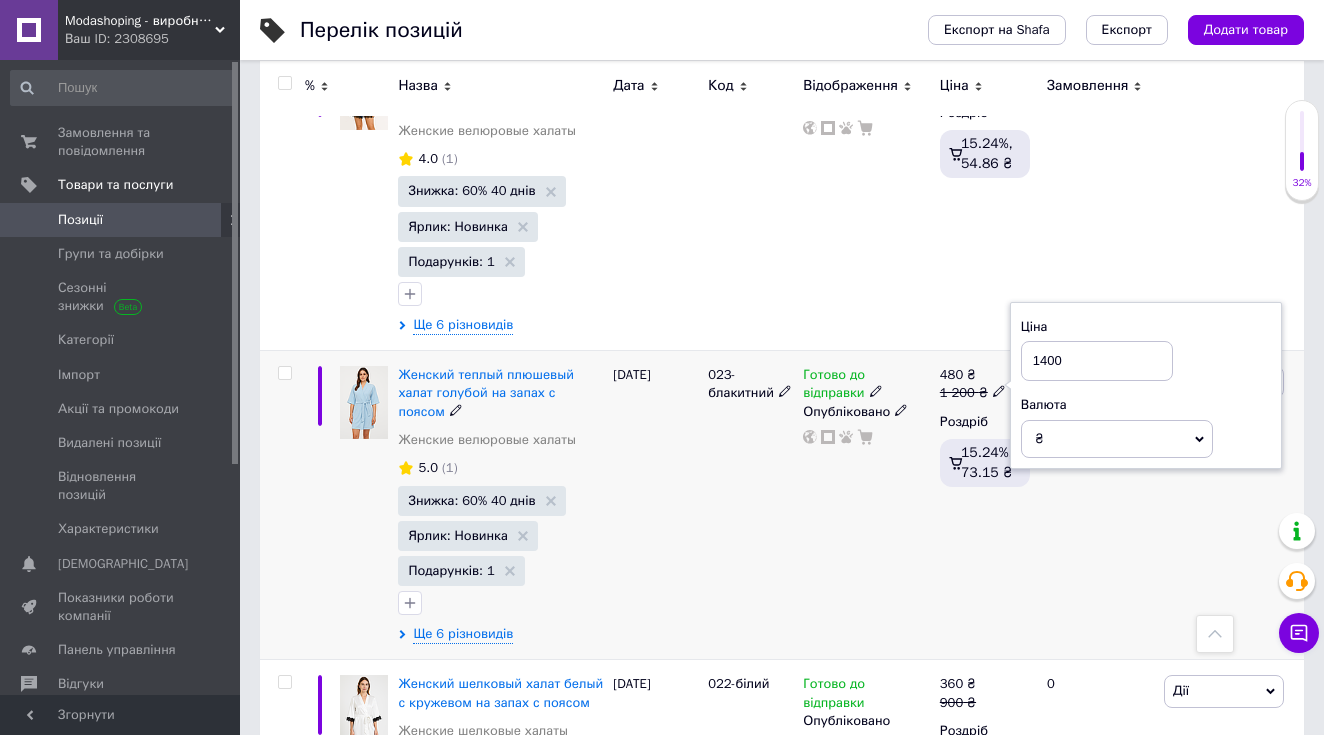 type on "1400" 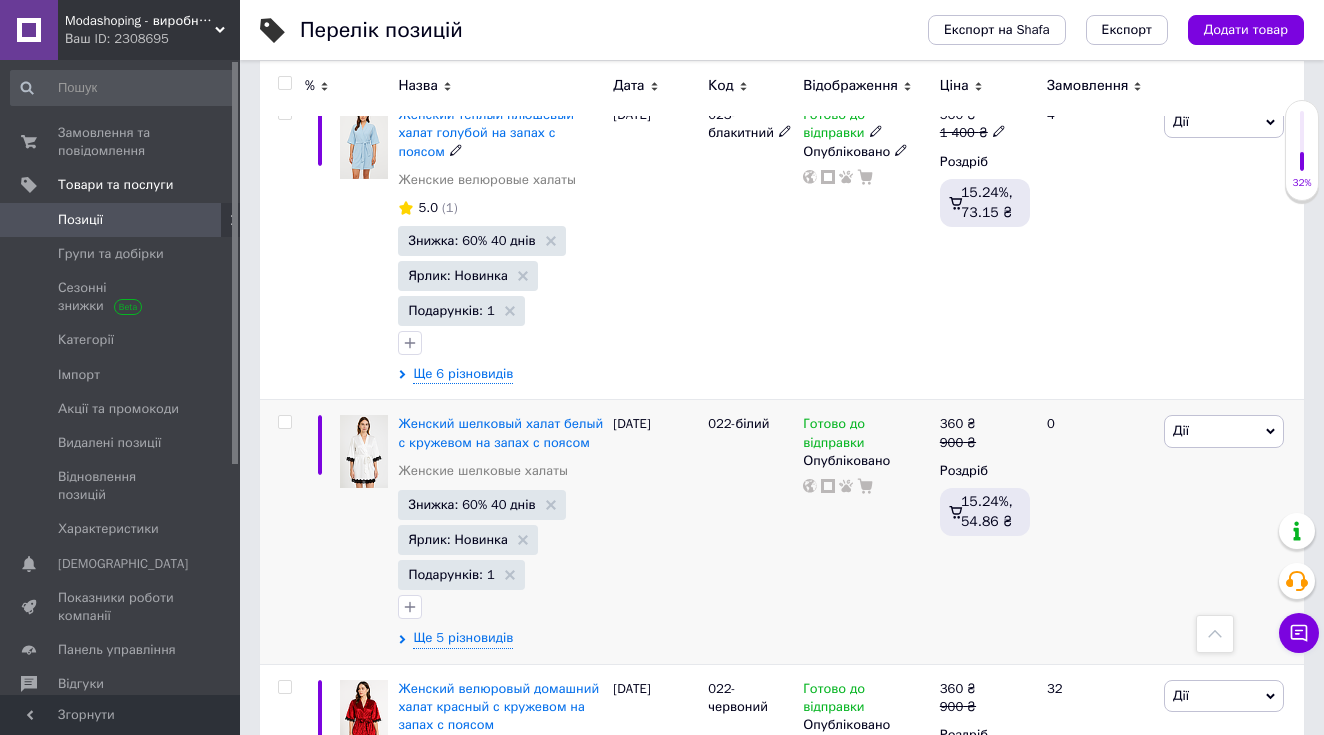 scroll, scrollTop: 2517, scrollLeft: 0, axis: vertical 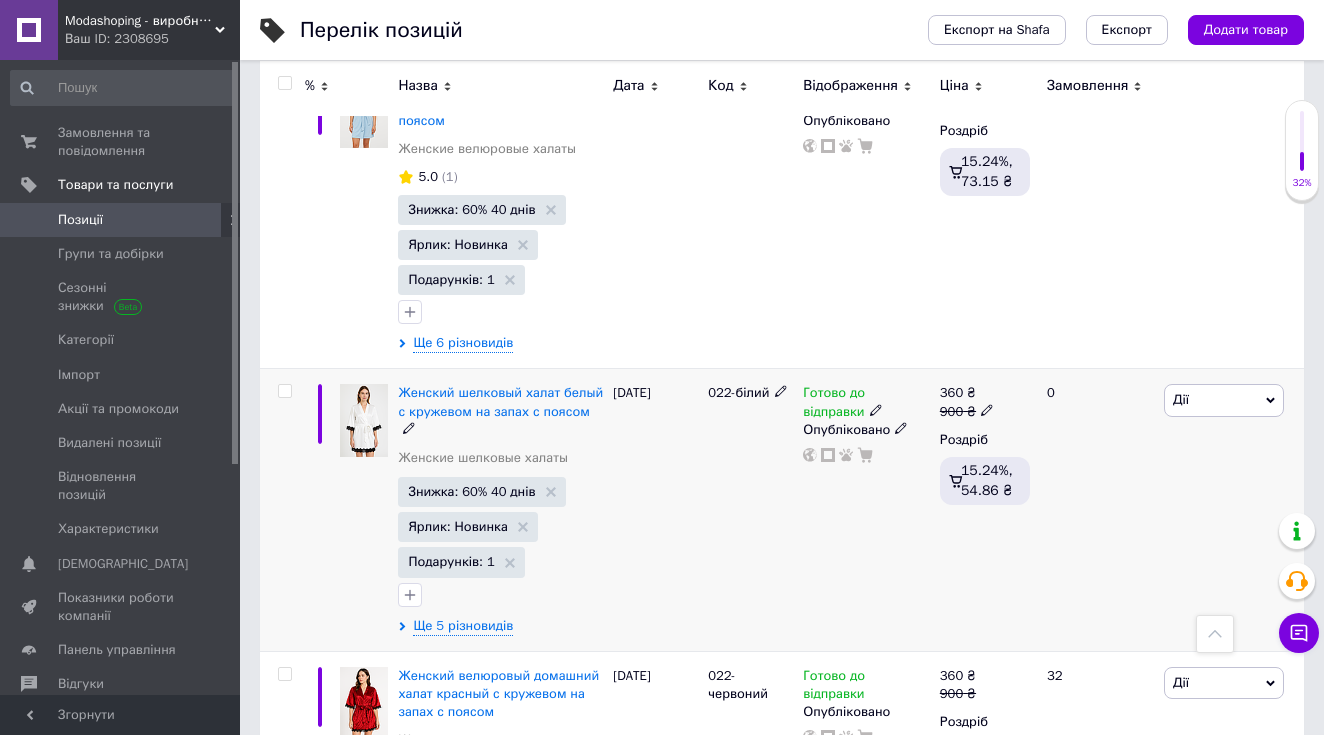 click 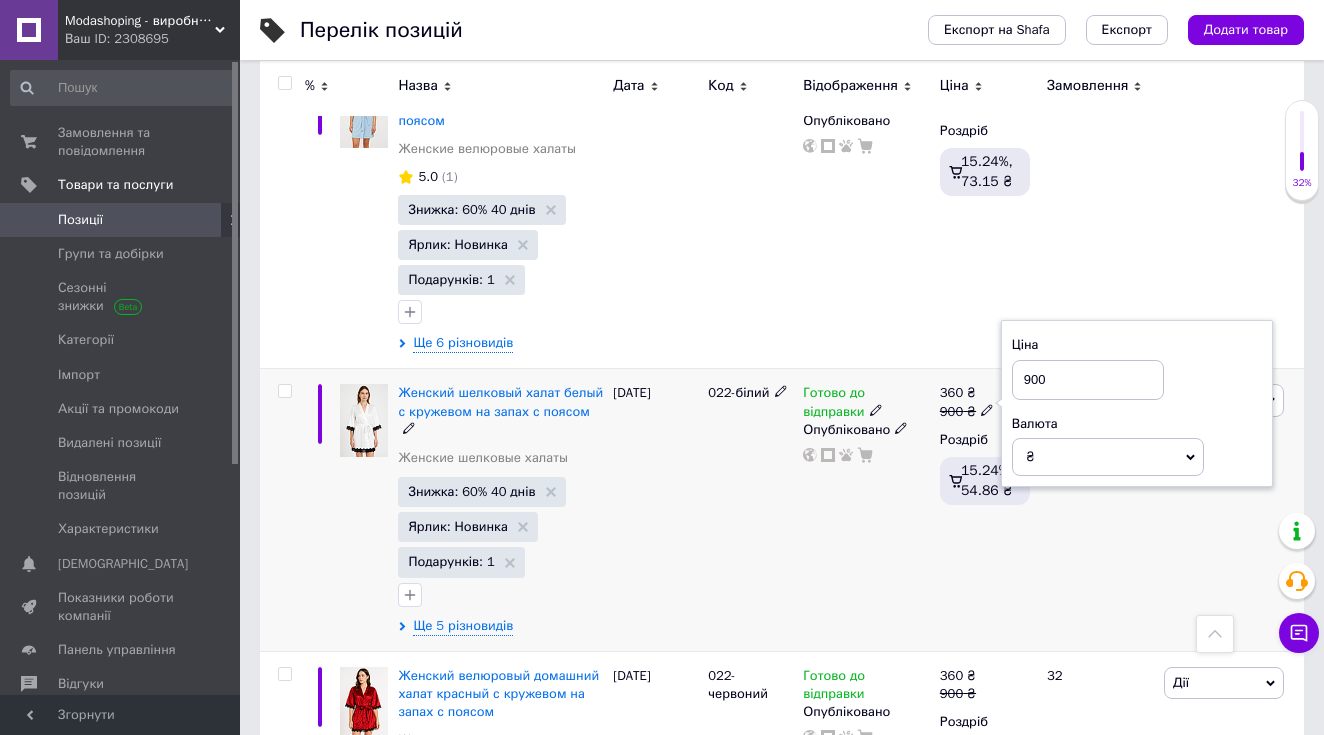 click on "900" at bounding box center (1088, 380) 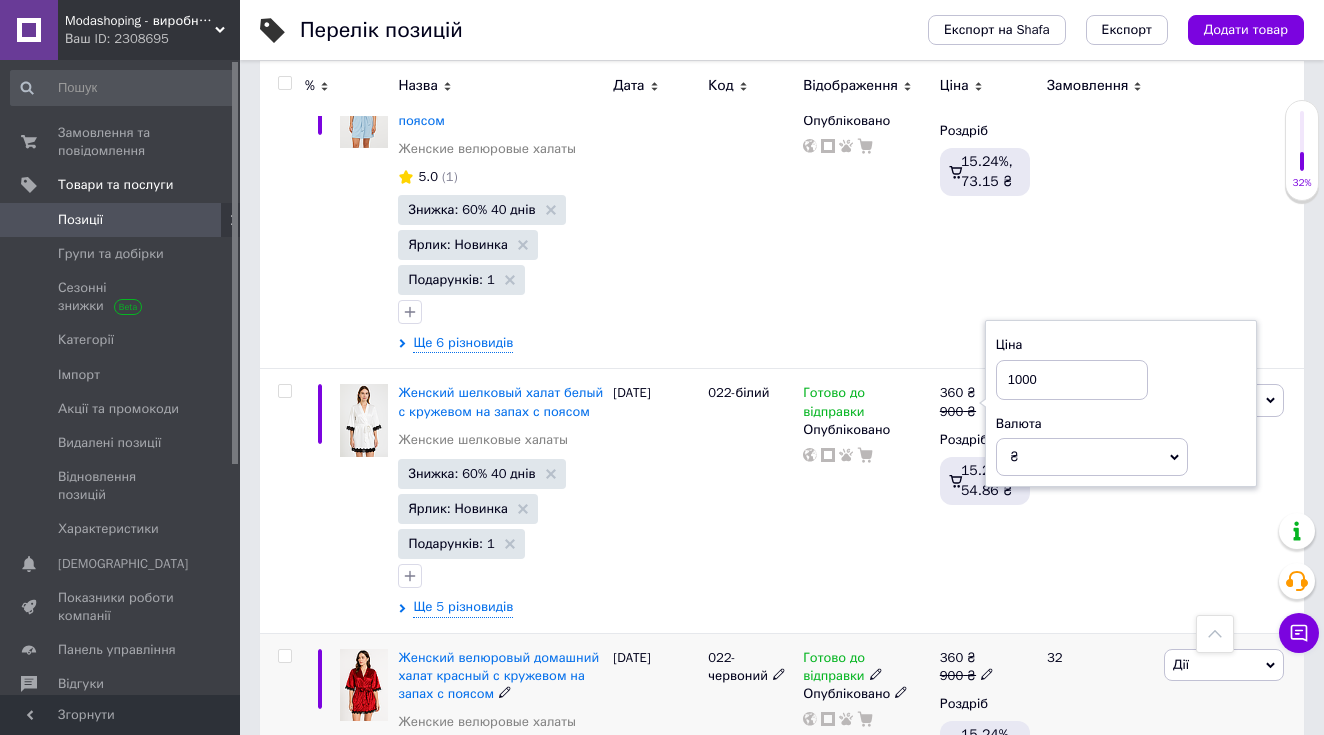 type on "1000" 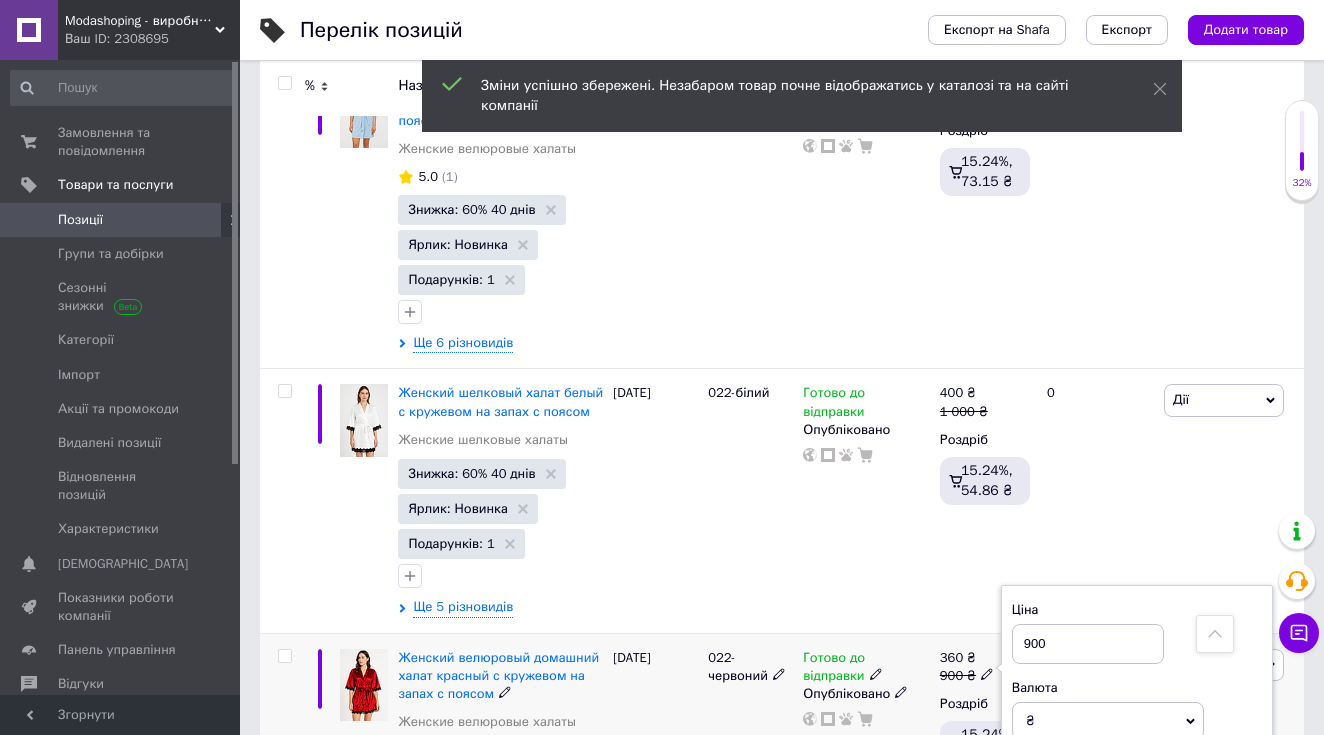 click on "900" at bounding box center [1088, 644] 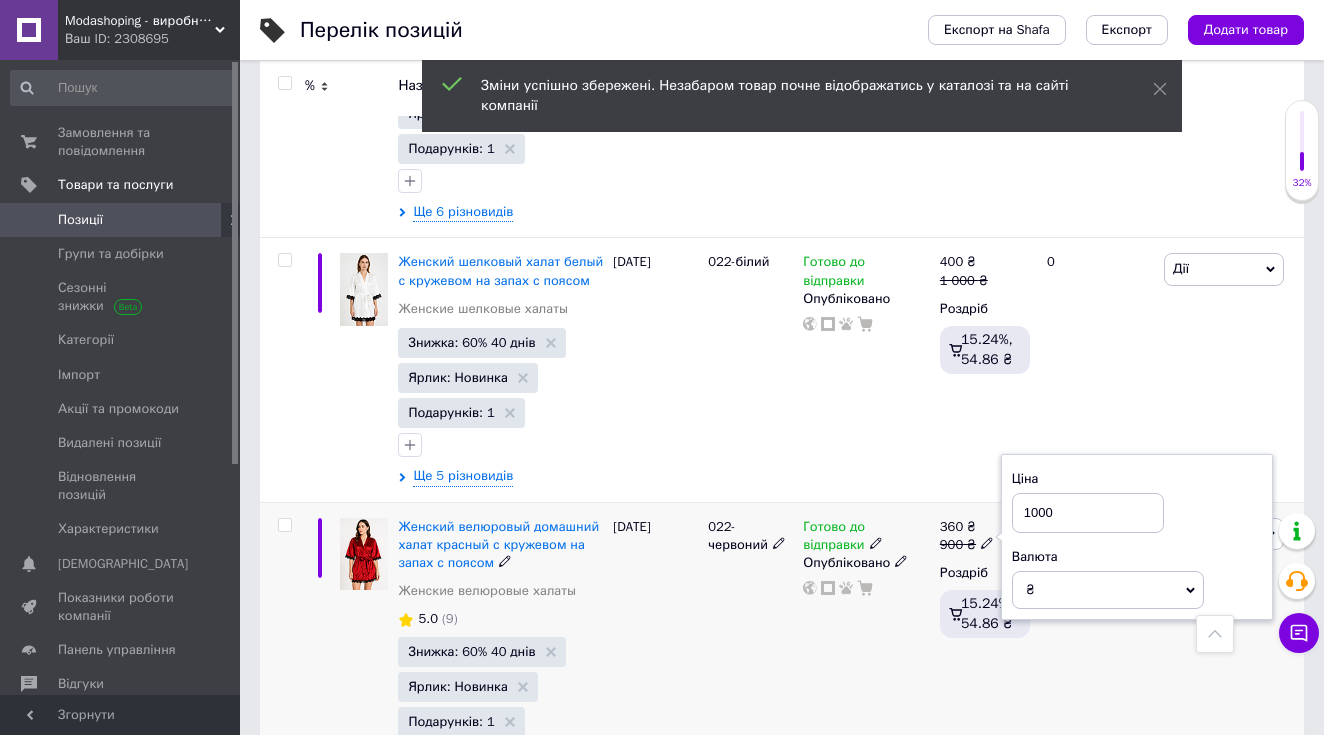 scroll, scrollTop: 2838, scrollLeft: 0, axis: vertical 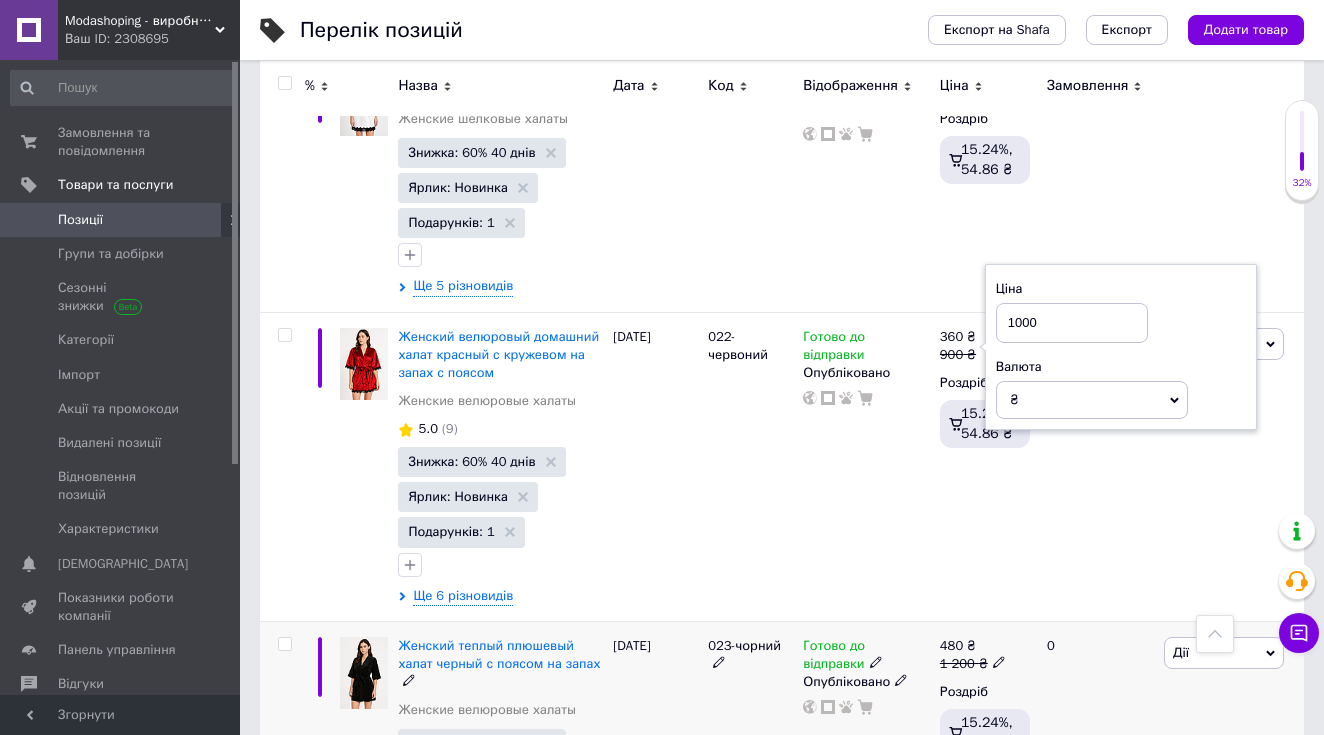 type on "1000" 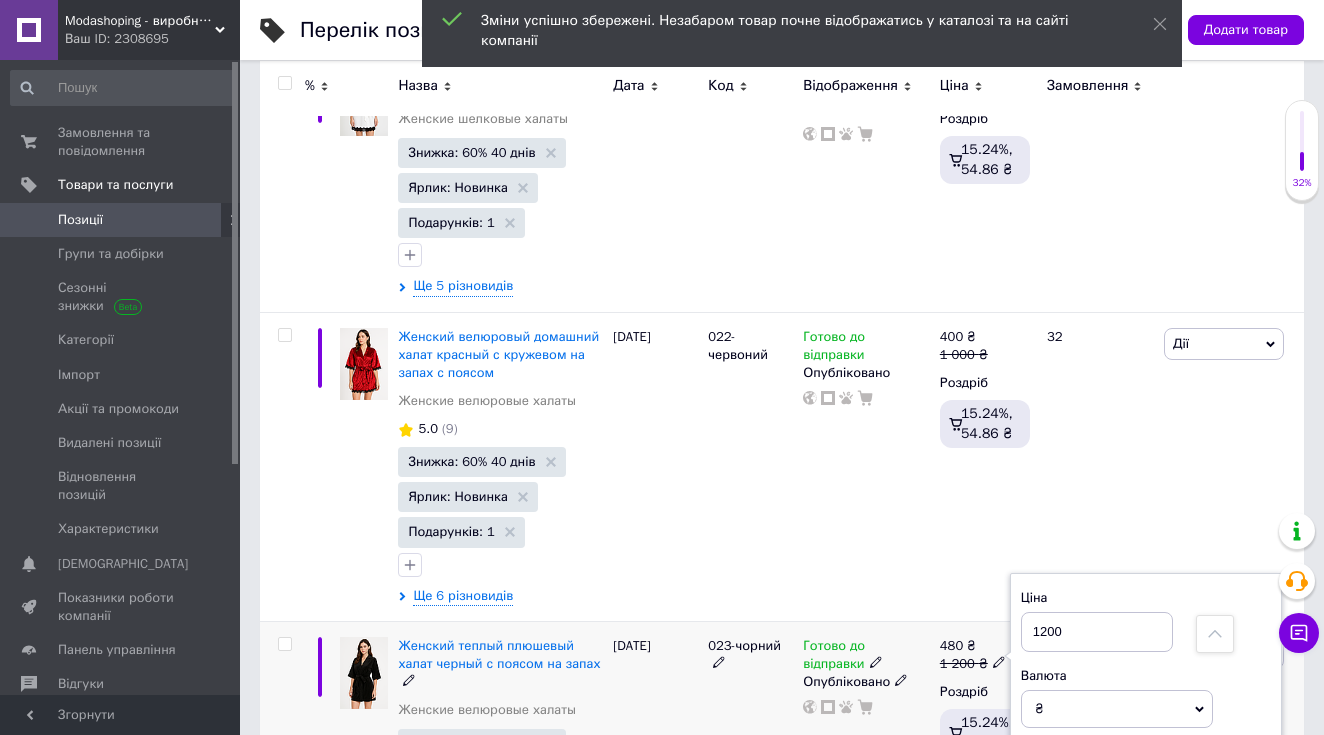click on "1200" at bounding box center (1097, 632) 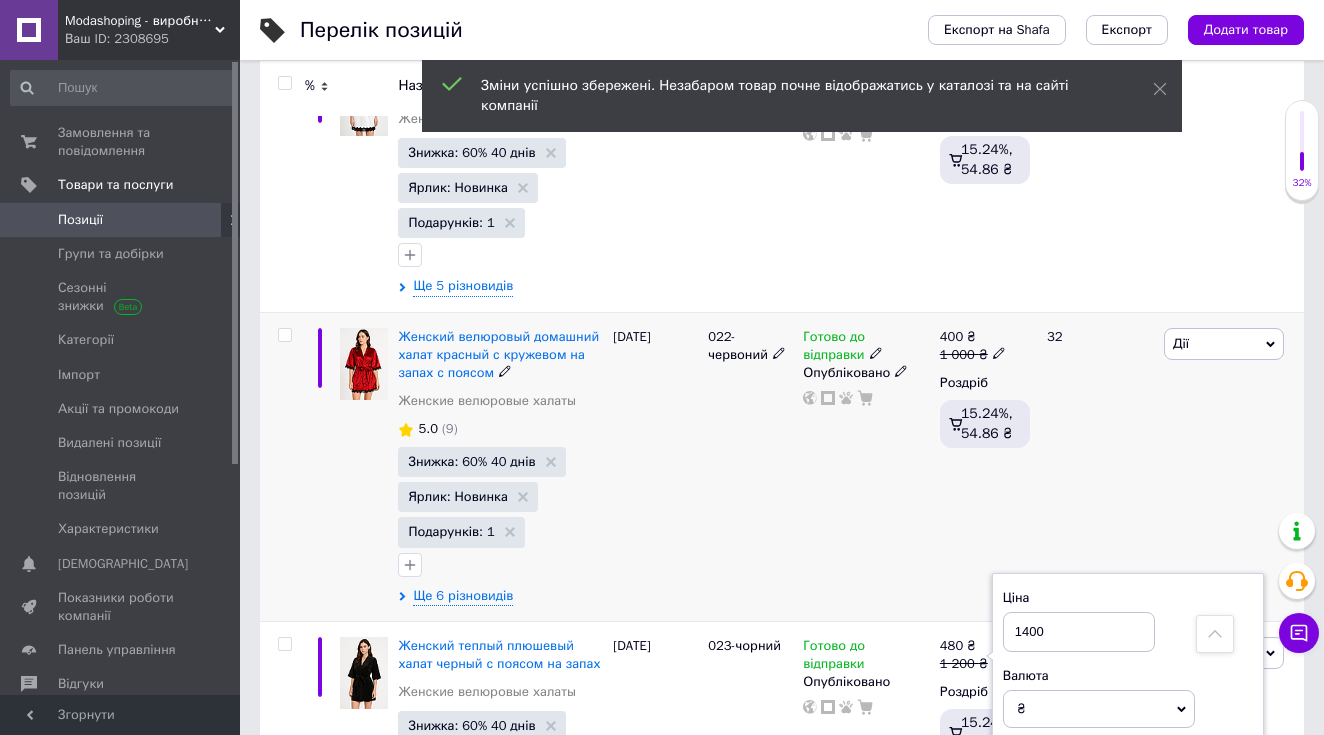 type on "1400" 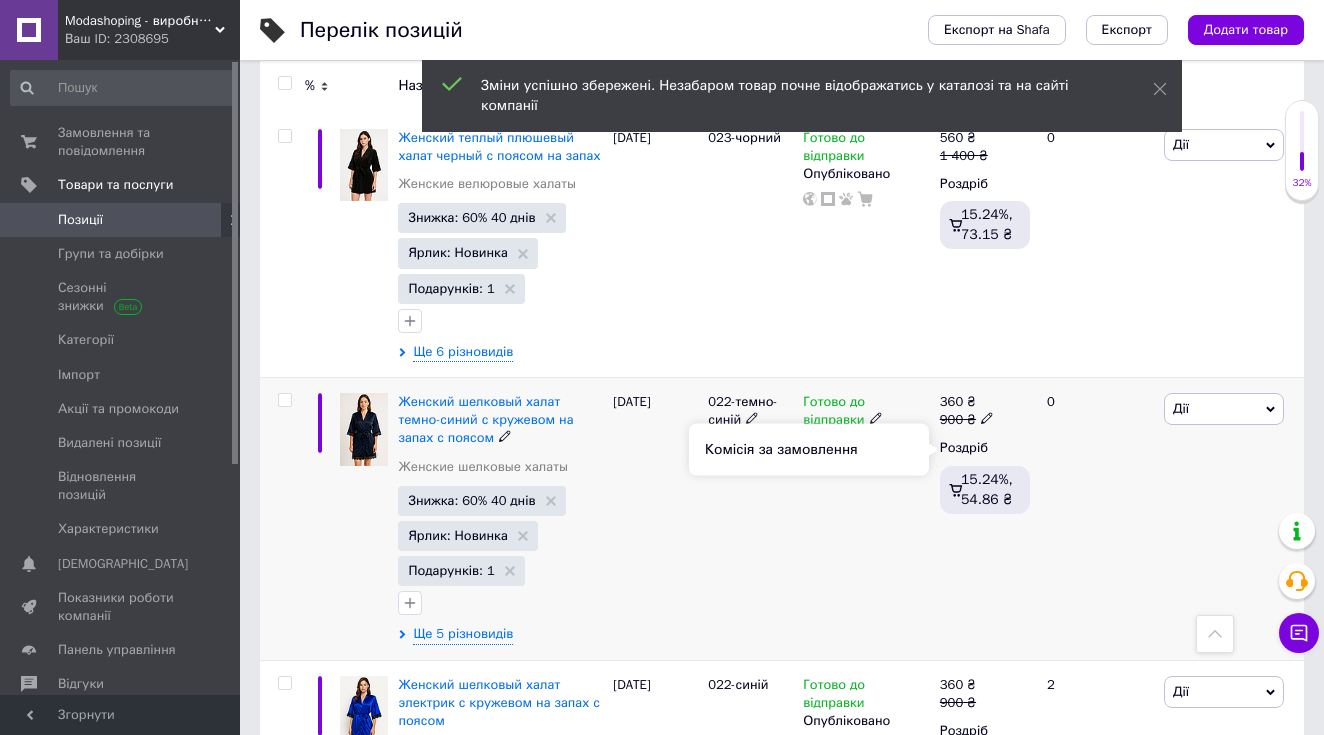 scroll, scrollTop: 3349, scrollLeft: 0, axis: vertical 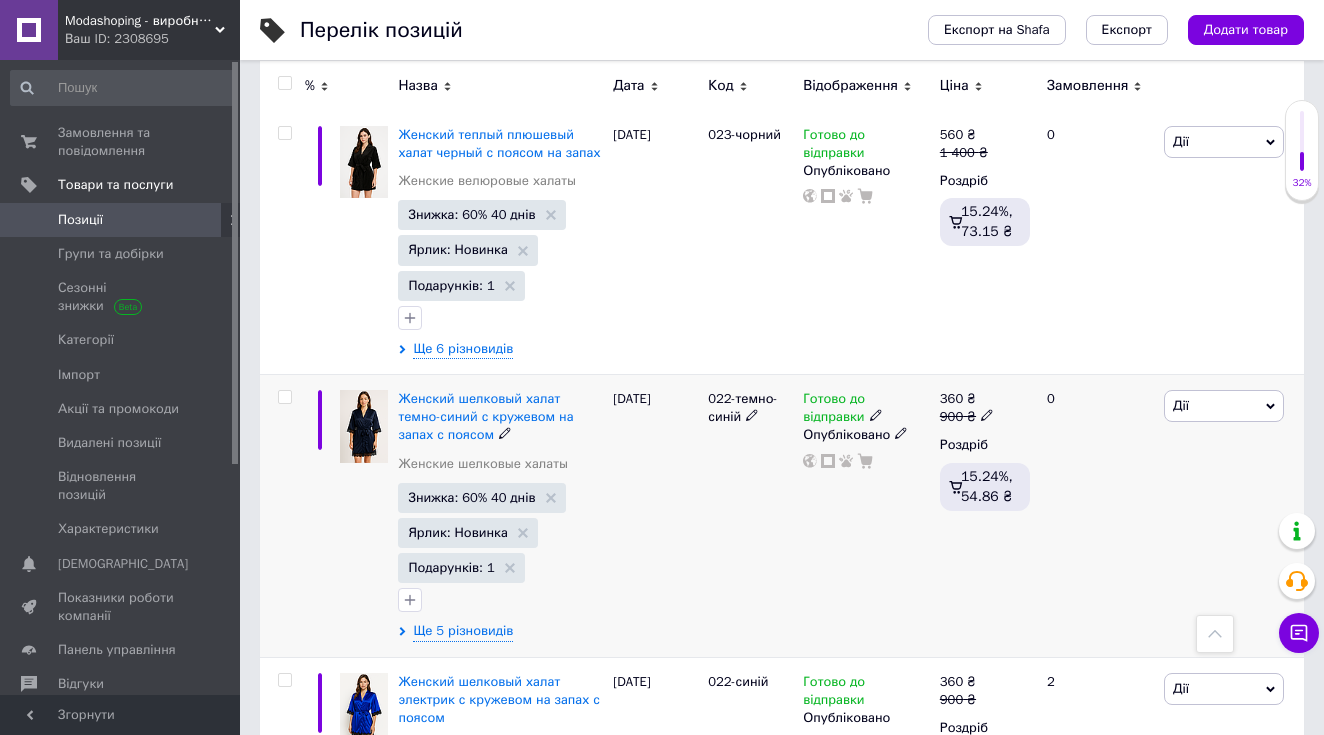 click 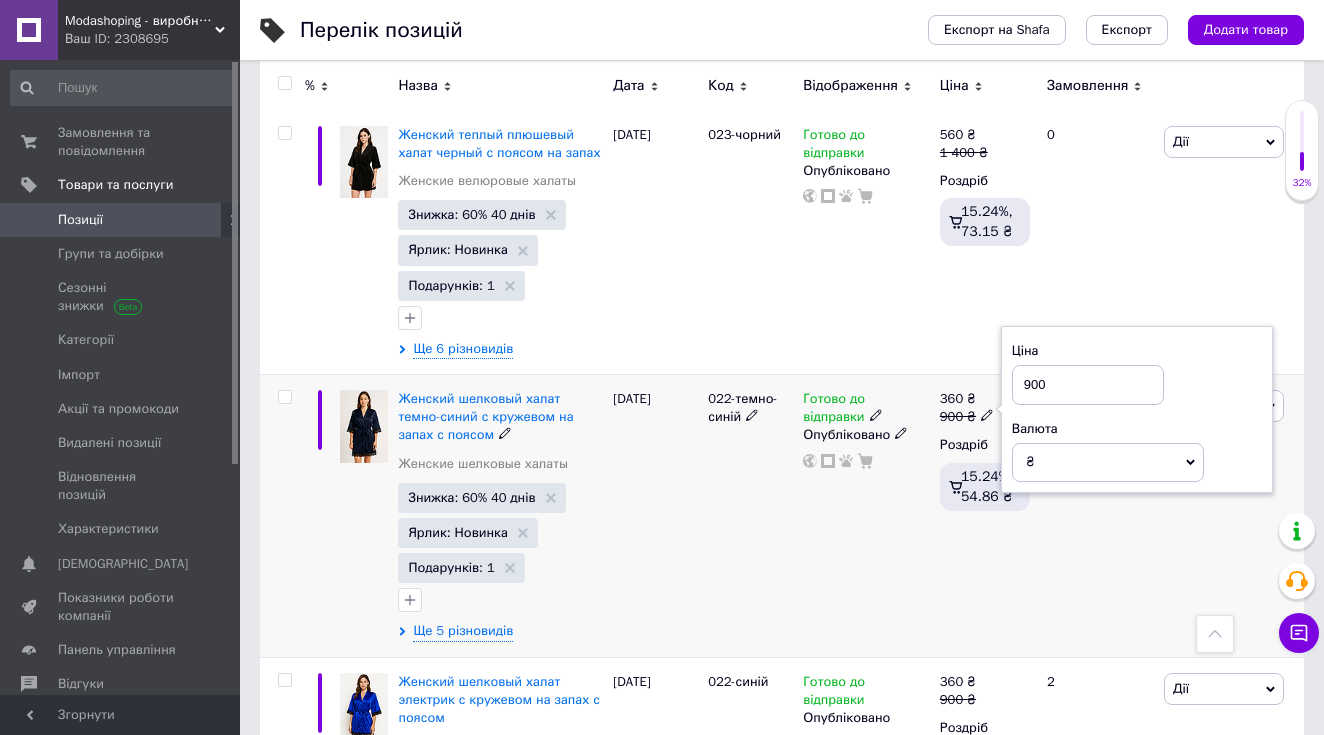 click on "900" at bounding box center [1088, 385] 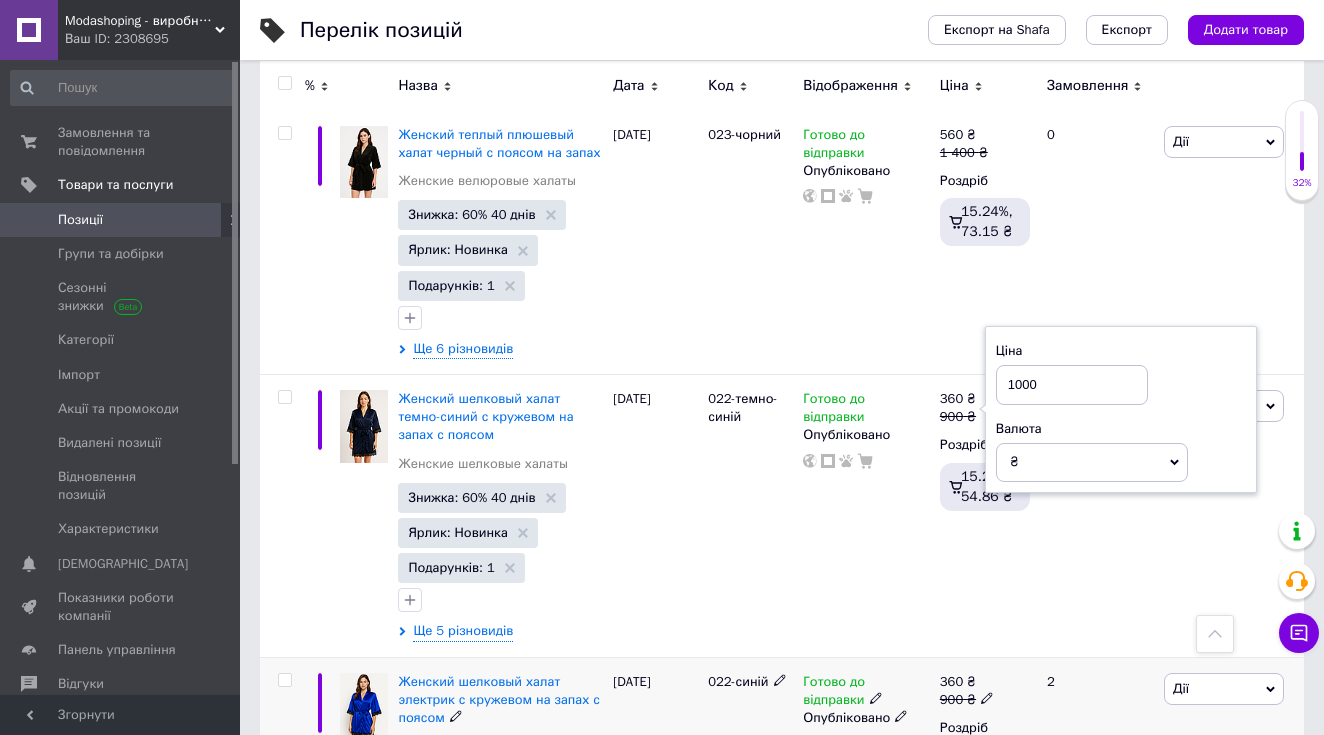 type on "1000" 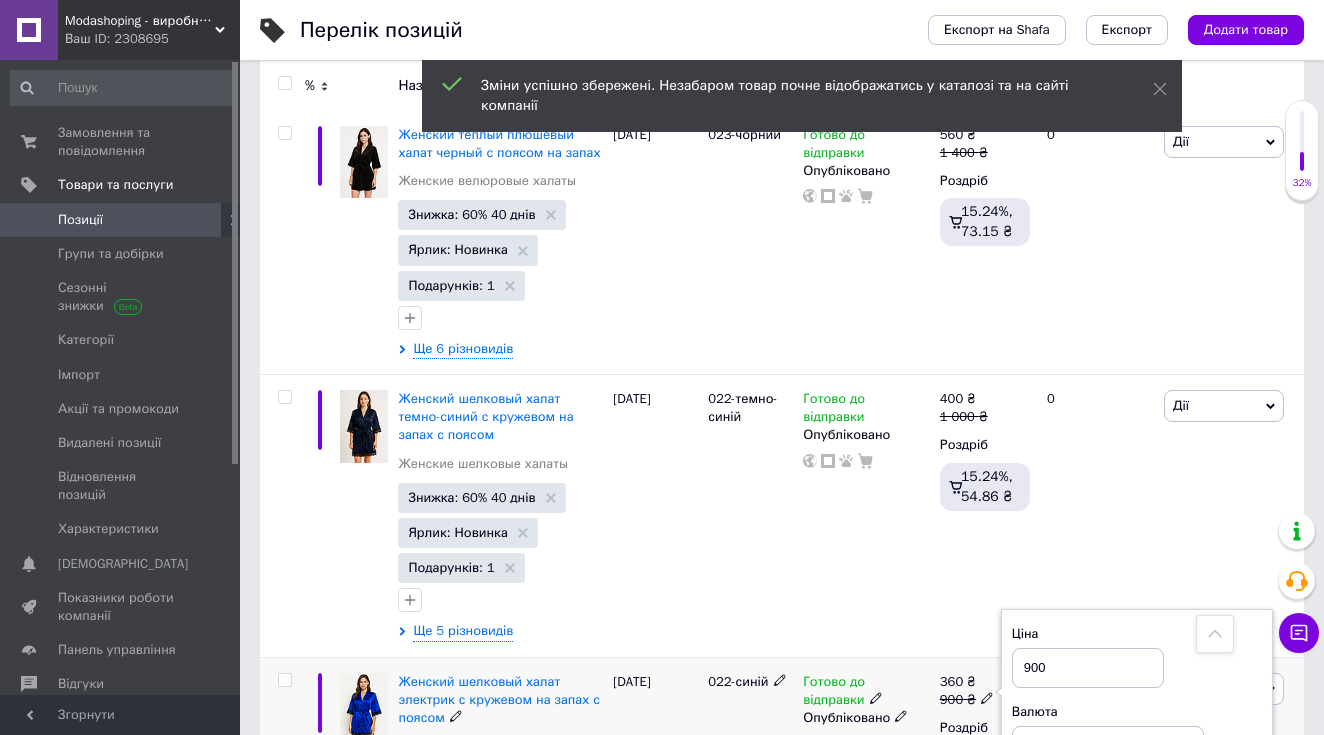 click on "900" at bounding box center (1088, 668) 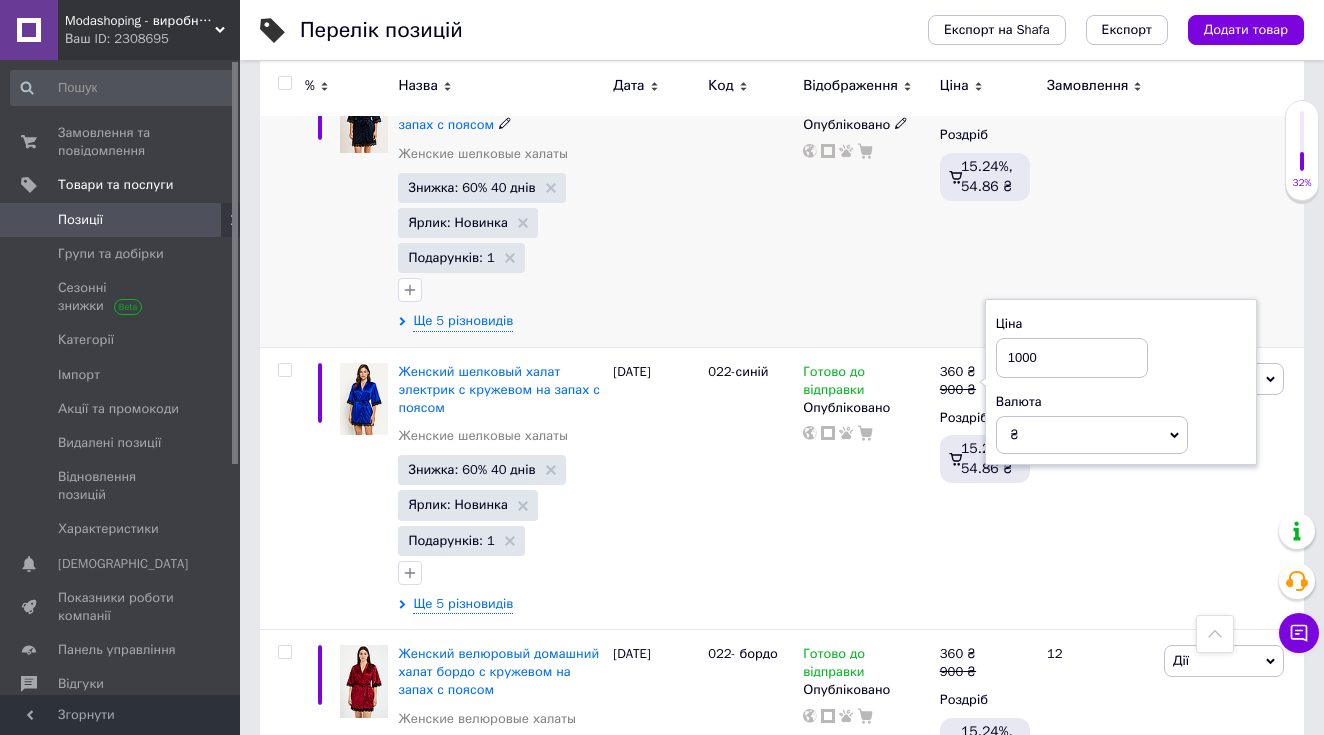 scroll, scrollTop: 3698, scrollLeft: 0, axis: vertical 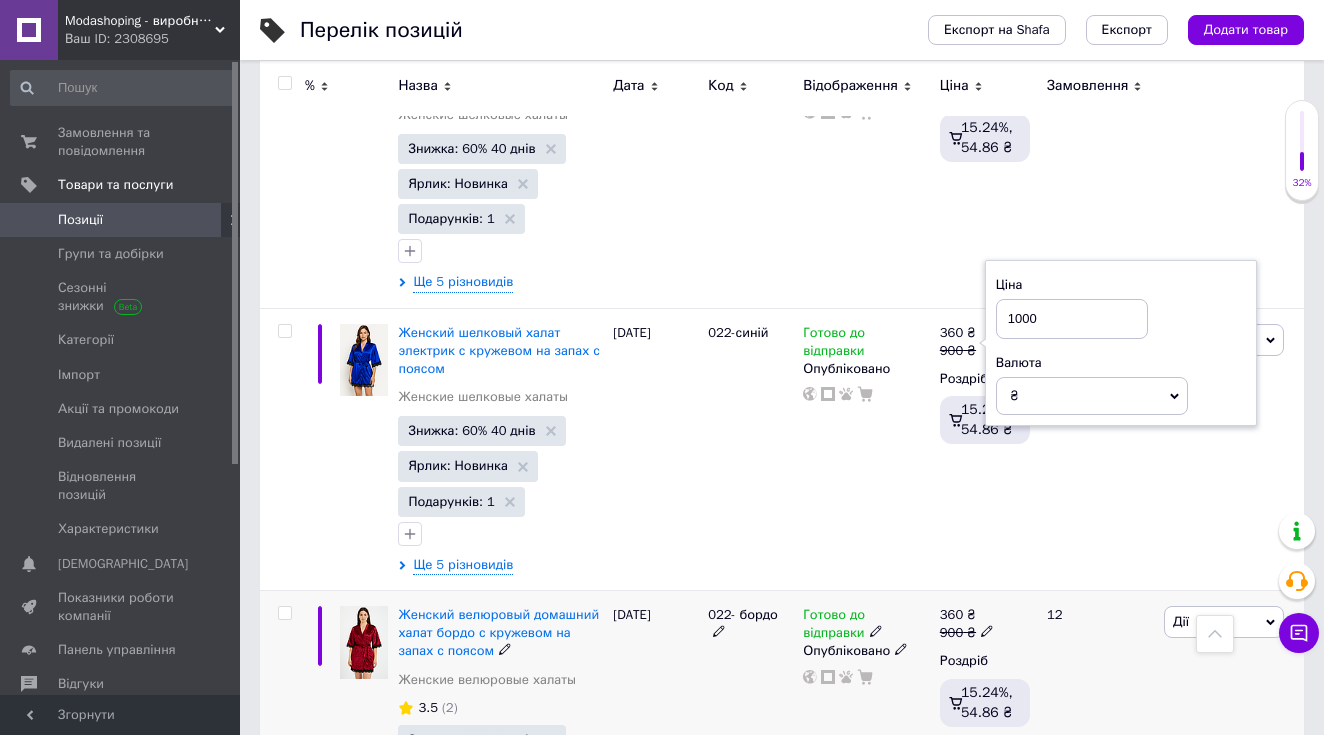 type on "1000" 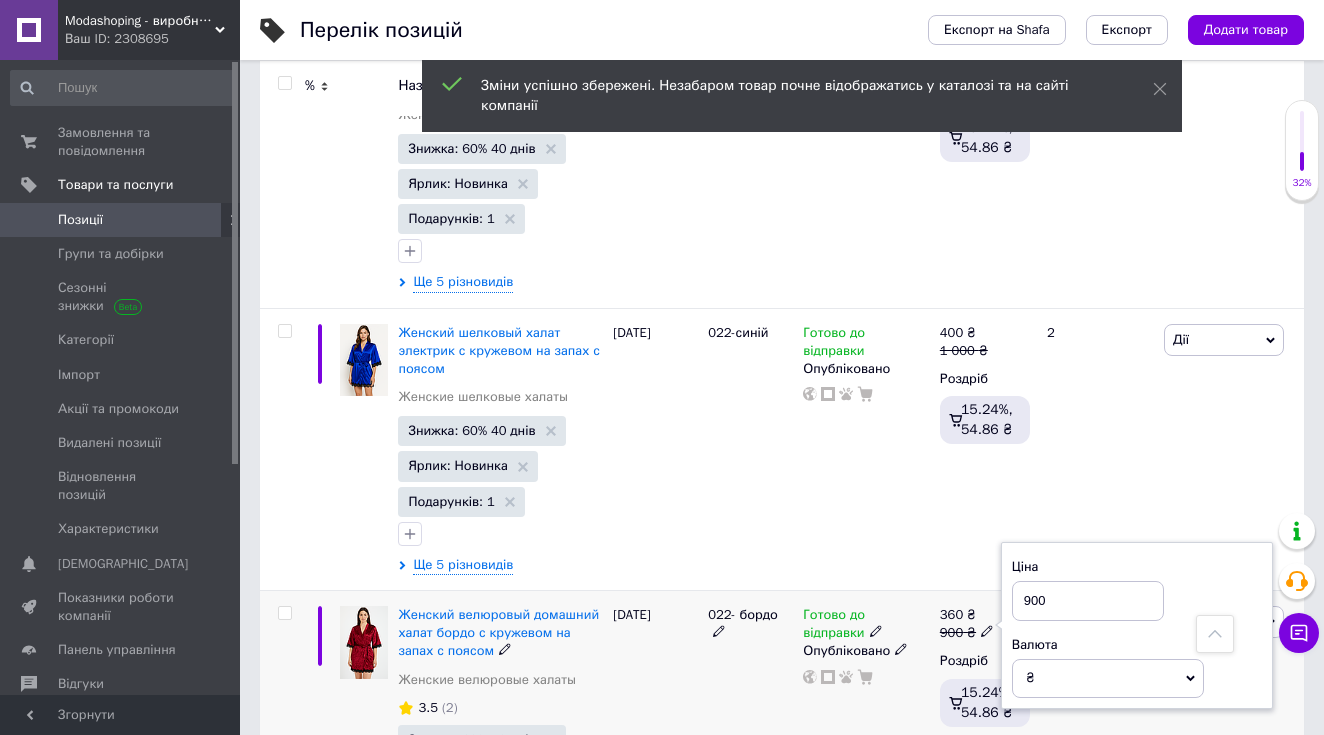click on "900" at bounding box center (1088, 601) 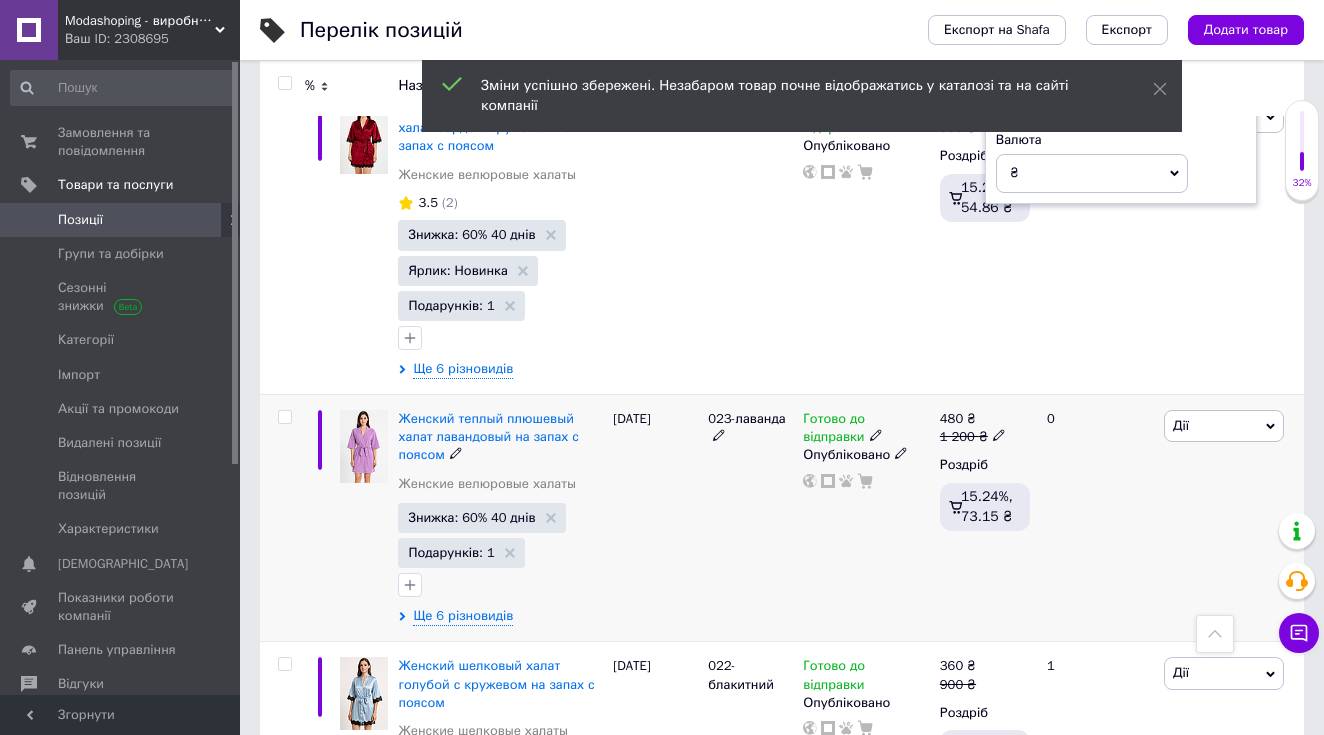 scroll, scrollTop: 4204, scrollLeft: 0, axis: vertical 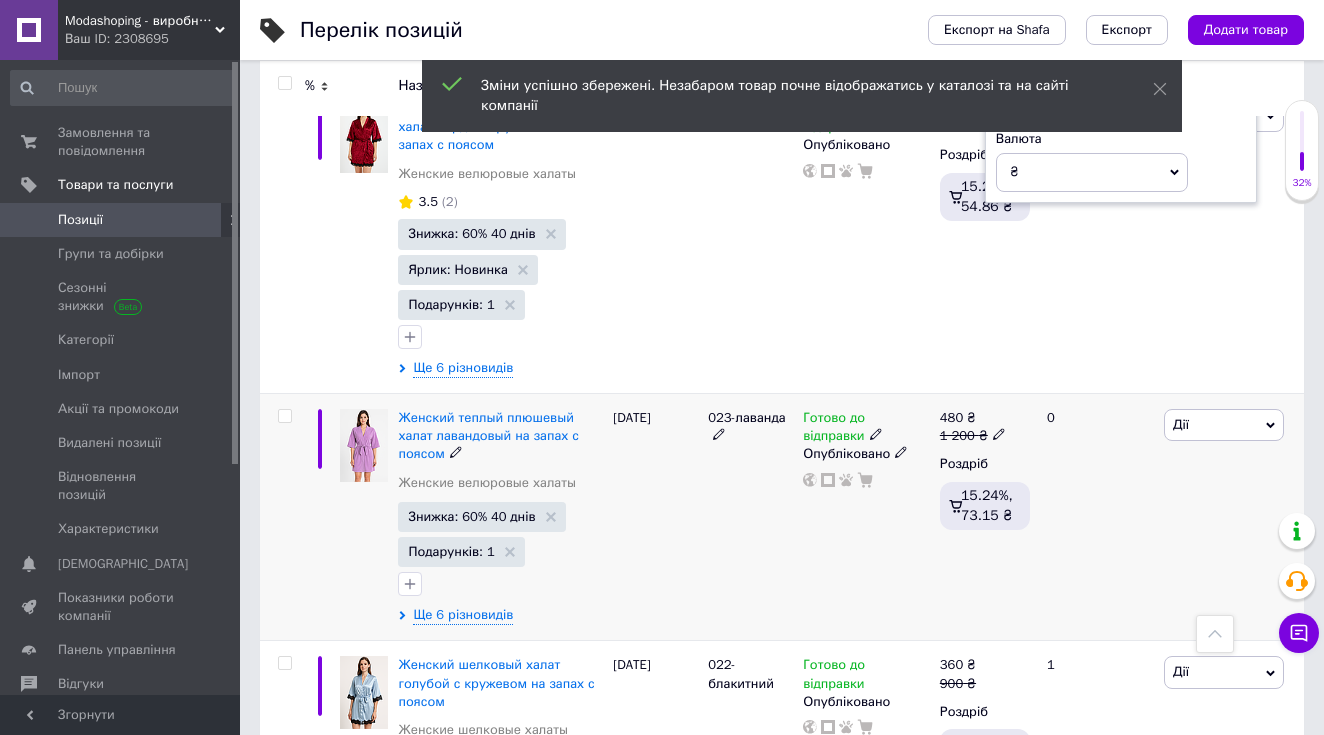 type on "1000" 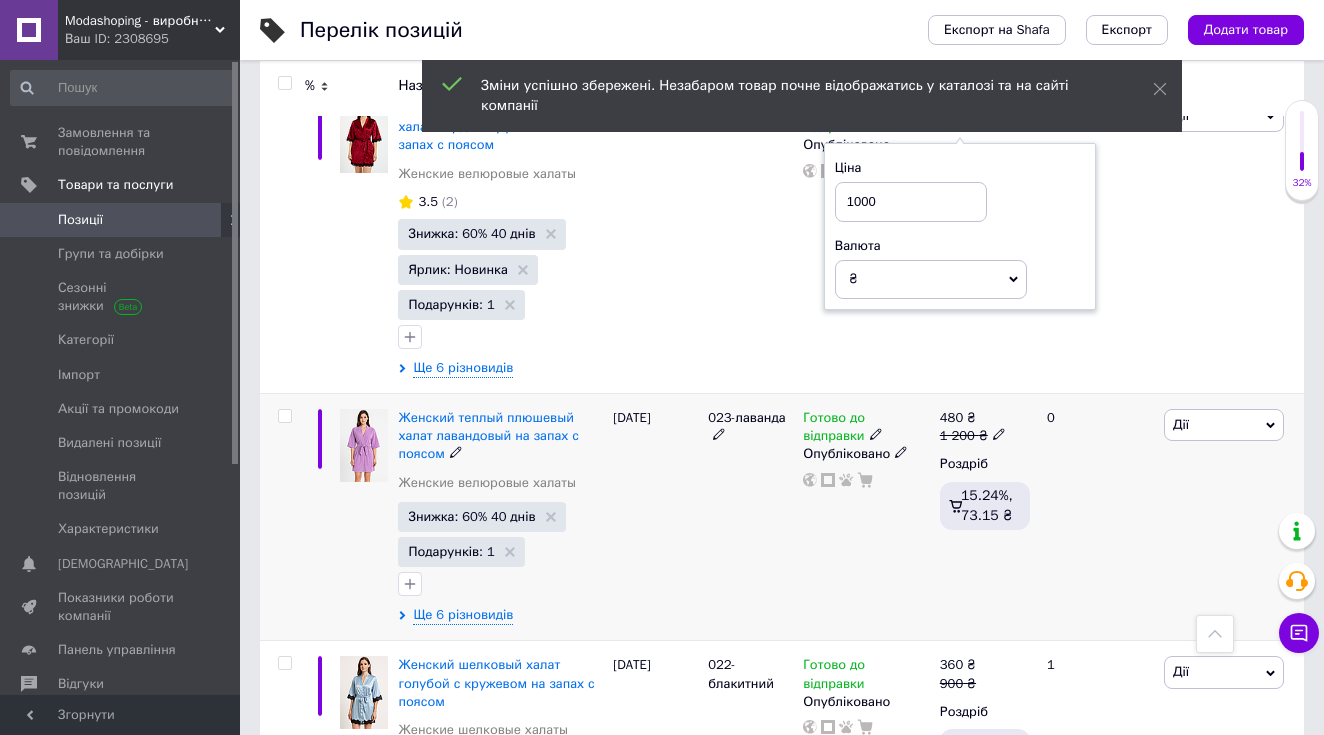click 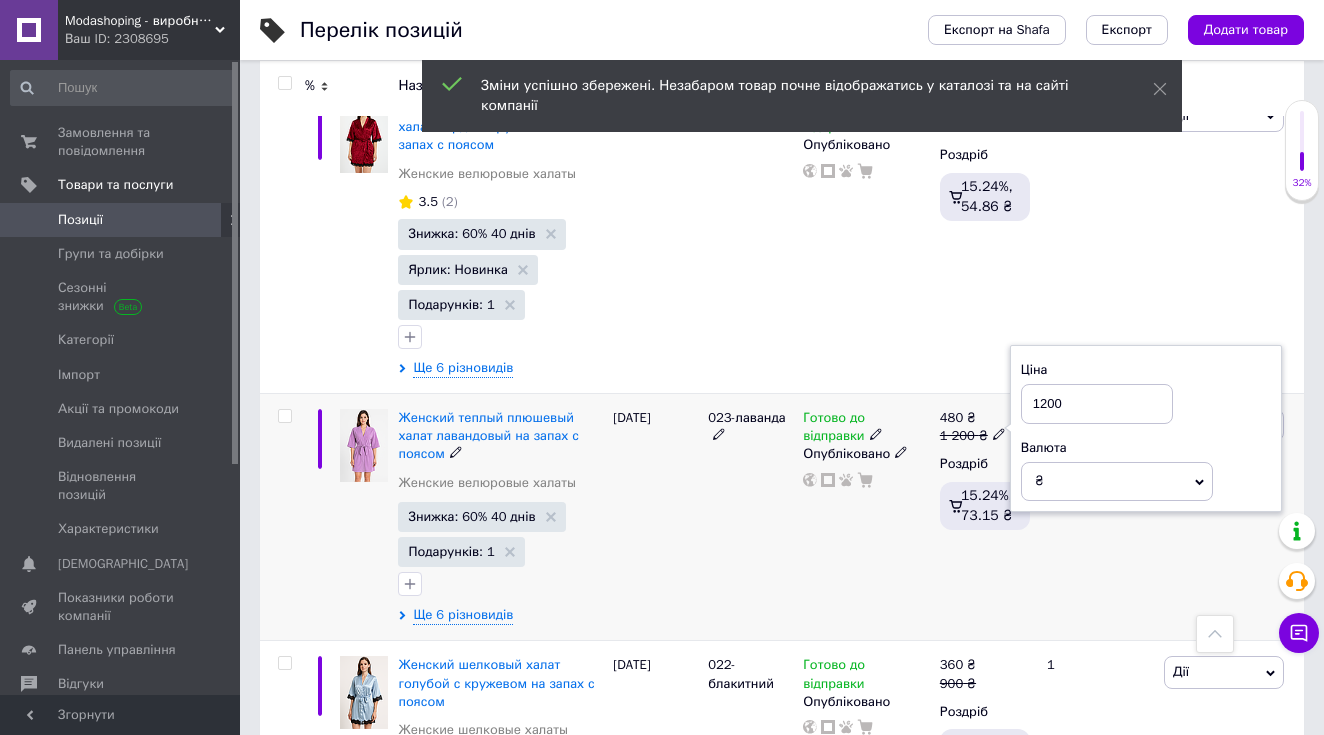 click on "1200" at bounding box center (1097, 404) 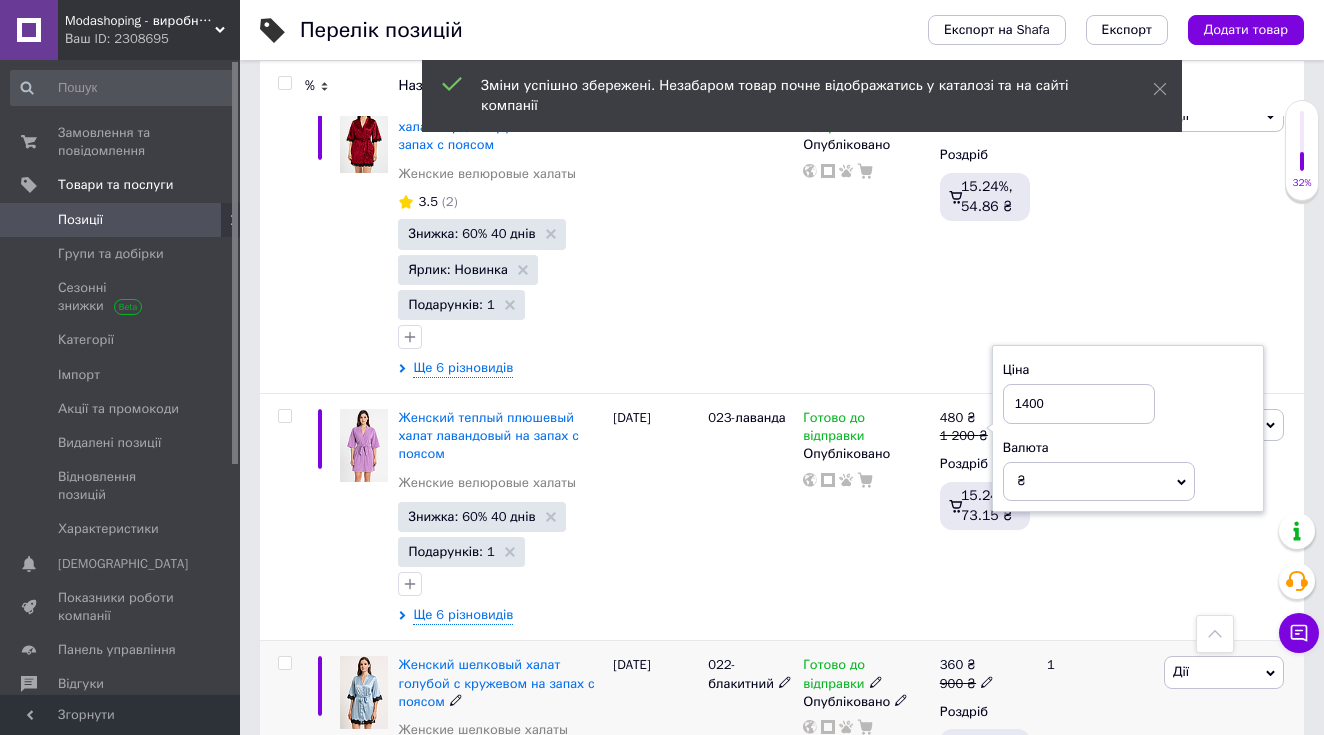 type on "1400" 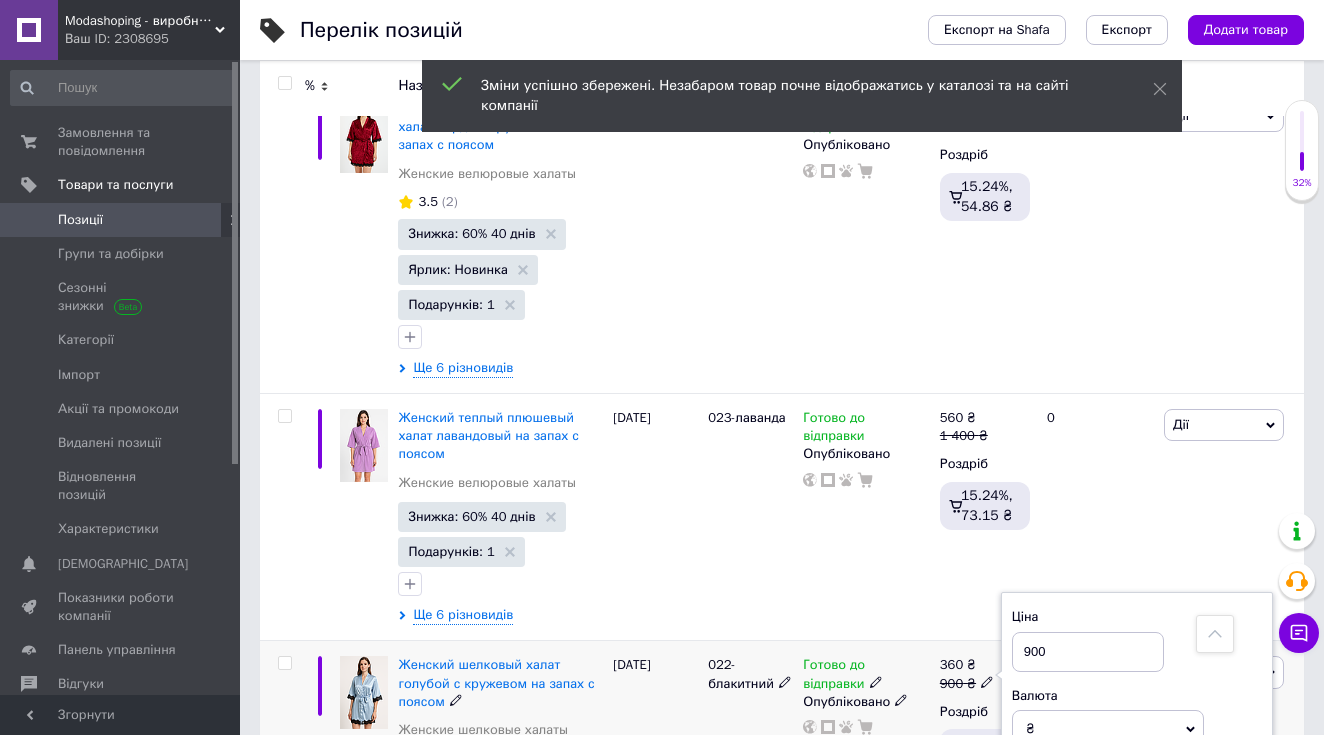 click on "900" at bounding box center [1088, 652] 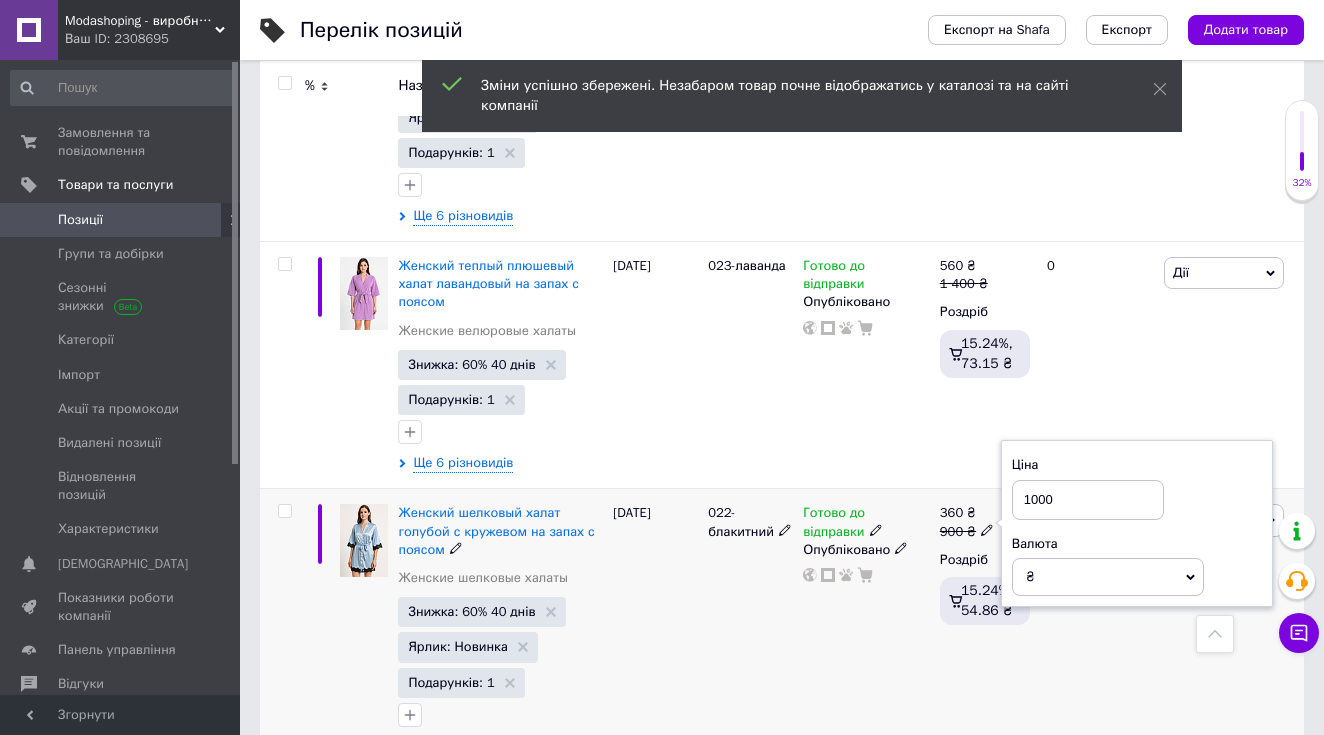 scroll, scrollTop: 4563, scrollLeft: 0, axis: vertical 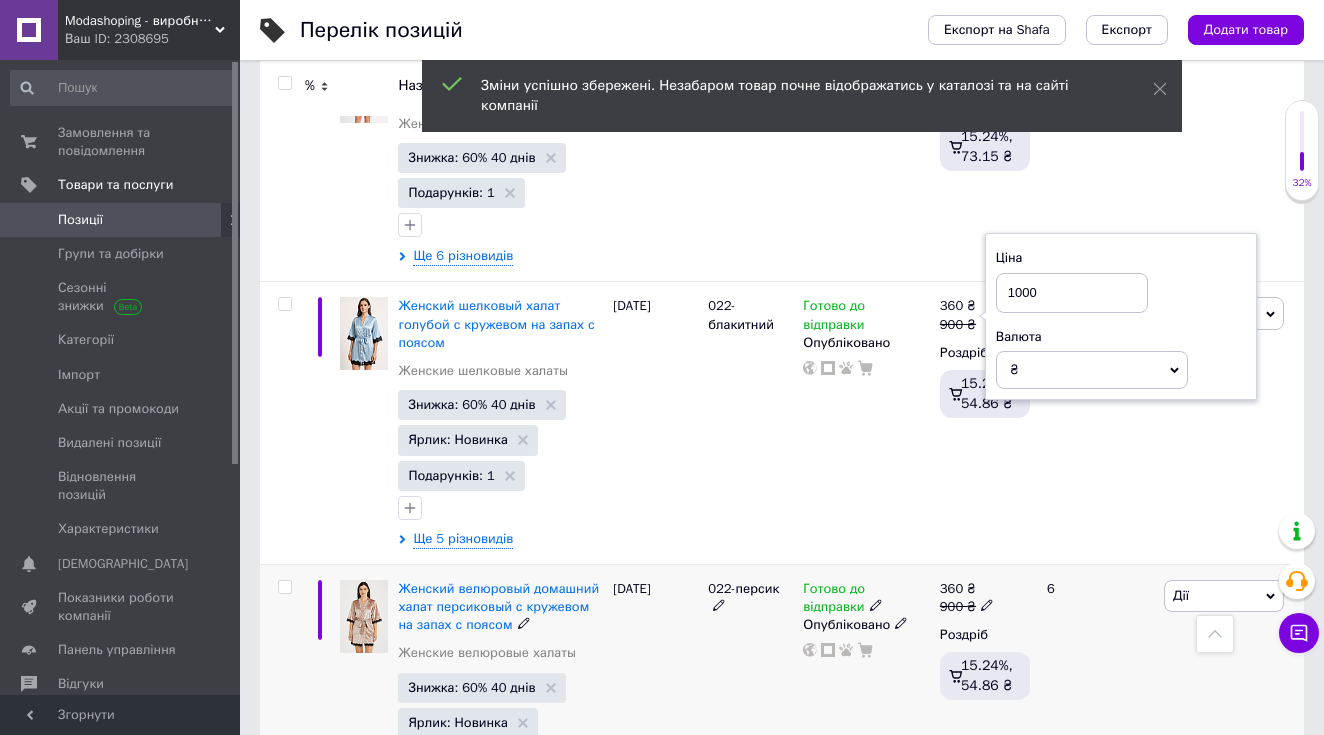 type on "1000" 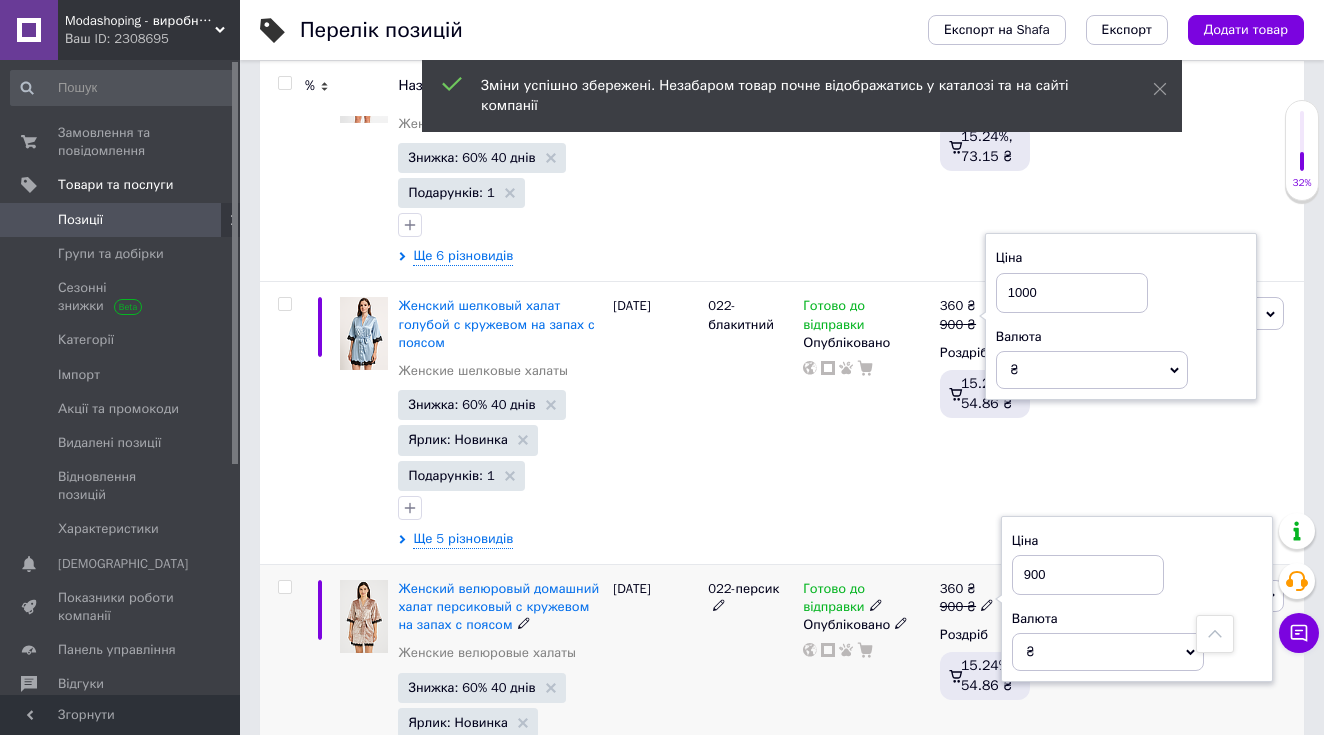 click at bounding box center [987, 604] 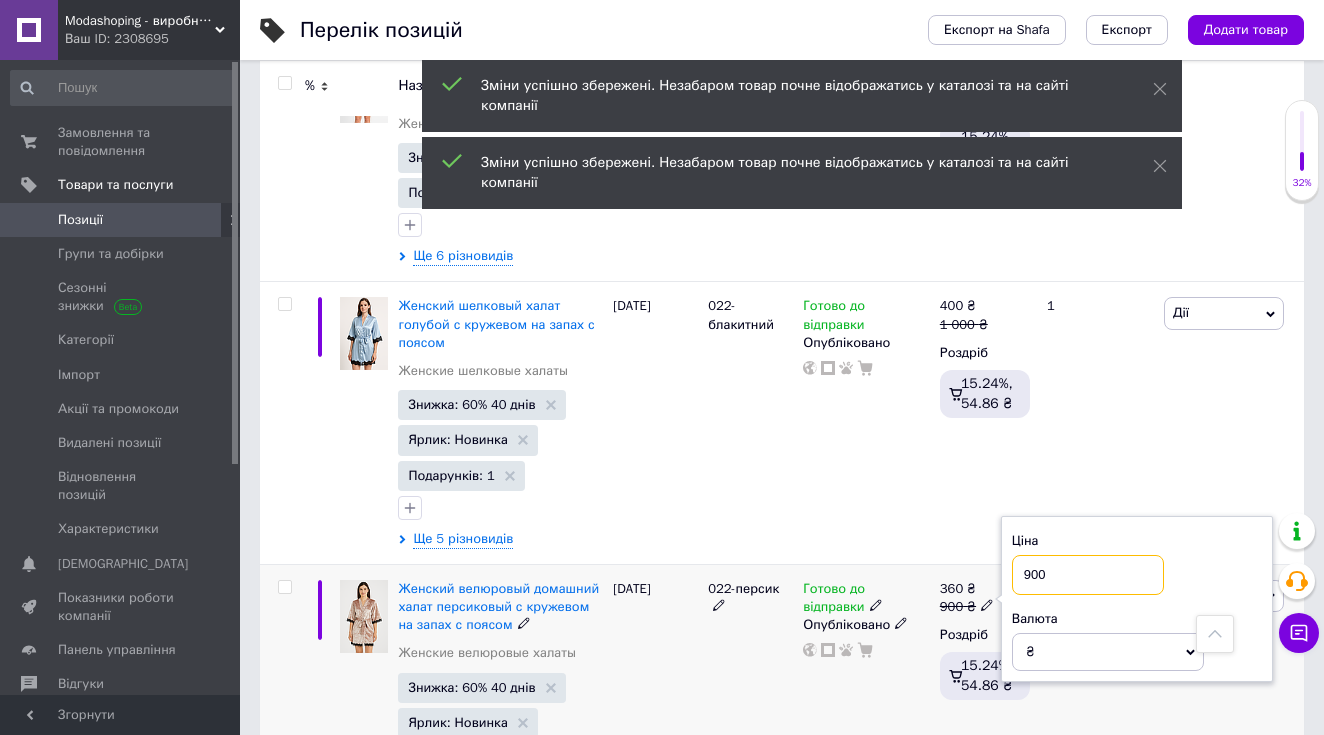 click on "900" at bounding box center (1088, 575) 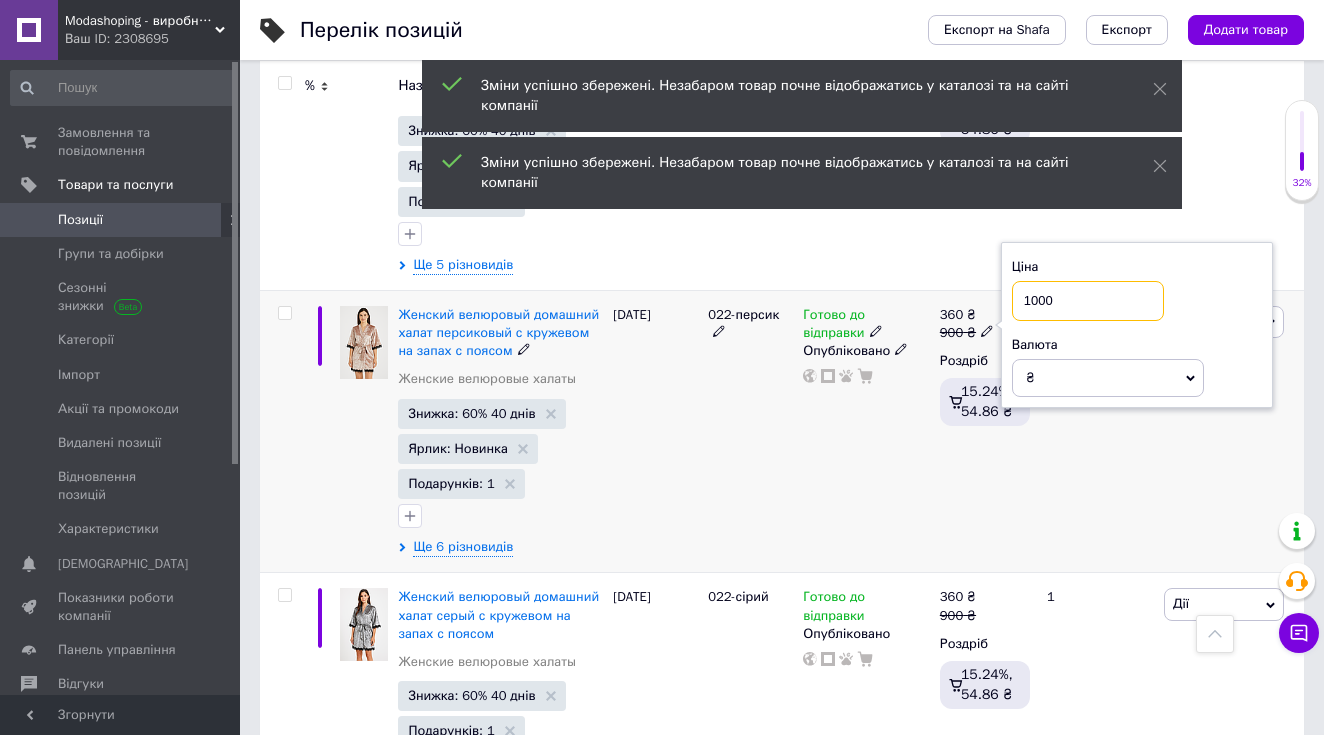 scroll, scrollTop: 4999, scrollLeft: 0, axis: vertical 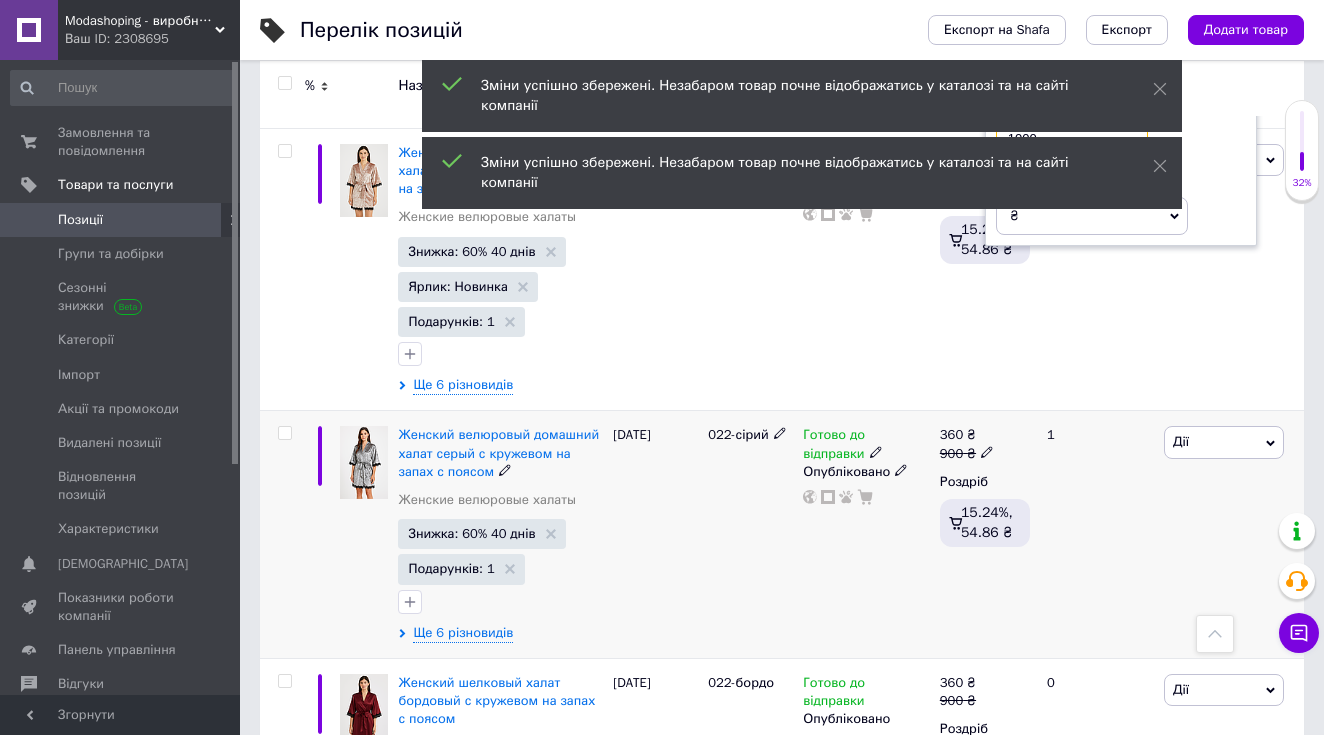 type on "1000" 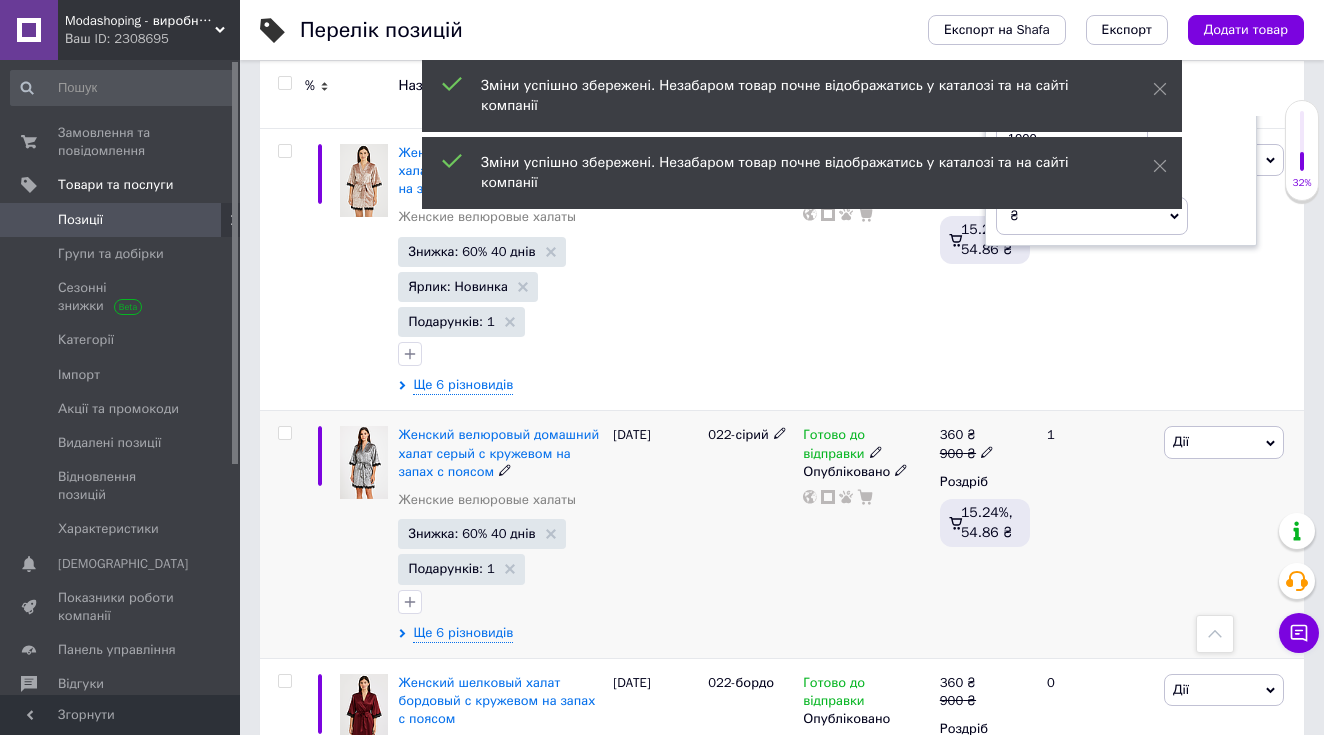 click 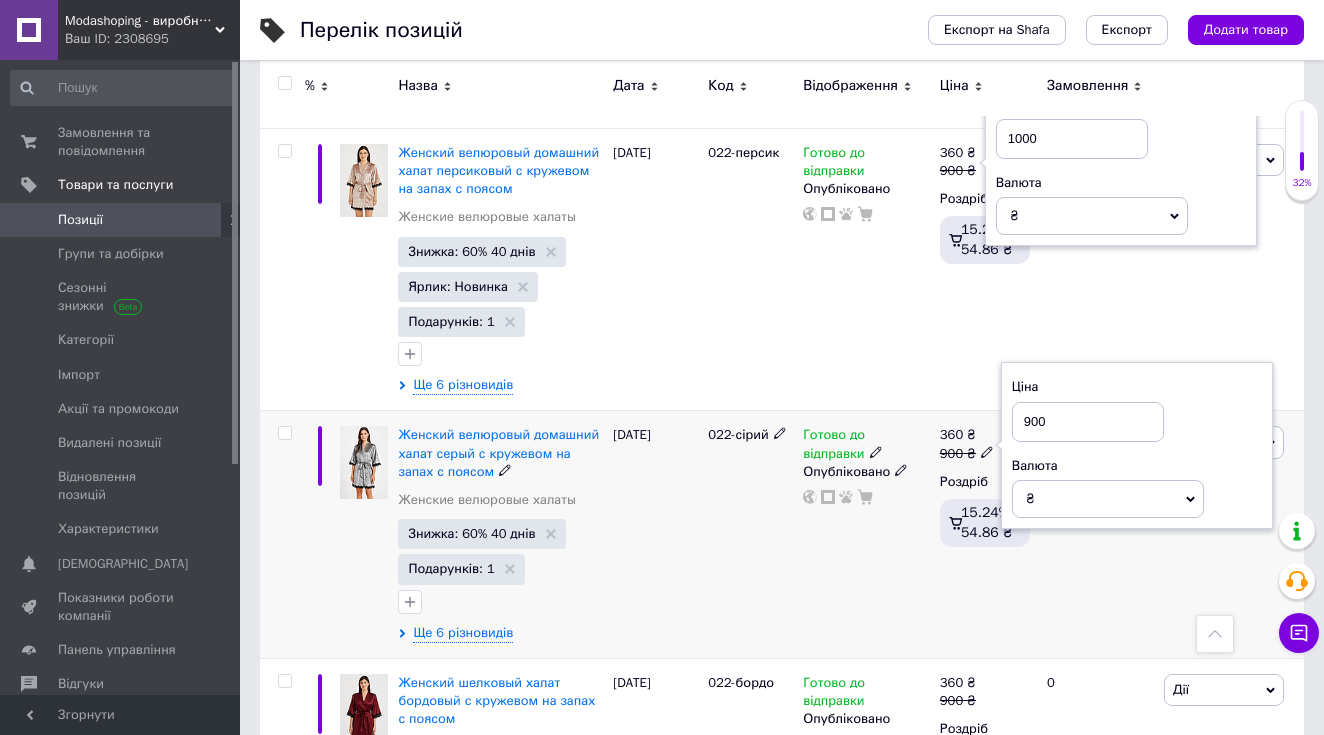 click on "900" at bounding box center [1088, 422] 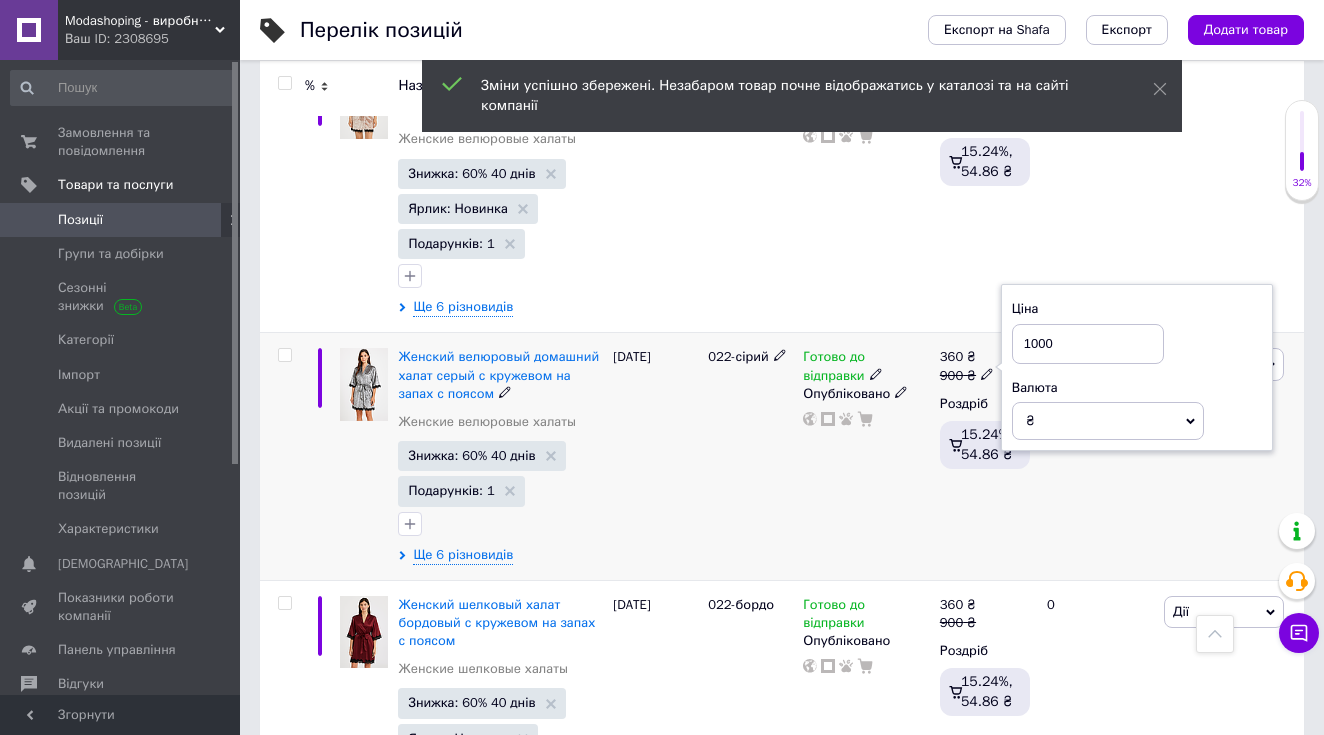 scroll, scrollTop: 5175, scrollLeft: 0, axis: vertical 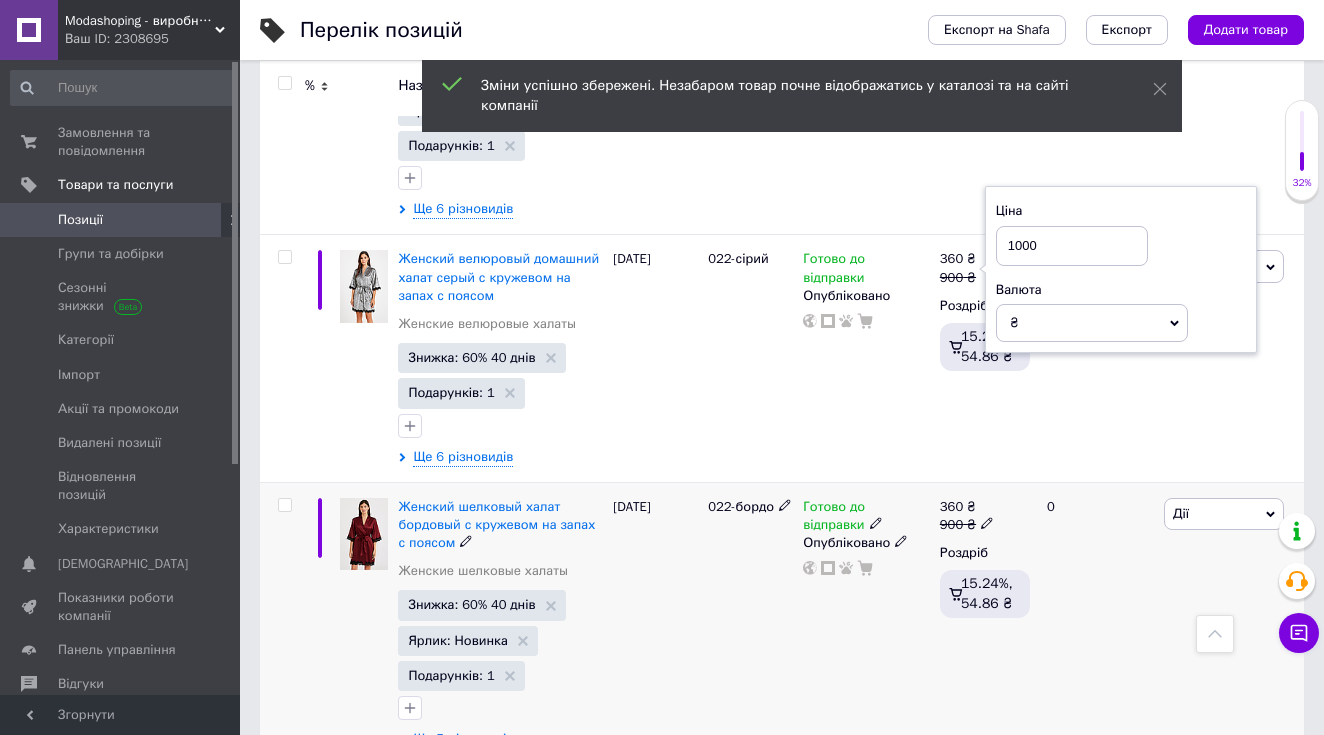 type on "1000" 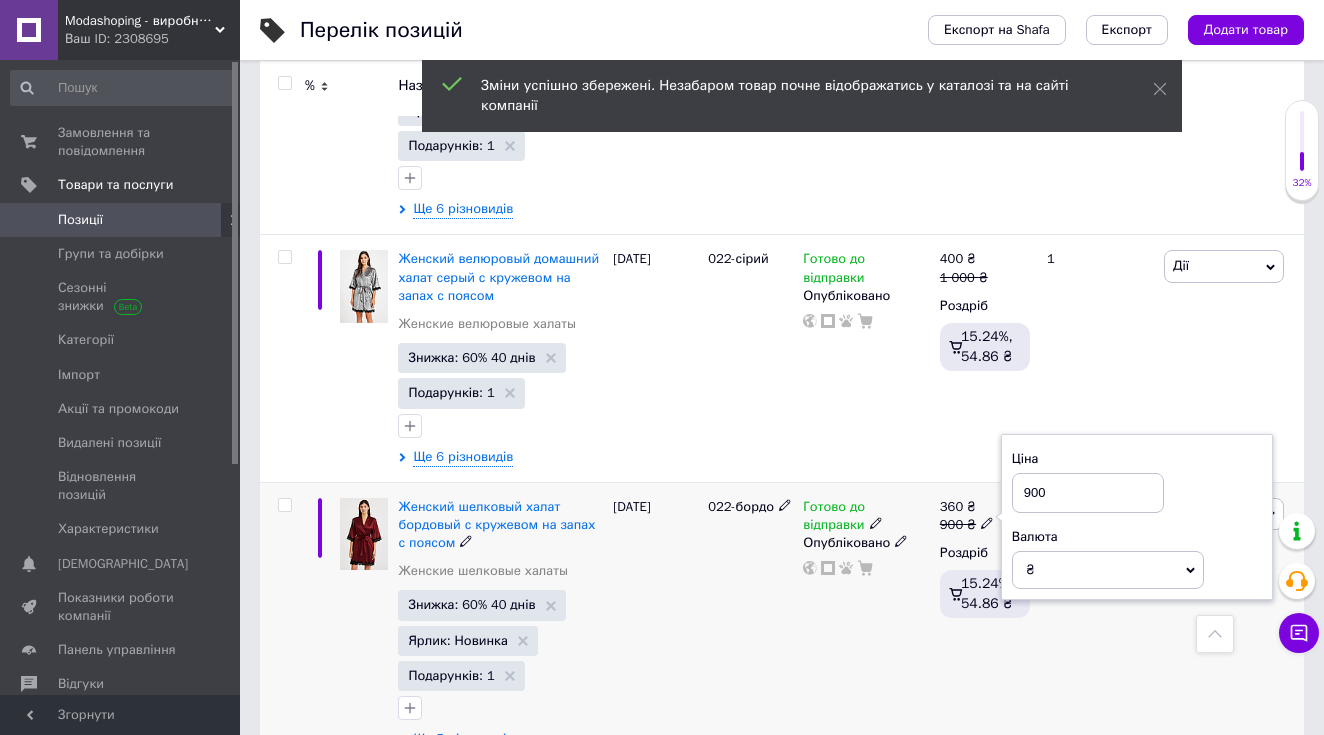click on "900" at bounding box center (1088, 493) 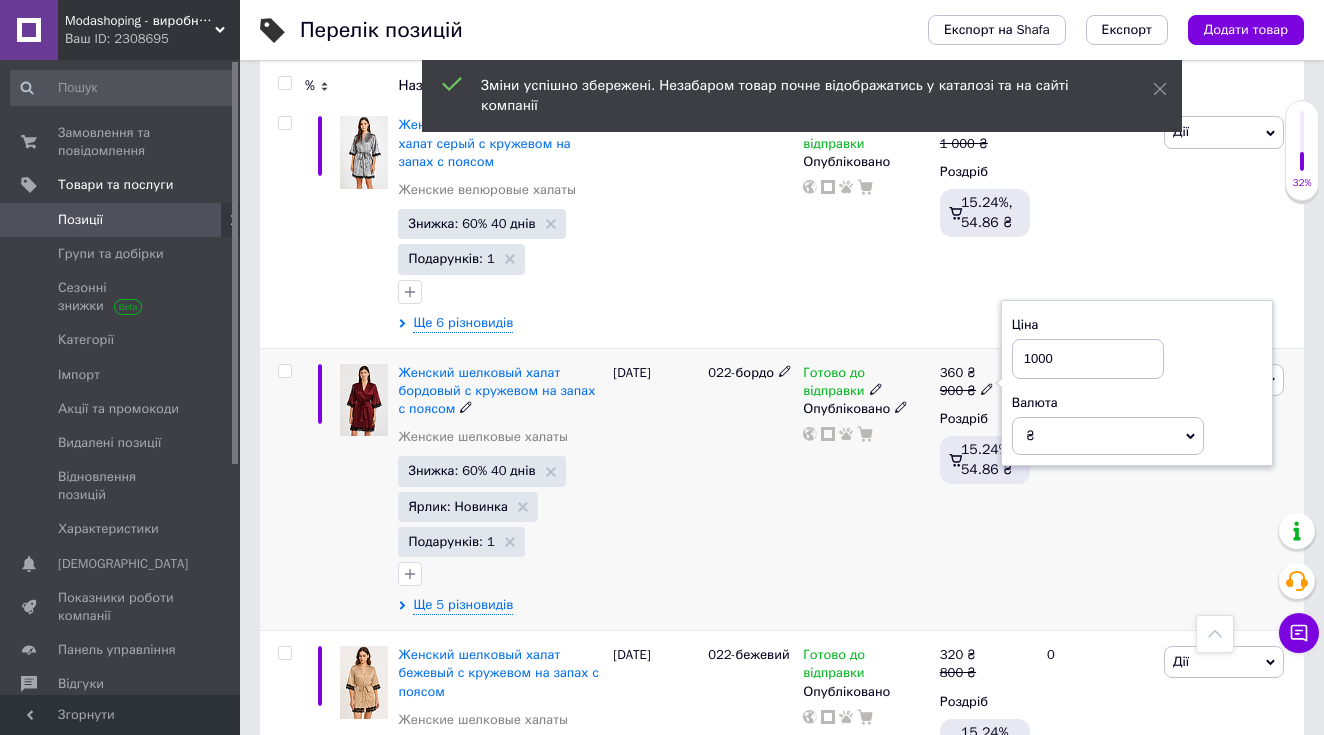 scroll, scrollTop: 5320, scrollLeft: 0, axis: vertical 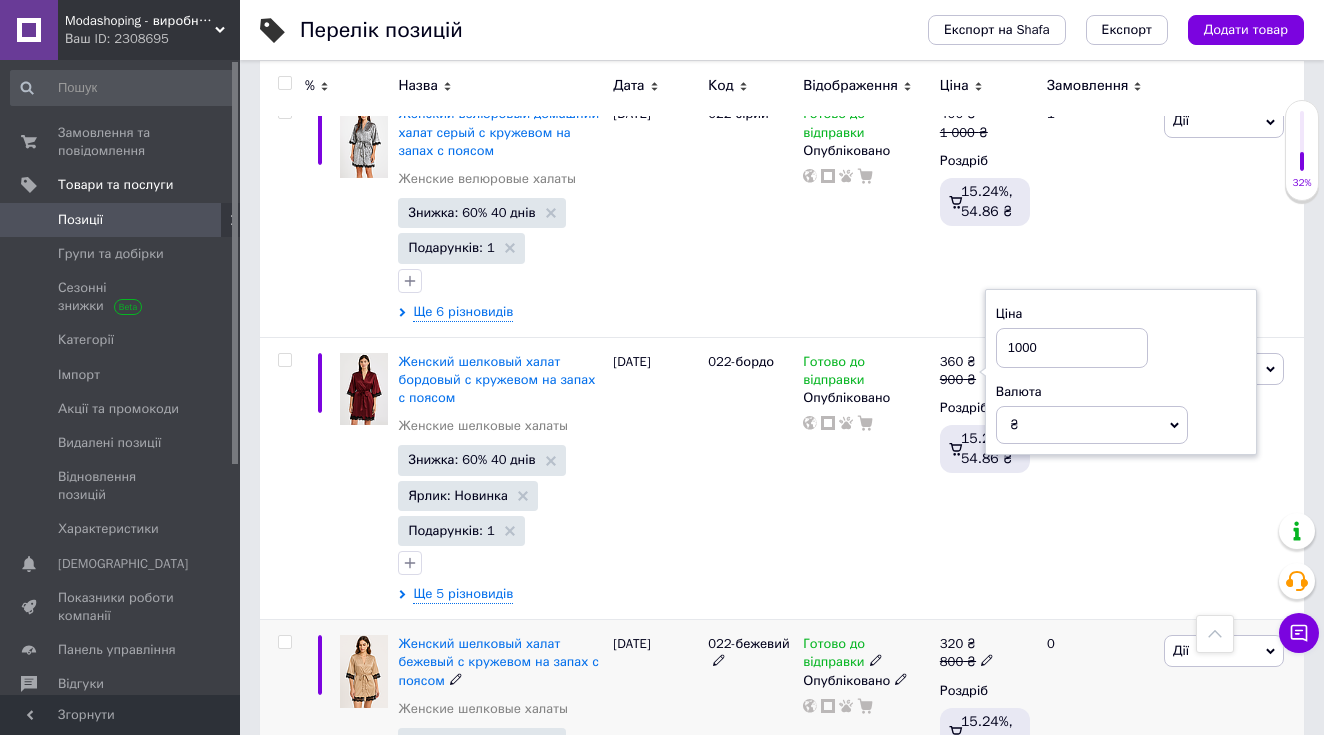type on "1000" 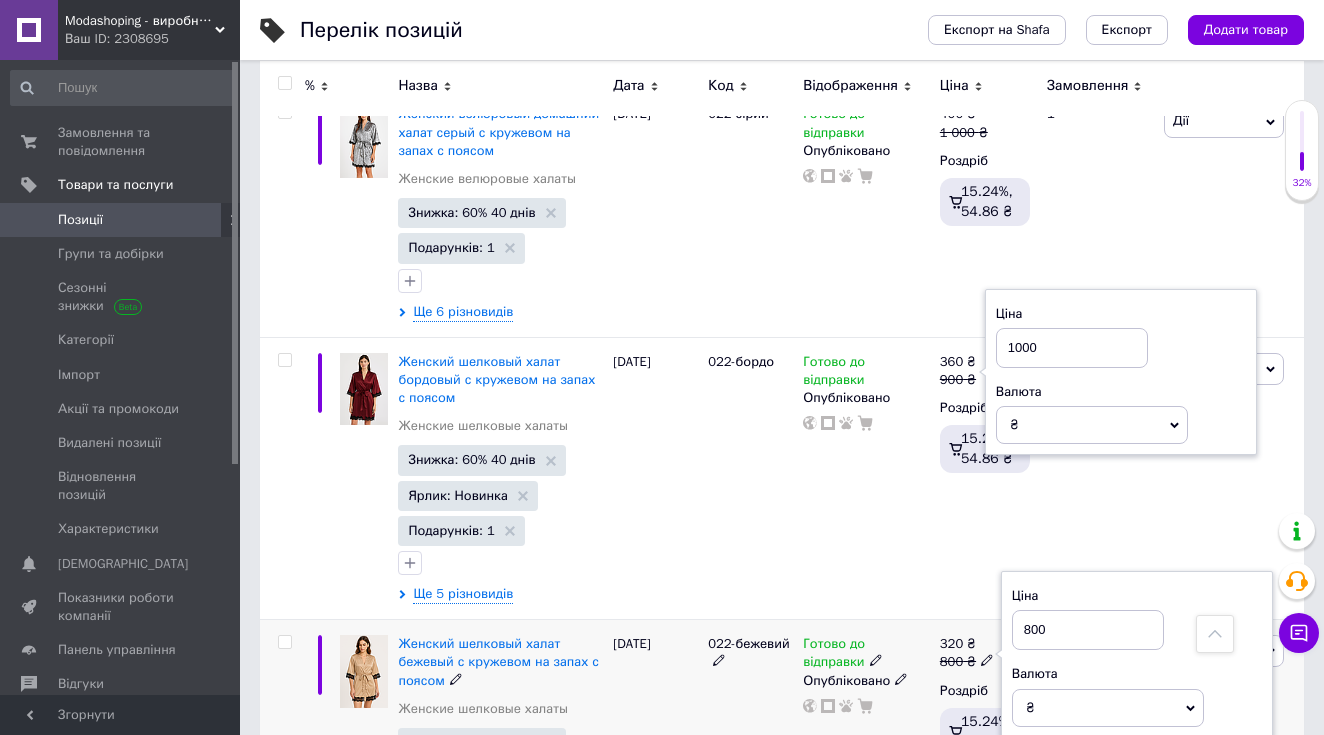 click on "800" at bounding box center [1088, 630] 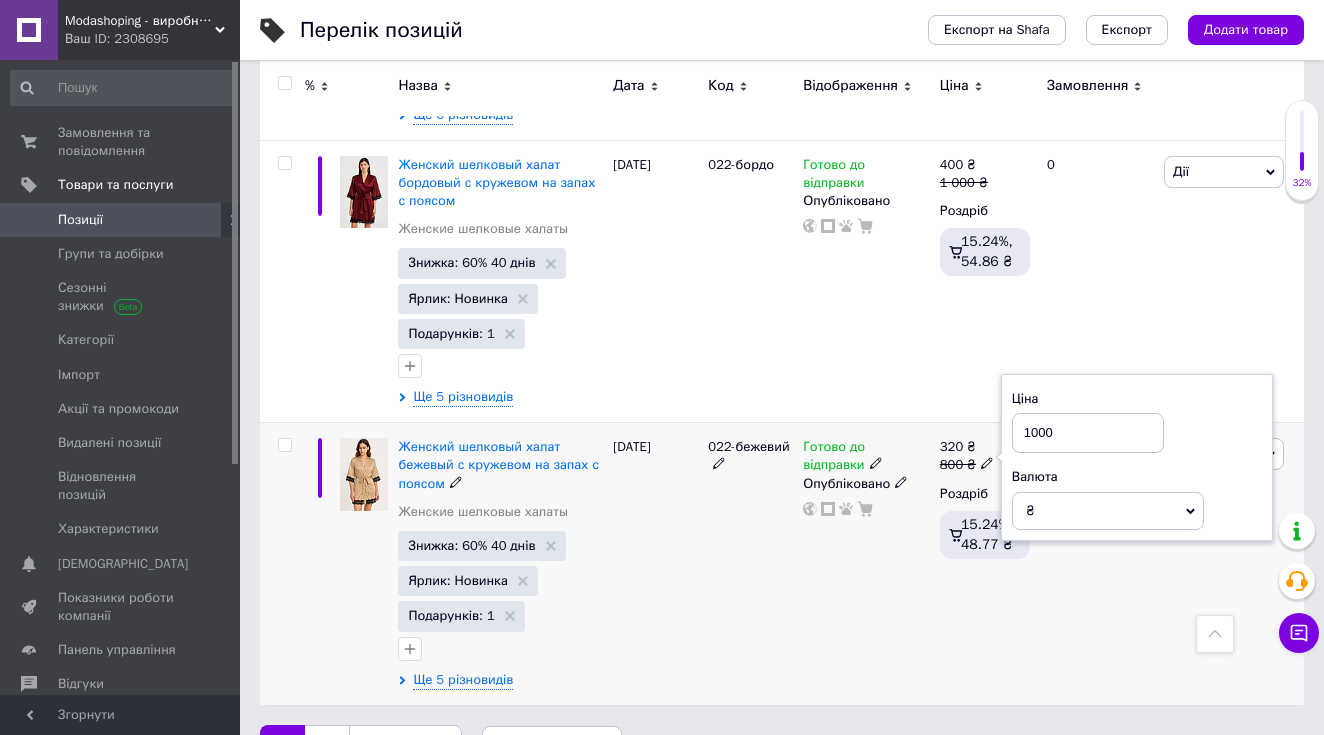 scroll, scrollTop: 5516, scrollLeft: 0, axis: vertical 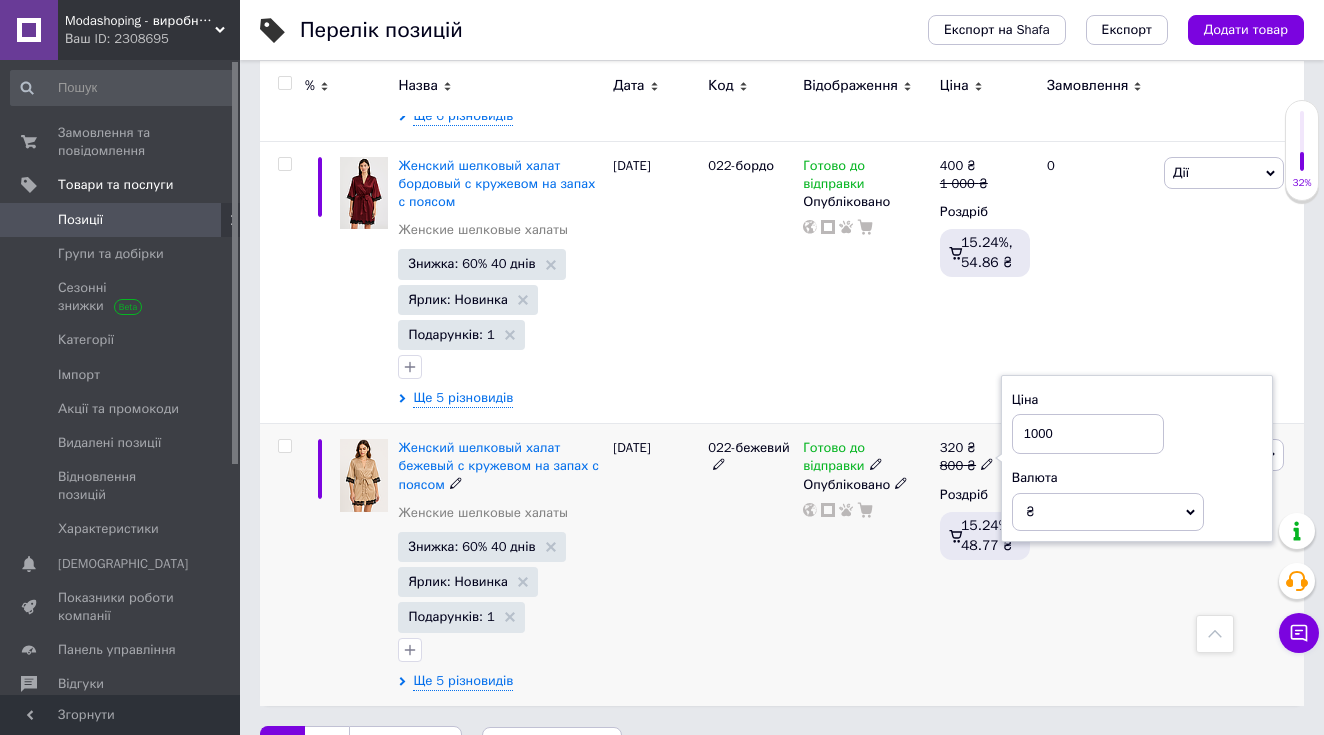 type on "1000" 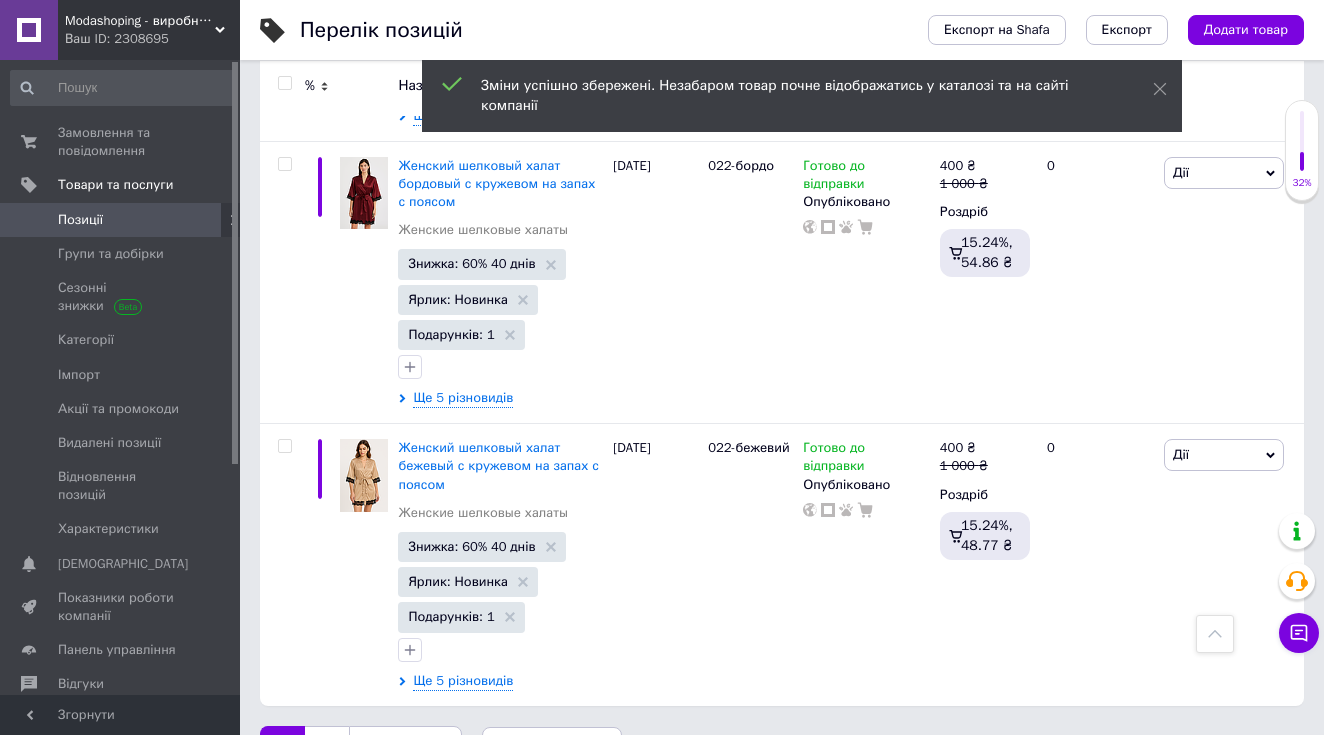 click on "2" at bounding box center [327, 747] 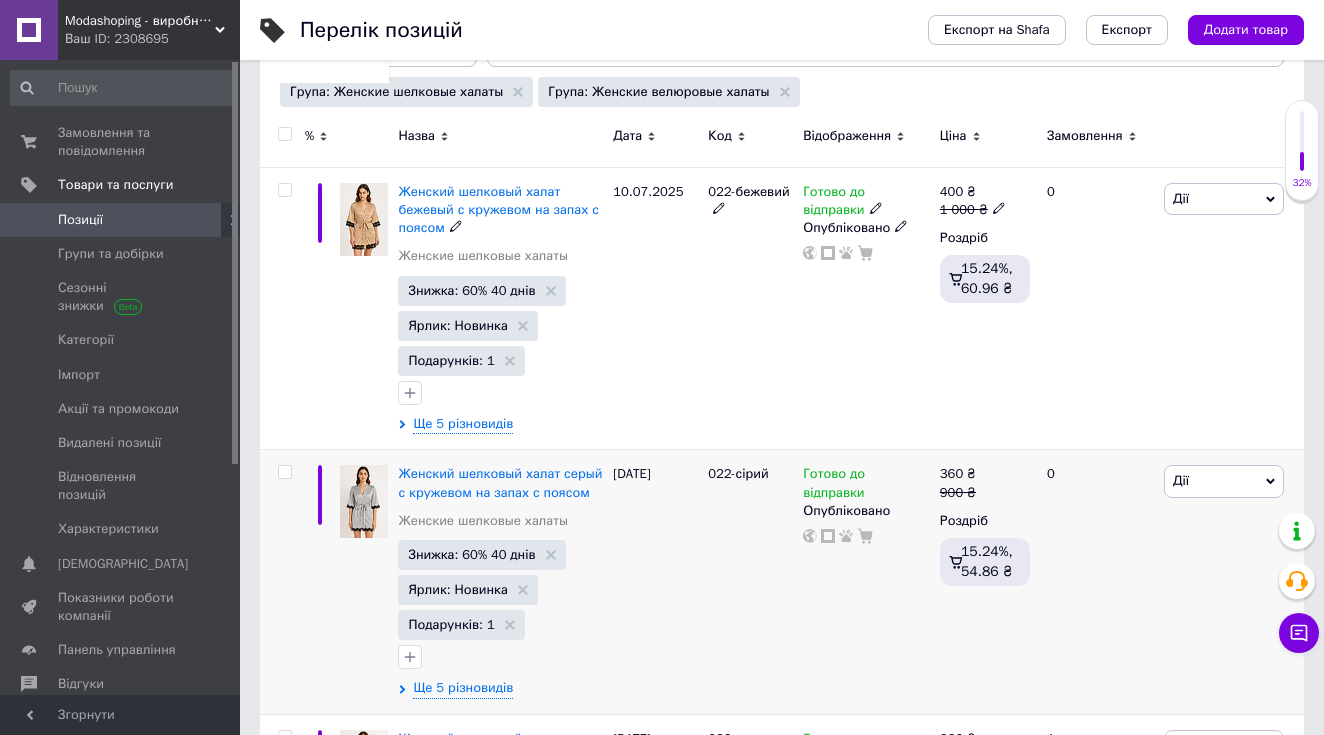 scroll, scrollTop: 405, scrollLeft: 0, axis: vertical 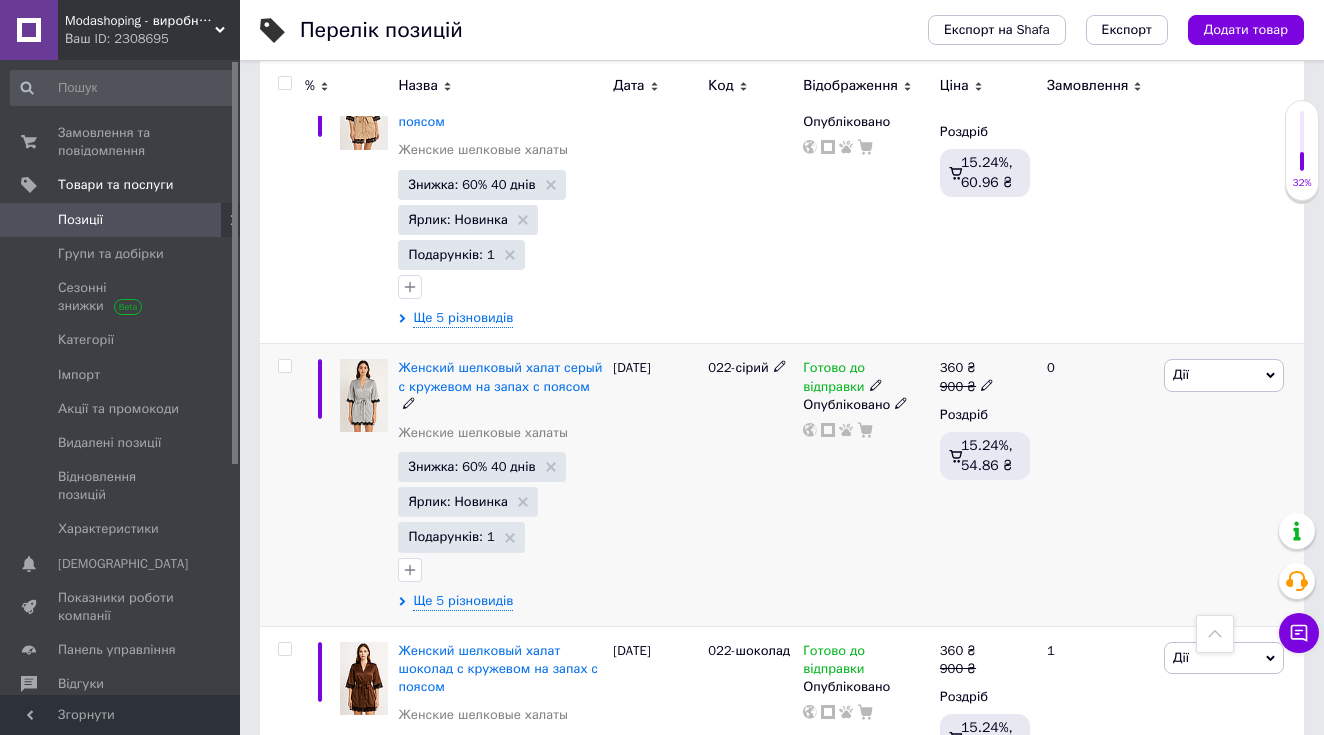 click 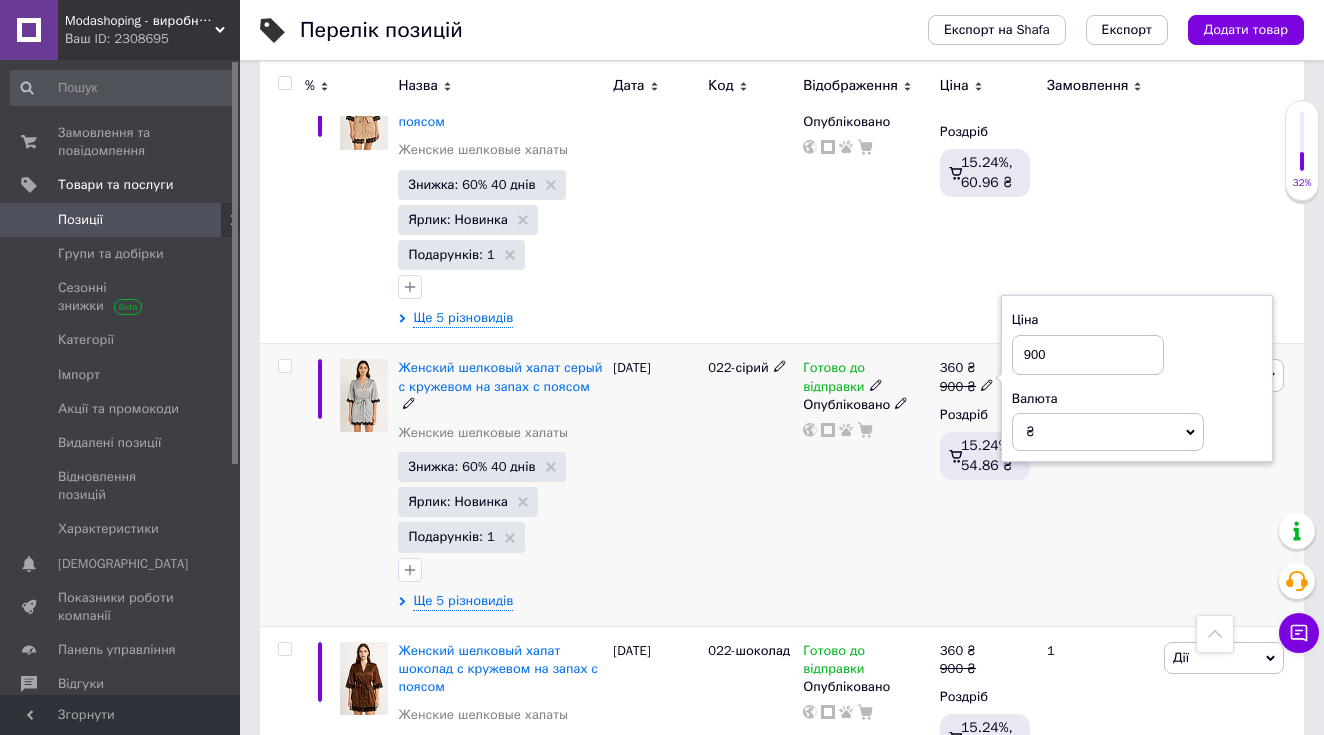click on "900" at bounding box center [1088, 355] 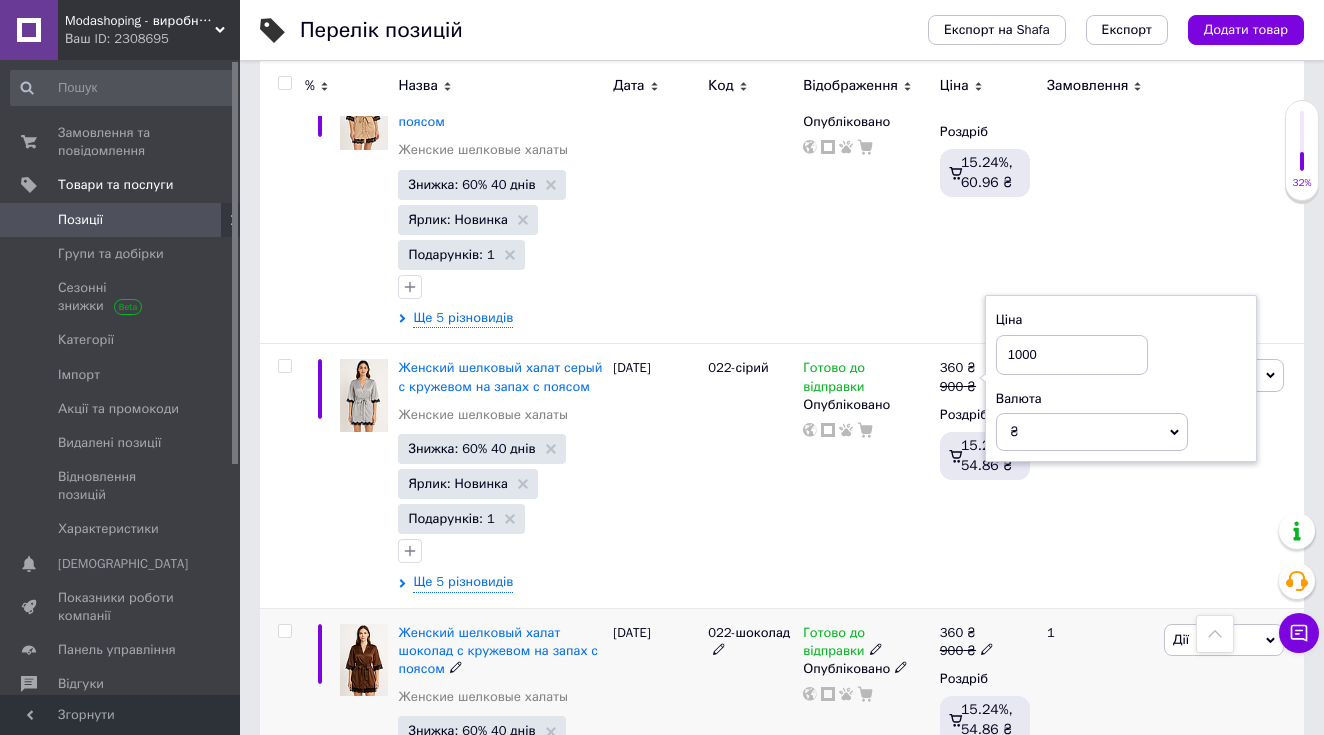 type on "1000" 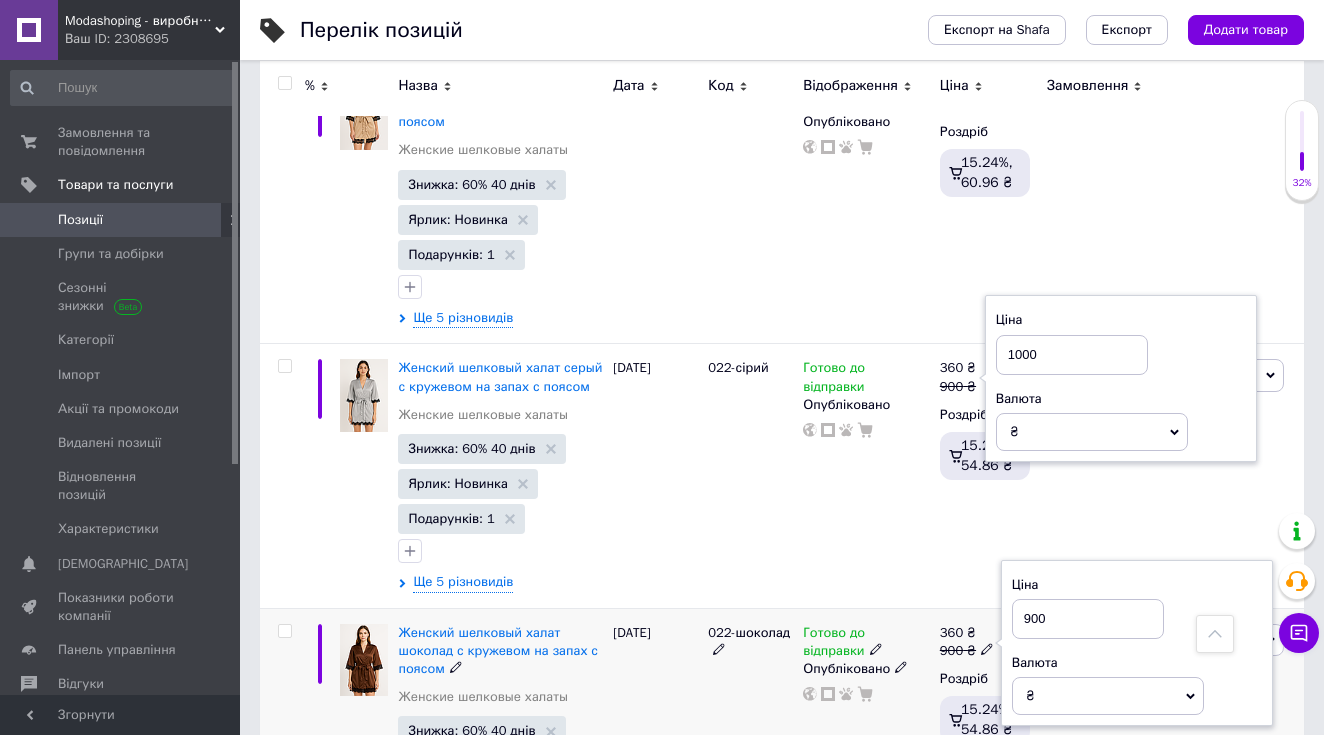click on "900" at bounding box center (1088, 619) 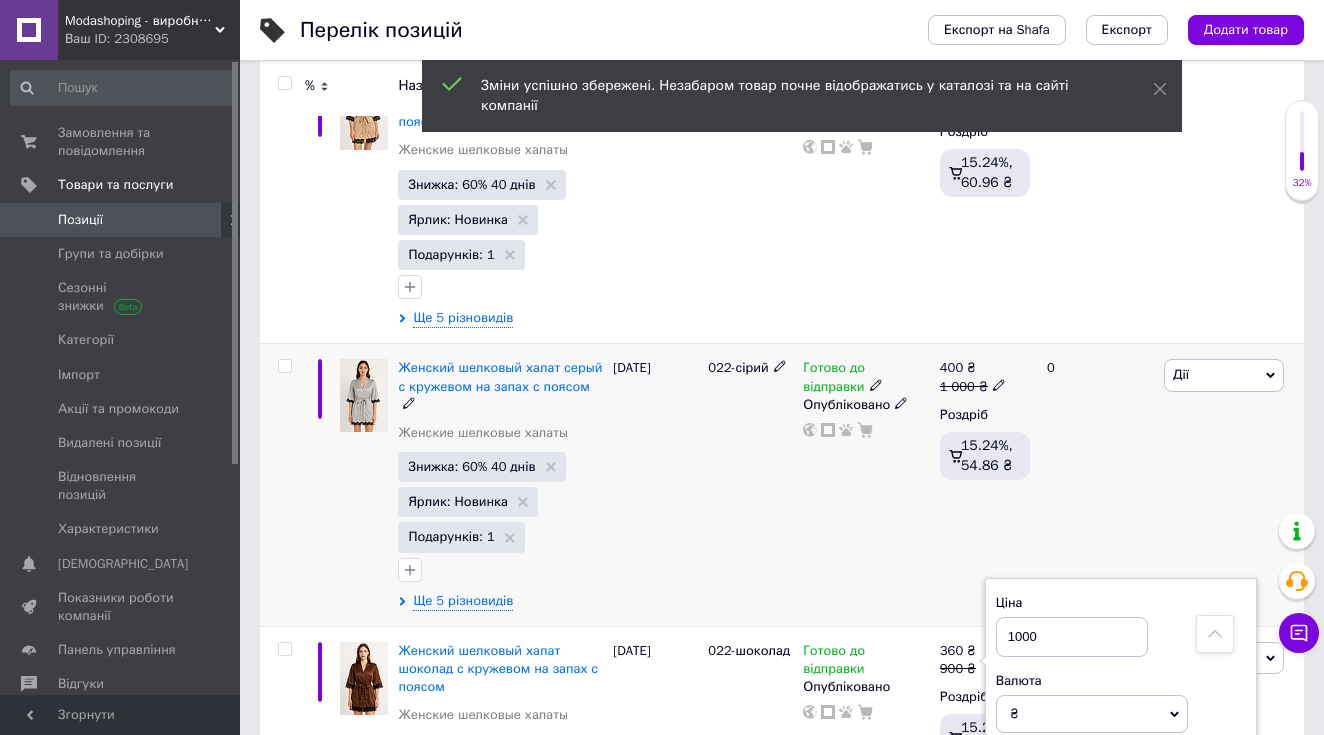 type on "1000" 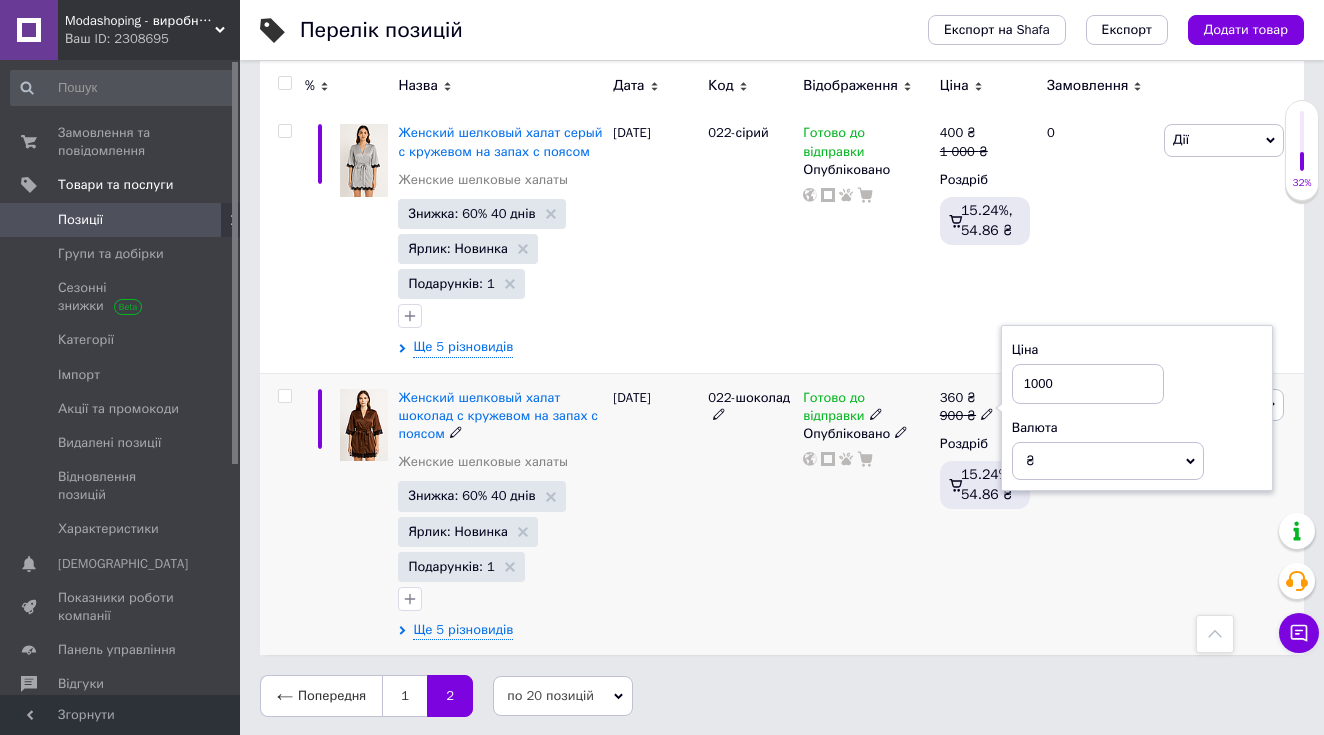 scroll, scrollTop: 638, scrollLeft: 0, axis: vertical 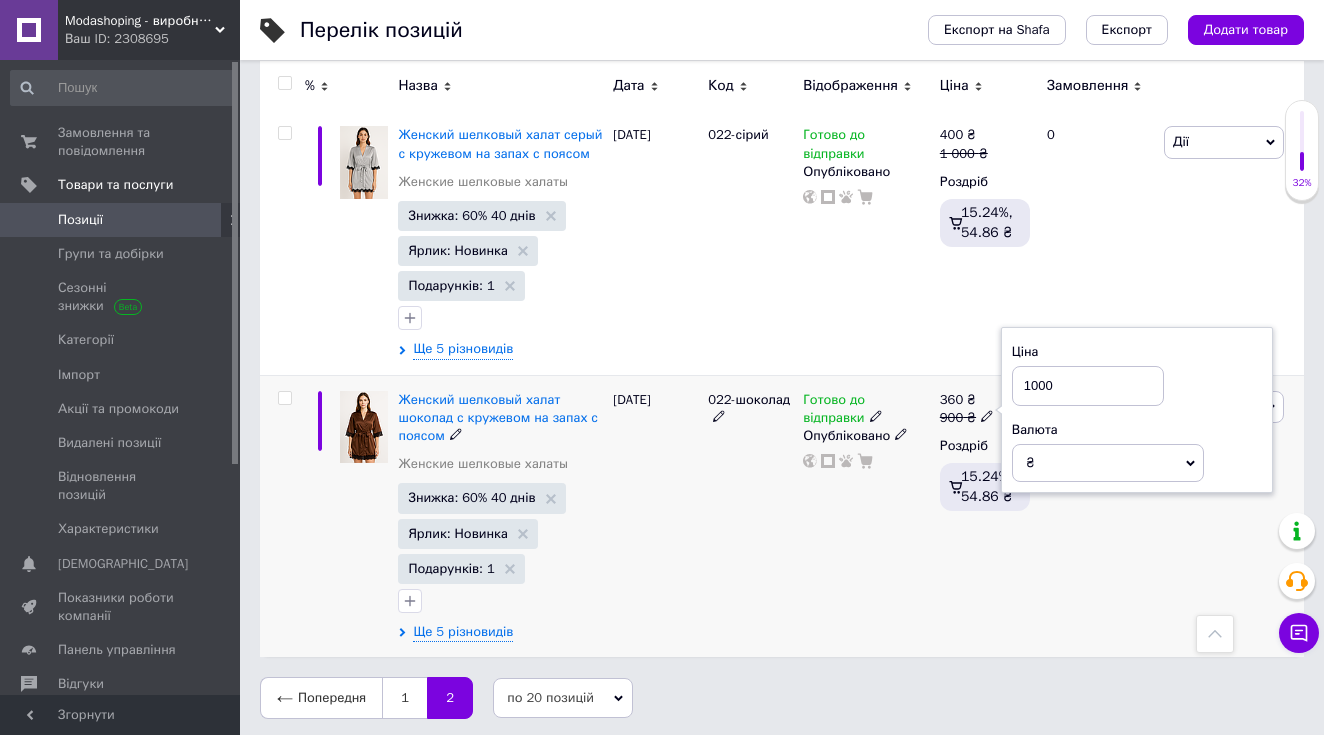 click on "[DATE]" at bounding box center [655, 516] 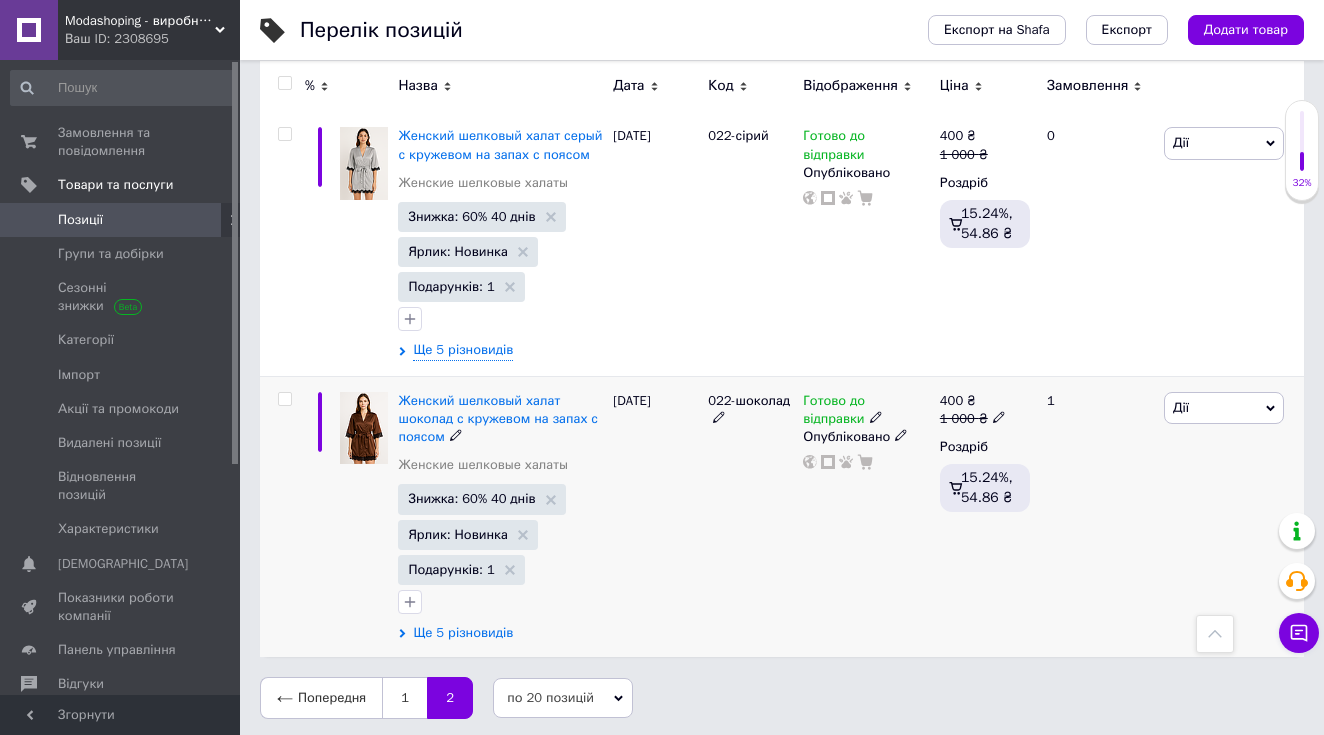 click on "Ще 5 різновидів" at bounding box center (463, 633) 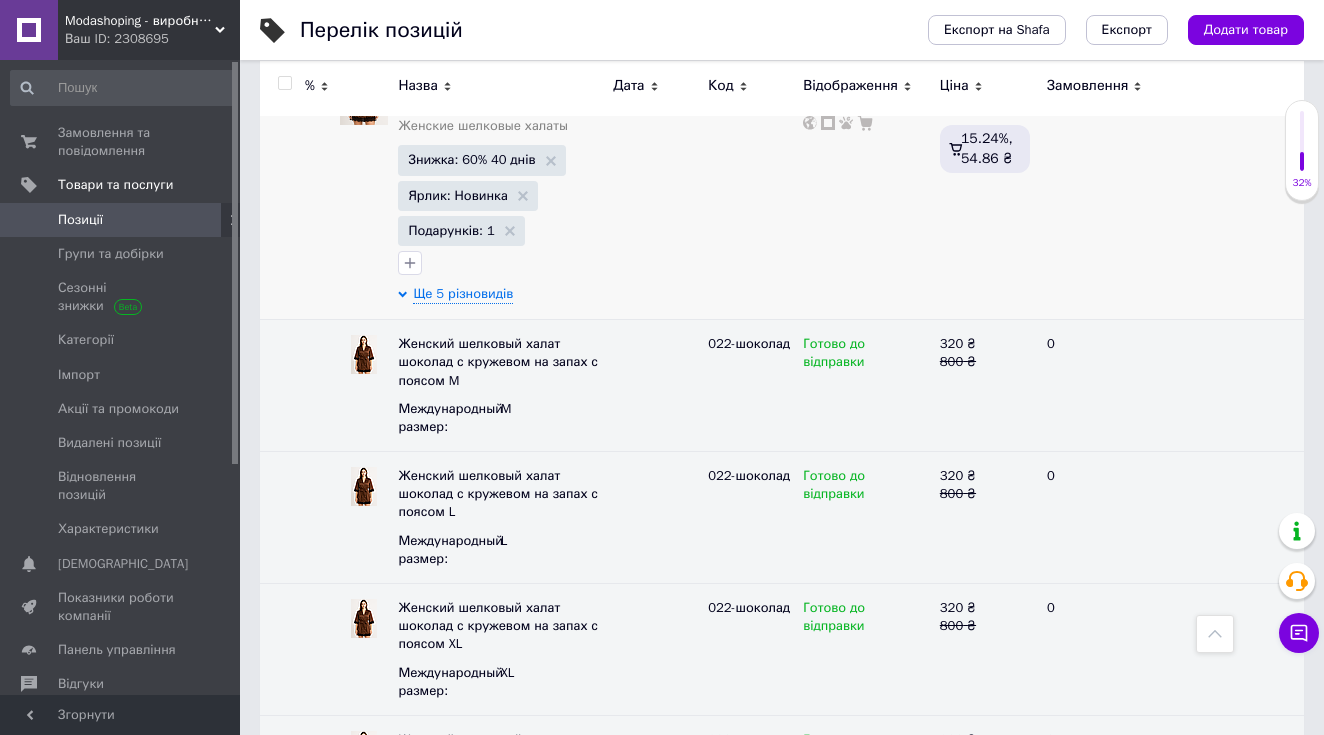 scroll, scrollTop: 1074, scrollLeft: 0, axis: vertical 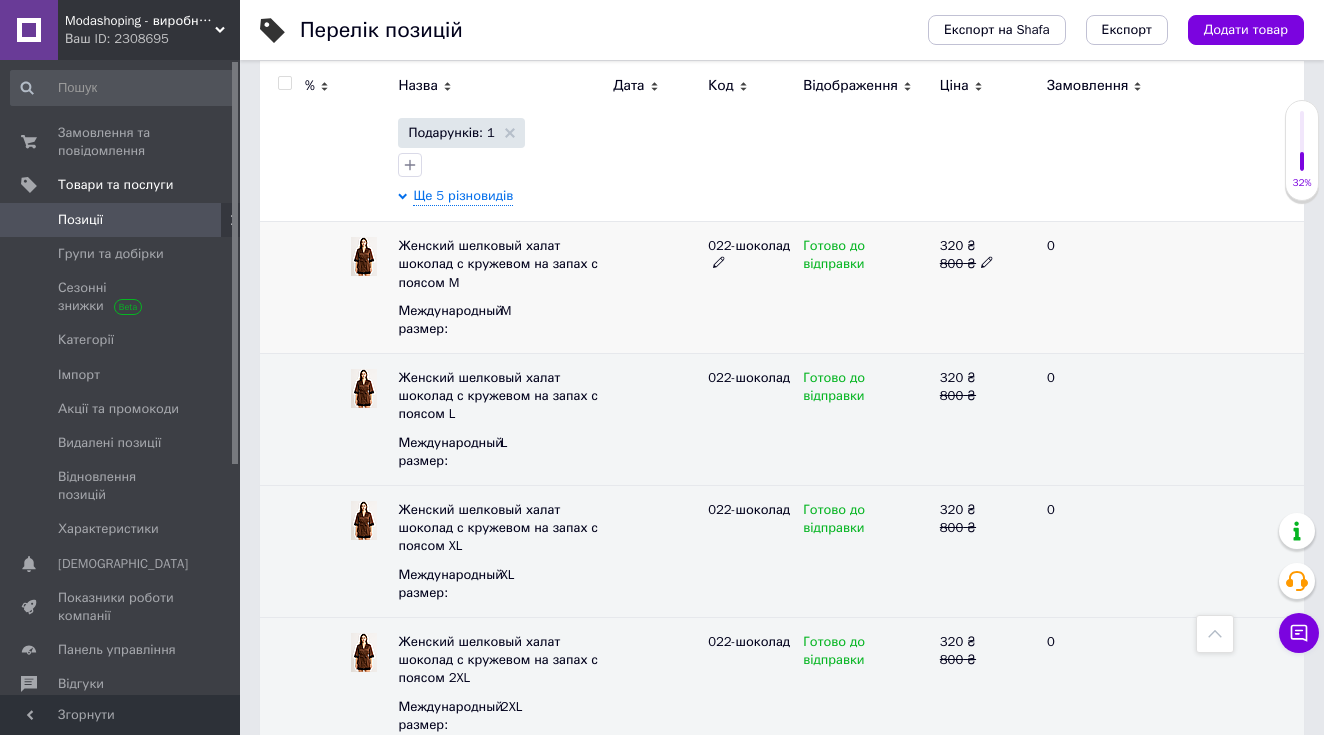 click 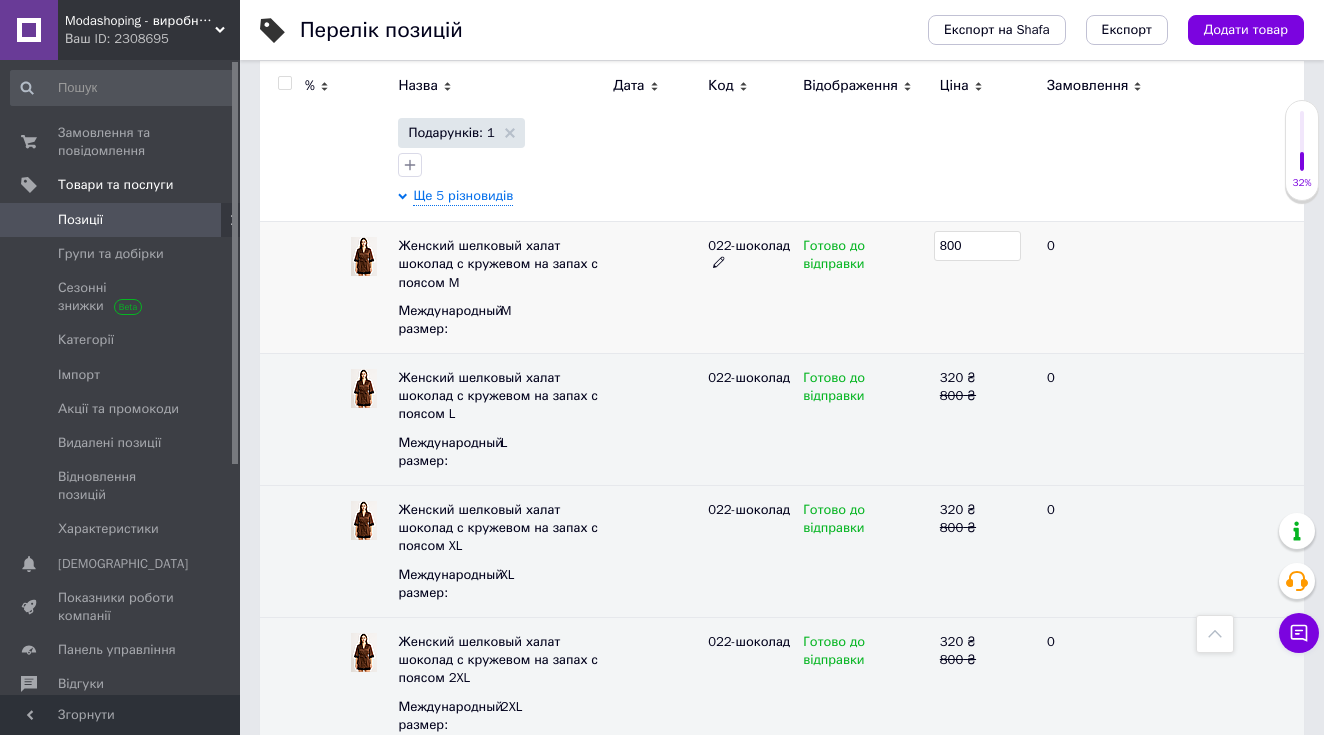 click on "800" at bounding box center (977, 246) 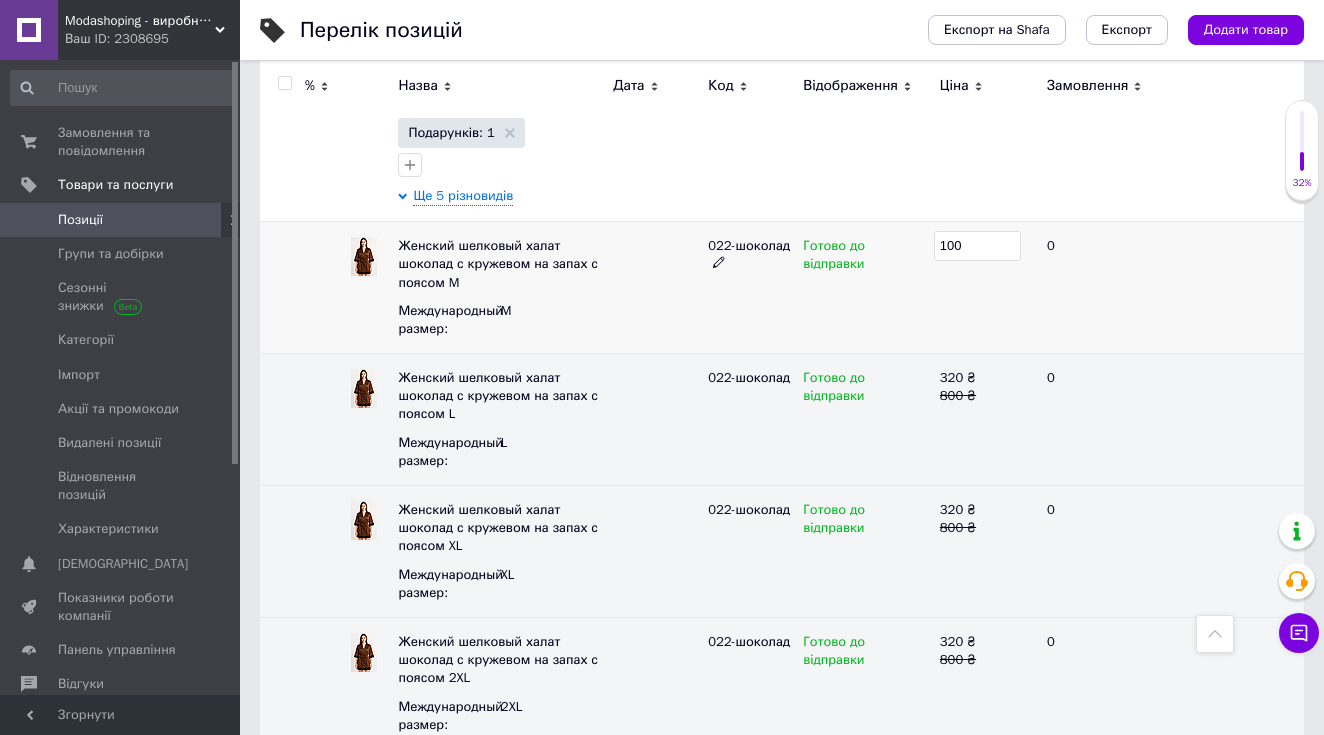 type on "1000" 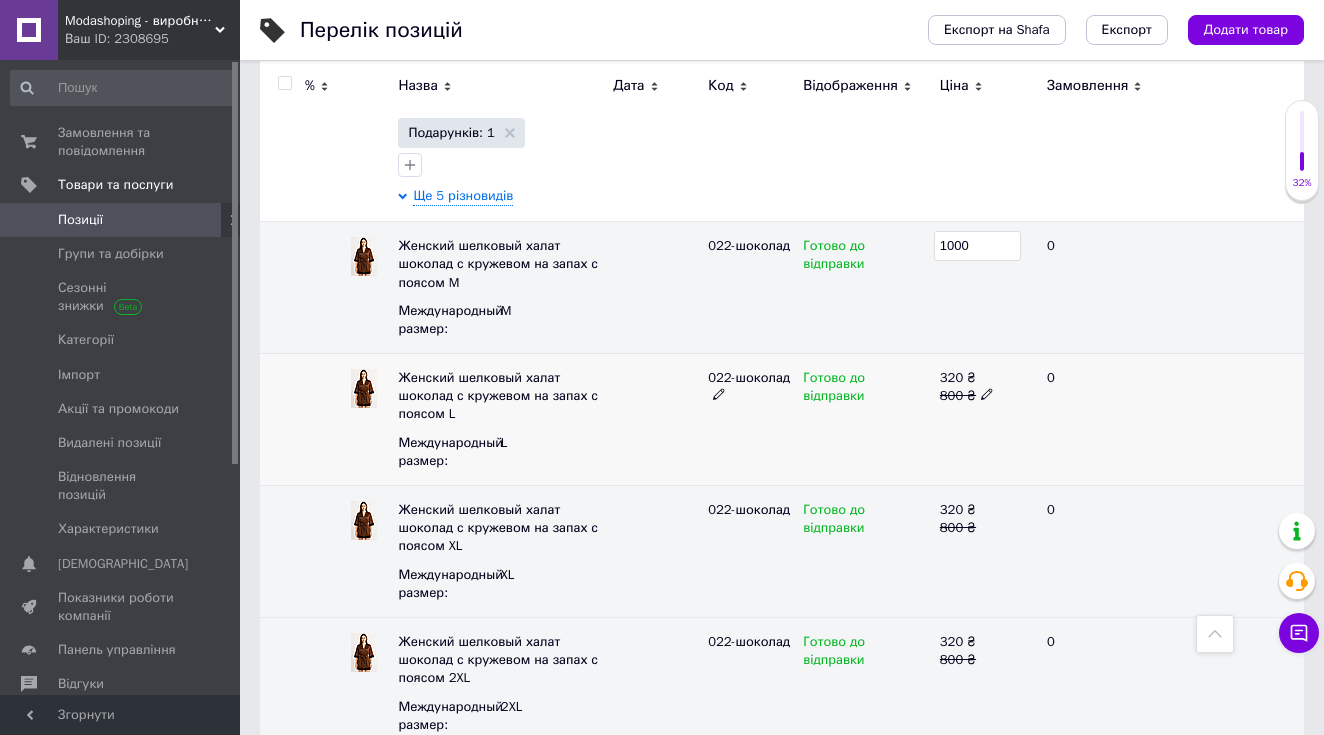 click 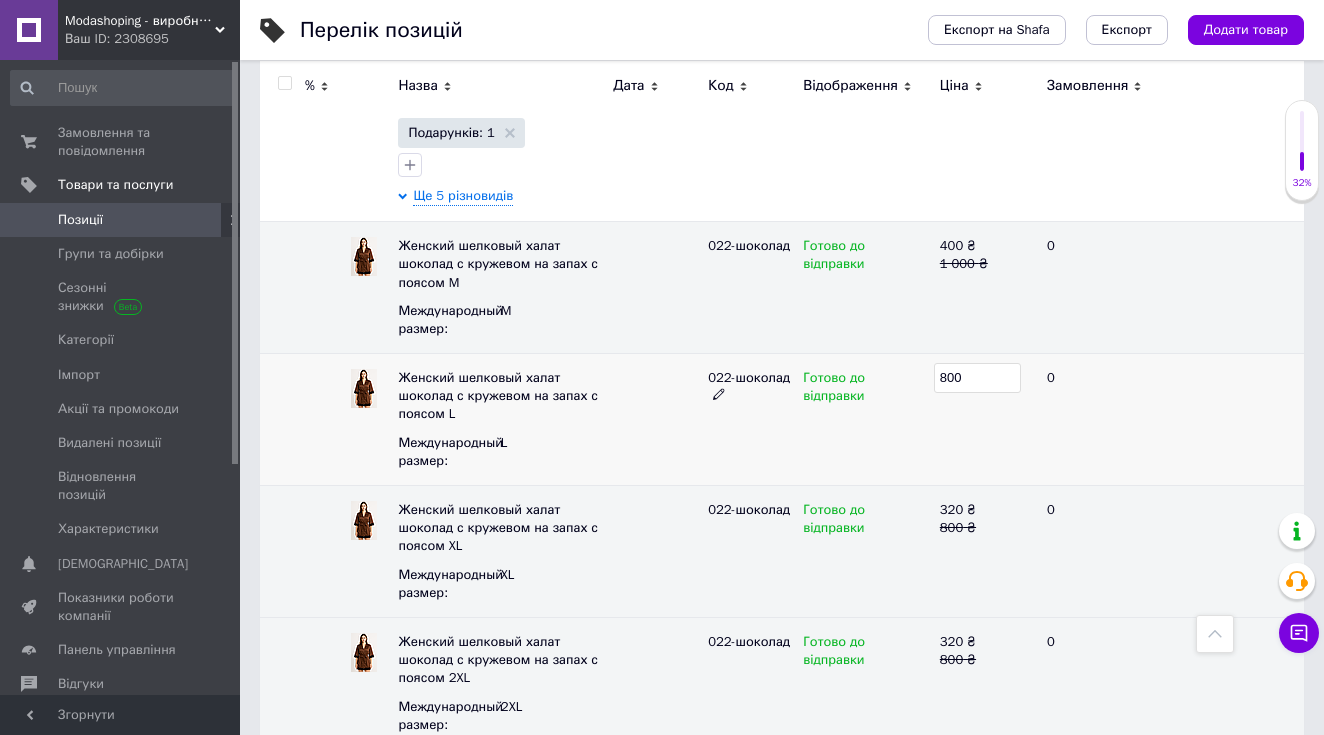 click on "800" at bounding box center [977, 378] 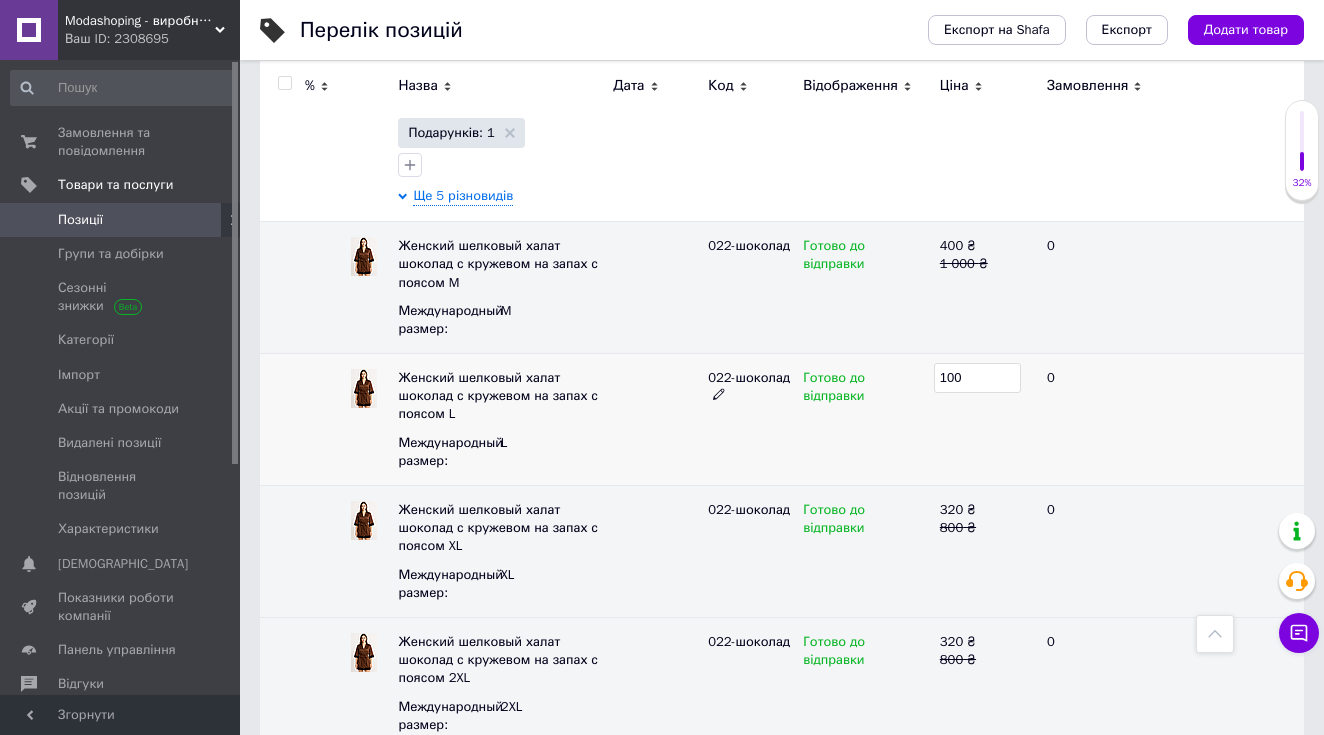 type on "1000" 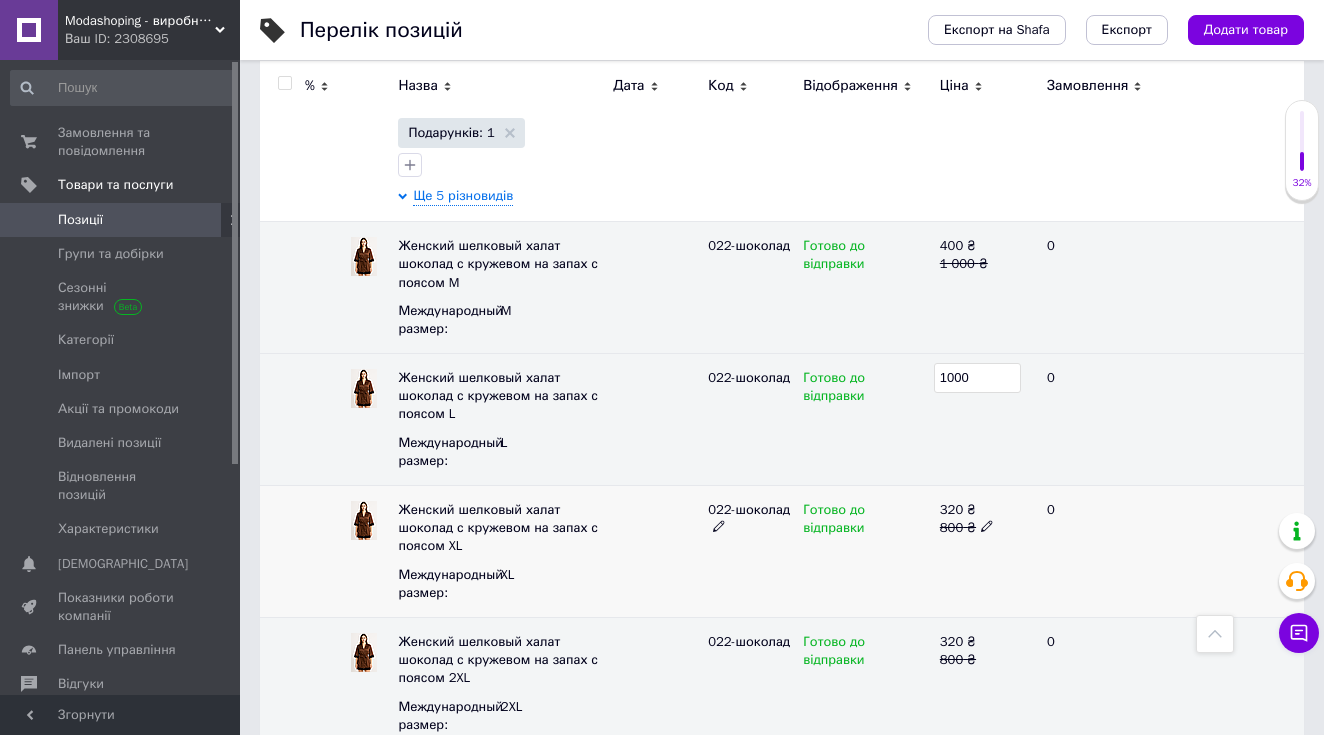 click 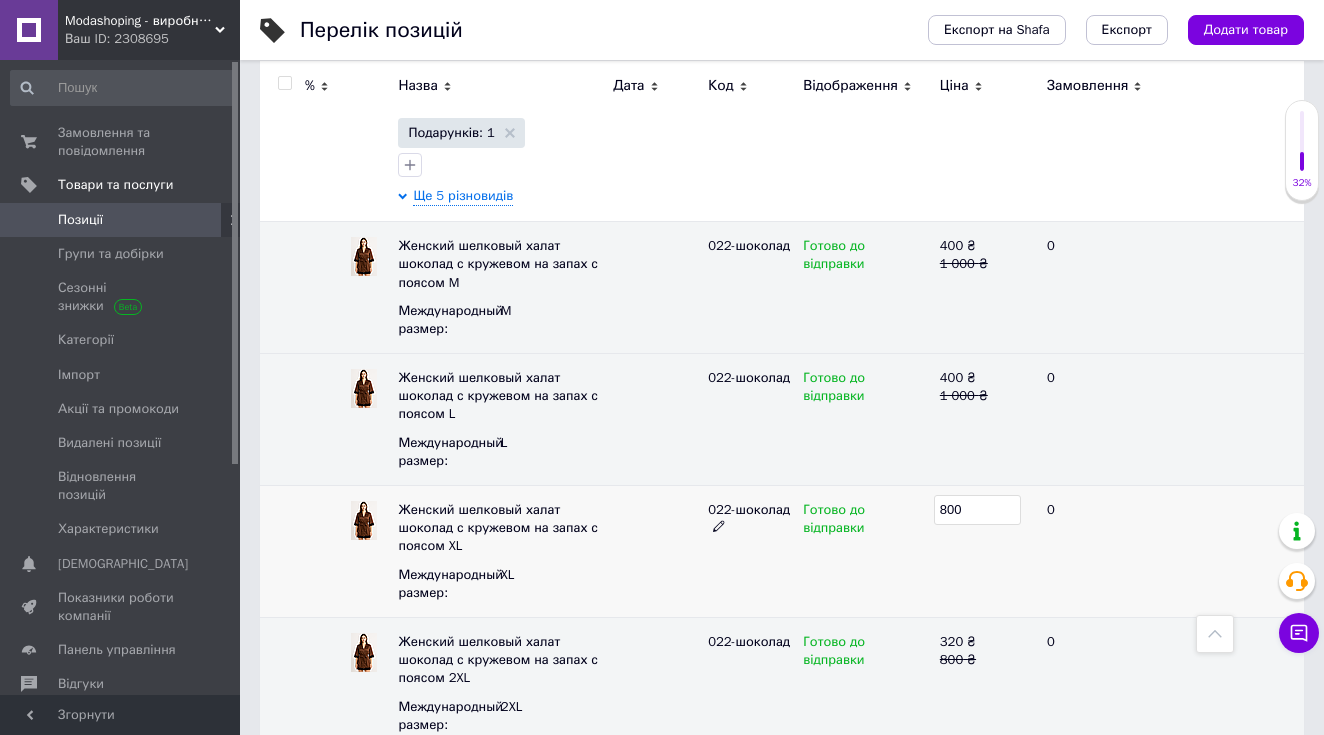 click on "800" at bounding box center (977, 510) 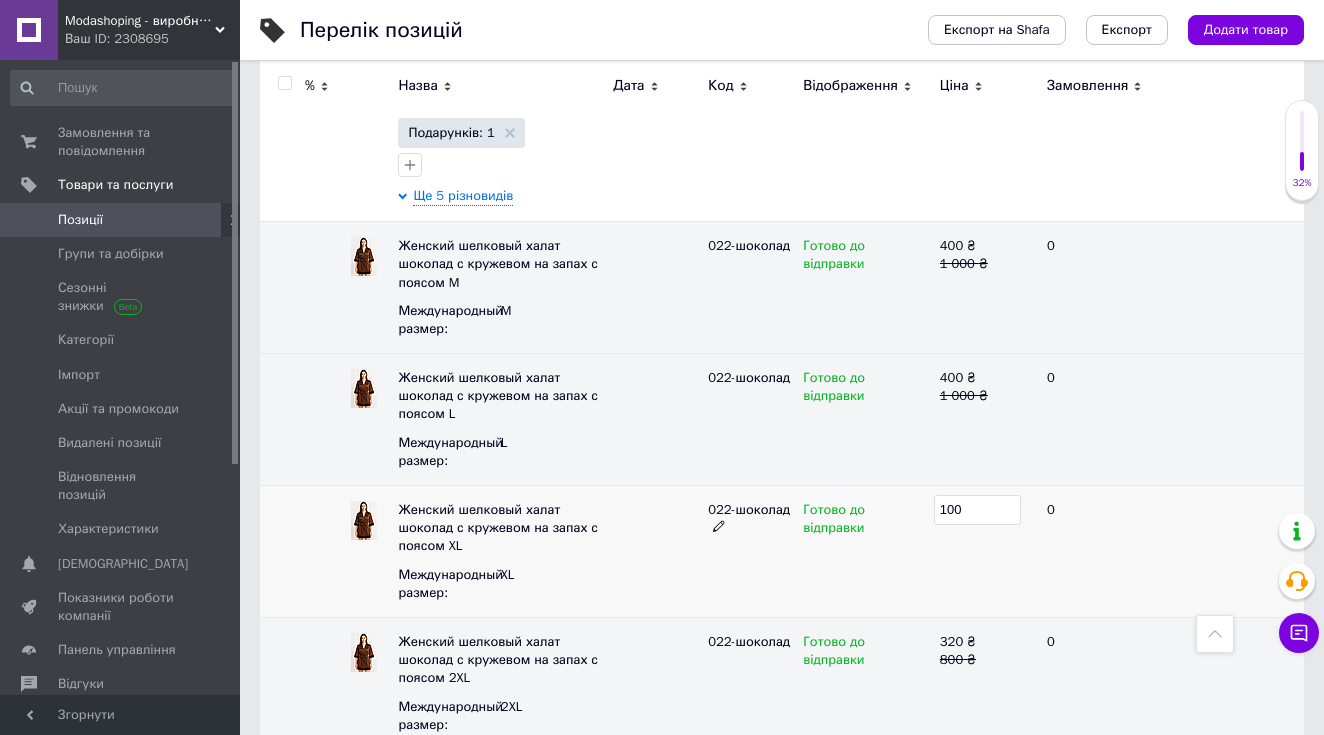 type on "1000" 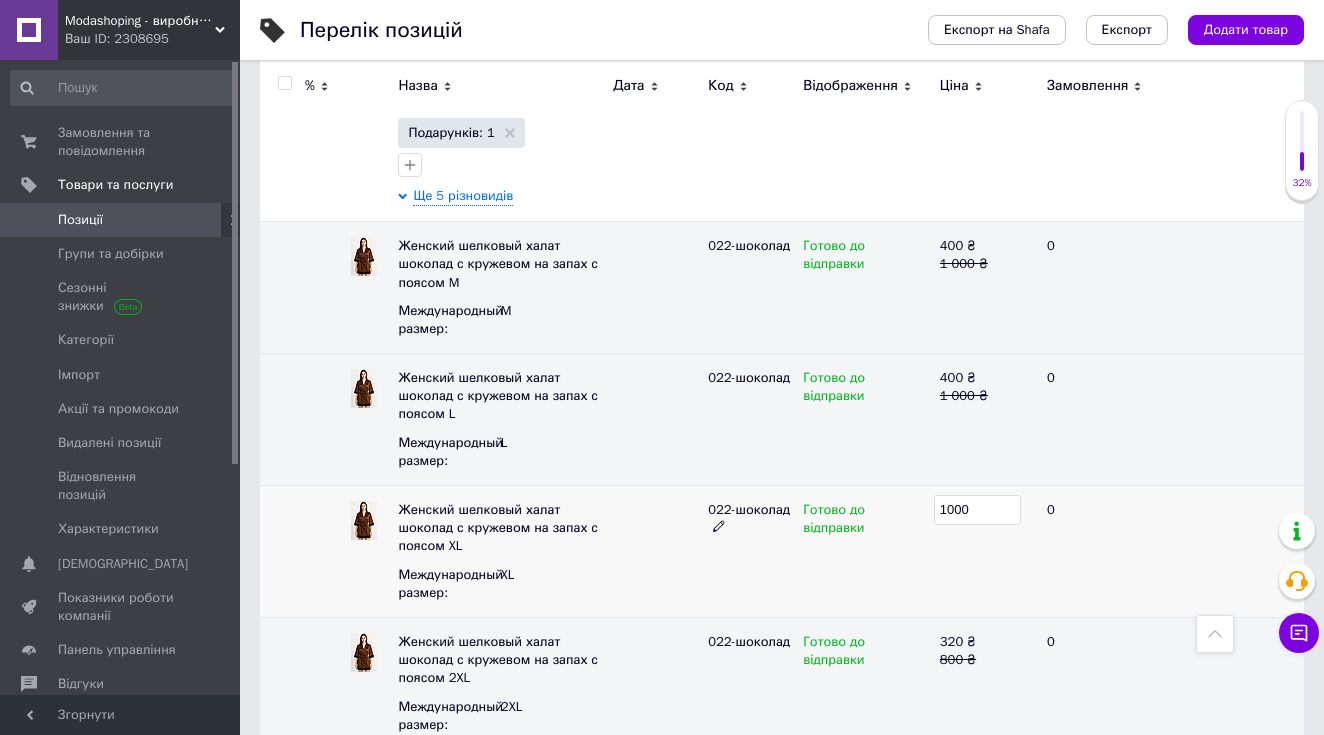 scroll, scrollTop: 1208, scrollLeft: 0, axis: vertical 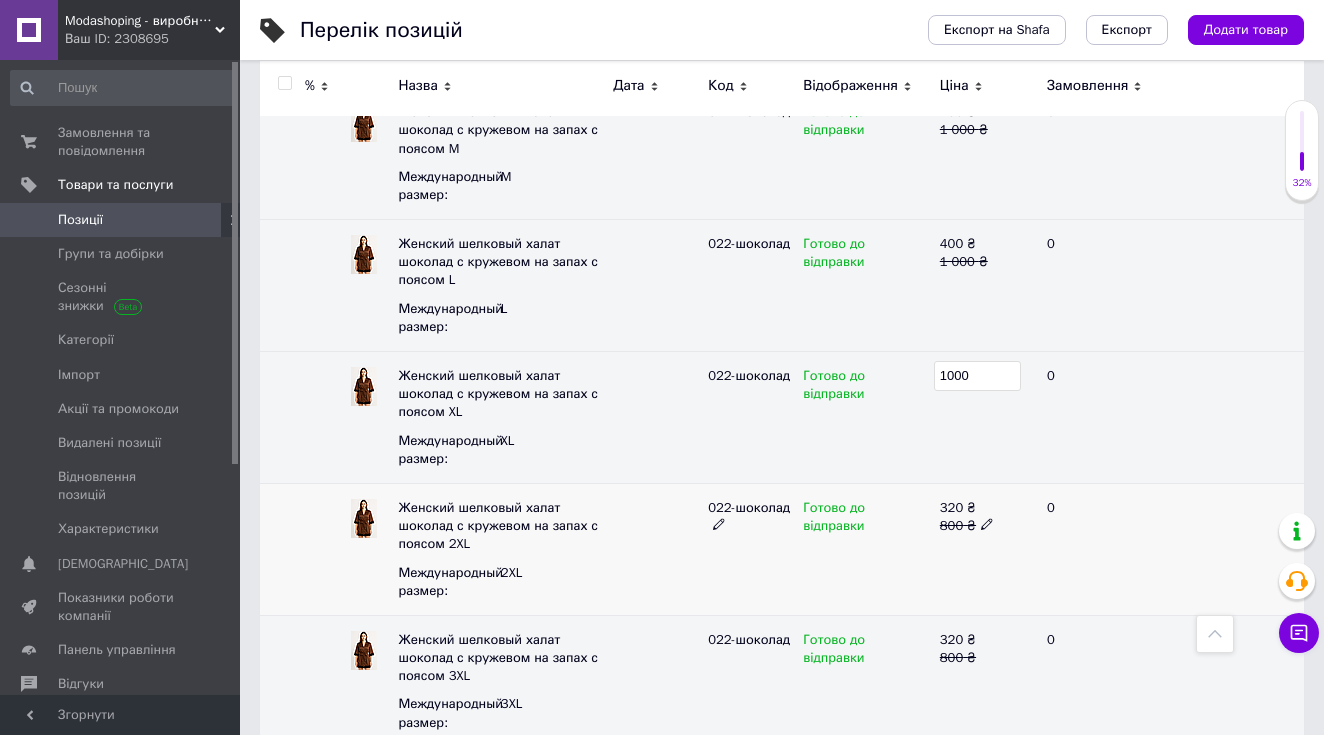click 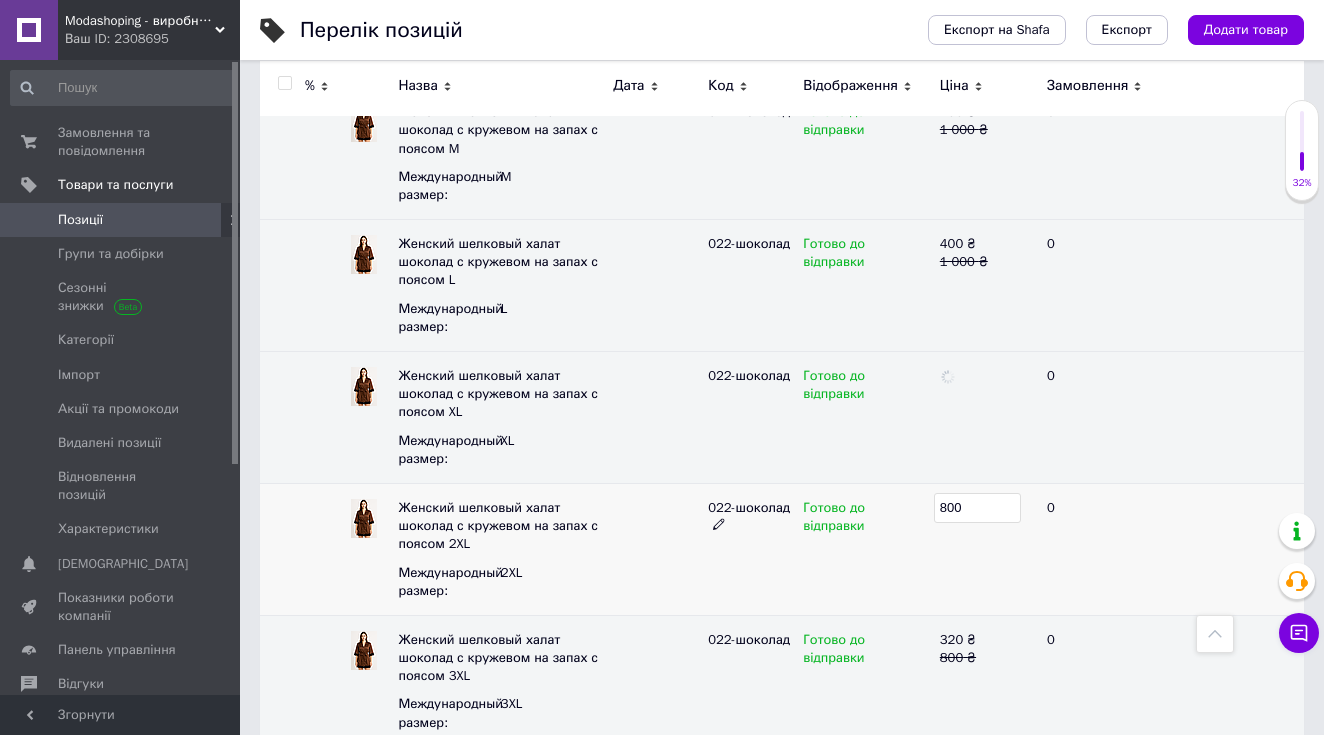 click on "800" at bounding box center [977, 508] 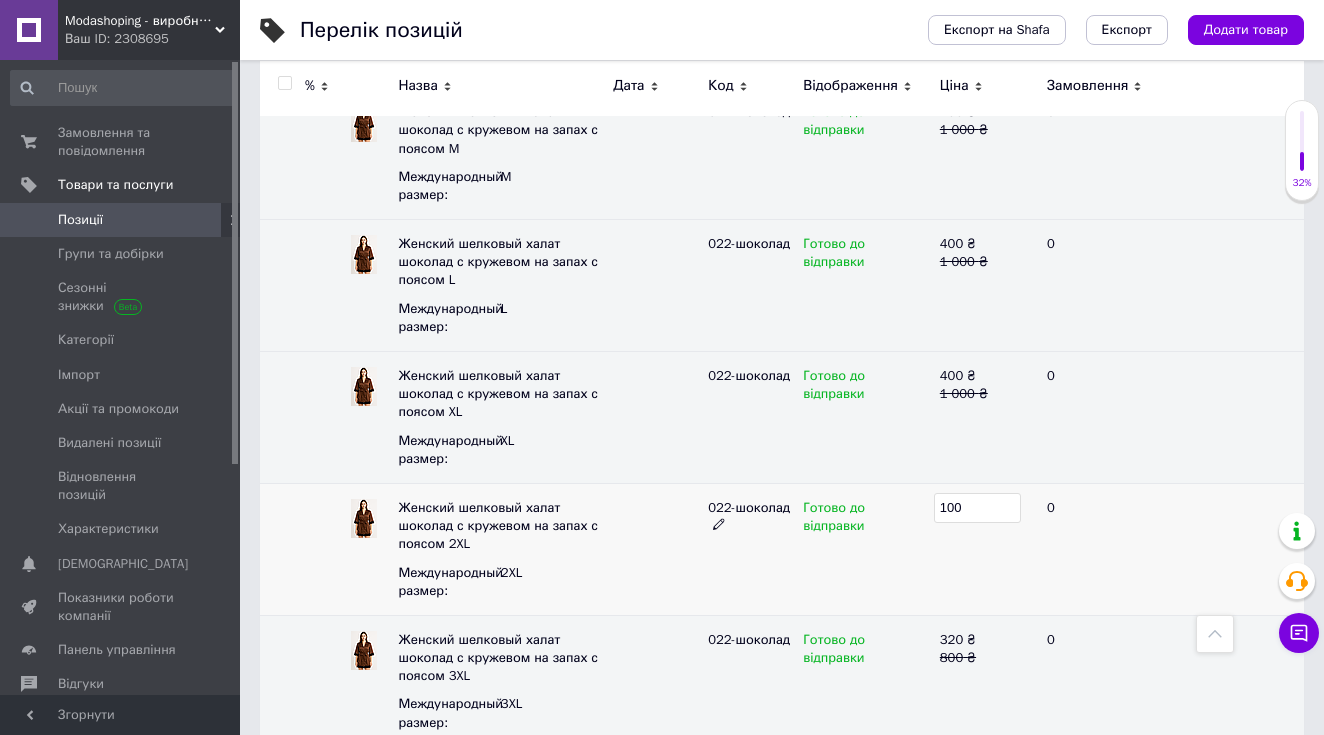 type on "1100" 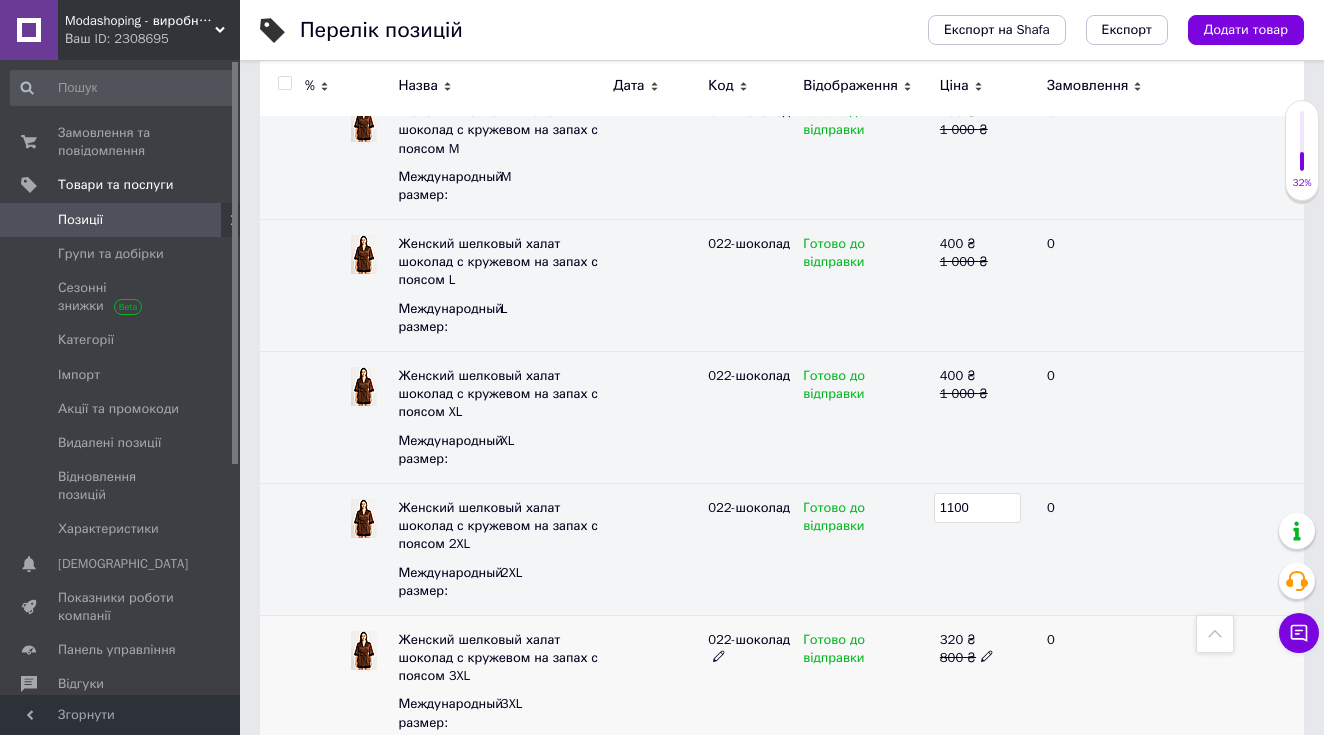 click 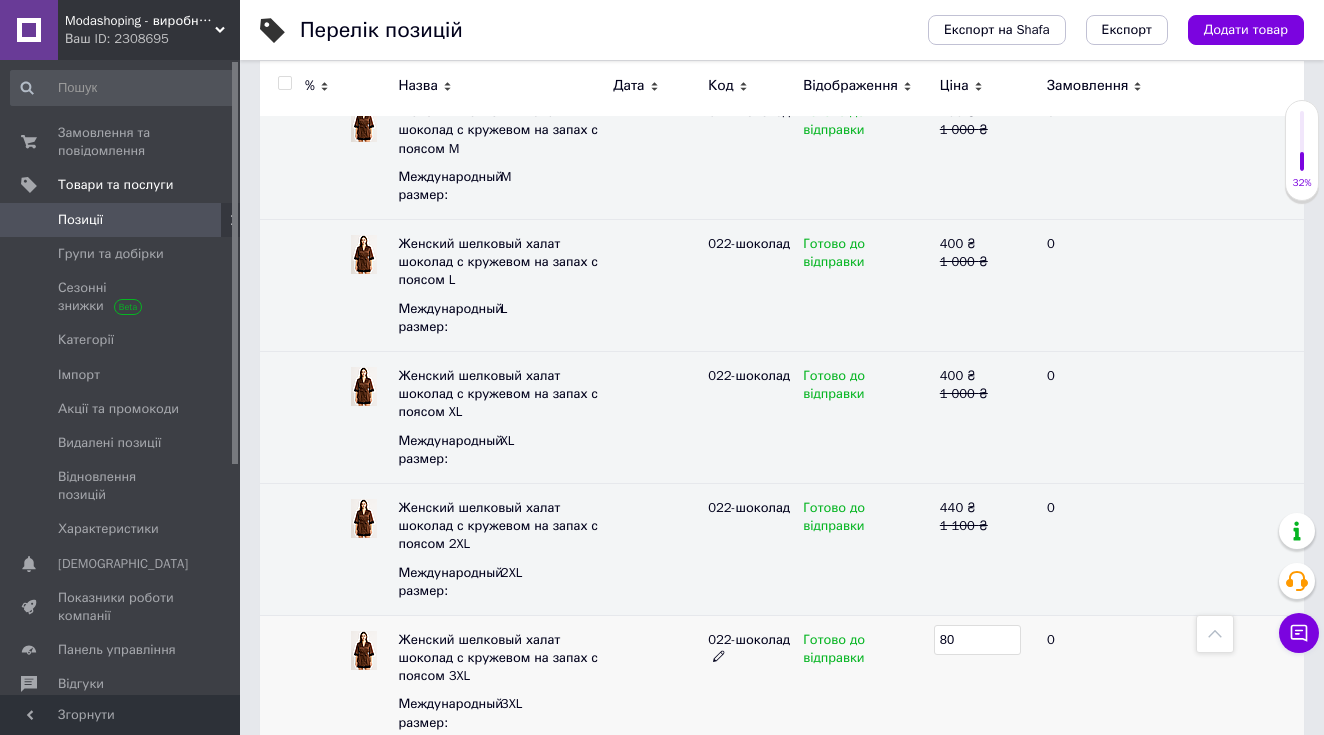 type on "8" 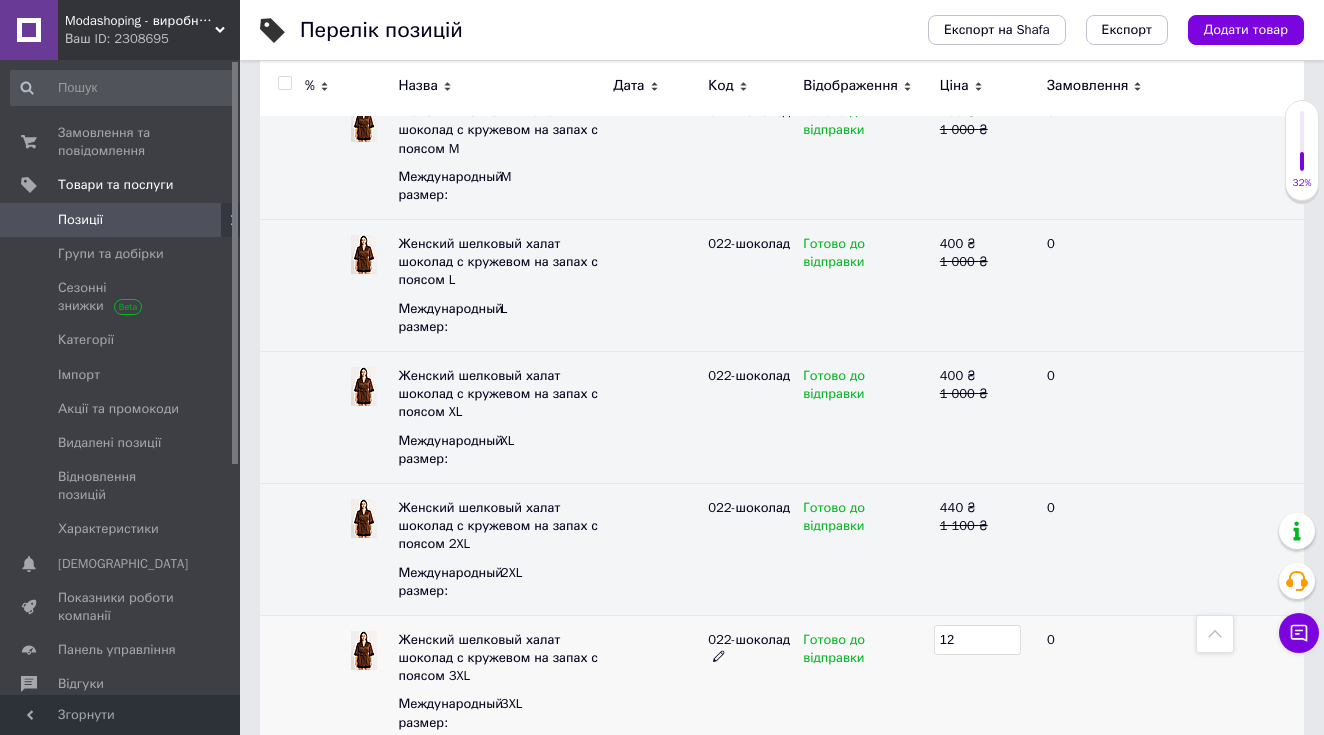 type on "120" 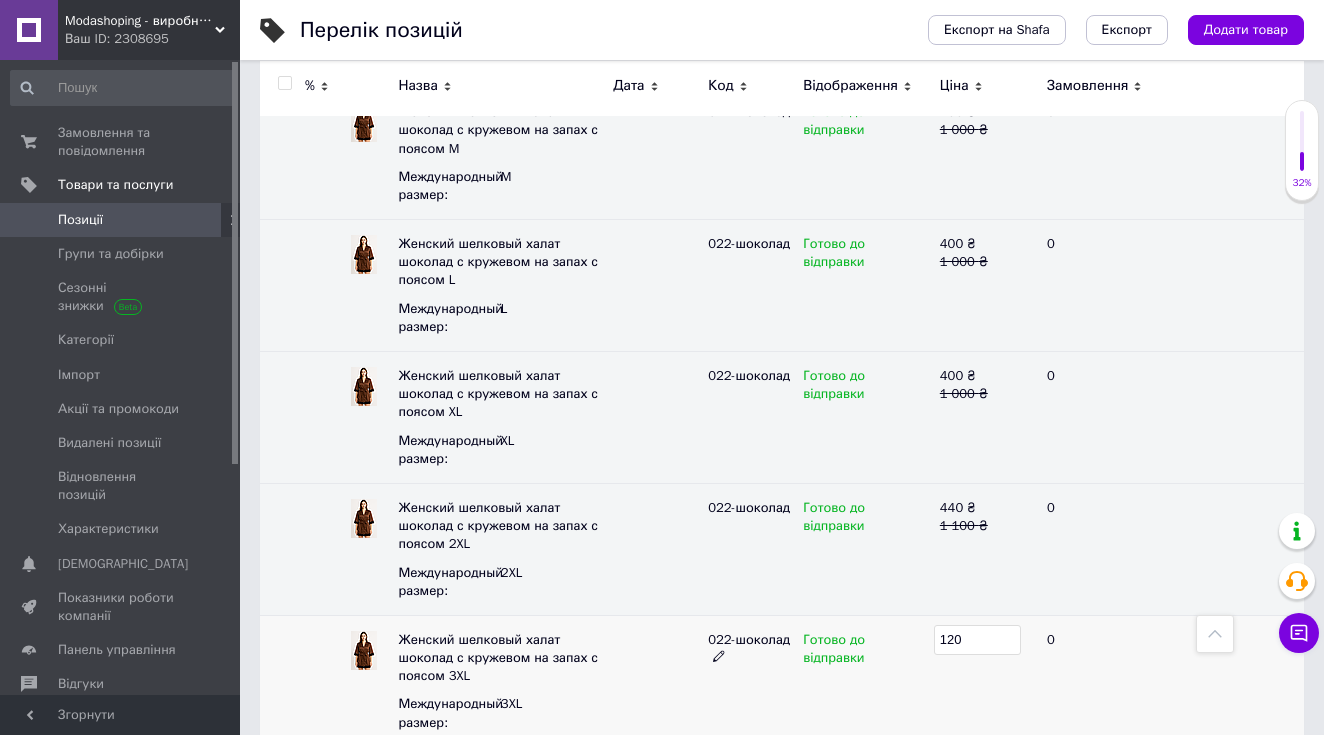 click on "Готово до відправки" at bounding box center (866, 649) 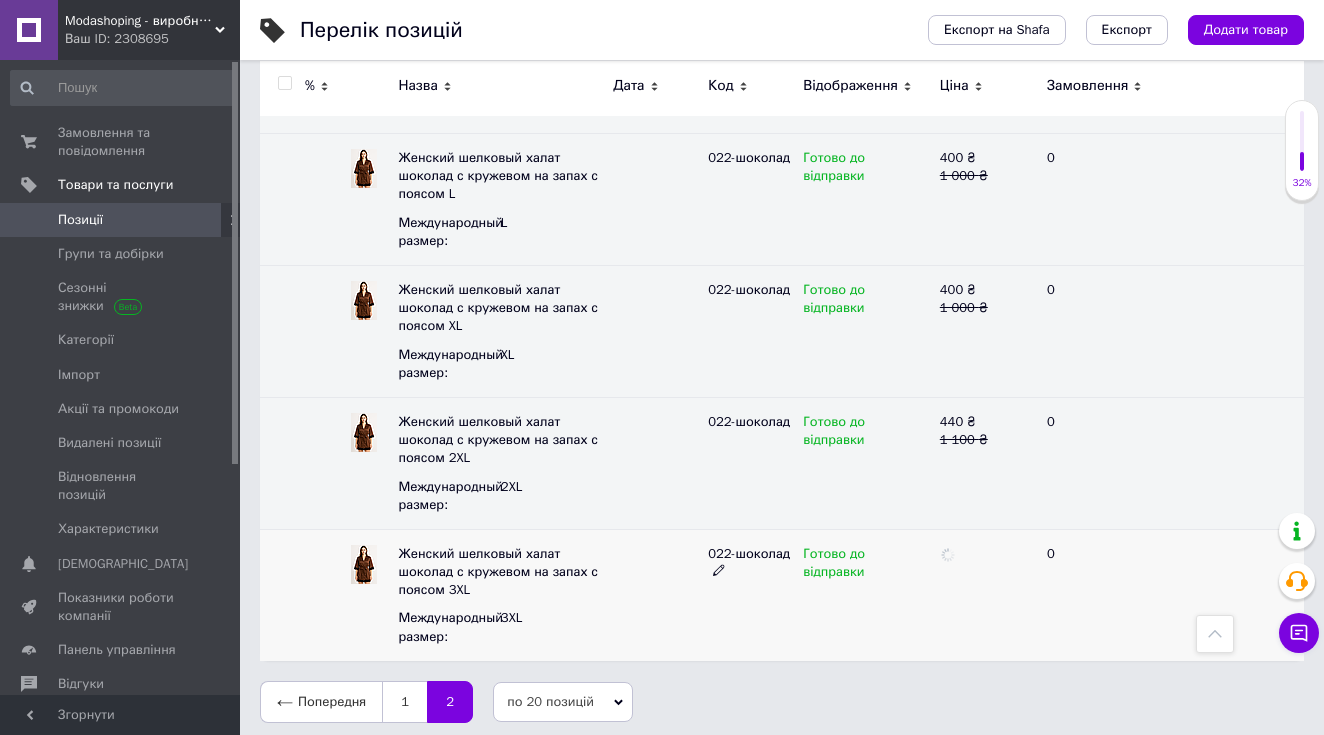 scroll, scrollTop: 1293, scrollLeft: 0, axis: vertical 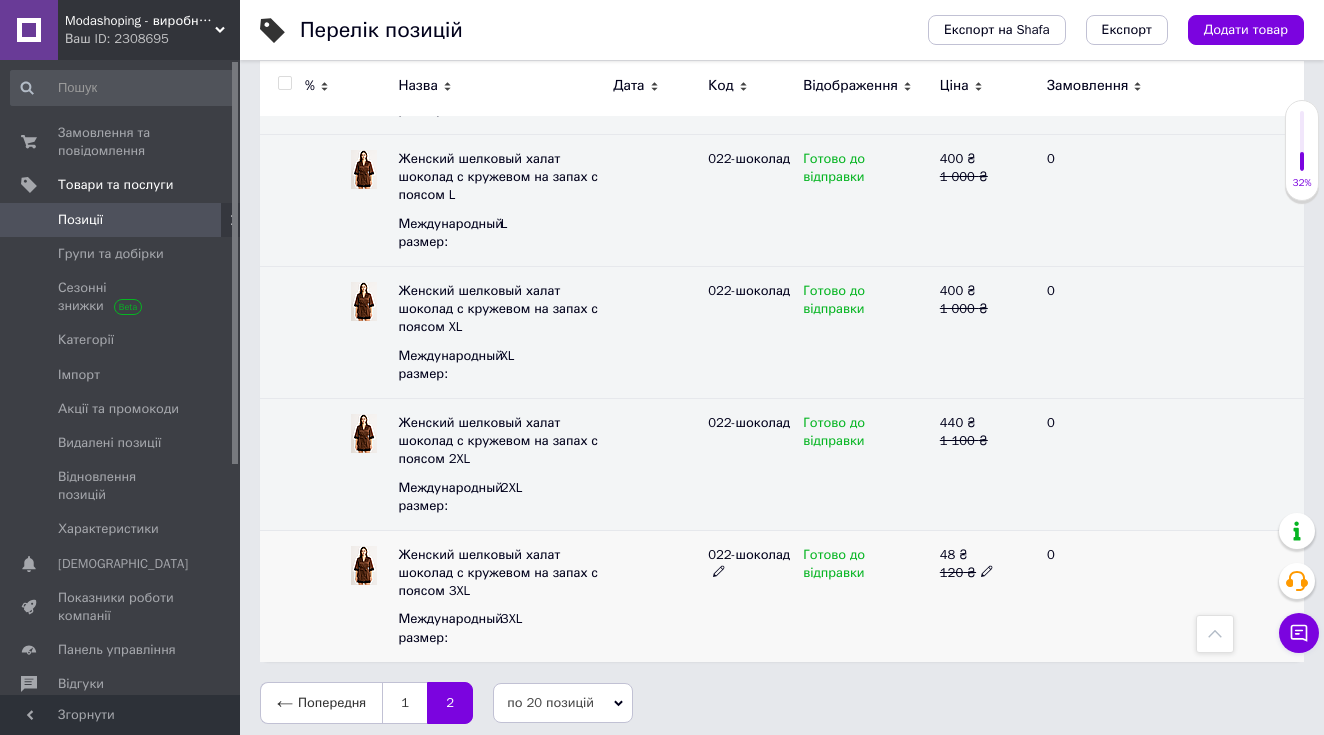 click 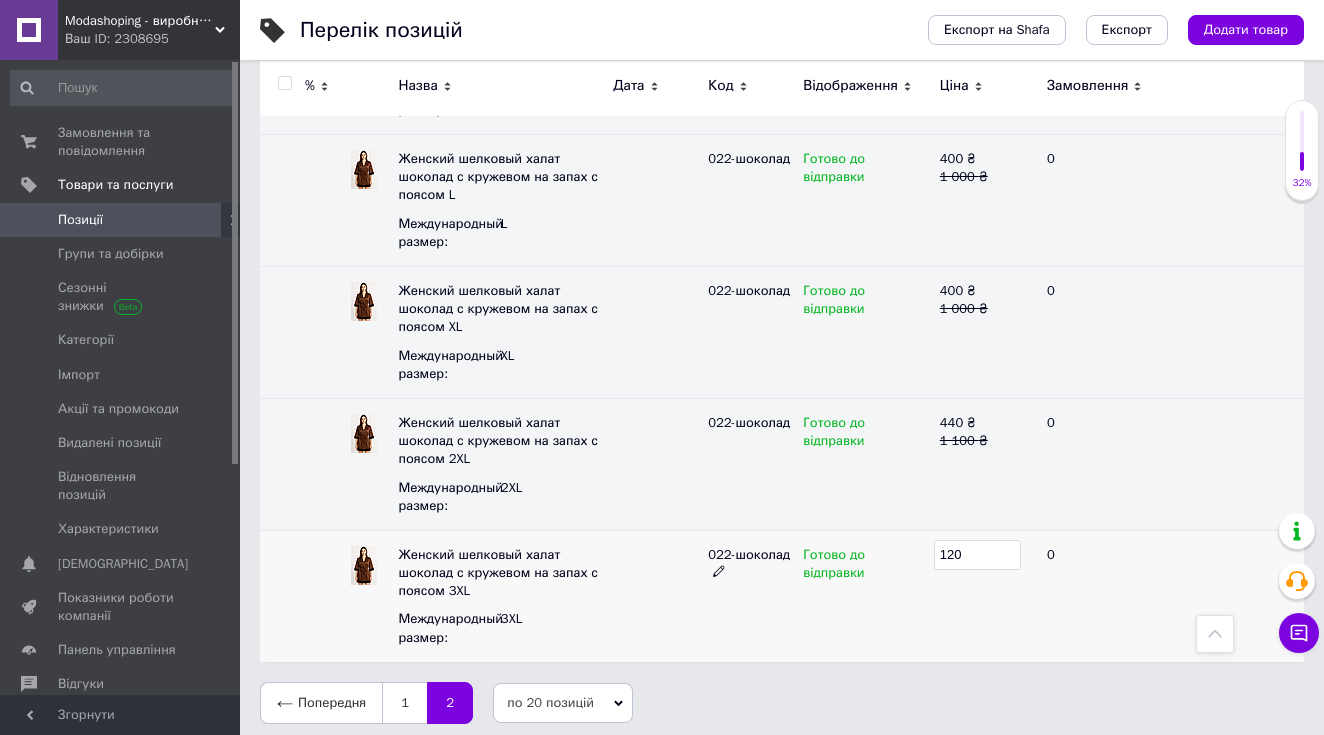 click on "120" at bounding box center [977, 555] 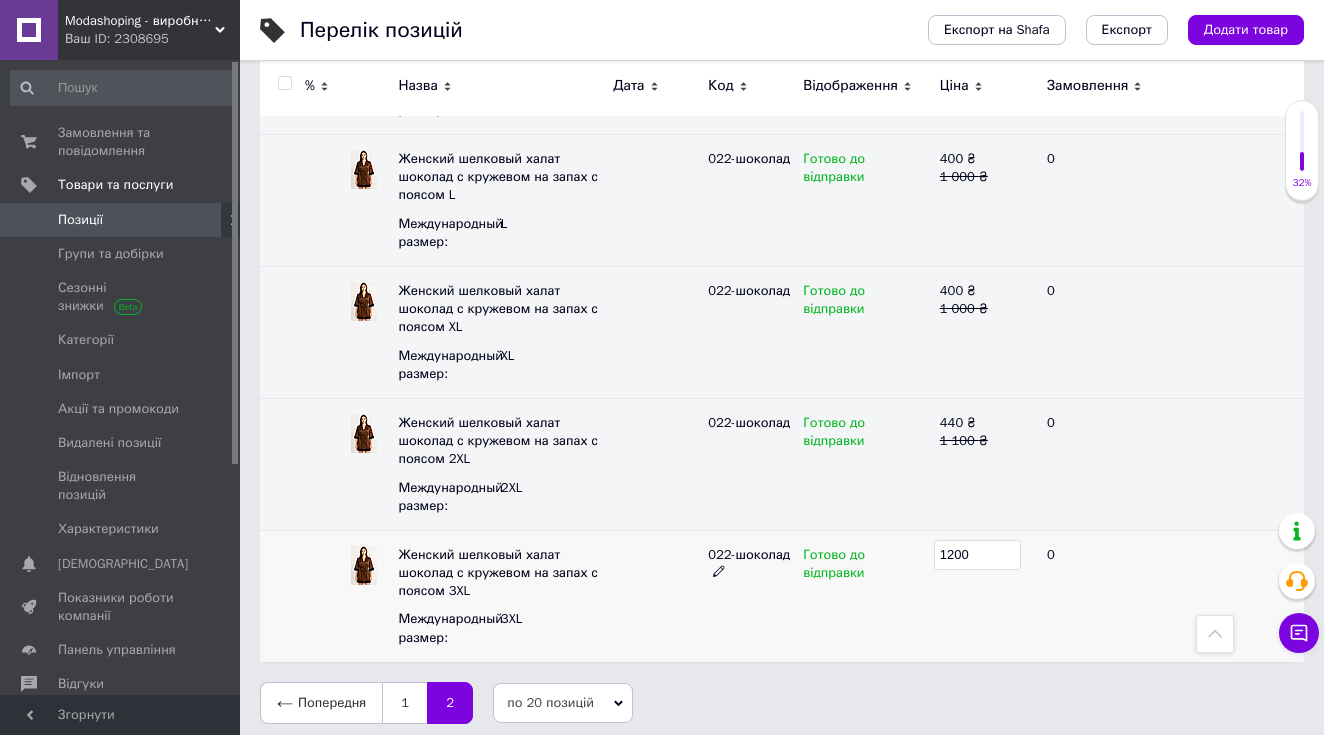 click on "1200" at bounding box center (985, 595) 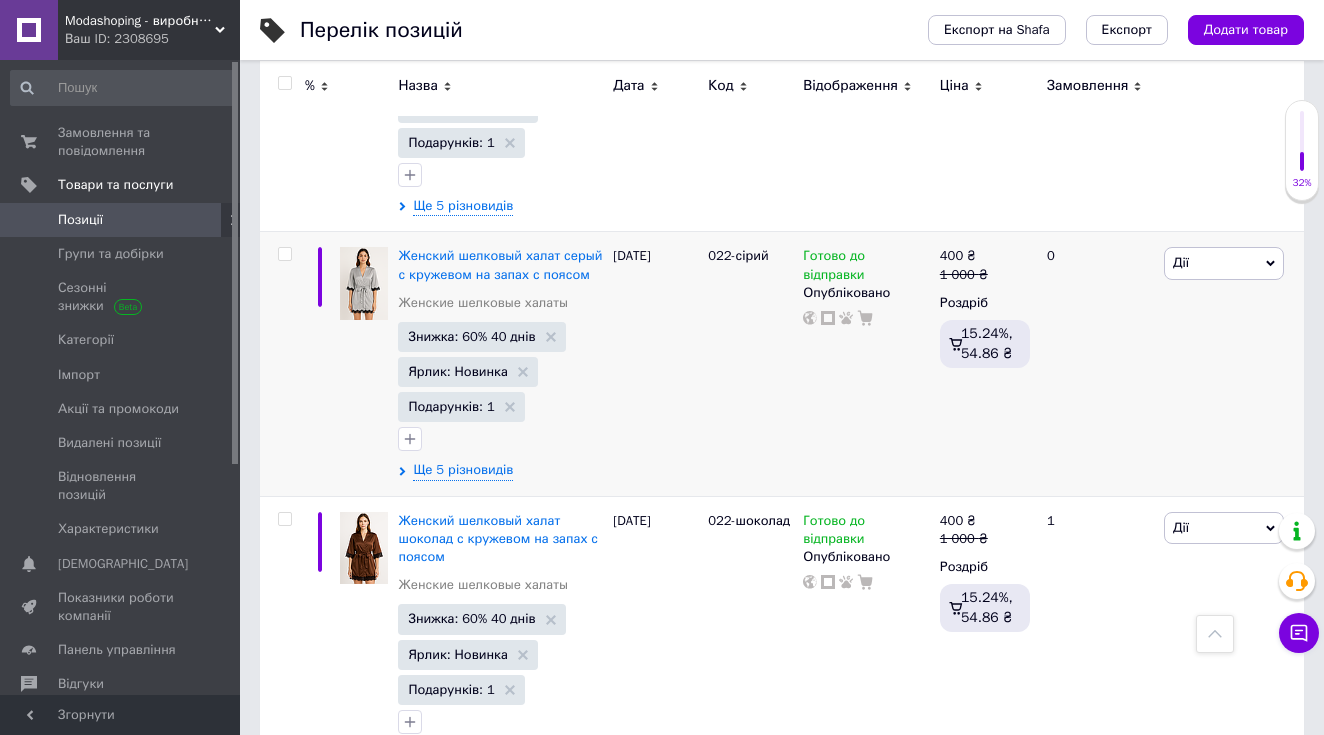 scroll, scrollTop: 492, scrollLeft: 0, axis: vertical 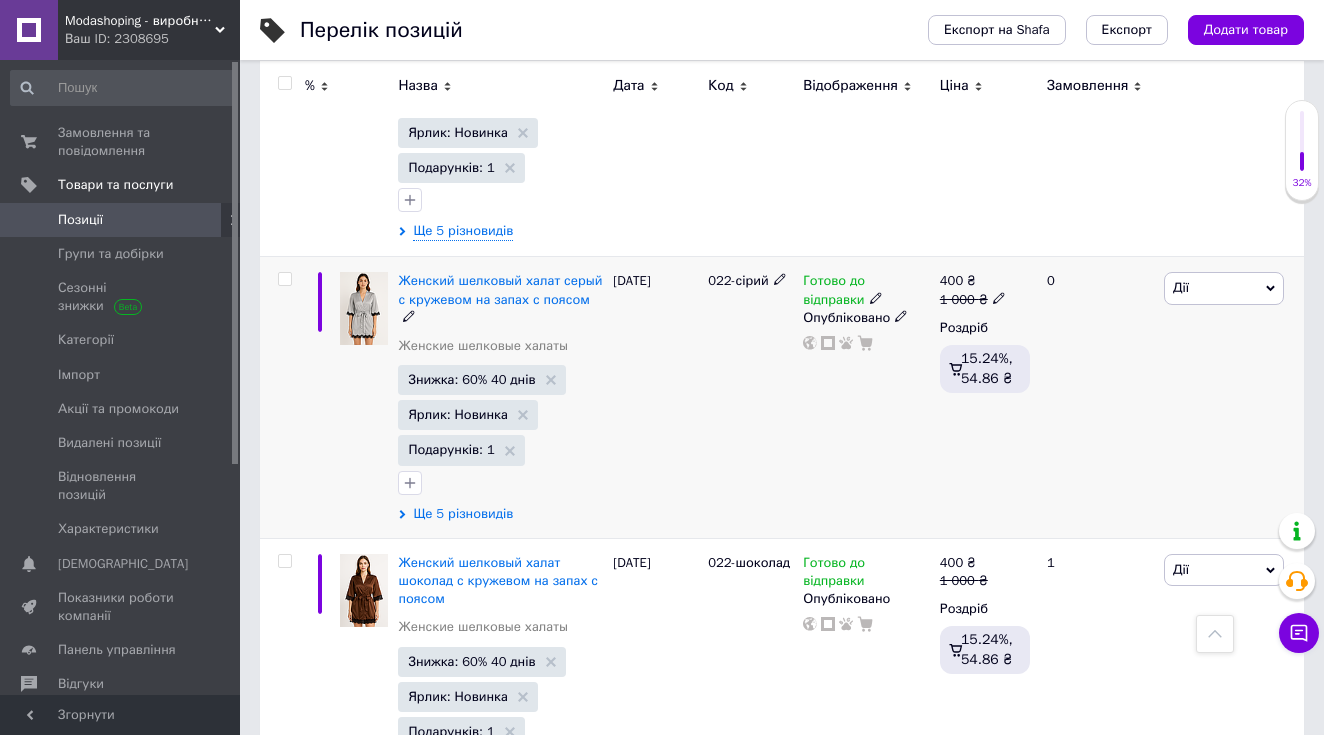click on "Ще 5 різновидів" at bounding box center [463, 514] 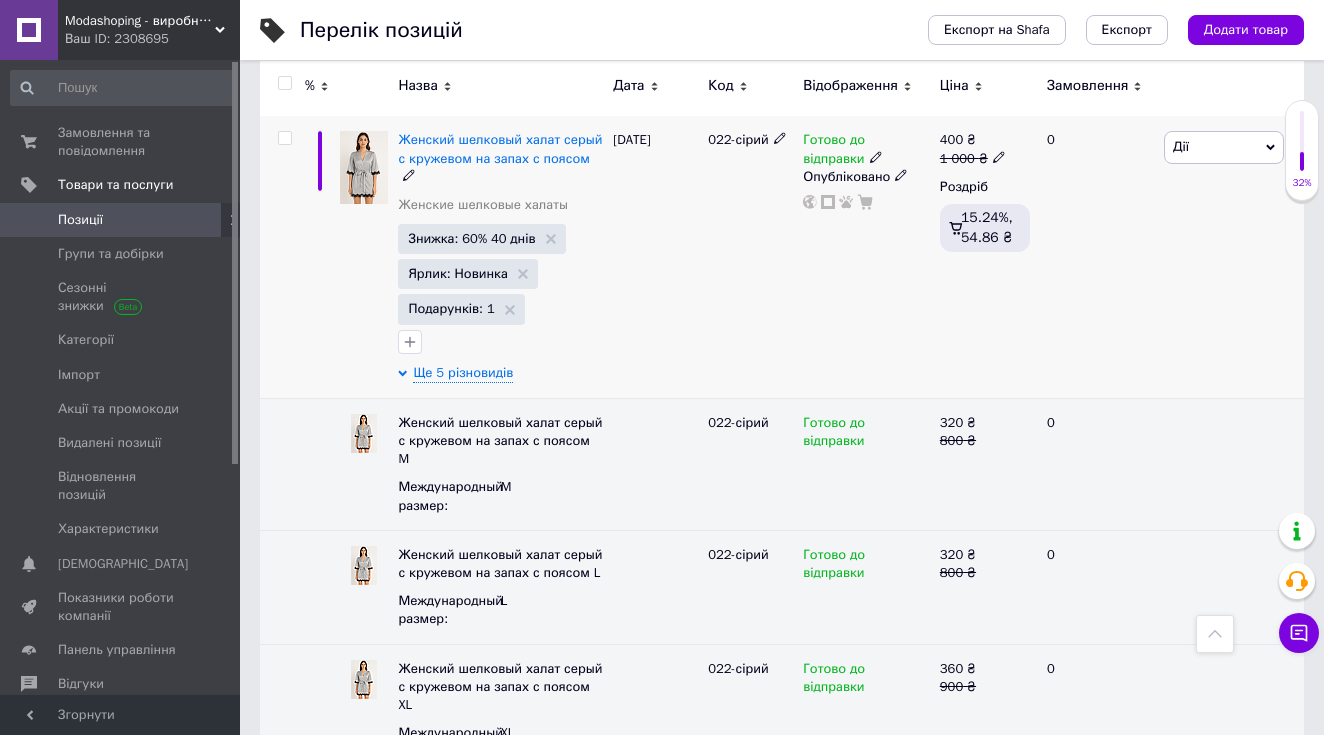 scroll, scrollTop: 817, scrollLeft: 0, axis: vertical 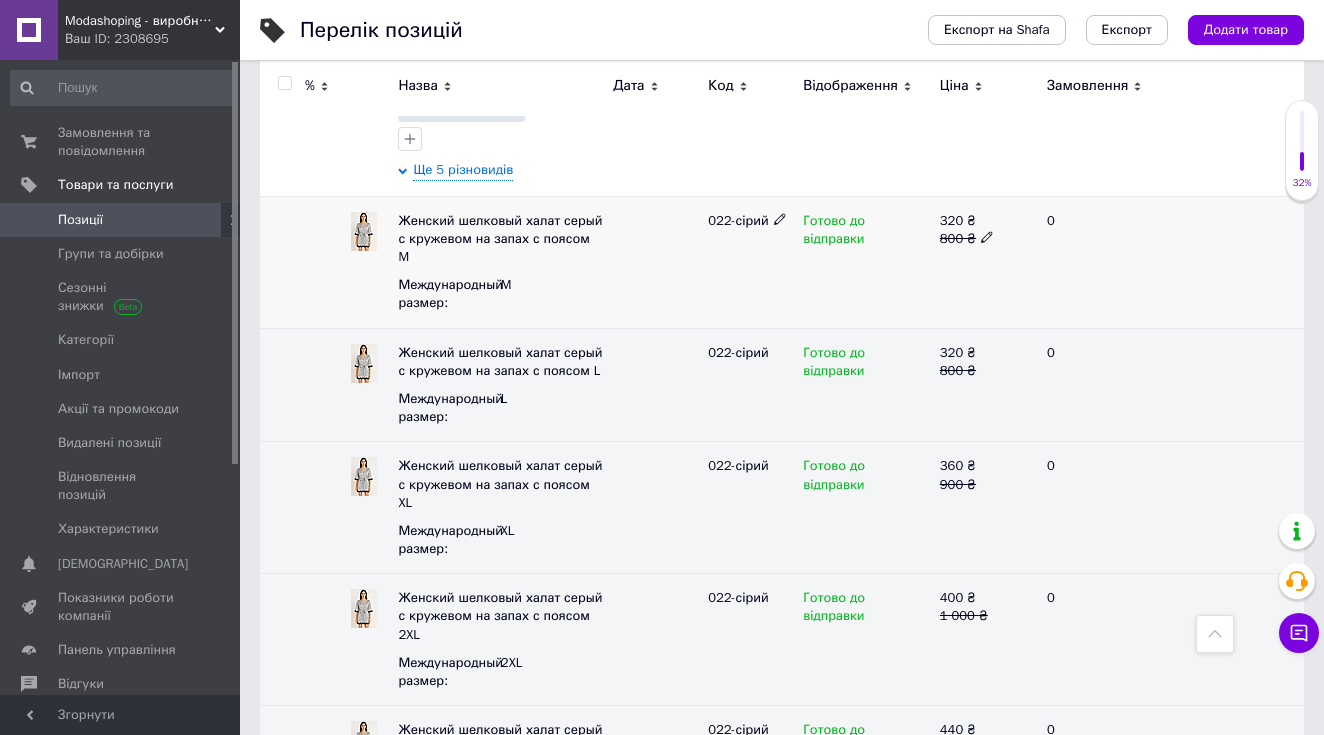 click 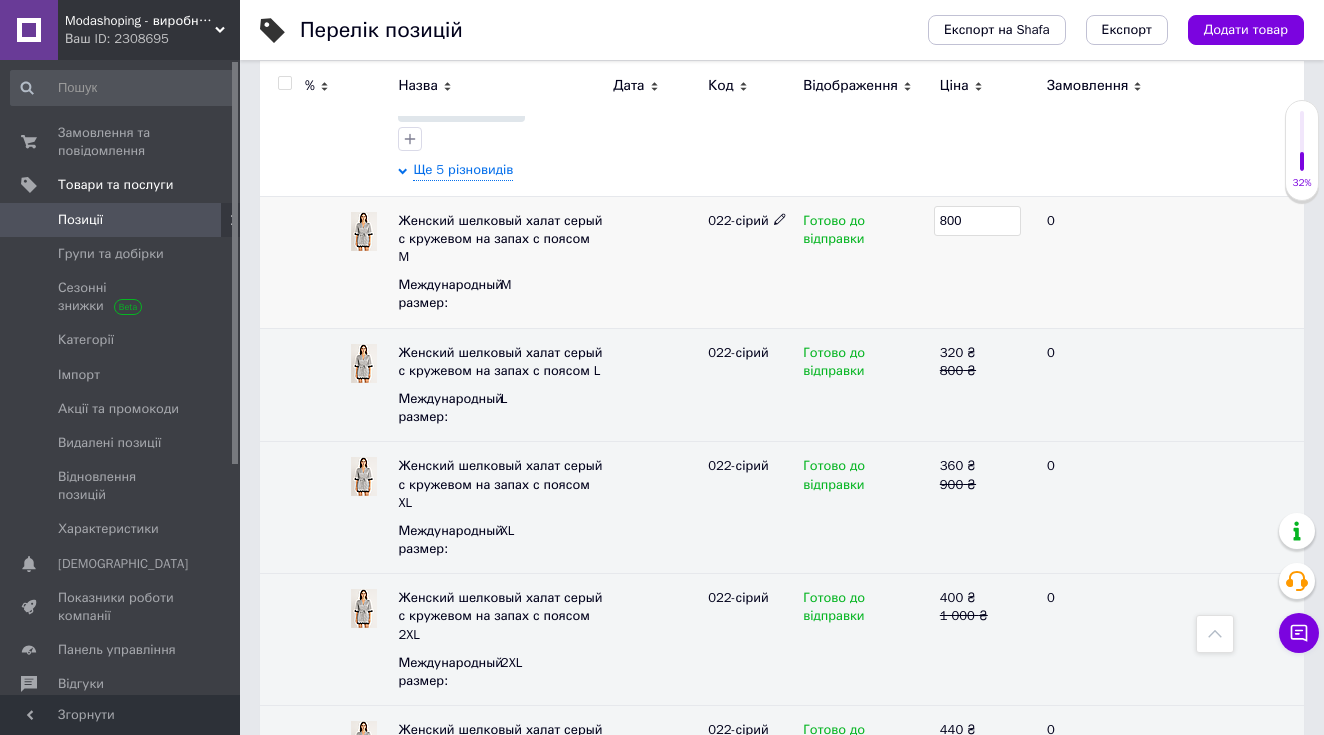 click on "800" at bounding box center [977, 221] 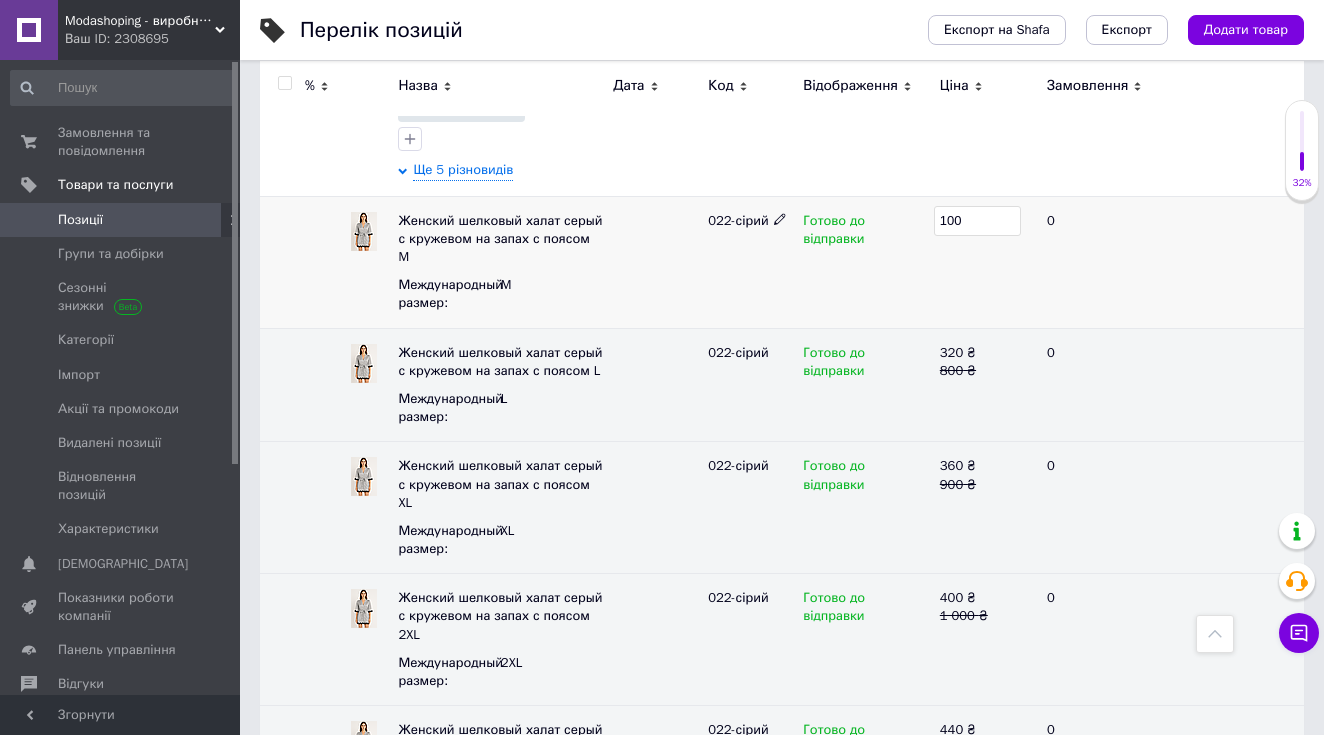 type on "1000" 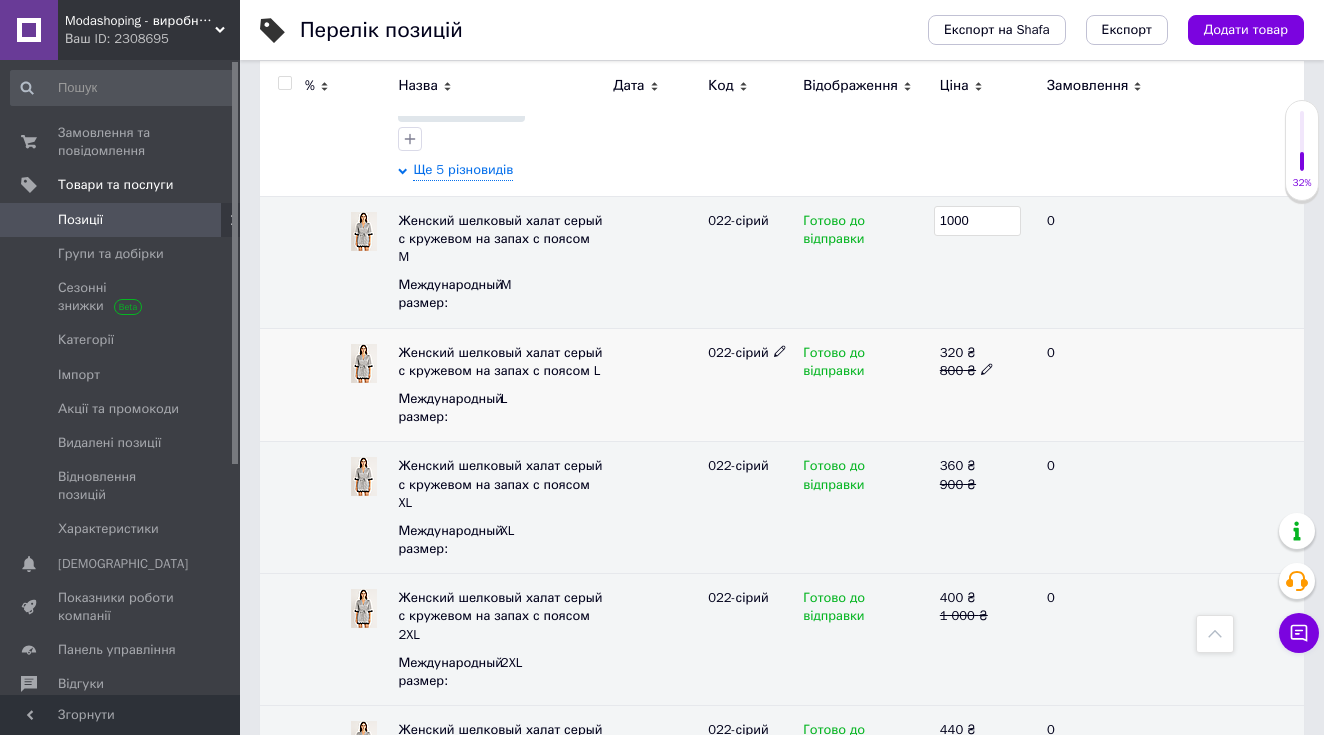 click 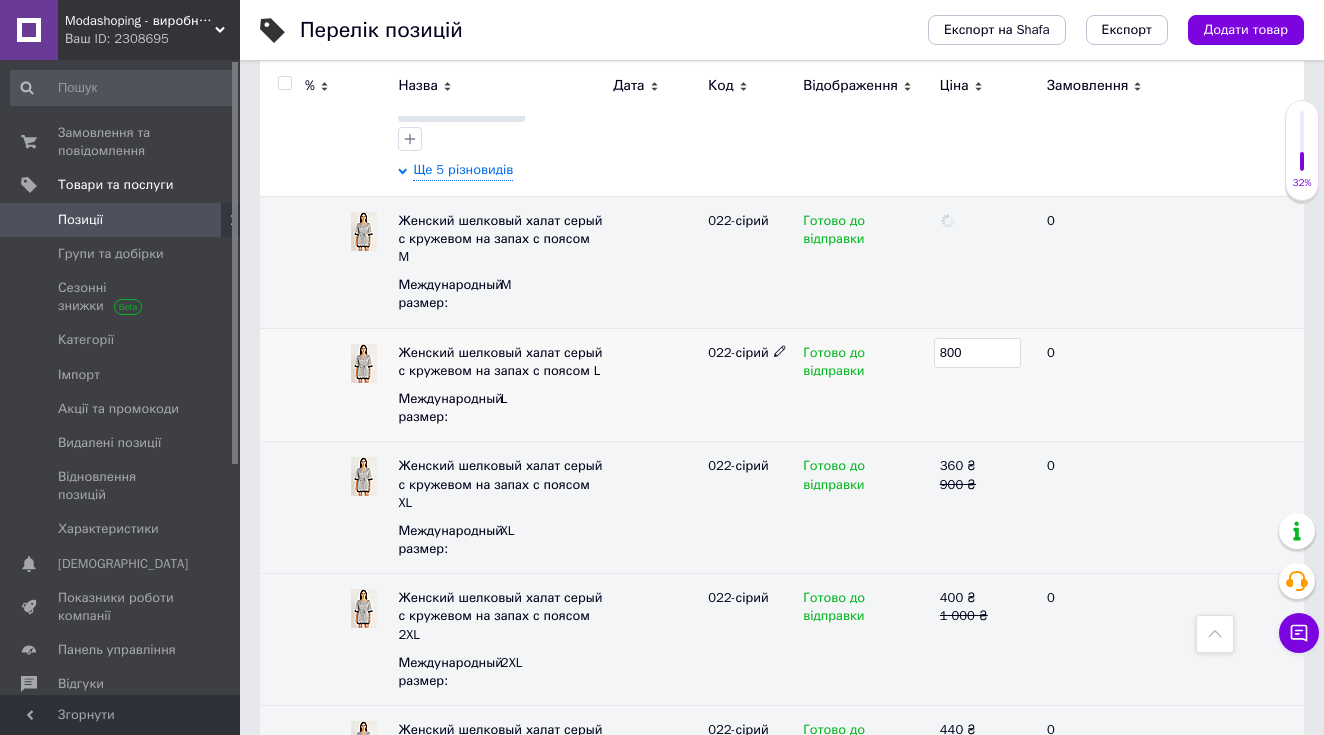 click on "800" at bounding box center (977, 353) 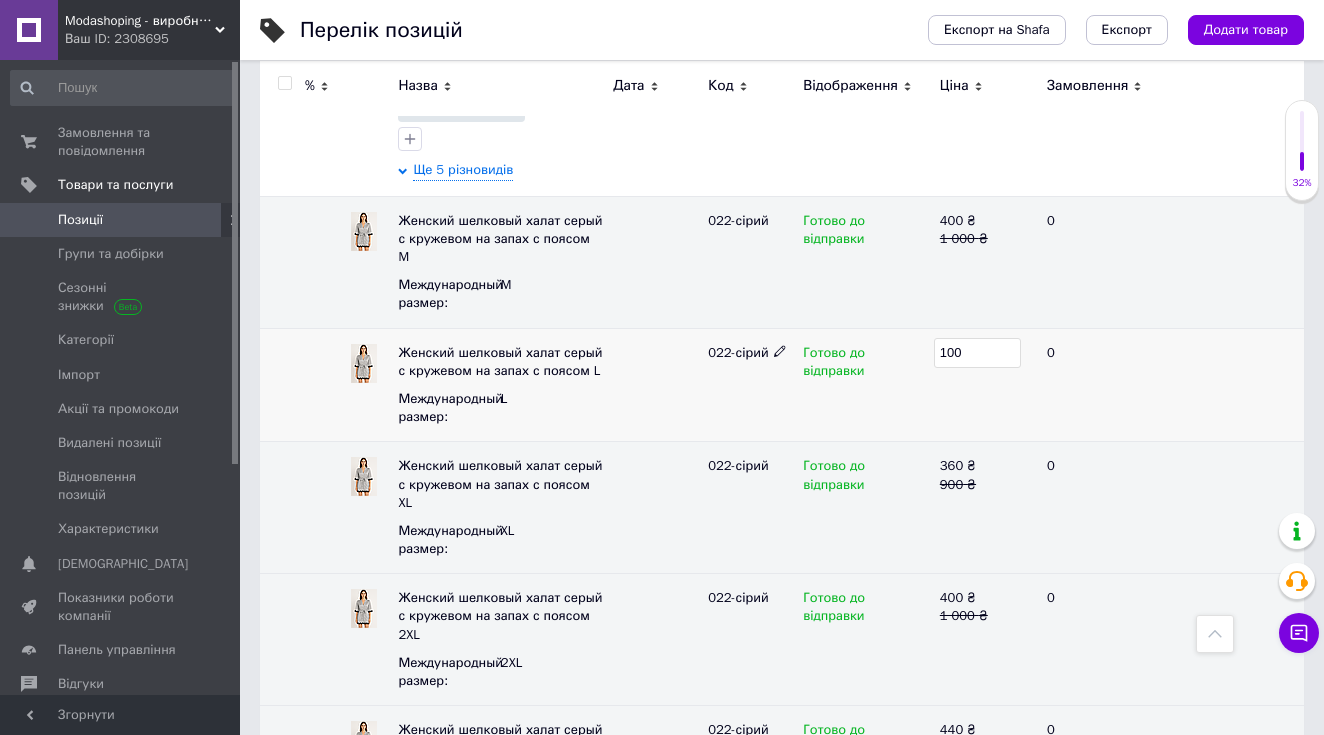 type on "1000" 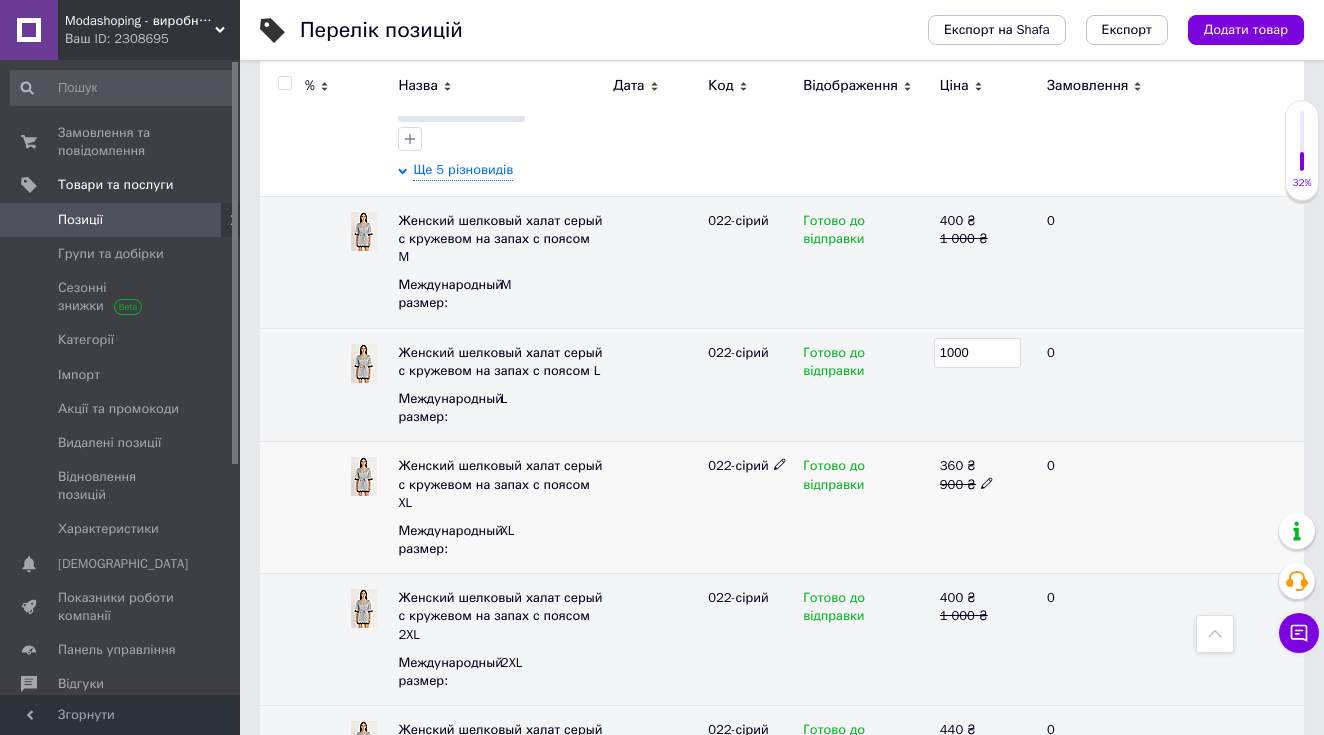 click 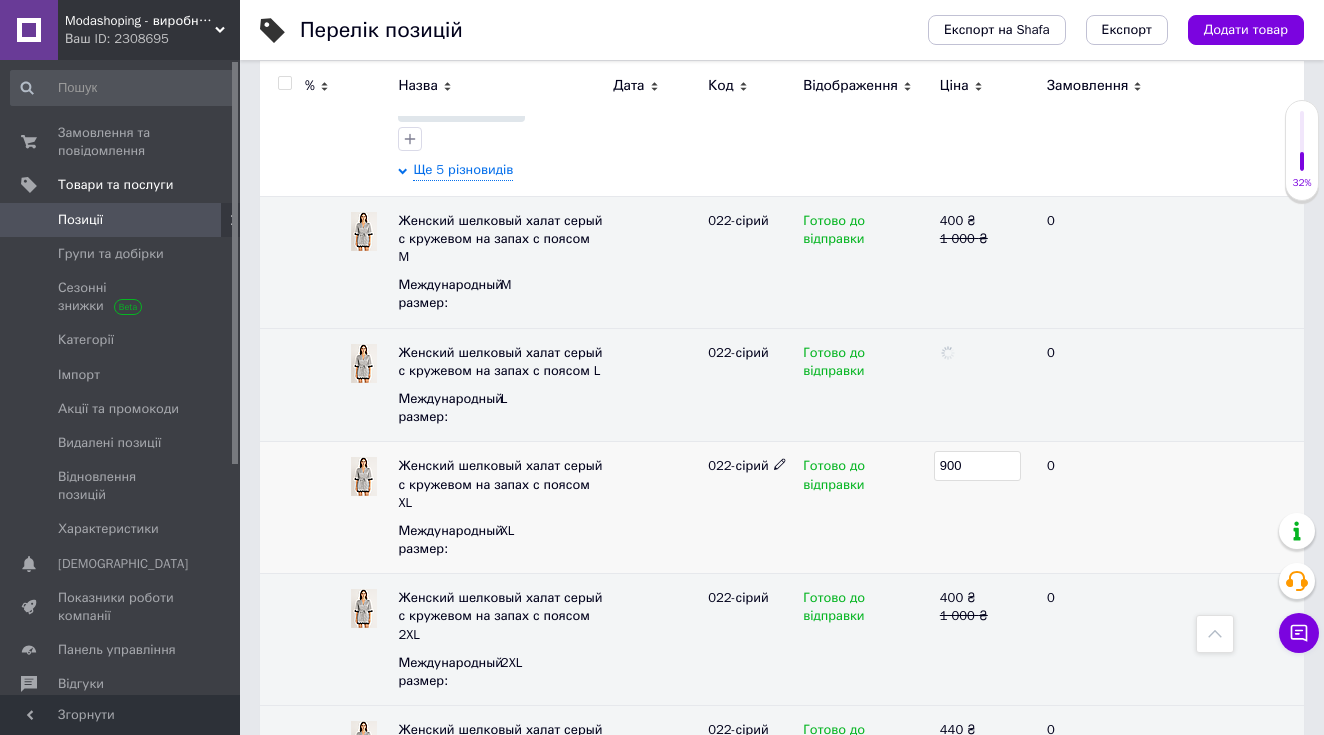 click on "900" at bounding box center (977, 466) 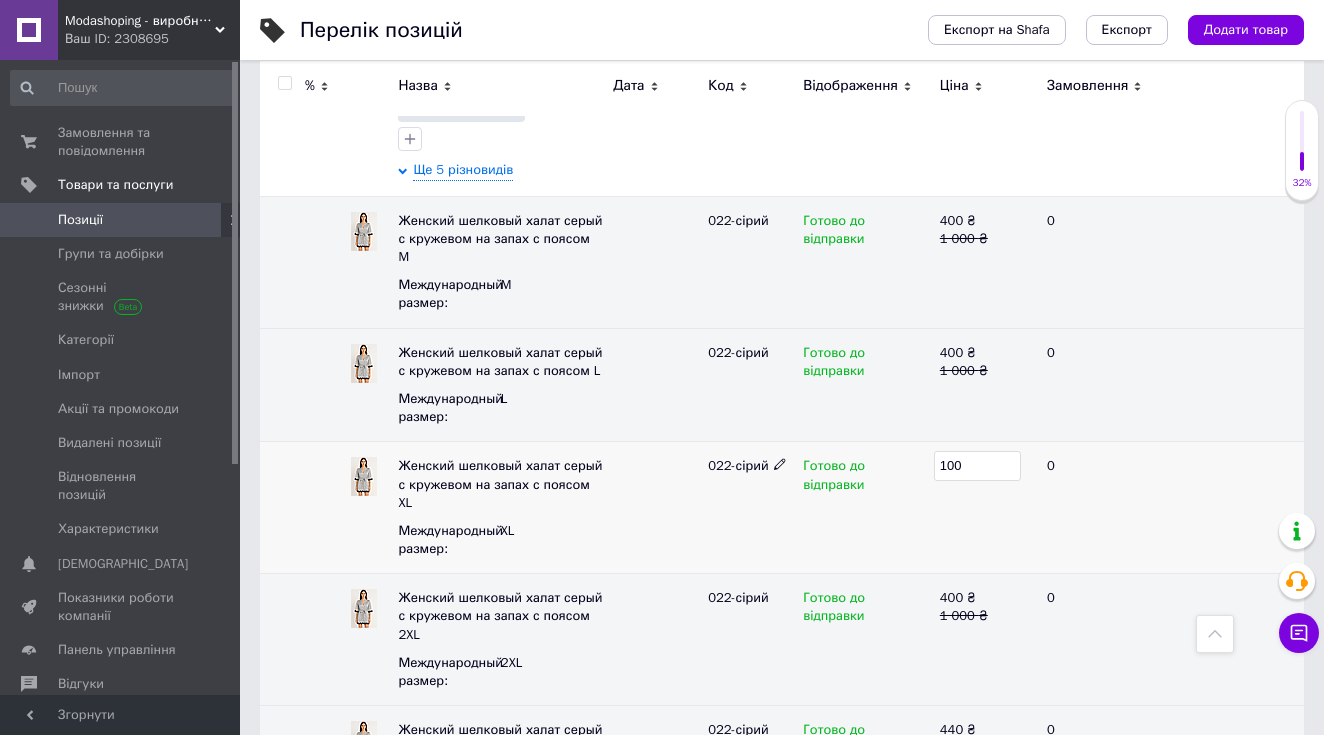 type on "1000" 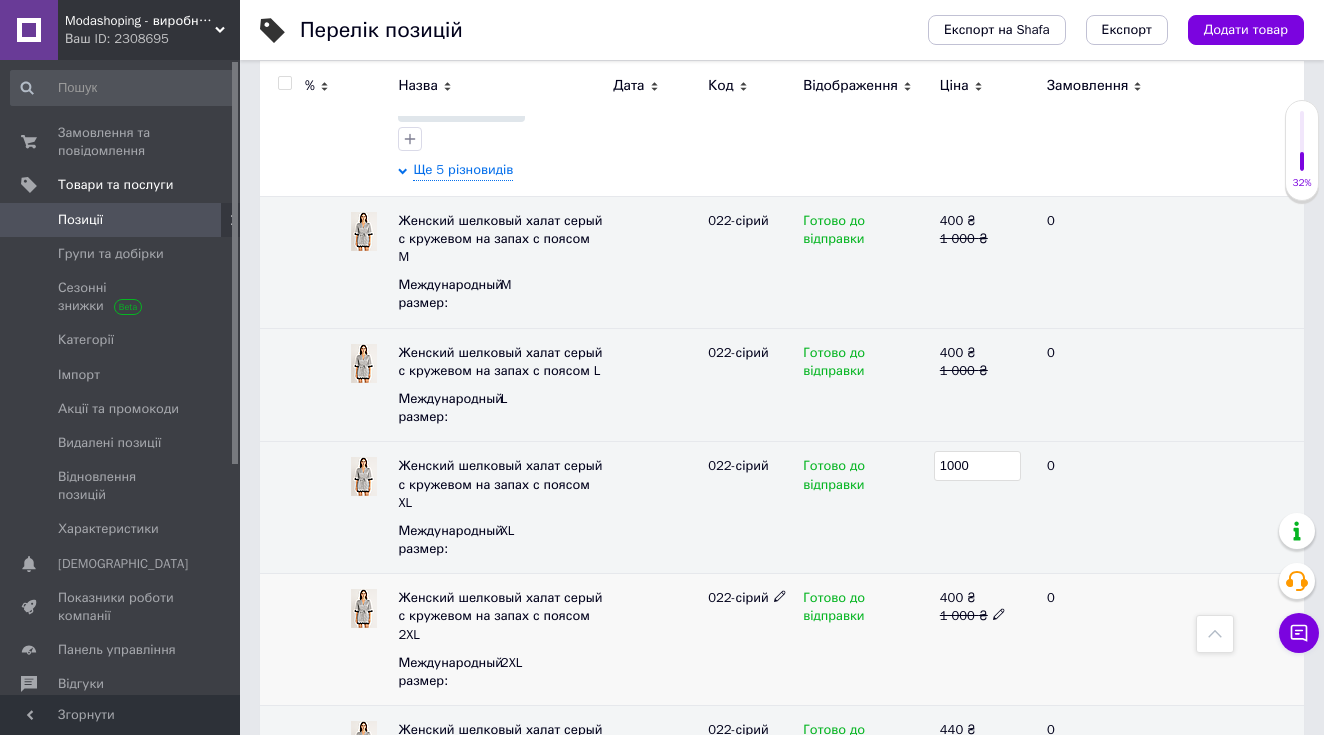 click 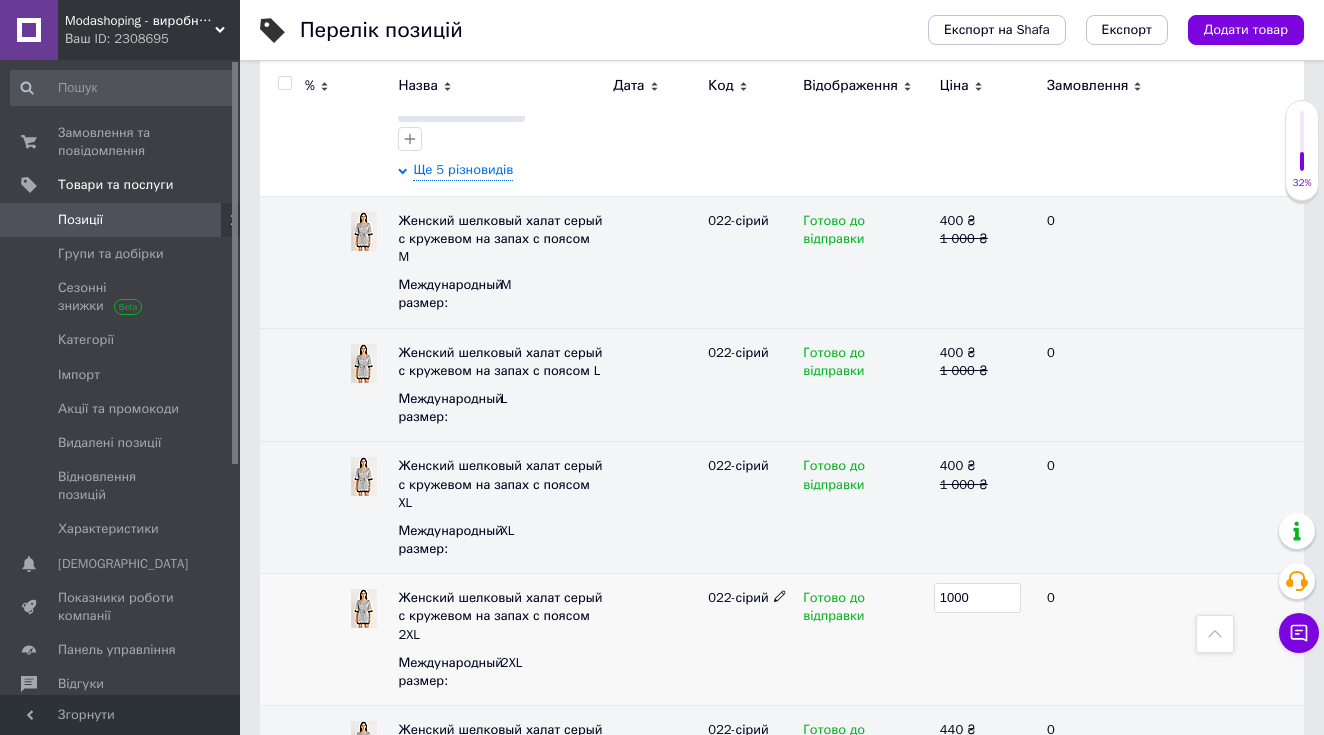 click on "1000" at bounding box center [977, 598] 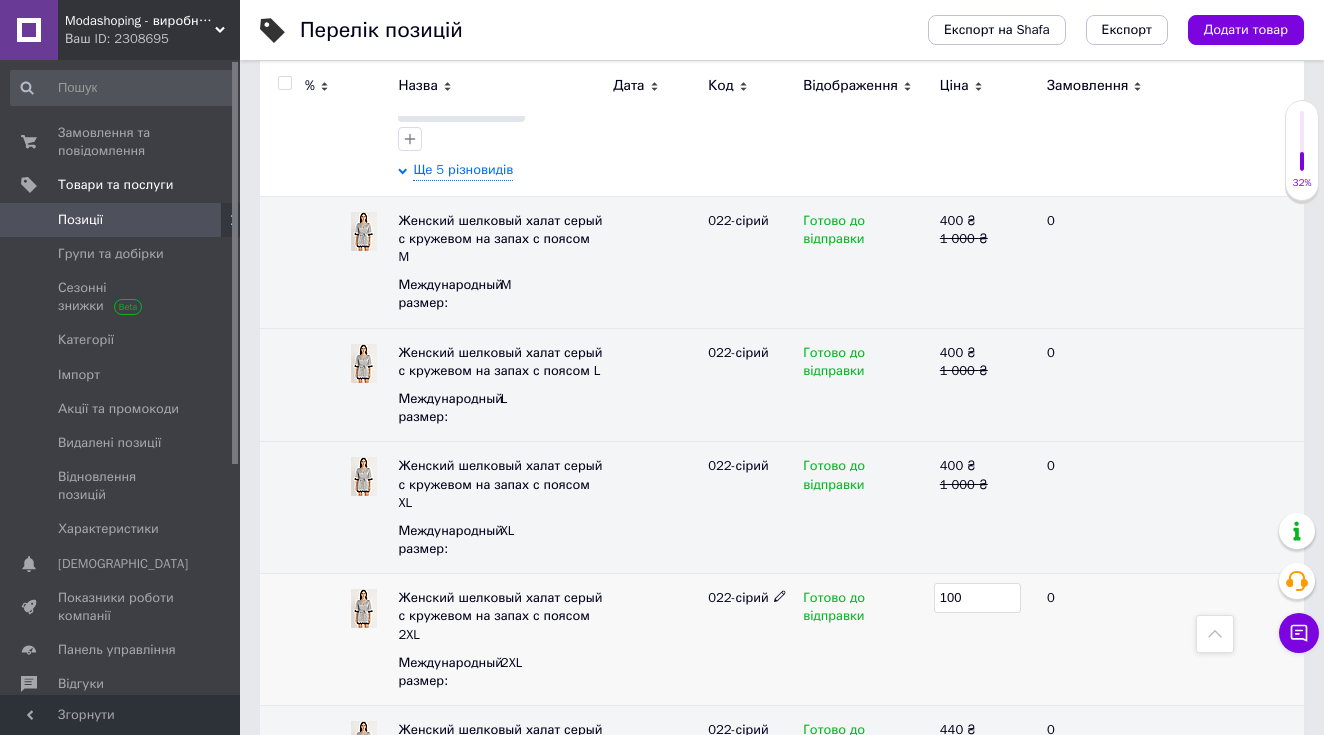 type on "1100" 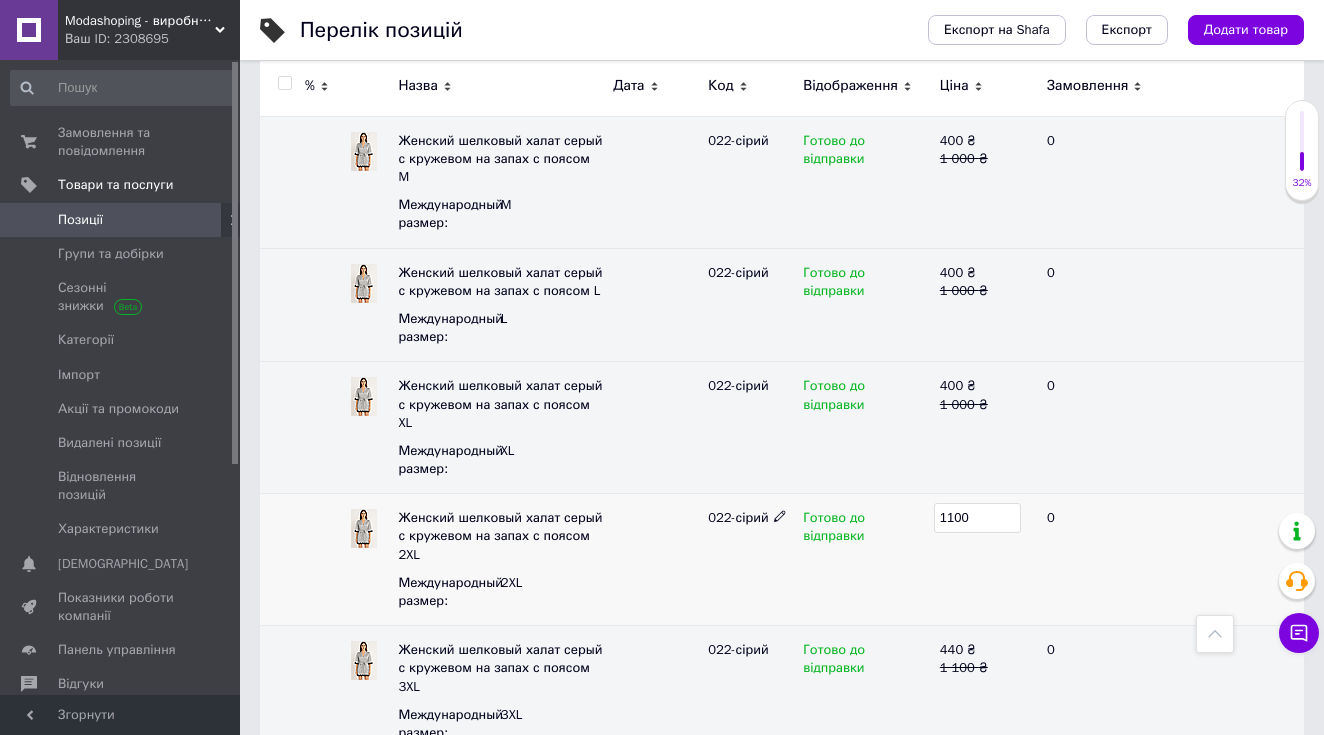 scroll, scrollTop: 982, scrollLeft: 0, axis: vertical 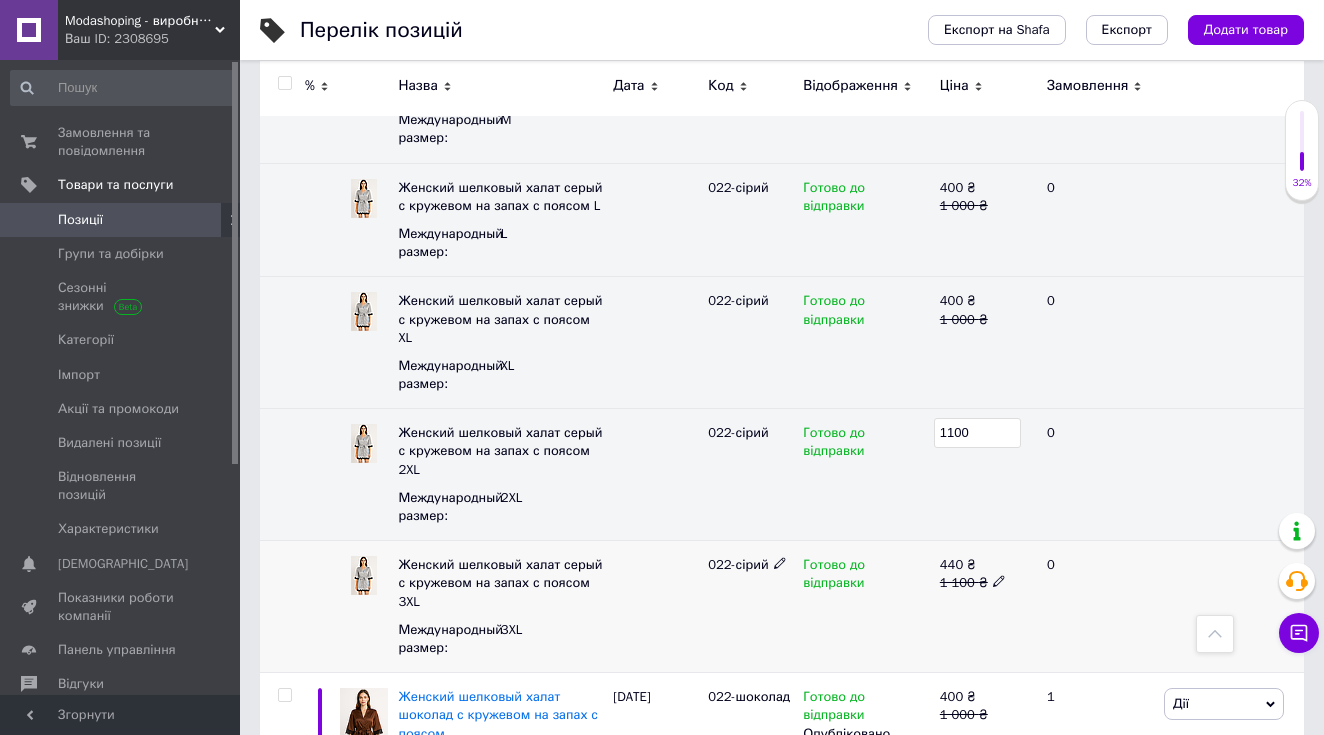 click 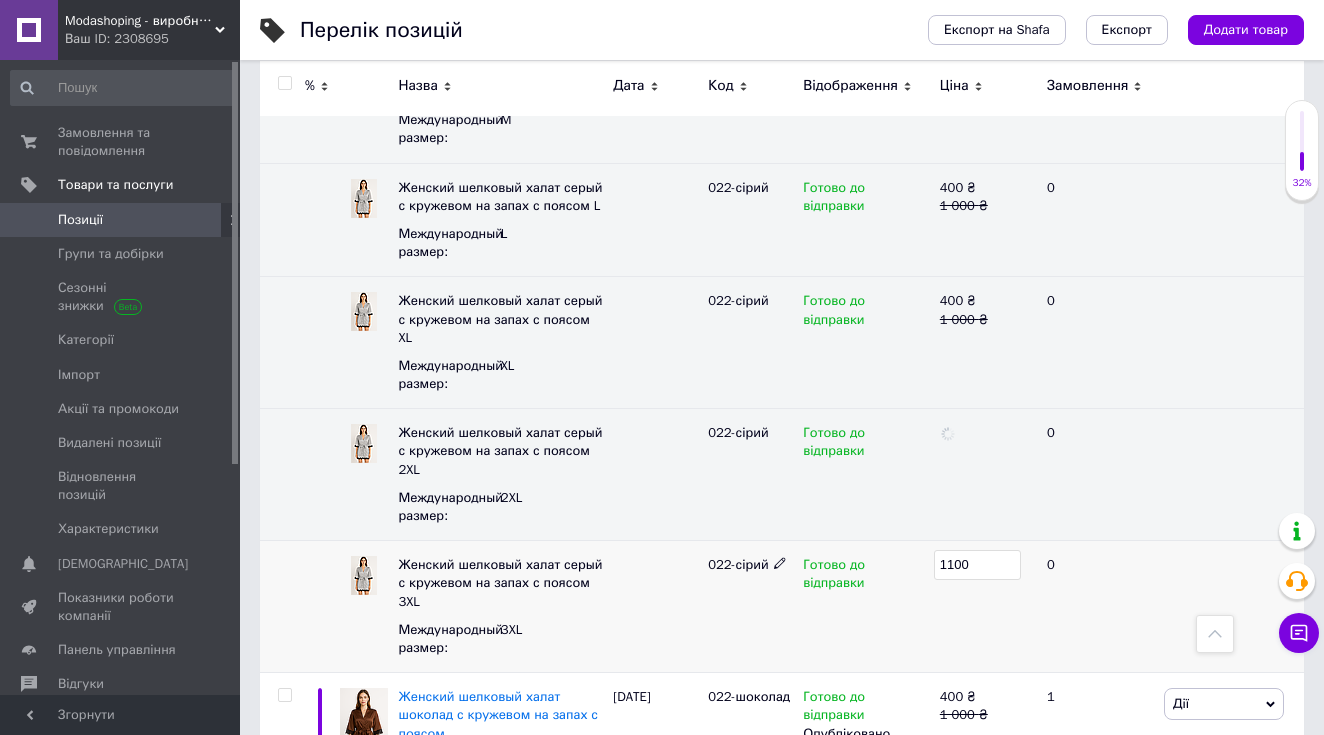 click on "1100" at bounding box center (977, 565) 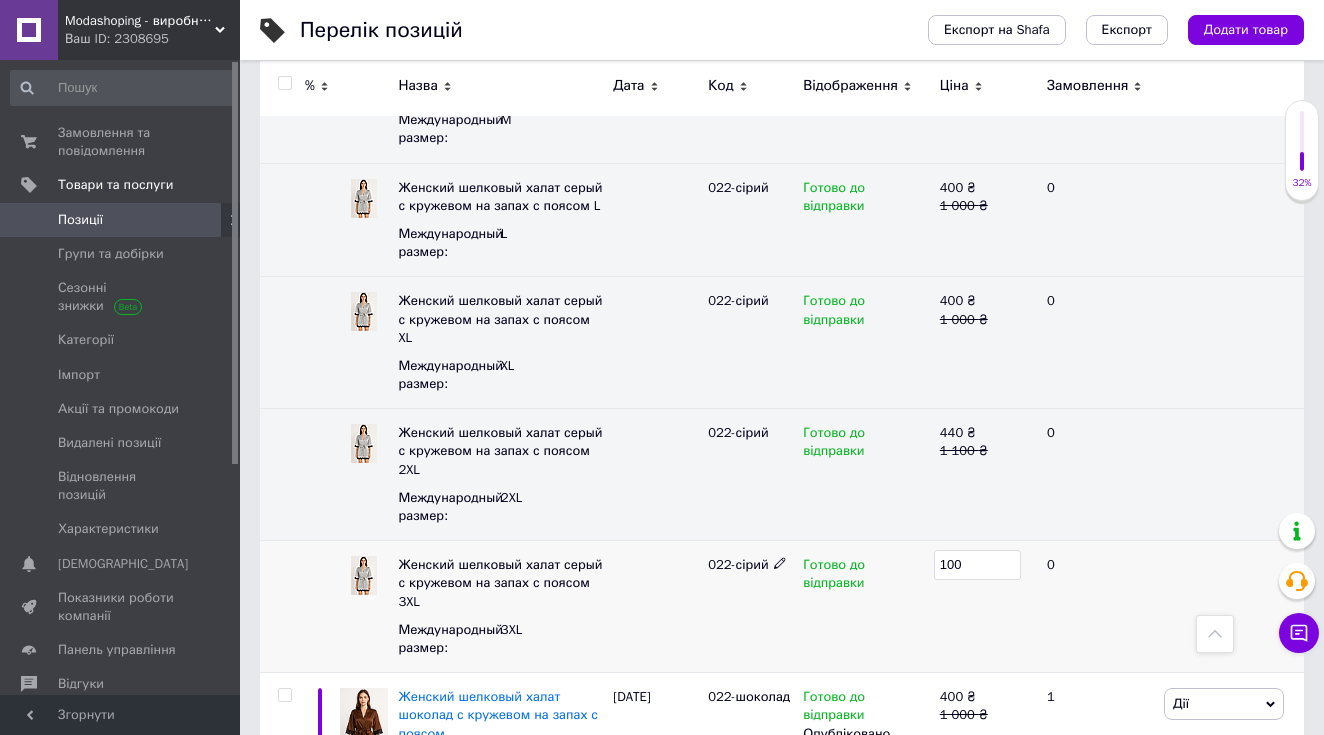 type on "1200" 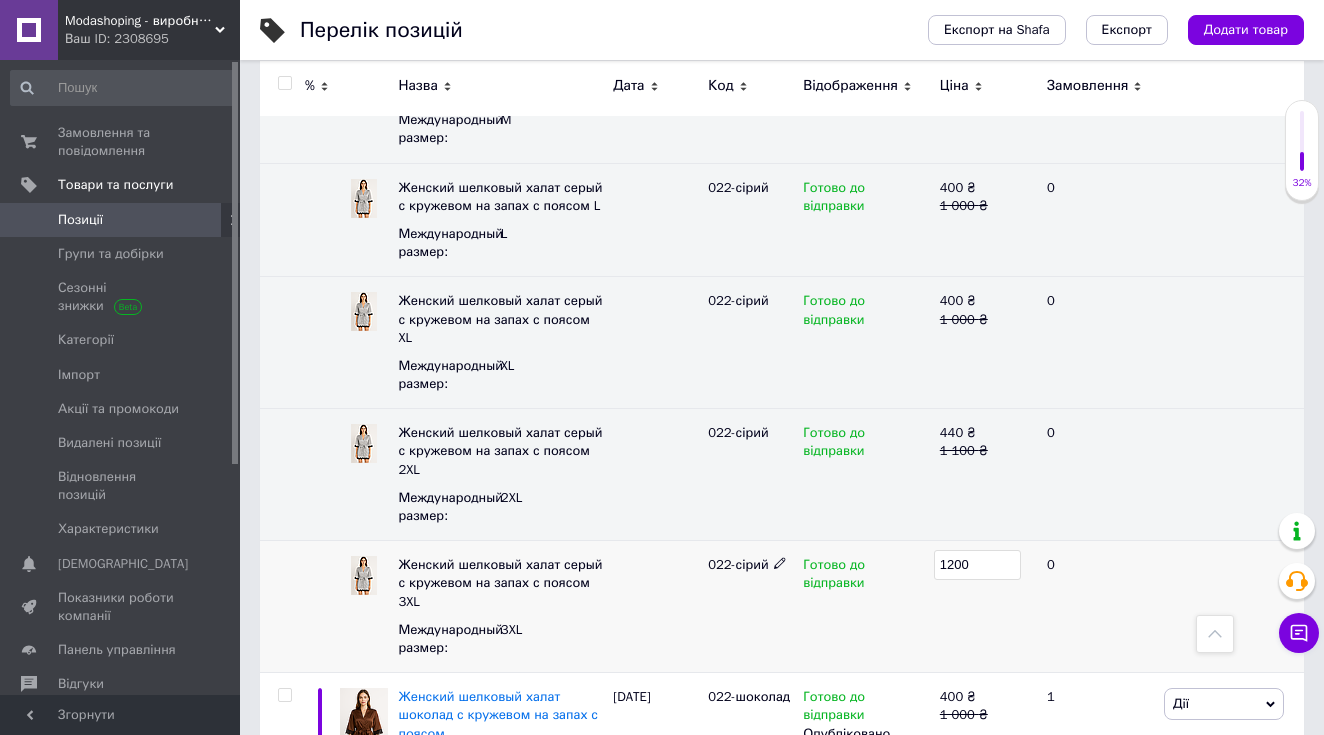 click on "Готово до відправки" at bounding box center [866, 607] 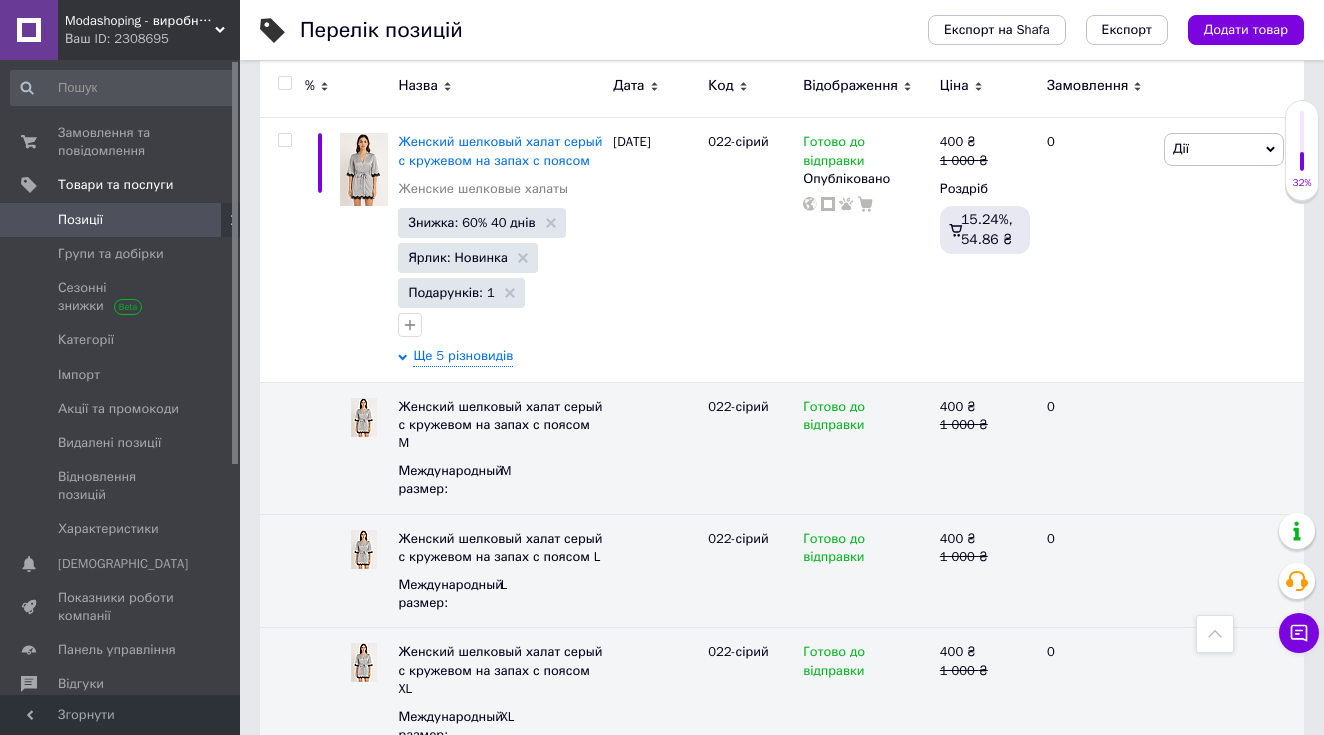 scroll, scrollTop: 473, scrollLeft: 0, axis: vertical 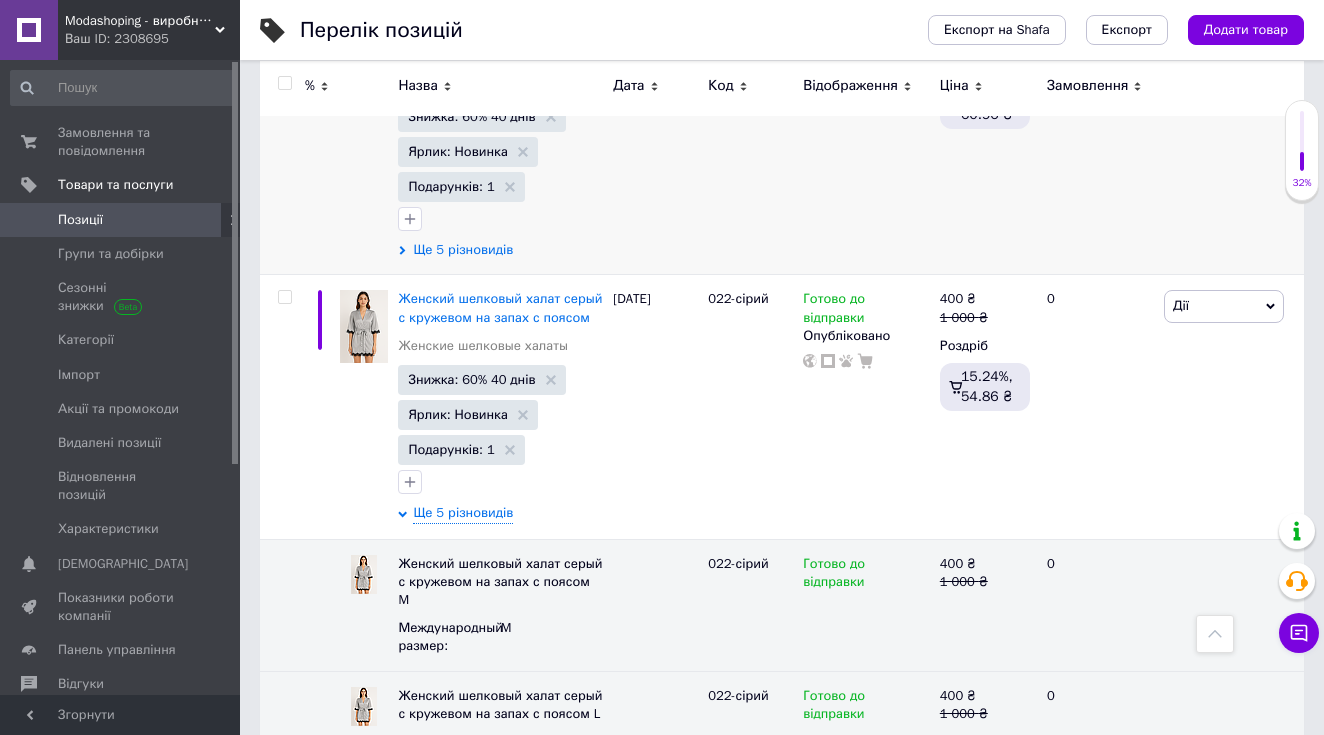 click on "Ще 5 різновидів" at bounding box center (463, 250) 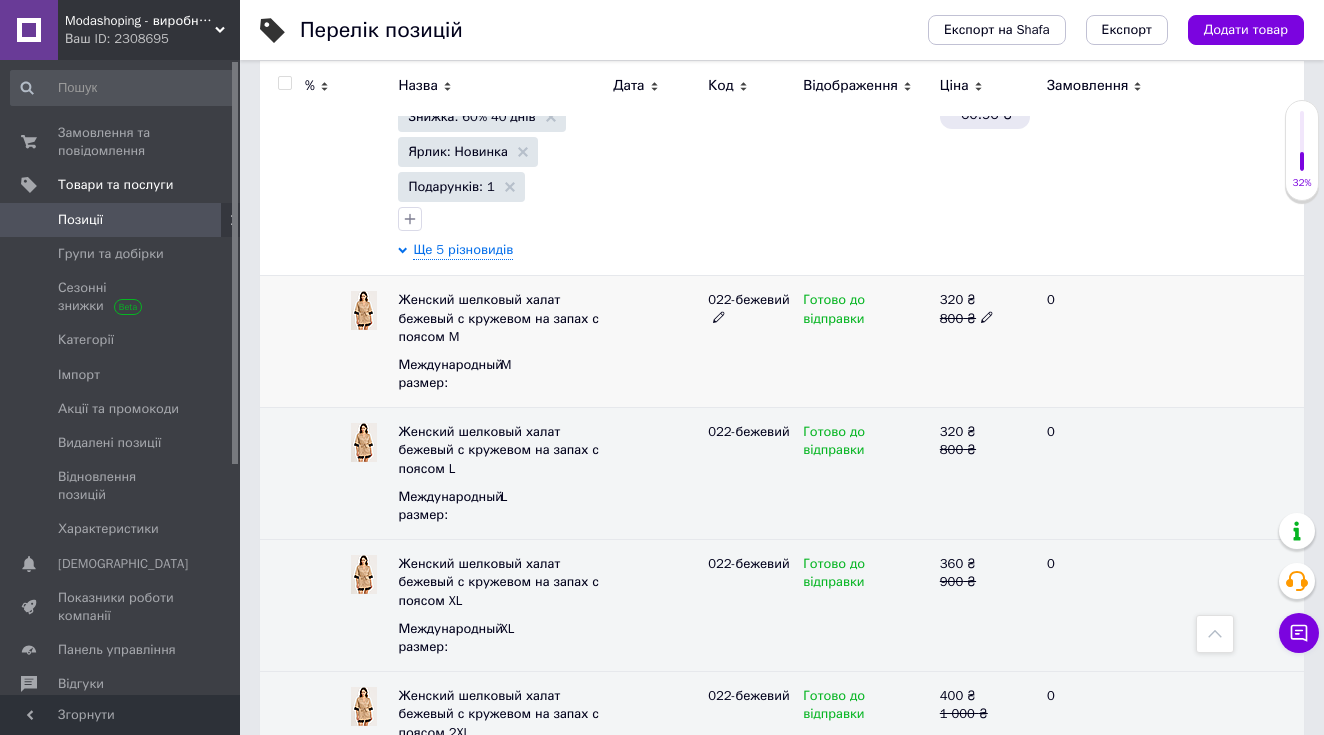 click 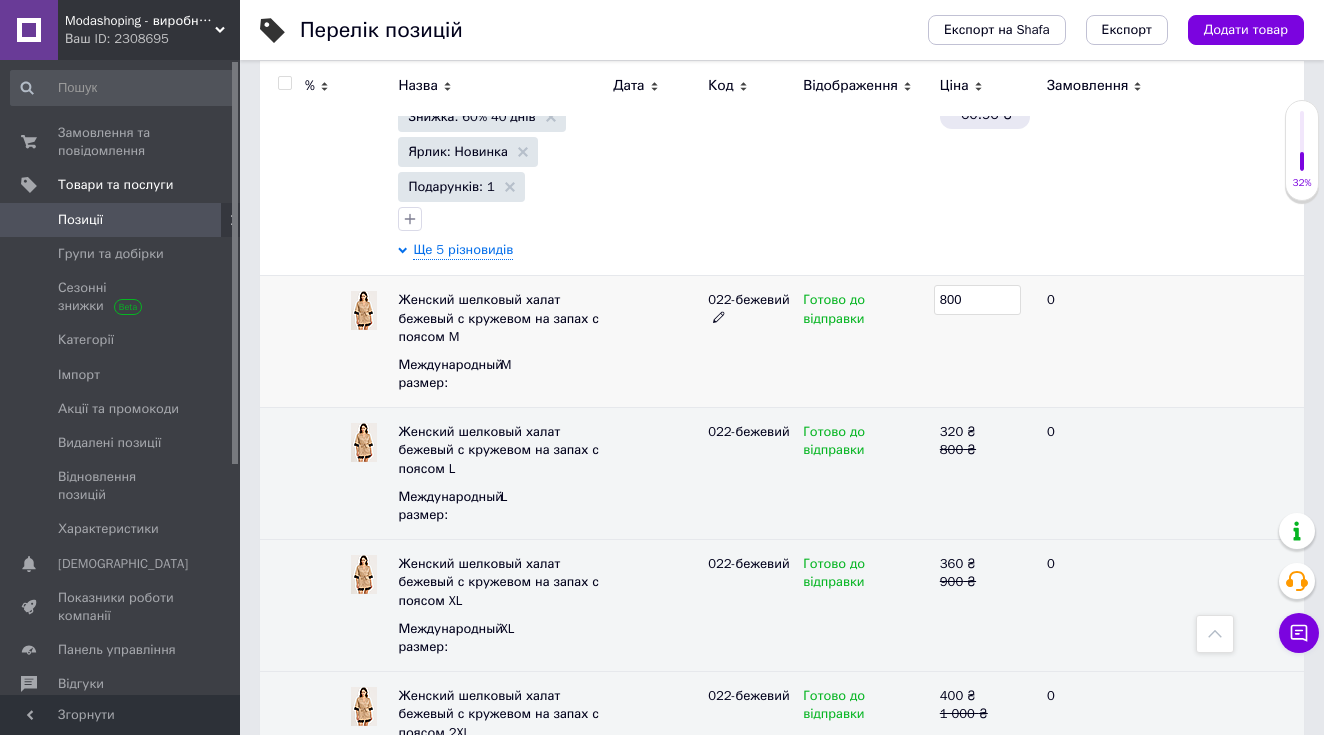 click on "800" at bounding box center [977, 300] 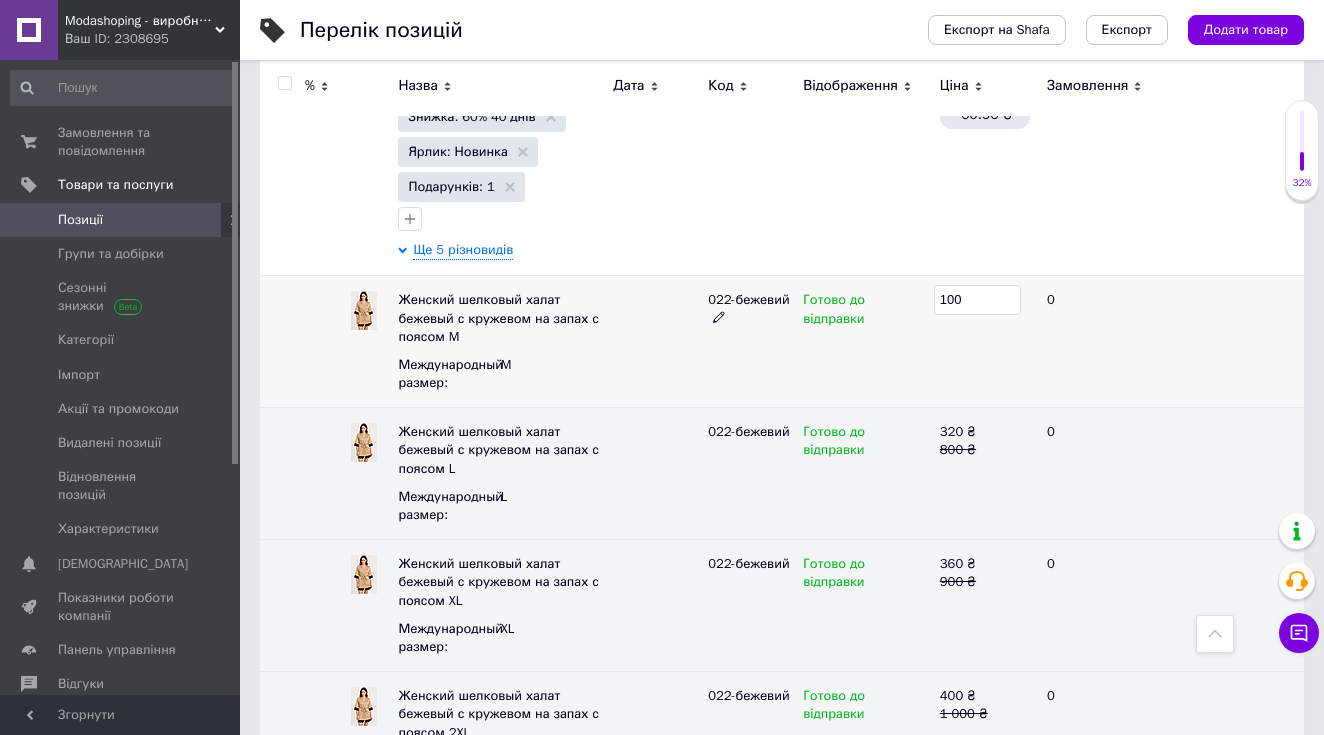 type on "1000" 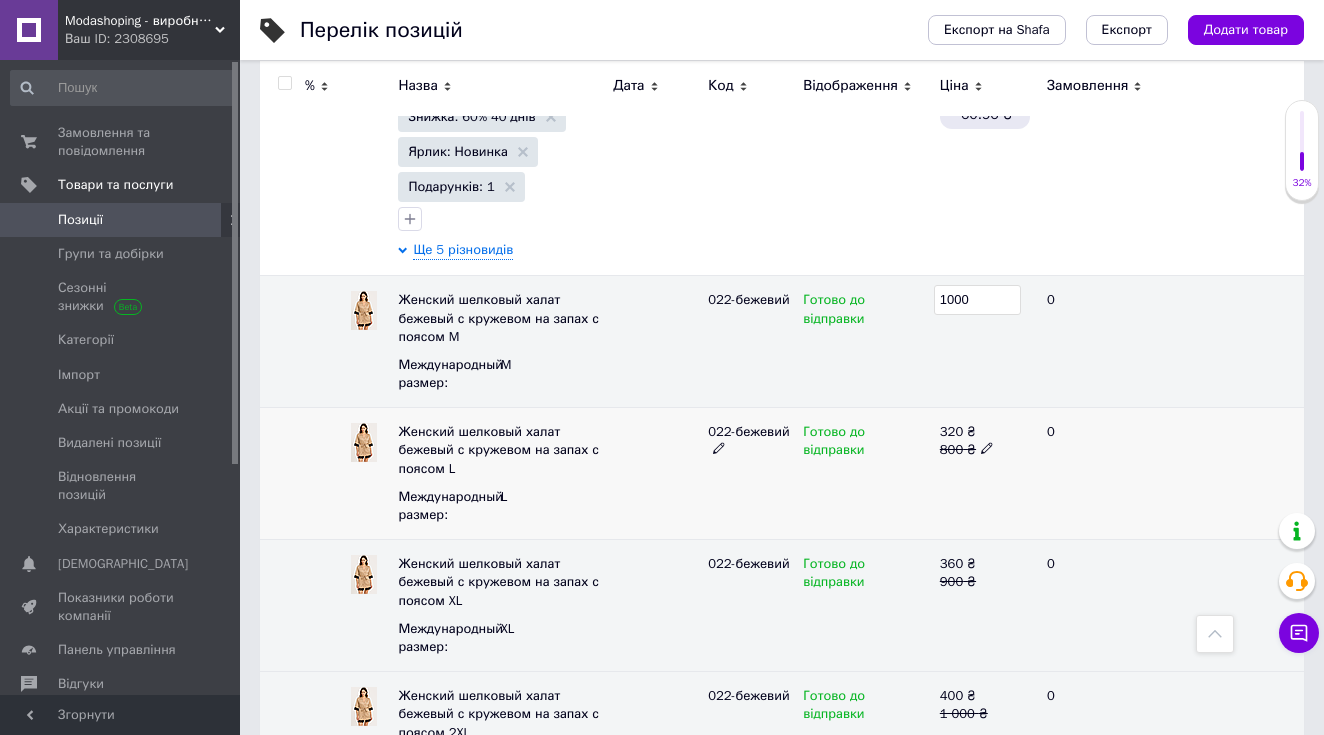 click 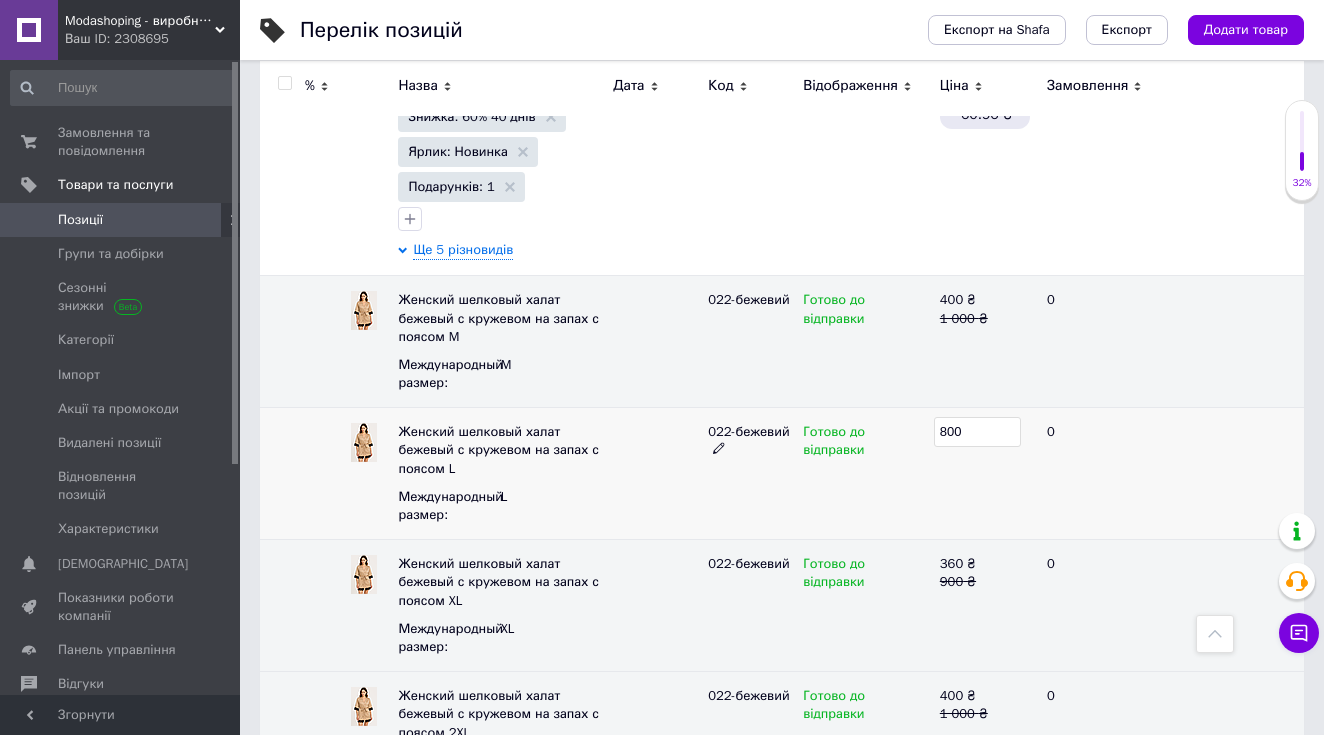 click on "800" at bounding box center (977, 432) 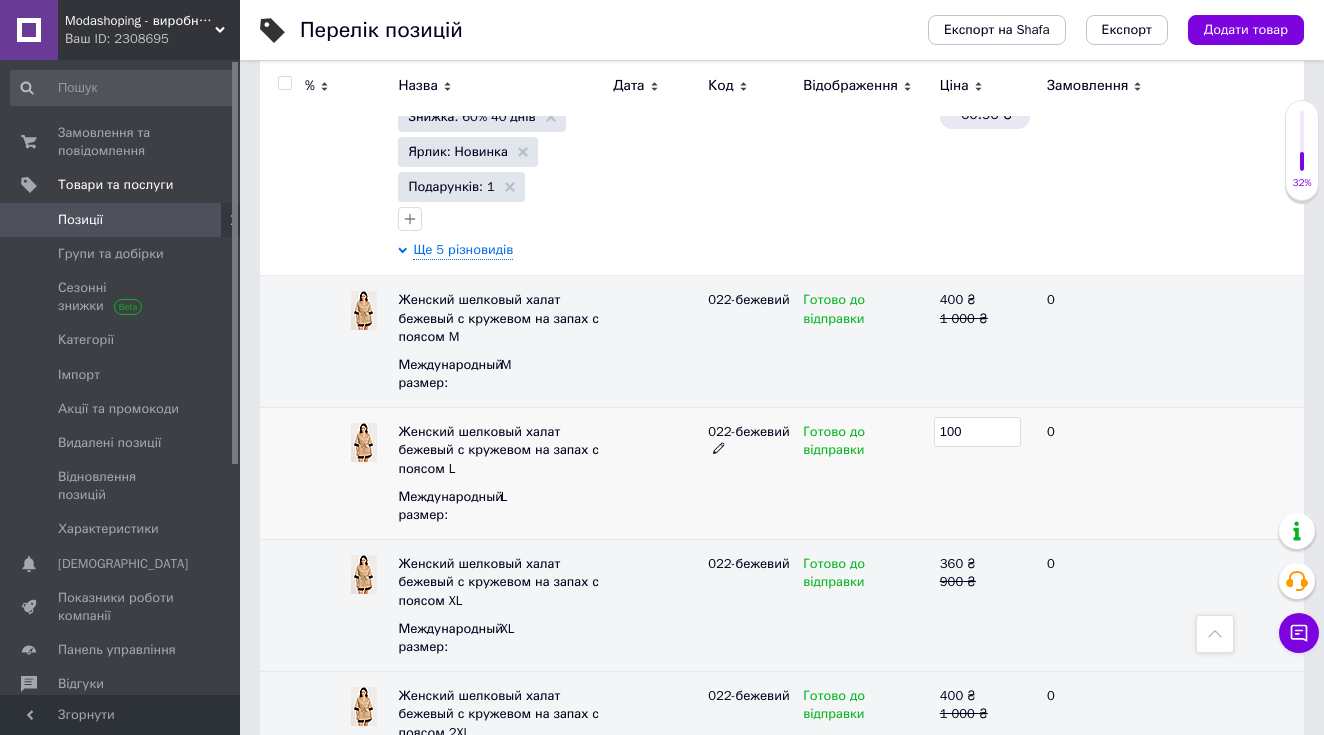 type on "1000" 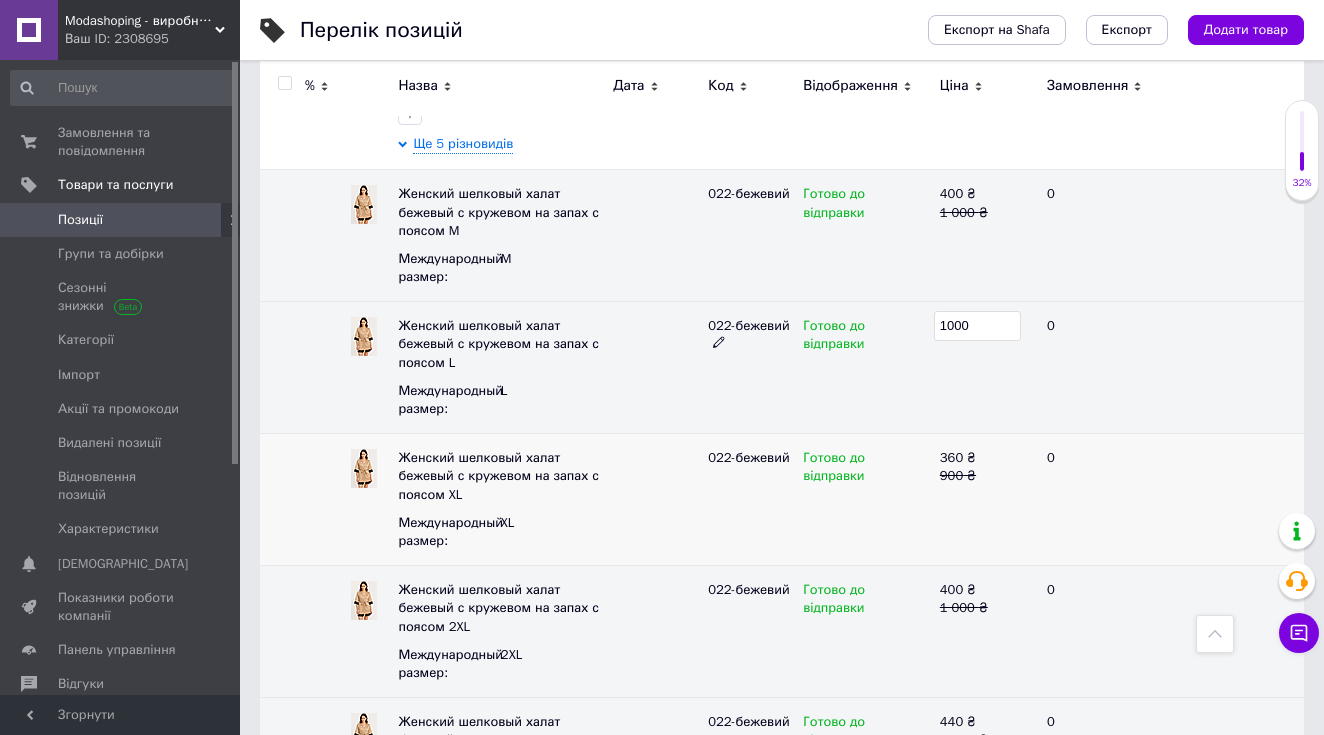 scroll, scrollTop: 631, scrollLeft: 0, axis: vertical 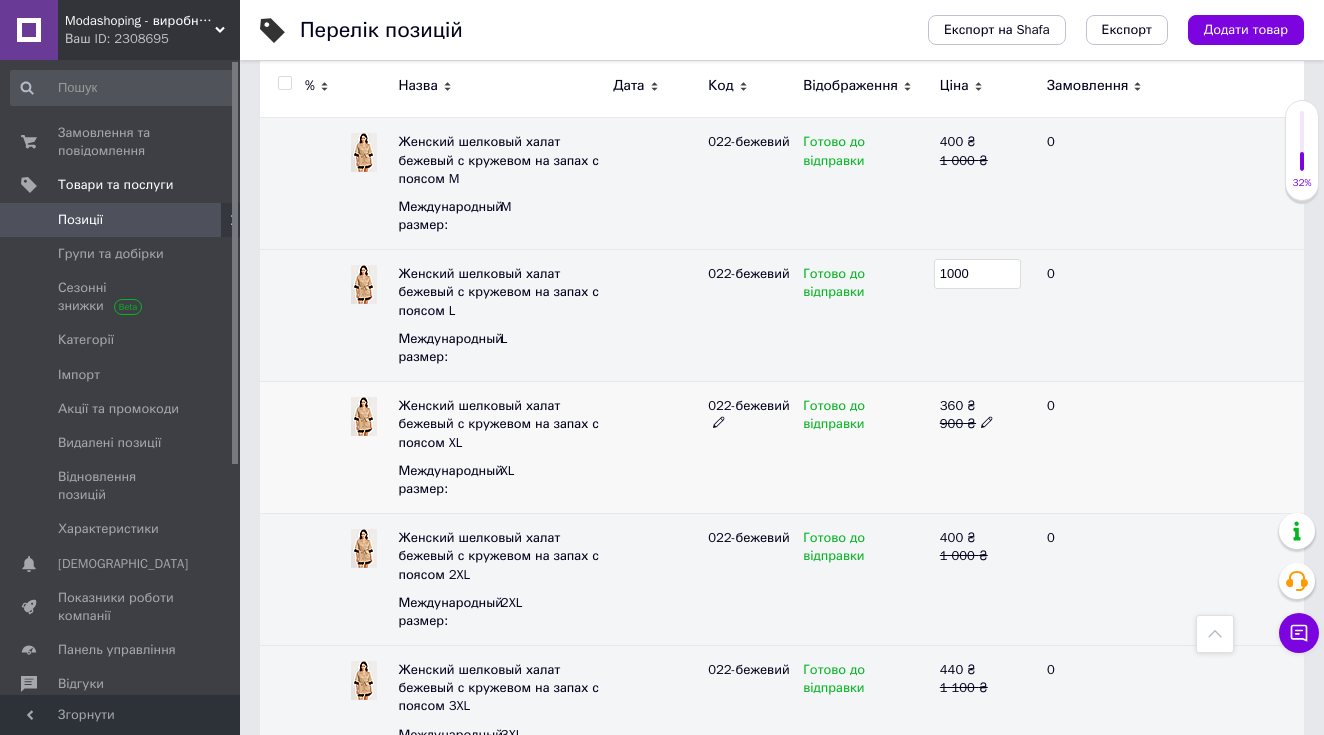 click 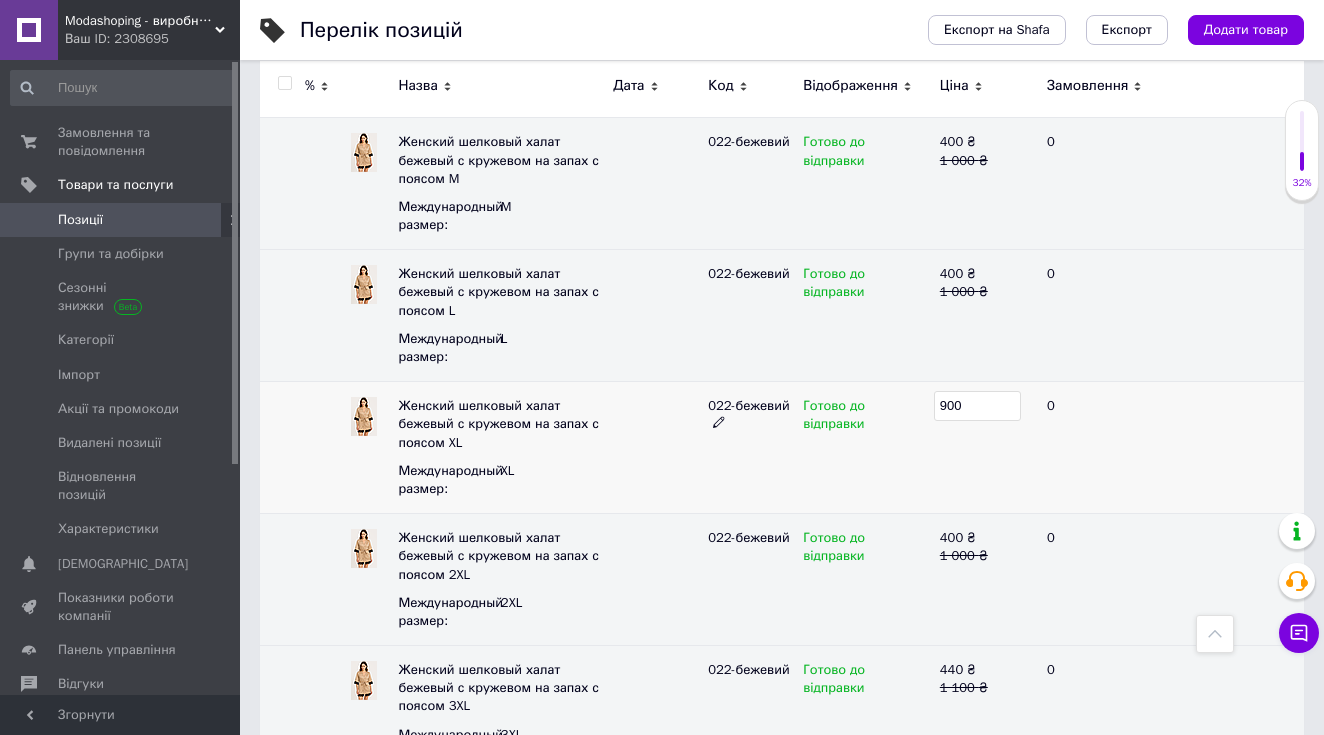 click on "900" at bounding box center (977, 406) 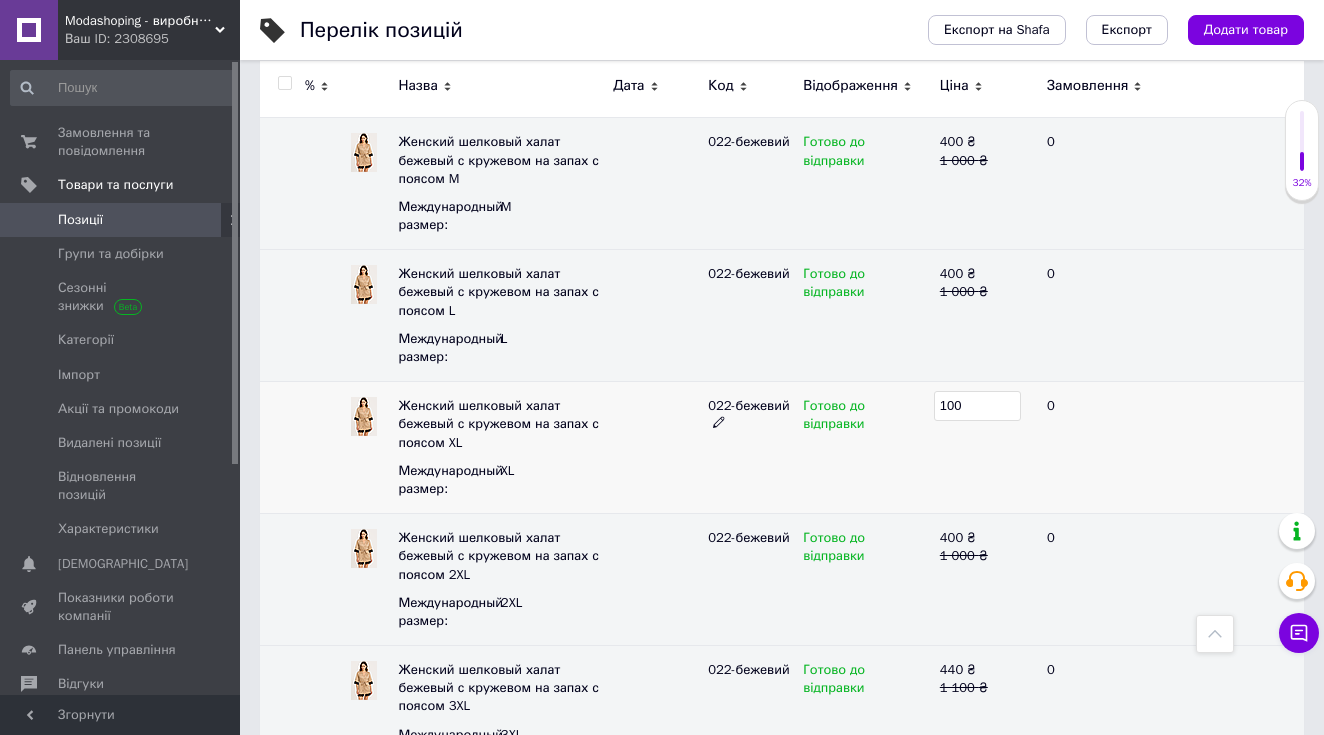 type on "1000" 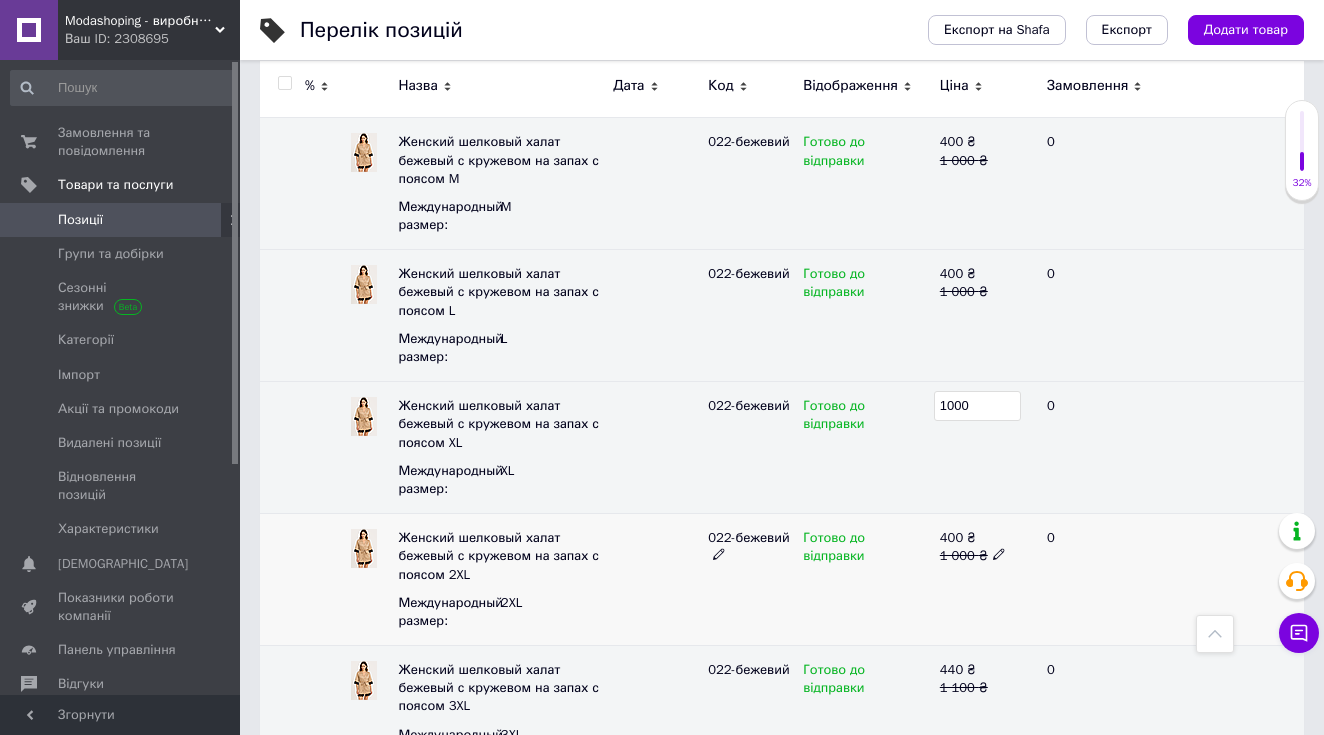 click 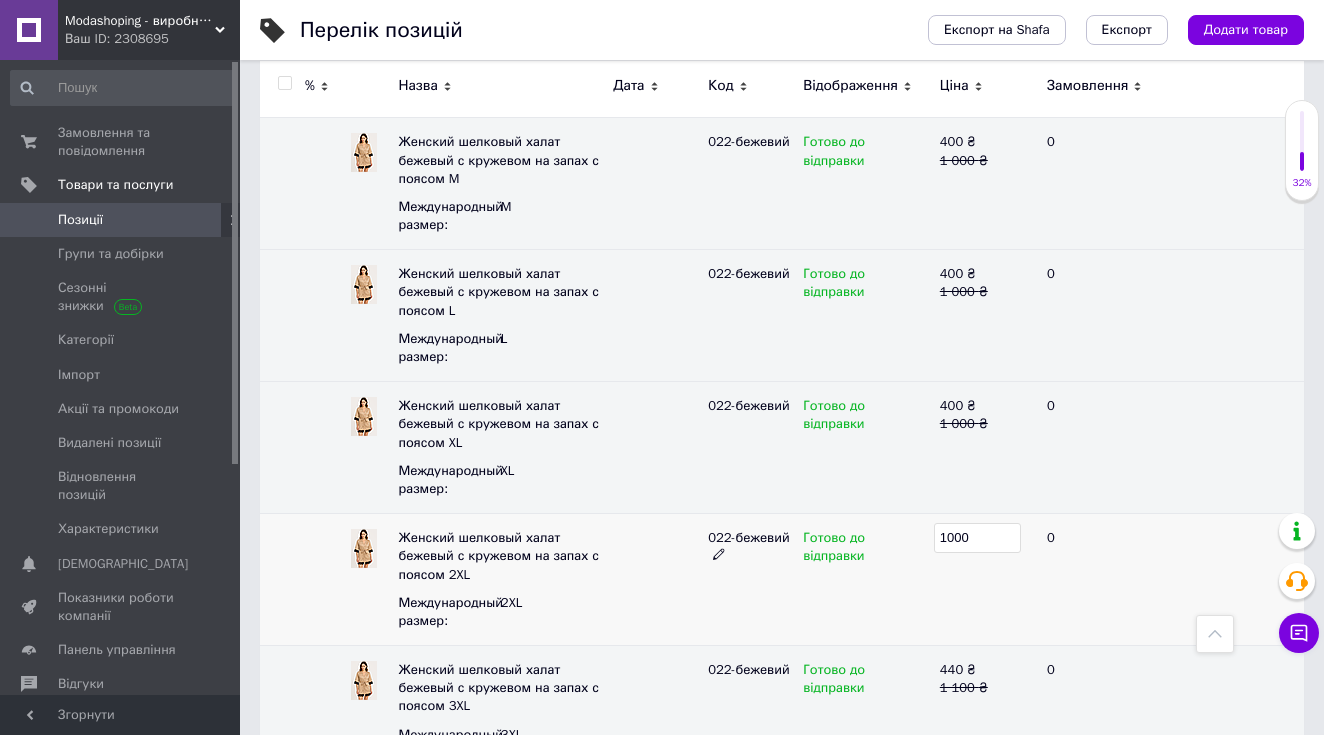 click on "1000" at bounding box center [977, 538] 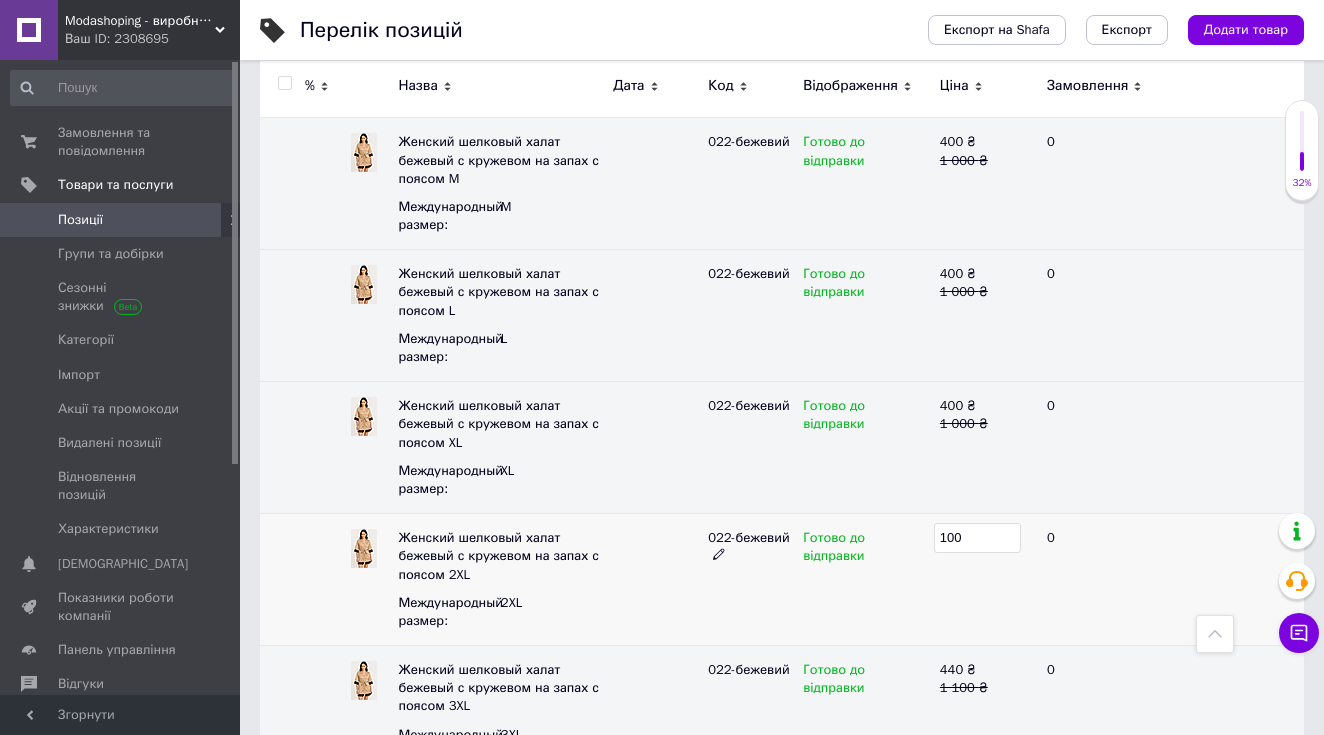 type on "1100" 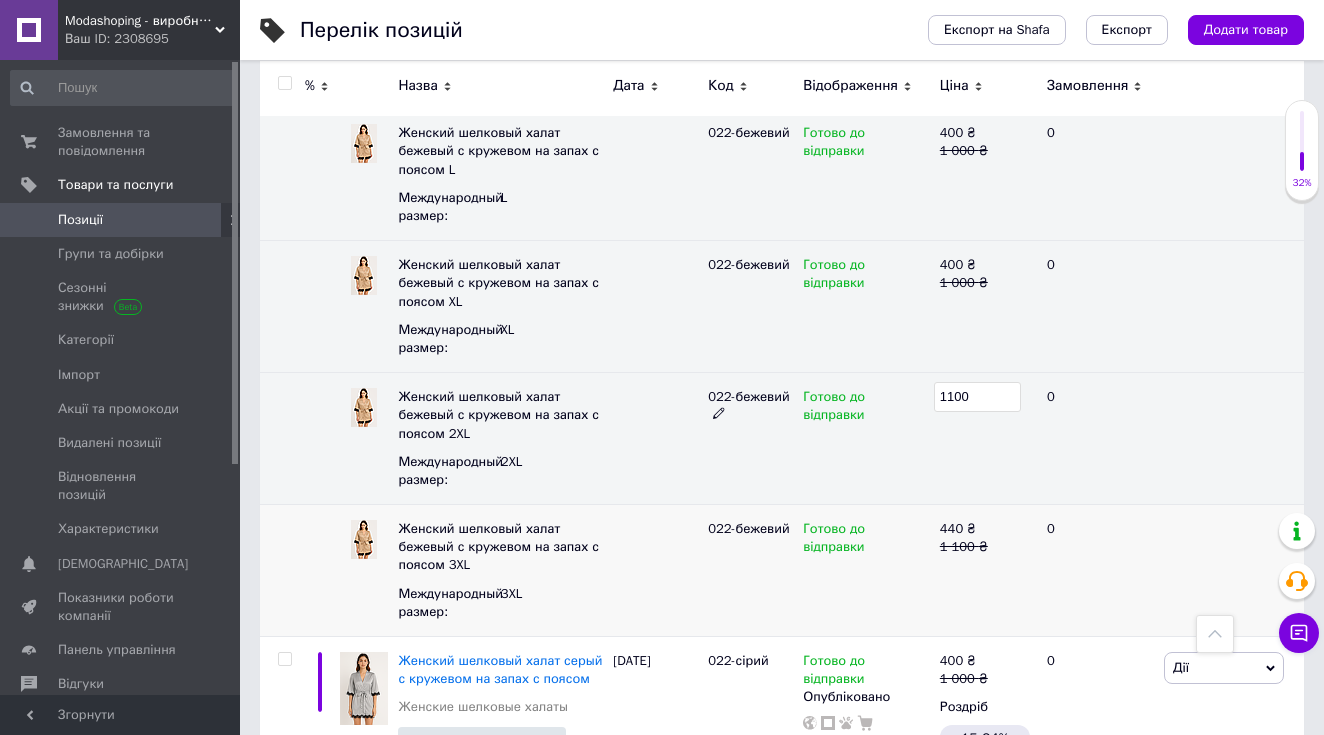 scroll, scrollTop: 840, scrollLeft: 0, axis: vertical 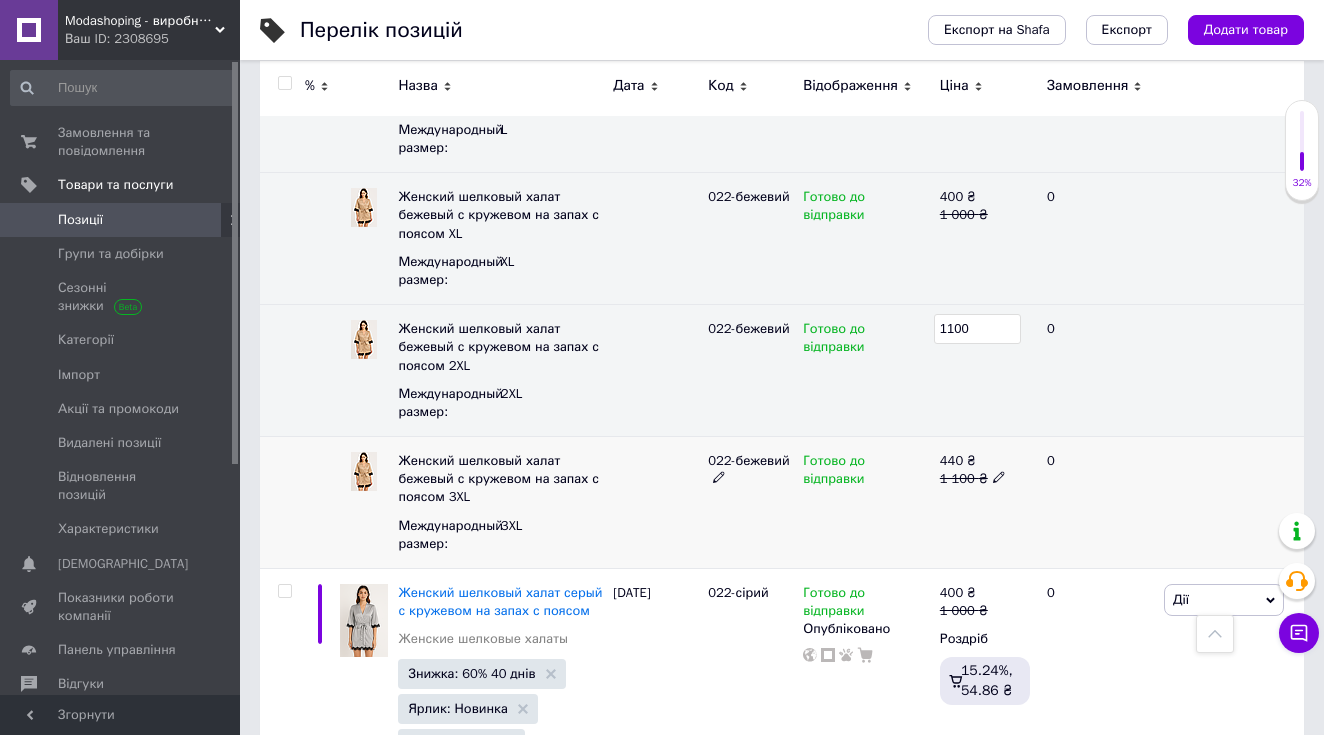 click 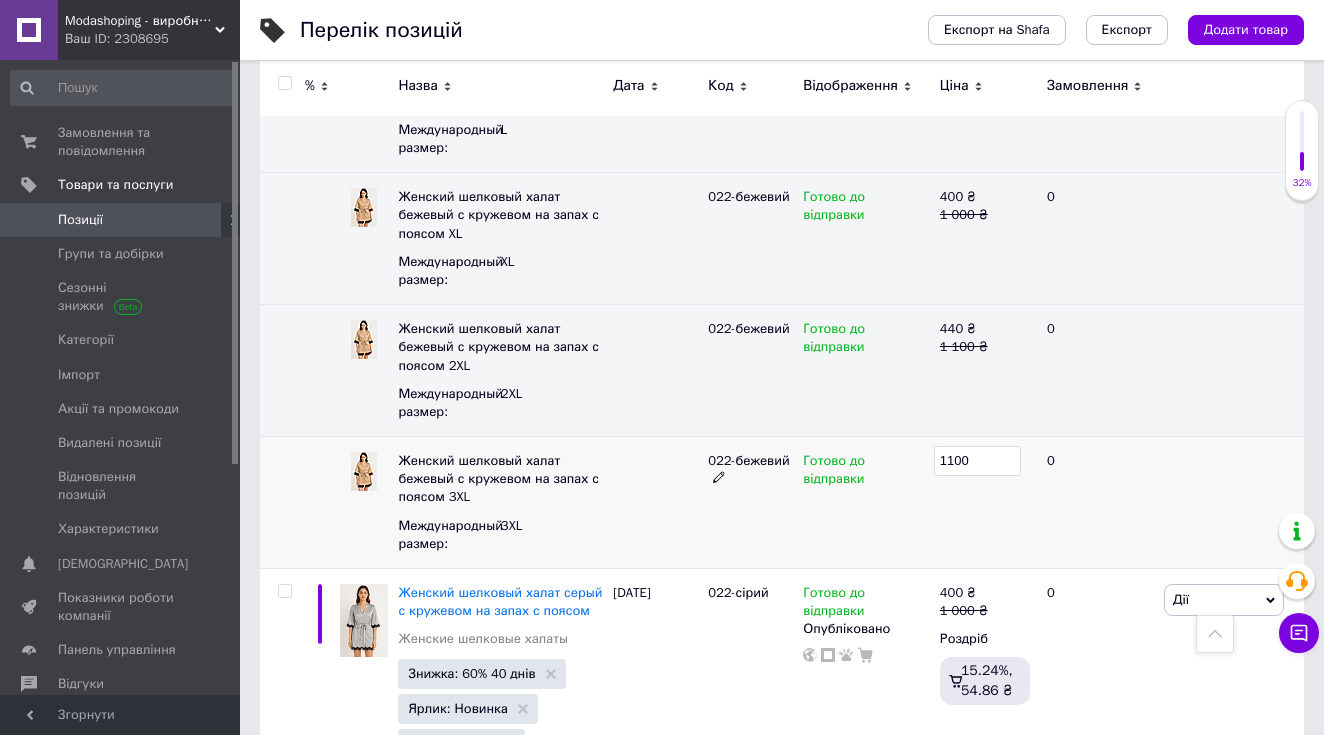 click on "1100" at bounding box center [977, 461] 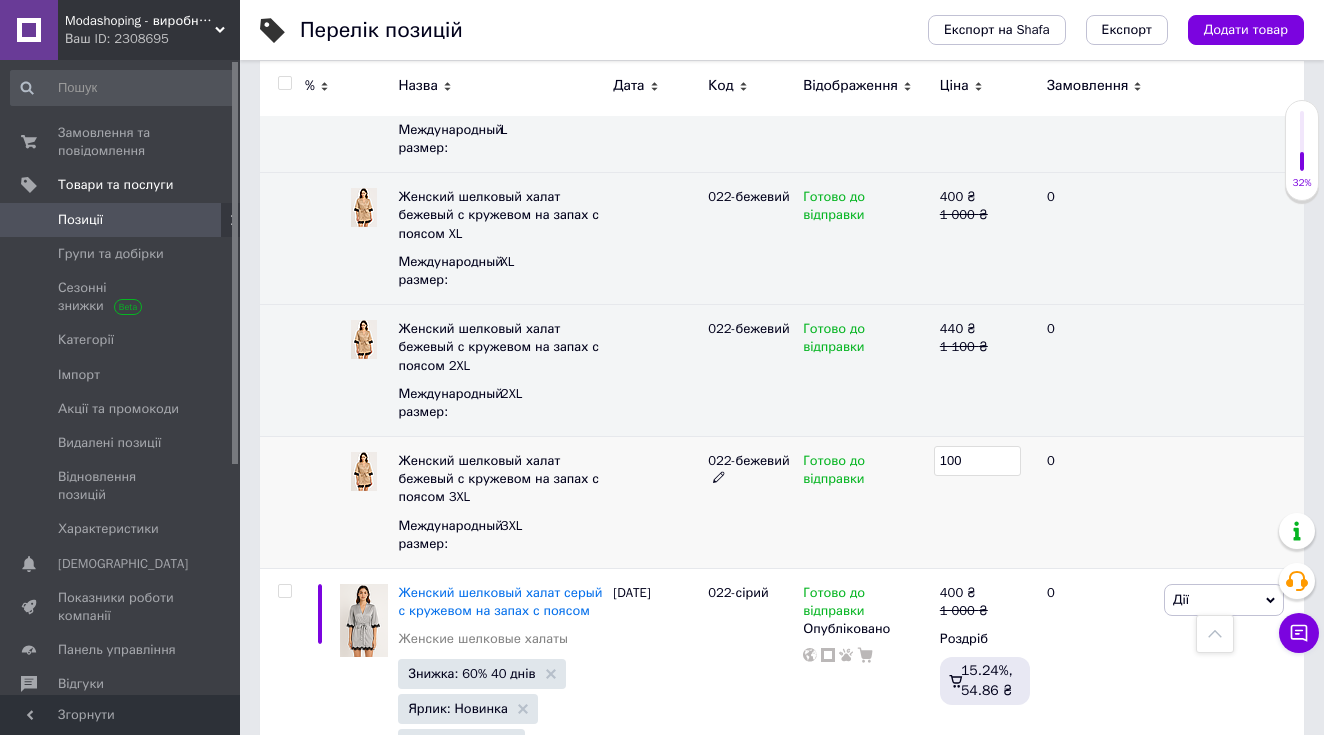 type on "1200" 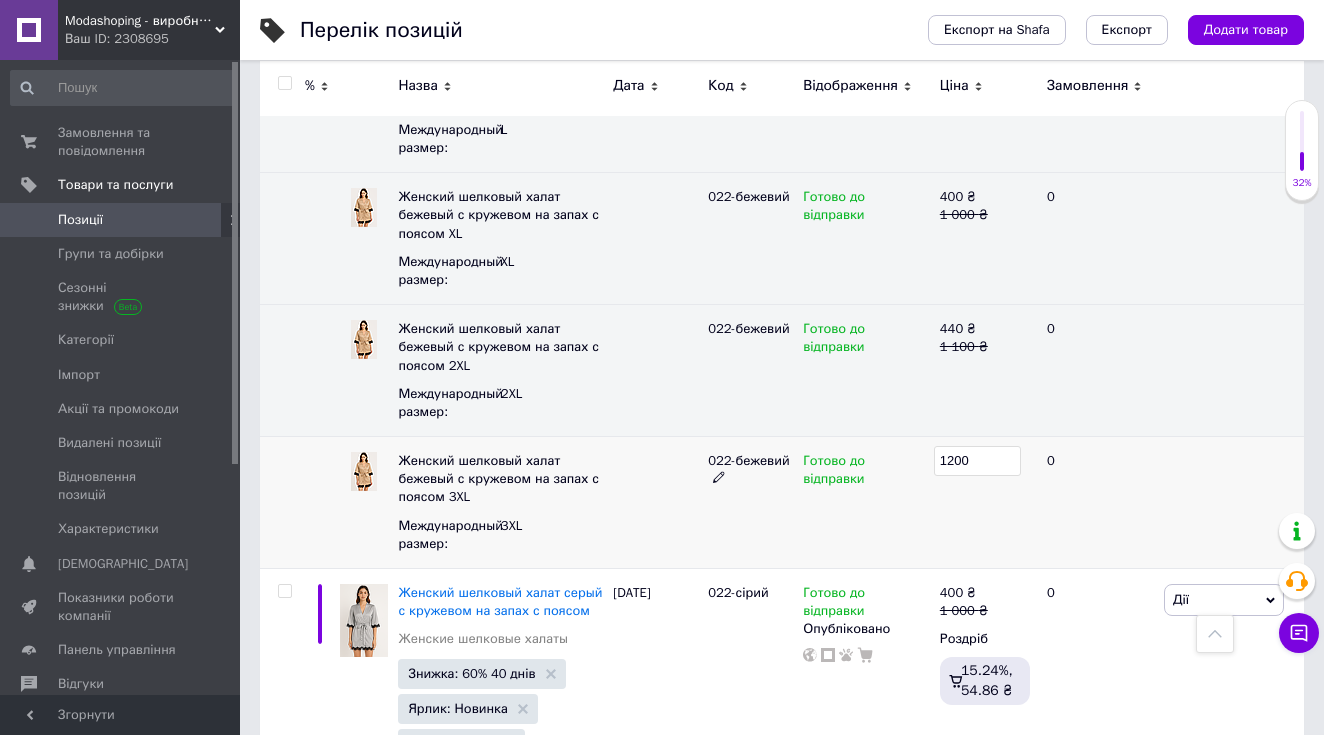 click on "1200" at bounding box center [985, 503] 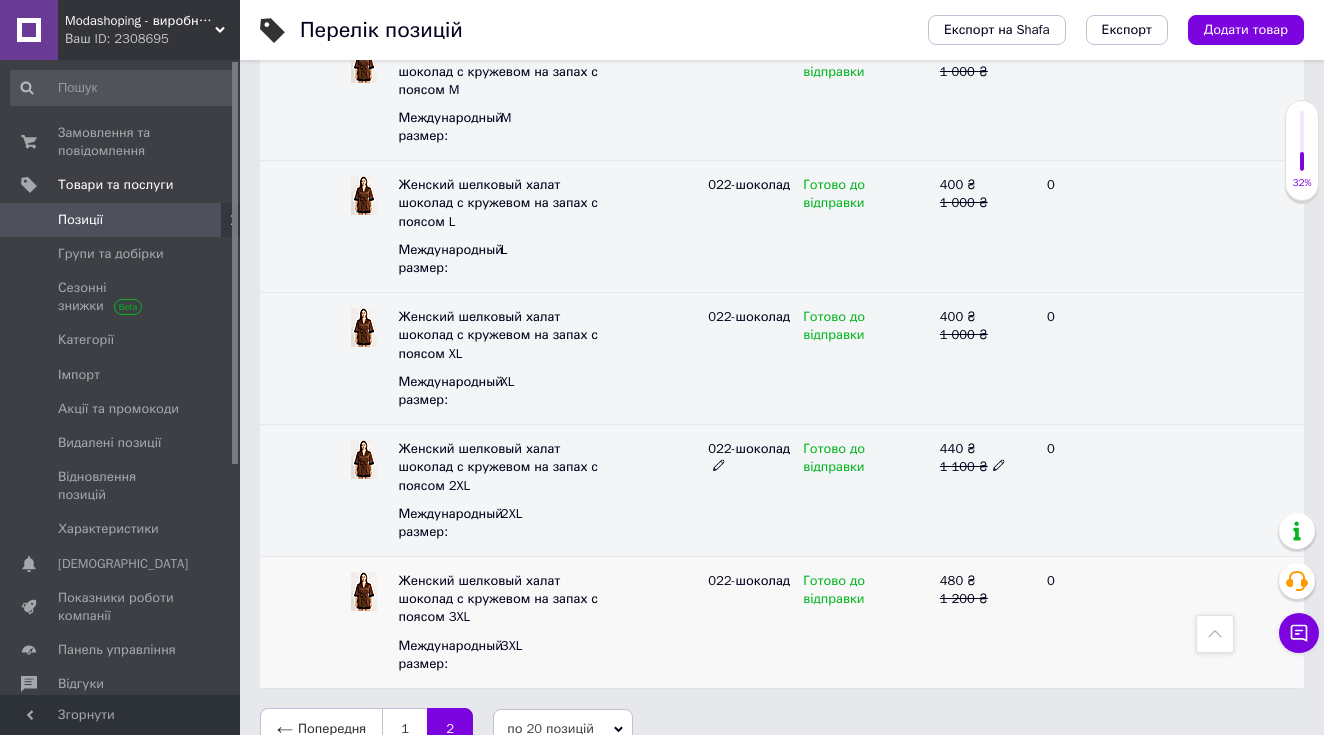 scroll, scrollTop: 2567, scrollLeft: 0, axis: vertical 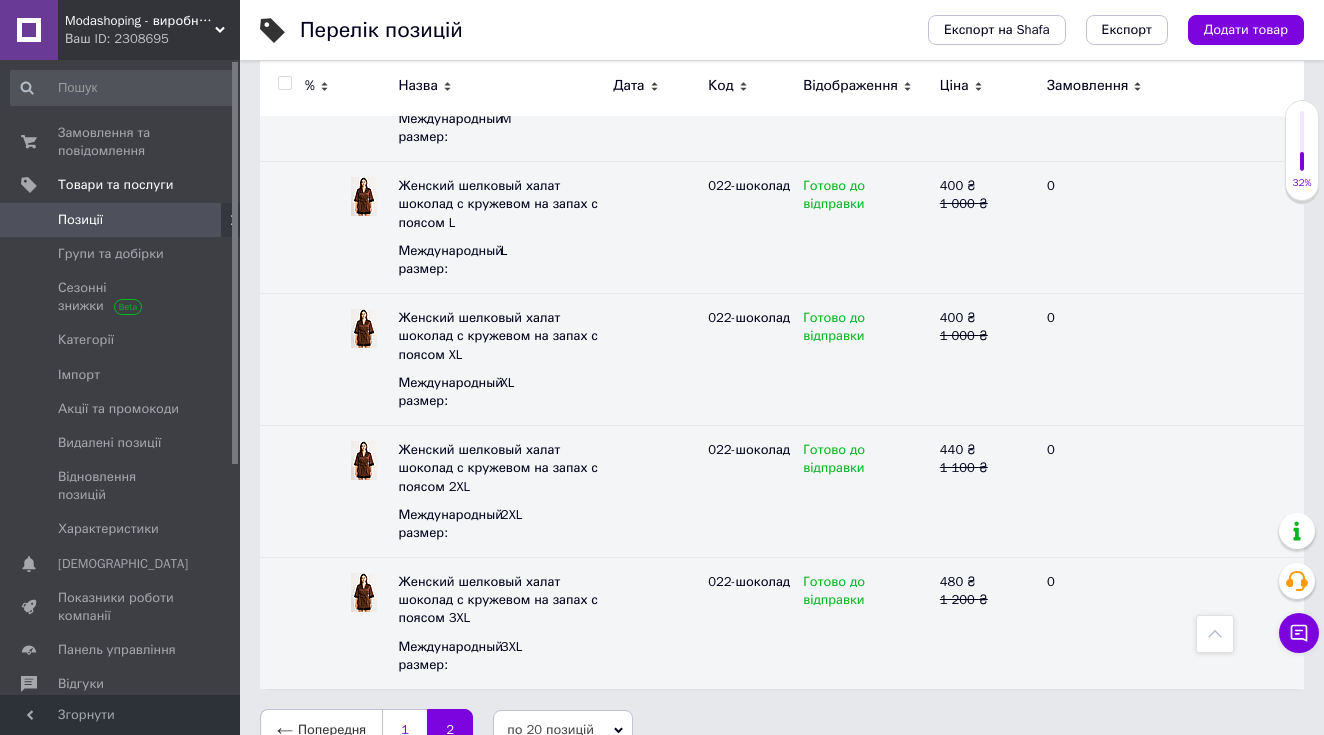 click on "1" at bounding box center [404, 730] 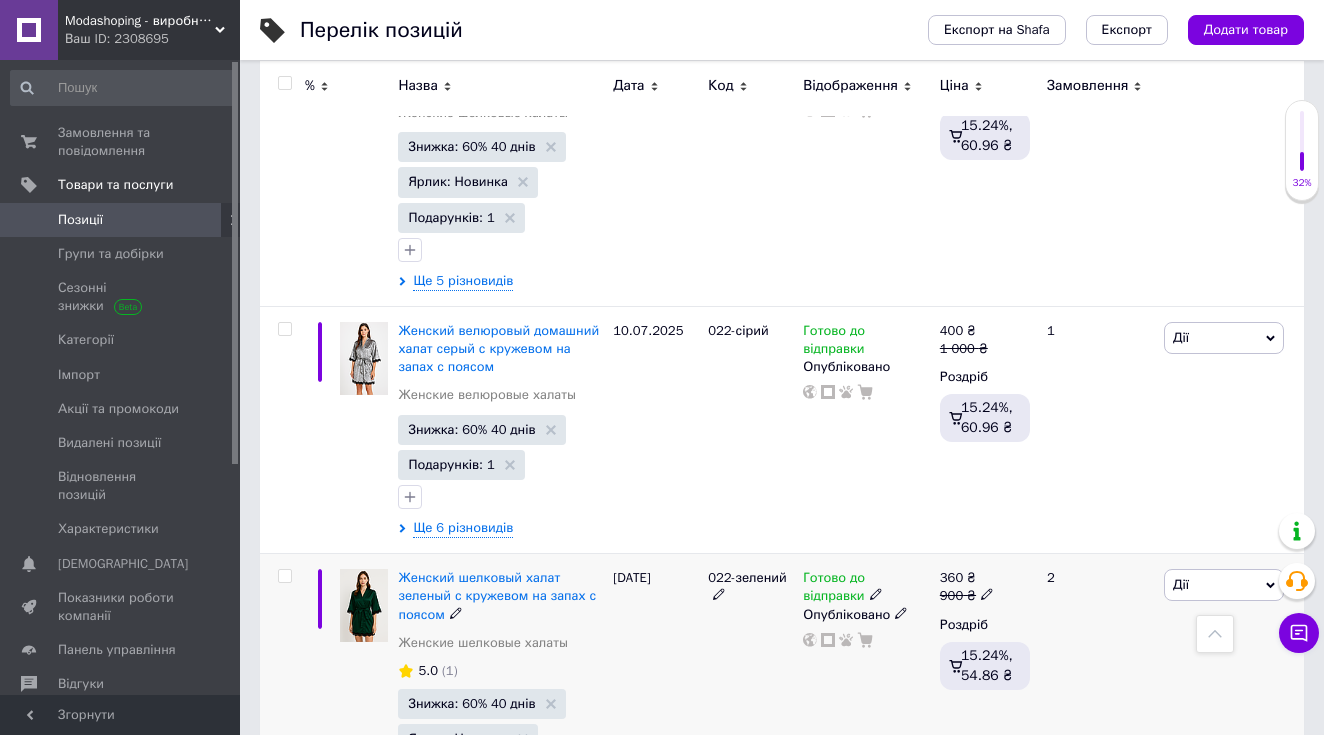 scroll, scrollTop: 5386, scrollLeft: 0, axis: vertical 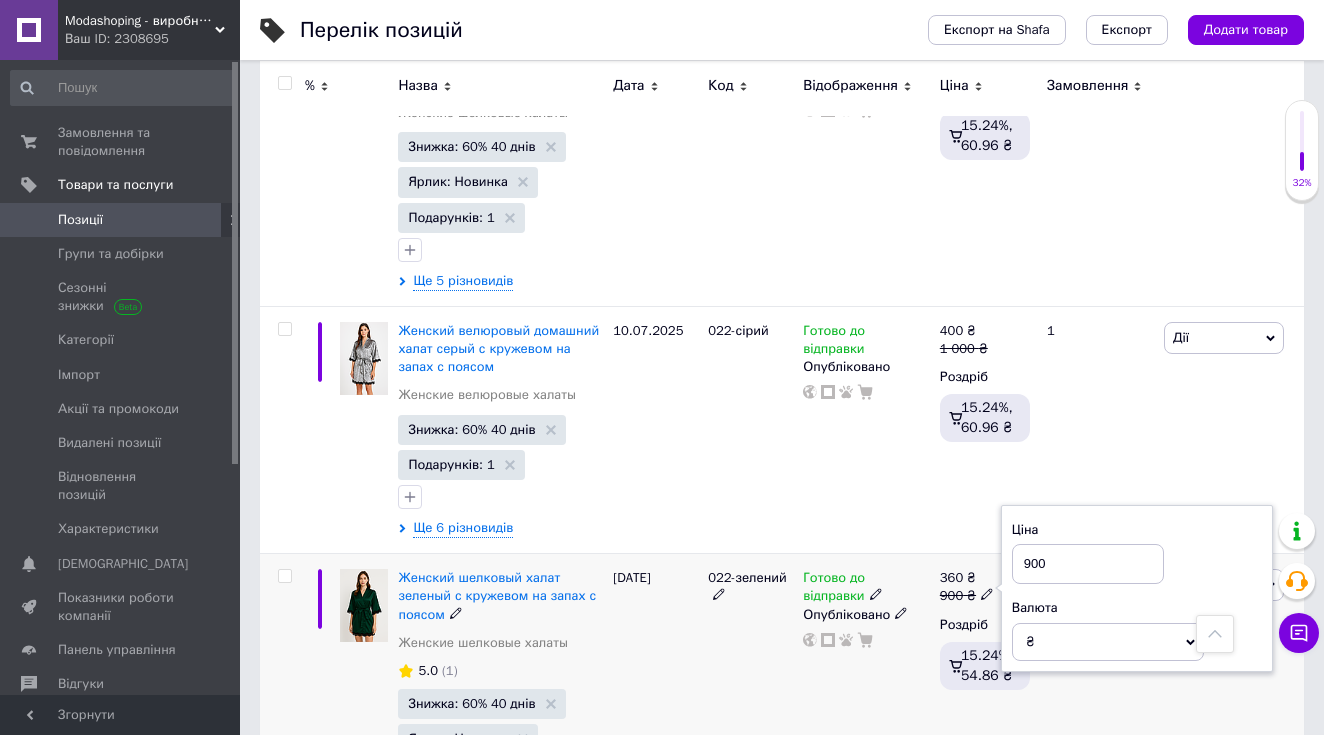click on "900" at bounding box center (1088, 564) 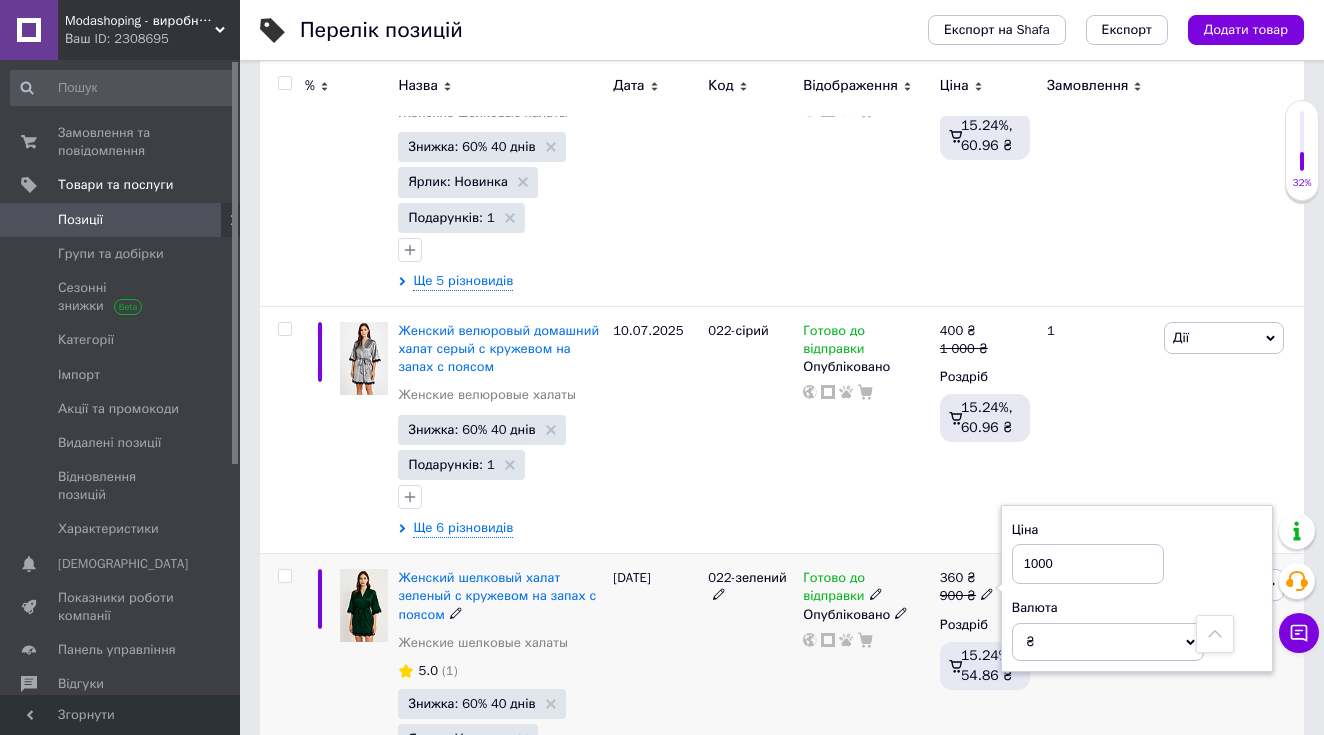 type on "1000" 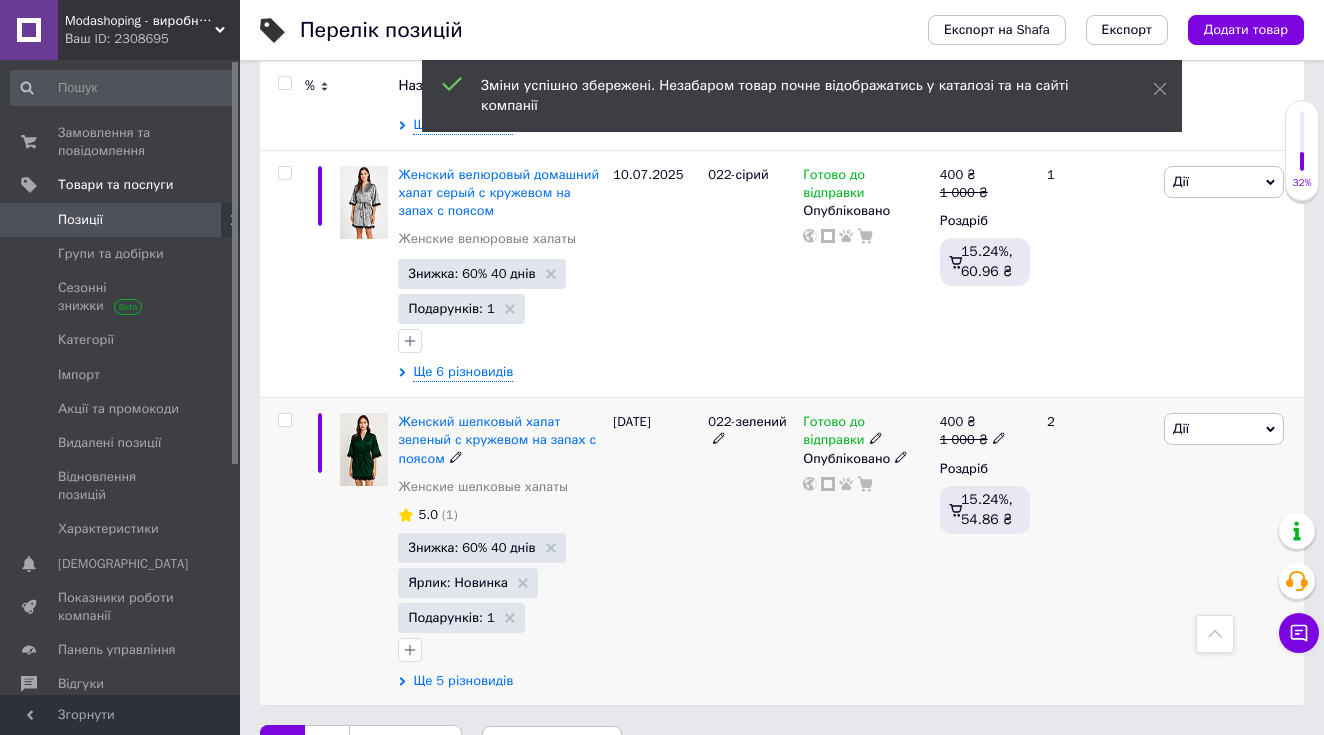 click on "Ще 5 різновидів" at bounding box center (463, 681) 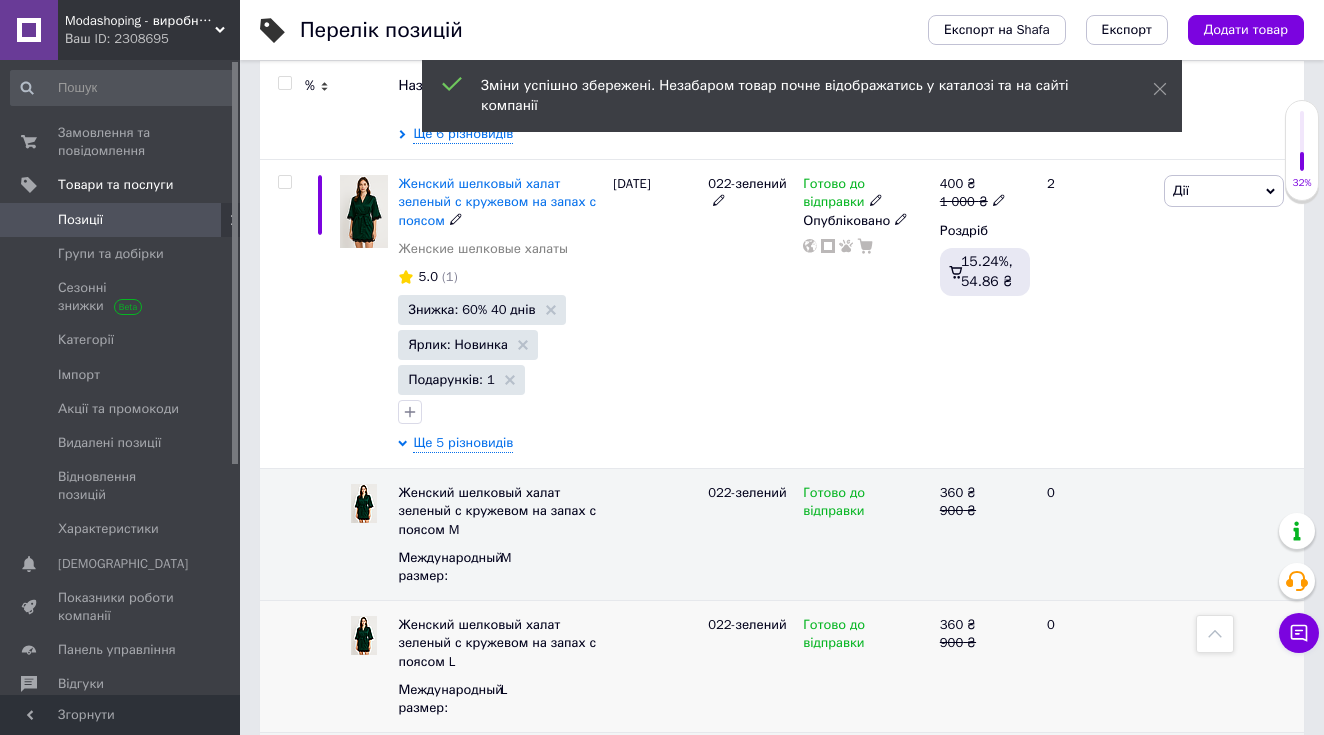 scroll, scrollTop: 5872, scrollLeft: 0, axis: vertical 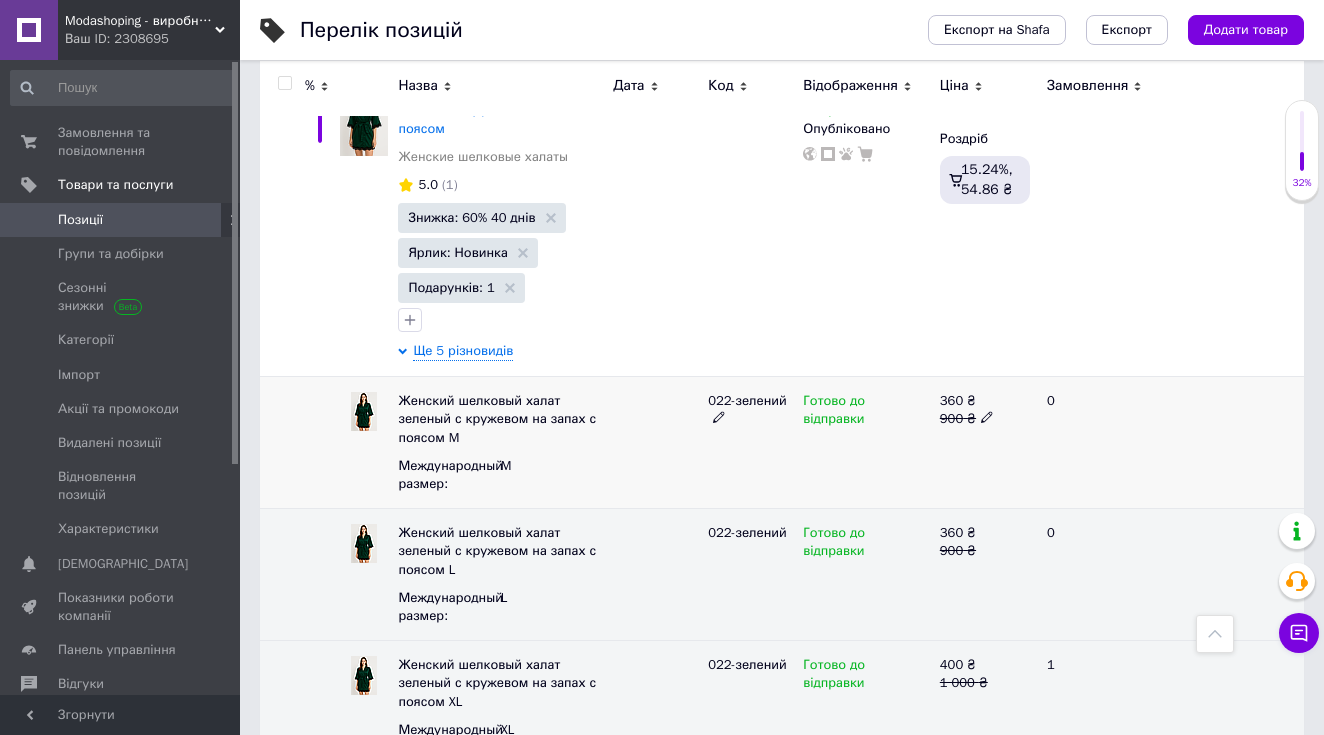 click 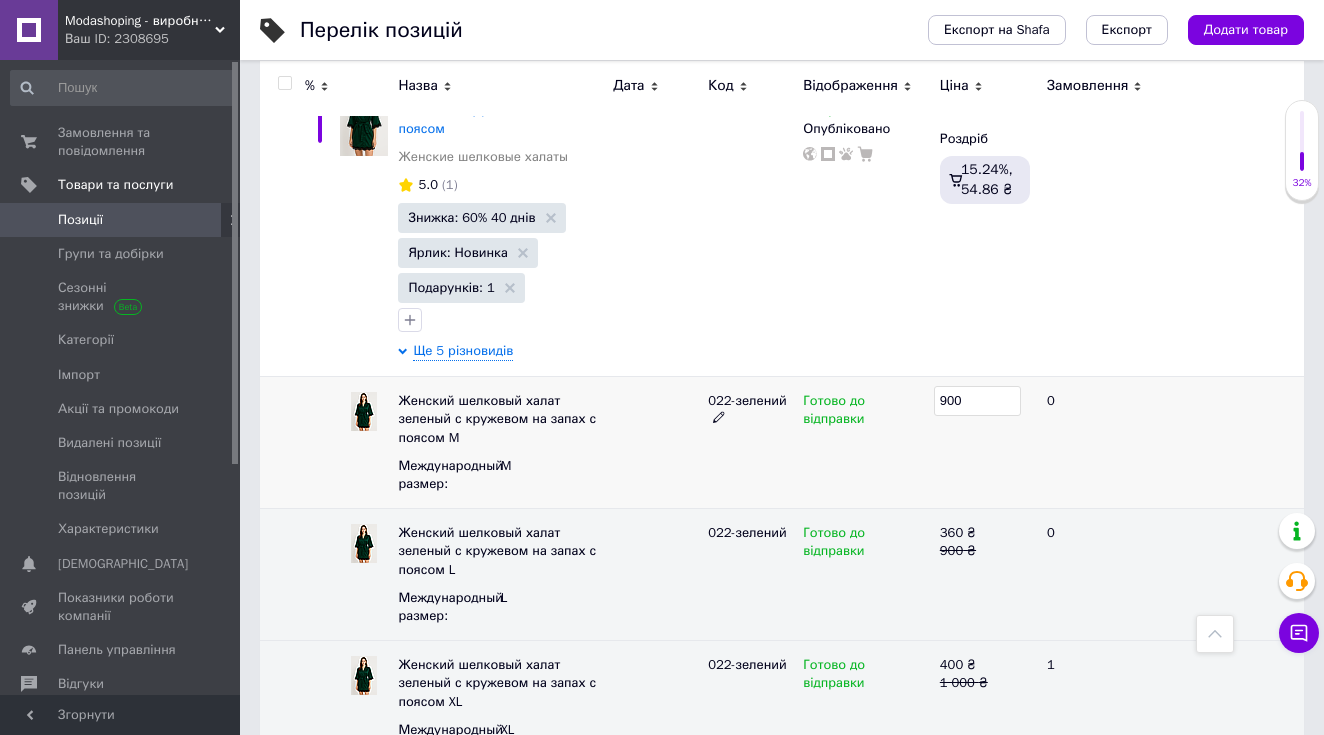 click on "900" at bounding box center [977, 401] 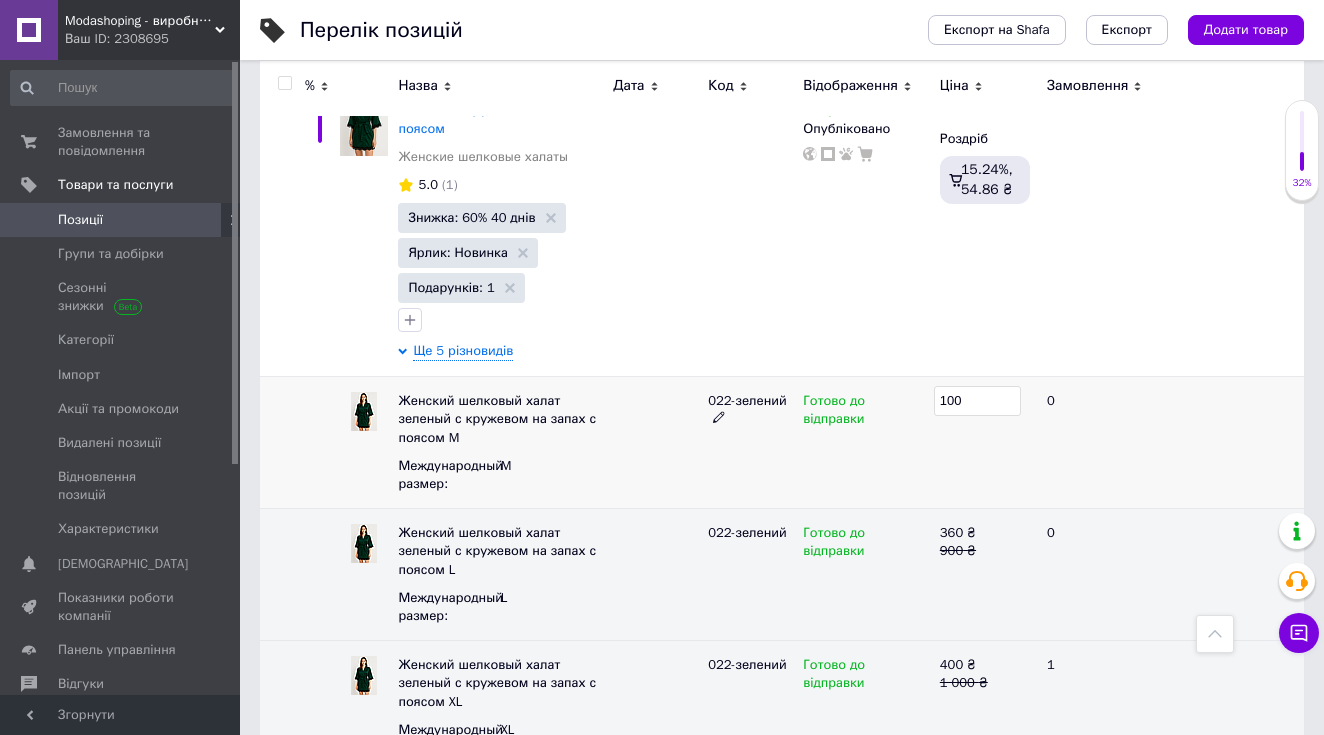 type on "1000" 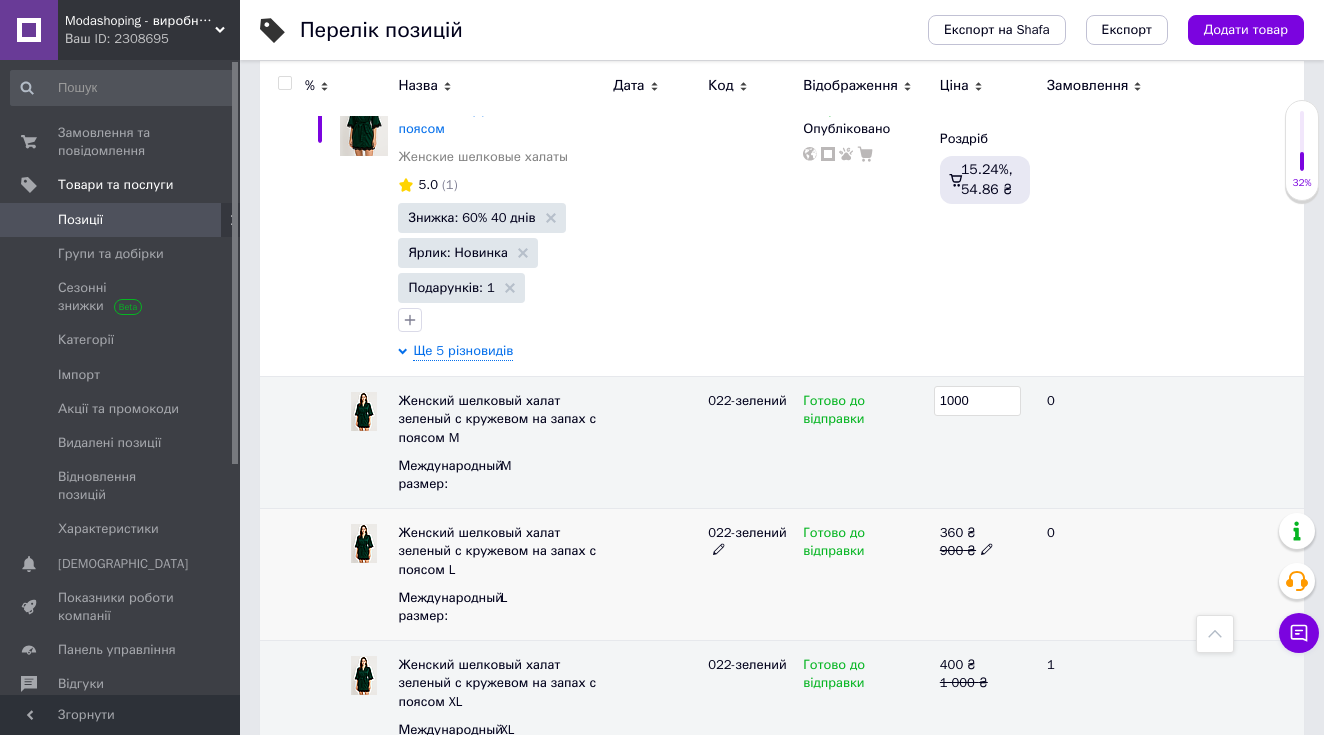 click 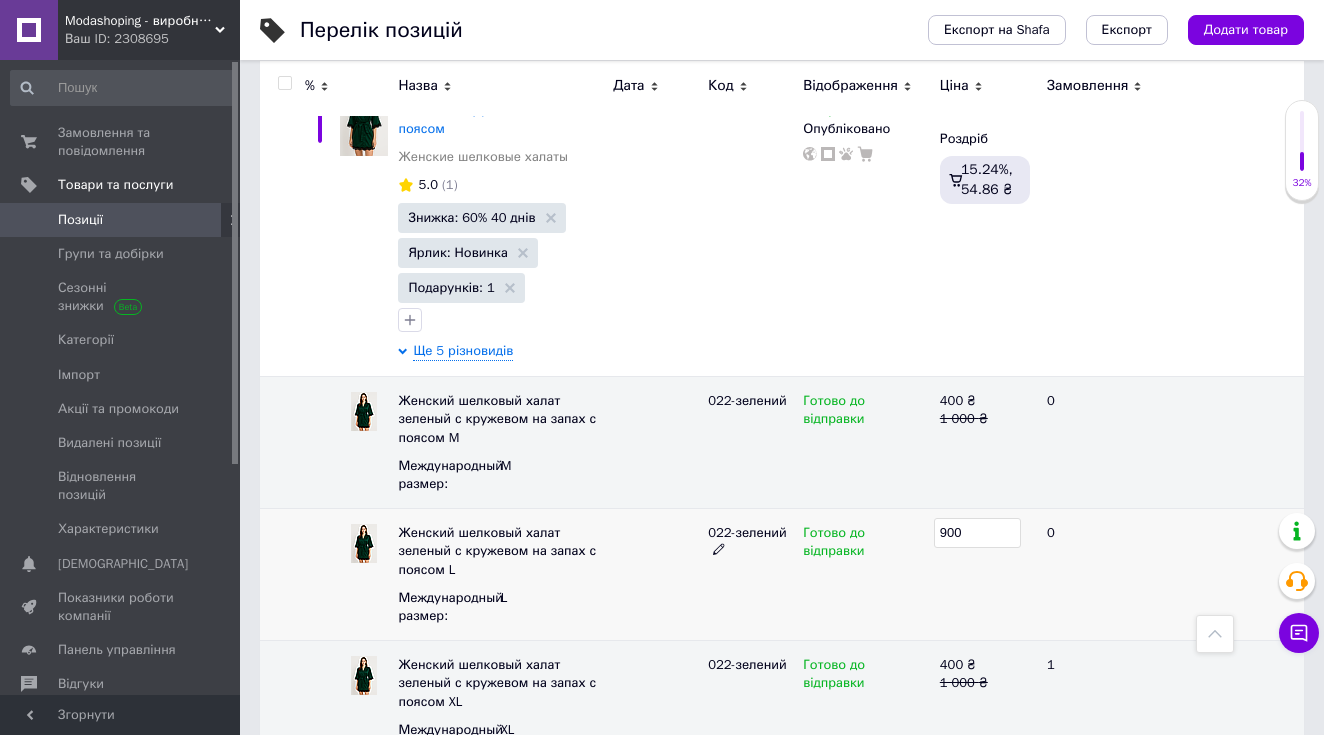 click on "900" at bounding box center (977, 533) 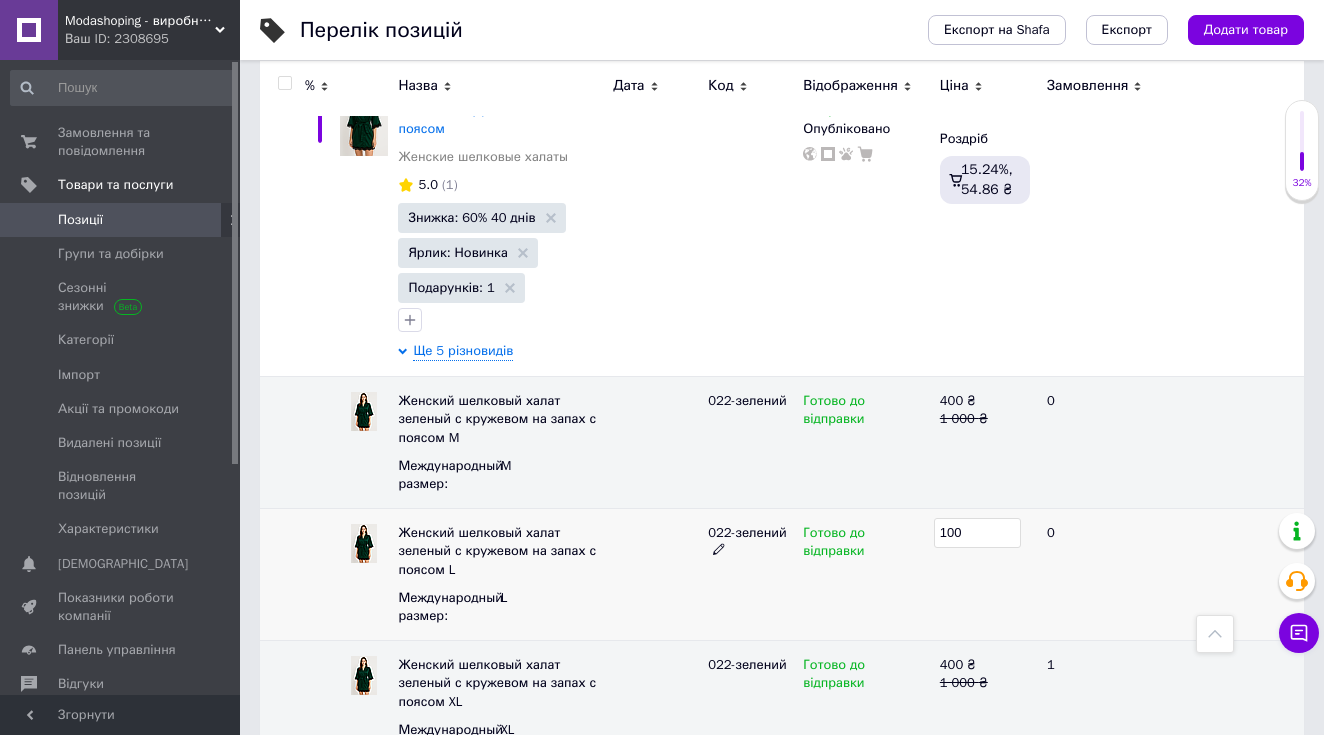 type on "1000" 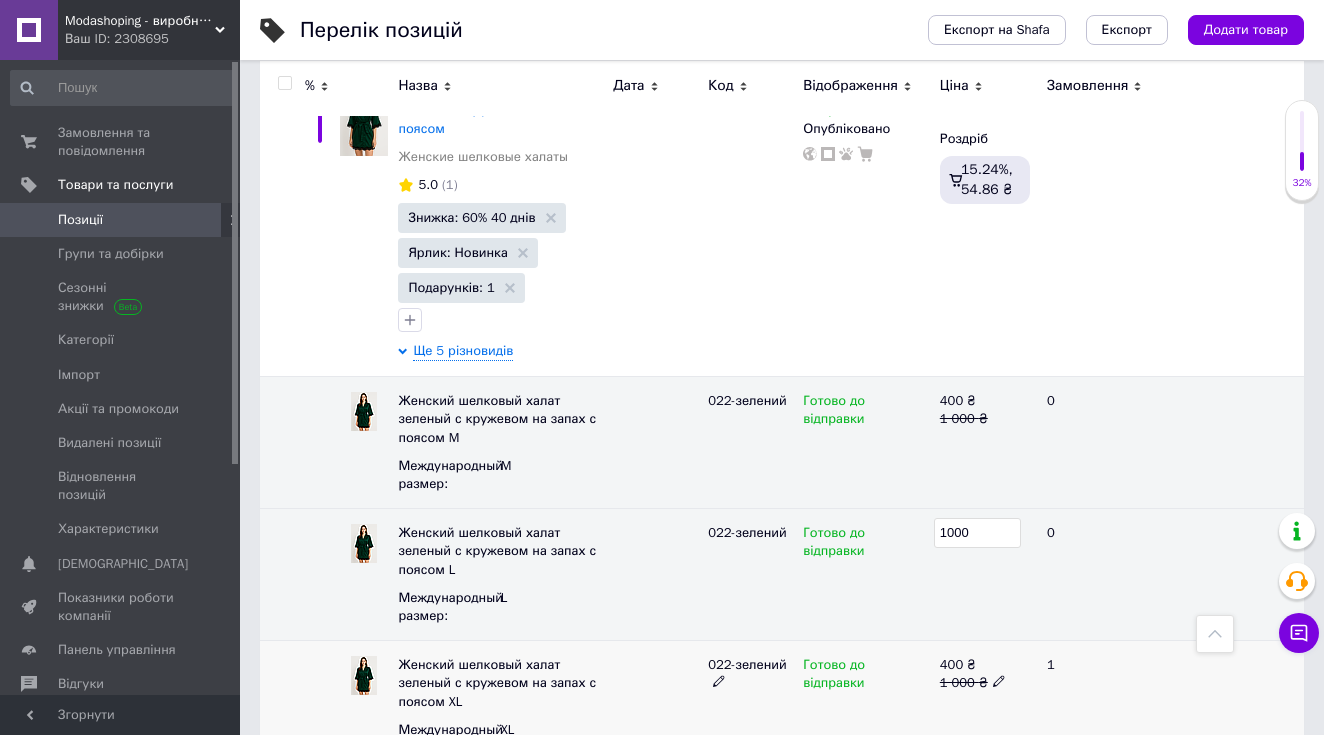 click 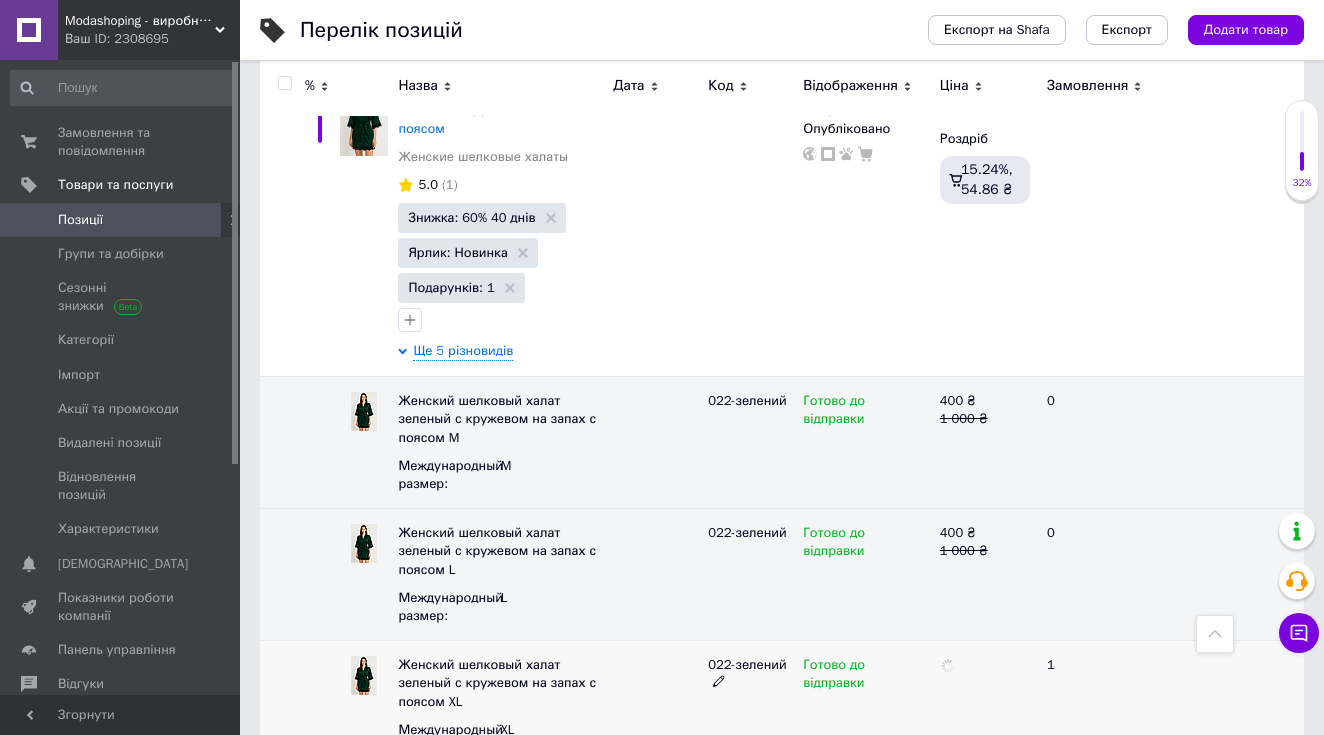 click at bounding box center (985, 707) 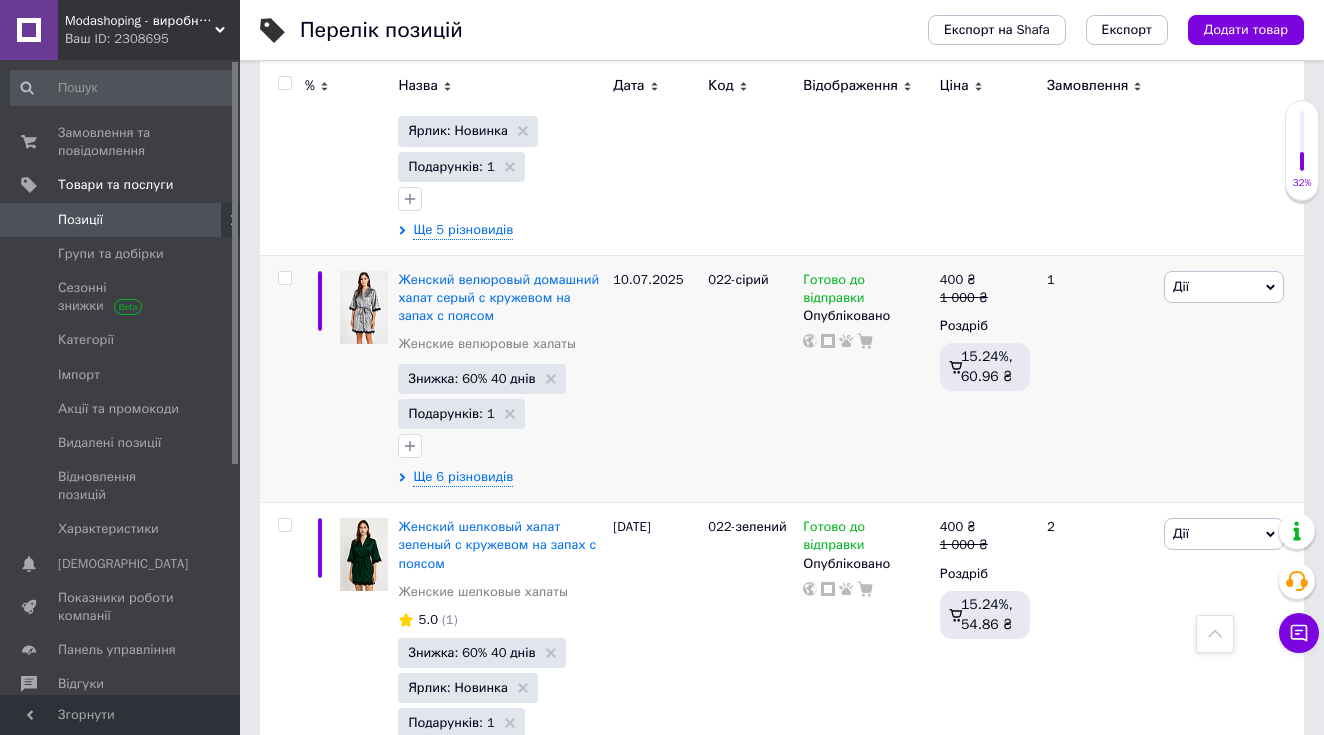 scroll, scrollTop: 5367, scrollLeft: 0, axis: vertical 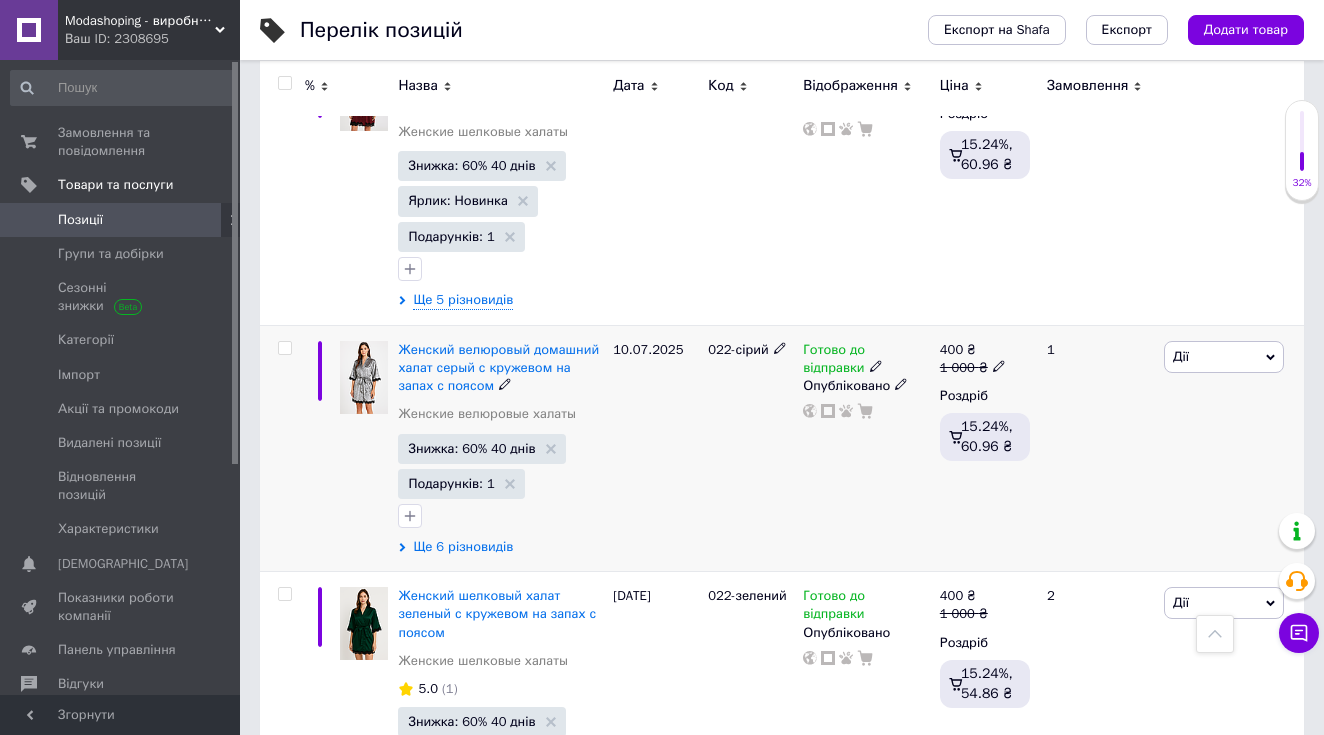click on "Ще 6 різновидів" at bounding box center [463, 547] 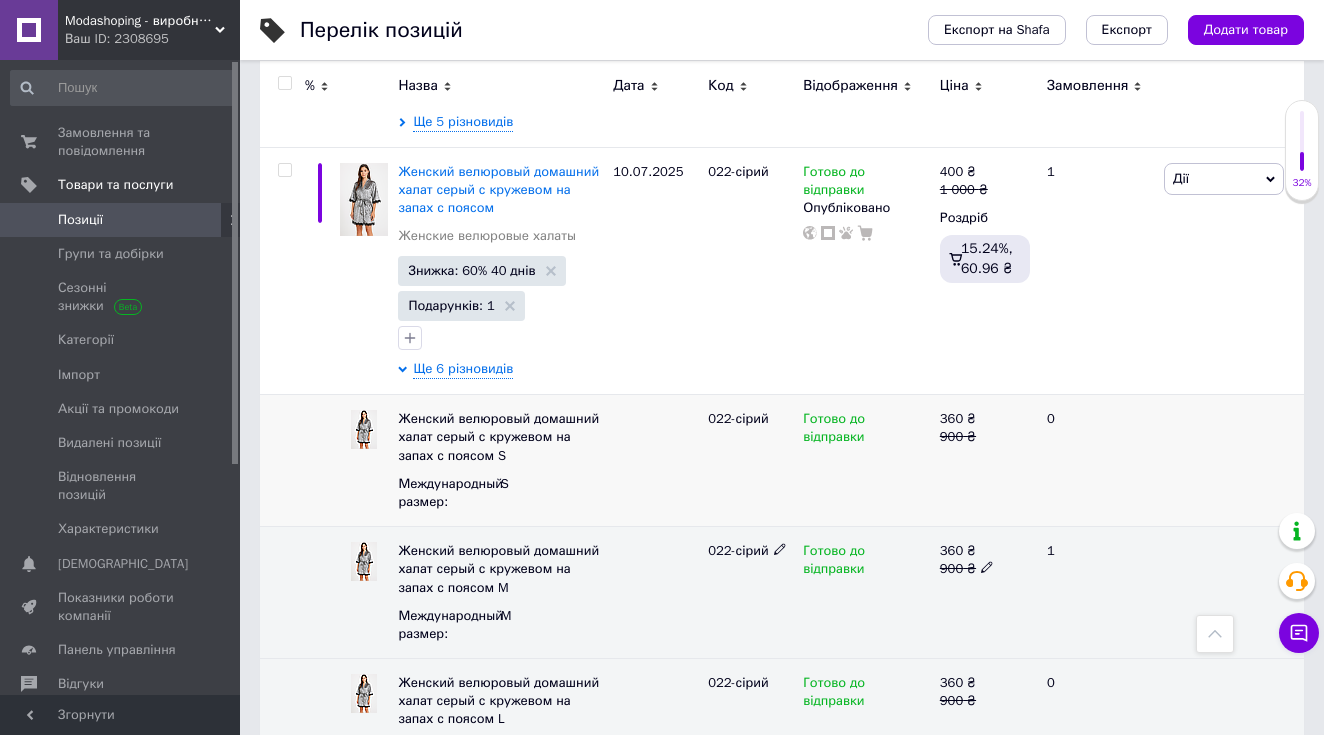 scroll, scrollTop: 5606, scrollLeft: 0, axis: vertical 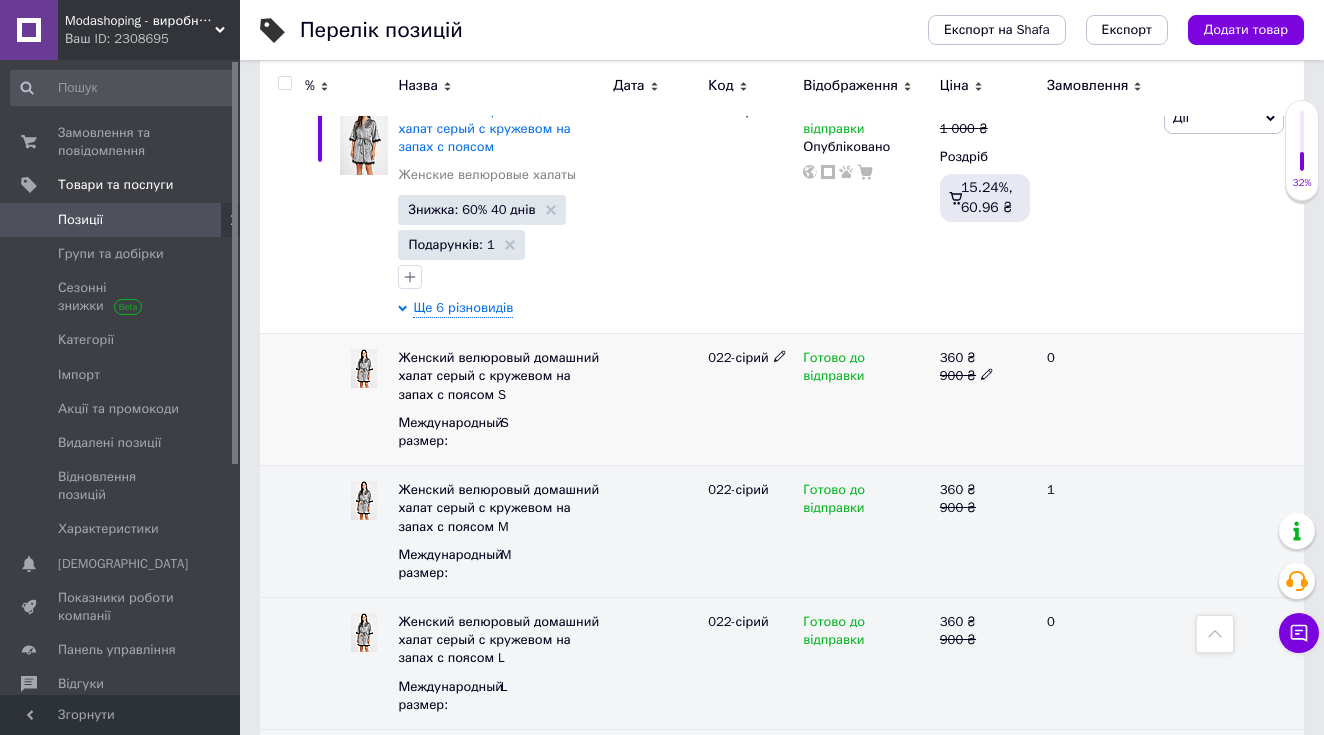 click at bounding box center [987, 374] 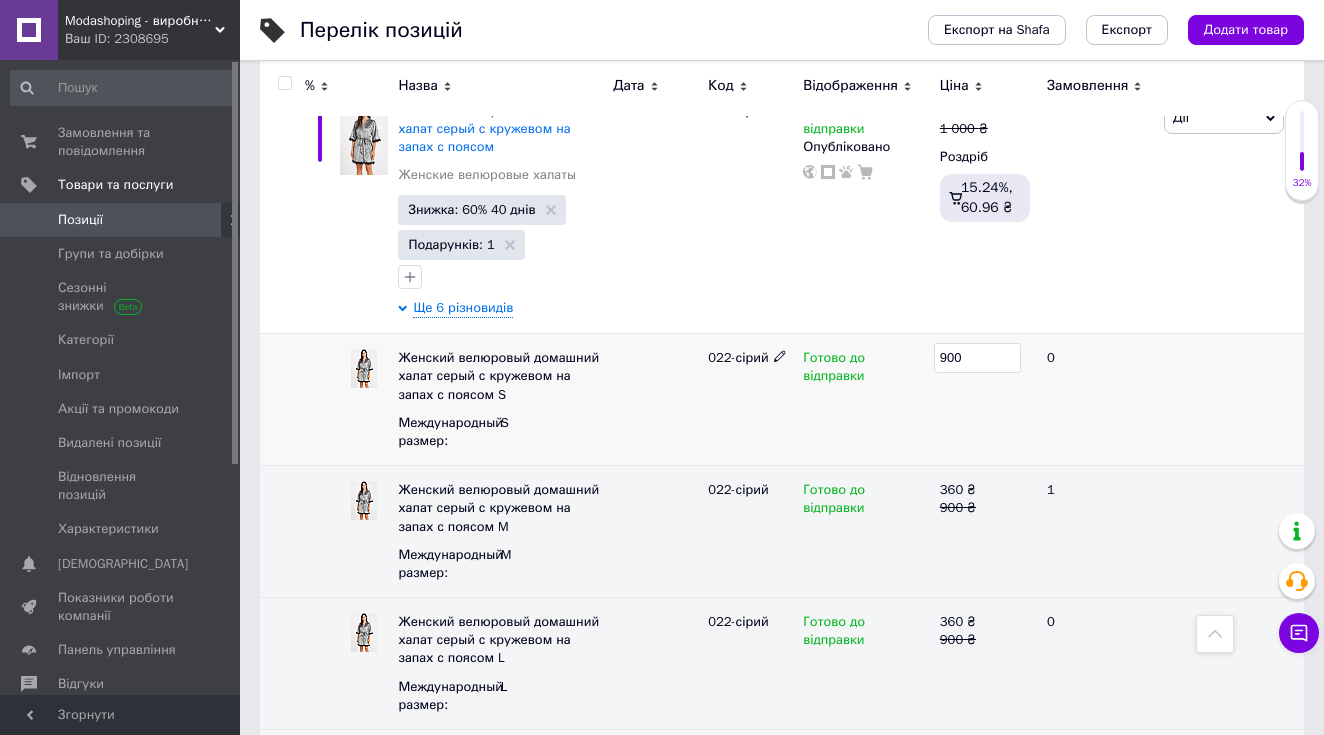 click on "900" at bounding box center [977, 358] 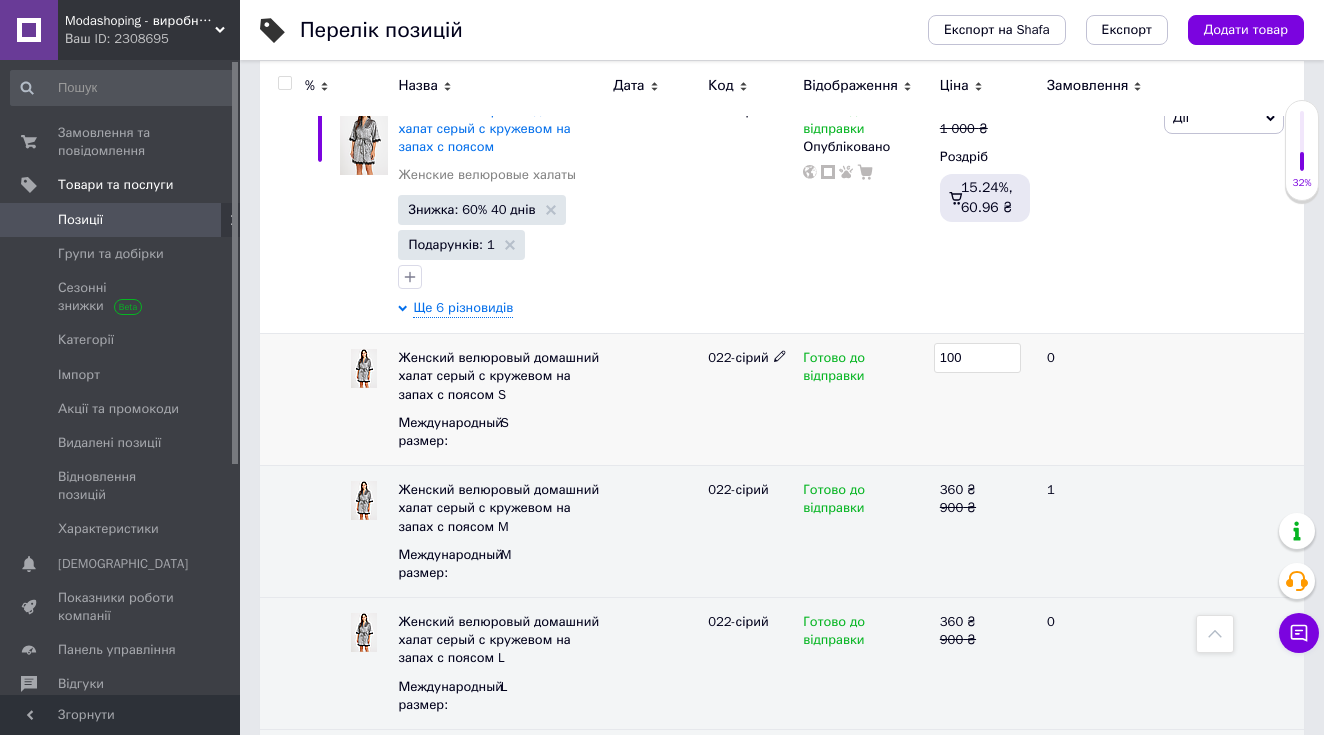 type on "1000" 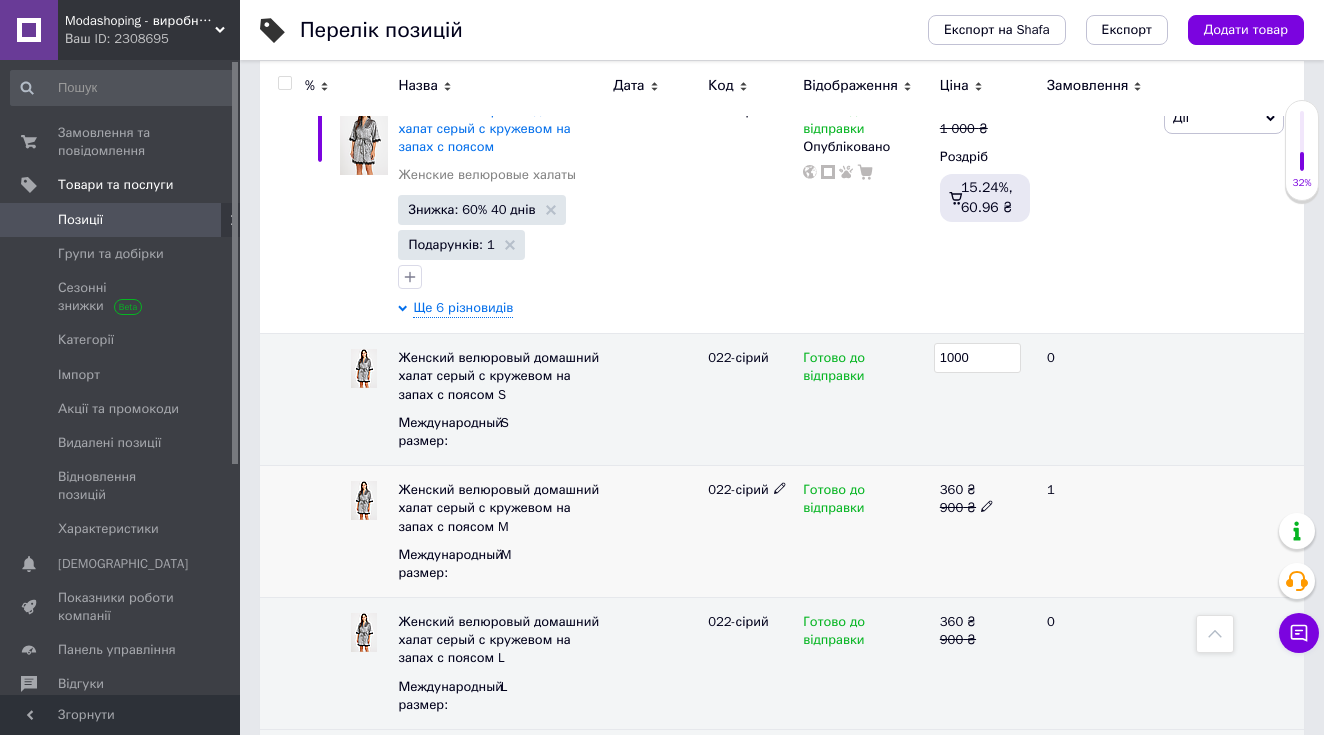 click 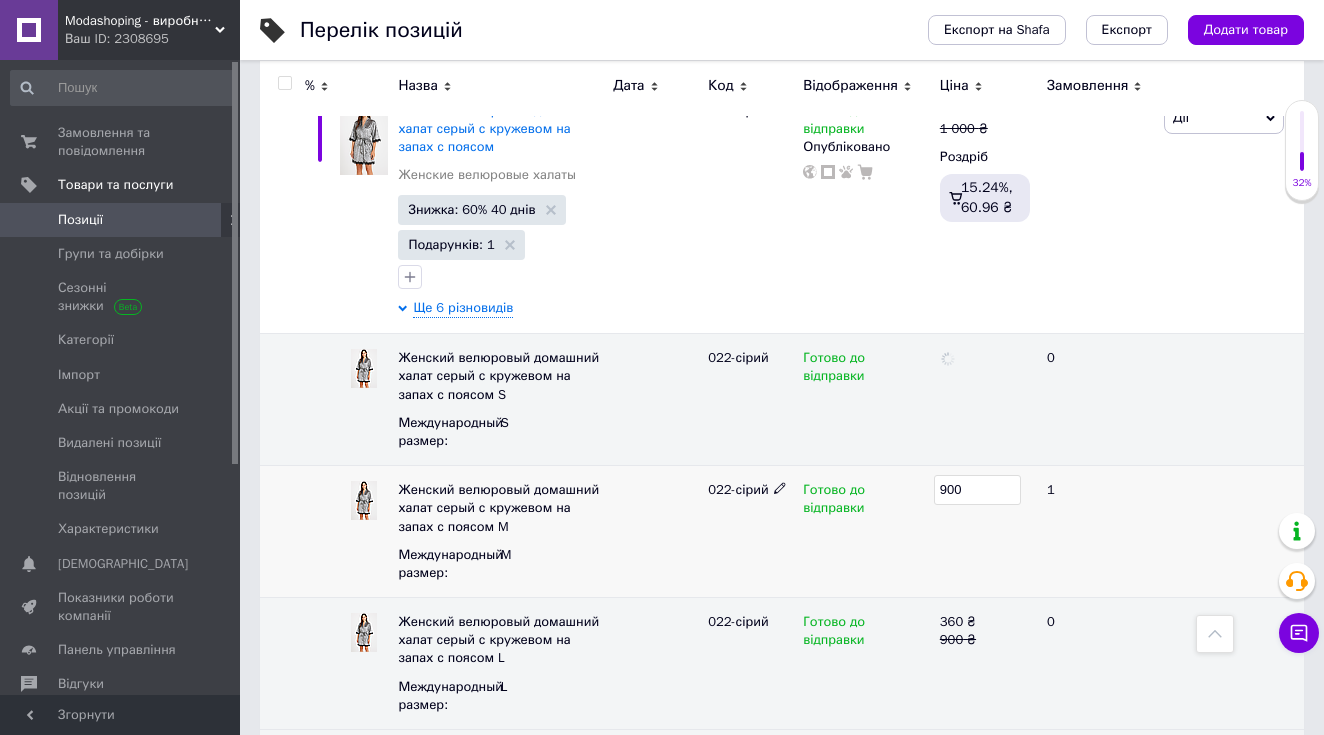 click on "900" at bounding box center (977, 490) 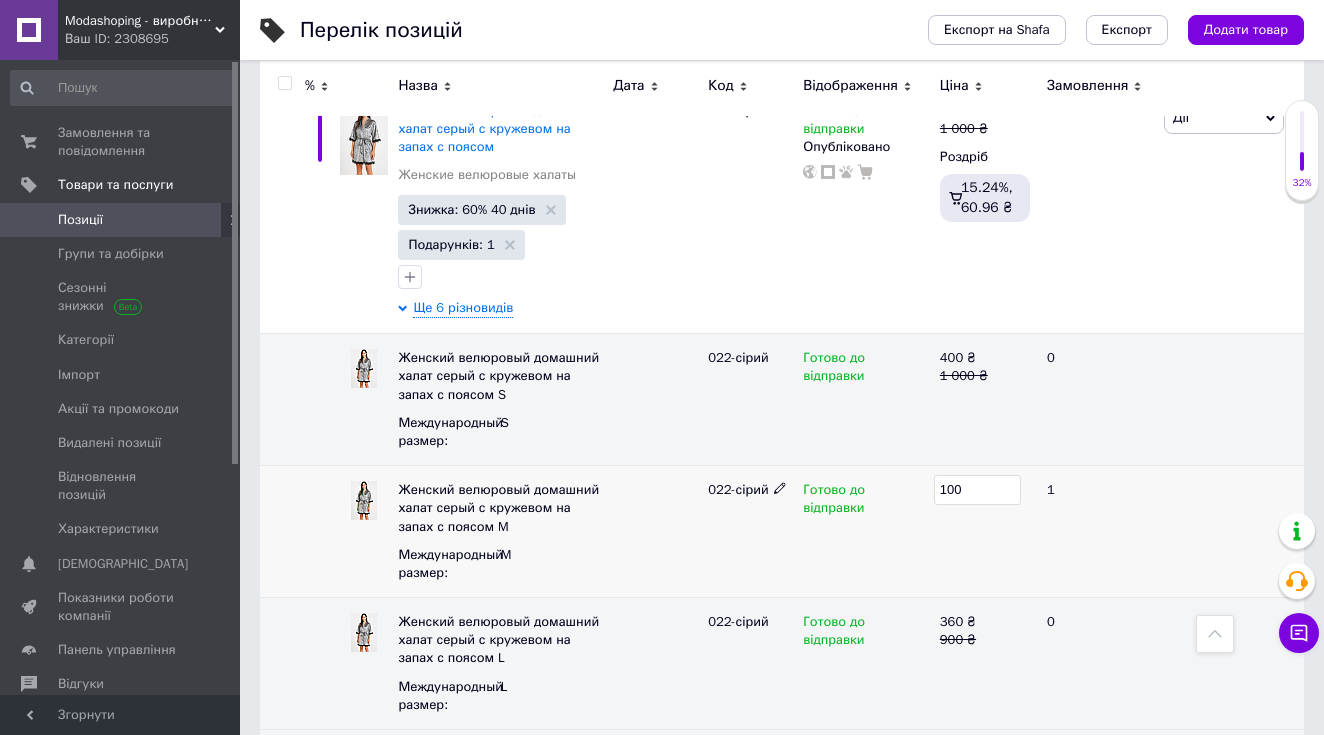 type on "1000" 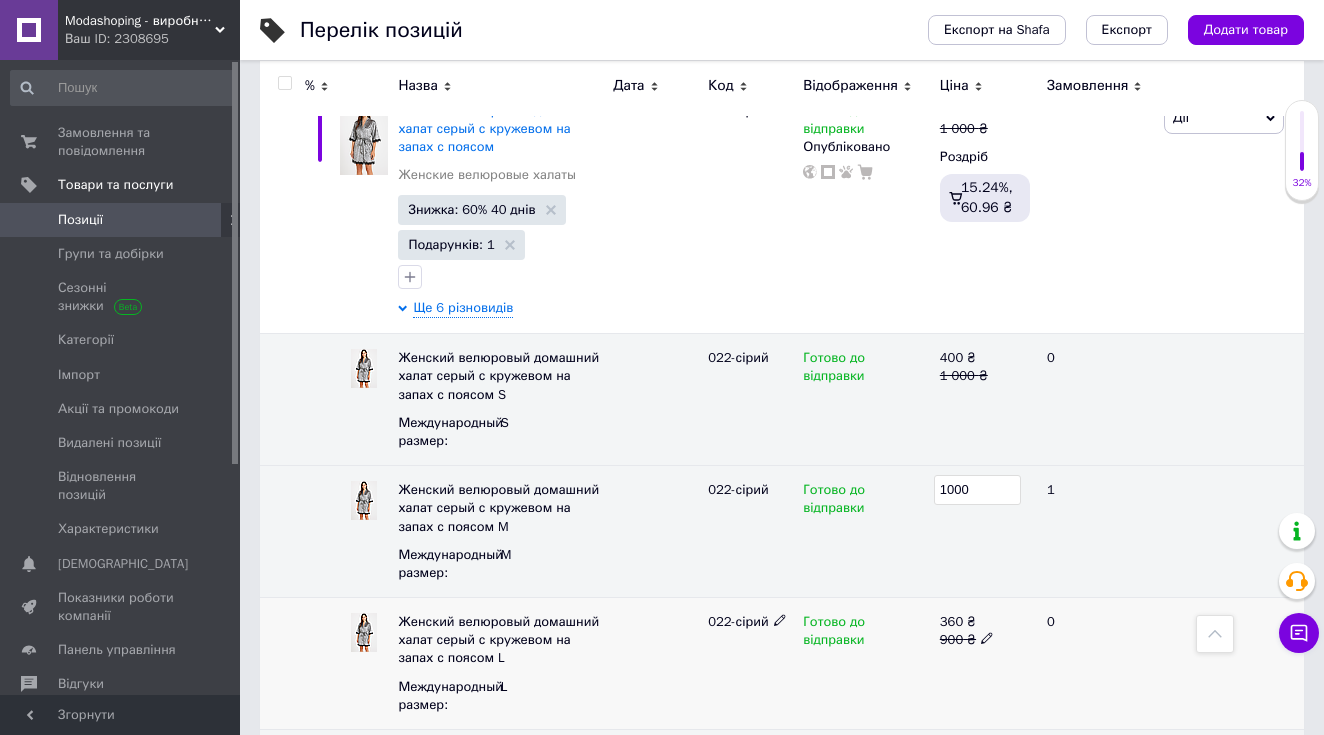 click 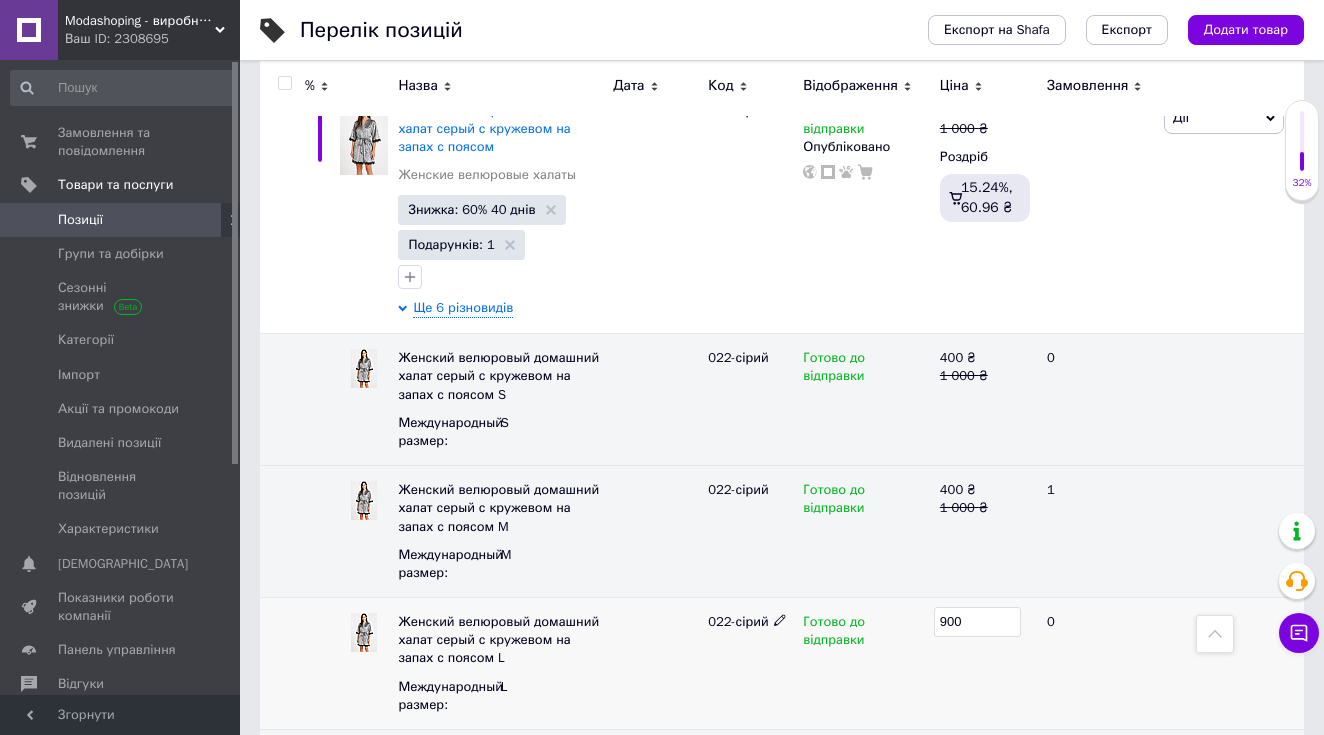 click on "900" at bounding box center (977, 622) 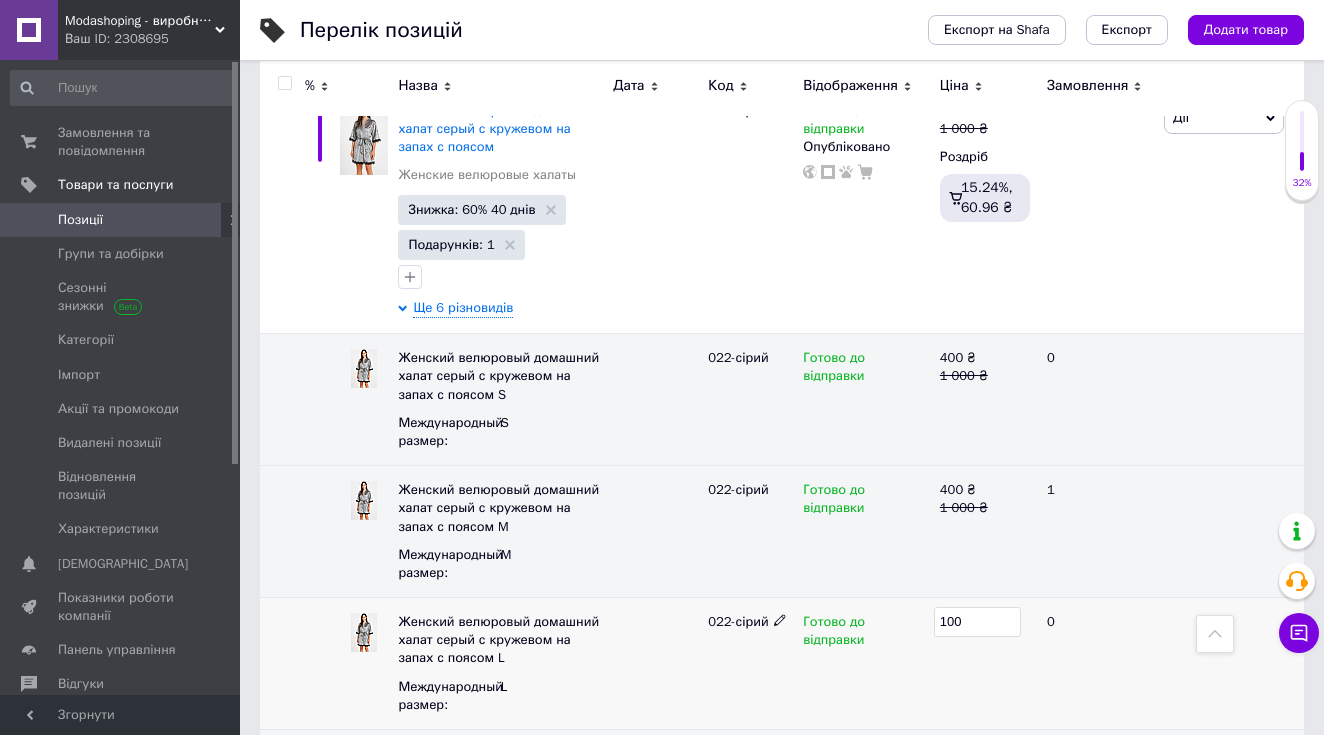 type on "1000" 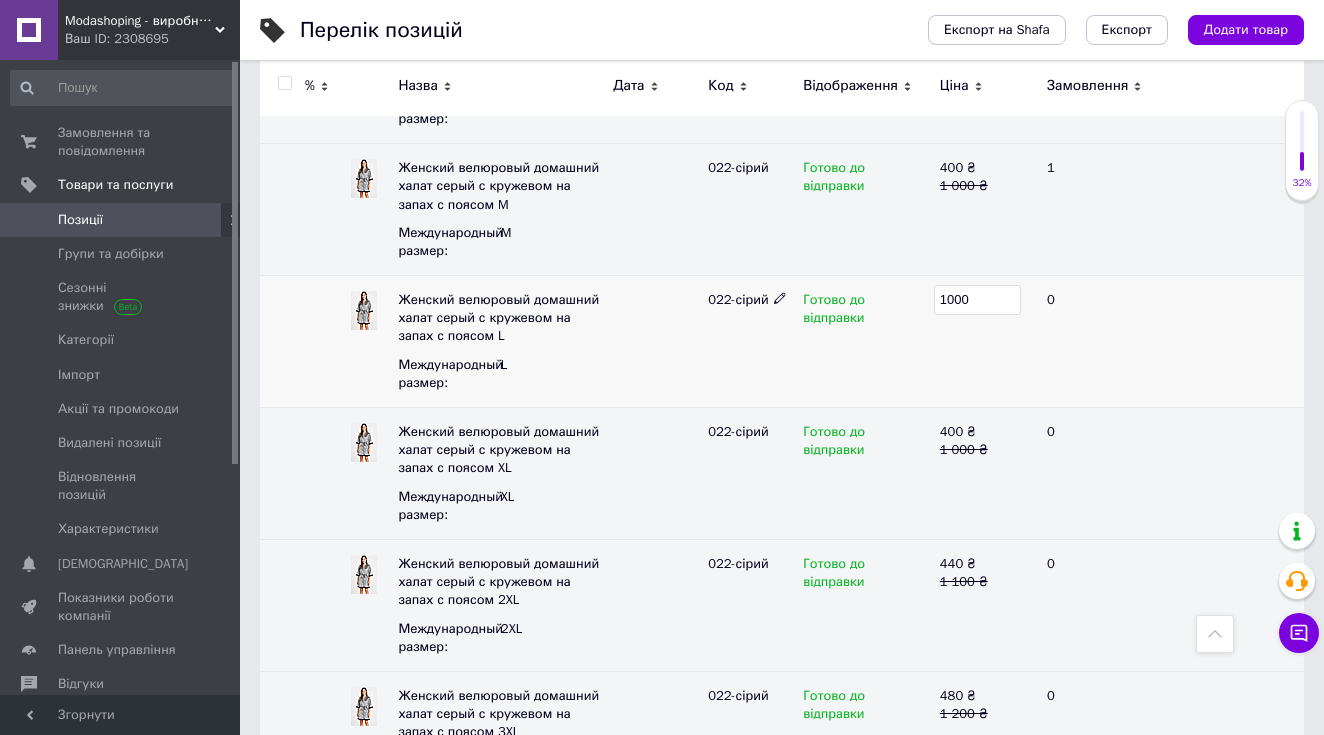 scroll, scrollTop: 6095, scrollLeft: 0, axis: vertical 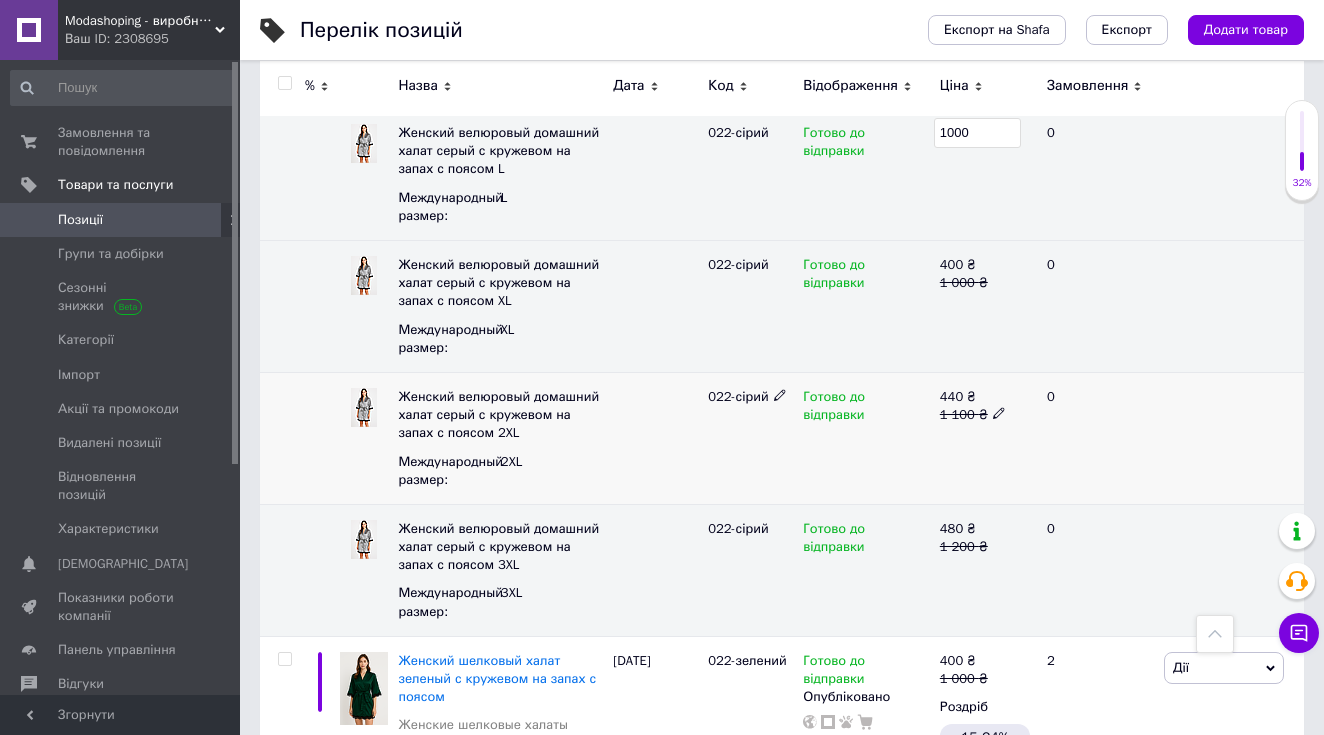 click 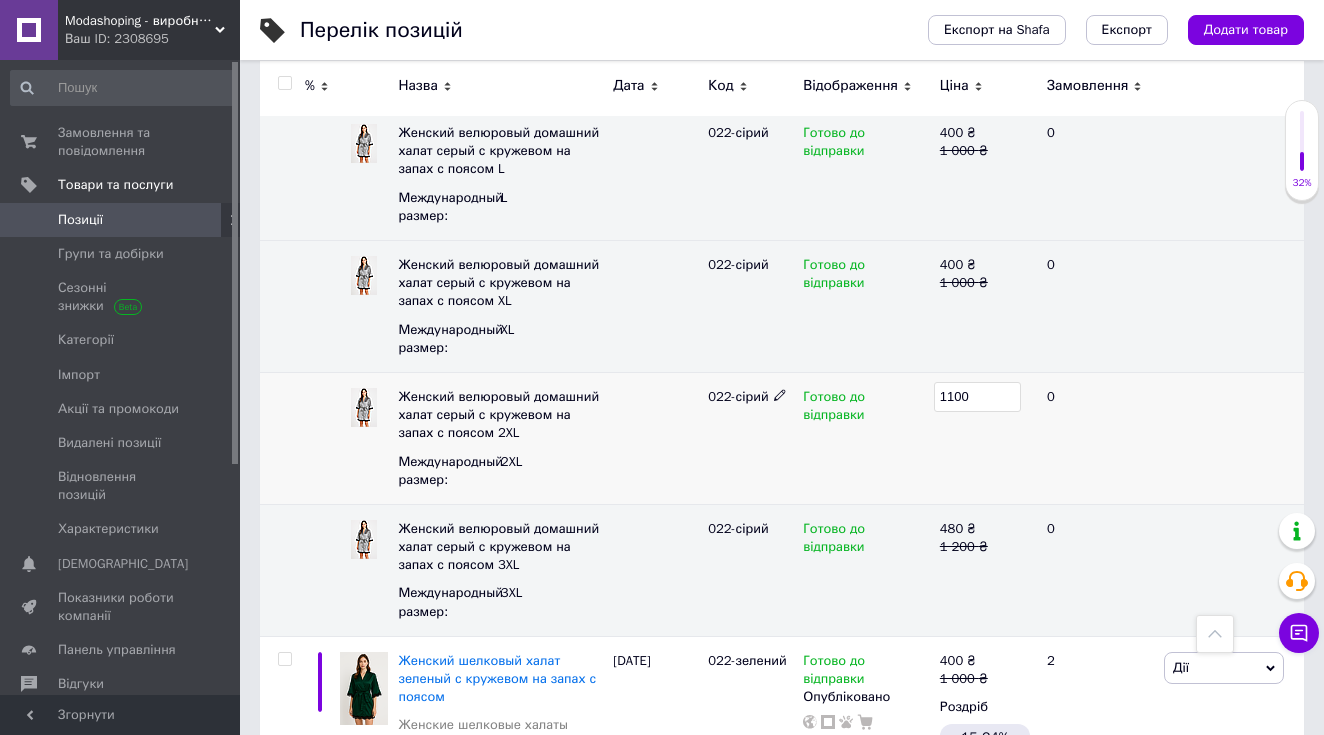 click on "1100" at bounding box center (977, 397) 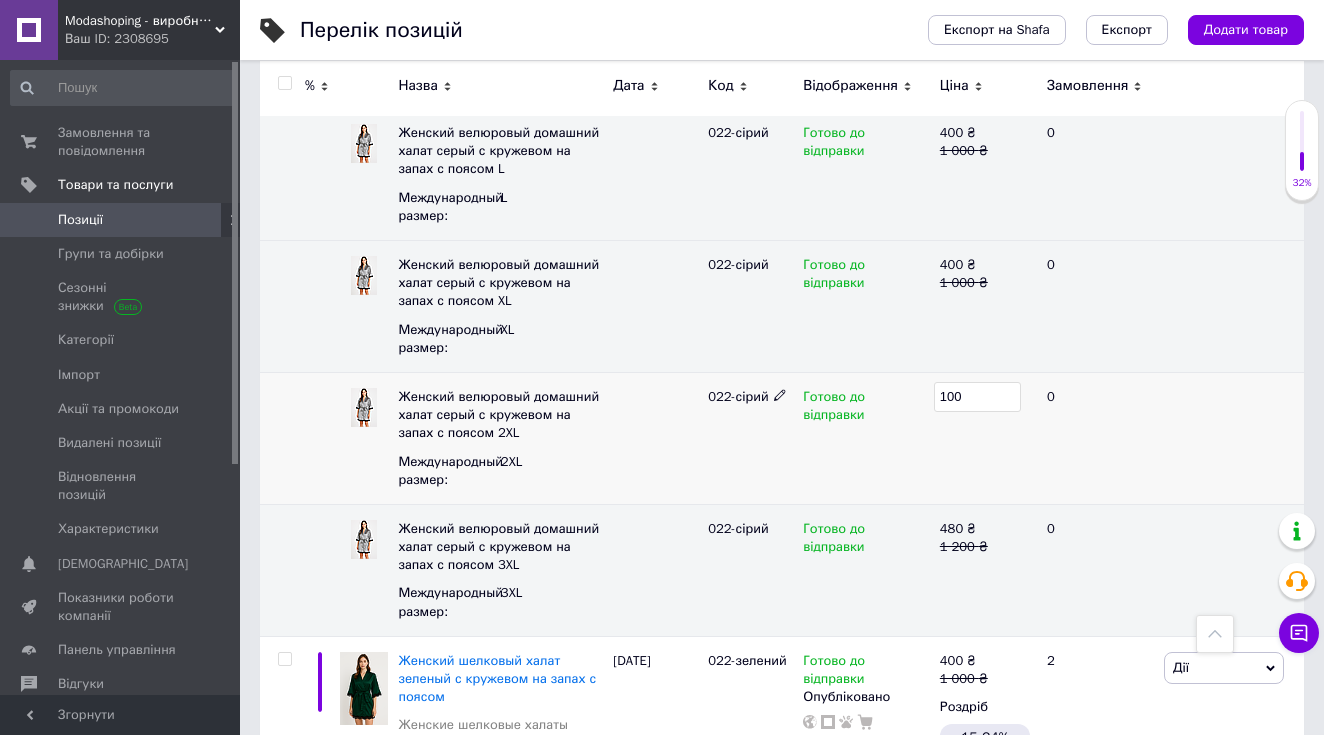 type on "1200" 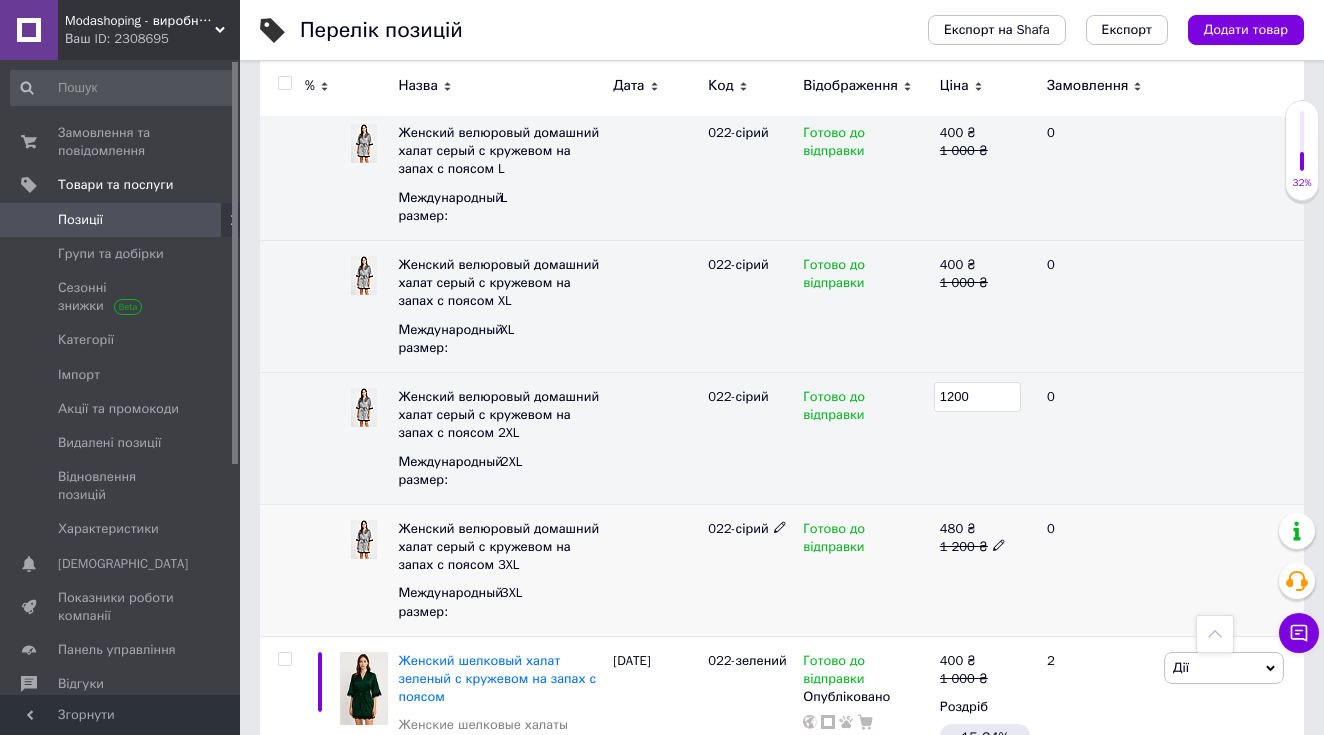 click 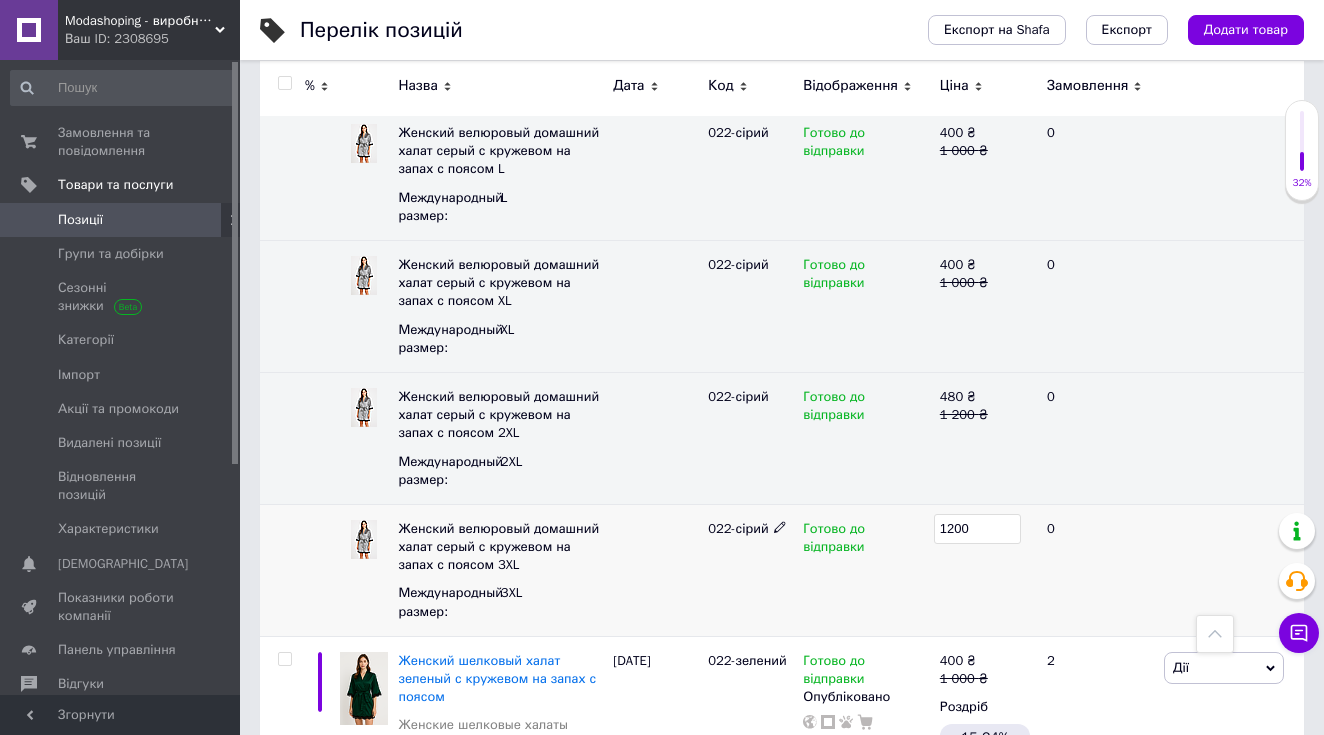 click on "1200" at bounding box center (977, 529) 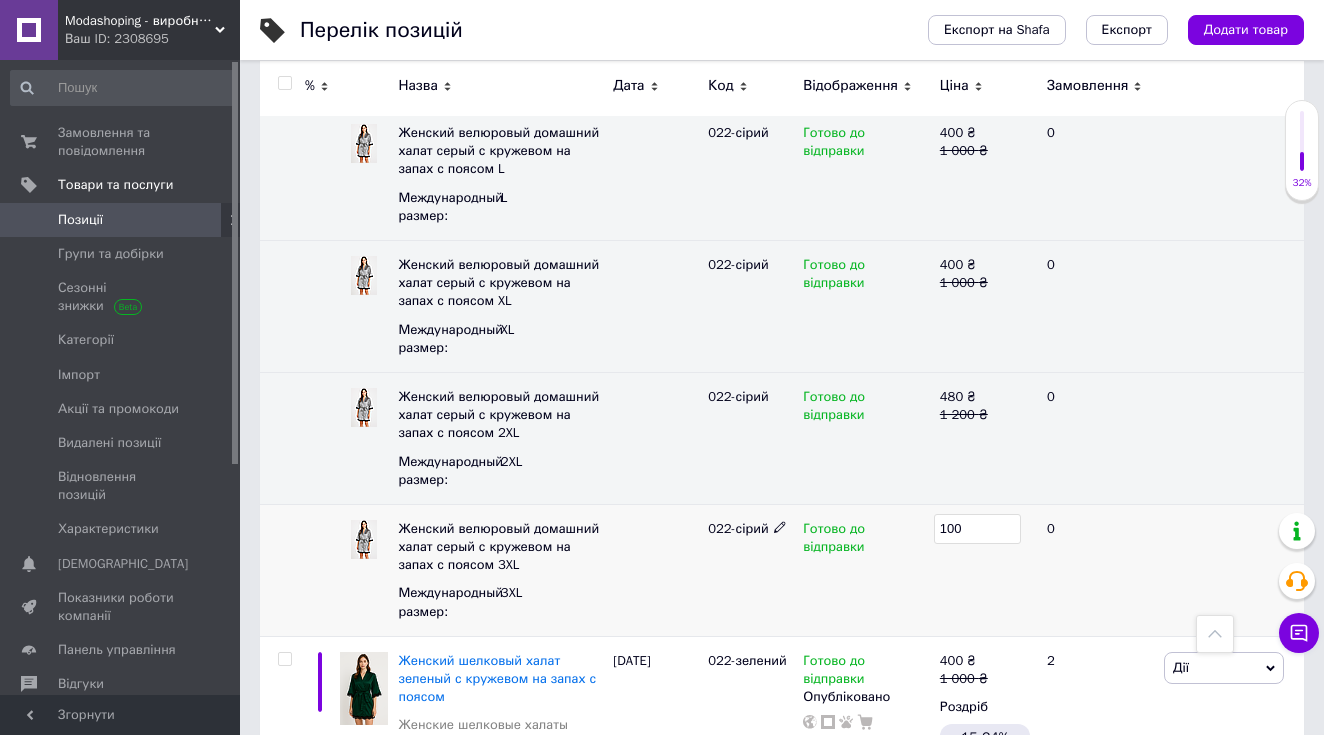 type on "1300" 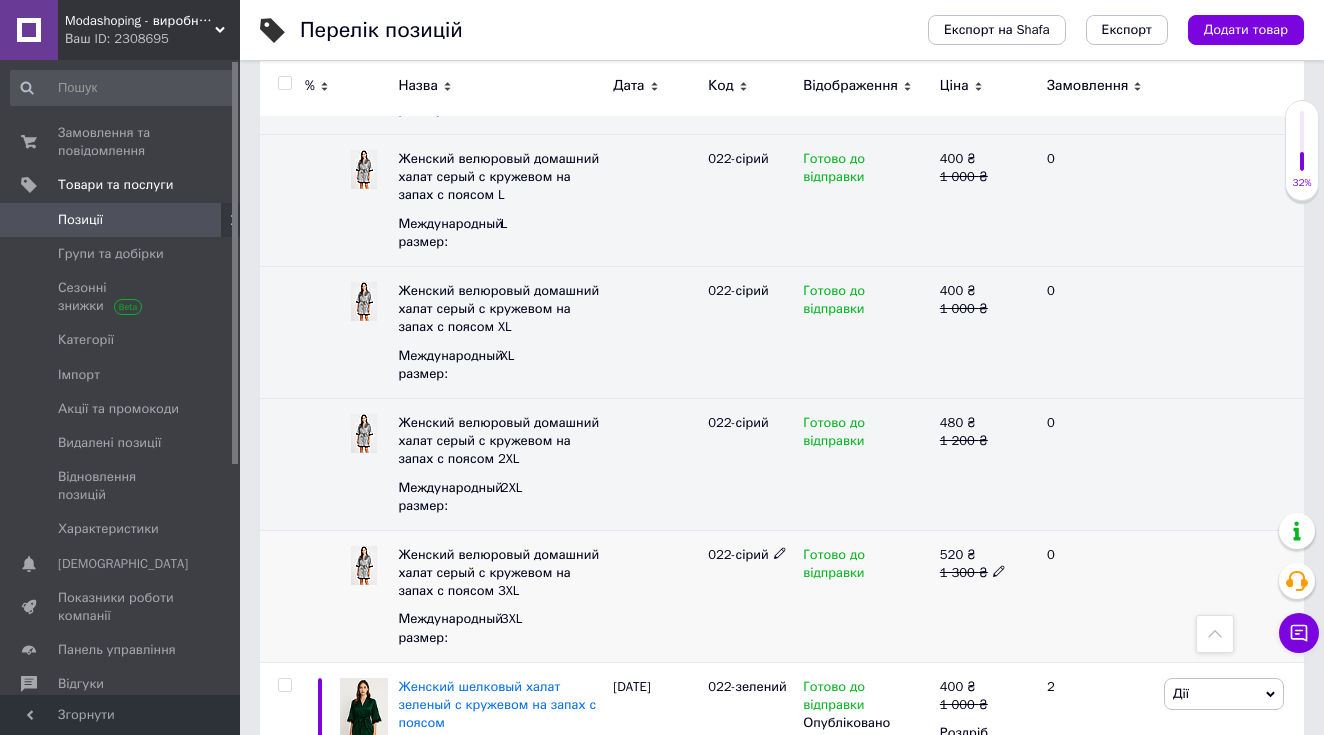 scroll, scrollTop: 6070, scrollLeft: 0, axis: vertical 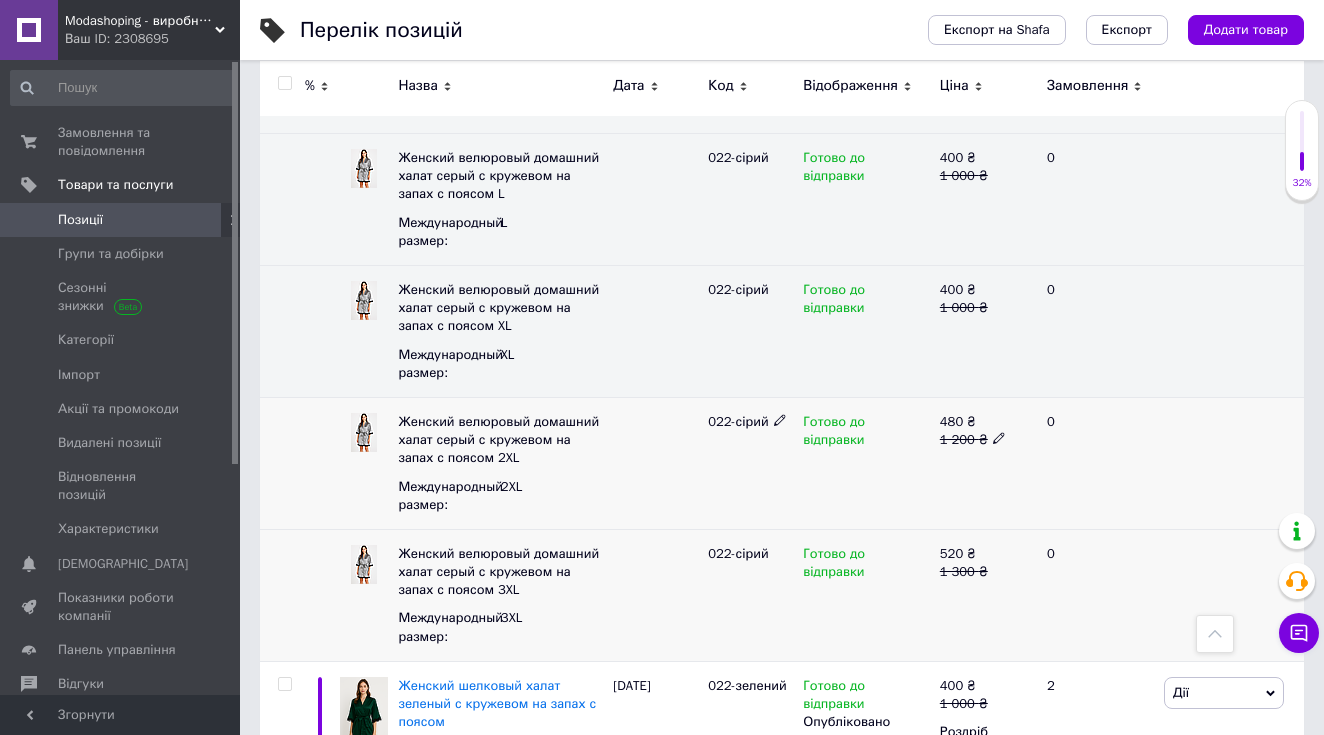 click 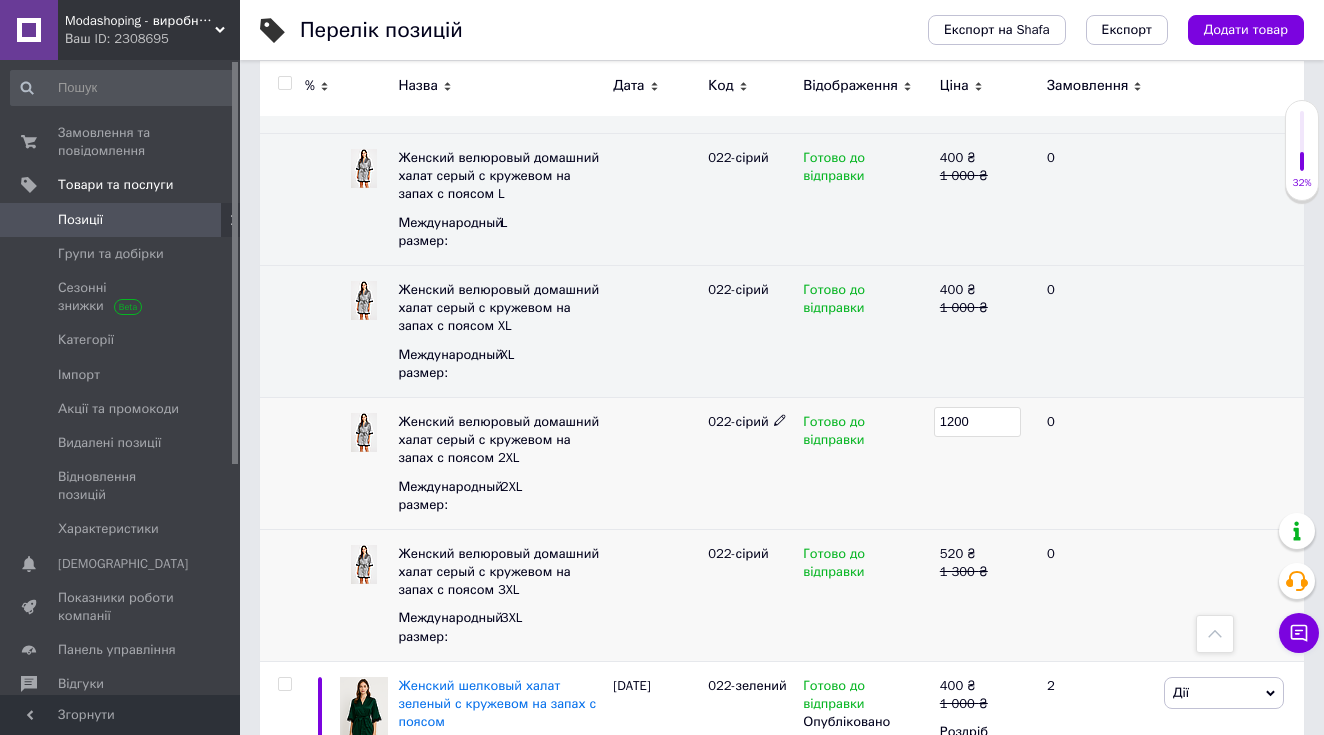 click on "1200" at bounding box center [977, 422] 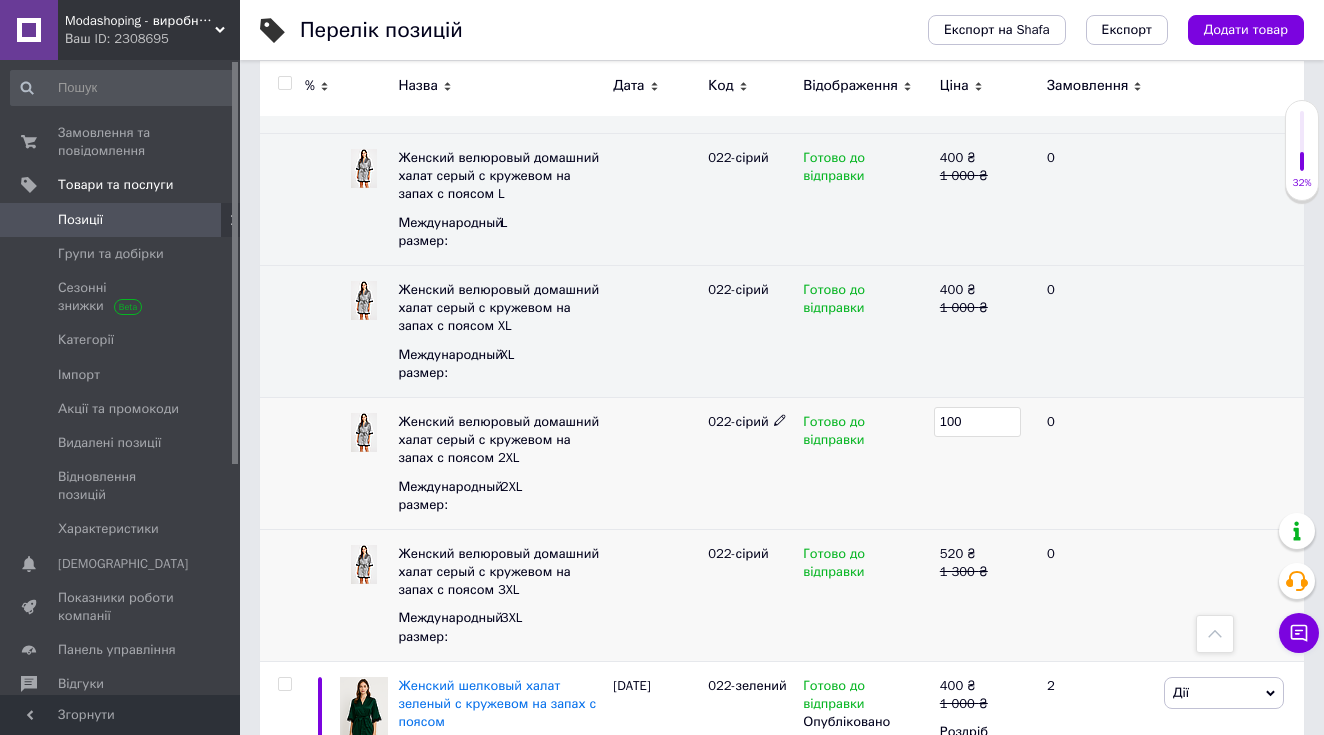 type on "1100" 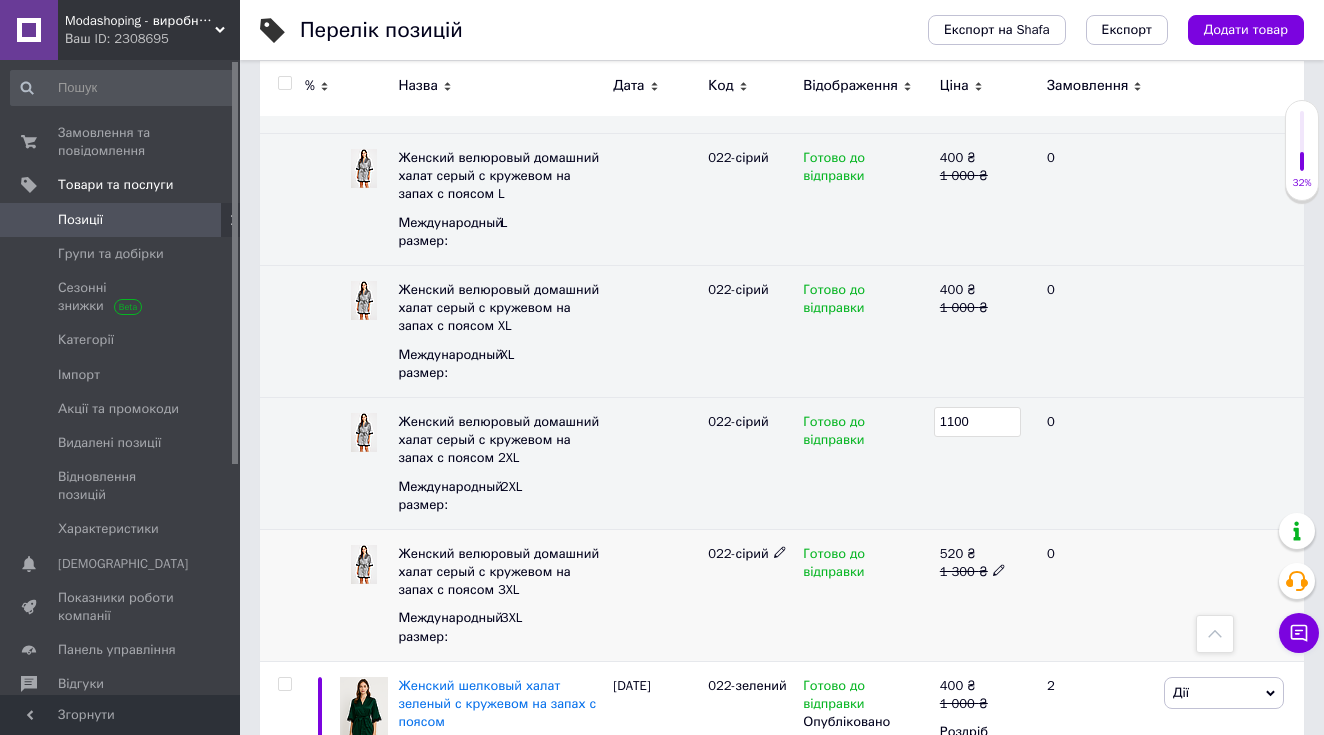 click 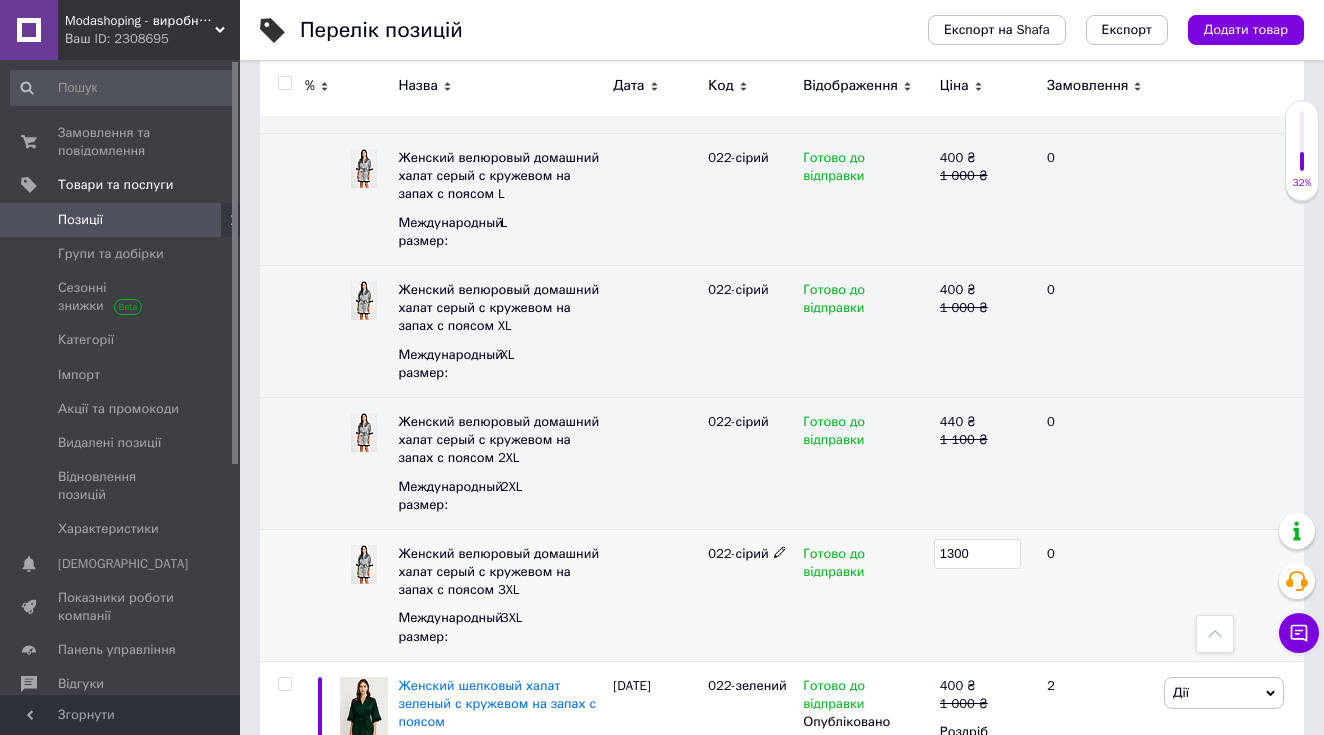 click on "1300" at bounding box center (977, 554) 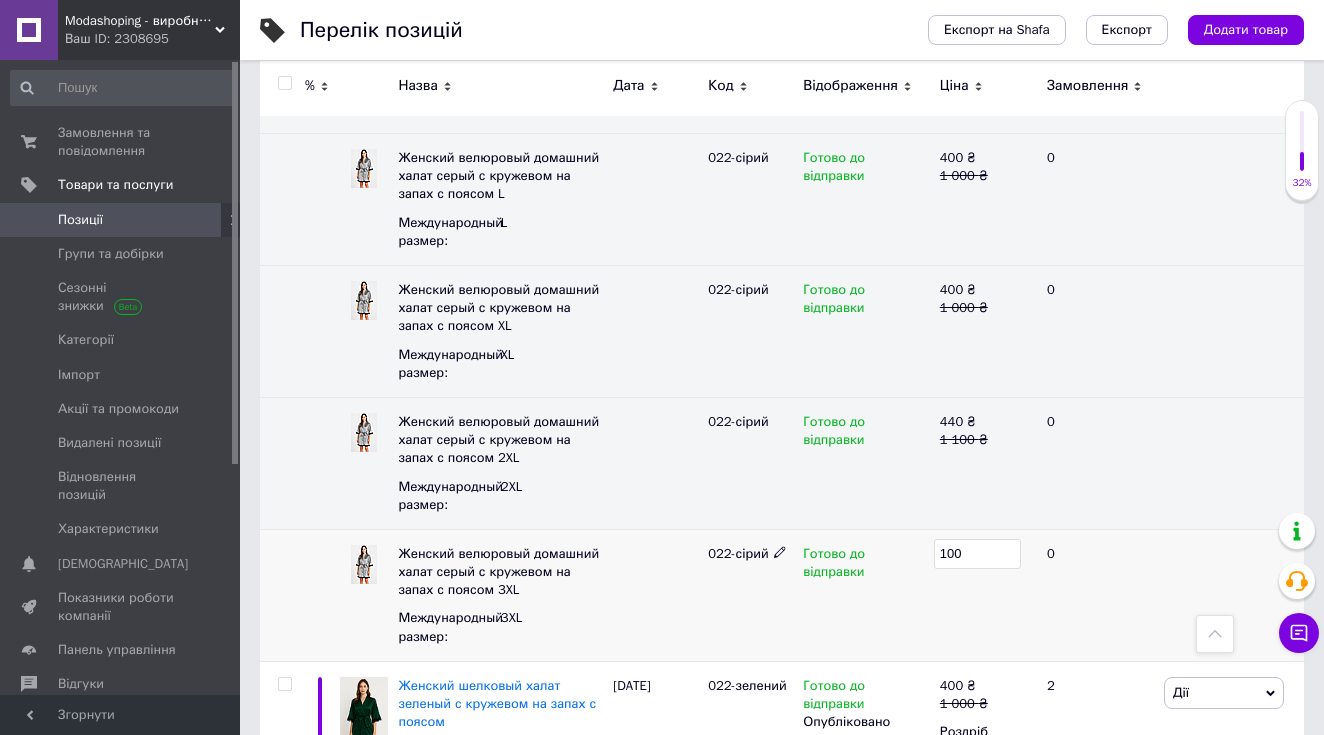 type on "1200" 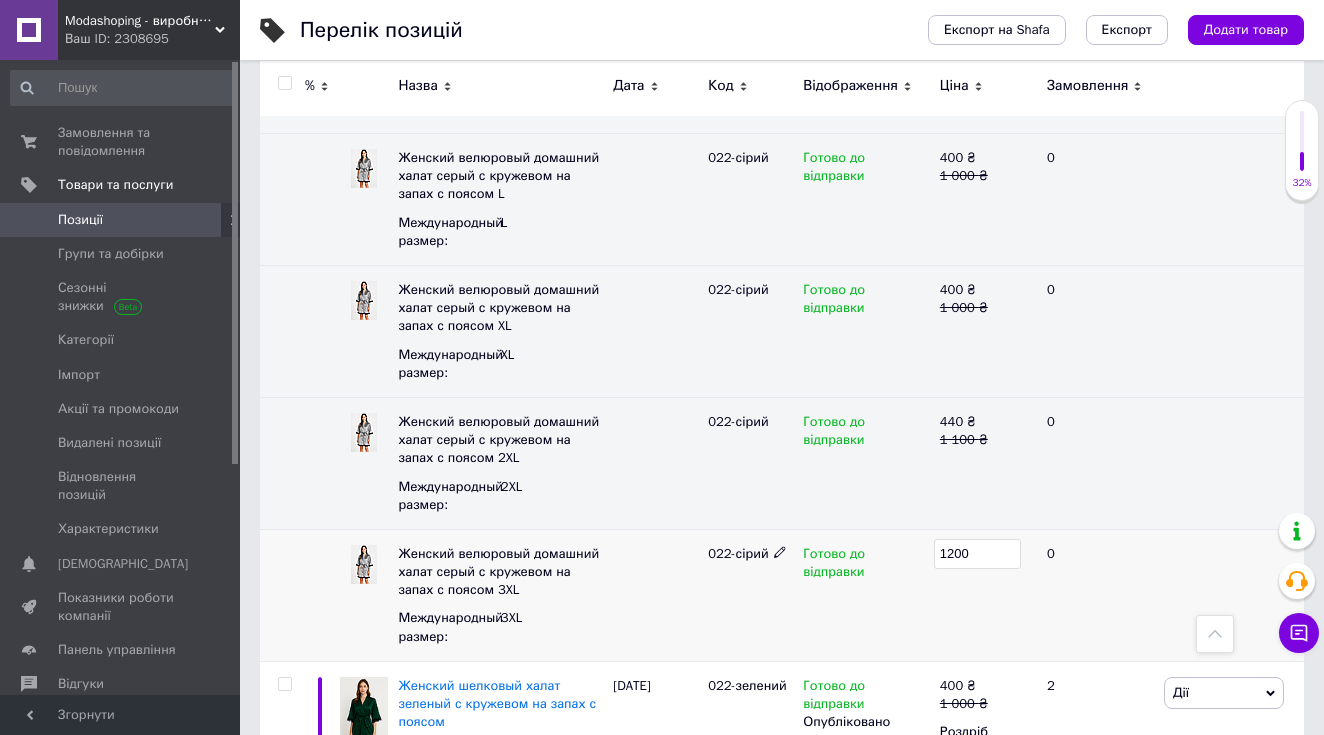click on "1200" at bounding box center [985, 595] 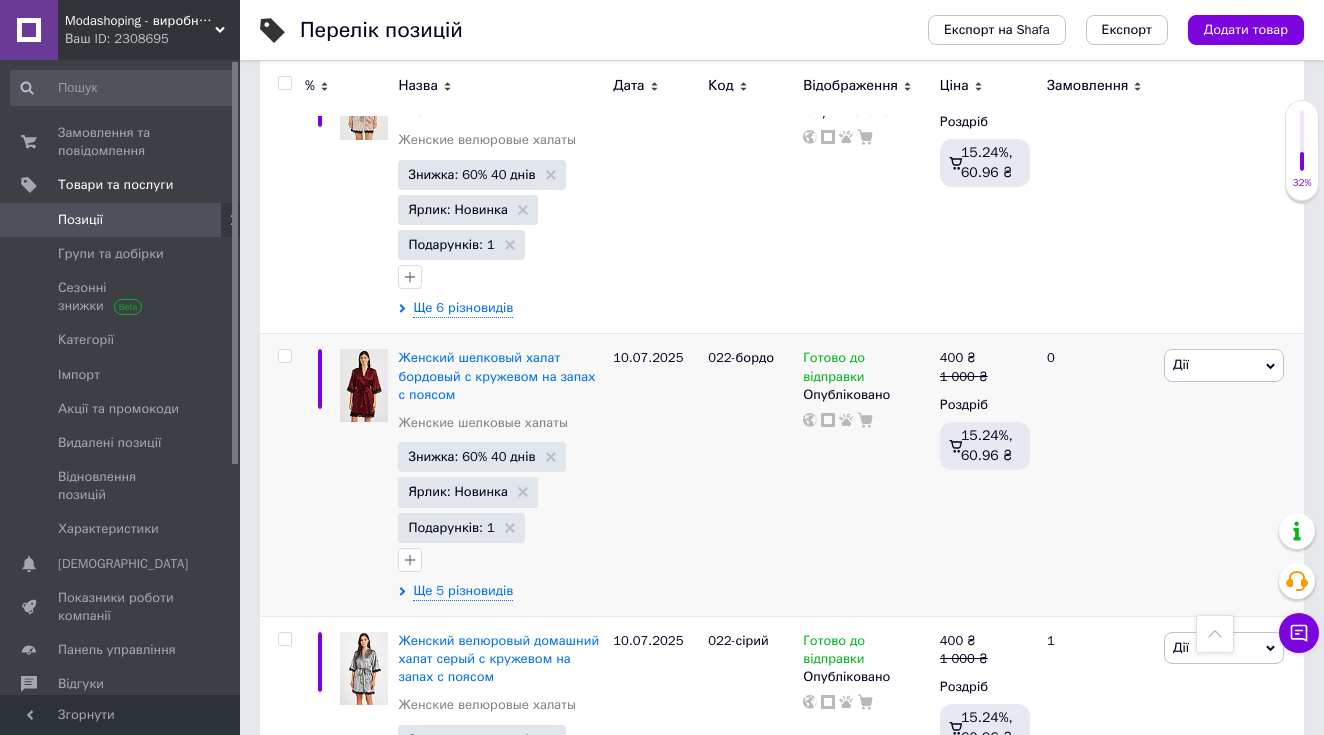 scroll, scrollTop: 5048, scrollLeft: 0, axis: vertical 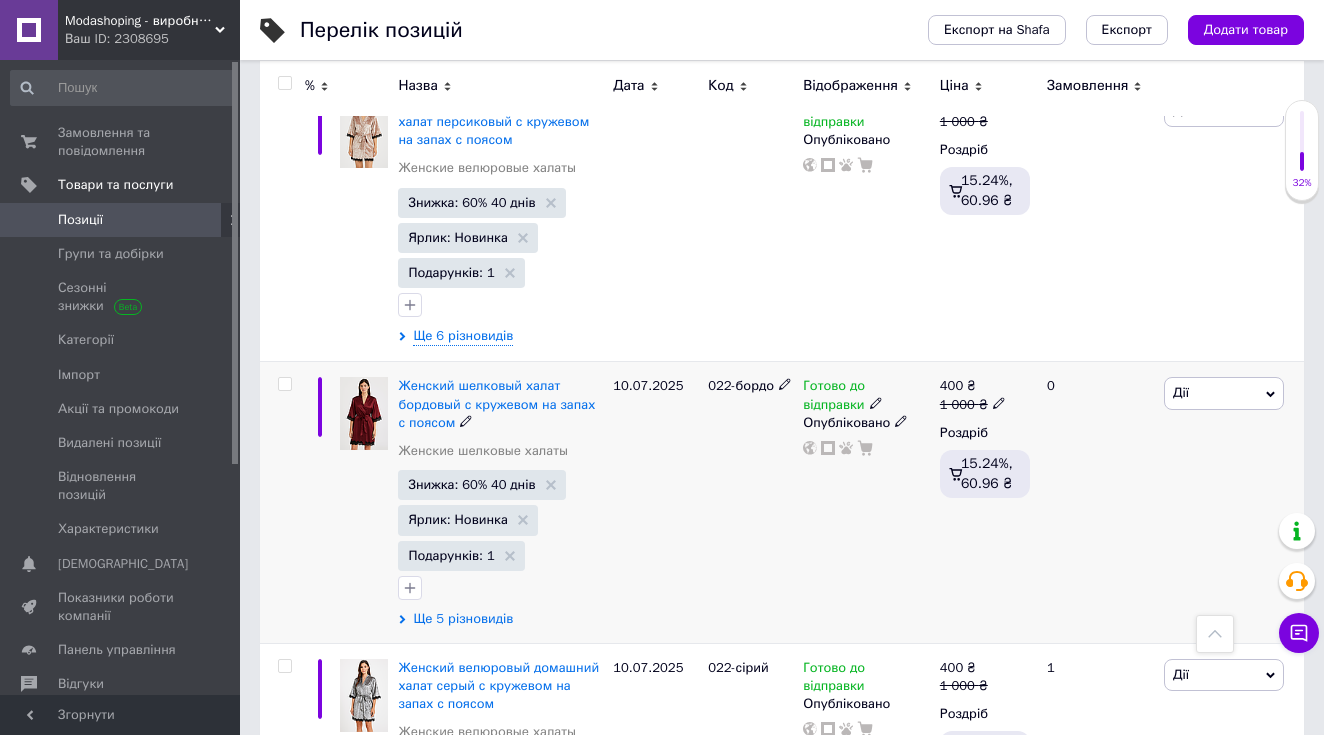 click on "Ще 5 різновидів" at bounding box center (463, 619) 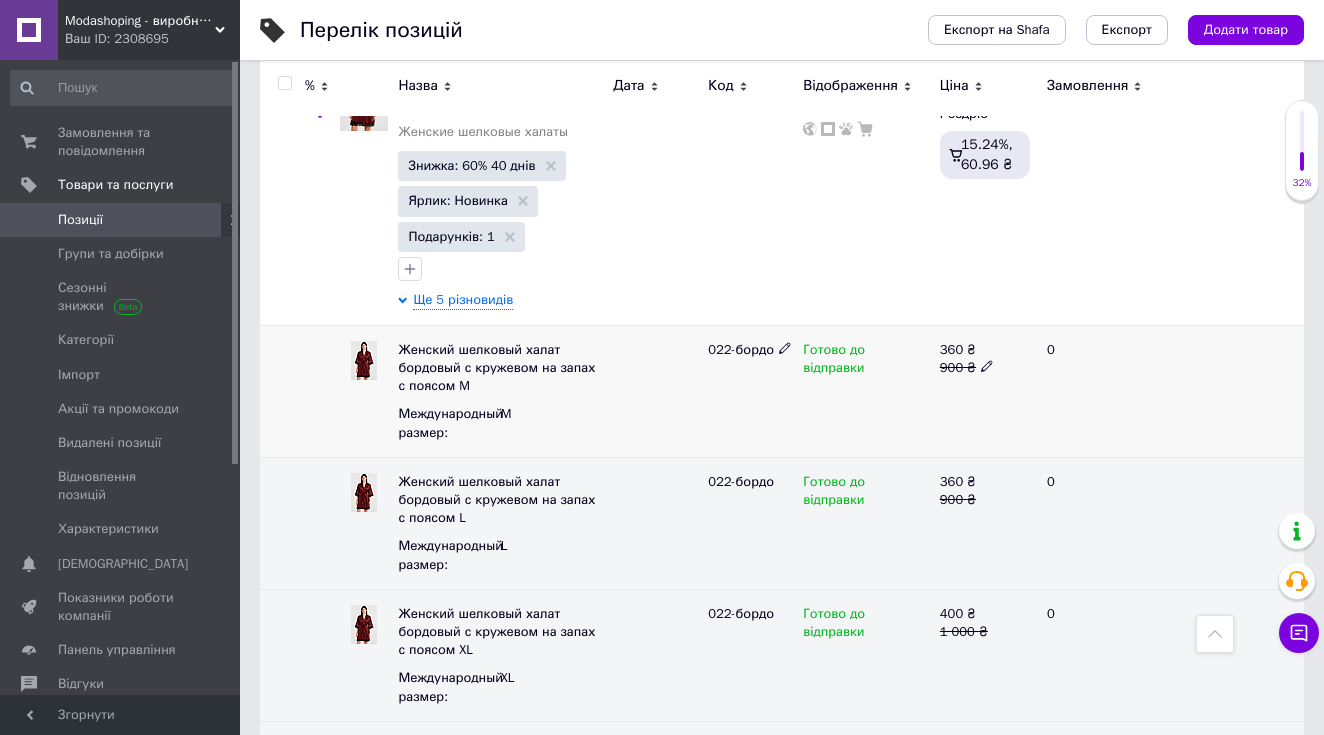 scroll, scrollTop: 5375, scrollLeft: 0, axis: vertical 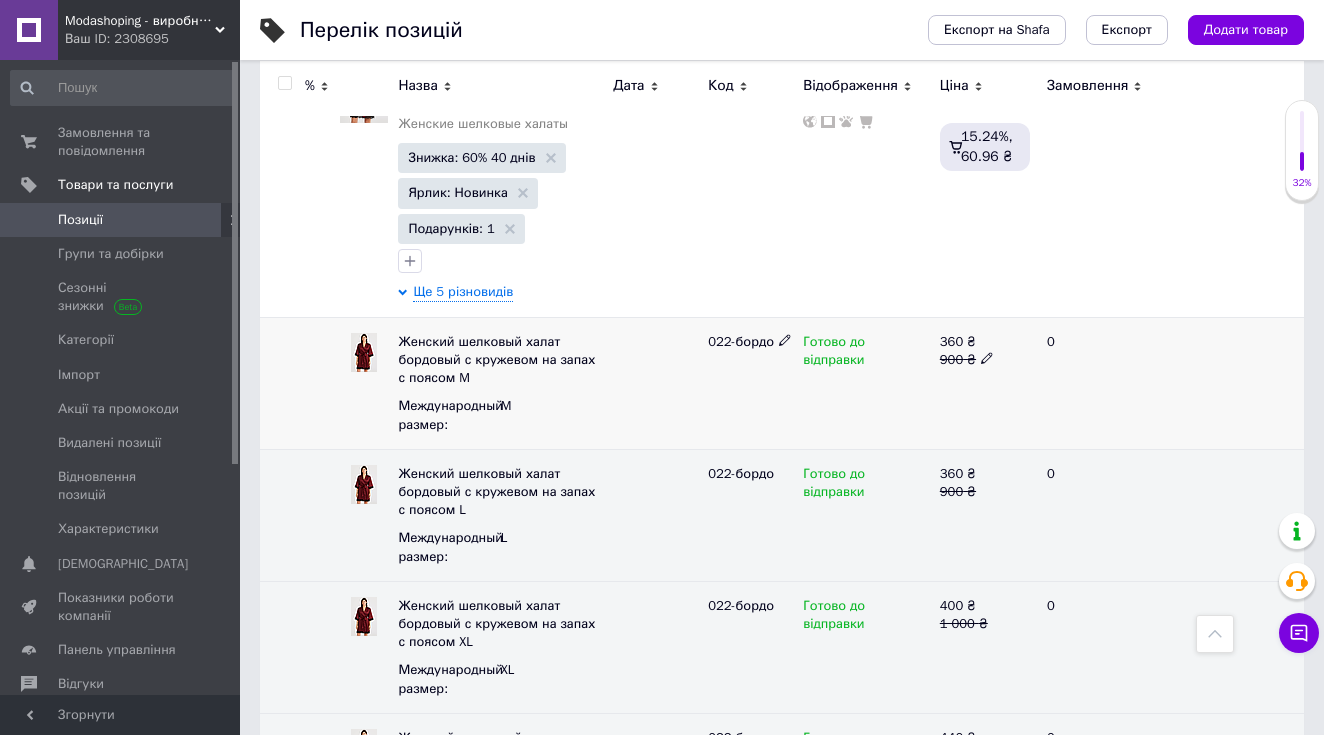 click 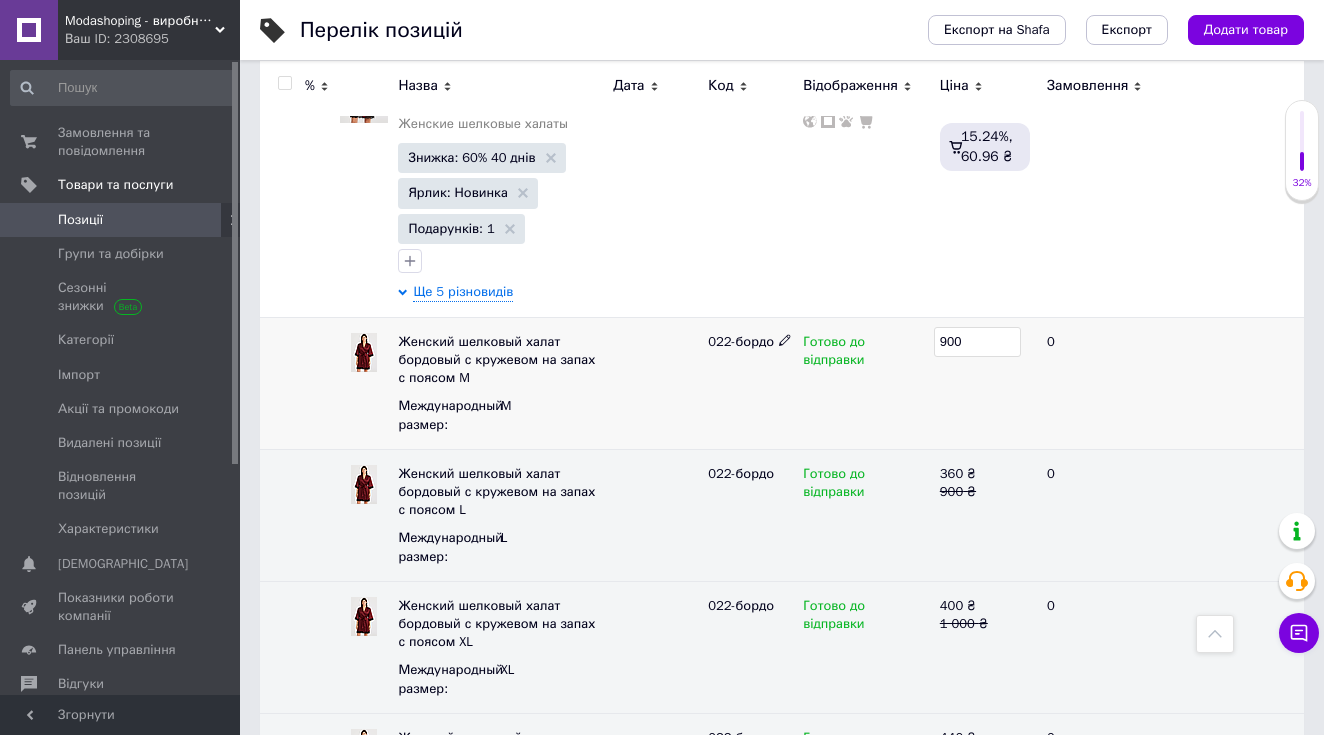 click on "900" at bounding box center [977, 342] 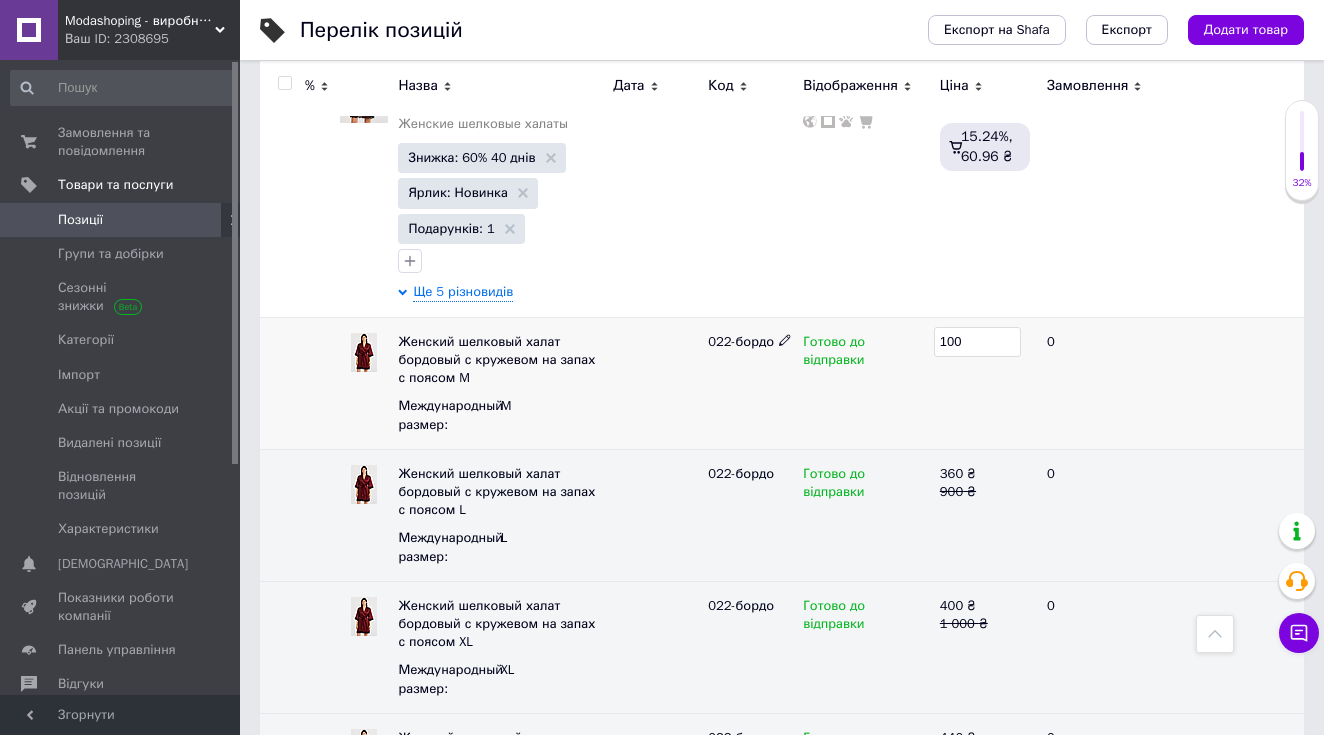 type on "1000" 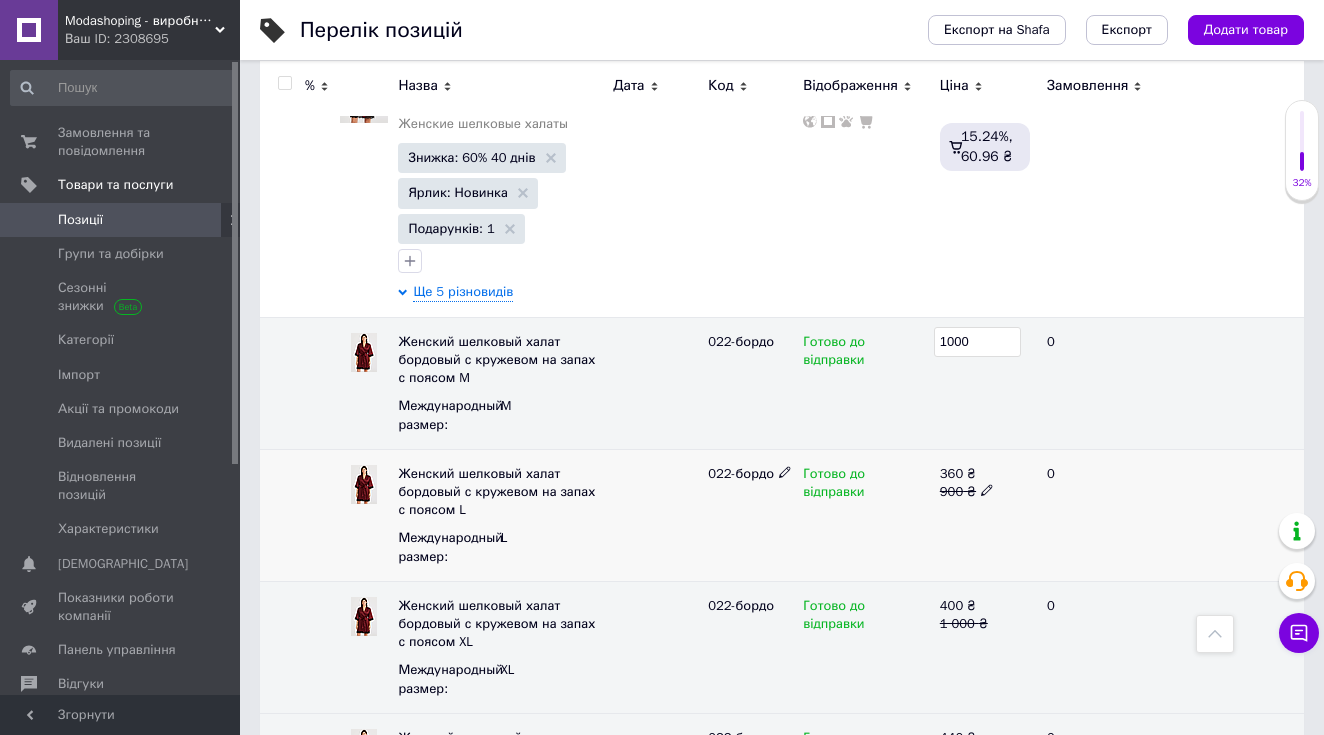 click 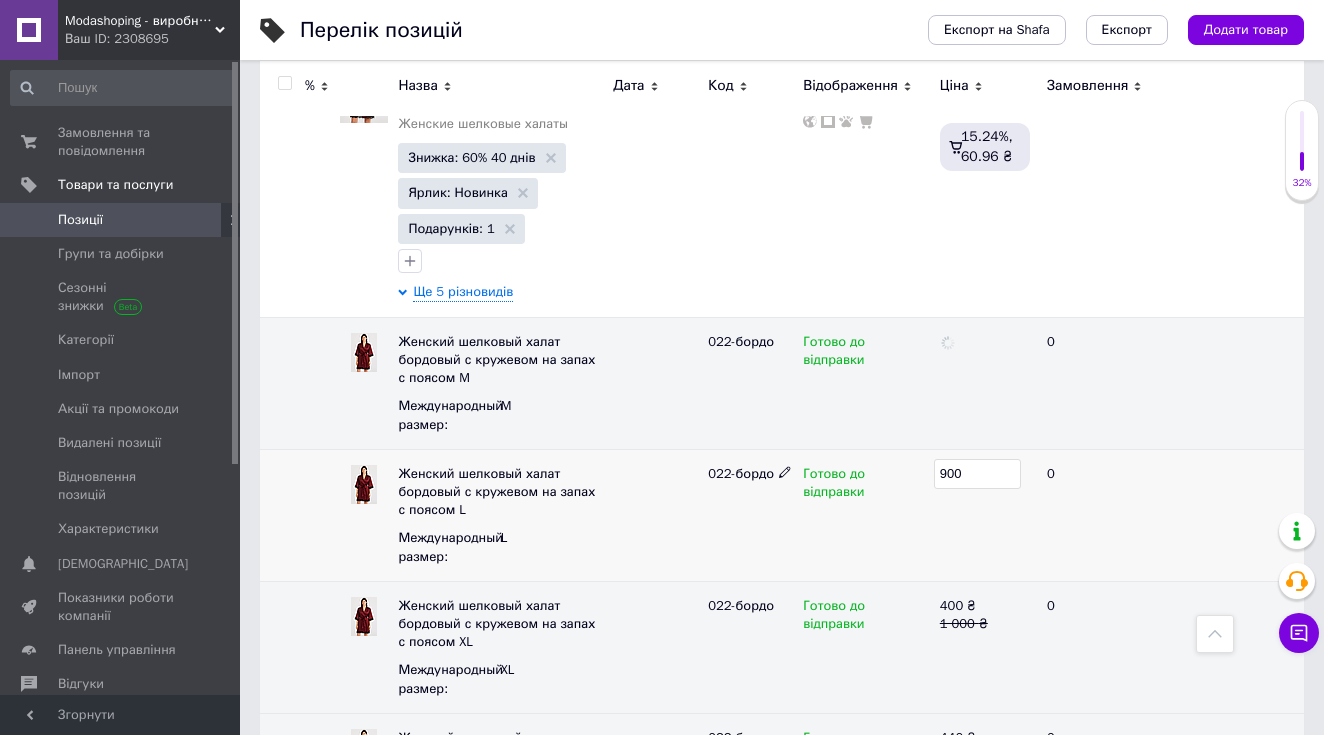 click on "900" at bounding box center [977, 474] 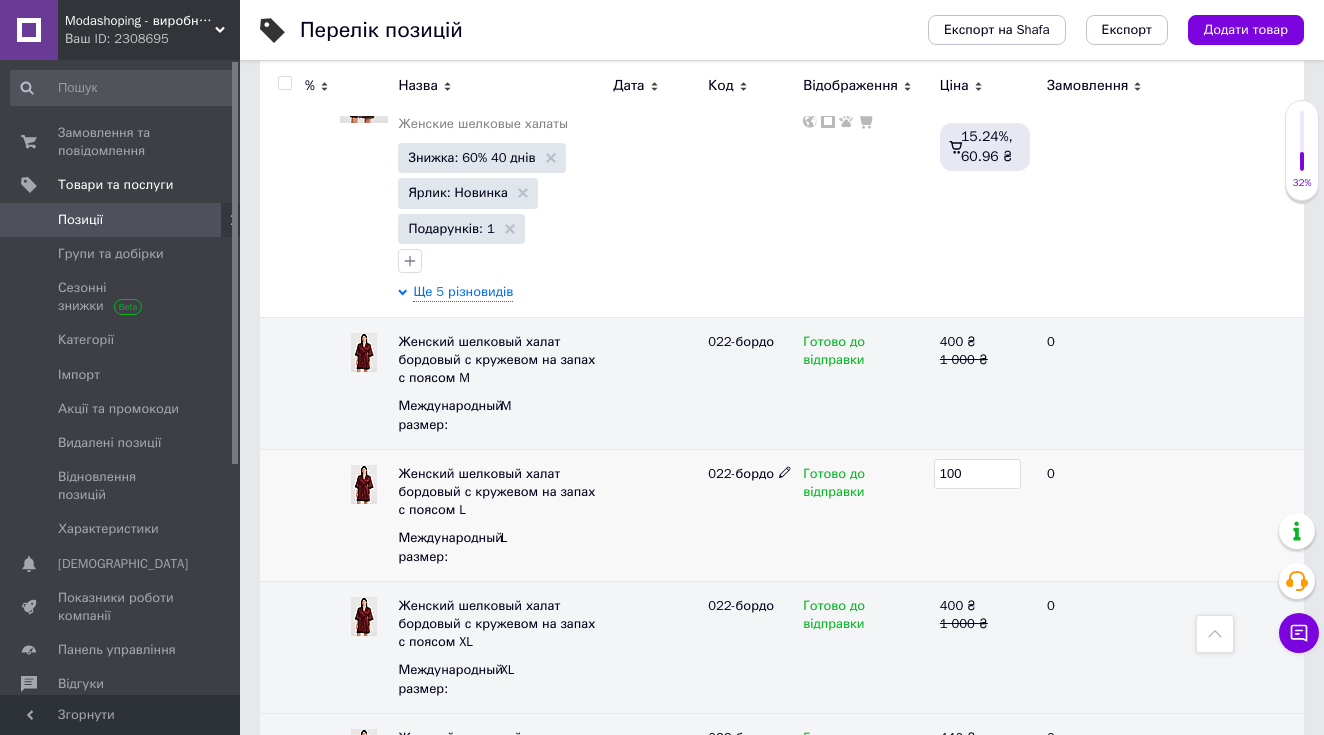 type on "1000" 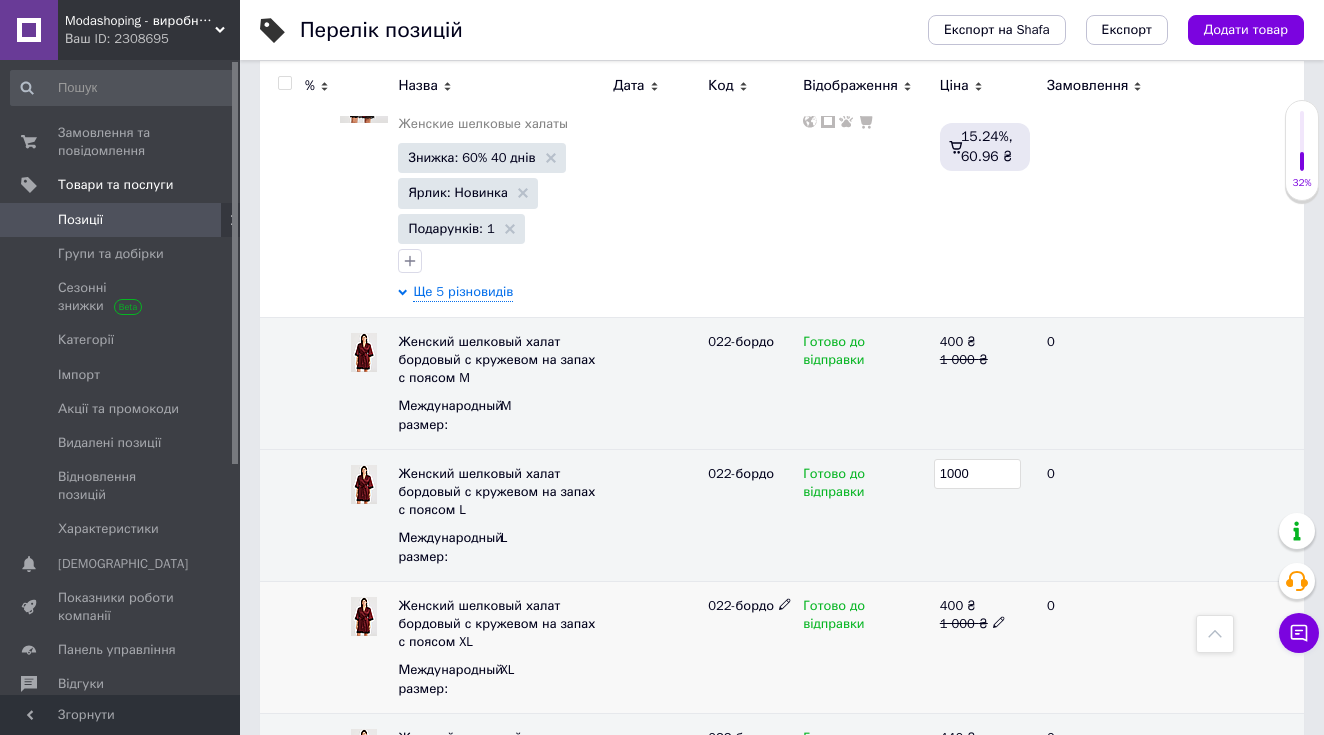 click on "400   ₴ 1 000   ₴" at bounding box center [985, 647] 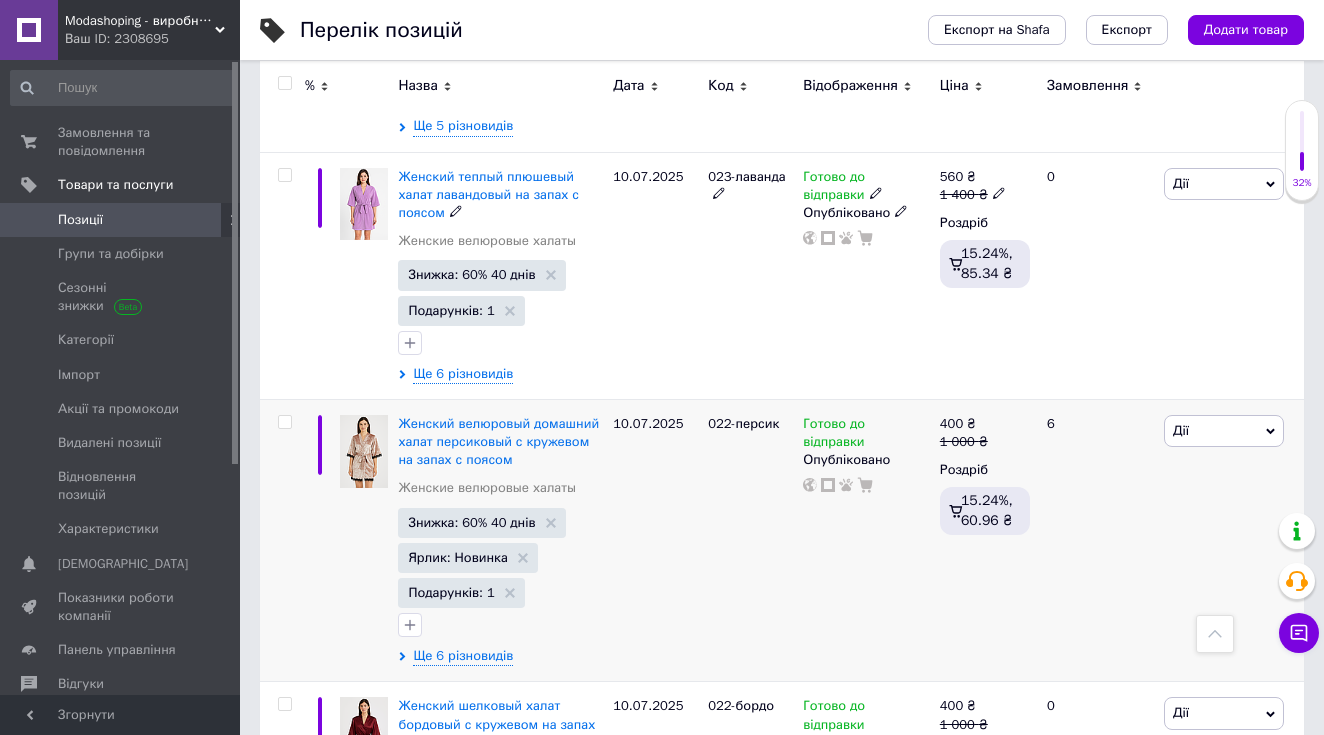 scroll, scrollTop: 4796, scrollLeft: 0, axis: vertical 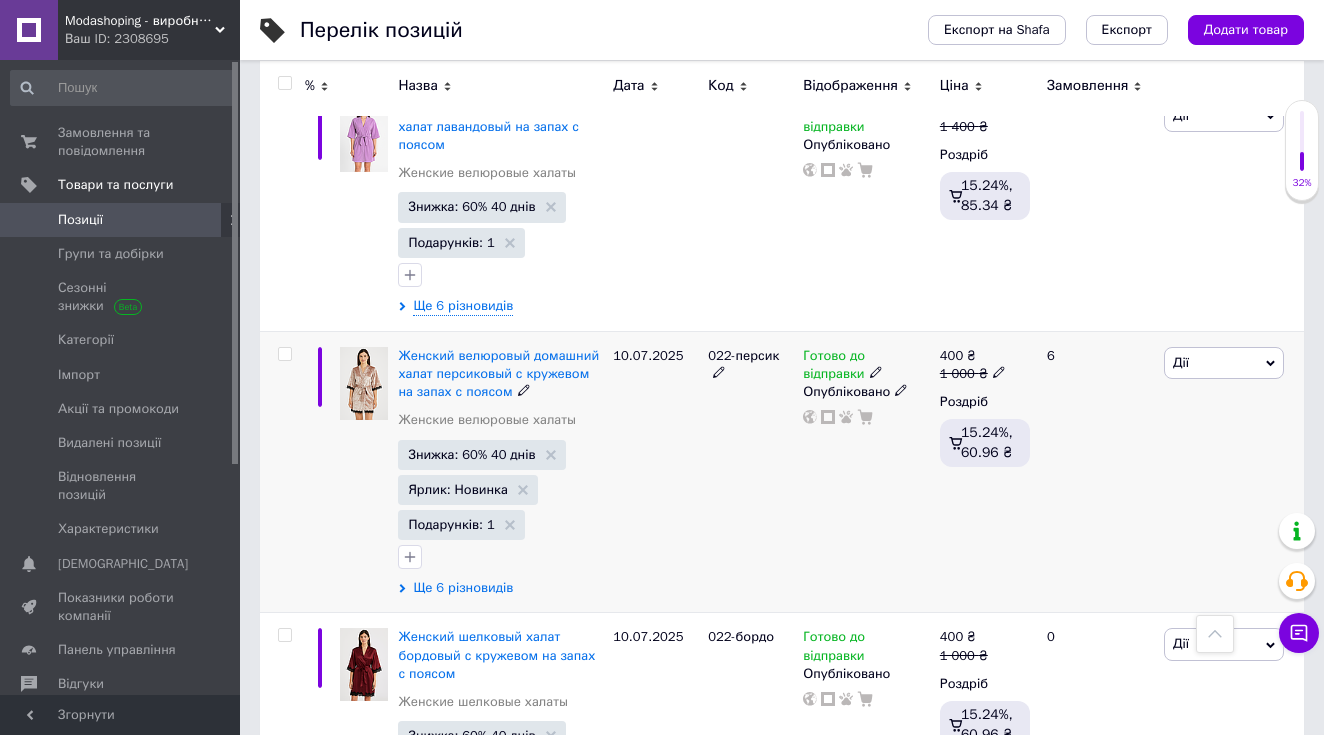 click on "Ще 6 різновидів" at bounding box center [463, 588] 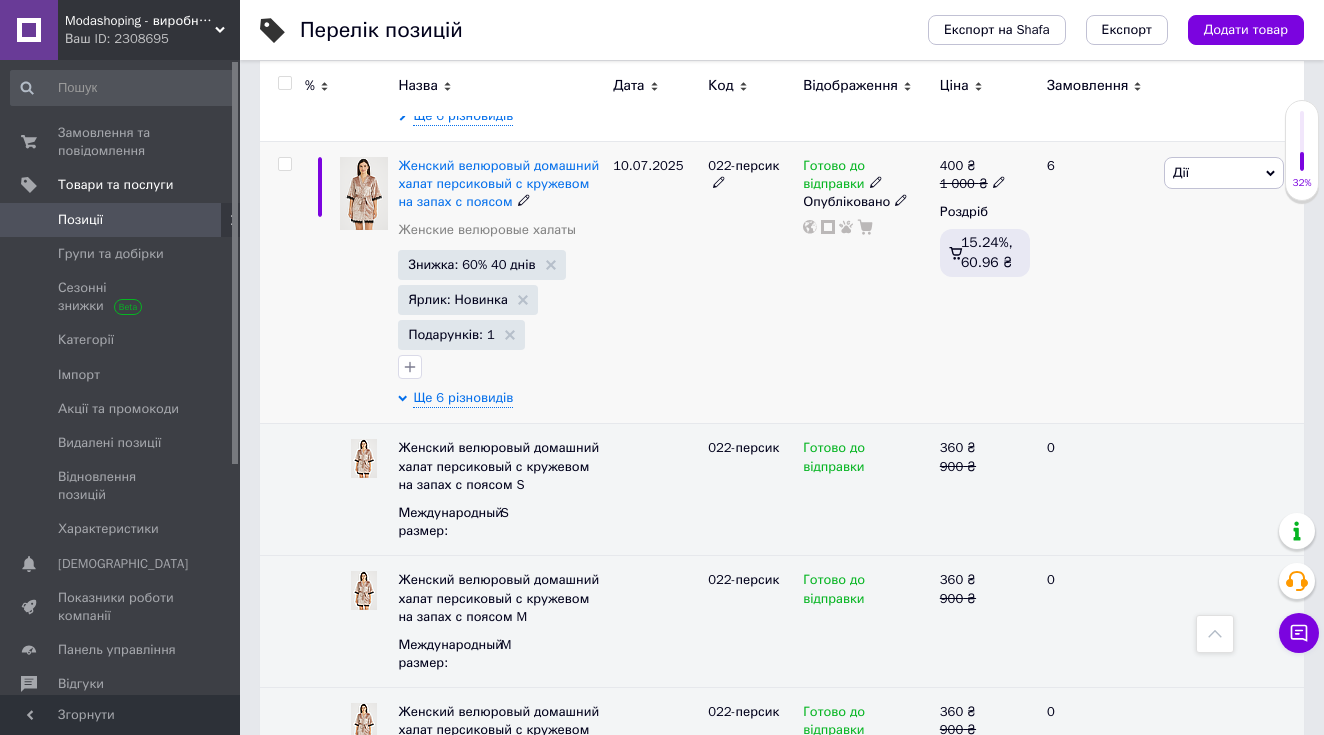 scroll, scrollTop: 5146, scrollLeft: 0, axis: vertical 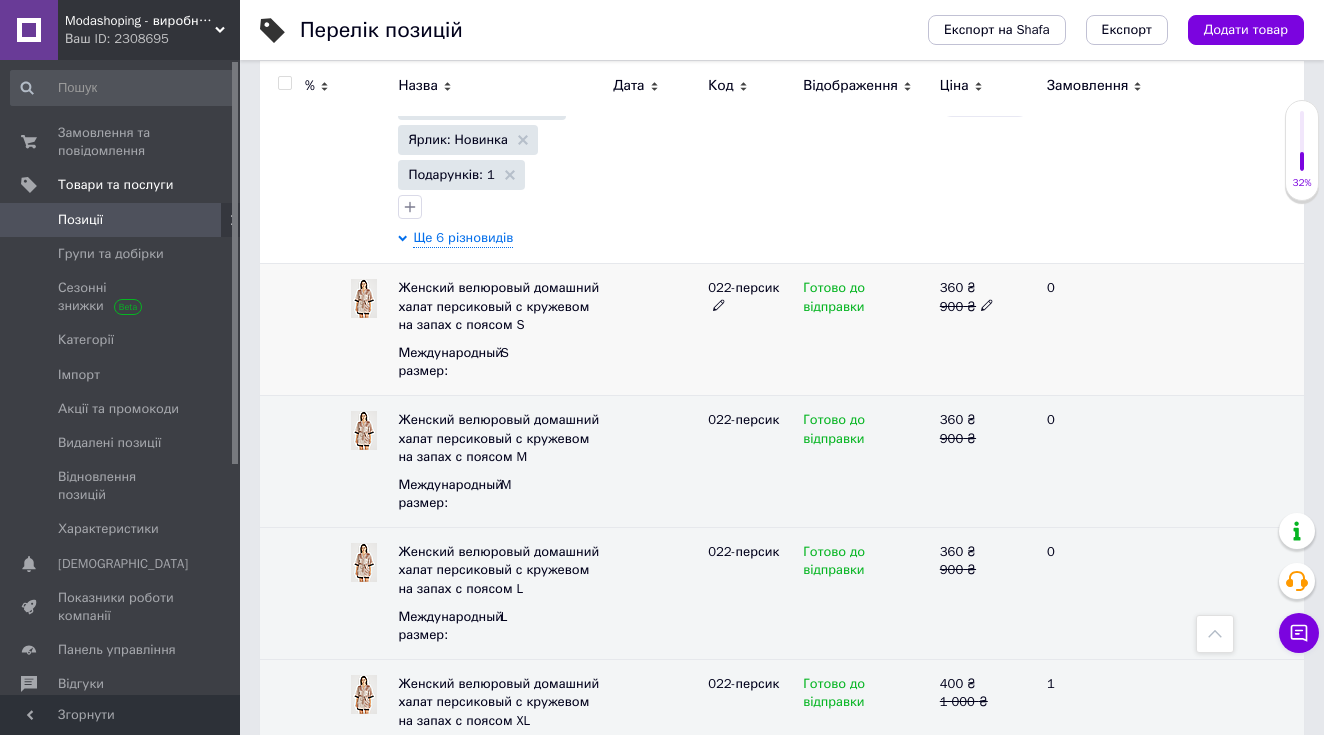 click 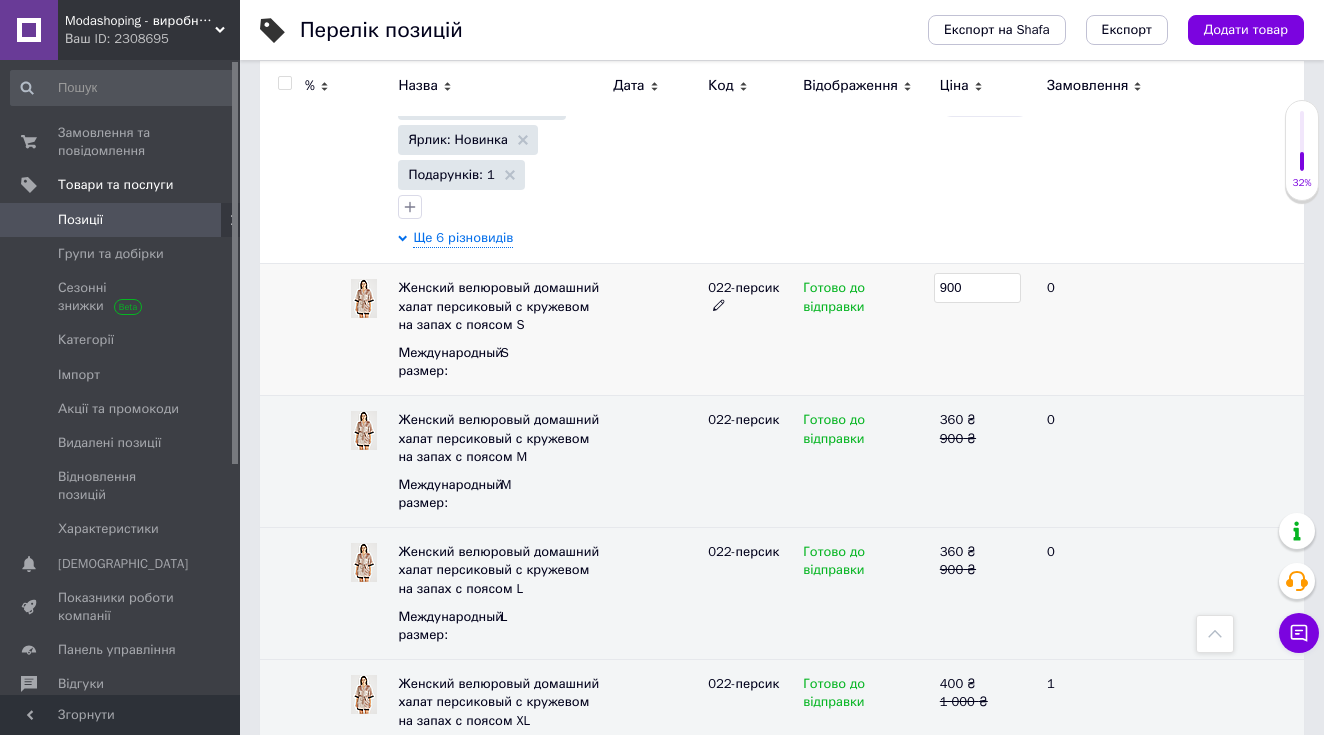 click on "900" at bounding box center (977, 288) 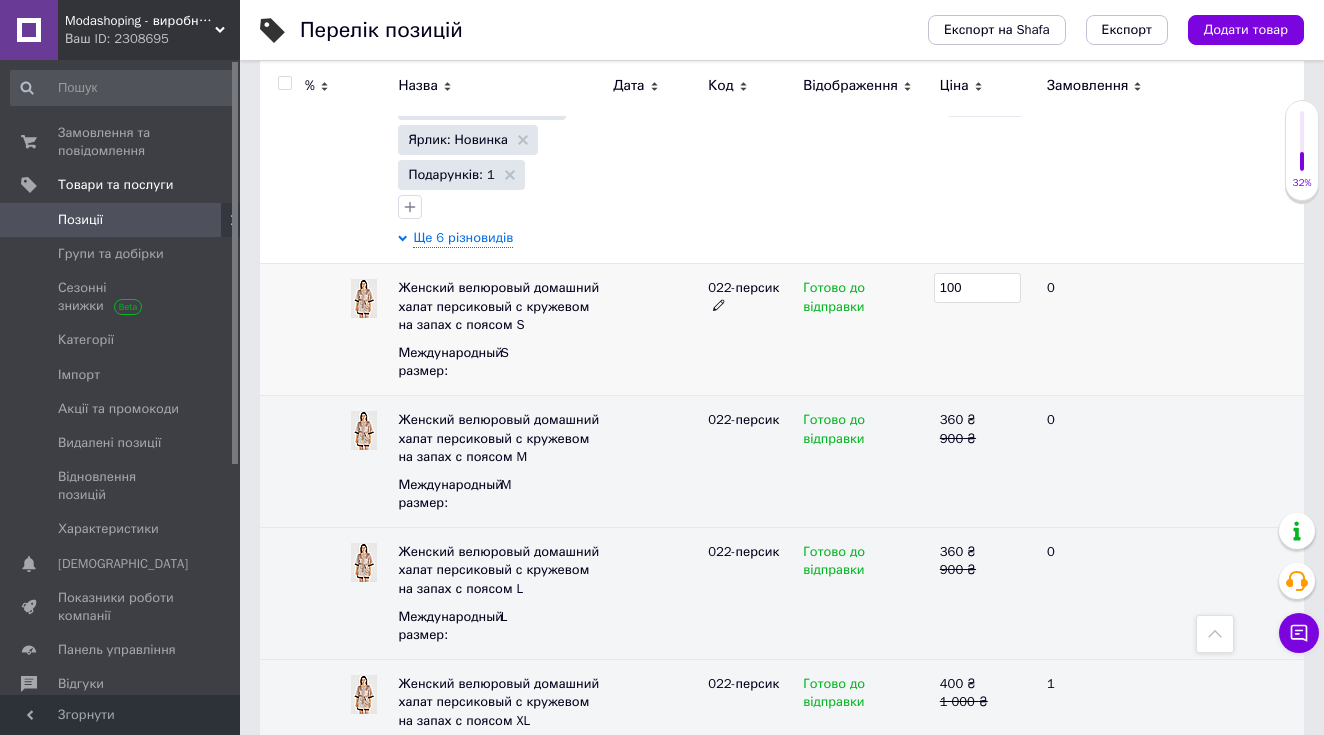 type on "1000" 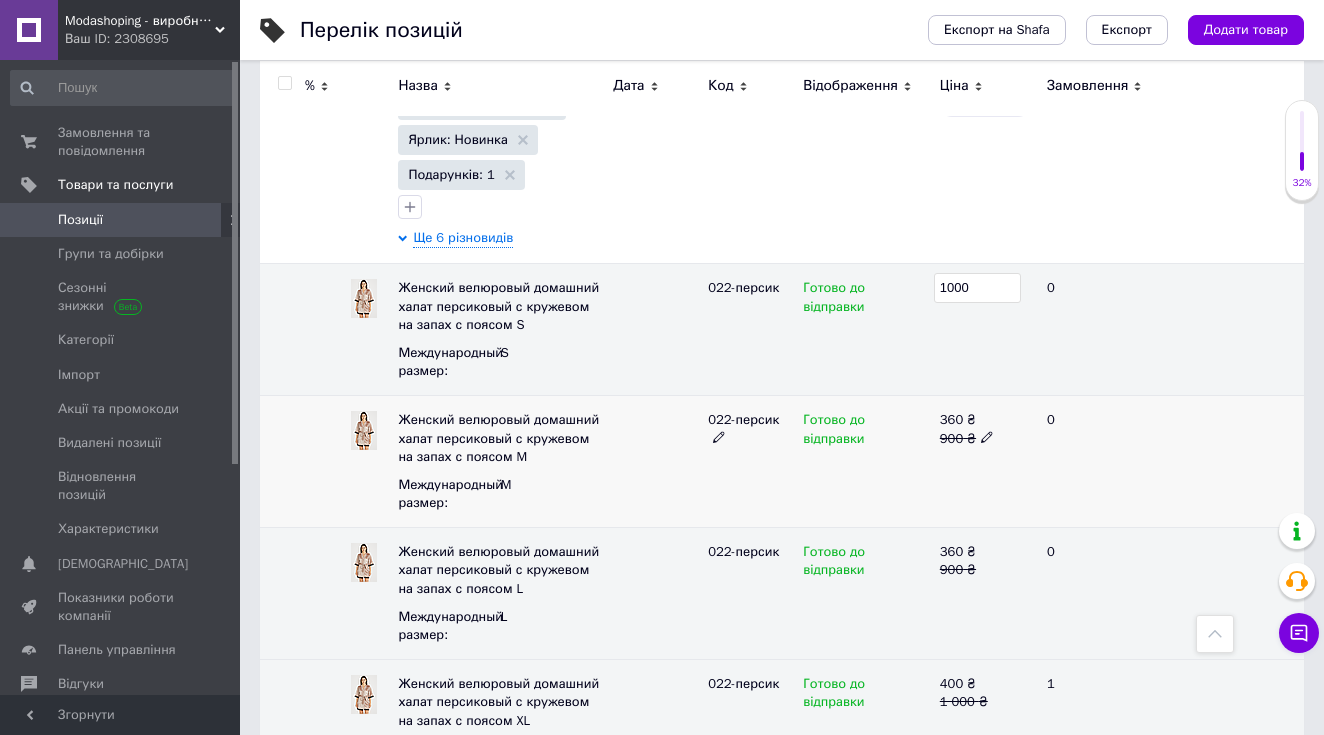 click 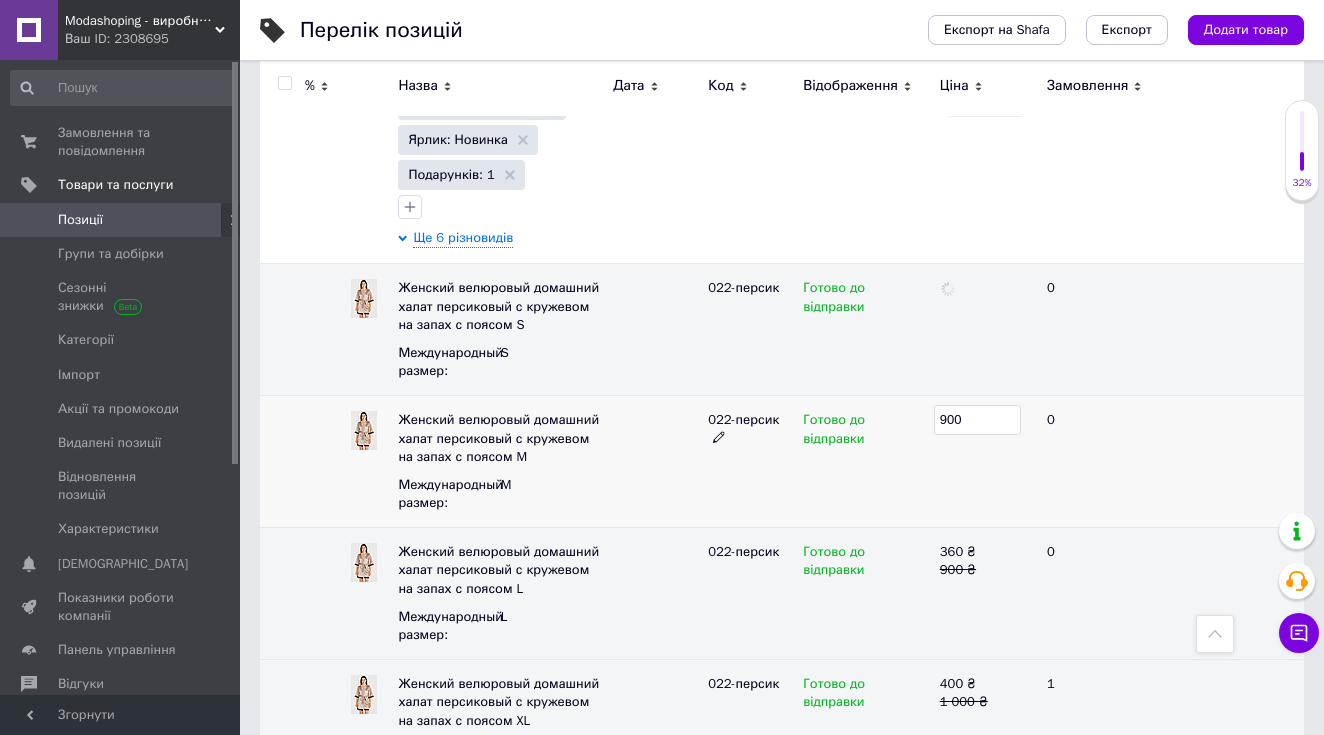 click on "900" at bounding box center (977, 420) 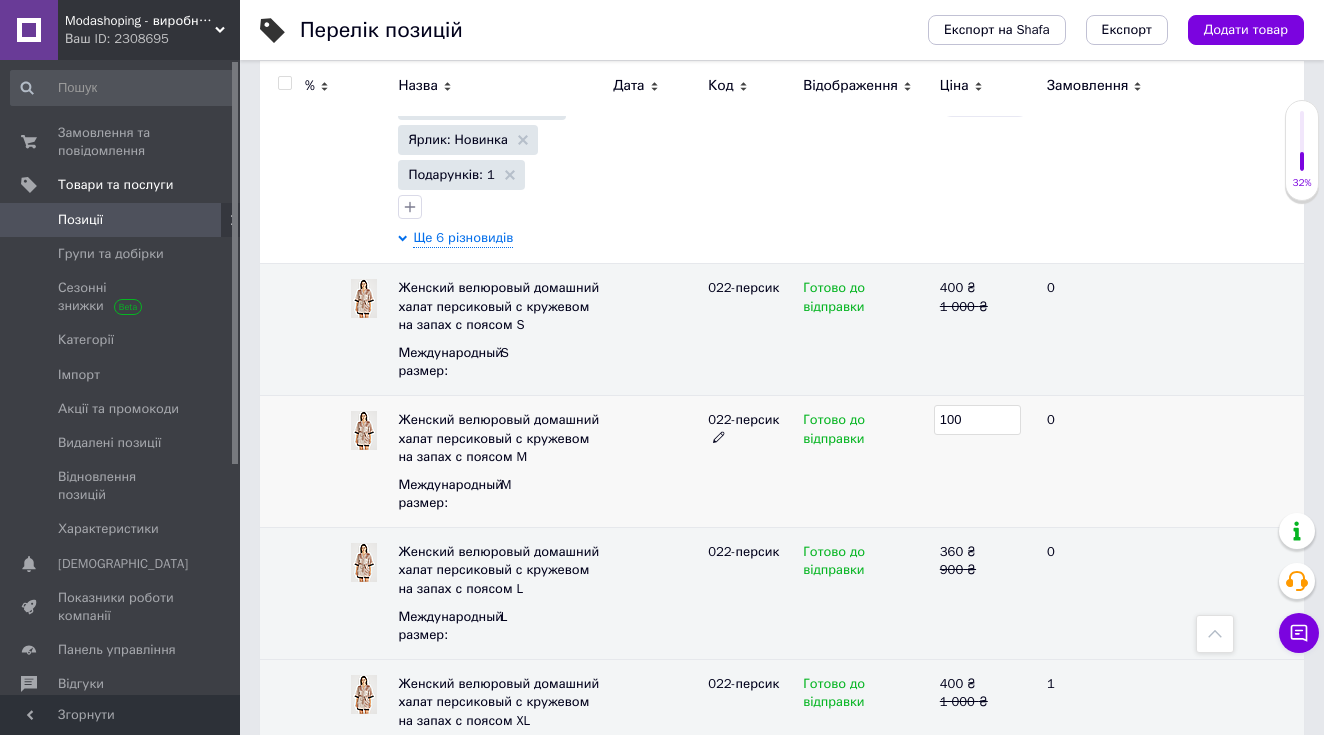 type on "1000" 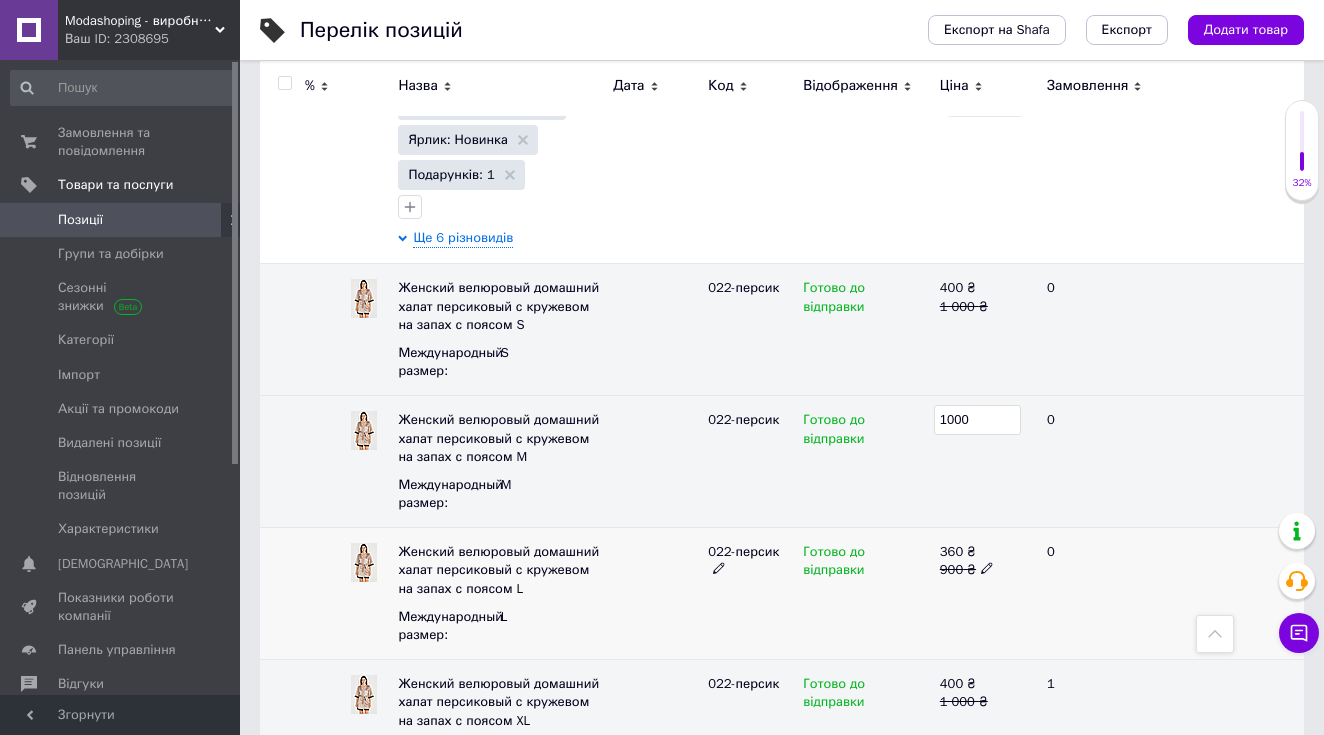 click 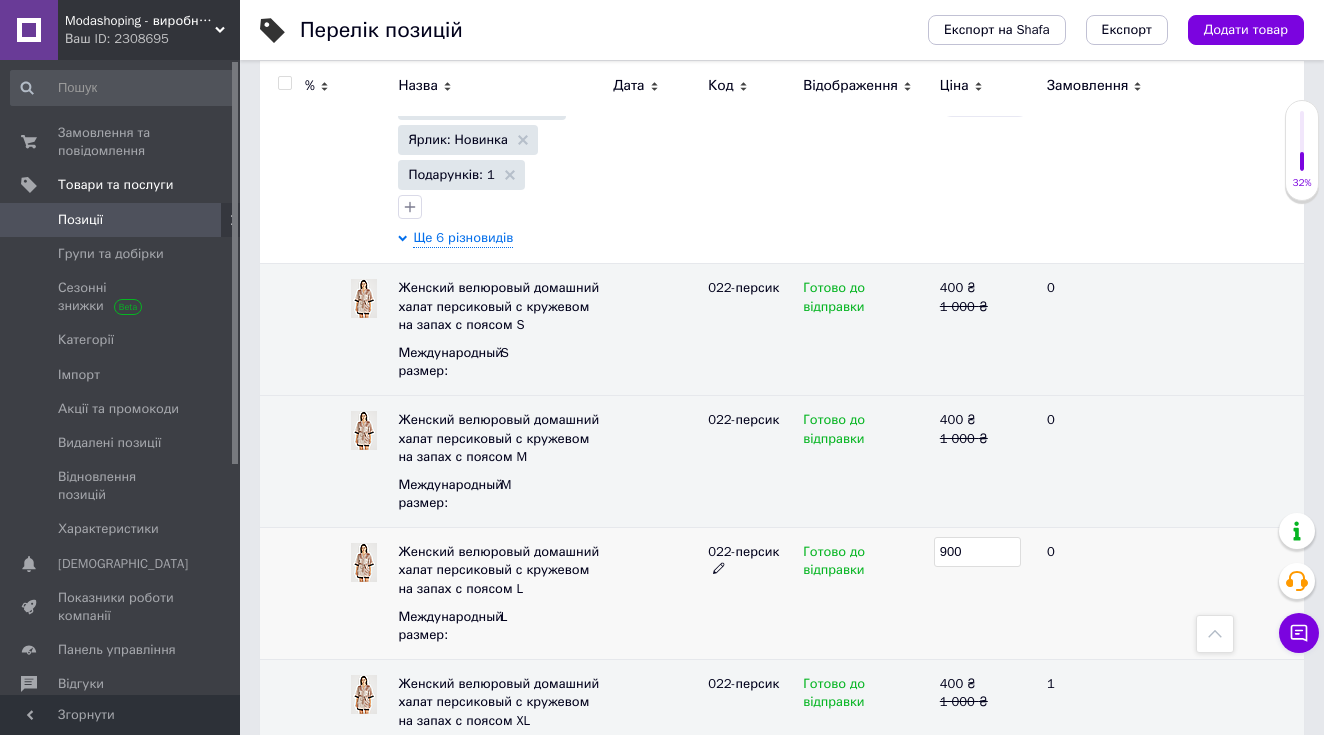 click on "900" at bounding box center [977, 552] 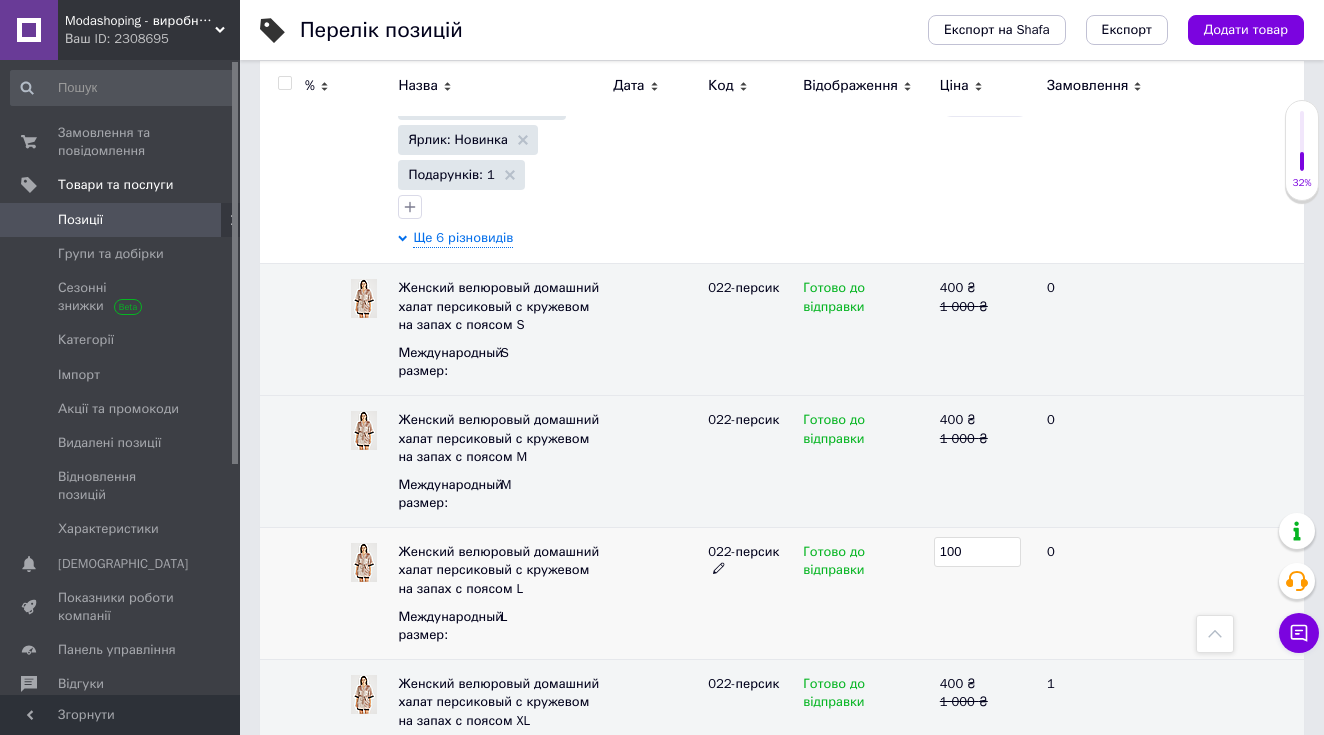 type on "1000" 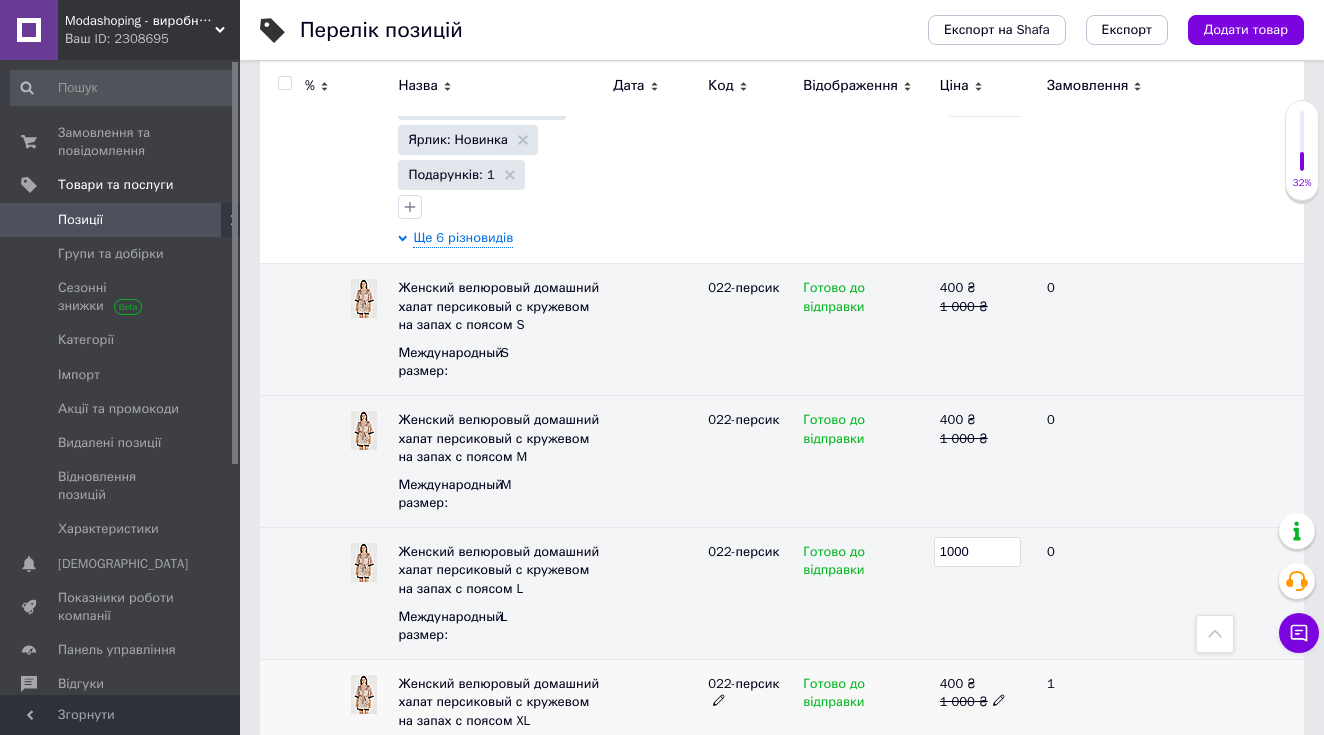 click on "400   ₴" at bounding box center [985, 684] 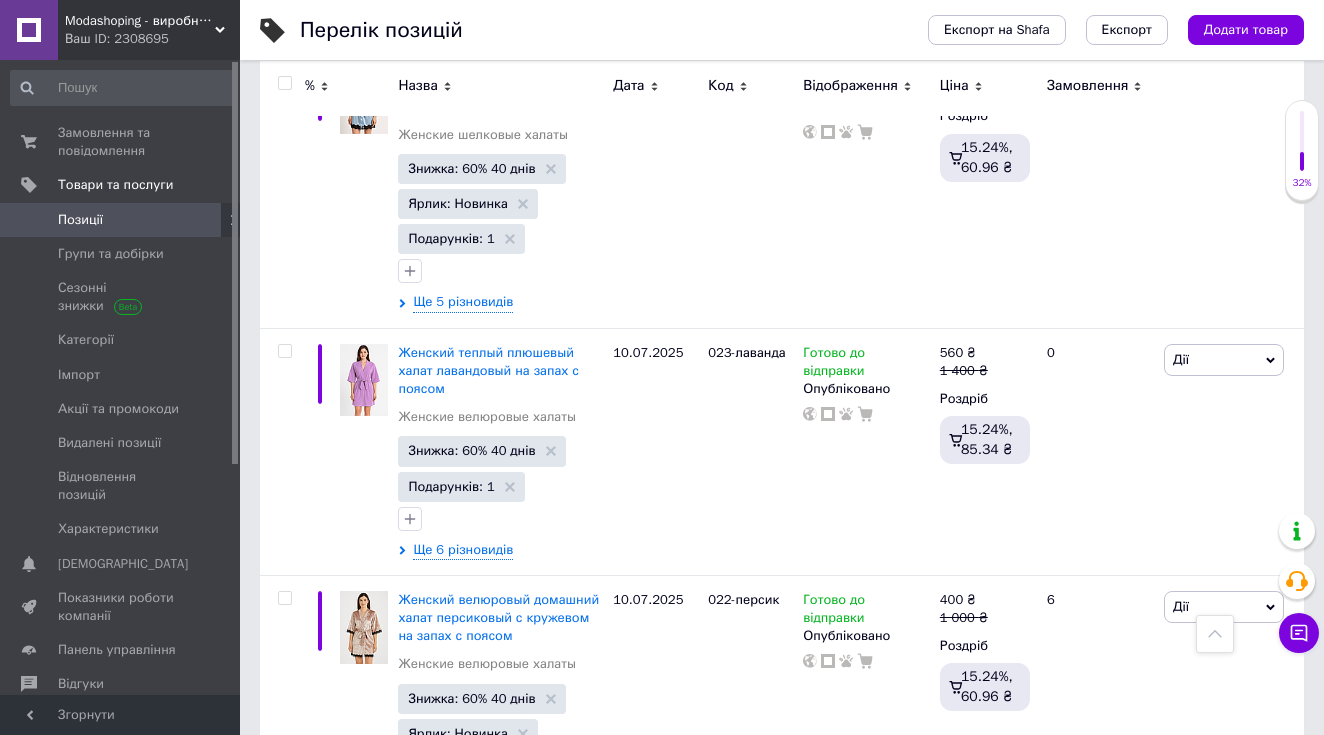 scroll, scrollTop: 4495, scrollLeft: 0, axis: vertical 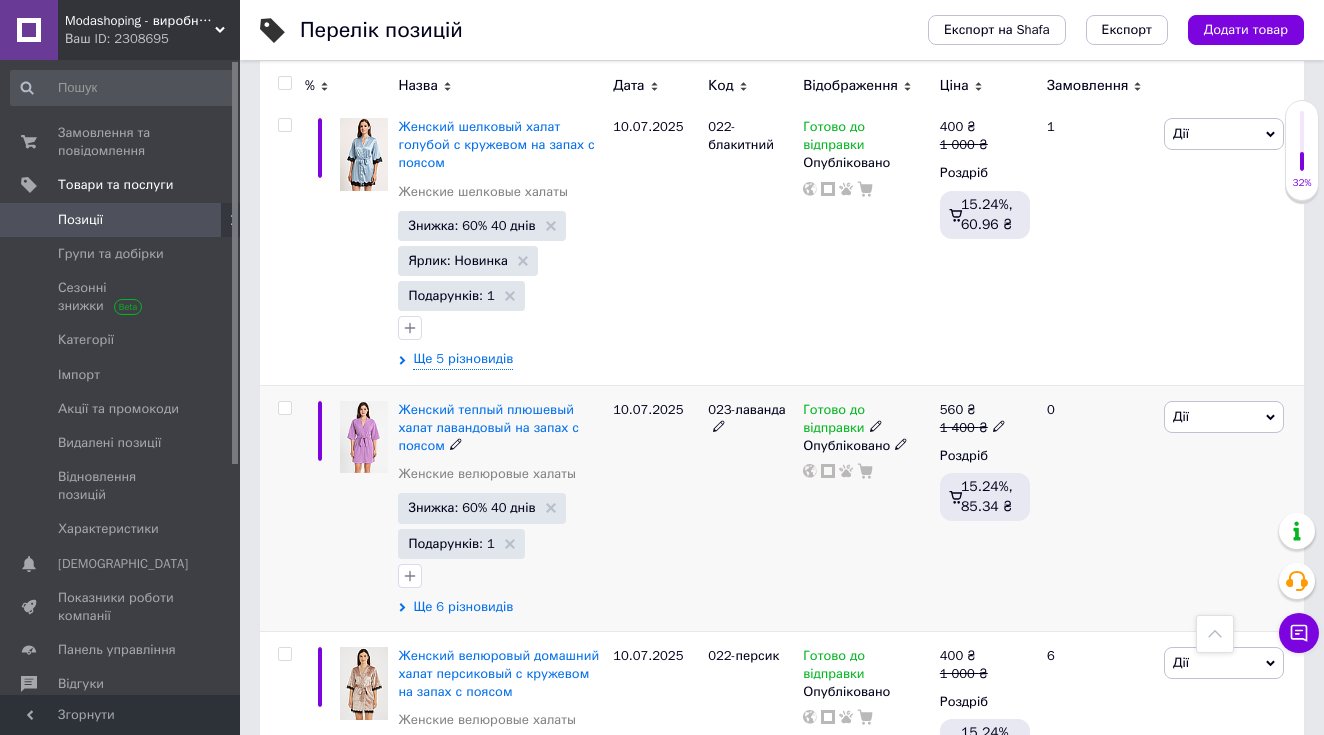 click on "Ще 6 різновидів" at bounding box center [463, 607] 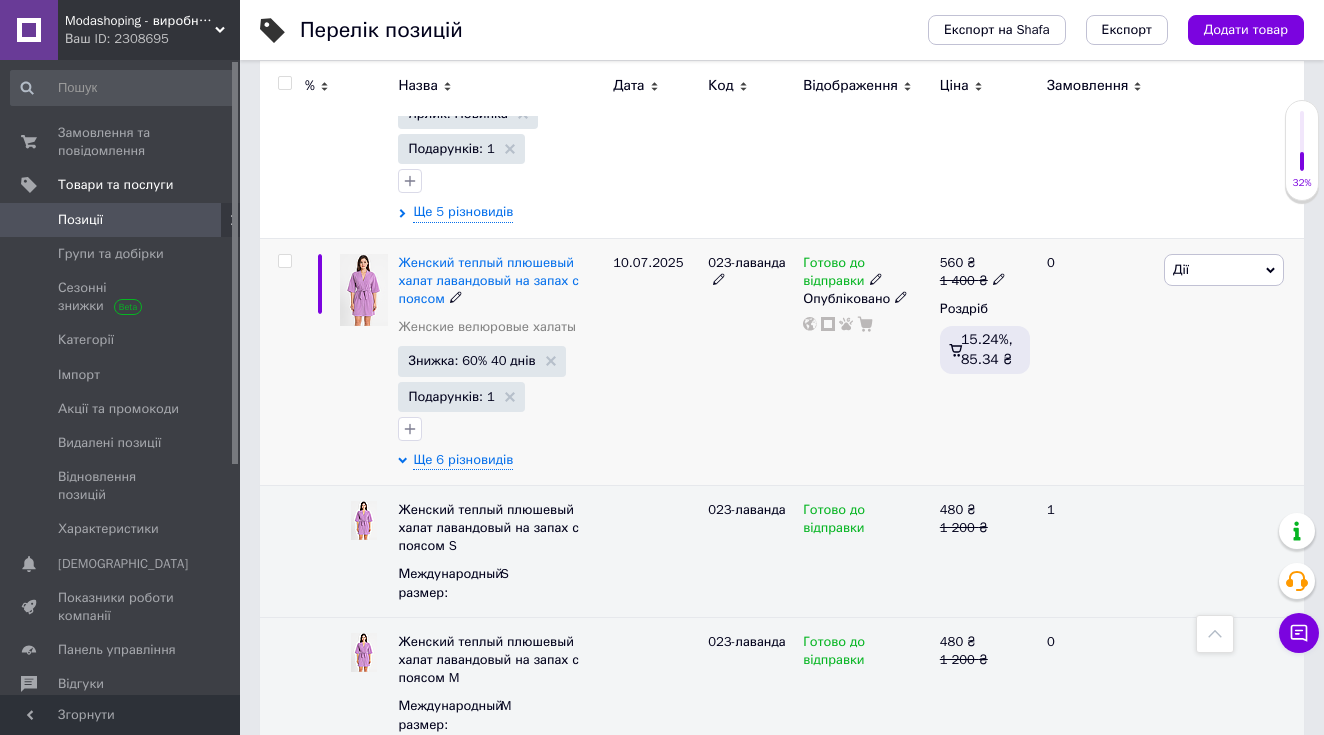 scroll, scrollTop: 4736, scrollLeft: 0, axis: vertical 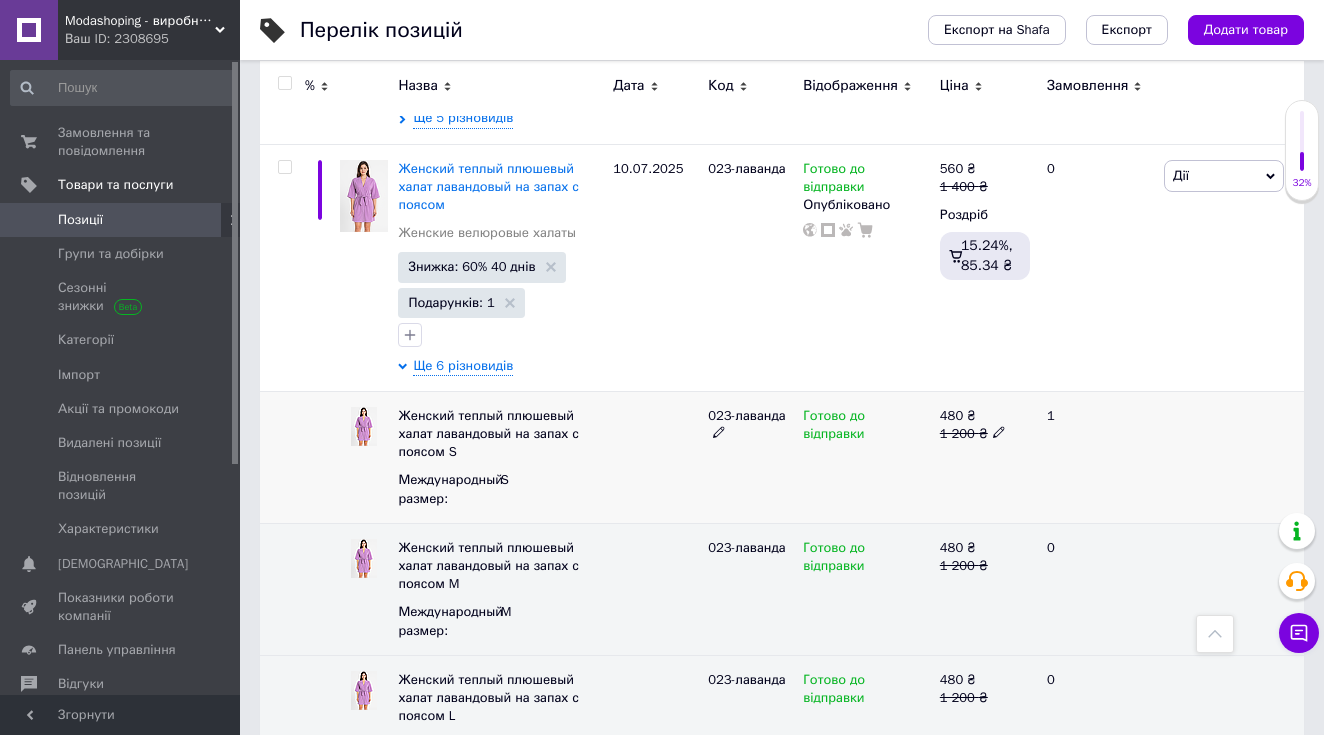 click 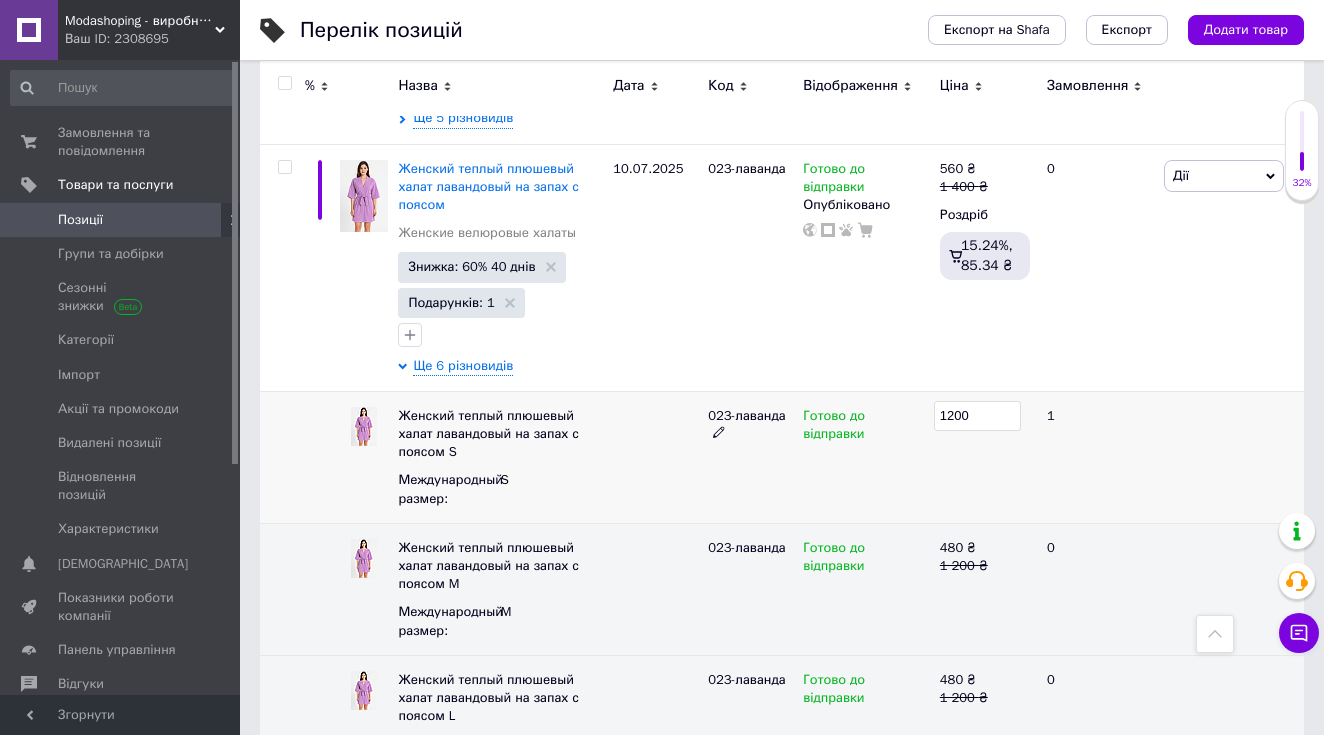 click on "1200" at bounding box center (977, 416) 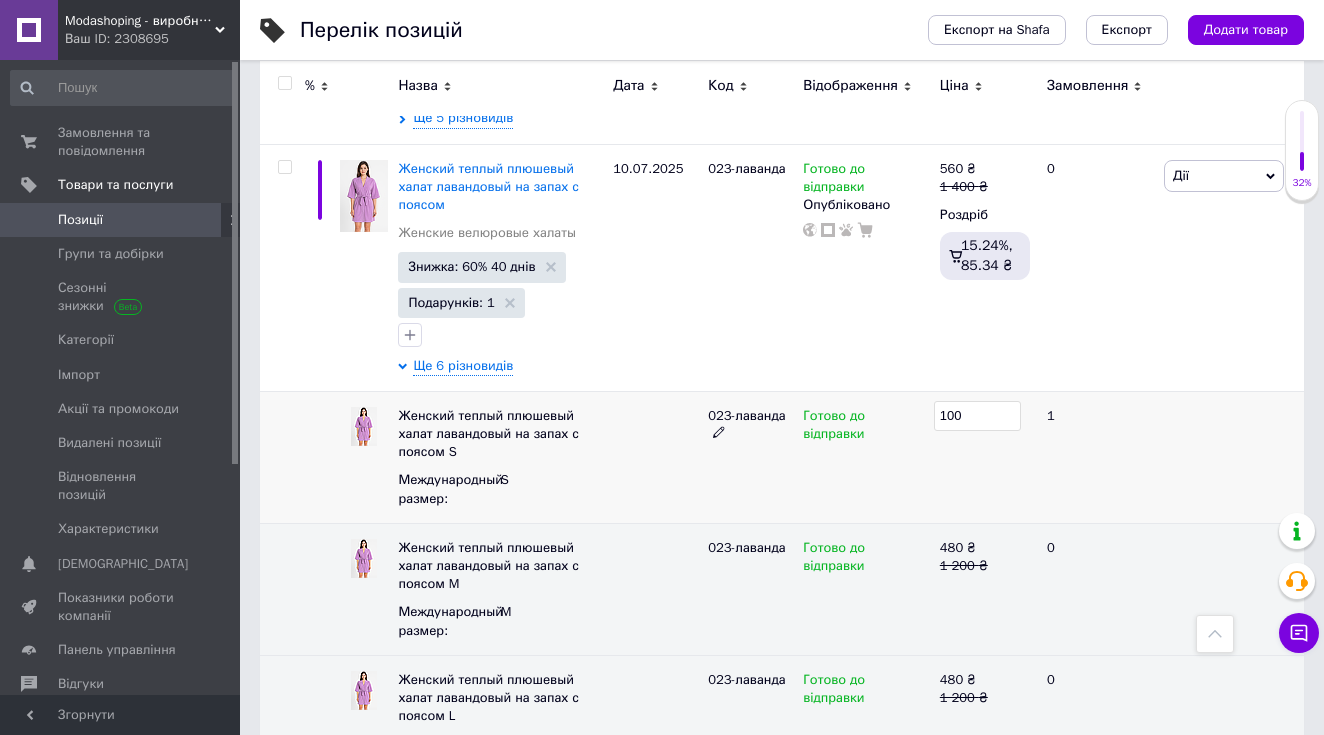 type on "1400" 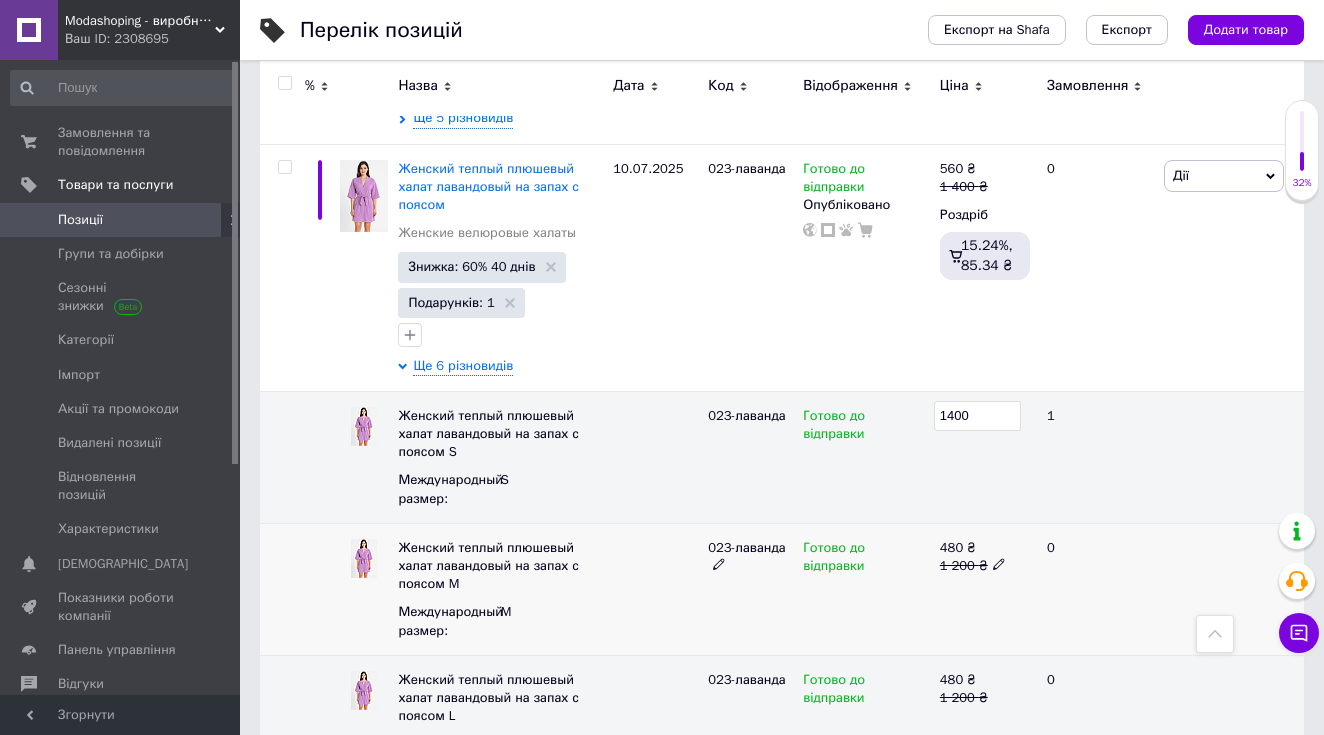 click 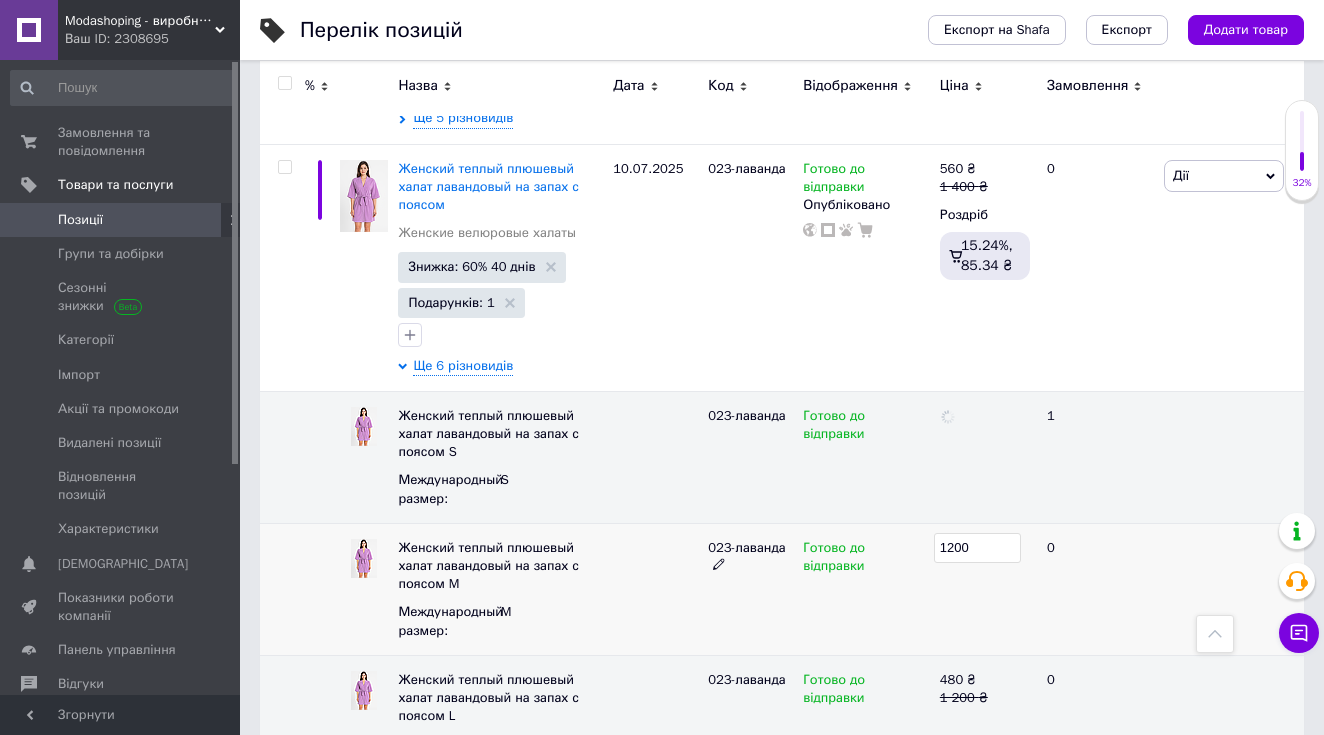 click on "1200" at bounding box center [977, 548] 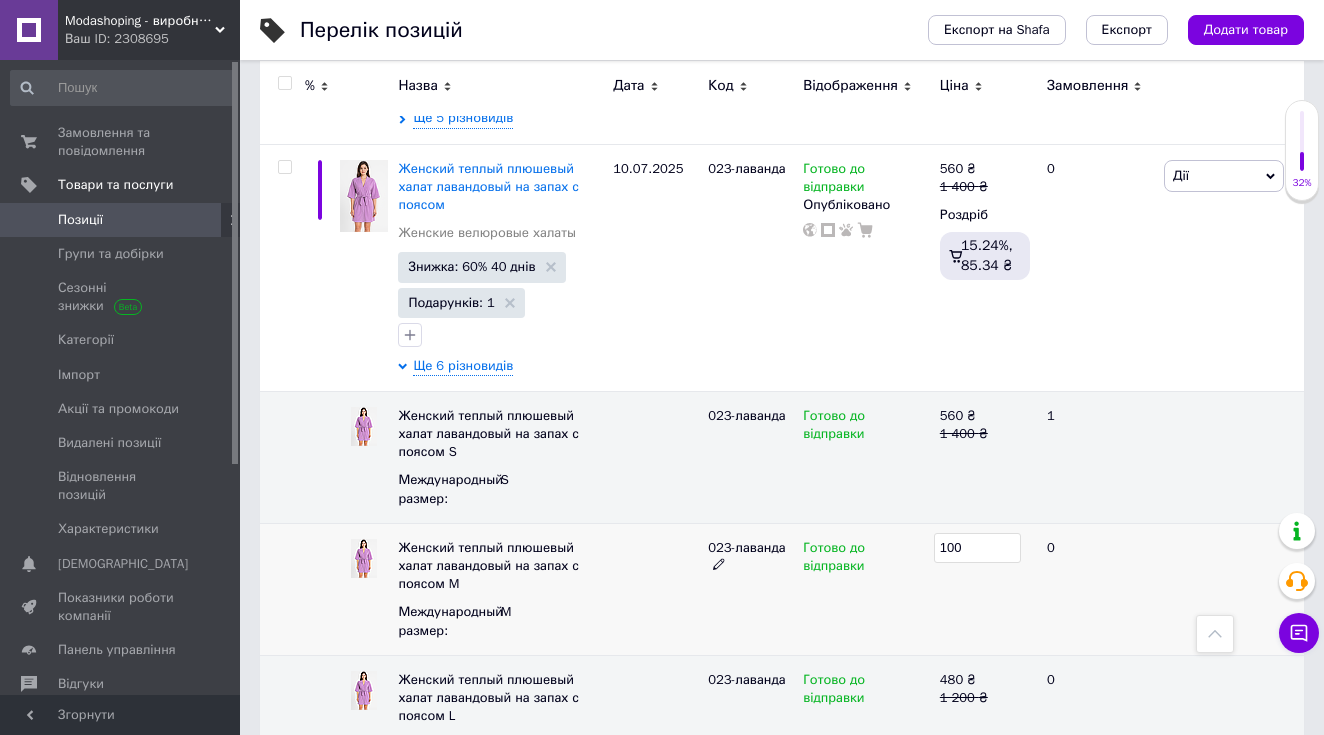 type on "1400" 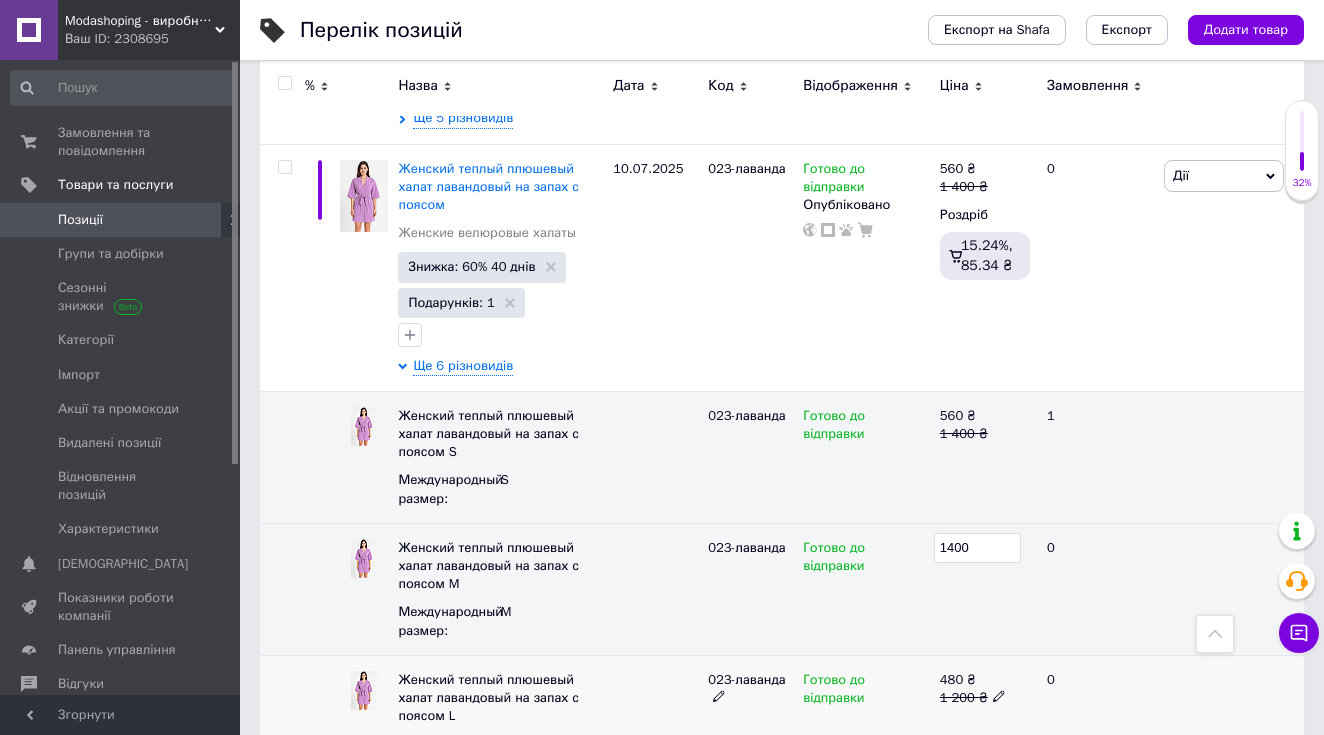 click 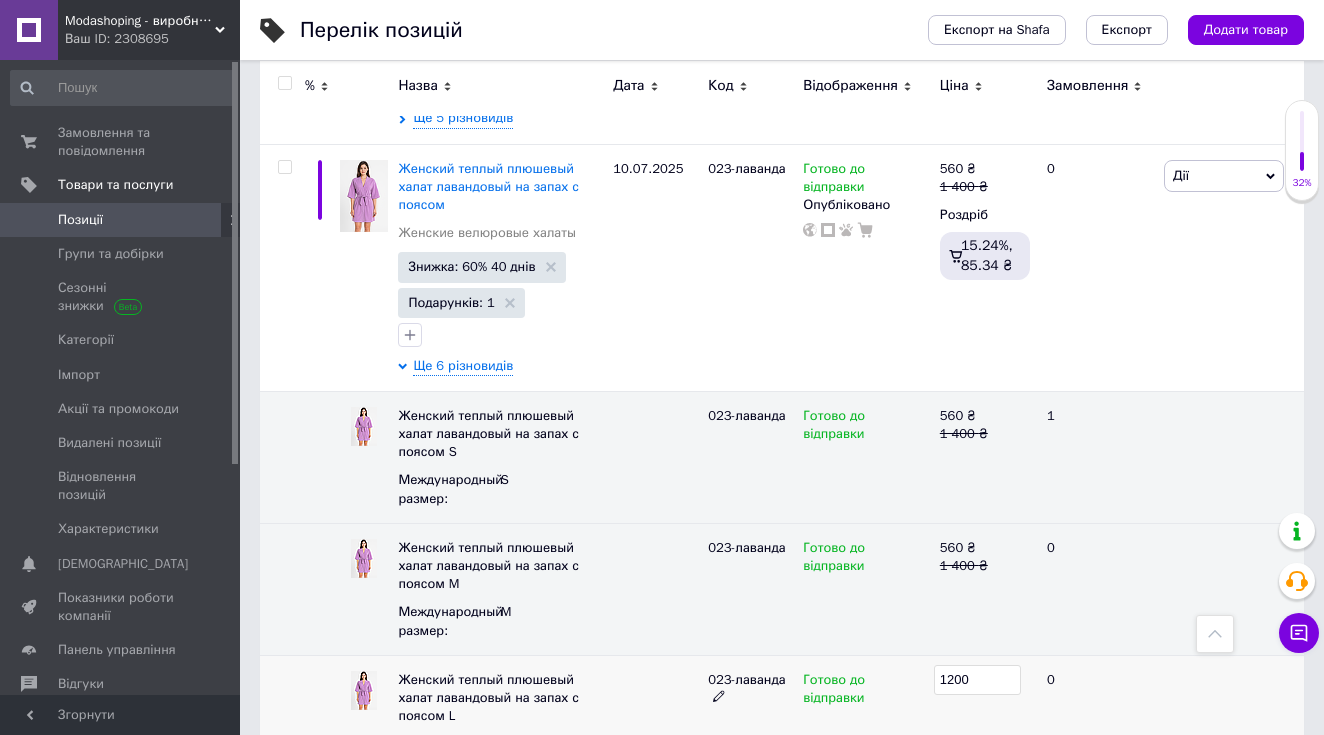click on "1200" at bounding box center [977, 680] 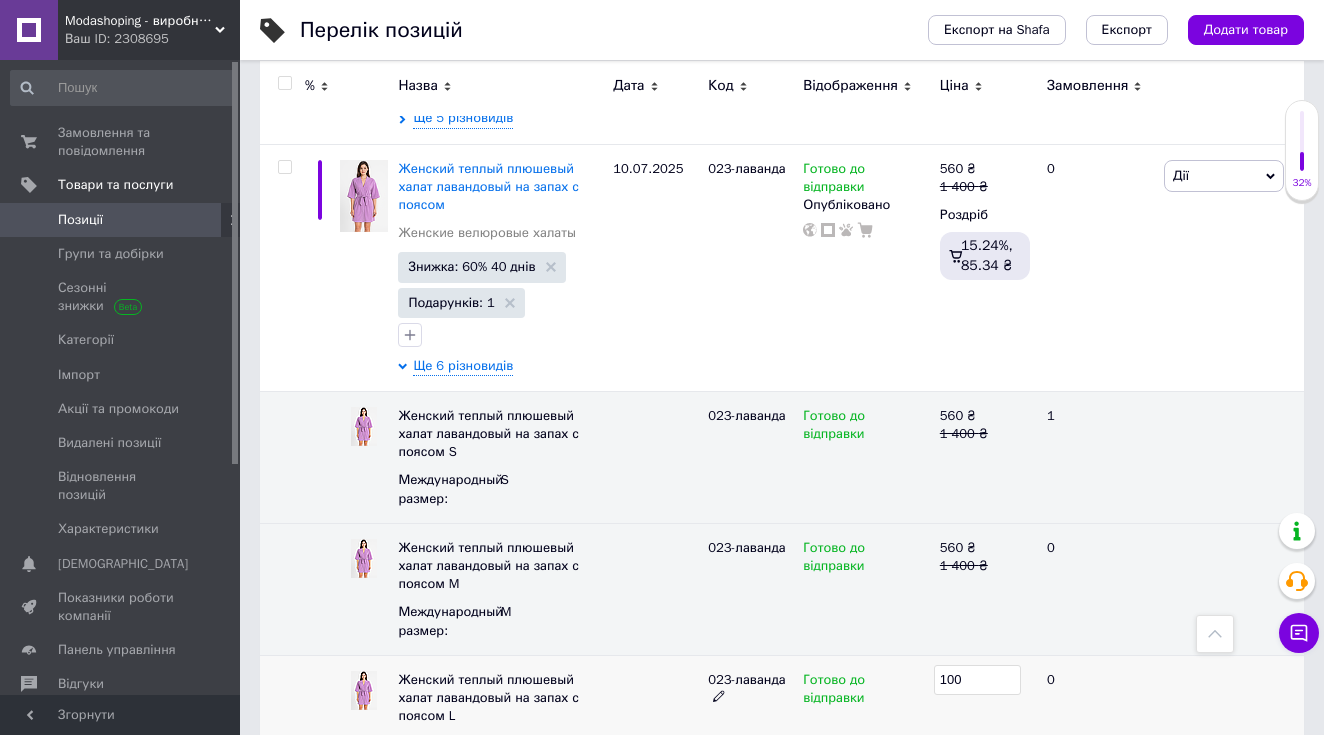 type on "1400" 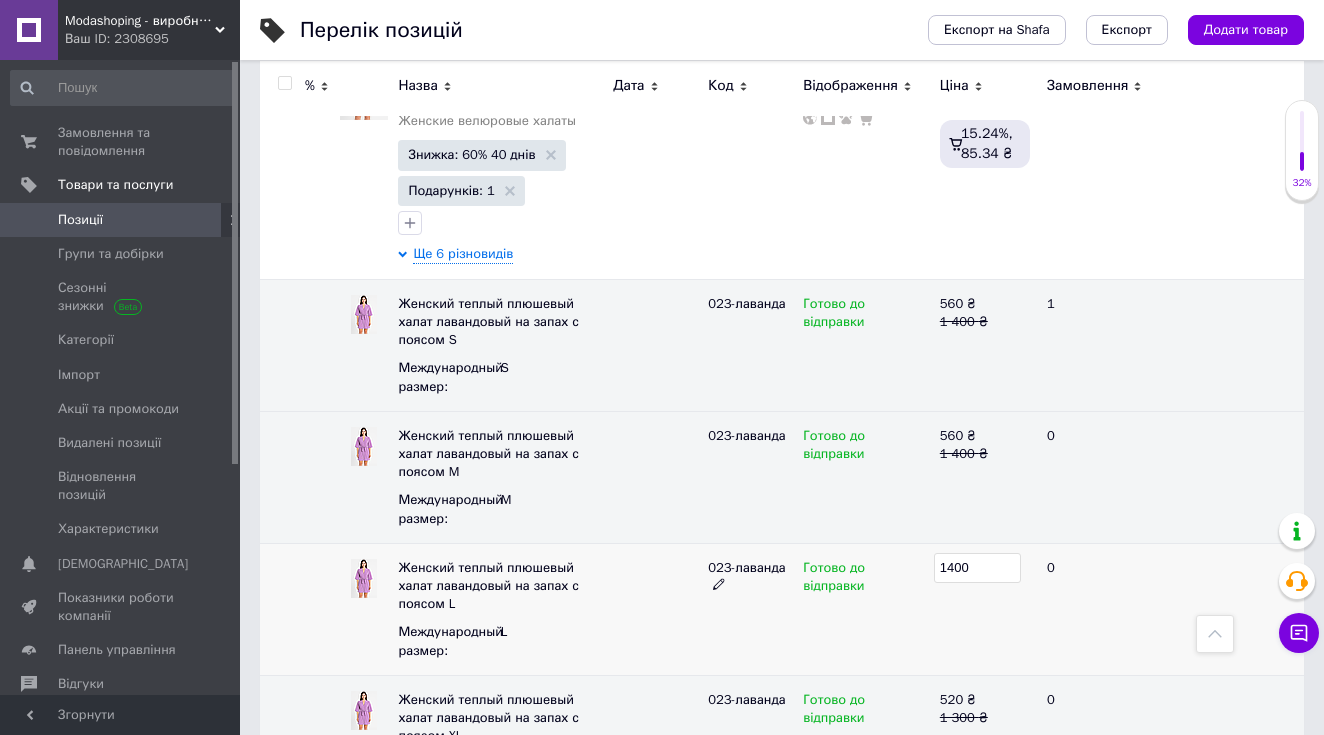 scroll, scrollTop: 4908, scrollLeft: 0, axis: vertical 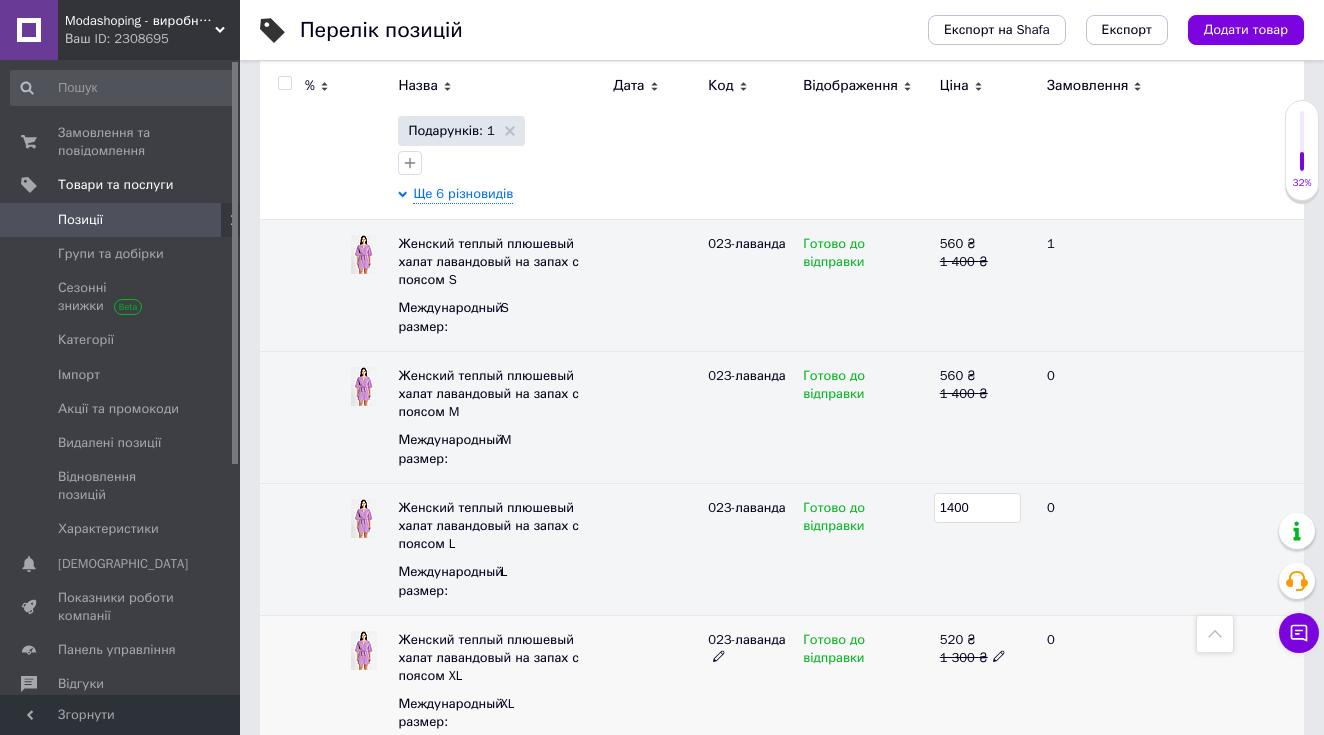 click 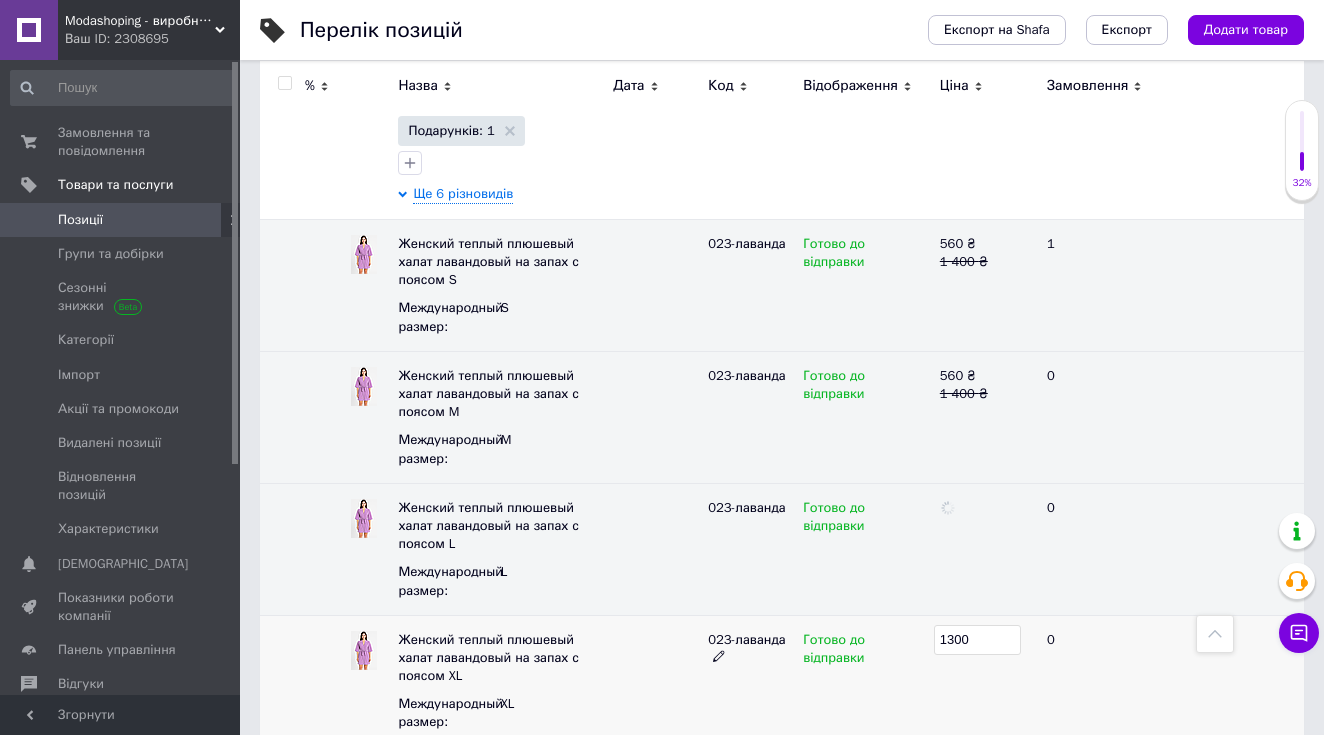 click on "1300" at bounding box center (977, 640) 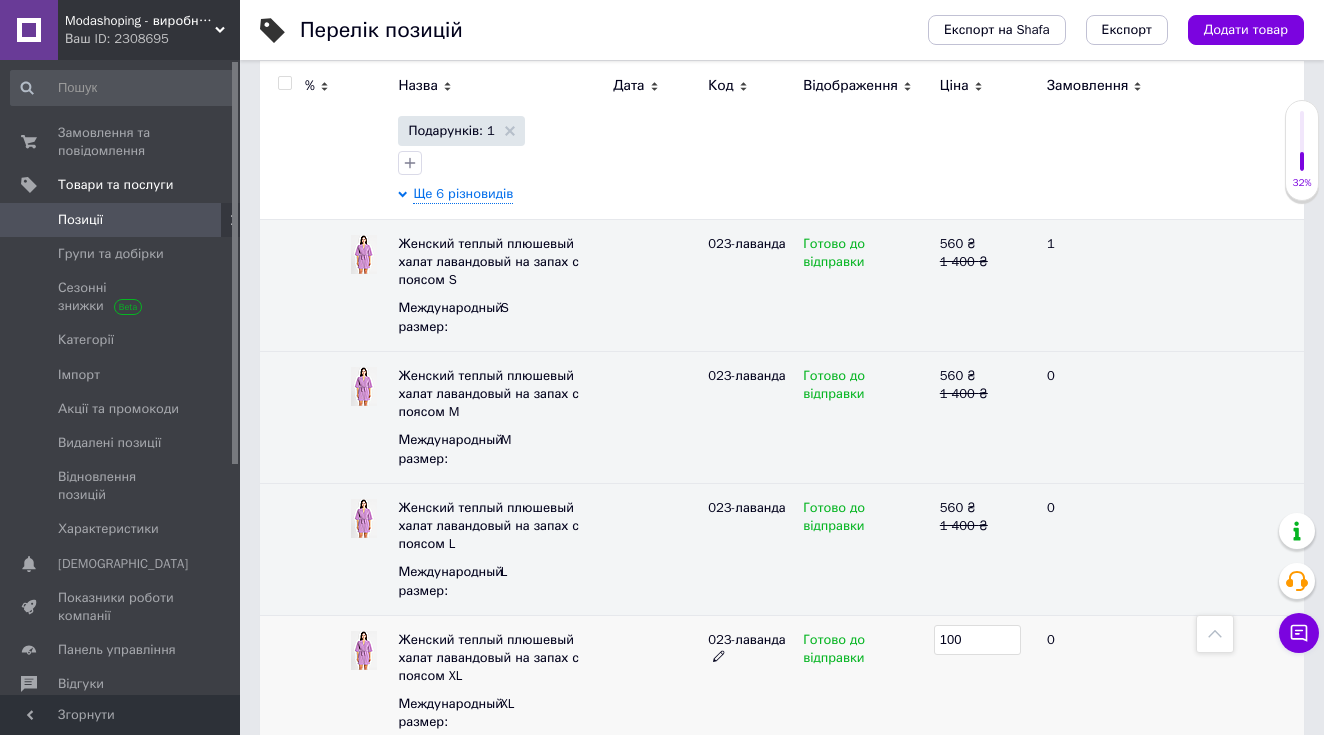 type on "1400" 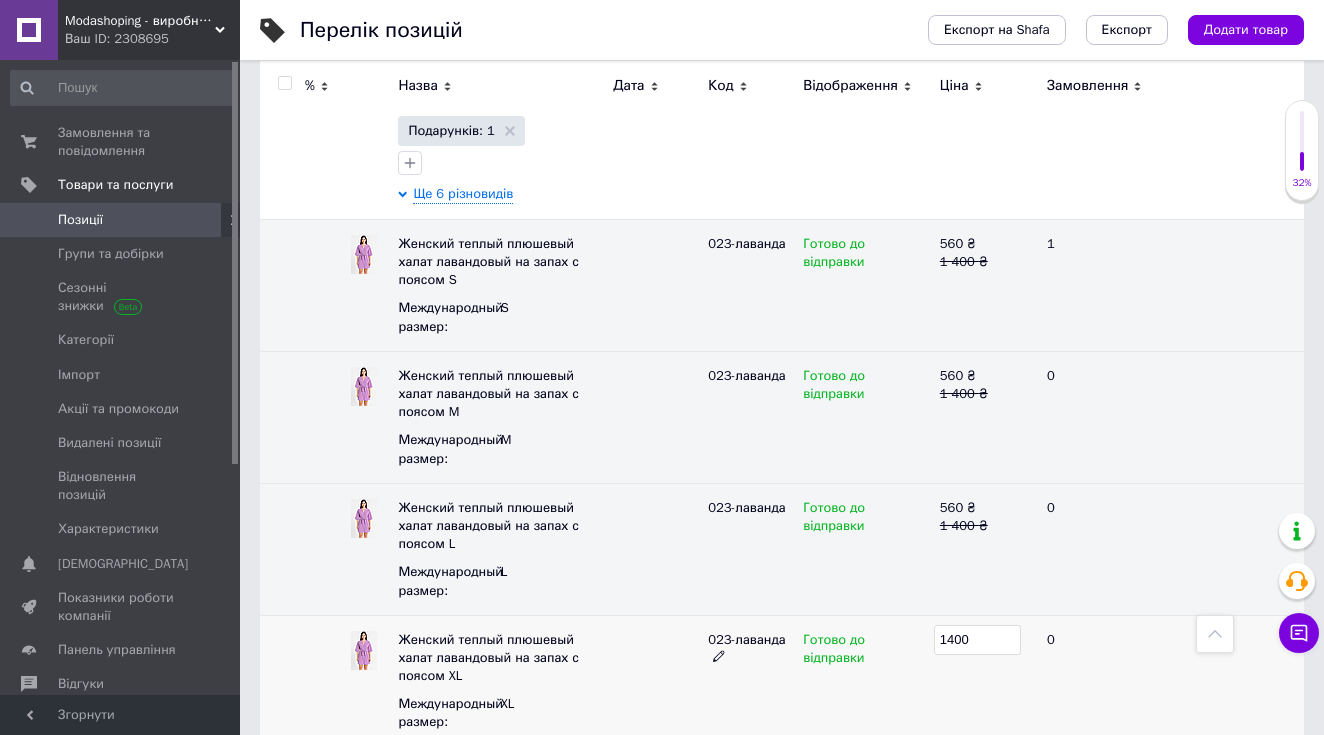 click on "Готово до відправки" at bounding box center [866, 681] 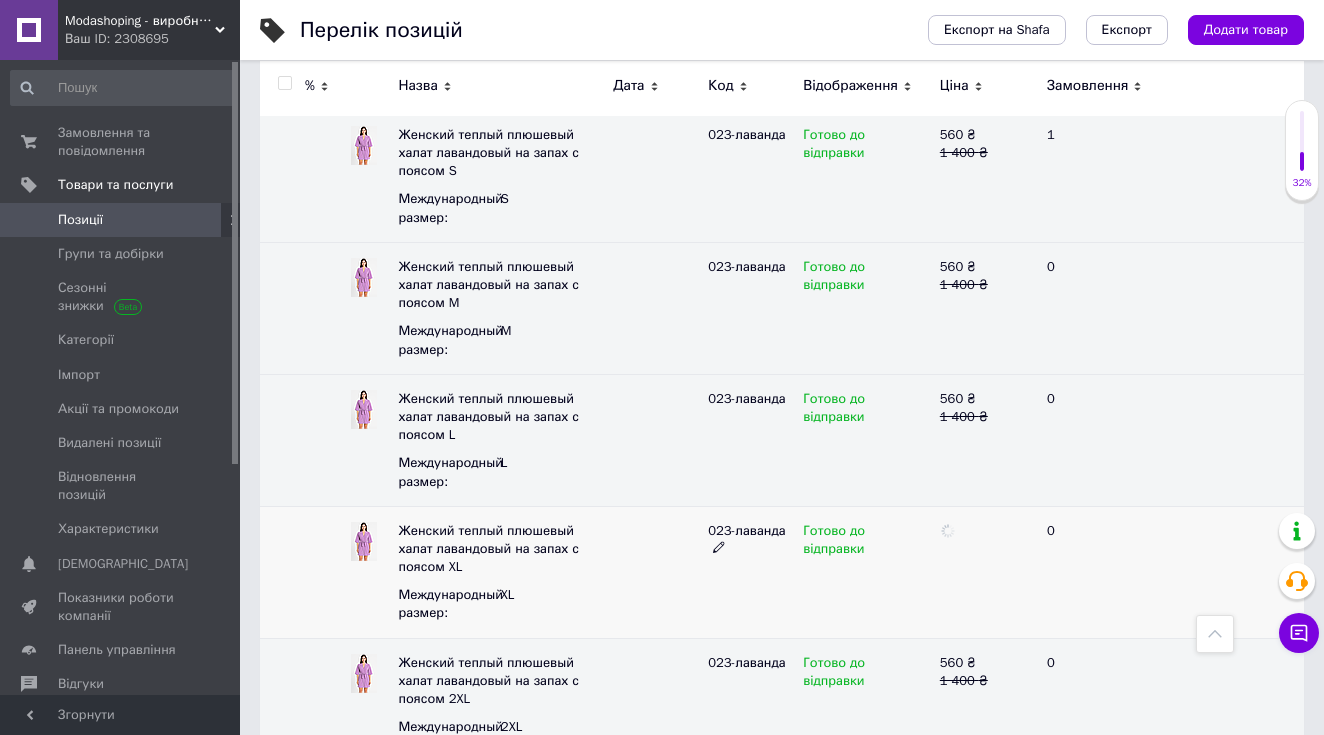 scroll, scrollTop: 5118, scrollLeft: 0, axis: vertical 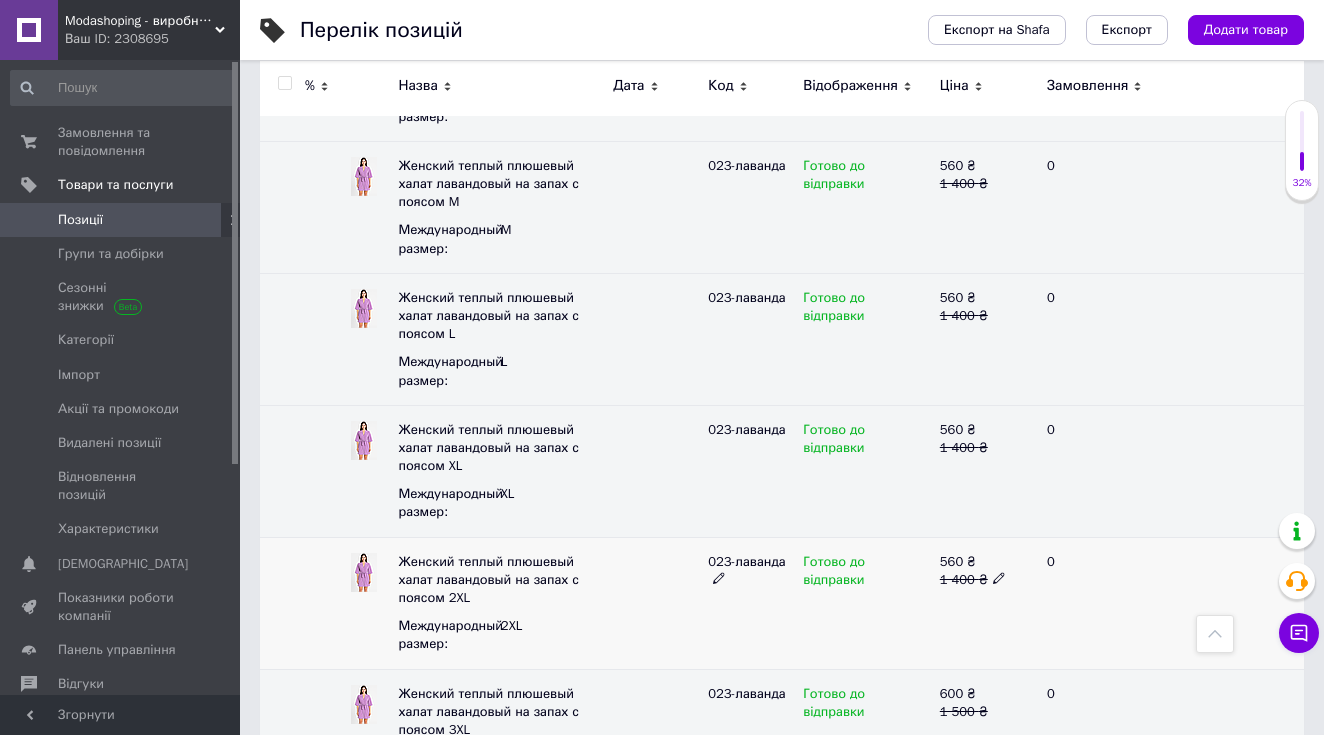 click 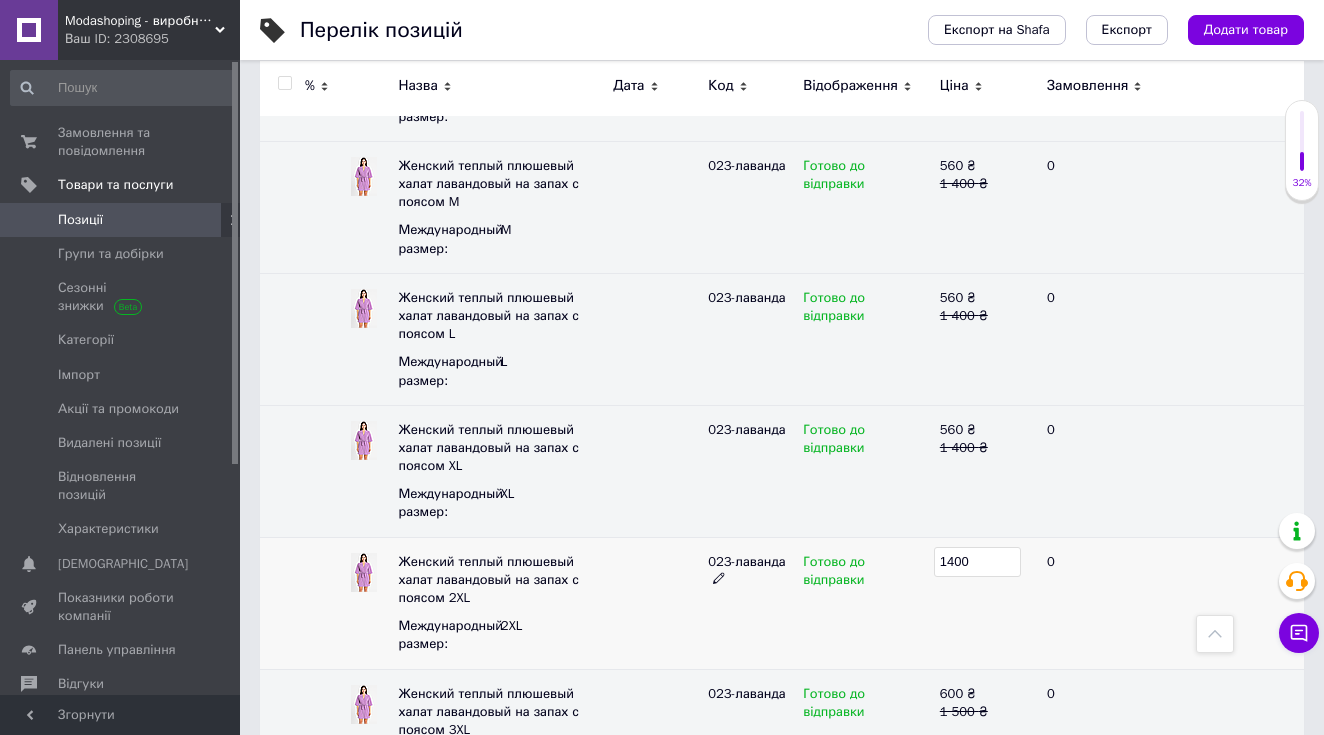 click on "1400" at bounding box center [977, 562] 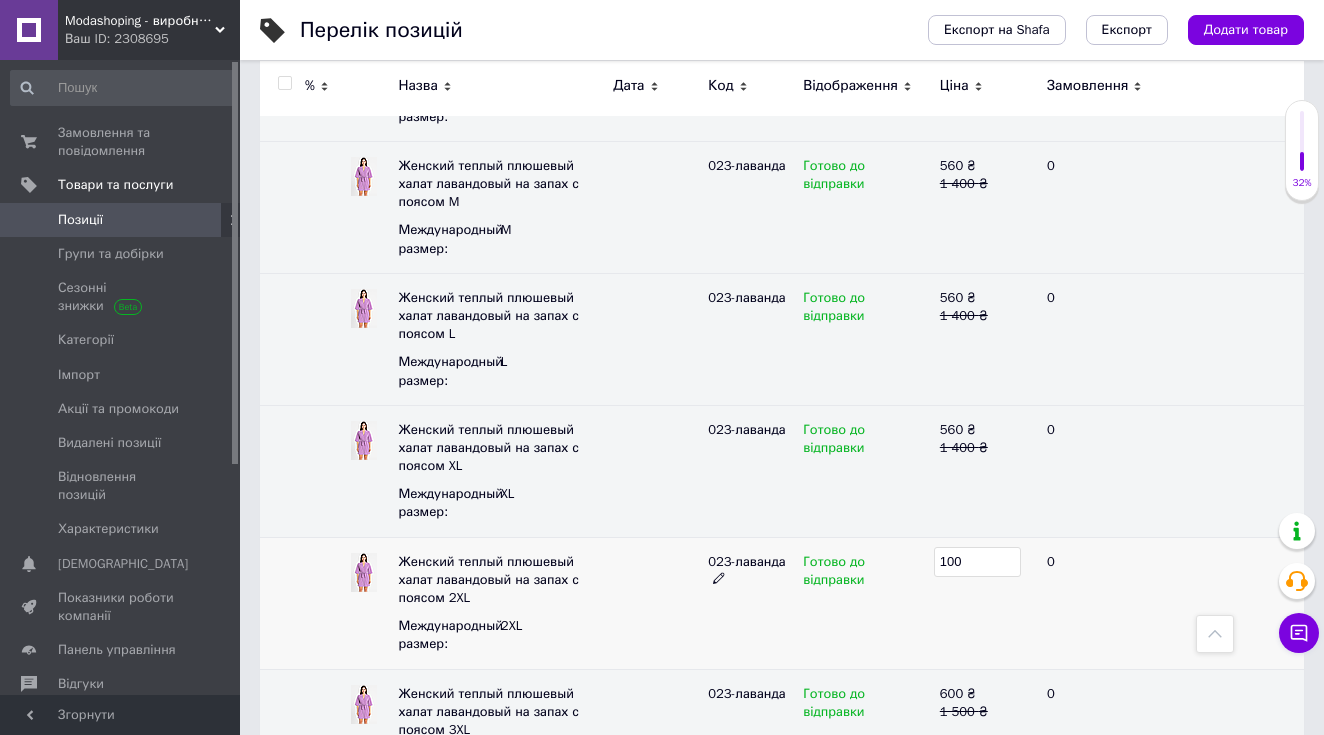 type on "1500" 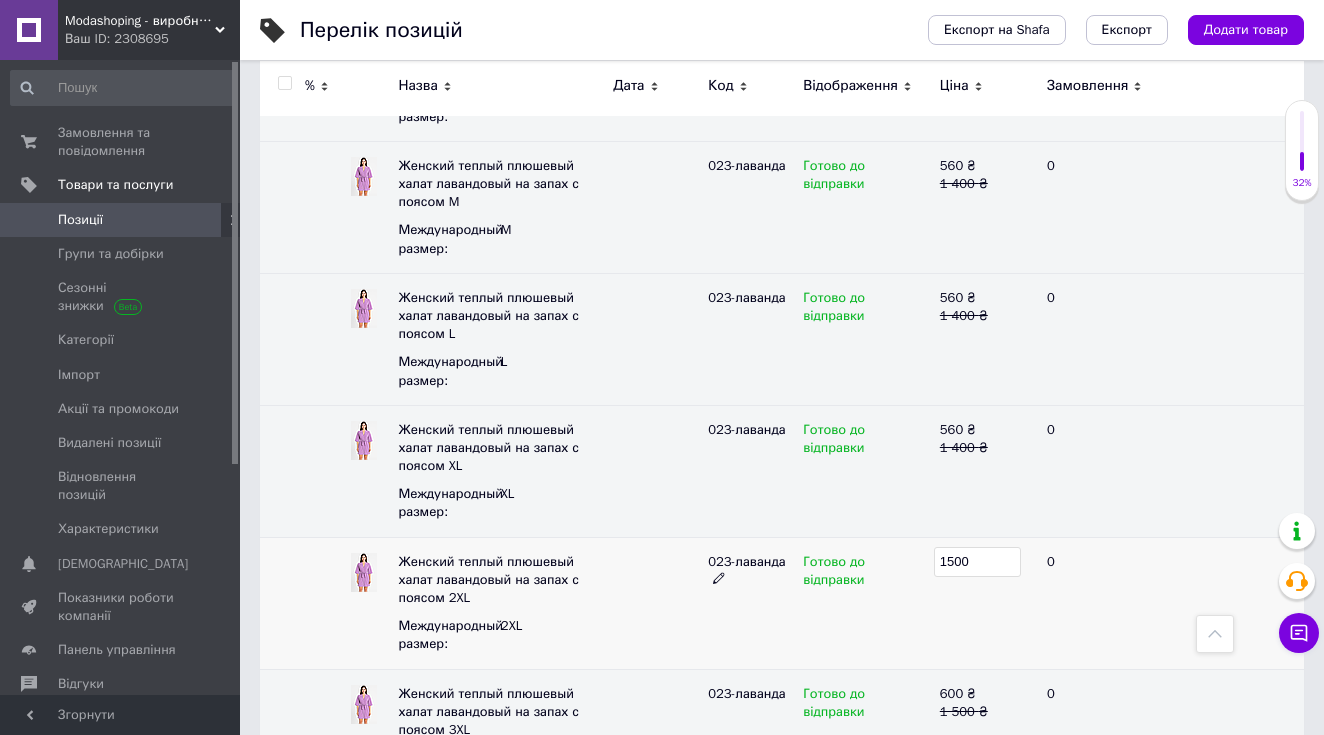 click on "1500" at bounding box center (985, 603) 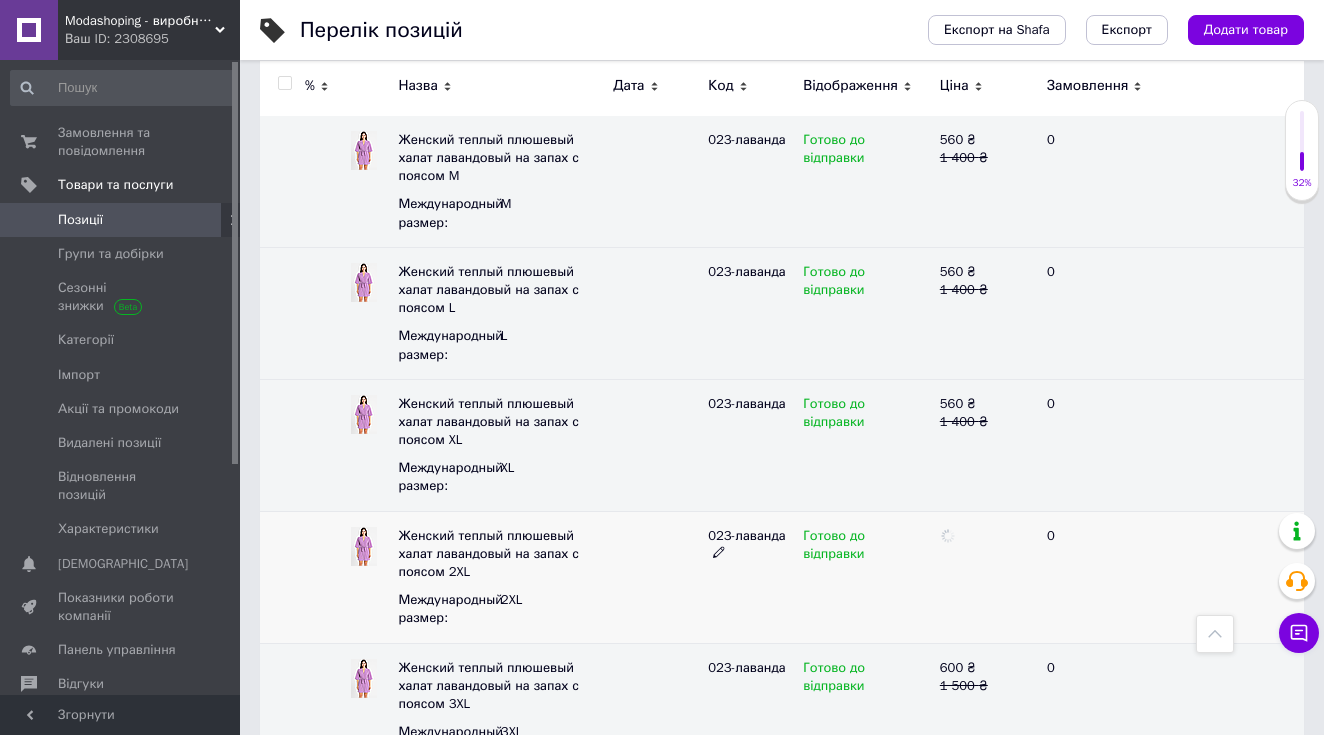scroll, scrollTop: 5164, scrollLeft: 0, axis: vertical 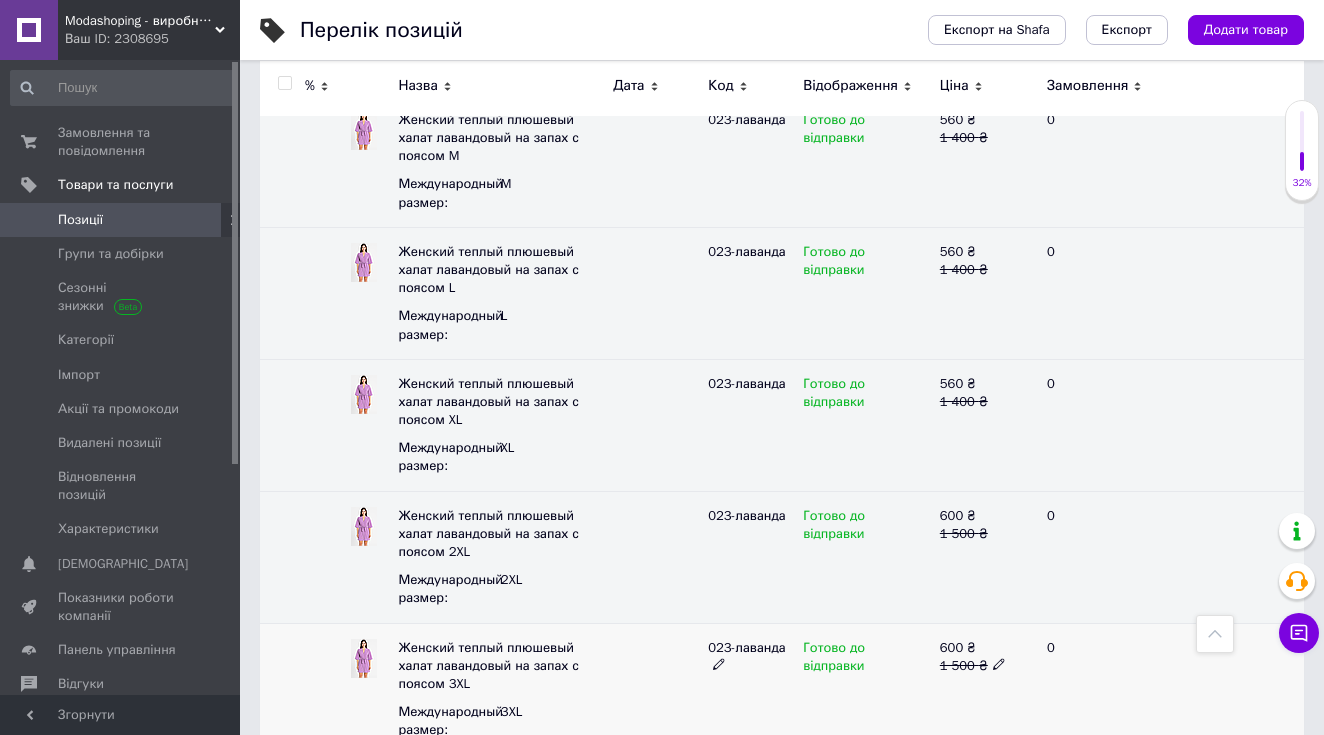 click 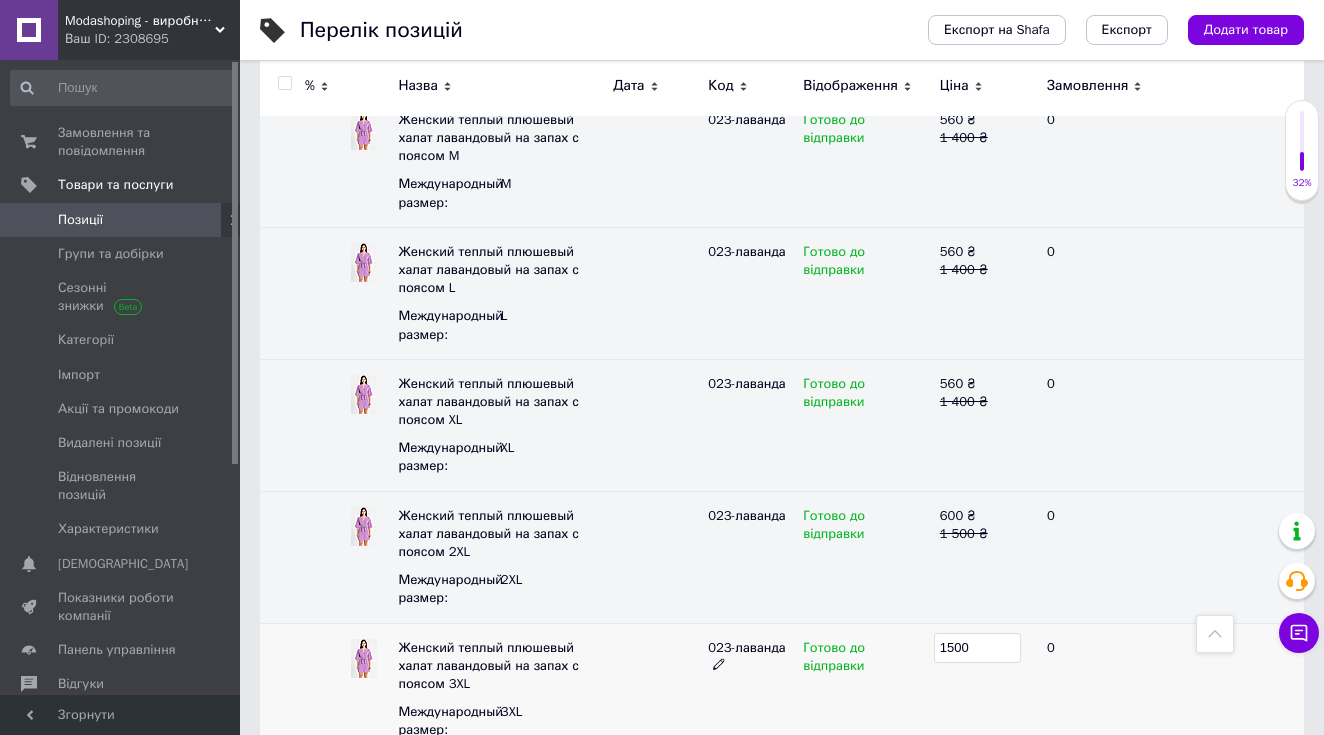 click on "1500" at bounding box center (977, 648) 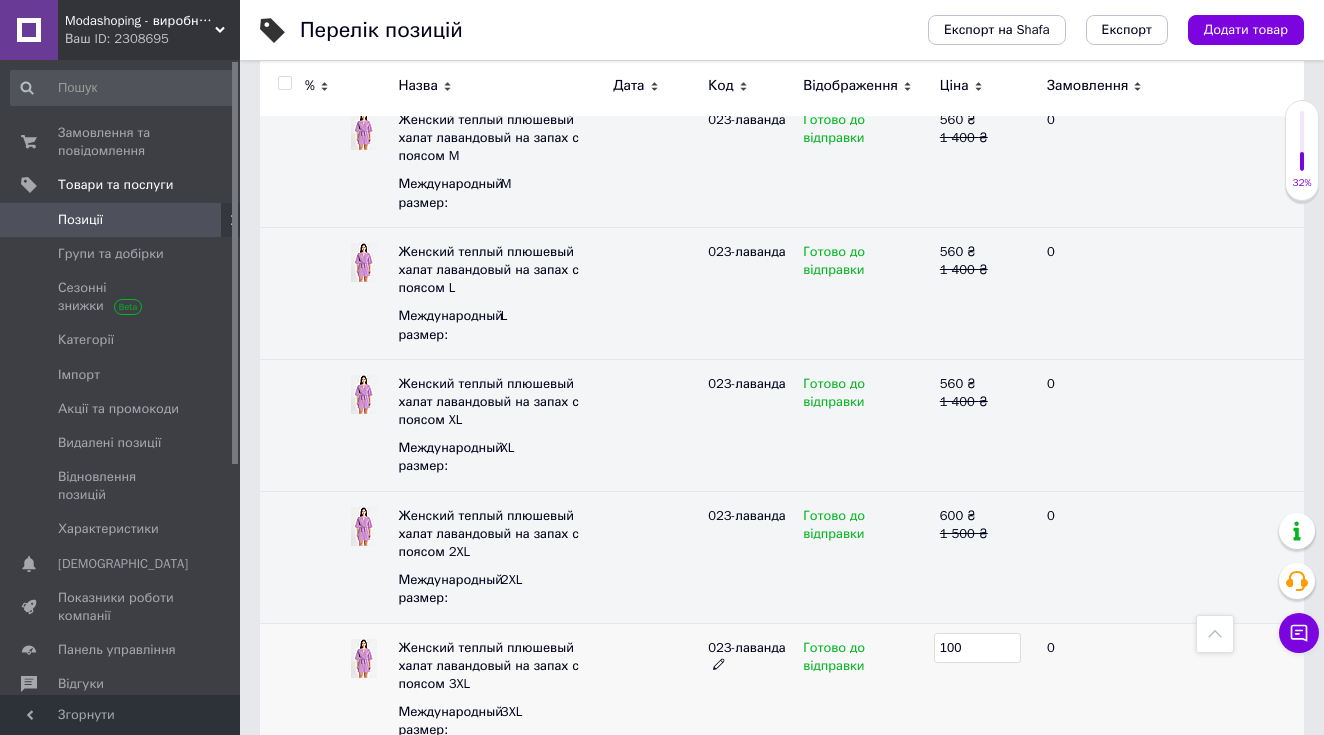 type on "1600" 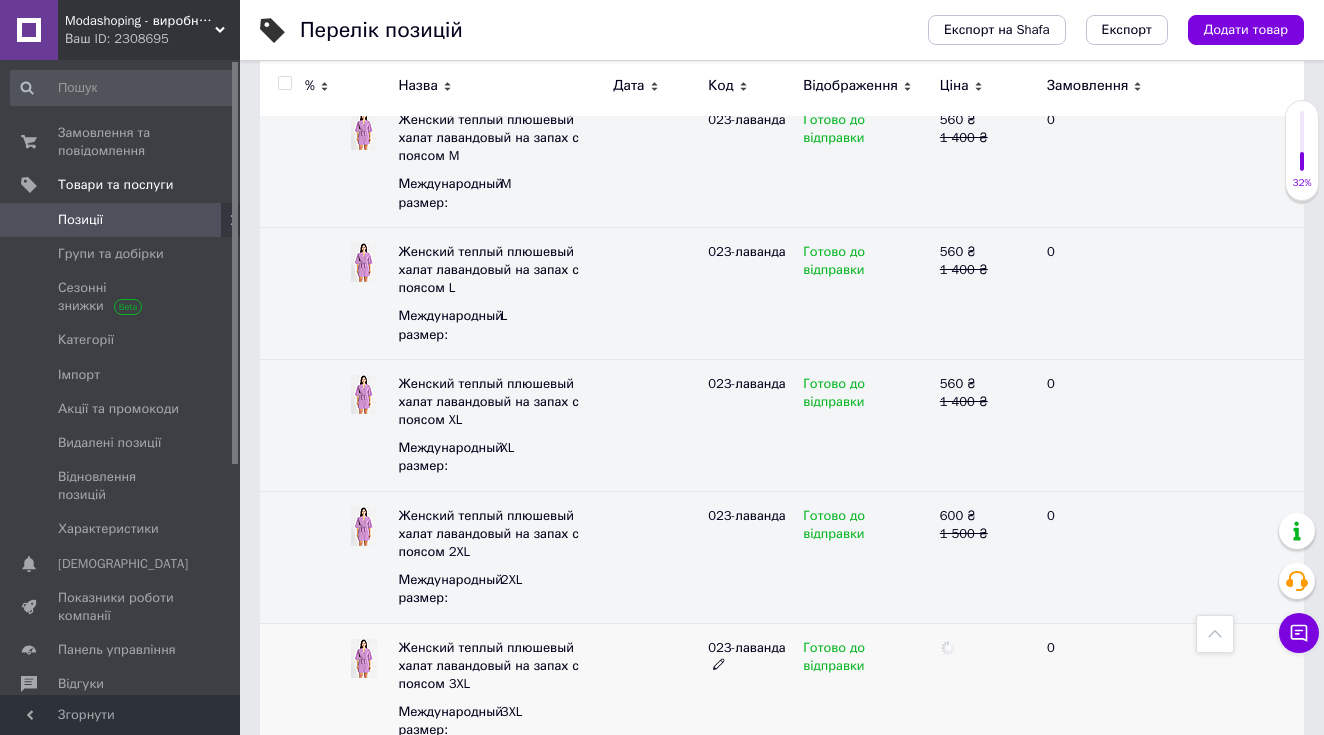 click on "Готово до відправки" at bounding box center (866, 689) 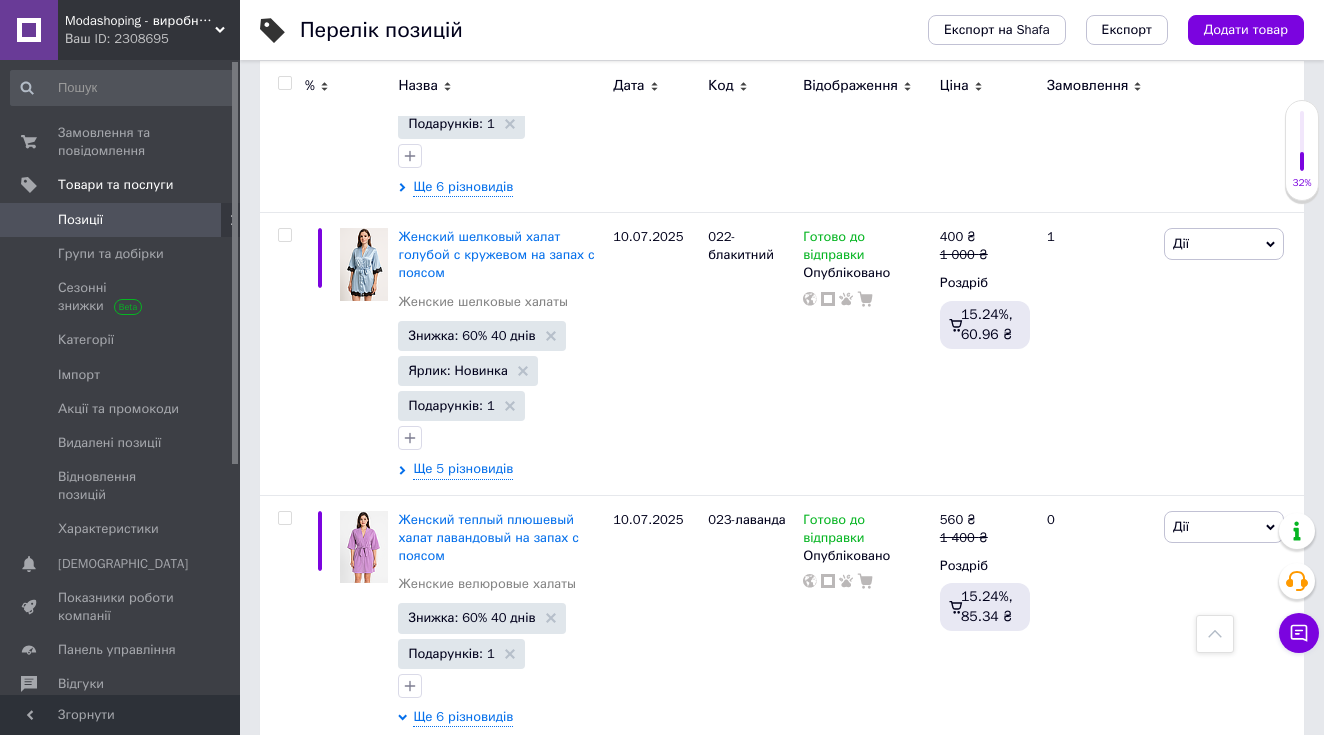 scroll, scrollTop: 4355, scrollLeft: 0, axis: vertical 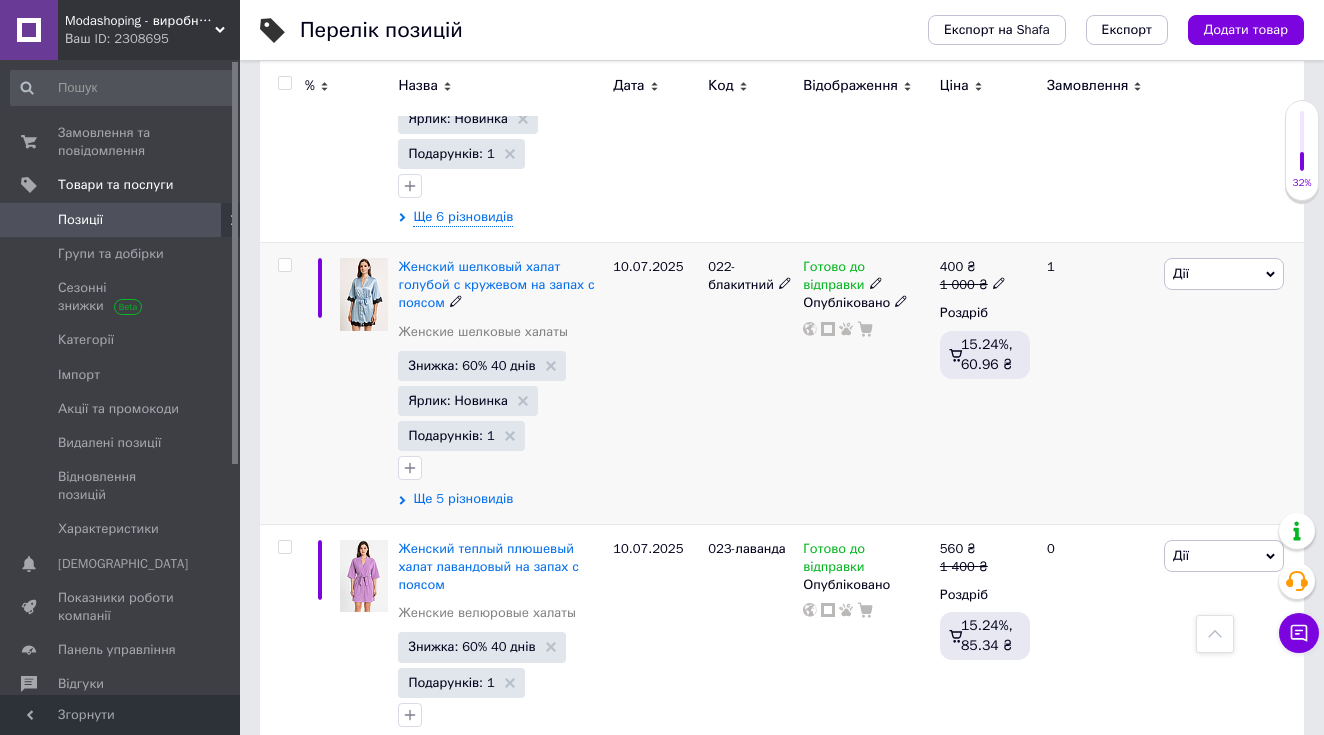 click on "Ще 5 різновидів" at bounding box center (463, 499) 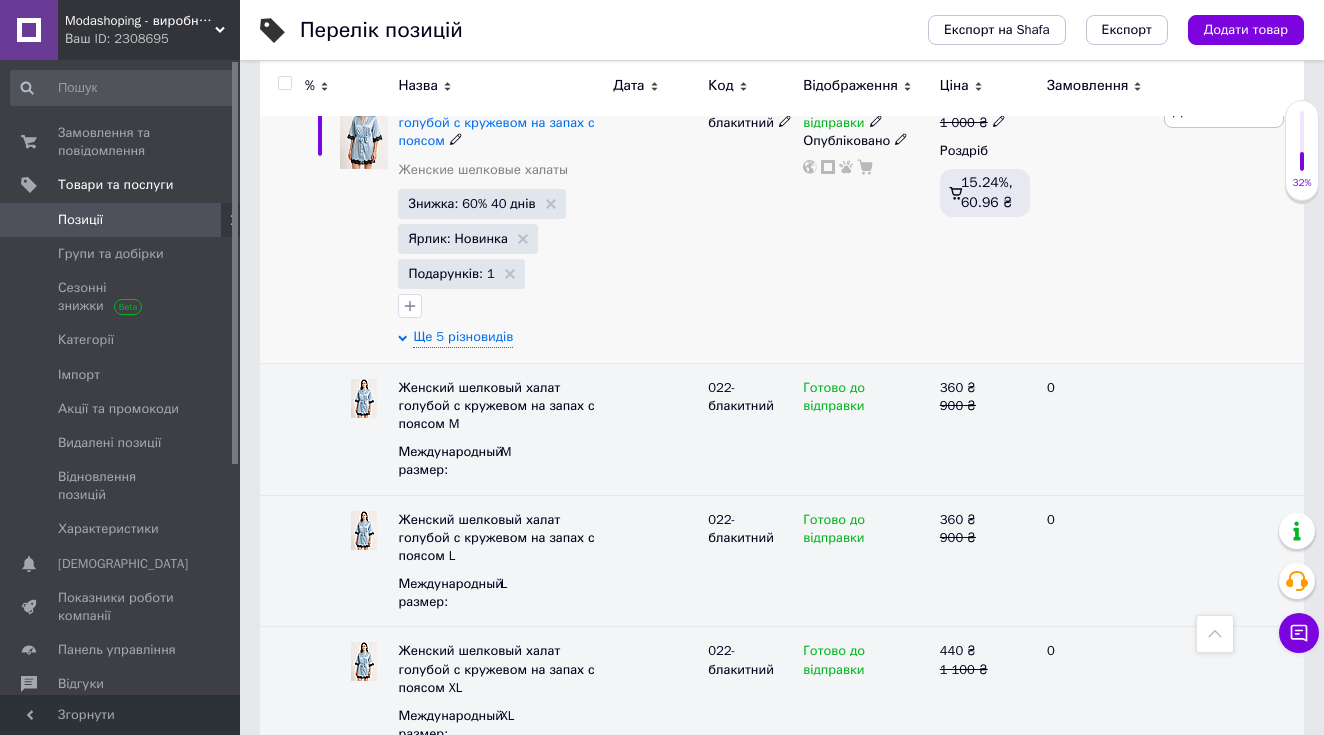 scroll, scrollTop: 4572, scrollLeft: 0, axis: vertical 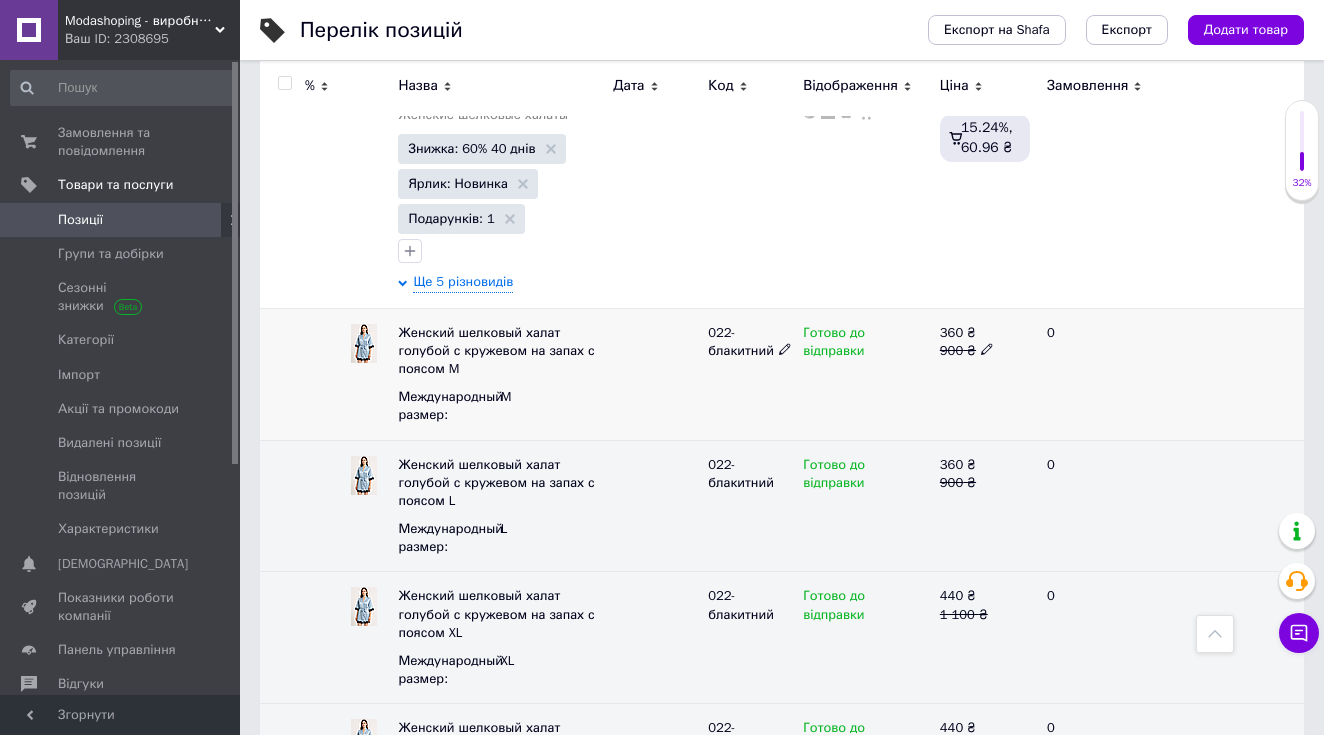 click 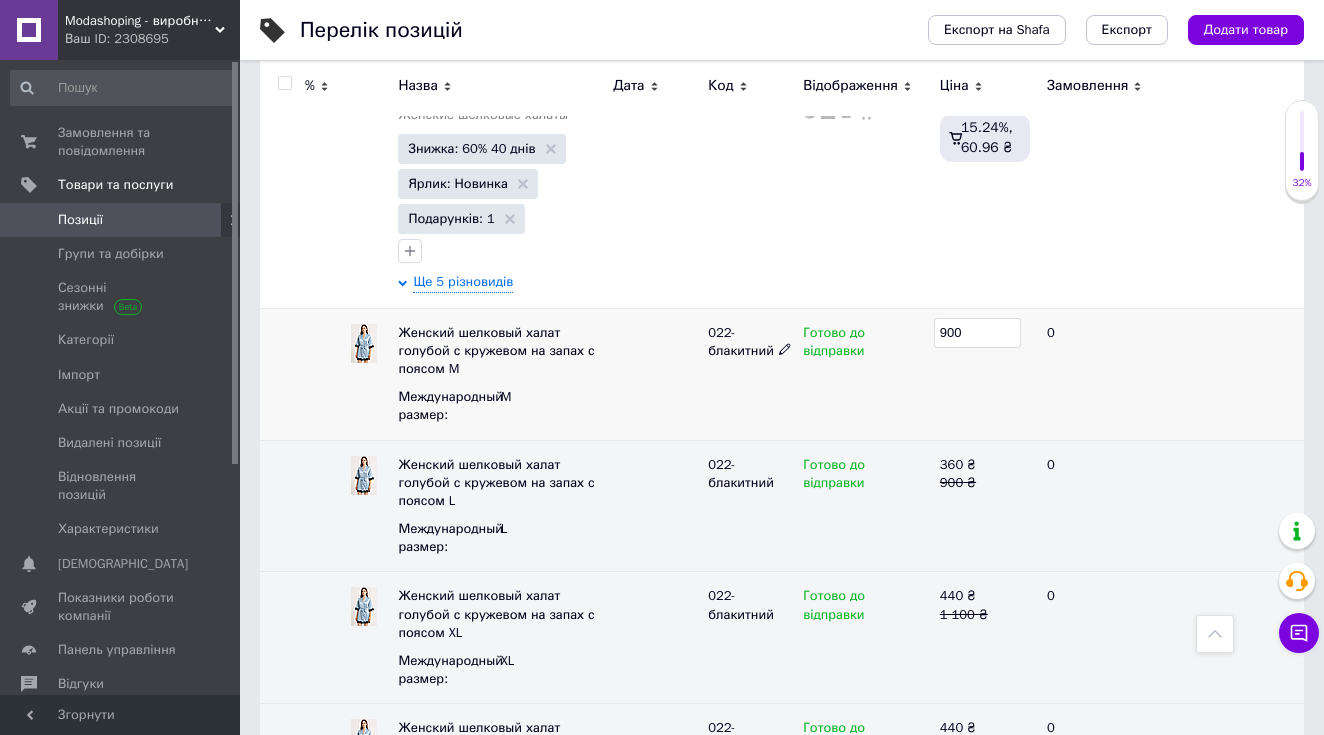 click on "900" at bounding box center (977, 333) 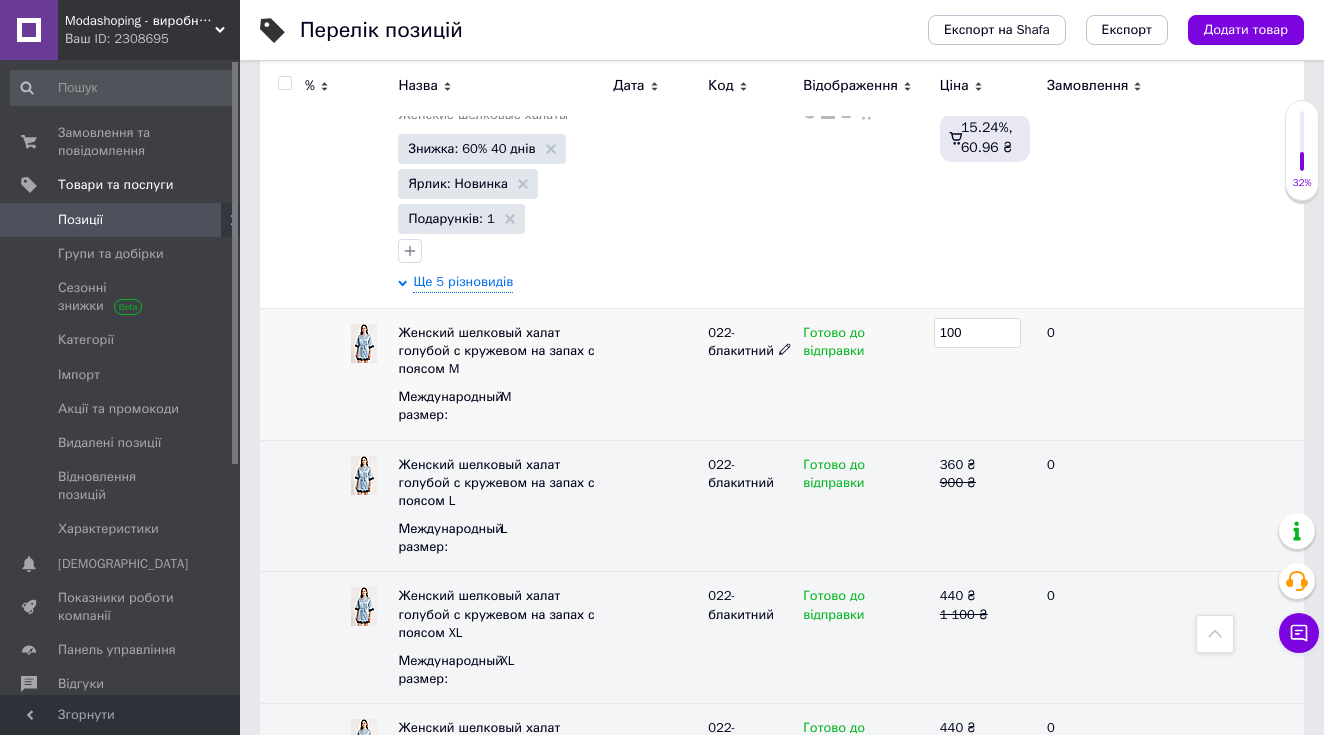 type on "1000" 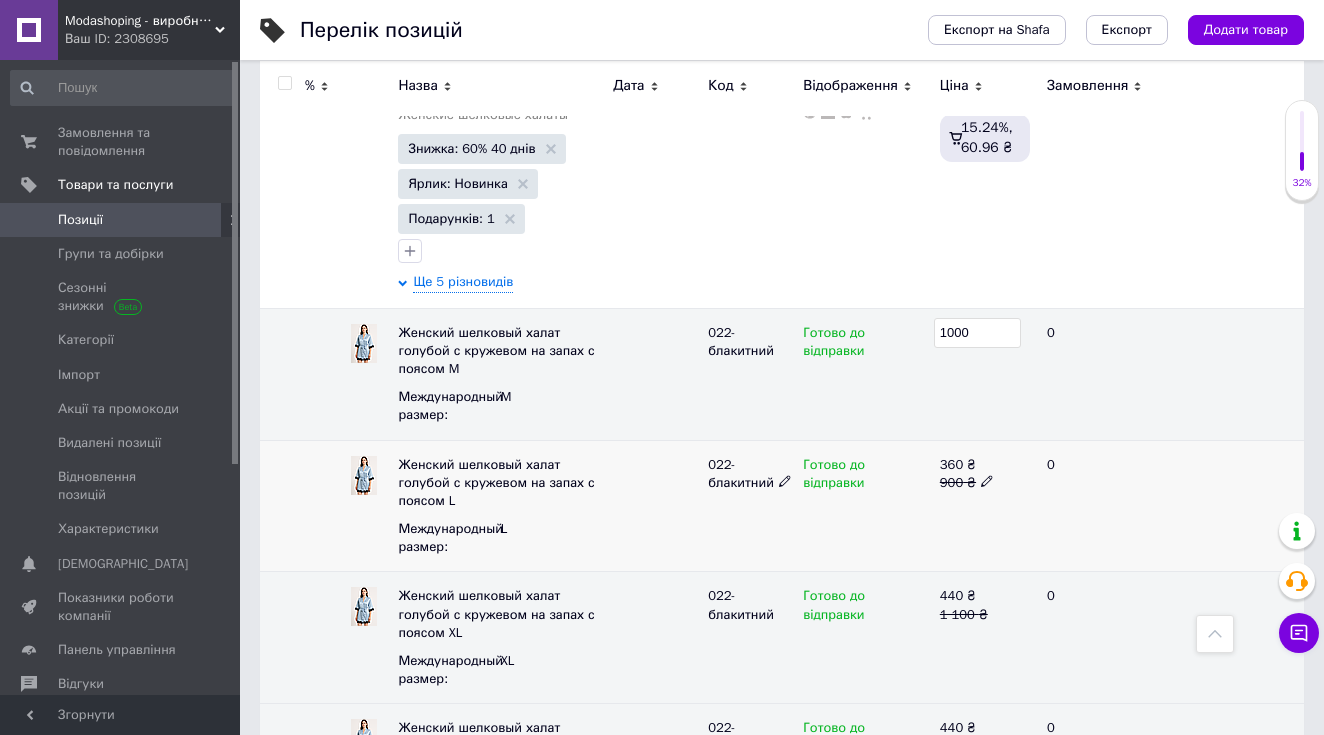 click 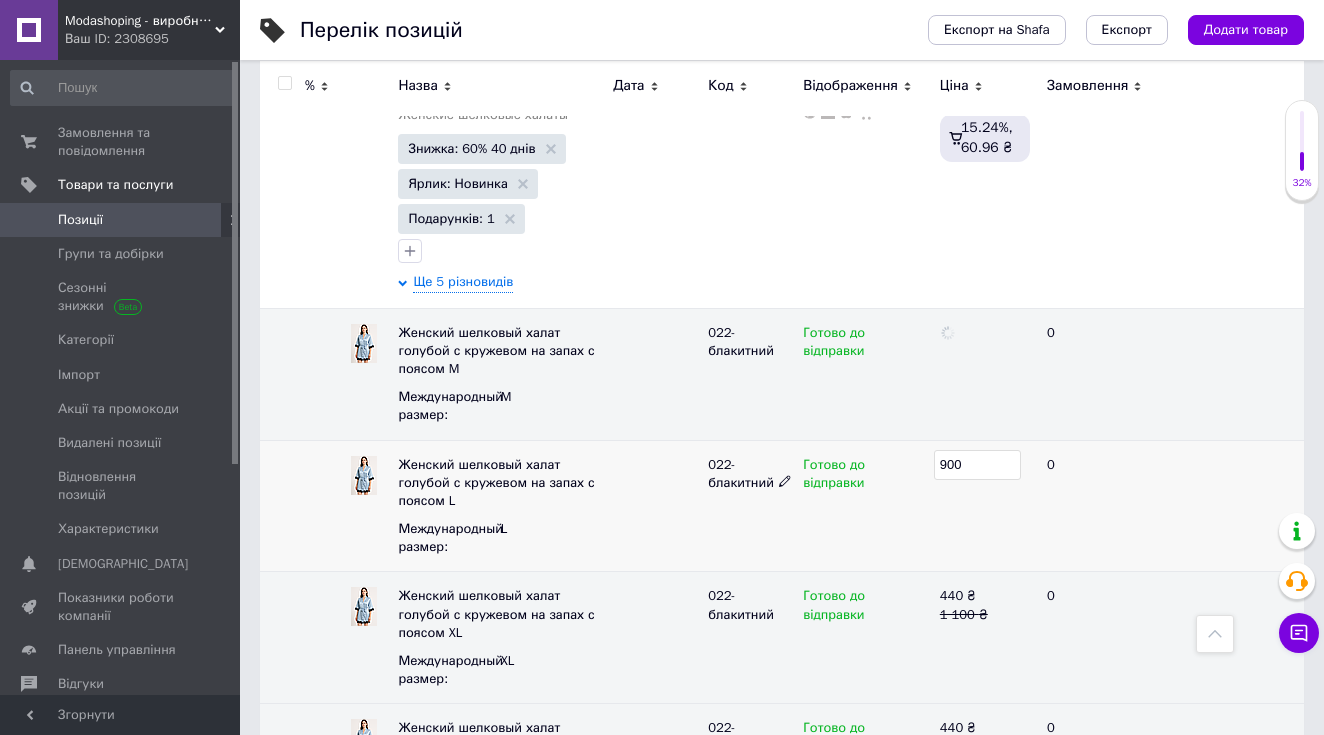 click on "900" at bounding box center [977, 465] 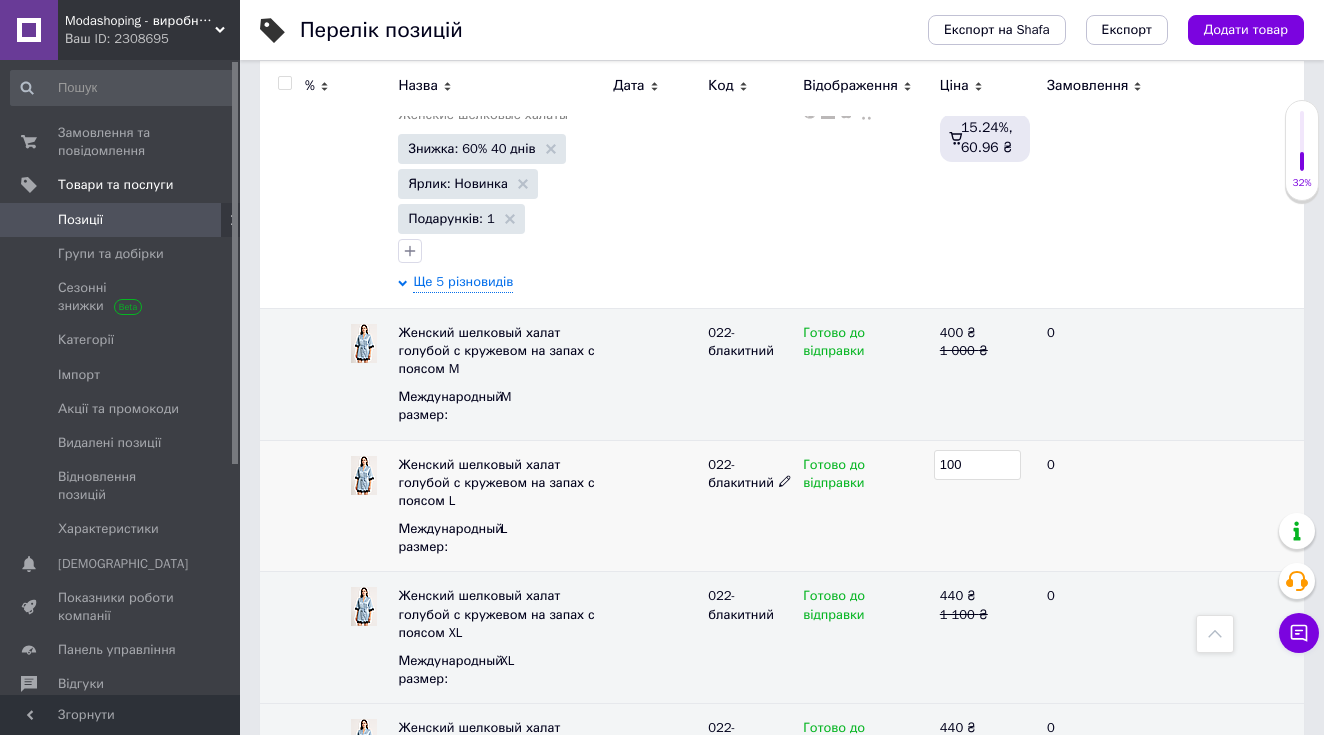 type on "1000" 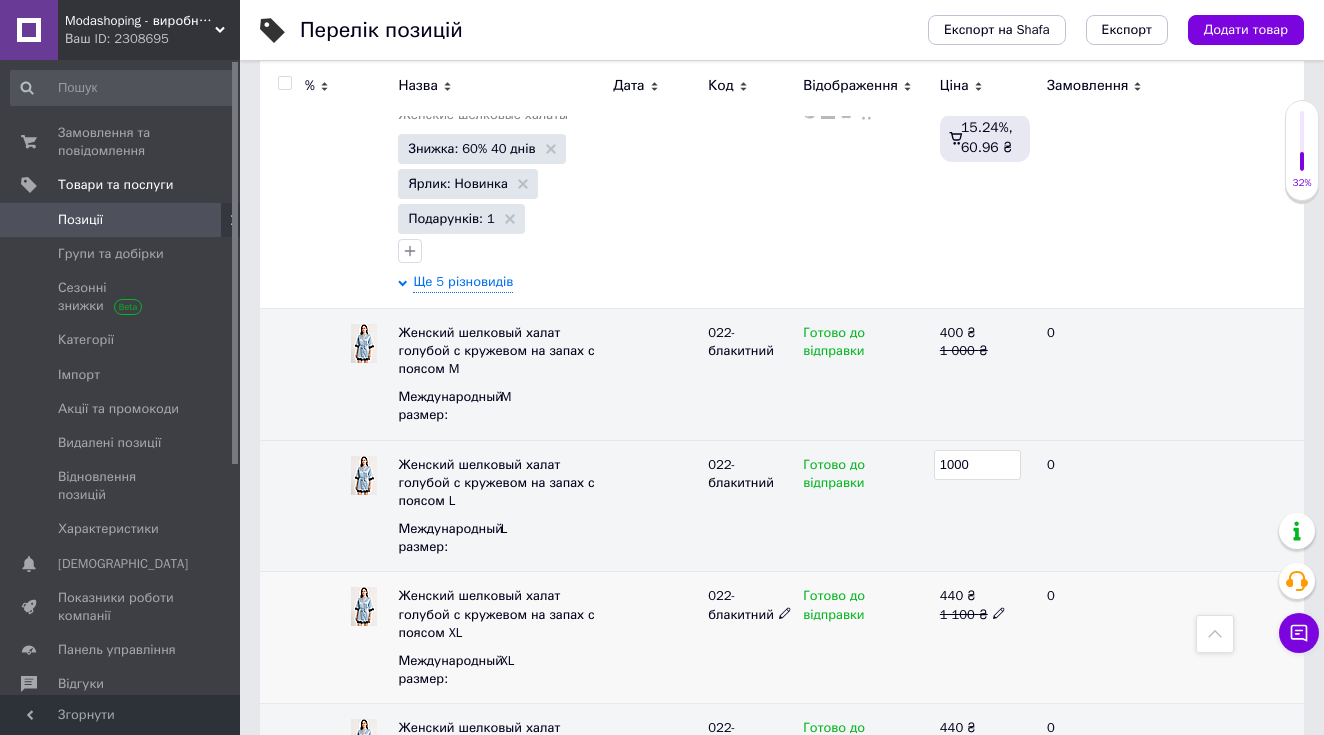 click 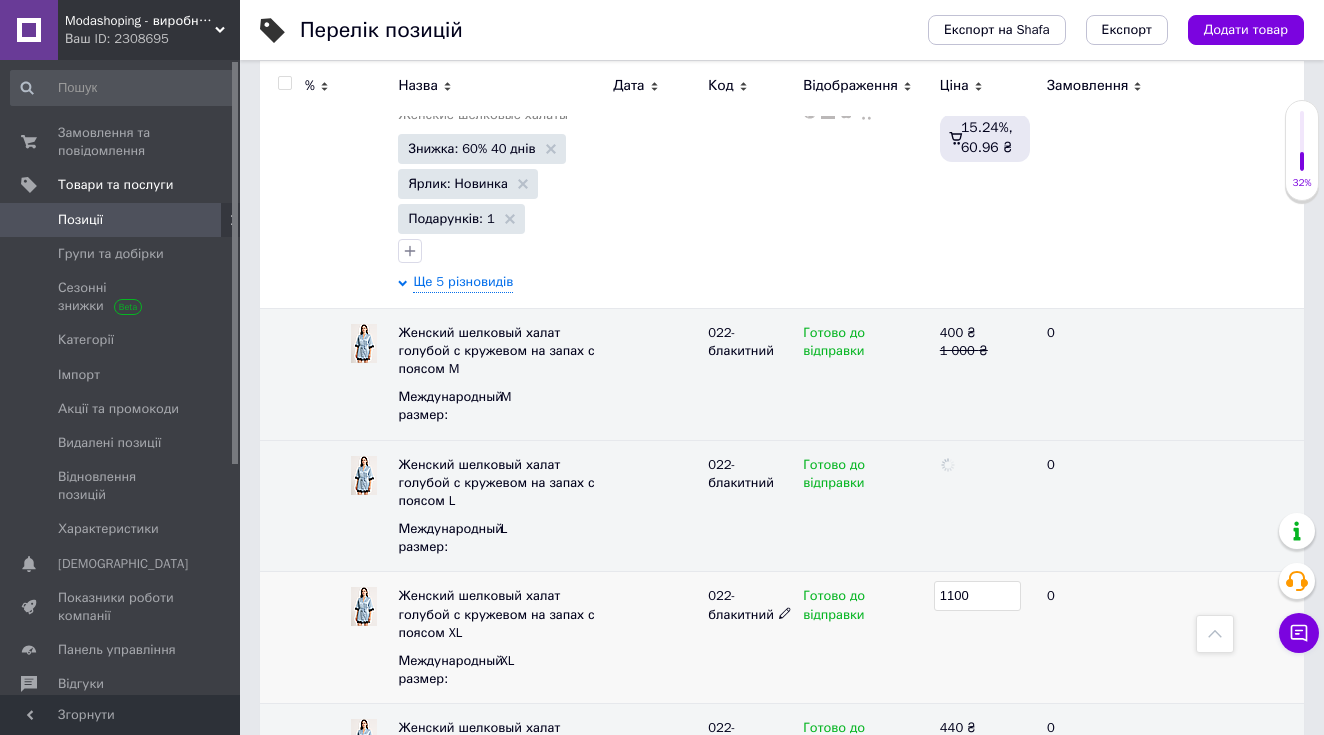 click on "1100" at bounding box center [977, 596] 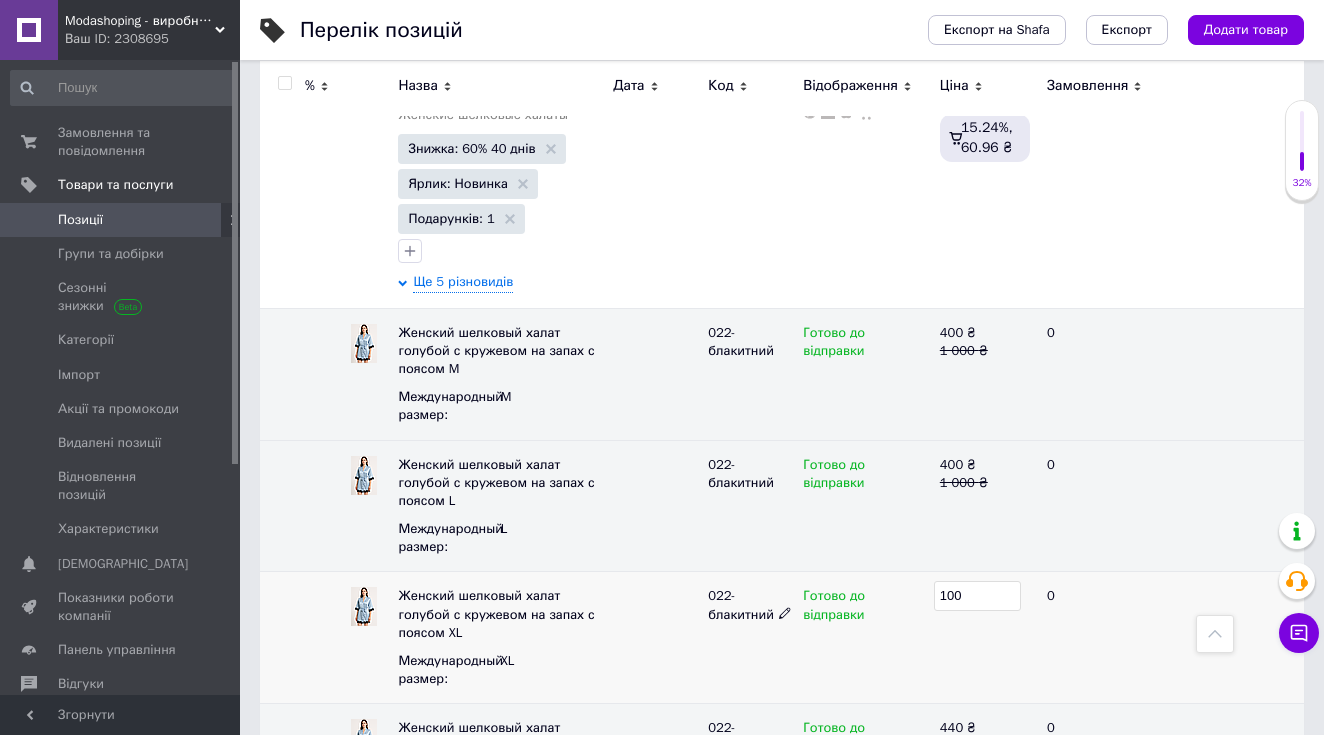 type on "1000" 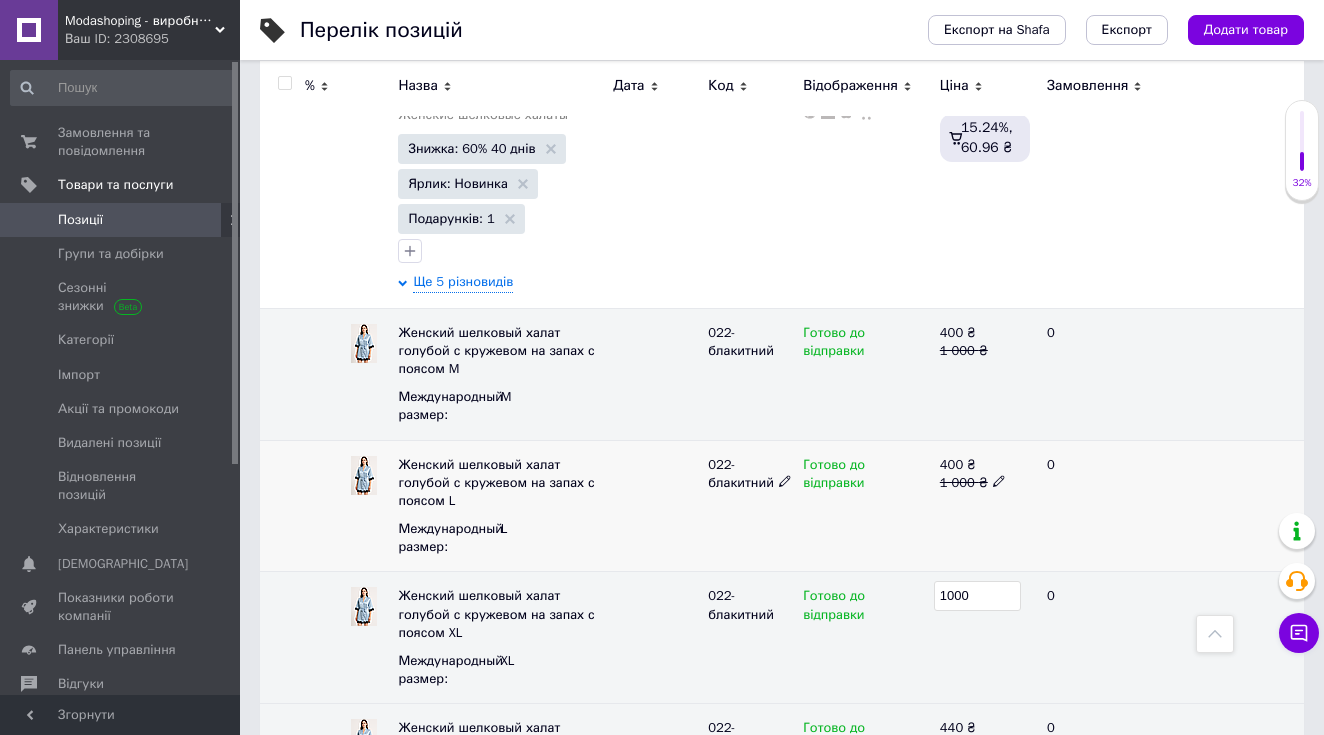 click on "0" at bounding box center (1097, 506) 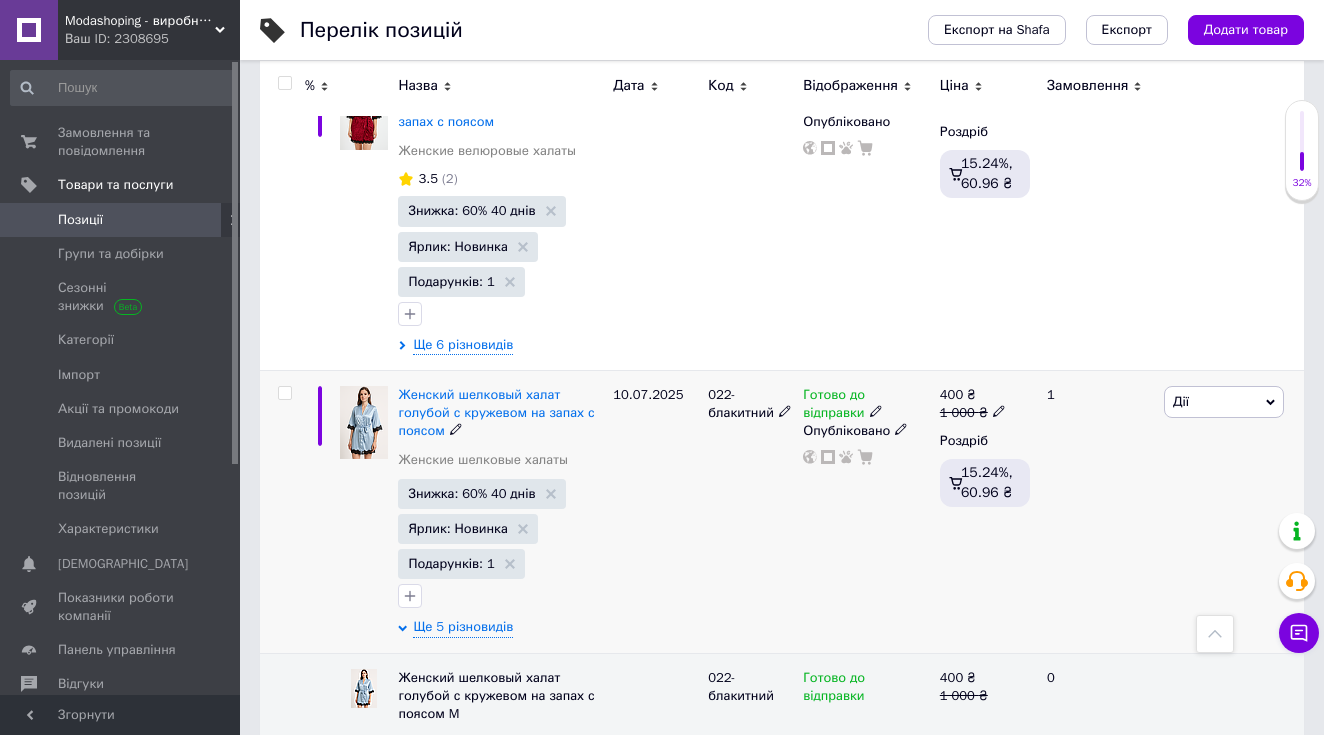 scroll, scrollTop: 4227, scrollLeft: 0, axis: vertical 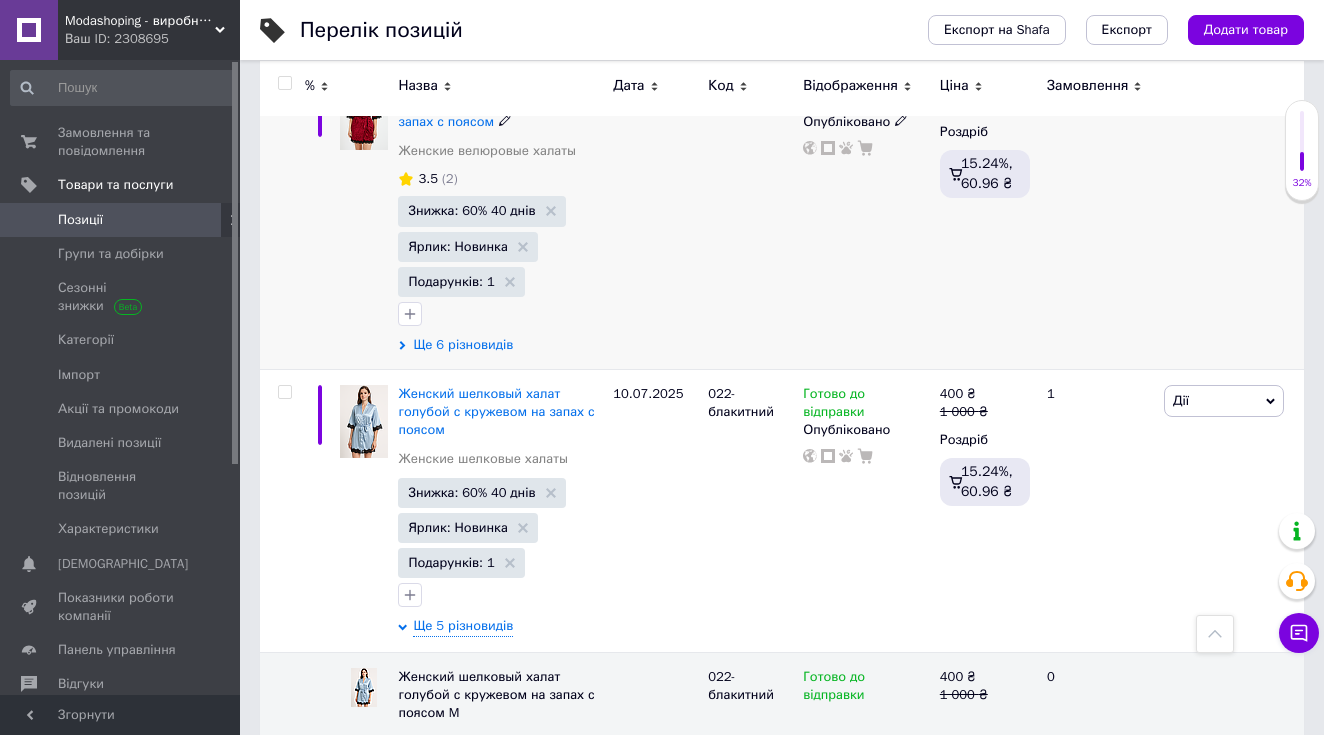 click on "Ще 6 різновидів" at bounding box center [463, 345] 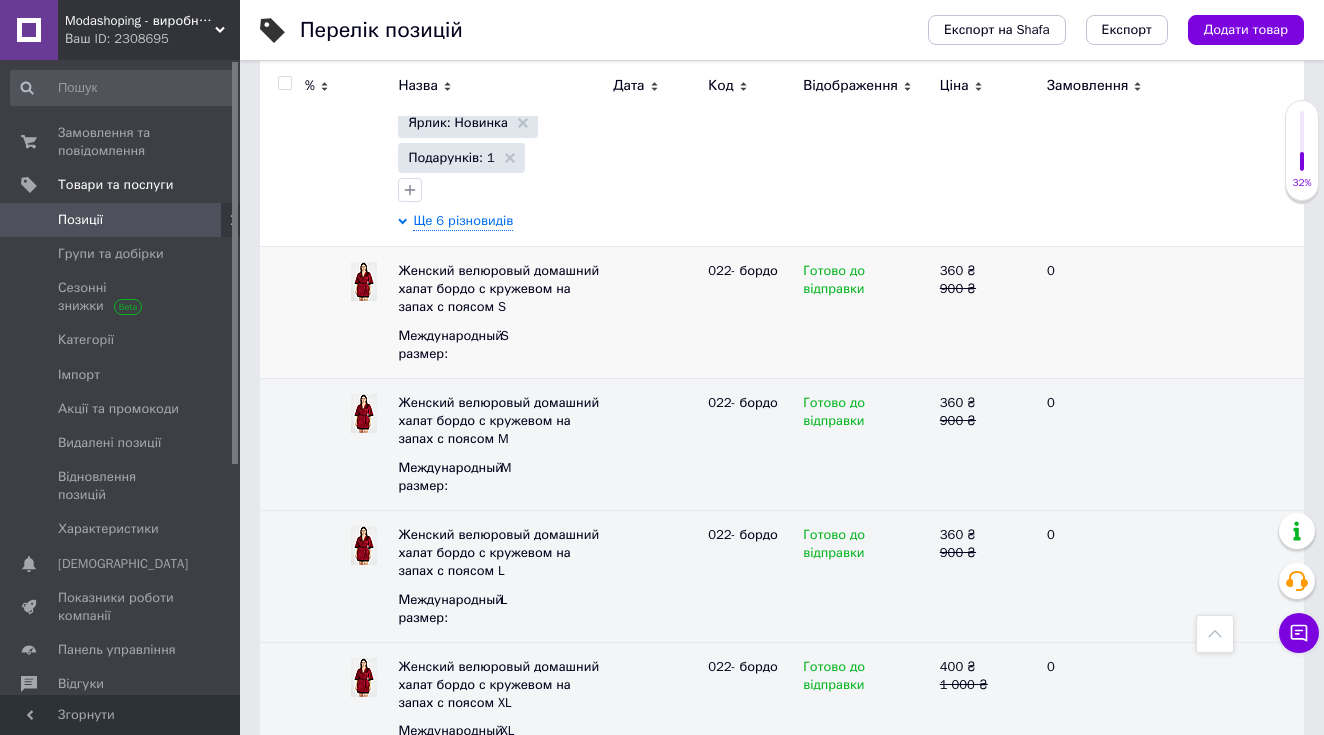 scroll, scrollTop: 4356, scrollLeft: 0, axis: vertical 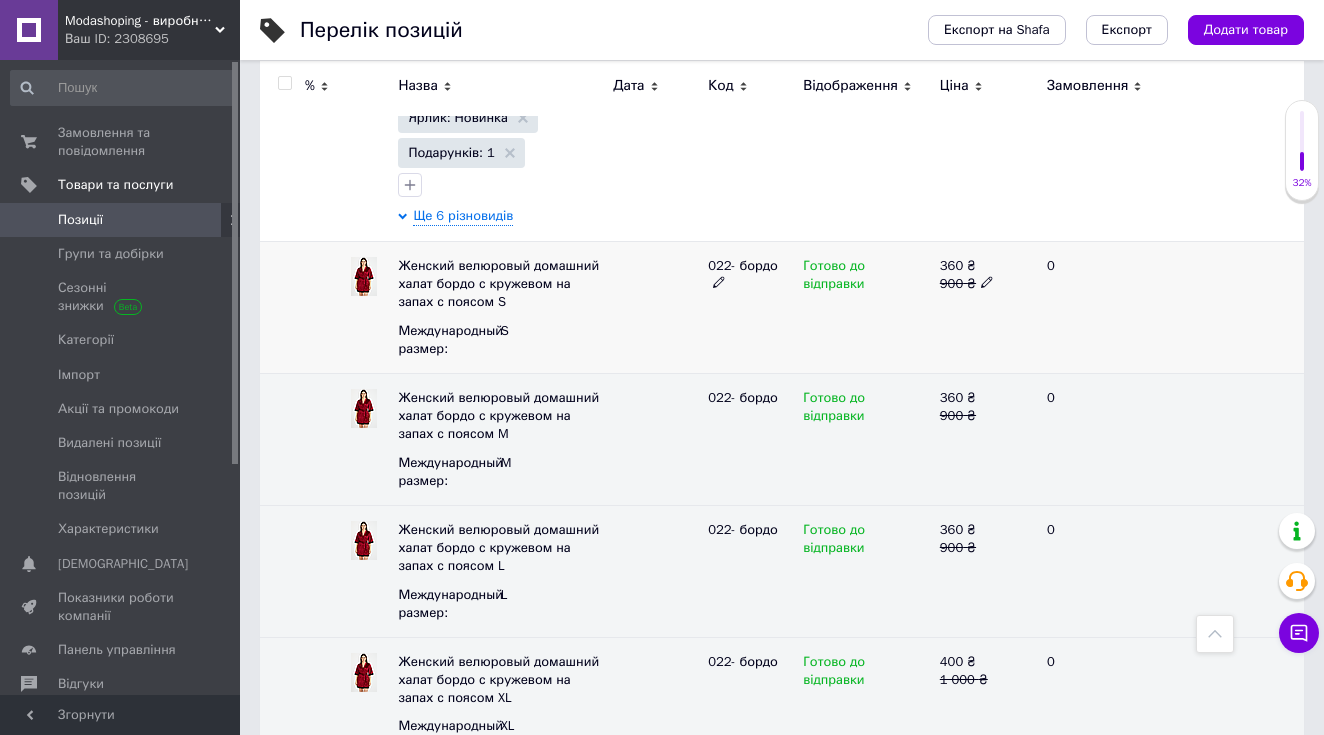 click 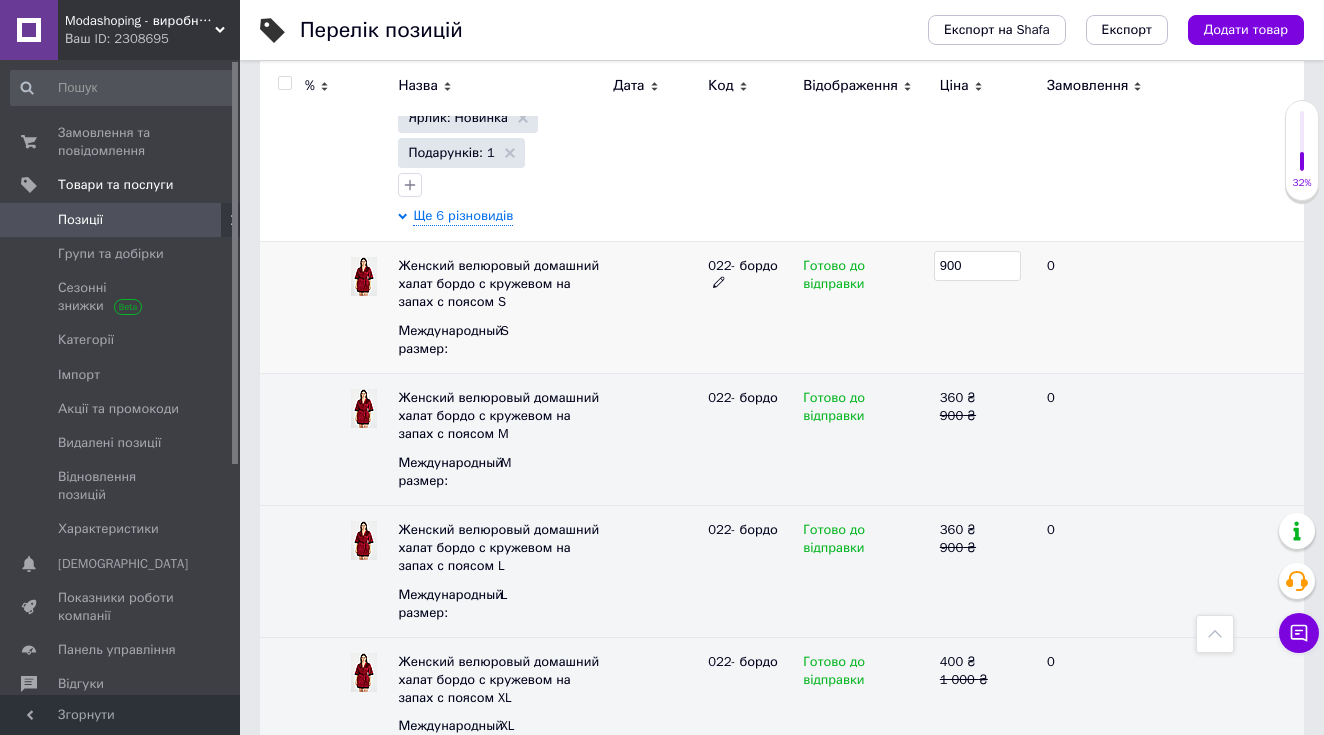 click on "900" at bounding box center [977, 266] 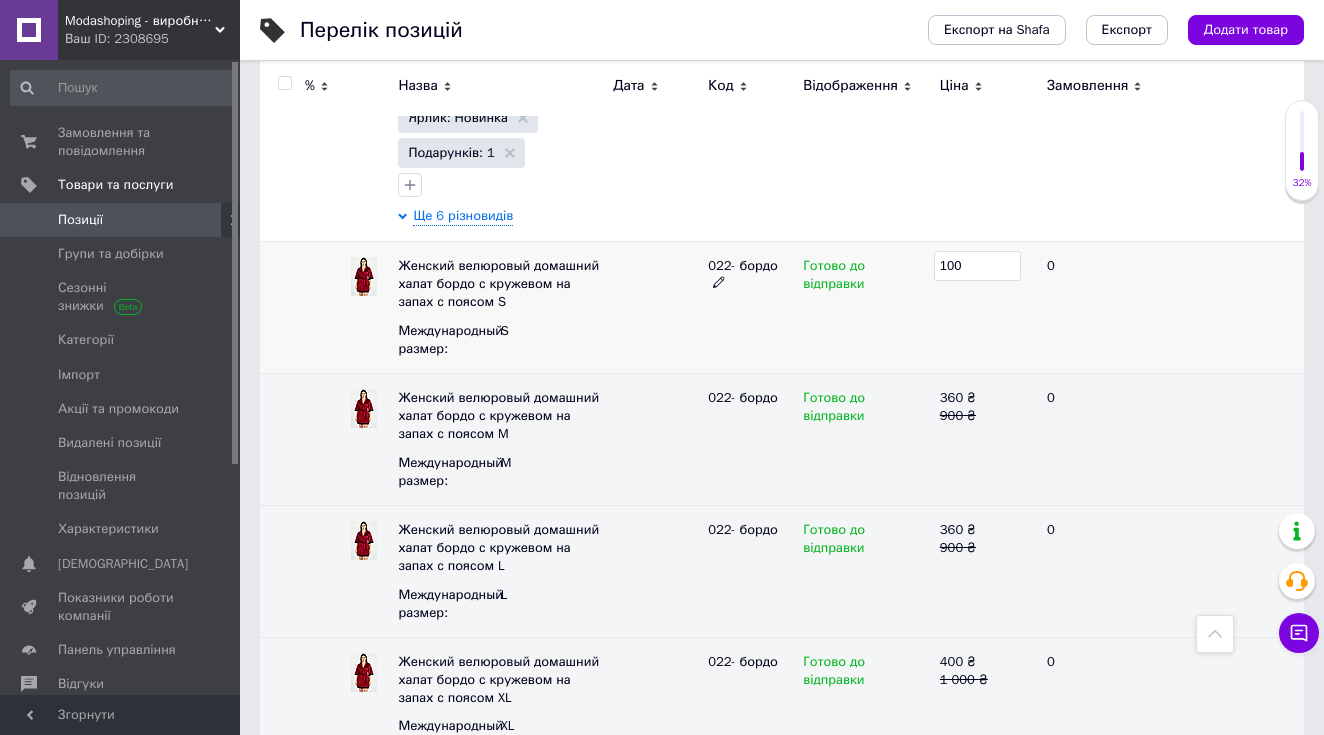 type on "1000" 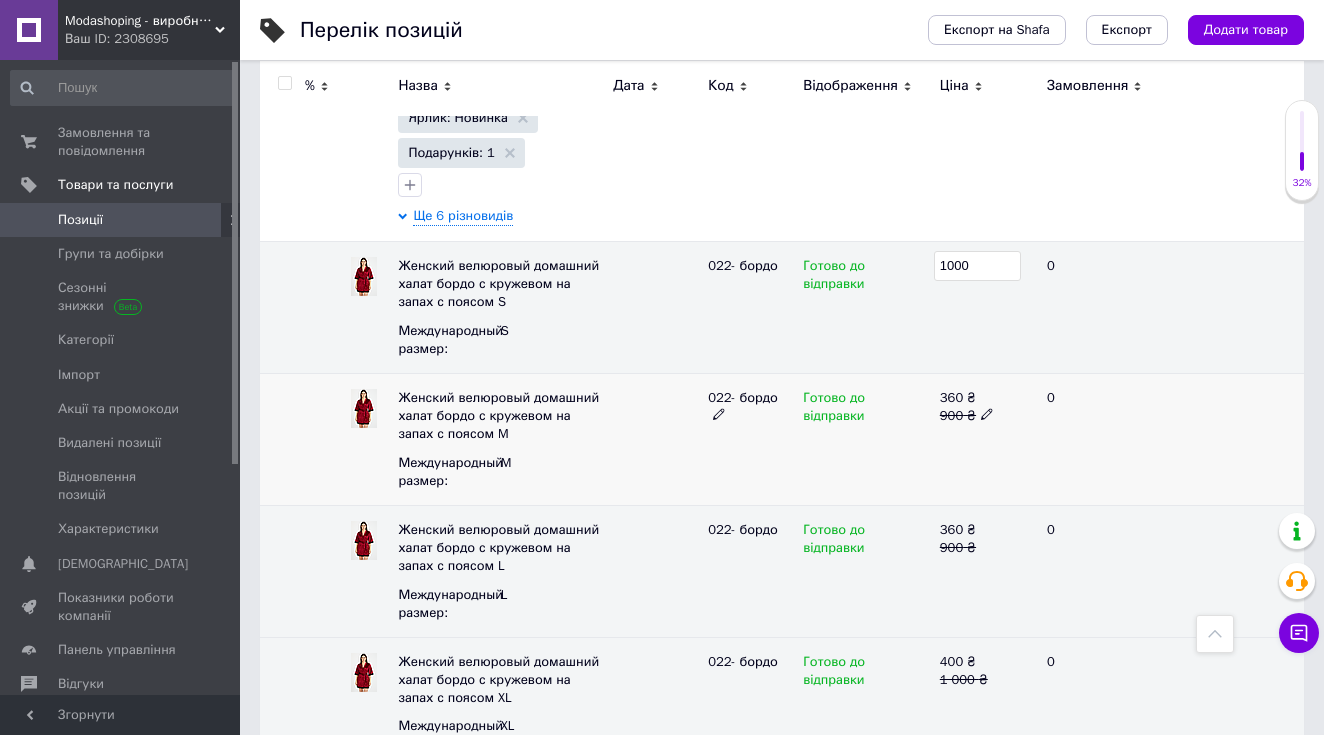 click 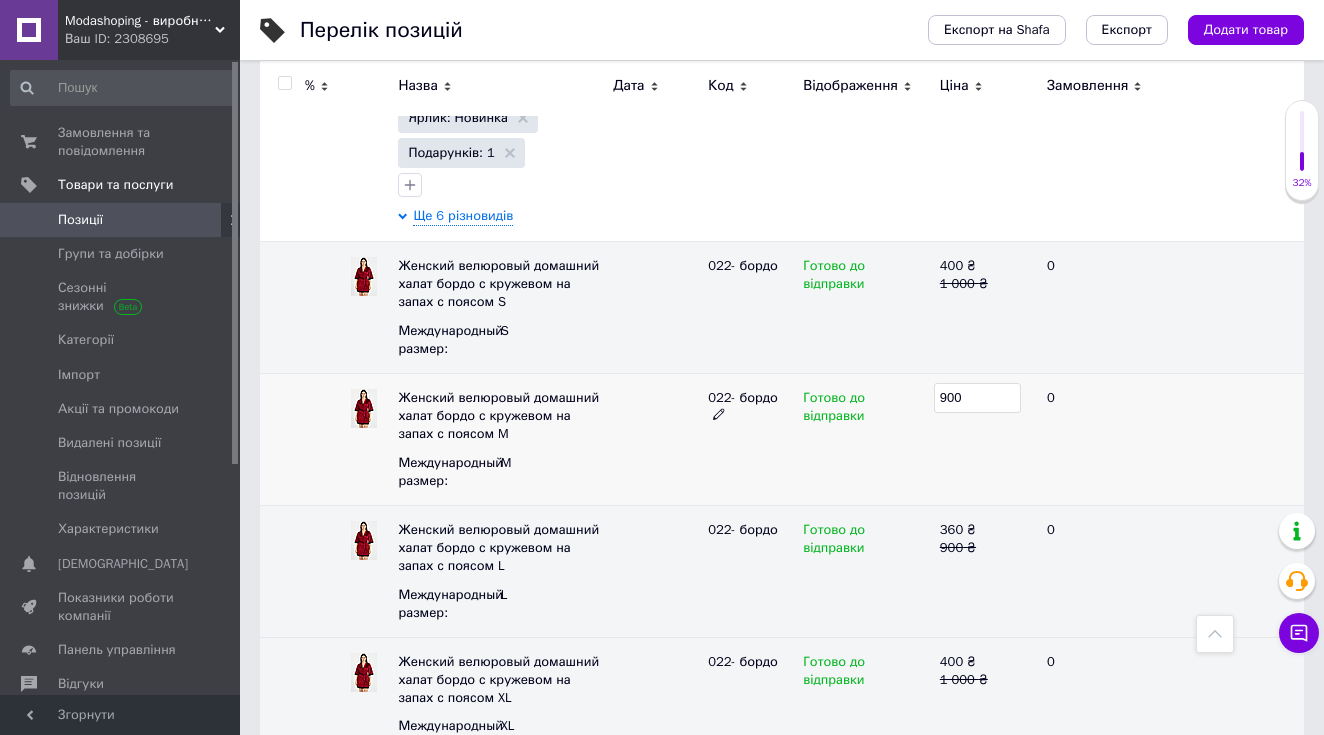 click on "900" at bounding box center (977, 398) 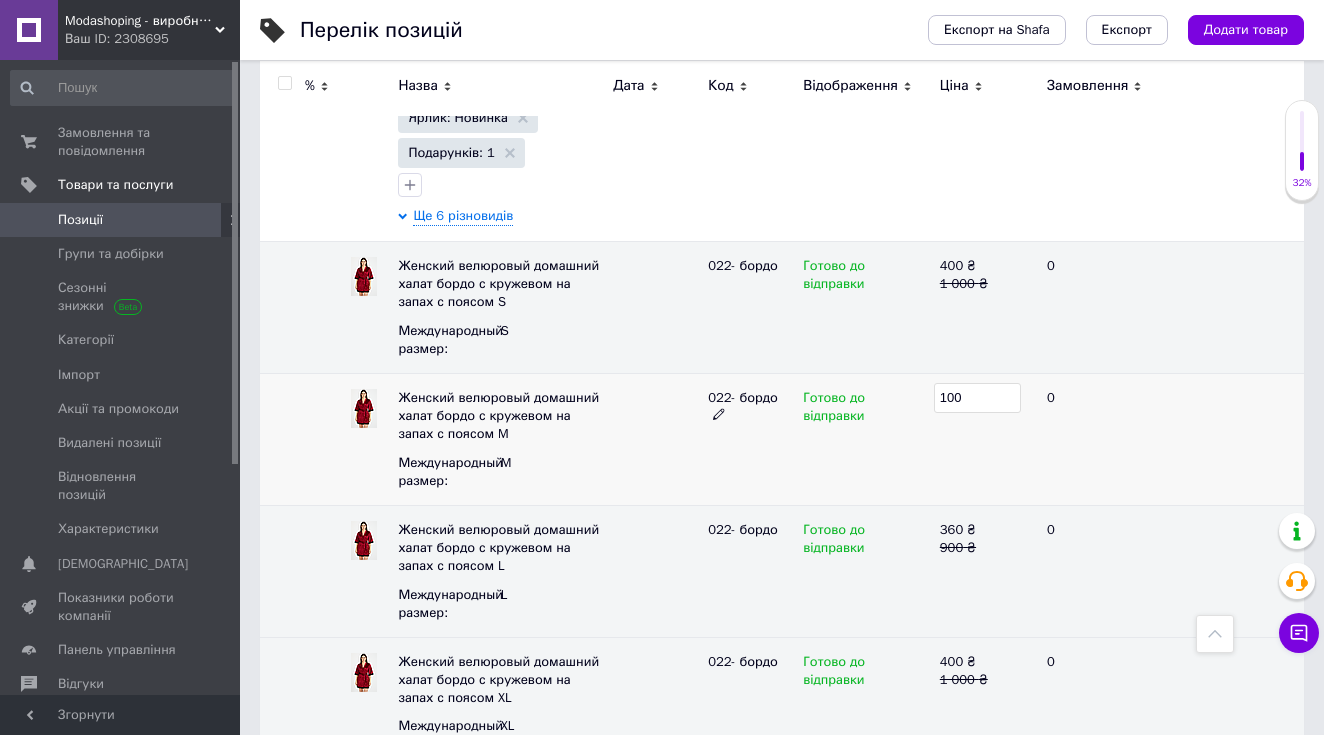 type on "1000" 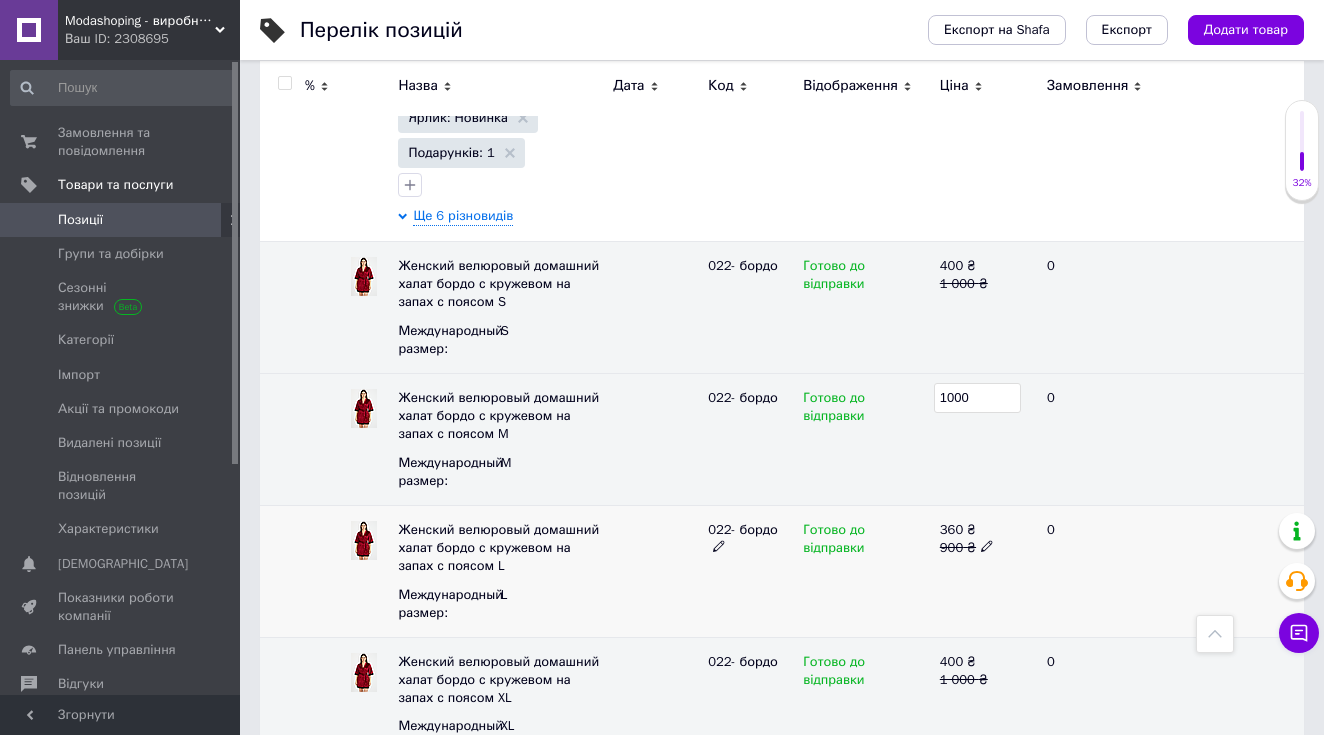 click on "360   ₴" at bounding box center (985, 530) 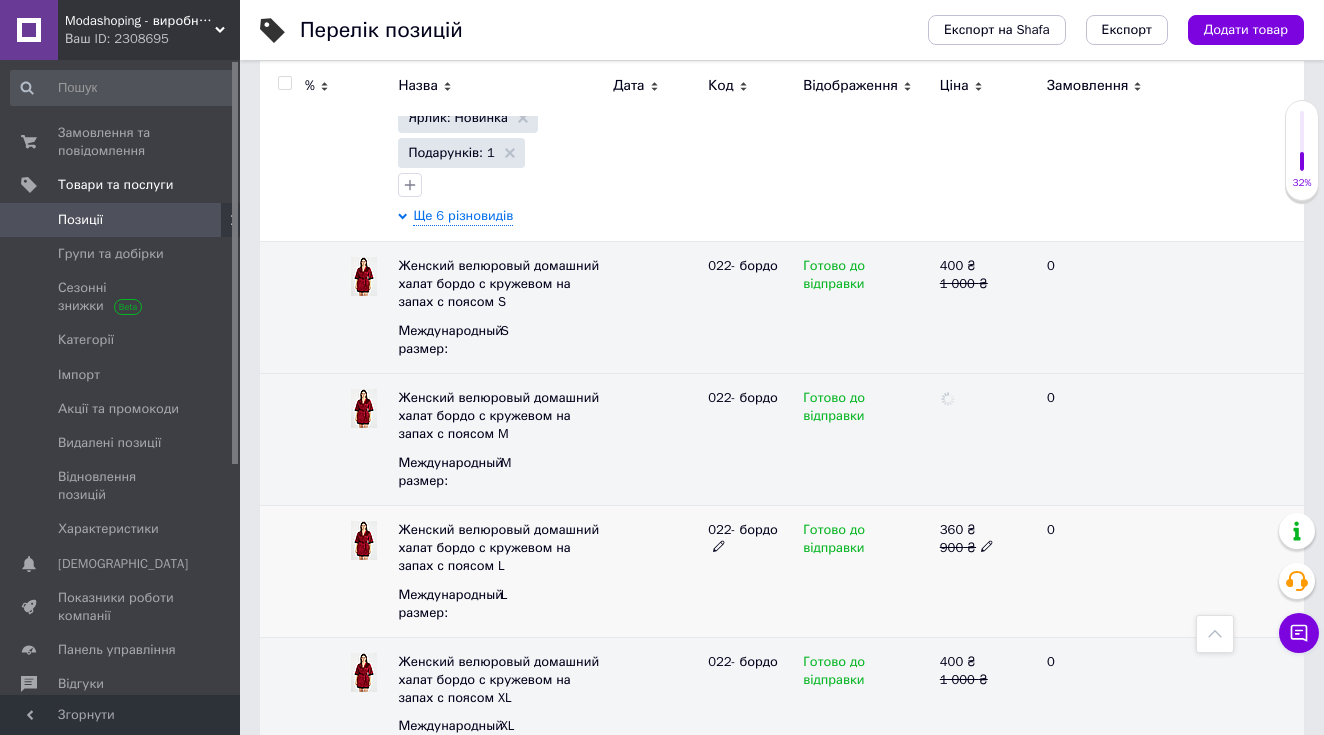 click 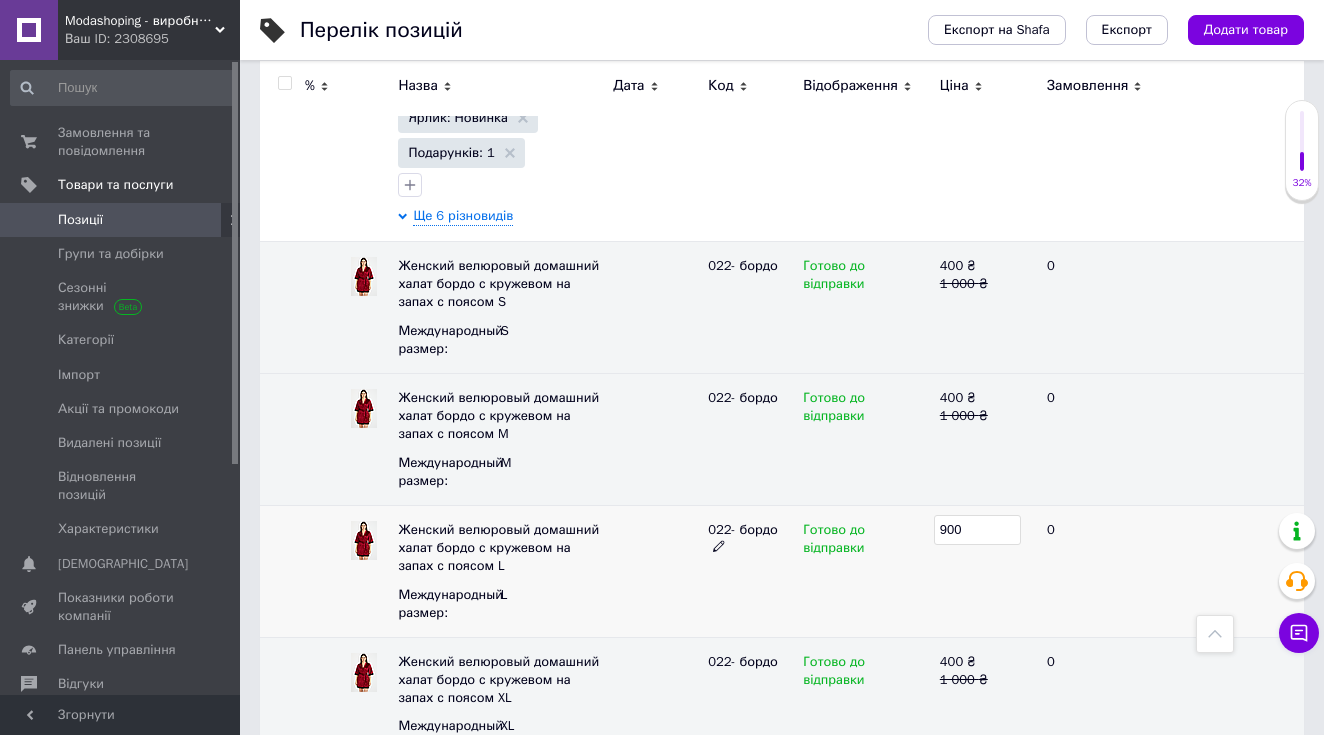 click on "900" at bounding box center (977, 530) 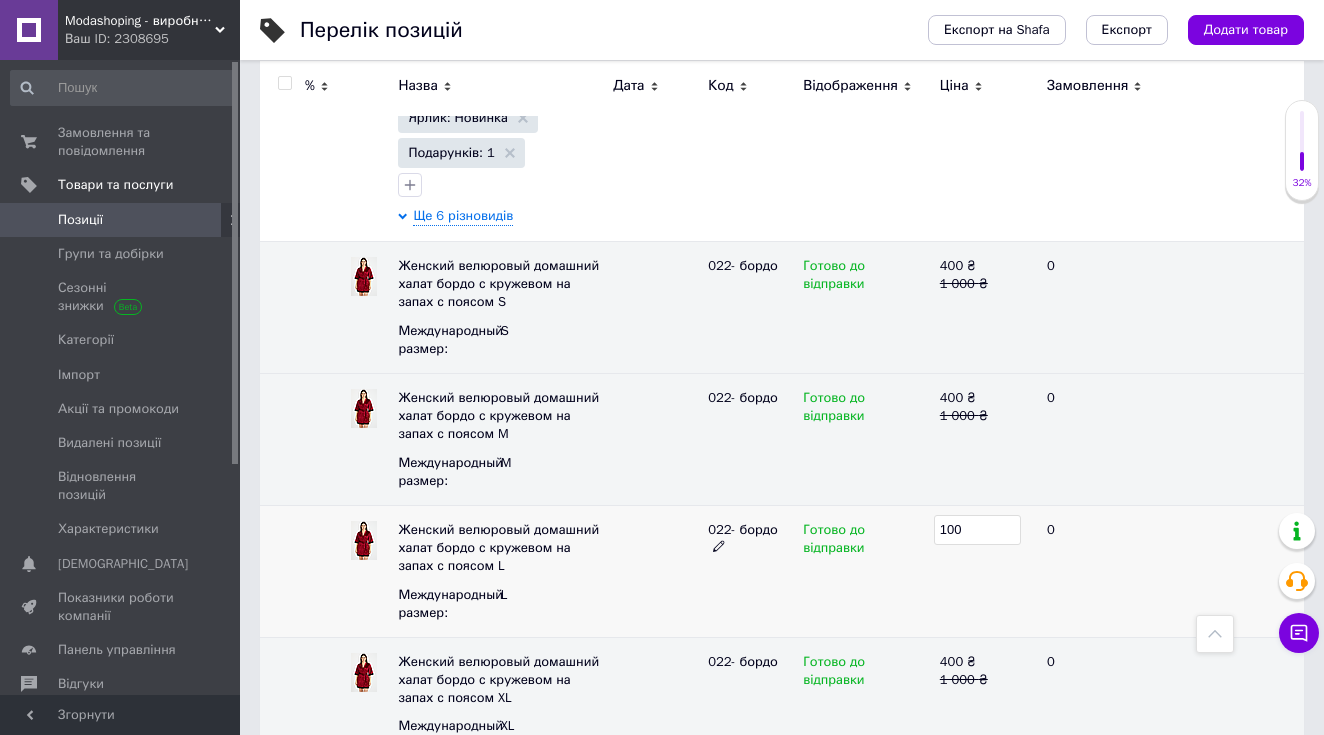 type on "1000" 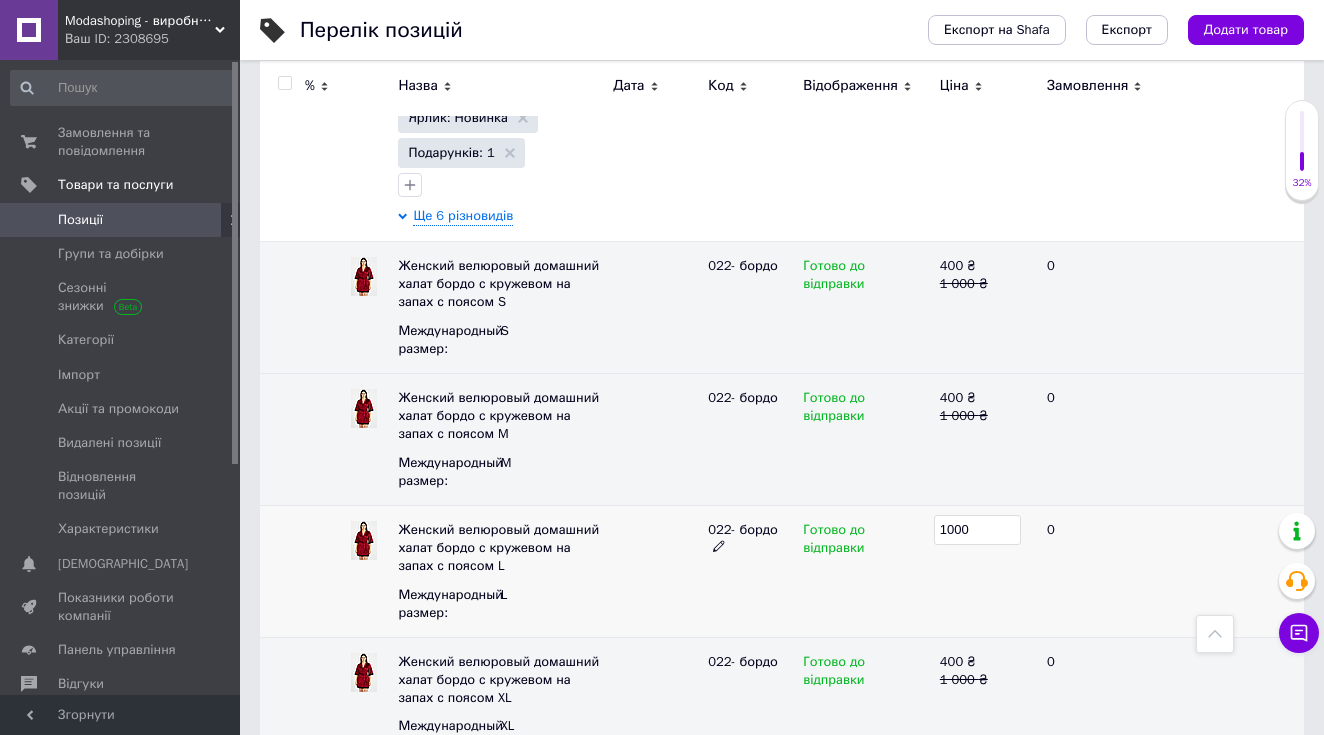 click on "1000" at bounding box center [985, 571] 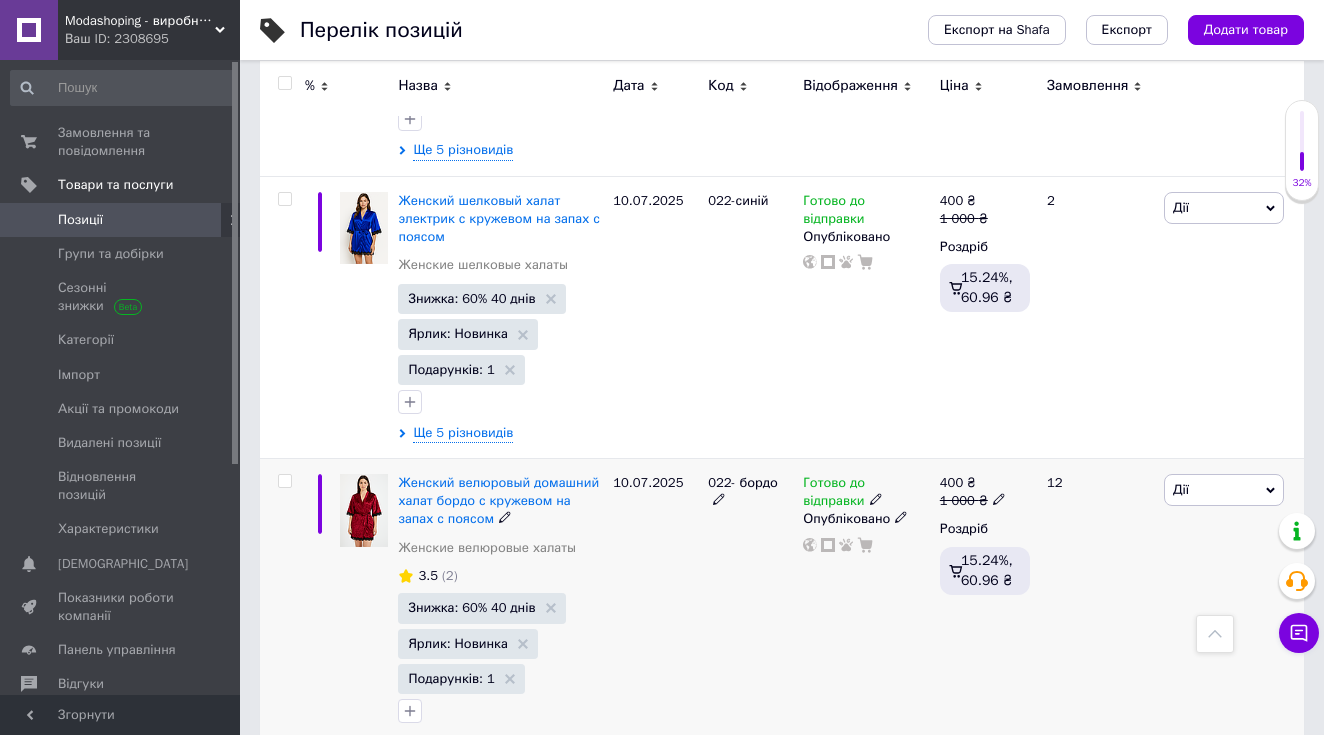 scroll, scrollTop: 3819, scrollLeft: 0, axis: vertical 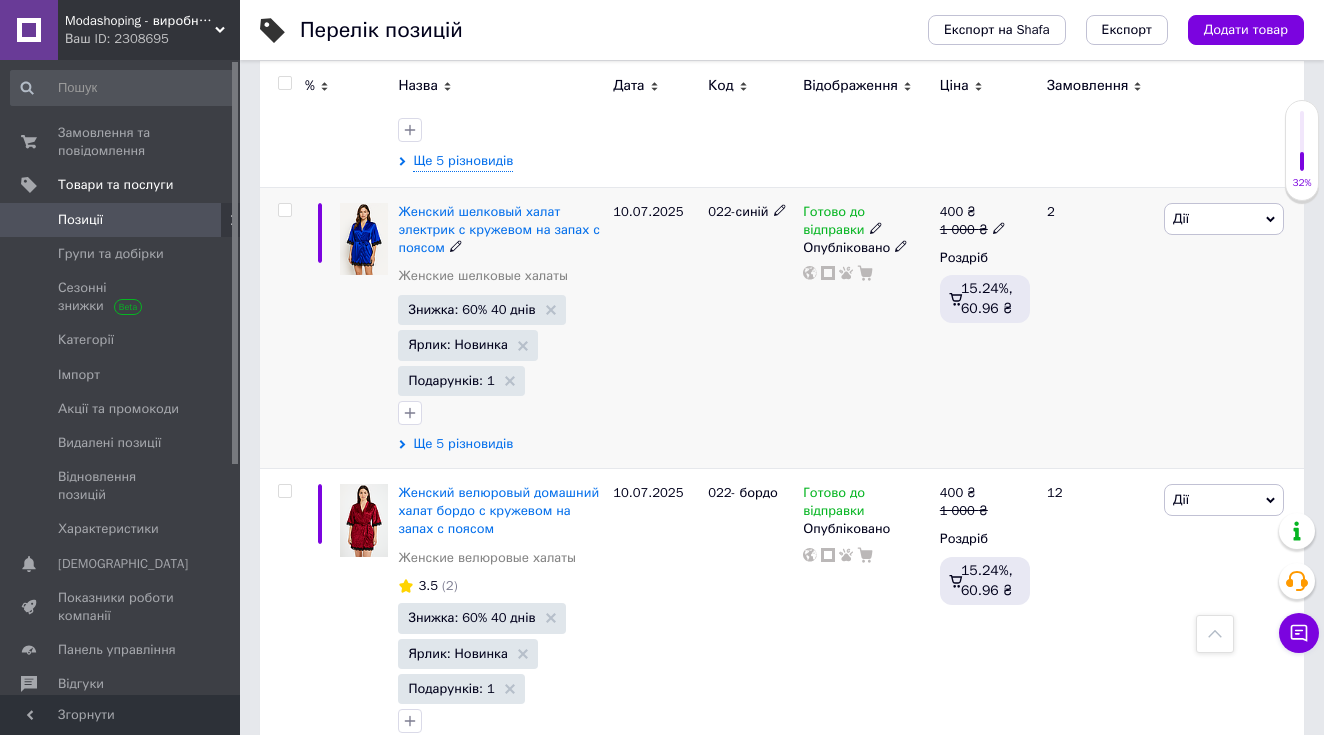 click on "Ще 5 різновидів" at bounding box center (463, 444) 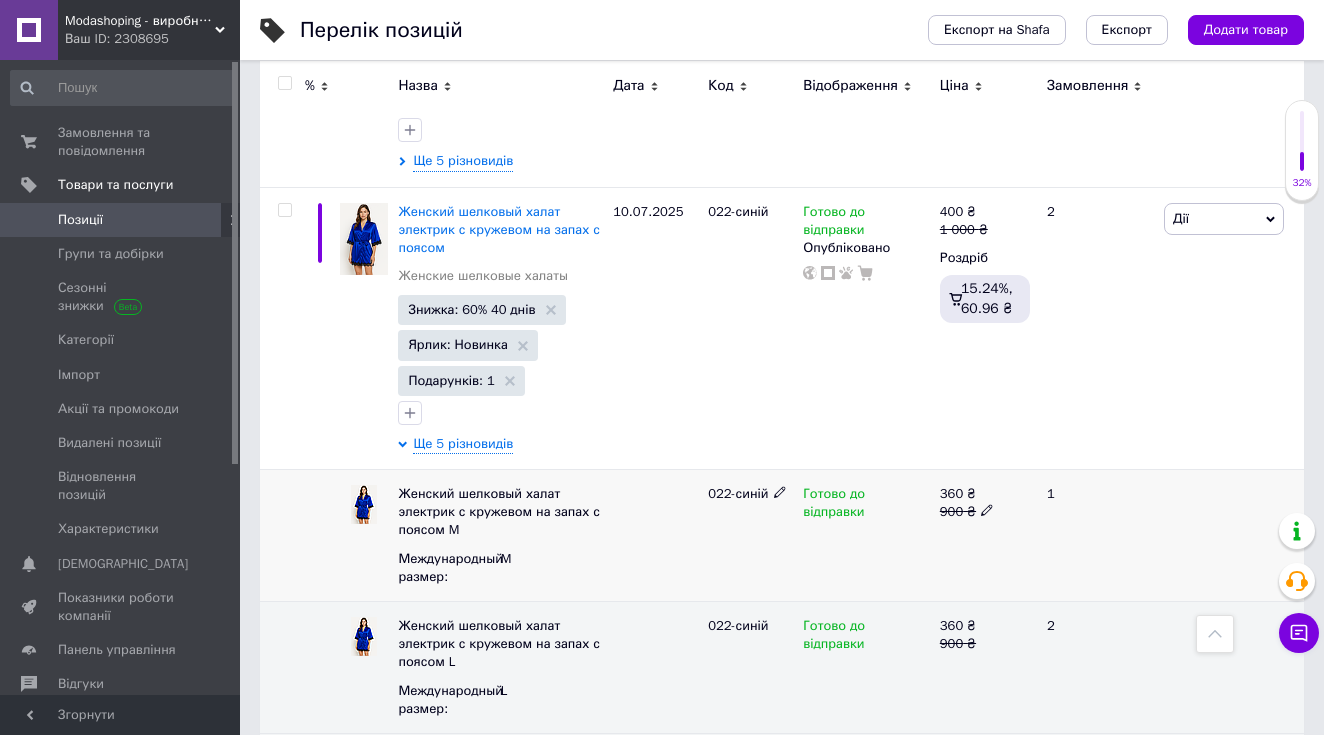 click 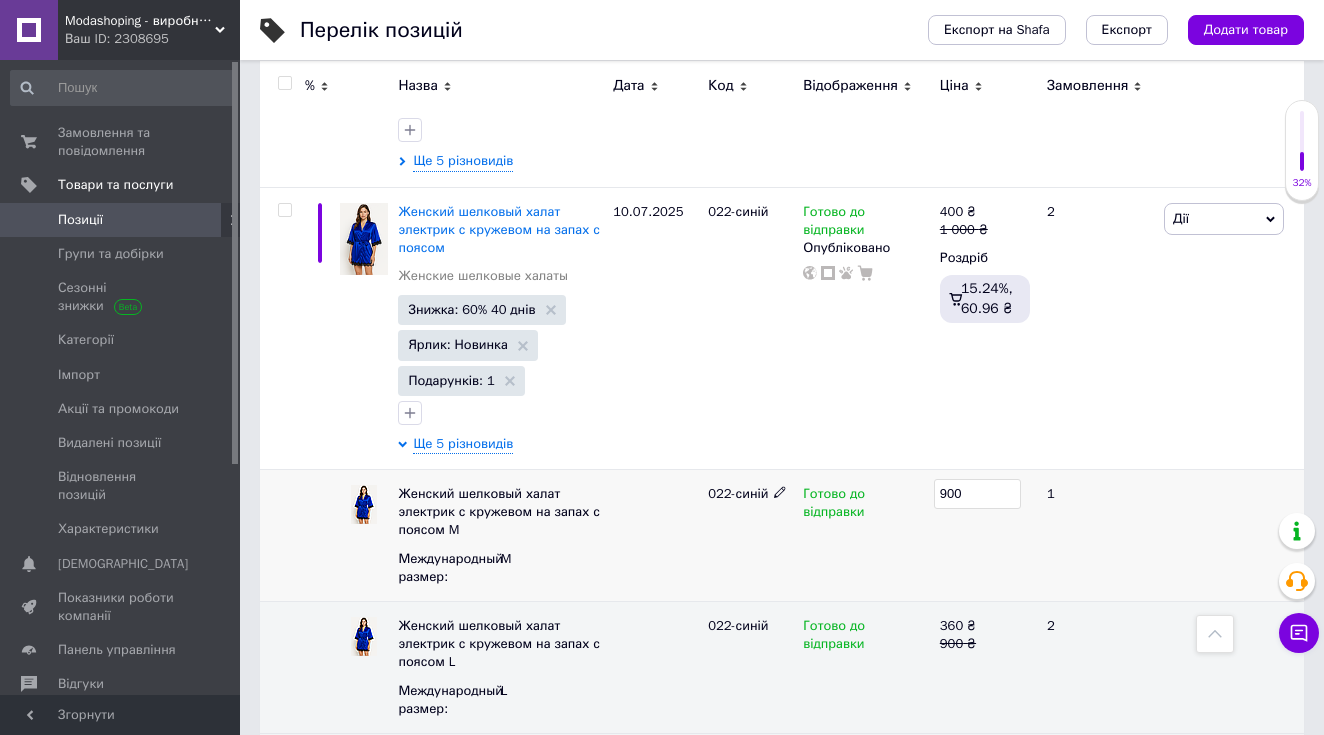 click on "900" at bounding box center [977, 494] 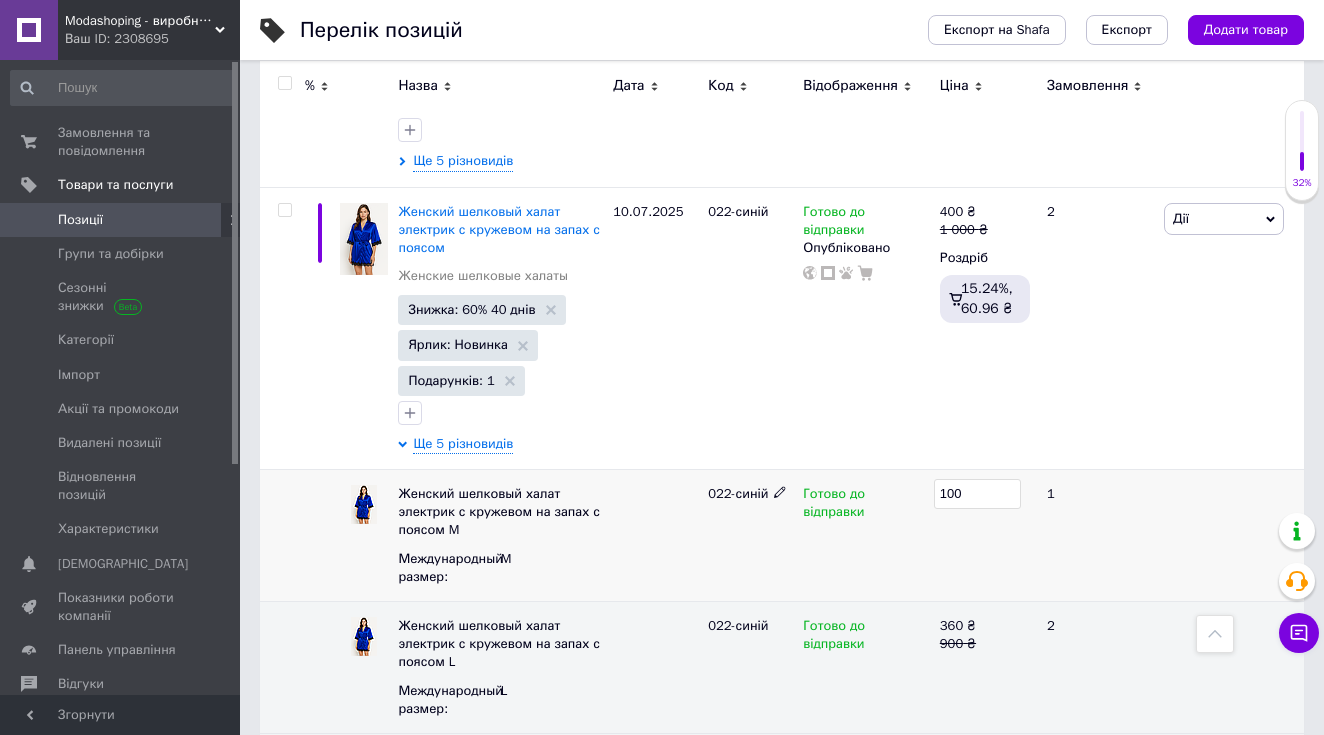 type on "1000" 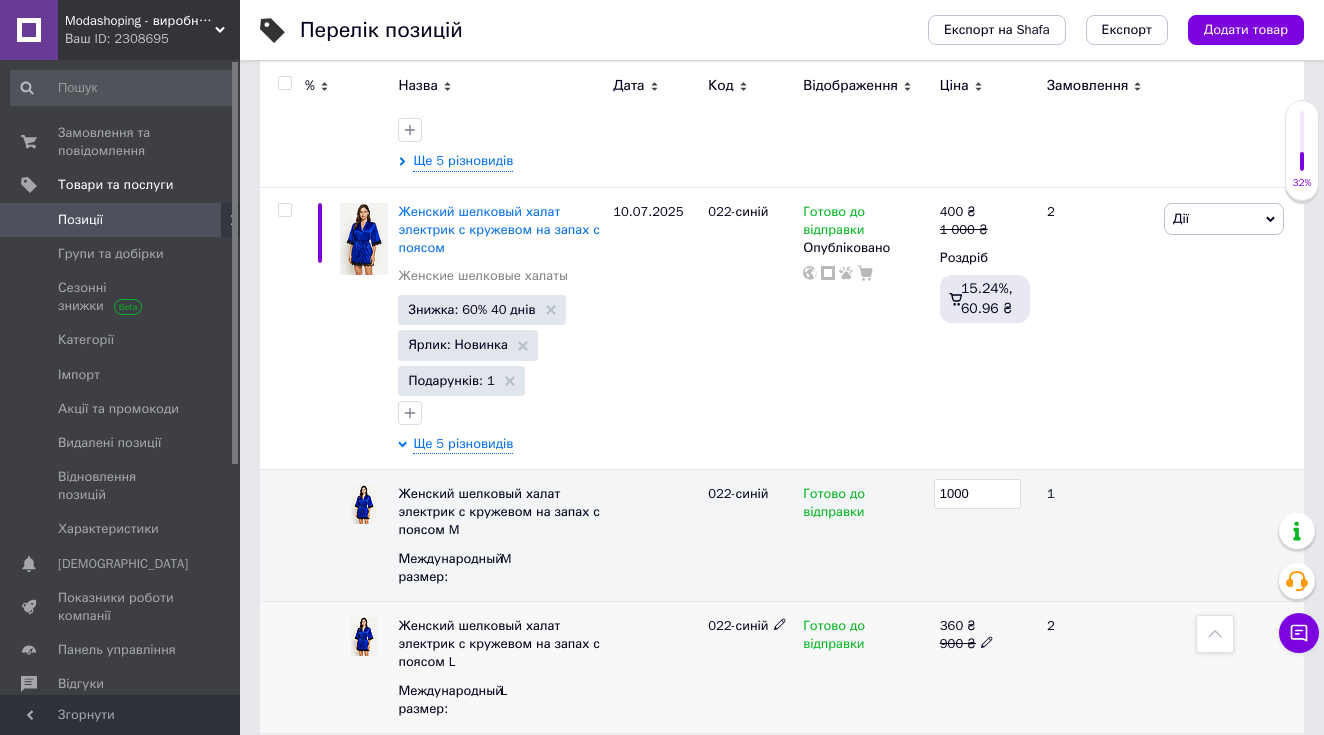 click at bounding box center (987, 641) 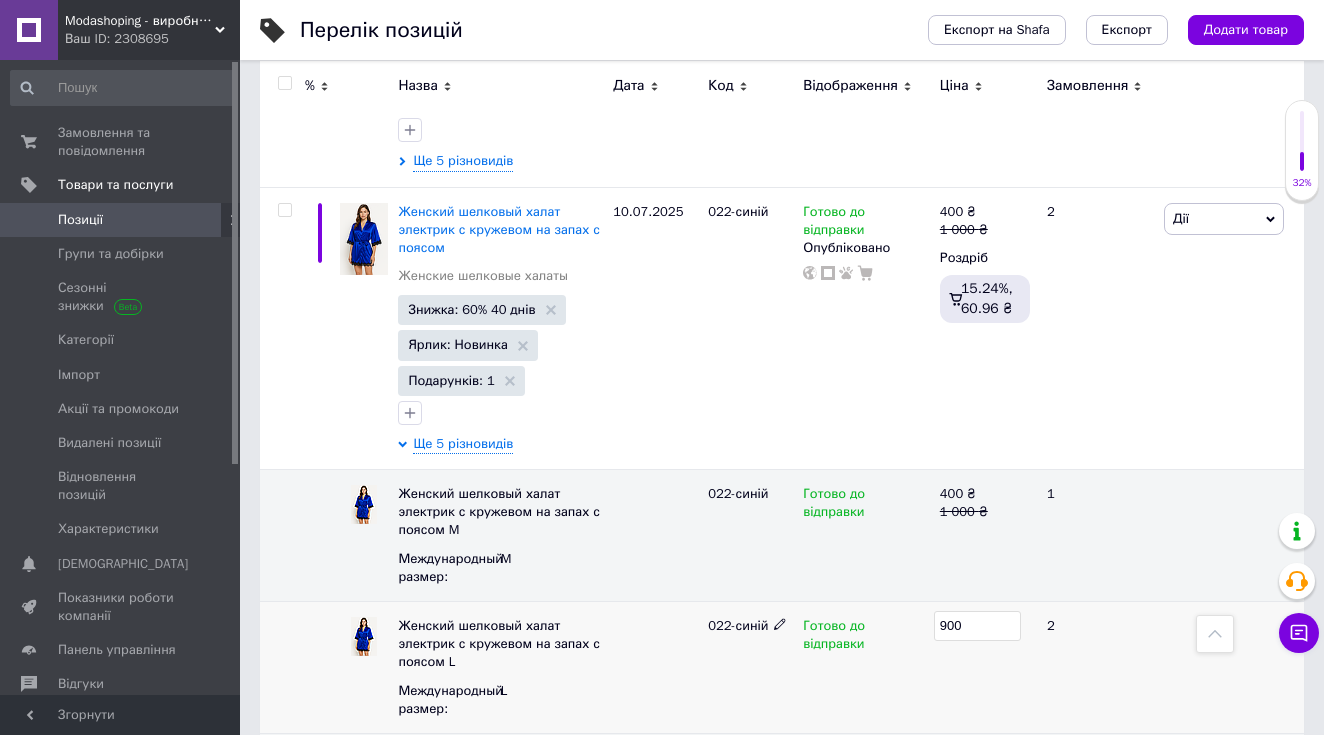 click on "900" at bounding box center (977, 626) 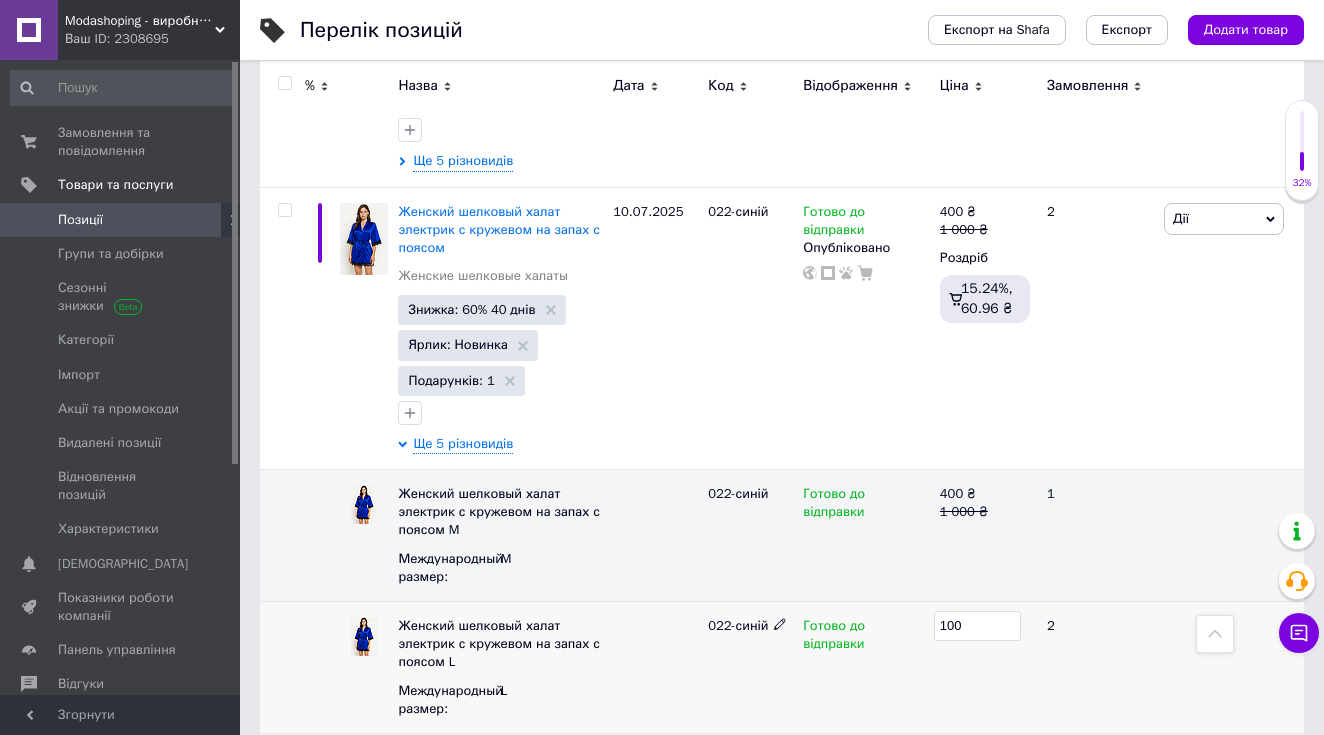 type on "1000" 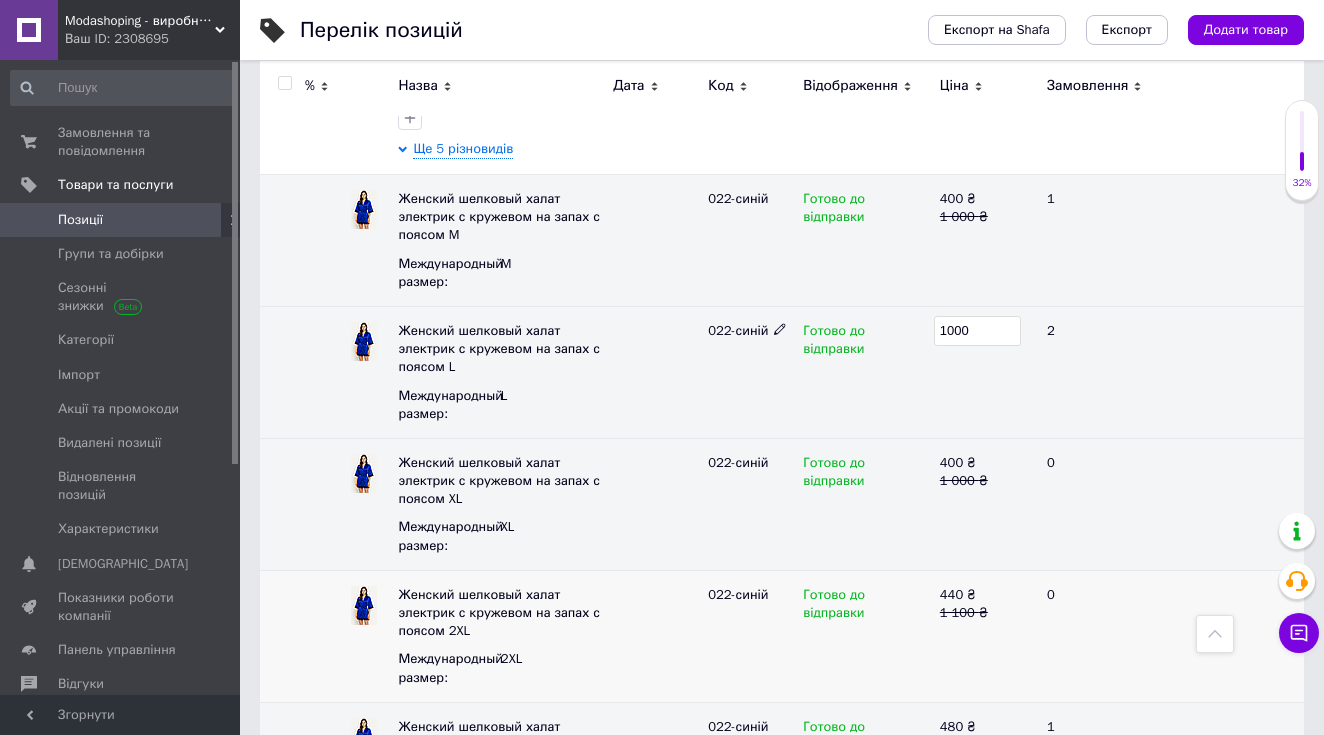 scroll, scrollTop: 4141, scrollLeft: 0, axis: vertical 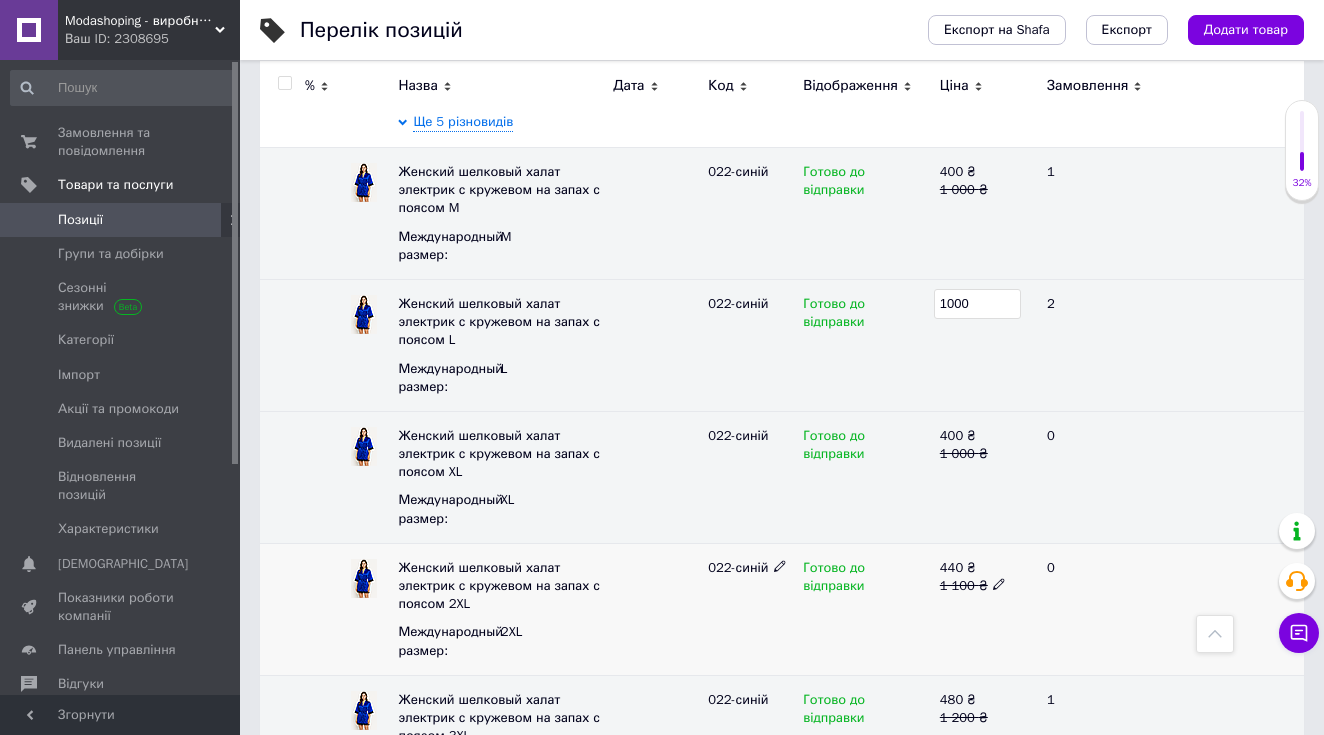 click 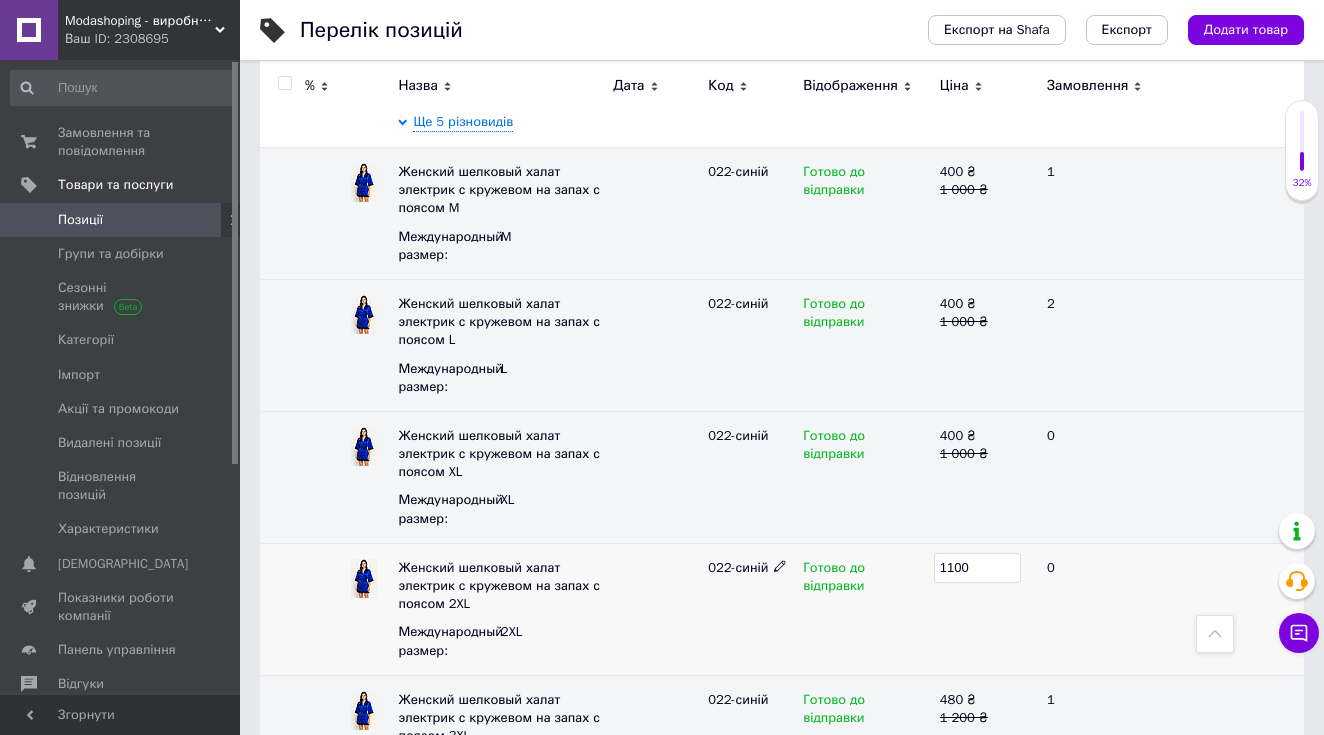 click on "1100" at bounding box center (985, 609) 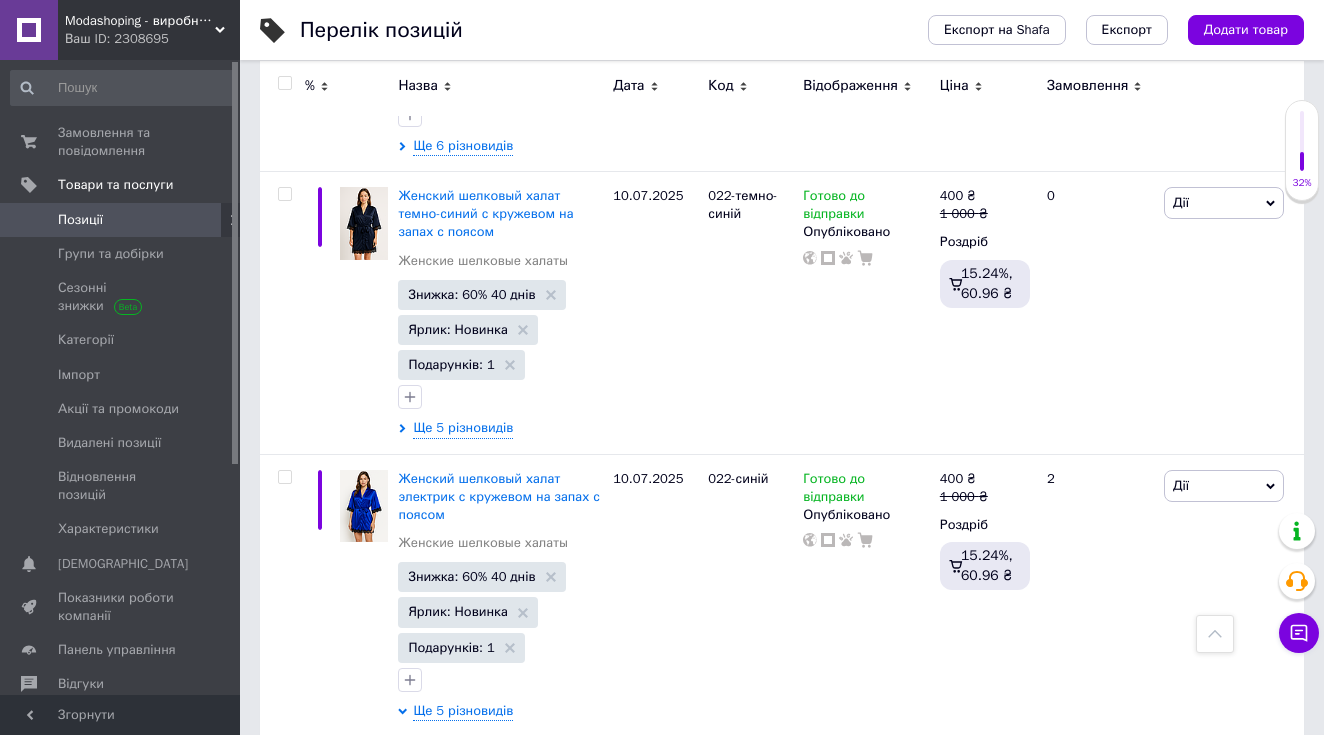 scroll, scrollTop: 3547, scrollLeft: 0, axis: vertical 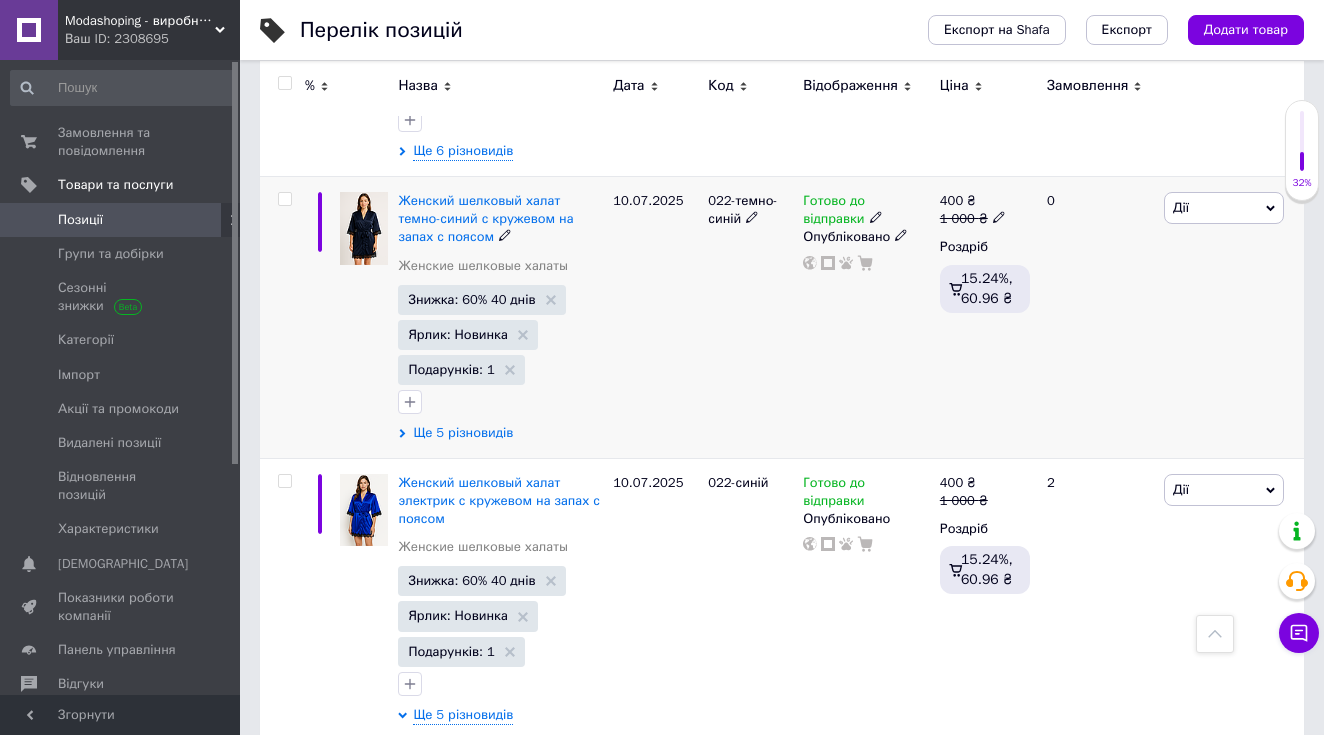 click on "Ще 5 різновидів" at bounding box center (463, 433) 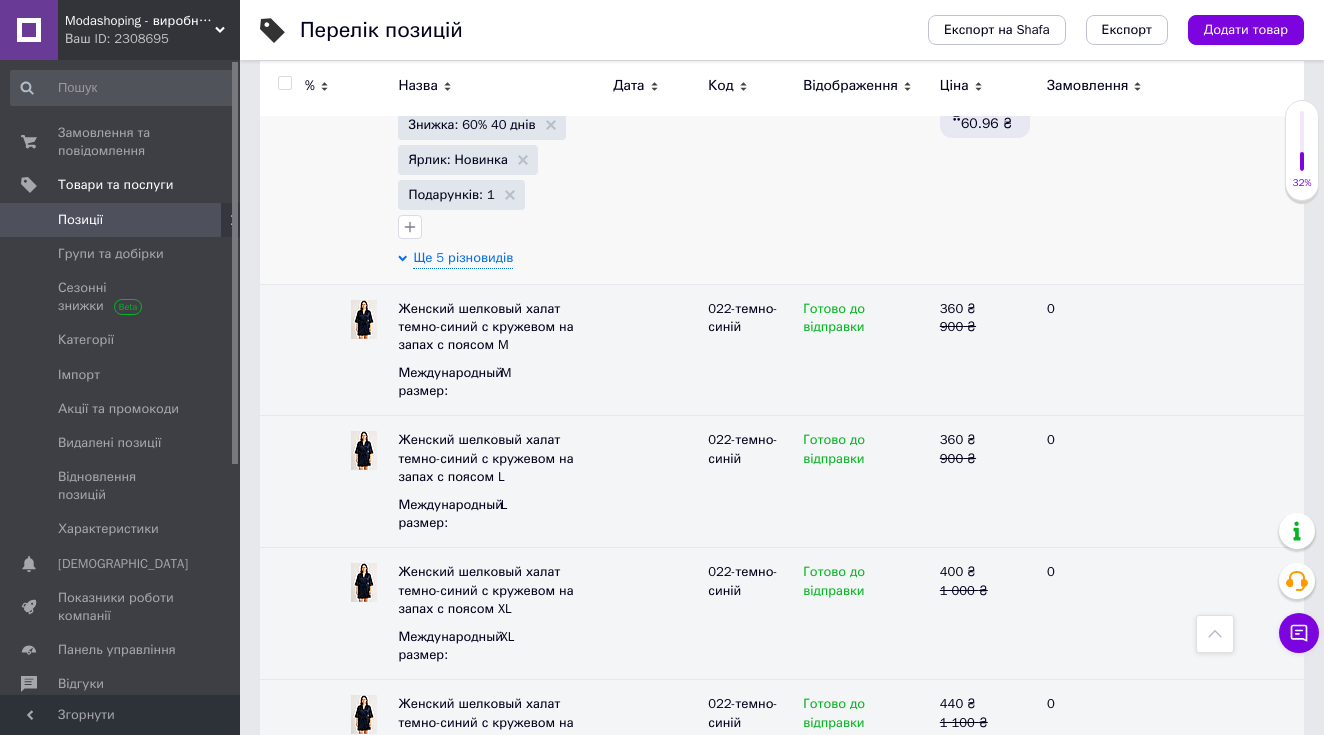 scroll, scrollTop: 3815, scrollLeft: 0, axis: vertical 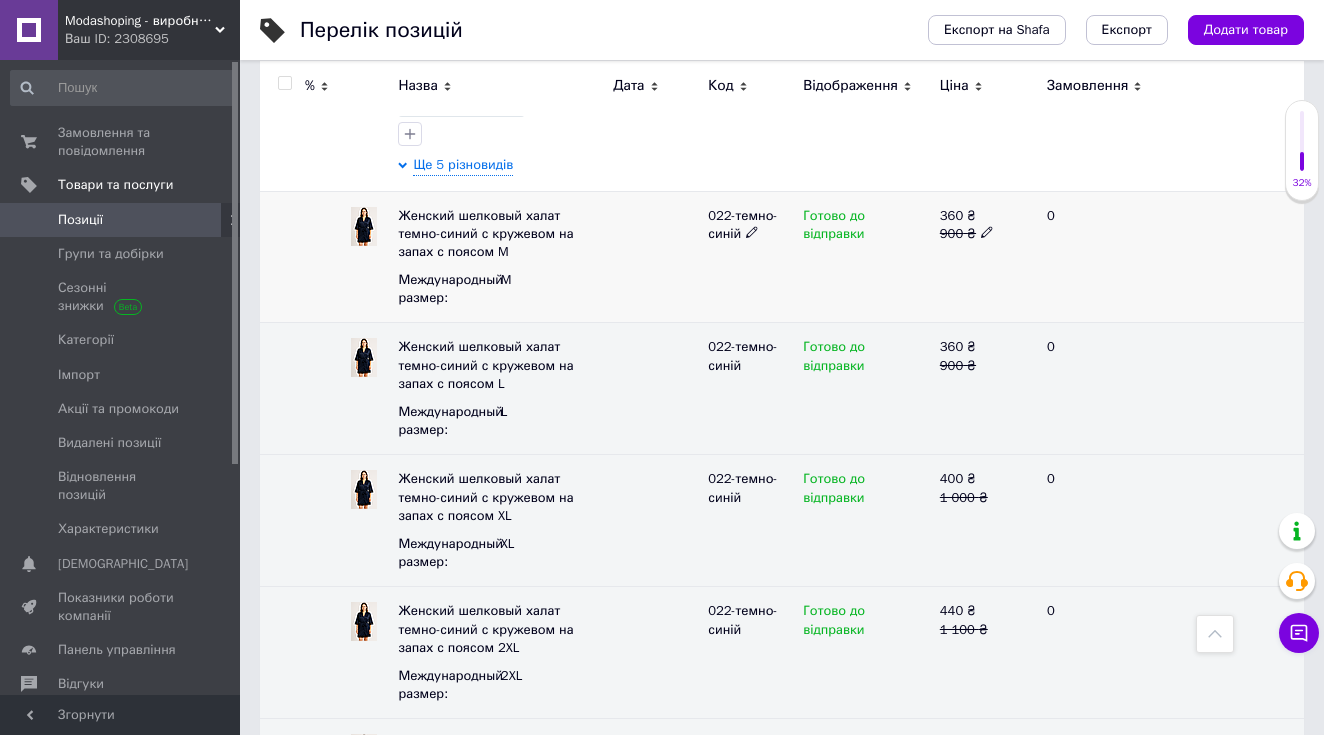 click 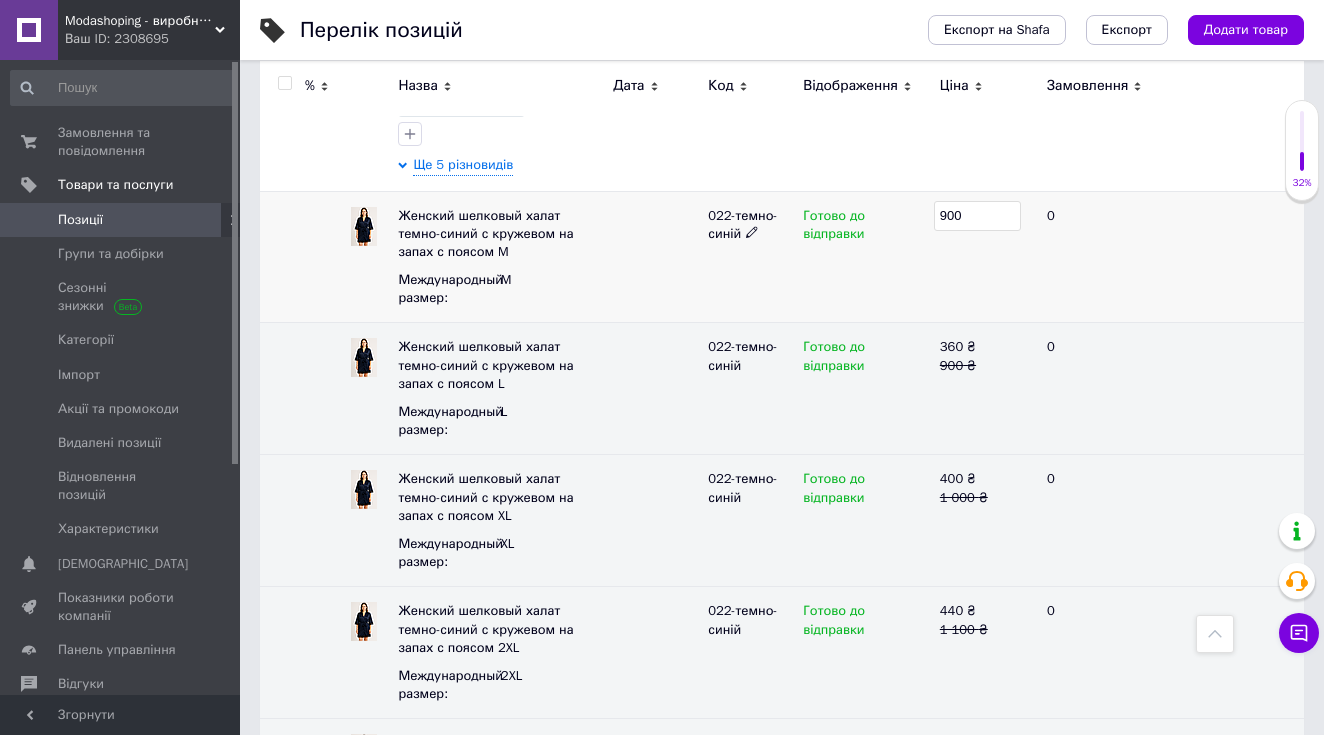 click on "900" at bounding box center (977, 216) 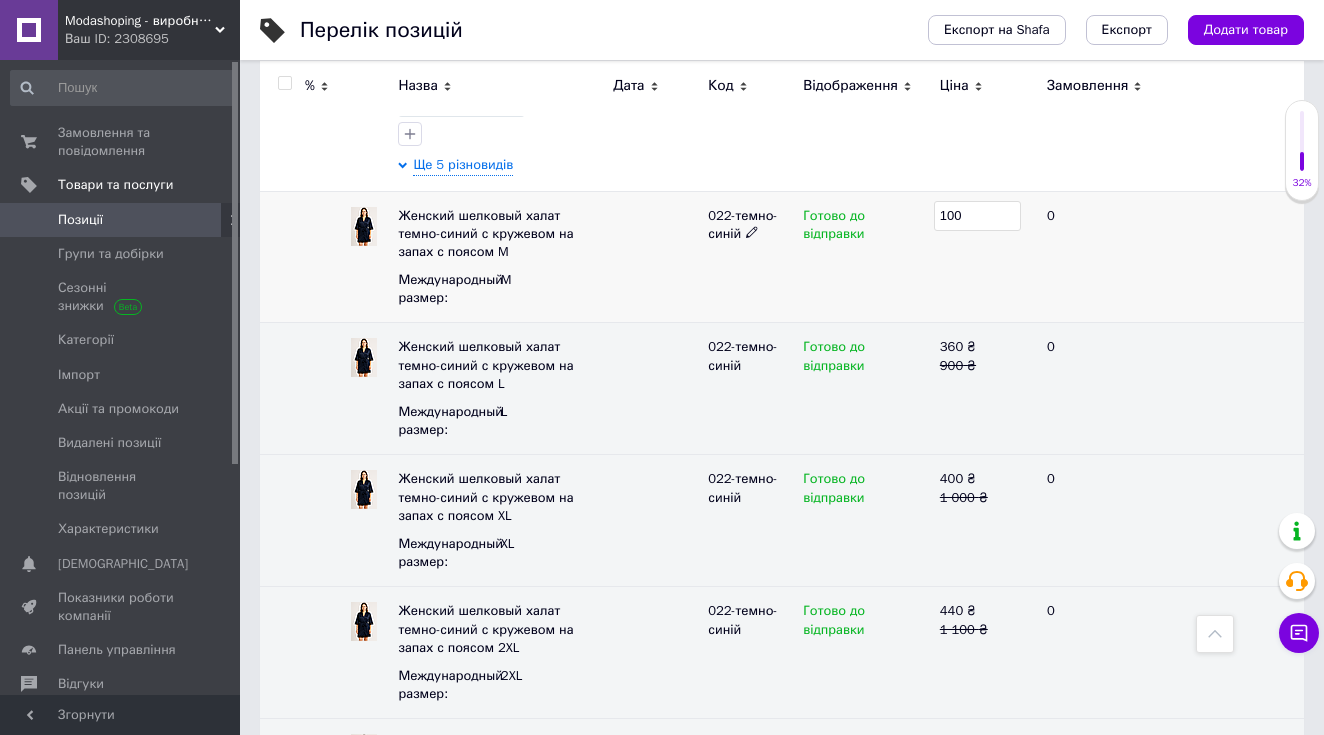 type on "1000" 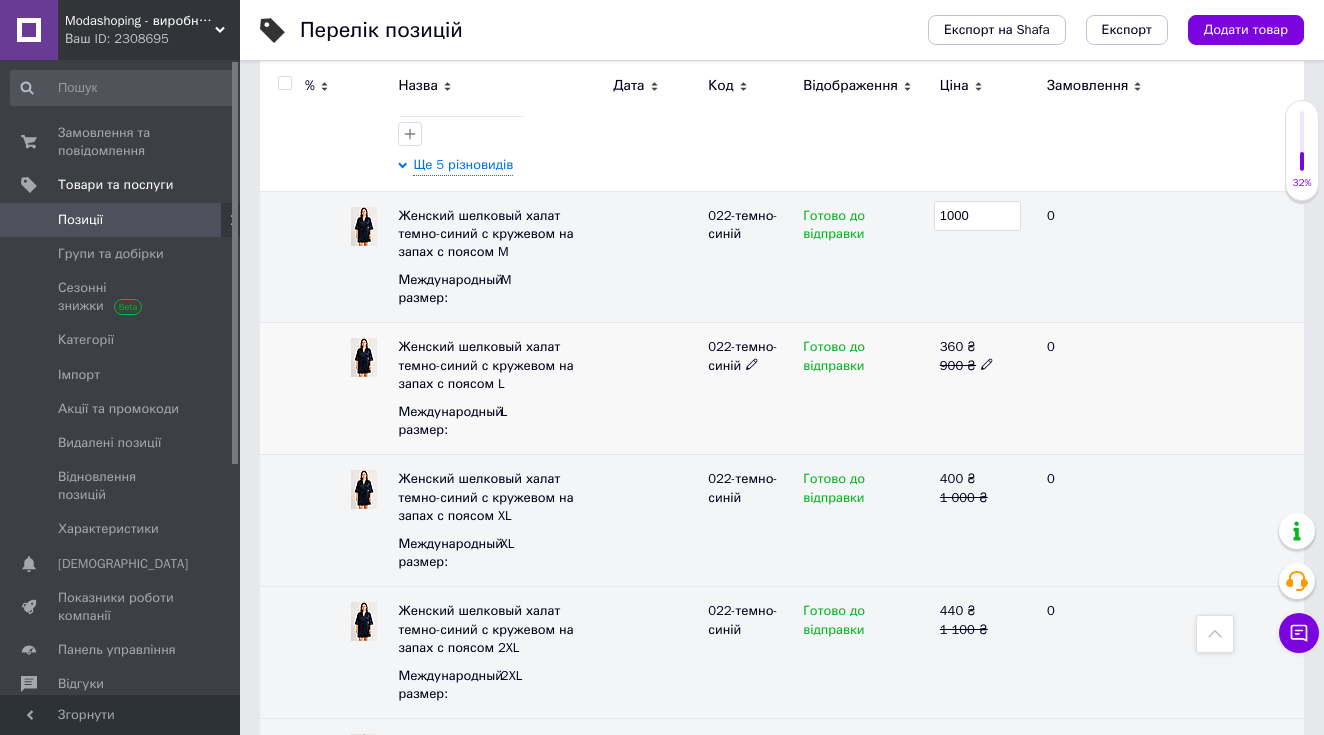 click 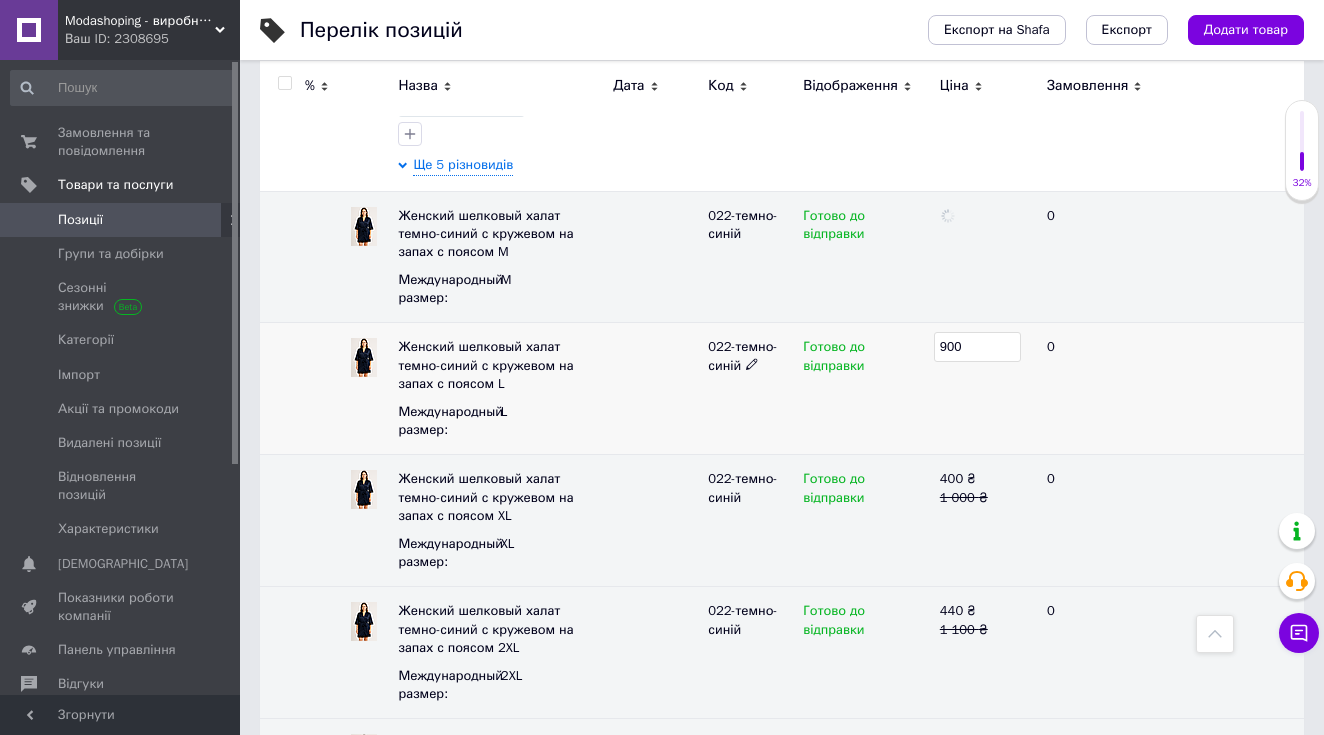 click on "900" at bounding box center [977, 347] 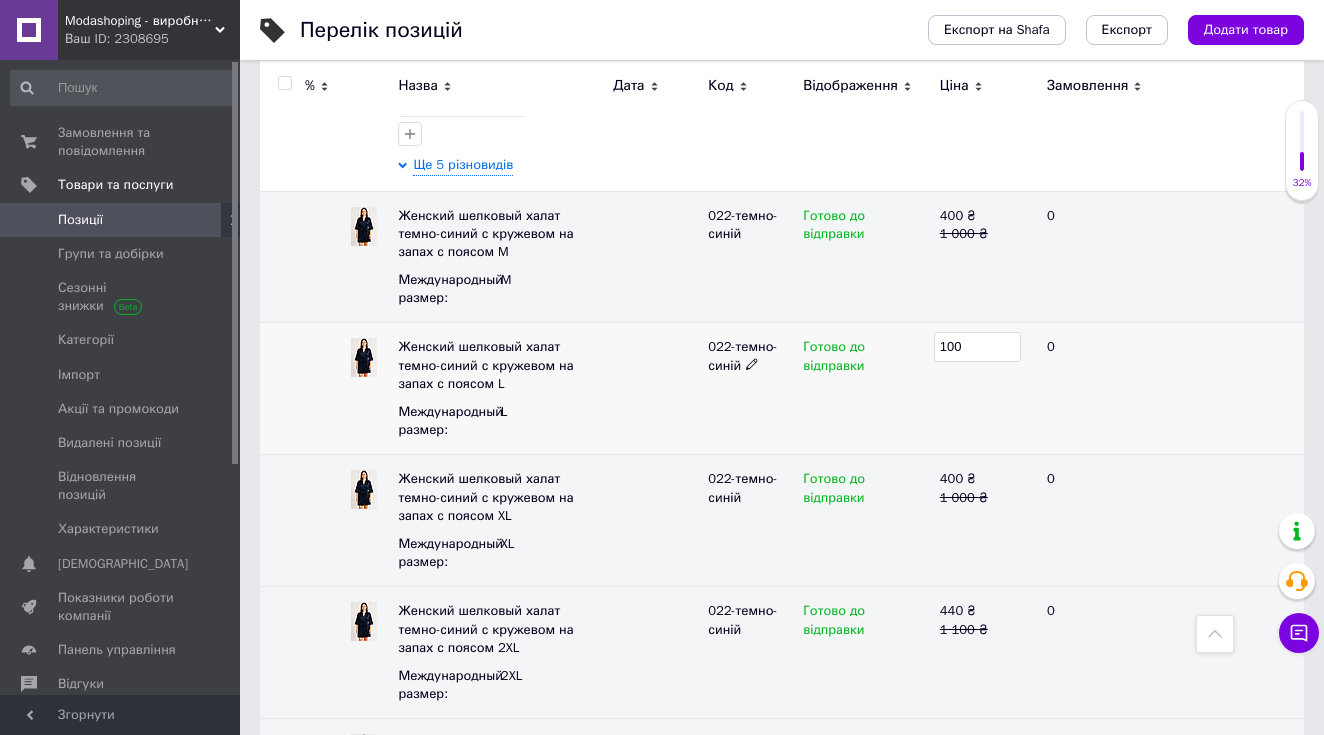 type on "1000" 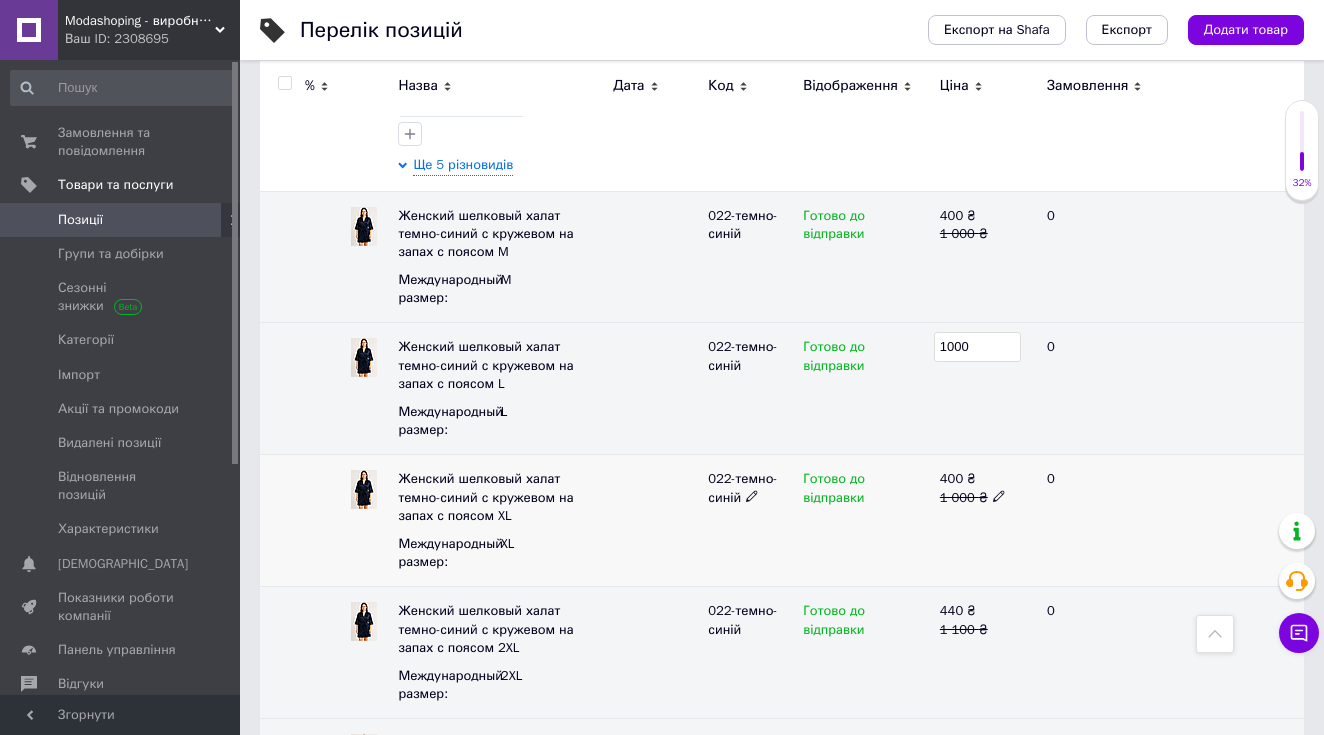click on "400   ₴" at bounding box center (985, 479) 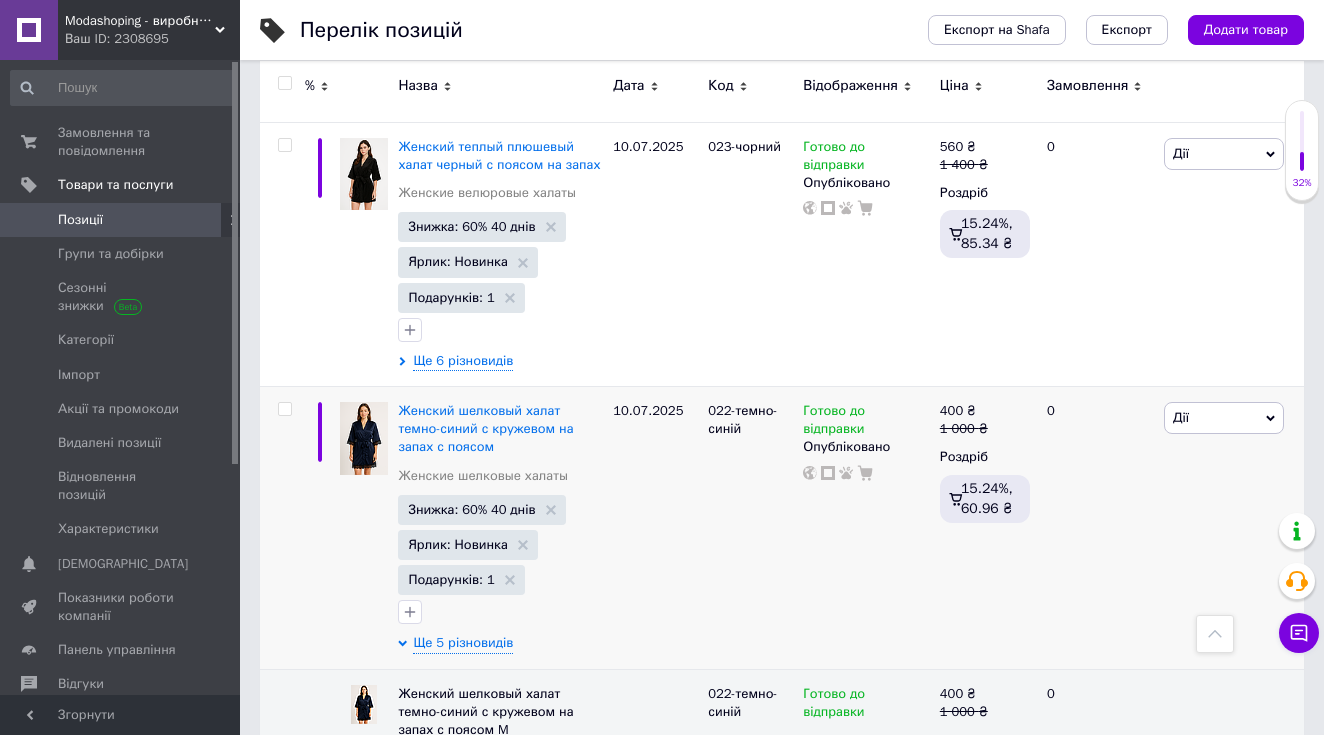 scroll, scrollTop: 3296, scrollLeft: 0, axis: vertical 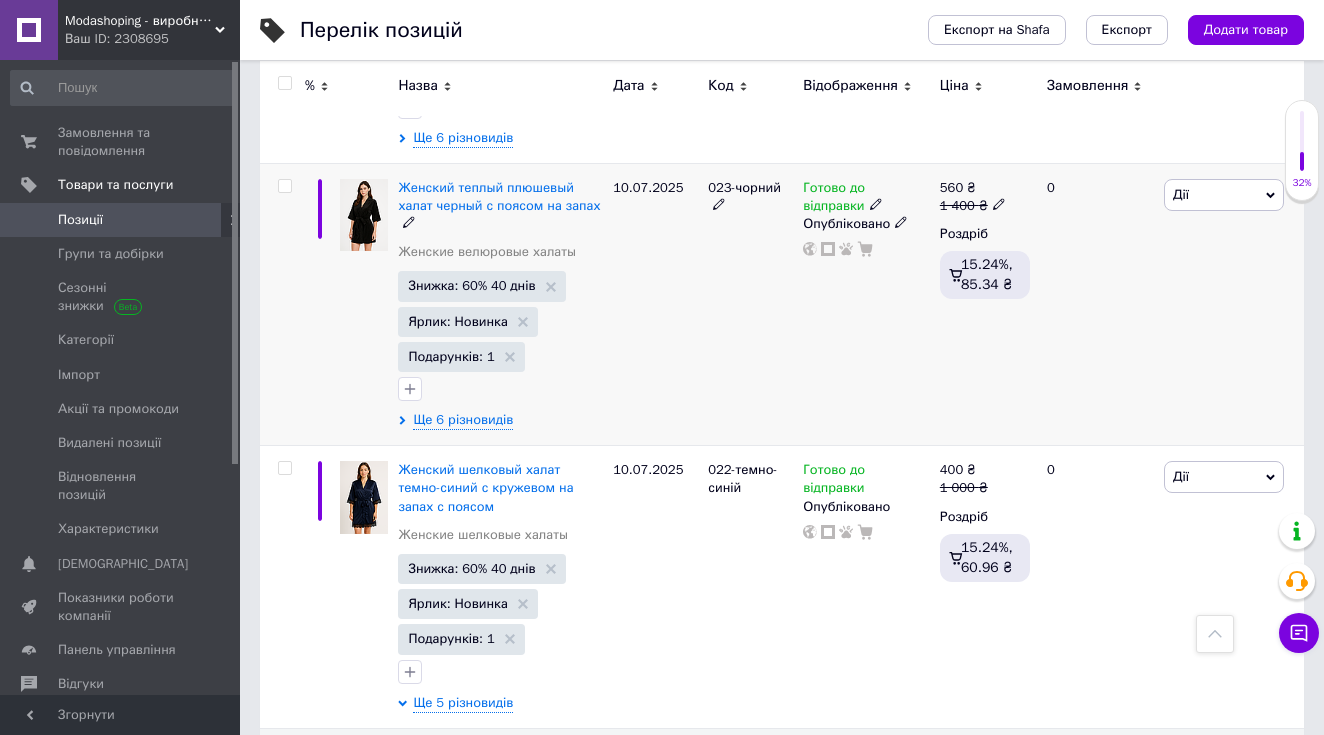 click on "Женский теплый плюшевый халат черный с поясом на запах Женские велюровые халаты Знижка: 60% 40 днів Ярлик: Новинка Подарунків: 1 Ще 6 різновидів" at bounding box center [500, 304] 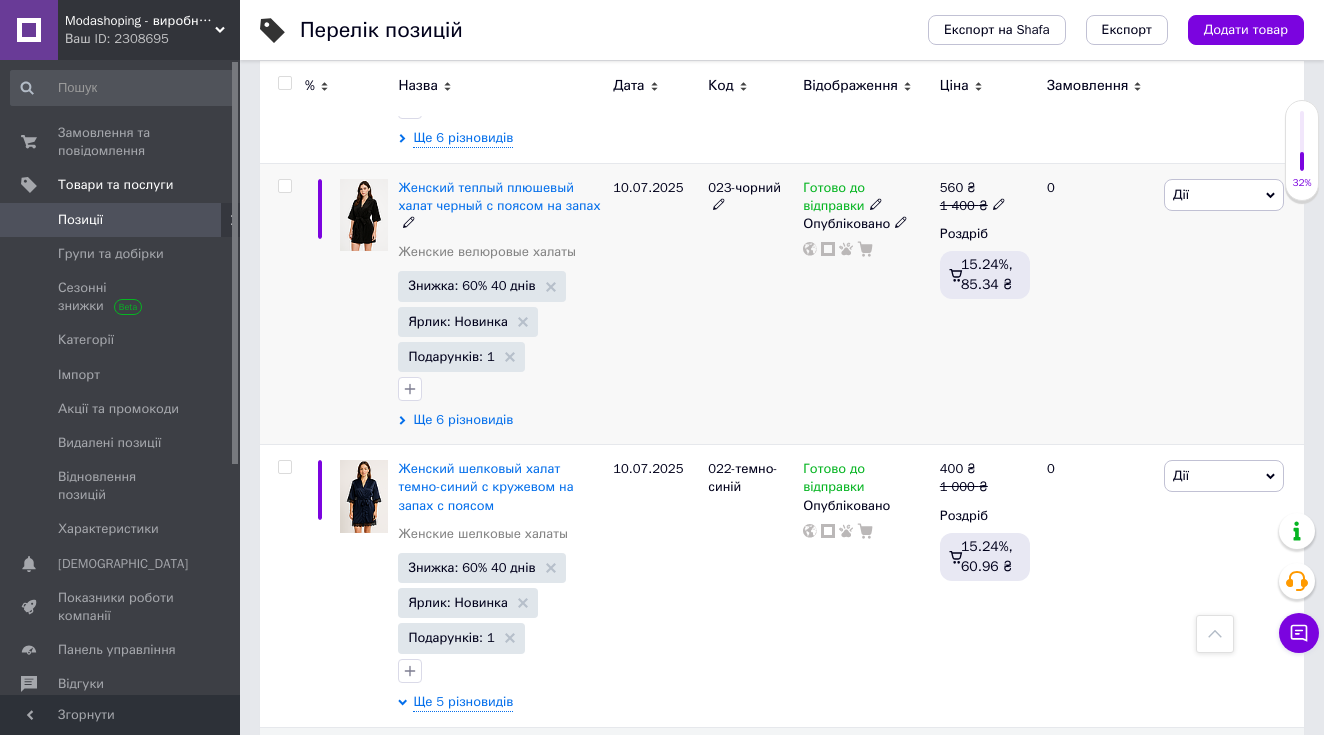 click on "Ще 6 різновидів" at bounding box center [463, 420] 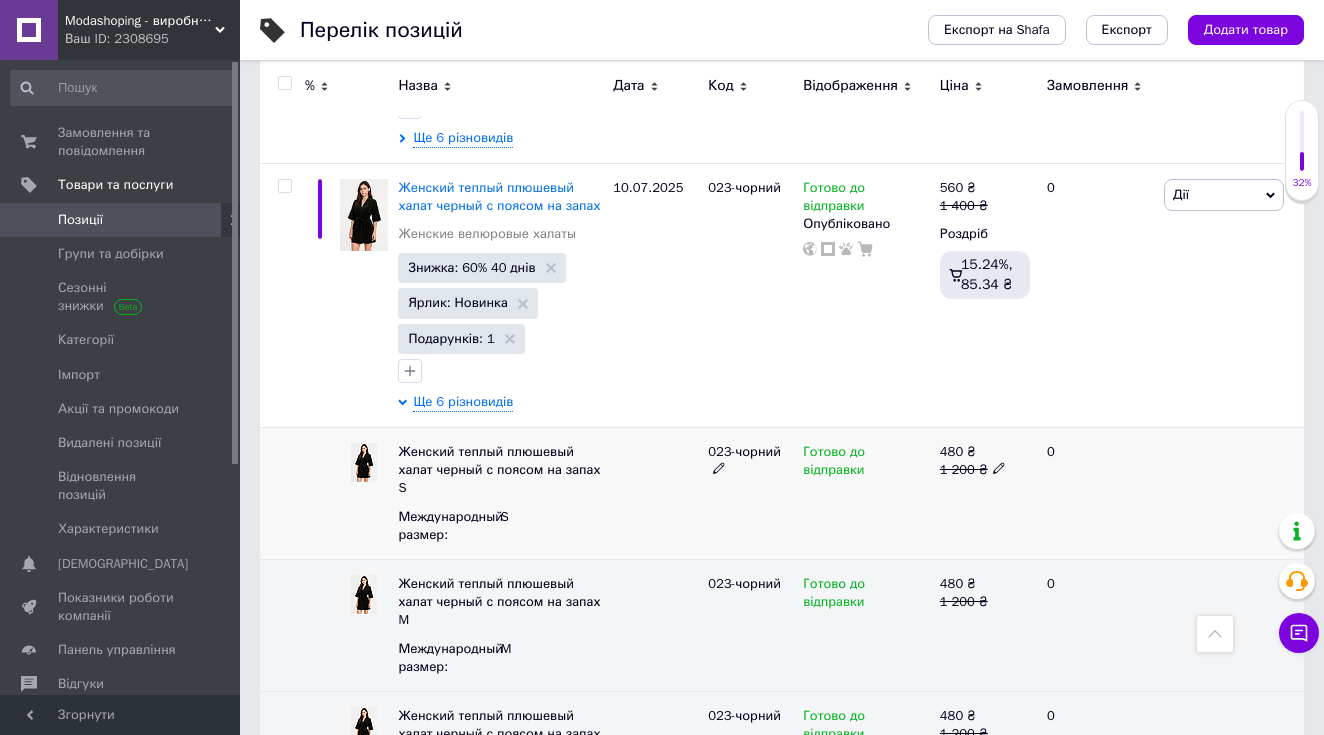 click 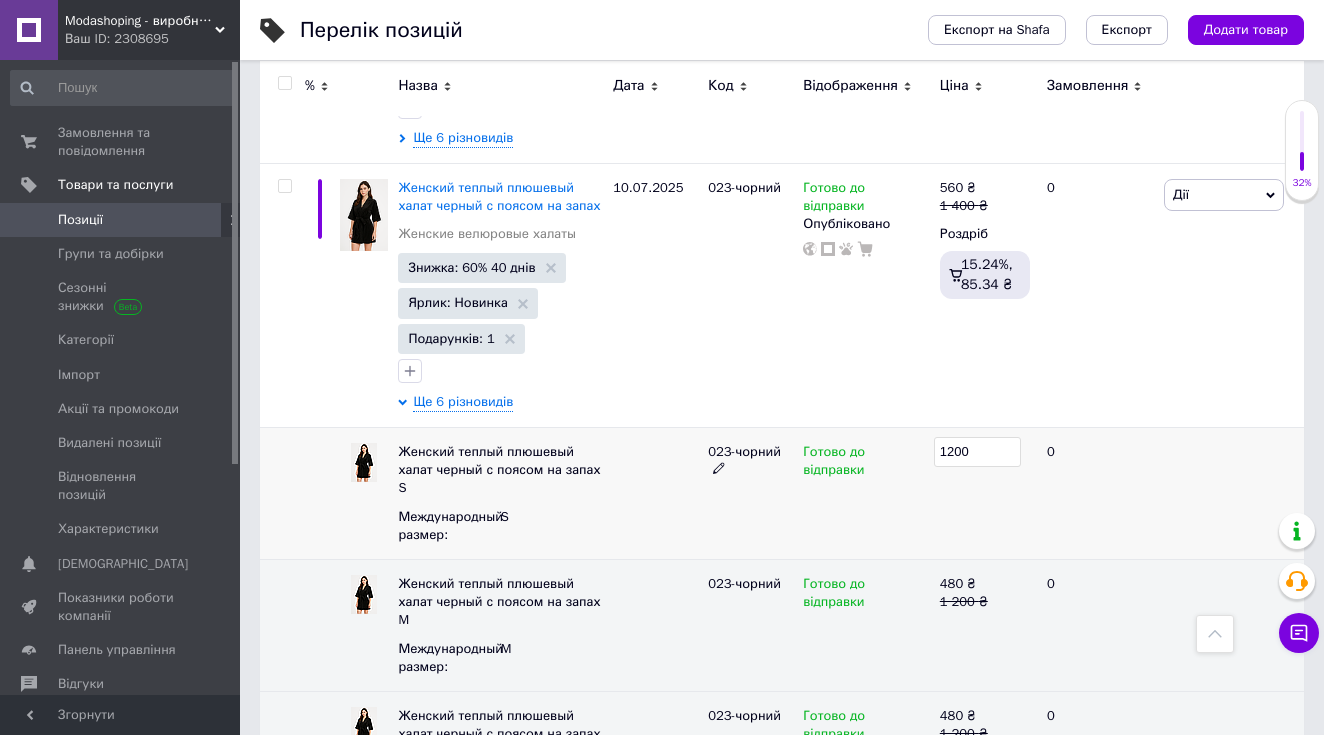click on "1200" at bounding box center [977, 452] 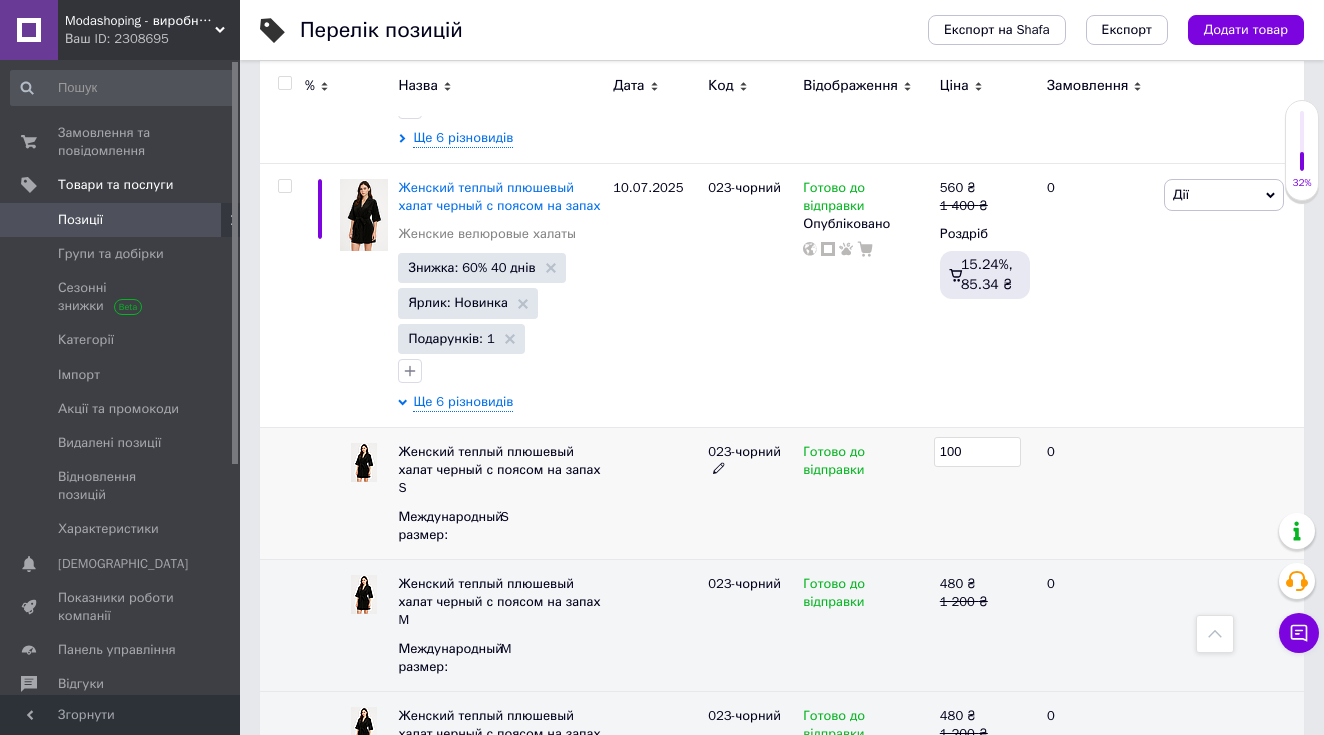 type on "1400" 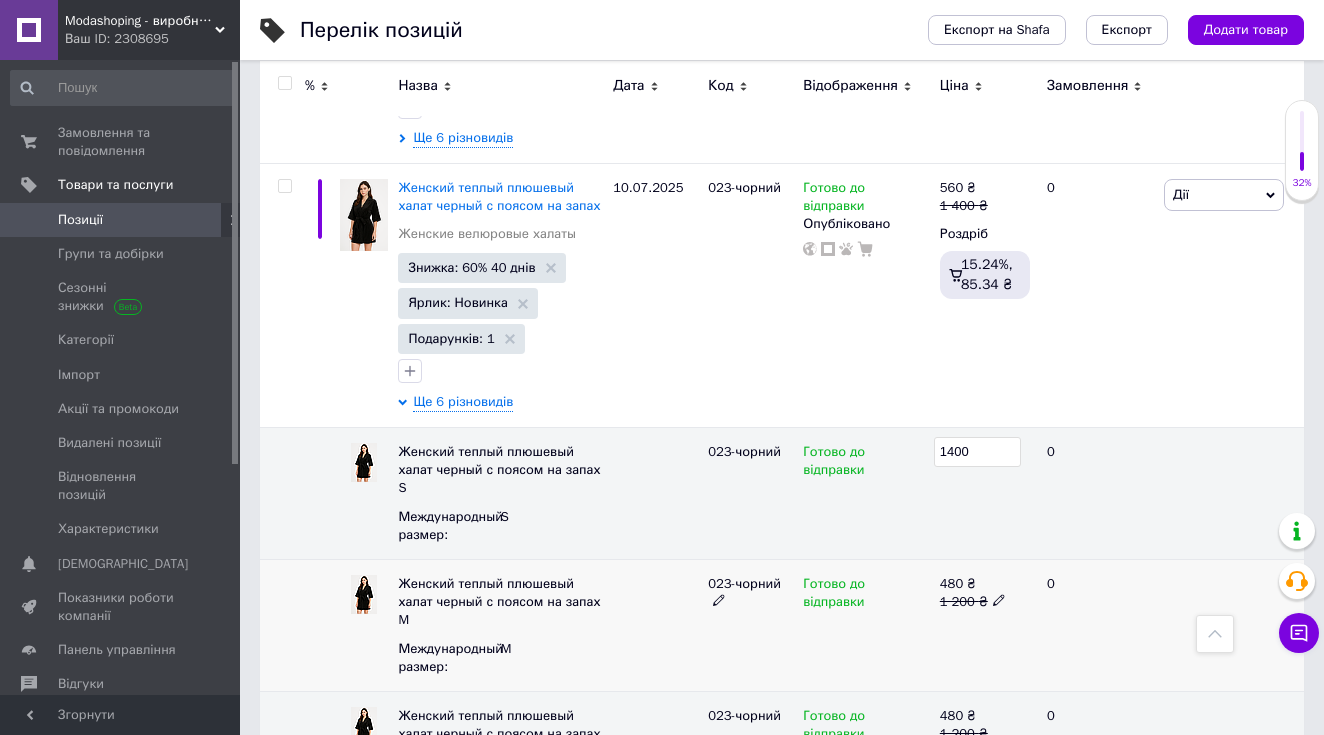 click 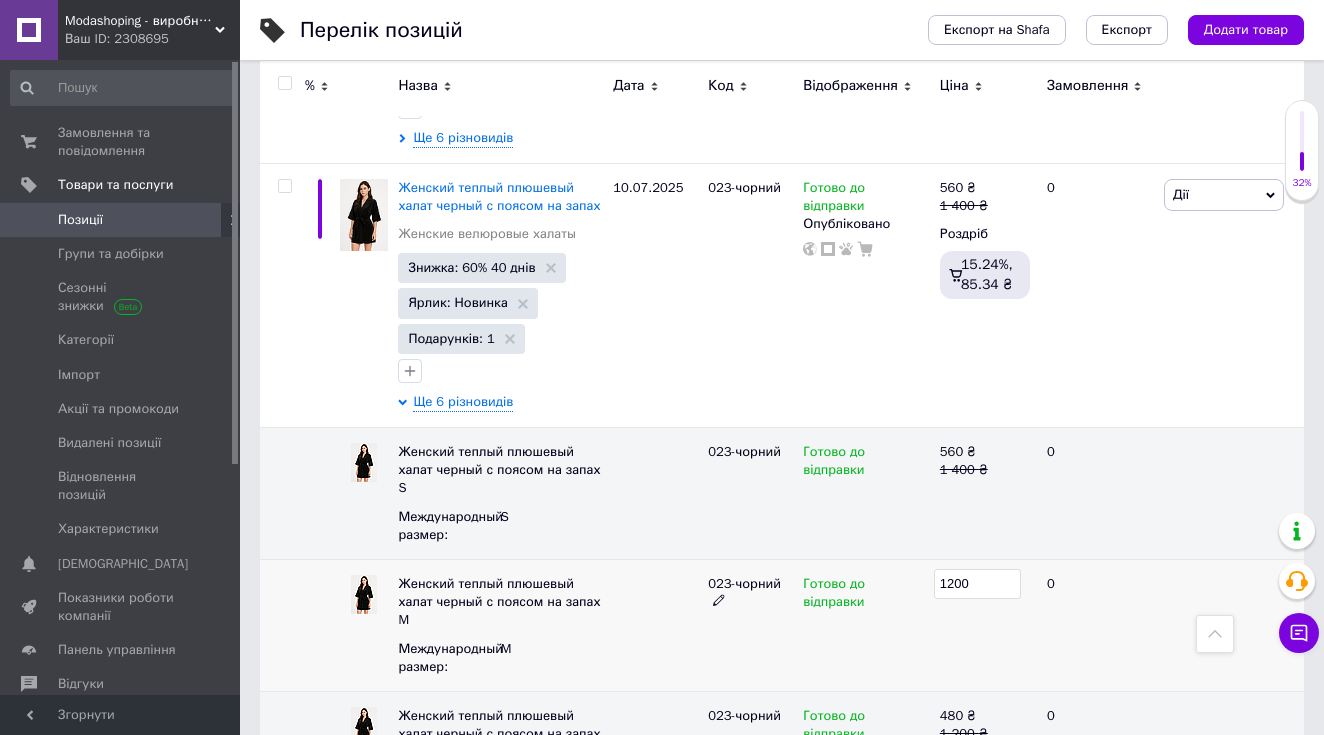 click on "1200" at bounding box center [977, 584] 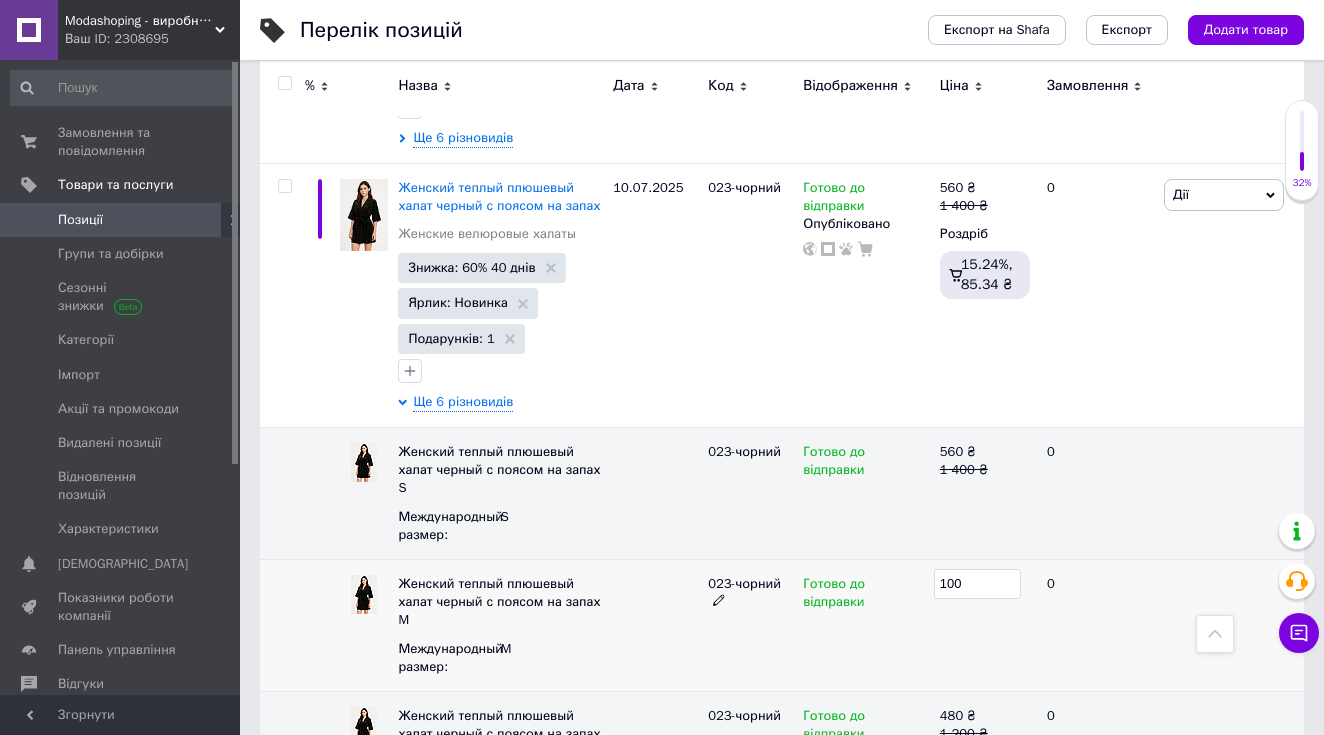 type on "1400" 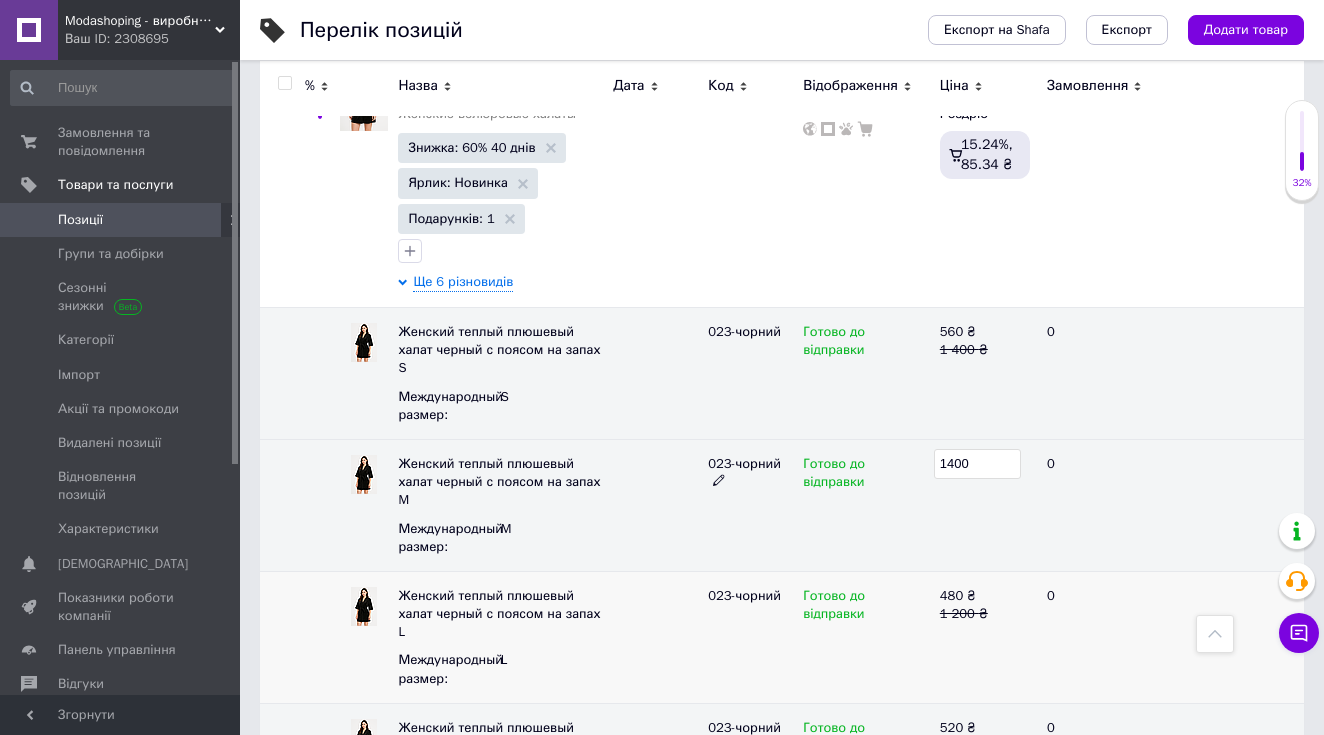 scroll, scrollTop: 3424, scrollLeft: 0, axis: vertical 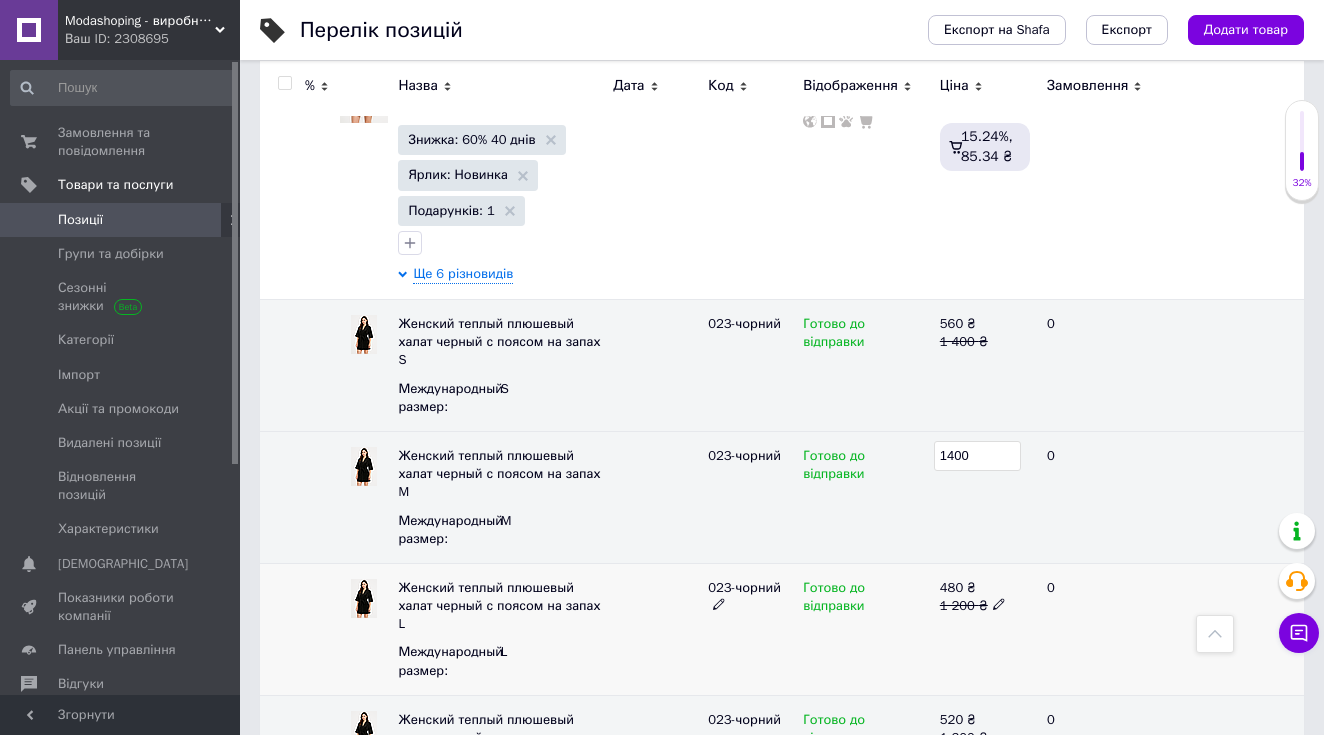 click 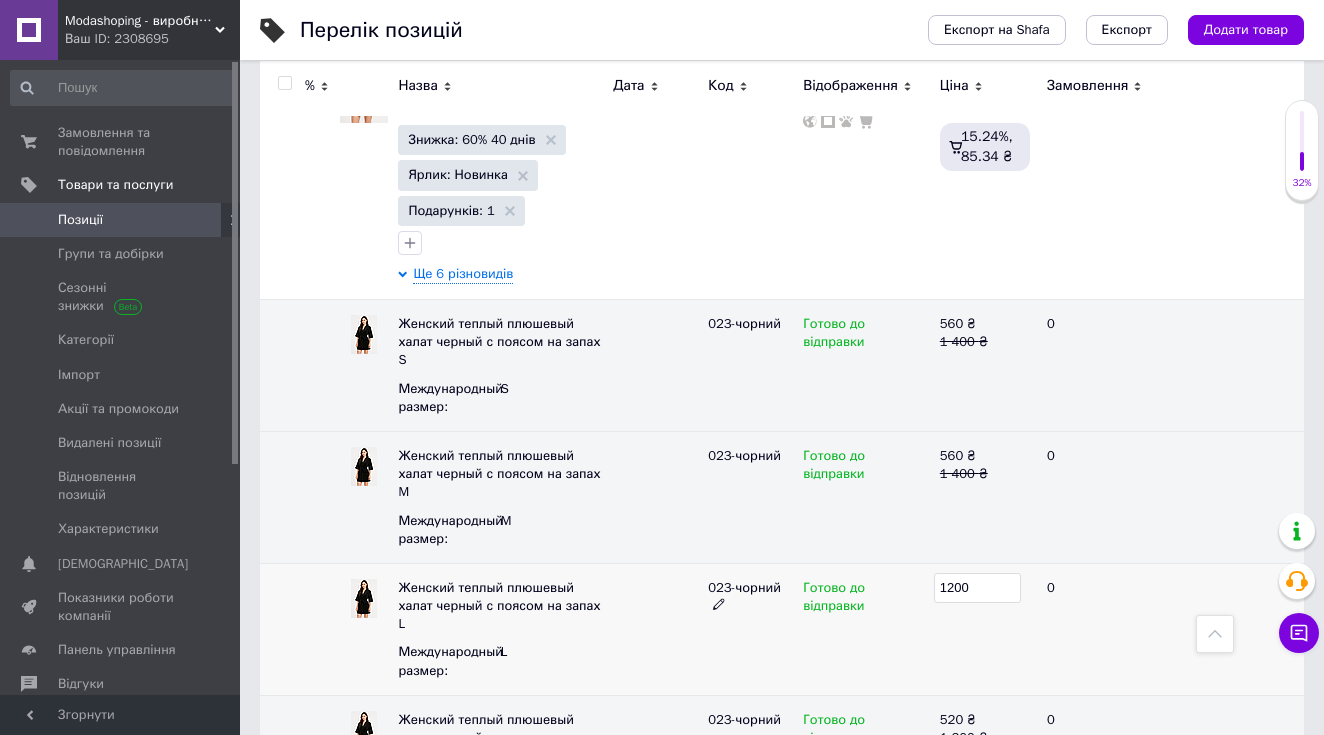 click on "1200" at bounding box center (977, 588) 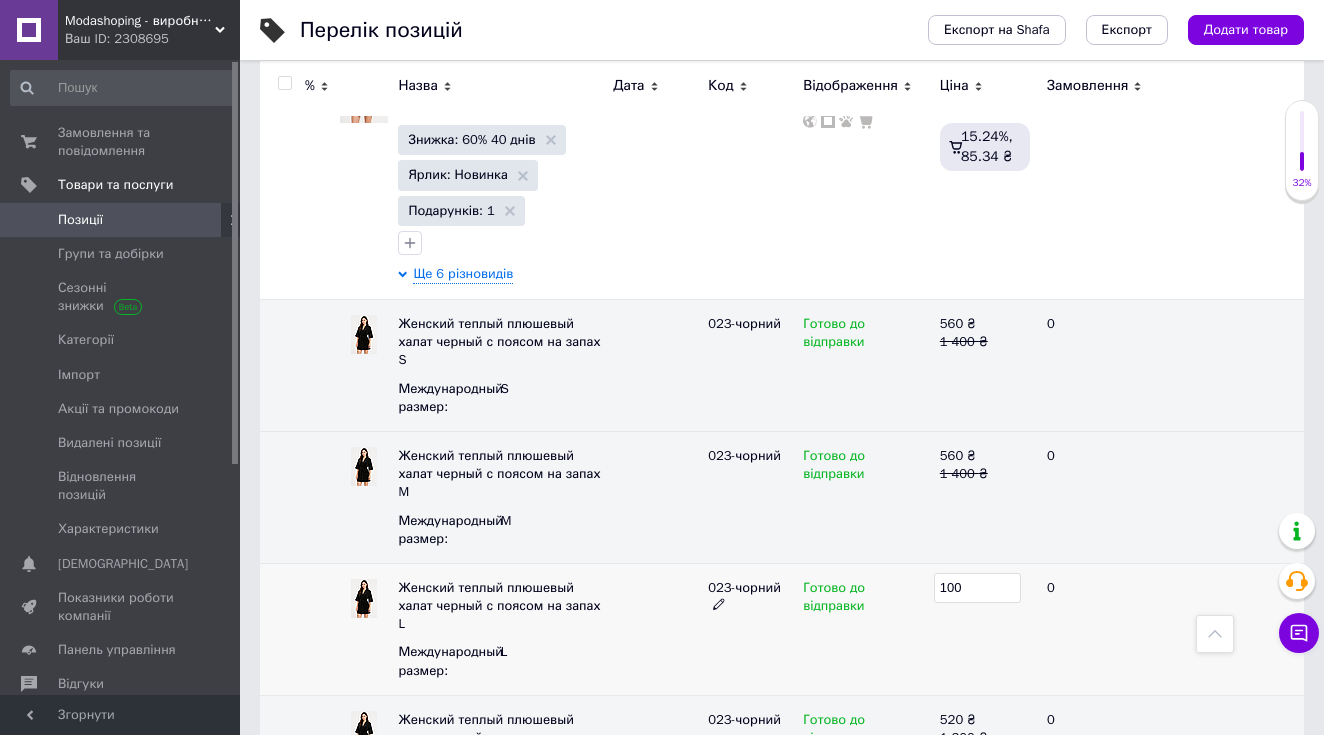 type on "1400" 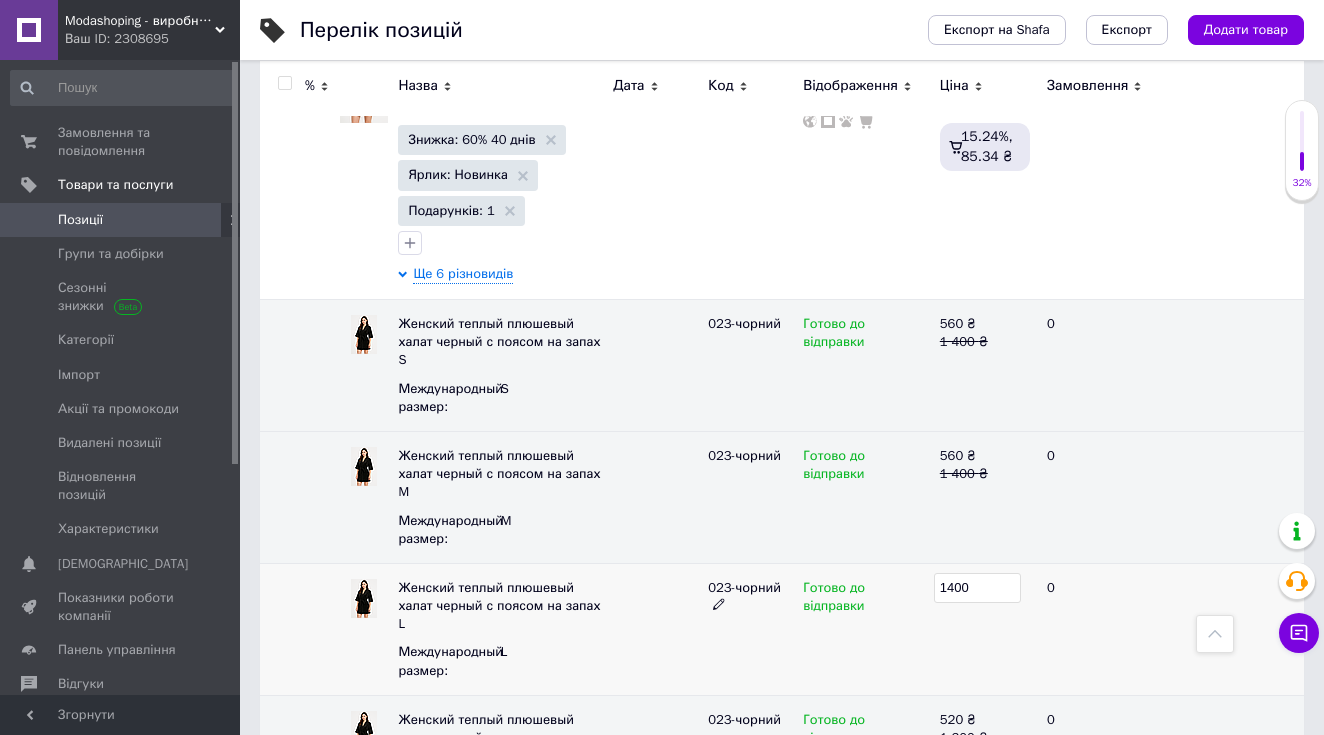 scroll, scrollTop: 3547, scrollLeft: 0, axis: vertical 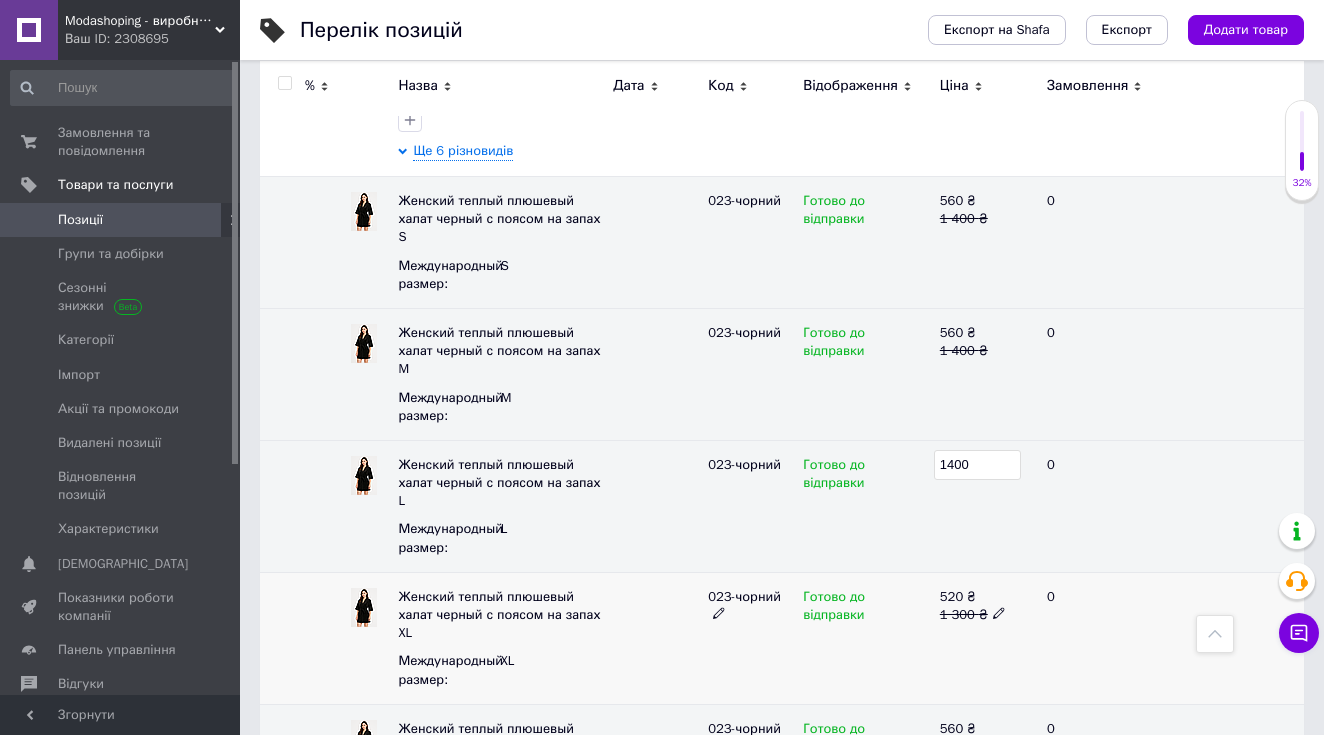 click 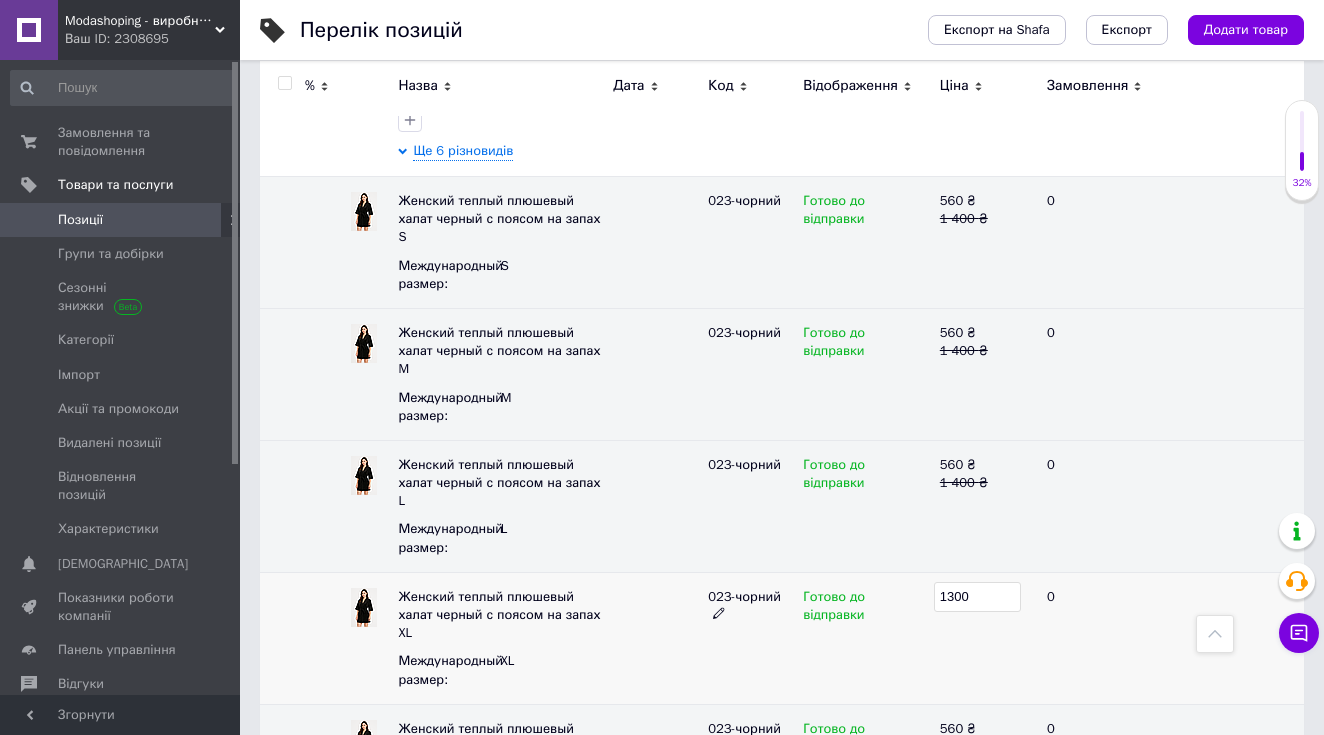 click on "1300" at bounding box center (977, 597) 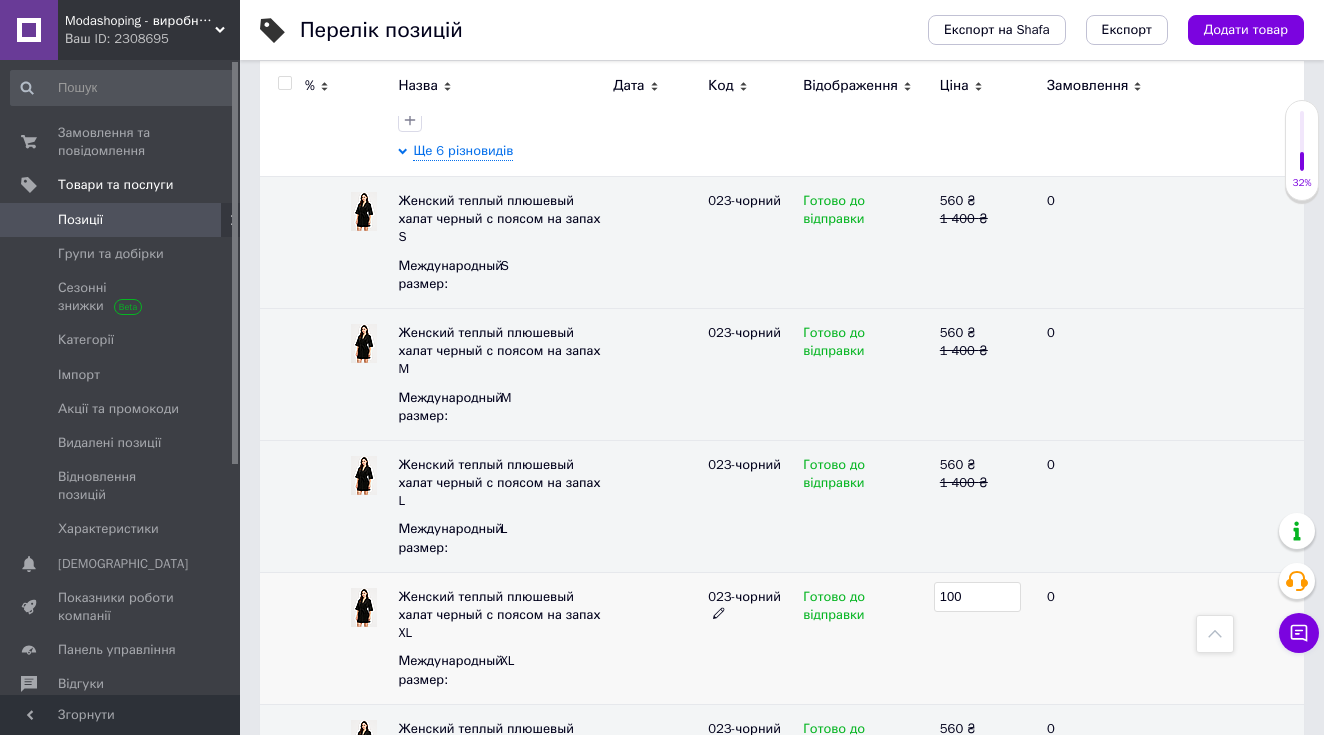type on "1400" 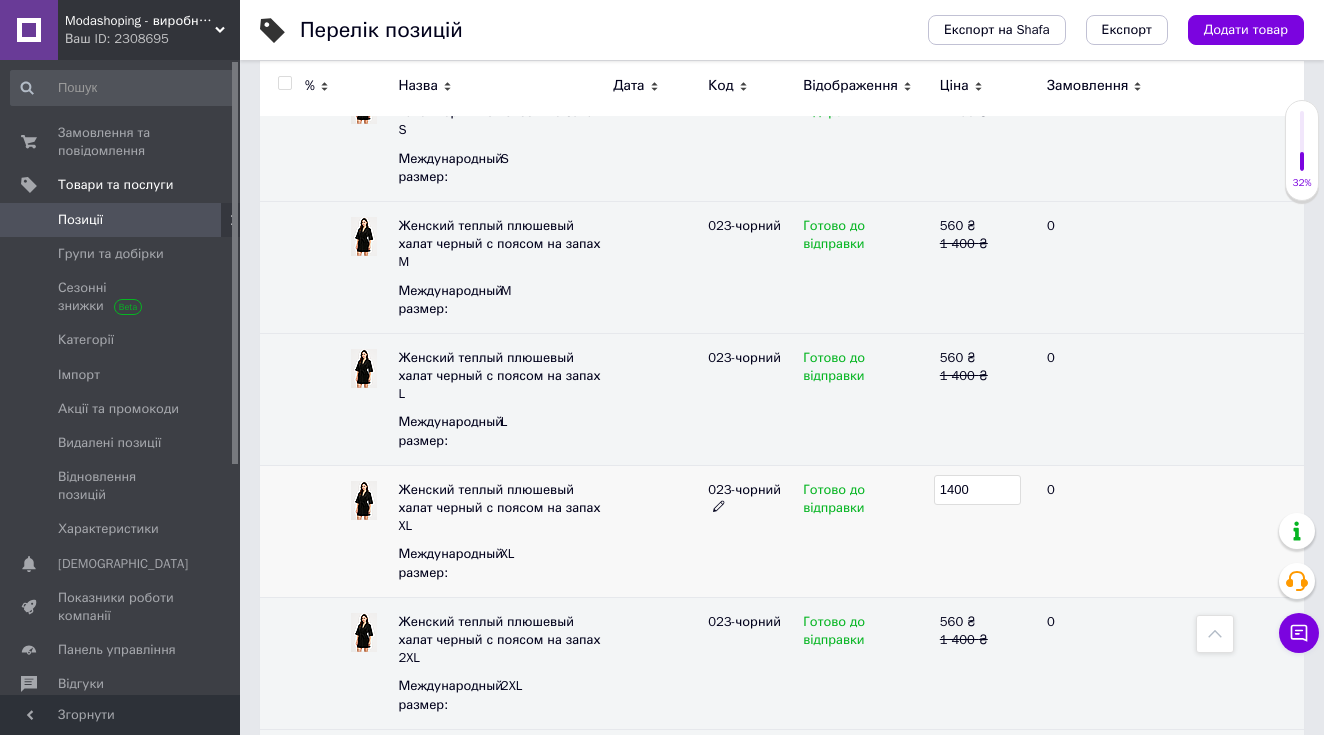 scroll, scrollTop: 3732, scrollLeft: 0, axis: vertical 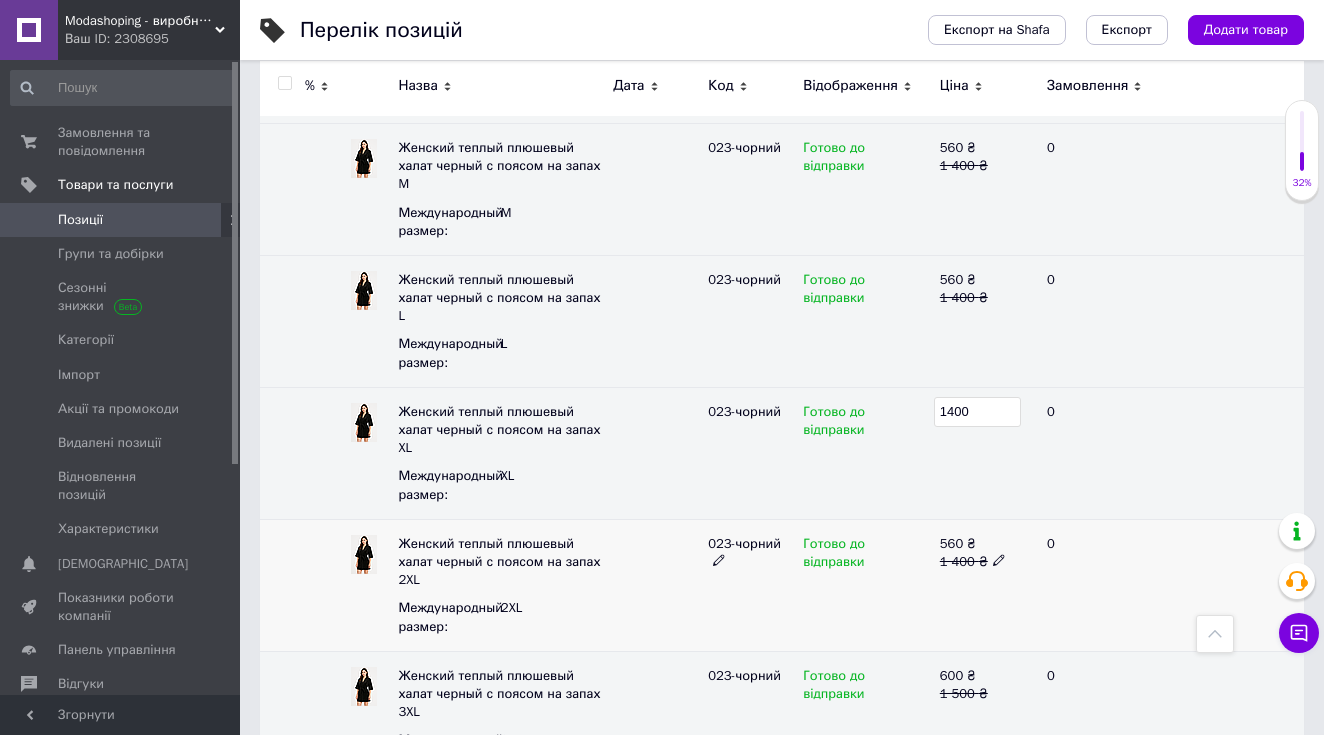 click 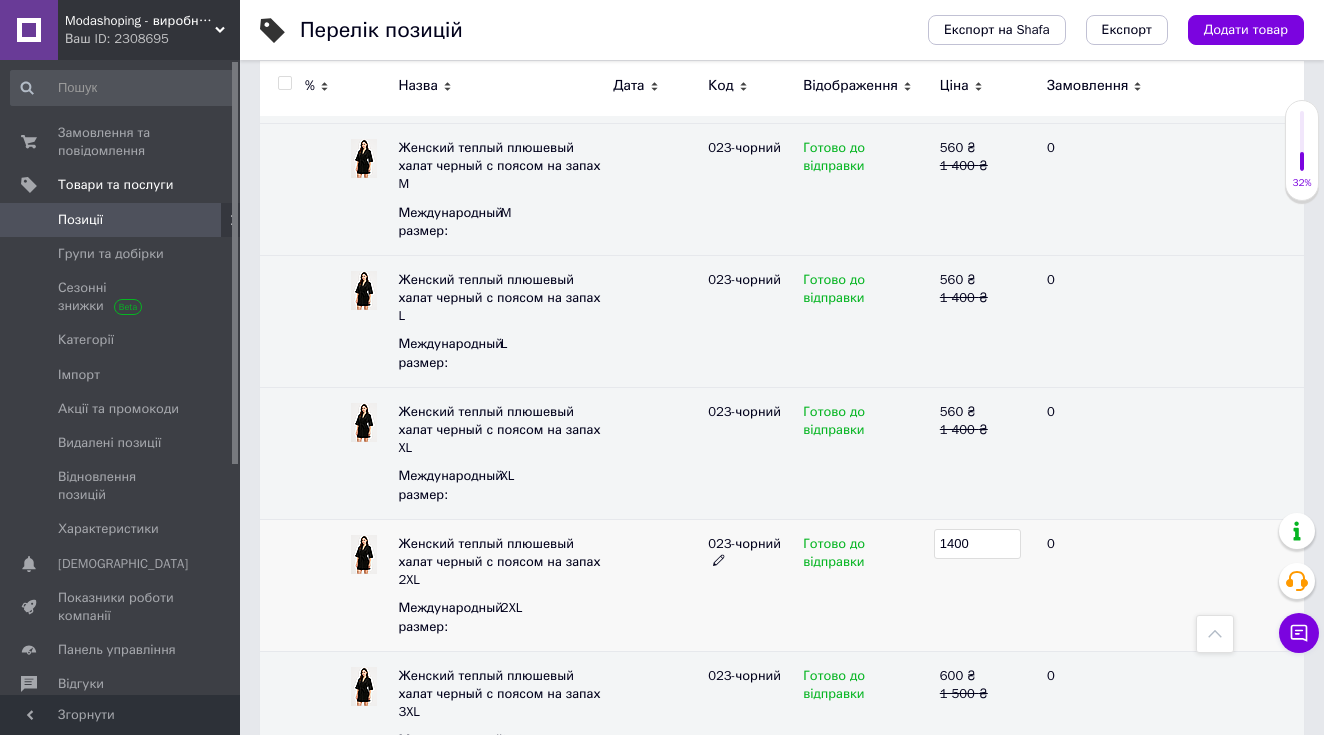 click on "1400" at bounding box center [977, 544] 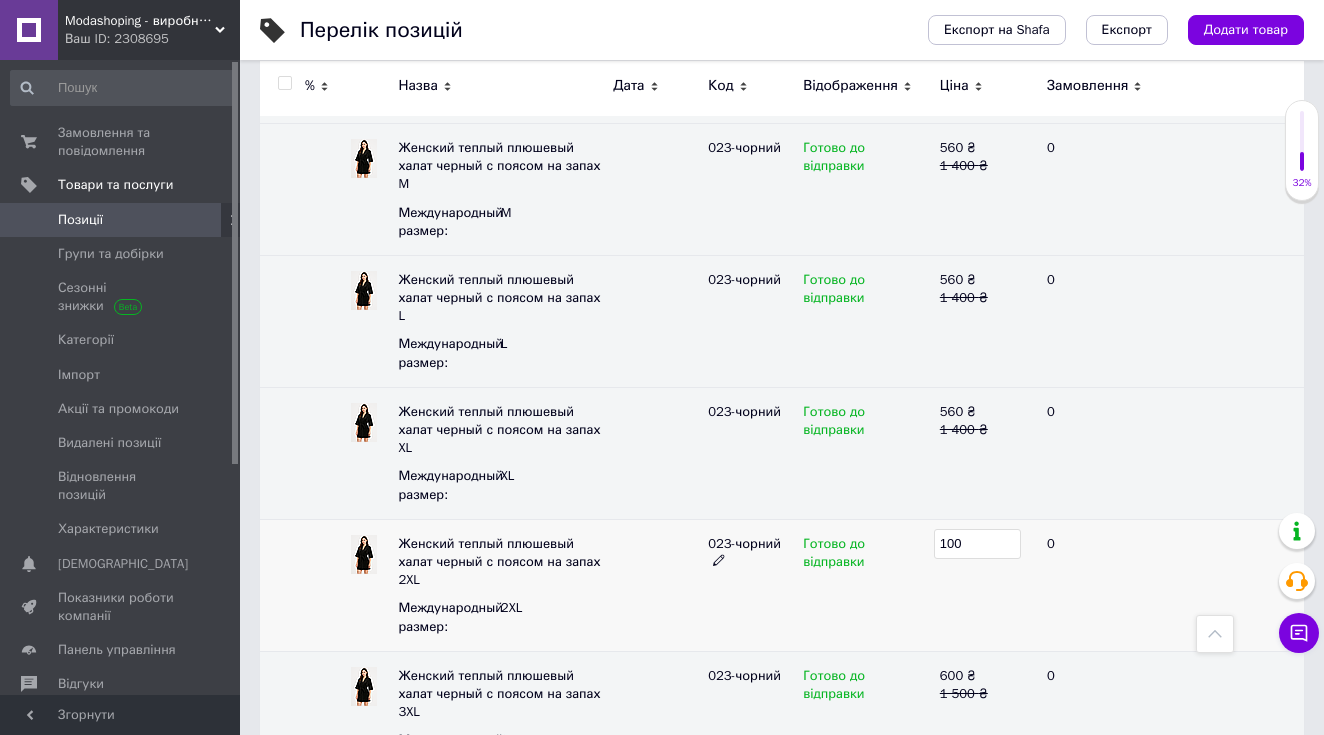 type on "1500" 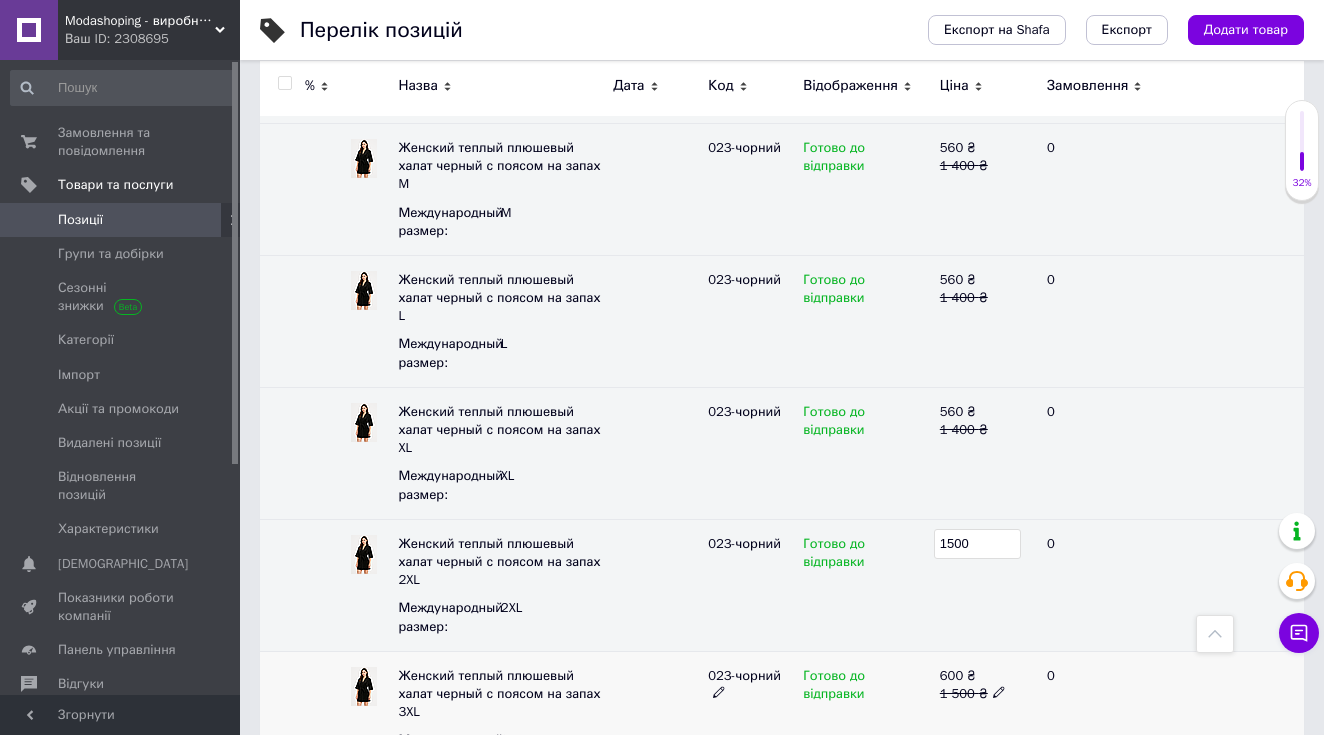 click 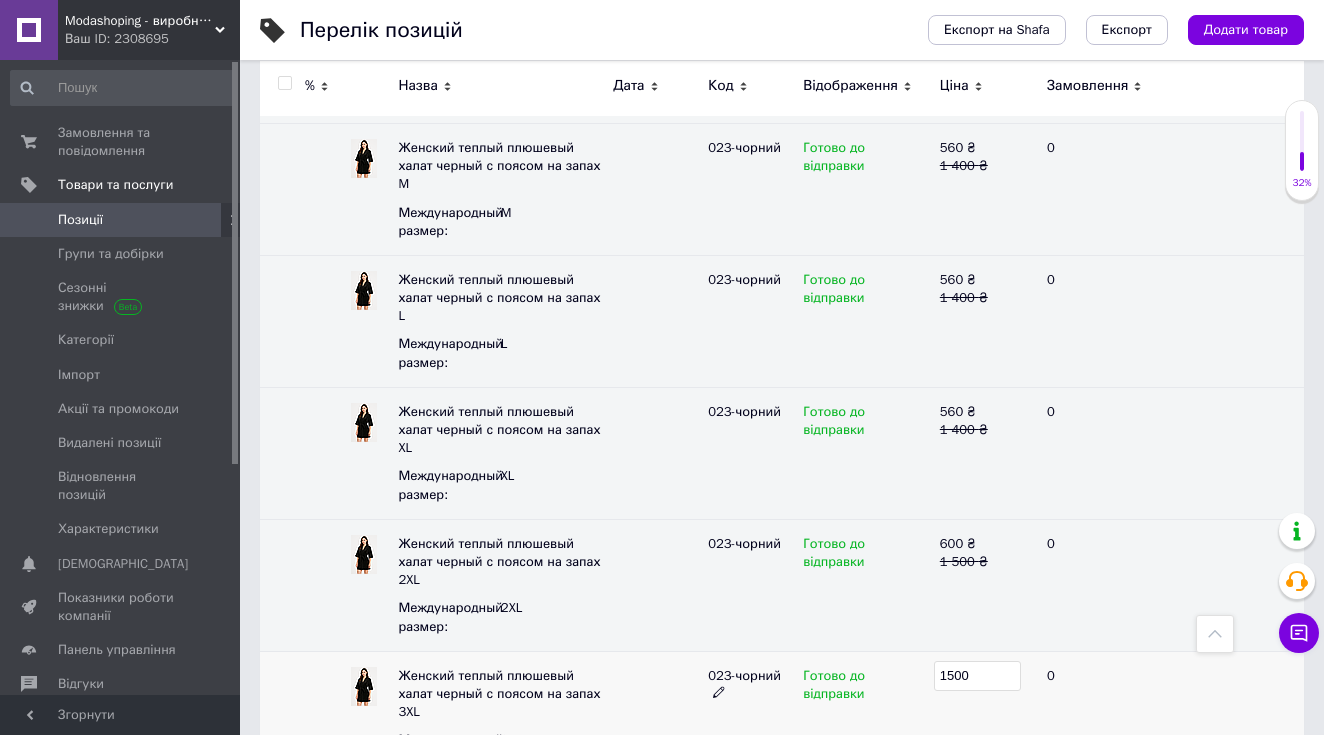 click on "1500" at bounding box center (977, 676) 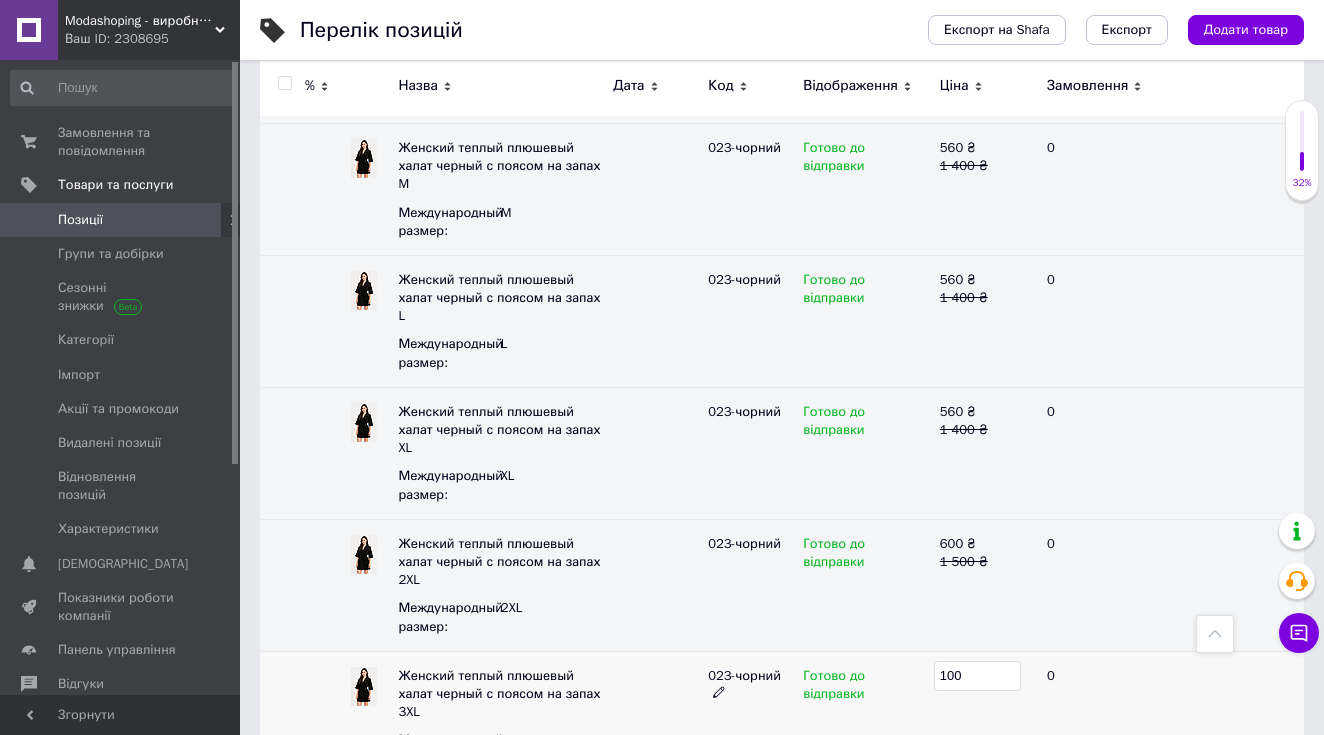 type on "1600" 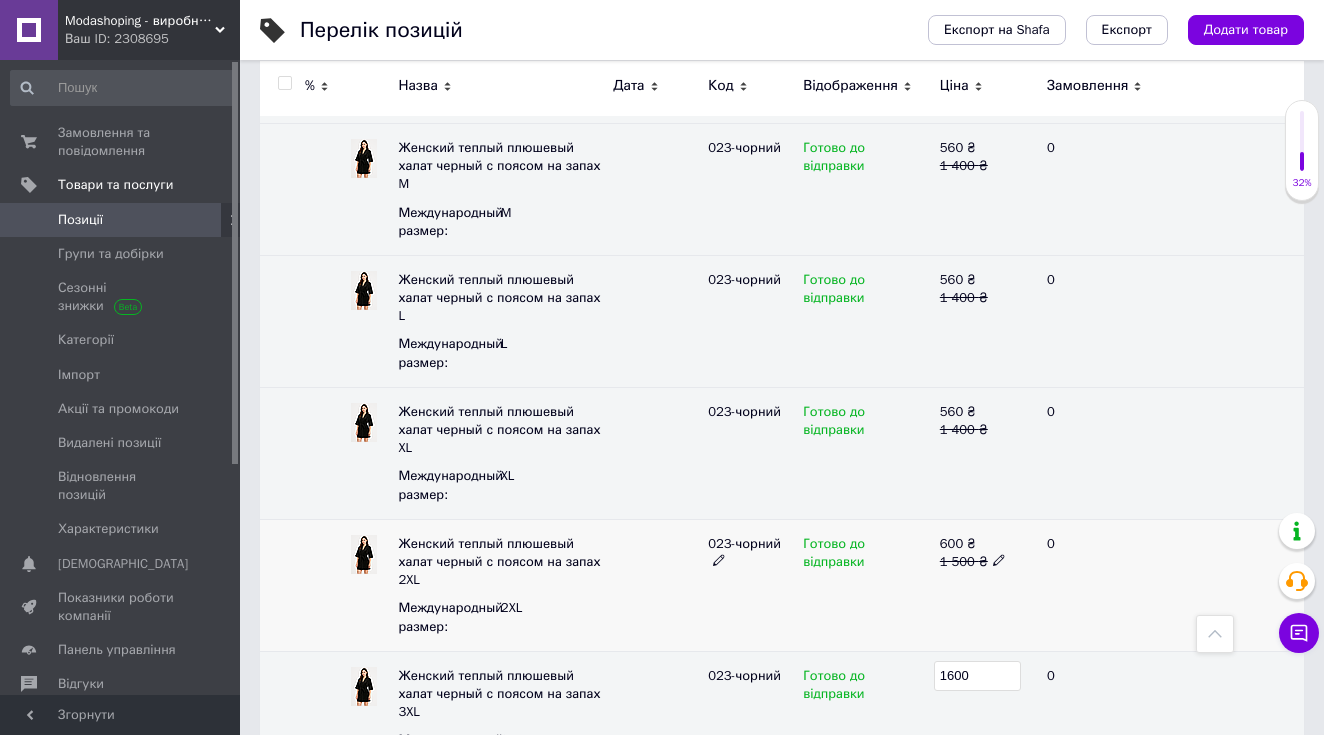 click on "0" at bounding box center (1097, 585) 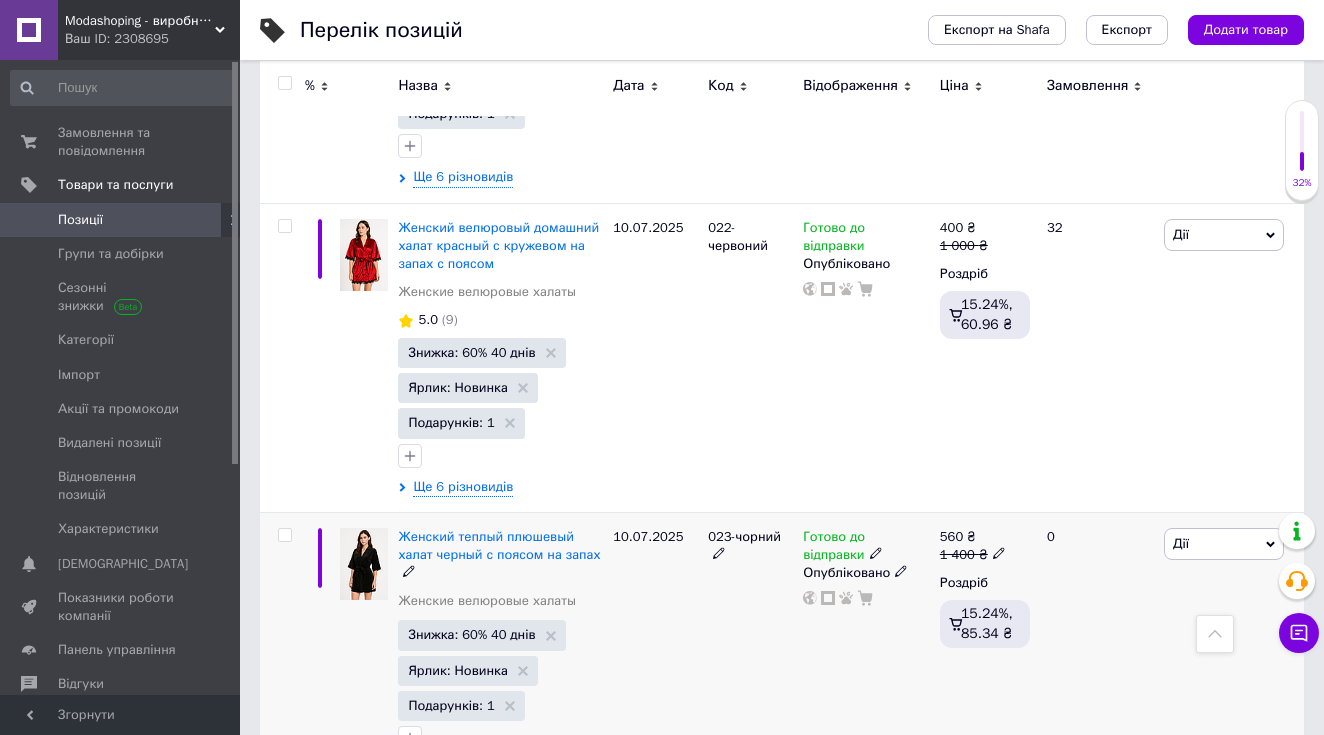 scroll, scrollTop: 2940, scrollLeft: 0, axis: vertical 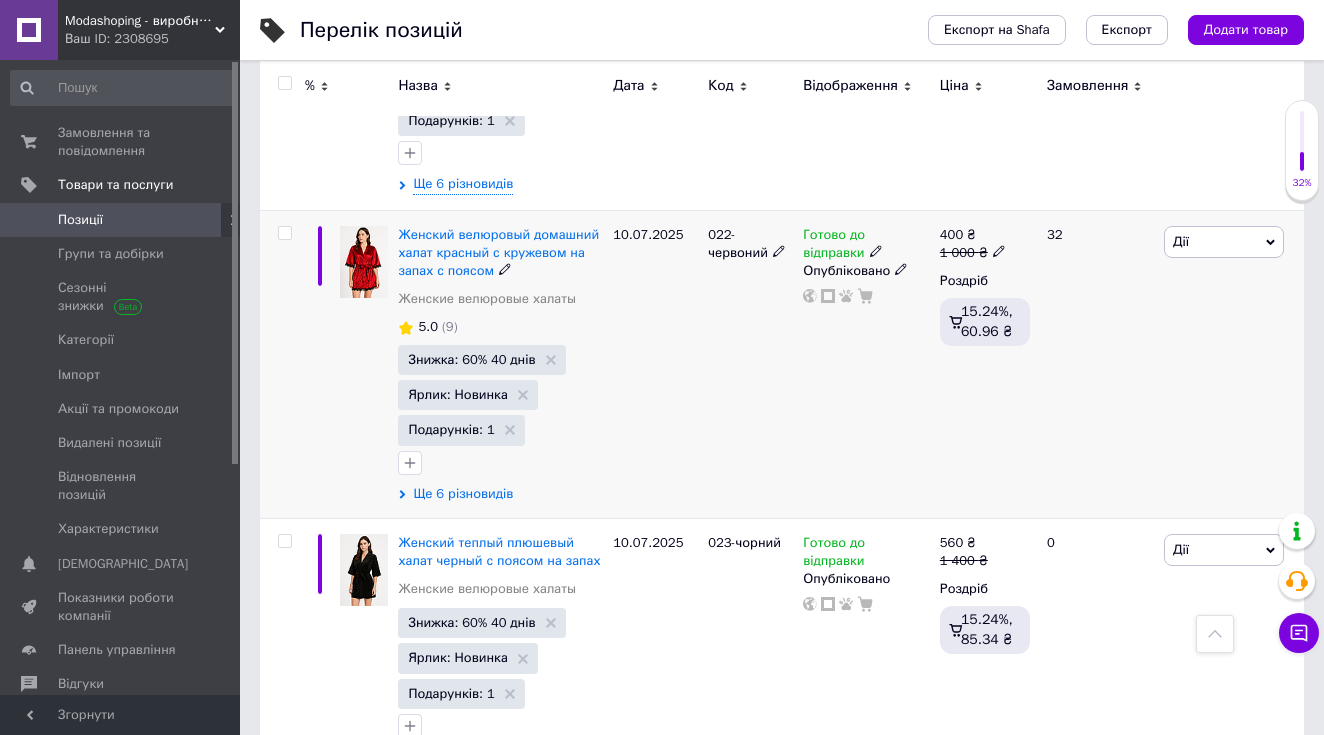 click on "Ще 6 різновидів" at bounding box center (463, 494) 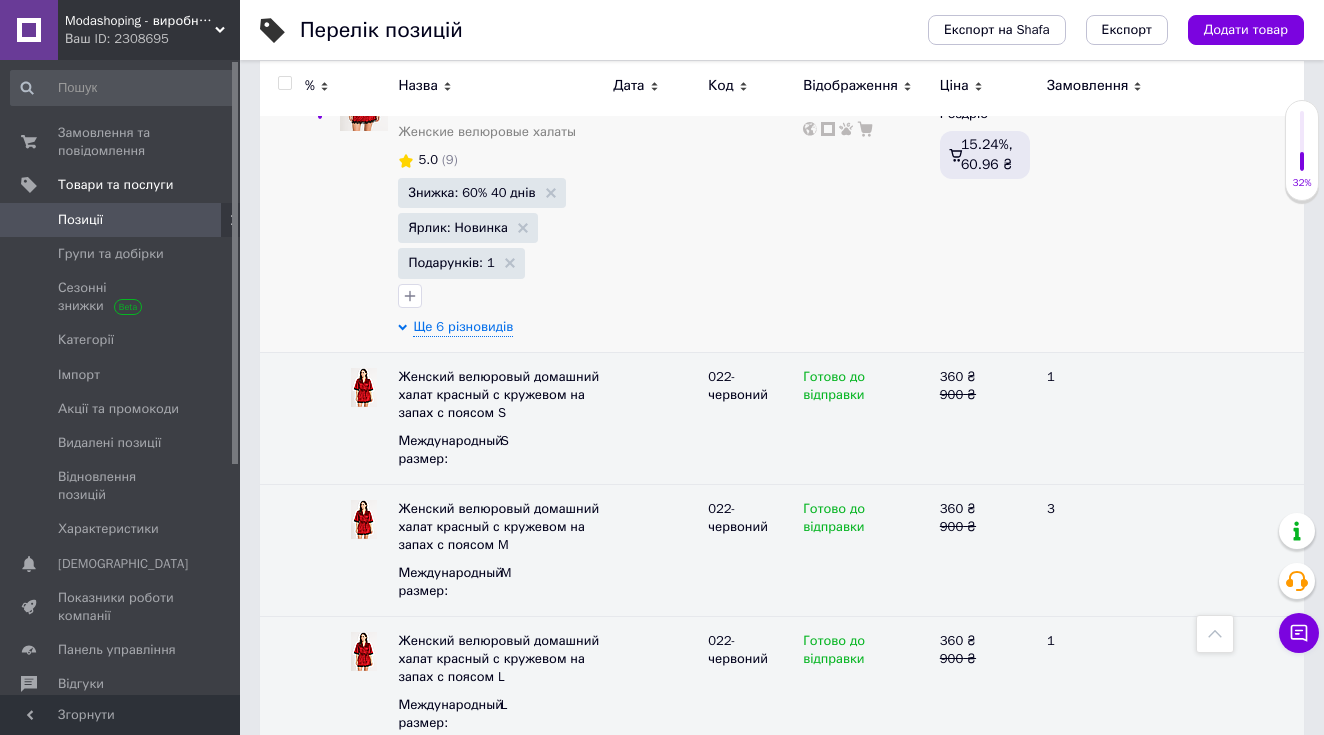 scroll, scrollTop: 3135, scrollLeft: 0, axis: vertical 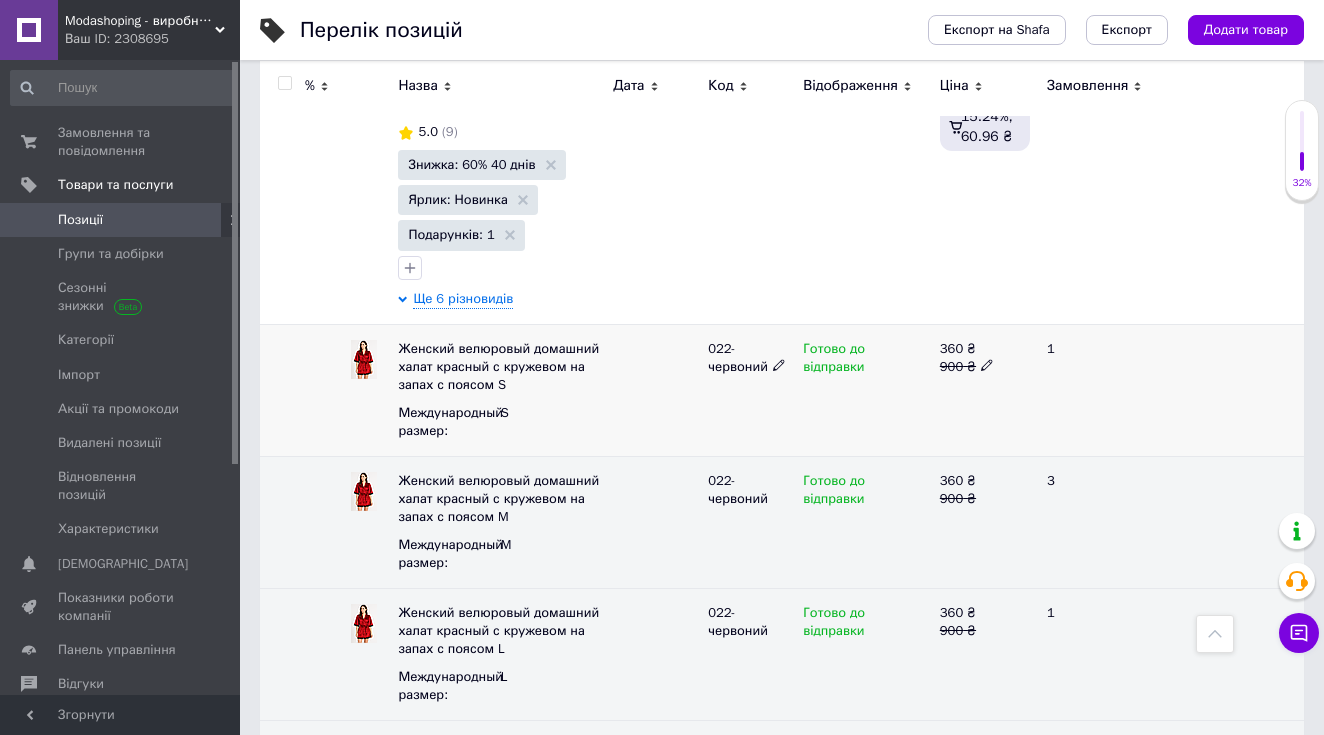 click 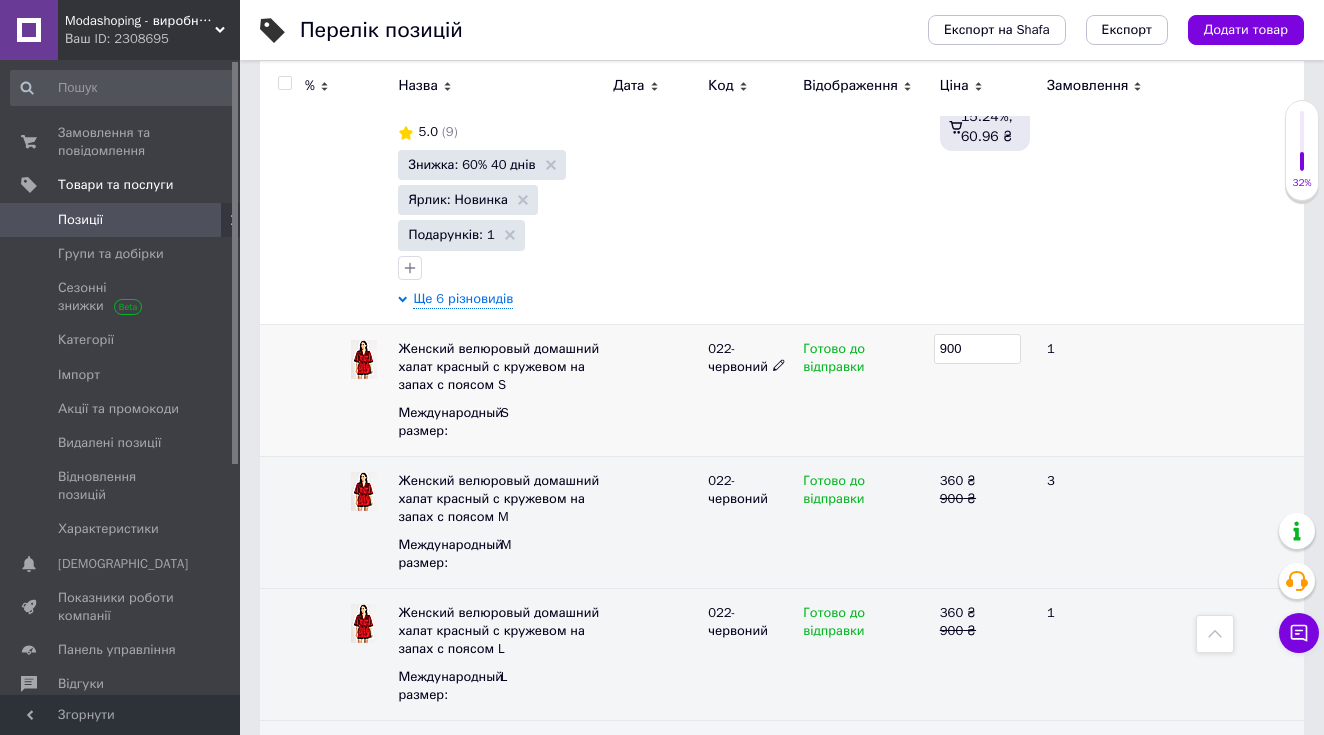 click on "900" at bounding box center (977, 349) 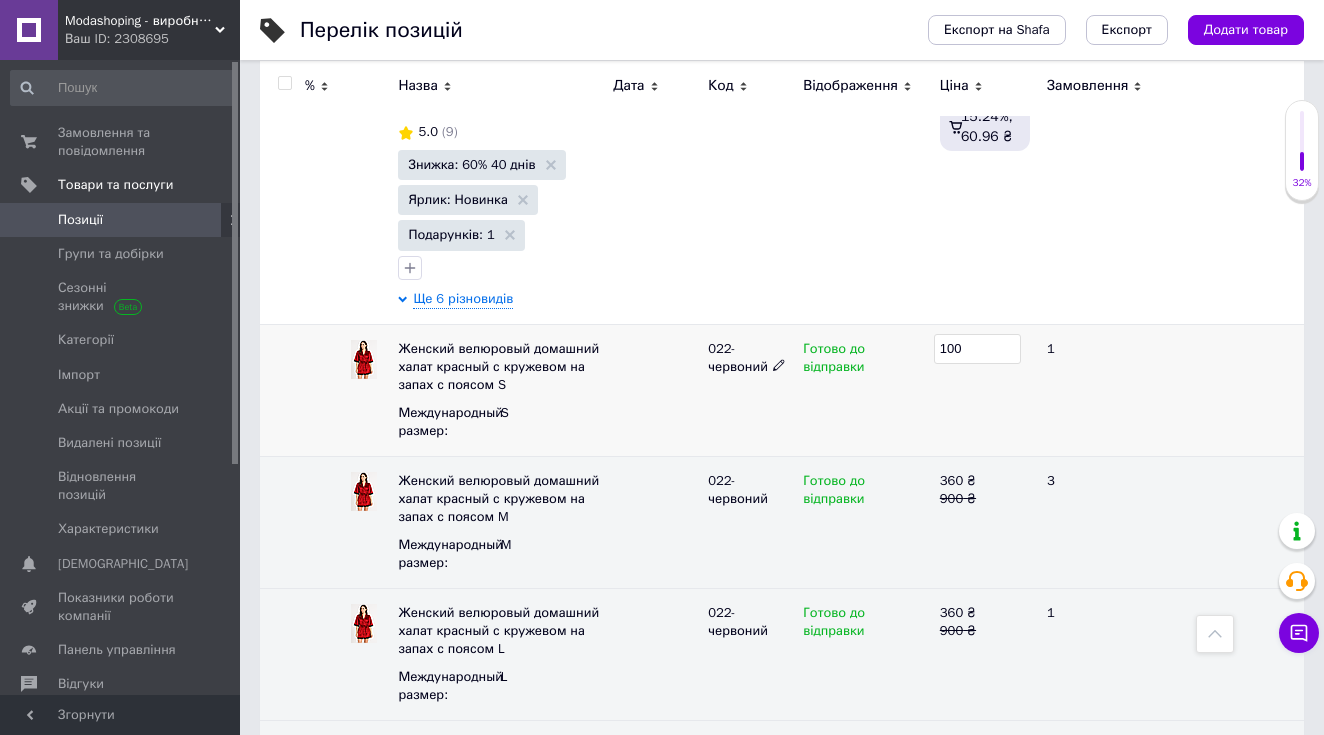 type on "1000" 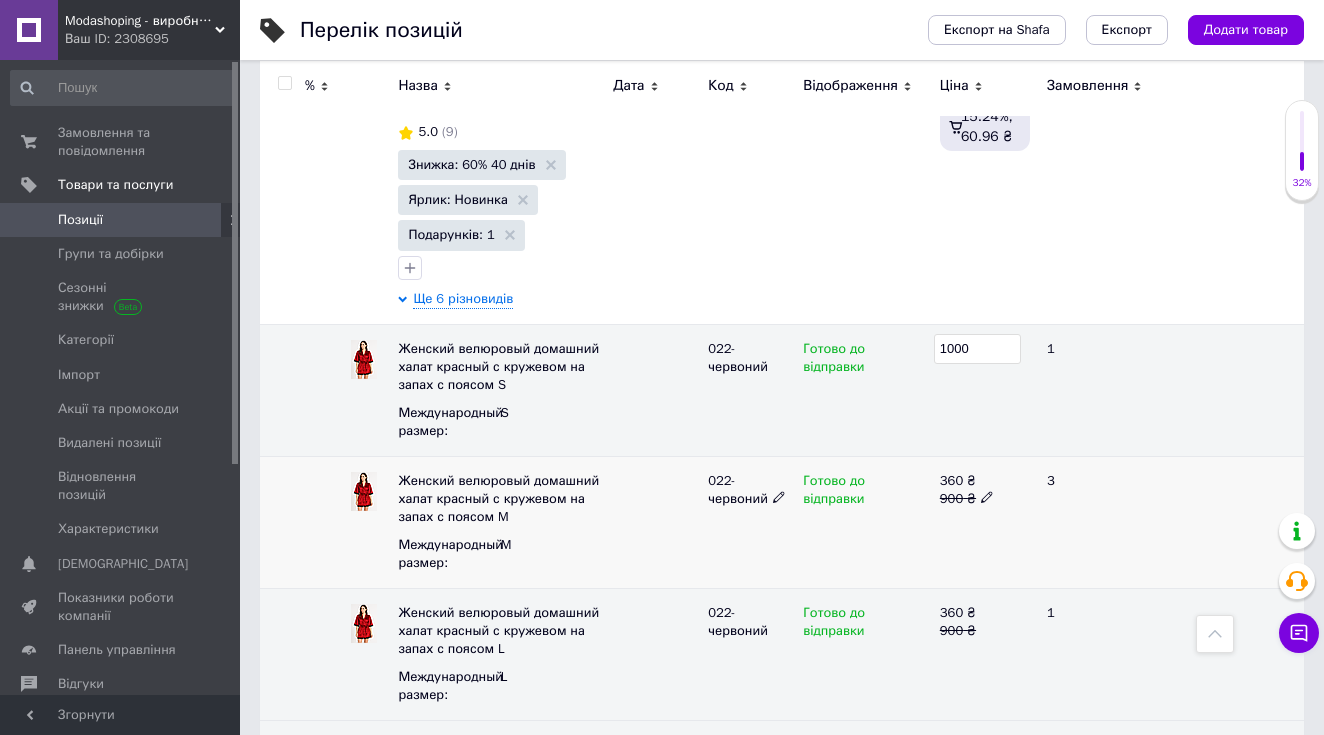 click 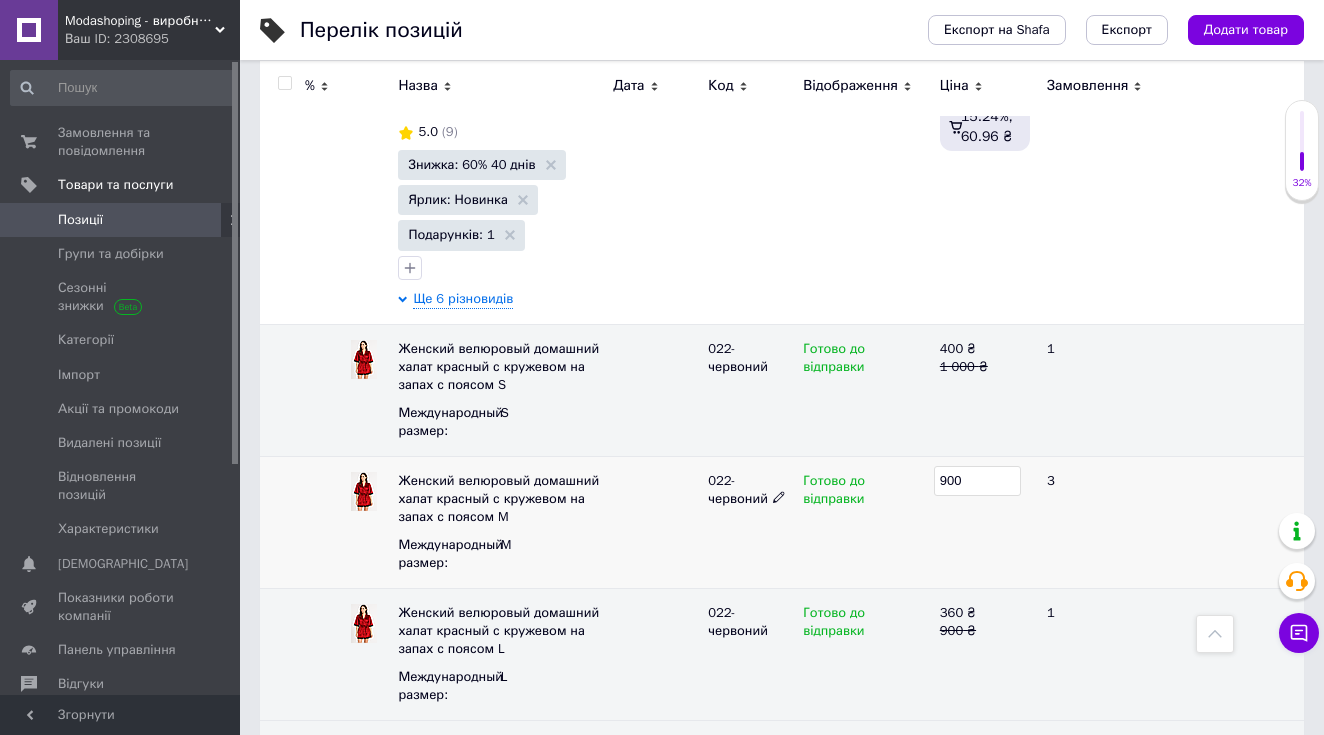 click on "900" at bounding box center [977, 481] 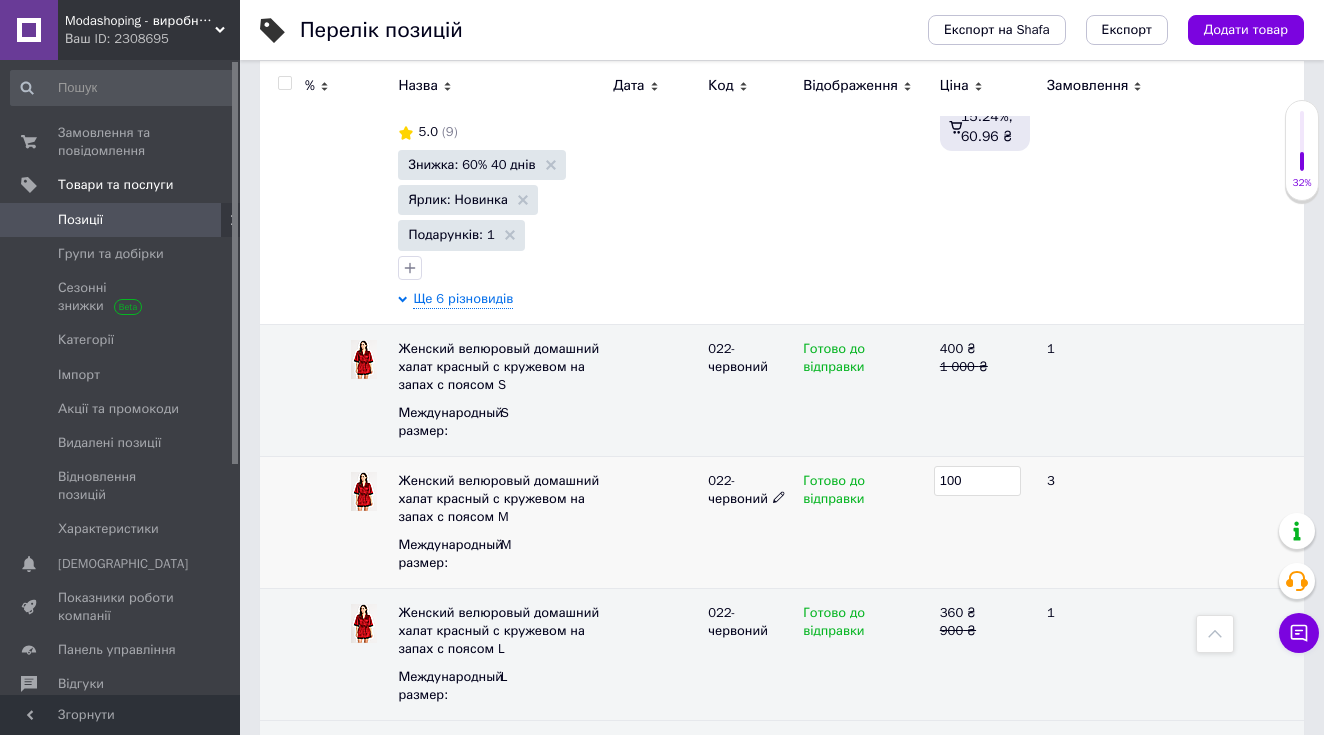 type on "1000" 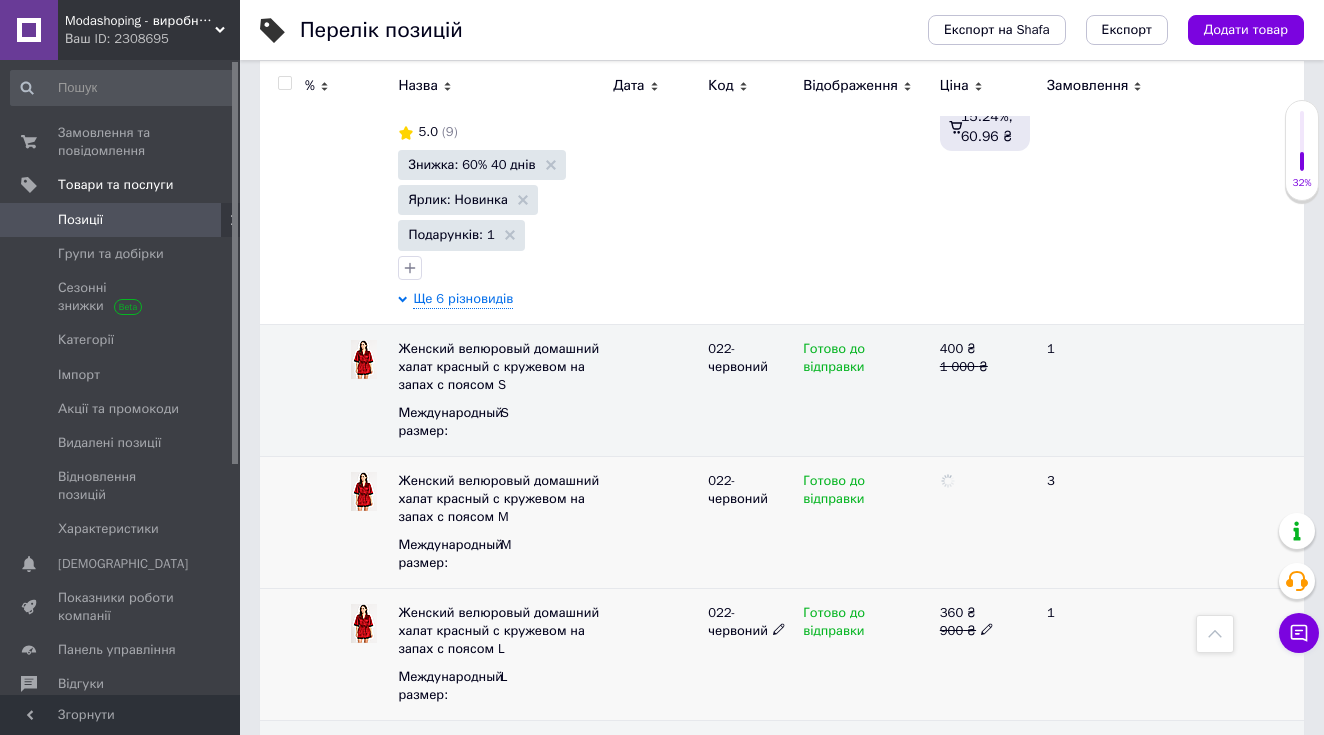 click 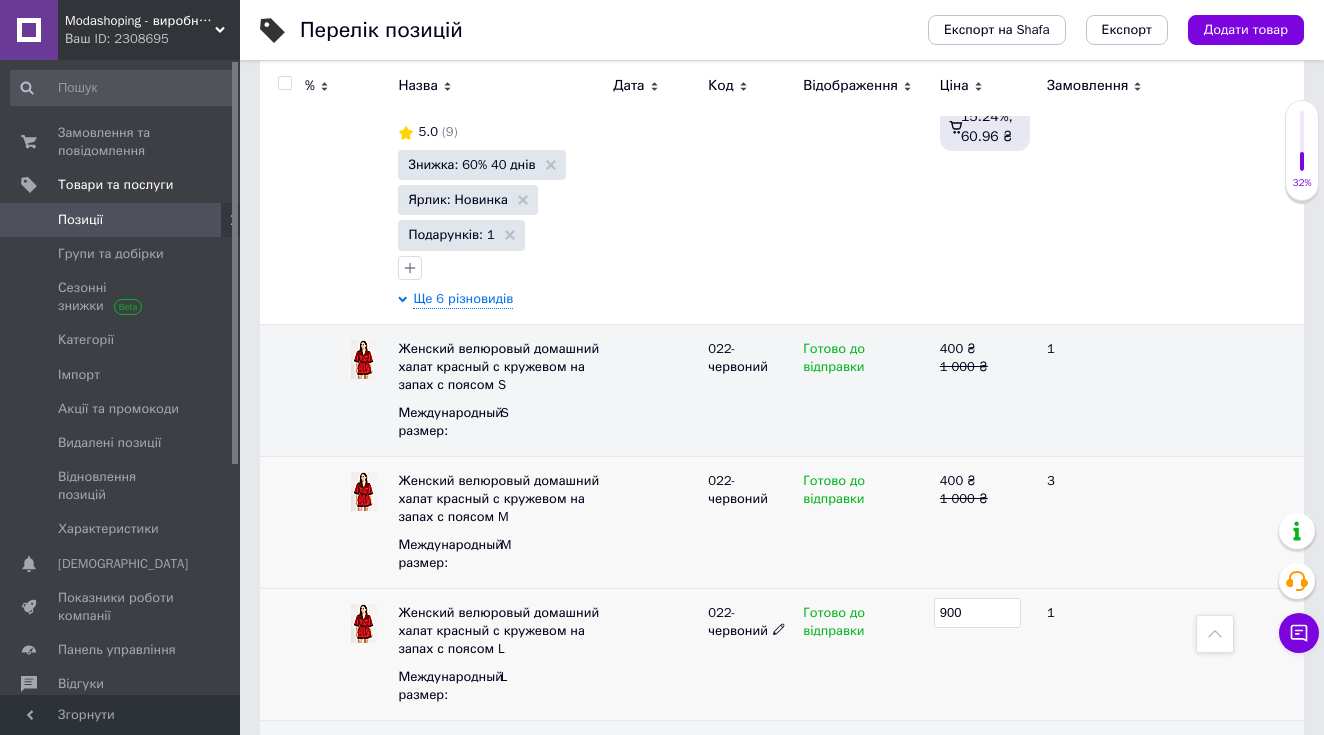 click on "900" at bounding box center [977, 613] 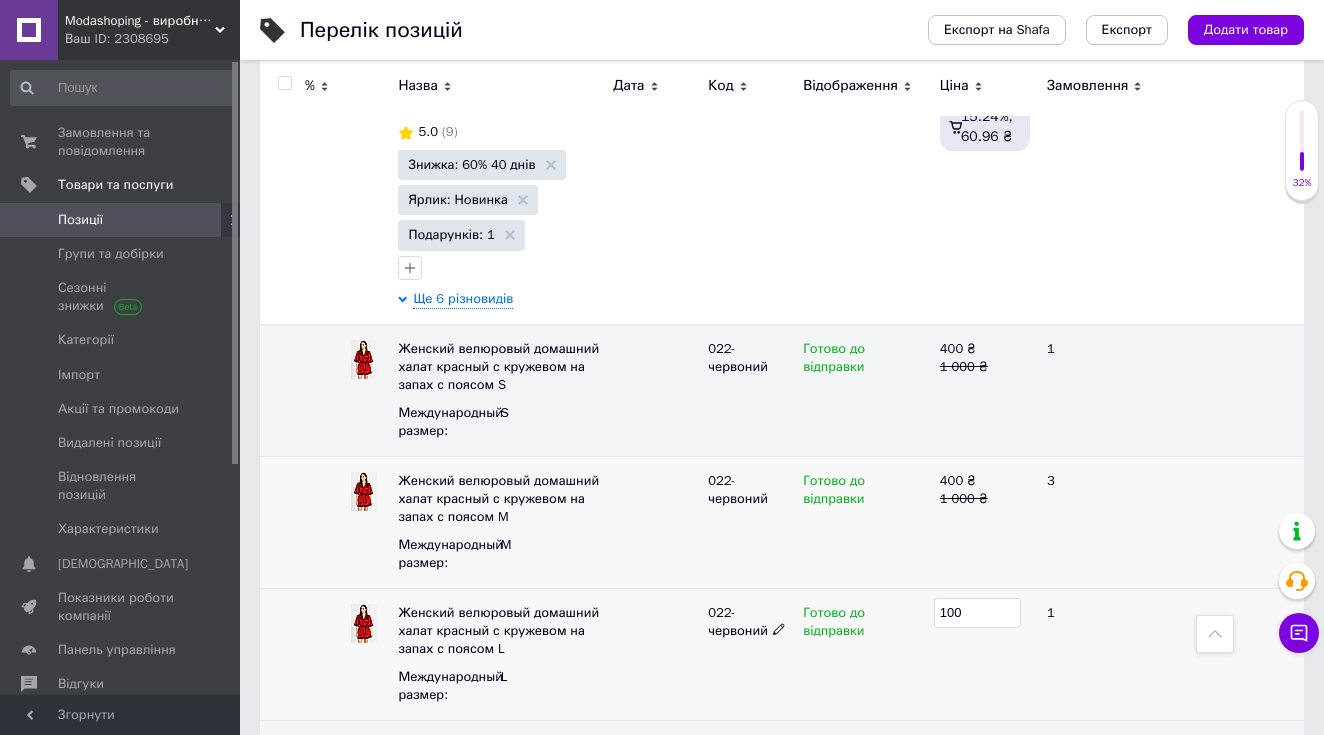 type on "1000" 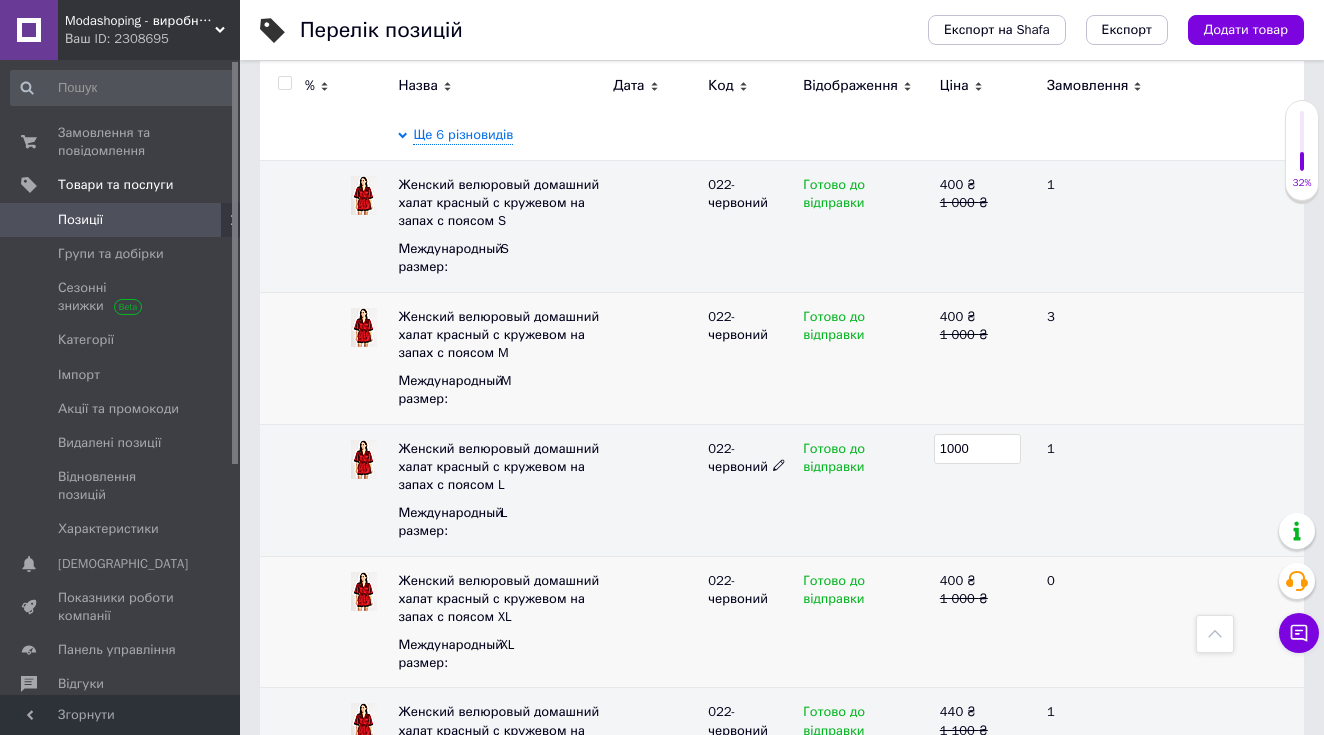 scroll, scrollTop: 3308, scrollLeft: 0, axis: vertical 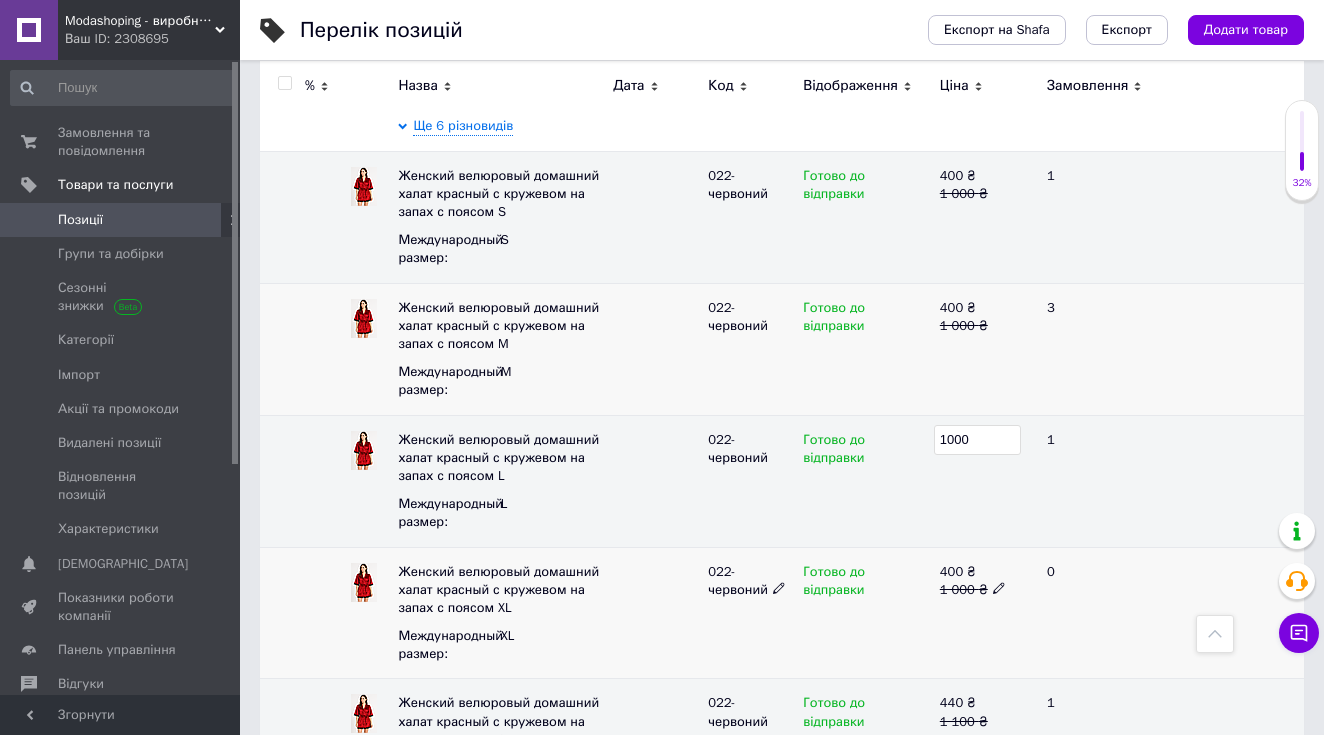 click on "400   ₴ 1 000   ₴" at bounding box center [985, 613] 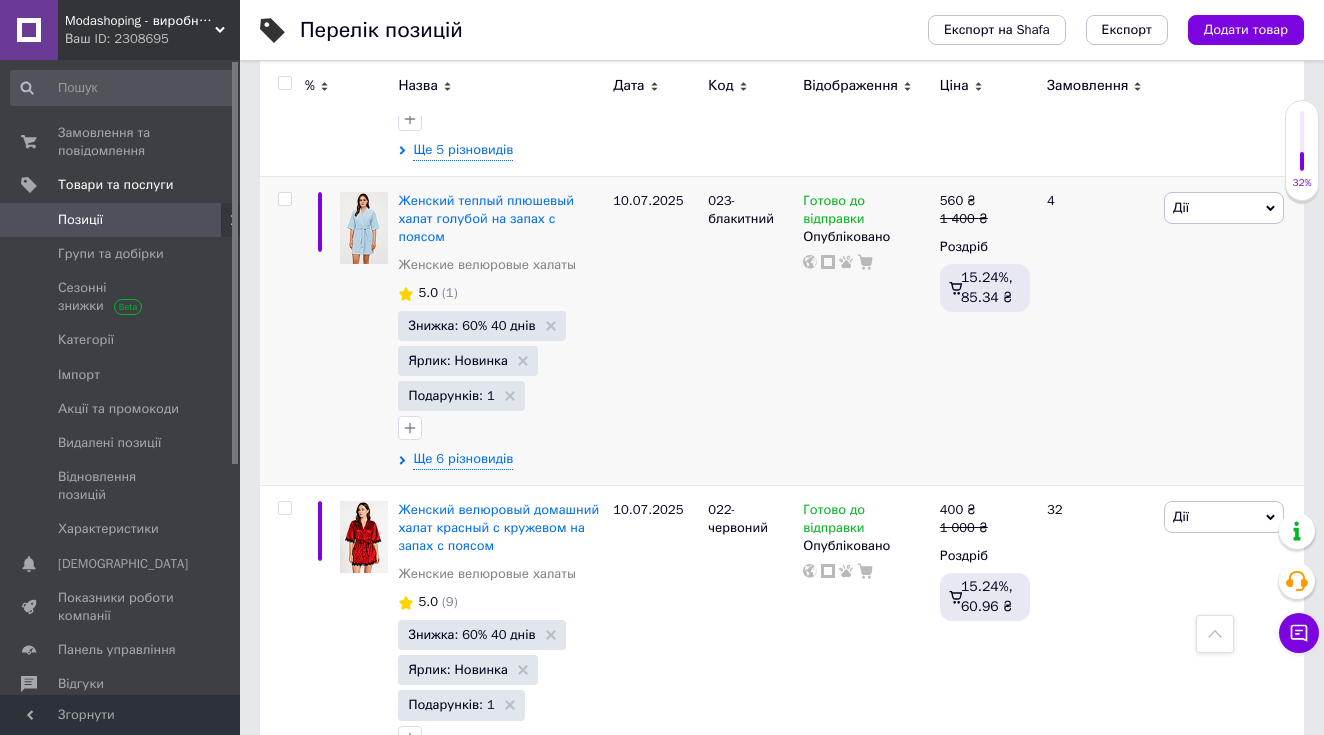 scroll, scrollTop: 2661, scrollLeft: 0, axis: vertical 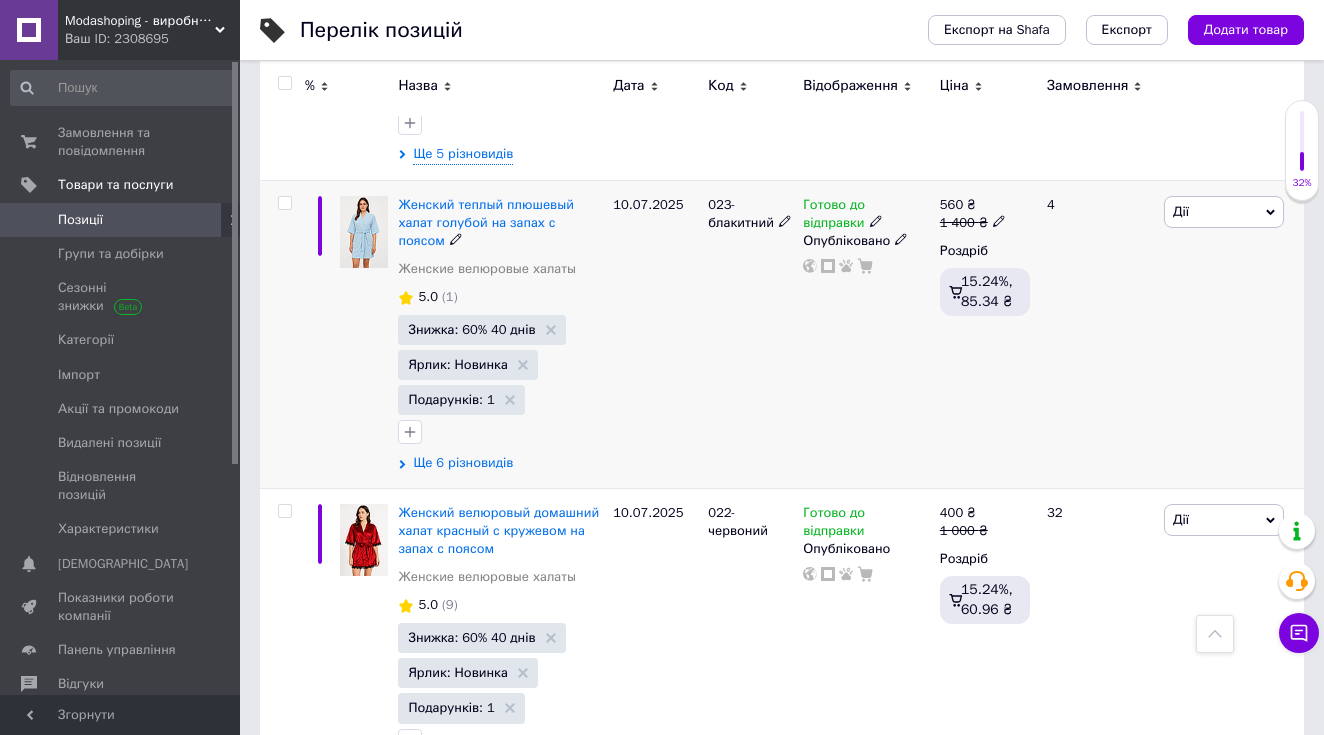 click on "Ще 6 різновидів" at bounding box center [463, 463] 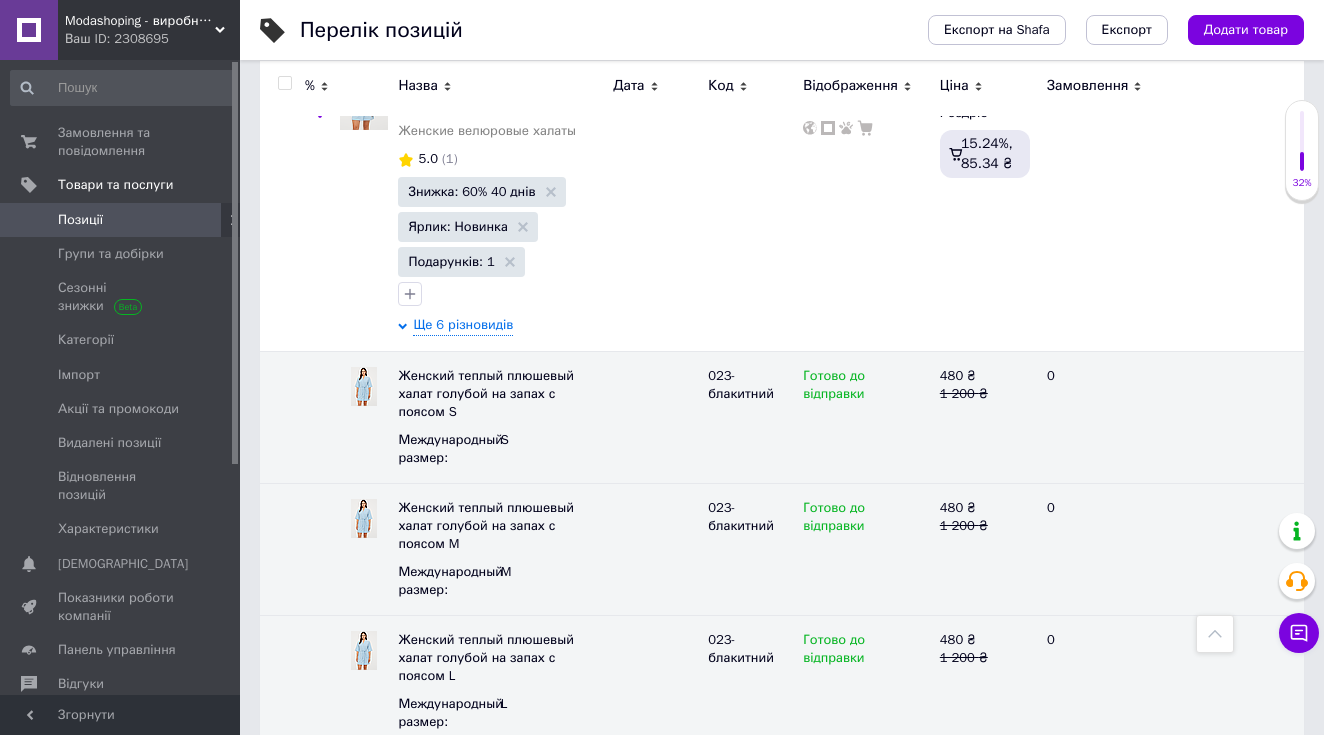 scroll, scrollTop: 2889, scrollLeft: 0, axis: vertical 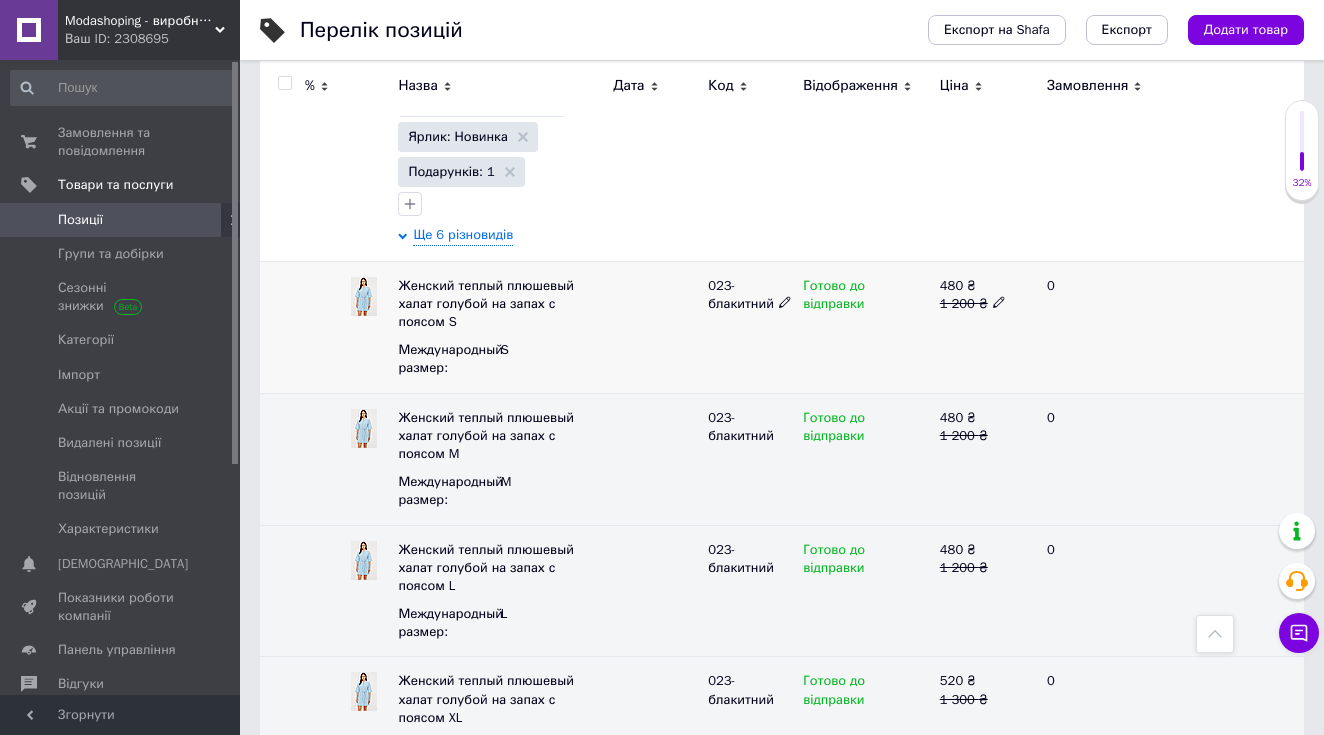 click 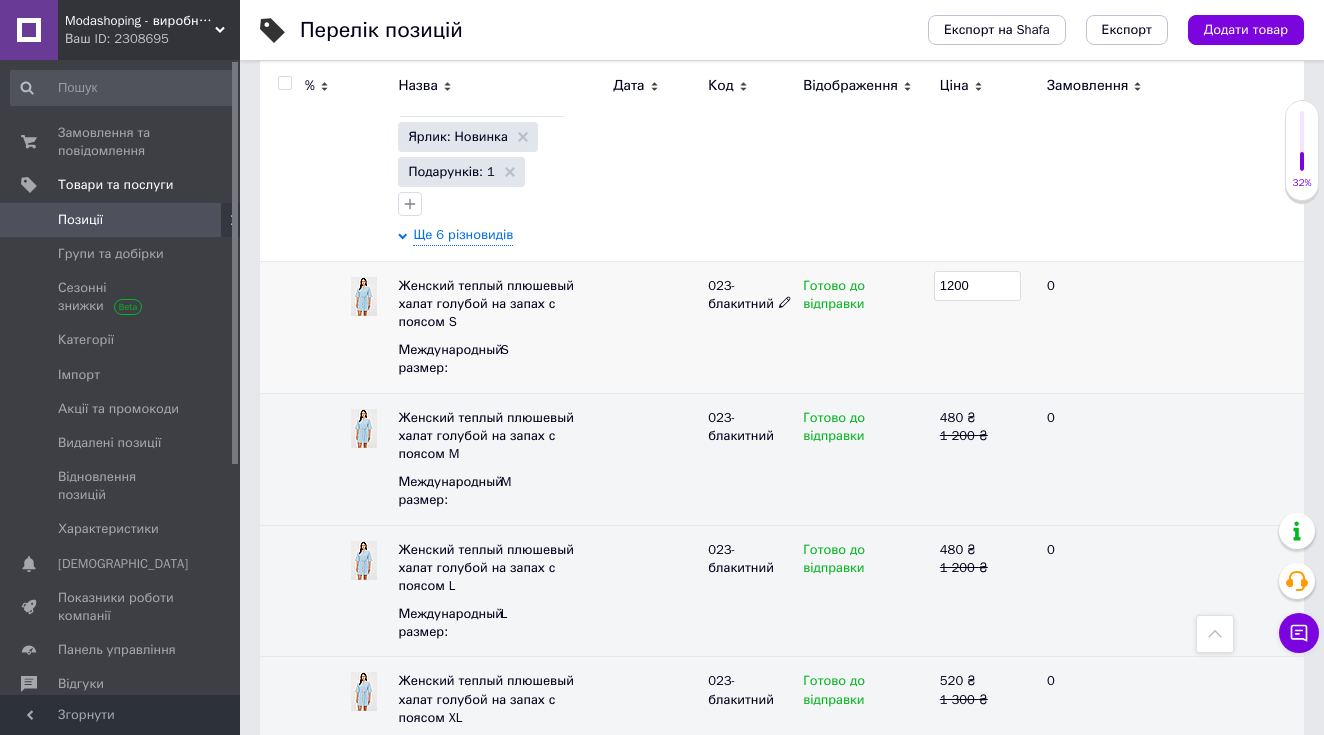 click on "1200" at bounding box center (977, 286) 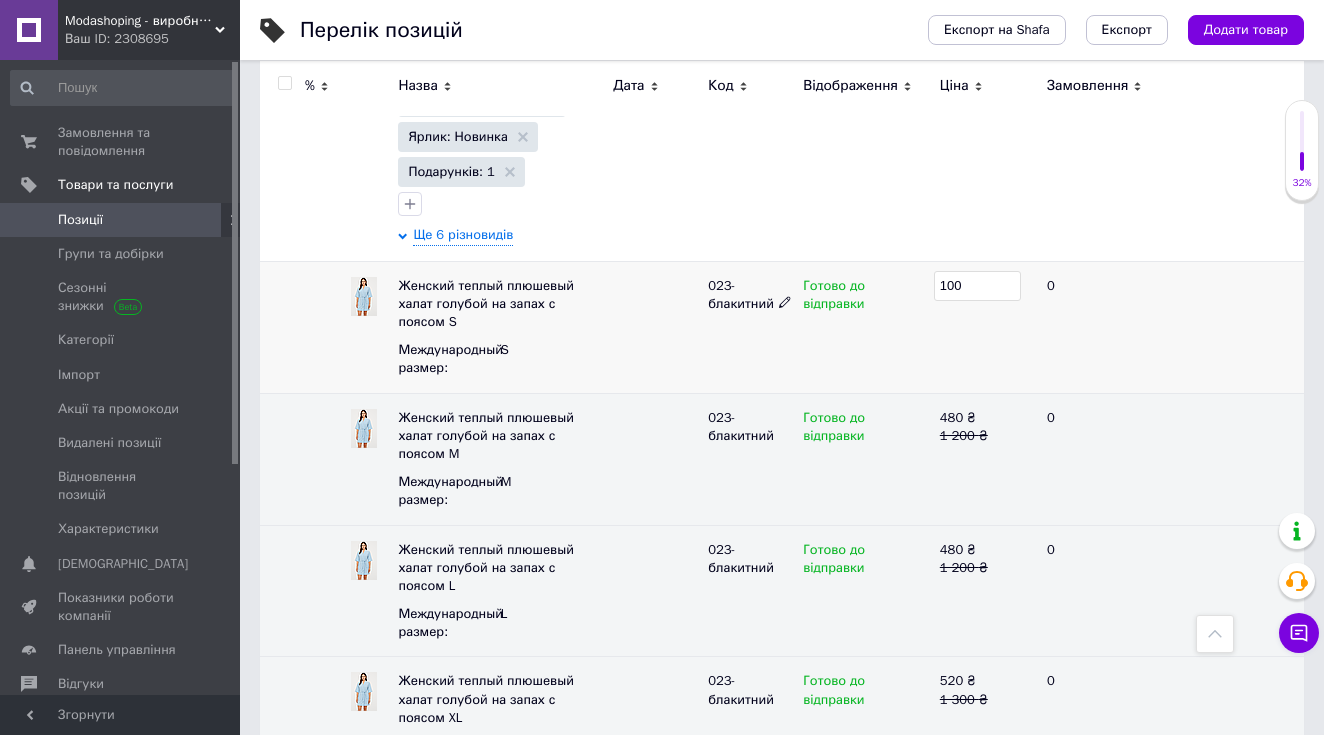type on "1400" 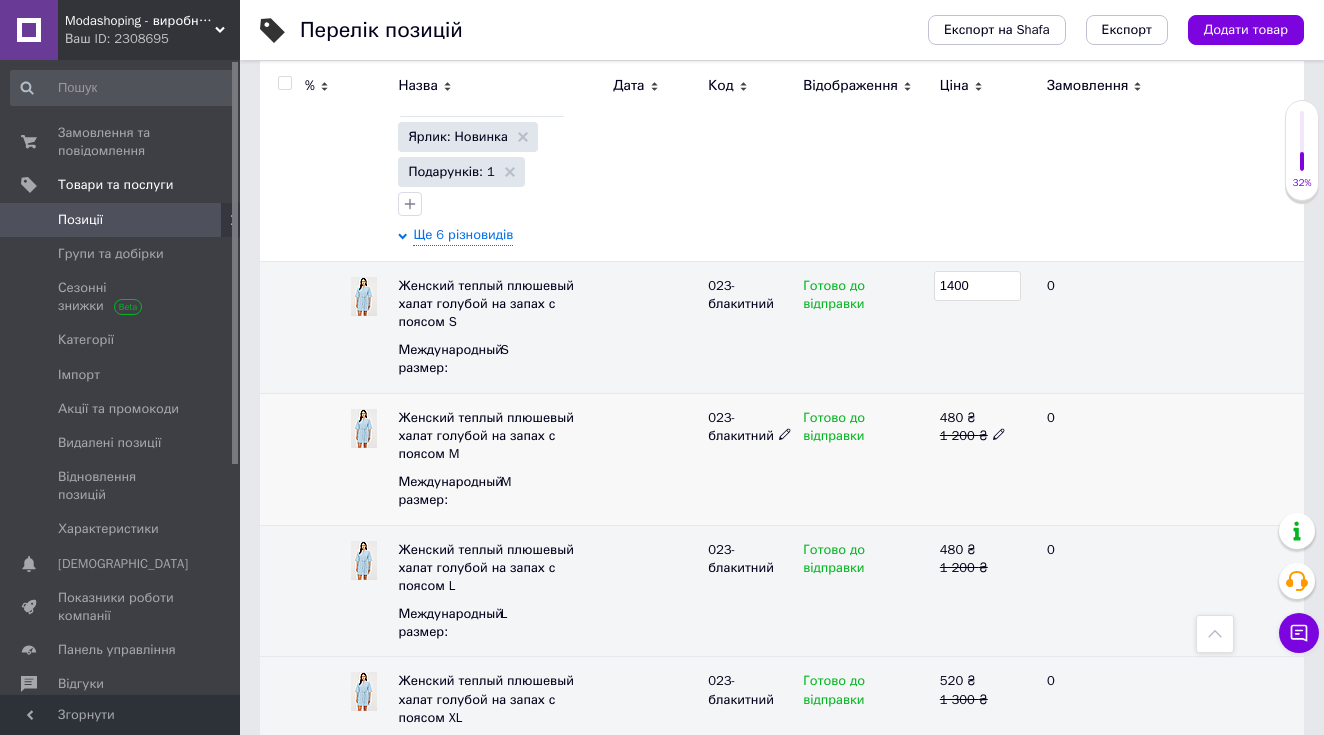 click 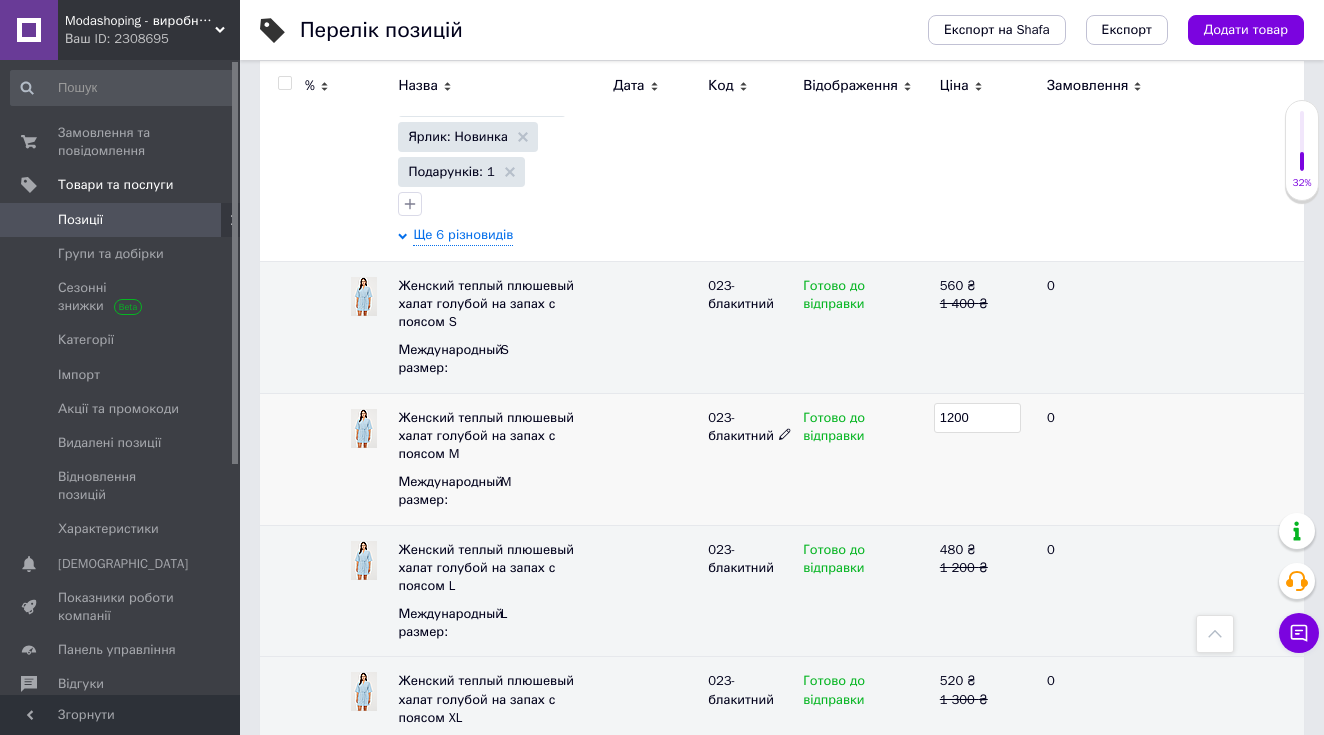 click on "1200" at bounding box center (977, 418) 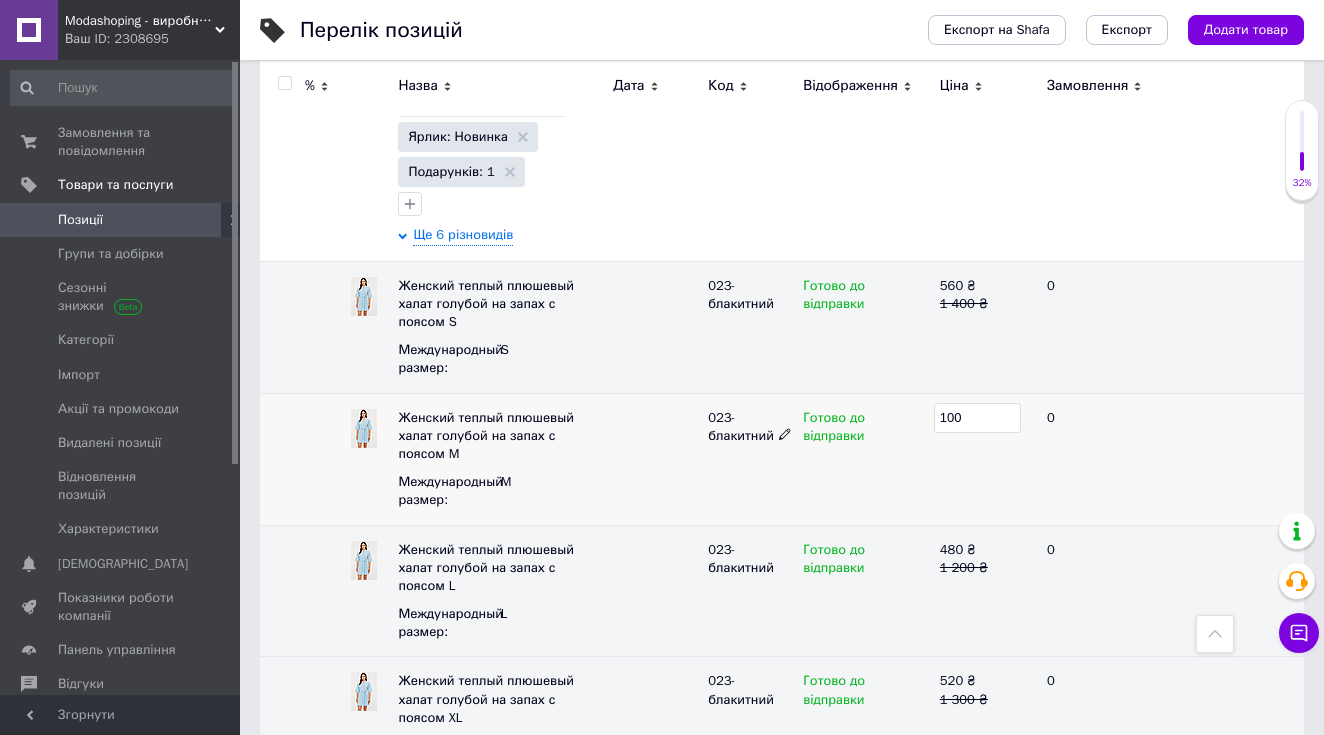 type on "1400" 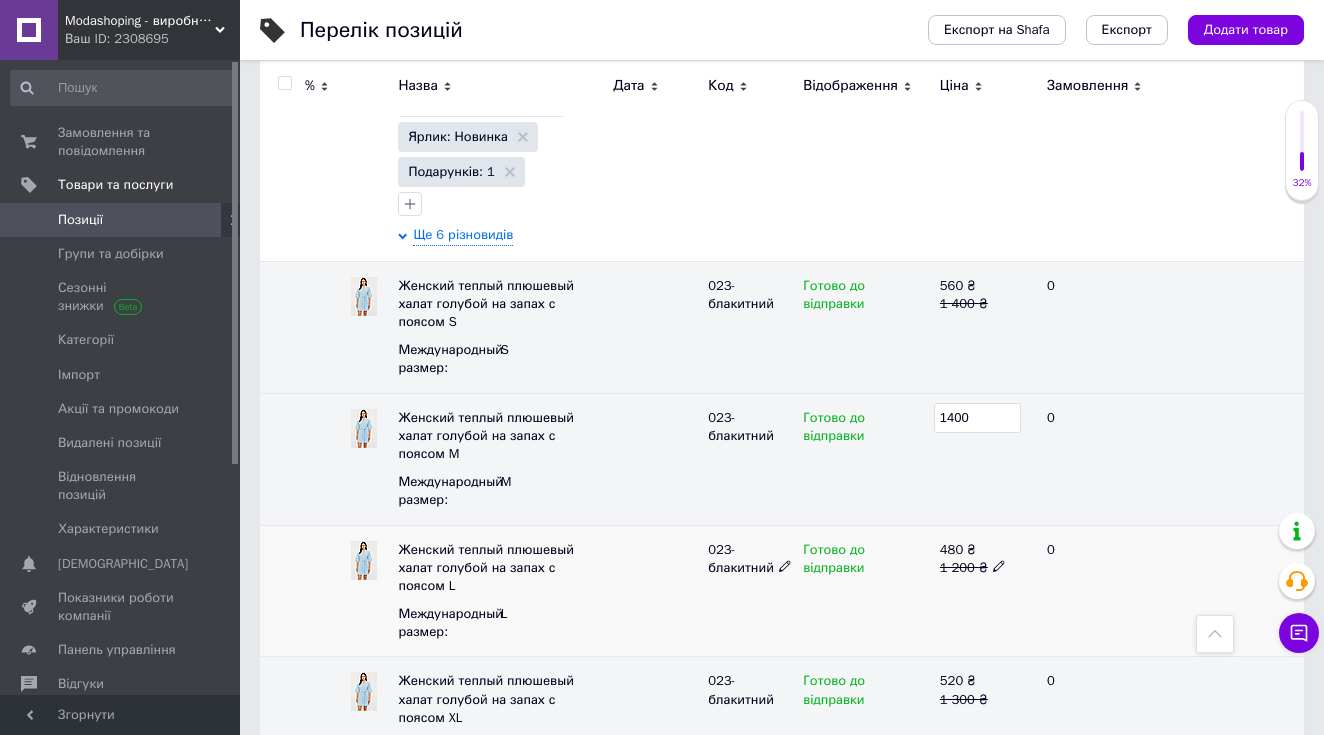click 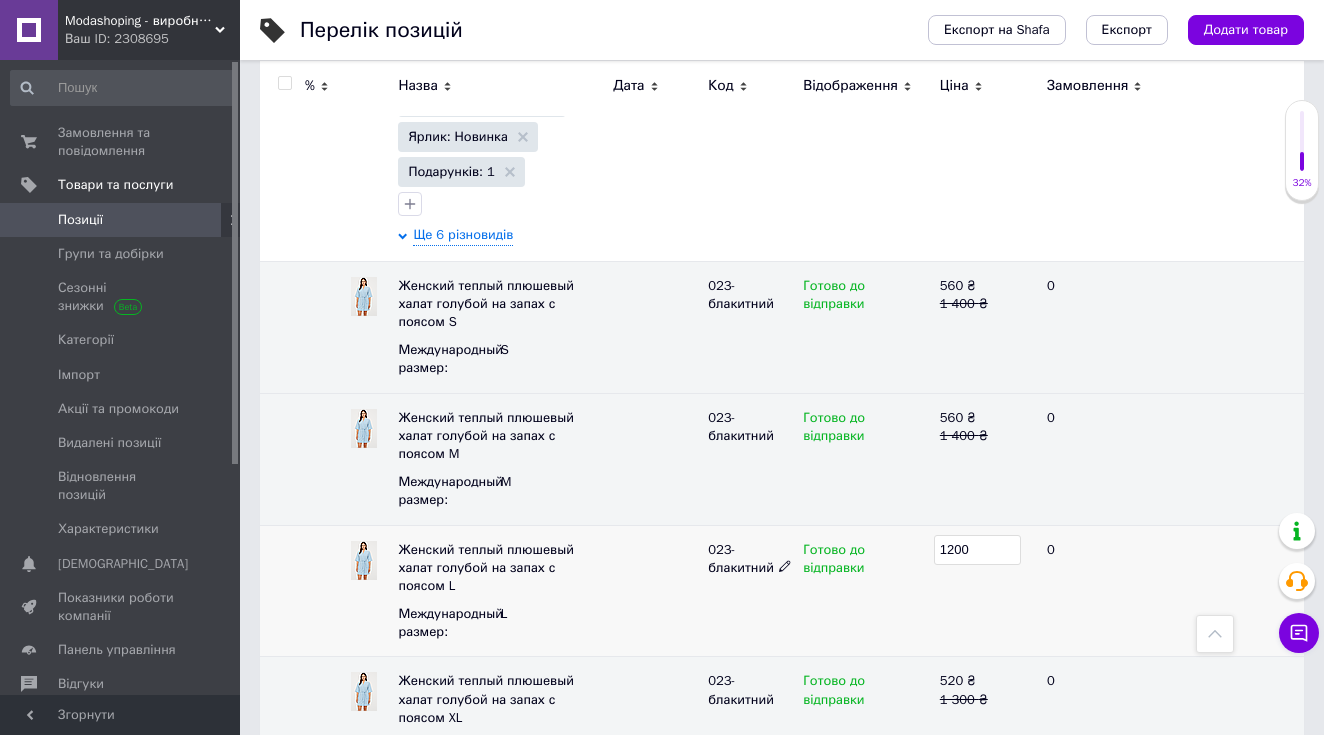 click on "1200" at bounding box center (977, 550) 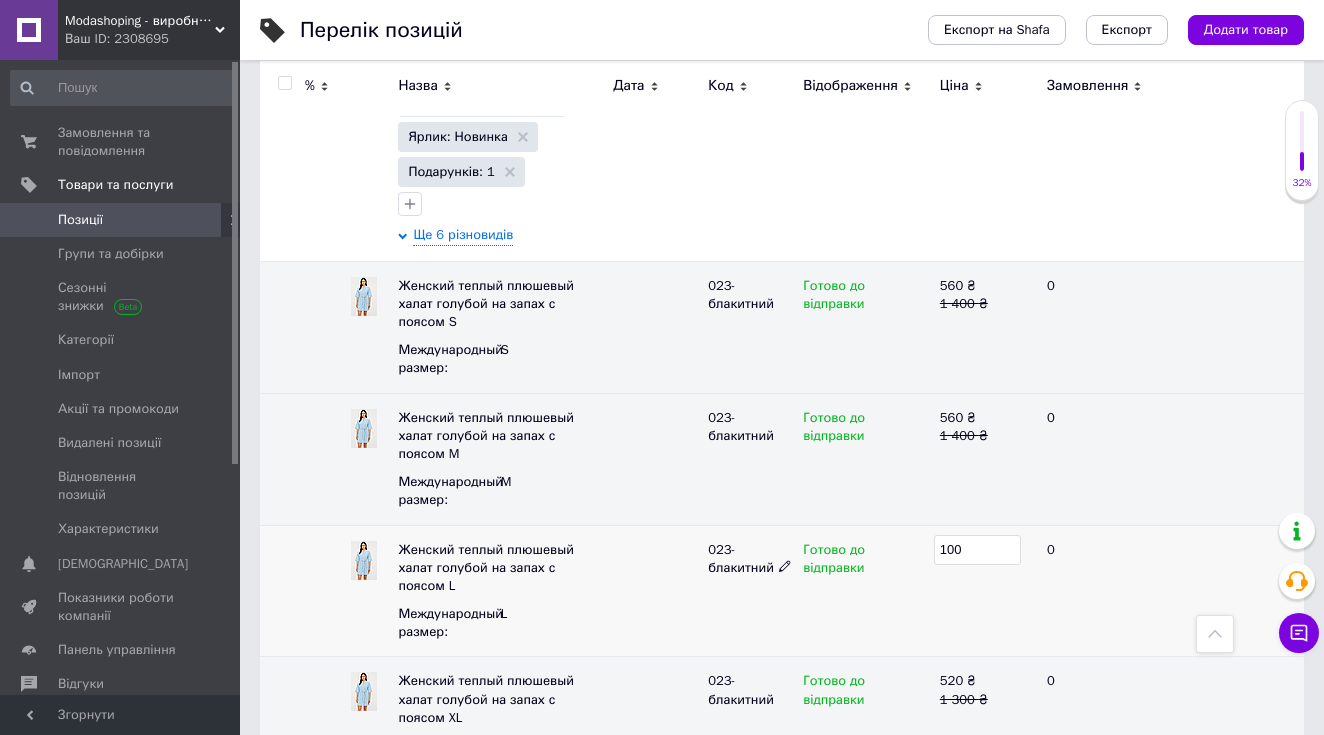 type on "1400" 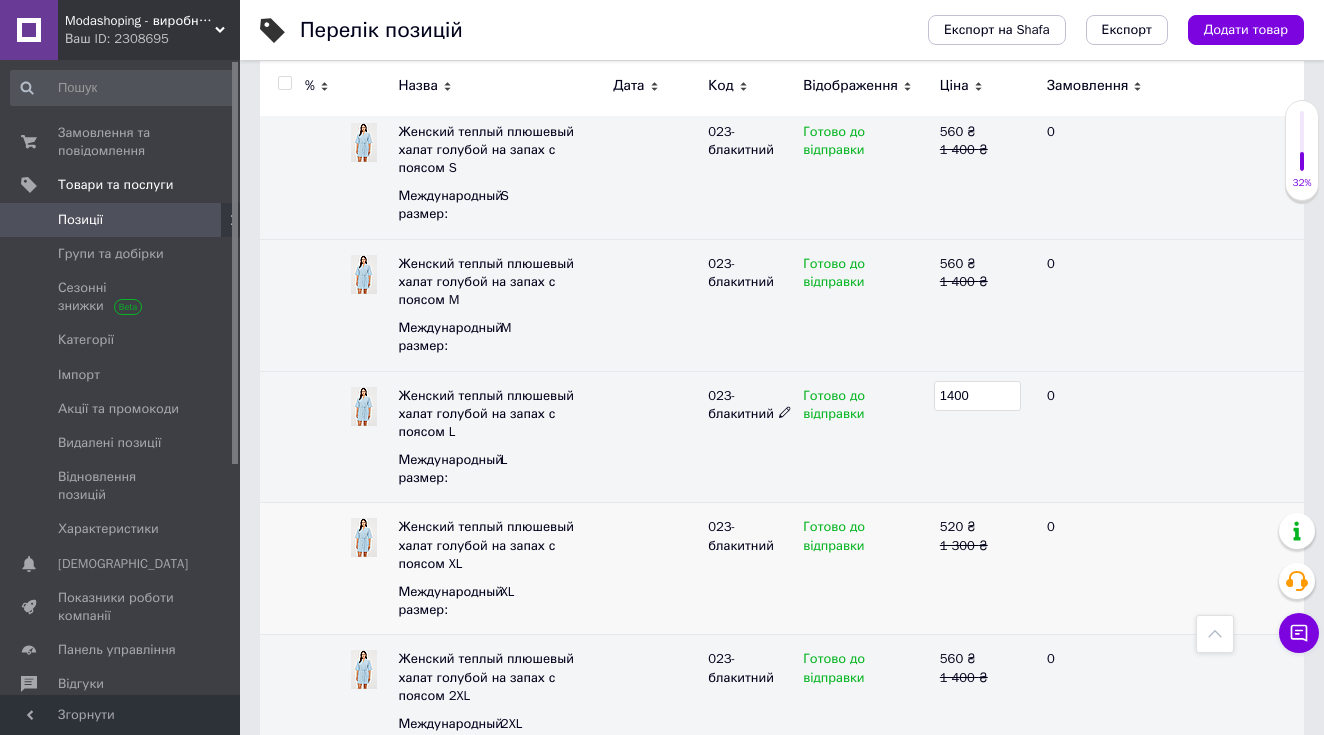 scroll, scrollTop: 3058, scrollLeft: 0, axis: vertical 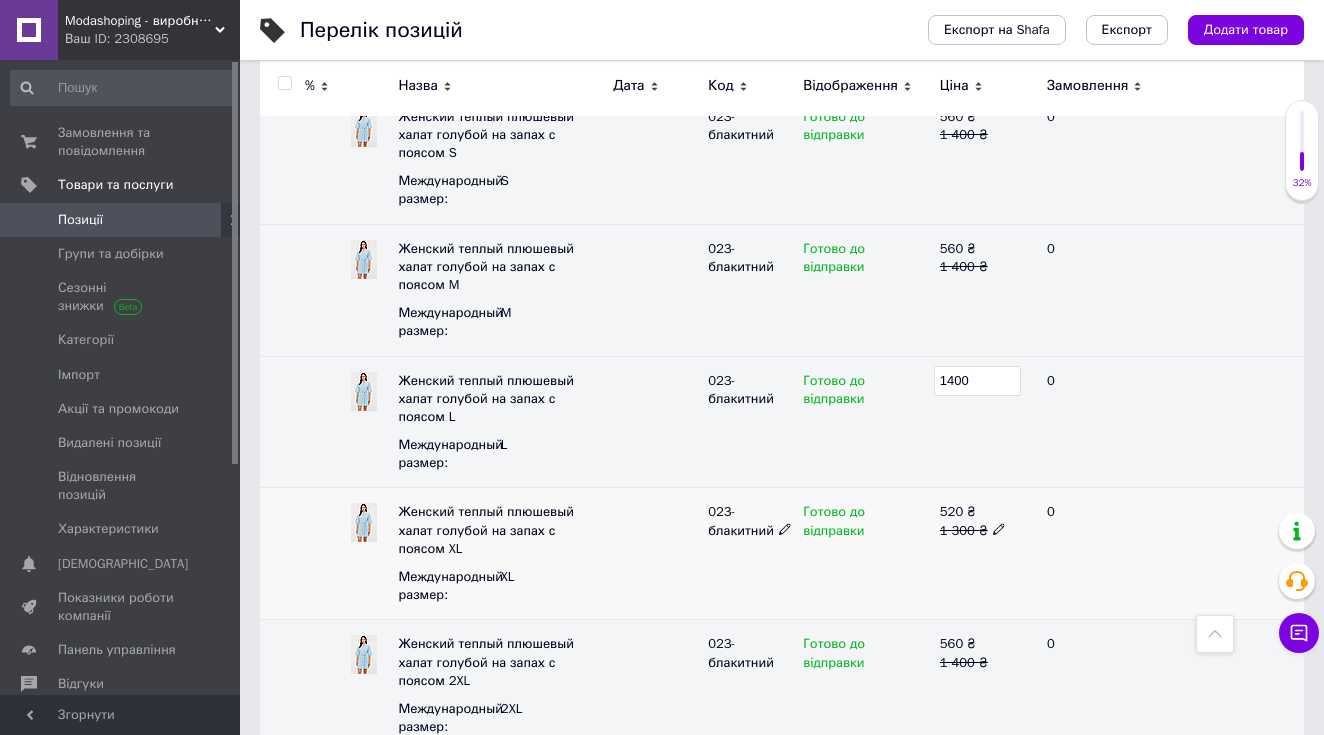 click 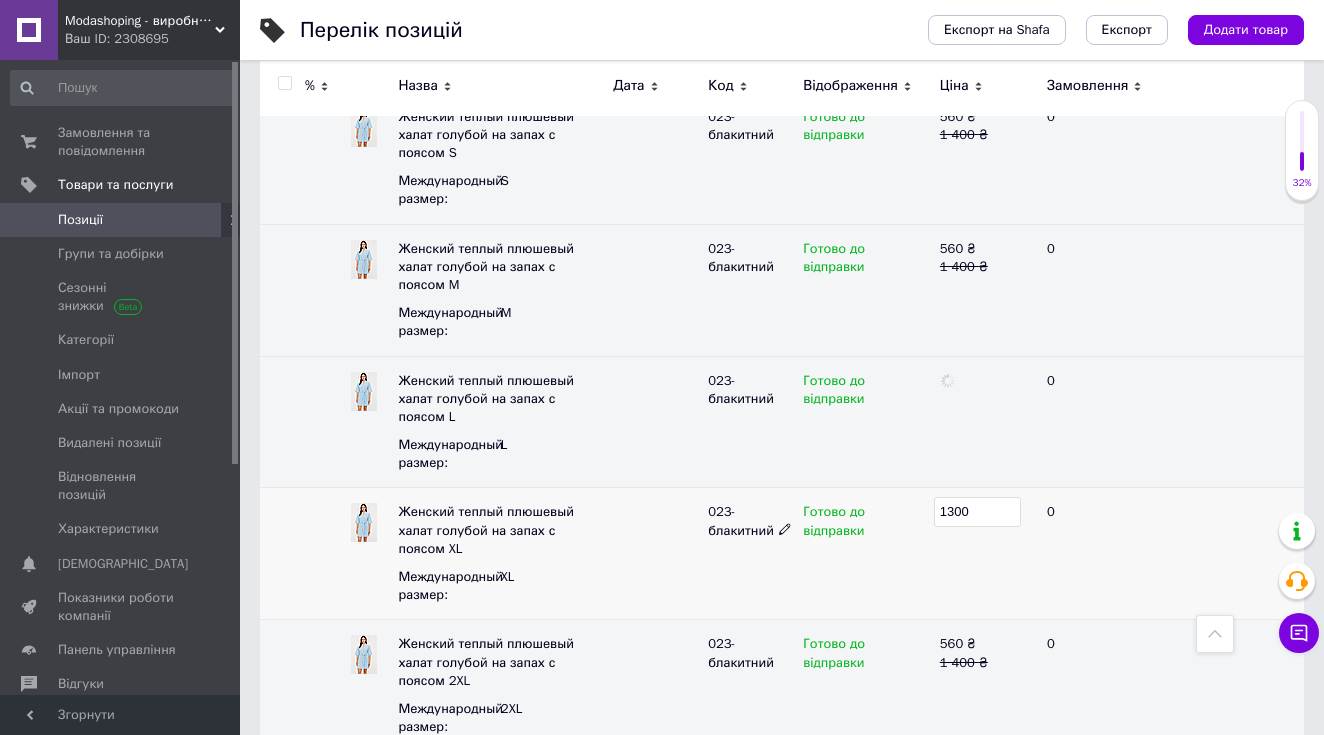 click on "1300" at bounding box center (977, 512) 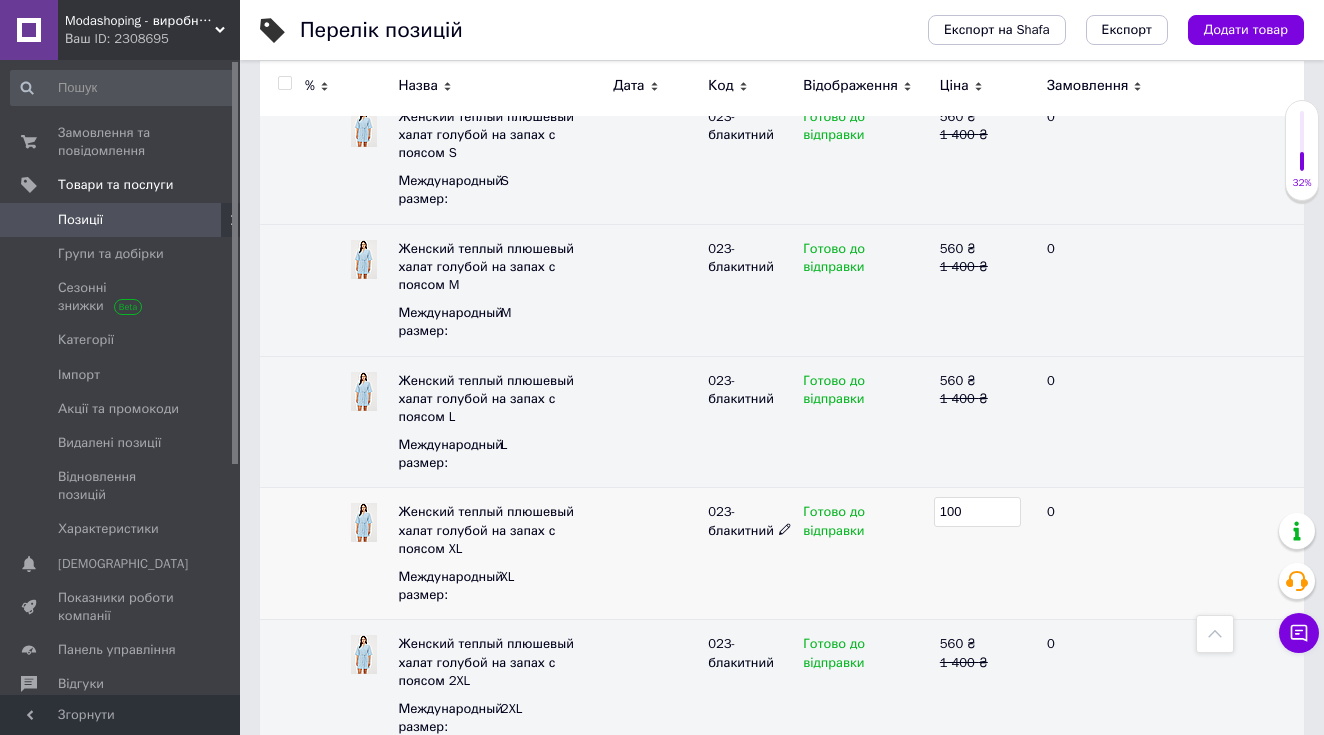 type on "1400" 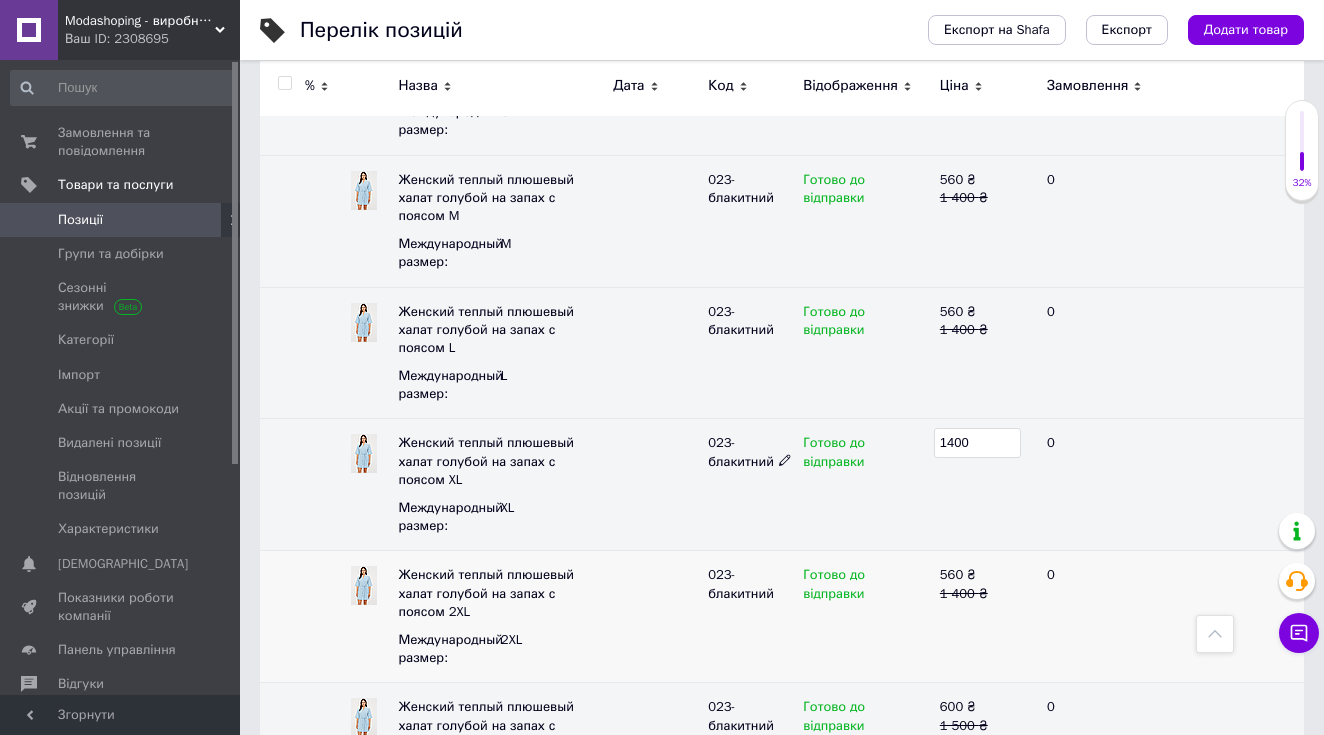 scroll, scrollTop: 3167, scrollLeft: 0, axis: vertical 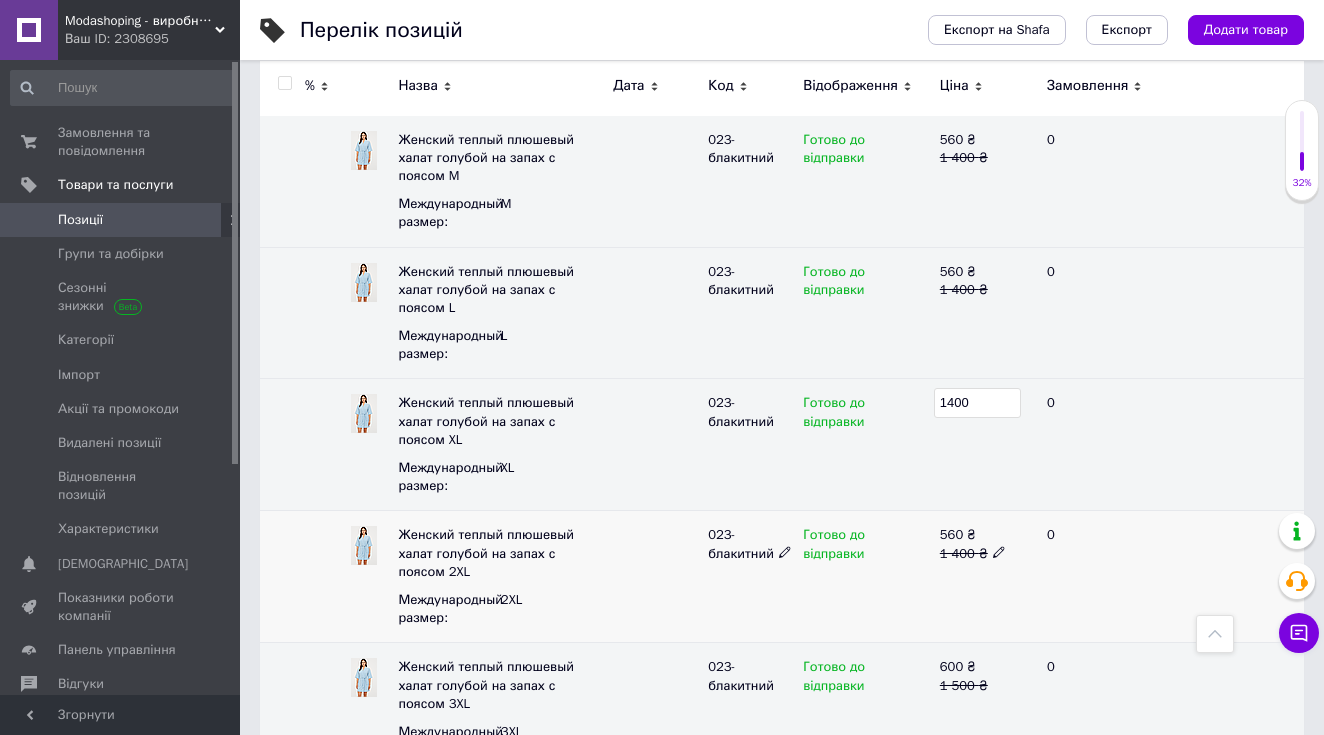 click 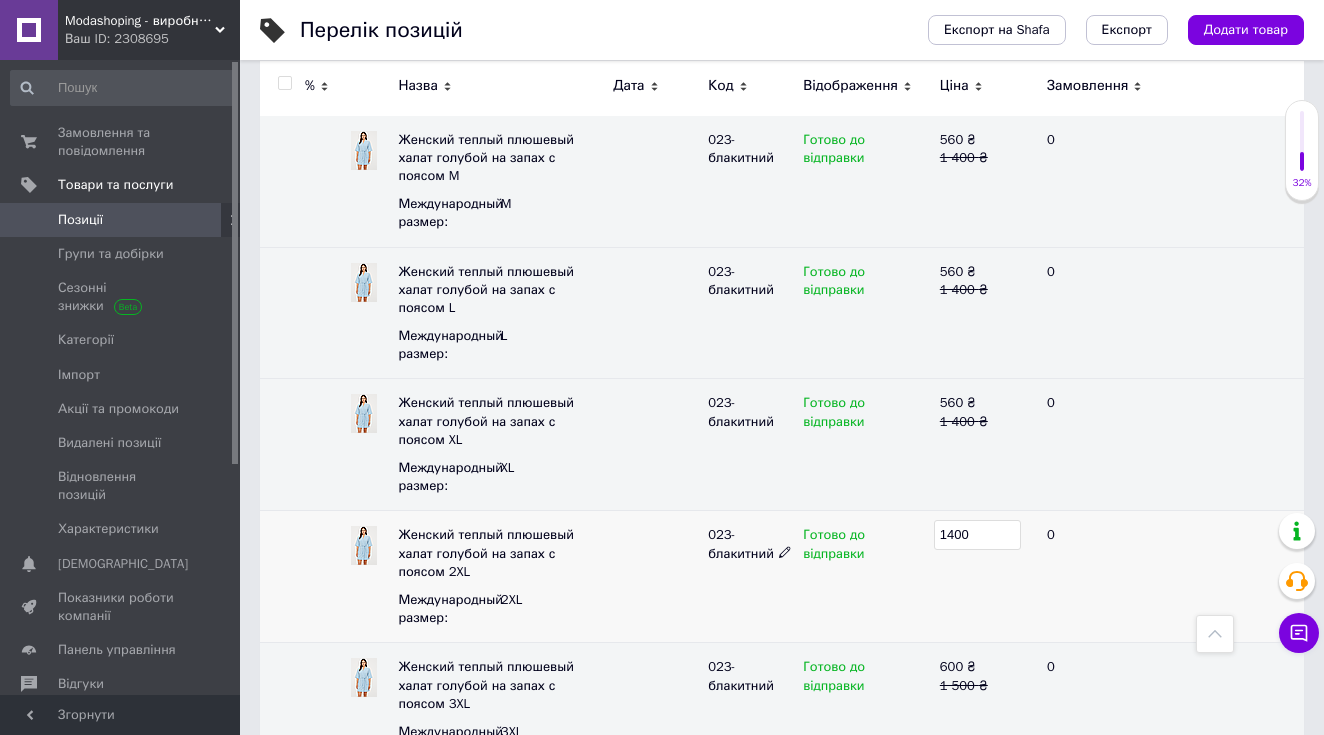 click on "1400" at bounding box center (977, 535) 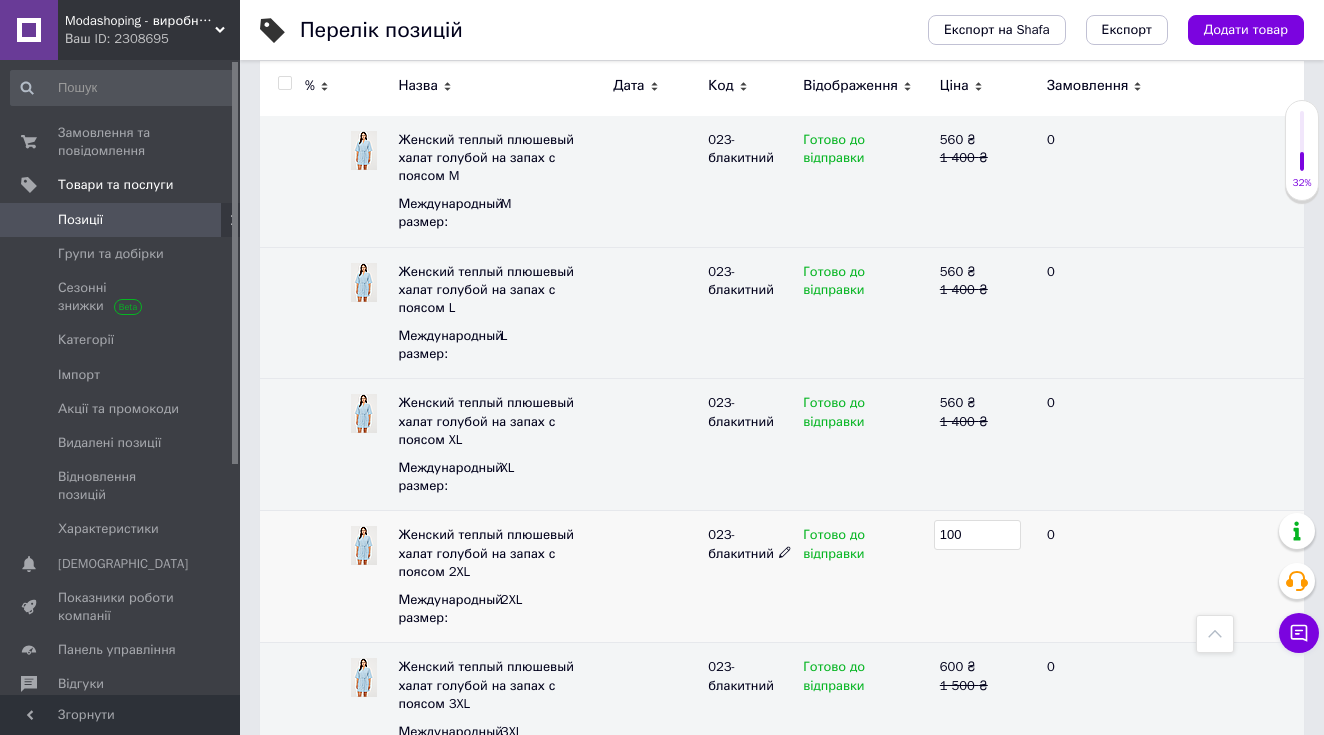type on "1500" 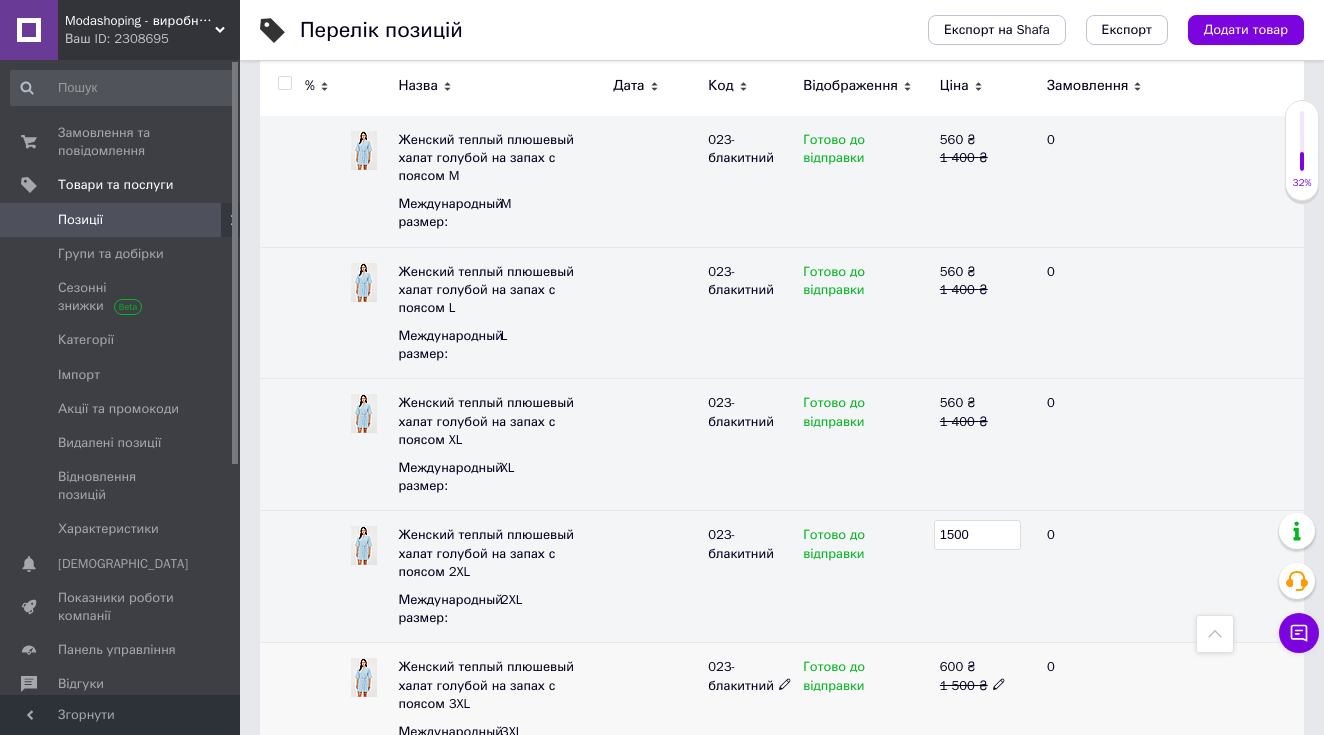 click 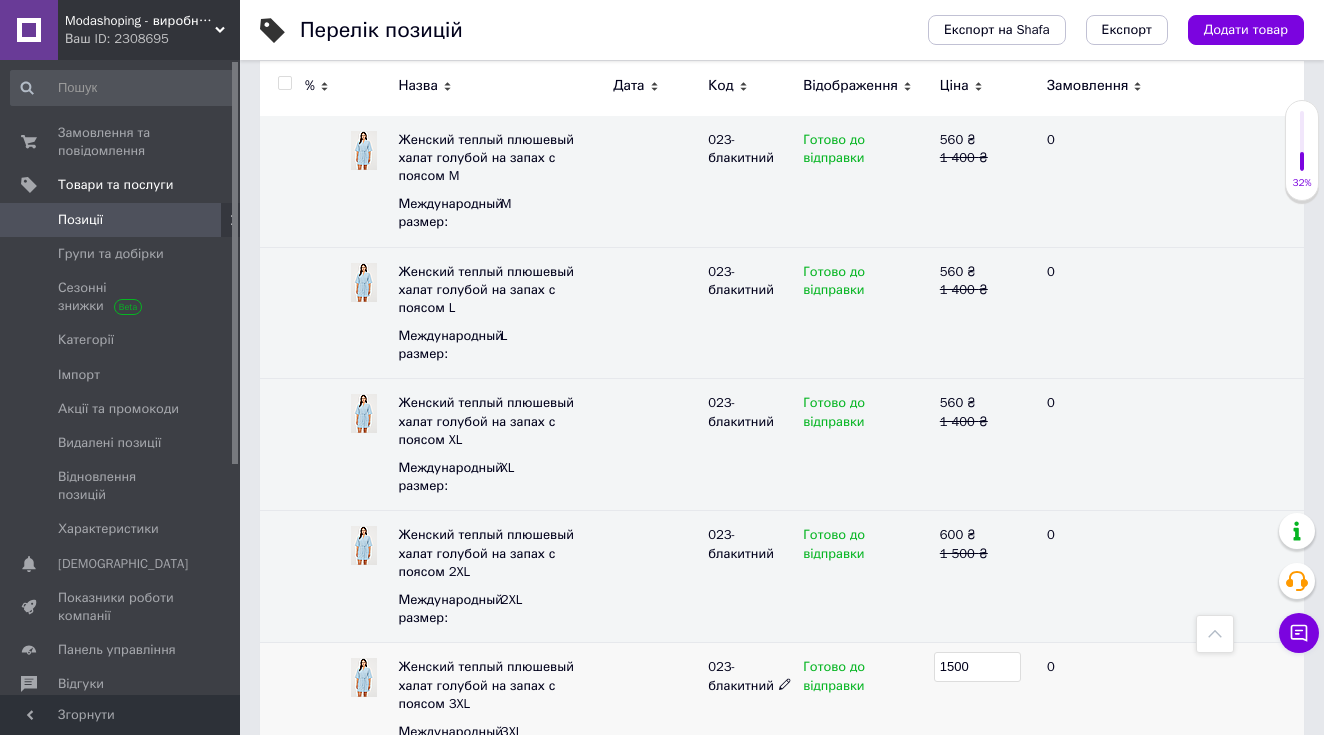 click on "1500" at bounding box center [977, 667] 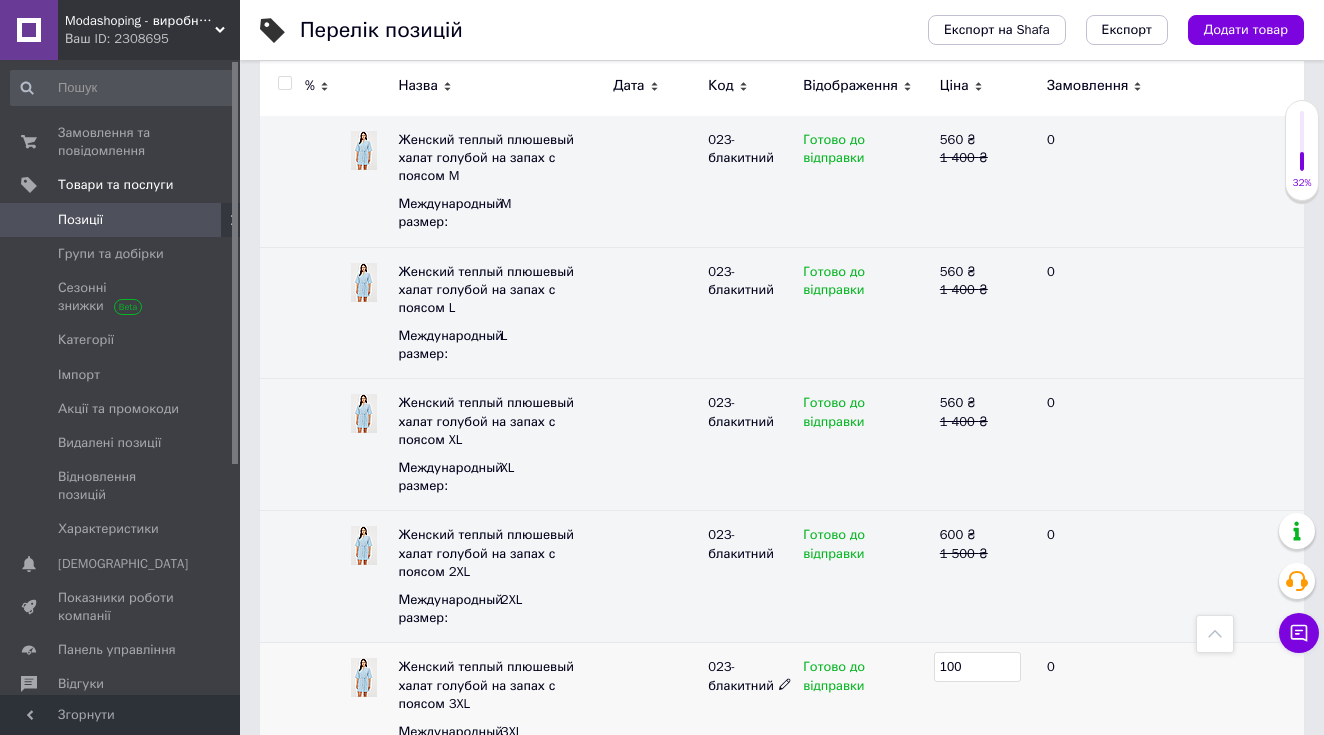 type on "1600" 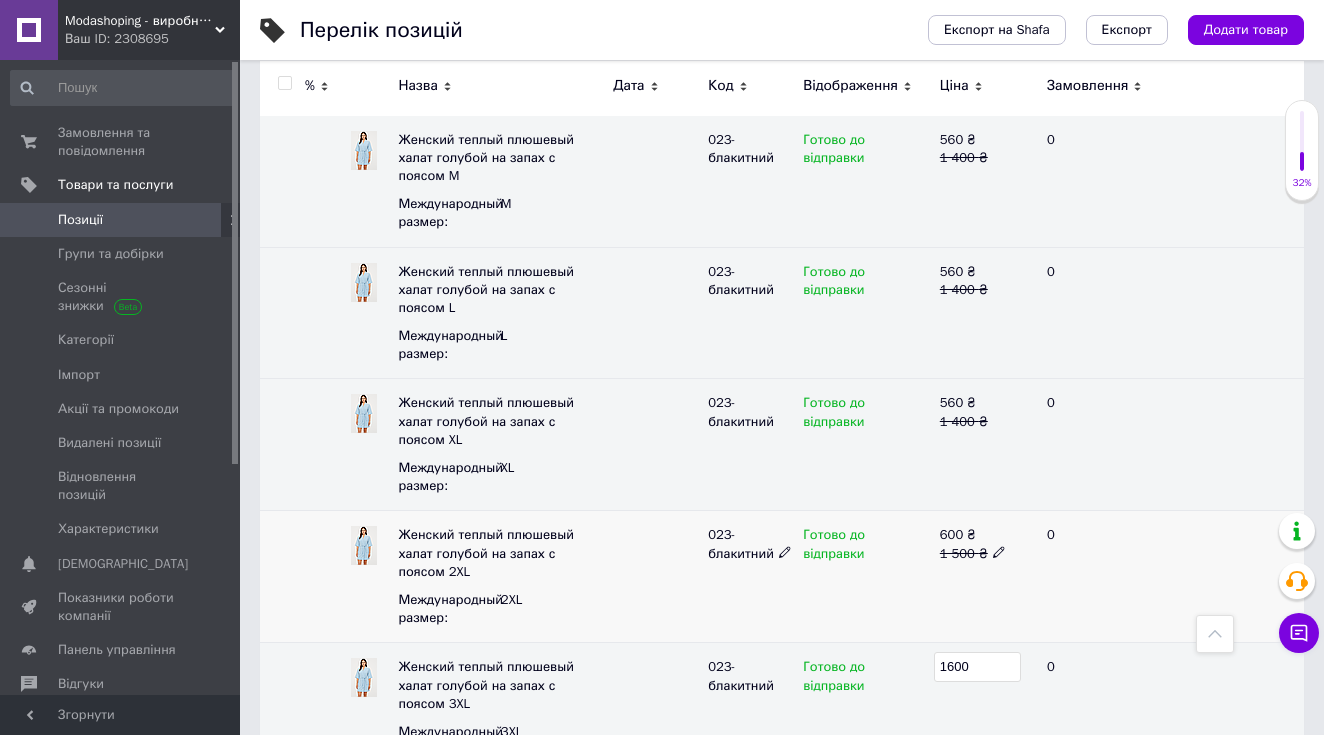 click on "0" at bounding box center [1097, 577] 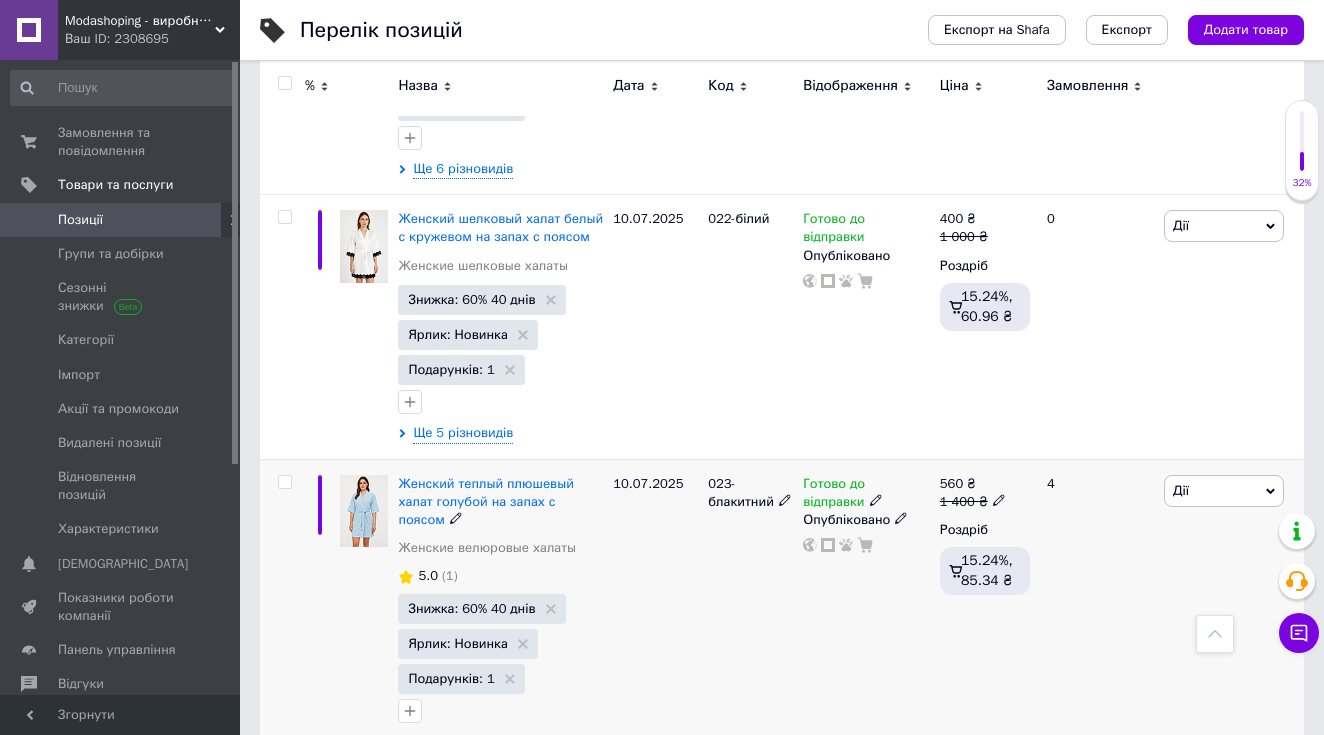scroll, scrollTop: 2379, scrollLeft: 0, axis: vertical 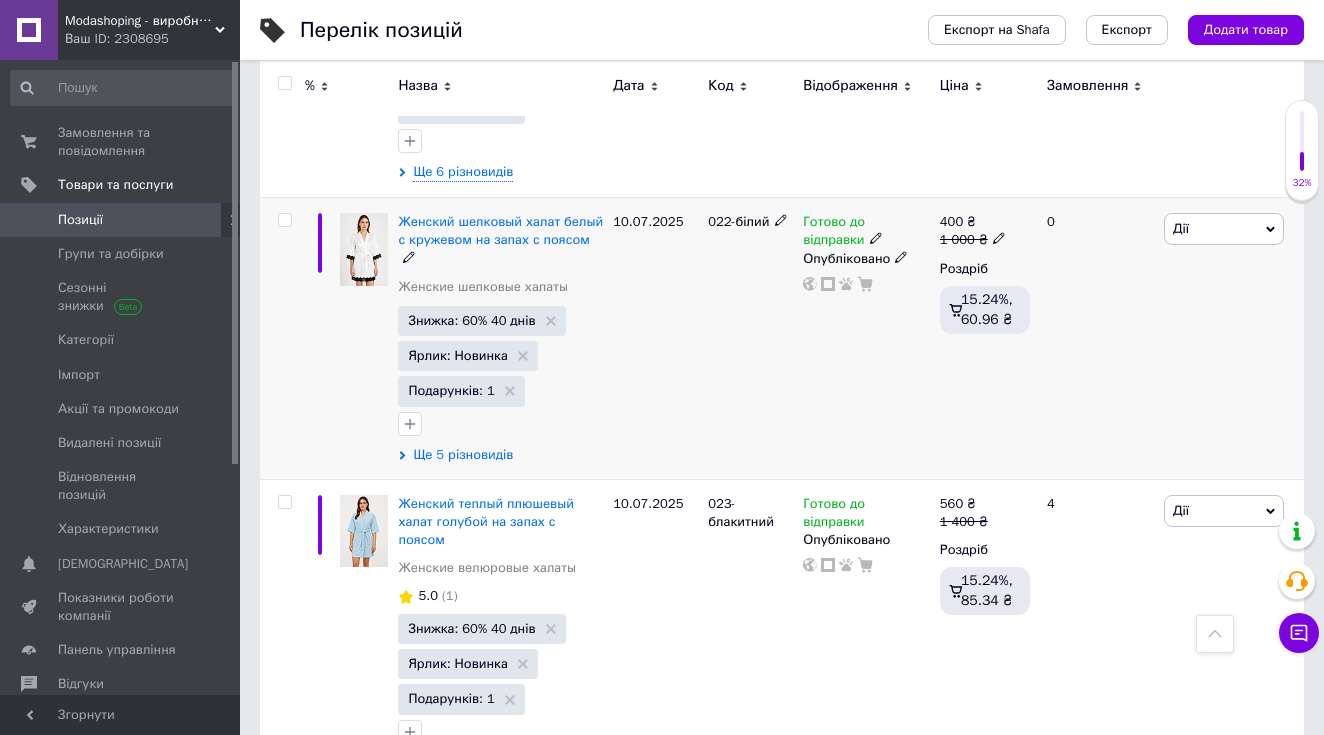 click on "Ще 5 різновидів" at bounding box center (463, 455) 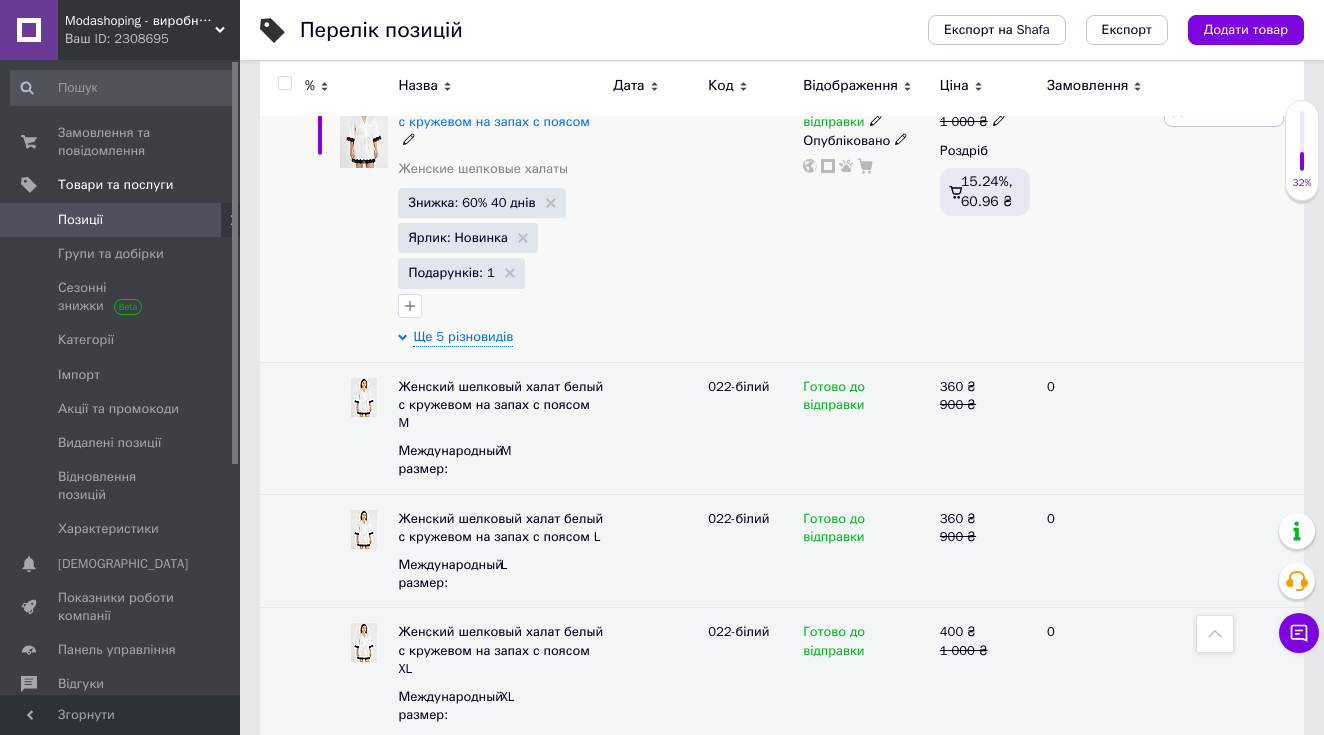 scroll, scrollTop: 2595, scrollLeft: 0, axis: vertical 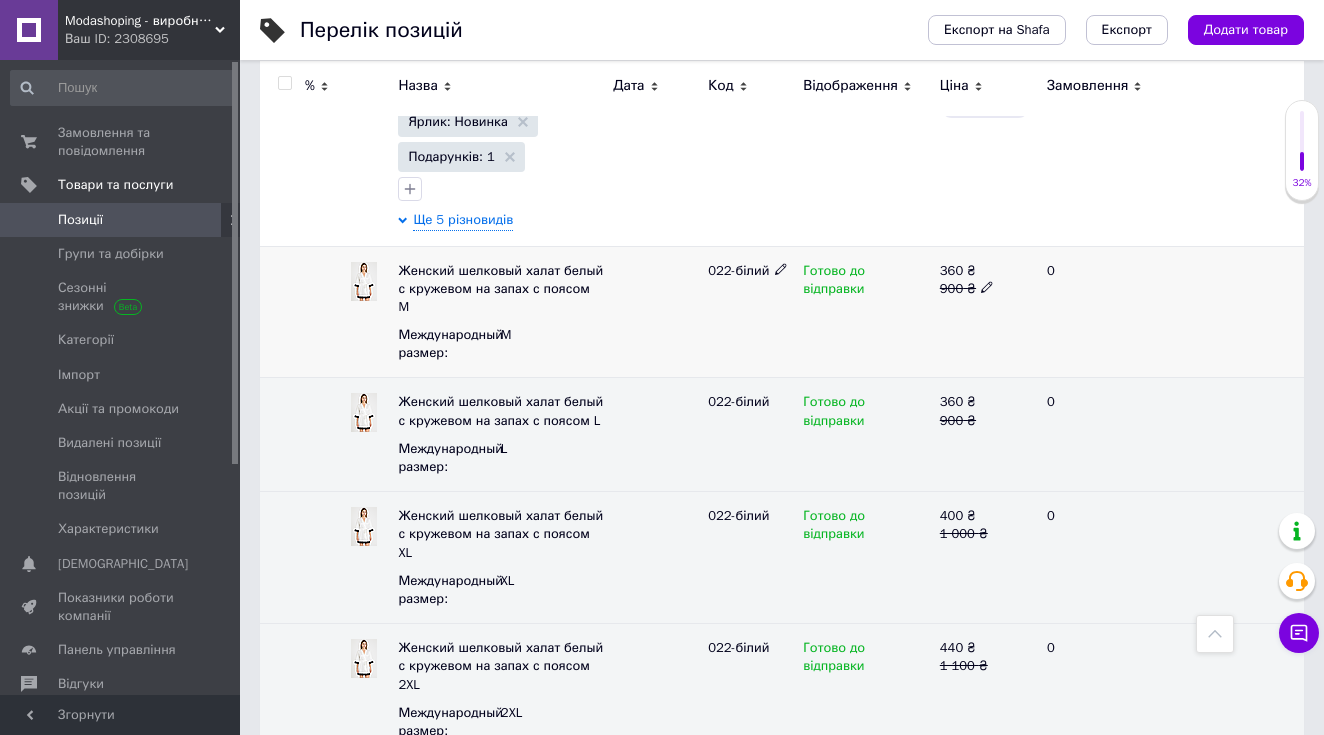 click 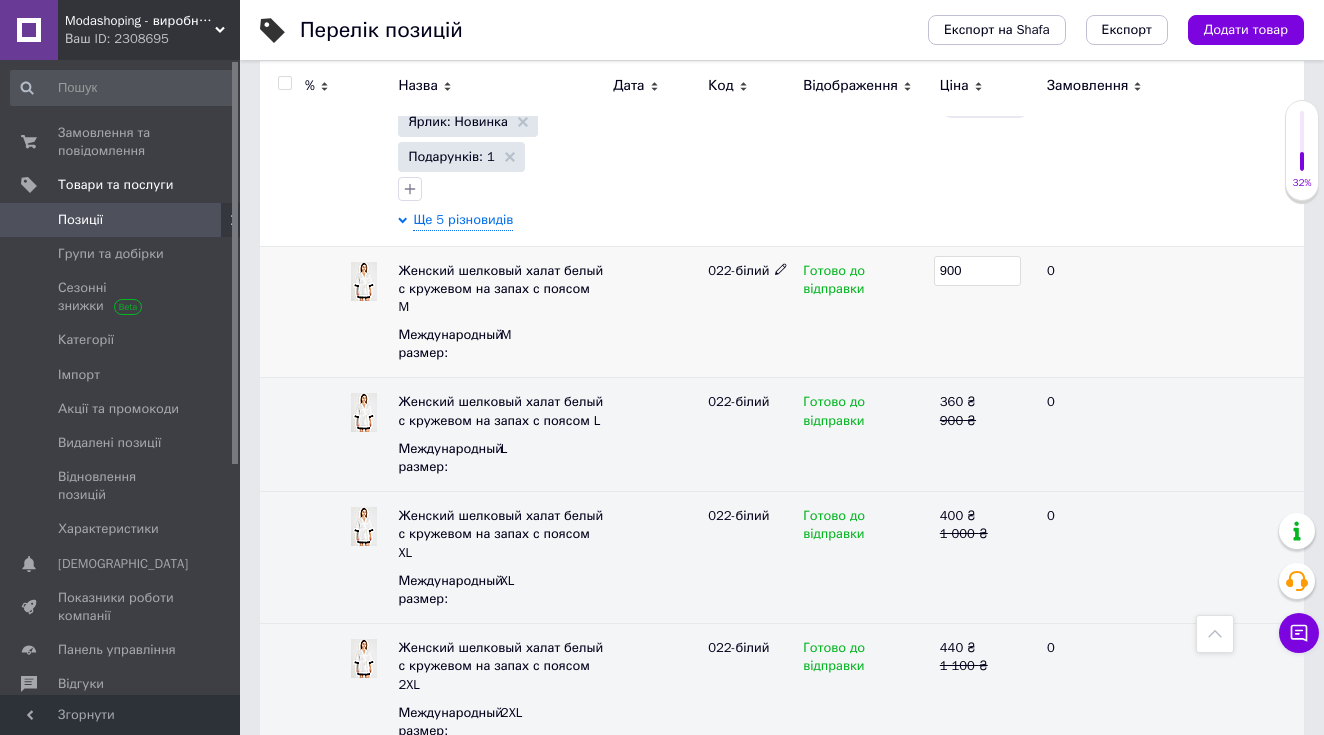 click on "900" at bounding box center (977, 271) 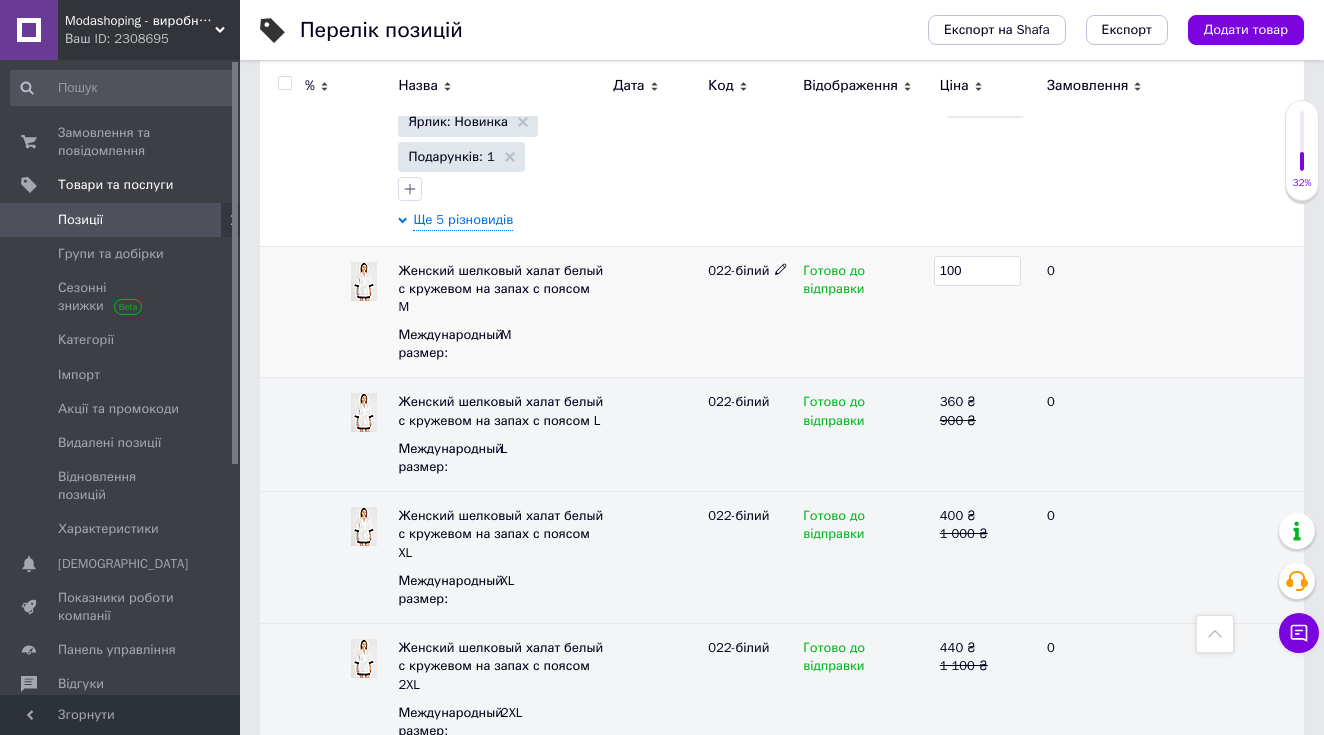 type on "1000" 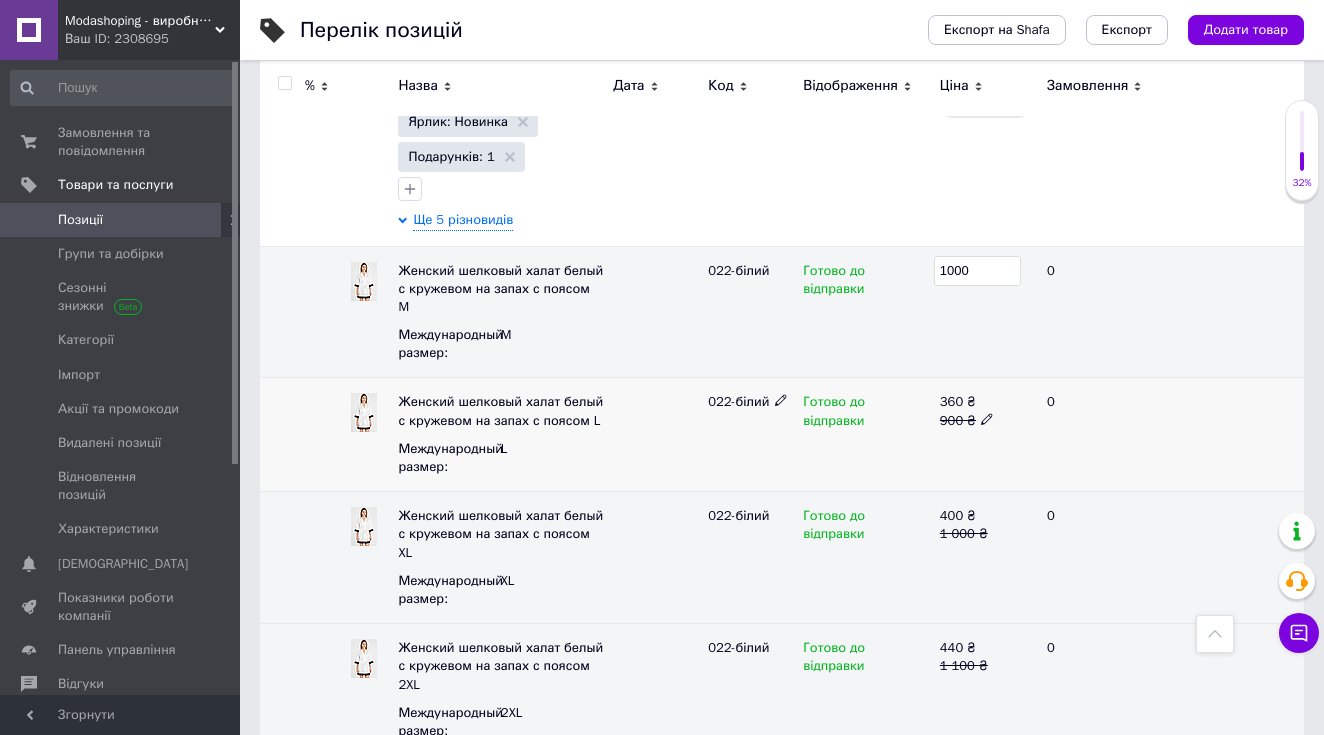 click 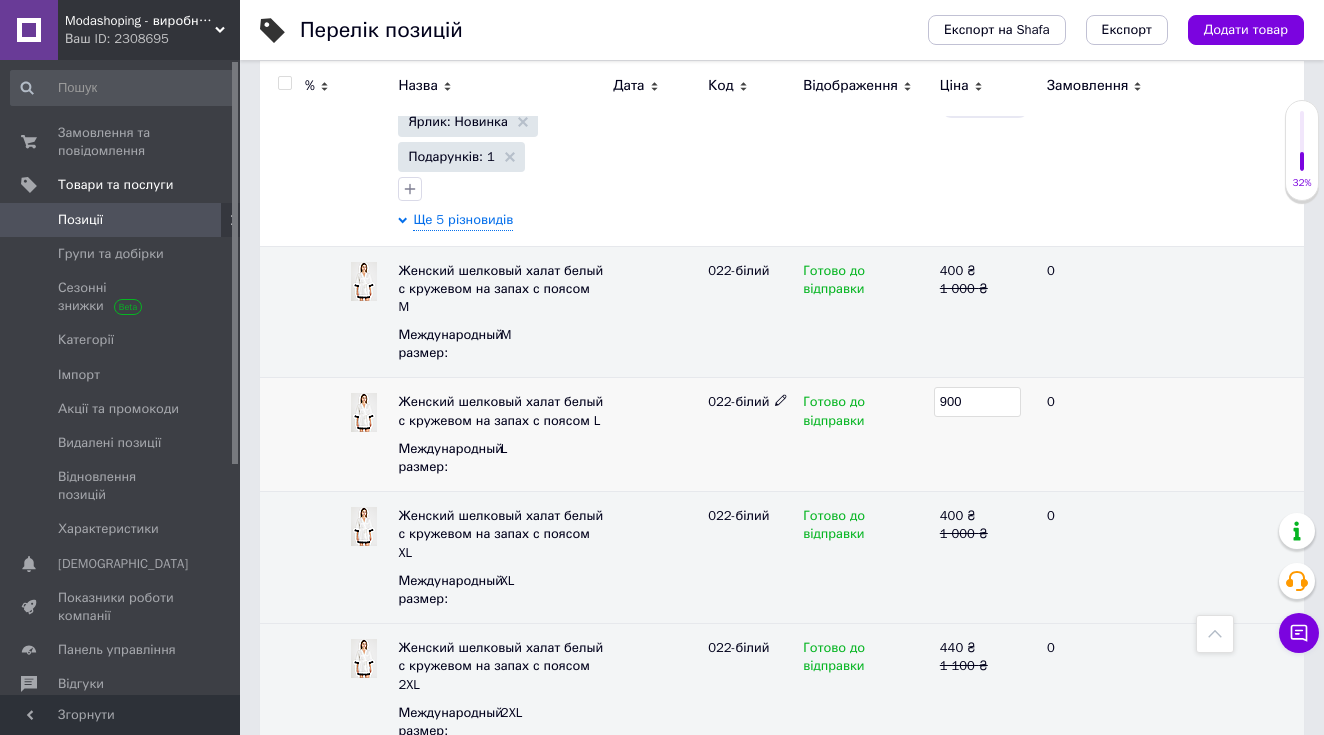 click on "900" at bounding box center (977, 402) 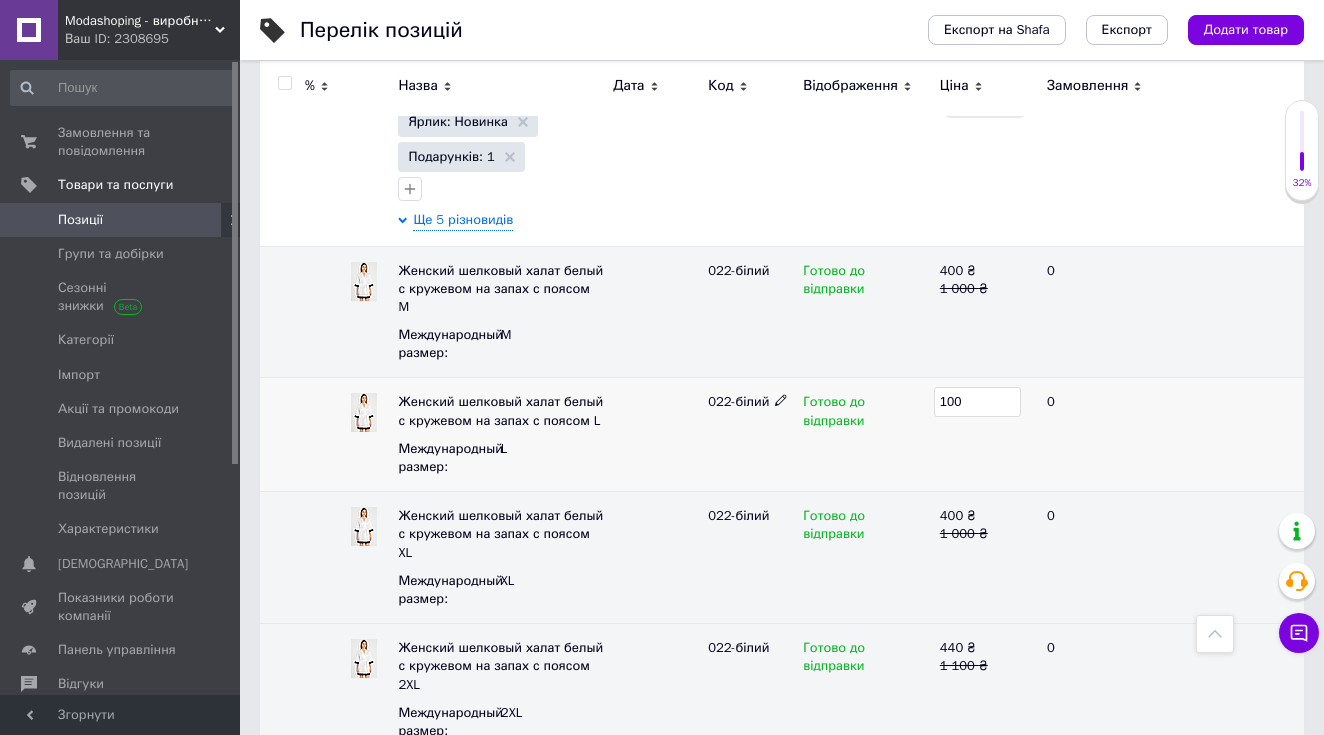 type on "1000" 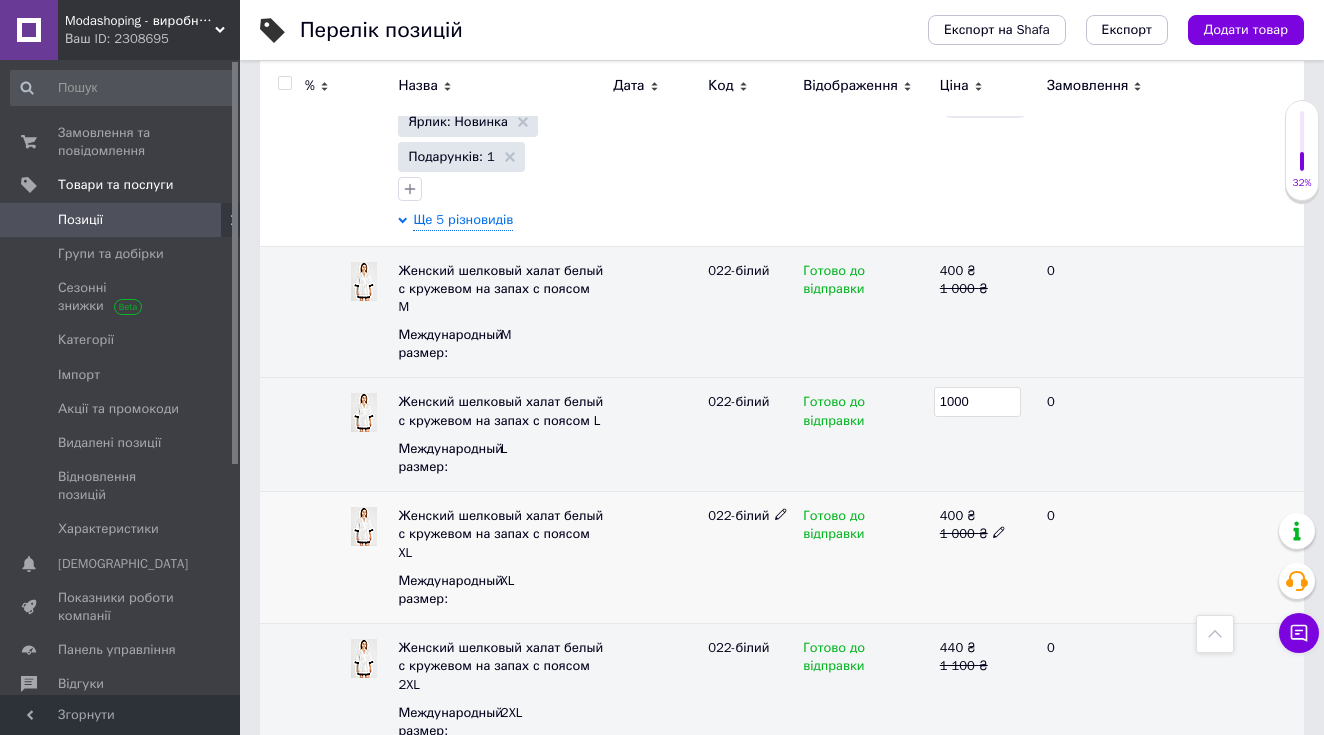 click on "400   ₴ 1 000   ₴" at bounding box center [985, 558] 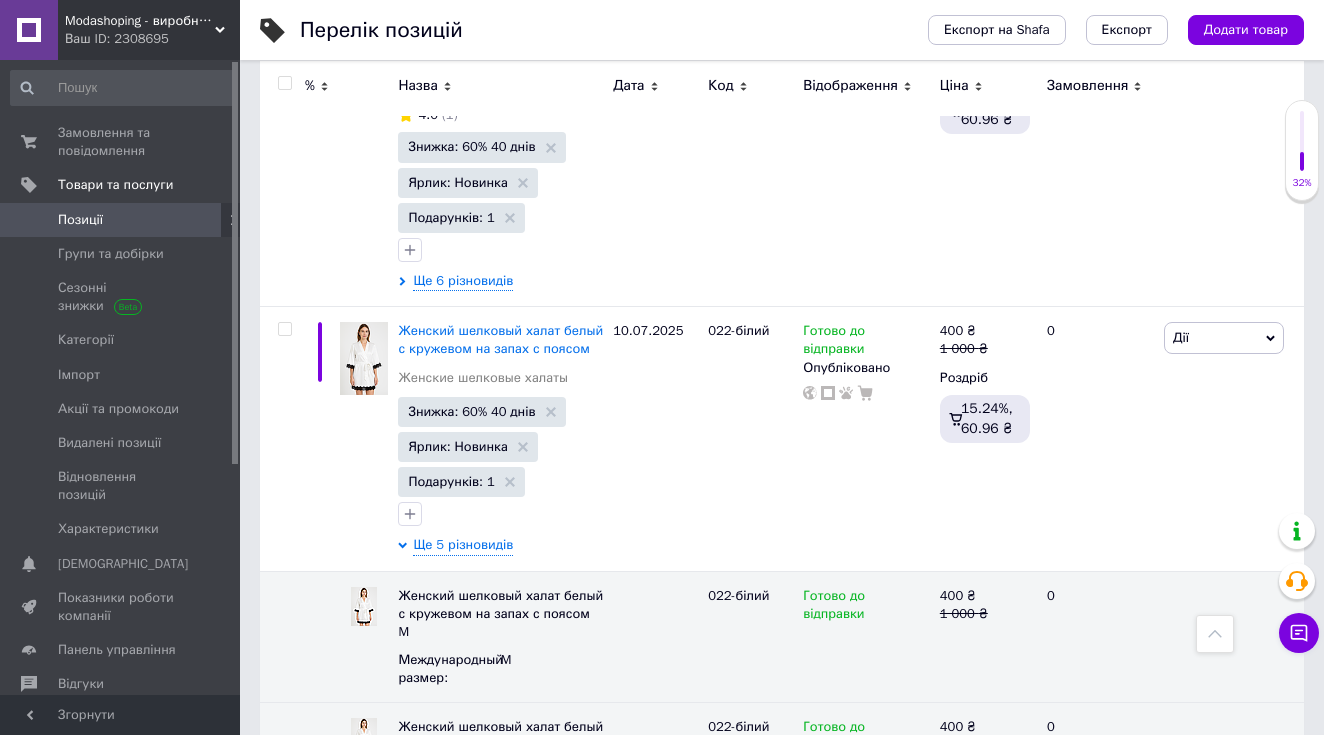 scroll, scrollTop: 2244, scrollLeft: 0, axis: vertical 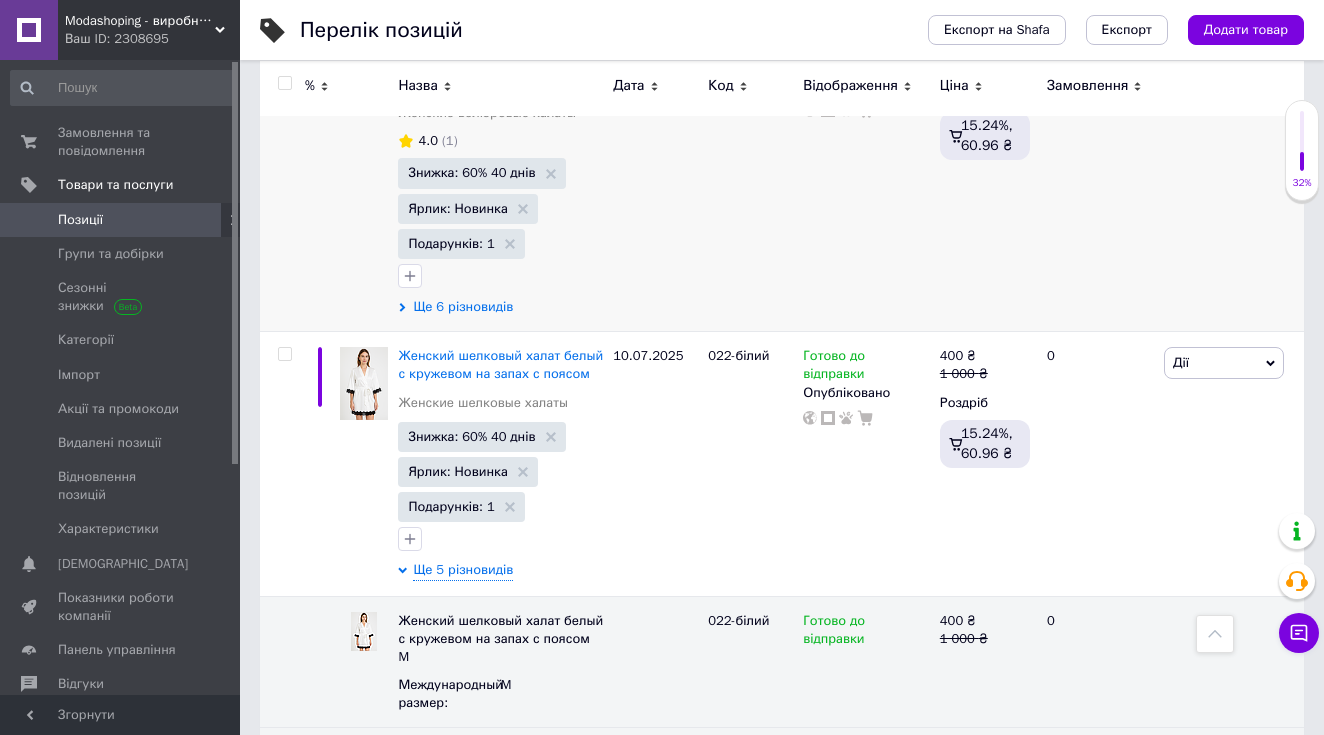 click on "Ще 6 різновидів" at bounding box center [463, 307] 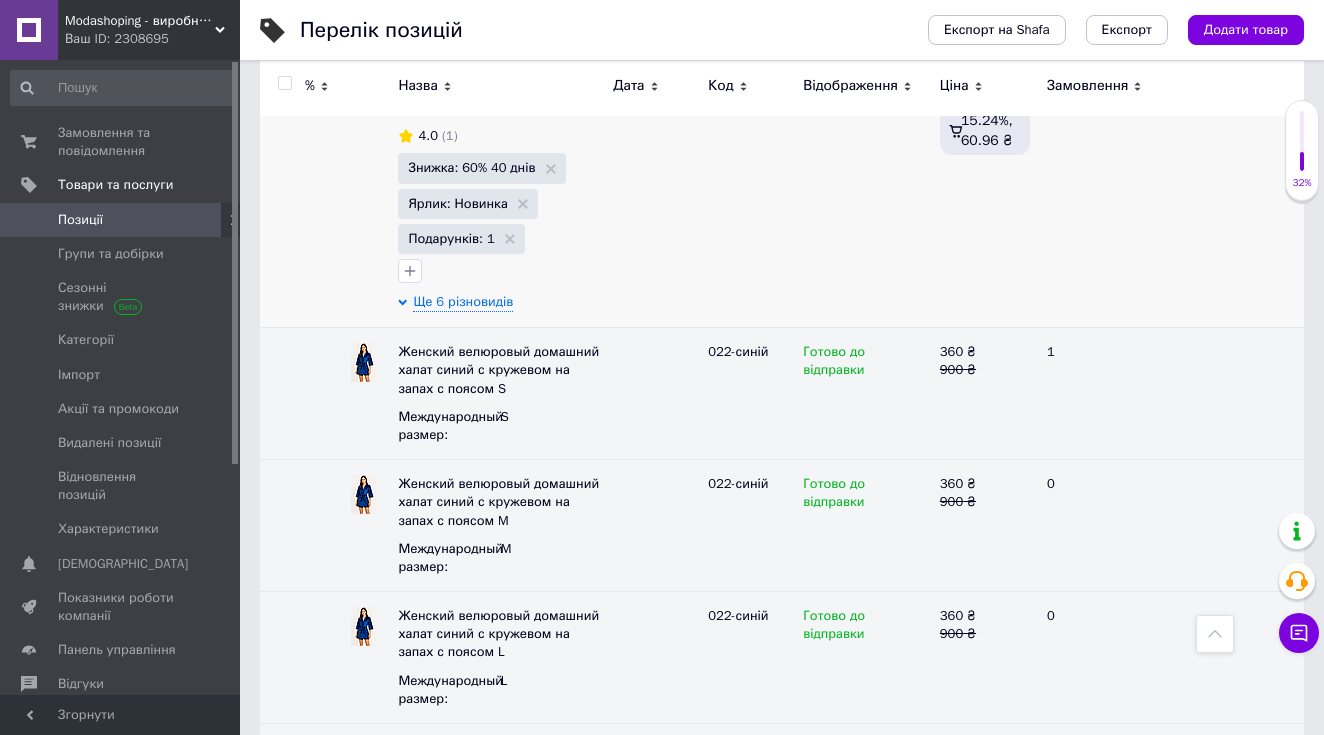 scroll, scrollTop: 2257, scrollLeft: 0, axis: vertical 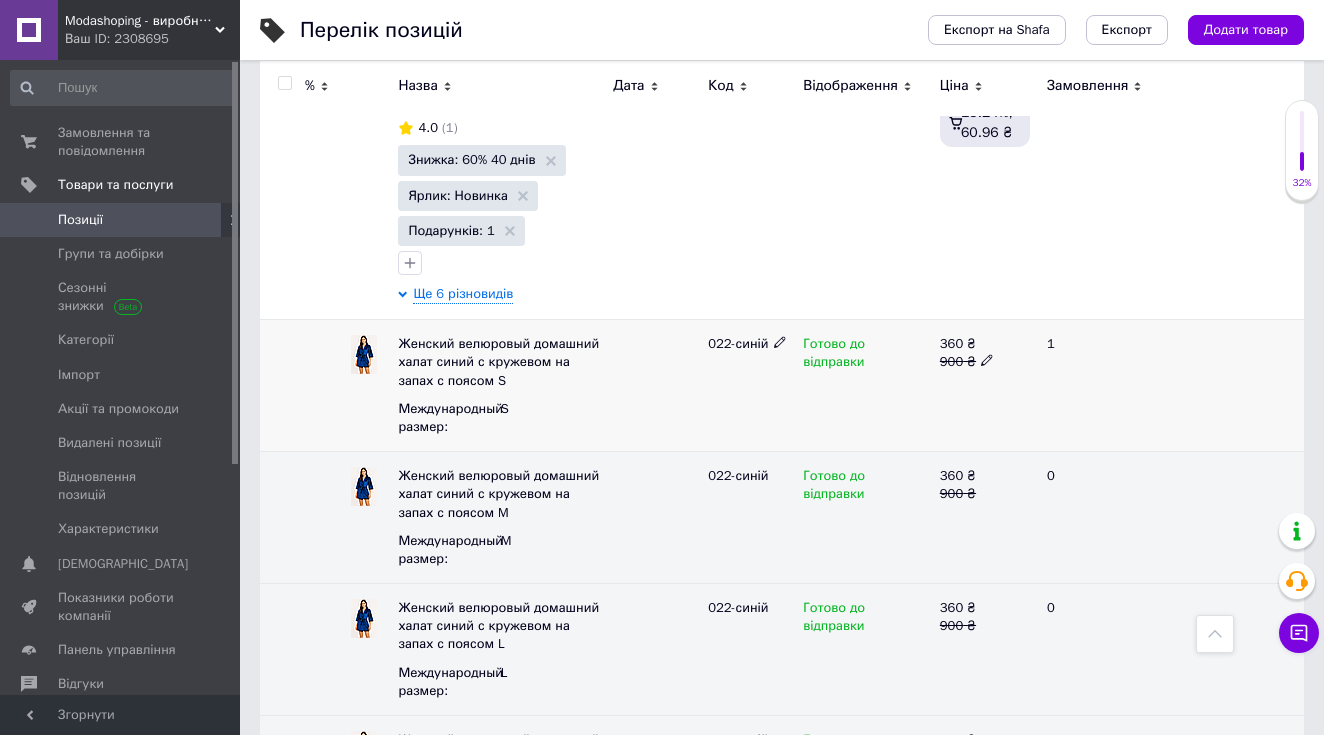 click 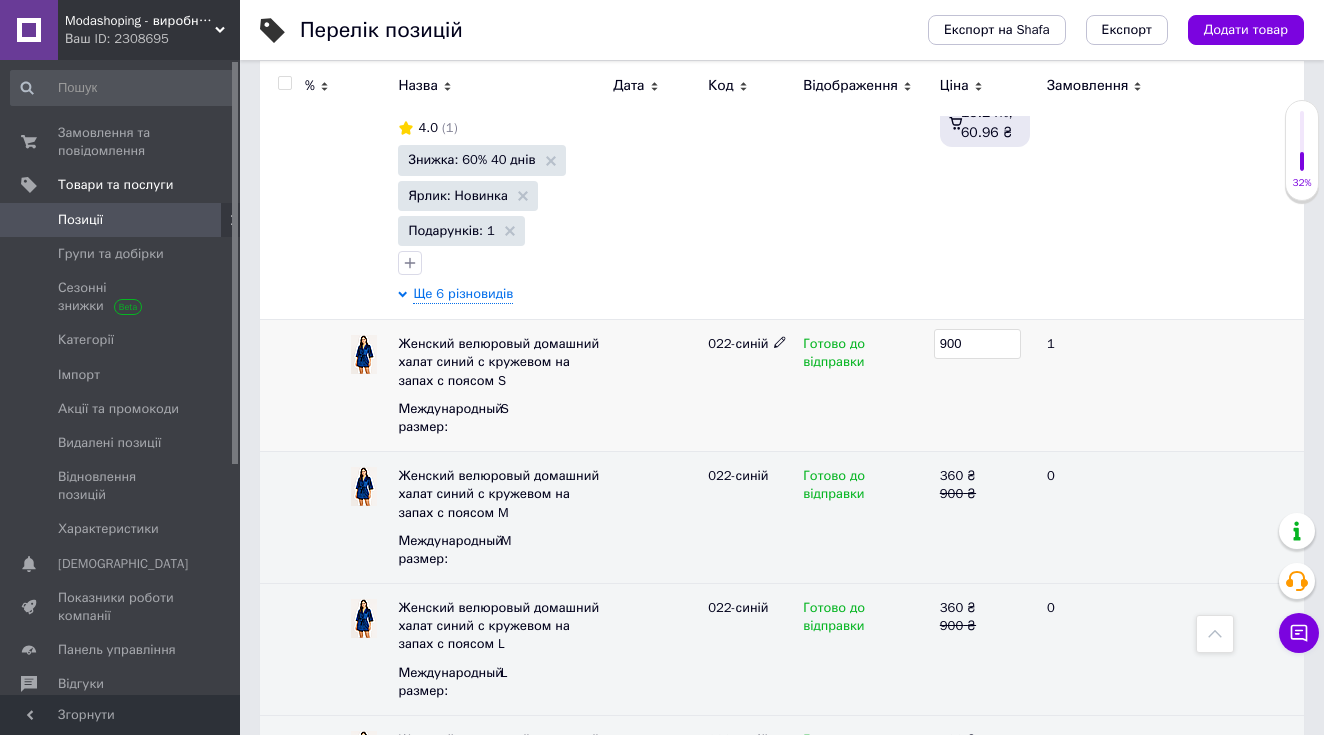 click on "900" at bounding box center (977, 344) 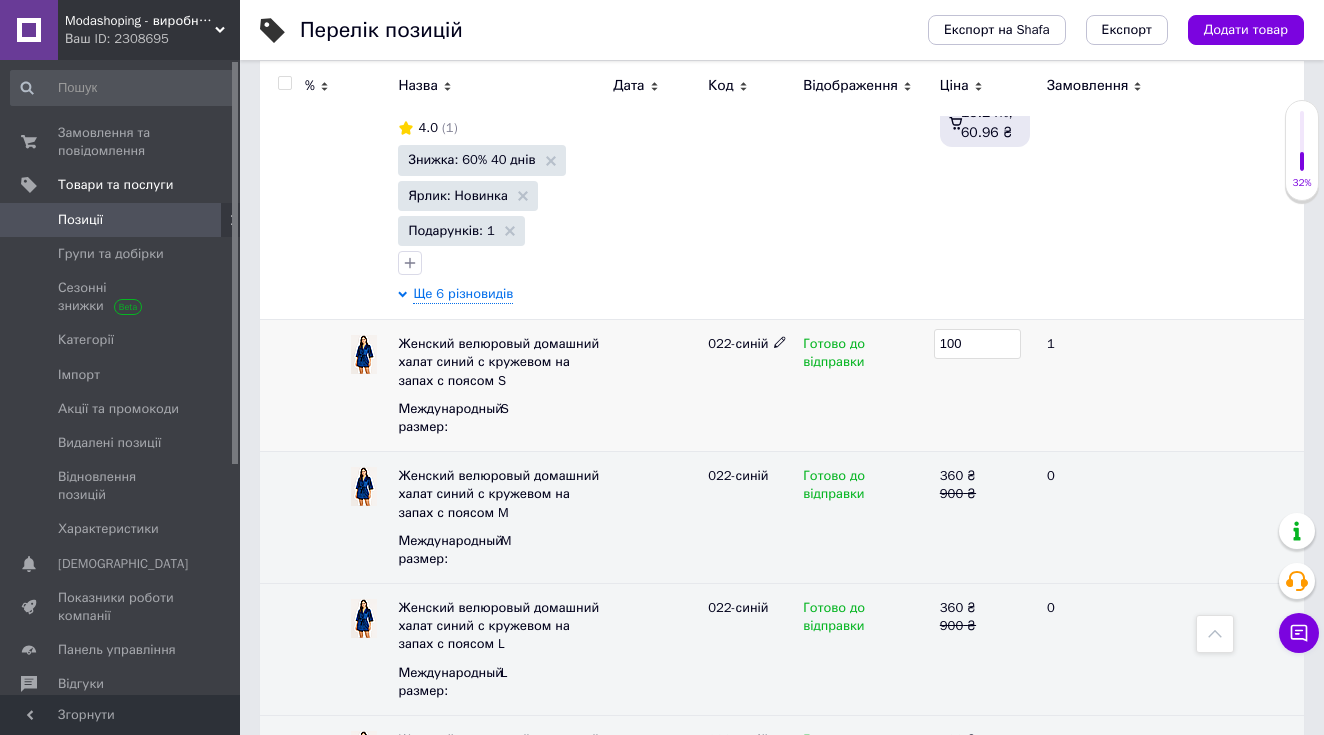 type on "1000" 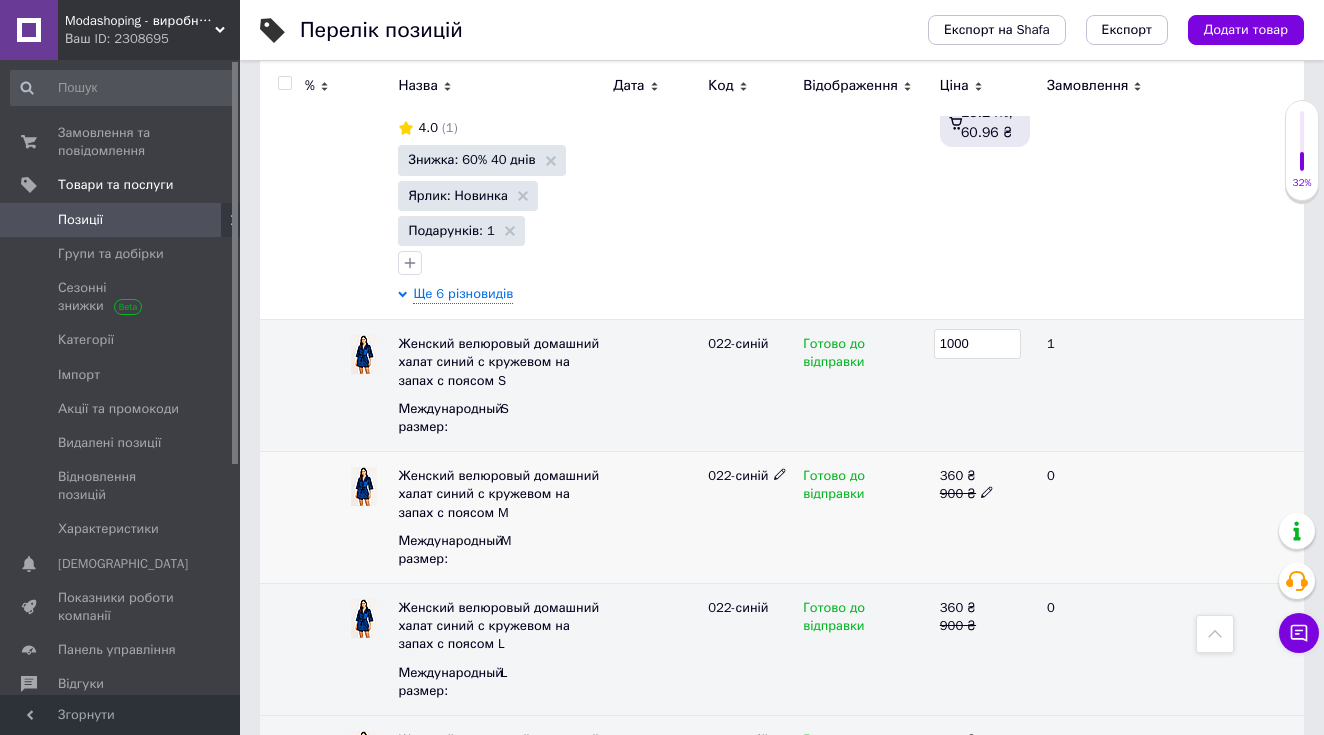 click 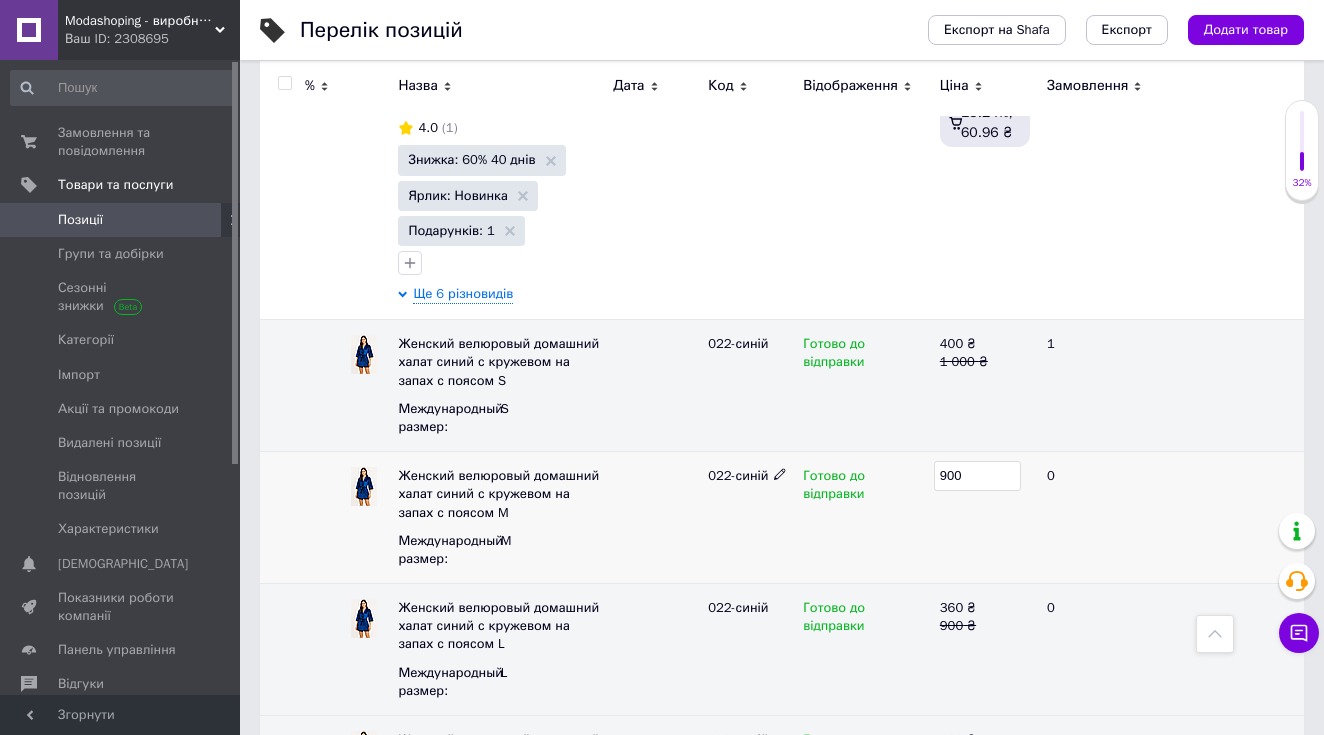 click on "900" at bounding box center [977, 476] 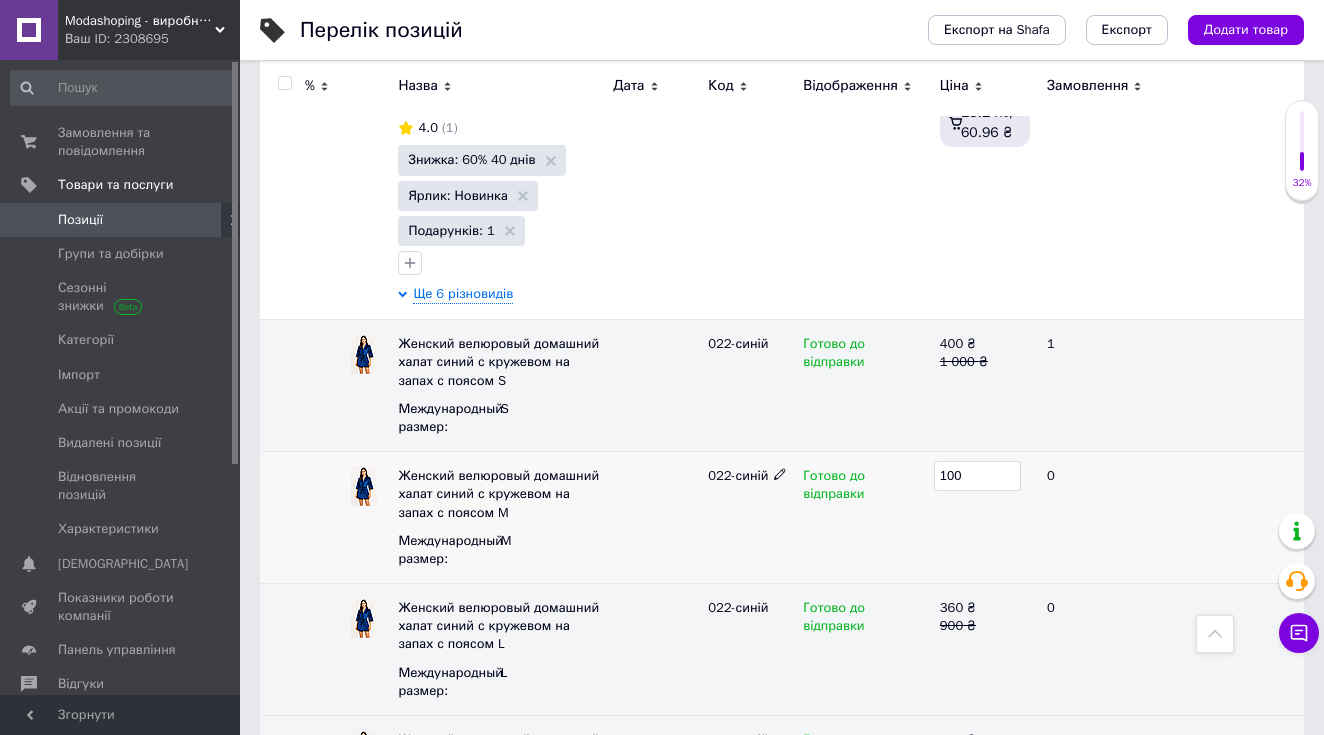 type on "1000" 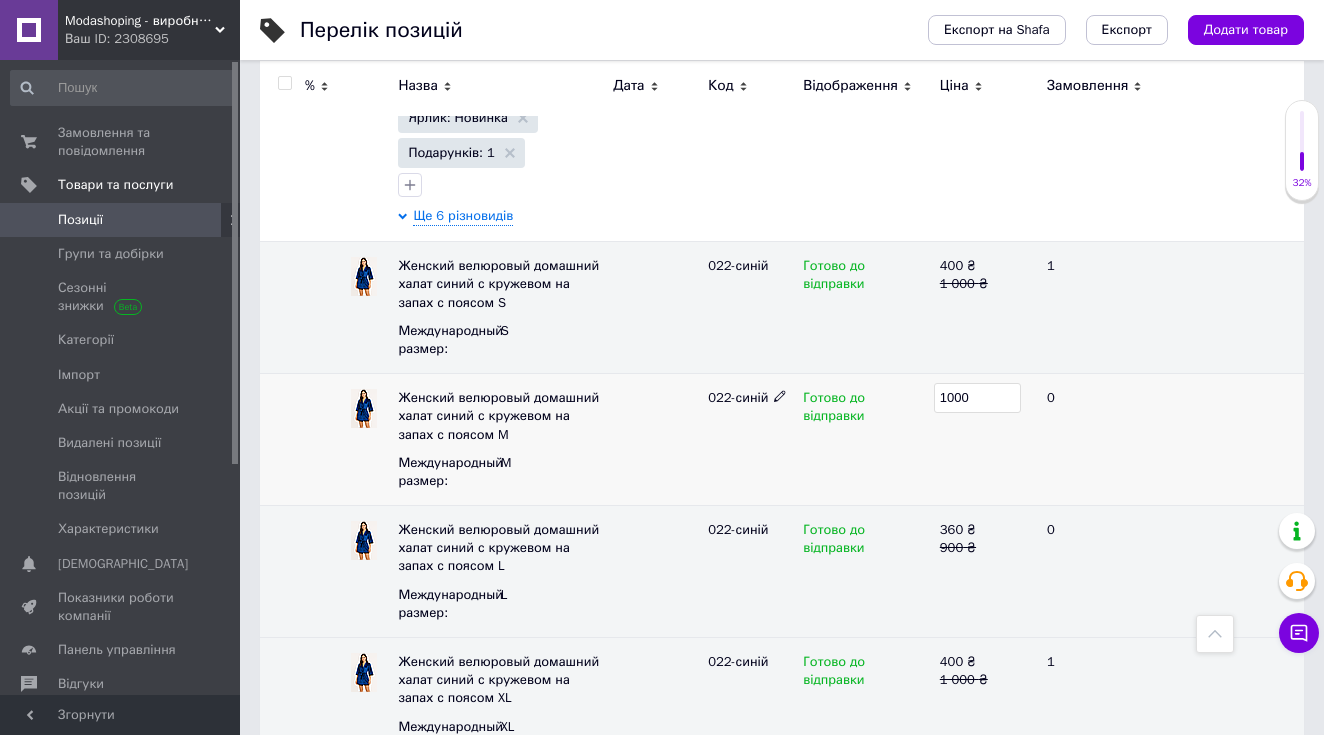 scroll, scrollTop: 2354, scrollLeft: 0, axis: vertical 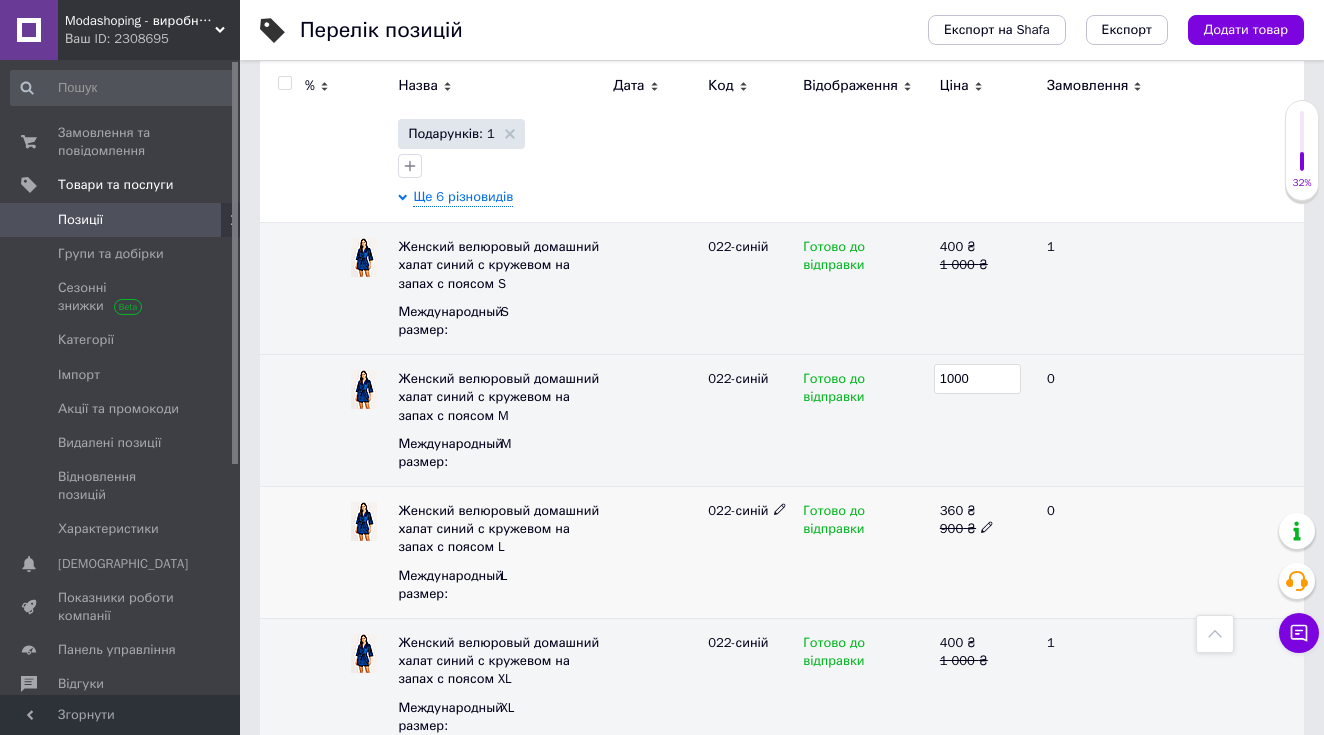 click 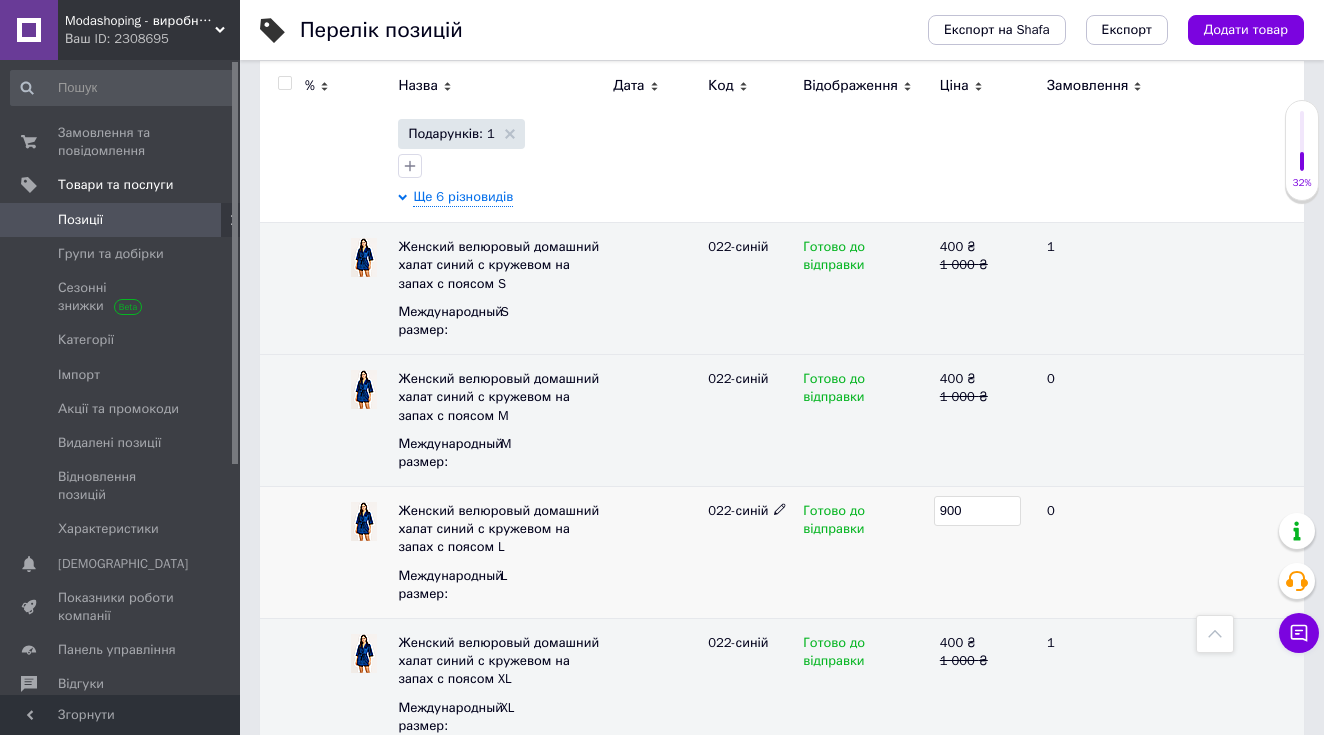 click on "900" at bounding box center [977, 511] 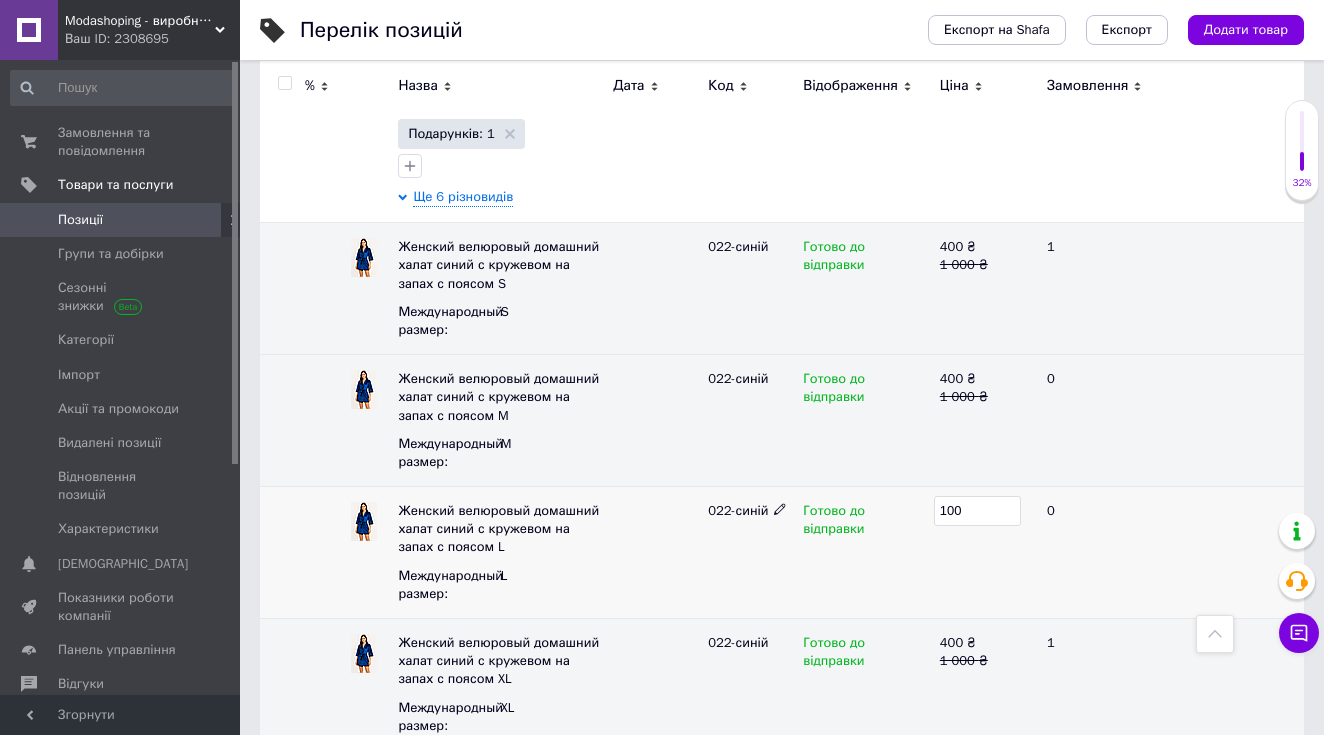 type on "1000" 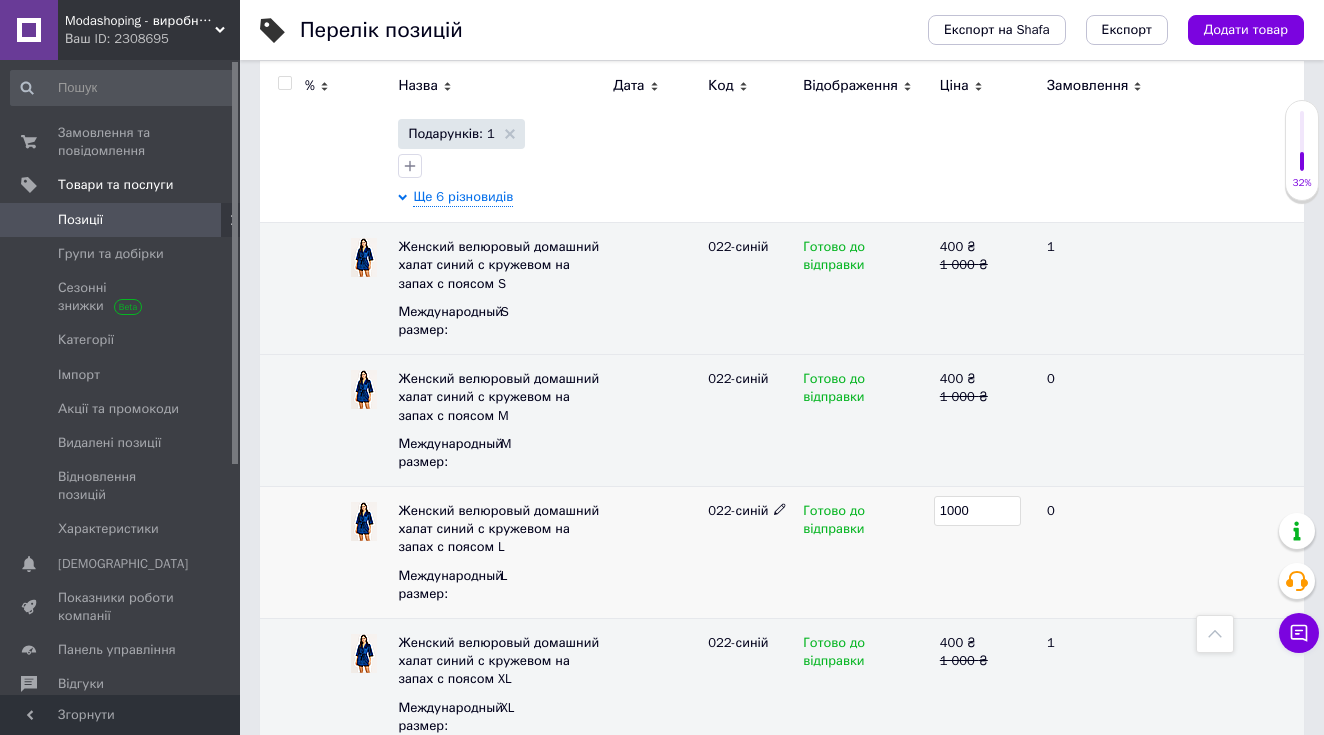click on "1000" at bounding box center [985, 553] 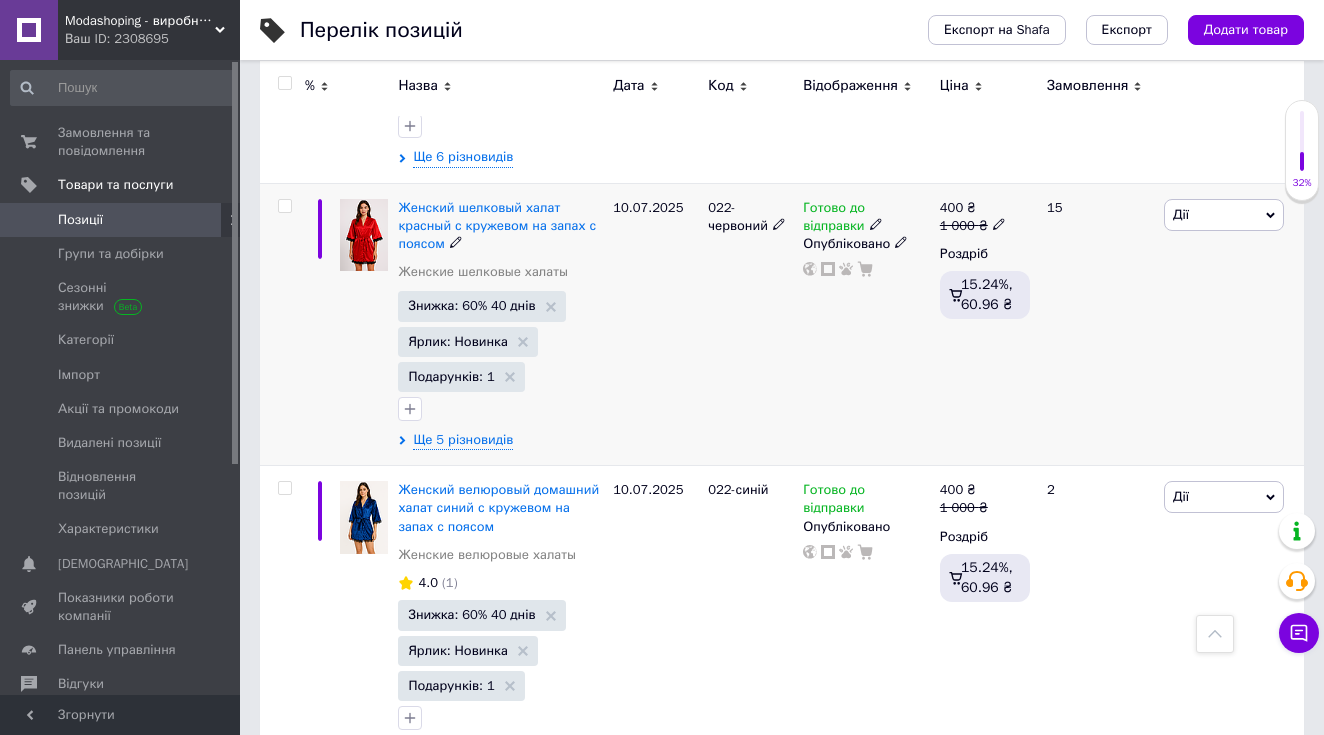 scroll, scrollTop: 1773, scrollLeft: 0, axis: vertical 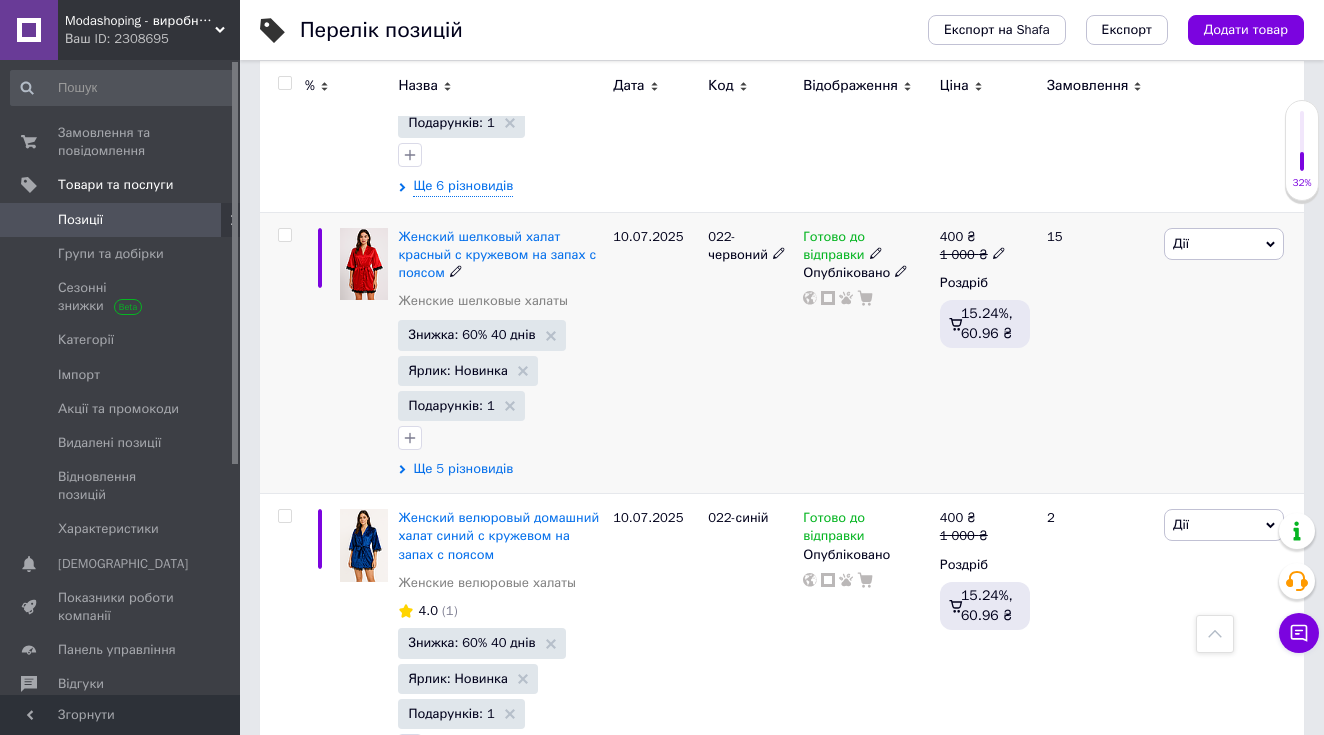 click on "Ще 5 різновидів" at bounding box center (463, 469) 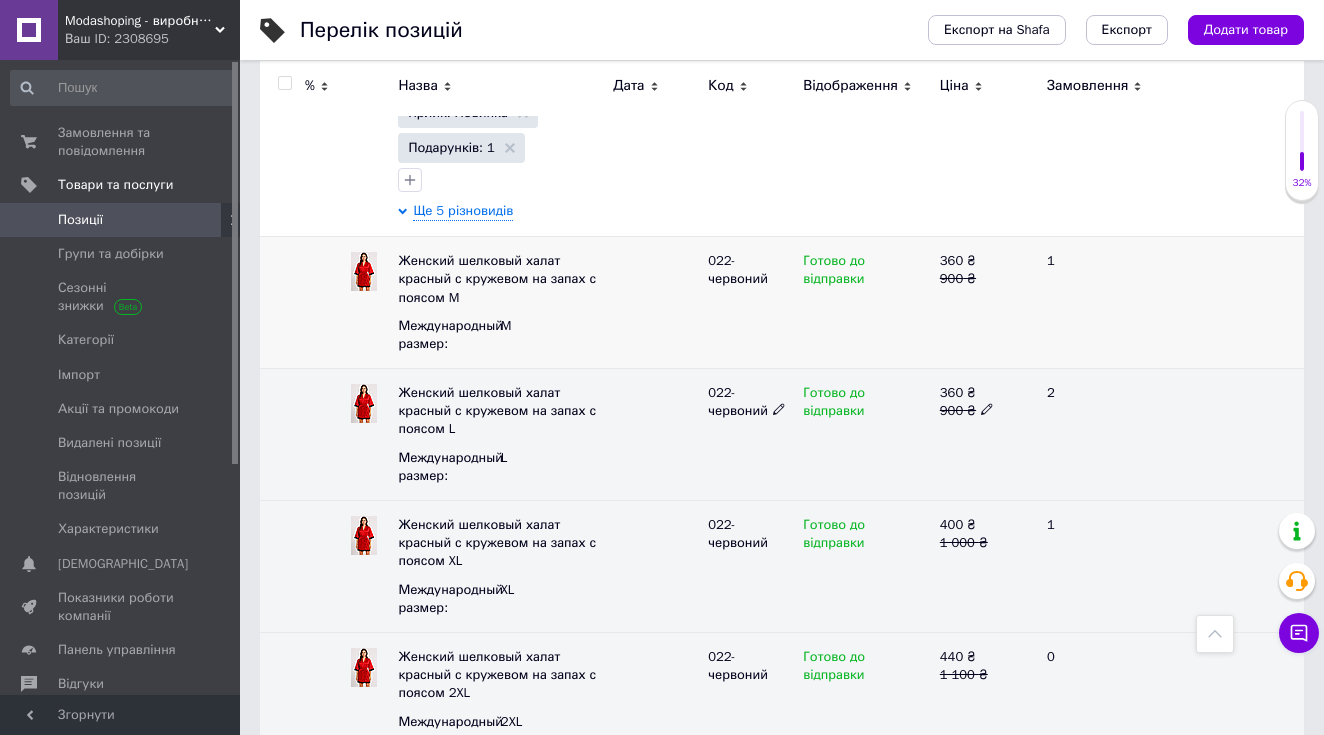 scroll, scrollTop: 2043, scrollLeft: 0, axis: vertical 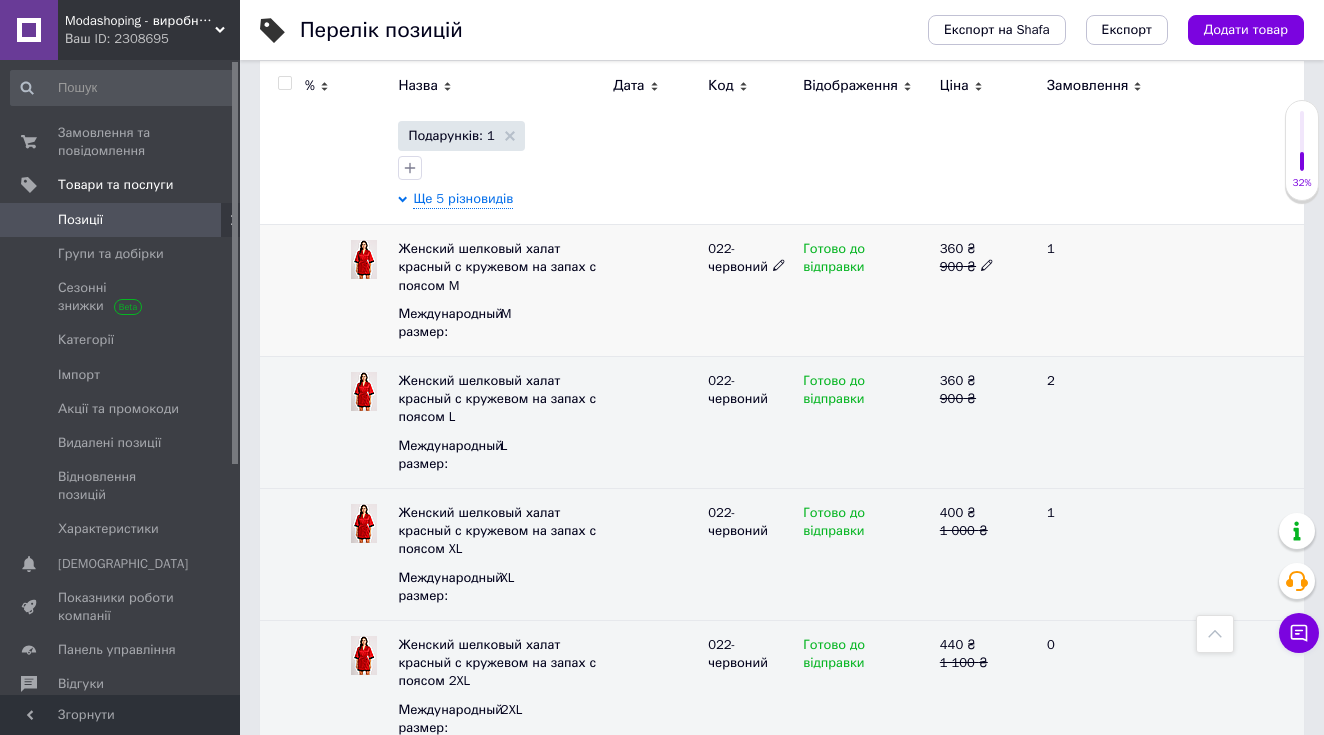 click on "900   ₴" at bounding box center [985, 267] 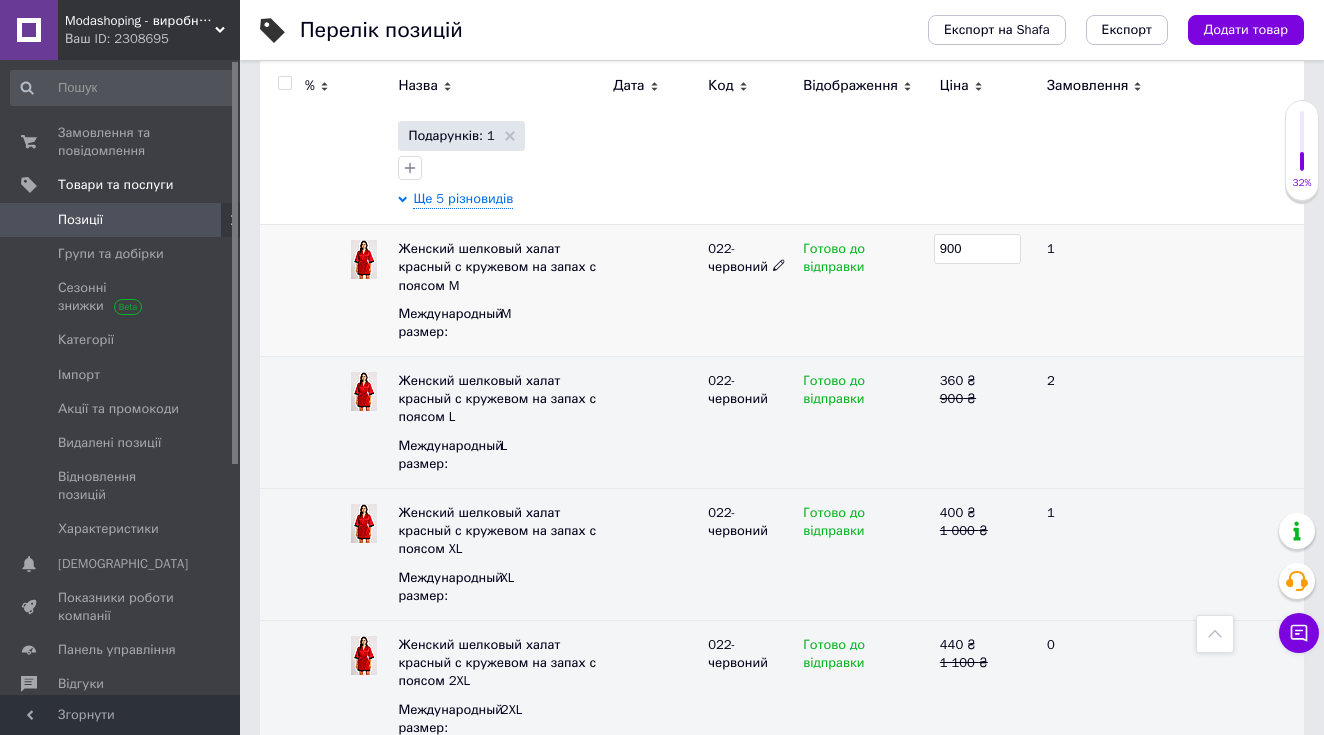 click on "900" at bounding box center (977, 249) 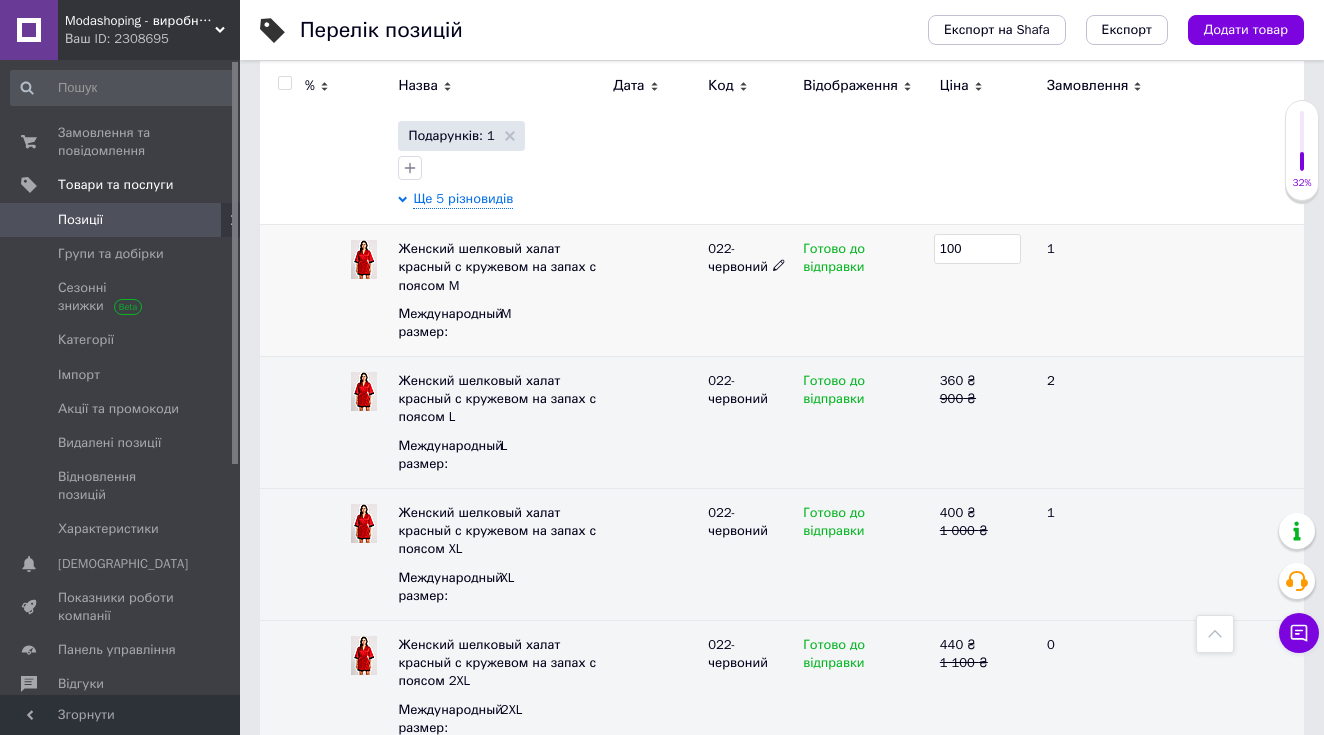 type on "1000" 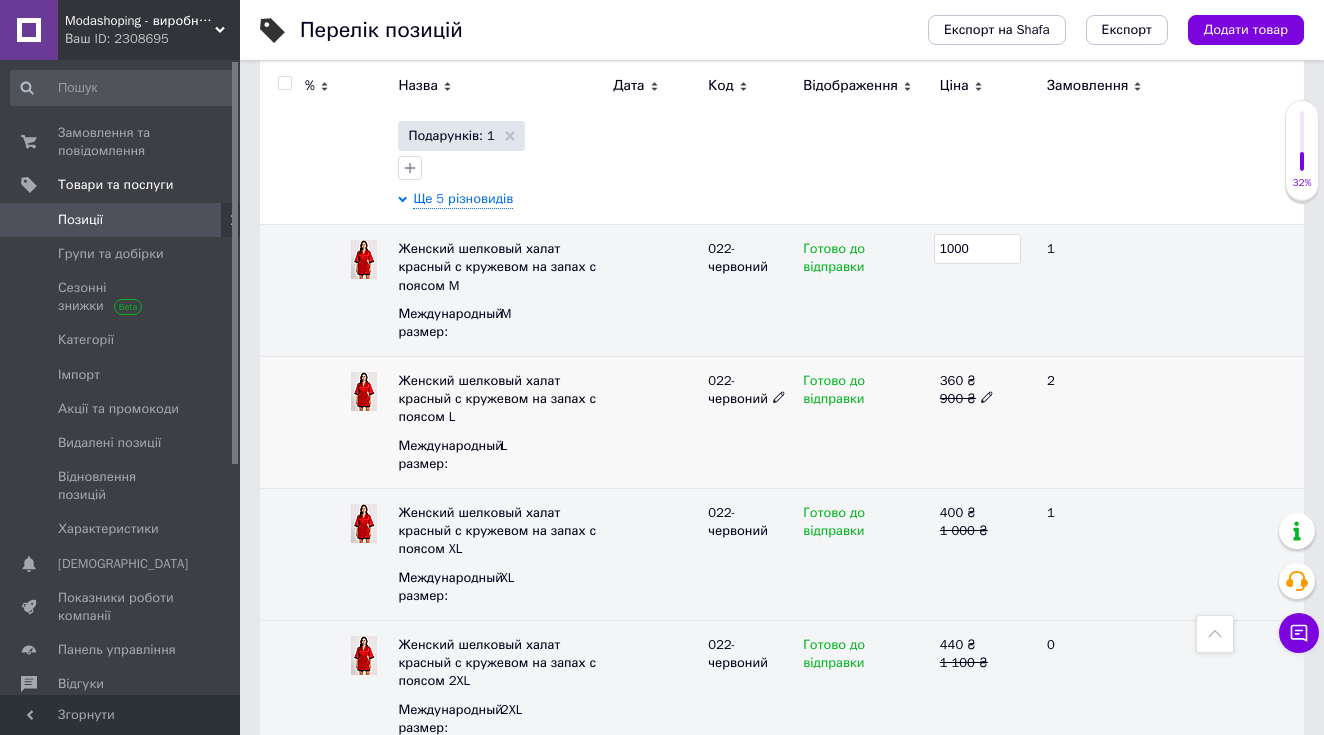 click 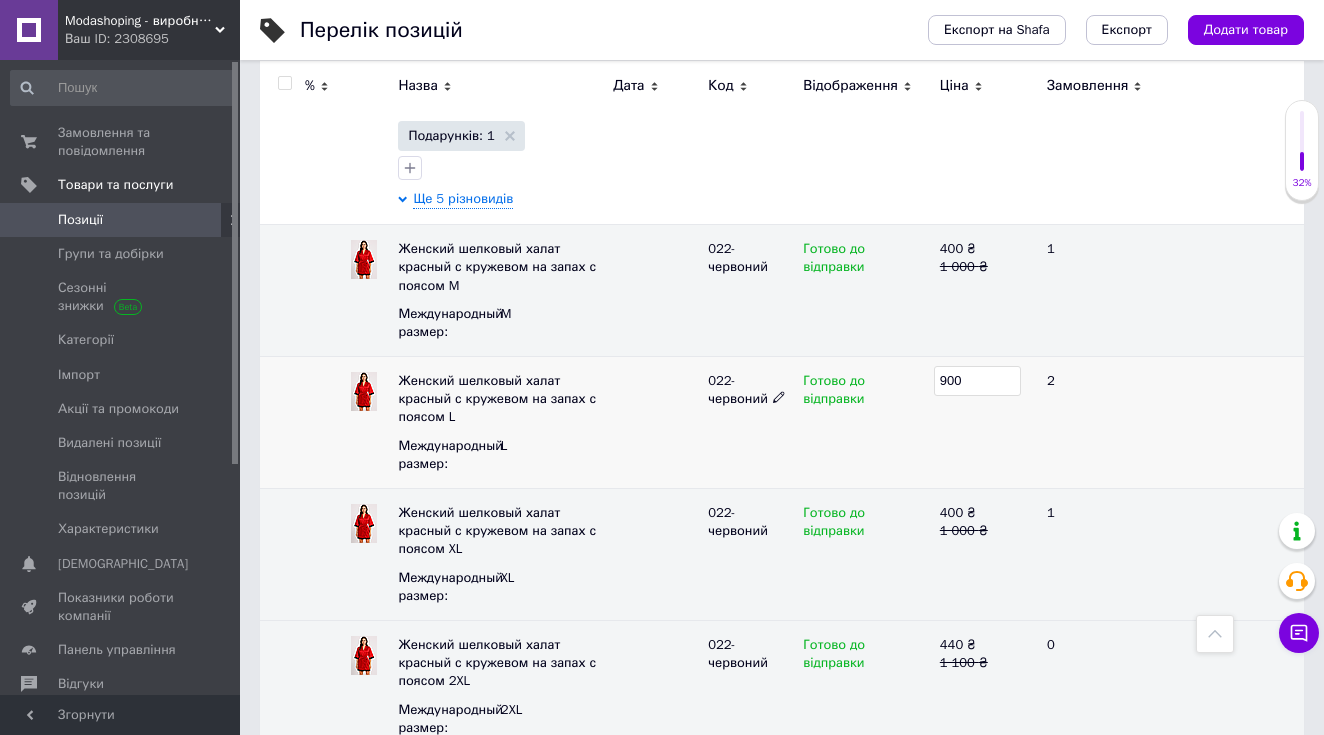 click on "900" at bounding box center (977, 381) 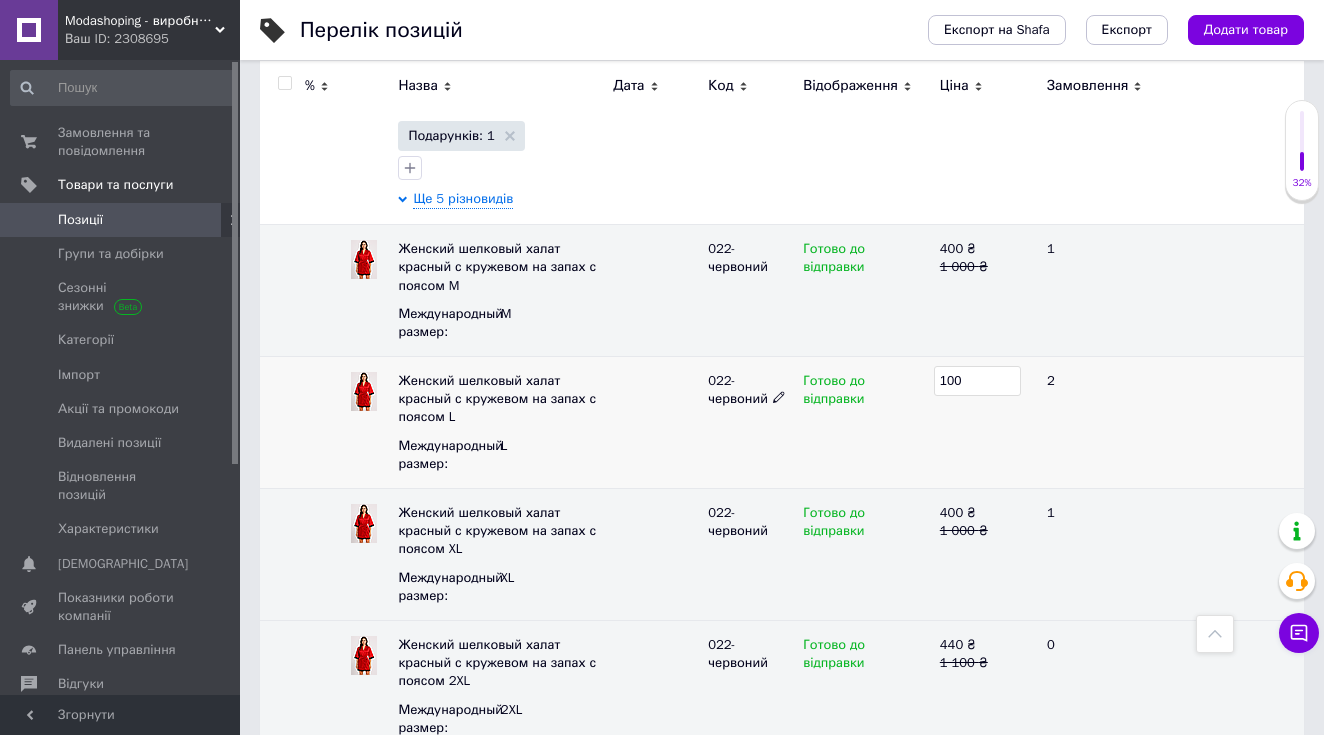 type on "1000" 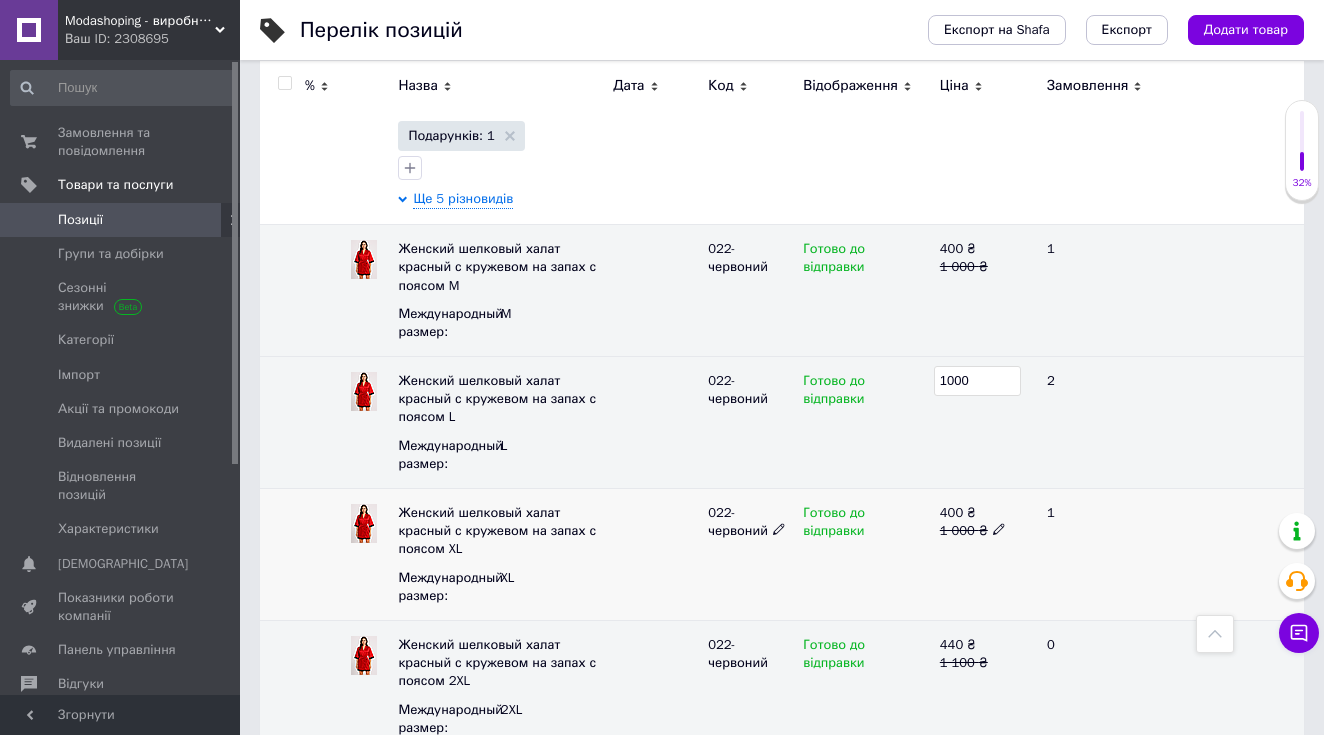 click on "400   ₴ 1 000   ₴" at bounding box center [985, 555] 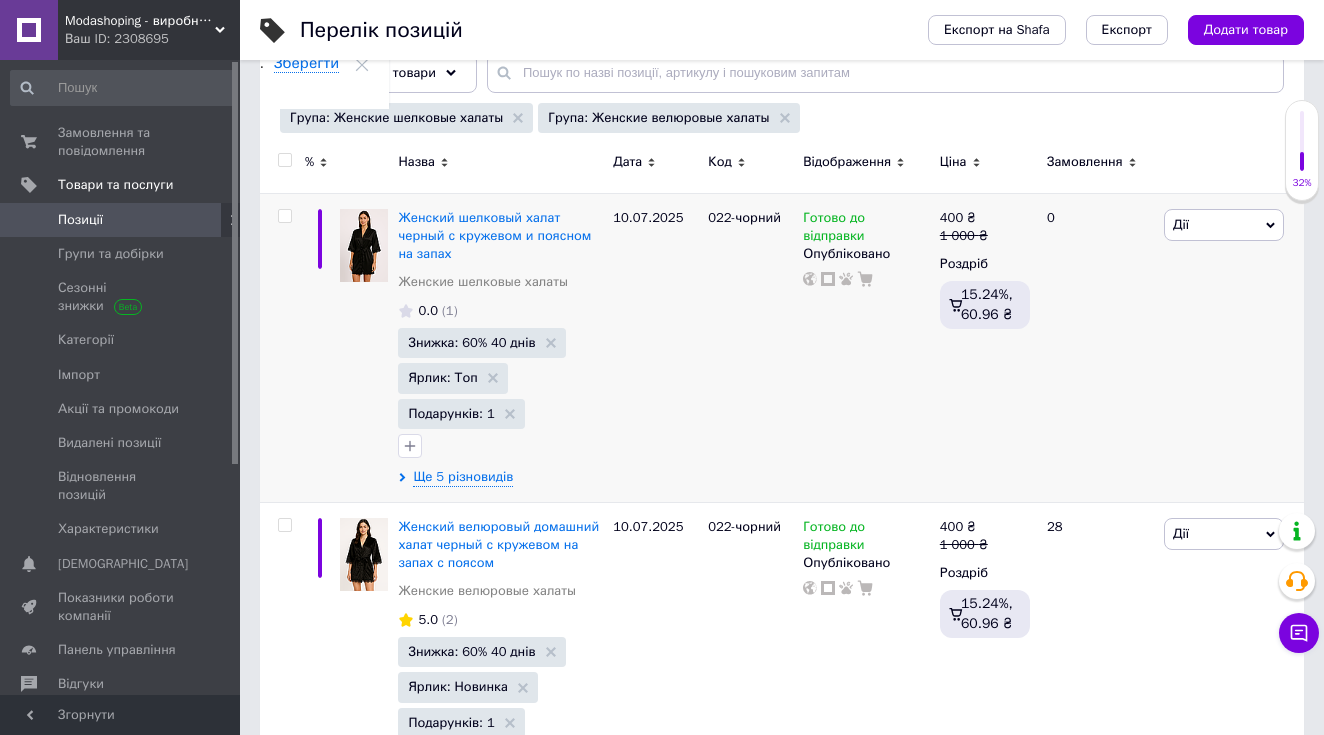 scroll, scrollTop: 278, scrollLeft: 0, axis: vertical 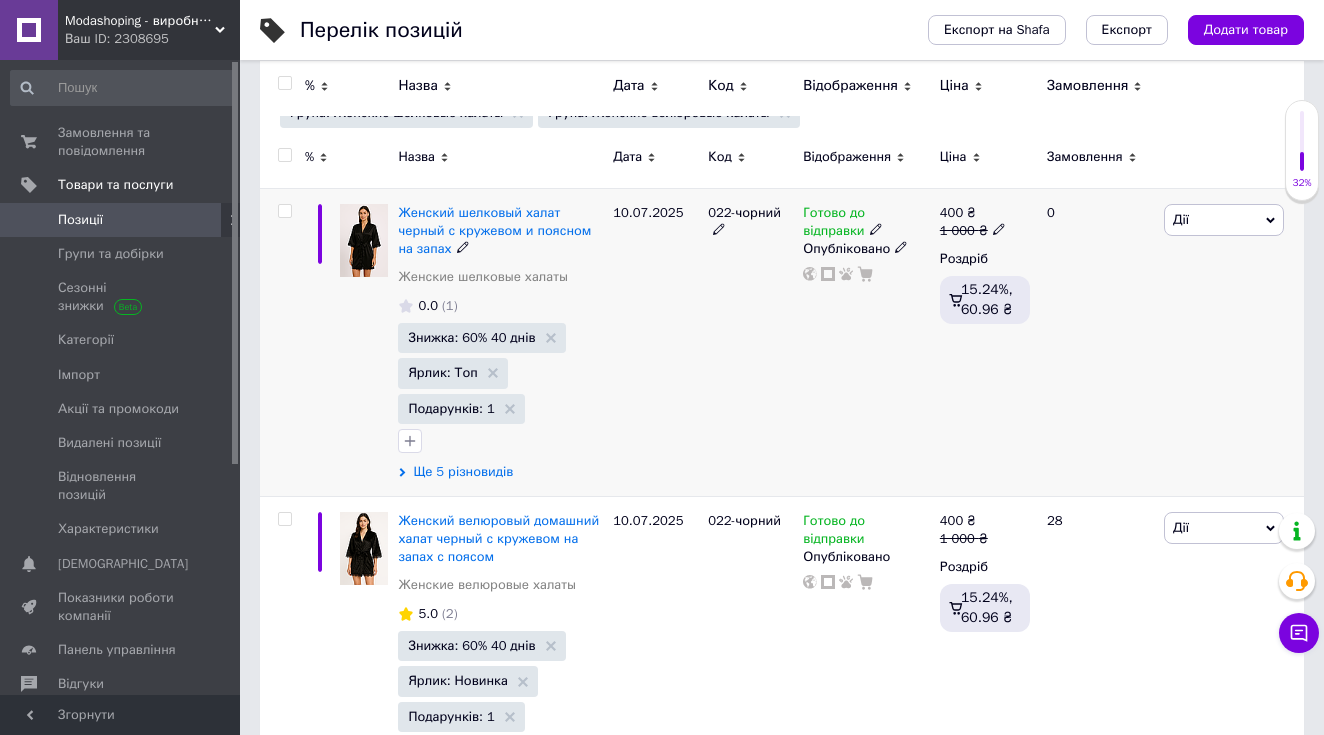 click on "Ще 5 різновидів" at bounding box center [463, 472] 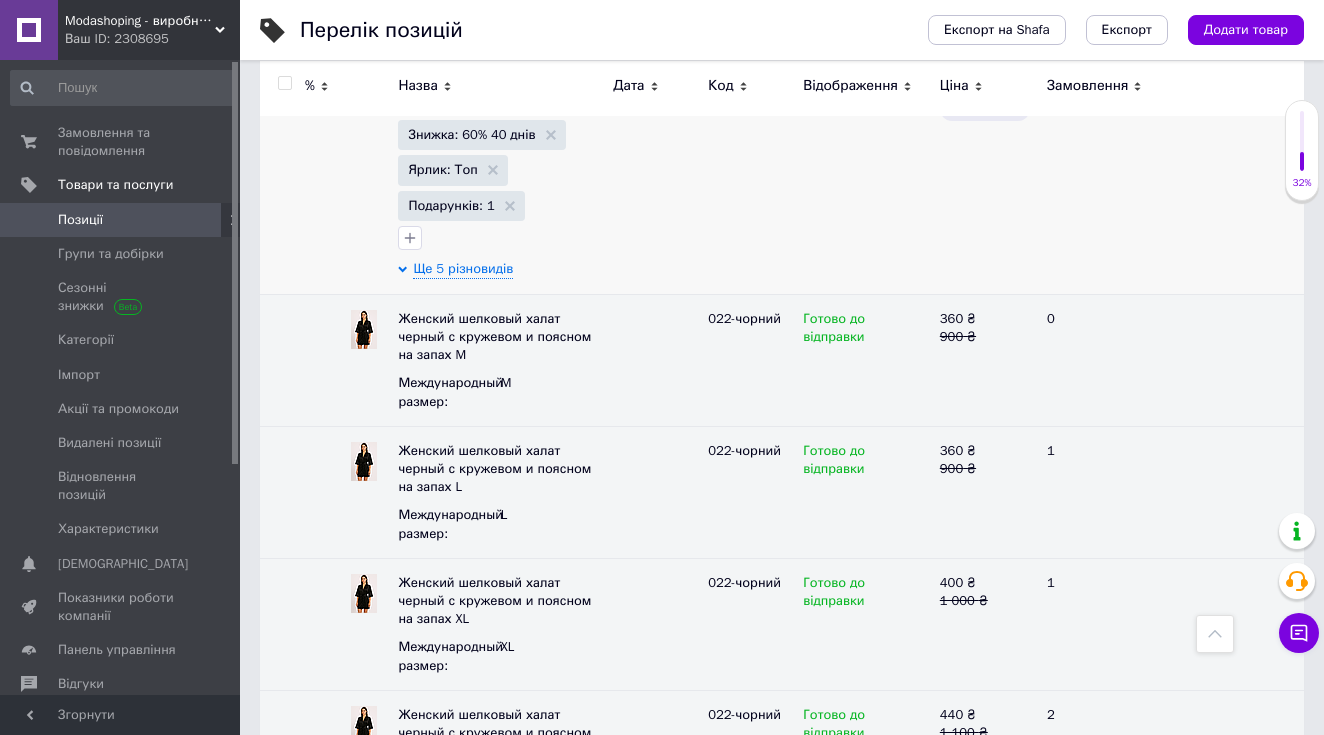 scroll, scrollTop: 494, scrollLeft: 0, axis: vertical 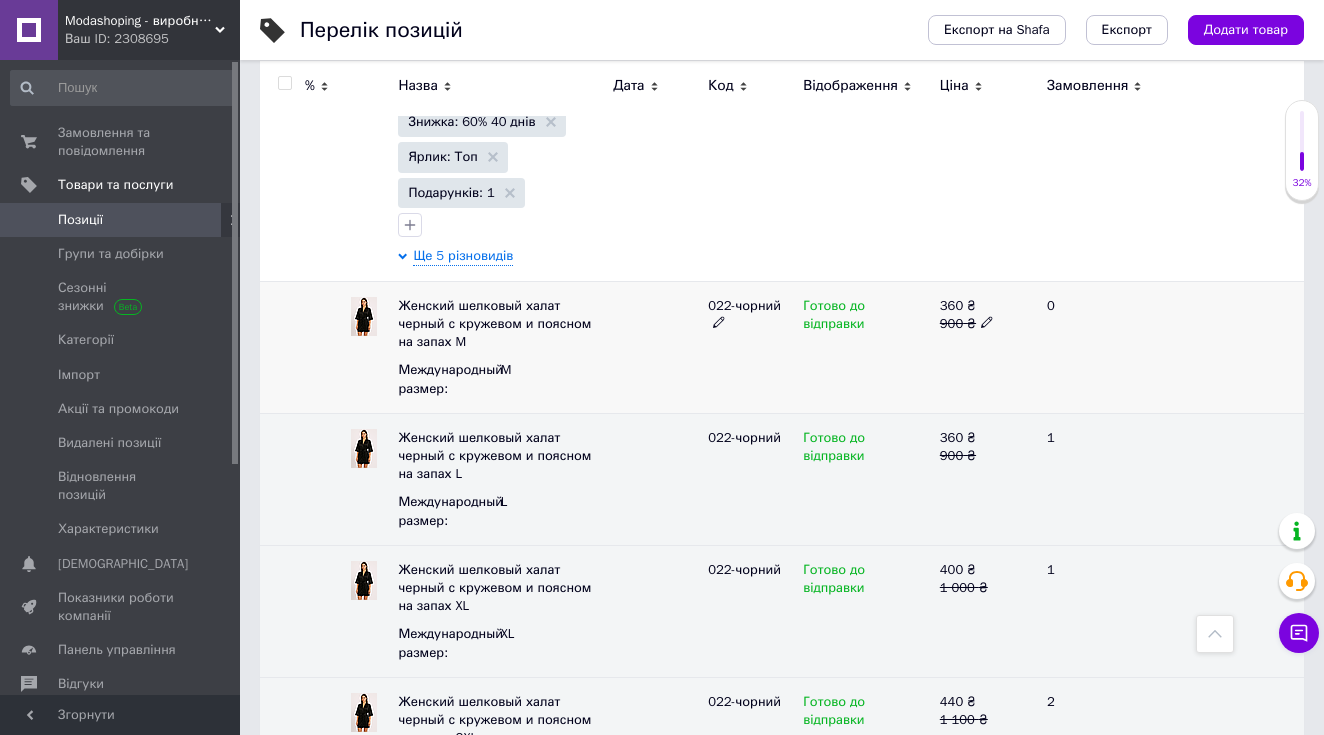 click 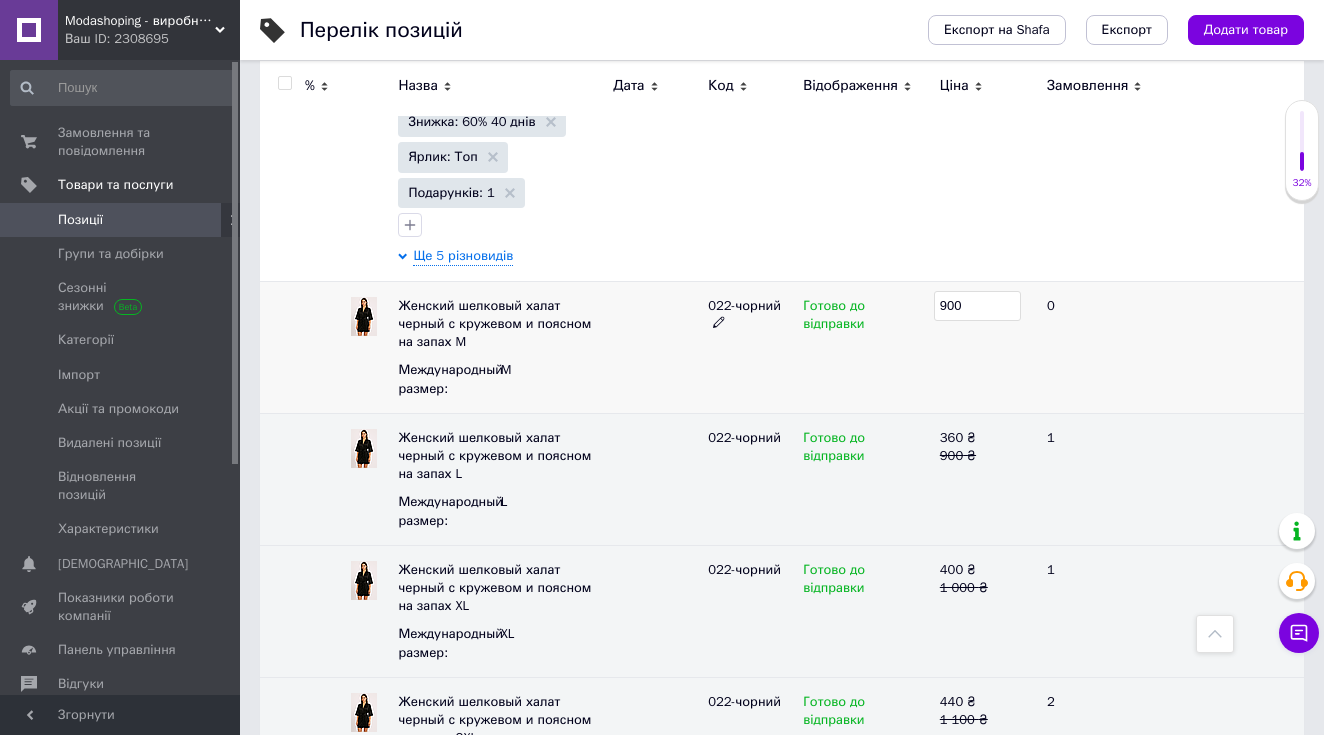 click on "900" at bounding box center [977, 306] 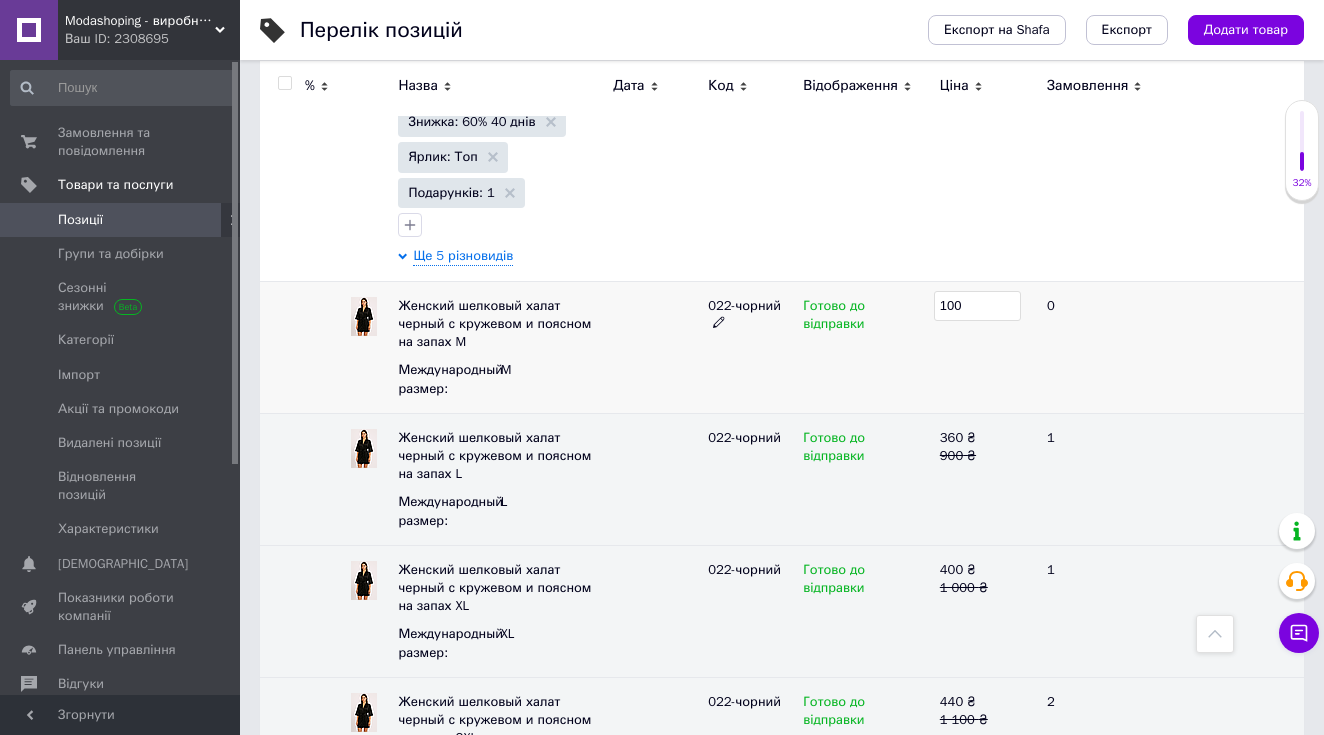 type on "1000" 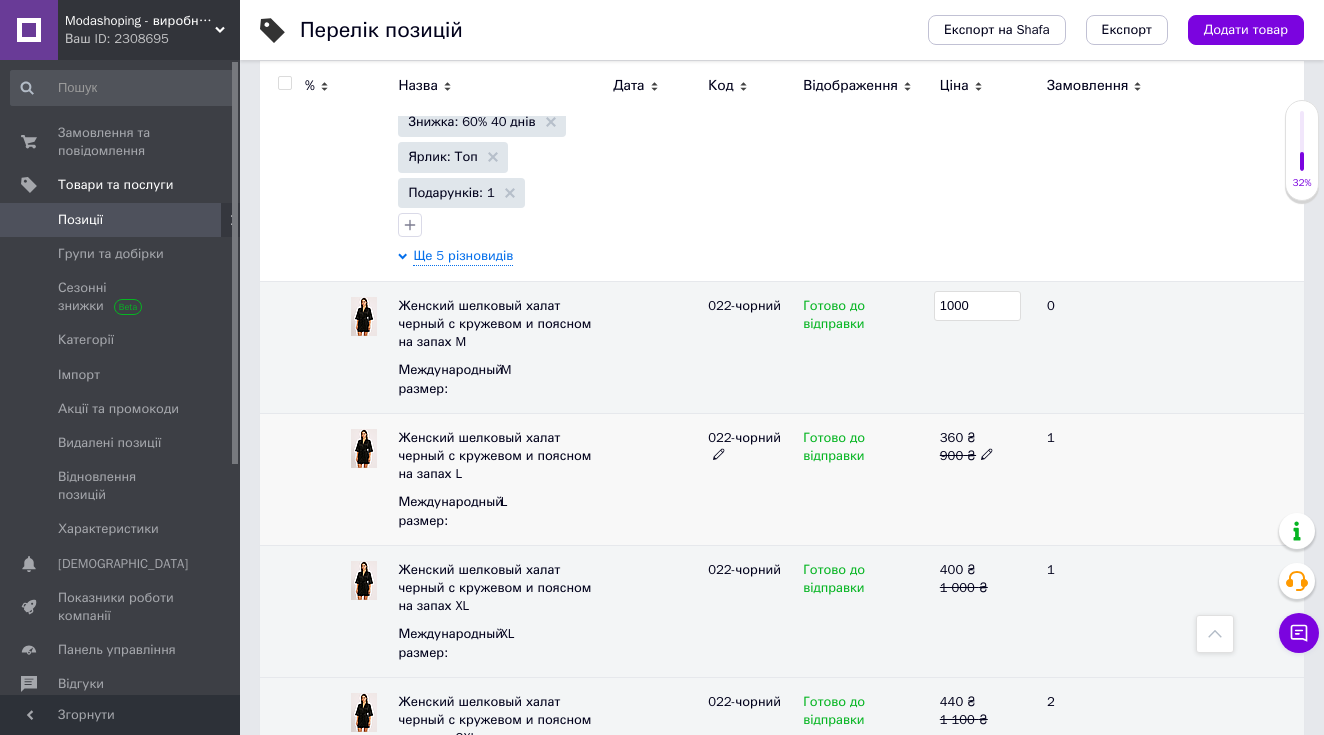click 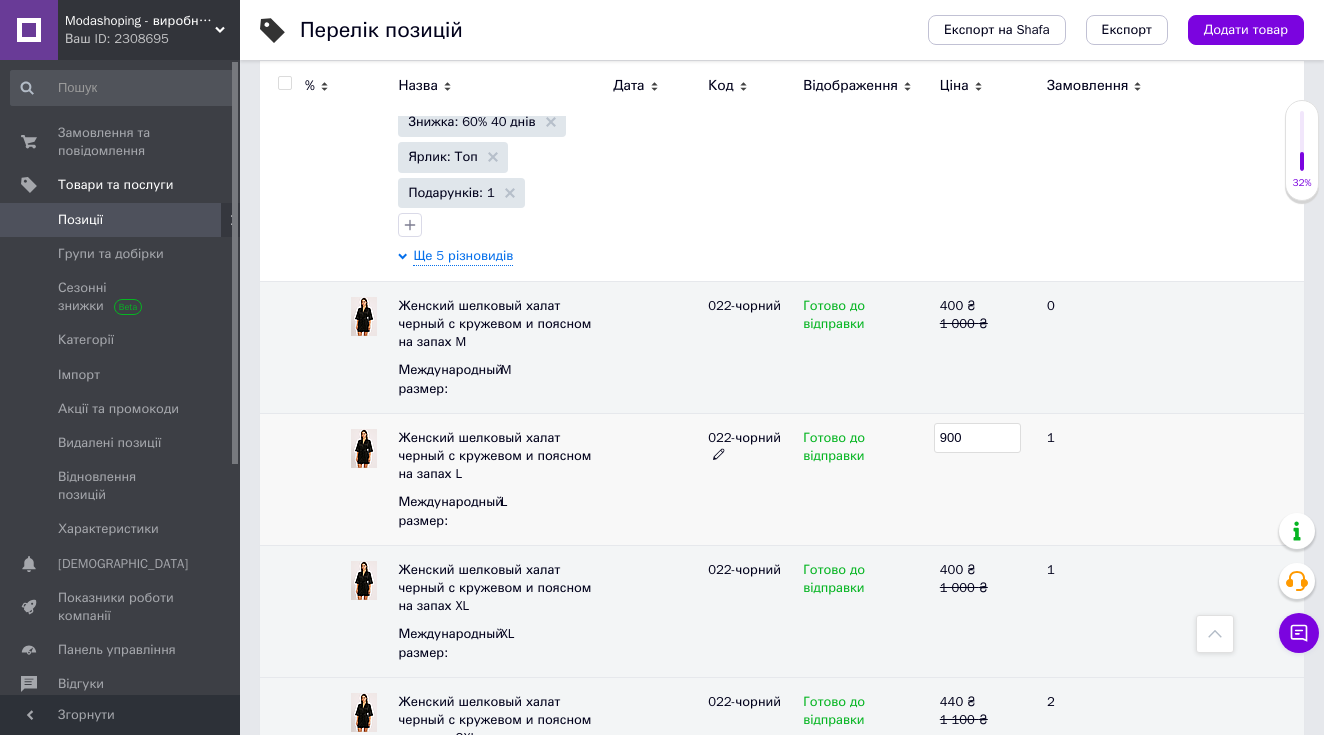 click on "900" at bounding box center [977, 438] 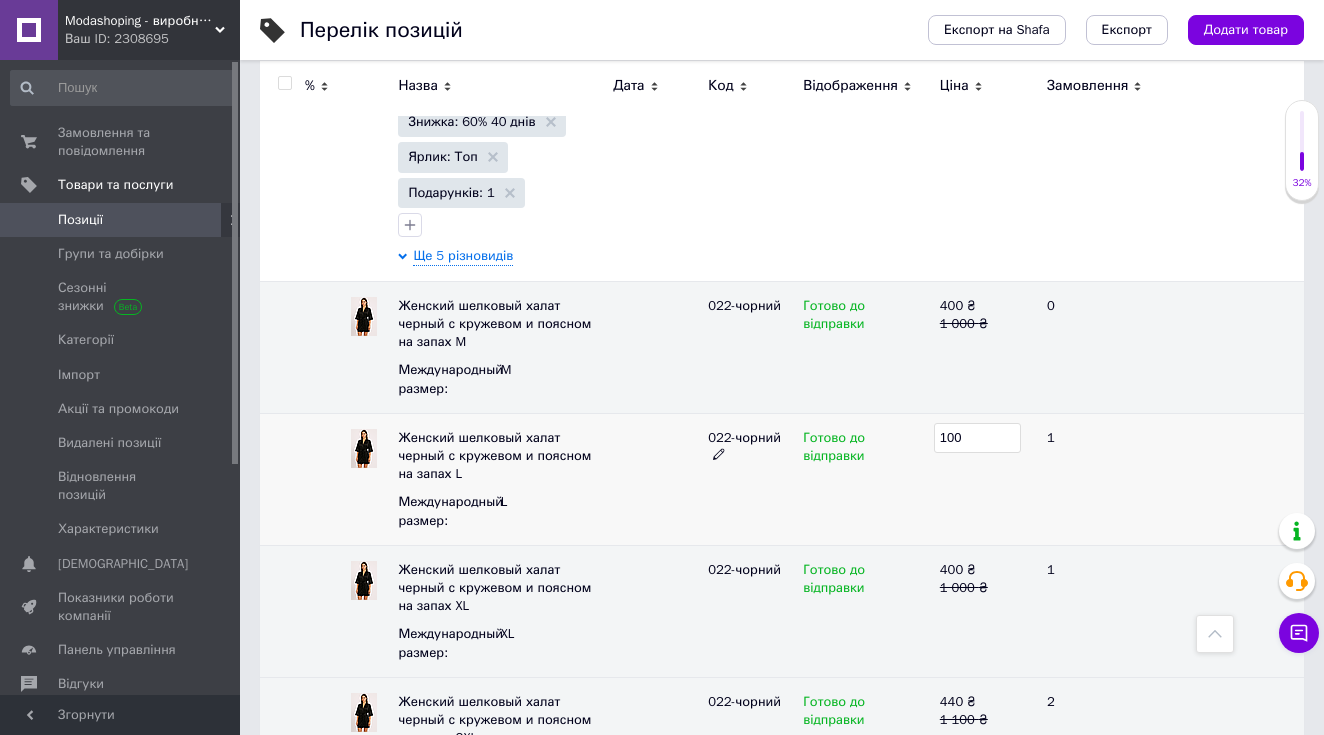 type on "1000" 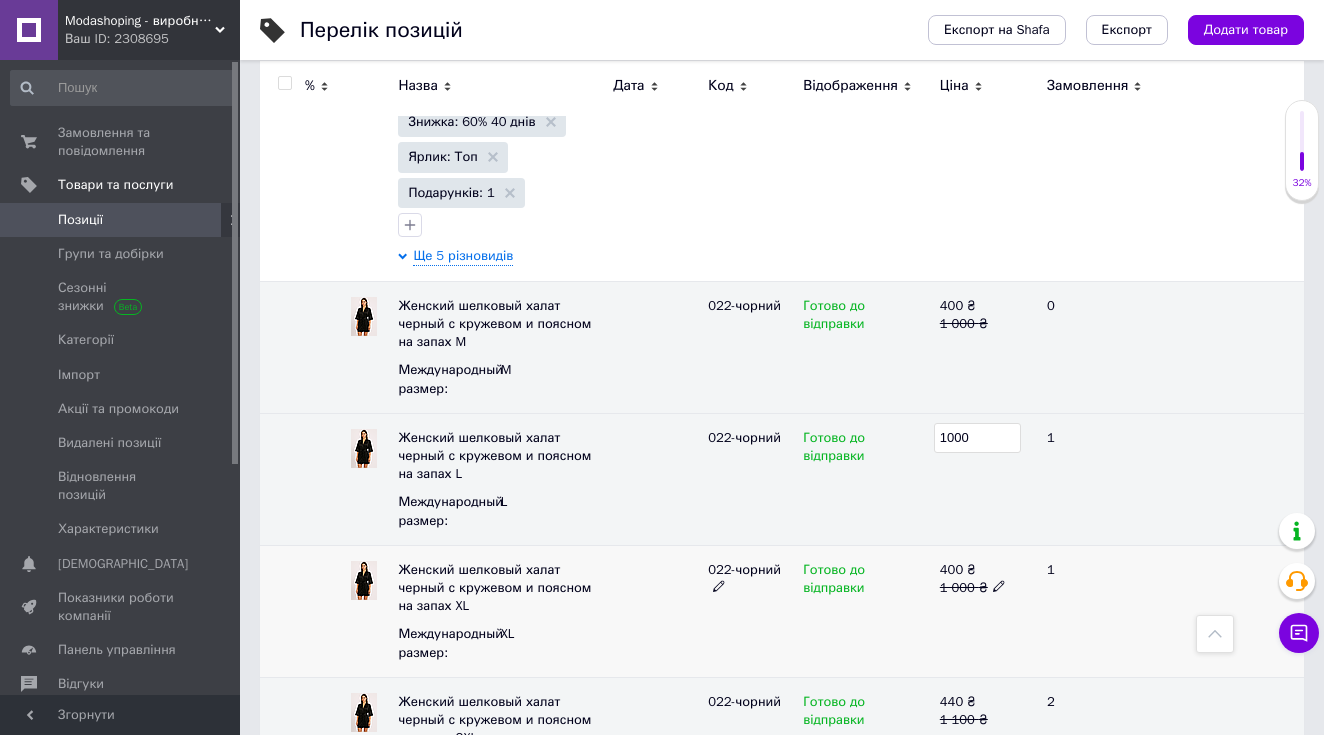 click on "400   ₴" at bounding box center (985, 570) 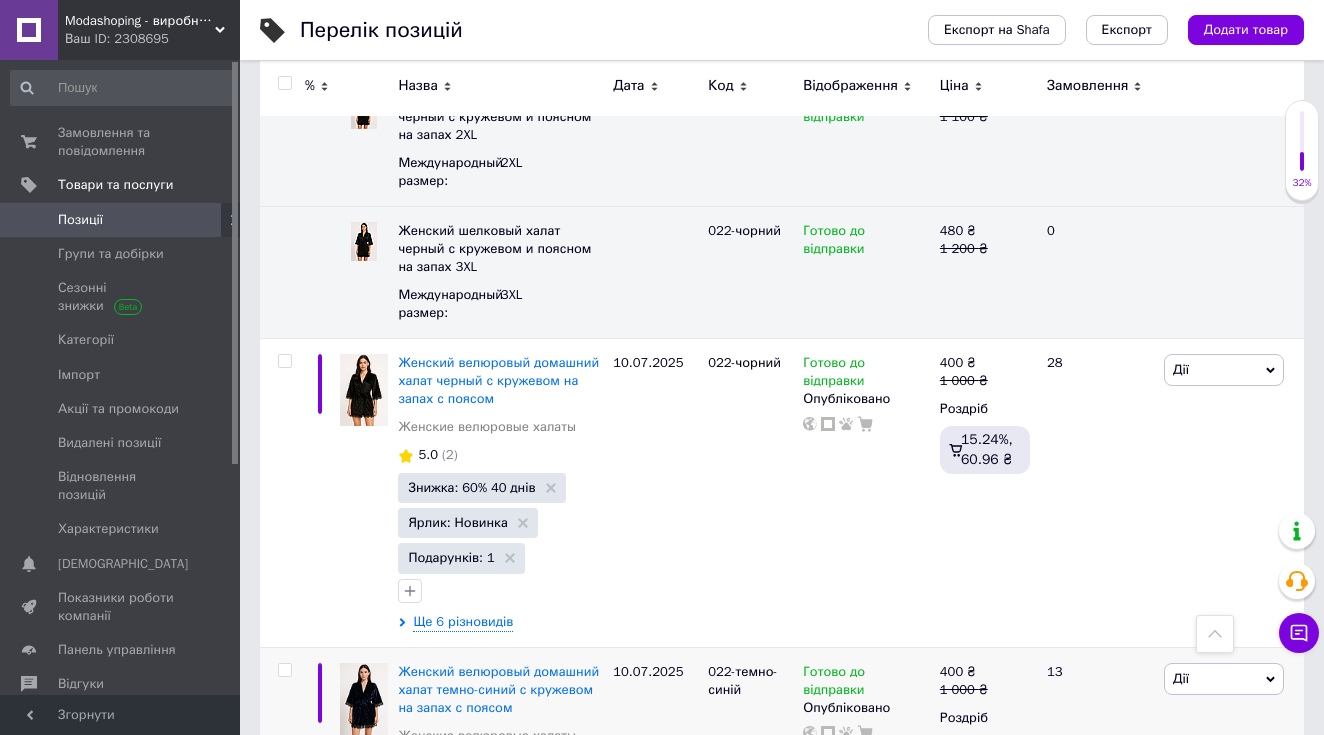 scroll, scrollTop: 1210, scrollLeft: 0, axis: vertical 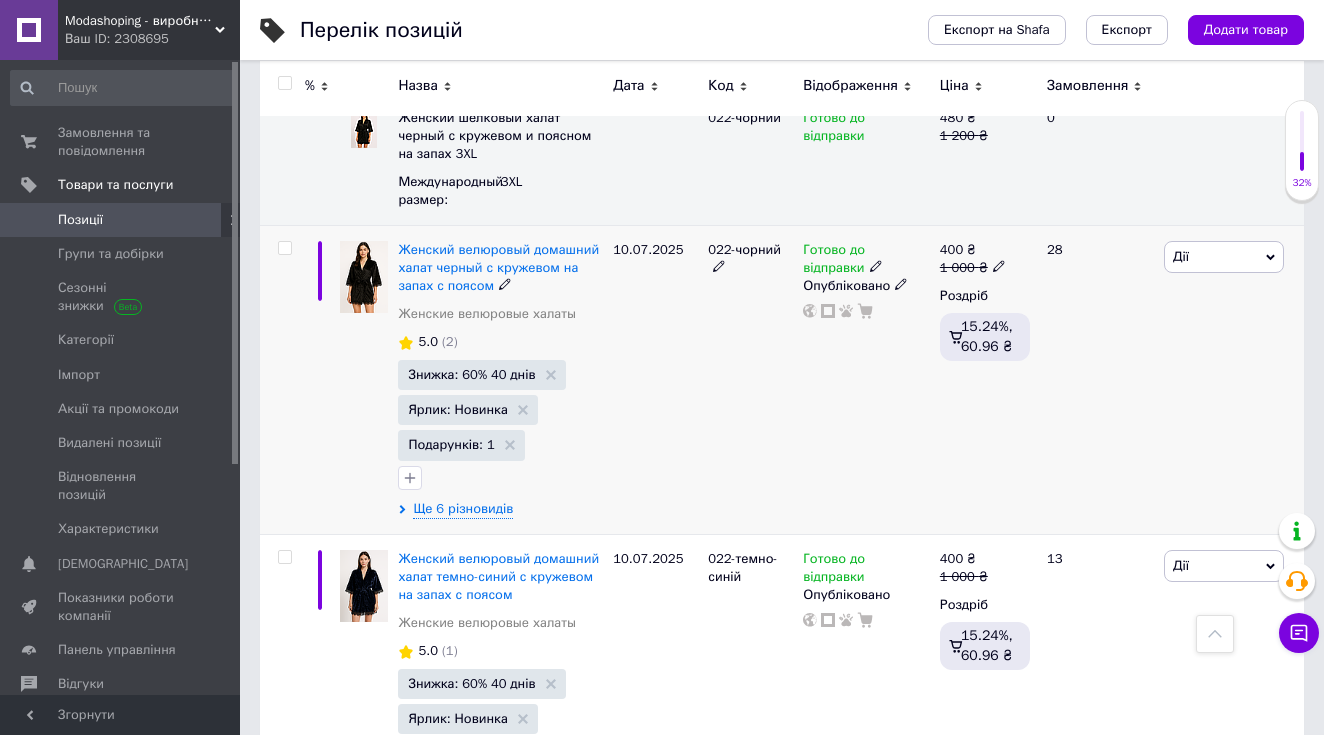 click on "Женский велюровый домашний халат черный с кружевом на запах с поясом Женские велюровые халаты 5.0 (2) Знижка: 60% 40 днів Ярлик: Новинка Подарунків: 1 Ще 6 різновидів" at bounding box center (500, 379) 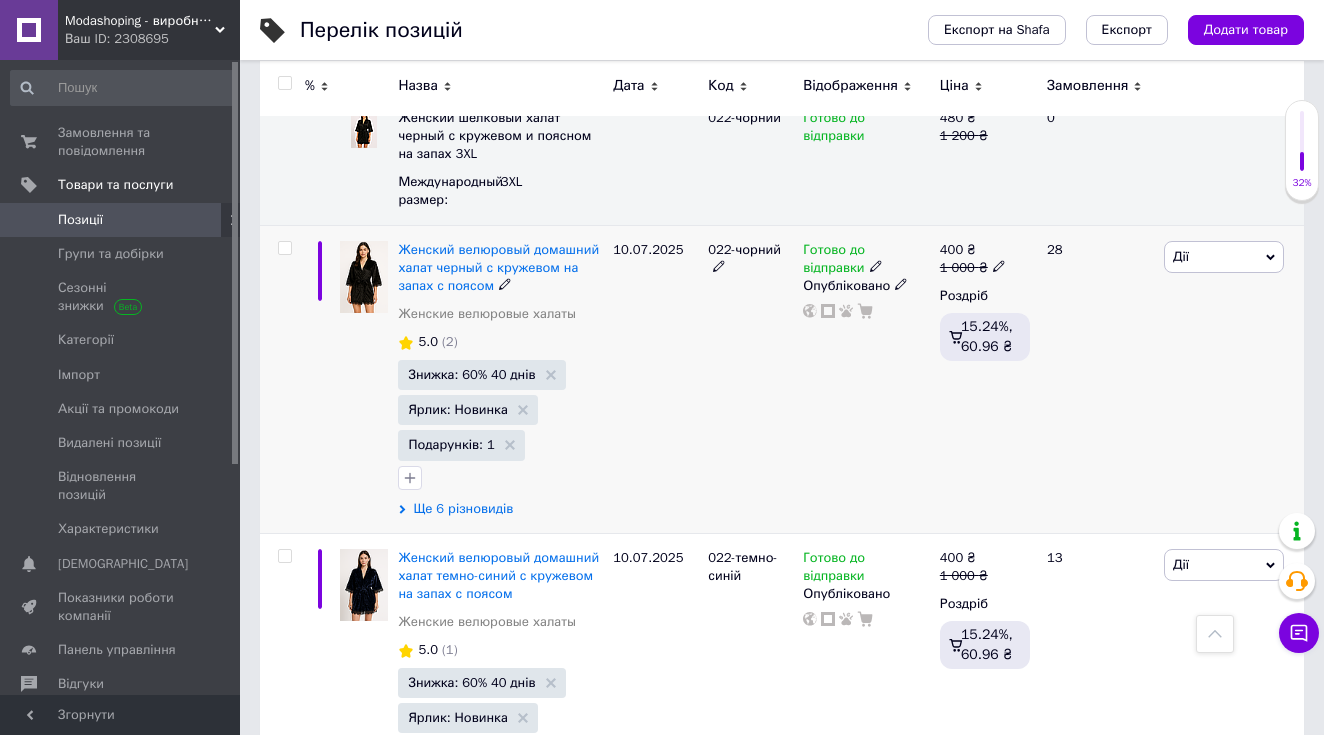 click on "Ще 6 різновидів" at bounding box center [463, 509] 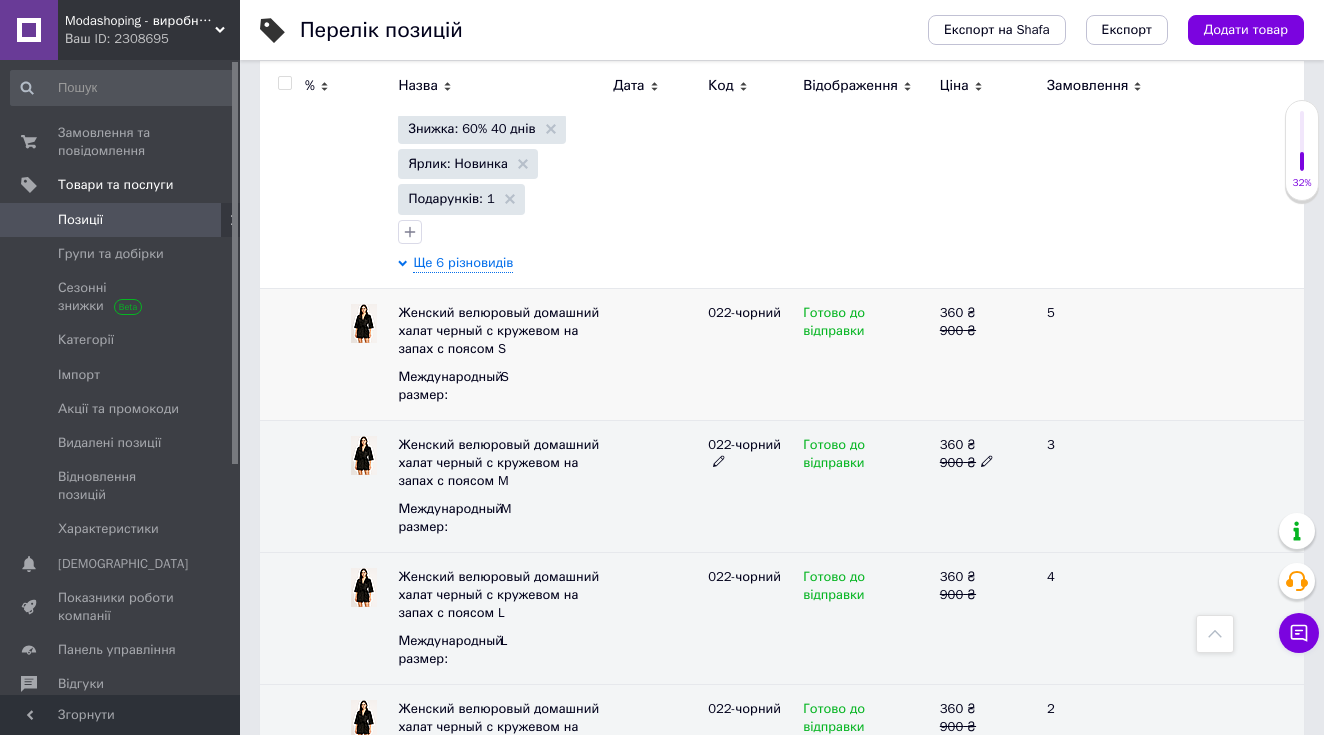 scroll, scrollTop: 1519, scrollLeft: 0, axis: vertical 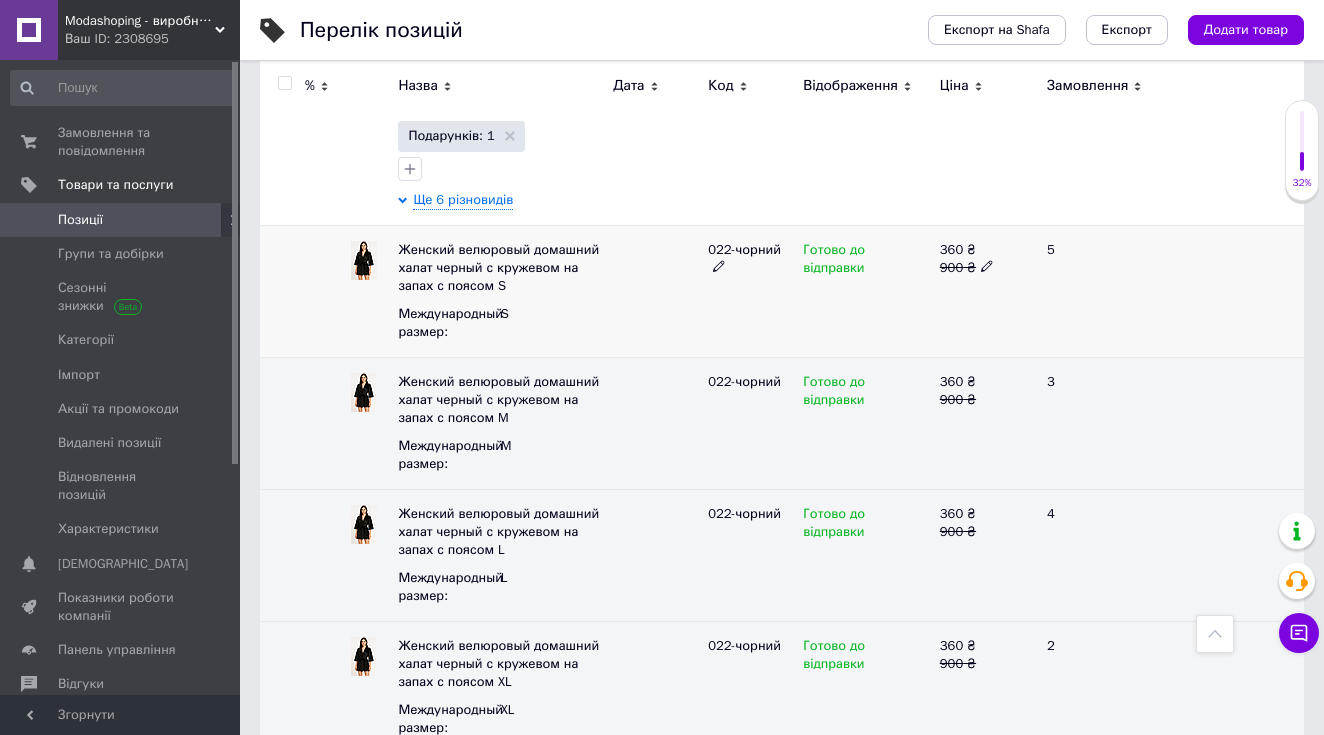 click 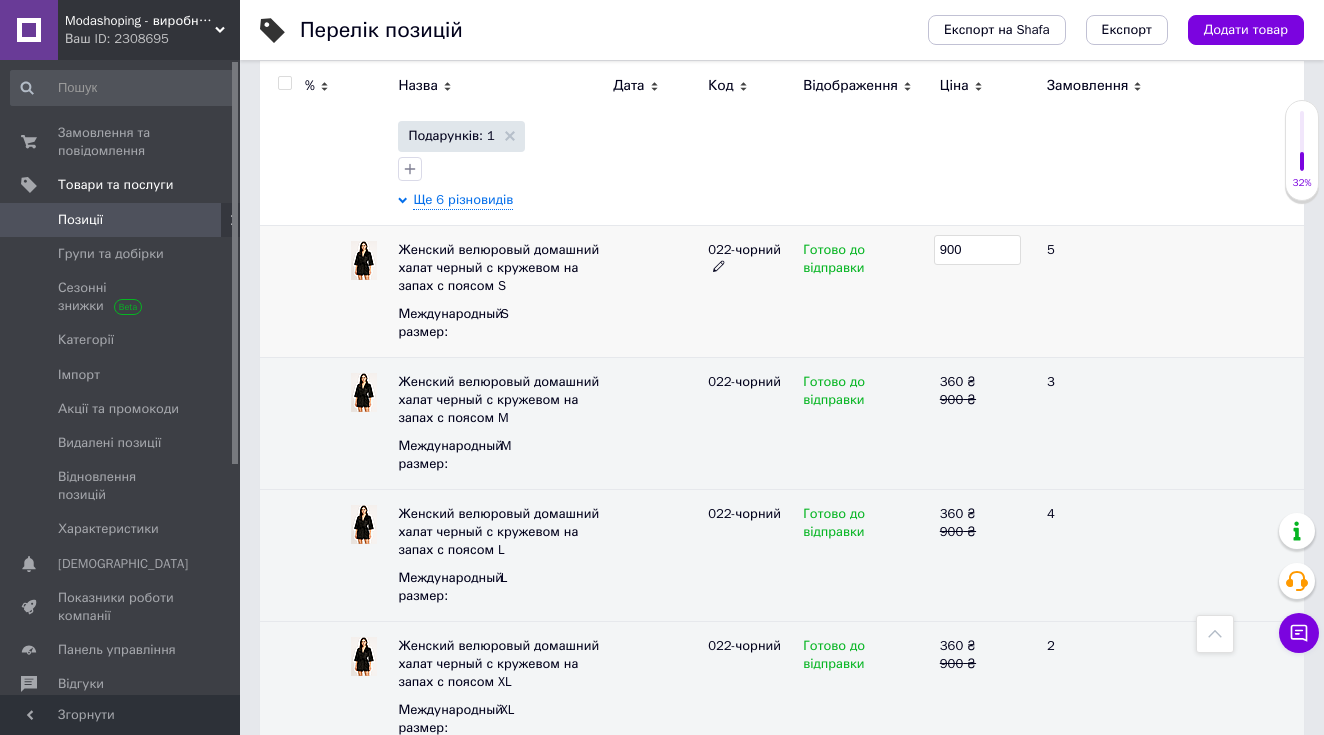 click on "900" at bounding box center (977, 250) 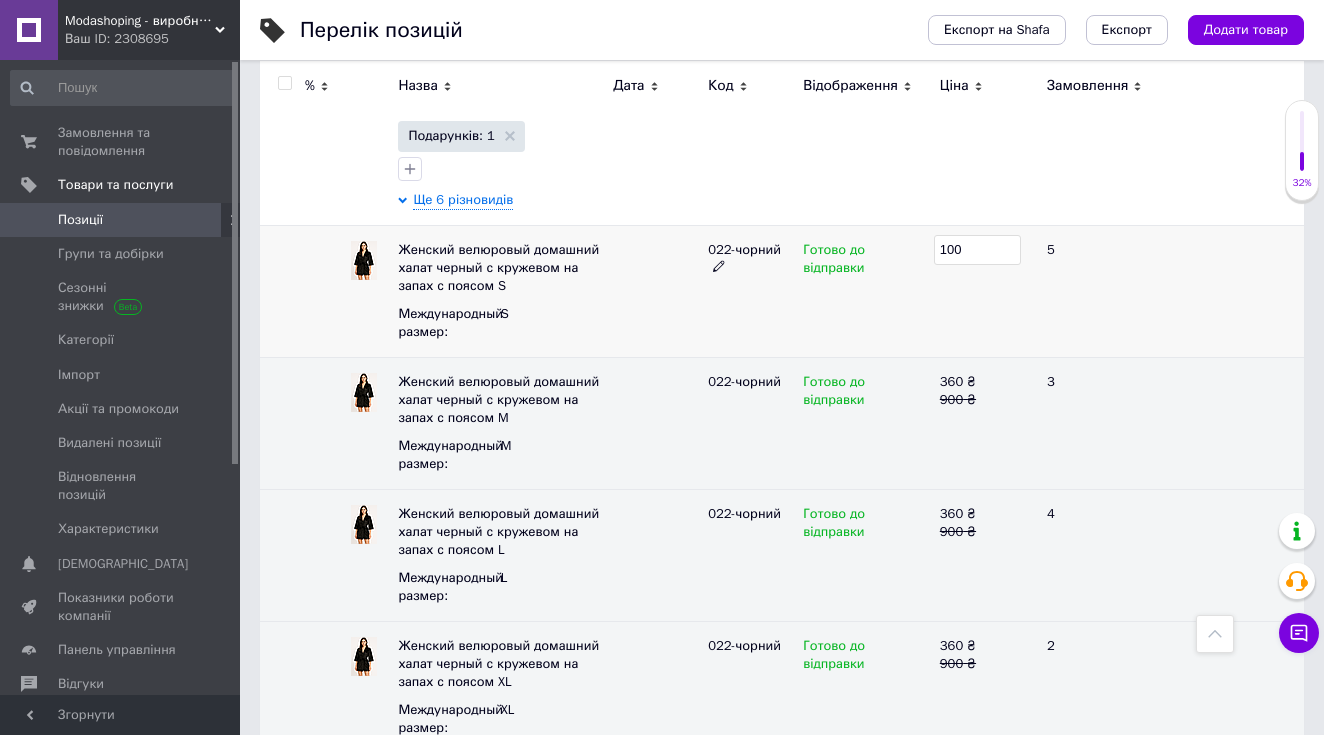 type on "1000" 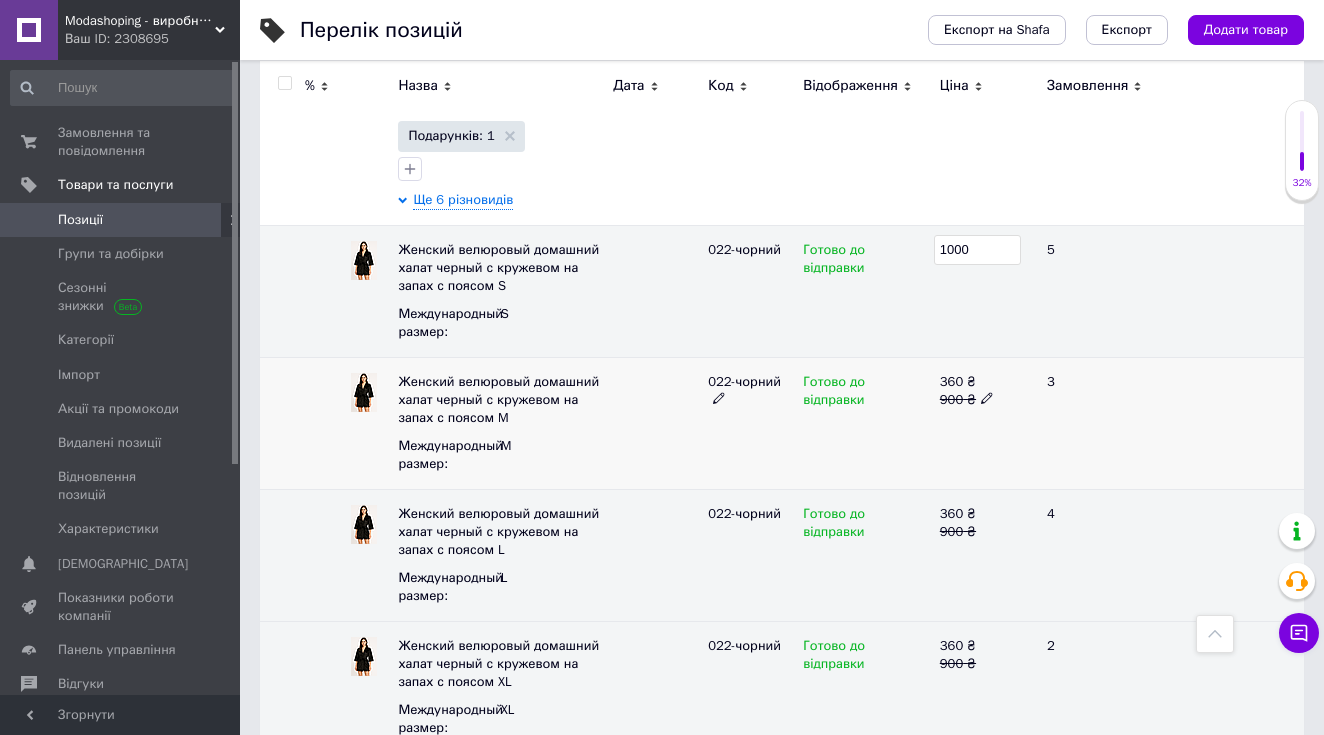 click 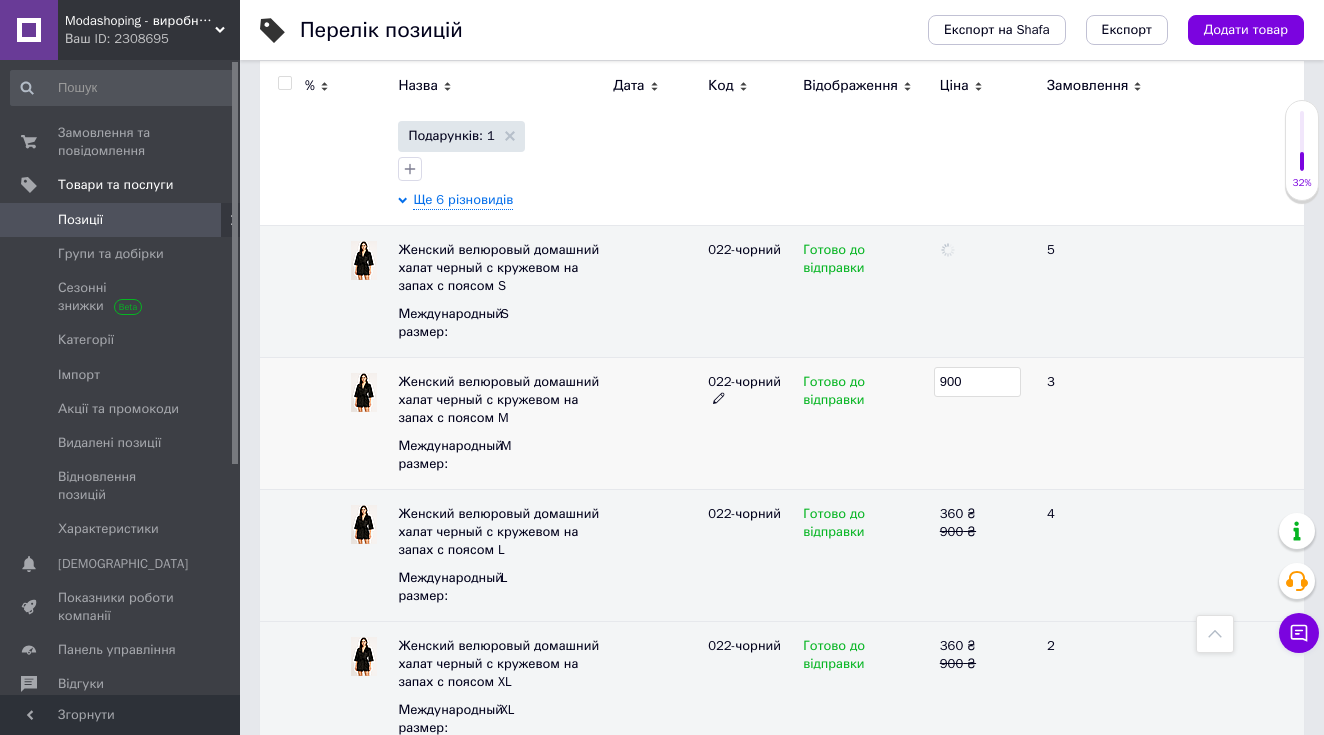 click on "900" at bounding box center (977, 382) 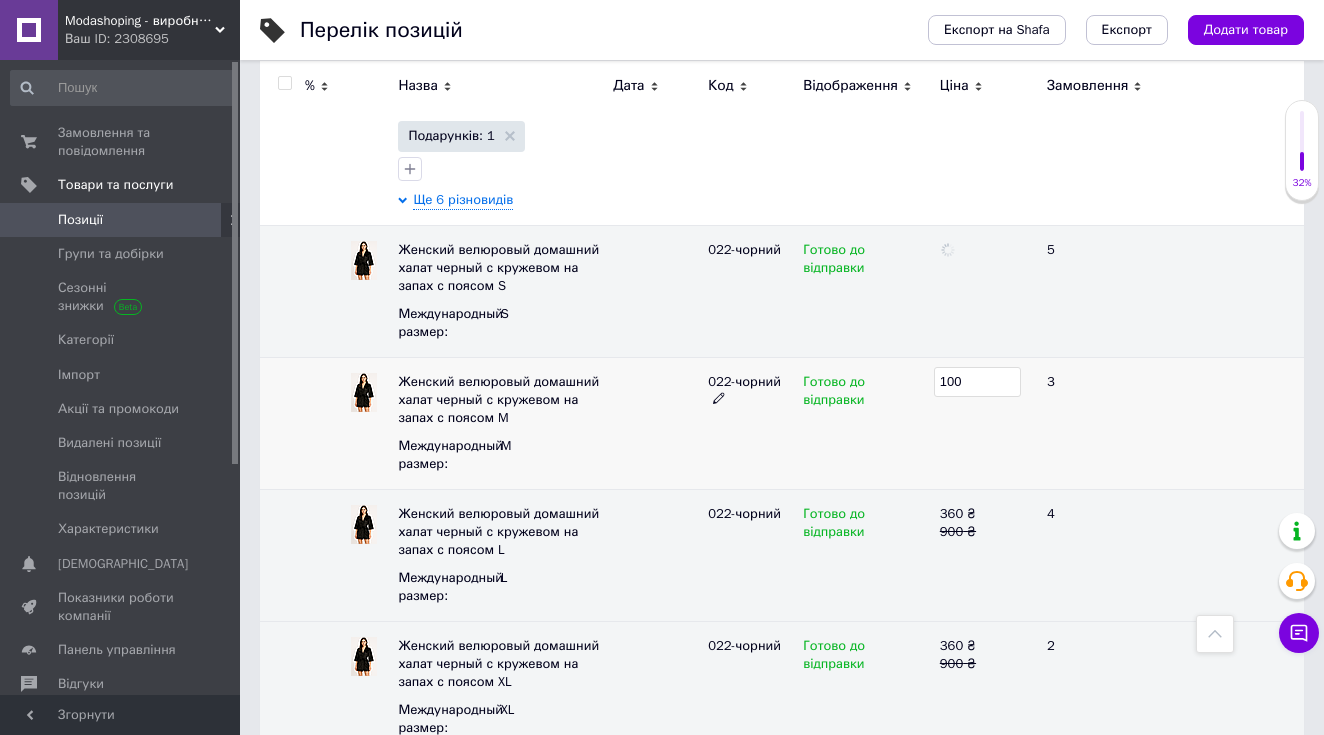 type on "1000" 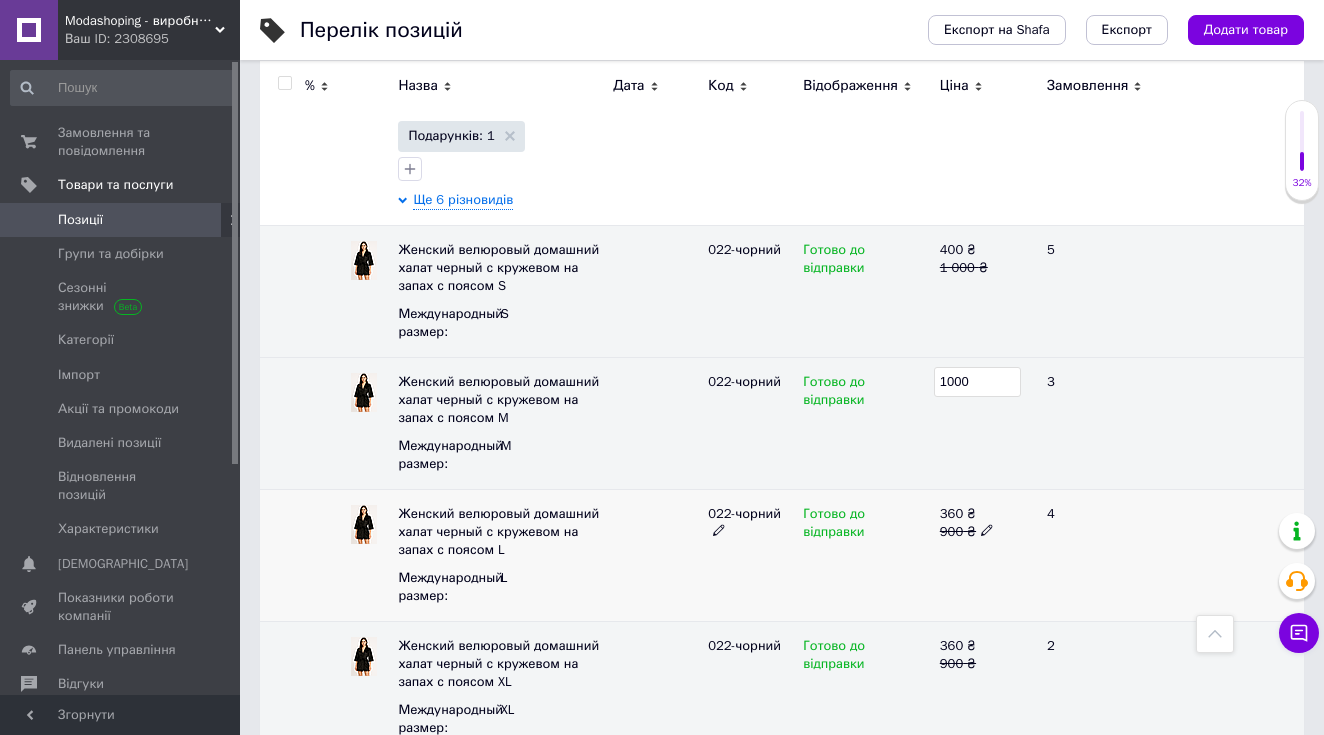 click 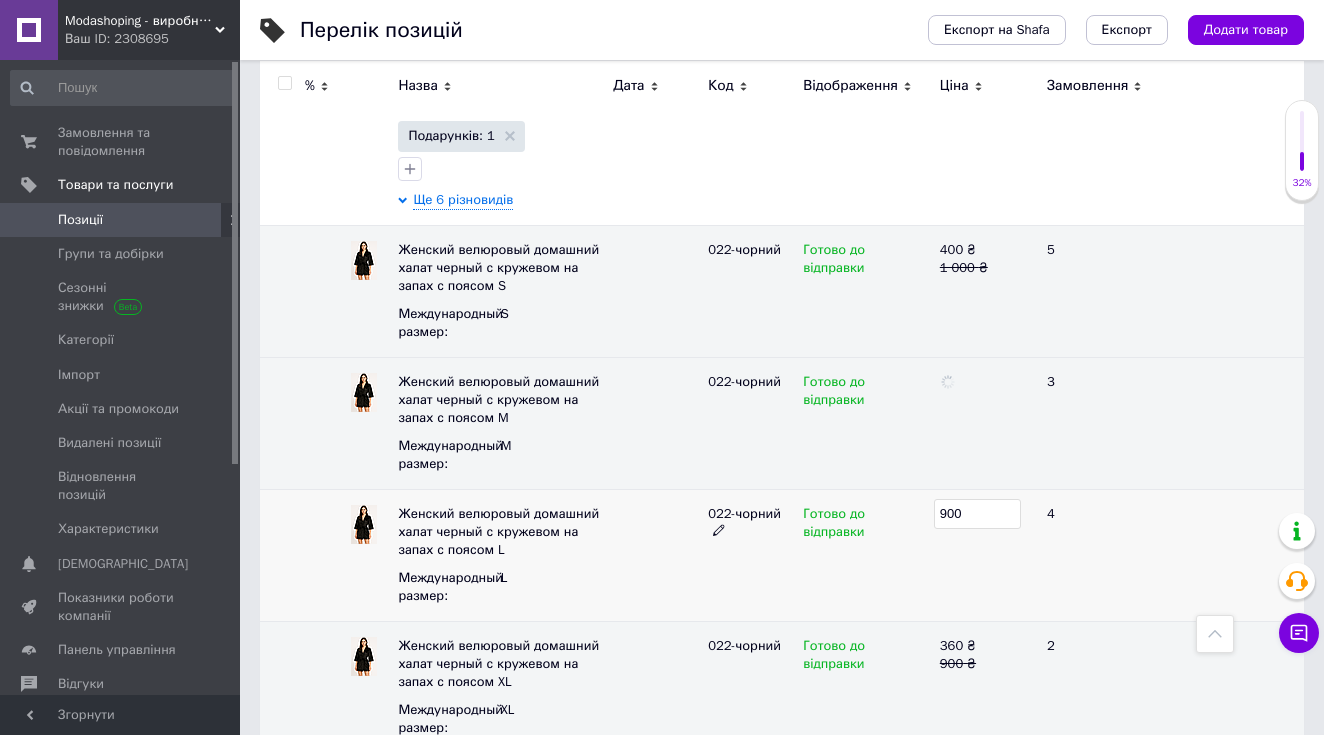 click on "900" at bounding box center [977, 514] 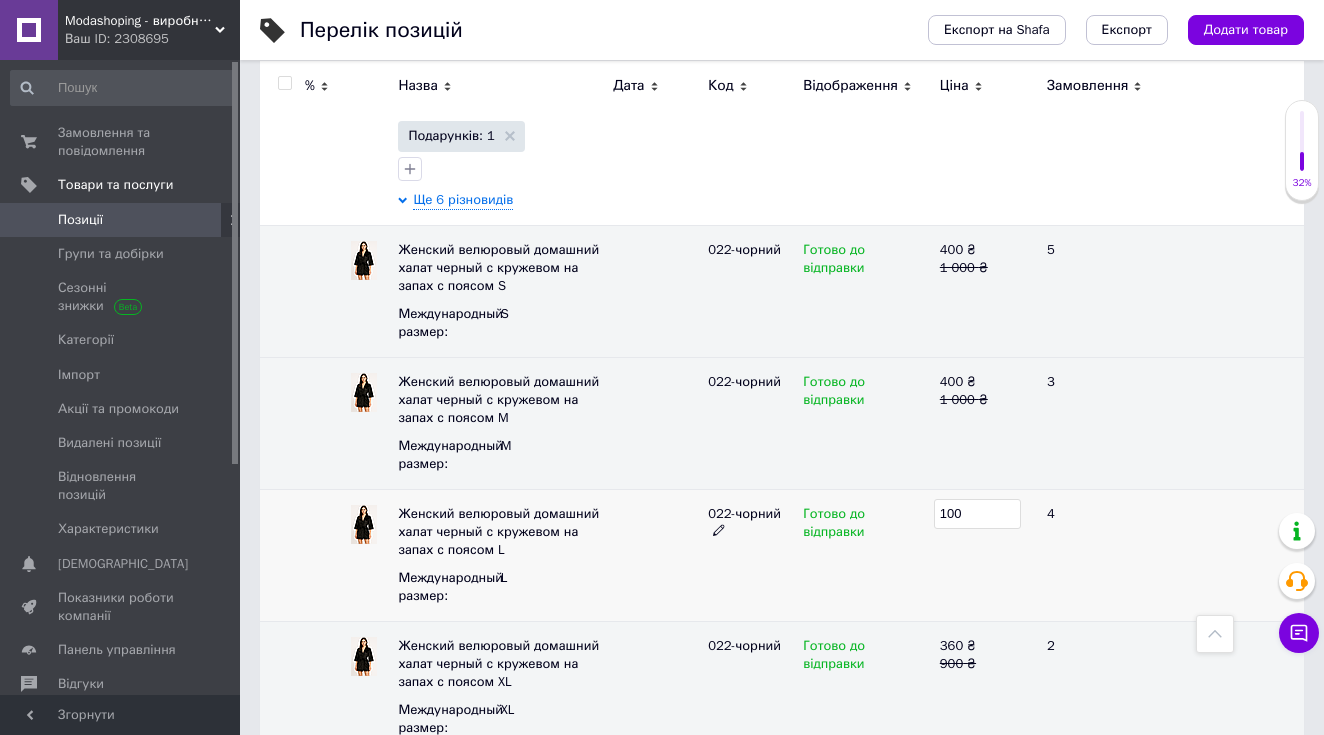 type on "1000" 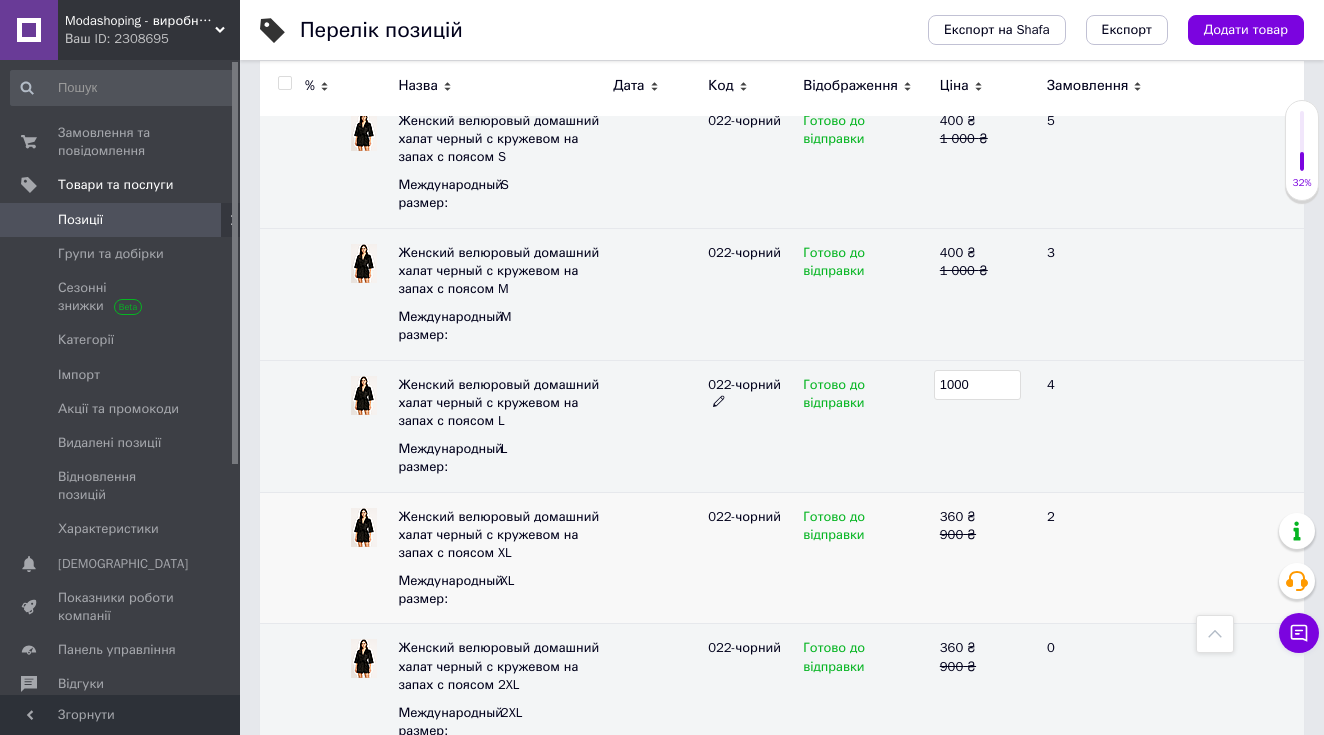 scroll, scrollTop: 1690, scrollLeft: 0, axis: vertical 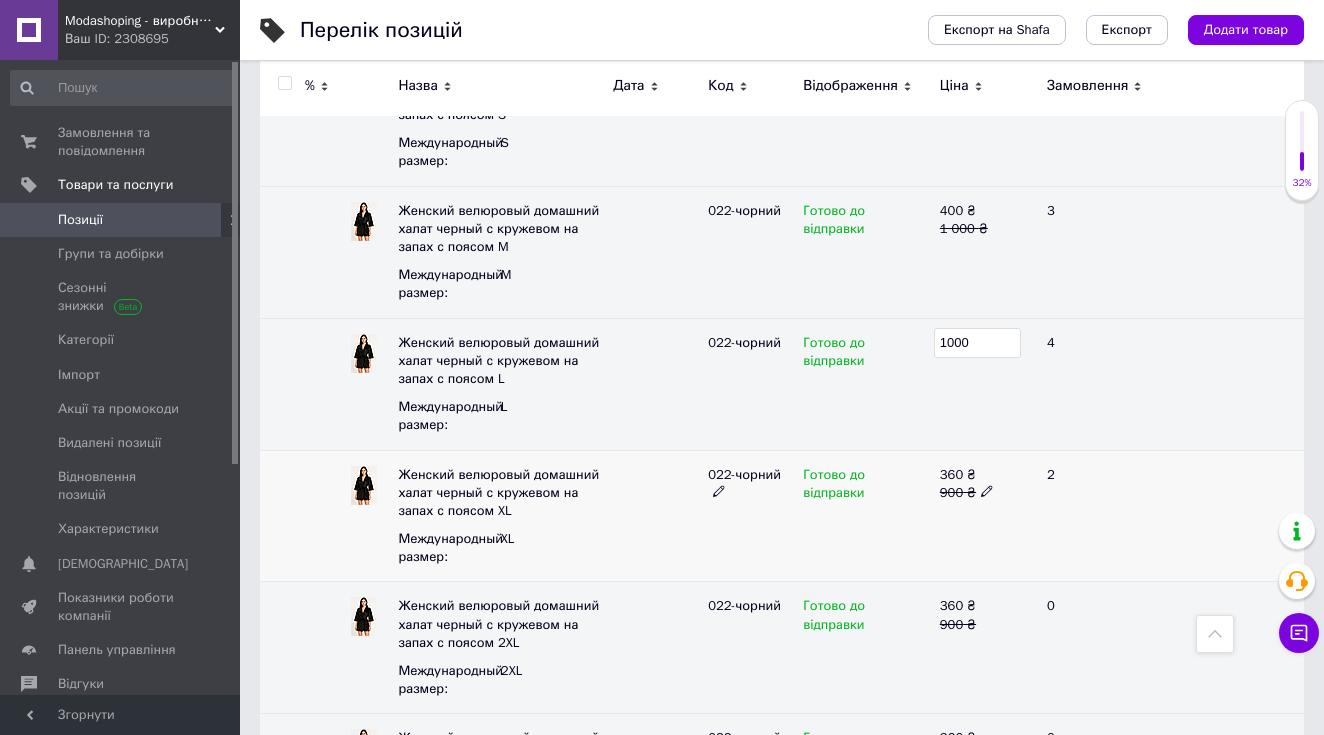 click 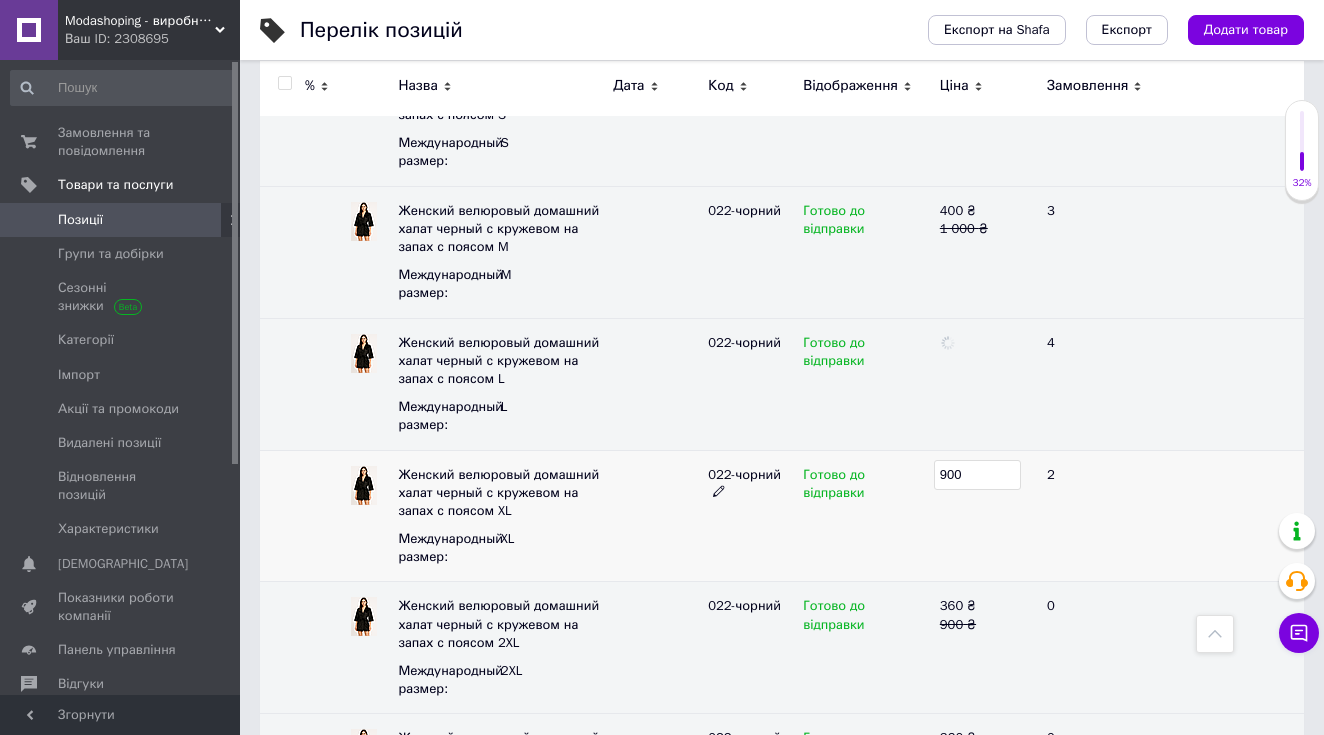 click on "900" at bounding box center (977, 475) 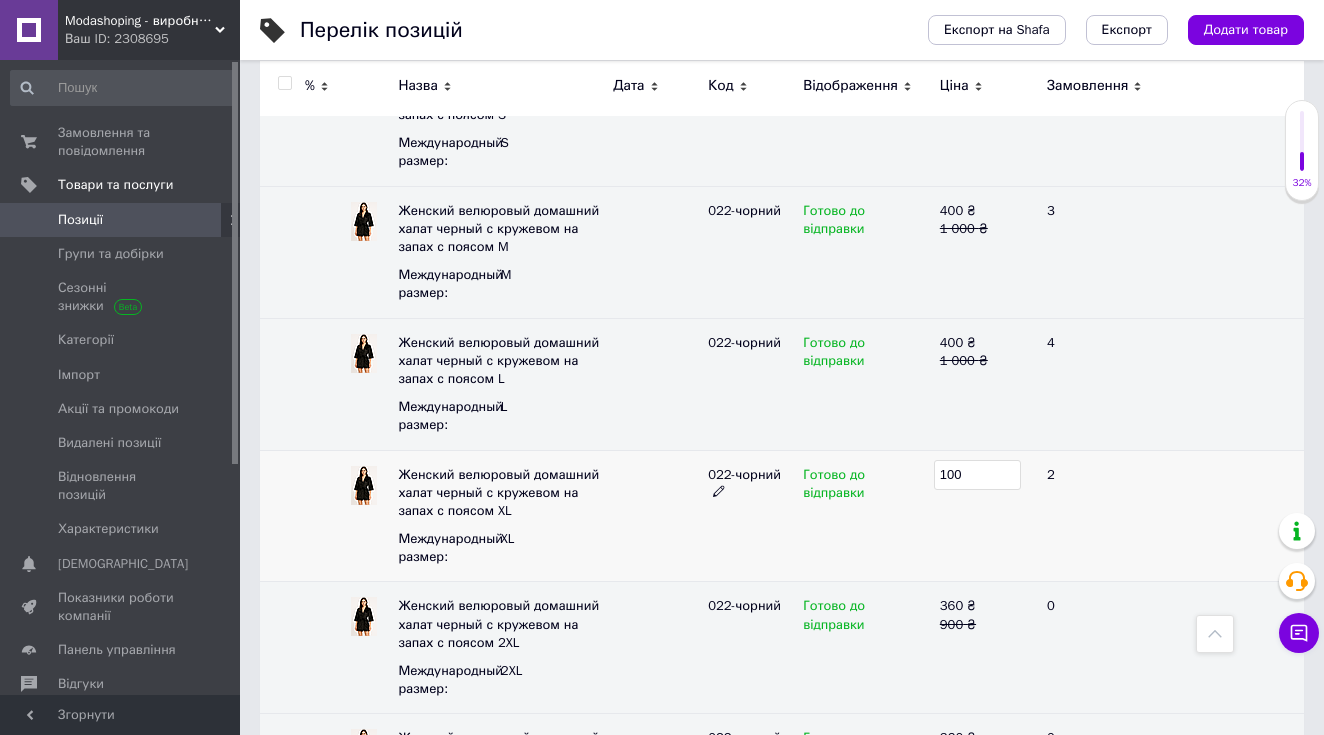 type on "1000" 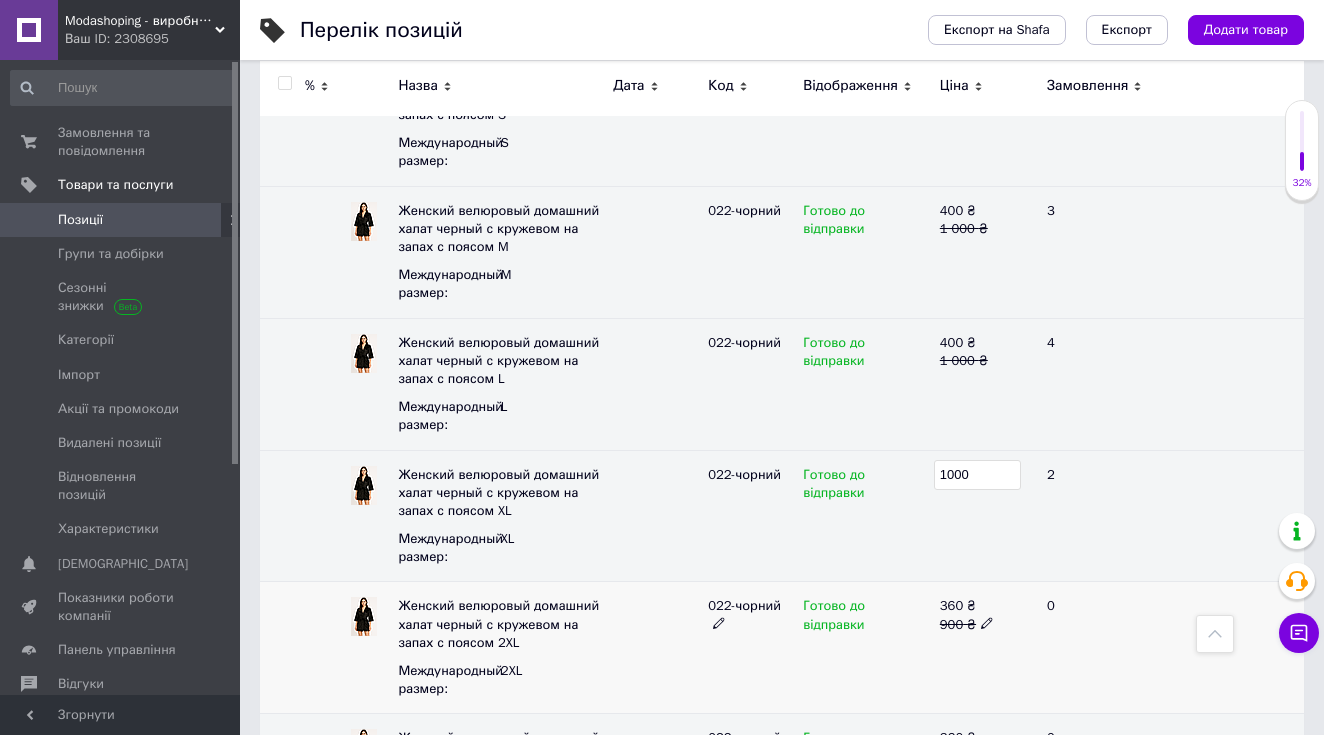 click 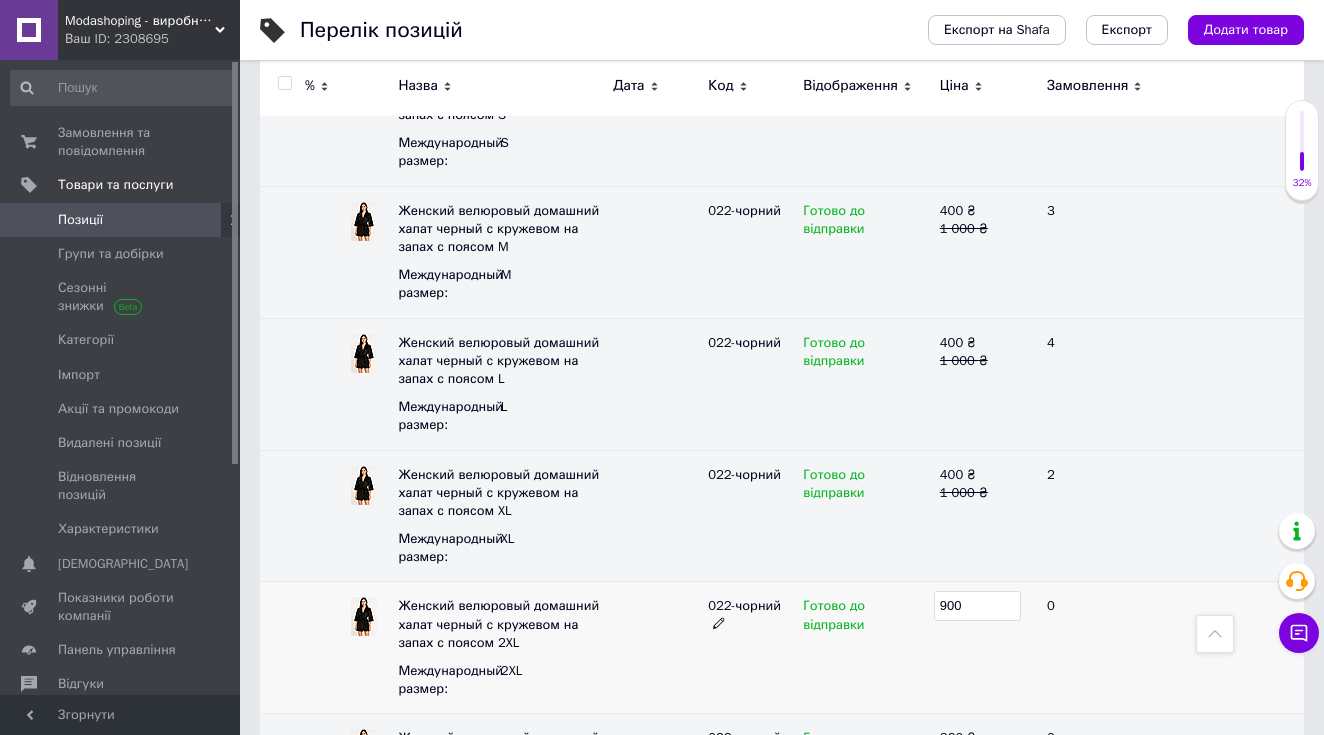 click on "900" at bounding box center (977, 606) 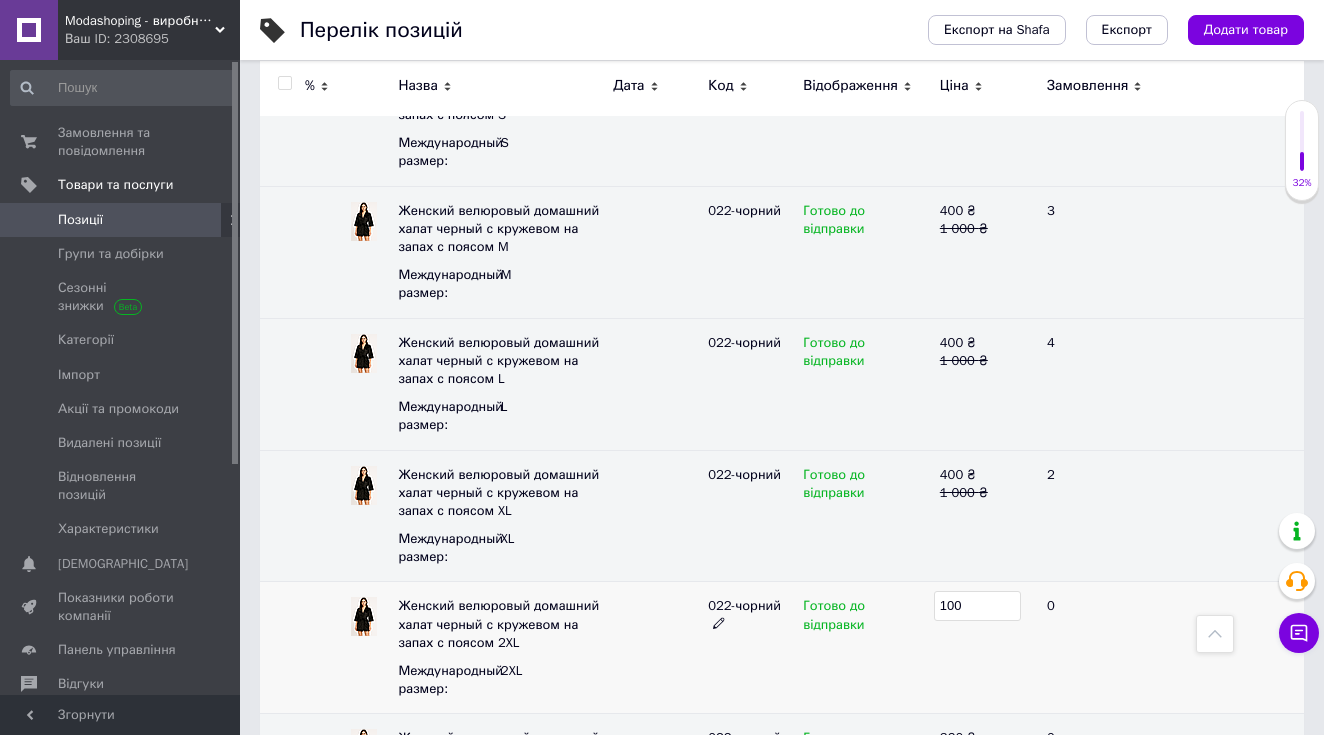 type on "1100" 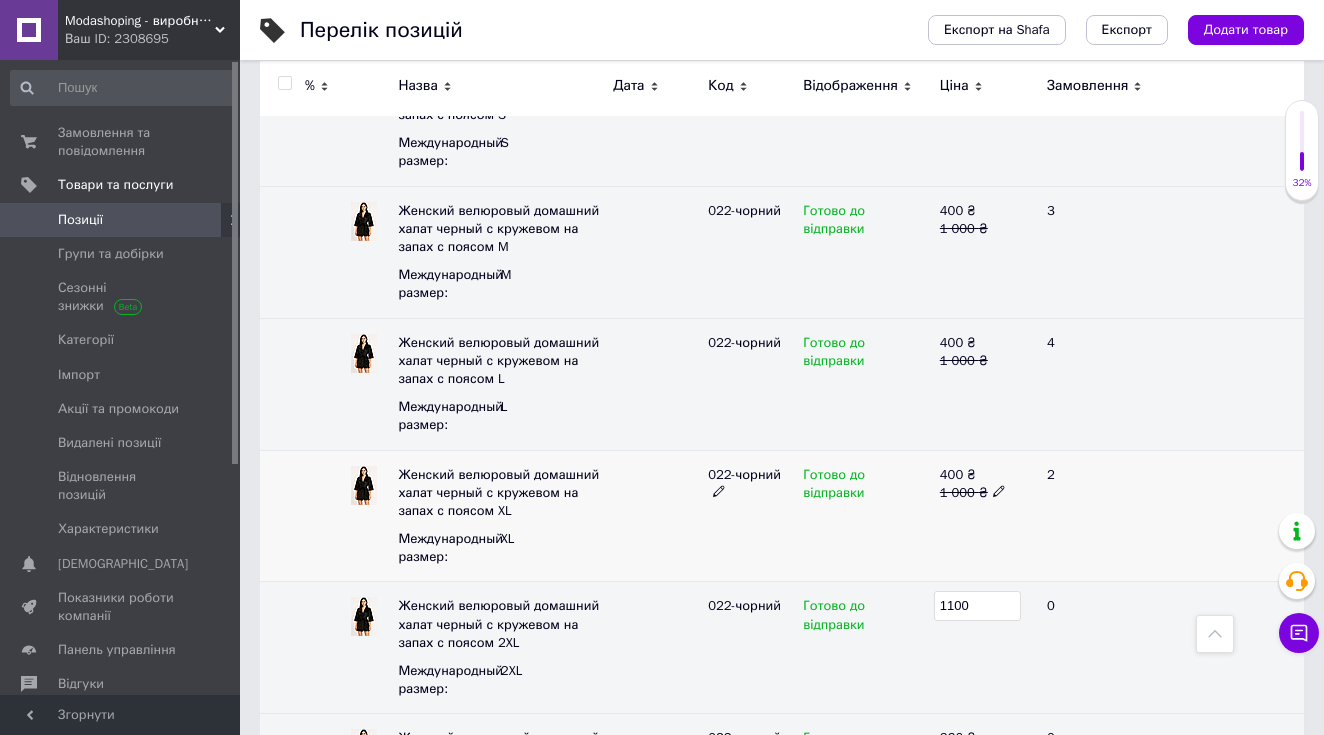 click on "Готово до відправки" at bounding box center [866, 516] 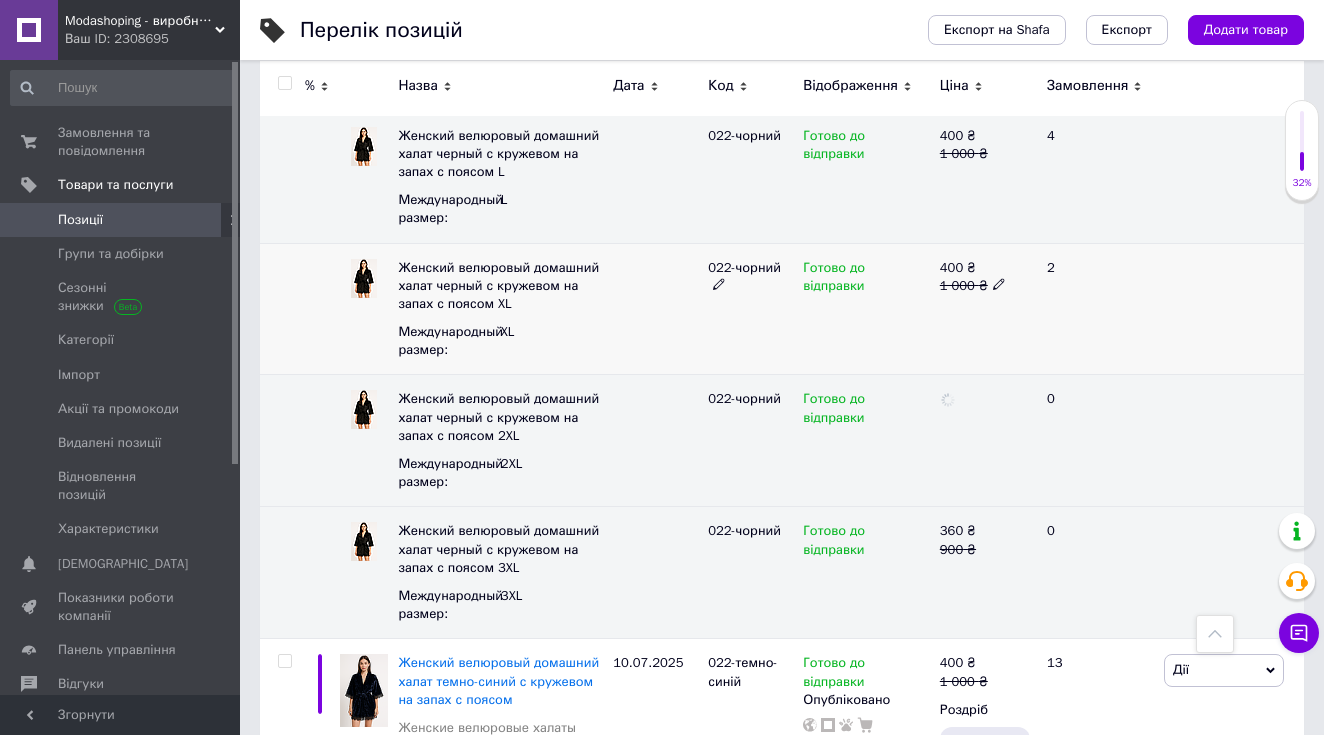 scroll, scrollTop: 2002, scrollLeft: 0, axis: vertical 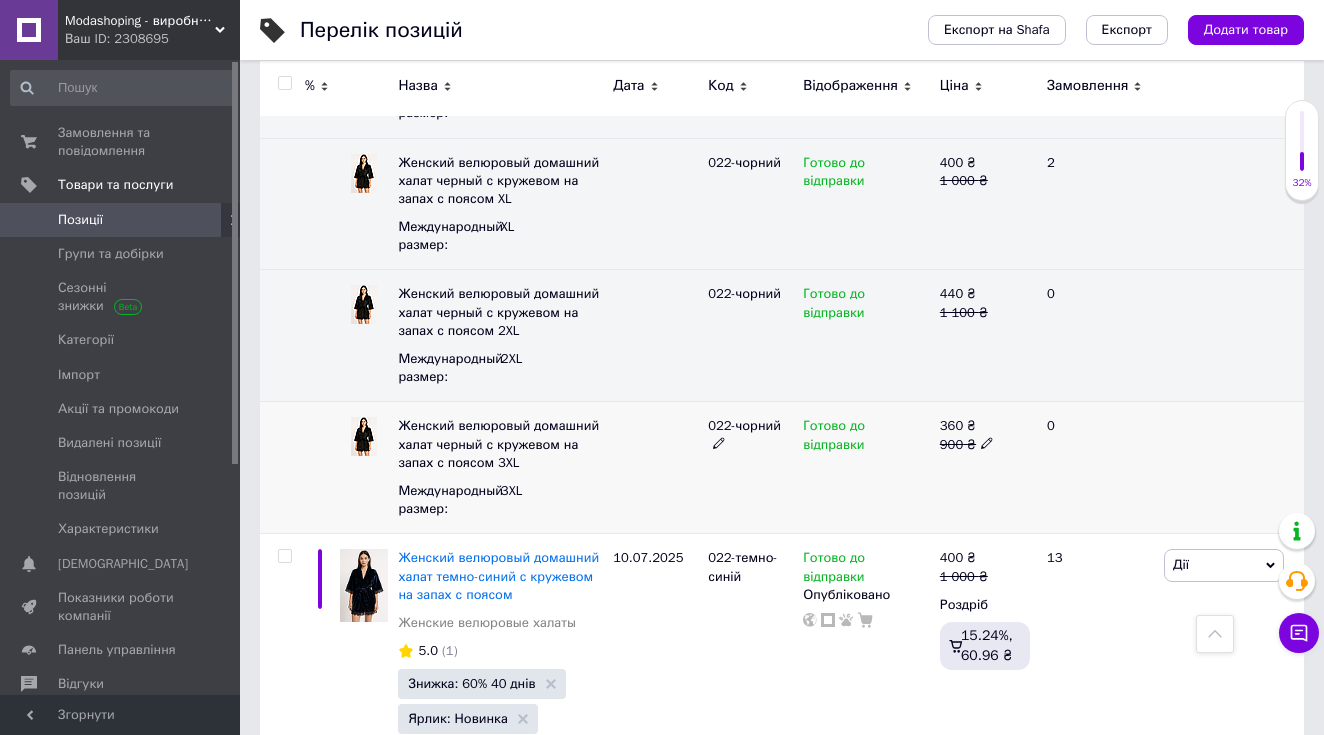 click on "900   ₴" at bounding box center (985, 445) 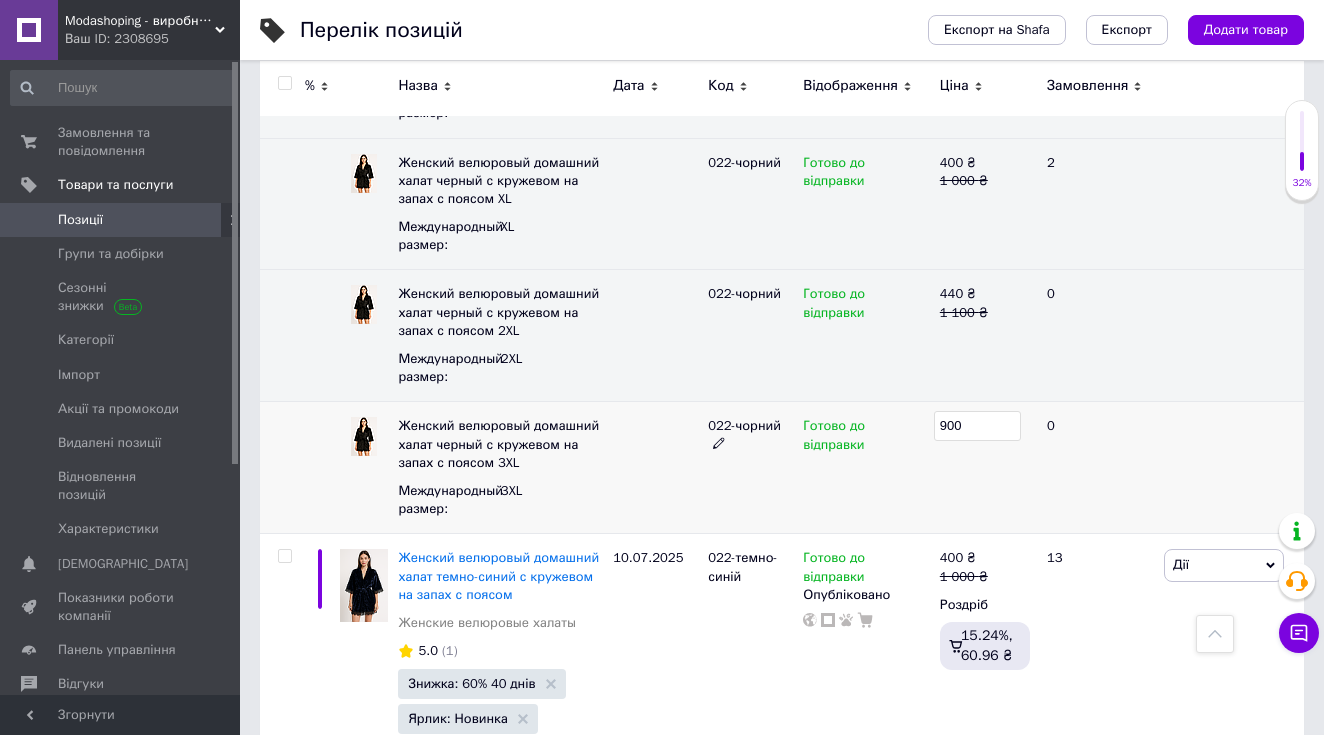 click on "900" at bounding box center (977, 426) 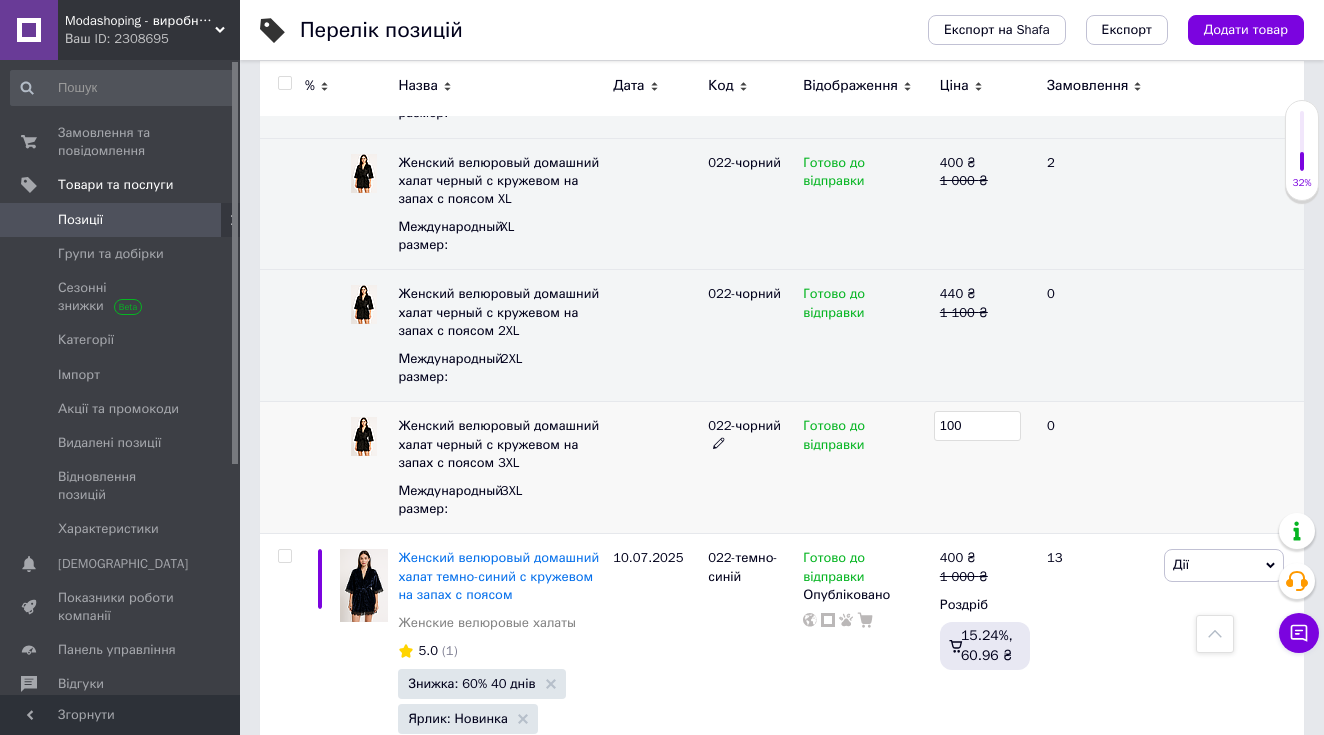 type on "1200" 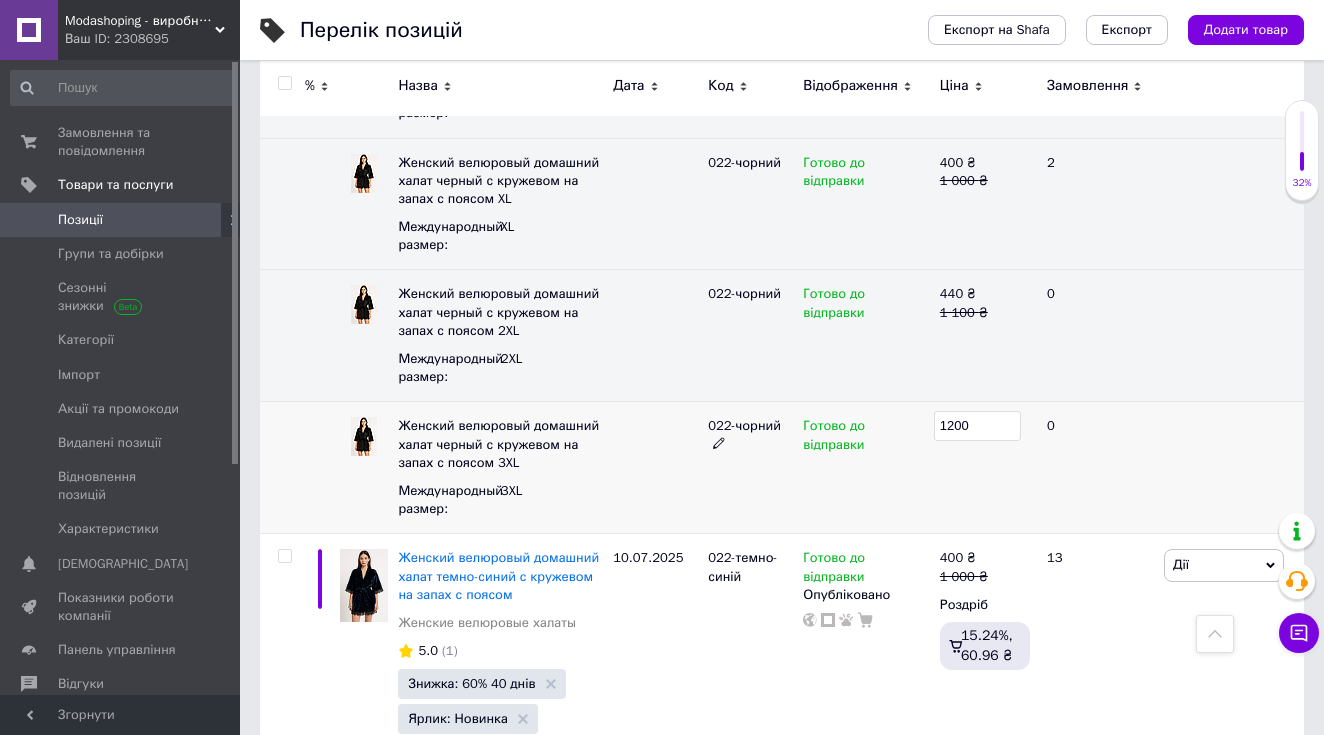 click on "Готово до відправки" at bounding box center (866, 468) 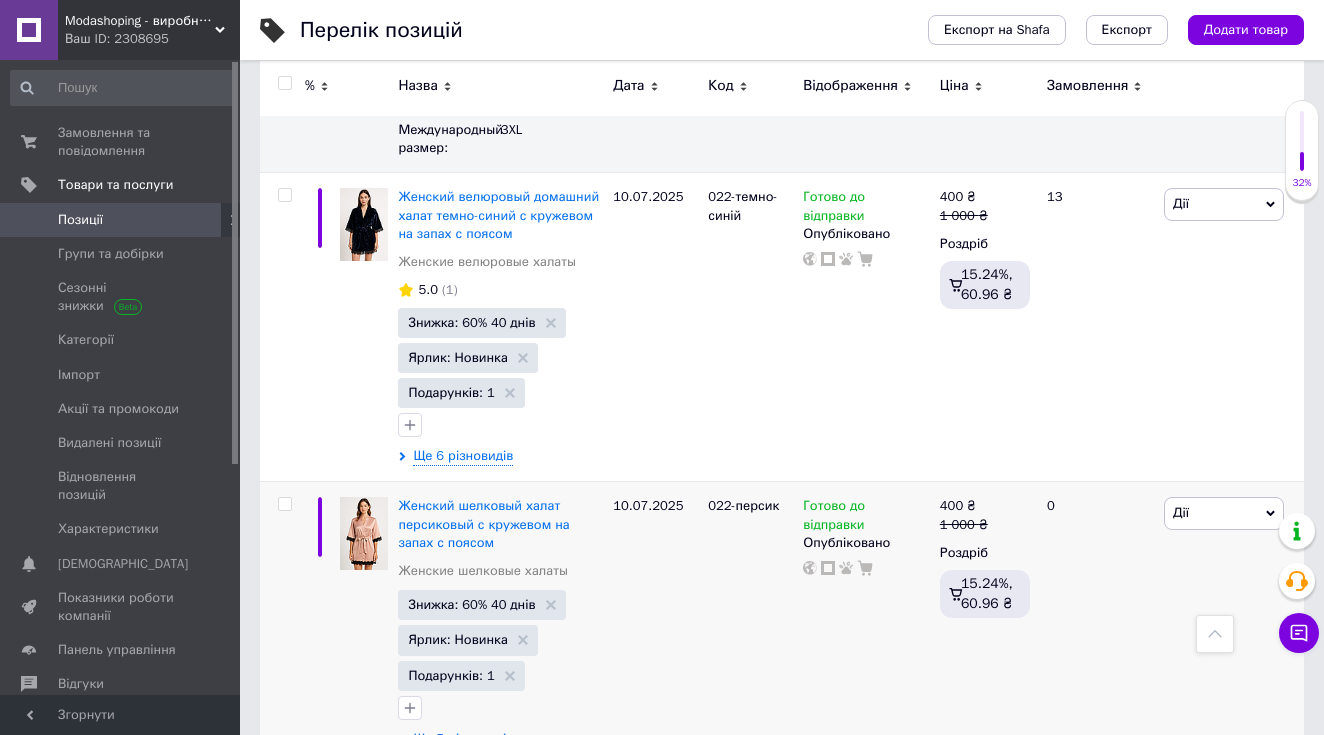 scroll, scrollTop: 2516, scrollLeft: 0, axis: vertical 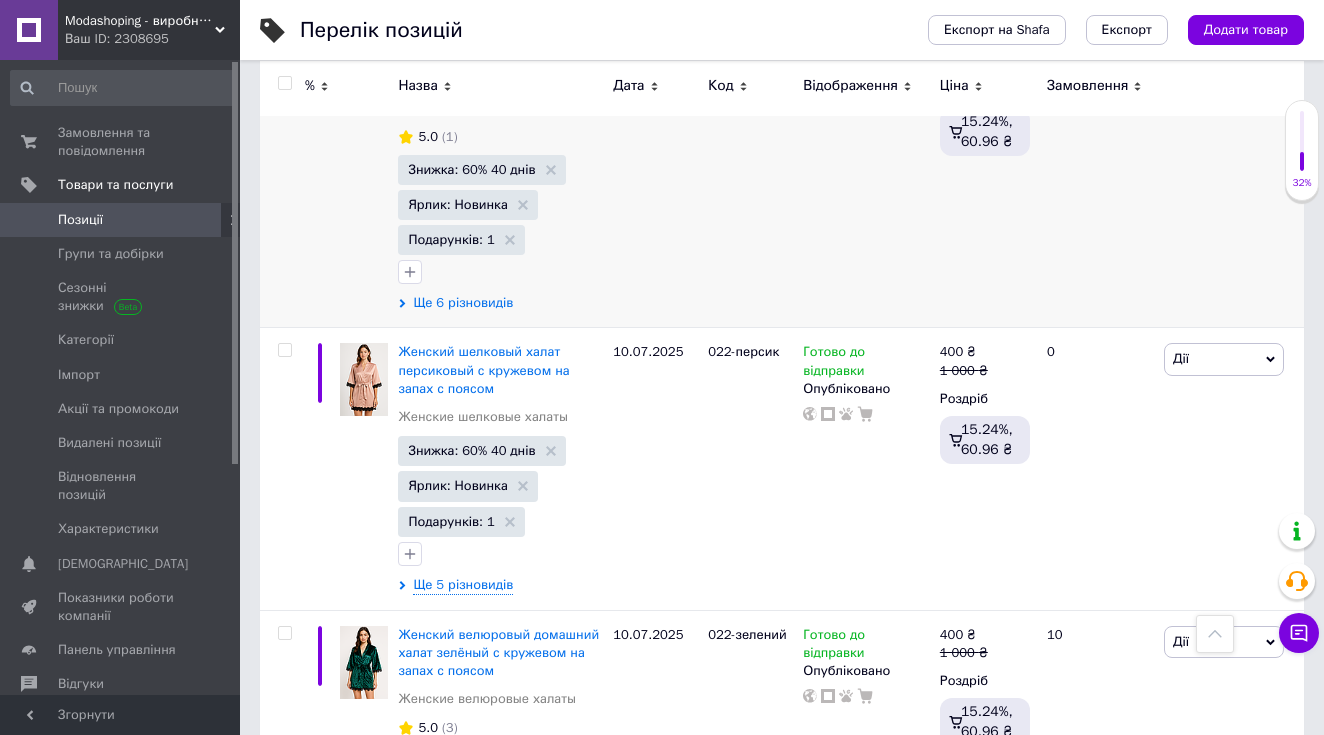 click on "Ще 6 різновидів" at bounding box center (463, 303) 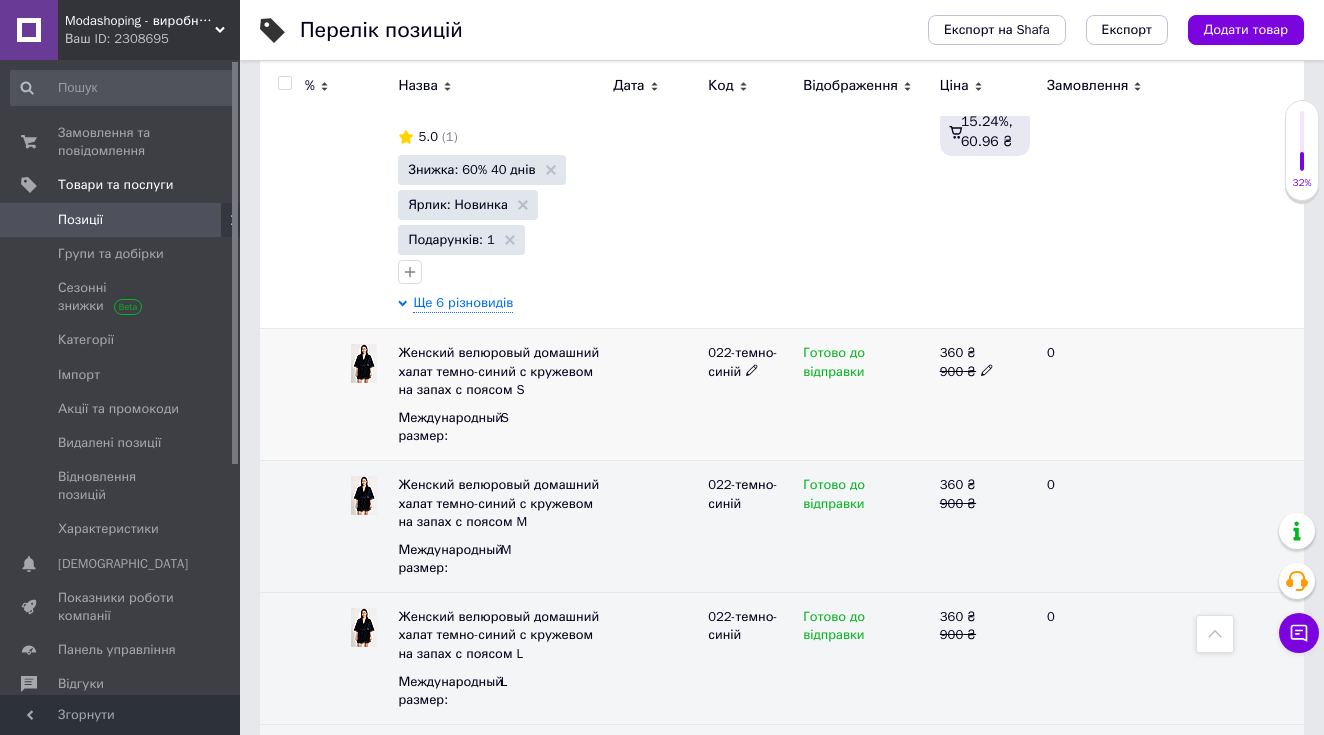 click 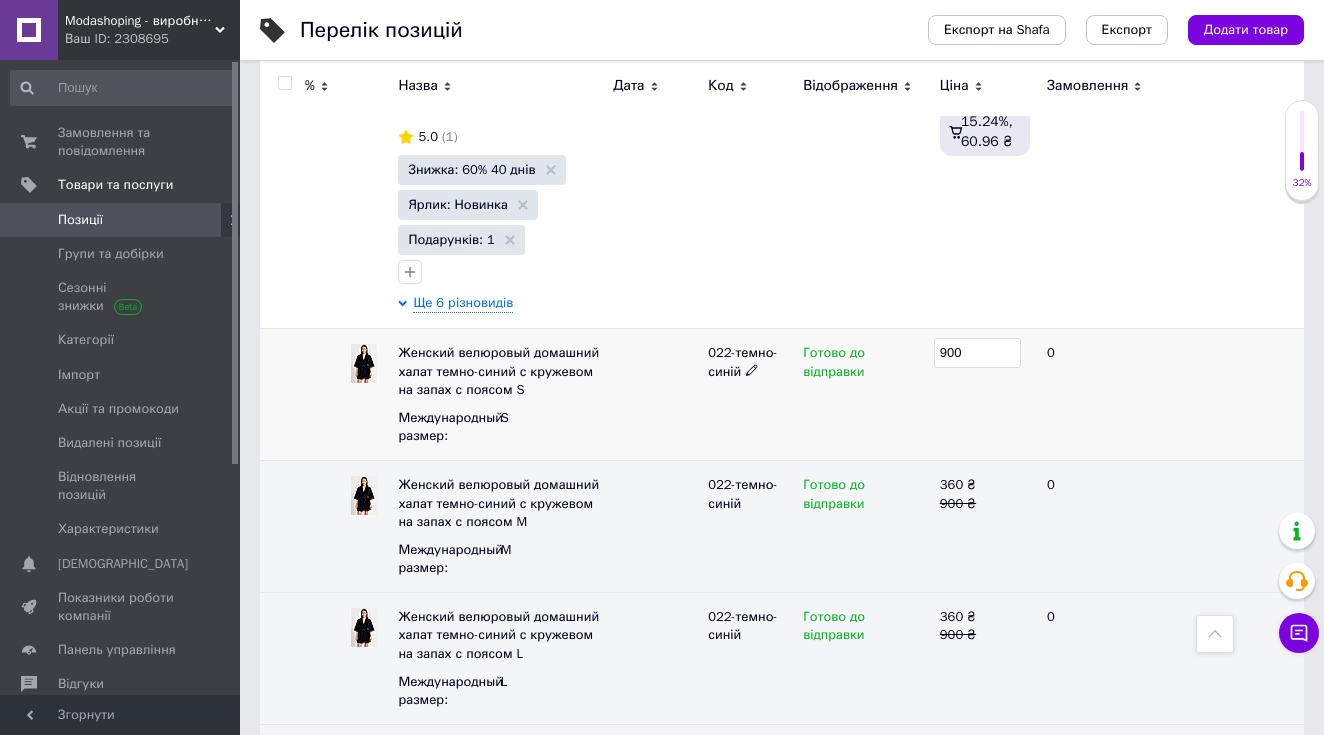 click on "900" at bounding box center [977, 353] 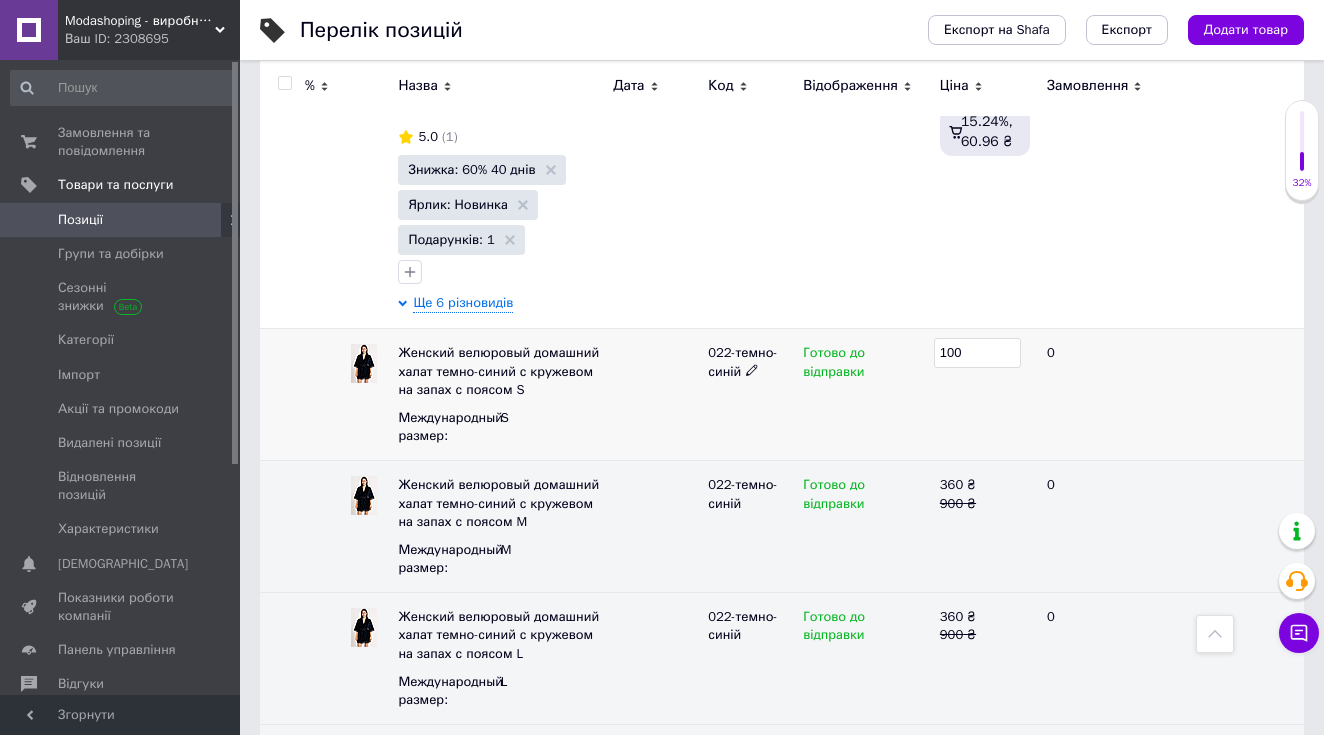 type on "1000" 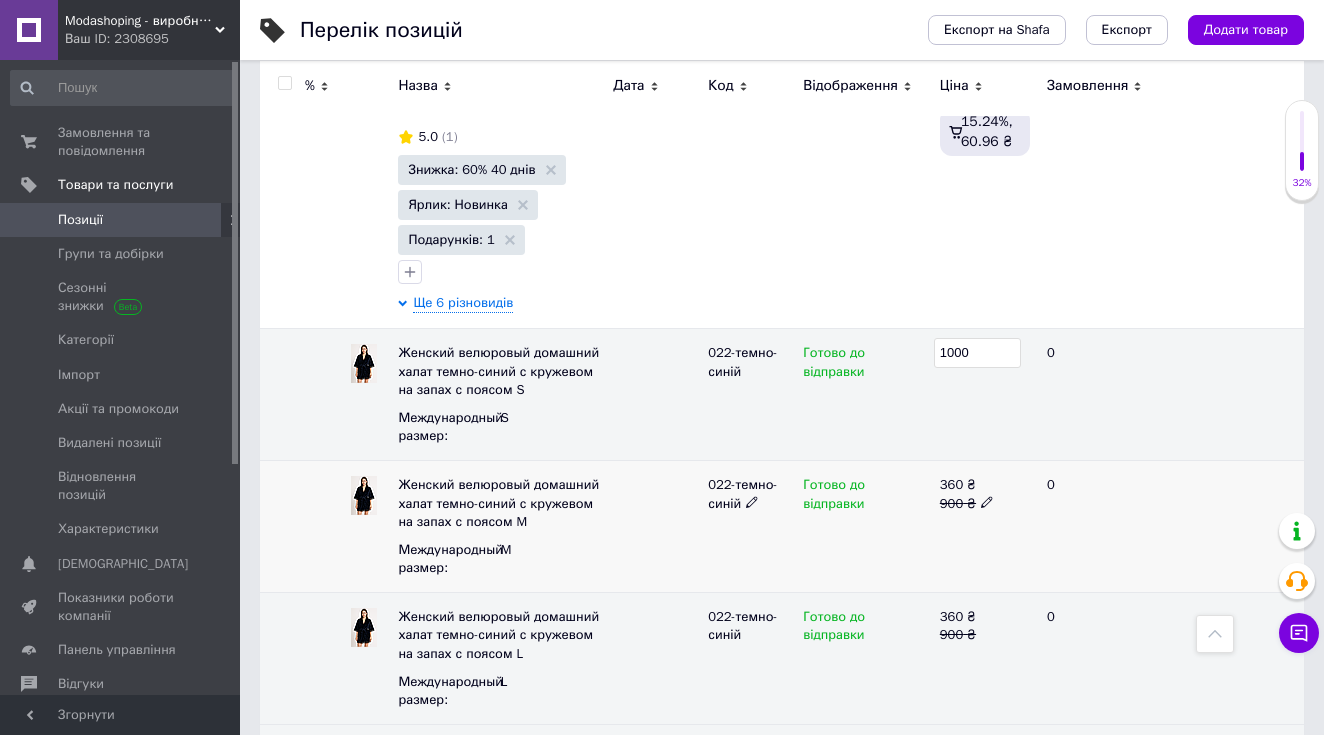 click on "900   ₴" at bounding box center (985, 504) 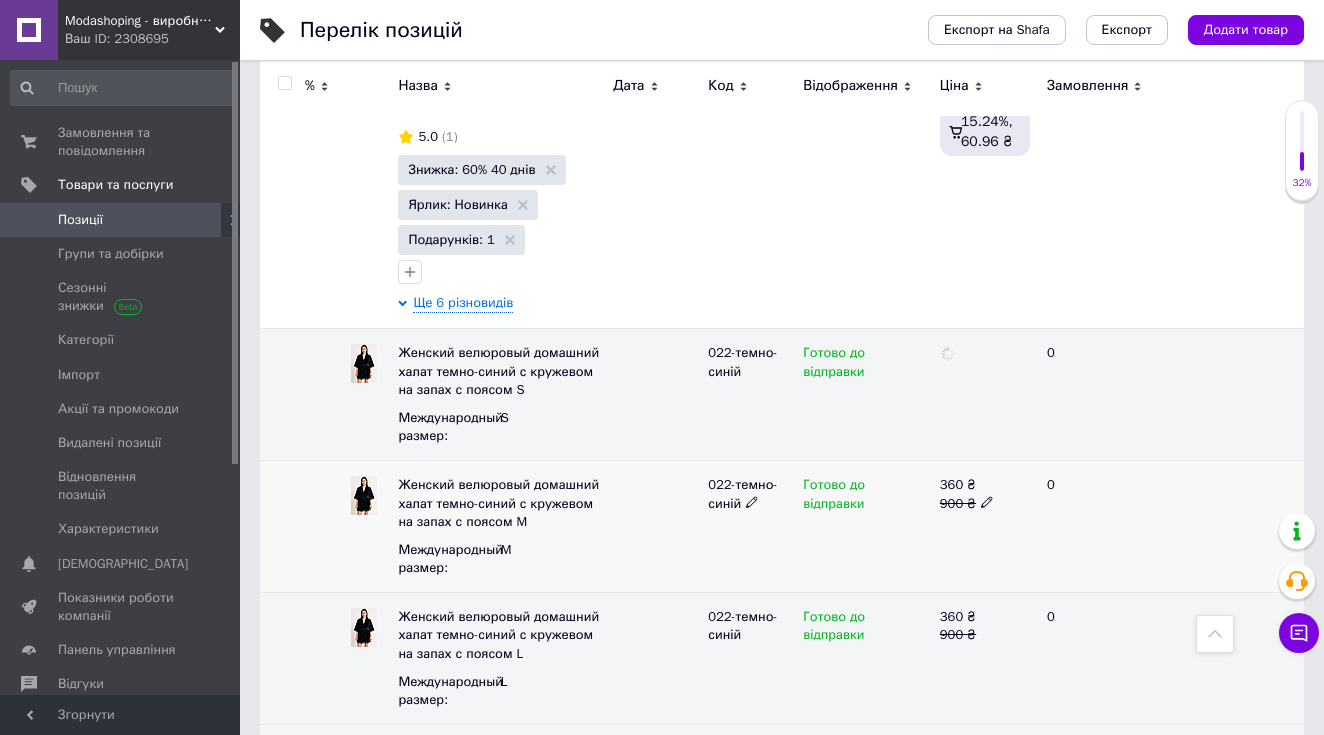 click 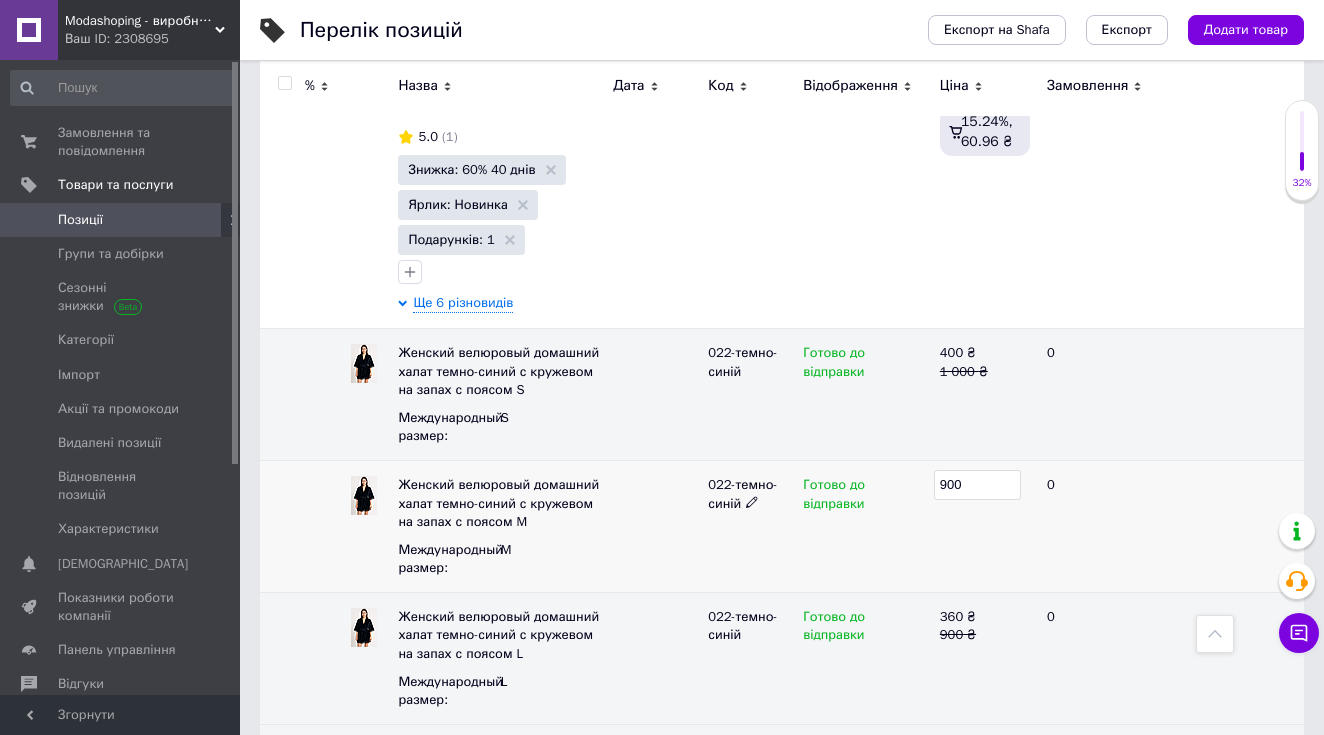click on "900" at bounding box center (977, 485) 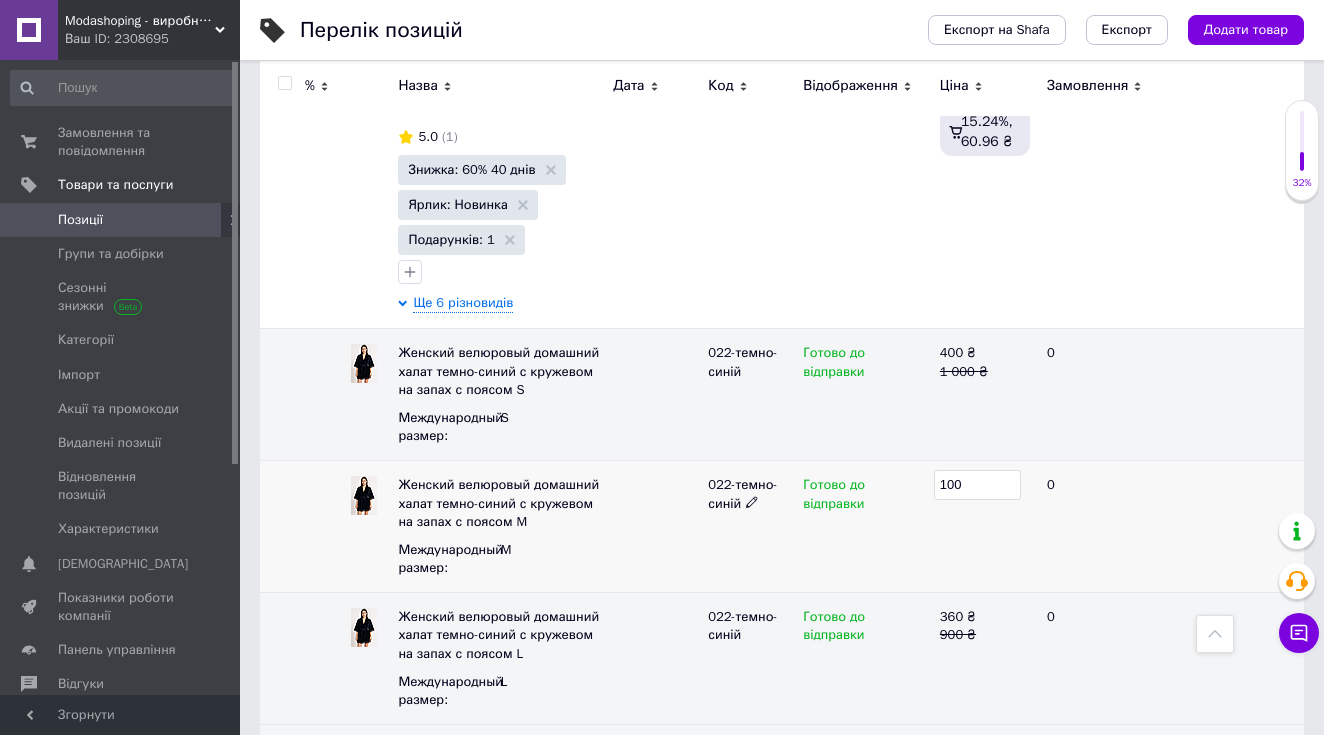 type on "1000" 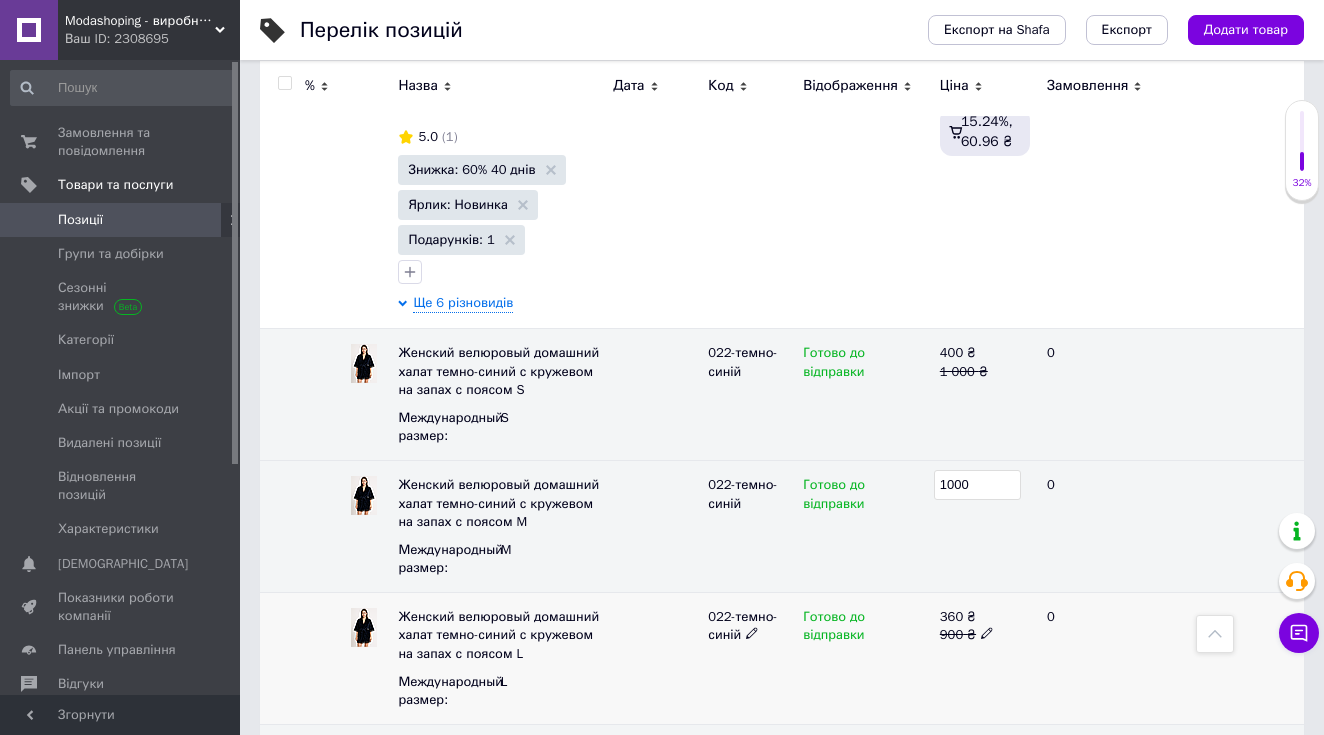 click 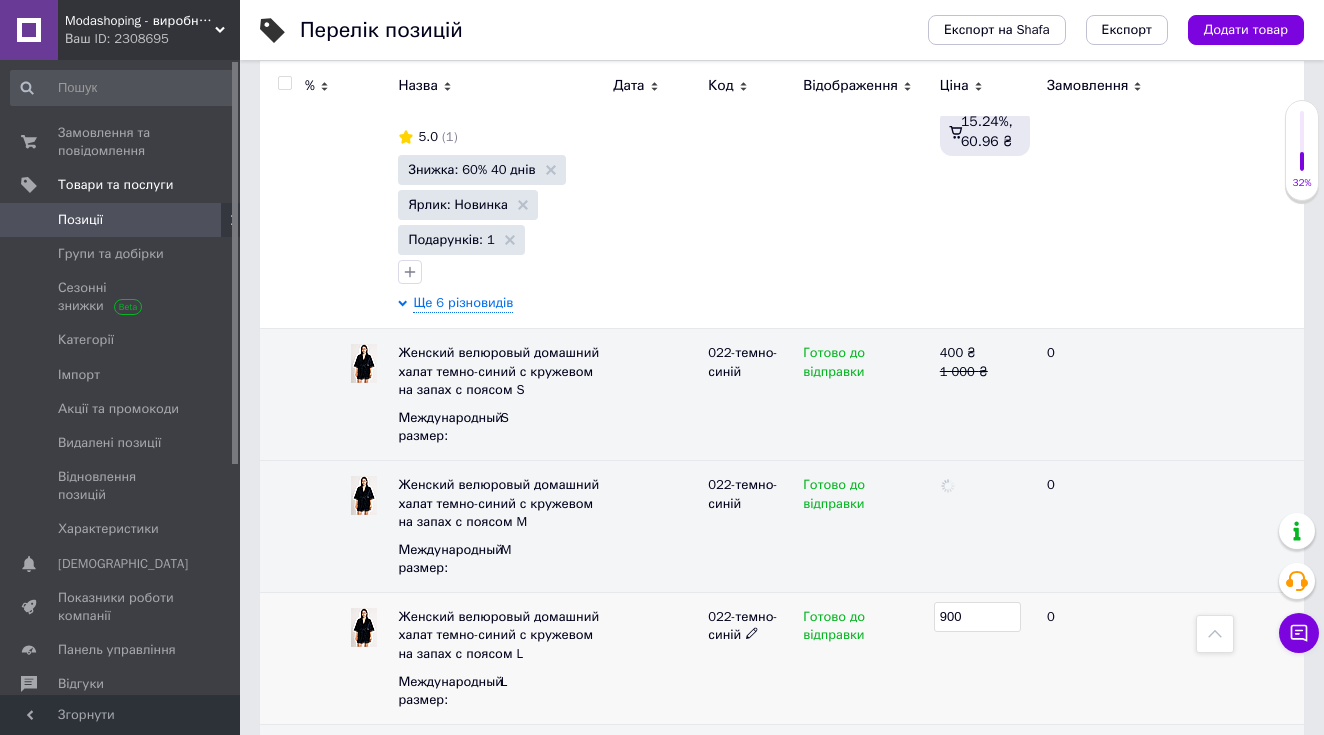 click on "900" at bounding box center (977, 617) 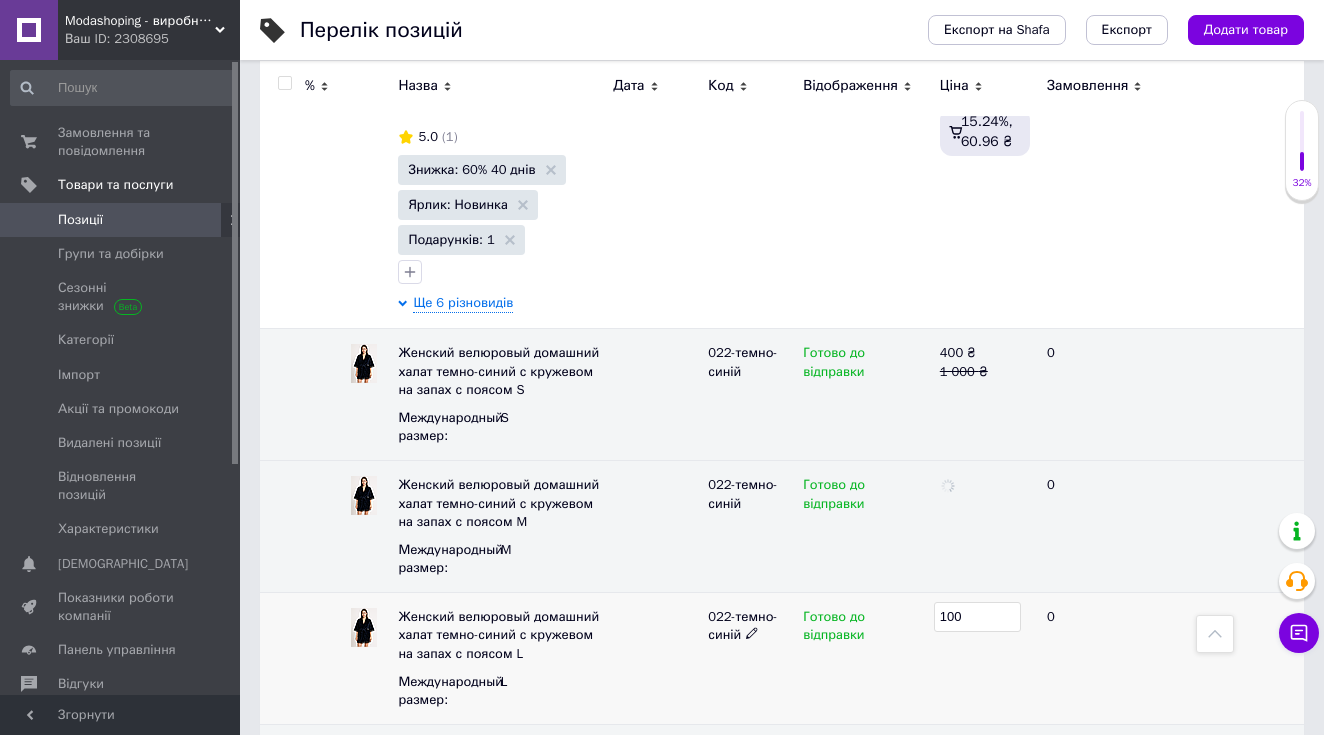 type on "1000" 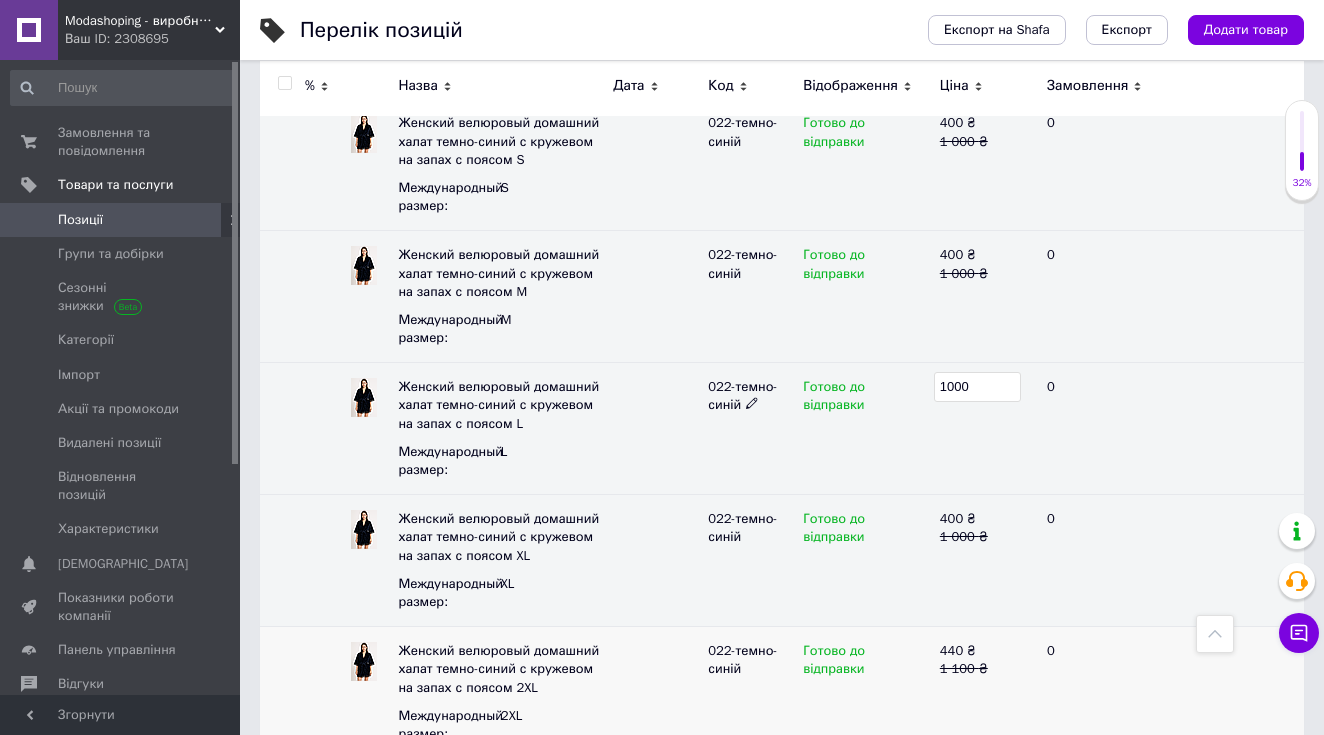 scroll, scrollTop: 2909, scrollLeft: 0, axis: vertical 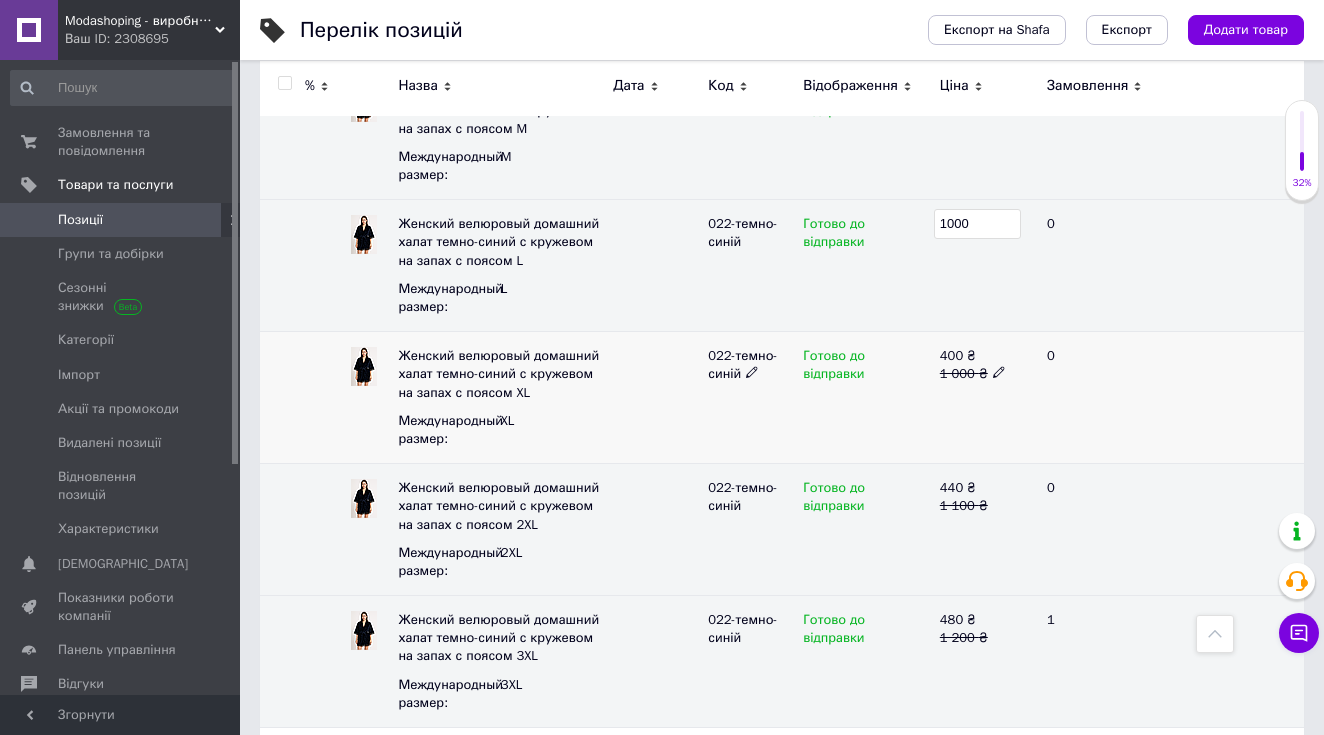 click on "400   ₴ 1 000   ₴" at bounding box center (985, 398) 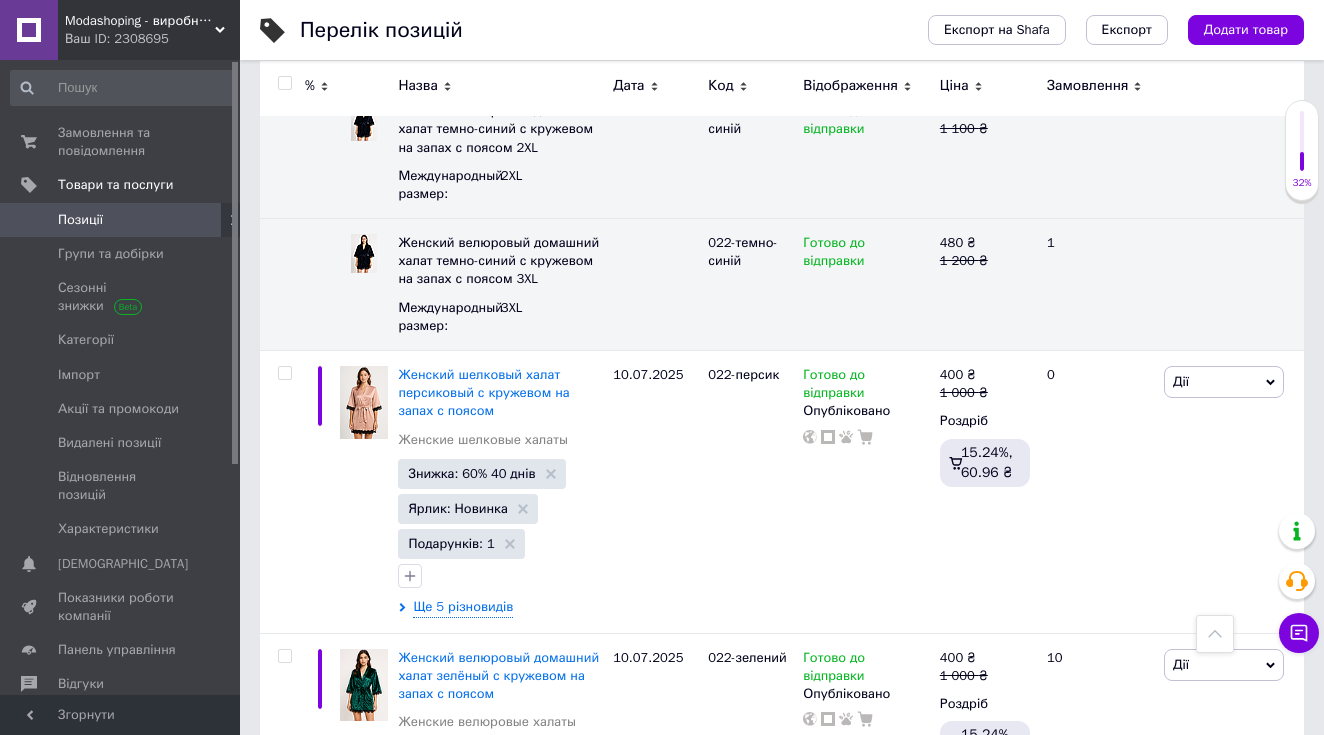 scroll, scrollTop: 3538, scrollLeft: 0, axis: vertical 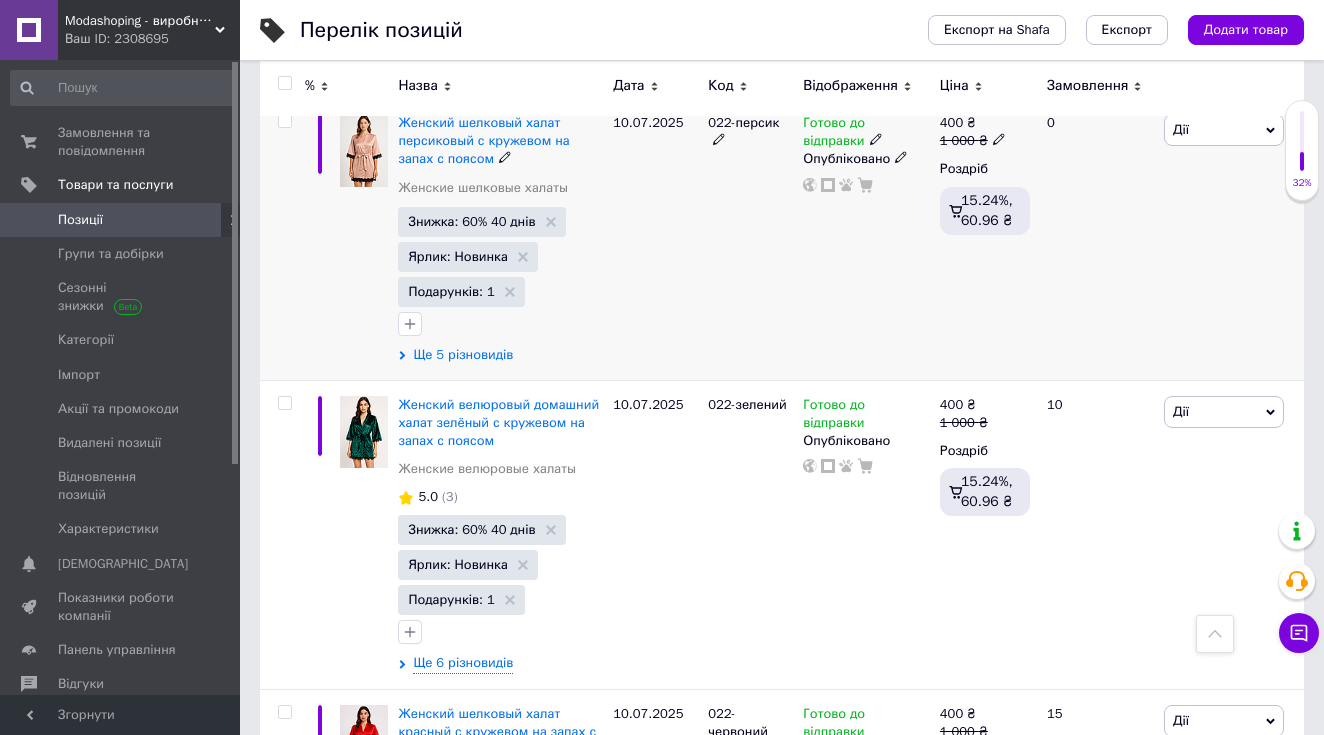 click on "Ще 5 різновидів" at bounding box center [463, 355] 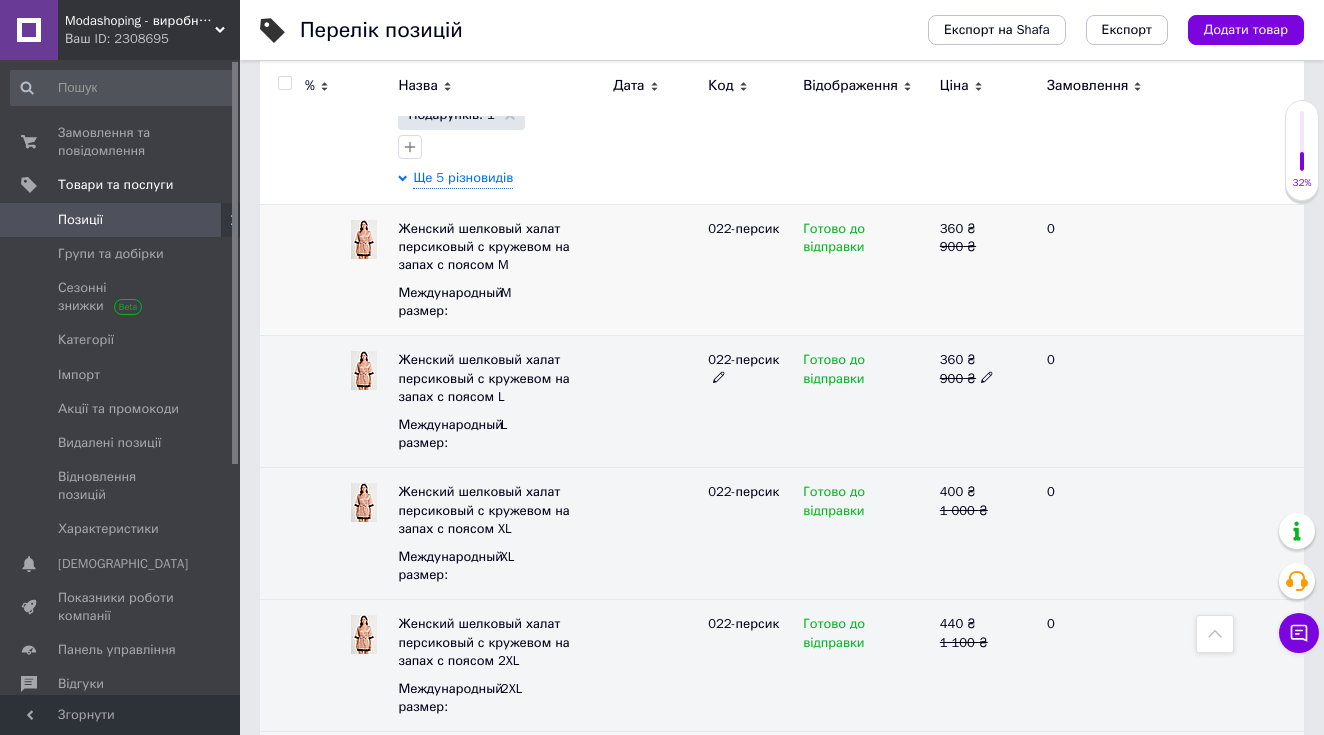 scroll, scrollTop: 3720, scrollLeft: 0, axis: vertical 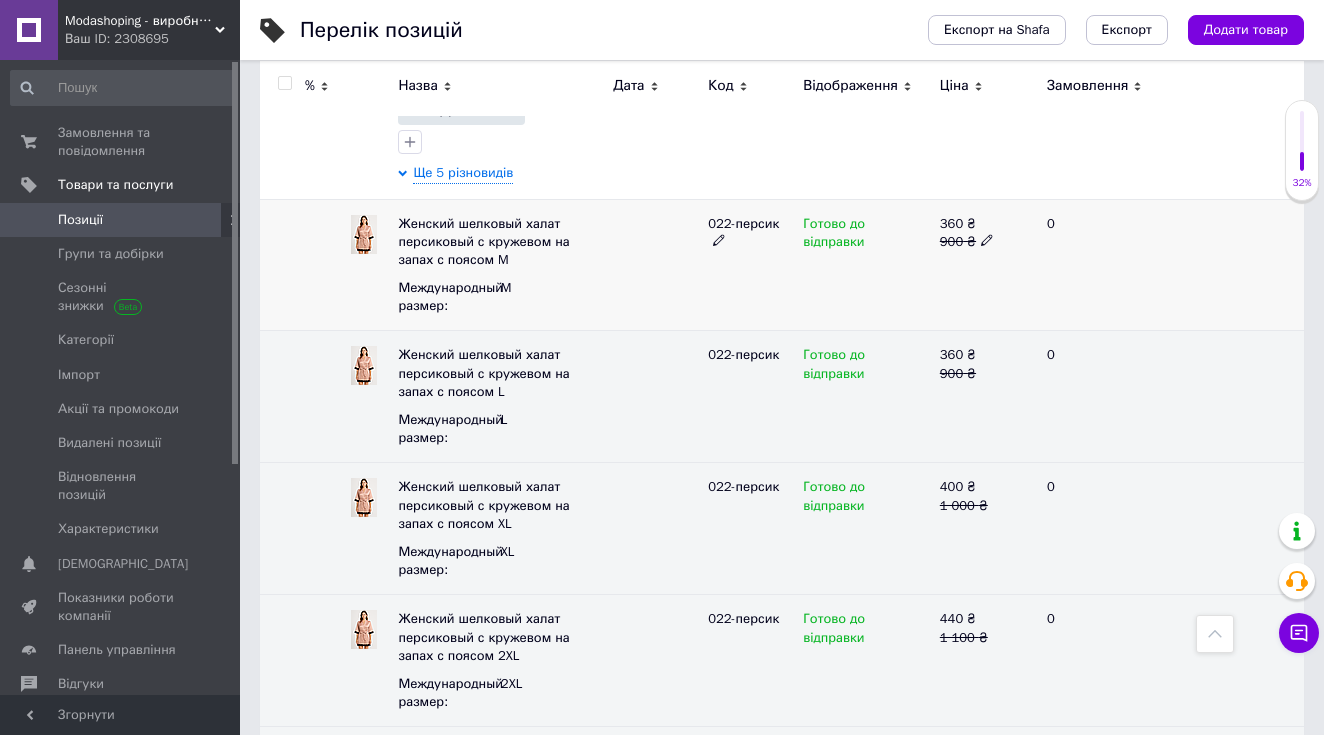 click 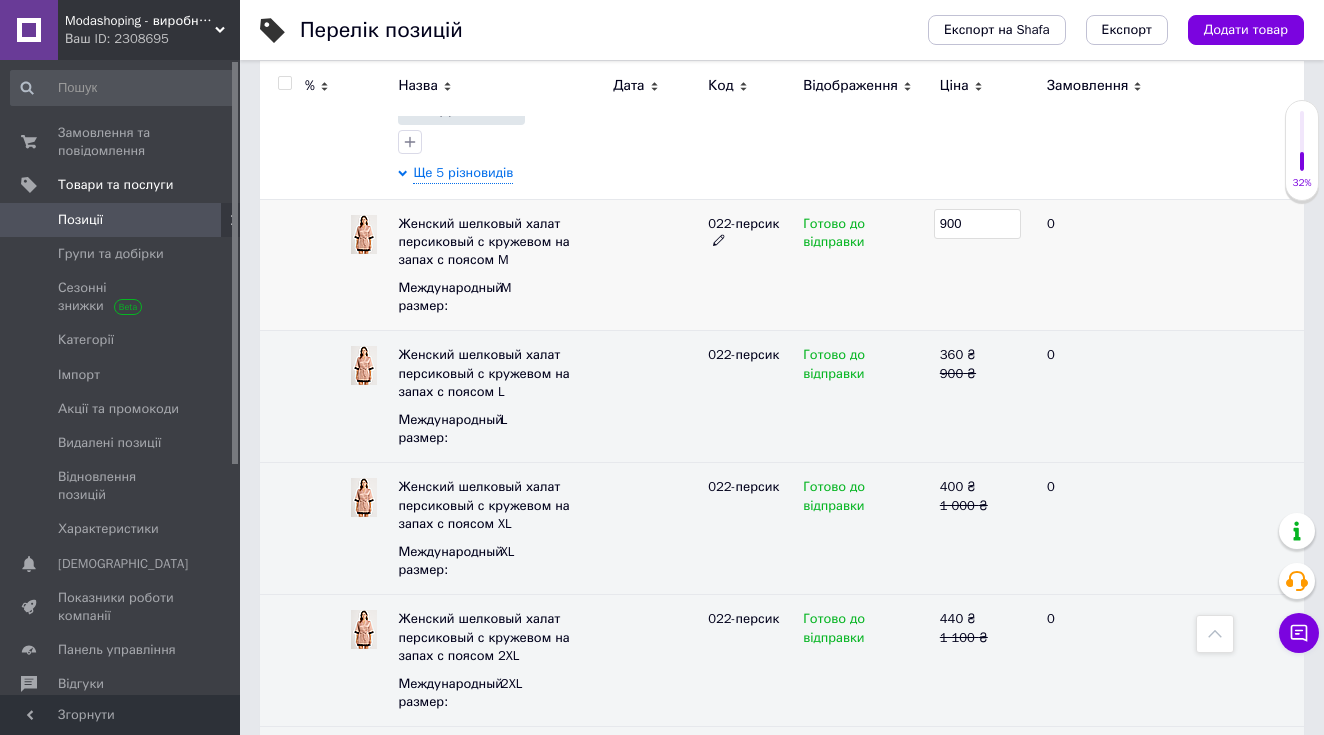 click on "900" at bounding box center [977, 224] 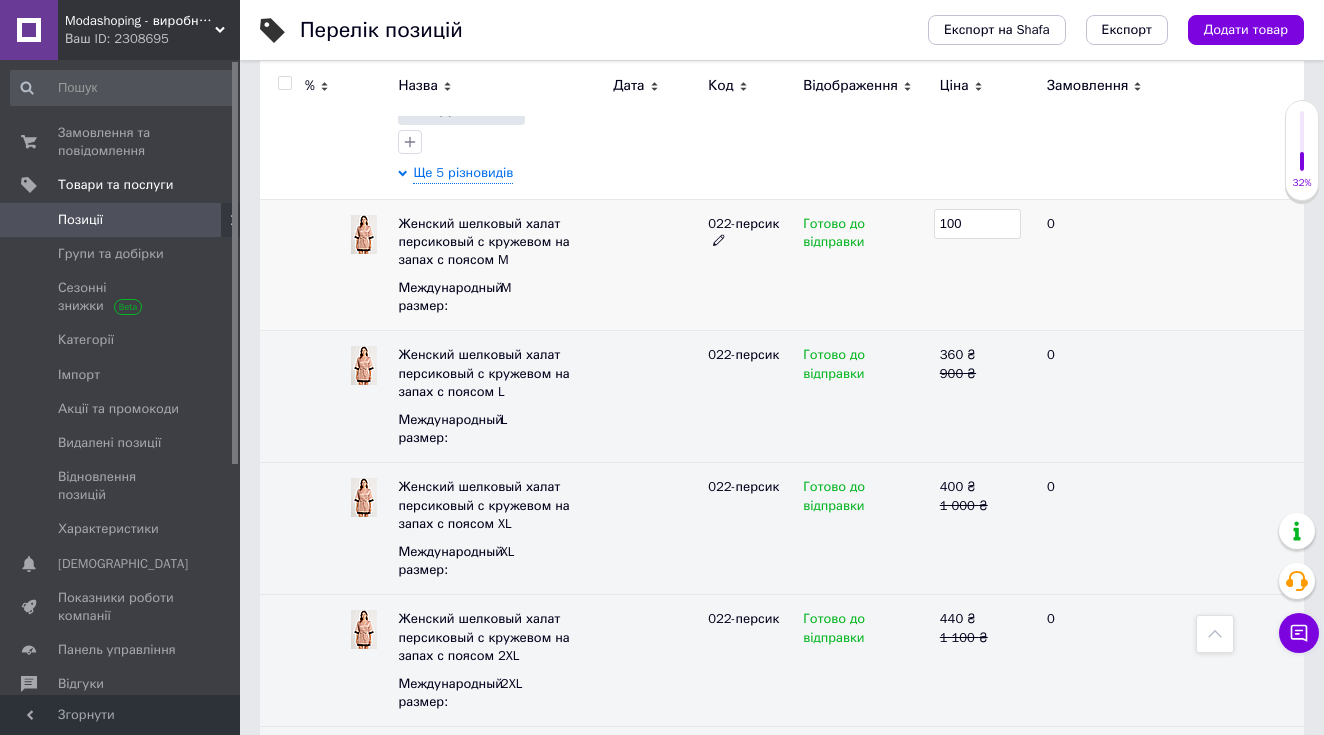 type on "1000" 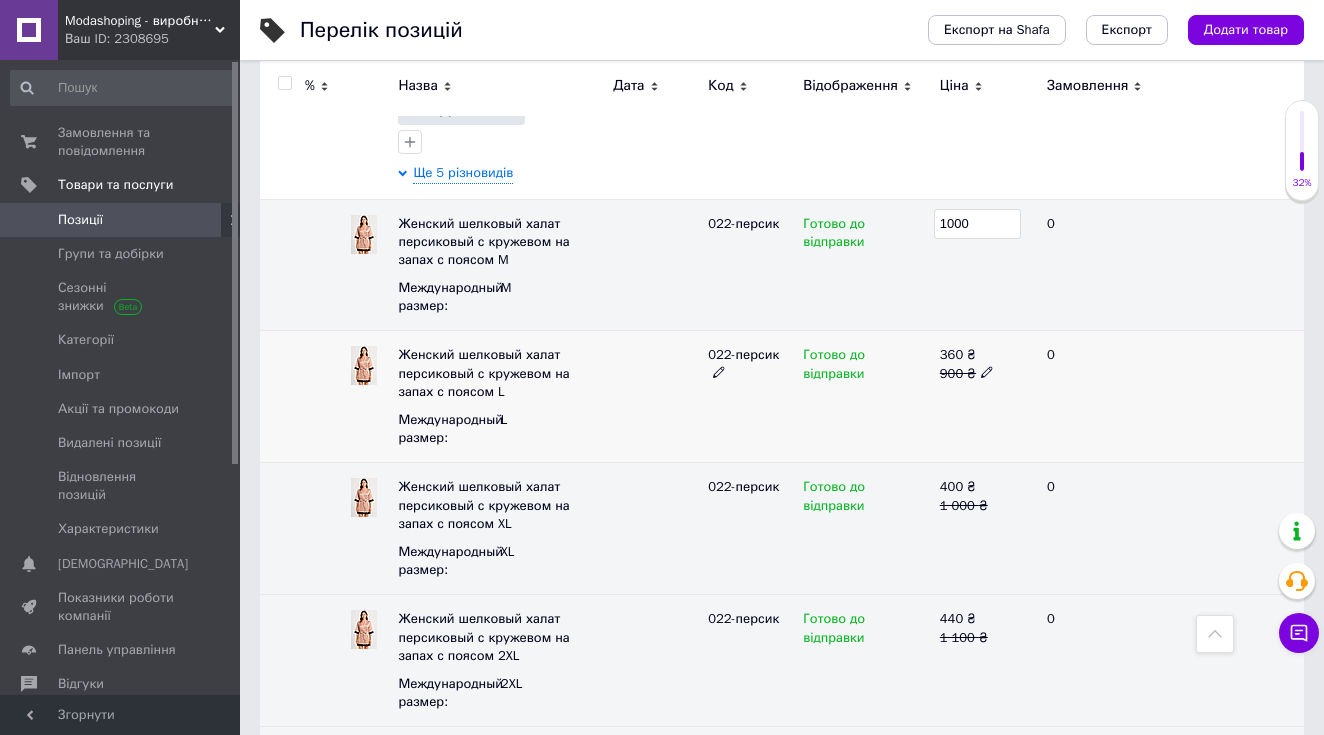 click 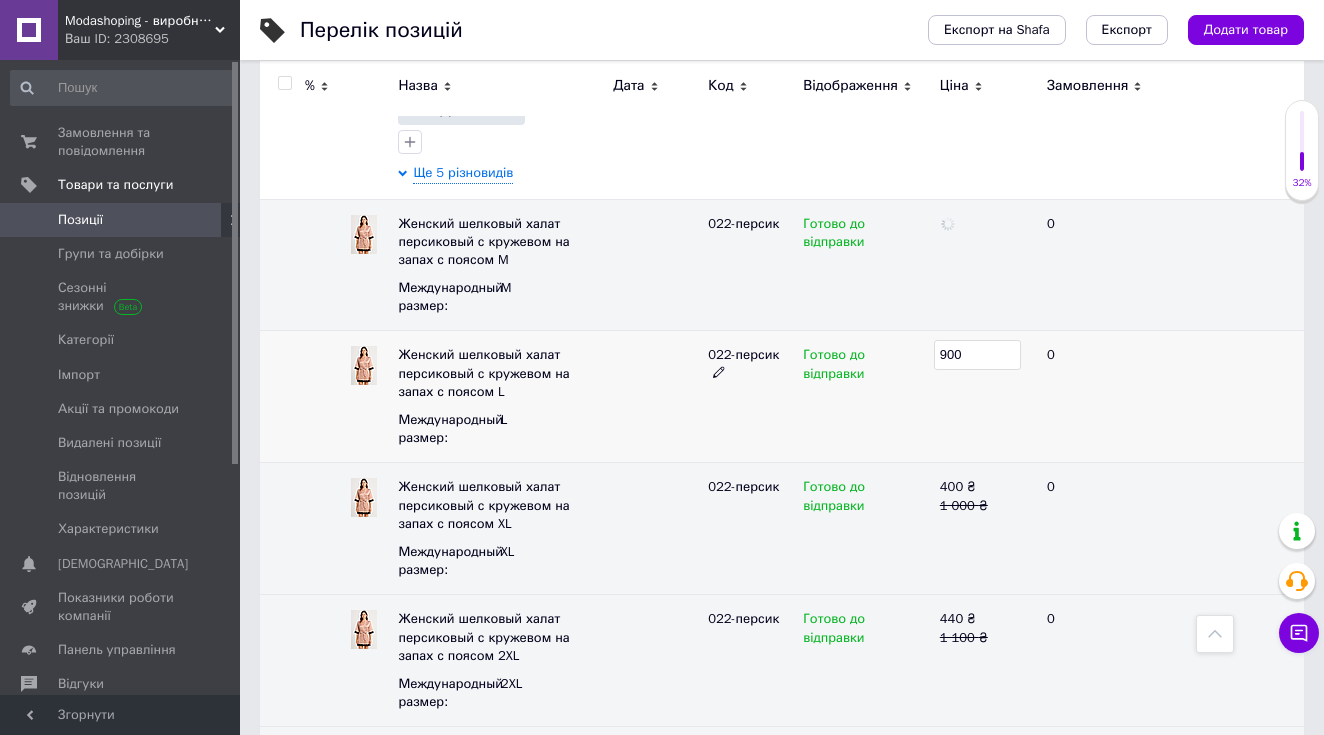 click on "900" at bounding box center [977, 355] 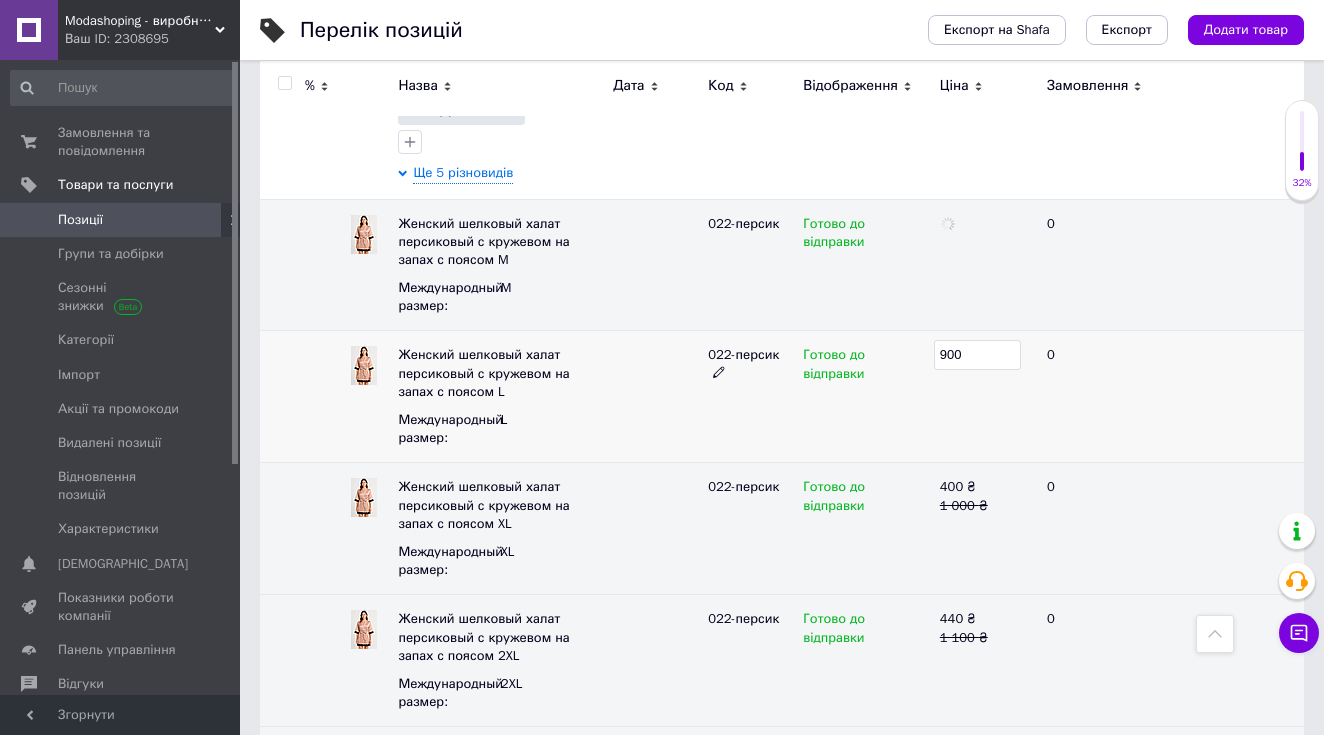 click on "900" at bounding box center [977, 355] 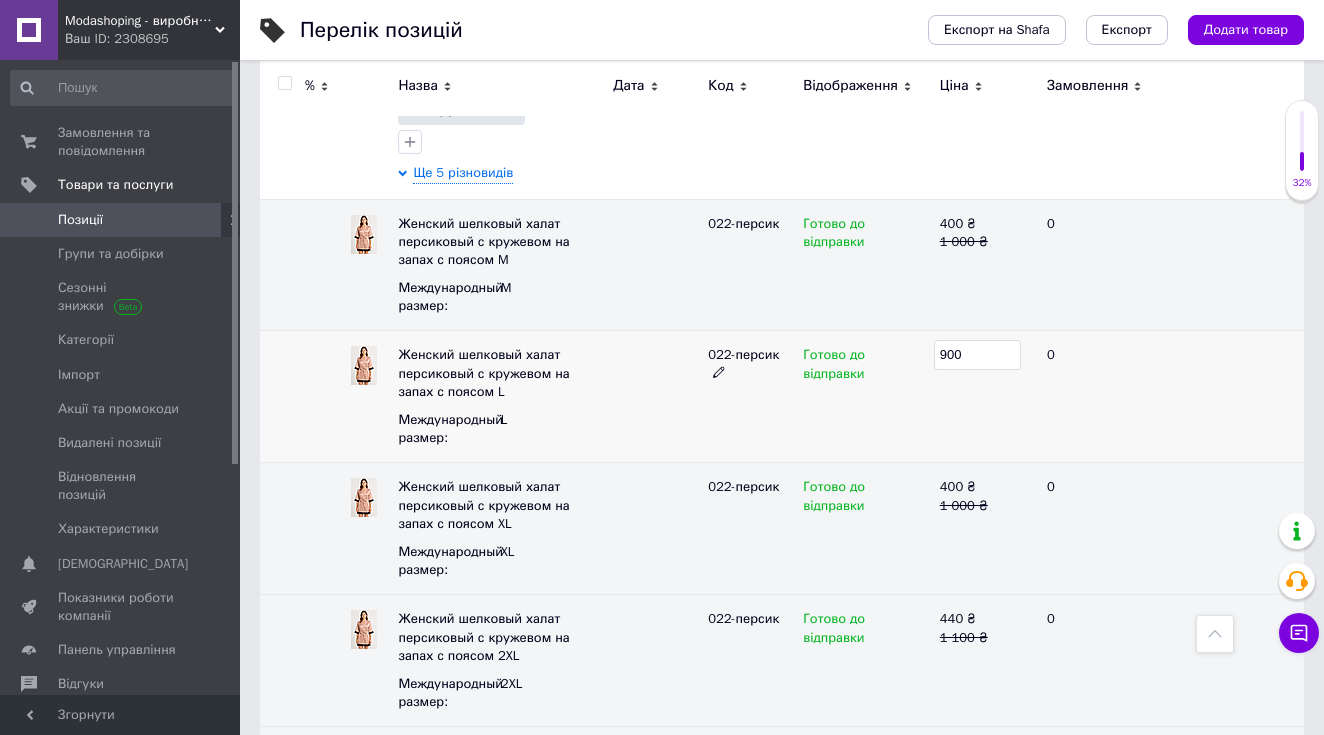 click on "900" at bounding box center [977, 355] 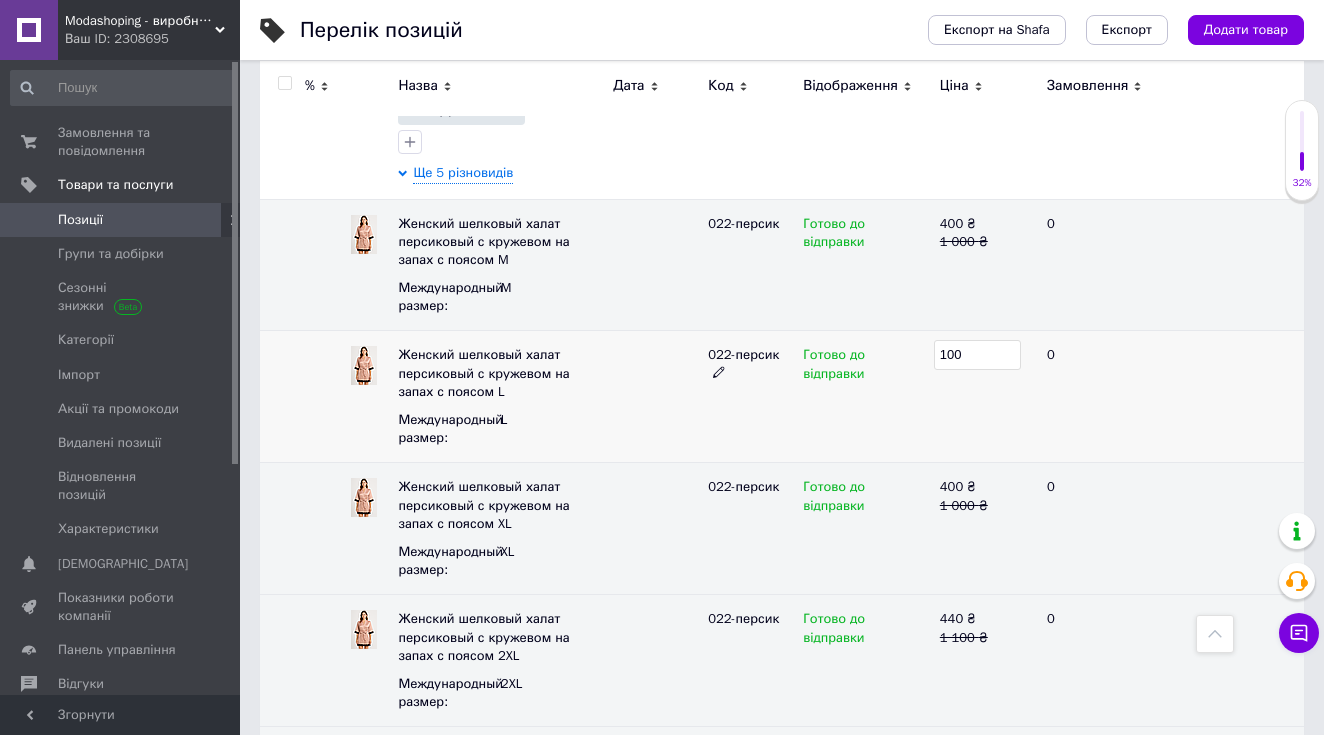 type on "1000" 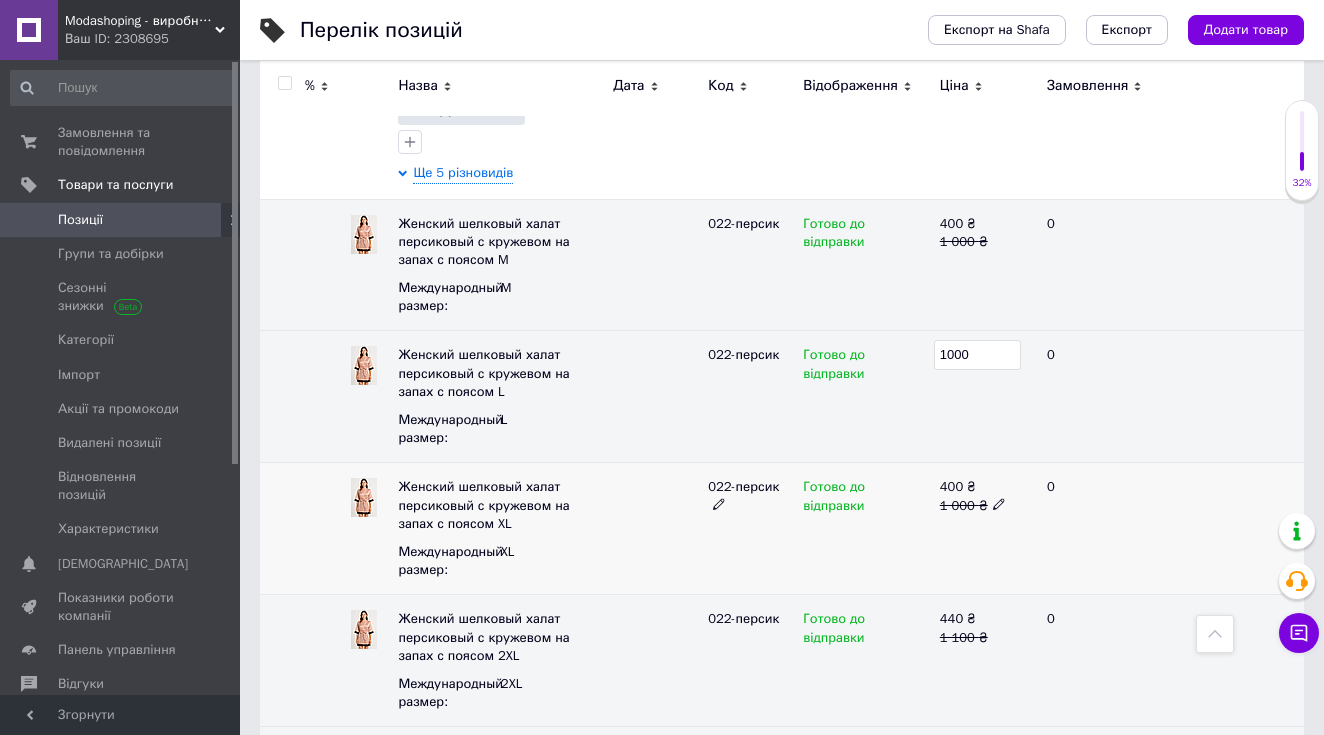 click on "0" at bounding box center [1097, 529] 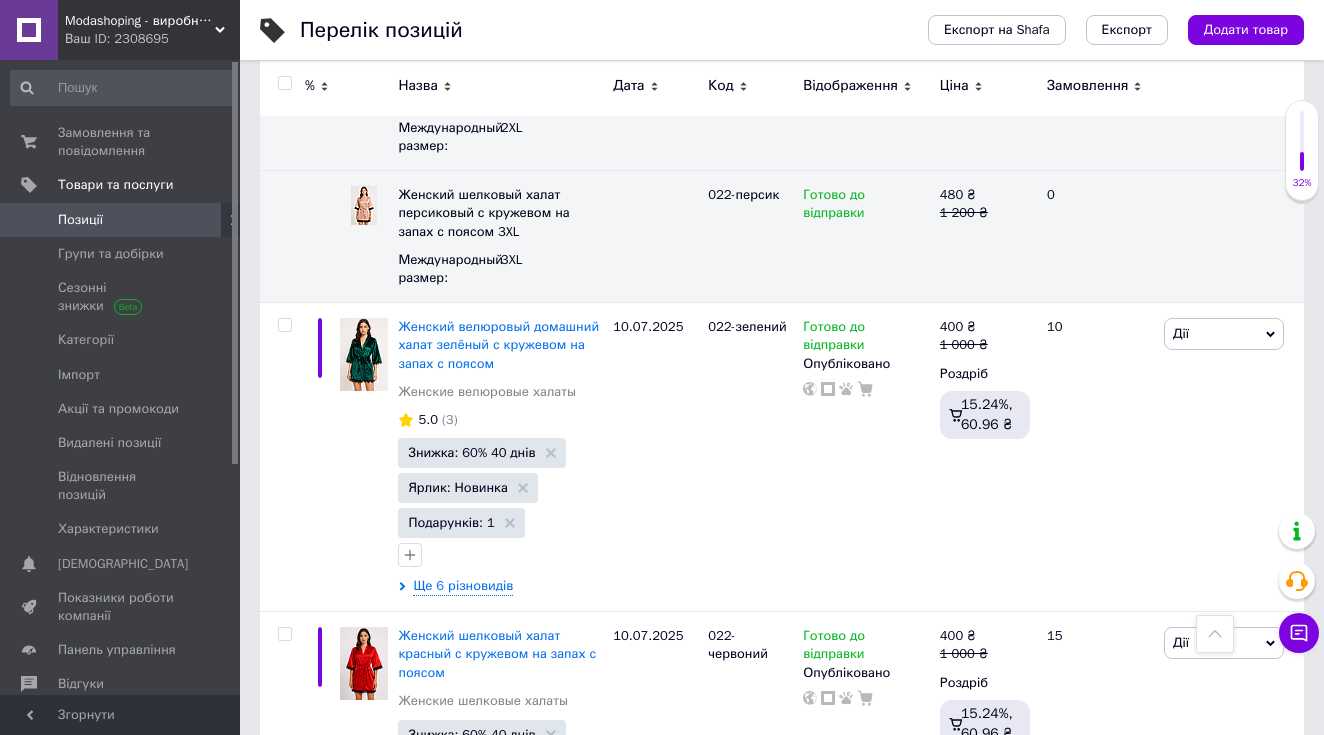 scroll, scrollTop: 4417, scrollLeft: 0, axis: vertical 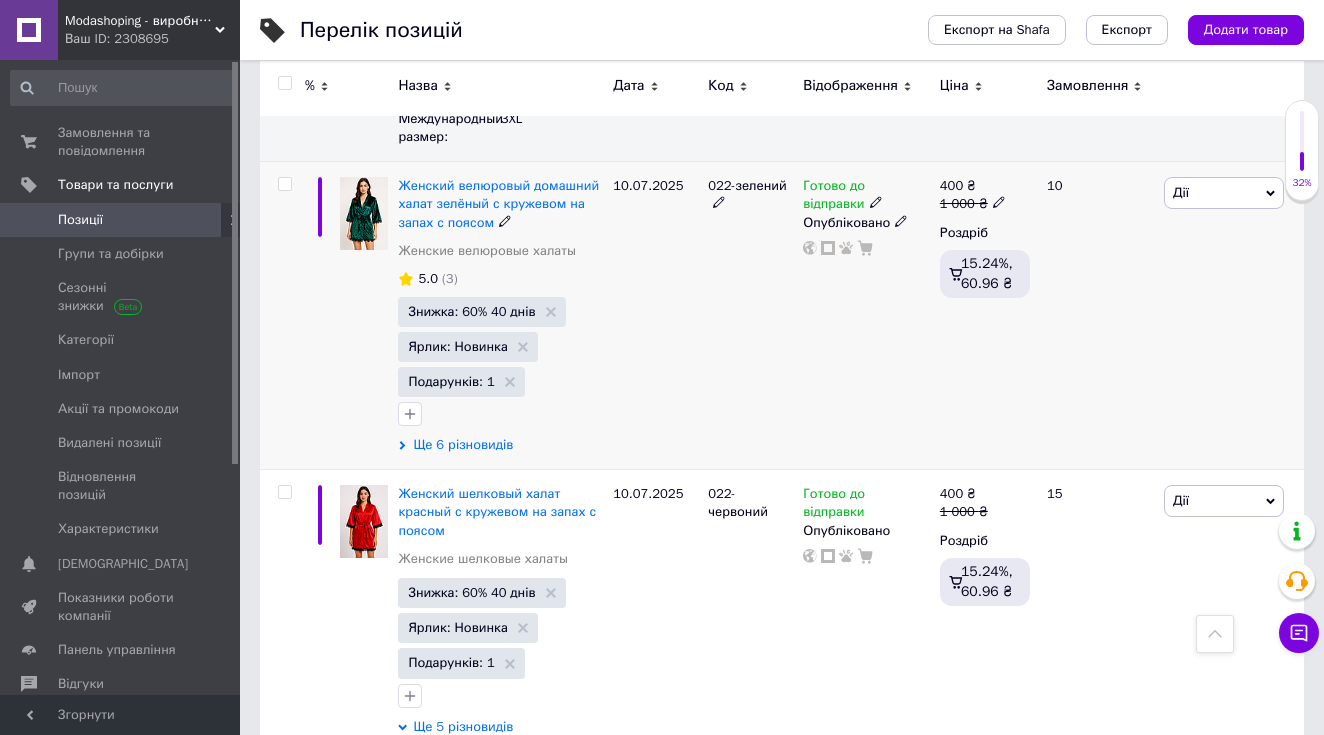 click on "Ще 6 різновидів" at bounding box center (463, 445) 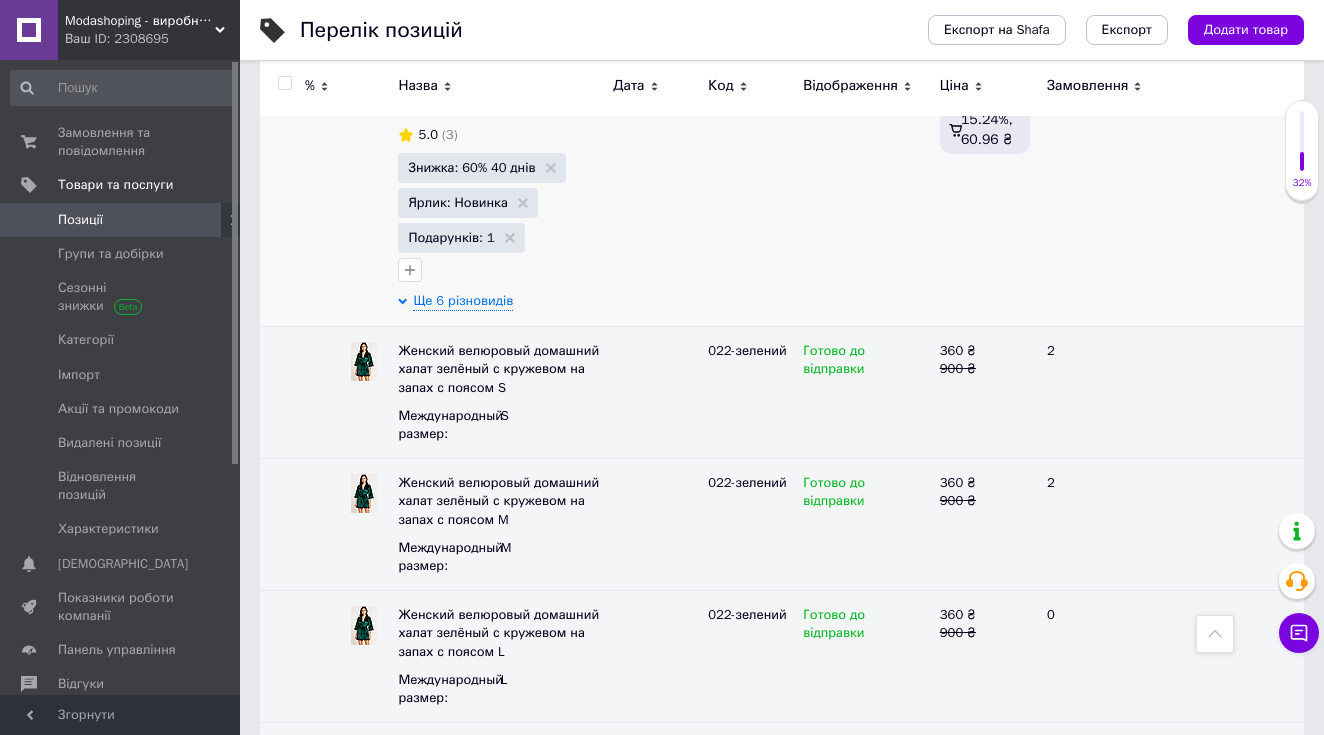 scroll, scrollTop: 4649, scrollLeft: 0, axis: vertical 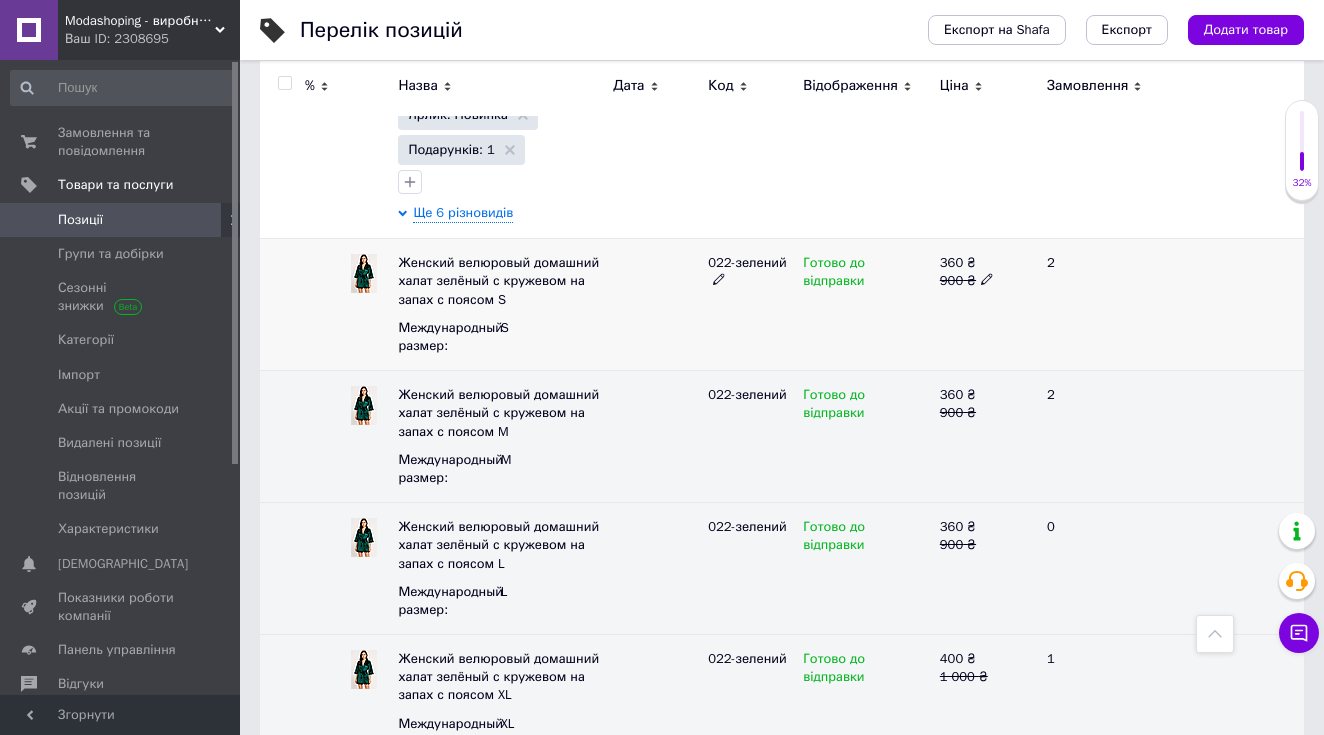 click 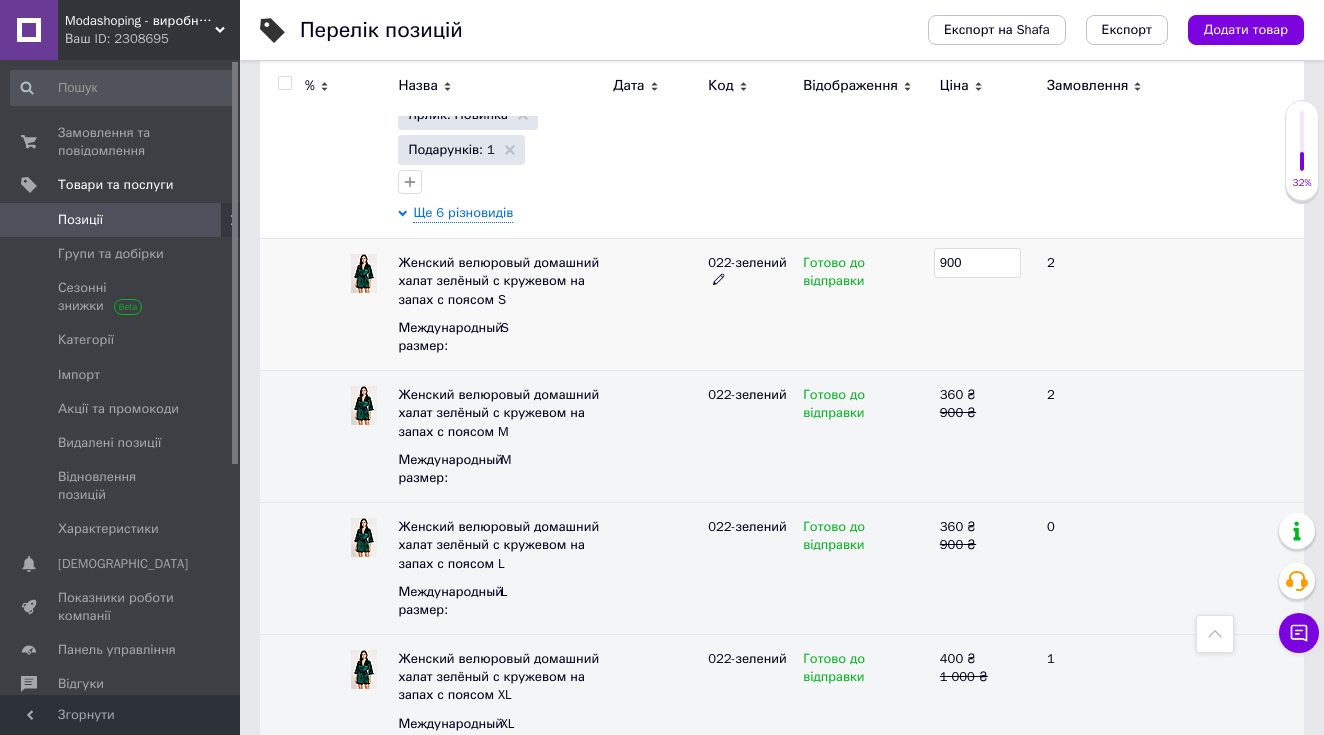 click on "900" at bounding box center [977, 263] 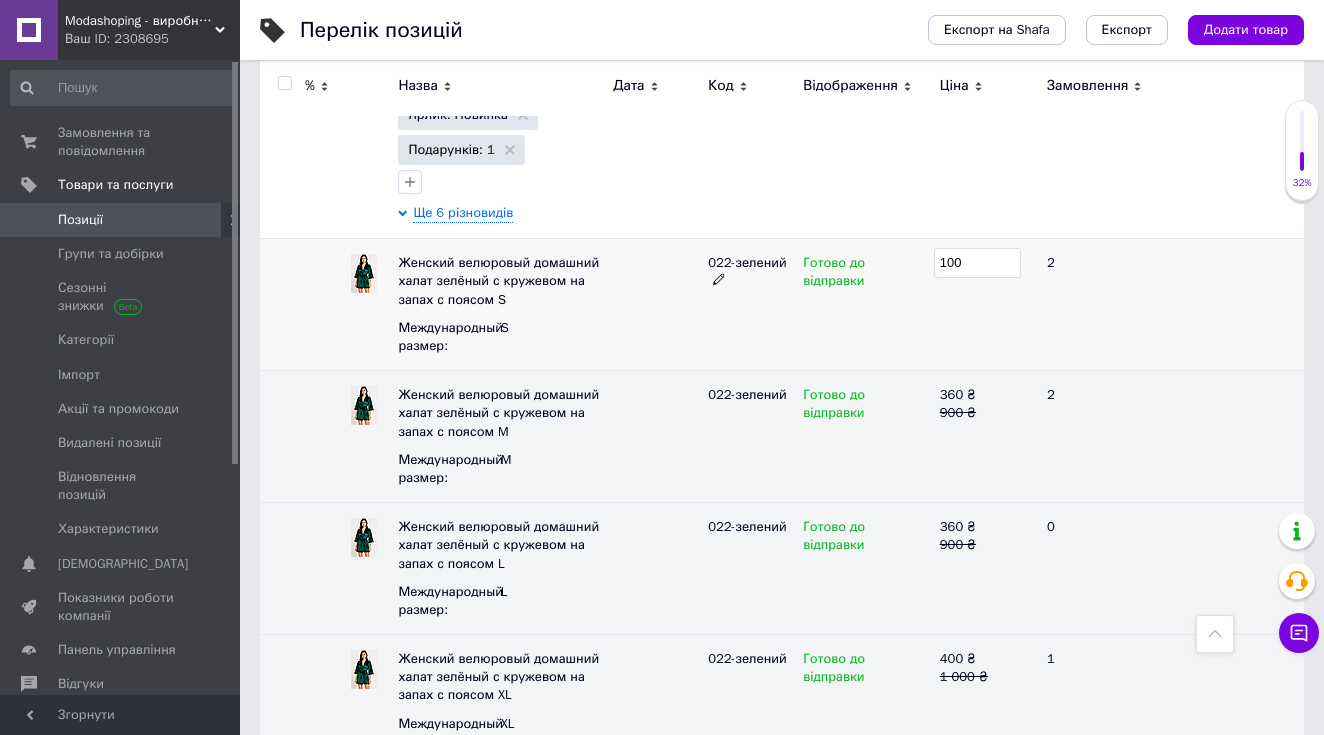 type on "1000" 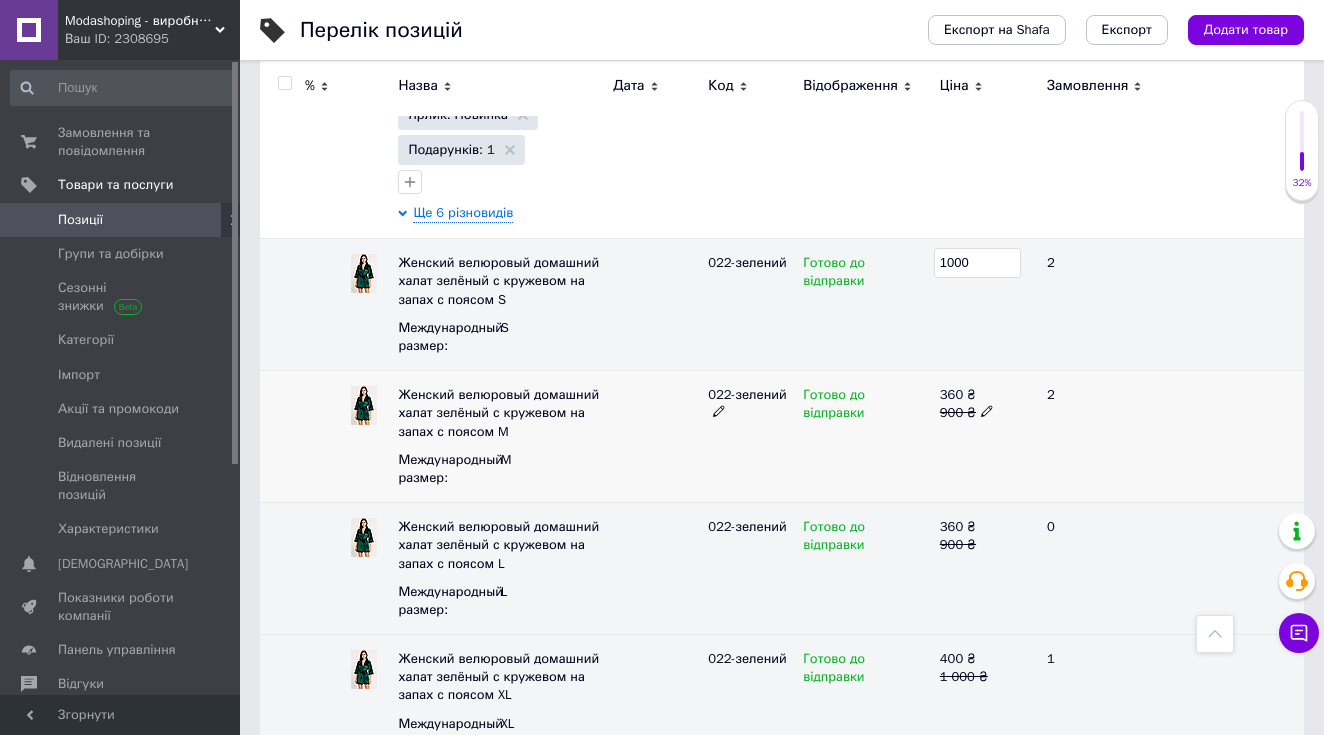 click 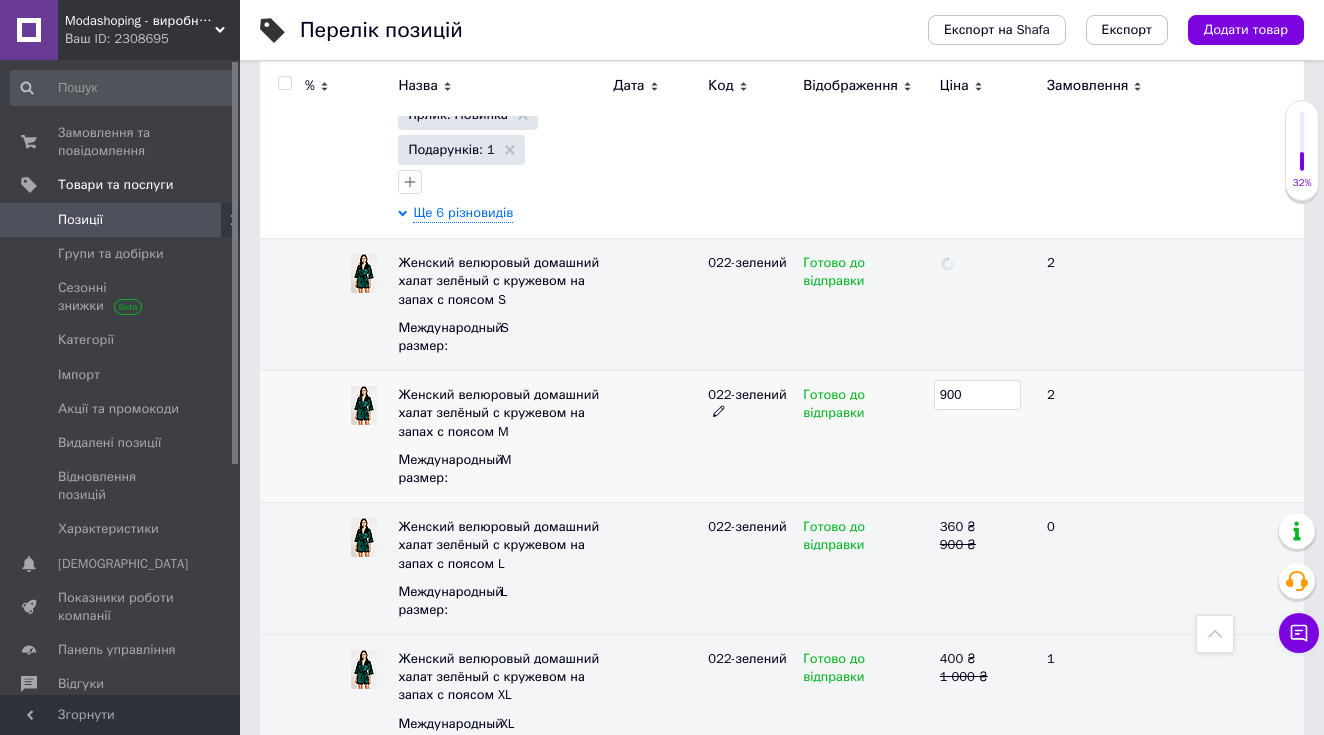 click on "900" at bounding box center (977, 395) 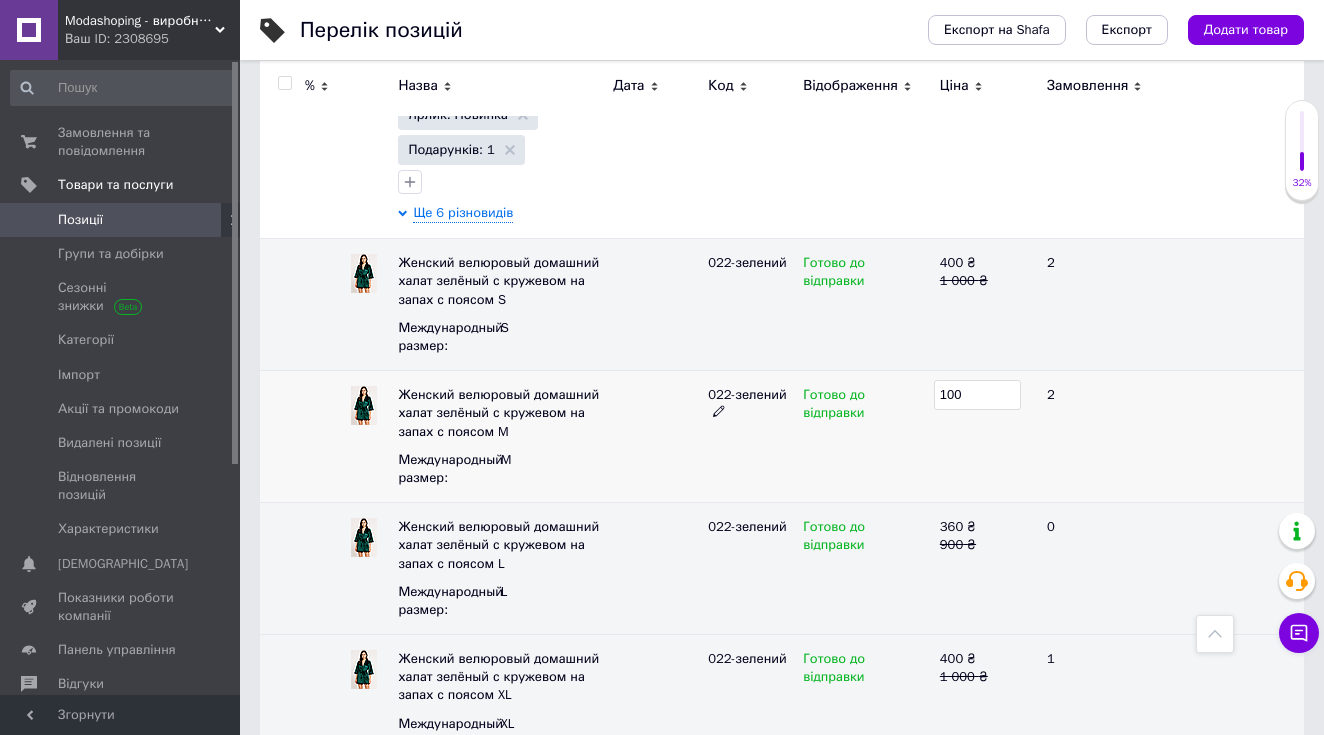 type on "1000" 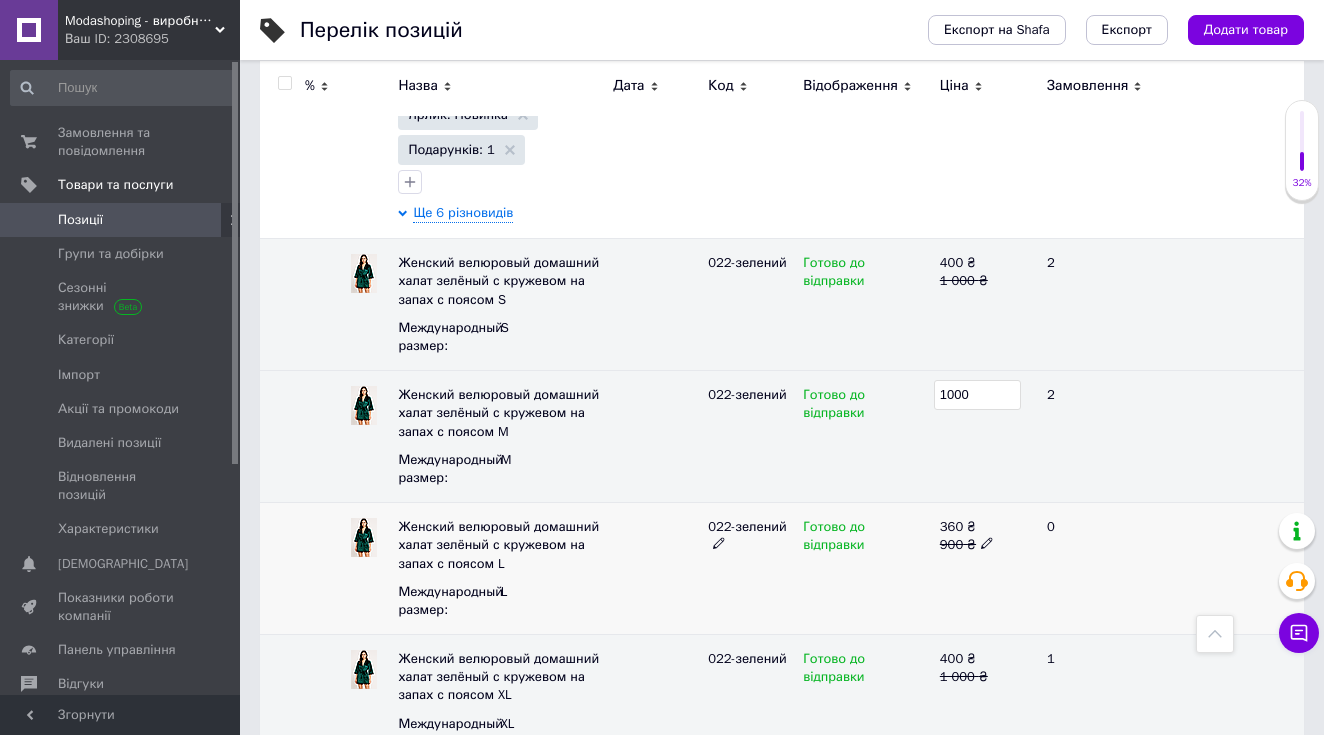 click 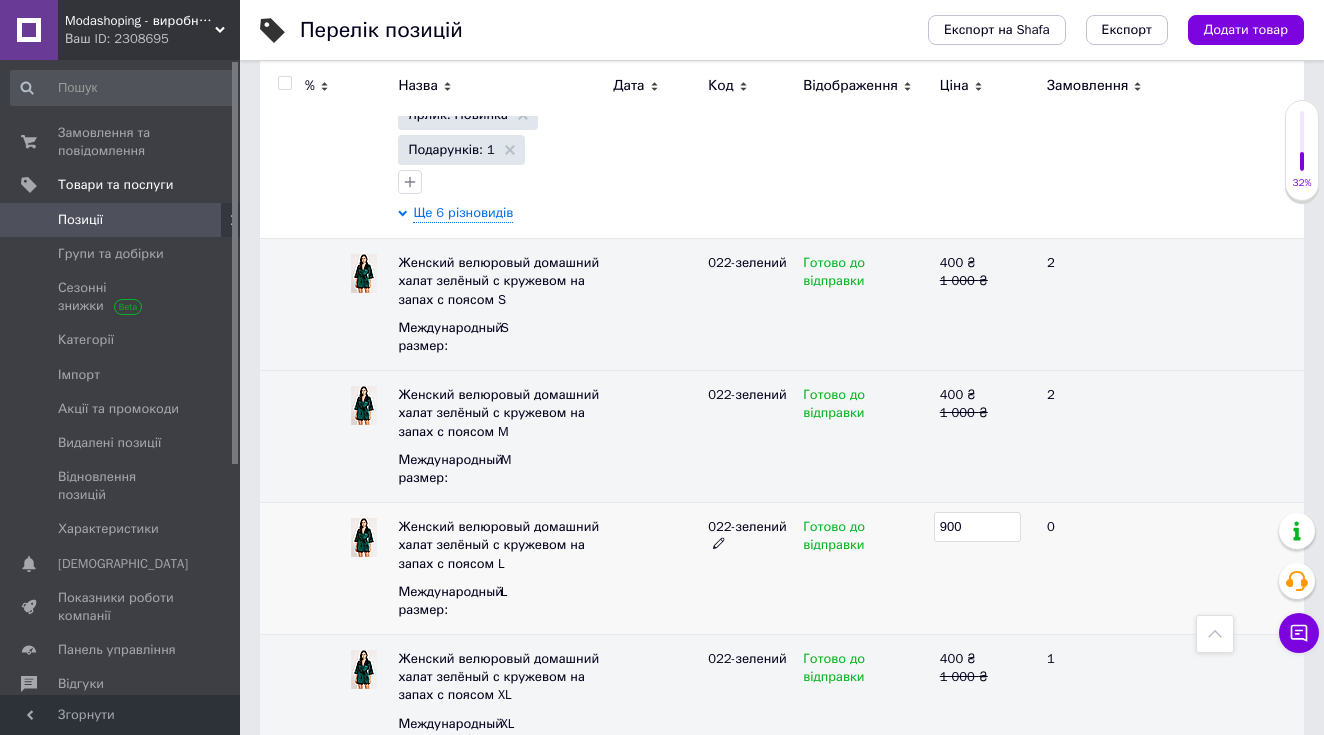 click on "900" at bounding box center (977, 527) 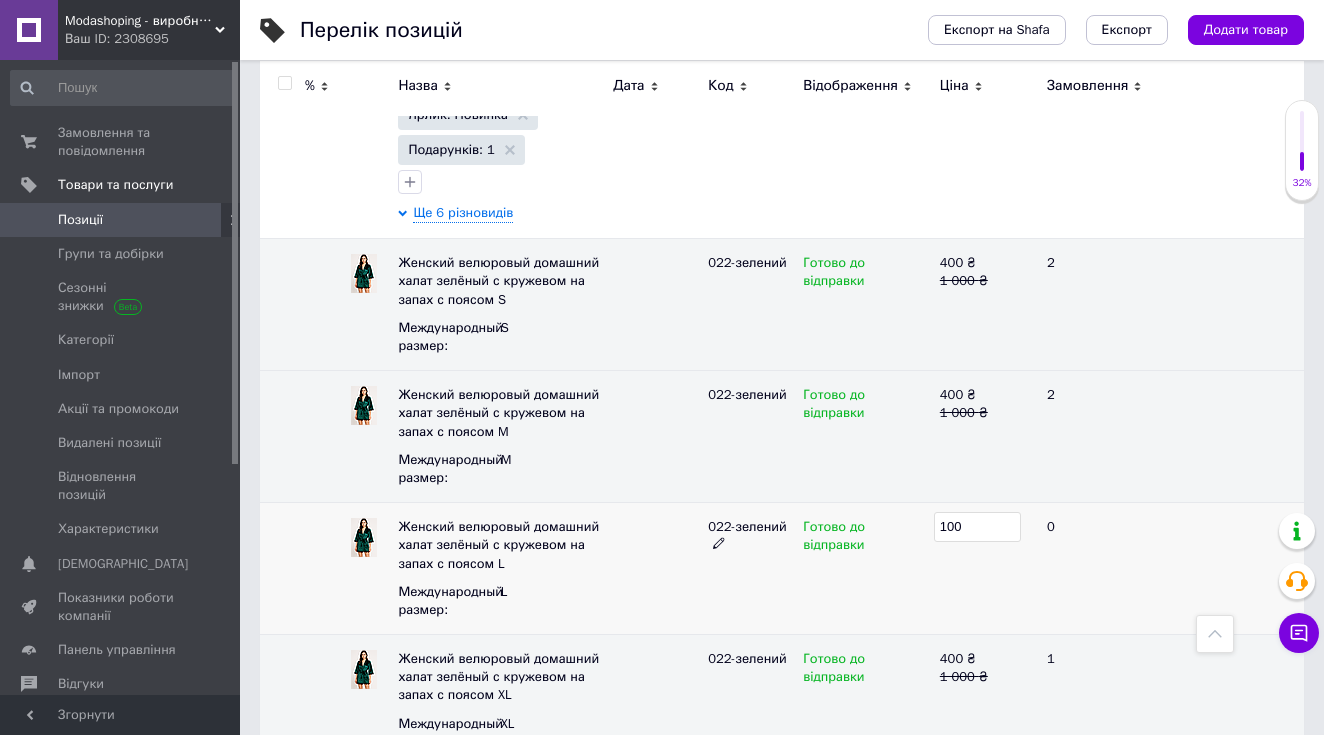 type on "1000" 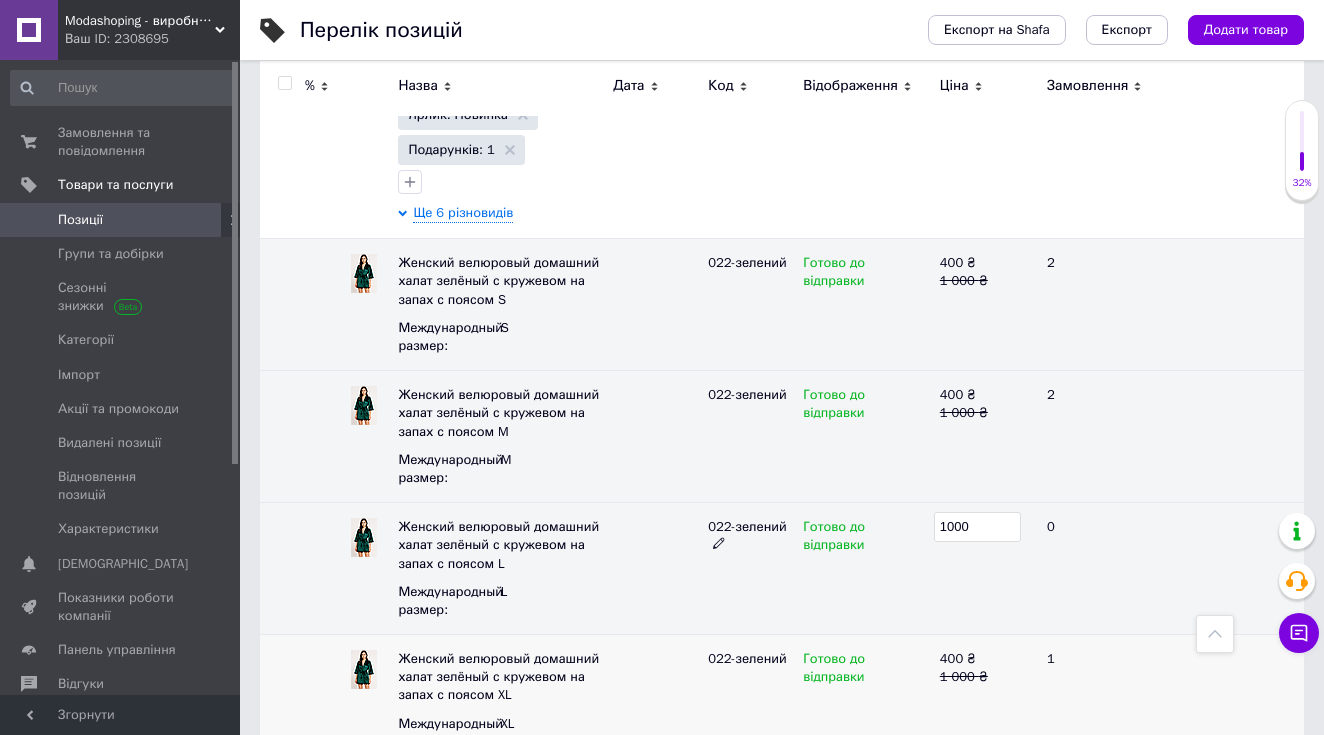 click on "400   ₴" at bounding box center (985, 659) 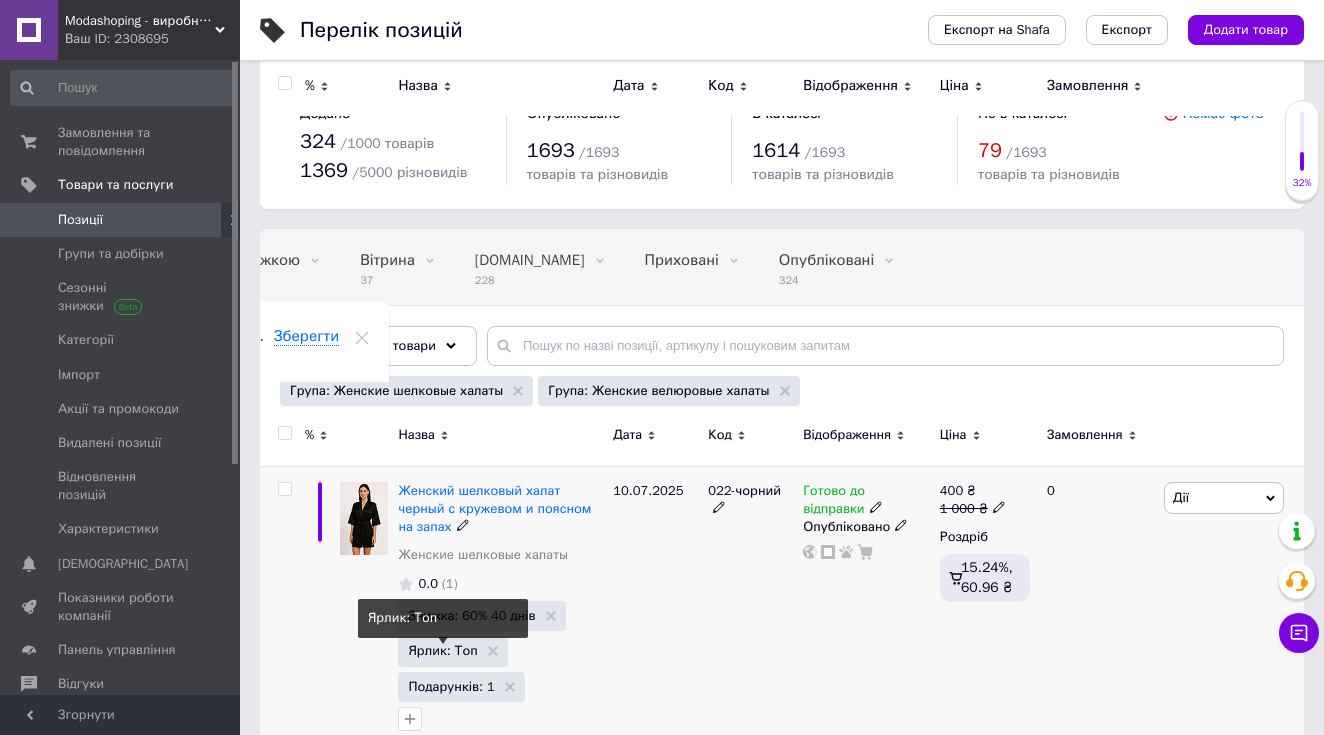 scroll, scrollTop: 0, scrollLeft: 0, axis: both 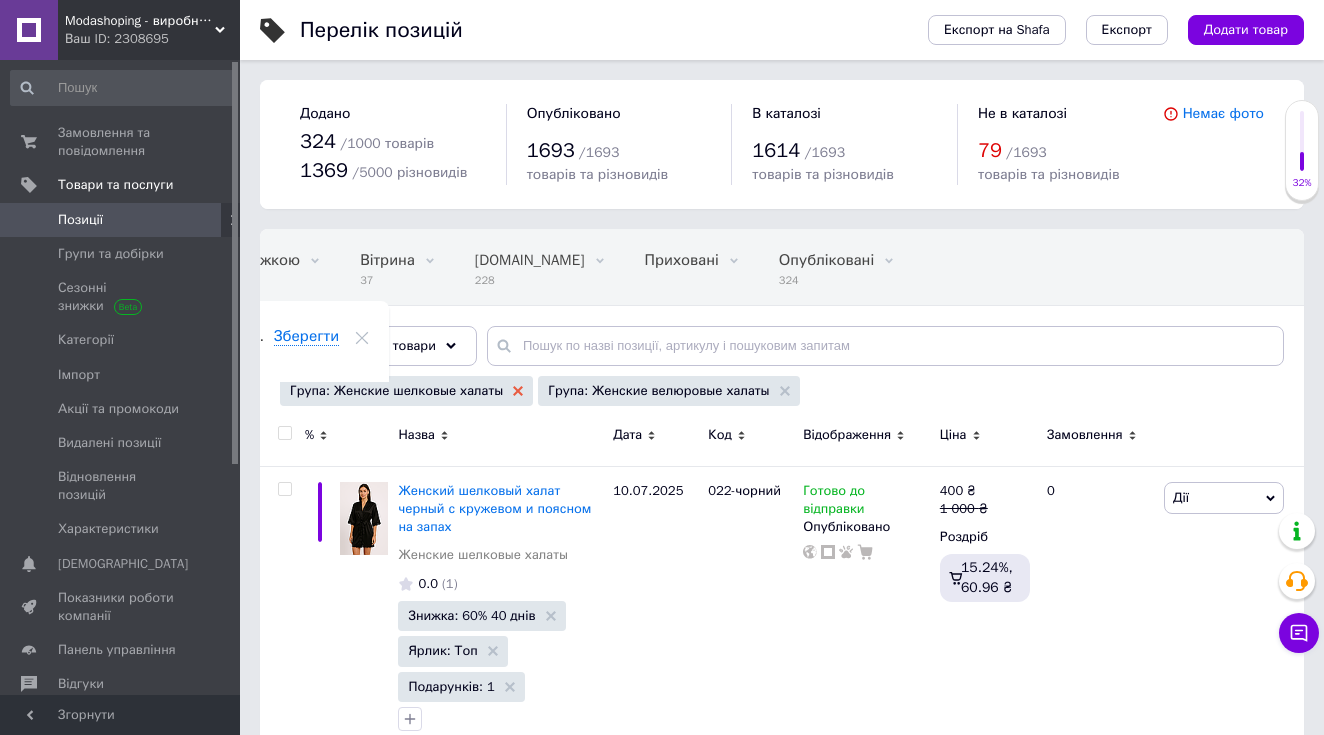 click 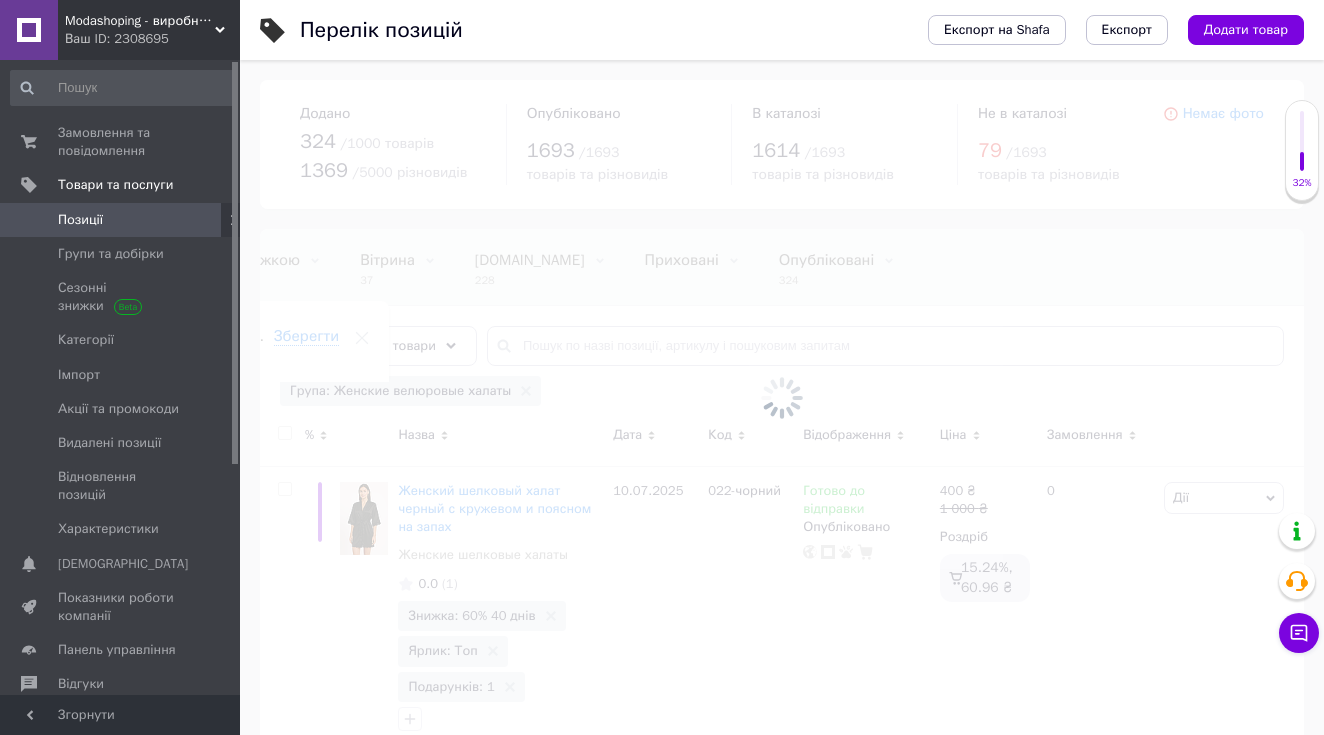 click at bounding box center [782, 397] 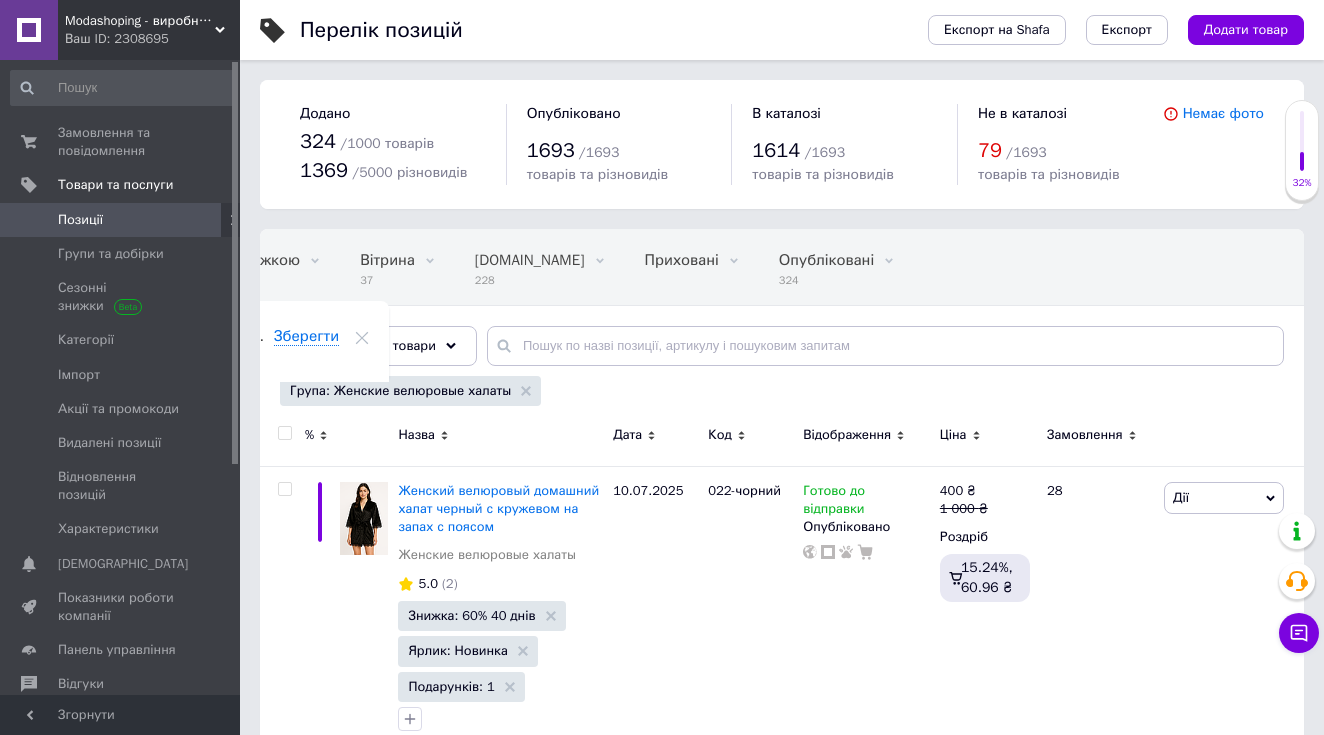click 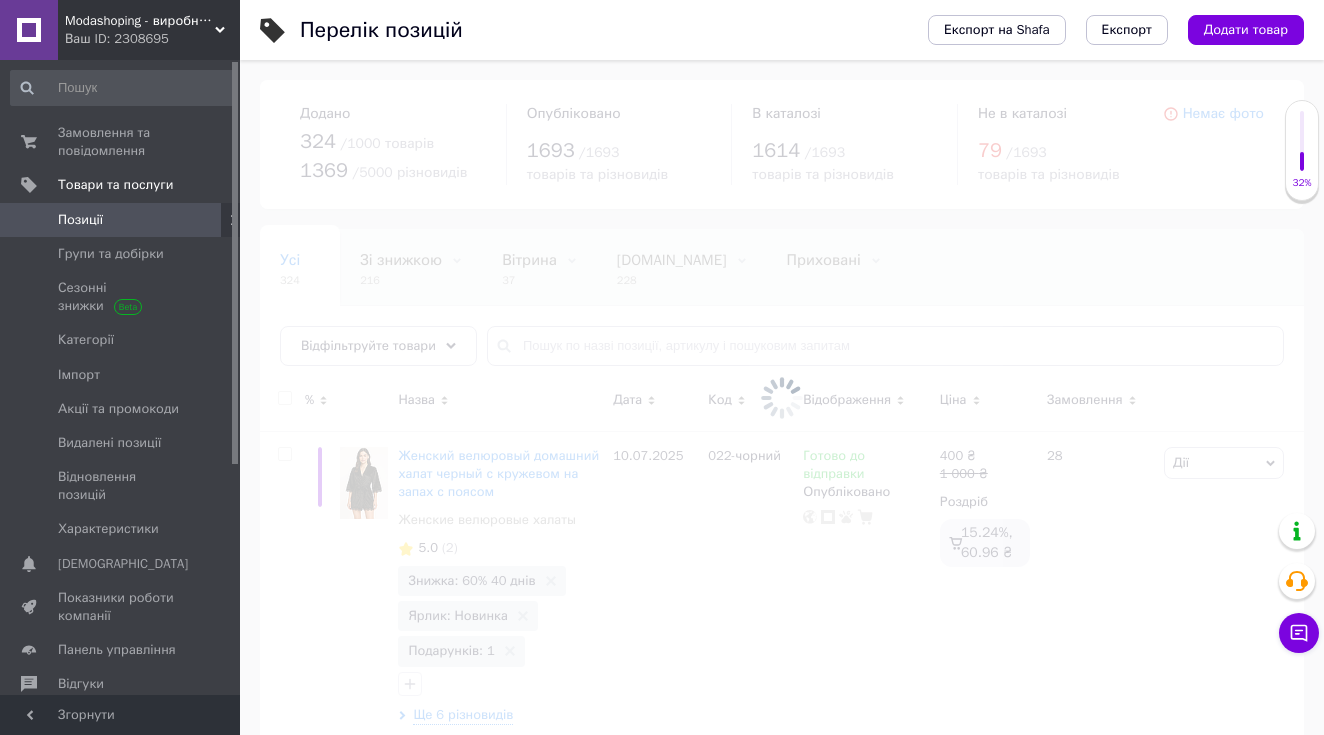scroll, scrollTop: 0, scrollLeft: 0, axis: both 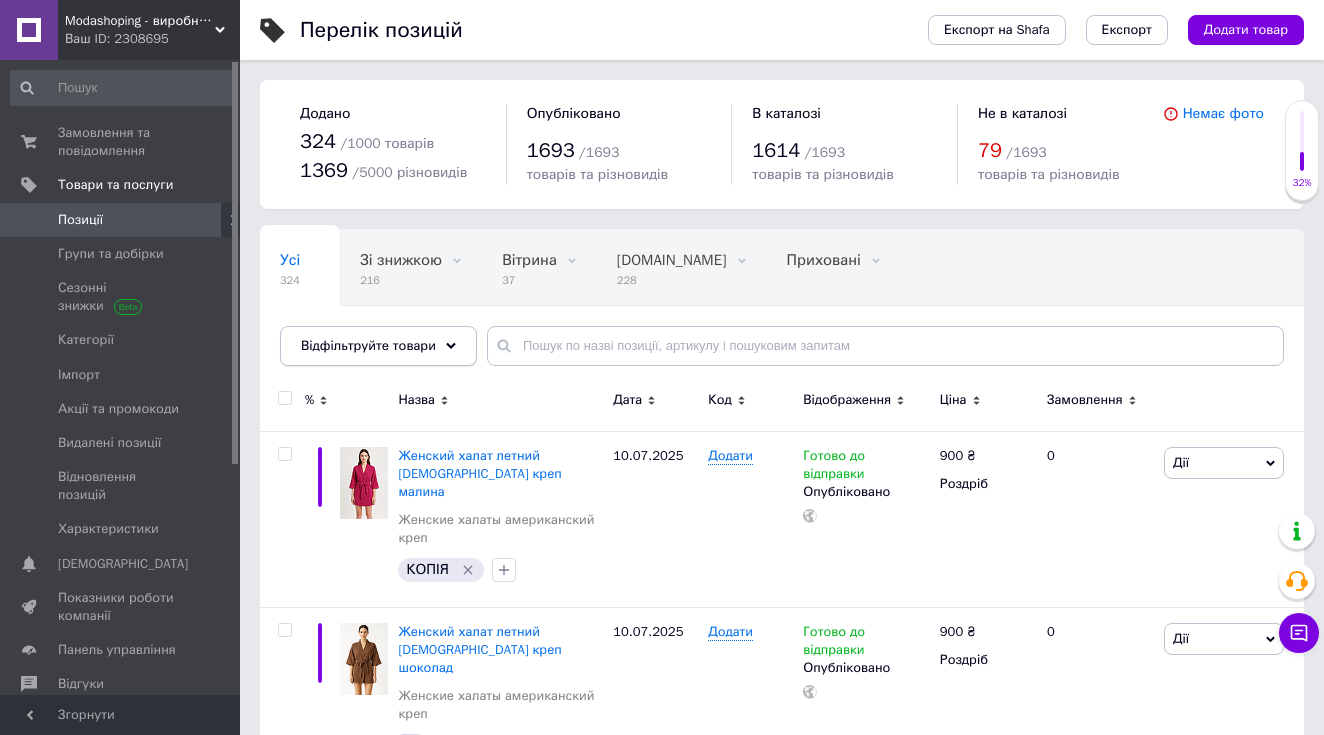 click on "Відфільтруйте товари" at bounding box center [378, 346] 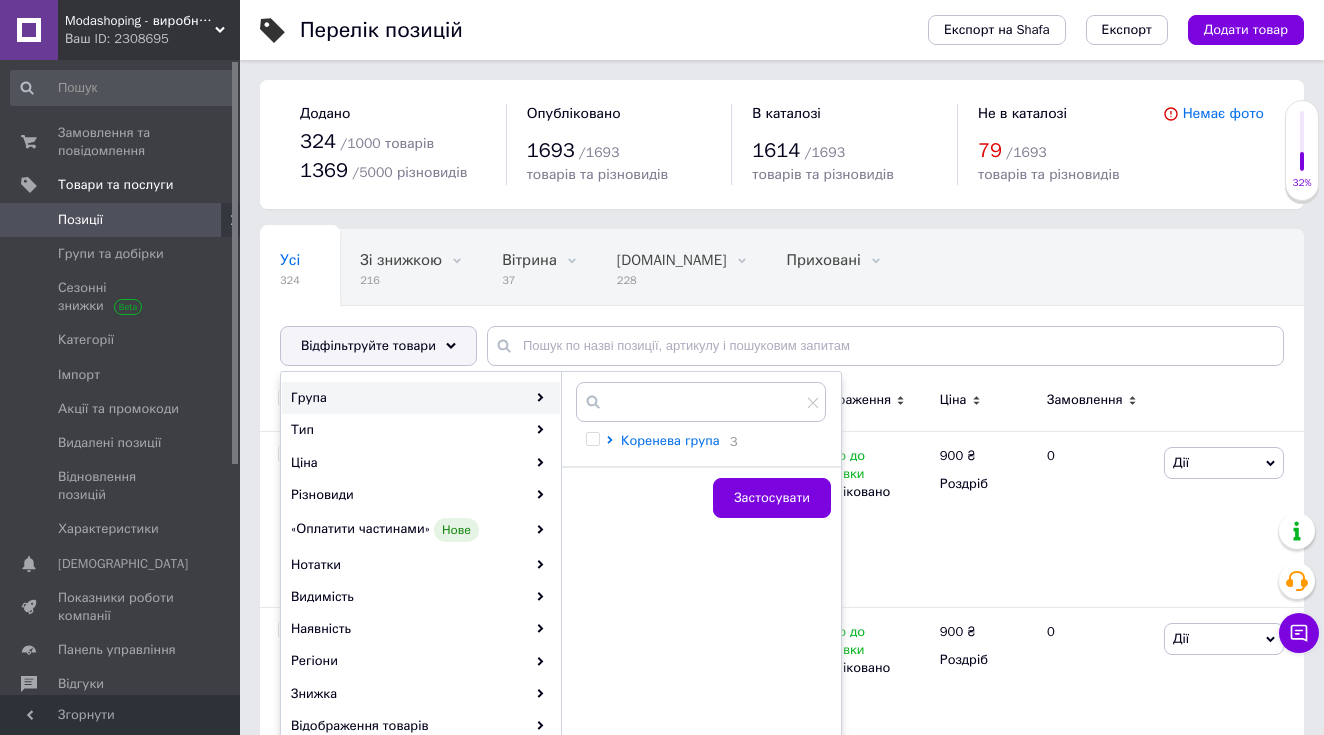 click on "Коренева група" at bounding box center (670, 440) 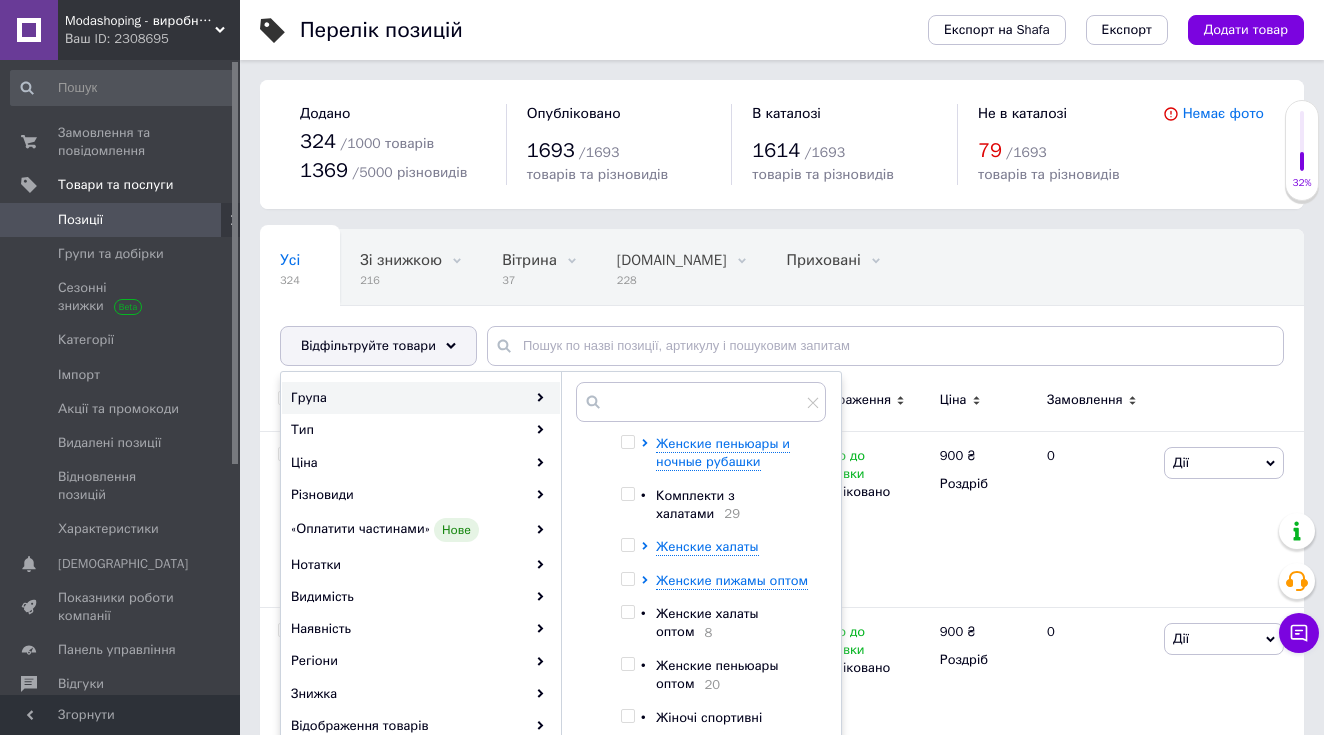 scroll, scrollTop: 61, scrollLeft: 0, axis: vertical 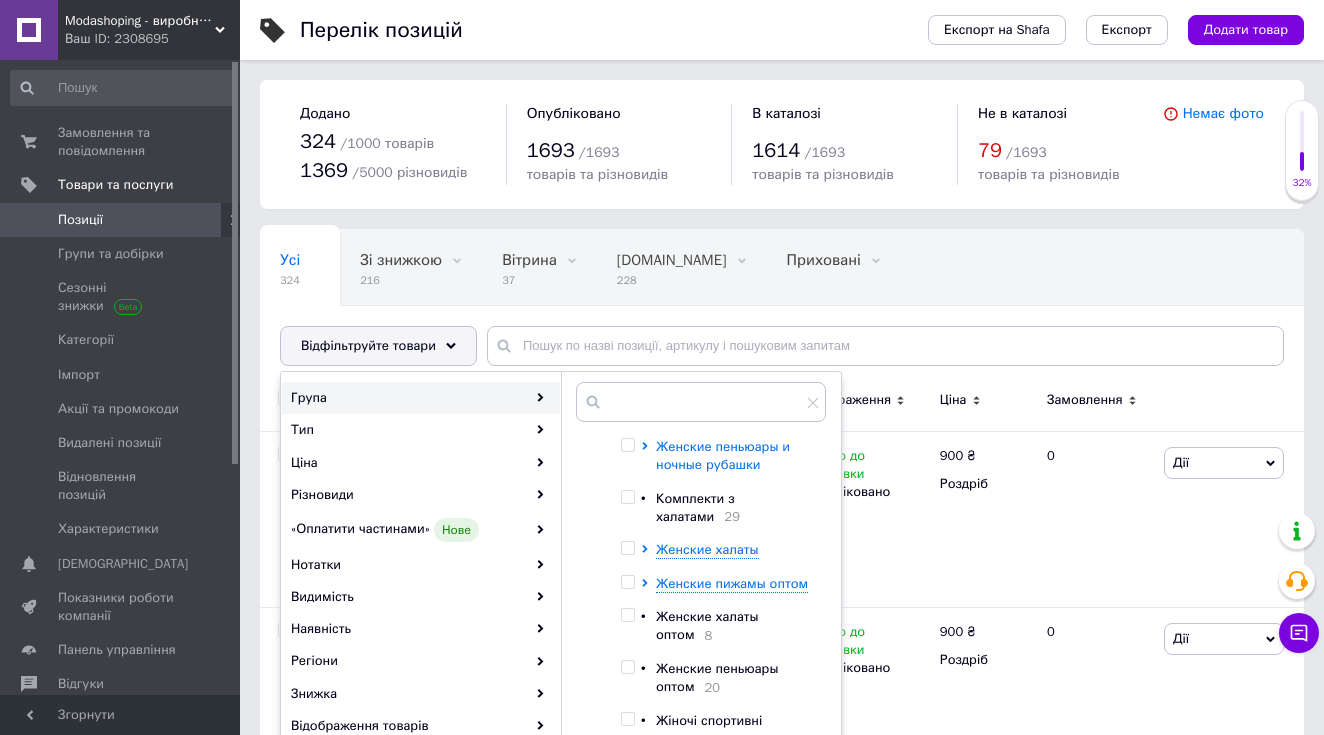 click on "Женские пеньюары и ночные рубашки" at bounding box center [723, 455] 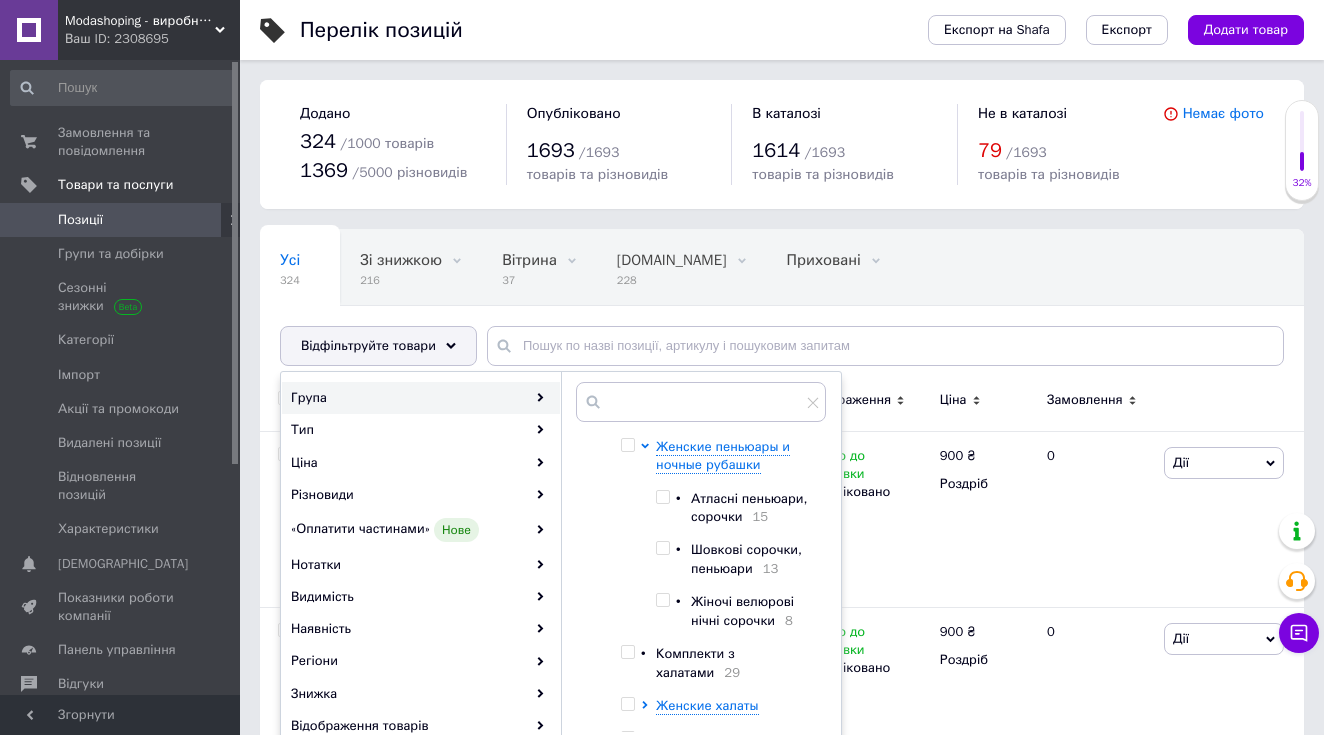 click at bounding box center (662, 497) 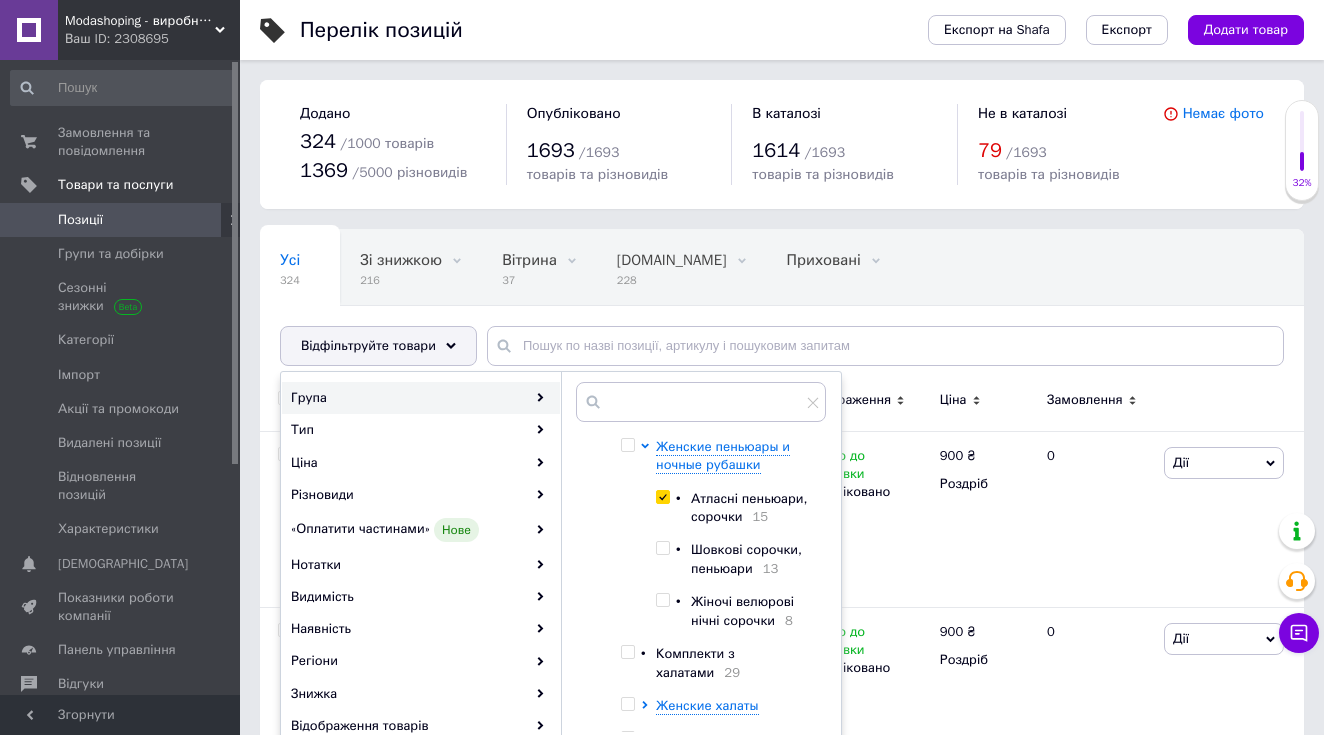 checkbox on "true" 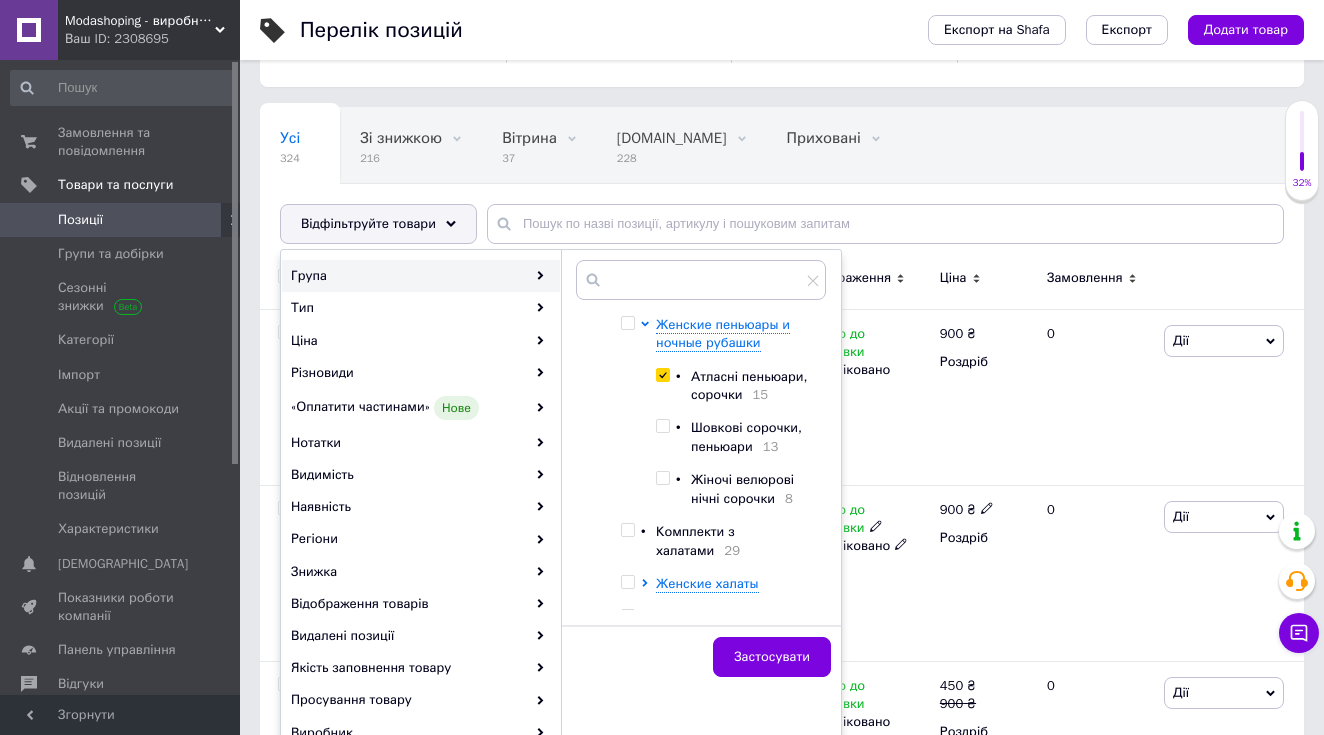 scroll, scrollTop: 145, scrollLeft: 0, axis: vertical 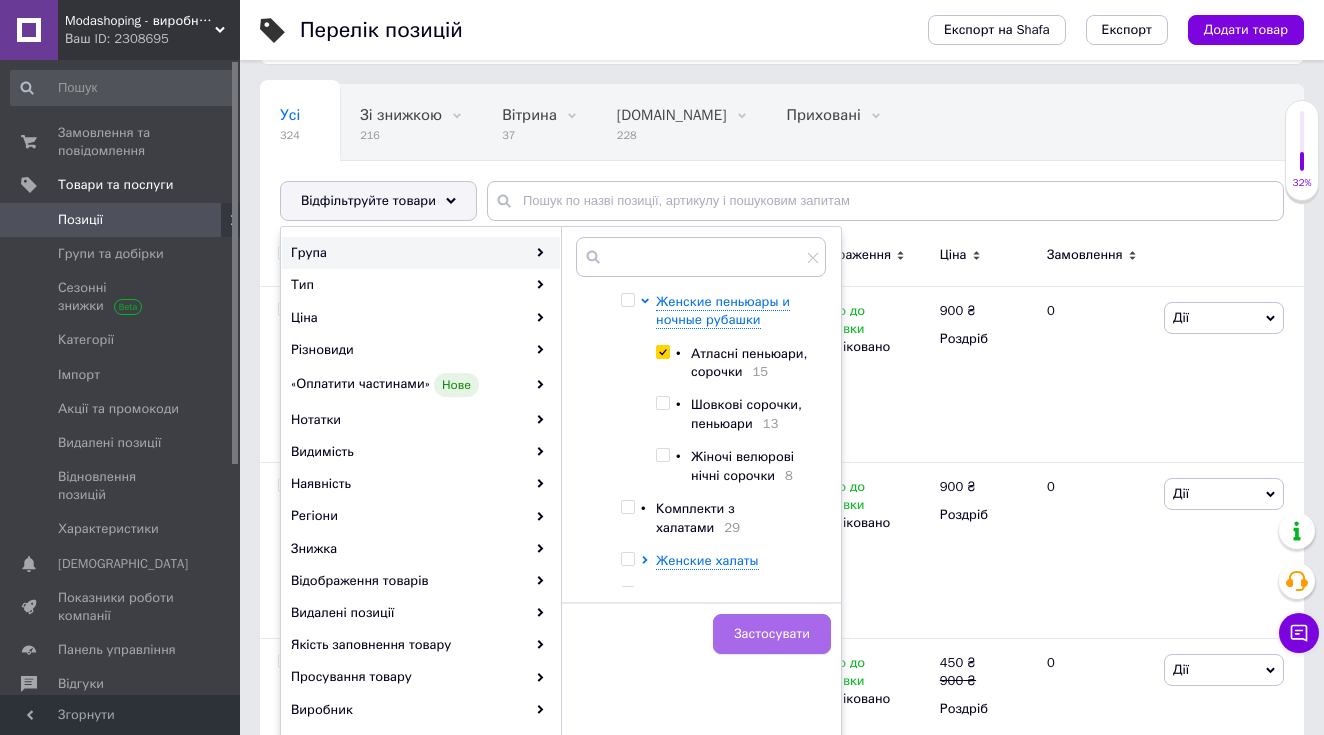 click on "Застосувати" at bounding box center (772, 634) 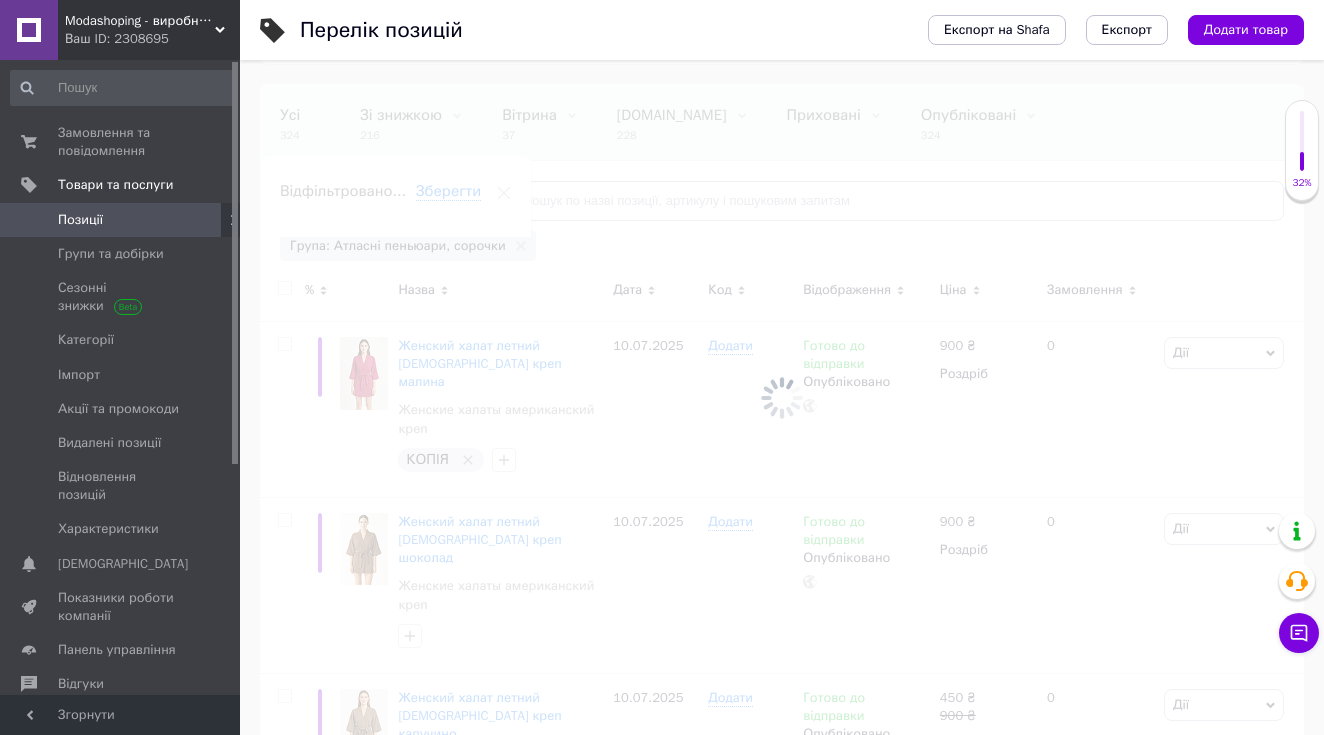 scroll, scrollTop: 0, scrollLeft: 142, axis: horizontal 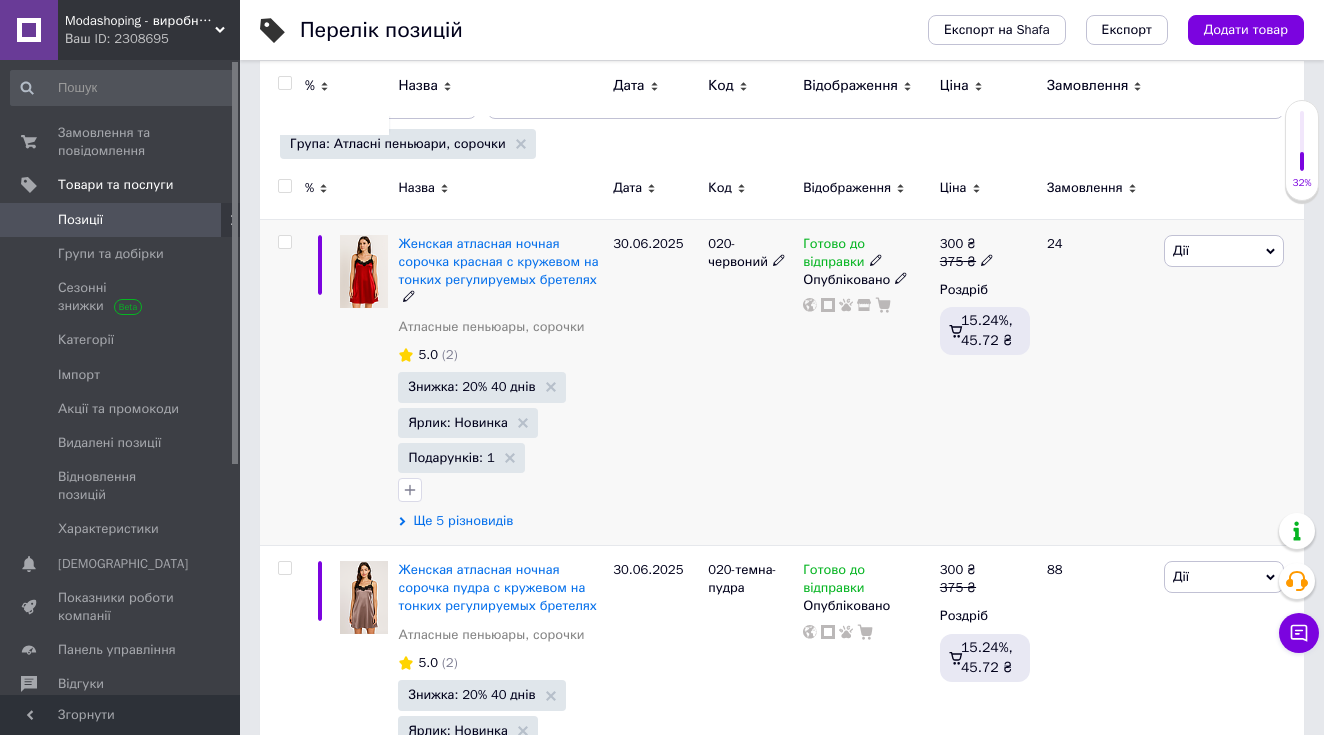 click on "Ще 5 різновидів" at bounding box center (463, 521) 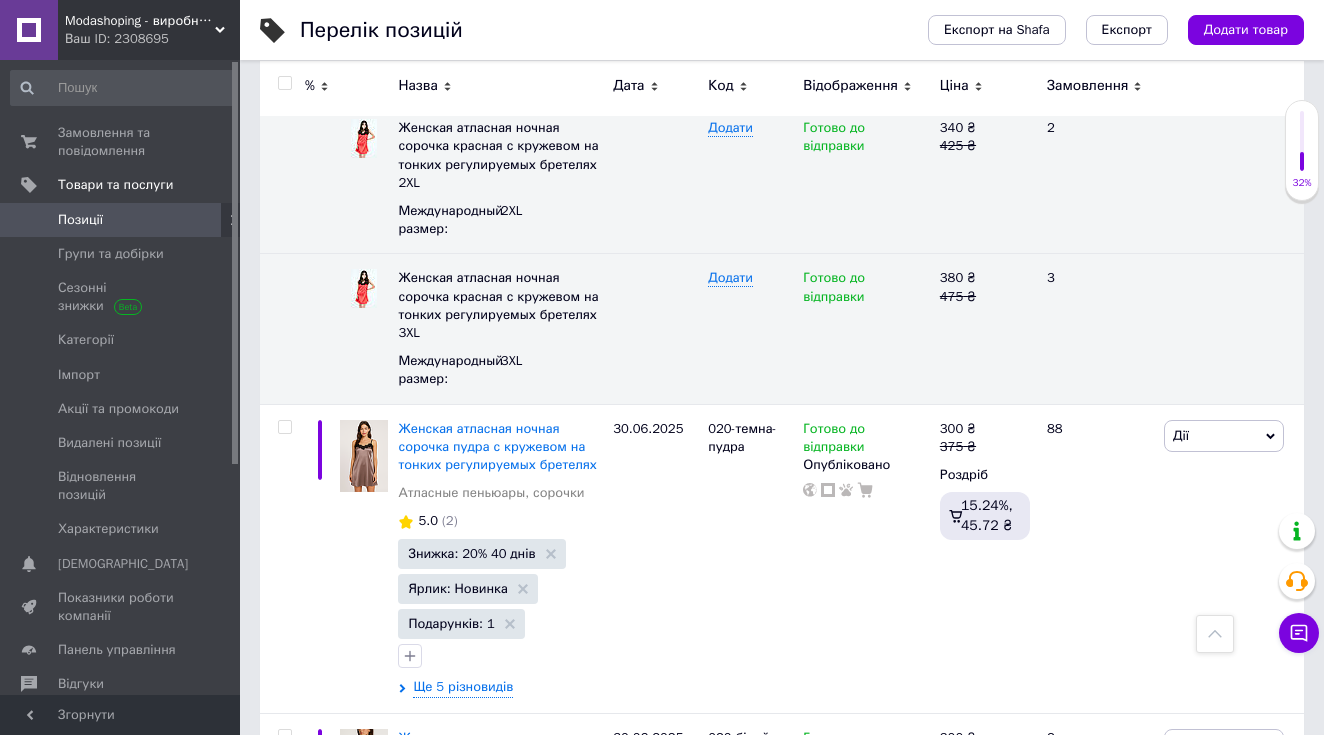 scroll, scrollTop: 1137, scrollLeft: 0, axis: vertical 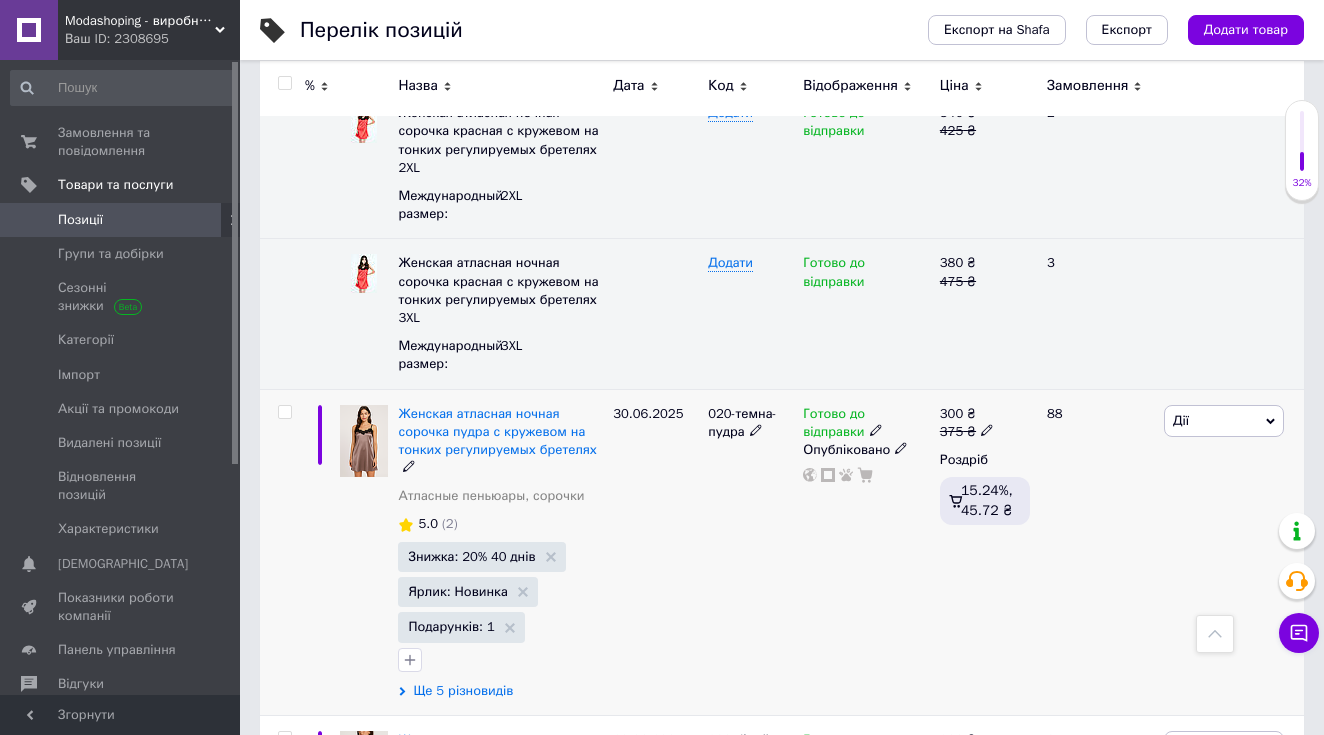 click on "Ще 5 різновидів" at bounding box center [463, 691] 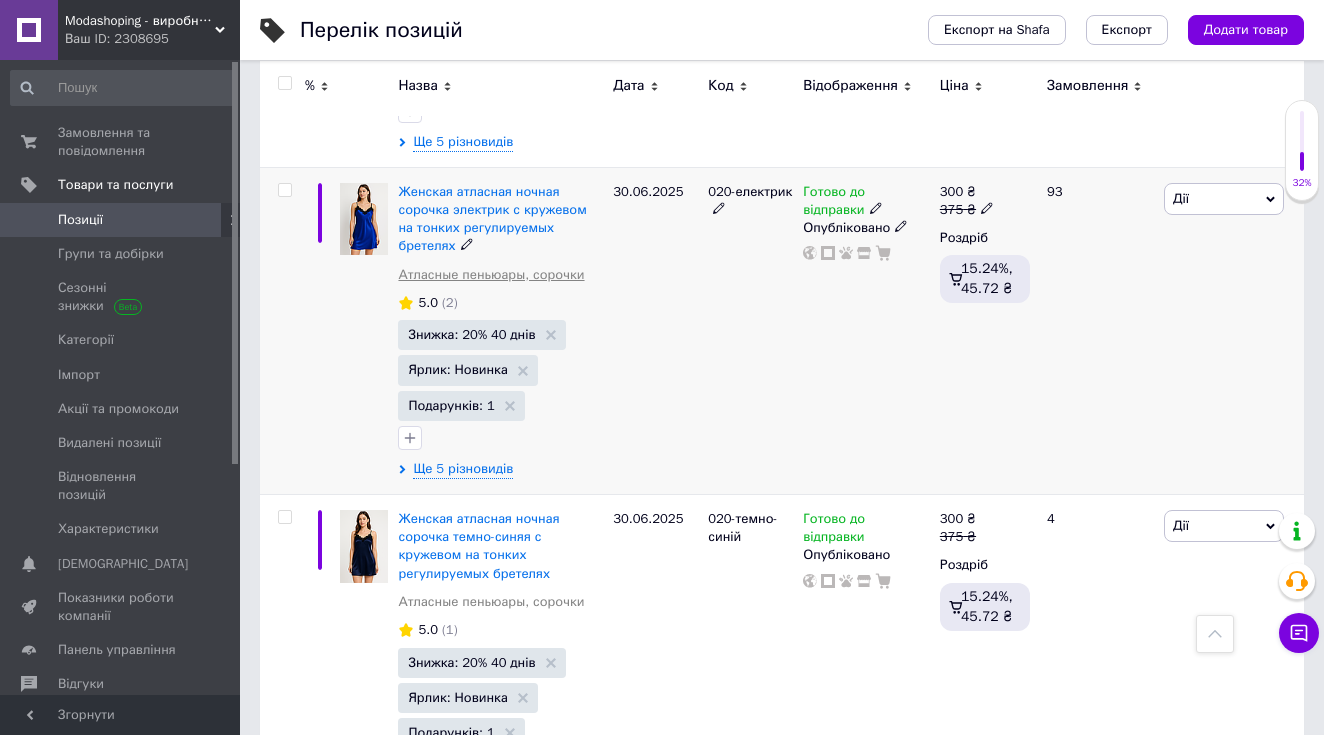 scroll, scrollTop: 2527, scrollLeft: 0, axis: vertical 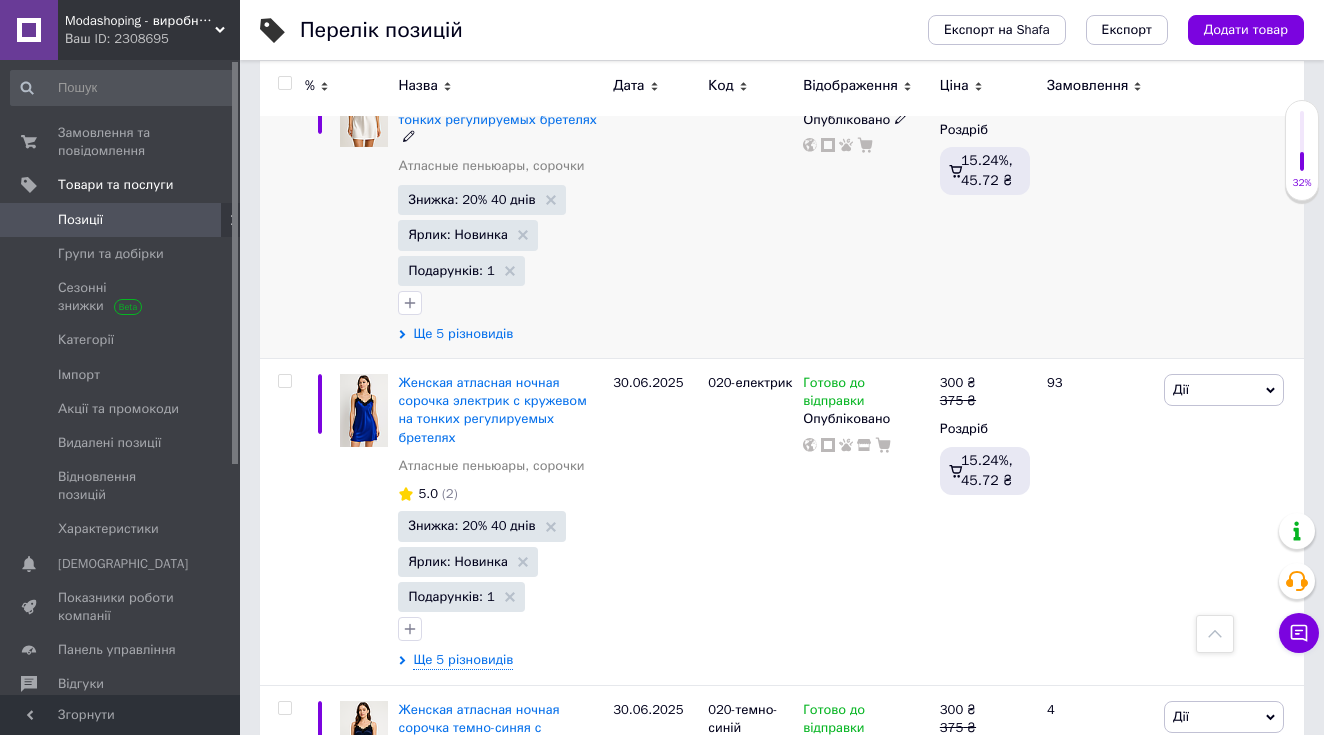 click on "Ще 5 різновидів" at bounding box center (463, 334) 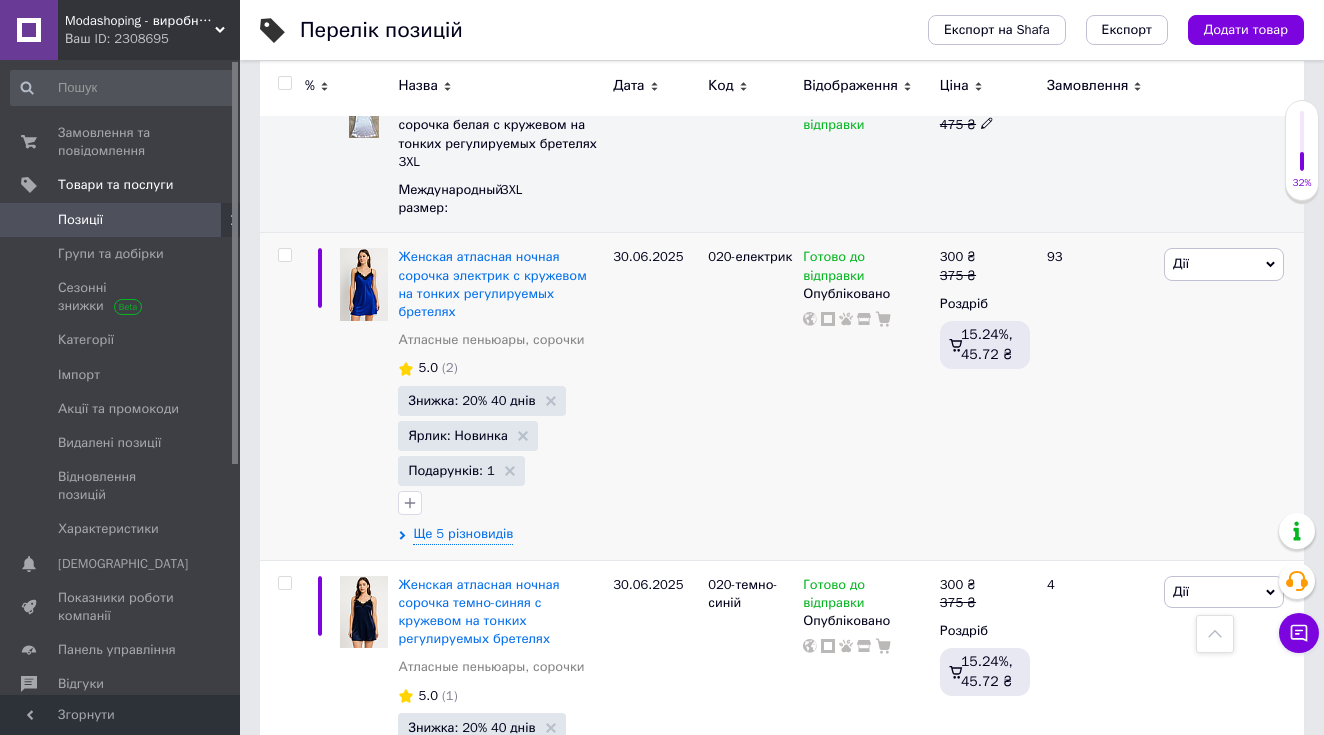 scroll, scrollTop: 3447, scrollLeft: 0, axis: vertical 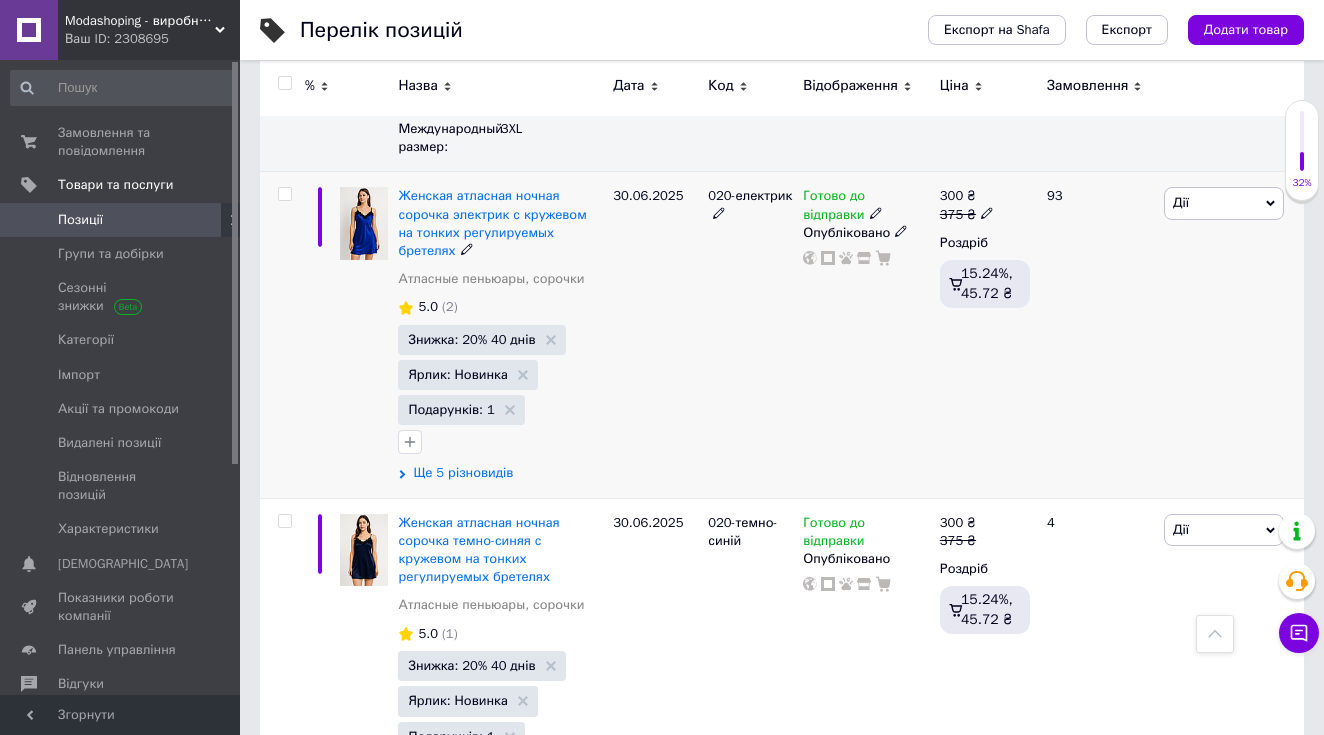 click on "Ще 5 різновидів" at bounding box center [463, 473] 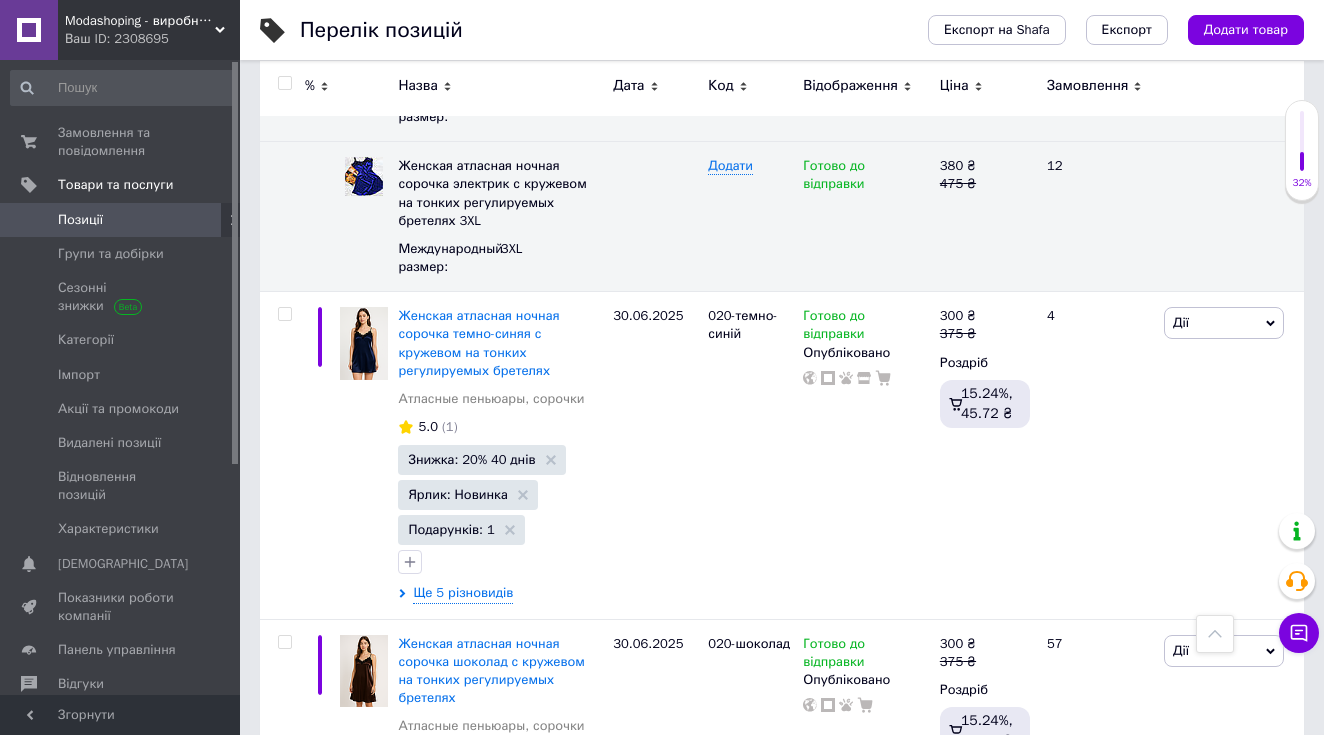 scroll, scrollTop: 4499, scrollLeft: 0, axis: vertical 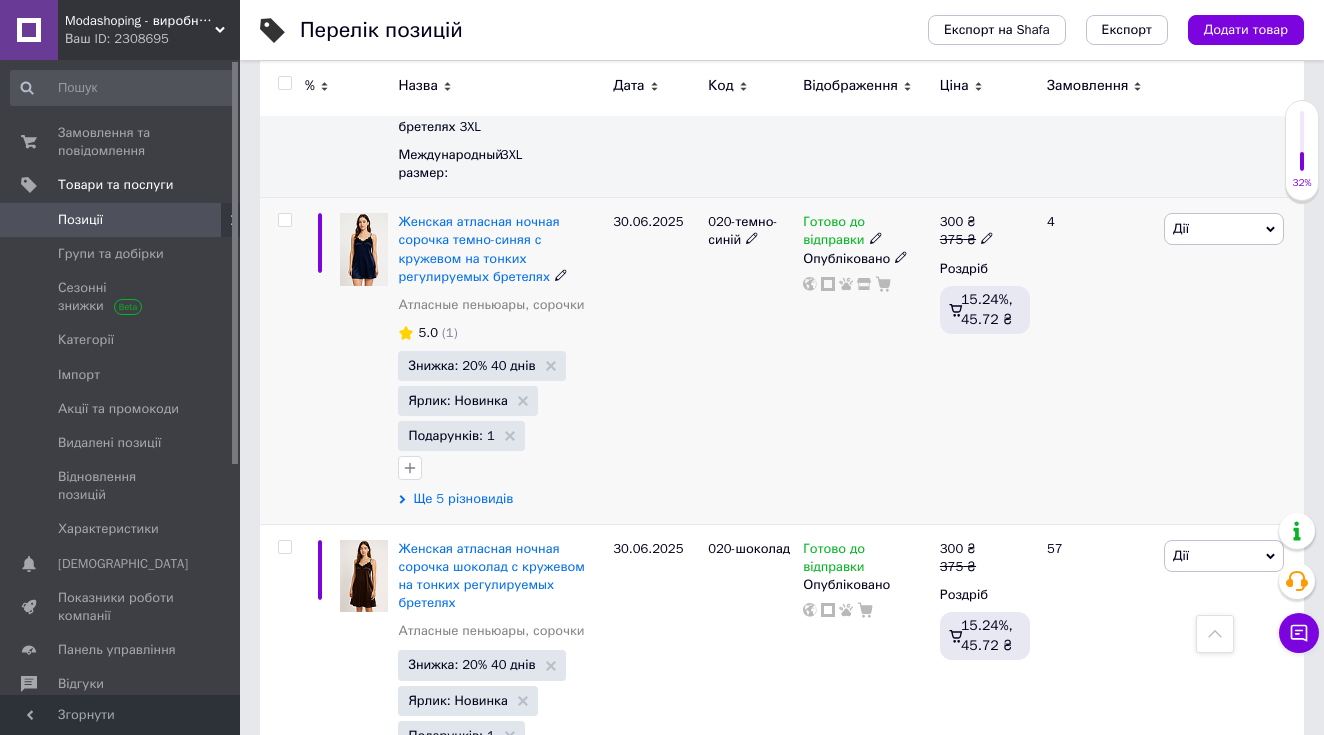 click on "Ще 5 різновидів" at bounding box center [463, 499] 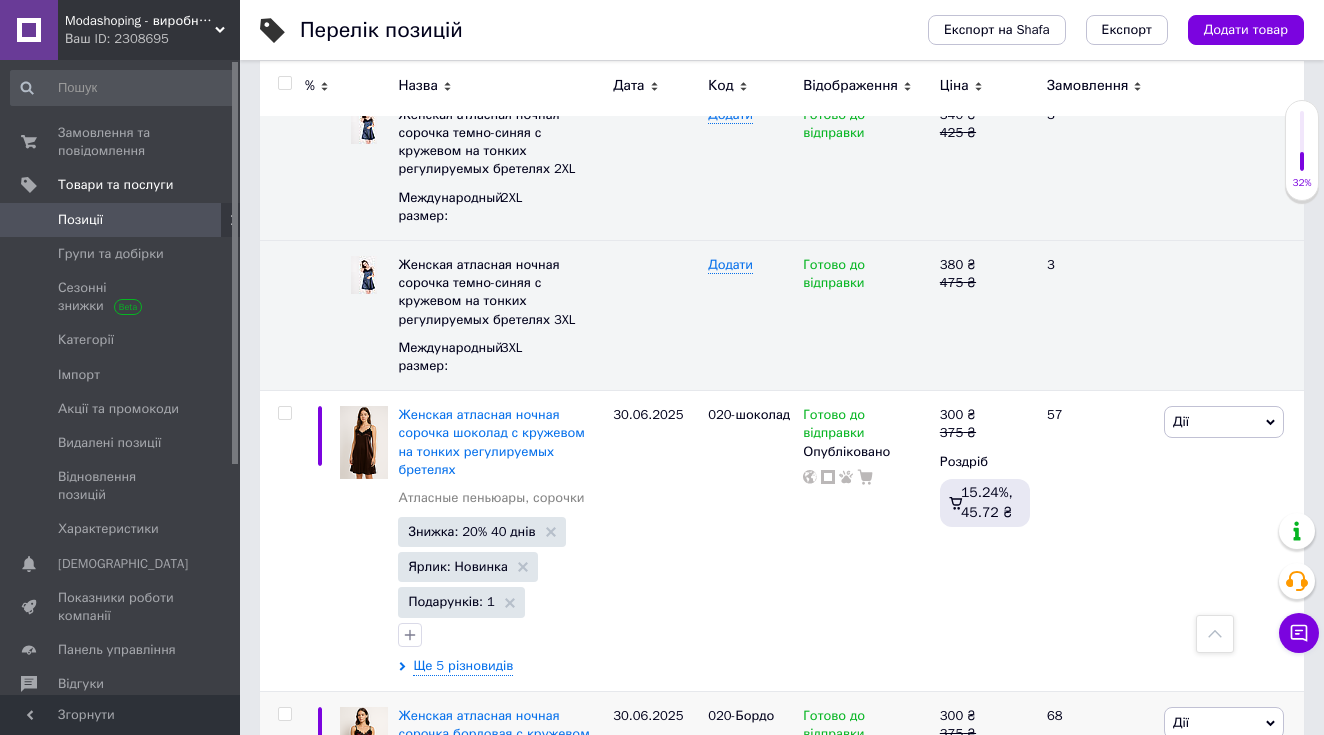 scroll, scrollTop: 5694, scrollLeft: 0, axis: vertical 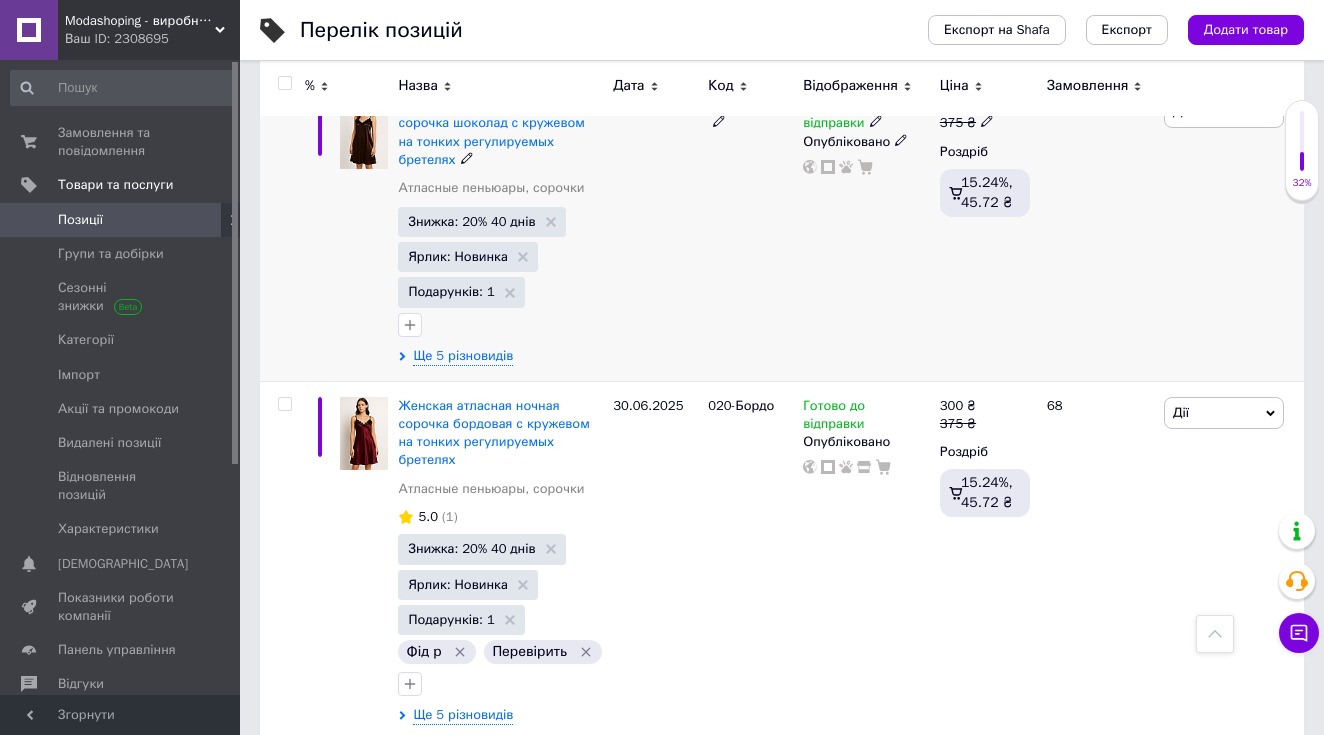 click on "Женская атласная ночная сорочка шоколад с кружевом на тонких регулируемых бретелях Атласные пеньюары, сорочки Знижка: 20% 40 днів Ярлик: Новинка Подарунків: 1 Ще 5 різновидів" at bounding box center [500, 231] 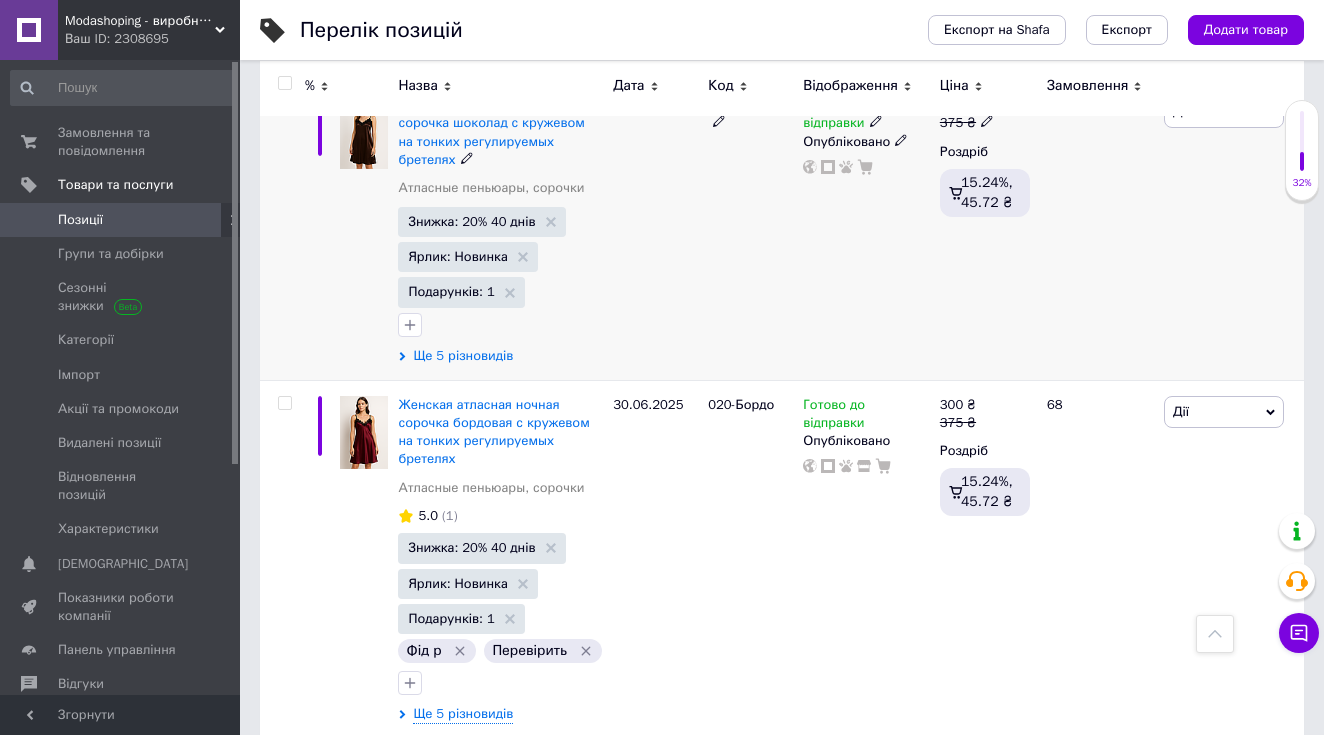 click on "Ще 5 різновидів" at bounding box center [463, 356] 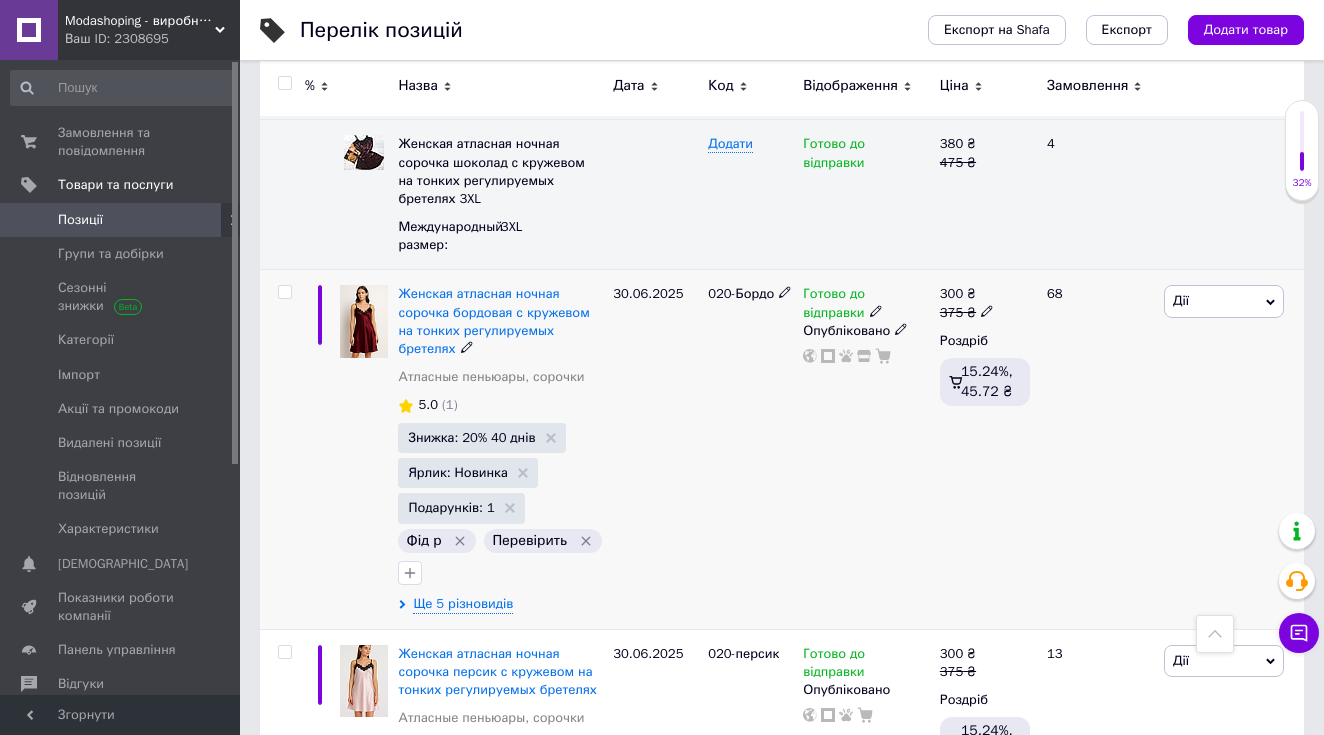 scroll, scrollTop: 6652, scrollLeft: 0, axis: vertical 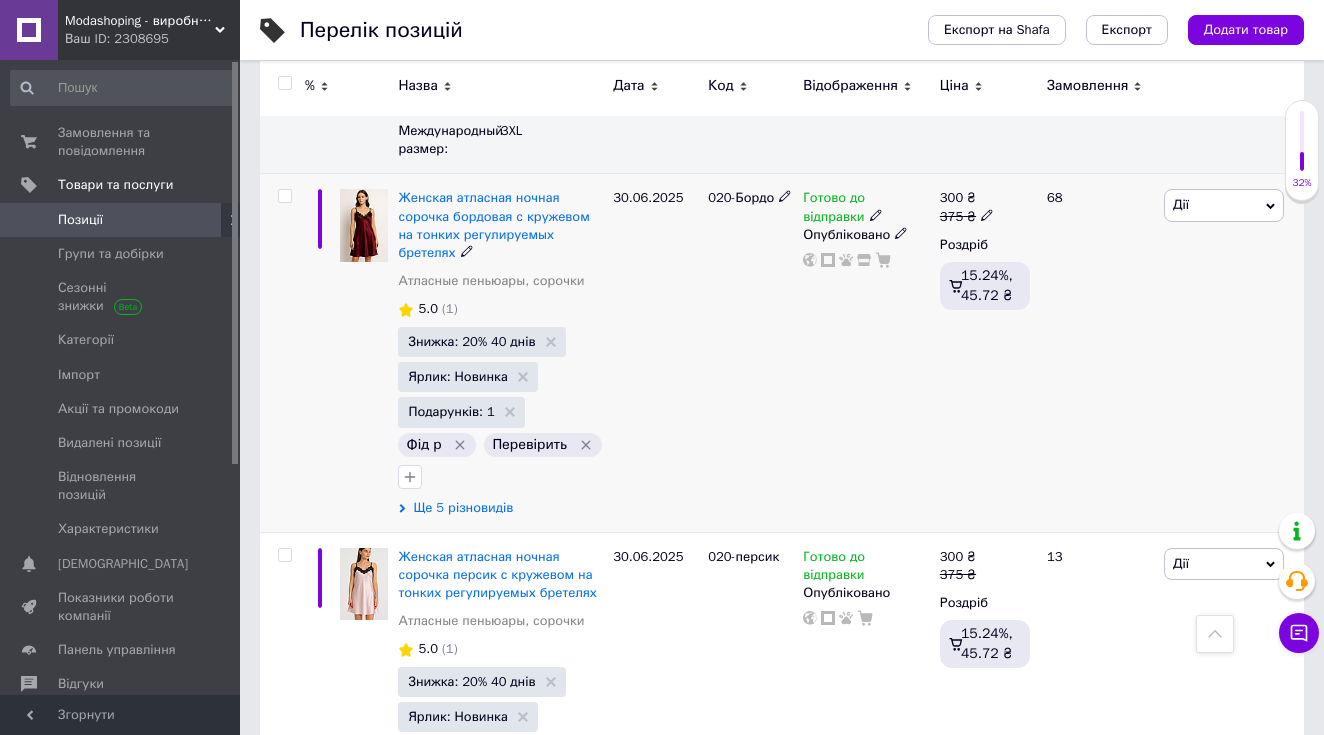 click on "Ще 5 різновидів" at bounding box center (463, 508) 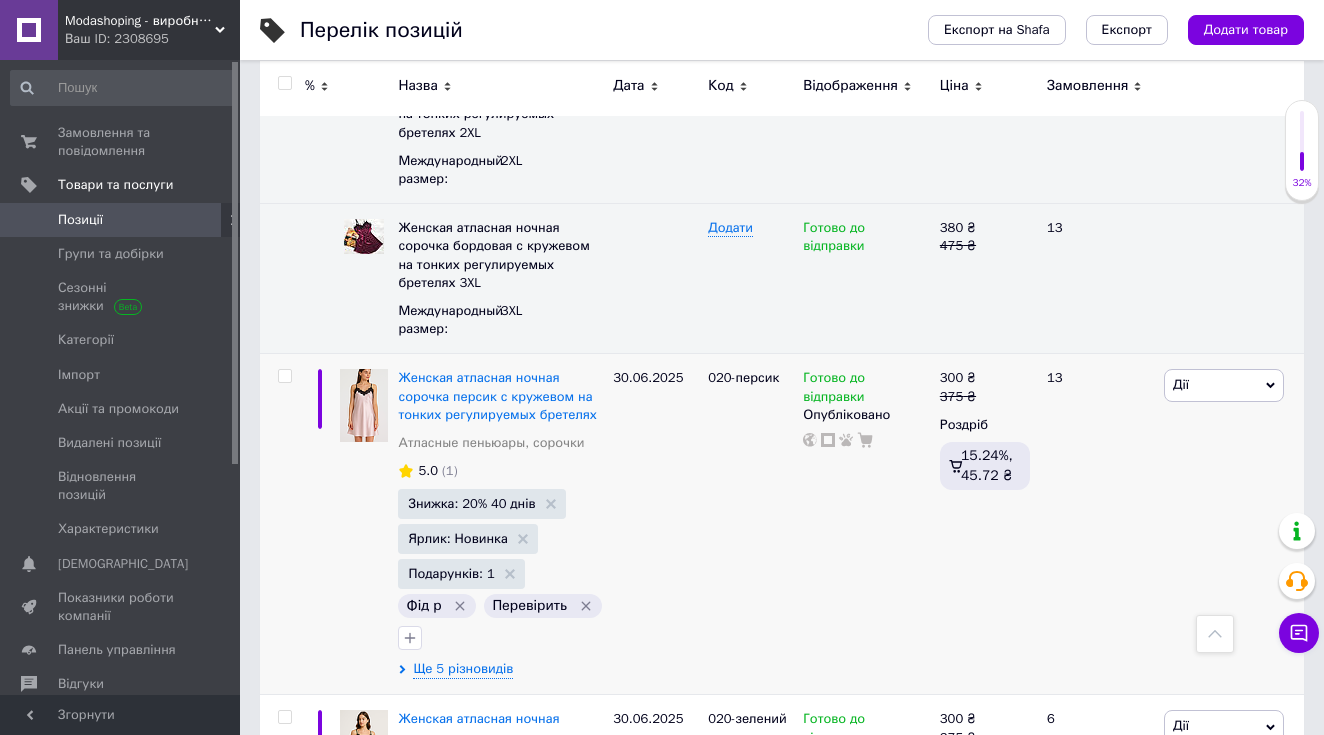 scroll, scrollTop: 7680, scrollLeft: 0, axis: vertical 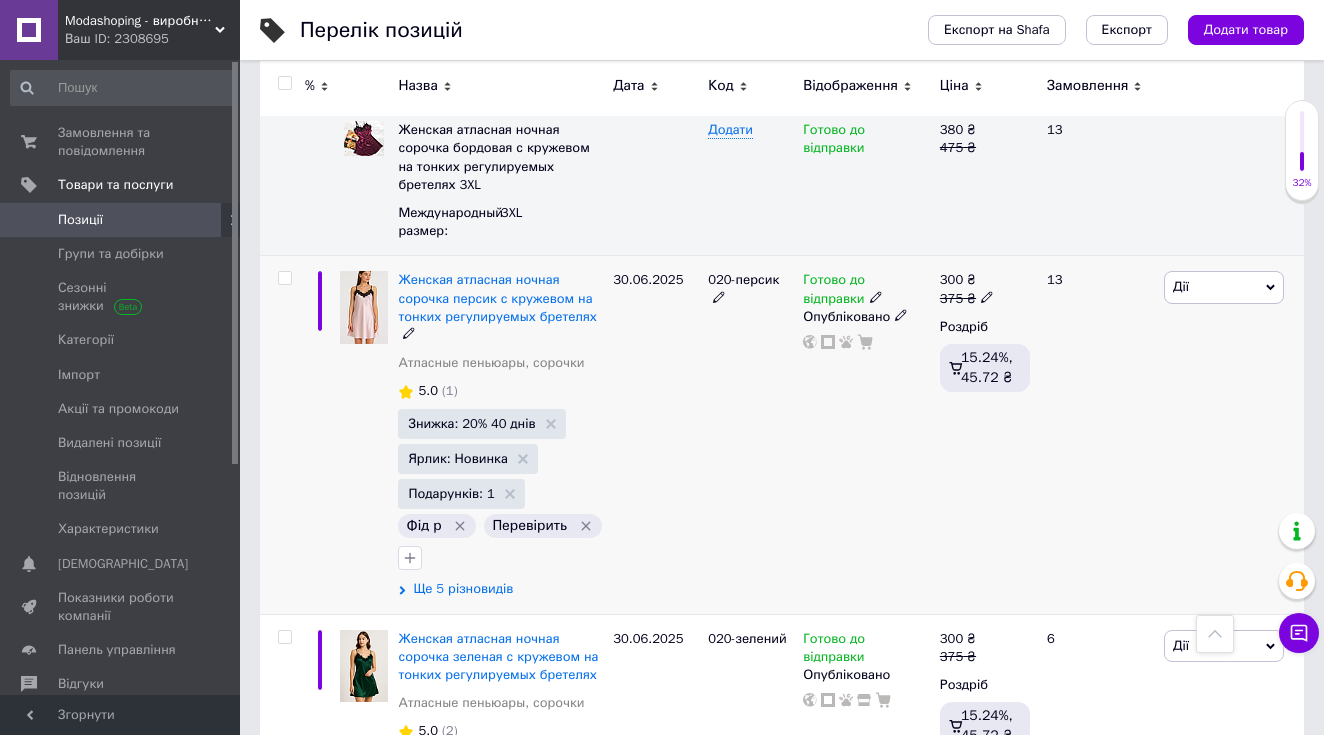 click on "Ще 5 різновидів" at bounding box center (463, 589) 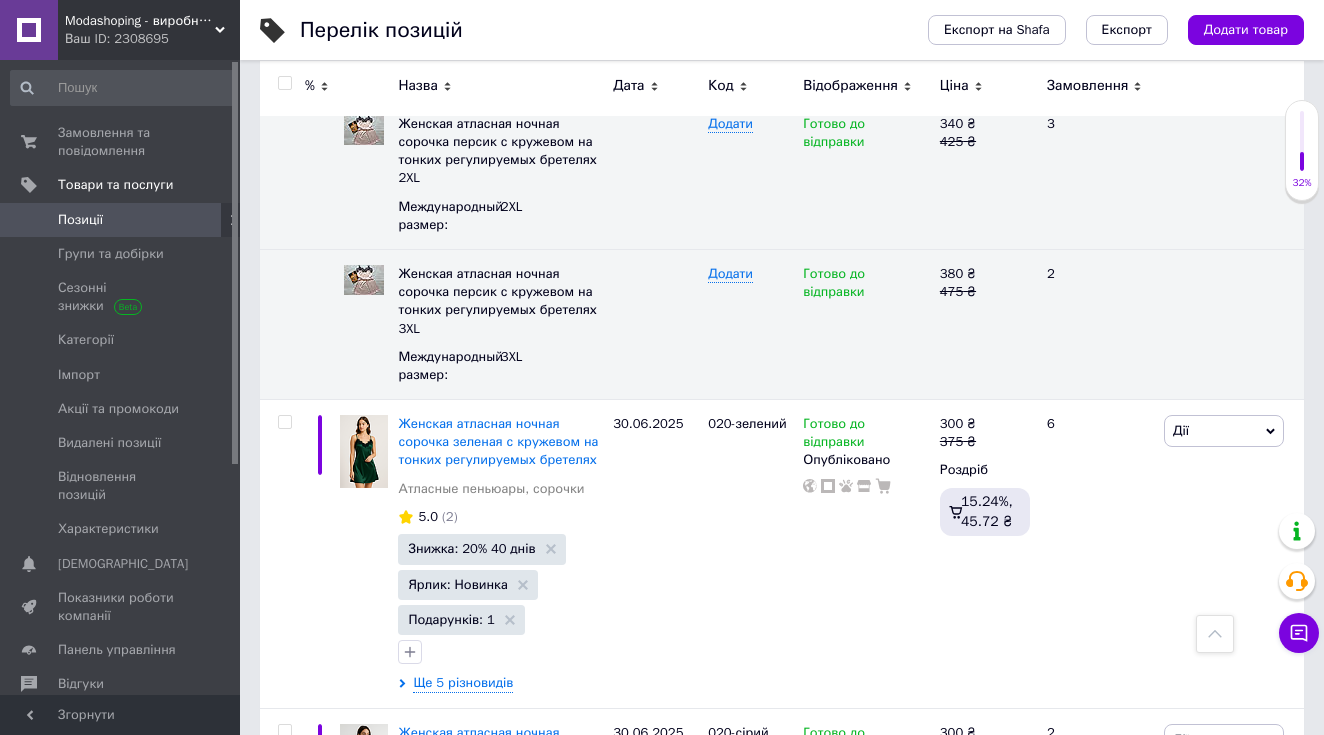scroll, scrollTop: 8664, scrollLeft: 0, axis: vertical 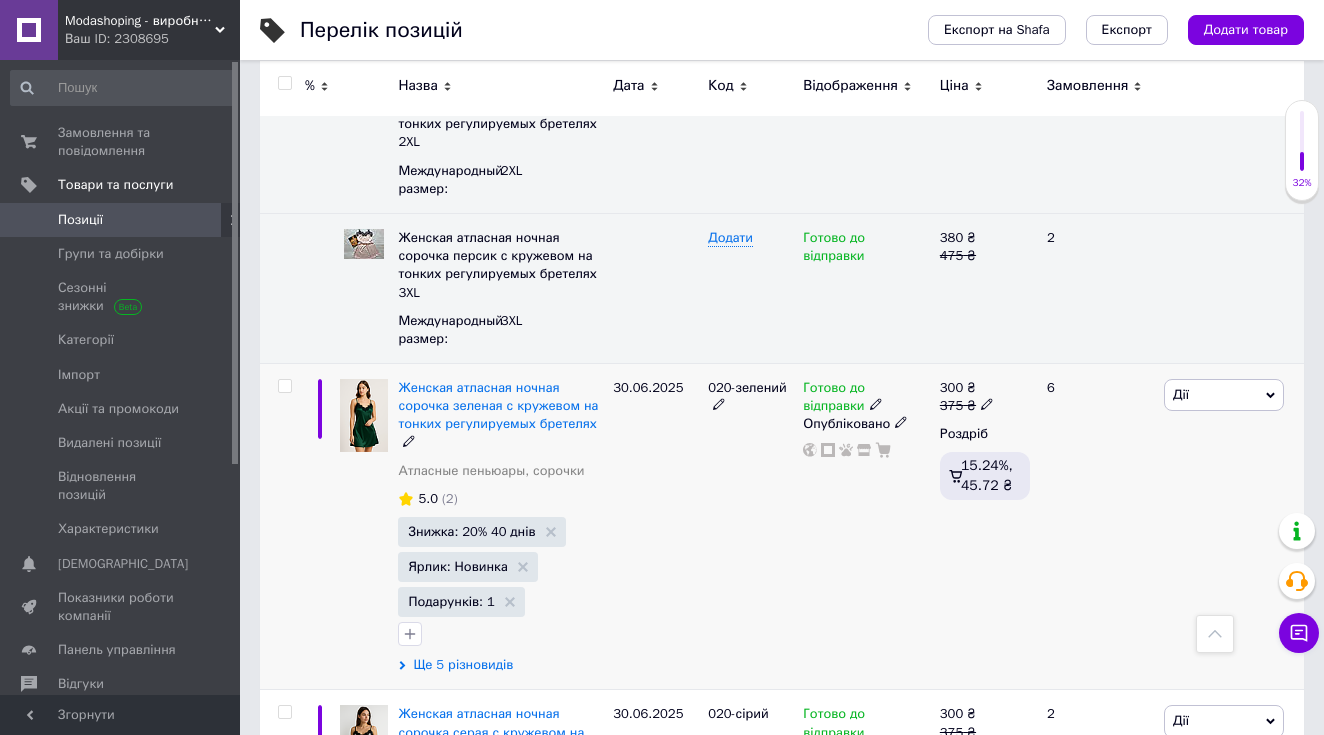 click on "Ще 5 різновидів" at bounding box center [463, 665] 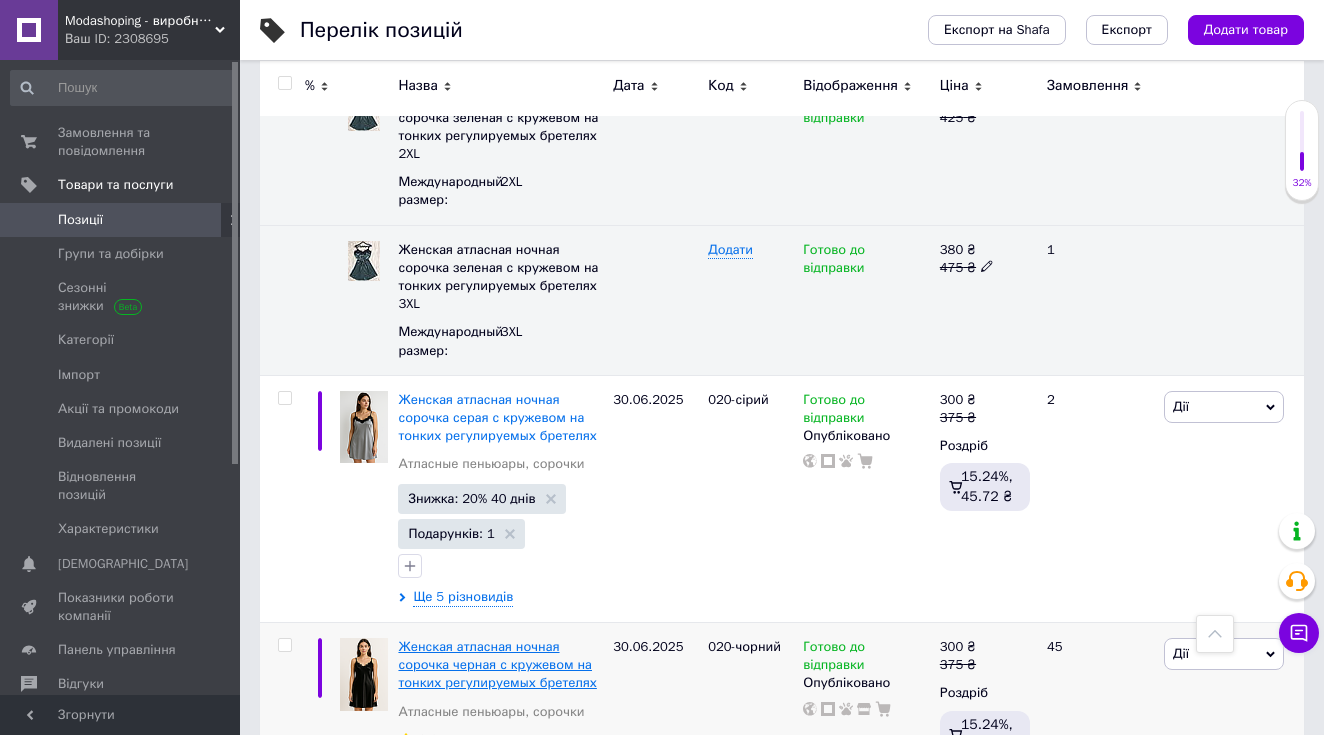 scroll, scrollTop: 9796, scrollLeft: 0, axis: vertical 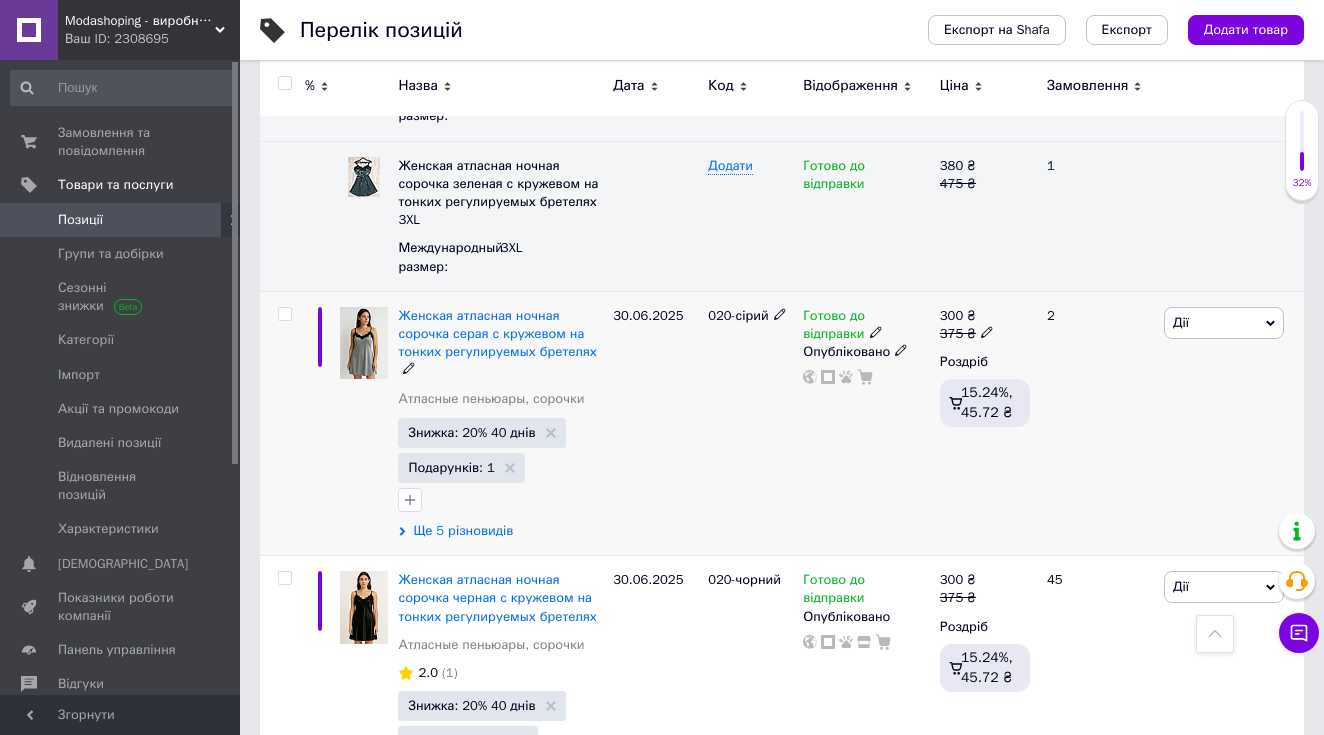 click on "Ще 5 різновидів" at bounding box center [463, 531] 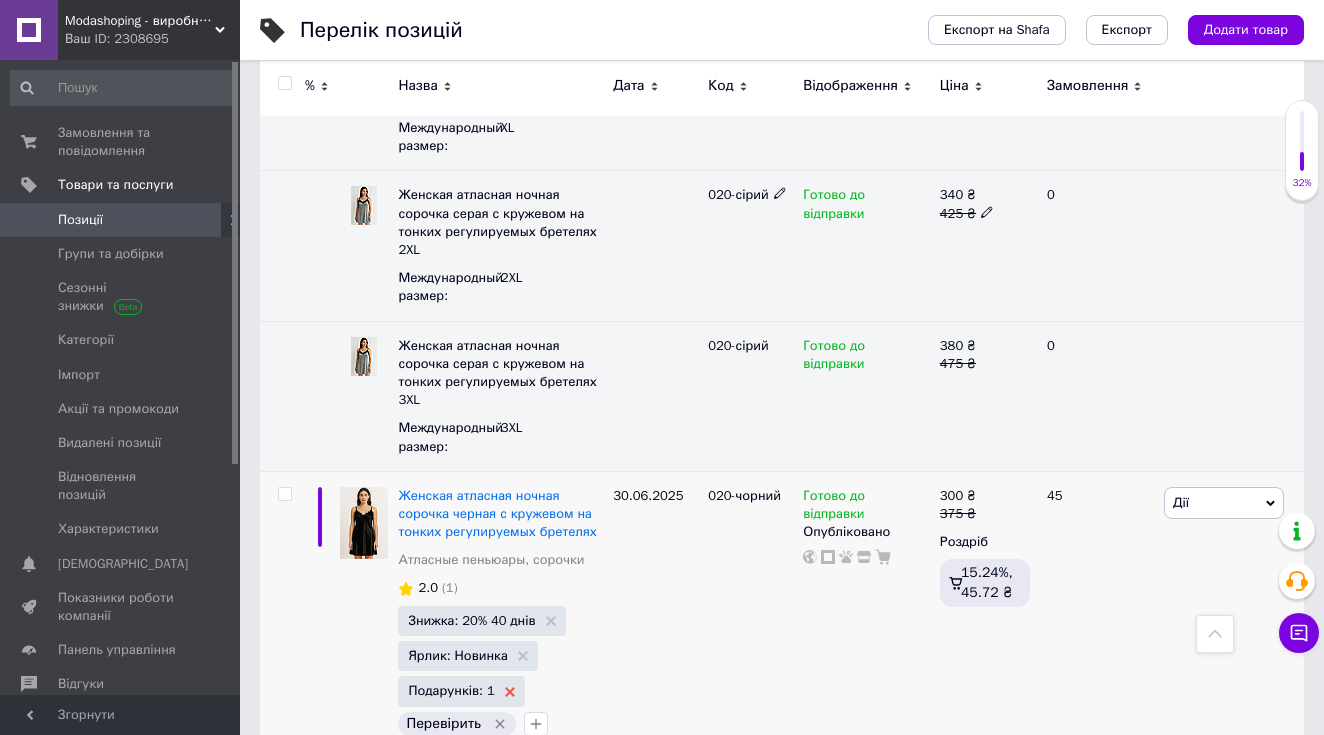 scroll, scrollTop: 10715, scrollLeft: 0, axis: vertical 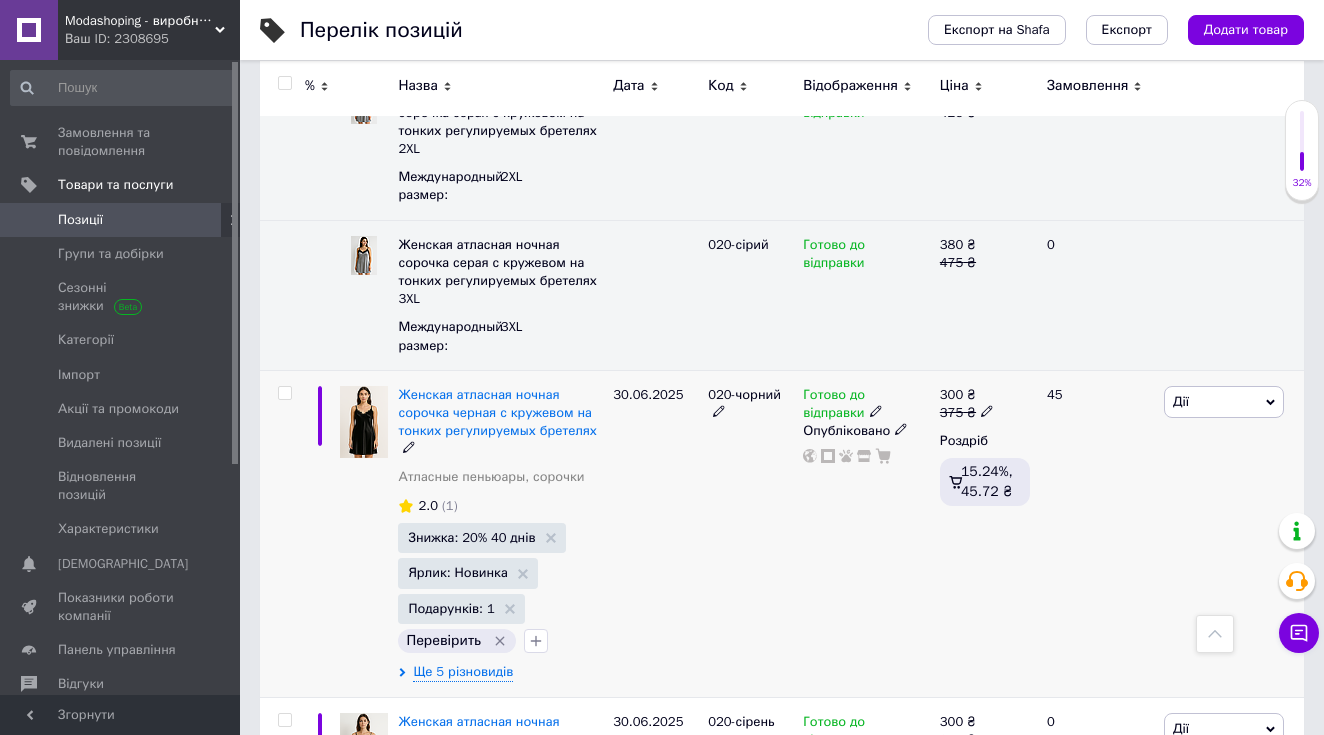 click on "Женская атласная ночная сорочка черная с кружевом на тонких регулируемых бретелях Атласные пеньюары, сорочки 2.0 (1) Знижка: 20% 40 днів Ярлик: Новинка Подарунків: 1 Перевірить   Ще 5 різновидів" at bounding box center [500, 533] 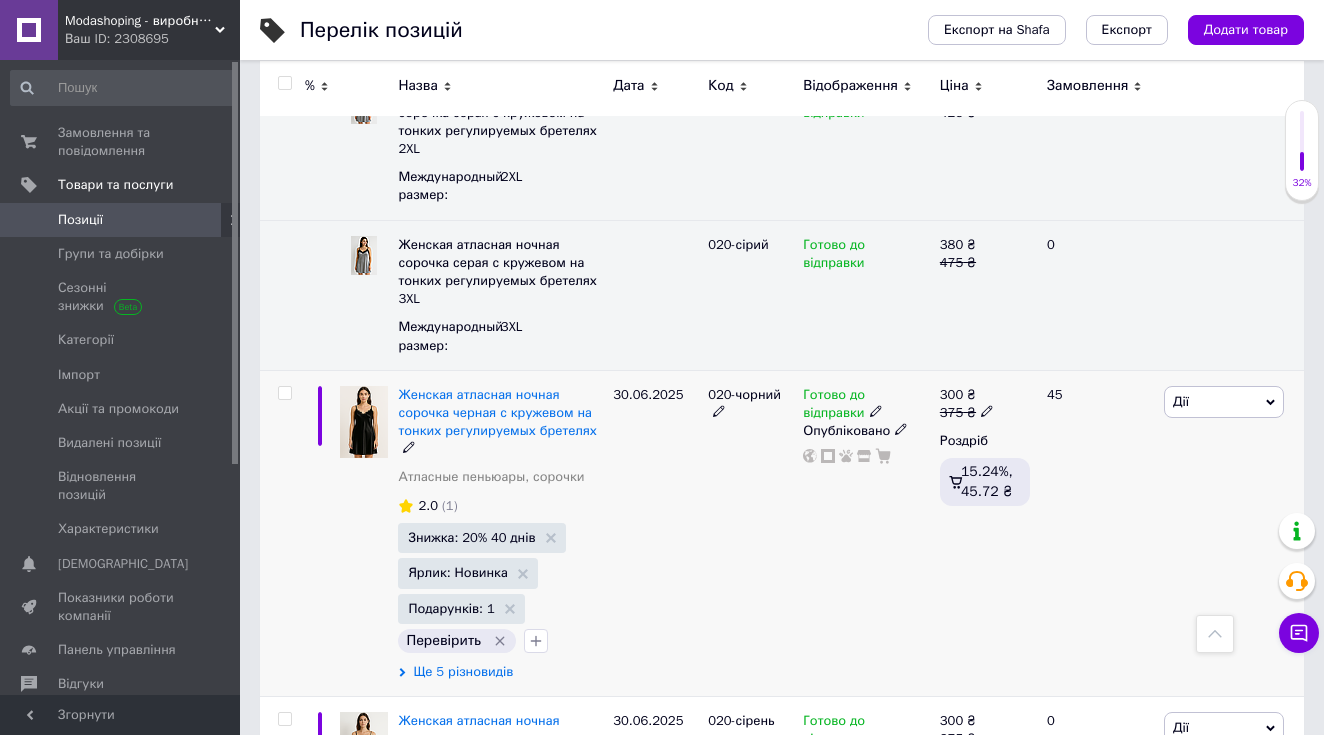click on "Ще 5 різновидів" at bounding box center [463, 672] 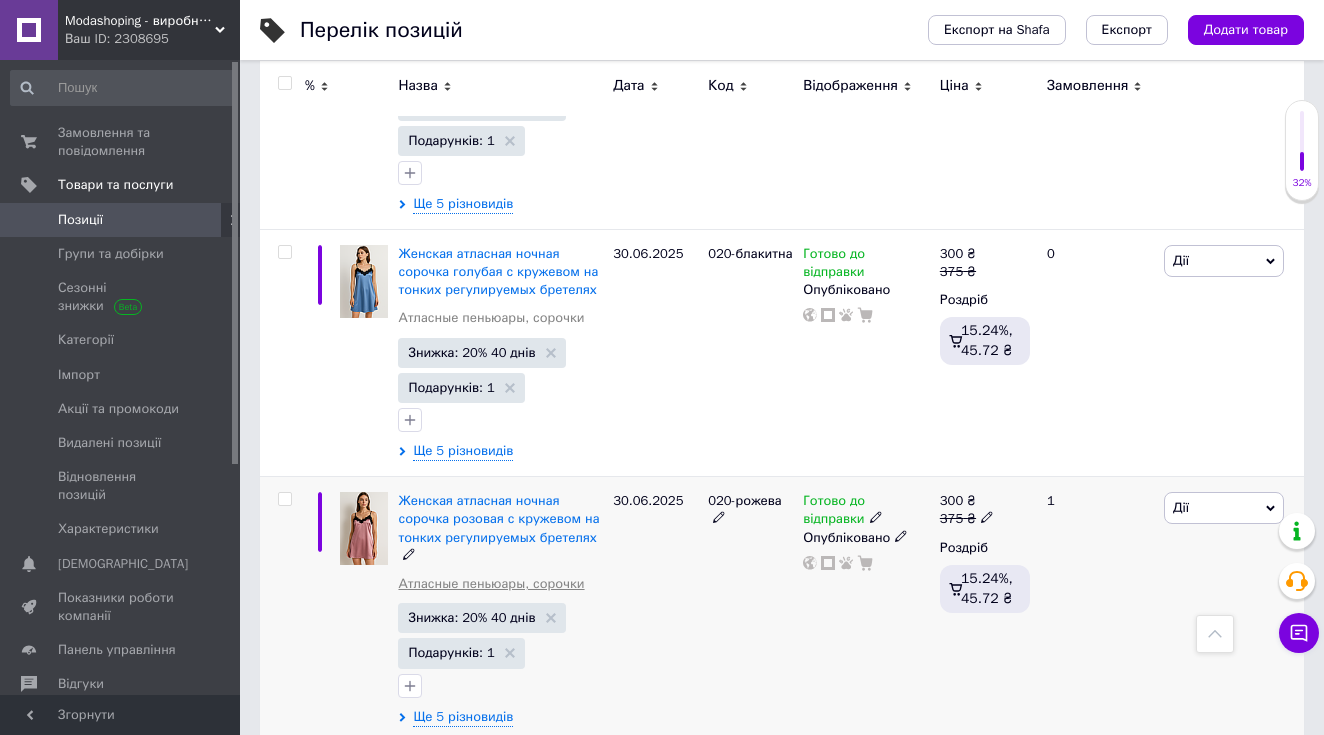 scroll, scrollTop: 12086, scrollLeft: 0, axis: vertical 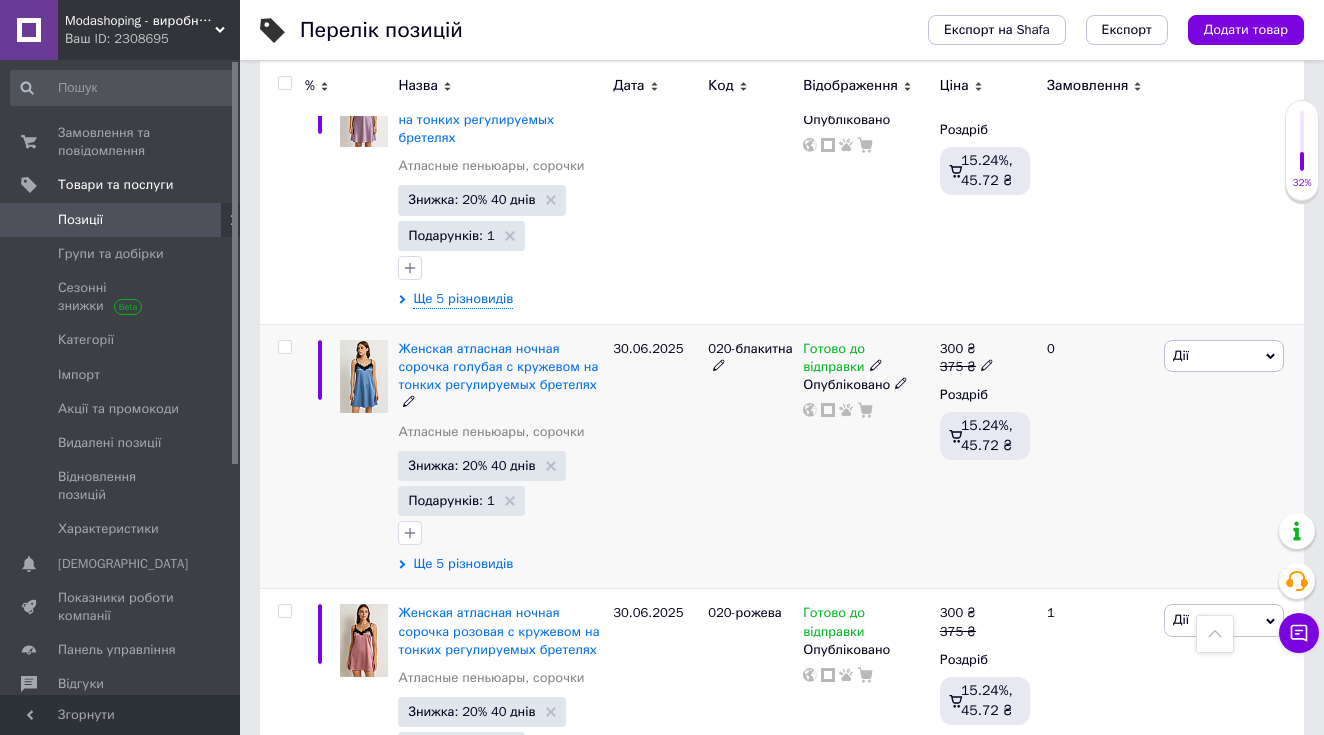 click on "Ще 5 різновидів" at bounding box center (463, 564) 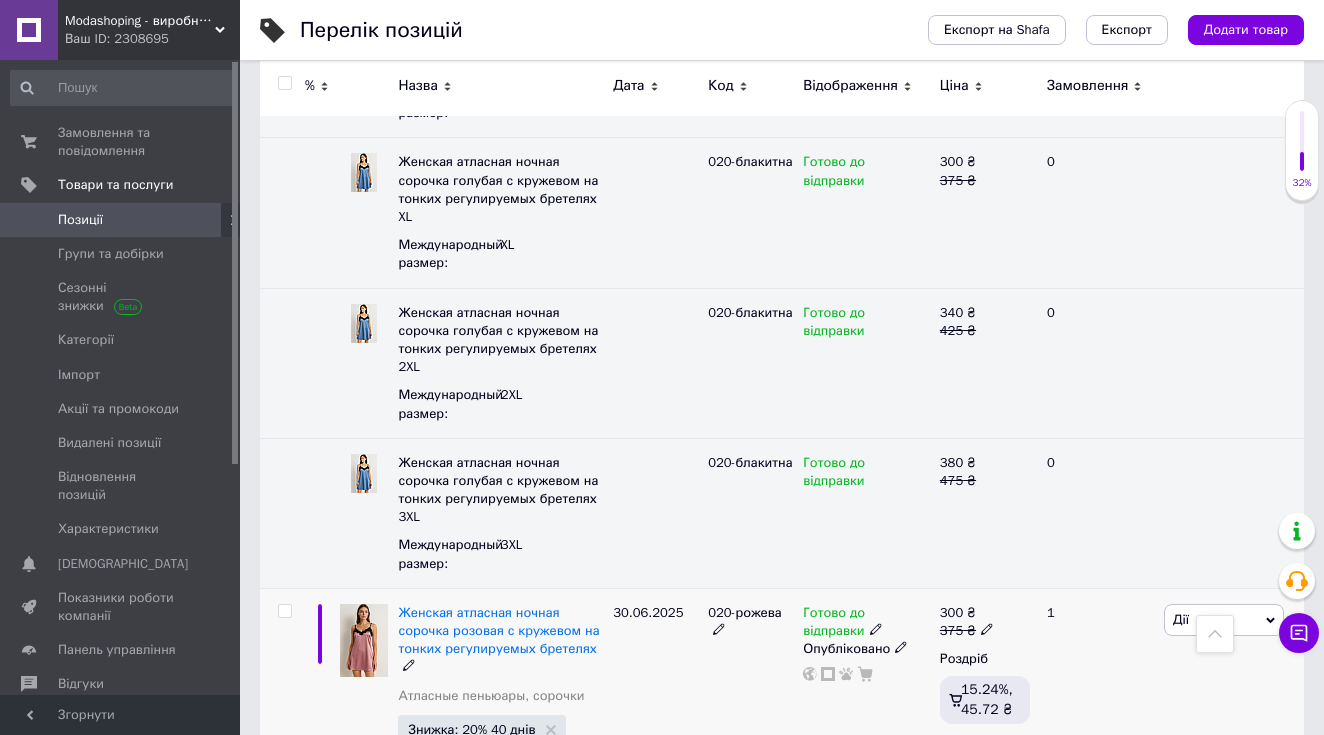 scroll, scrollTop: 12863, scrollLeft: 0, axis: vertical 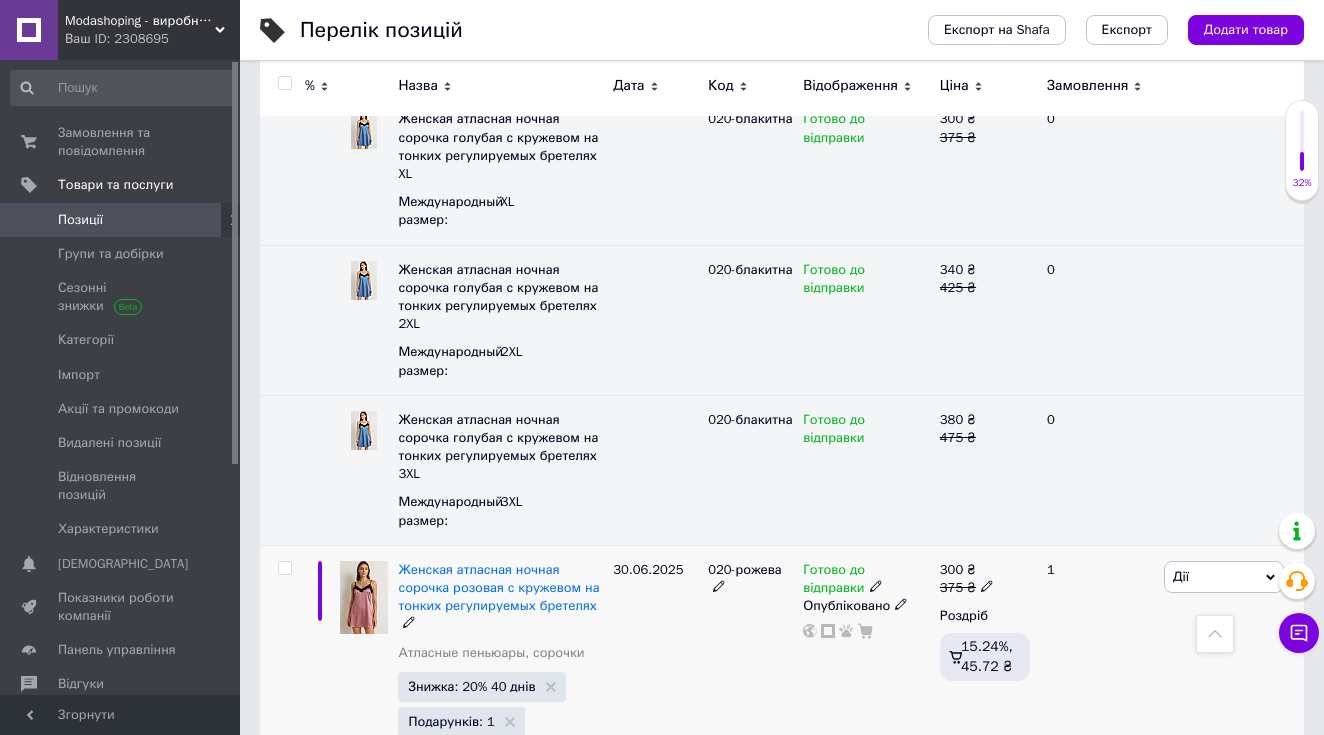 click on "Ще 5 різновидів" at bounding box center [463, 785] 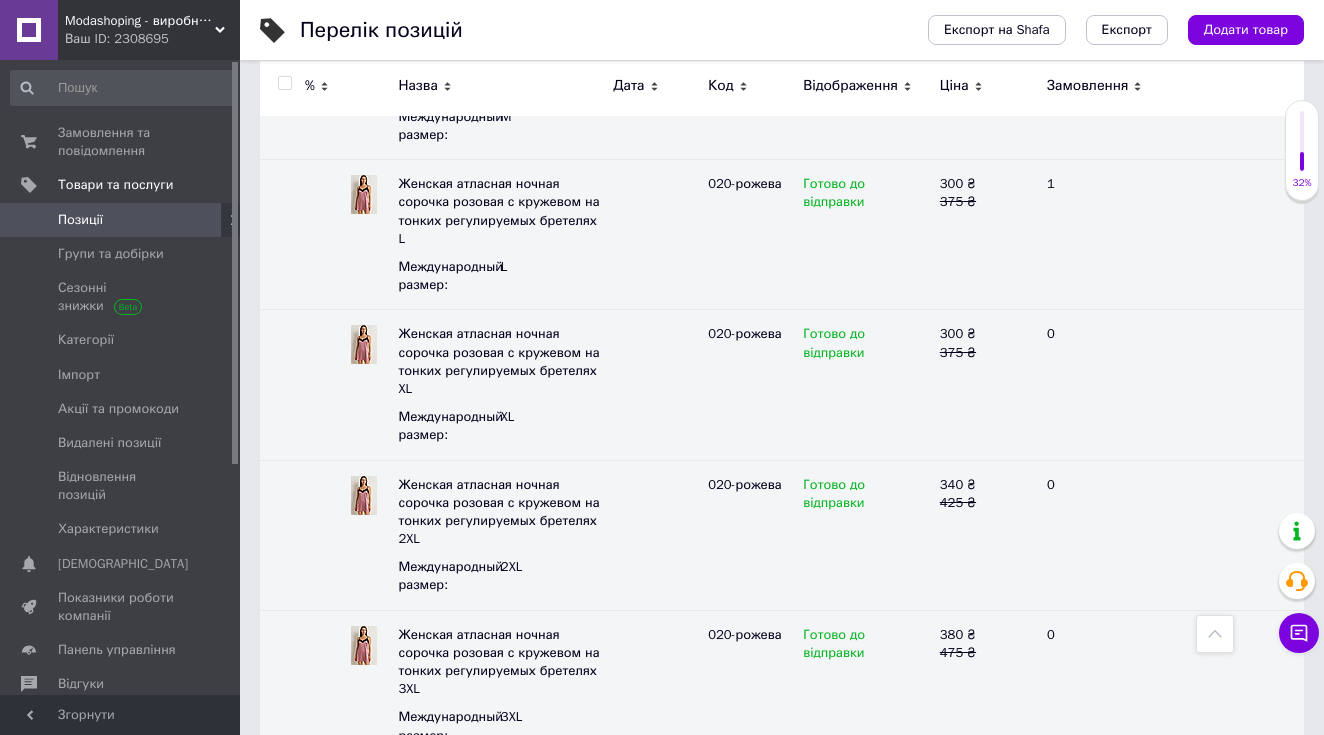 click on "Ще 5 різновидів" at bounding box center (463, 1027) 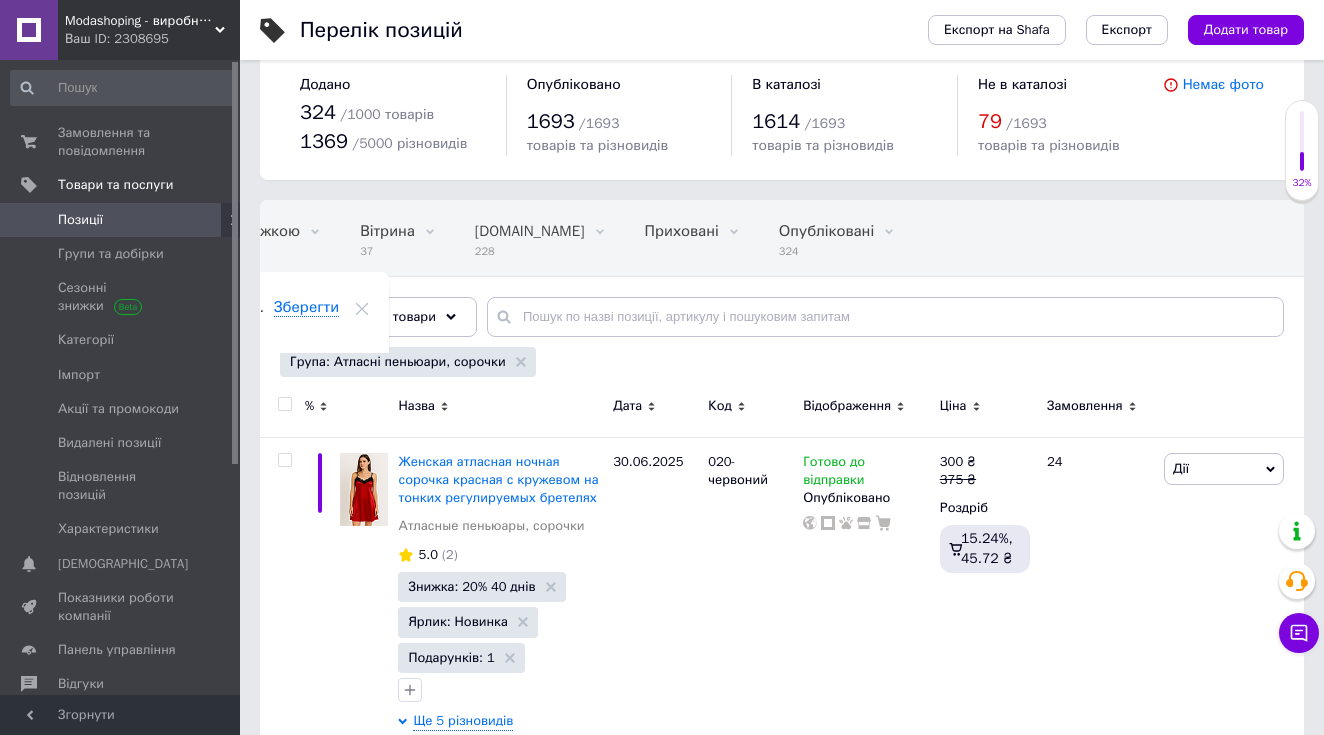 scroll, scrollTop: 28, scrollLeft: 0, axis: vertical 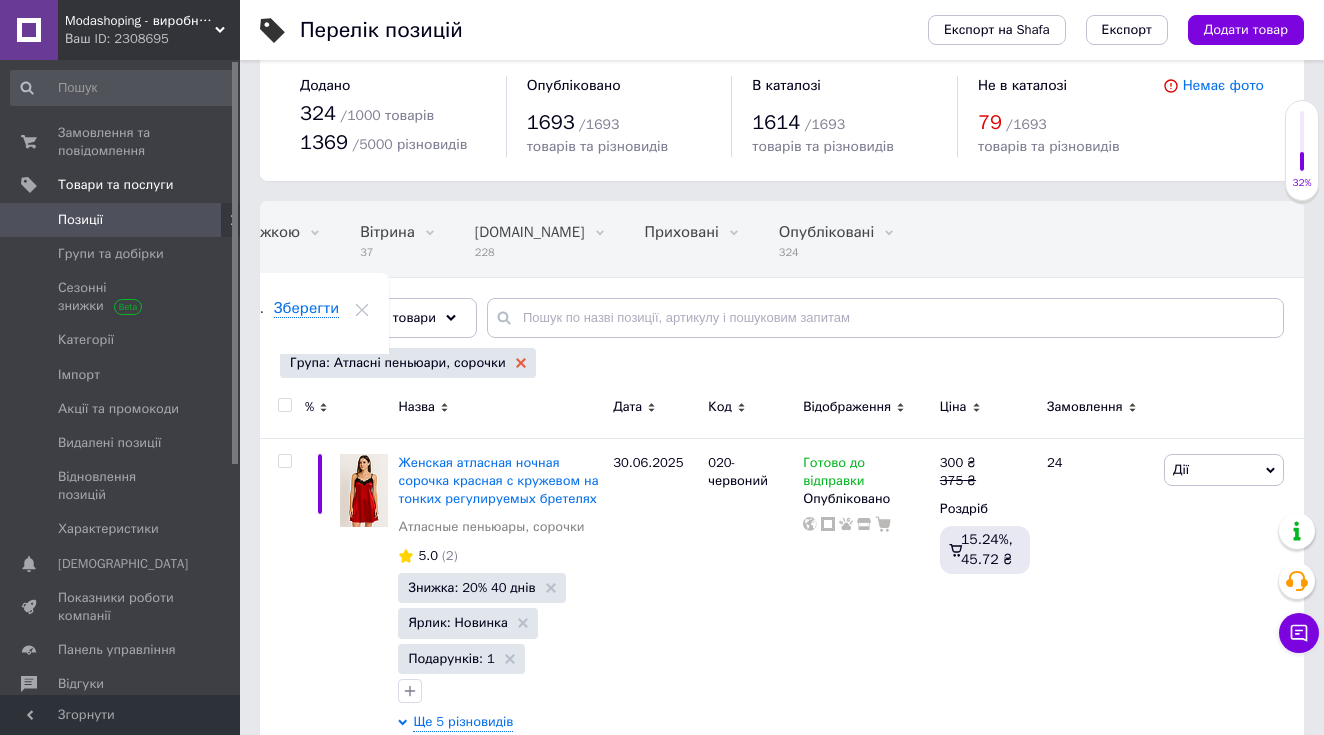click 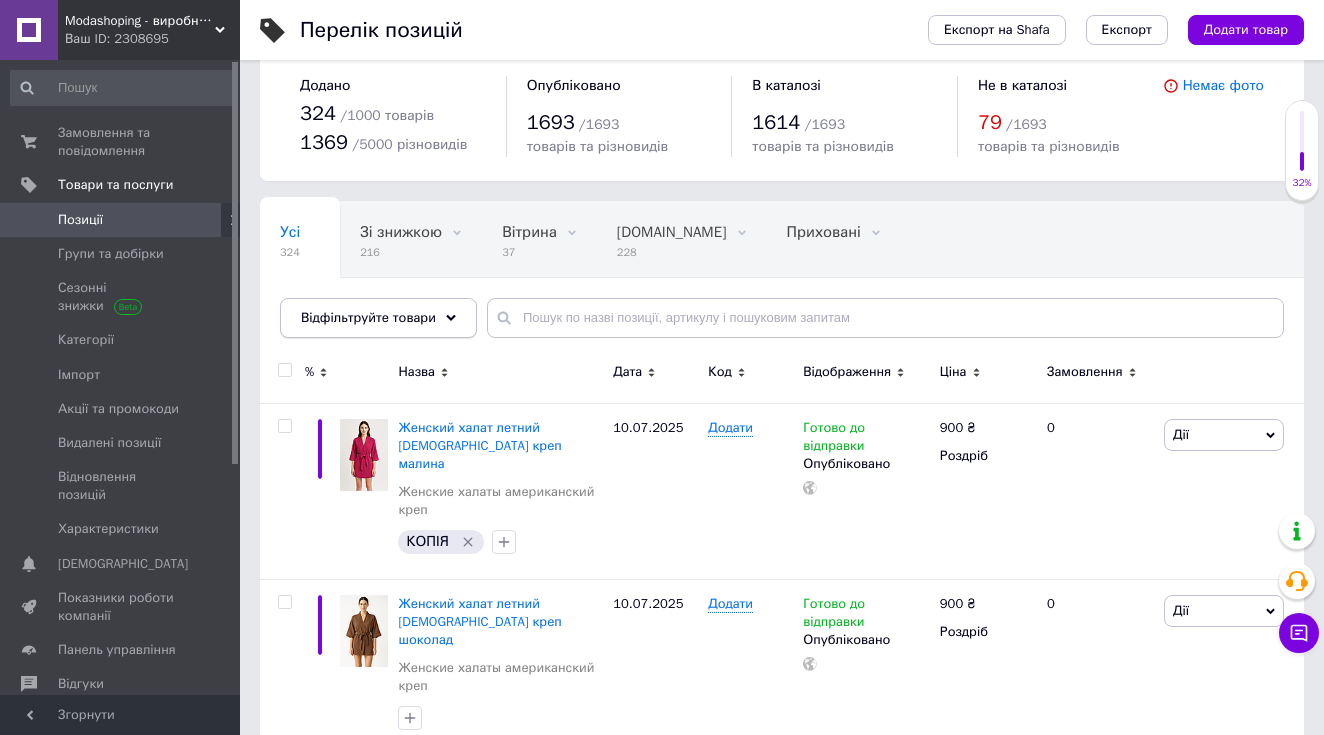click on "Відфільтруйте товари" at bounding box center (378, 318) 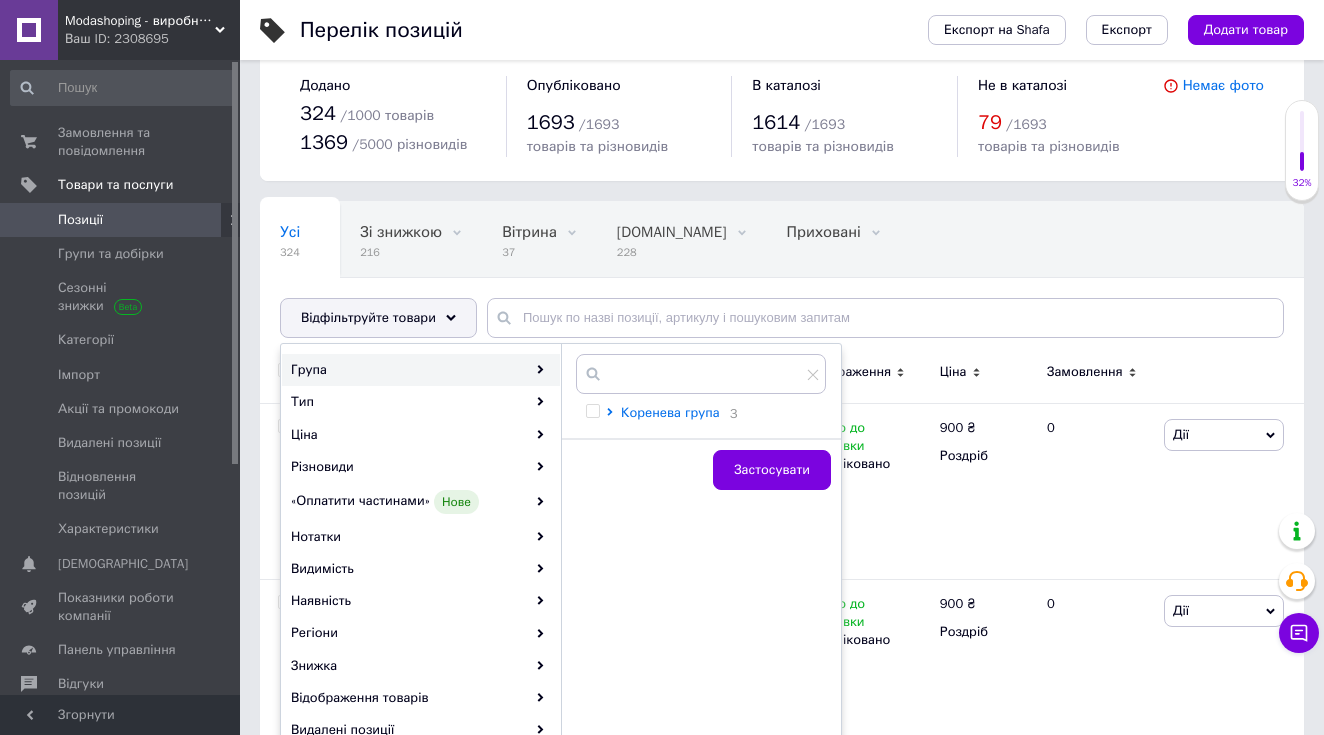 click on "Коренева група" at bounding box center [670, 412] 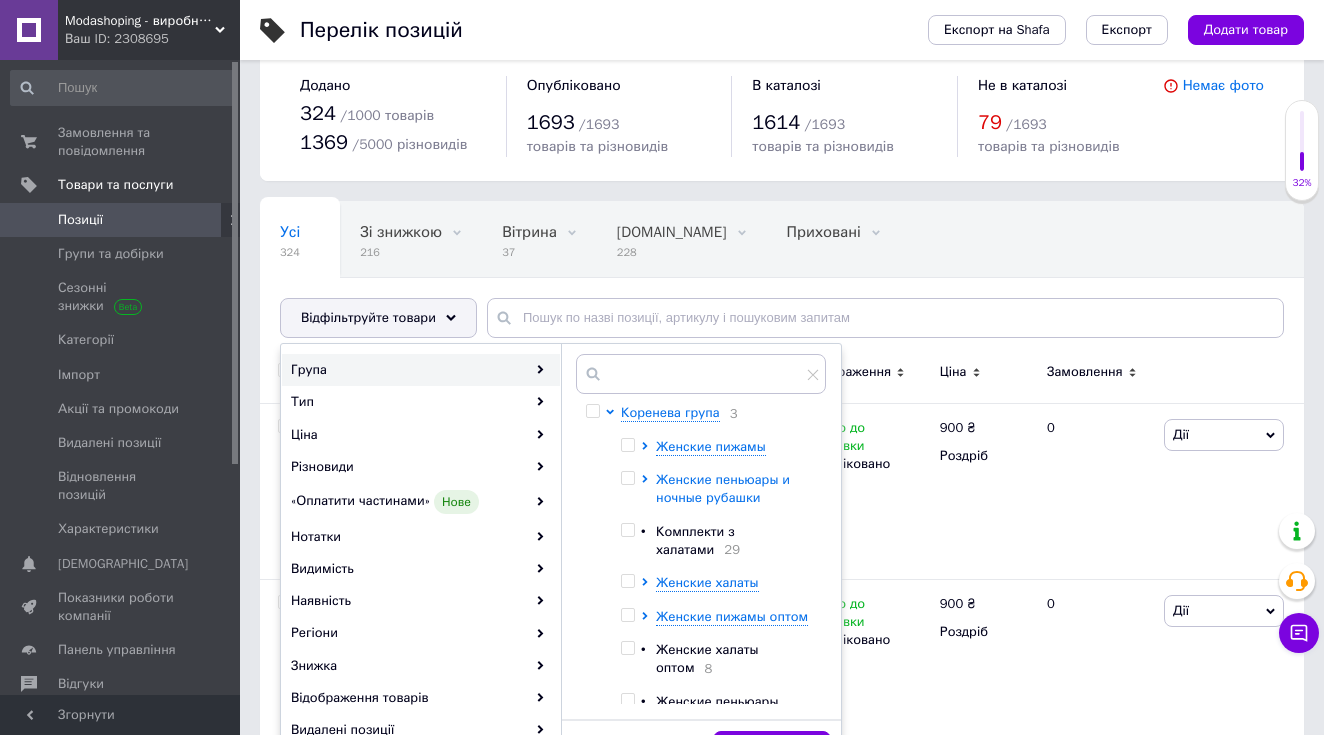 click on "Женские пеньюары и ночные рубашки" at bounding box center [723, 488] 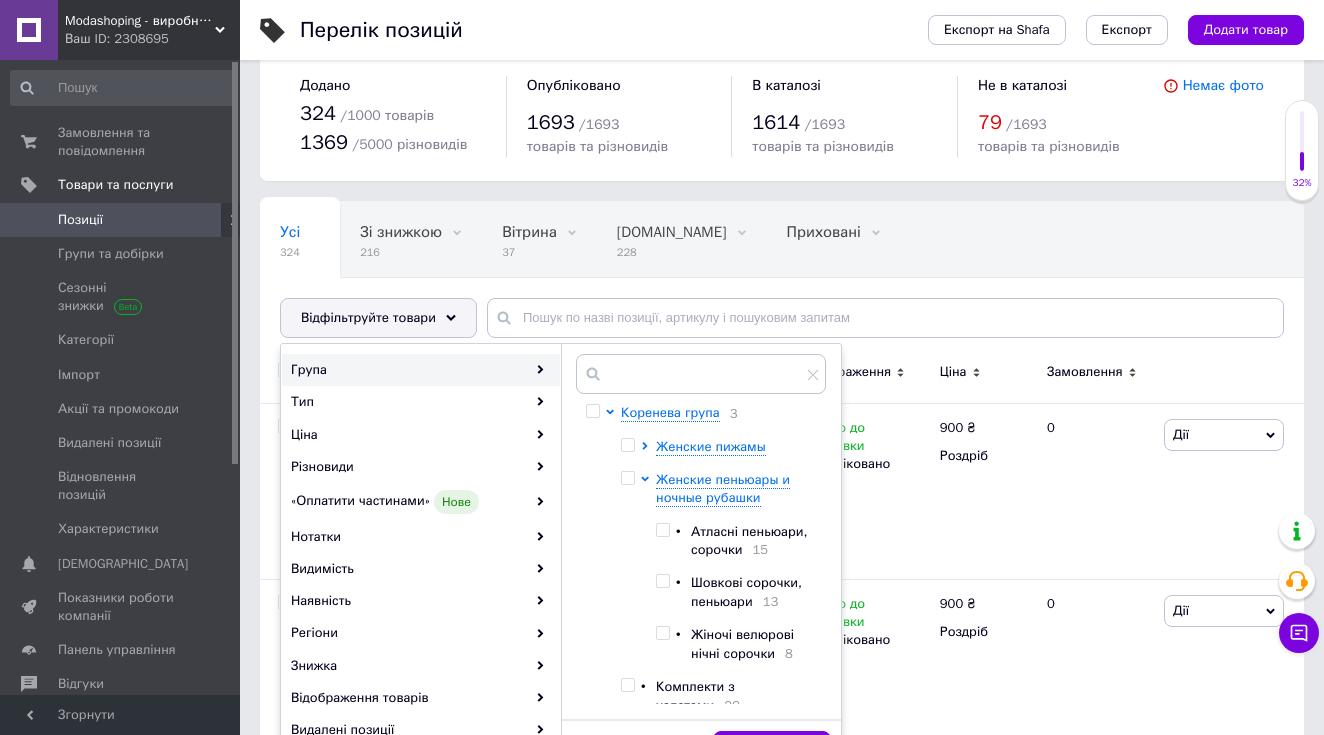click at bounding box center [663, 581] 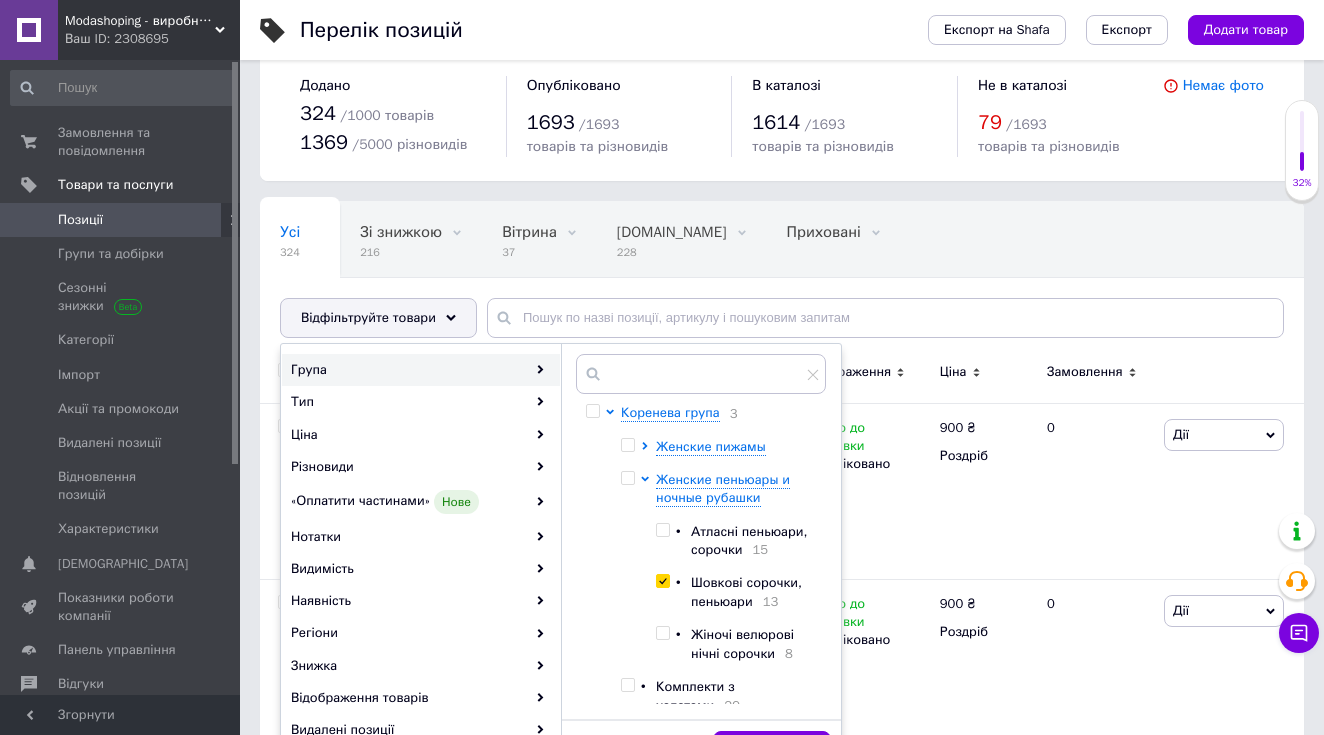 checkbox on "true" 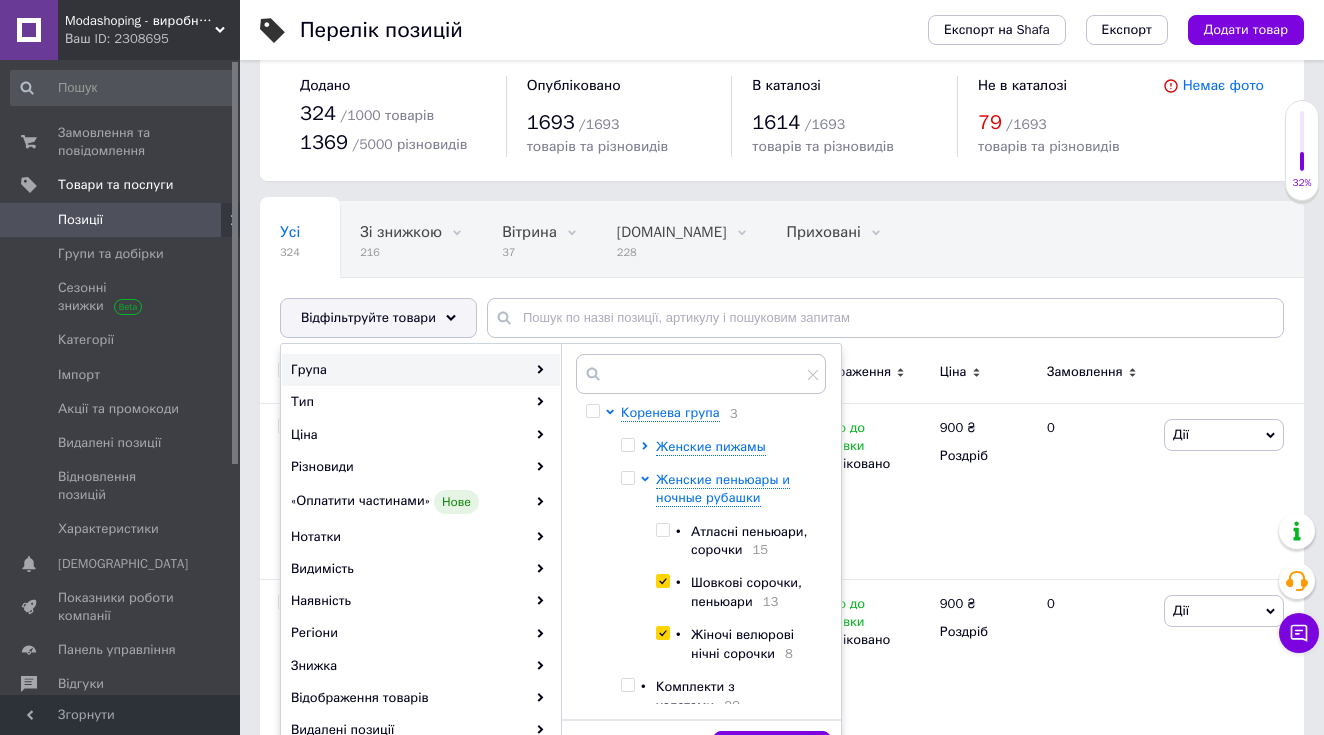 checkbox on "true" 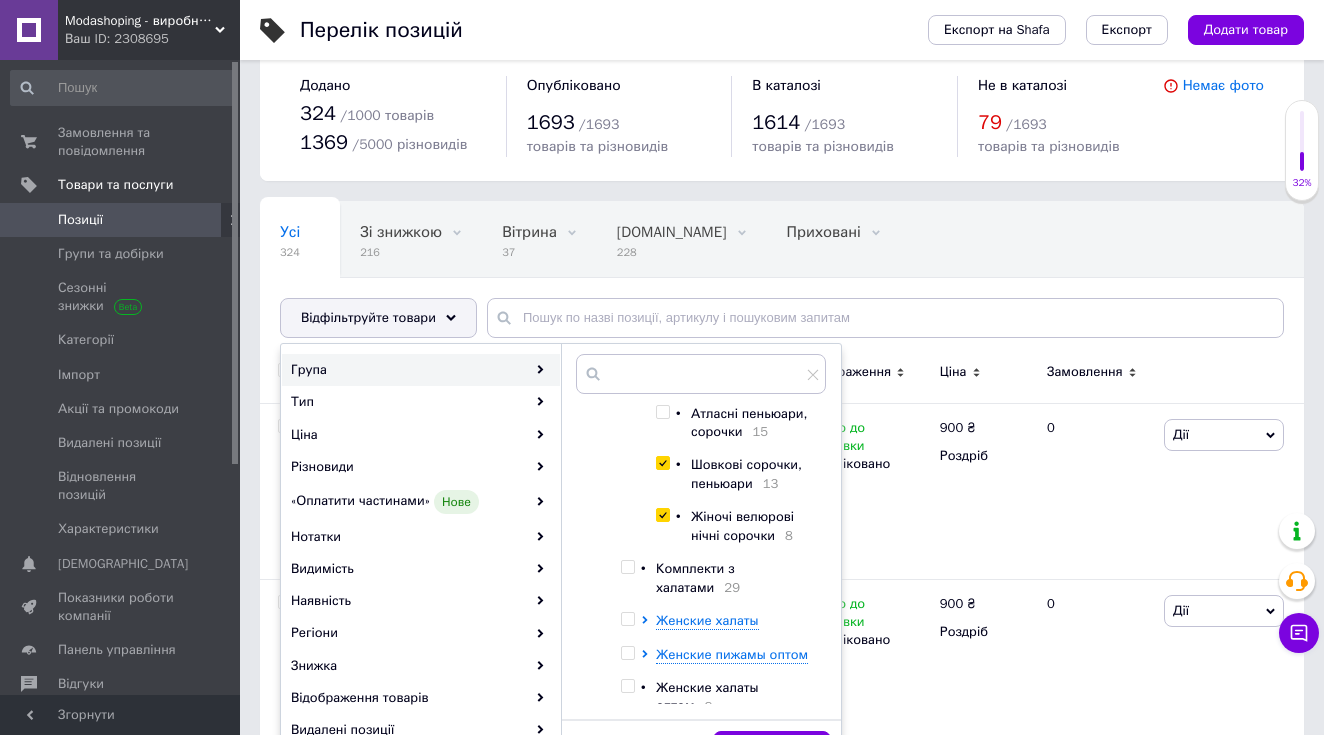 scroll, scrollTop: 122, scrollLeft: 0, axis: vertical 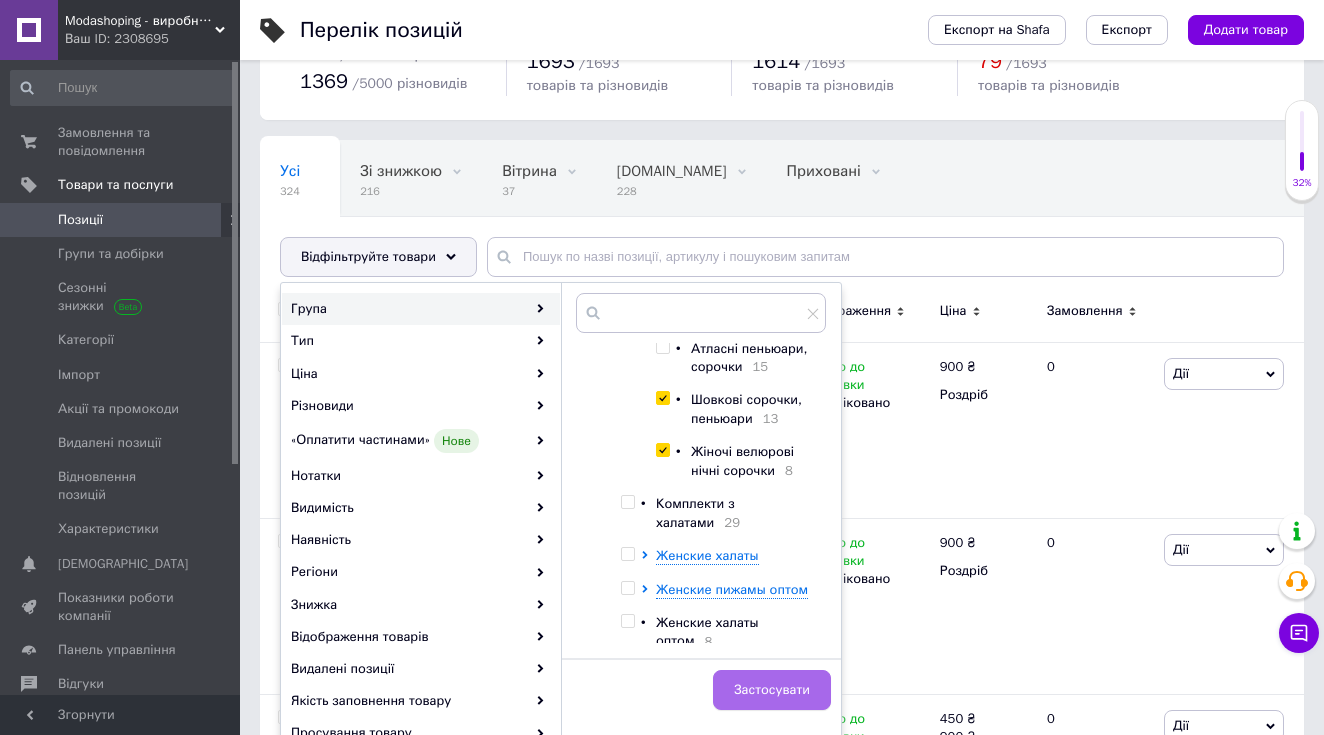 click on "Застосувати" at bounding box center [772, 690] 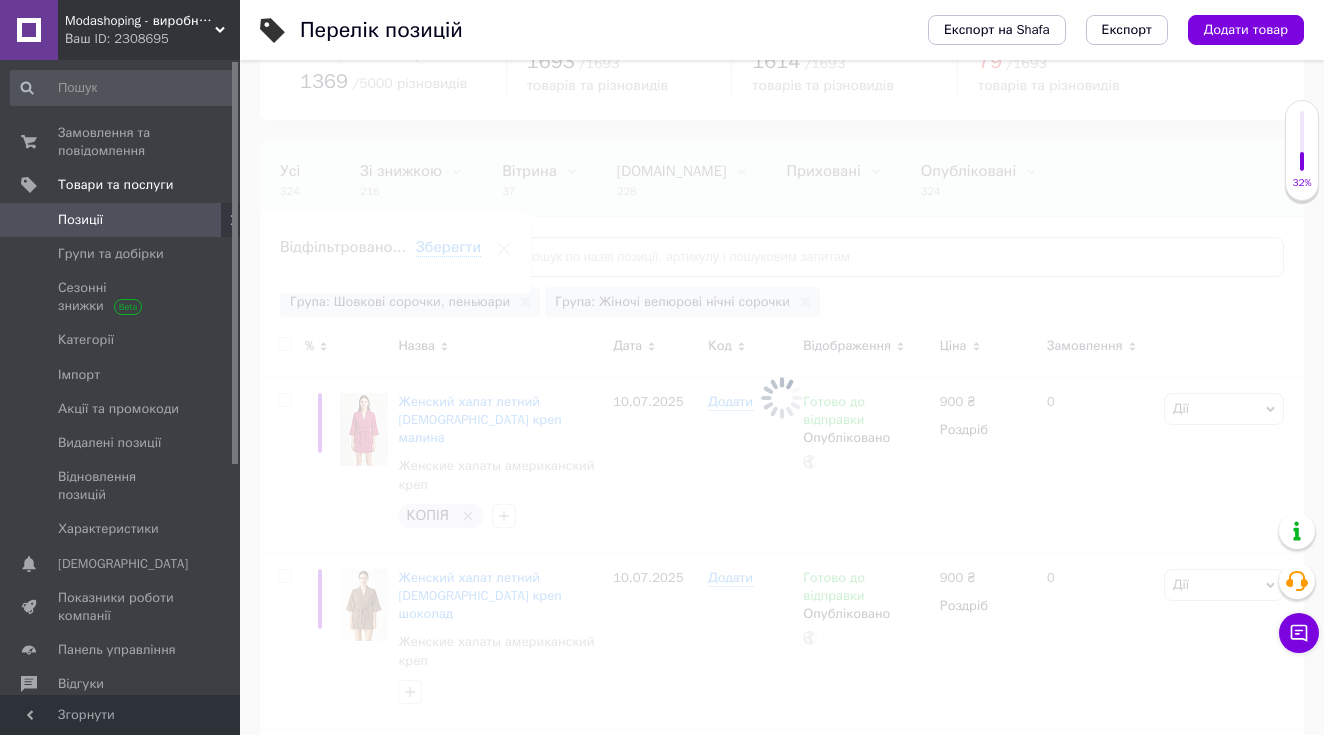 scroll, scrollTop: 0, scrollLeft: 142, axis: horizontal 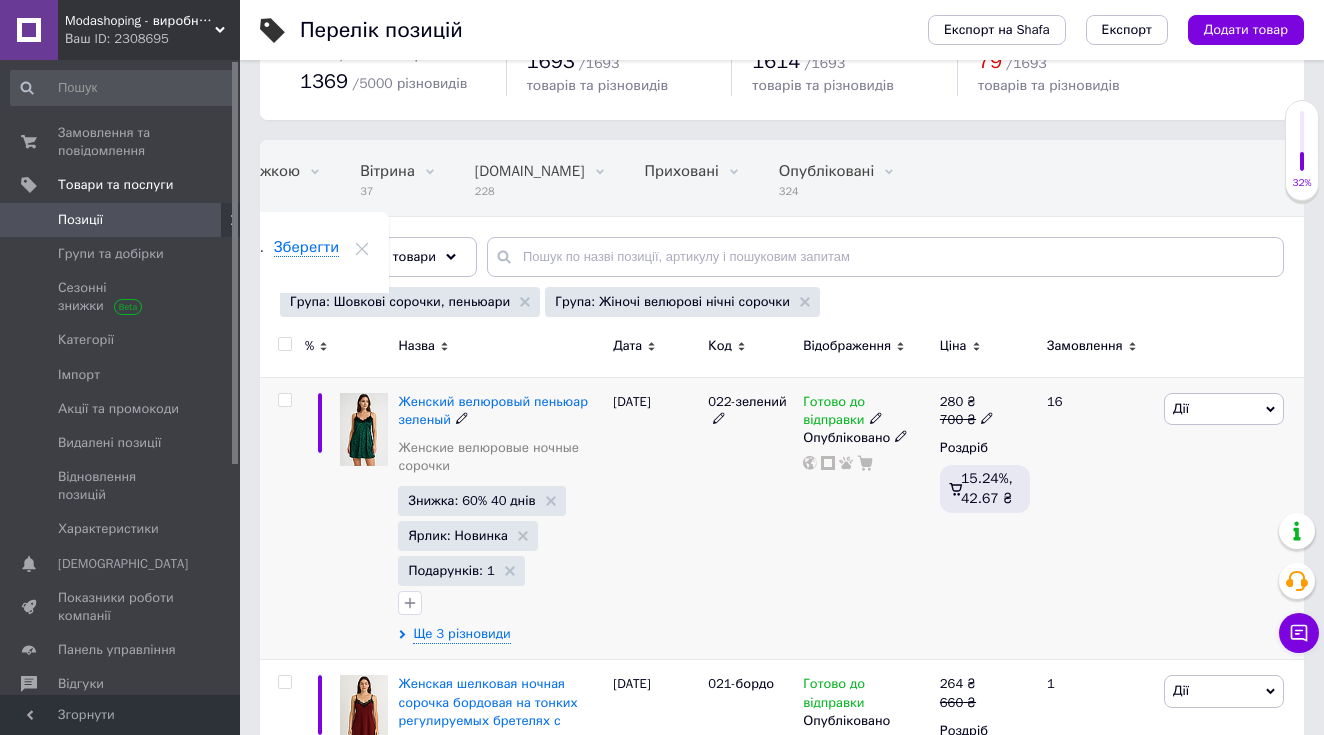 click 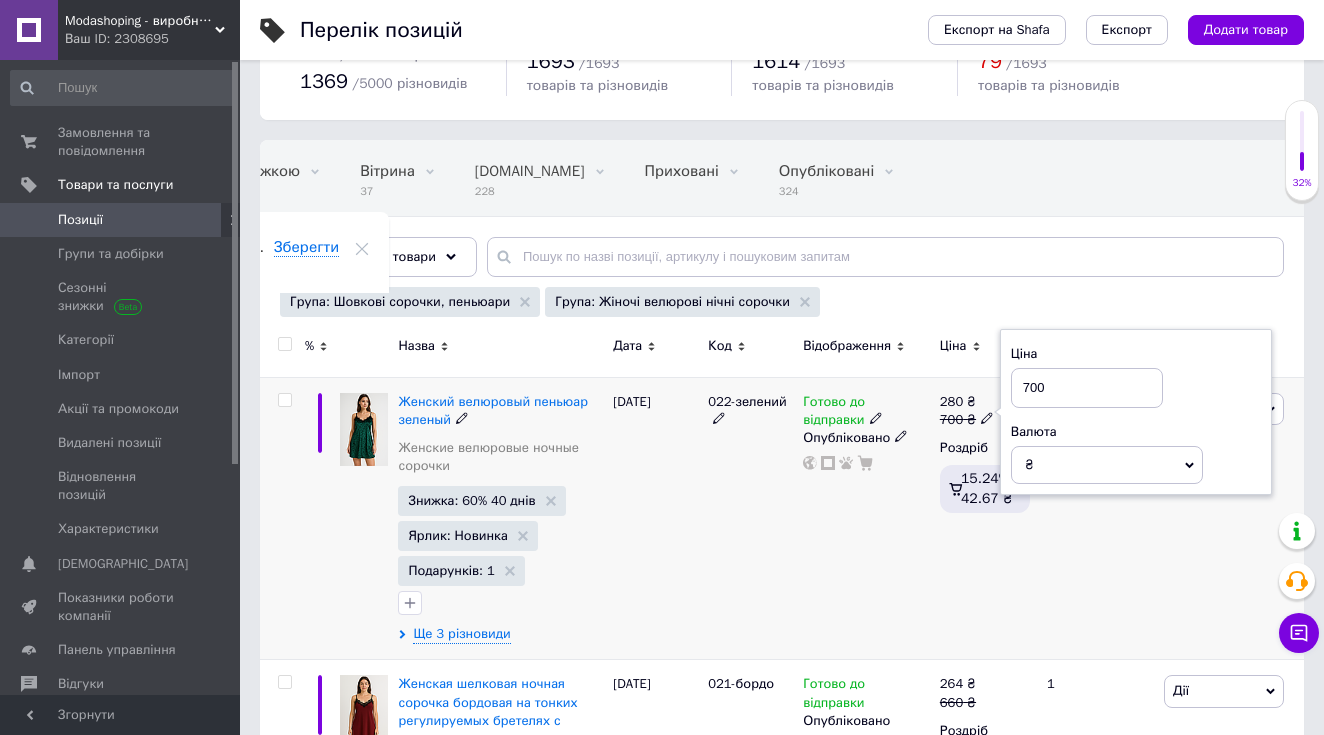 click on "700" at bounding box center [1087, 388] 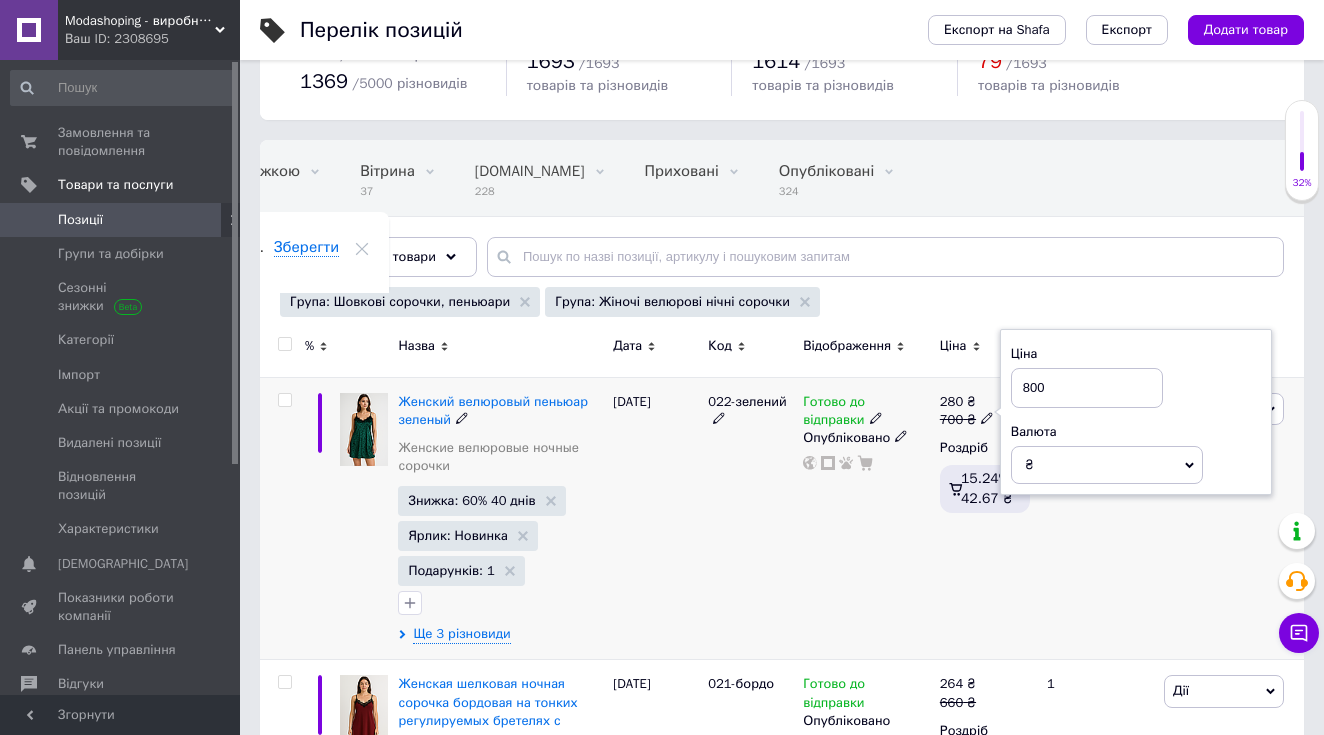 type on "800" 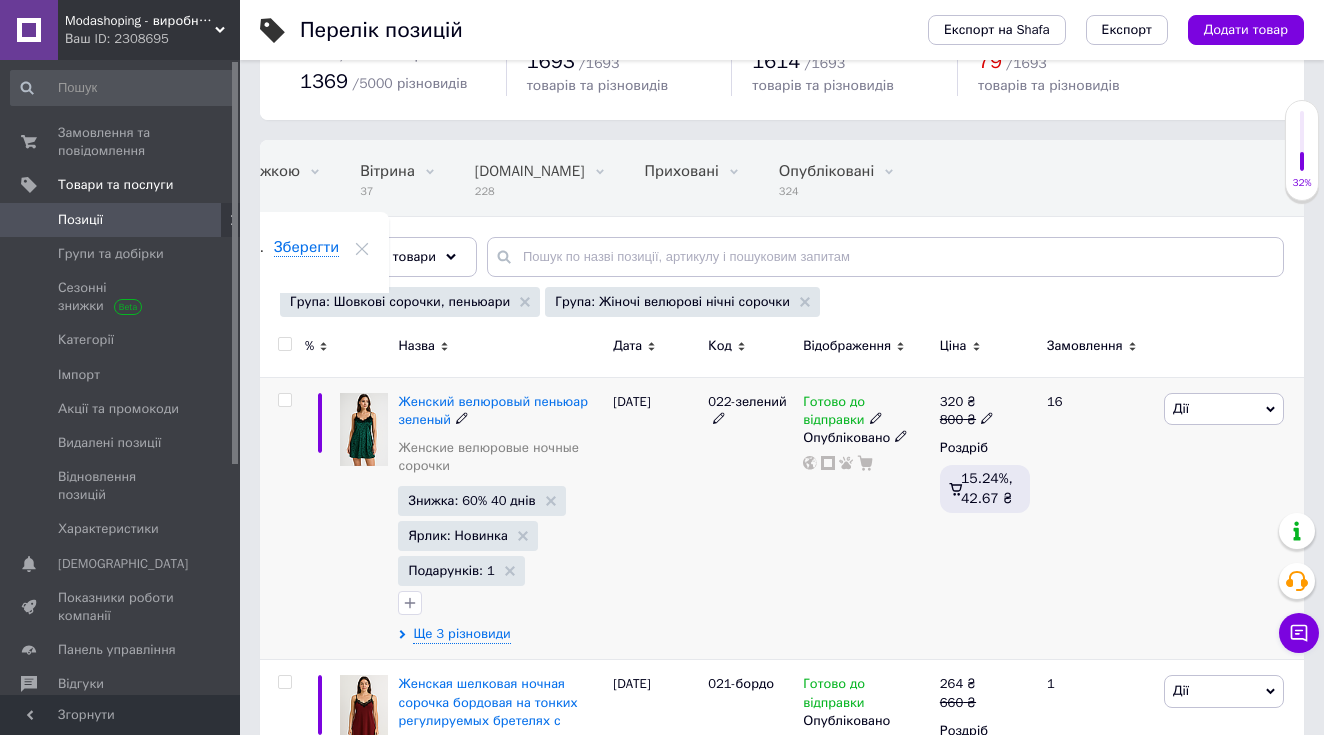 click 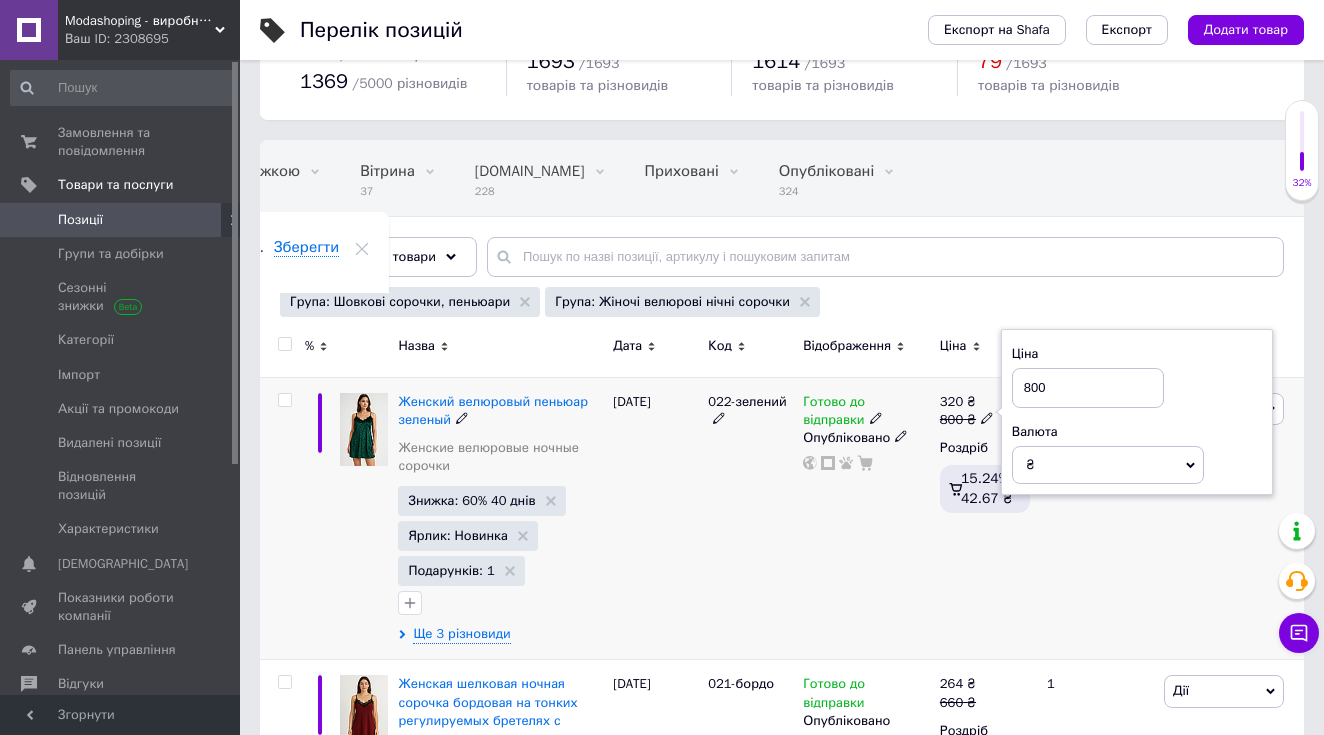 click on "800" at bounding box center [1088, 388] 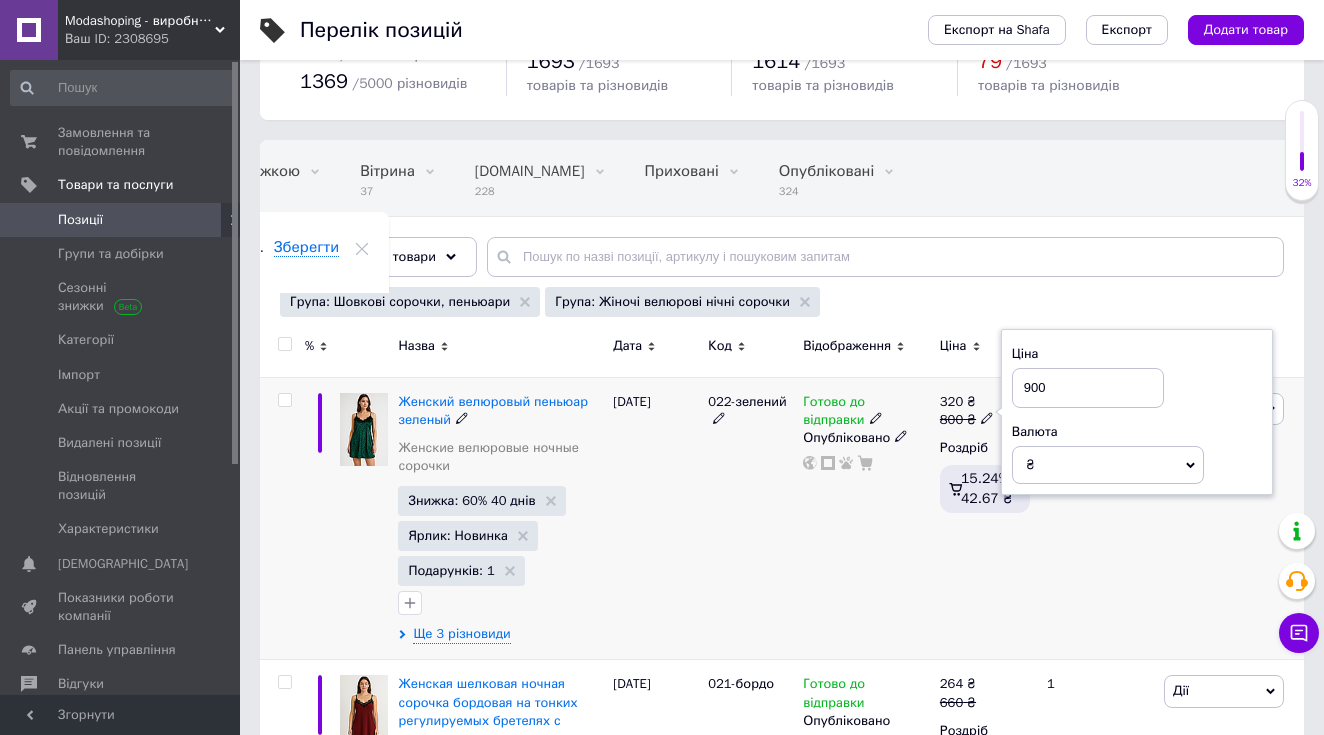 type on "900" 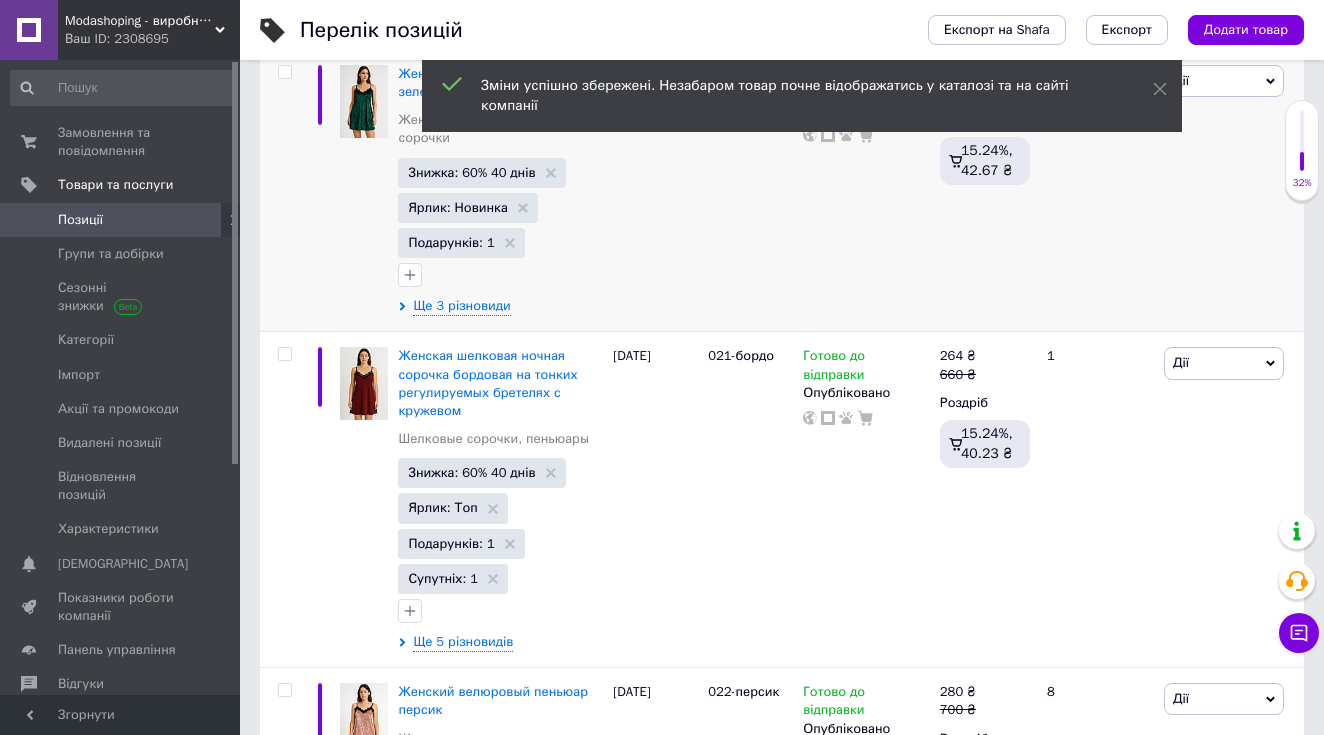 scroll, scrollTop: 434, scrollLeft: 0, axis: vertical 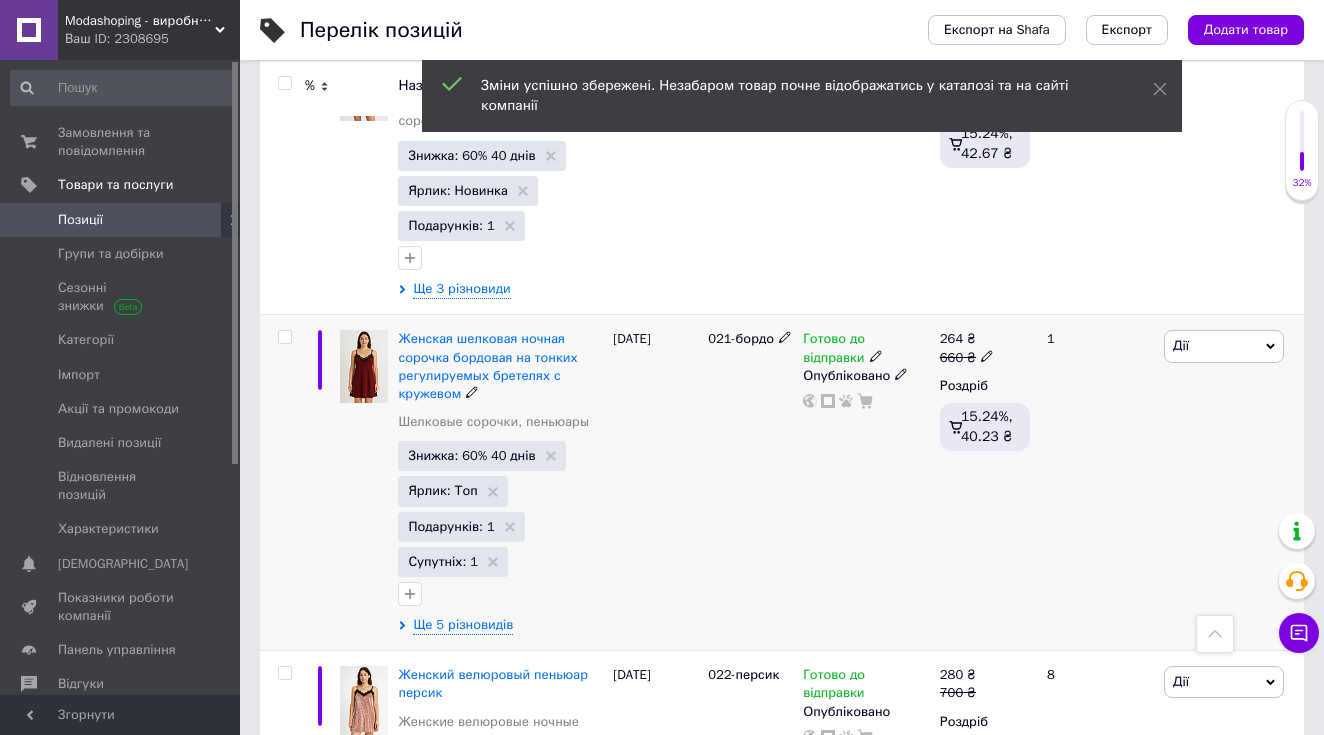 click 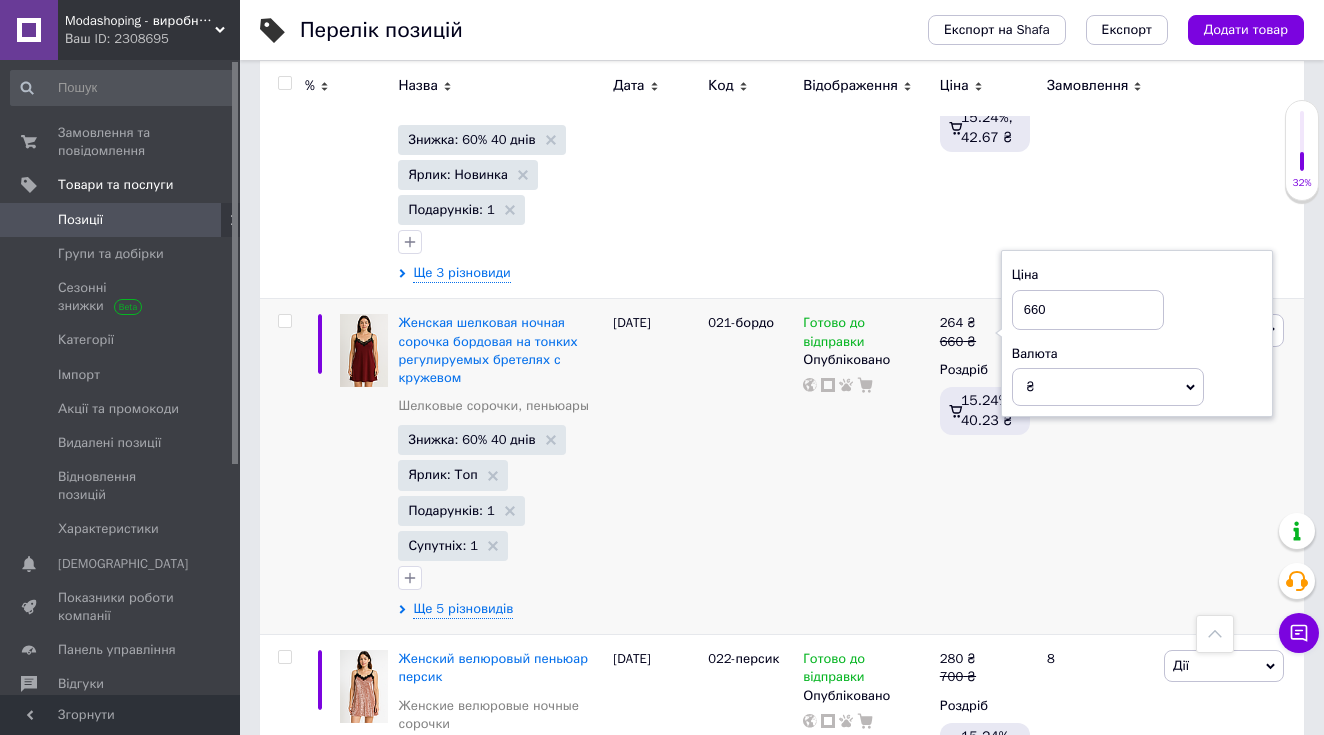 scroll, scrollTop: 454, scrollLeft: 0, axis: vertical 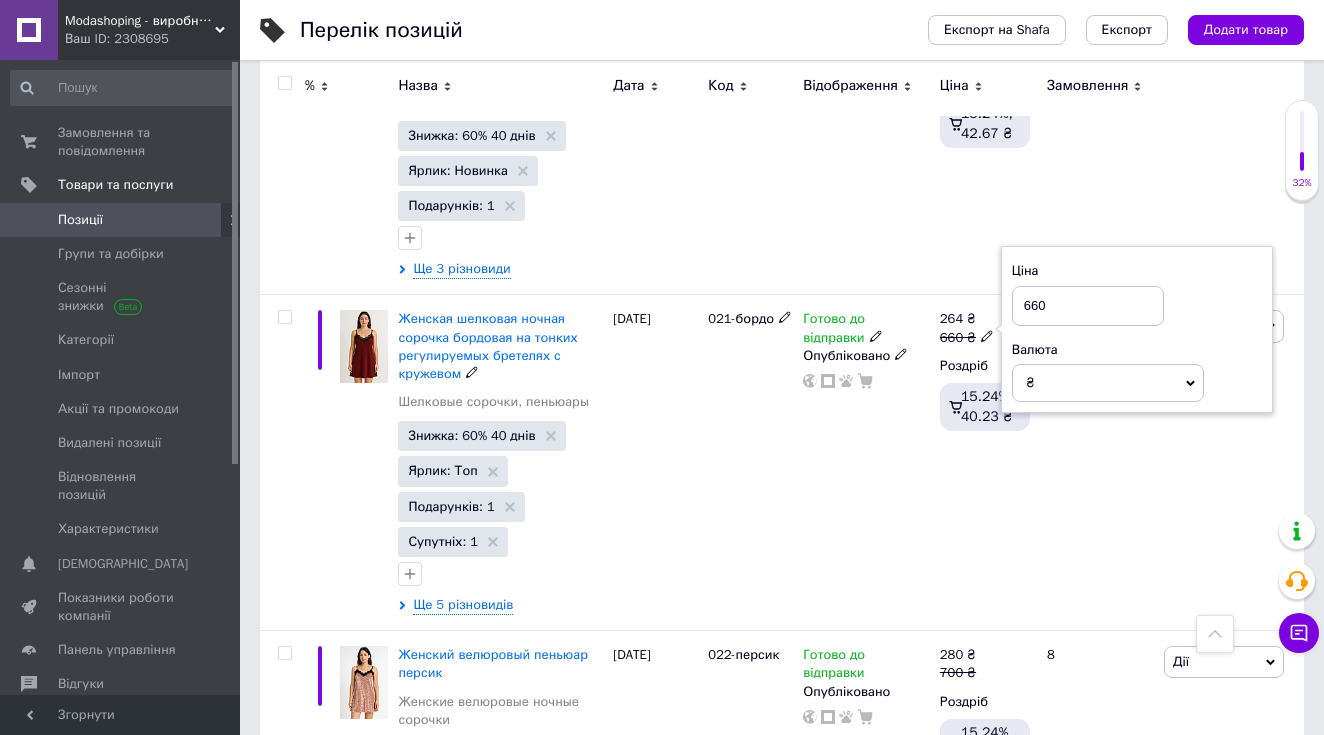 click on "660" at bounding box center (1088, 306) 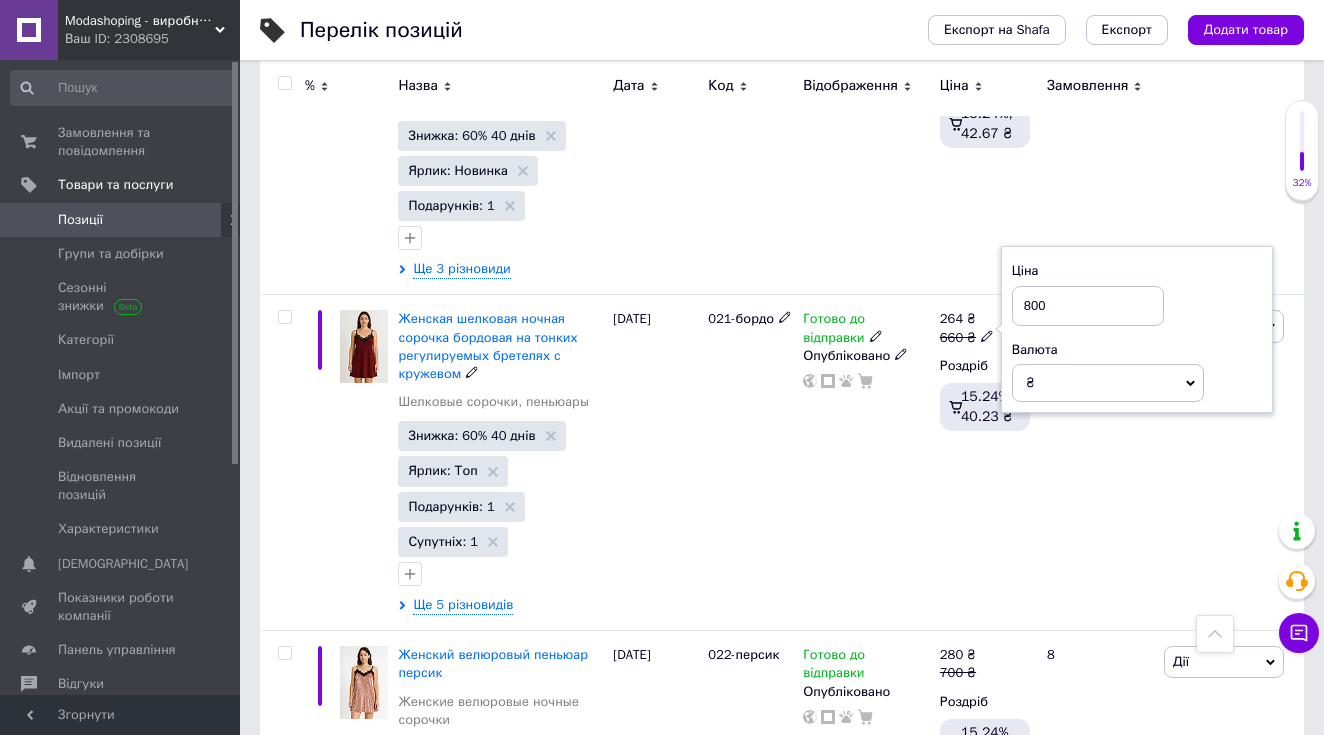 type on "800" 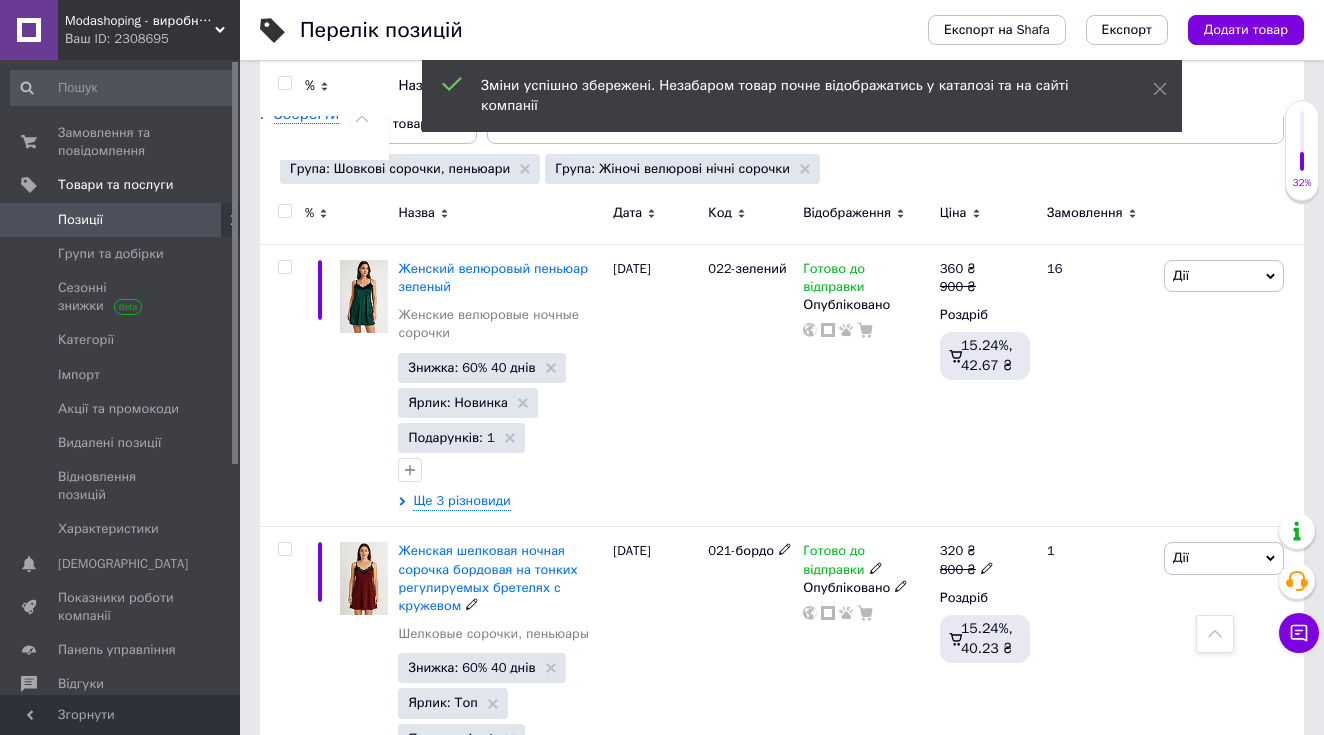 scroll, scrollTop: 221, scrollLeft: 0, axis: vertical 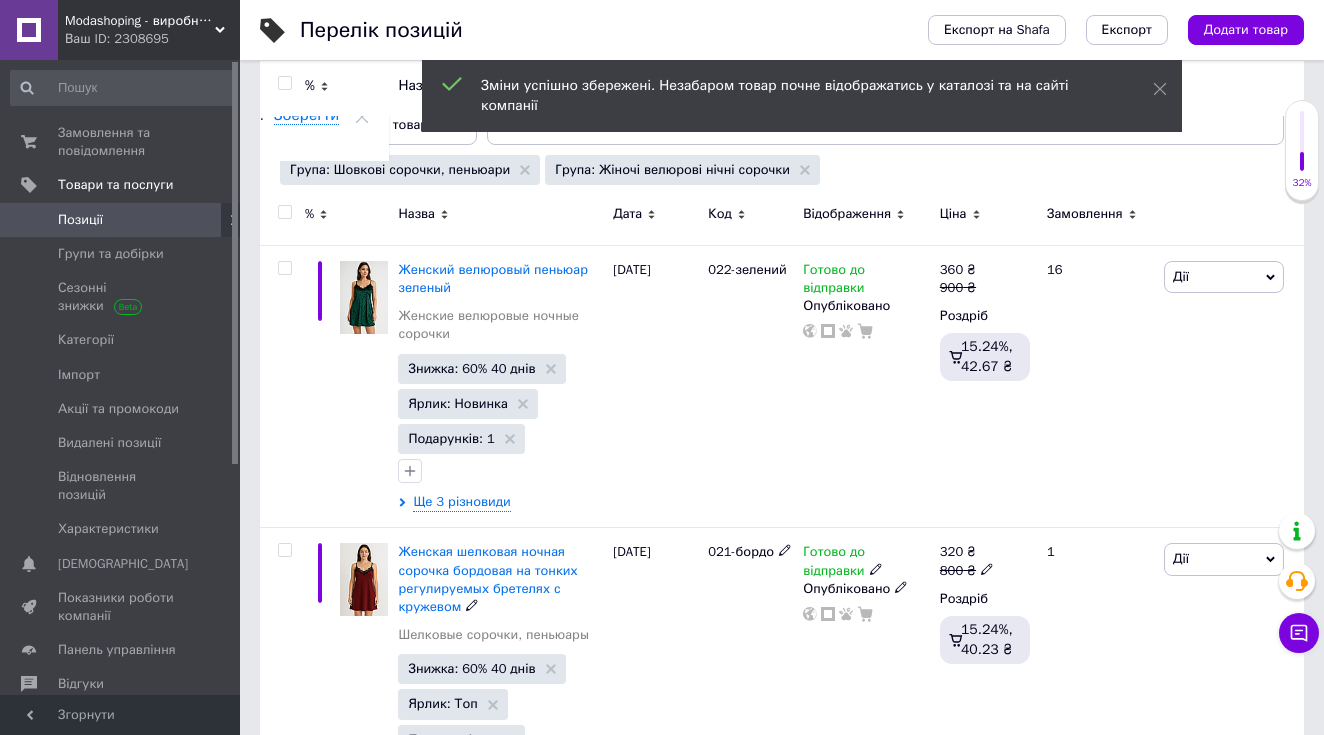 click 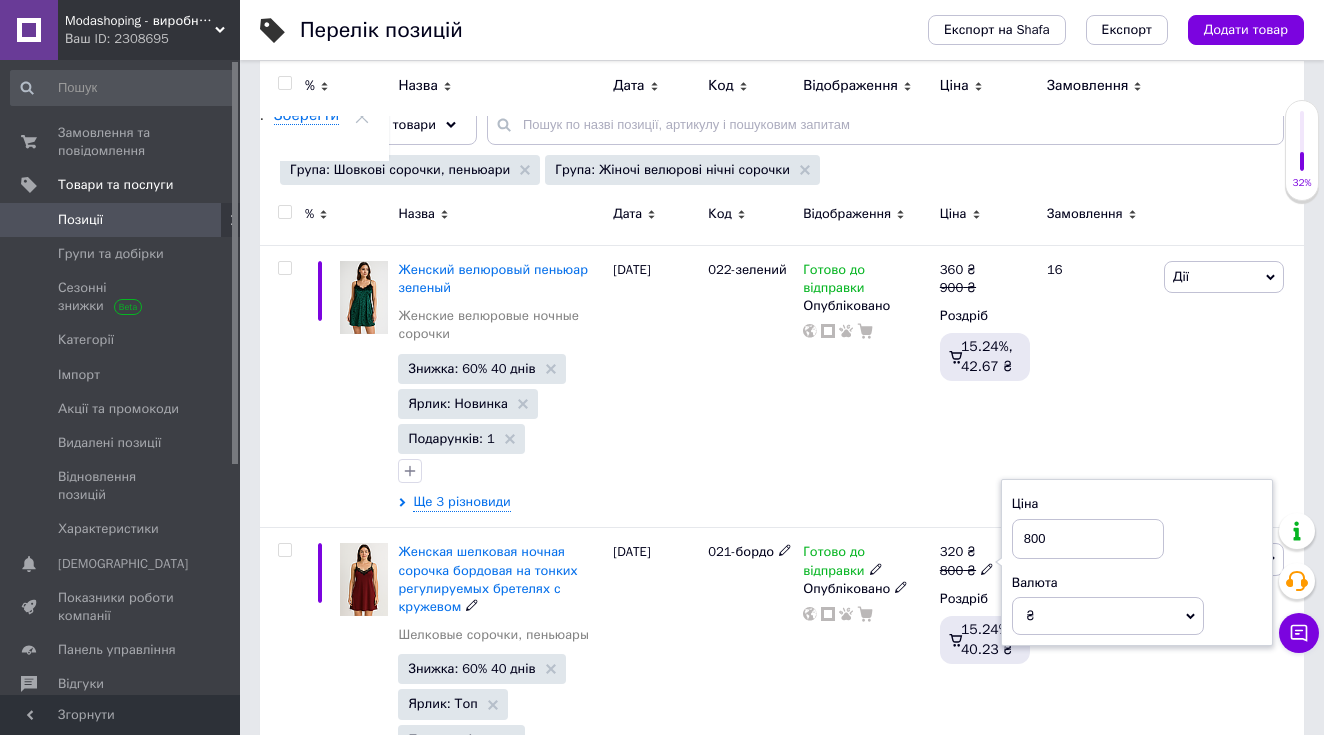 click on "800" at bounding box center (1088, 539) 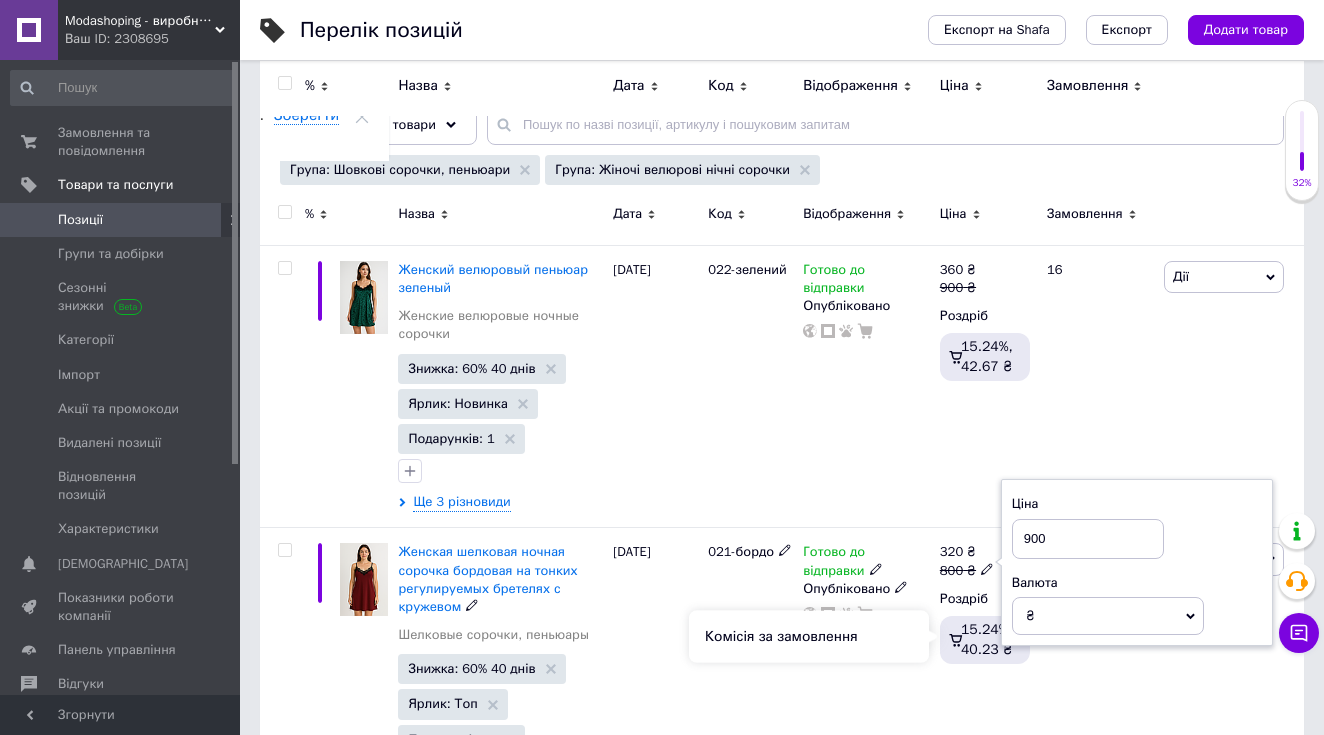 type on "900" 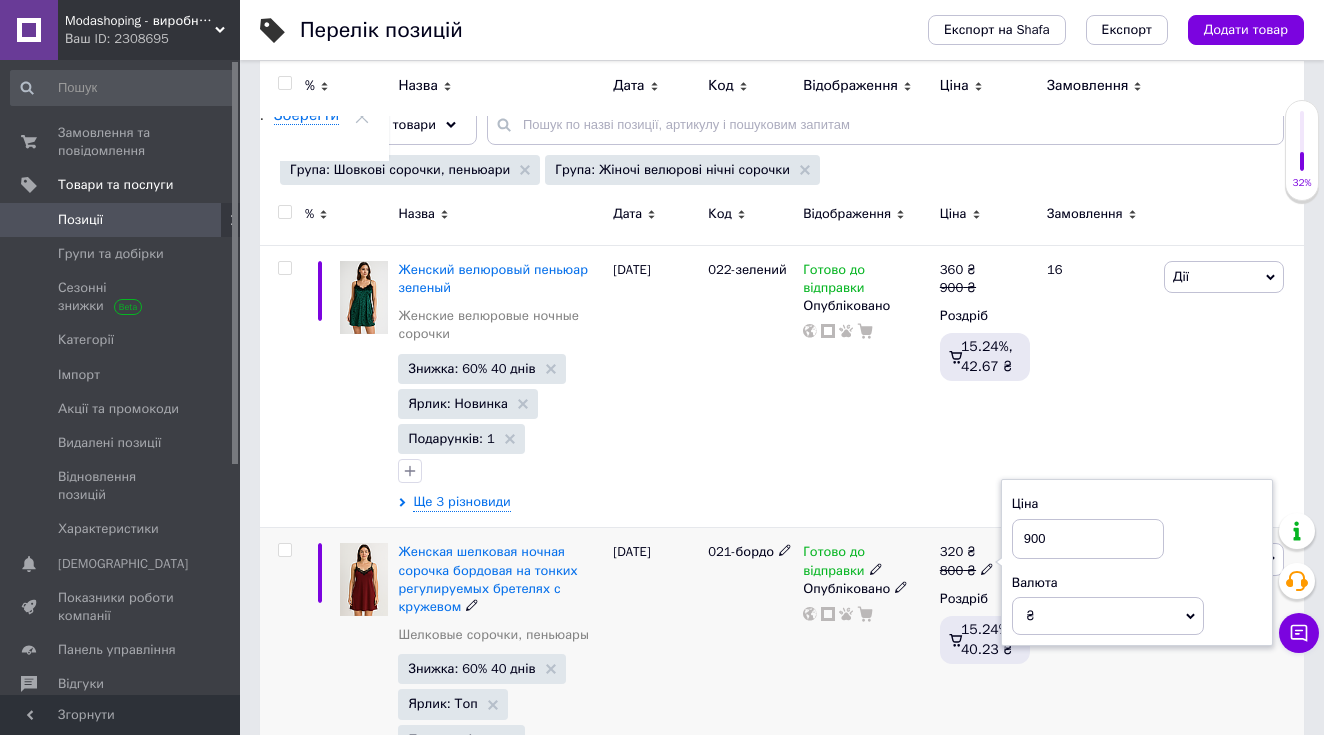click on "Готово до відправки Опубліковано" at bounding box center [866, 696] 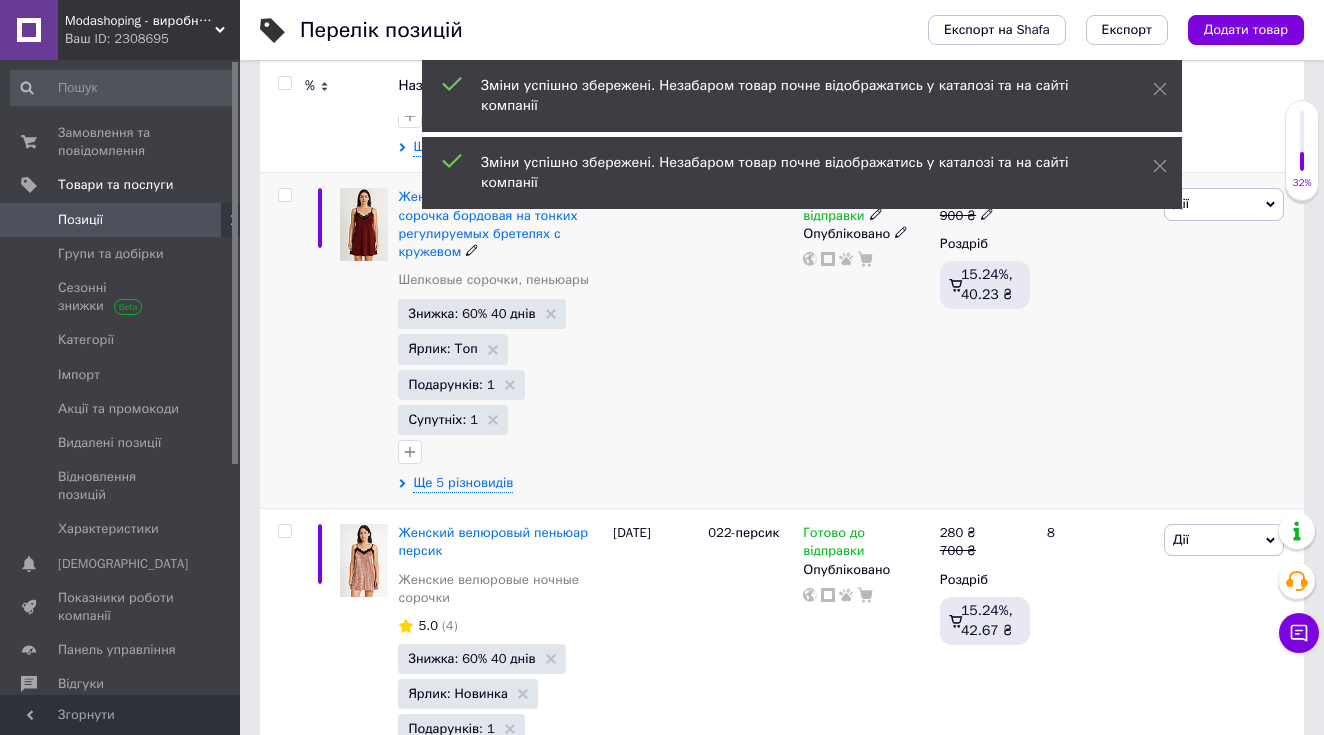 scroll, scrollTop: 590, scrollLeft: 0, axis: vertical 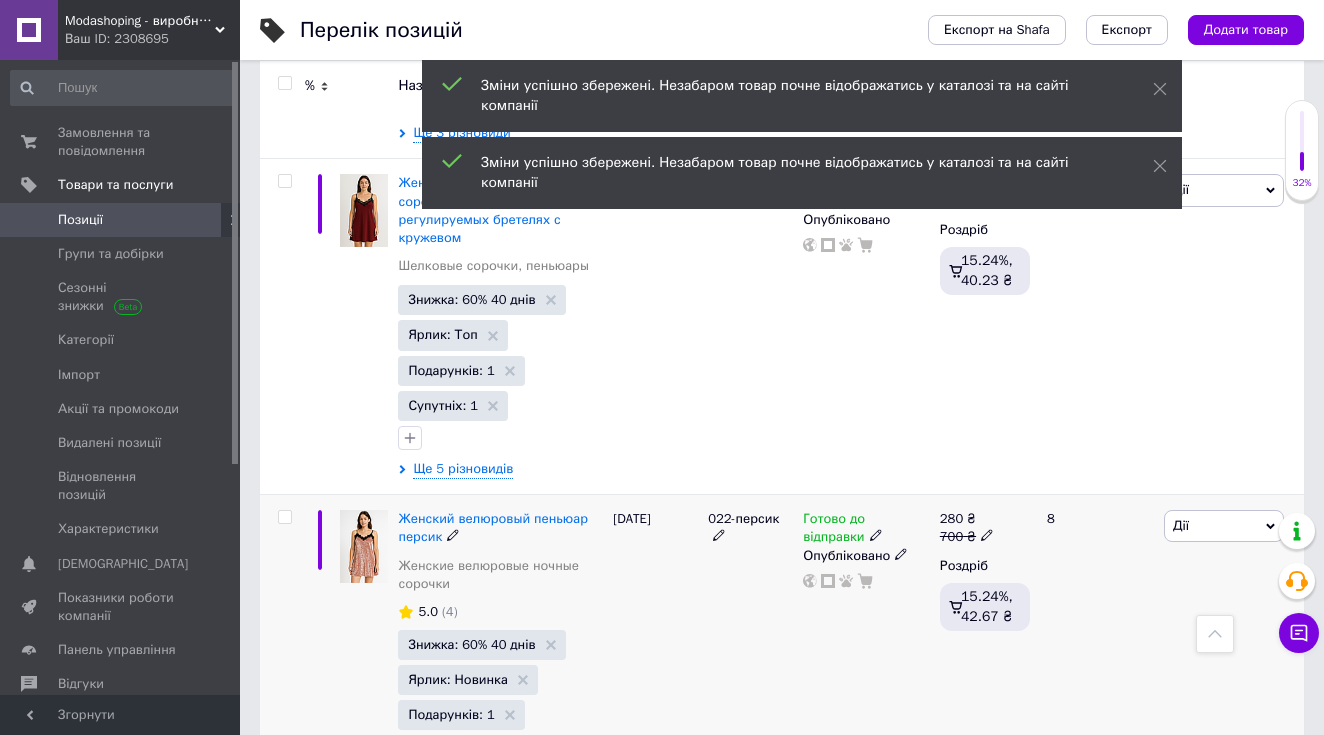 click 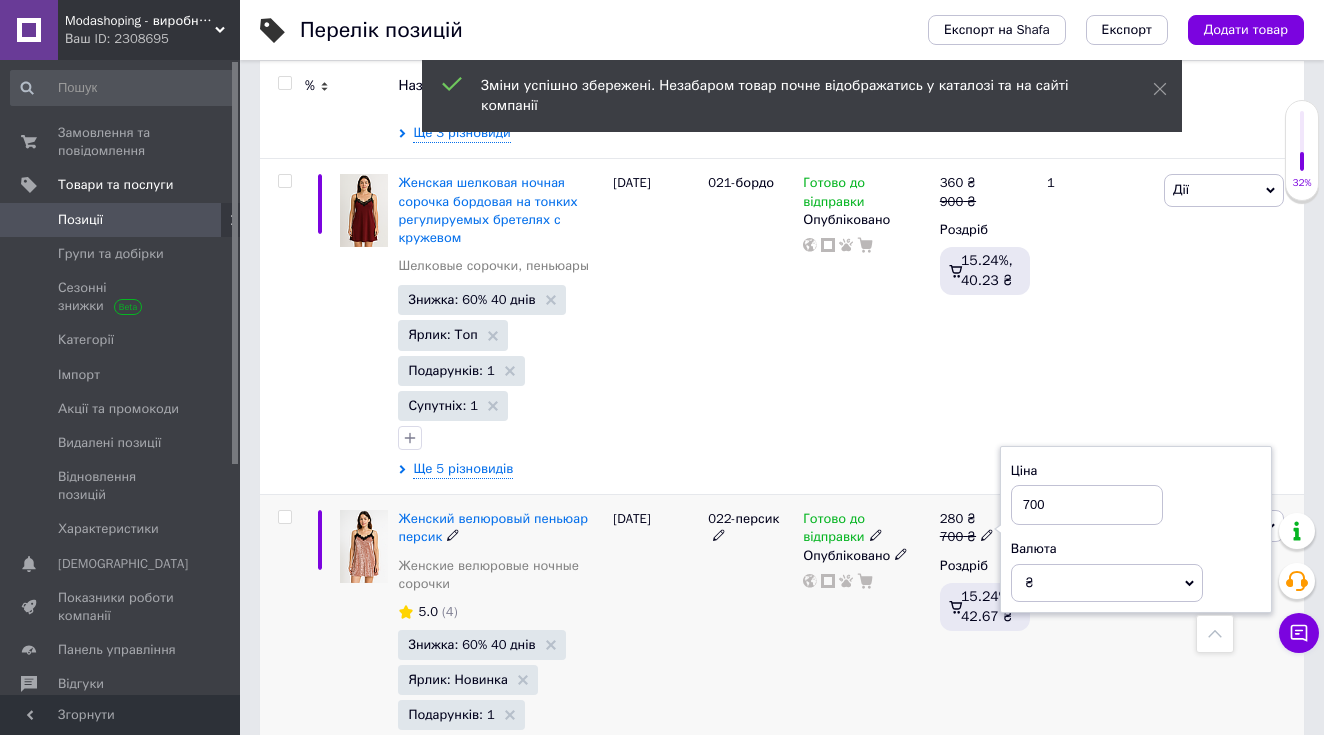 click on "700" at bounding box center (1087, 505) 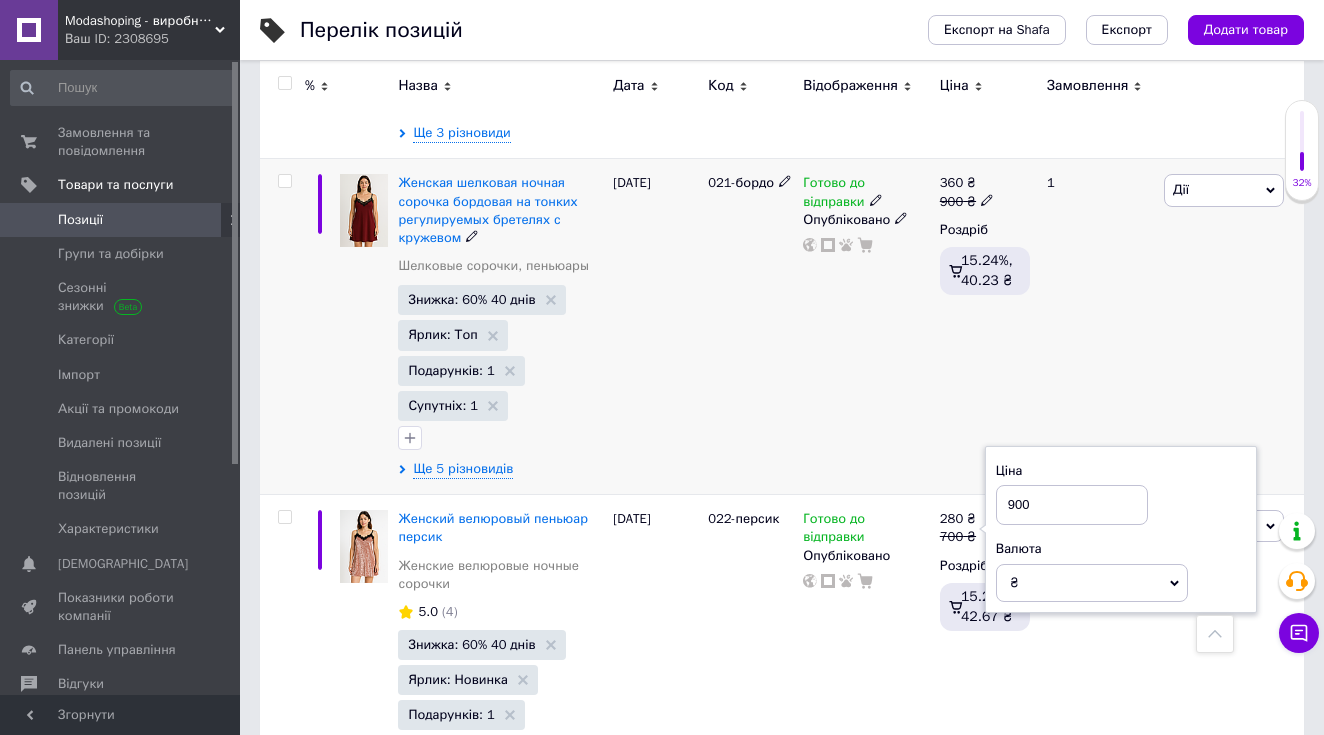 type on "900" 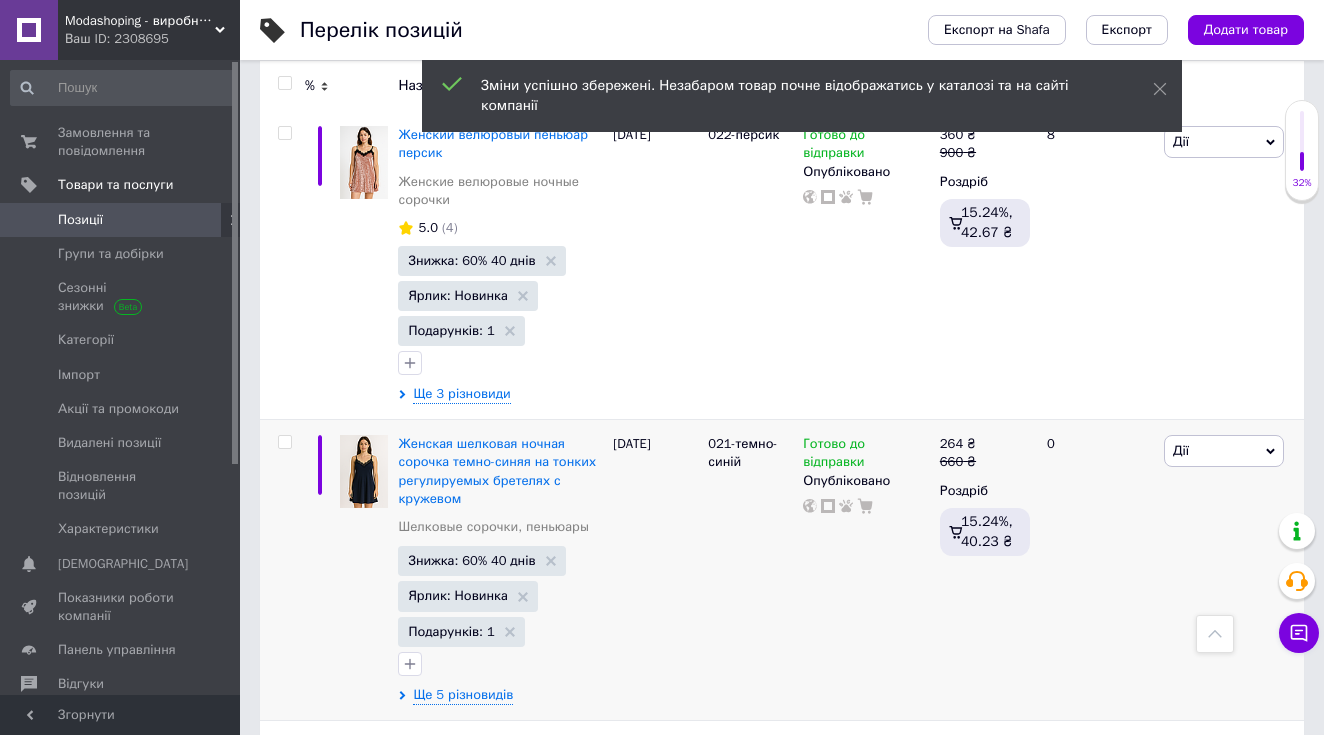 scroll, scrollTop: 1014, scrollLeft: 0, axis: vertical 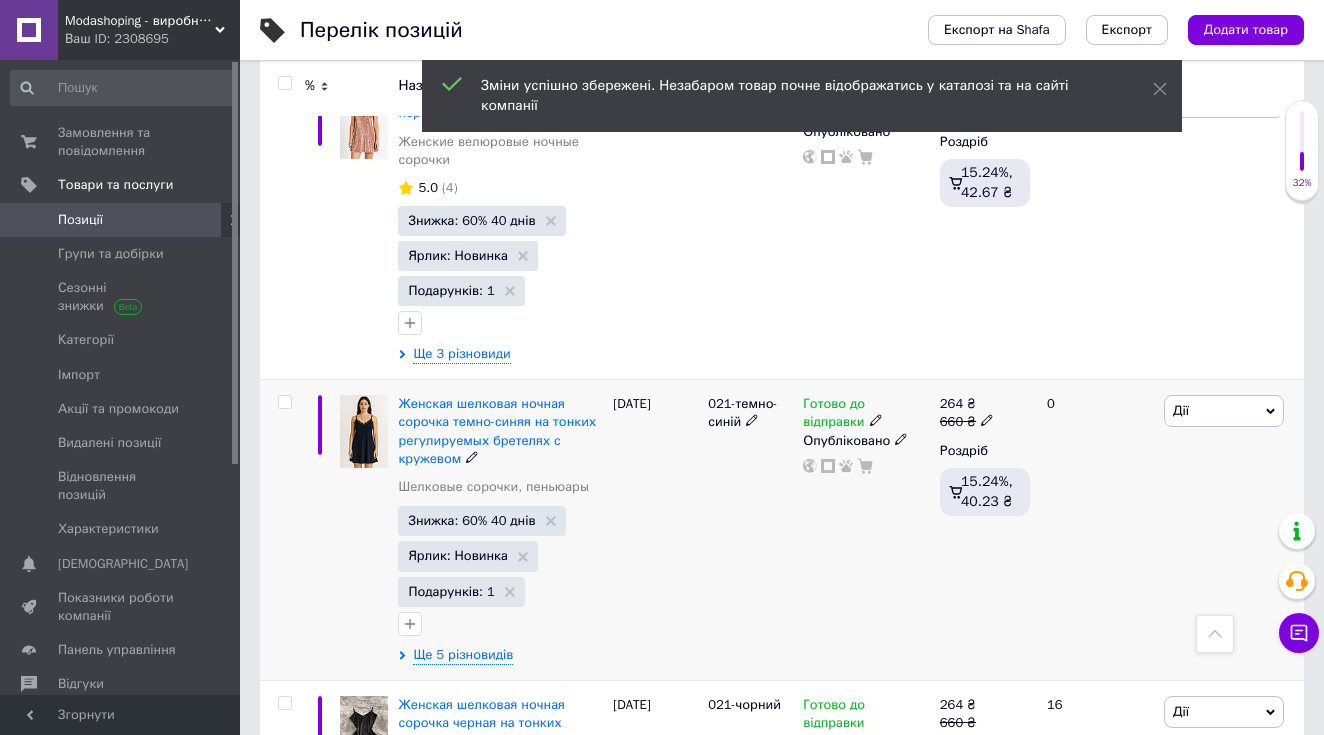 click 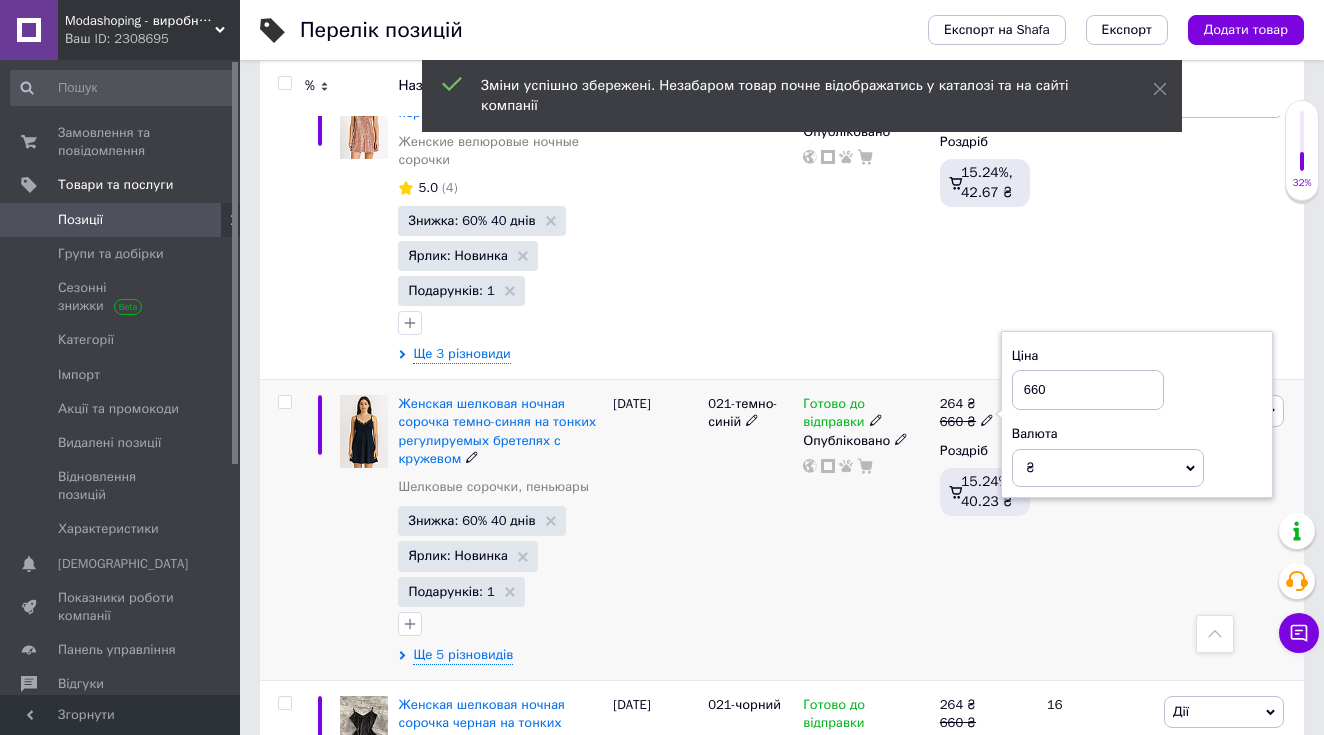click on "660" at bounding box center (1088, 390) 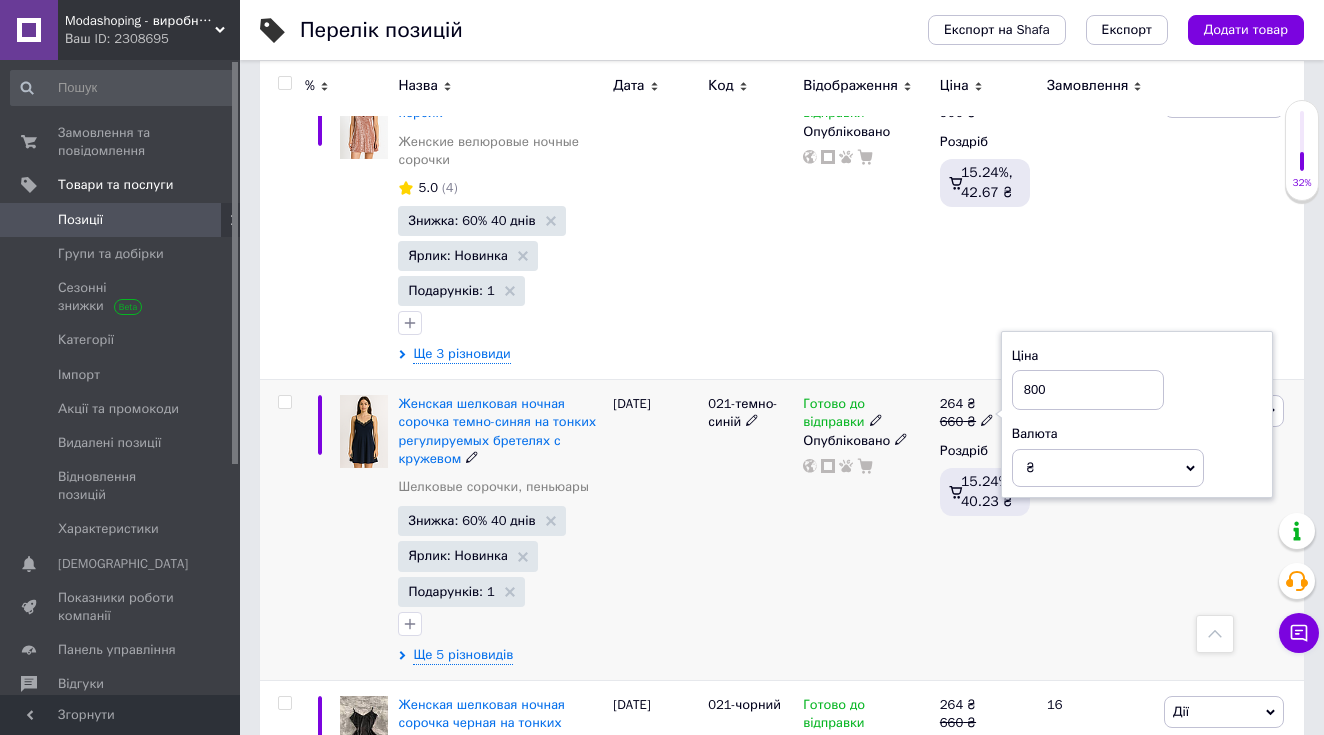 type on "800" 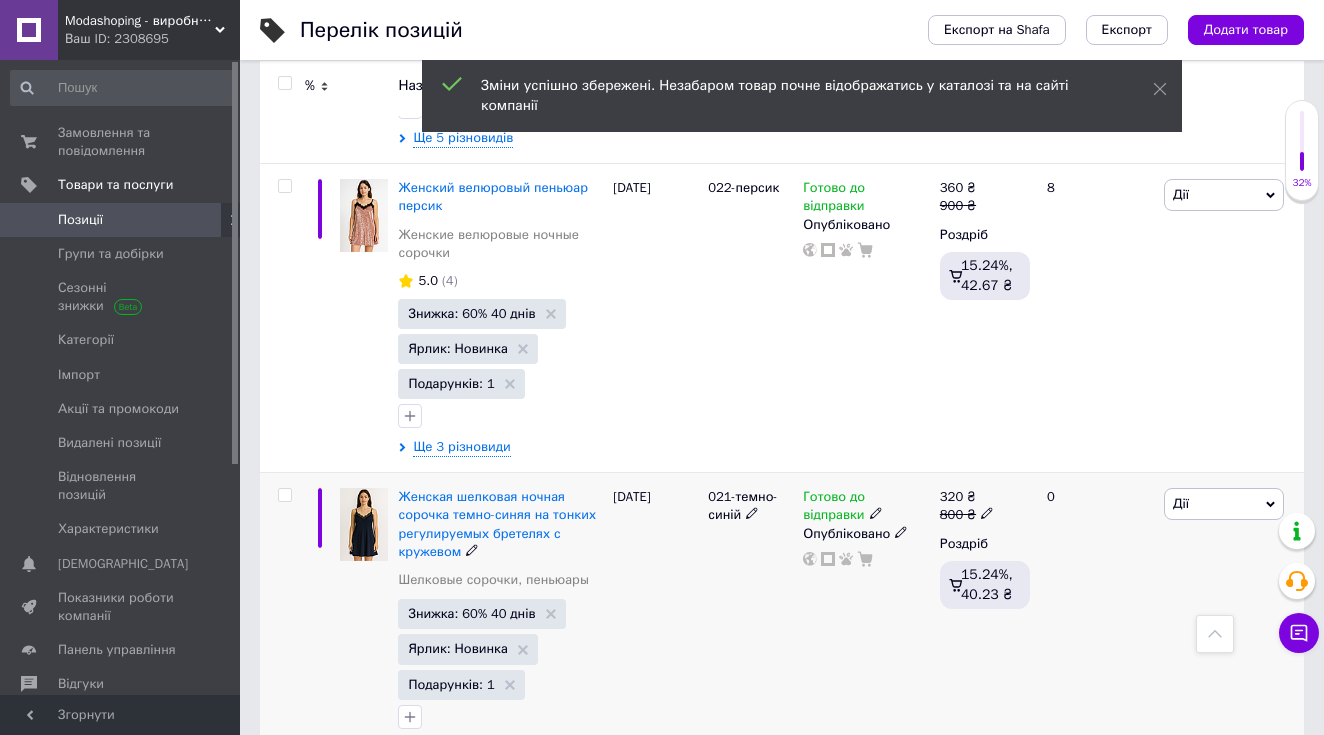 scroll, scrollTop: 821, scrollLeft: 0, axis: vertical 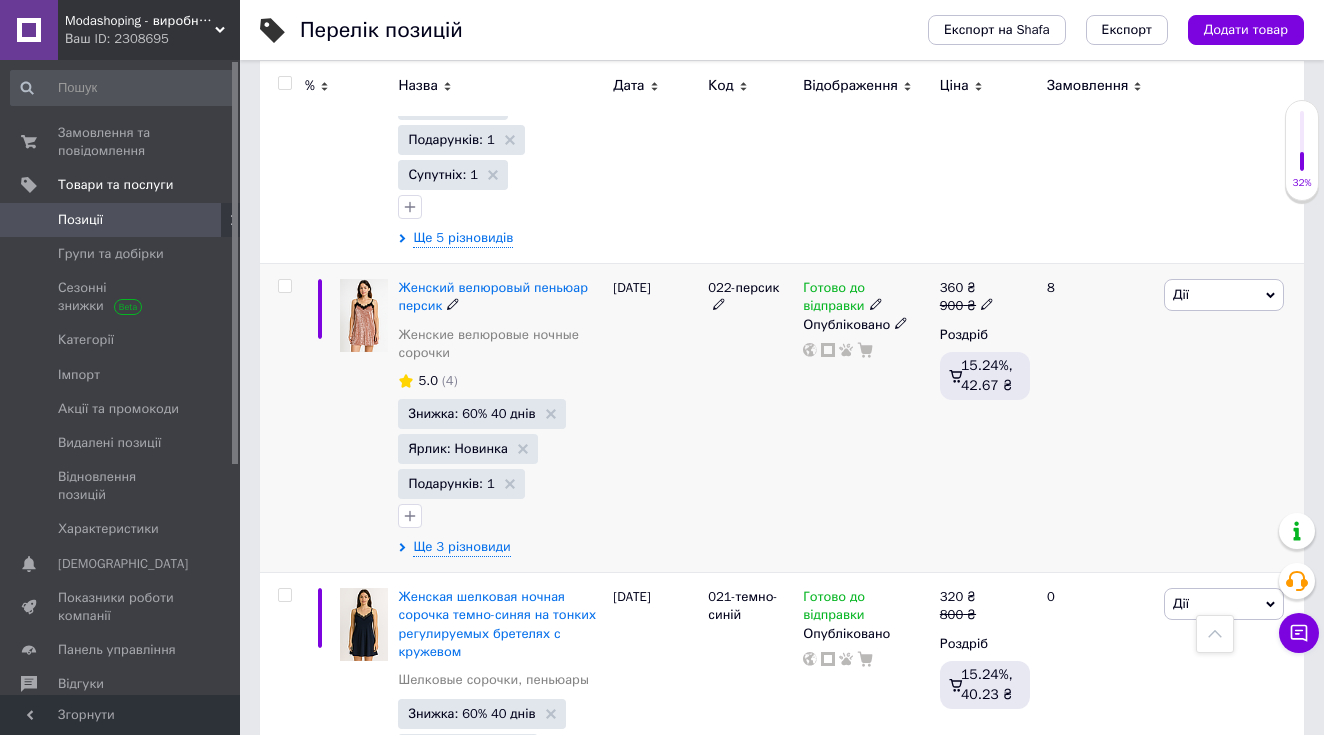 click 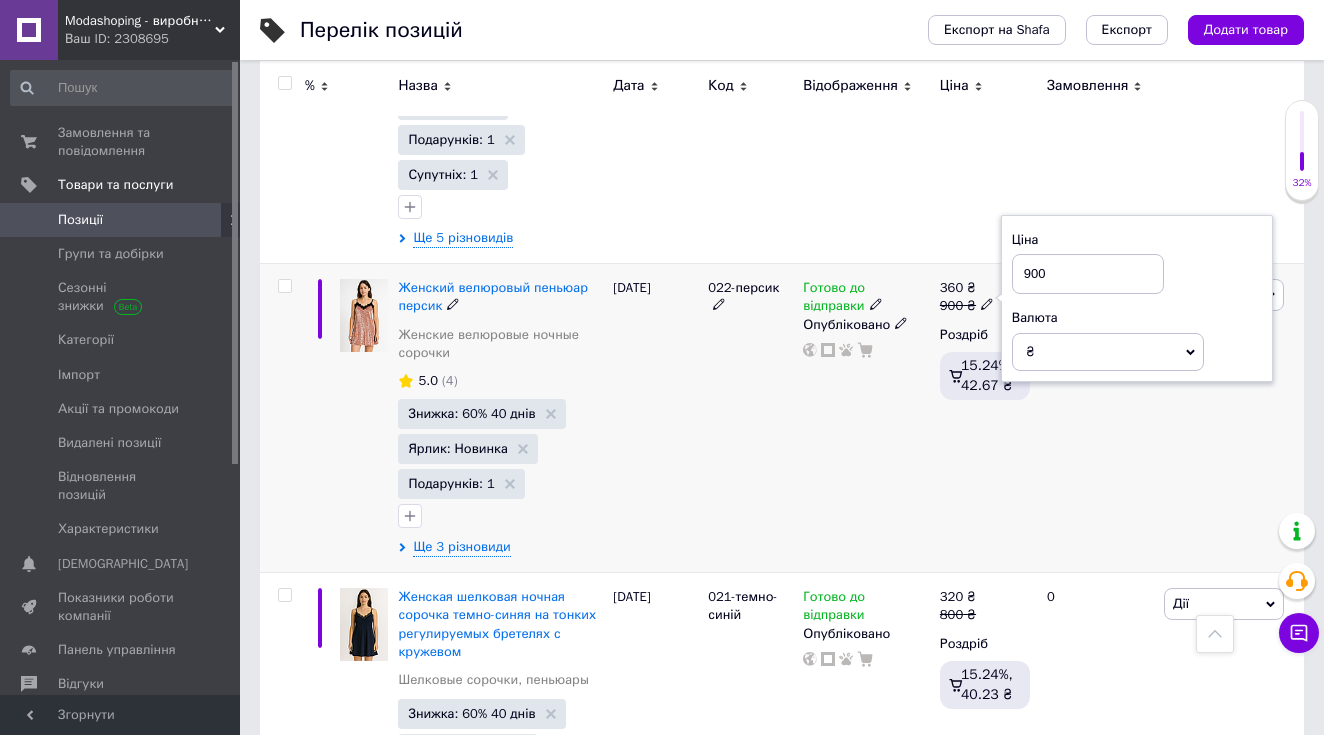 click on "900" at bounding box center [1088, 274] 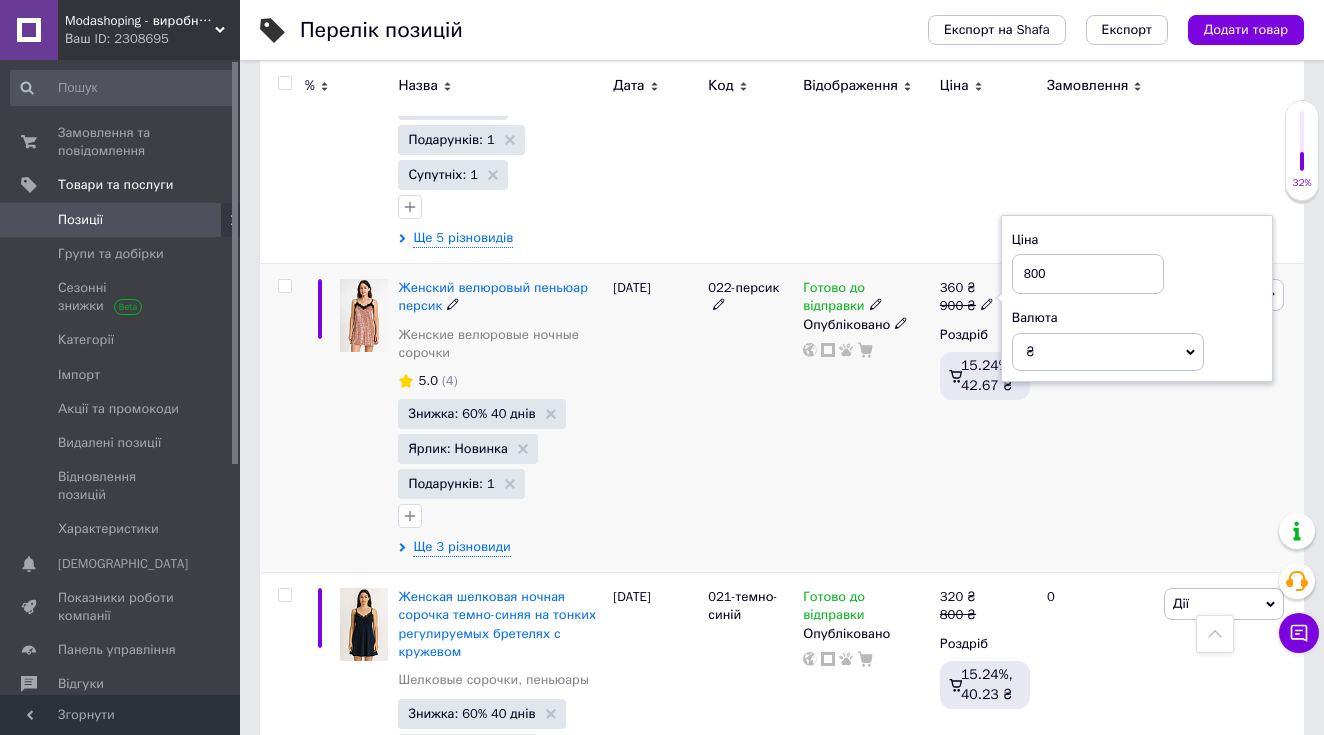 type on "800" 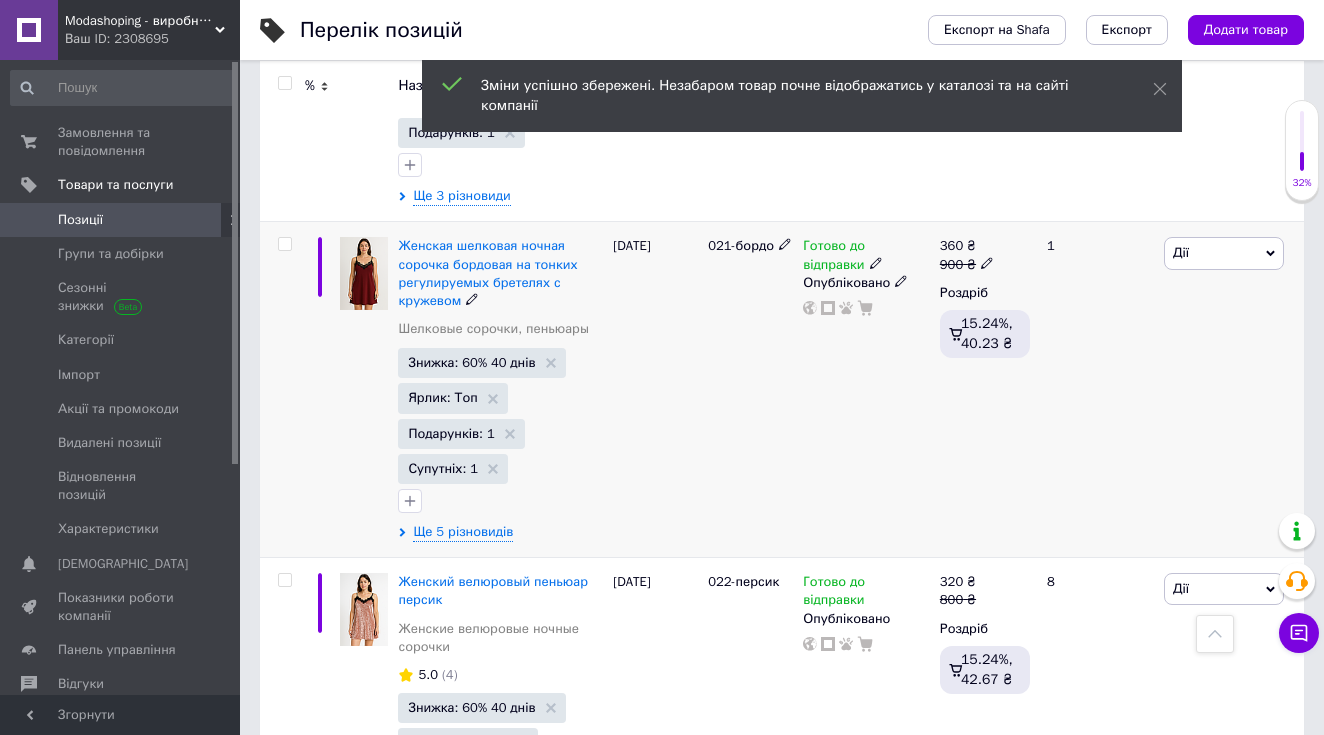 scroll, scrollTop: 425, scrollLeft: 0, axis: vertical 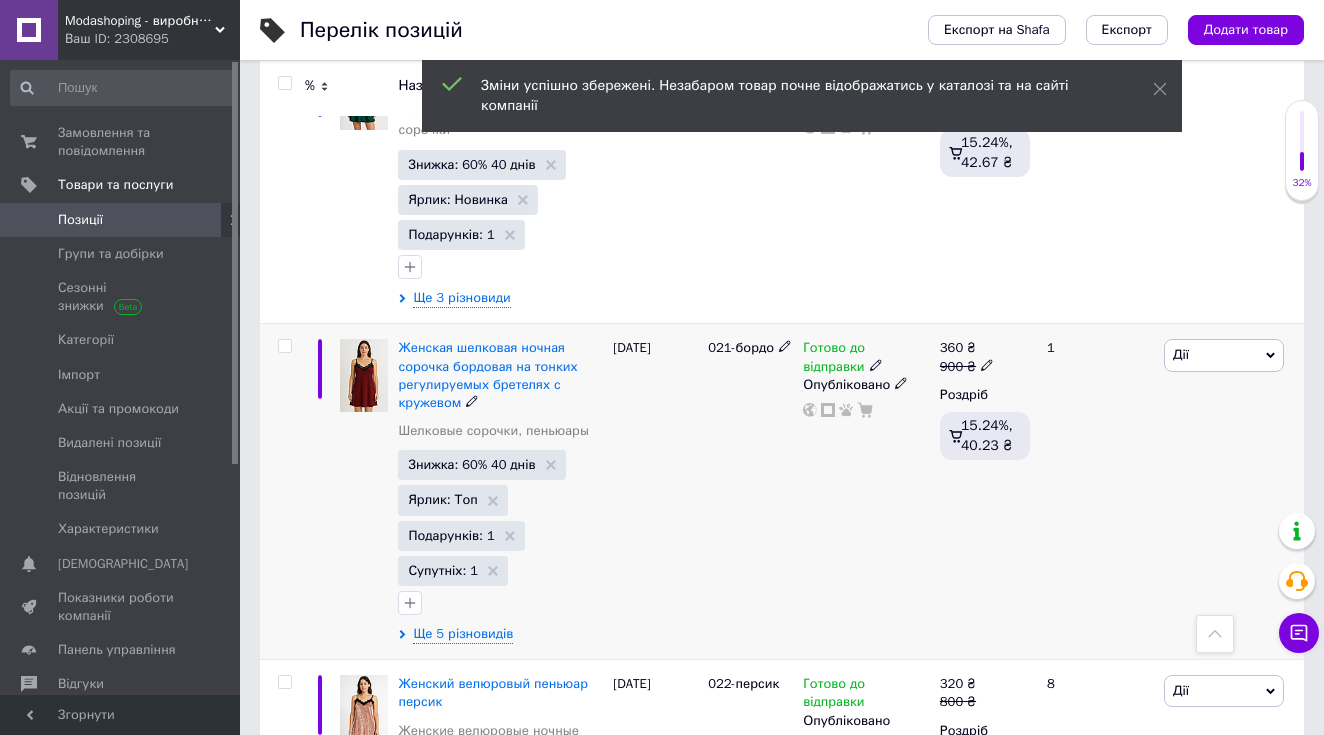 click 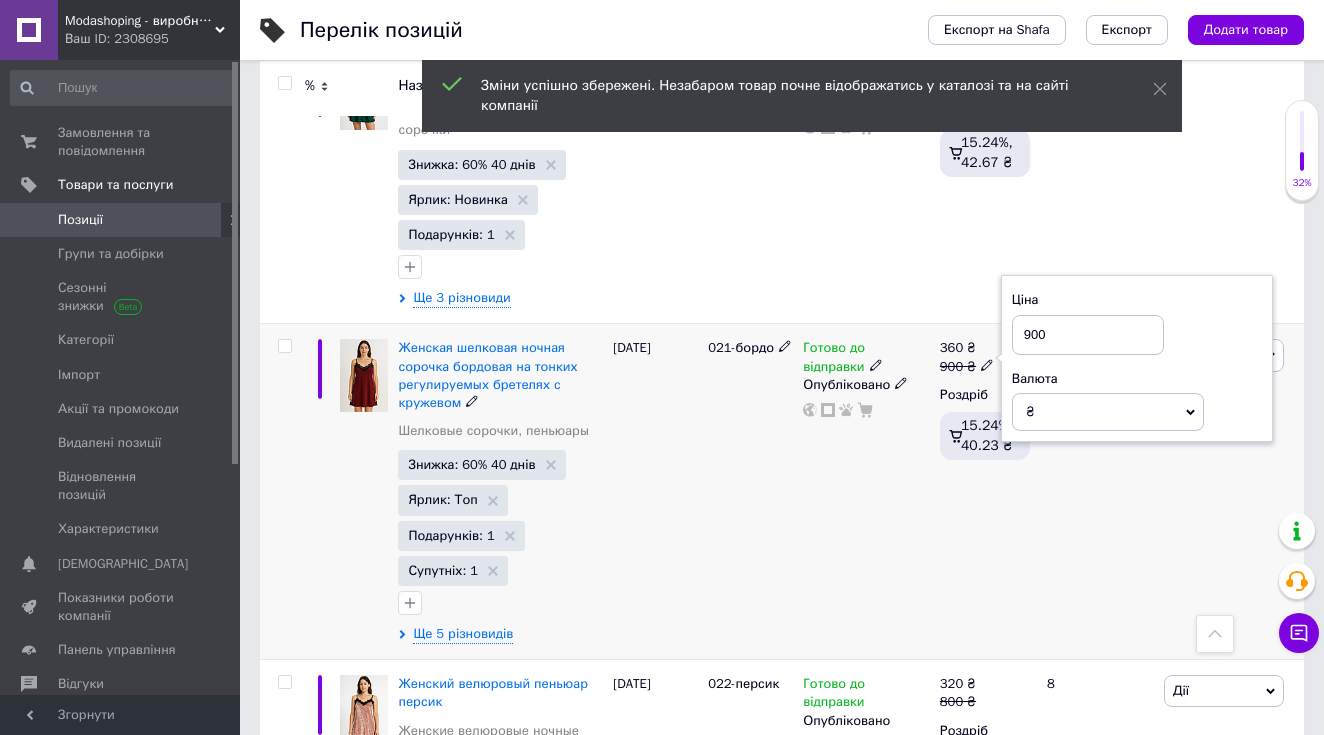 click on "900" at bounding box center (1088, 335) 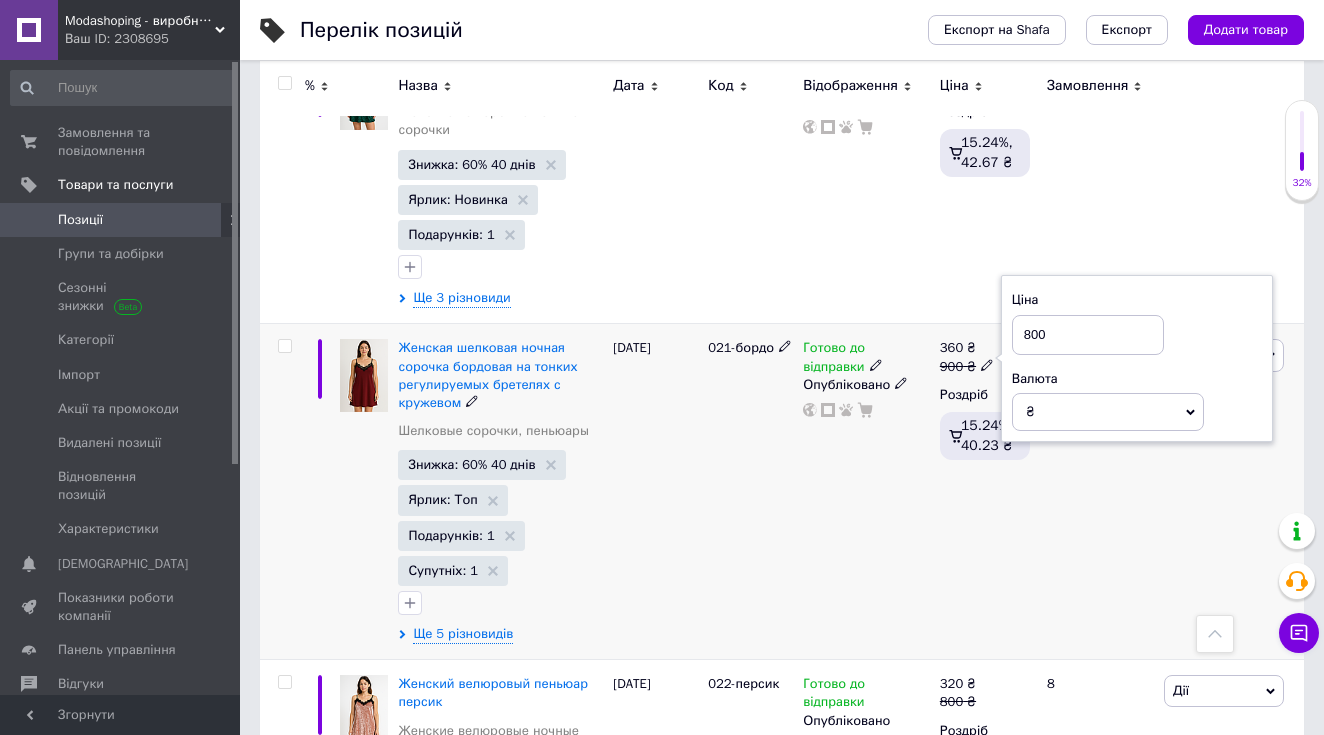 type on "800" 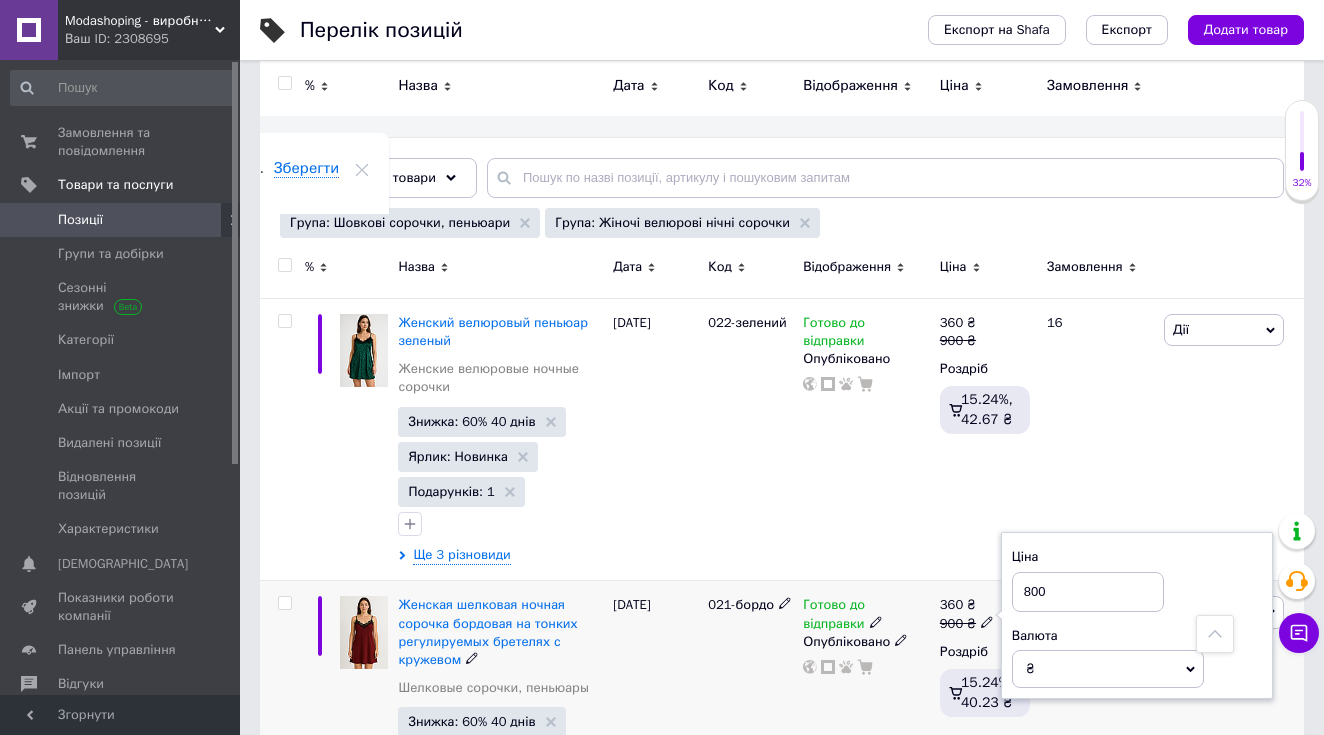scroll, scrollTop: 129, scrollLeft: 0, axis: vertical 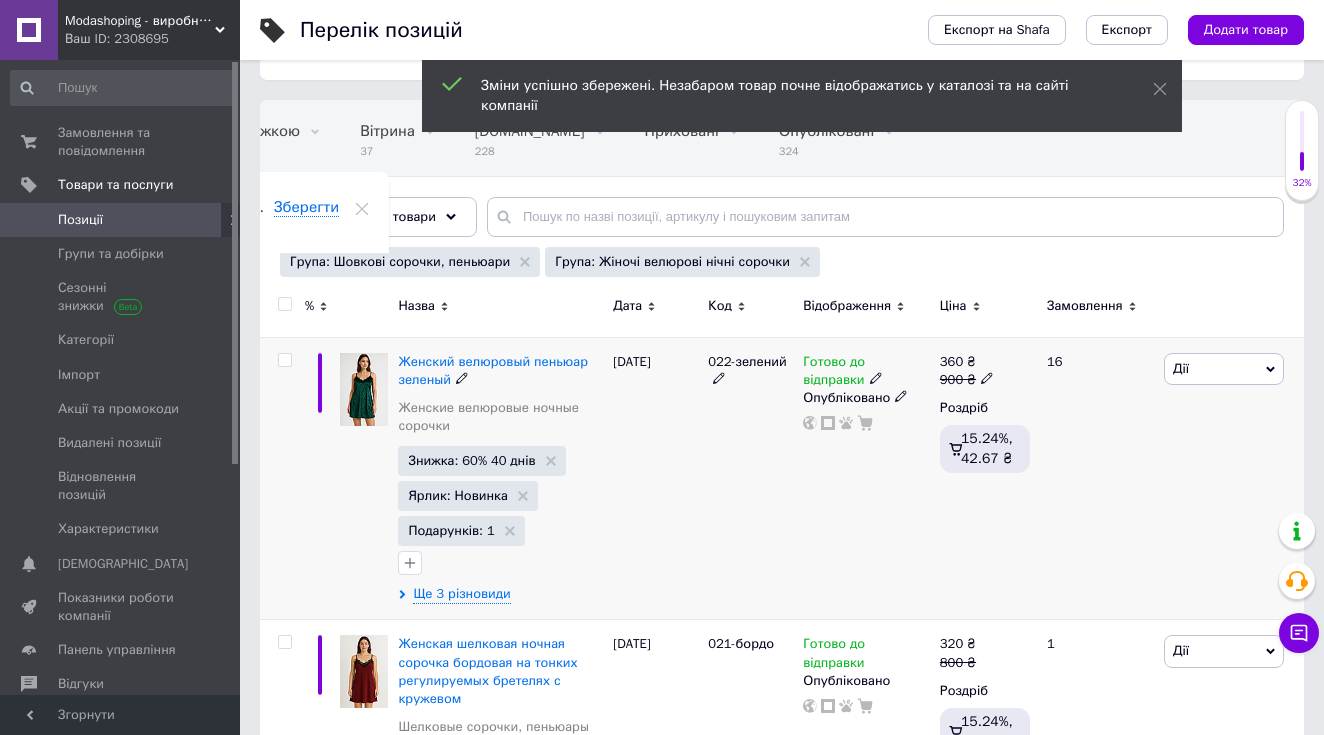 click on "360   ₴ 900   ₴" at bounding box center [985, 371] 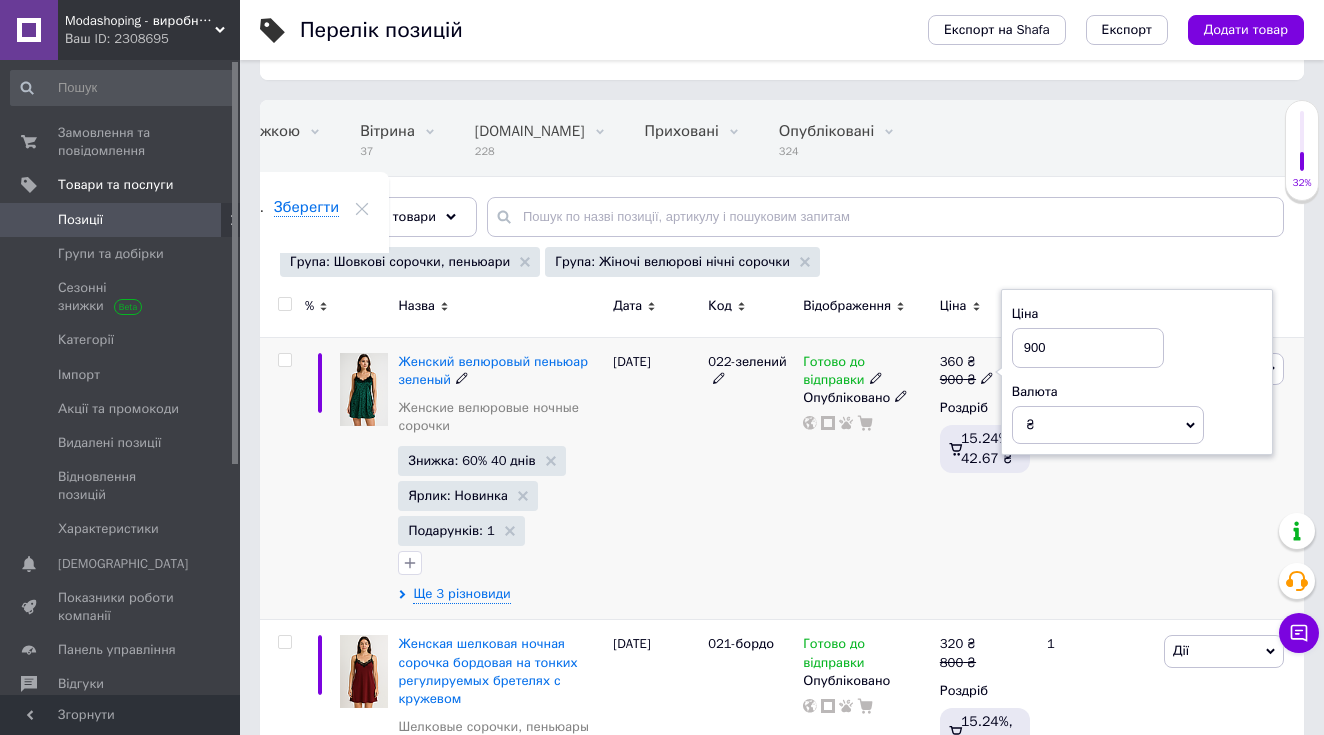 click on "900" at bounding box center (1088, 348) 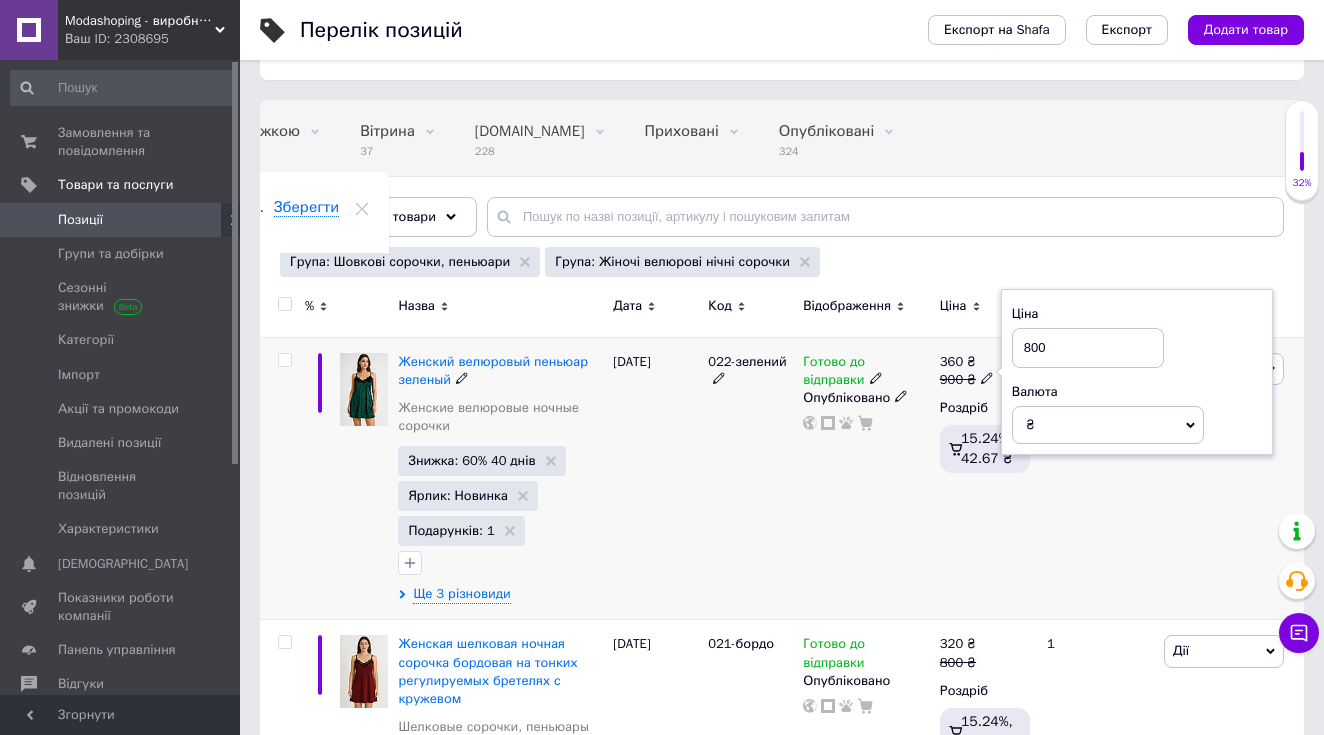 type on "800" 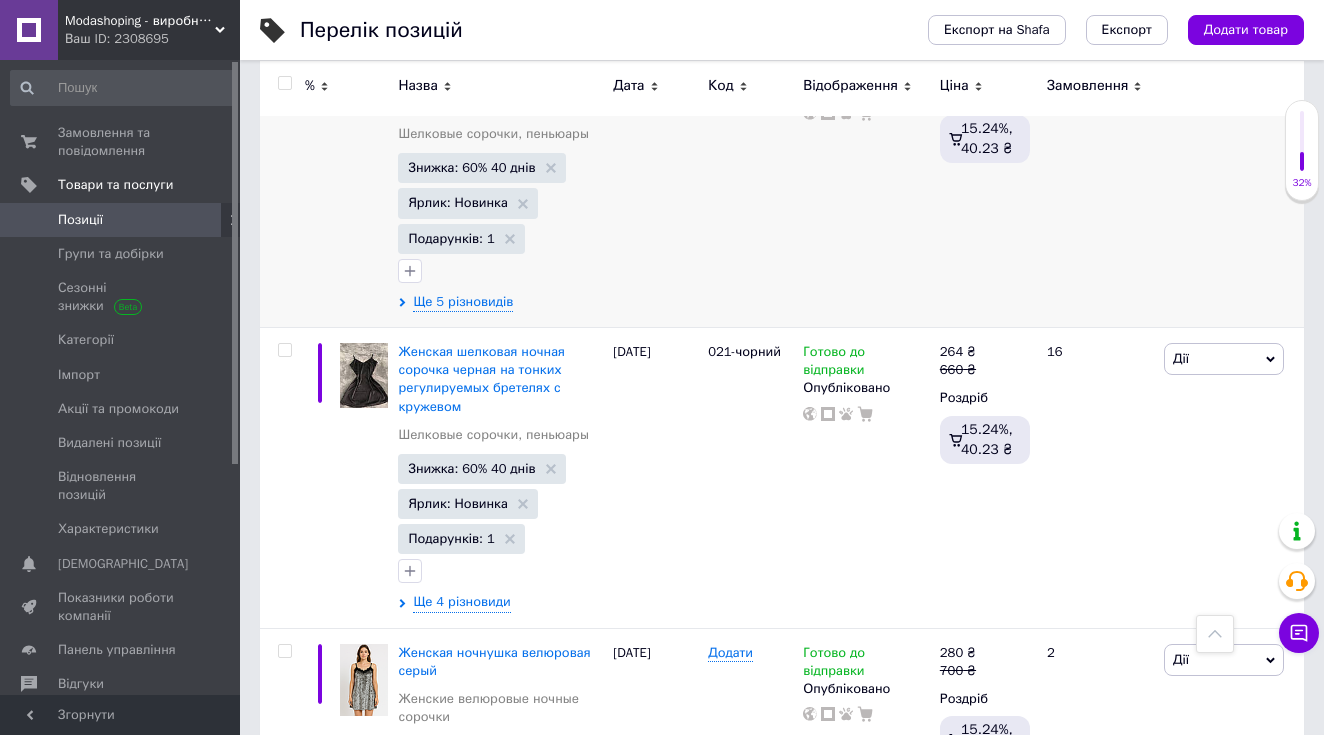 scroll, scrollTop: 1448, scrollLeft: 0, axis: vertical 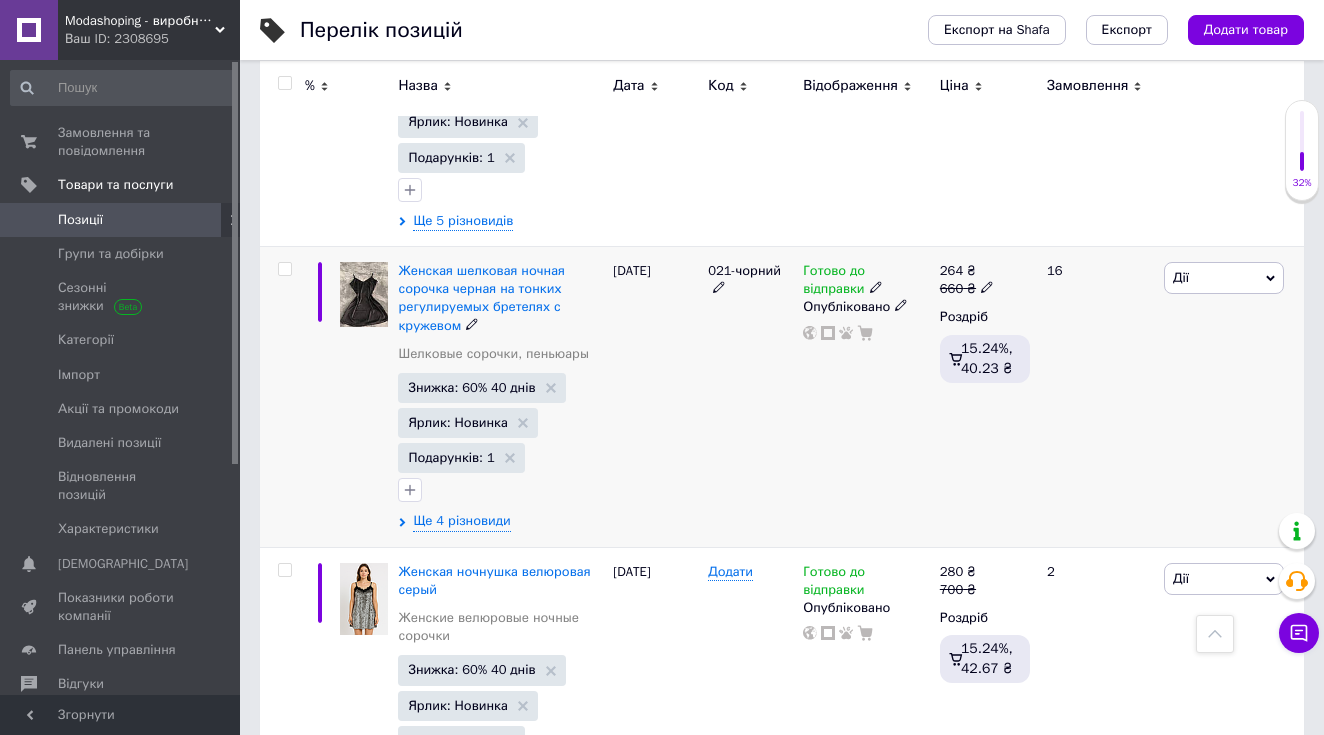 click 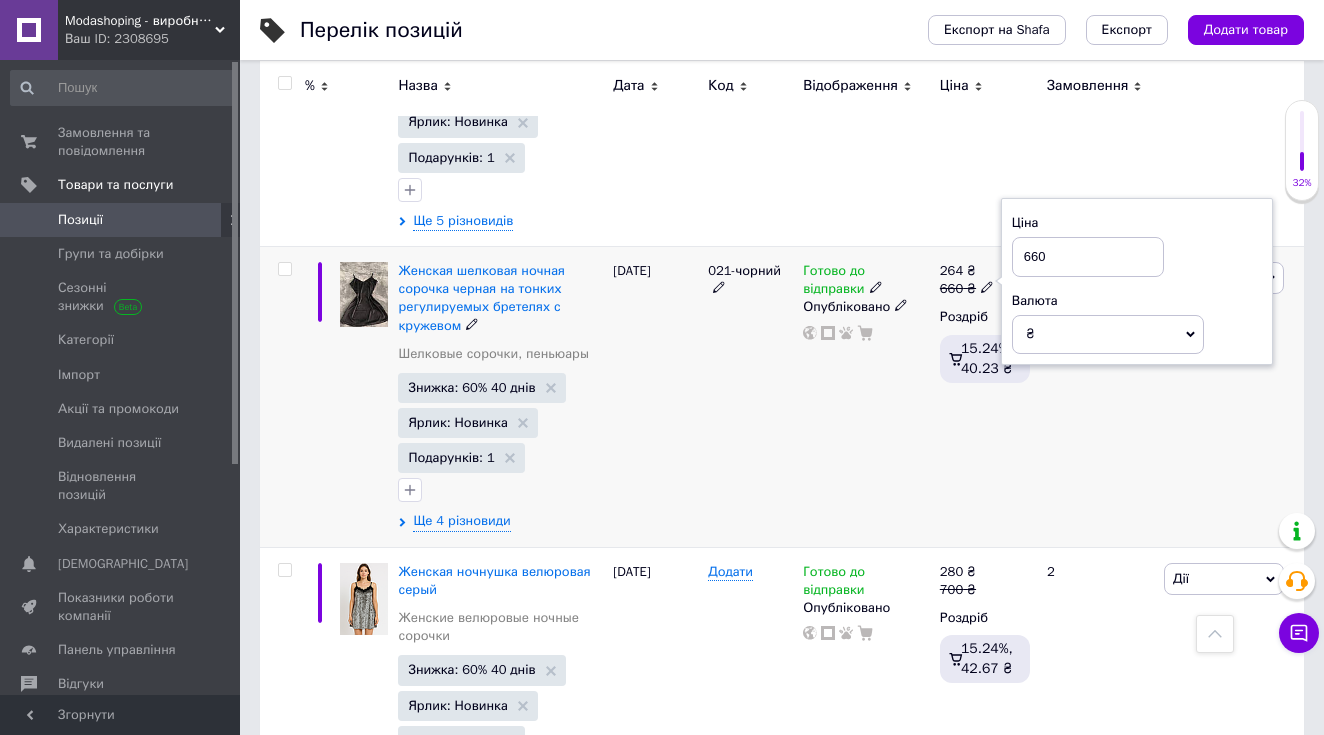 click on "660" at bounding box center [1088, 257] 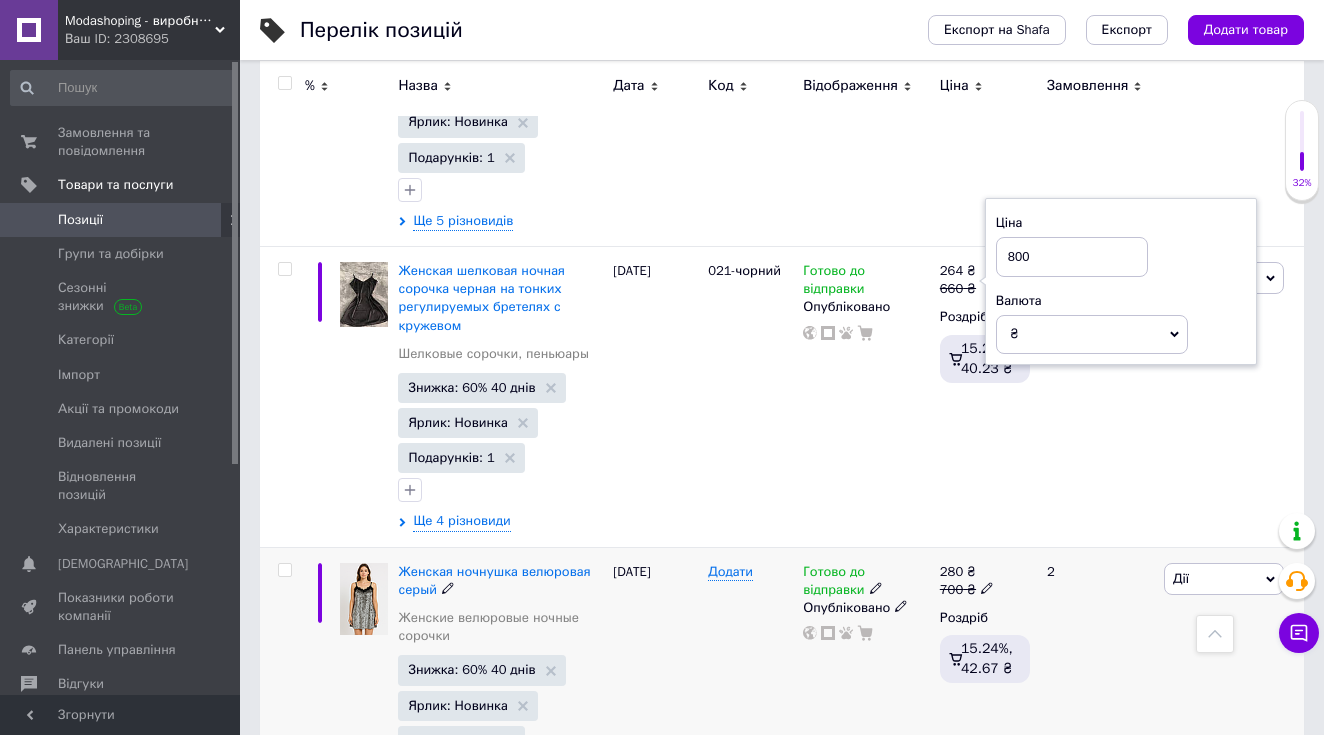 type on "800" 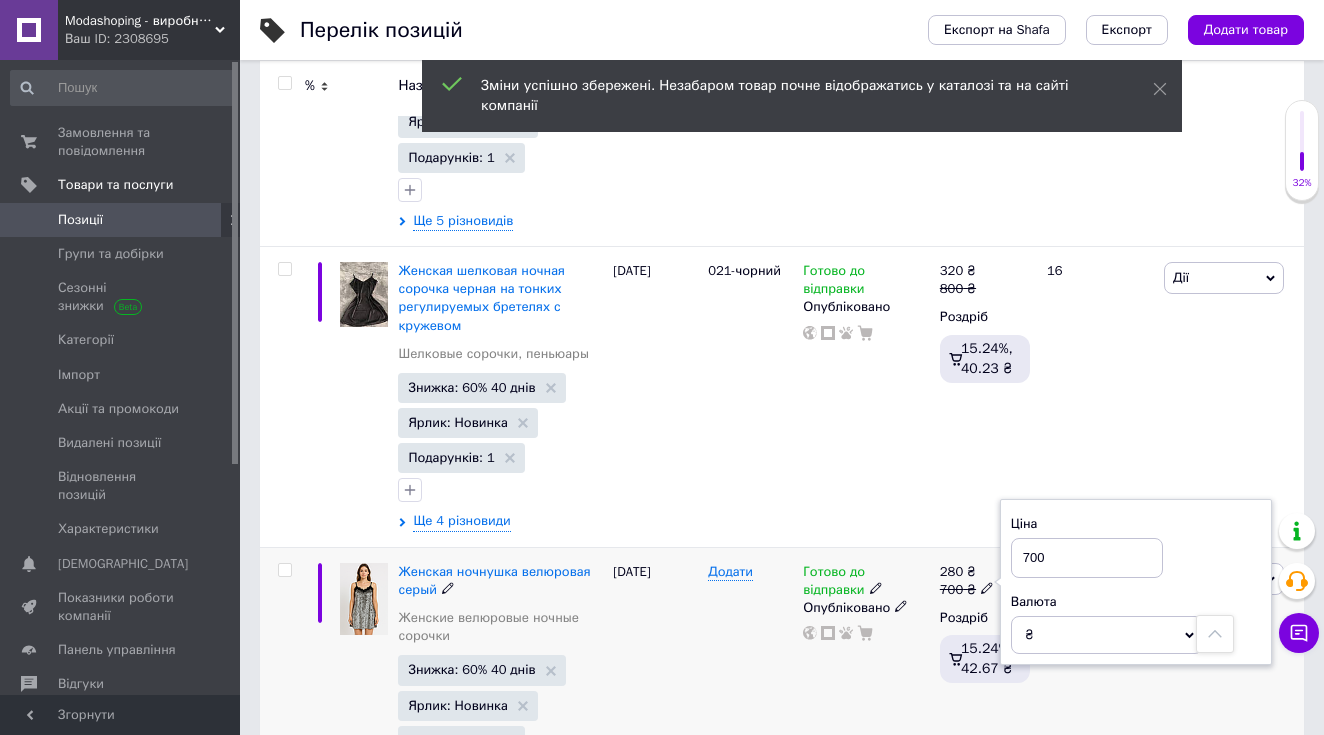 click on "700" at bounding box center (1087, 558) 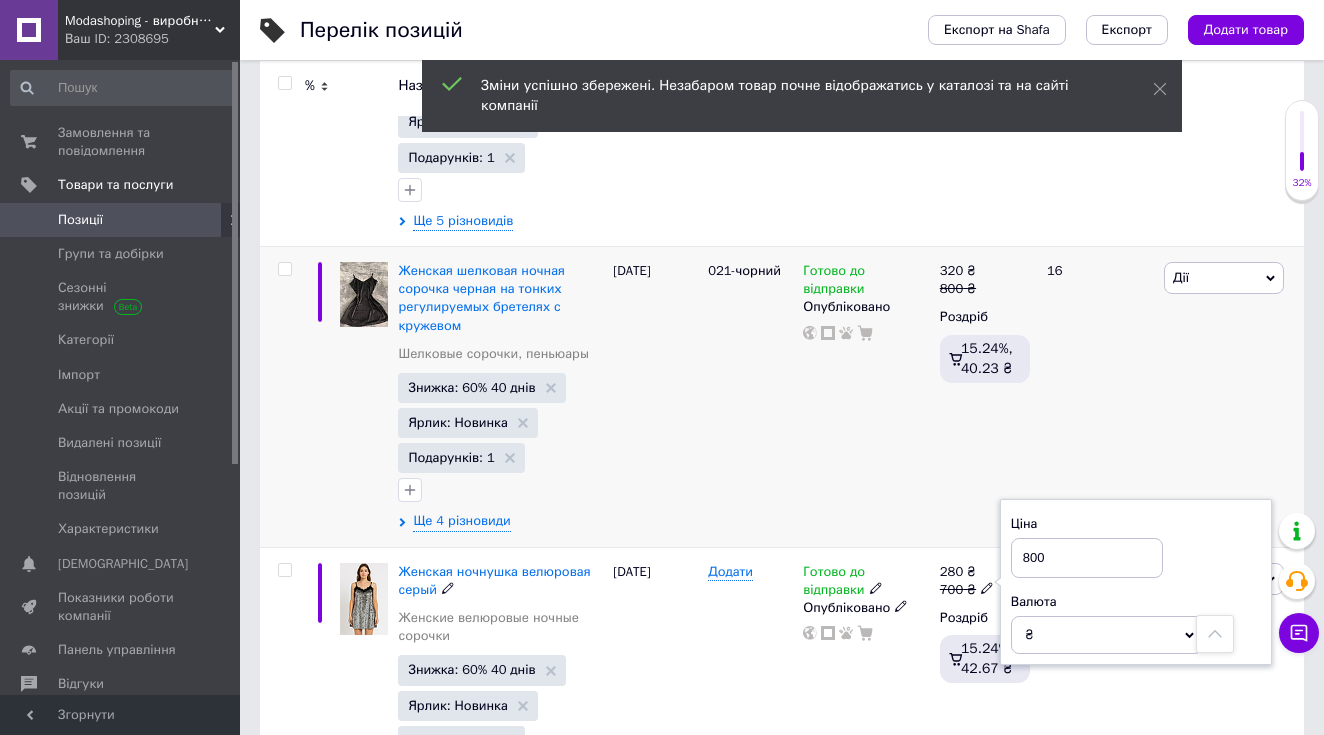 type on "800" 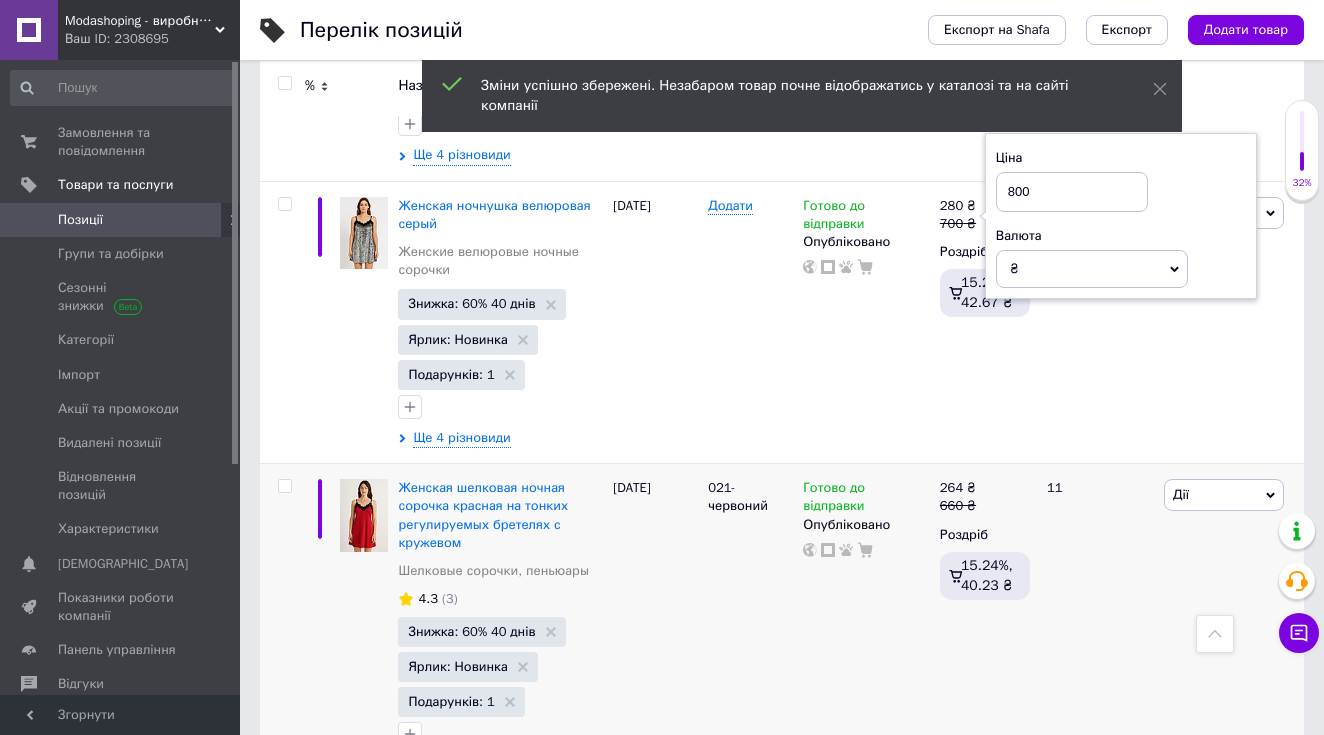 scroll, scrollTop: 1818, scrollLeft: 0, axis: vertical 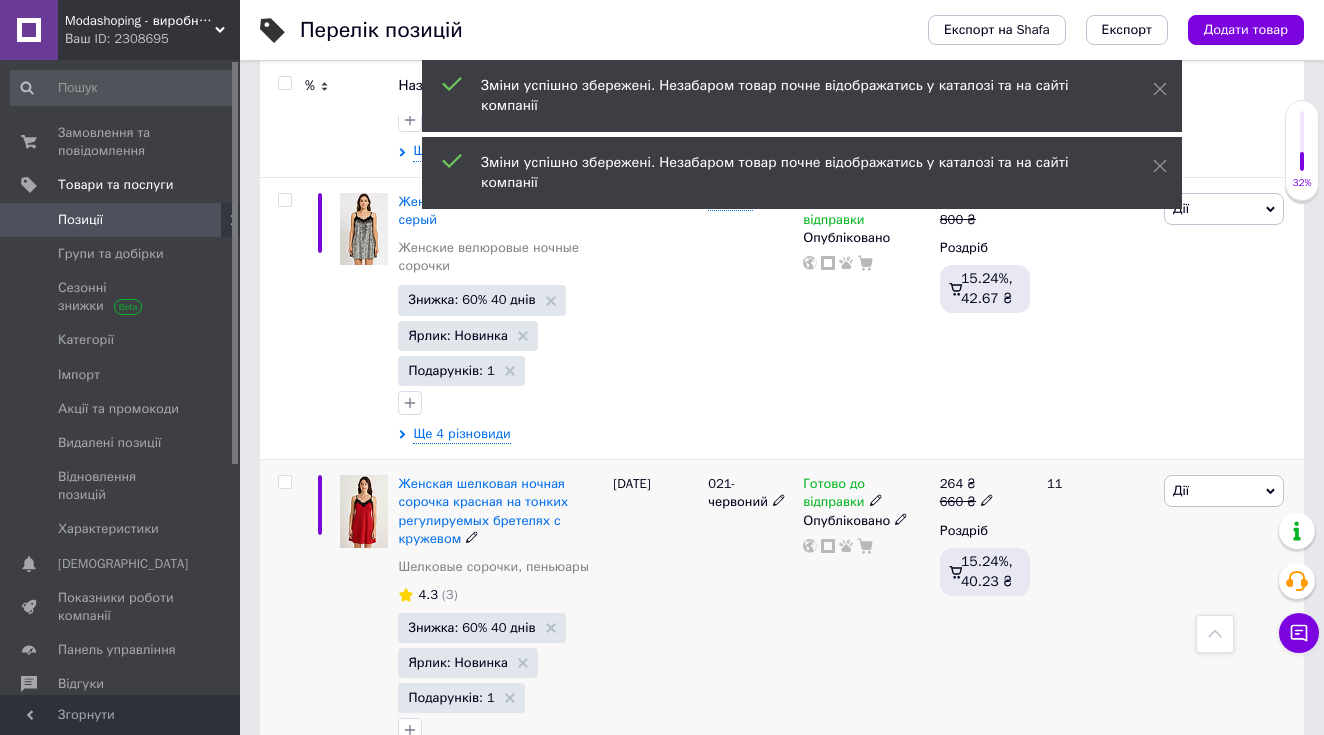 click 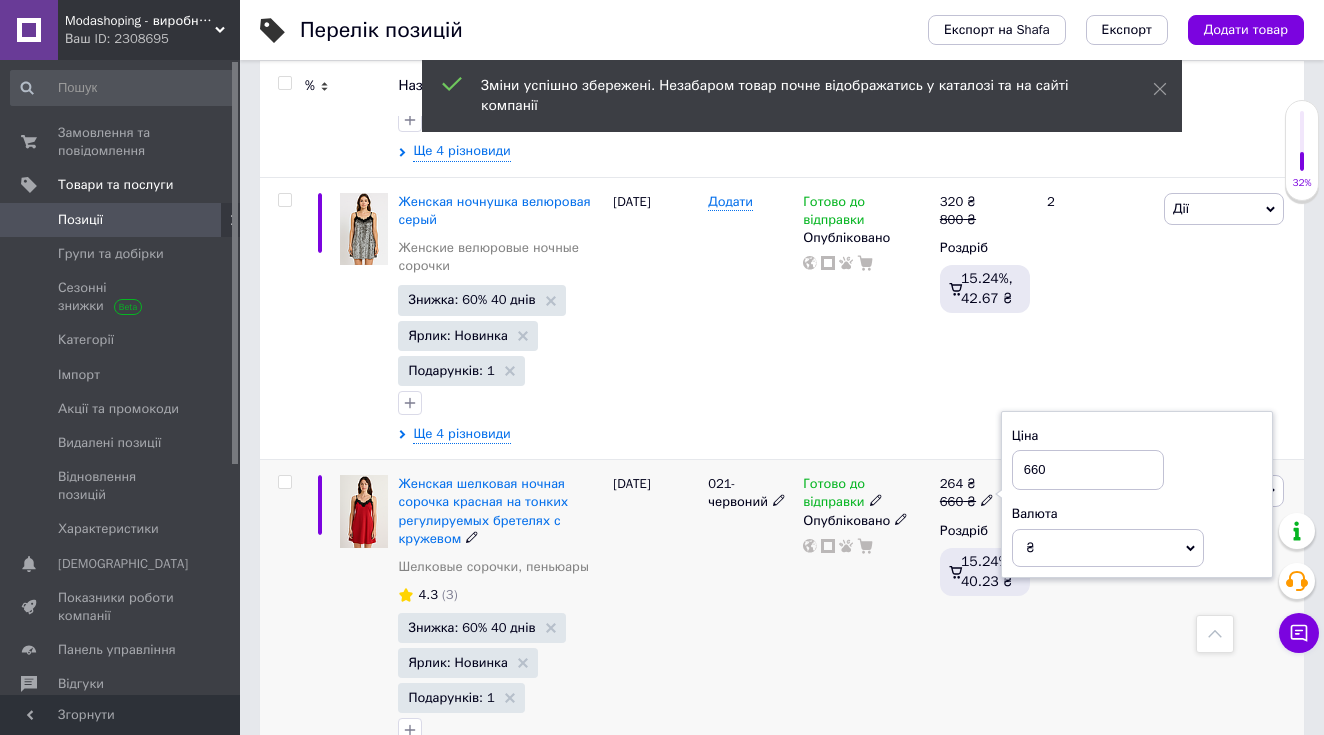 click on "660" at bounding box center (1088, 470) 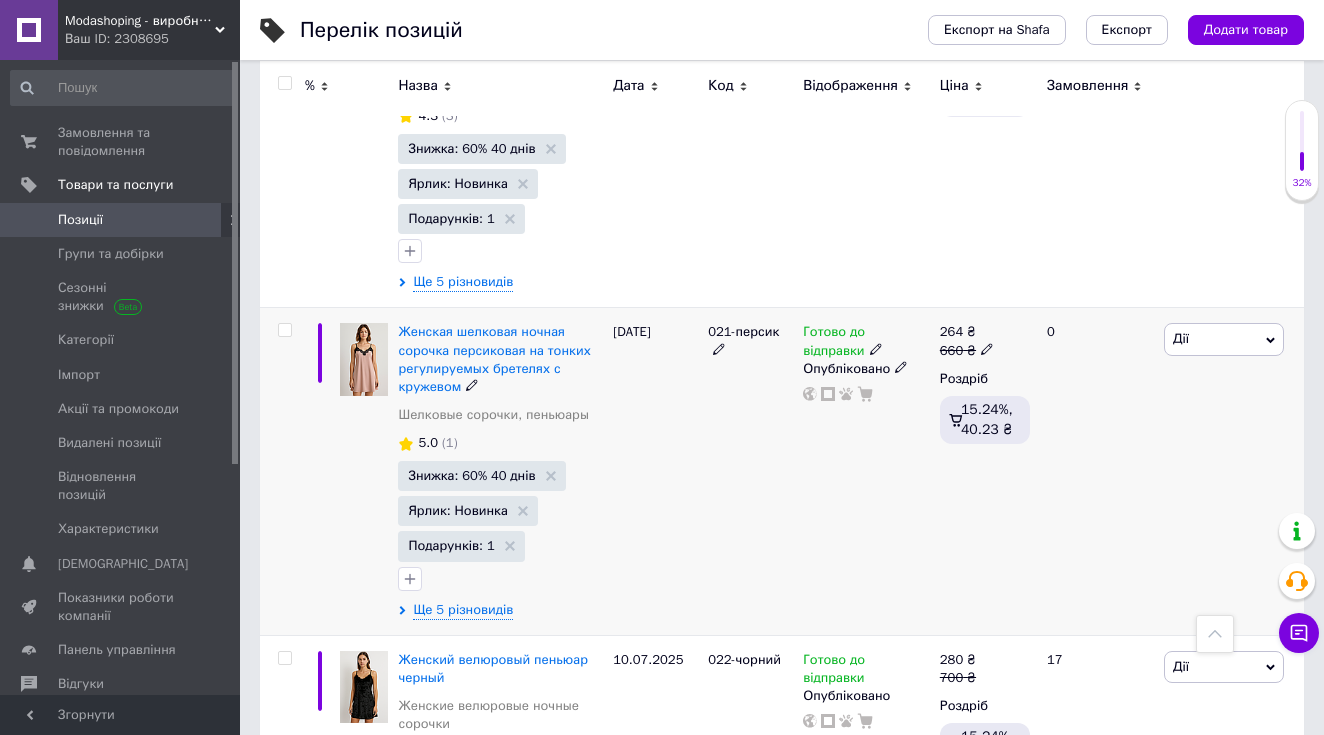 scroll, scrollTop: 1909, scrollLeft: 0, axis: vertical 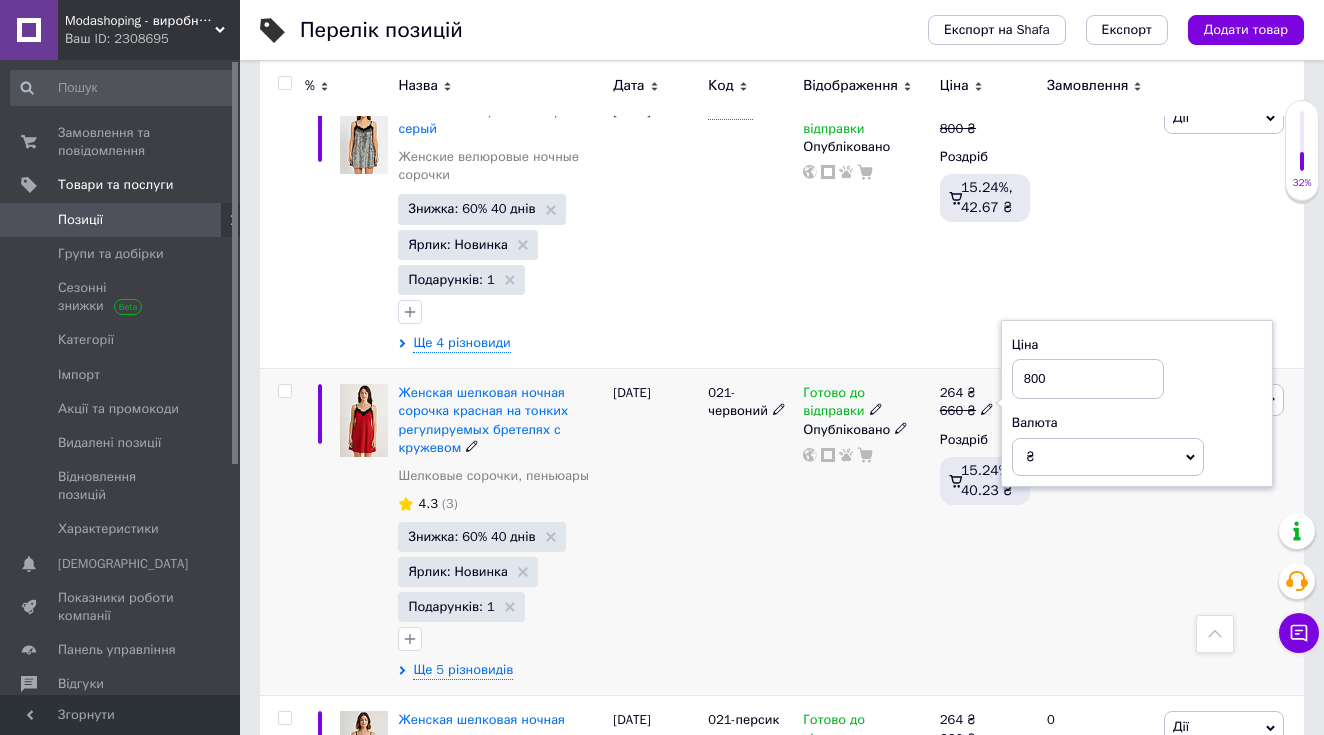 type on "800" 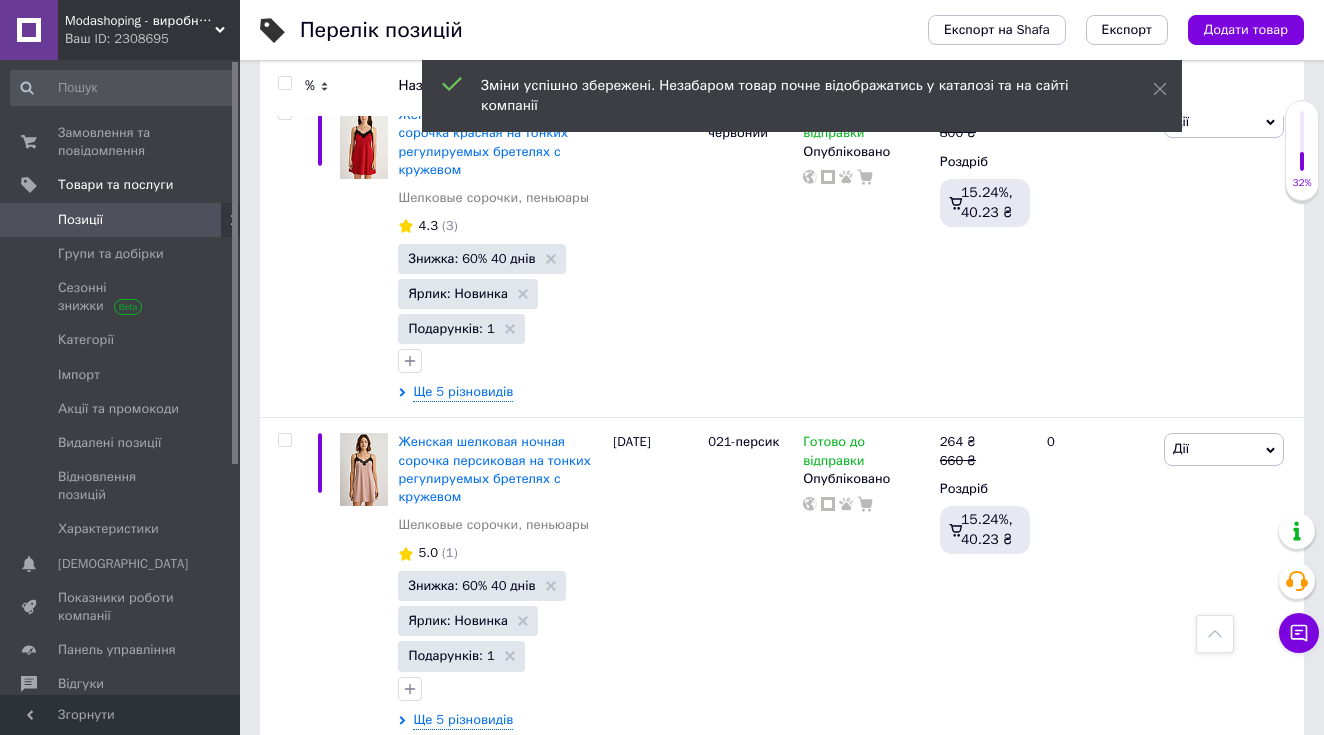 scroll, scrollTop: 2209, scrollLeft: 0, axis: vertical 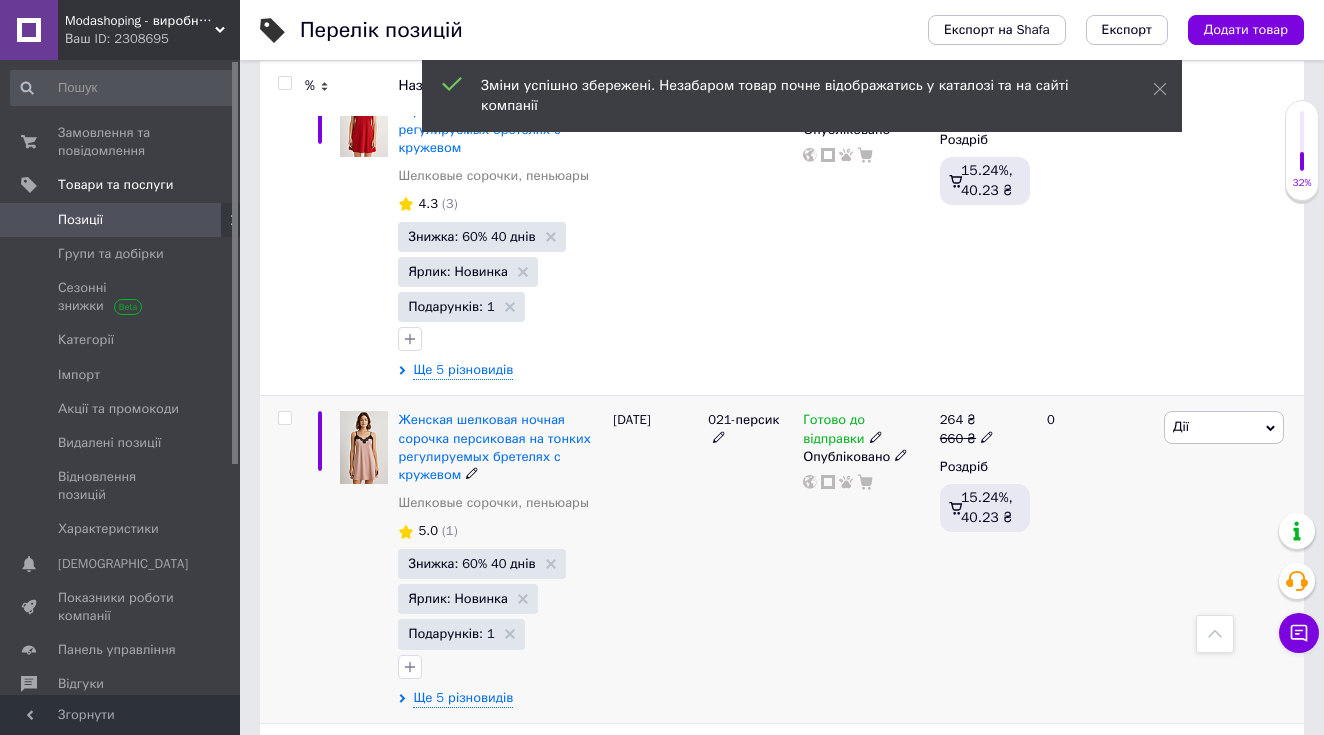 click 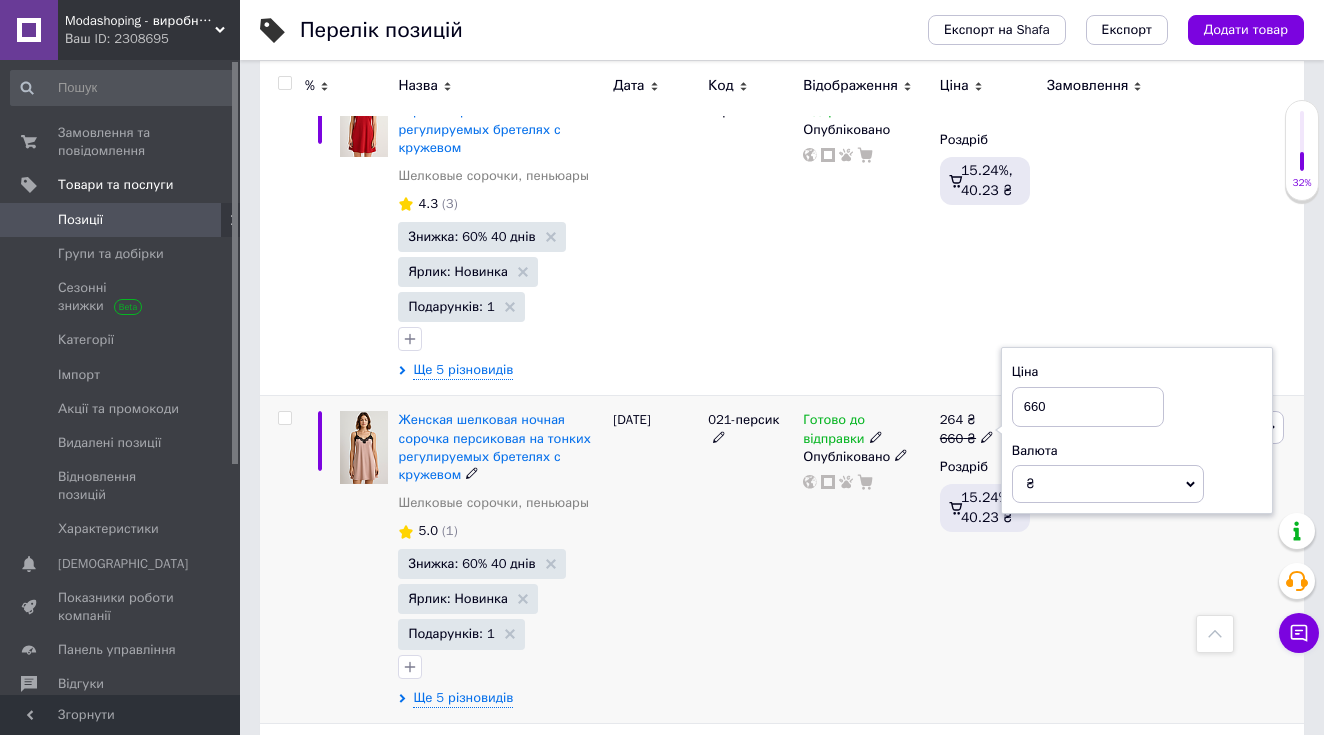 click on "660" at bounding box center (1088, 407) 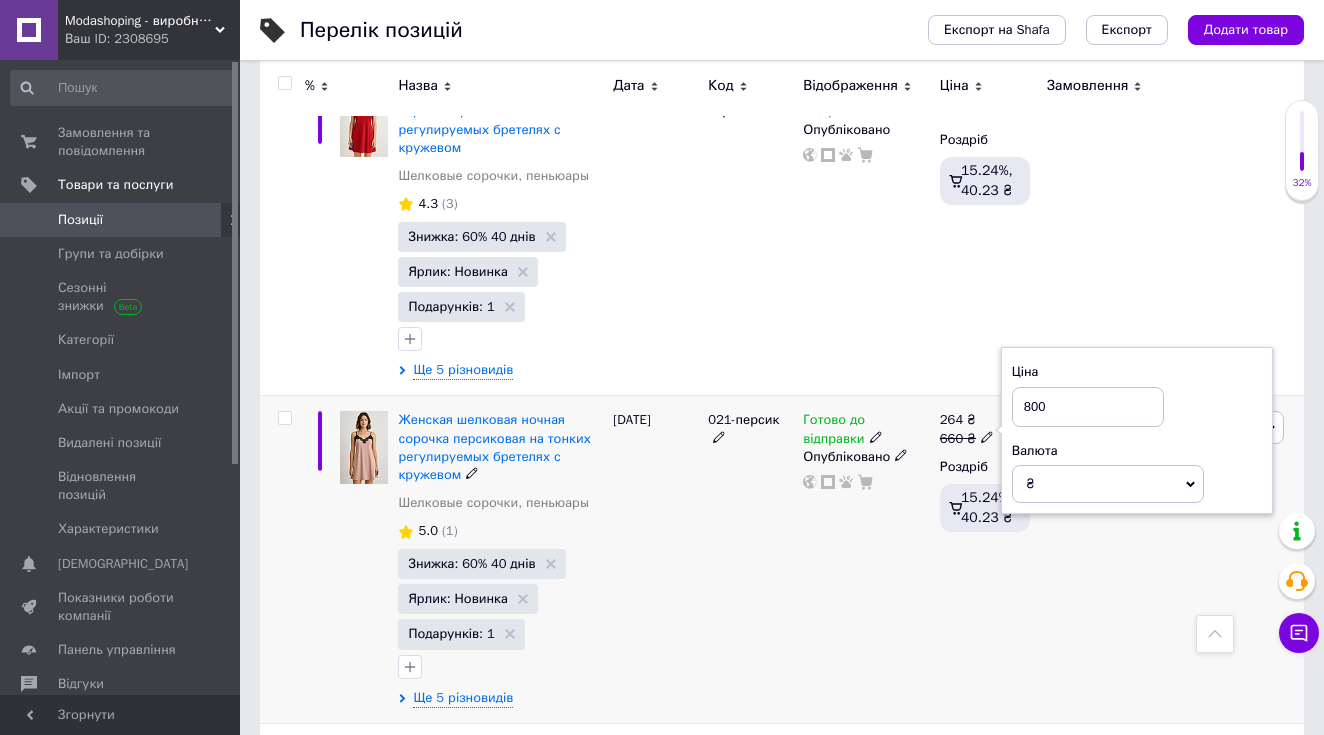 type on "800" 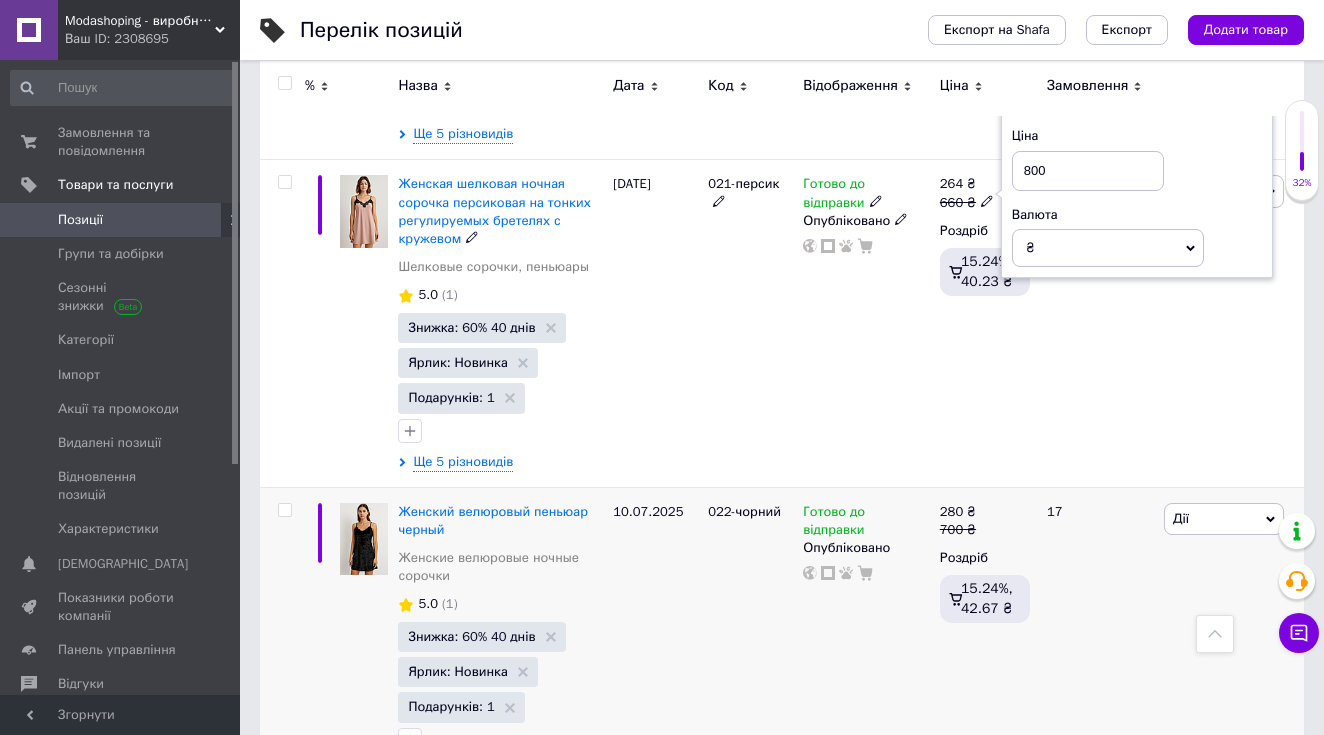 scroll, scrollTop: 2526, scrollLeft: 0, axis: vertical 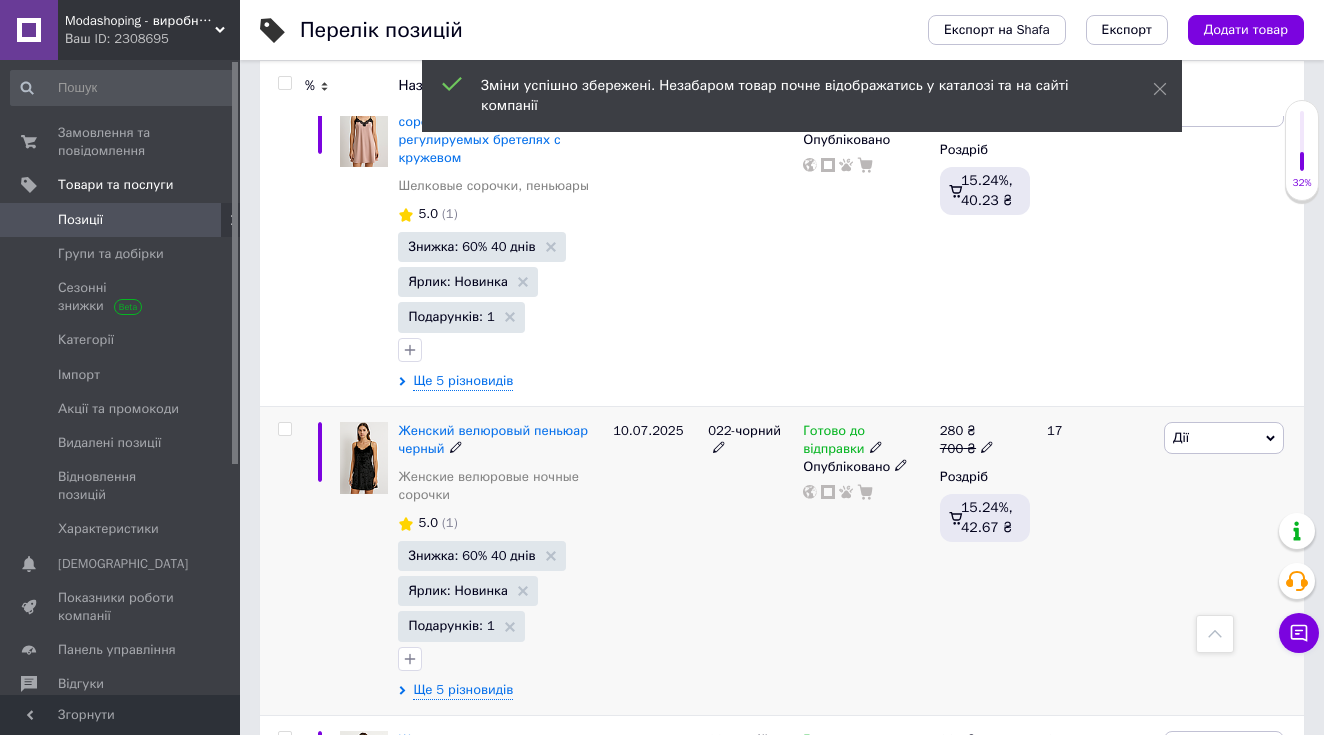 click 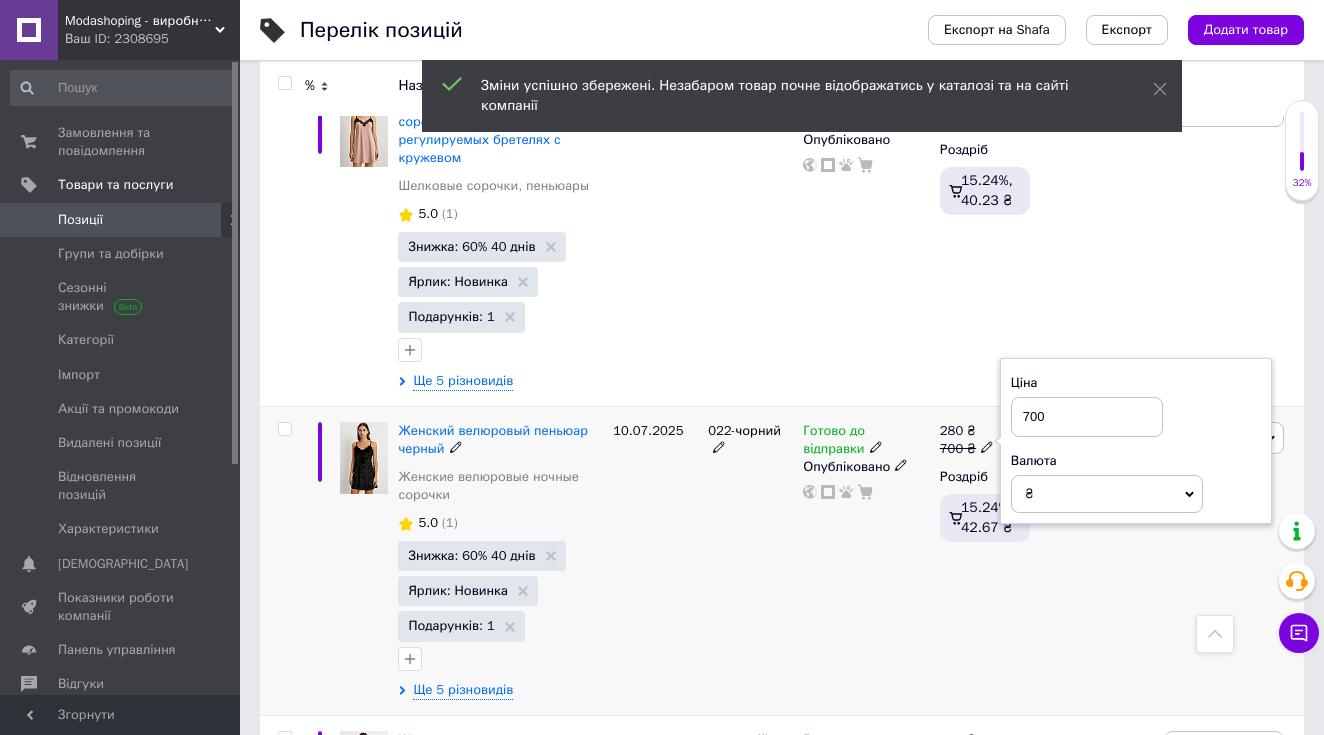 click on "700" at bounding box center [1087, 417] 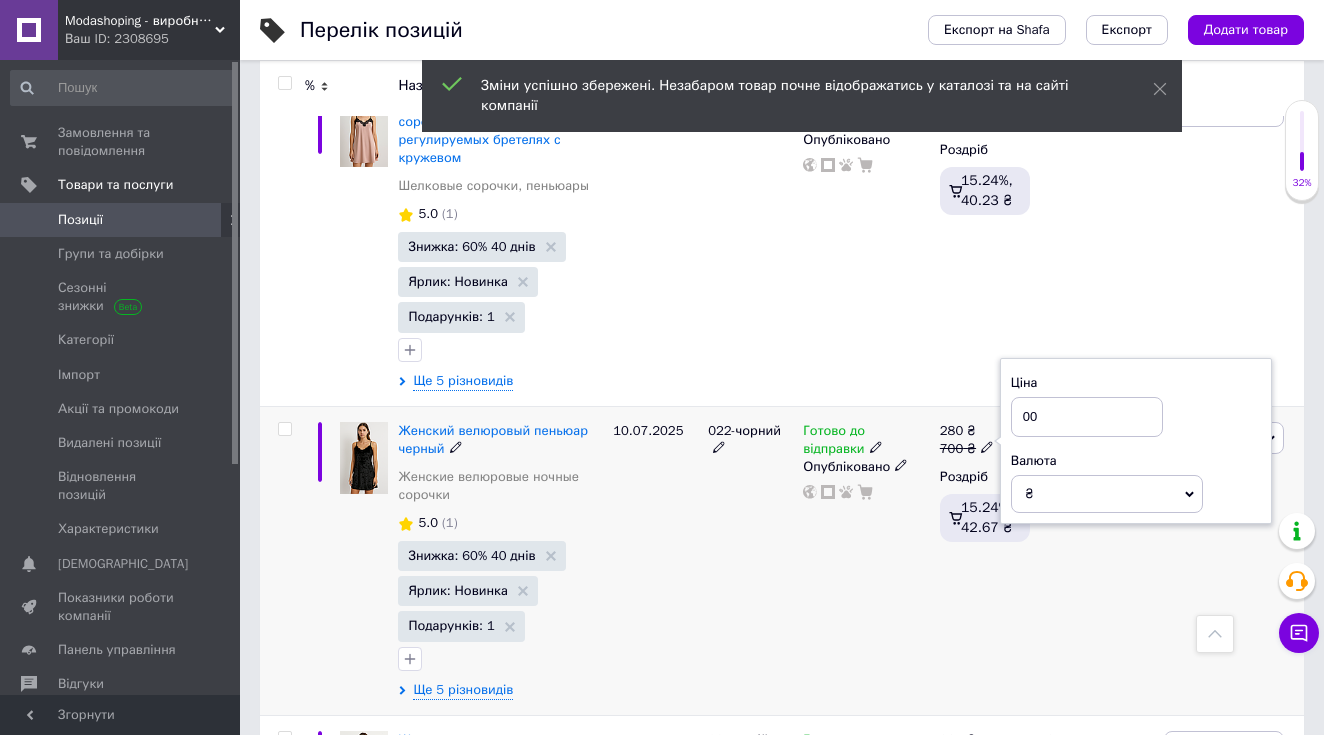 type on "800" 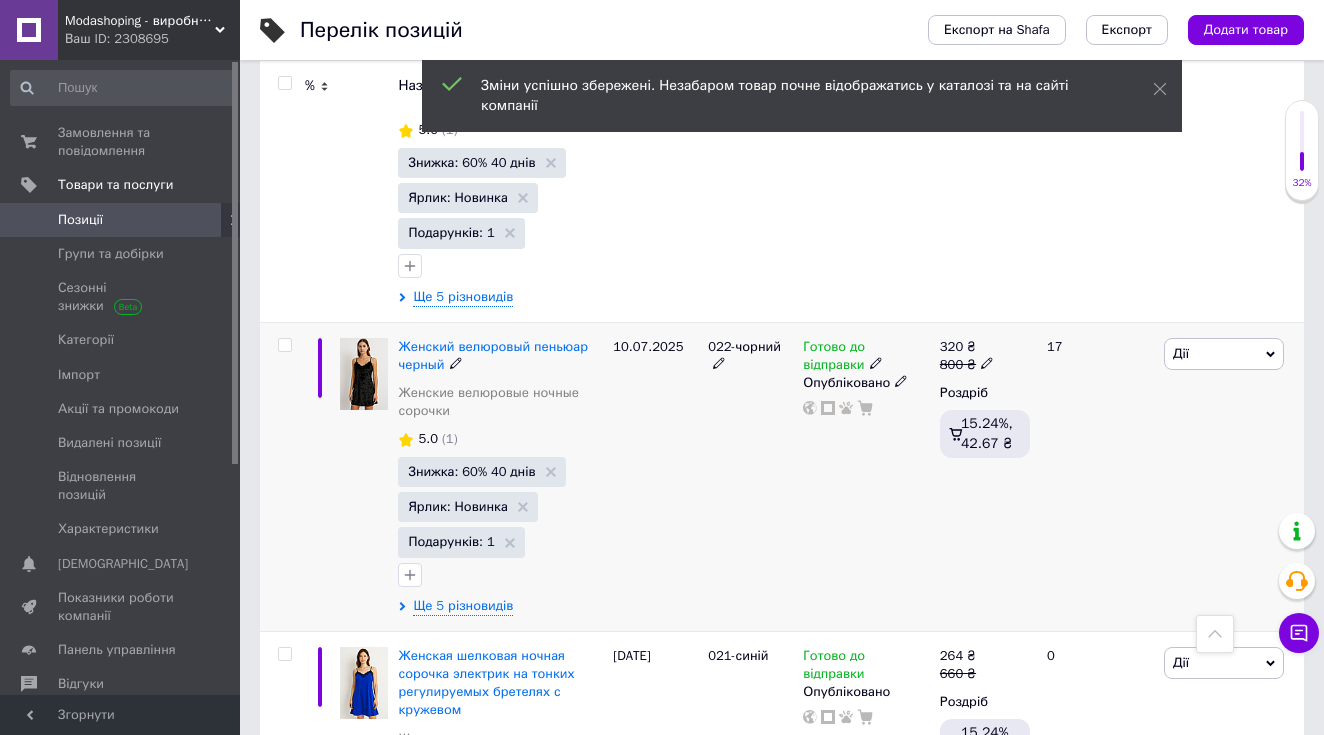 scroll, scrollTop: 2899, scrollLeft: 0, axis: vertical 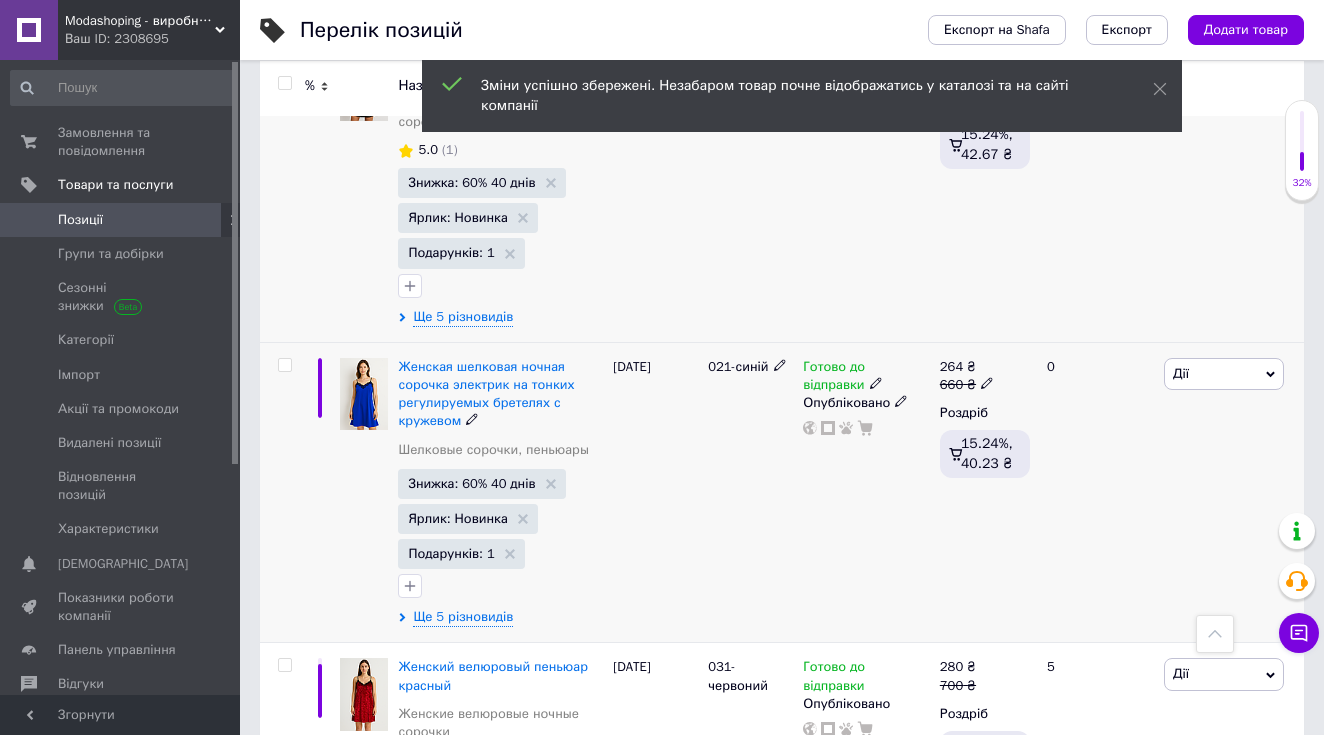 click 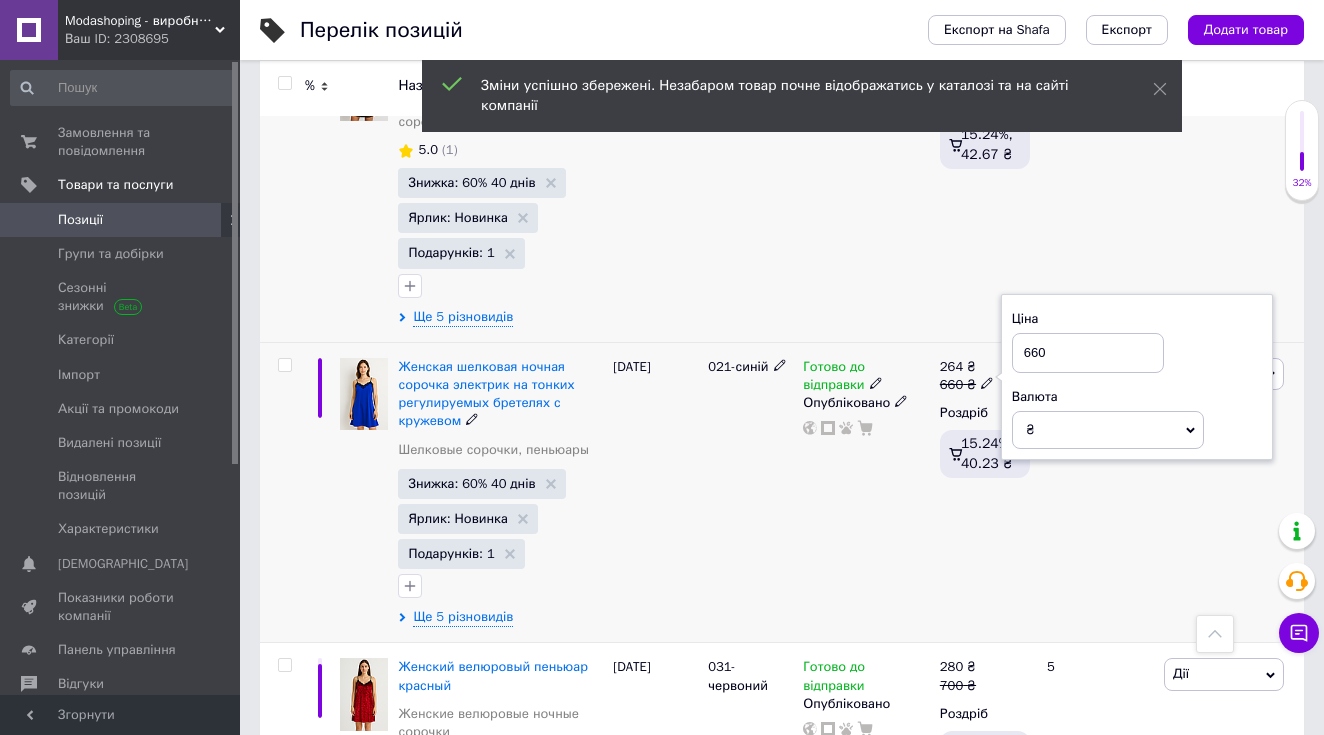 click on "660" at bounding box center (1088, 353) 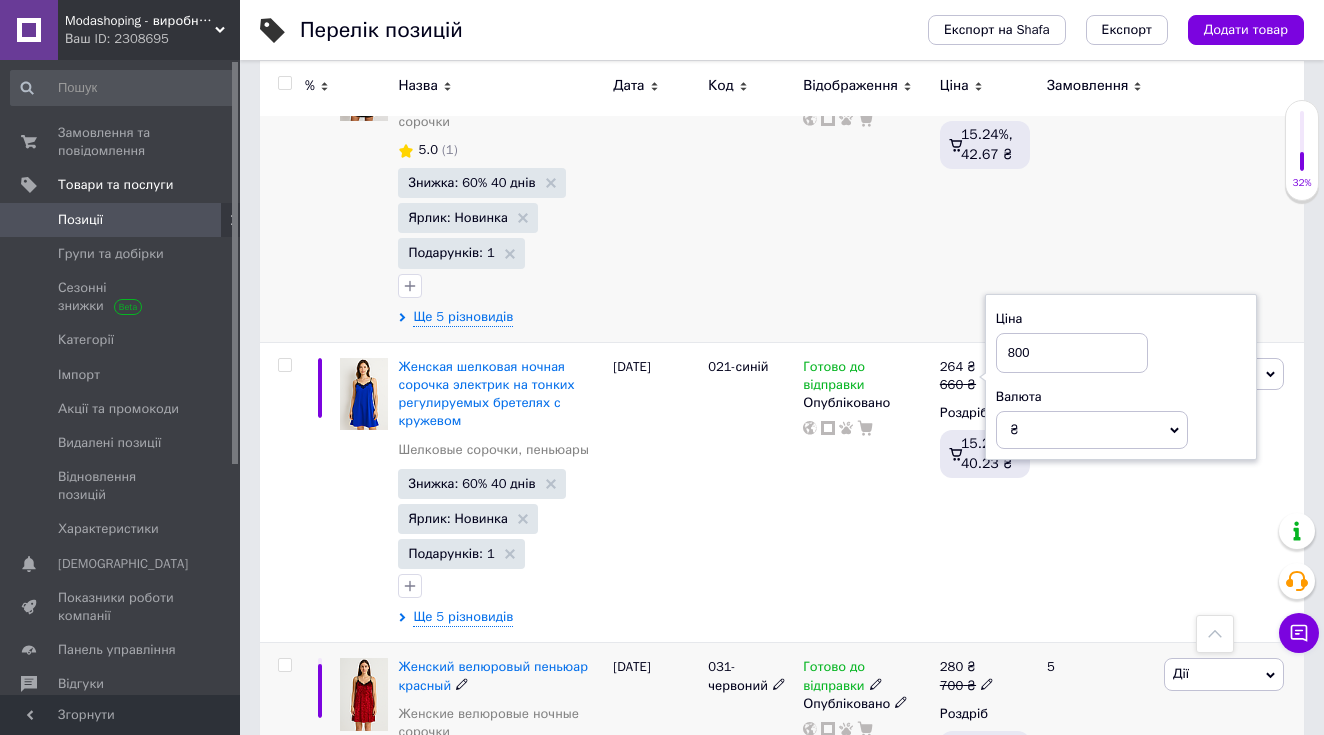 type on "800" 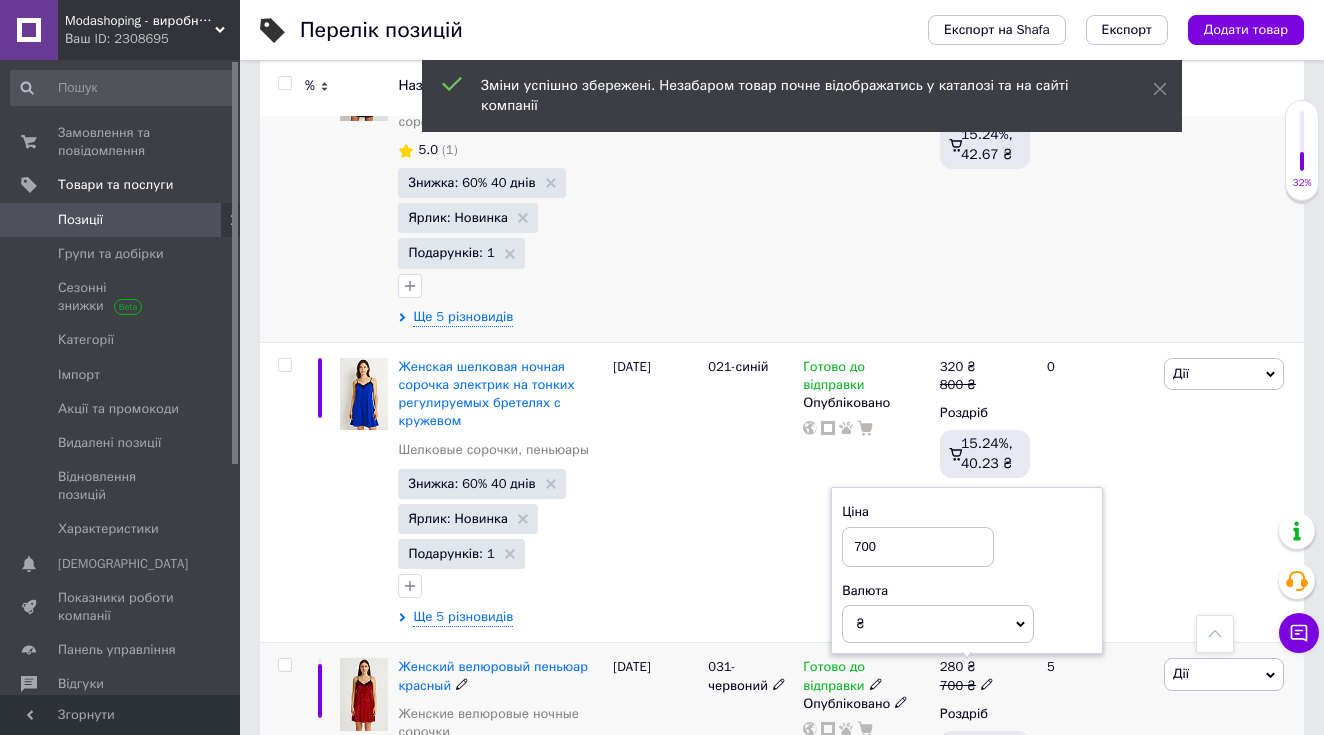 click on "700" at bounding box center (918, 547) 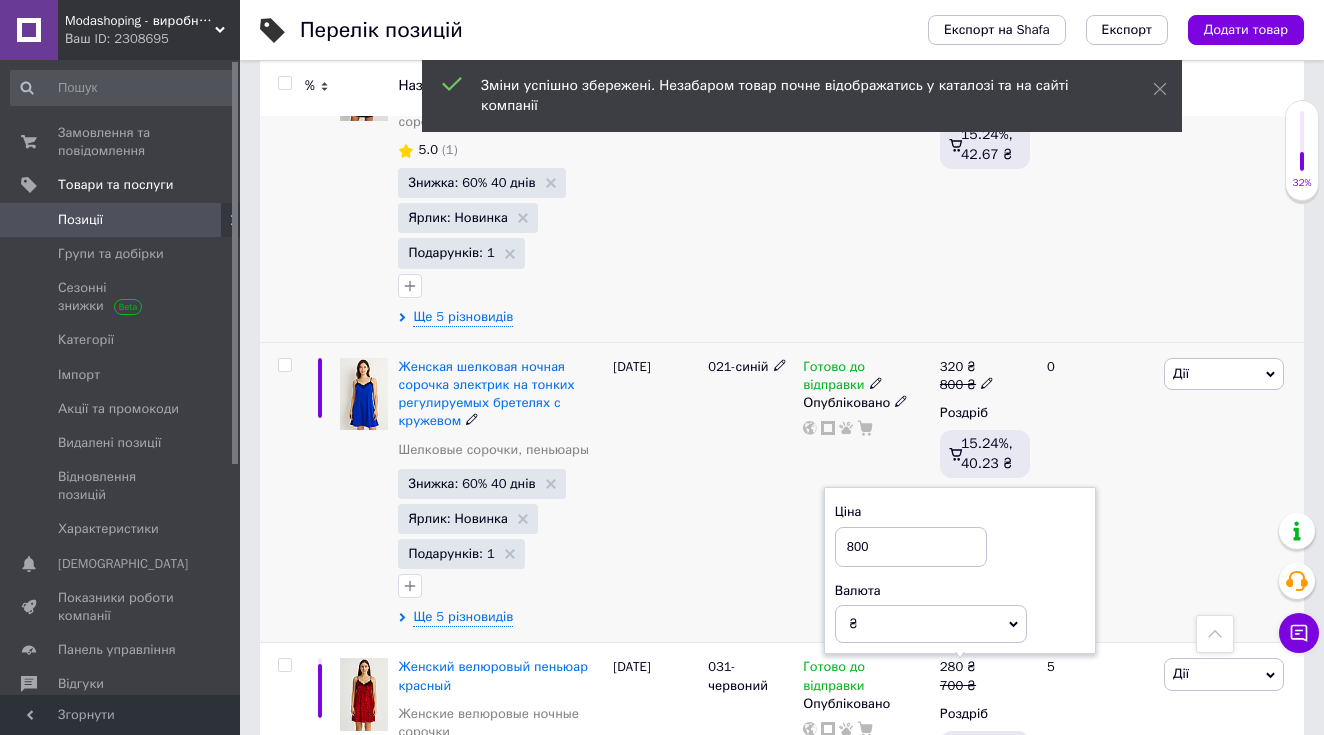 type on "800" 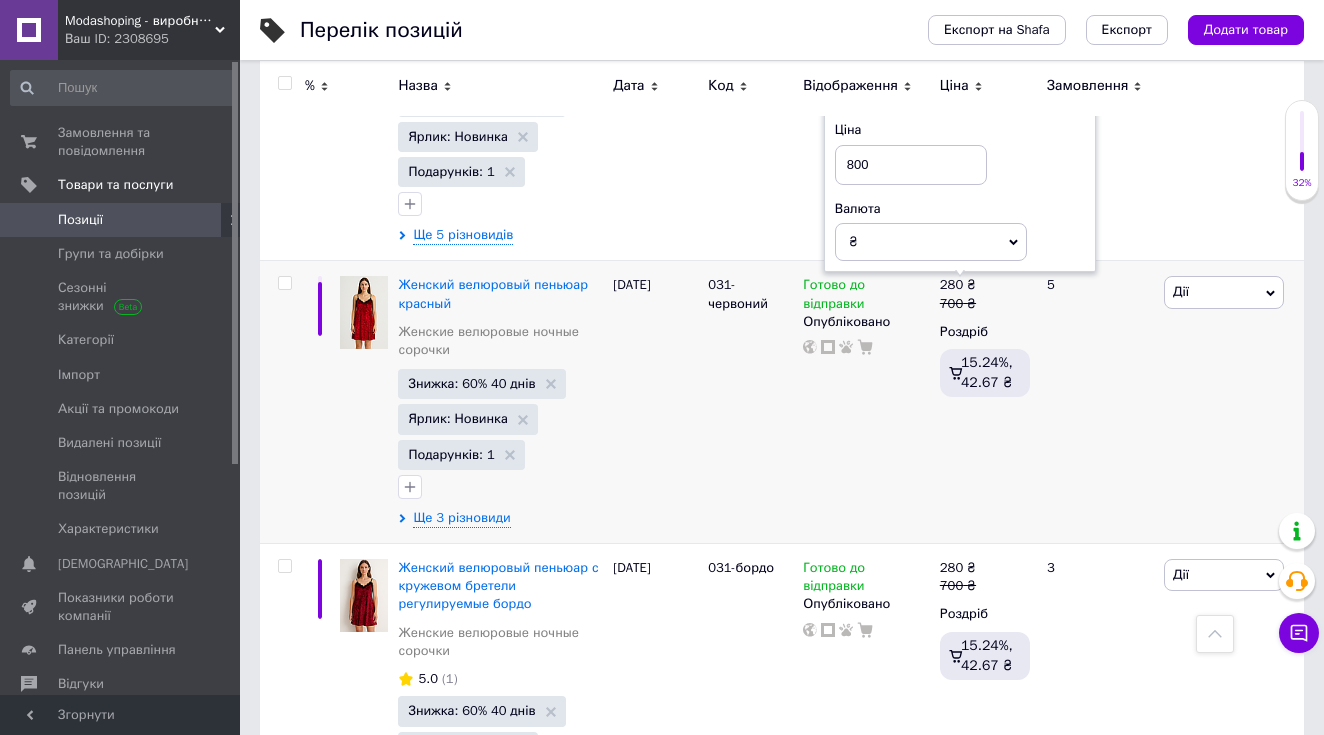 scroll, scrollTop: 3306, scrollLeft: 0, axis: vertical 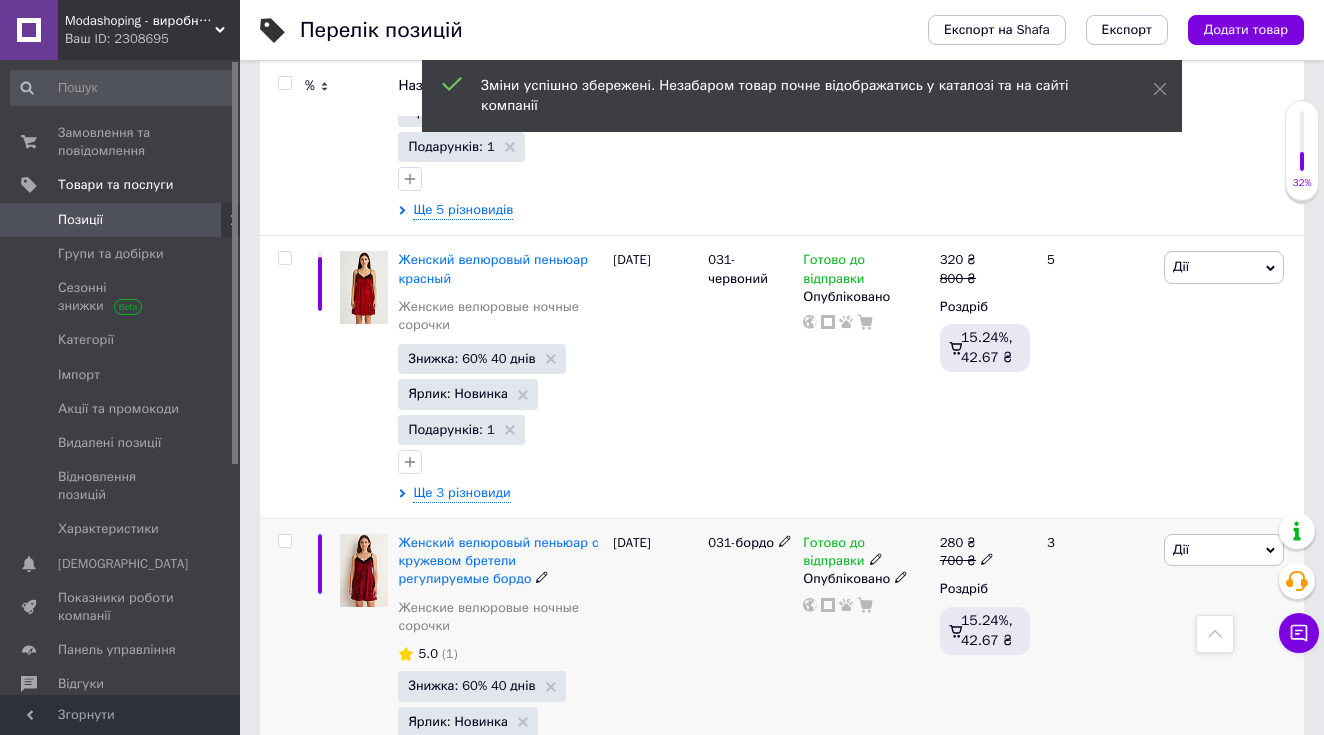 click 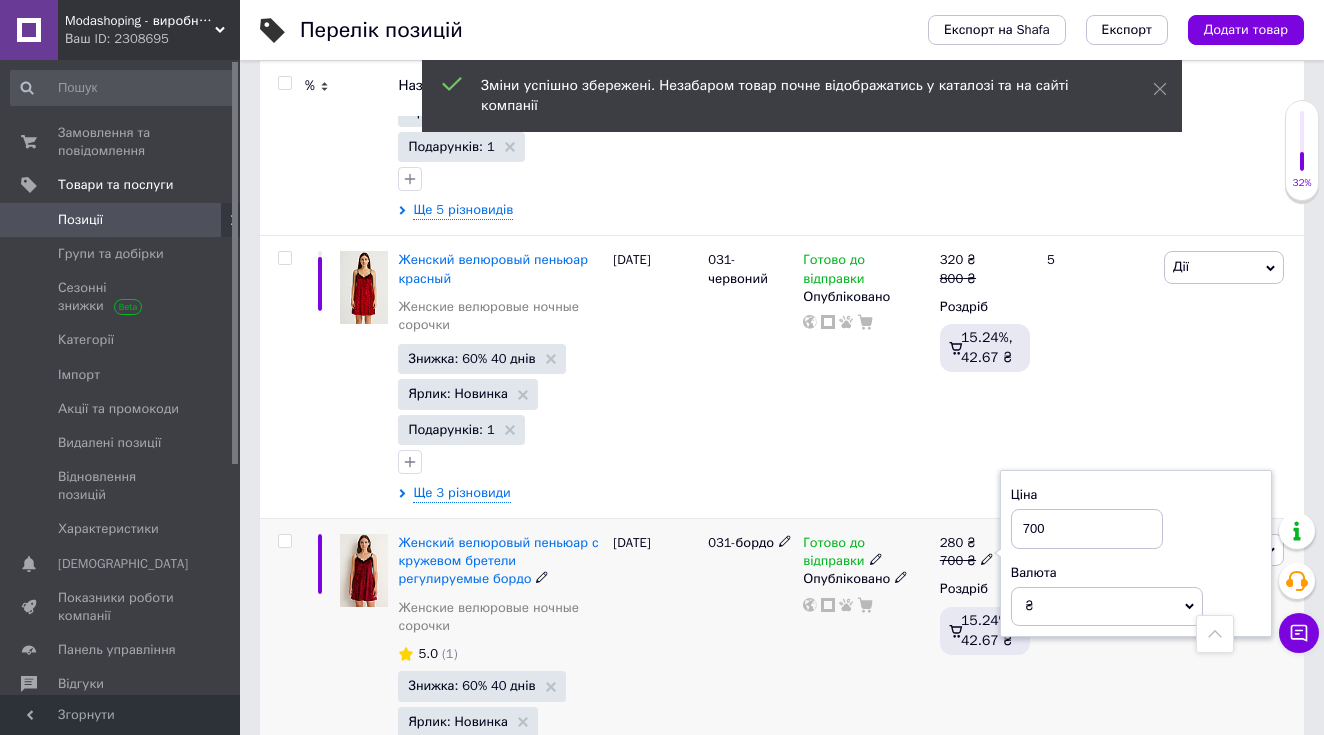 click on "700" at bounding box center [1087, 529] 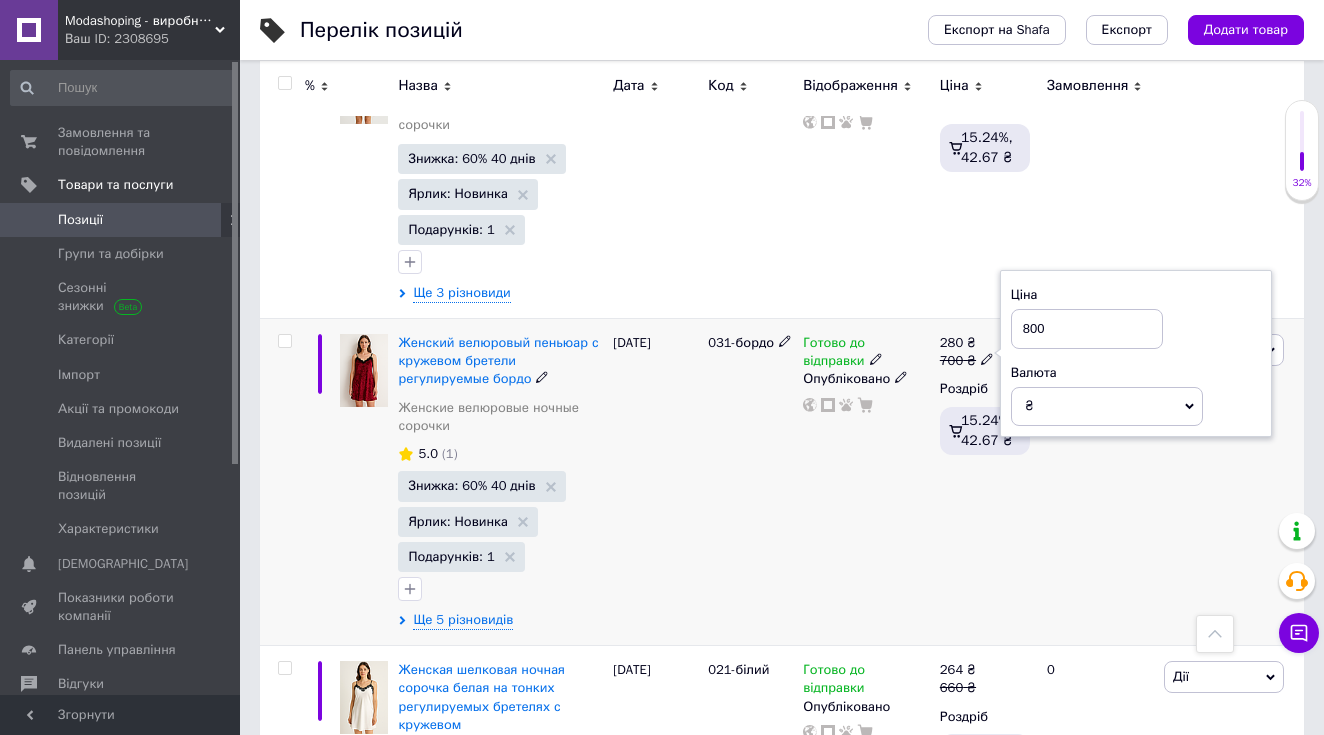 scroll, scrollTop: 3582, scrollLeft: 0, axis: vertical 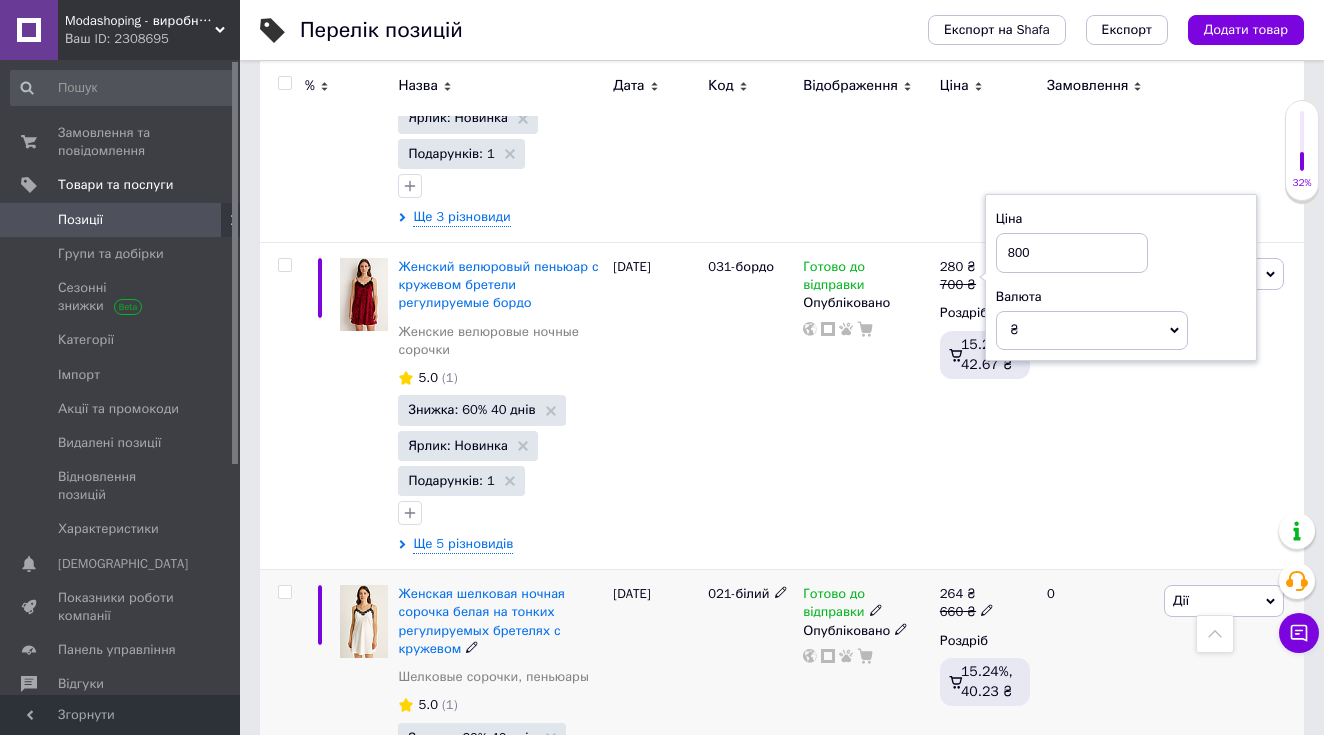 type on "800" 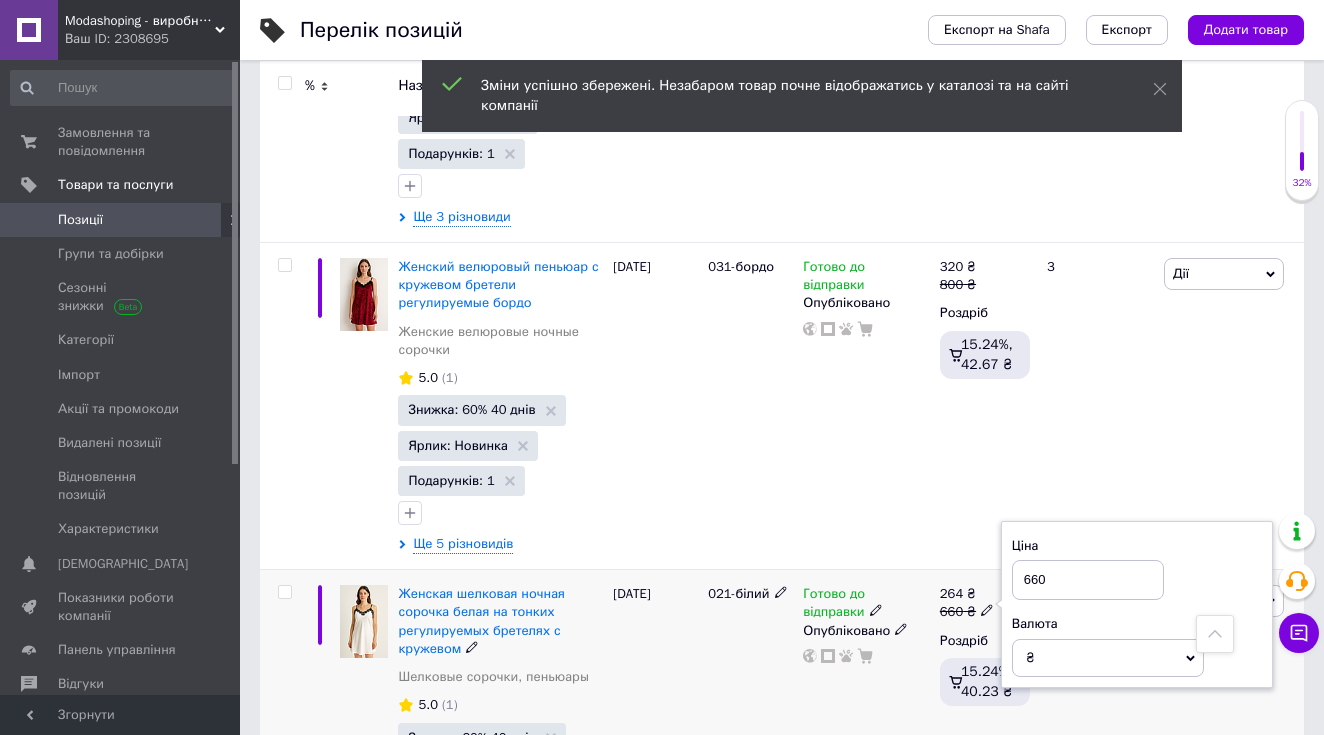 click on "660" at bounding box center [1088, 580] 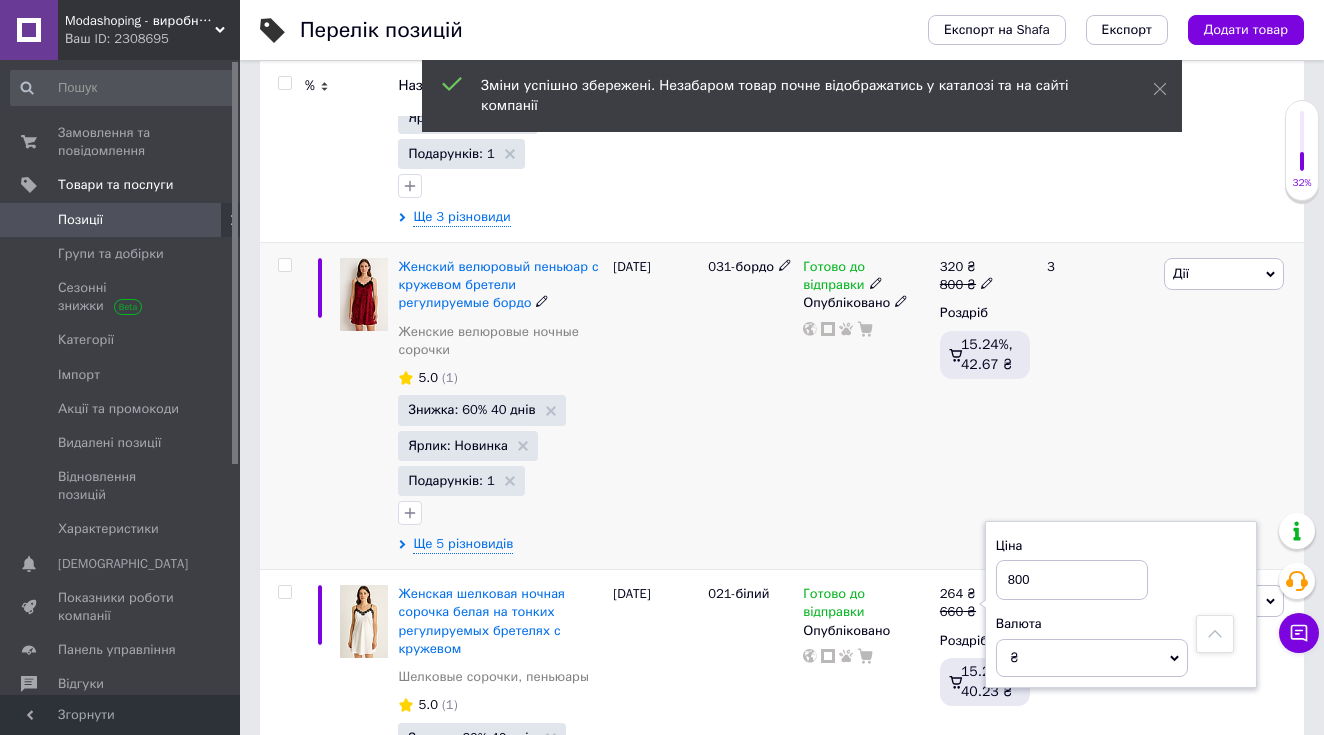 type on "800" 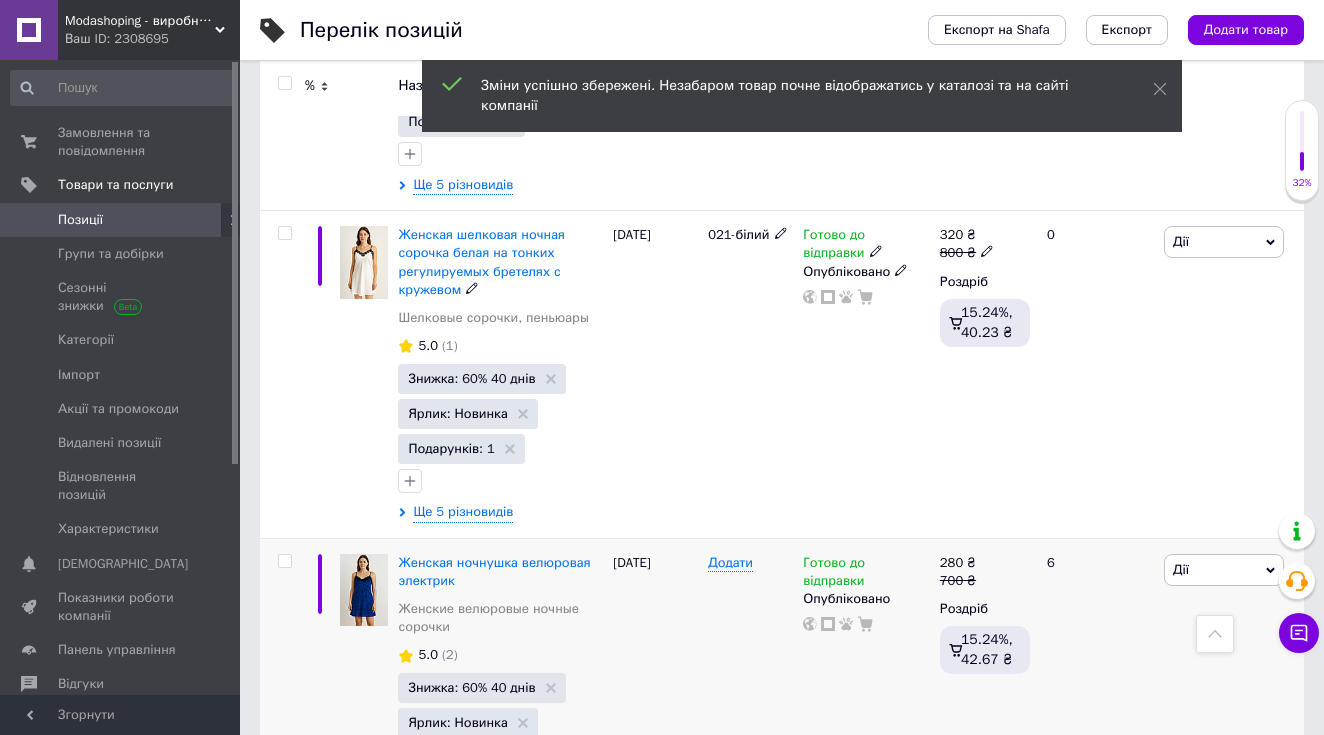 scroll, scrollTop: 3987, scrollLeft: 0, axis: vertical 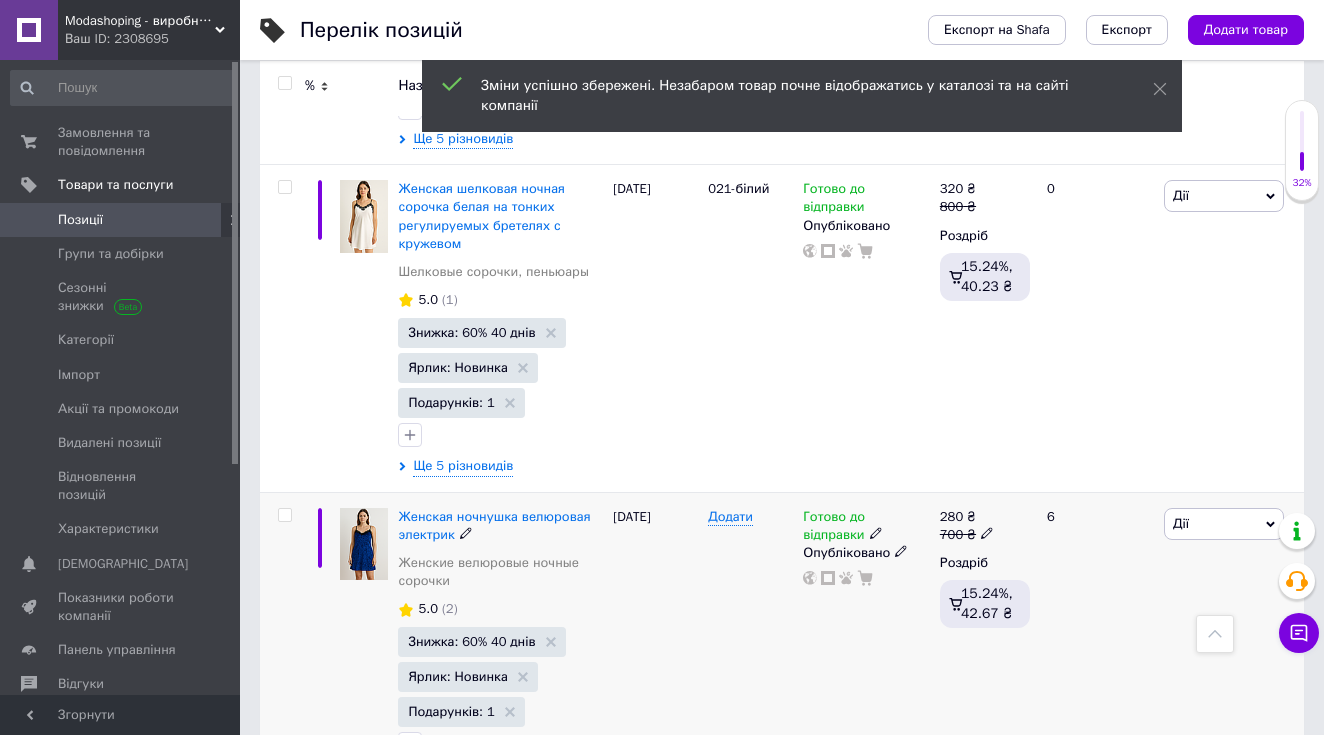 click on "280   ₴ 700   ₴" at bounding box center [985, 526] 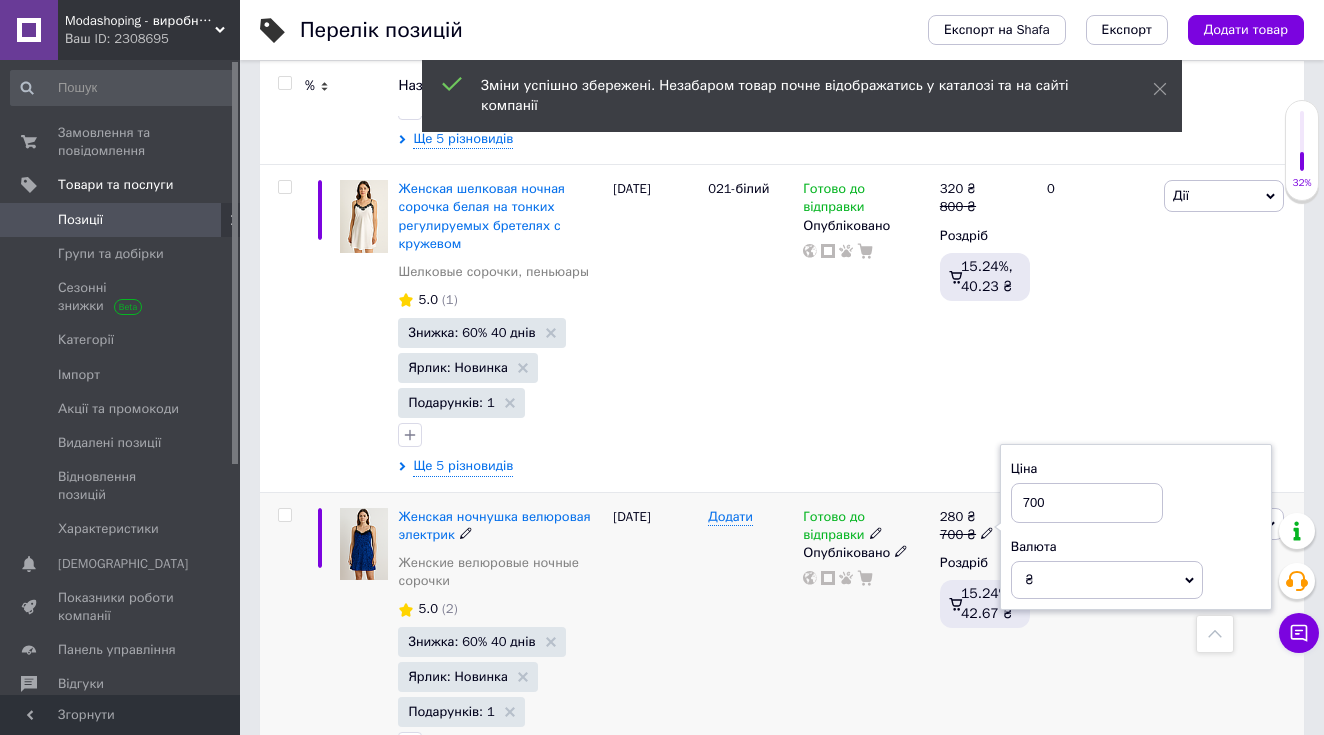click on "700" at bounding box center [1087, 503] 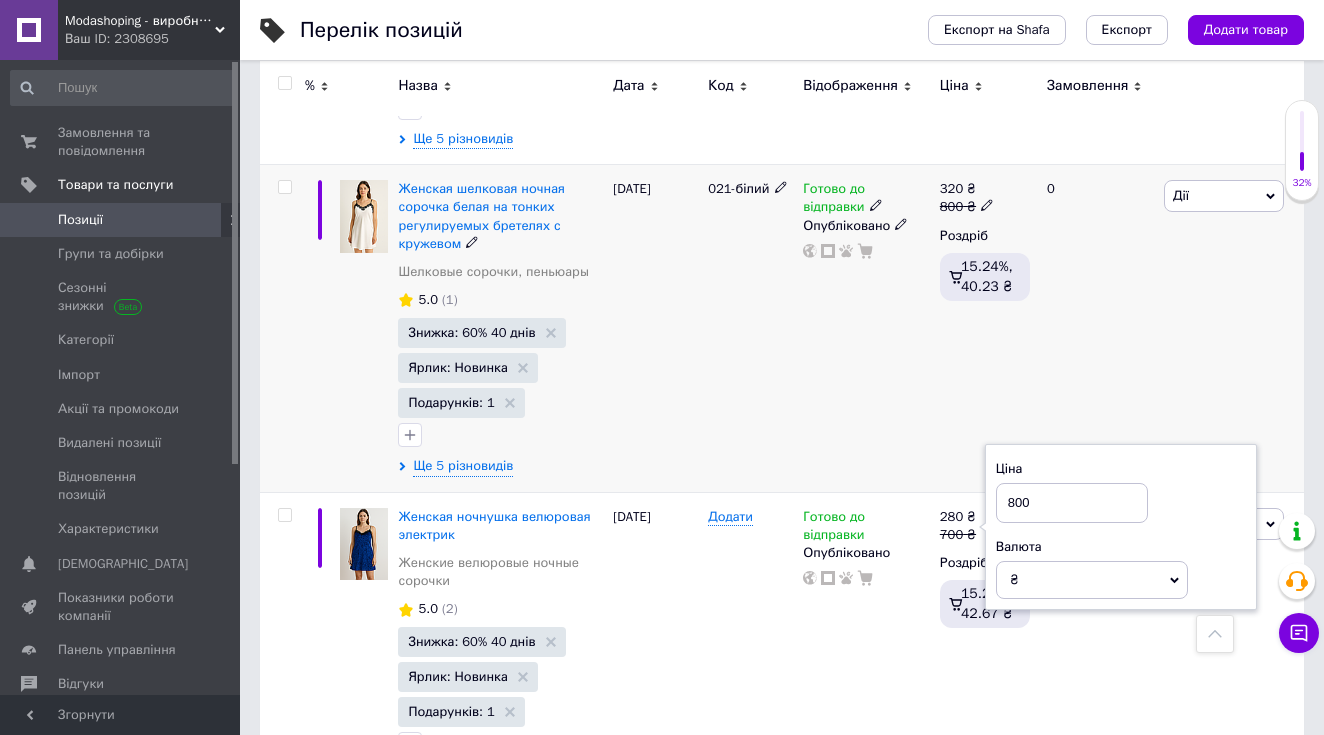 type on "800" 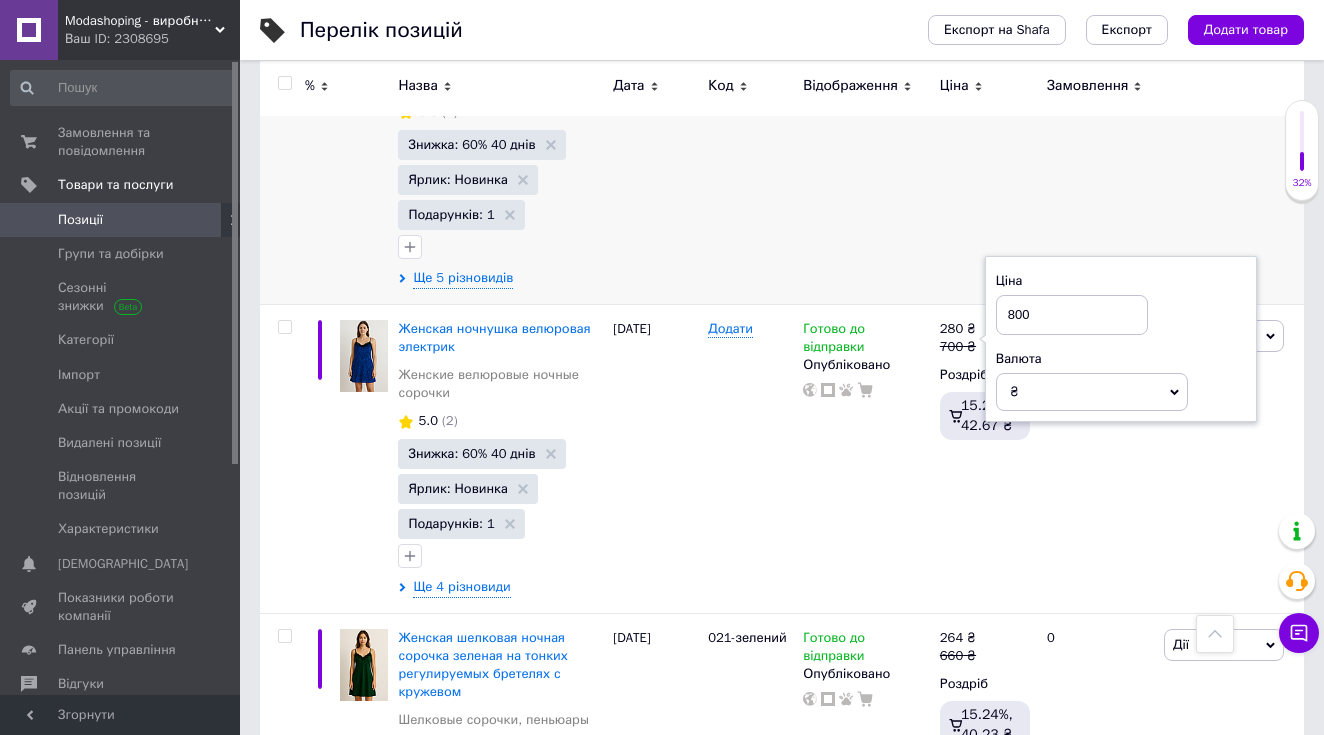 scroll, scrollTop: 4453, scrollLeft: 0, axis: vertical 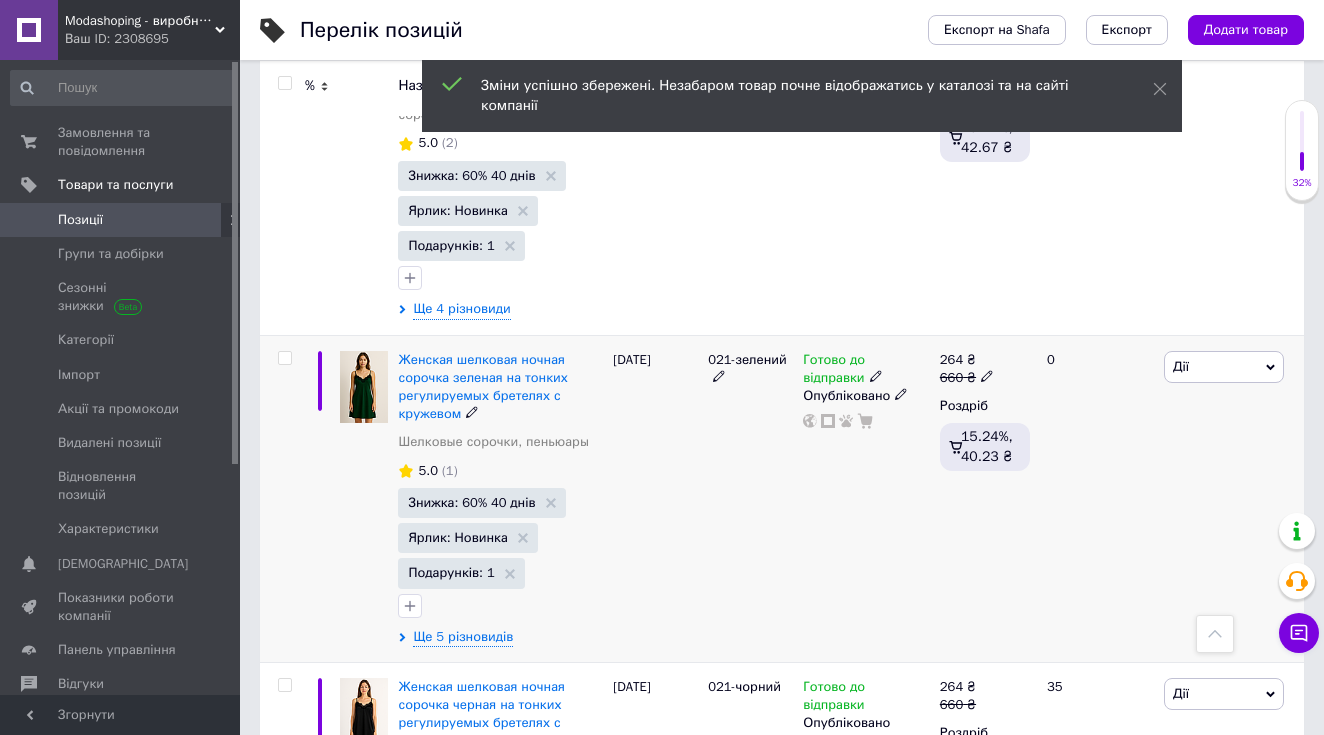click 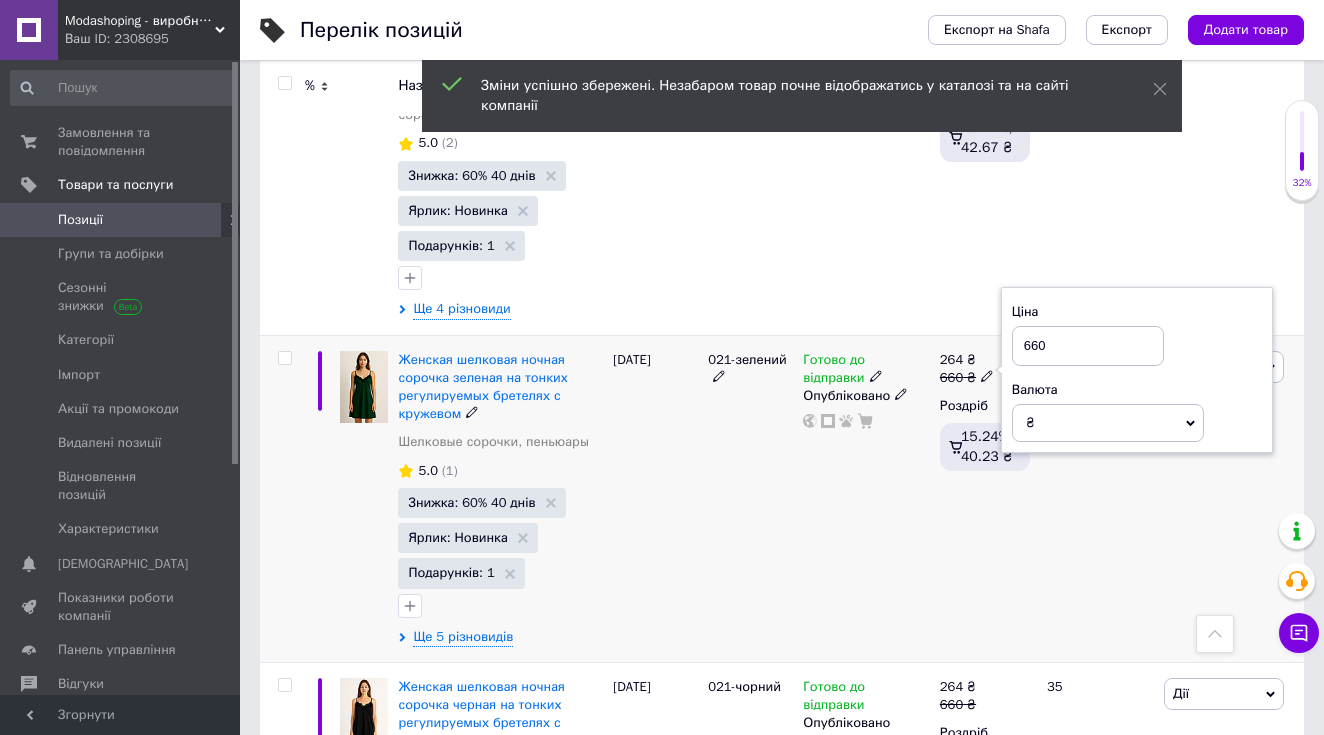 click on "660" at bounding box center (1088, 346) 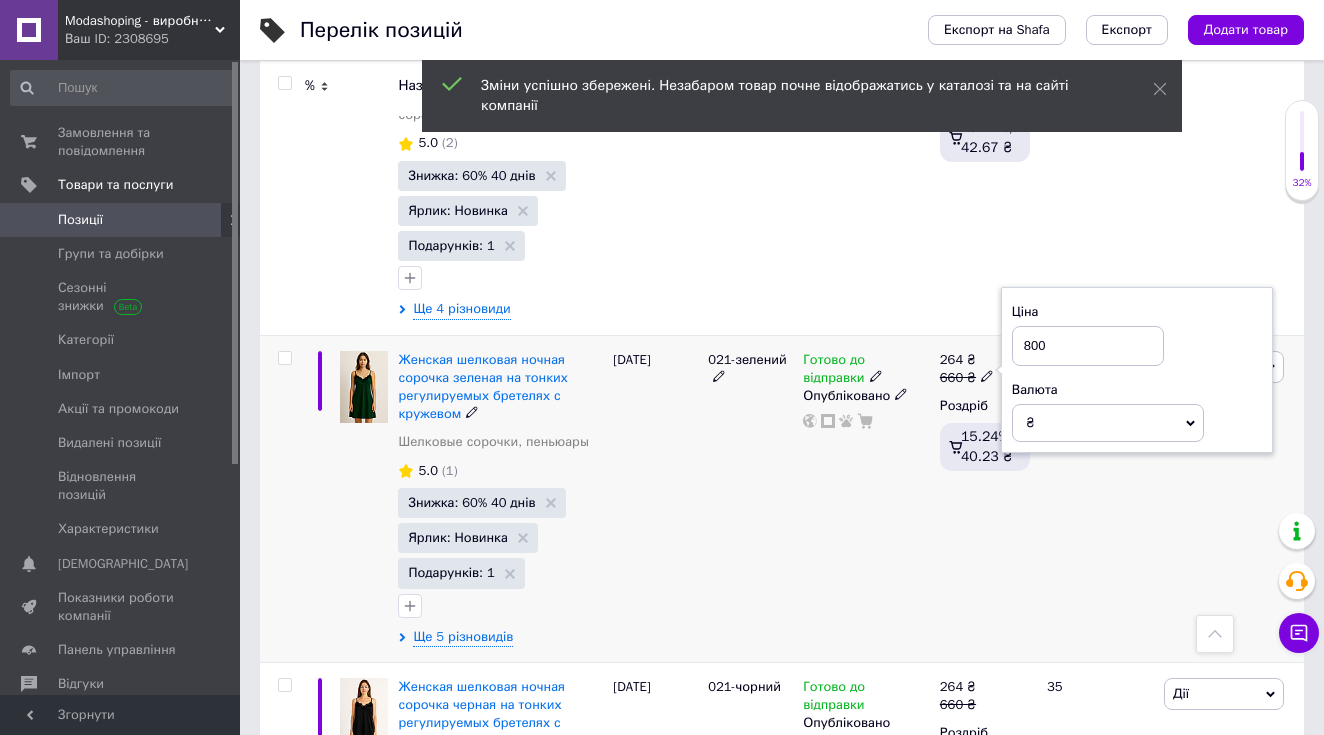 type on "800" 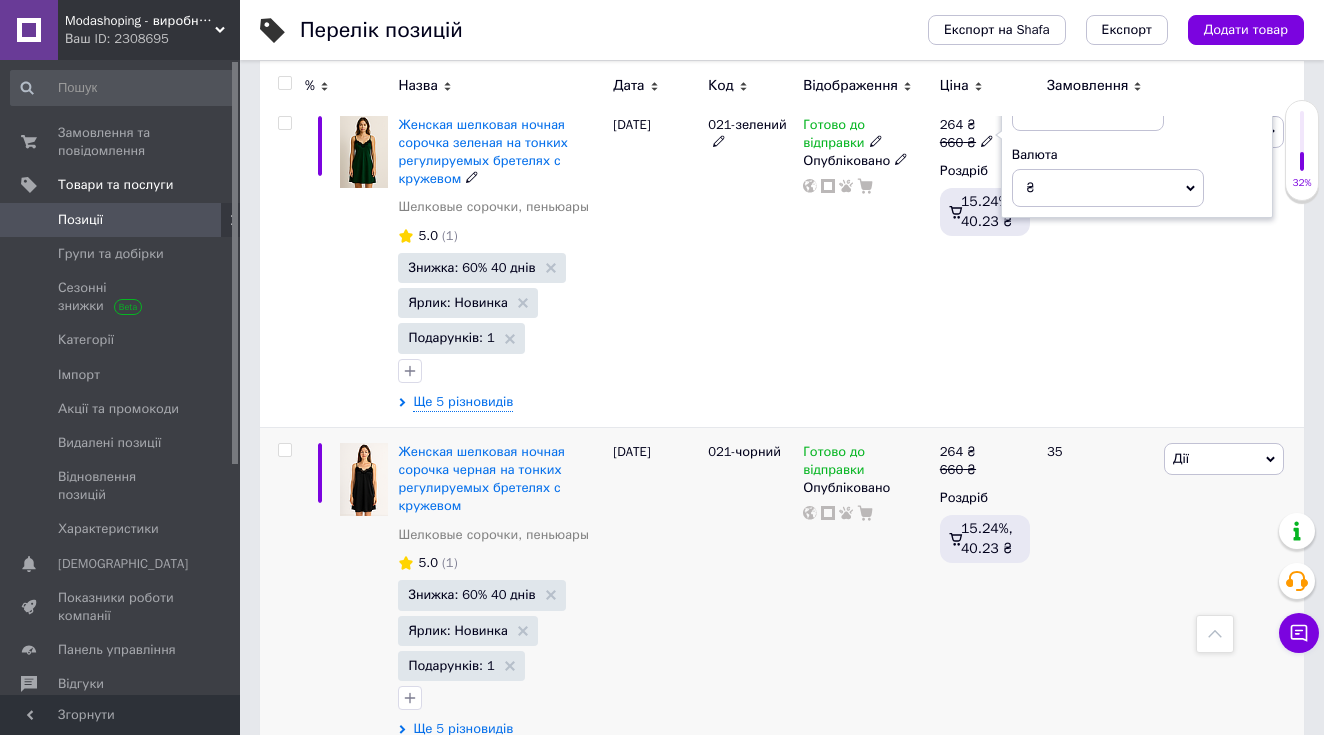 scroll, scrollTop: 4811, scrollLeft: 0, axis: vertical 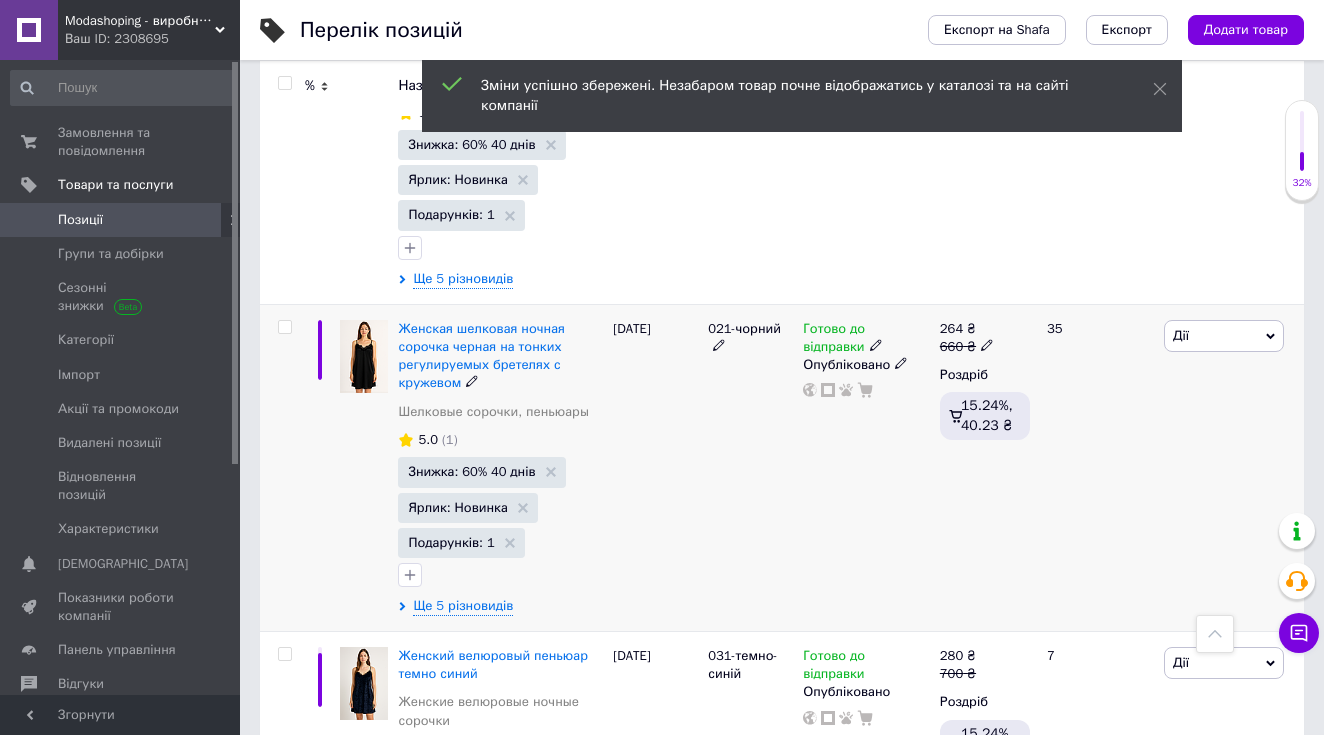 click on "264   ₴" at bounding box center (967, 329) 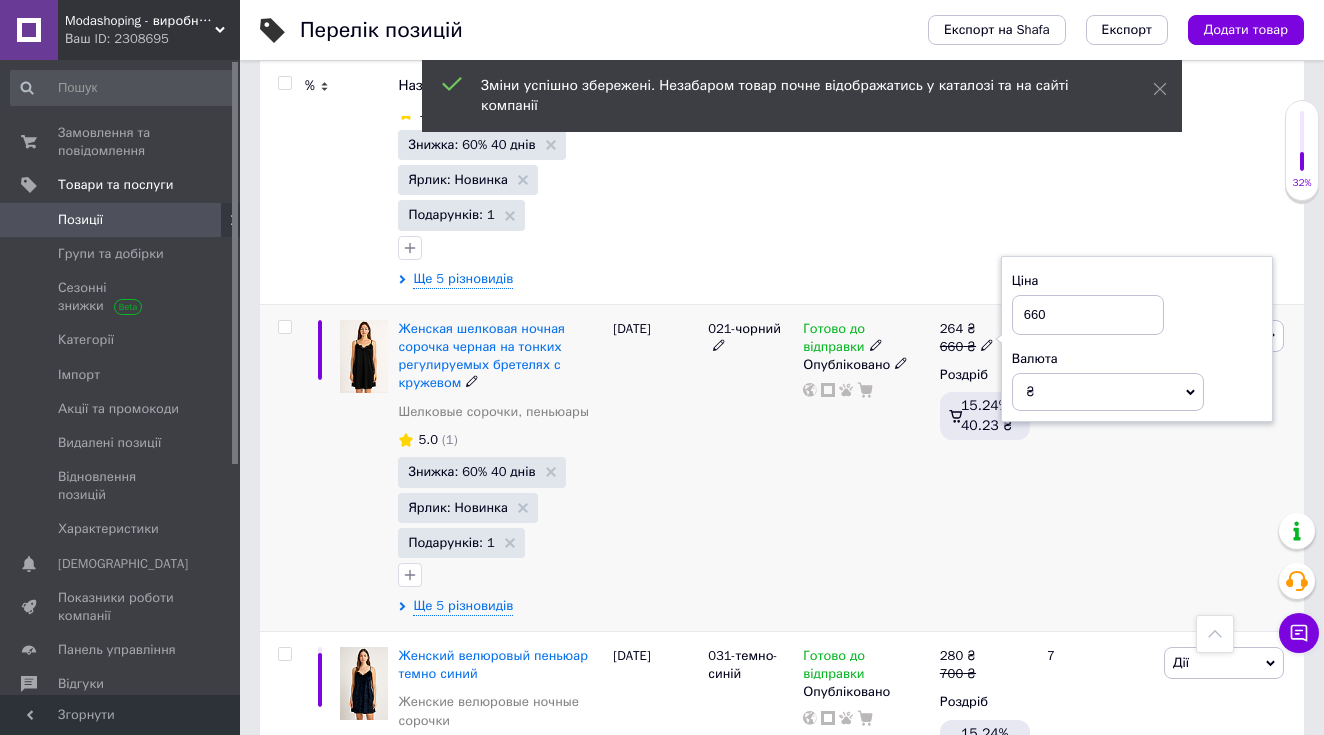 click 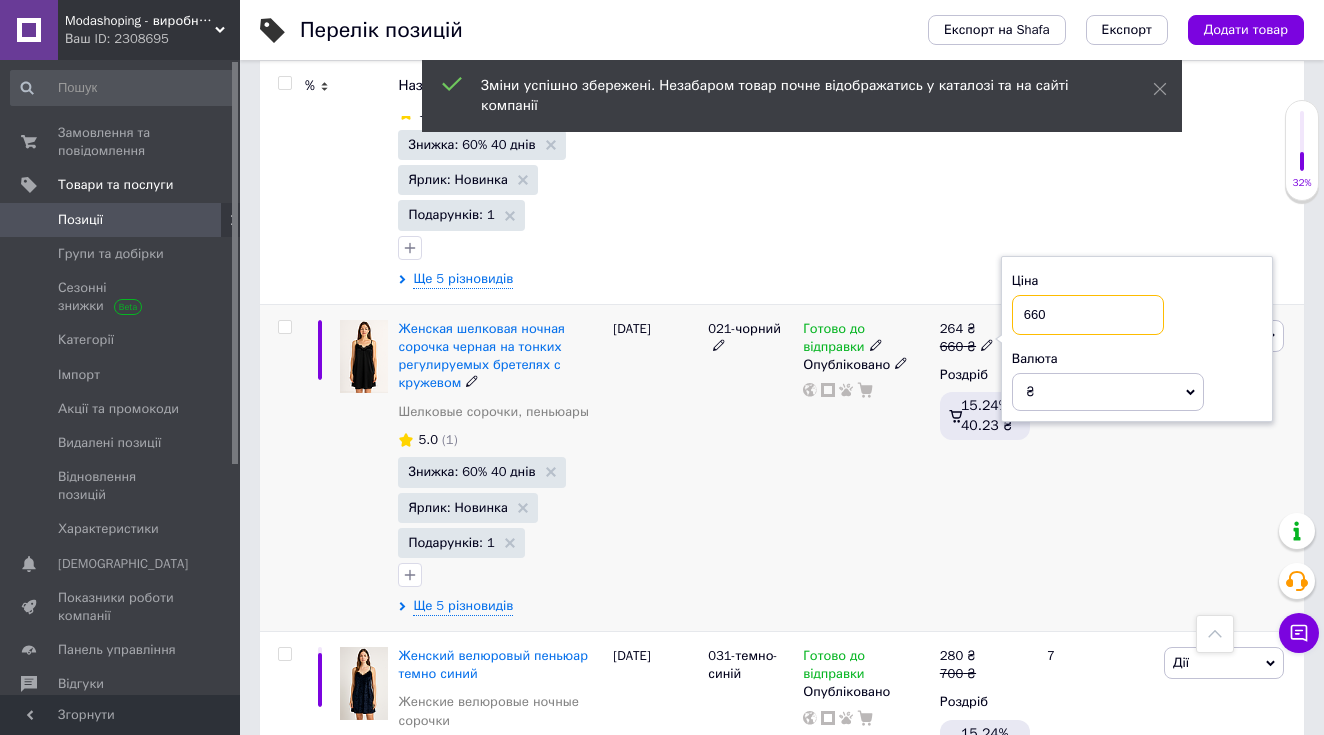 click on "660" at bounding box center [1088, 315] 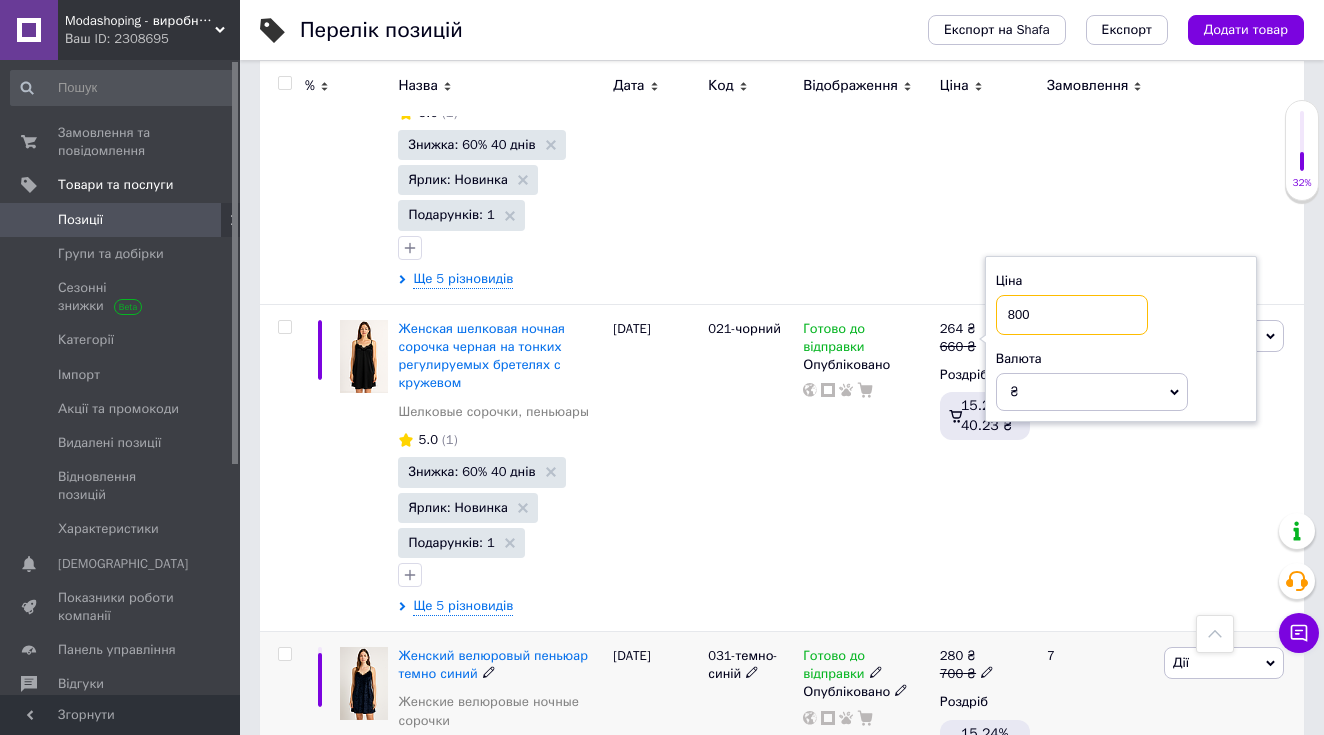 type on "800" 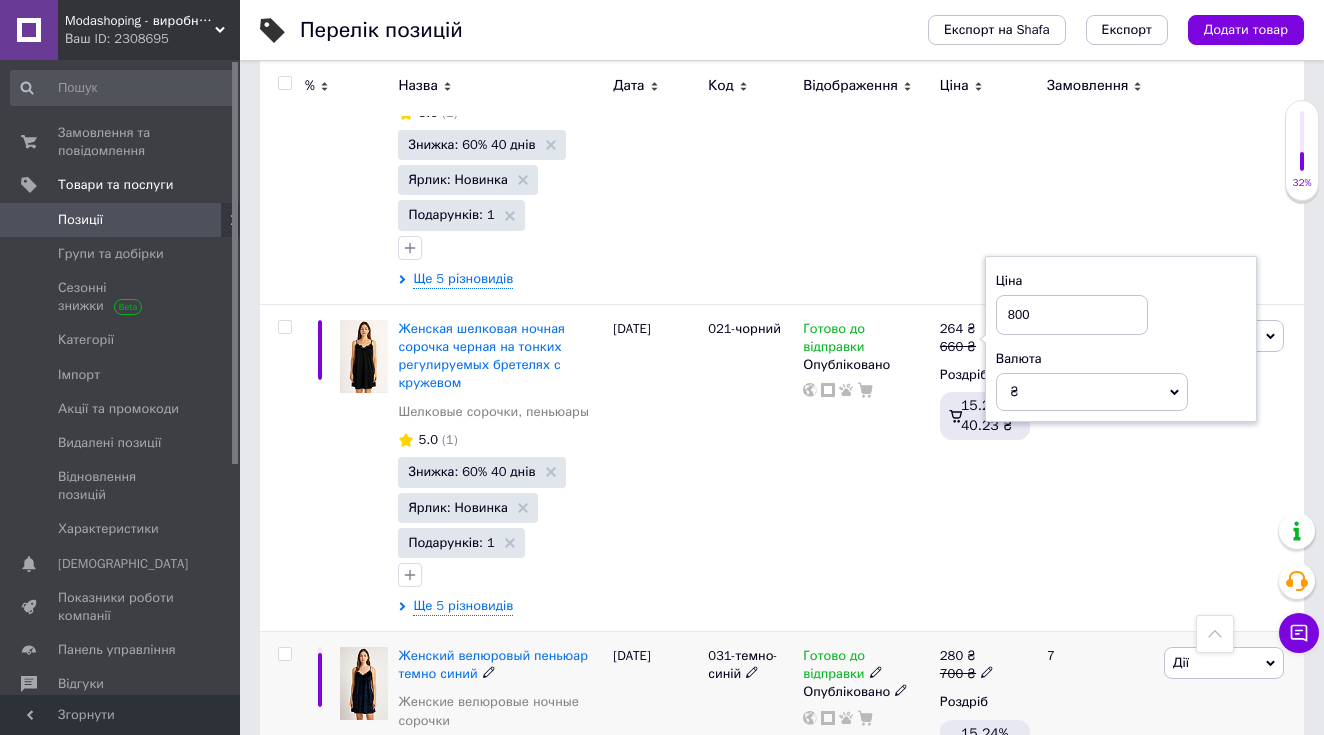 click 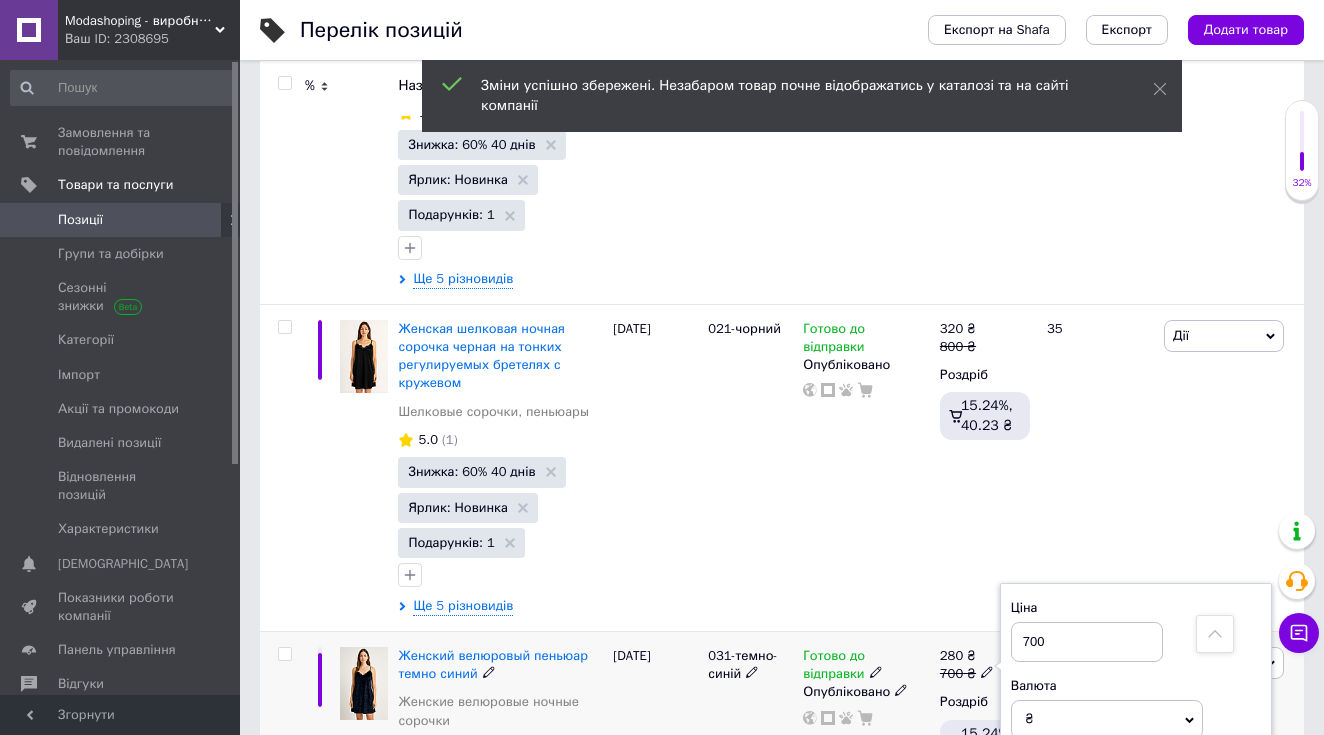click on "700" at bounding box center (1087, 642) 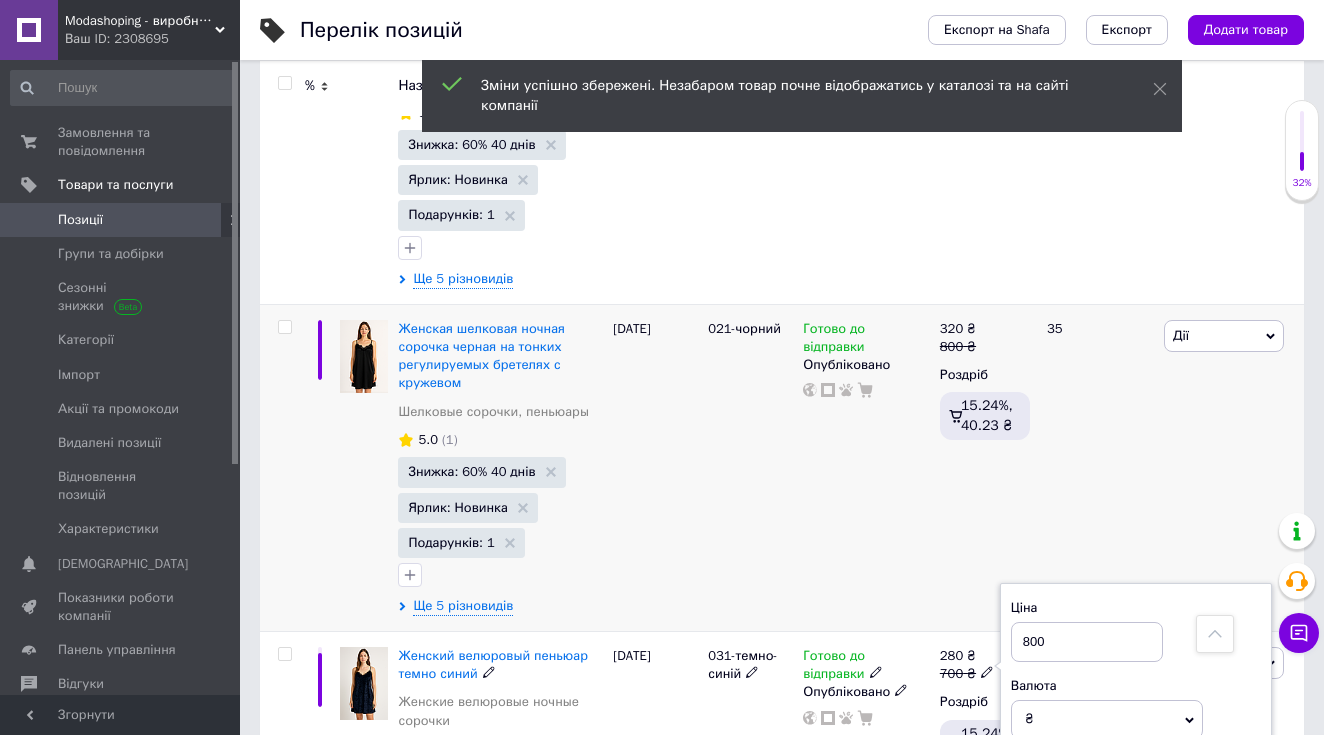 type on "800" 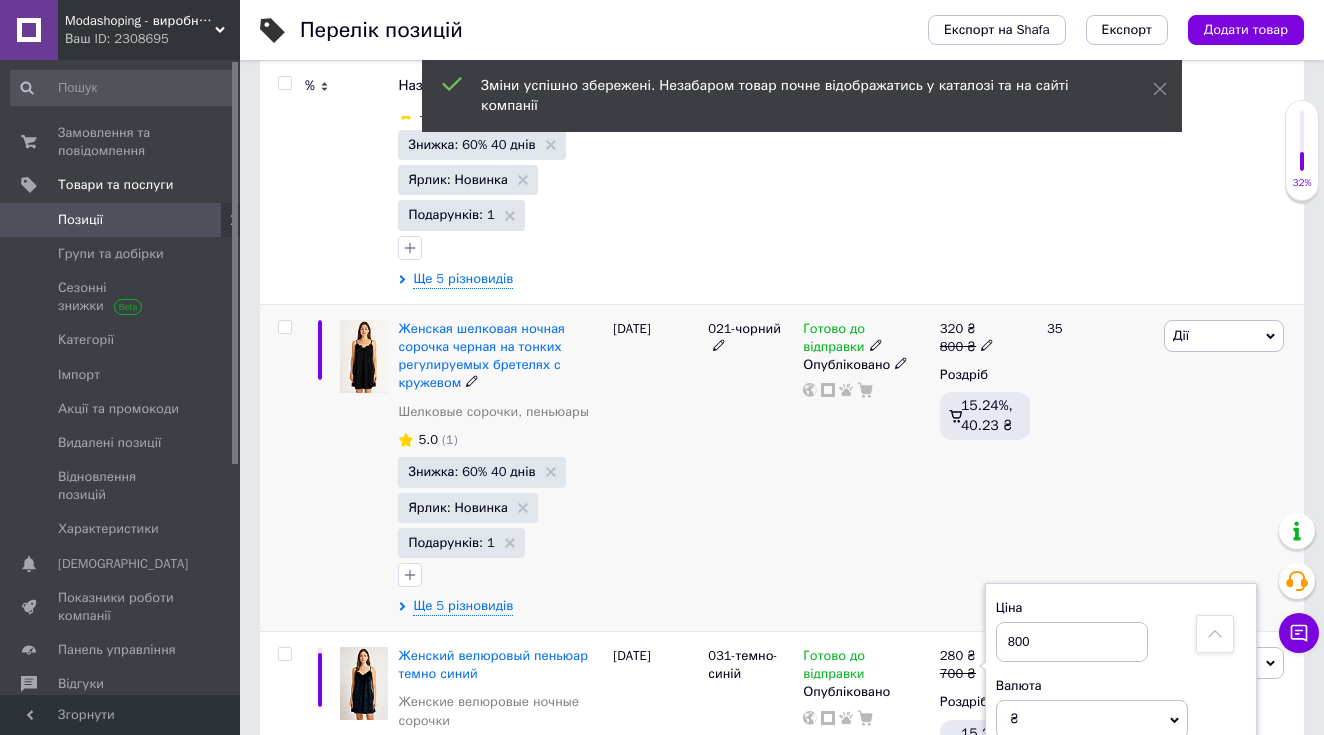 click on "320   ₴ 800   ₴ Роздріб 15.24%, 40.23 ₴" at bounding box center [985, 467] 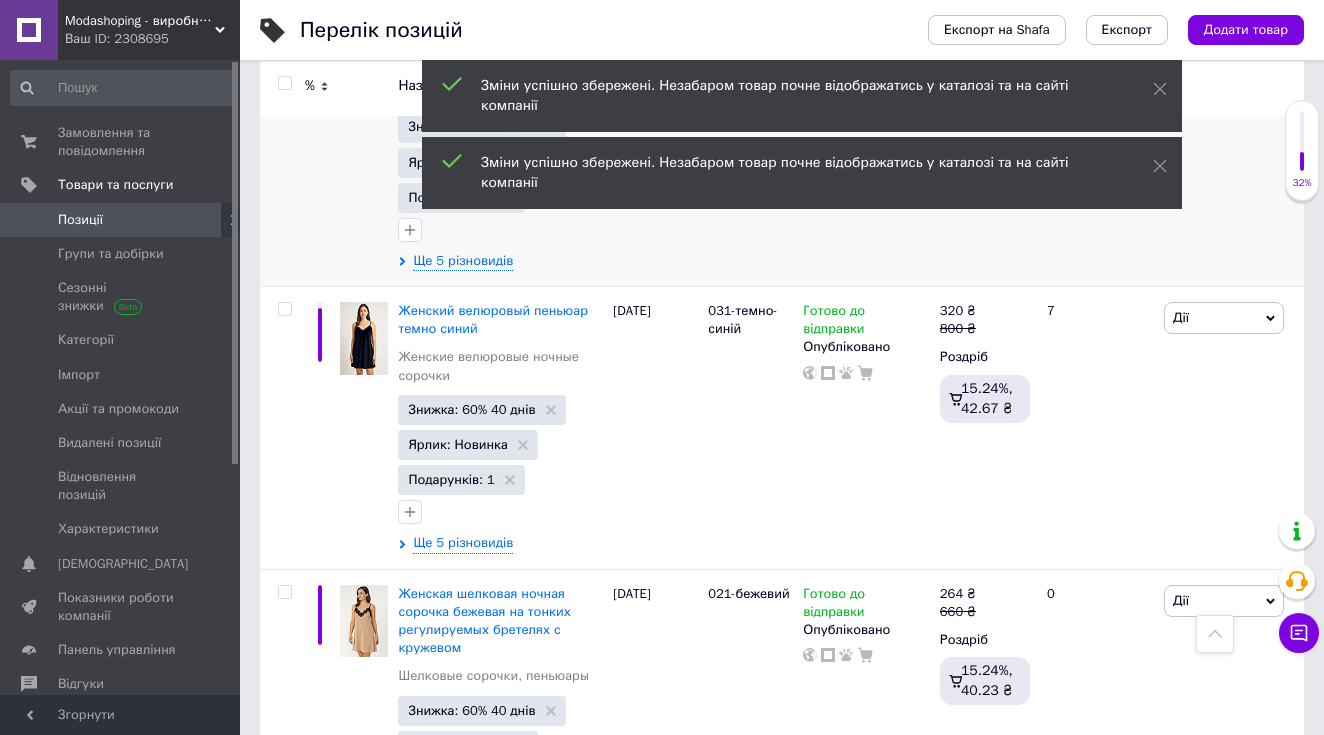 scroll, scrollTop: 5164, scrollLeft: 0, axis: vertical 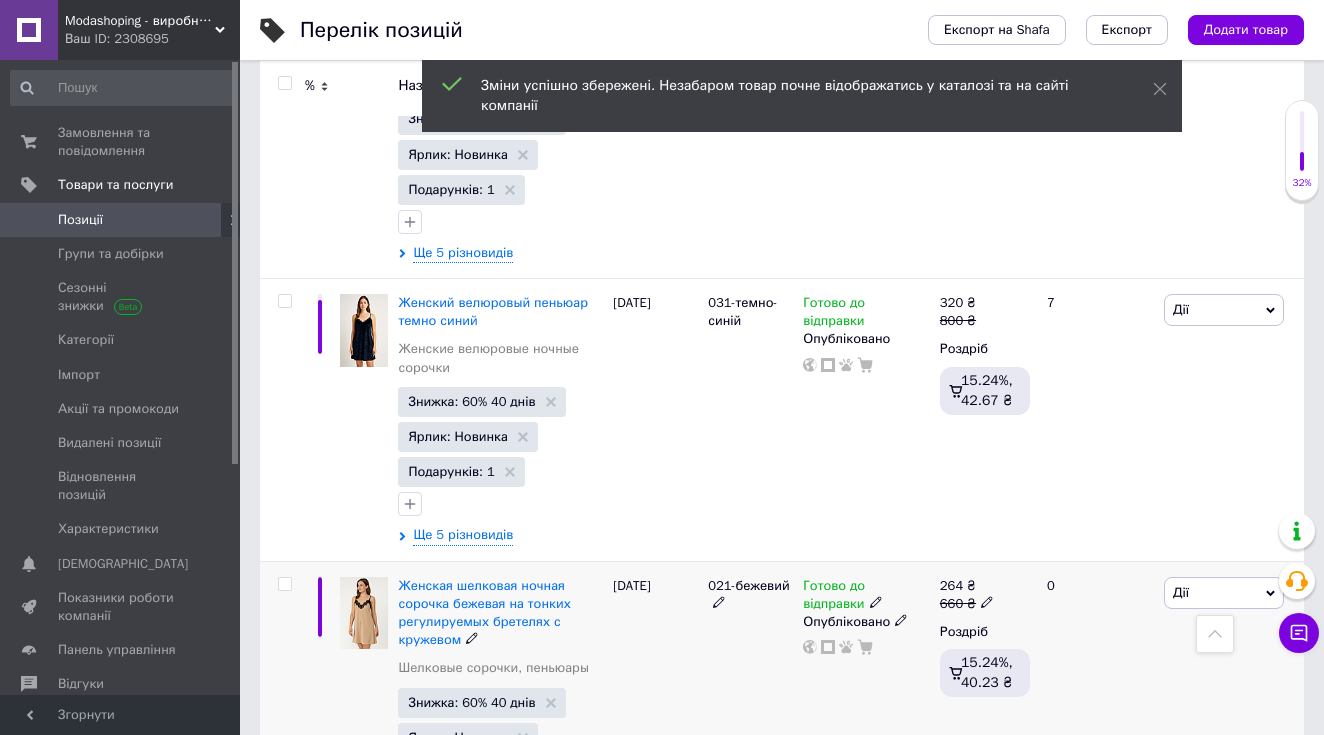 click 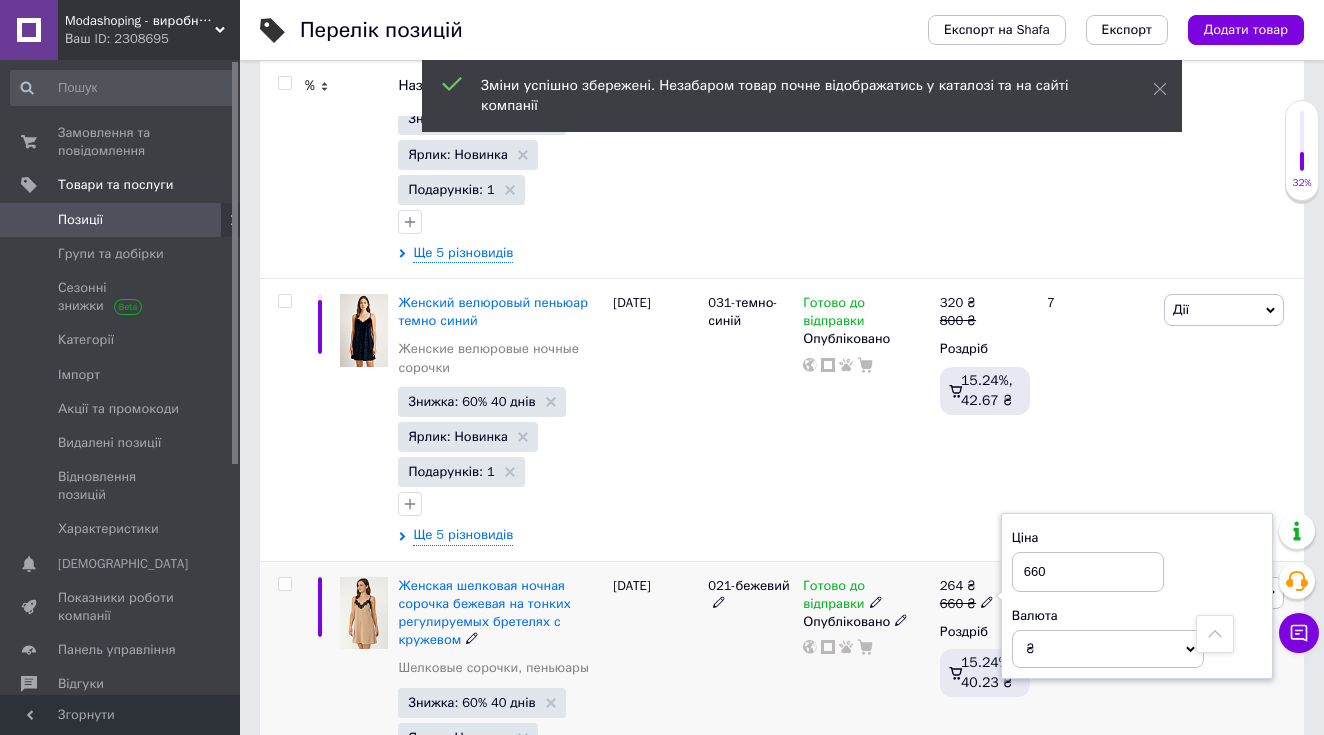 click on "660" at bounding box center [1088, 572] 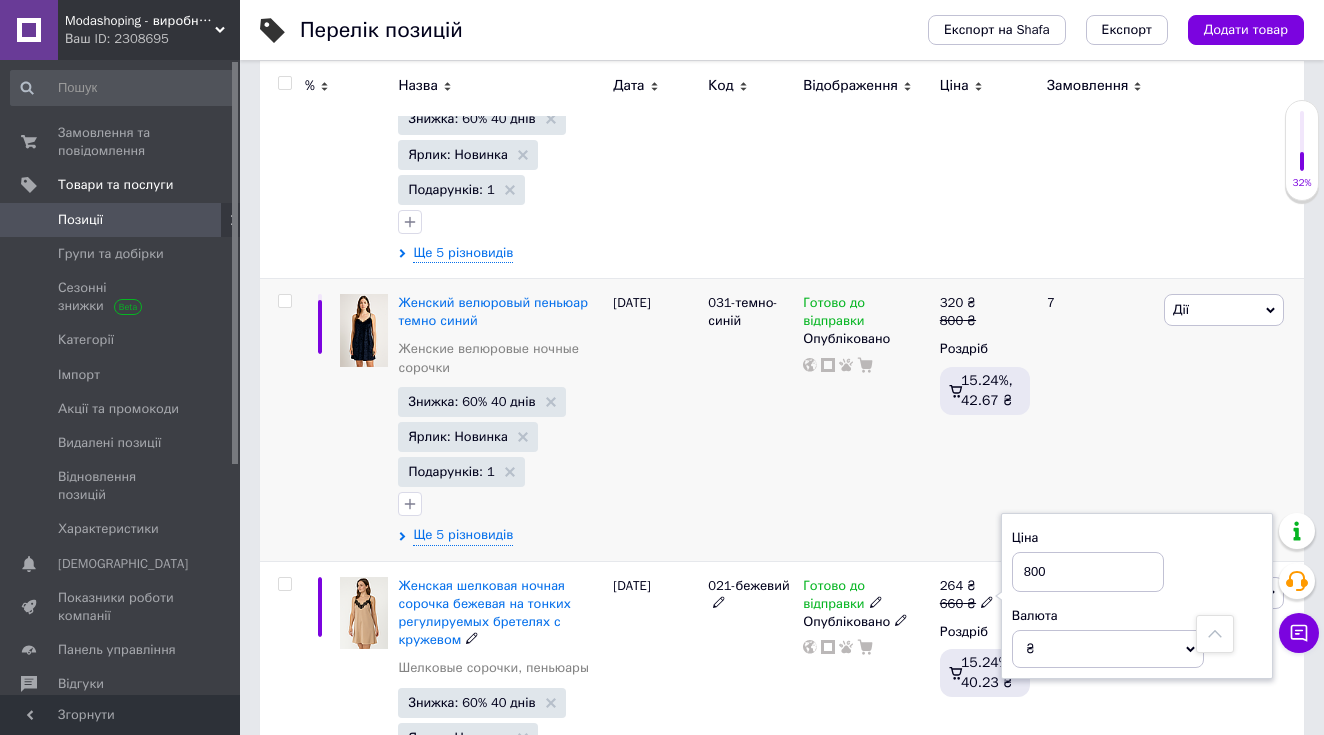 type on "800" 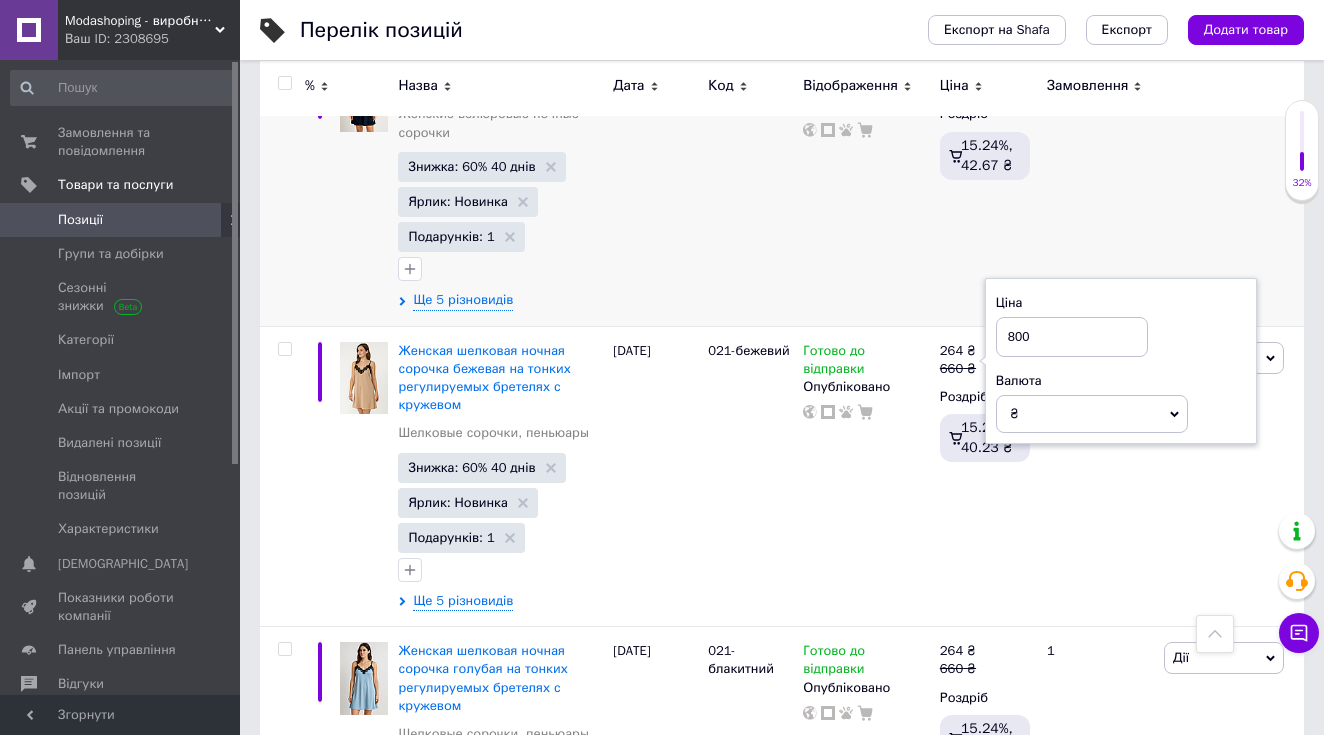 scroll, scrollTop: 5455, scrollLeft: 0, axis: vertical 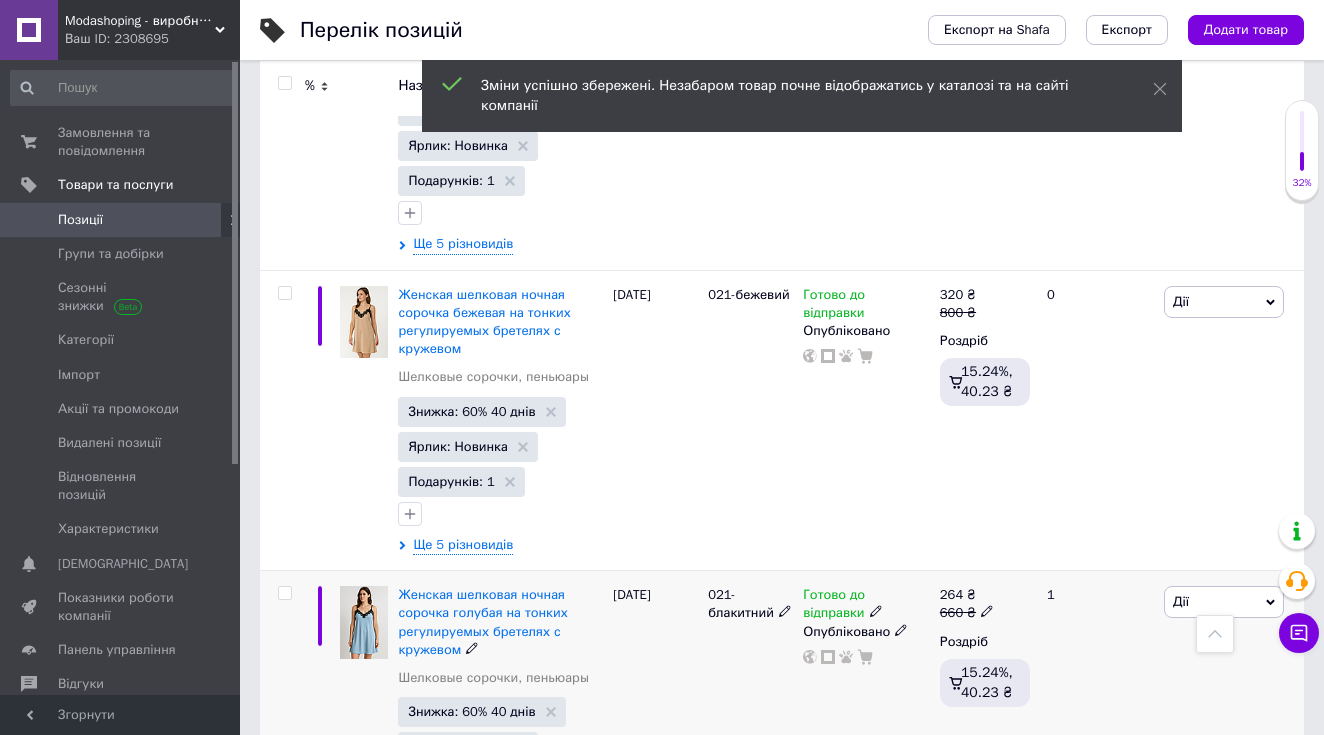 click 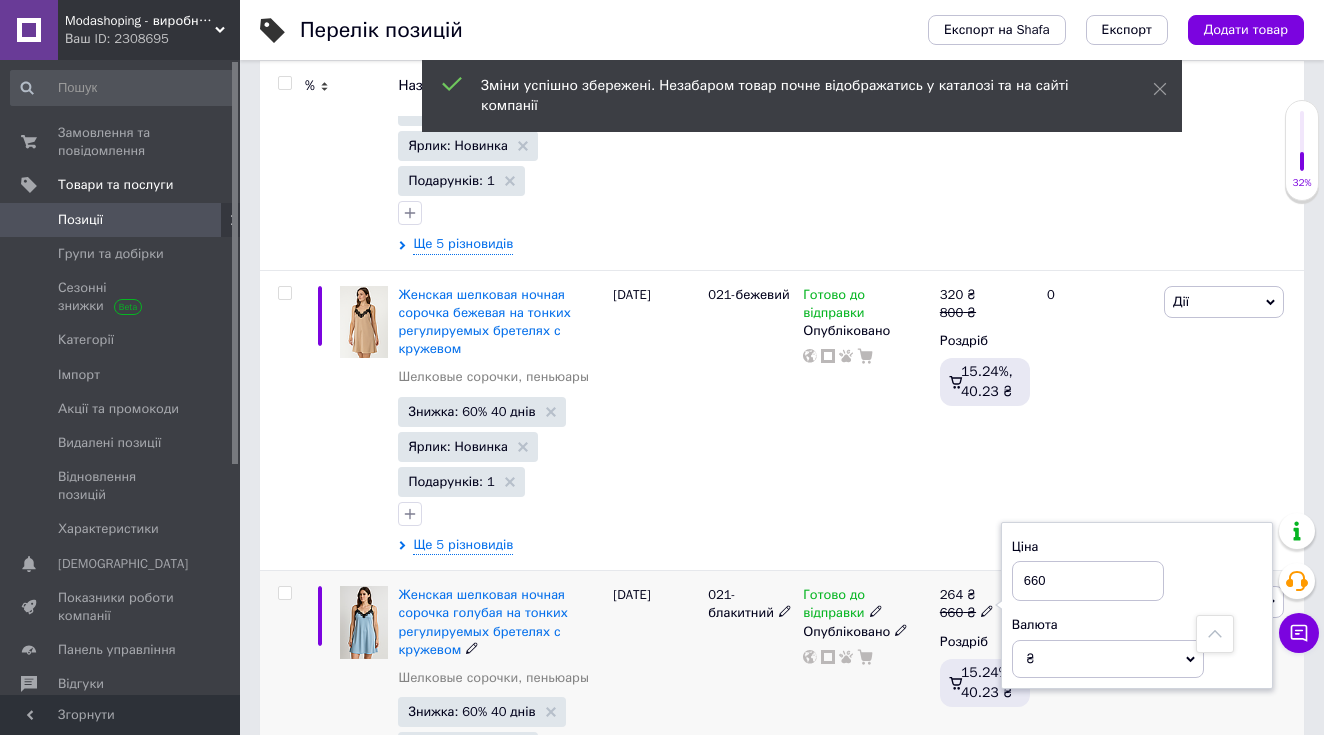 click on "660" at bounding box center (1088, 581) 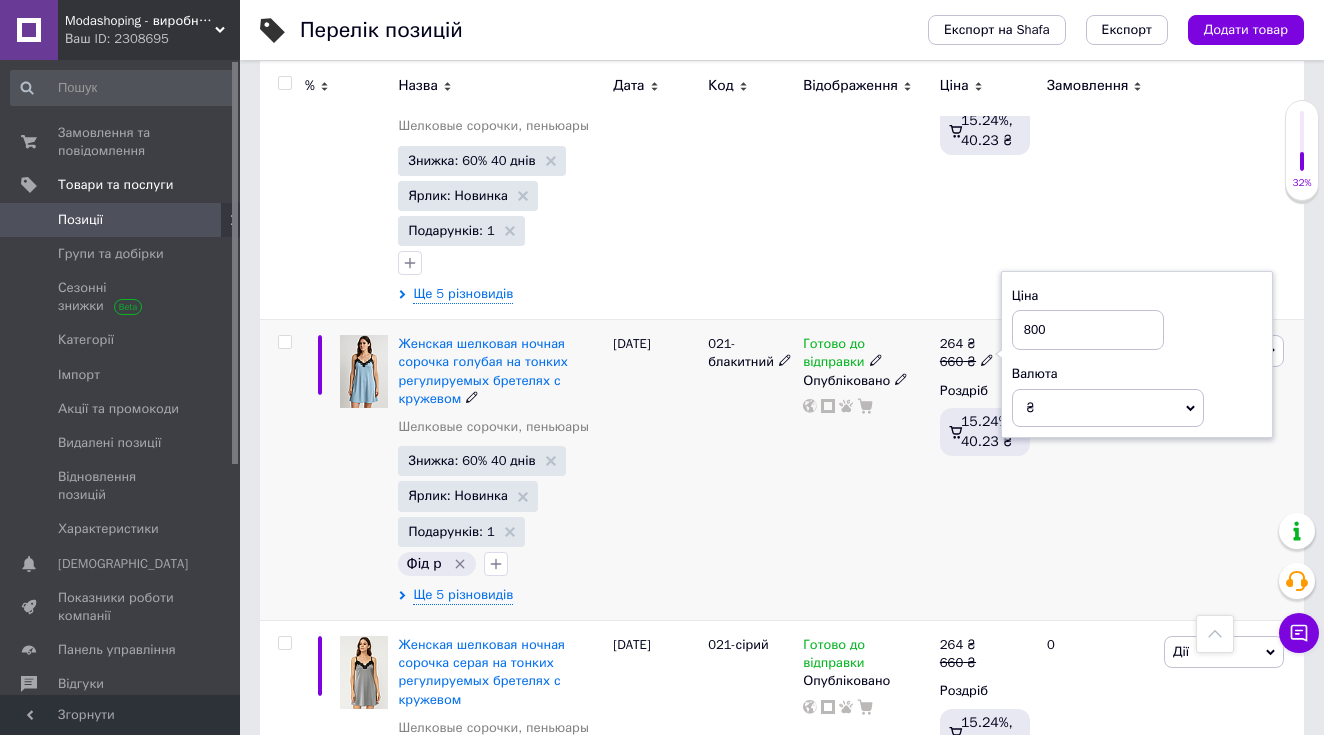 scroll, scrollTop: 5725, scrollLeft: 0, axis: vertical 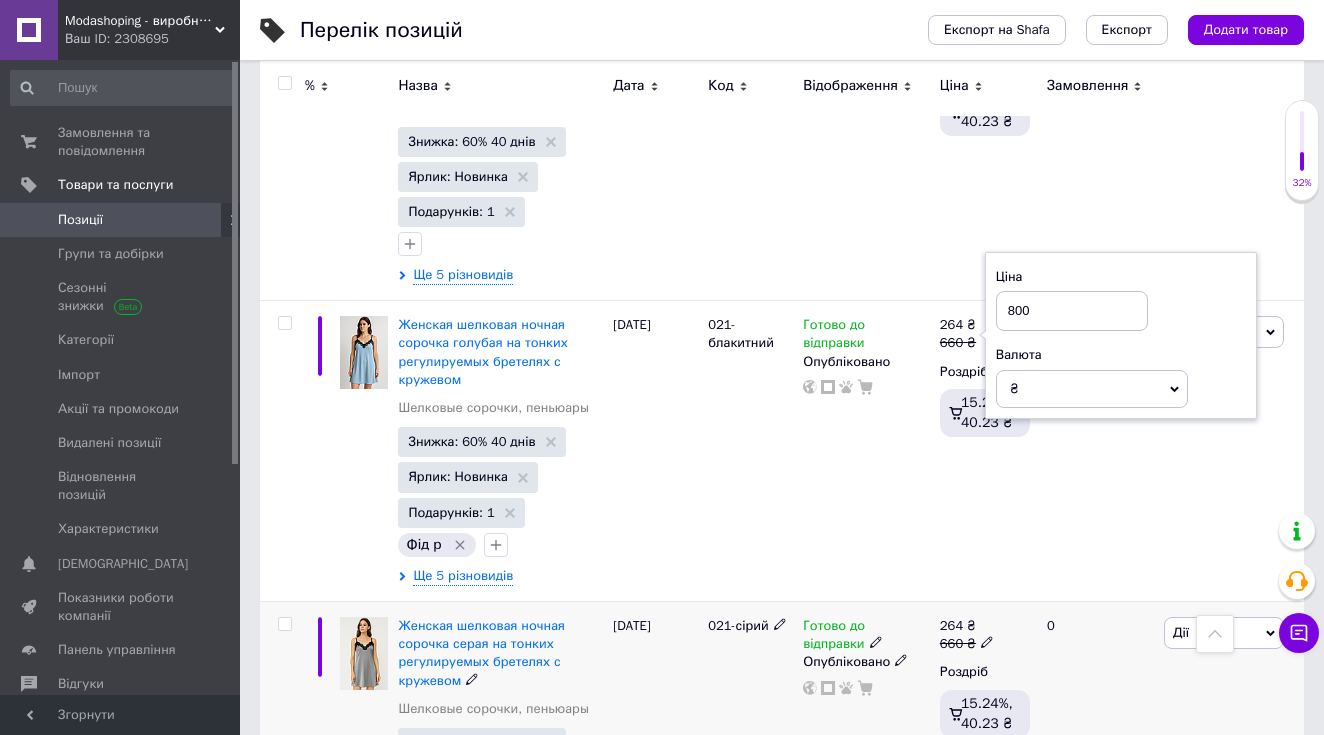 type on "800" 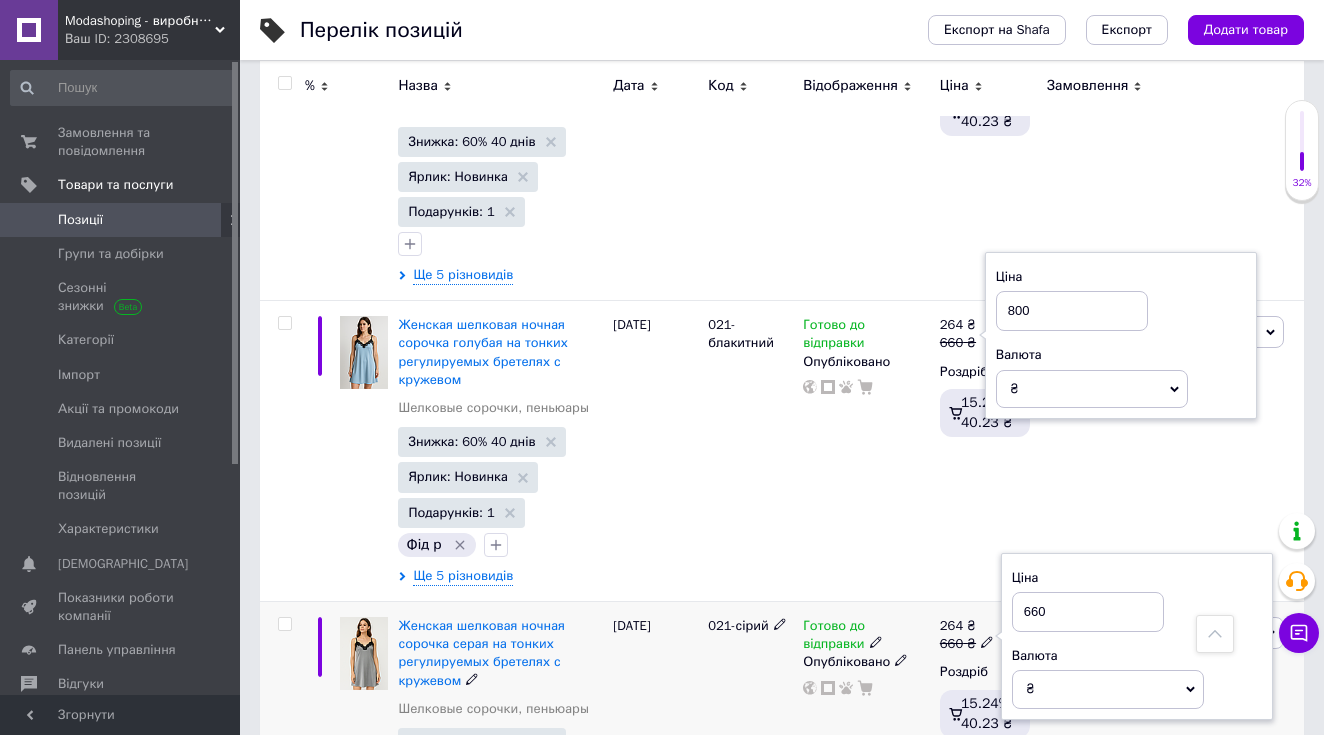 click on "660" at bounding box center [1088, 612] 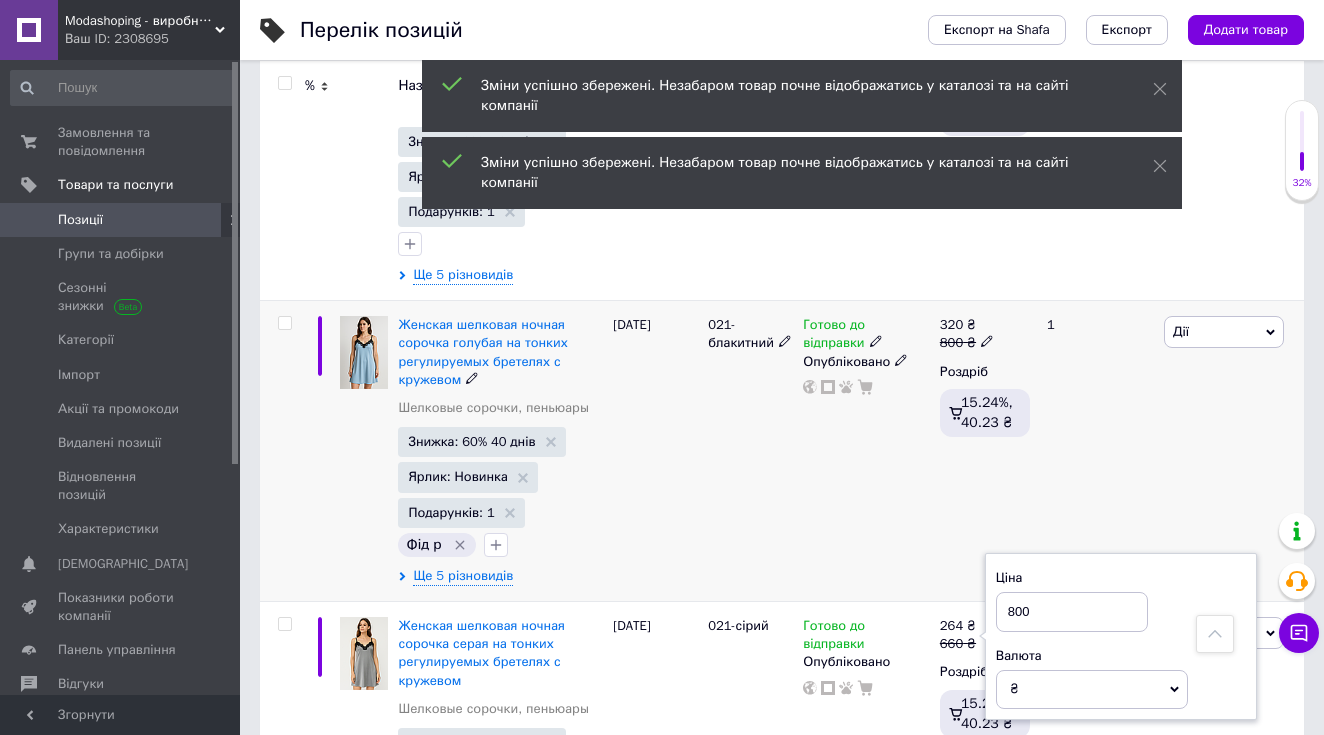 type on "800" 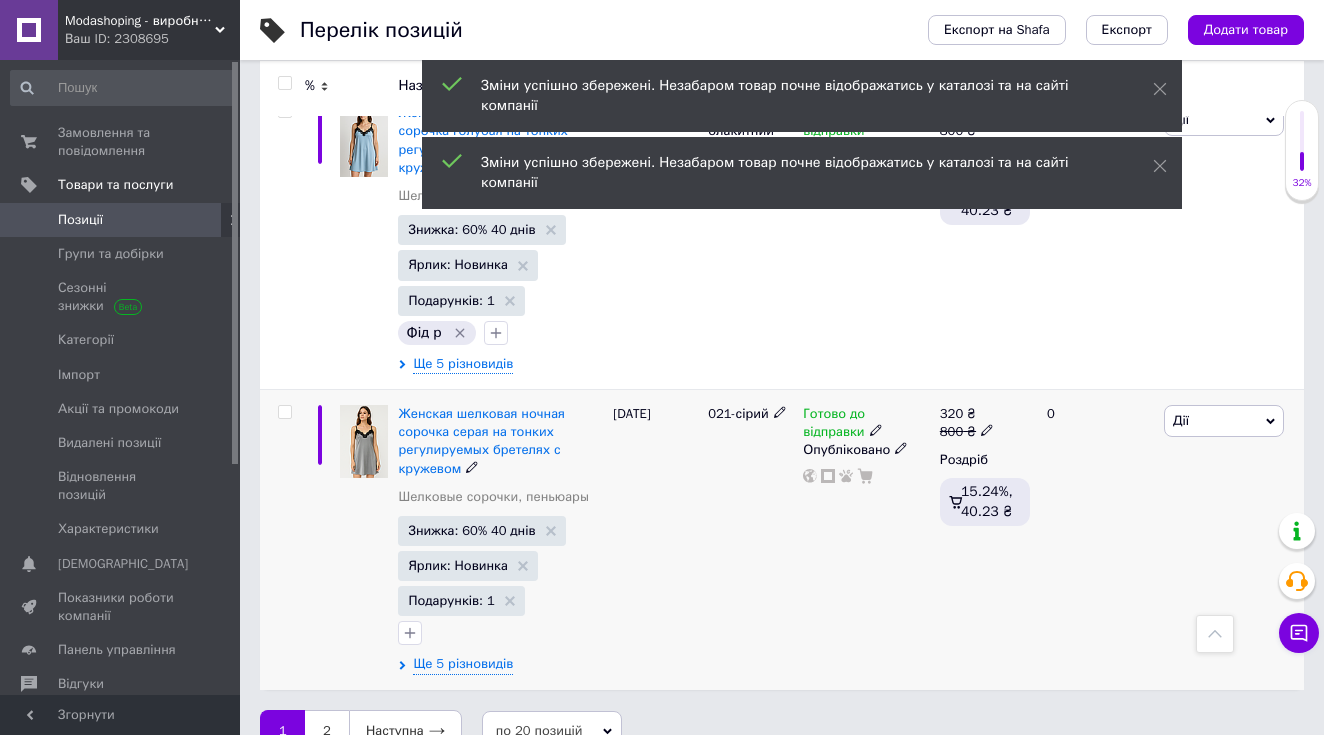 scroll, scrollTop: 5936, scrollLeft: 0, axis: vertical 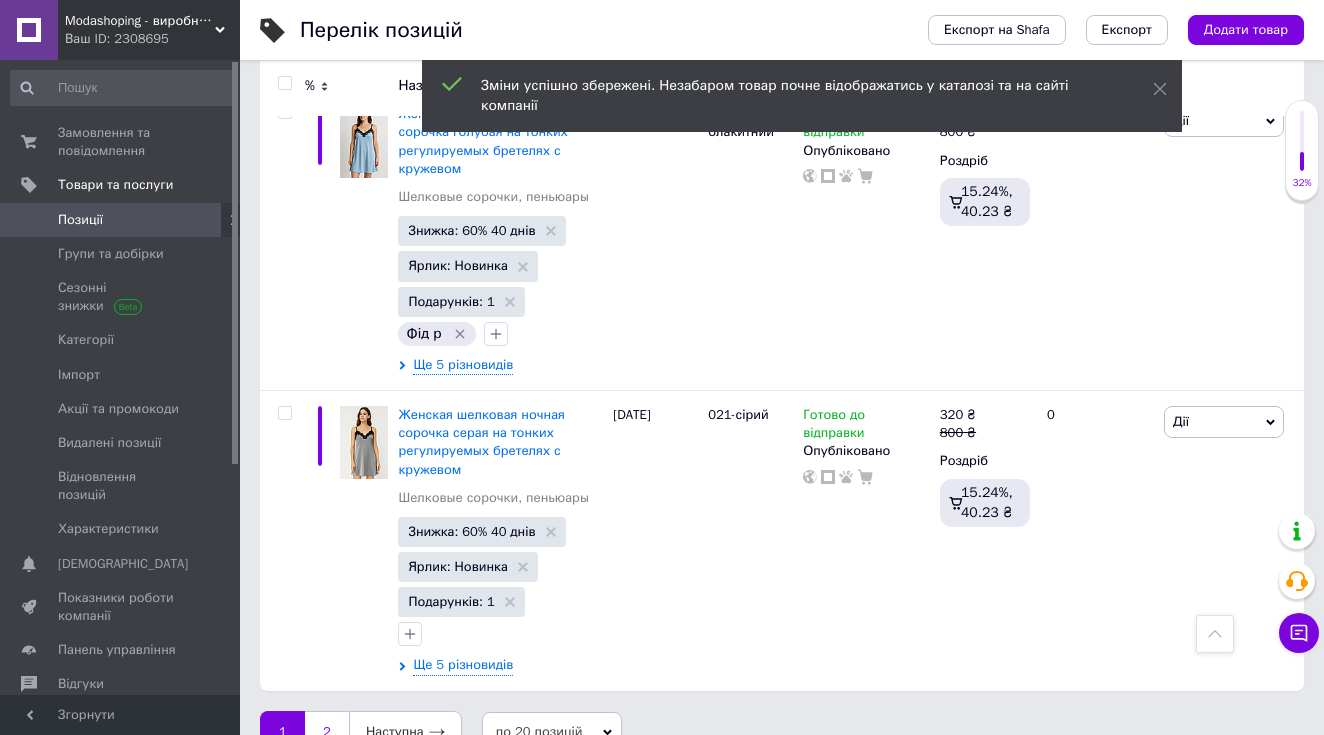 click on "2" at bounding box center [327, 732] 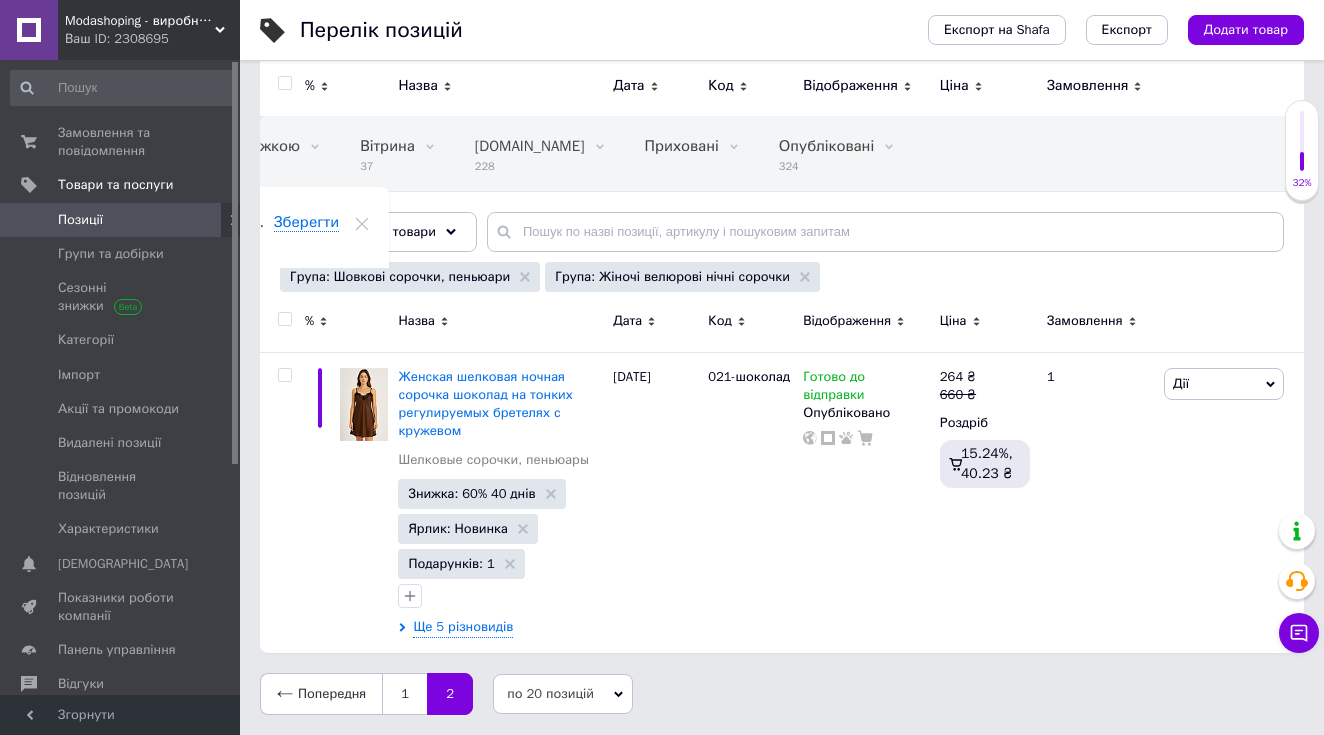 scroll, scrollTop: 112, scrollLeft: 0, axis: vertical 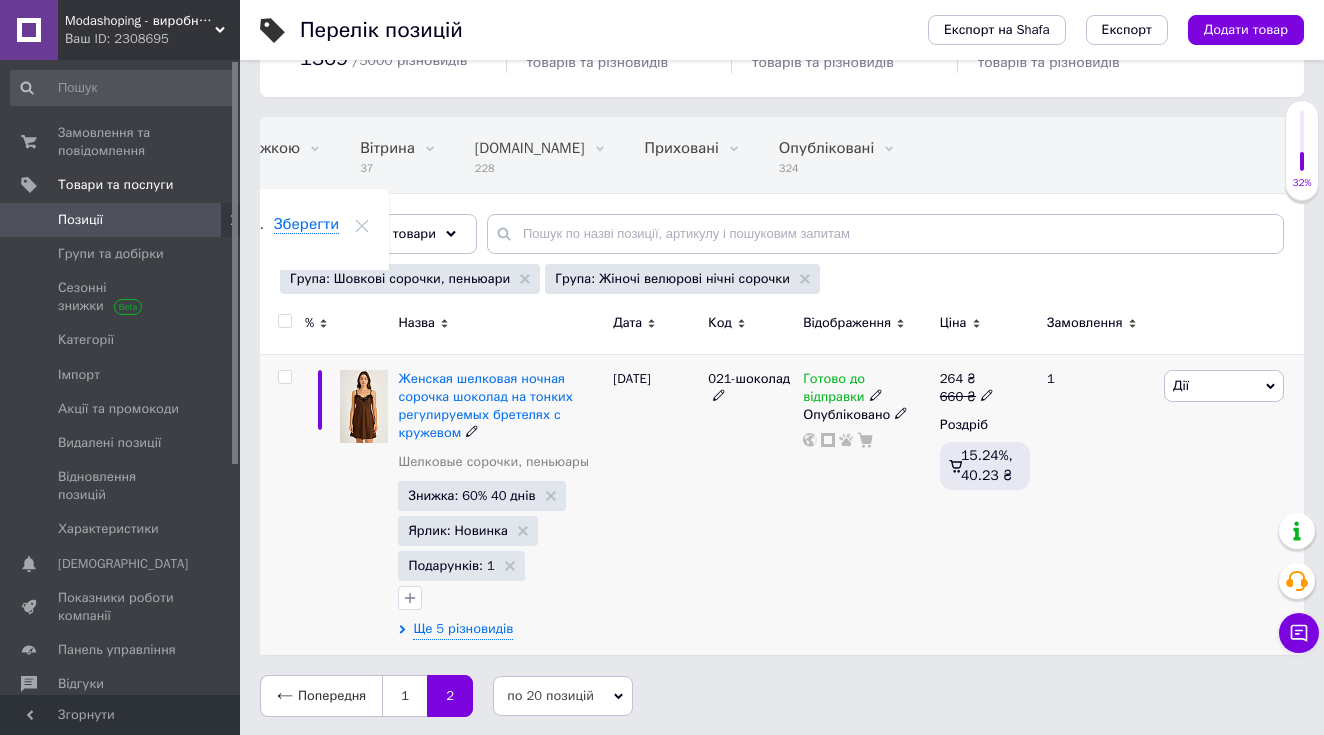 click at bounding box center [987, 394] 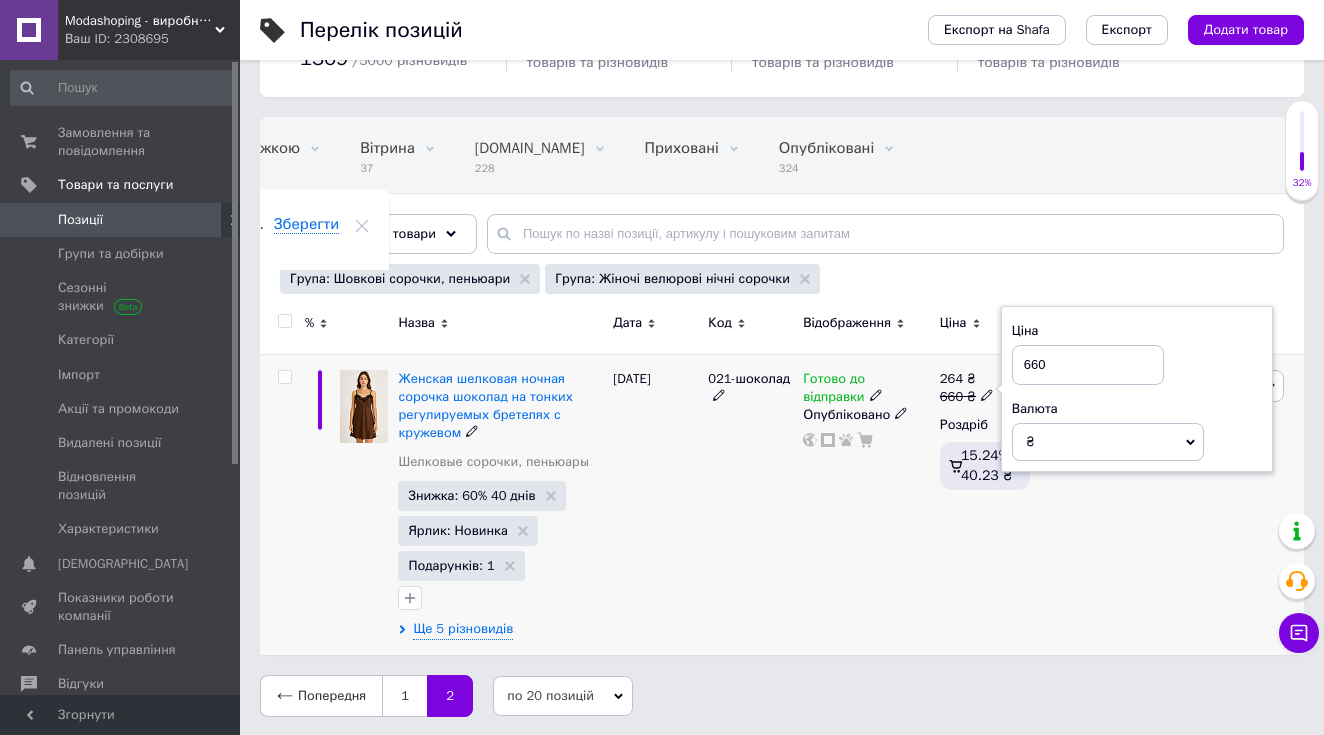click on "660" at bounding box center [1088, 365] 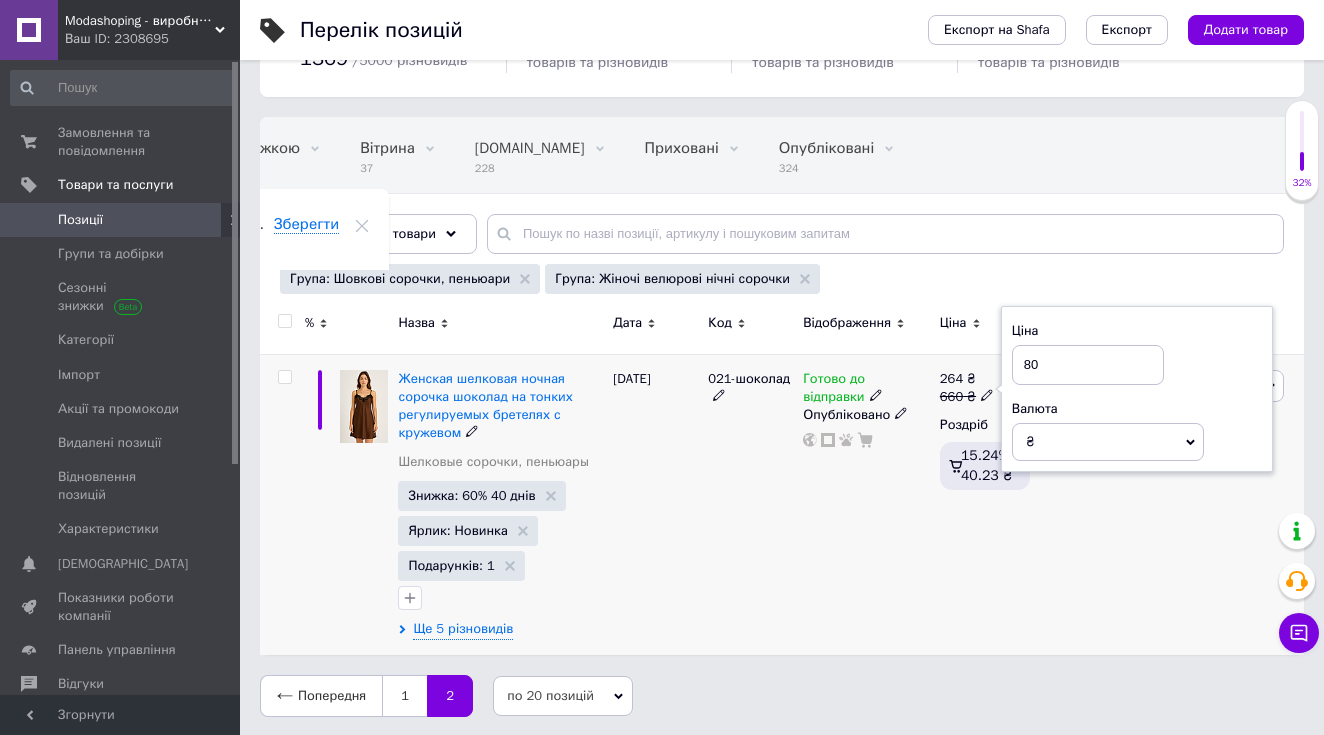 type on "800" 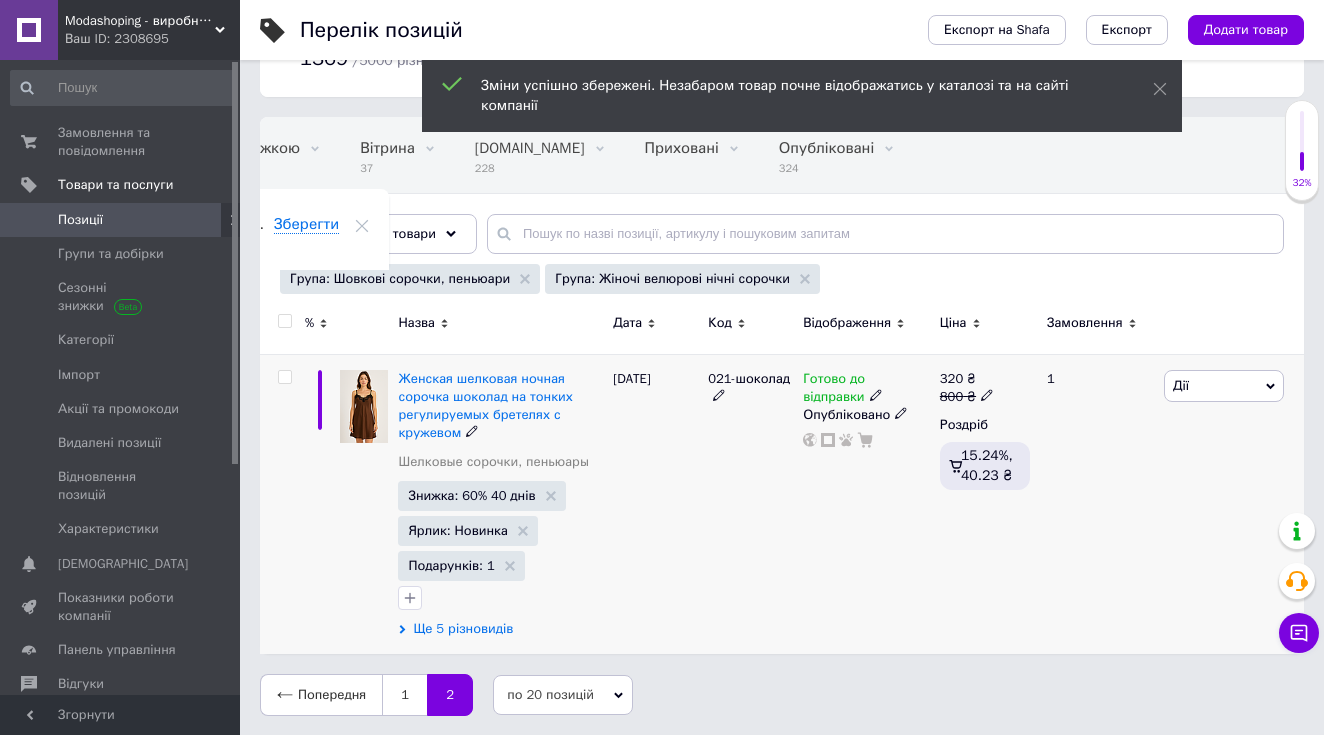 scroll, scrollTop: 111, scrollLeft: 0, axis: vertical 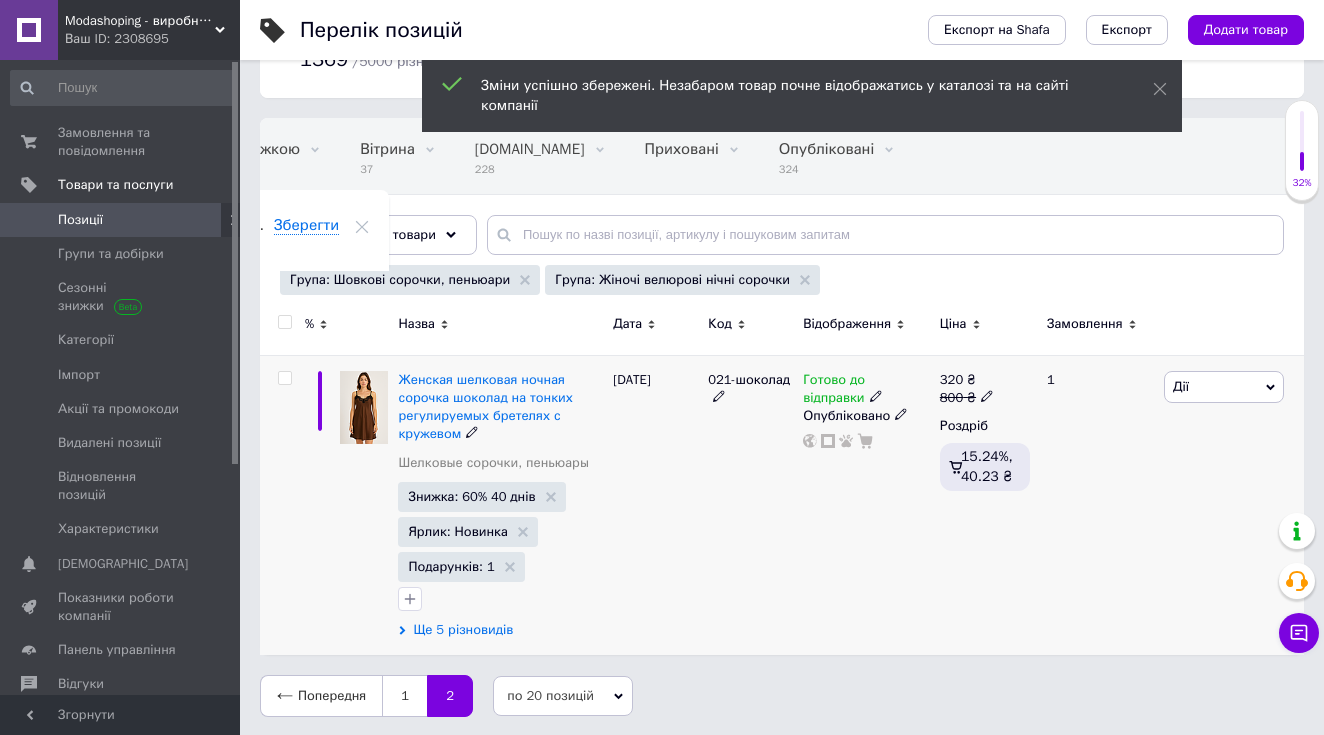 click on "Ще 5 різновидів" at bounding box center (463, 630) 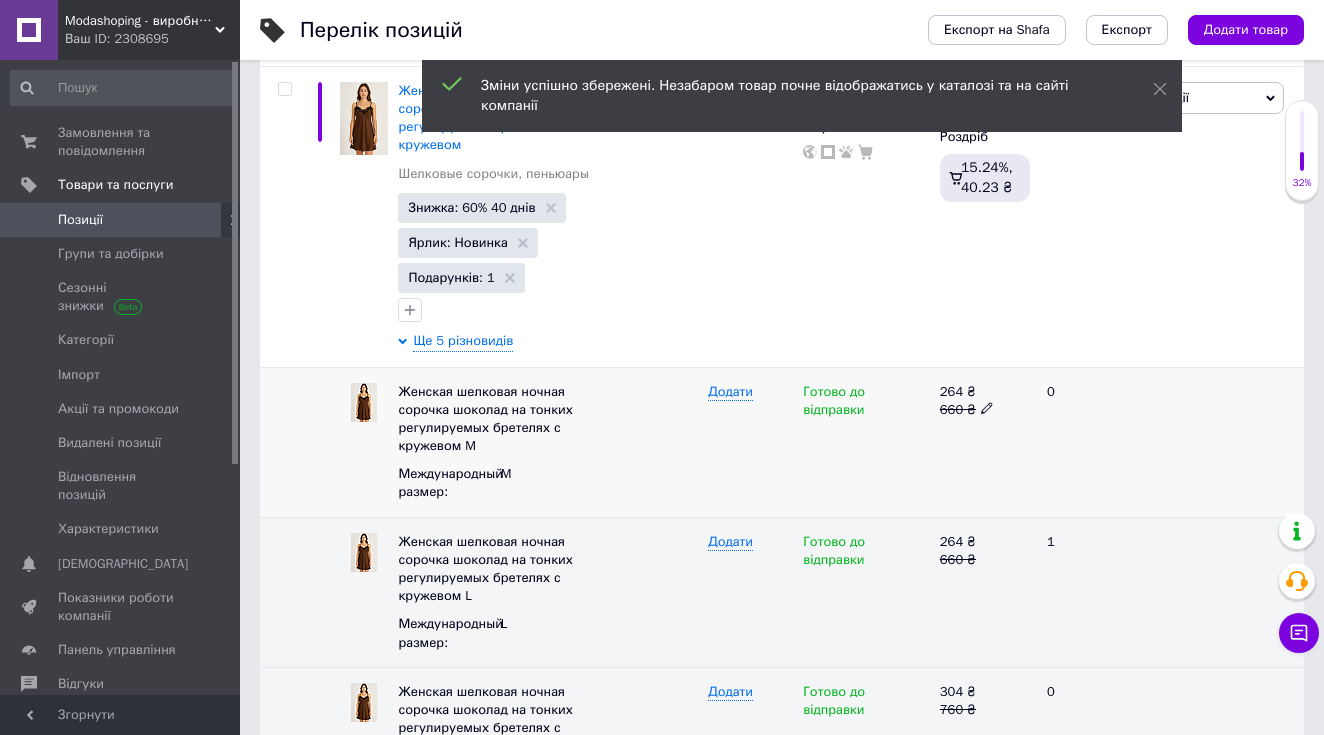 scroll, scrollTop: 416, scrollLeft: 0, axis: vertical 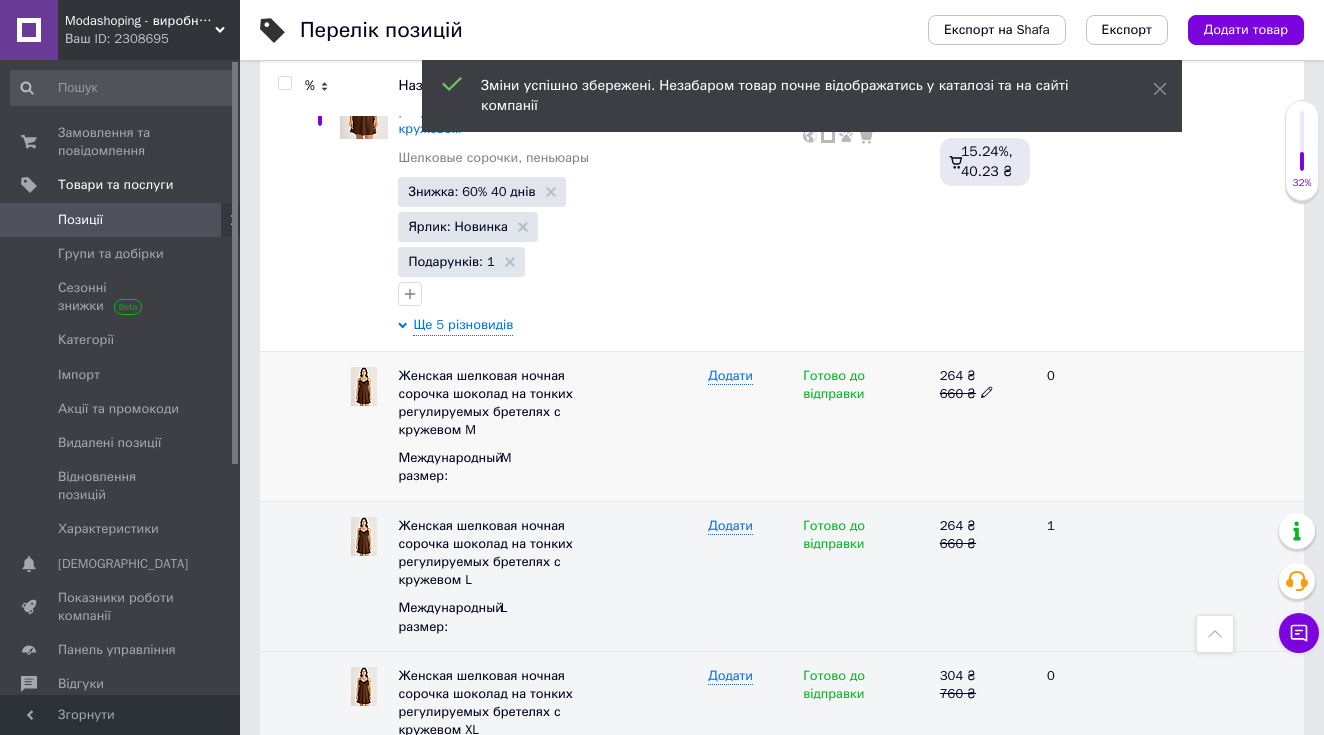 click 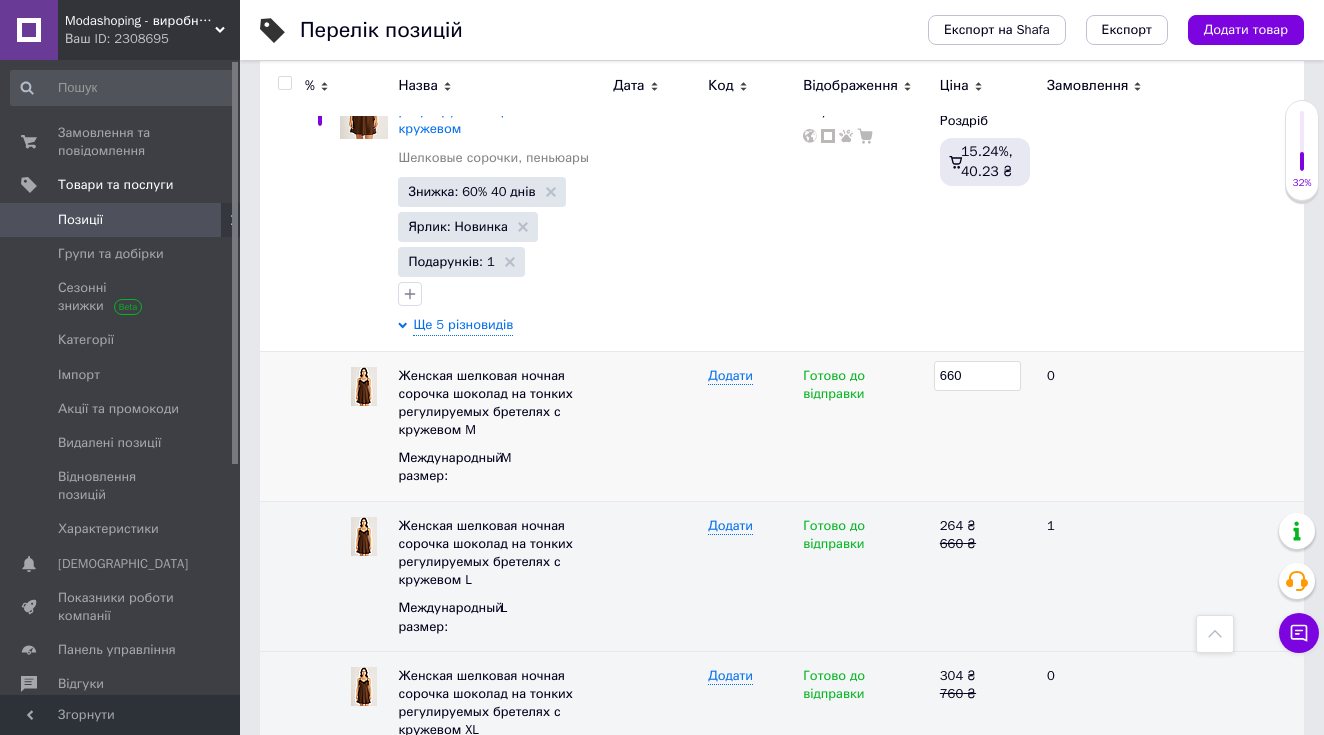 click on "660" at bounding box center (977, 376) 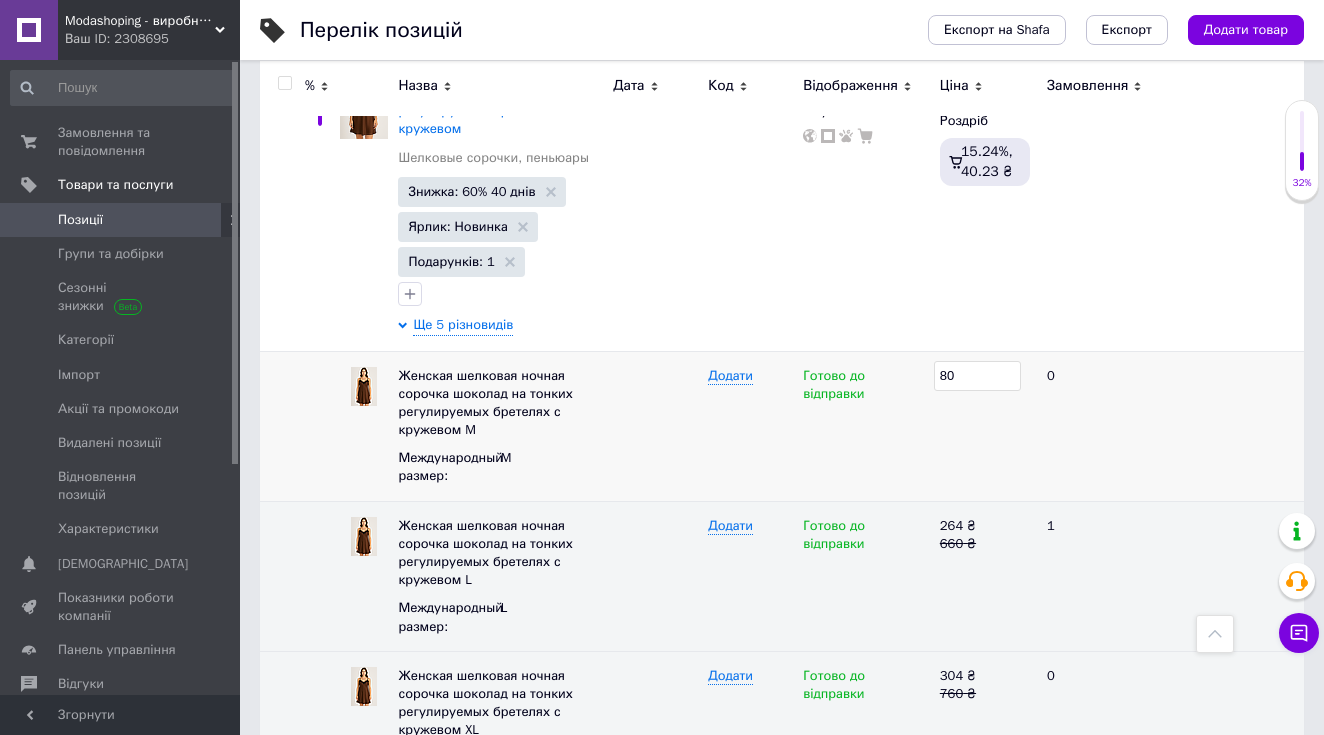 type on "800" 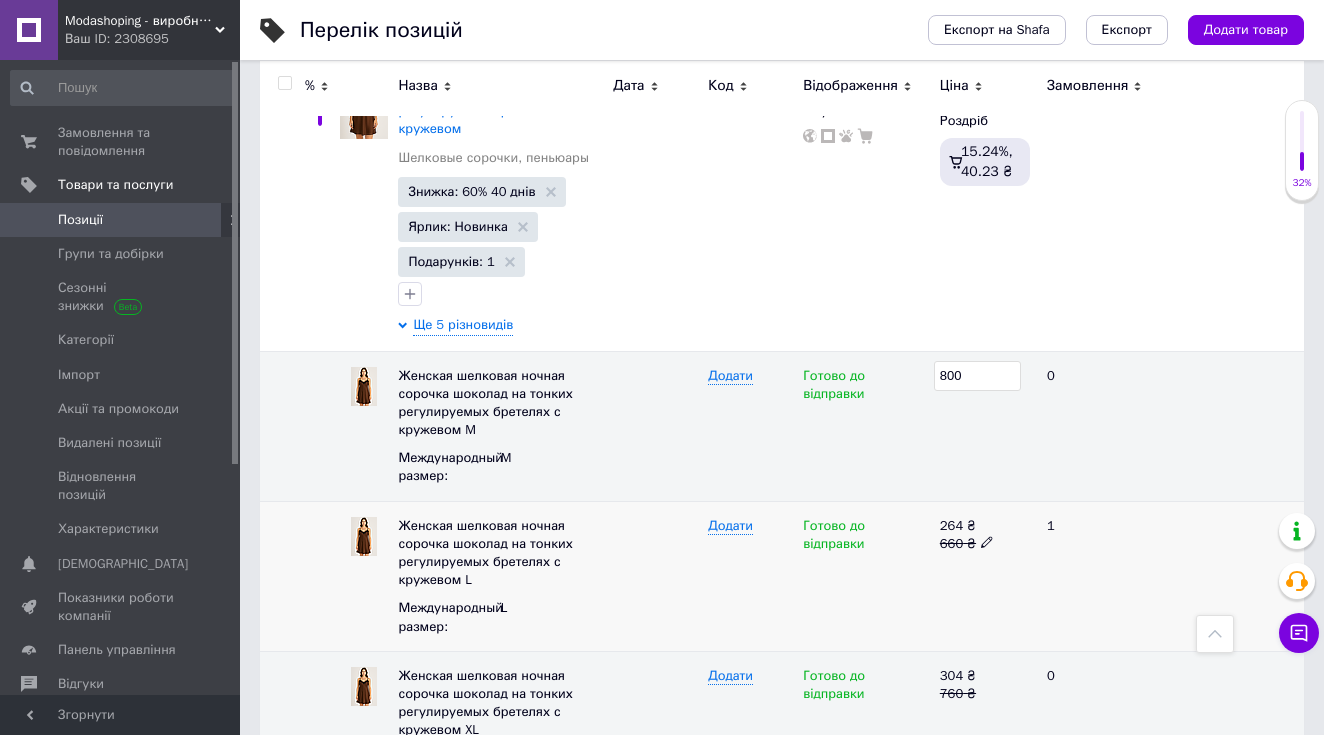 click 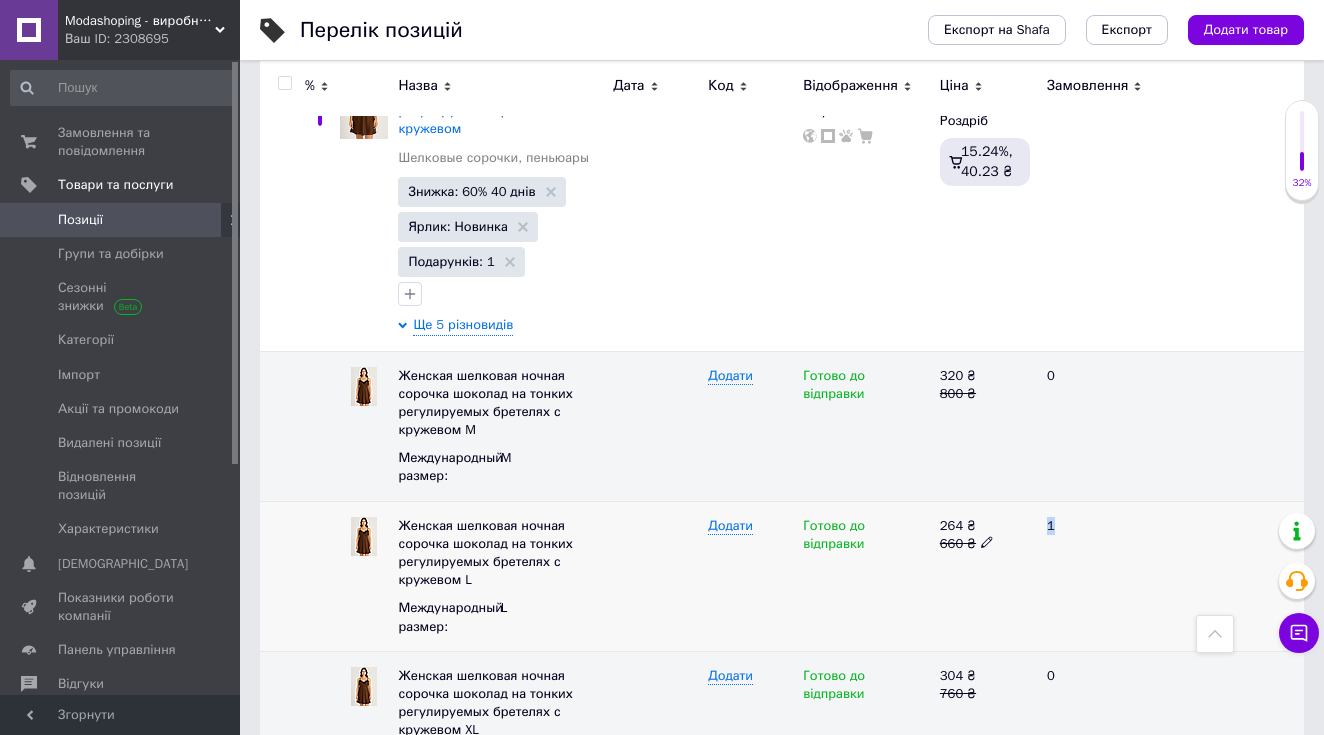 click on "264   ₴" at bounding box center [985, 526] 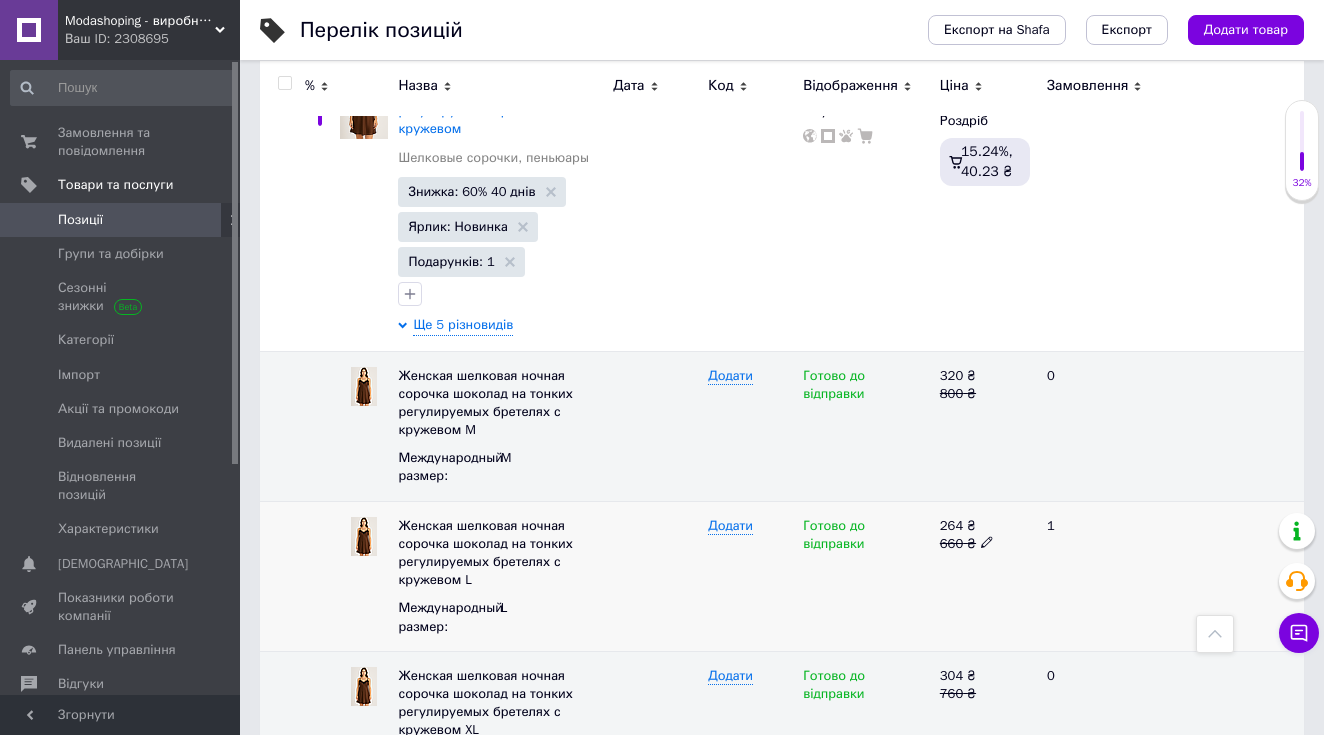 click on "264   ₴" at bounding box center [985, 526] 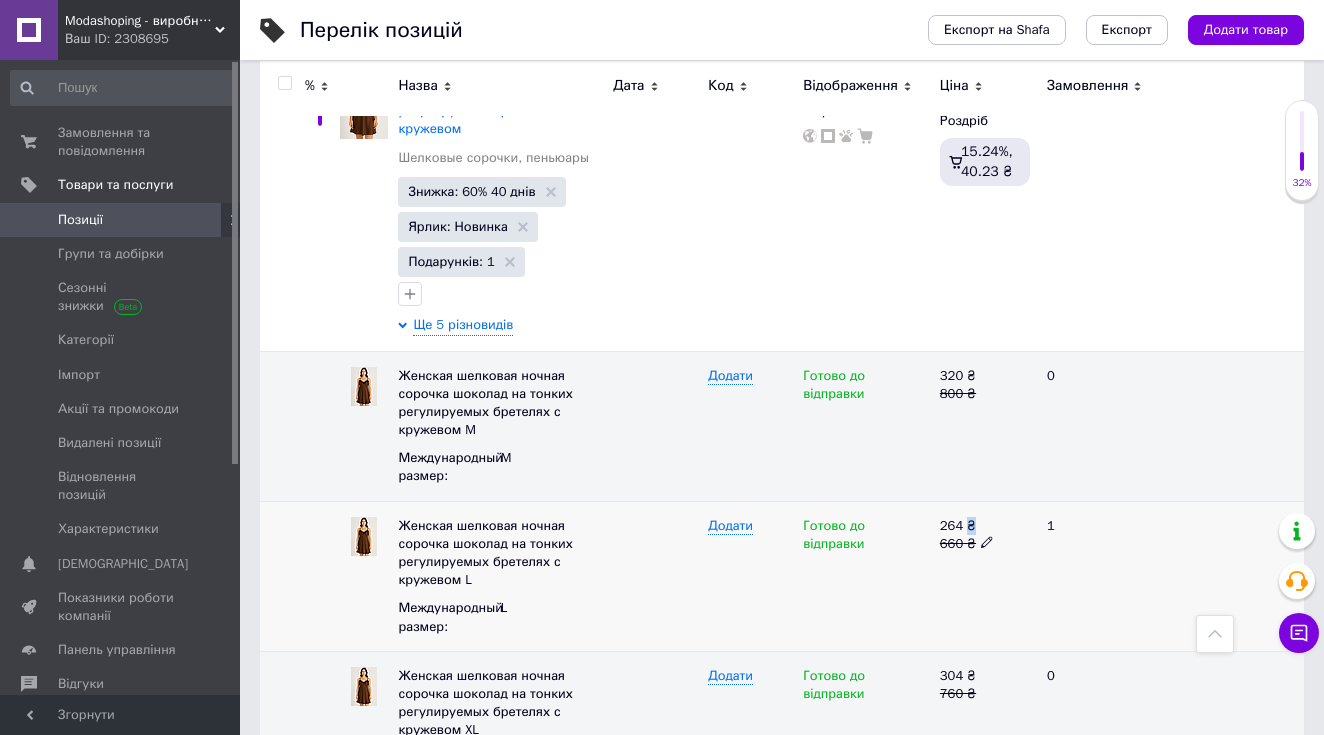 click at bounding box center [987, 541] 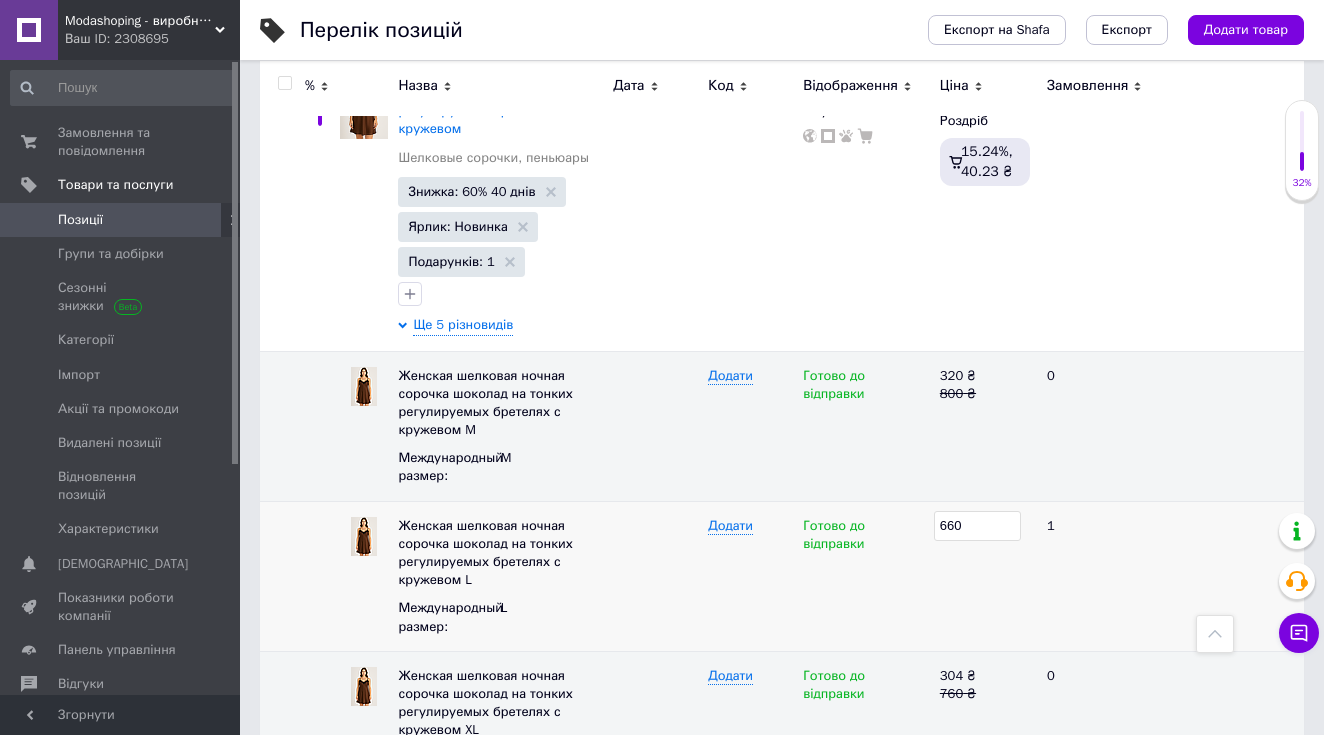click on "660" at bounding box center (977, 526) 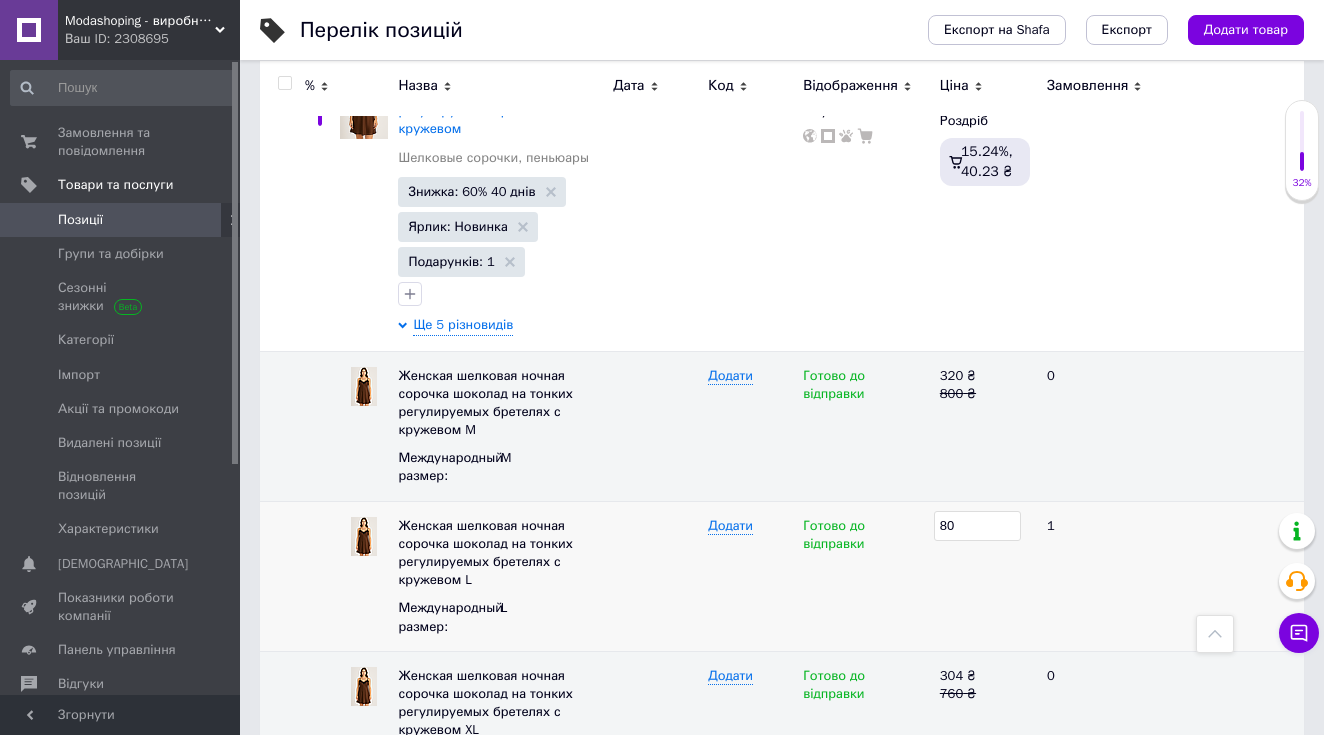 type on "800" 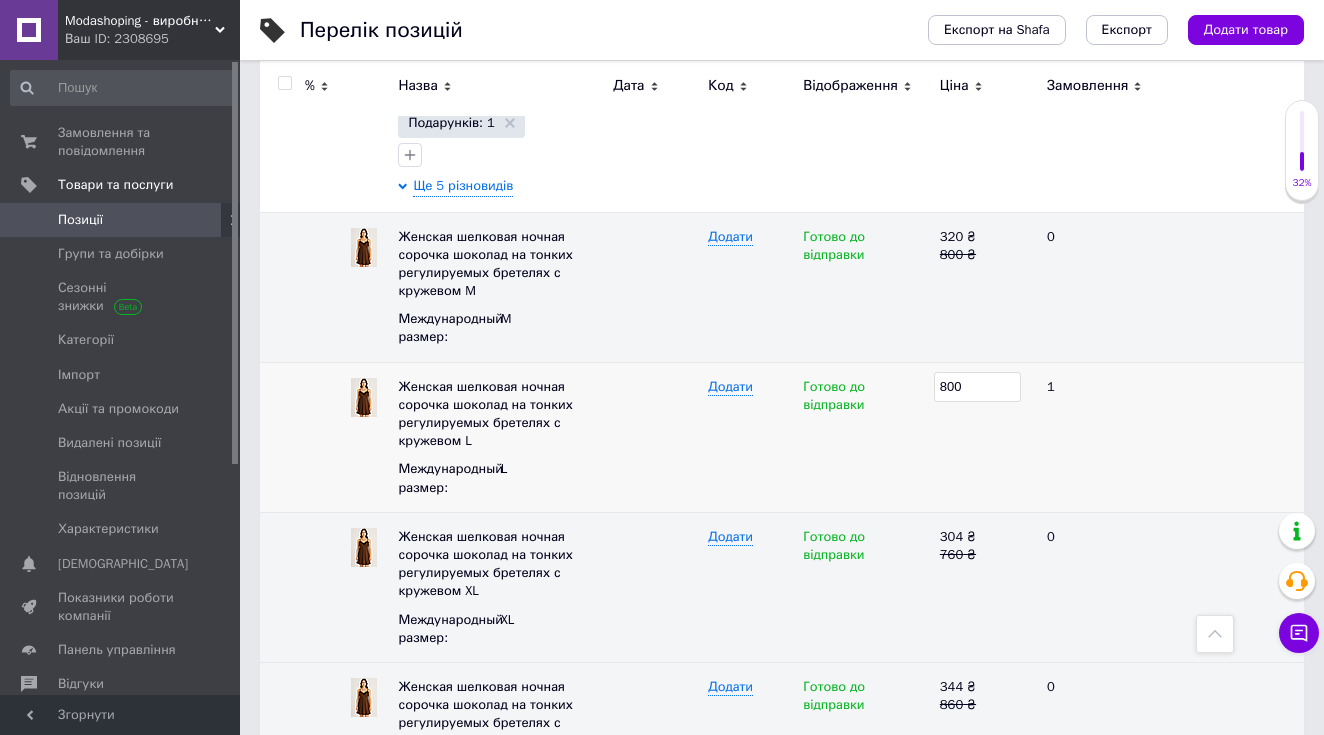 scroll, scrollTop: 695, scrollLeft: 0, axis: vertical 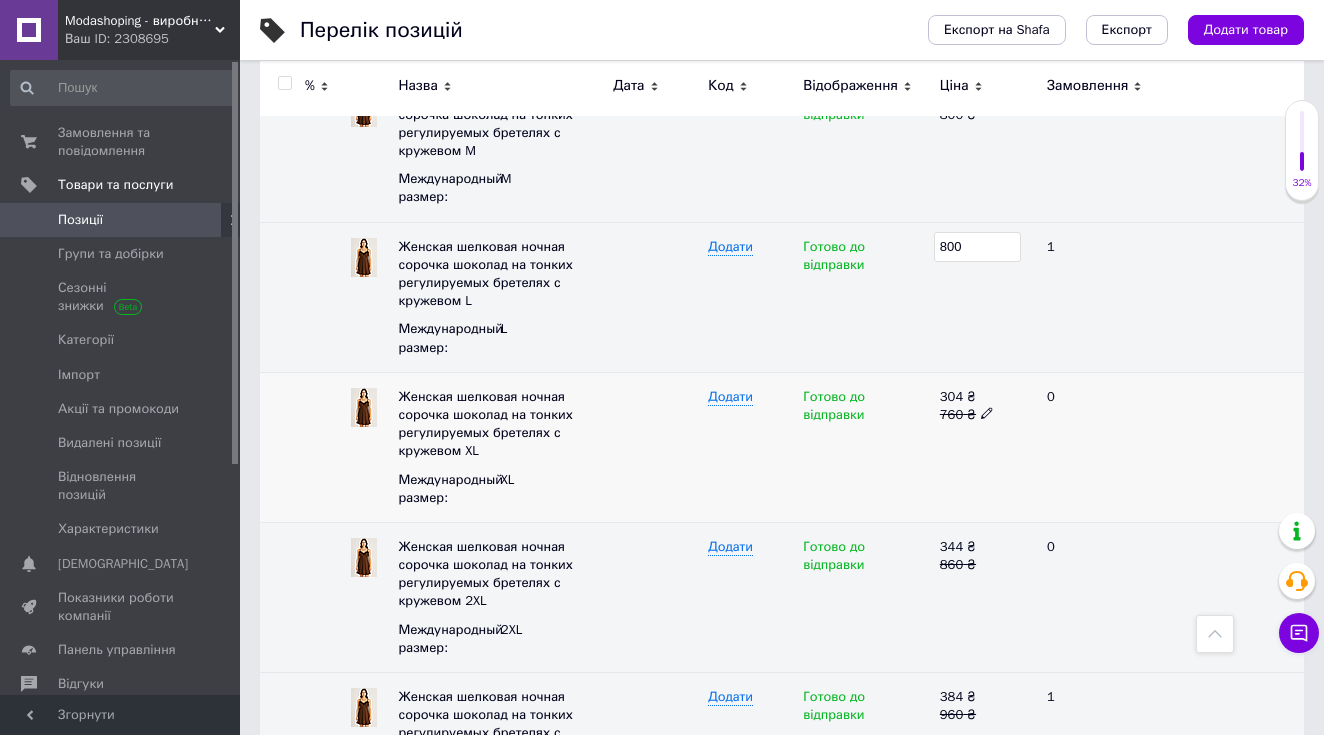 click 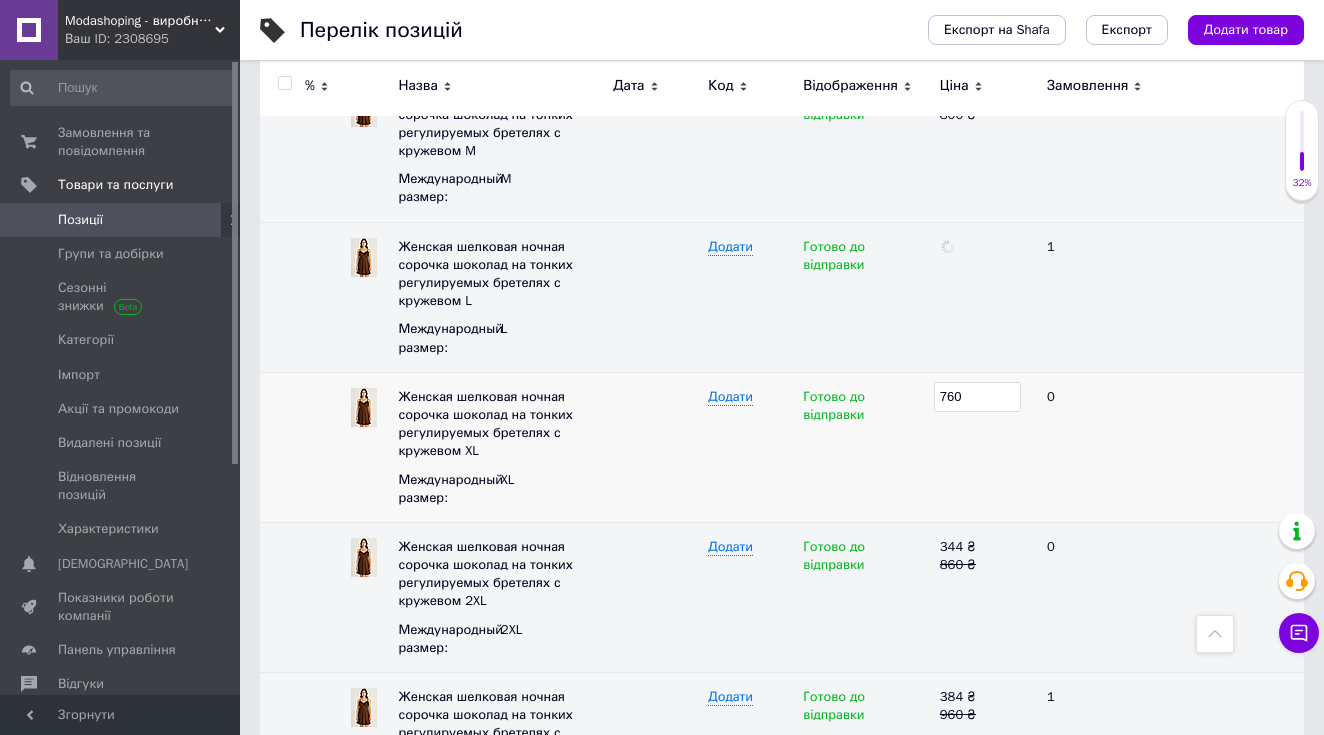 click on "760" at bounding box center [977, 397] 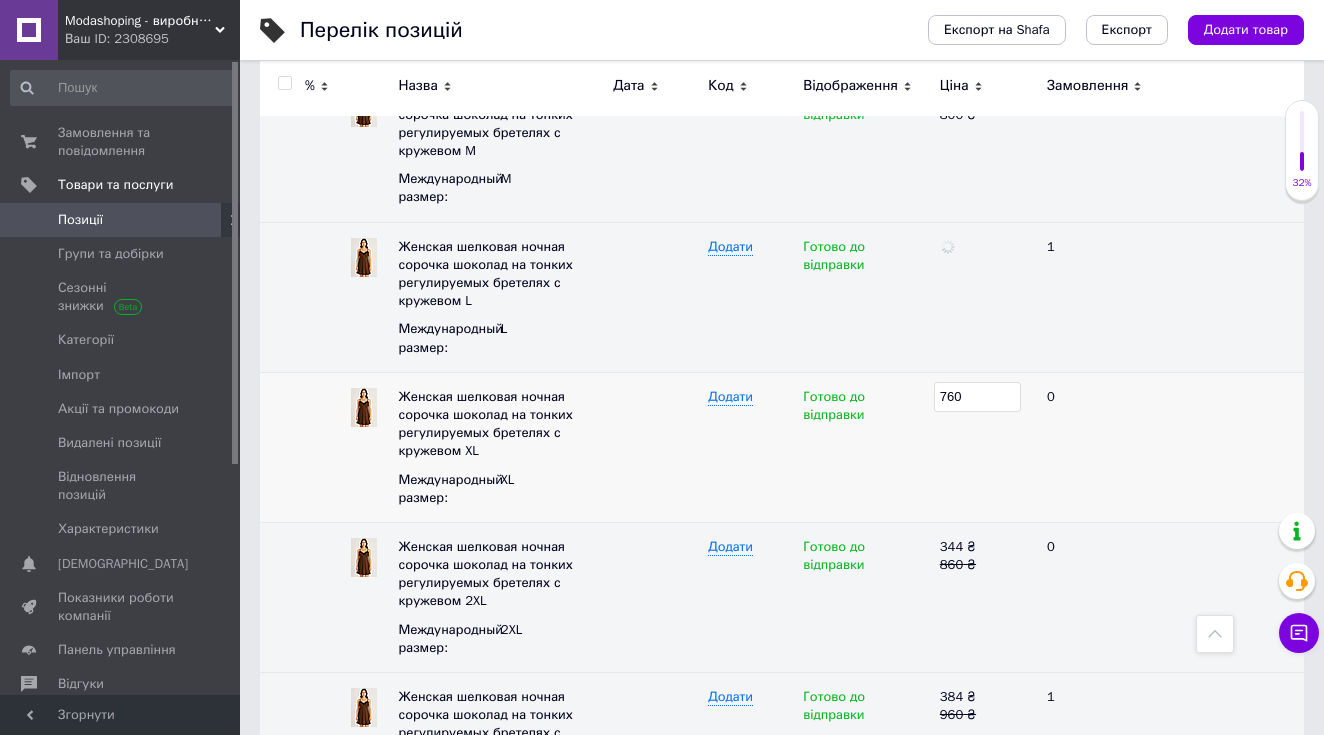 click on "760" at bounding box center (977, 397) 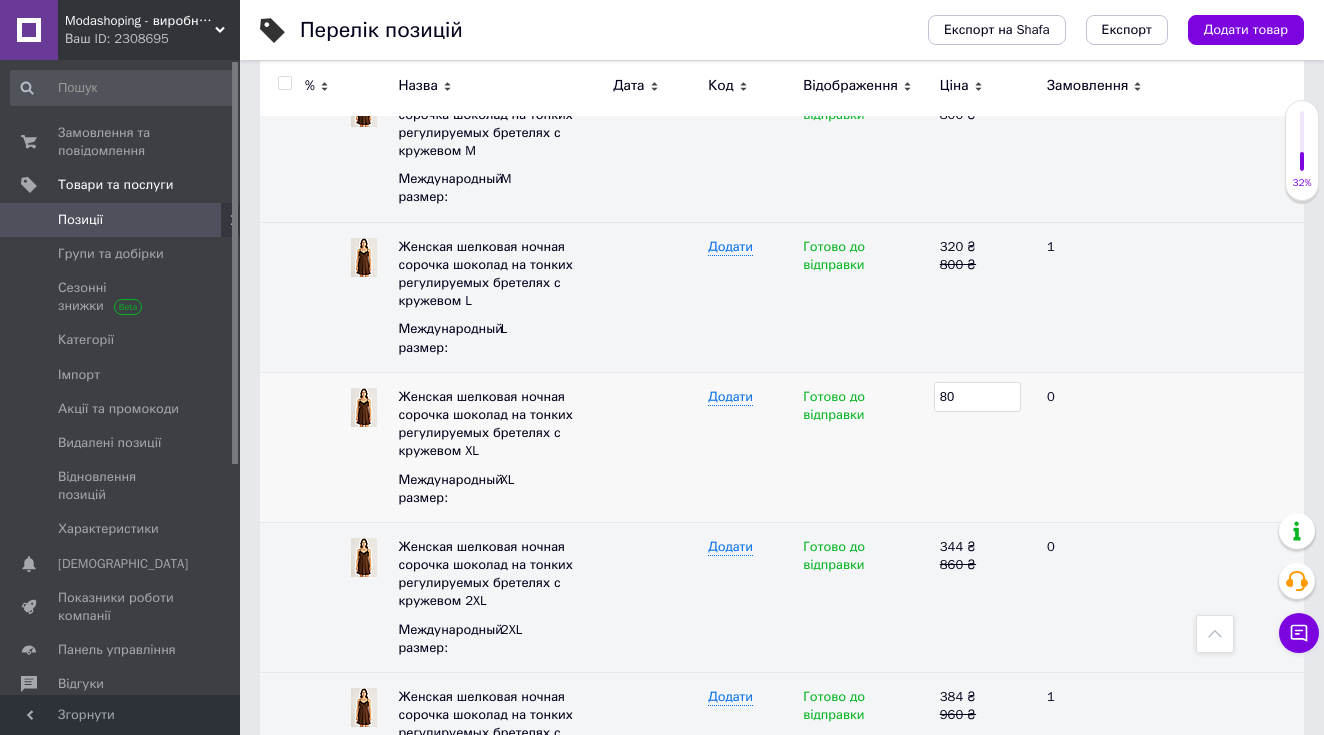 type on "800" 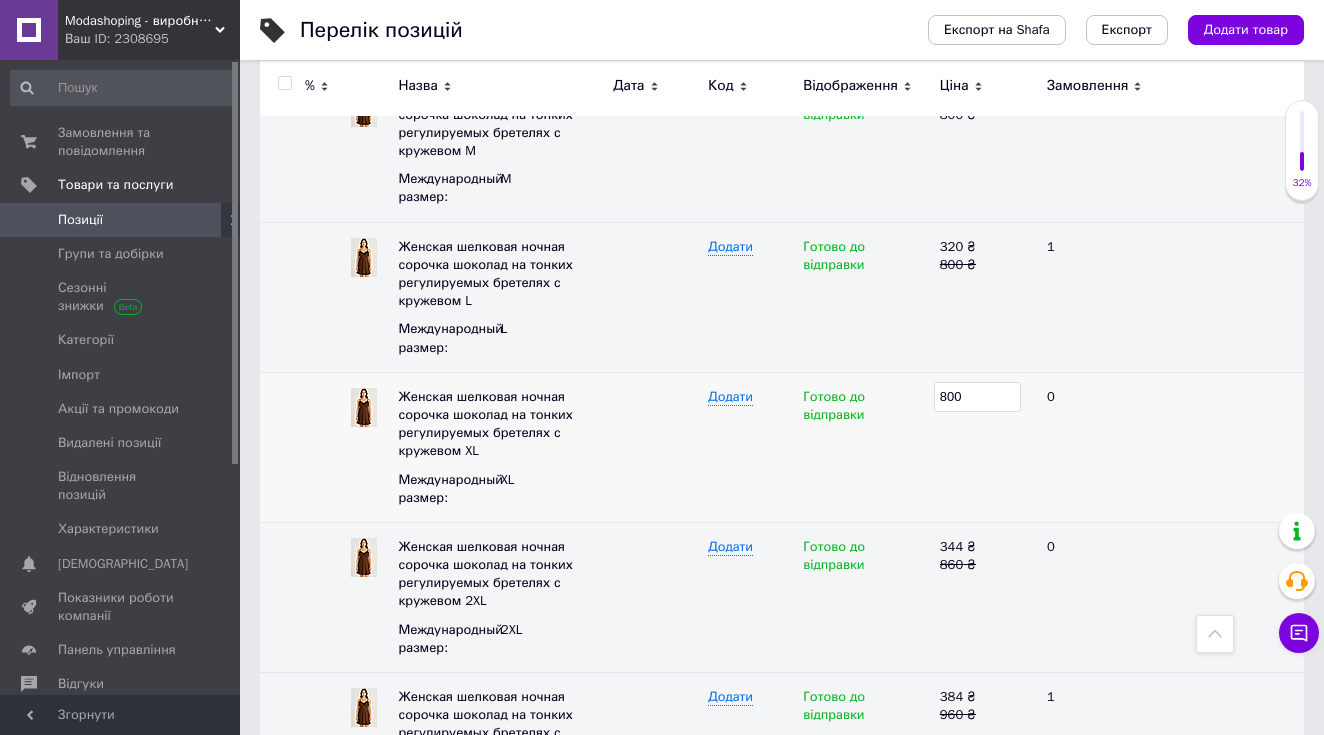 click on "800" at bounding box center [985, 447] 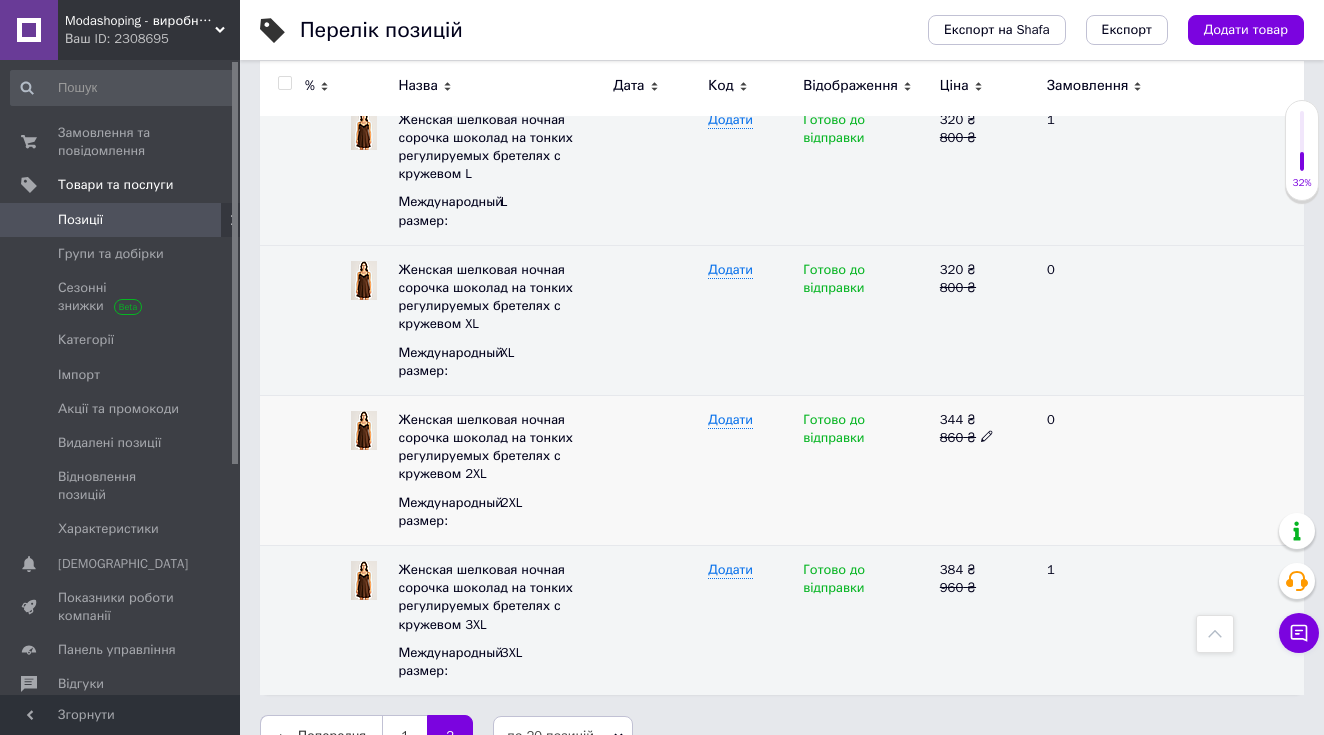 scroll, scrollTop: 823, scrollLeft: 0, axis: vertical 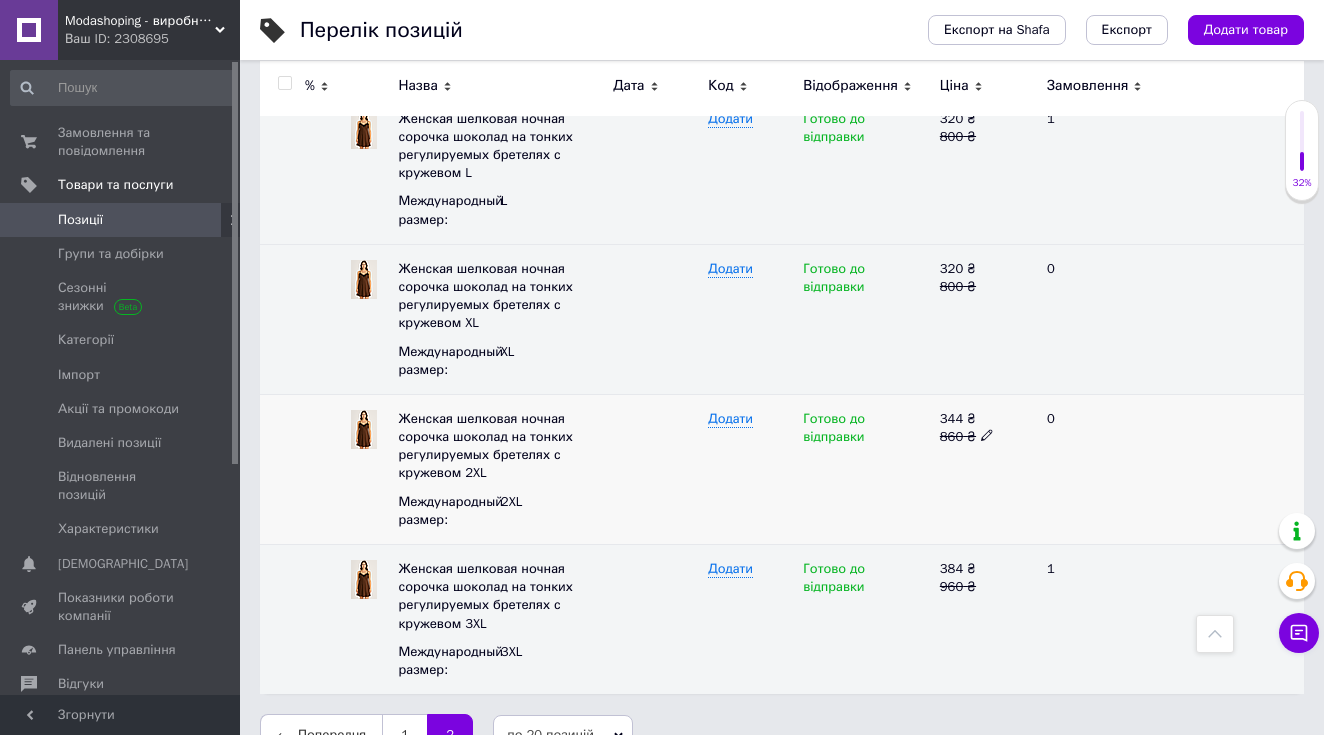 click 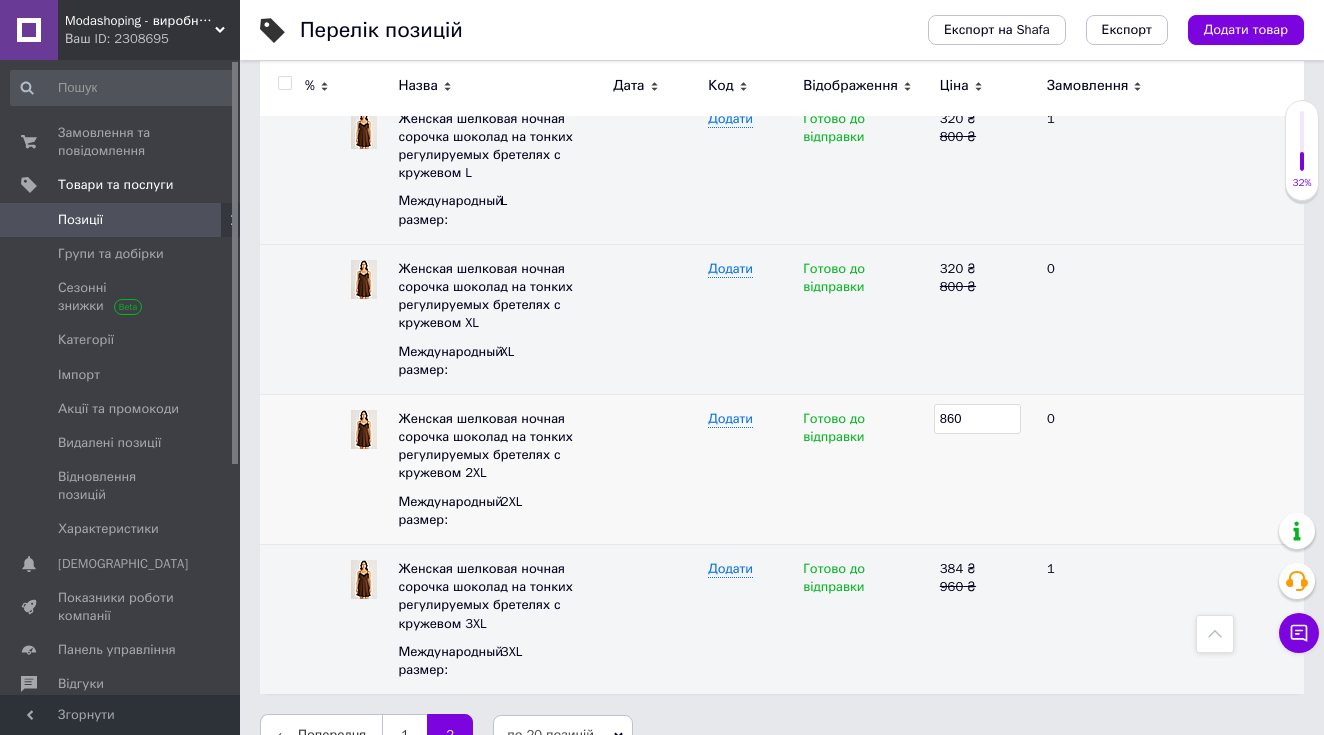 click on "860" at bounding box center (977, 419) 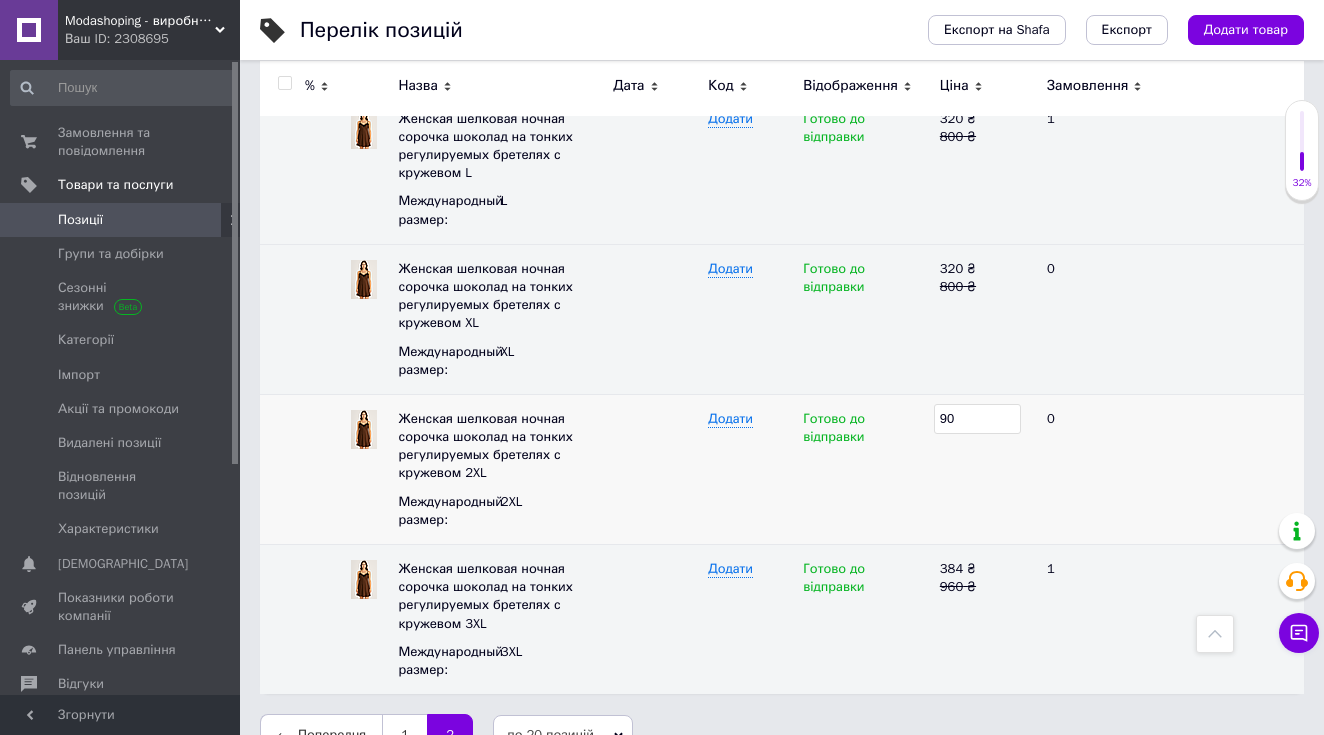 type on "900" 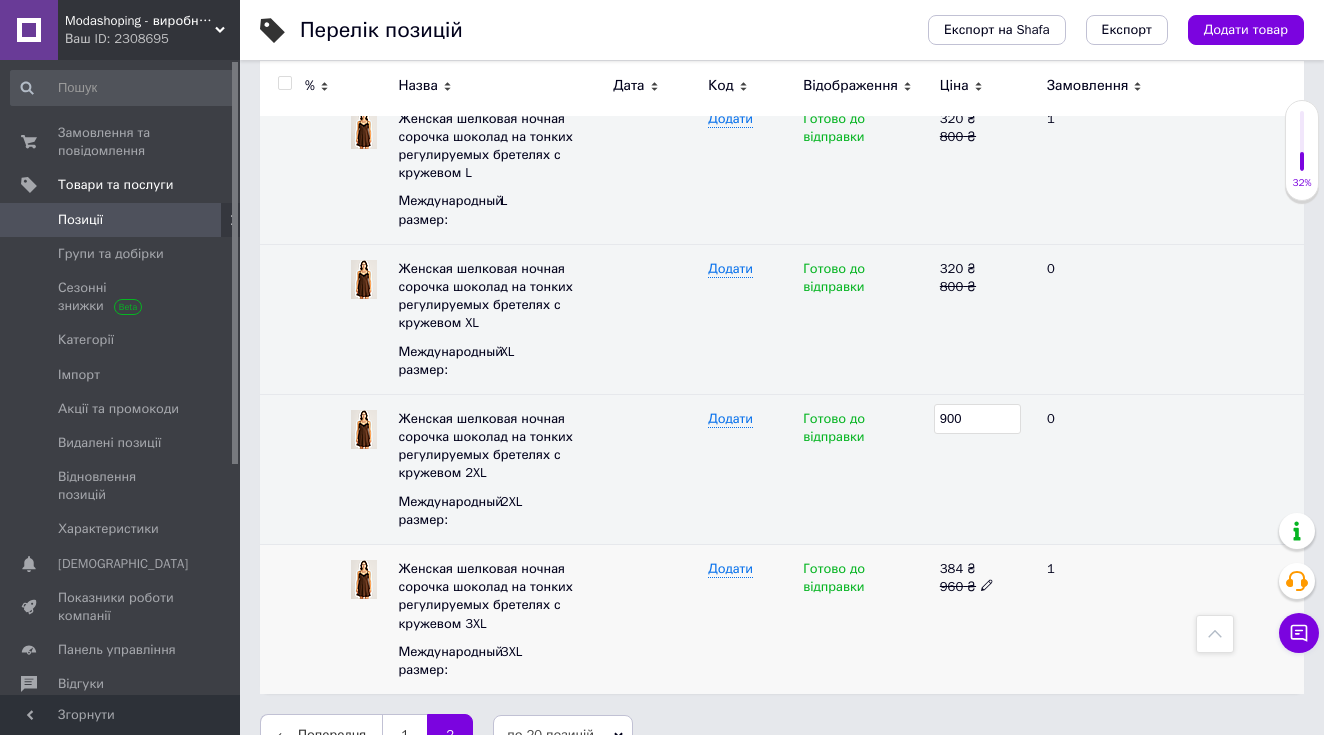 click 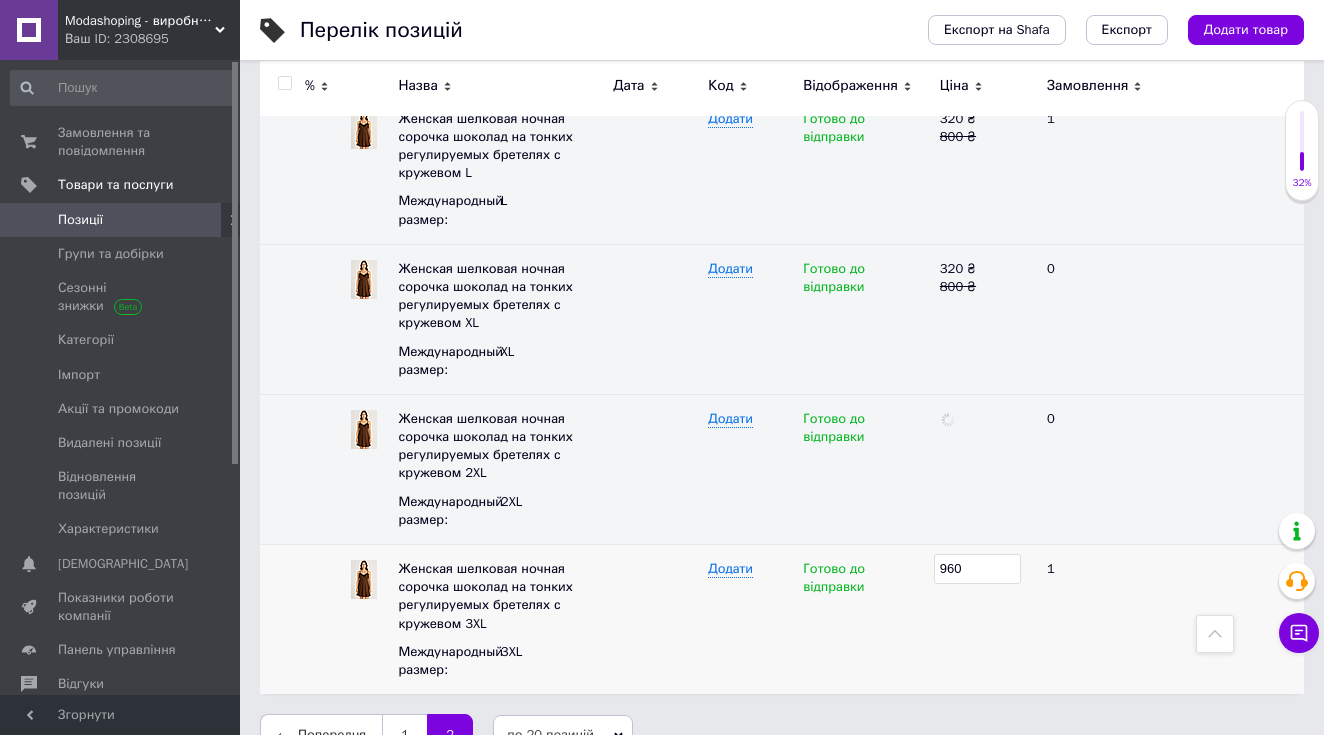 click on "960" at bounding box center (977, 569) 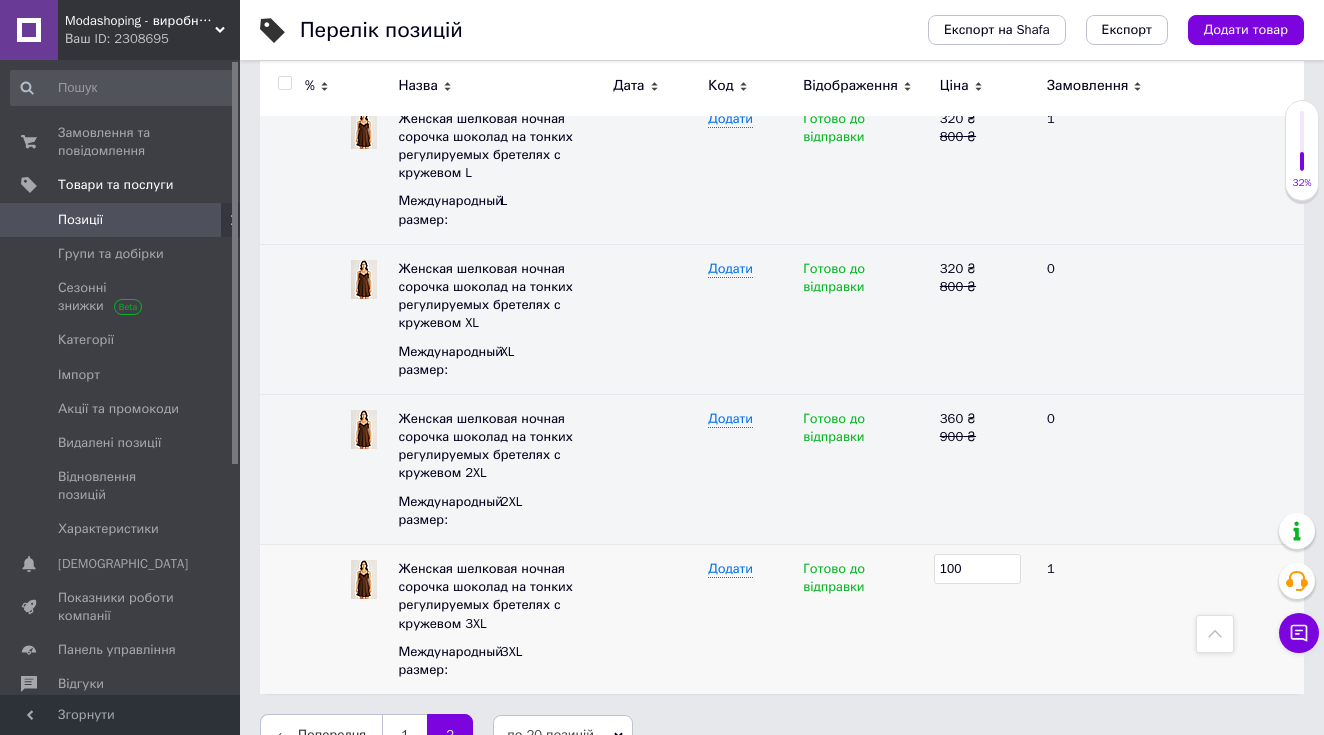 type on "1000" 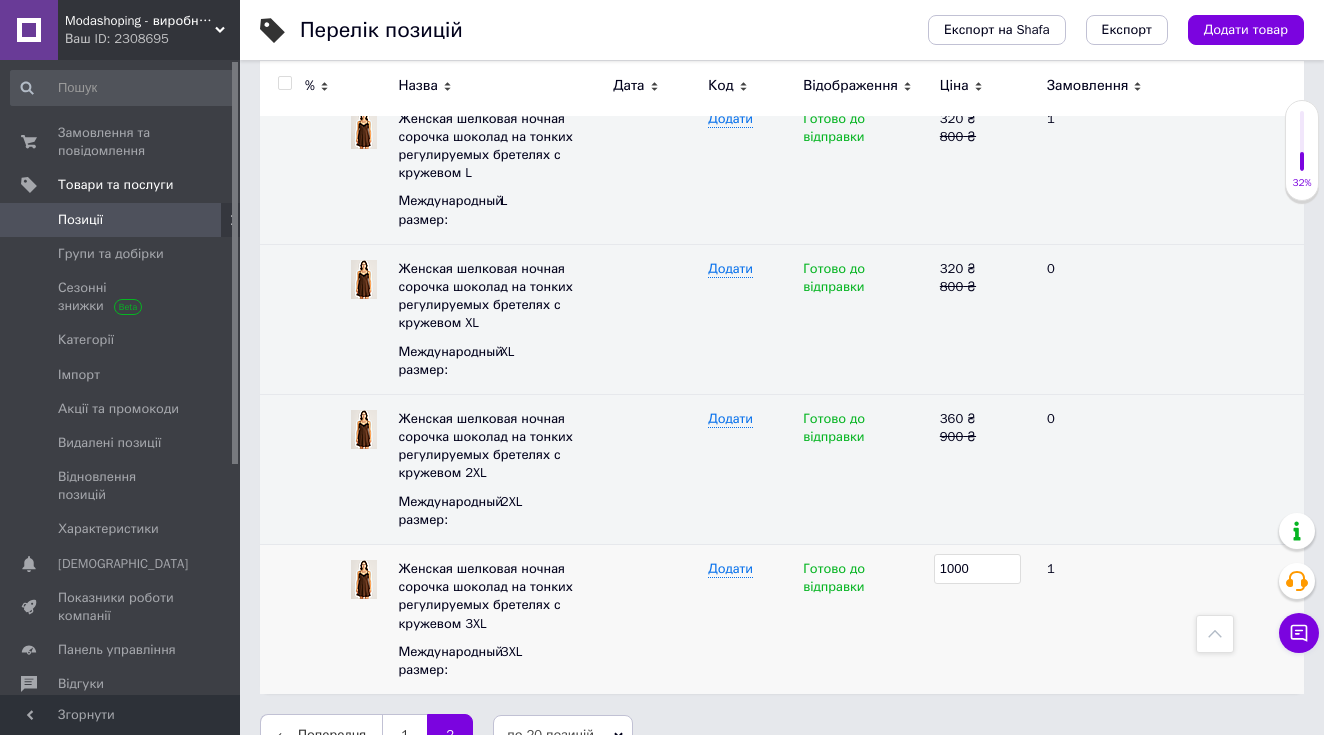 click on "1000" at bounding box center [985, 620] 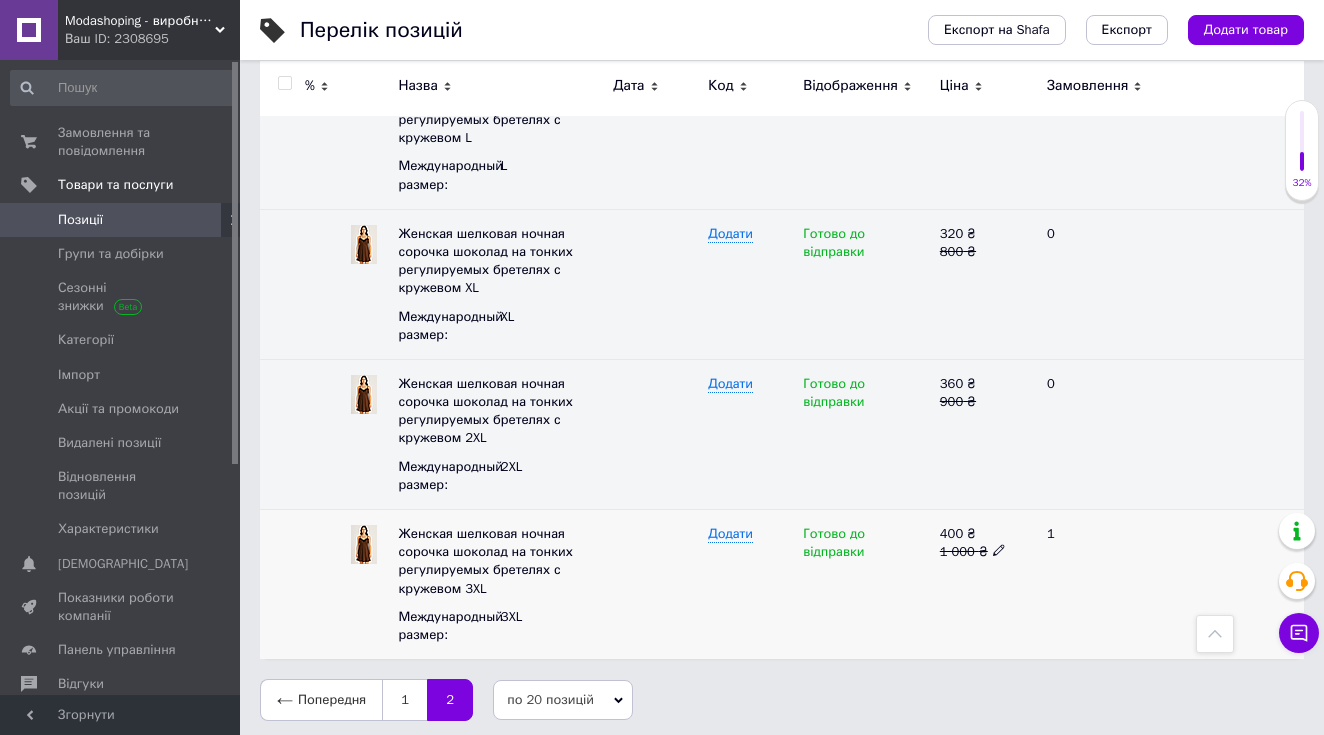 scroll, scrollTop: 857, scrollLeft: 0, axis: vertical 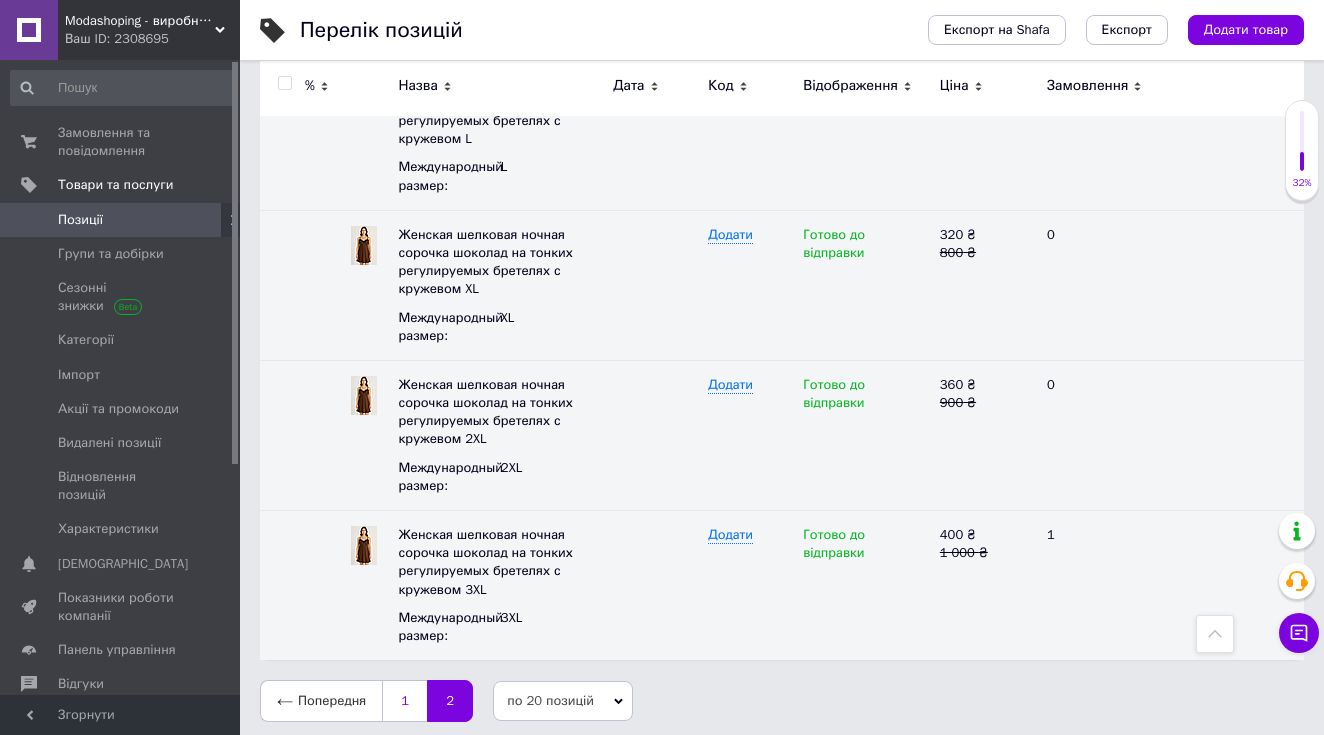 click on "1" at bounding box center (404, 701) 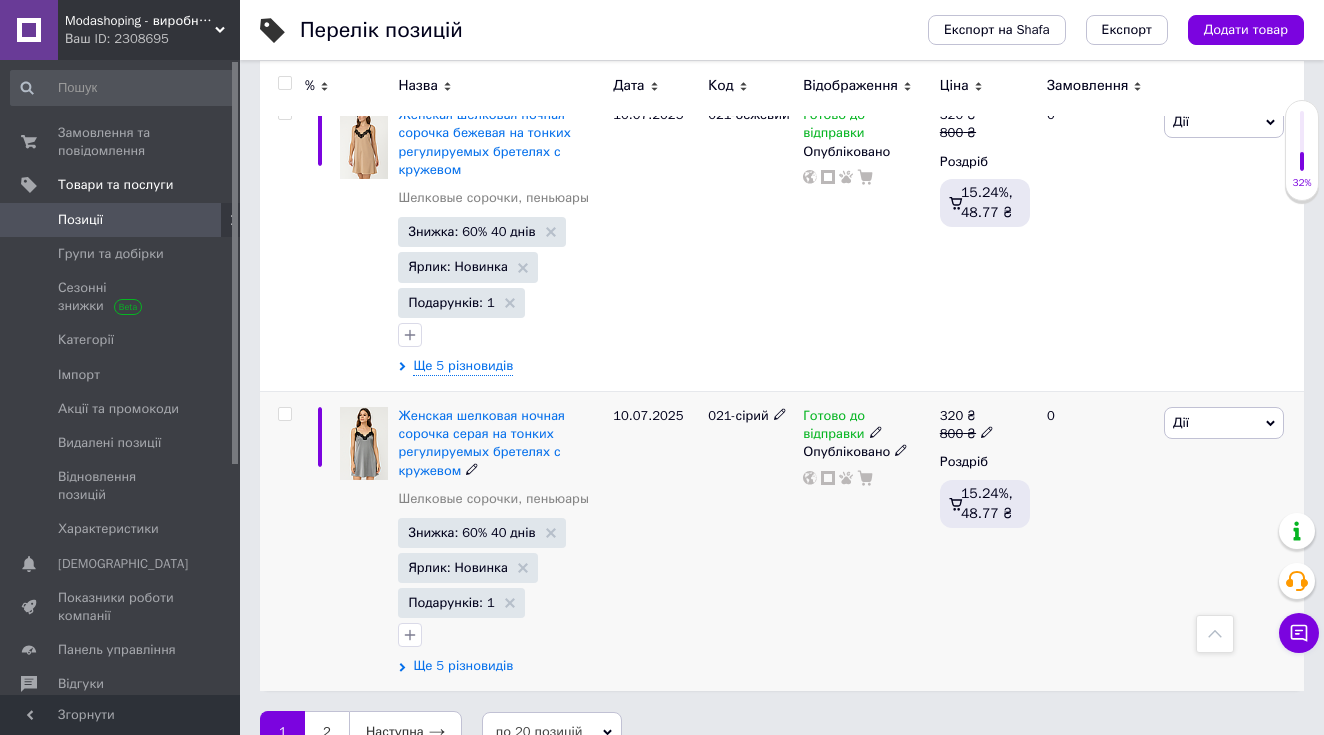 click on "Ще 5 різновидів" at bounding box center (463, 666) 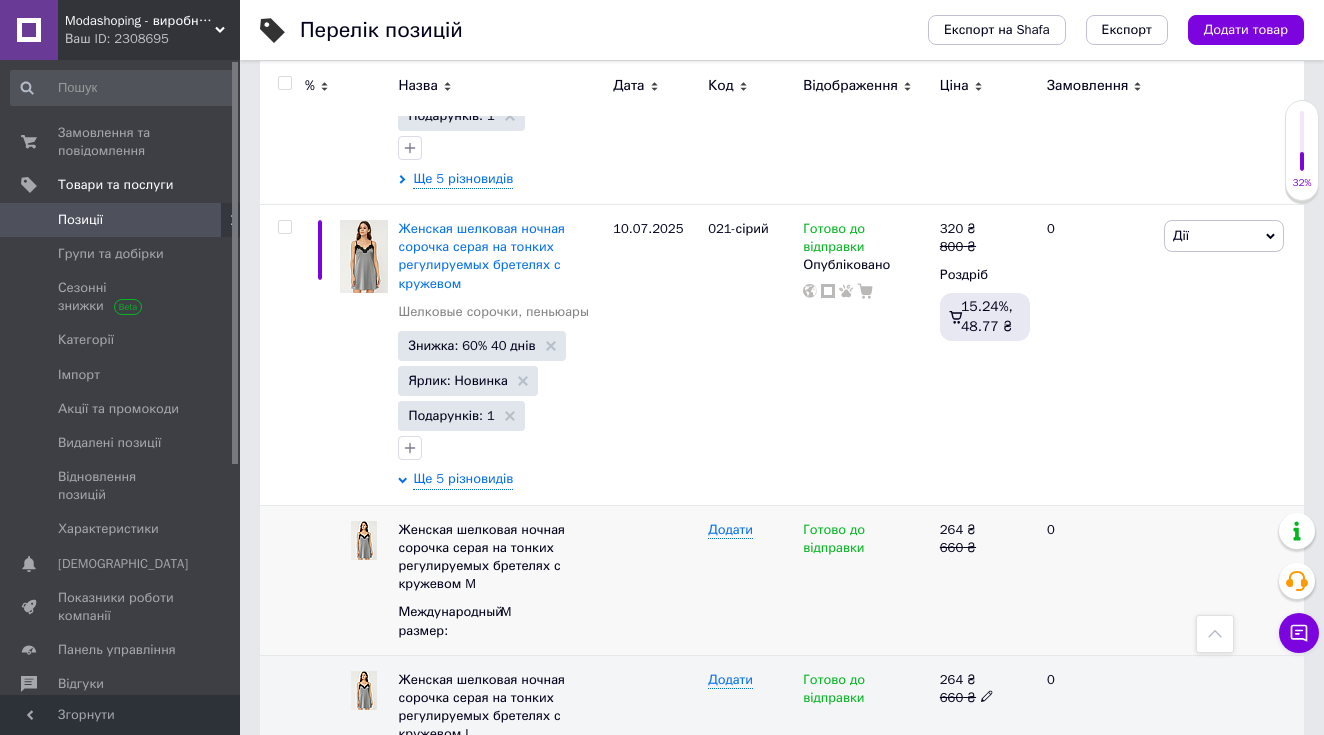 scroll, scrollTop: 6168, scrollLeft: 0, axis: vertical 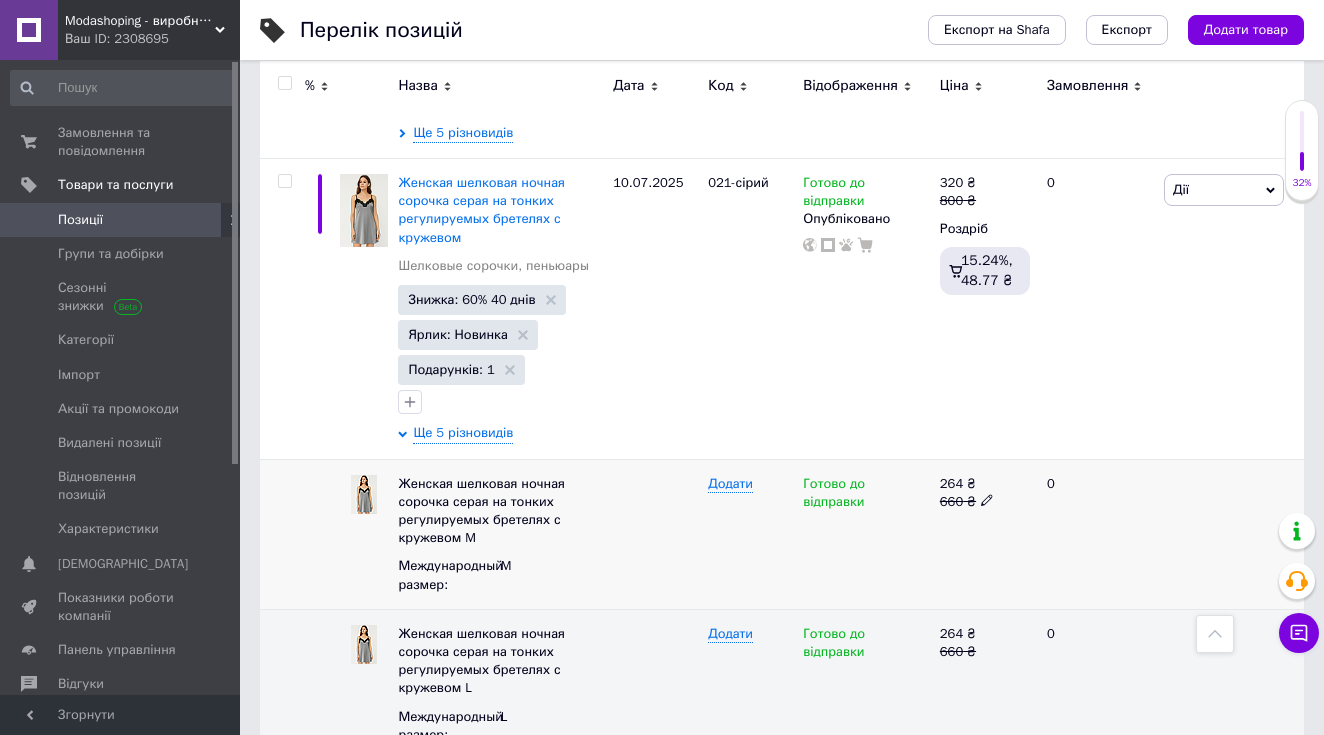 click 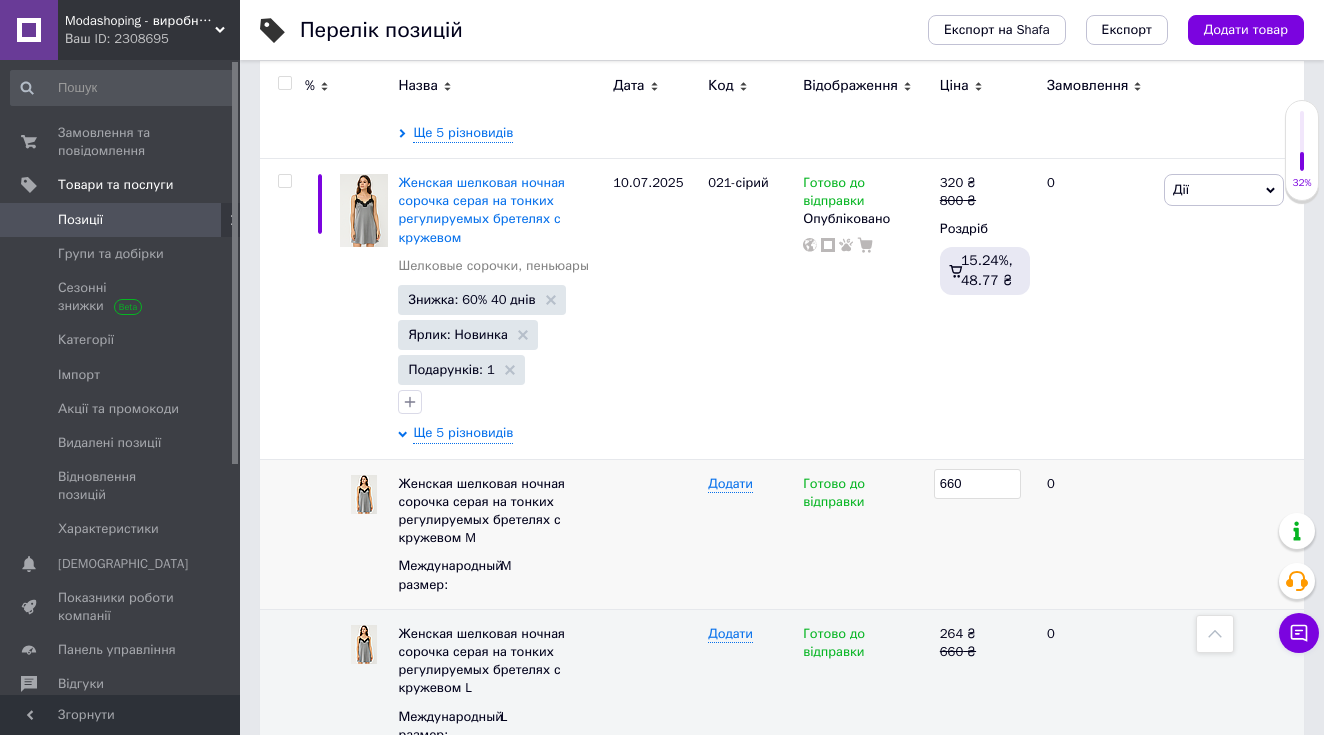 click on "660" at bounding box center (977, 484) 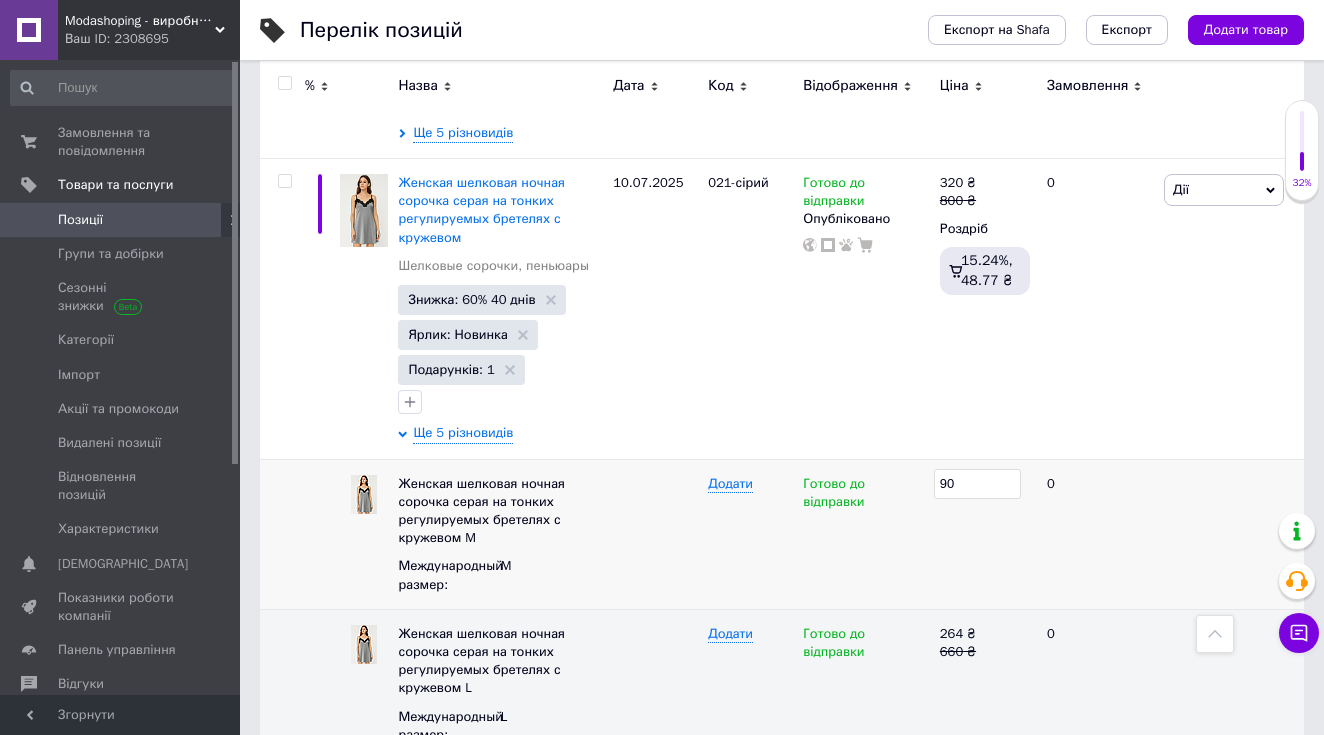 type on "900" 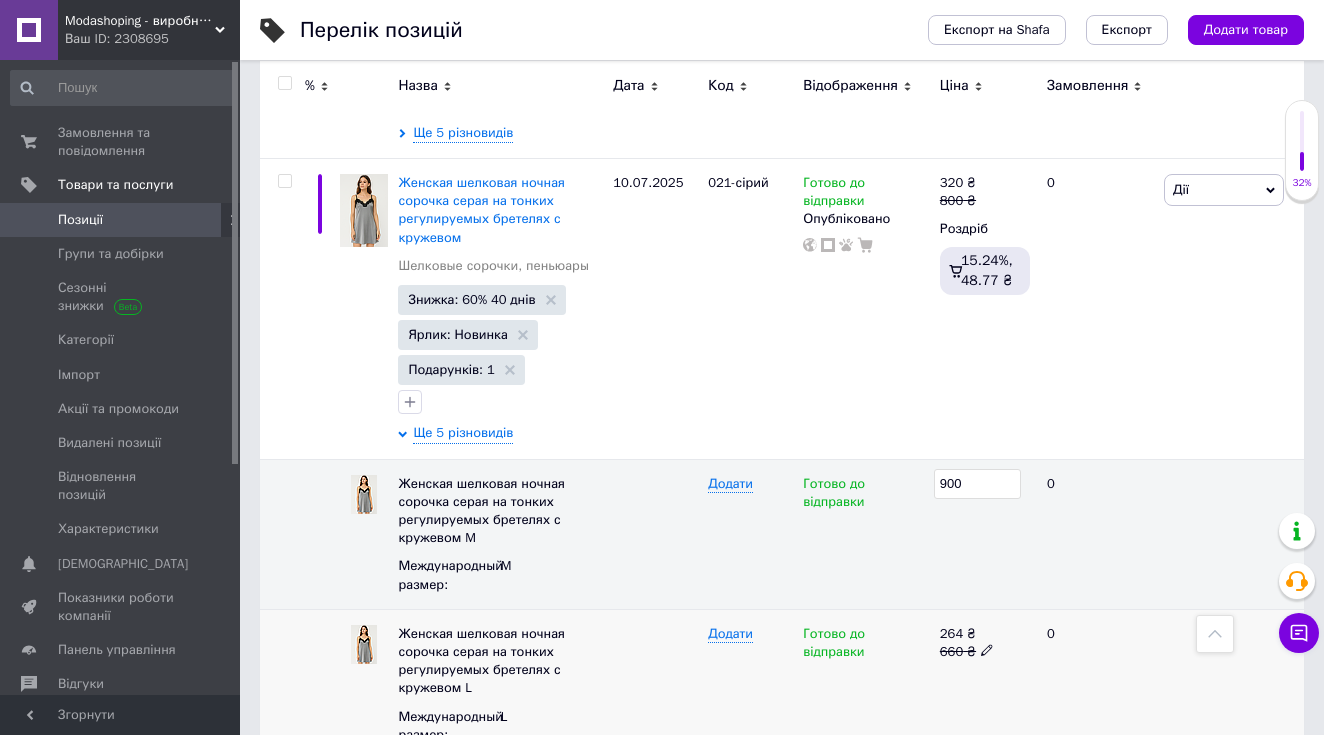 click on "660   ₴" at bounding box center [985, 652] 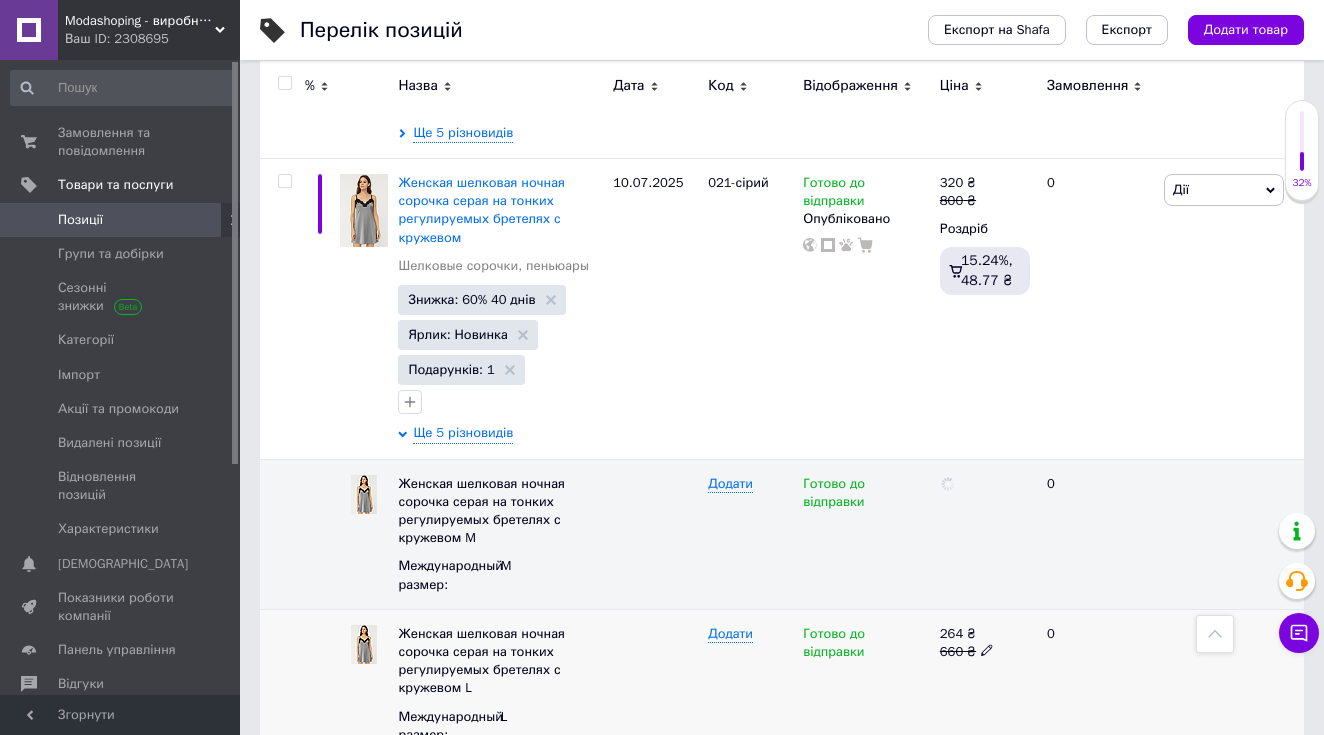click 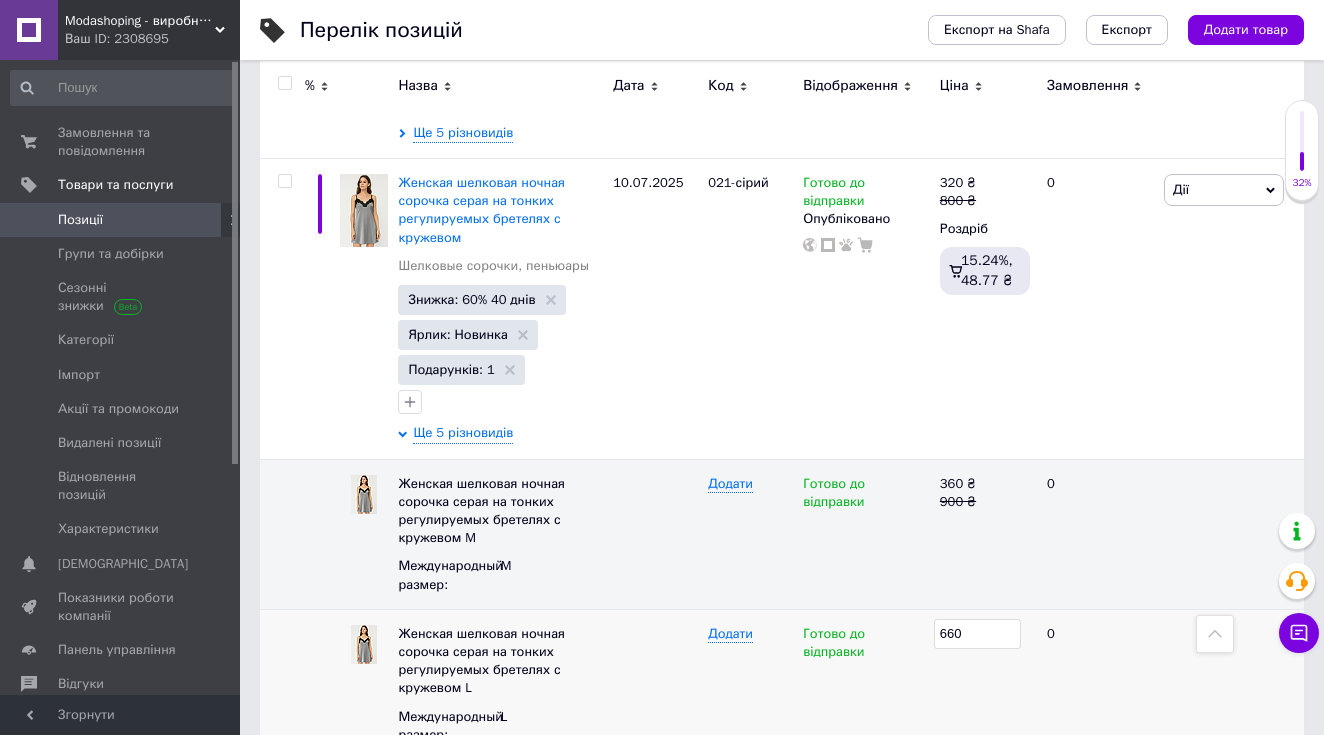 click on "660" at bounding box center (977, 634) 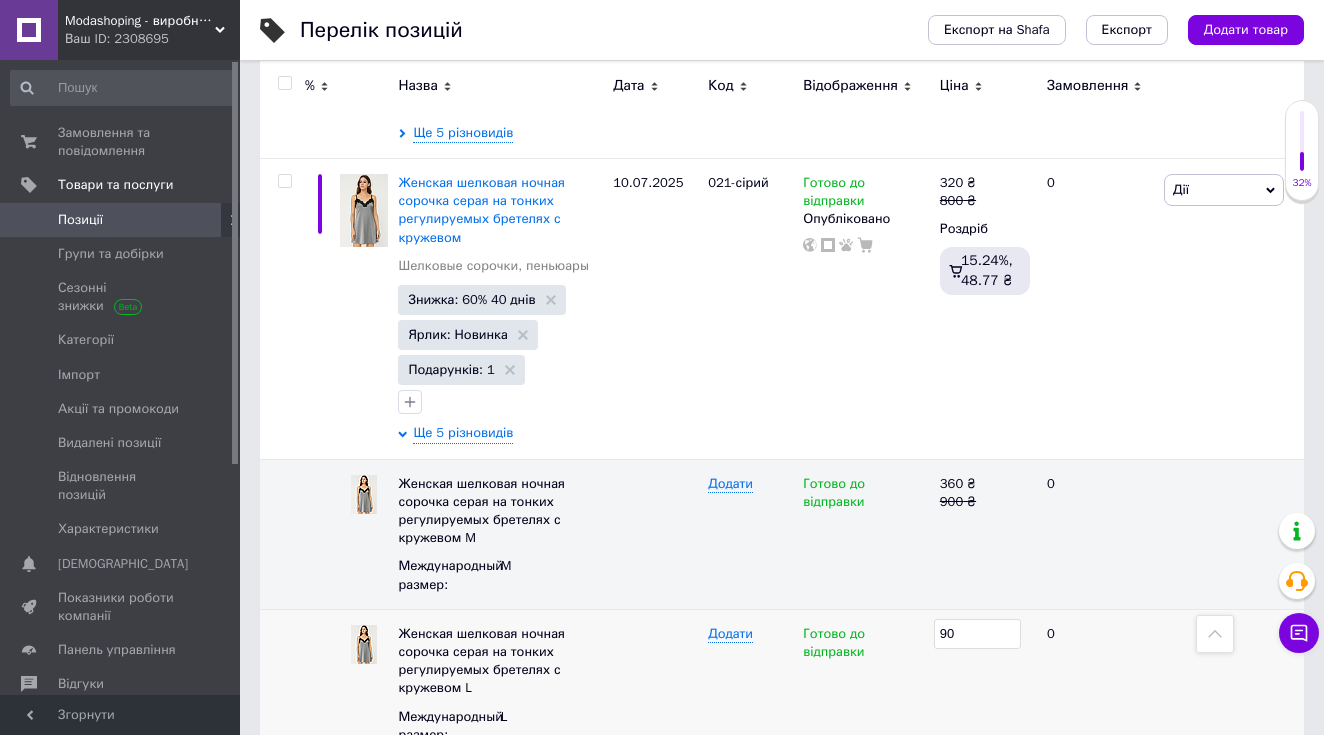 type on "900" 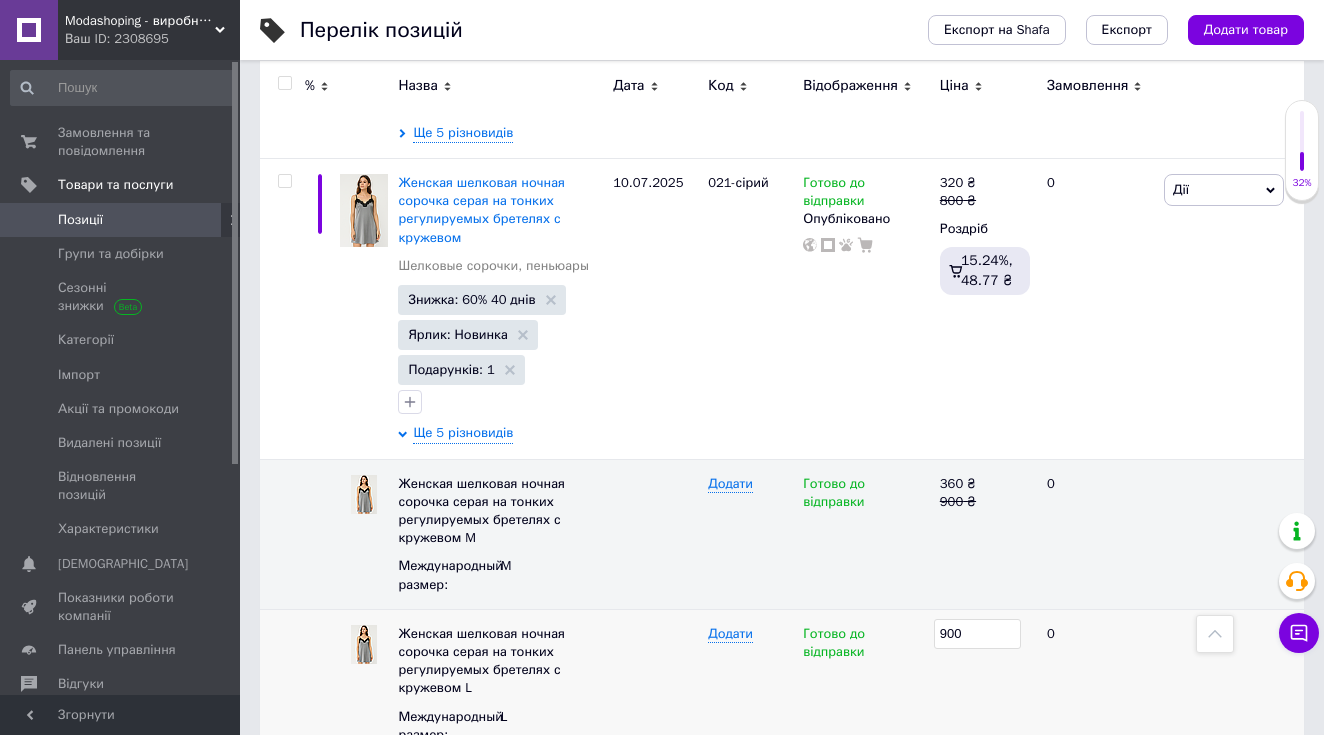 click on "900" at bounding box center (977, 634) 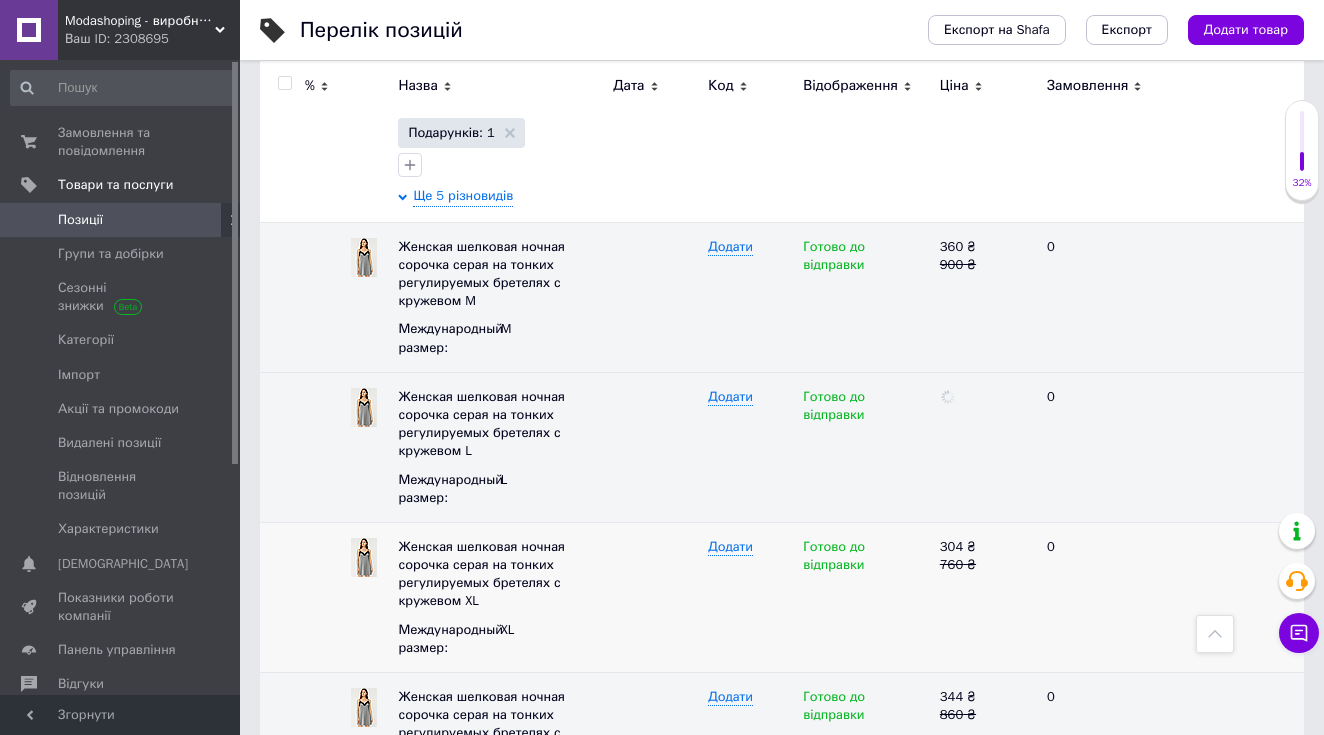 scroll, scrollTop: 6454, scrollLeft: 0, axis: vertical 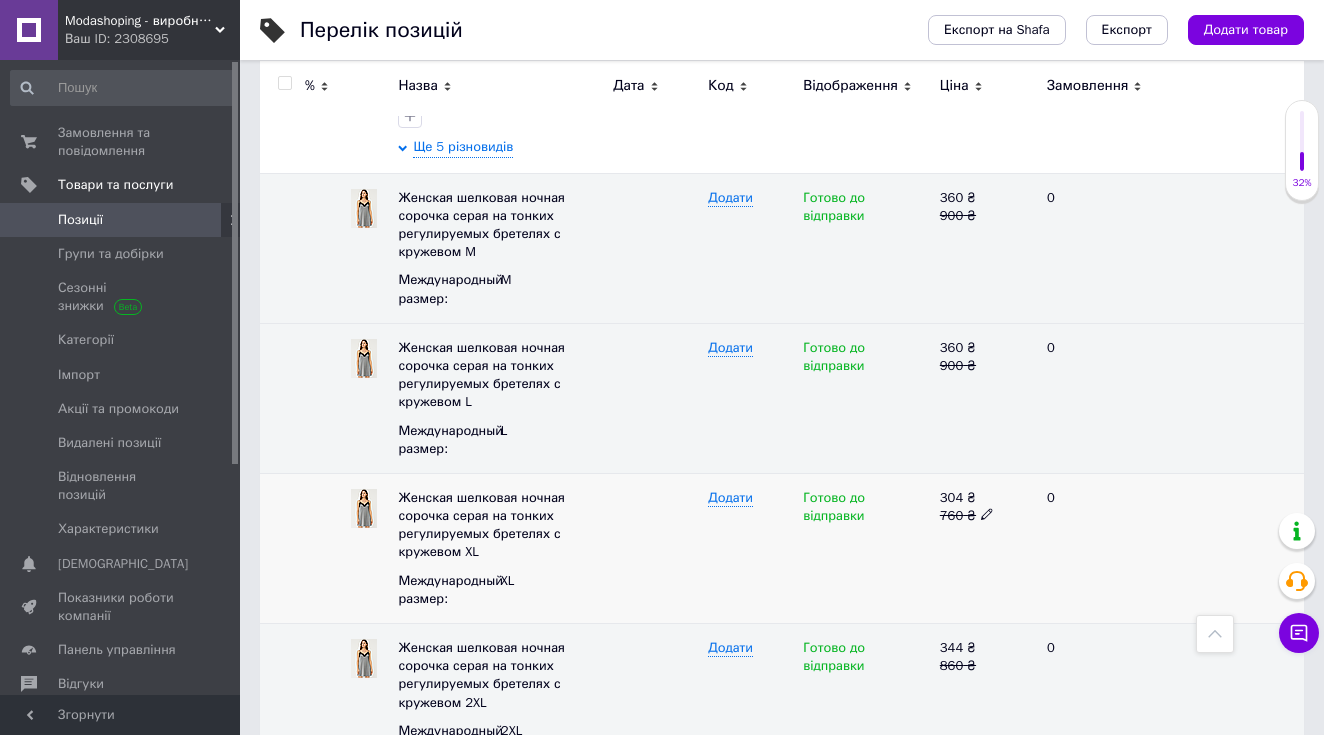 click 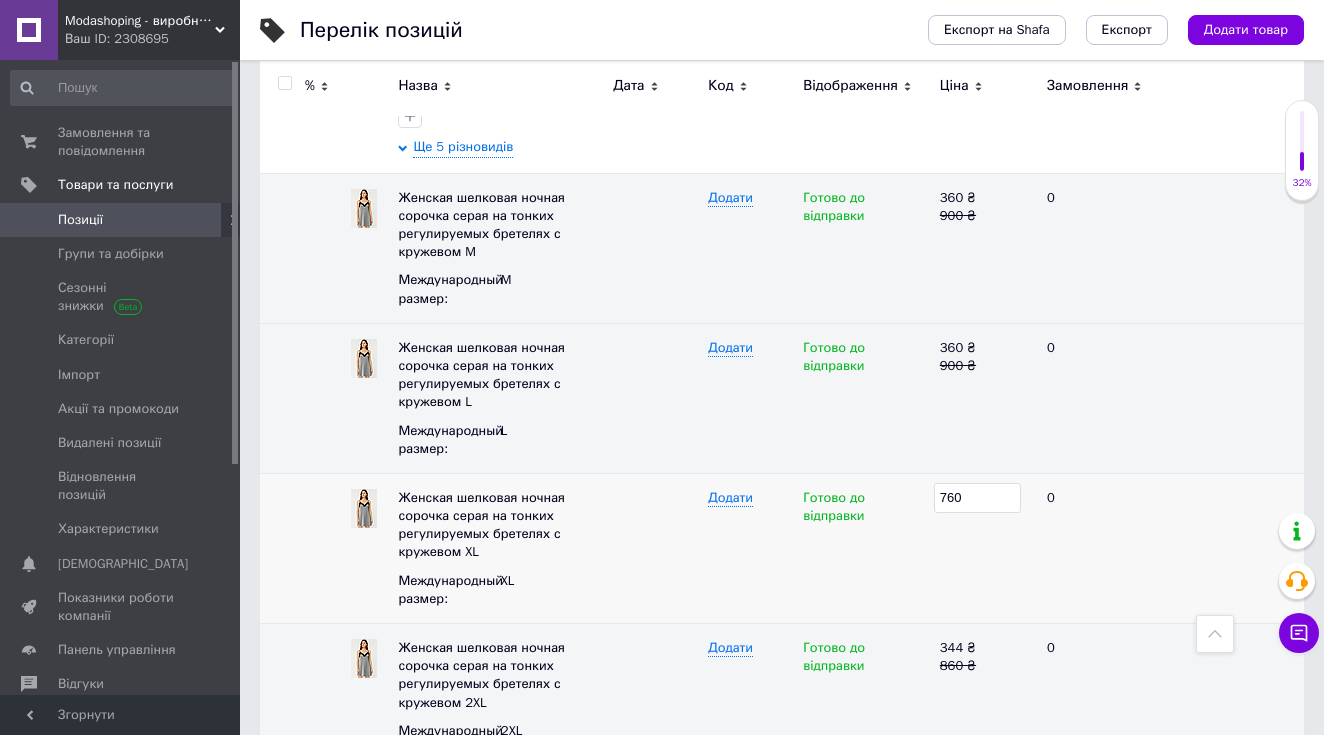 click on "760" at bounding box center (977, 498) 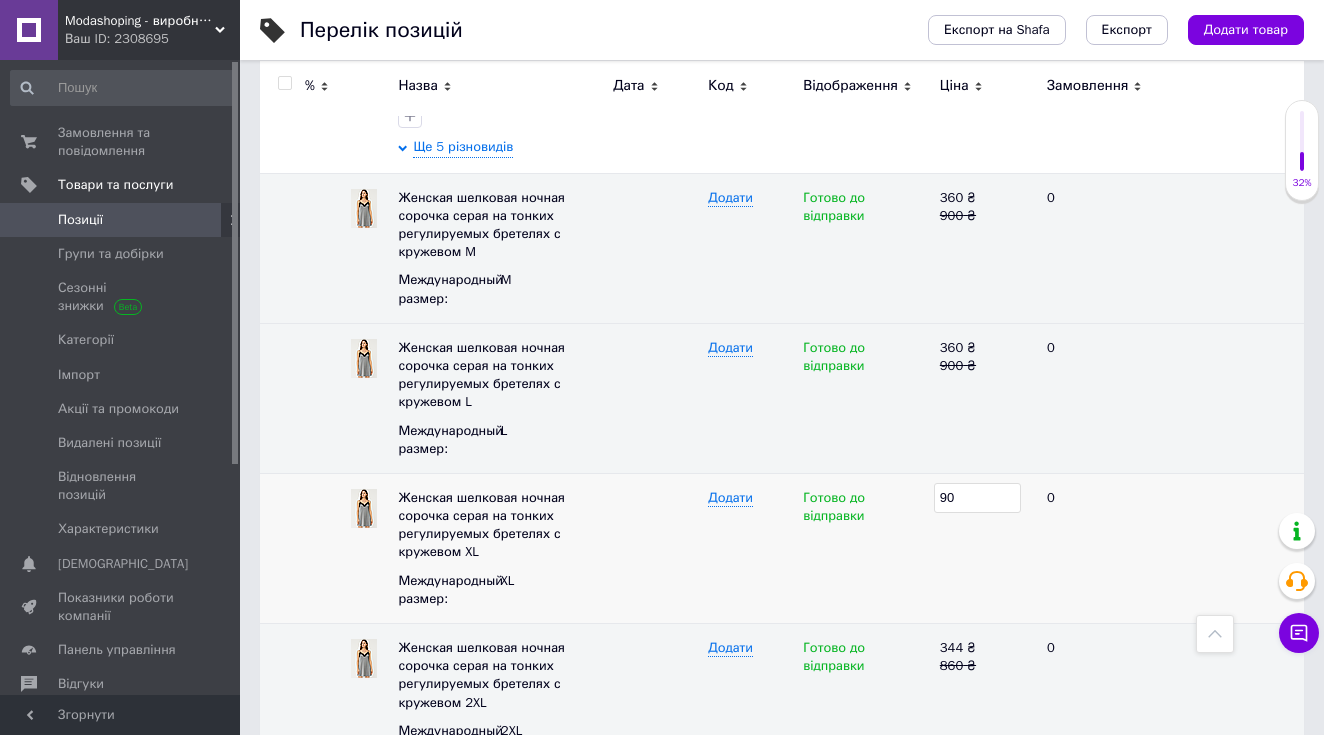 type on "900" 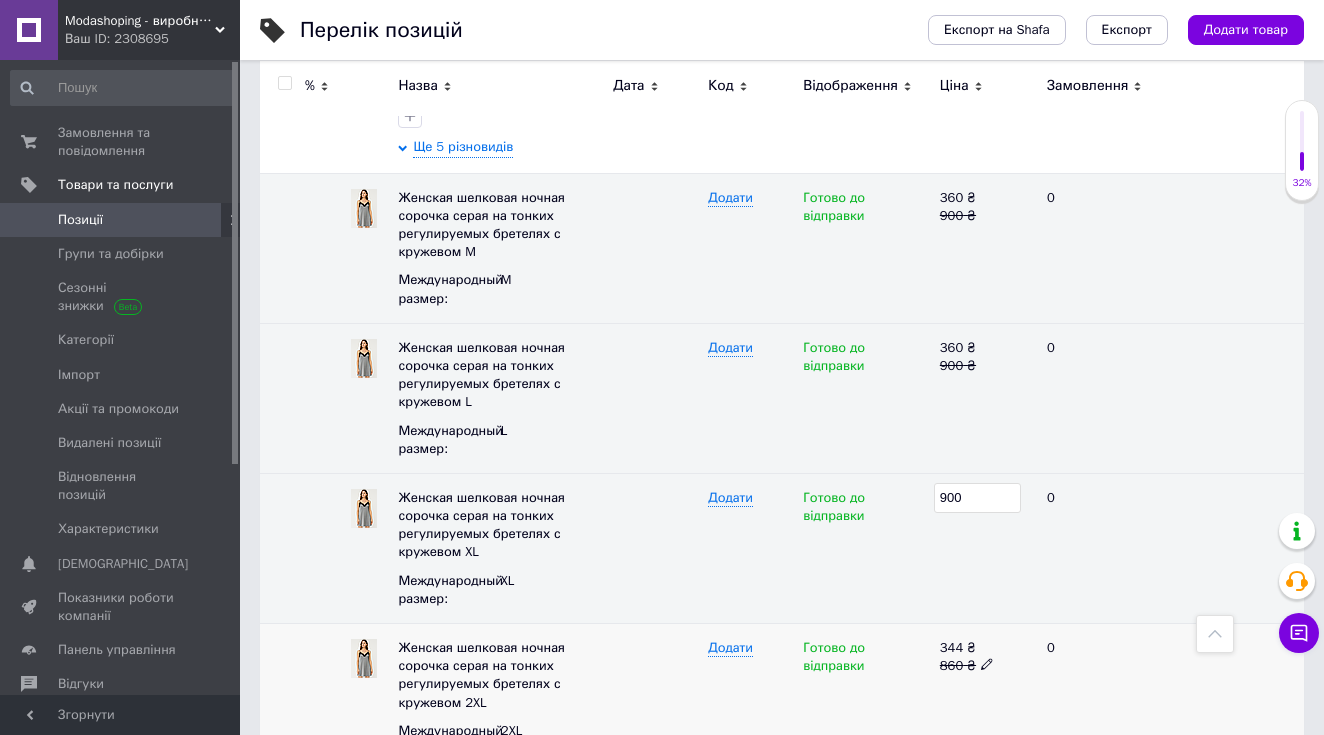click 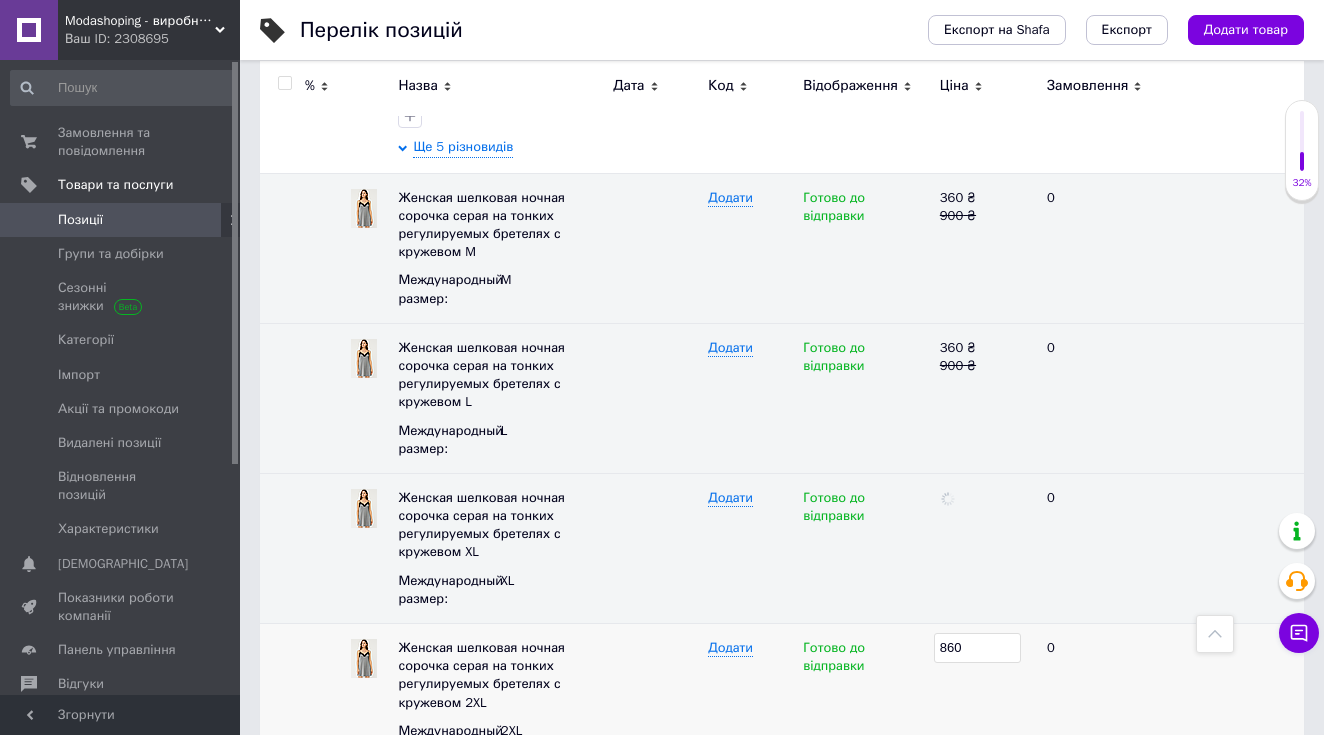 click on "860" at bounding box center [977, 648] 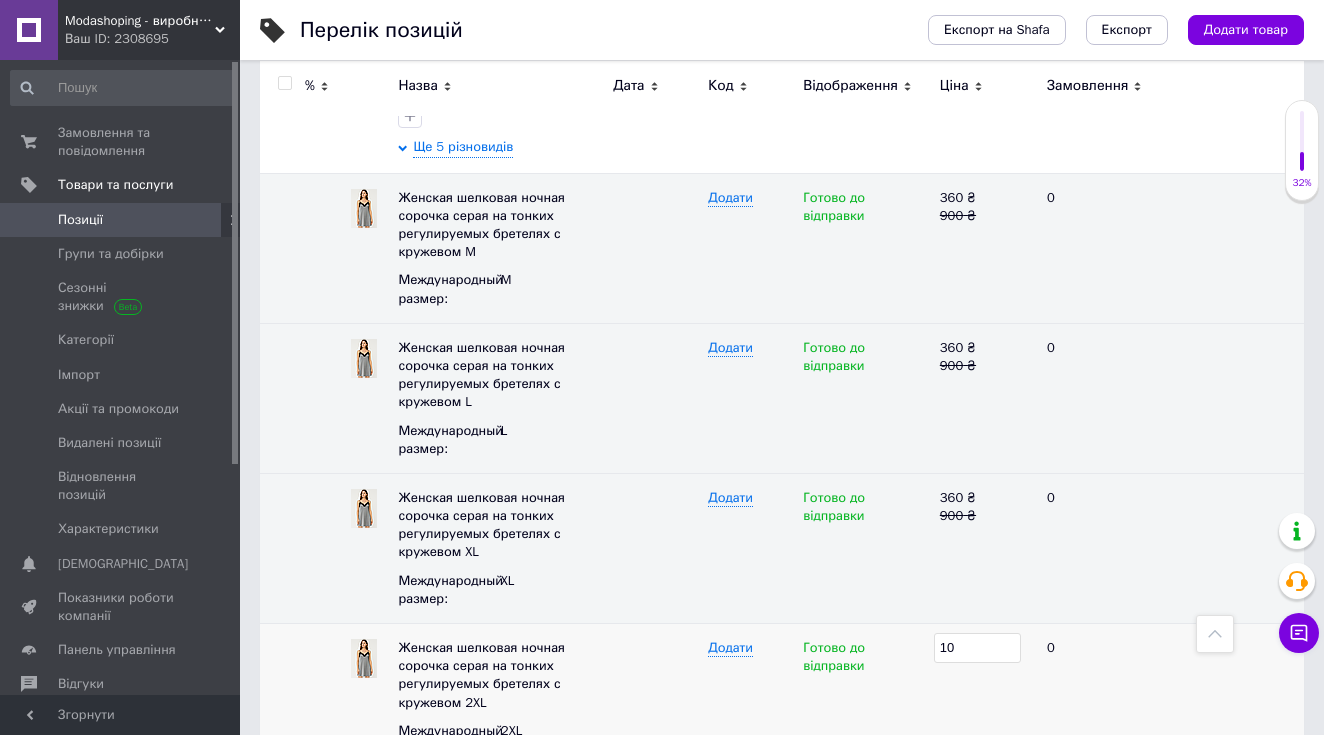type on "100" 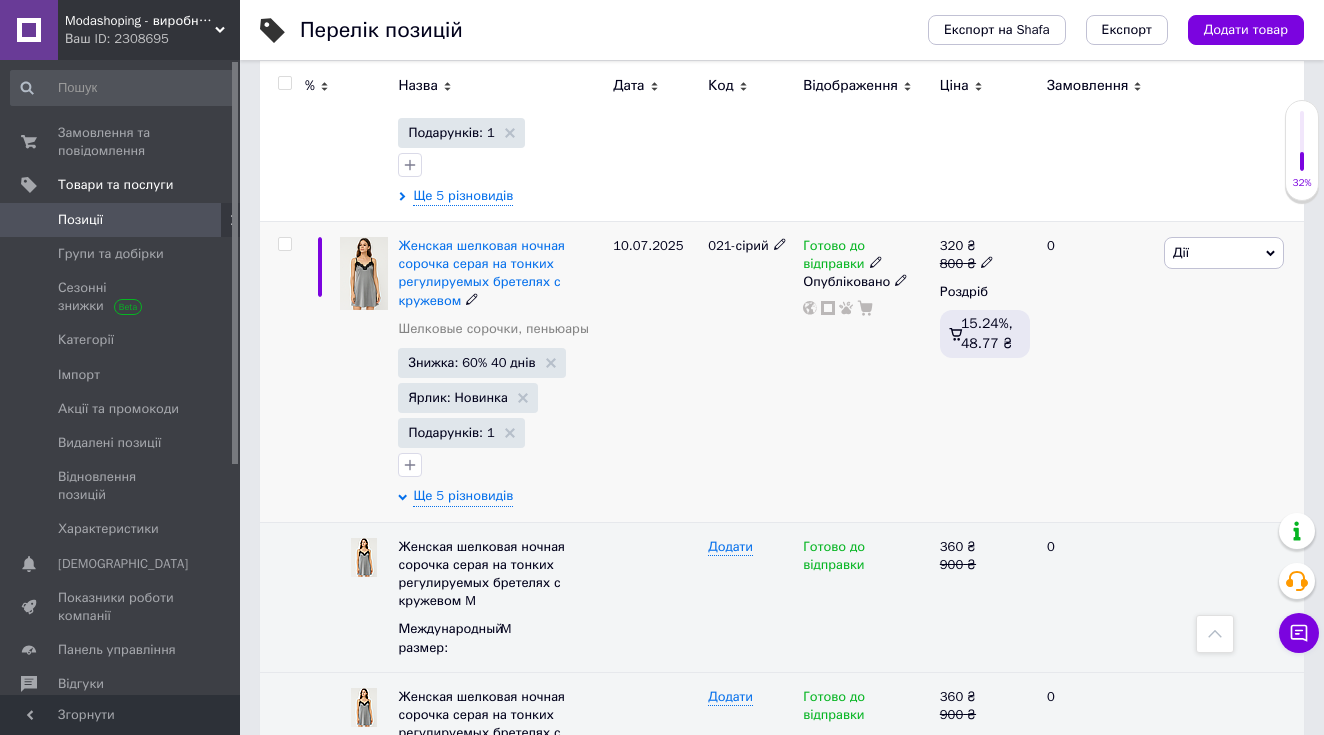 scroll, scrollTop: 6105, scrollLeft: 0, axis: vertical 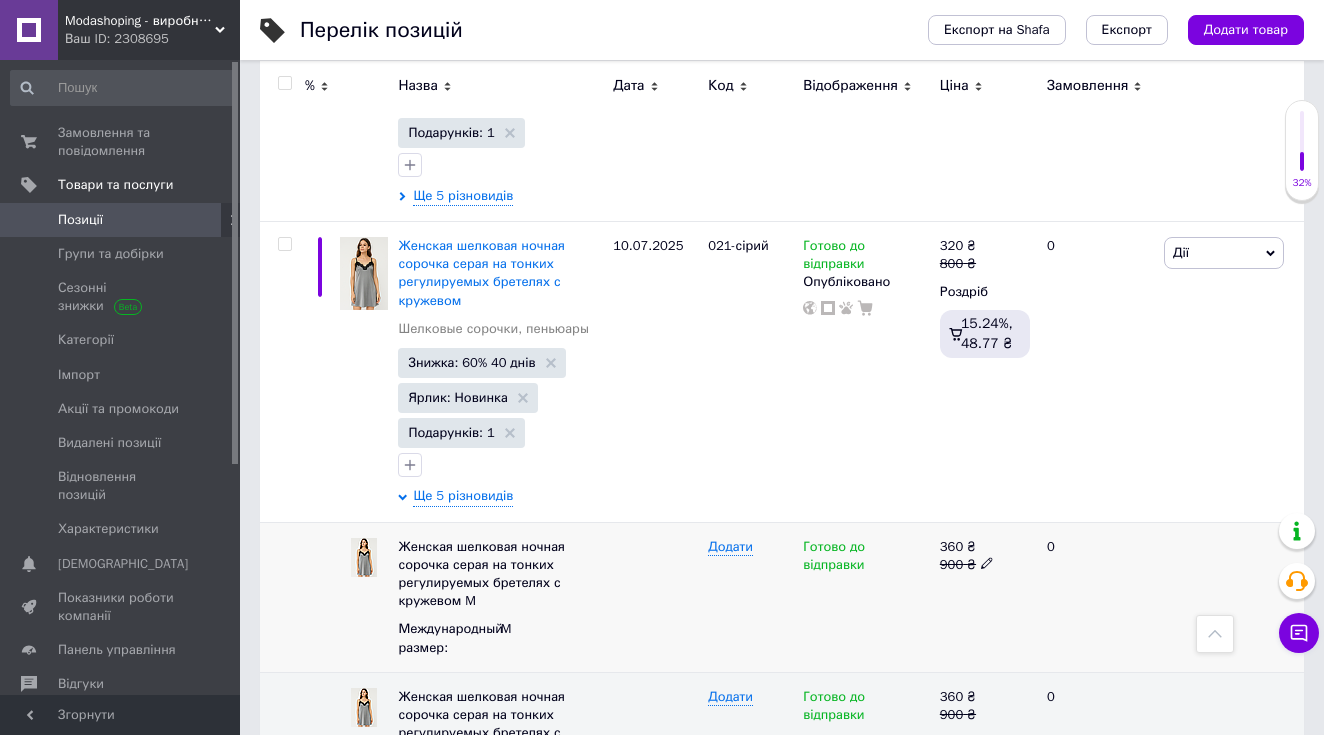 click 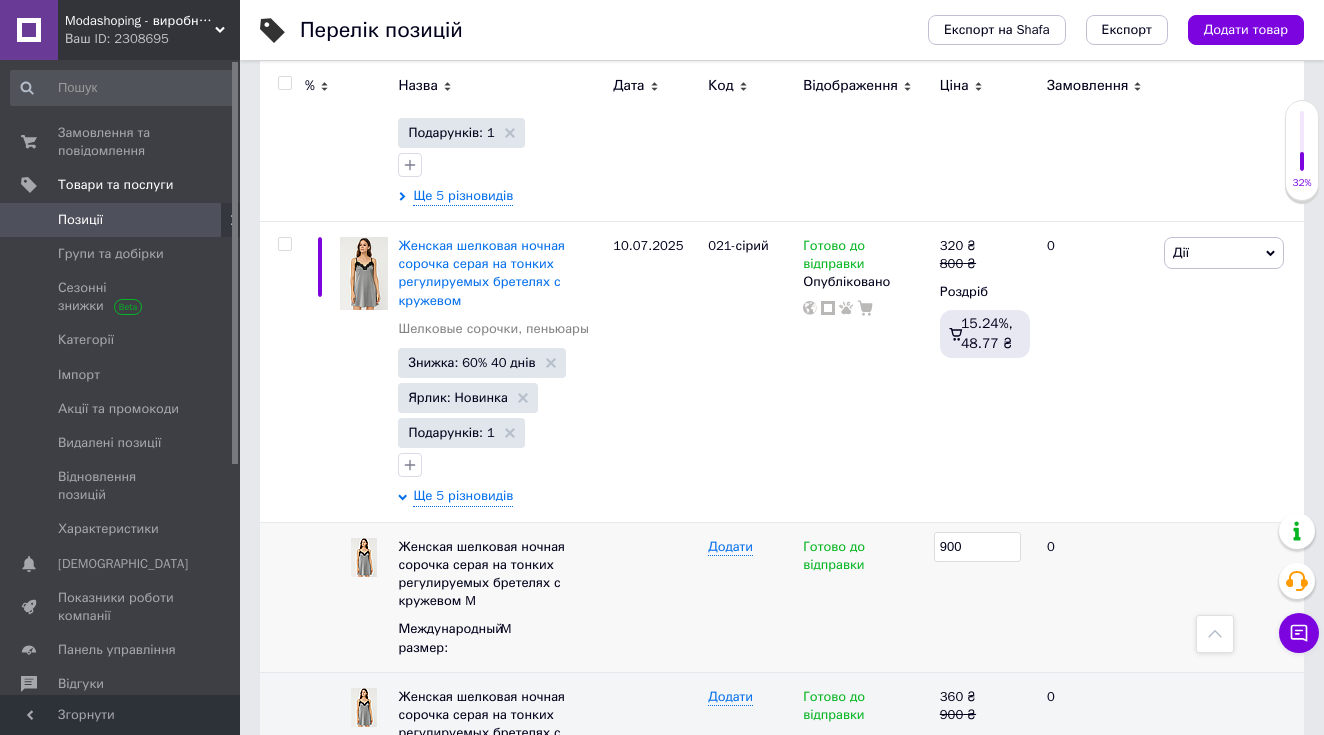 click on "900" at bounding box center (977, 547) 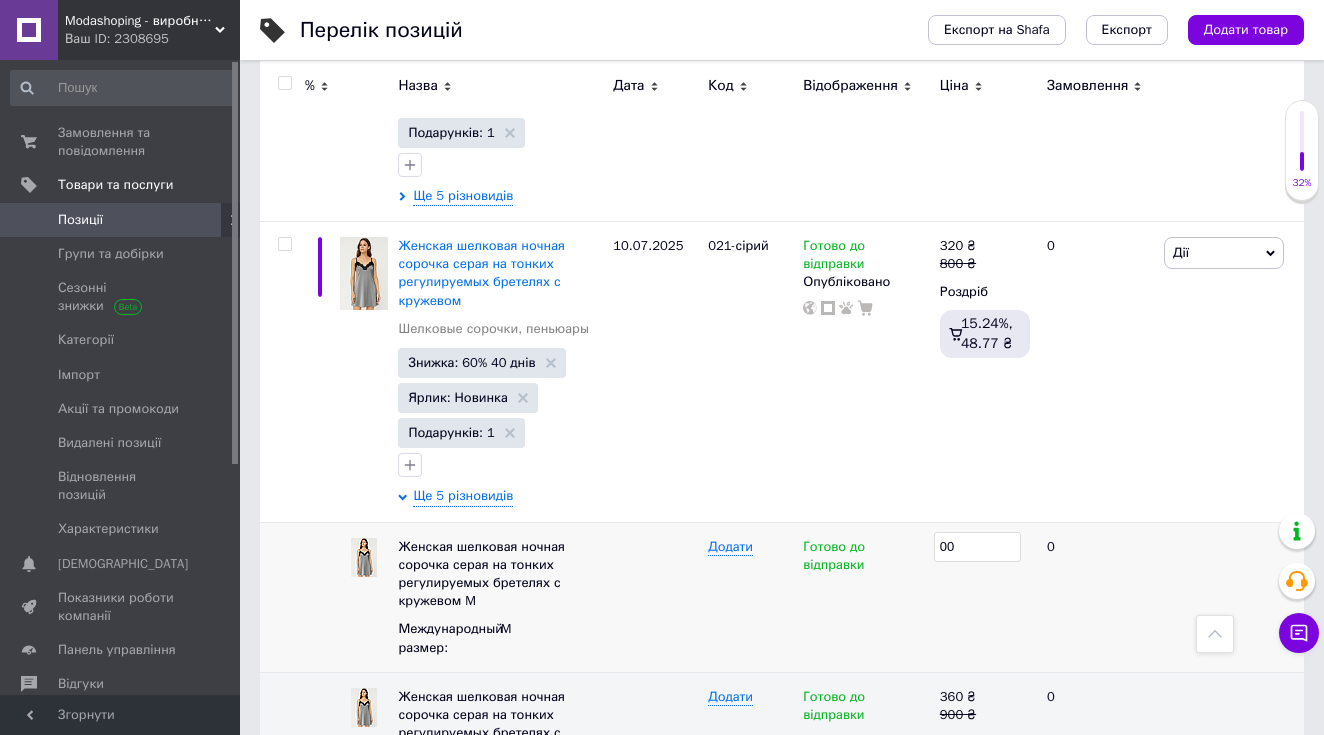 type on "800" 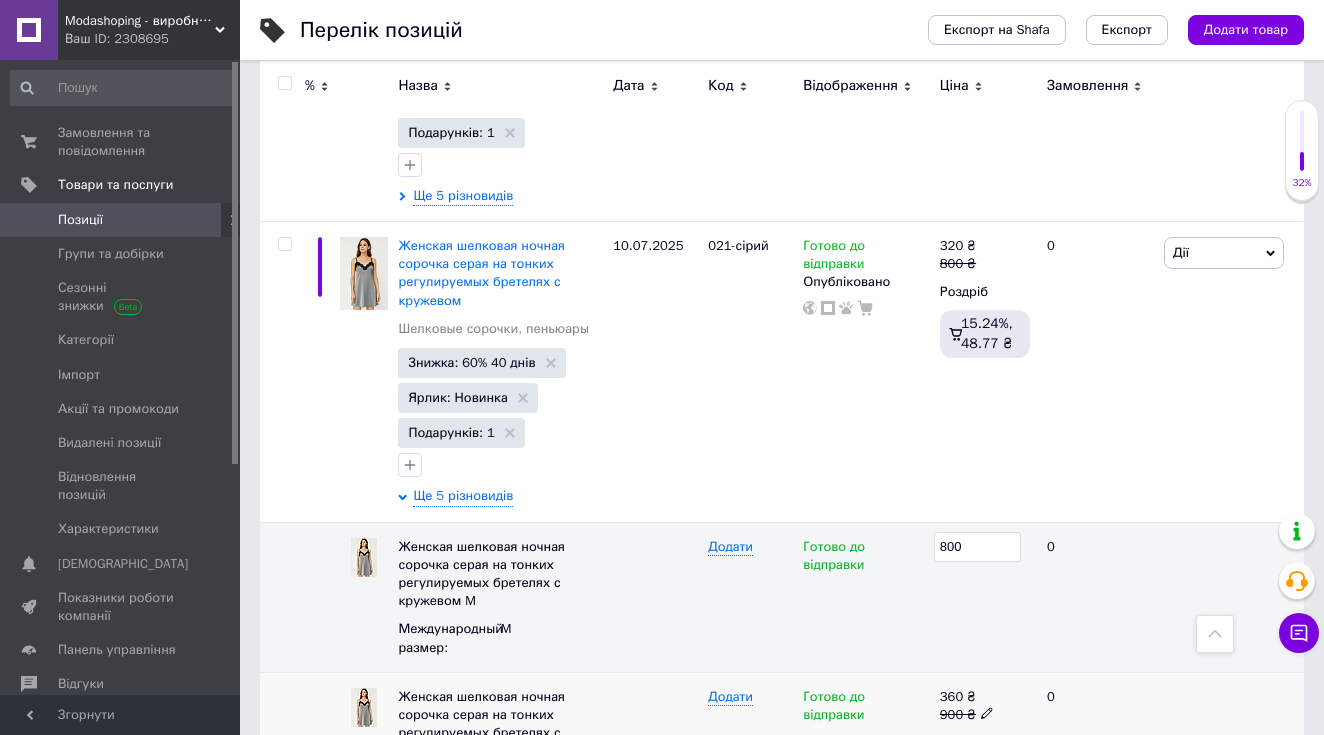 click 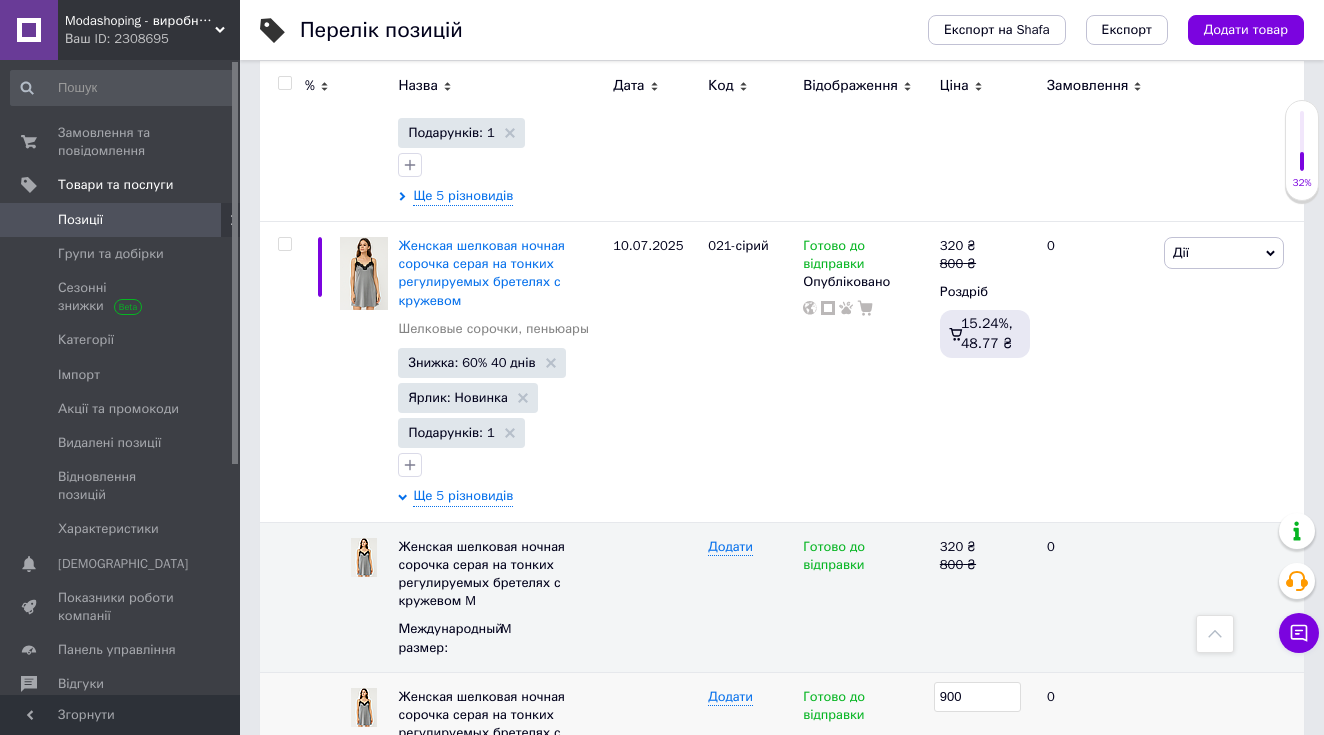 click on "900" at bounding box center [977, 697] 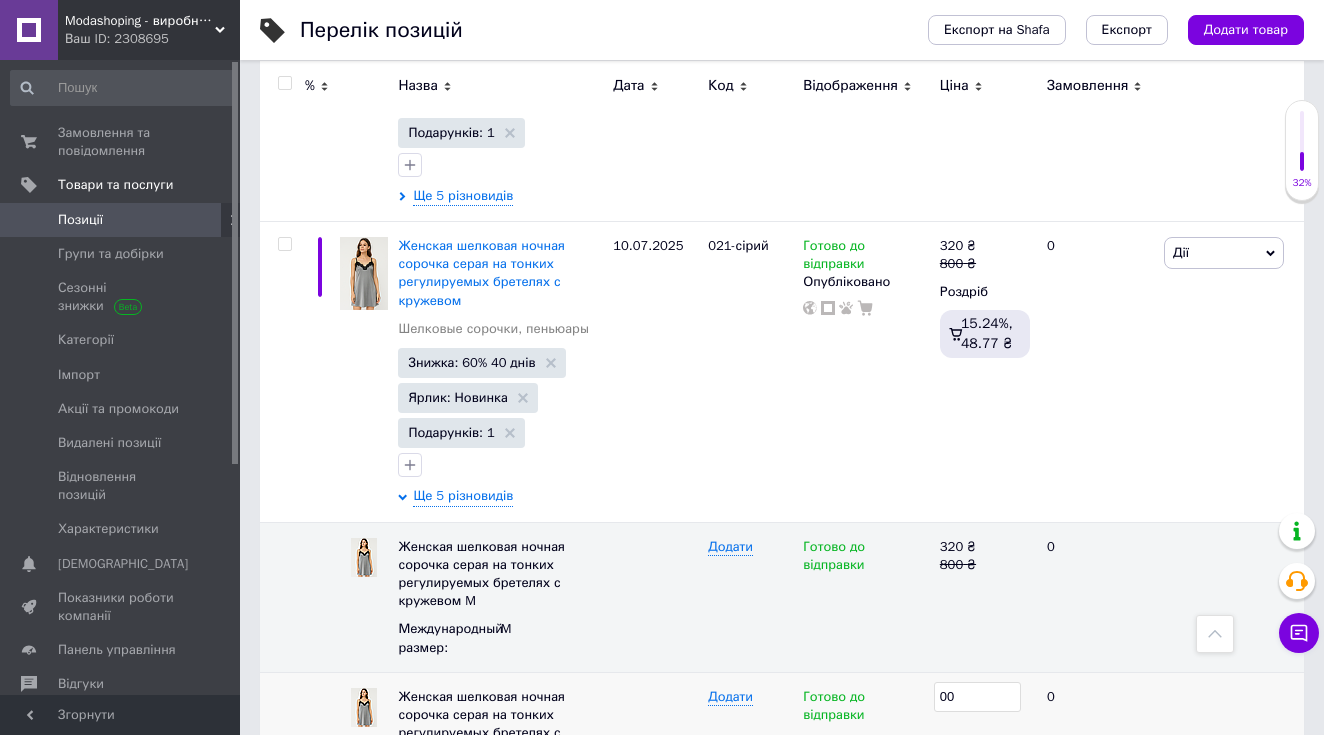 type on "800" 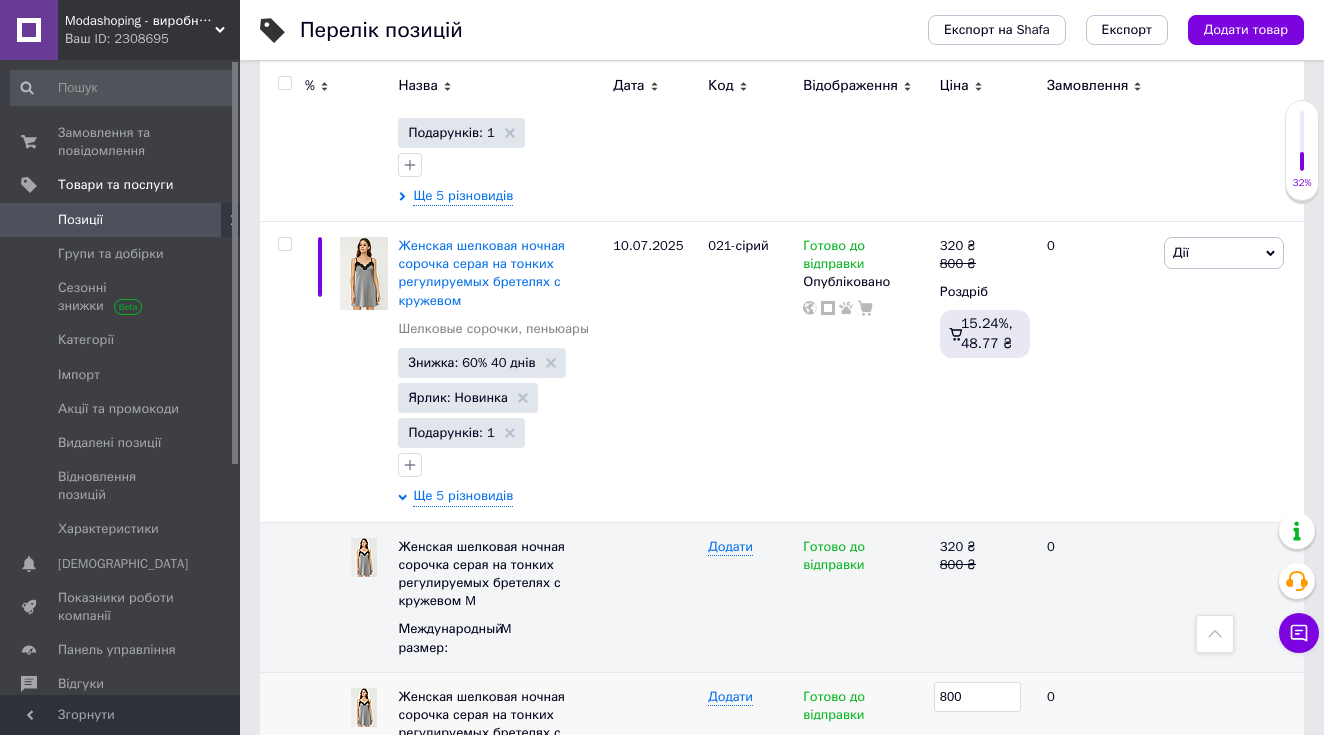 scroll, scrollTop: 6445, scrollLeft: 0, axis: vertical 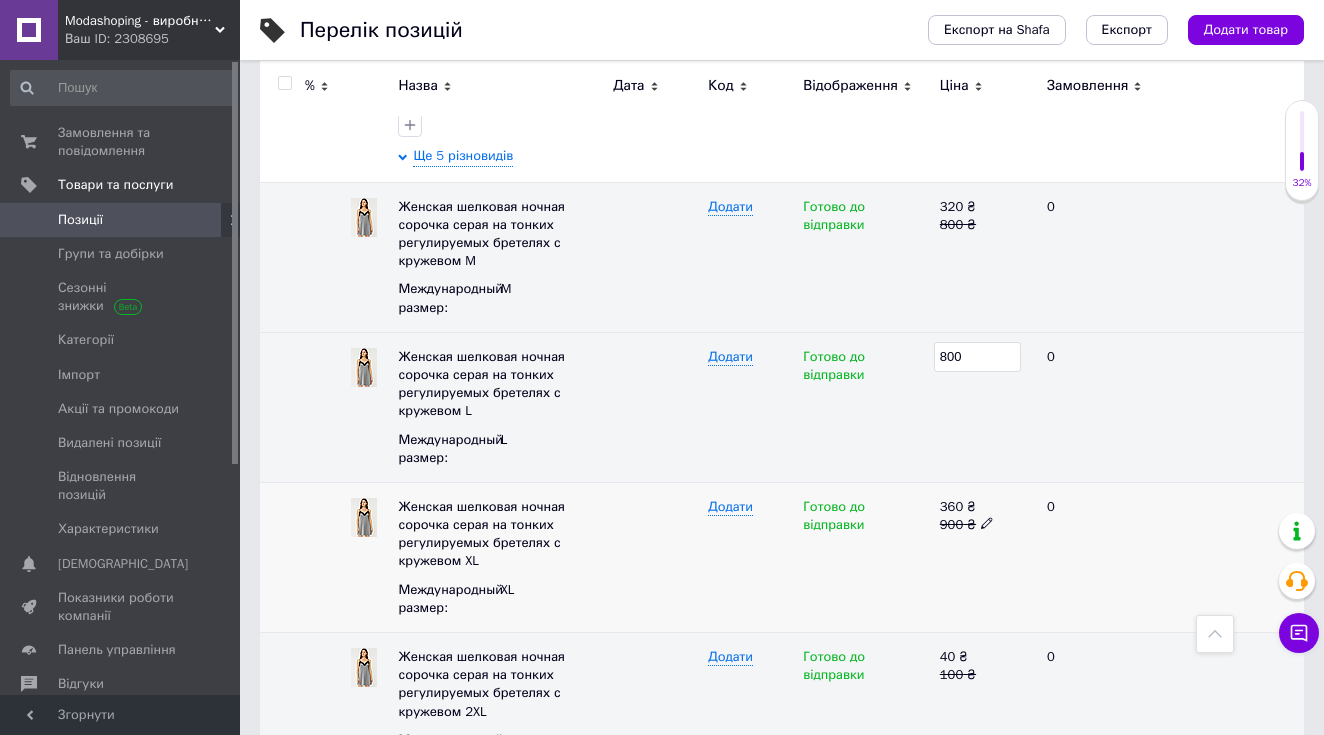 click on "900   ₴" at bounding box center [985, 525] 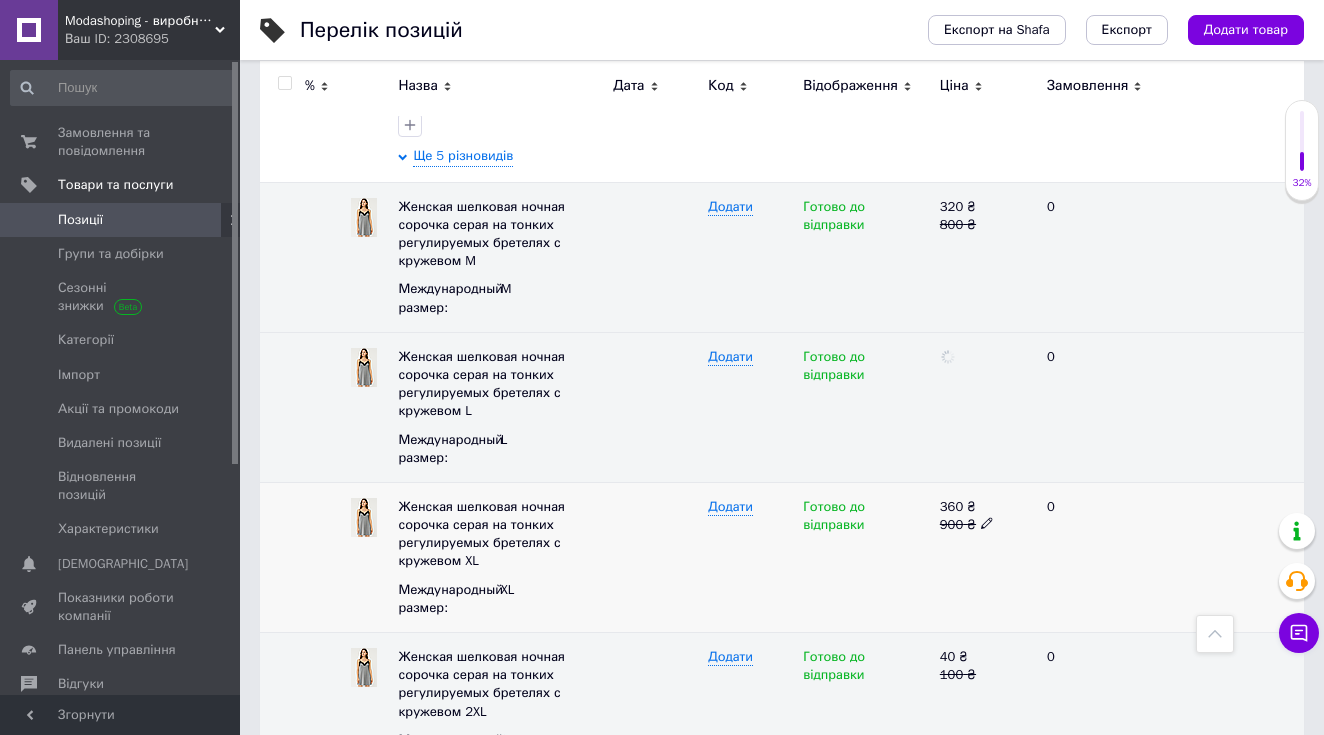 click 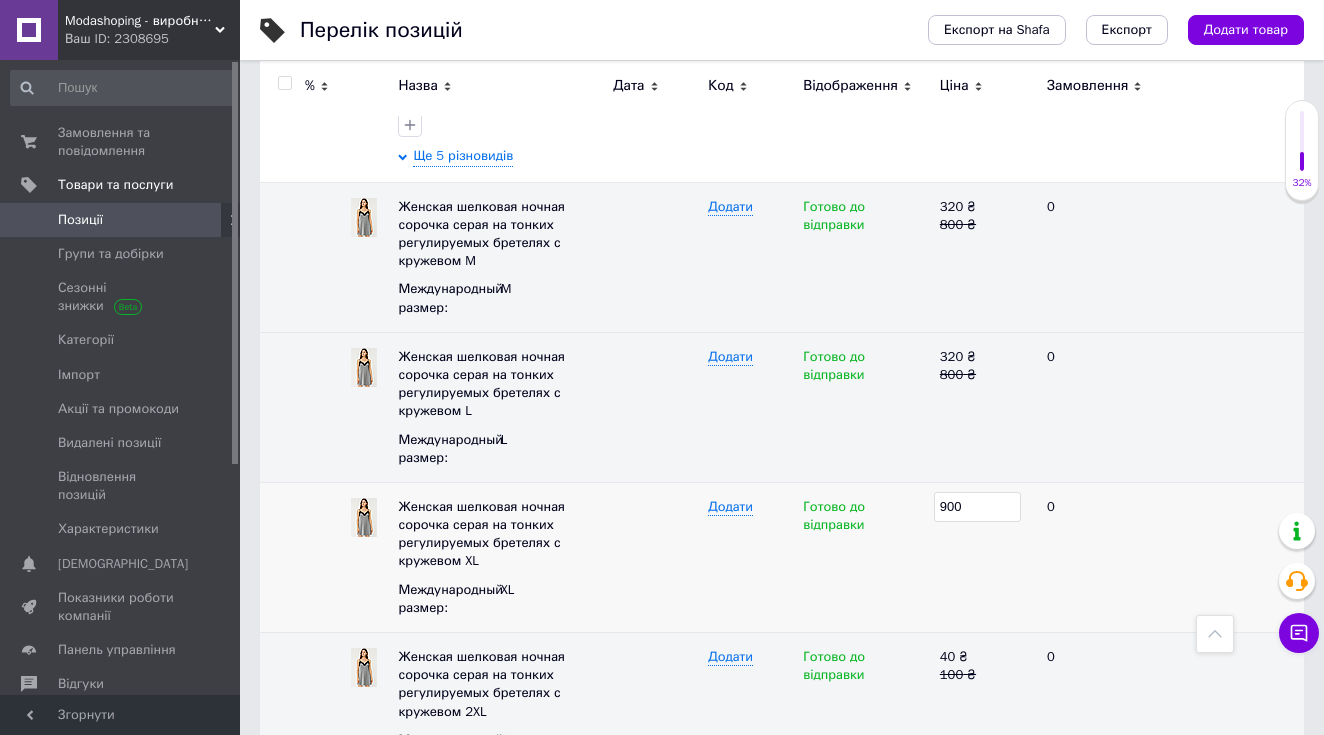 click on "900" at bounding box center [977, 507] 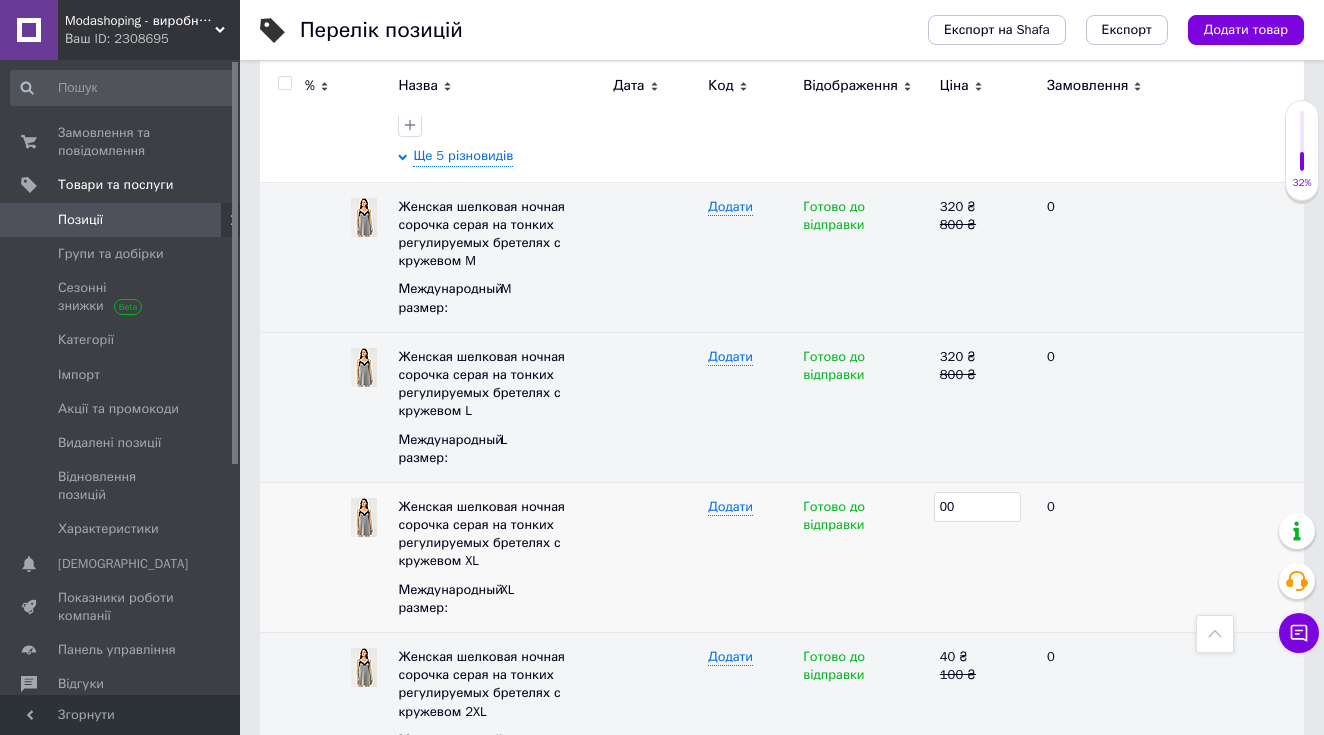 type on "800" 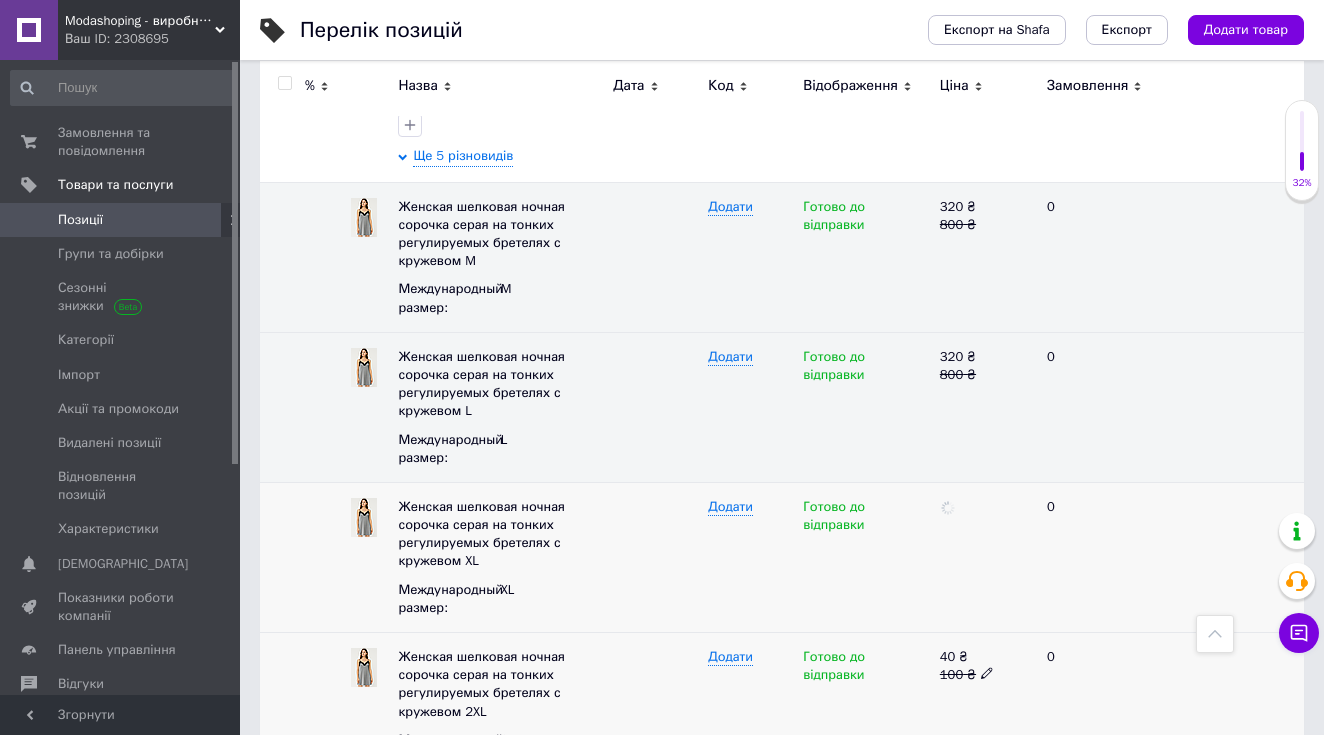 click 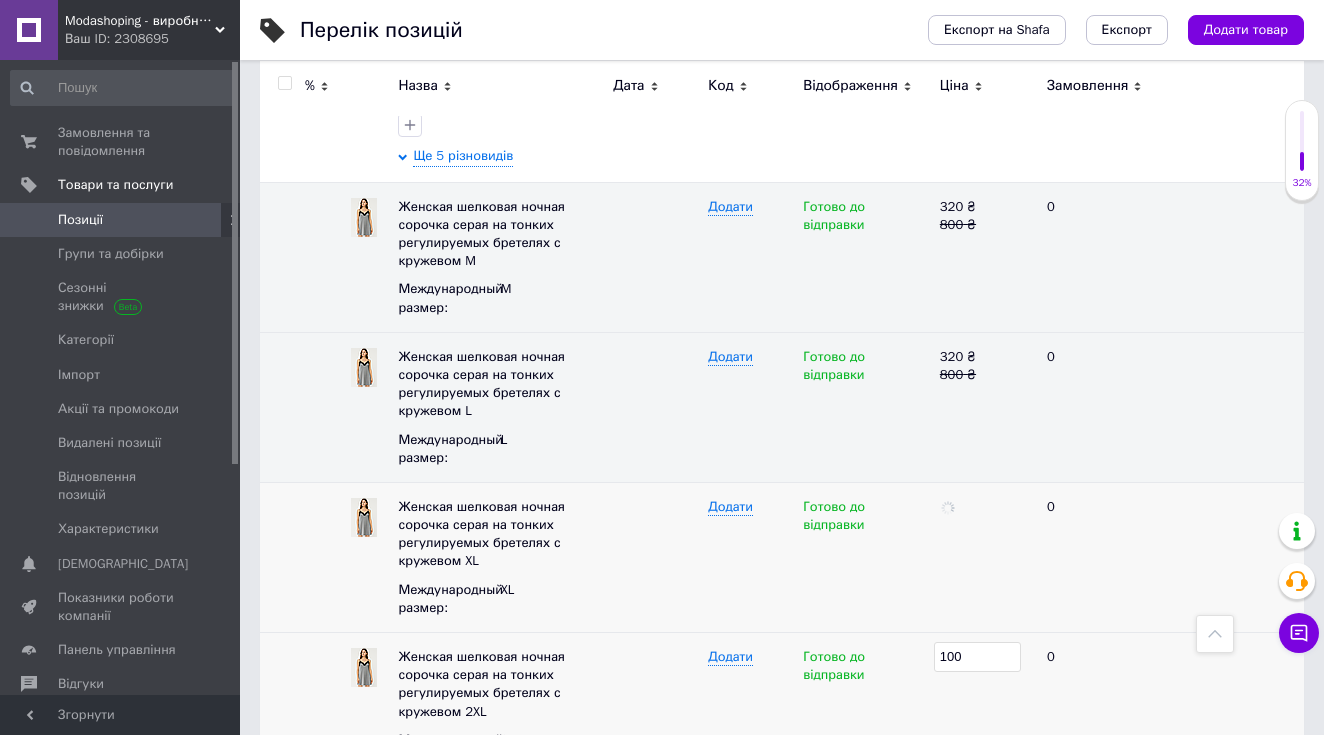 type on "1008" 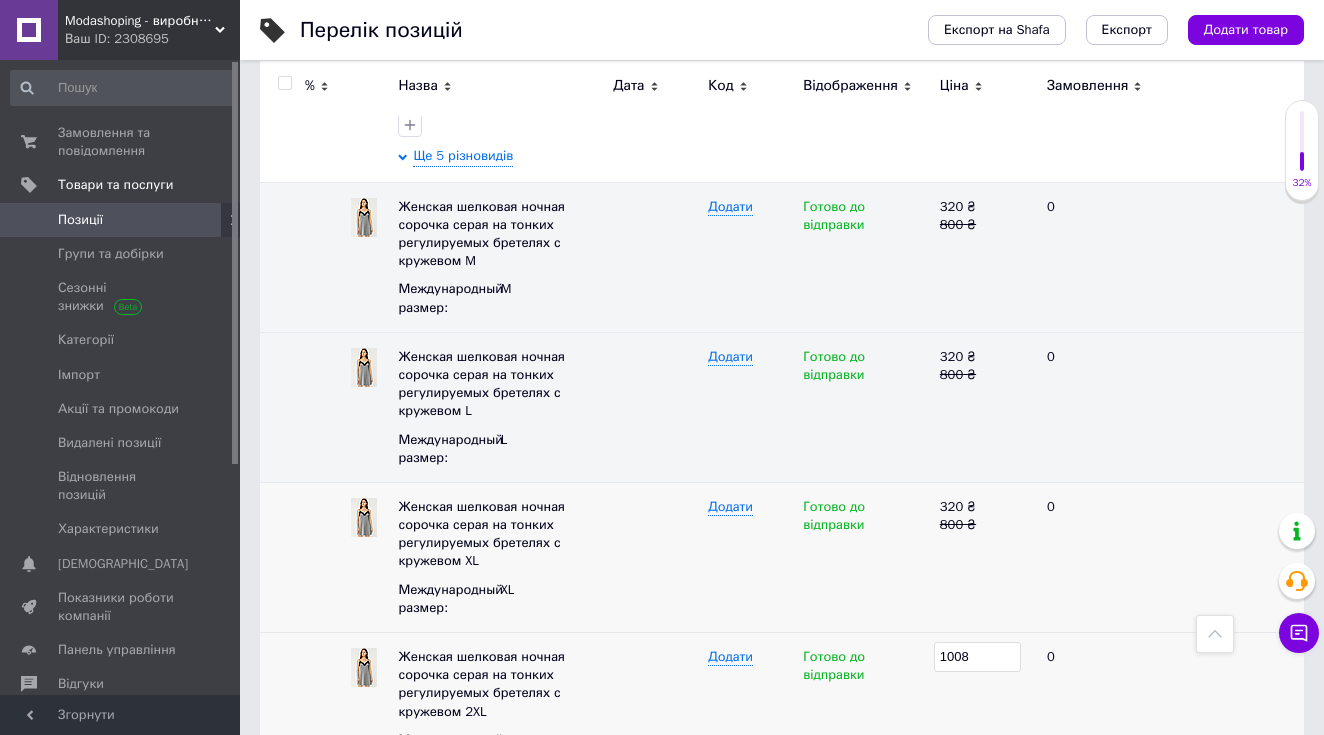 click on "1008" at bounding box center (985, 708) 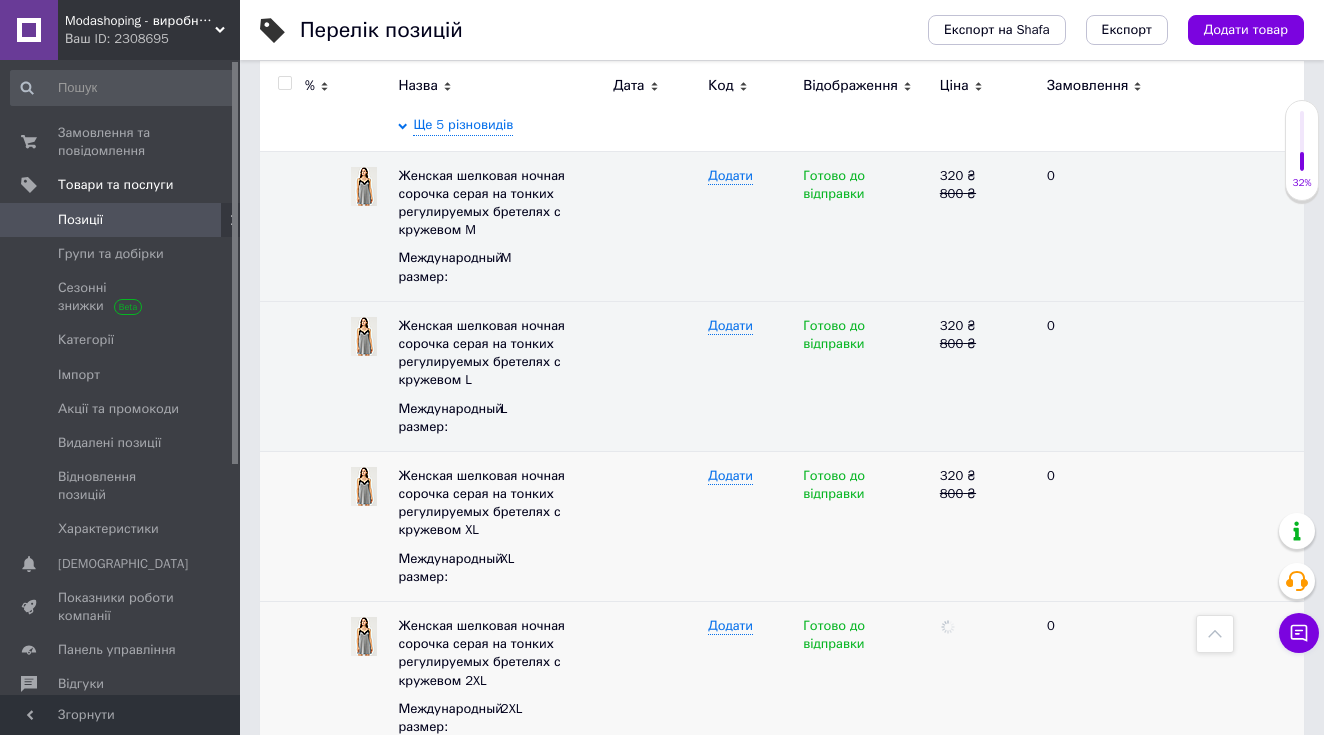 scroll, scrollTop: 6479, scrollLeft: 0, axis: vertical 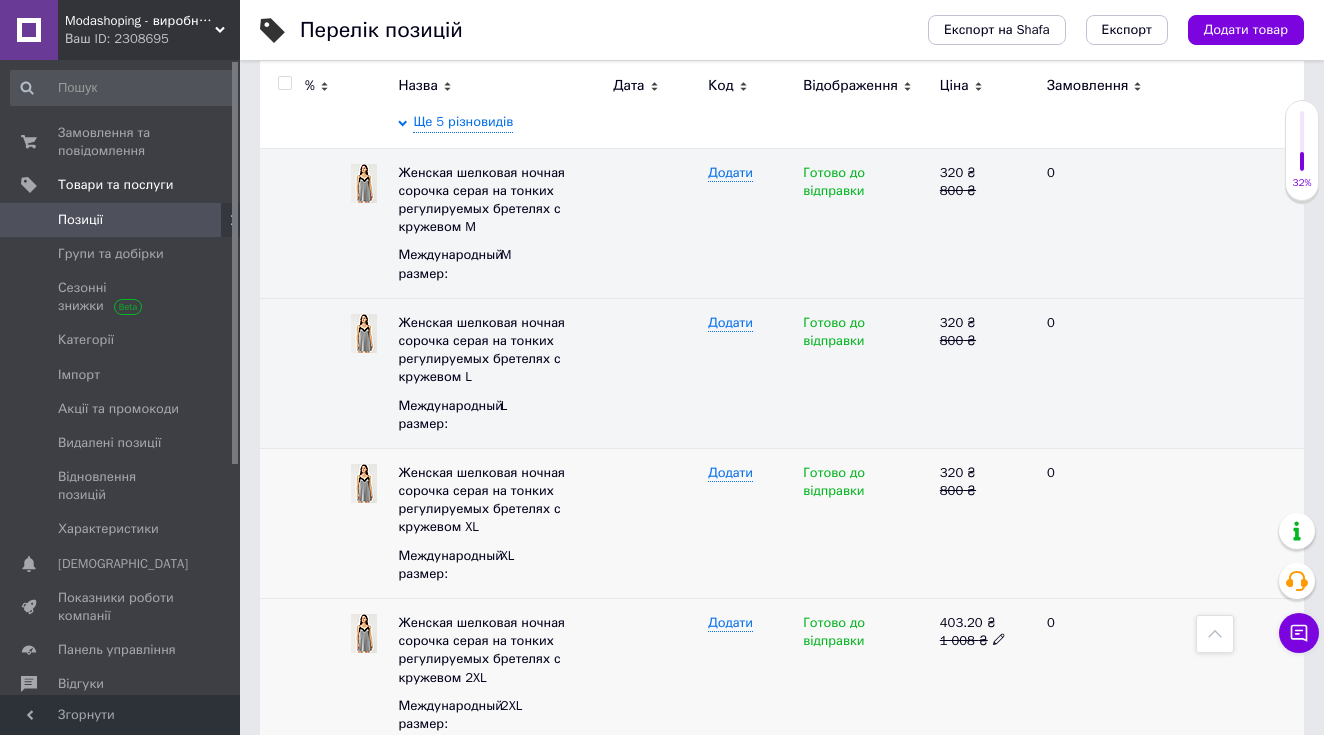 click at bounding box center [999, 638] 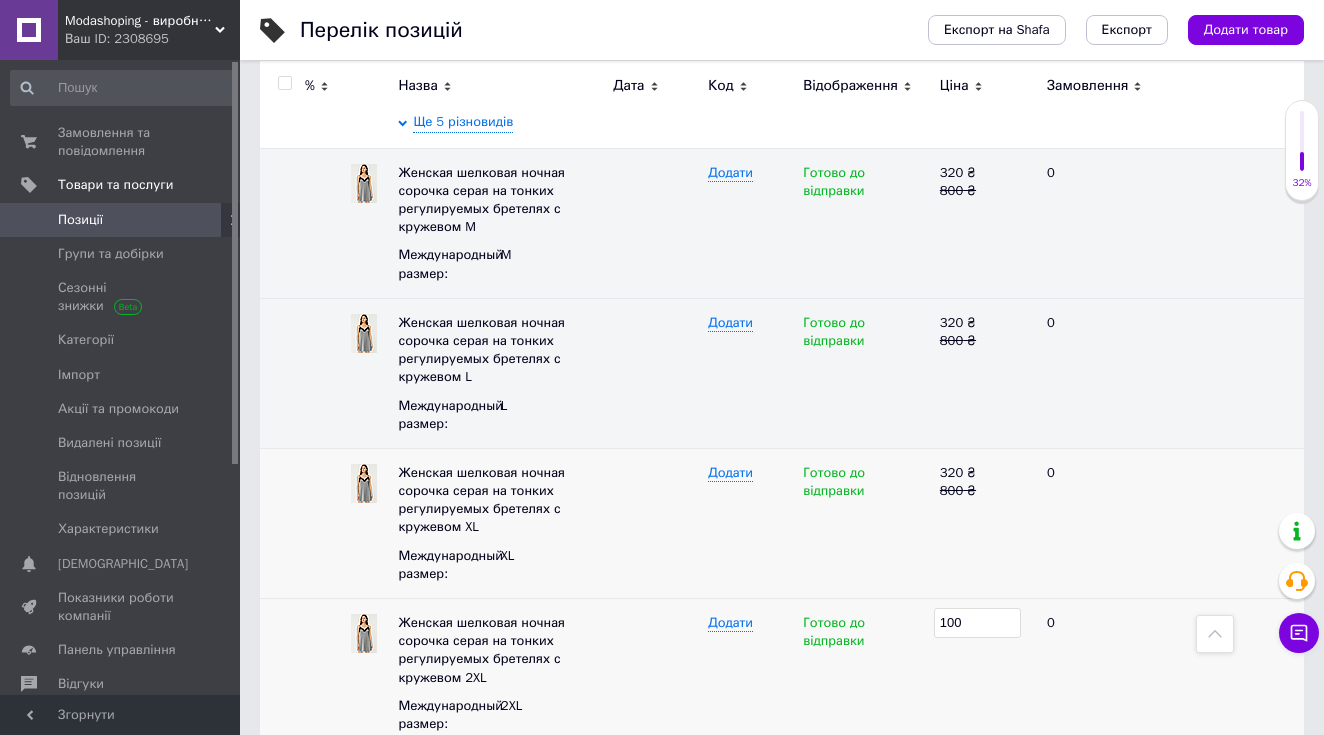type on "1000" 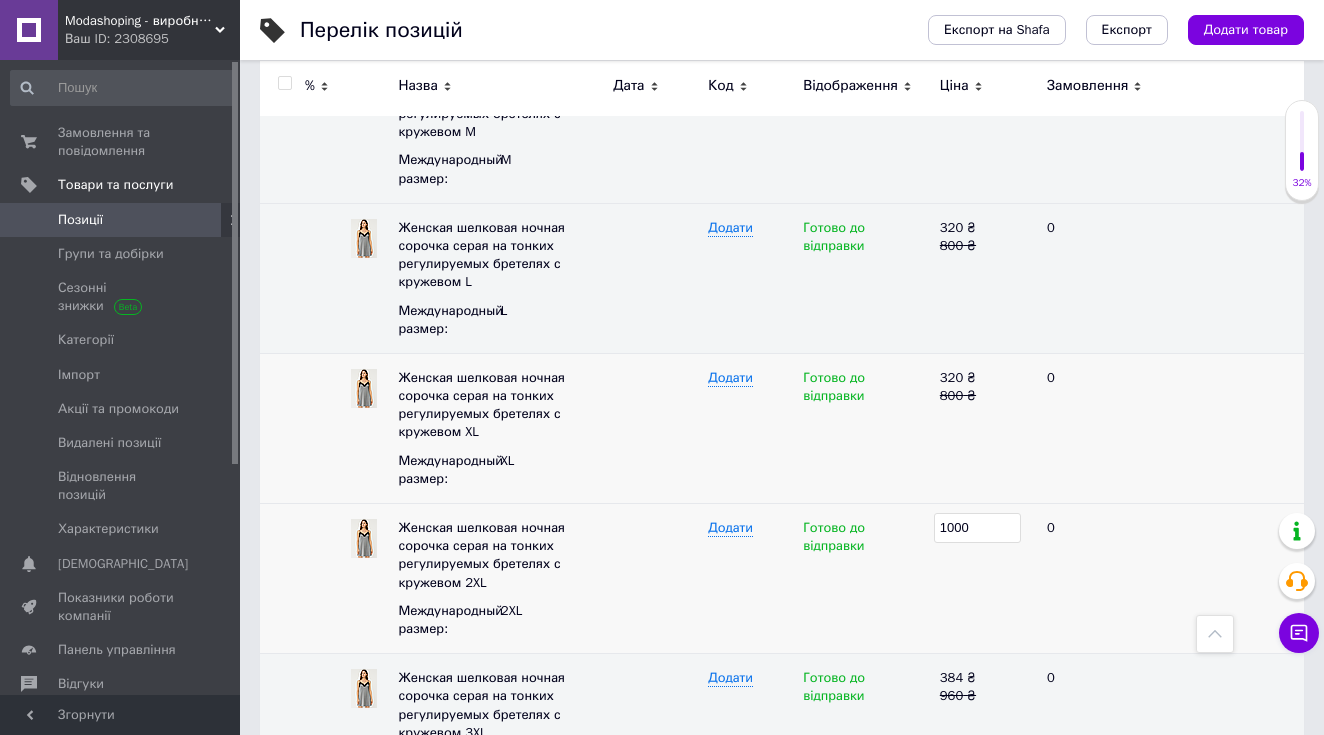 scroll, scrollTop: 6660, scrollLeft: 0, axis: vertical 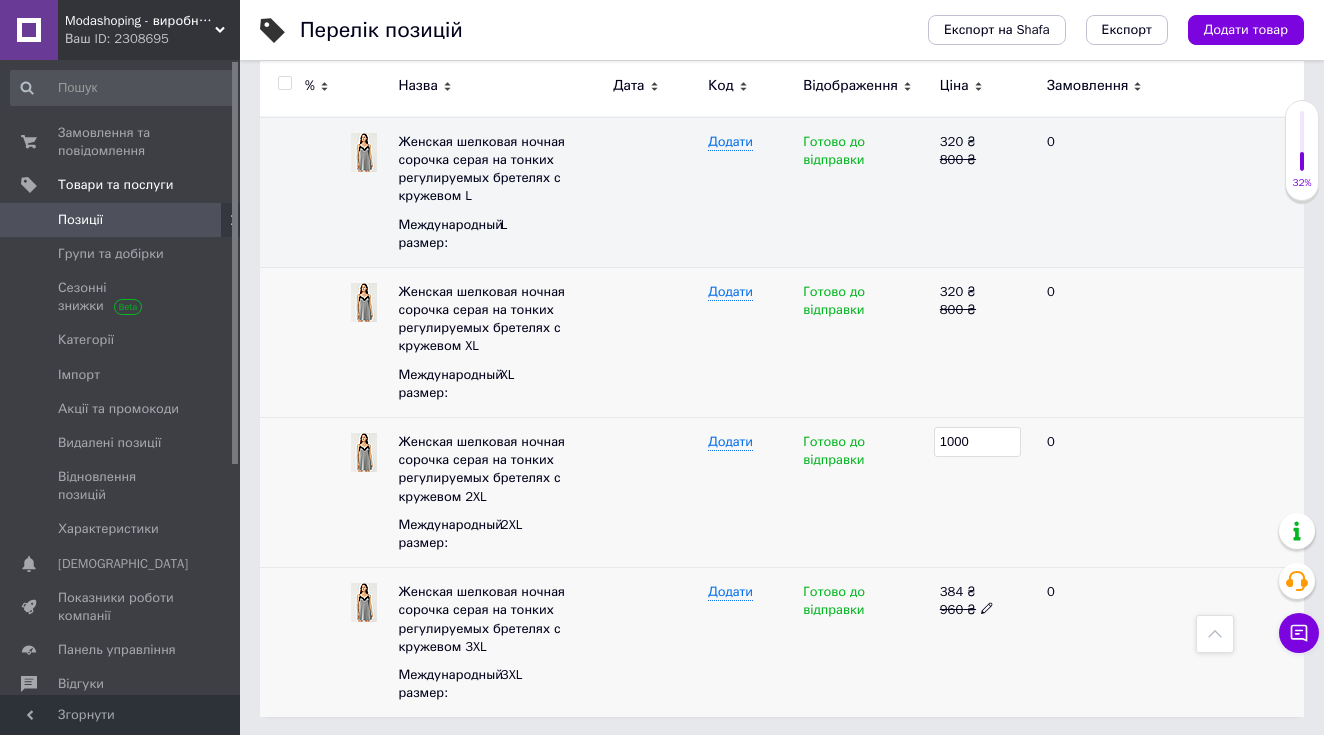 click on "960   ₴" at bounding box center (985, 610) 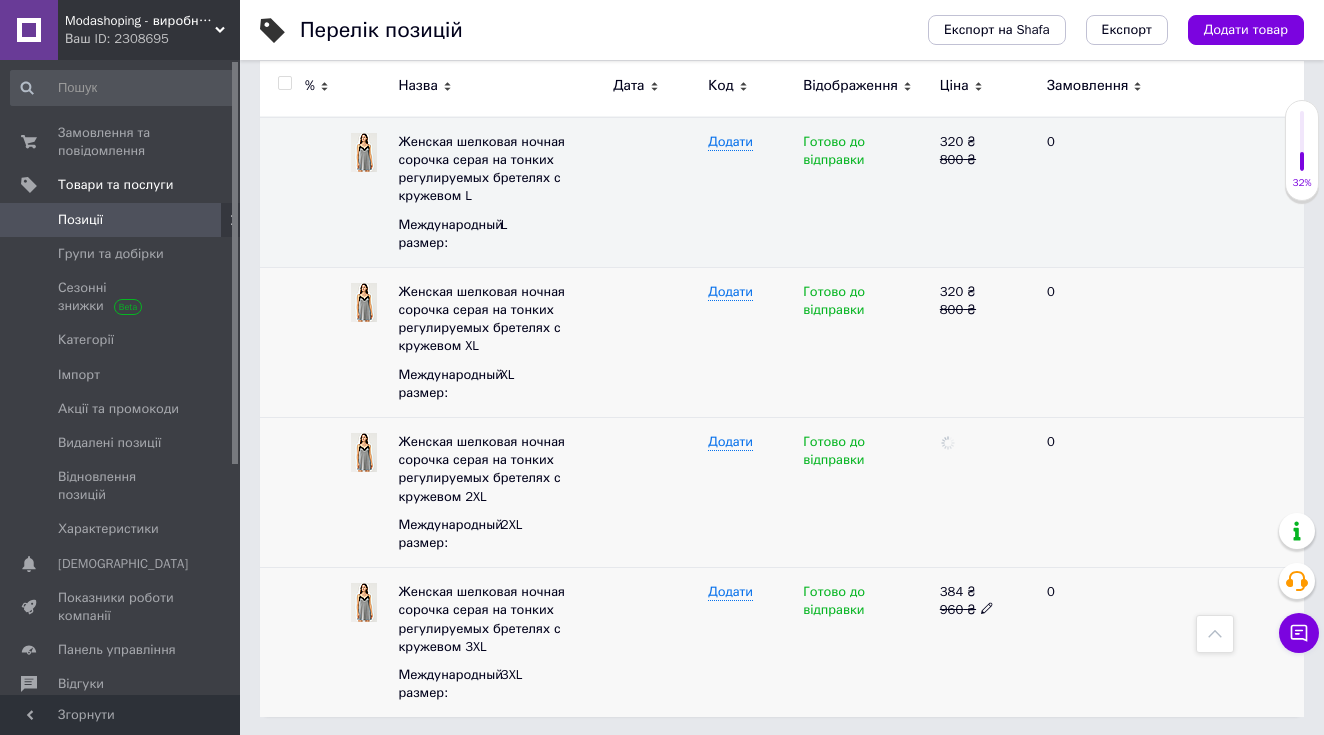 click 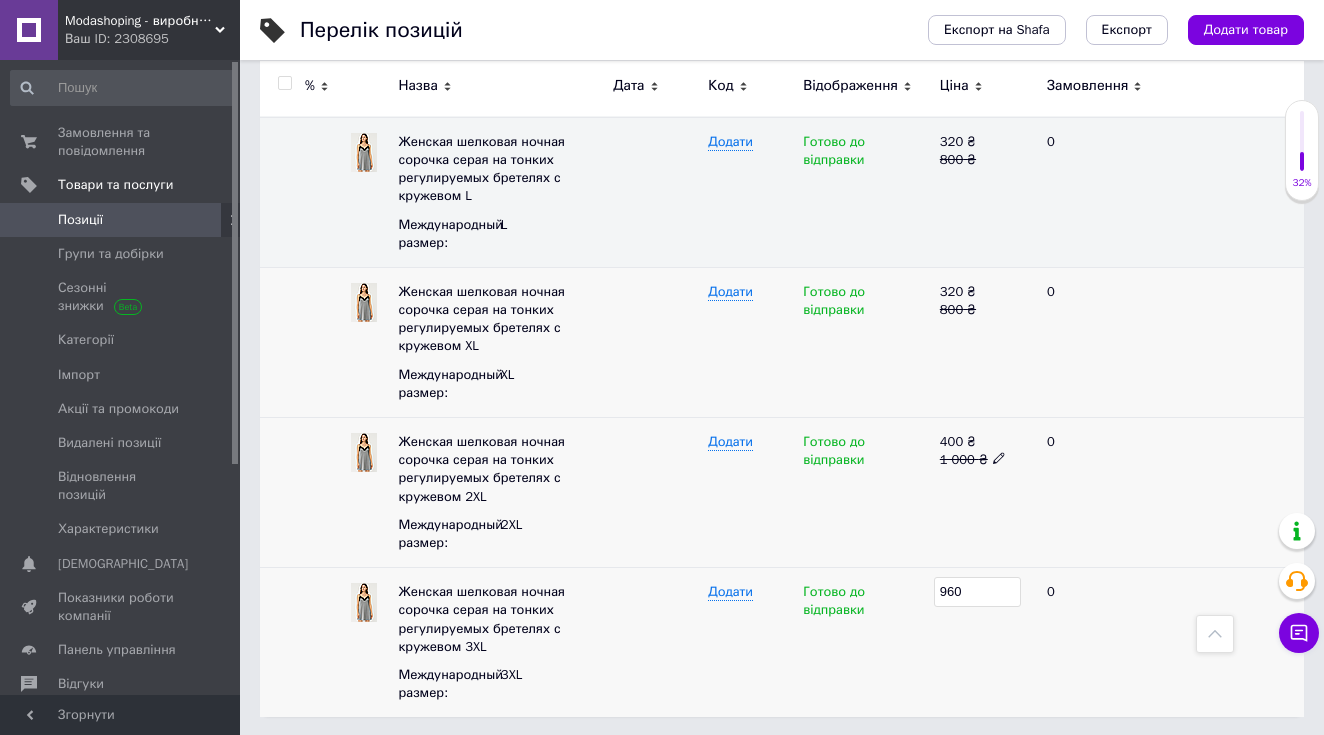 click on "960" at bounding box center (977, 592) 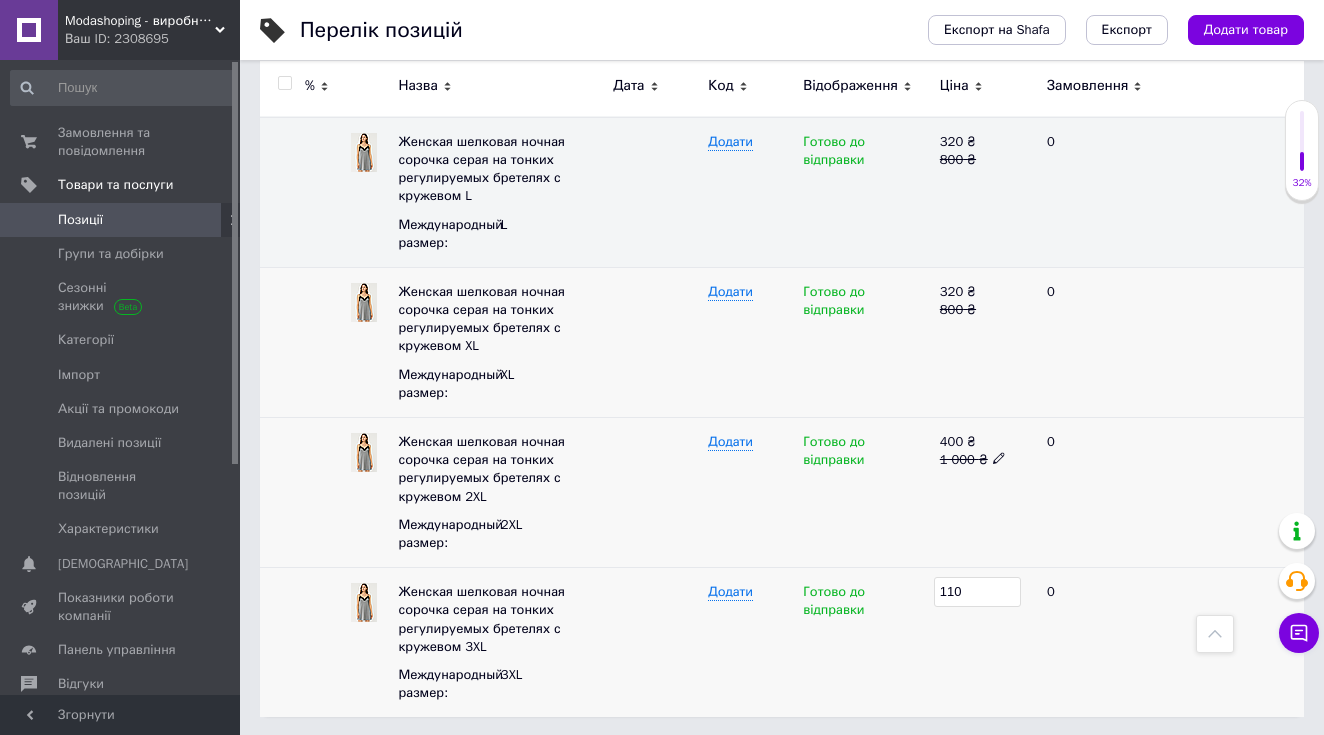 type on "1100" 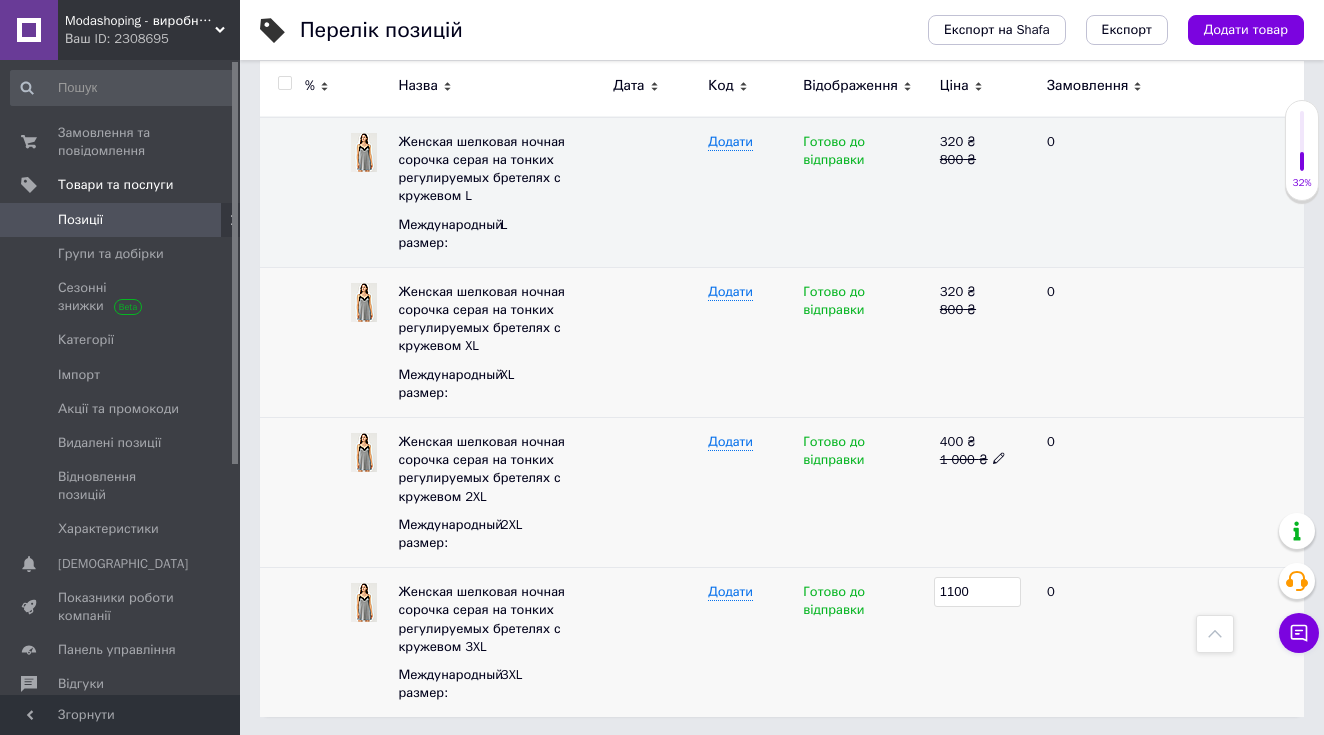 click on "1100" at bounding box center (985, 643) 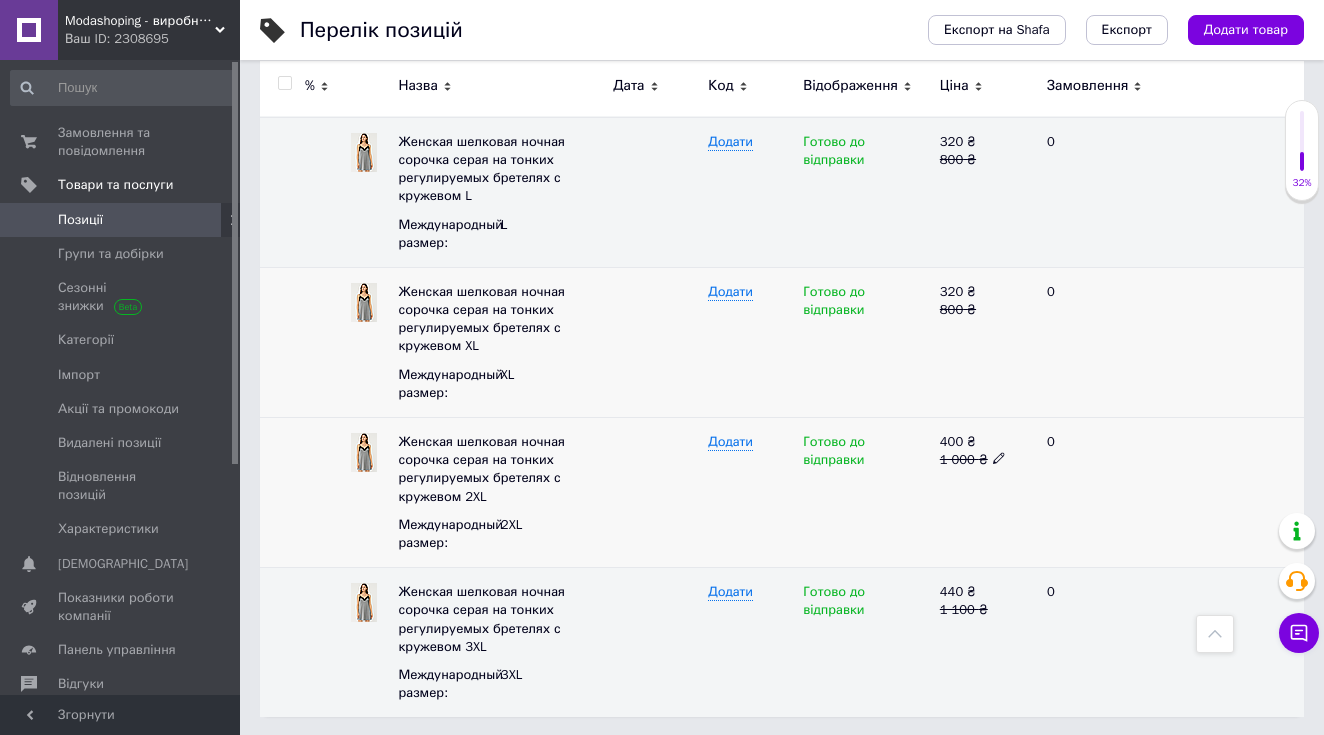click on "1 000   ₴" at bounding box center (985, 460) 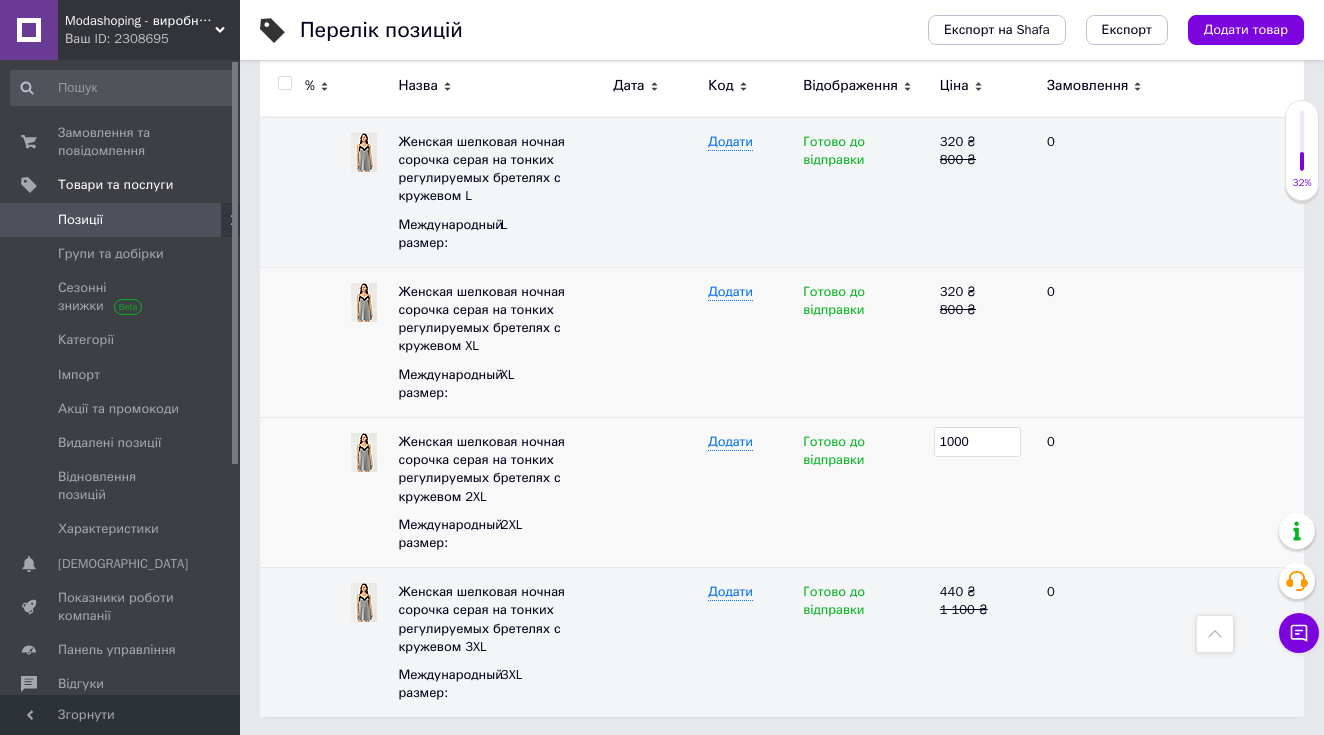 click on "1000" at bounding box center [977, 442] 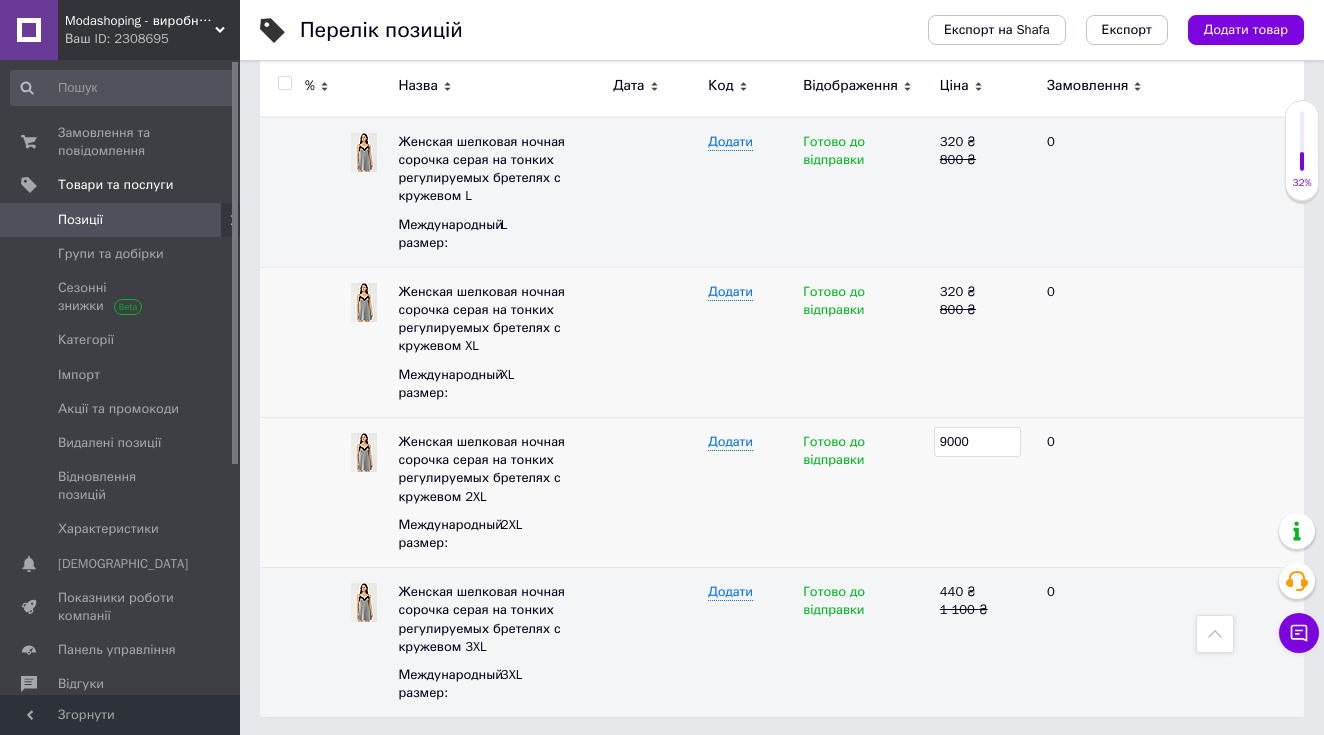 type on "900" 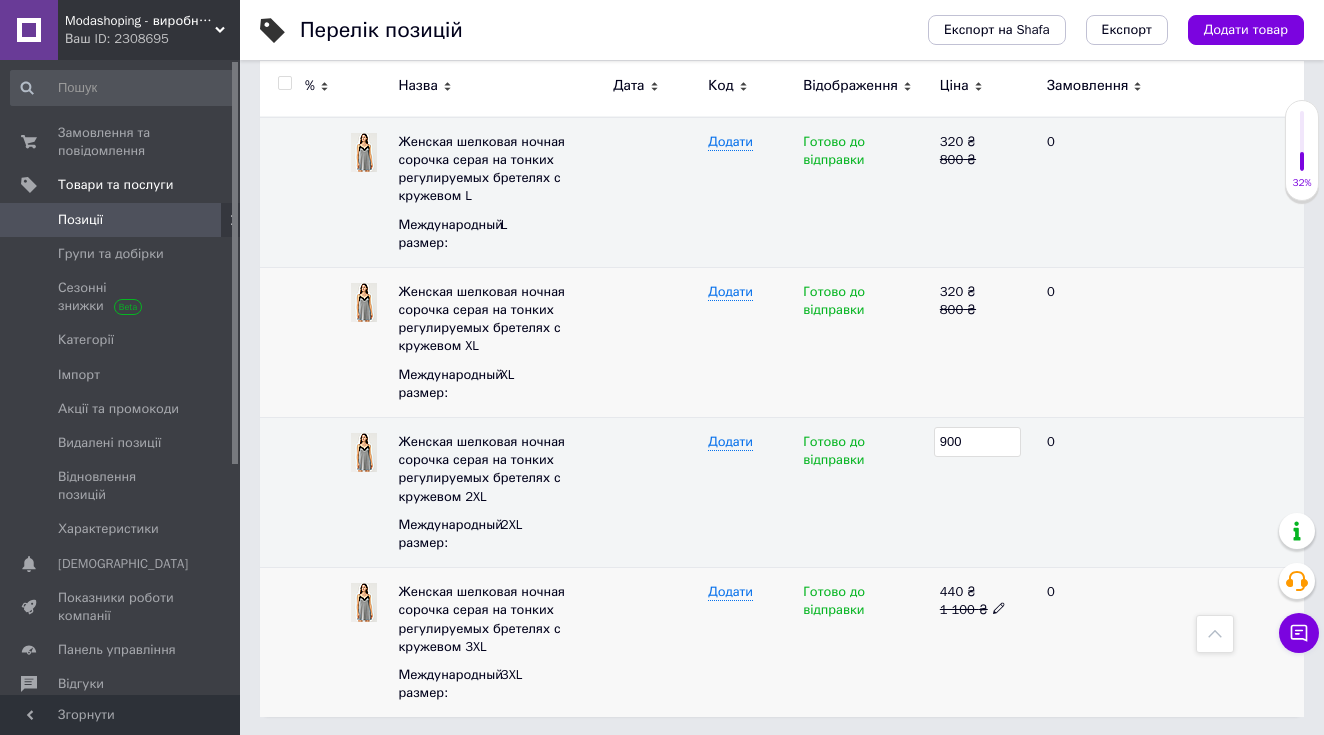 click 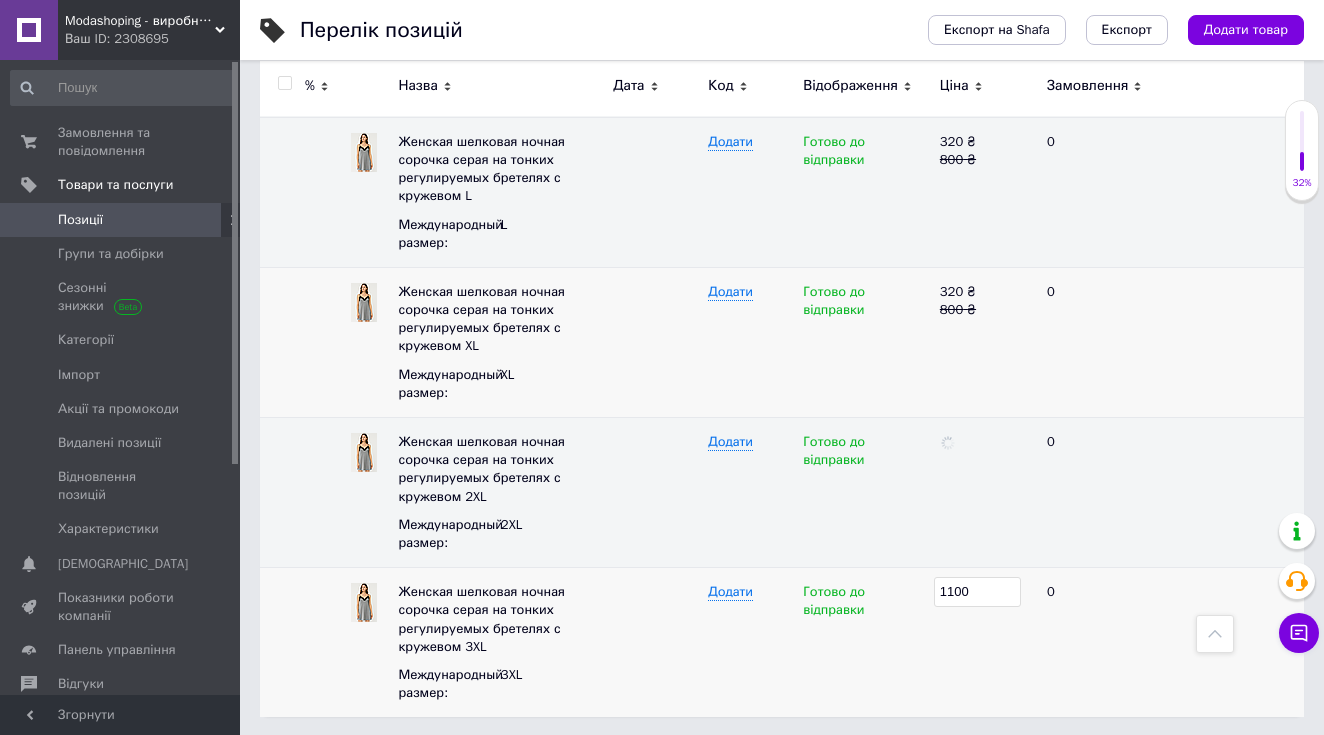 click on "1100" at bounding box center [977, 592] 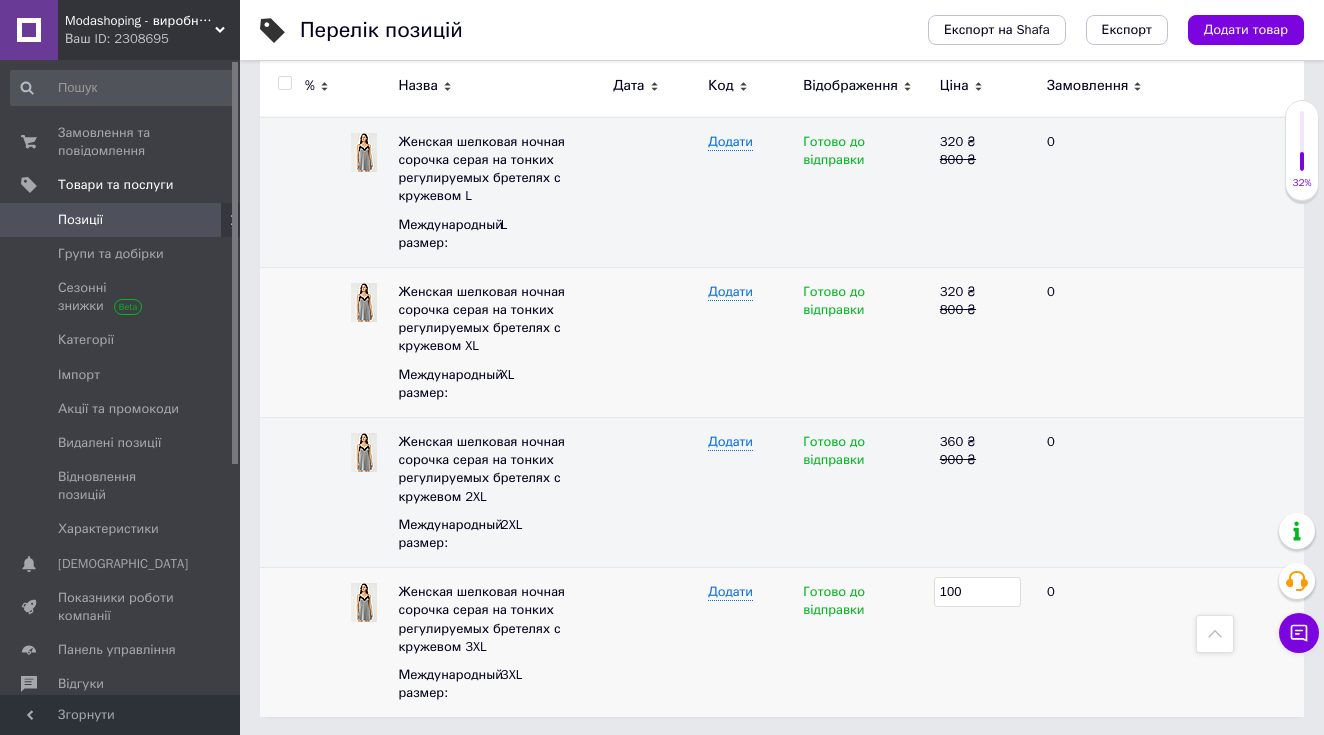 type on "1000" 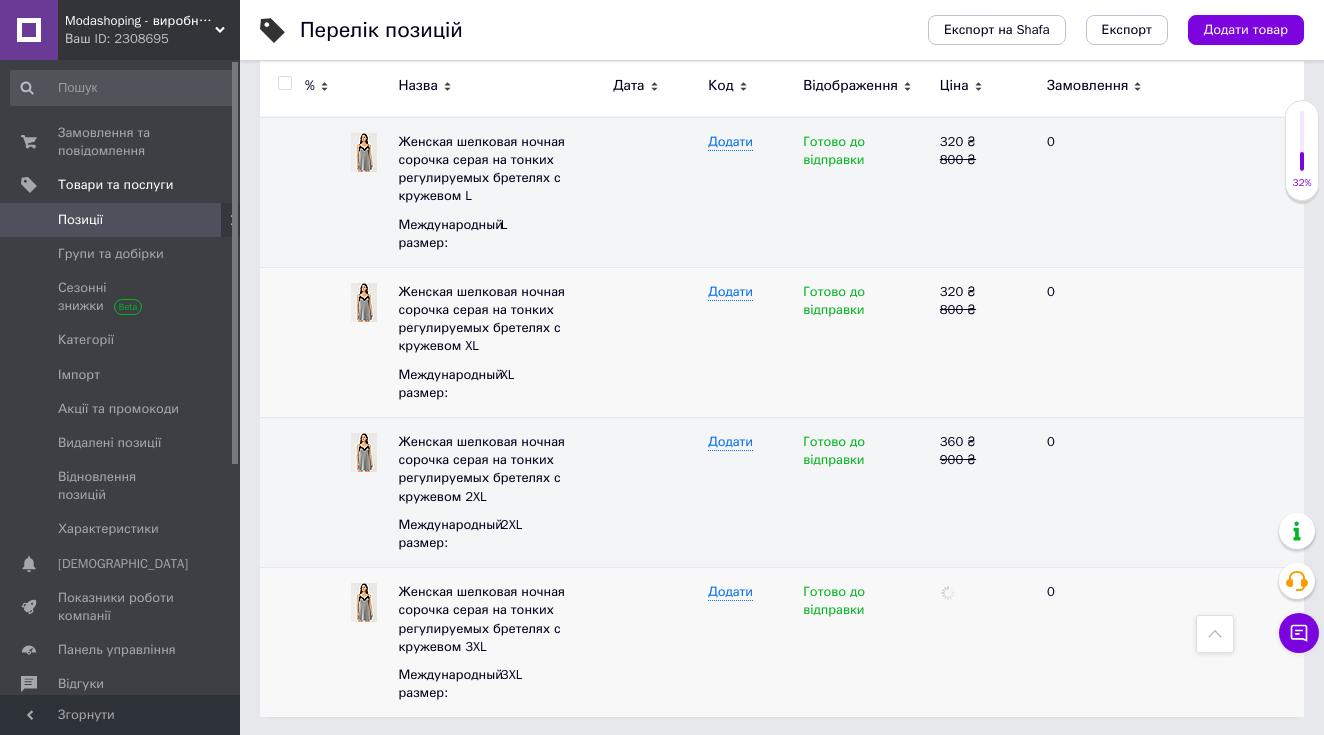 click on "Перелік позицій Експорт на Shafa Експорт Додати товар Додано 324   / 1000   товарів 1369   / 5000   різновидів Опубліковано 1693   / 1693 товарів та різновидів В каталозі 1614   / 1693 товарів та різновидів Не в каталозі 79   / 1693 товарів та різновидів Немає фото Усі 324 Зі знижкою 216 Видалити Редагувати Вітрина 37 Видалити Редагувати [DOMAIN_NAME] 228 Видалити Редагувати Приховані 0 Видалити Редагувати Опубліковані 324 Видалити Редагувати Ok Відфільтровано...  Зберегти Нічого не знайдено Можливо, помилка у слові  або немає відповідностей за вашим запитом. Усі 324 Зі знижкою 216 Вітрина 37 [DOMAIN_NAME] 228 0 324 % 320" at bounding box center [782, -2931] 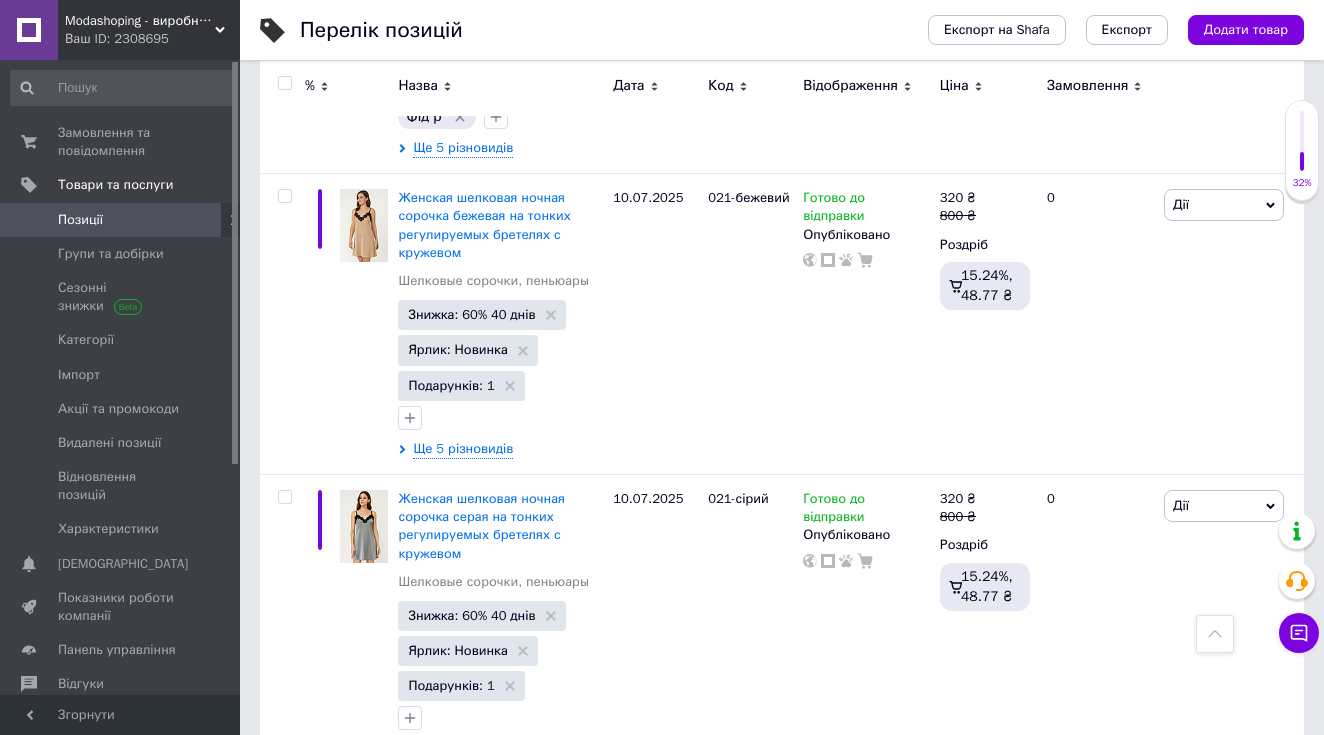 scroll, scrollTop: 5824, scrollLeft: 0, axis: vertical 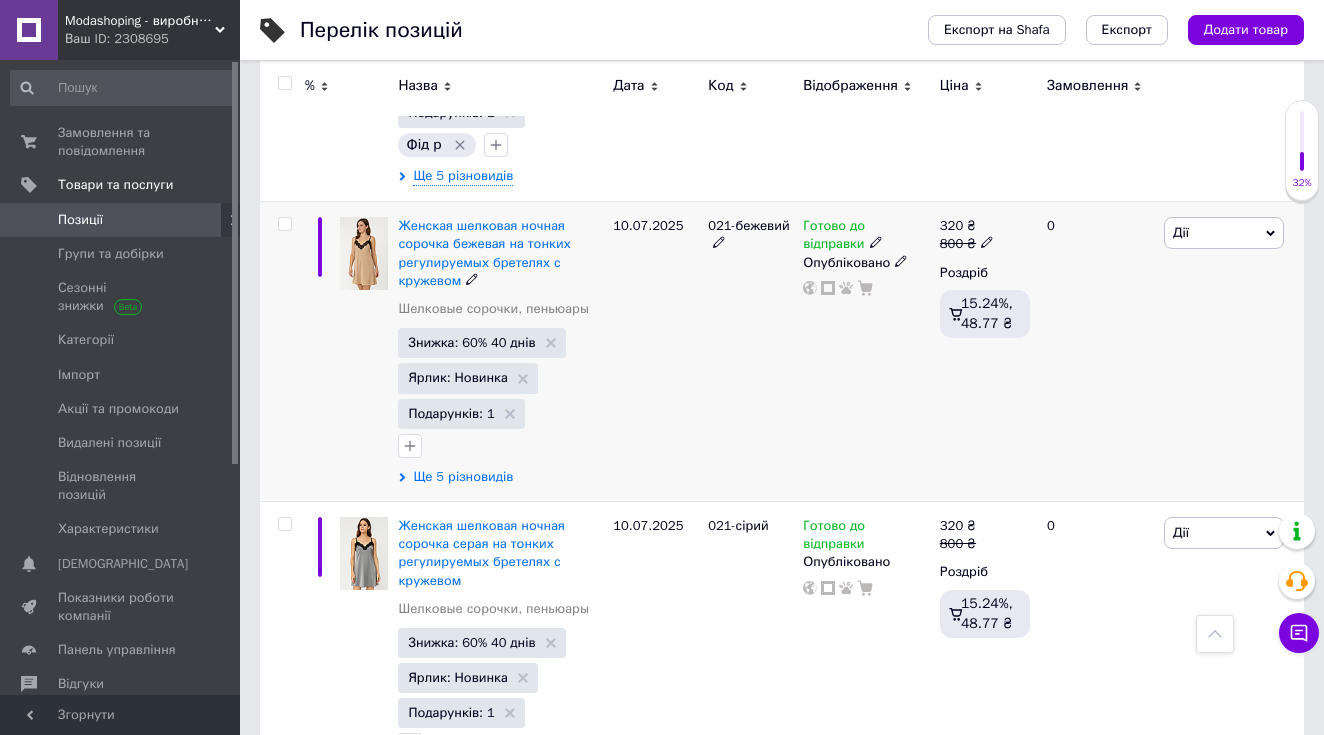 click on "Ще 5 різновидів" at bounding box center [463, 477] 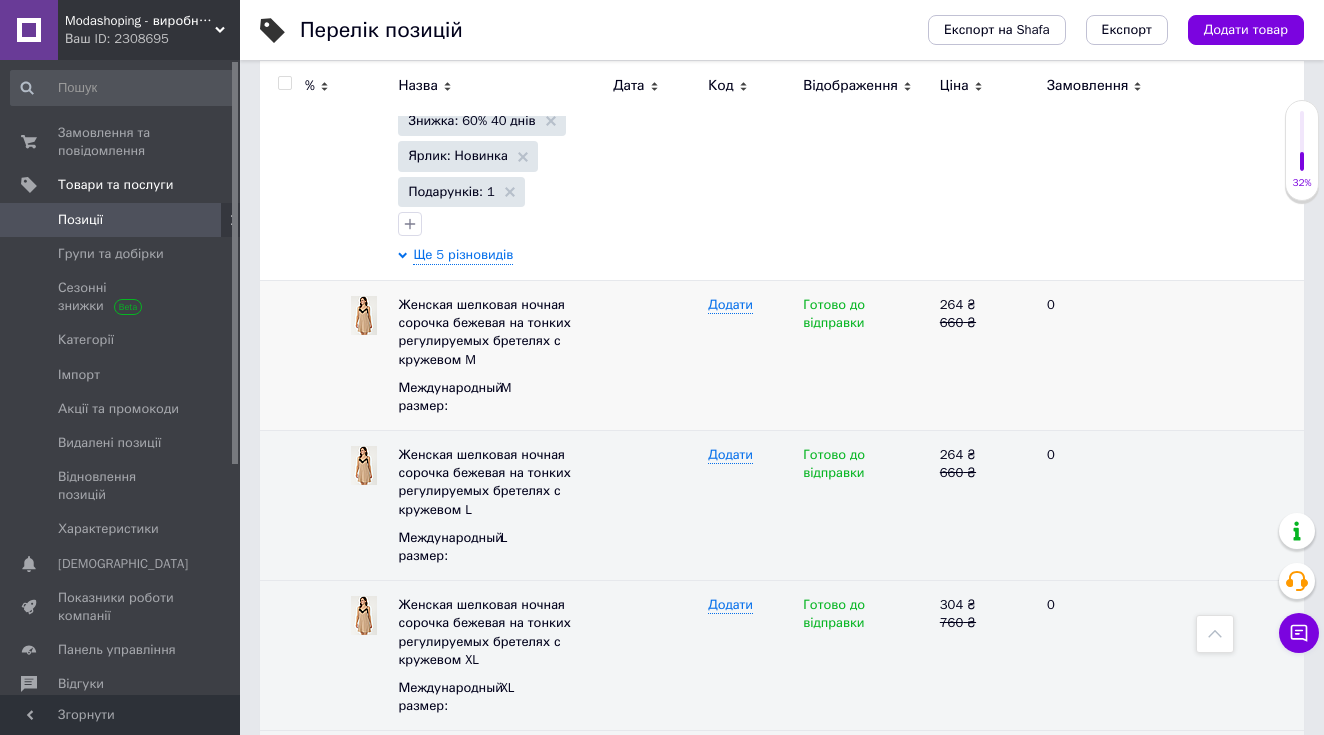 scroll, scrollTop: 6095, scrollLeft: 0, axis: vertical 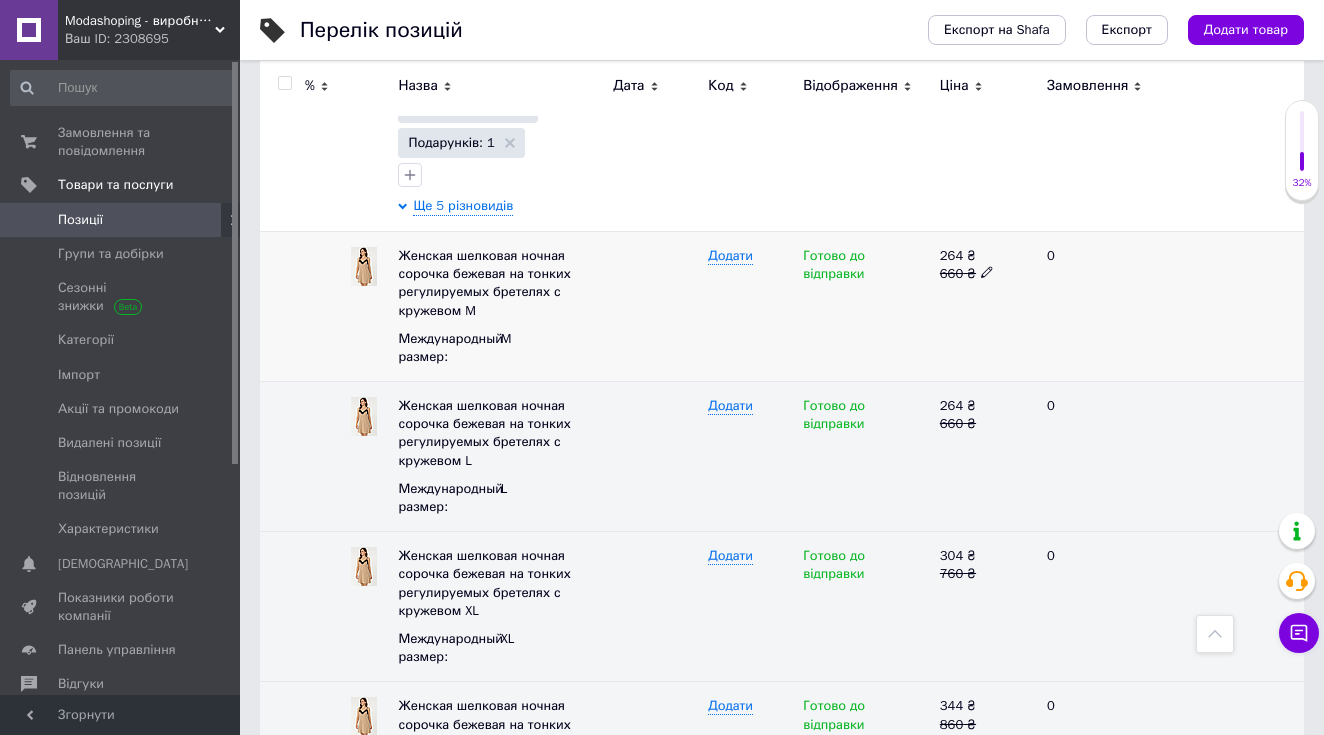 click 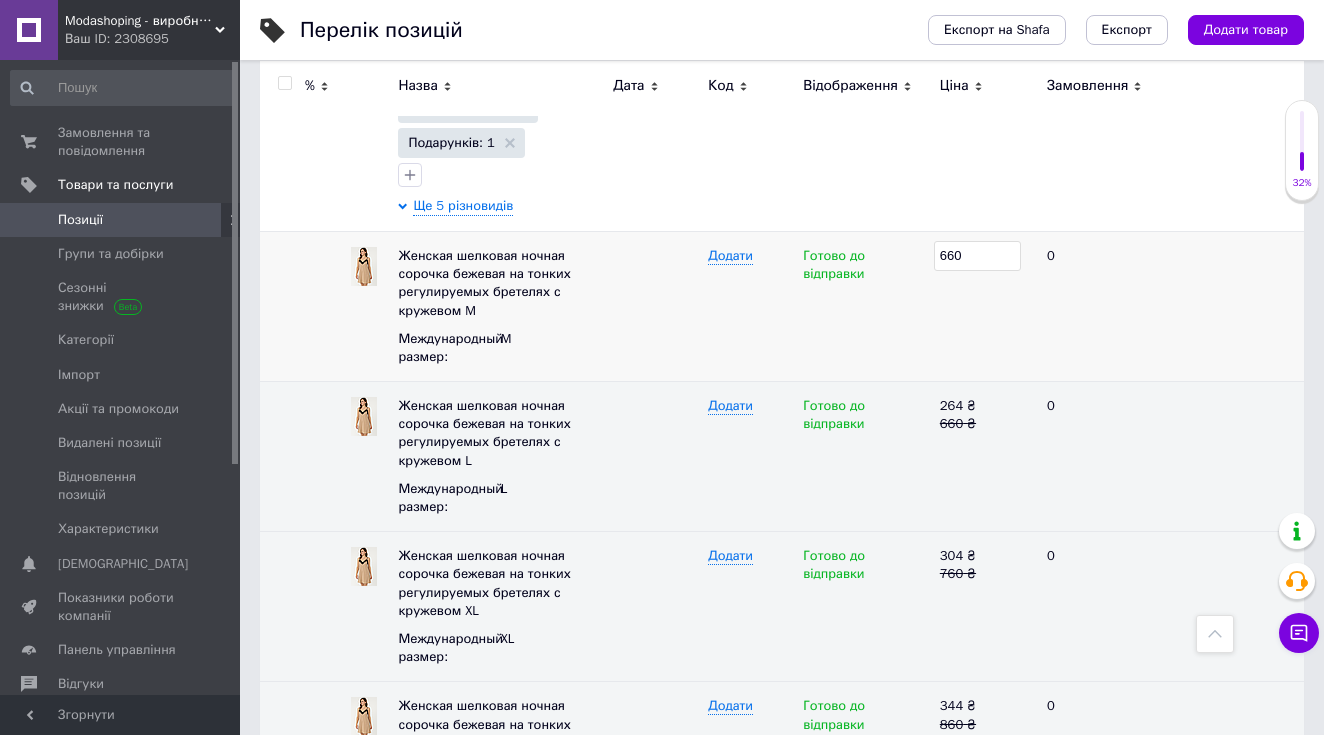 click on "660" at bounding box center (977, 256) 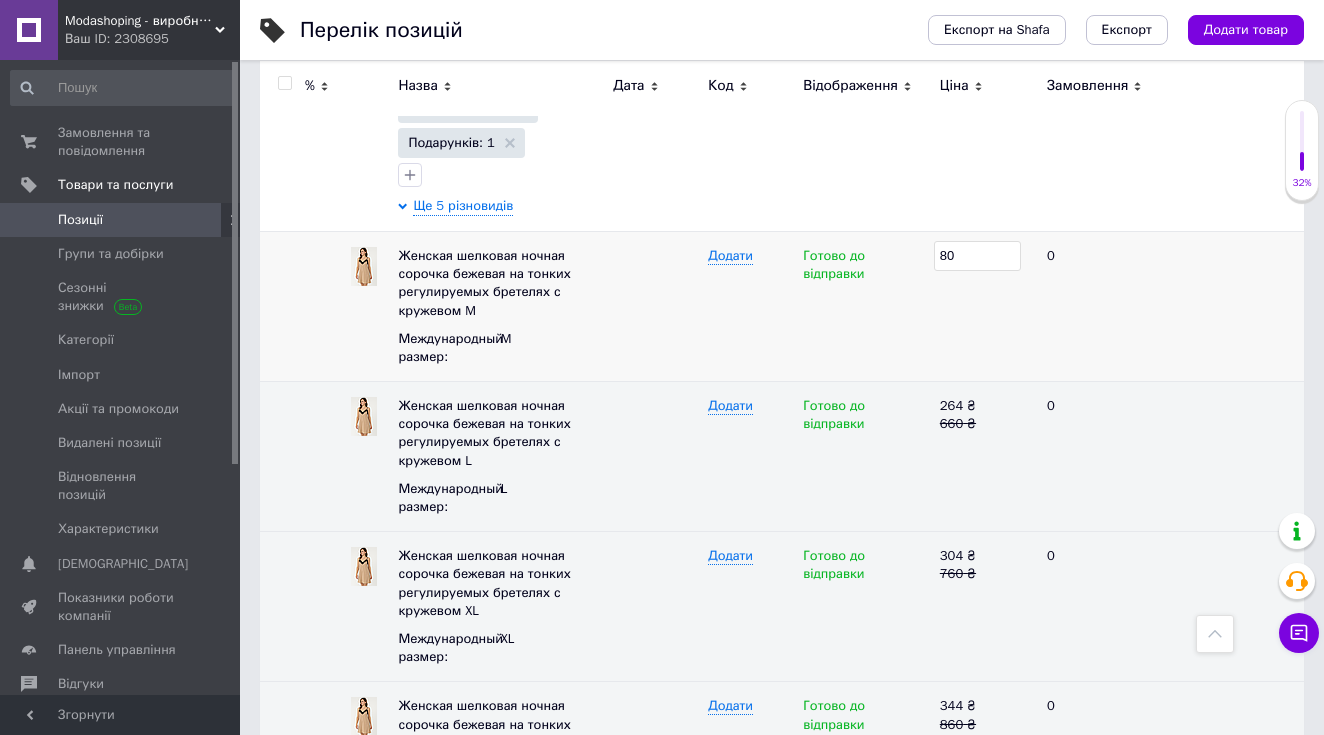 type on "800" 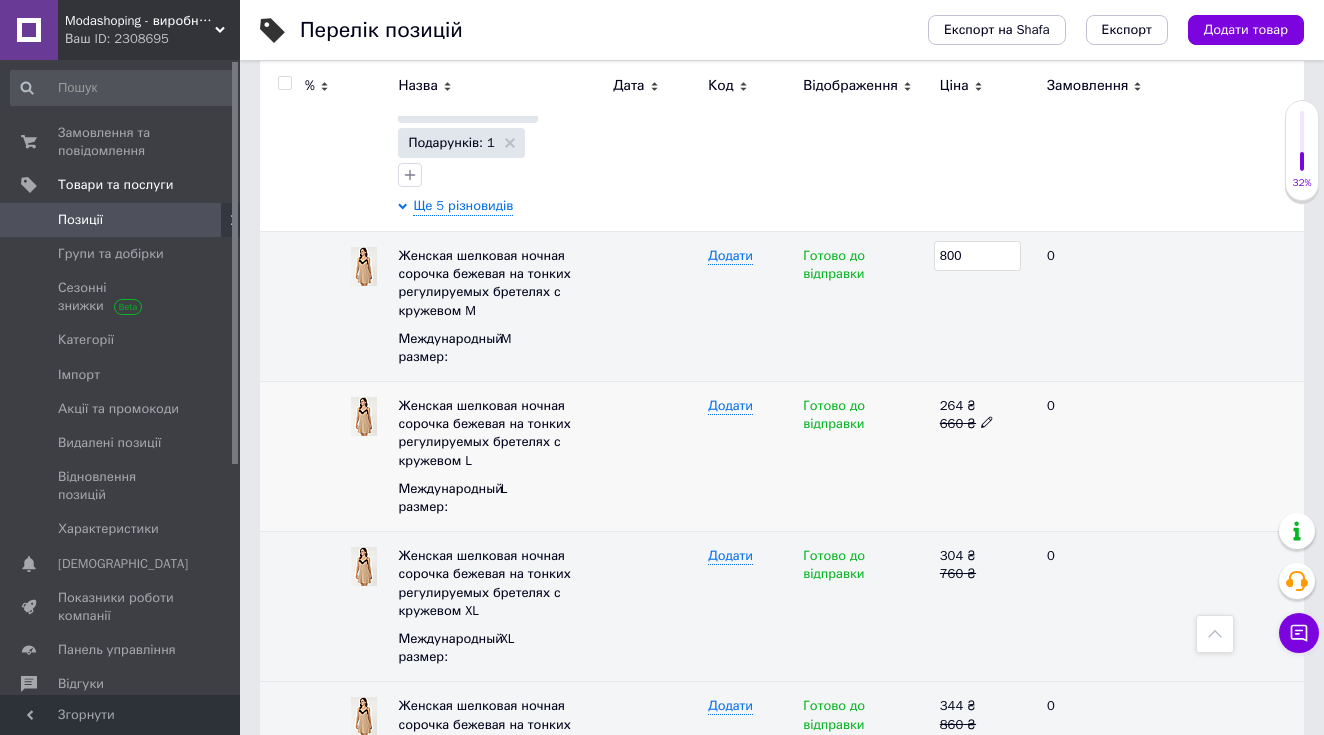 click 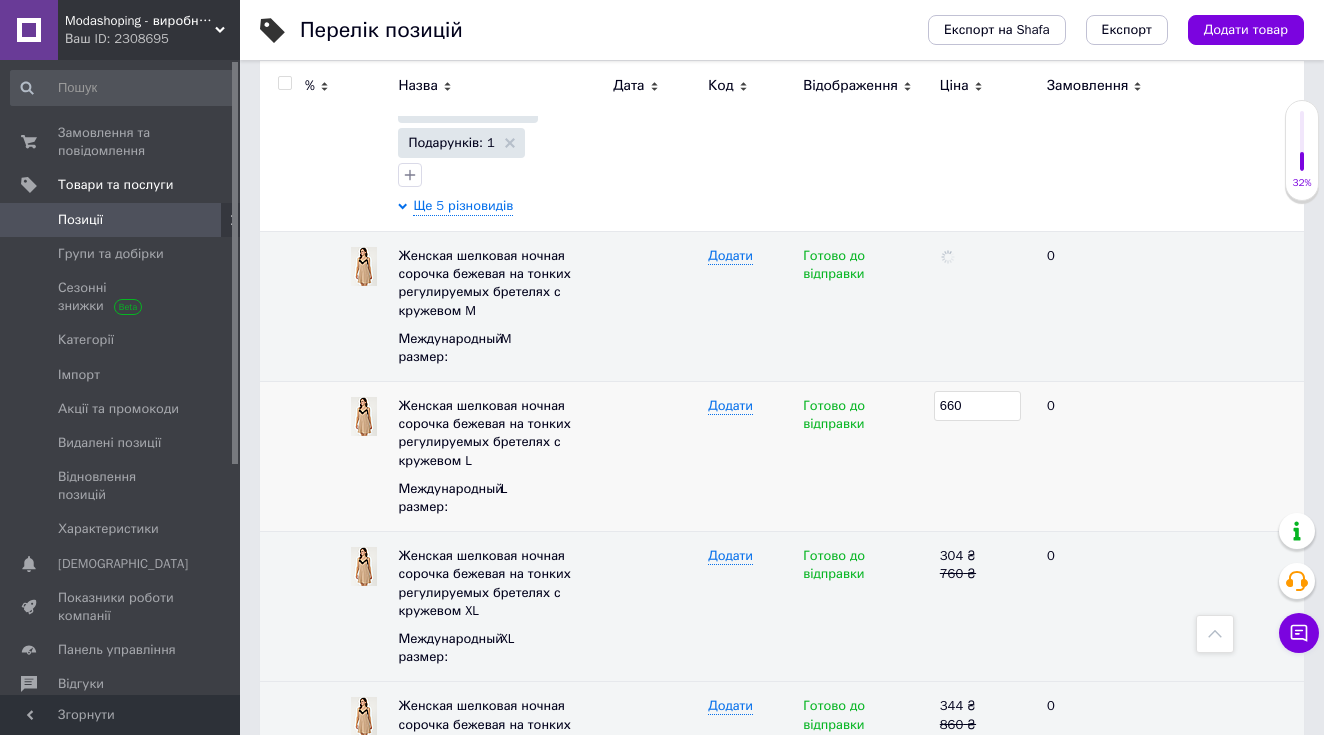 click on "660" at bounding box center (977, 406) 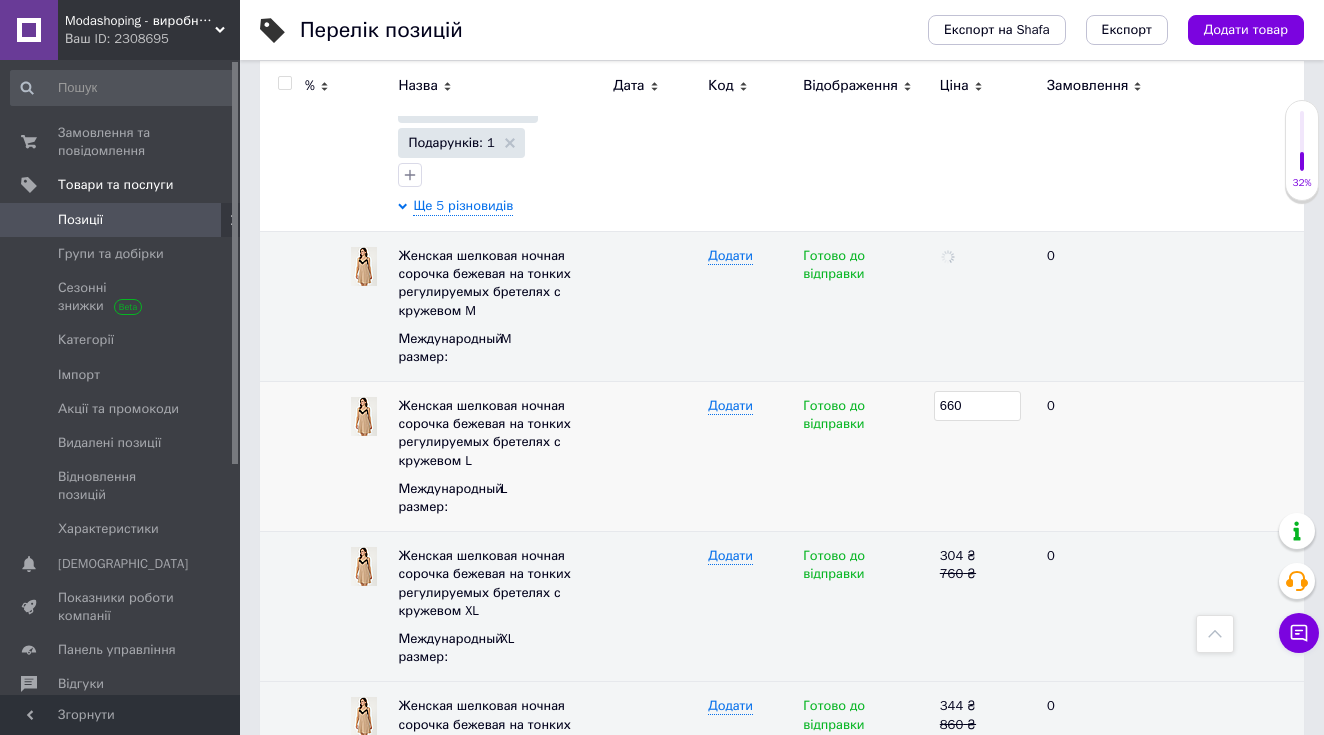 click on "660" at bounding box center (977, 406) 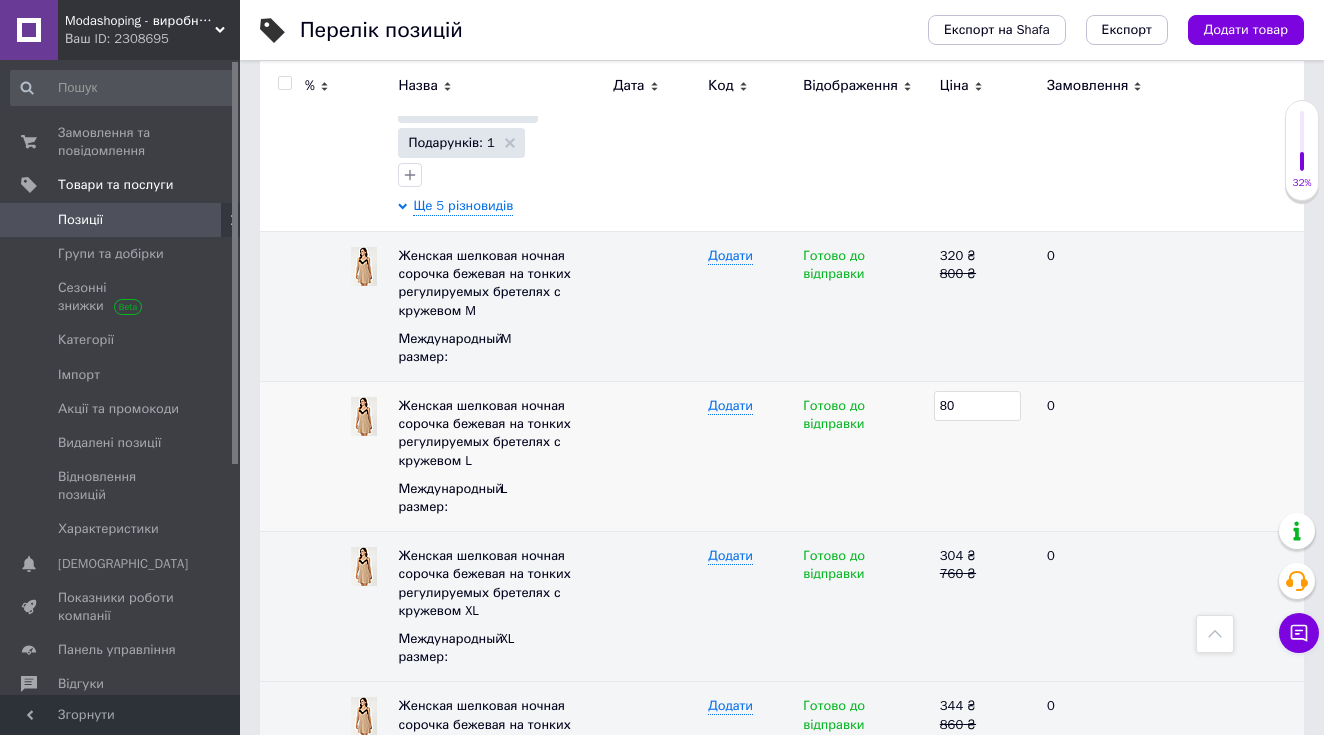 type on "800" 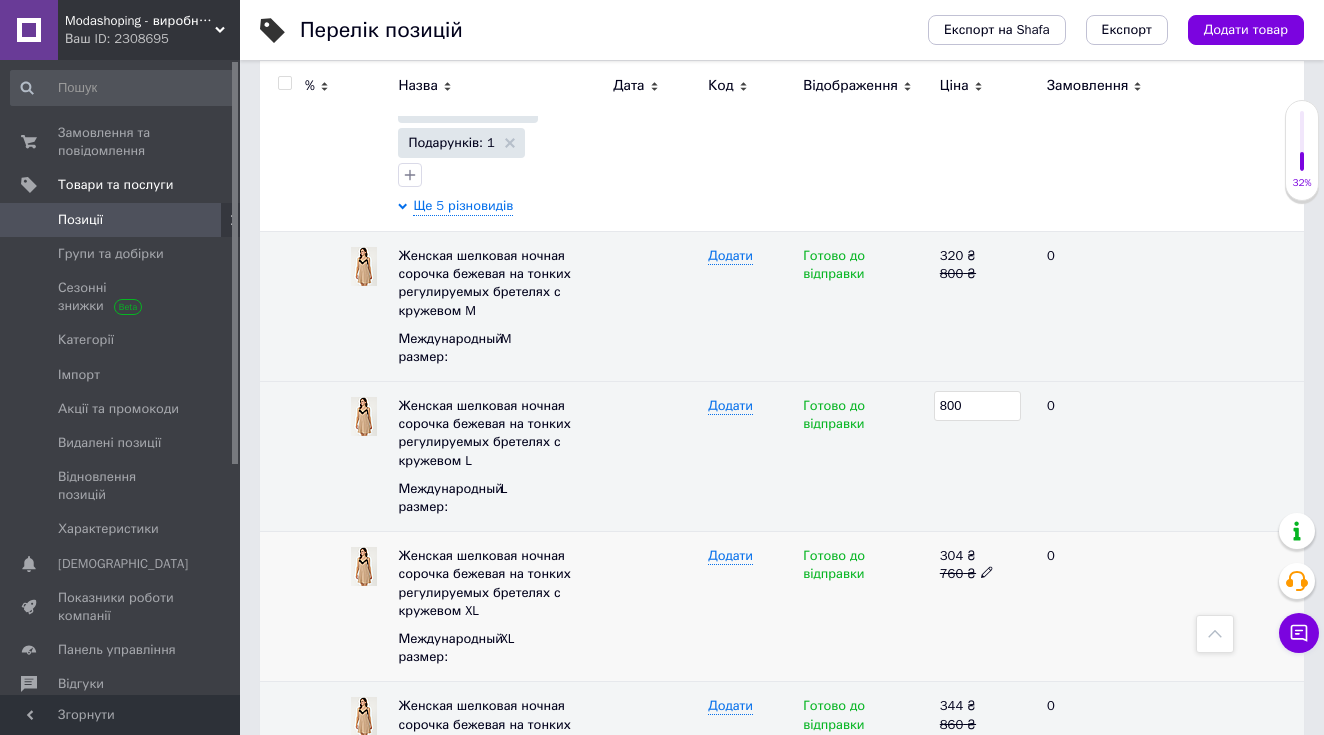 click 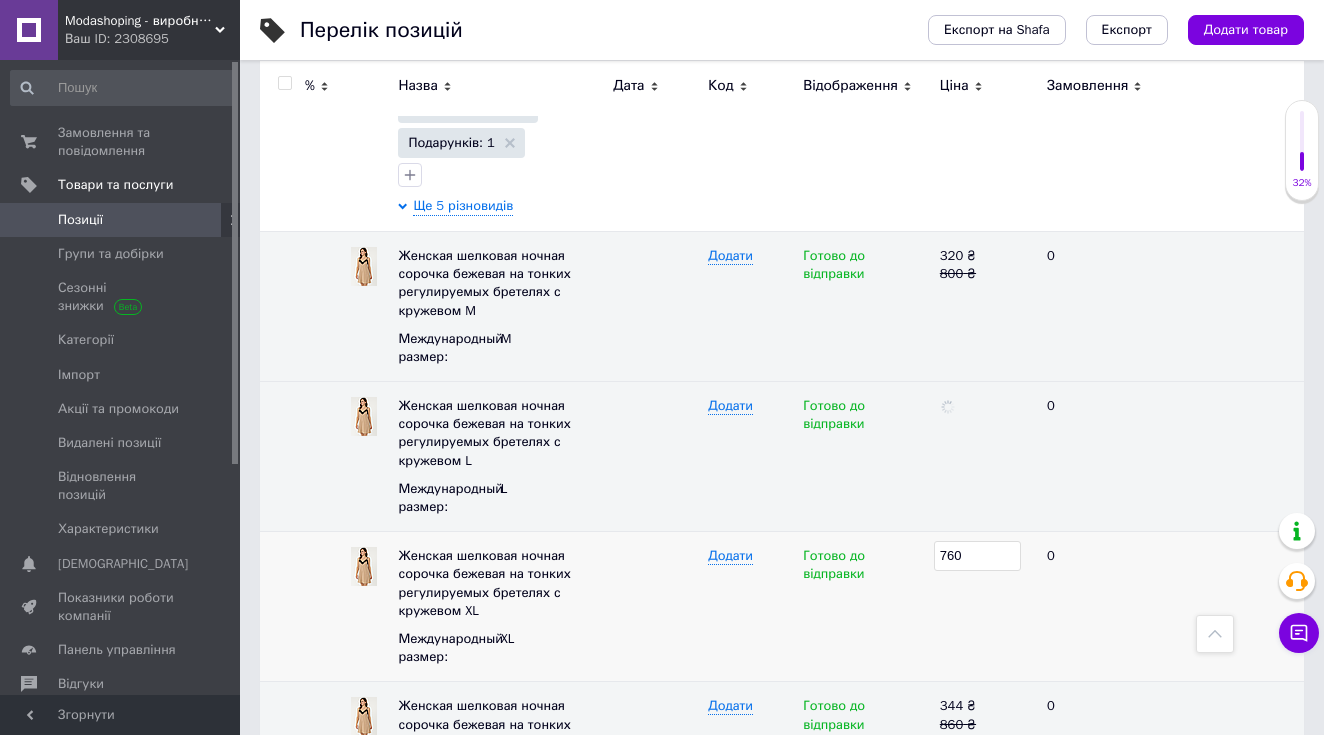 click on "760" at bounding box center [977, 556] 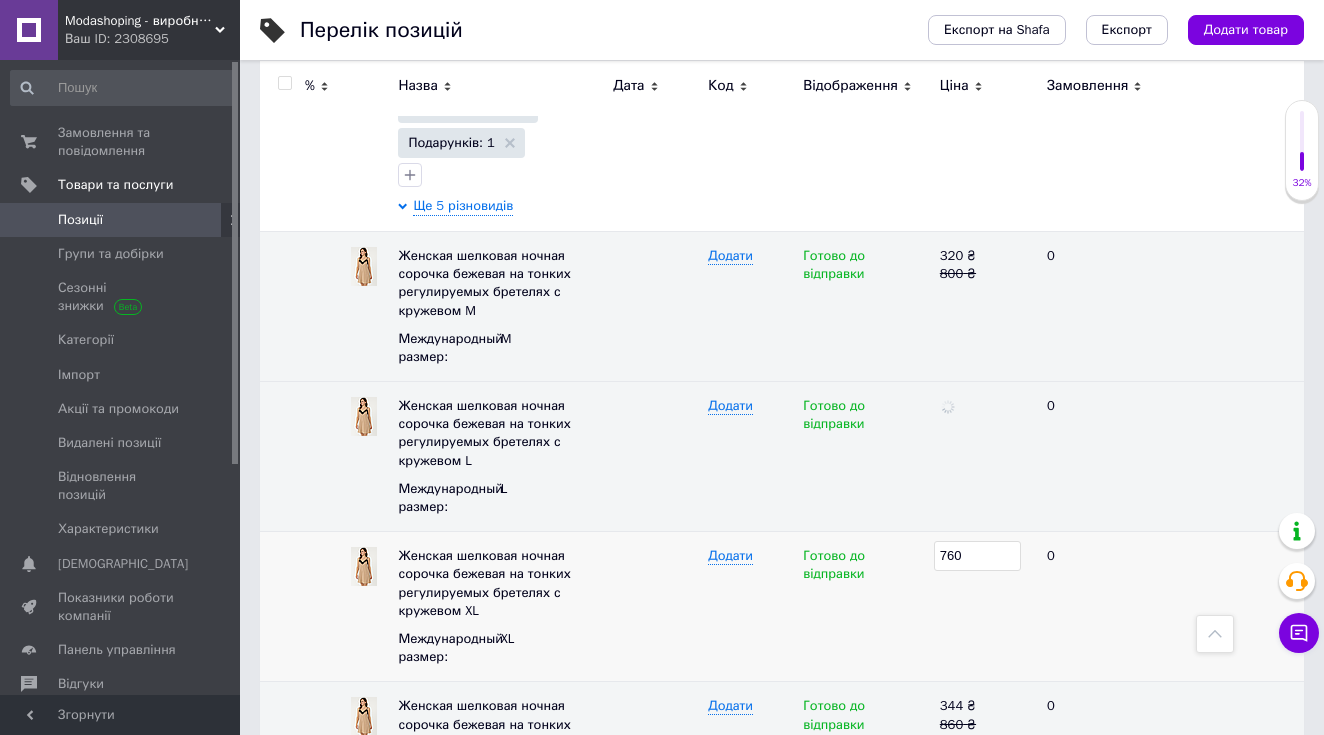 click on "760" at bounding box center [977, 556] 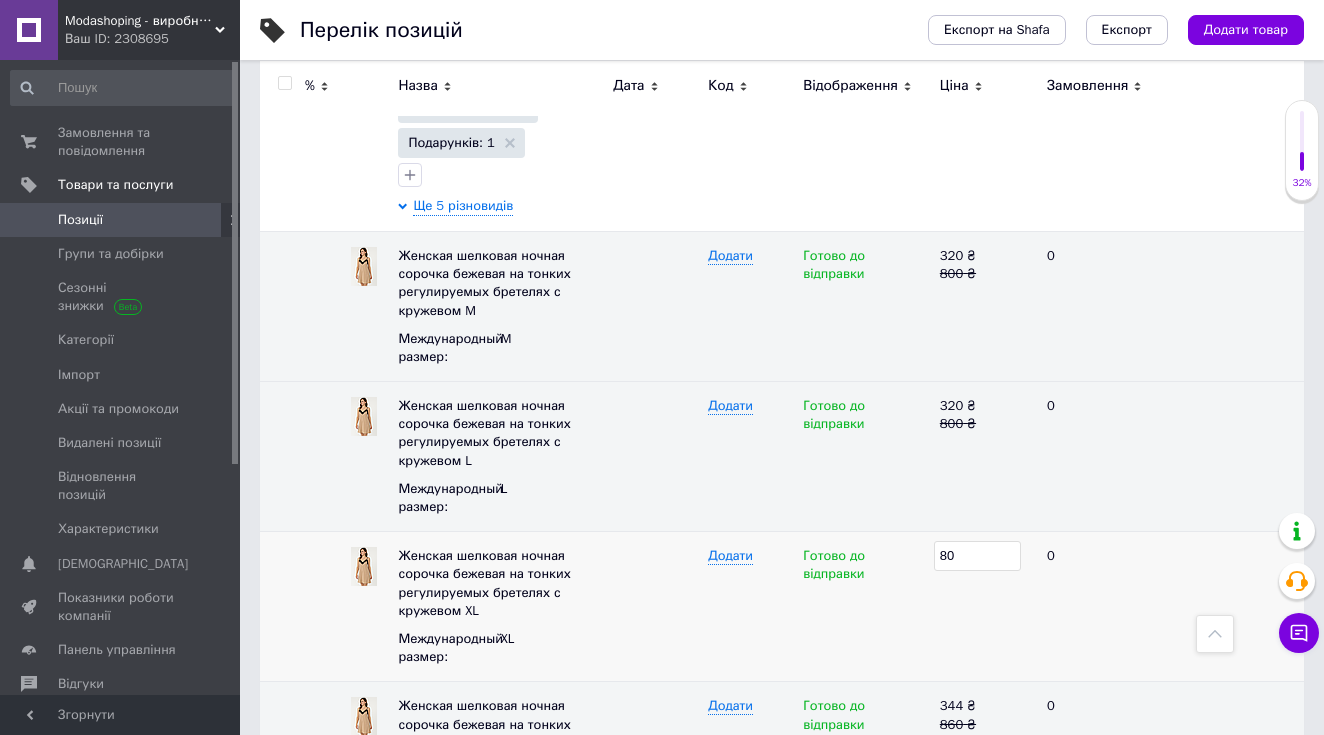 type on "800" 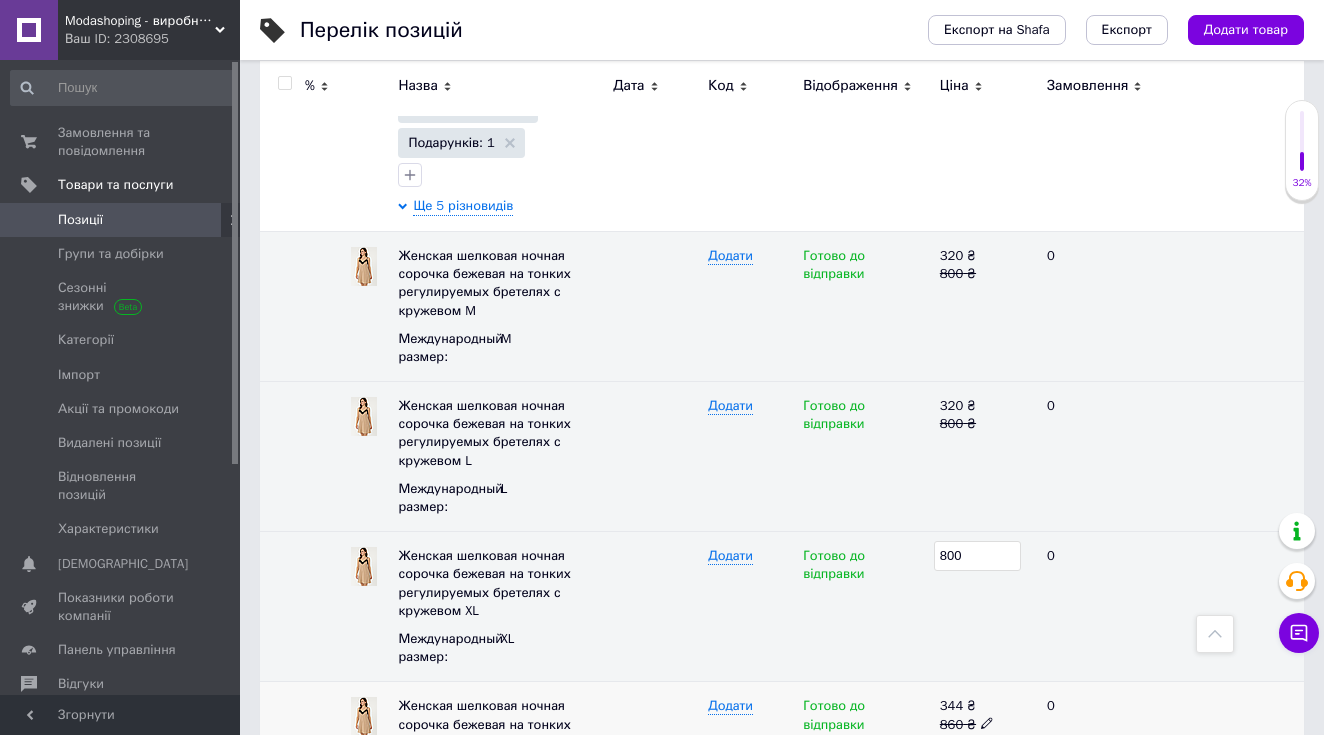 click 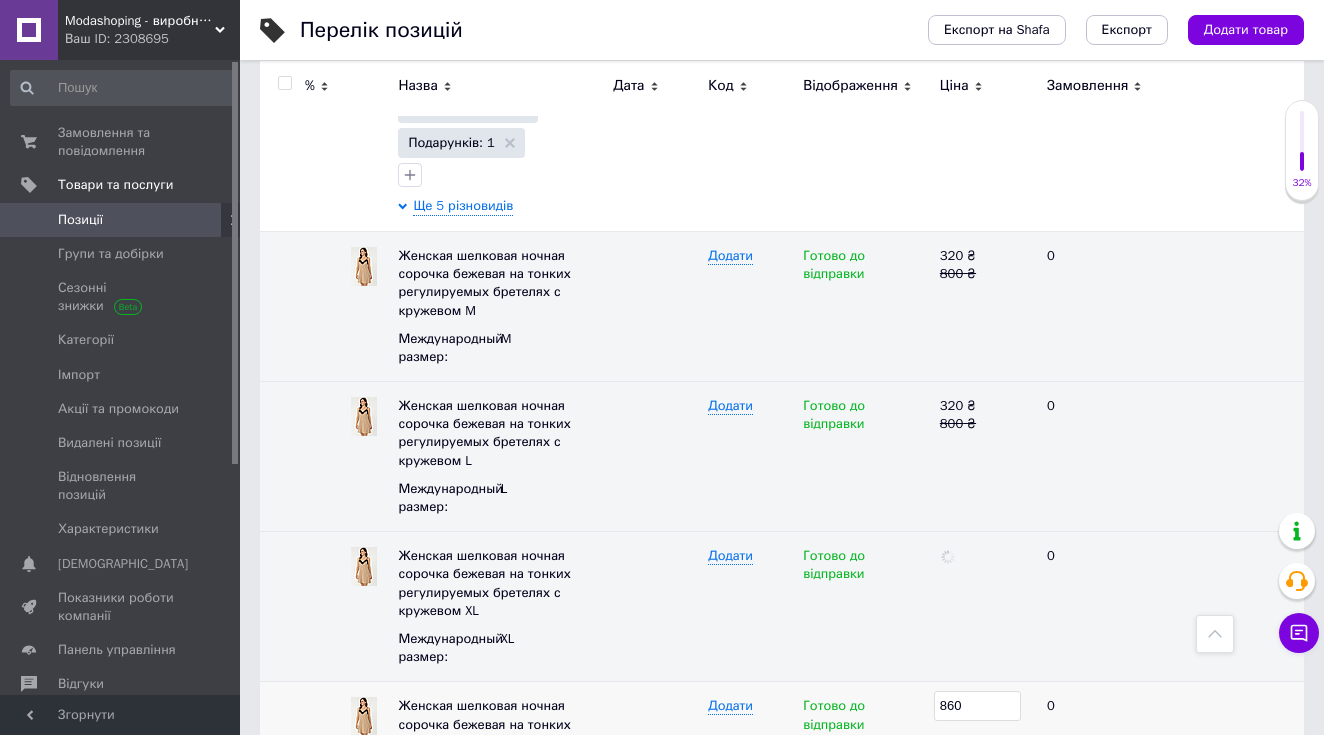 click on "860" at bounding box center (985, 757) 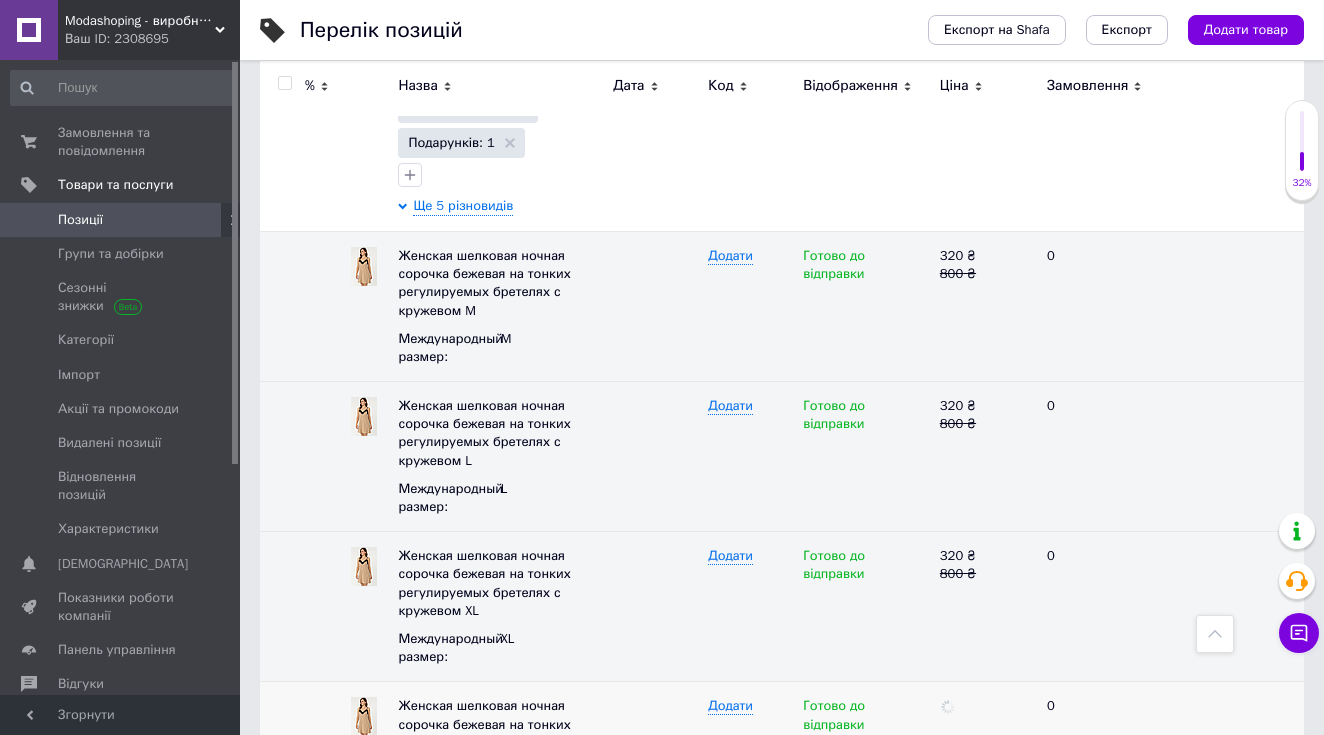click at bounding box center [985, 757] 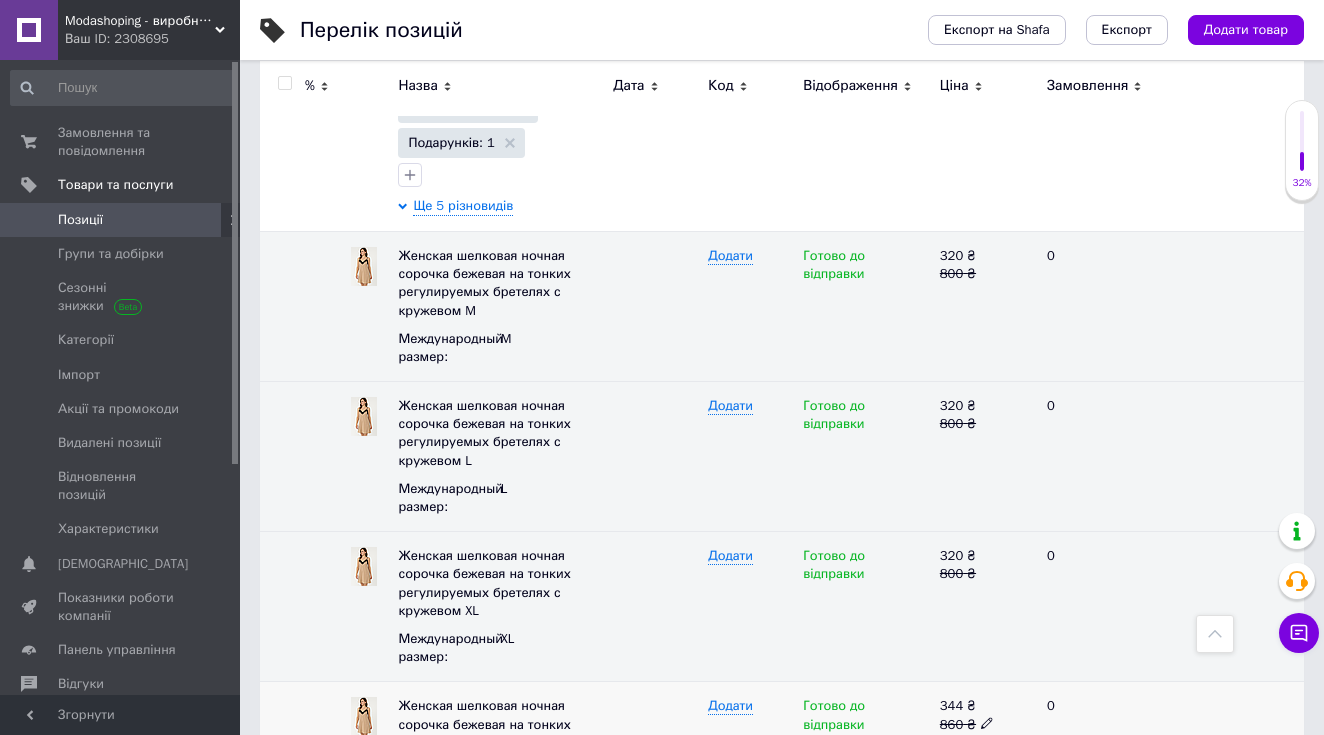 click at bounding box center (987, 722) 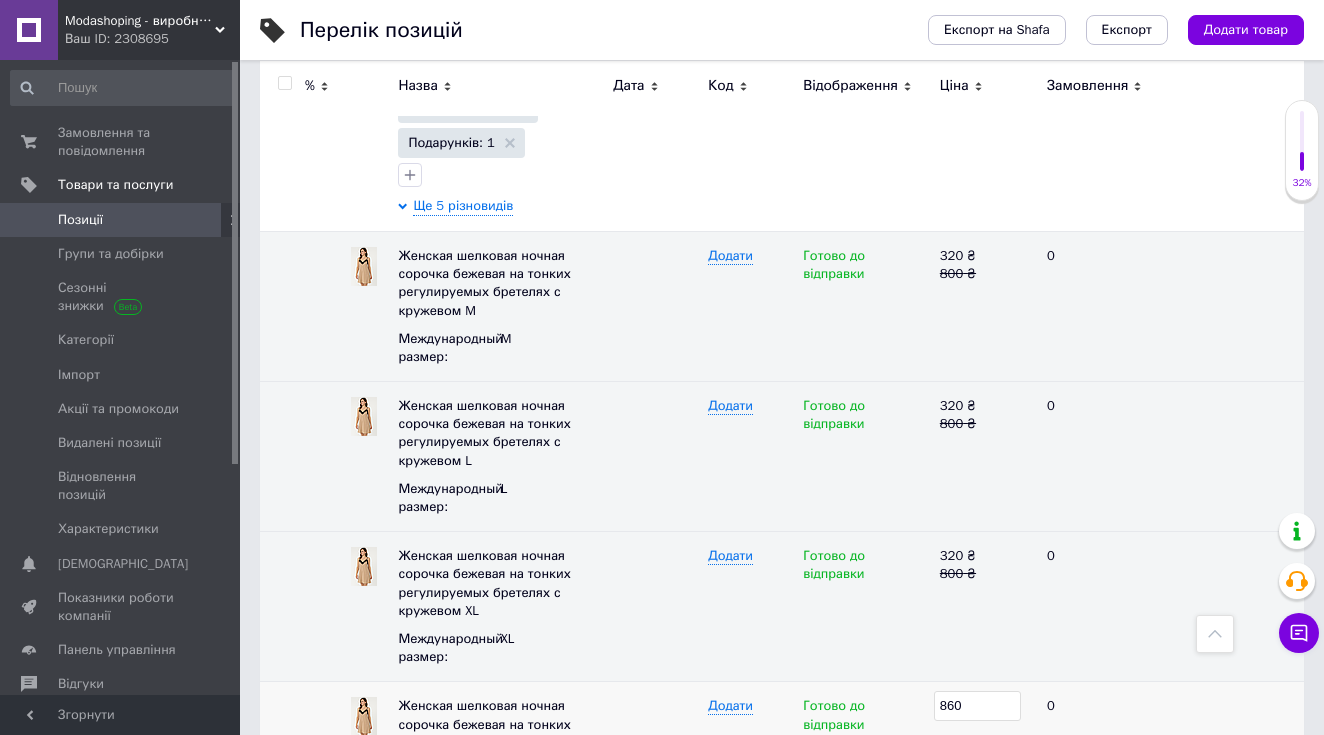 click on "860" at bounding box center (977, 706) 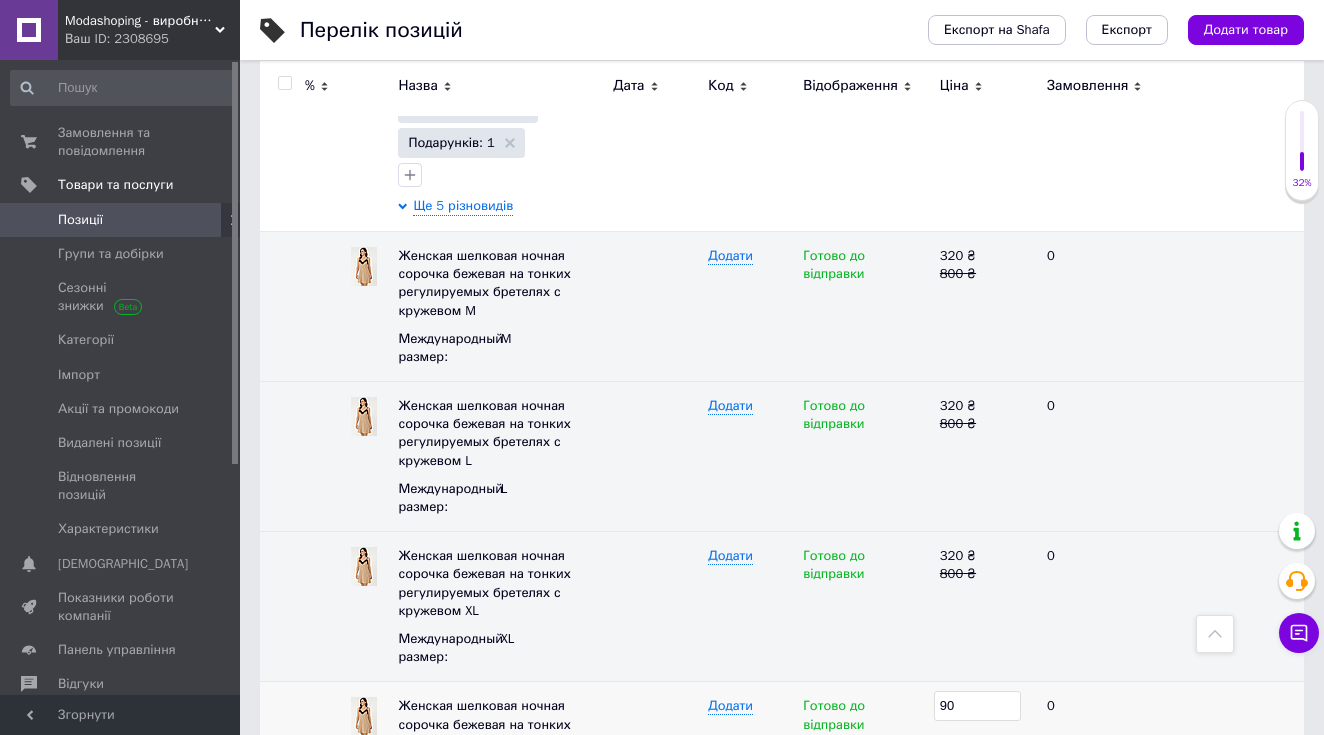type on "900" 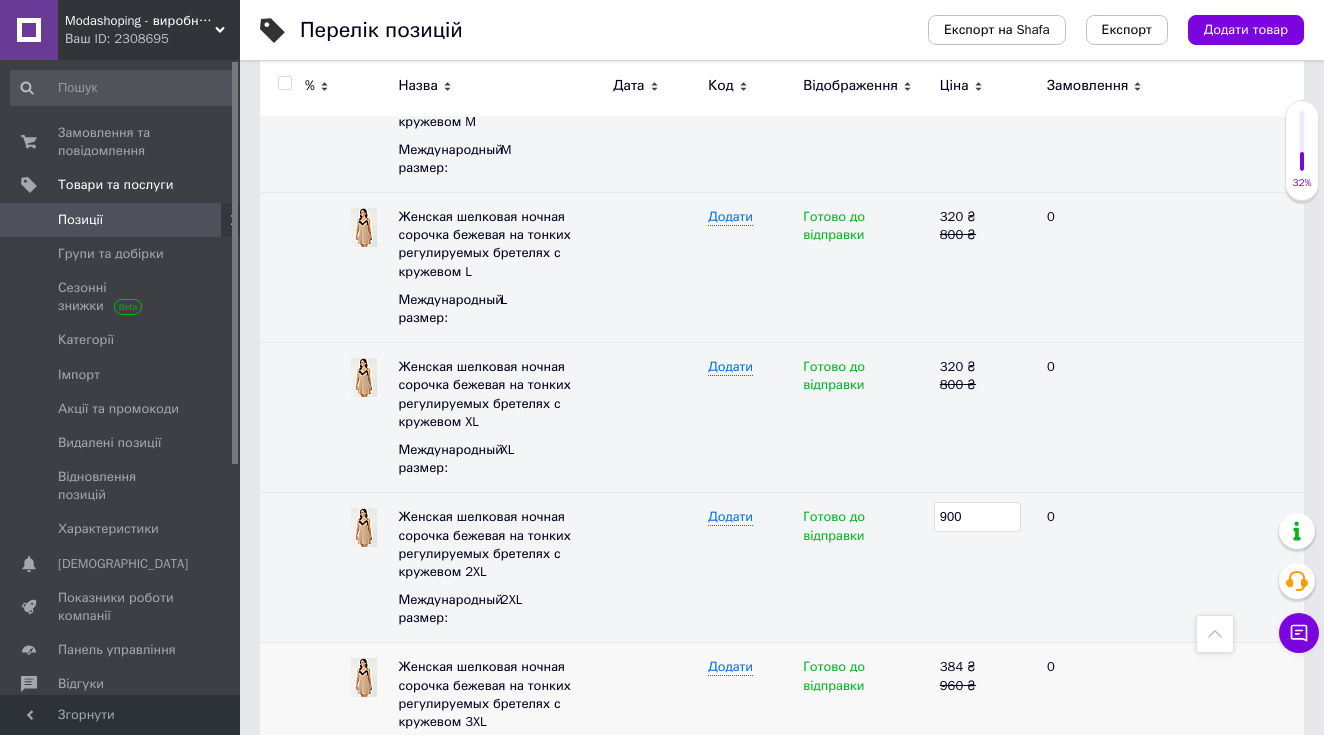 scroll, scrollTop: 6371, scrollLeft: 0, axis: vertical 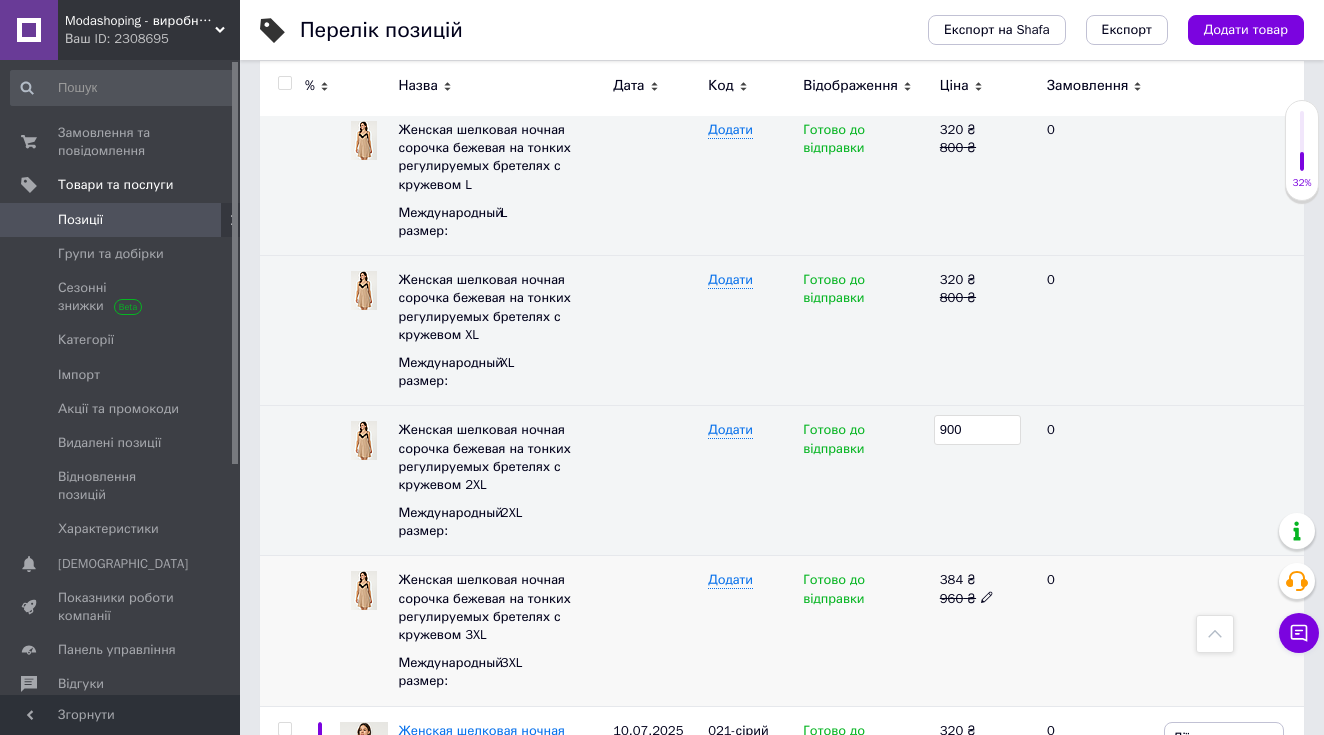 click on "960   ₴" at bounding box center (985, 599) 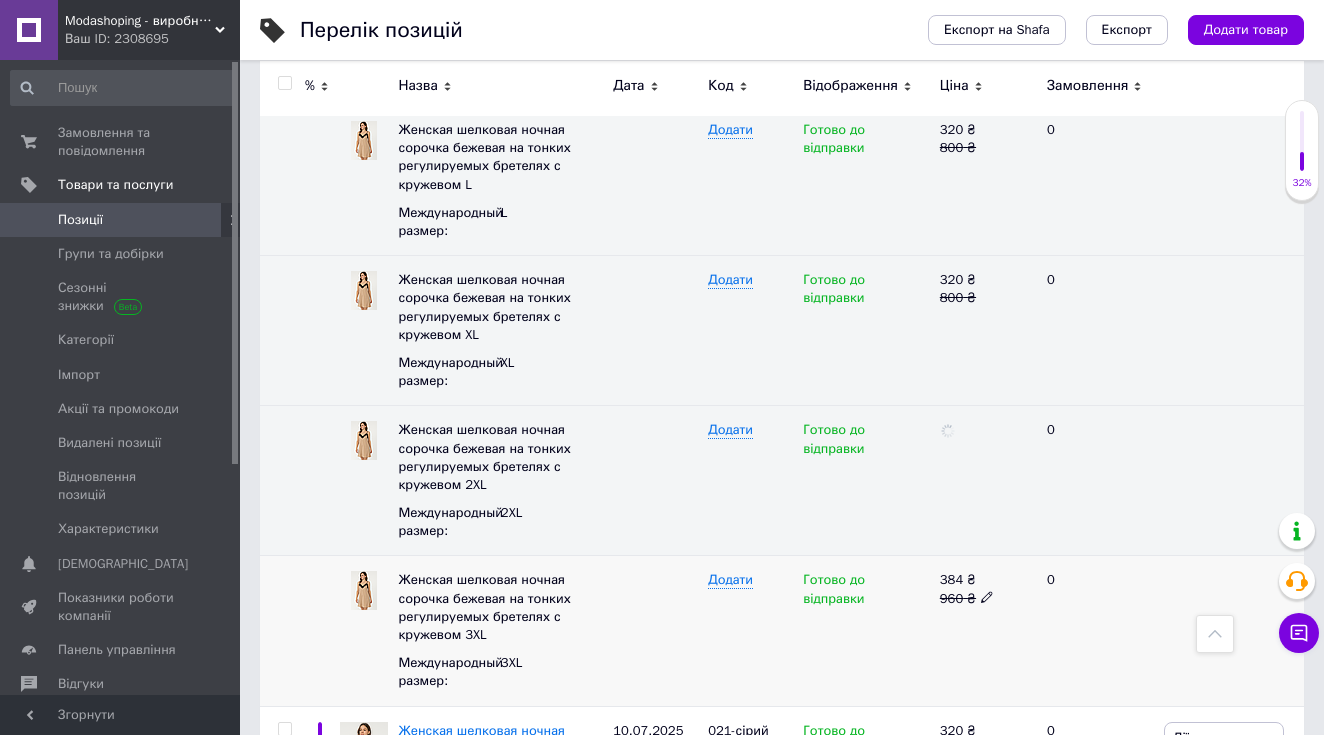 click 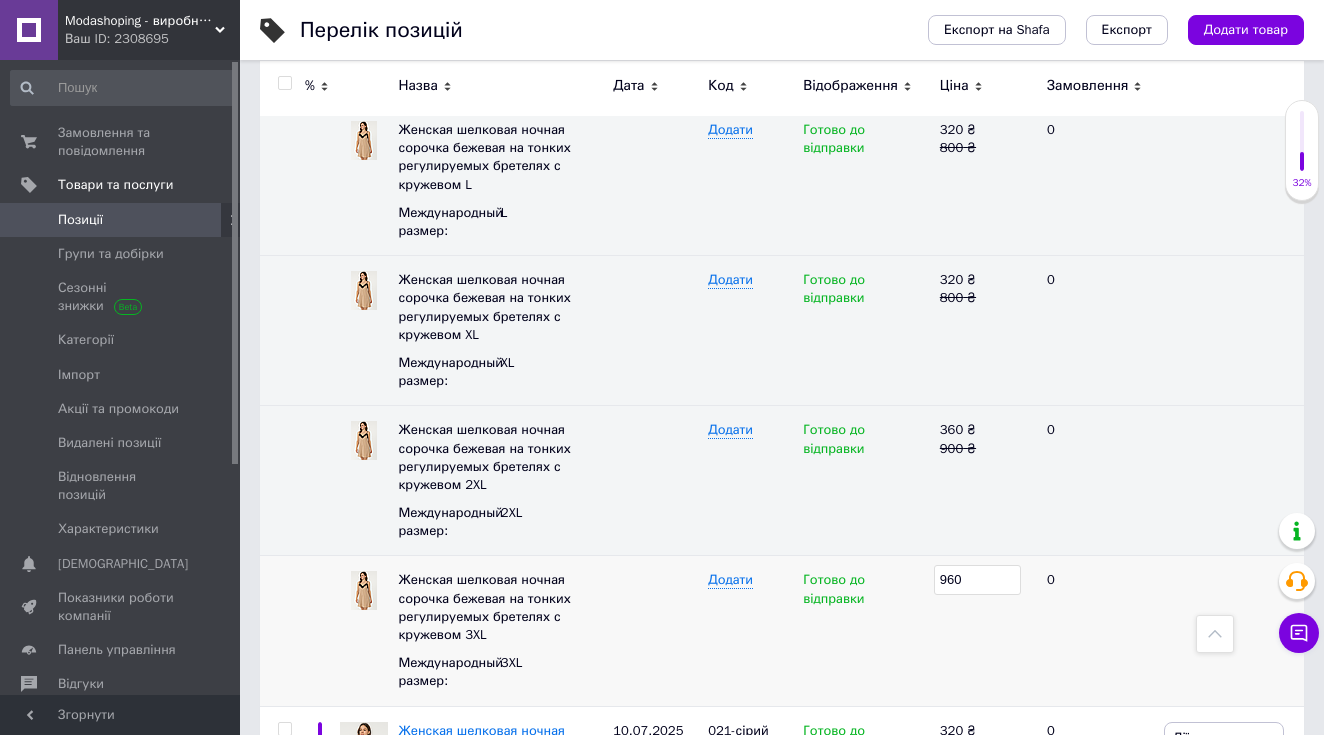 click on "960" at bounding box center [977, 580] 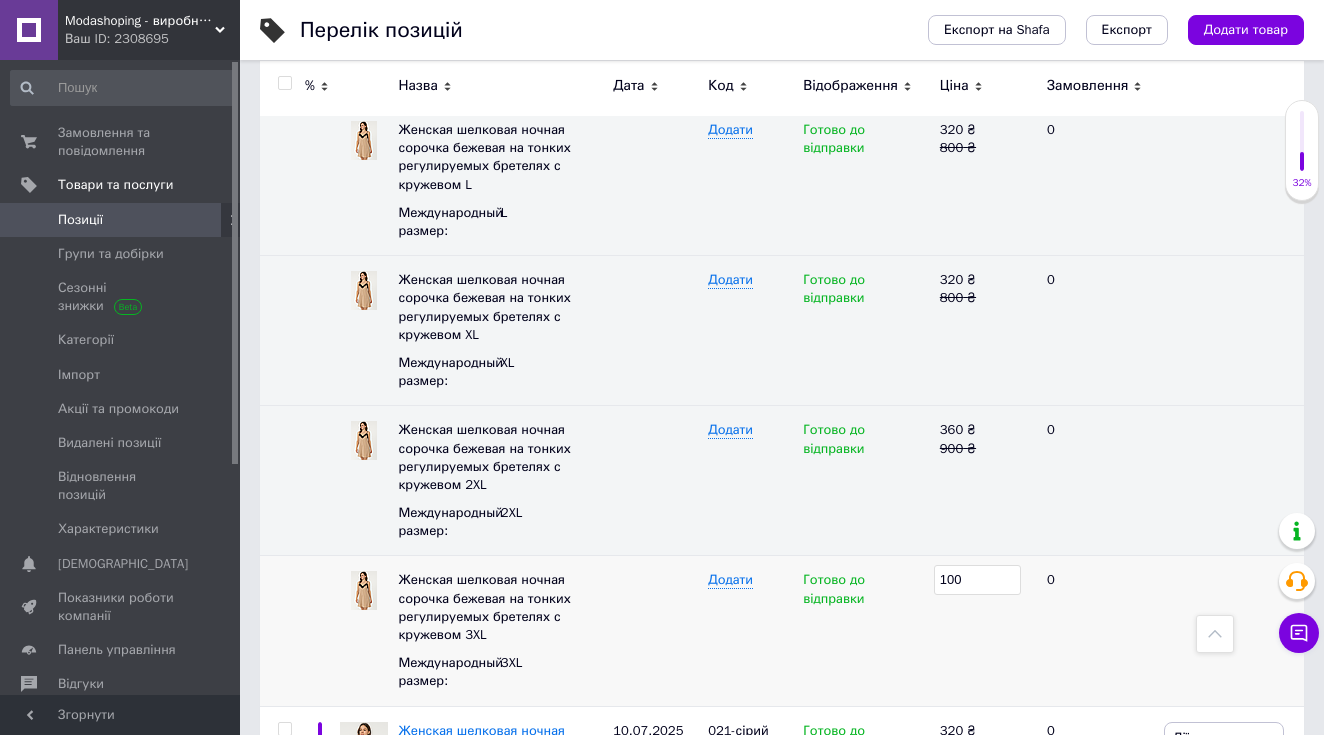 type on "1000" 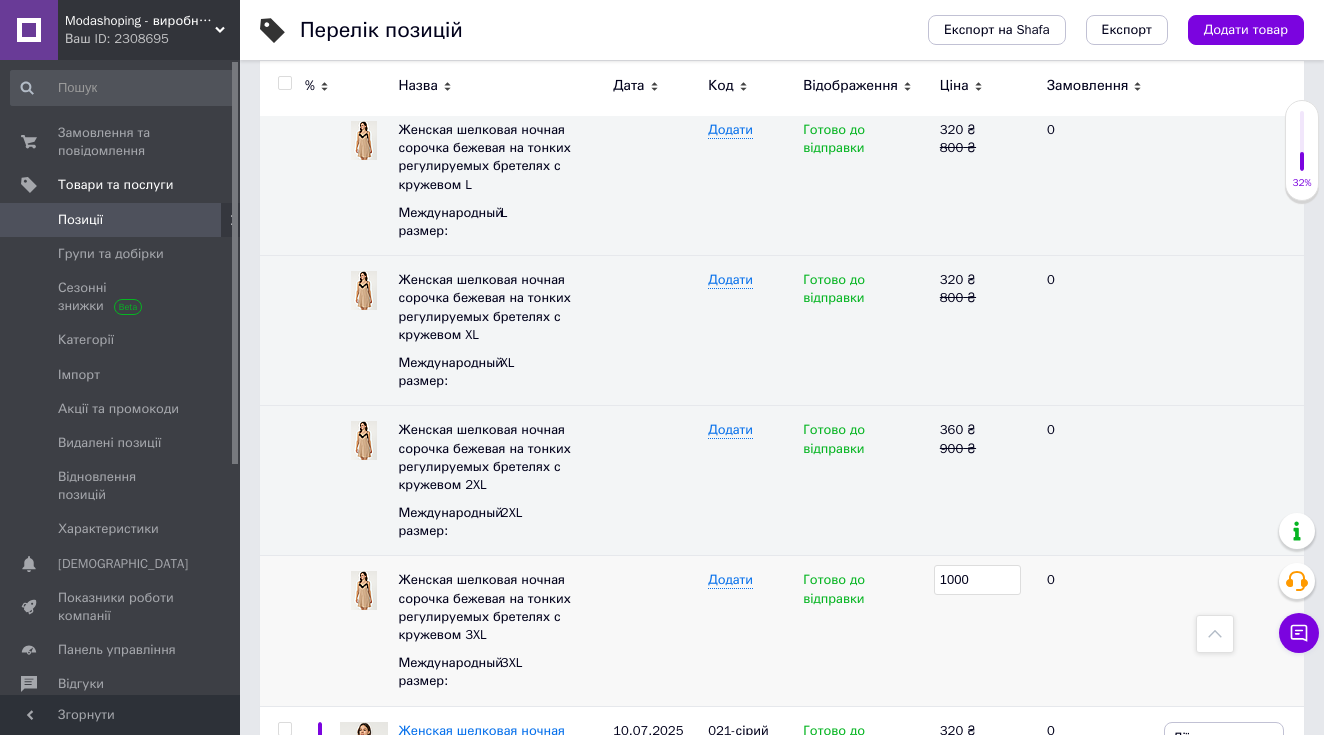 click on "1000" at bounding box center [985, 631] 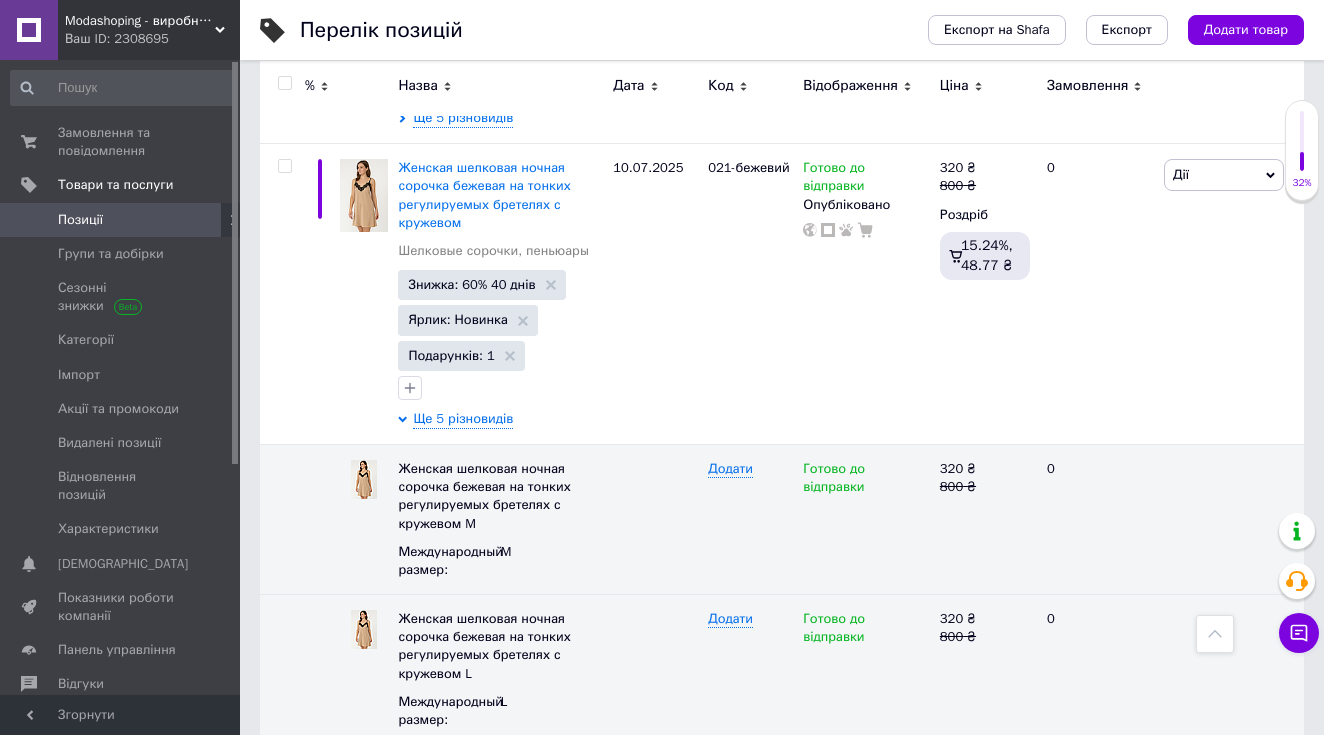 scroll, scrollTop: 5710, scrollLeft: 0, axis: vertical 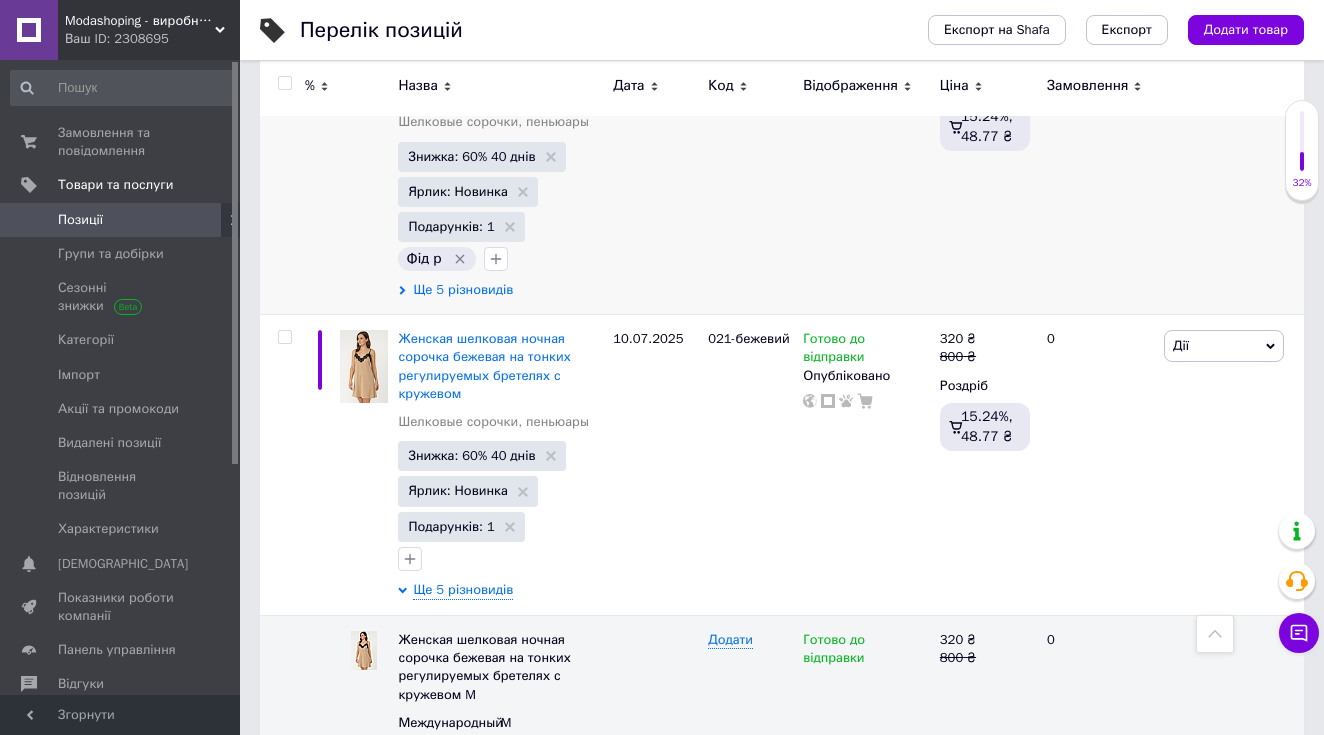 click on "Ще 5 різновидів" at bounding box center [463, 290] 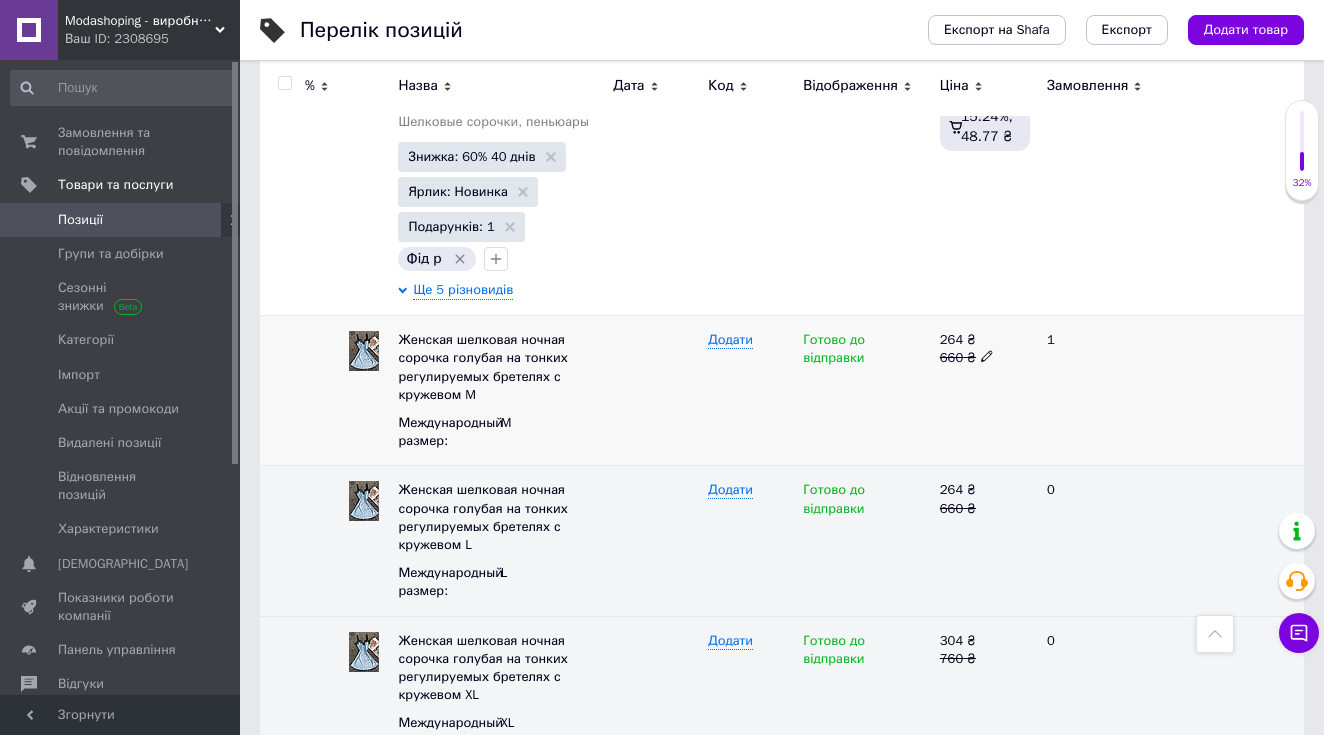 click 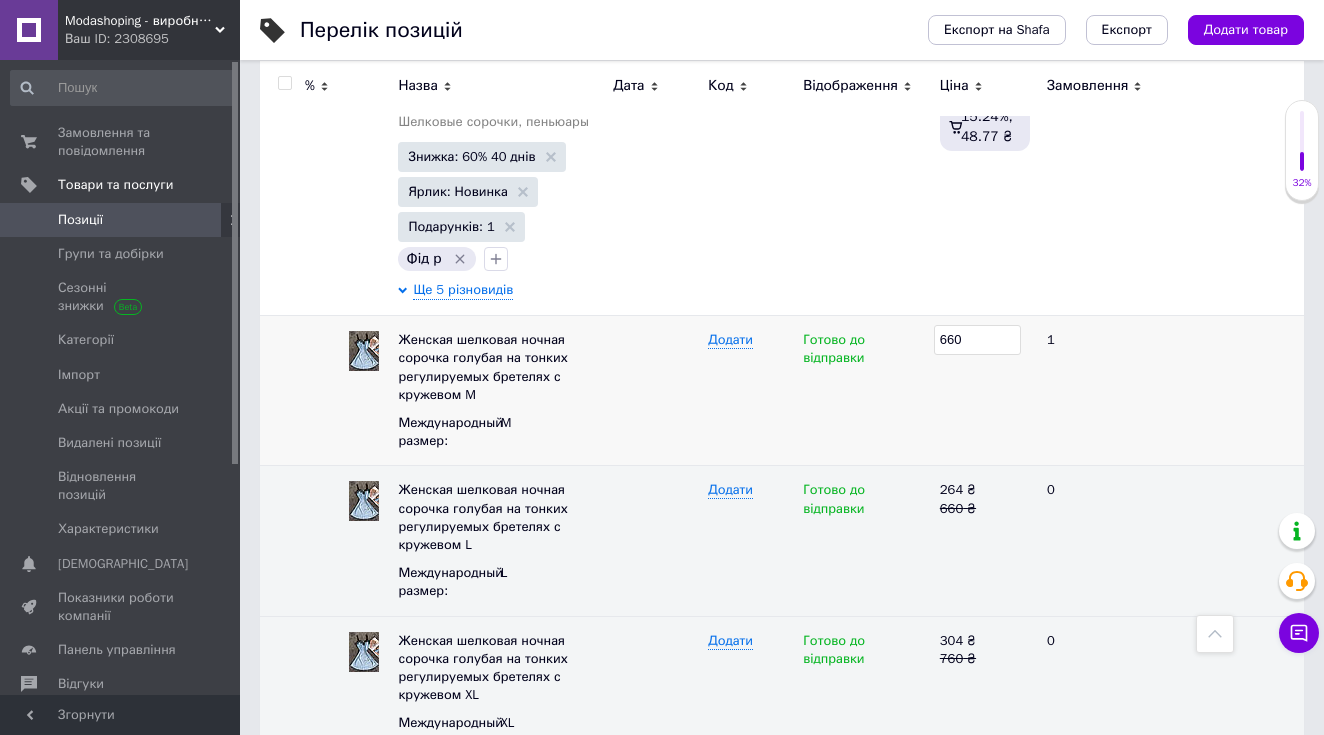 click on "660" at bounding box center [977, 340] 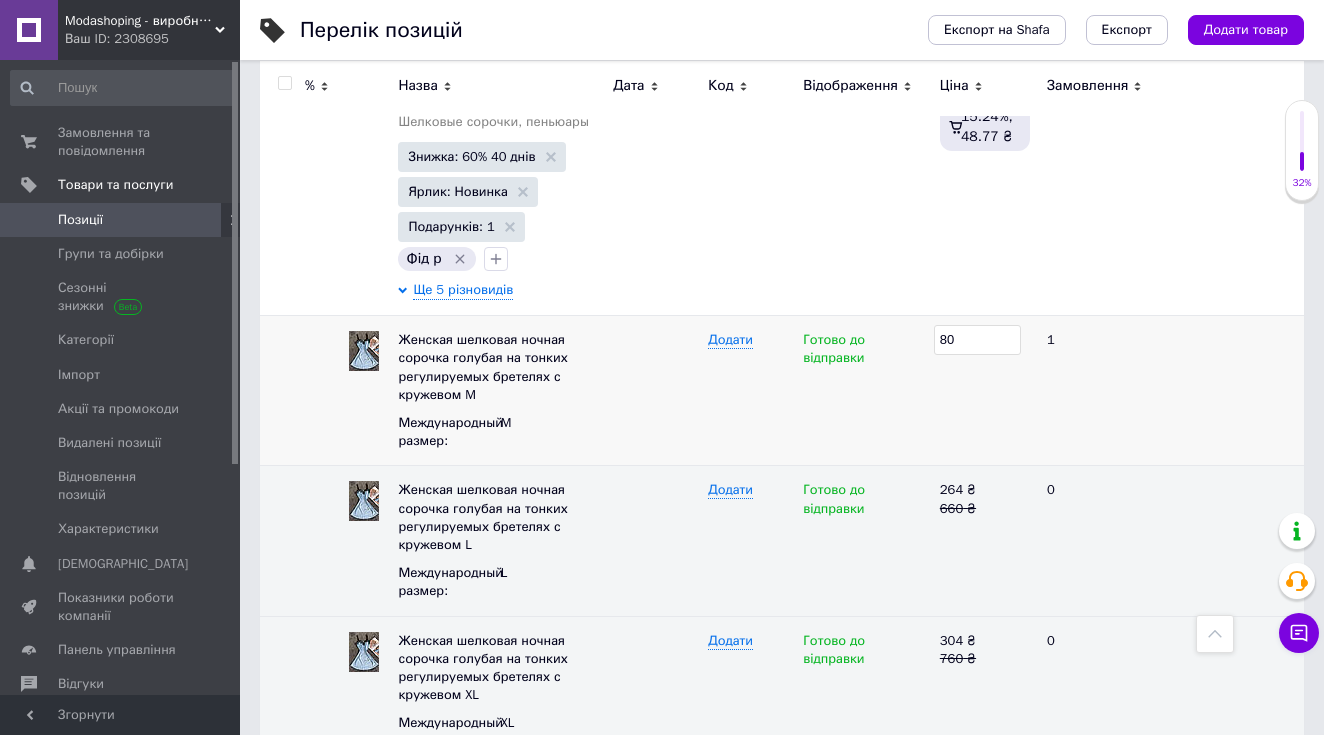 type on "800" 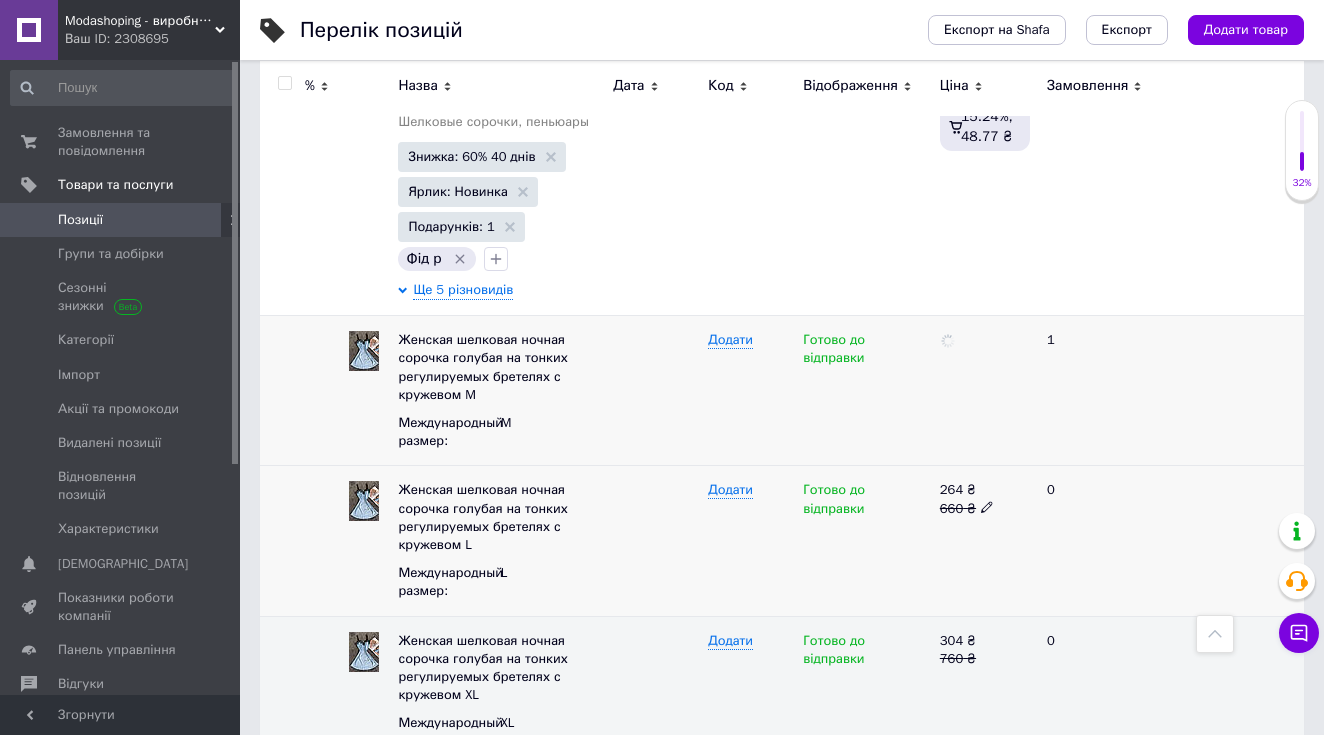 click on "660   ₴" at bounding box center (985, 509) 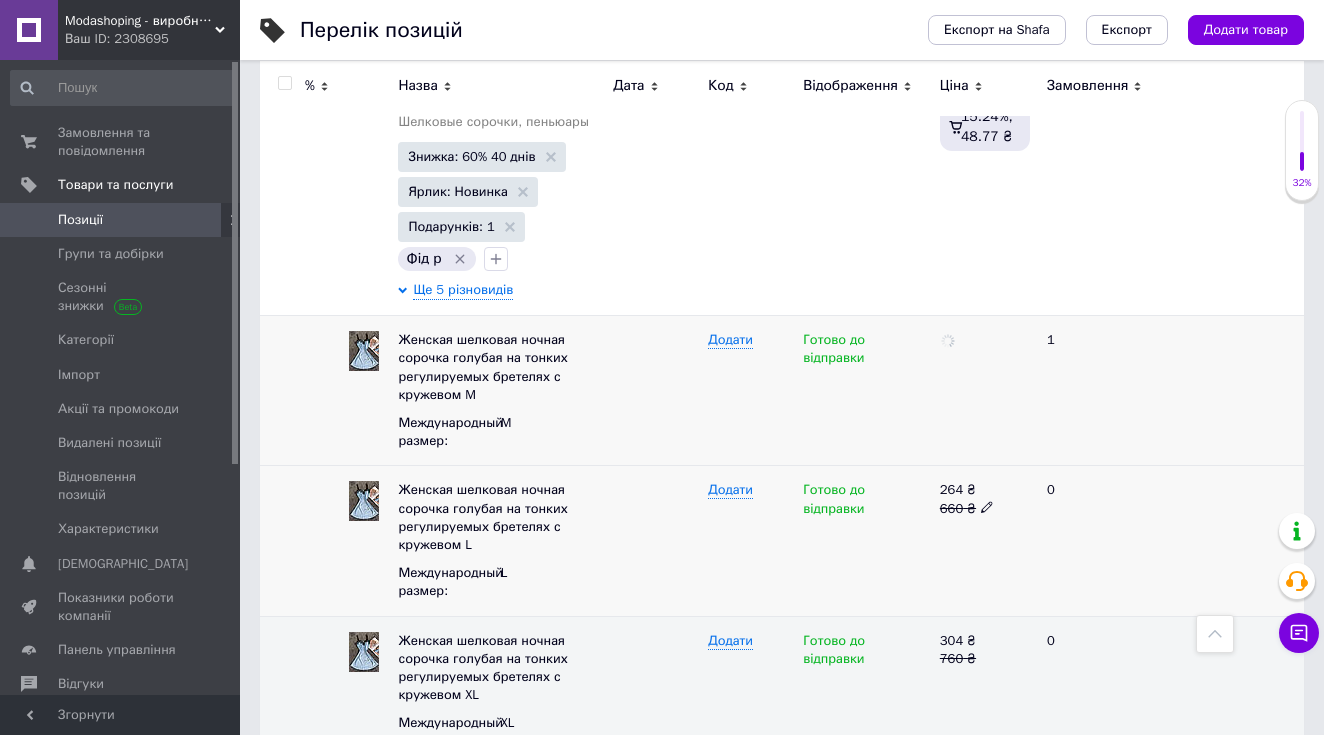 click 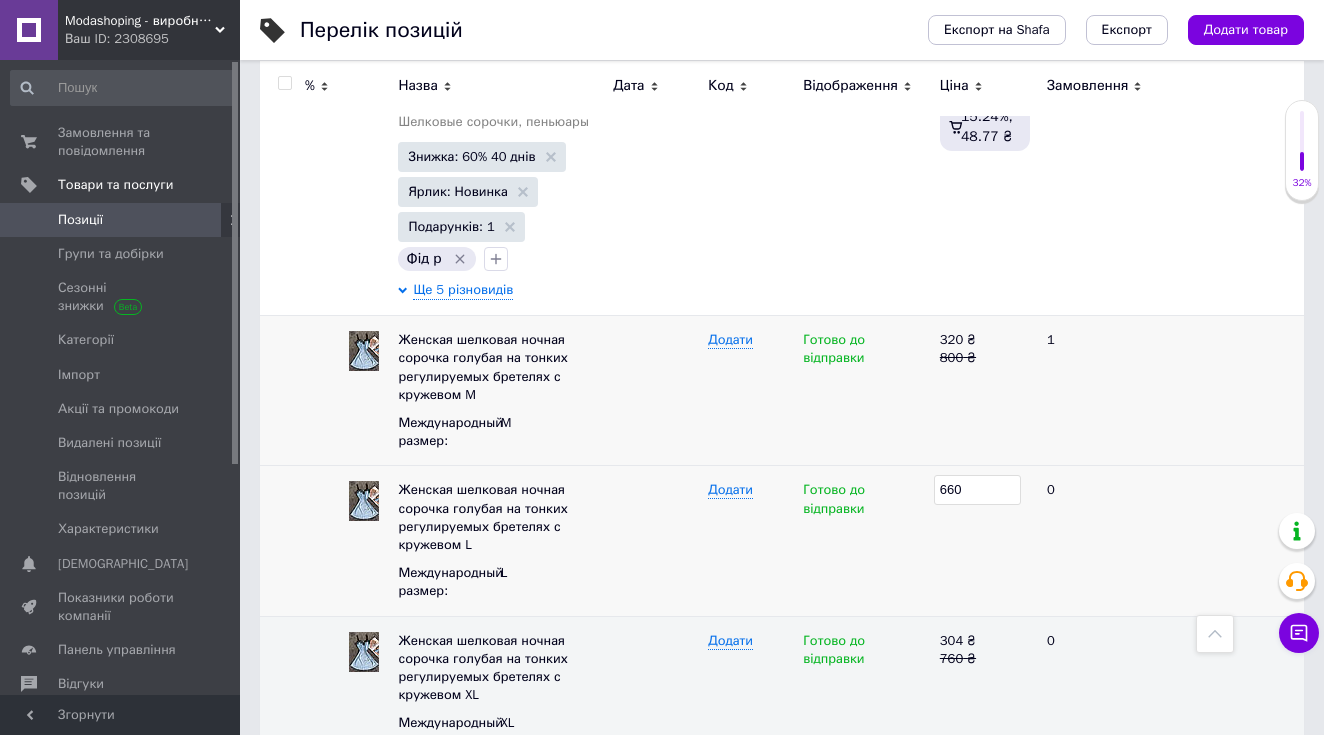 click on "660" at bounding box center (977, 490) 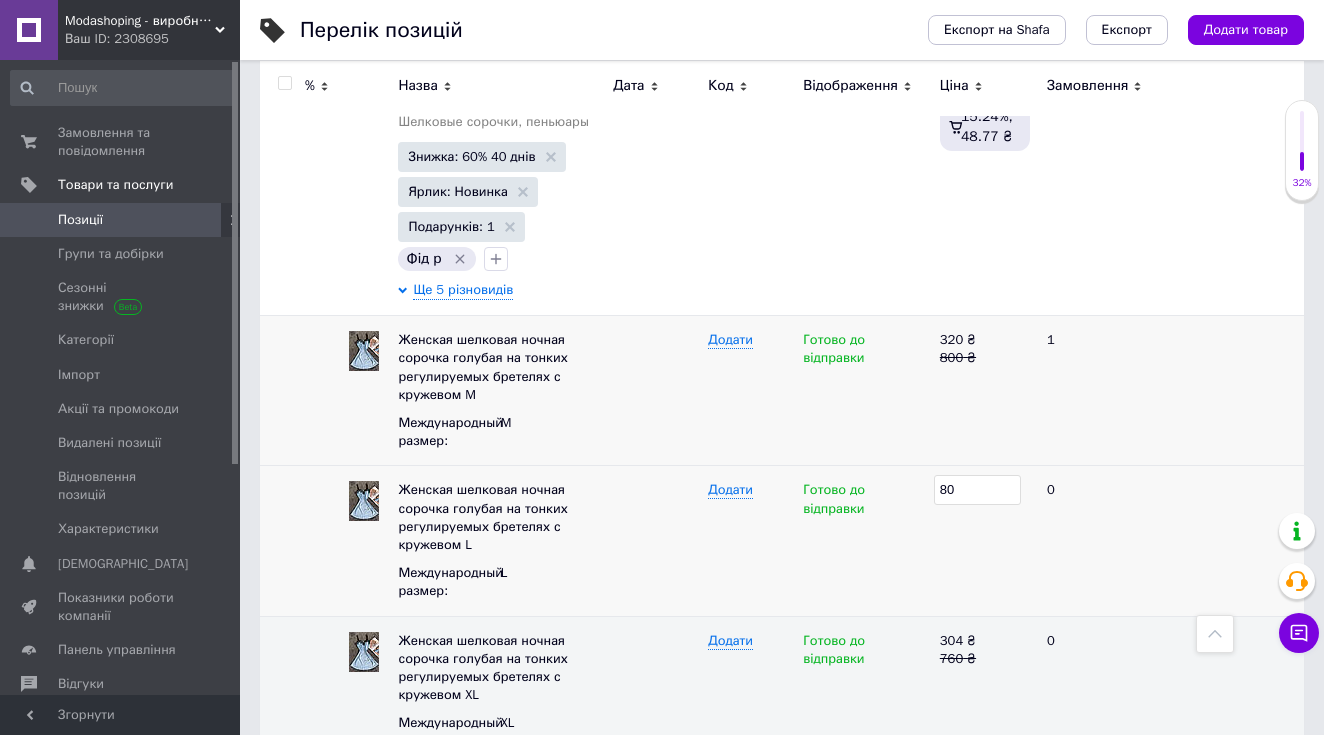 type on "800" 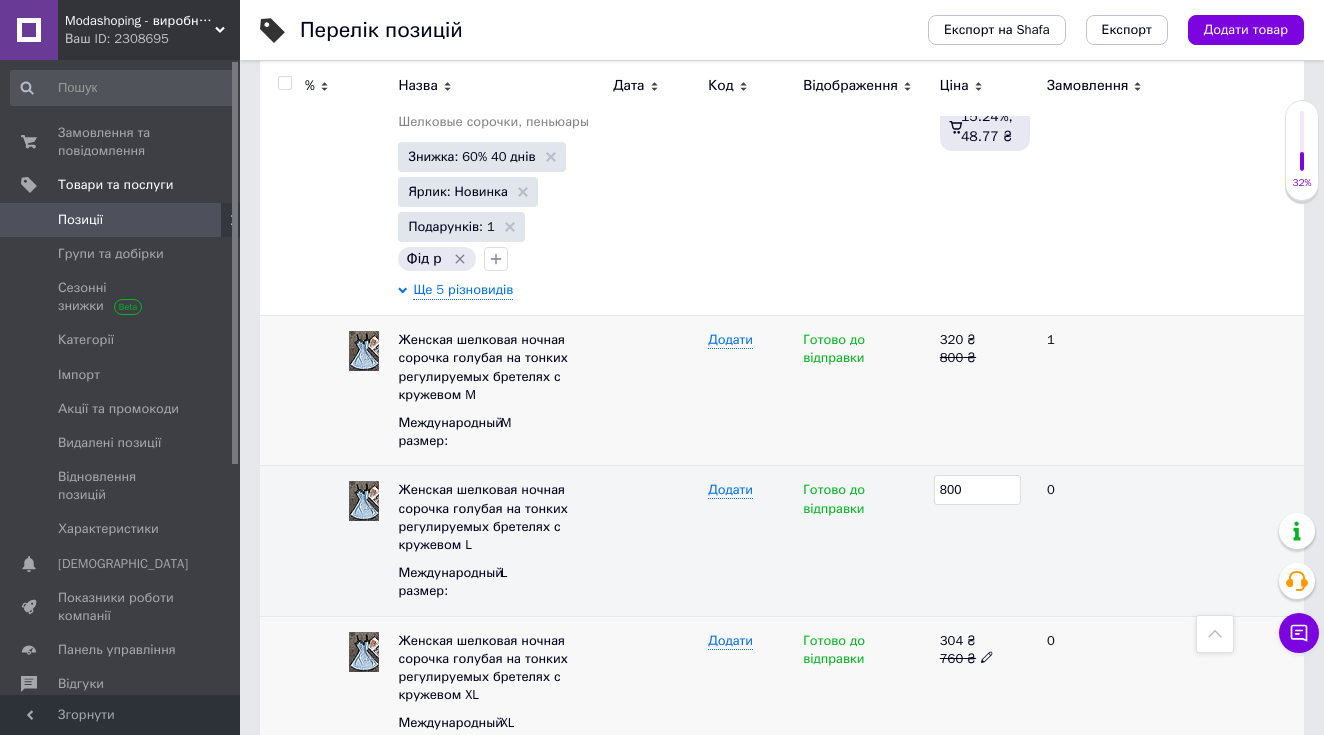 click 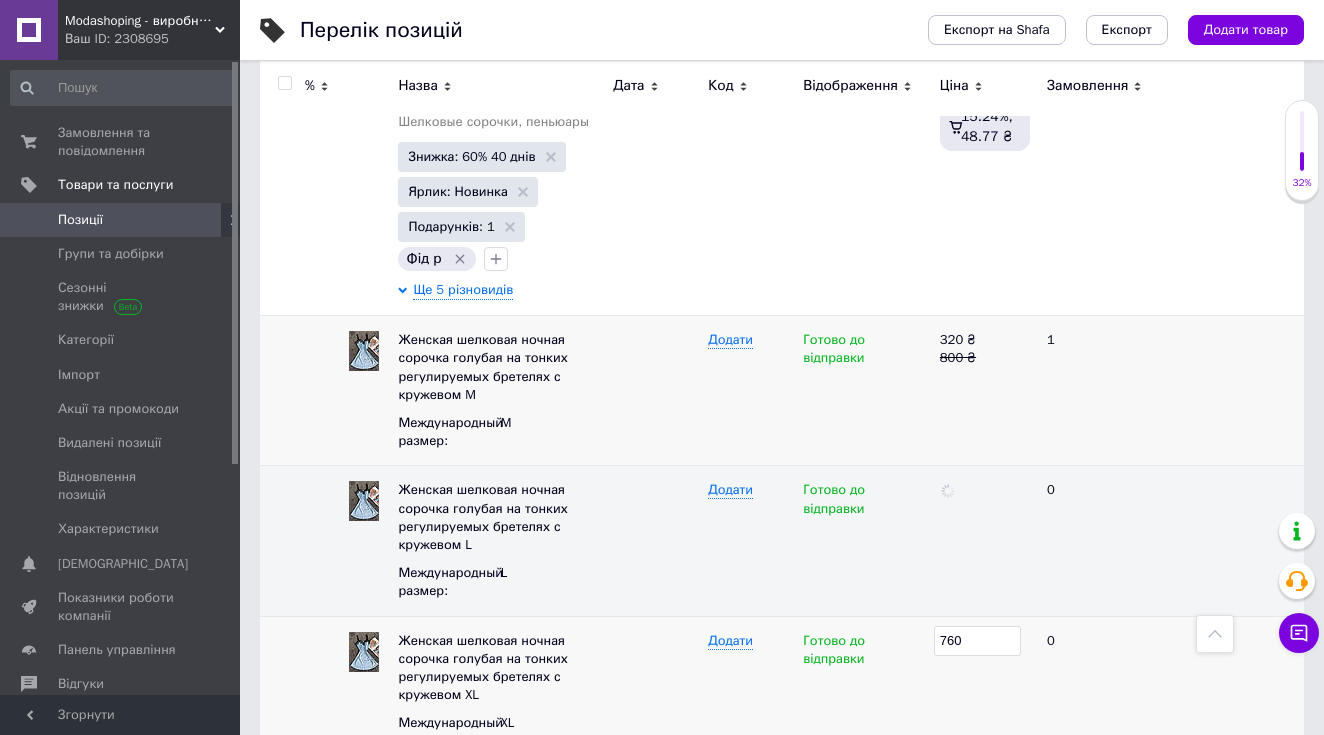 click on "760" at bounding box center [977, 641] 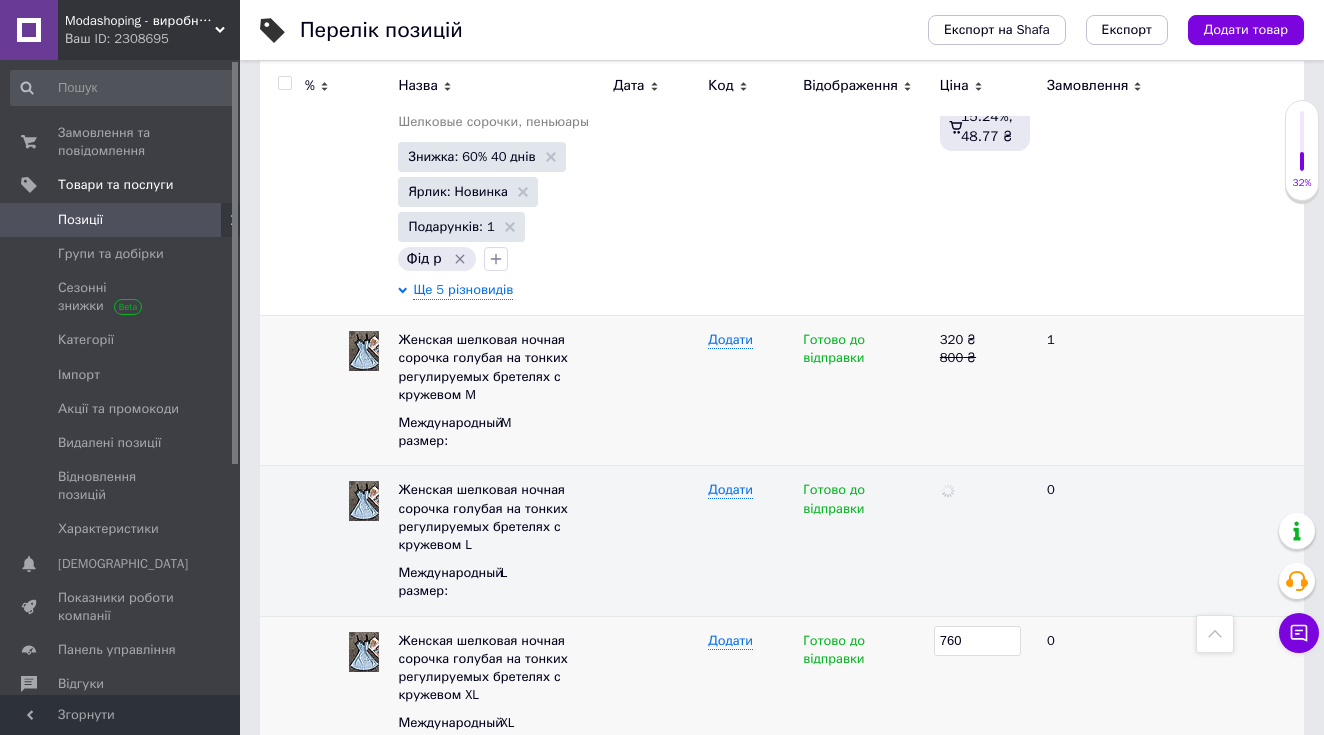 click on "760" at bounding box center (977, 641) 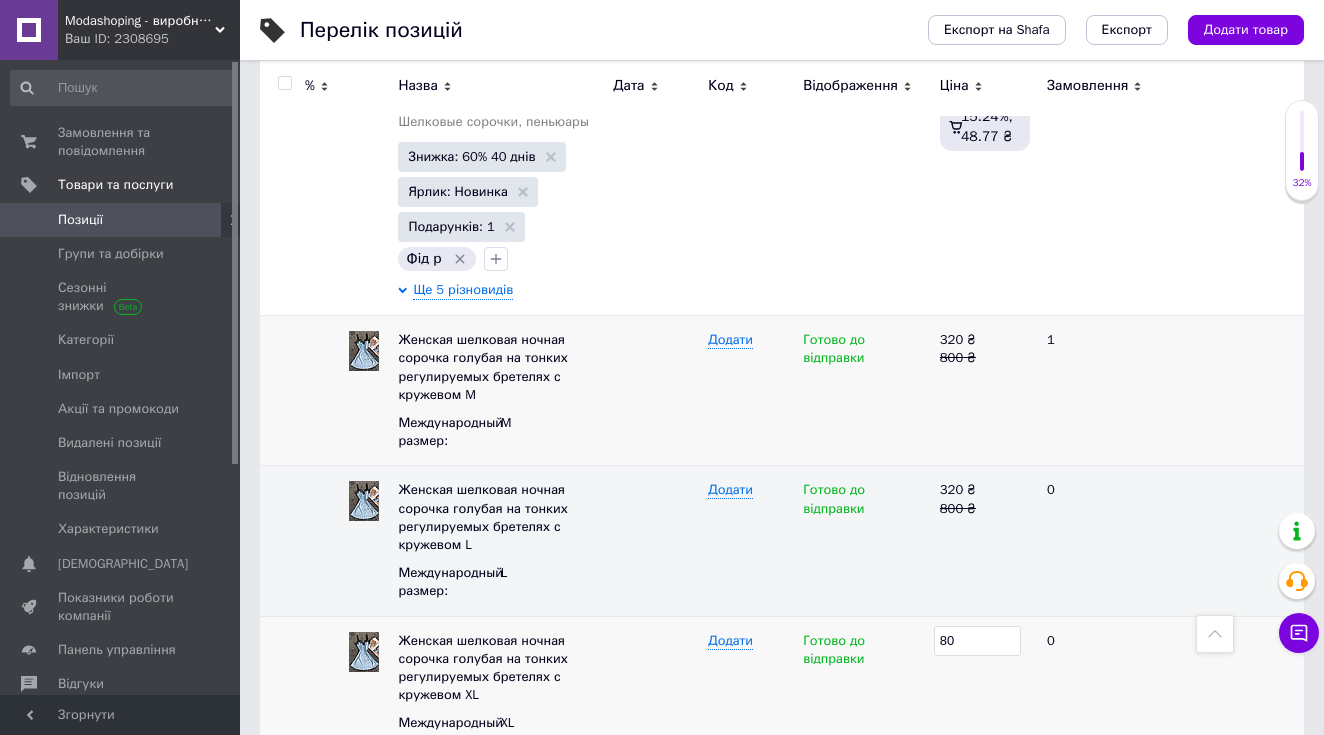 type on "800" 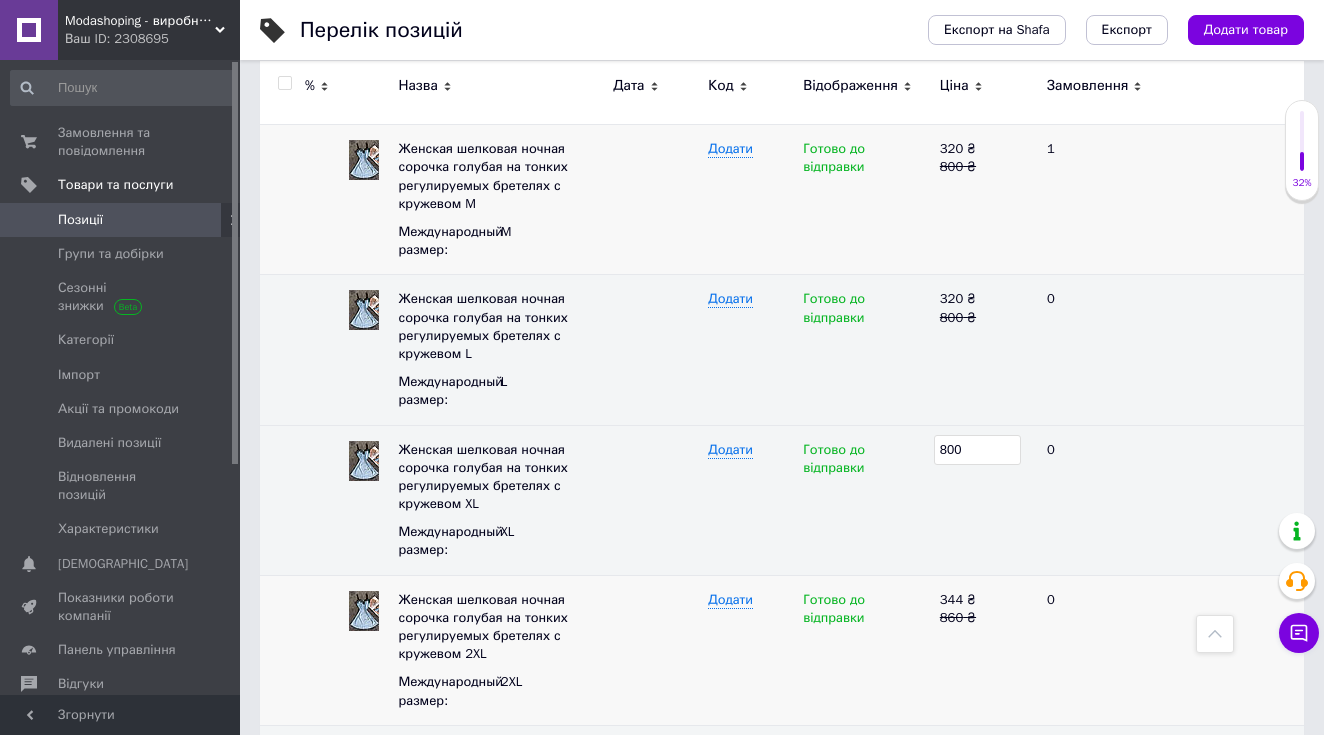 scroll, scrollTop: 5972, scrollLeft: 0, axis: vertical 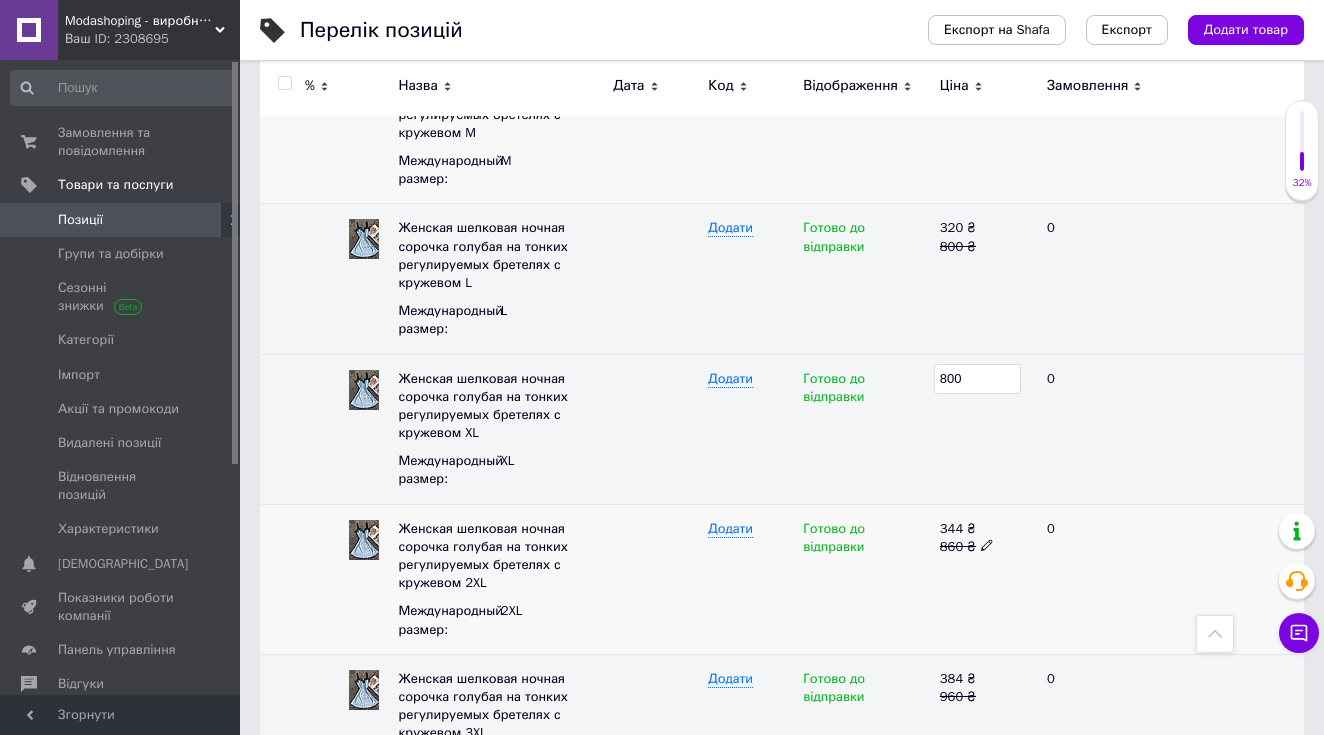 click 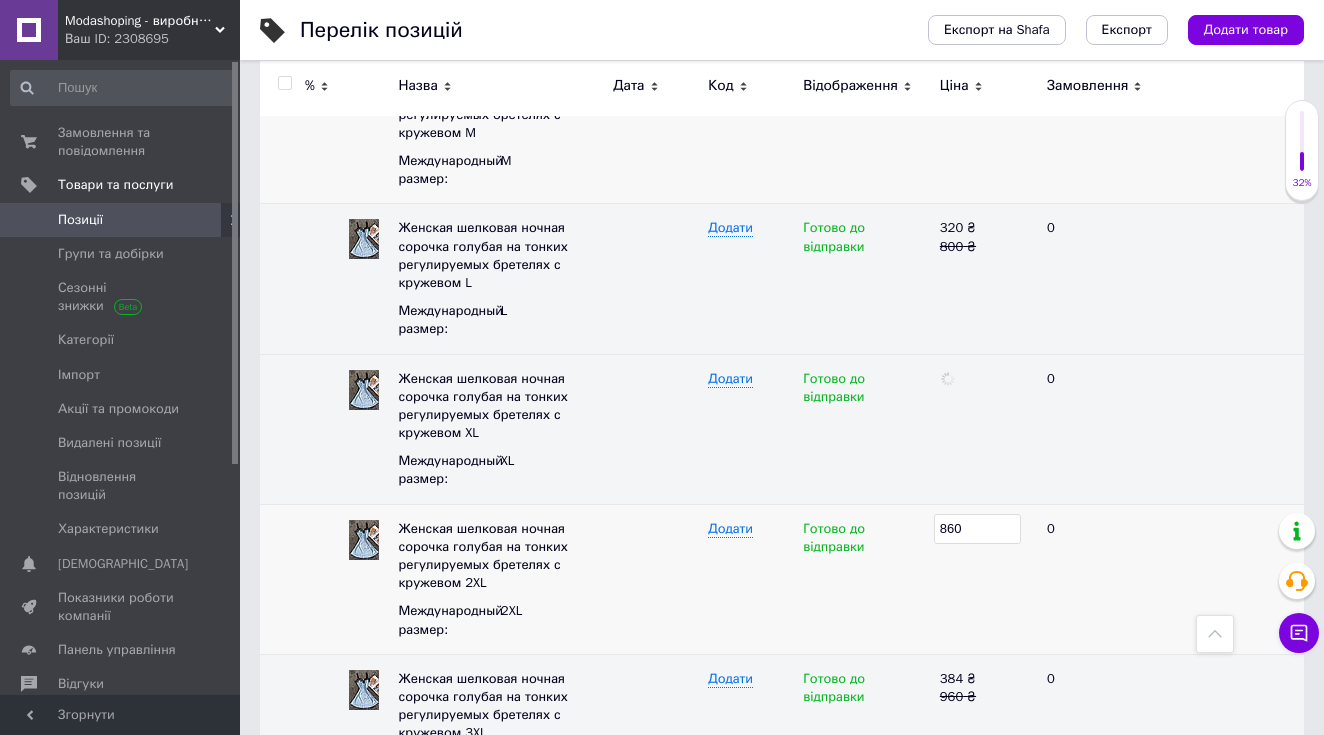click on "860" at bounding box center (977, 529) 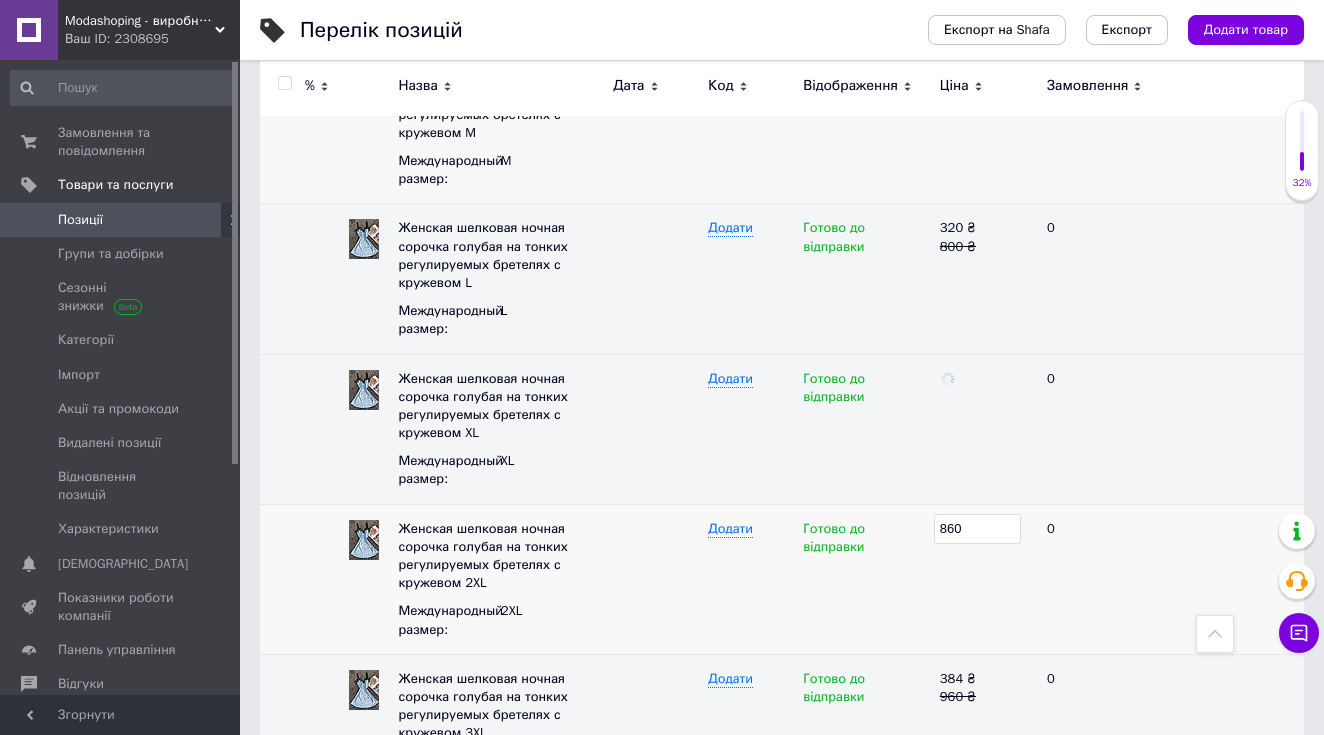 click on "860" at bounding box center [977, 529] 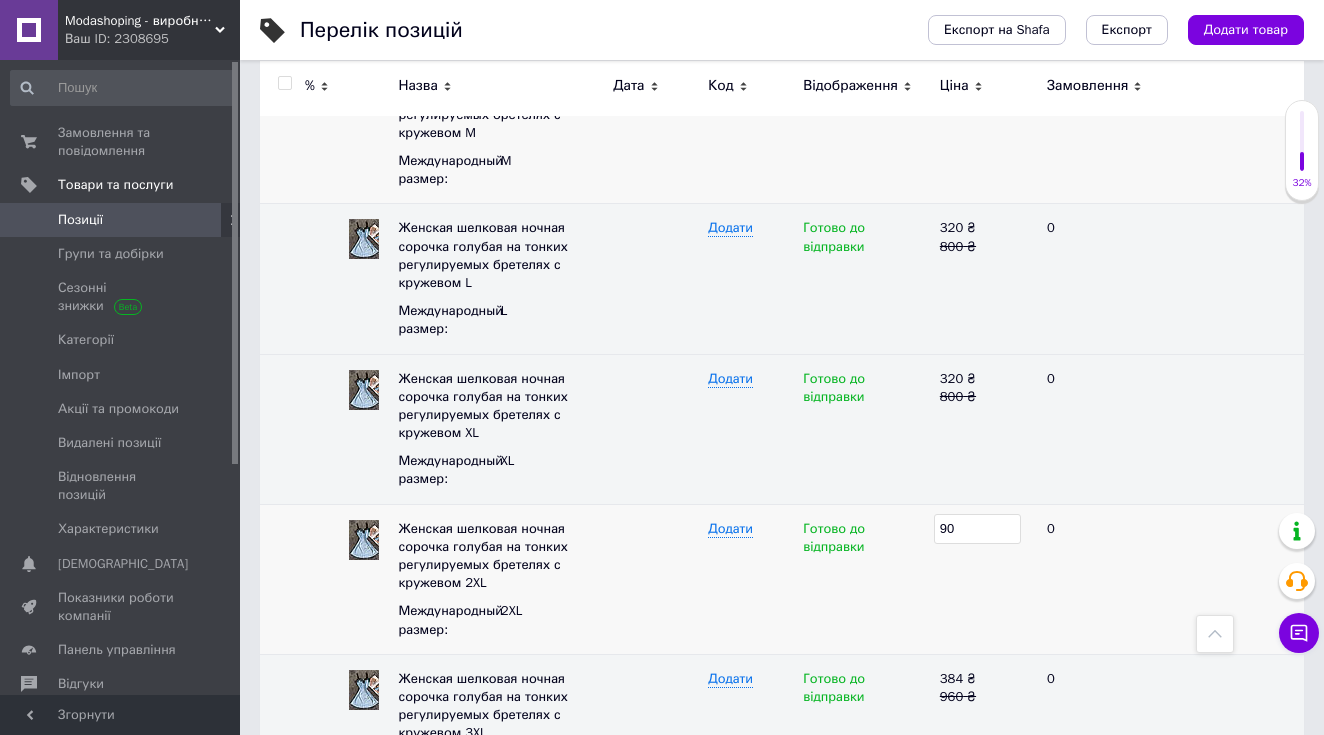 type on "900" 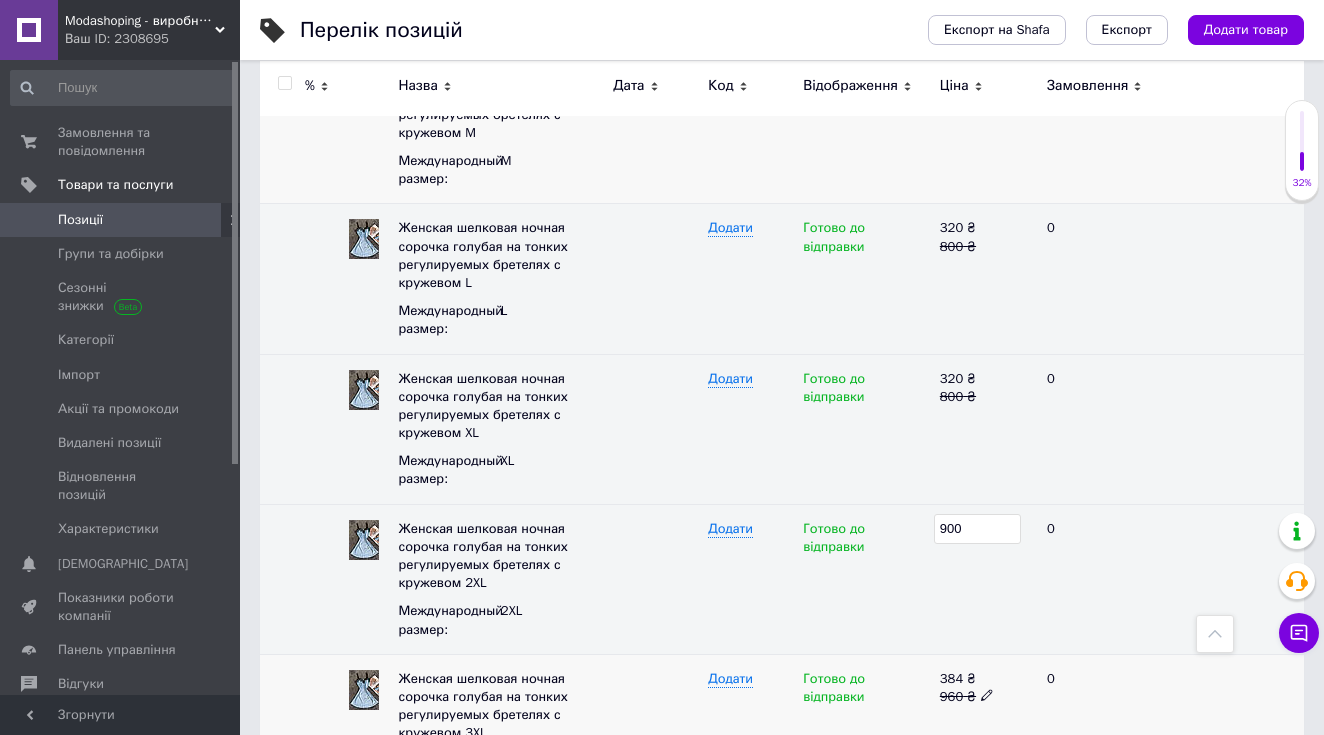 click on "384   ₴" at bounding box center [985, 679] 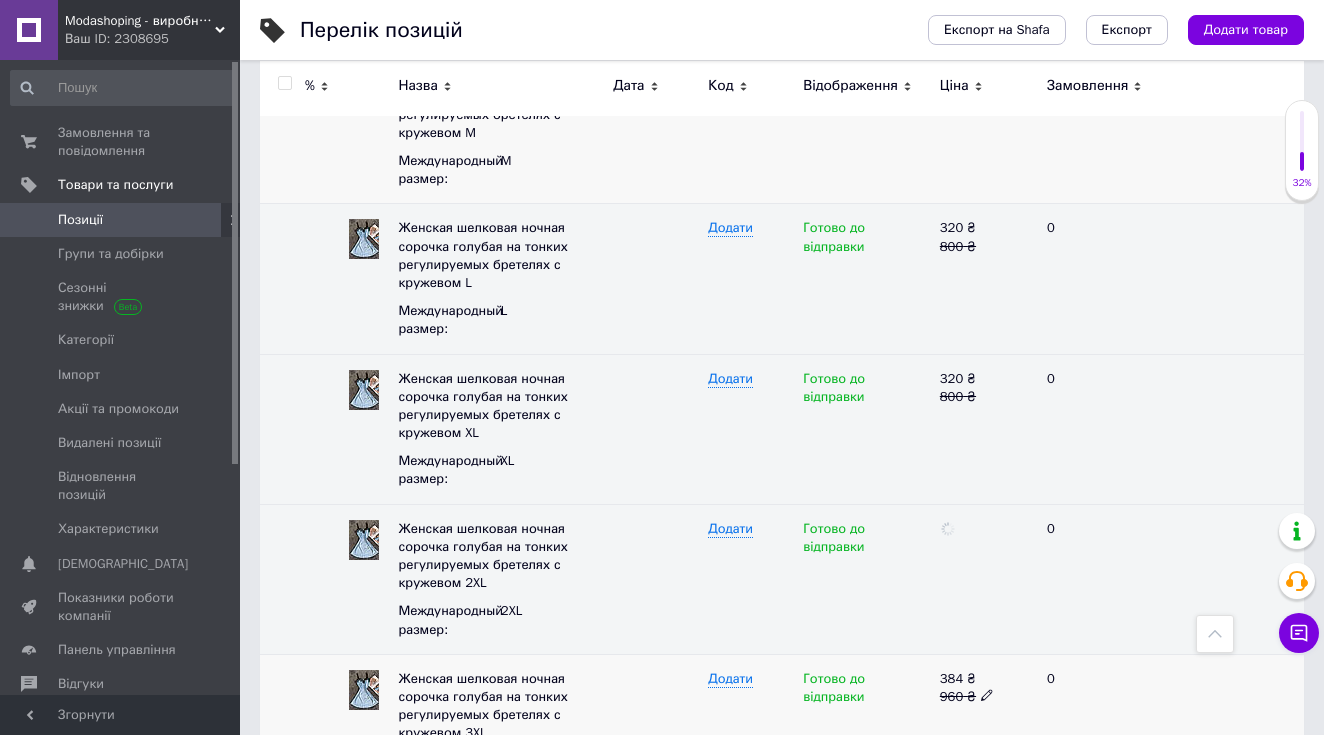 click 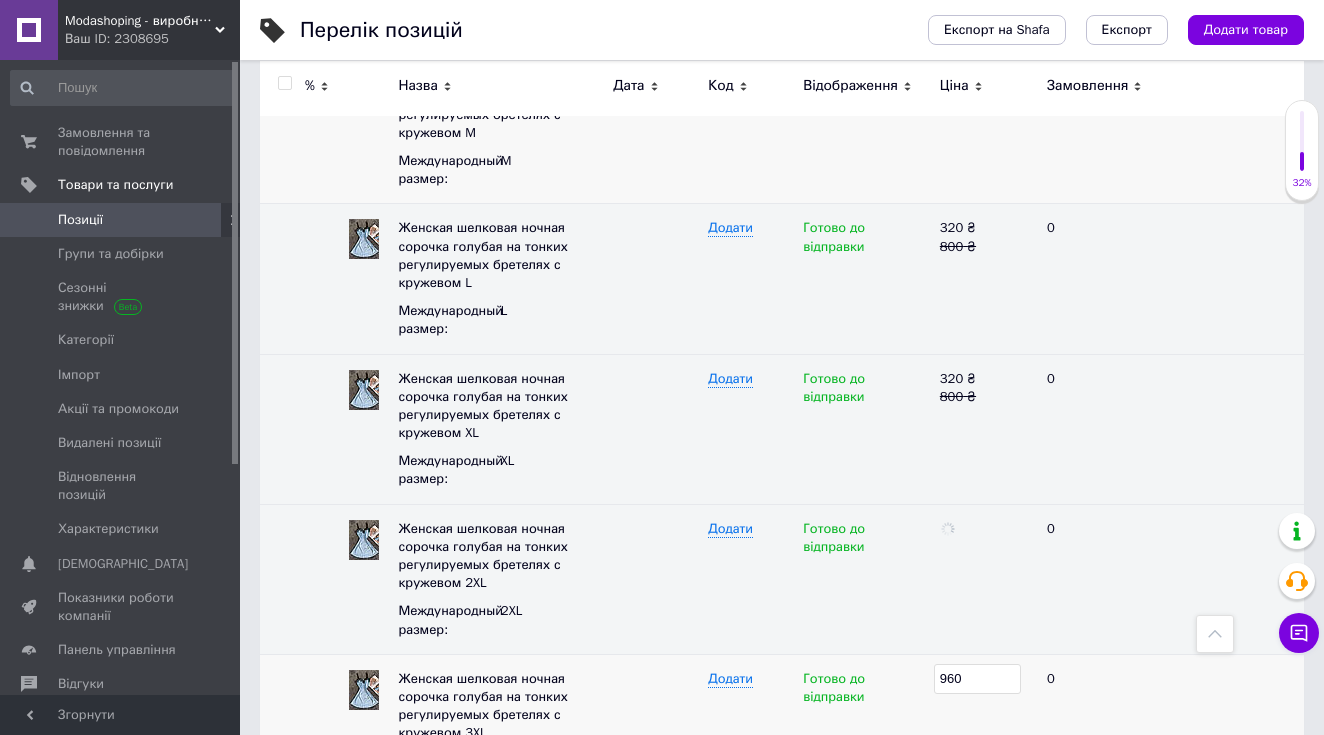 click on "960" at bounding box center (977, 679) 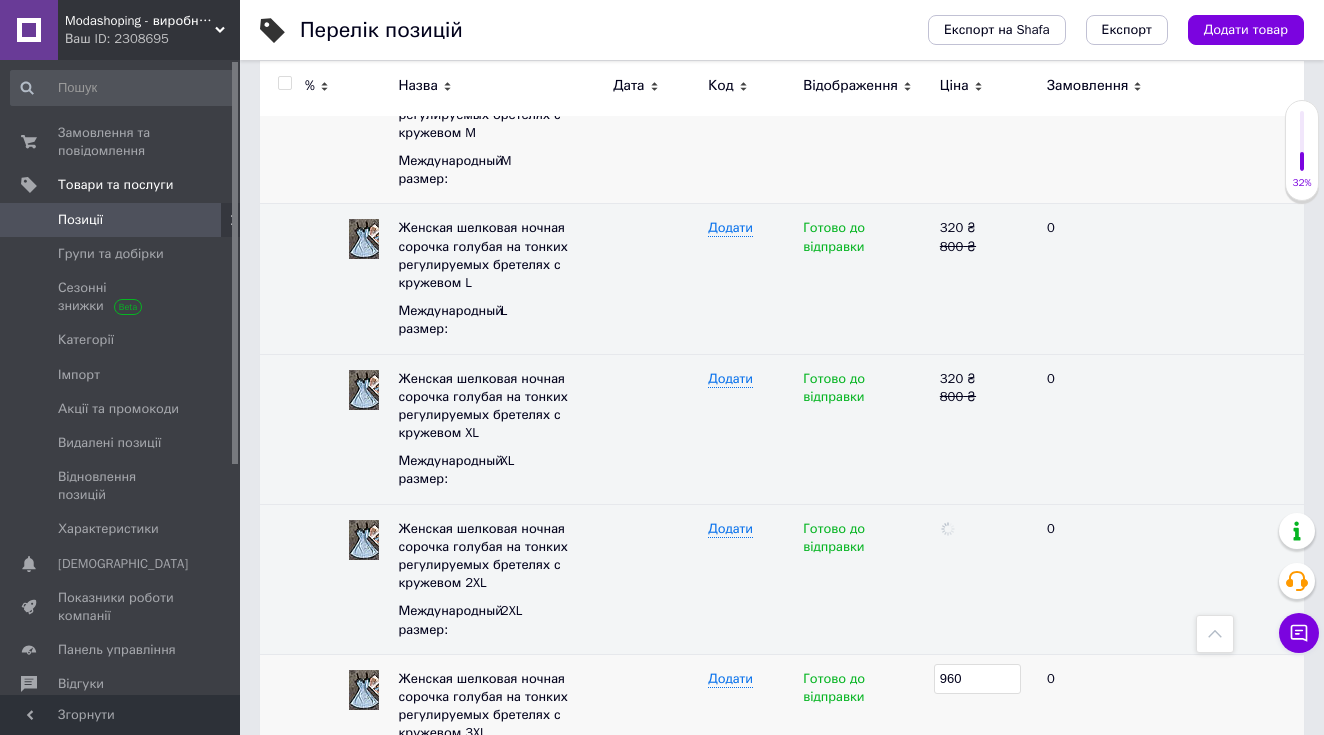 click on "960" at bounding box center (977, 679) 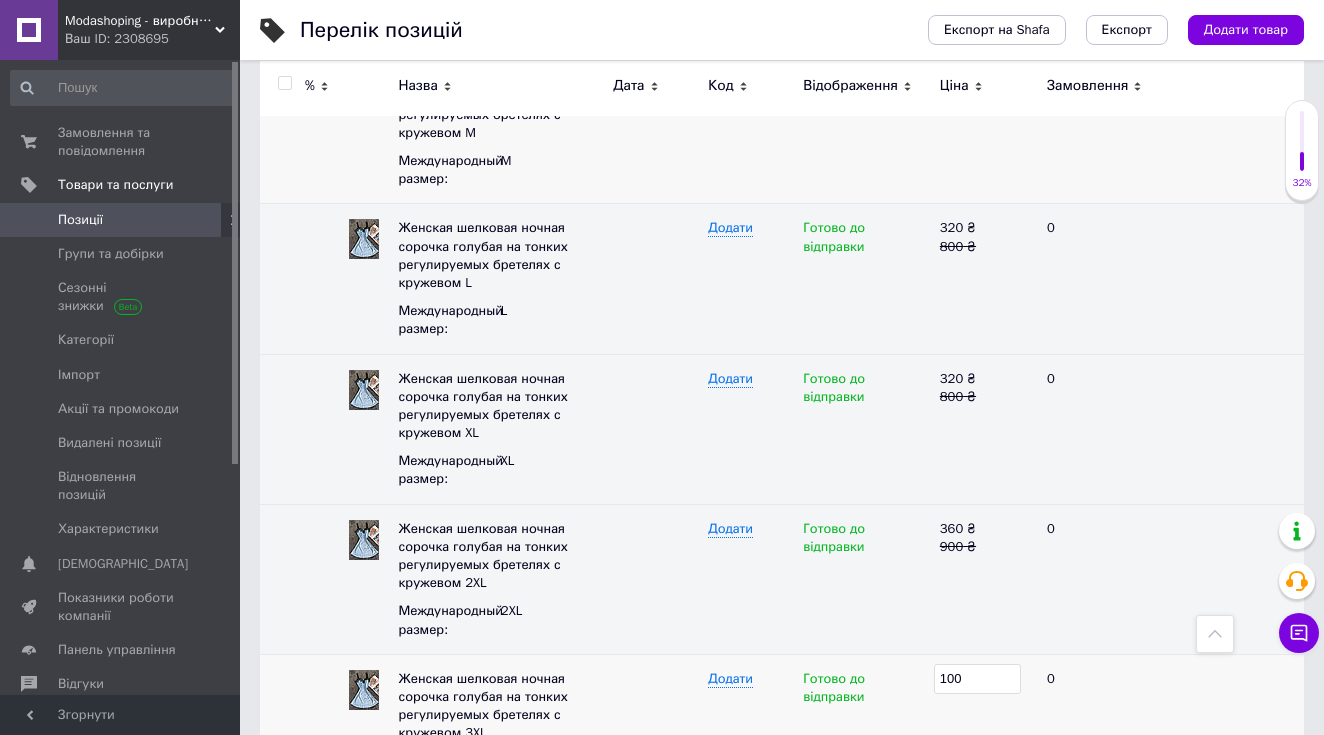 type on "1000" 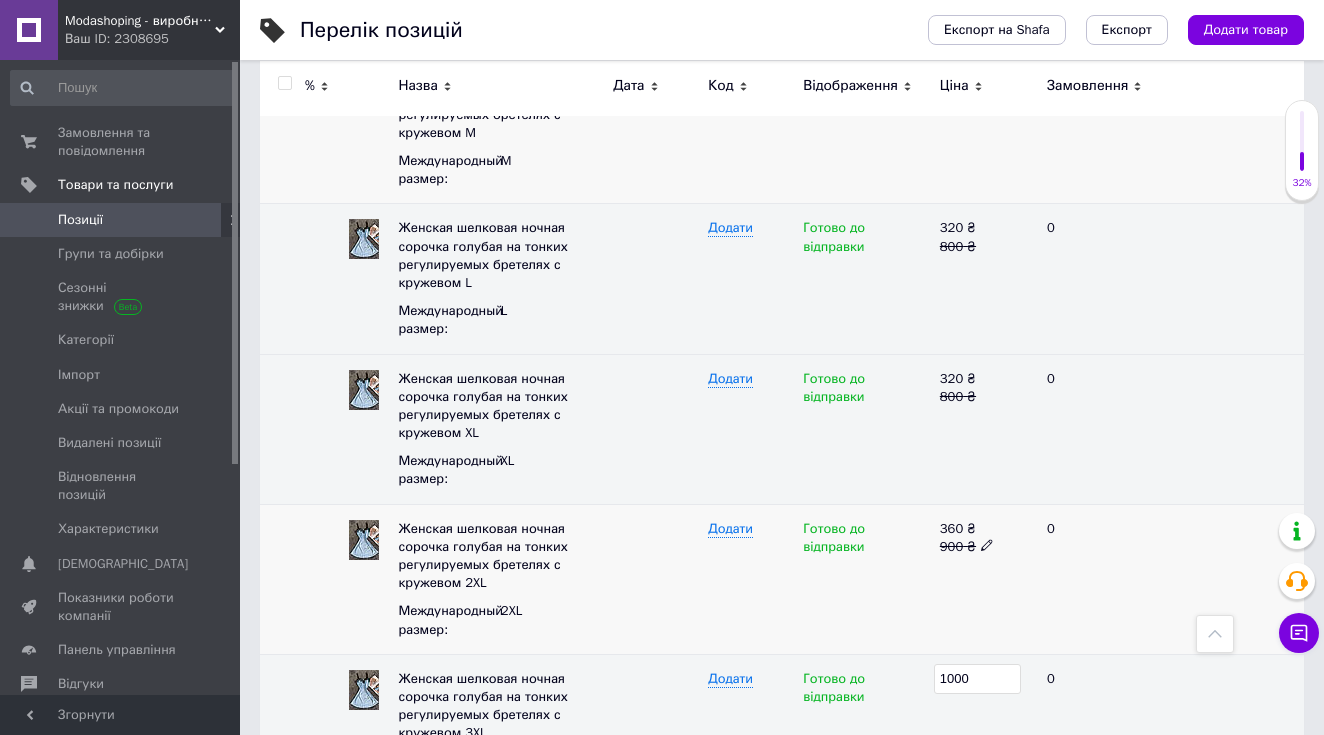 click on "0" at bounding box center [1097, 579] 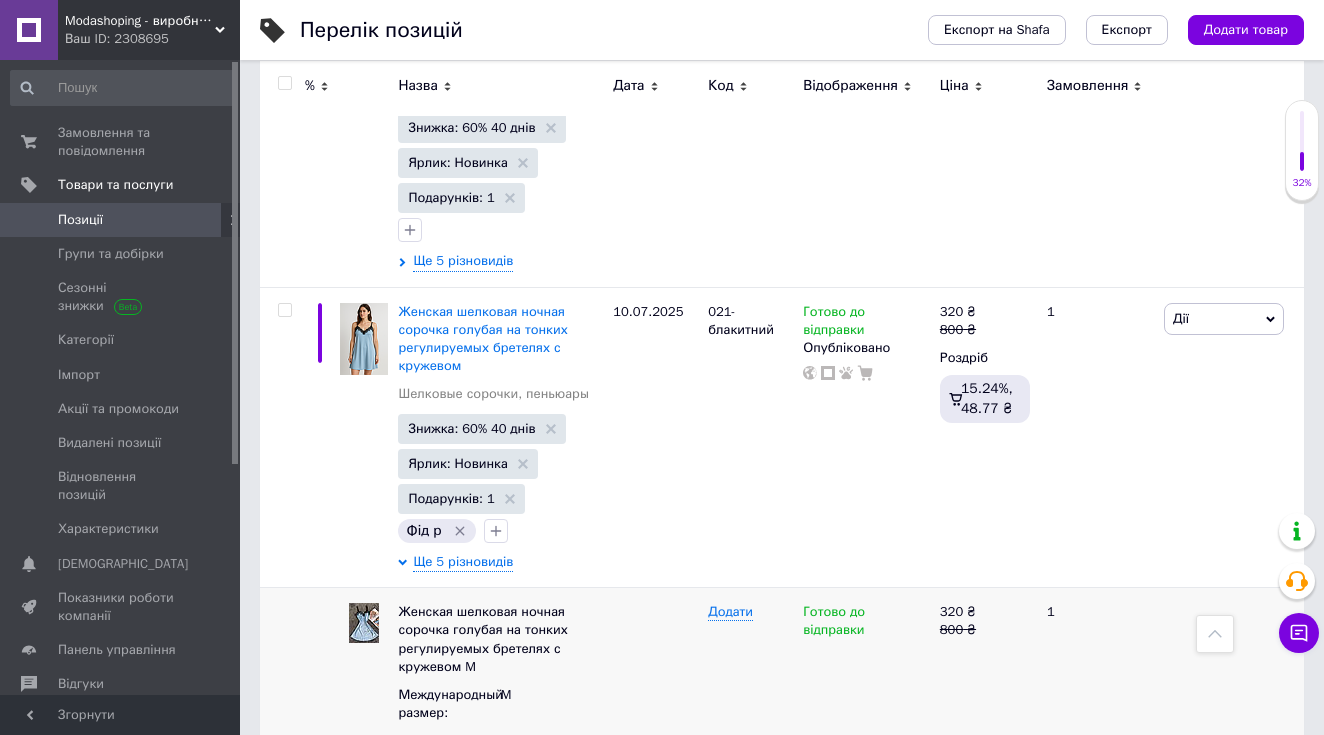 scroll, scrollTop: 5412, scrollLeft: 0, axis: vertical 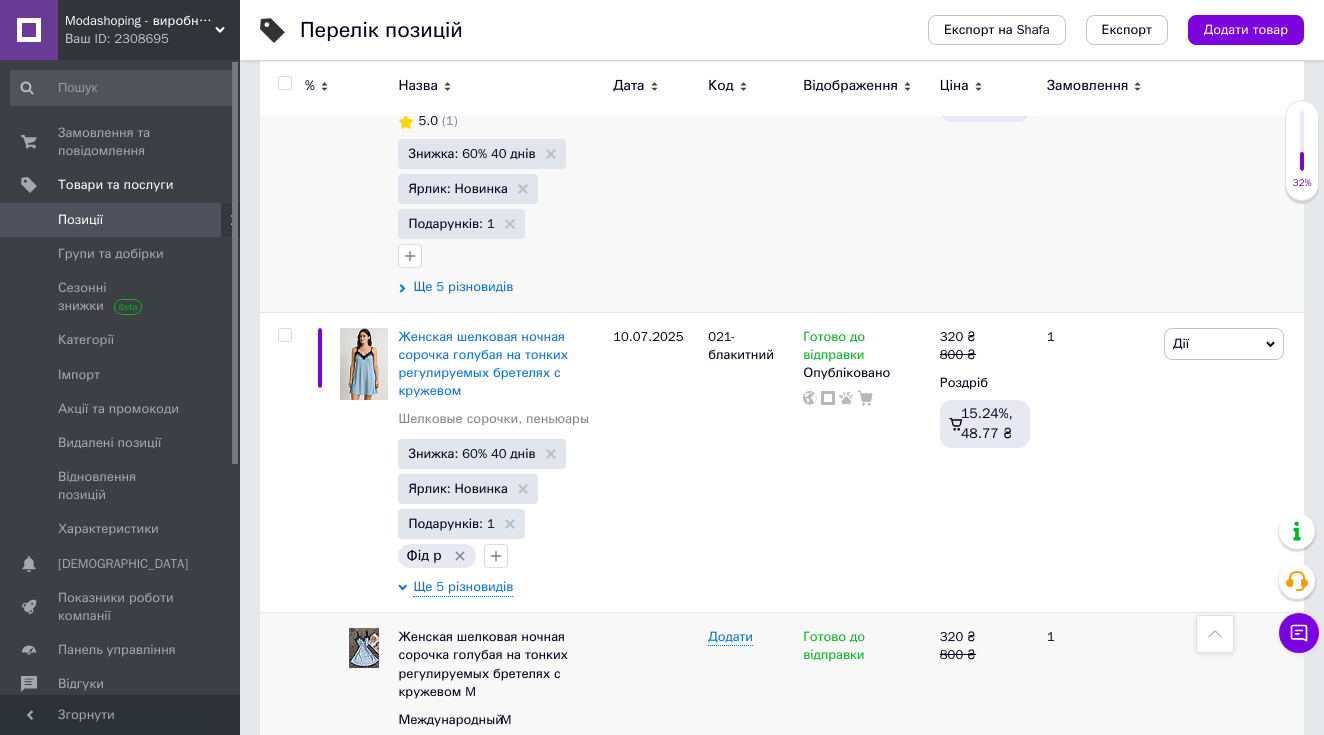 click on "Ще 5 різновидів" at bounding box center (463, 287) 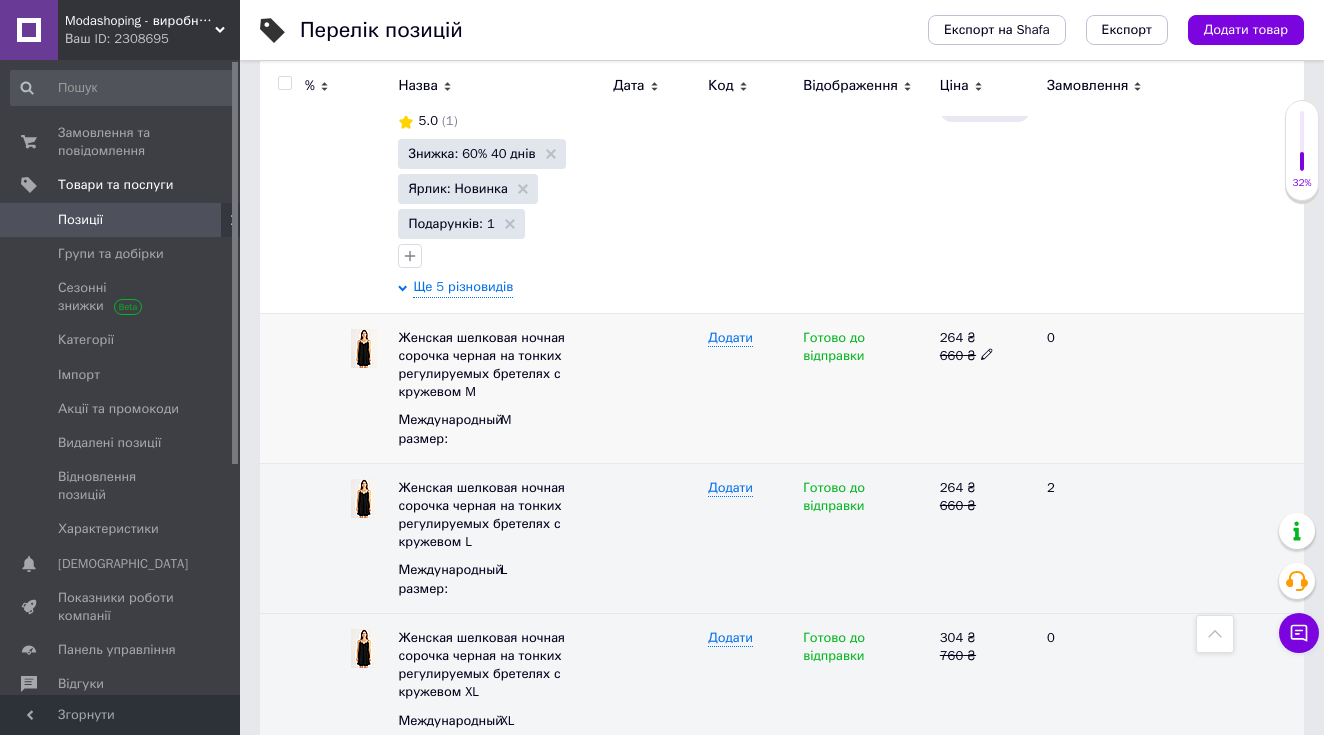 click 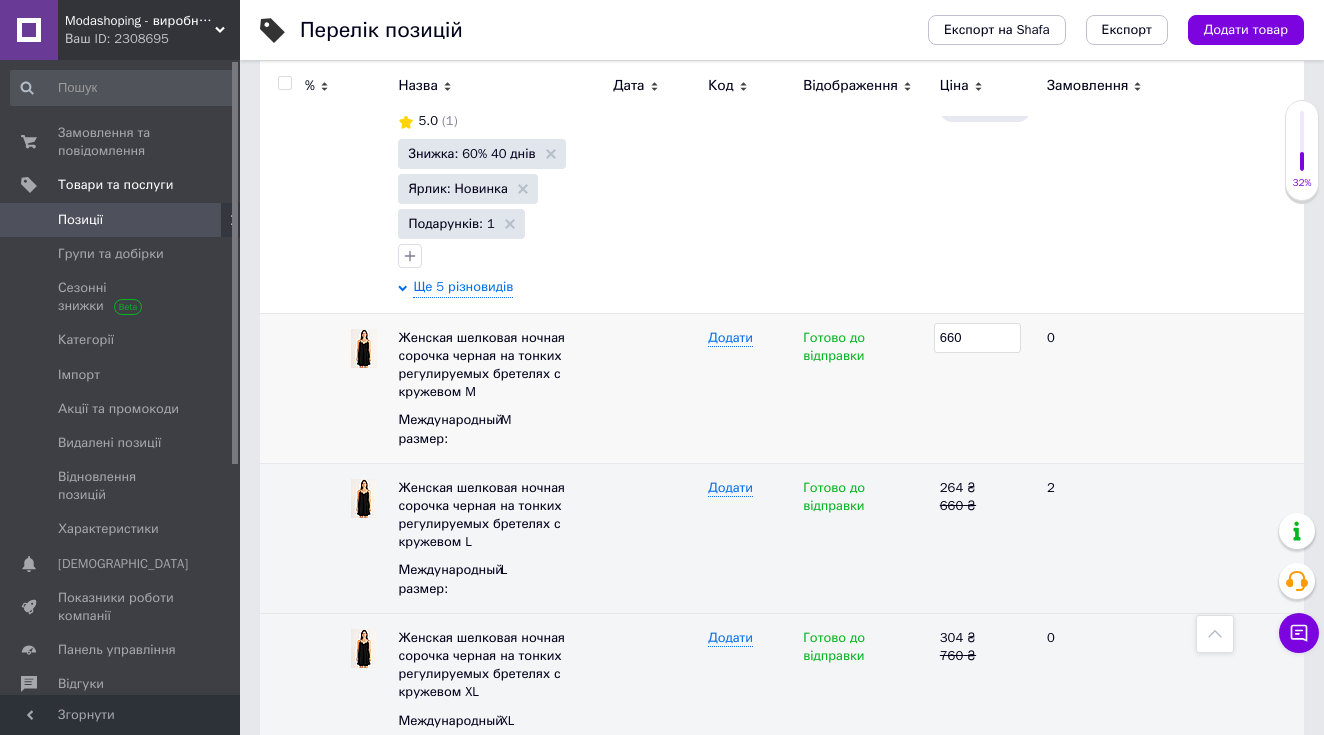 click on "660" at bounding box center [985, 388] 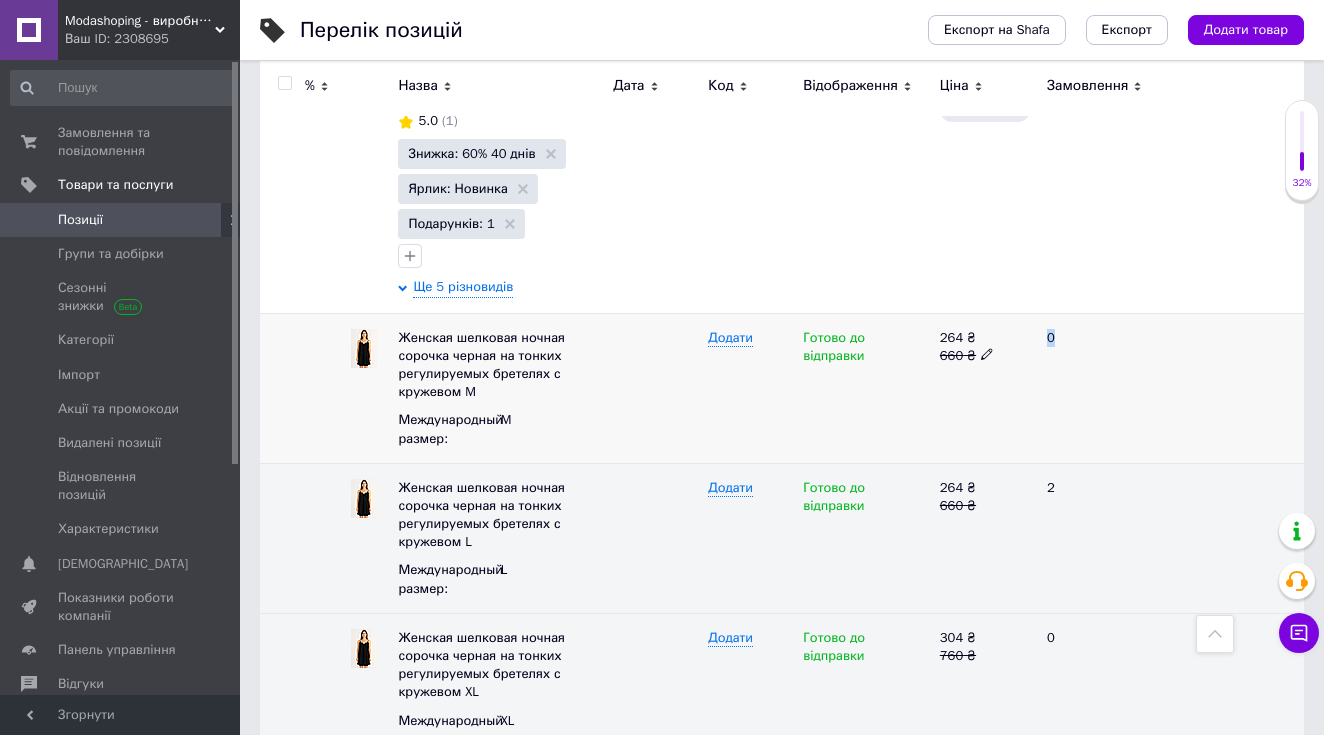 click 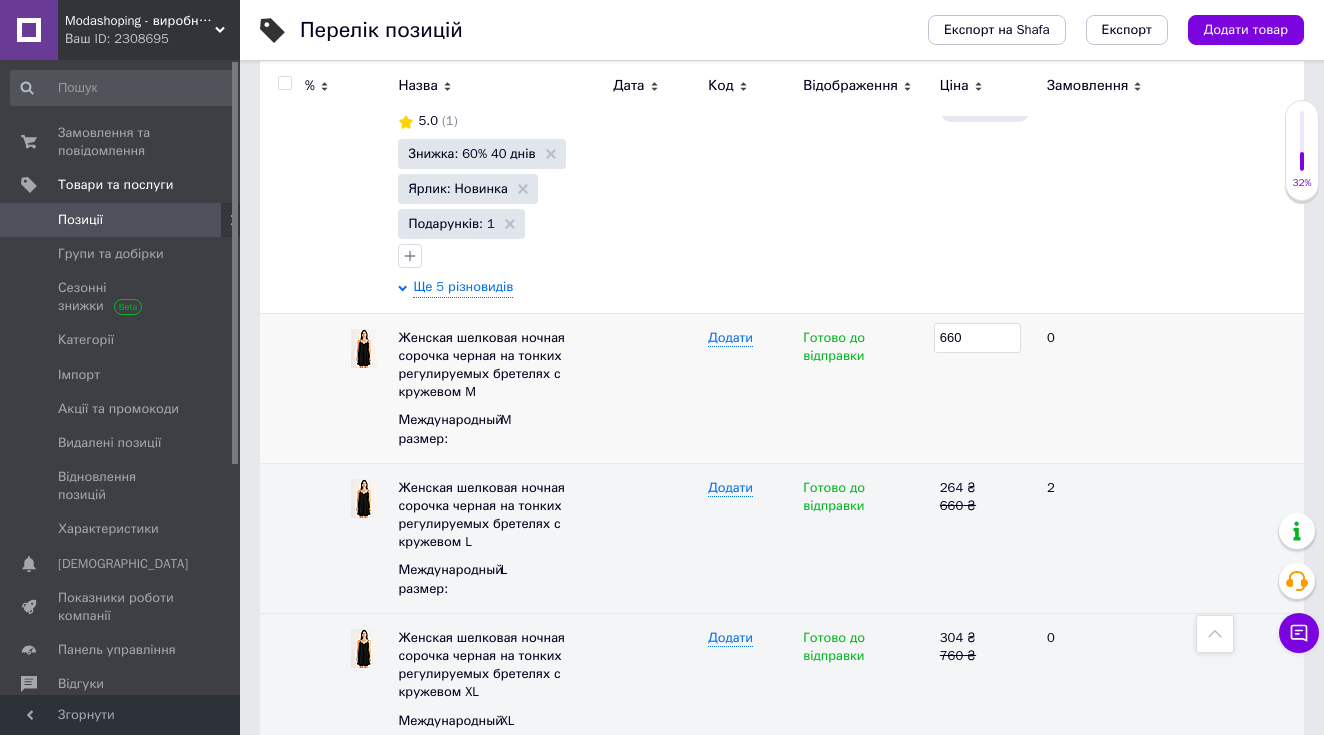 click on "660" at bounding box center (977, 338) 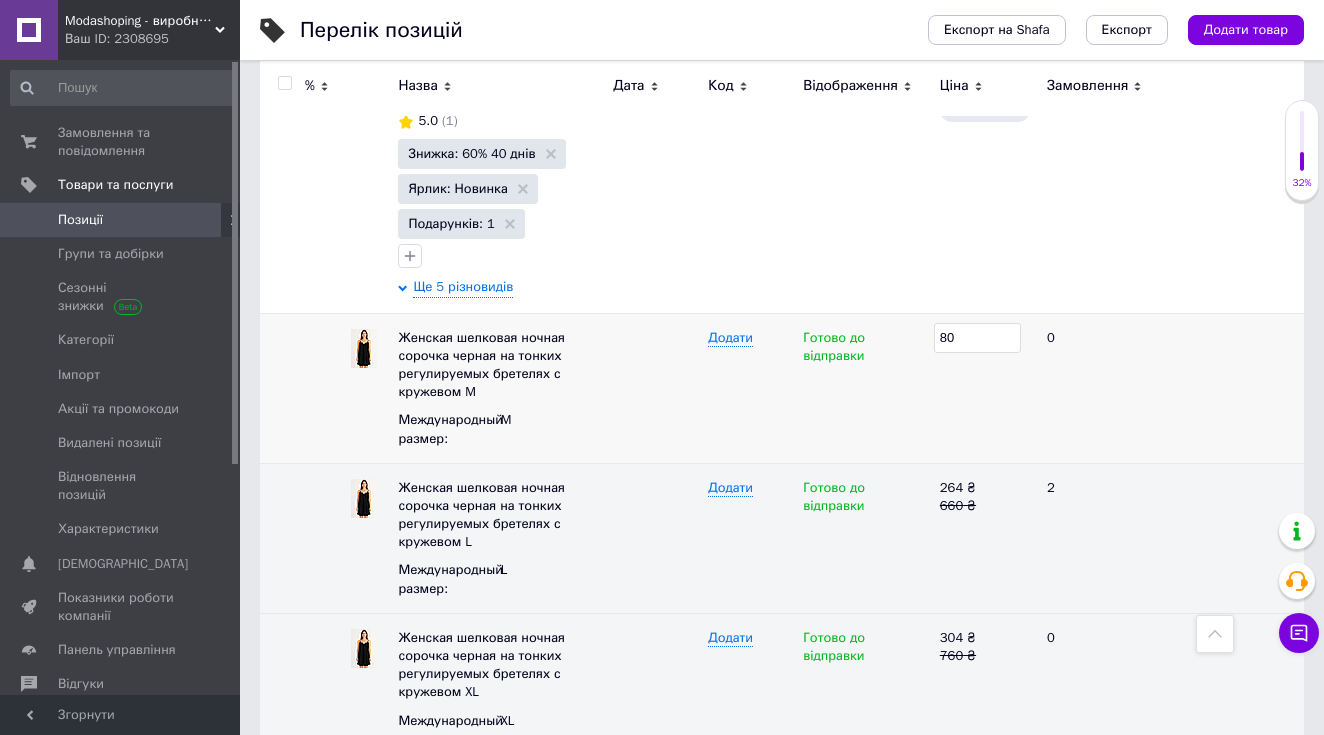 type on "800" 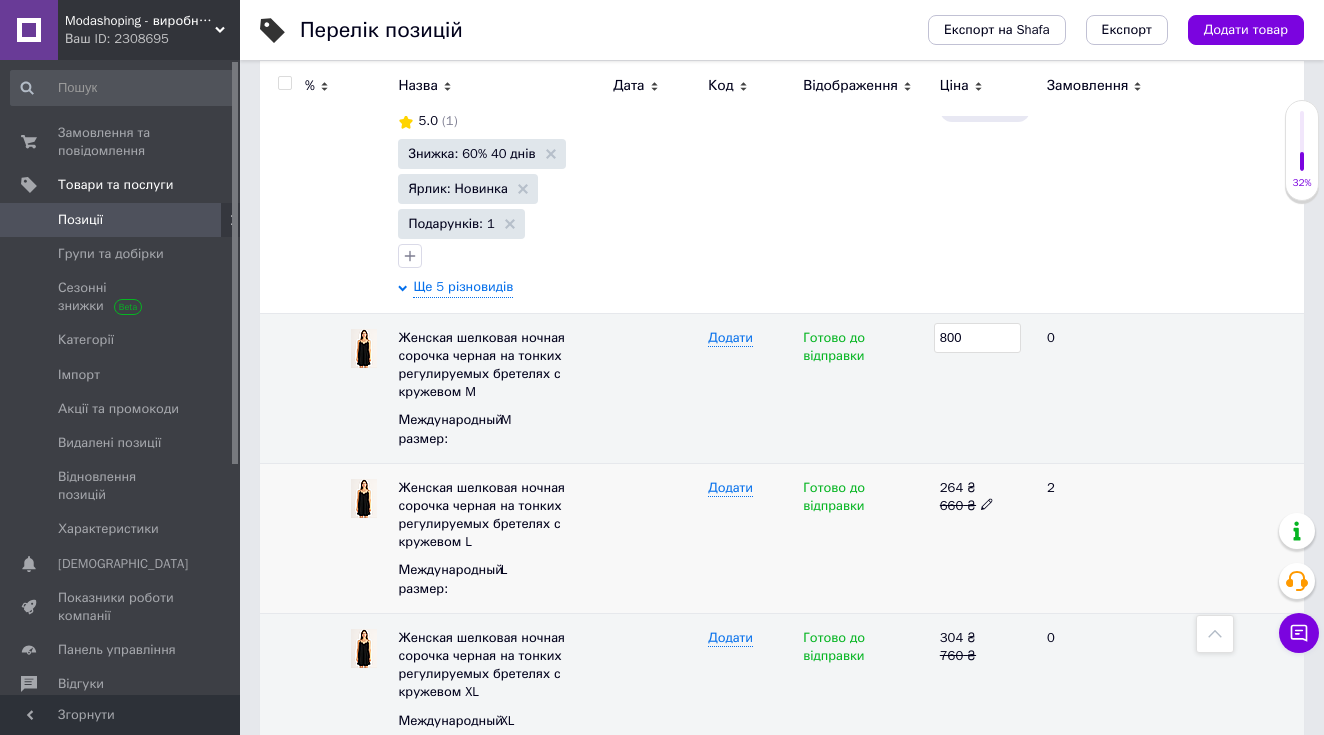 click 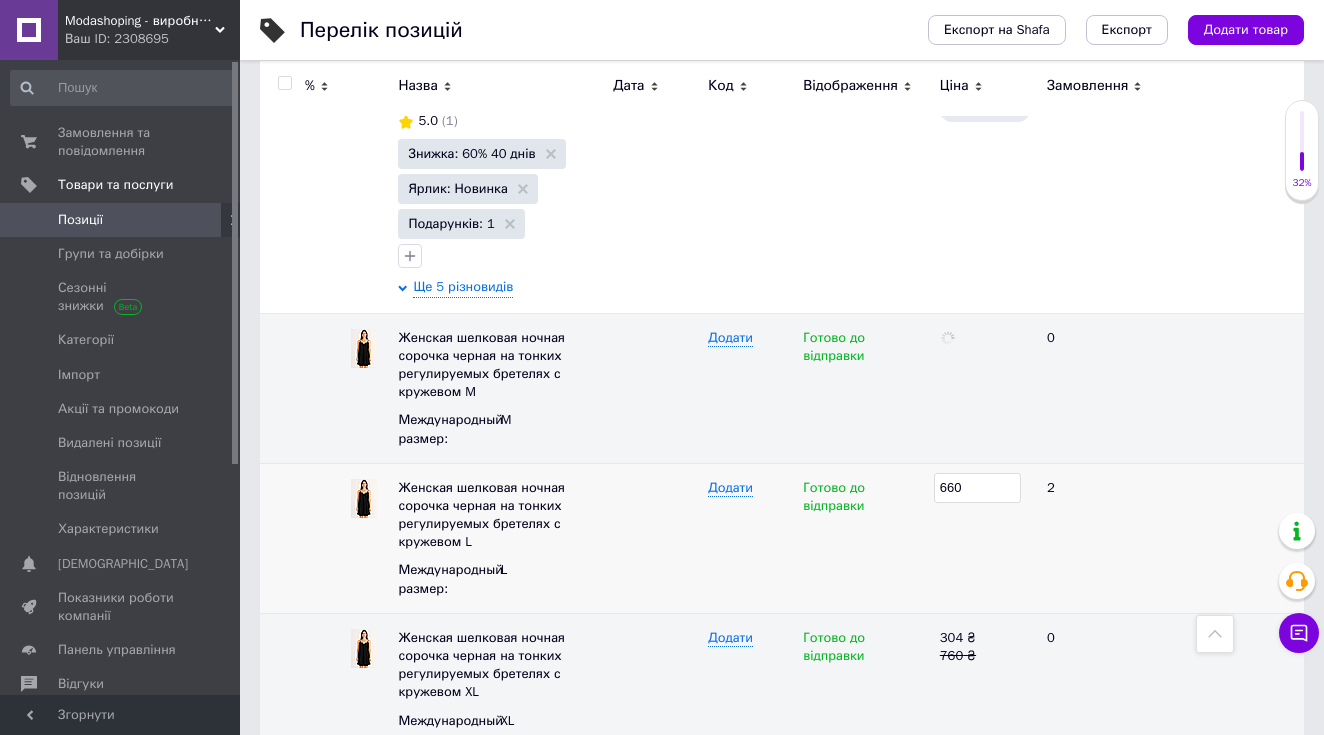 click on "660" at bounding box center (977, 488) 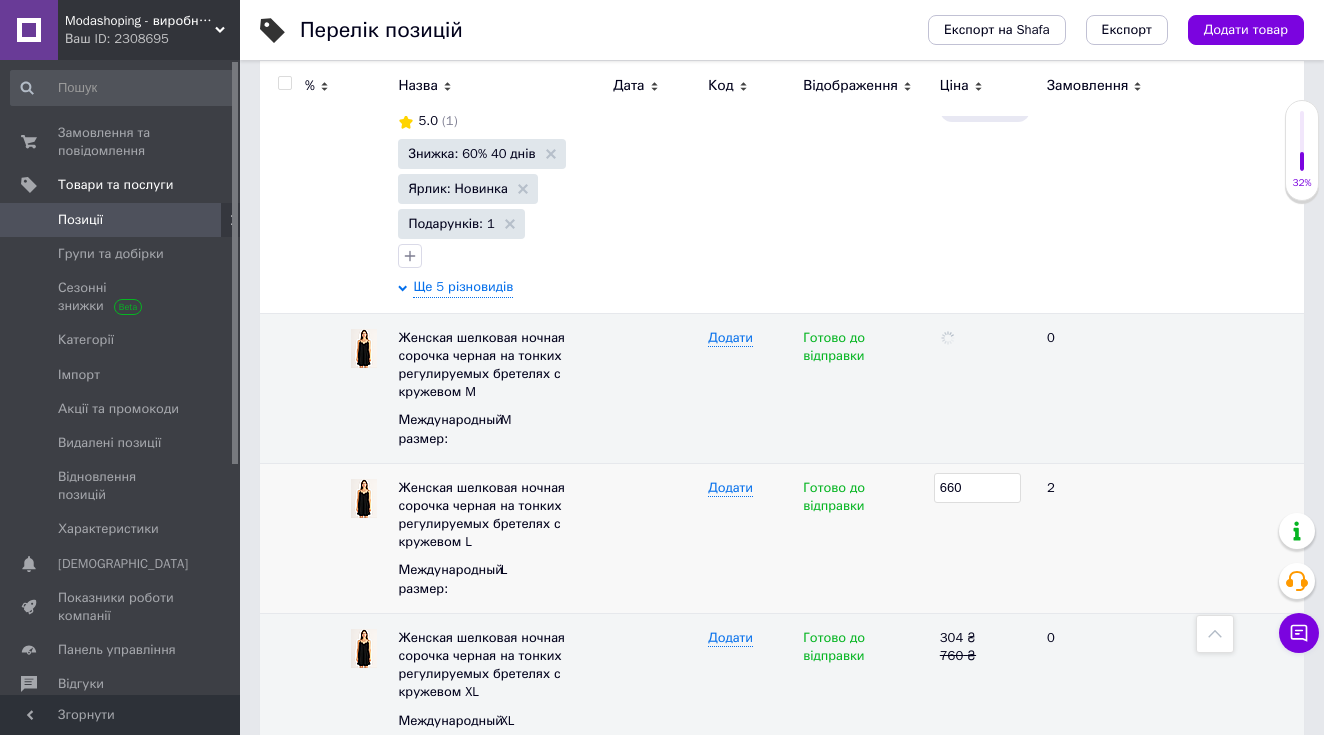 click on "660" at bounding box center (977, 488) 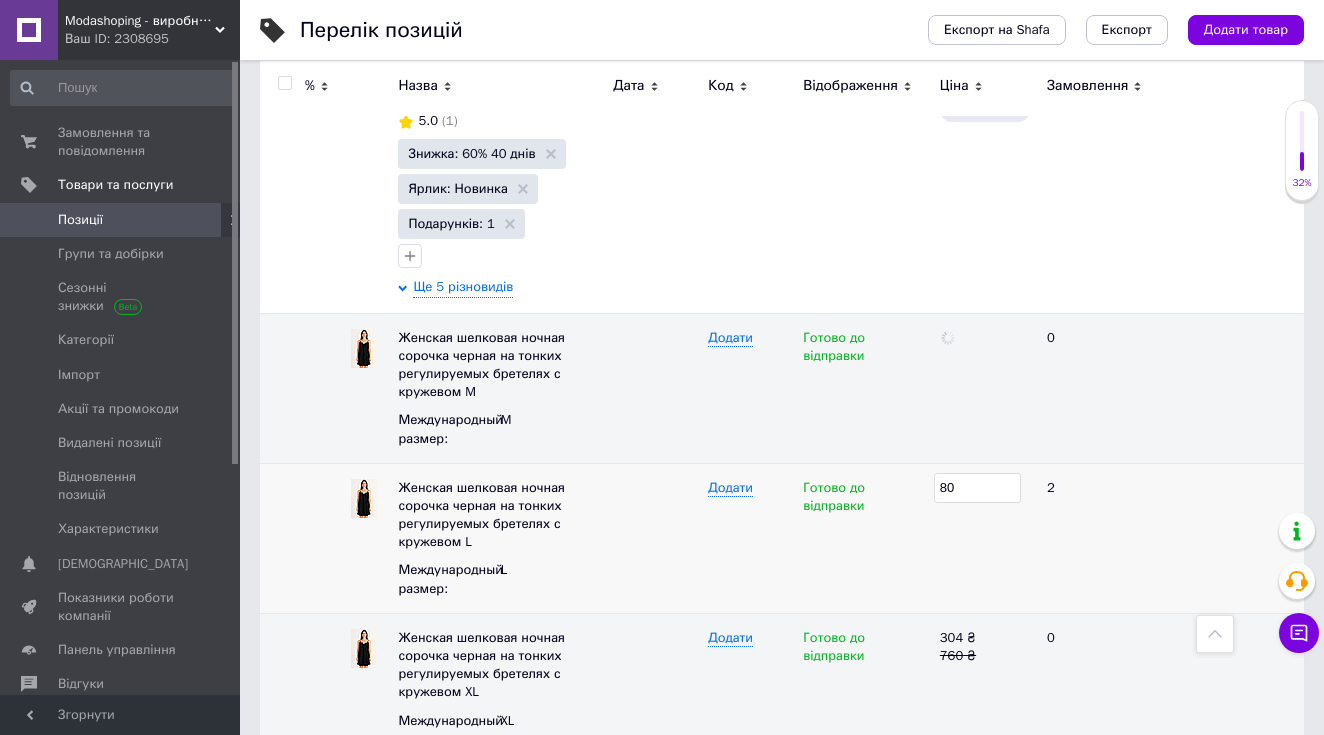 type on "800" 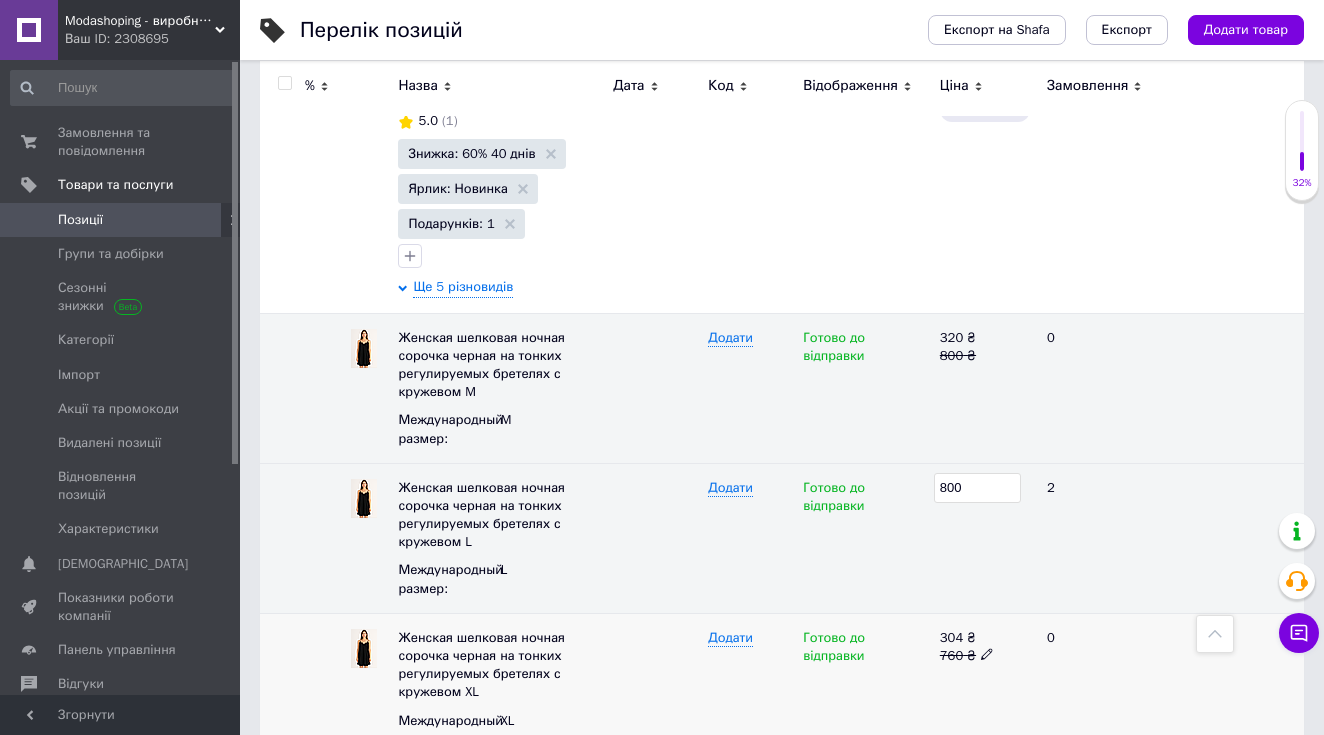 click 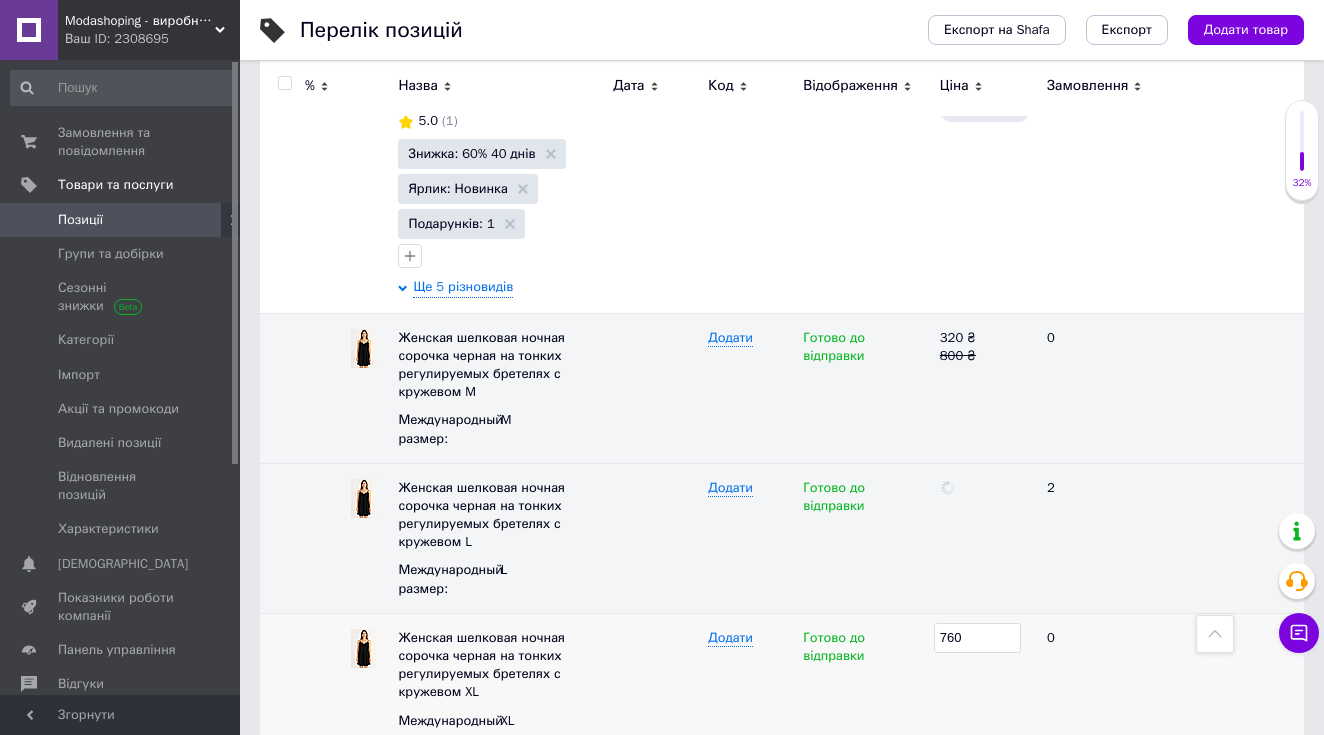 click on "760" at bounding box center (977, 638) 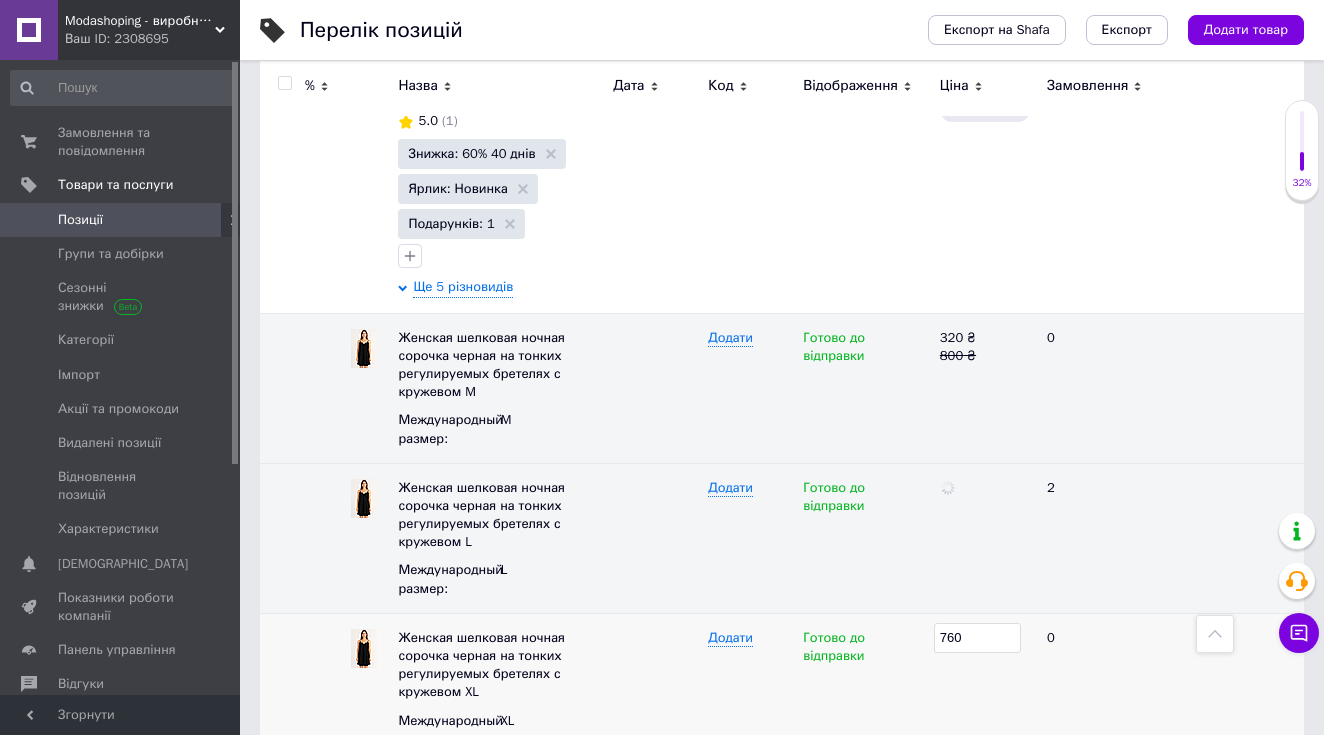 click on "760" at bounding box center (977, 638) 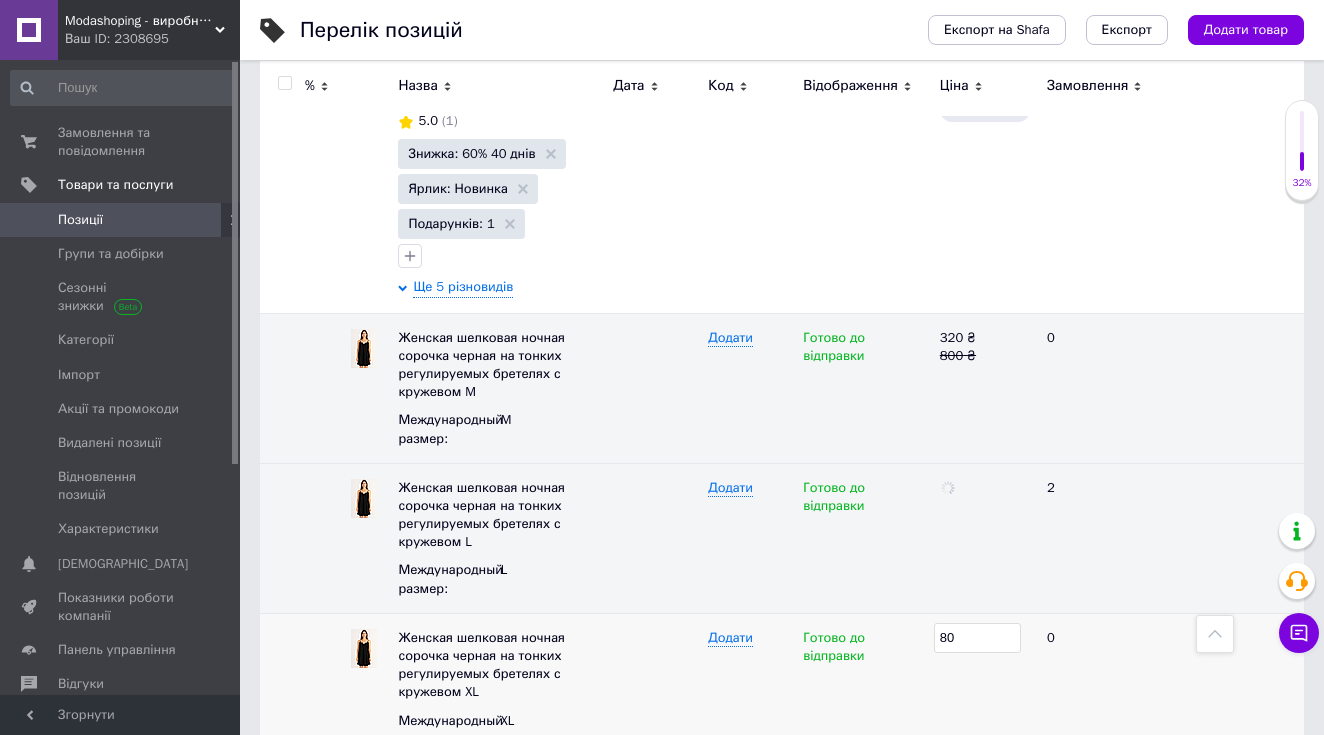 type on "800" 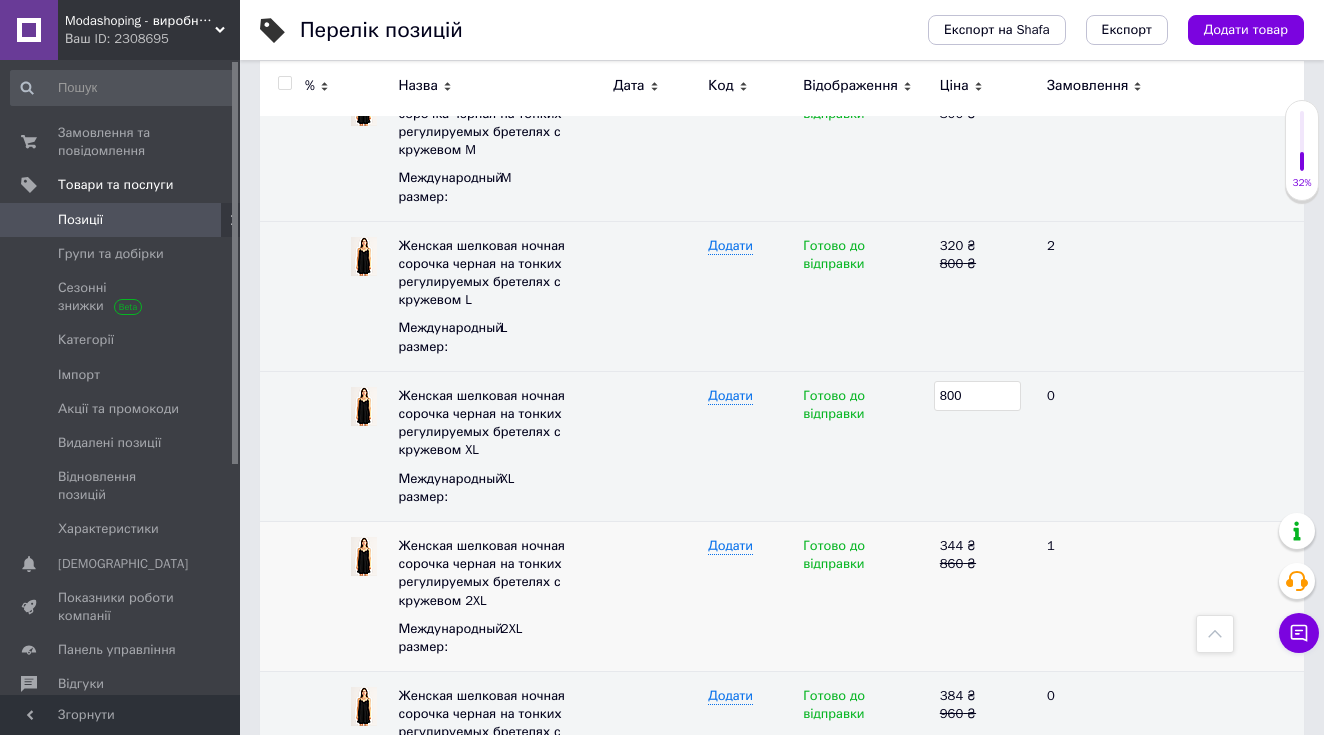 scroll, scrollTop: 5700, scrollLeft: 0, axis: vertical 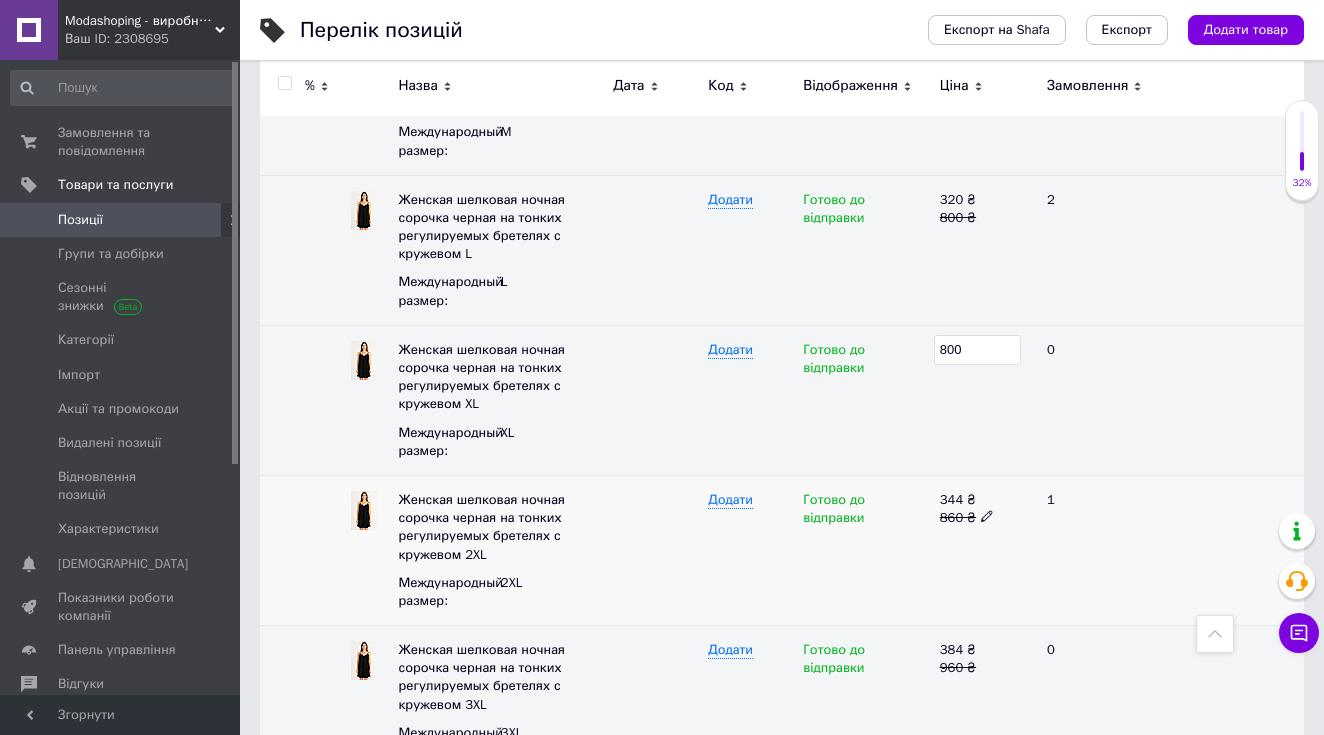 click 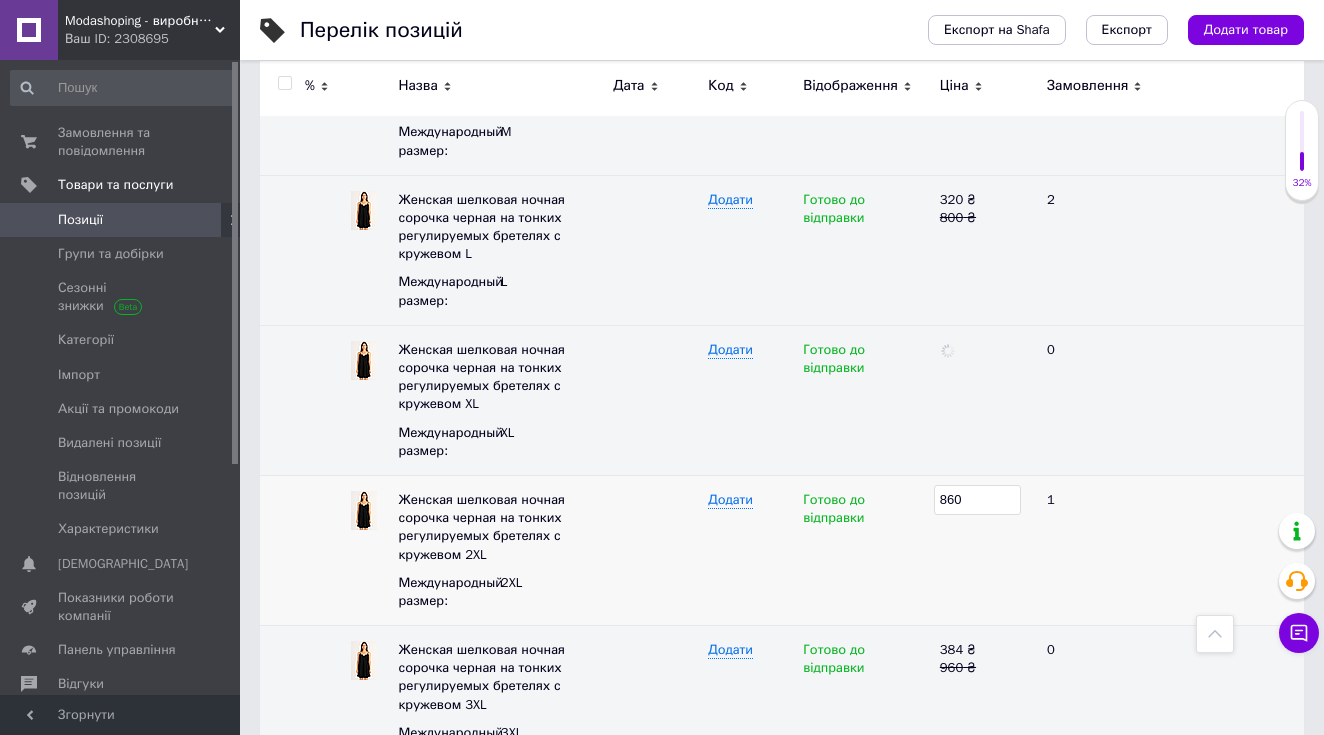 click on "860" at bounding box center [977, 500] 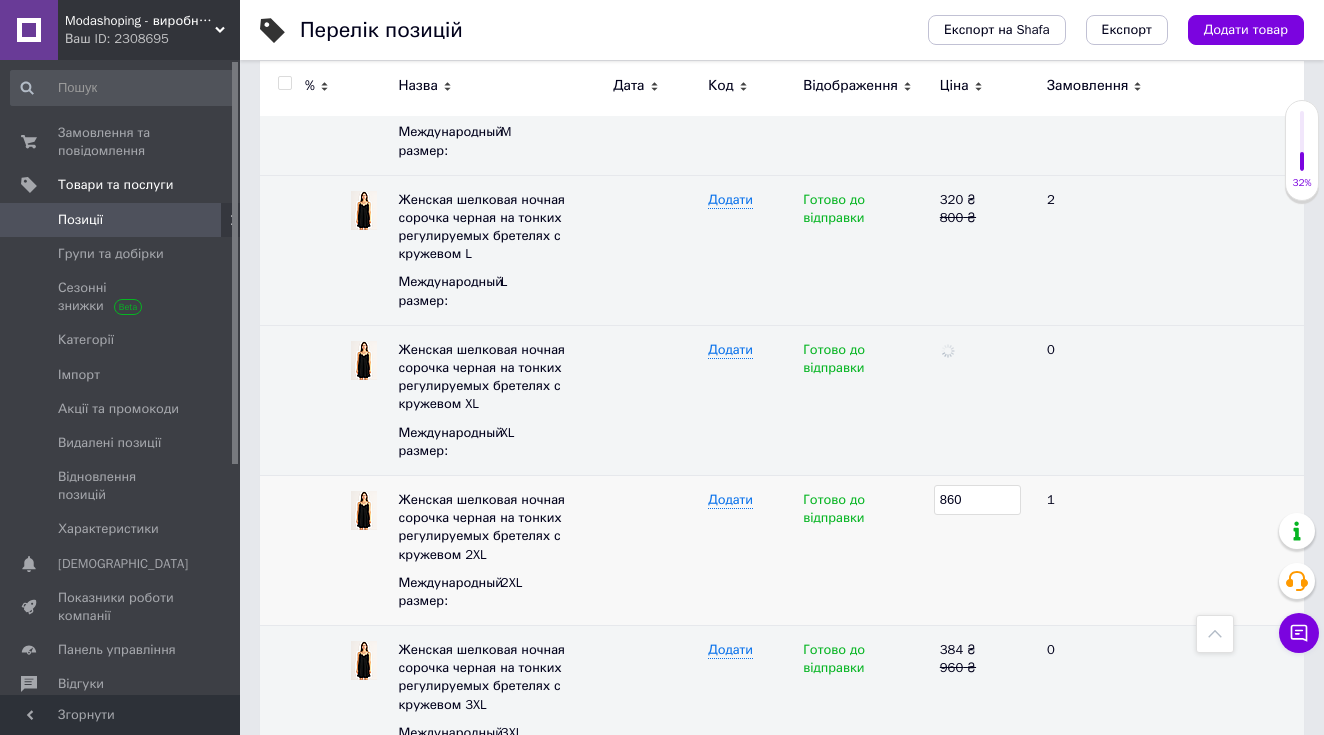 click on "860" at bounding box center (977, 500) 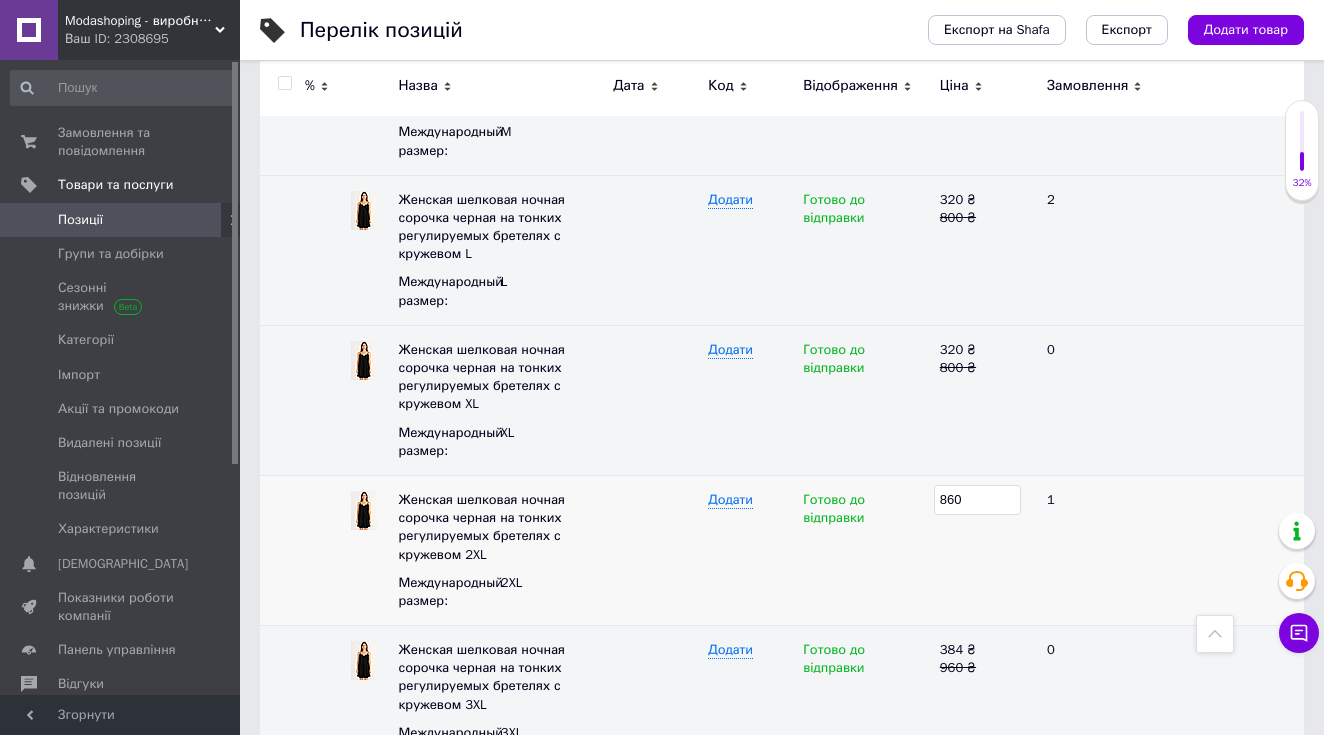 type on "8" 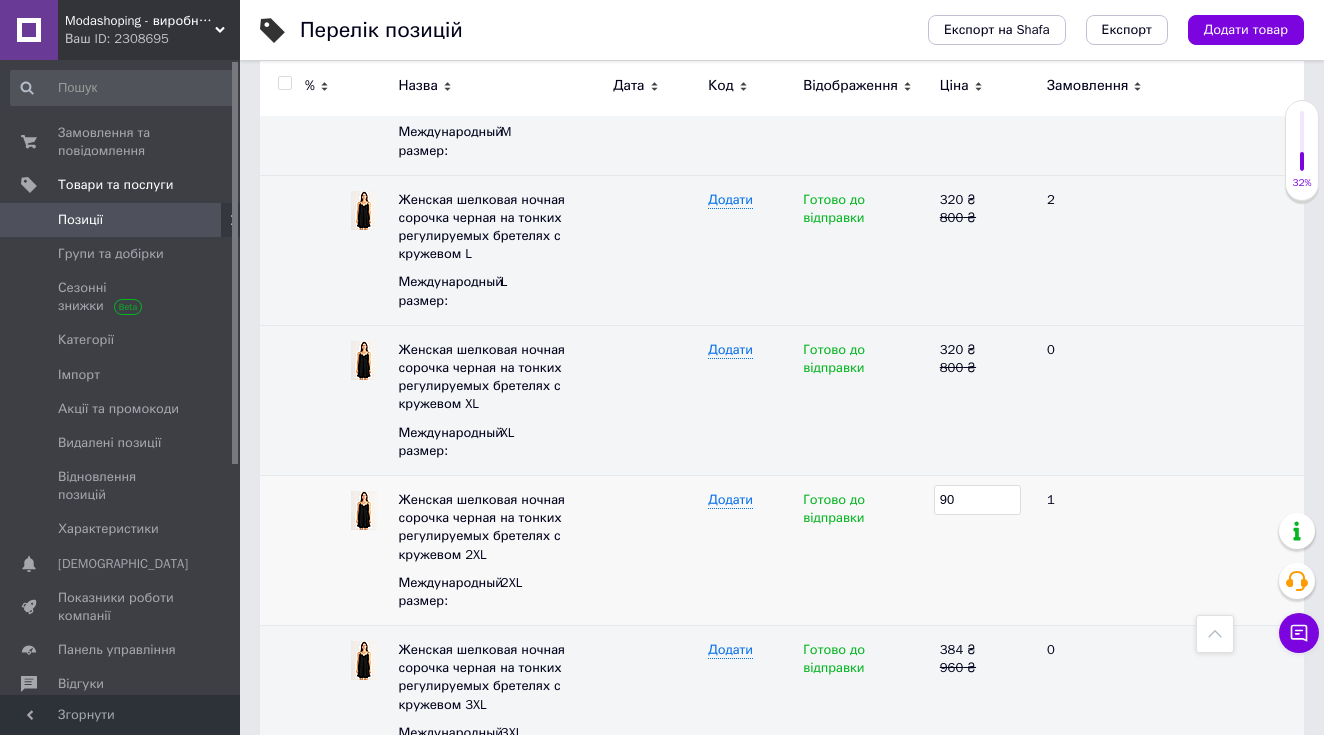 type on "900" 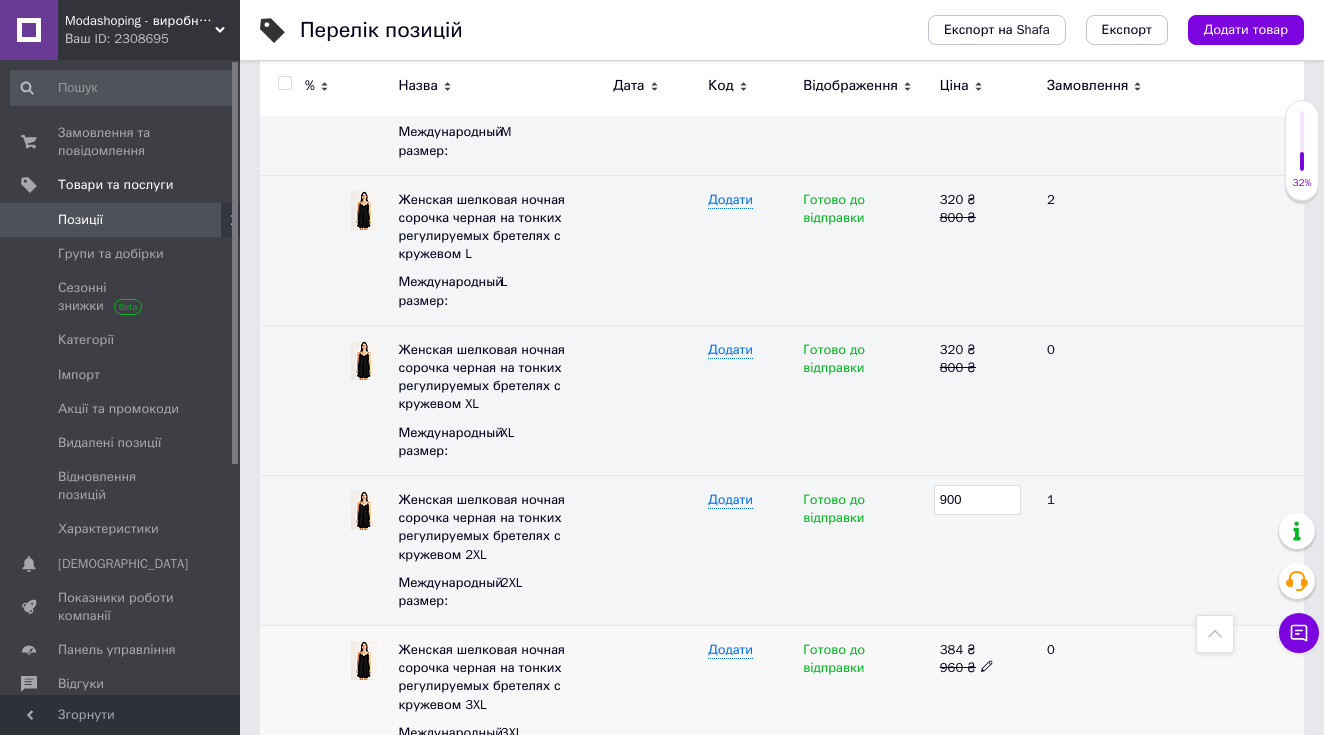 click 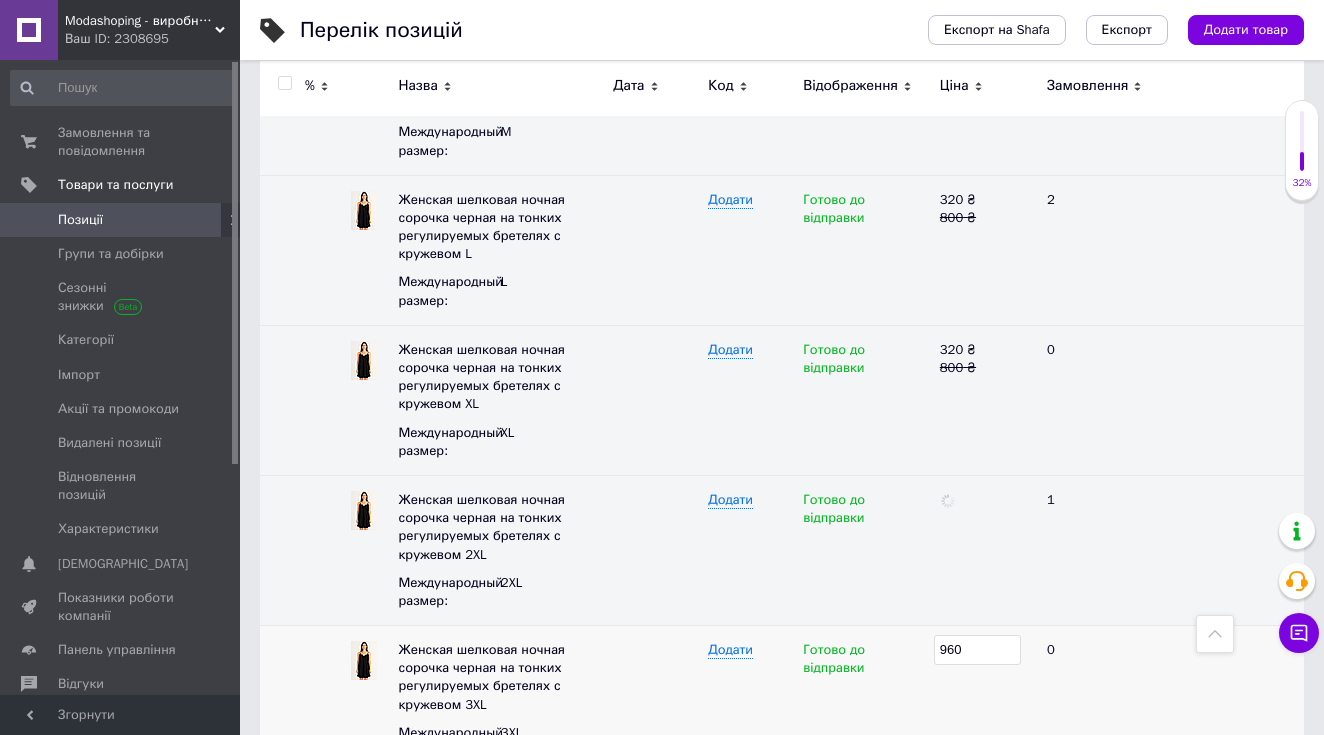 click on "960" at bounding box center [977, 650] 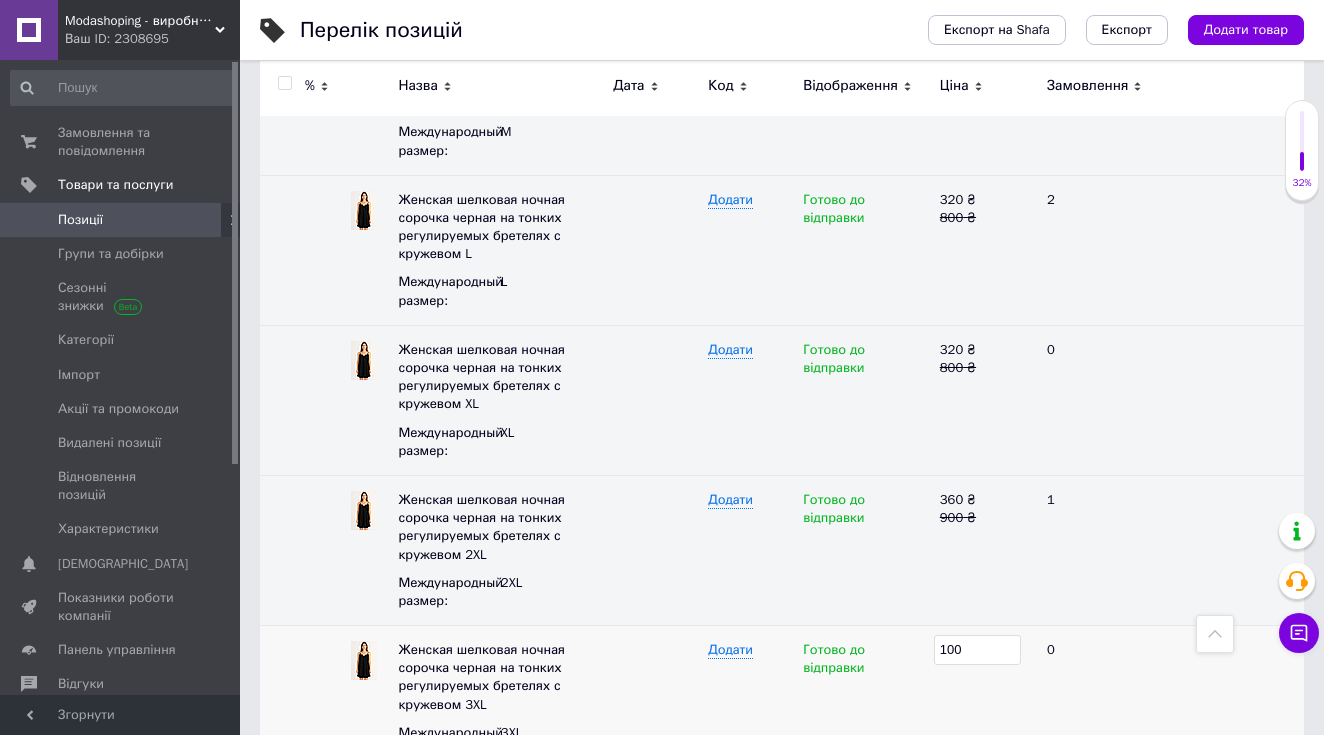 type on "1000" 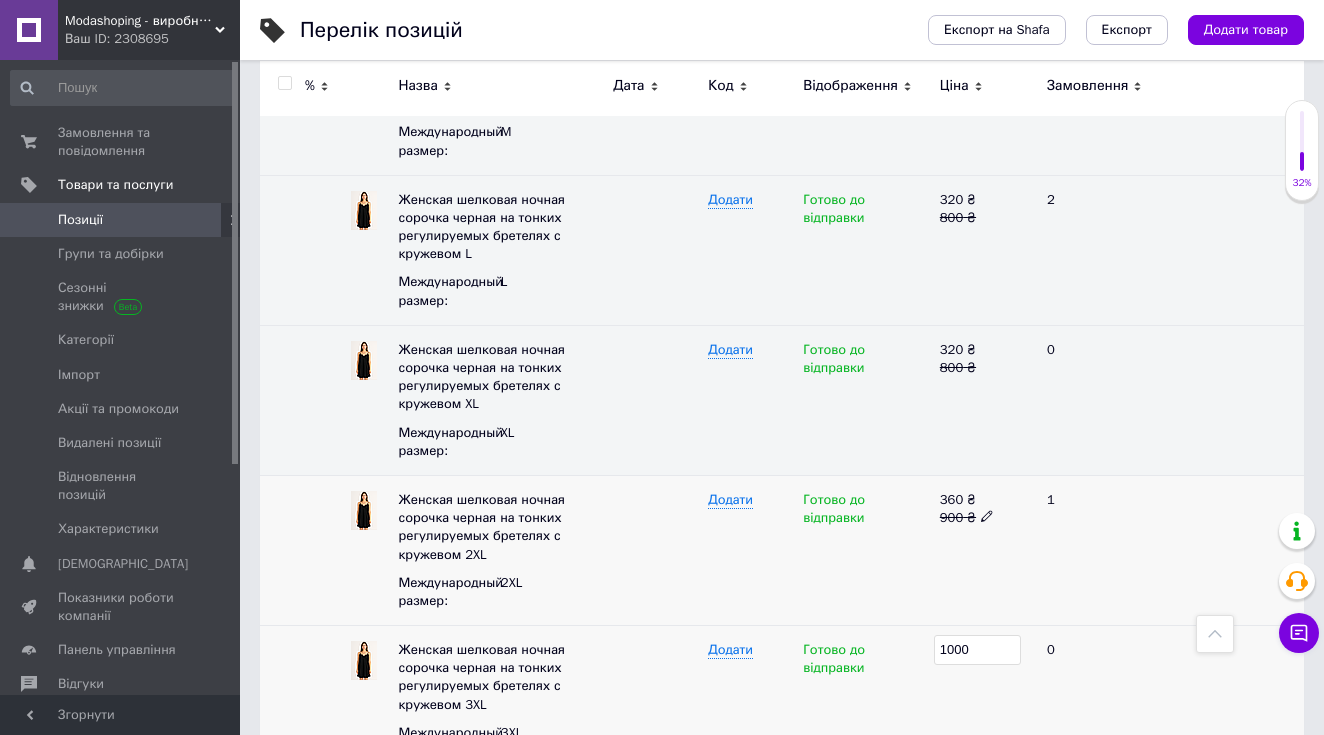 click on "1" at bounding box center [1097, 550] 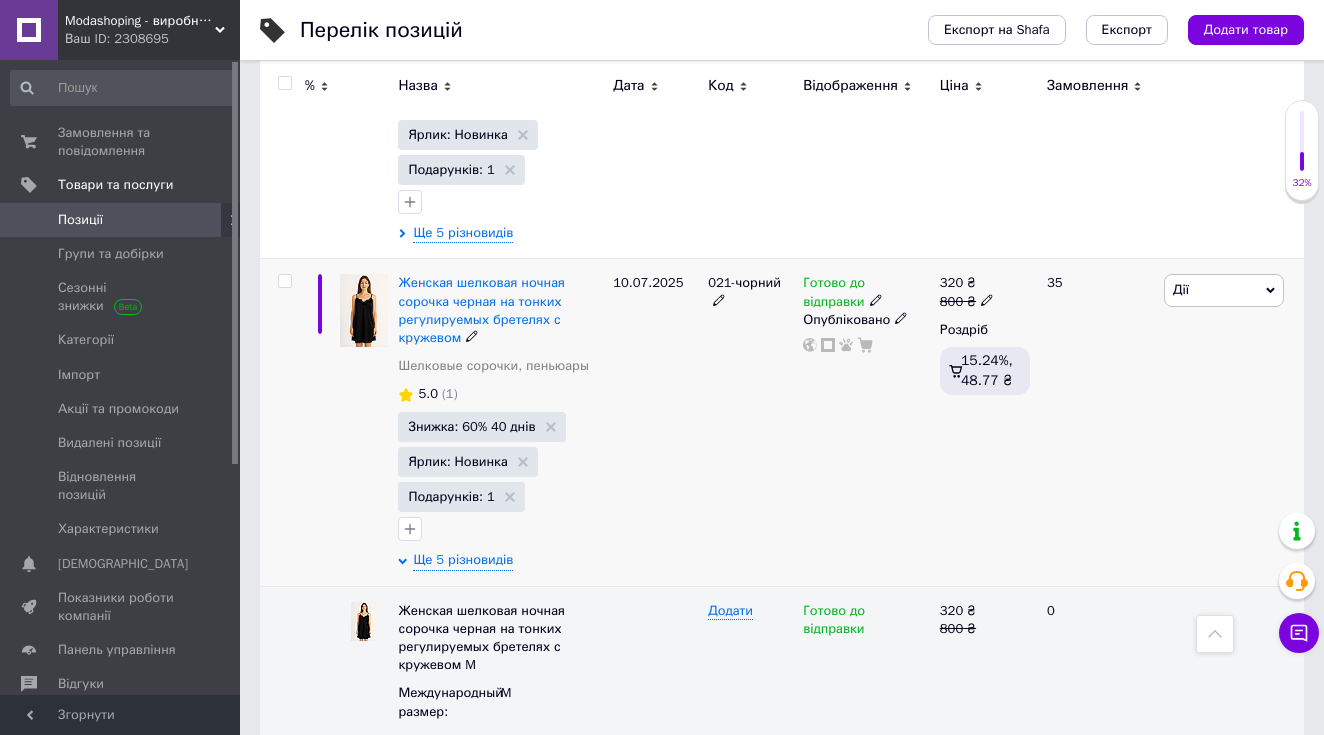 scroll, scrollTop: 5127, scrollLeft: 0, axis: vertical 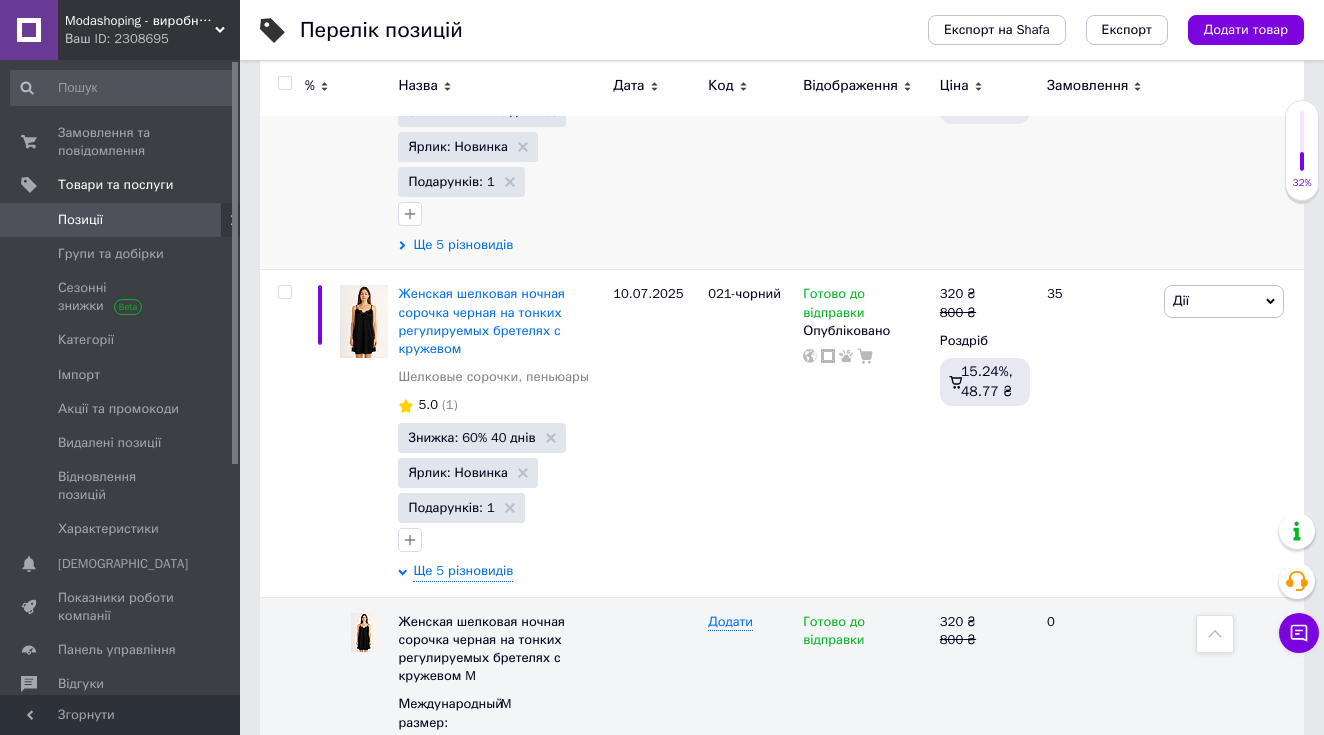 click on "Ще 5 різновидів" at bounding box center [463, 245] 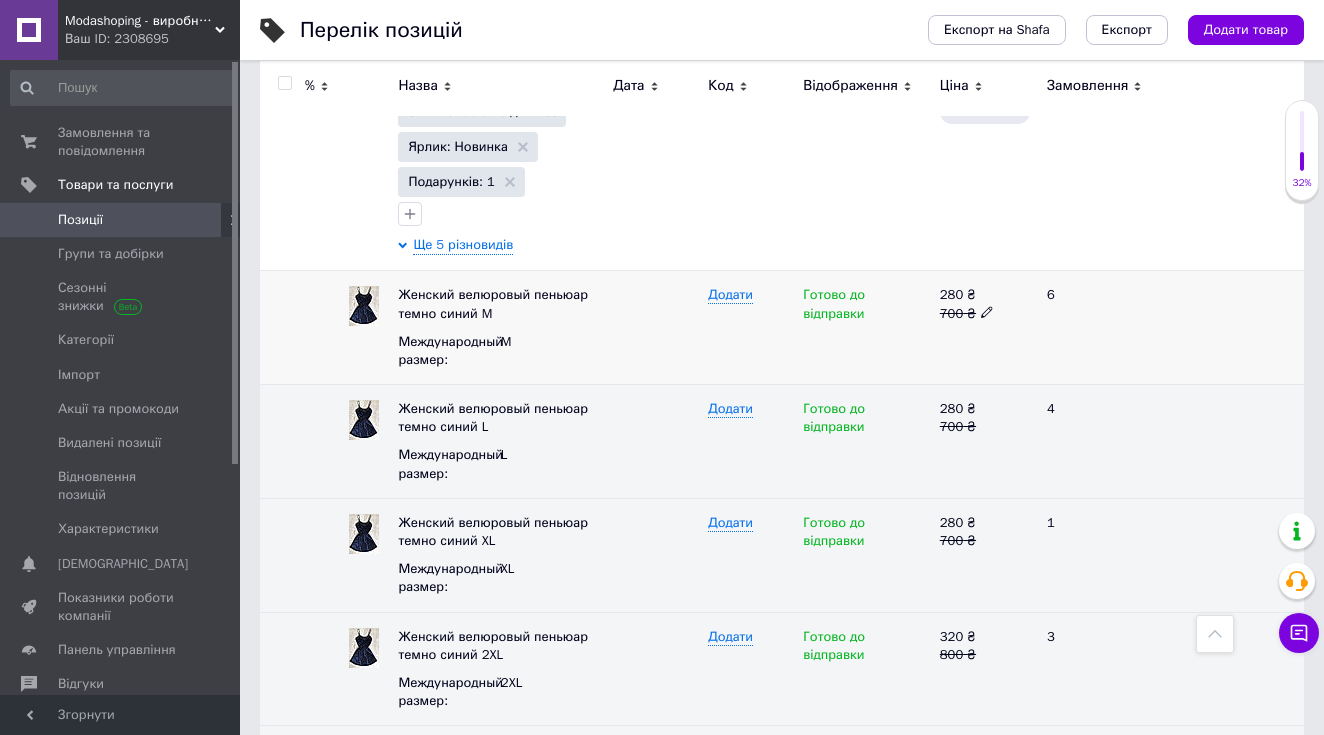 click 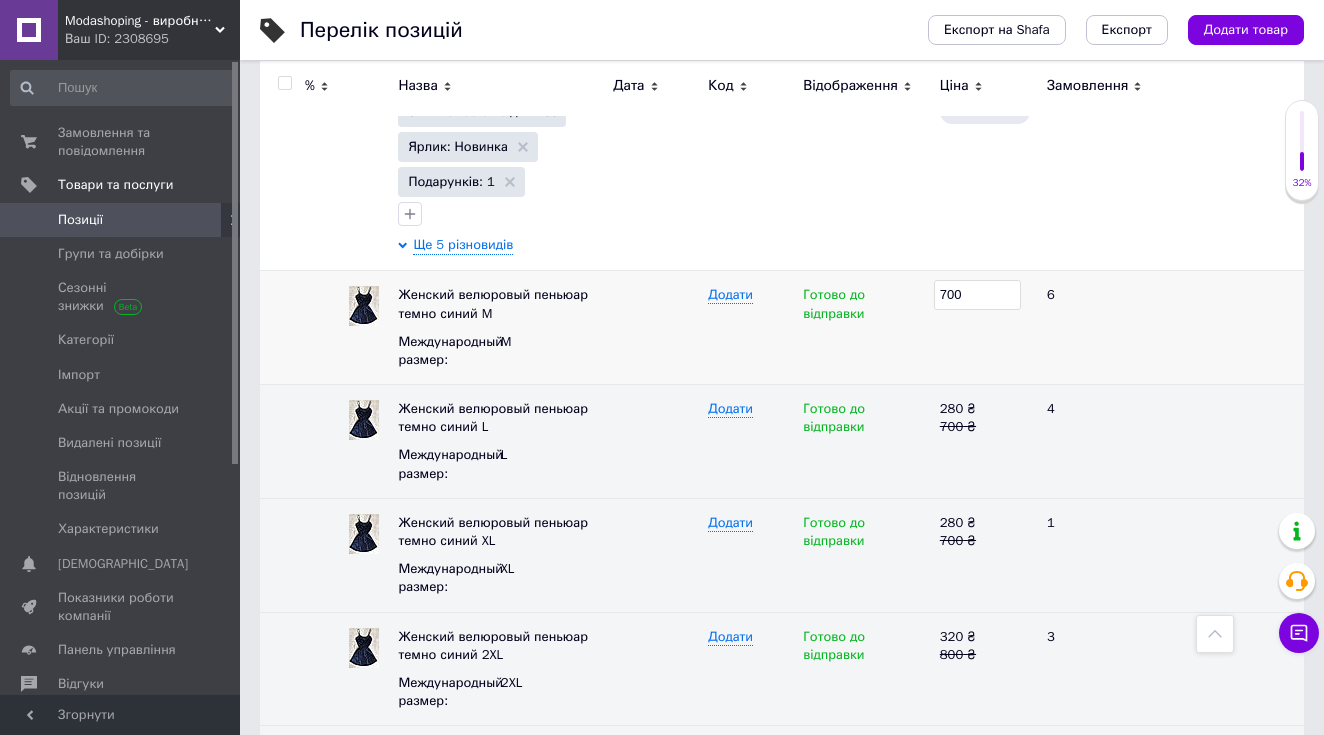 click on "700" at bounding box center (977, 295) 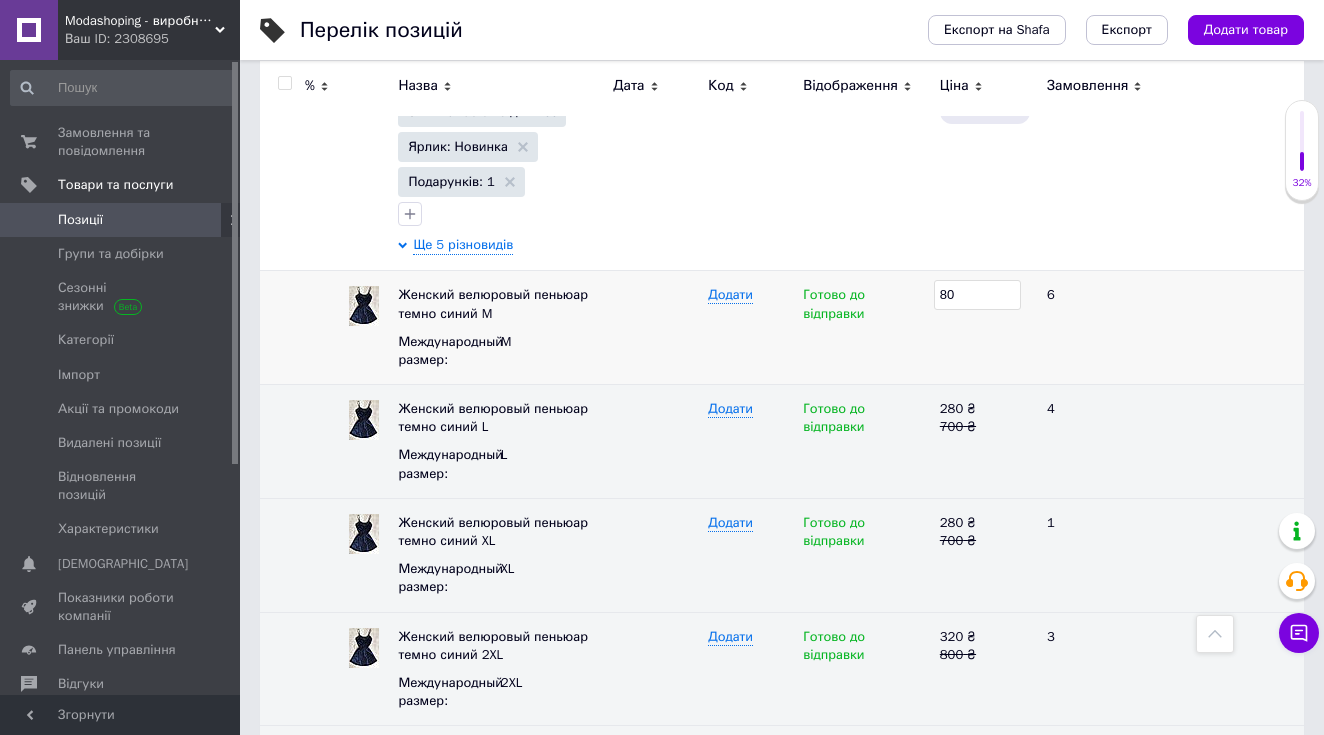 type on "800" 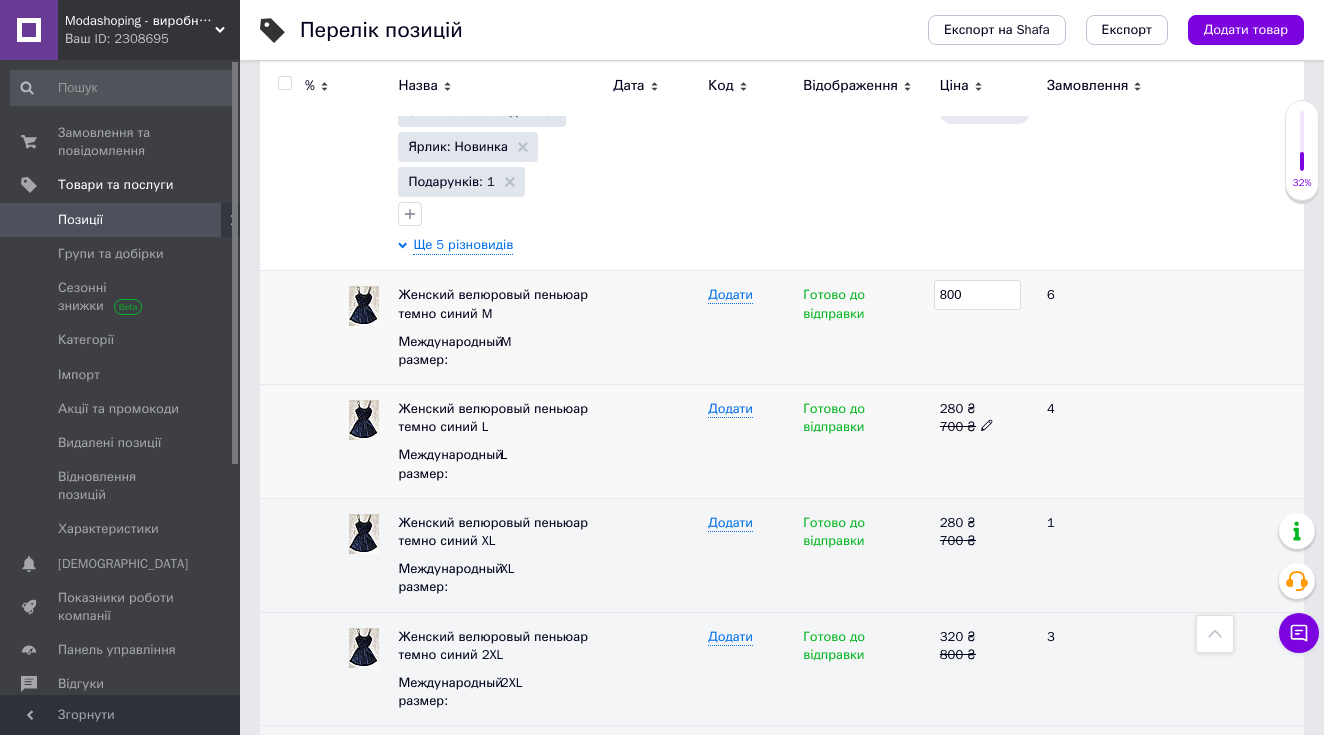 click 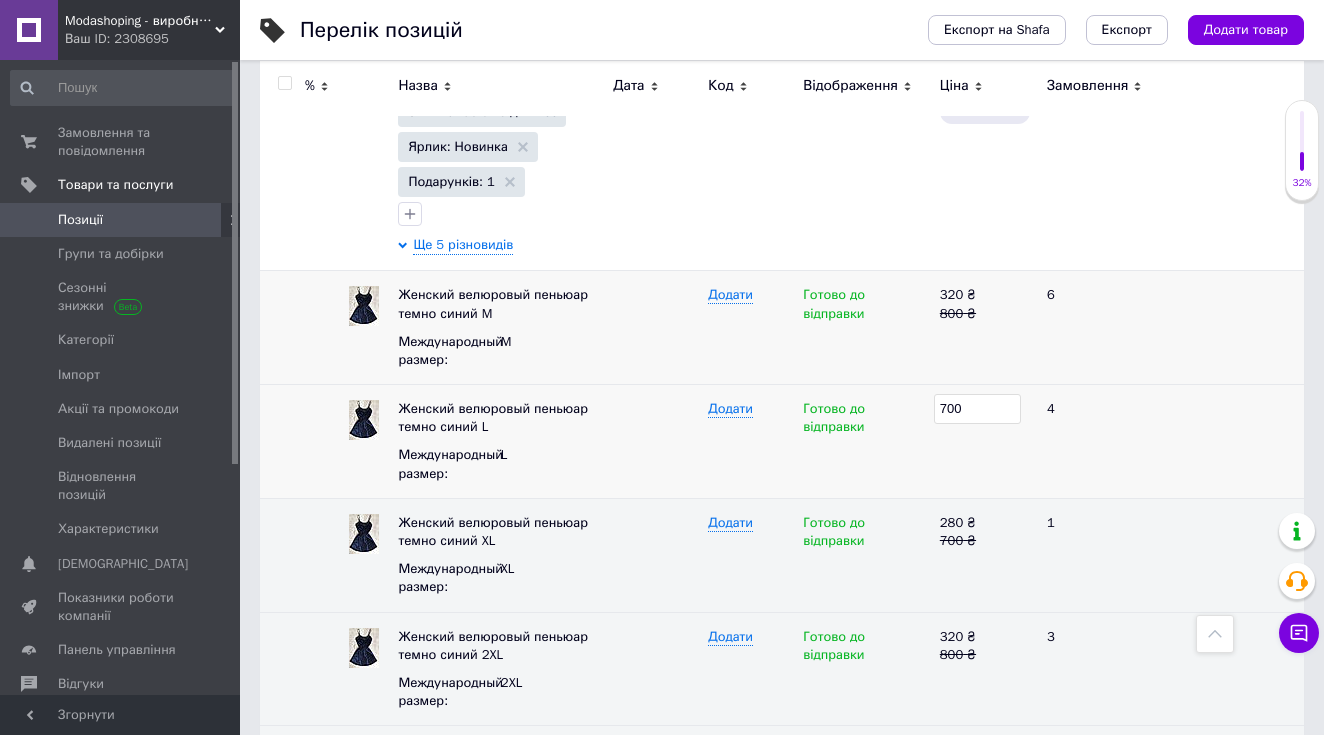 click on "700" at bounding box center [977, 409] 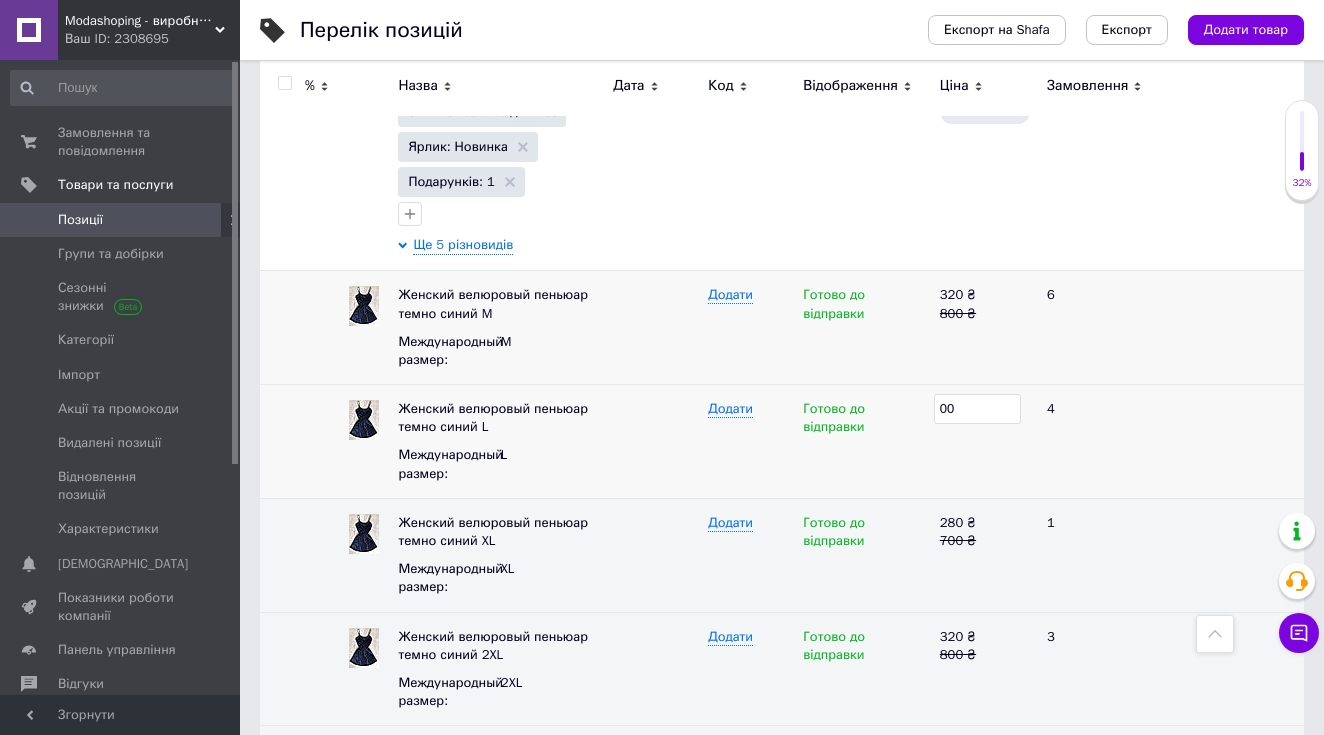 type on "800" 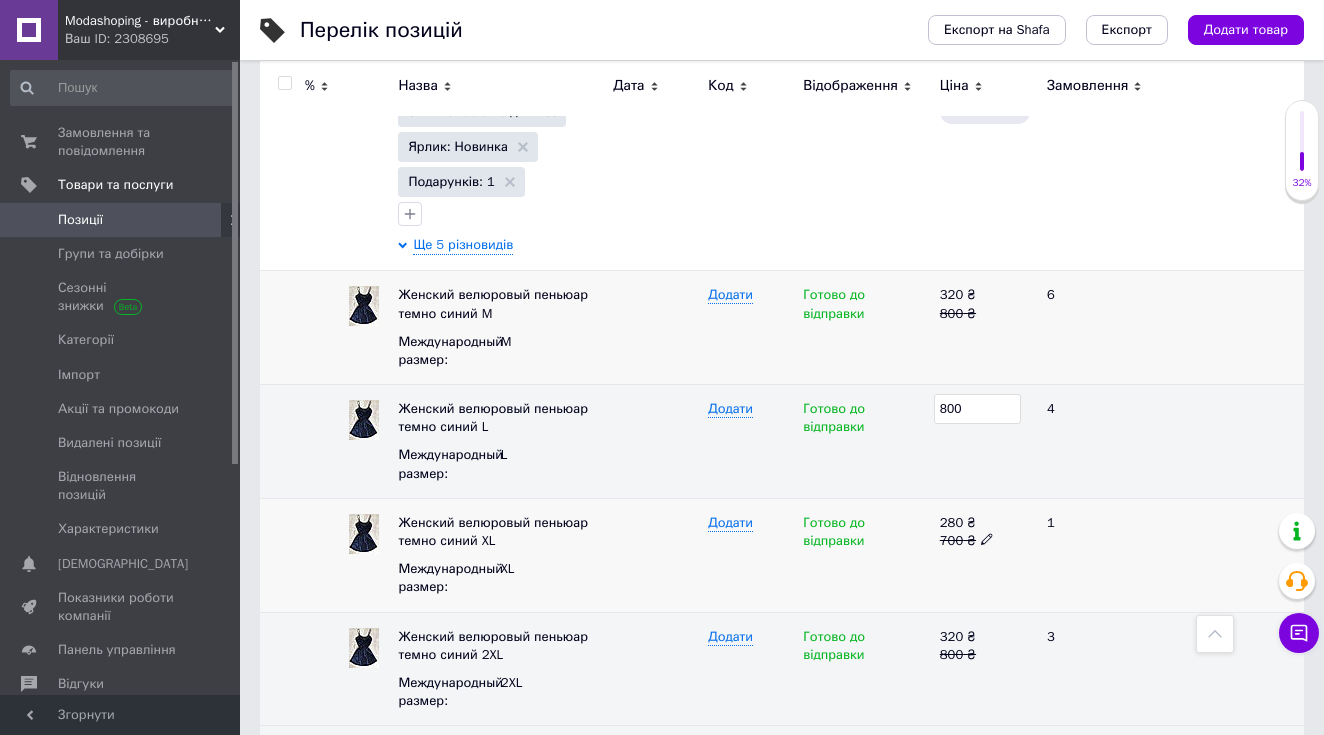 click at bounding box center (987, 538) 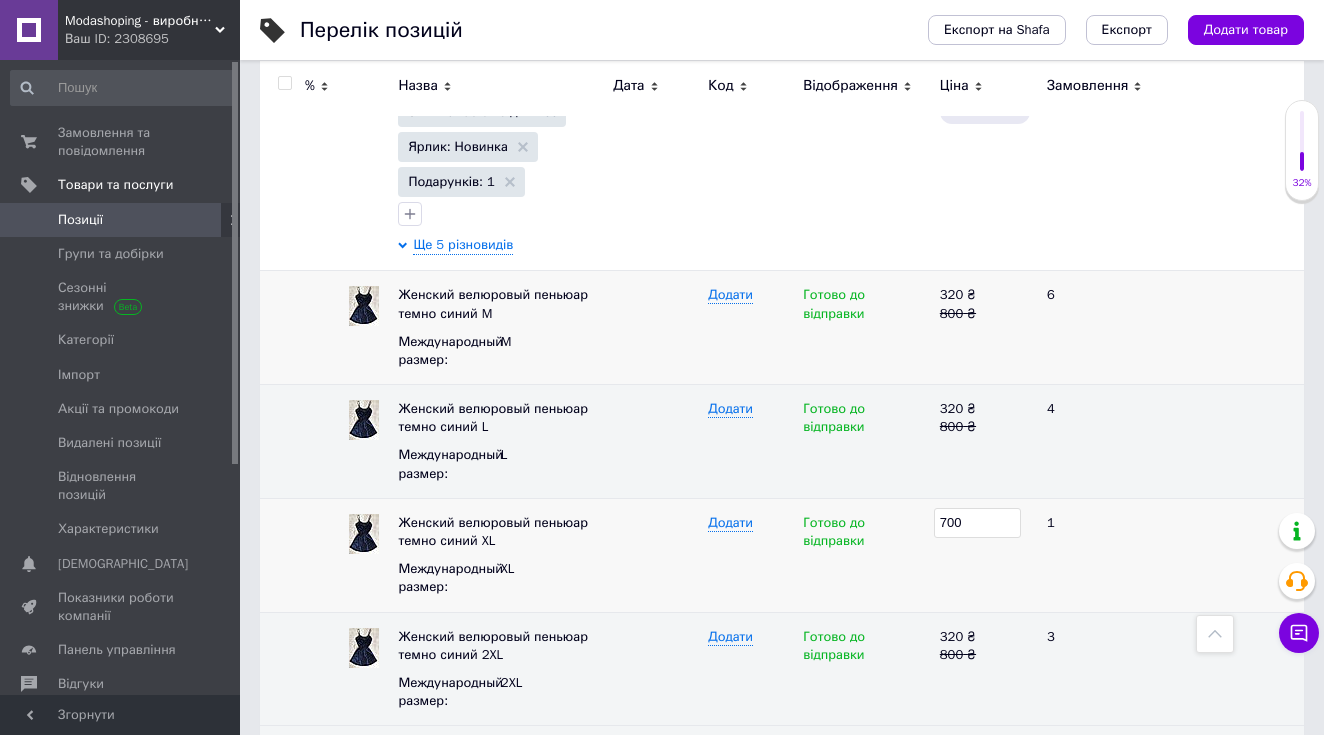 click on "700" at bounding box center (977, 523) 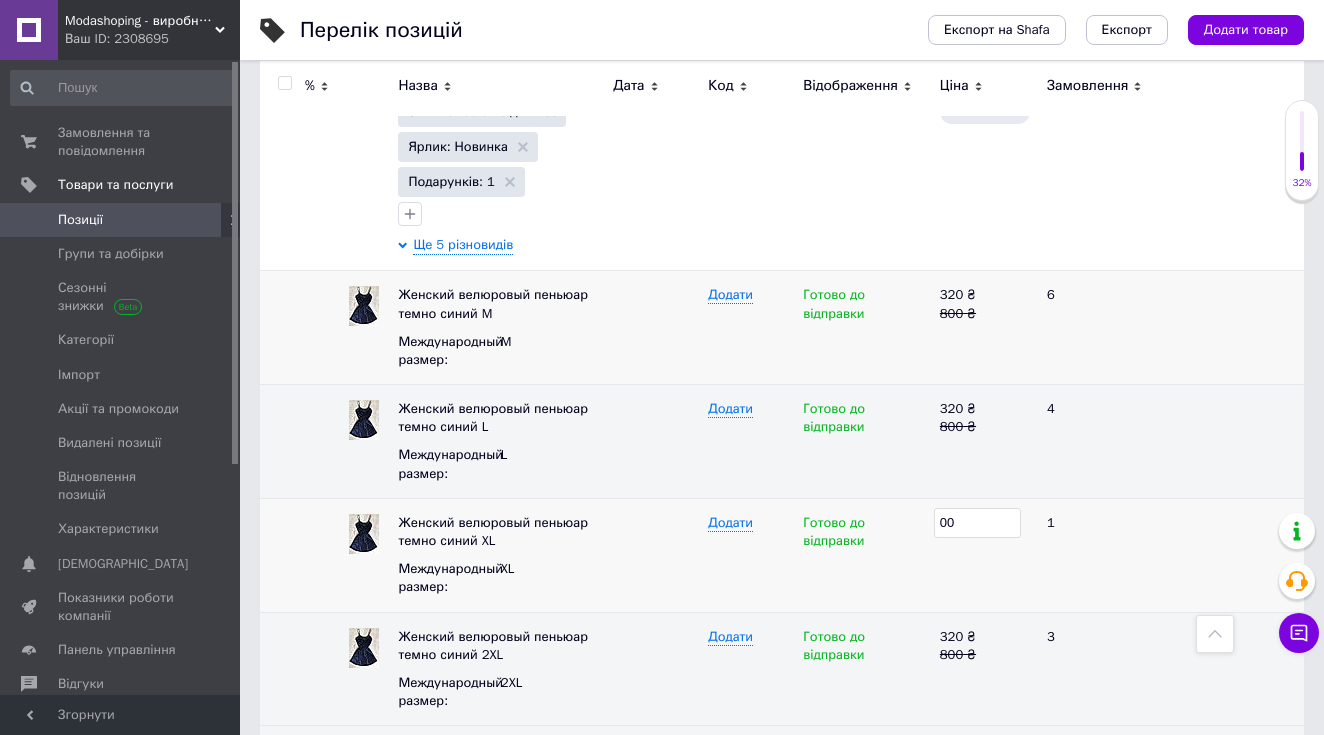 type on "800" 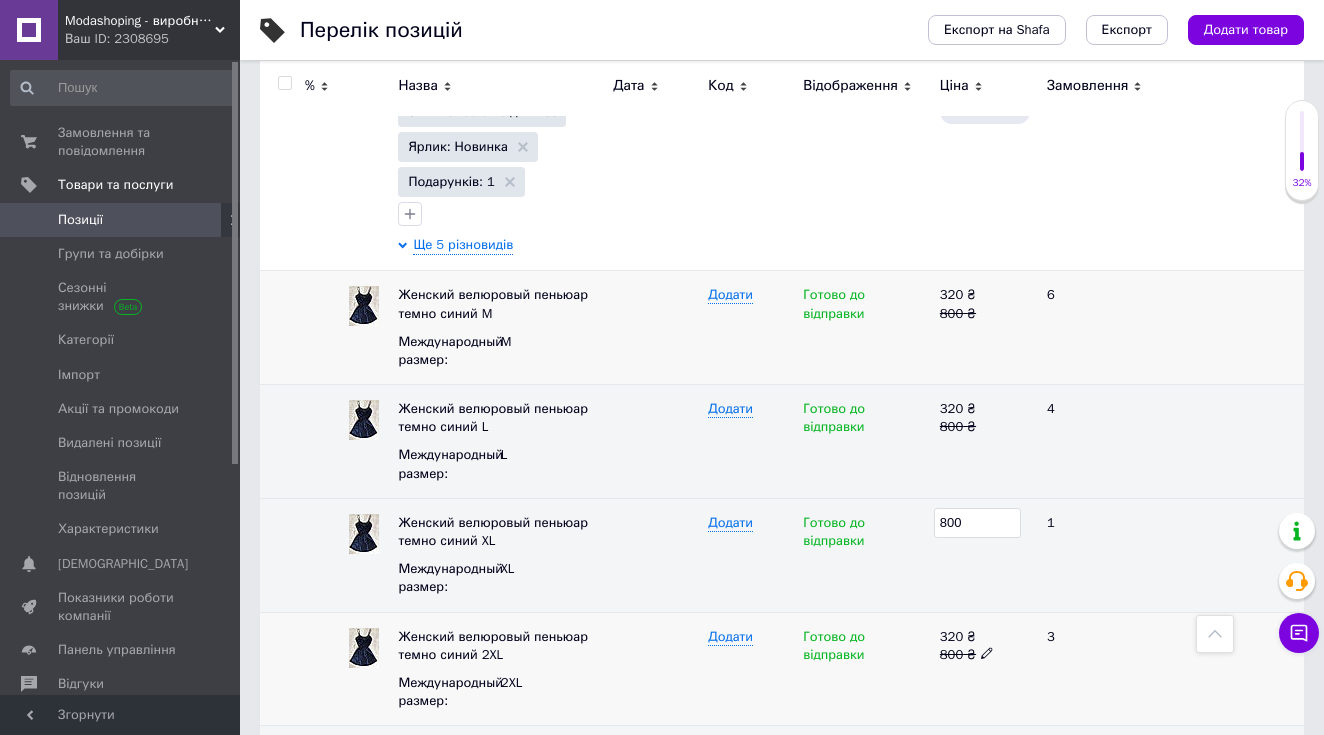 click 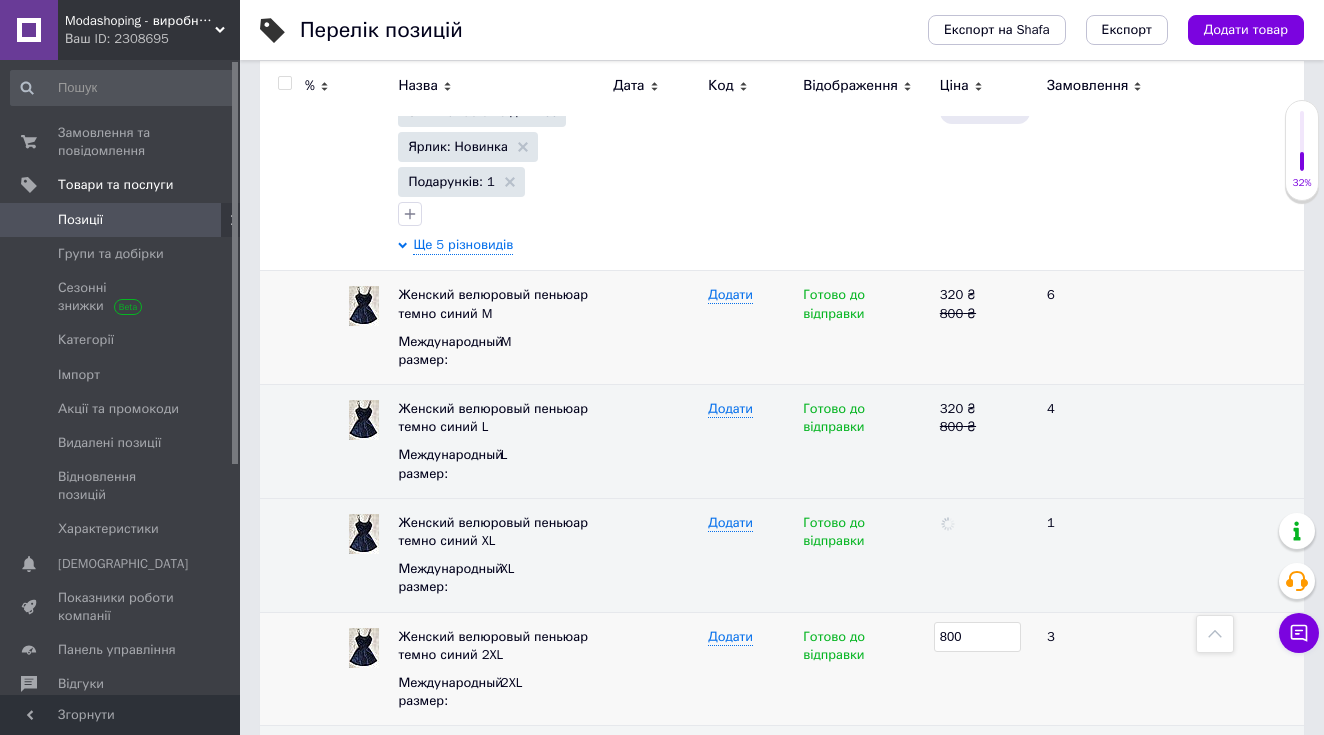 click on "800" at bounding box center (977, 637) 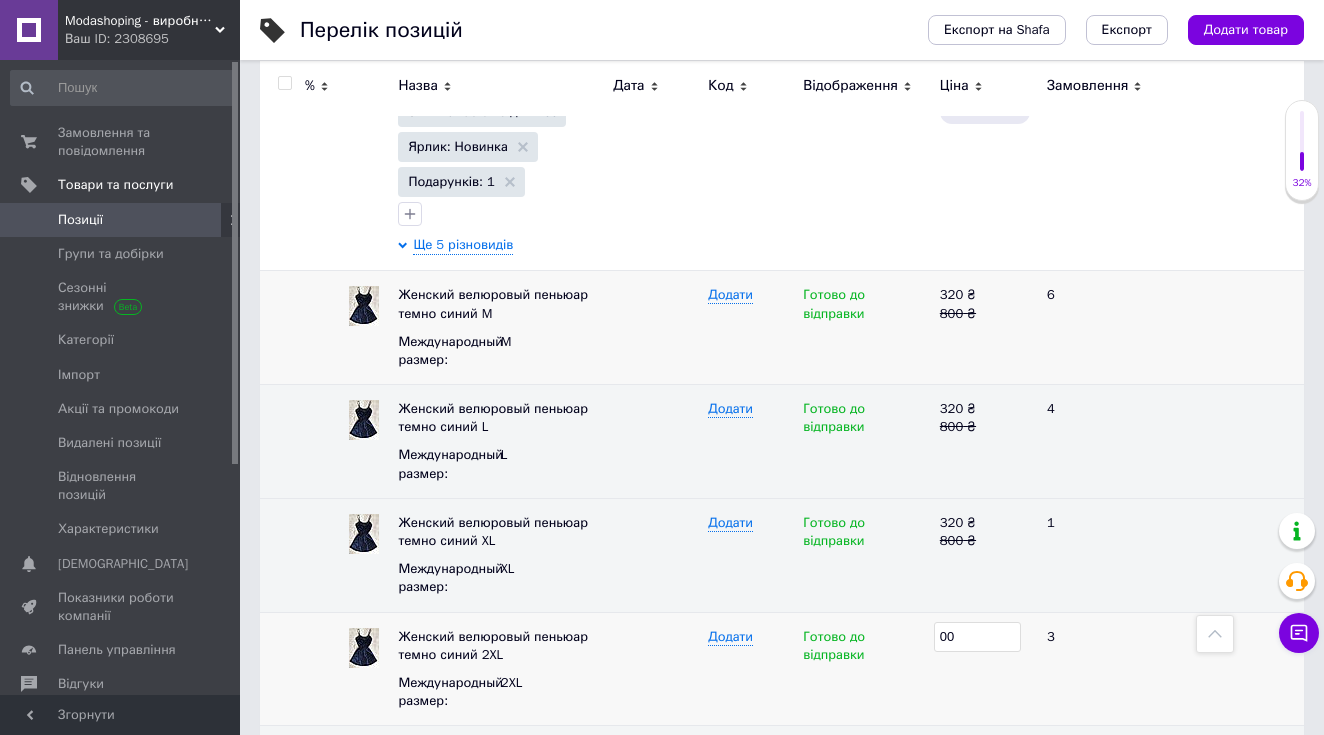 type on "900" 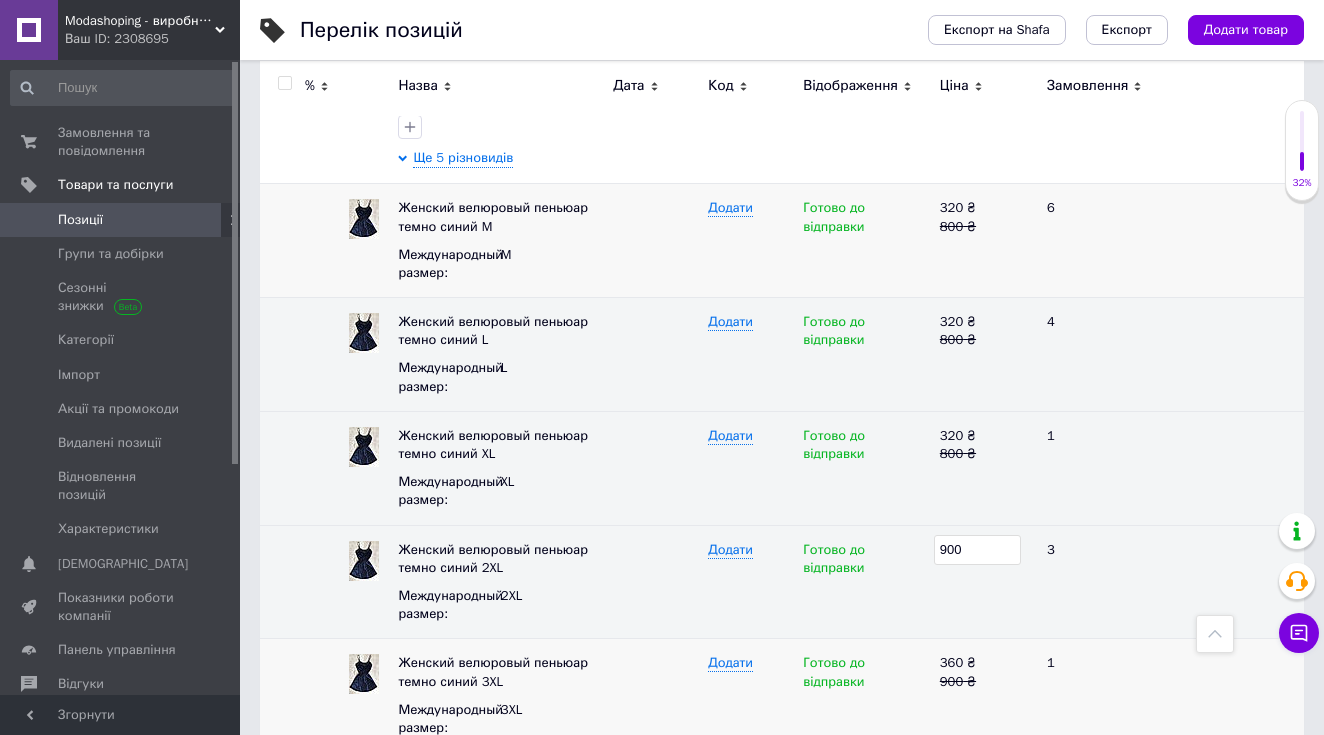 scroll, scrollTop: 5277, scrollLeft: 0, axis: vertical 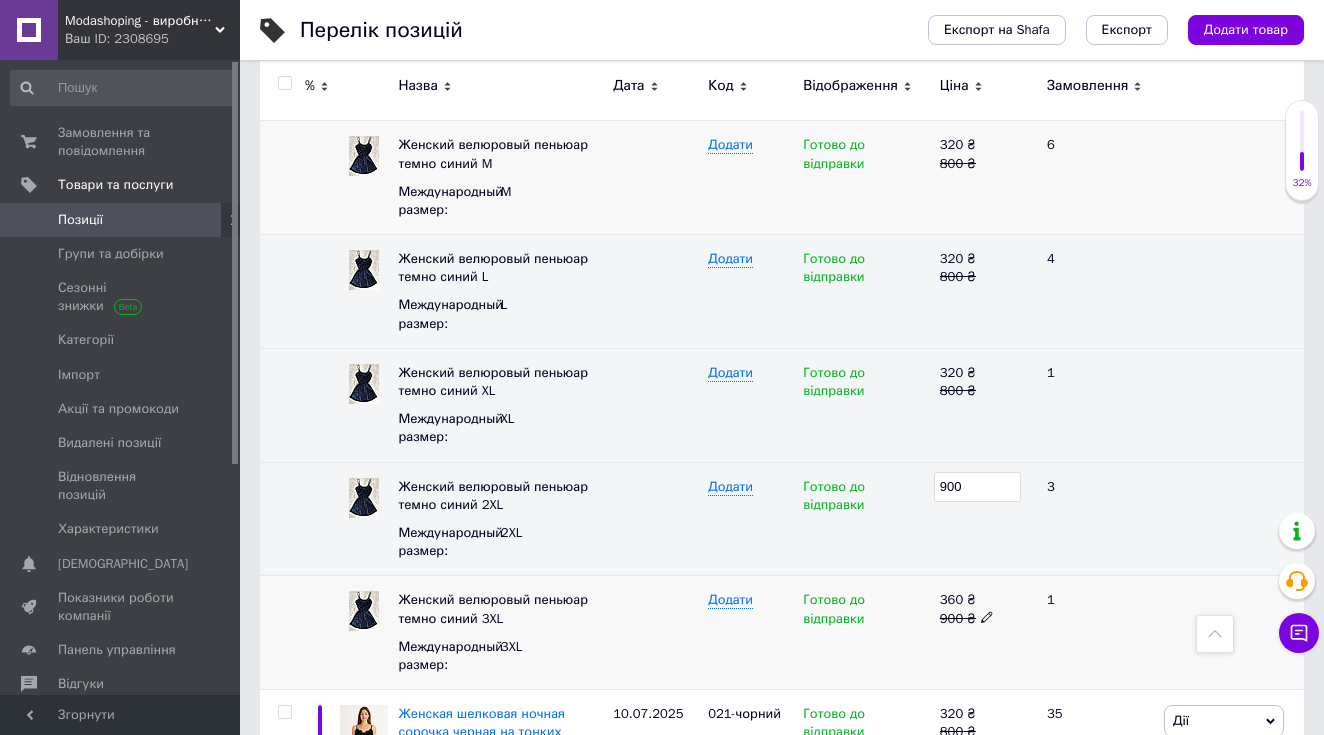click 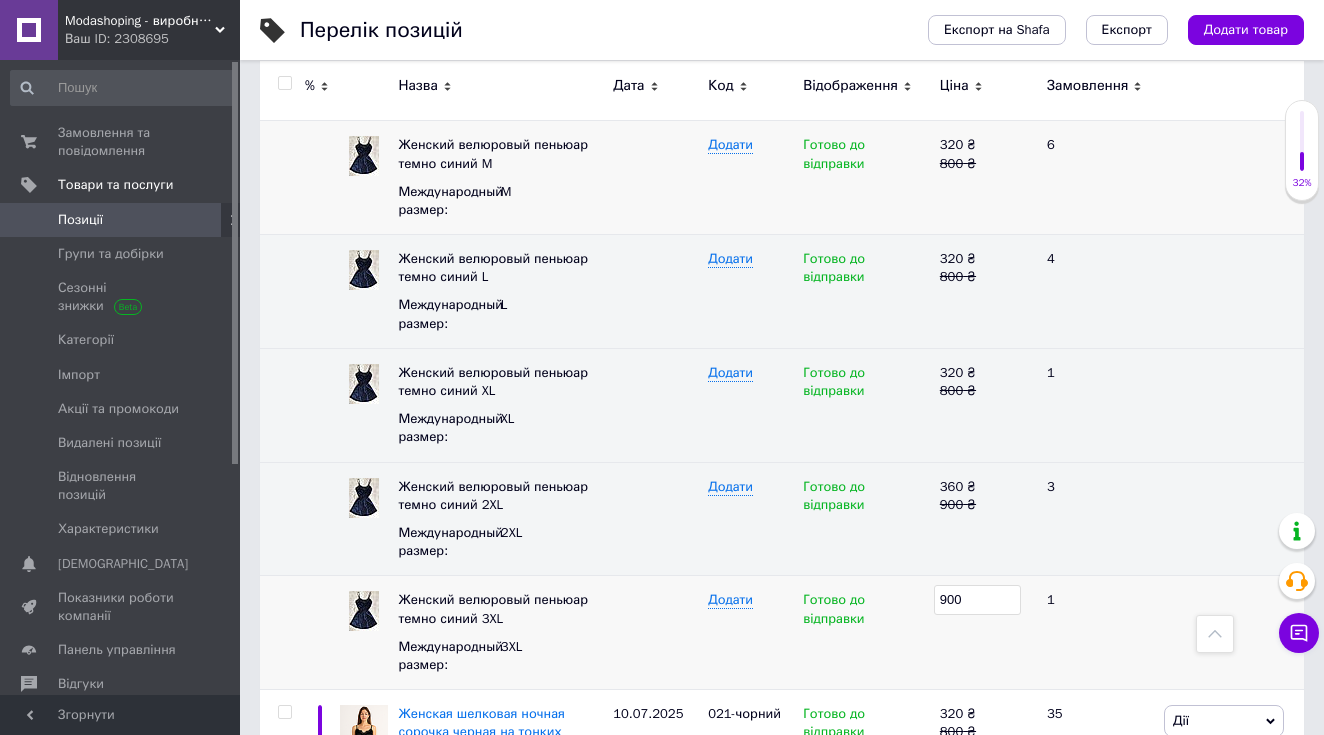 click on "900" at bounding box center (977, 600) 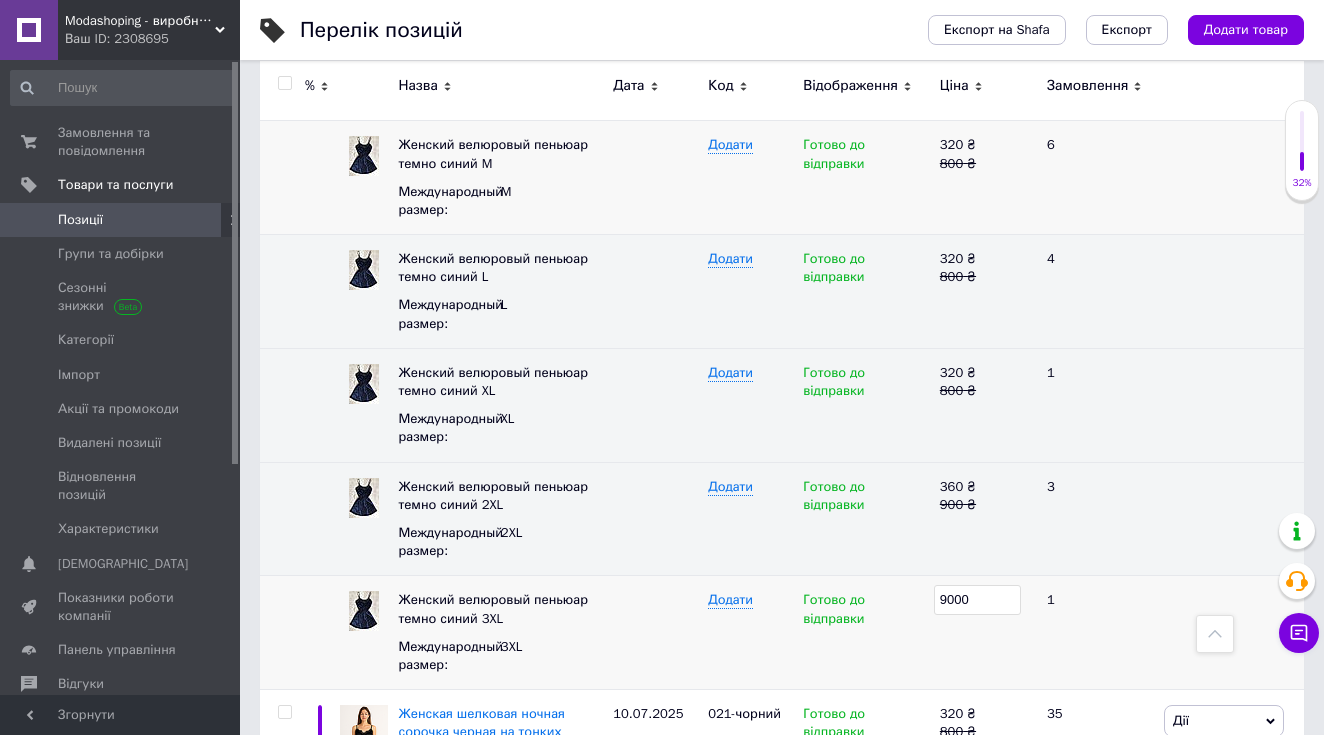 click on "9000" at bounding box center (977, 600) 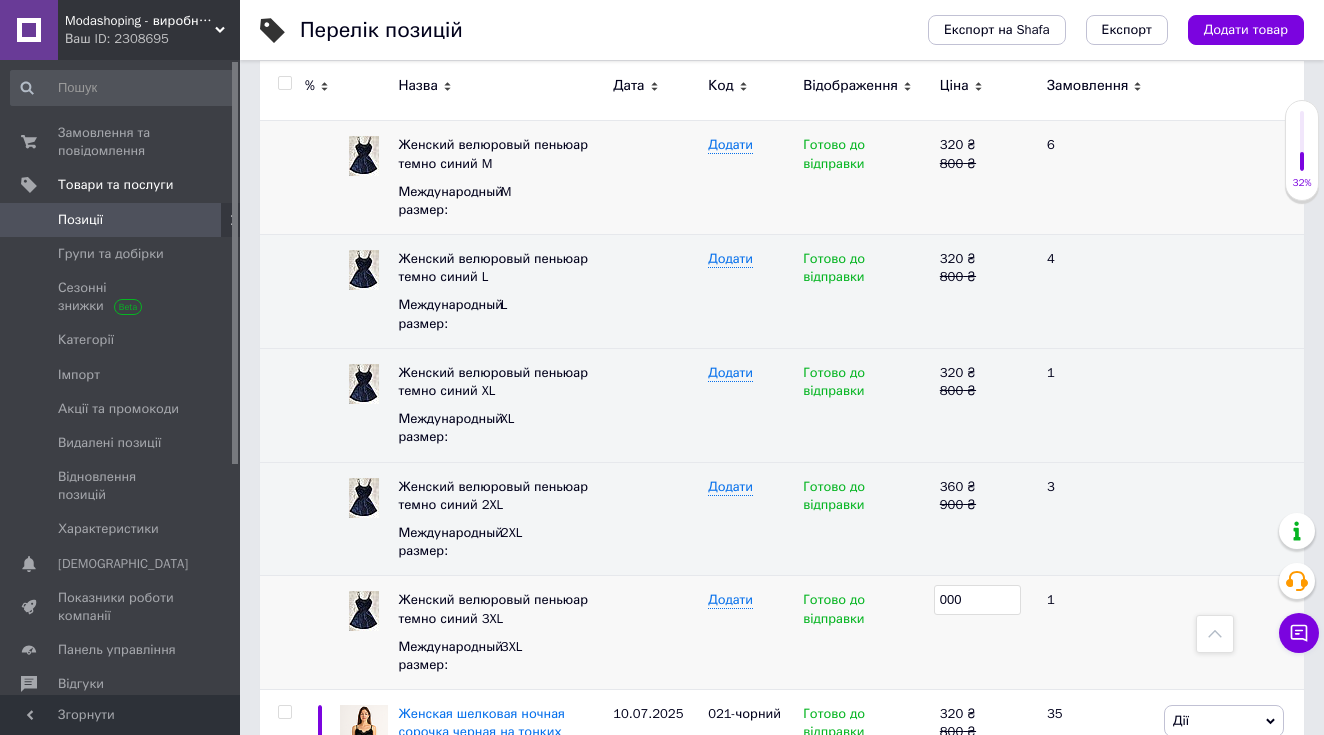 type on "1000" 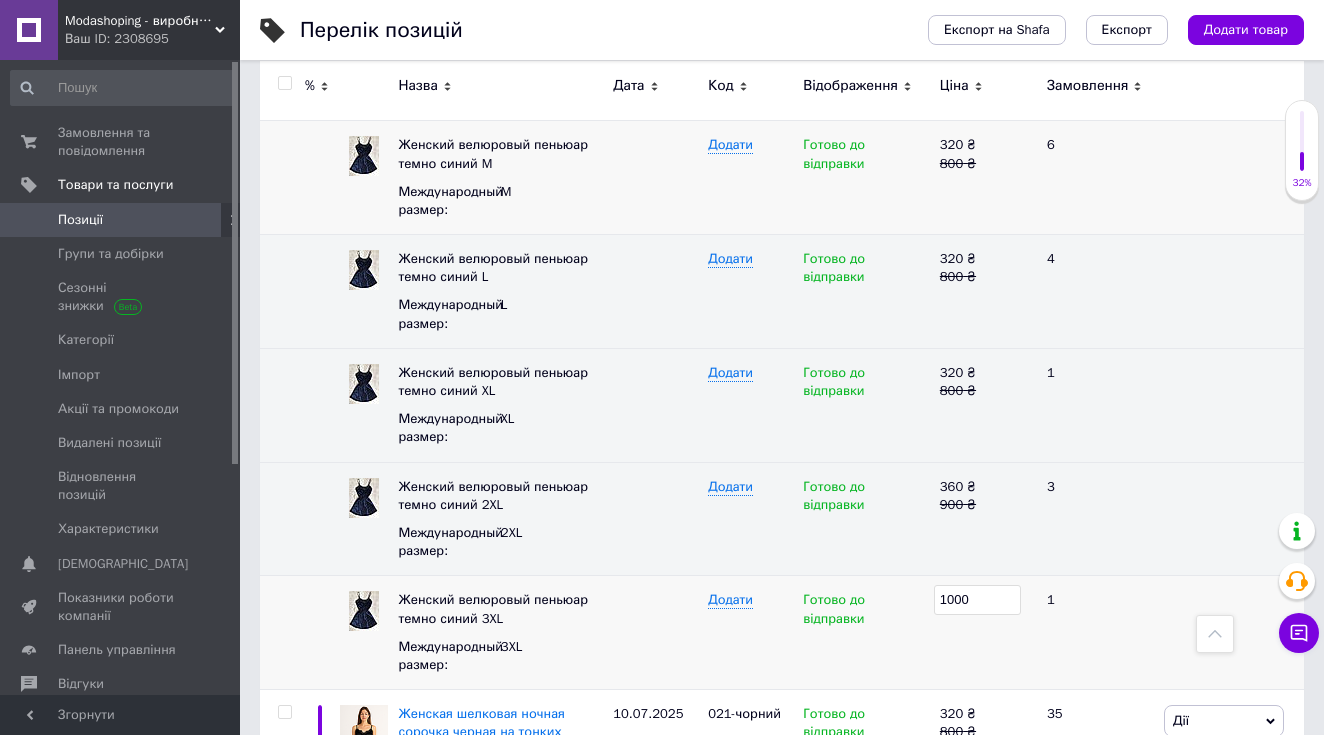 click on "1000" at bounding box center (985, 633) 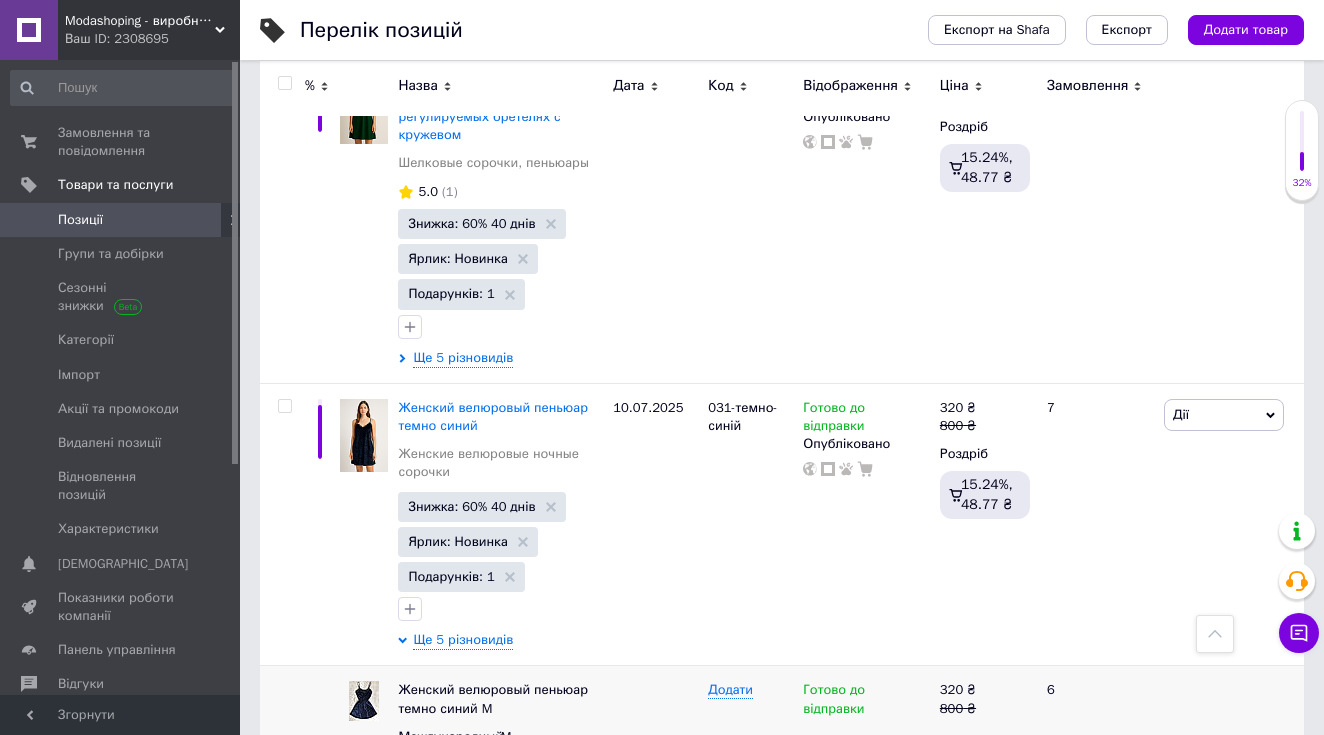 scroll, scrollTop: 4571, scrollLeft: 0, axis: vertical 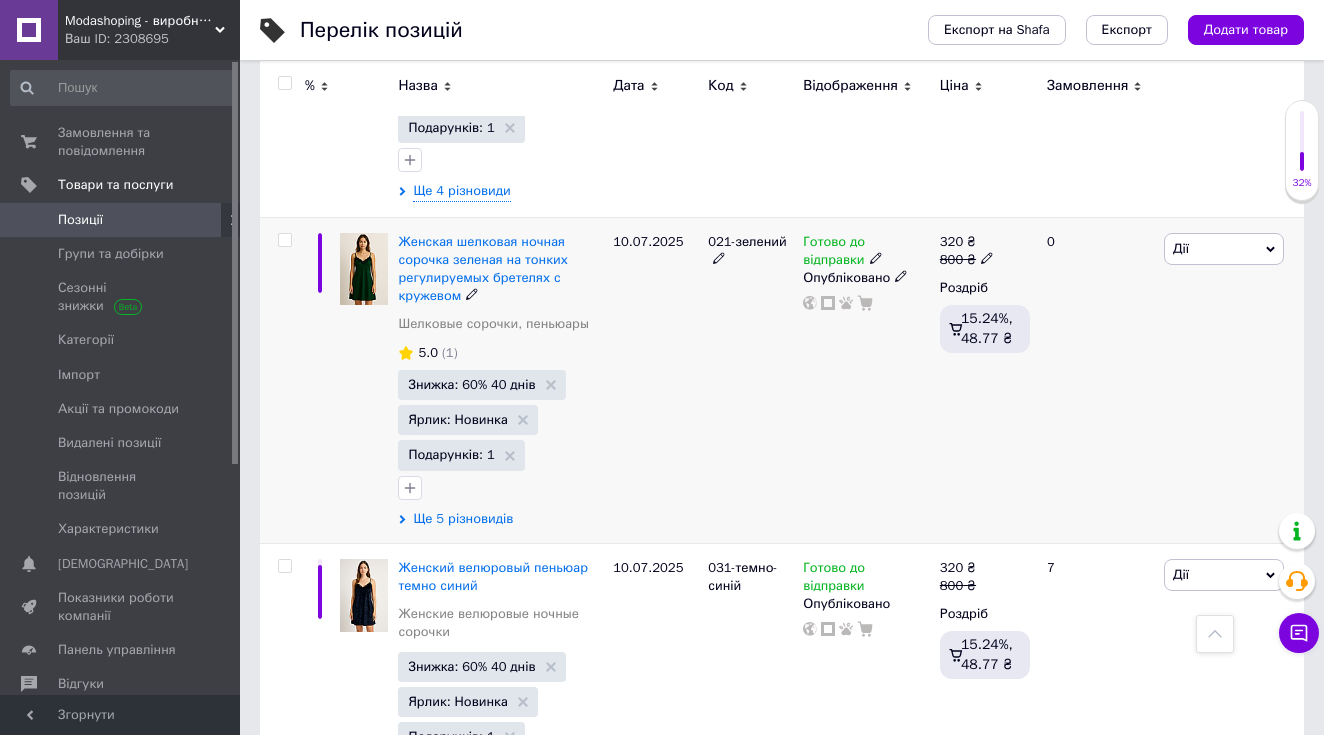 click on "Ще 5 різновидів" at bounding box center [463, 519] 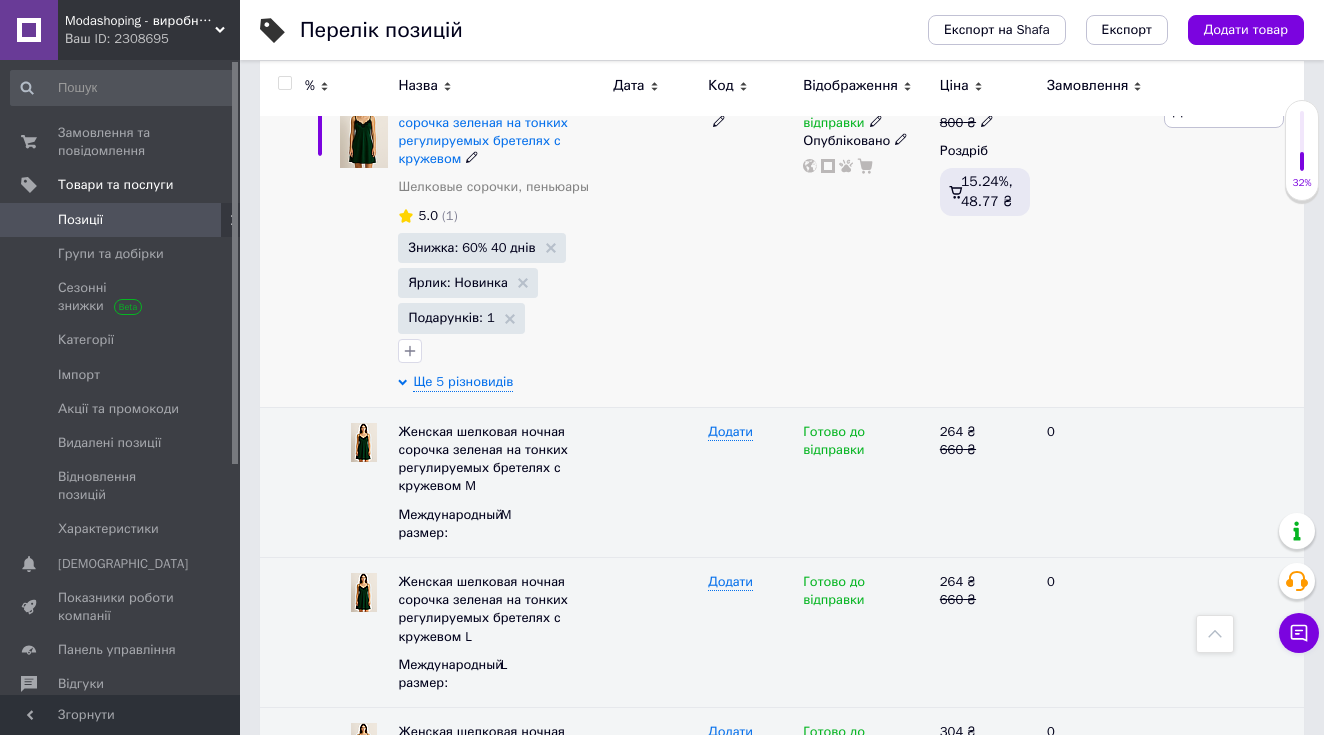 scroll, scrollTop: 4779, scrollLeft: 0, axis: vertical 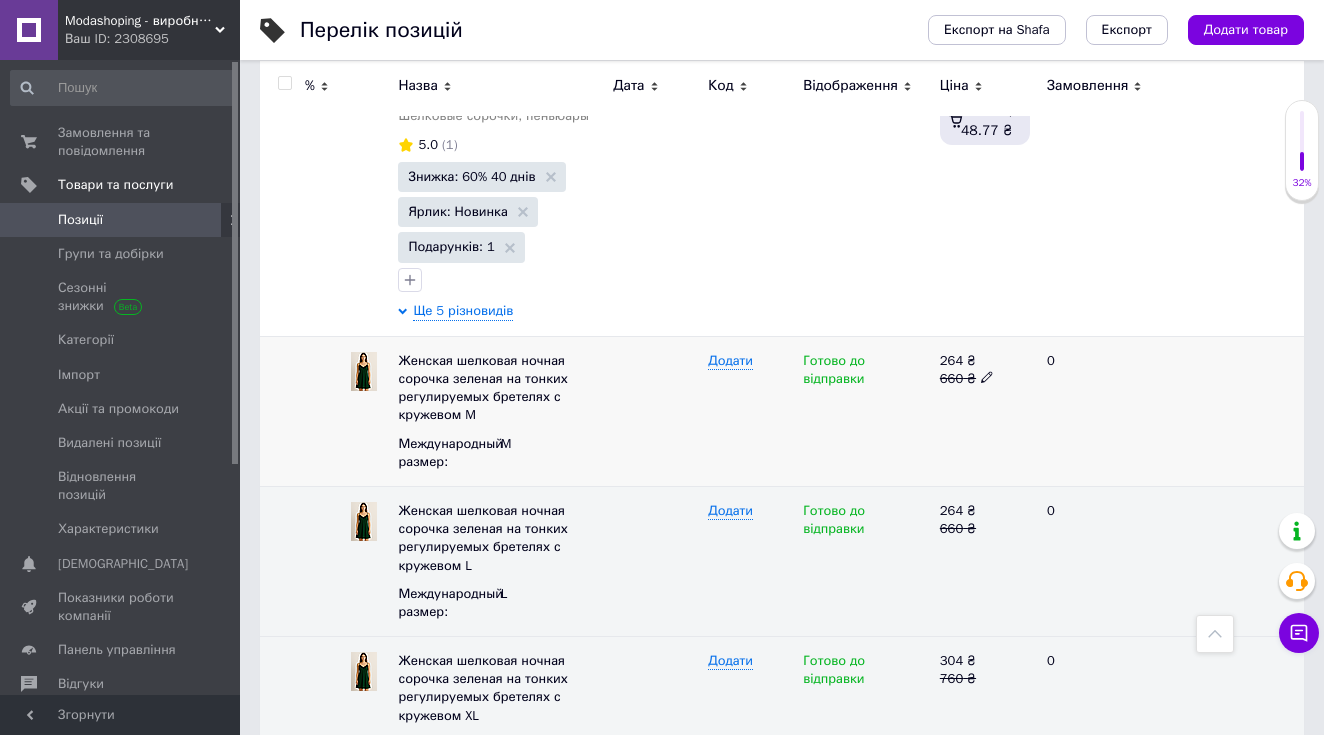 click 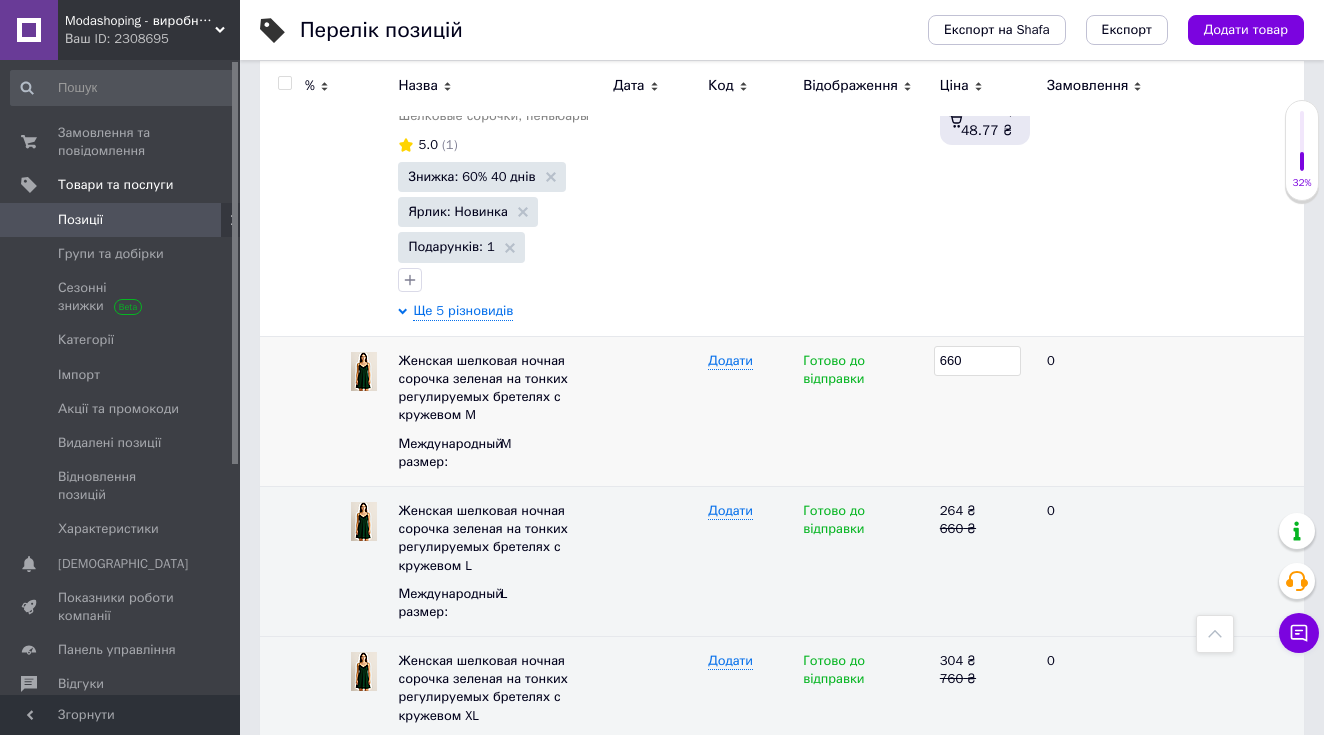 click on "660" at bounding box center (977, 361) 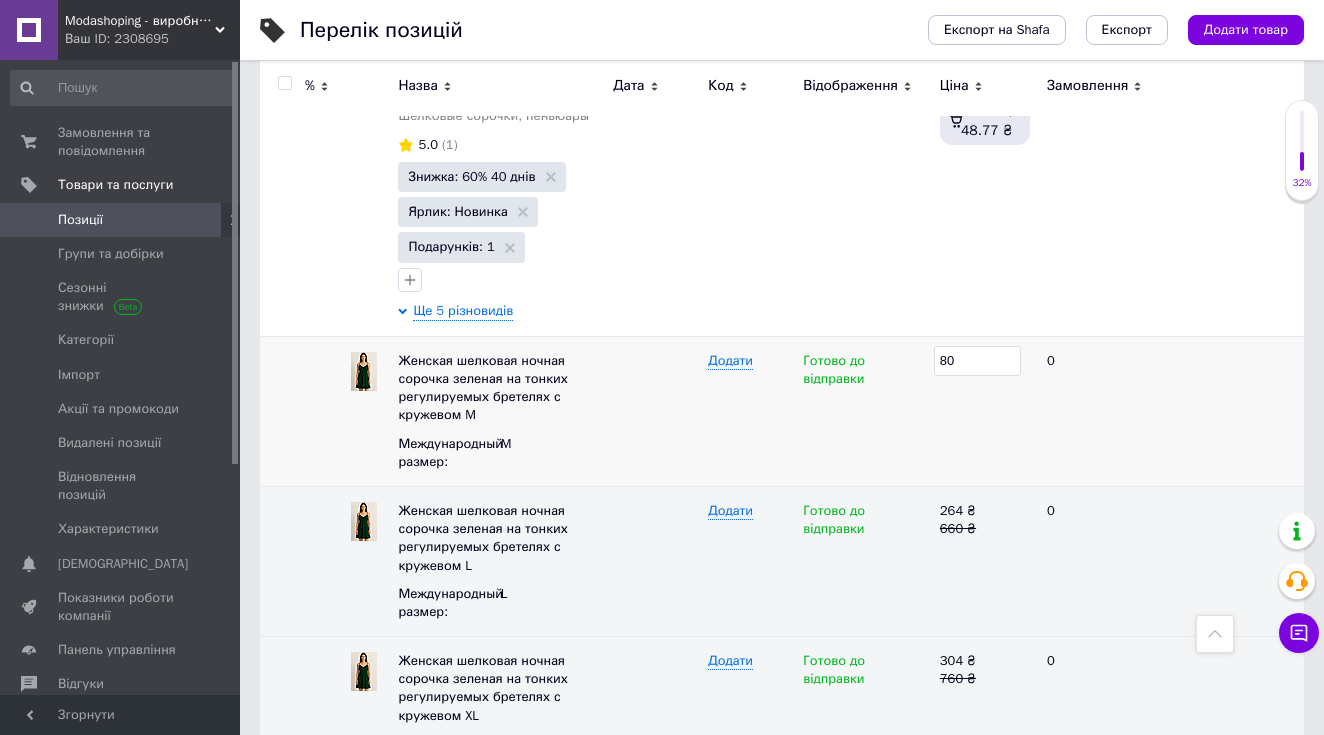 type 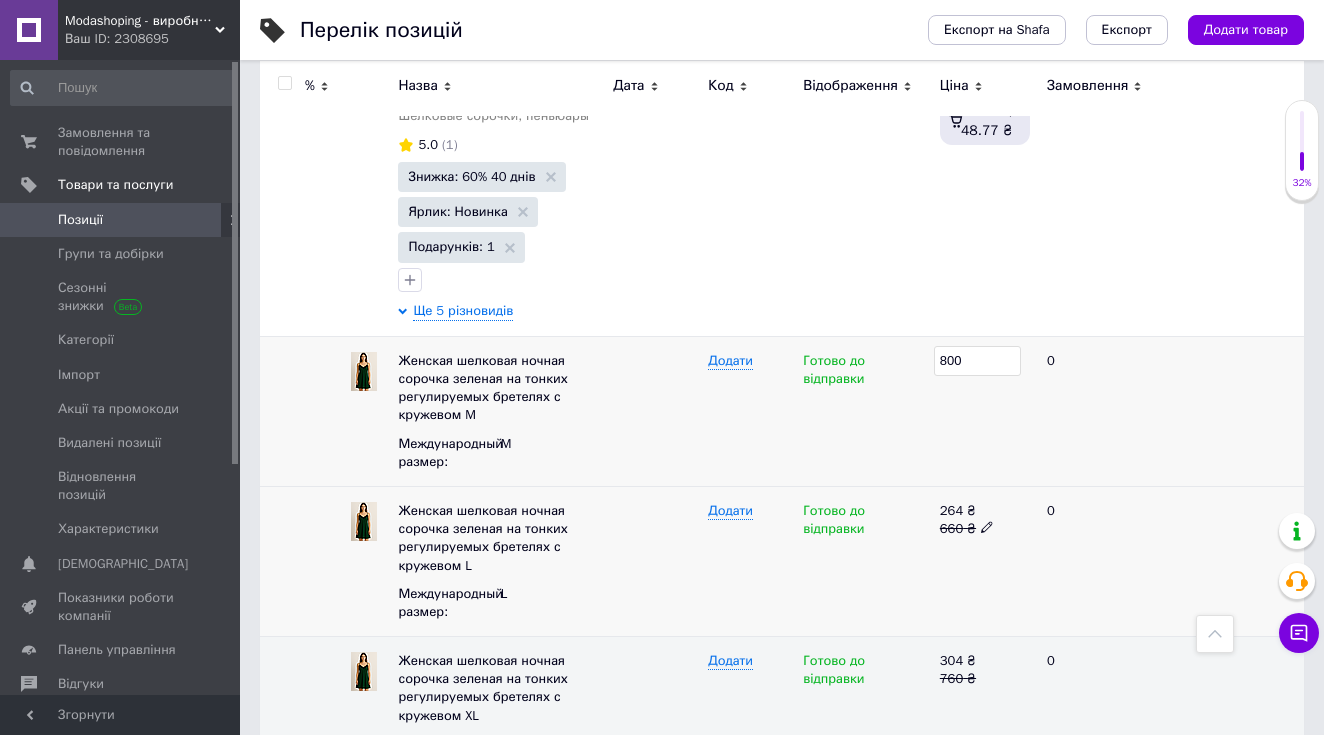 click 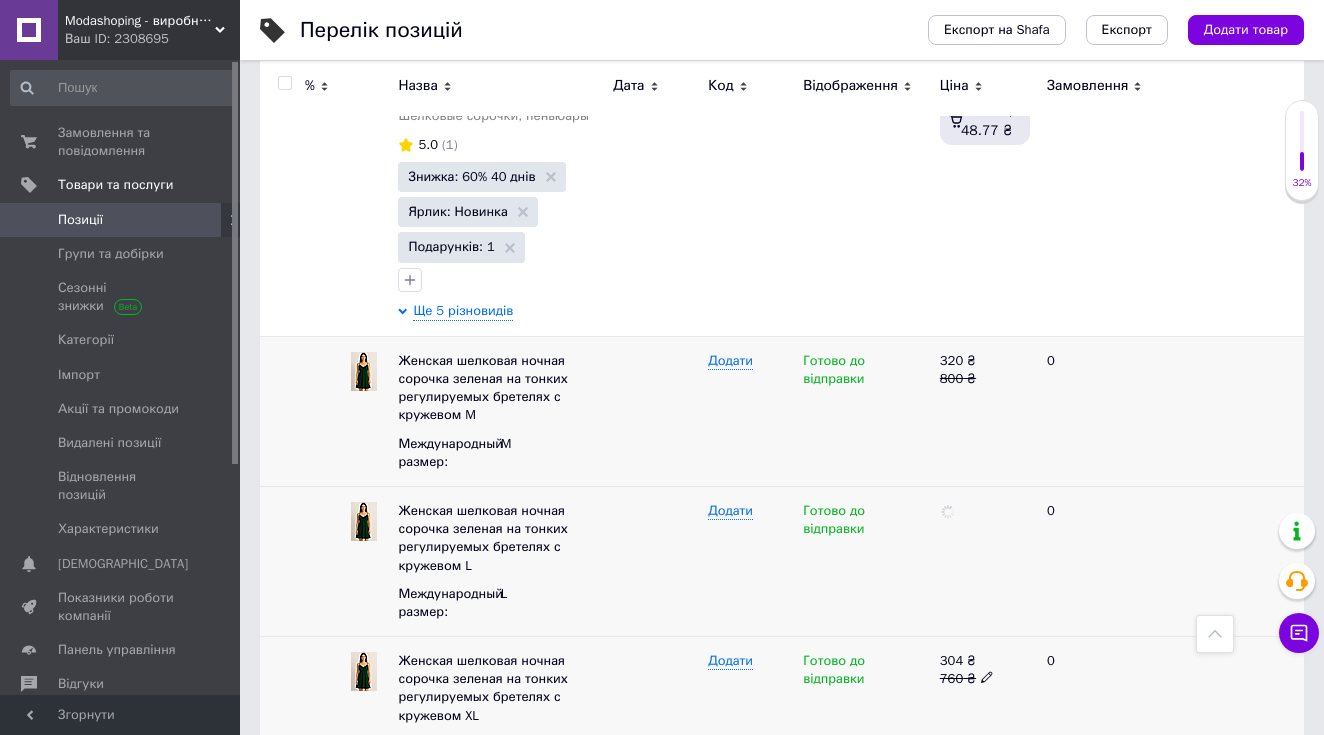 click 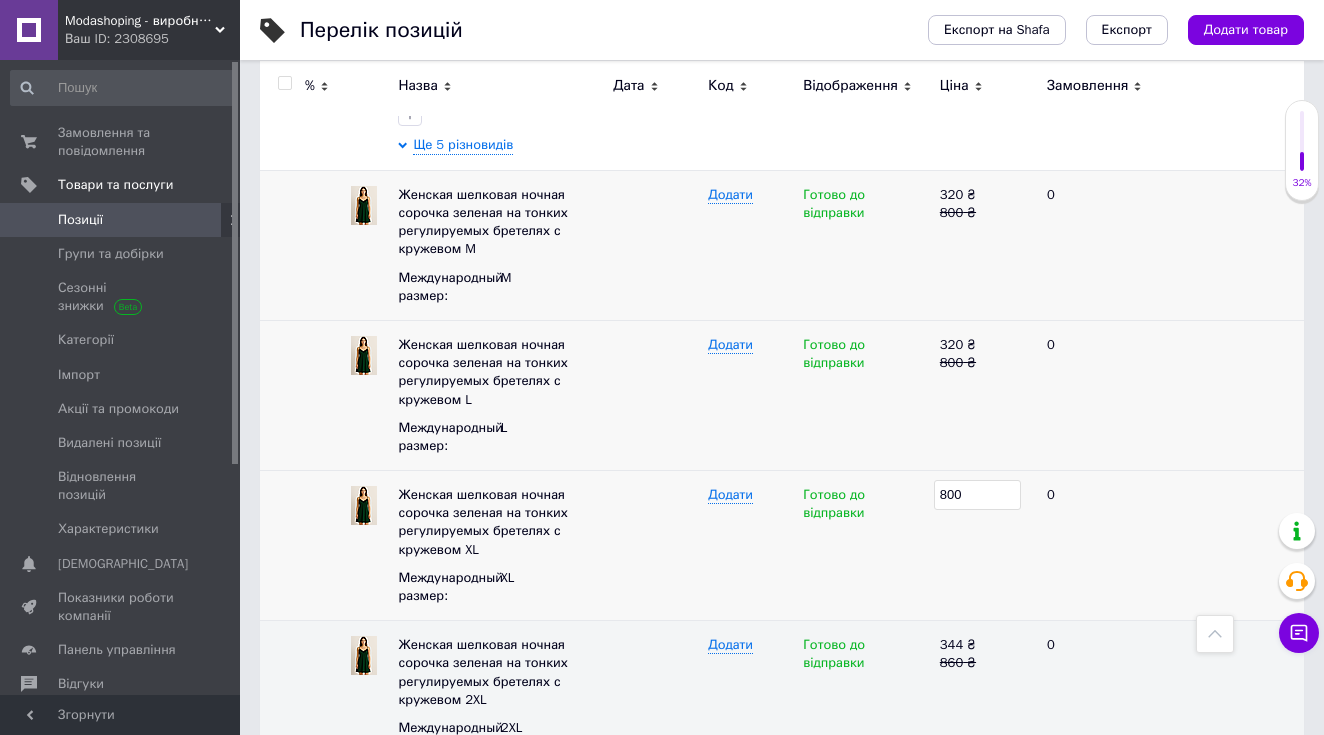 scroll, scrollTop: 5023, scrollLeft: 0, axis: vertical 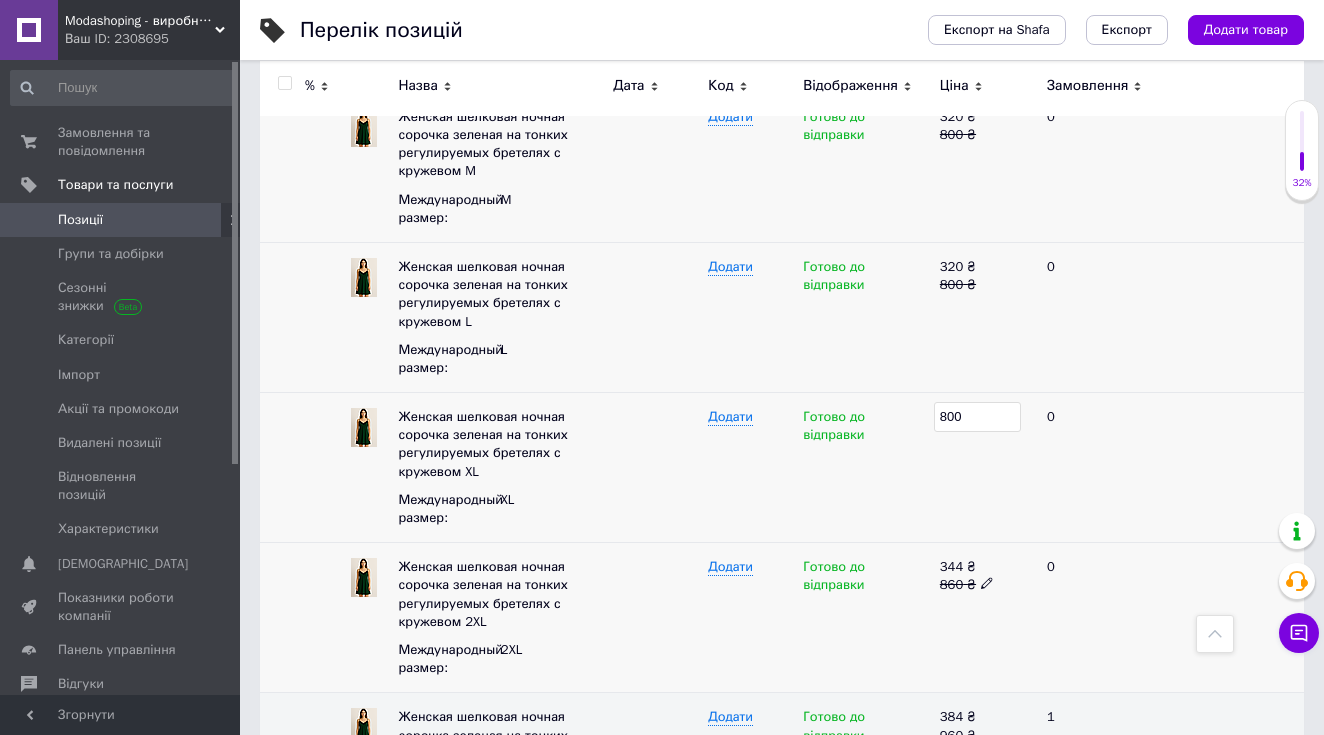 click 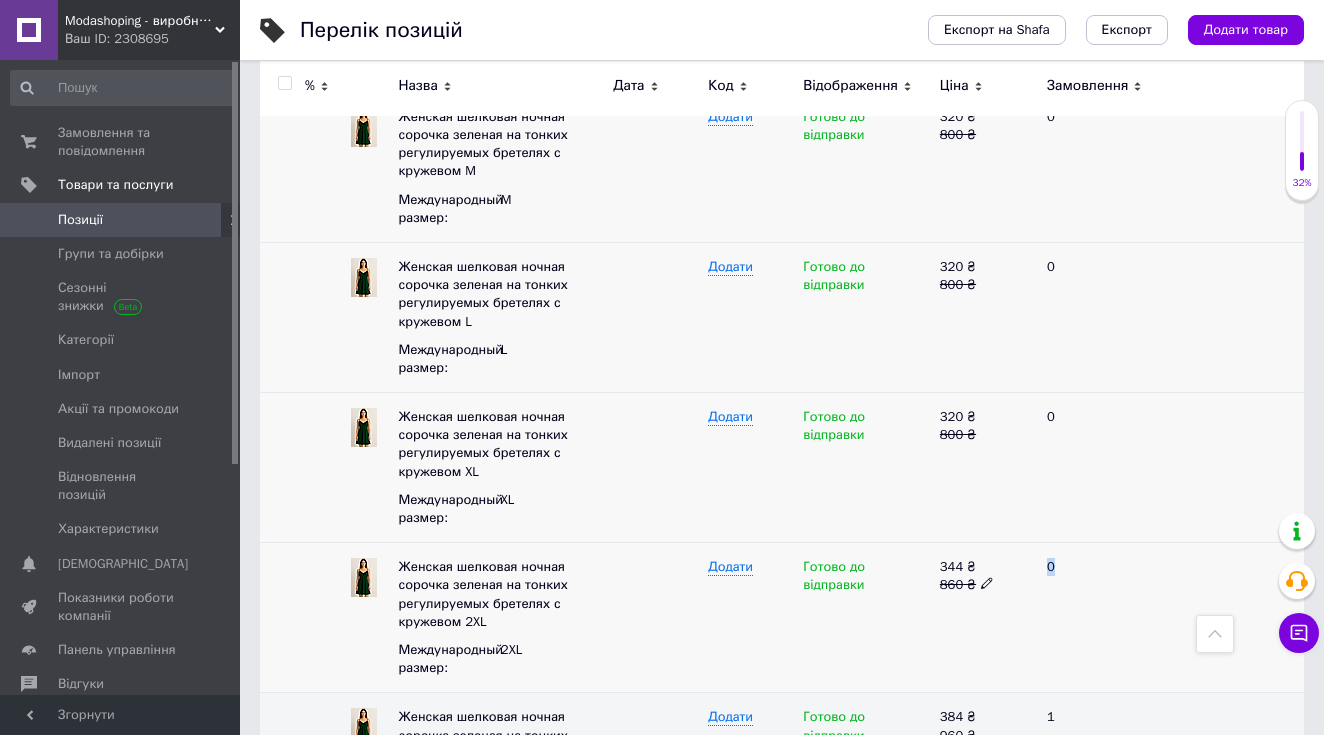 click 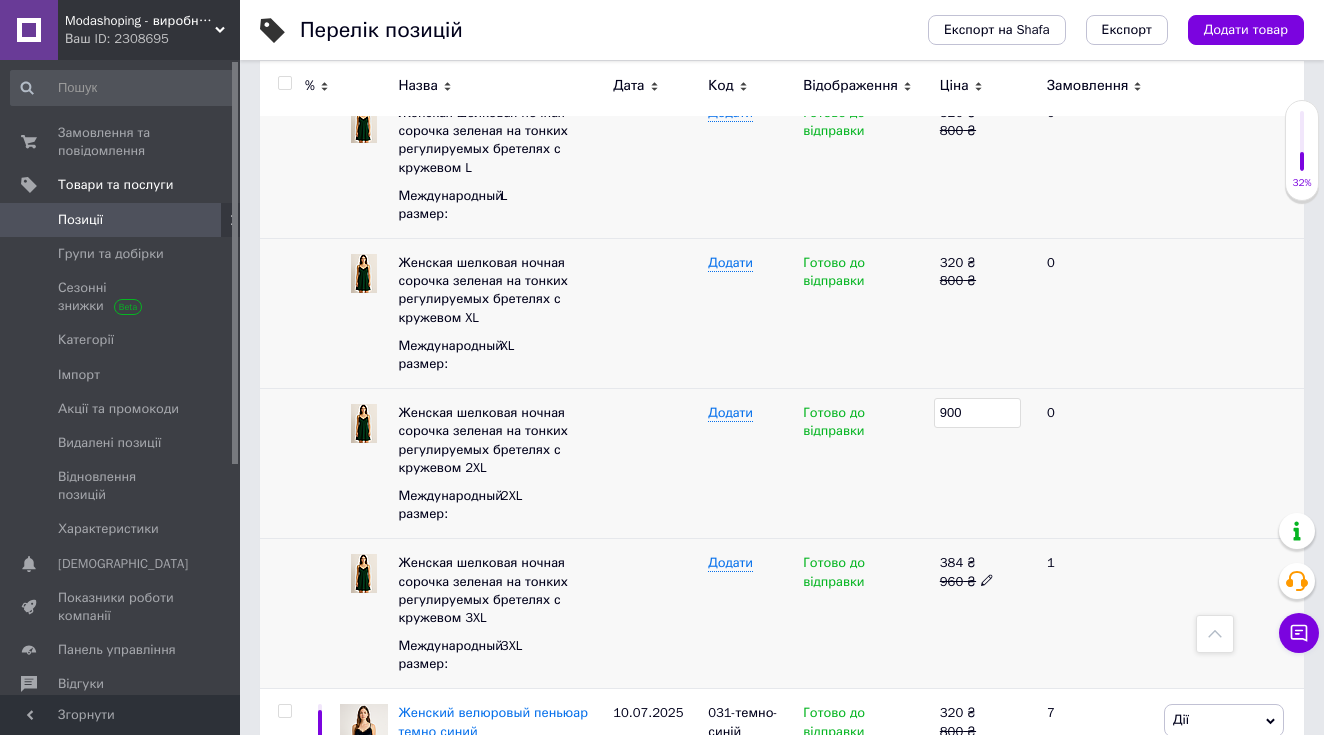 scroll, scrollTop: 5202, scrollLeft: 0, axis: vertical 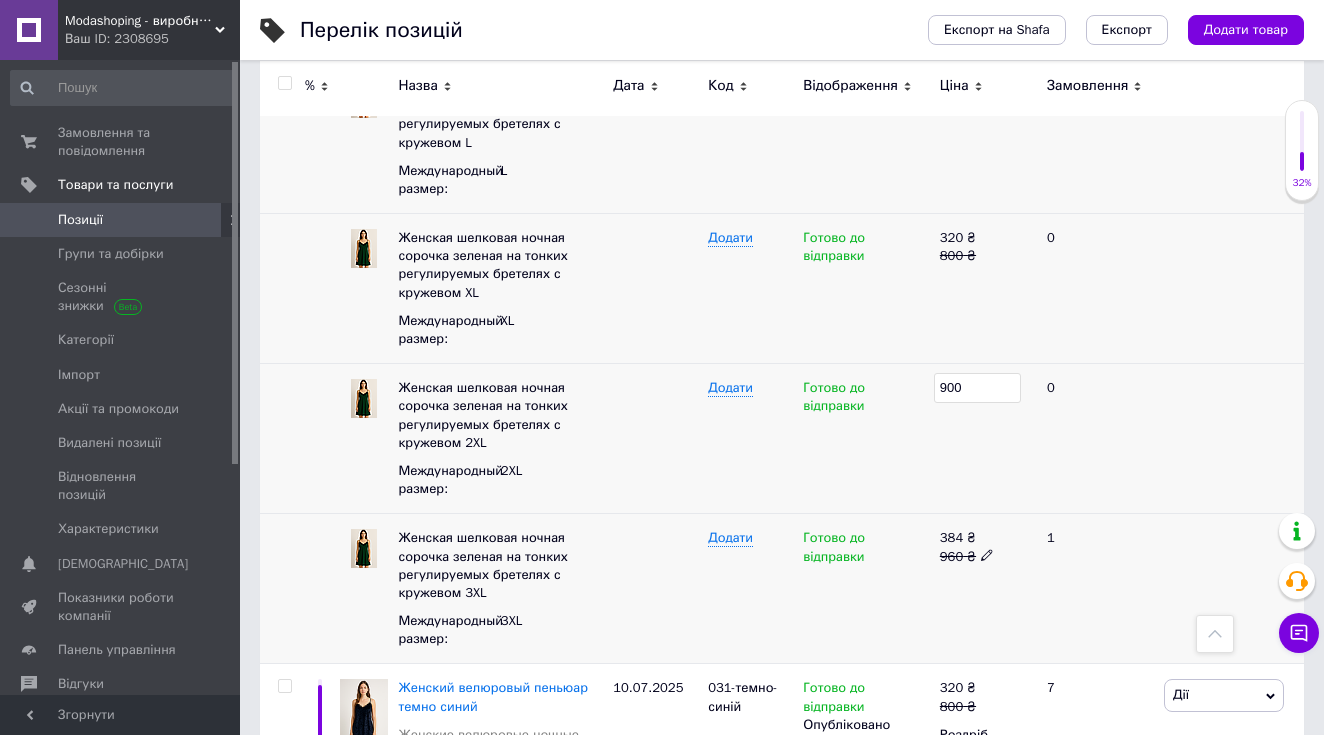 click 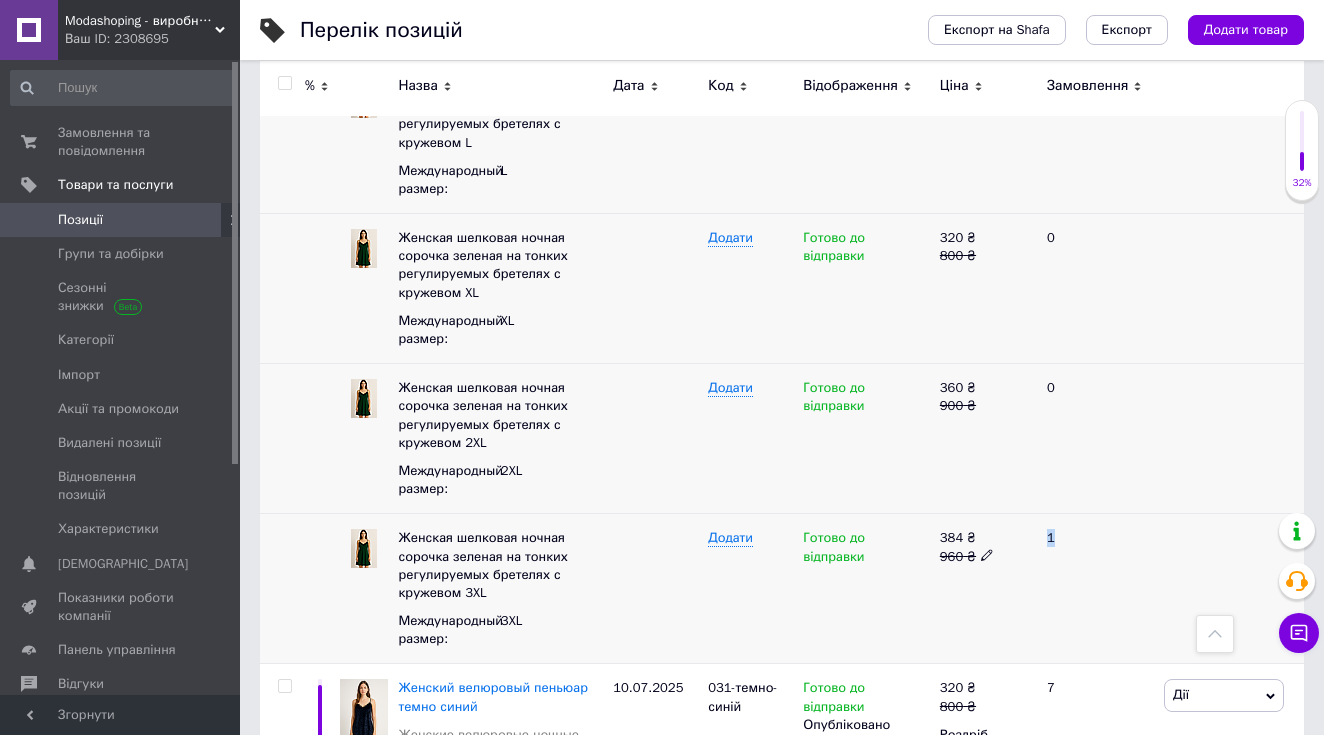 click 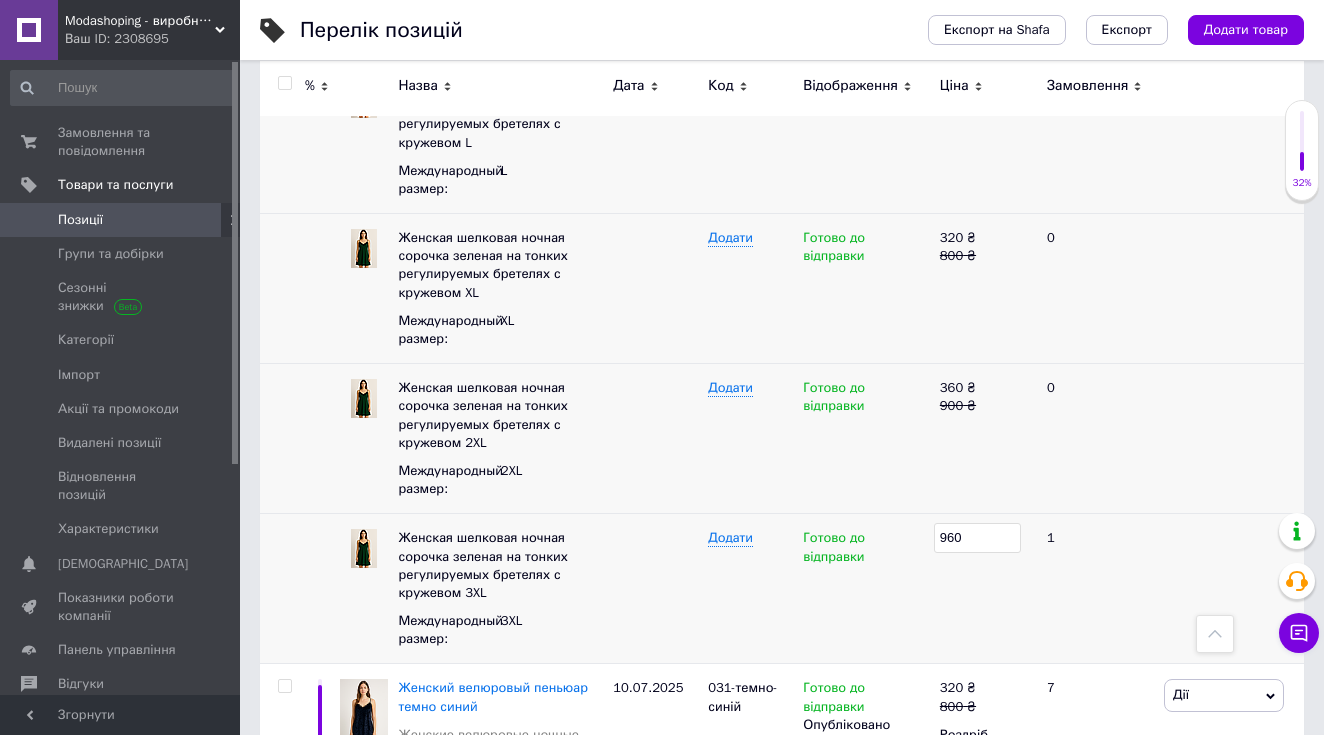 click on "960" at bounding box center [977, 538] 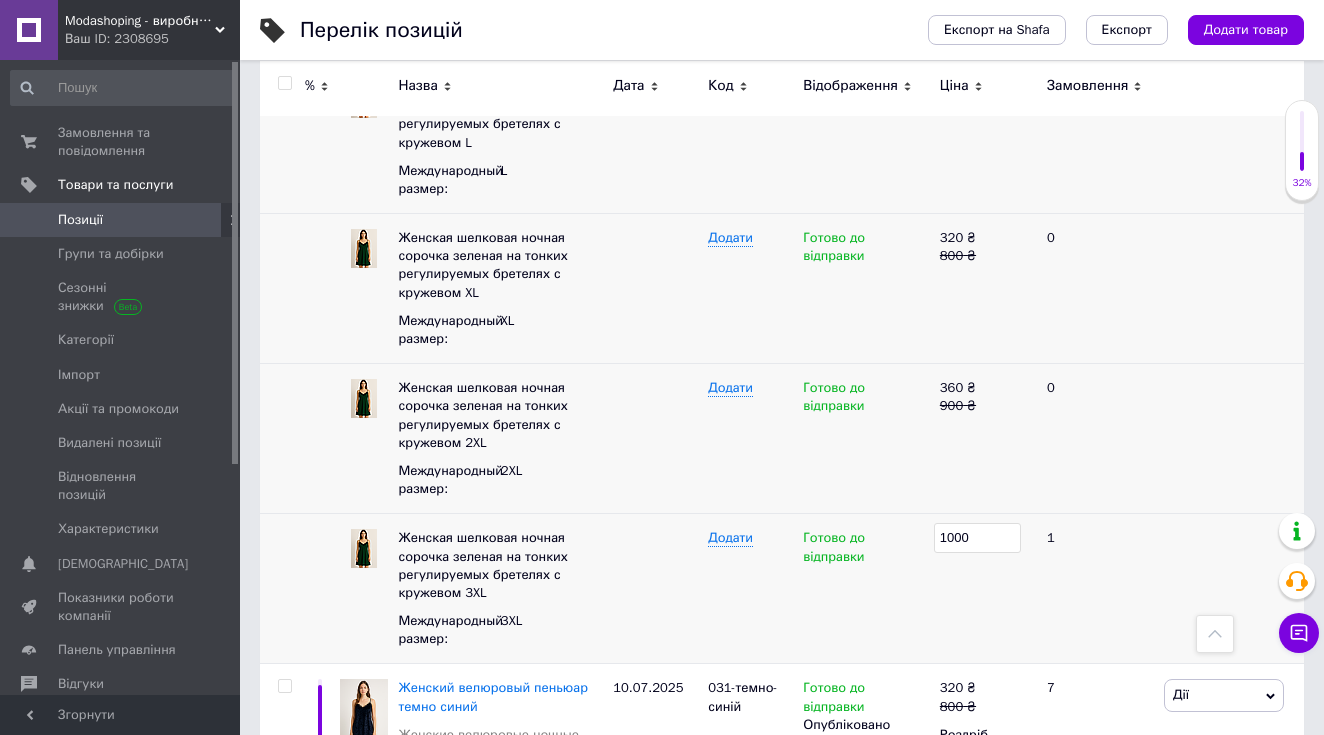 click on "1000" at bounding box center (985, 589) 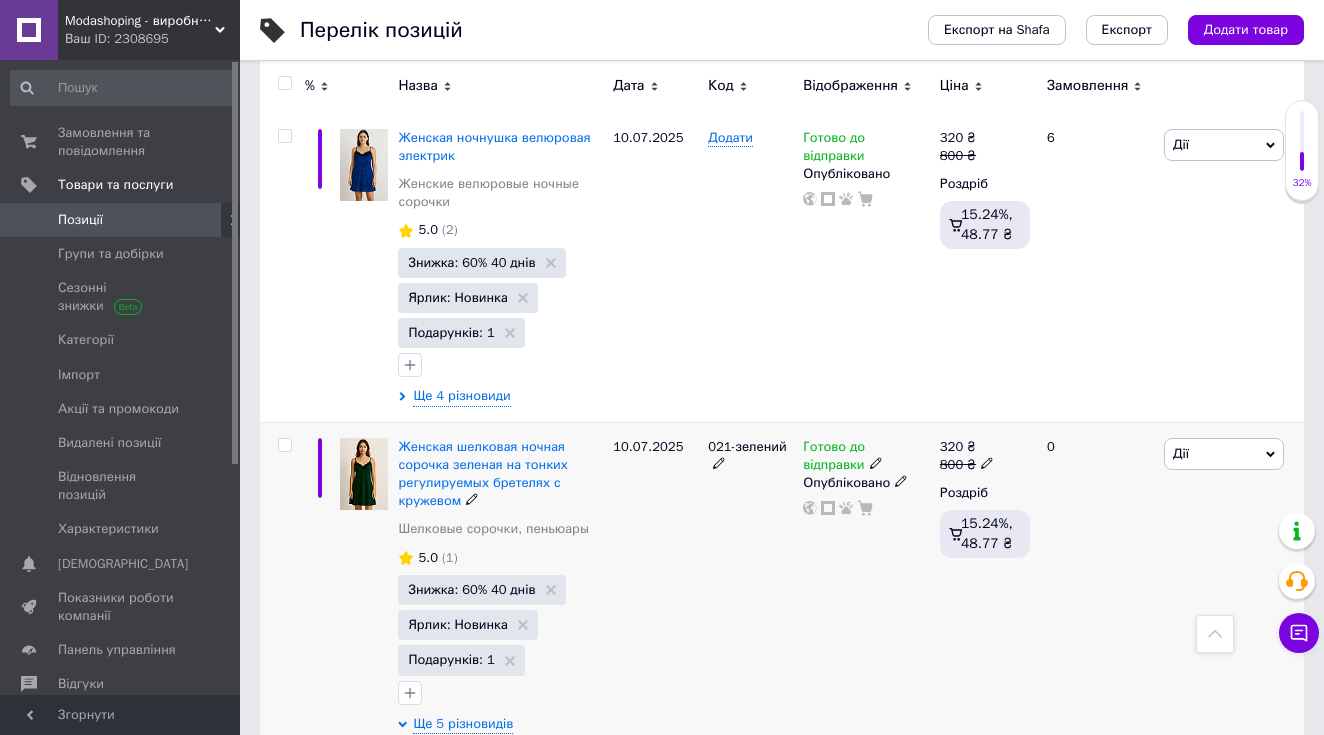 scroll, scrollTop: 4362, scrollLeft: 0, axis: vertical 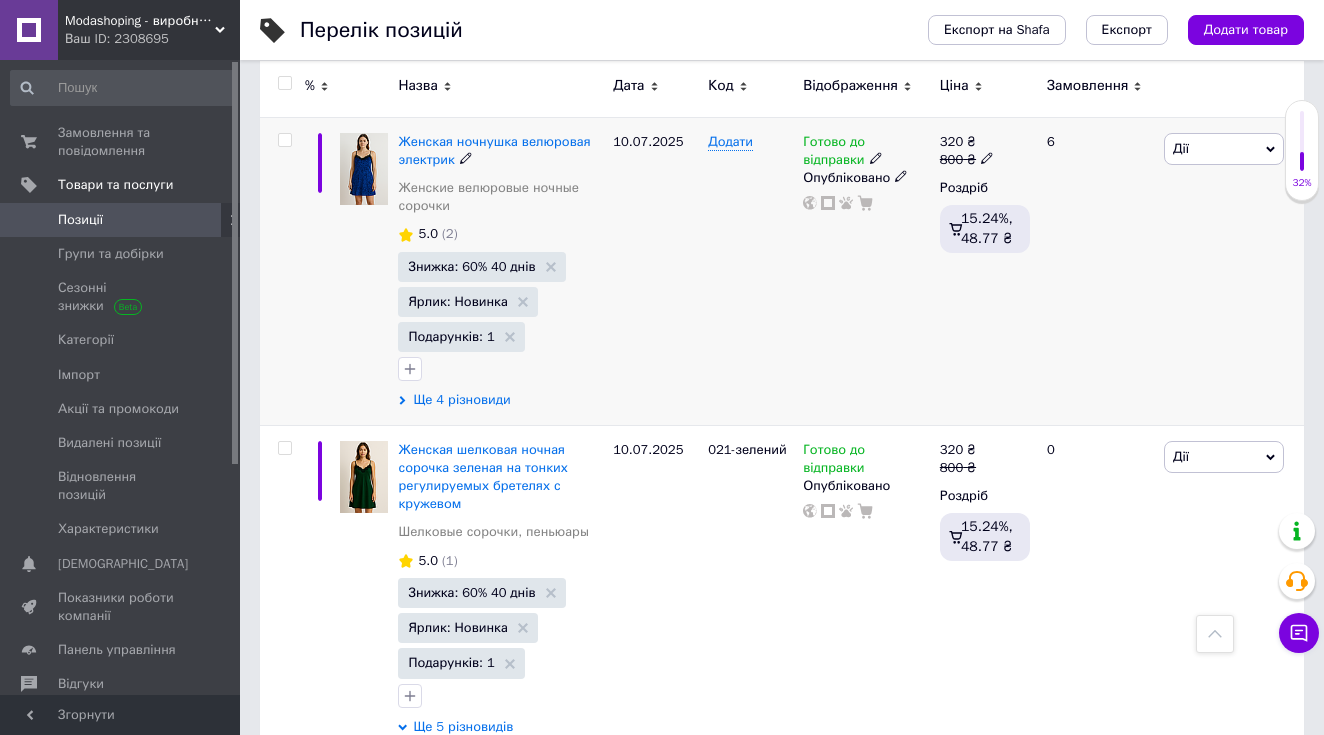 click on "Ще 4 різновиди" at bounding box center (461, 400) 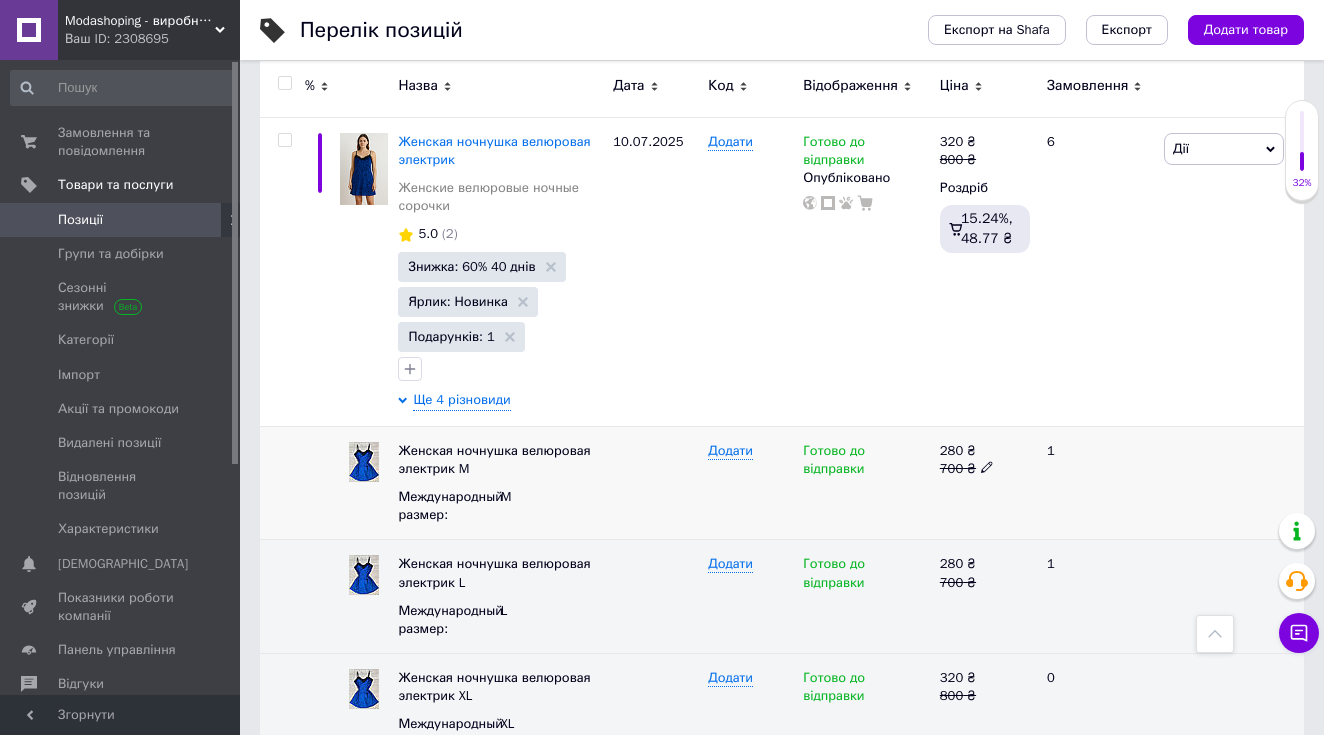 click 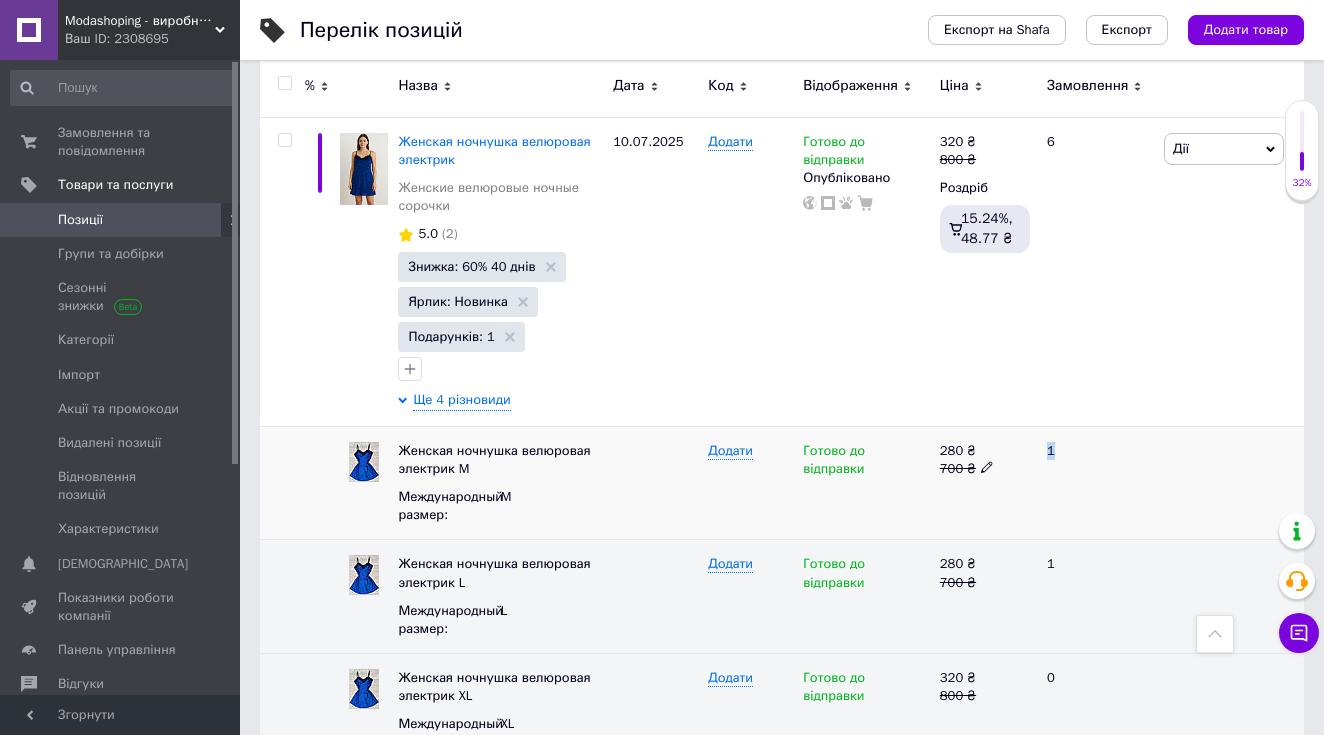 click on "280   ₴" at bounding box center (985, 451) 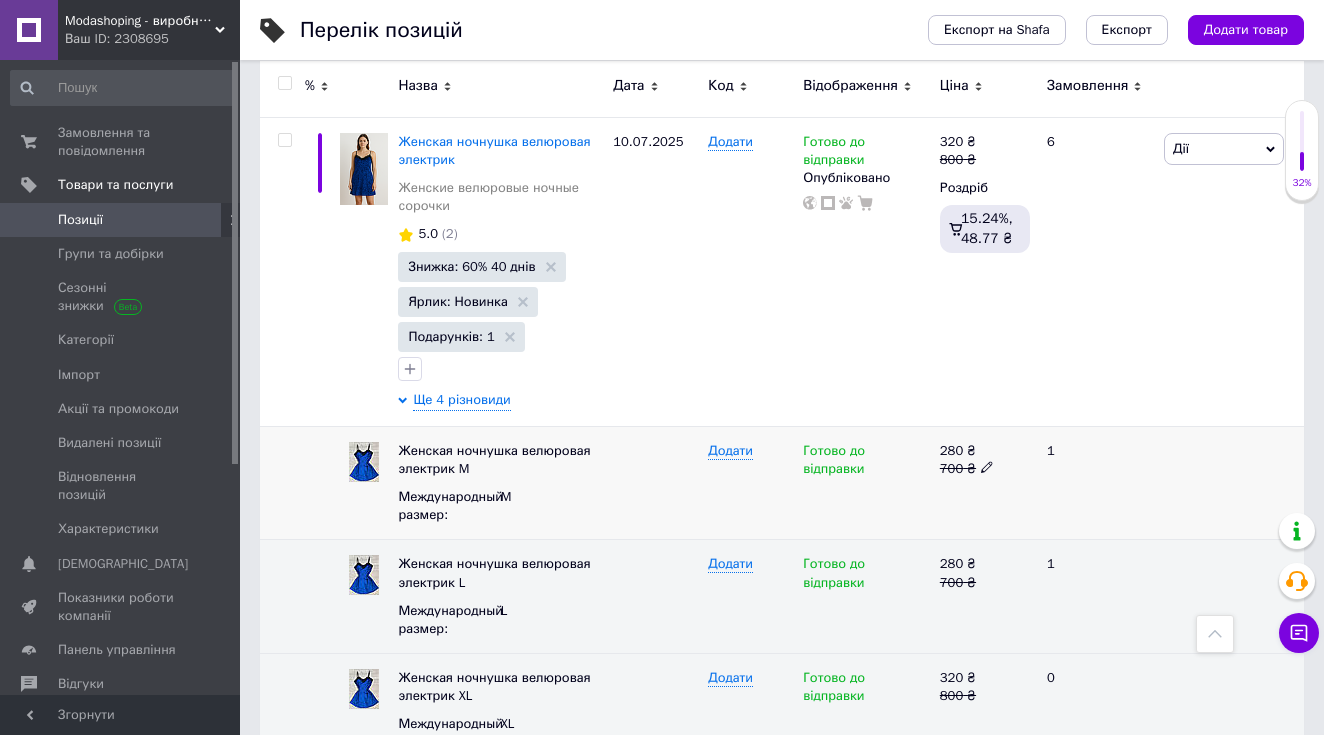 click on "280   ₴" at bounding box center (985, 451) 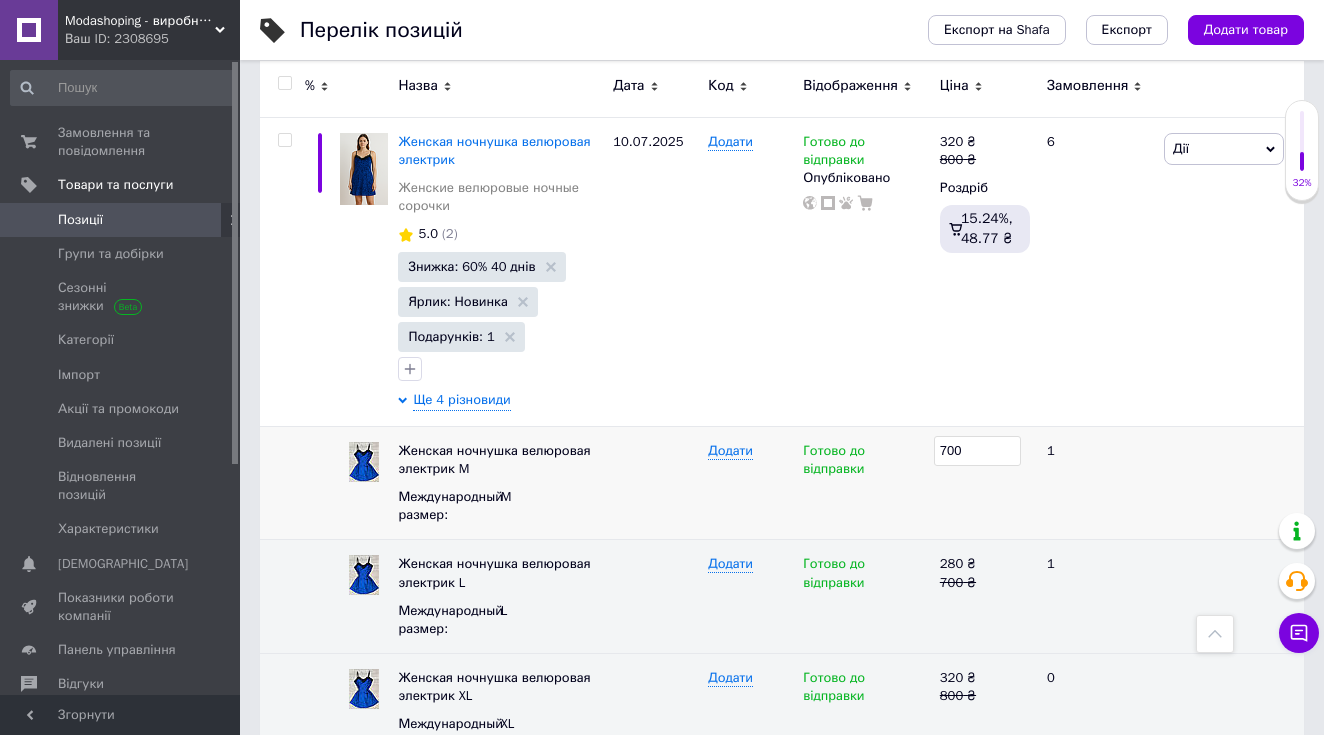 click on "700" at bounding box center [977, 451] 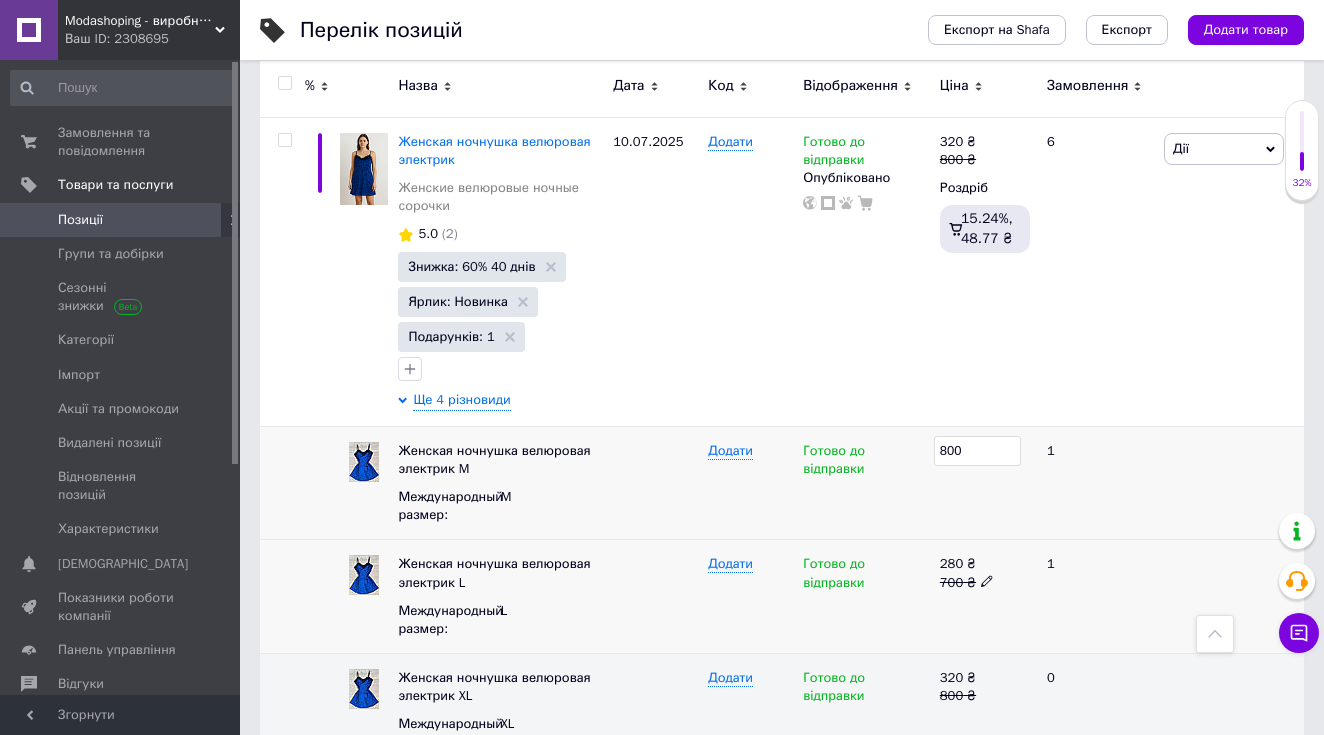 click 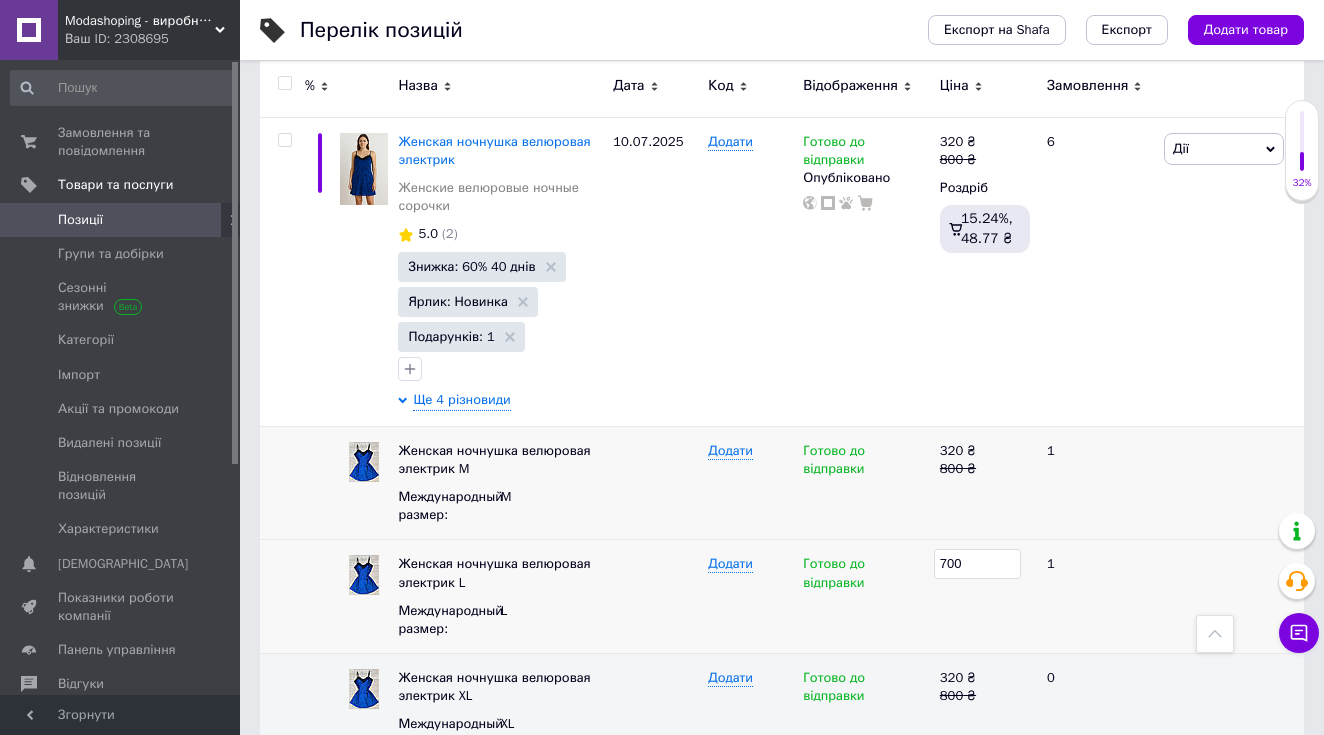 click on "700" at bounding box center [977, 564] 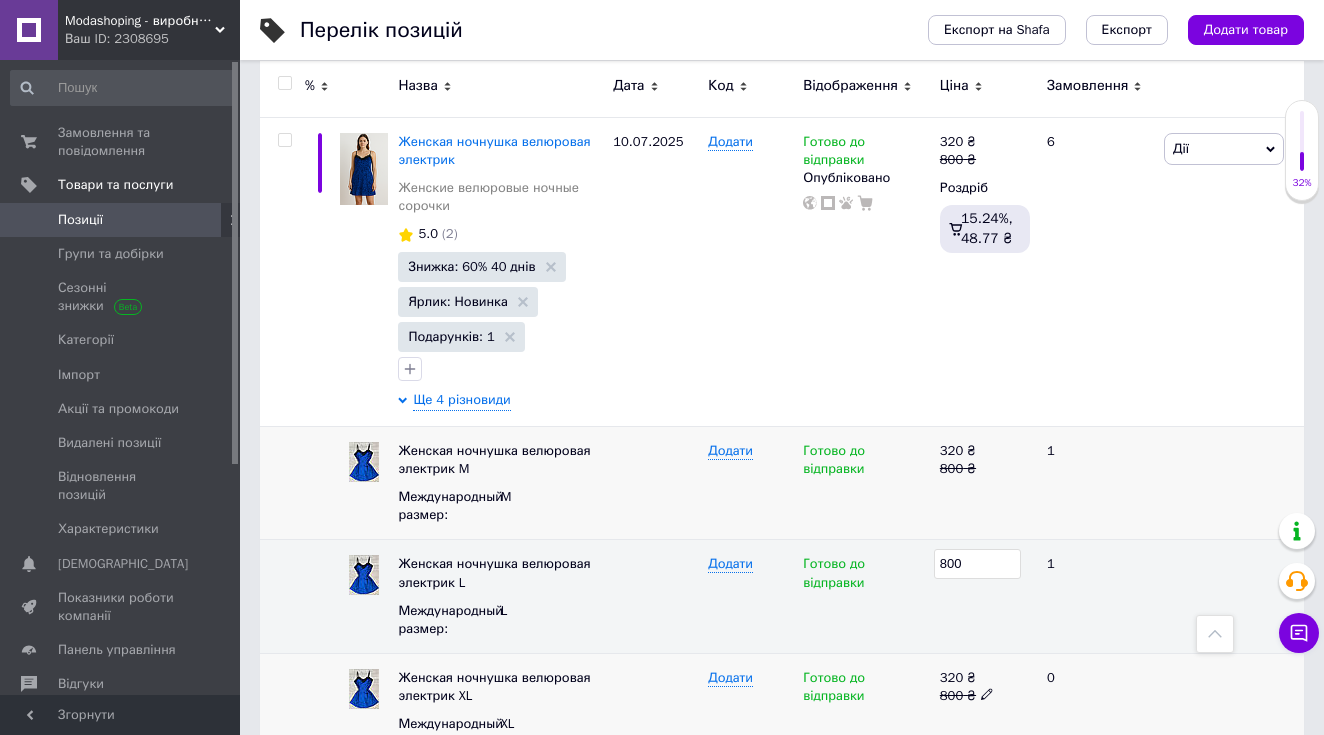 click 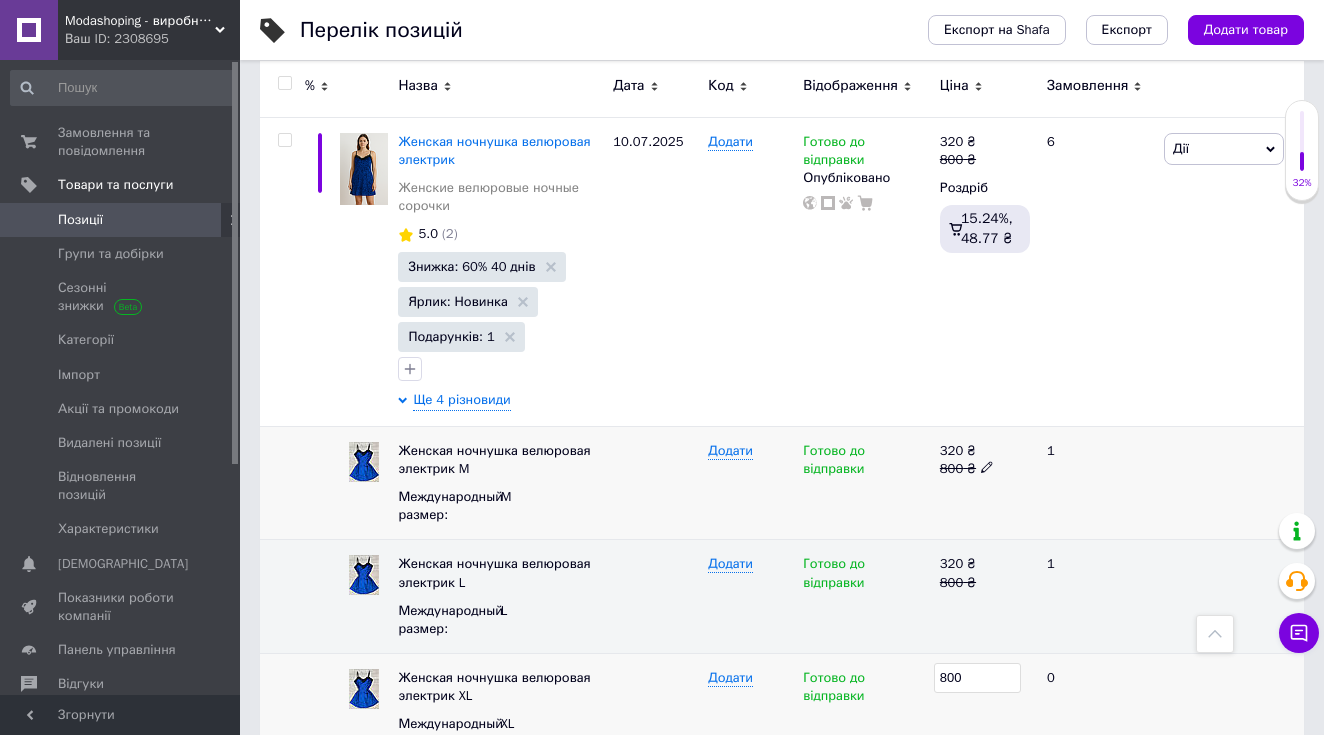 click on "1" at bounding box center [1097, 483] 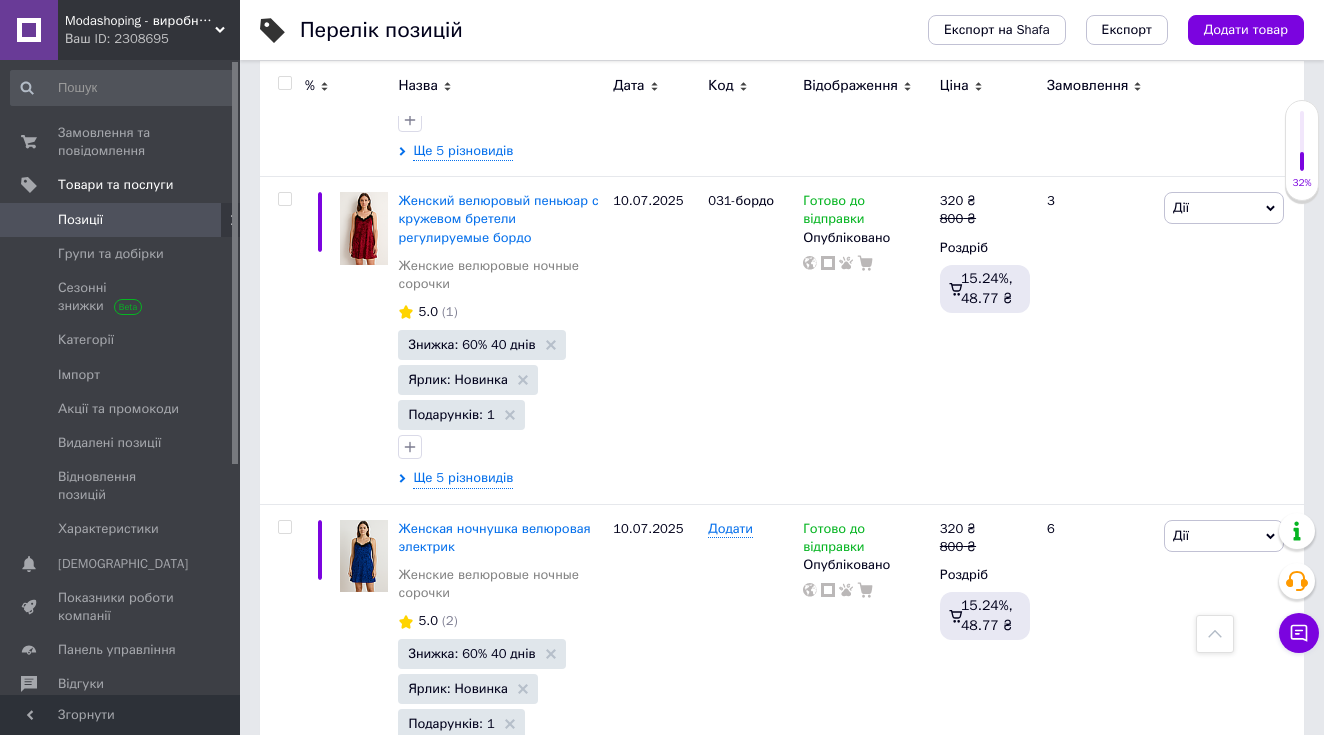 scroll, scrollTop: 3975, scrollLeft: 0, axis: vertical 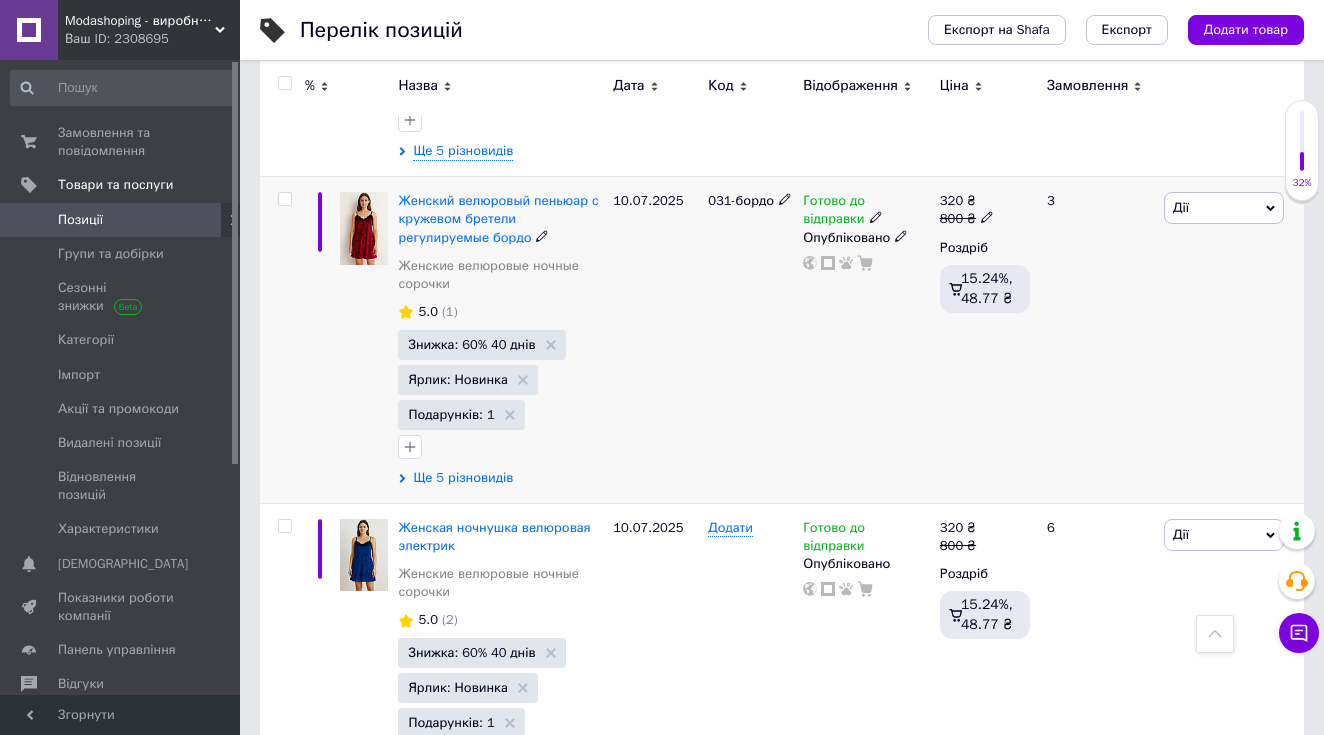 click on "Ще 5 різновидів" at bounding box center (463, 478) 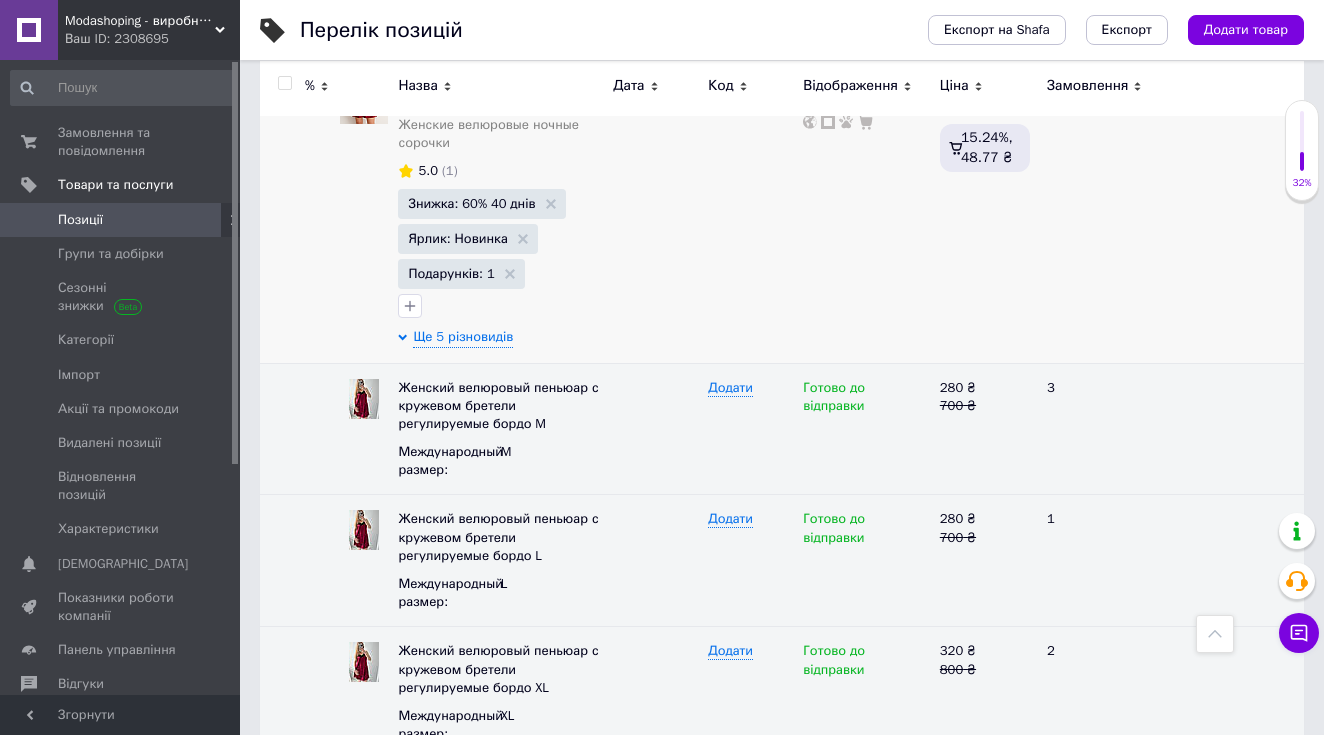 scroll, scrollTop: 4184, scrollLeft: 0, axis: vertical 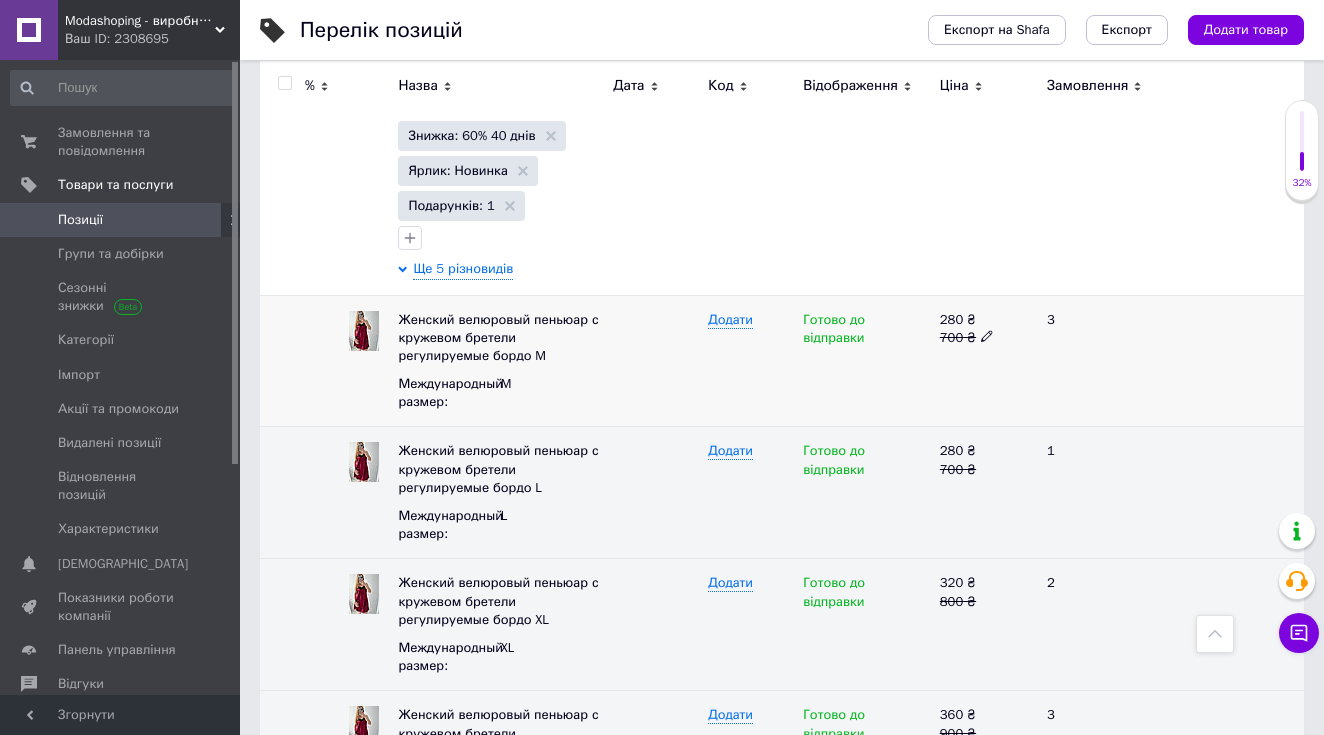 click on "700   ₴" at bounding box center (985, 338) 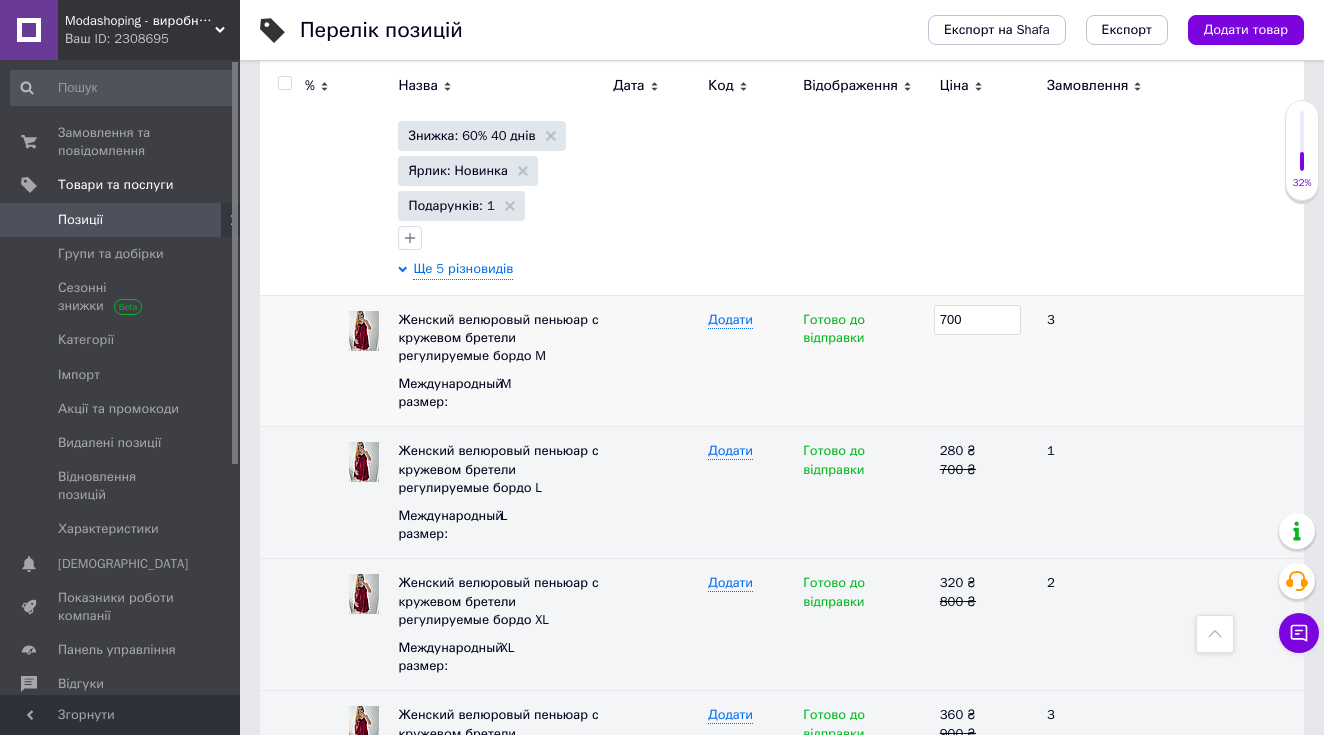 click on "700" at bounding box center [977, 320] 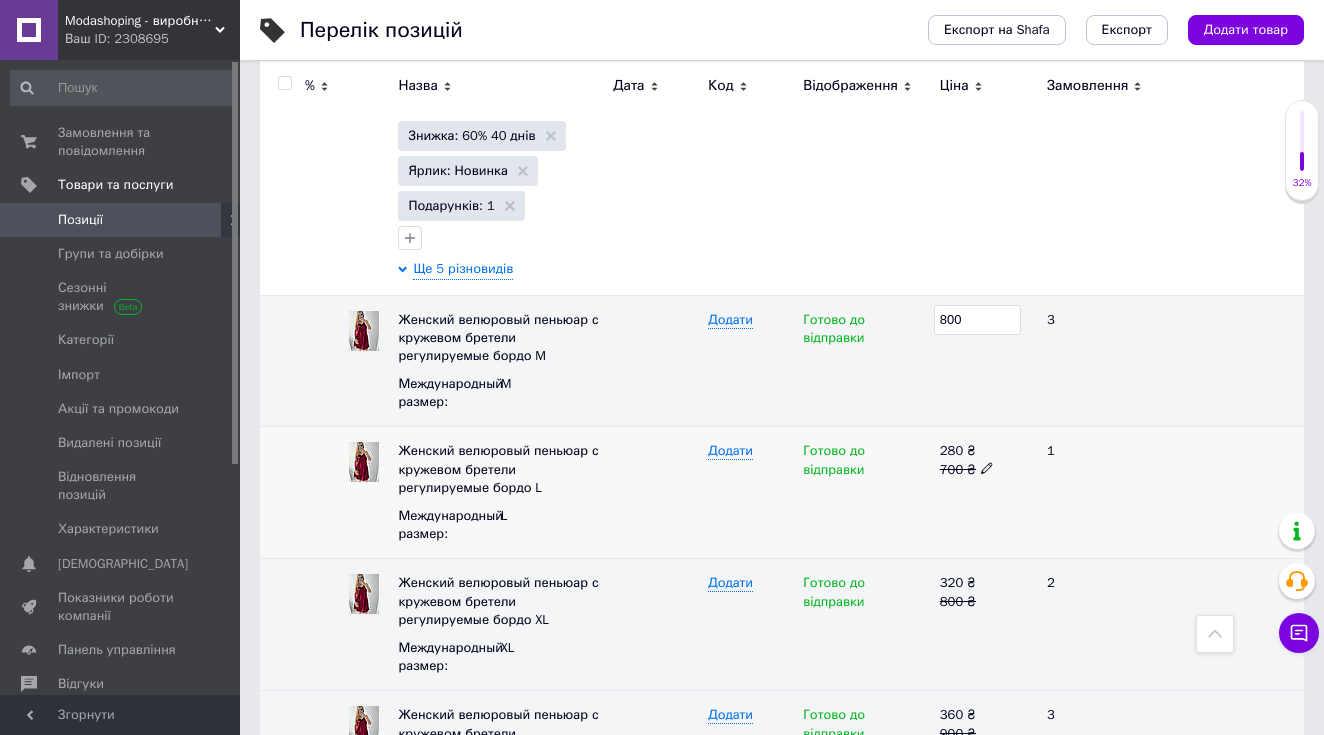 click 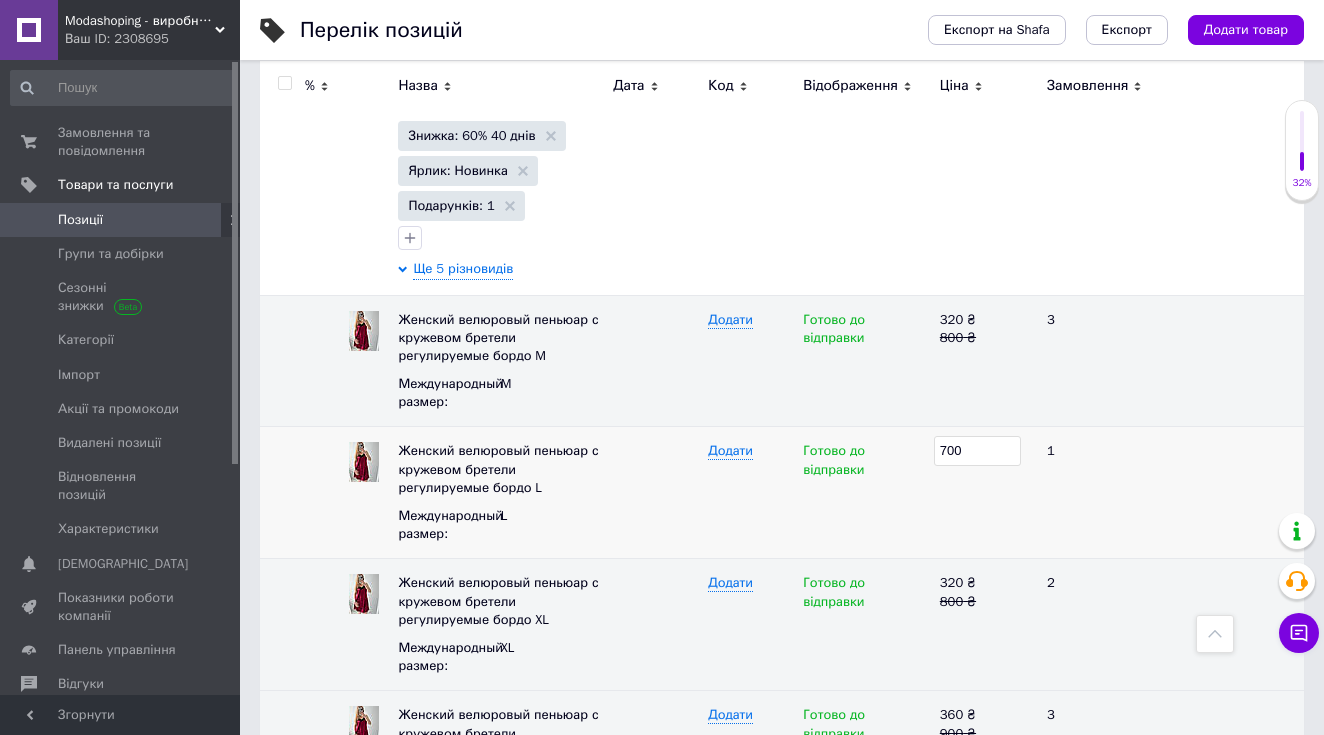 click on "700" at bounding box center (977, 451) 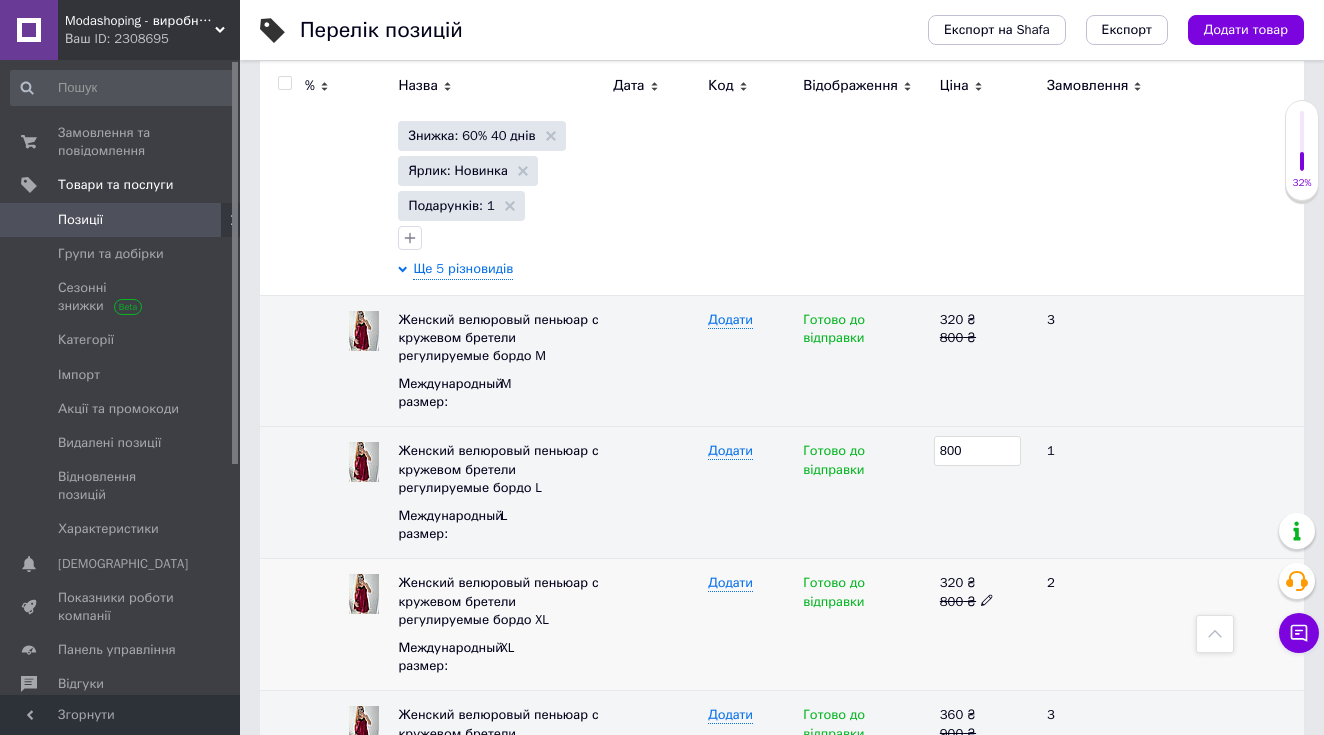 click on "800   ₴" at bounding box center (985, 602) 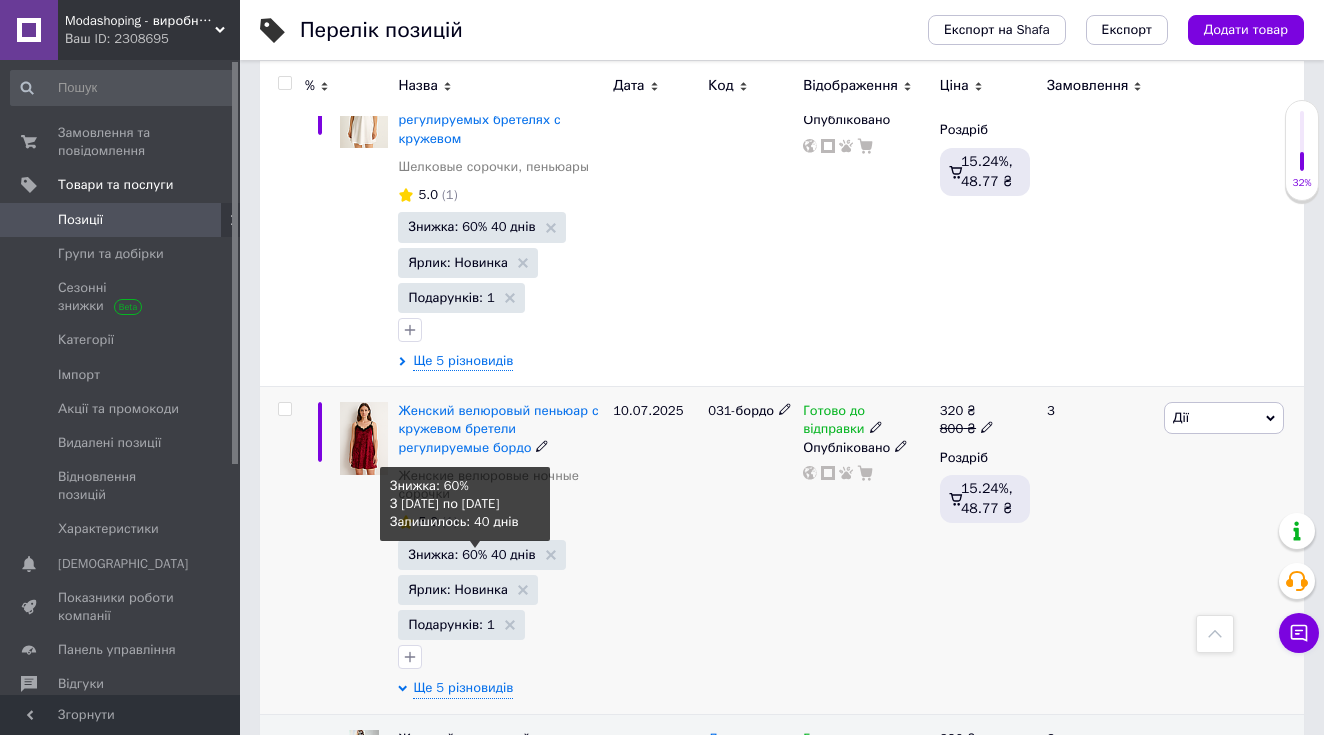 scroll, scrollTop: 3732, scrollLeft: 0, axis: vertical 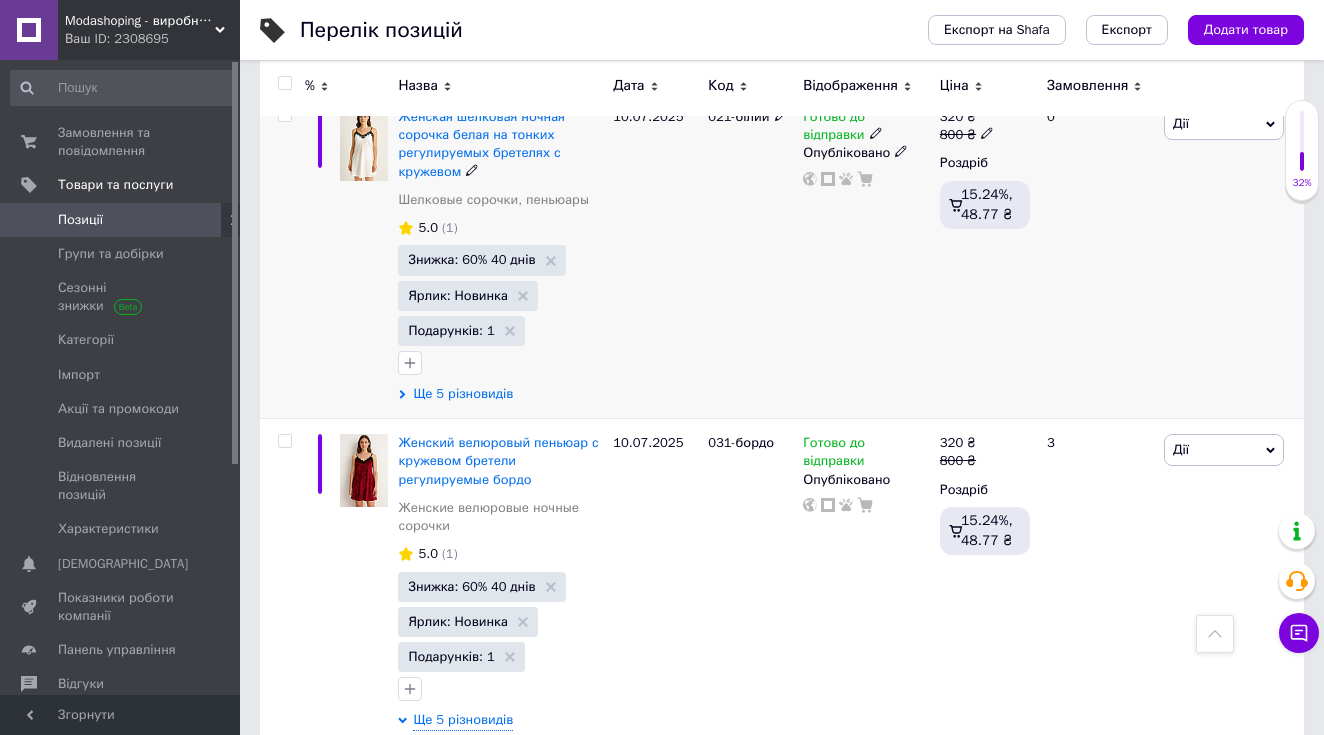 click on "Ще 5 різновидів" at bounding box center [463, 394] 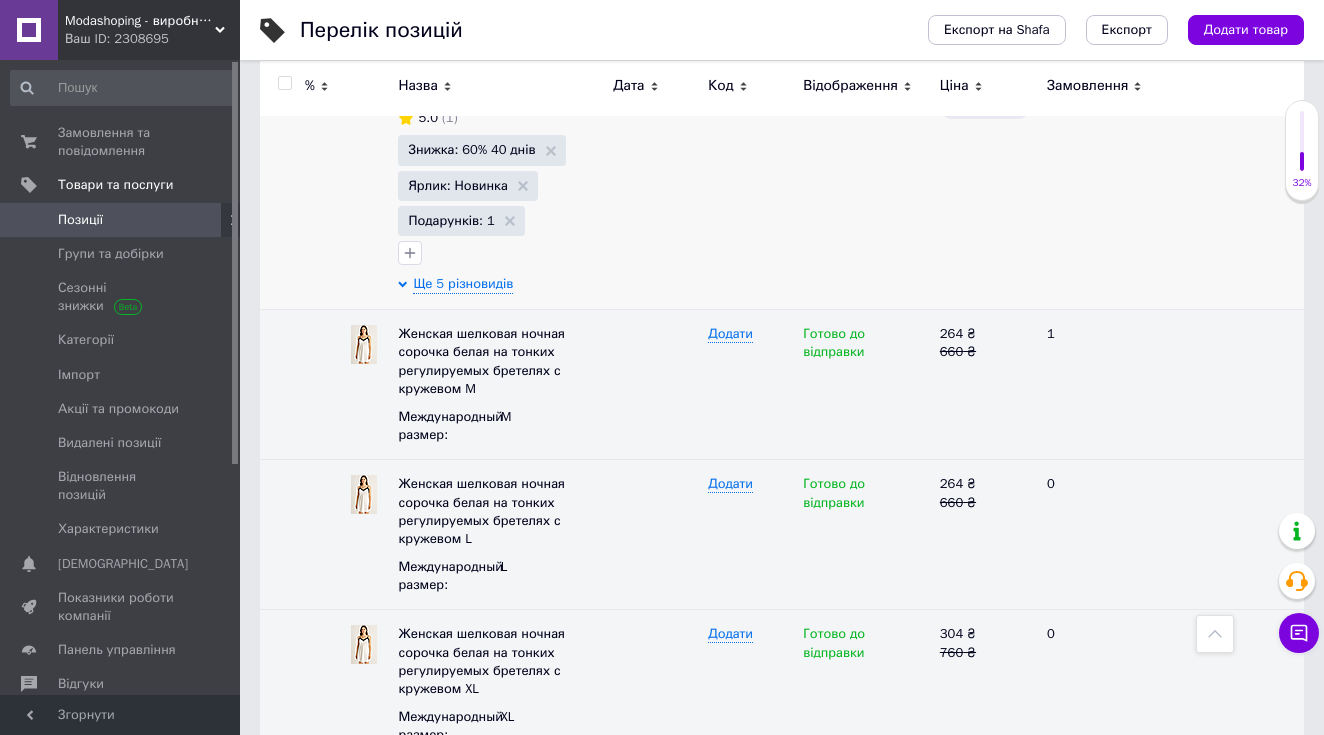 scroll, scrollTop: 3942, scrollLeft: 0, axis: vertical 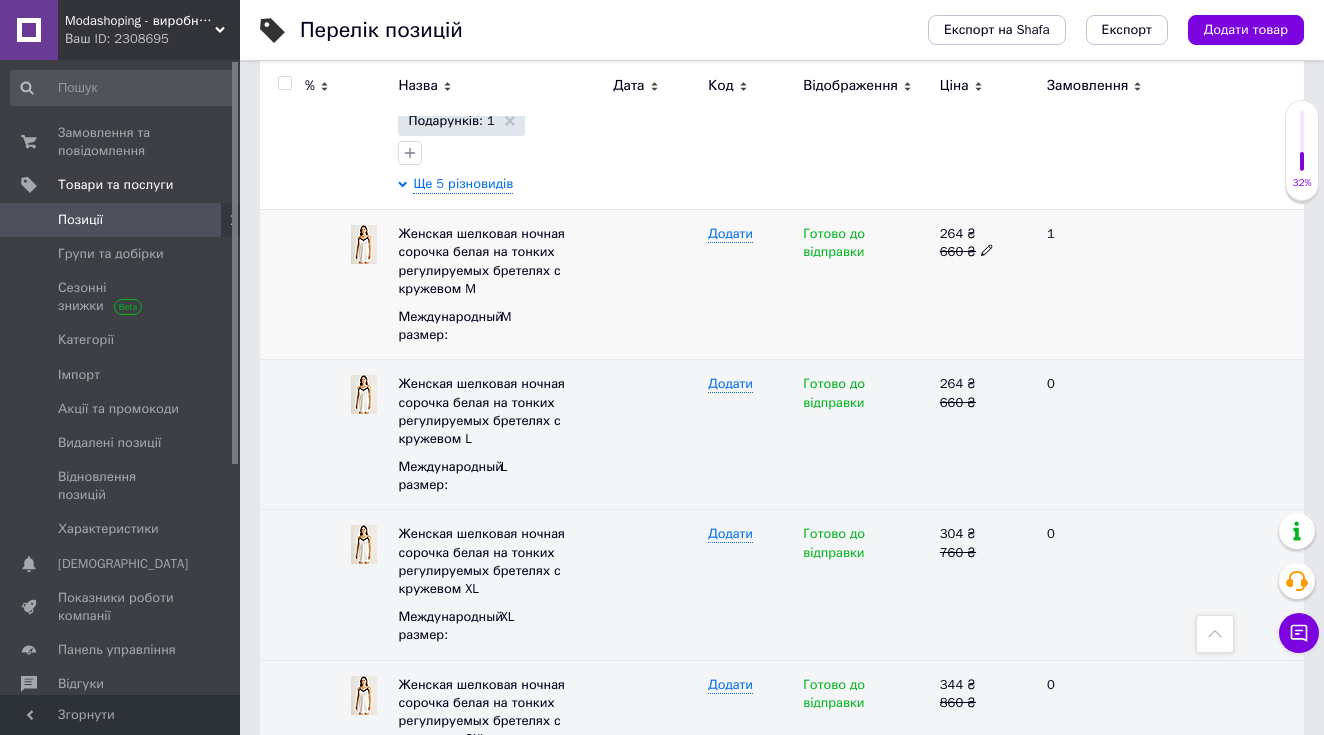 click 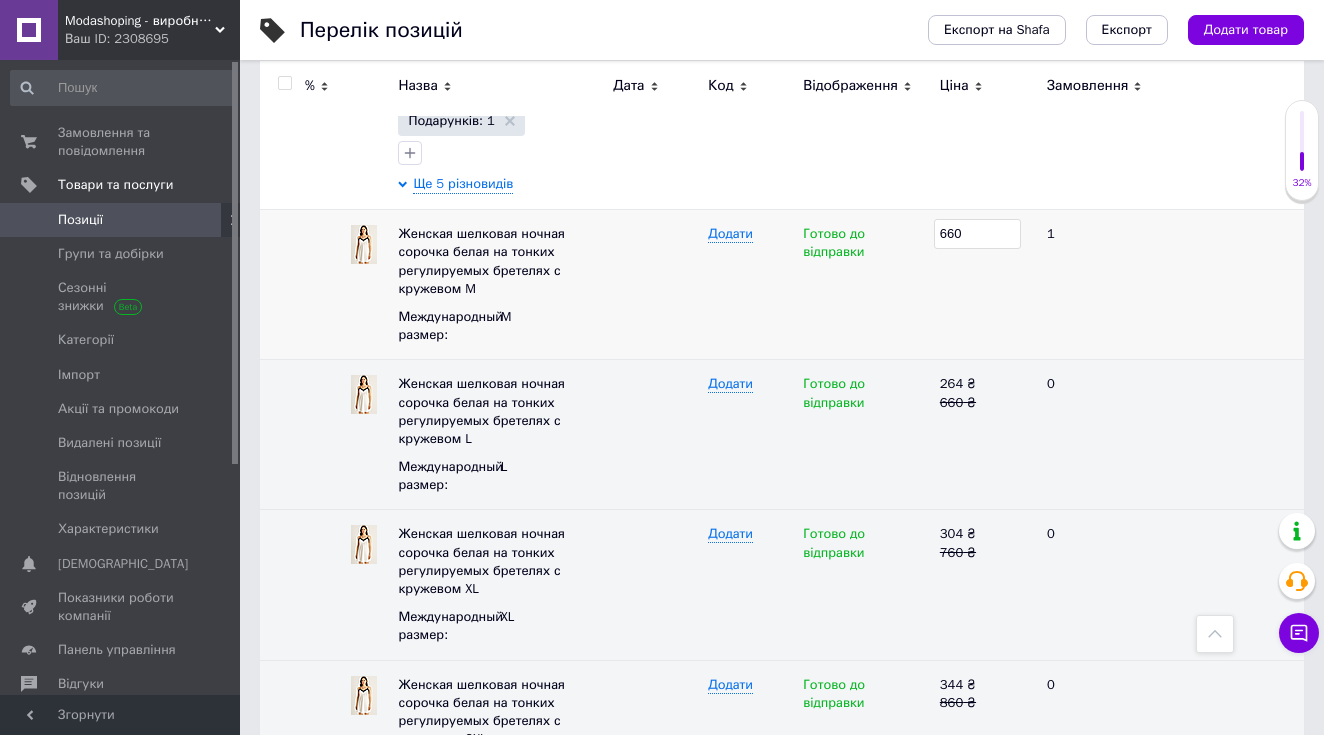 click on "660" at bounding box center (977, 234) 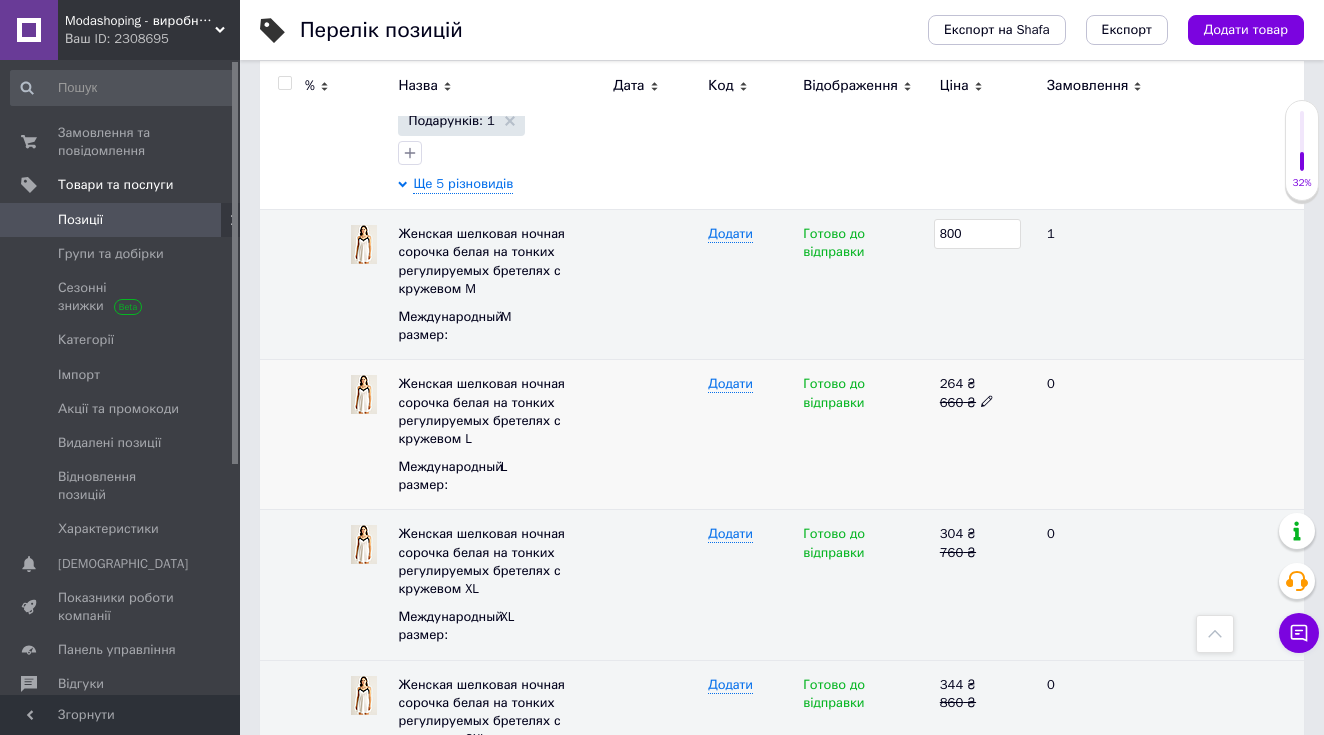 click at bounding box center (987, 400) 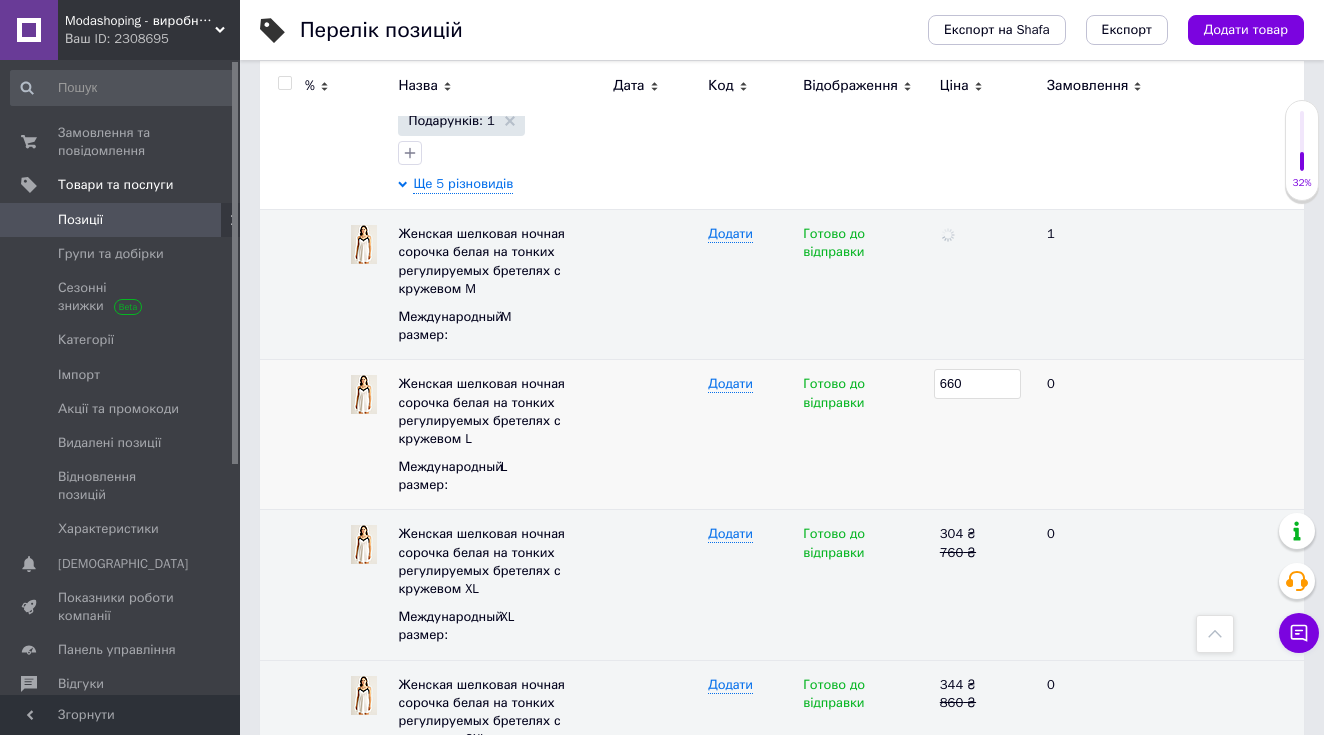 click on "660" at bounding box center (977, 384) 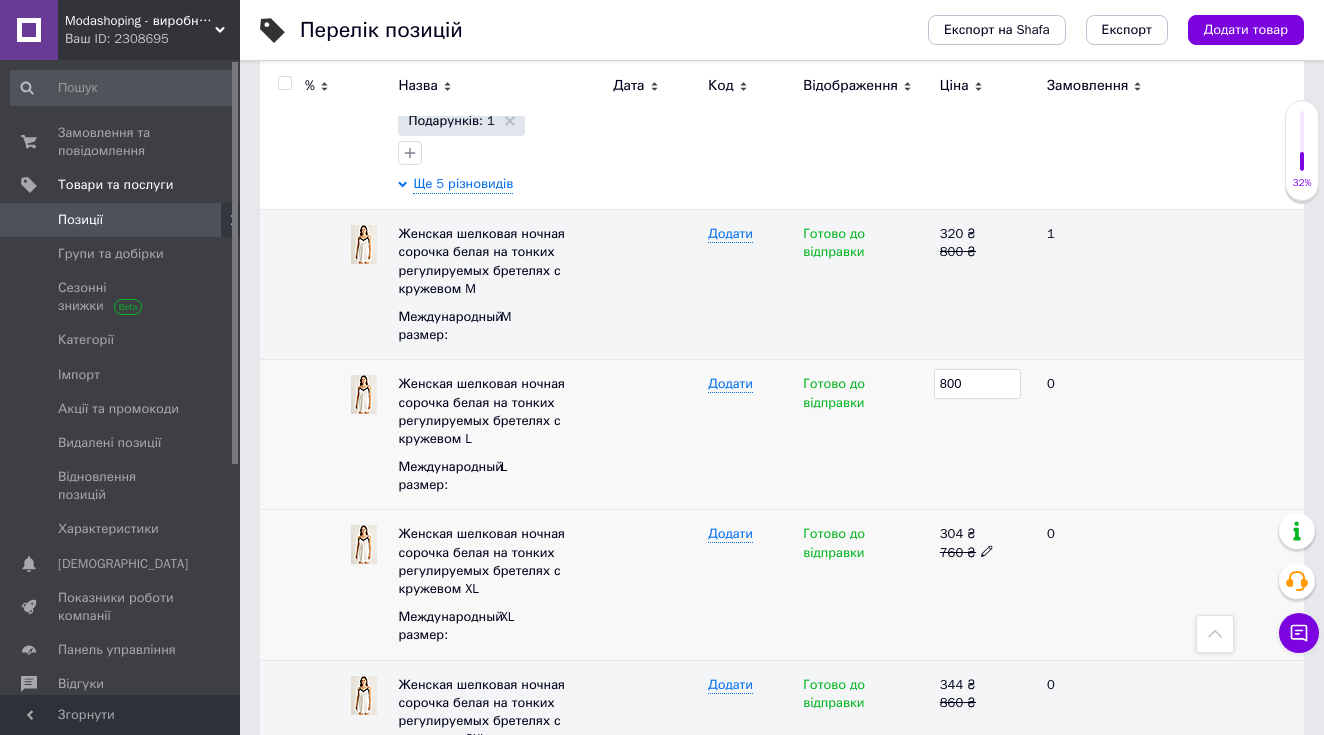 click 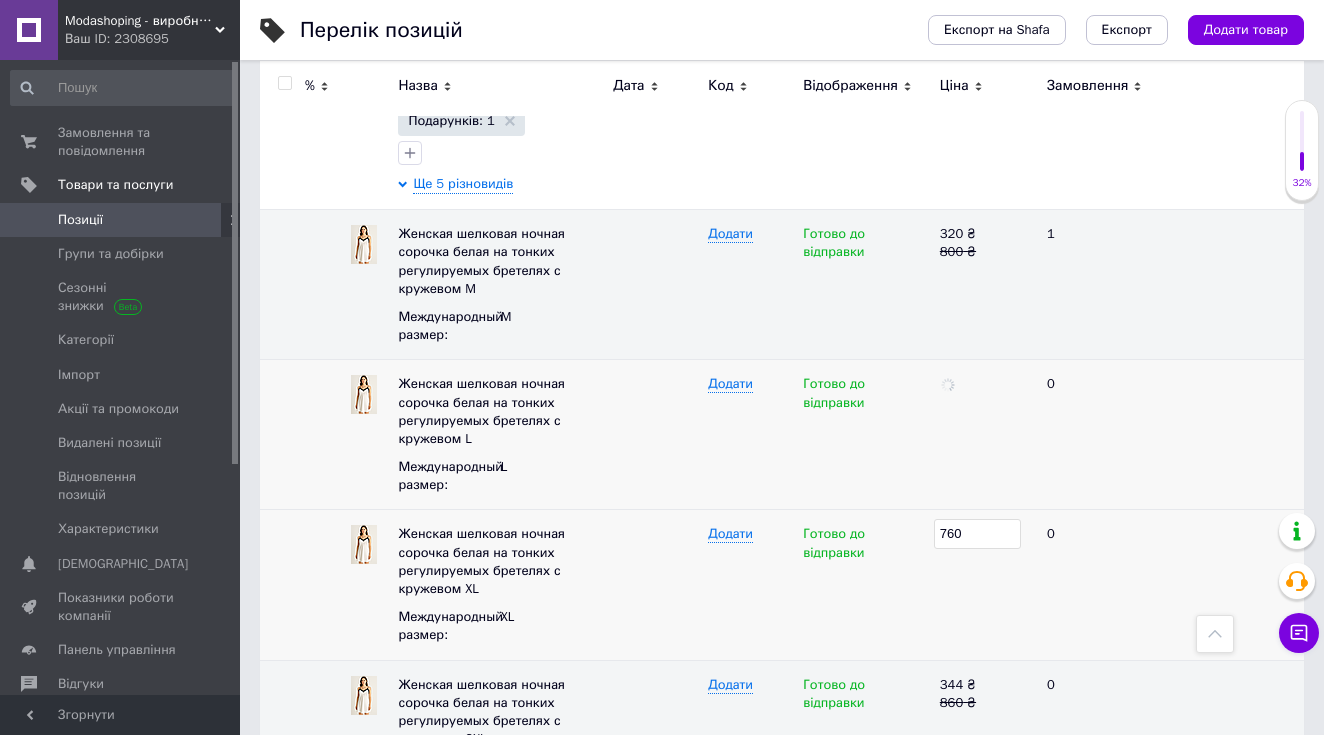 click on "760" at bounding box center [977, 534] 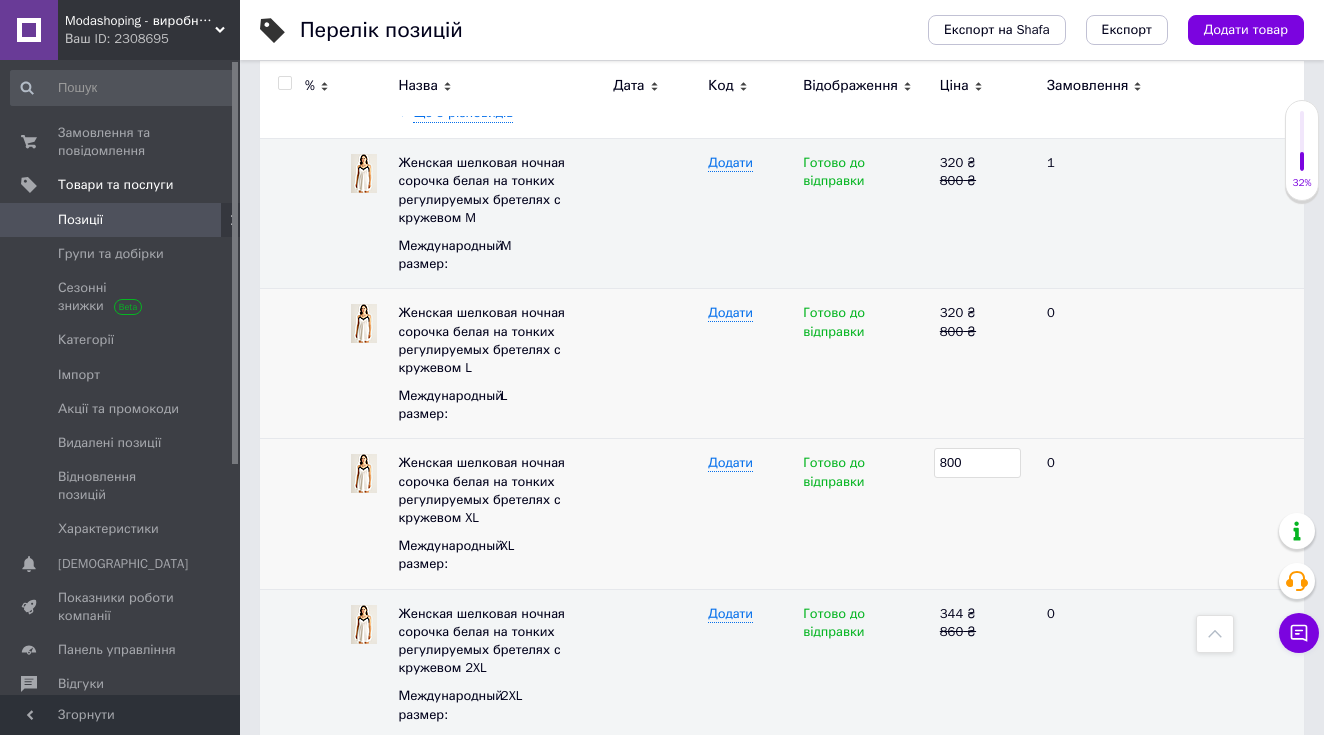 scroll, scrollTop: 4042, scrollLeft: 0, axis: vertical 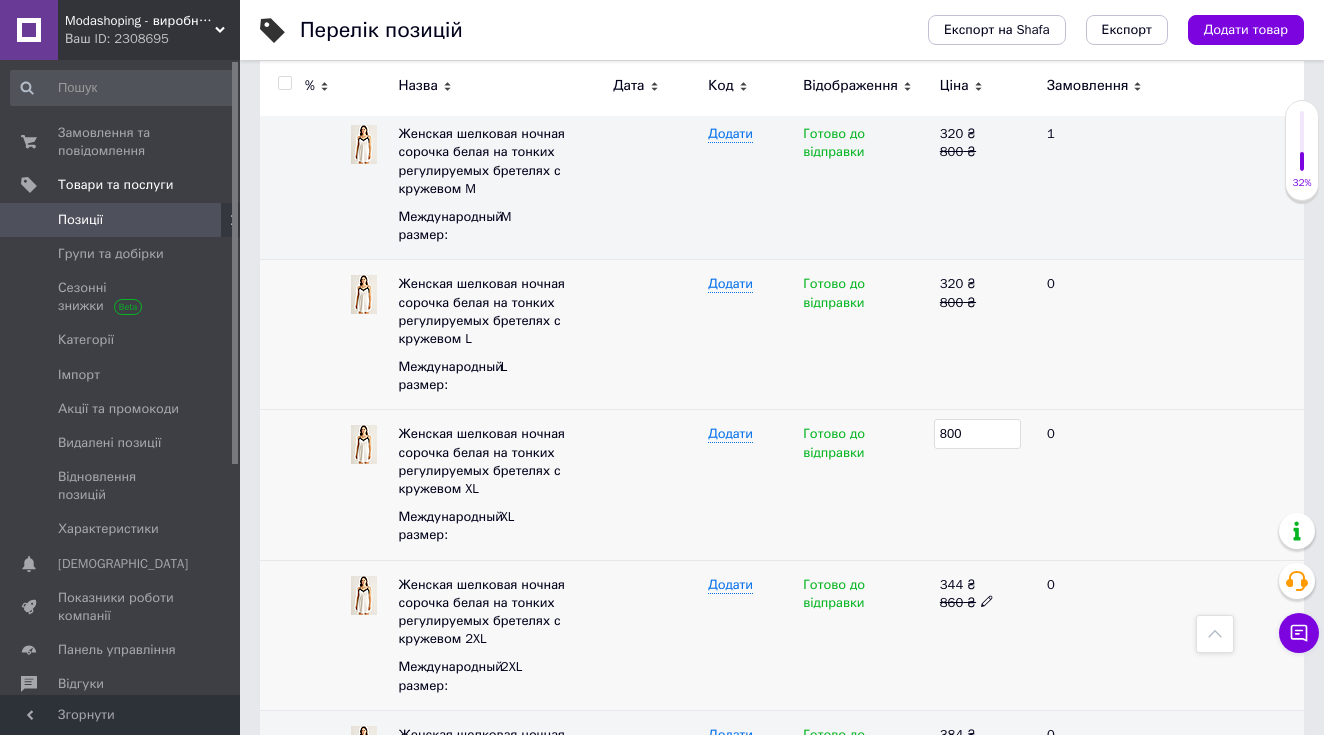 click 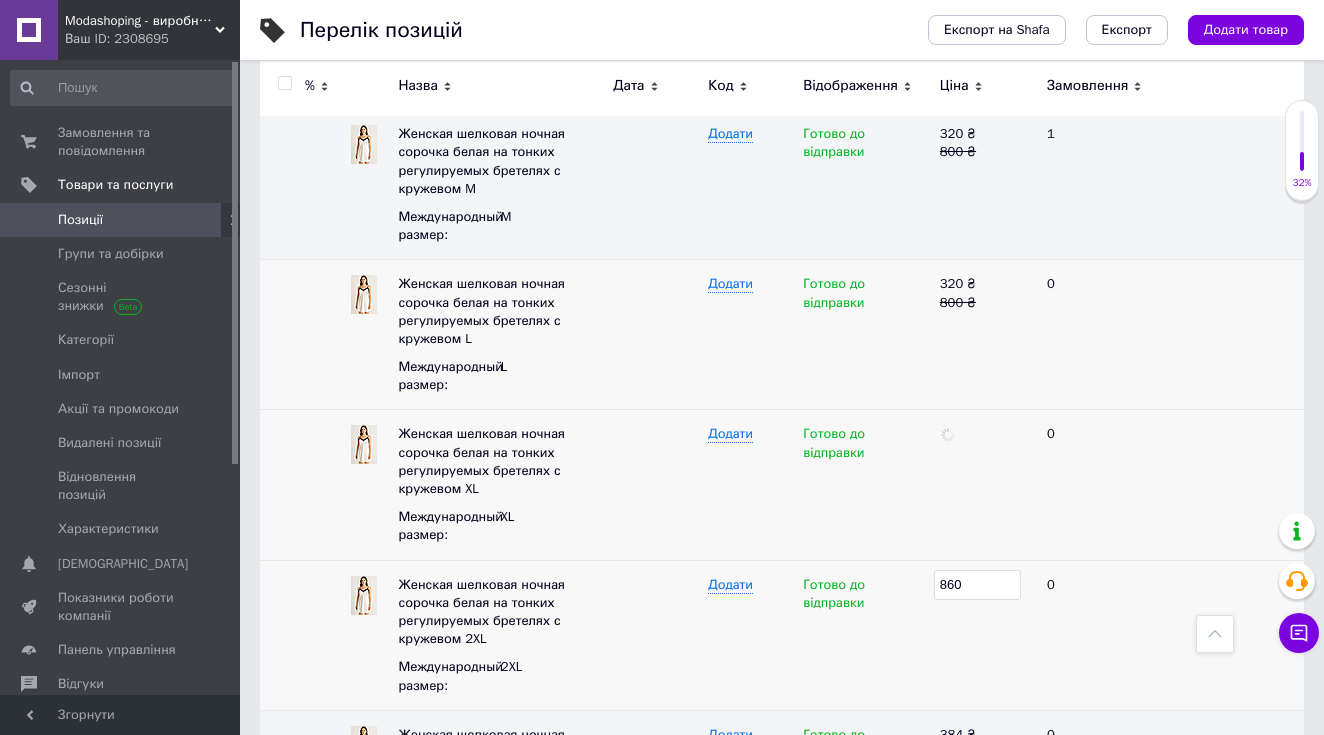click on "860" at bounding box center [977, 585] 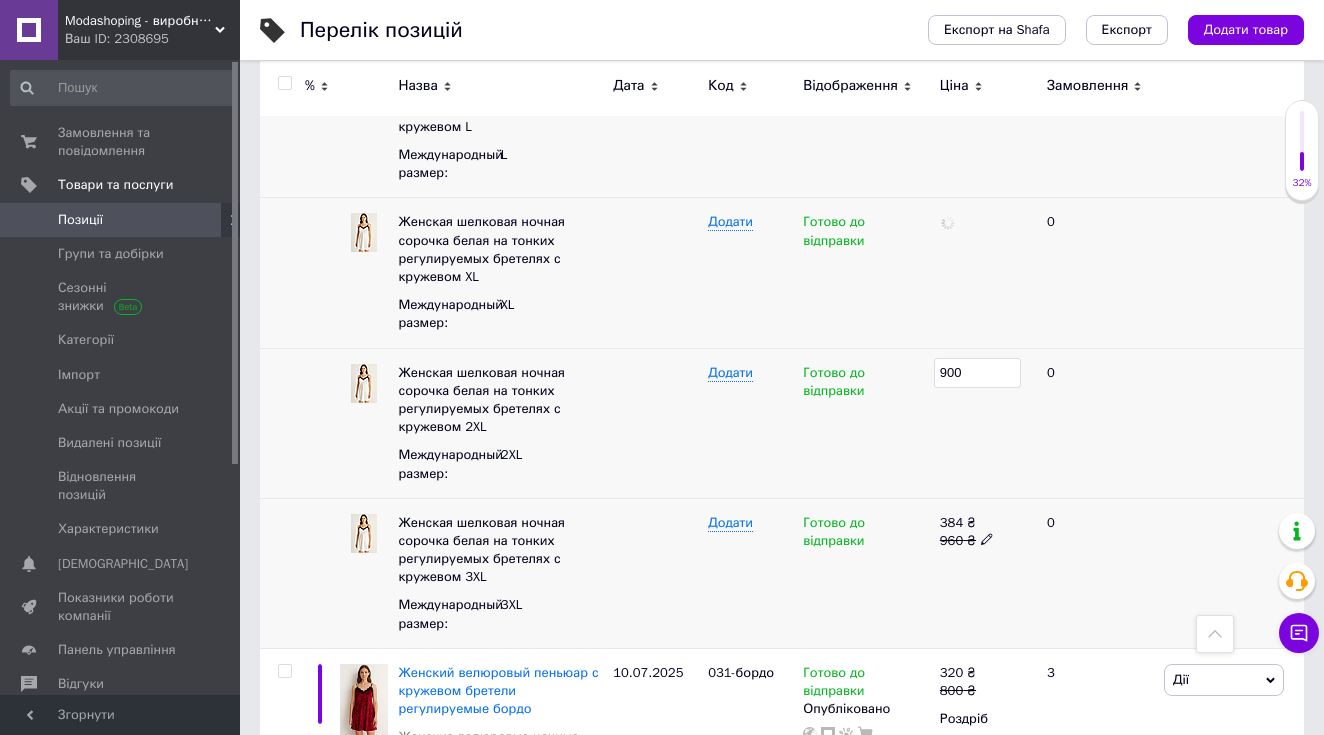 scroll, scrollTop: 4256, scrollLeft: 0, axis: vertical 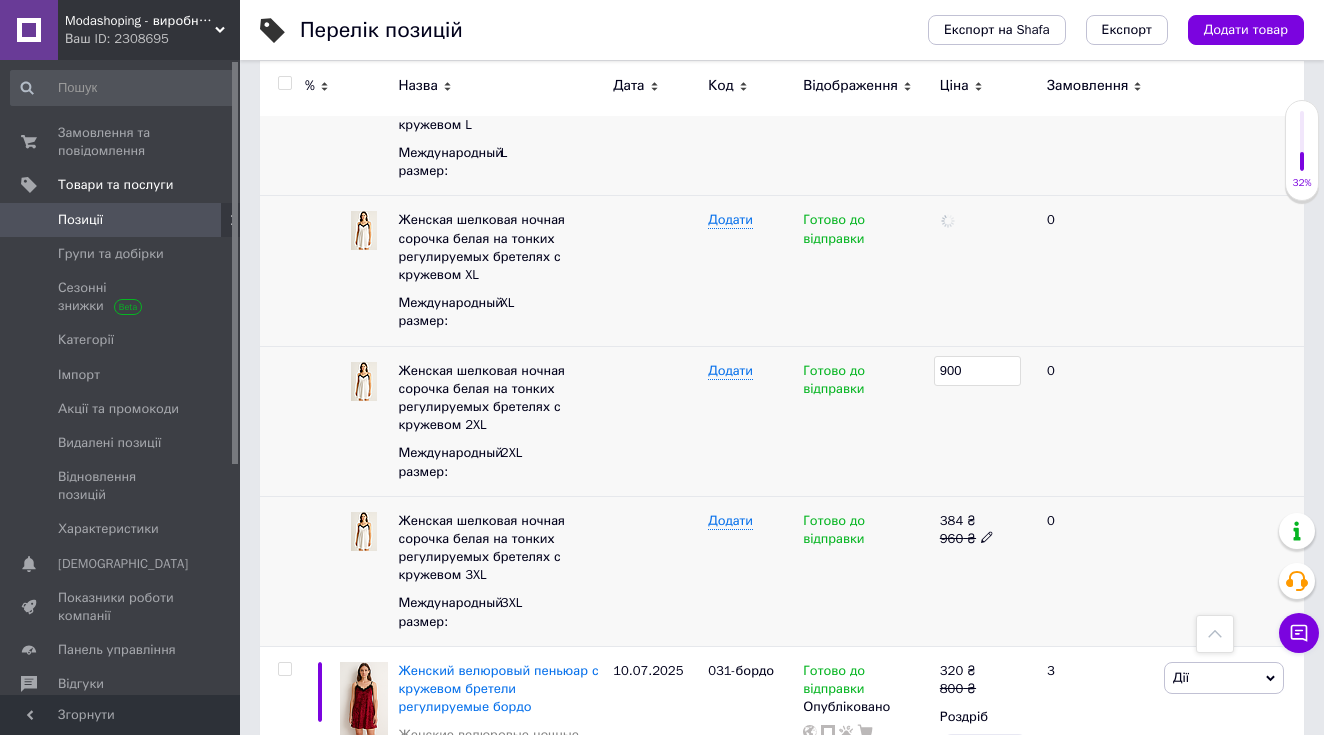 click 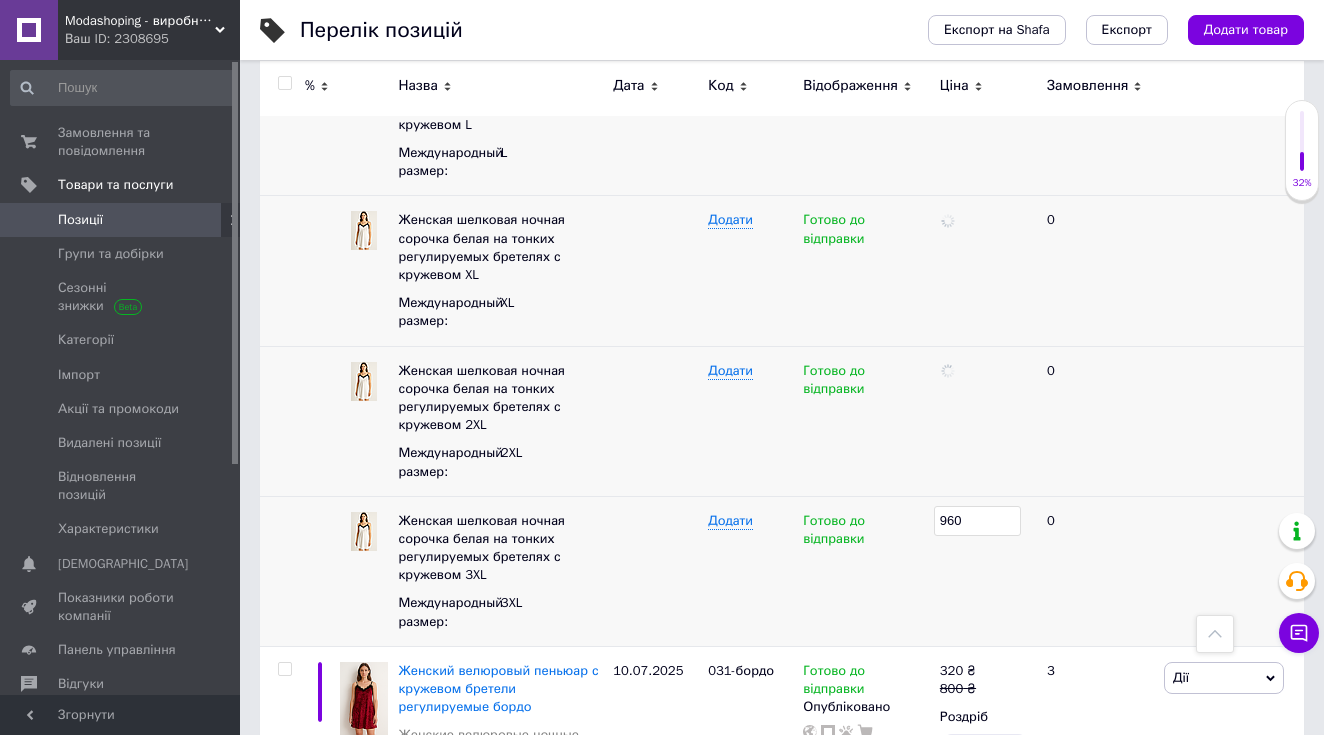 click on "960" at bounding box center (985, 571) 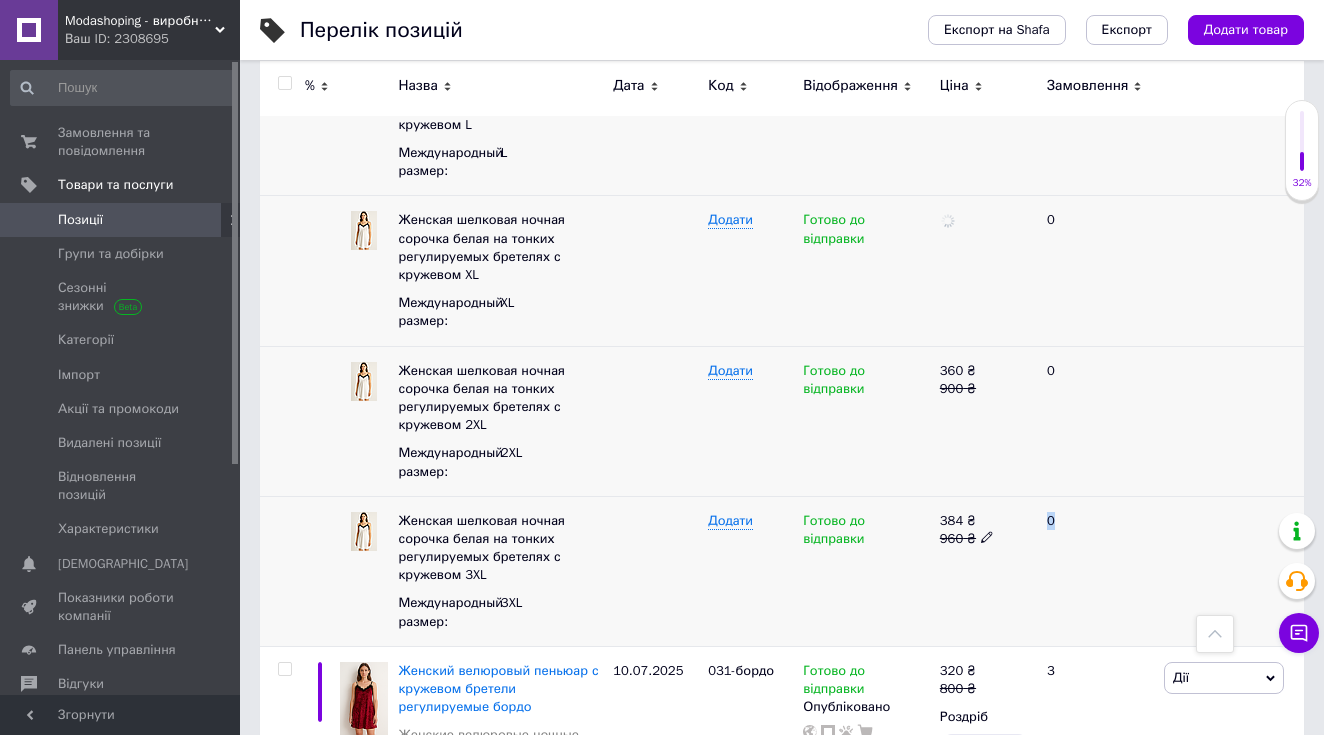click 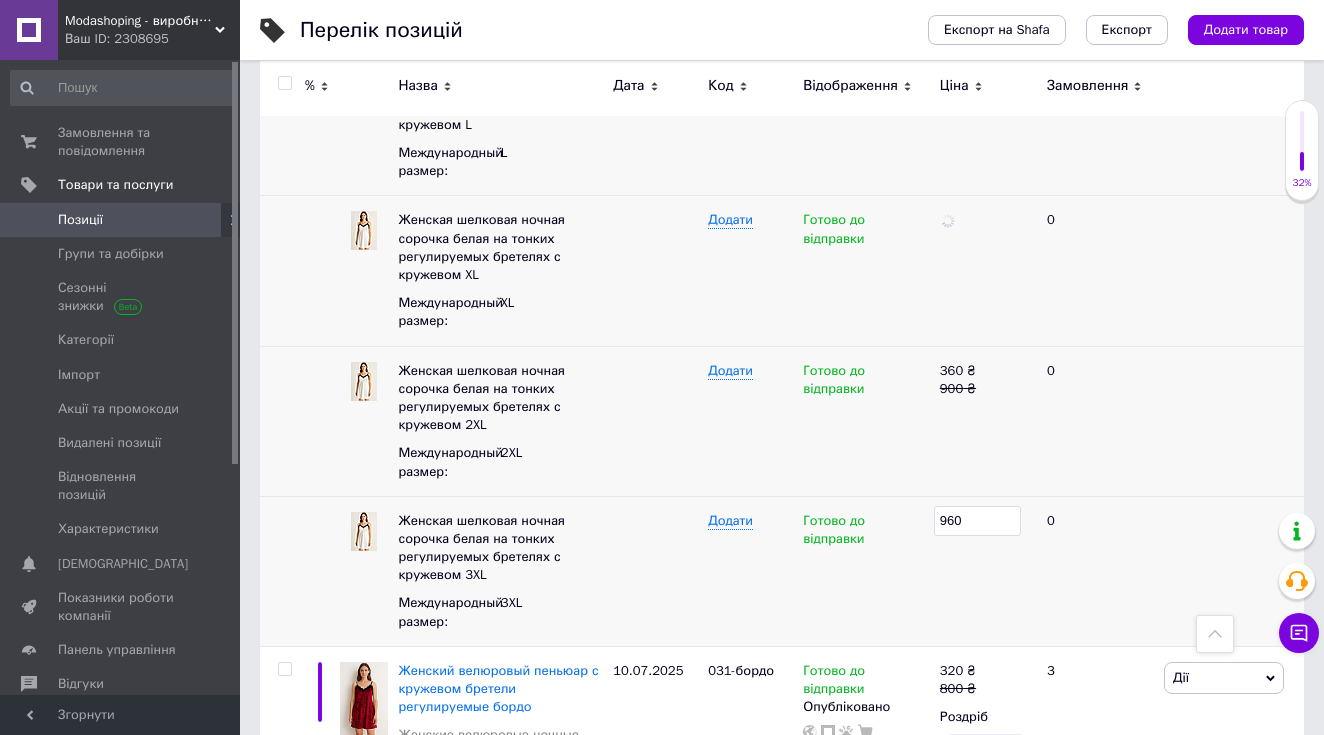 click on "960" at bounding box center (977, 521) 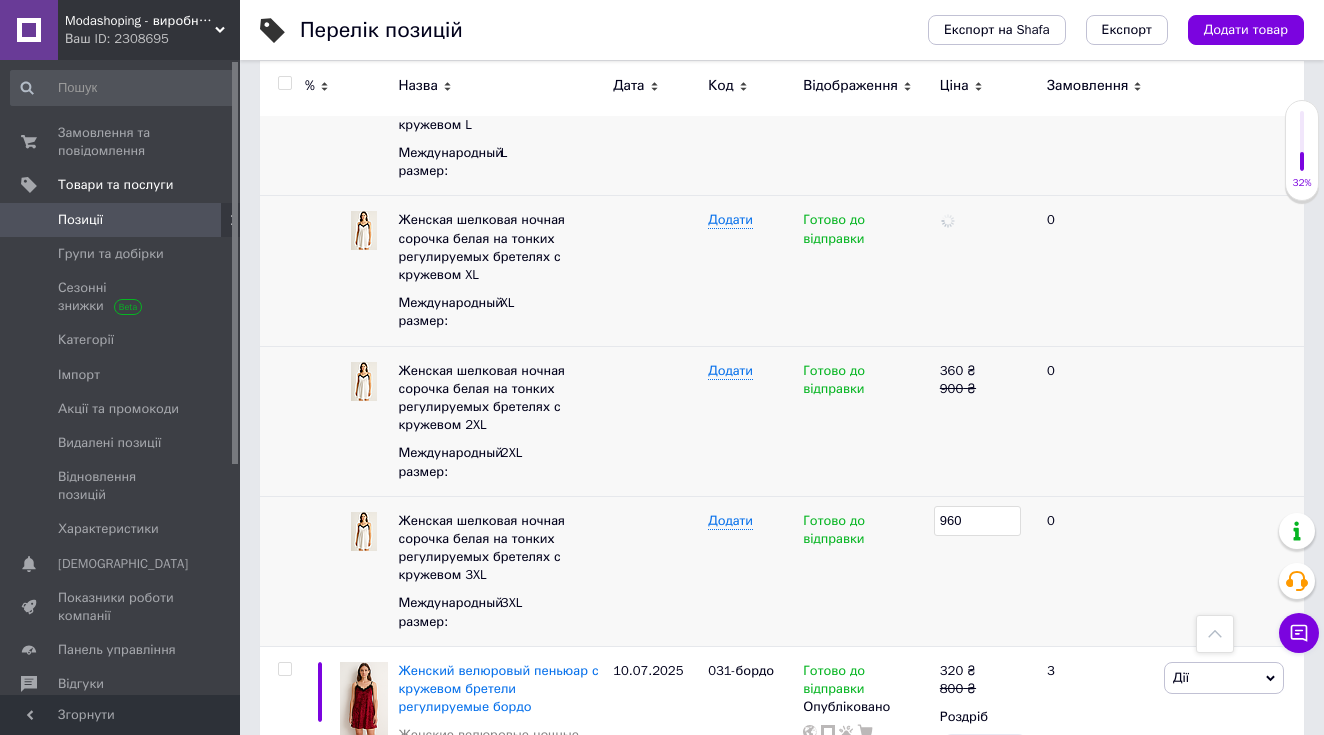 click on "960" at bounding box center (977, 521) 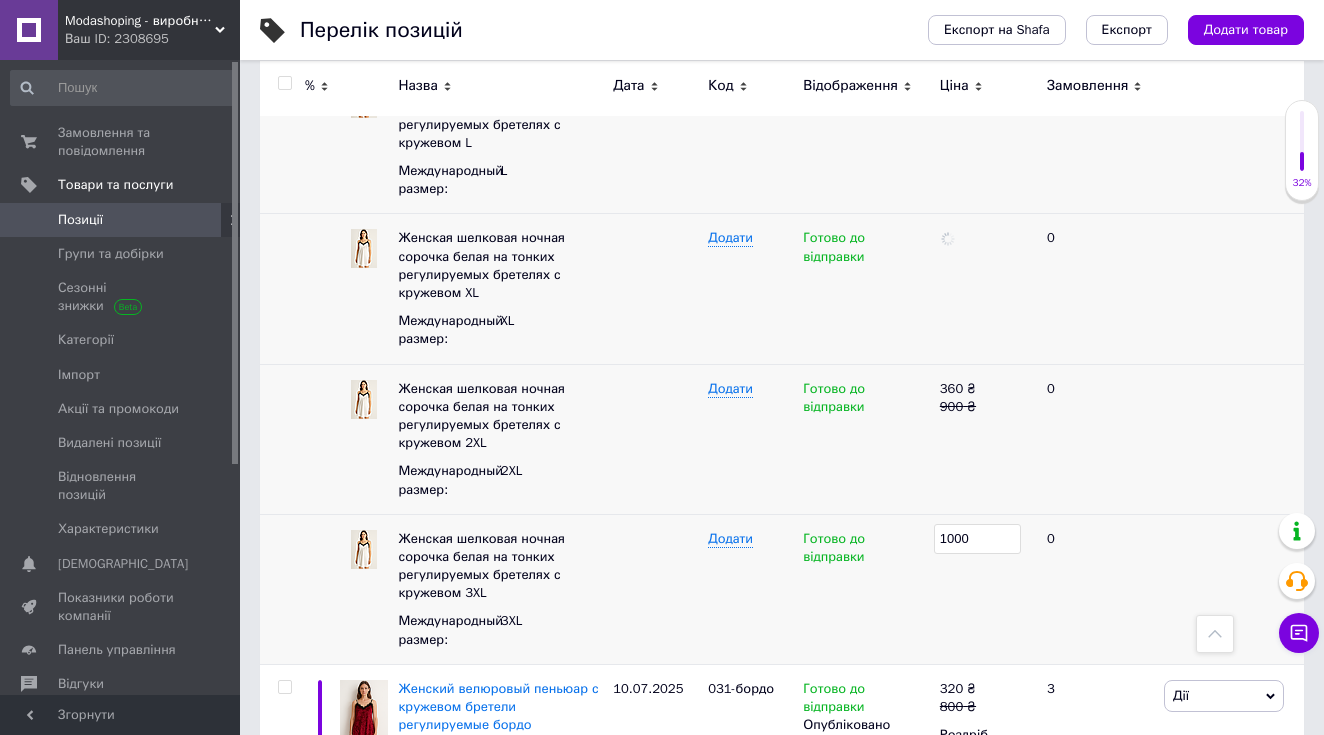 scroll, scrollTop: 4238, scrollLeft: 0, axis: vertical 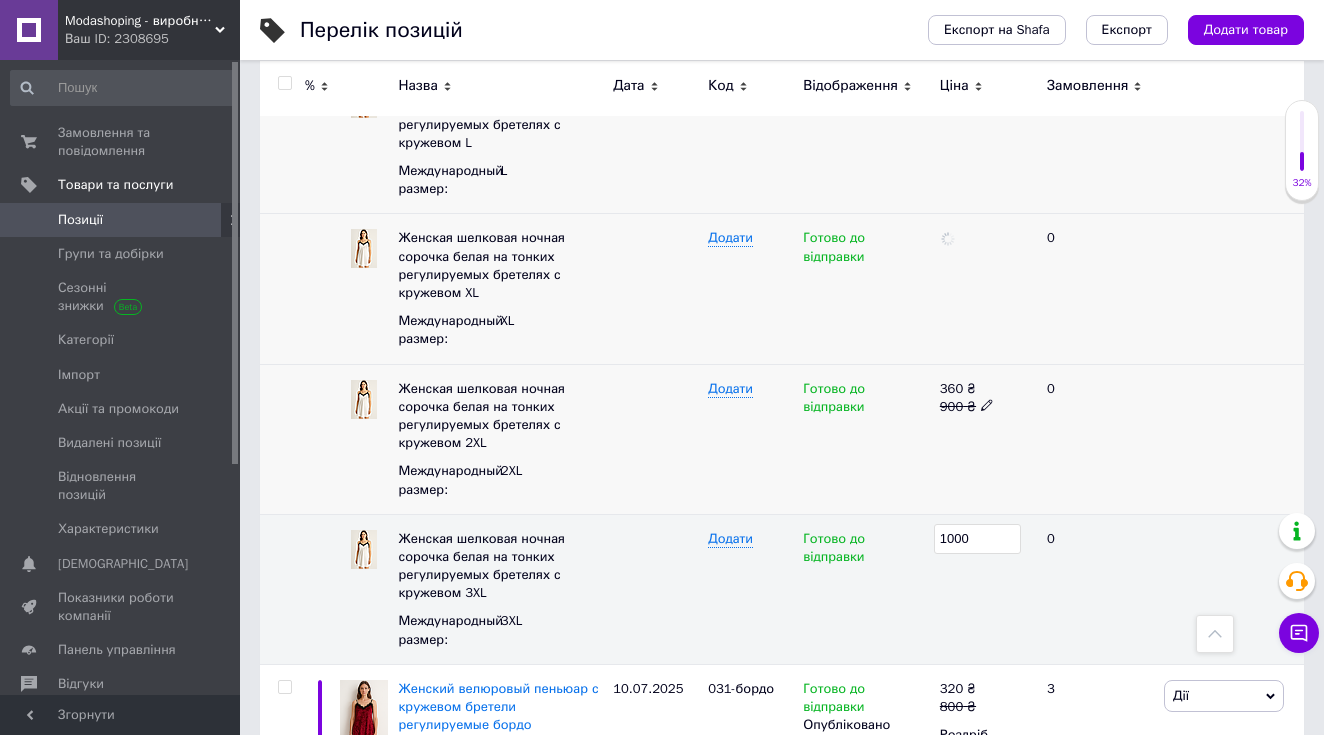 click on "0" at bounding box center (1097, 439) 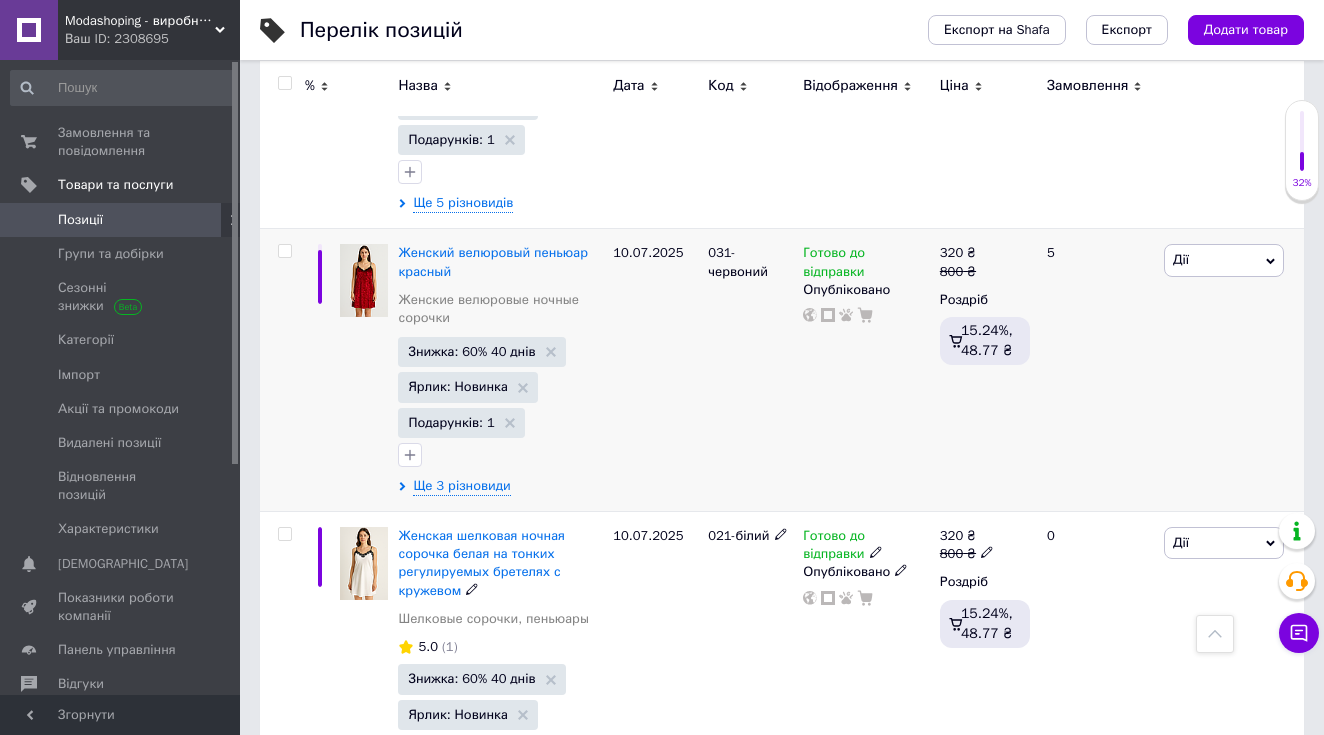 scroll, scrollTop: 3313, scrollLeft: 0, axis: vertical 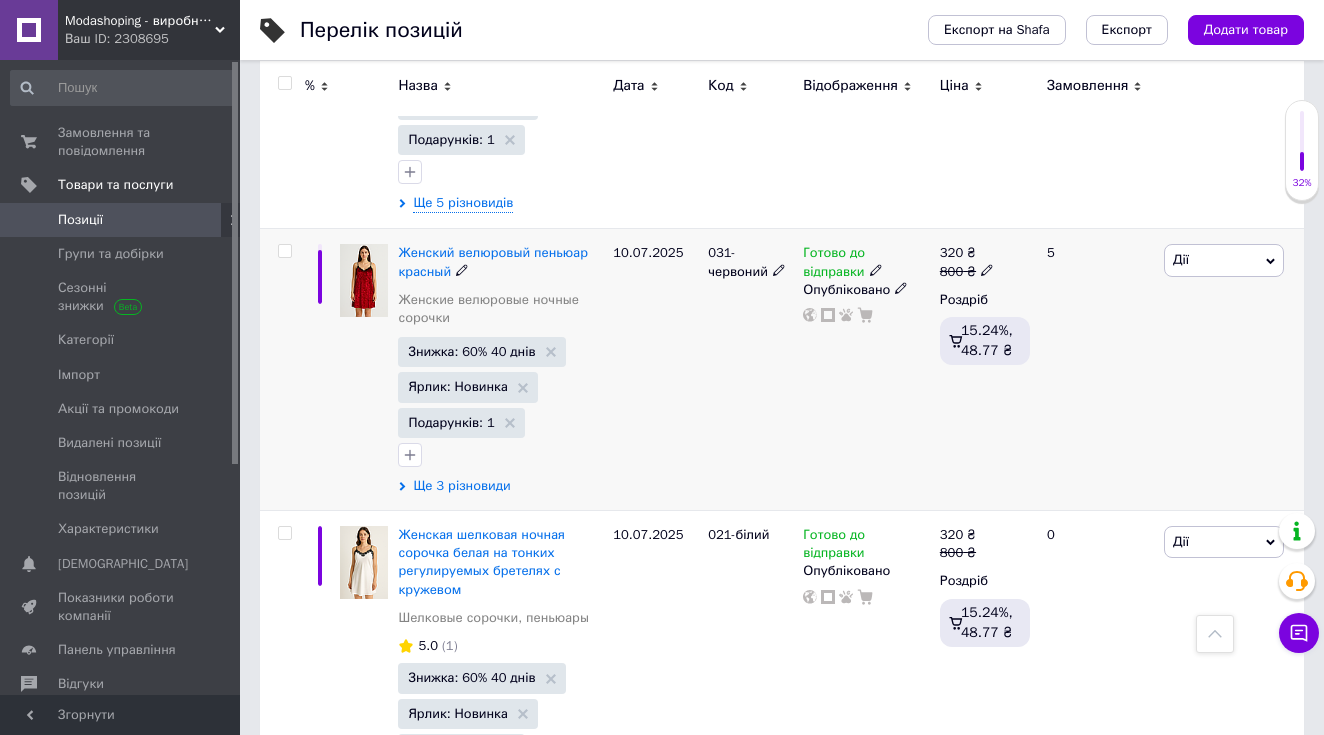click on "Ще 3 різновиди" at bounding box center (461, 486) 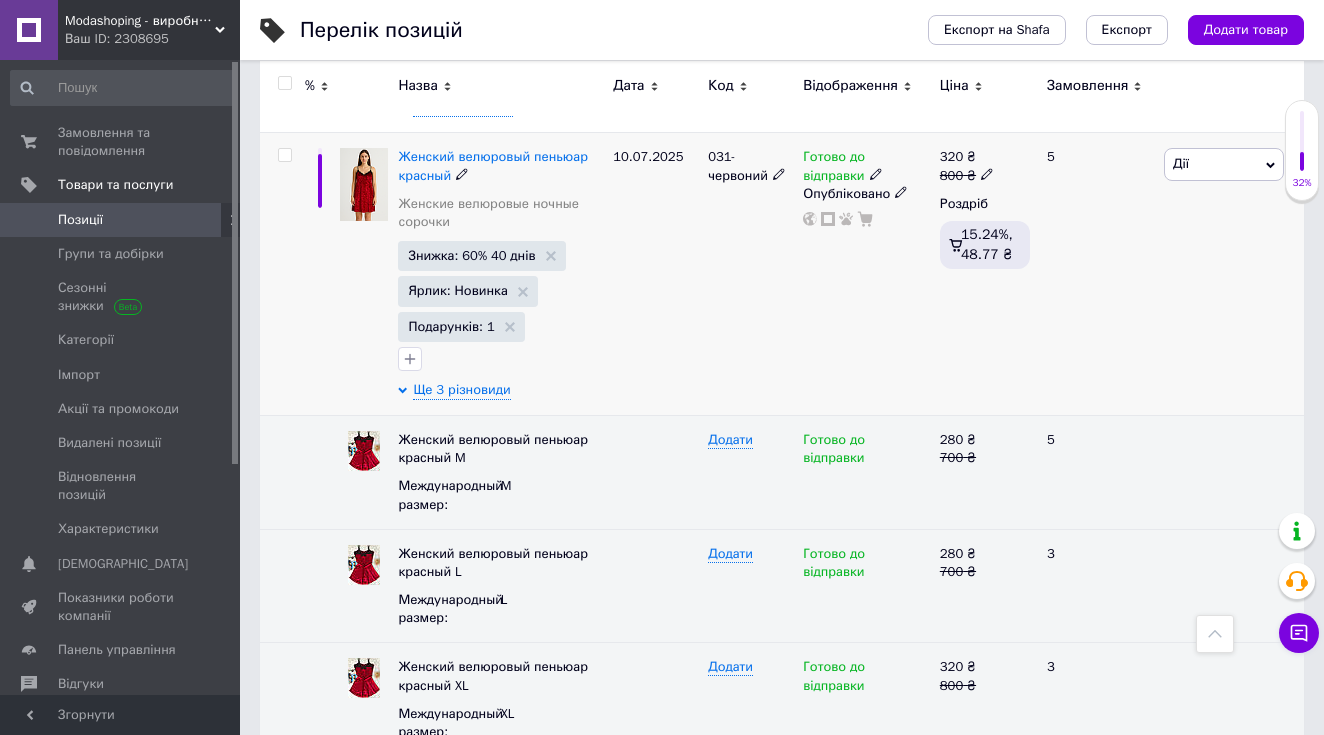 scroll, scrollTop: 3449, scrollLeft: 0, axis: vertical 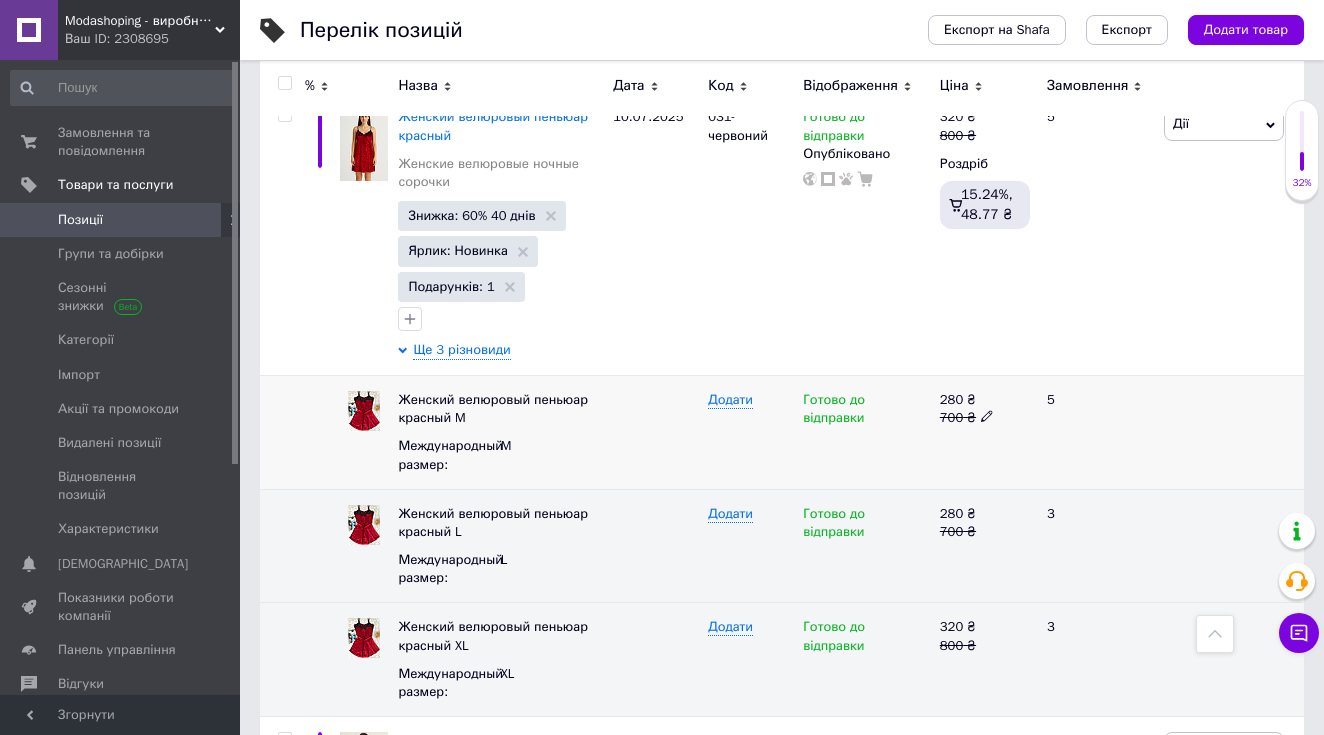 click on "280   ₴" at bounding box center [985, 400] 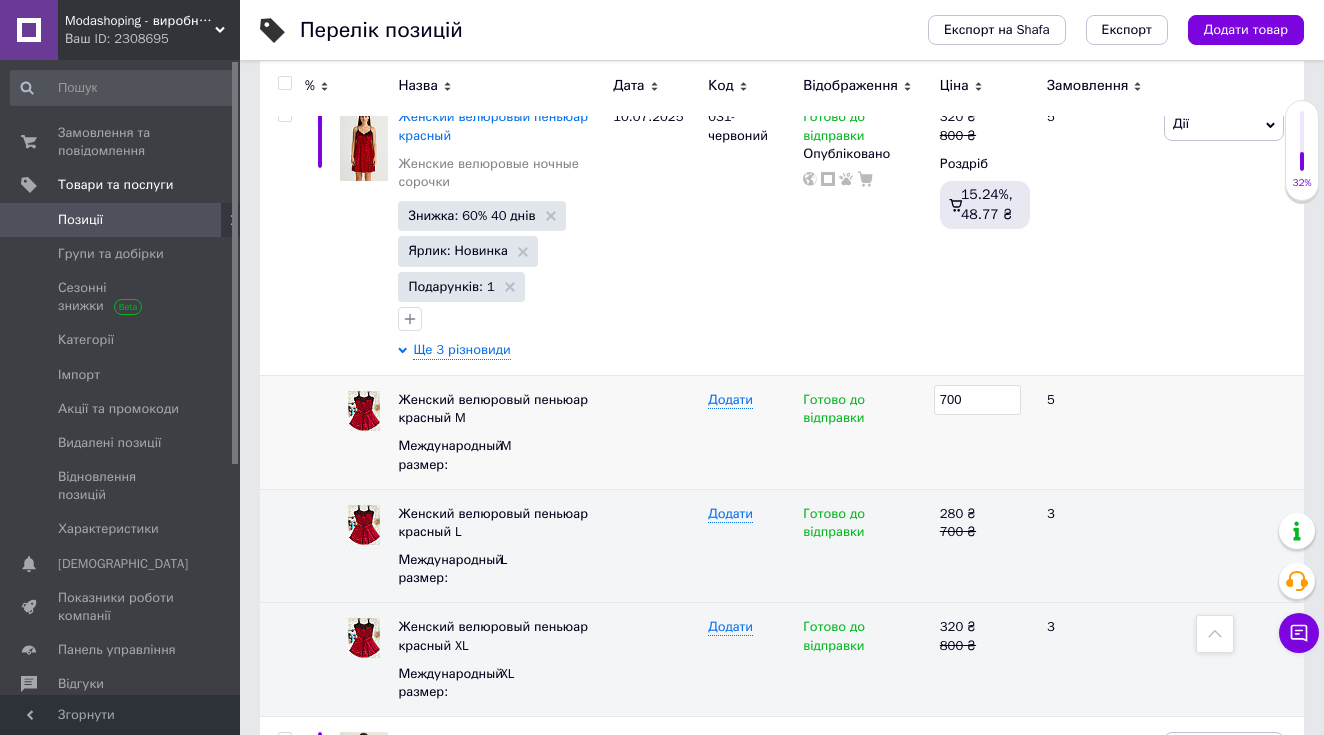 click on "700" at bounding box center [977, 400] 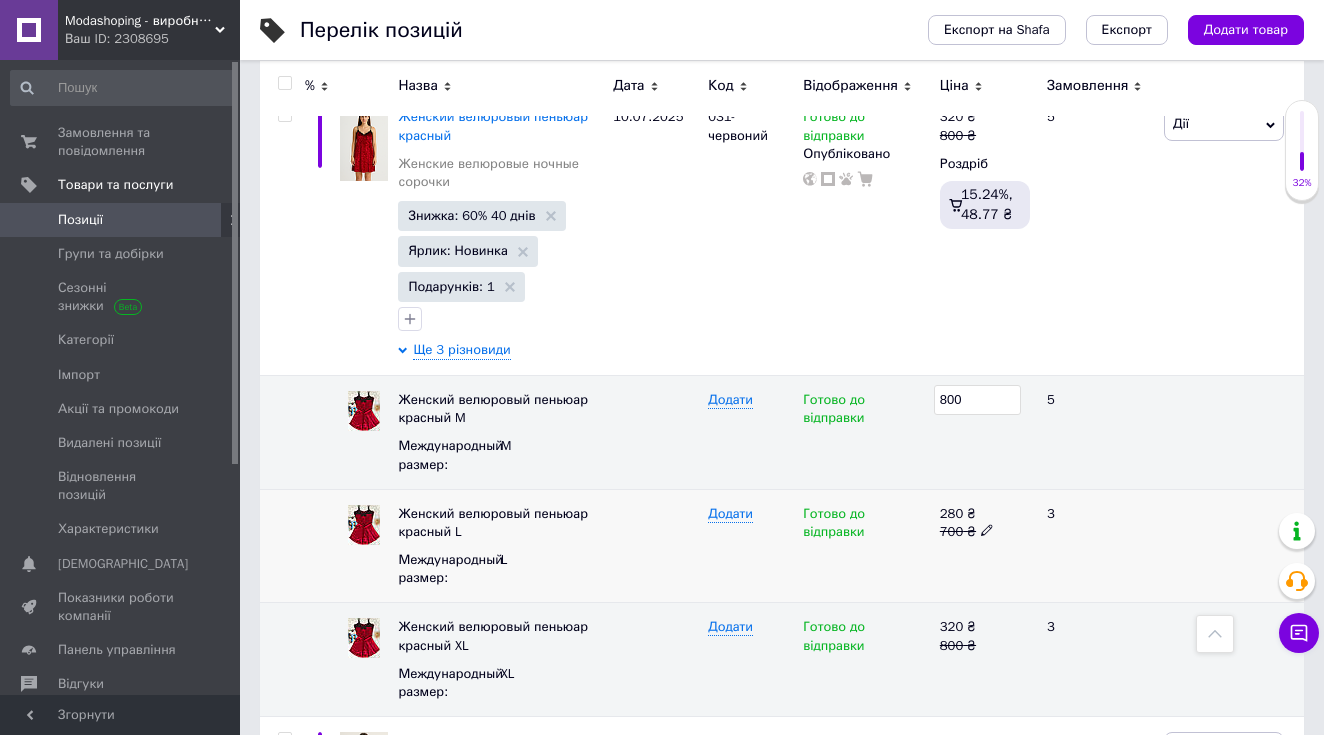 click 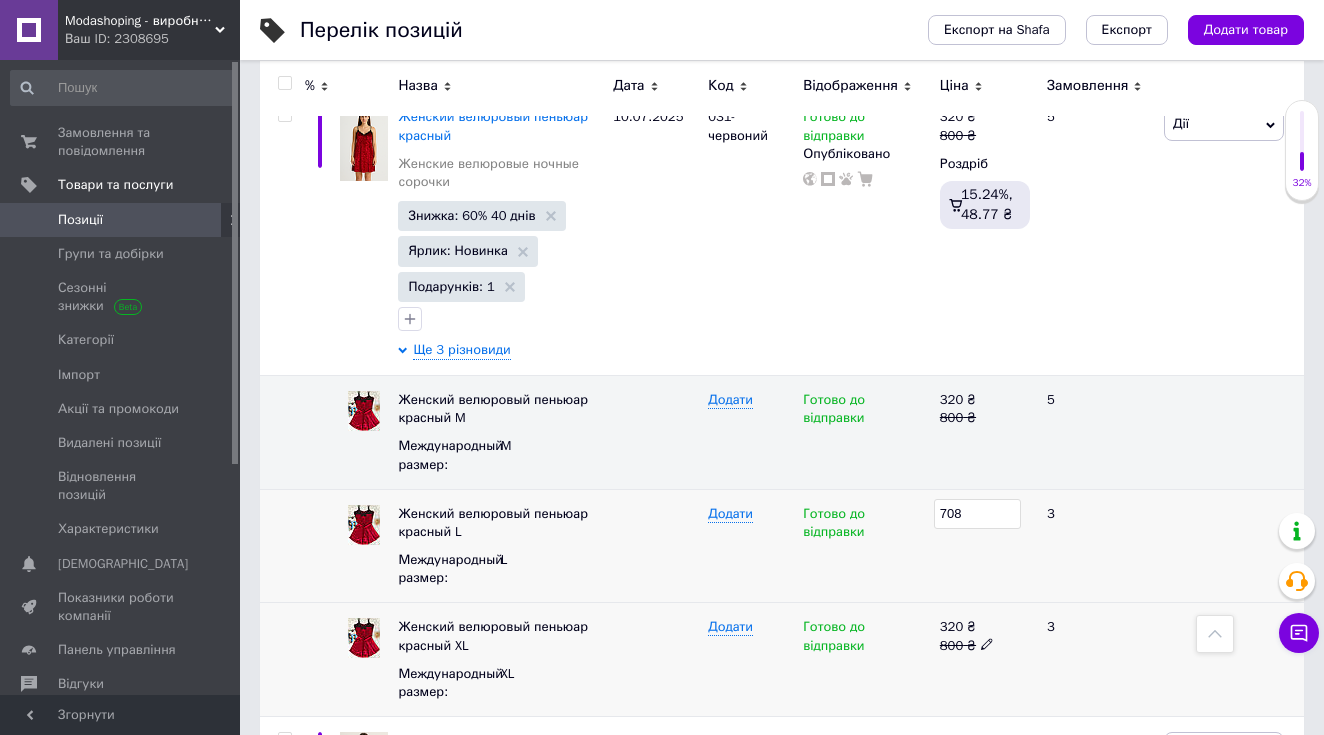 click 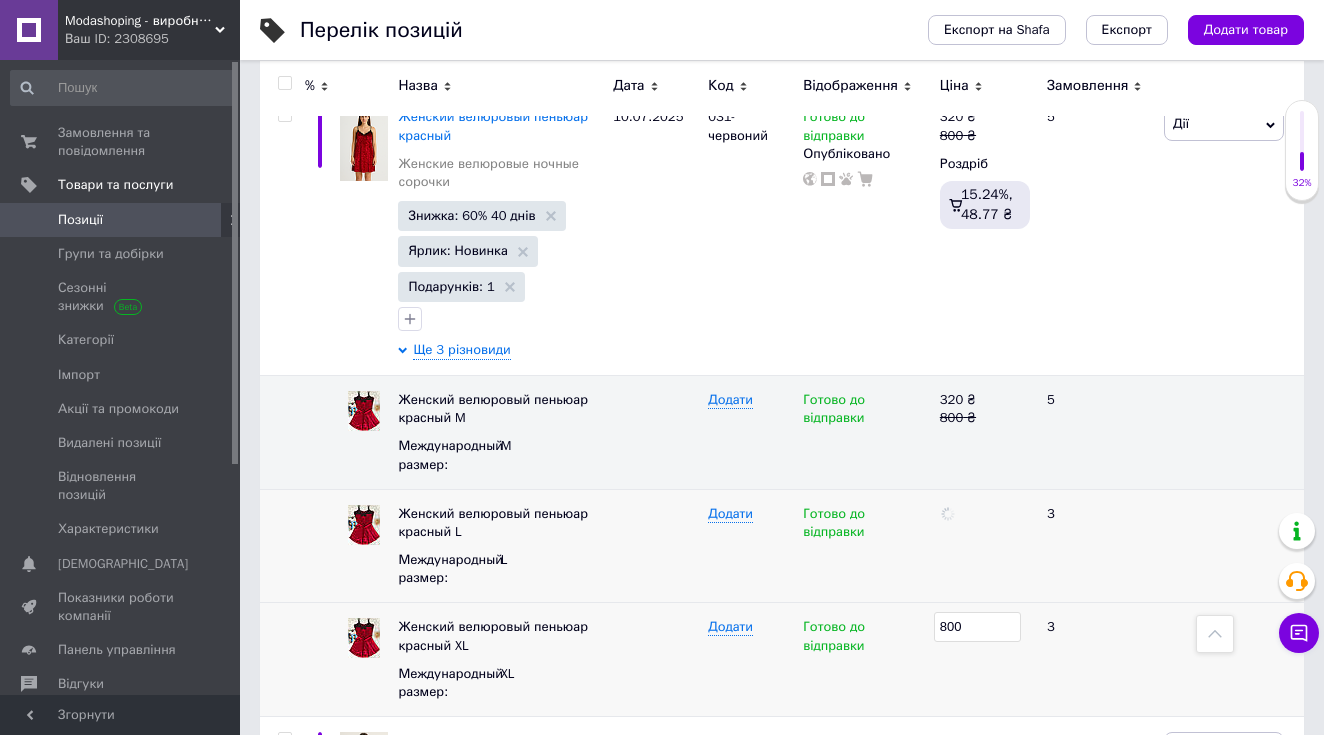 scroll, scrollTop: 3491, scrollLeft: 0, axis: vertical 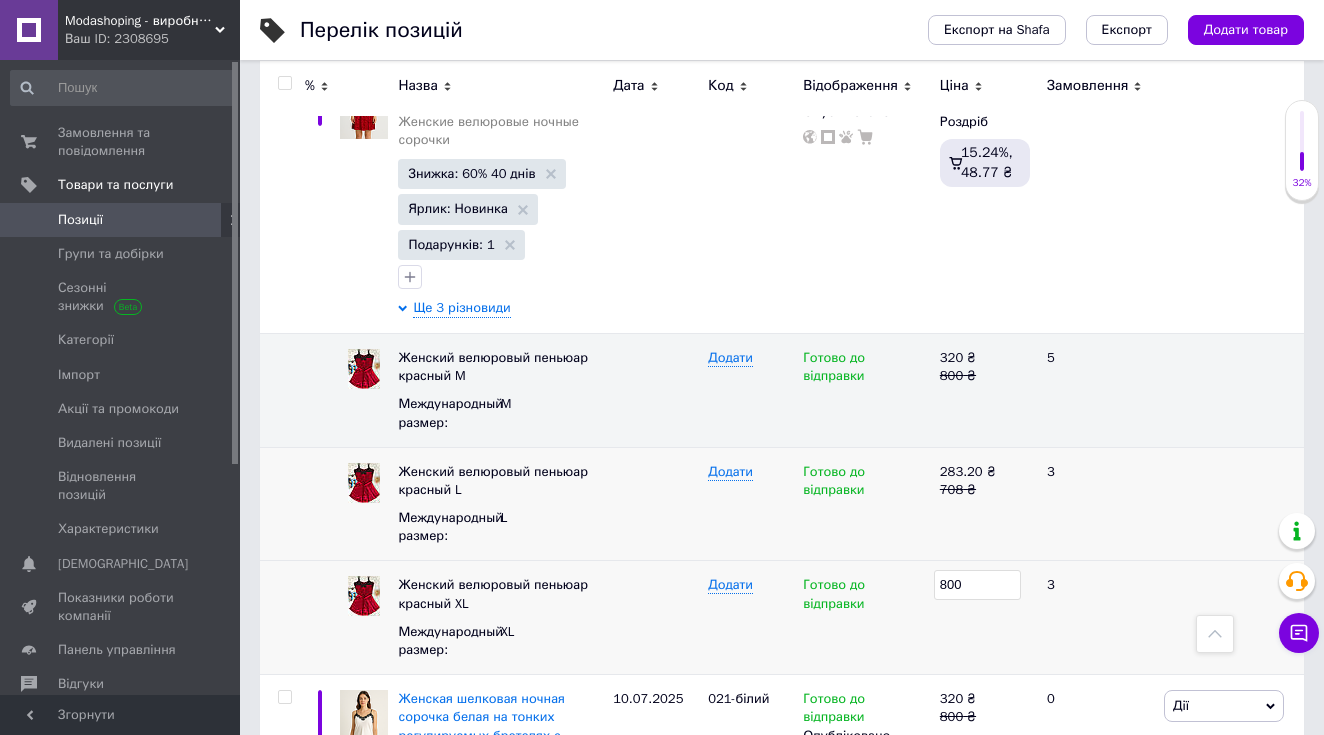 click on "800" at bounding box center [985, 618] 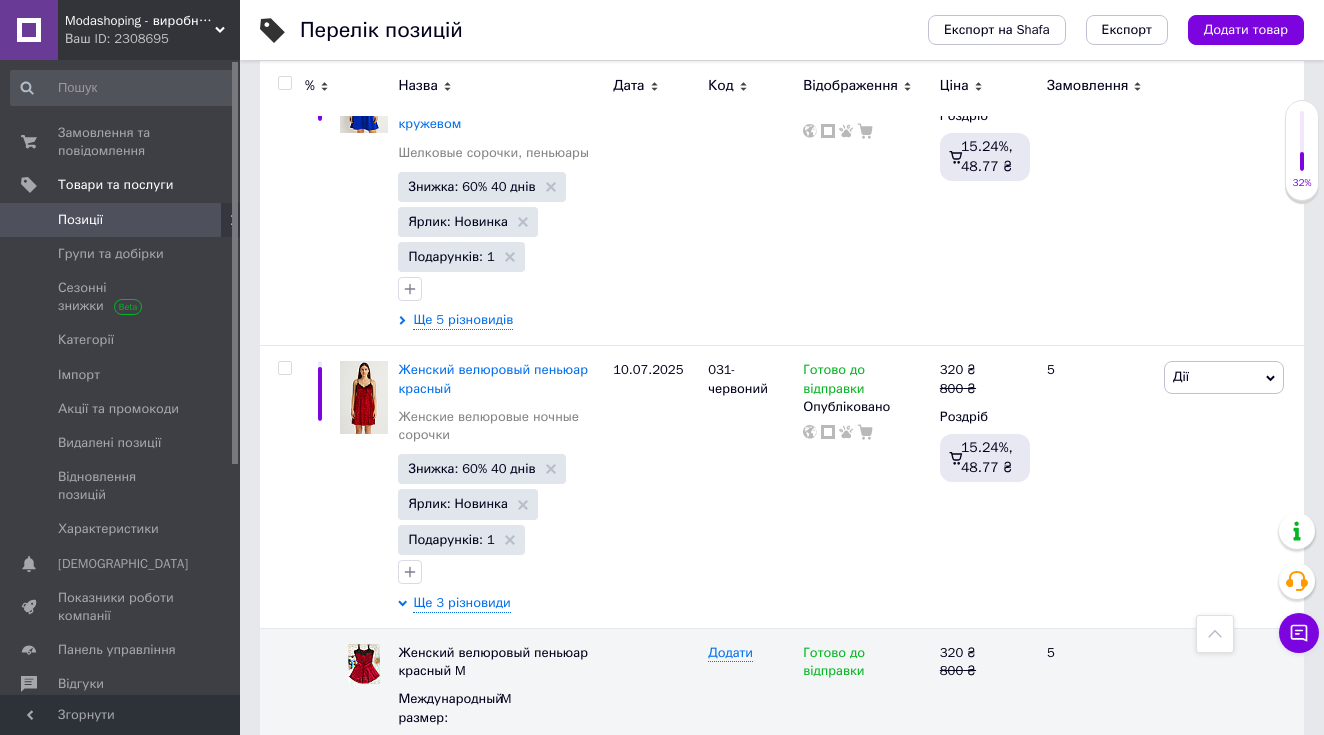 scroll, scrollTop: 3194, scrollLeft: 0, axis: vertical 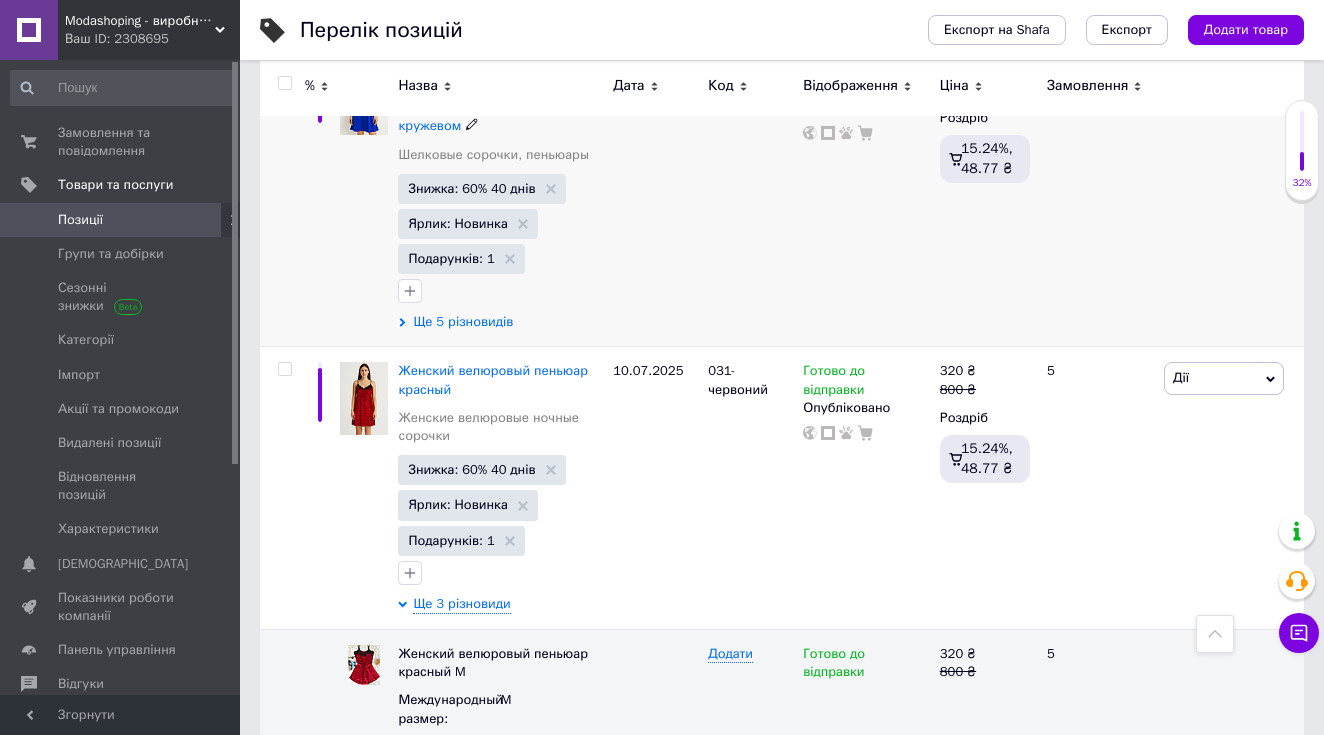 click on "Ще 5 різновидів" at bounding box center [463, 322] 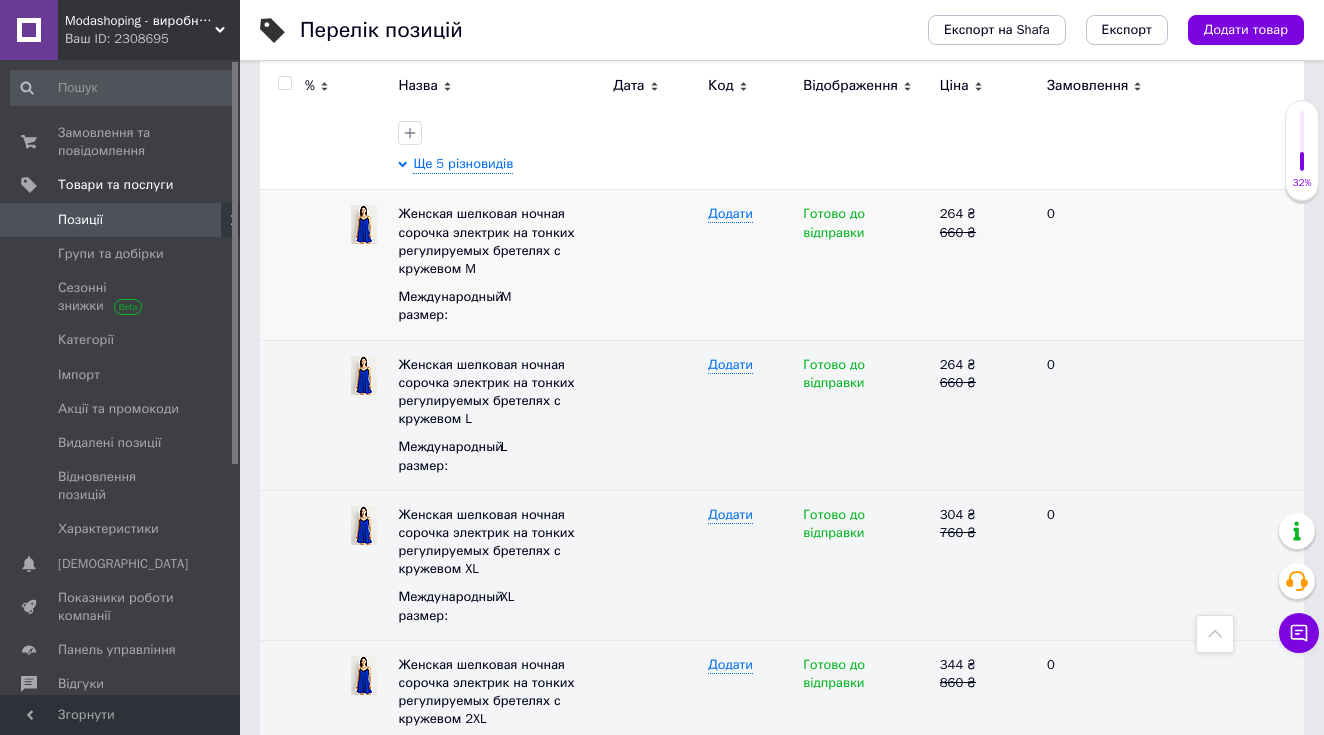 scroll, scrollTop: 3373, scrollLeft: 0, axis: vertical 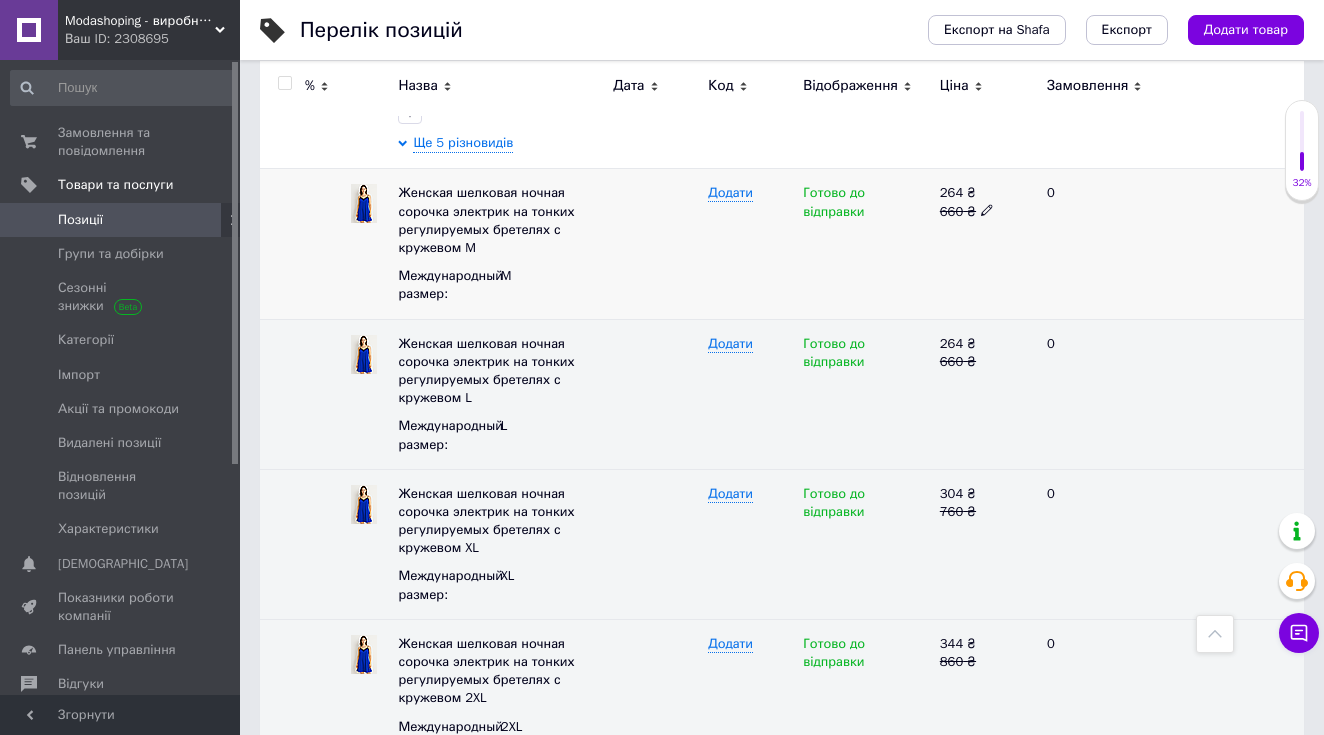 click 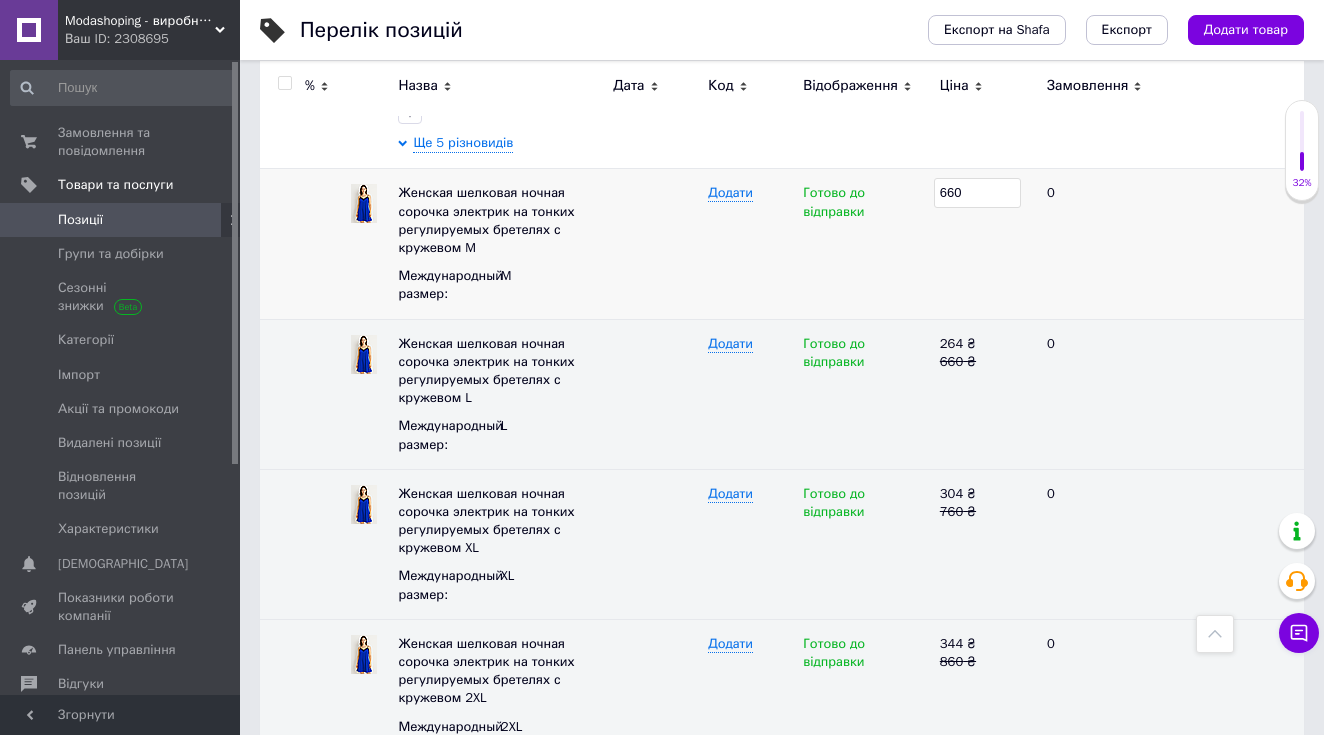 click on "660" at bounding box center [977, 193] 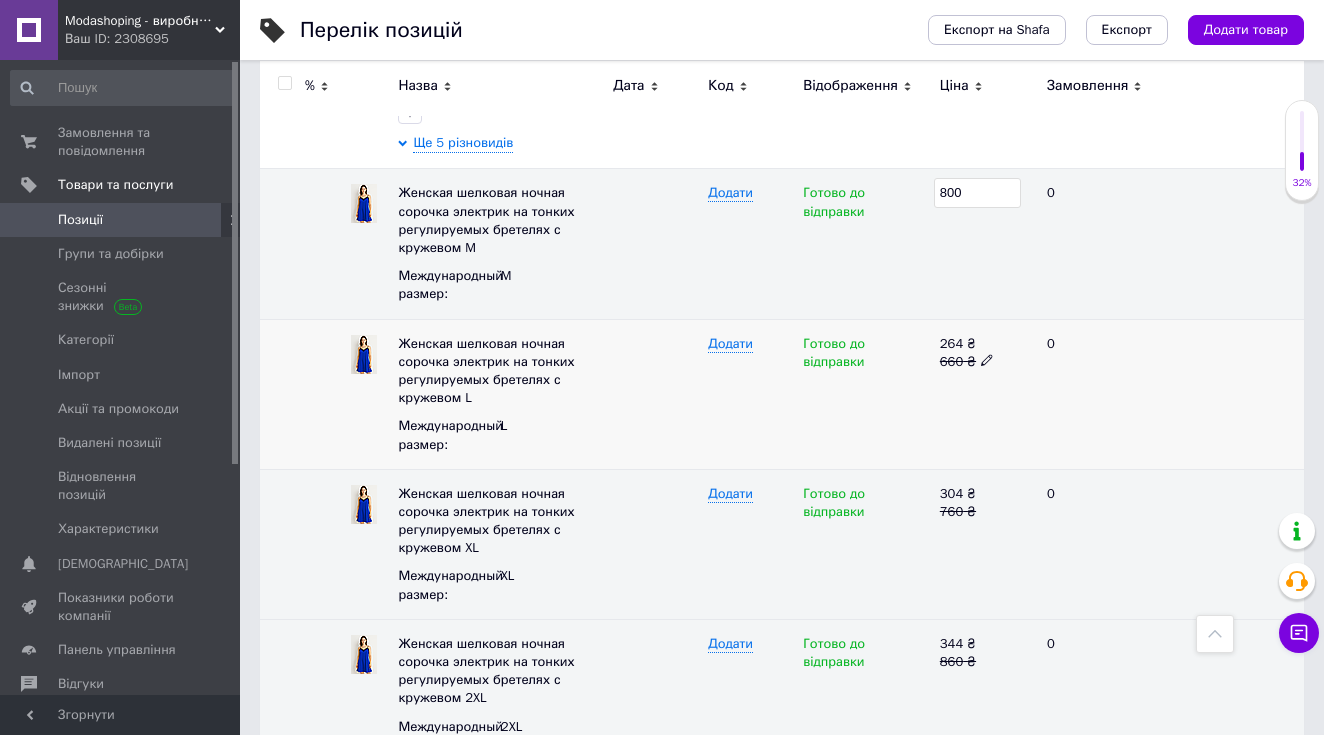 click at bounding box center (987, 359) 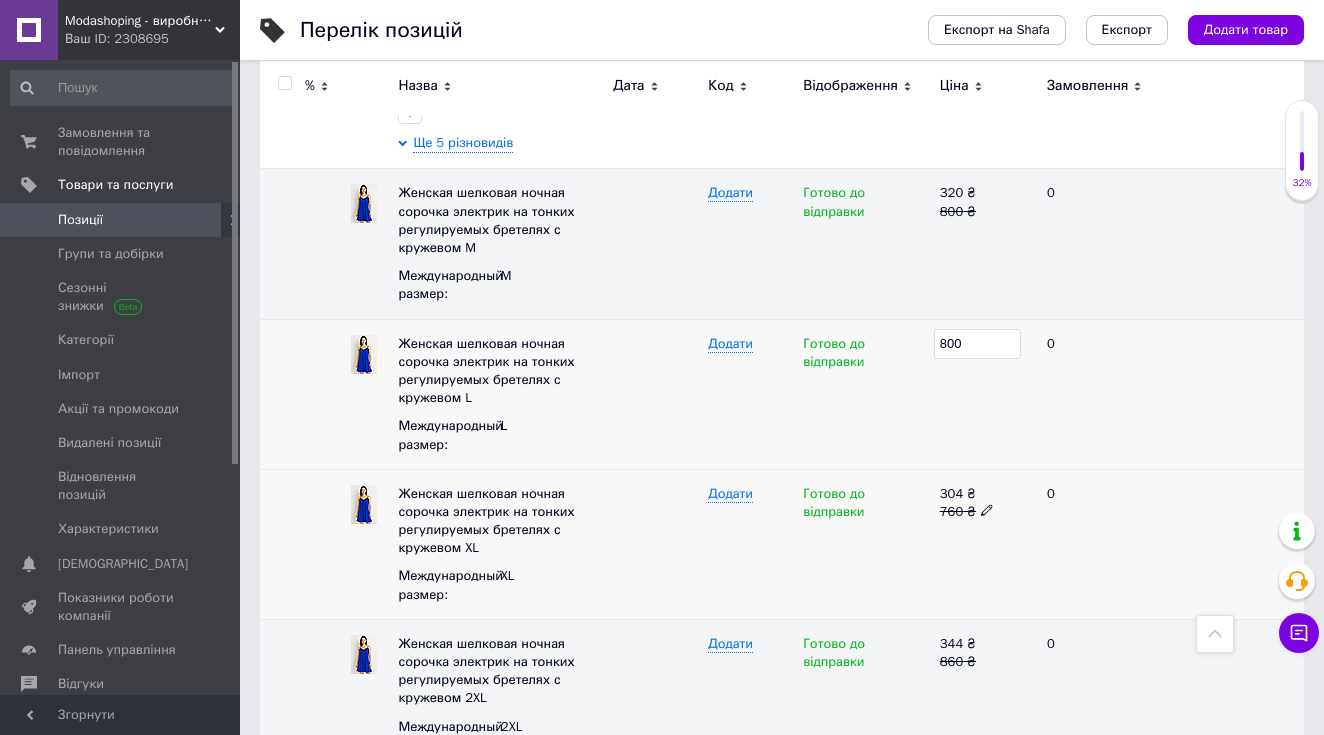click at bounding box center (987, 509) 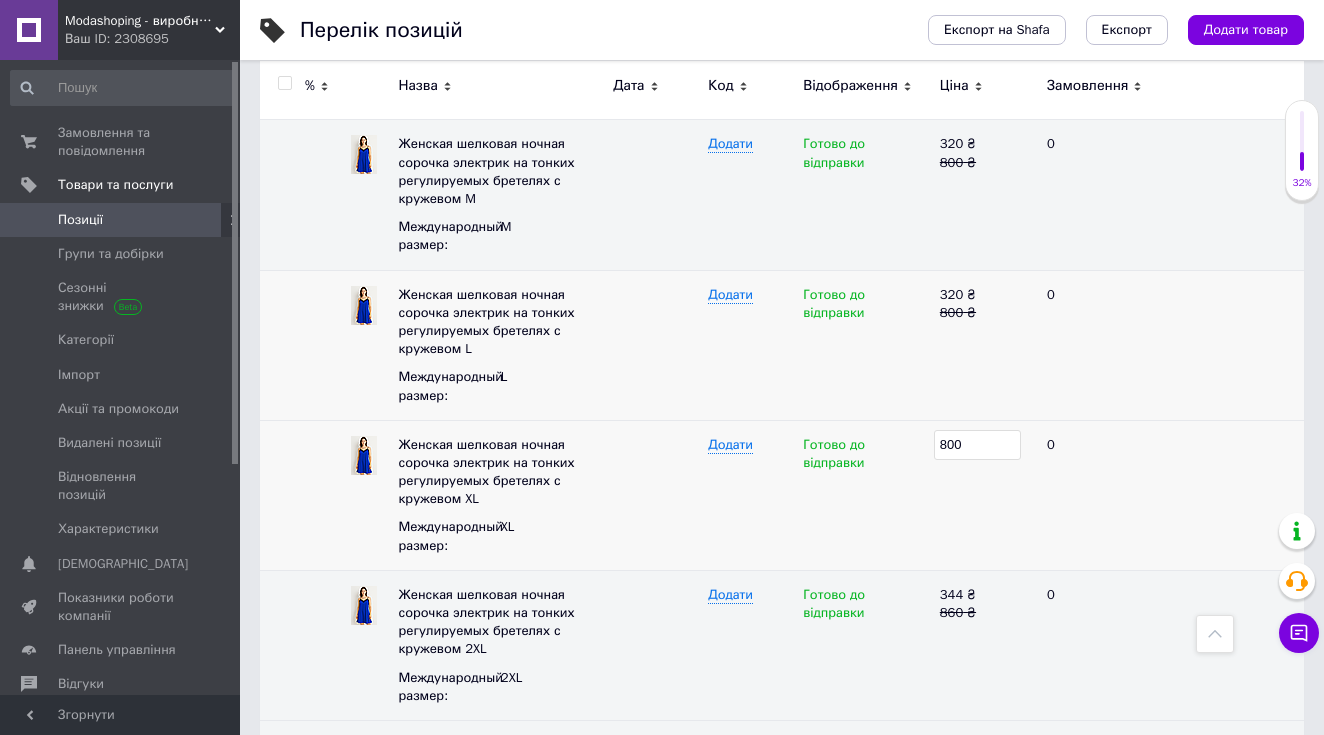 scroll, scrollTop: 3539, scrollLeft: 0, axis: vertical 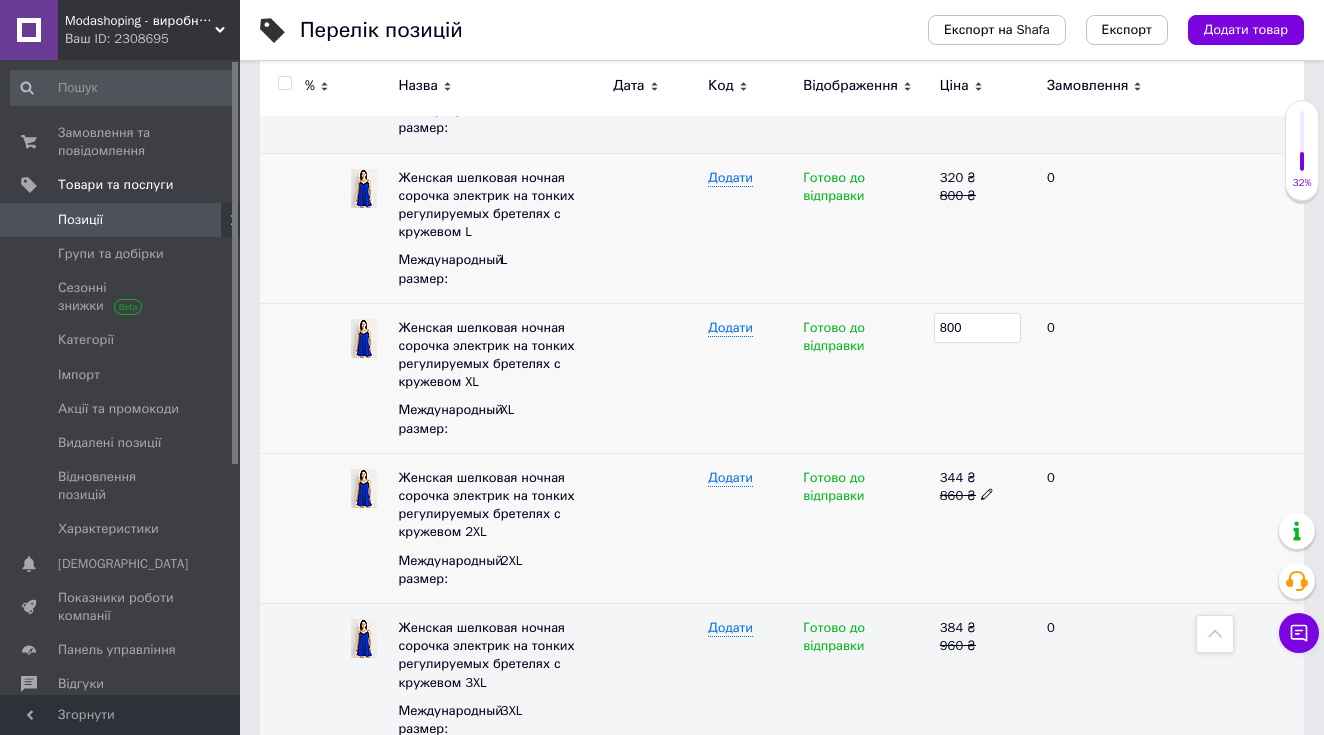 click 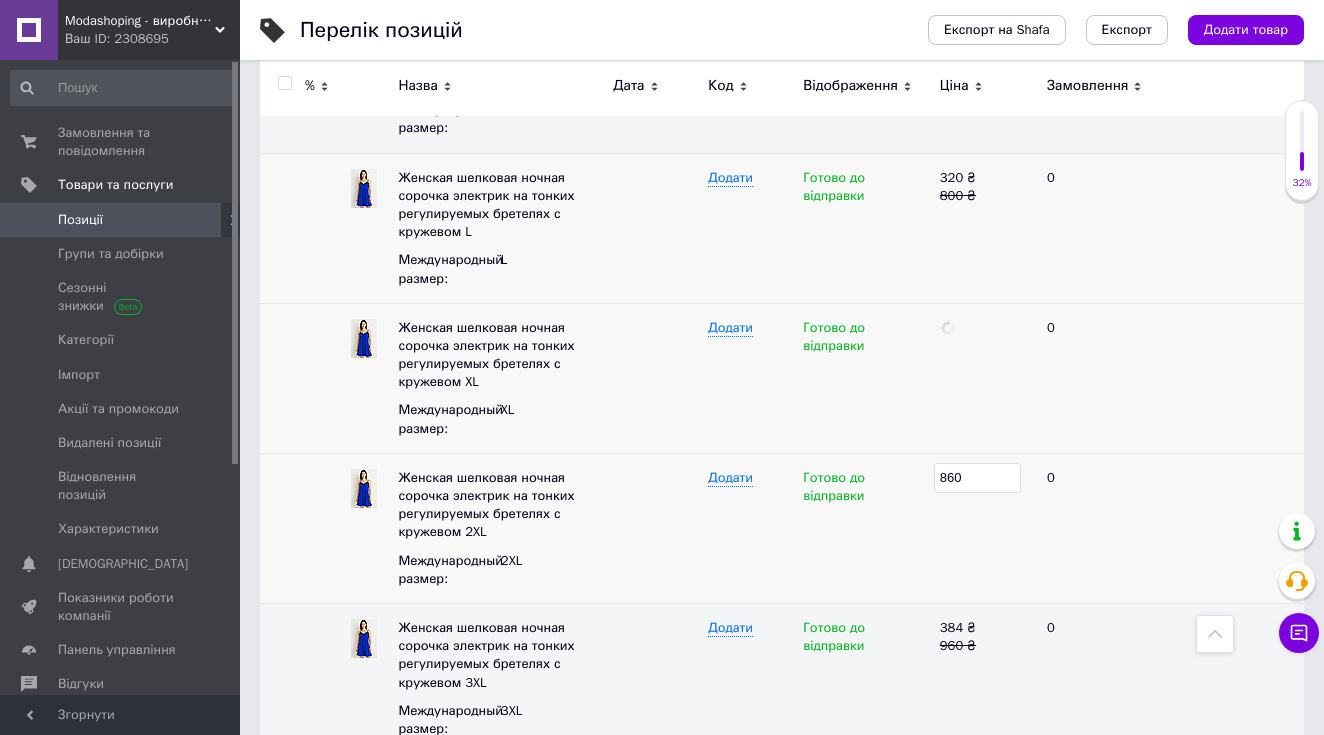 click on "860" at bounding box center [977, 478] 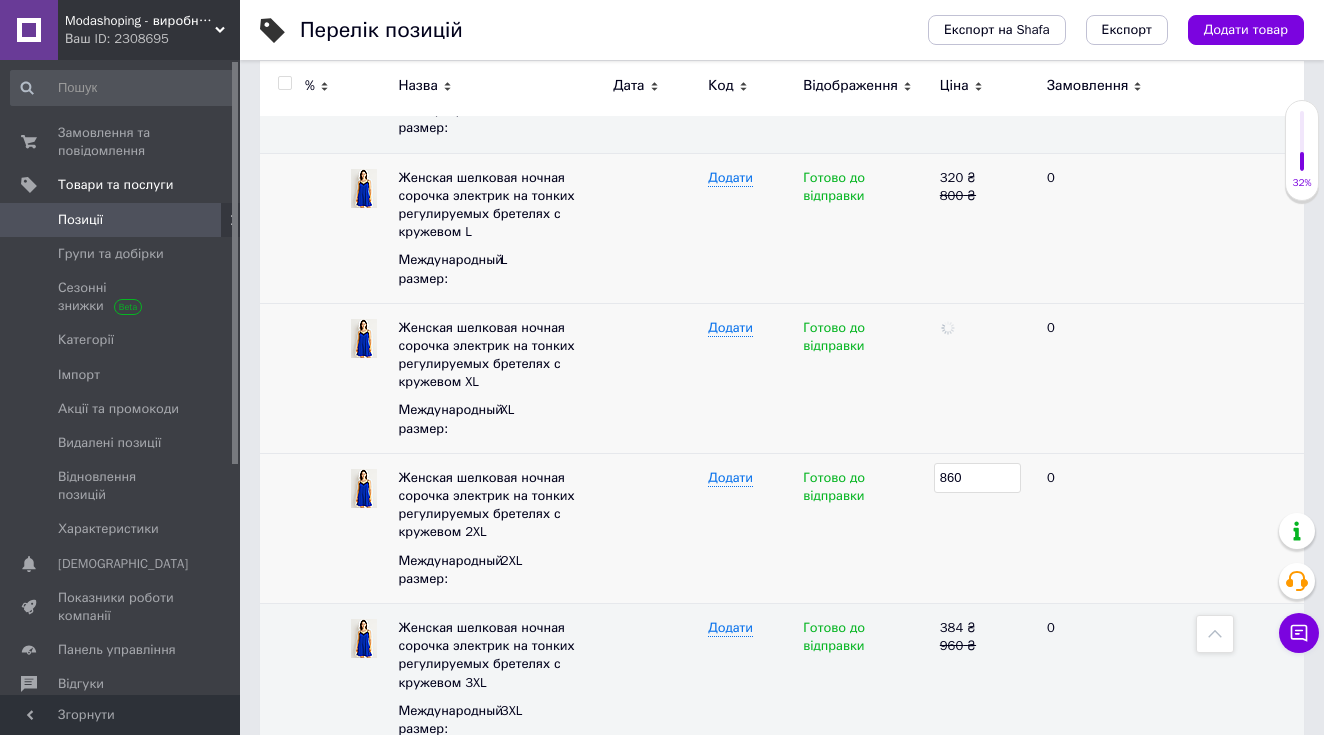 click on "860" at bounding box center (977, 478) 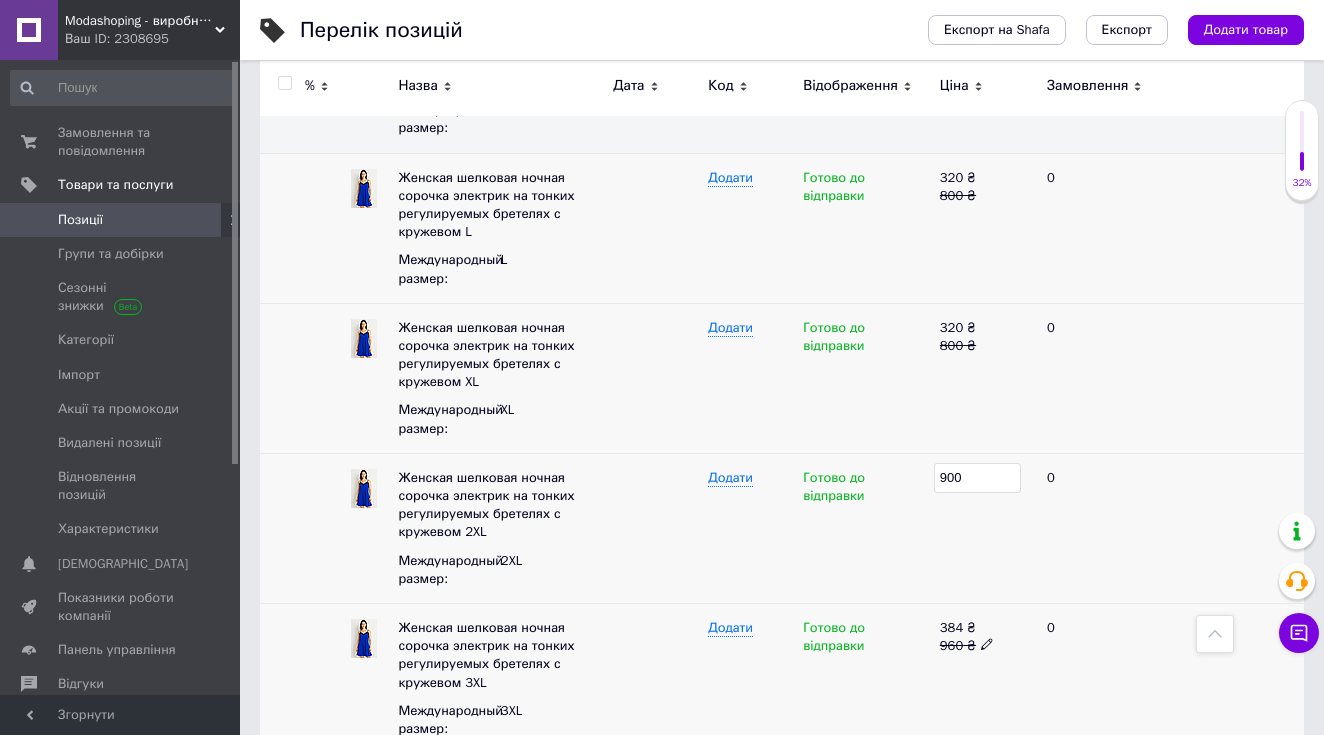 click 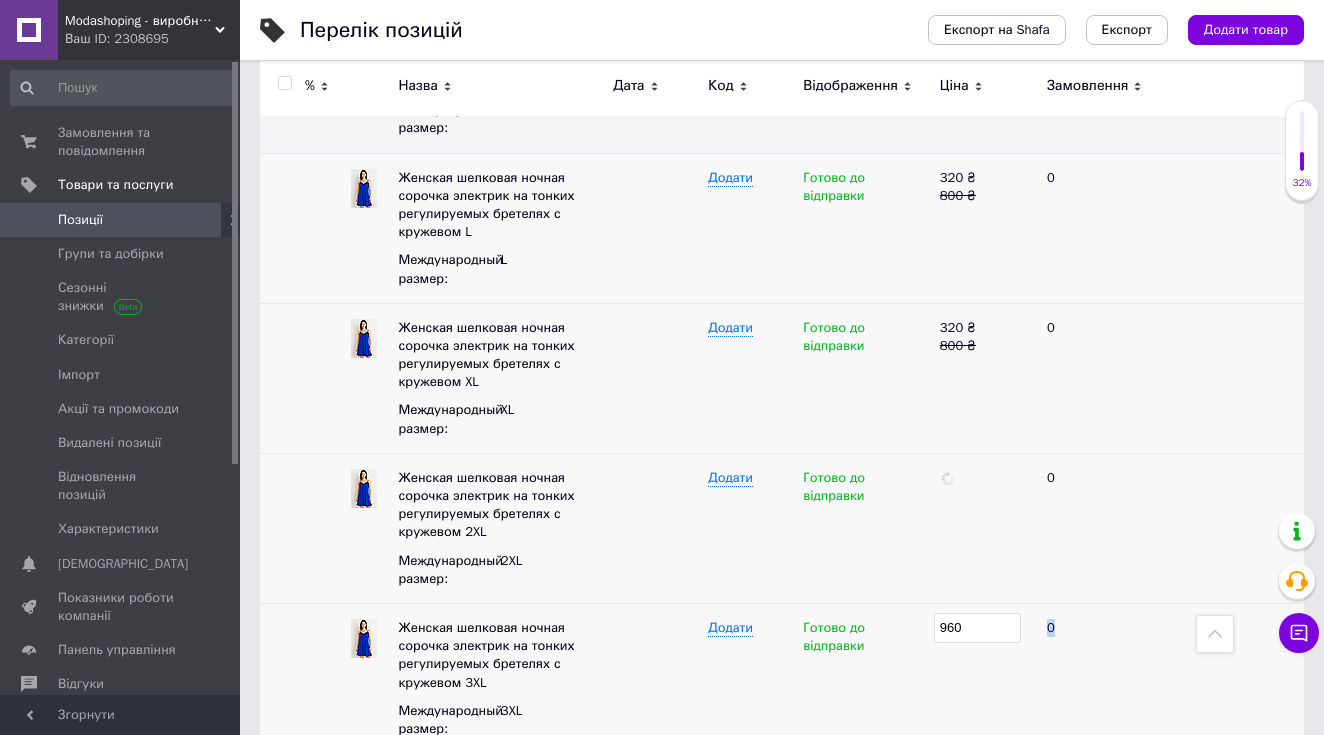 click on "960" at bounding box center [985, 678] 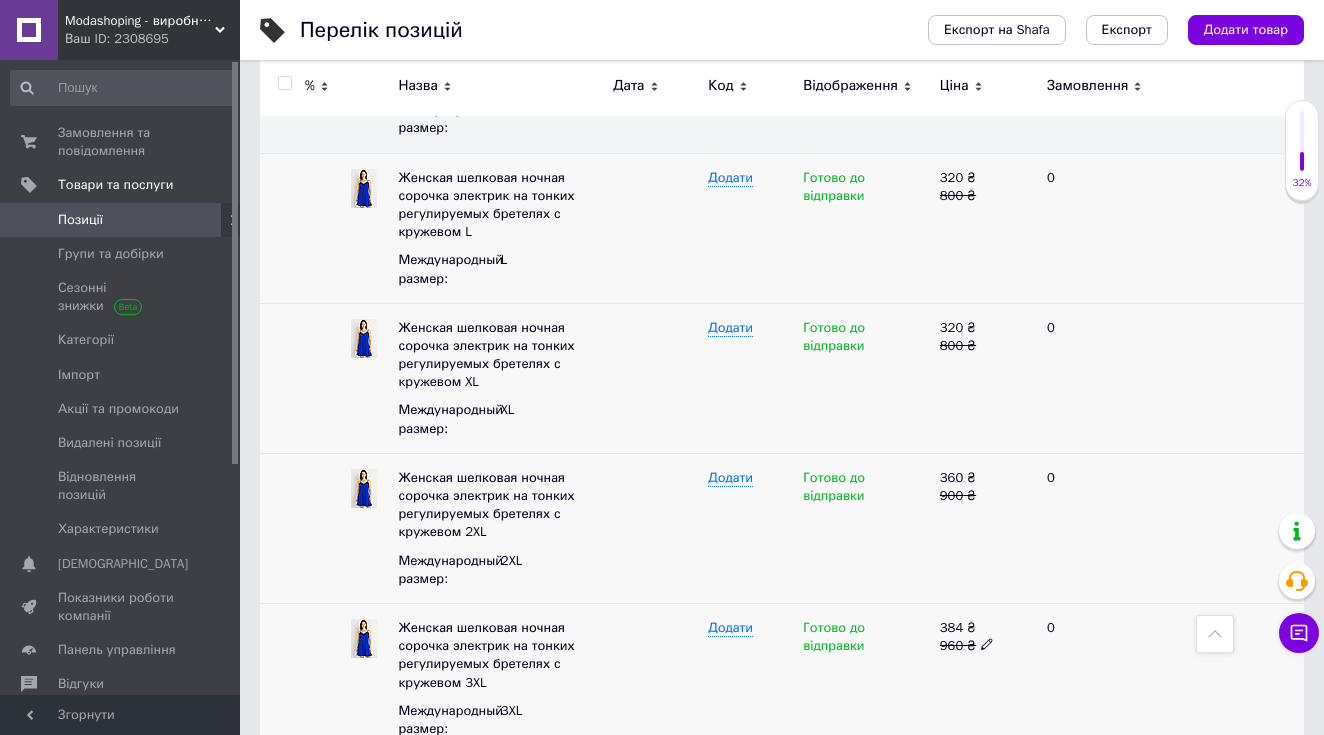 click 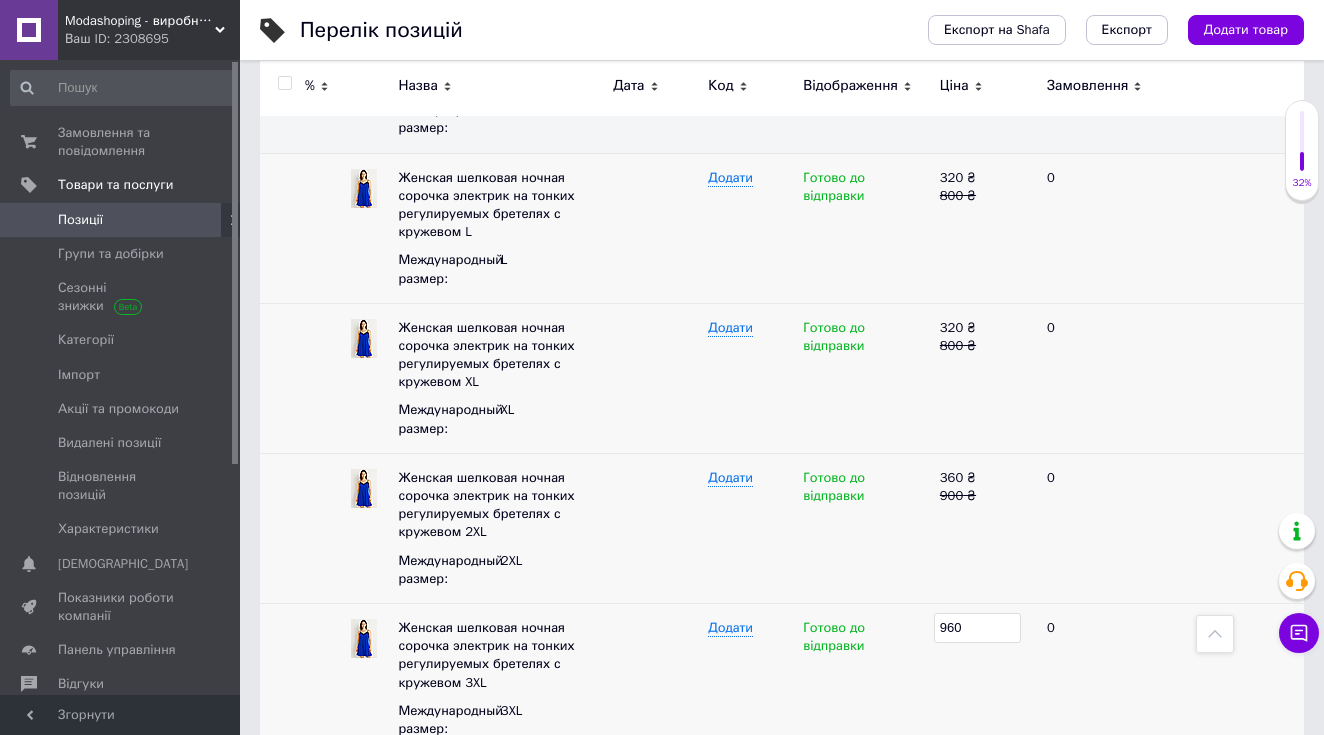 click on "960" at bounding box center (977, 628) 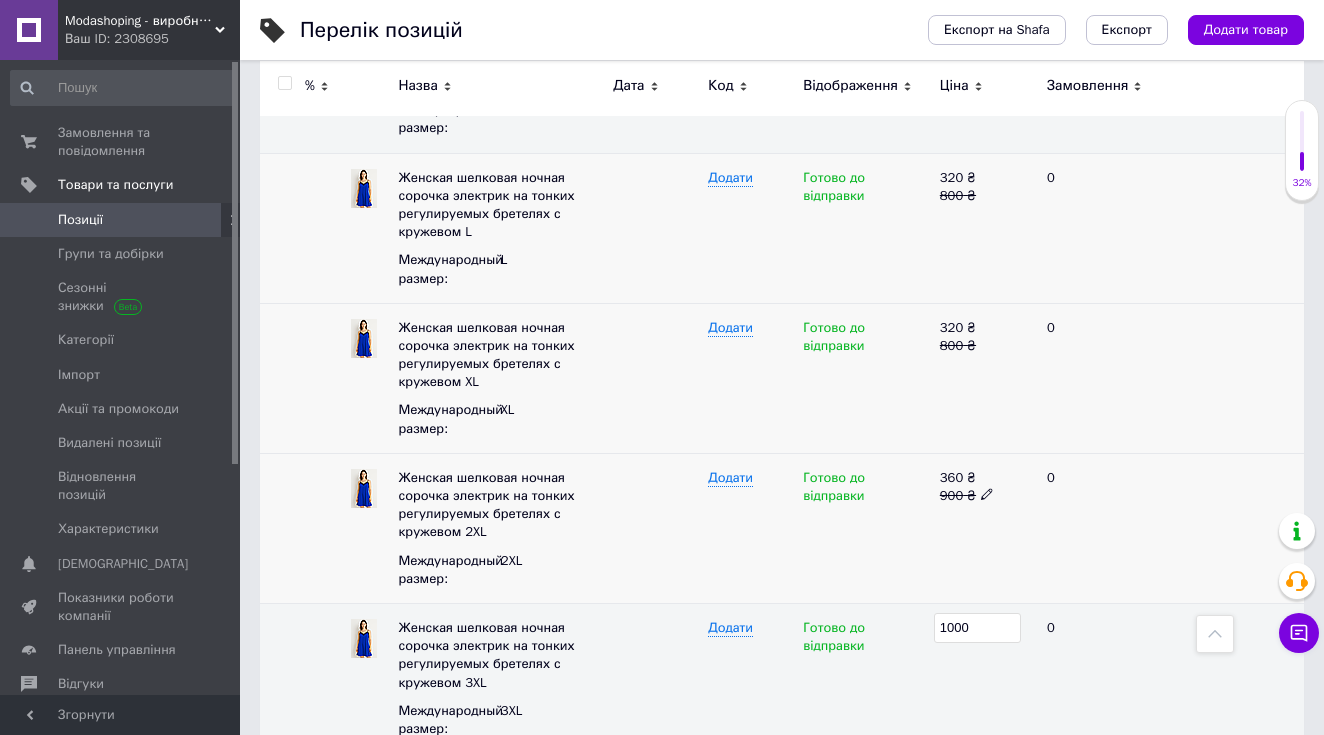 click on "0" at bounding box center (1097, 528) 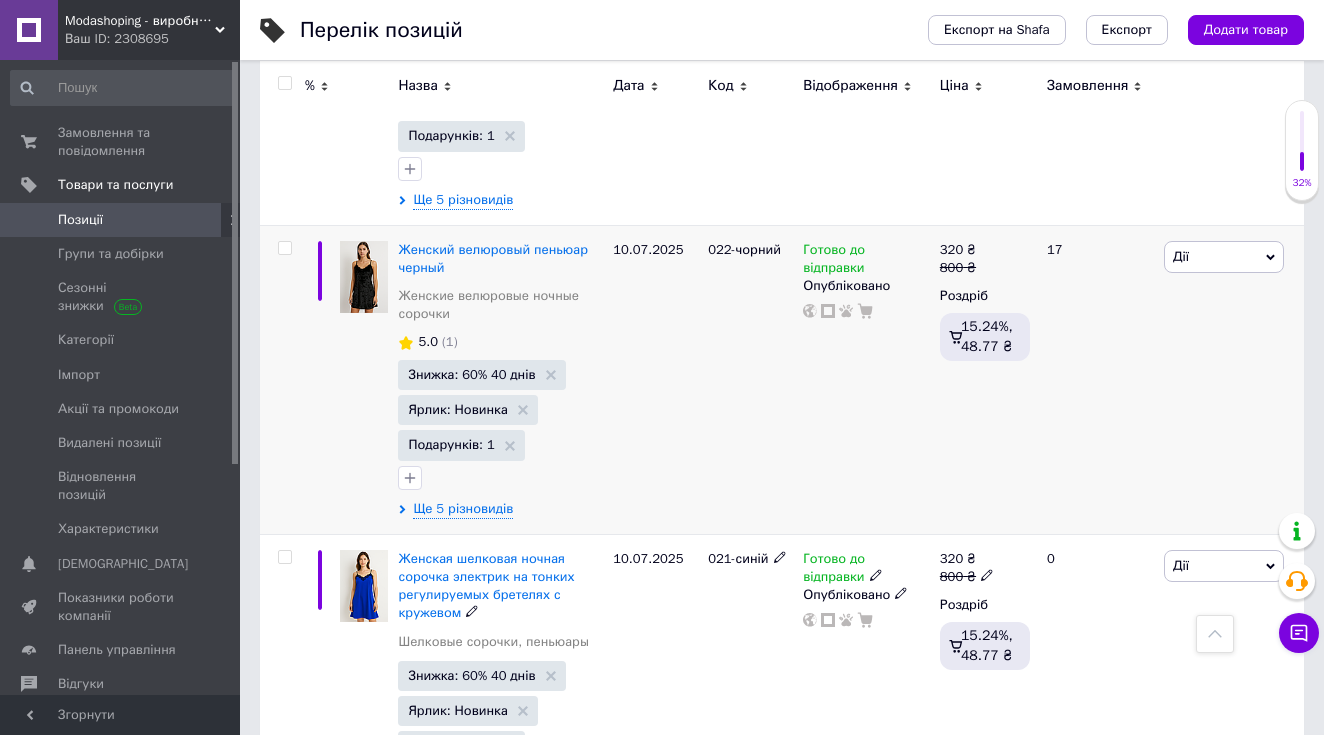 scroll, scrollTop: 2701, scrollLeft: 0, axis: vertical 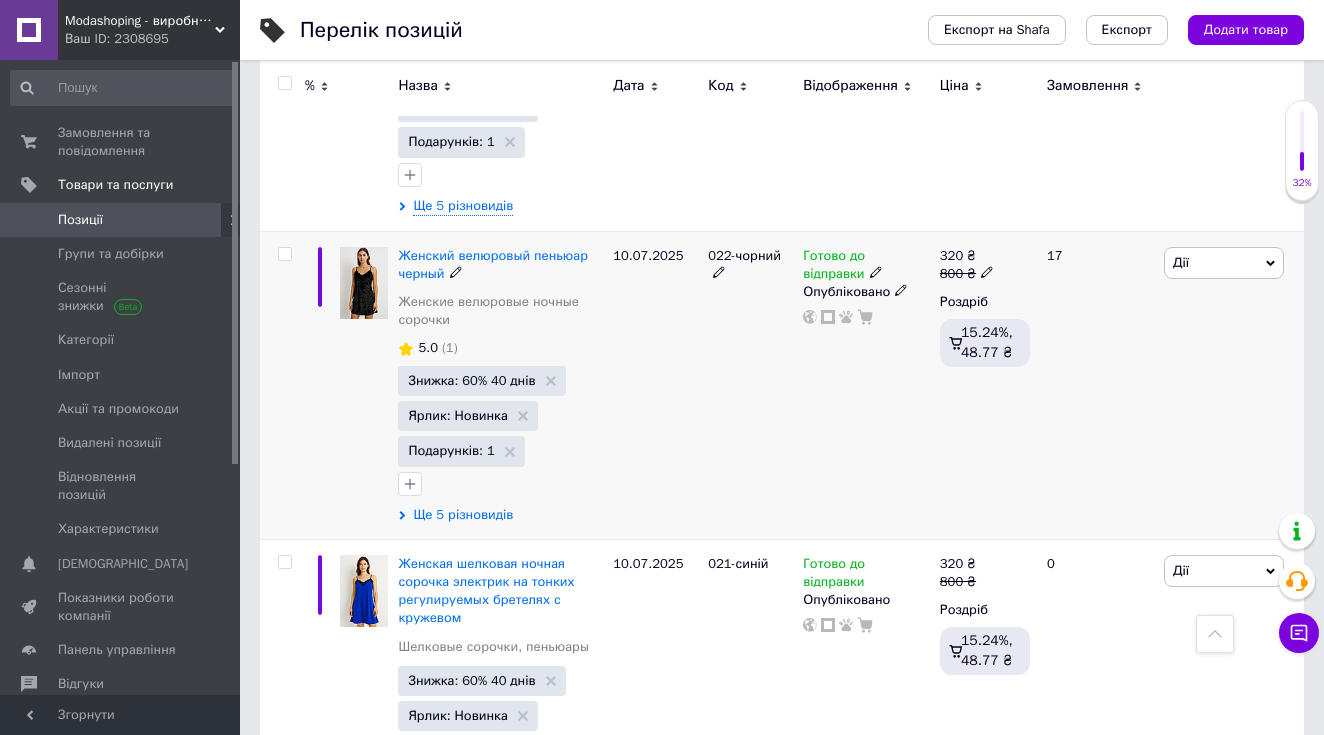 click on "Ще 5 різновидів" at bounding box center (463, 515) 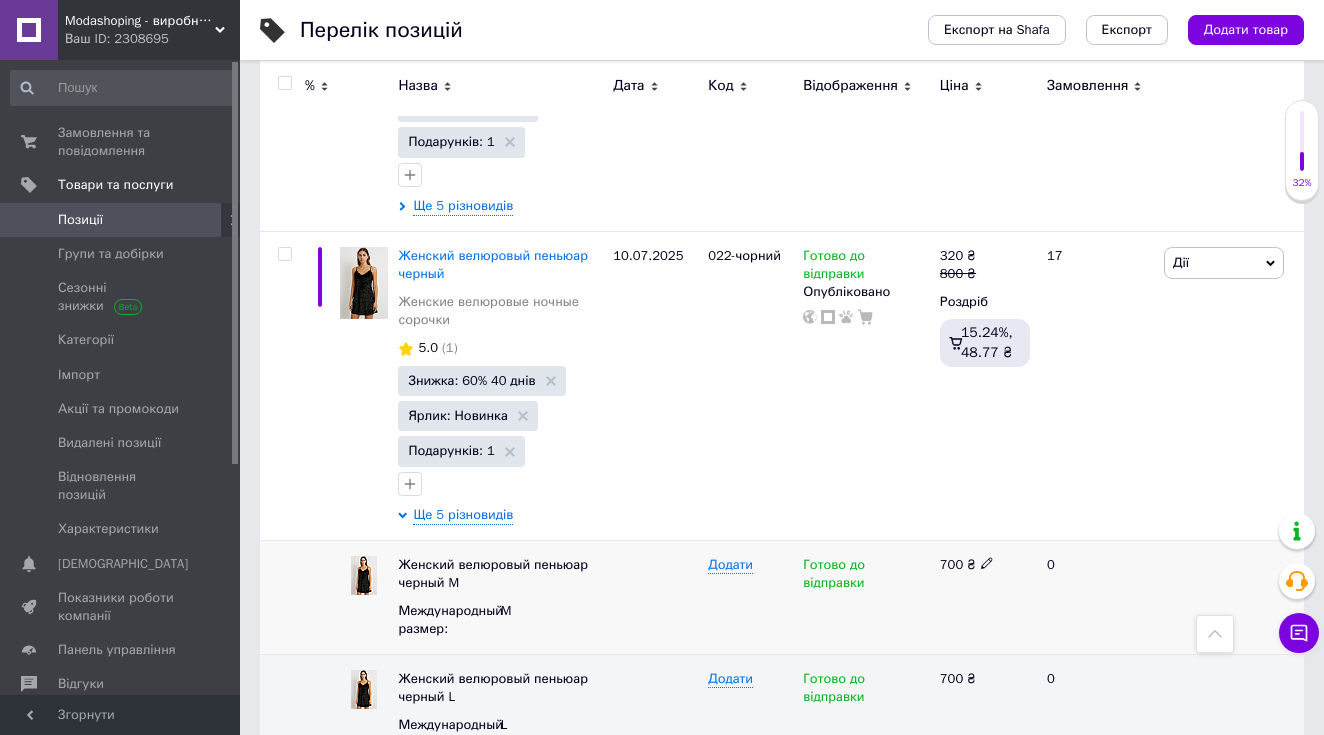 click 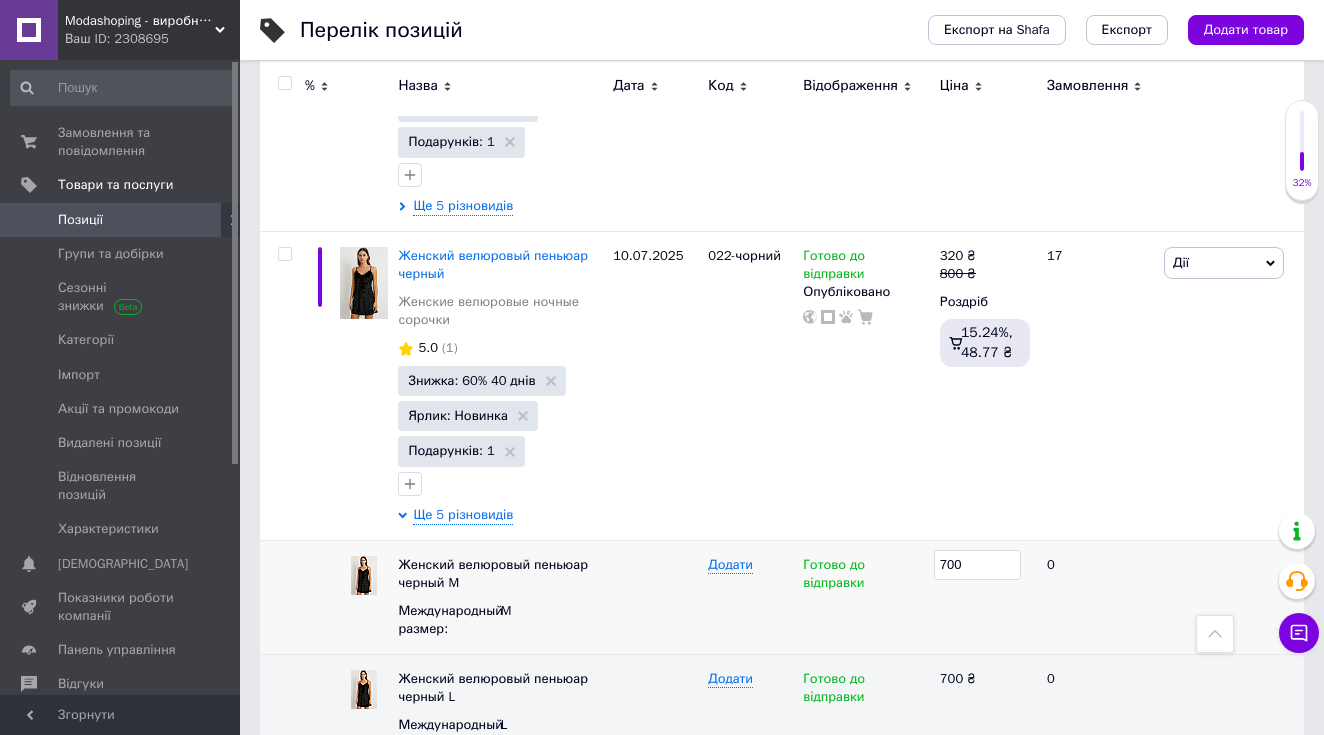 click on "700" at bounding box center [977, 565] 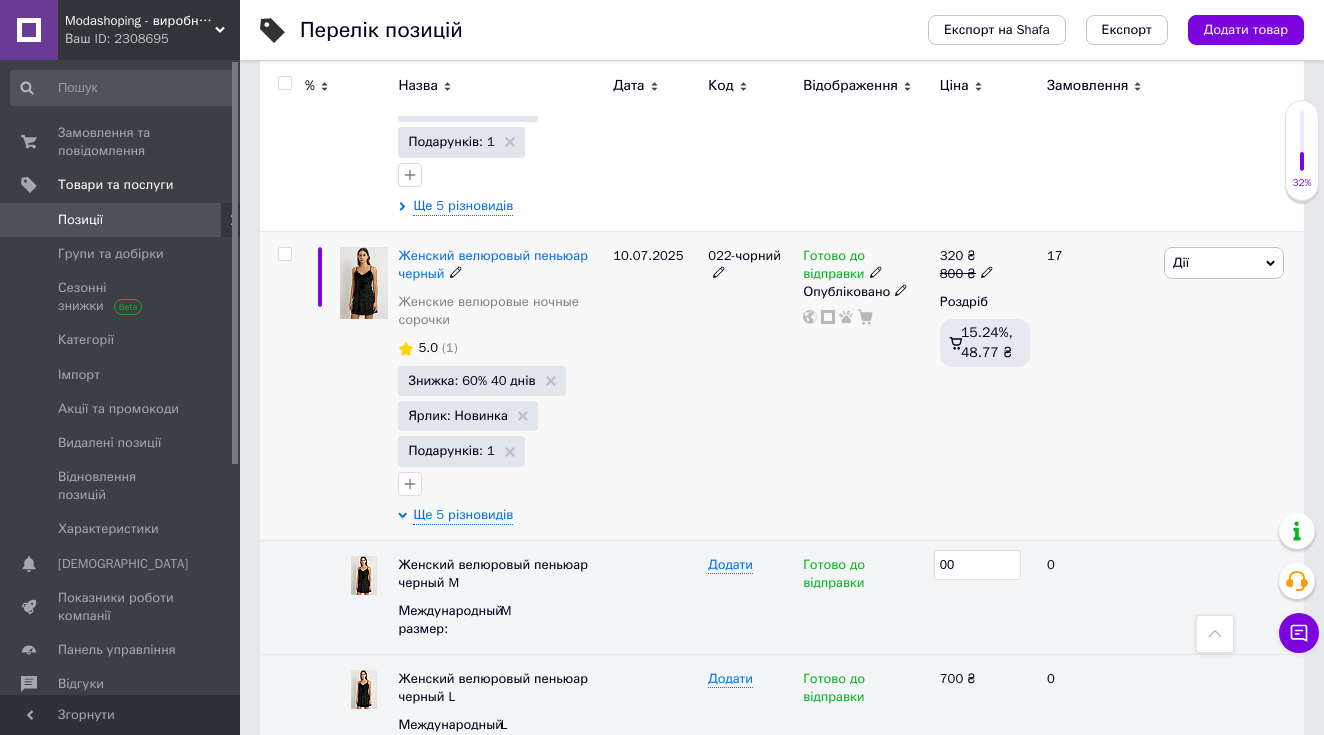click on "17" at bounding box center (1097, 385) 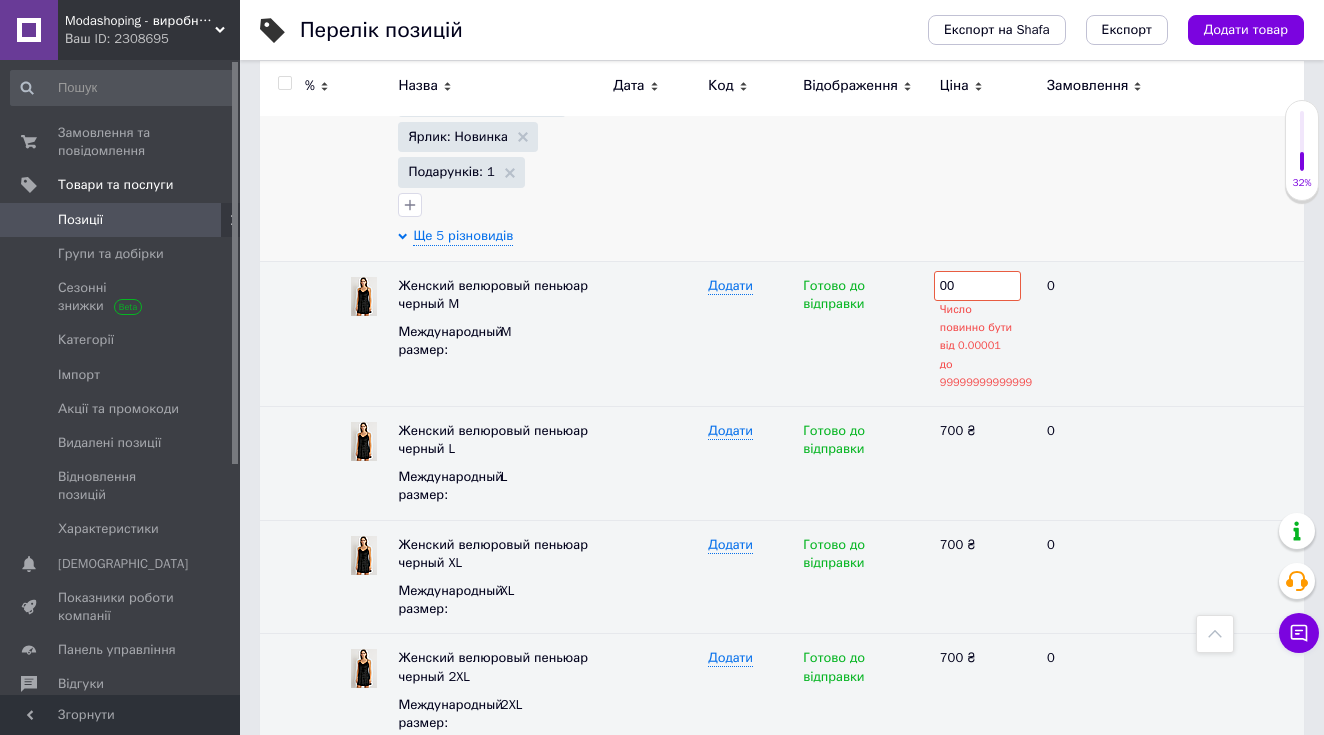 scroll, scrollTop: 2999, scrollLeft: 0, axis: vertical 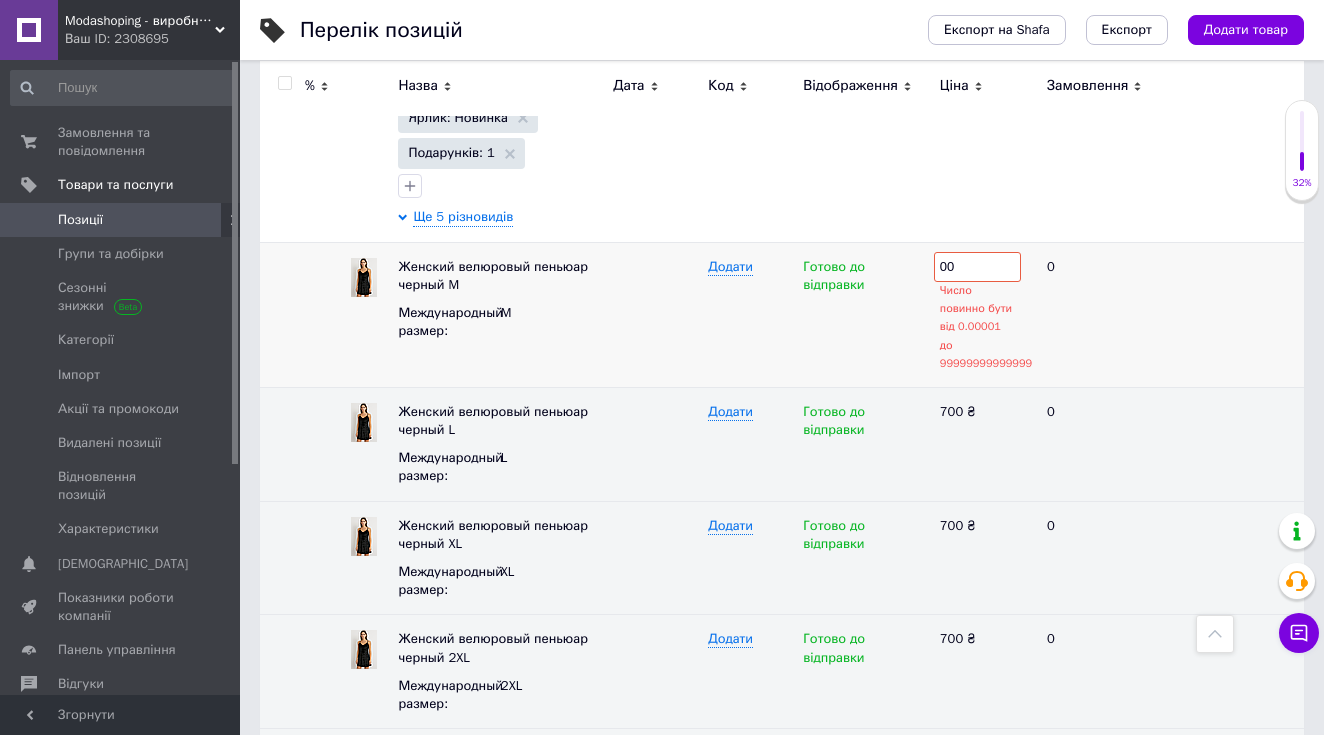 click on "00" at bounding box center (977, 267) 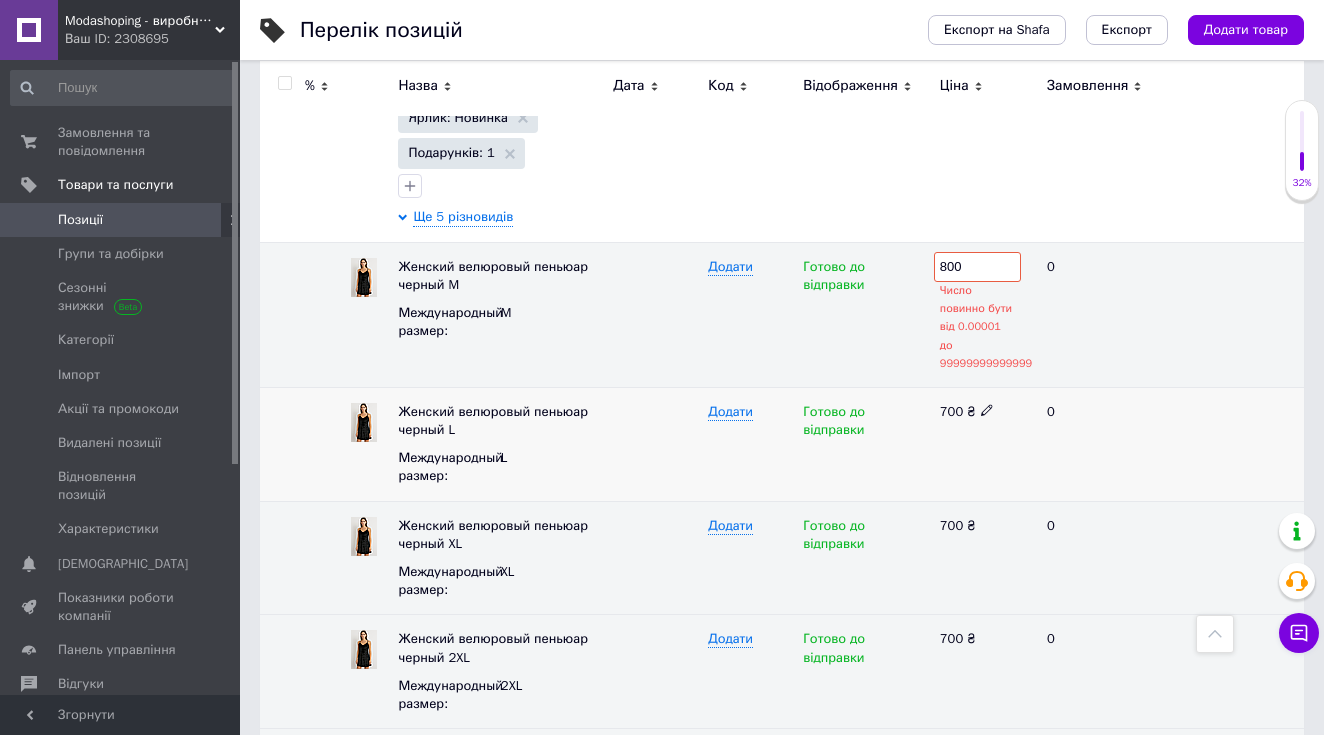 click 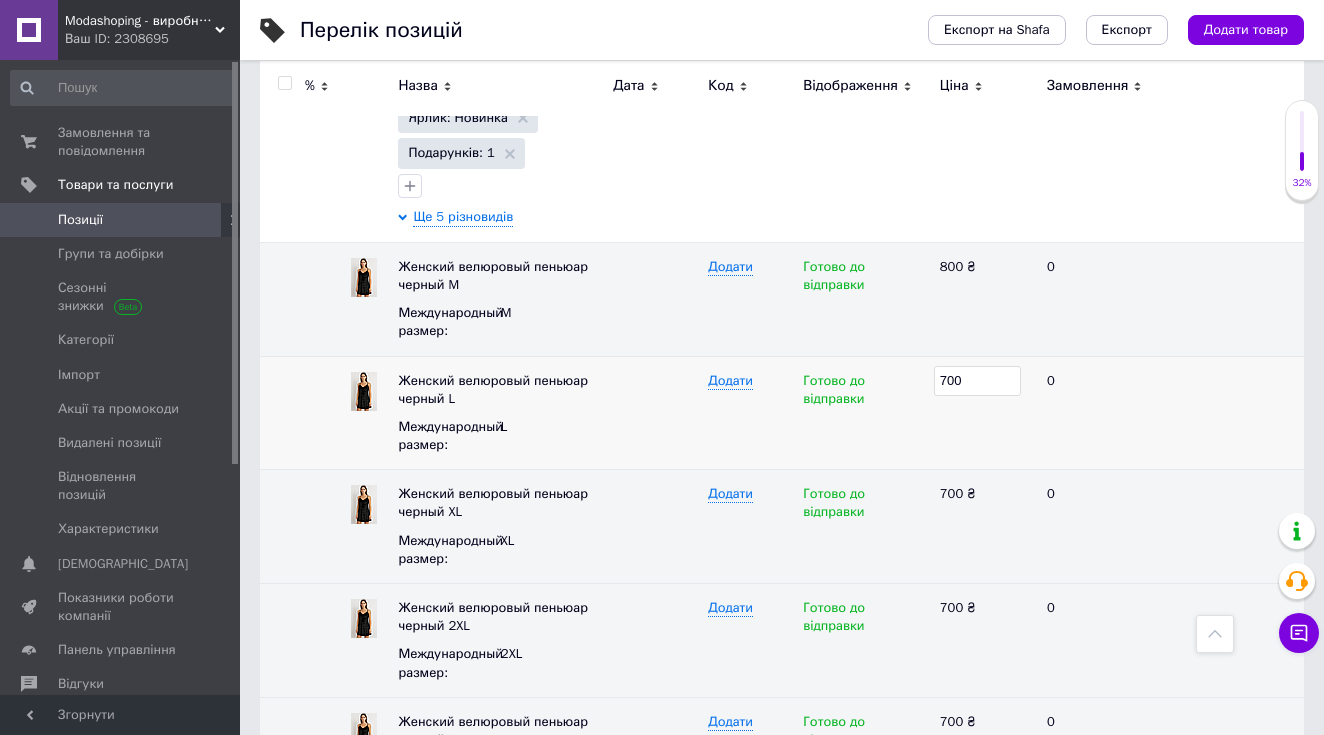 click on "700" at bounding box center (977, 381) 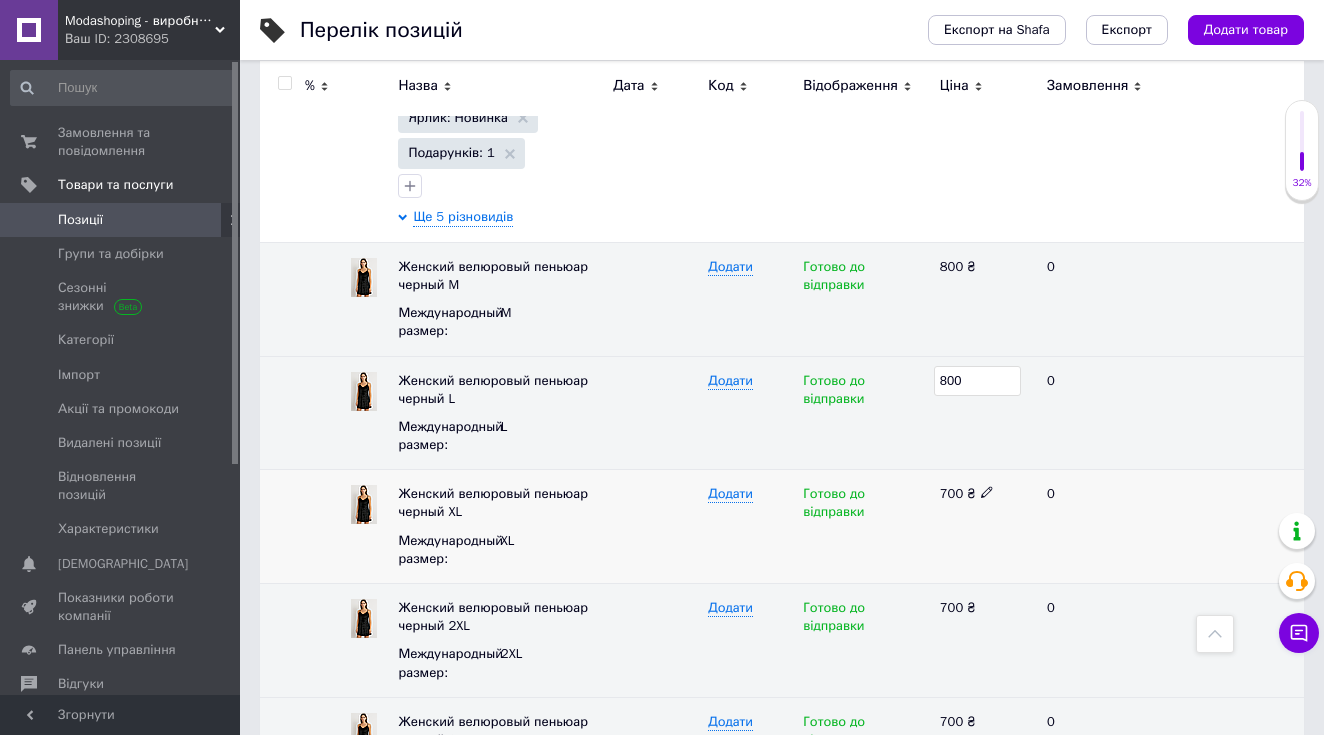 click 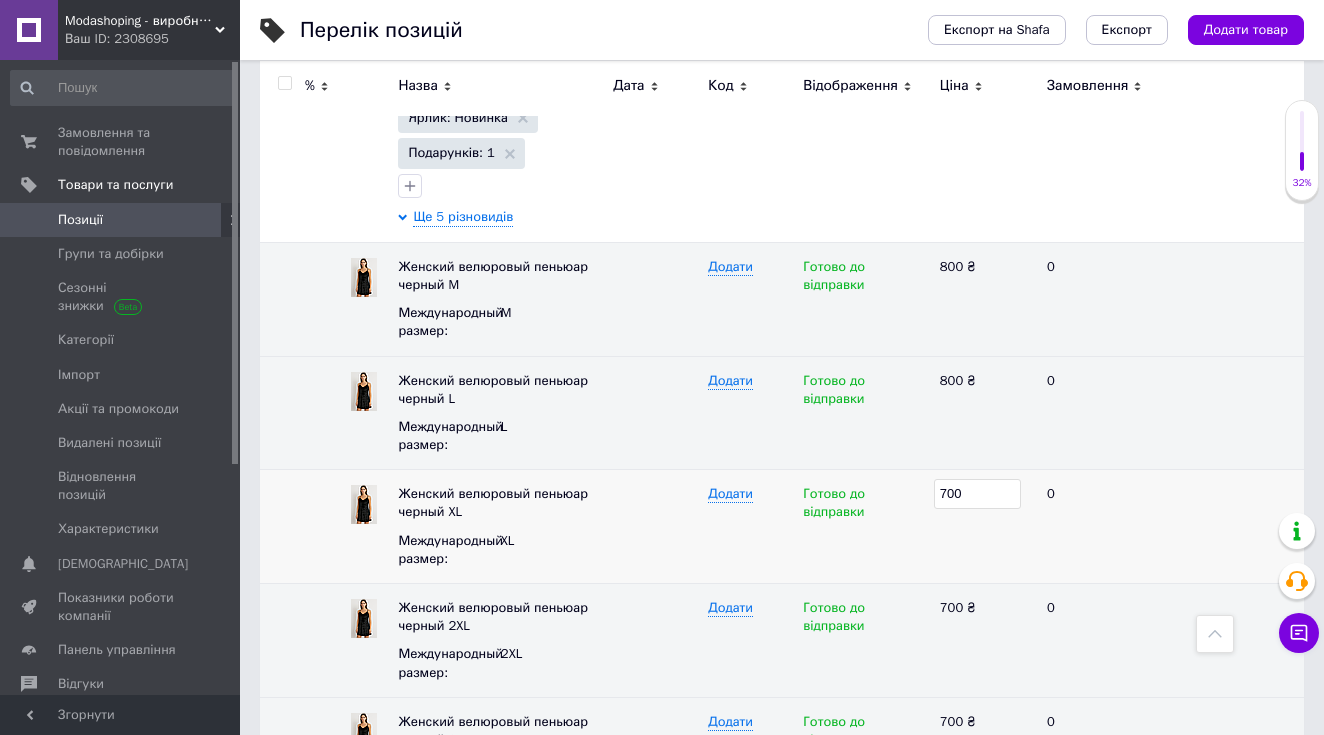 click on "700" at bounding box center [977, 494] 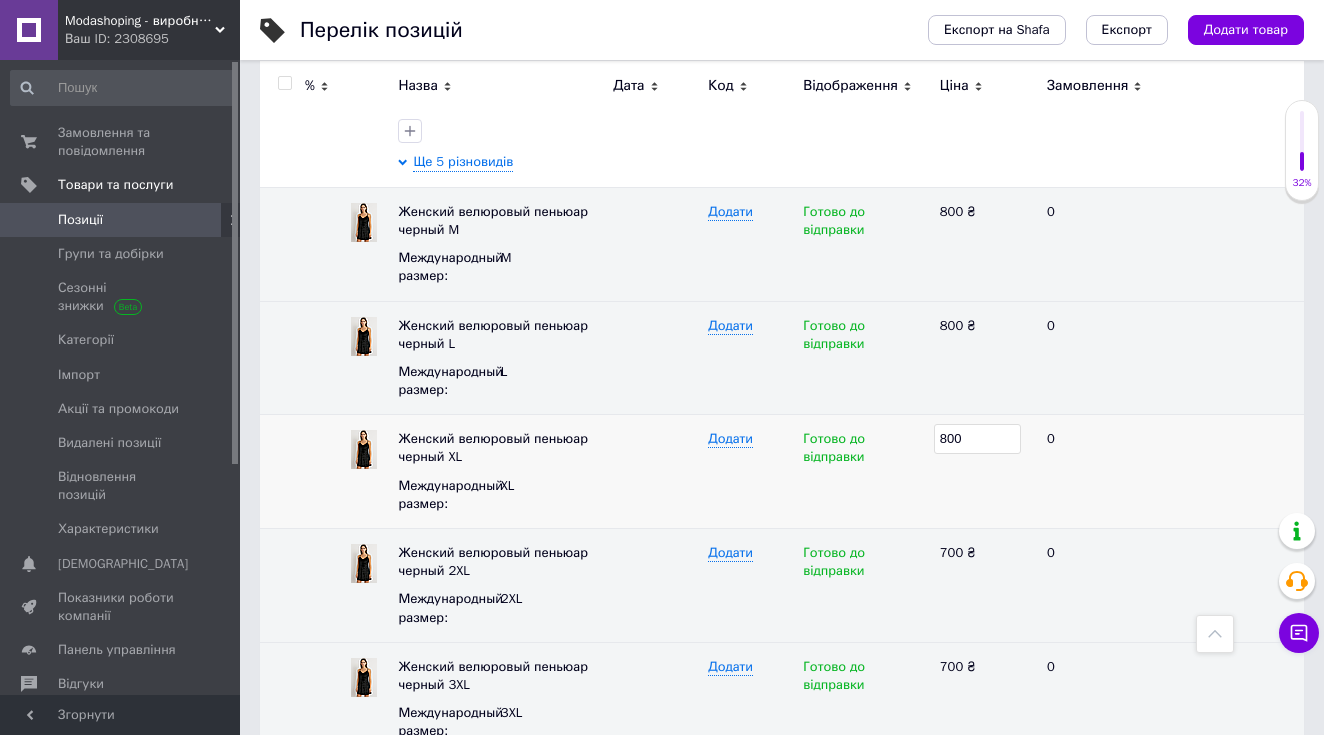 scroll, scrollTop: 3077, scrollLeft: 0, axis: vertical 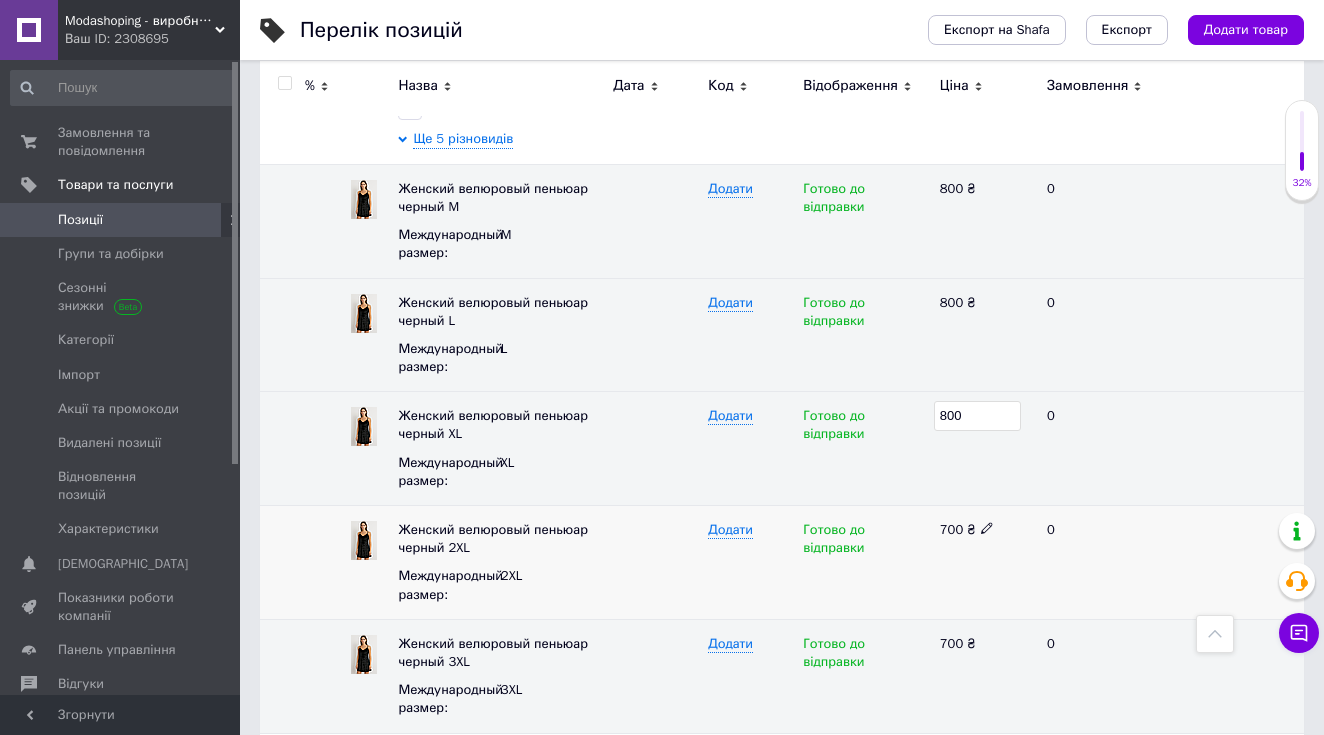 click 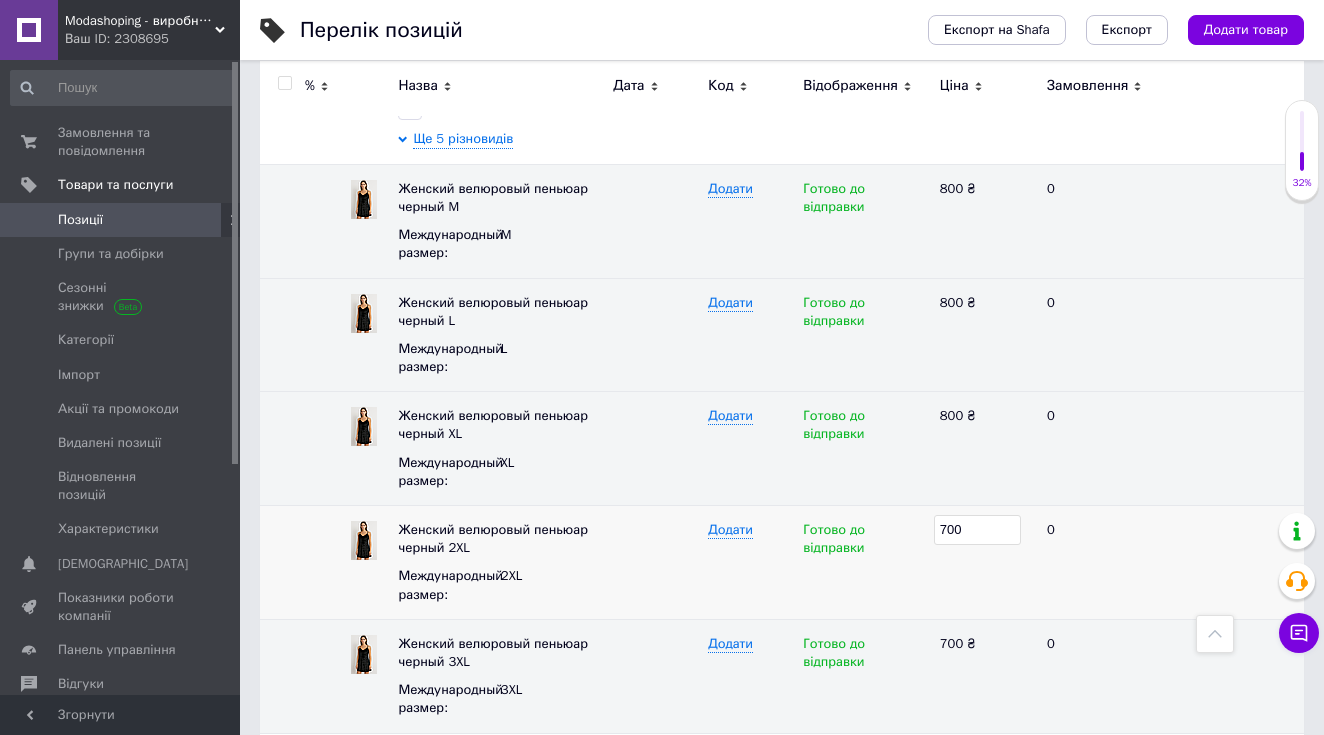 click on "700" at bounding box center [977, 530] 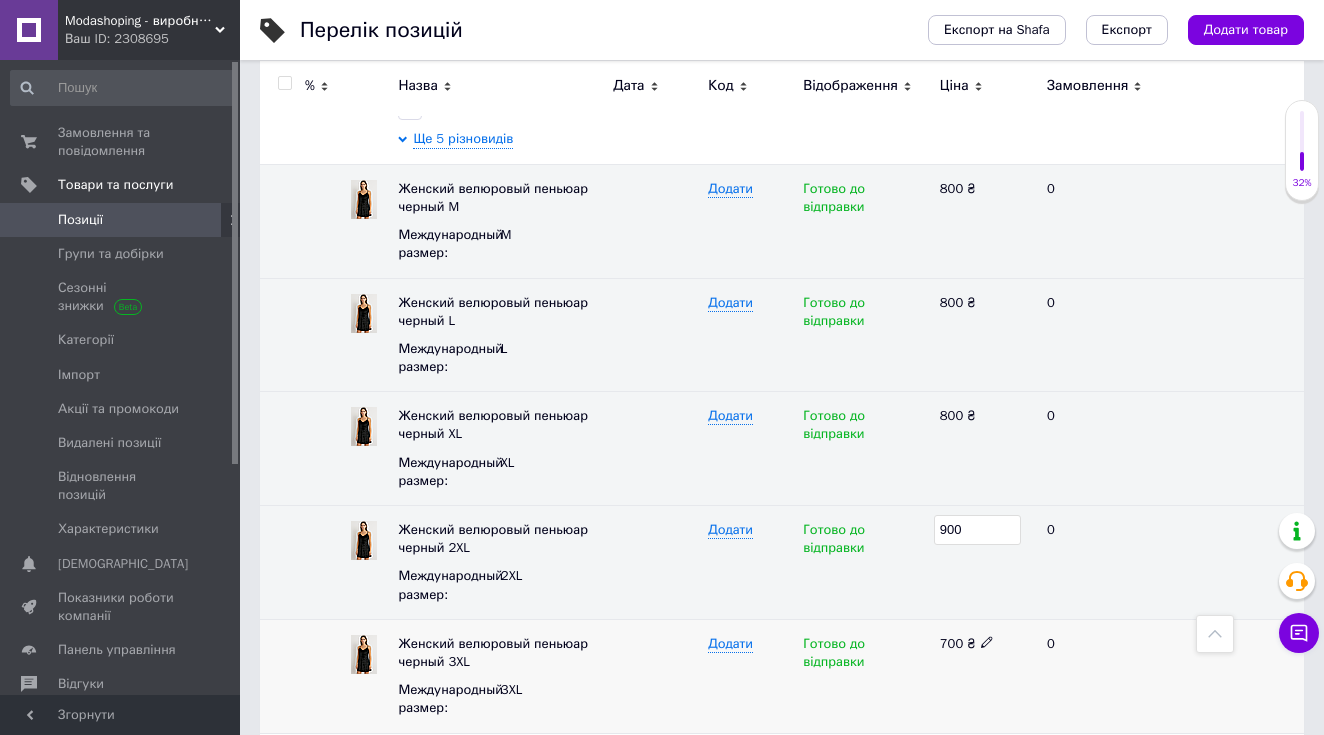 click on "700   ₴" at bounding box center [985, 644] 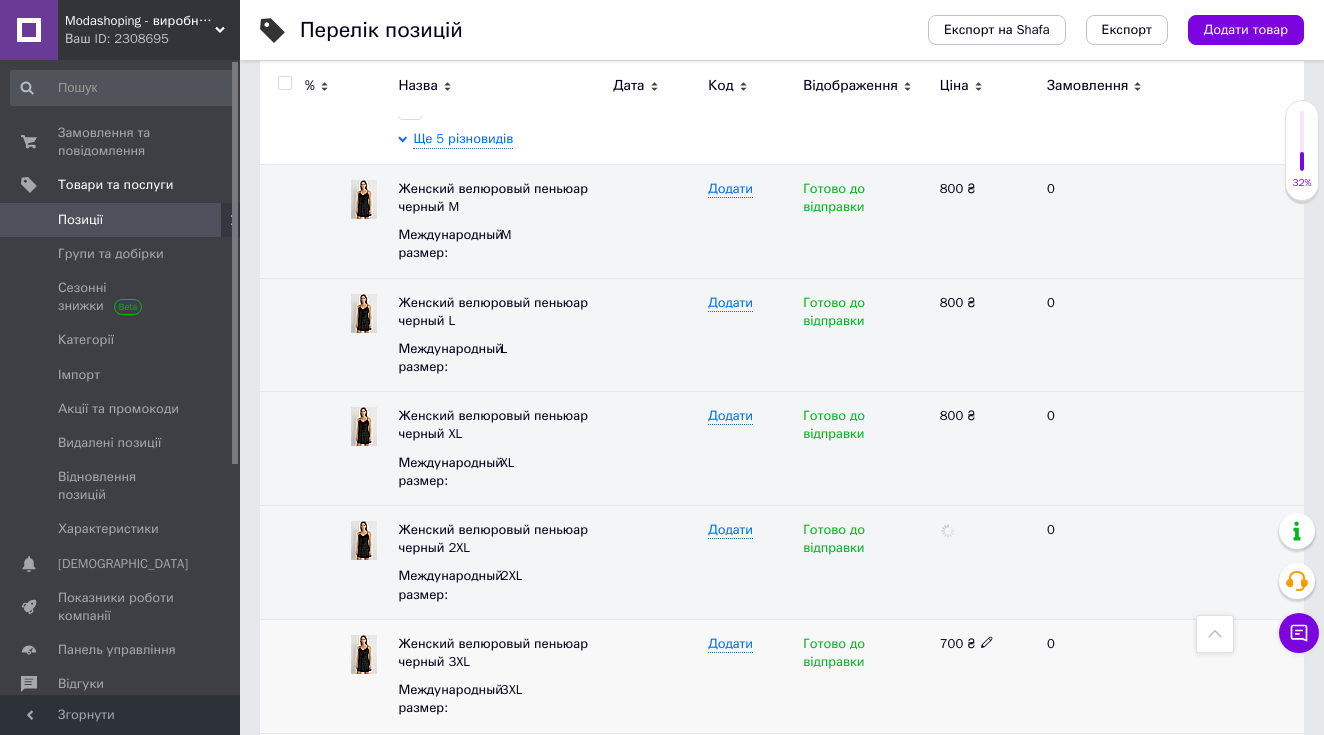 click on "700   ₴" at bounding box center [985, 644] 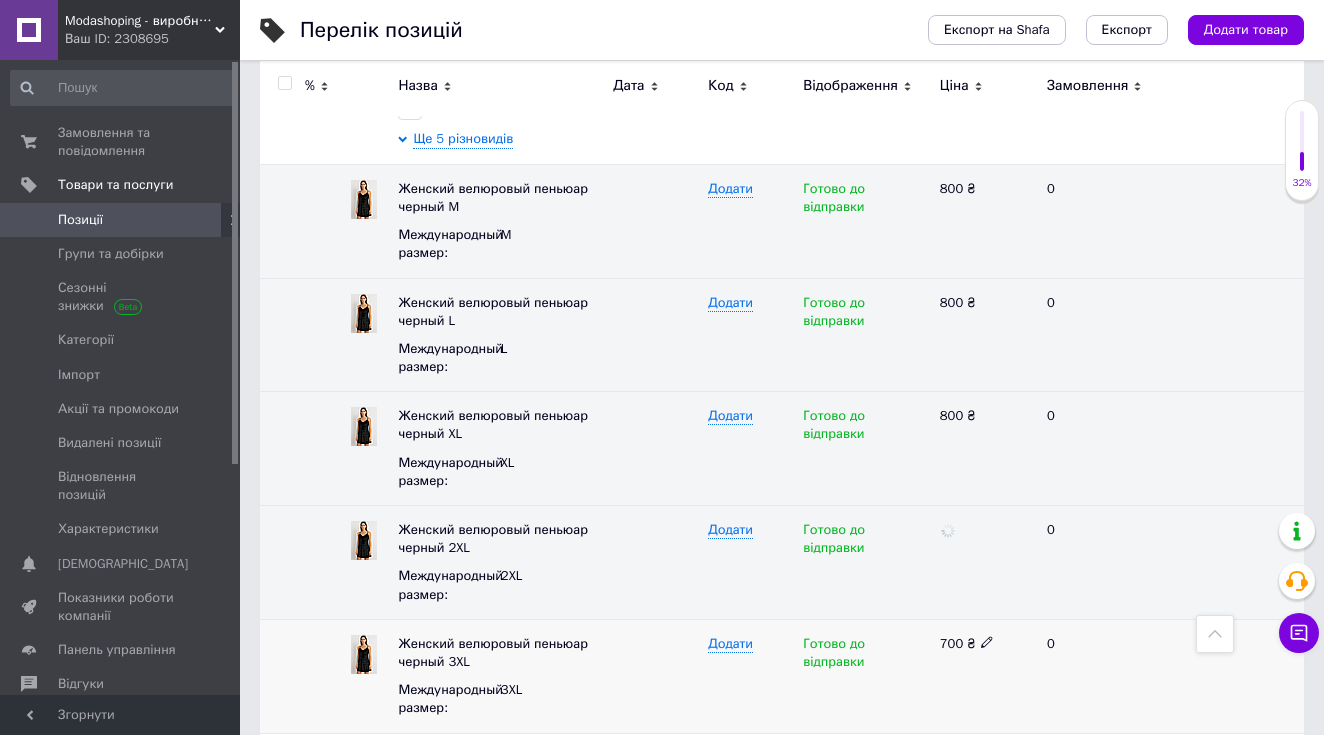 click 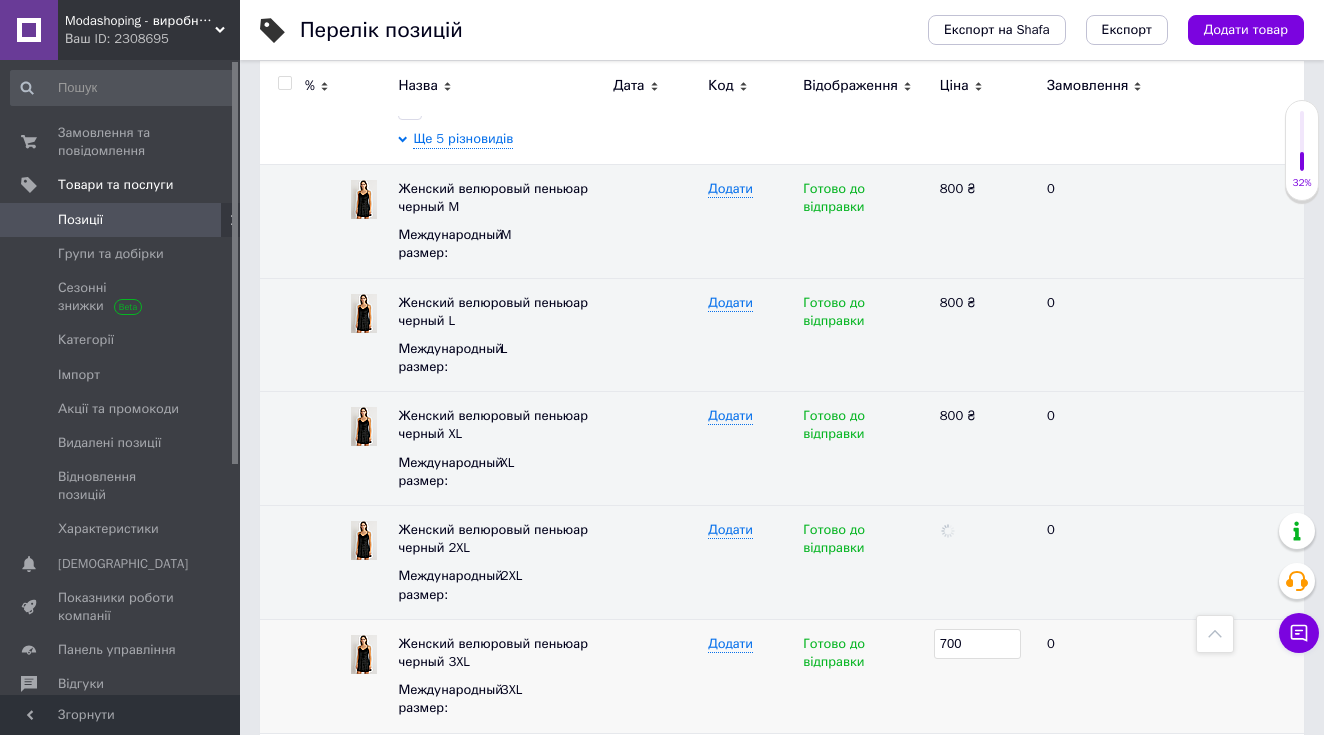 click on "700" at bounding box center (977, 644) 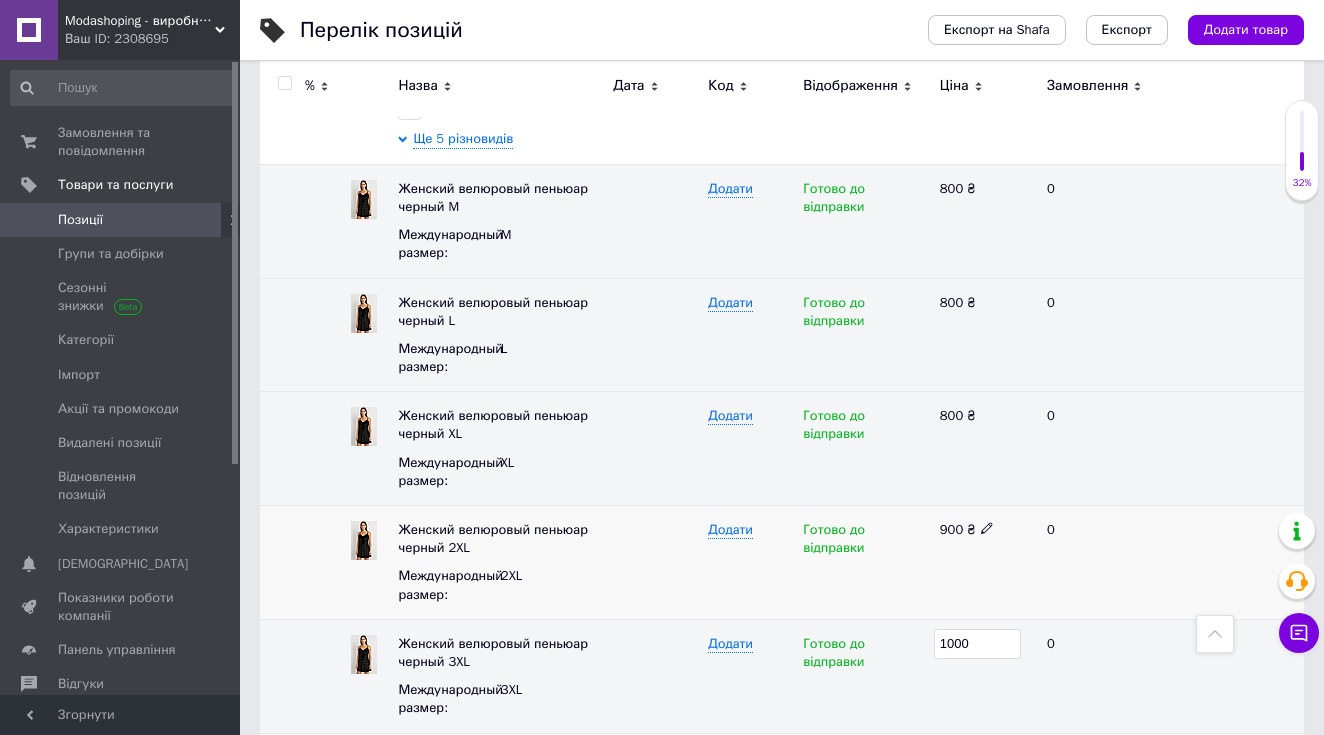 click on "0" at bounding box center (1097, 563) 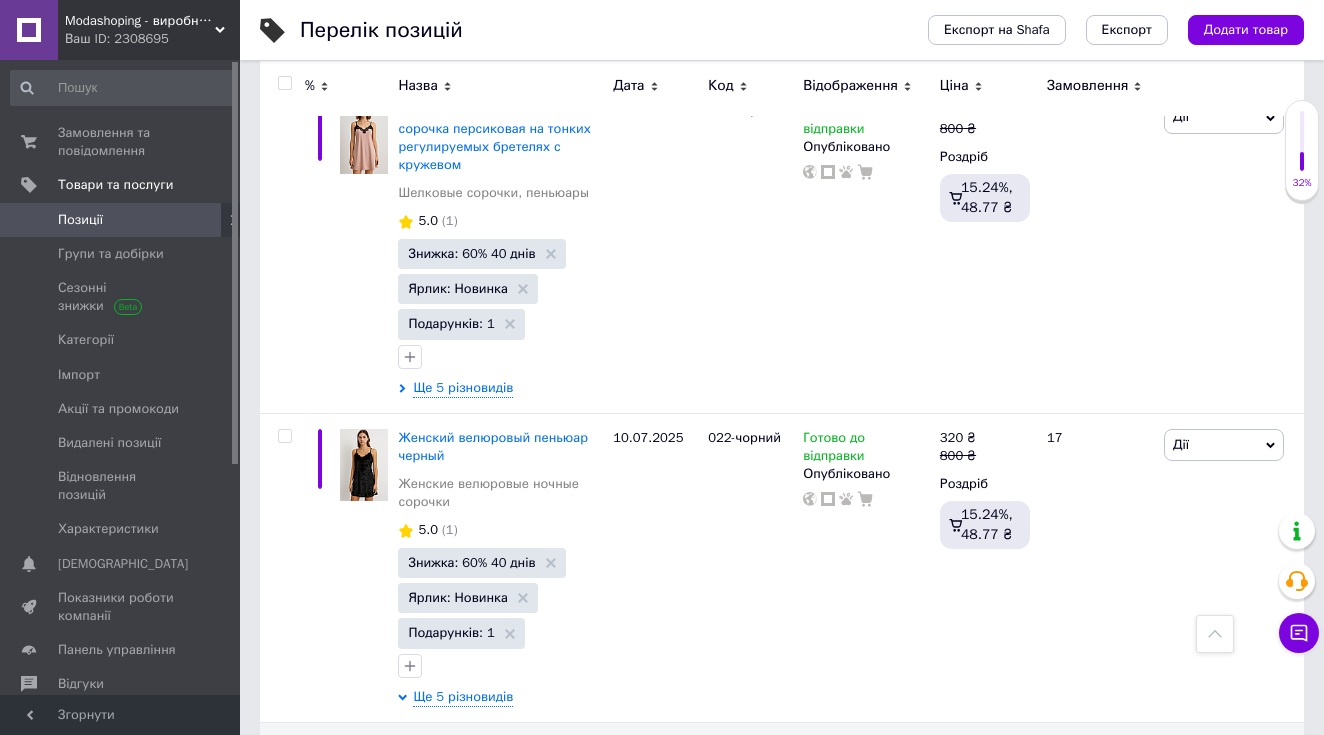 scroll, scrollTop: 2518, scrollLeft: 0, axis: vertical 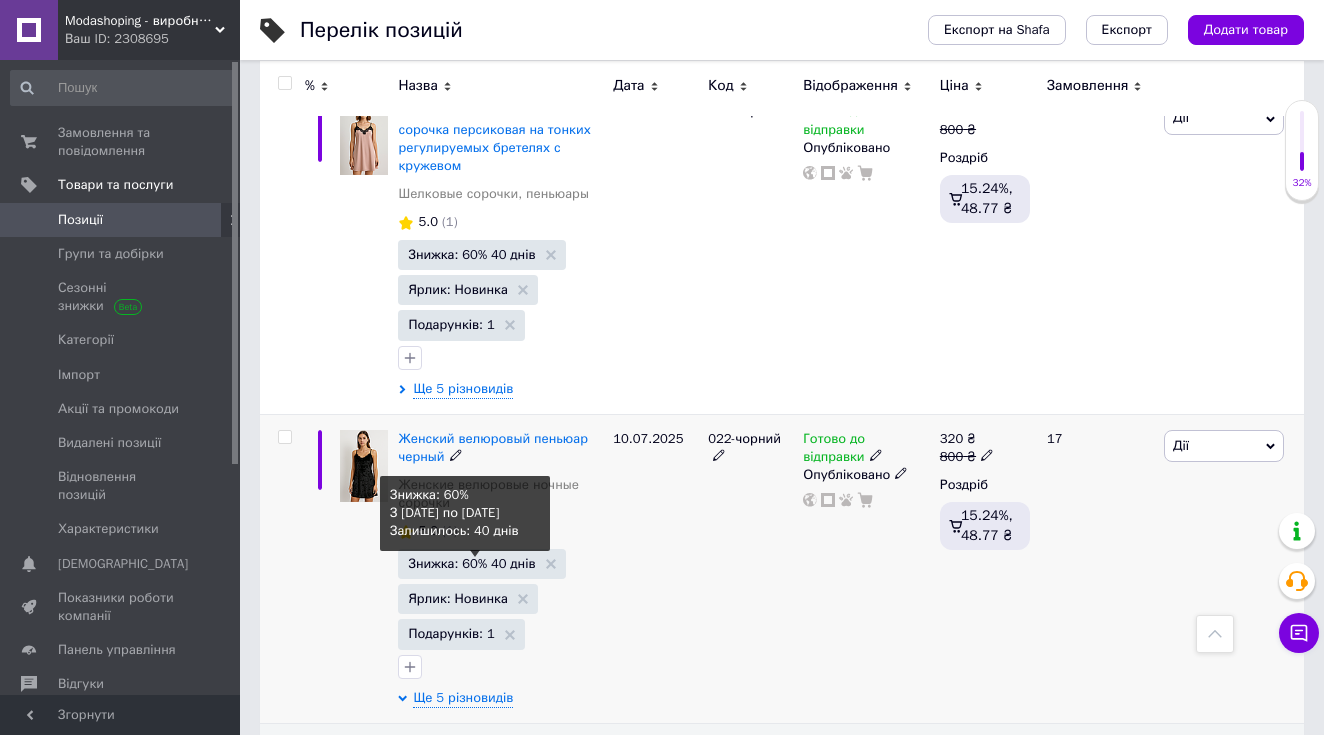 click on "Знижка: 60% 40 днів" at bounding box center [471, 563] 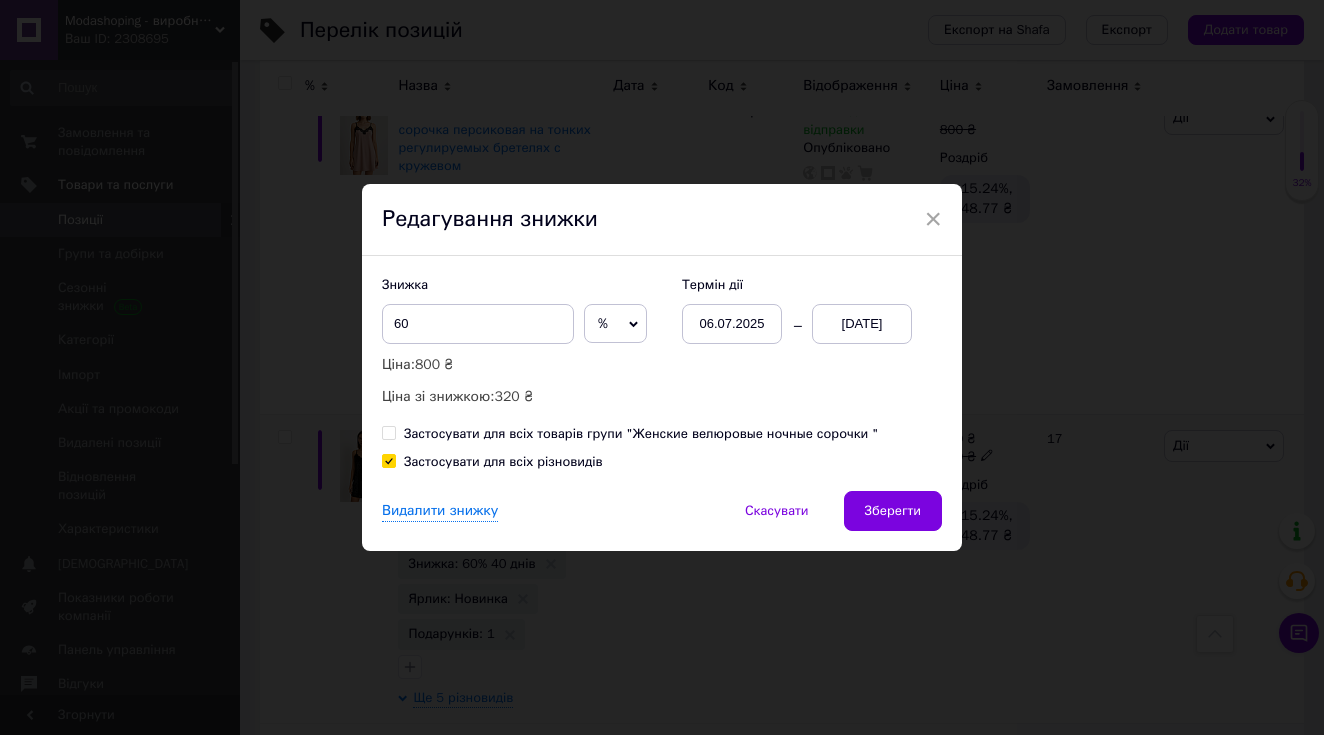 click on "Застосувати для всіх товарів групи "Женские велюровые ночные сорочки "" at bounding box center [641, 434] 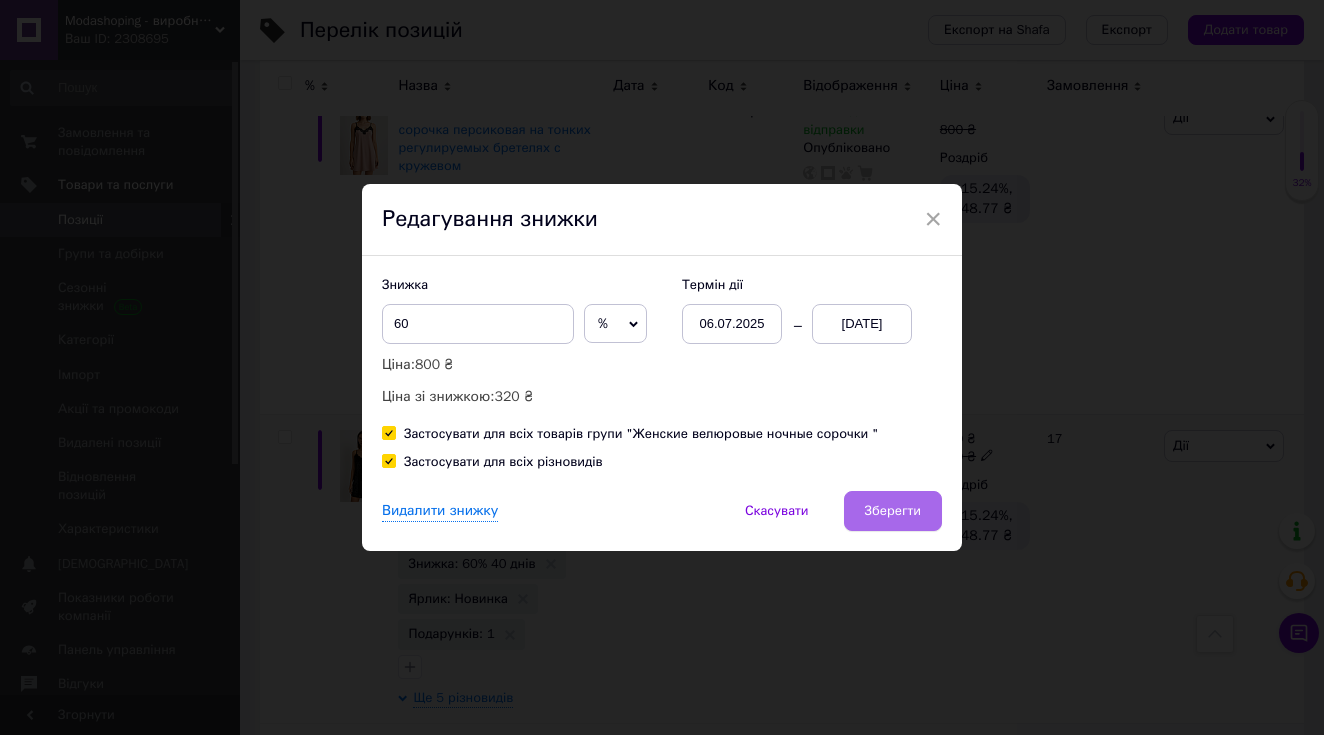 click on "Зберегти" at bounding box center [893, 511] 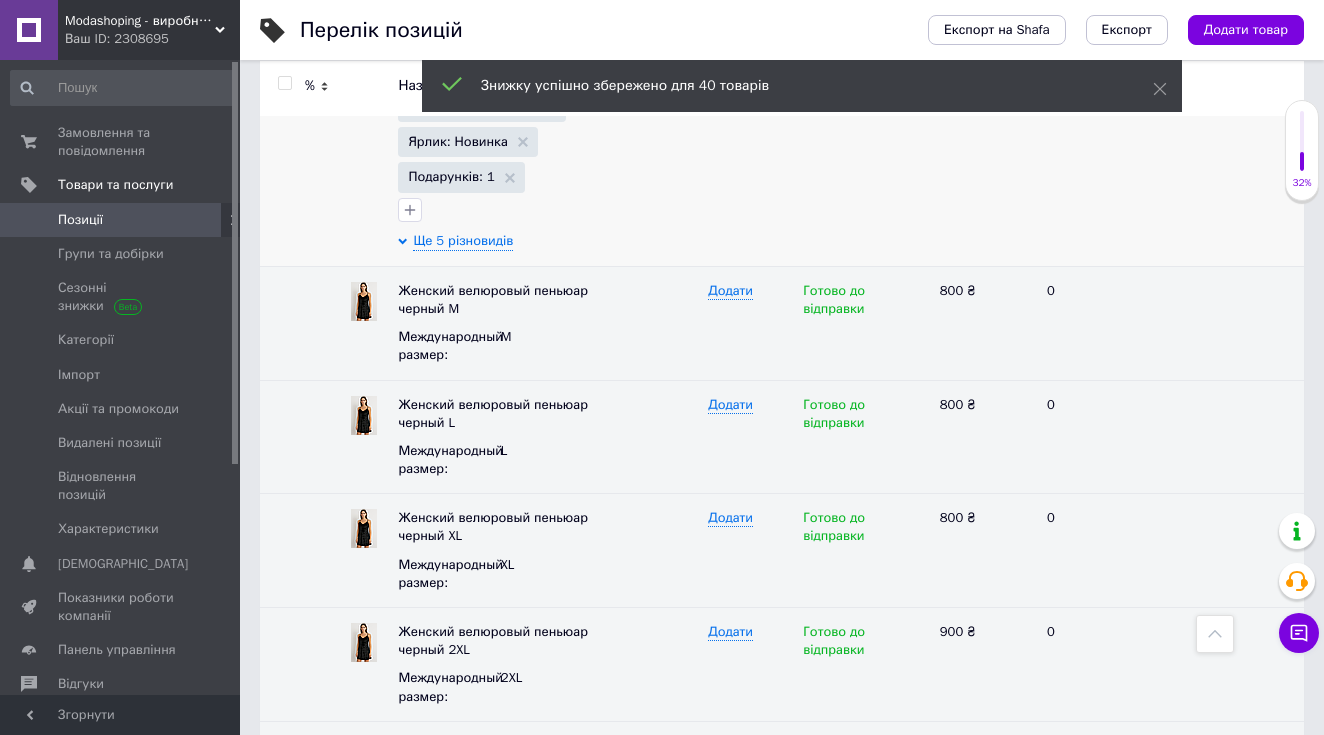 scroll, scrollTop: 2977, scrollLeft: 0, axis: vertical 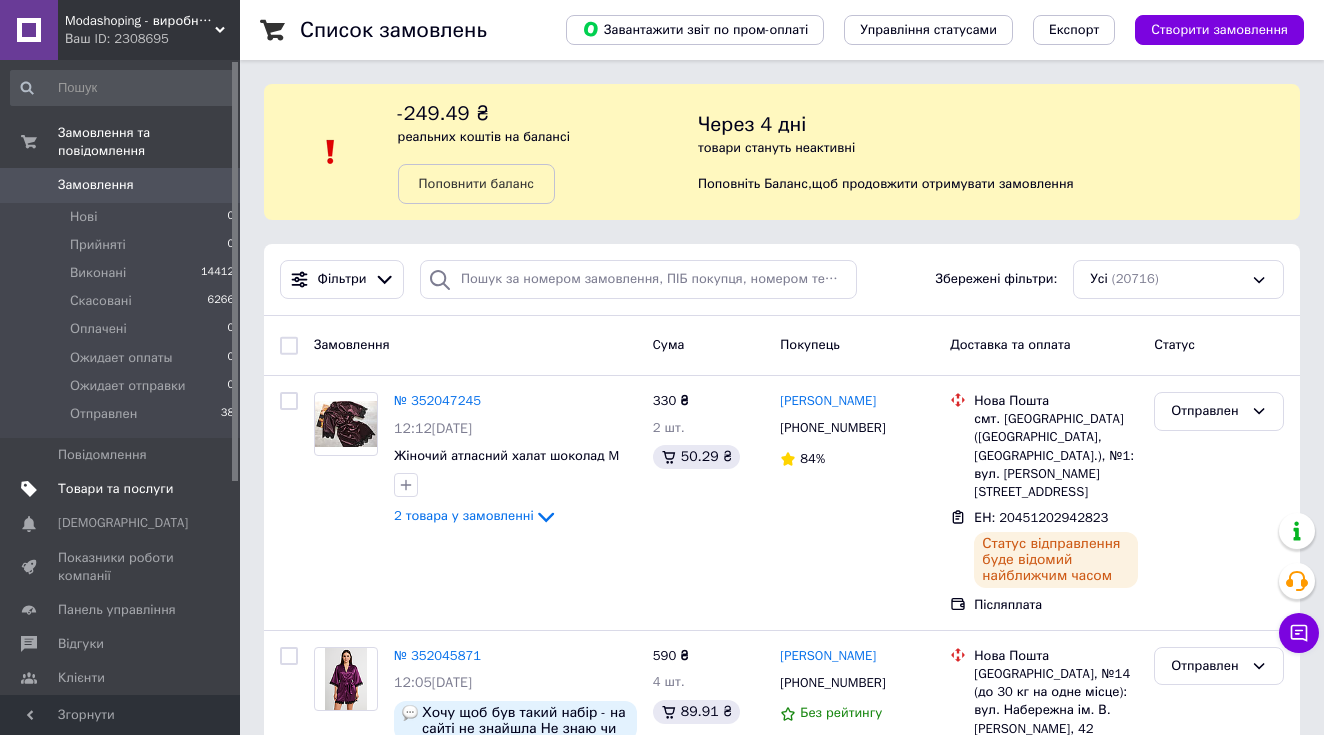 click on "Товари та послуги" at bounding box center (115, 489) 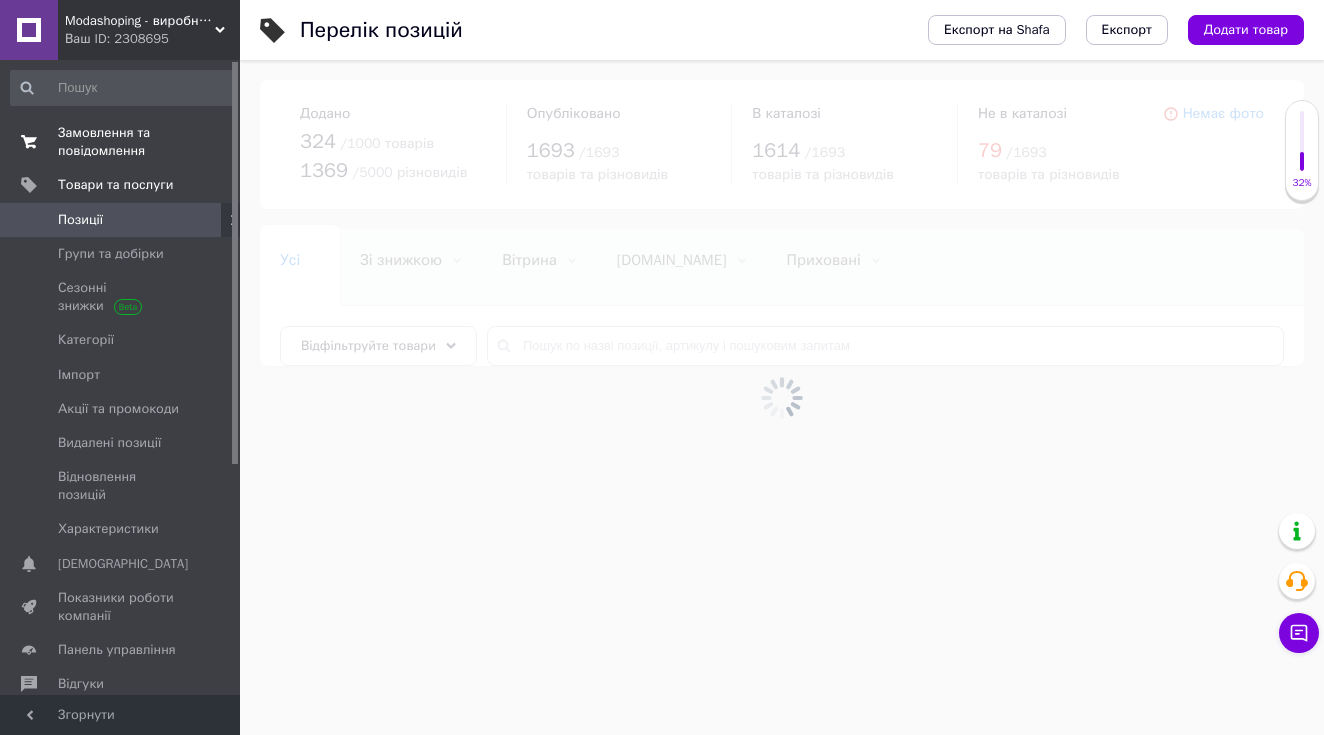 click on "Замовлення та повідомлення" at bounding box center [121, 142] 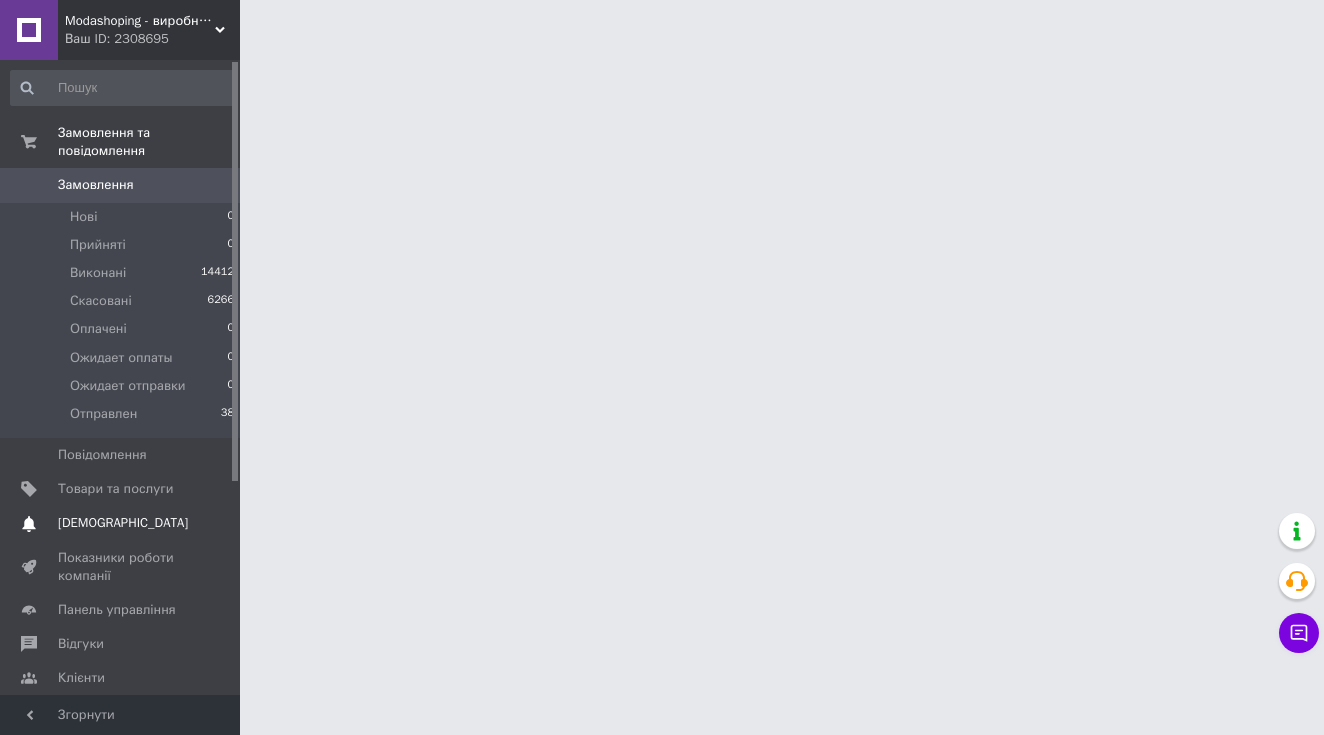 click on "[DEMOGRAPHIC_DATA]" at bounding box center [121, 523] 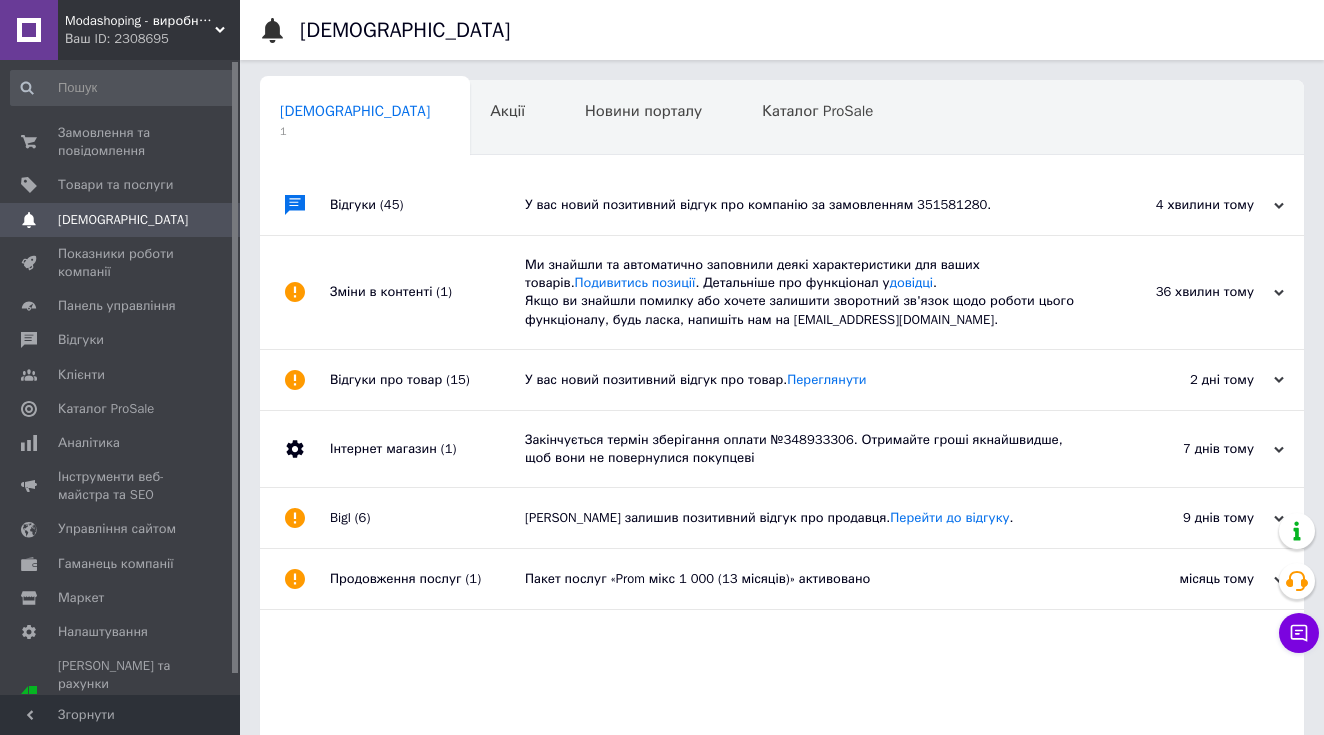 click on "У вас новий позитивний відгук про компанію за замовленням 351581280." at bounding box center (804, 205) 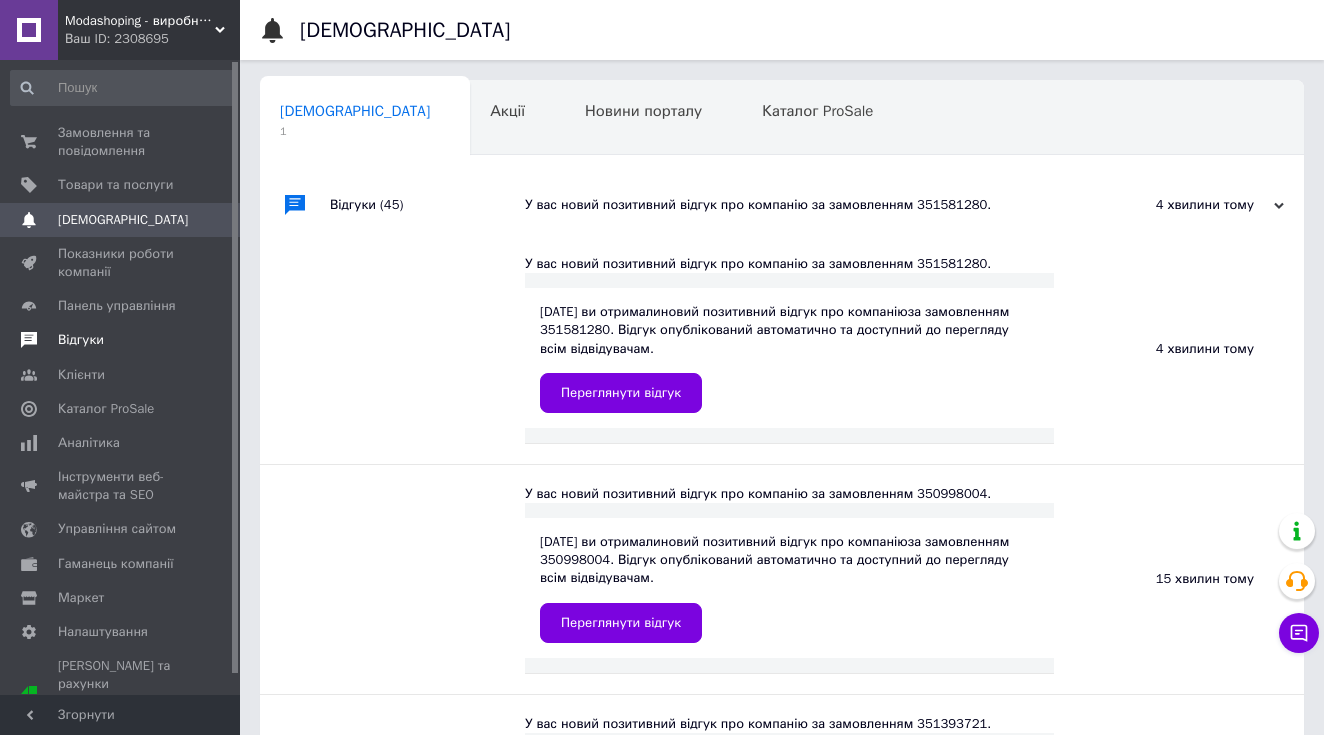 click on "Відгуки" at bounding box center (123, 340) 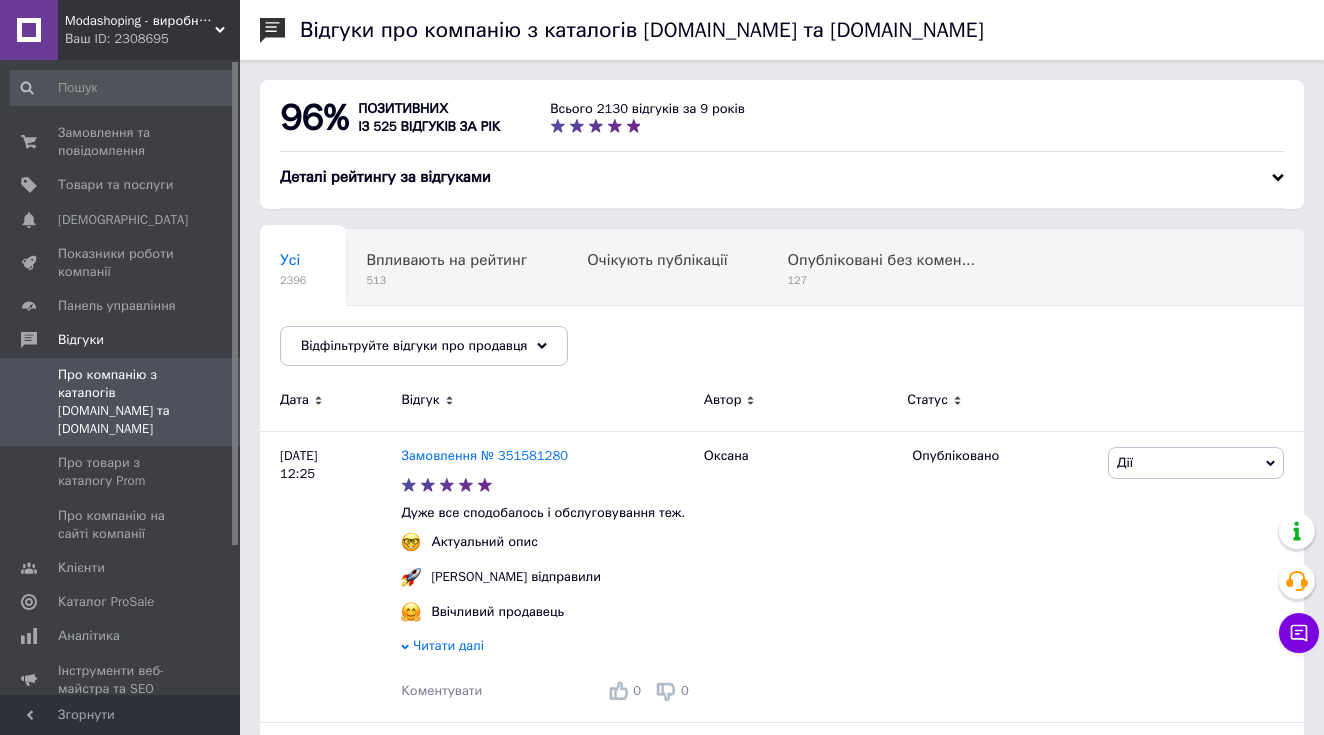 scroll, scrollTop: 0, scrollLeft: 0, axis: both 